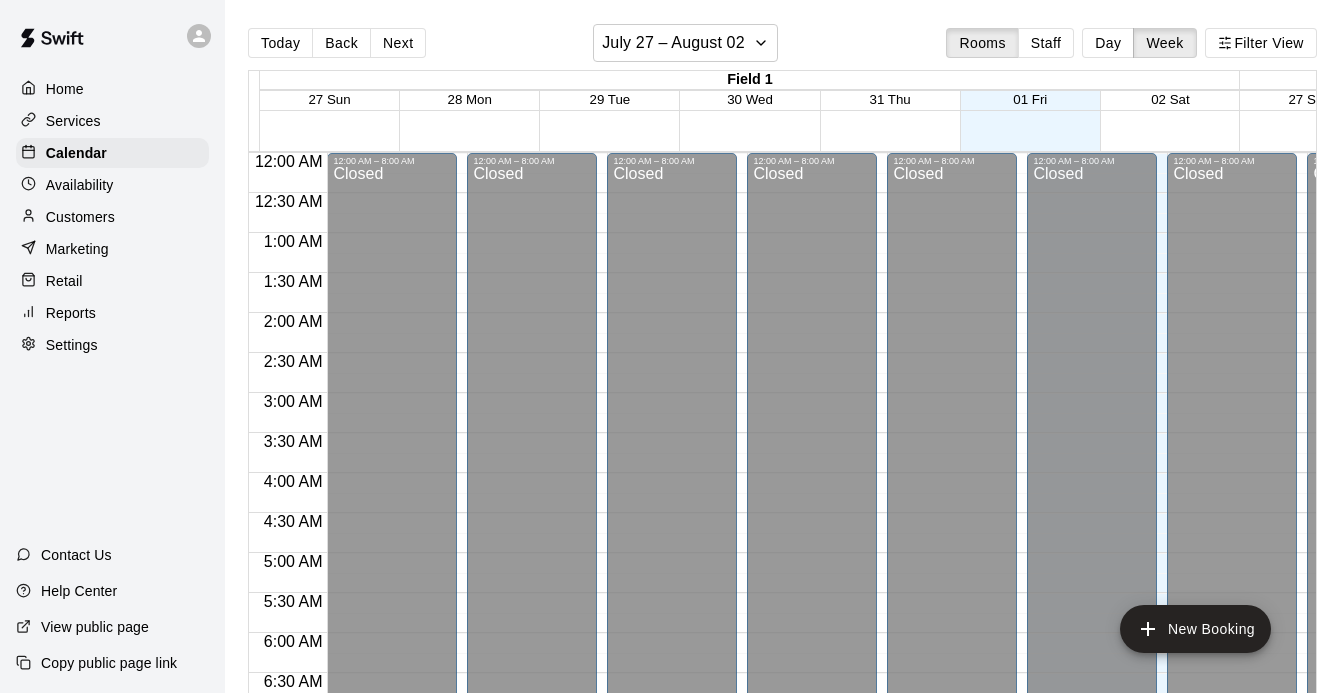 scroll, scrollTop: 0, scrollLeft: 0, axis: both 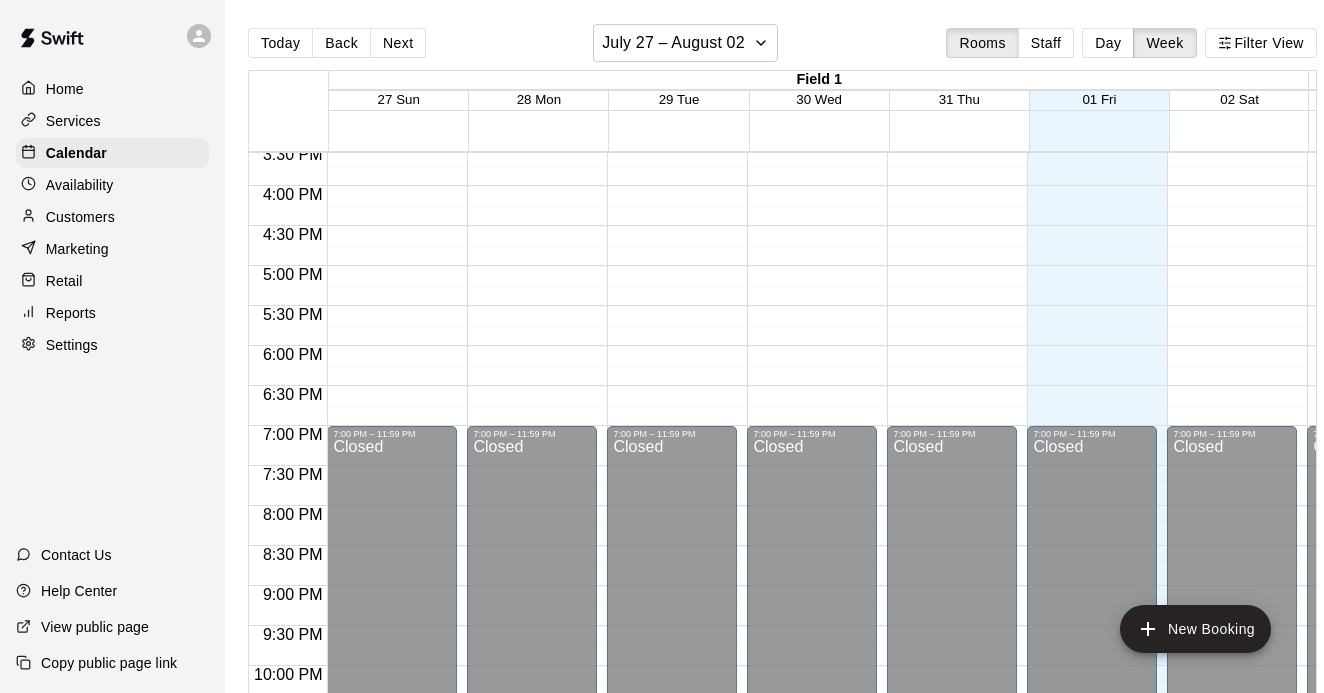 click on "Customers" at bounding box center [112, 217] 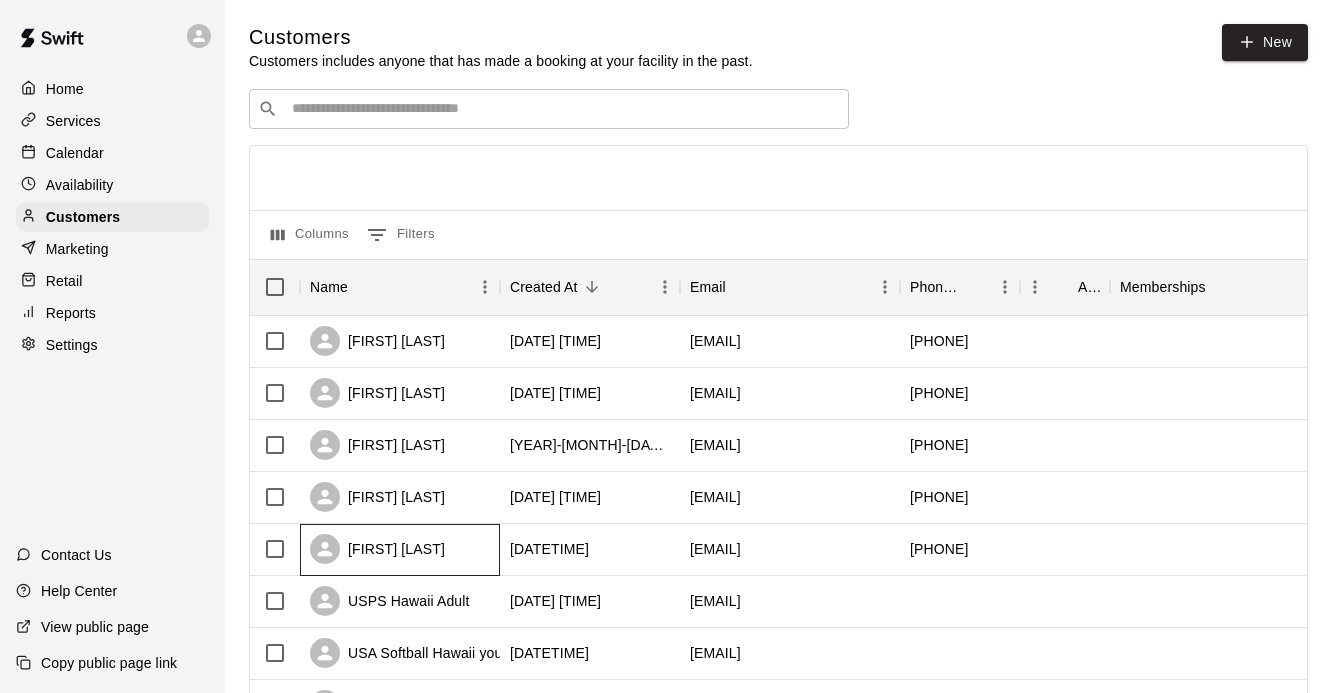 click on "[FIRST] [LAST]" at bounding box center [377, 549] 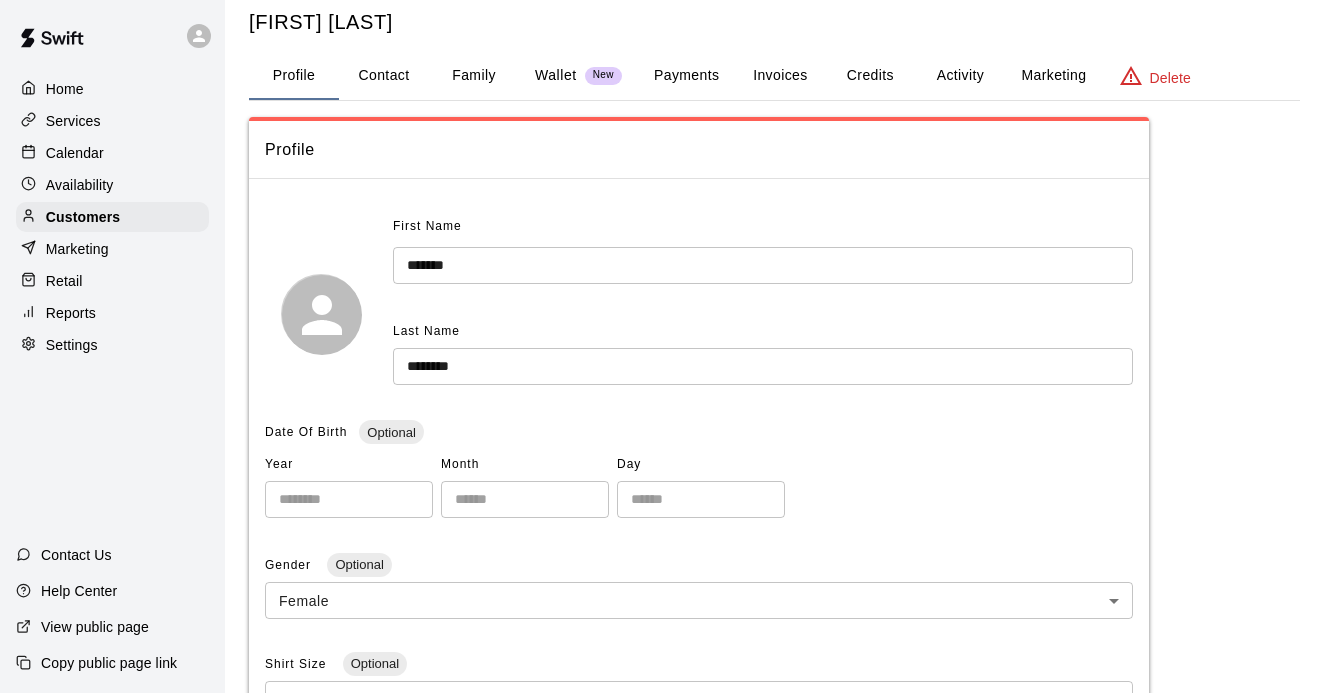scroll, scrollTop: 0, scrollLeft: 0, axis: both 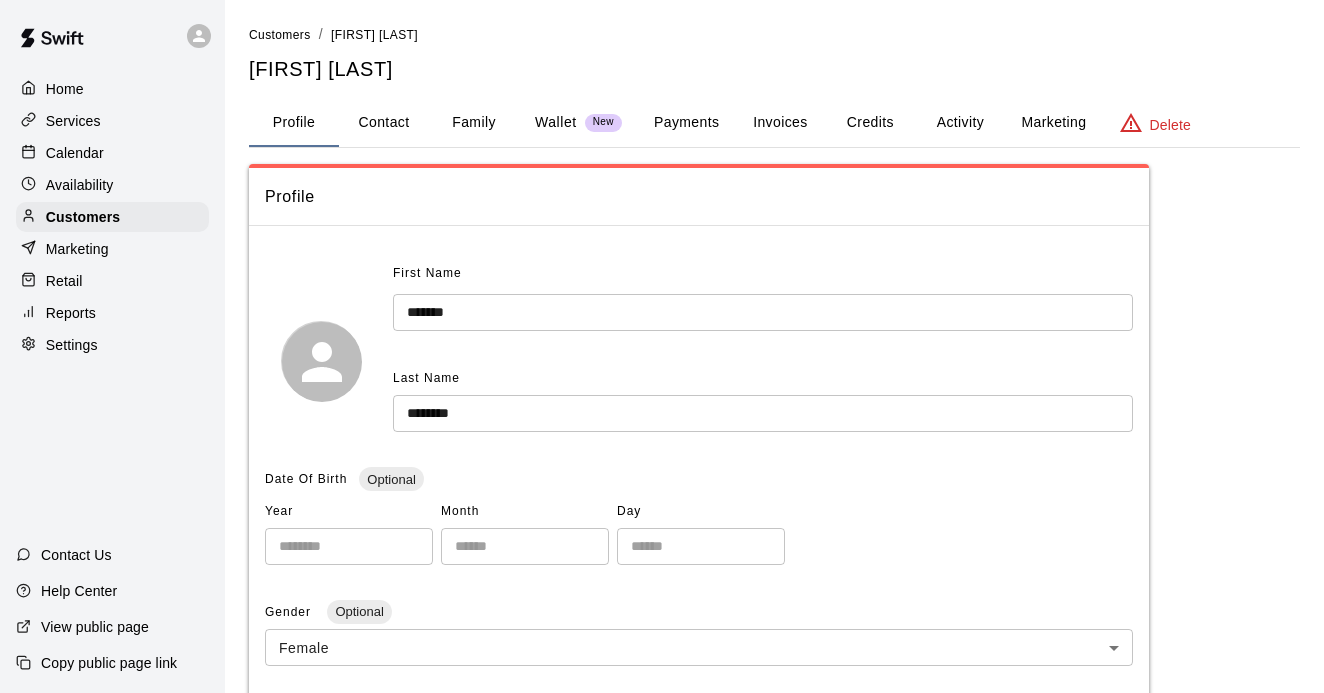 click on "Wallet" at bounding box center [556, 122] 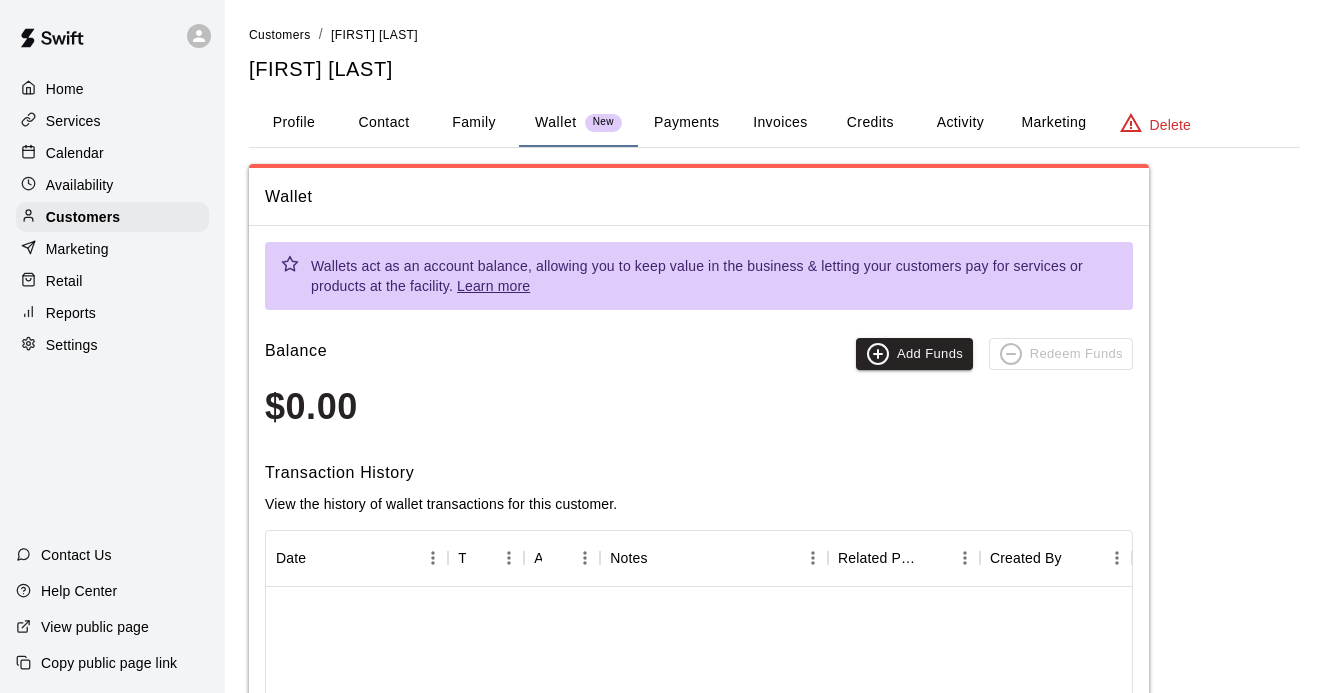 click on "Invoices" at bounding box center [780, 123] 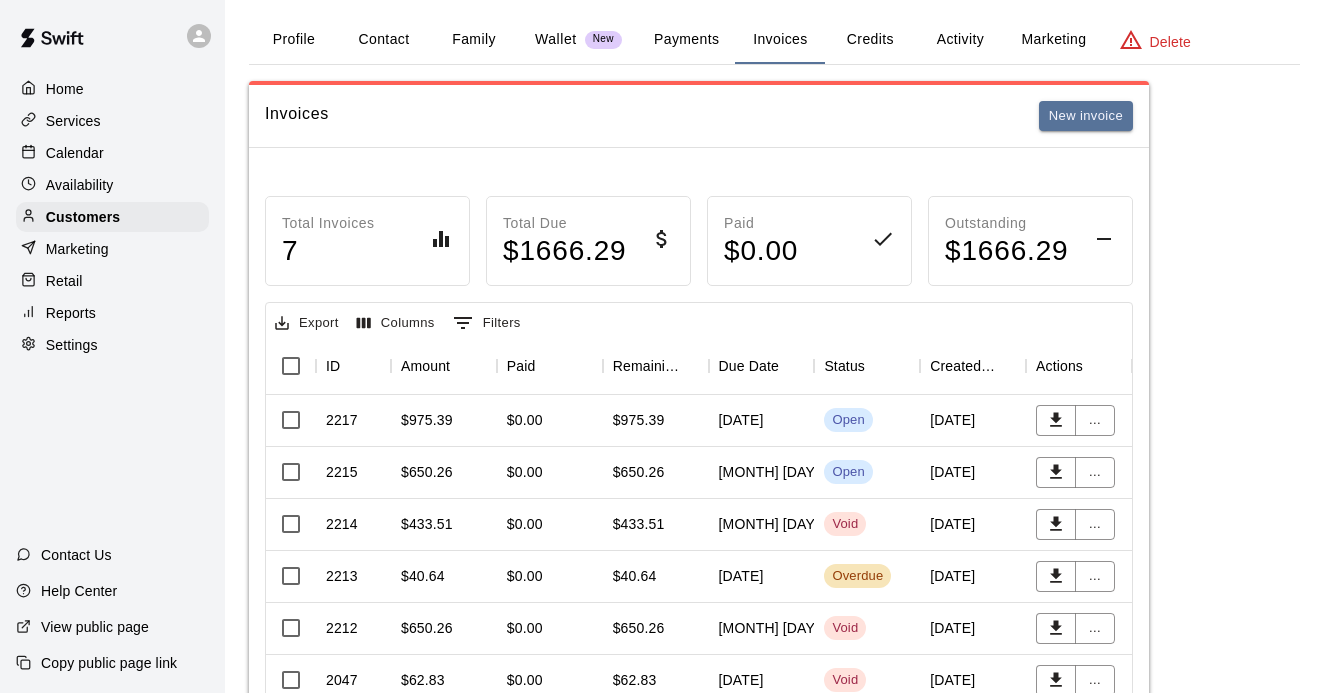 scroll, scrollTop: 91, scrollLeft: 0, axis: vertical 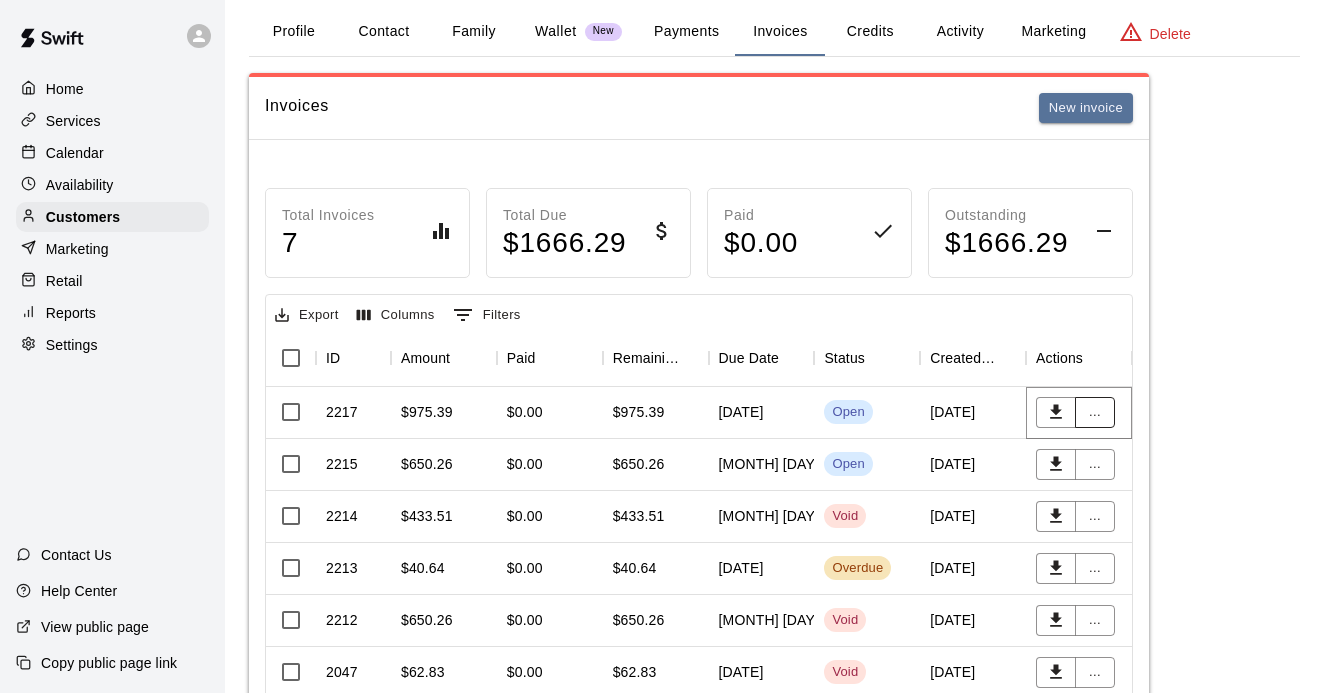 click on "..." at bounding box center [1095, 412] 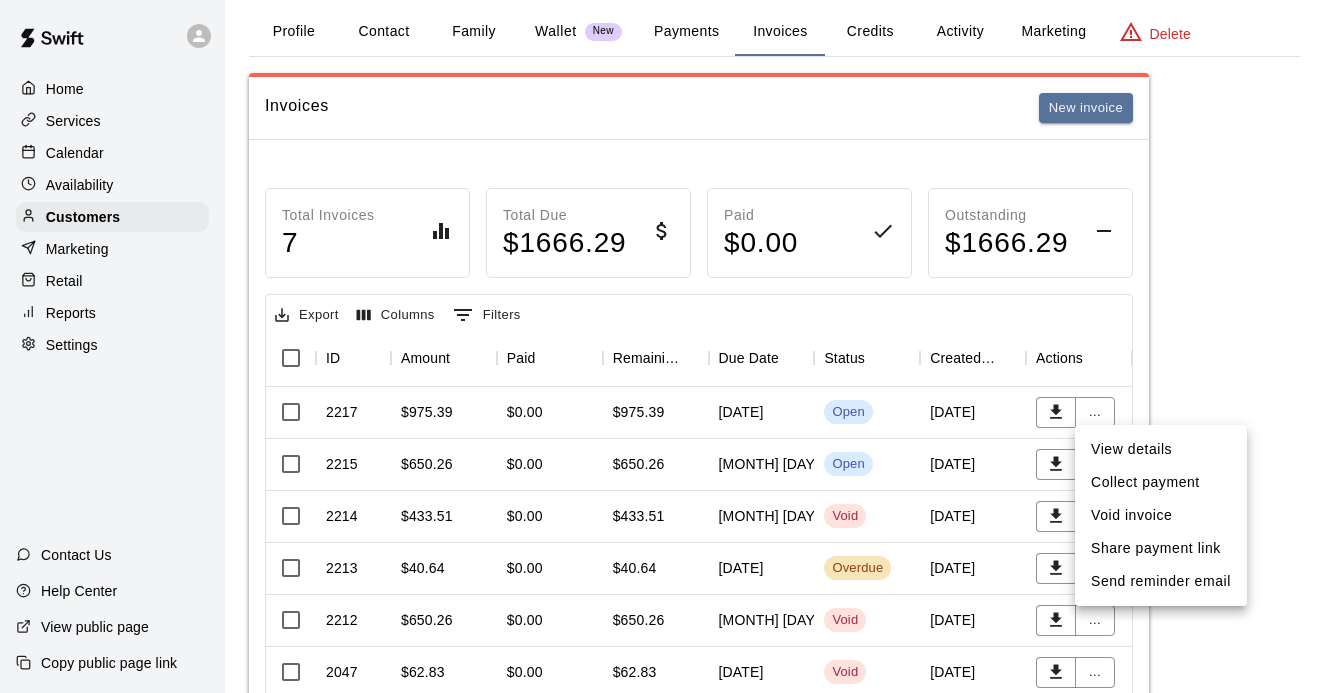 click on "View details" at bounding box center (1161, 449) 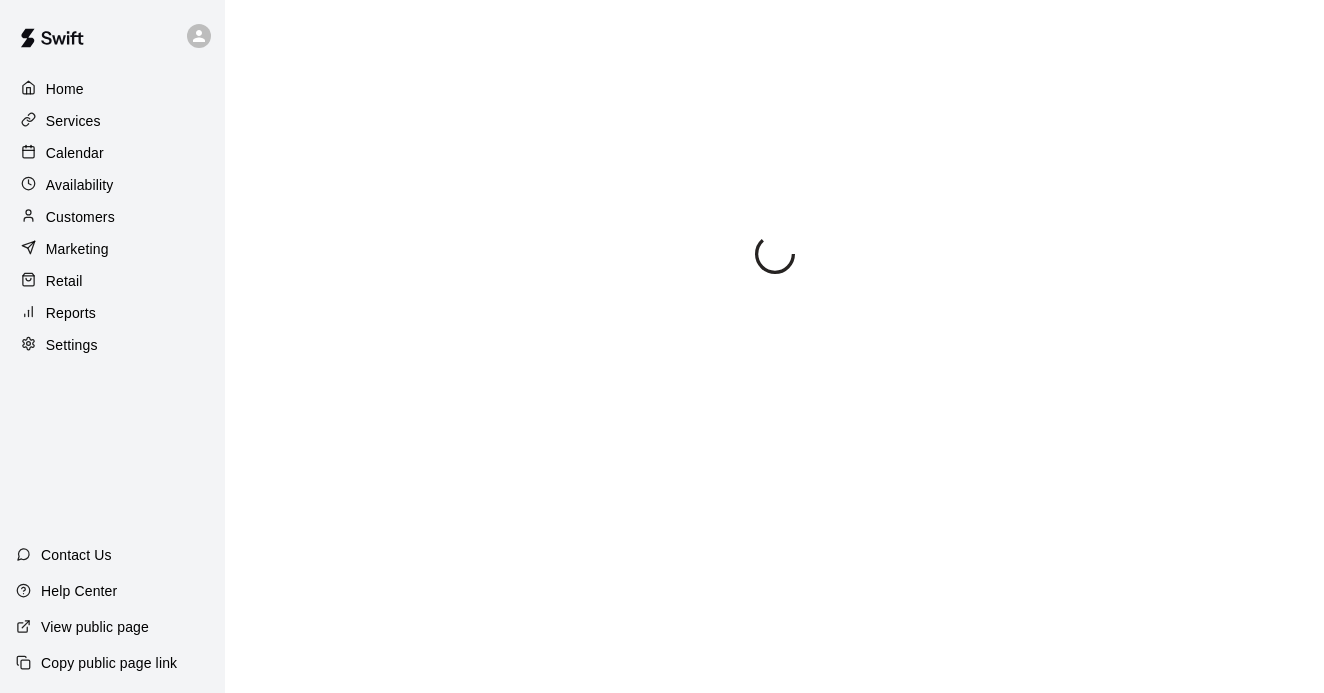 scroll, scrollTop: 0, scrollLeft: 0, axis: both 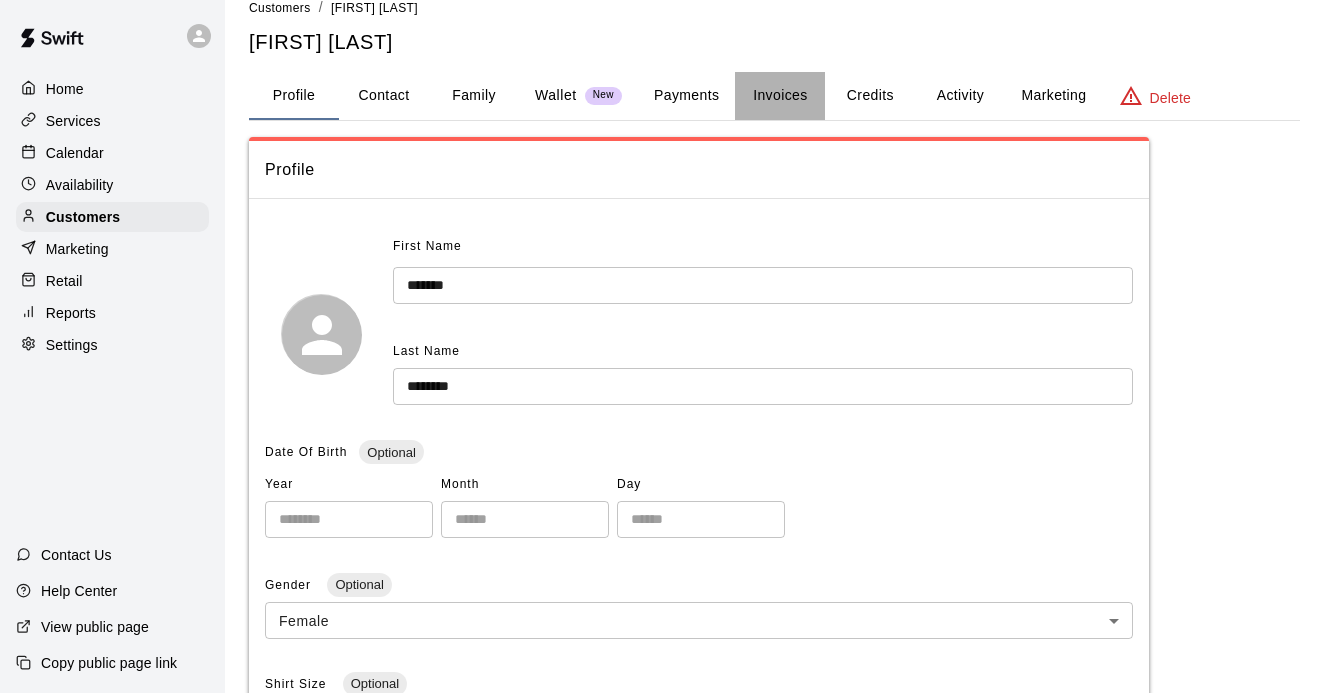click on "Invoices" at bounding box center [780, 96] 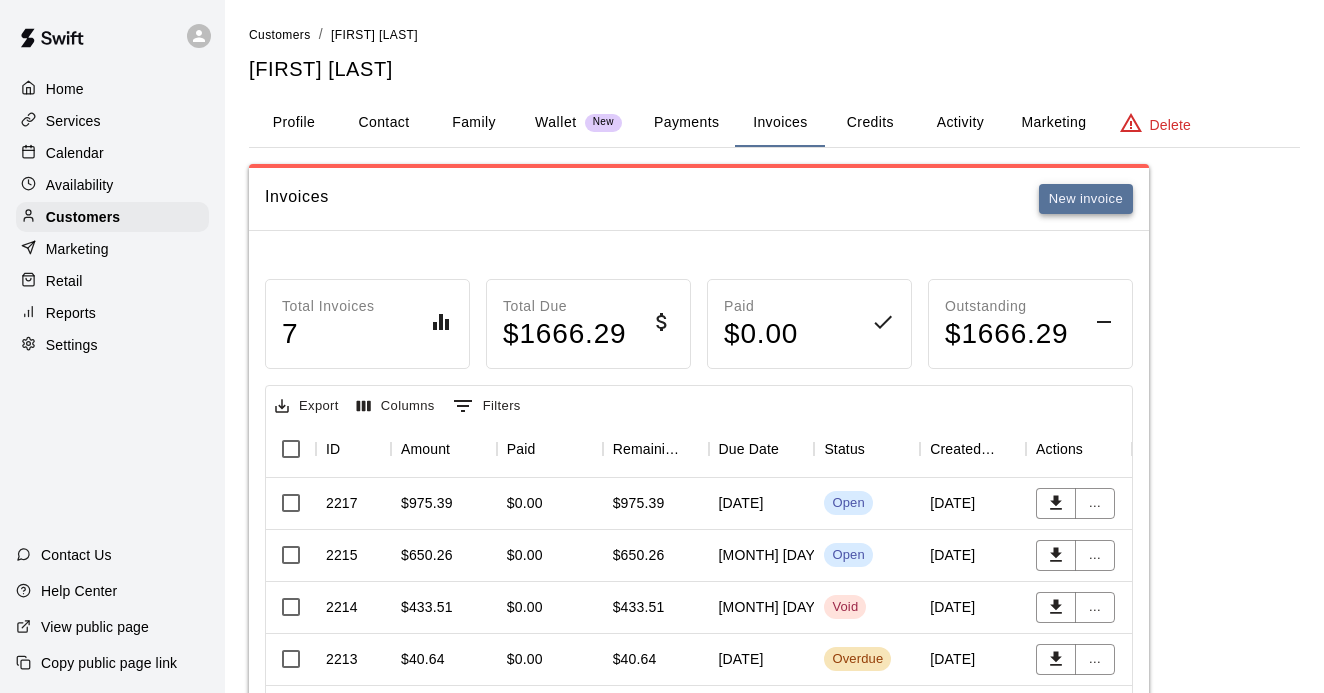 click on "New invoice" at bounding box center (1086, 199) 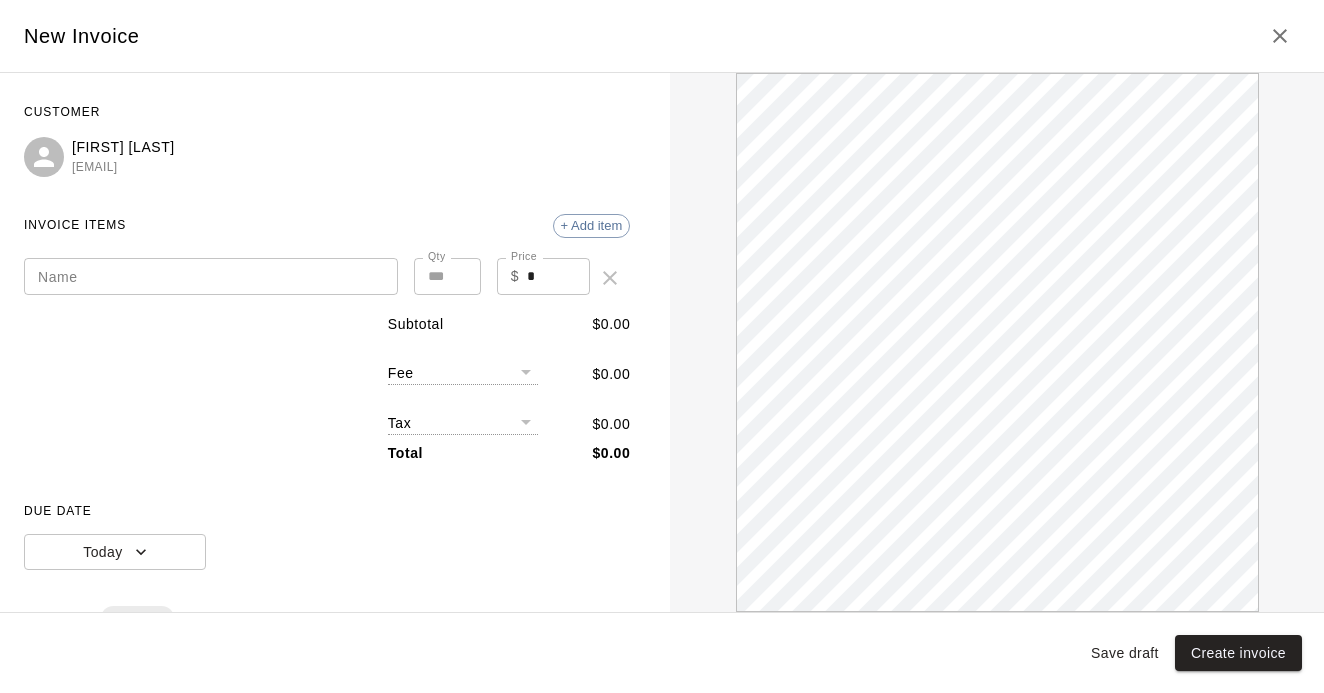 scroll, scrollTop: 0, scrollLeft: 0, axis: both 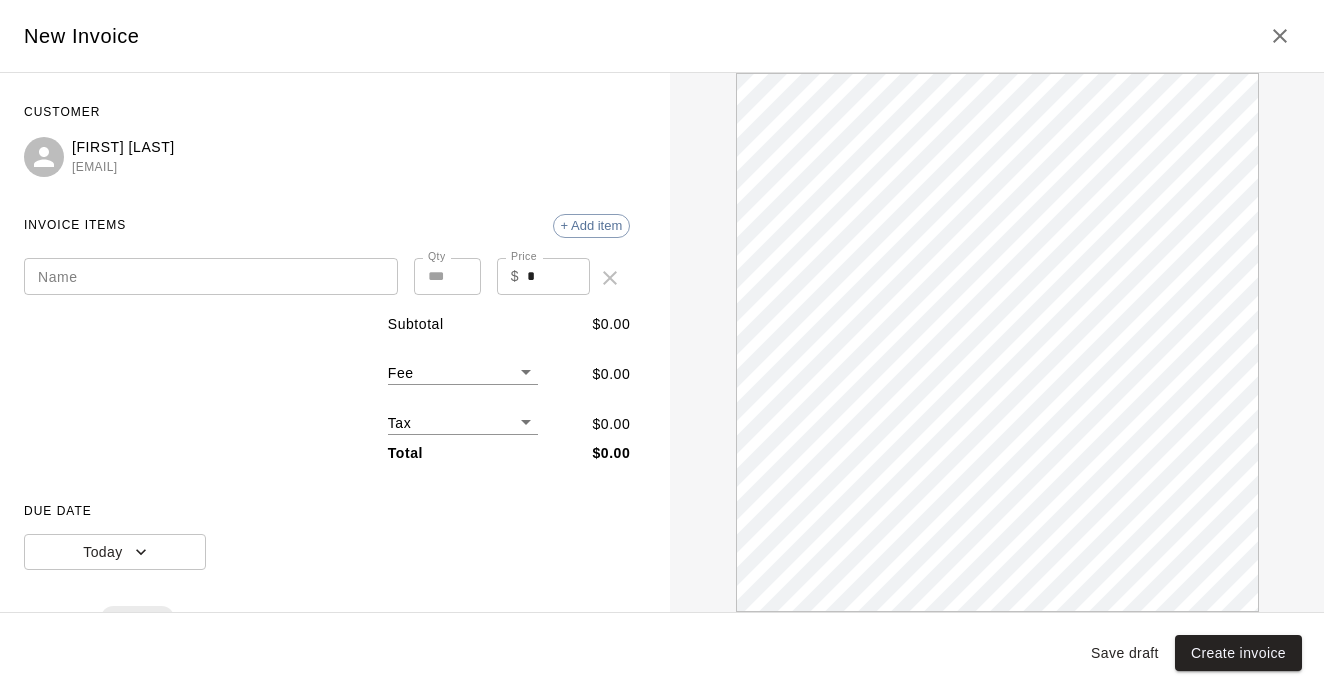 click on "Name" at bounding box center [211, 276] 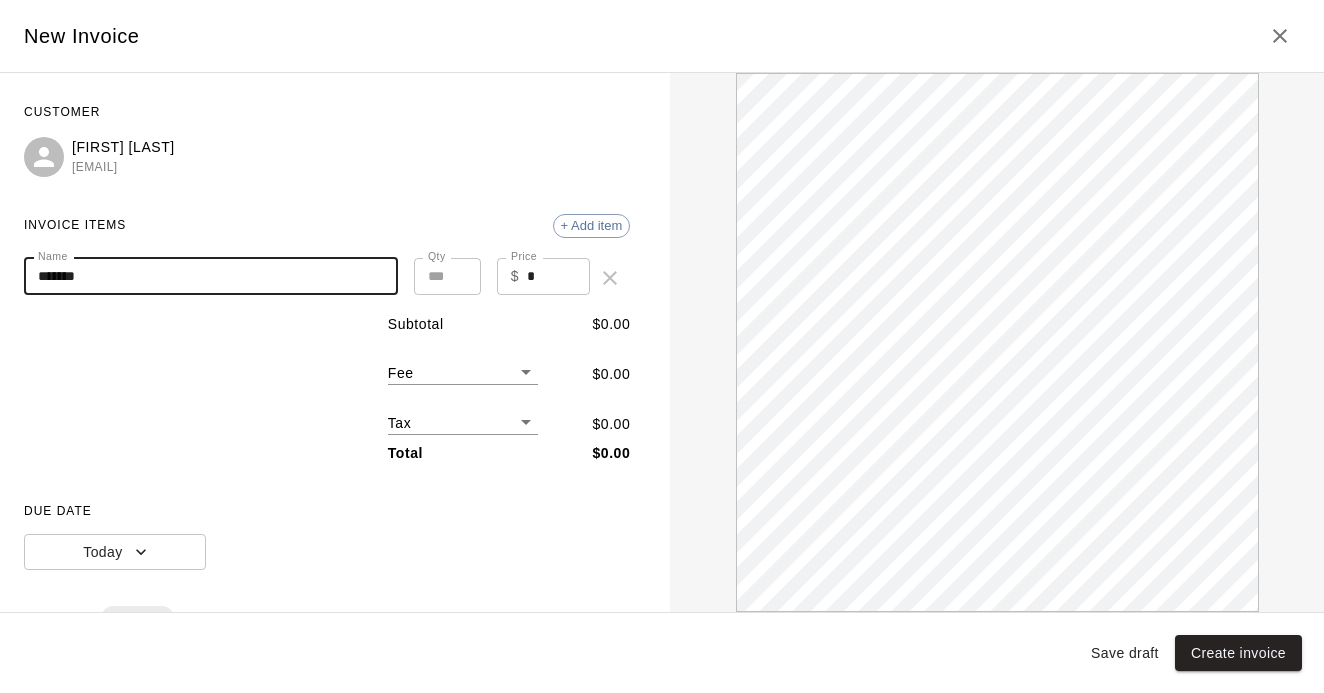 scroll, scrollTop: 0, scrollLeft: 0, axis: both 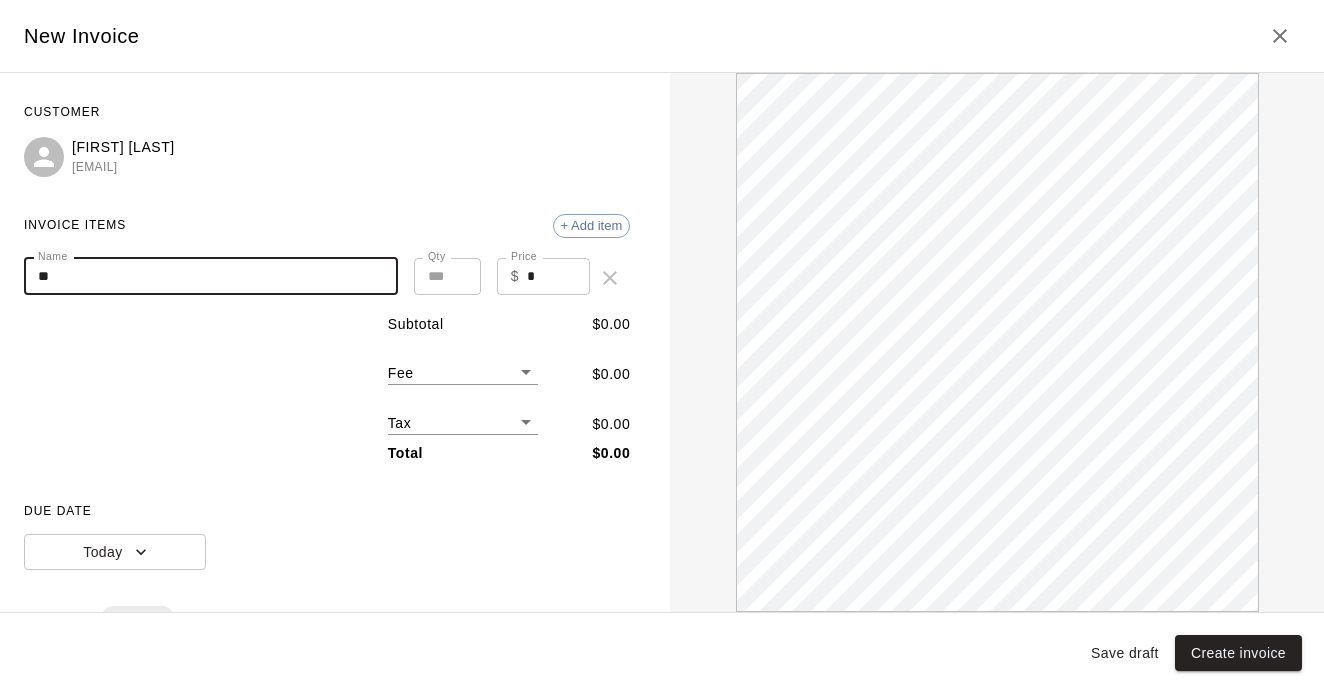 type on "*" 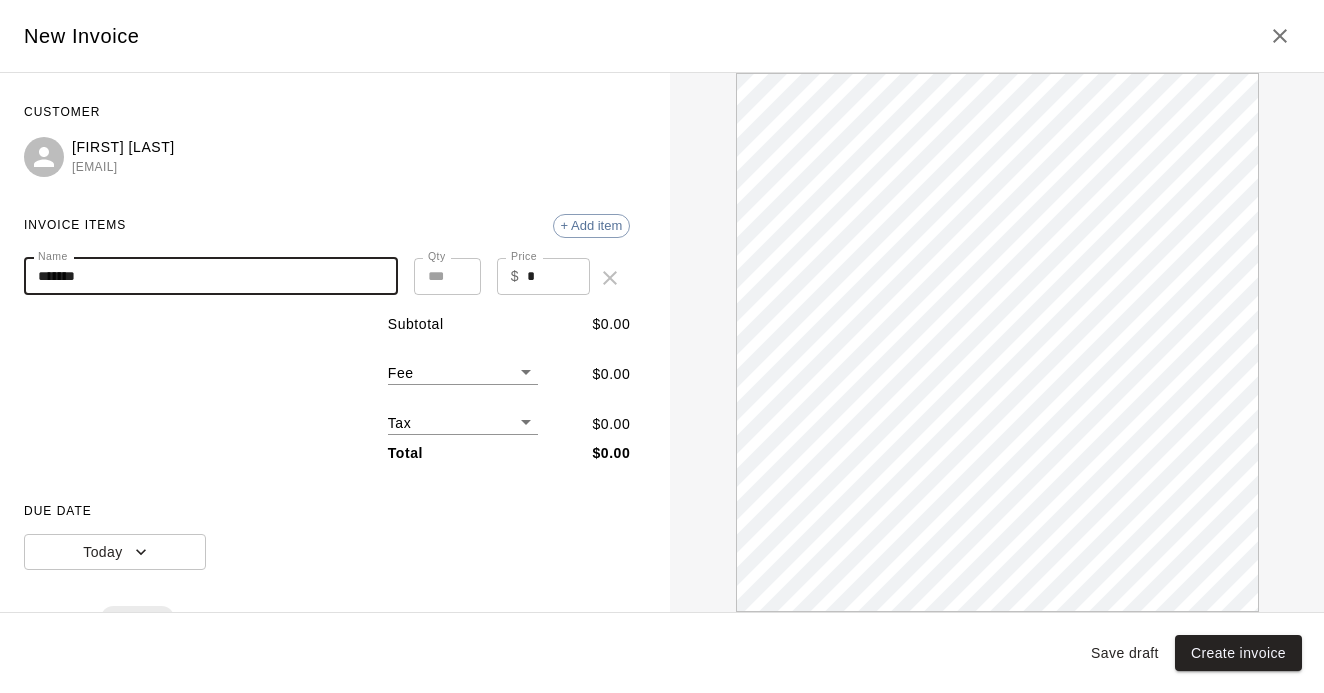 scroll, scrollTop: 0, scrollLeft: 0, axis: both 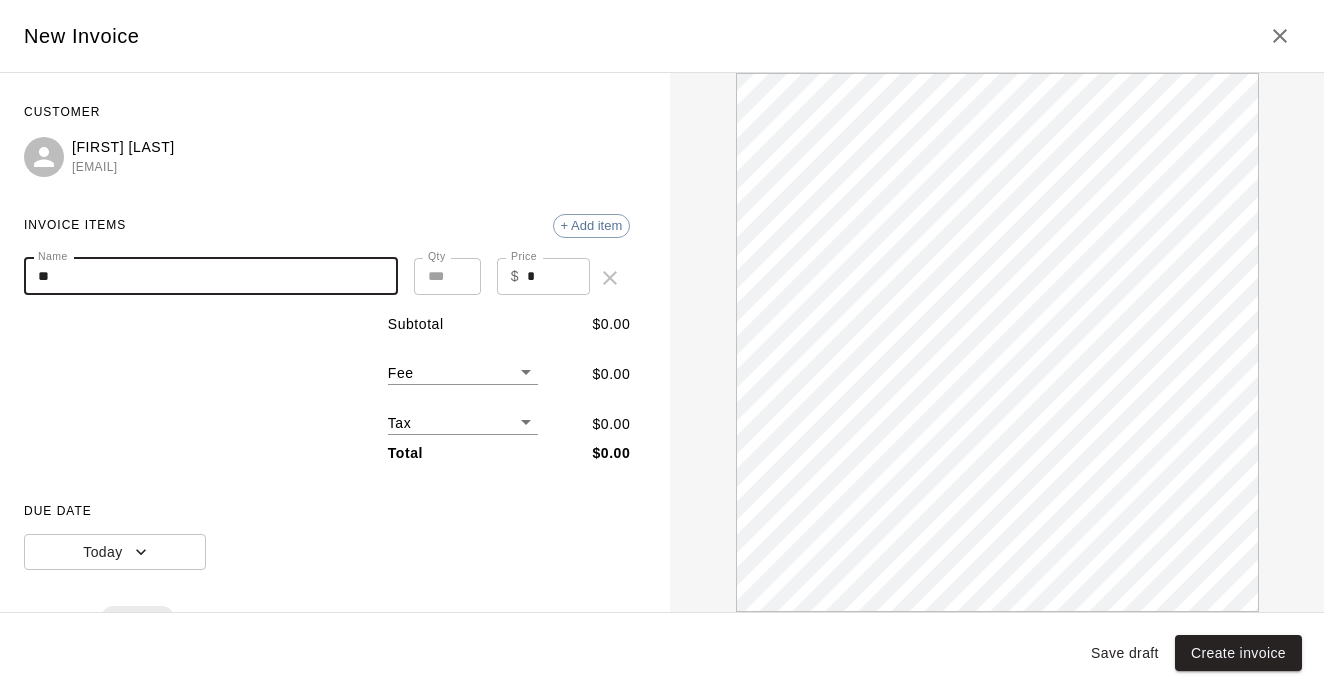 type on "*" 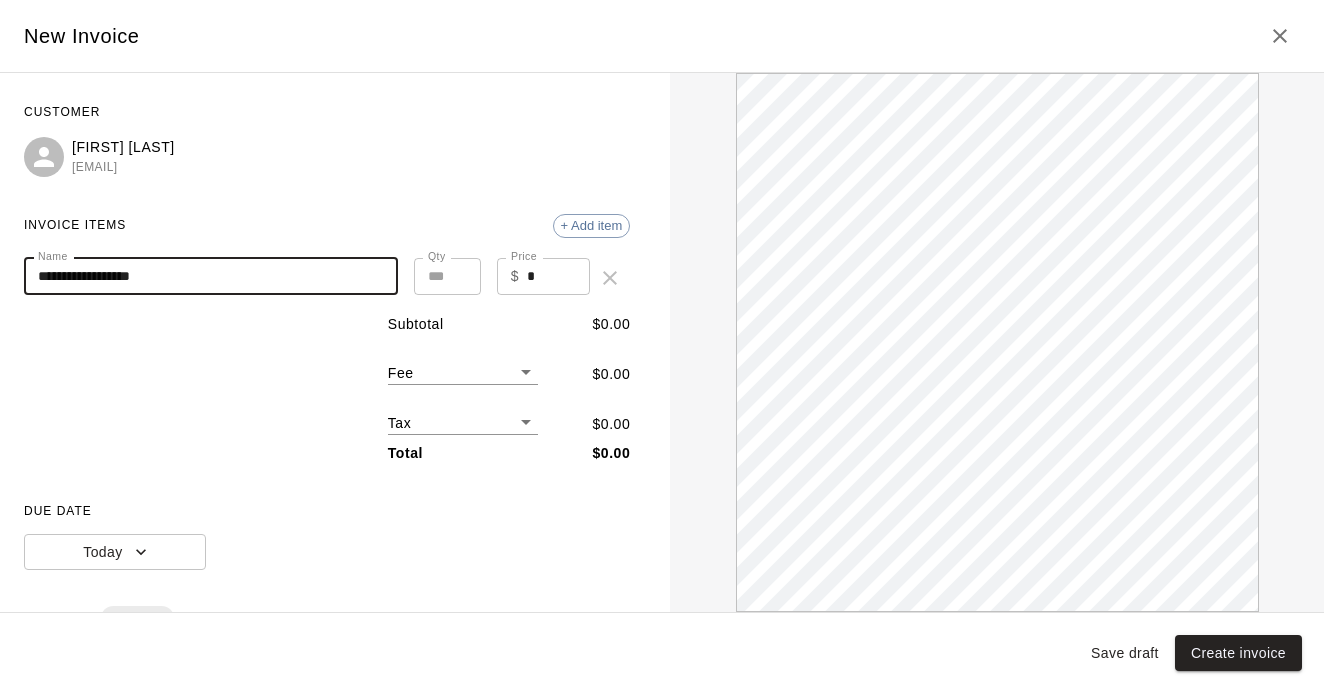 scroll, scrollTop: 0, scrollLeft: 0, axis: both 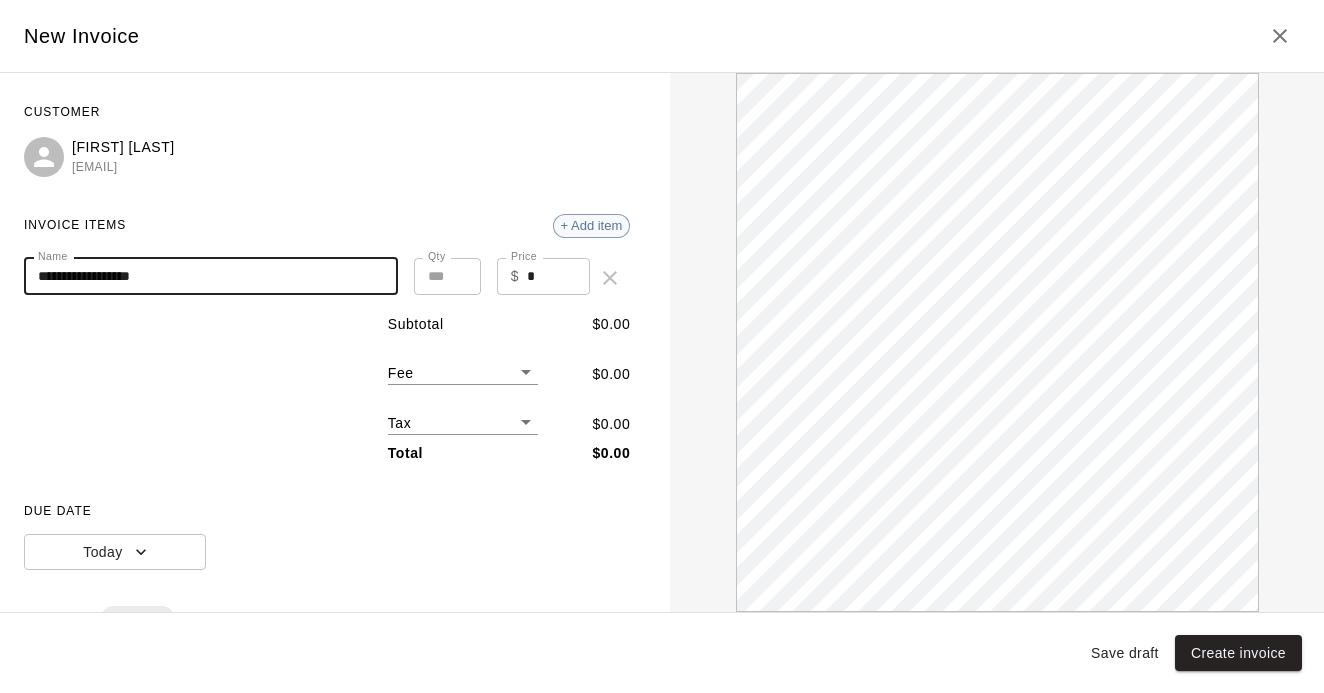 type on "**********" 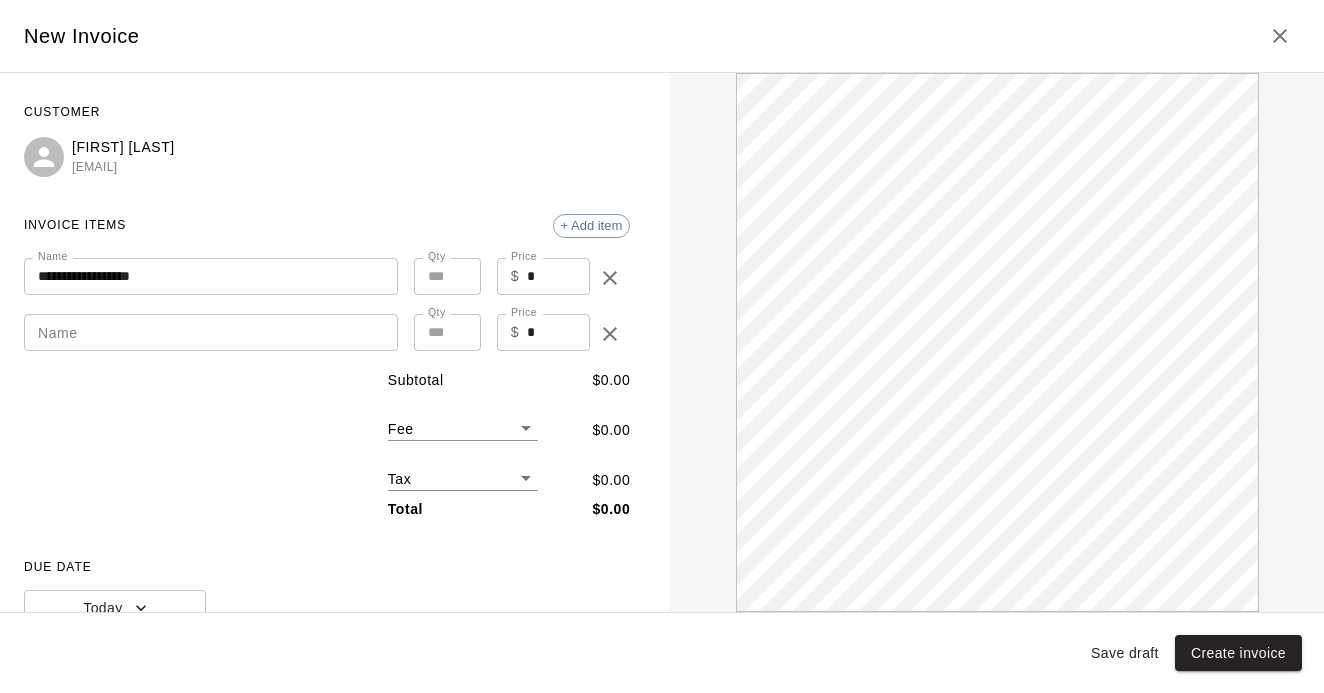 scroll, scrollTop: 0, scrollLeft: 0, axis: both 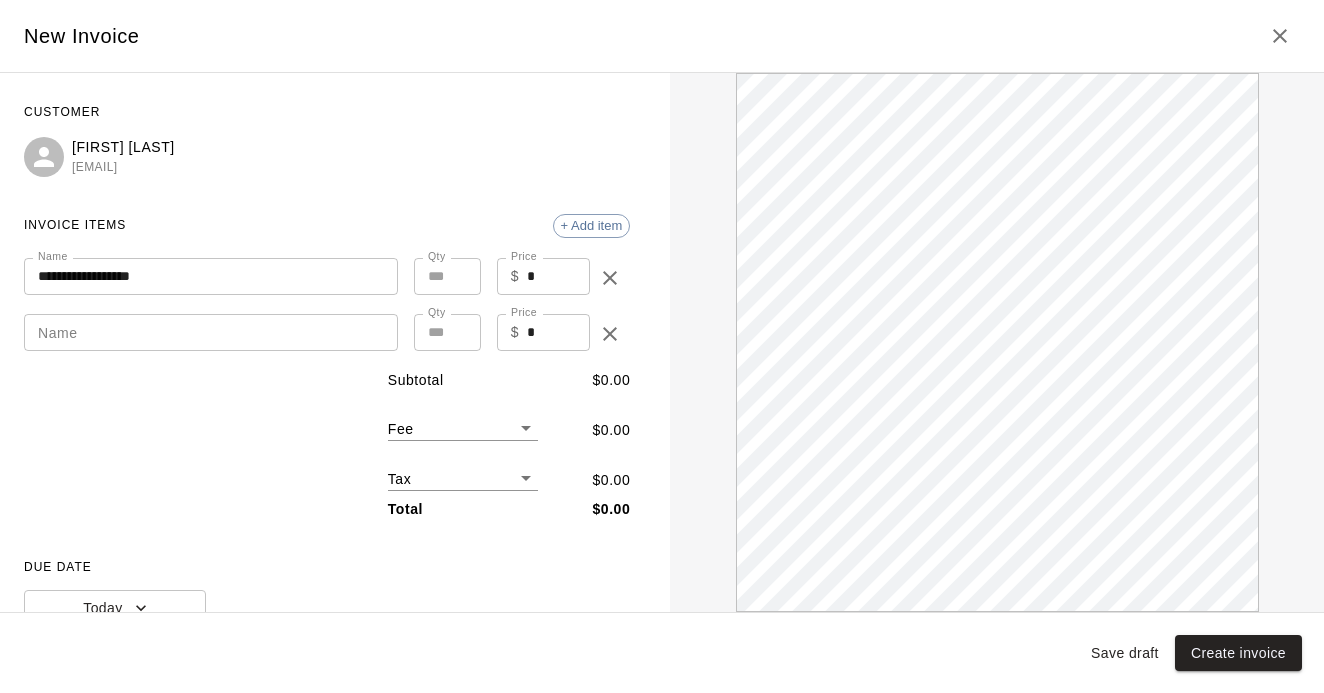 click on "Name" at bounding box center [211, 332] 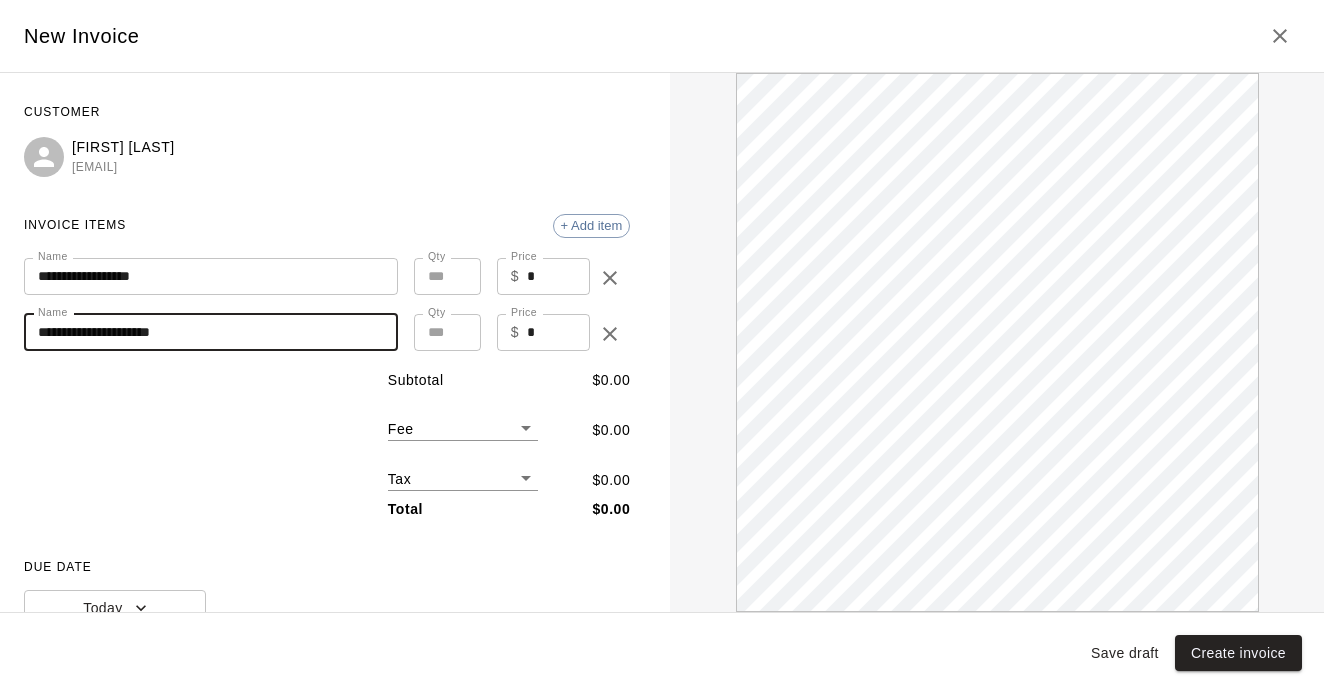 scroll, scrollTop: 0, scrollLeft: 0, axis: both 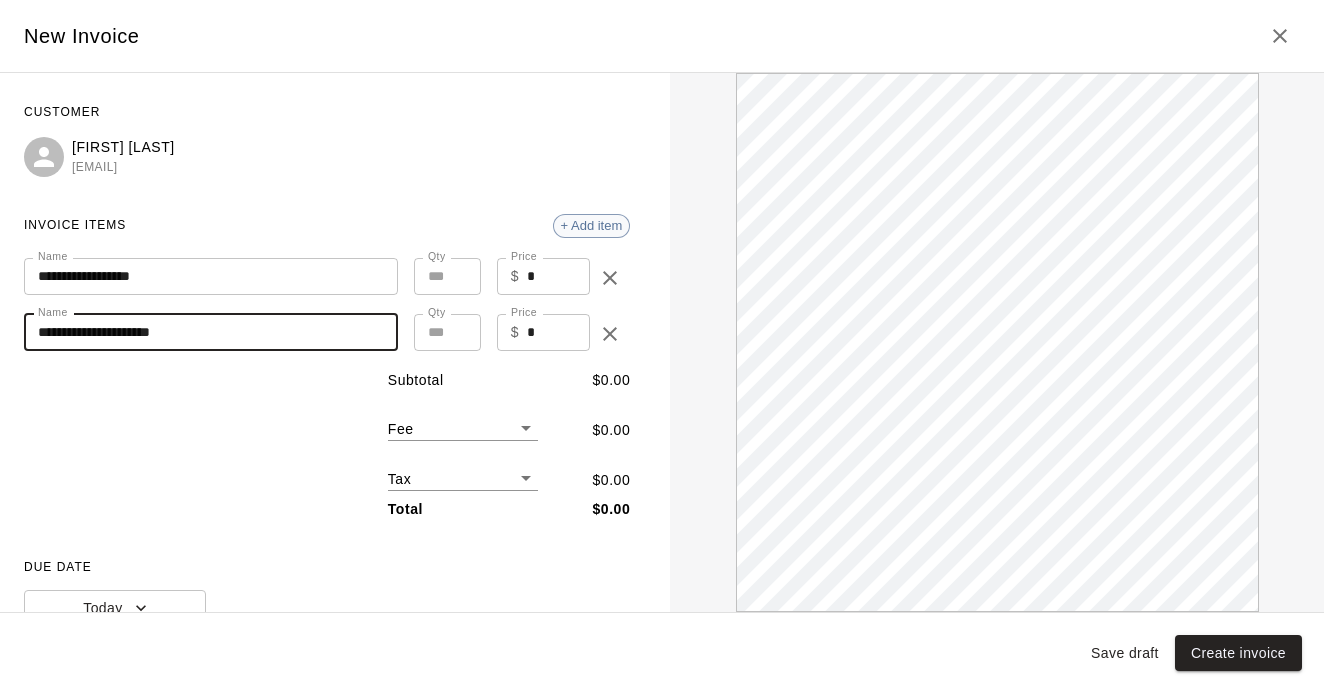 type on "**********" 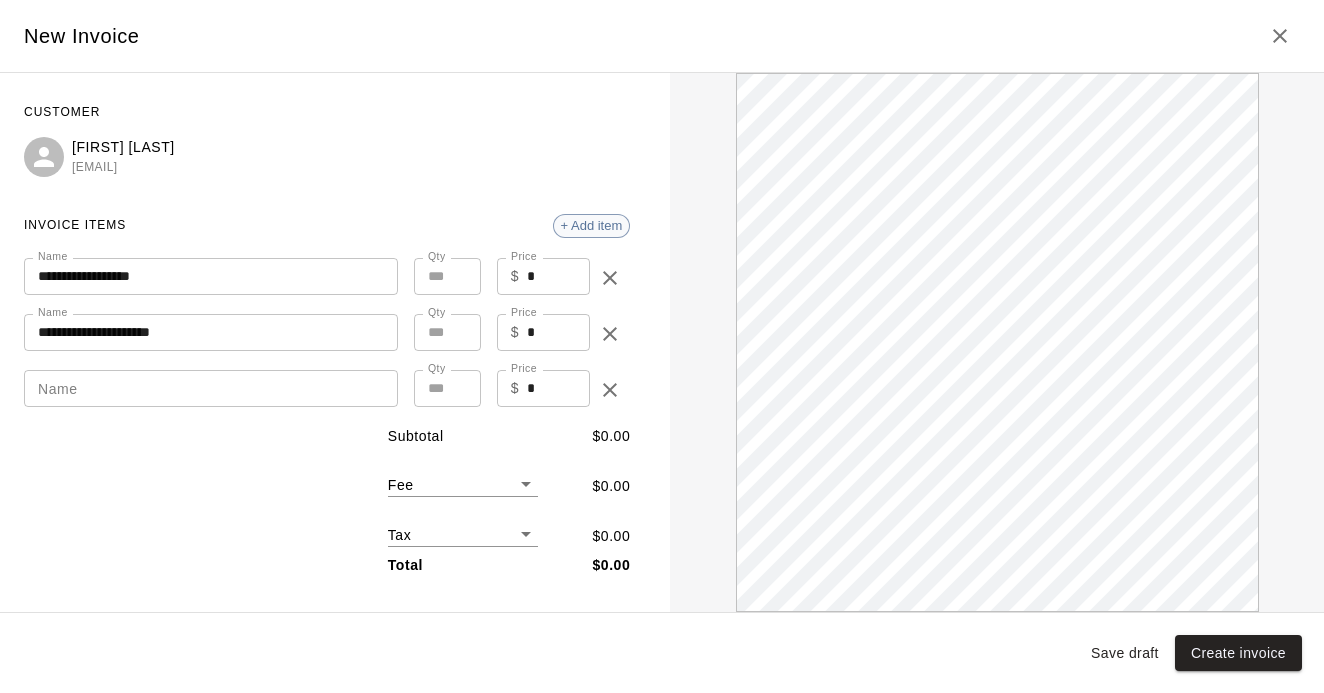 scroll, scrollTop: 0, scrollLeft: 0, axis: both 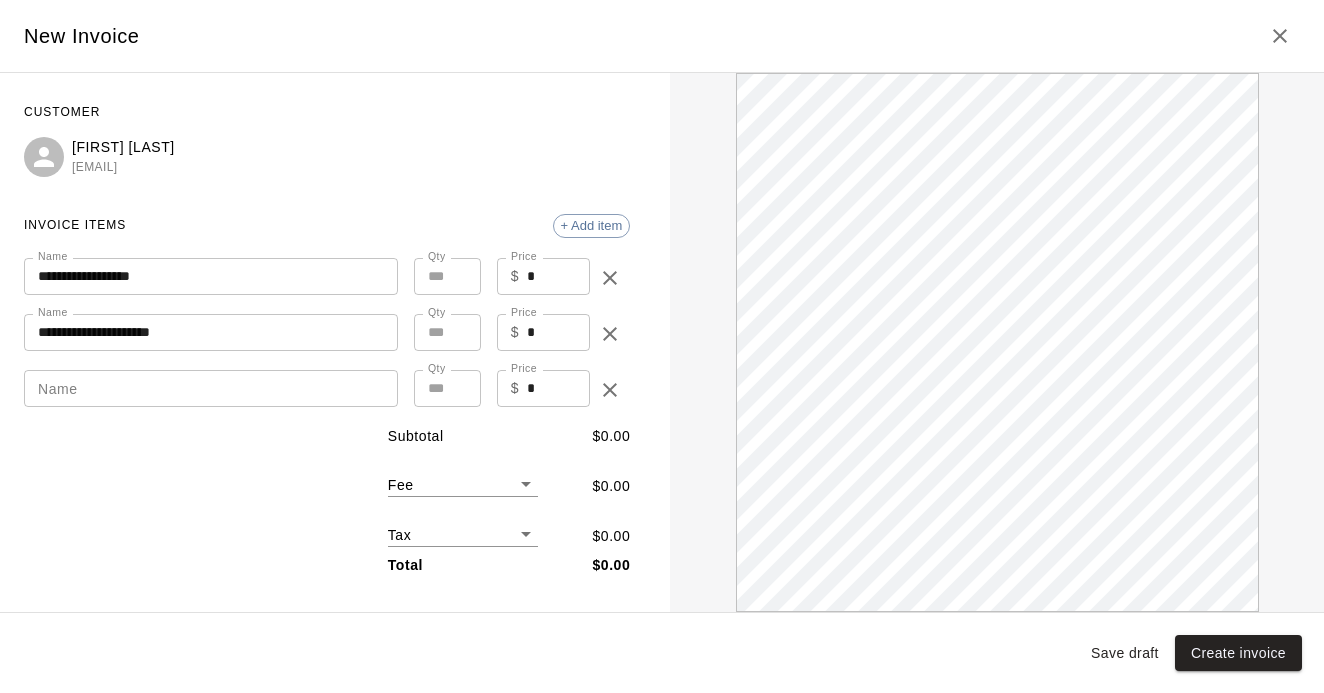 click on "Name" at bounding box center [211, 388] 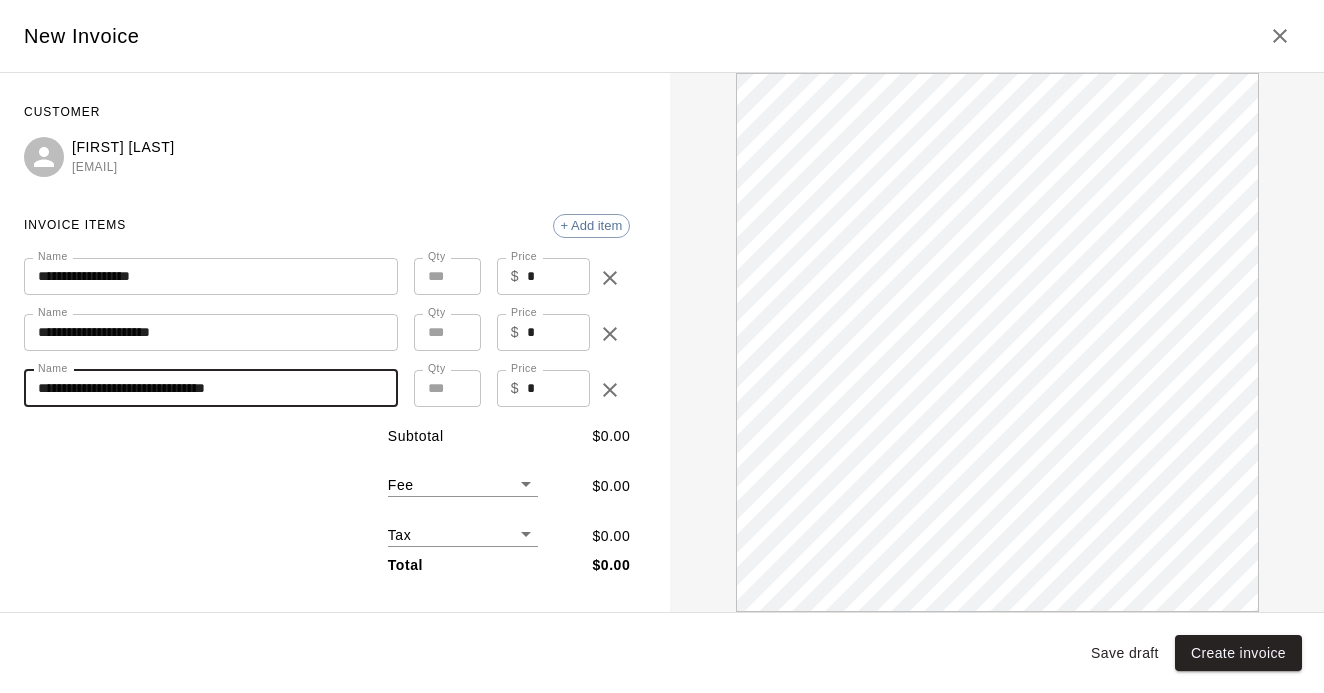 scroll, scrollTop: 0, scrollLeft: 0, axis: both 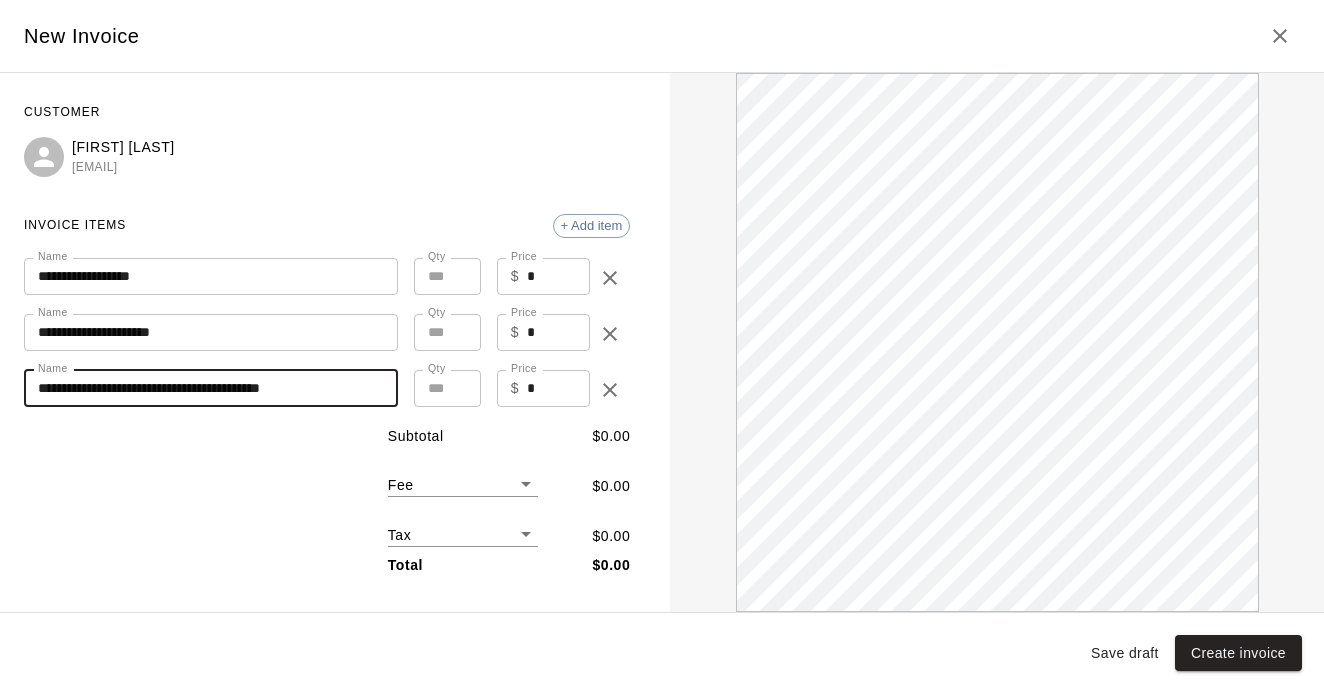 click on "**********" at bounding box center (211, 388) 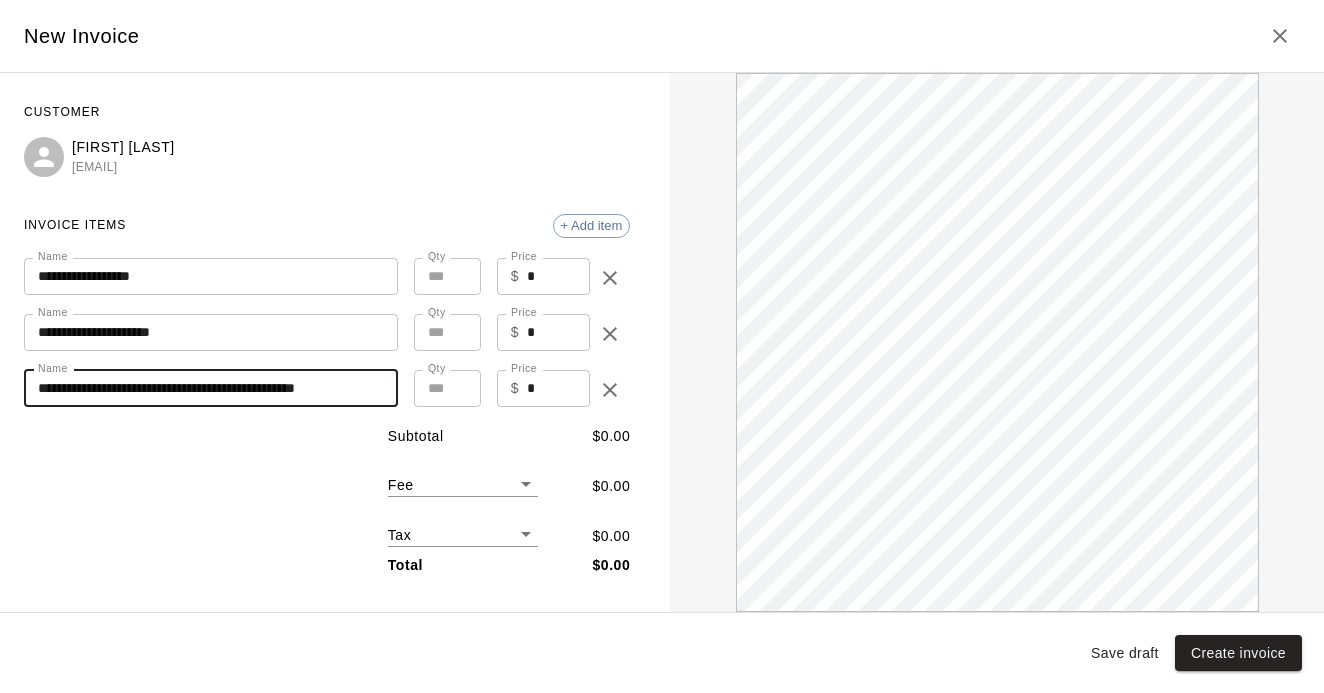 scroll, scrollTop: 0, scrollLeft: 0, axis: both 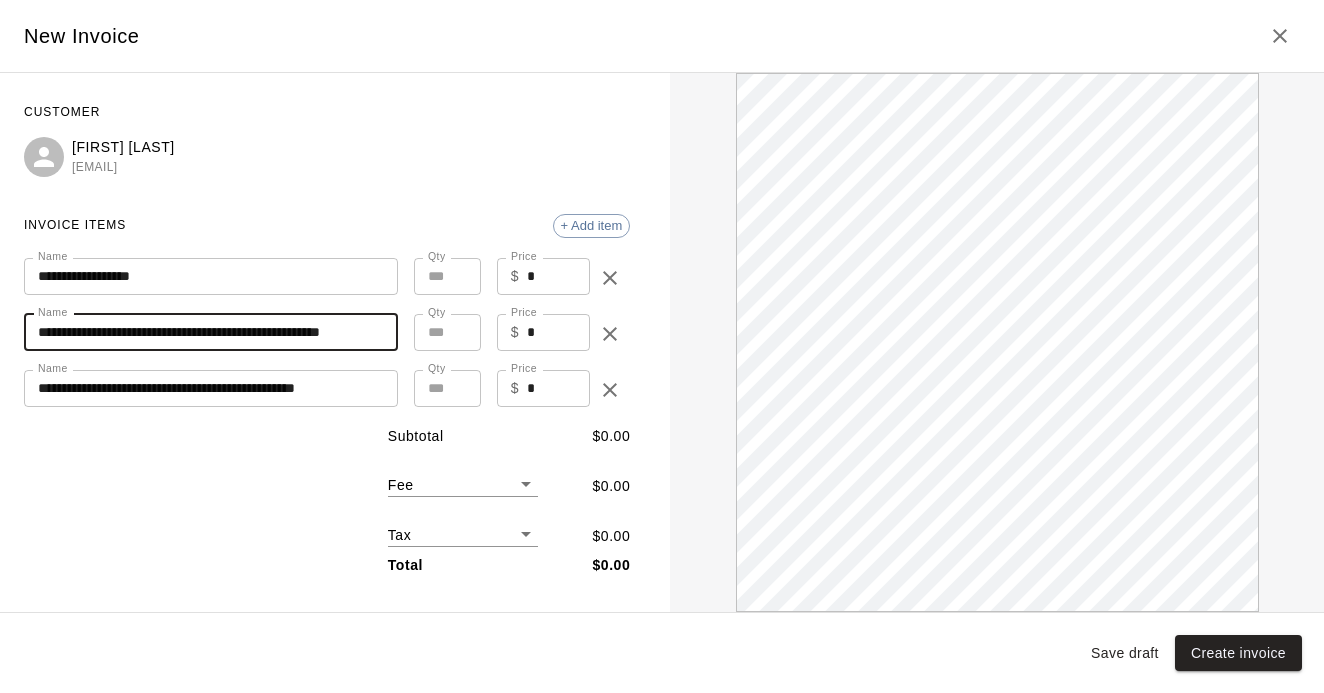 type on "**********" 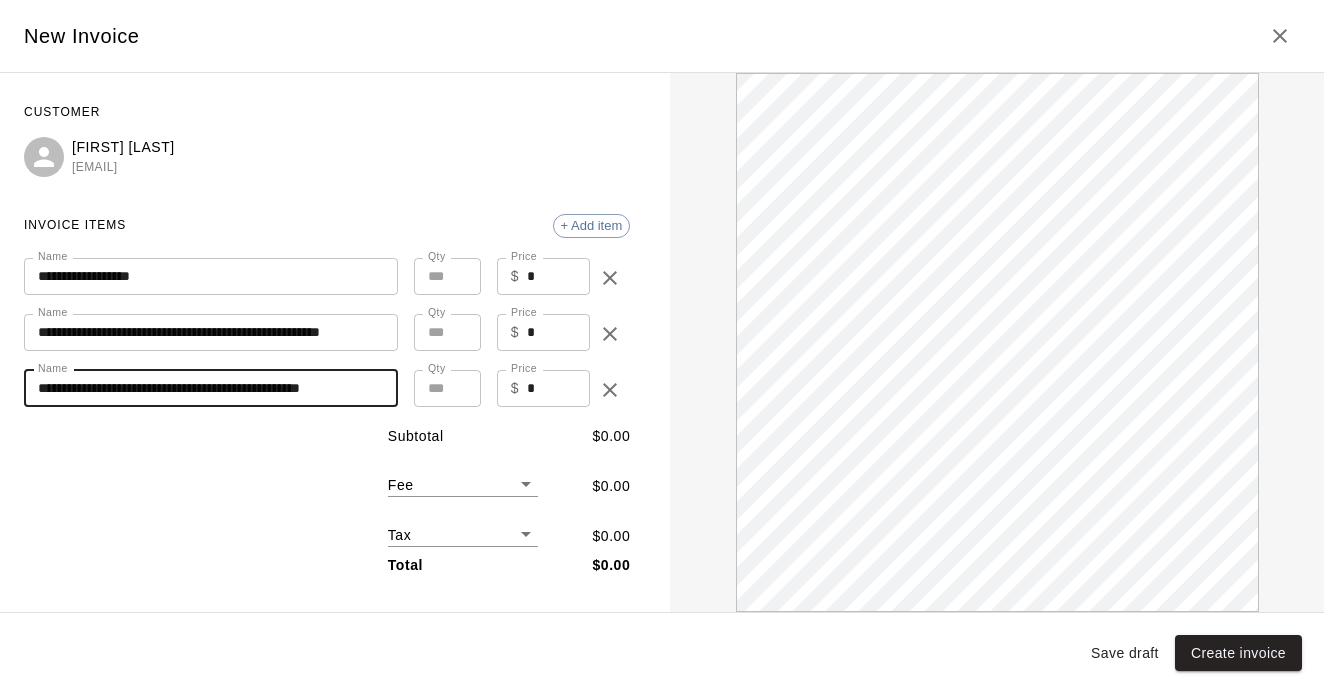 scroll, scrollTop: 0, scrollLeft: 0, axis: both 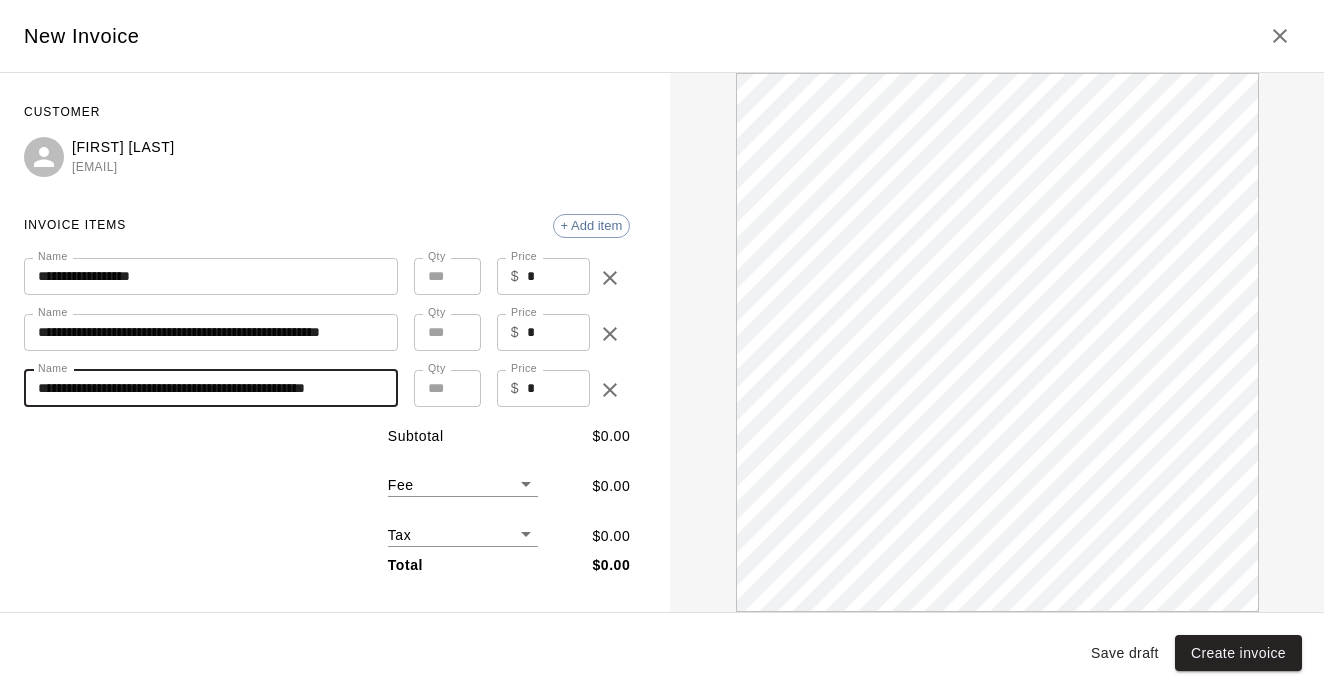 type on "**********" 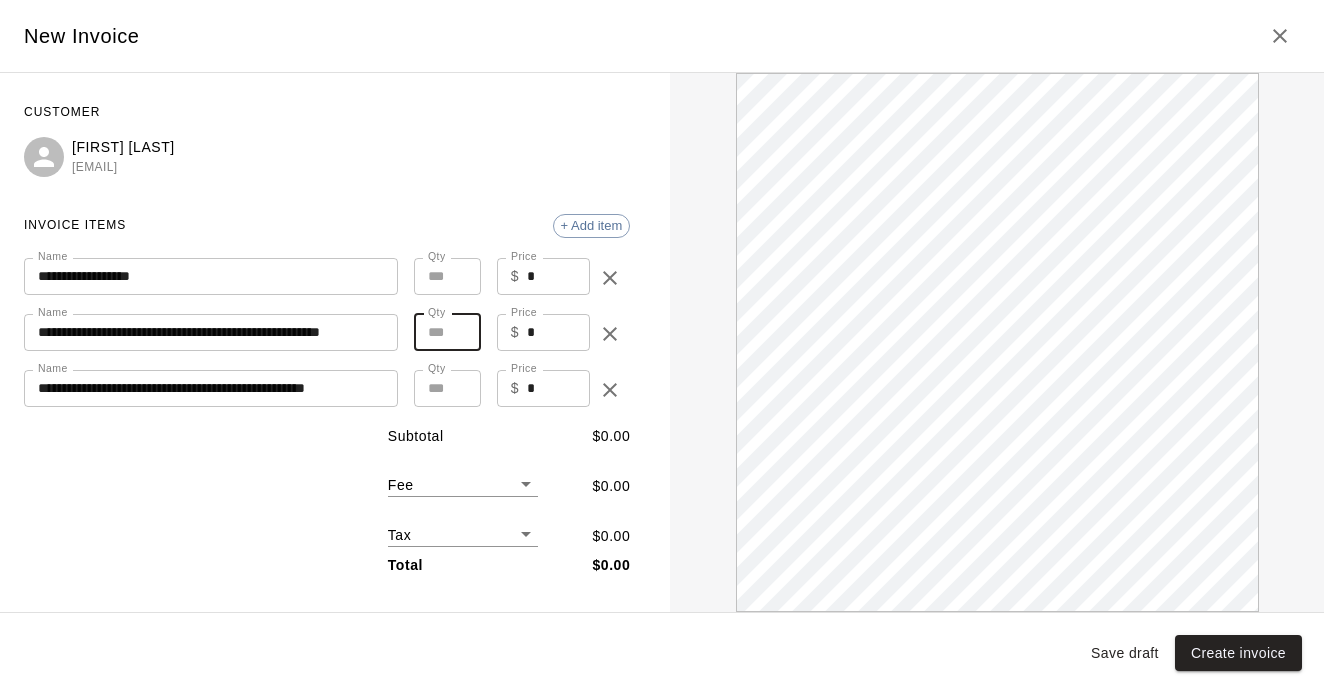 click on "*" at bounding box center [447, 332] 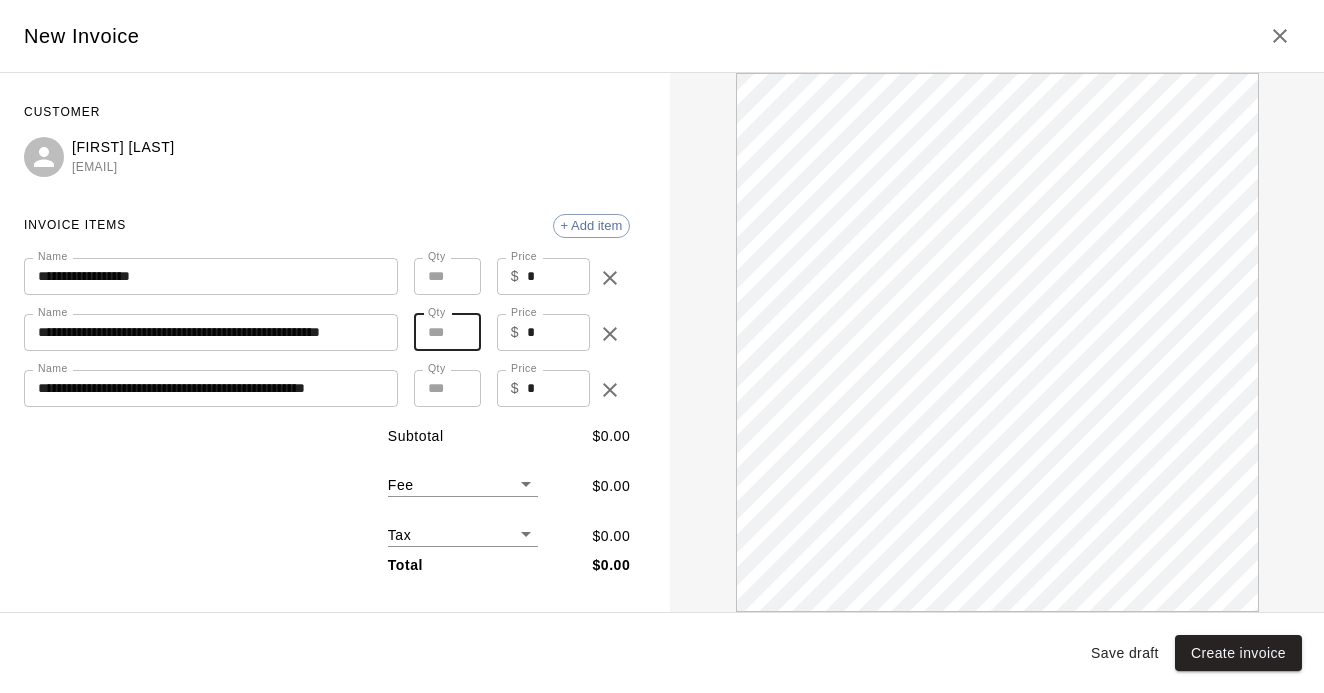 click on "*" at bounding box center (447, 332) 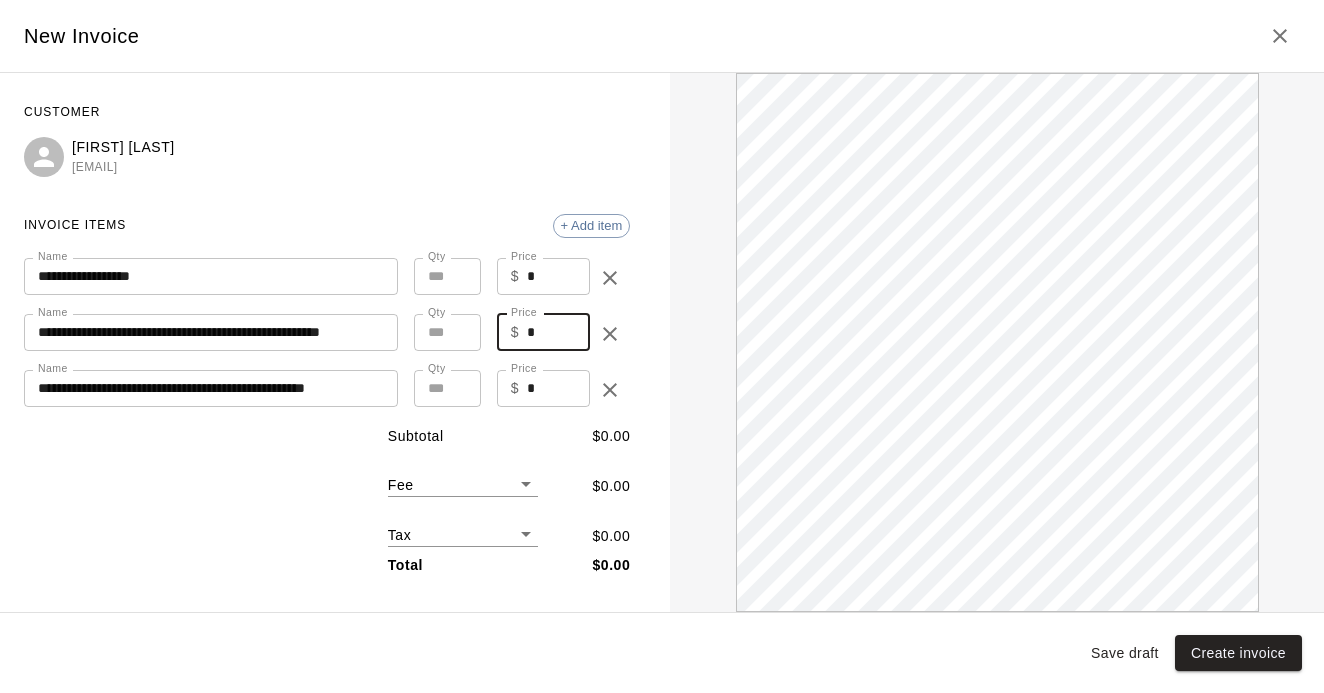 click on "*" at bounding box center (558, 332) 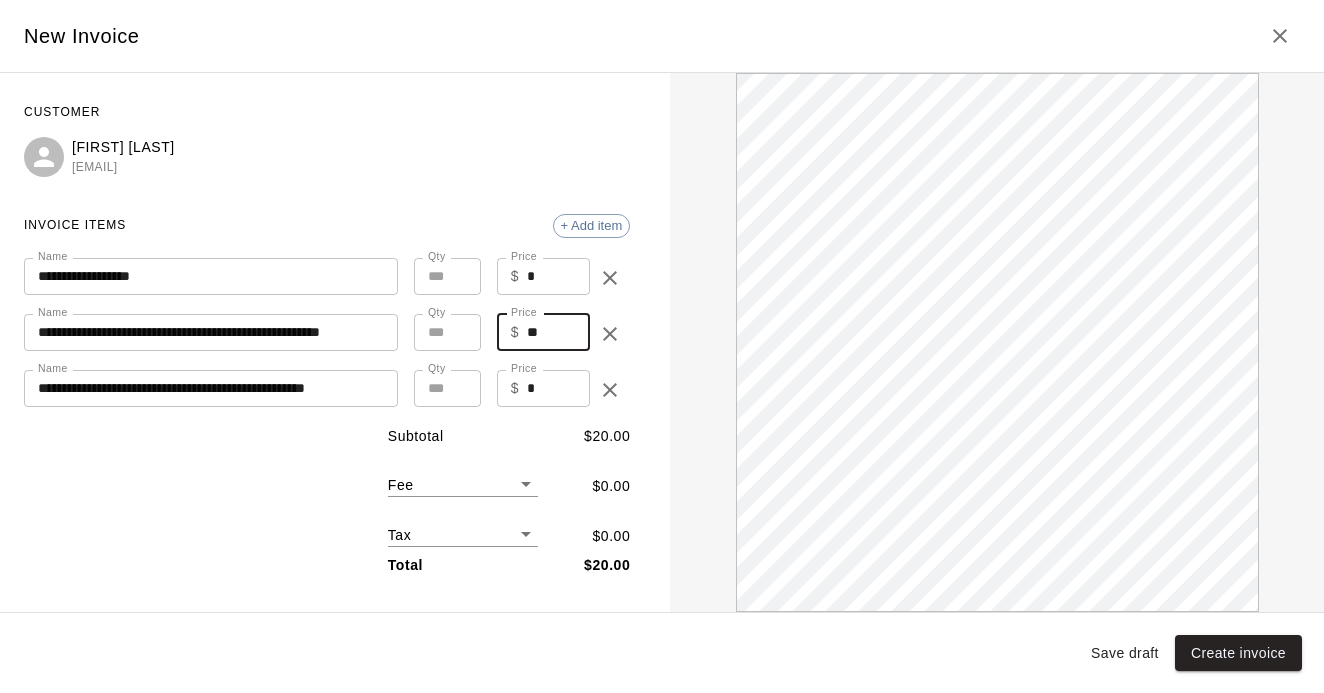 scroll, scrollTop: 0, scrollLeft: 0, axis: both 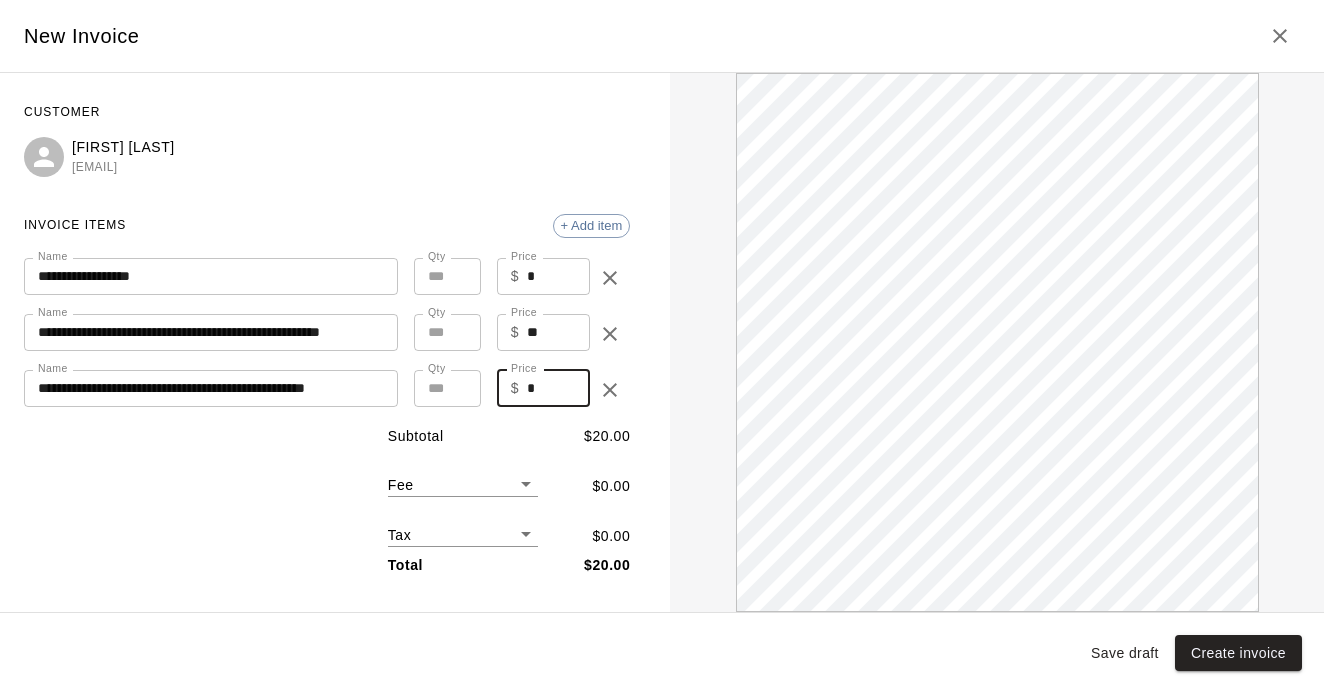 click on "$ * Price" at bounding box center [544, 388] 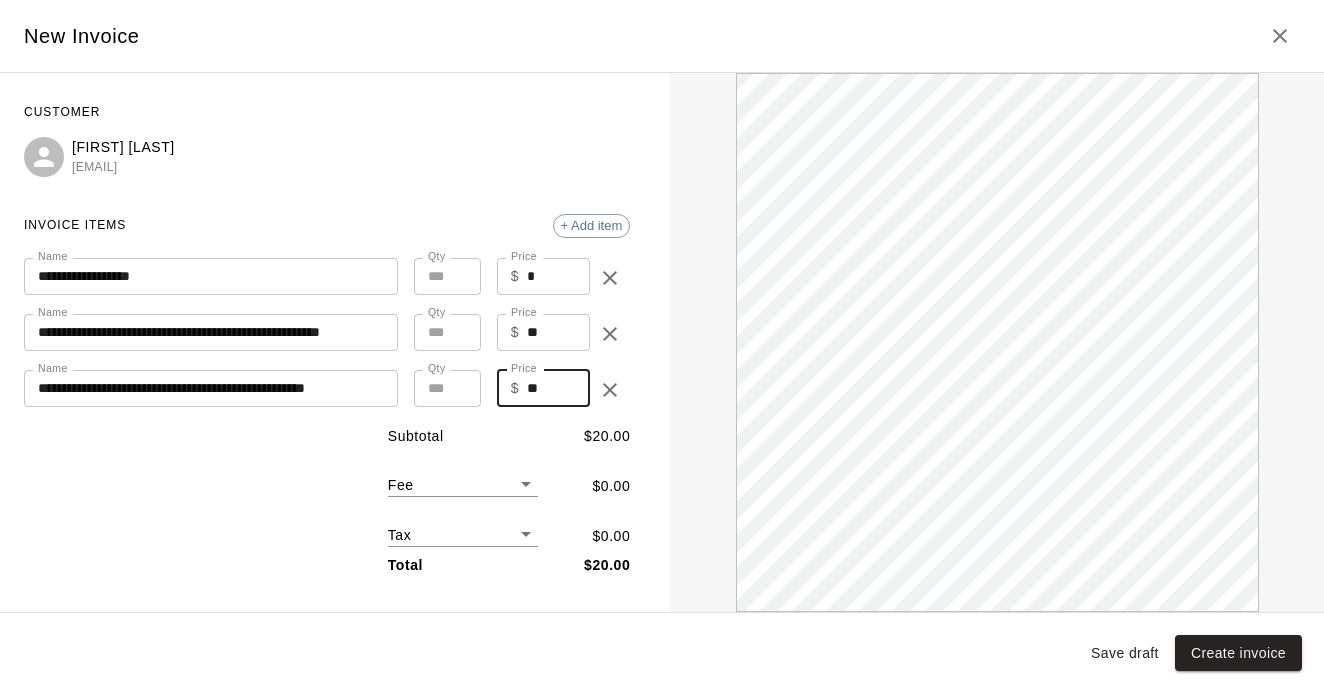 scroll, scrollTop: 0, scrollLeft: 0, axis: both 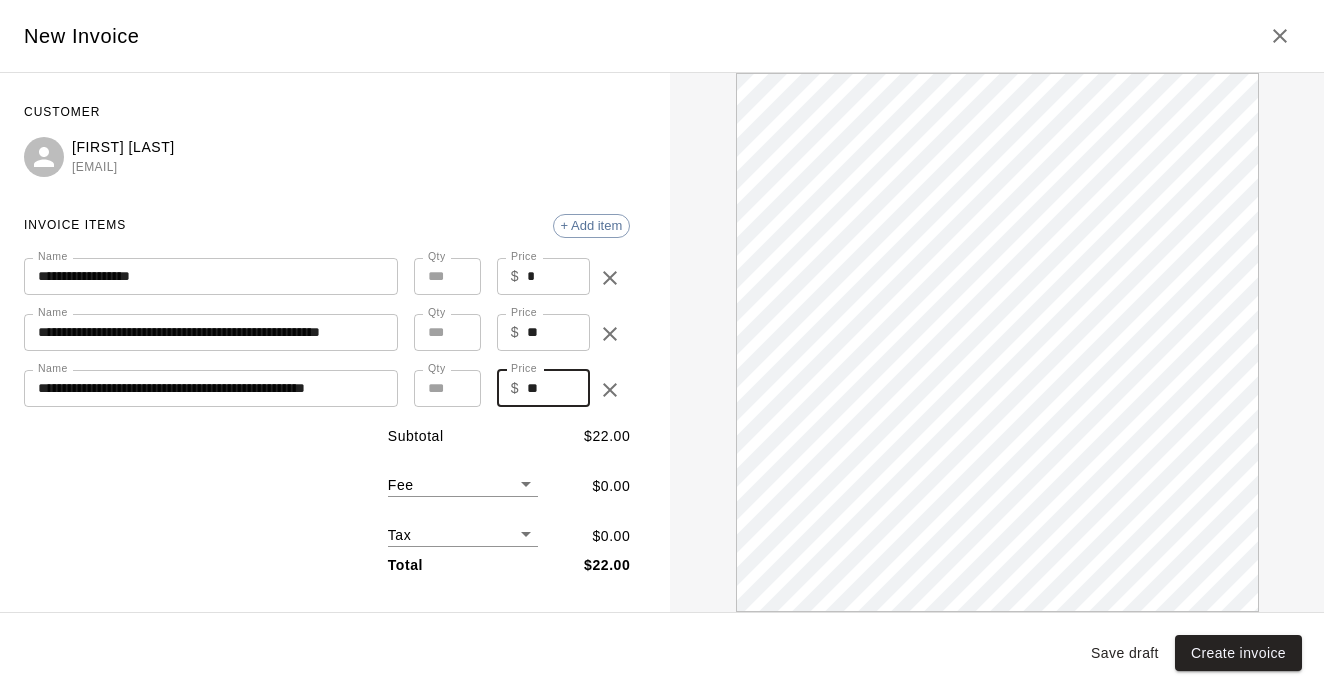 type on "*" 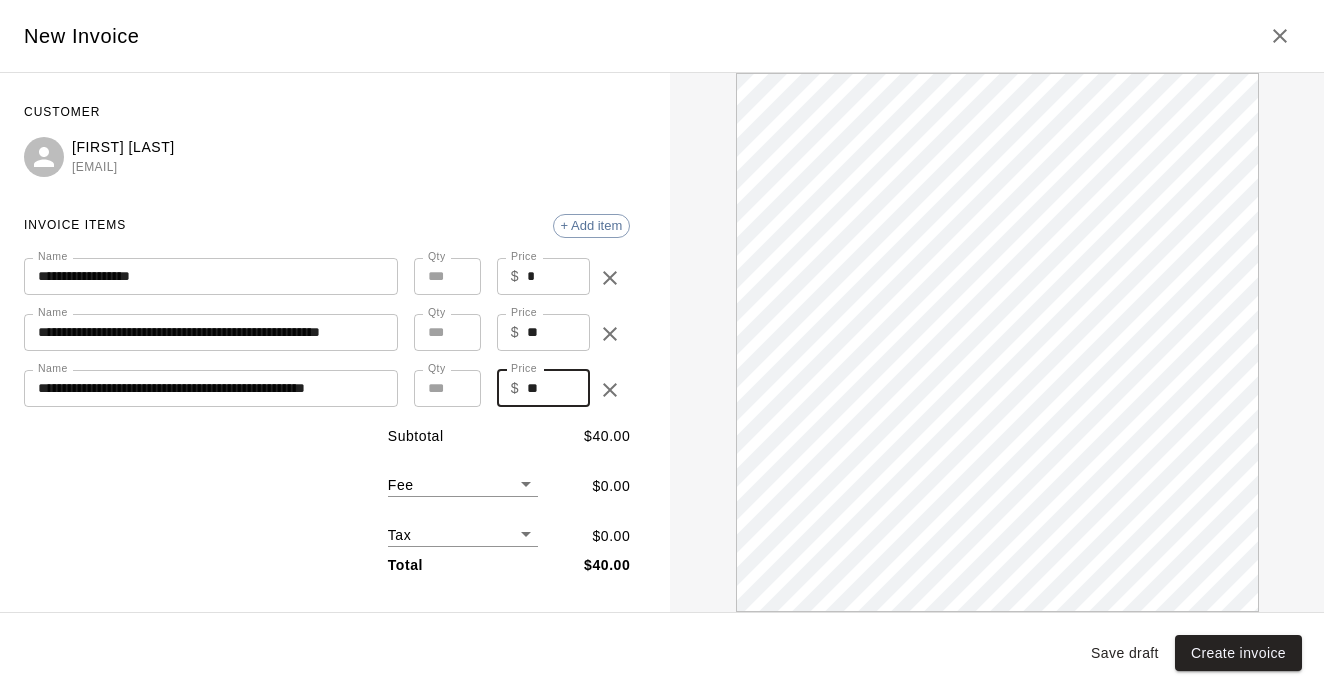 scroll, scrollTop: 0, scrollLeft: 0, axis: both 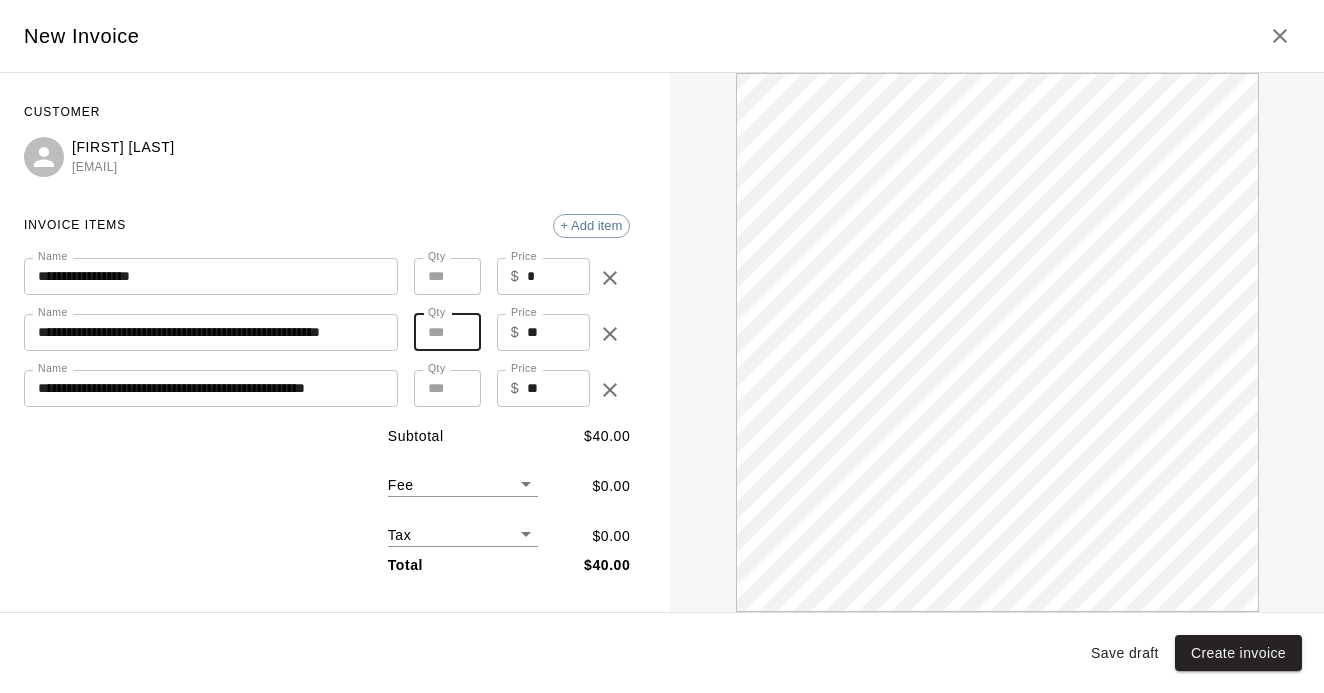 click on "*" at bounding box center (447, 332) 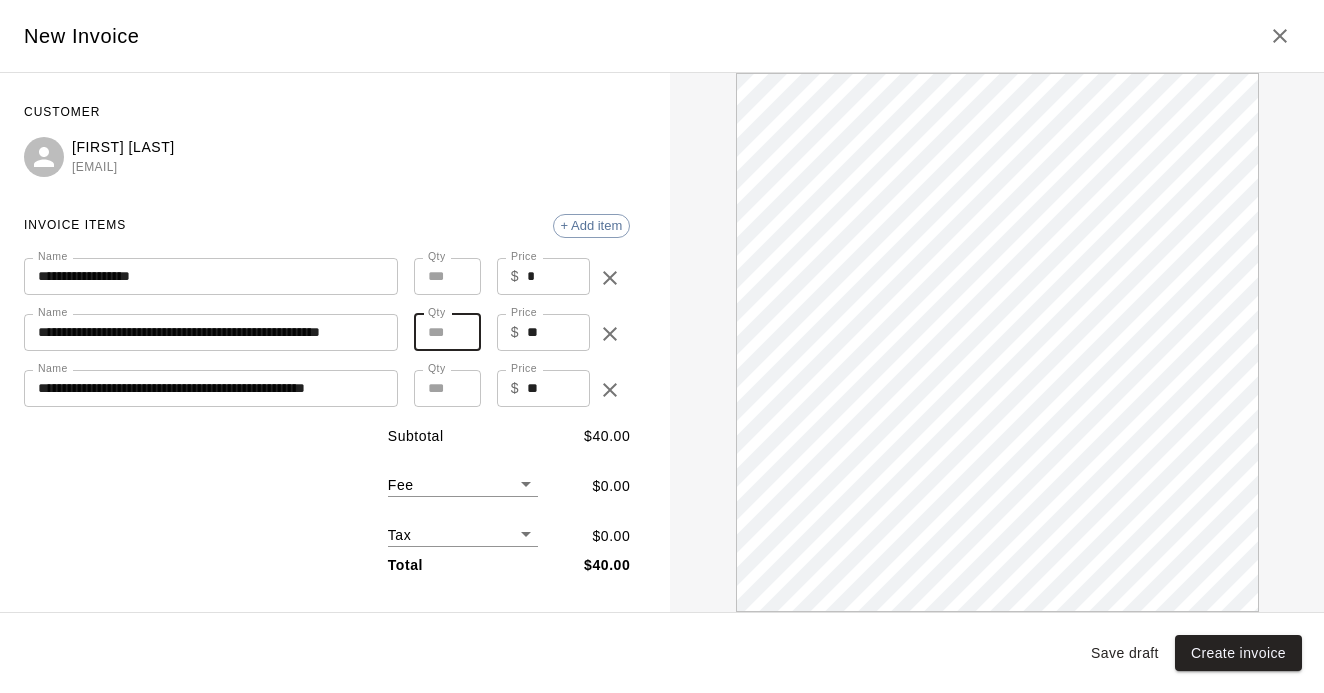 click on "*" at bounding box center [447, 332] 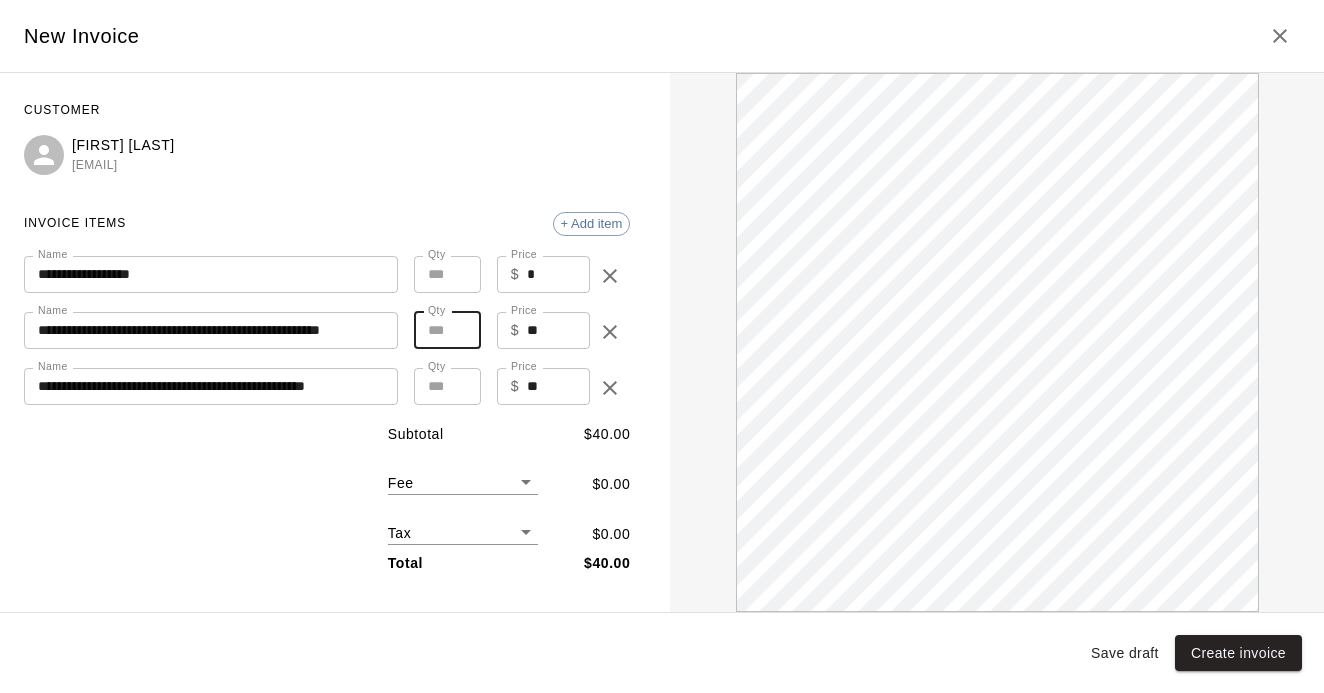 scroll, scrollTop: 3, scrollLeft: 0, axis: vertical 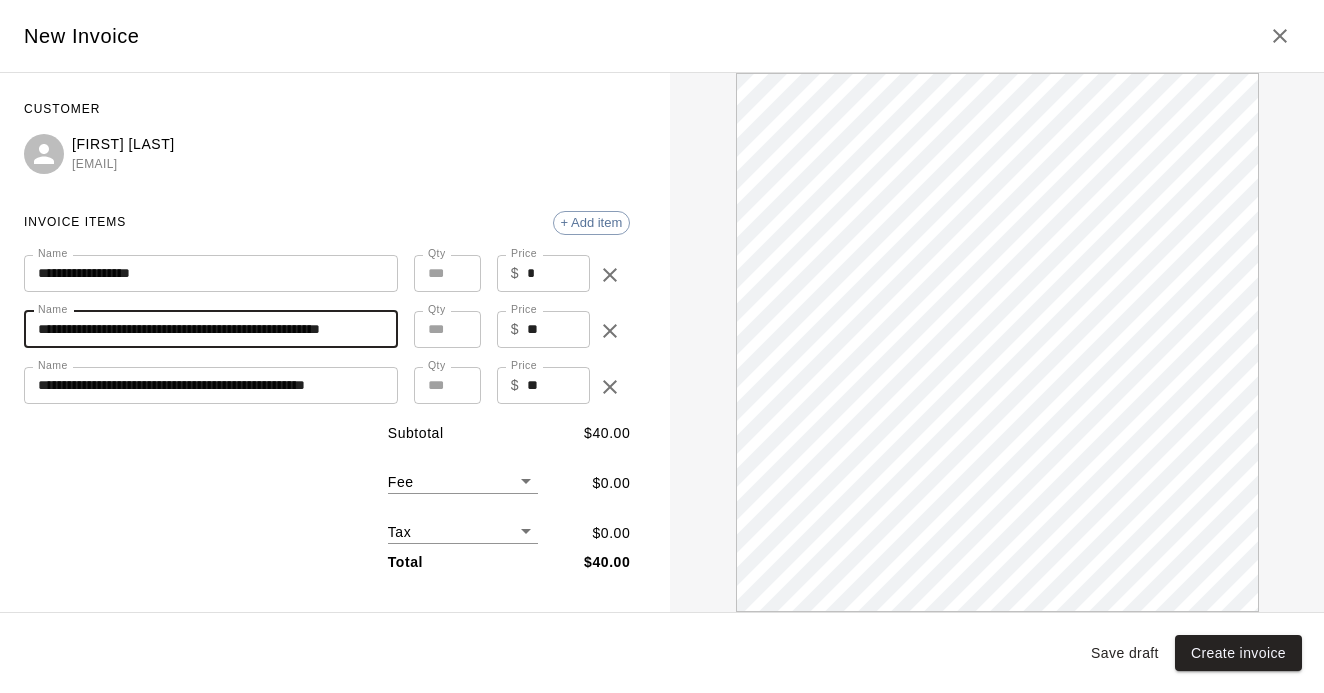 click on "**********" at bounding box center [211, 329] 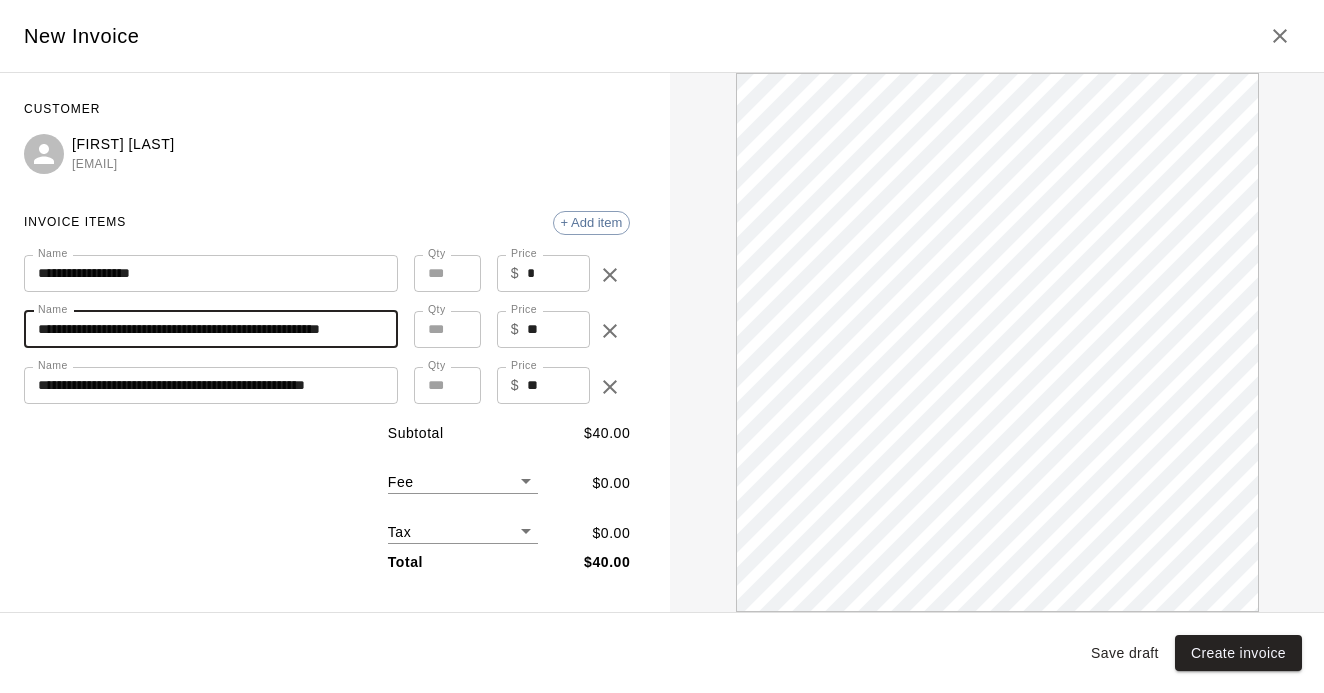 click on "**********" at bounding box center [211, 329] 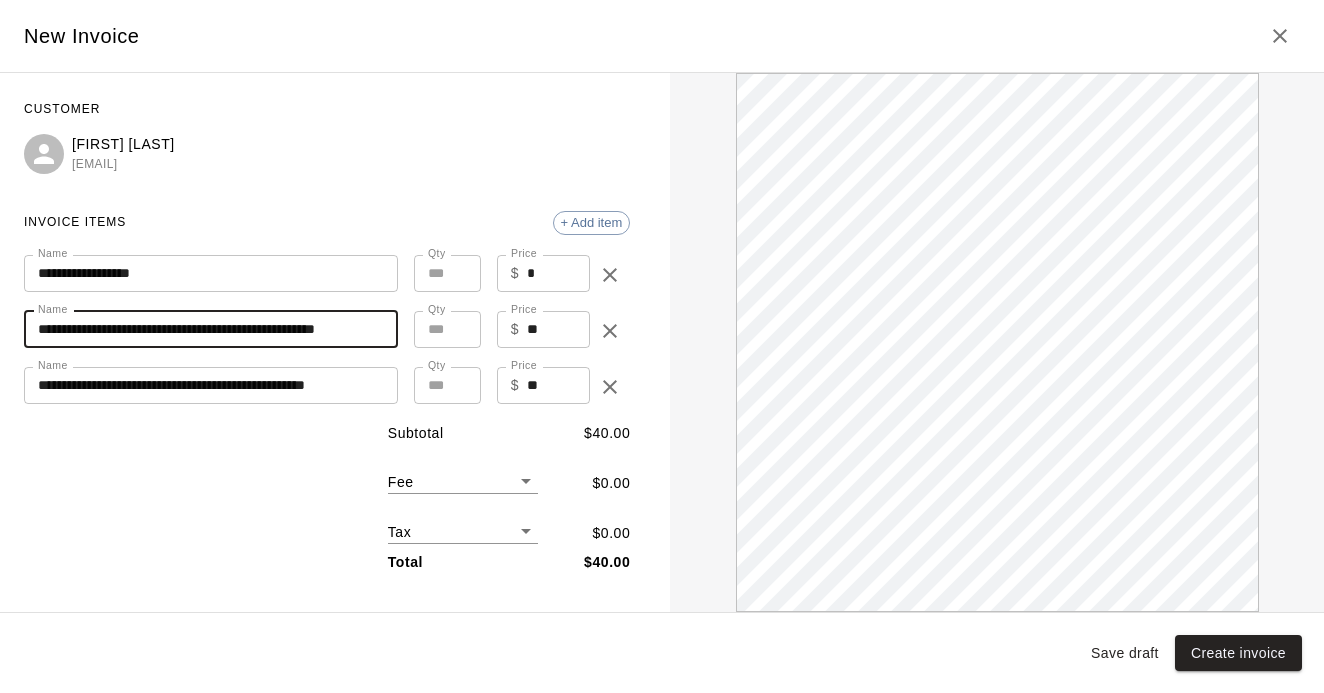scroll, scrollTop: 0, scrollLeft: 0, axis: both 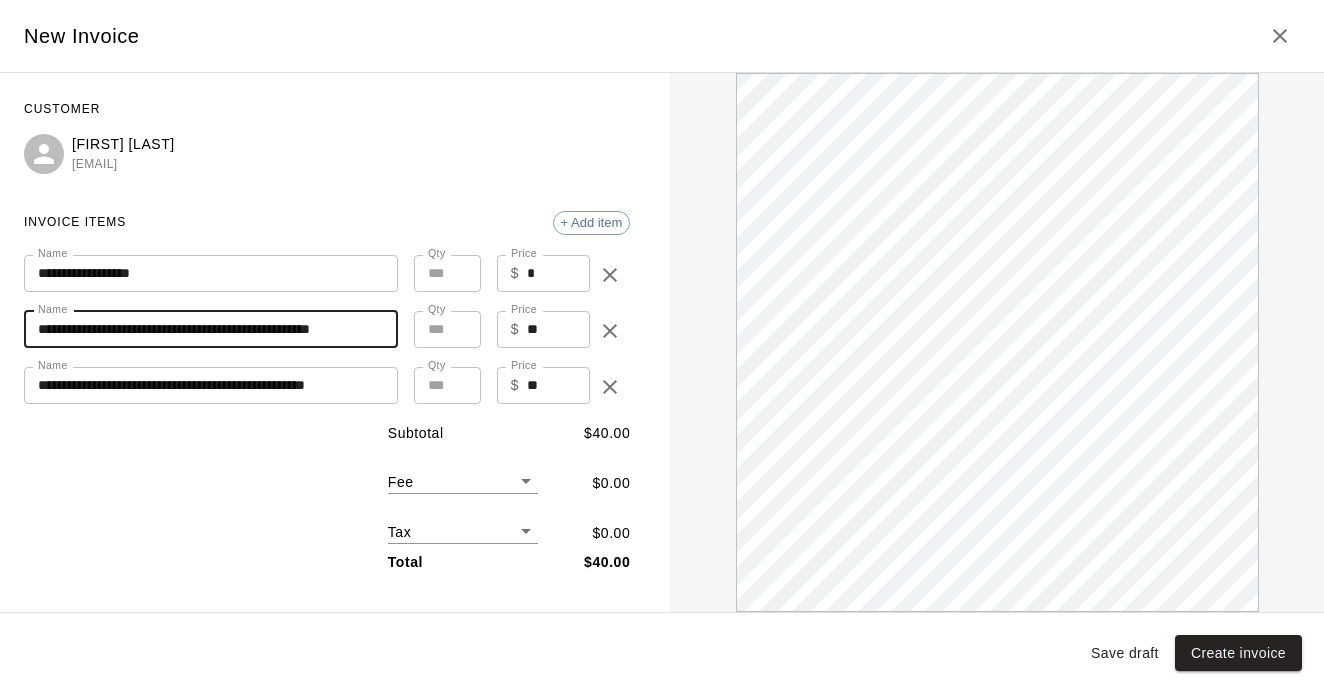 click on "**********" at bounding box center (211, 329) 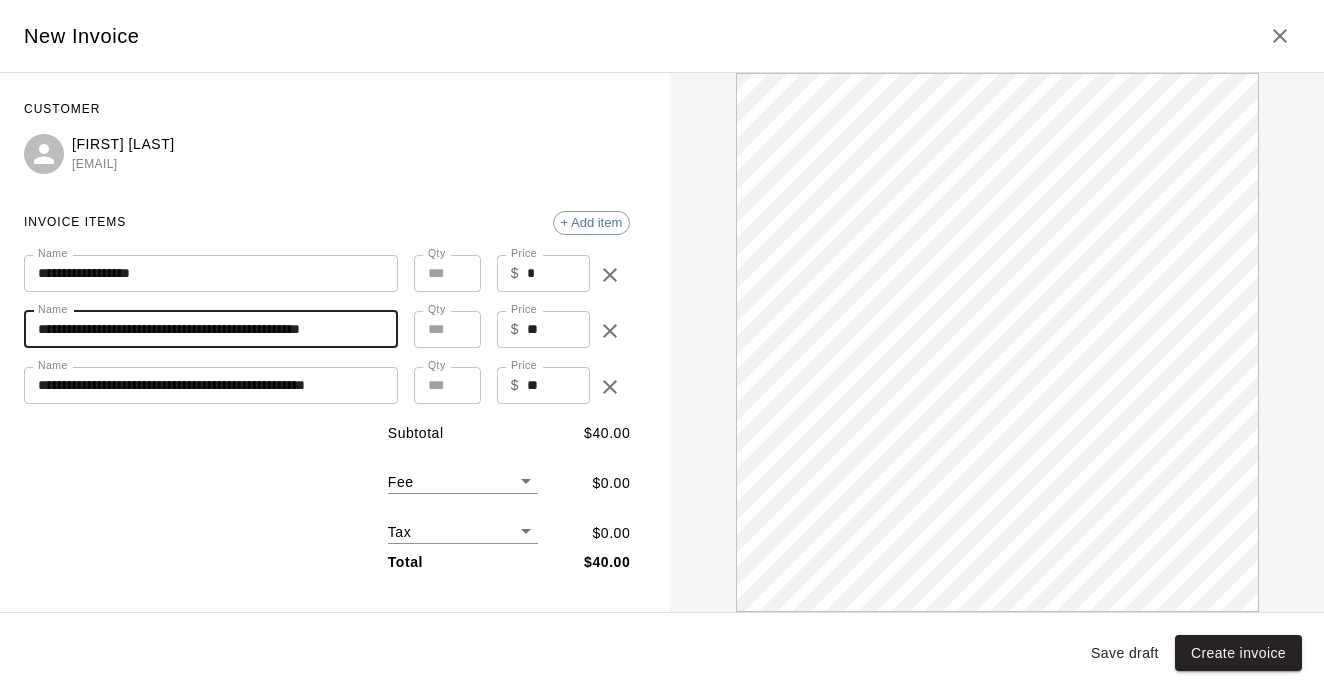 scroll, scrollTop: 0, scrollLeft: 0, axis: both 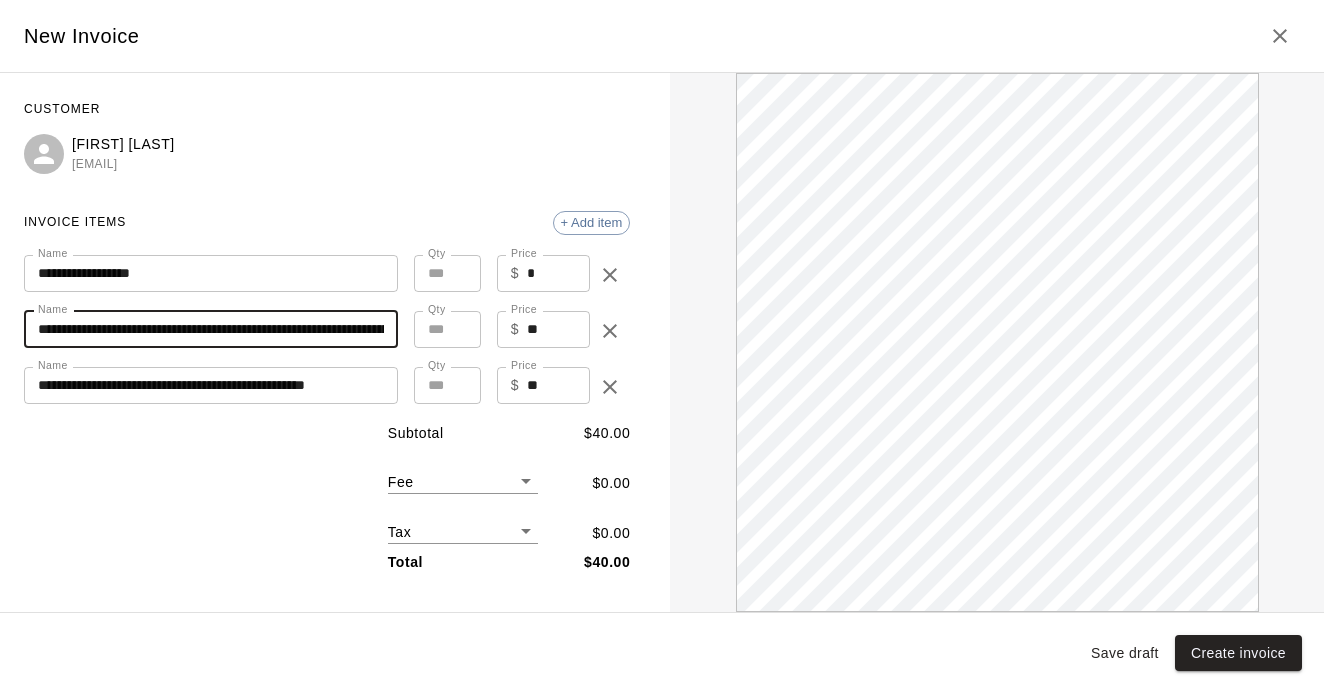 drag, startPoint x: 132, startPoint y: 329, endPoint x: -2, endPoint y: 321, distance: 134.23859 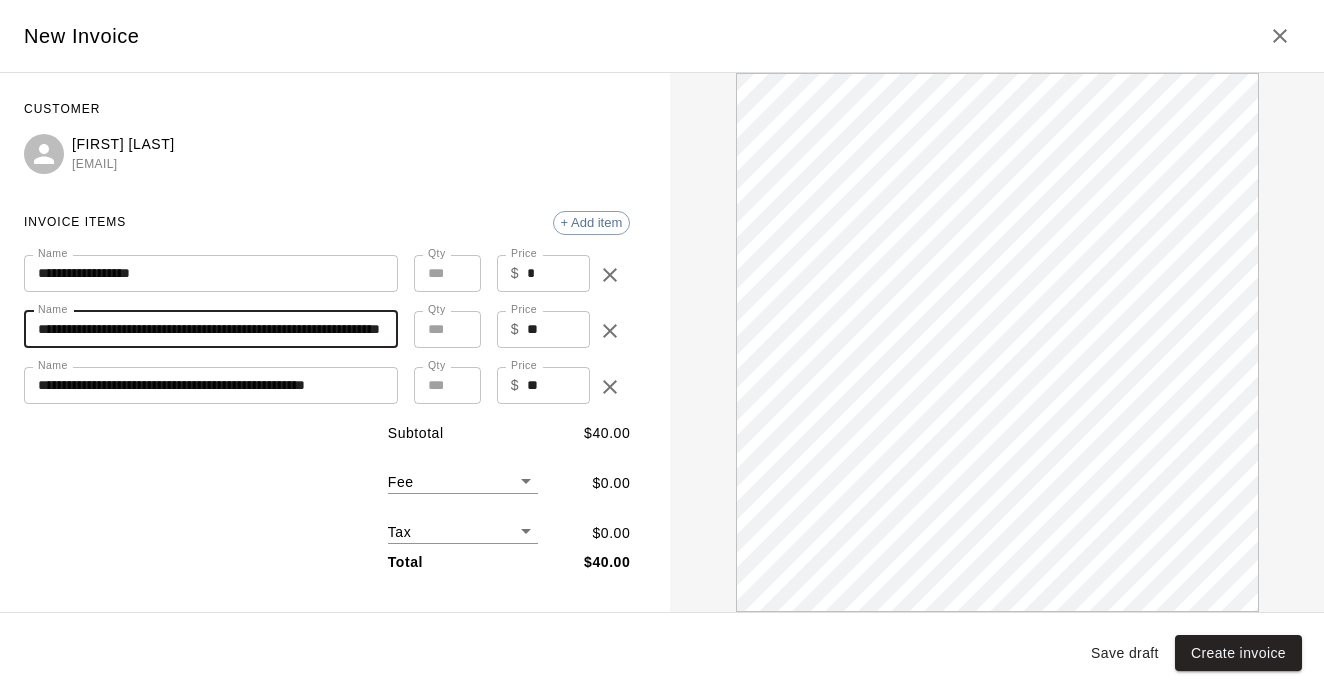 scroll, scrollTop: 0, scrollLeft: 0, axis: both 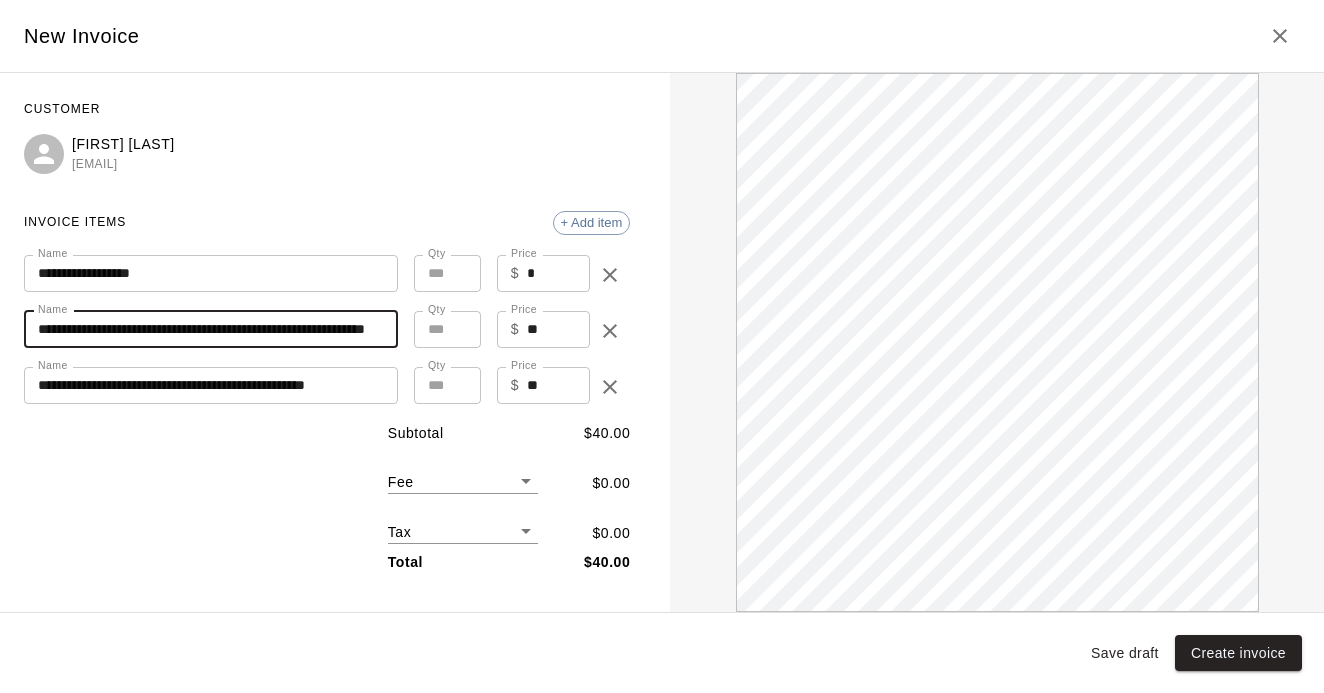 type on "**********" 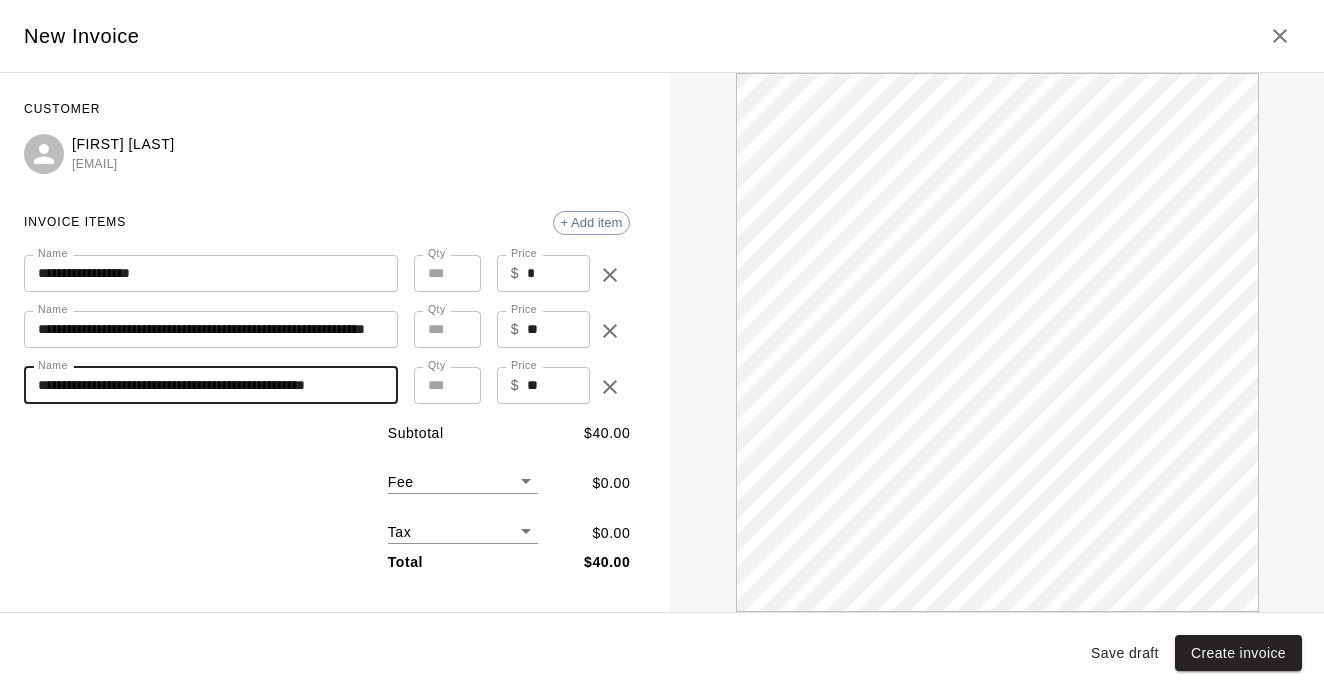 click on "**********" at bounding box center [211, 385] 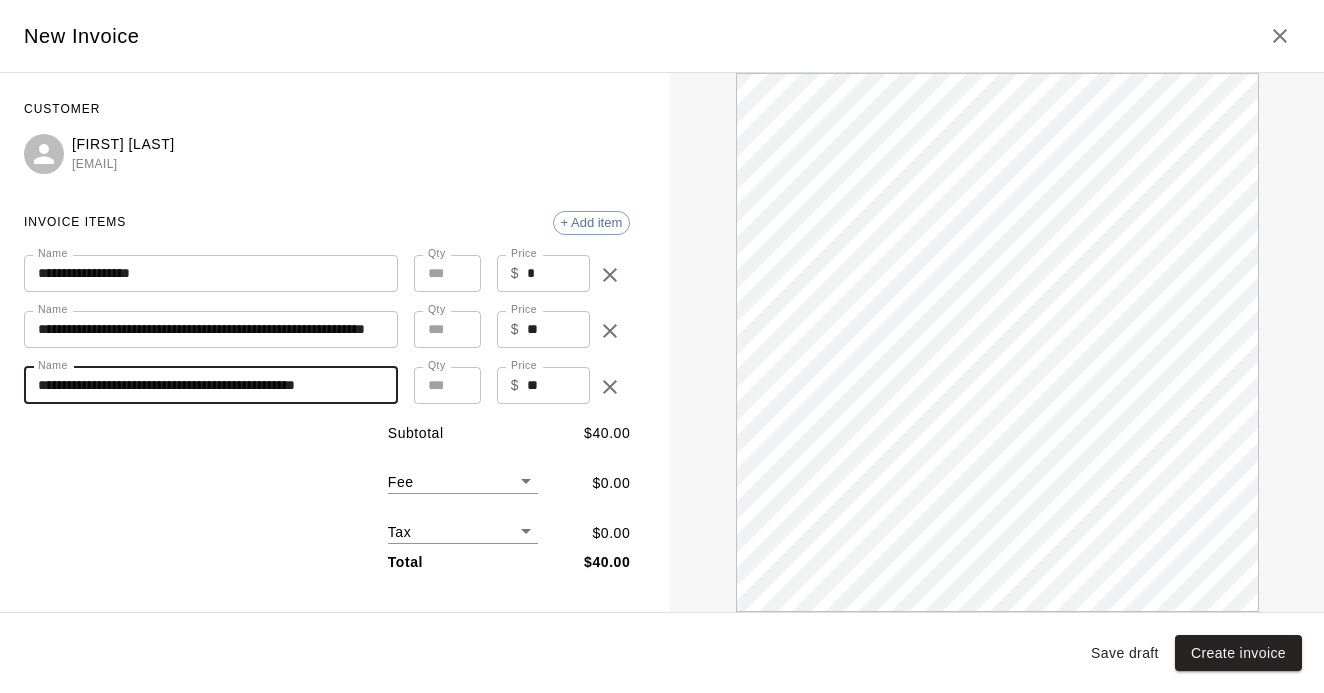 scroll, scrollTop: 0, scrollLeft: 0, axis: both 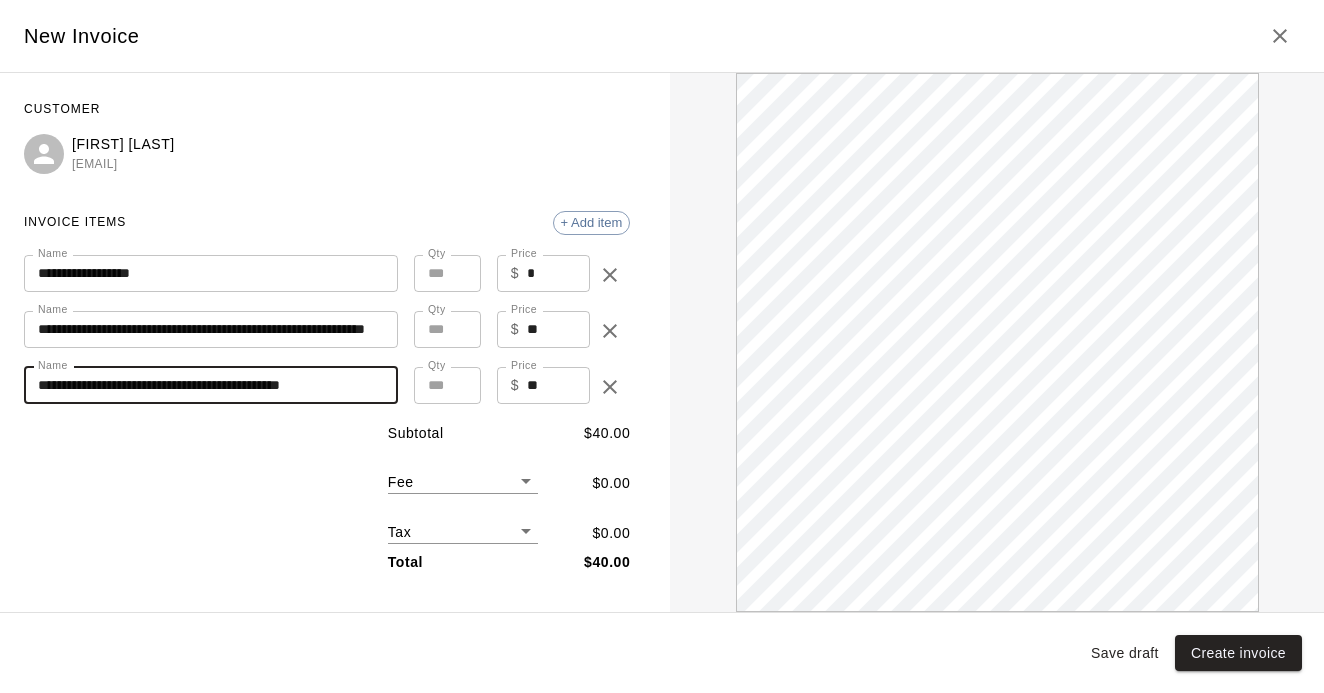 click on "**********" at bounding box center [211, 385] 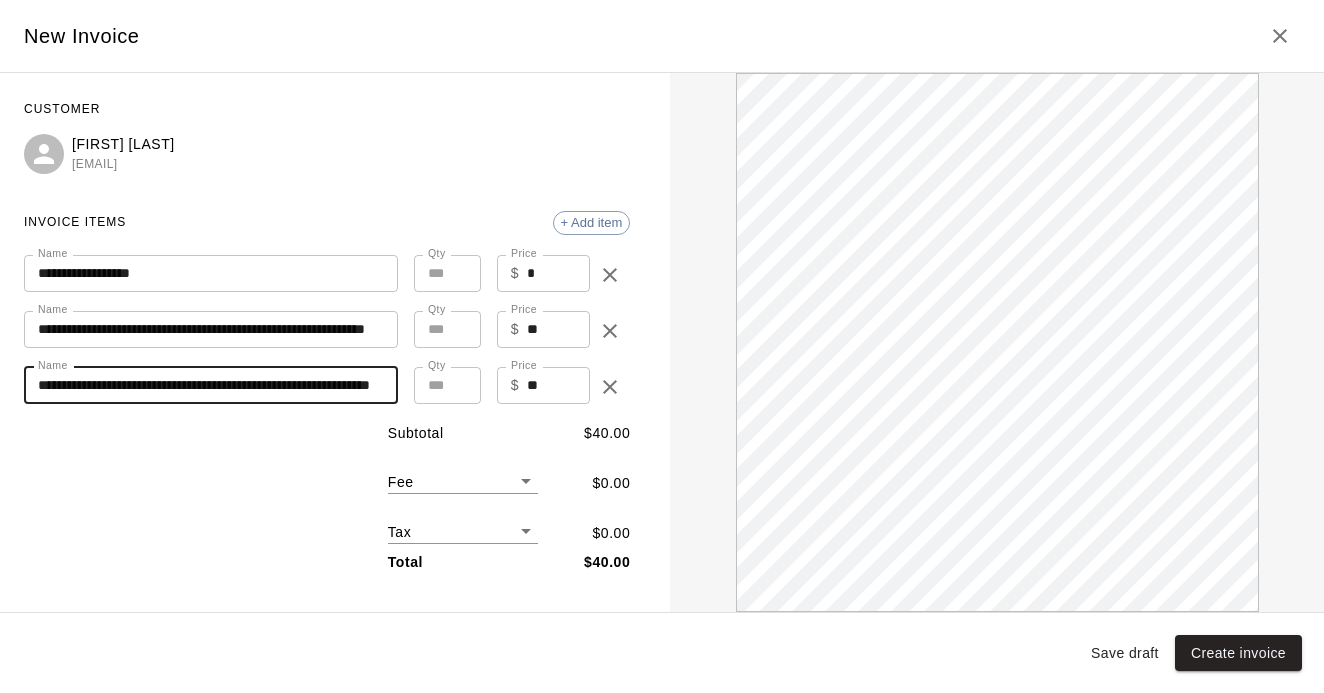 scroll, scrollTop: 0, scrollLeft: 0, axis: both 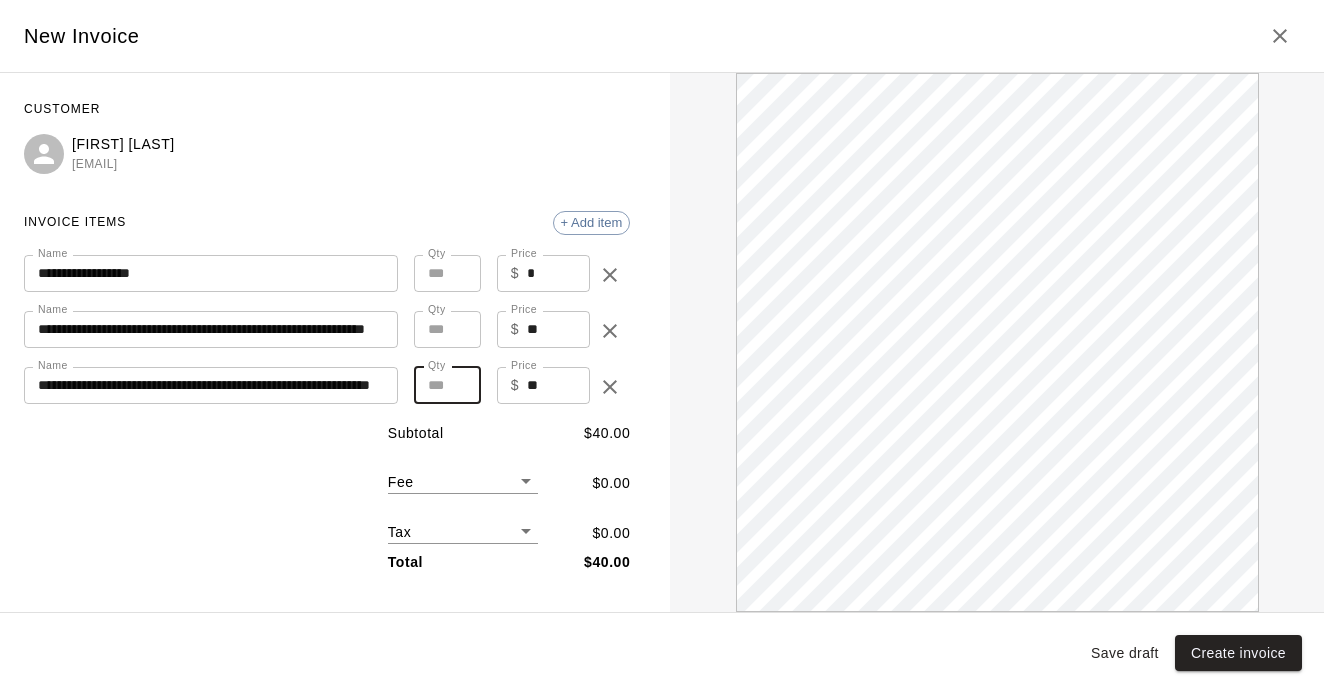 click on "*" at bounding box center (447, 385) 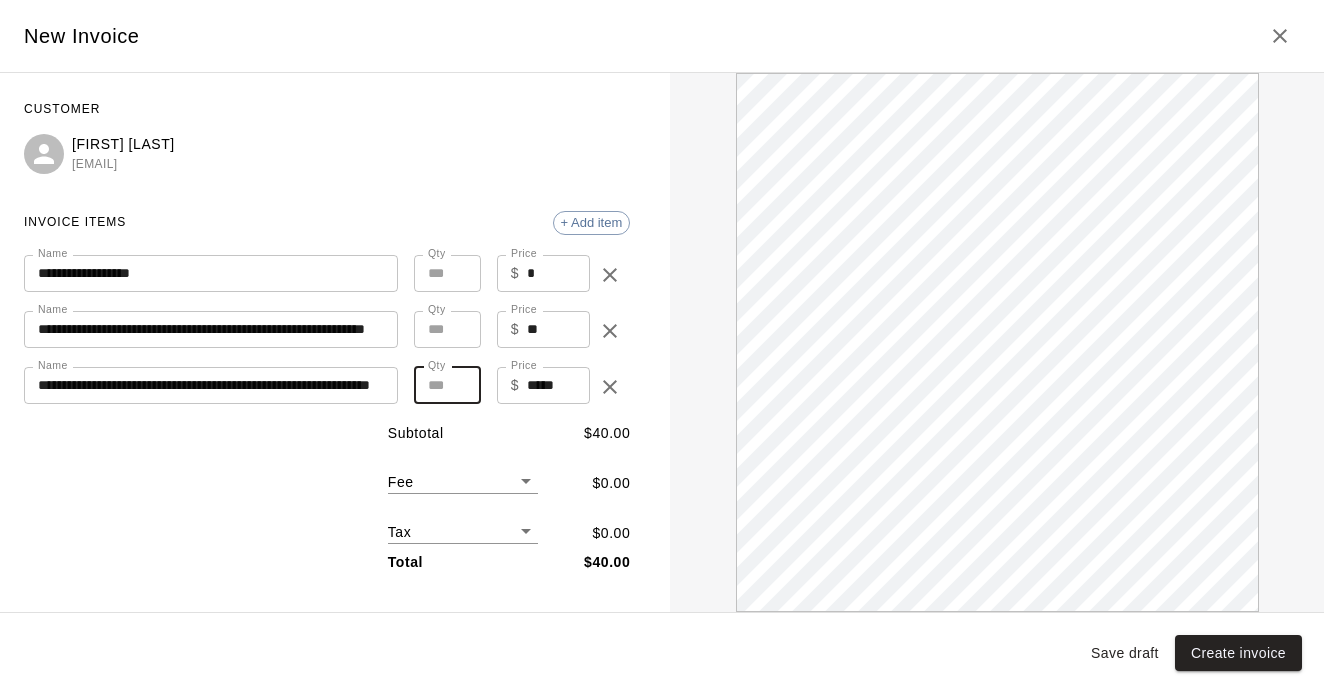type on "**" 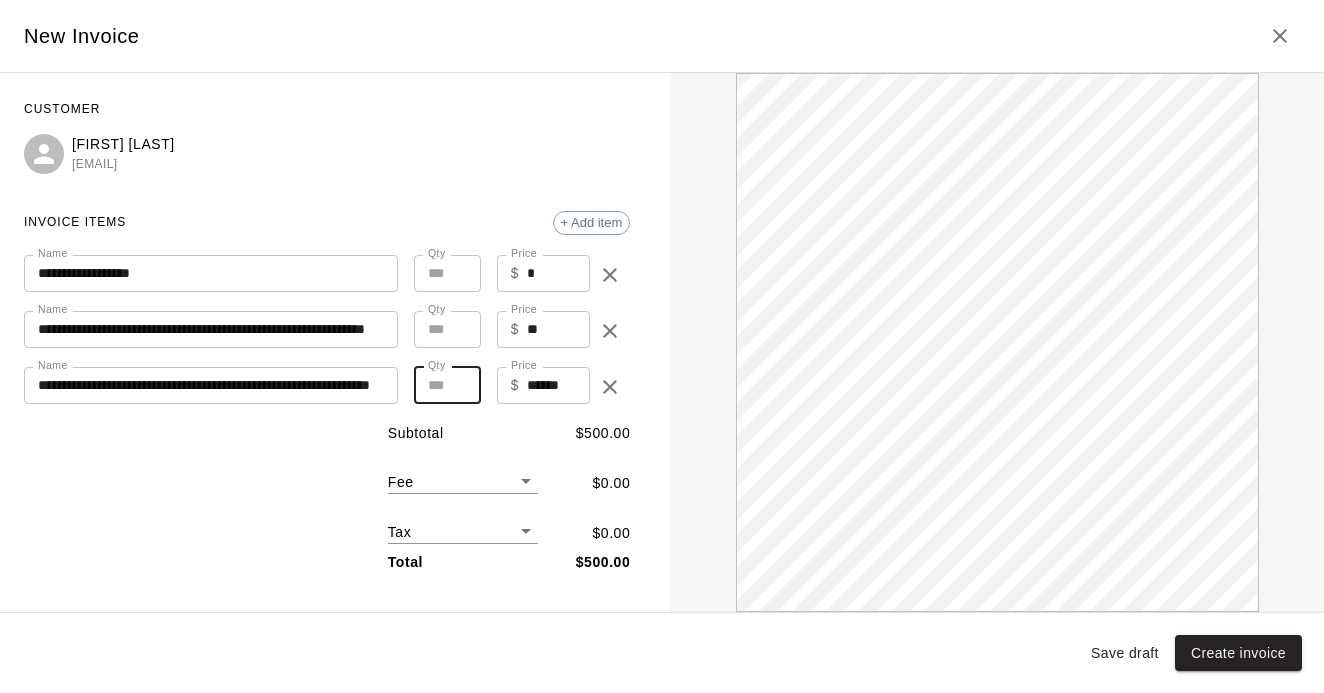 scroll, scrollTop: 0, scrollLeft: 0, axis: both 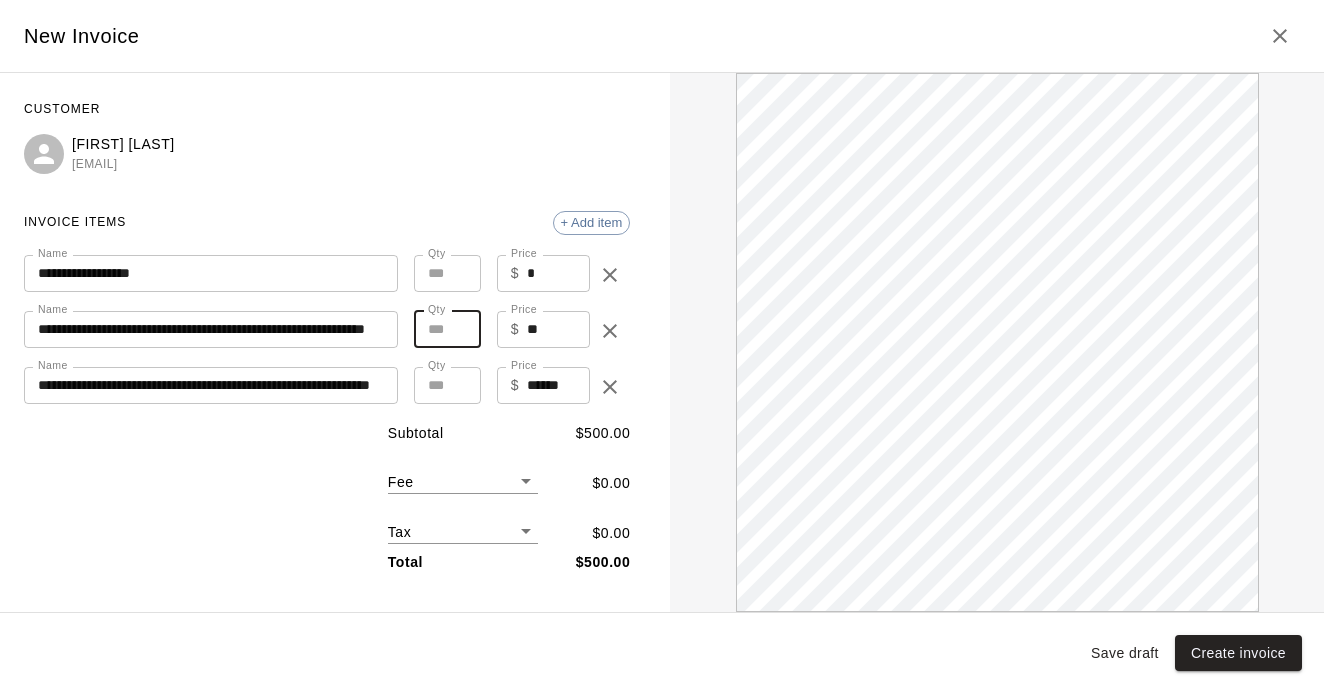 click on "*" at bounding box center [447, 329] 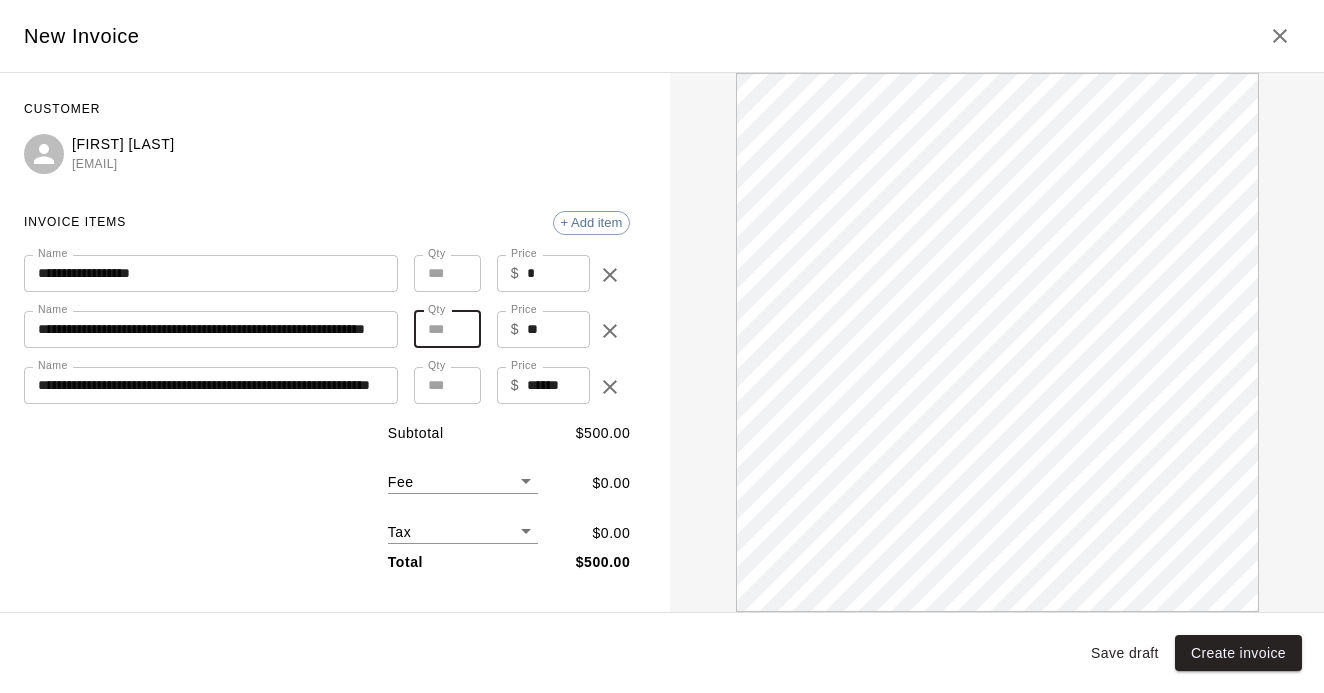type on "*" 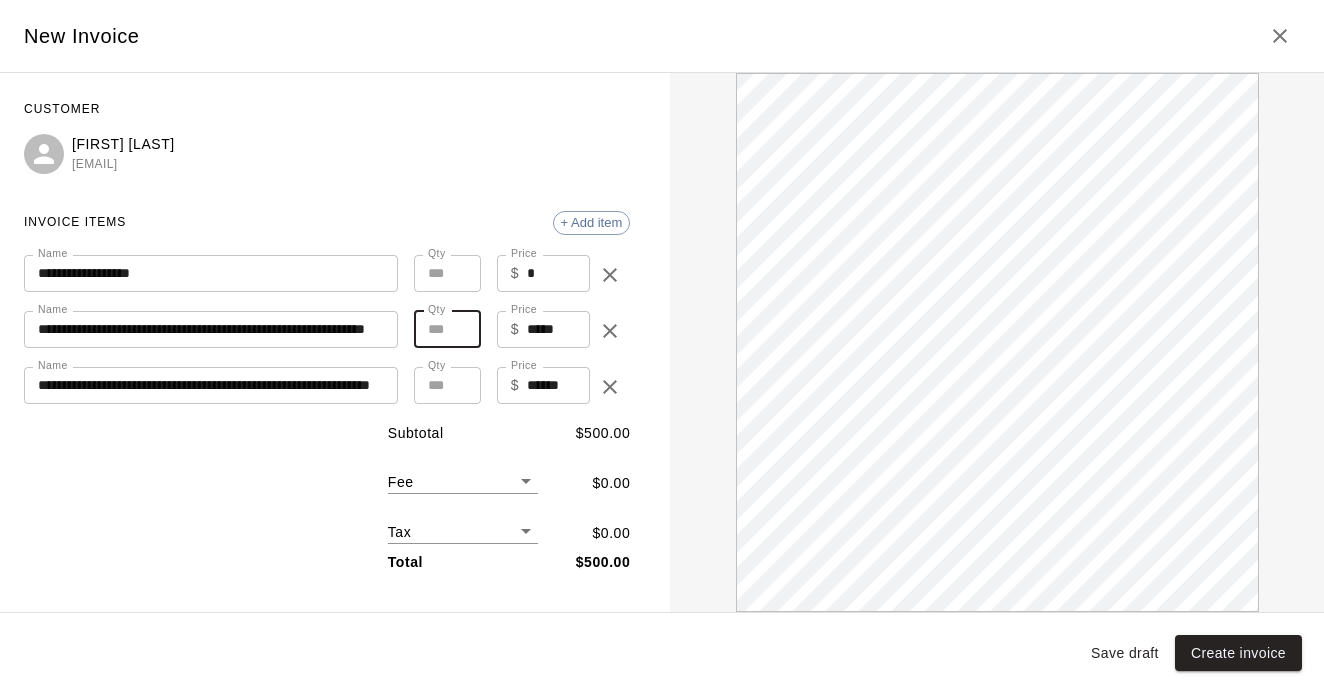 type on "**" 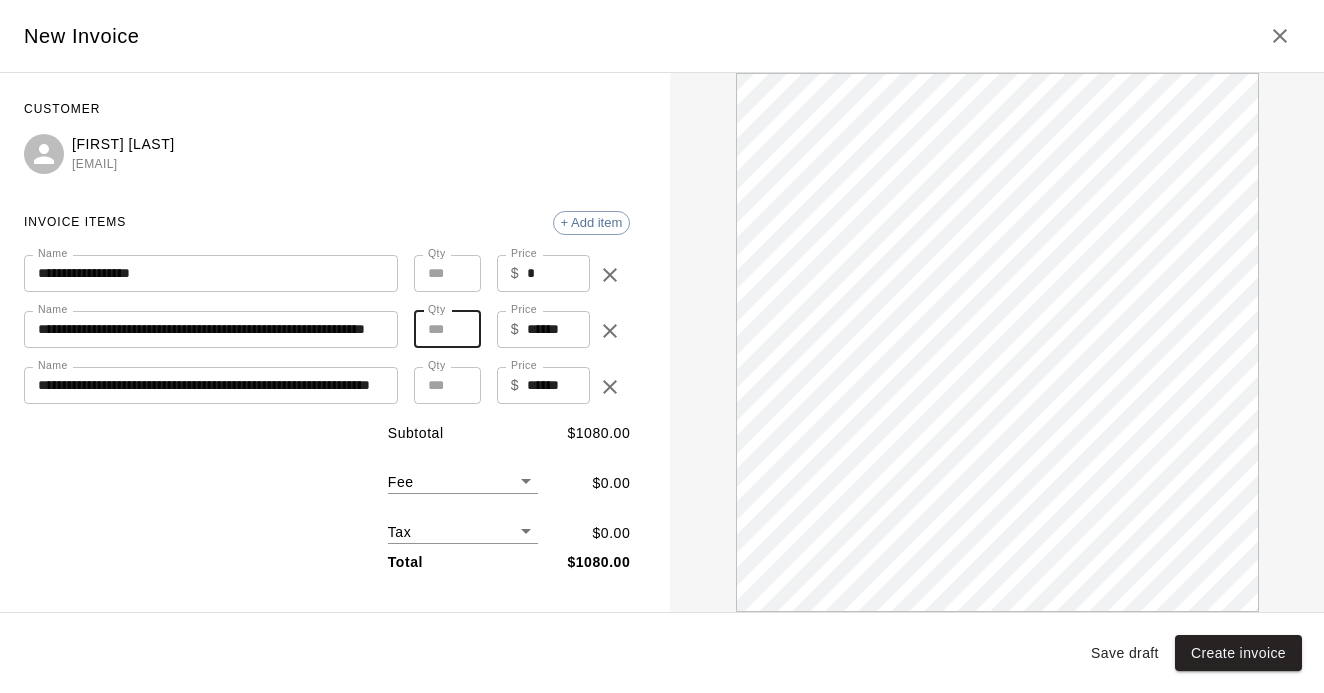 scroll, scrollTop: 0, scrollLeft: 0, axis: both 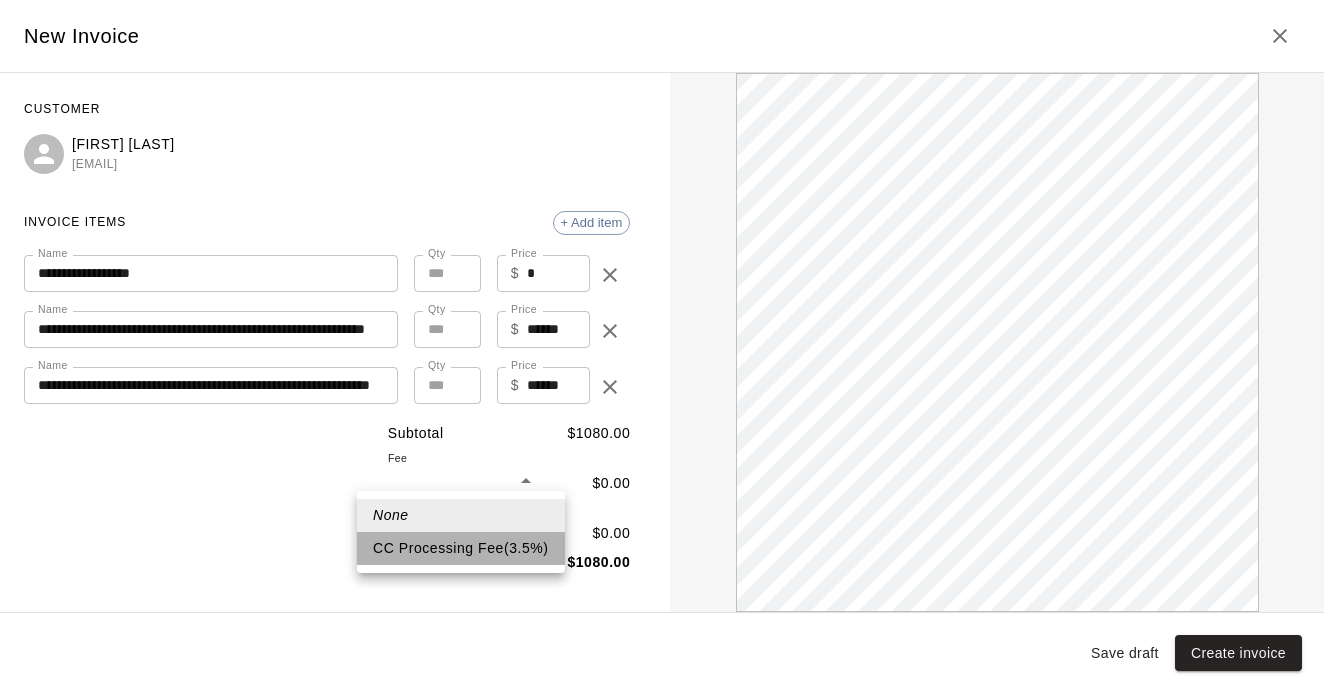 click on "CC Processing Fee  ( 3.5 % )" at bounding box center [461, 548] 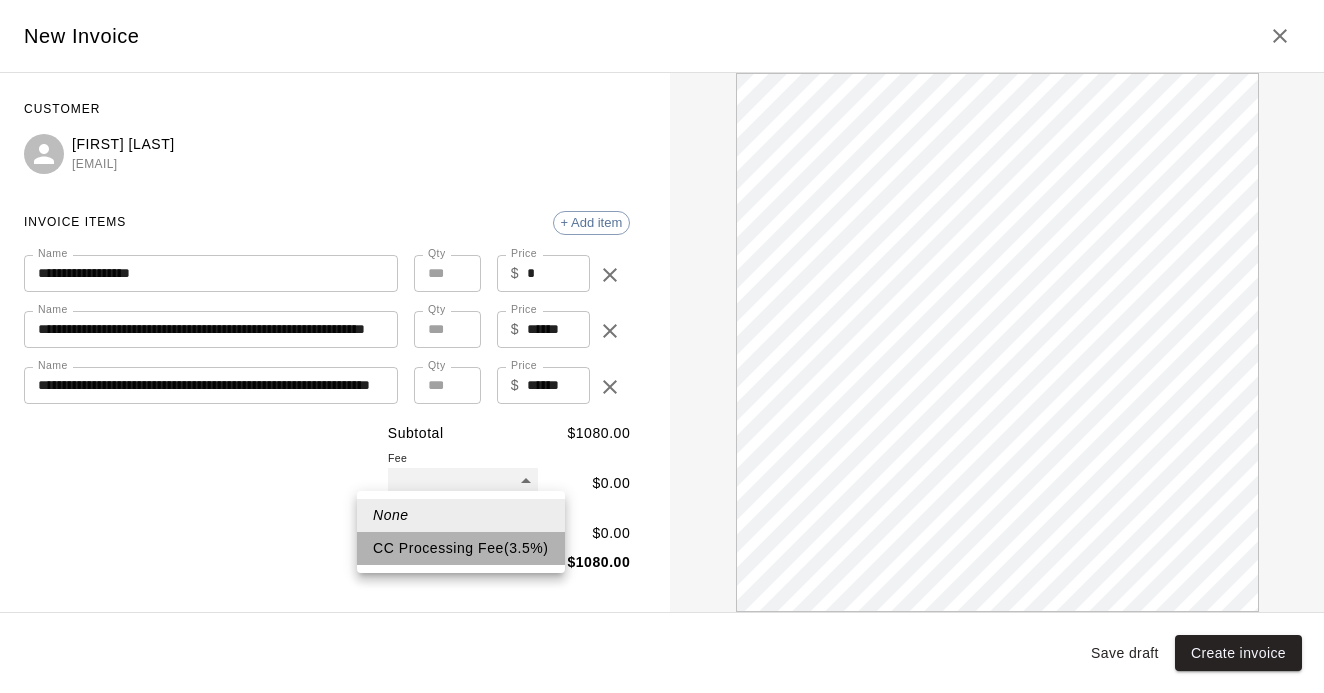 type on "***" 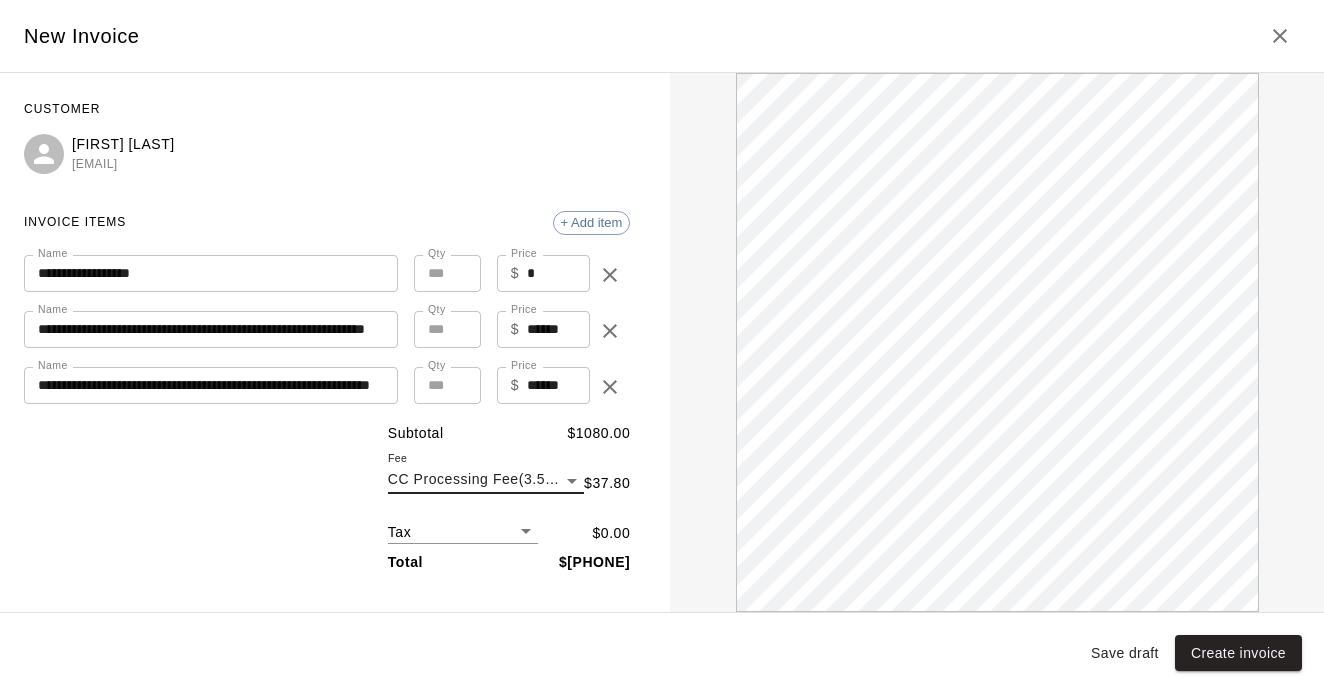 click on "Home Services Calendar Availability Customers Marketing Retail Reports Settings Contact Us Help Center View public page Copy public page link Customers / [FIRST] [LAST] [FIRST] [LAST] Profile Contact Family Wallet New Payments Invoices Credits Activity Marketing Delete Invoices New invoice Total Invoices 7 Total Due $ 1666.29 Paid $ 0.00 Outstanding $ 1666.29 Export Columns 0 Filters ID Amount Paid Remaining Due Date Status Created On Actions 2217 $975.39 $0.00 $975.39 September 17, 2025 Open July 29, 2025 ... 2215 $650.26 $0.00 $650.26 August 13, 2025 Open July 29, 2025 ... 2214 $433.51 $0.00 $433.51 August 13, 2025 Void July 29, 2025 ... 2213 $40.64 $0.00 $40.64 July 29, 2025 Overdue July 29, 2025 ... 2212 $650.26 $0.00 $650.26 August 13, 2025 Void July 29, 2025 ... 2047 $62.83 $0.00 $62.83 July 28, 2025 Void July 28, 2025 ... 2046 $60.00 $0.00 $60.00 July 28, 2025 Void July 28, 2025 ... Rows per page: 100 *** 1–7 of 7 Swift - Edit Customer Close cross-small New Invoice CUSTOMER [FIRST] [LAST] Name" at bounding box center [662, 480] 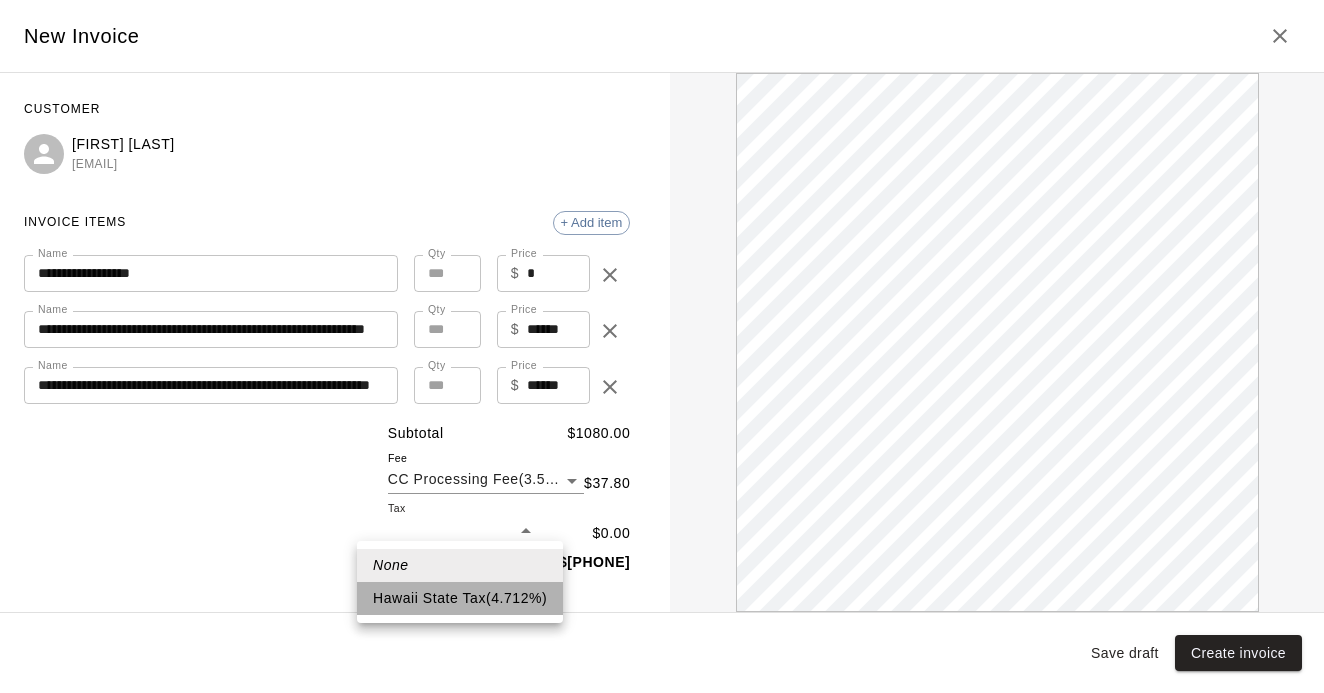 click on "Hawaii State Tax  ( 4.712 %)" at bounding box center [460, 598] 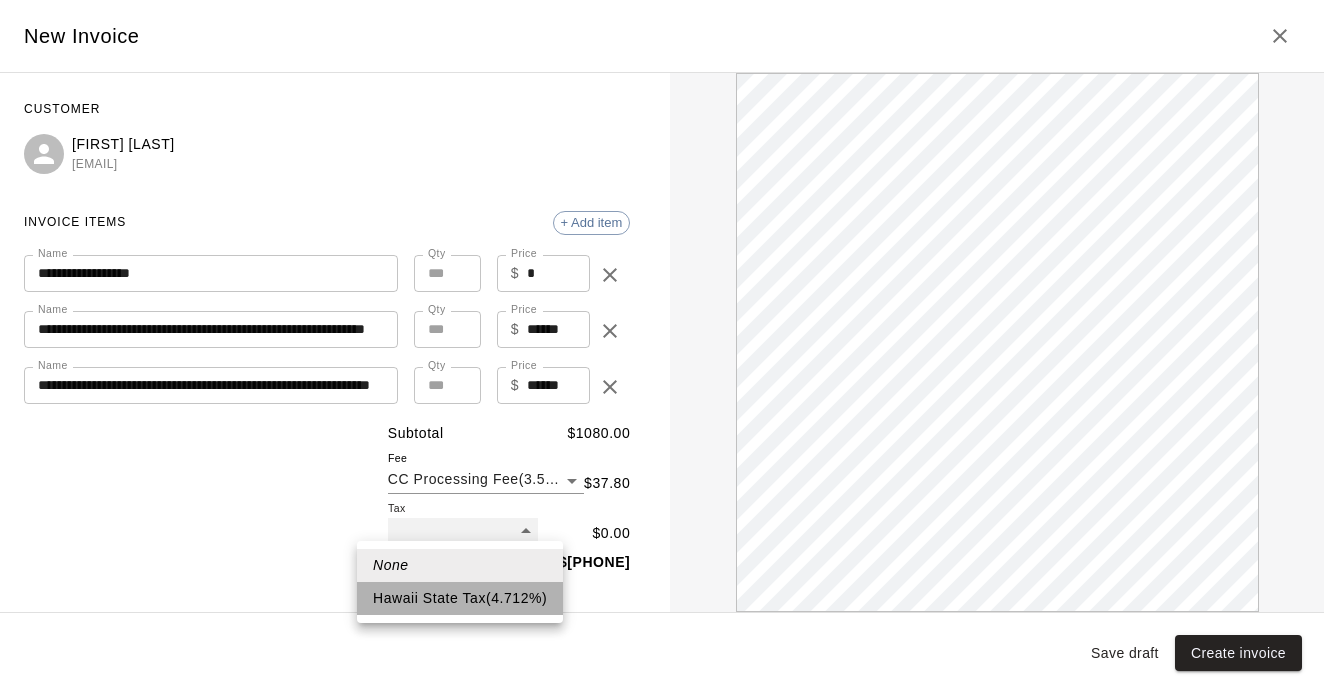 type on "***" 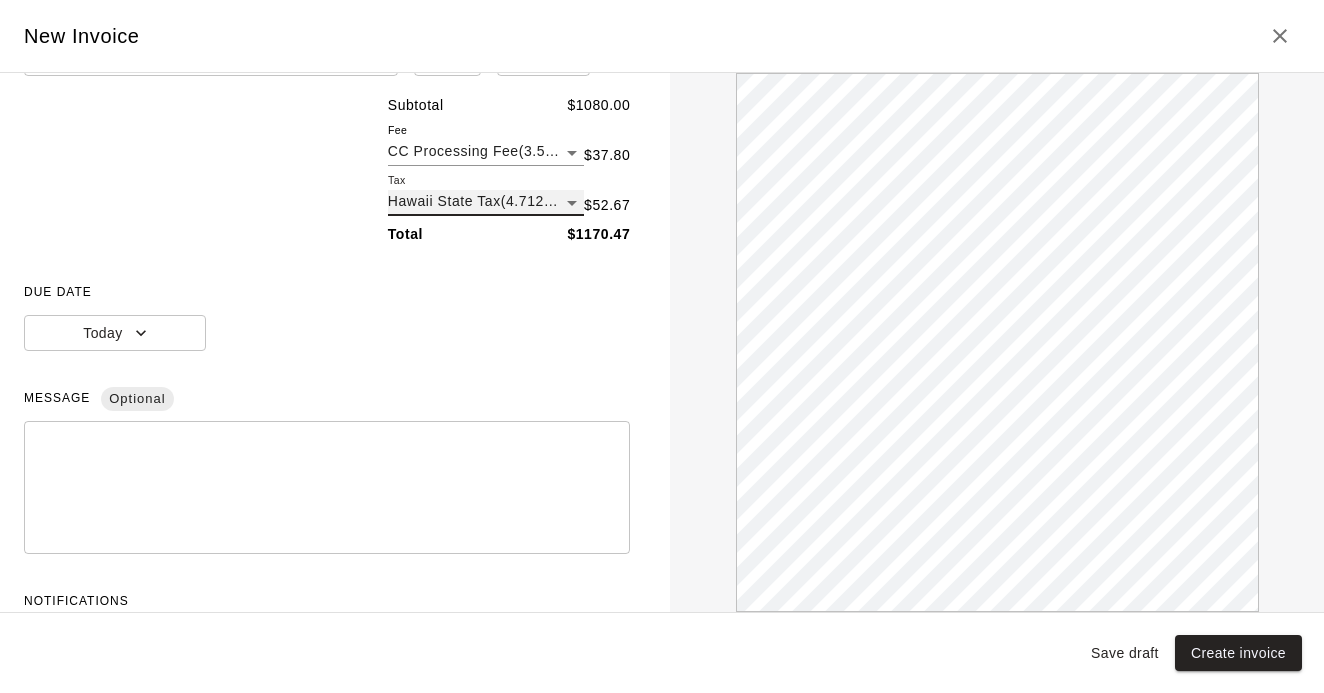 scroll, scrollTop: 343, scrollLeft: 0, axis: vertical 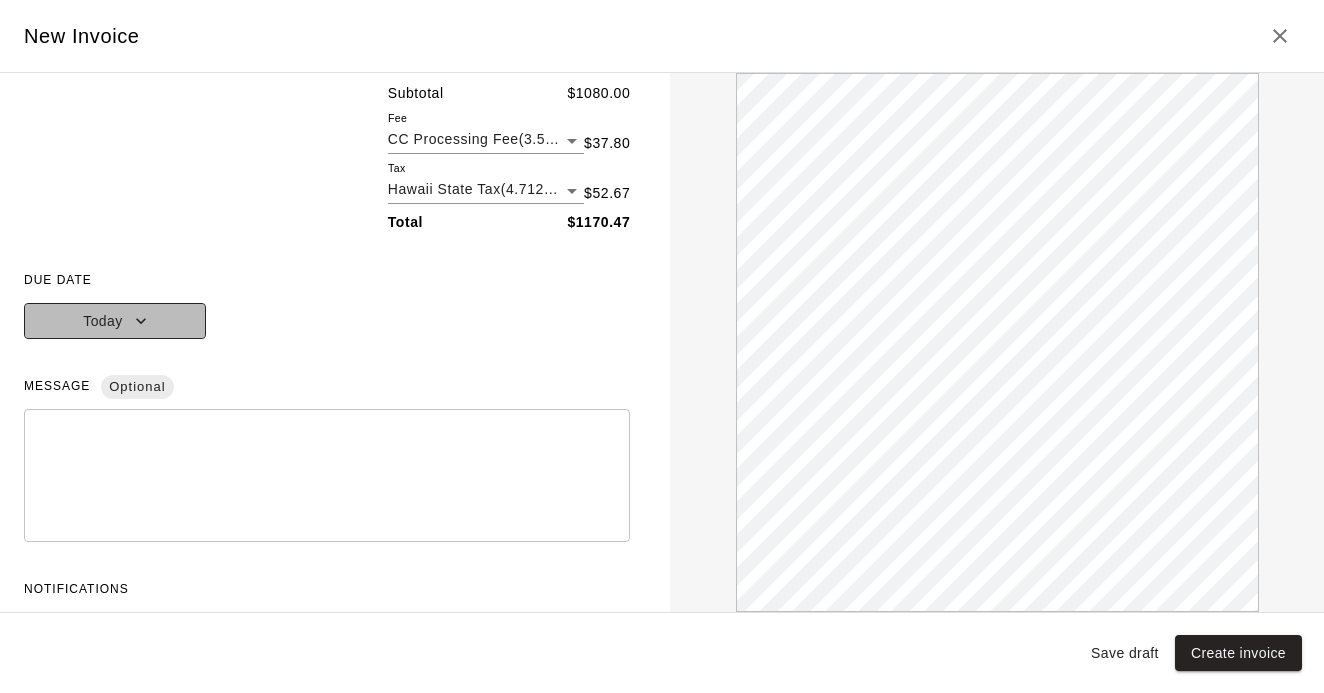 click on "Today" at bounding box center (115, 321) 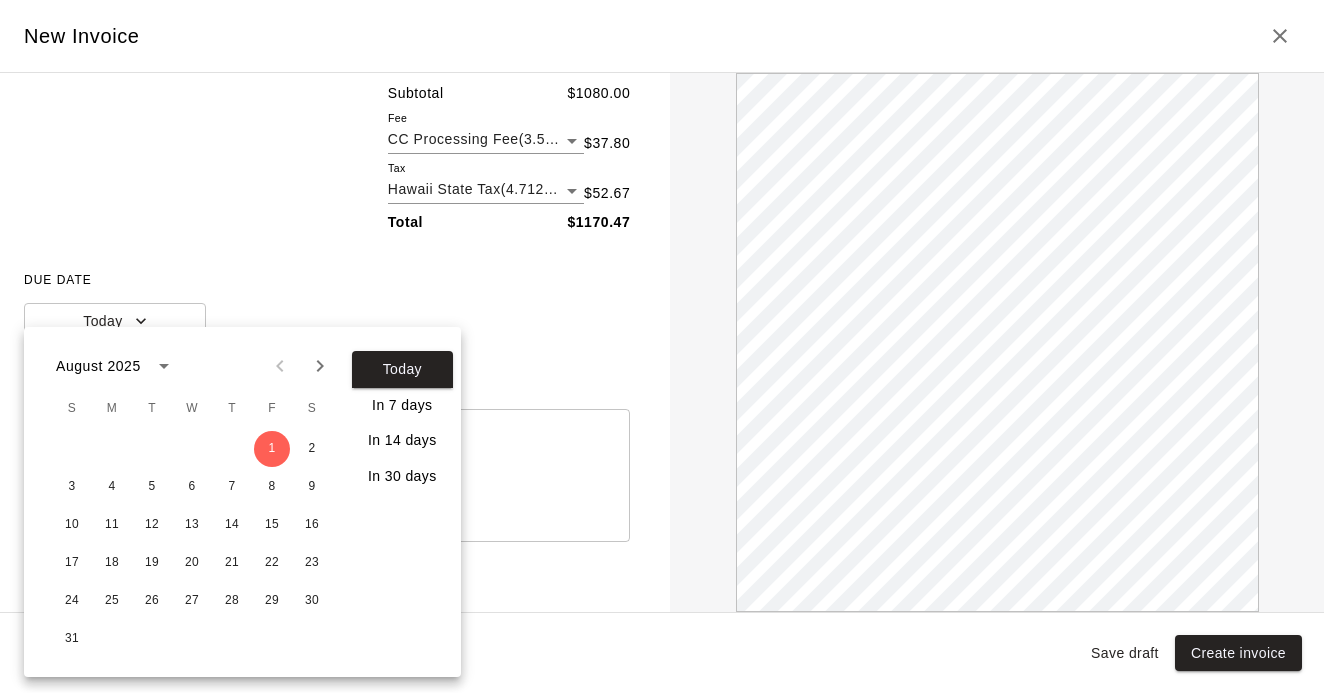click 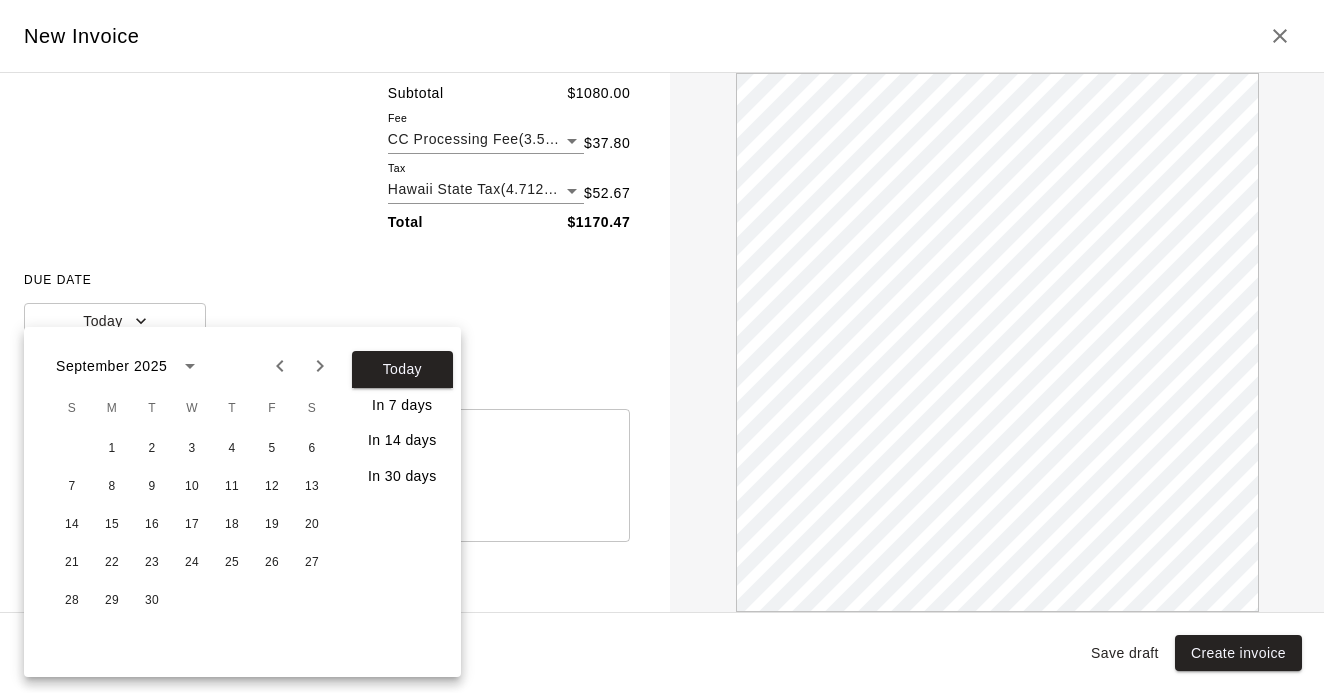 click 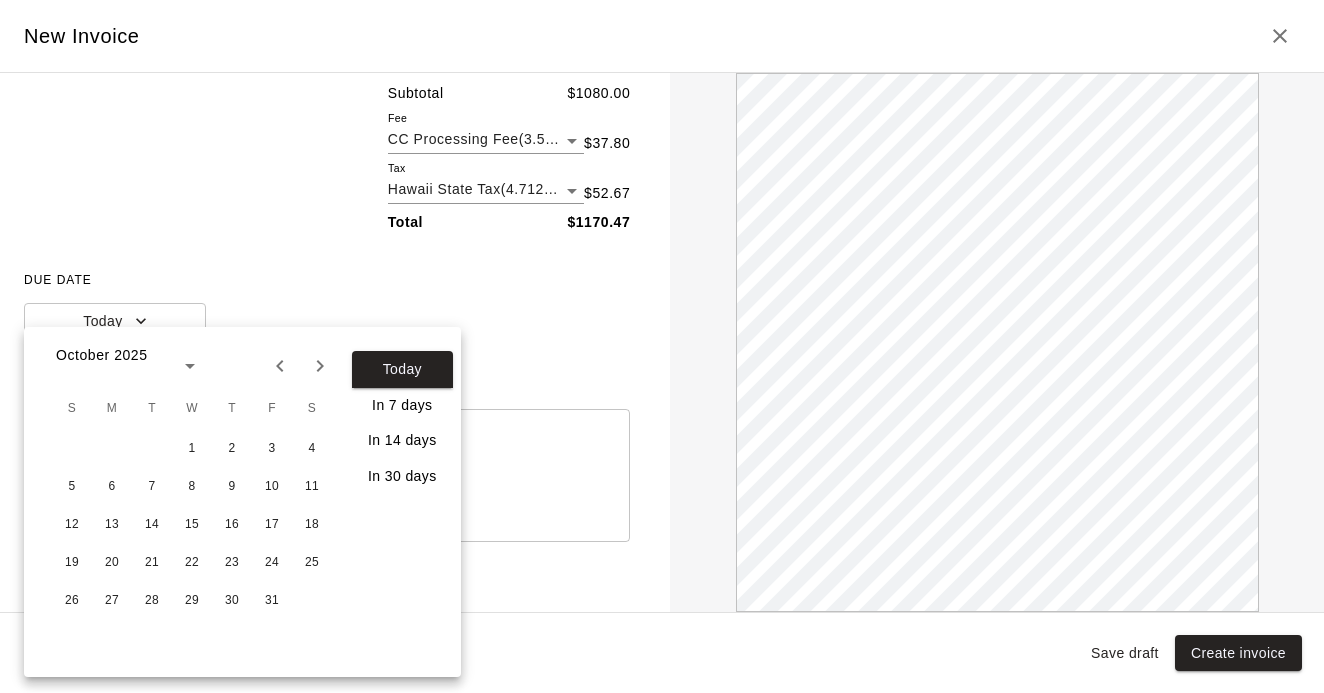 click 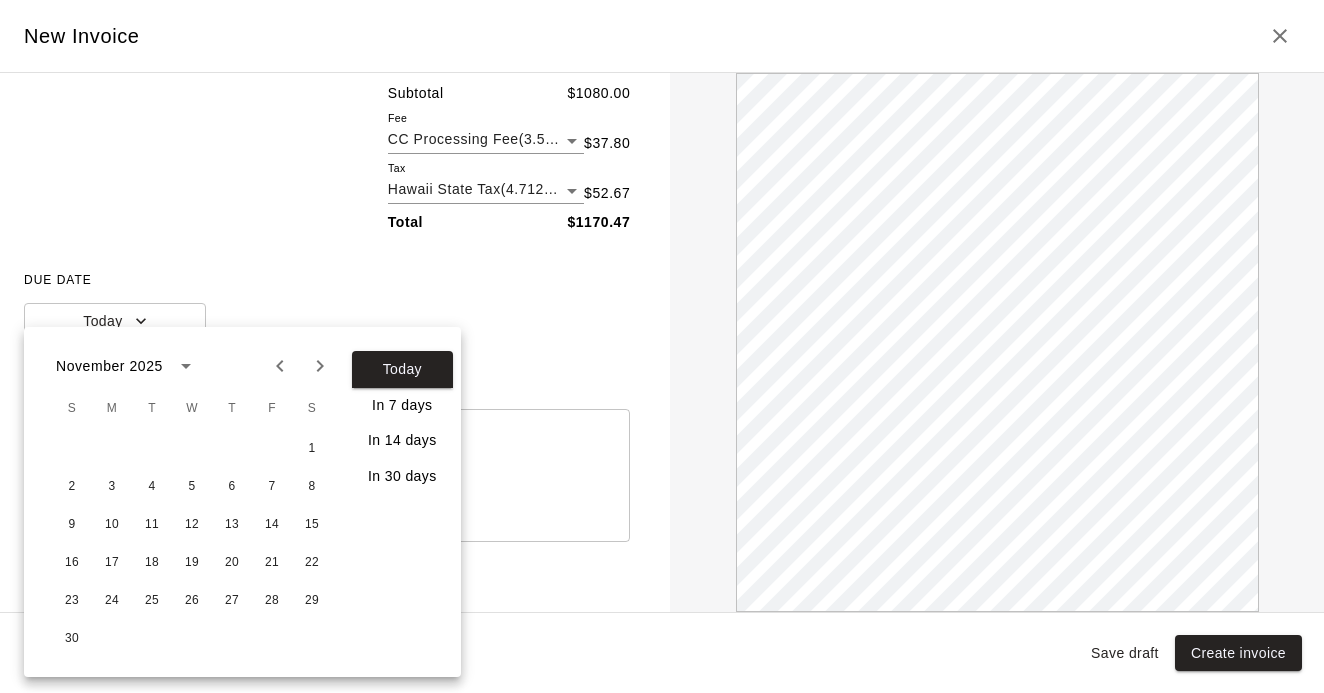 click 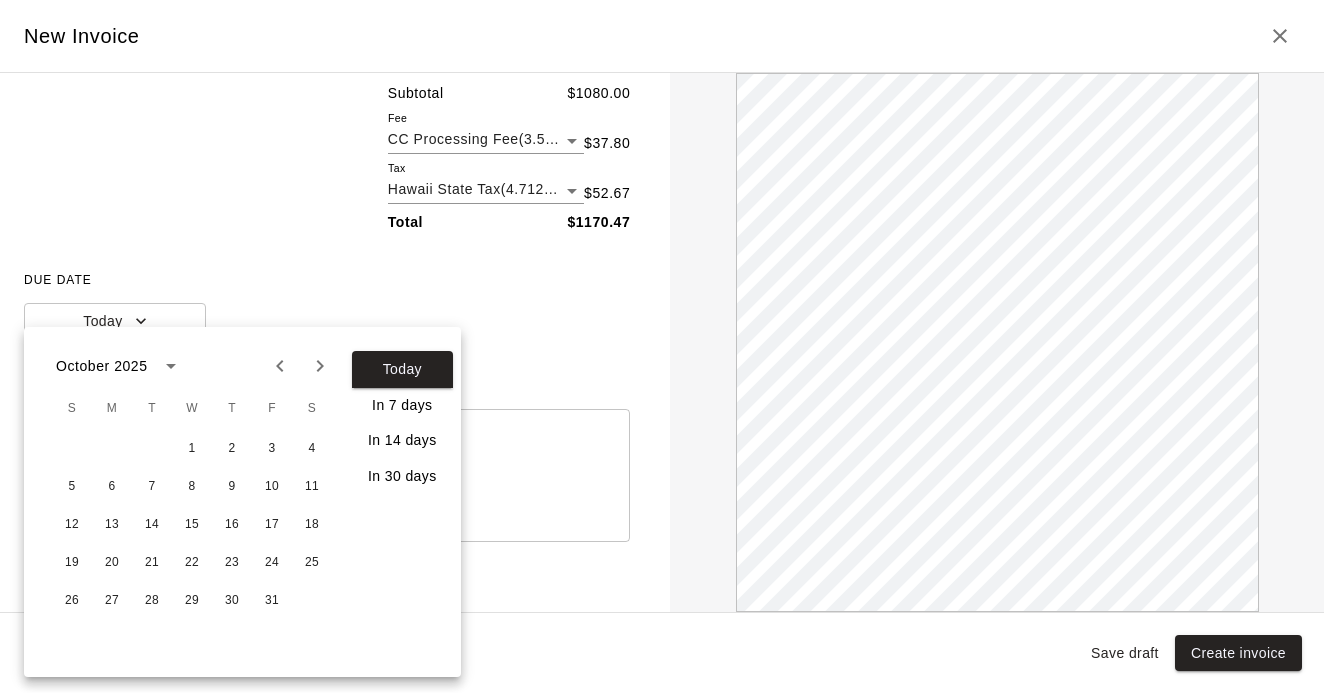 click 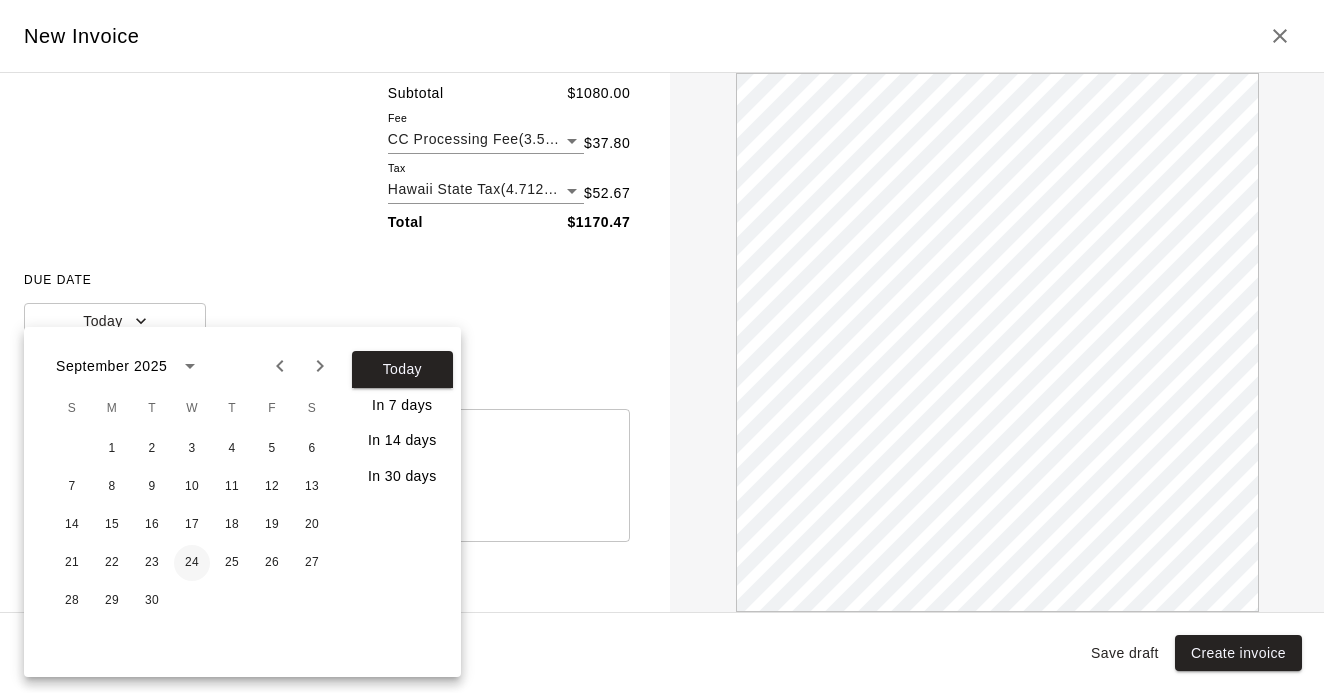 click on "24" at bounding box center (192, 563) 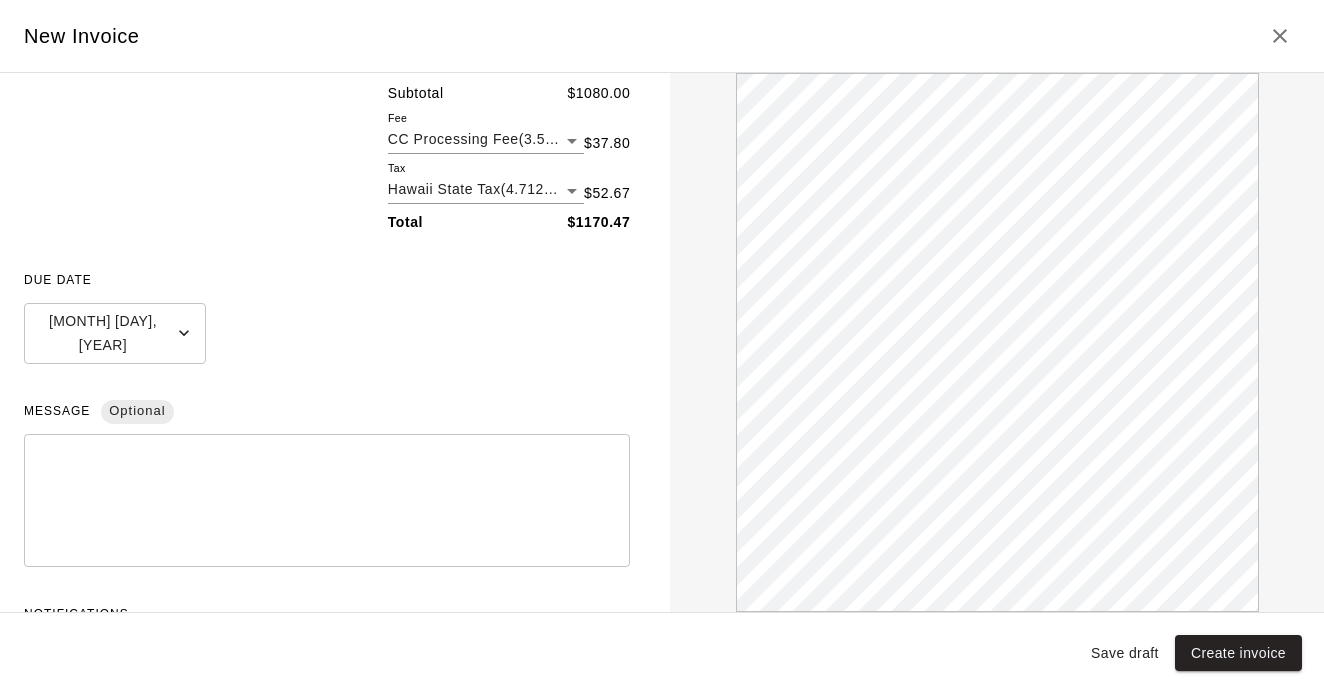 scroll, scrollTop: 0, scrollLeft: 0, axis: both 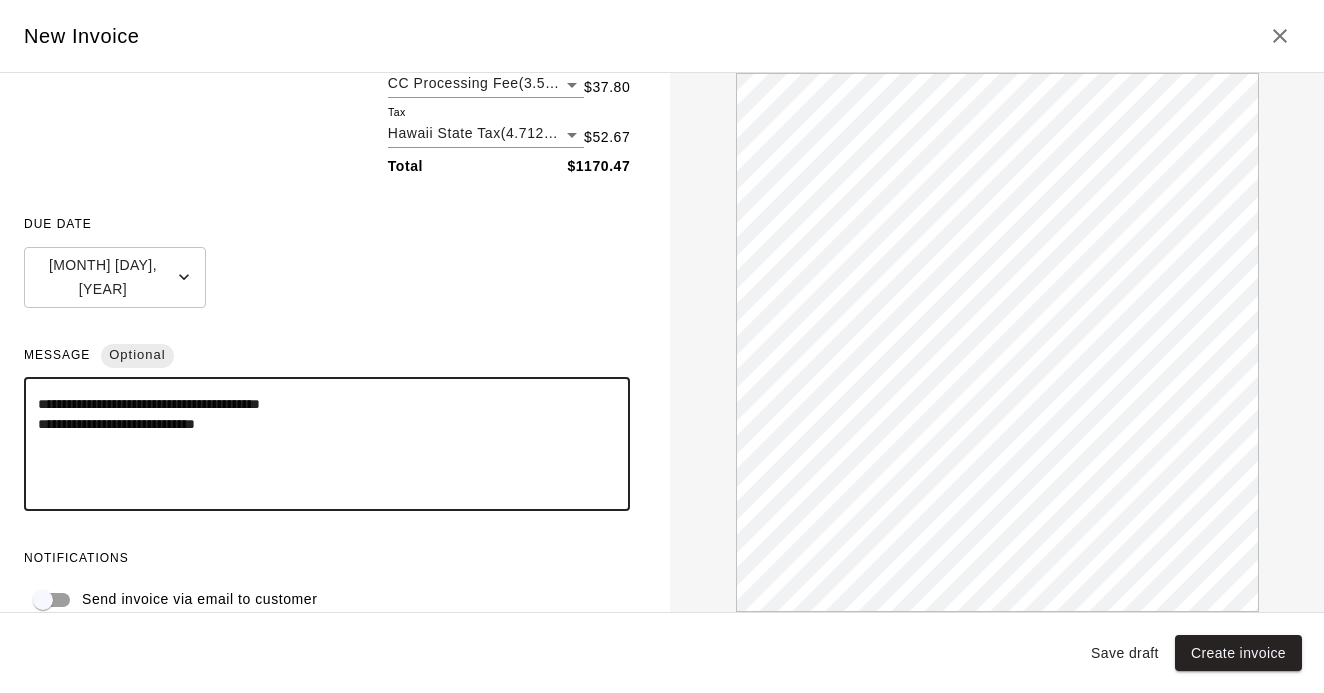 type on "**********" 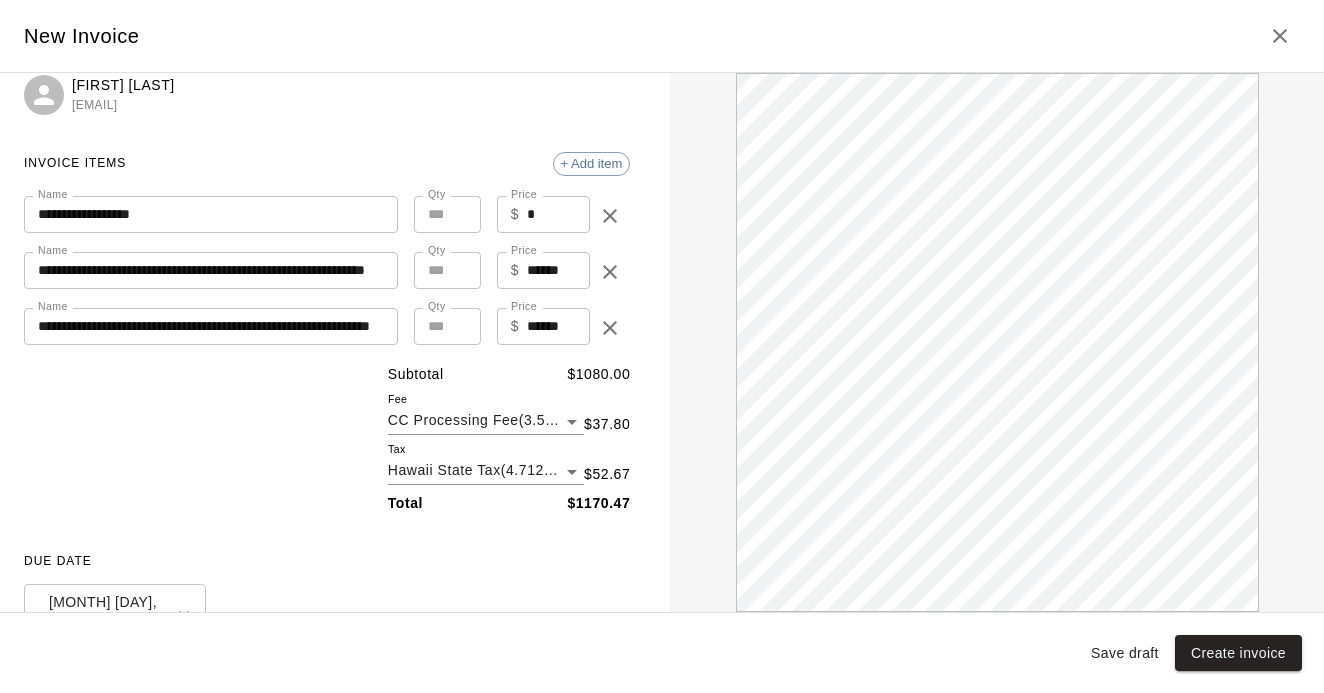 scroll, scrollTop: 64, scrollLeft: 0, axis: vertical 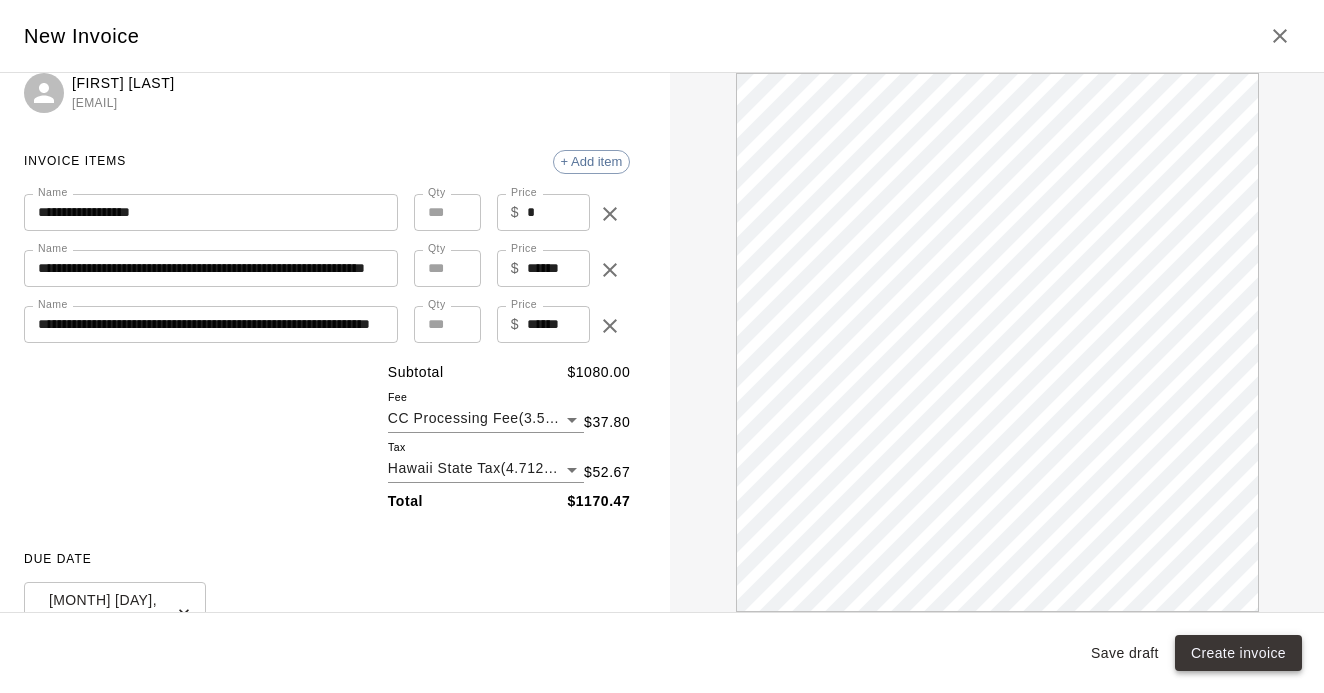 click on "Create invoice" at bounding box center [1238, 653] 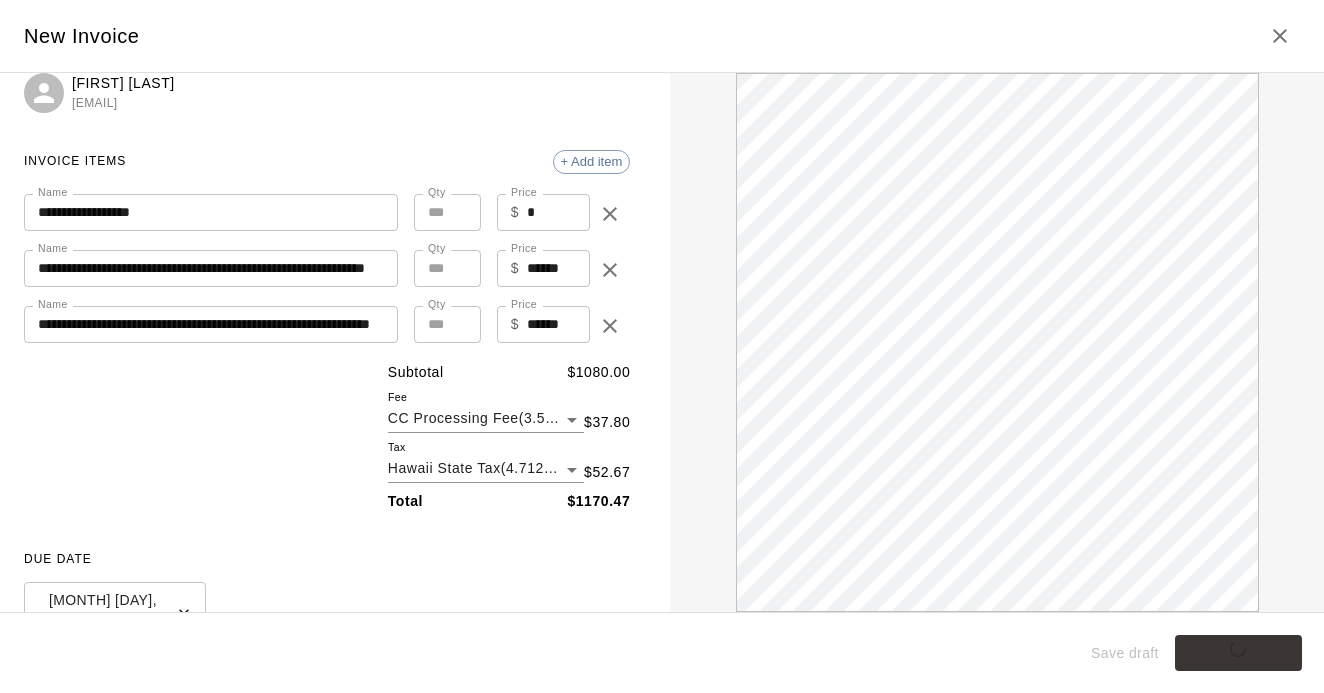 type 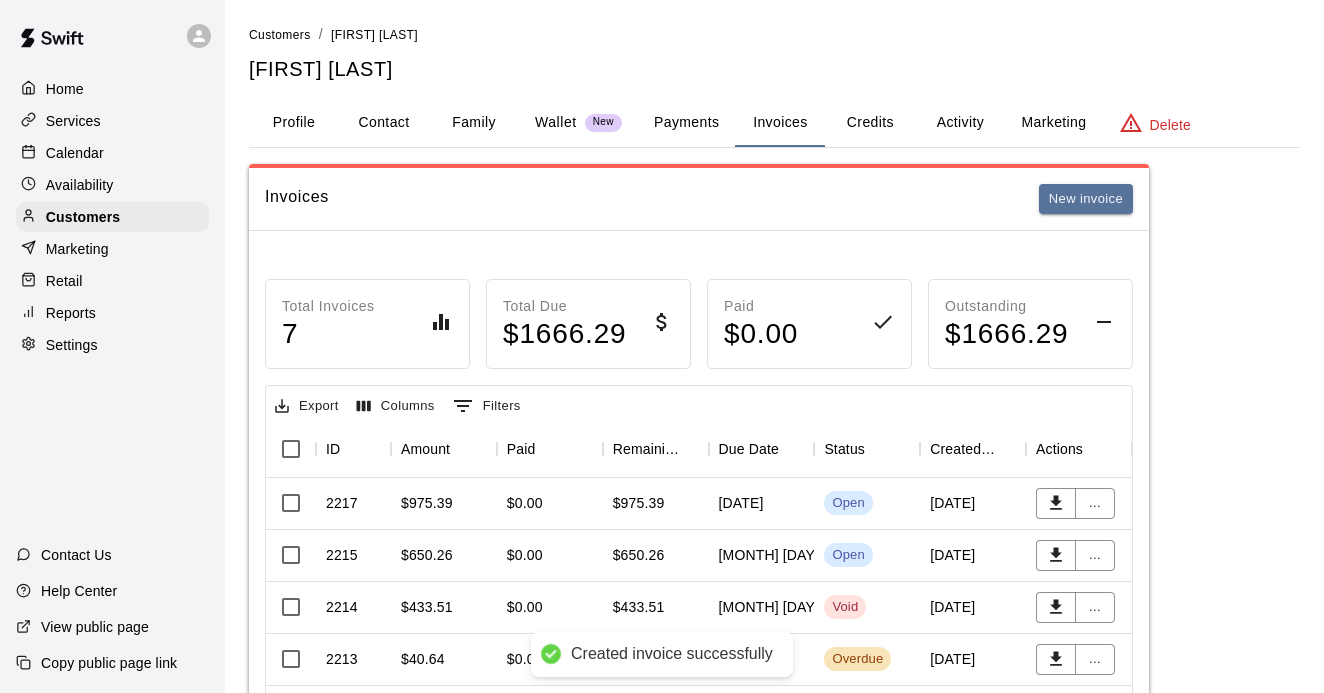 scroll, scrollTop: 0, scrollLeft: 0, axis: both 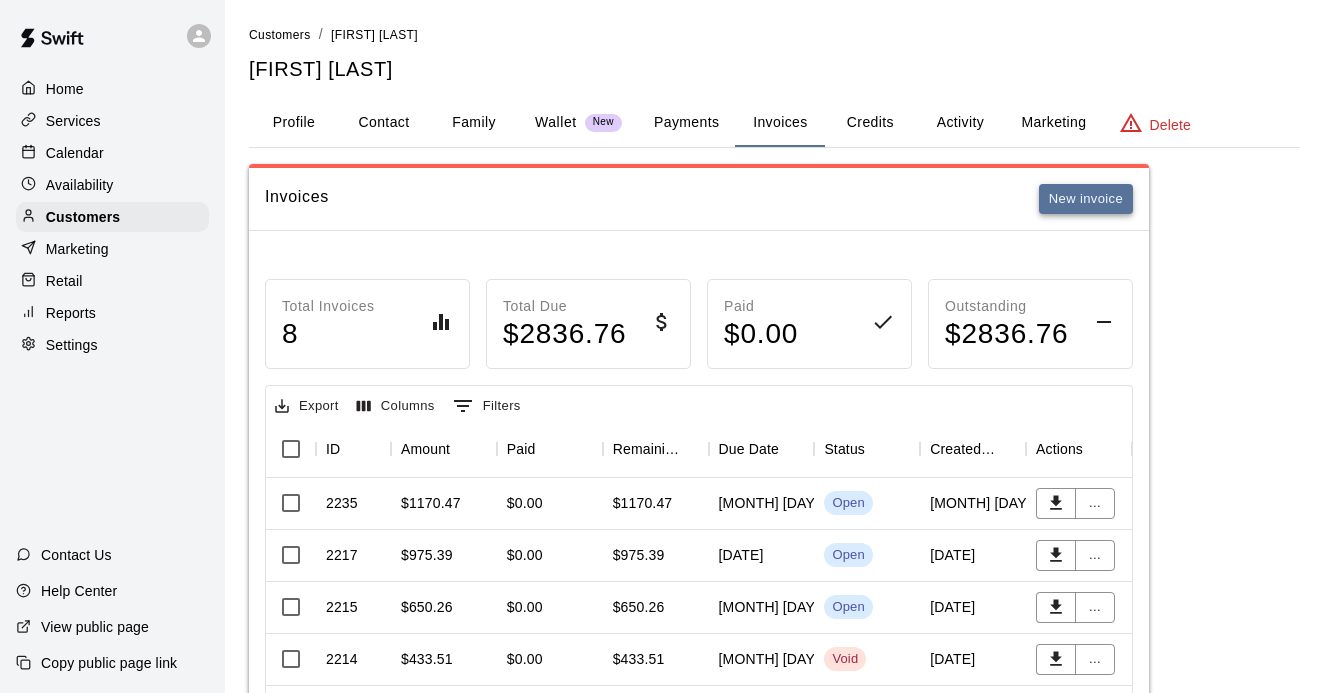 click on "New invoice" at bounding box center [1086, 199] 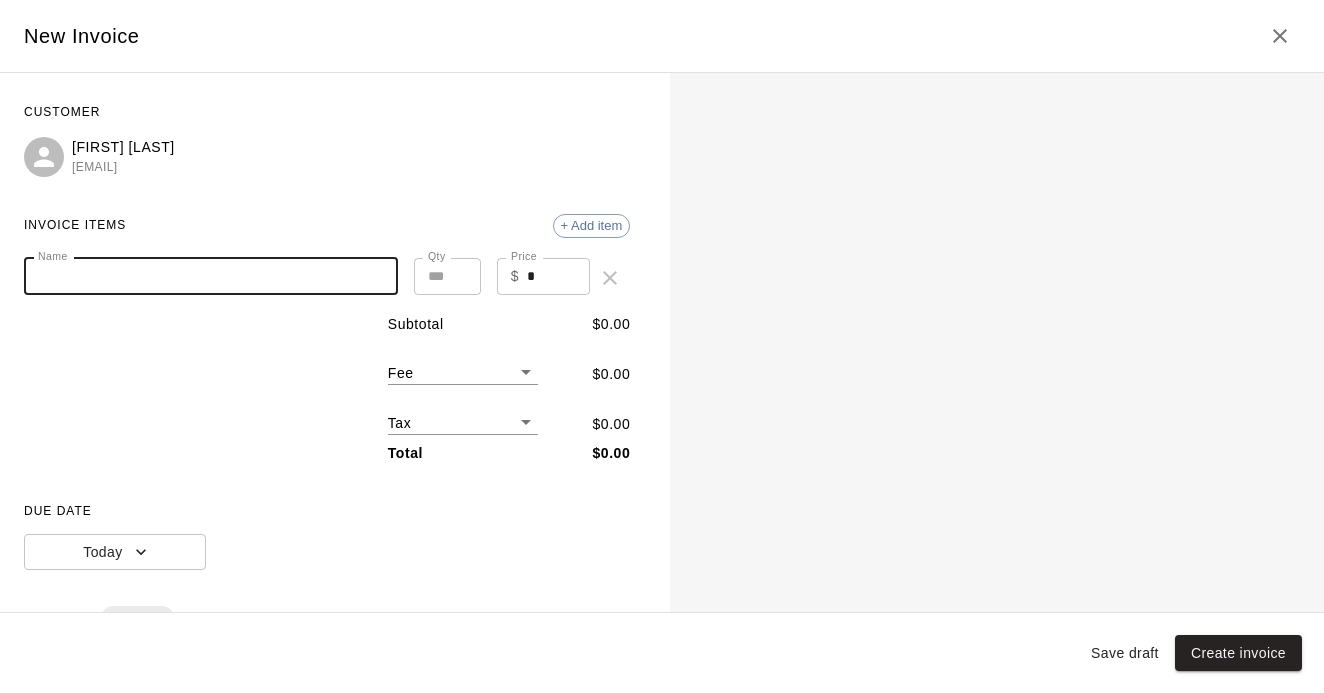 click on "Name" at bounding box center (211, 276) 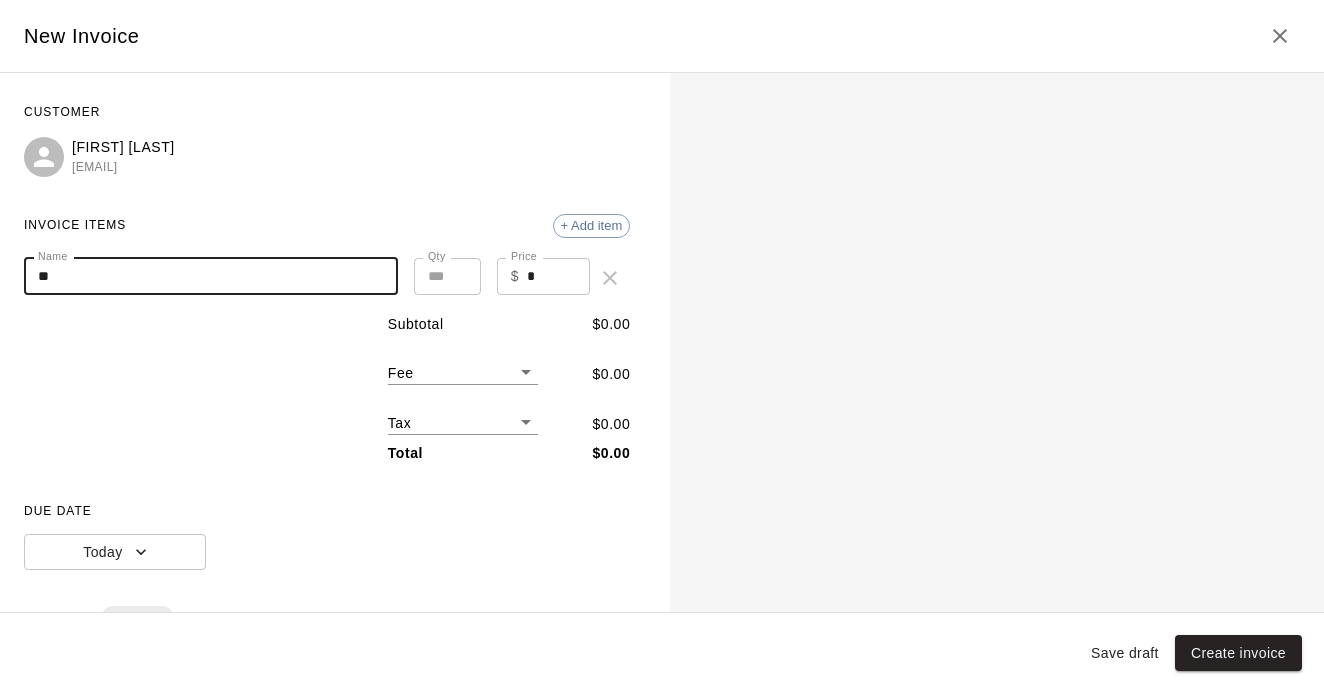 type on "*" 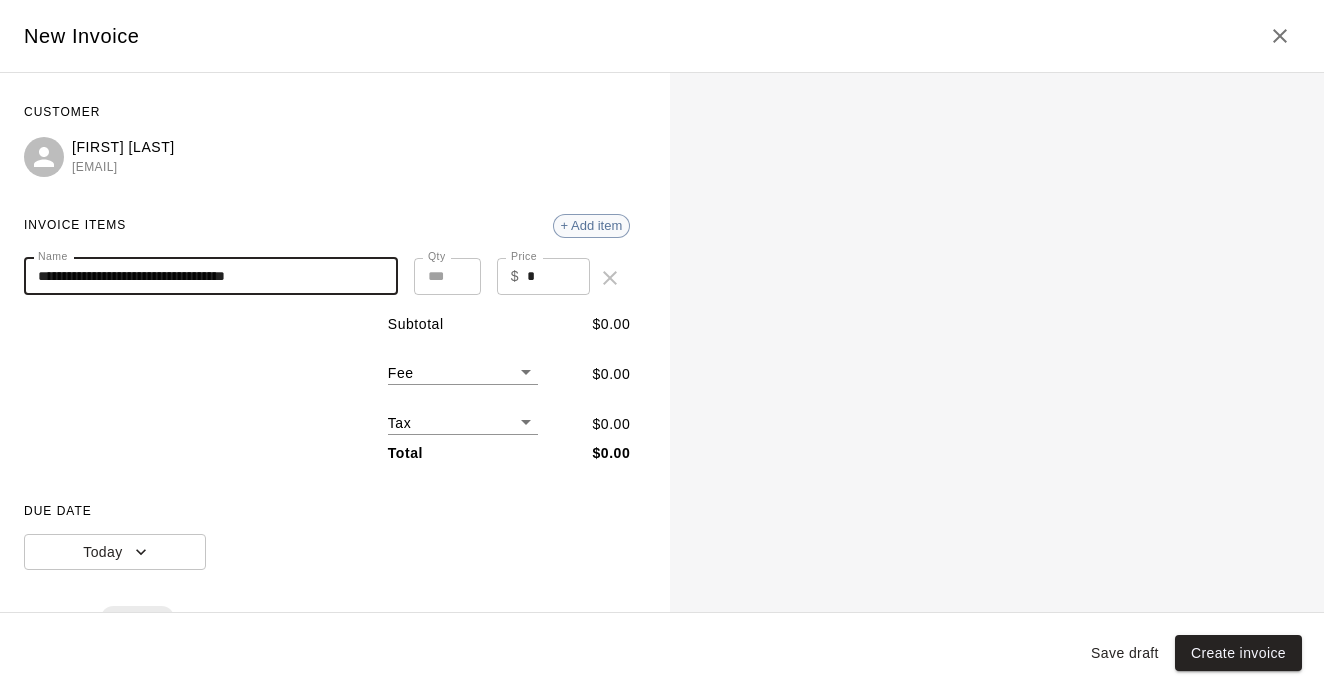 type on "**********" 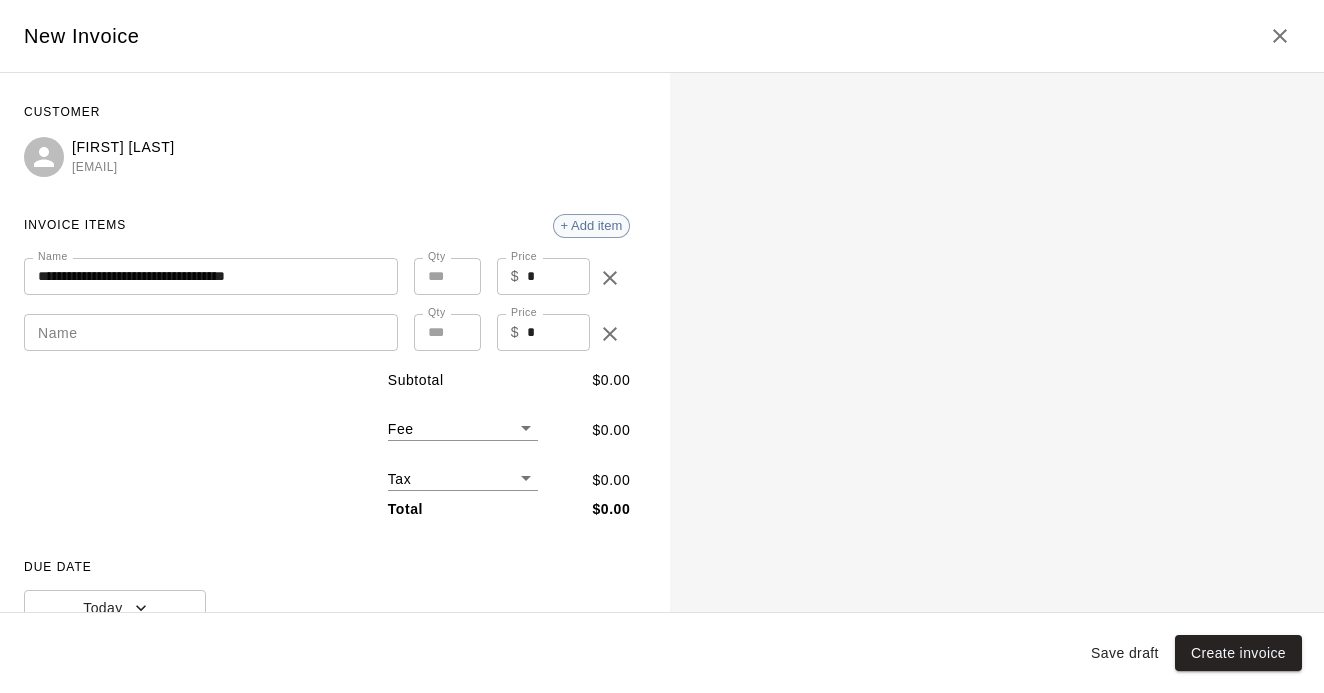 click on "+ Add item" at bounding box center (592, 226) 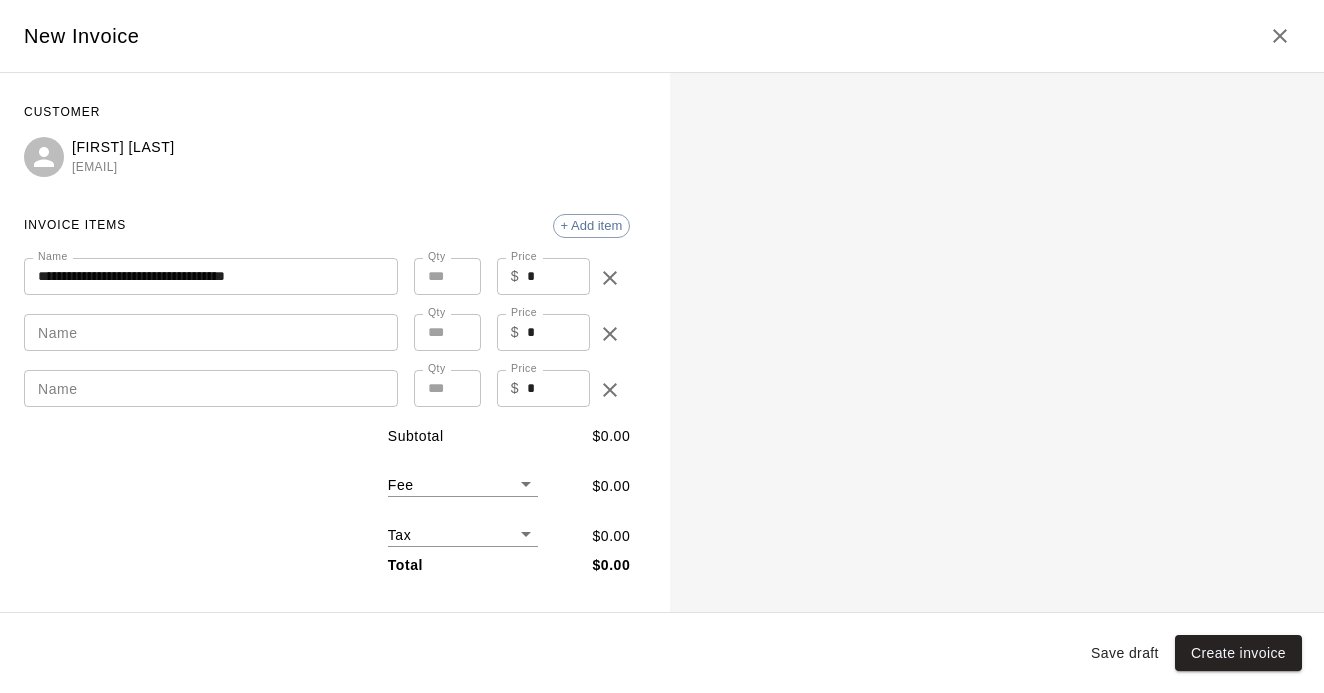 click on "Name" at bounding box center [211, 332] 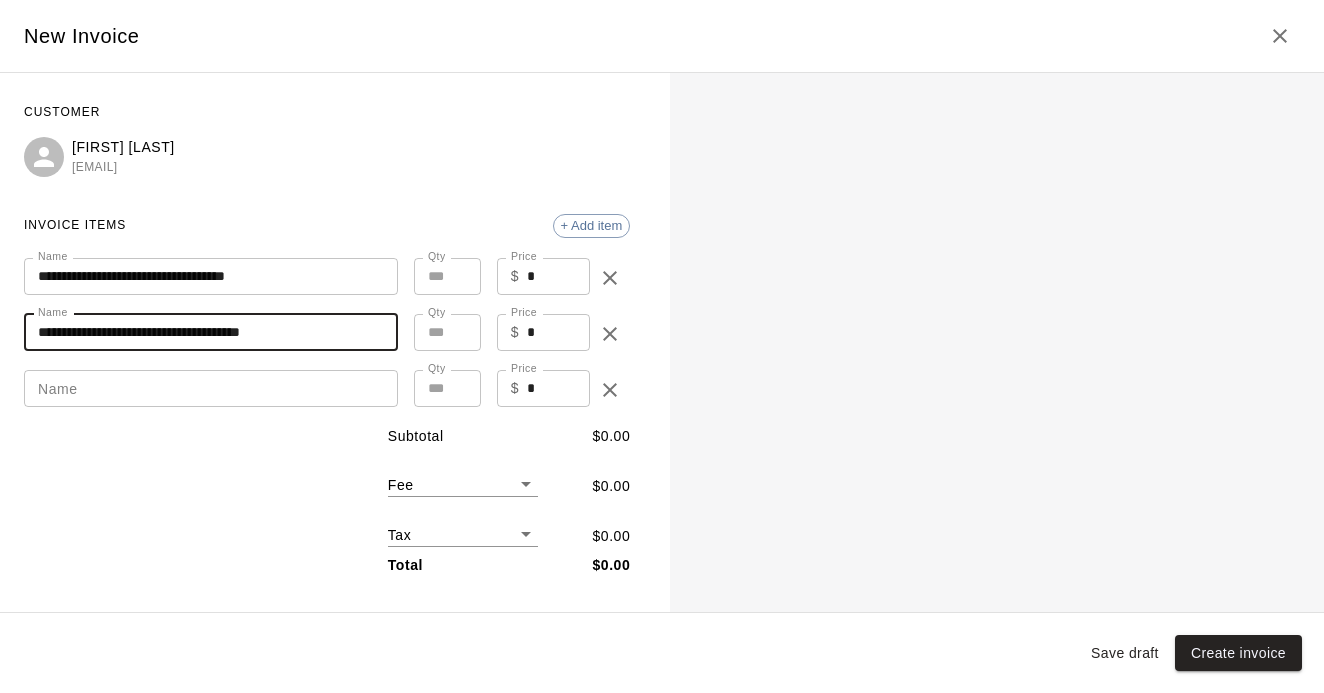 type on "**********" 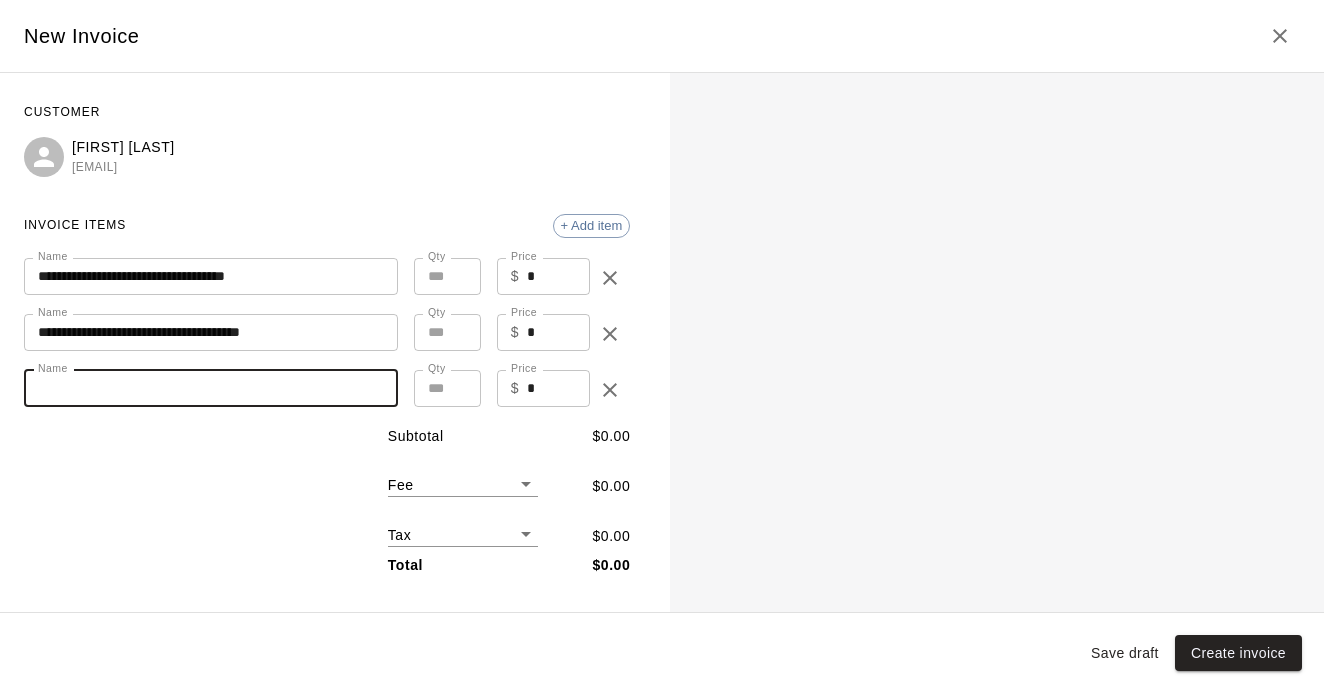 click on "Name" at bounding box center [211, 388] 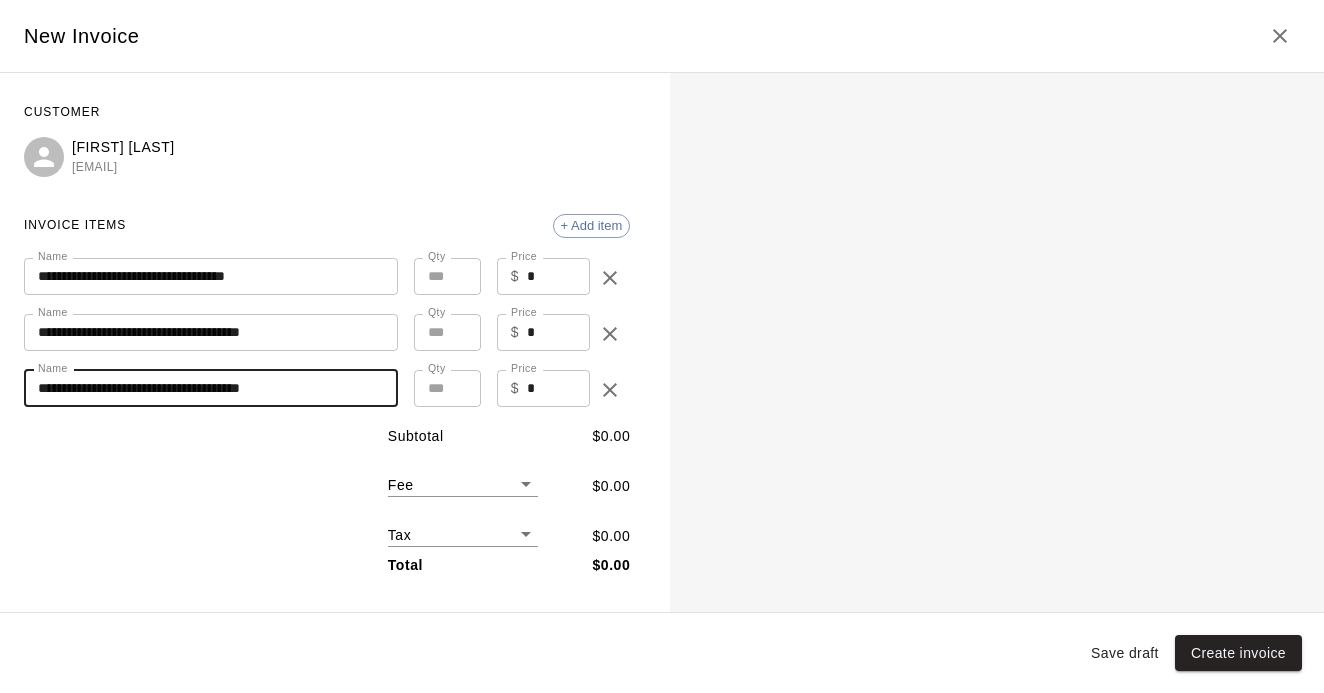 type on "**********" 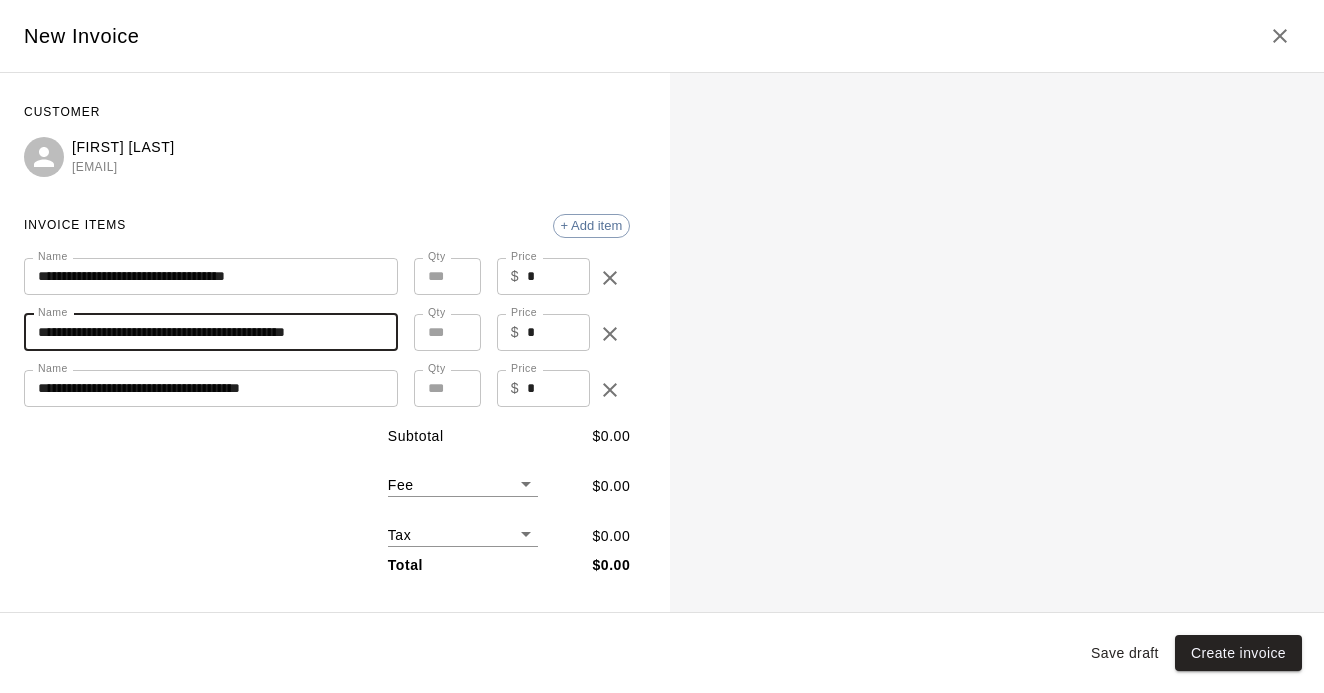 click on "**********" at bounding box center [211, 332] 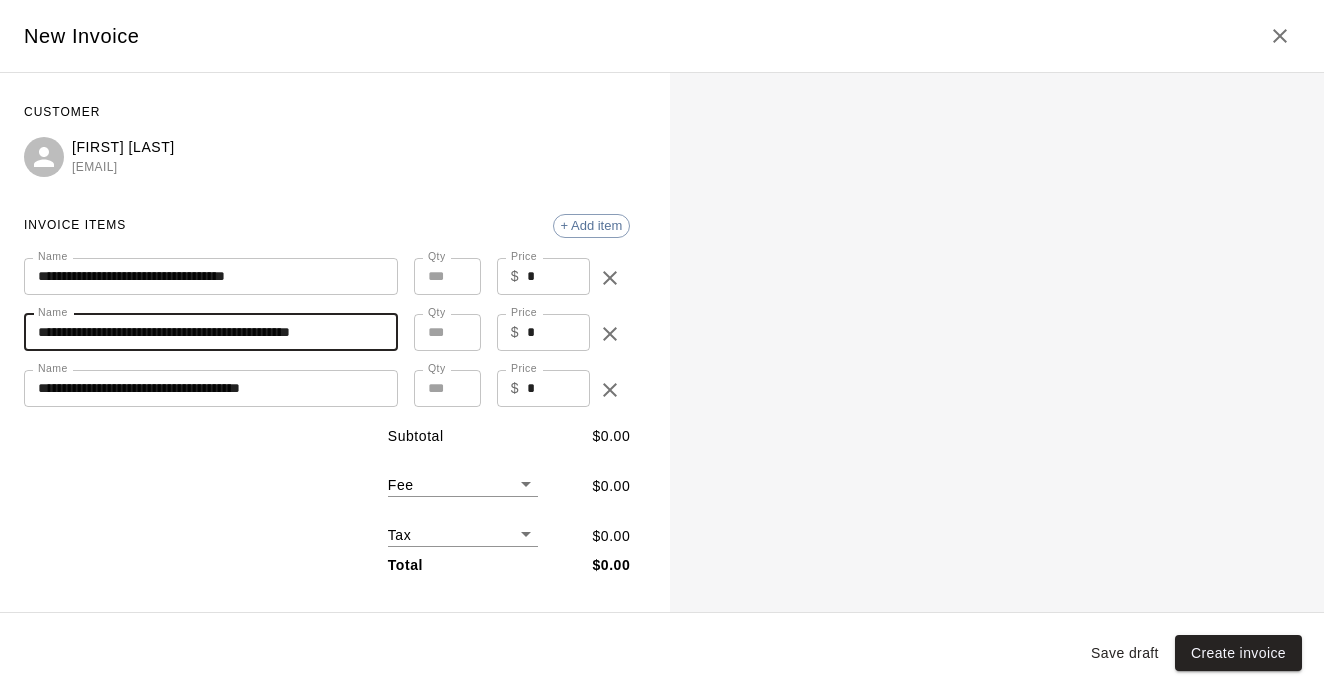 click on "**********" at bounding box center [211, 332] 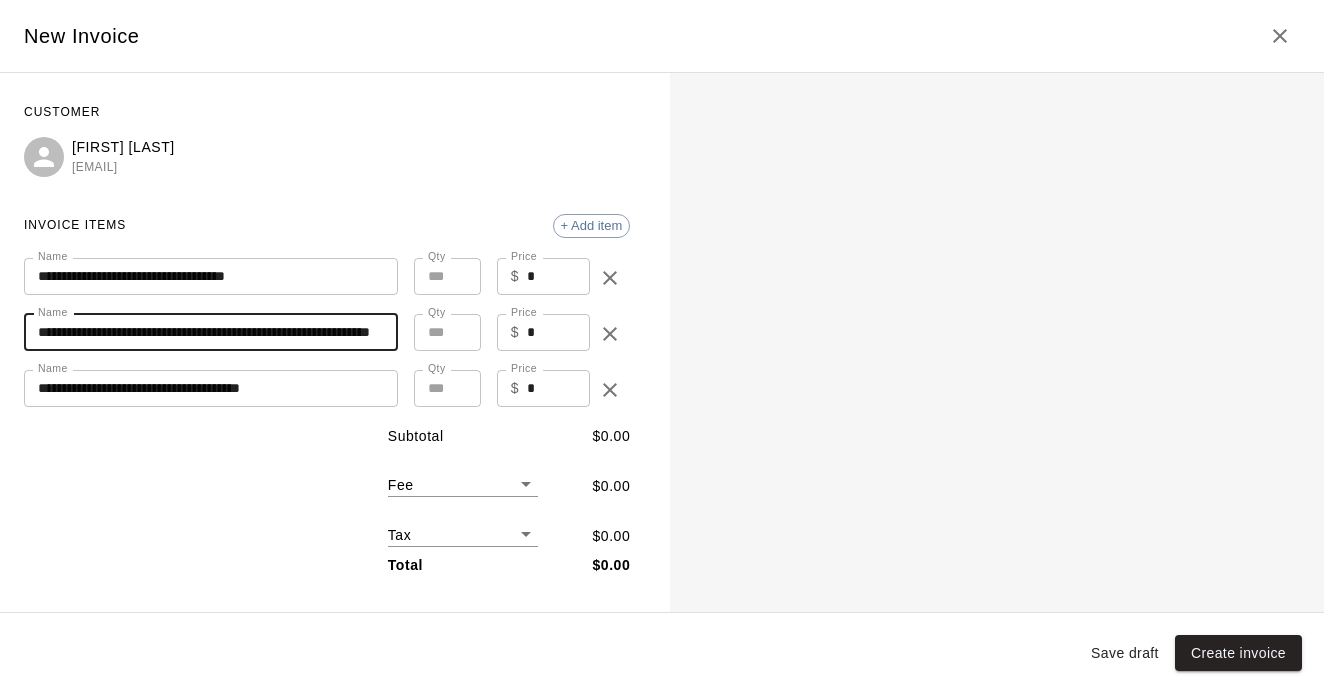 type on "**********" 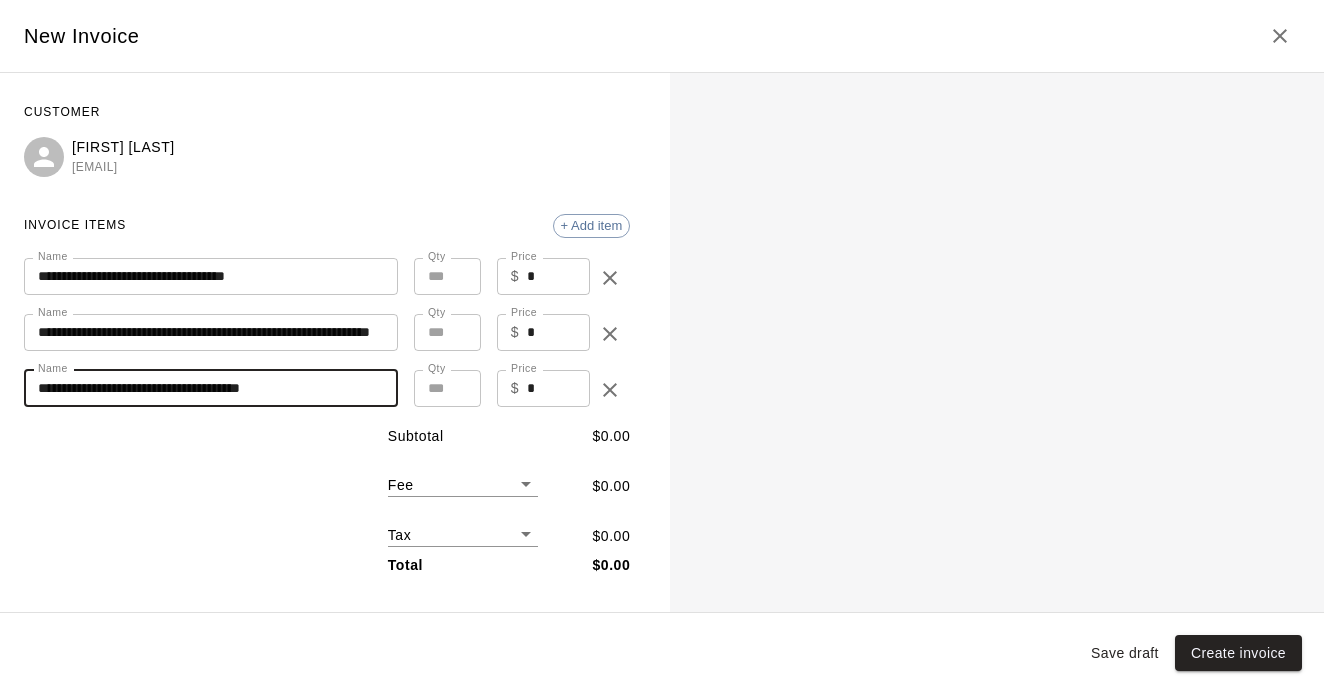 click on "**********" at bounding box center (211, 388) 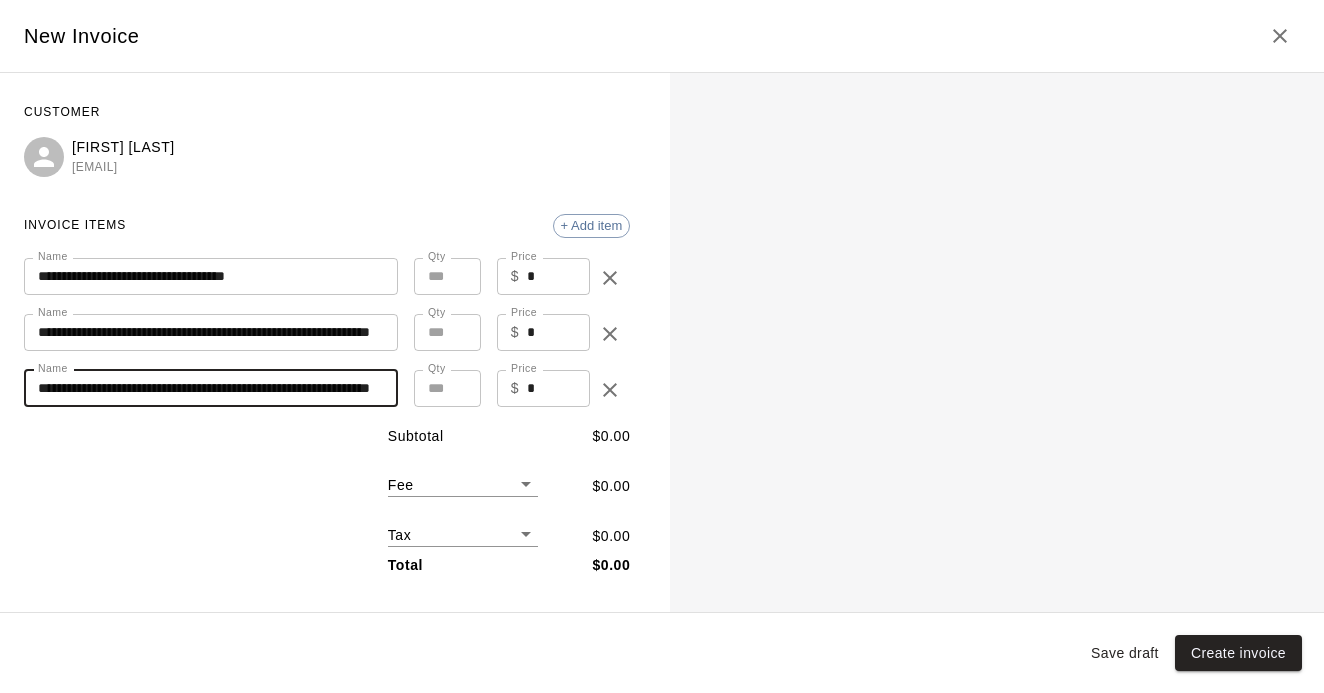 type on "**********" 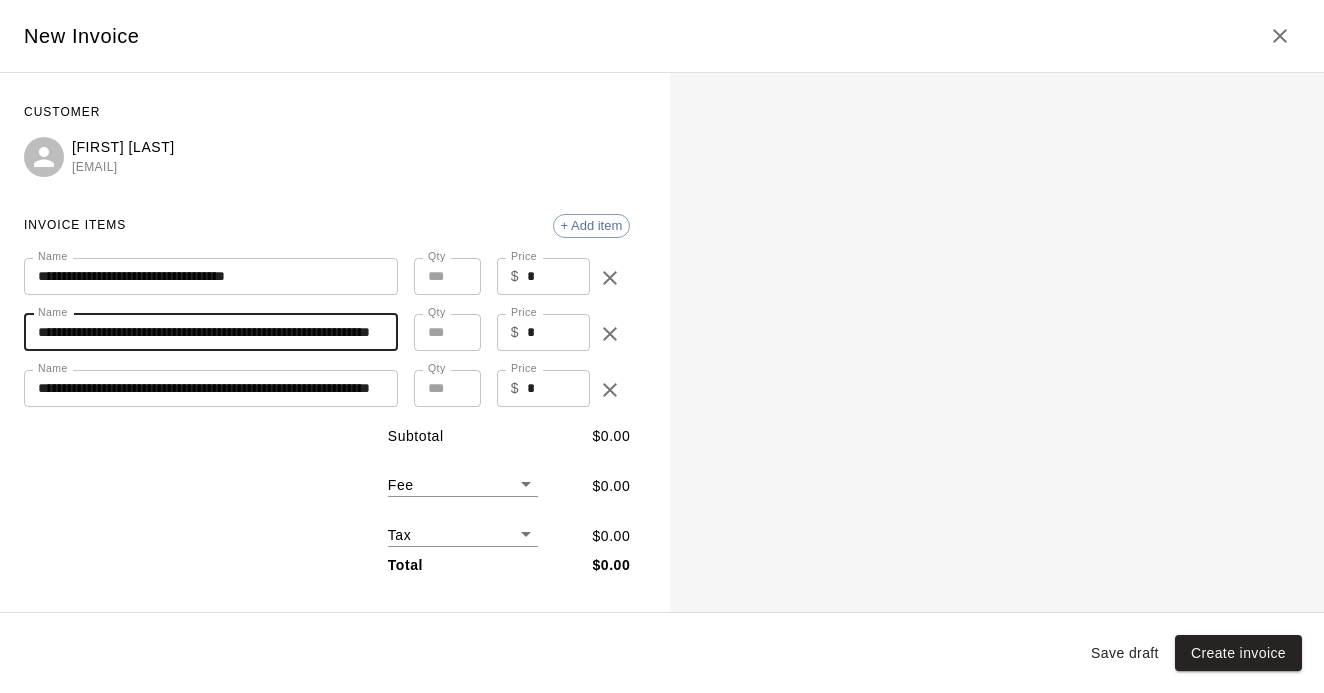 type on "**********" 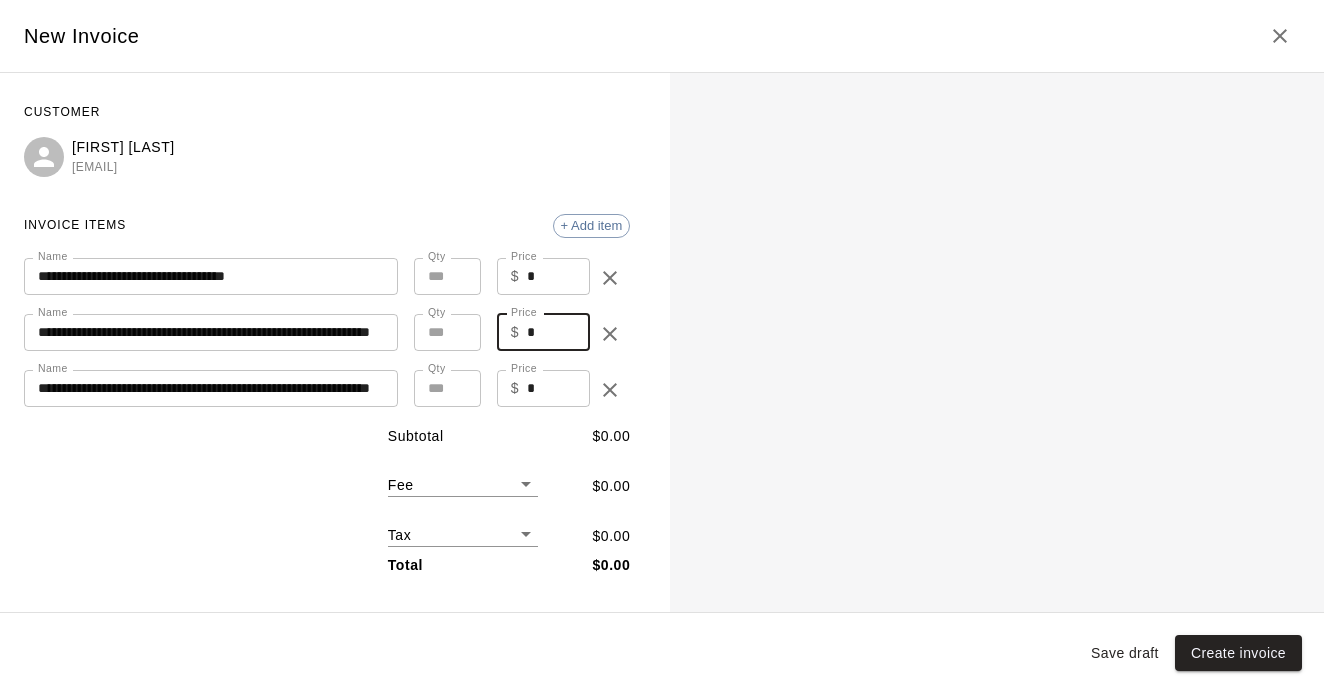 click on "*" at bounding box center (558, 332) 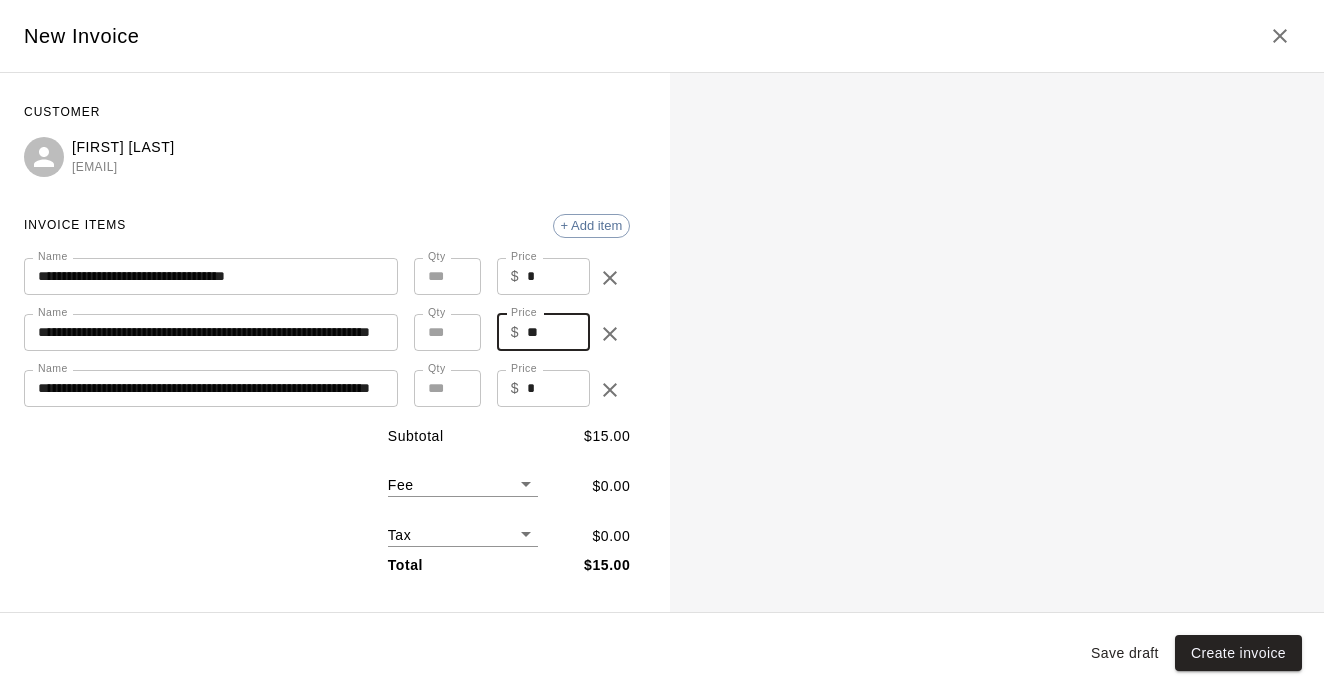 type on "**" 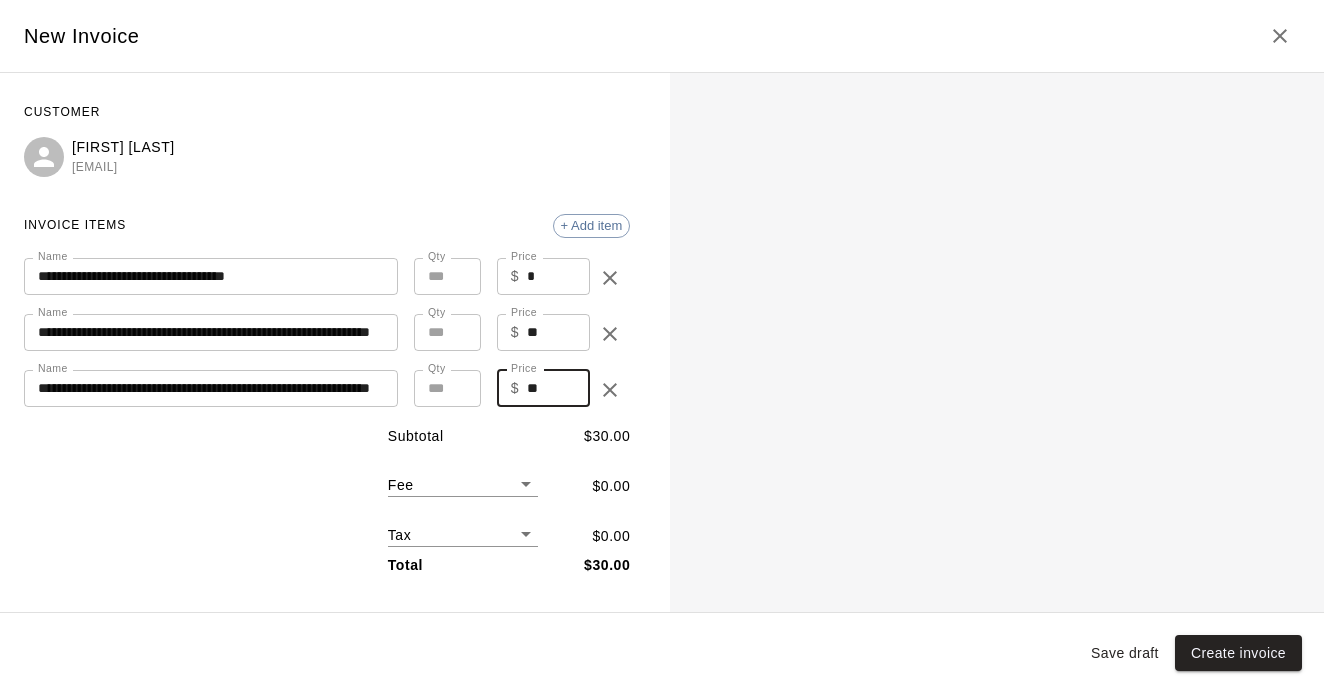 type on "**" 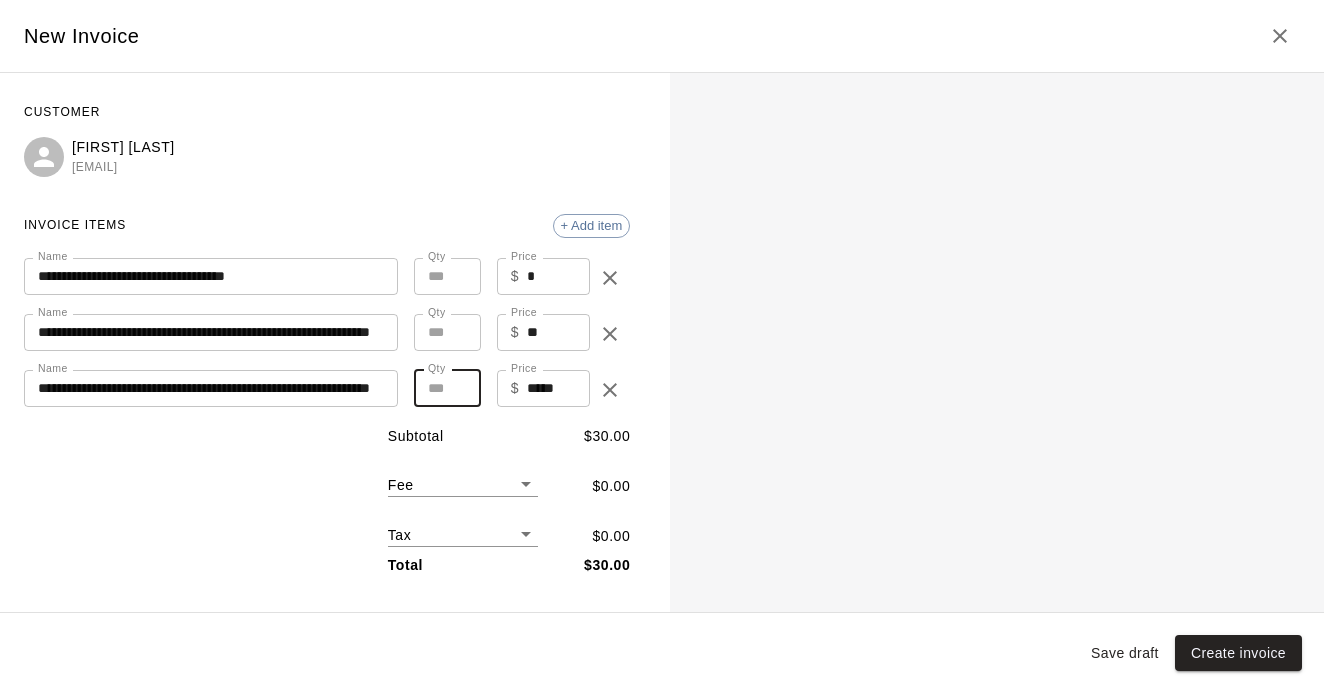 click on "*" at bounding box center (447, 388) 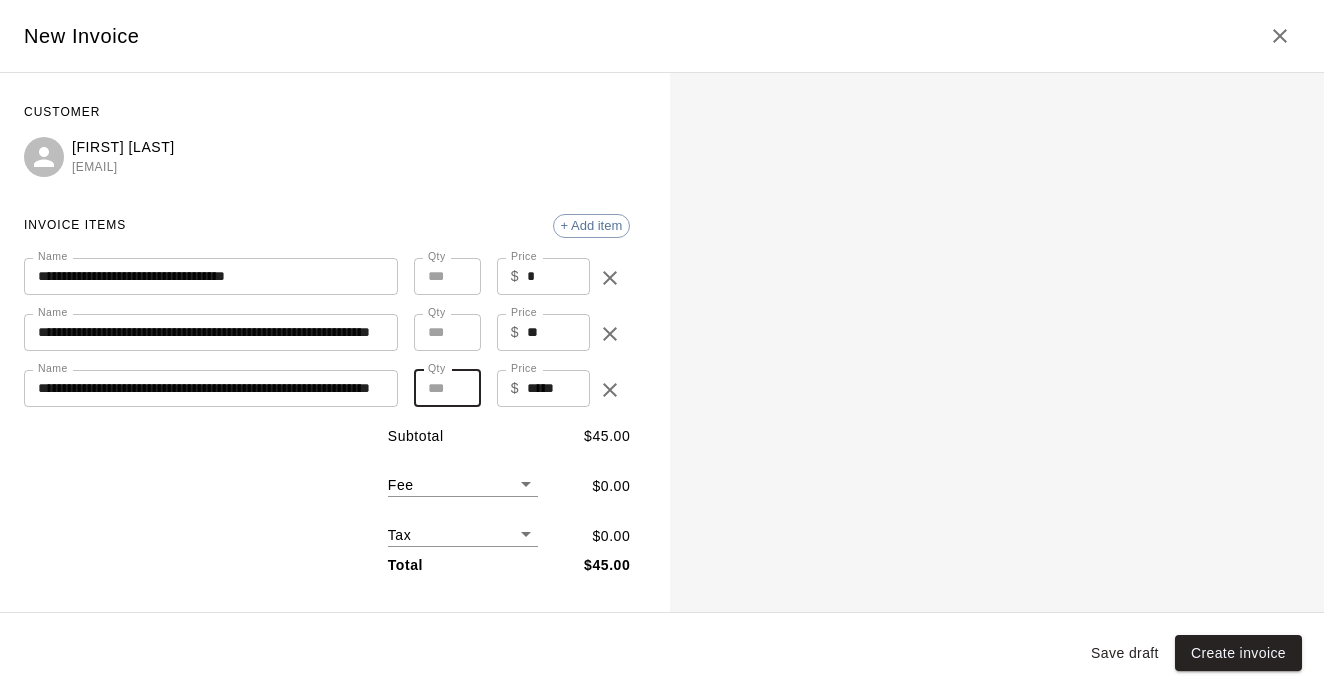 type 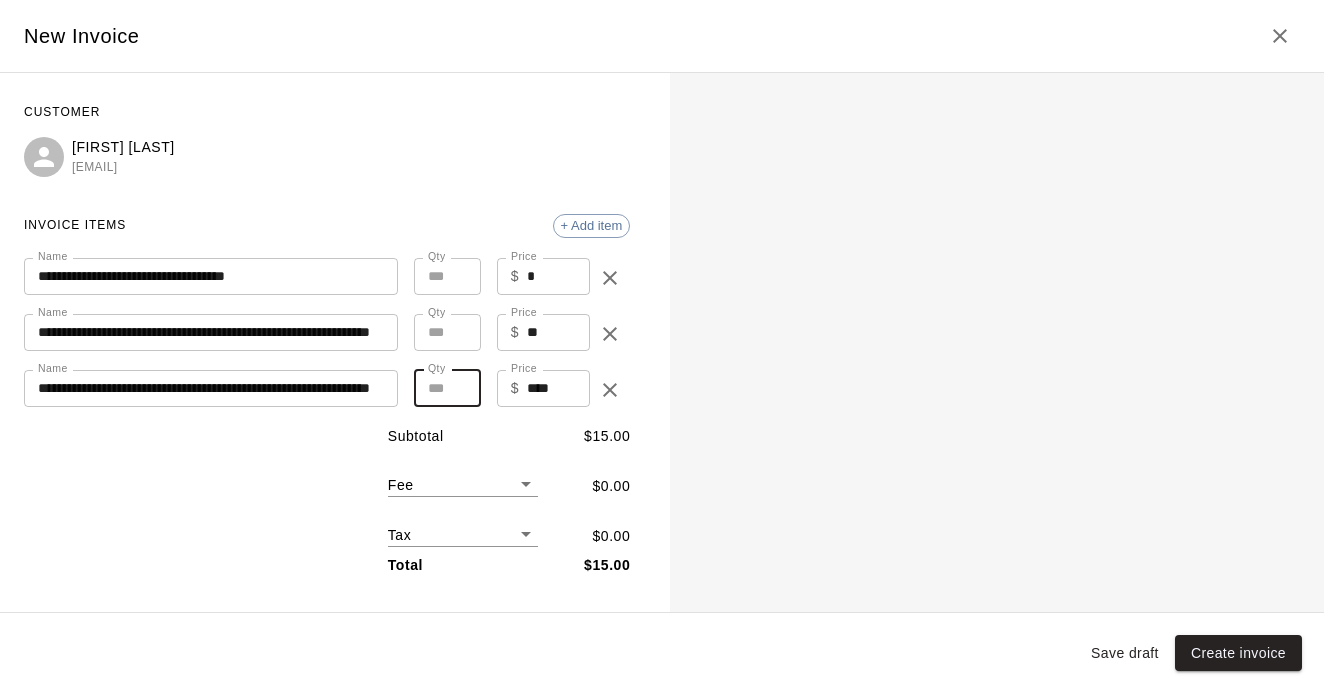 type on "**" 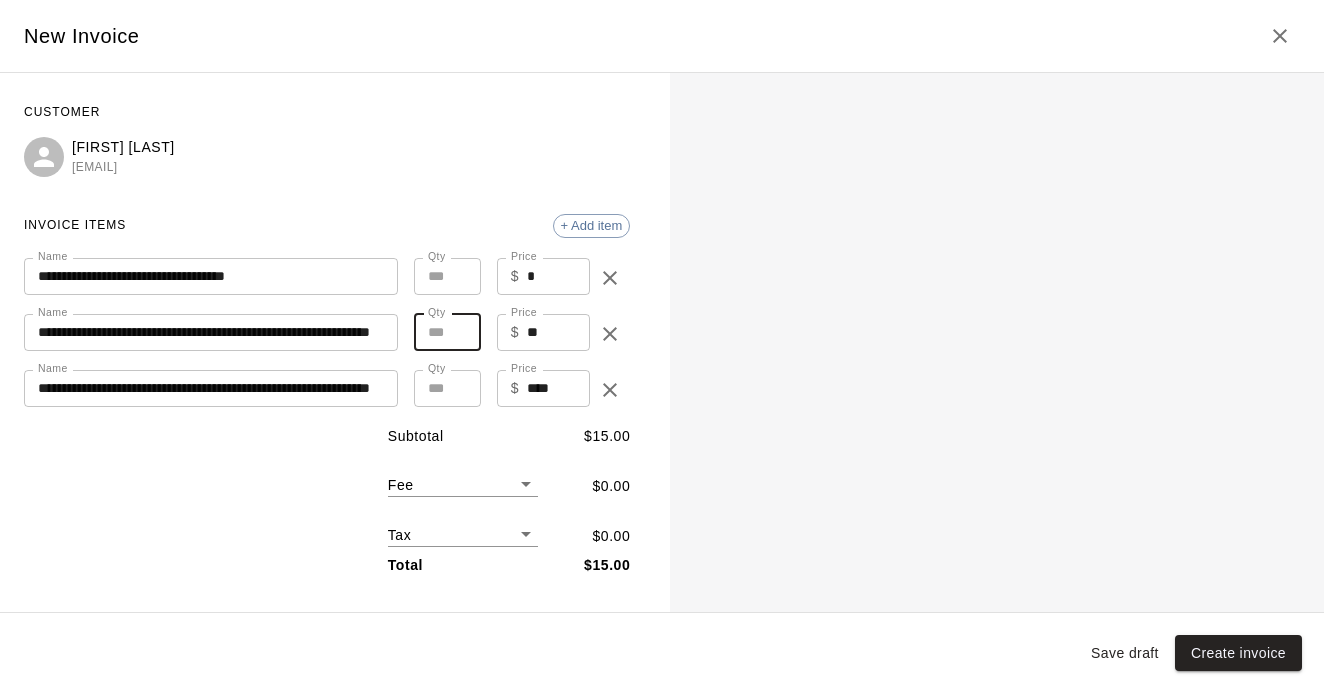 click on "*" at bounding box center (447, 332) 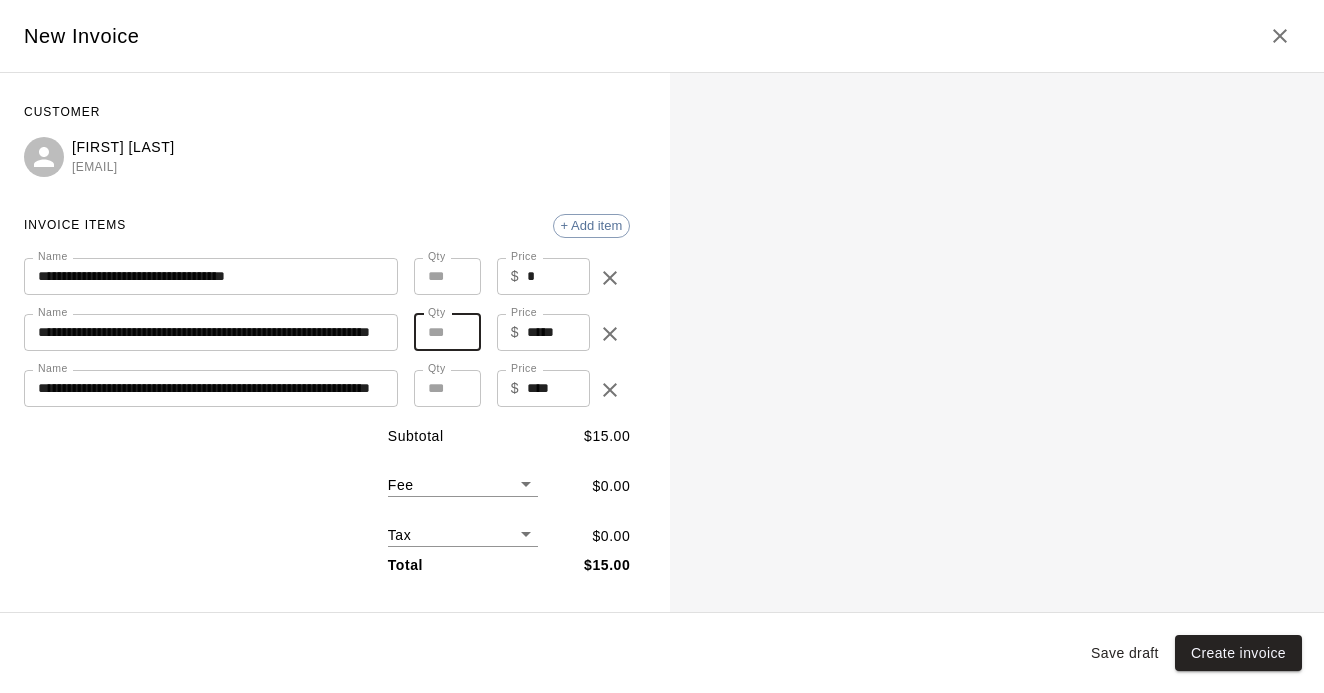 type on "**" 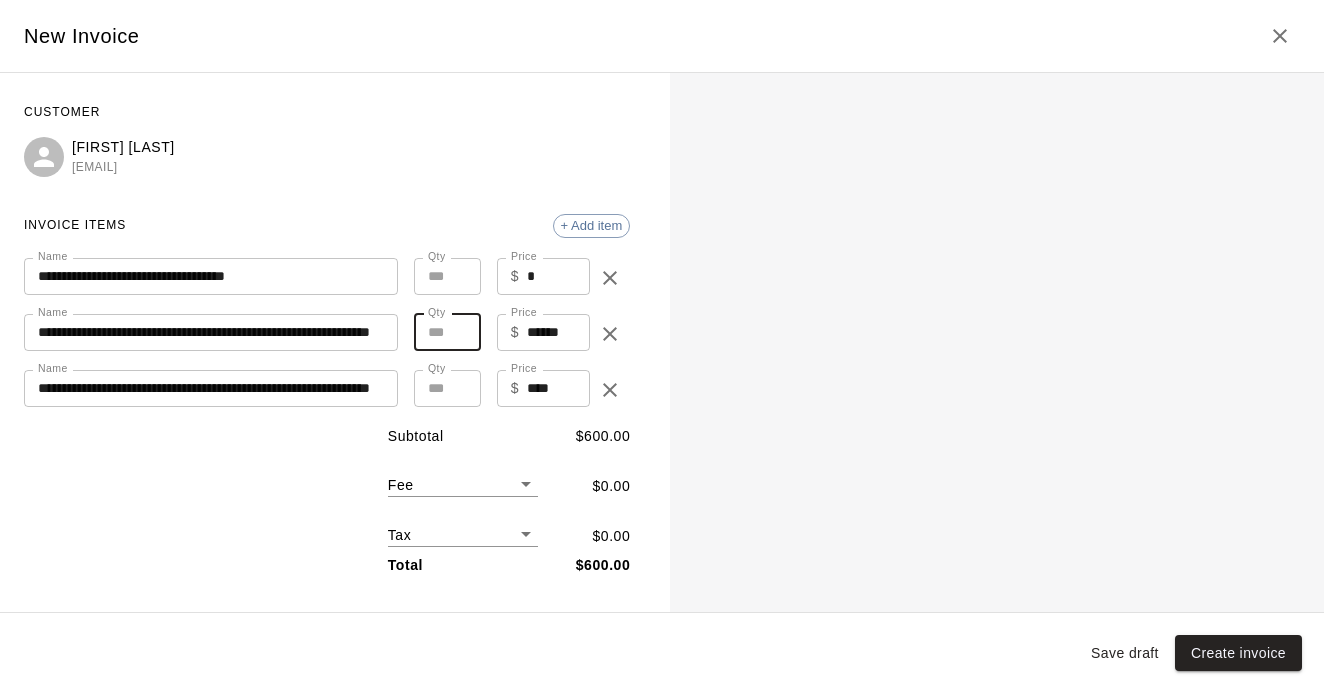 type on "**" 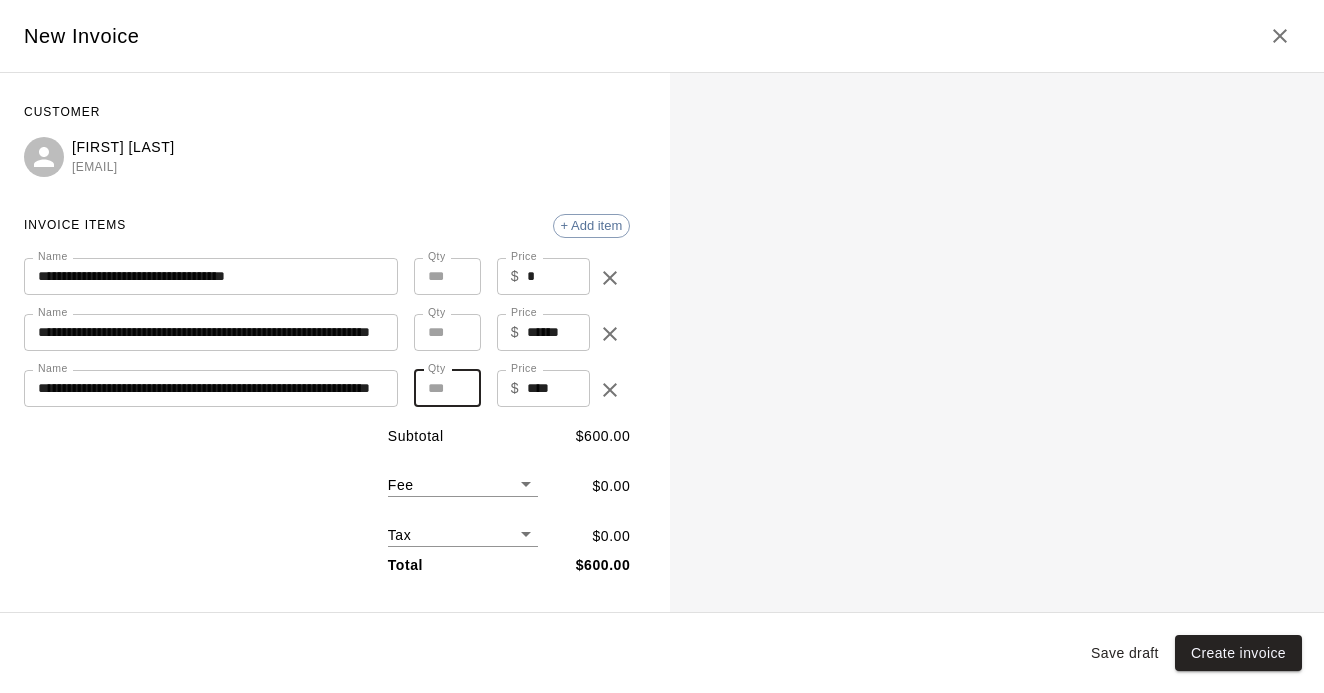 click on "**" at bounding box center [447, 388] 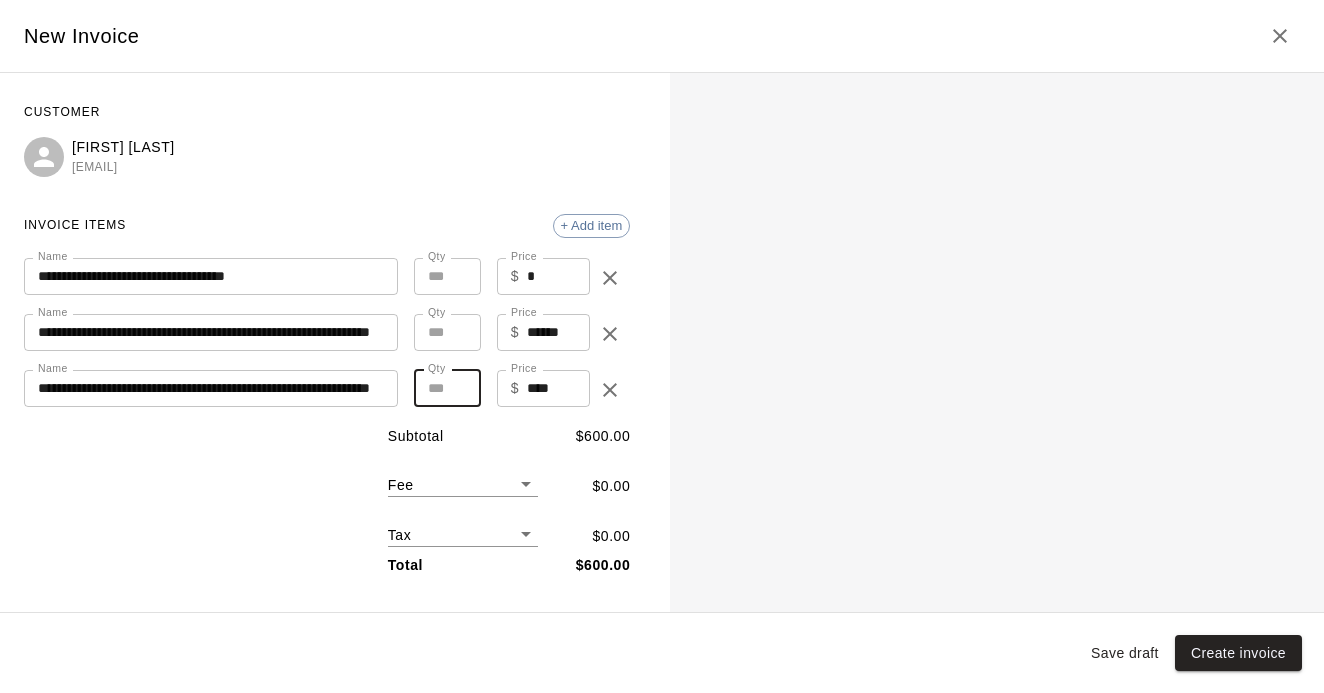 type on "*" 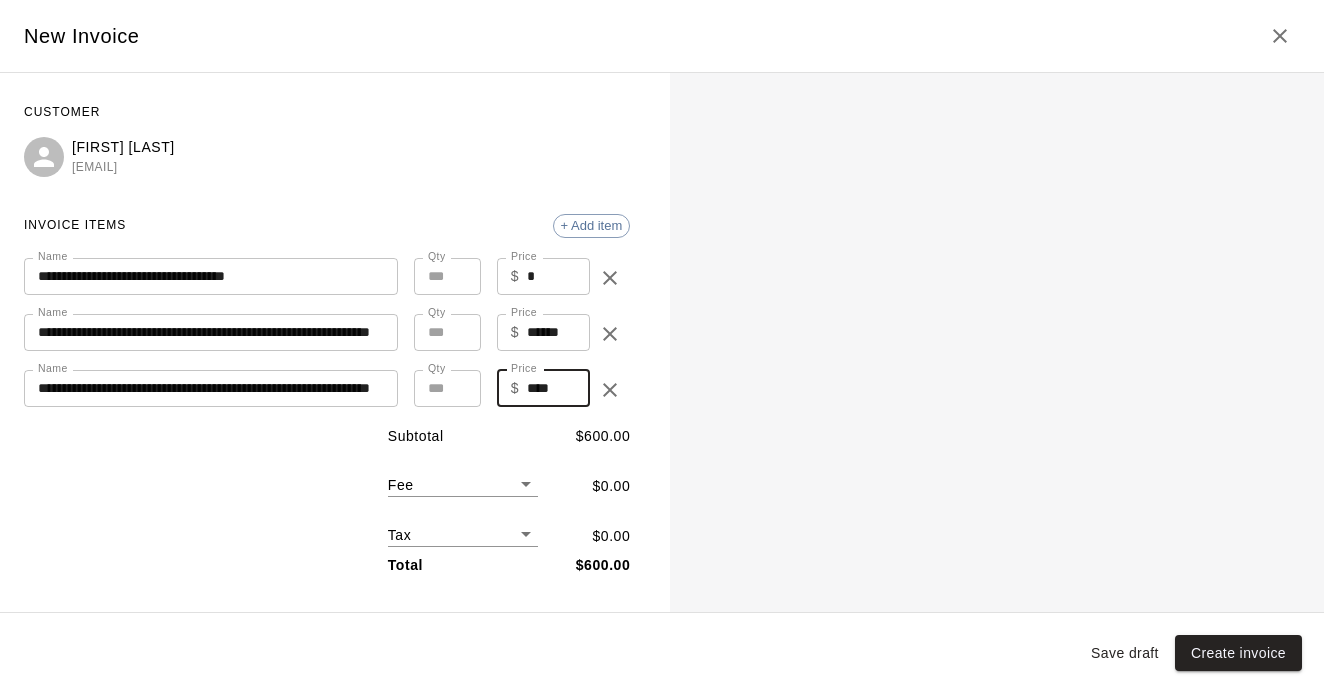 click on "****" at bounding box center (558, 388) 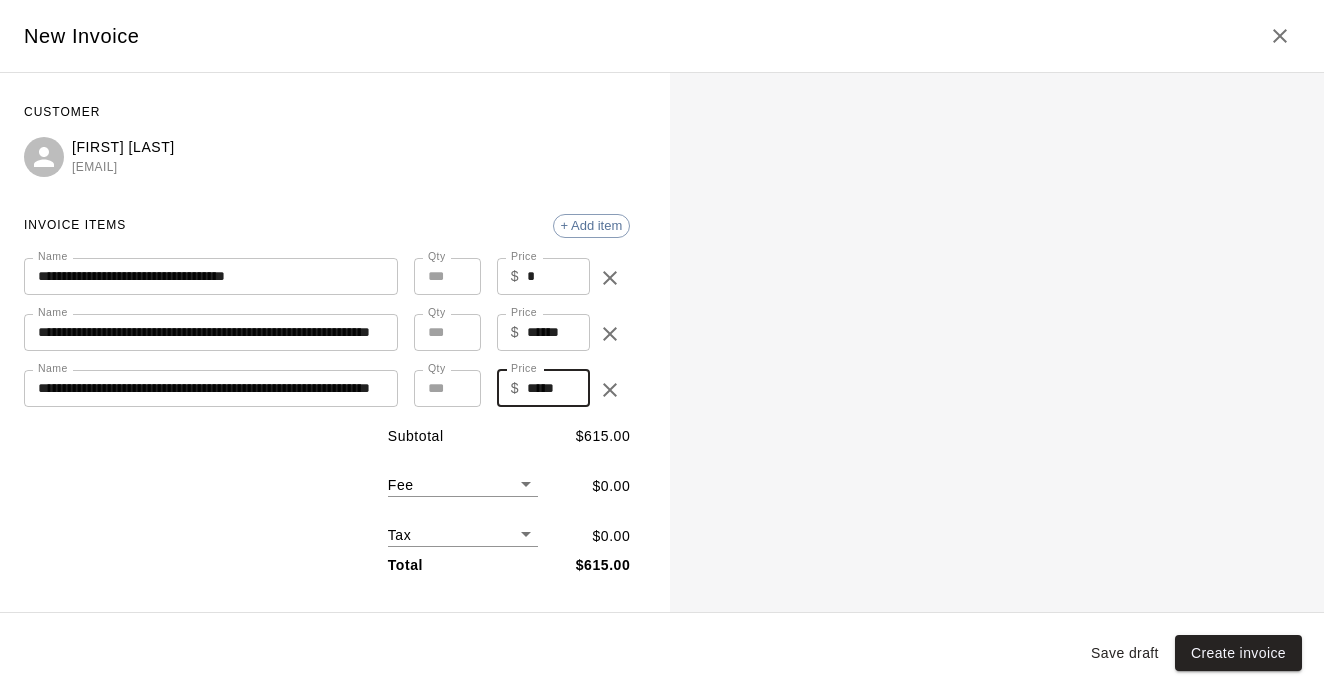 type on "*****" 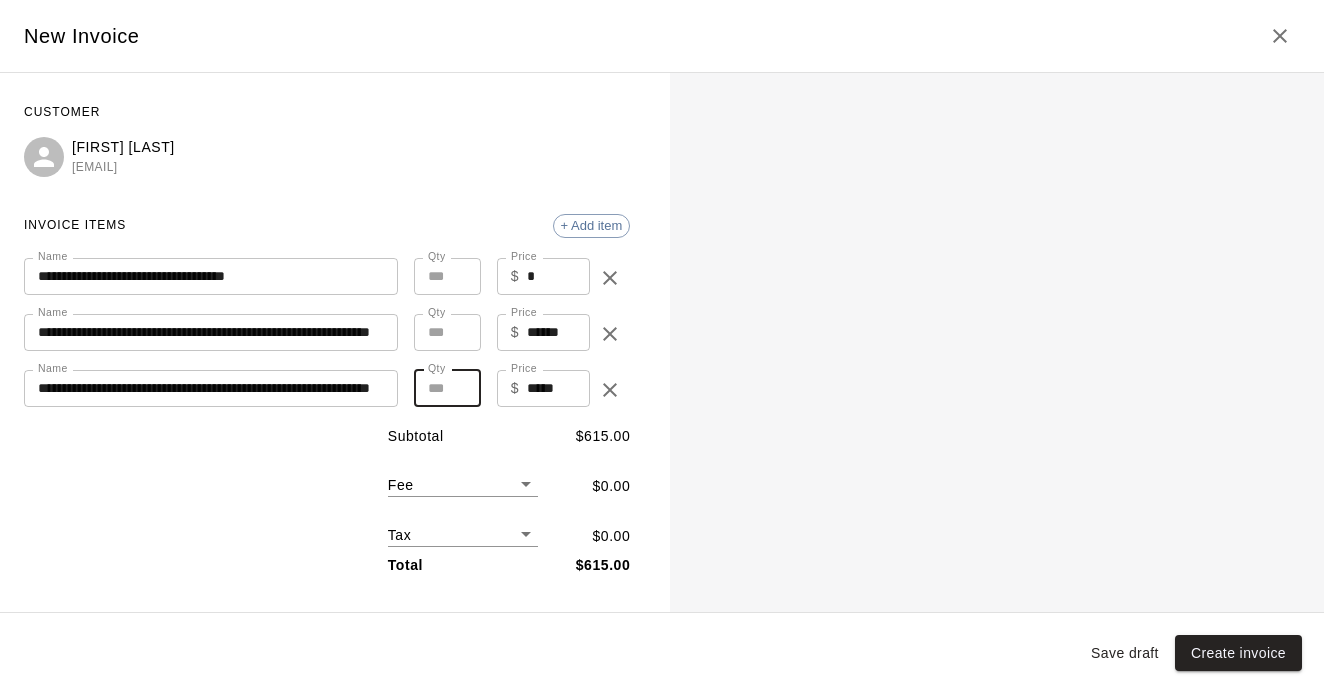 click on "*" at bounding box center (447, 388) 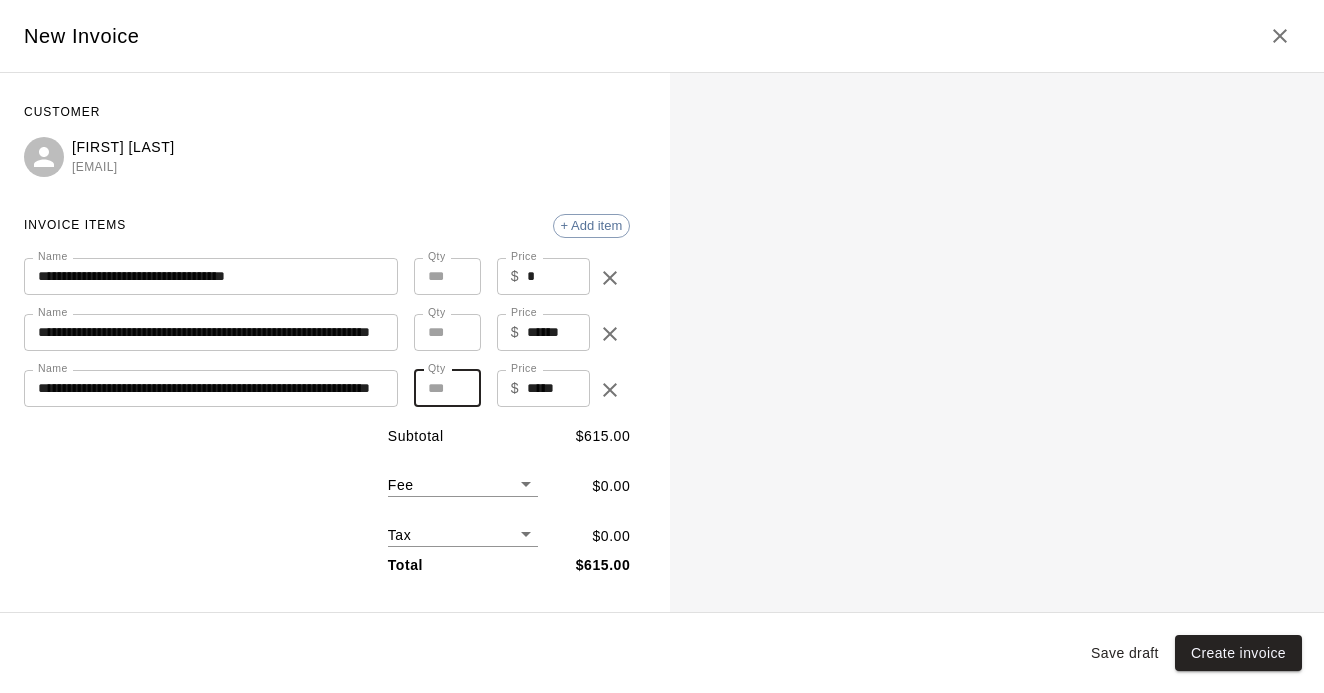 type on "*" 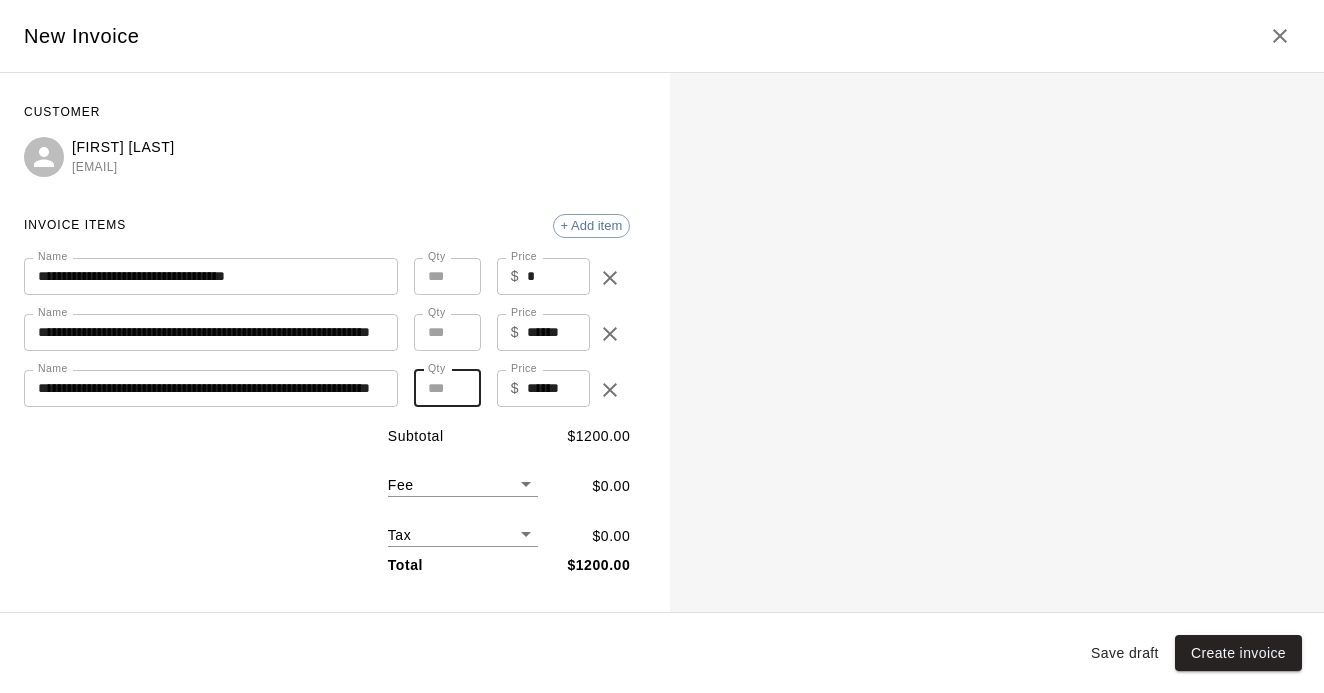 type on "**" 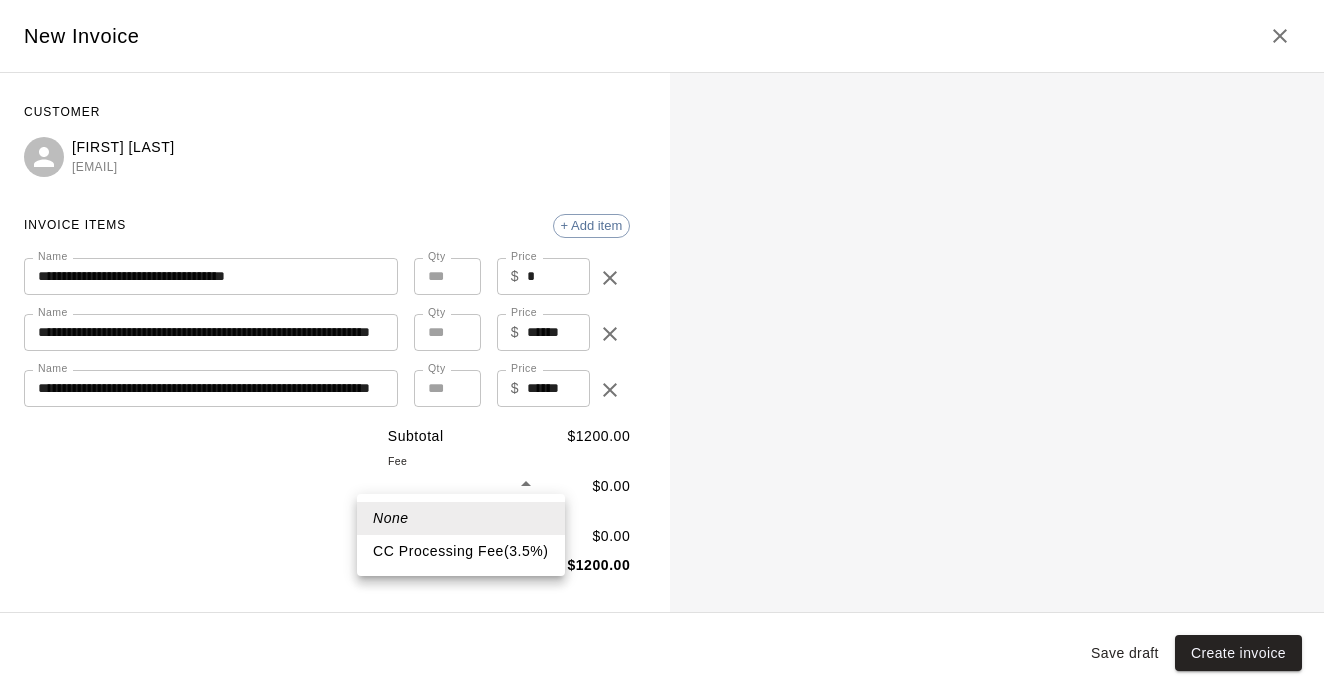 click on "CC Processing Fee  ( 3.5 % )" at bounding box center (461, 551) 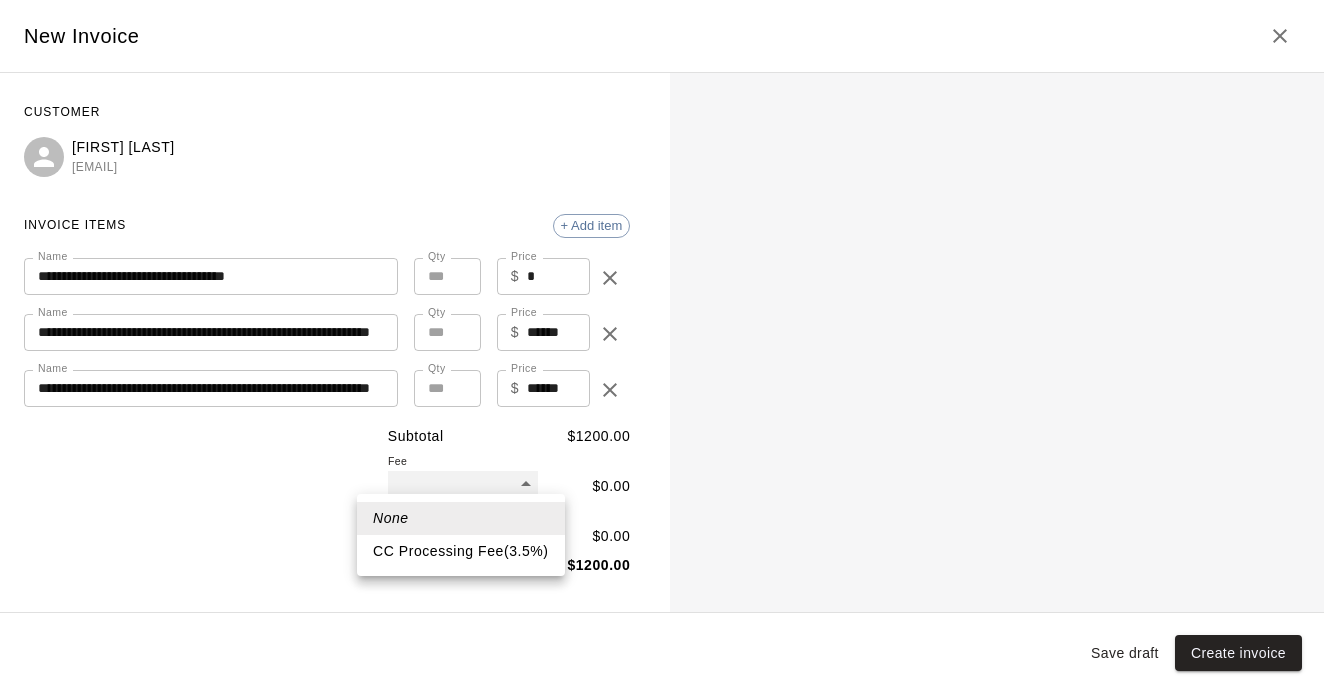 type on "***" 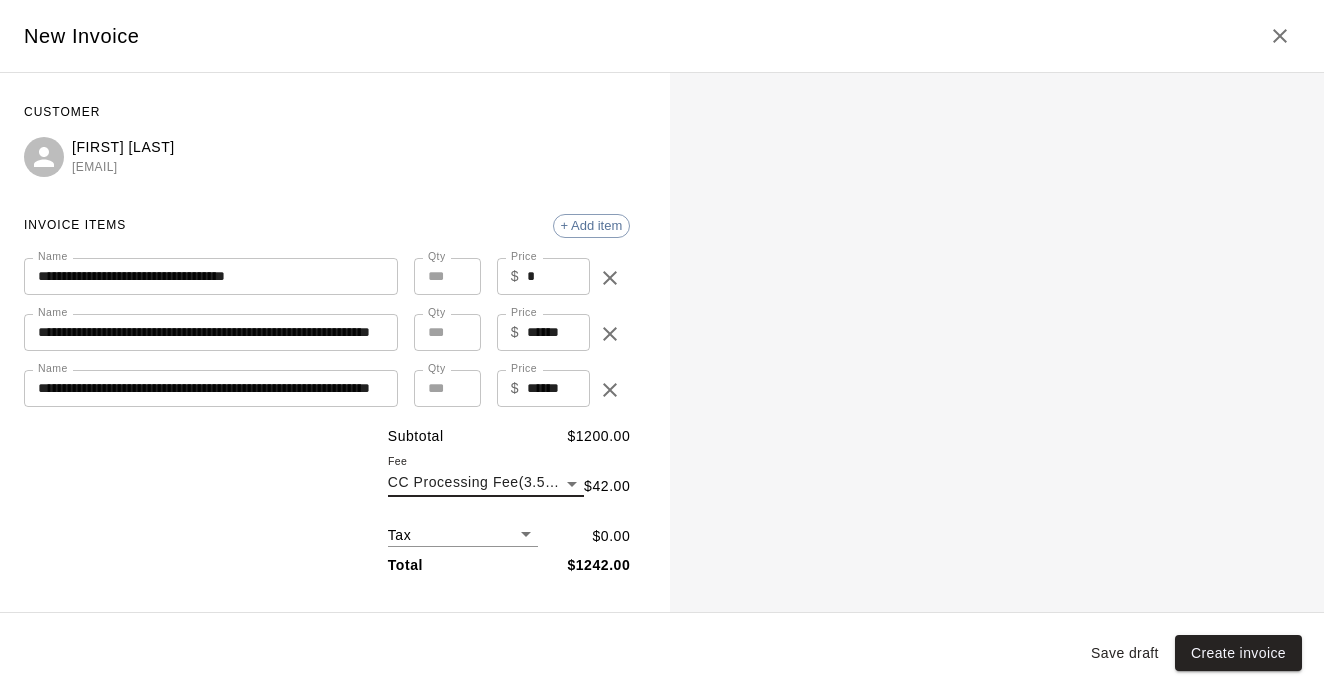 click on "Home Services Calendar Availability Customers Marketing Retail Reports Settings Contact Us Help Center View public page Copy public page link Customers / [FIRST] [LAST] [FIRST] [LAST] Profile Contact Family Wallet New Payments Invoices Credits Activity Marketing Delete Invoices New invoice Total Invoices 8 Total Due $ 2836.76 Paid $ 0.00 Outstanding $ 2836.76 Export Columns 0 Filters ID Amount Paid Remaining Due Date Status Created On Actions 2235 $1170.47 $0.00 $1170.47 September 24, 2025 Open August 01, 2025 ... 2217 $975.39 $0.00 $975.39 September 17, 2025 Open July 29, 2025 ... 2215 $650.26 $0.00 $650.26 August 13, 2025 Open July 29, 2025 ... 2214 $433.51 $0.00 $433.51 August 13, 2025 Void July 29, 2025 ... 2213 $40.64 $0.00 $40.64 July 29, 2025 Overdue July 29, 2025 ... 2212 $650.26 $0.00 $650.26 August 13, 2025 Void July 29, 2025 ... 2047 $62.83 $0.00 $62.83 July 28, 2025 Void July 28, 2025 ... 2046 $60.00 $0.00 $60.00 July 28, 2025 Void July 28, 2025 ... Rows per page: 100 *** 1–8 of 8 Close Name" at bounding box center [662, 506] 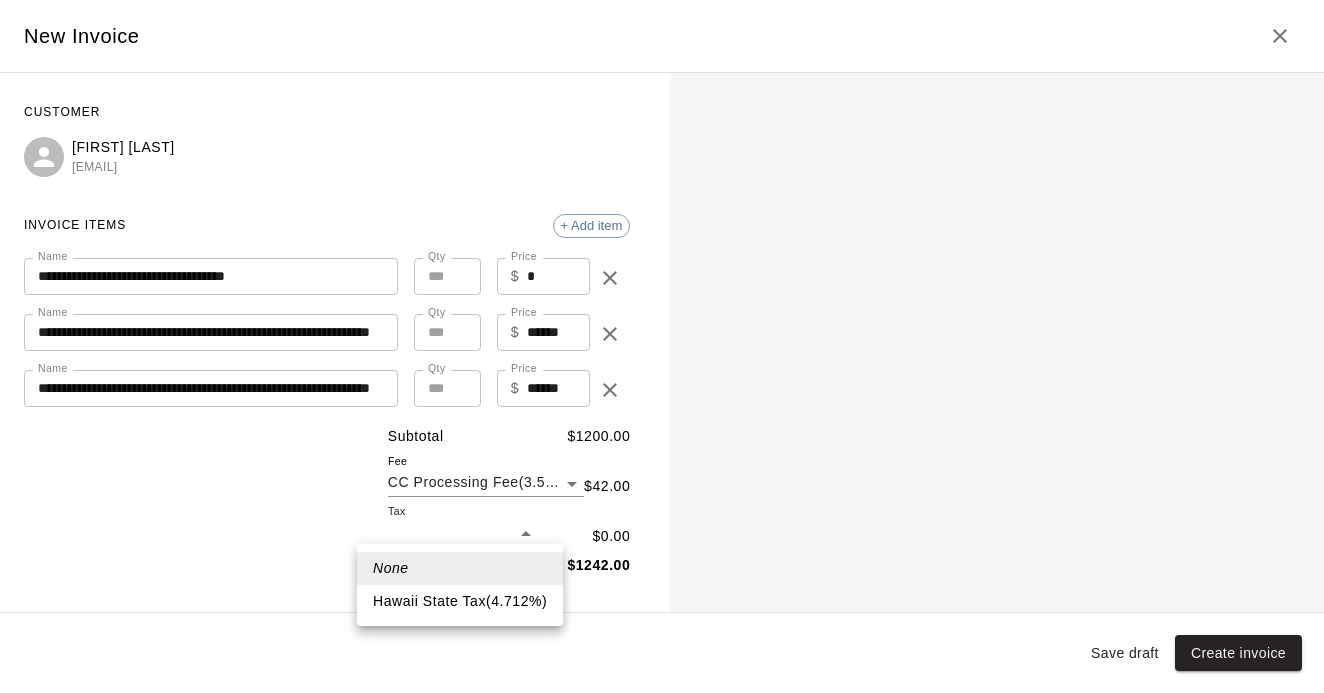 click on "Hawaii State Tax  ( 4.712 %)" at bounding box center [460, 601] 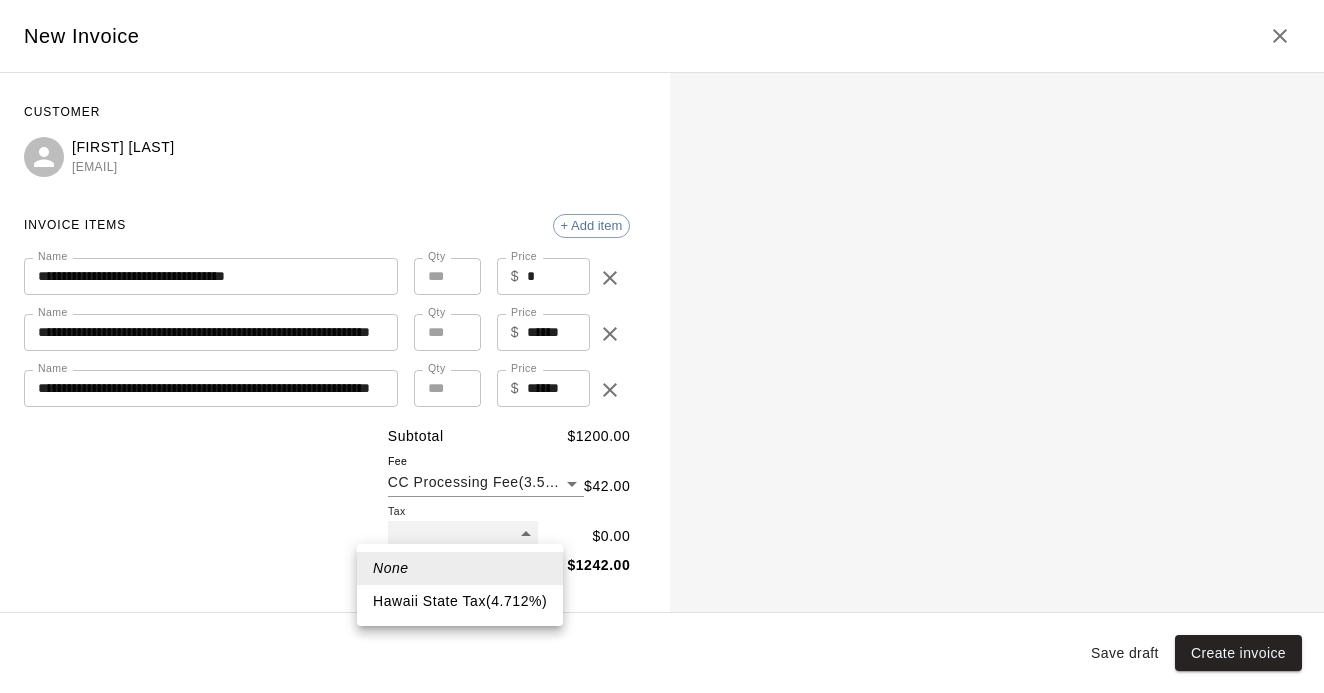 type on "***" 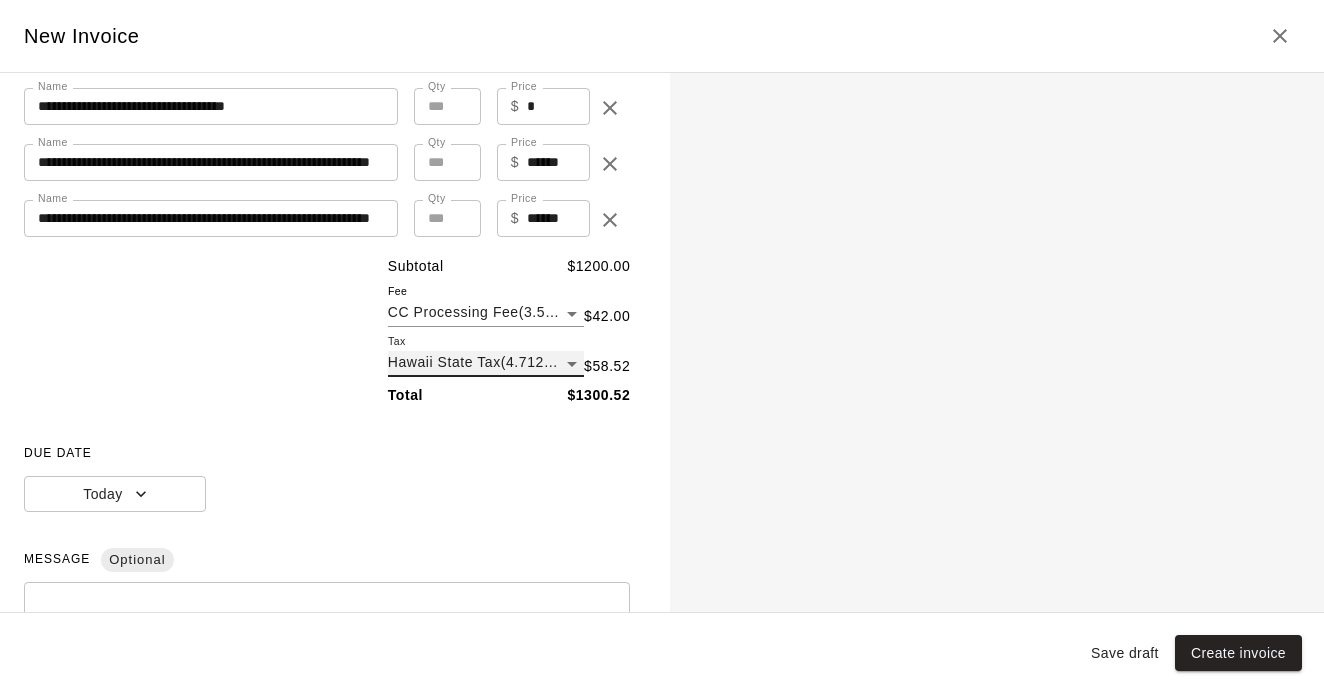scroll, scrollTop: 226, scrollLeft: 0, axis: vertical 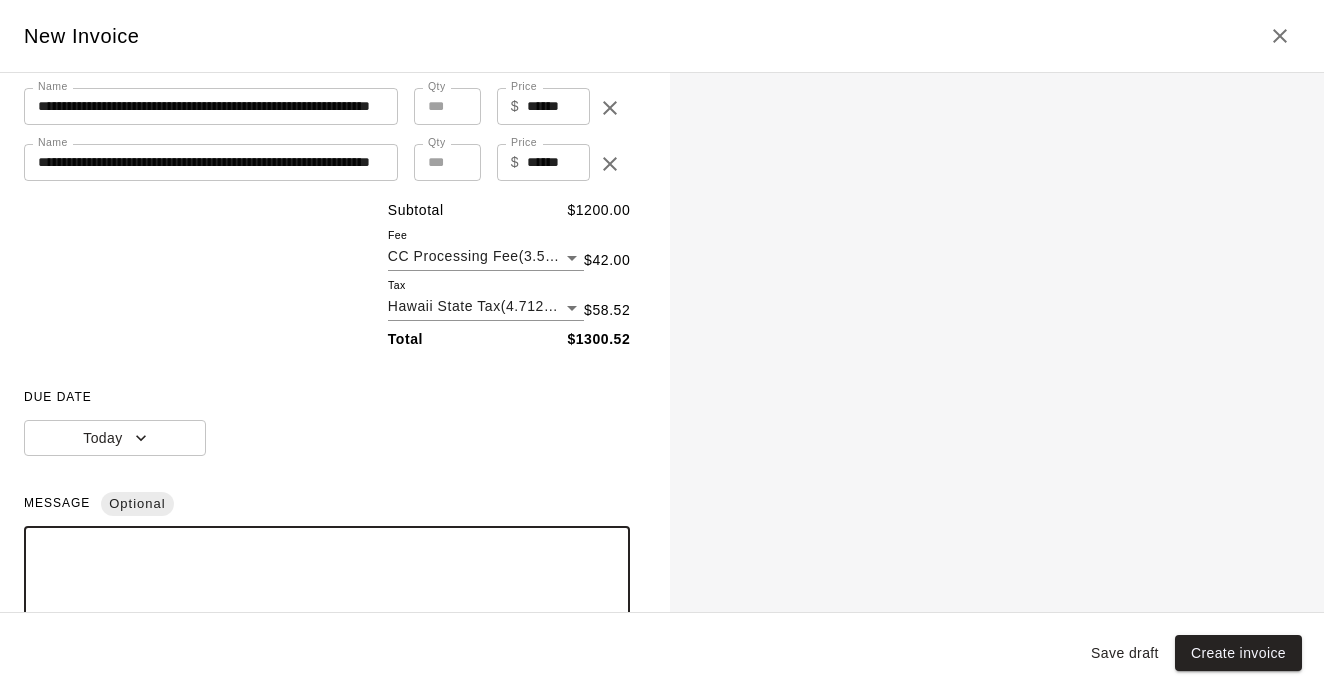 click at bounding box center (327, 593) 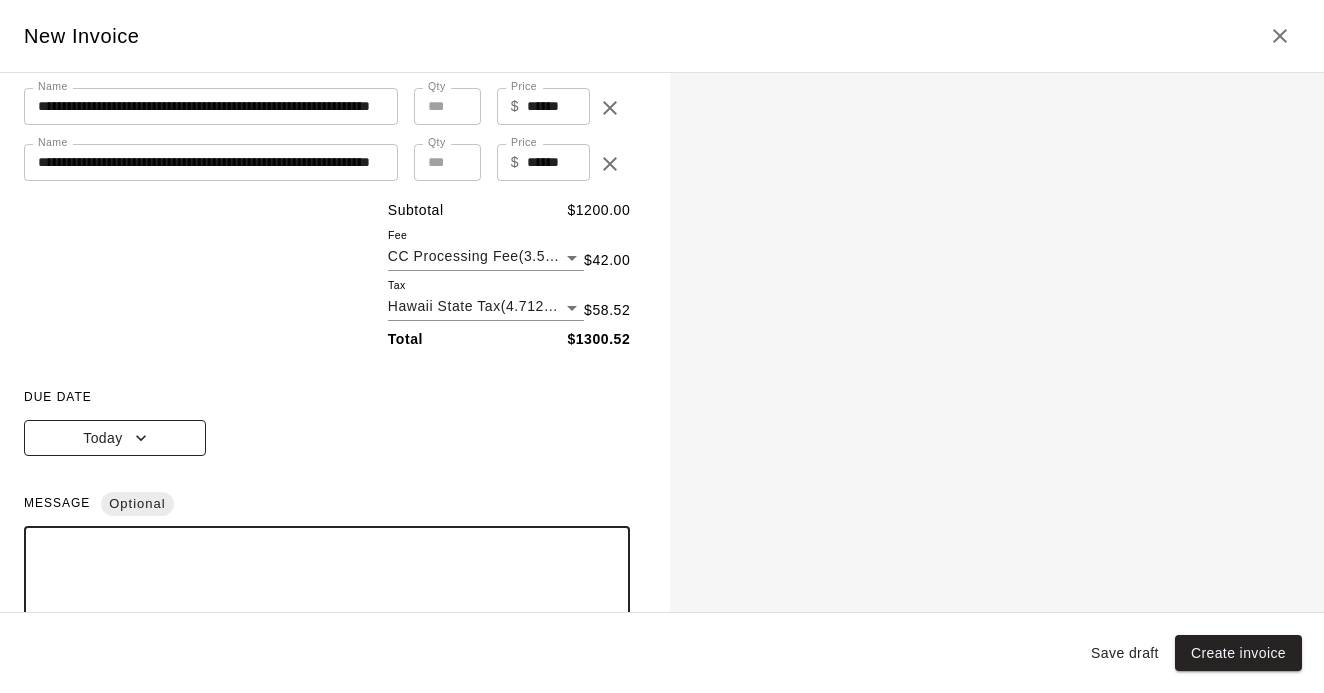 click 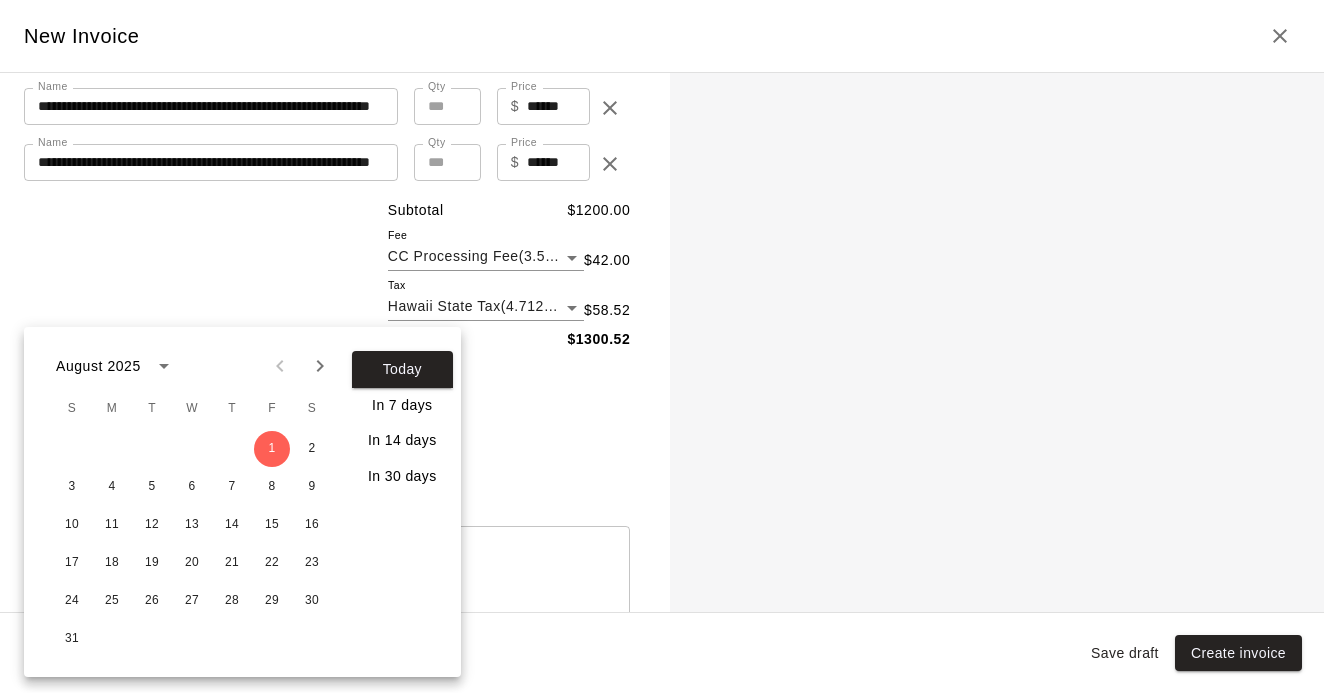 click 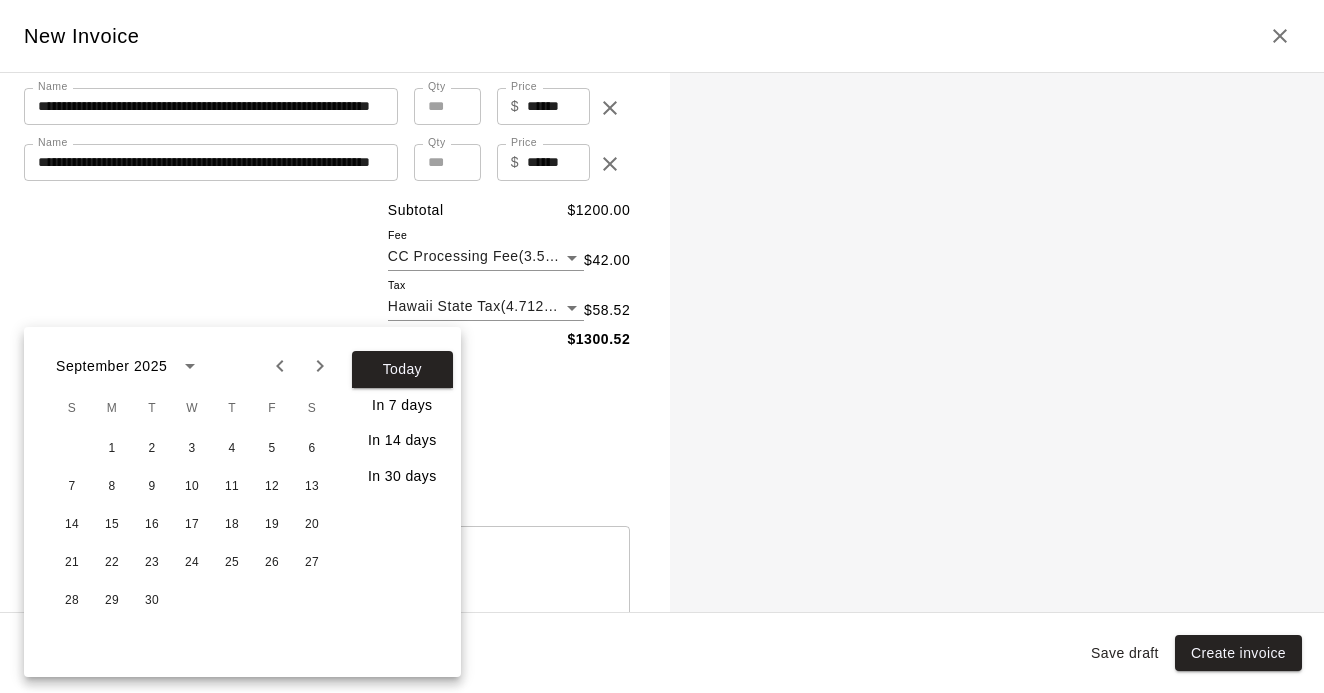 click 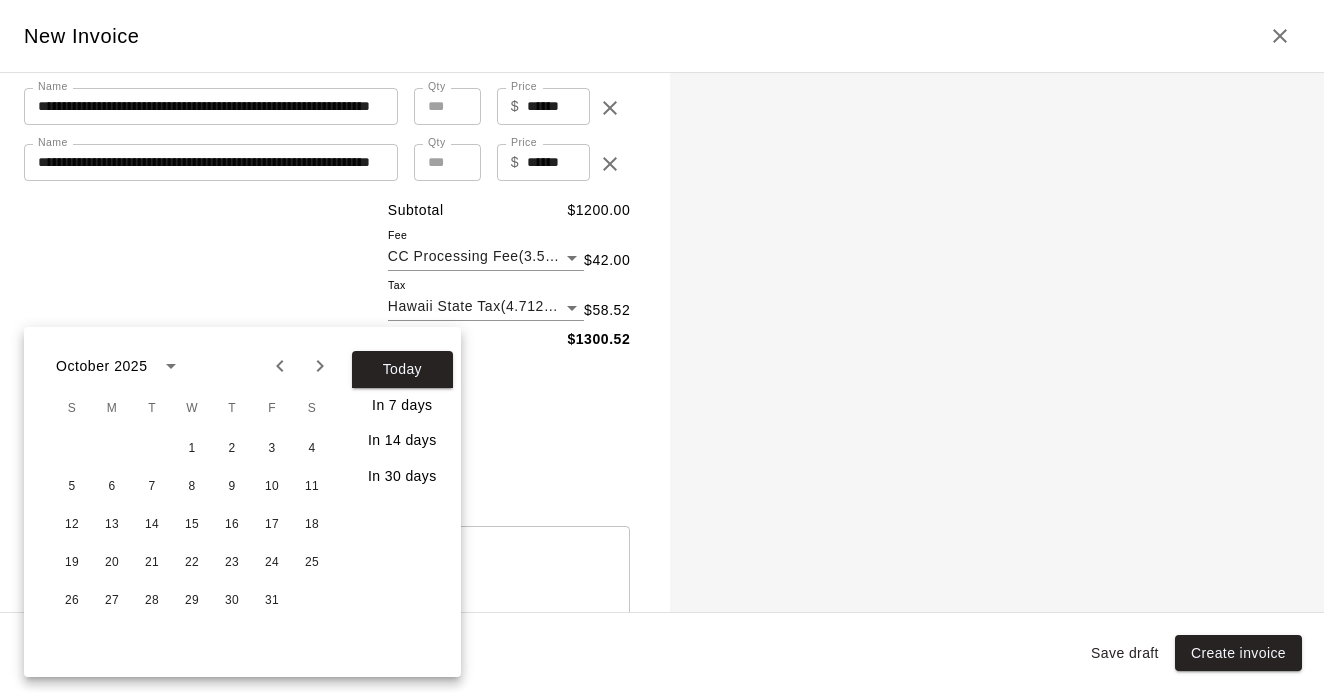 click 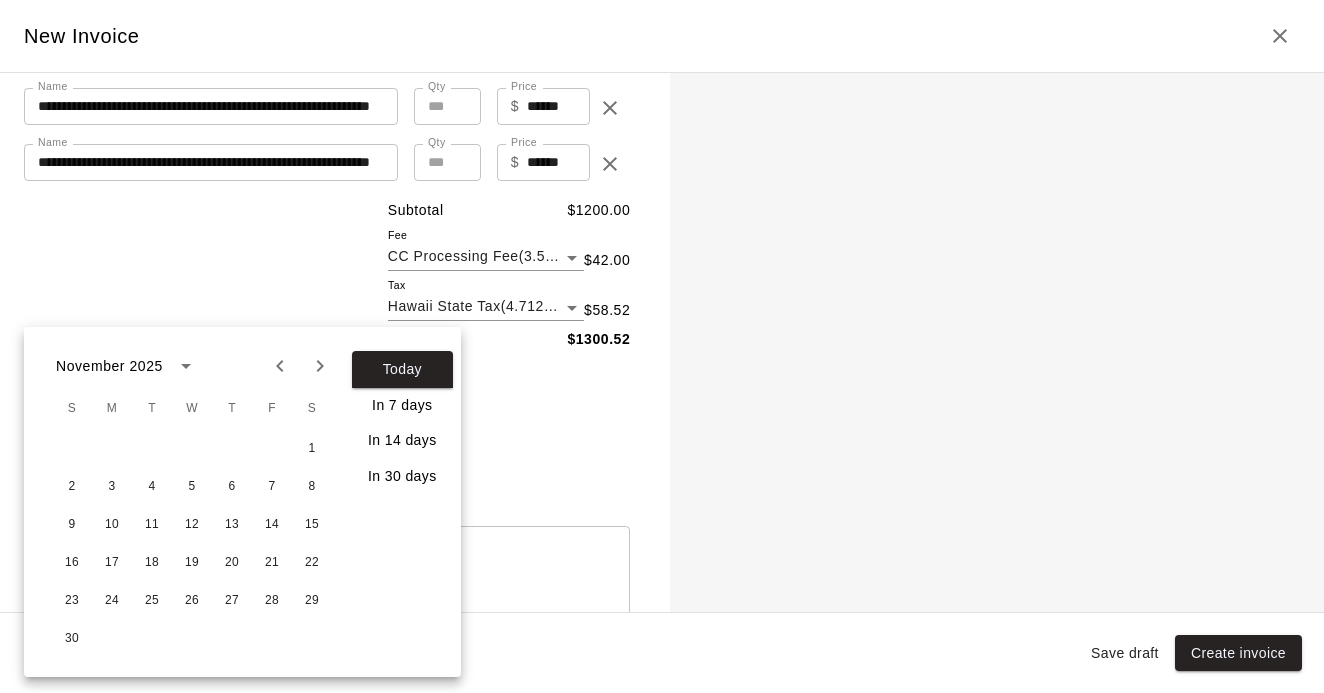 click 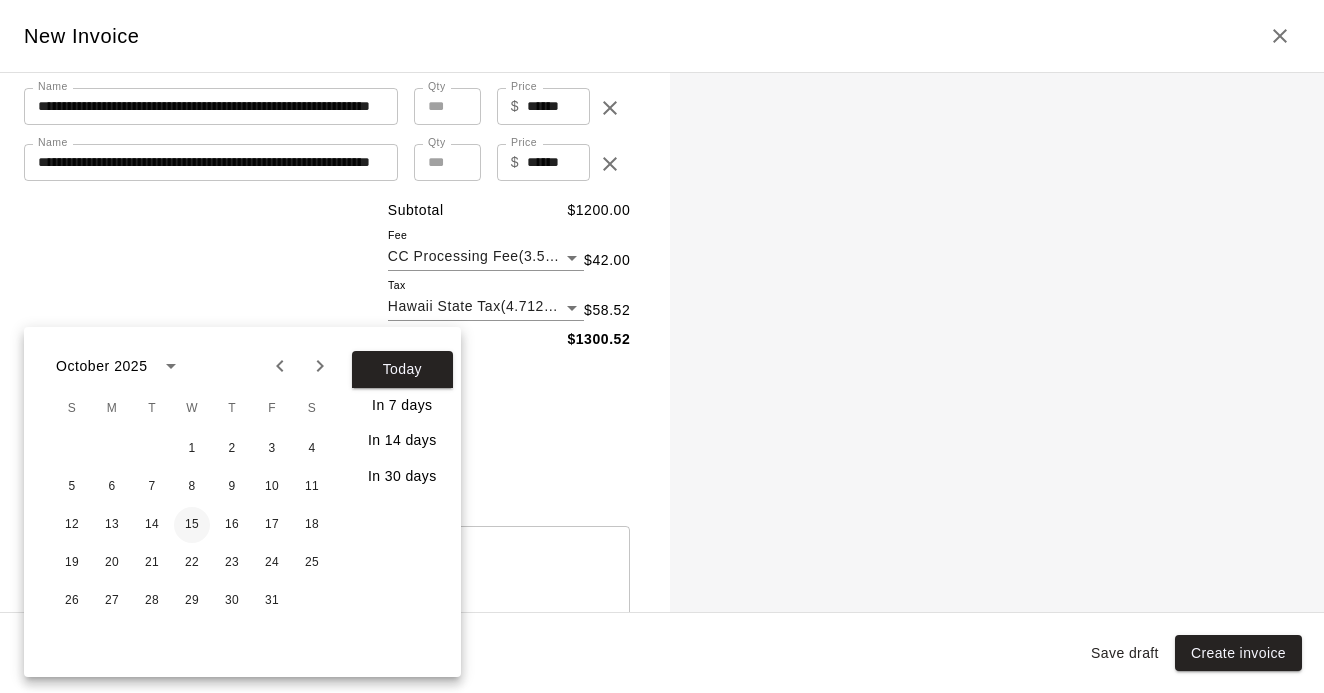 click on "15" at bounding box center (192, 525) 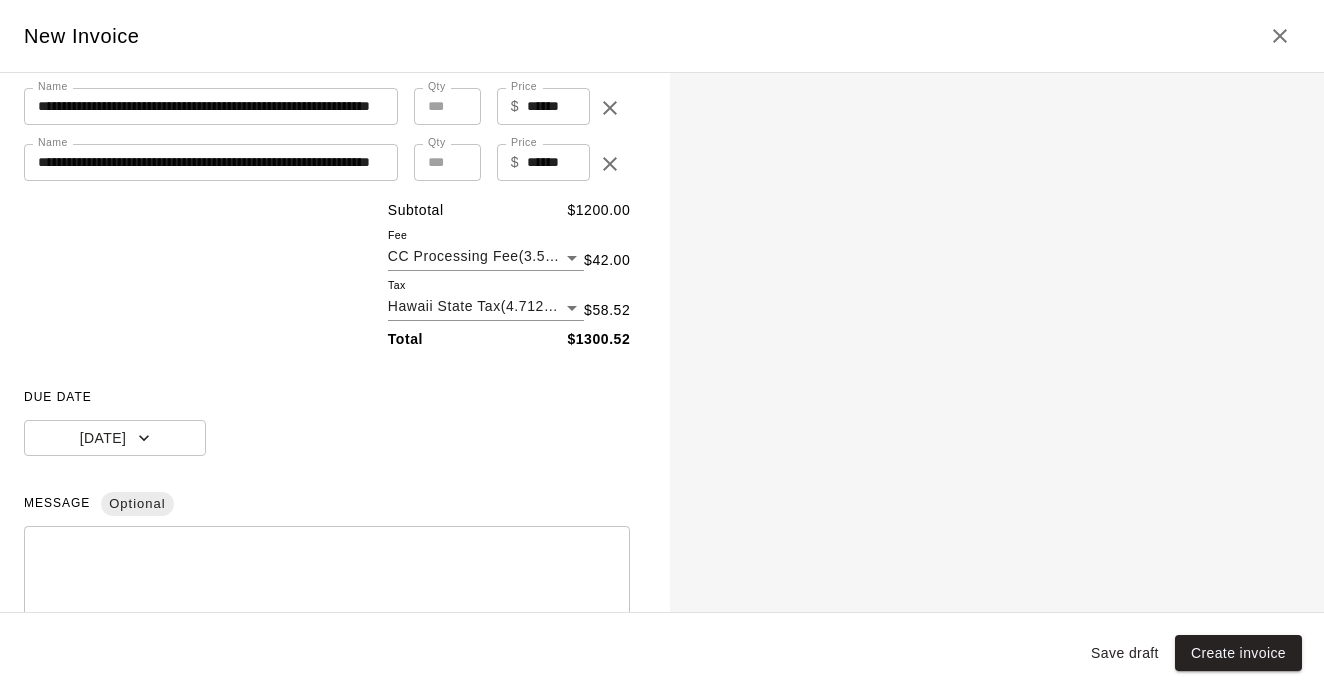 click on "* ​" at bounding box center (327, 592) 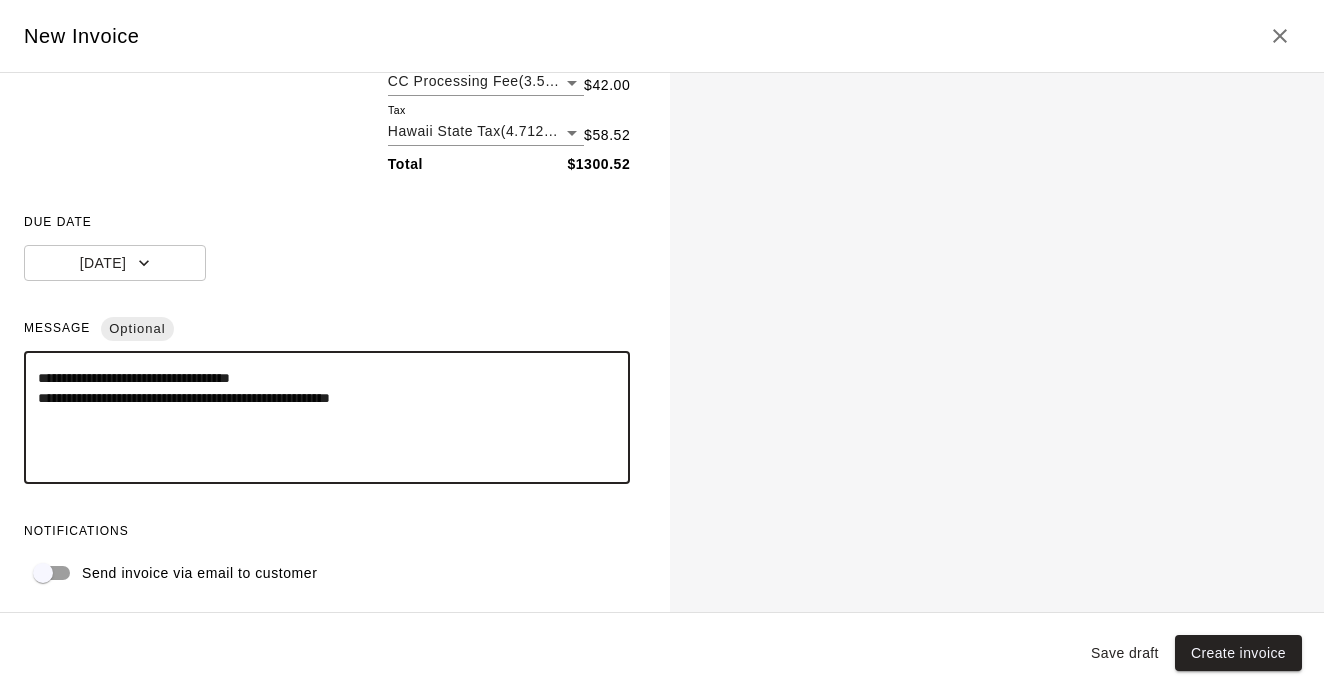 scroll, scrollTop: 399, scrollLeft: 0, axis: vertical 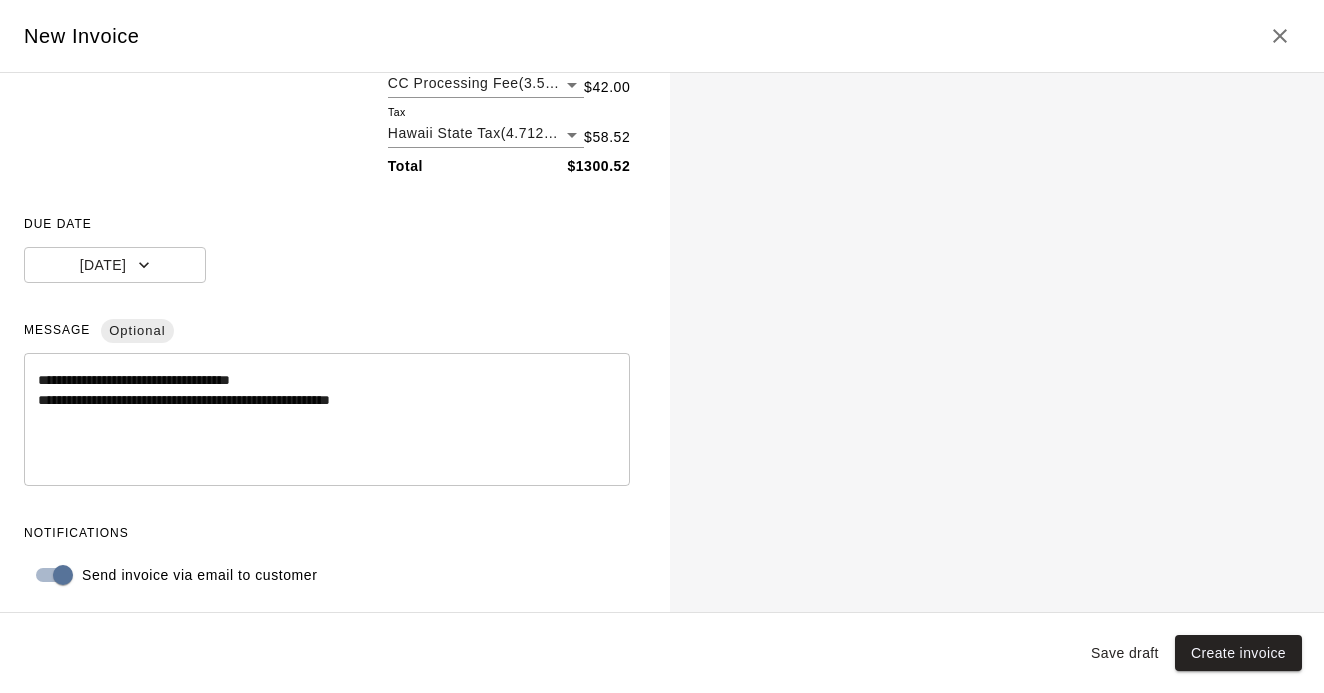 click on "**********" at bounding box center [327, 420] 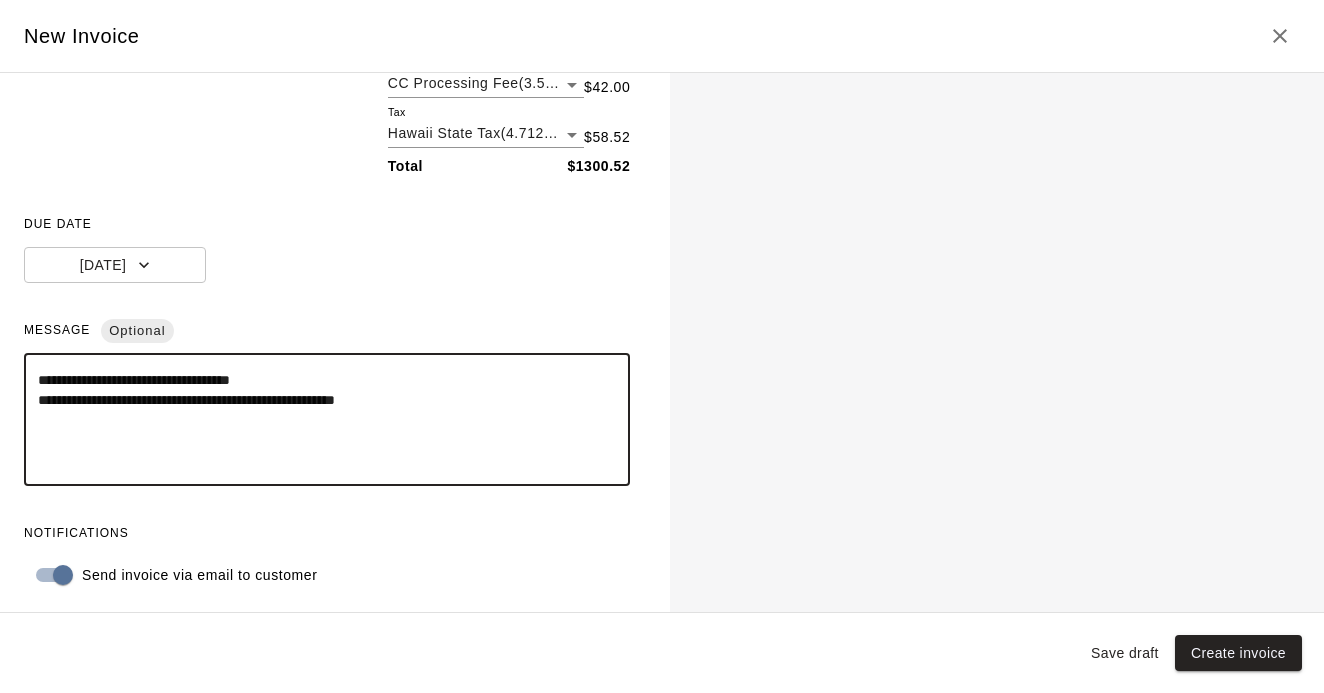 type on "**********" 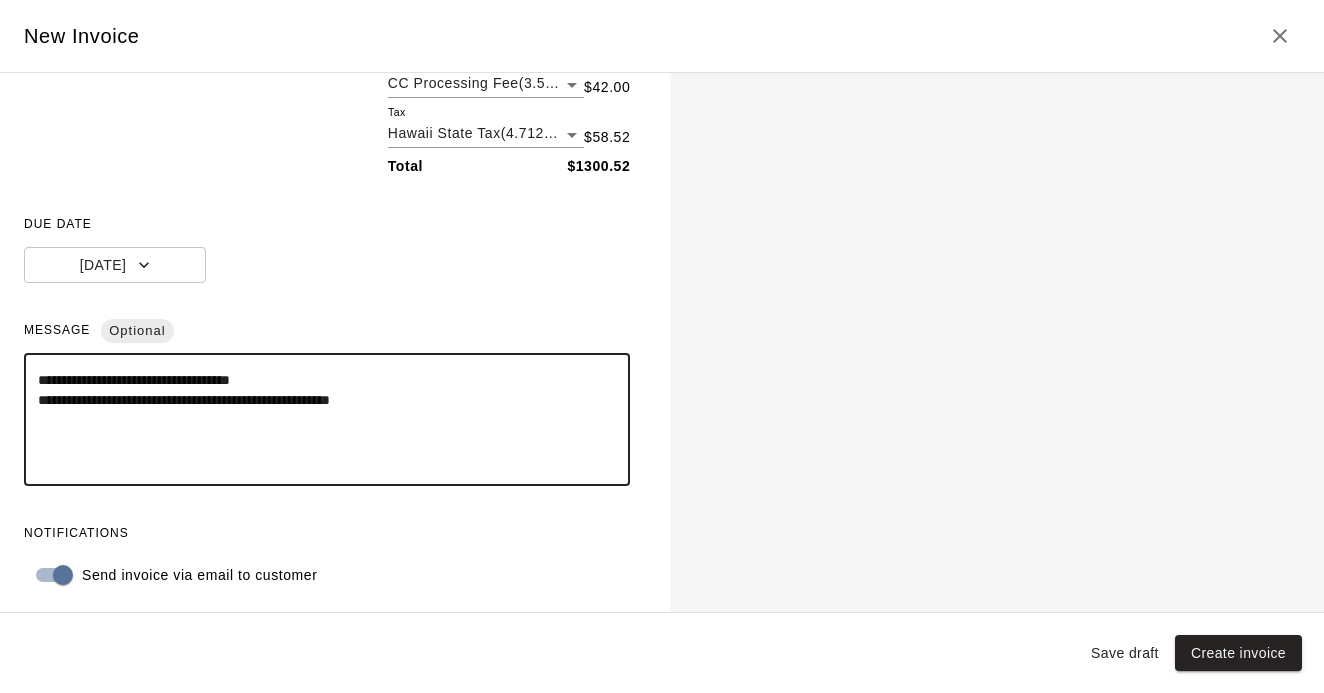 click on "Save draft" at bounding box center (1125, 653) 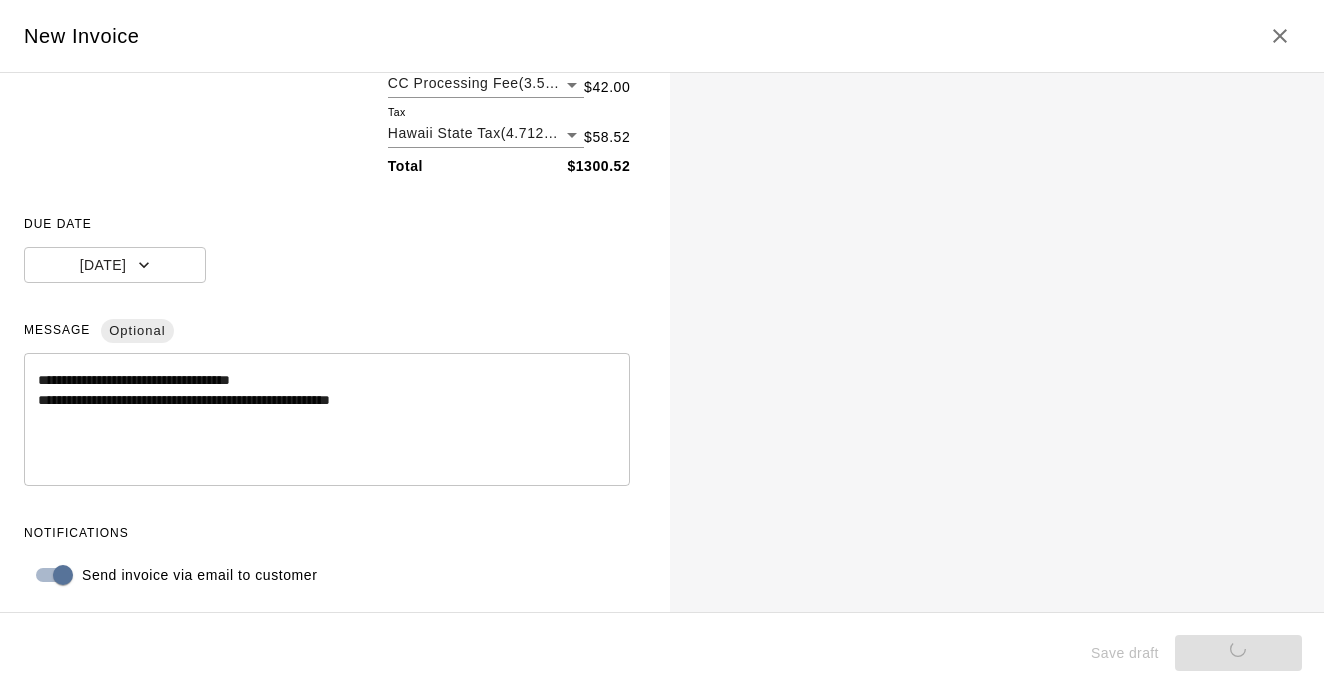 type 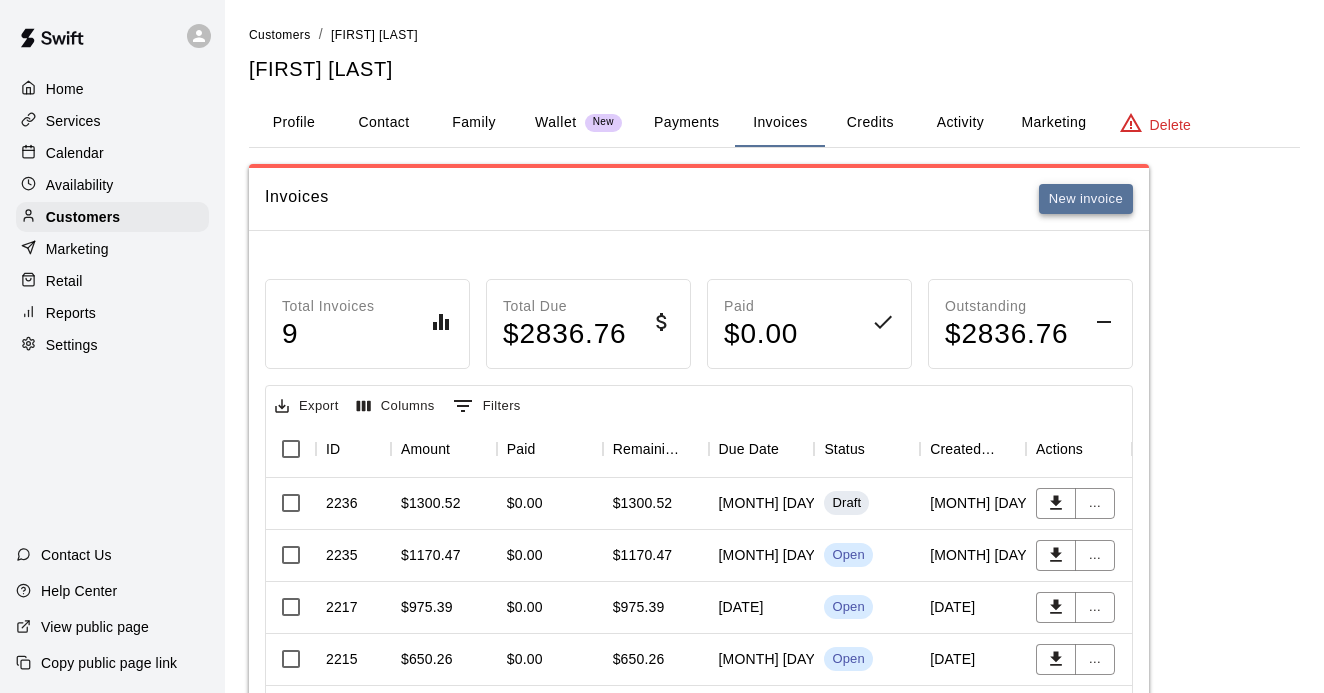 click on "New invoice" at bounding box center (1086, 199) 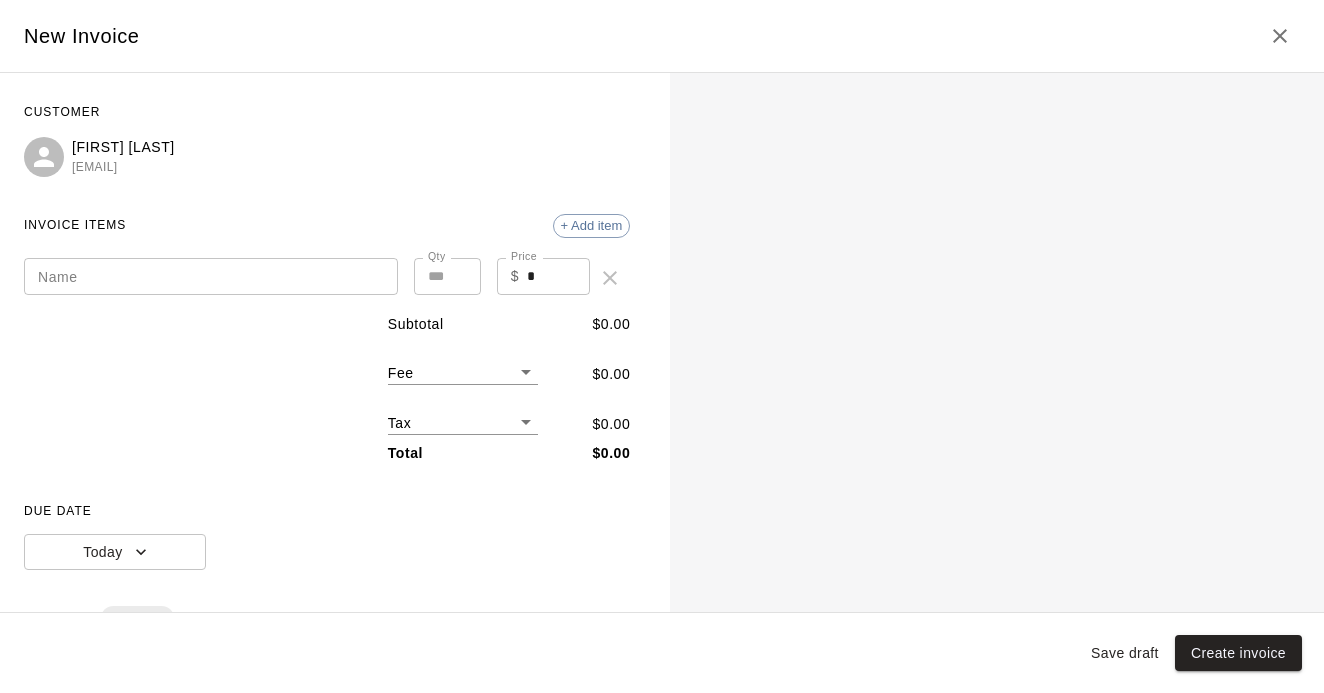 click on "Name" at bounding box center (211, 276) 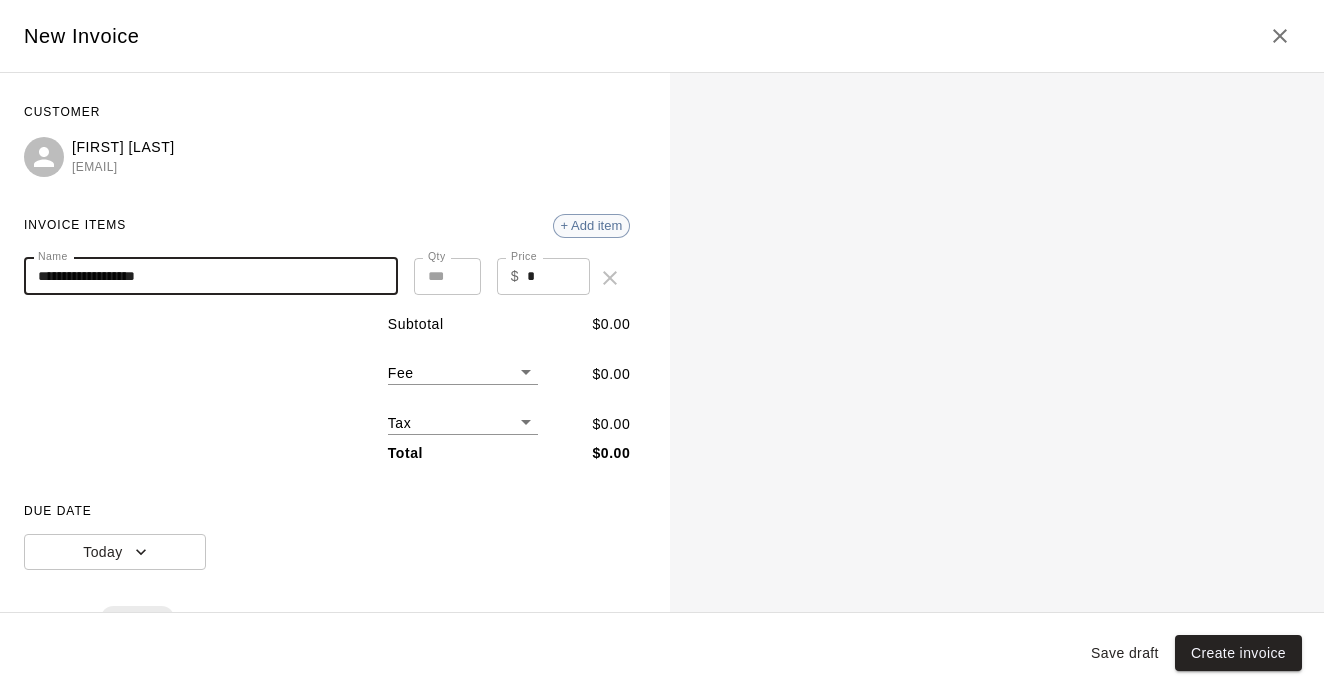 type on "**********" 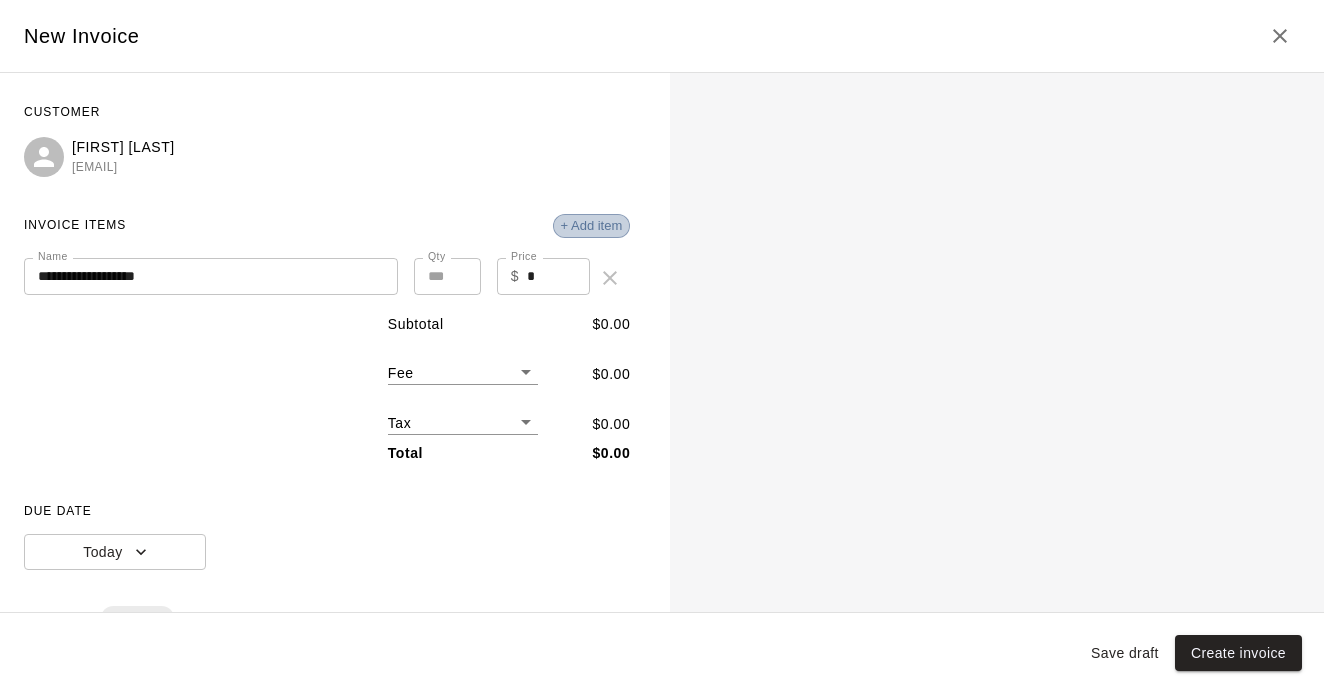 click on "+ Add item" at bounding box center (592, 225) 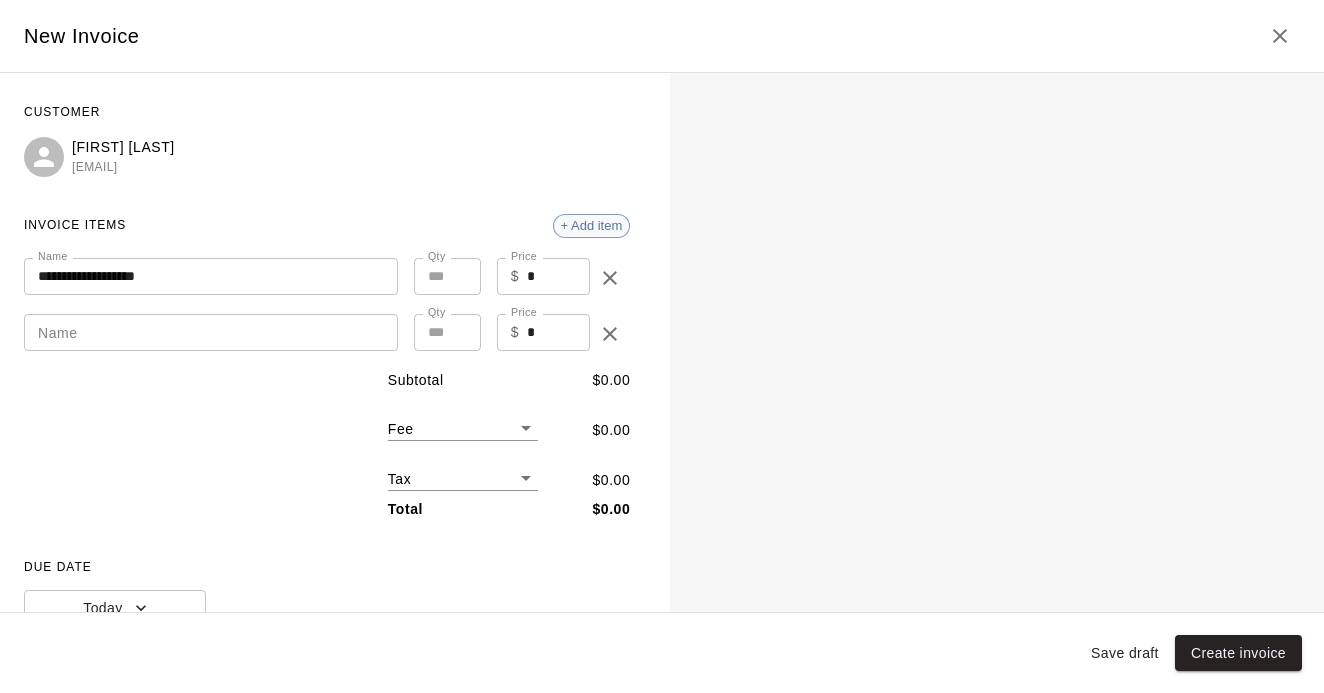 click on "+ Add item" at bounding box center [592, 225] 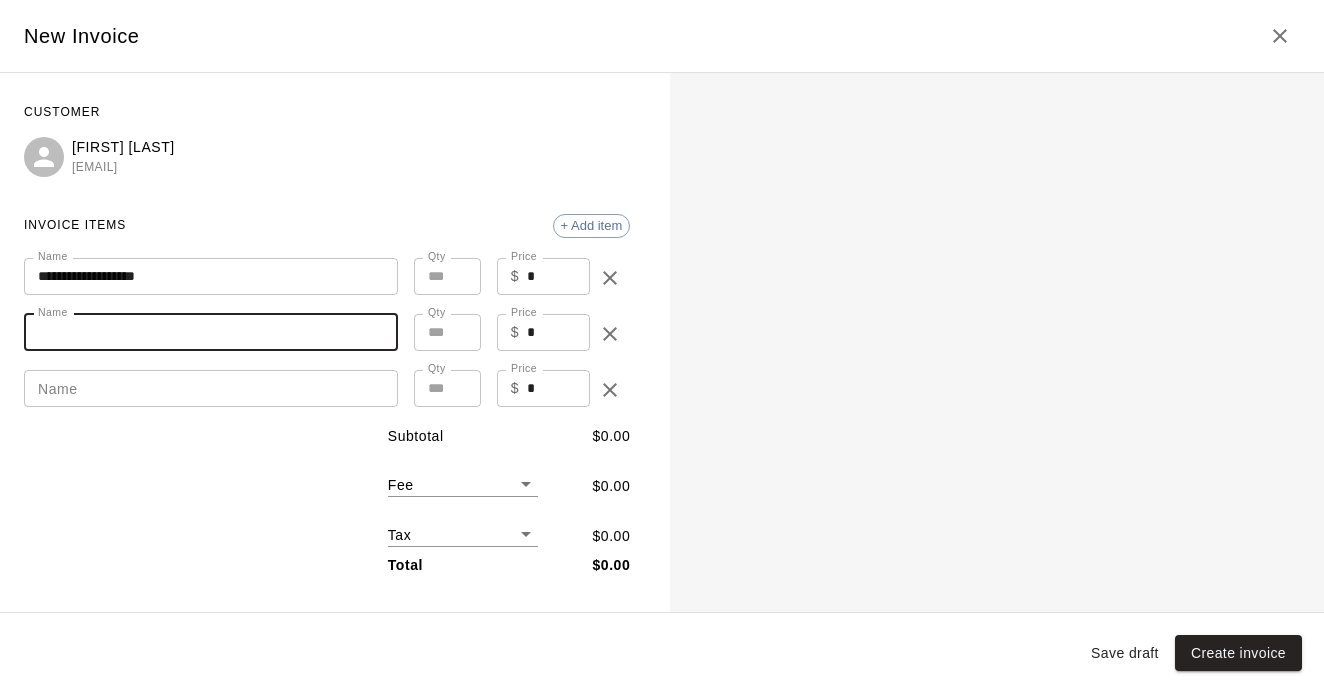 click on "Name" at bounding box center (211, 332) 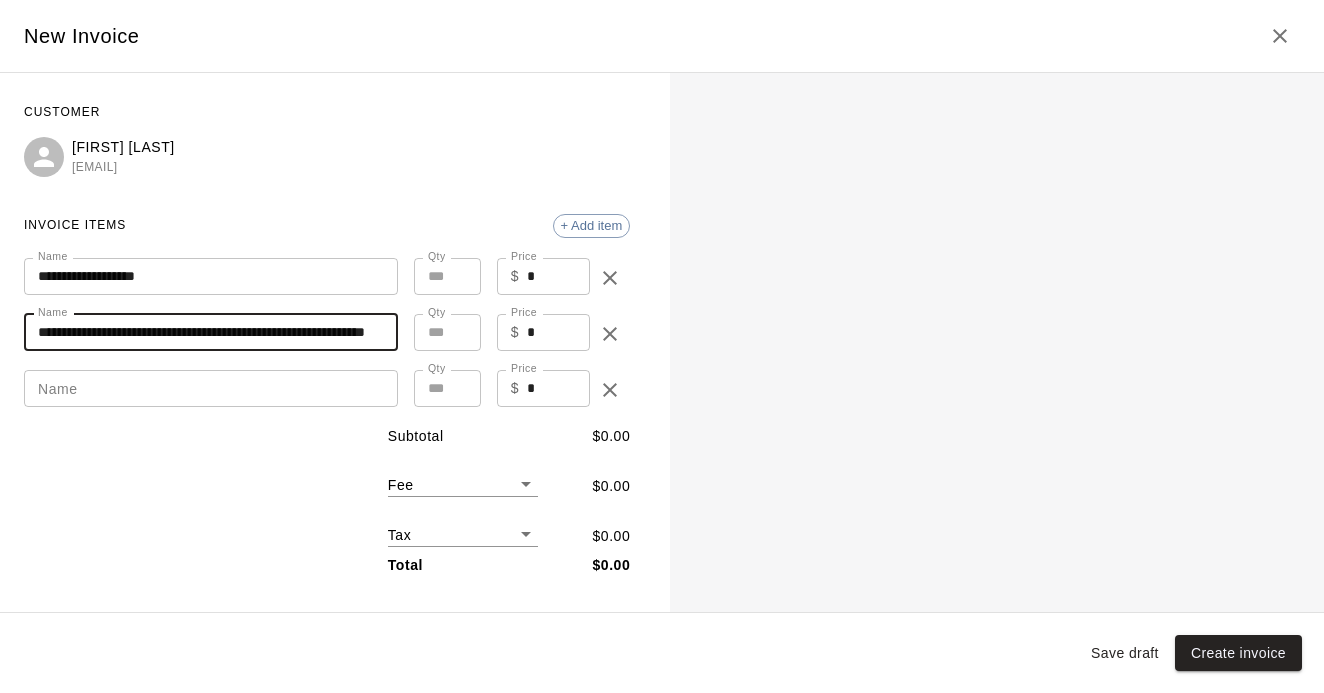 type on "**********" 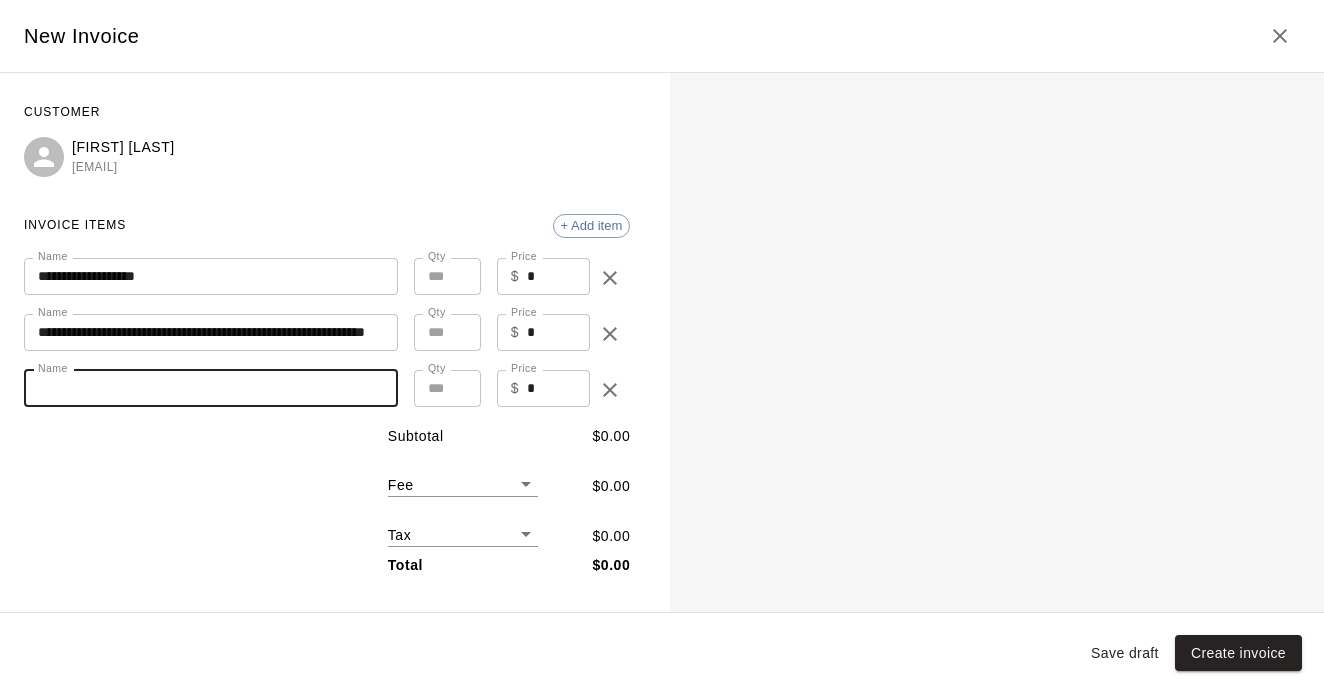 click on "Name" at bounding box center (211, 388) 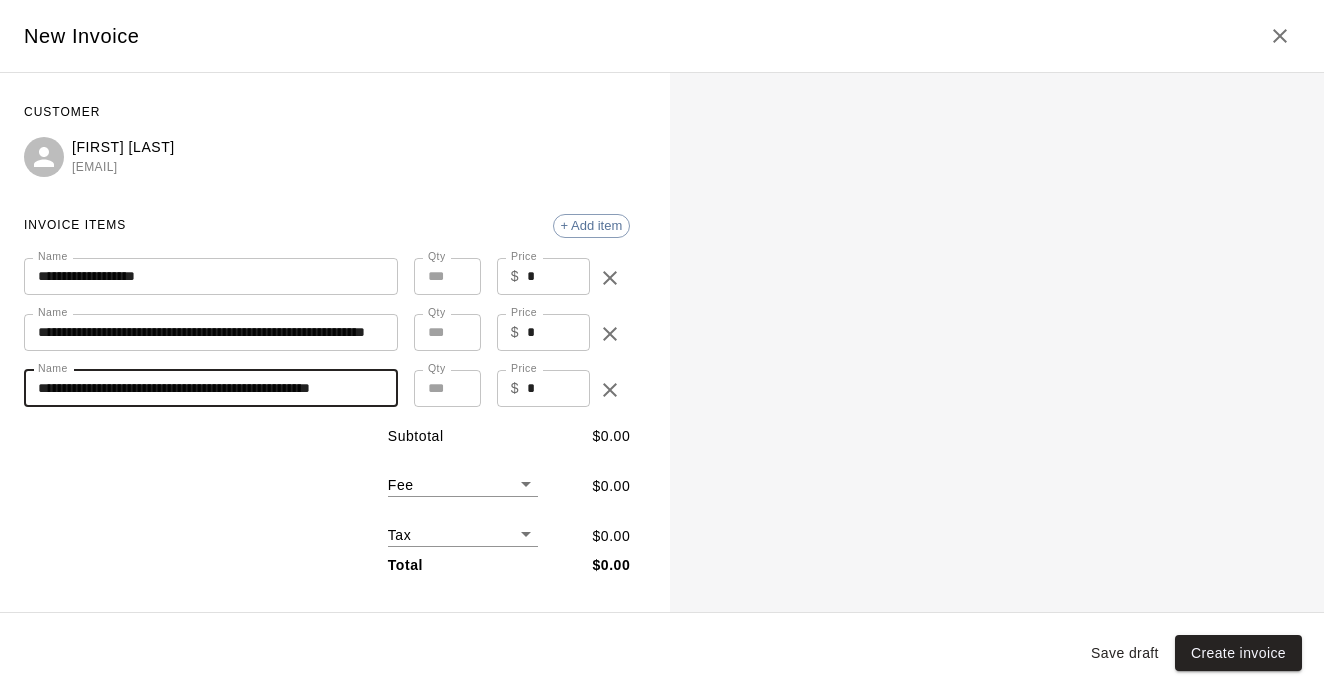 click on "**********" at bounding box center [211, 388] 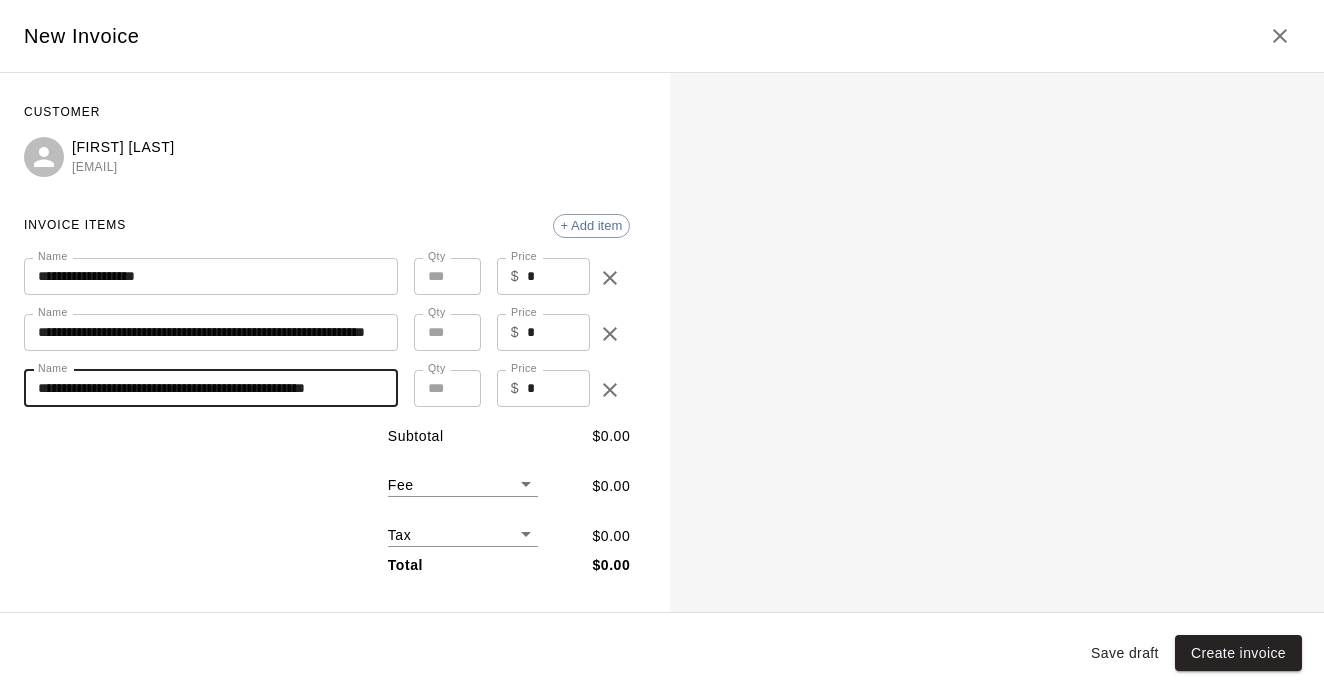click on "**********" at bounding box center (211, 388) 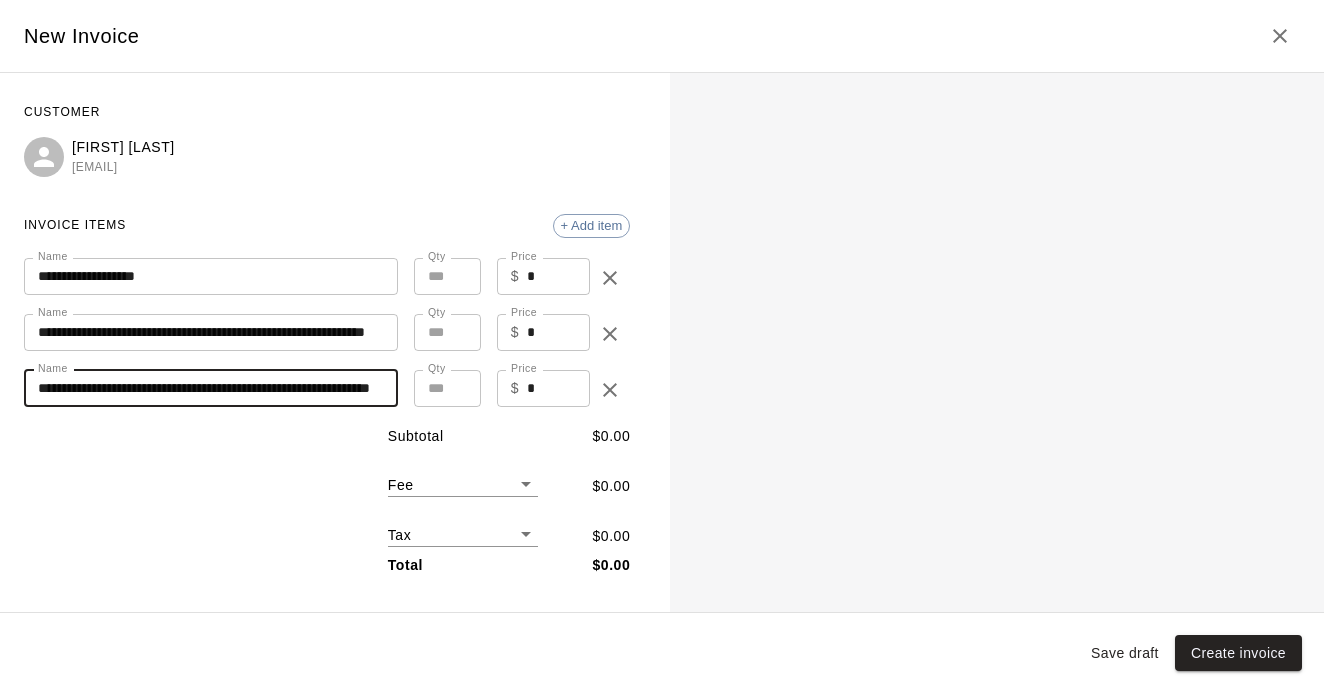 type on "**********" 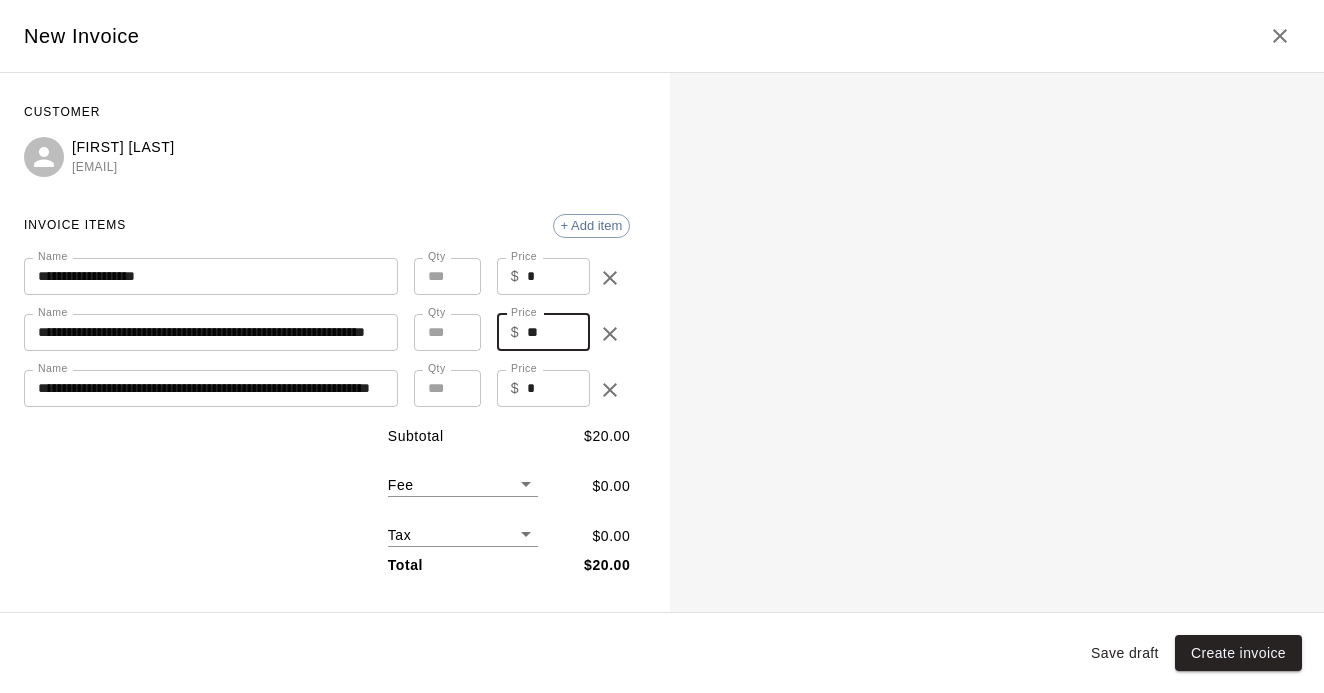 type on "**" 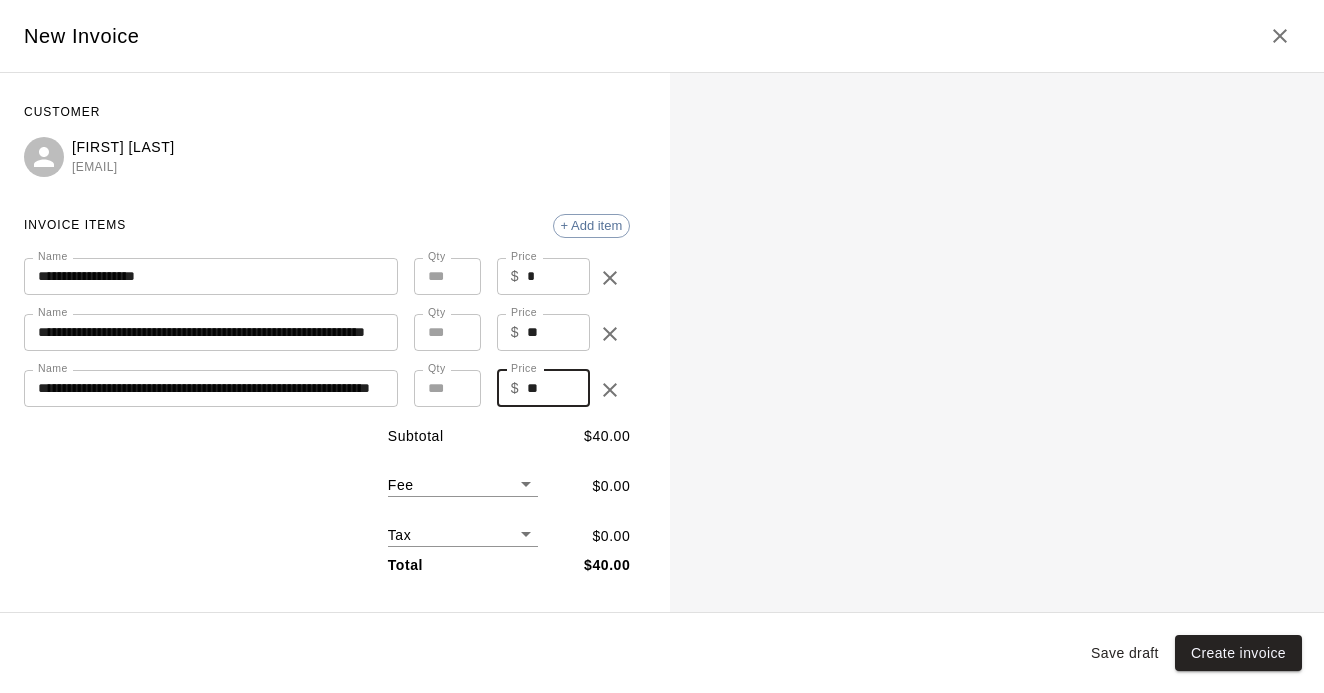 type on "**" 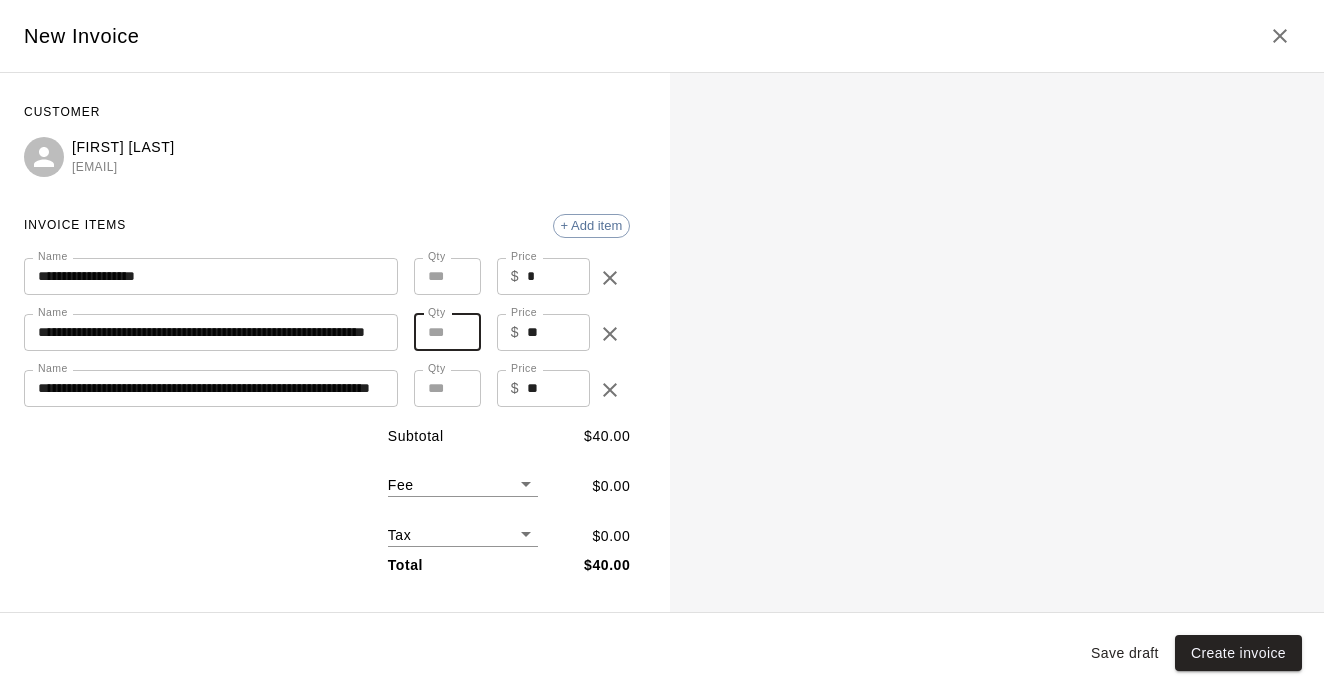click on "*" at bounding box center [447, 332] 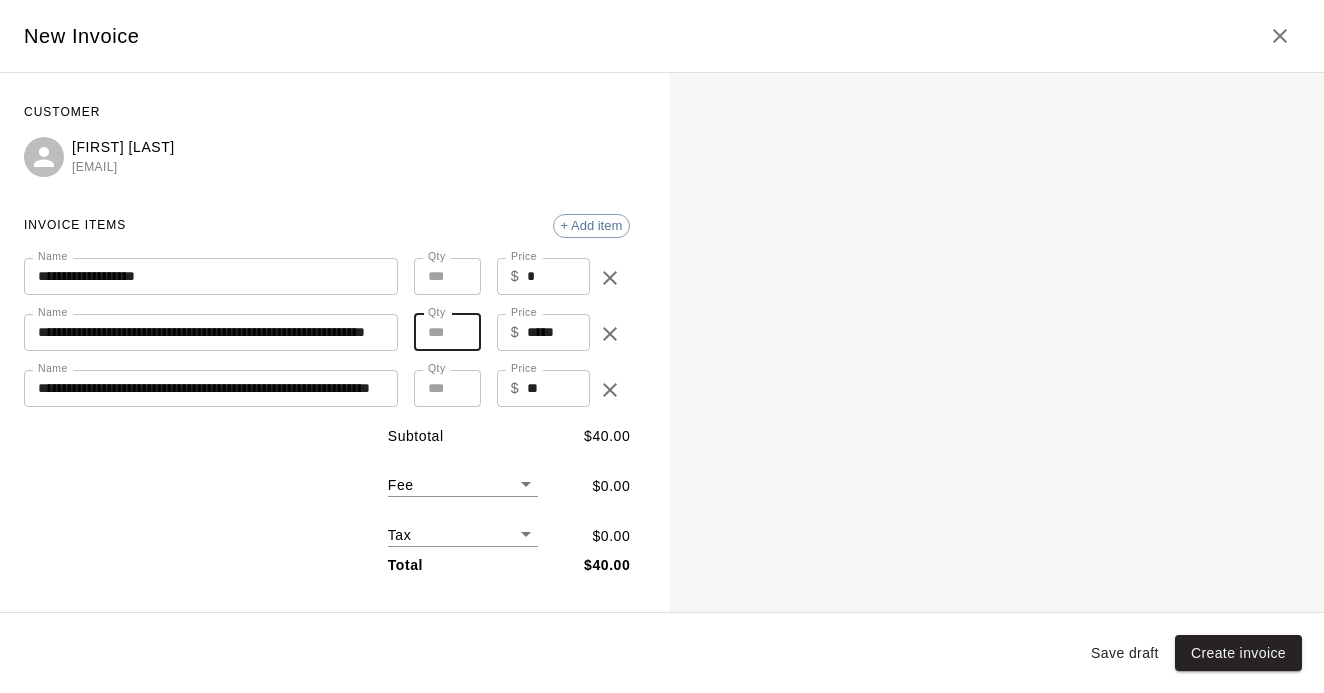 type on "**" 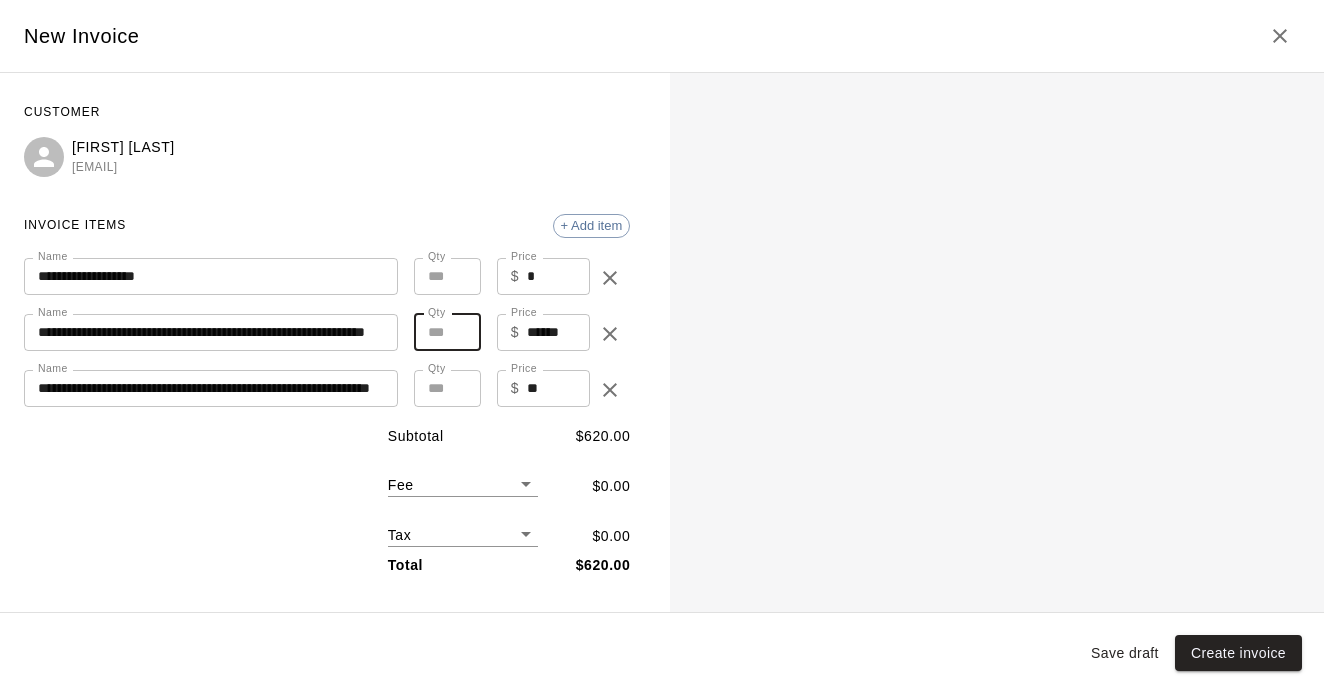 type on "**" 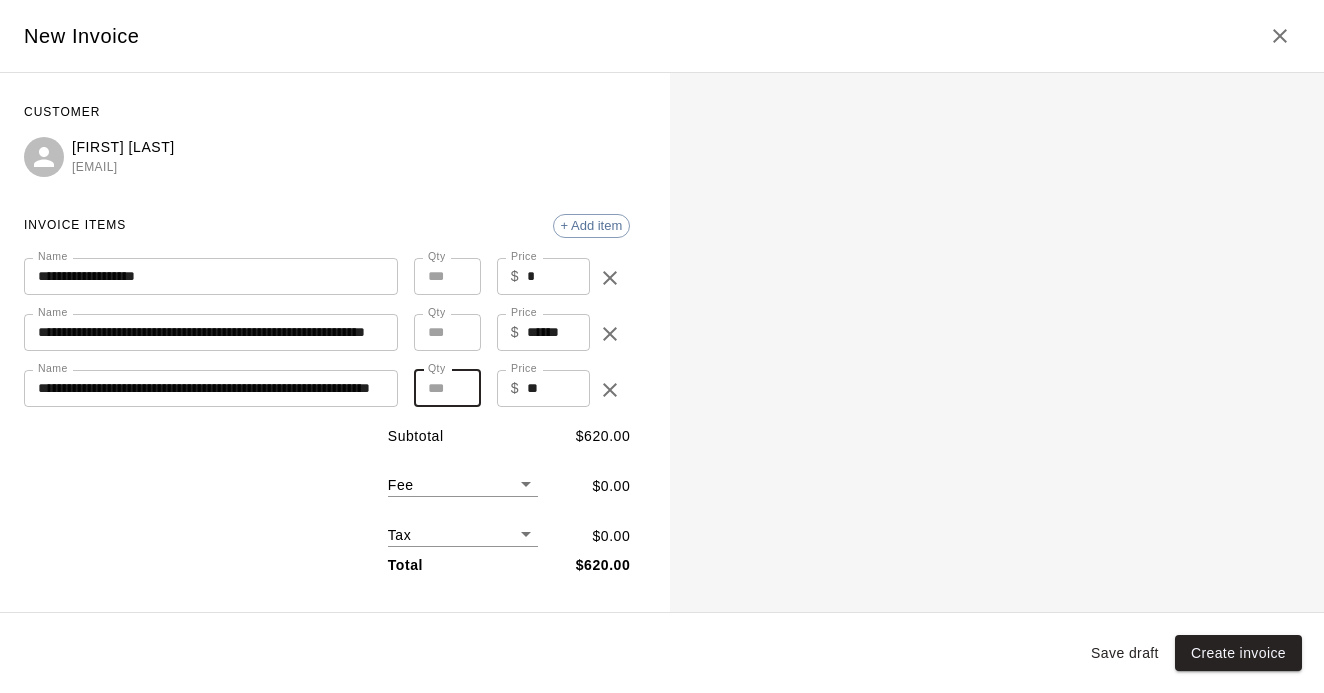 type on "*" 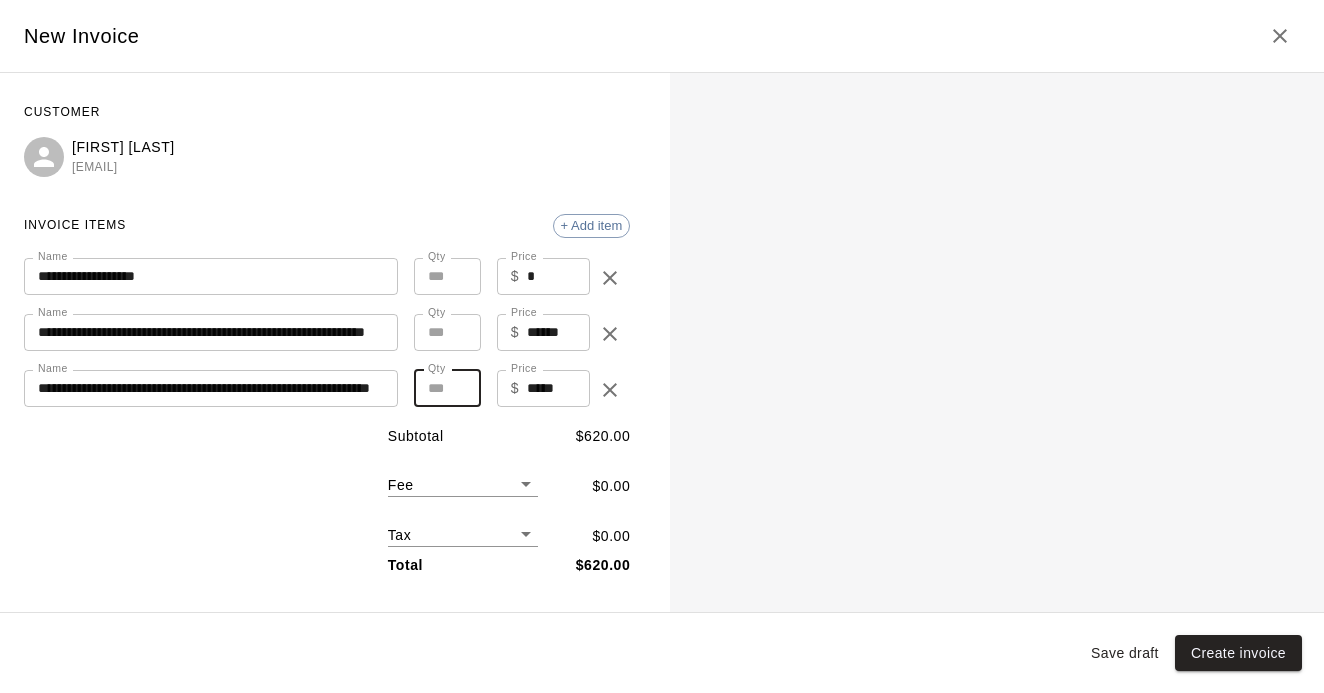 type on "**" 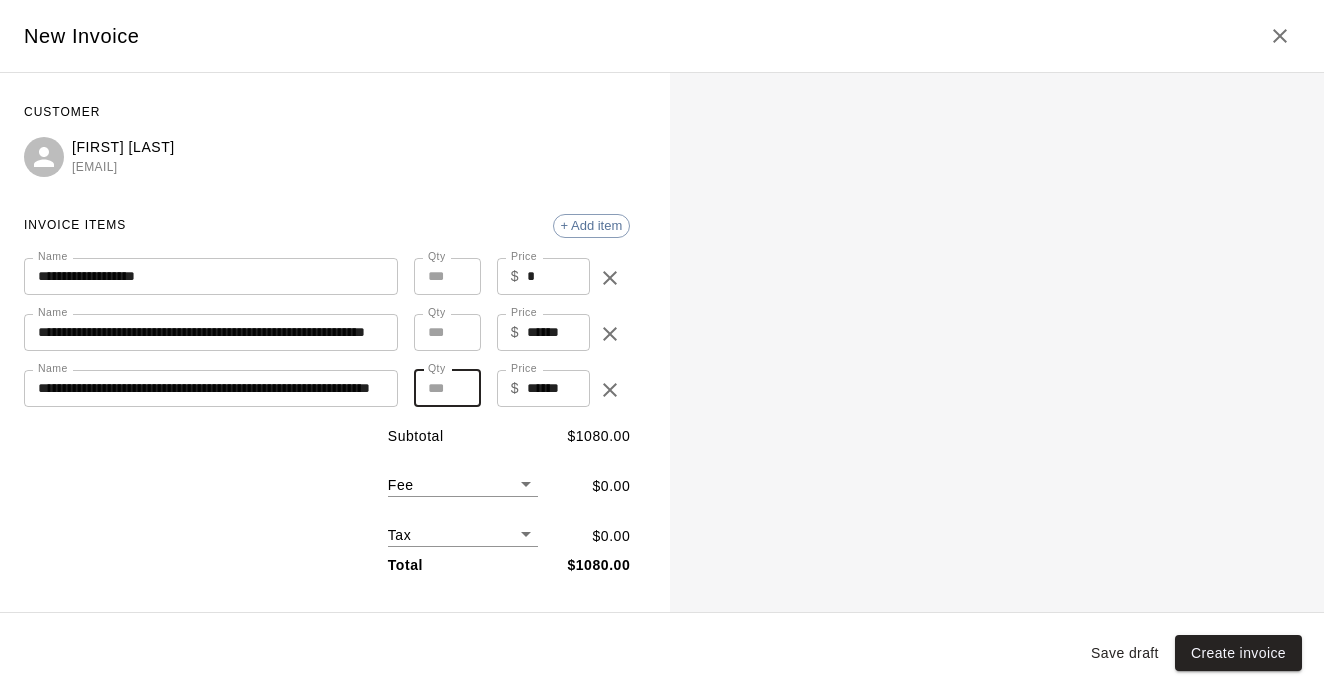 type on "**" 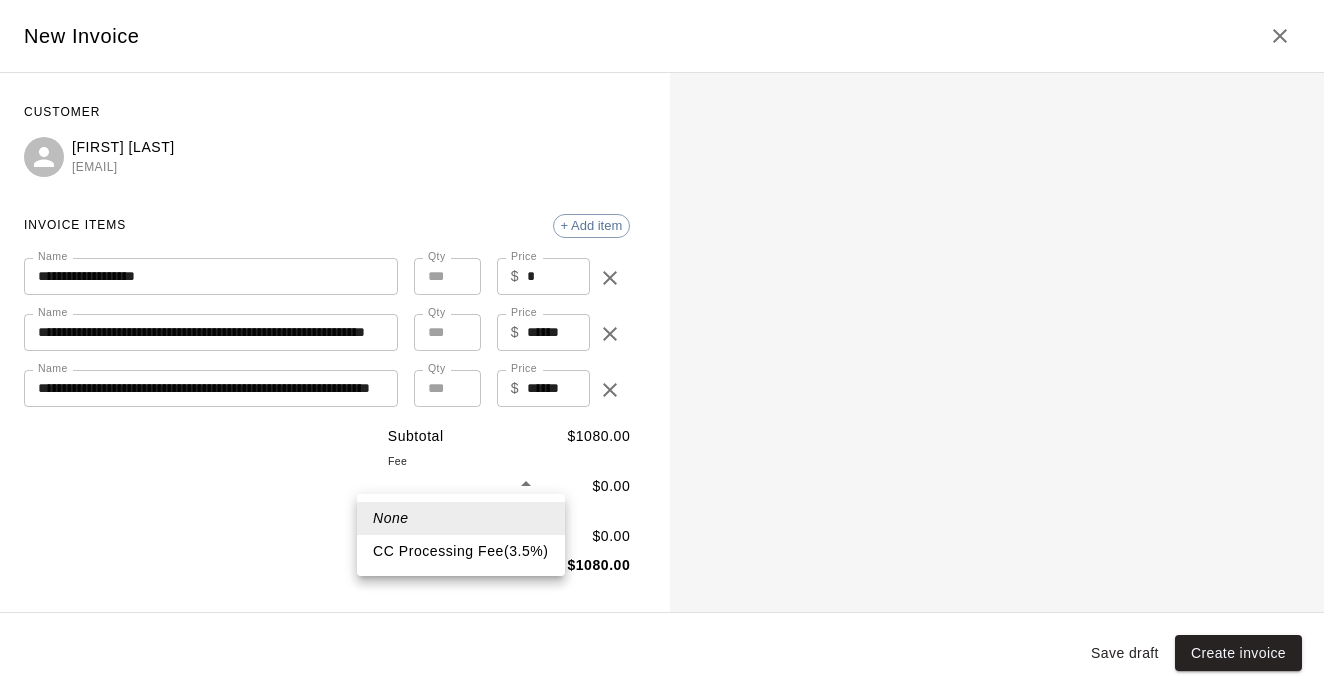 click on "CC Processing Fee  ( 3.5 % )" at bounding box center [461, 551] 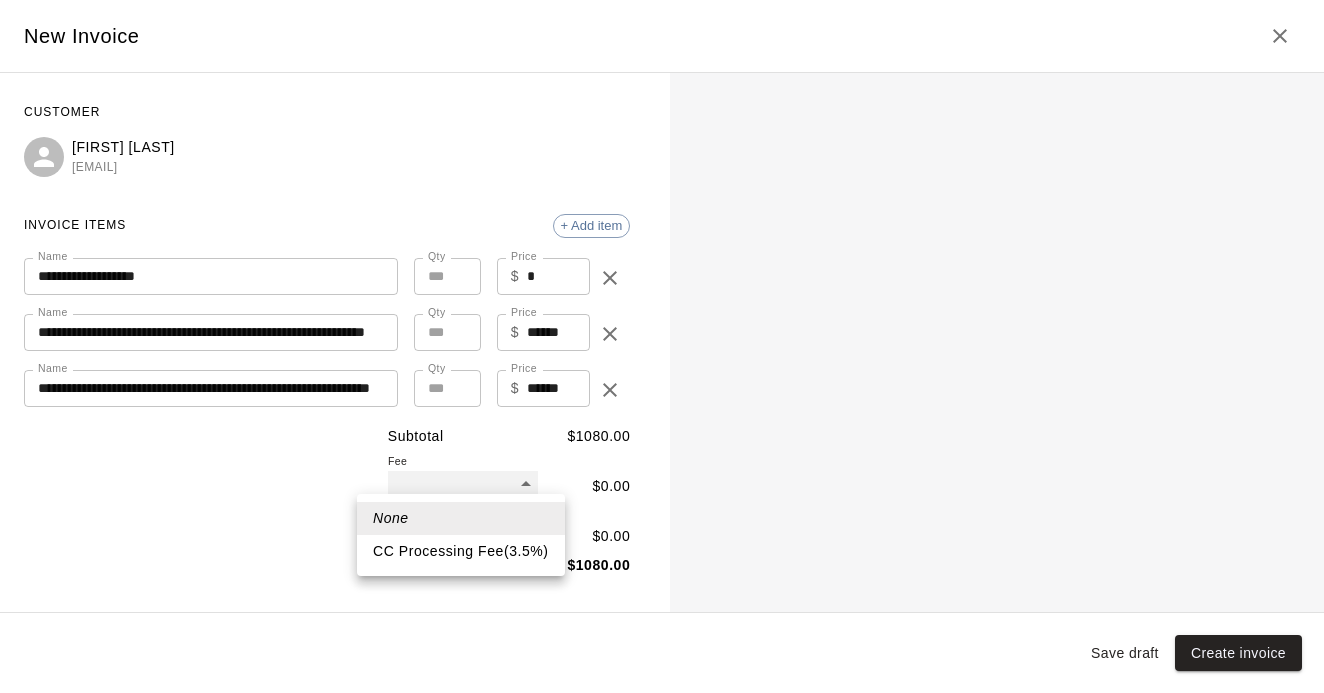 type on "***" 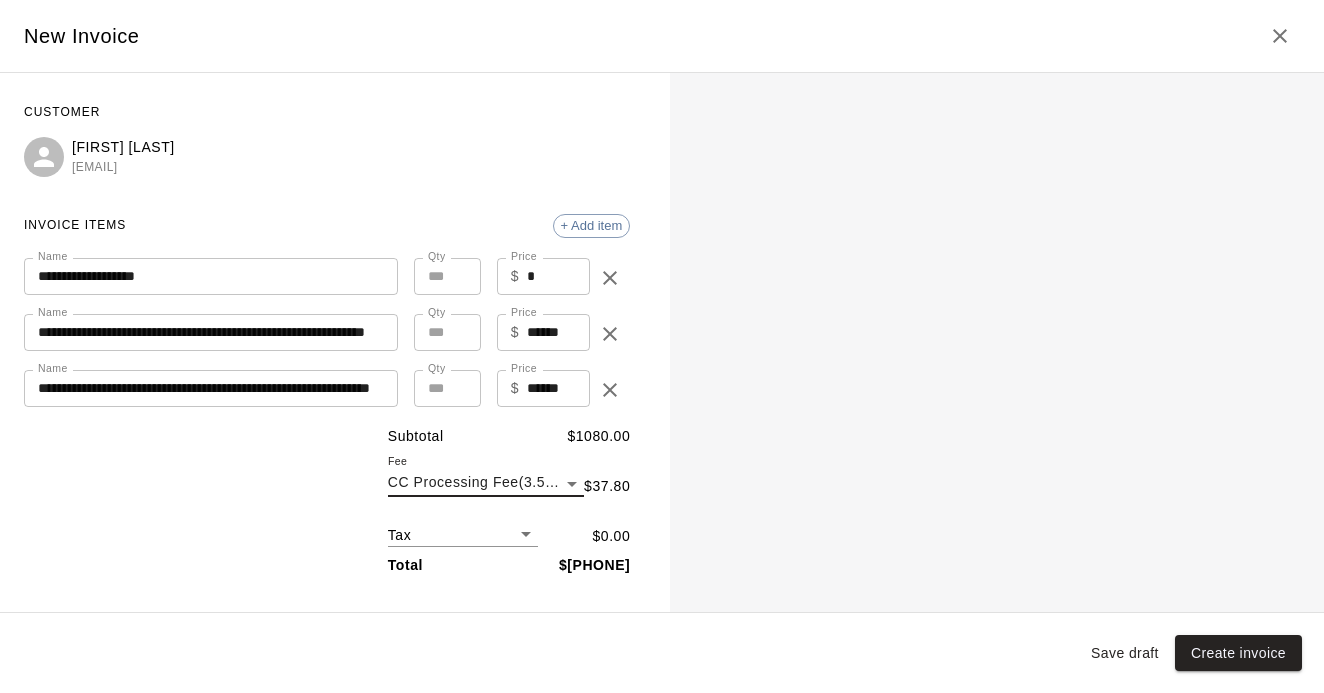 click on "**********" at bounding box center [662, 532] 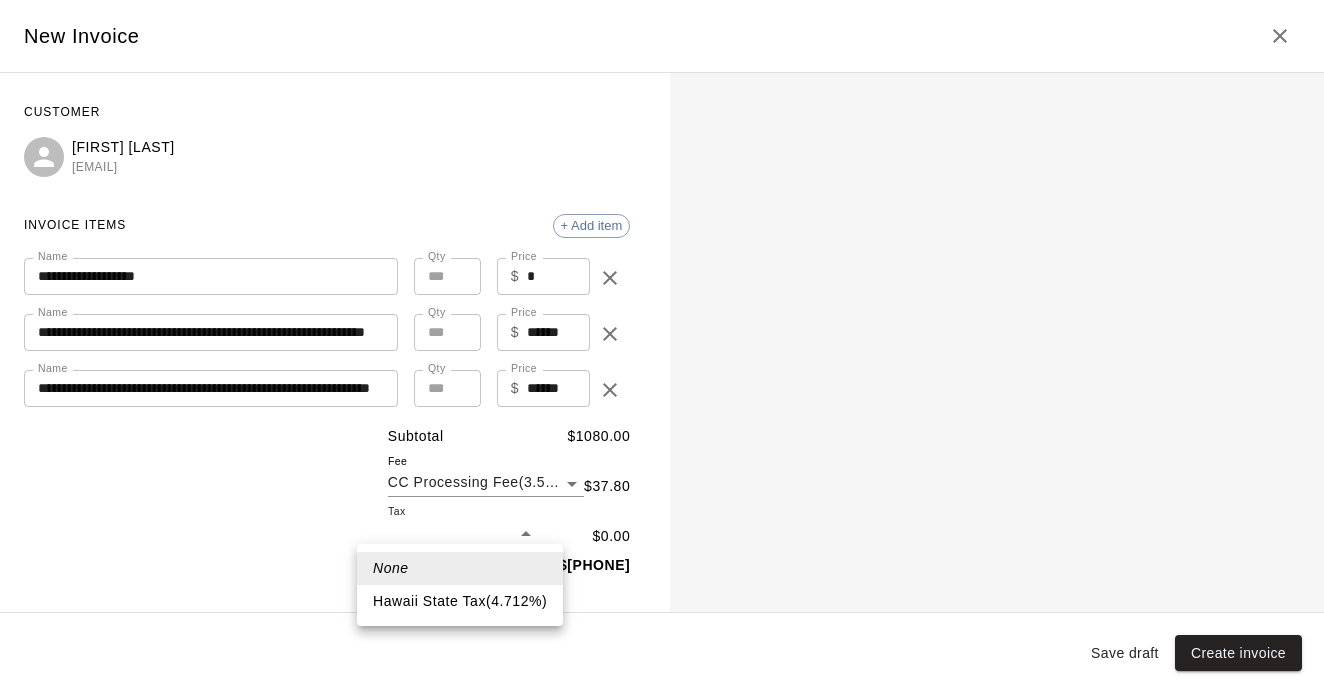 click on "Hawaii State Tax  ( 4.712 %)" at bounding box center (460, 601) 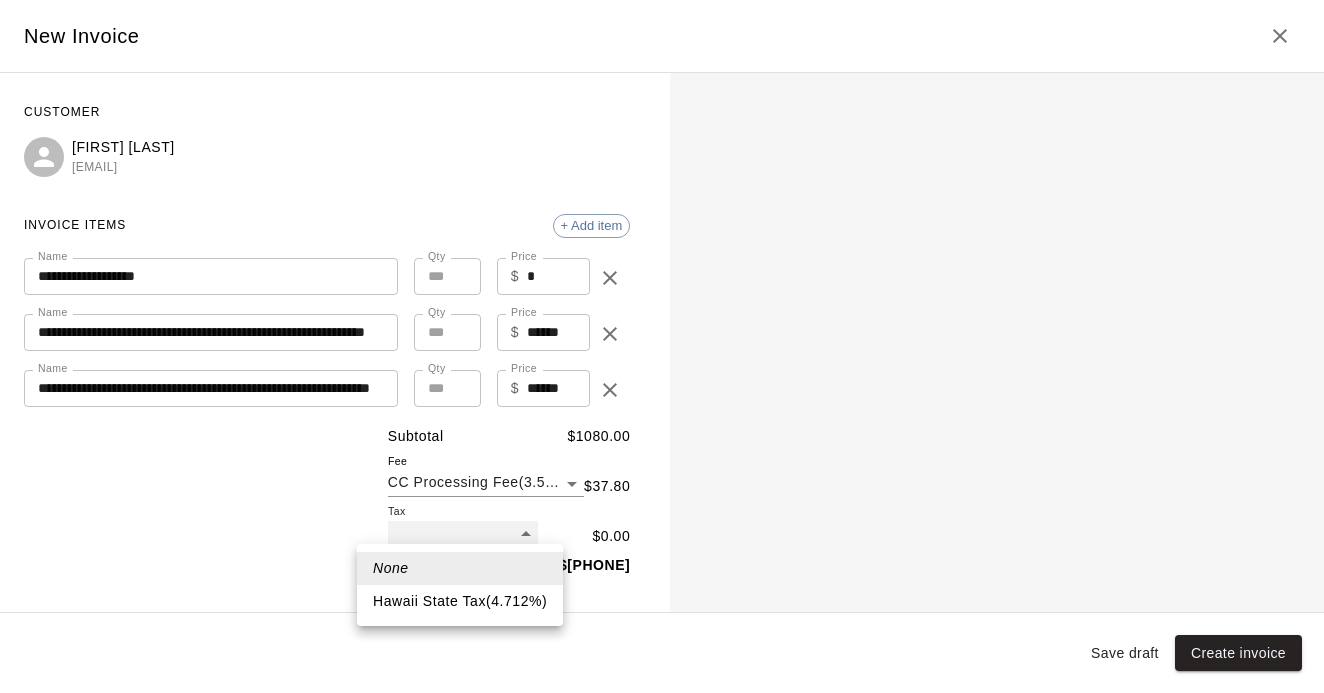 type on "***" 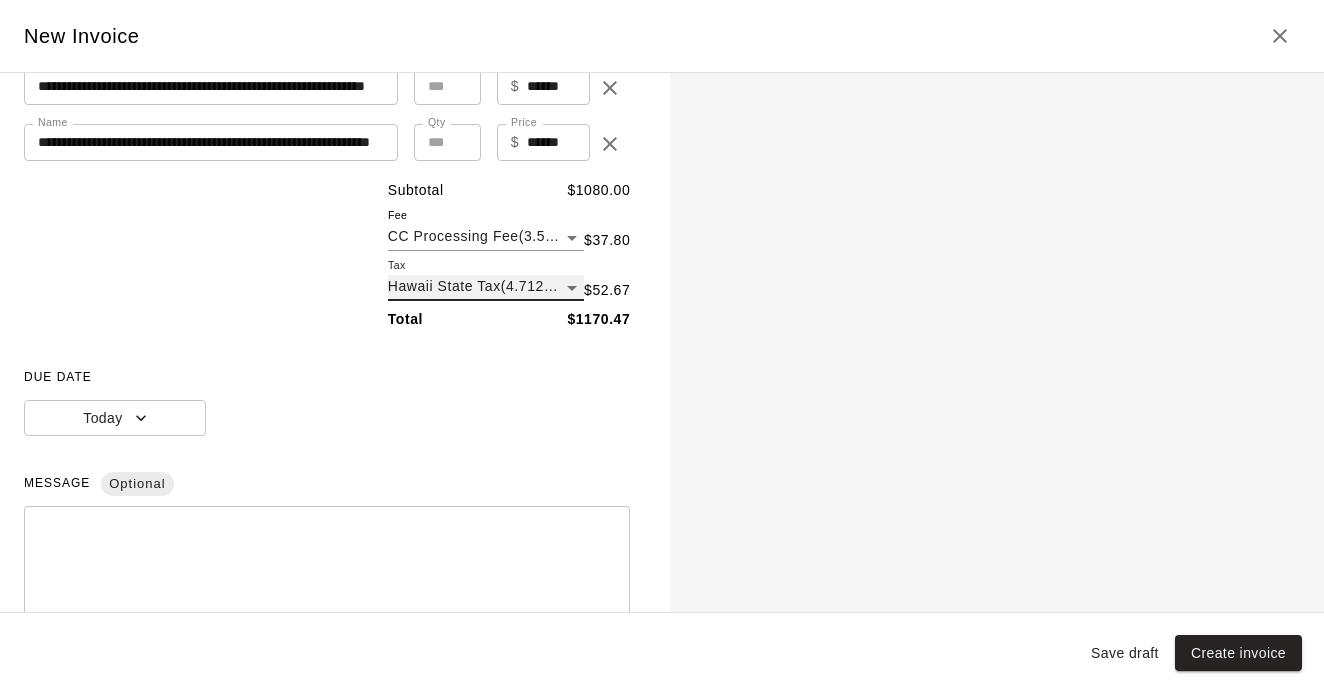 scroll, scrollTop: 280, scrollLeft: 0, axis: vertical 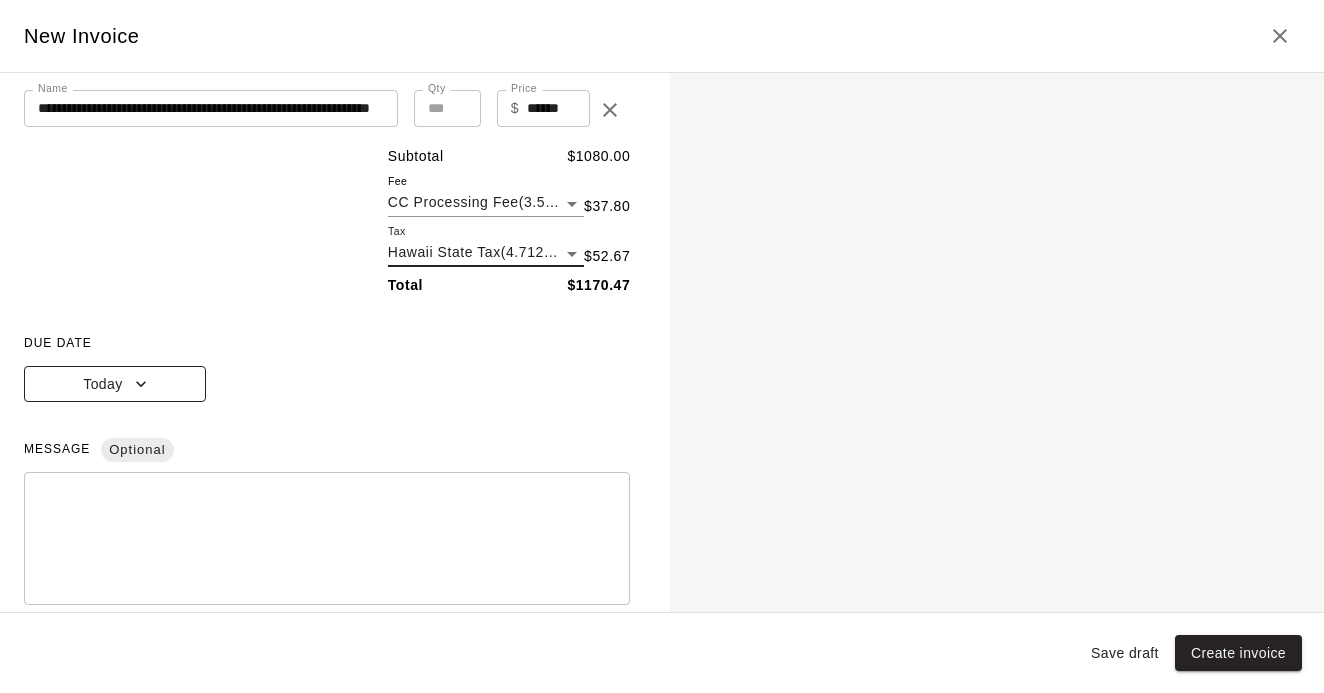 click on "Today" at bounding box center (115, 384) 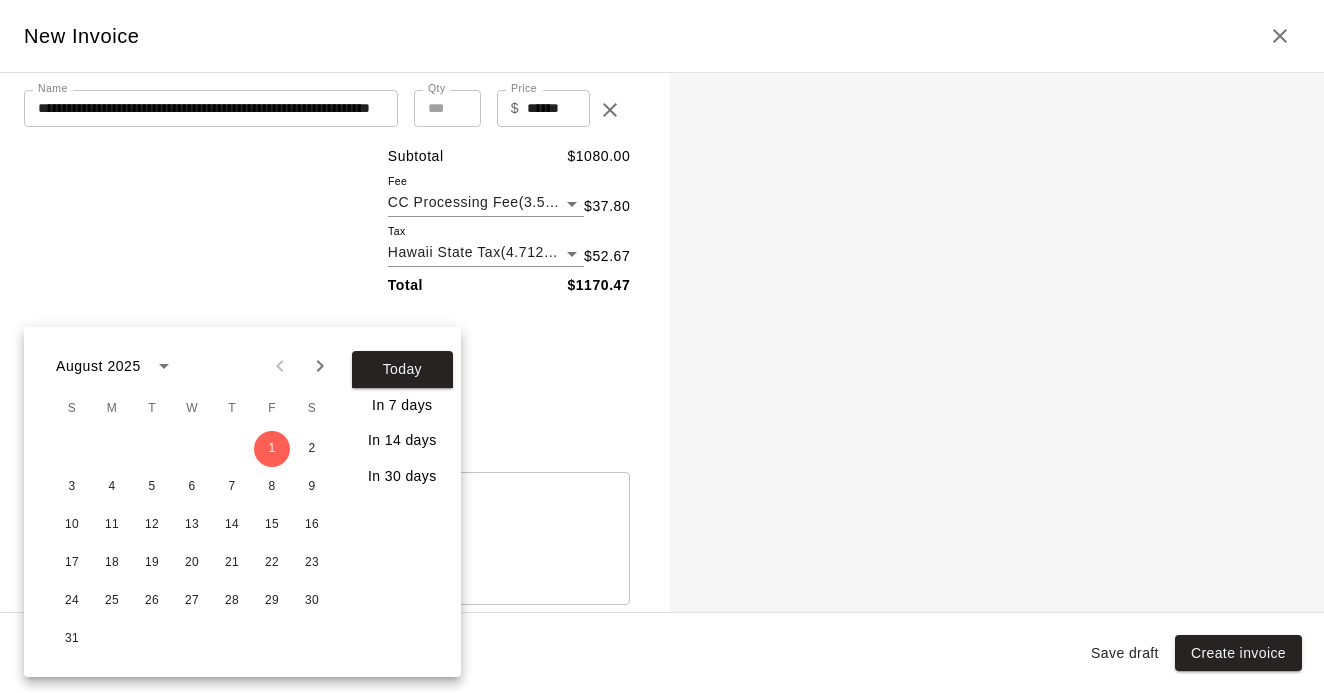 click 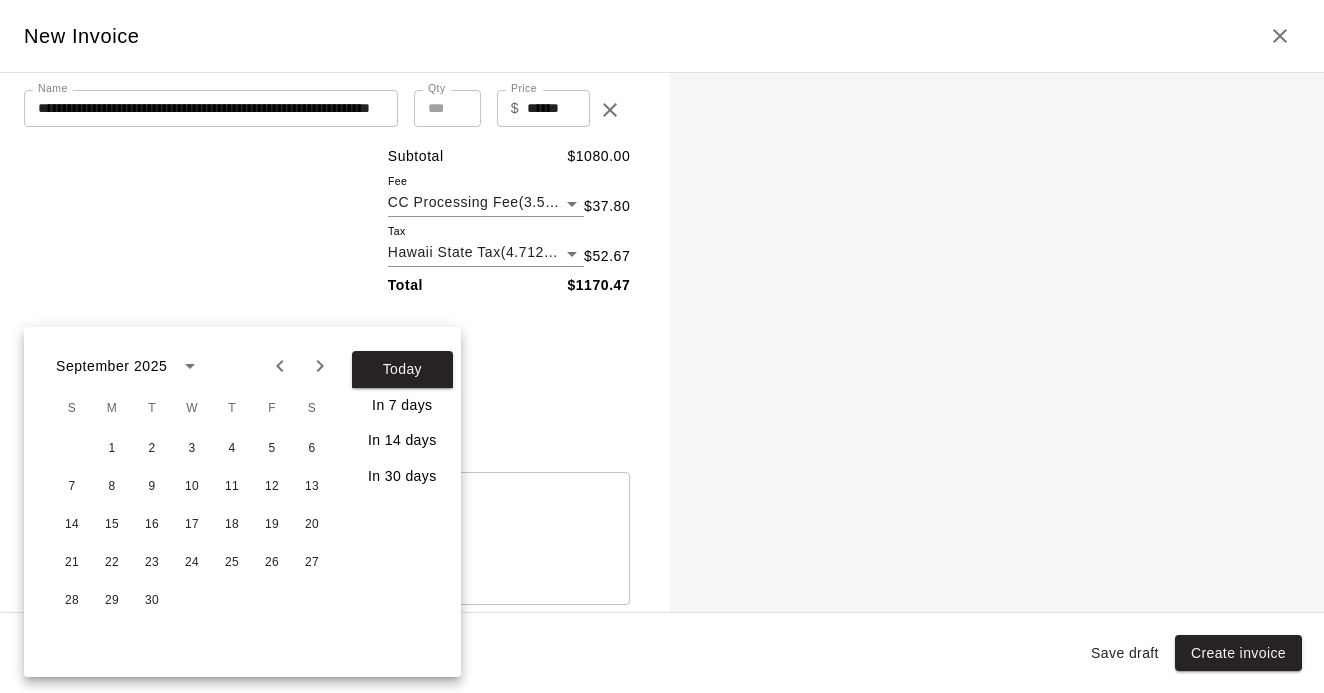 click 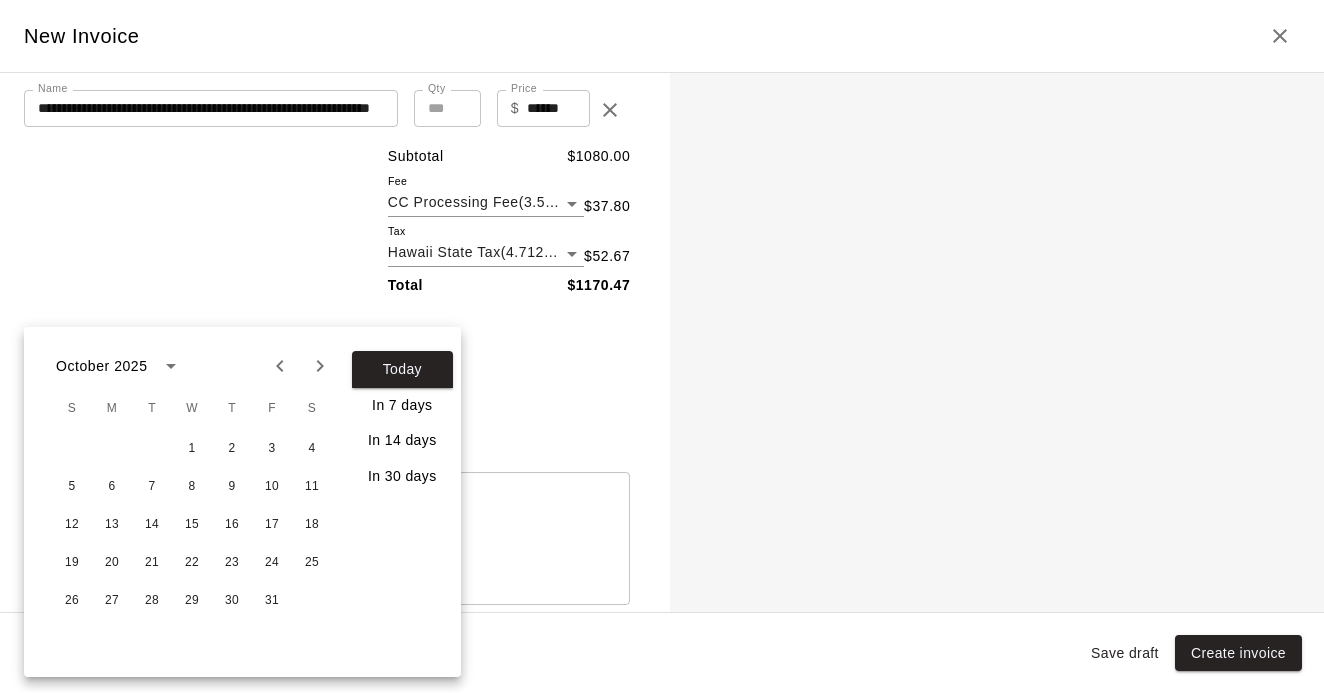 click 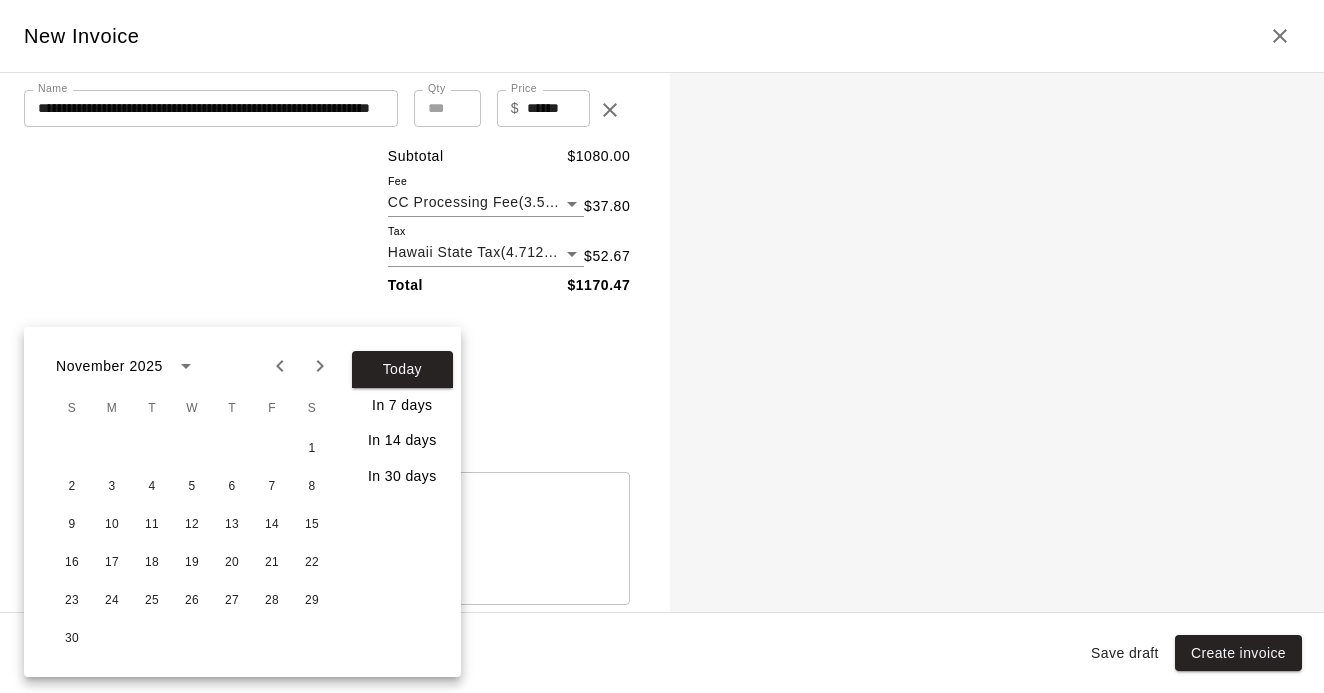 click 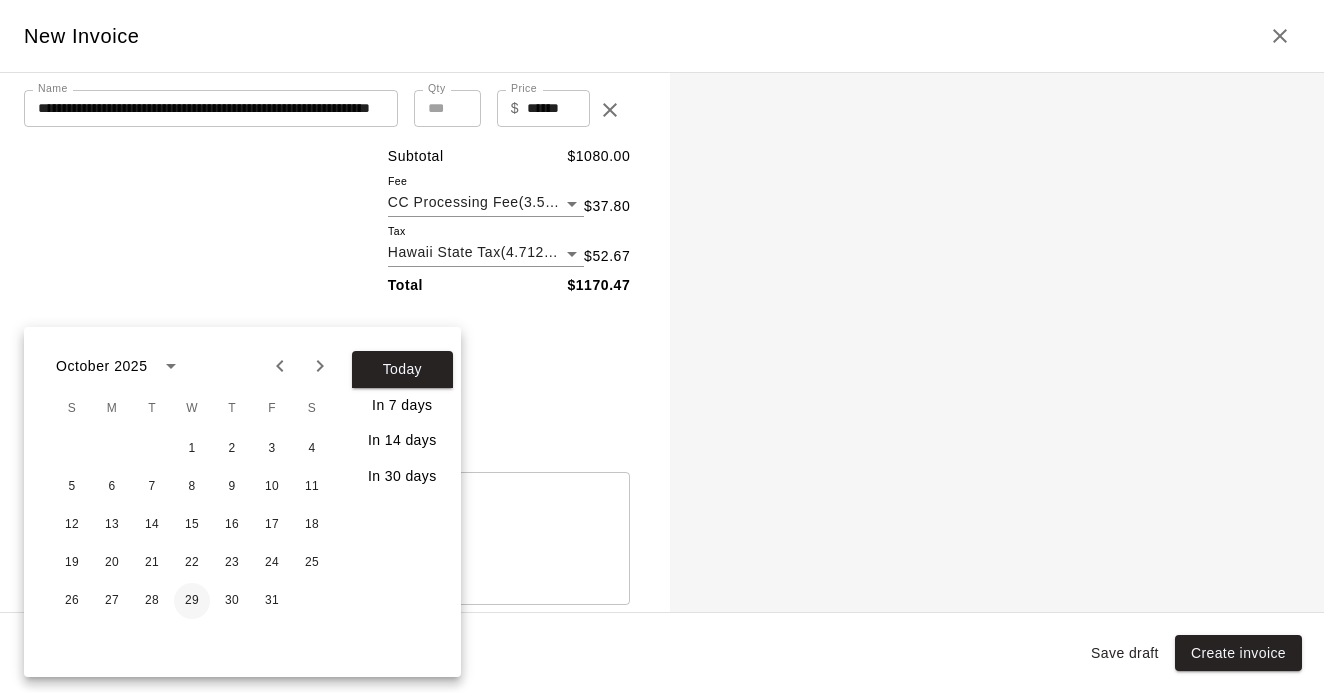 click on "29" at bounding box center (192, 601) 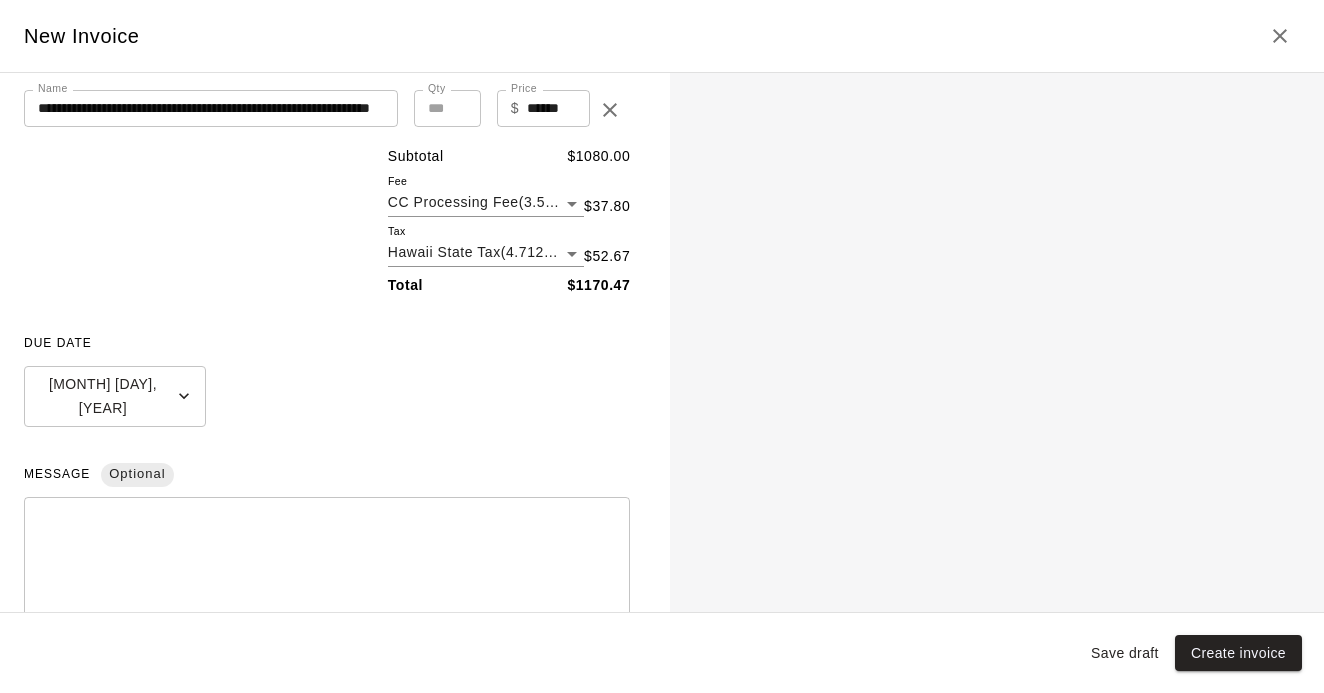click at bounding box center [327, 563] 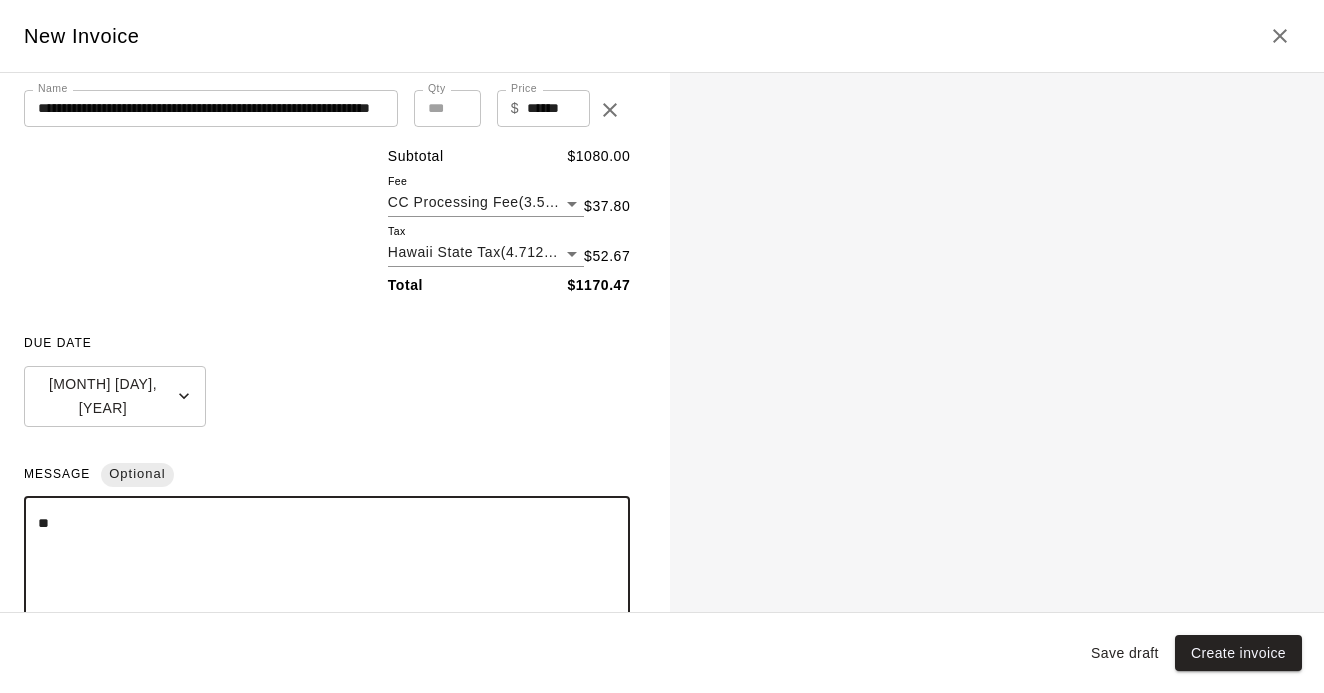 type on "*" 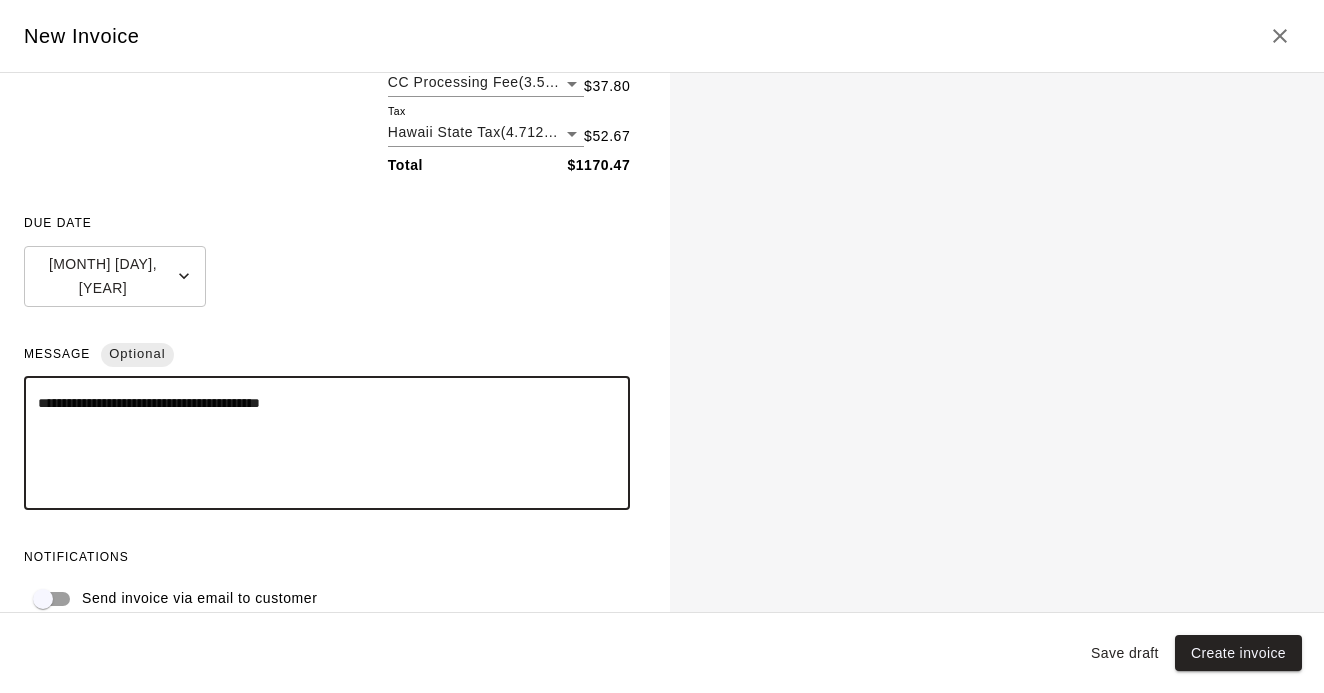 scroll, scrollTop: 399, scrollLeft: 0, axis: vertical 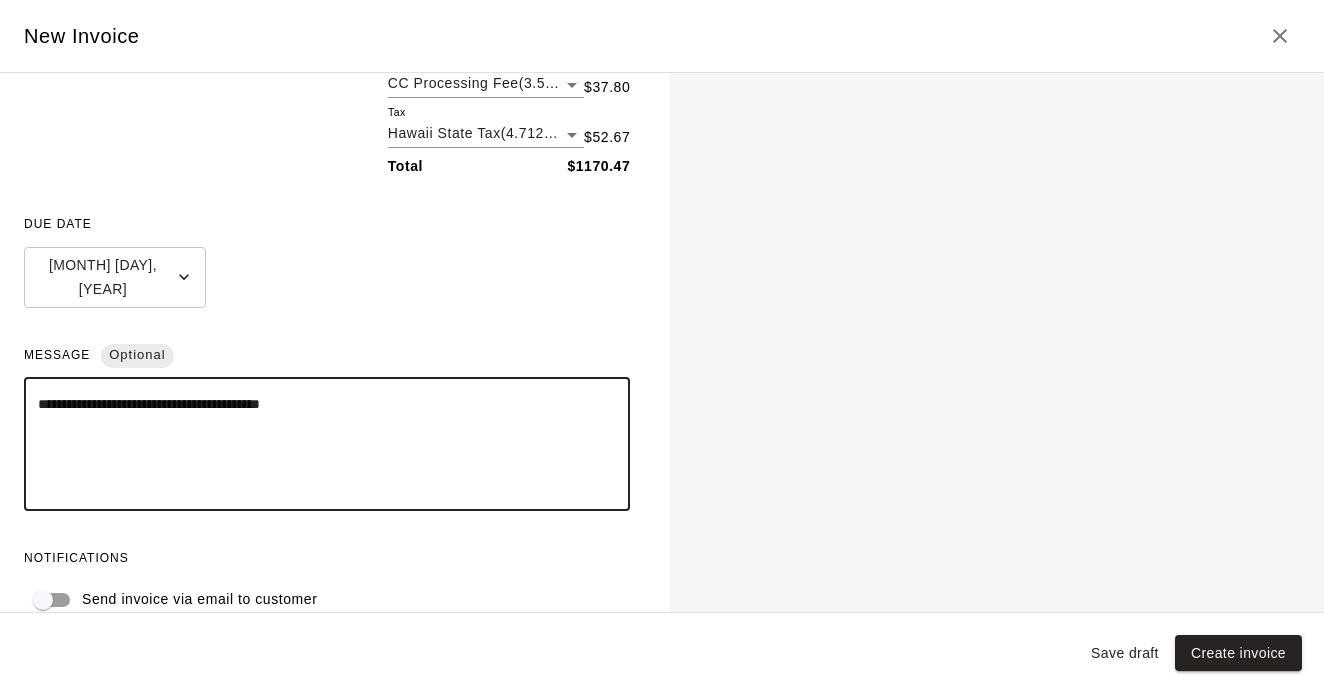 type on "**********" 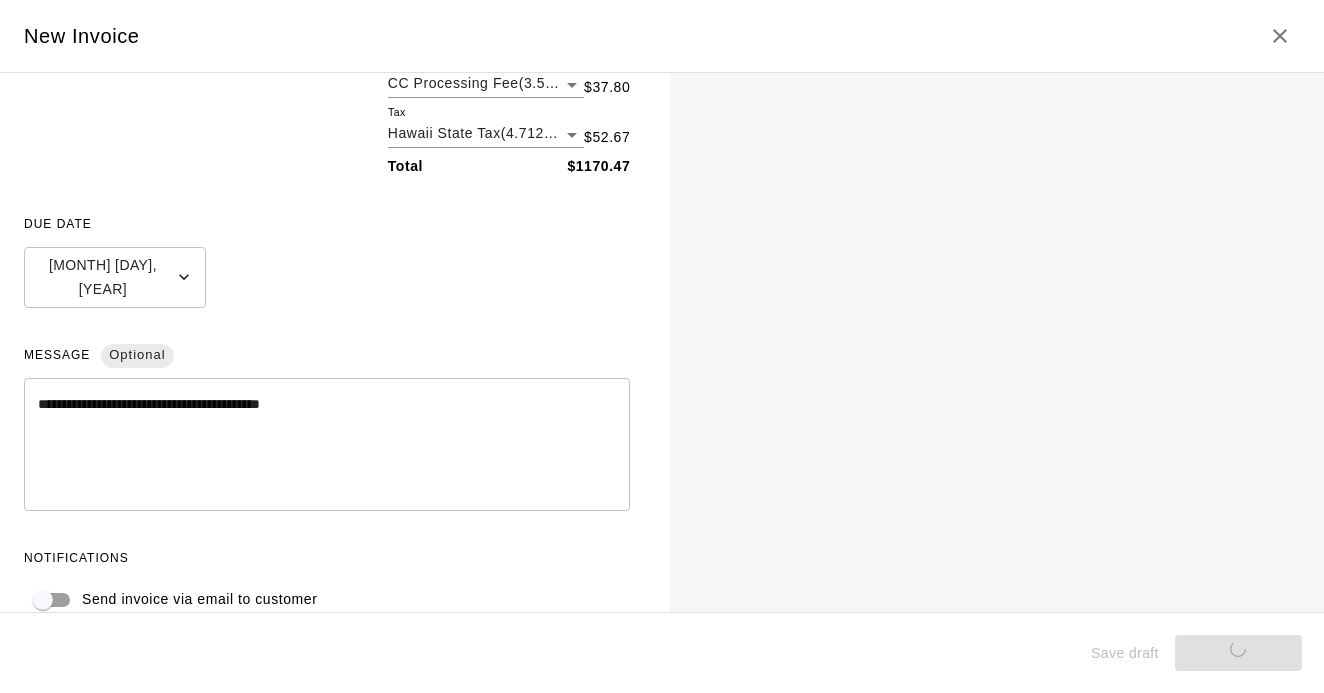 type 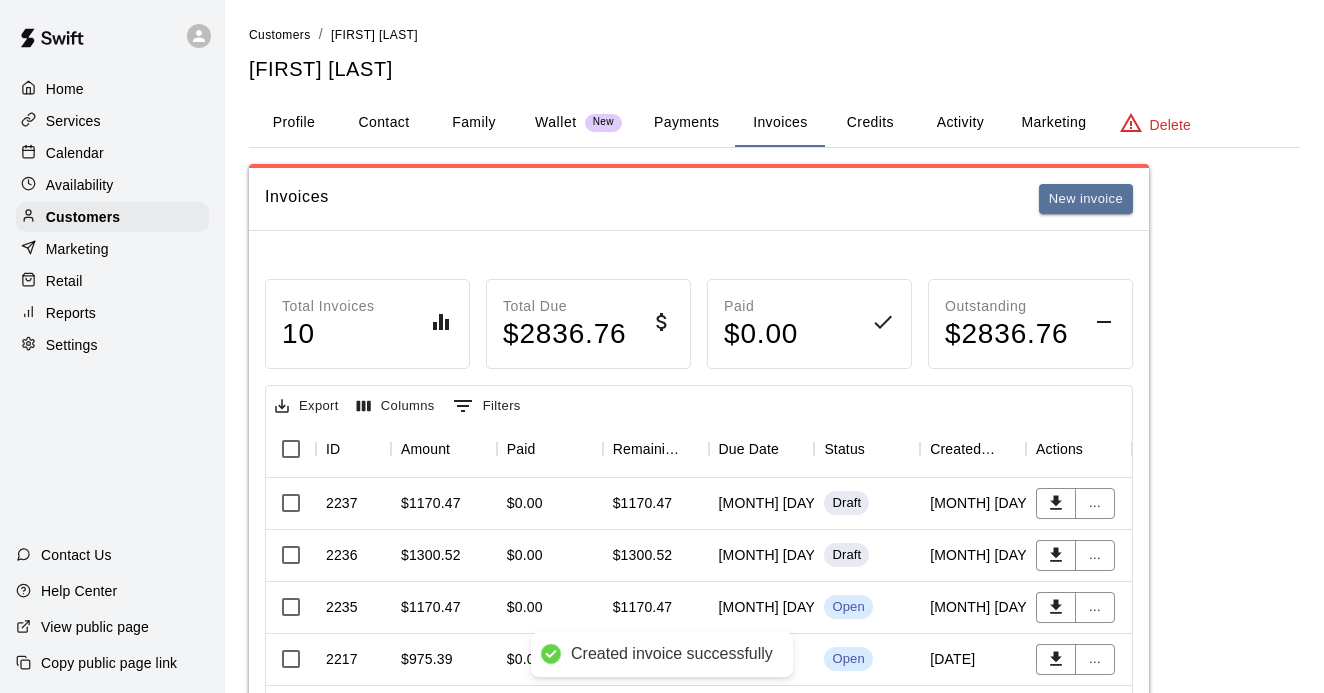 click on "Reports" at bounding box center (112, 313) 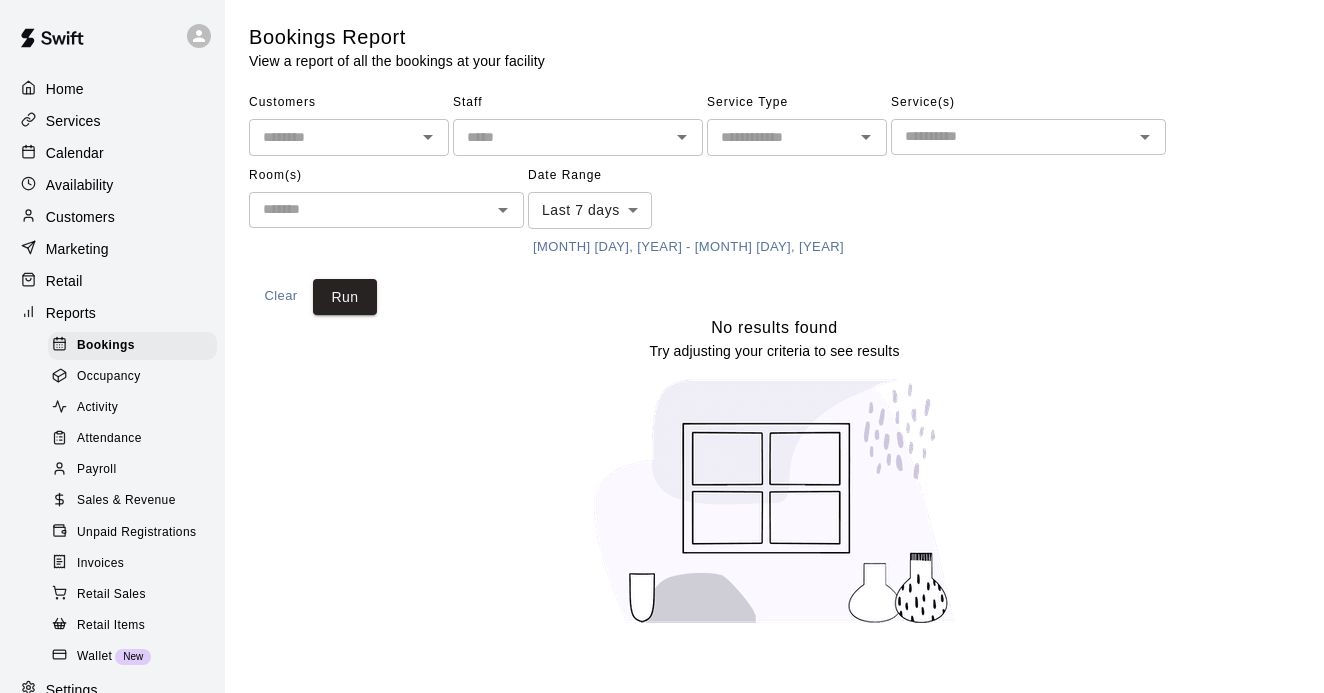click on "Invoices" at bounding box center (132, 564) 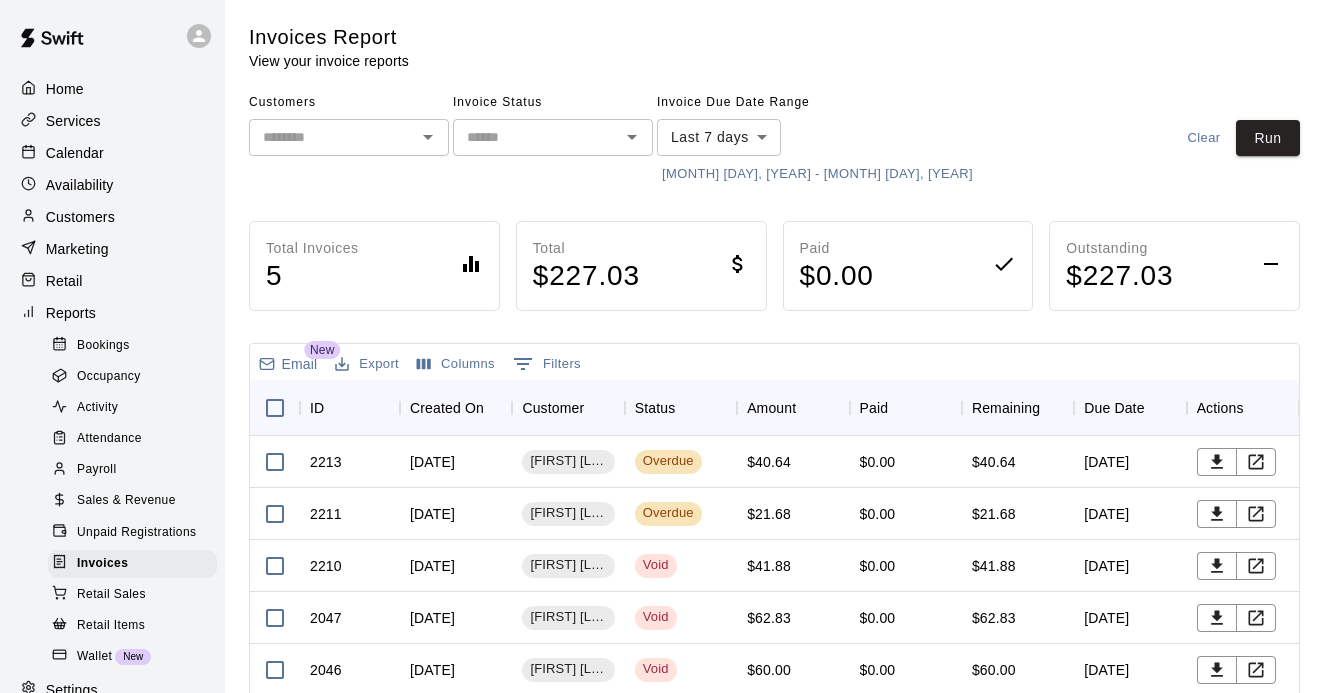 click on "[MONTH] [DAY], [YEAR] - [MONTH] [DAY], [YEAR]" at bounding box center (817, 174) 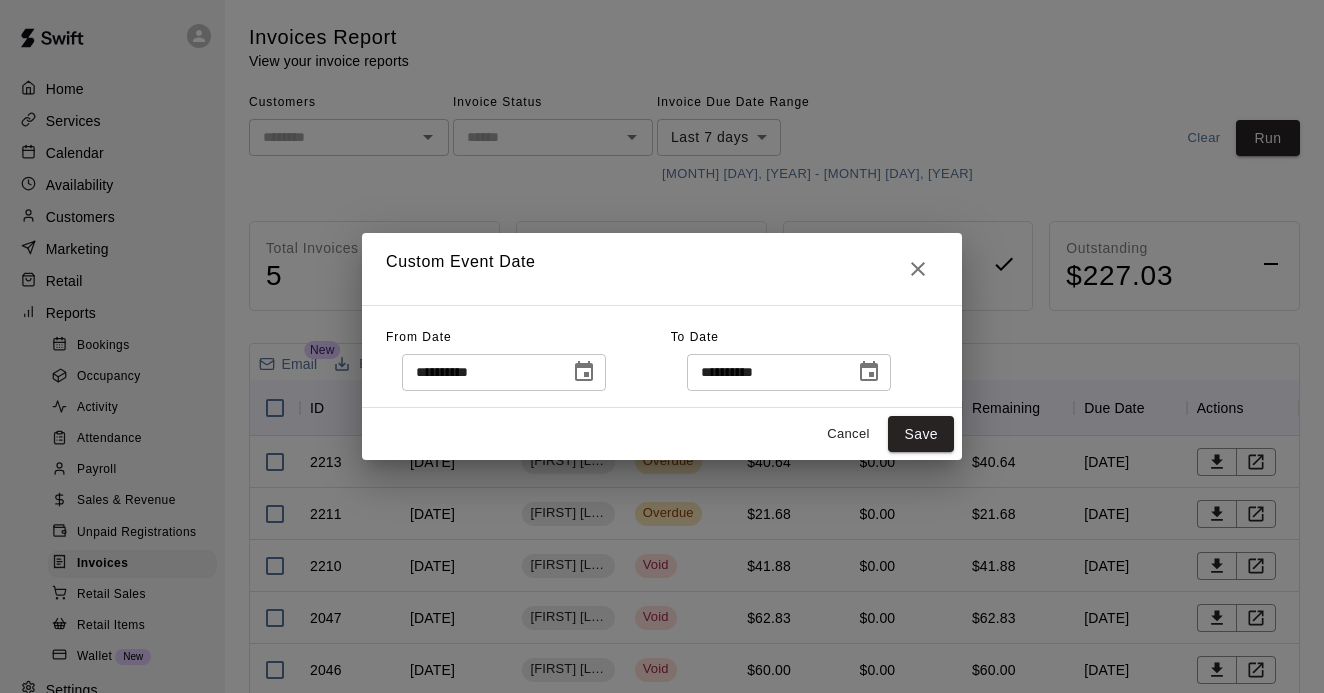 click 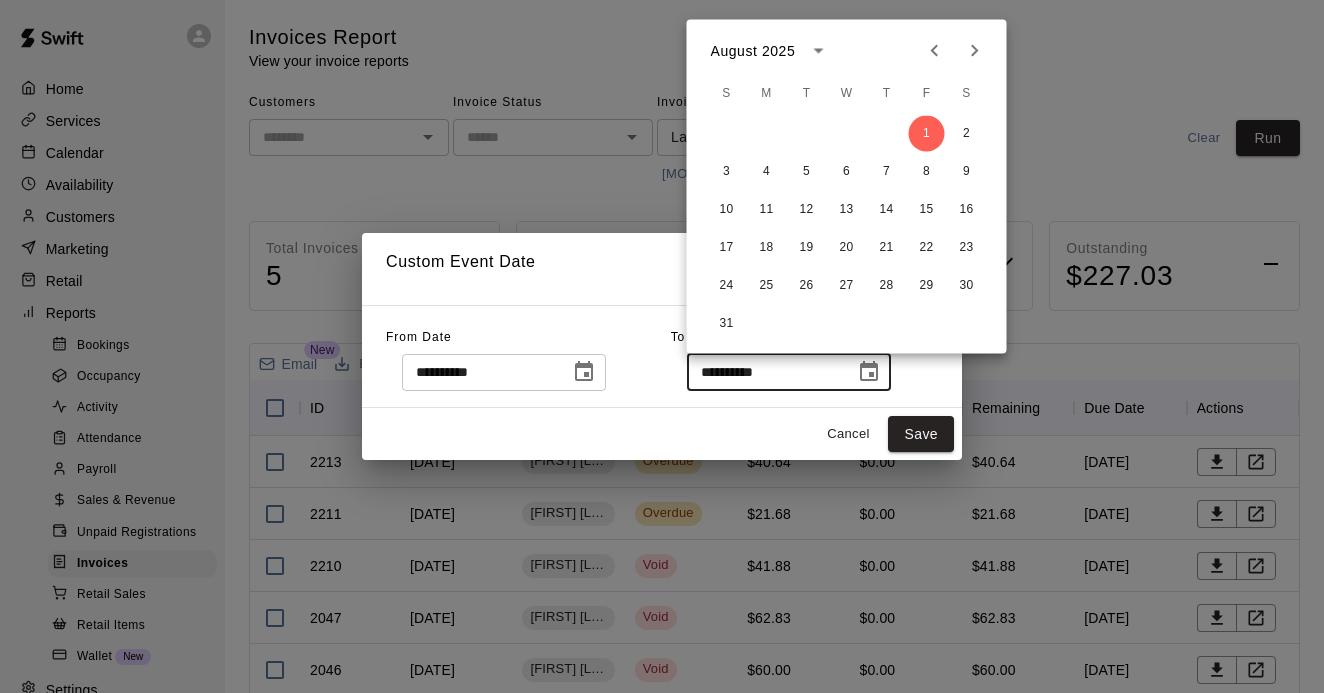 click 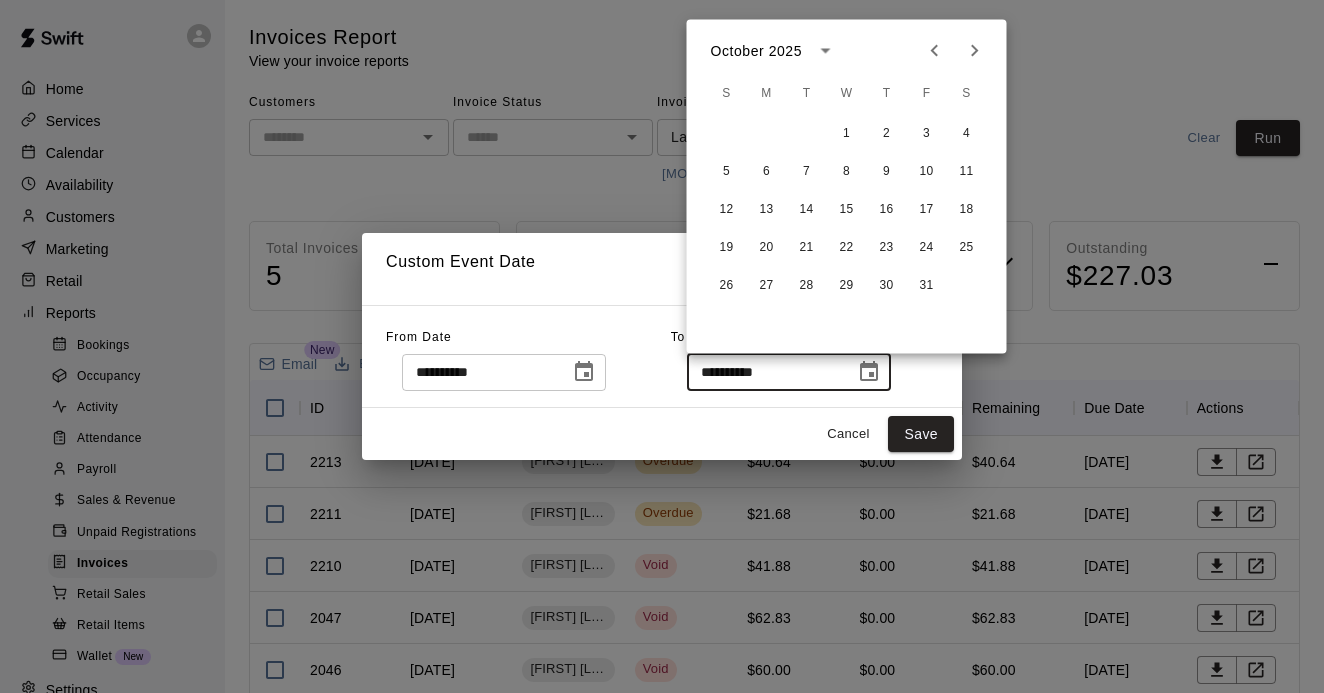 click 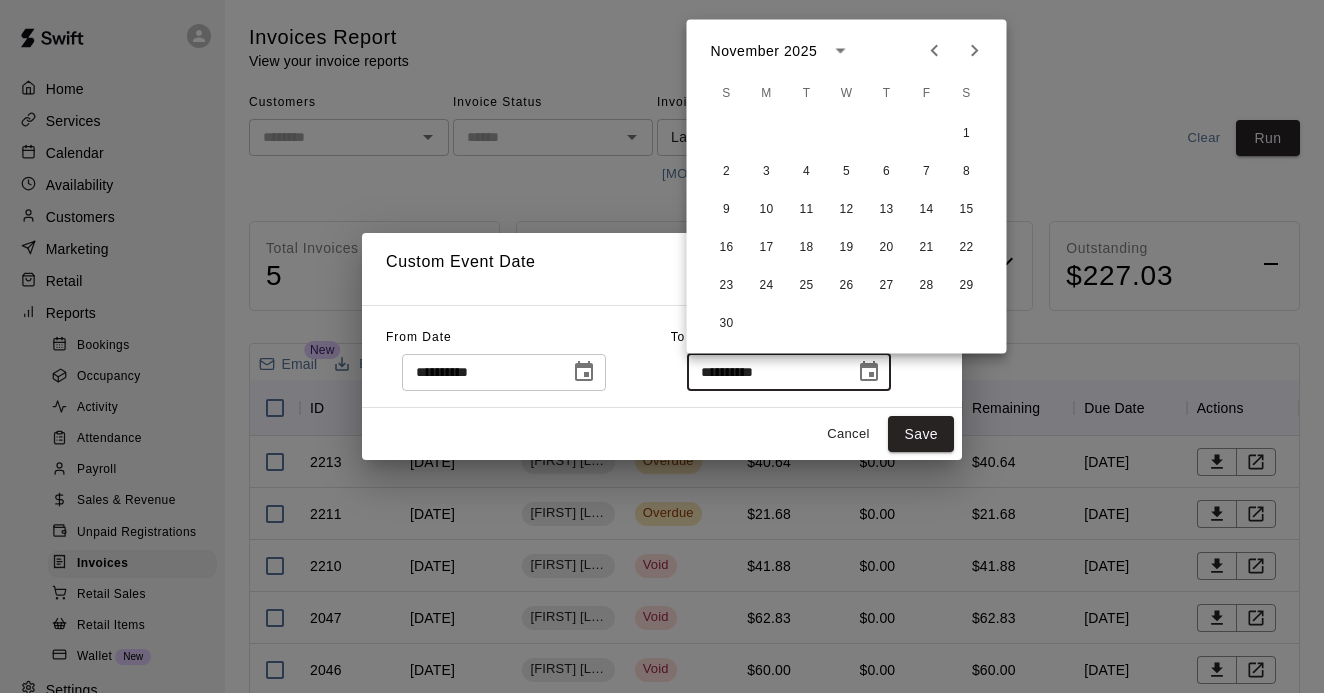 click 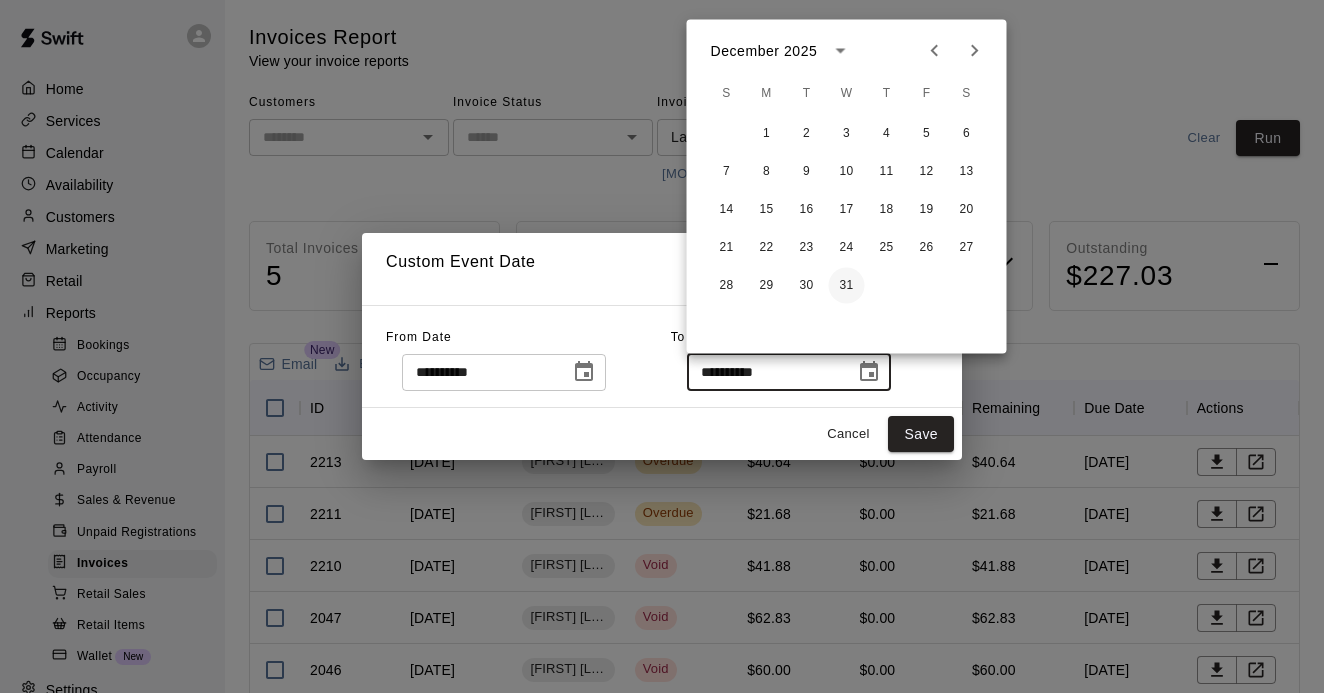 click on "31" at bounding box center (847, 286) 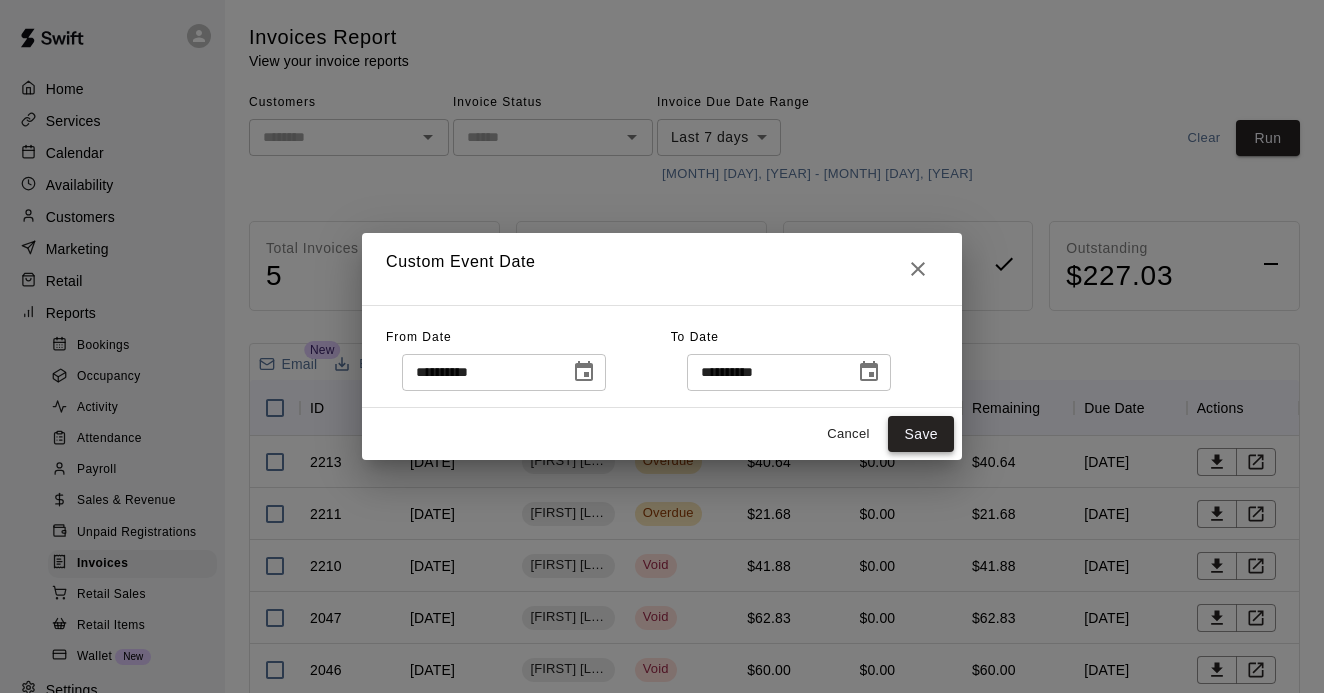 click on "Save" at bounding box center [921, 434] 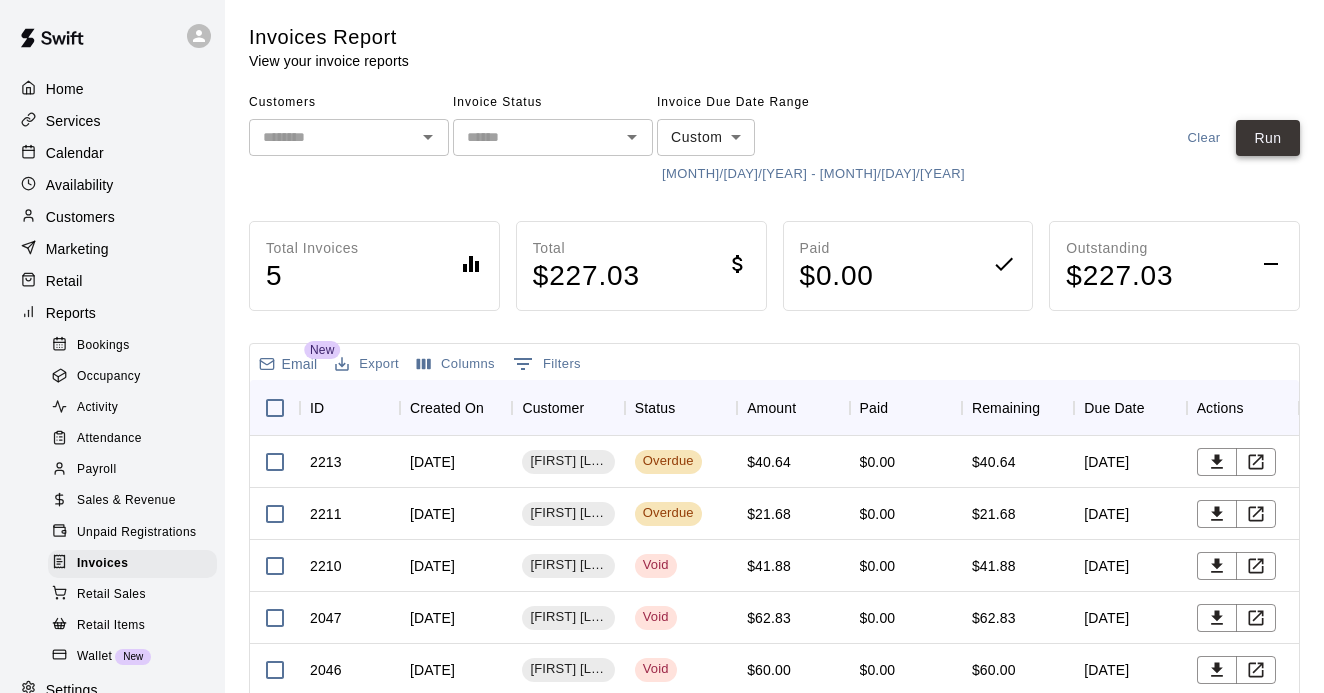 click on "Run" at bounding box center (1268, 138) 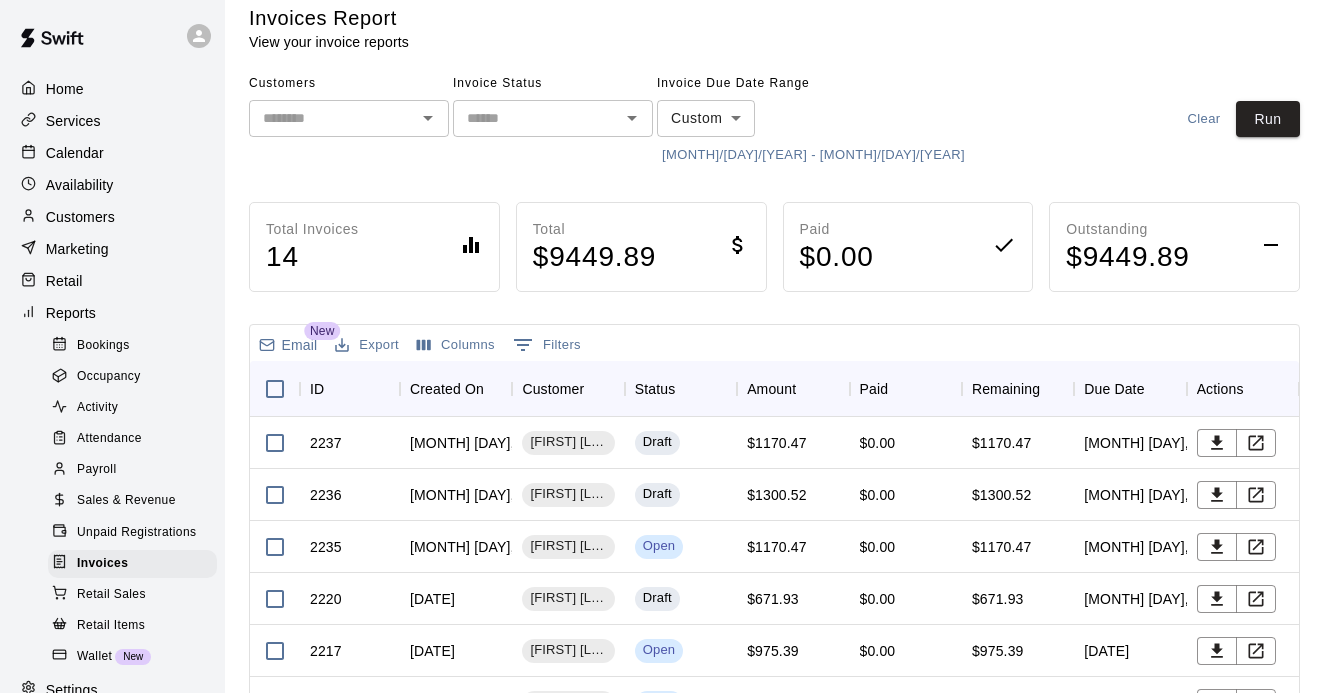 scroll, scrollTop: 50, scrollLeft: 0, axis: vertical 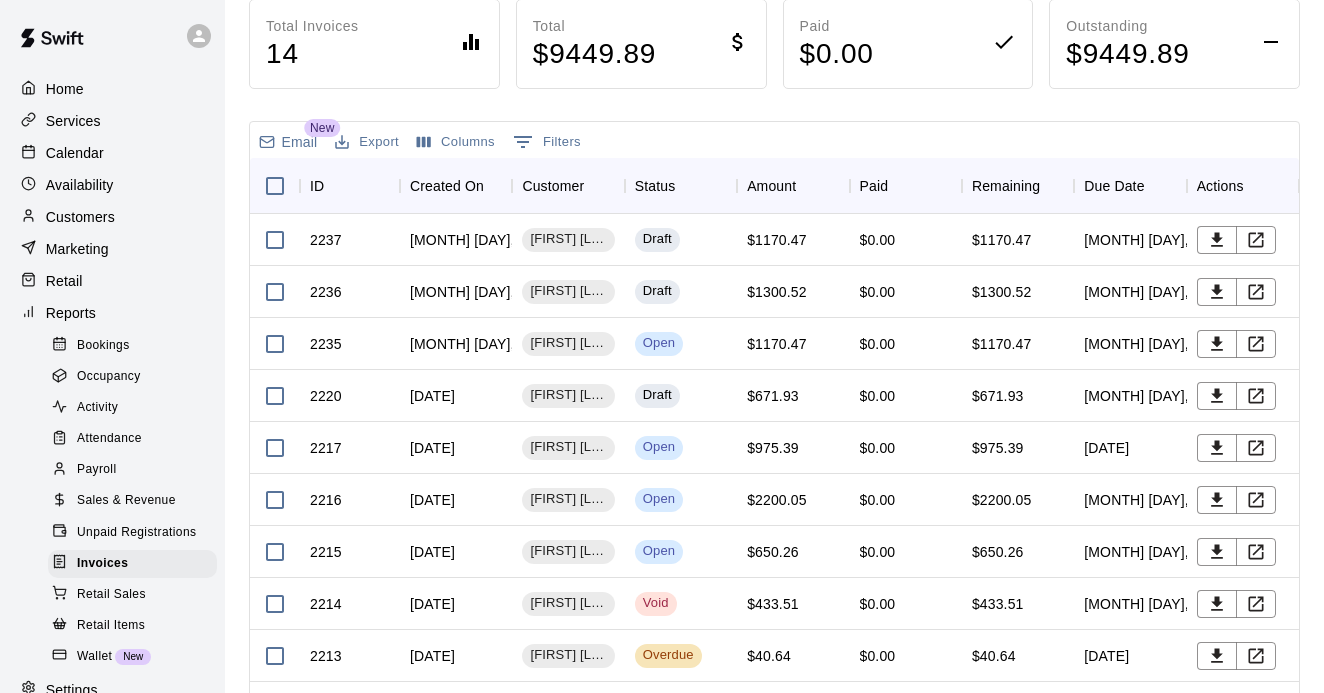 click on "Customers" at bounding box center [112, 217] 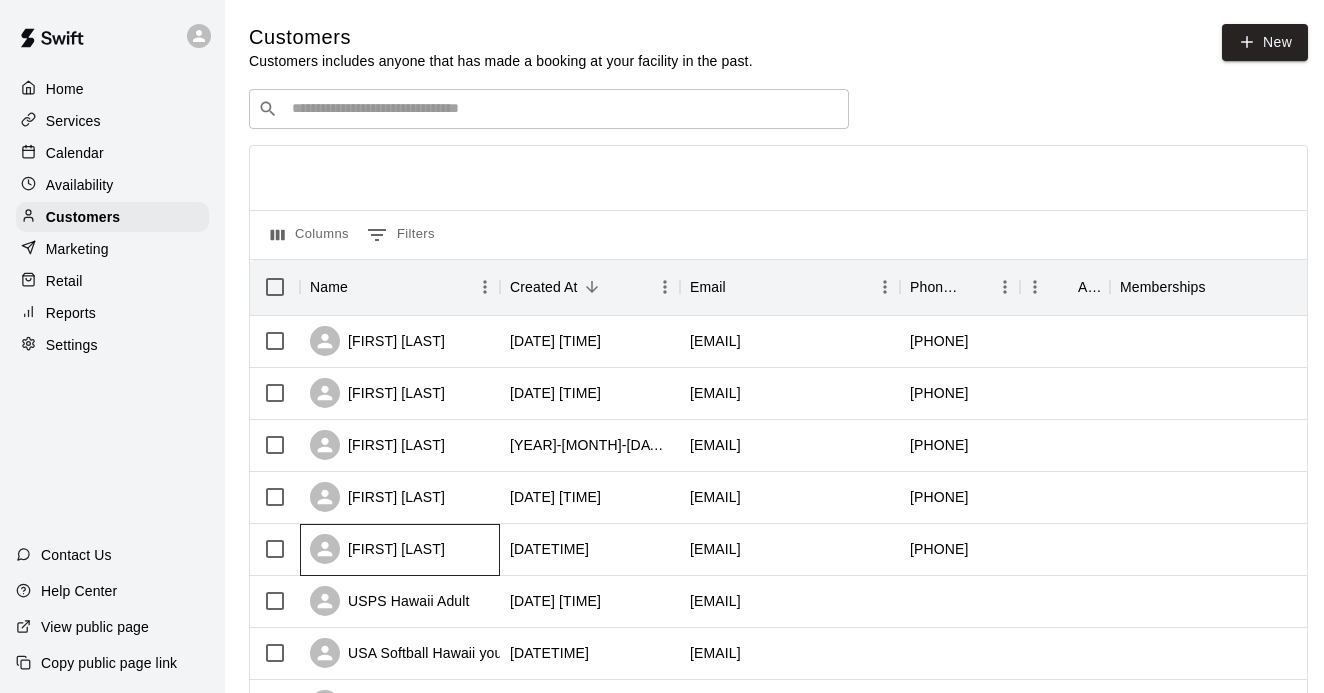click on "[FIRST] [LAST]" at bounding box center (377, 549) 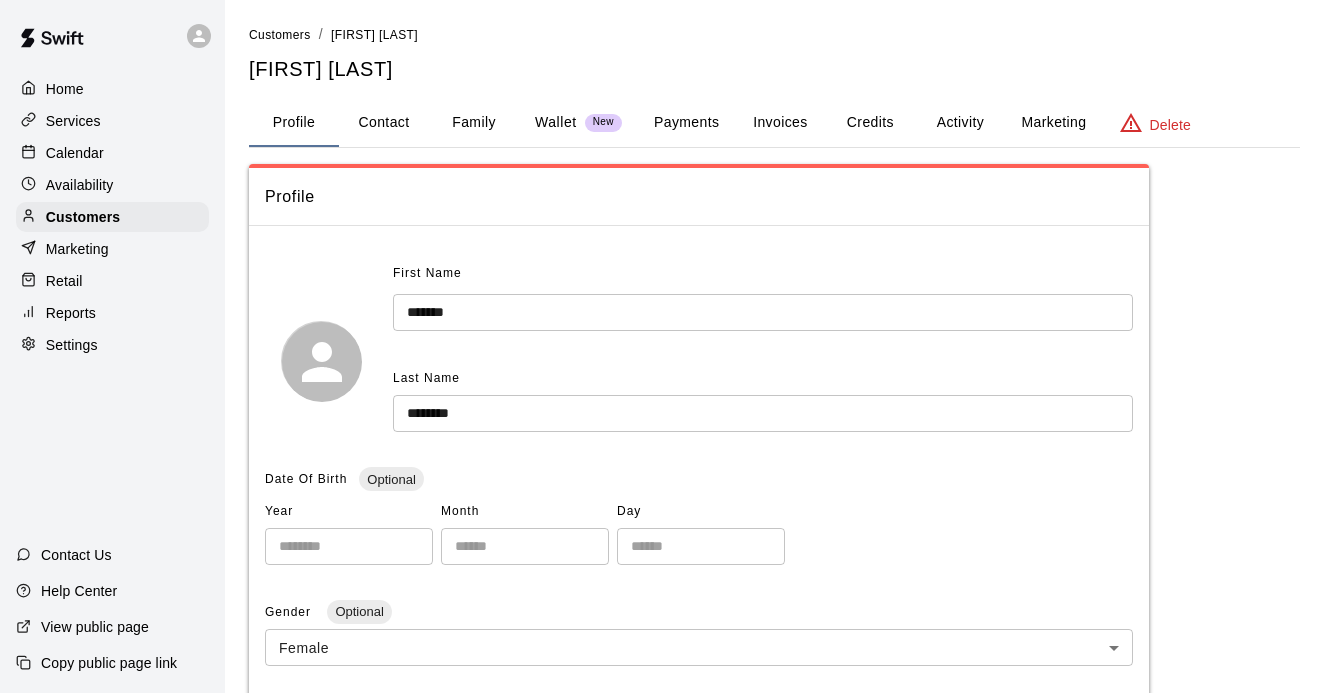 scroll, scrollTop: 0, scrollLeft: 0, axis: both 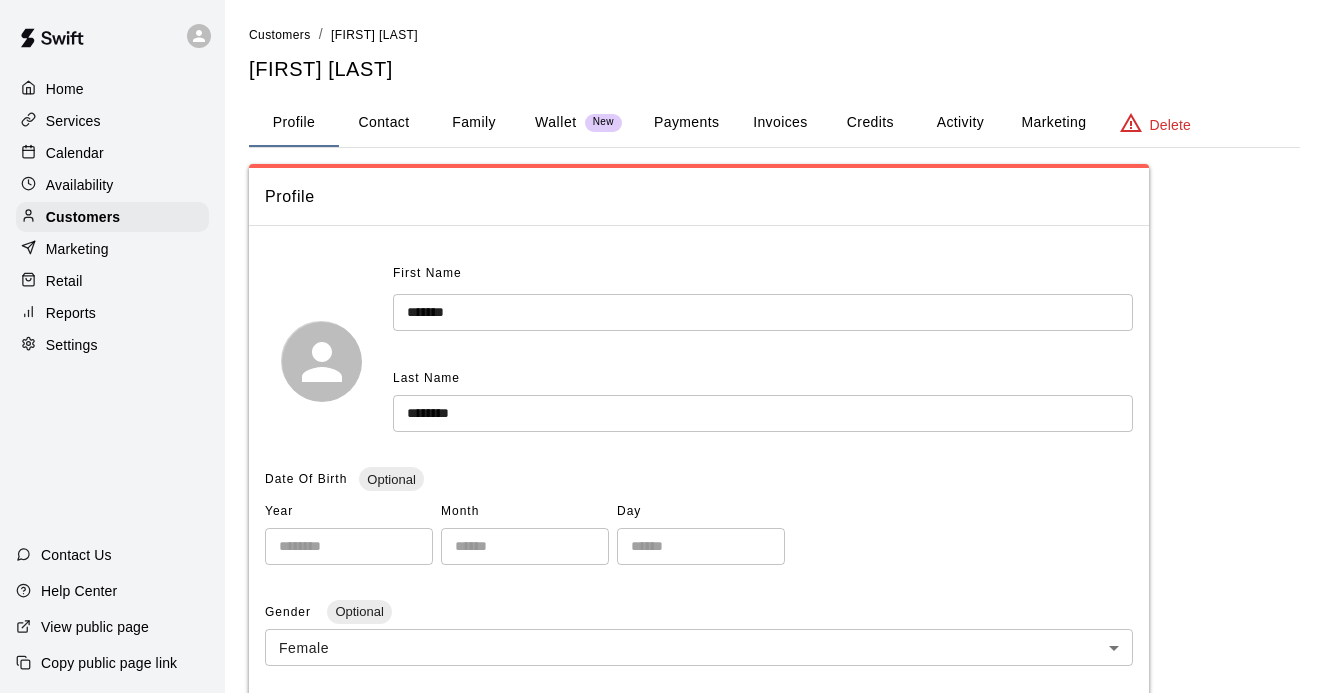 click on "Invoices" at bounding box center (780, 123) 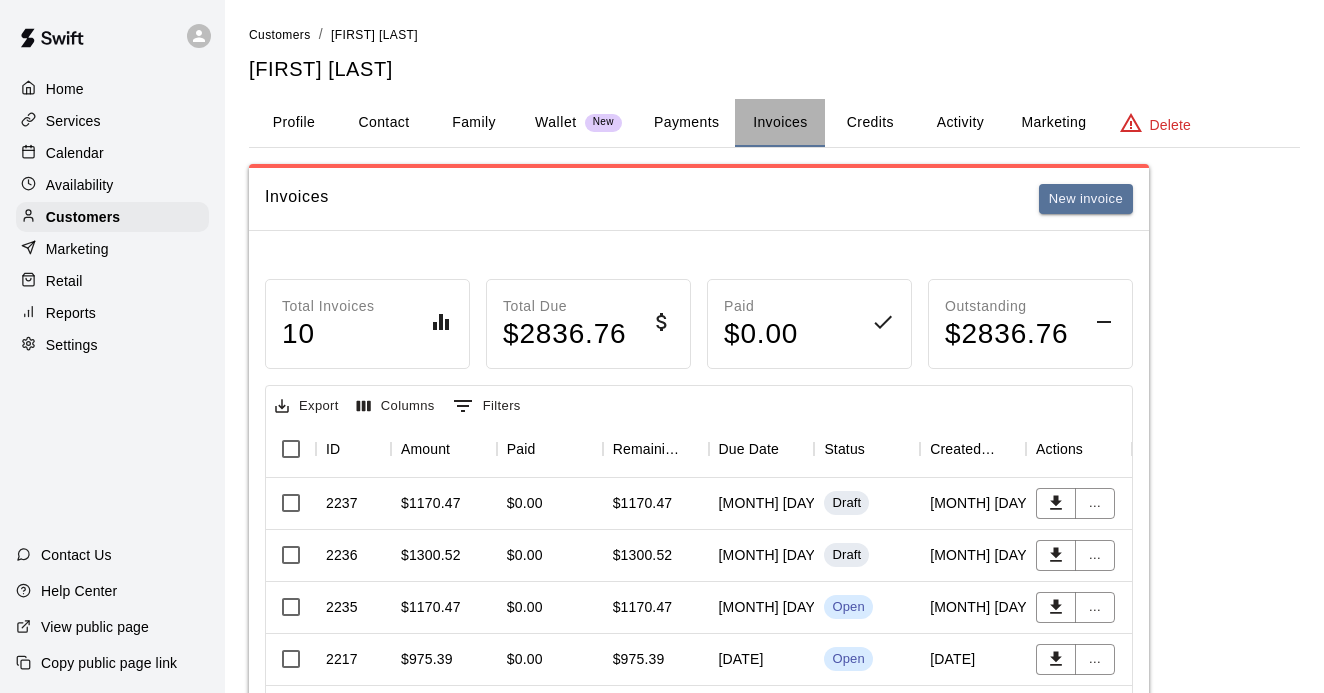 click on "Invoices" at bounding box center [780, 123] 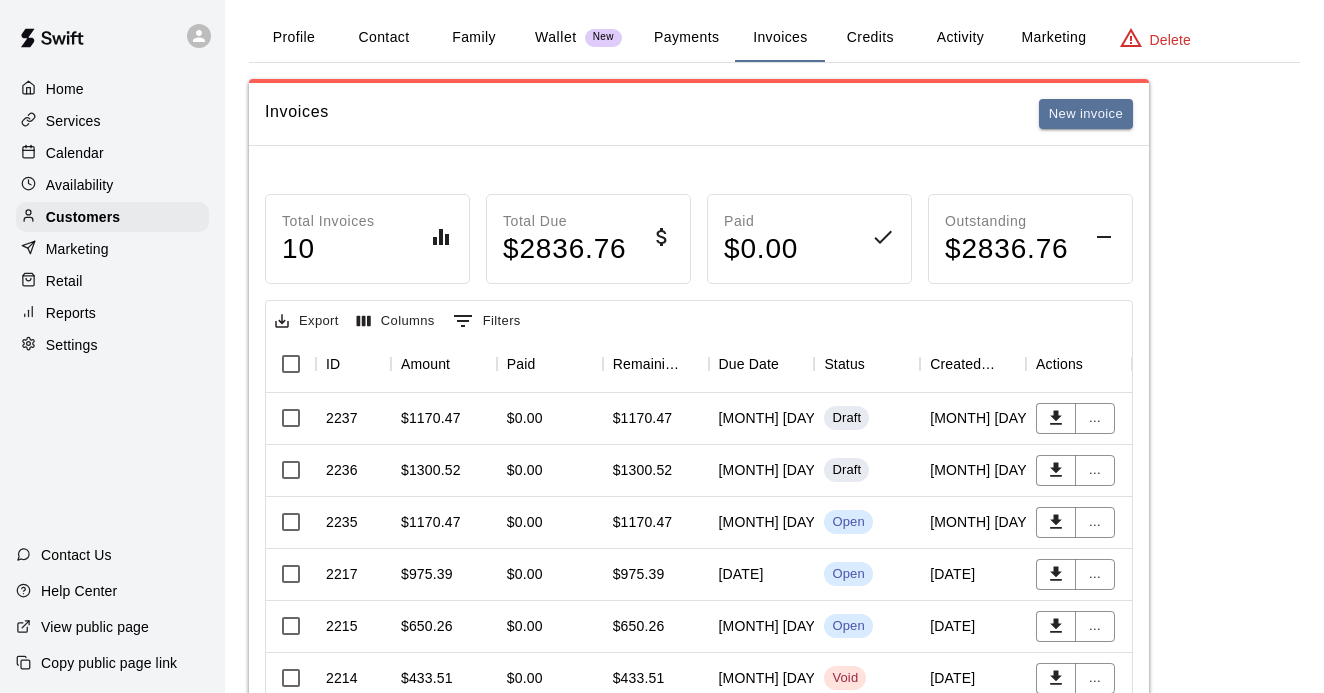 scroll, scrollTop: 86, scrollLeft: 0, axis: vertical 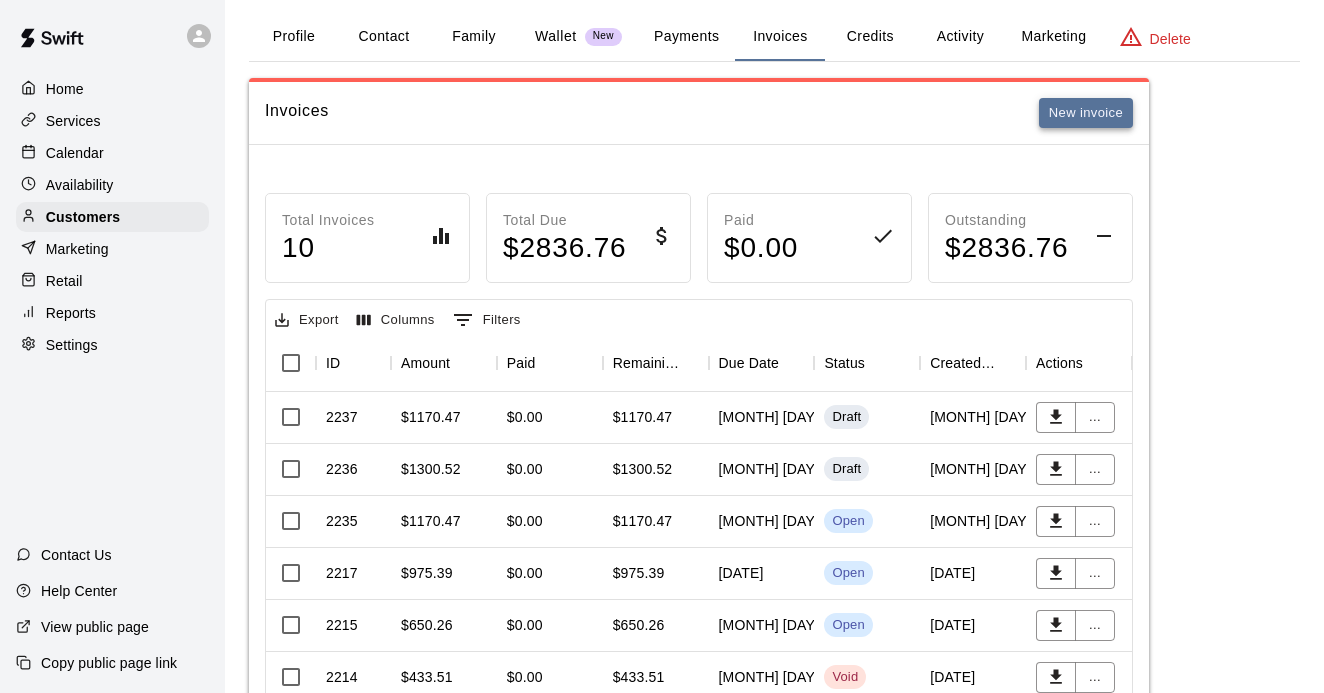 click on "New invoice" at bounding box center (1086, 113) 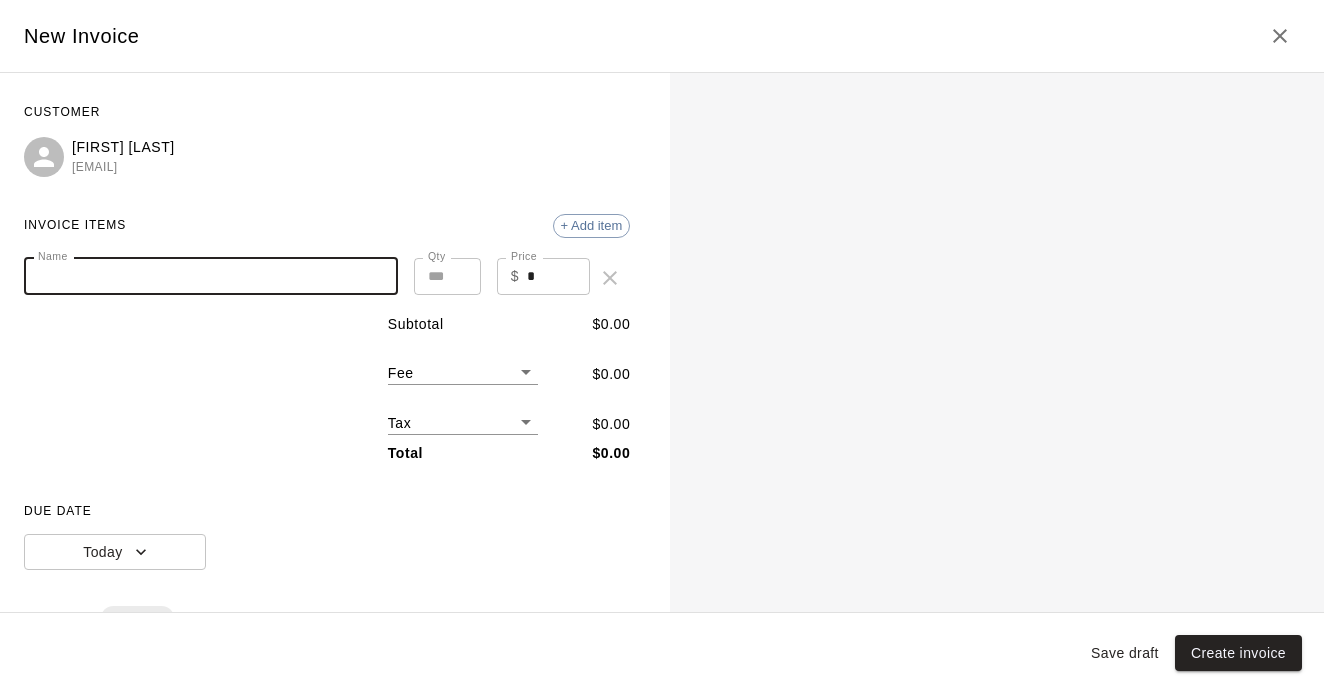 click on "Name" at bounding box center (211, 276) 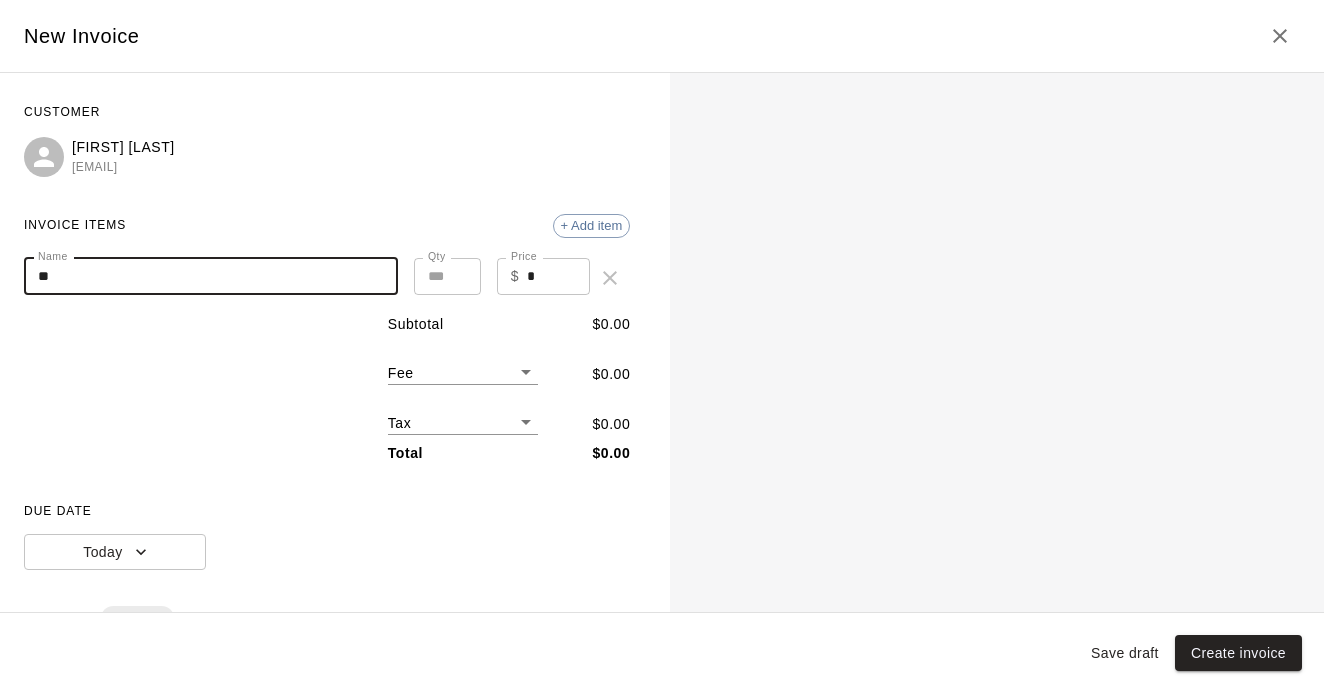 type on "*" 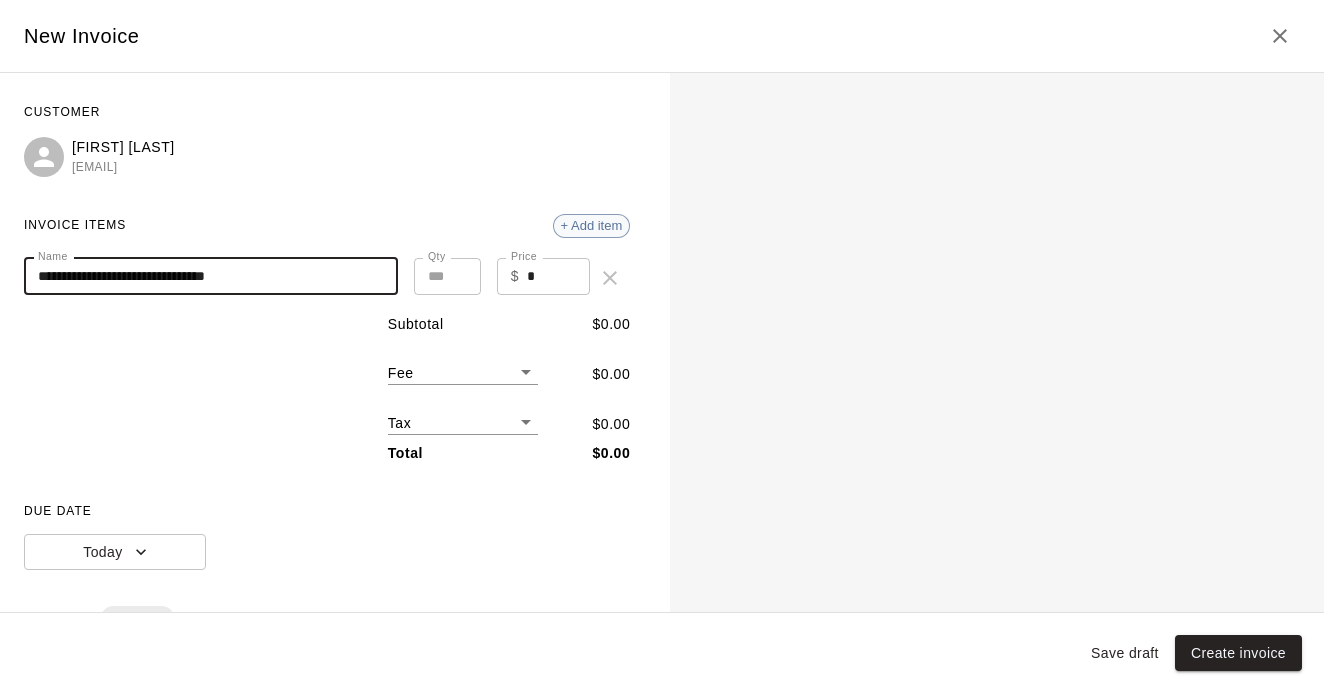 type on "**********" 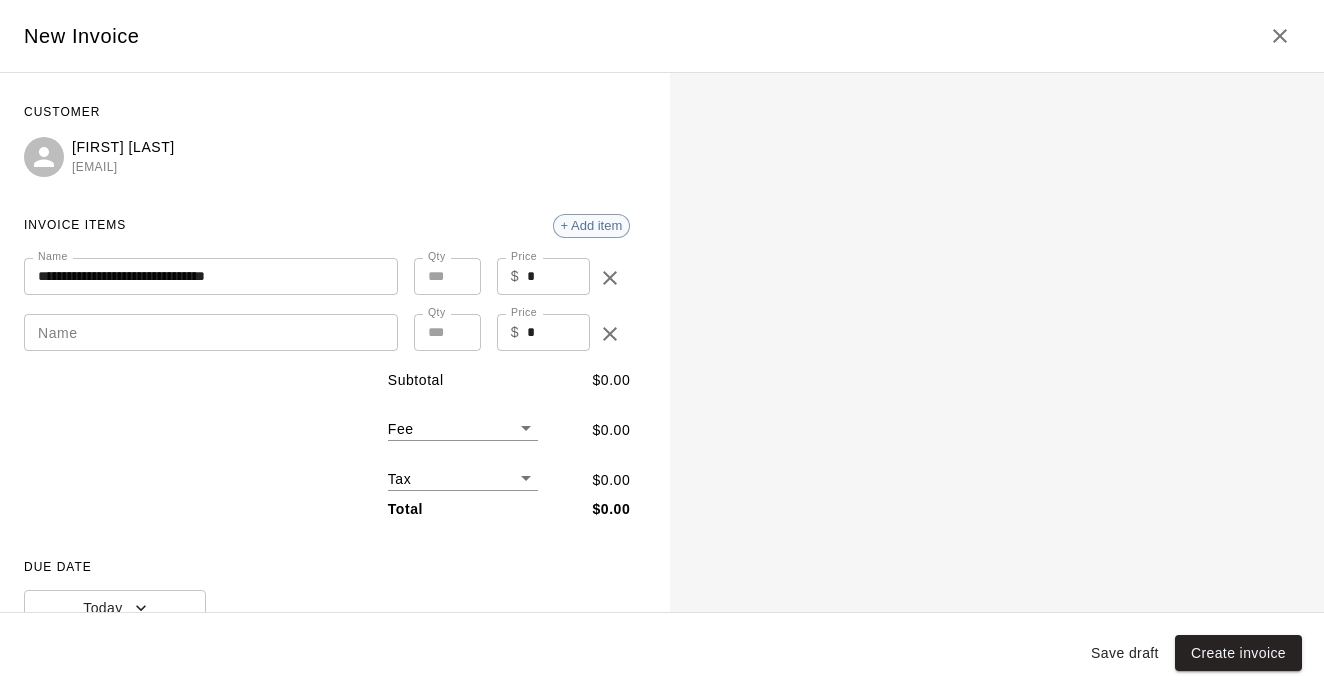 click on "+ Add item" at bounding box center [592, 225] 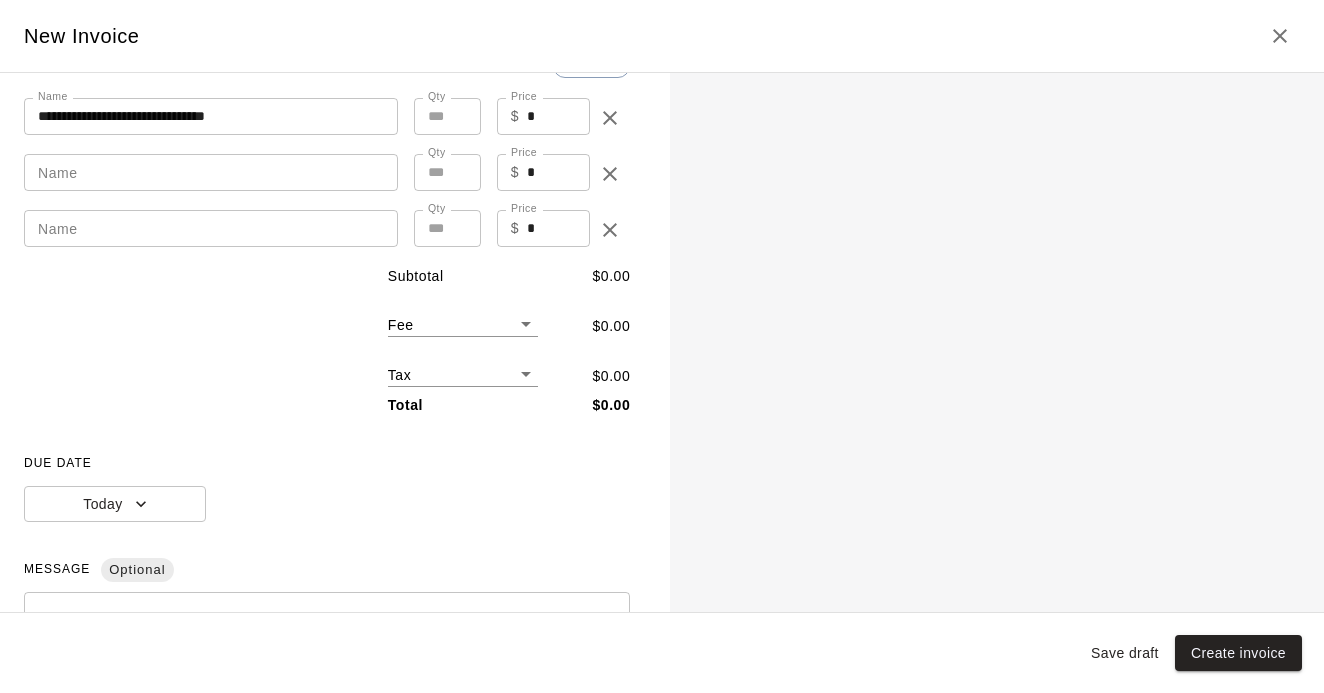 scroll, scrollTop: 157, scrollLeft: 0, axis: vertical 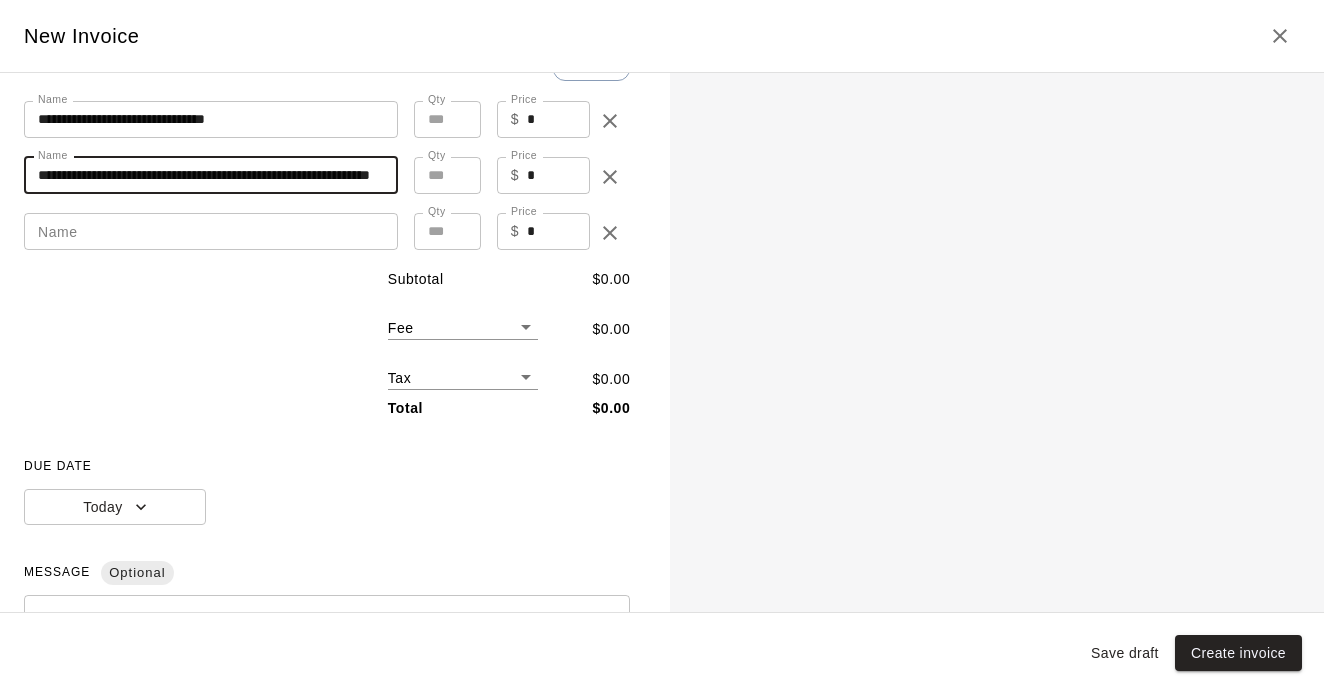 type on "**********" 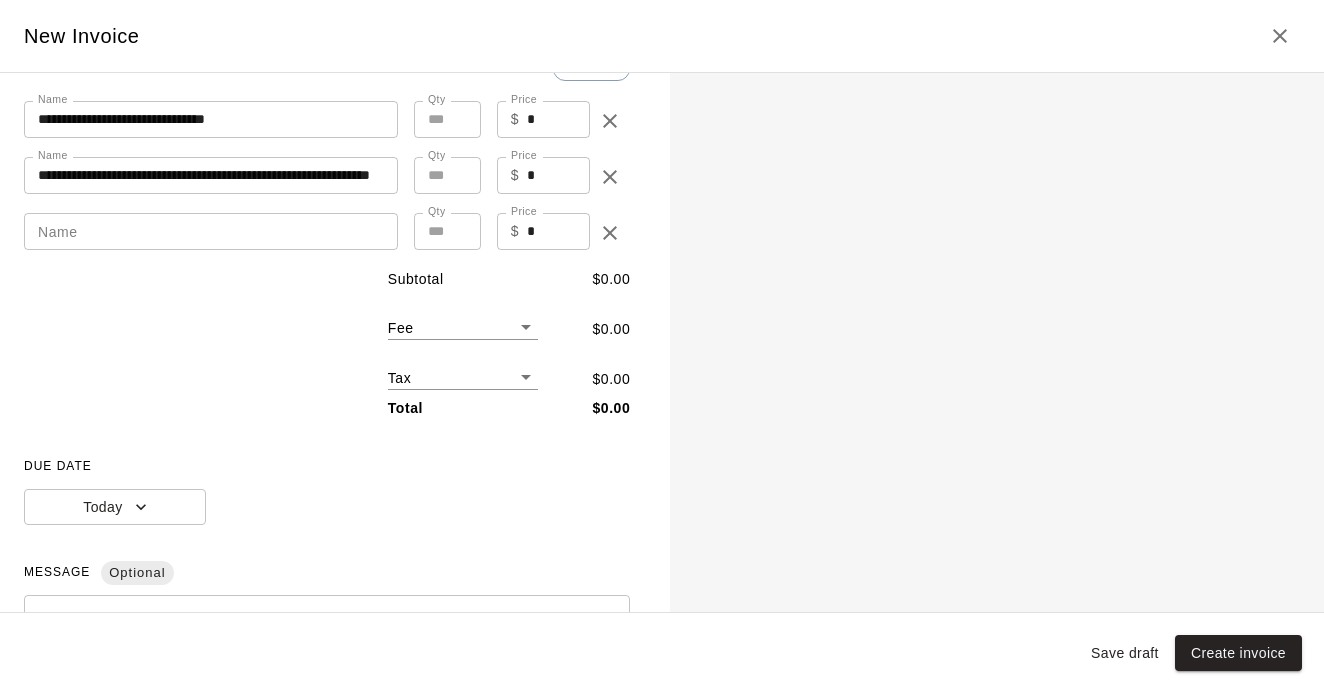 click on "$ * Price" at bounding box center [544, 175] 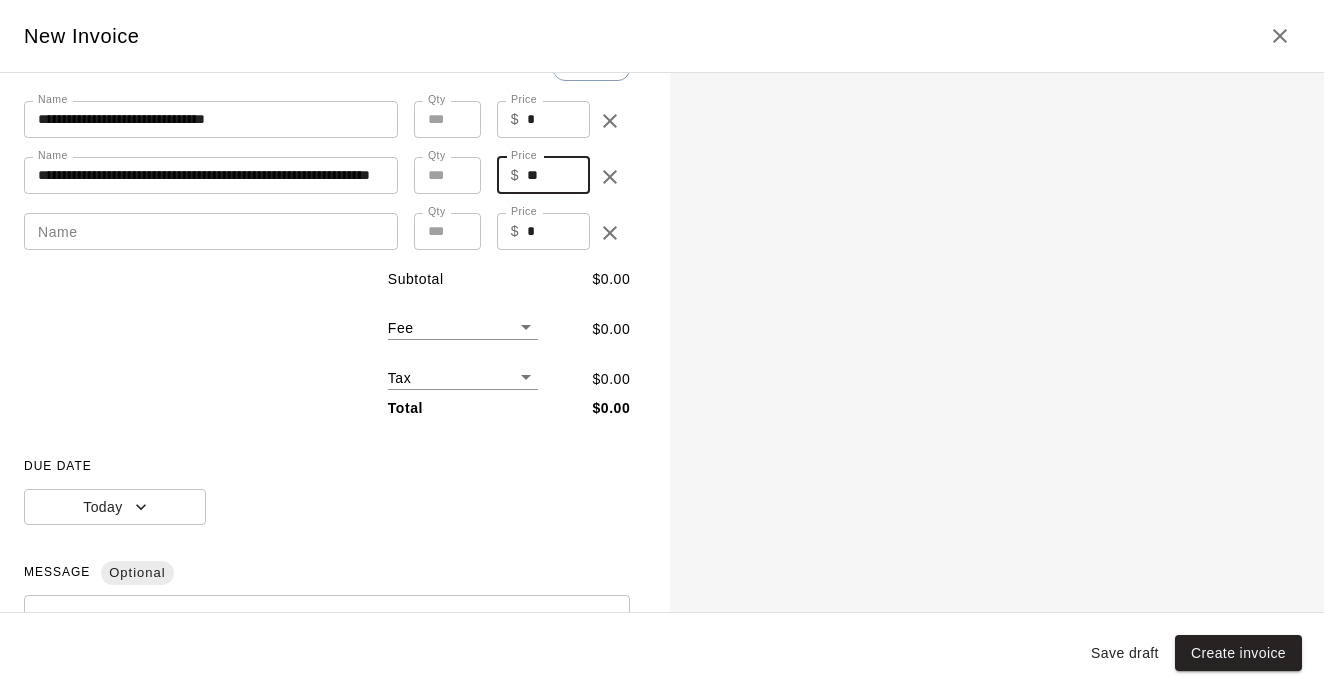 type on "**" 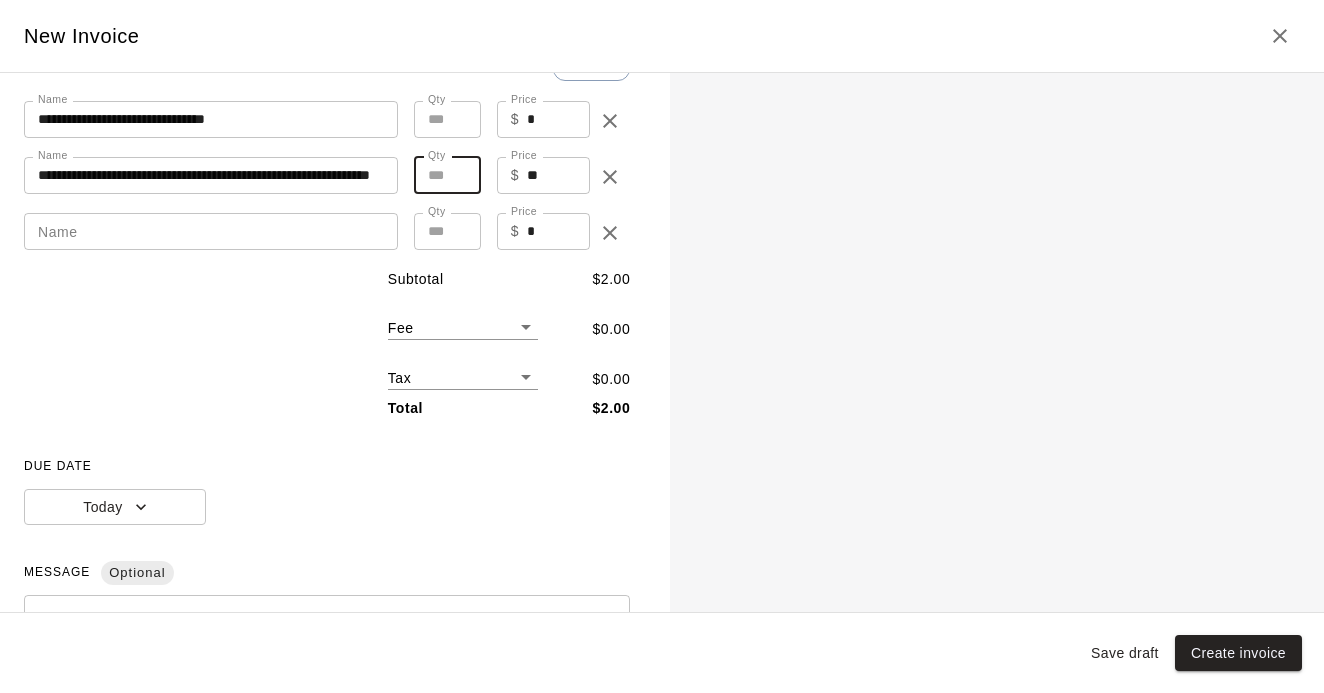 click on "*" at bounding box center (447, 175) 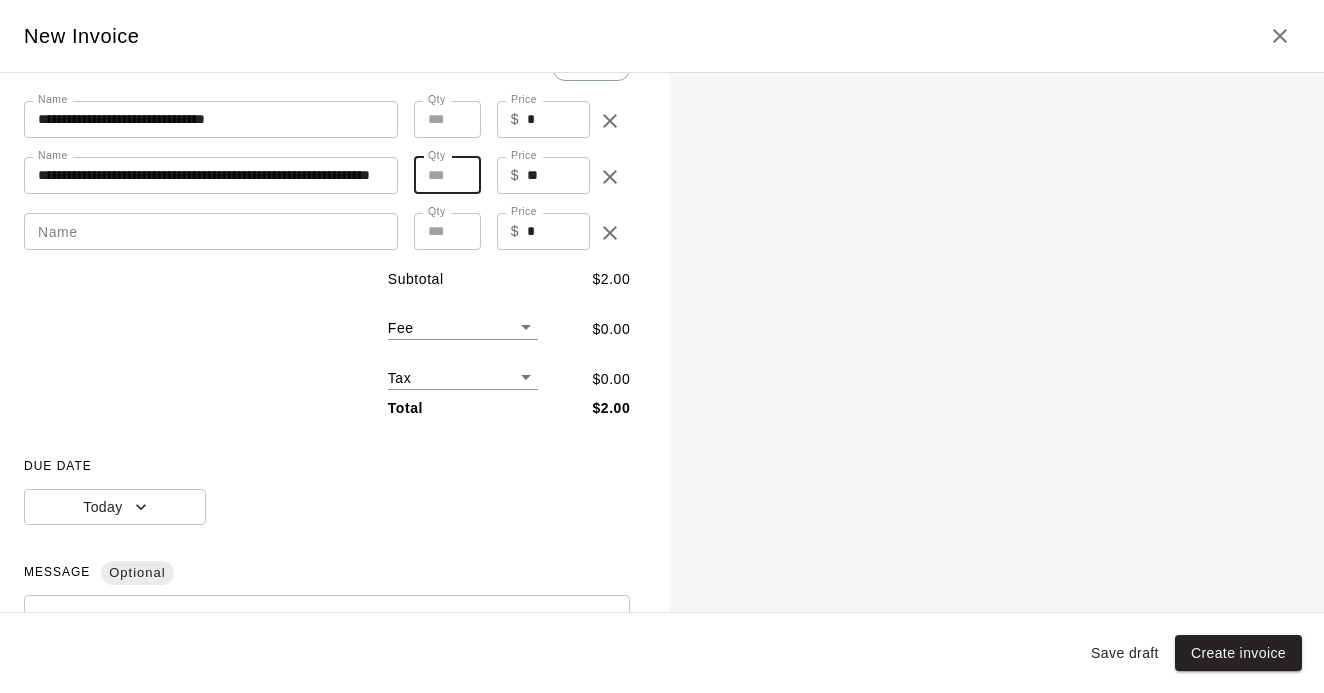 type on "*" 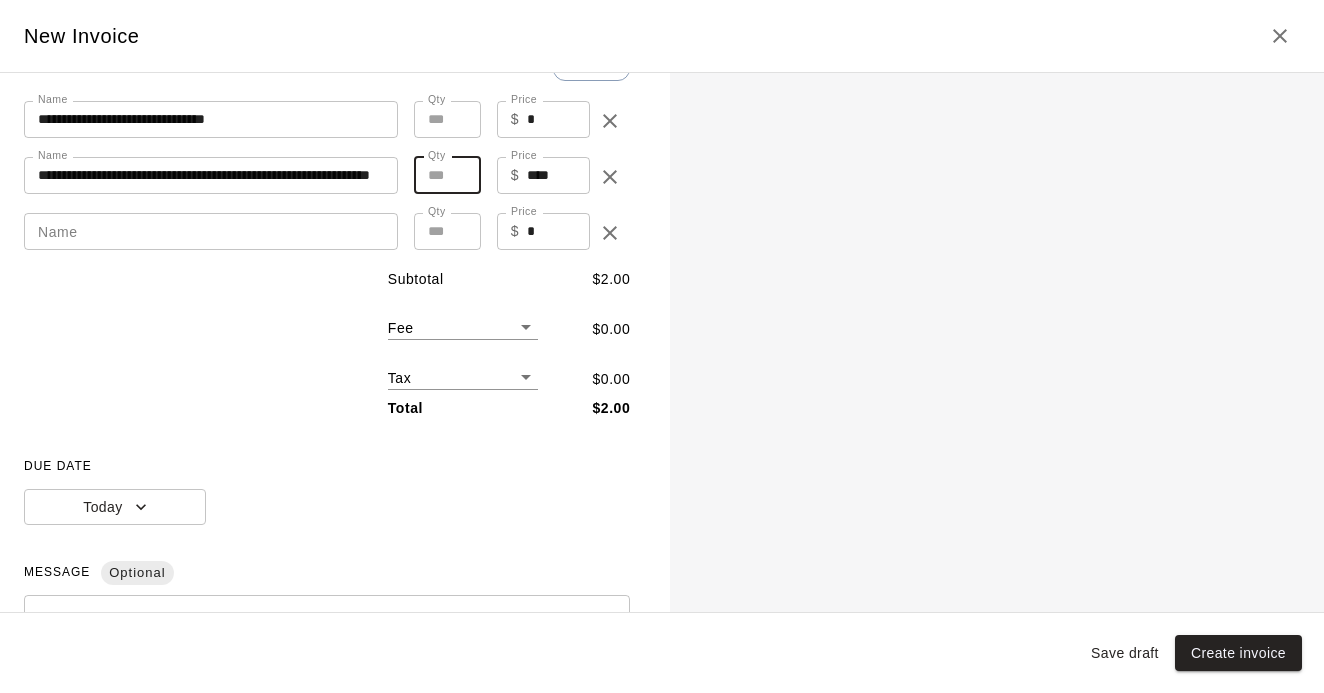 type on "**" 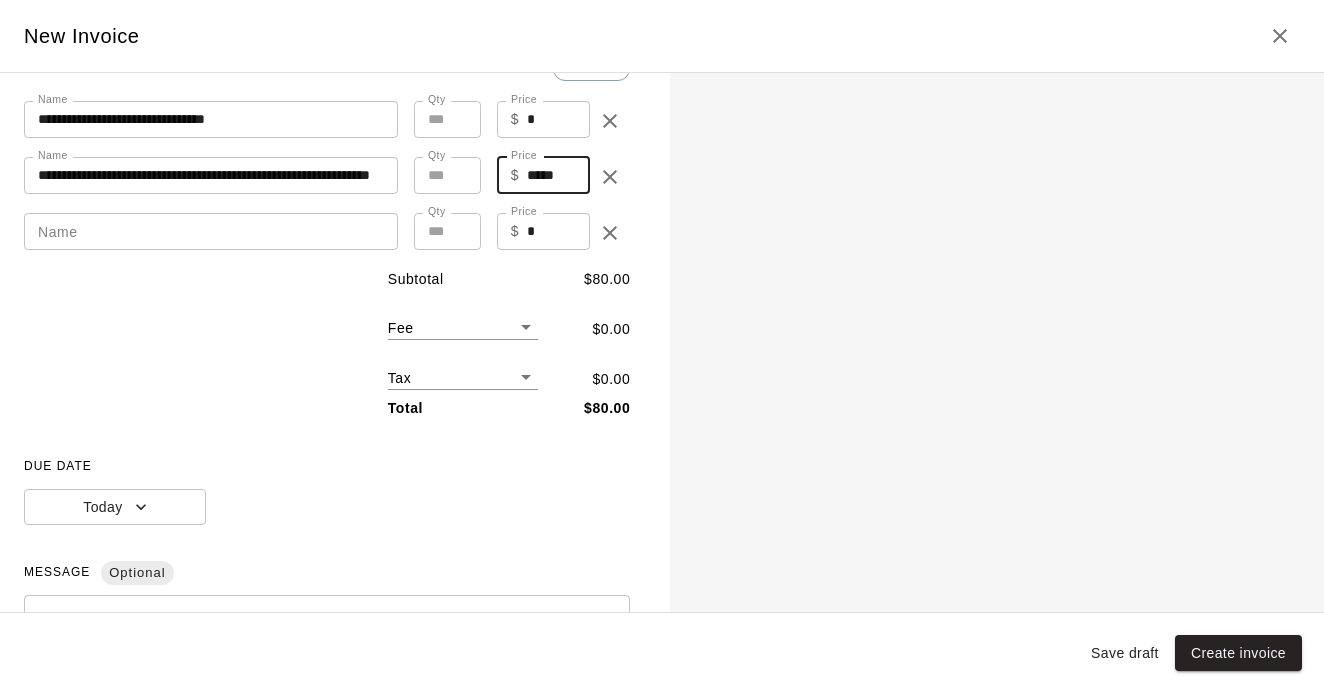 click on "*****" at bounding box center [558, 175] 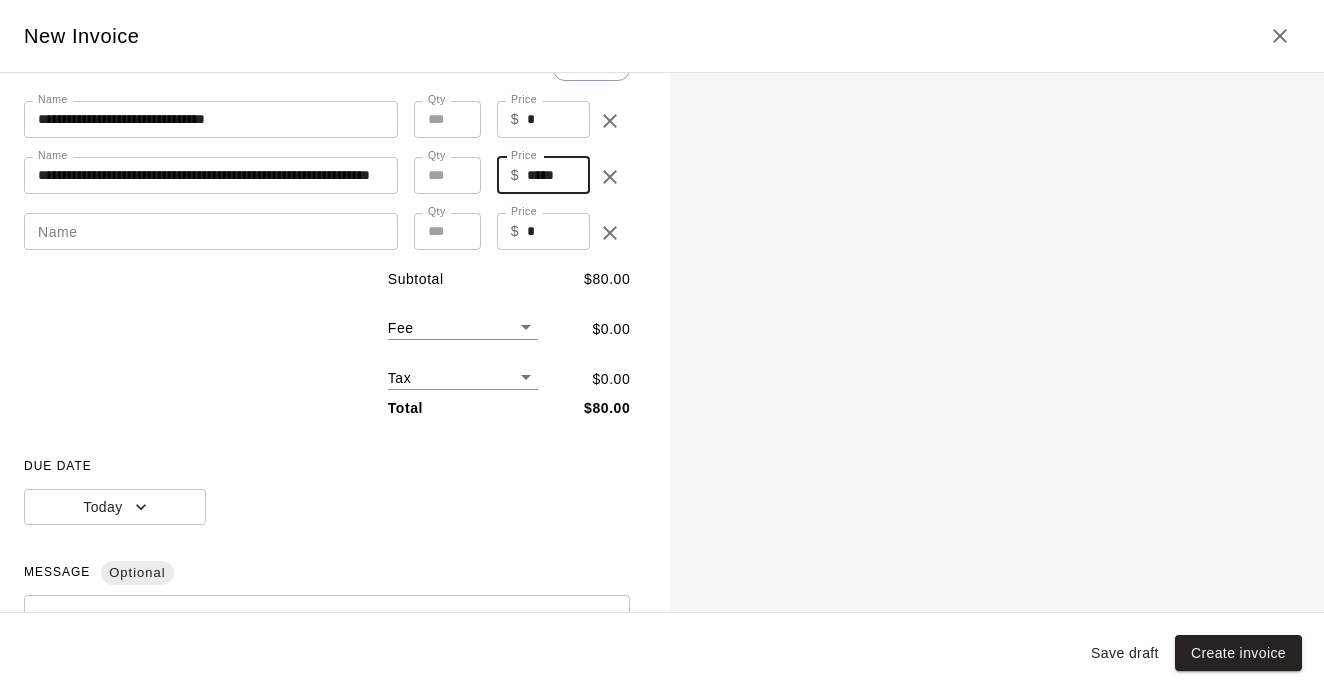 click on "**" at bounding box center [447, 175] 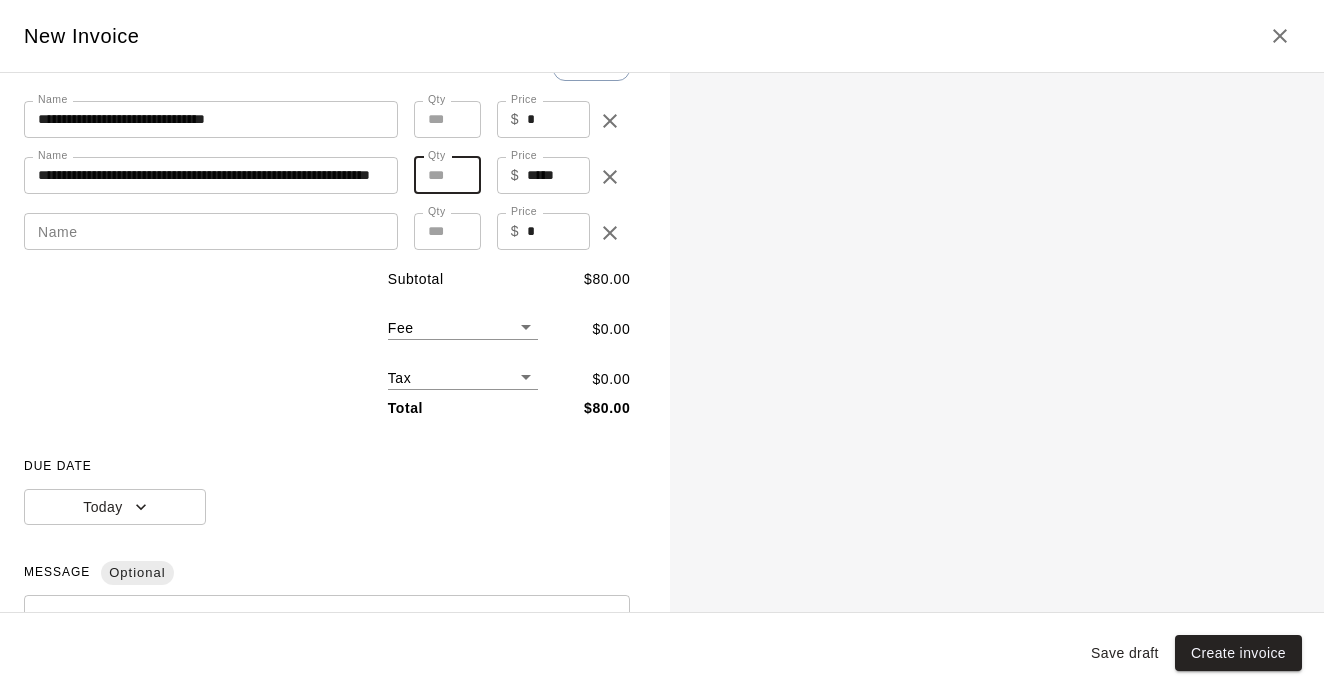 click on "**" at bounding box center (447, 175) 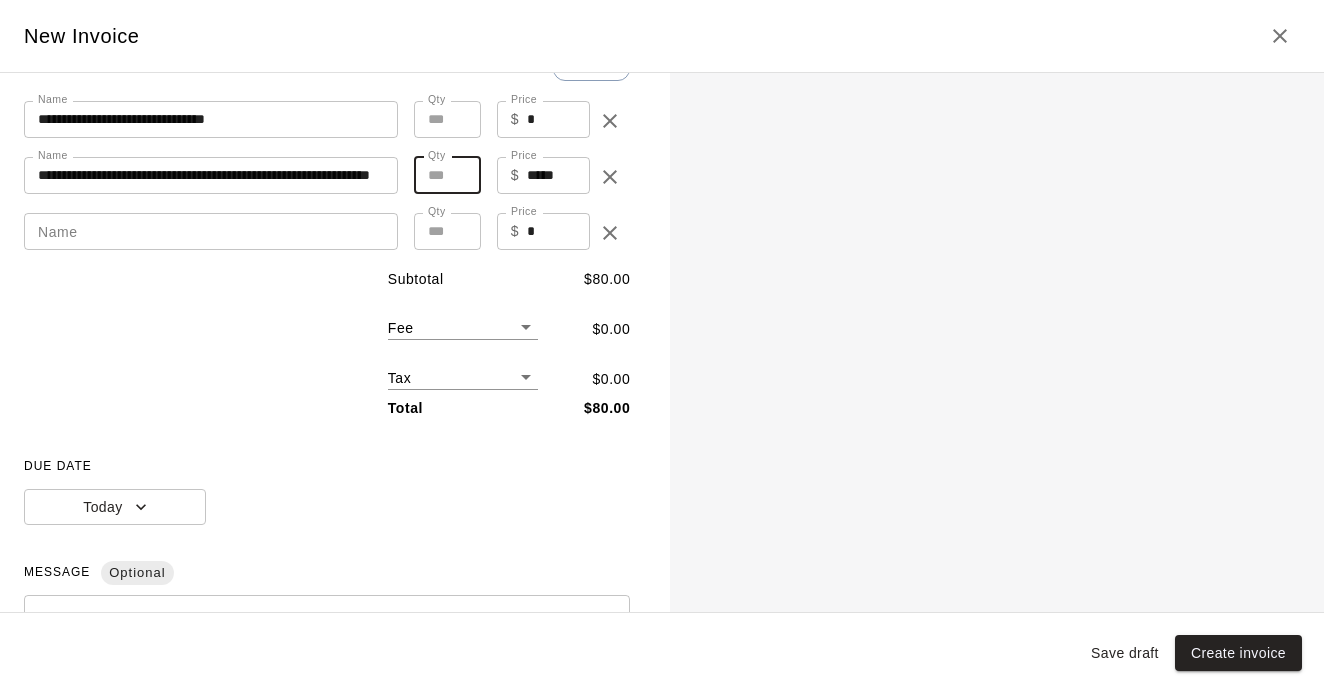 type on "*" 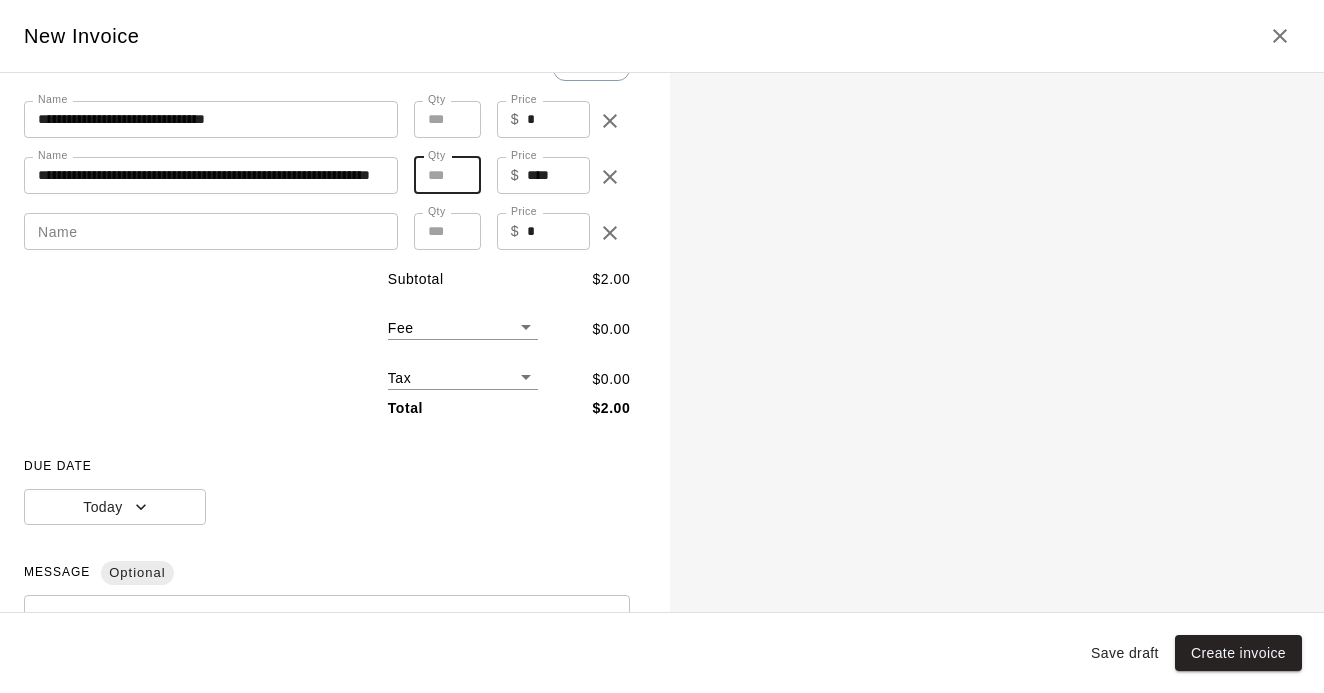 type on "*" 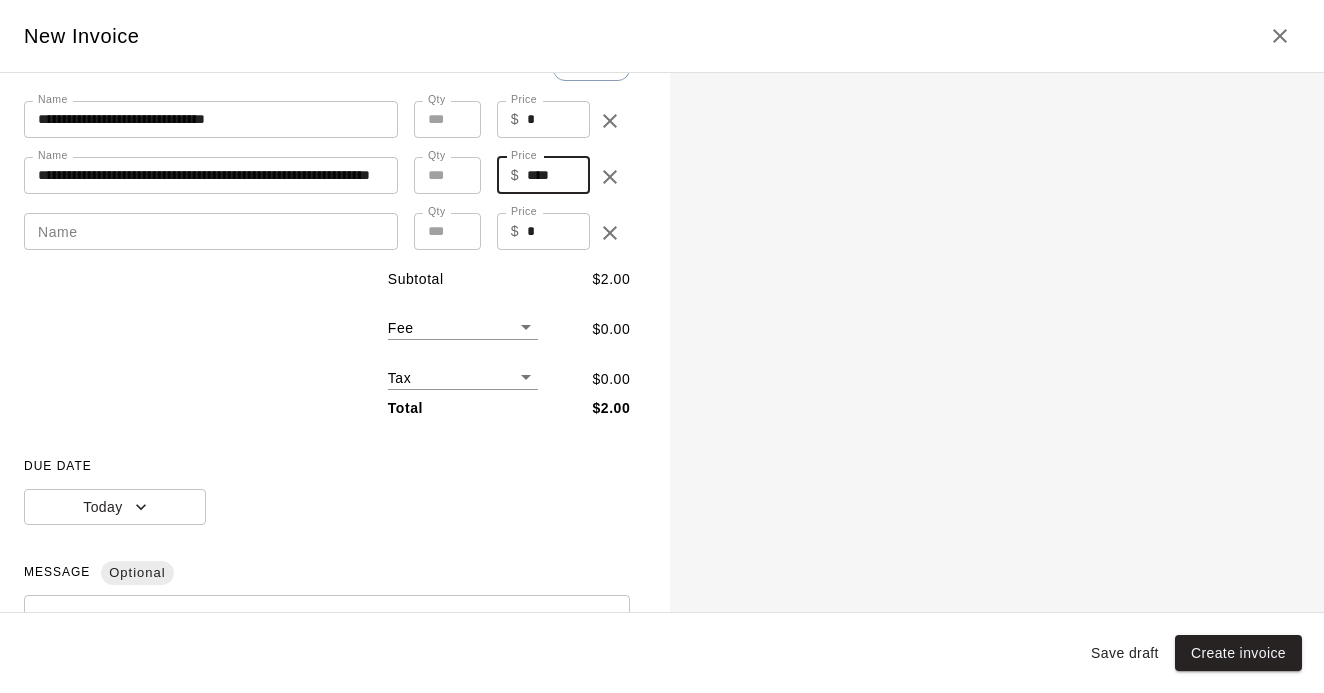 click on "****" at bounding box center (558, 175) 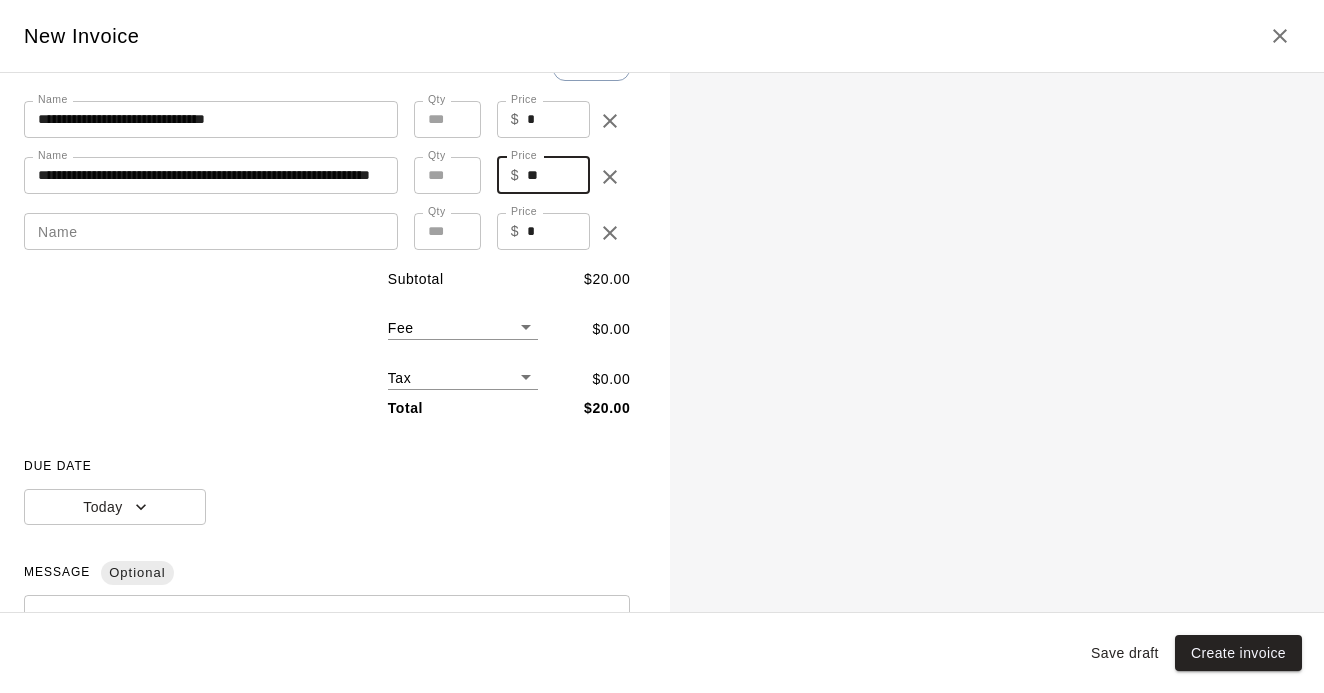 type on "**" 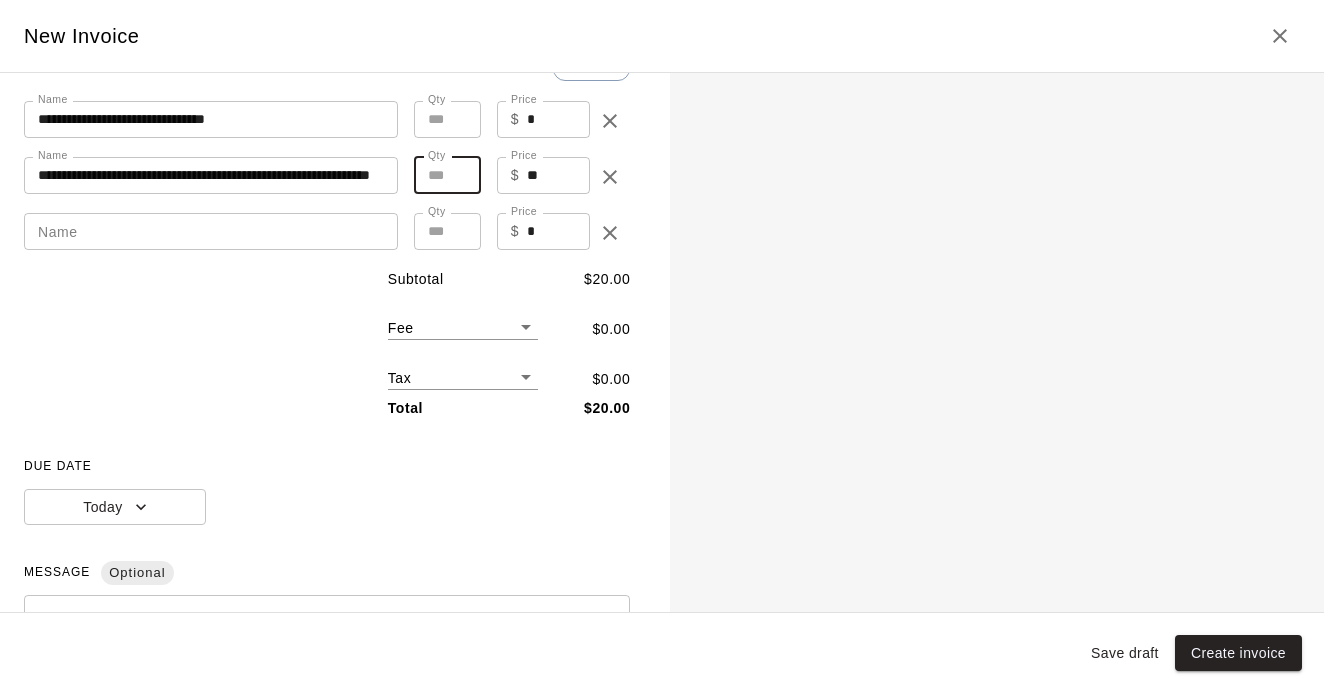click on "*" at bounding box center [447, 175] 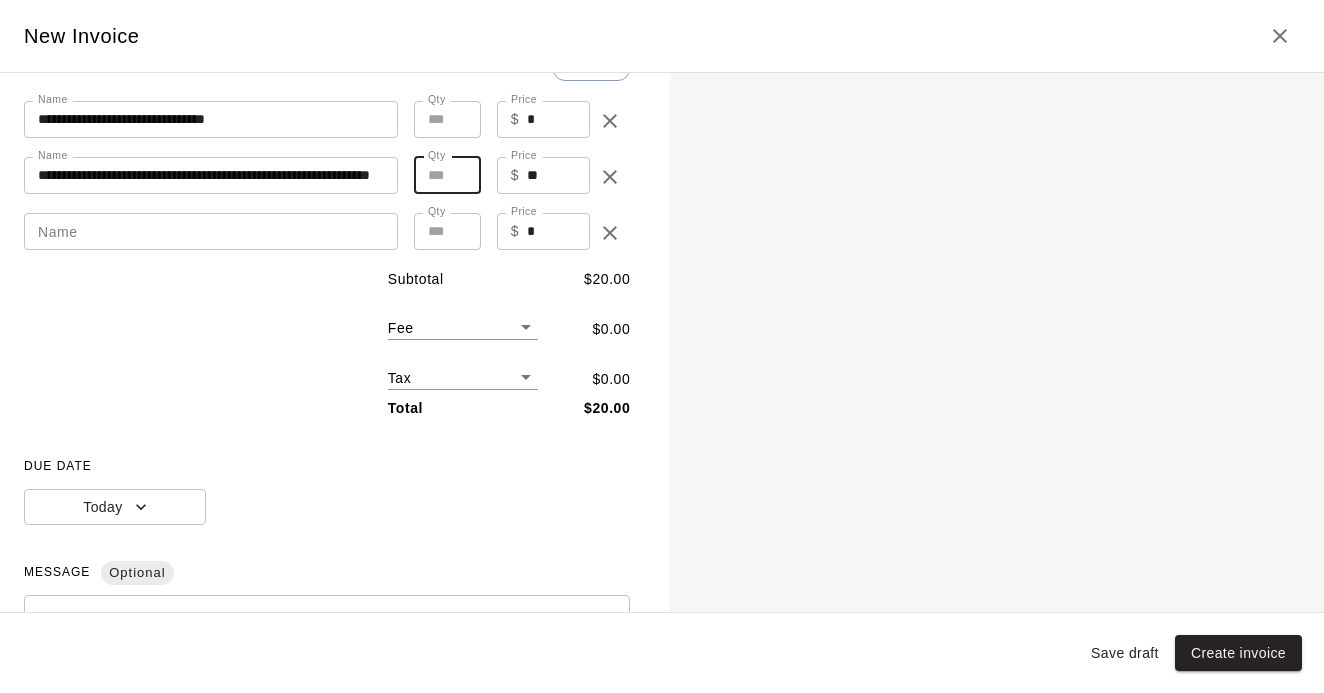 type on "*" 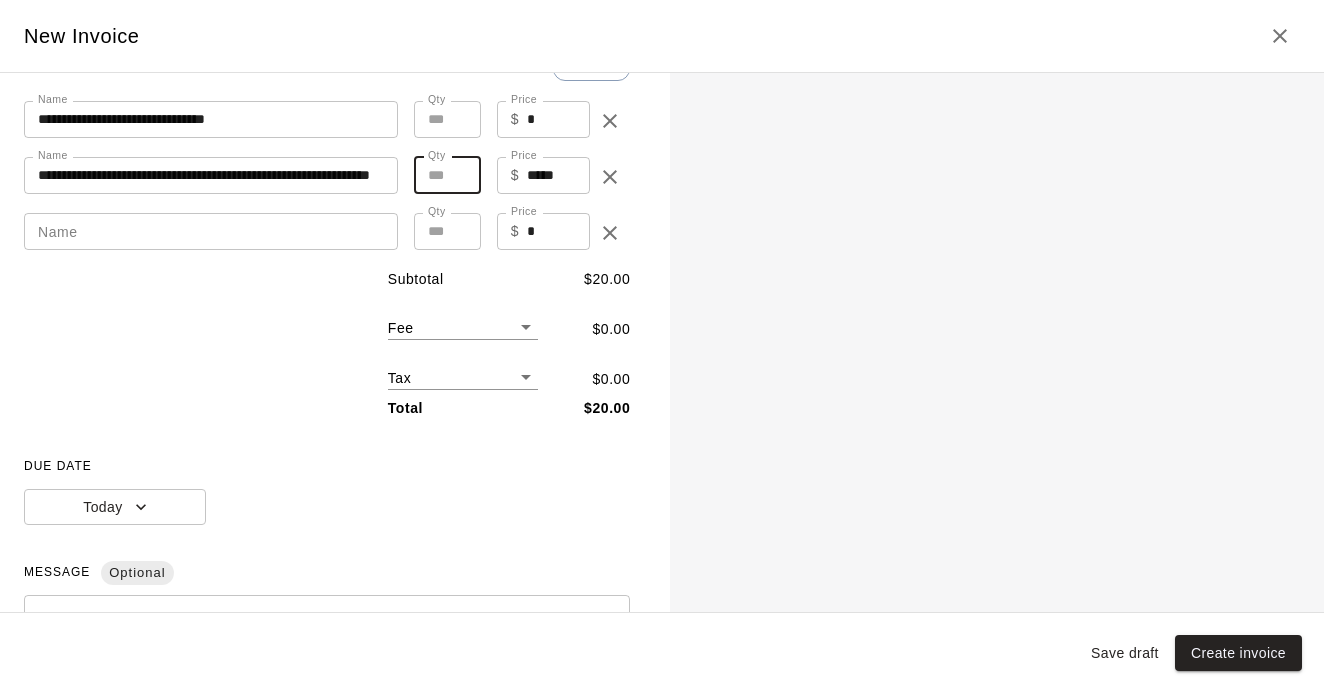 type on "**" 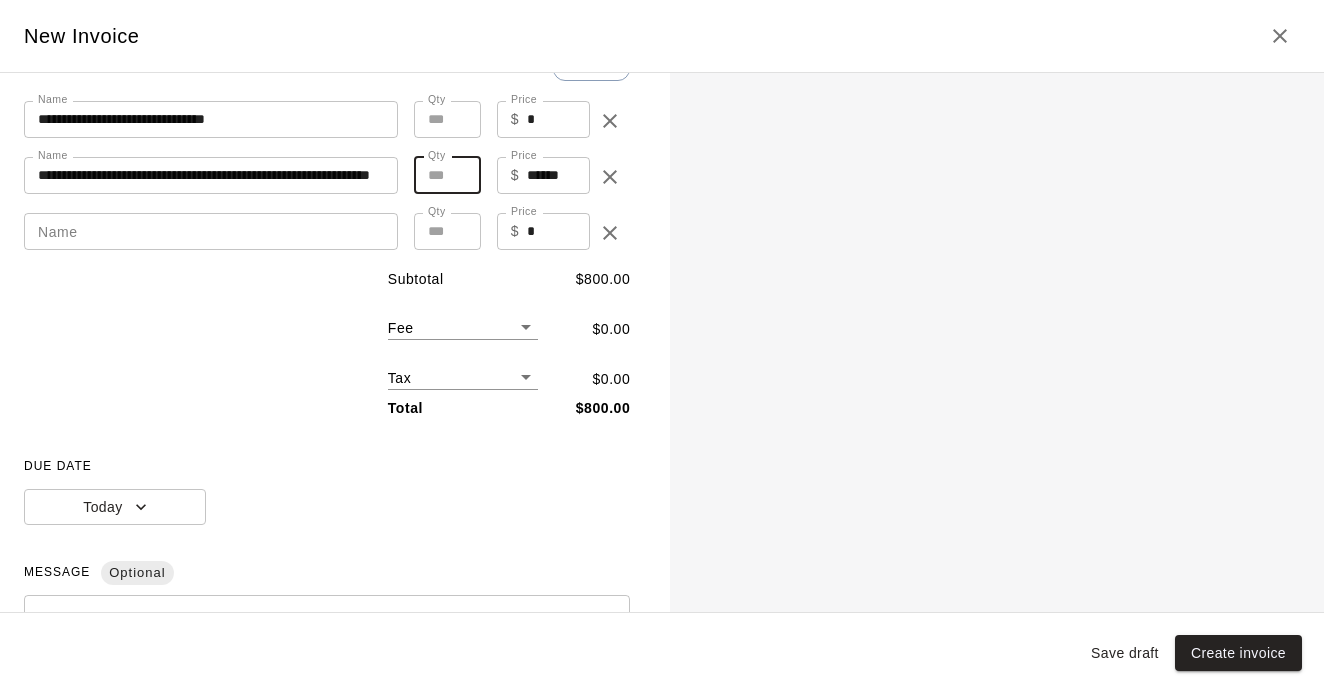 type on "**" 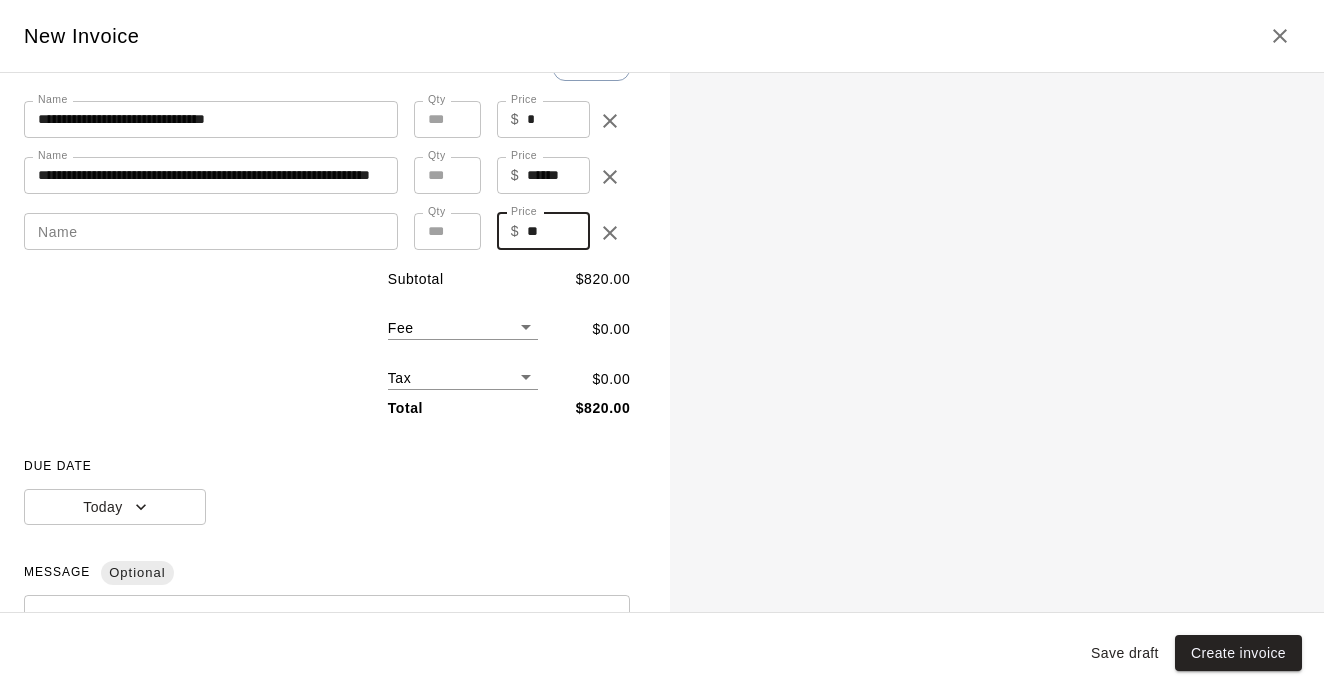 type on "**" 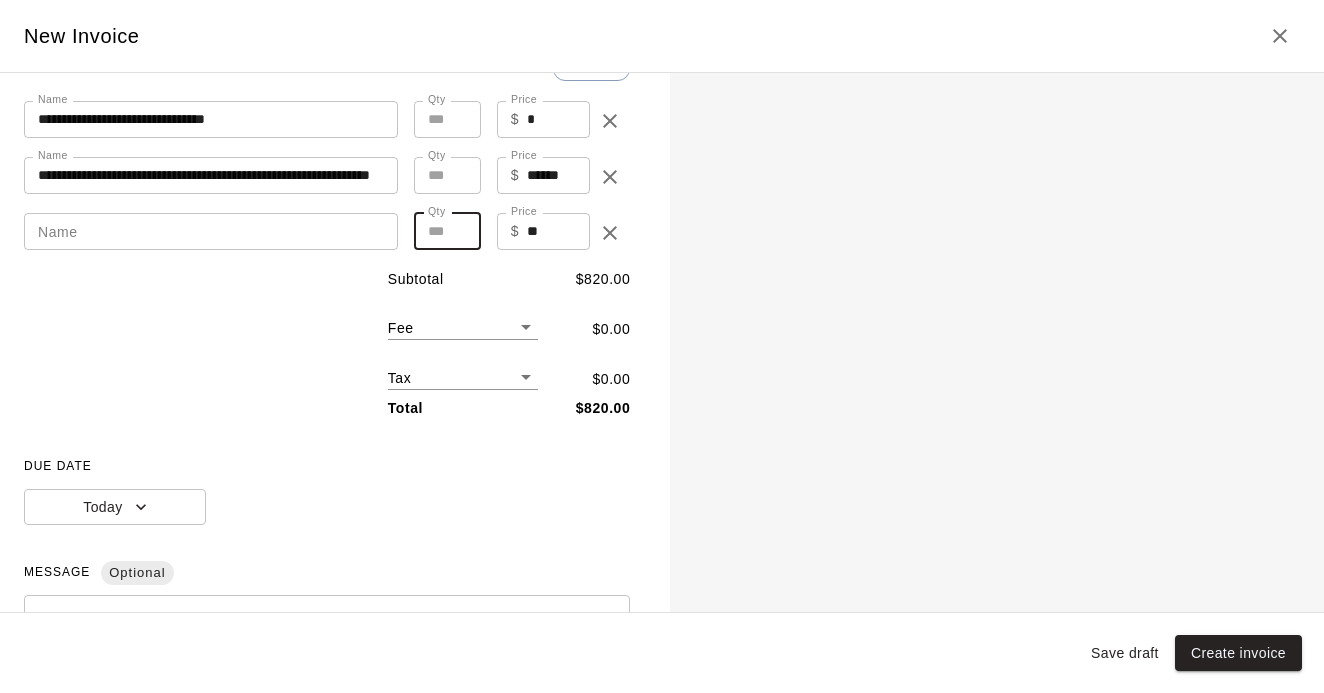 click on "*" at bounding box center [447, 231] 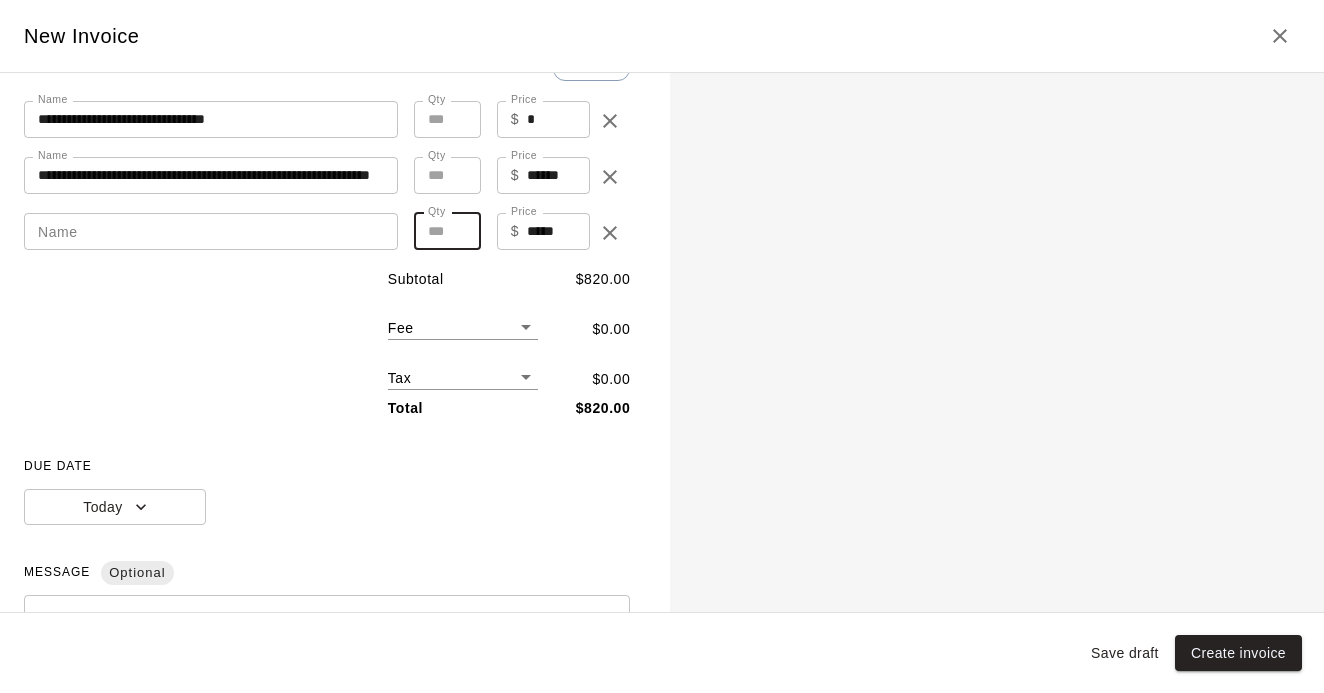 type on "**" 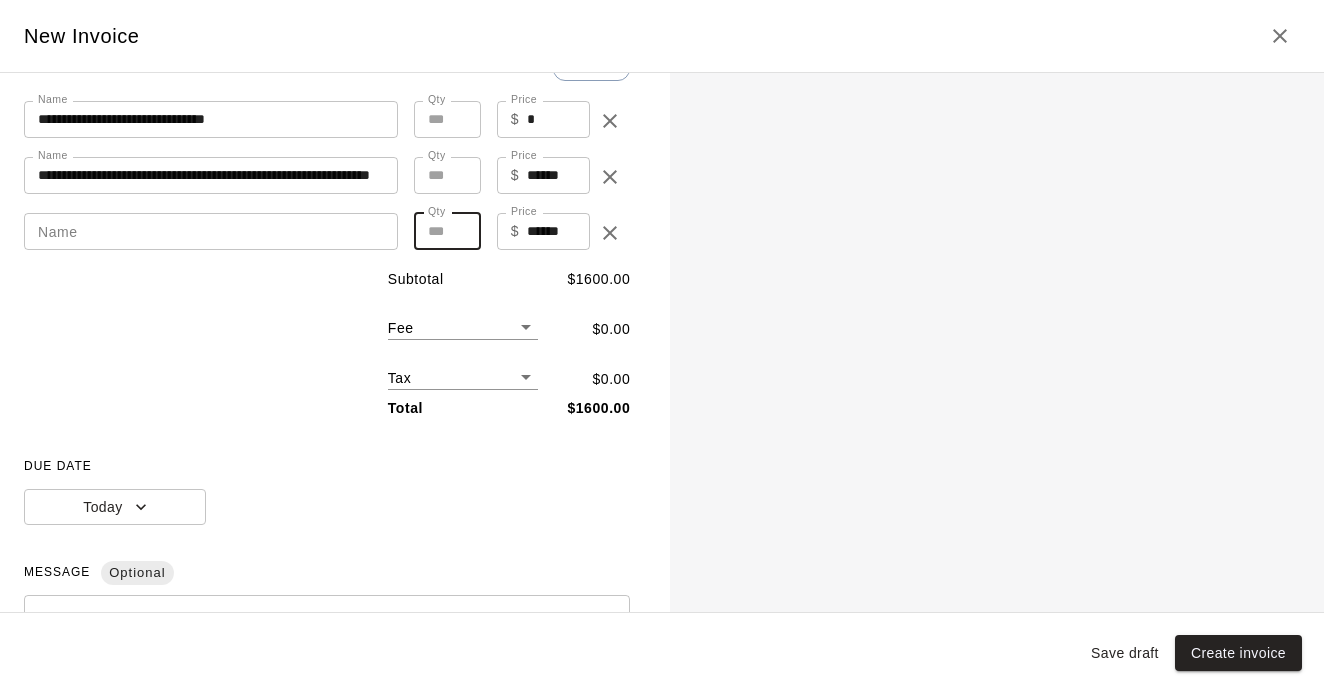 type on "*" 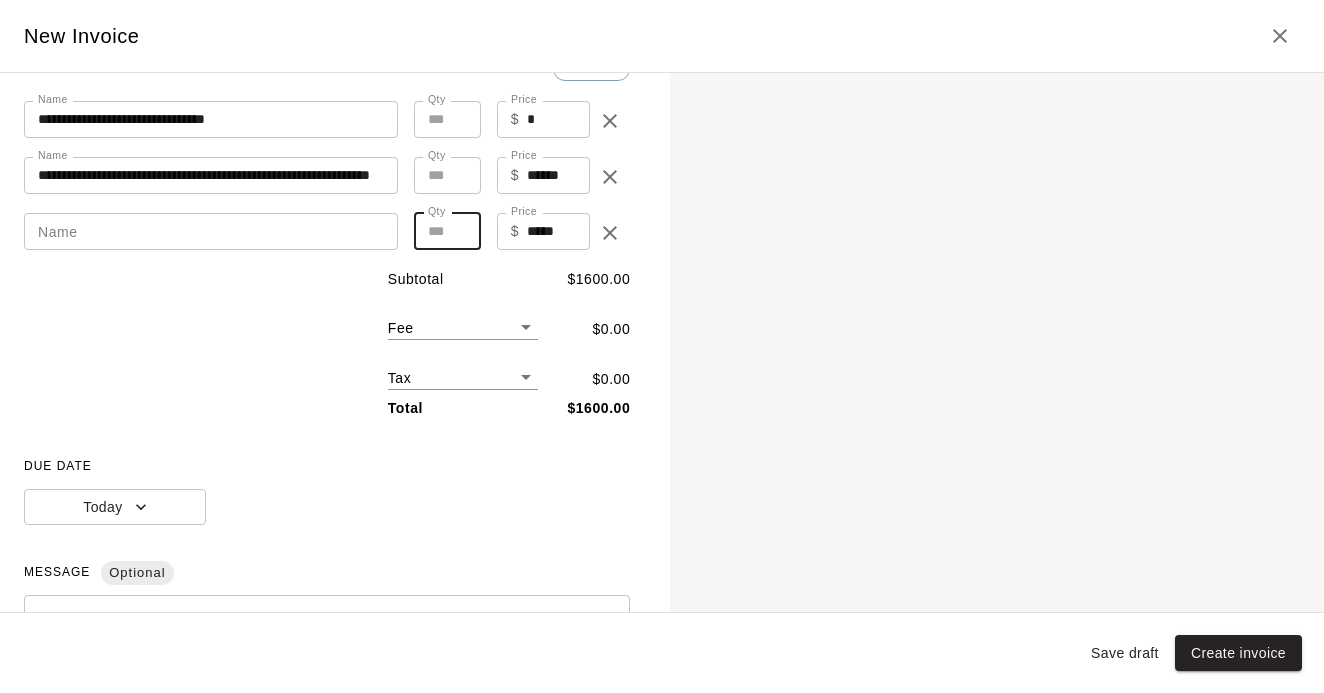 type 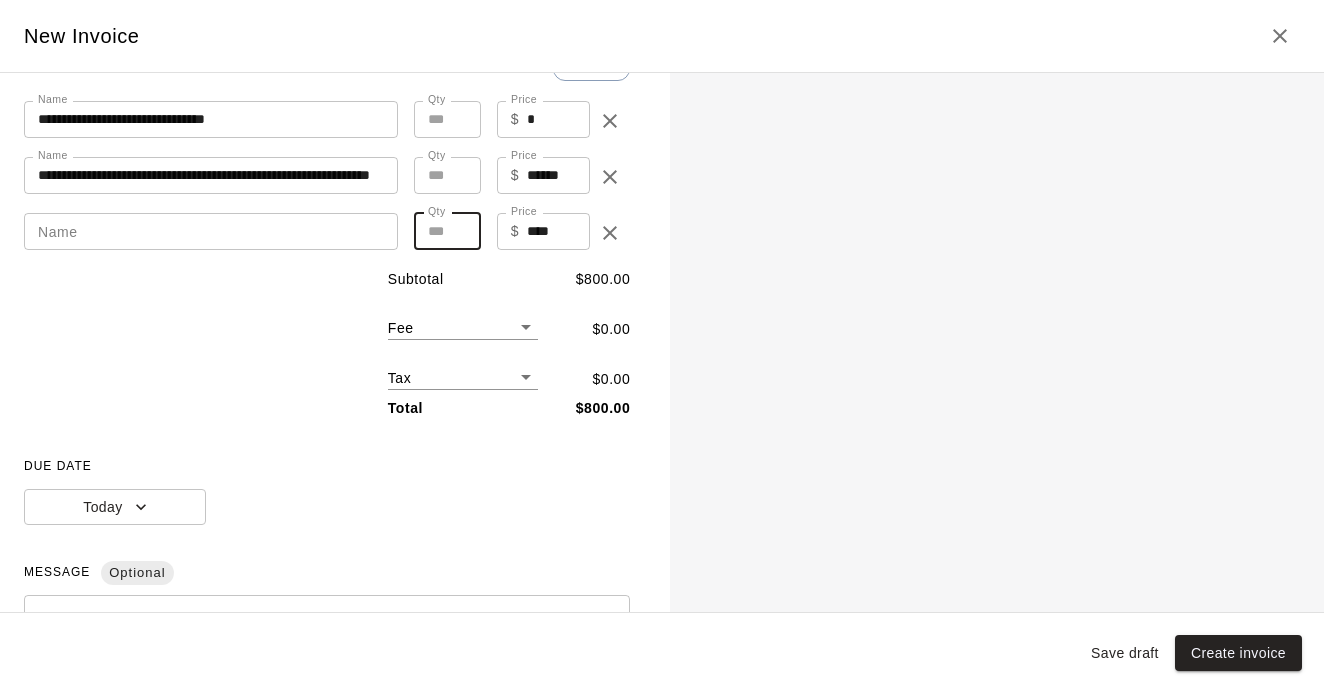type on "**" 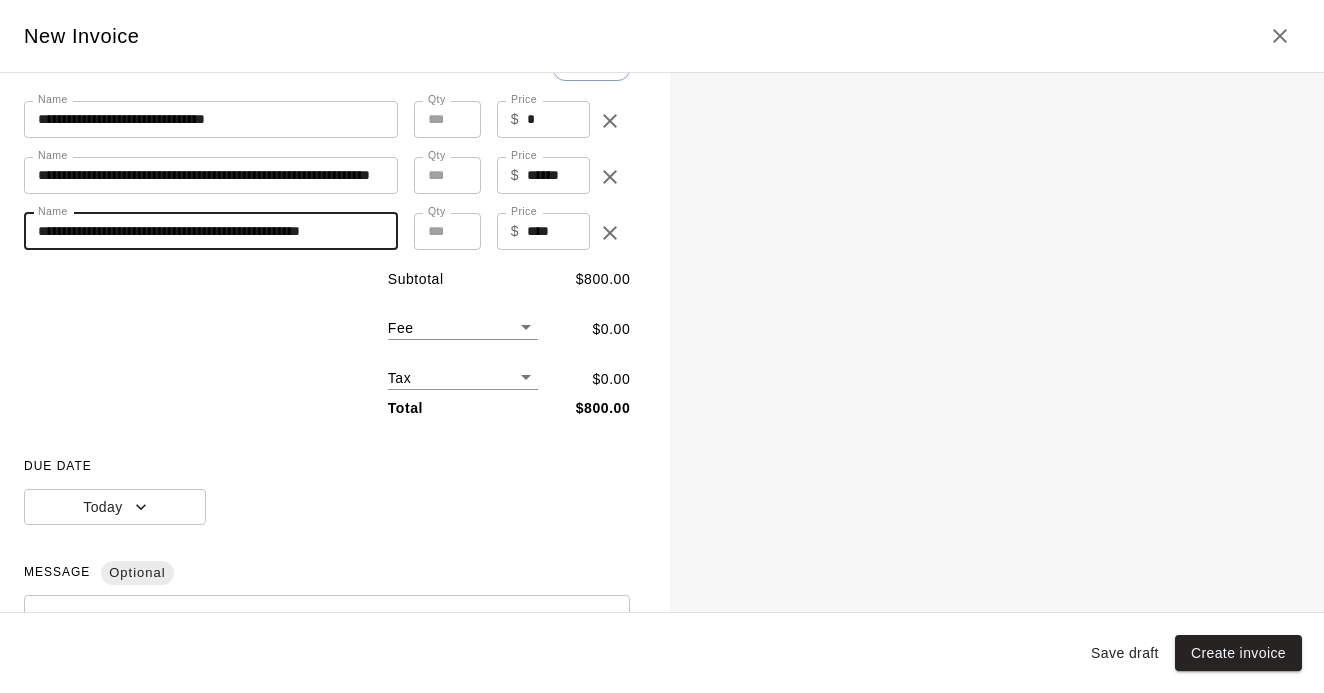 click on "**********" at bounding box center [211, 231] 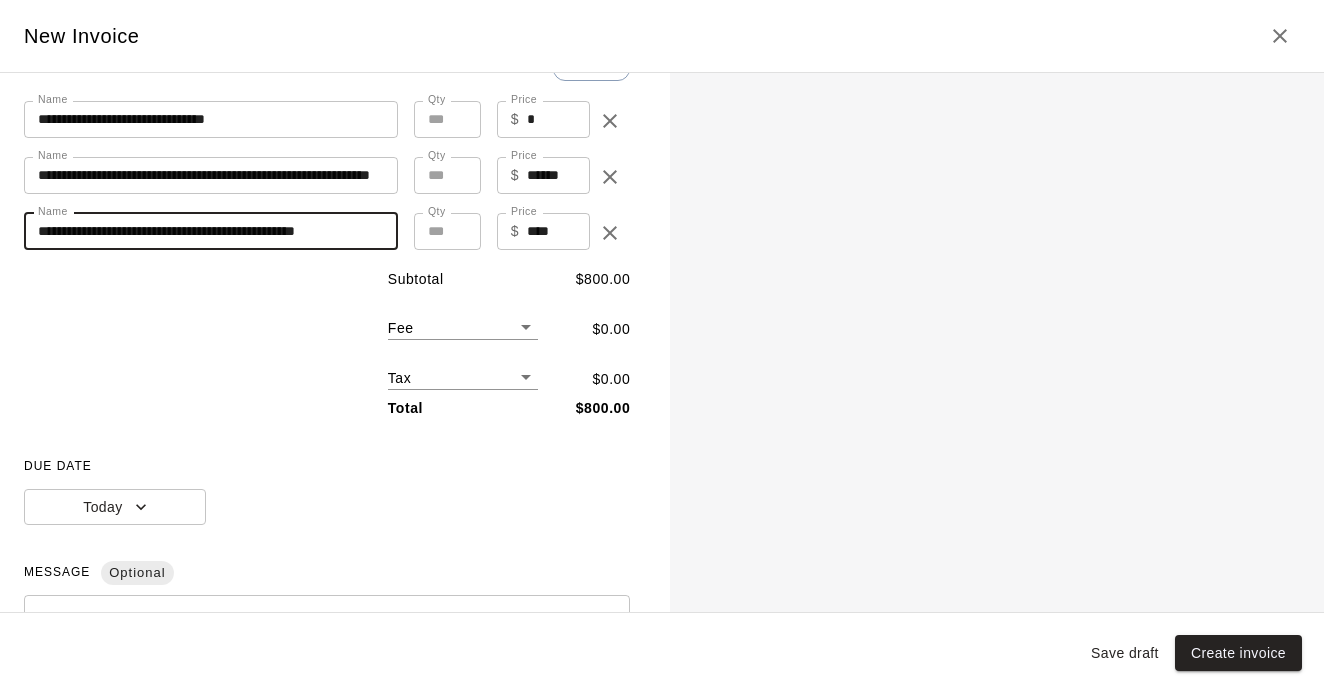 click on "**********" at bounding box center (211, 231) 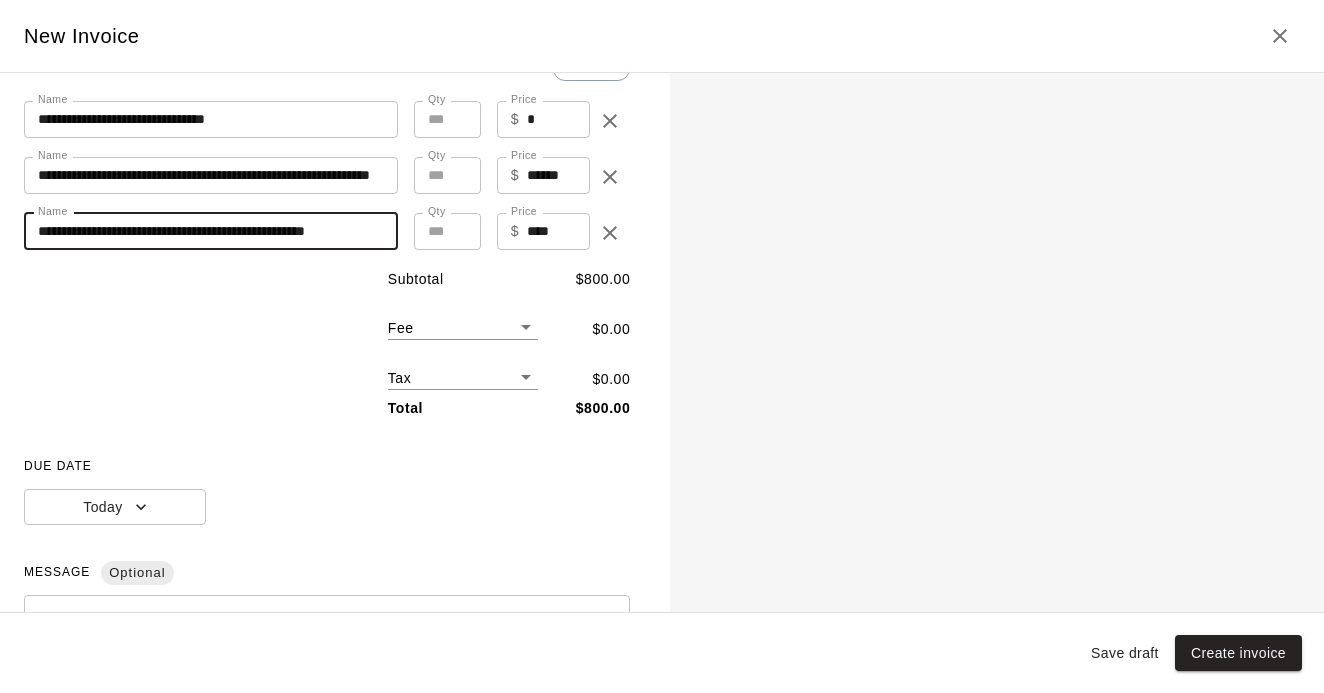 click on "**********" at bounding box center (211, 231) 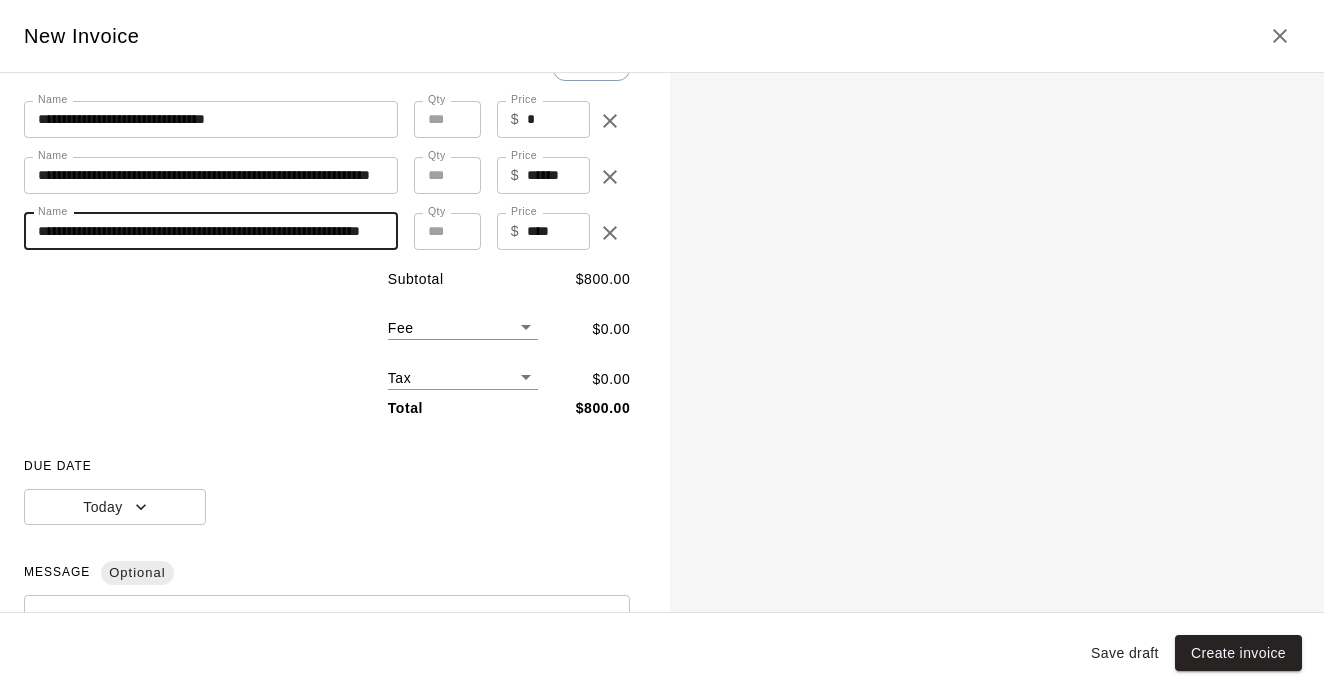 type on "**********" 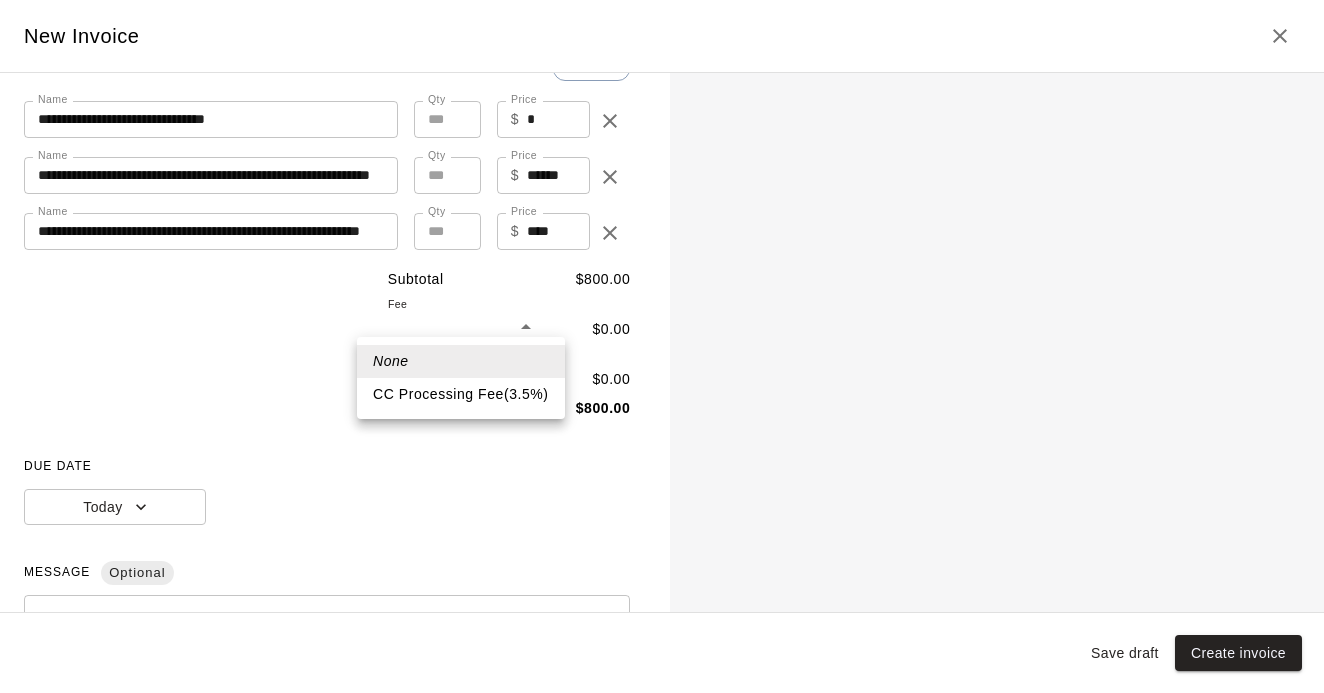 click on "CC Processing Fee  ( 3.5 % )" at bounding box center (461, 394) 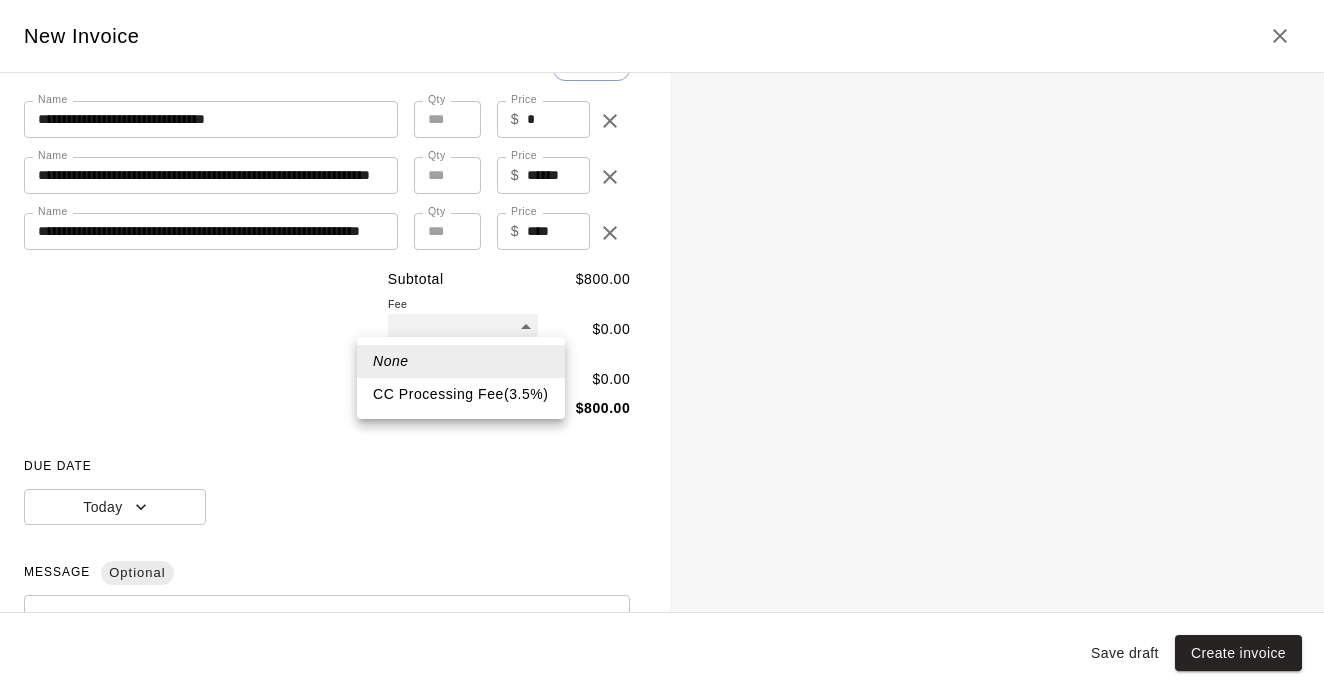 type on "***" 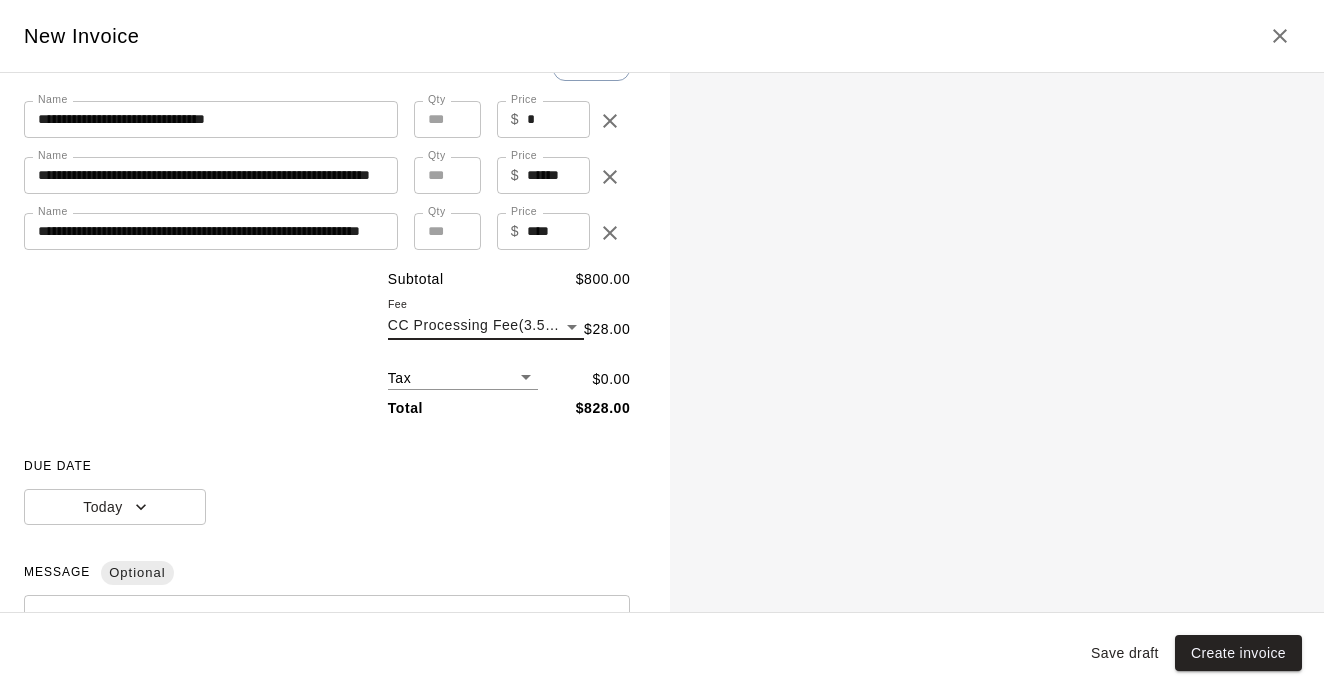 click on "Customers / [FIRST] [LAST] [FIRST] [LAST] Profile Contact Family Wallet New Payments Invoices Credits Activity Marketing Delete Invoices New invoice Total Invoices 10 Total Due $ 2836.76 Paid $ 0.00 Outstanding $ 2836.76 Export Columns 0 Filters ID Amount Paid Remaining Due Date Status Created On Actions 2237 $1170.47 $0.00 $1170.47 October 29, 2025 Draft August 01, 2025 ... 2236 $1300.52 $0.00 $1300.52 October 15, 2025 Draft August 01, 2025 ... 2235 $1170.47 $0.00 $1170.47 September 24, 2025 Open August 01, 2025 ... 2217 $975.39 $0.00 $975.39 September 17, 2025 Open July 29, 2025 ... 2215 $650.26 $0.00 $650.26 August 13, 2025 Open July 29, 2025 ... 2214 $433.51 $0.00 $433.51 August 13, 2025 Void July 29, 2025 ... 2213 $40.64 $0.00 $40.64 July 29, 2025 Overdue July 29, 2025 ... 2212 $650.26 $0.00 $650.26 August 13, 2025 Void July 29, 2025 ... 2047 $62.83 $0.00 Void" at bounding box center [662, 472] 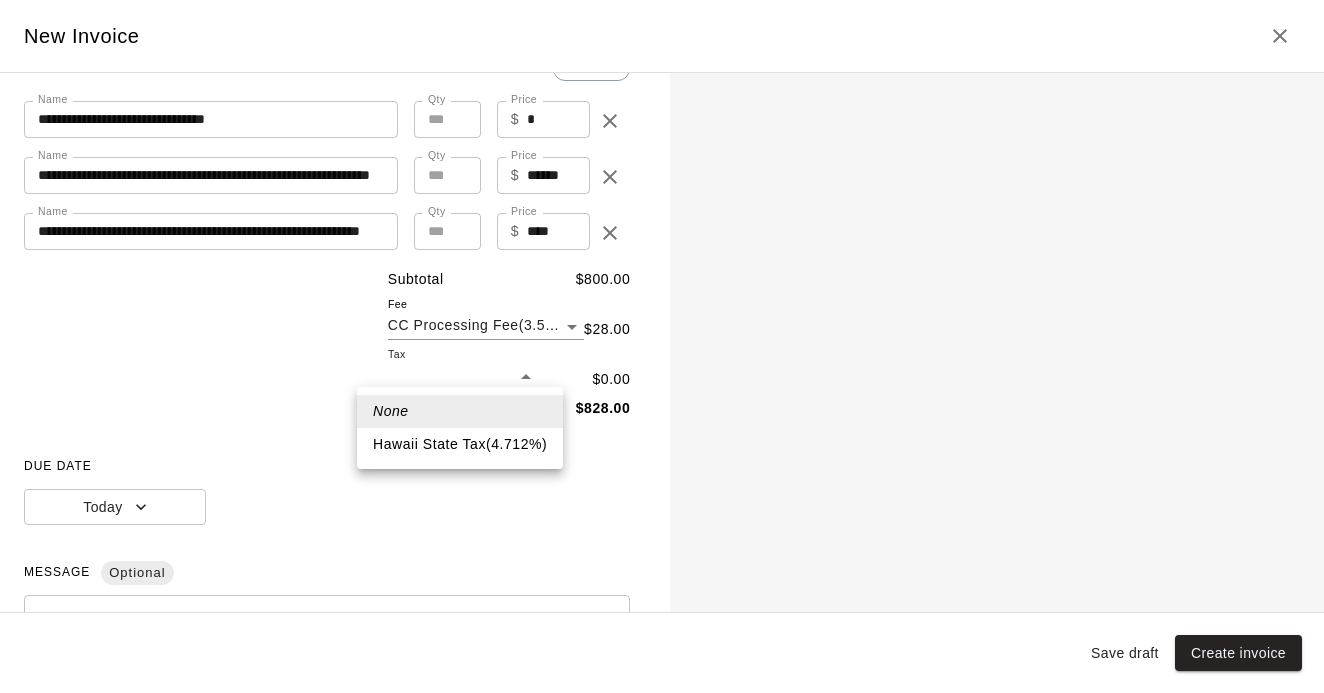 click on "Hawaii State Tax  ( 4.712 %)" at bounding box center (460, 444) 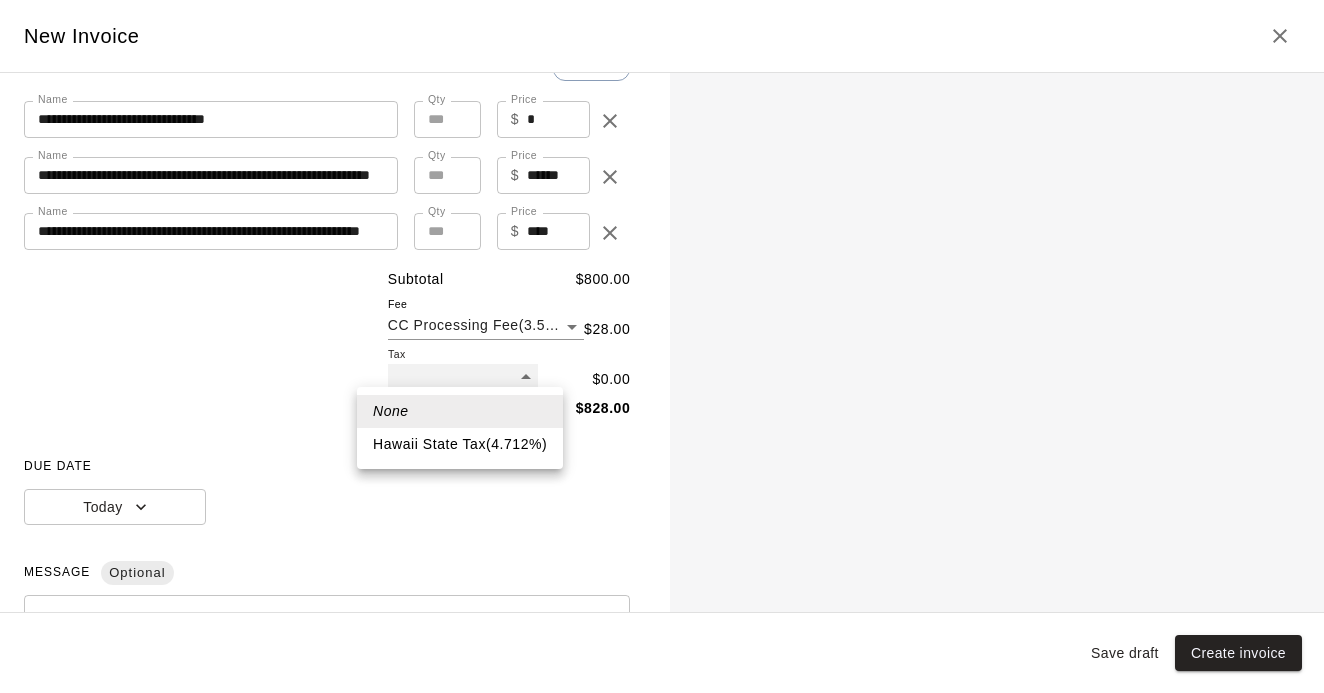 type on "***" 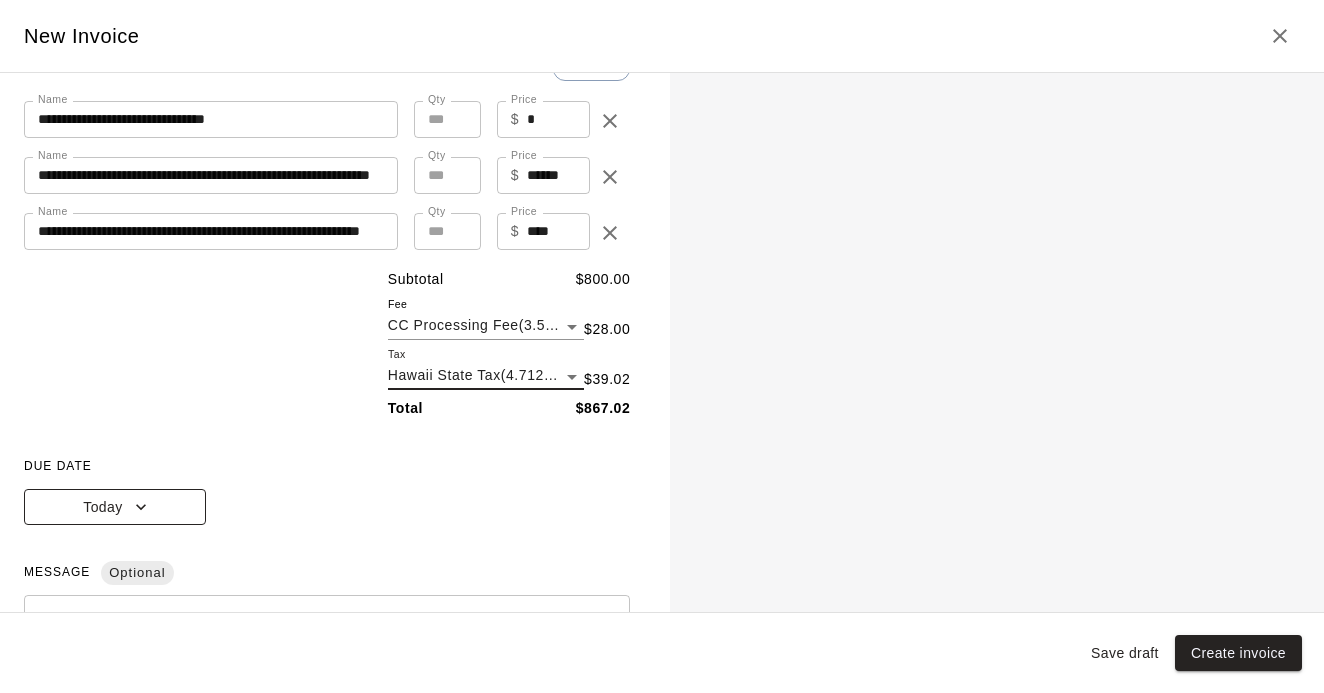 click 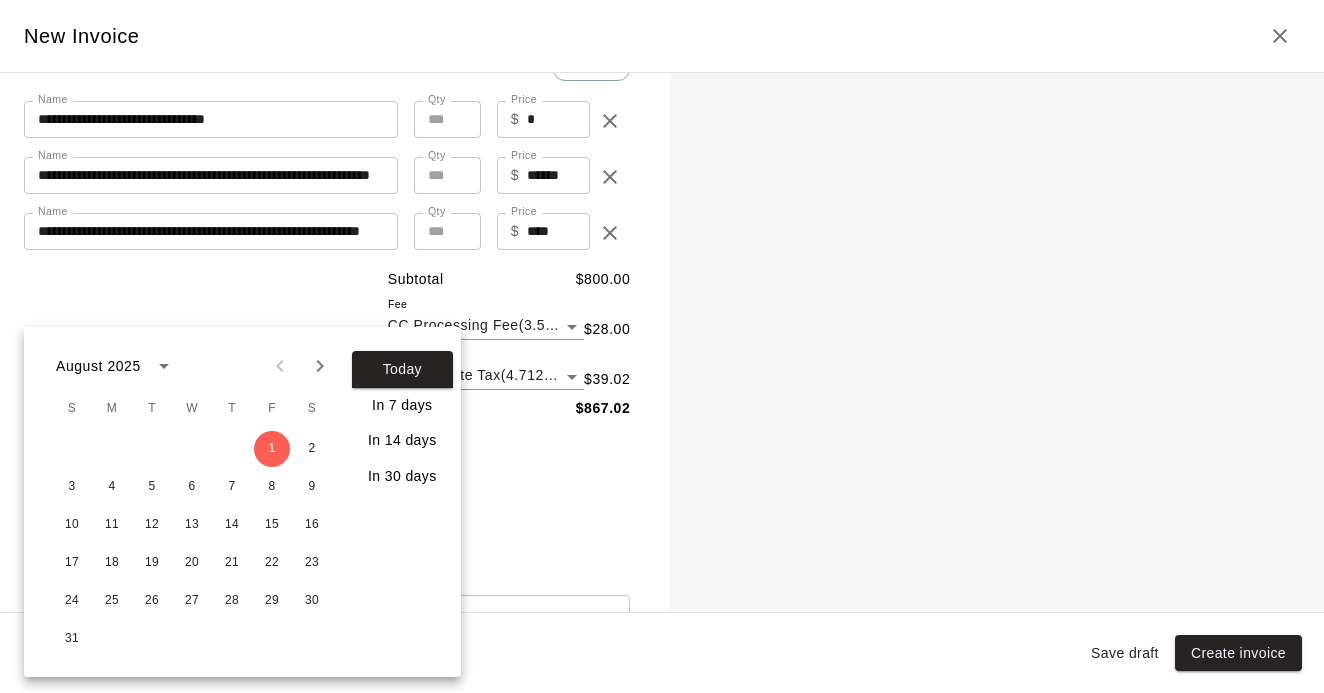 click 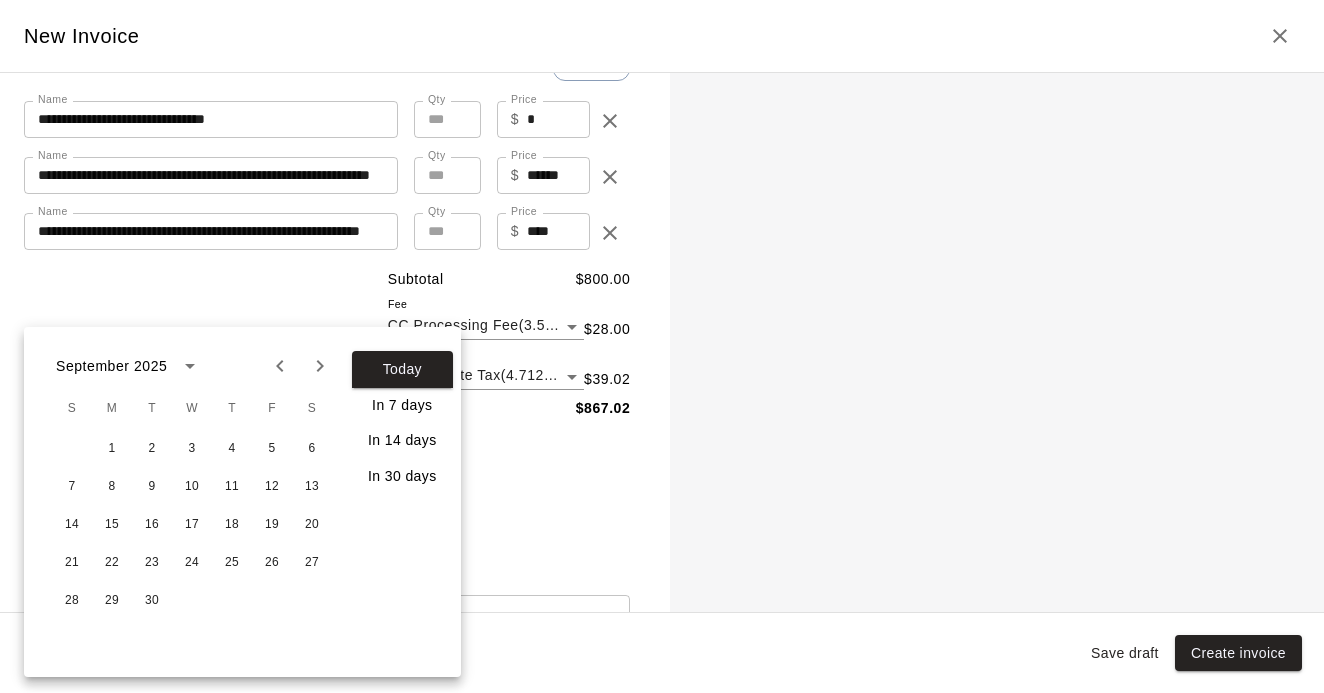 click 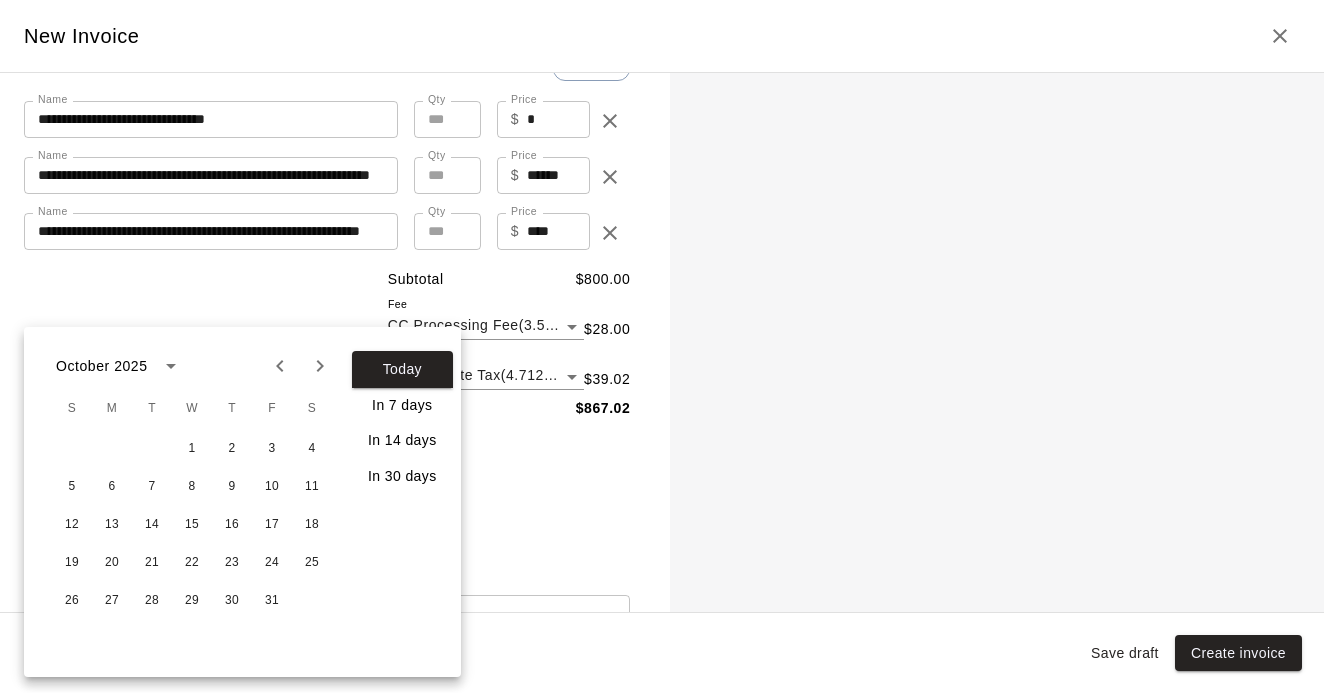 click 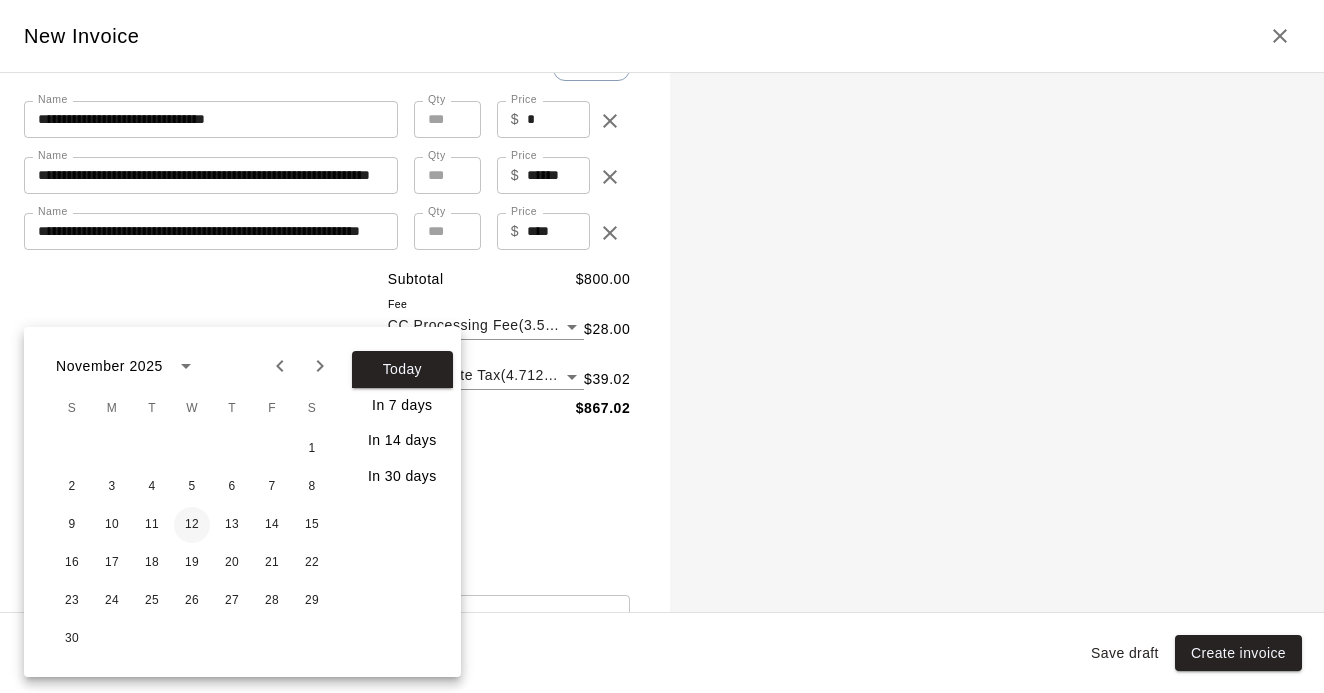 click on "12" at bounding box center [192, 525] 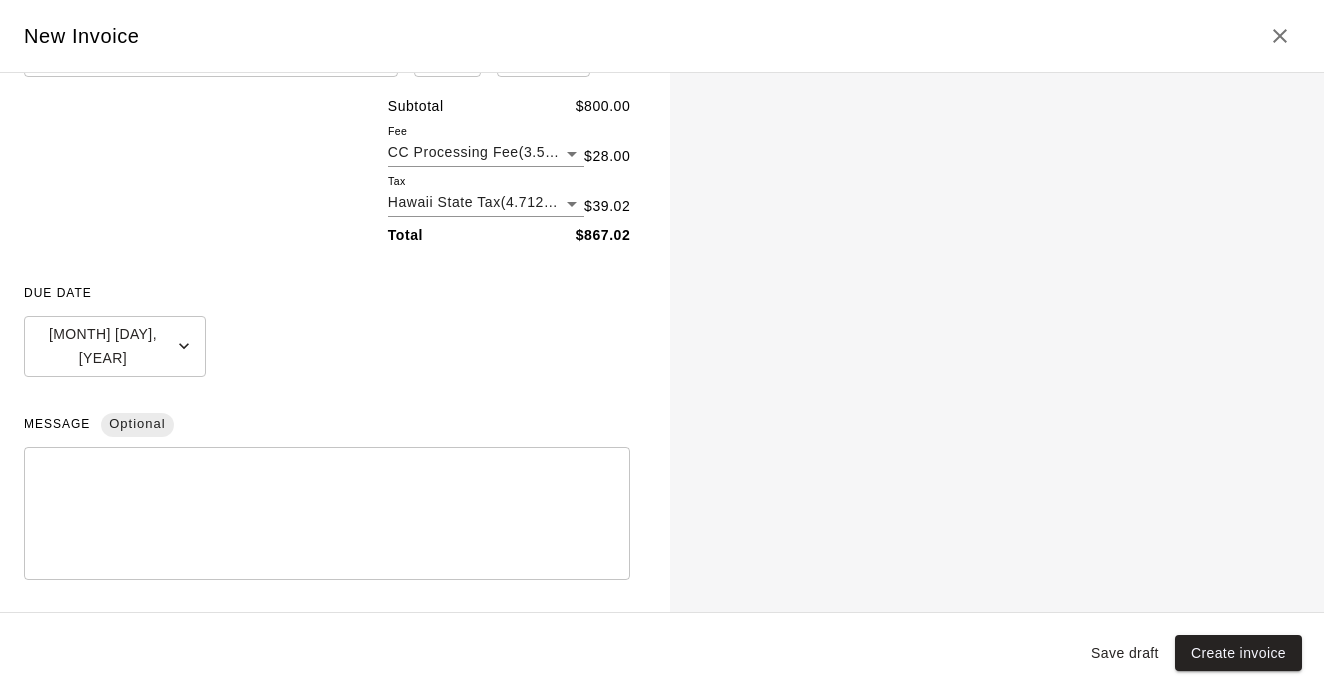 scroll, scrollTop: 383, scrollLeft: 0, axis: vertical 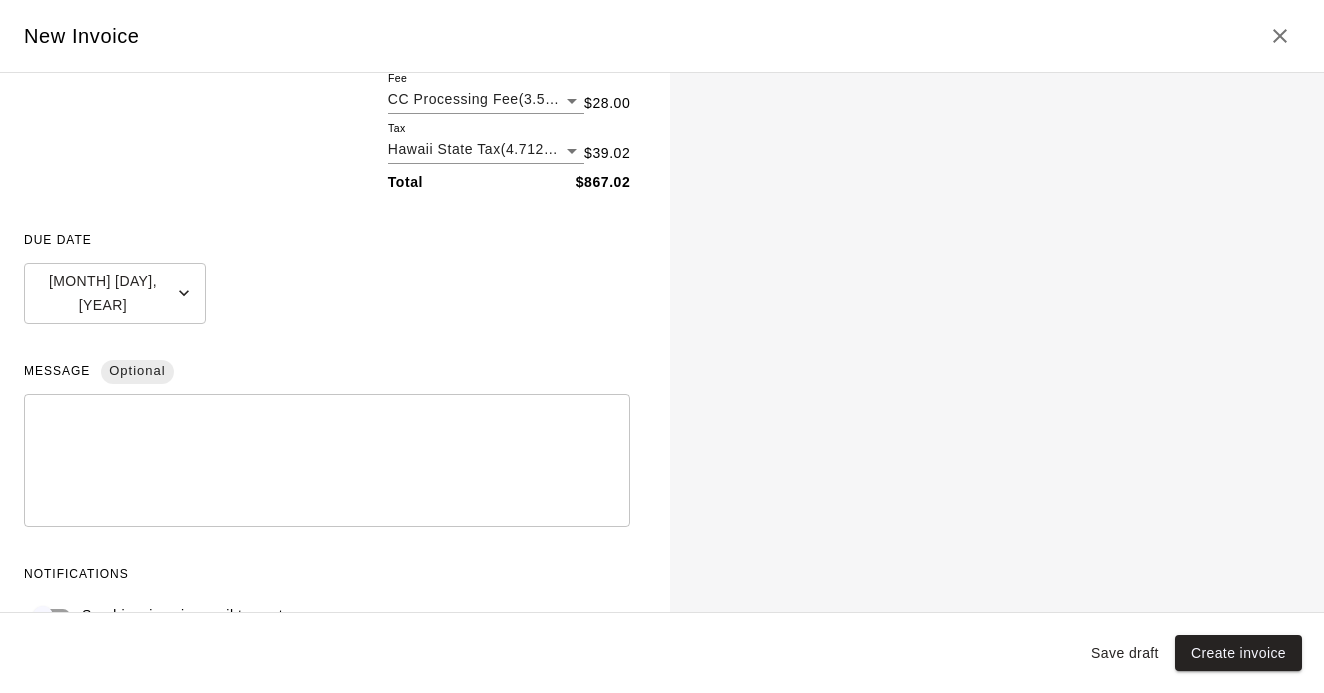 click at bounding box center (327, 460) 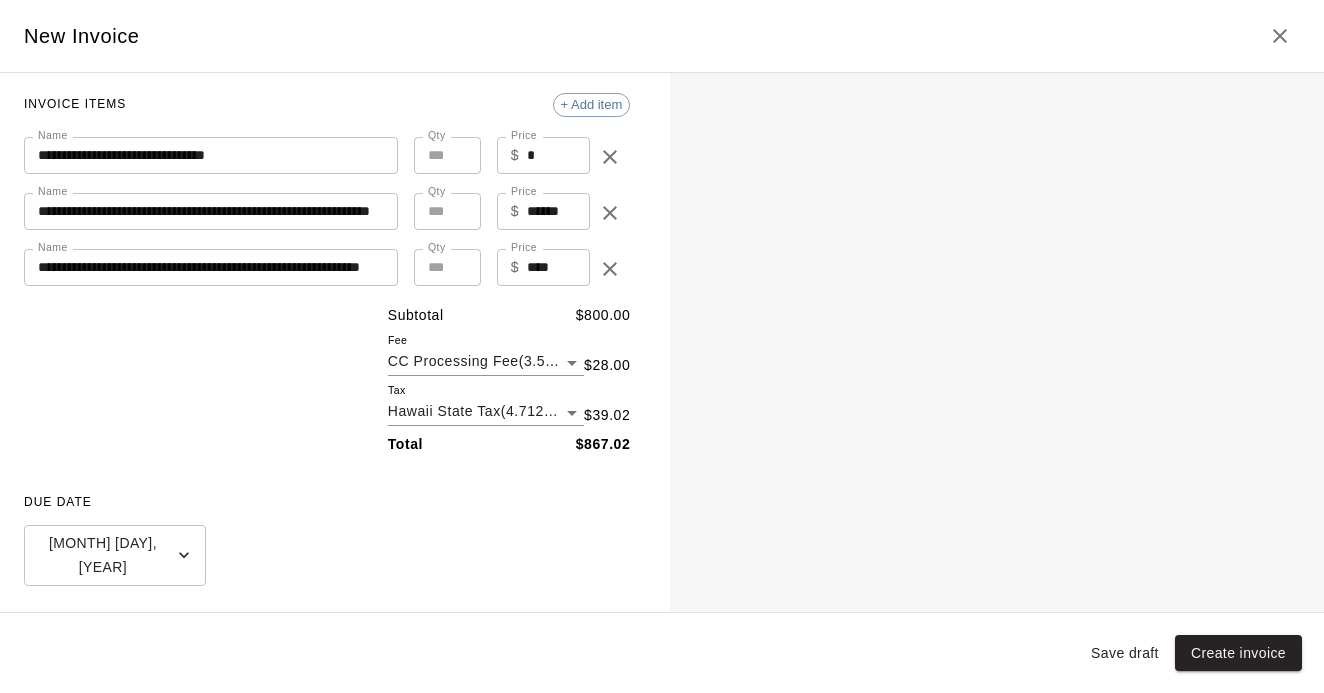 scroll, scrollTop: 112, scrollLeft: 0, axis: vertical 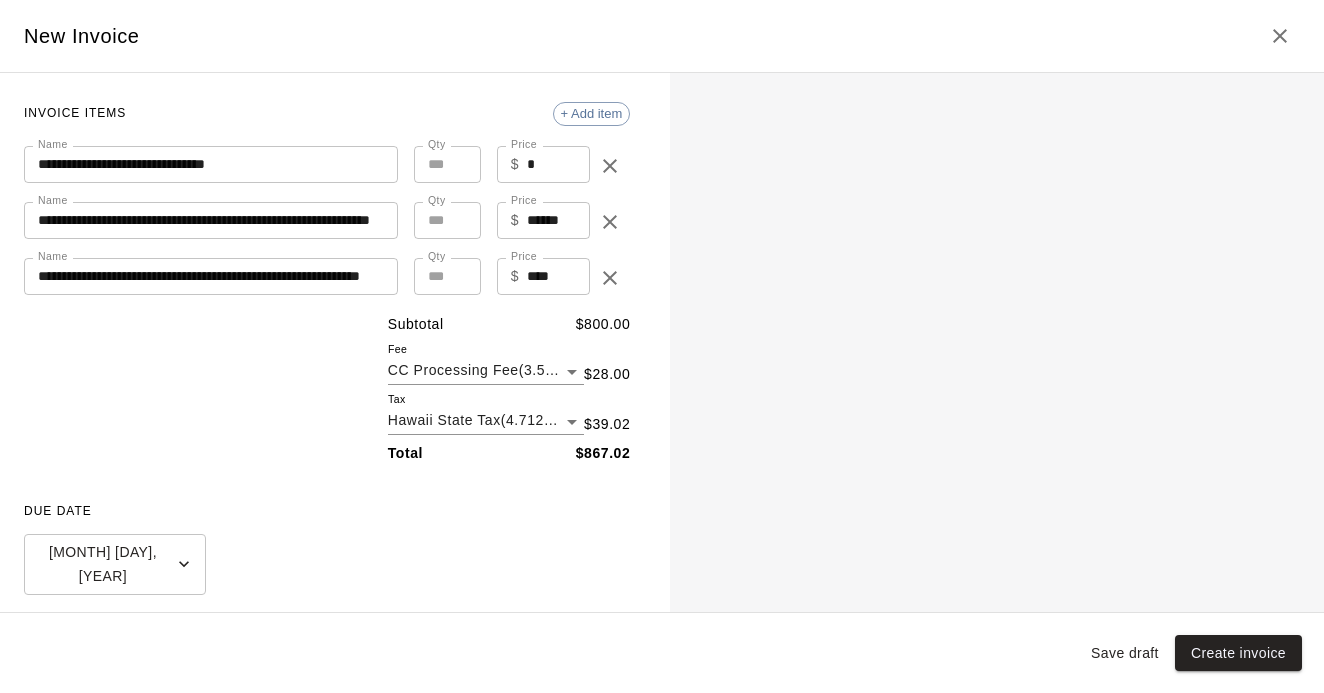 type on "**********" 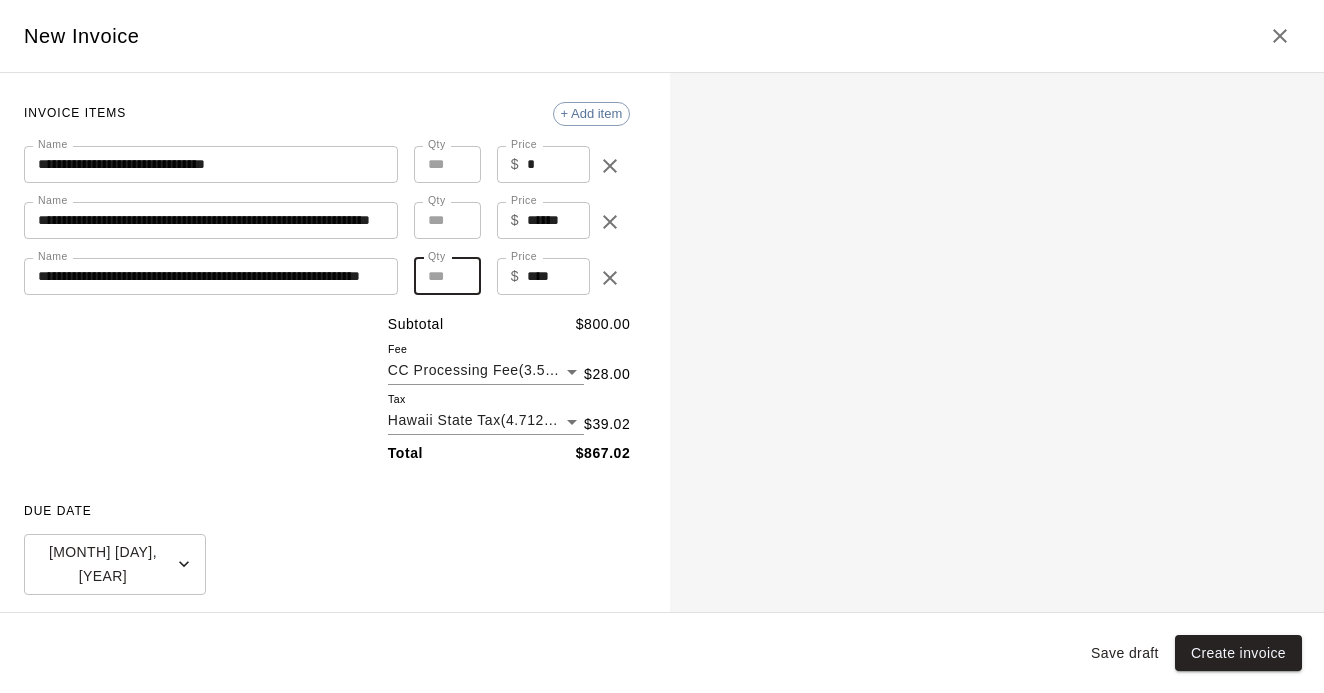 type on "*" 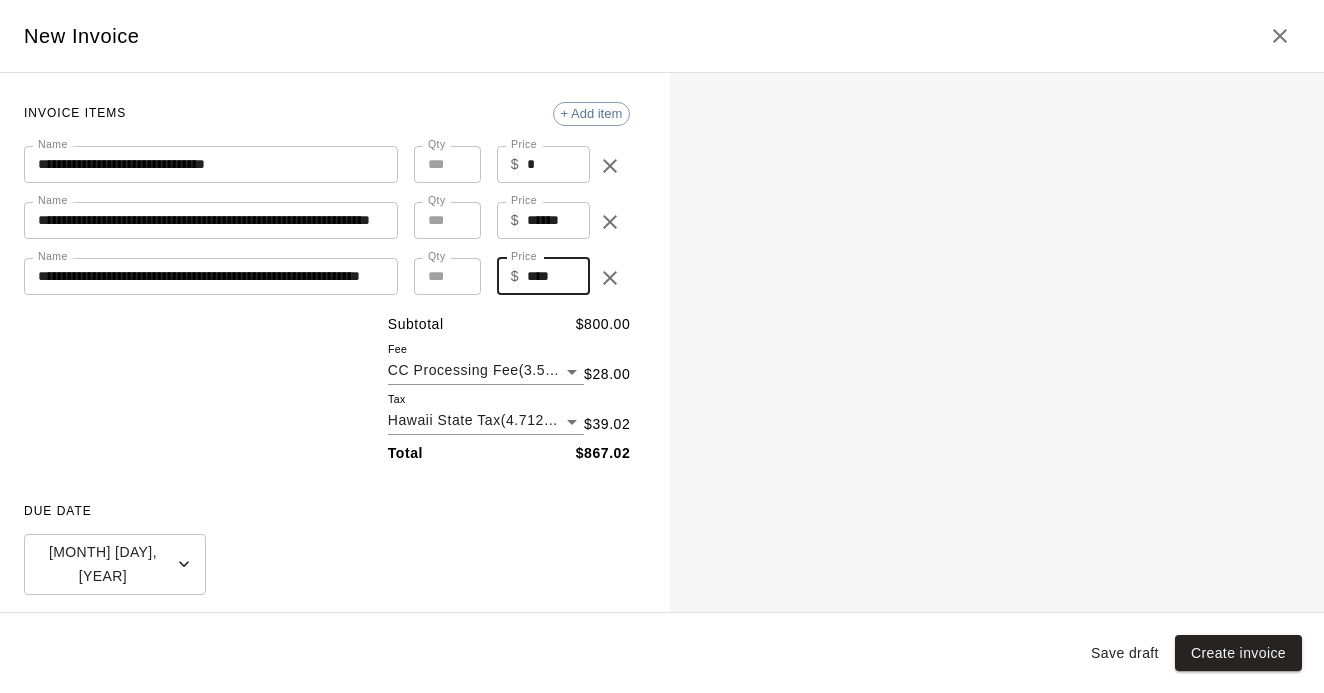 click on "$ **** Price" at bounding box center [544, 276] 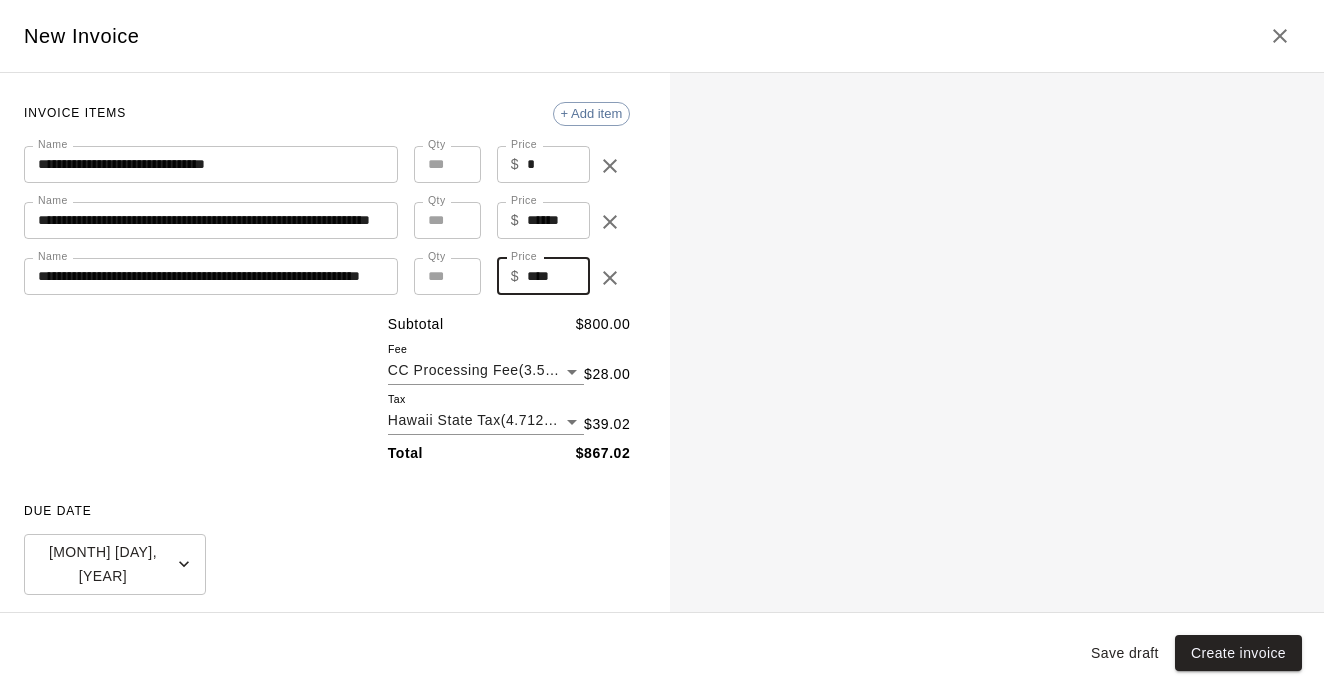 click on "$ **** Price" at bounding box center [544, 276] 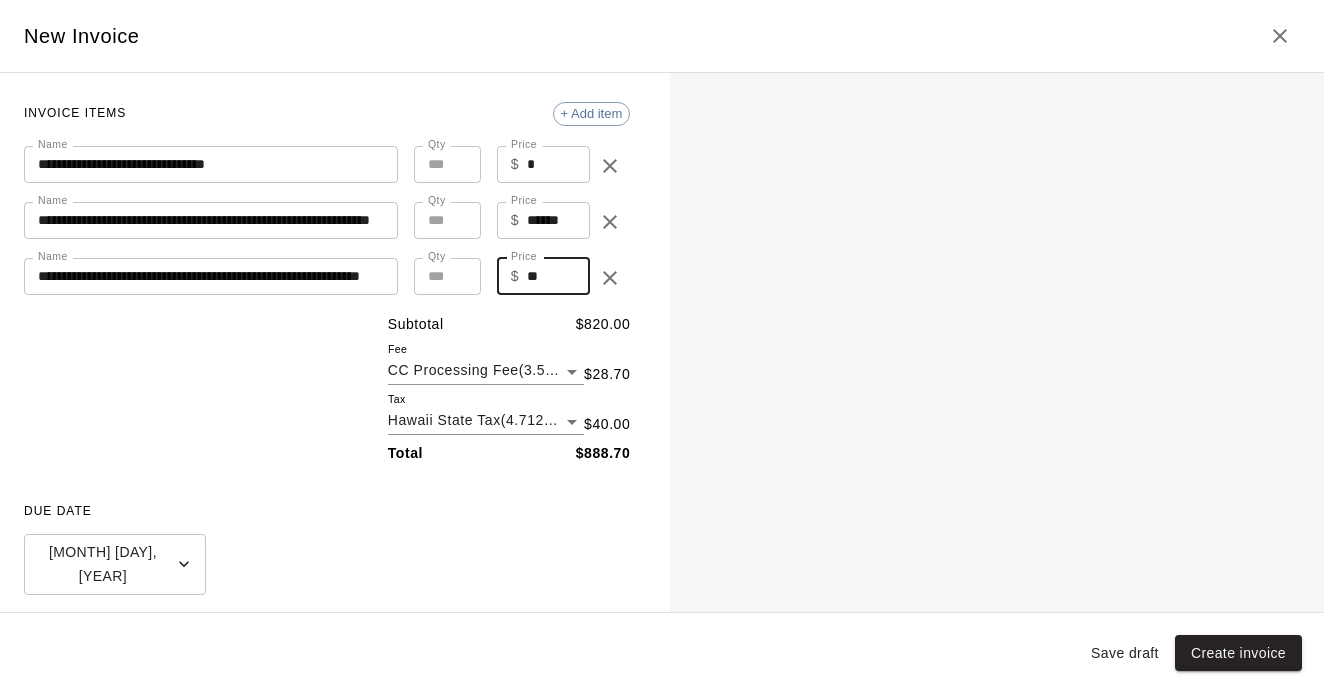 type on "**" 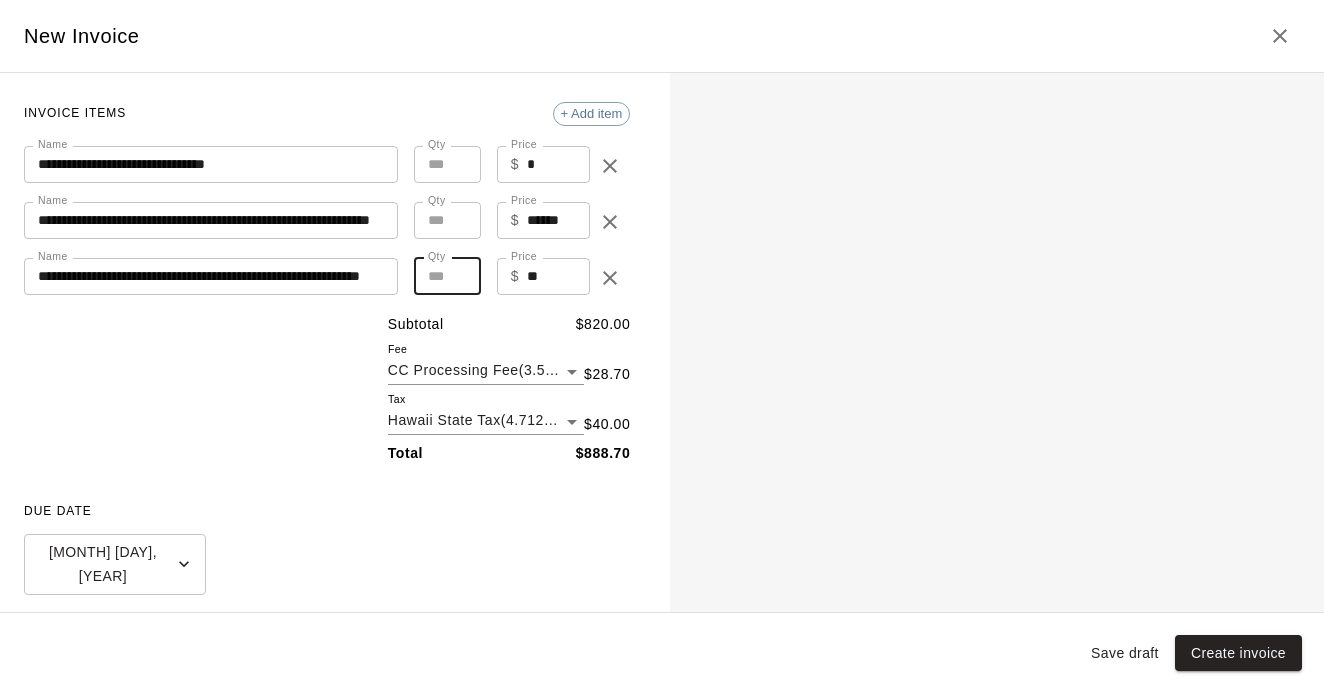click on "*" at bounding box center (447, 276) 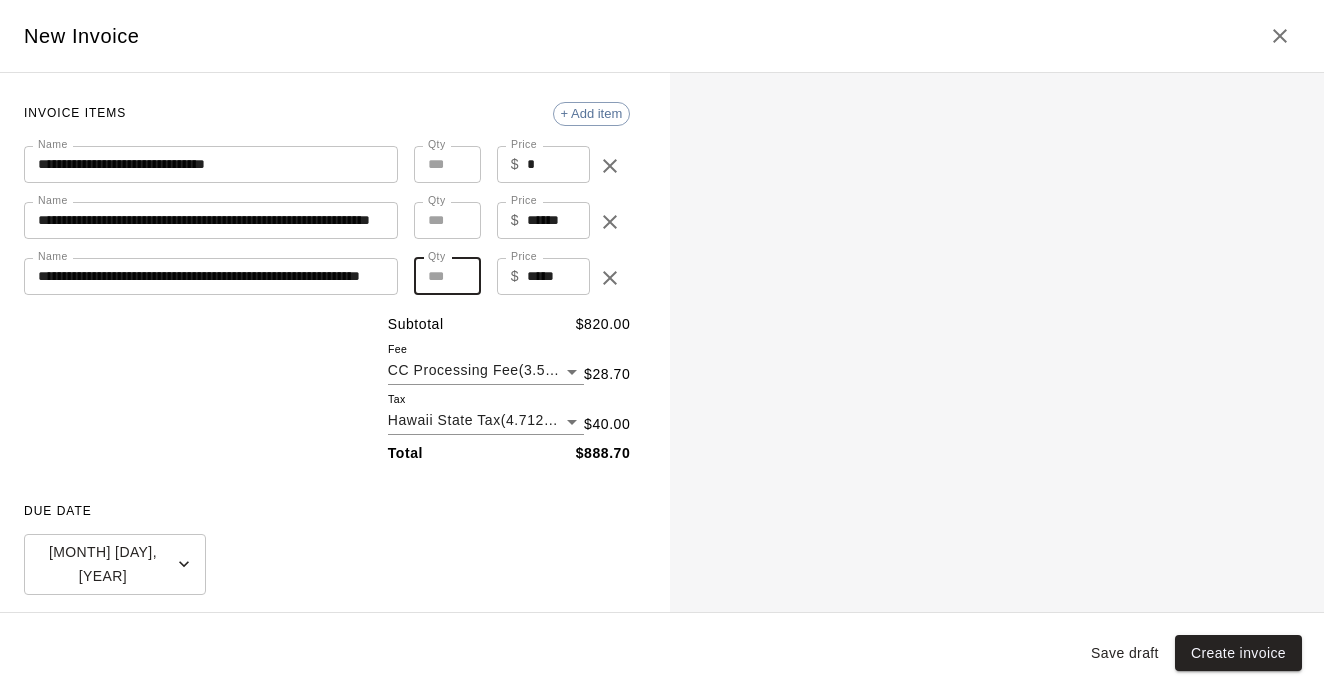type on "**" 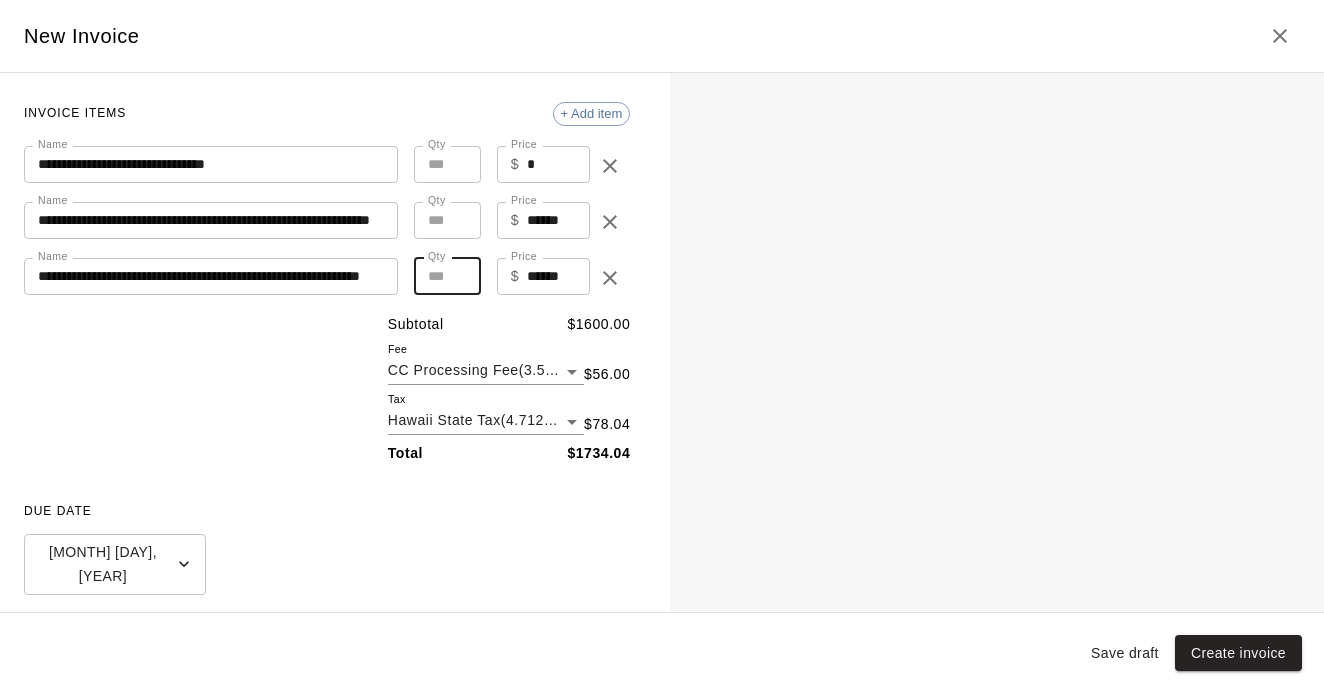 type on "*" 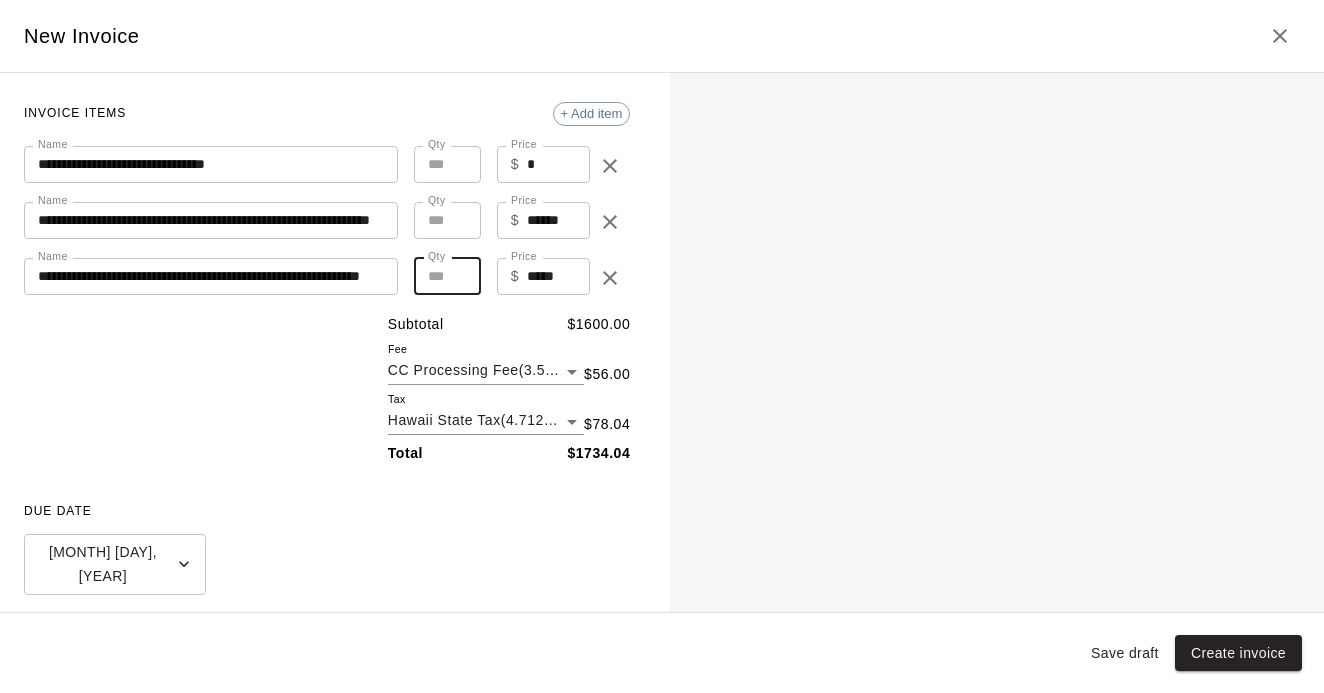type 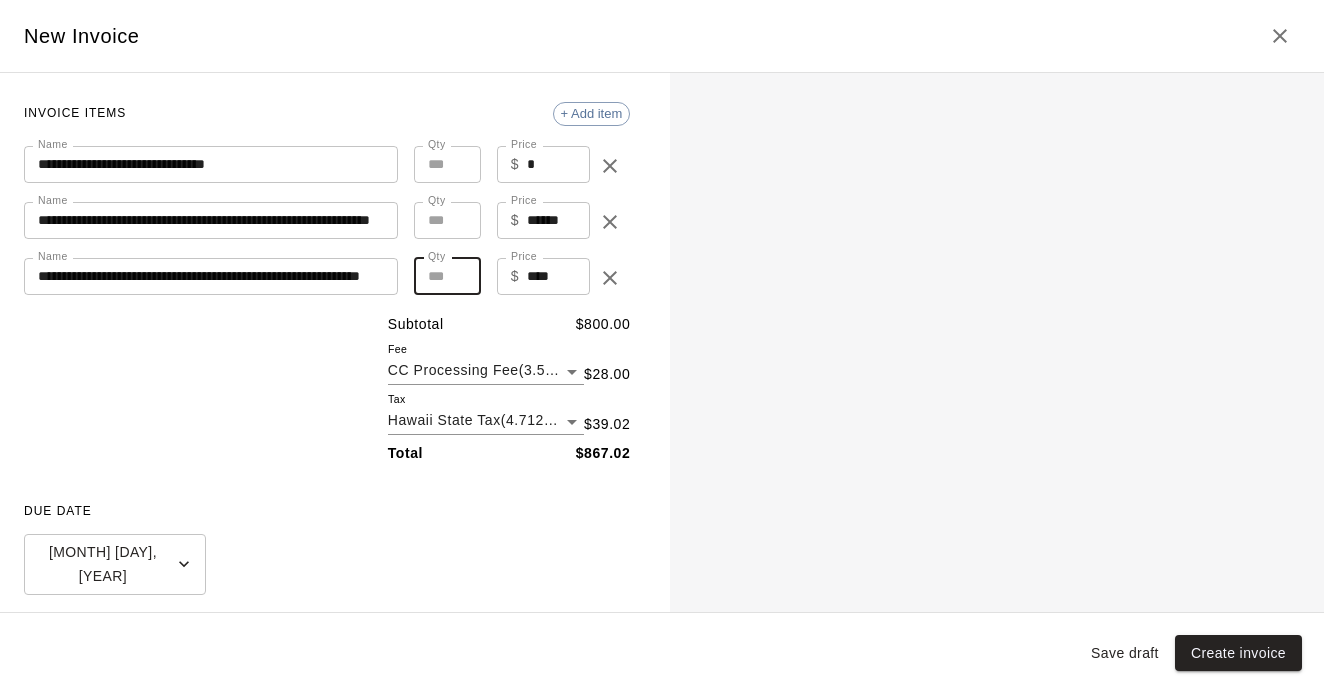 type on "*" 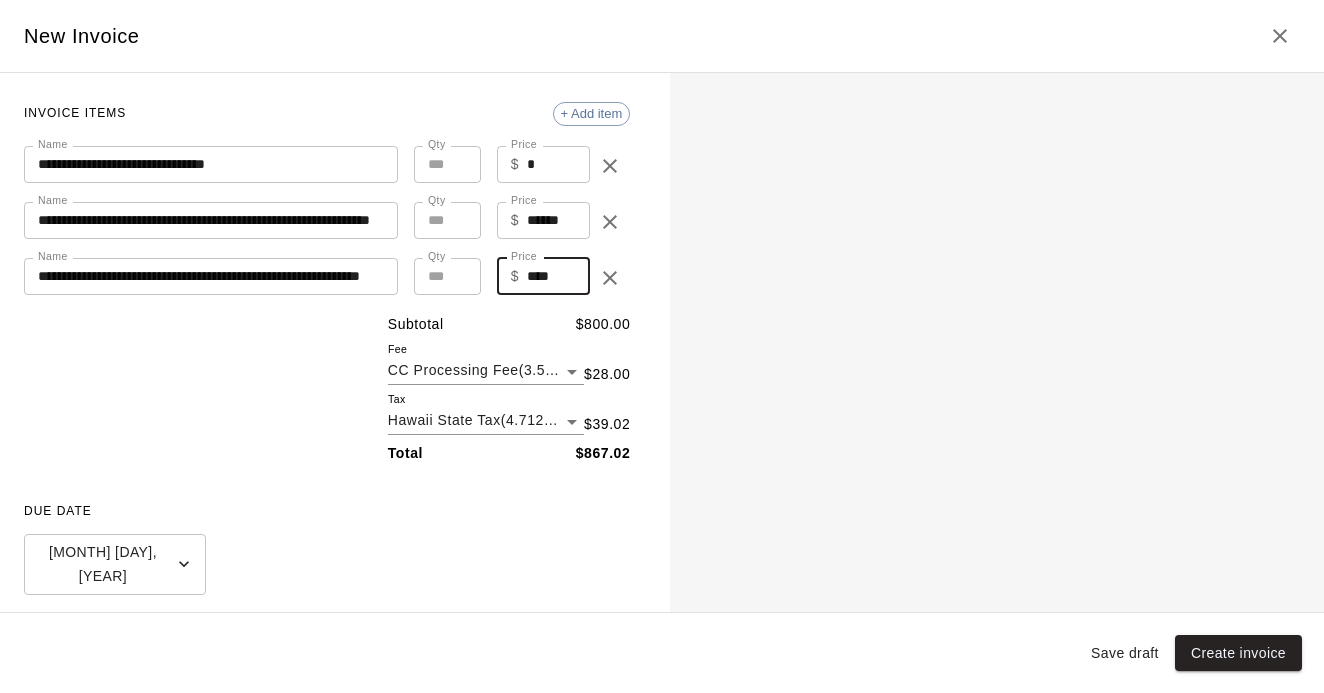 click on "$ **** Price" at bounding box center [544, 276] 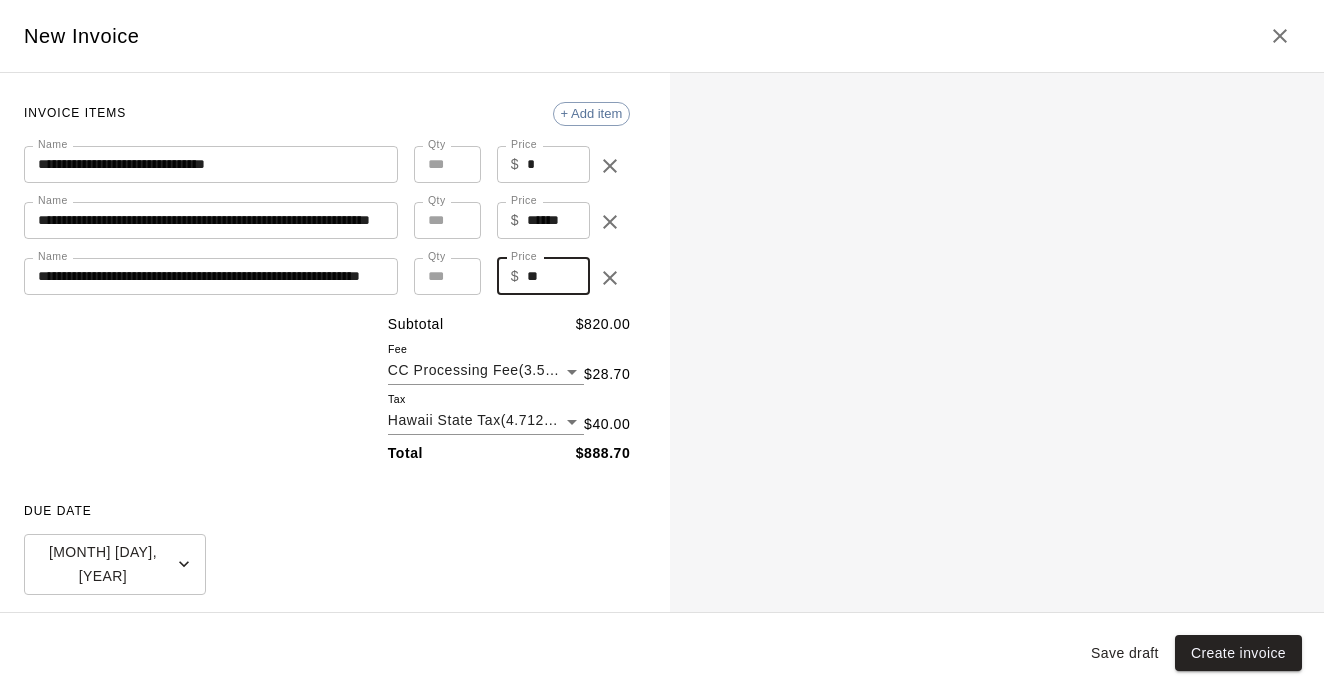 type on "**" 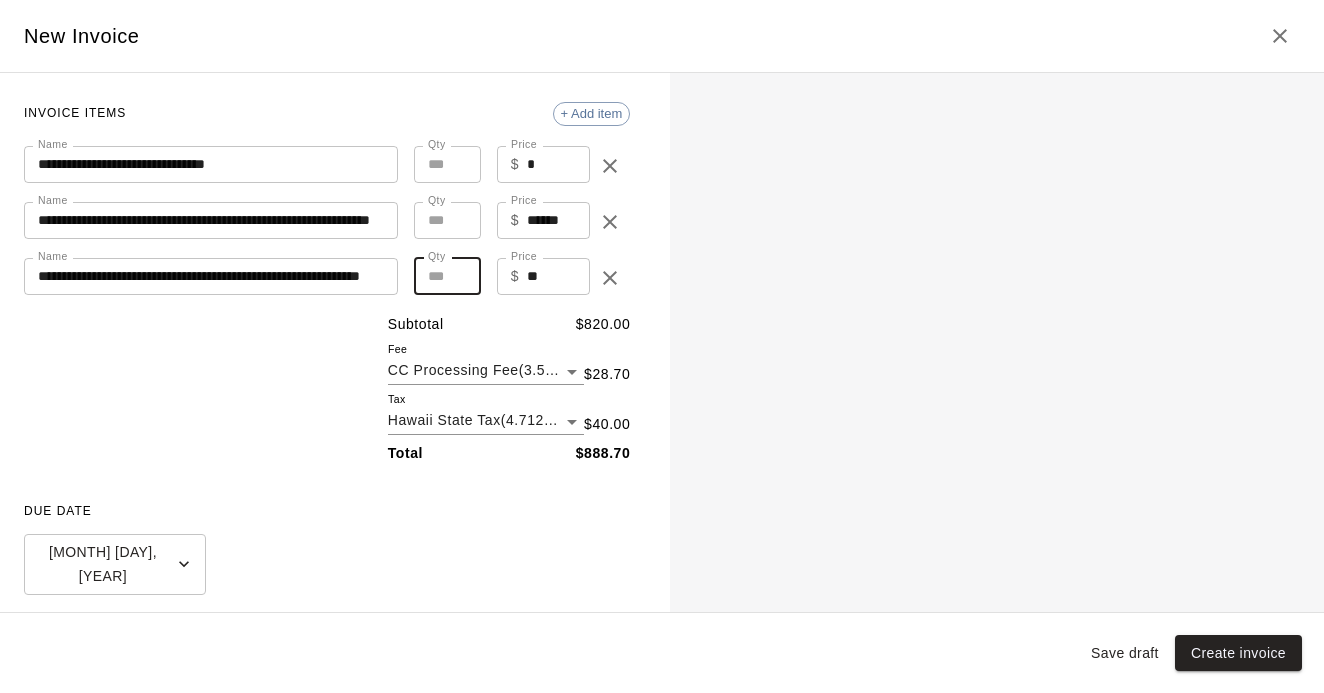 click on "*" at bounding box center (447, 276) 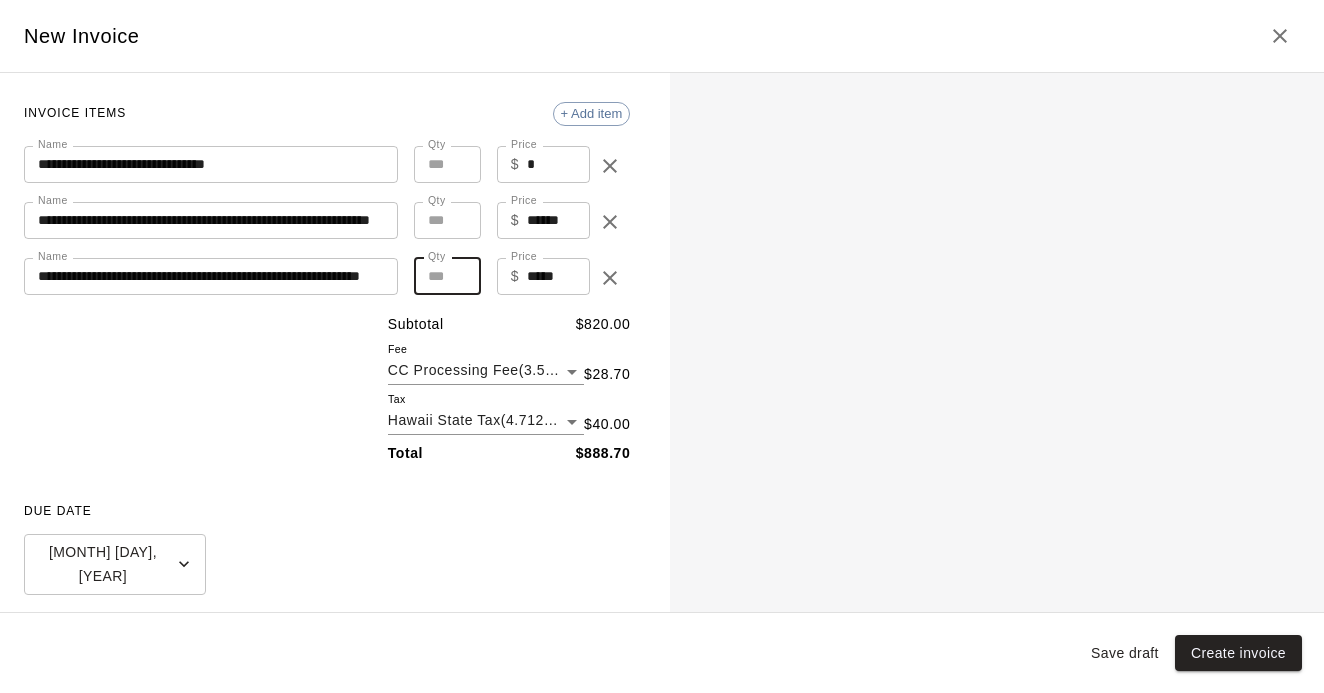 type on "**" 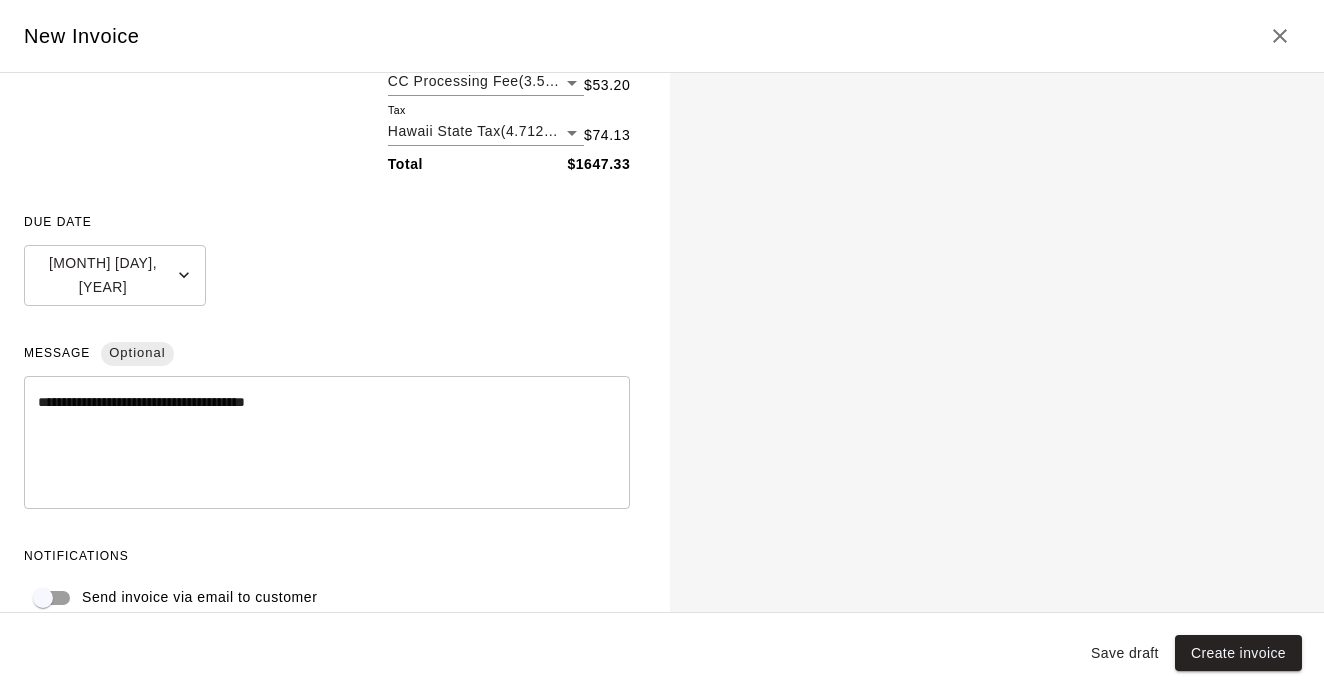 scroll, scrollTop: 399, scrollLeft: 0, axis: vertical 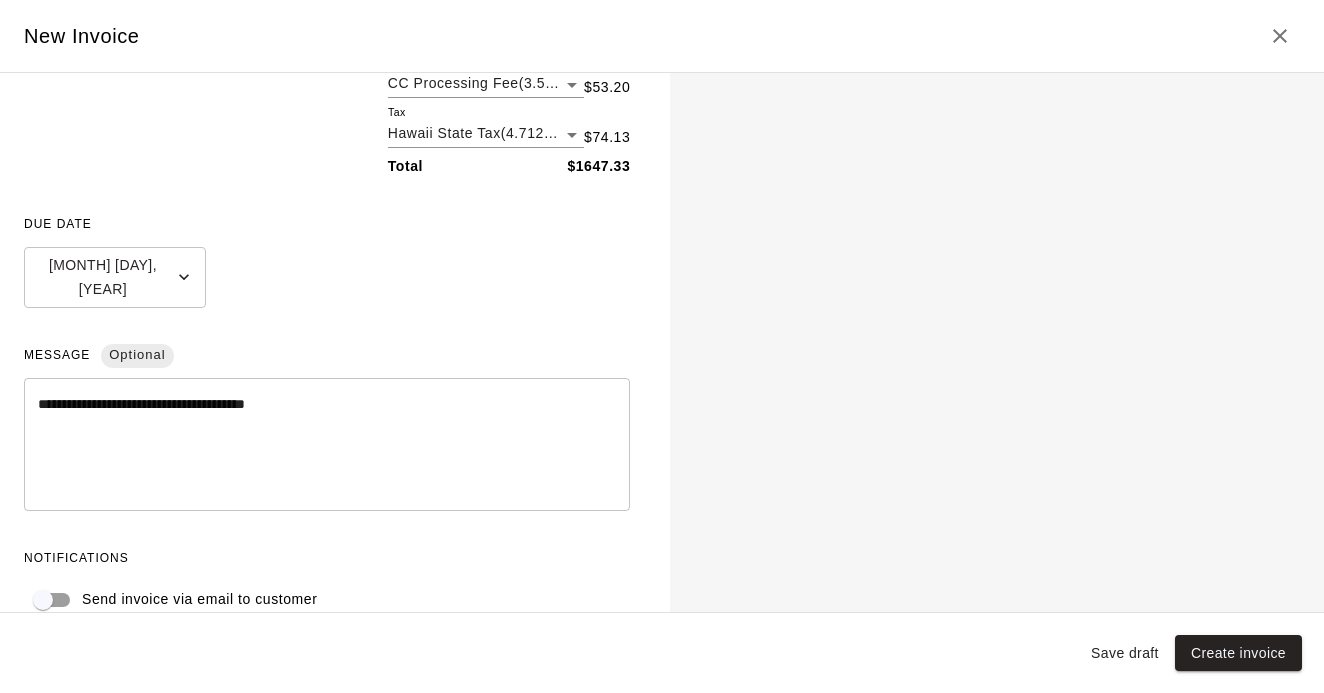 type on "**" 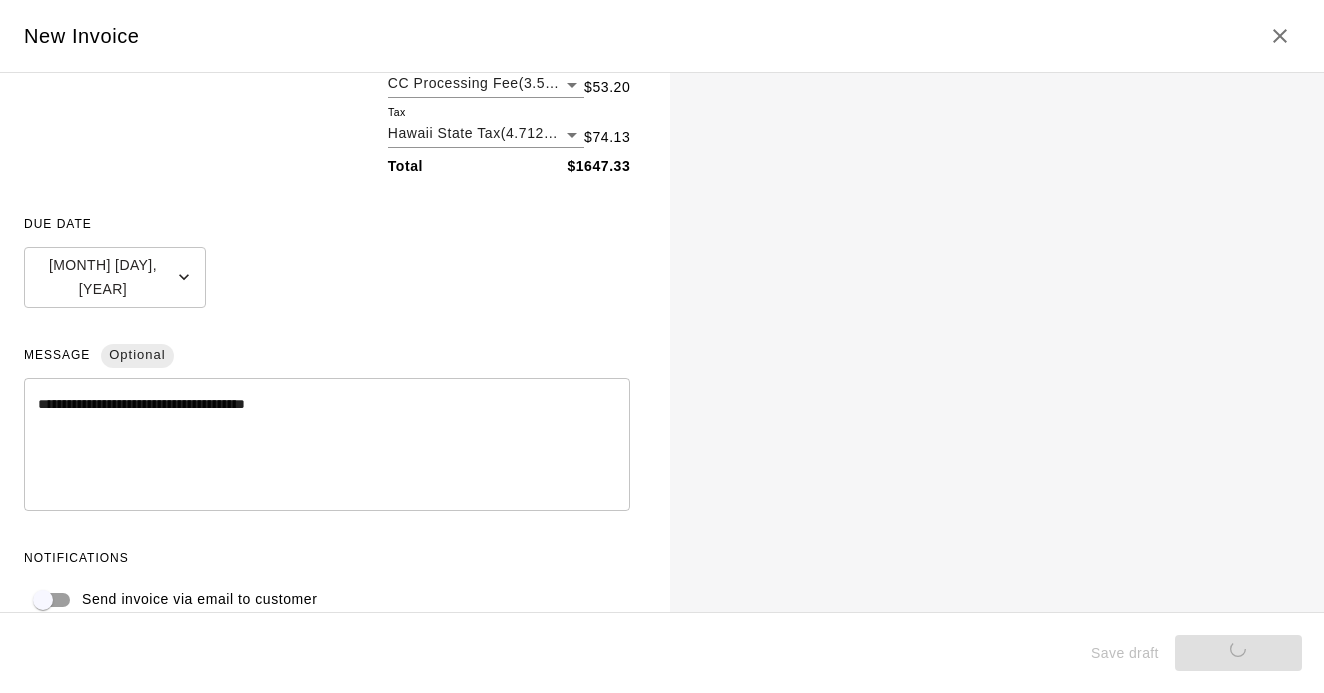 type 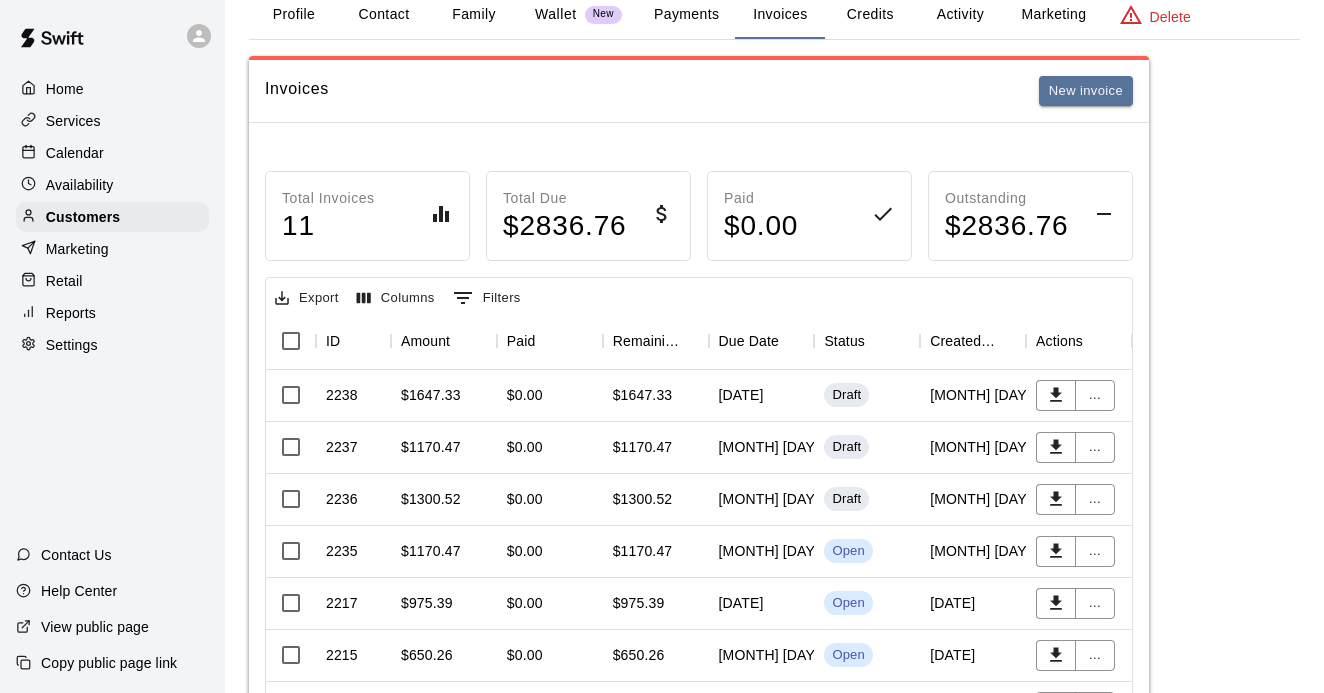 scroll, scrollTop: 113, scrollLeft: 0, axis: vertical 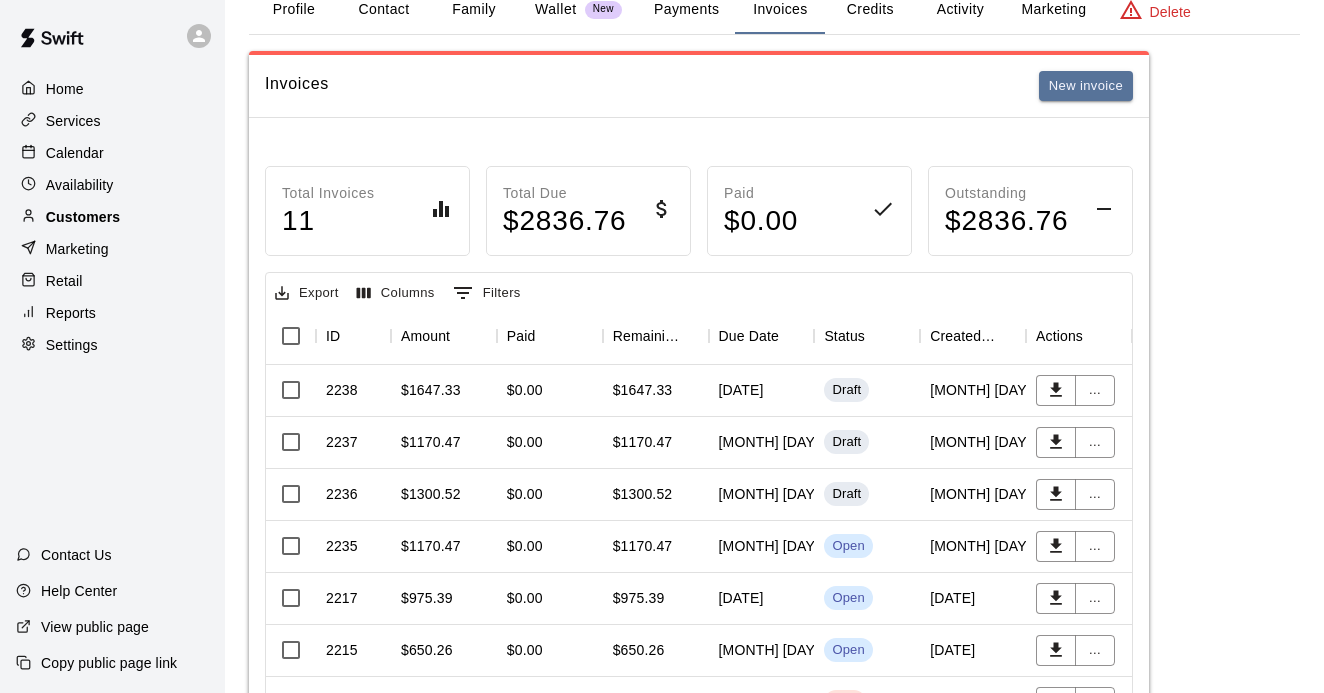 click on "Customers" at bounding box center (83, 217) 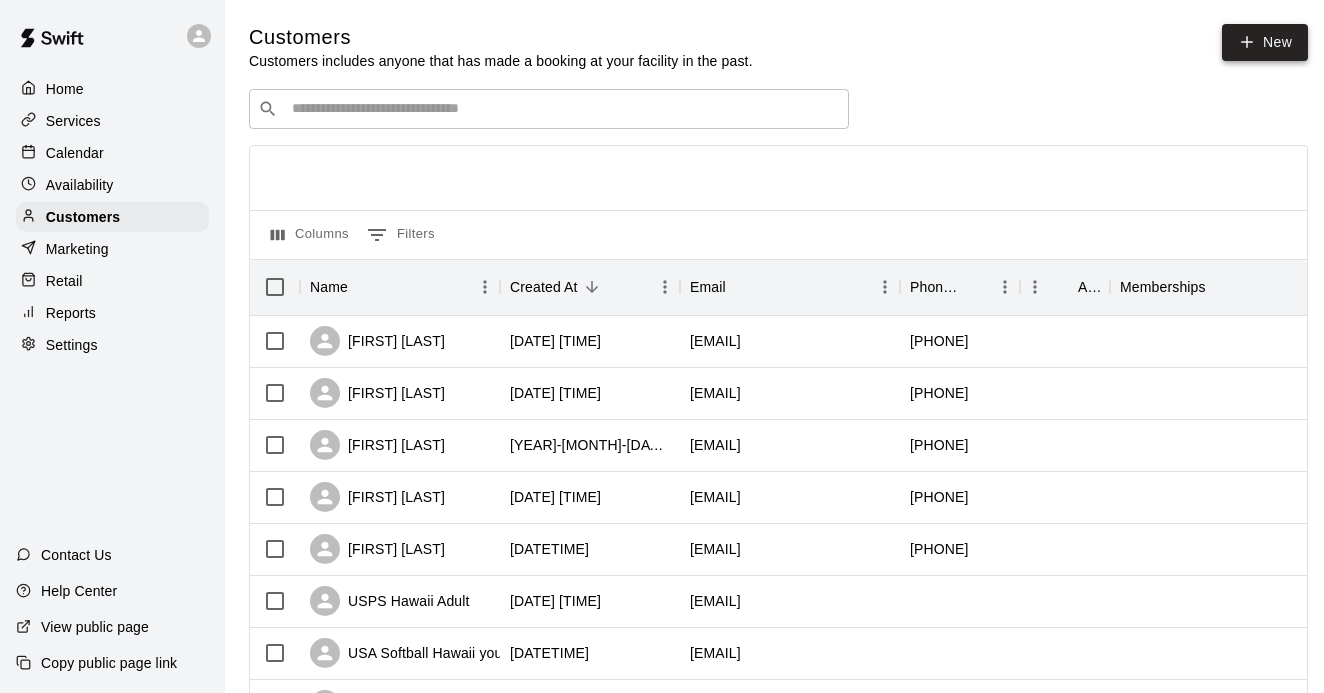 scroll, scrollTop: 0, scrollLeft: 0, axis: both 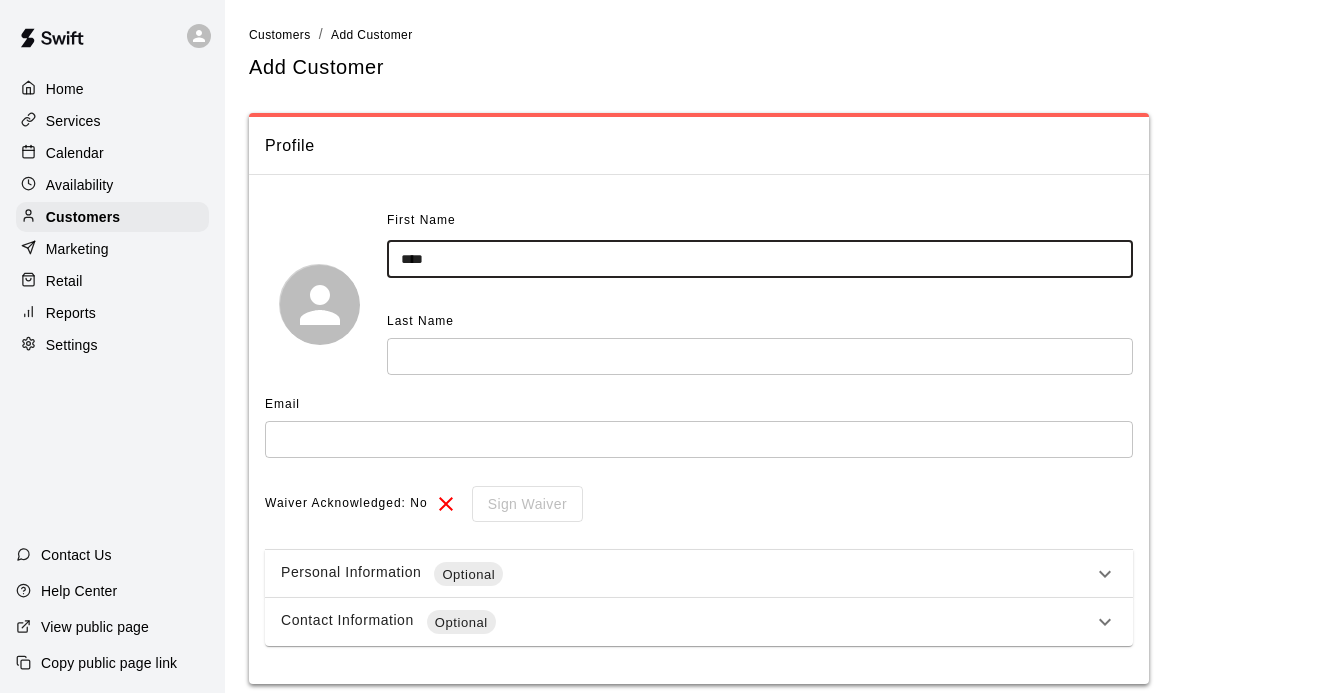 type on "****" 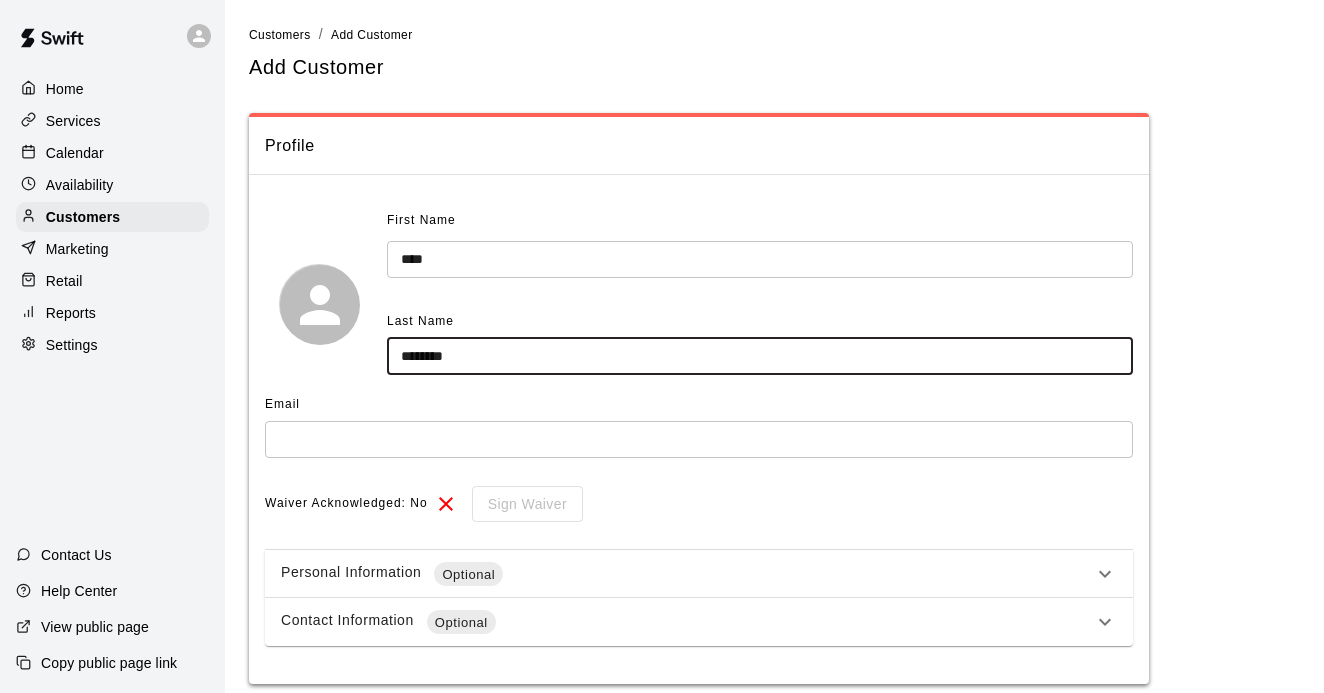 type on "********" 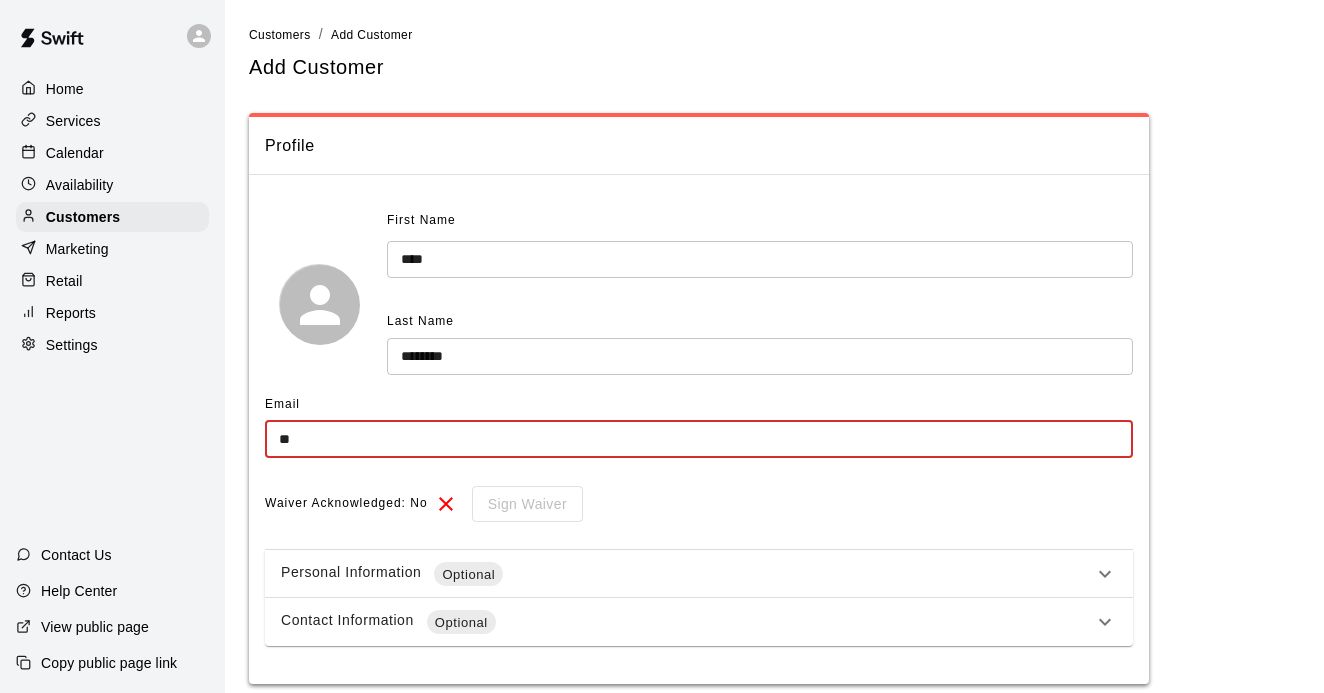 type on "*" 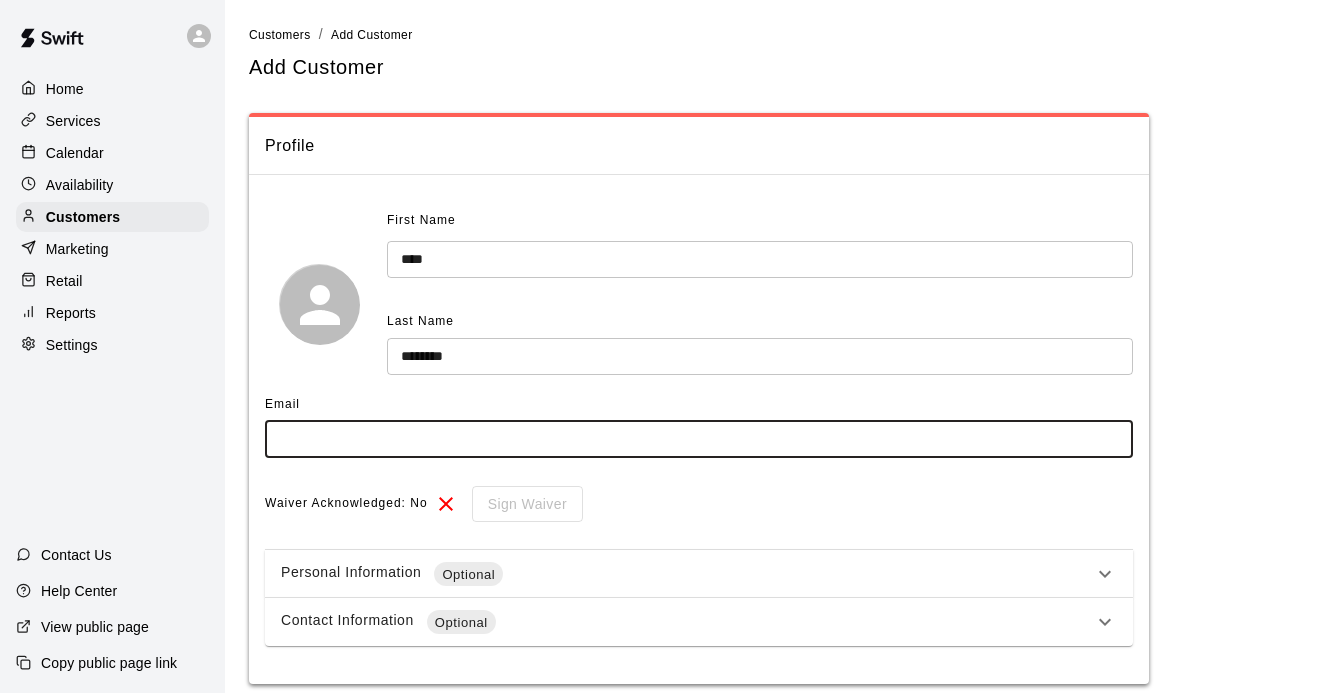 paste on "**********" 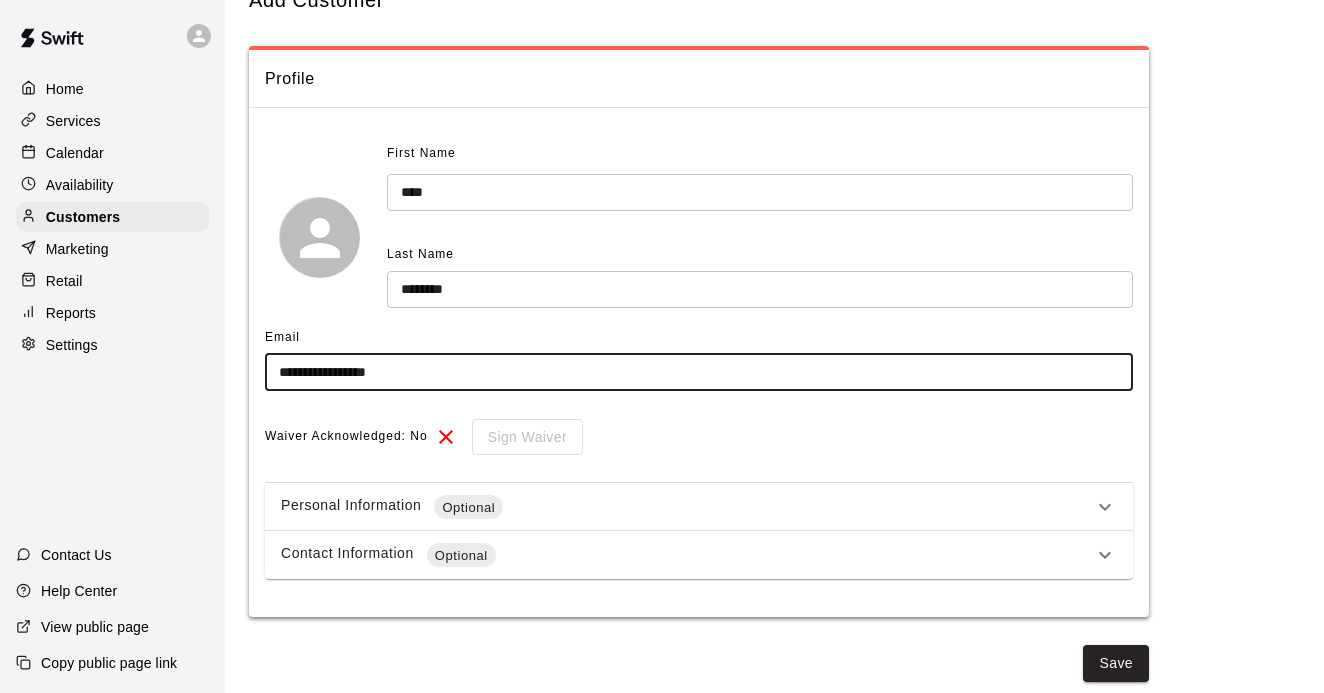 scroll, scrollTop: 66, scrollLeft: 0, axis: vertical 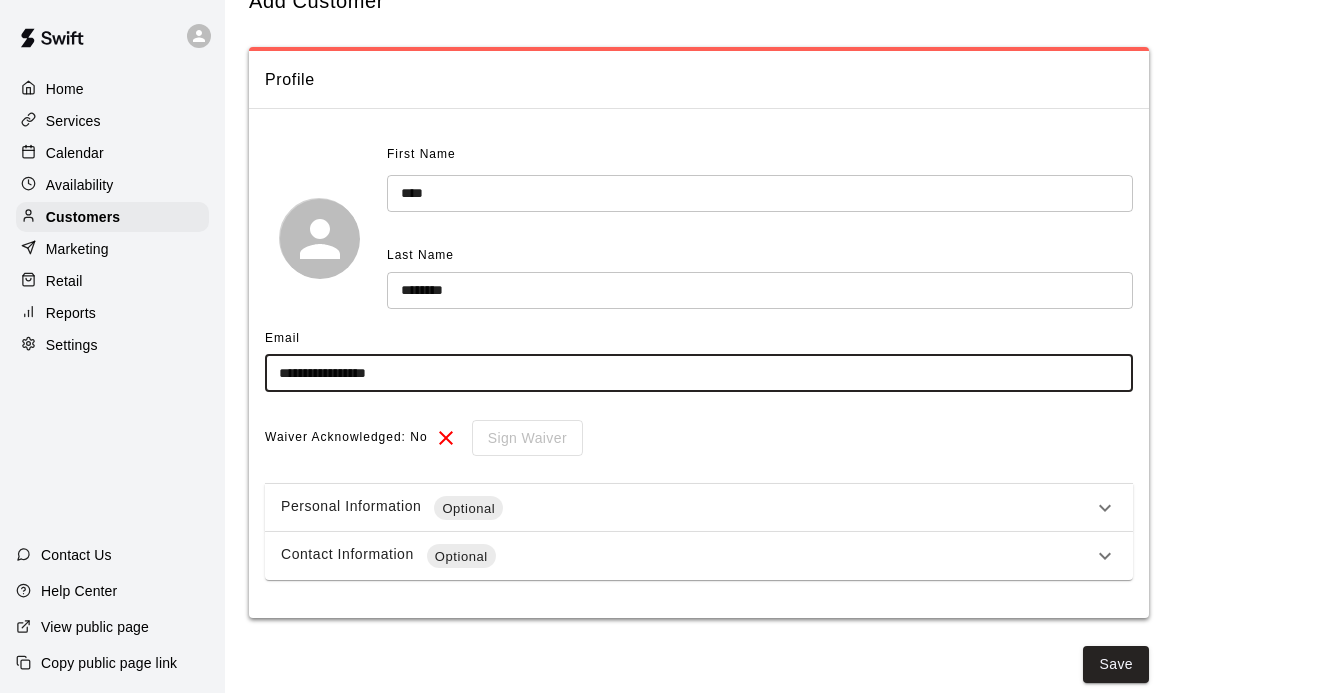 click on "Personal Information Optional" at bounding box center (687, 508) 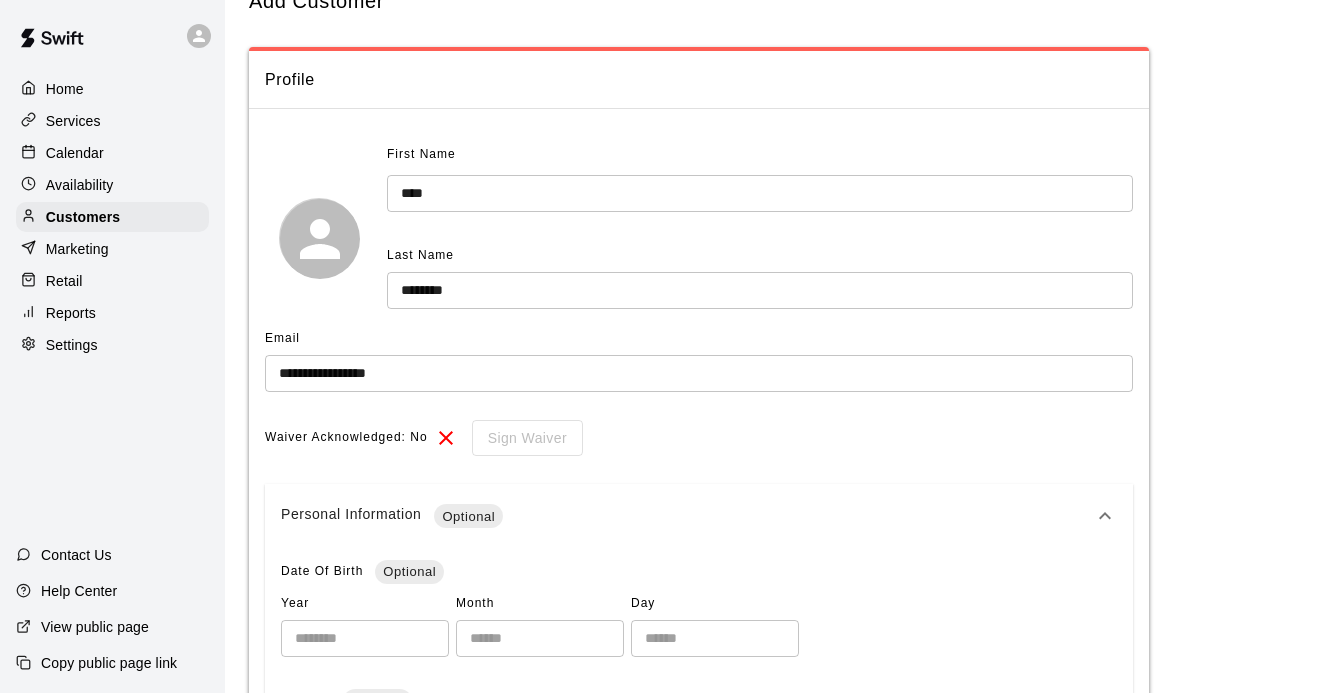 click on "Personal Information Optional" at bounding box center (687, 516) 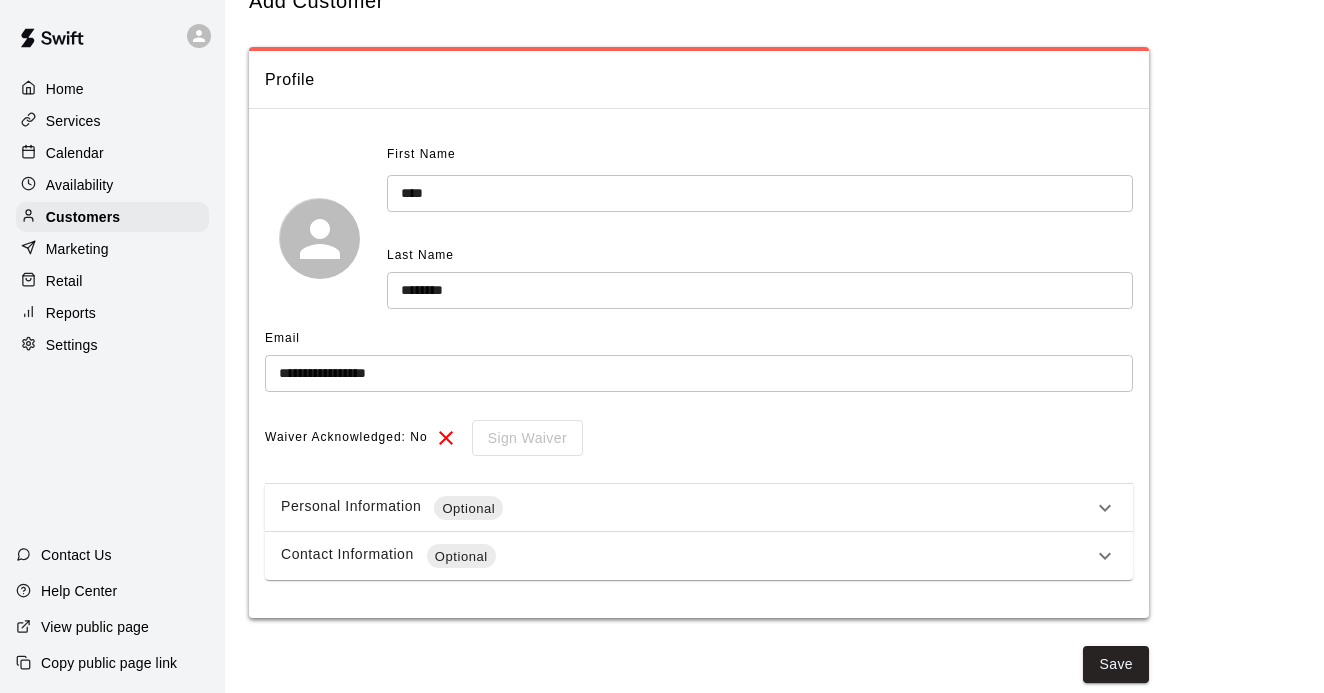 click on "Personal Information Optional" at bounding box center [687, 508] 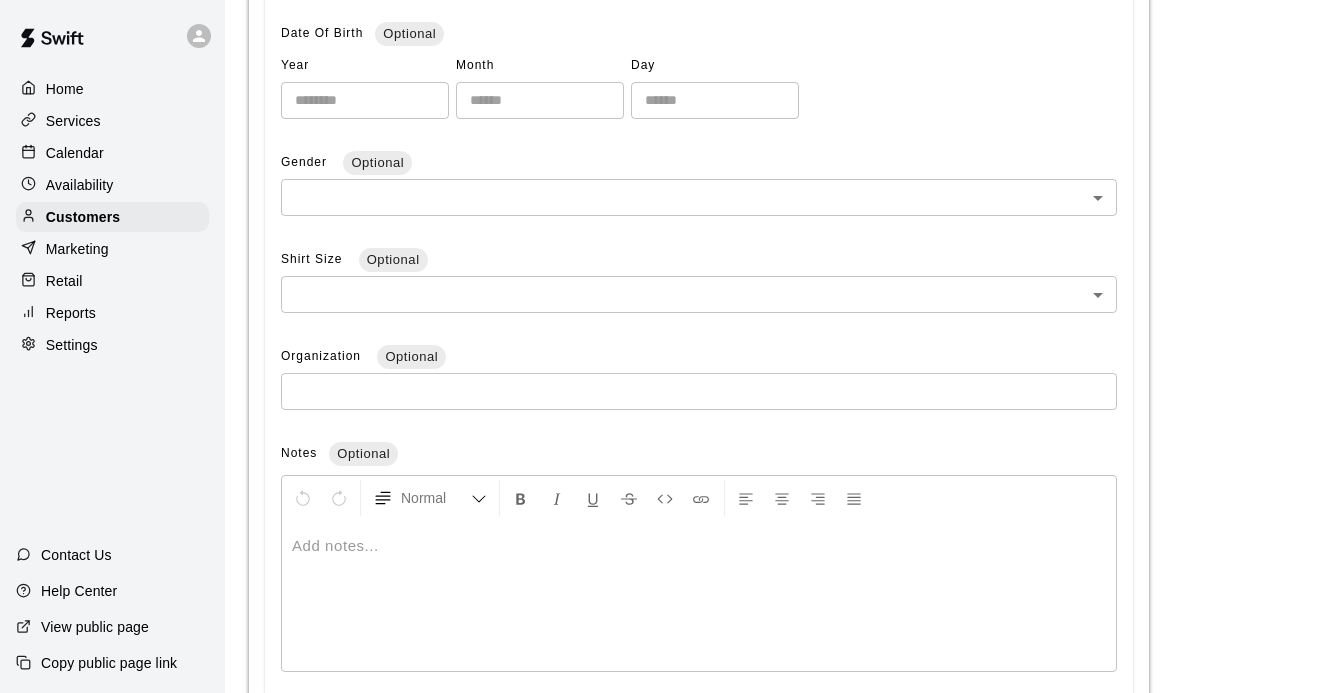 scroll, scrollTop: 638, scrollLeft: 0, axis: vertical 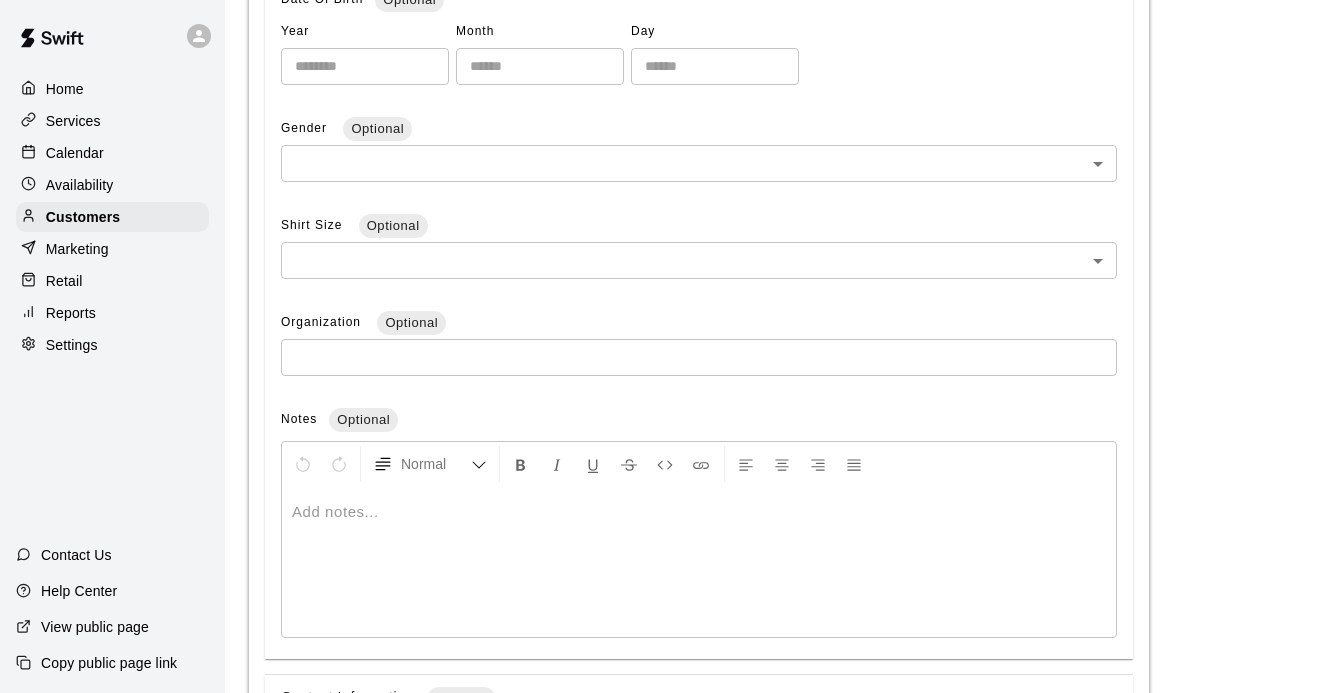 click on "**********" at bounding box center (662, 102) 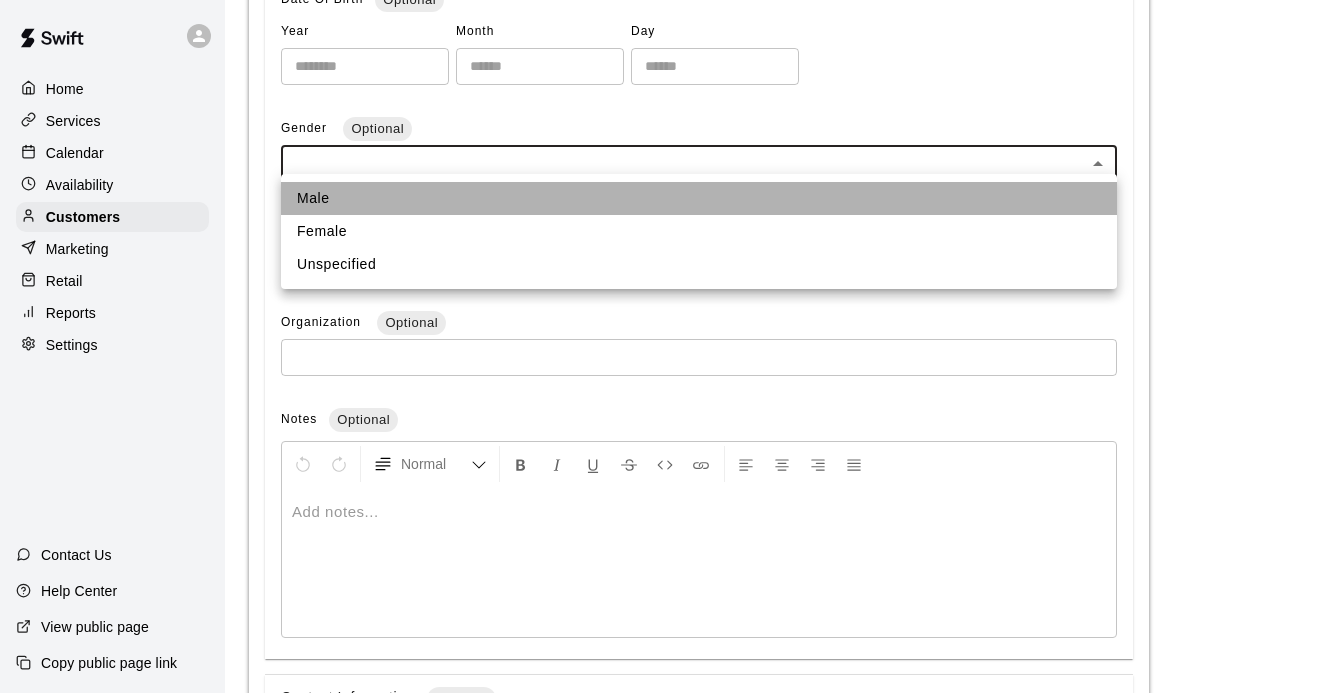 click on "Male" at bounding box center (699, 198) 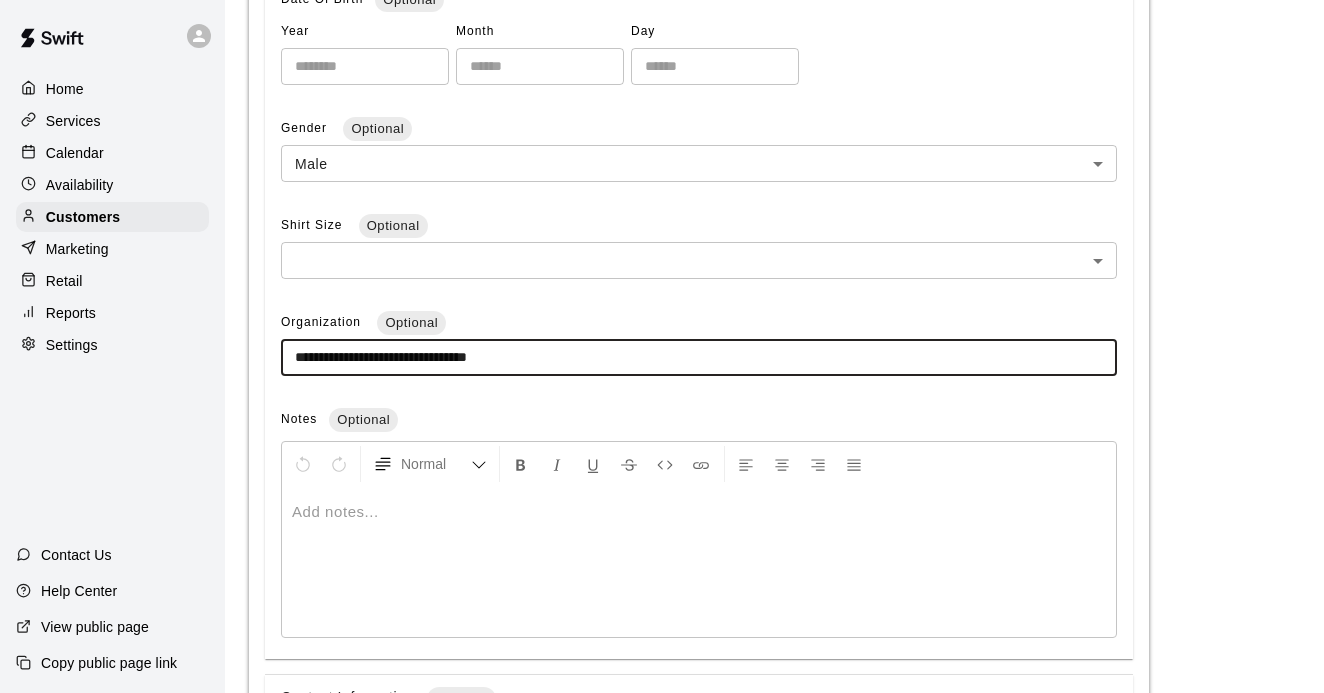 type on "**********" 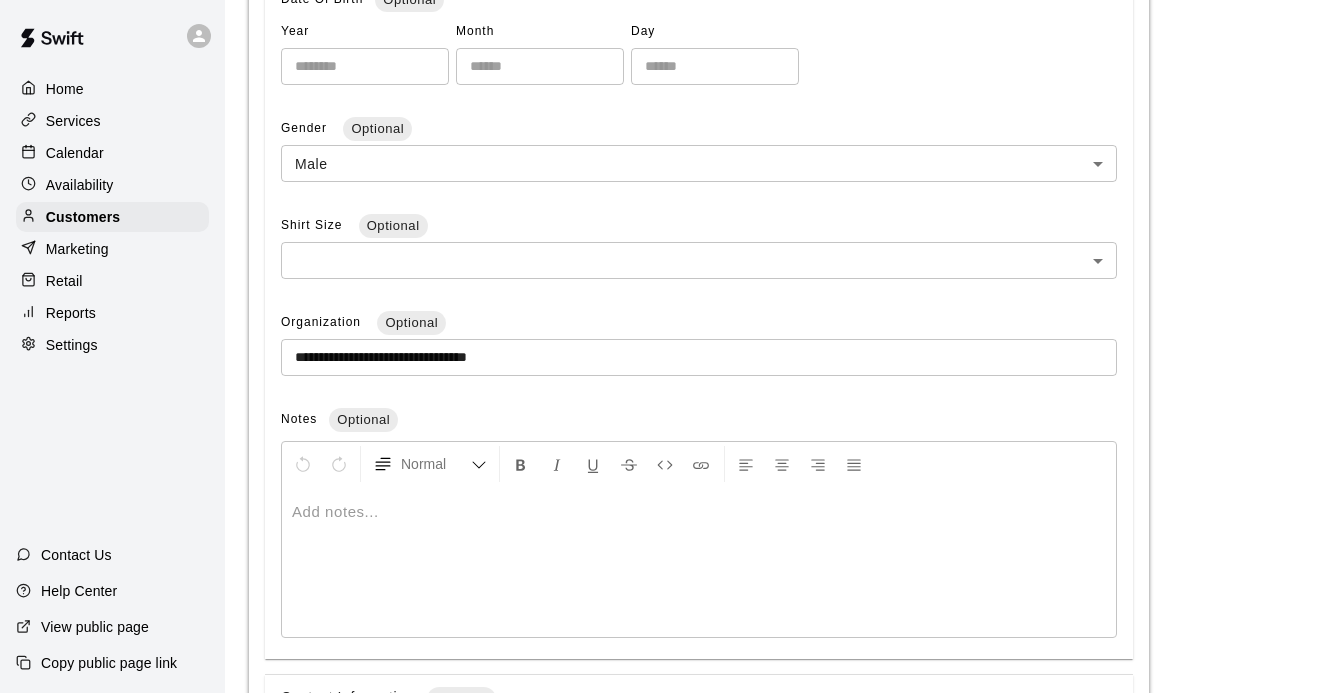 click at bounding box center (699, 562) 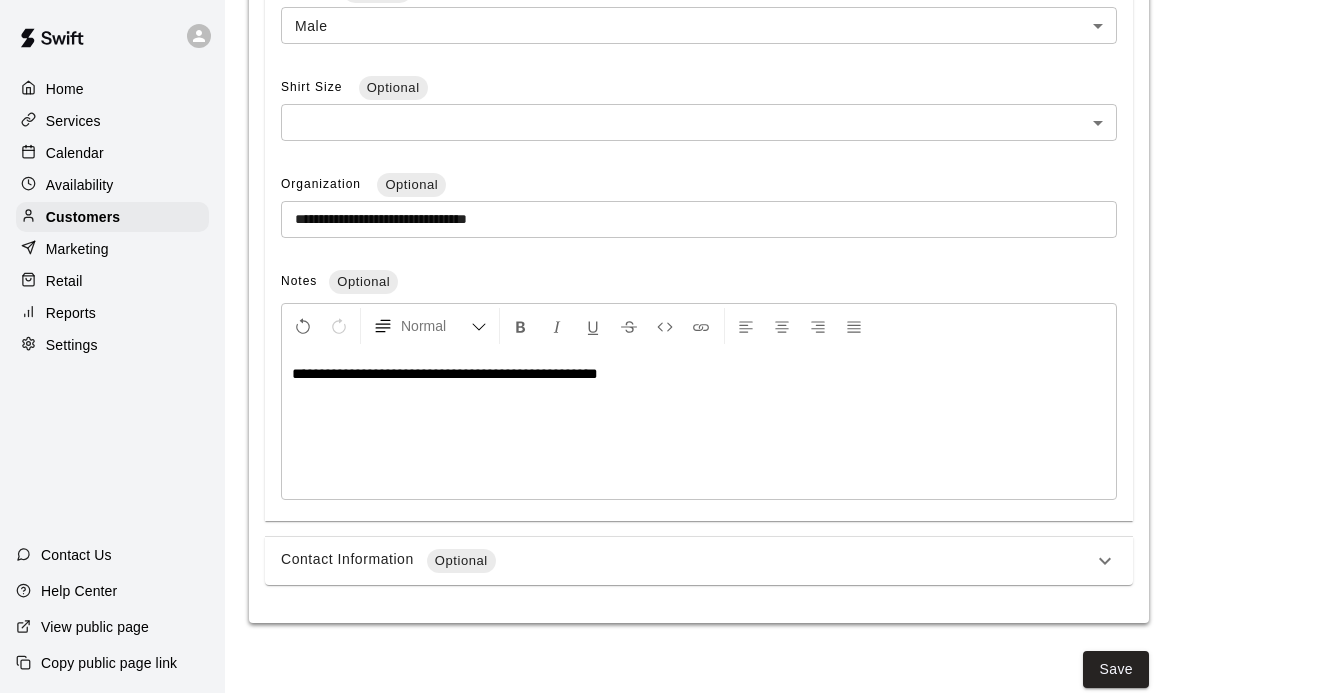 scroll, scrollTop: 775, scrollLeft: 0, axis: vertical 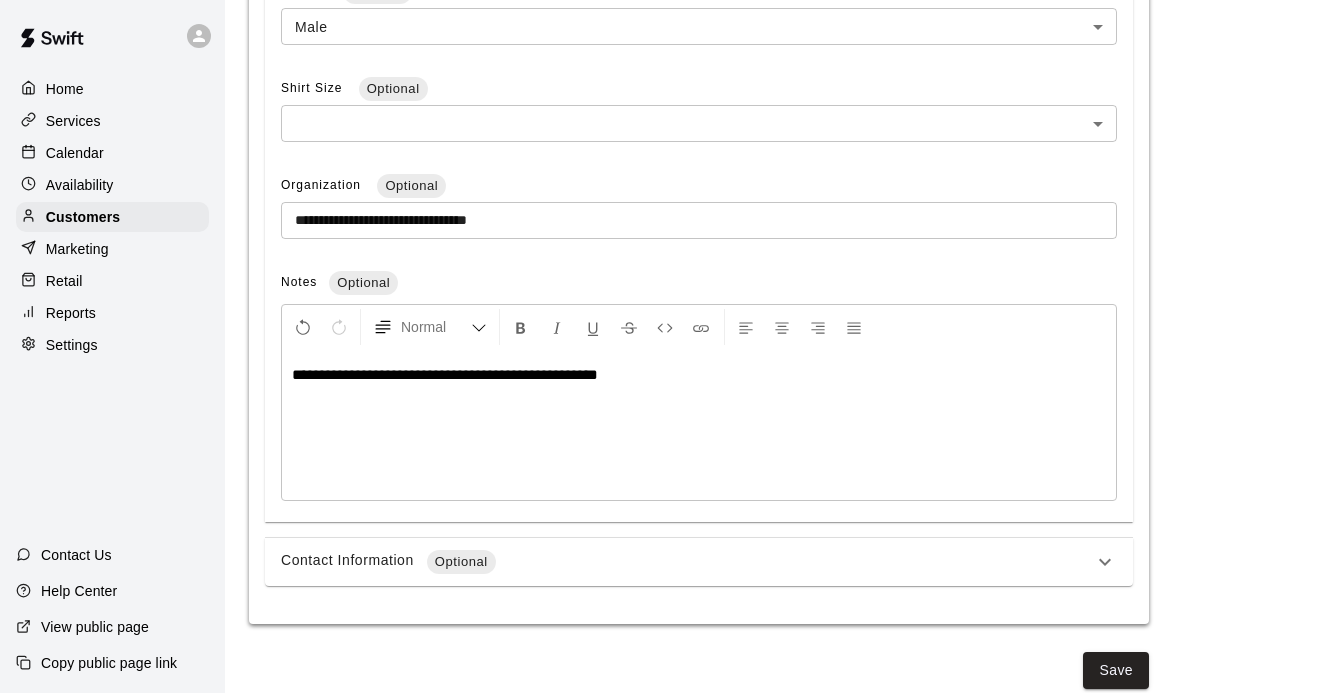 click on "Contact Information Optional" at bounding box center [687, 562] 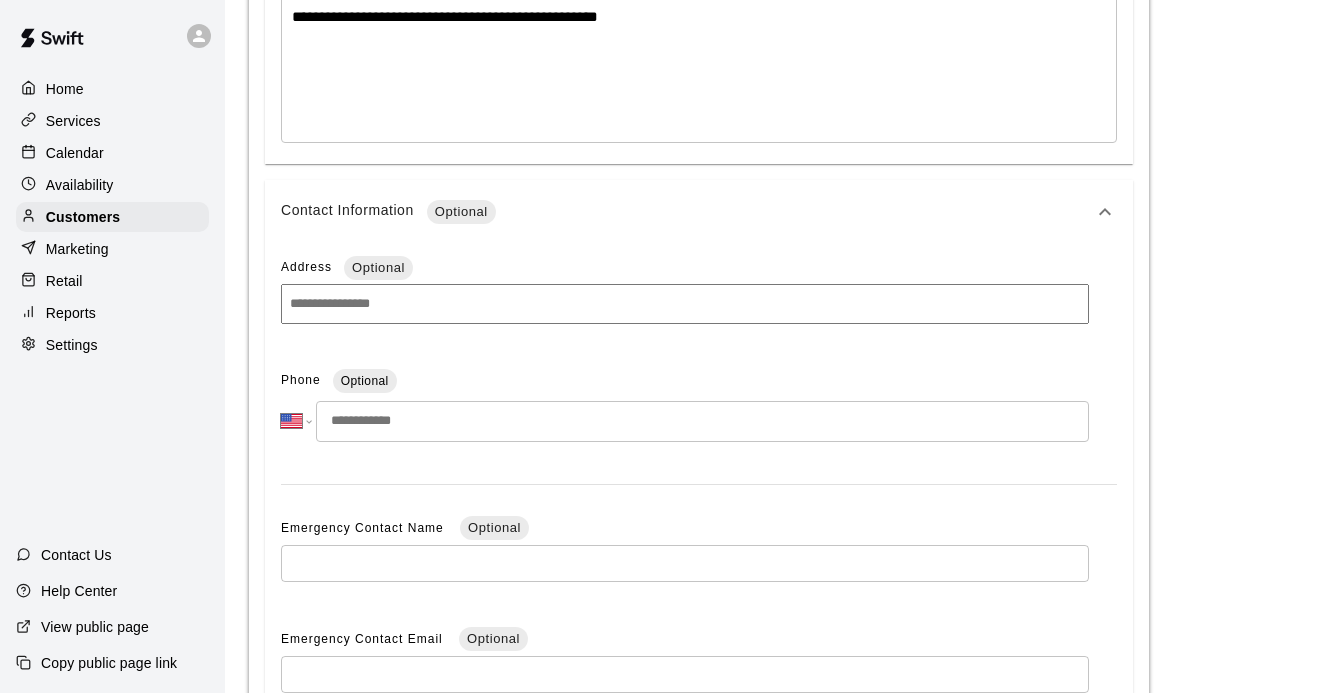 scroll, scrollTop: 1142, scrollLeft: 0, axis: vertical 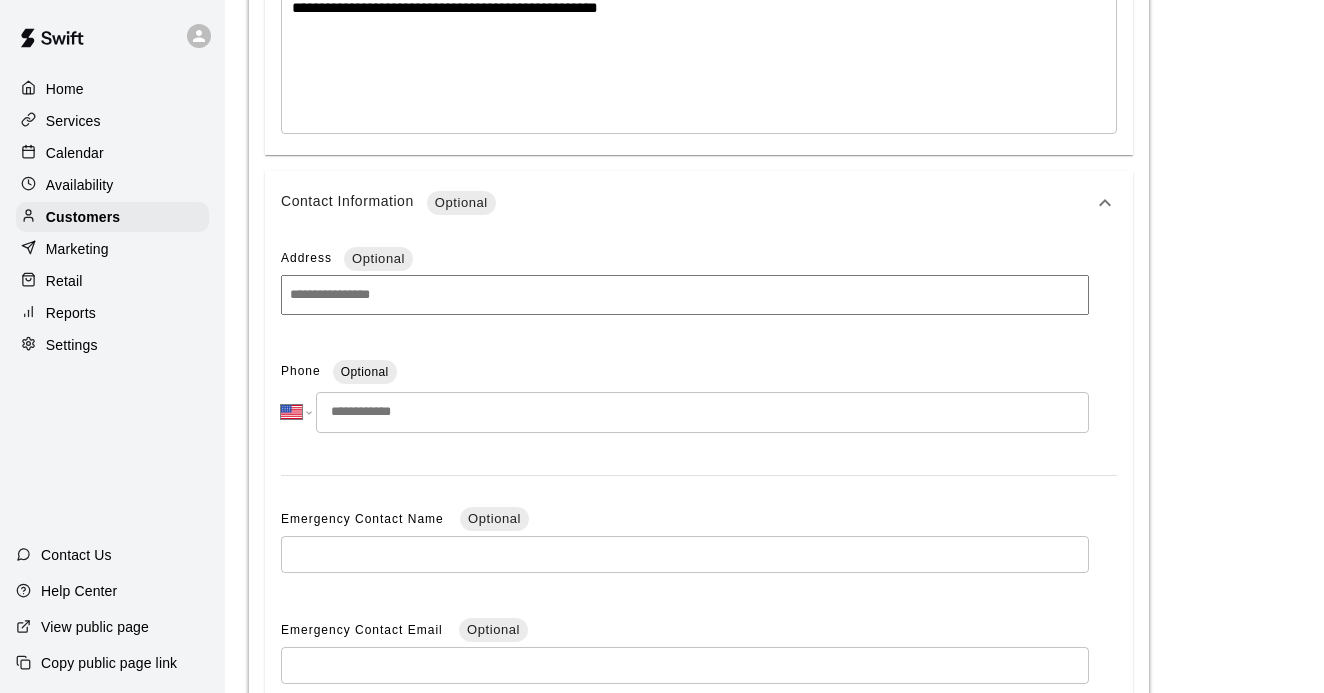 click at bounding box center [702, 412] 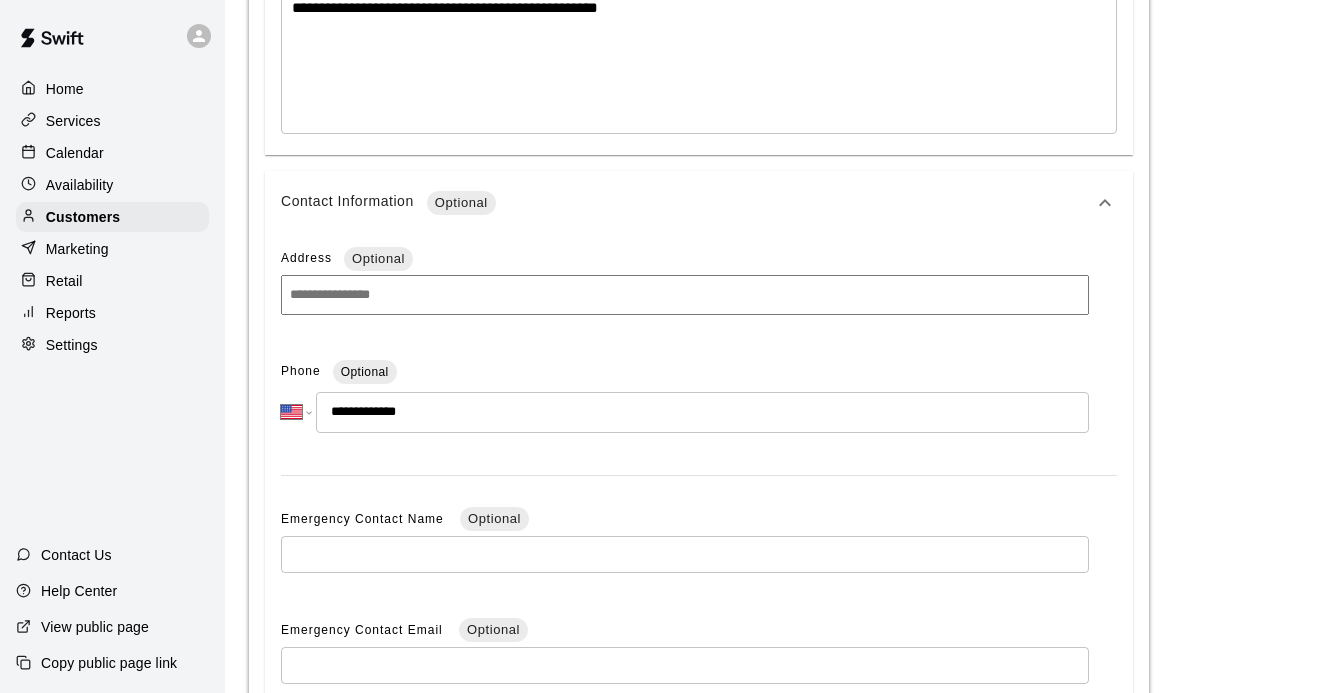 type on "**********" 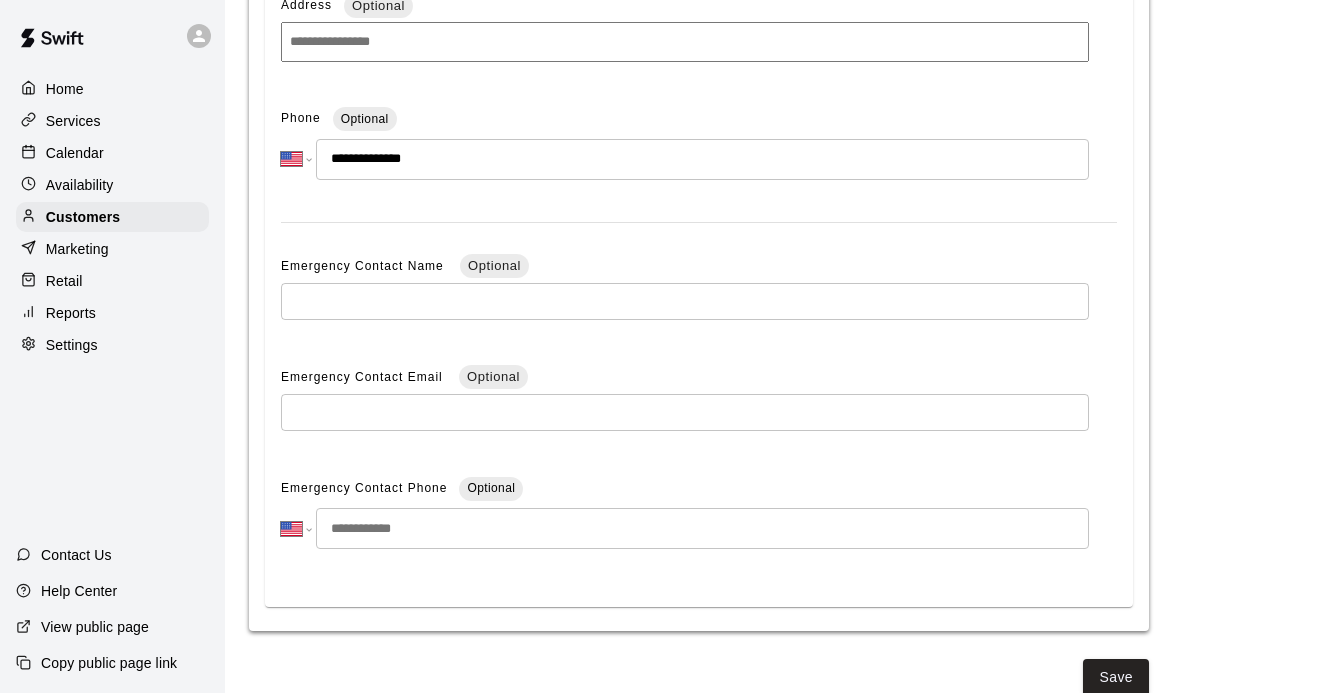scroll, scrollTop: 1394, scrollLeft: 0, axis: vertical 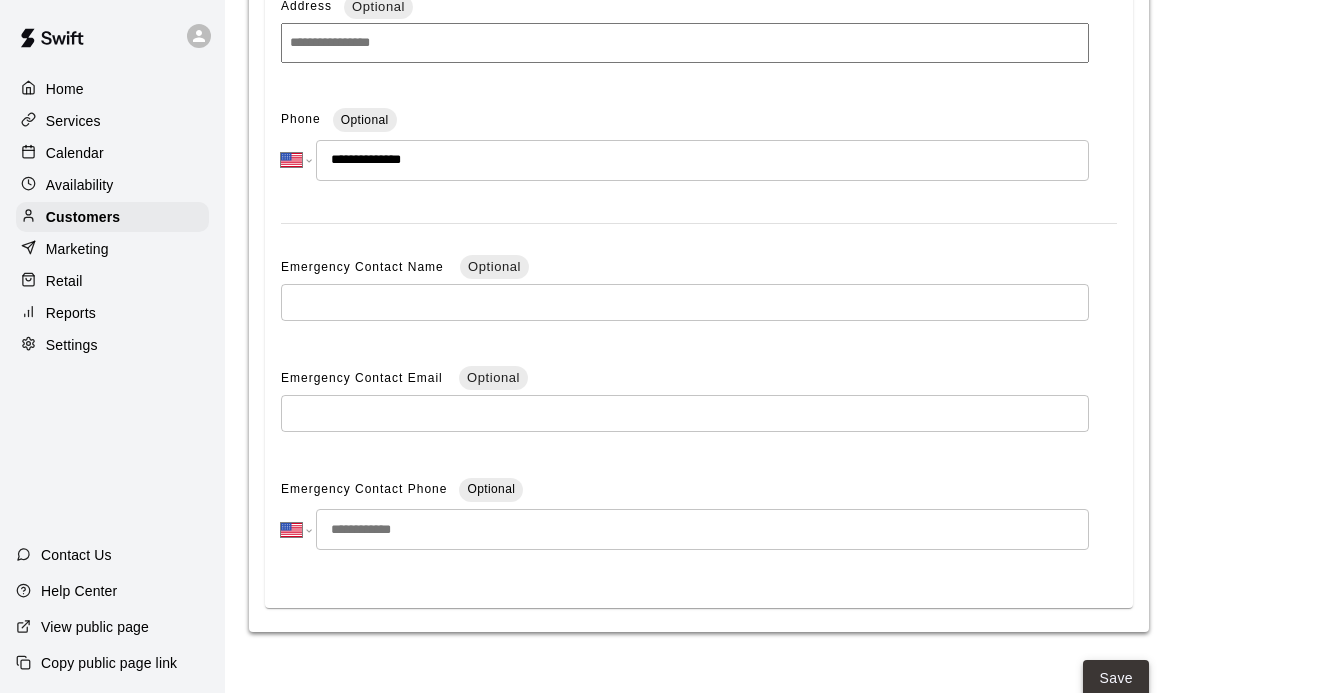 click on "Save" at bounding box center (1116, 678) 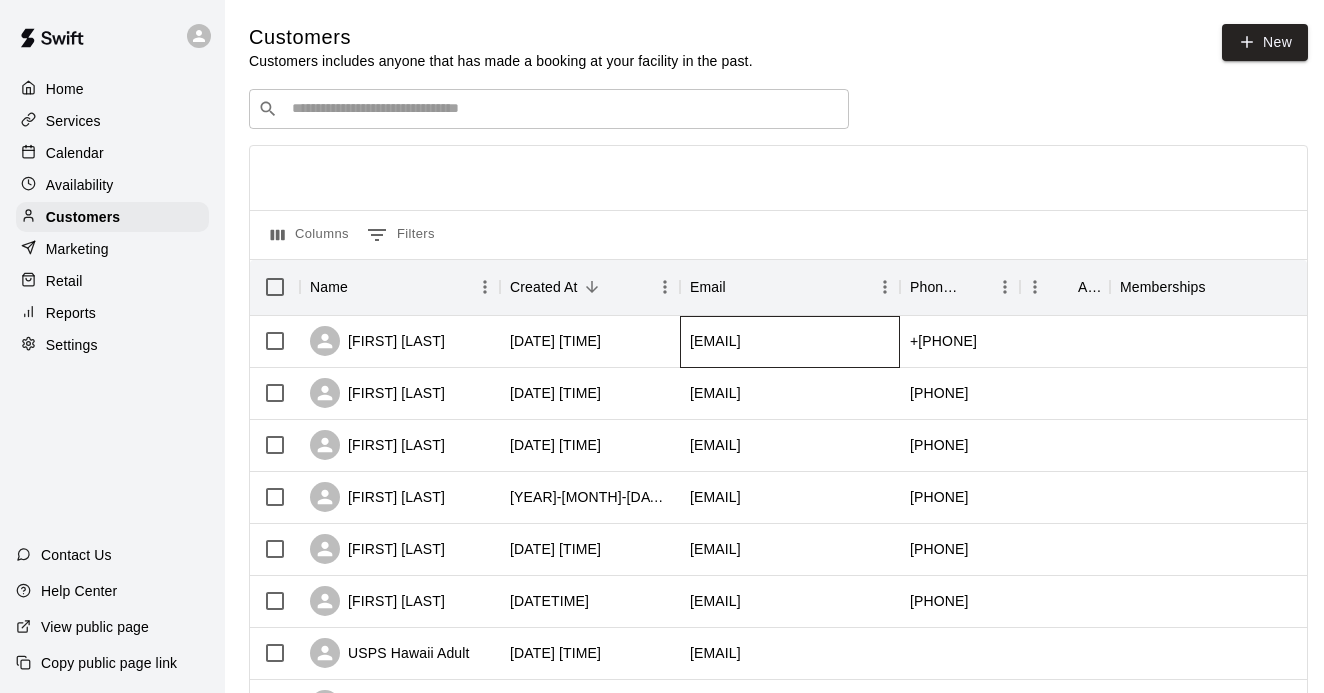 click on "[EMAIL]" at bounding box center (715, 341) 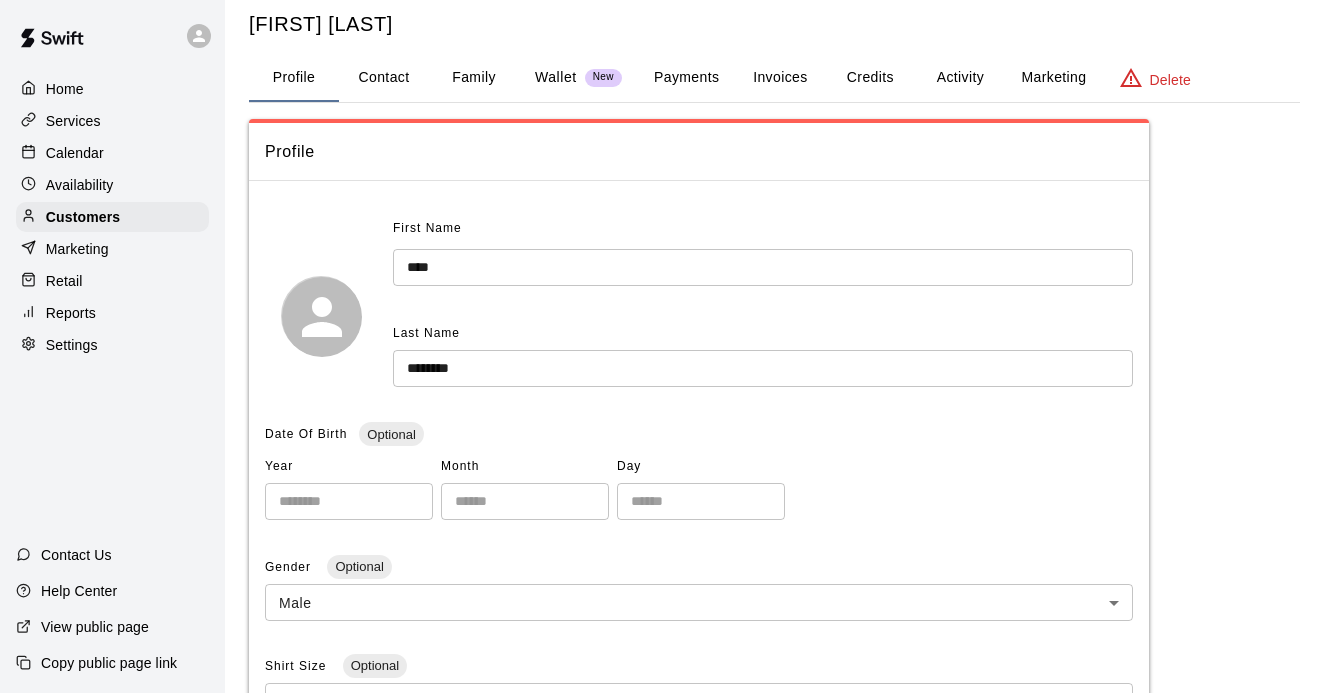 scroll, scrollTop: 43, scrollLeft: 0, axis: vertical 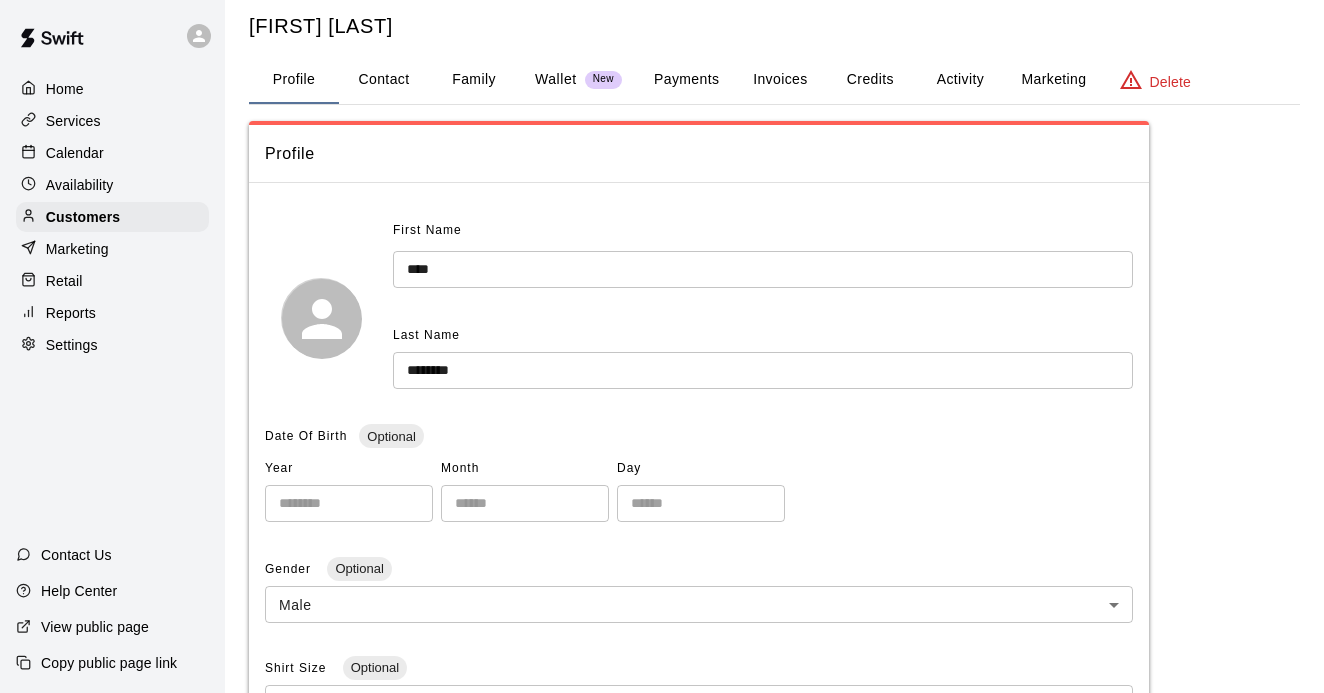 click on "Payments" at bounding box center [686, 80] 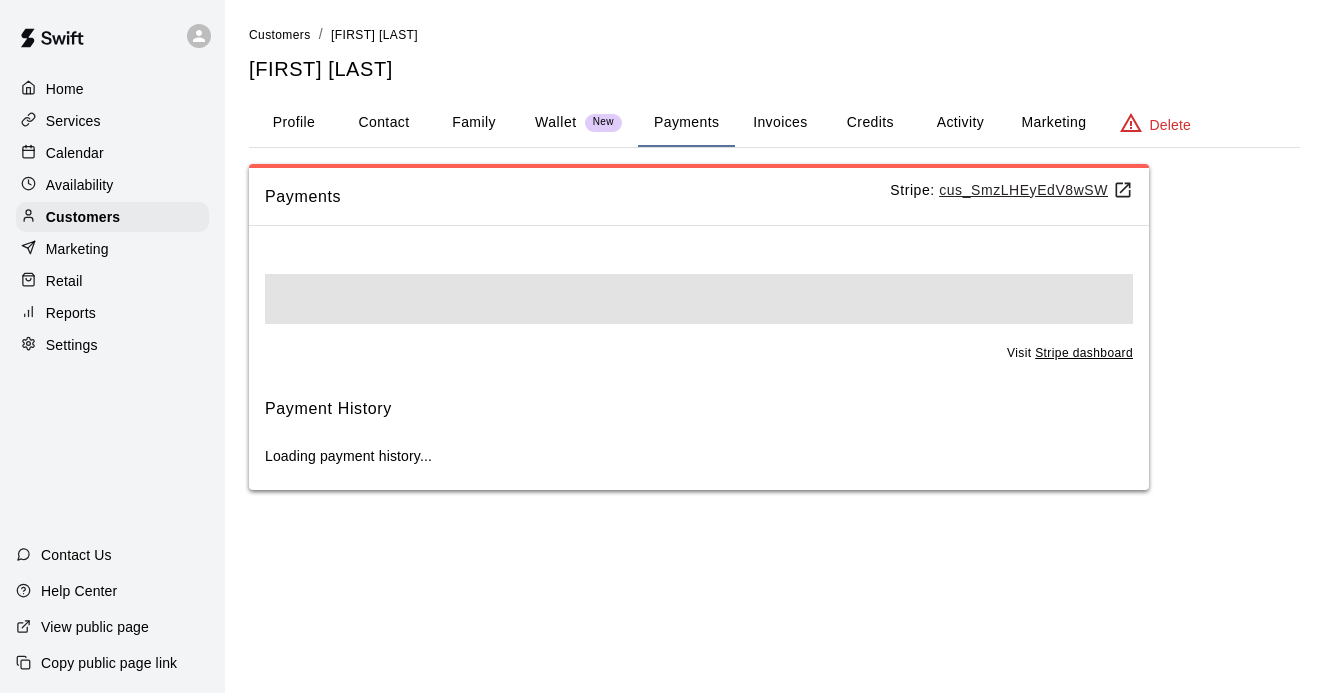 scroll, scrollTop: 0, scrollLeft: 0, axis: both 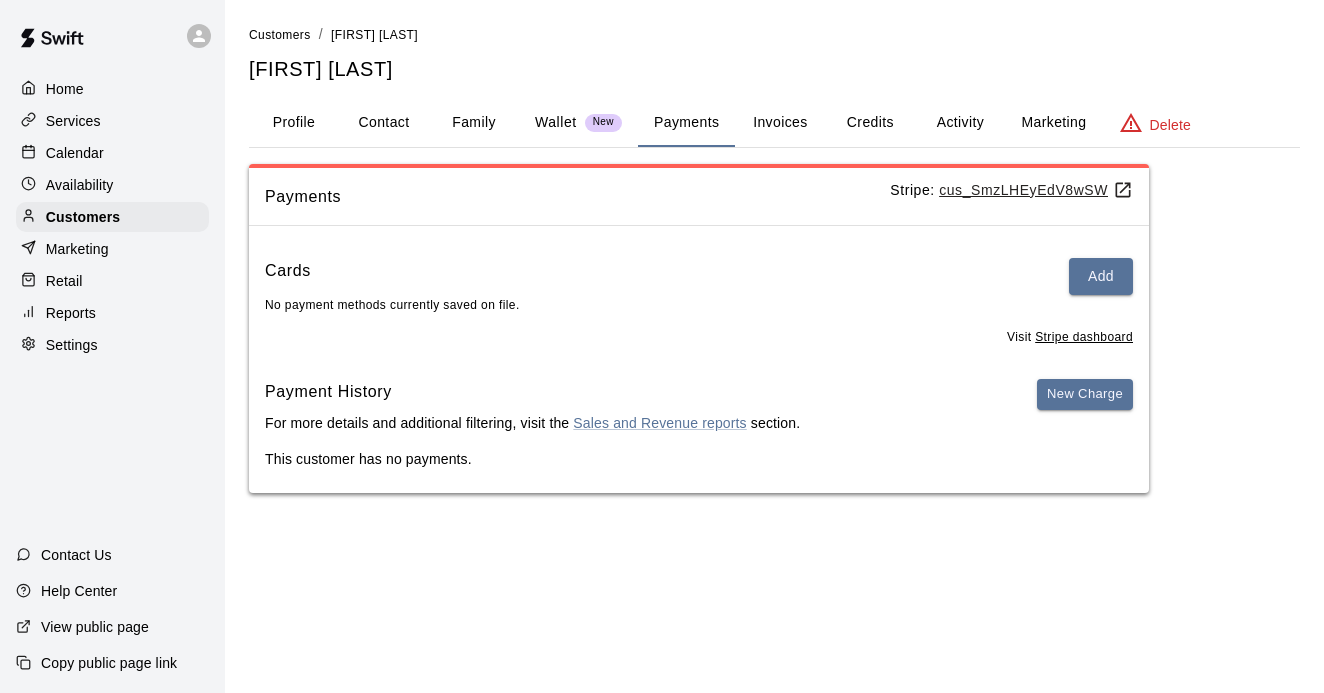 click on "Invoices" at bounding box center (780, 123) 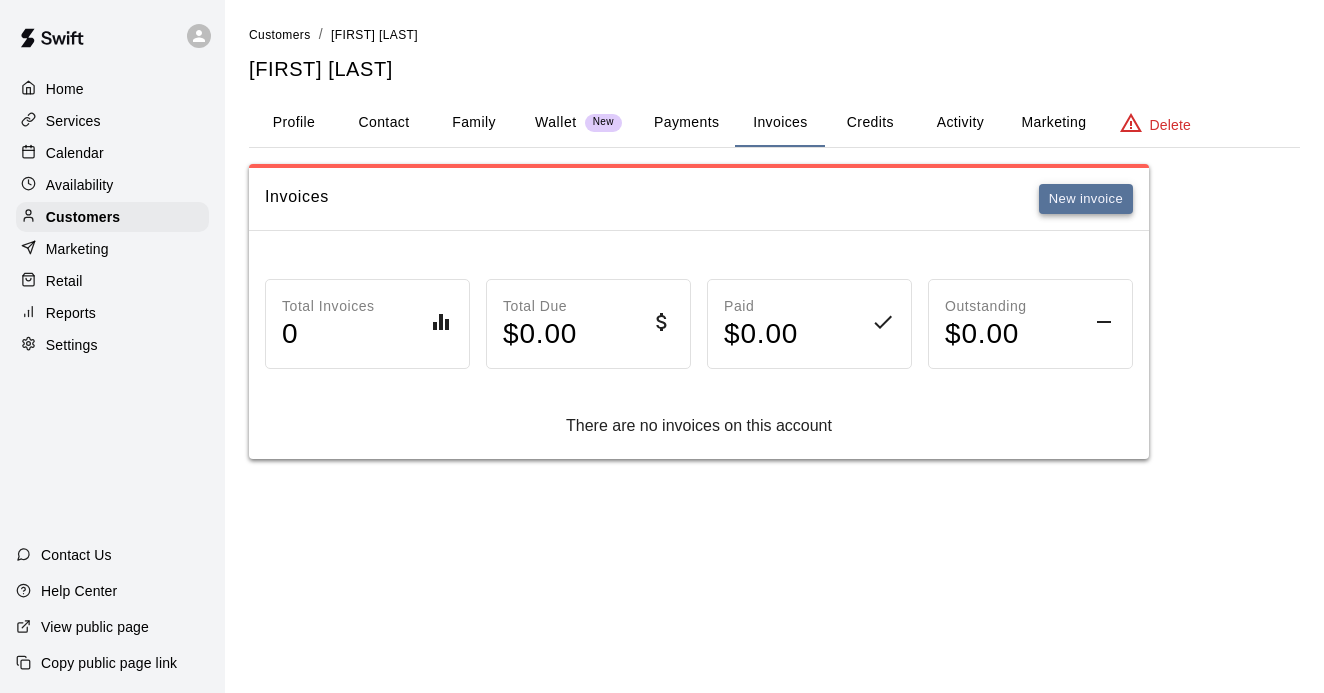 click on "New invoice" at bounding box center (1086, 199) 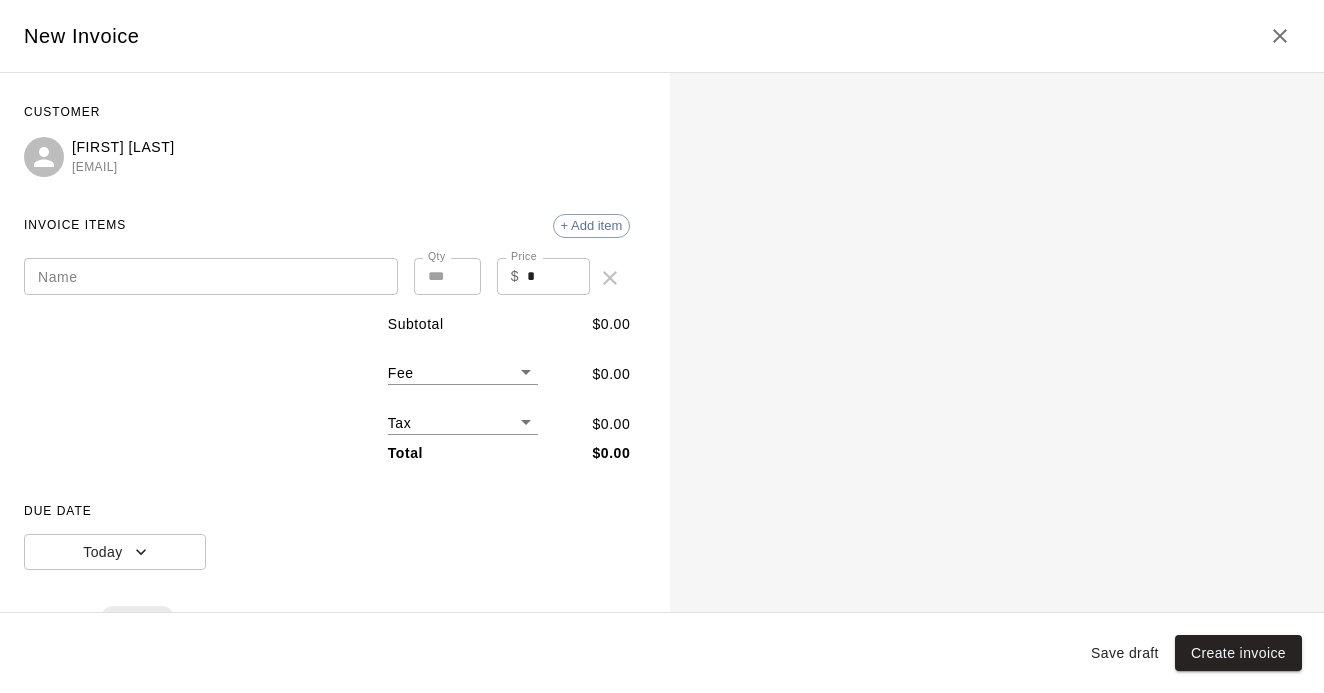 click on "Name" at bounding box center [211, 276] 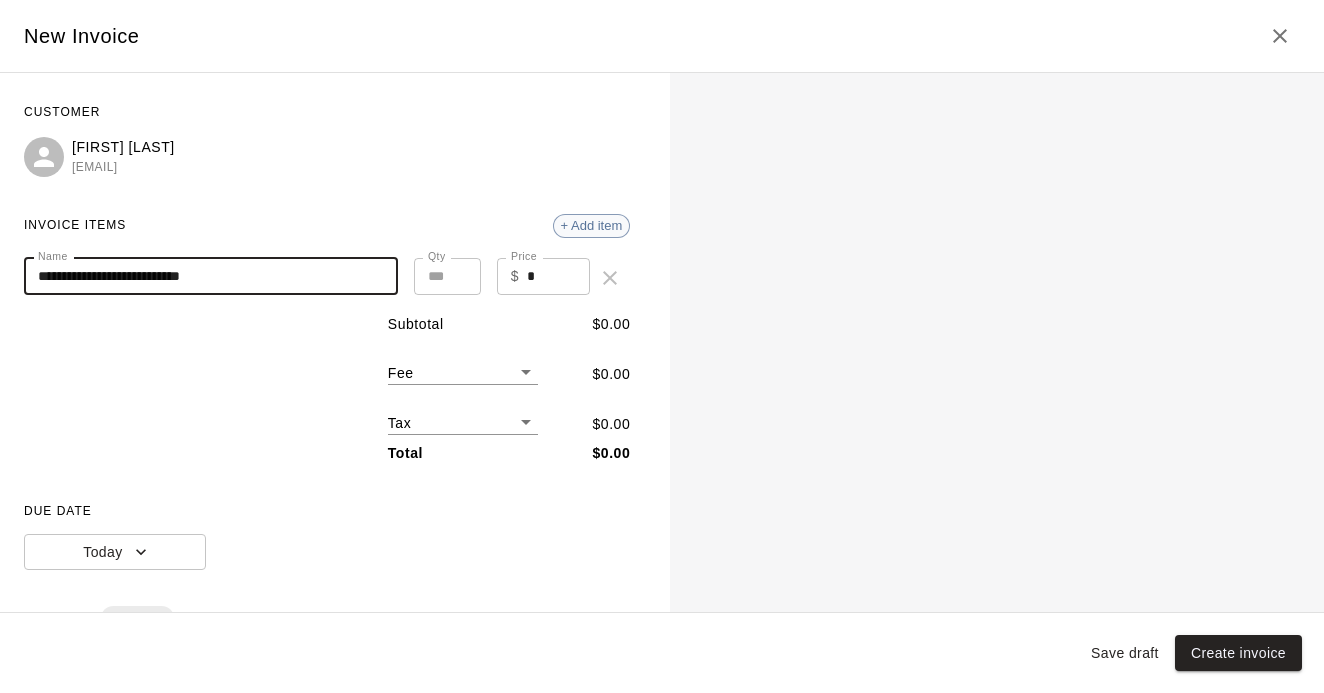 type on "**********" 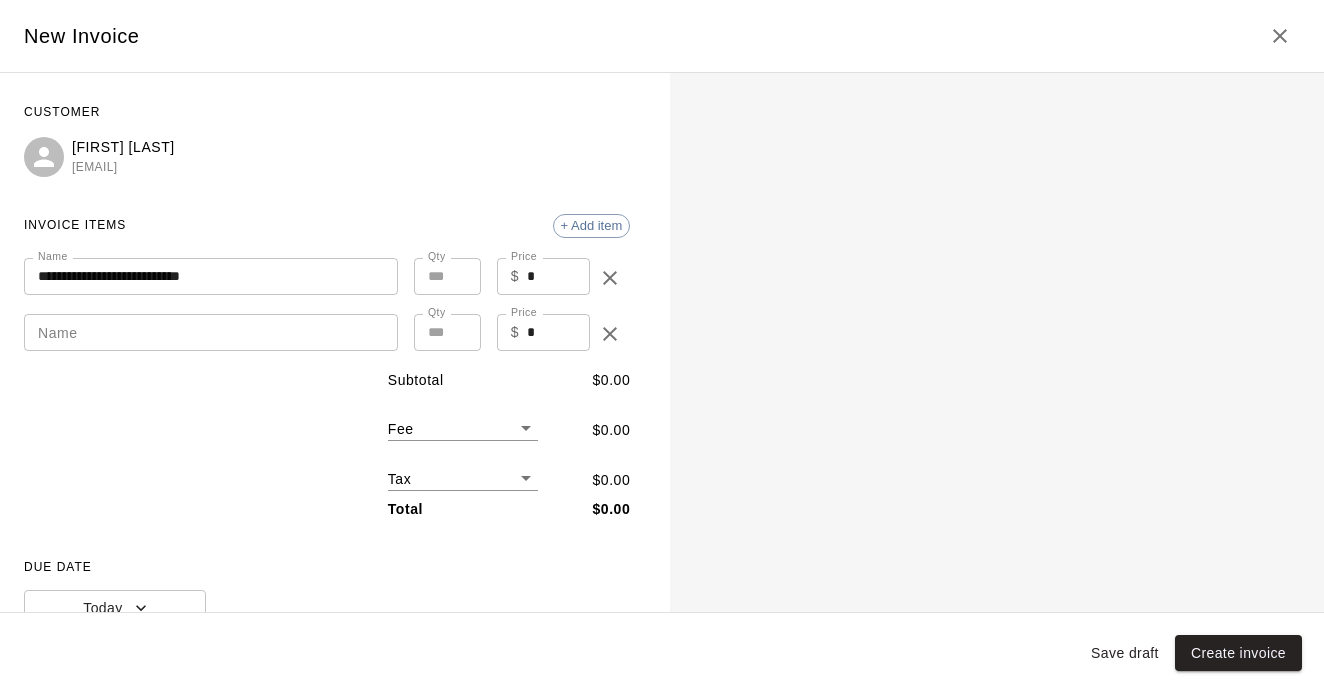 click on "Name" at bounding box center [211, 332] 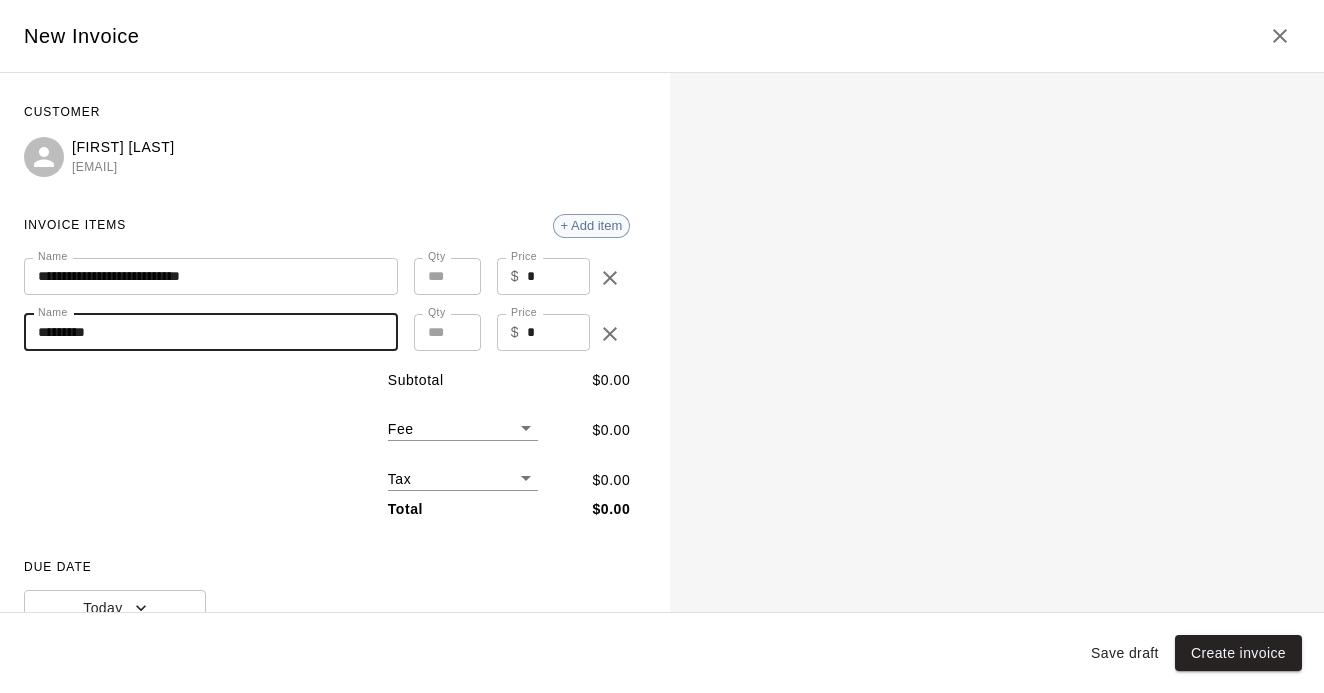 type on "********" 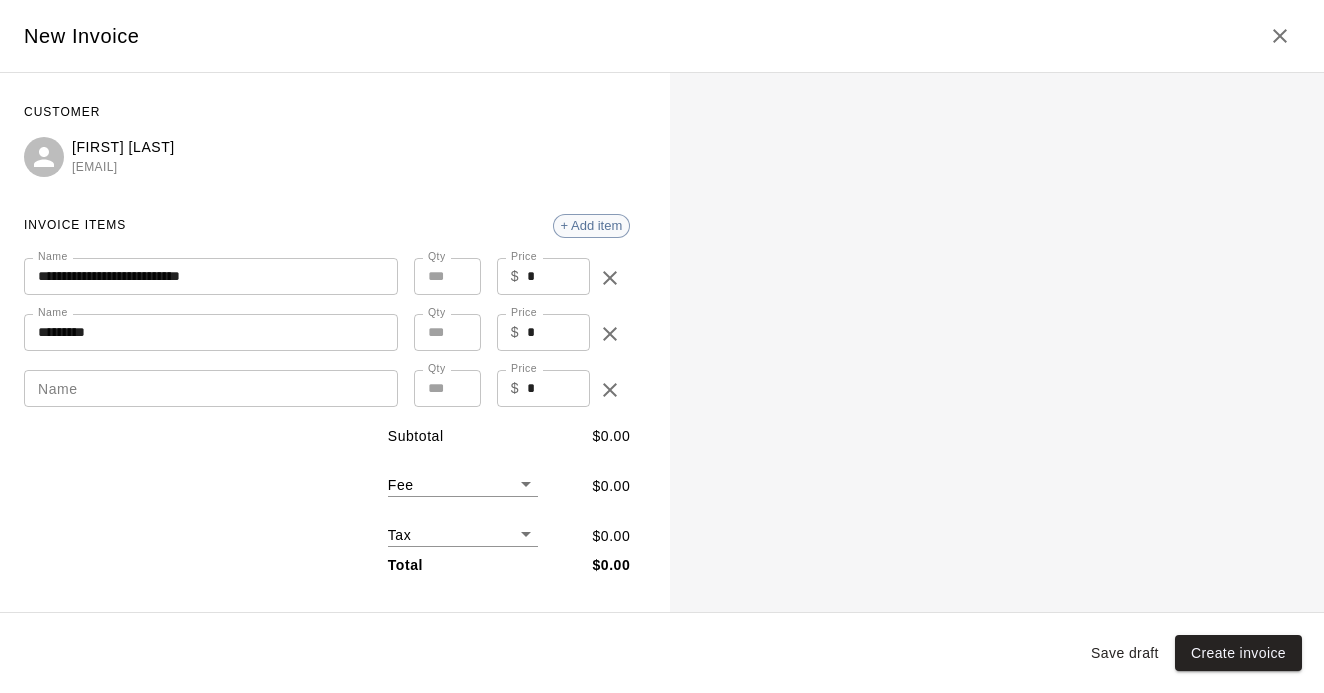 click on "+ Add item" at bounding box center (592, 225) 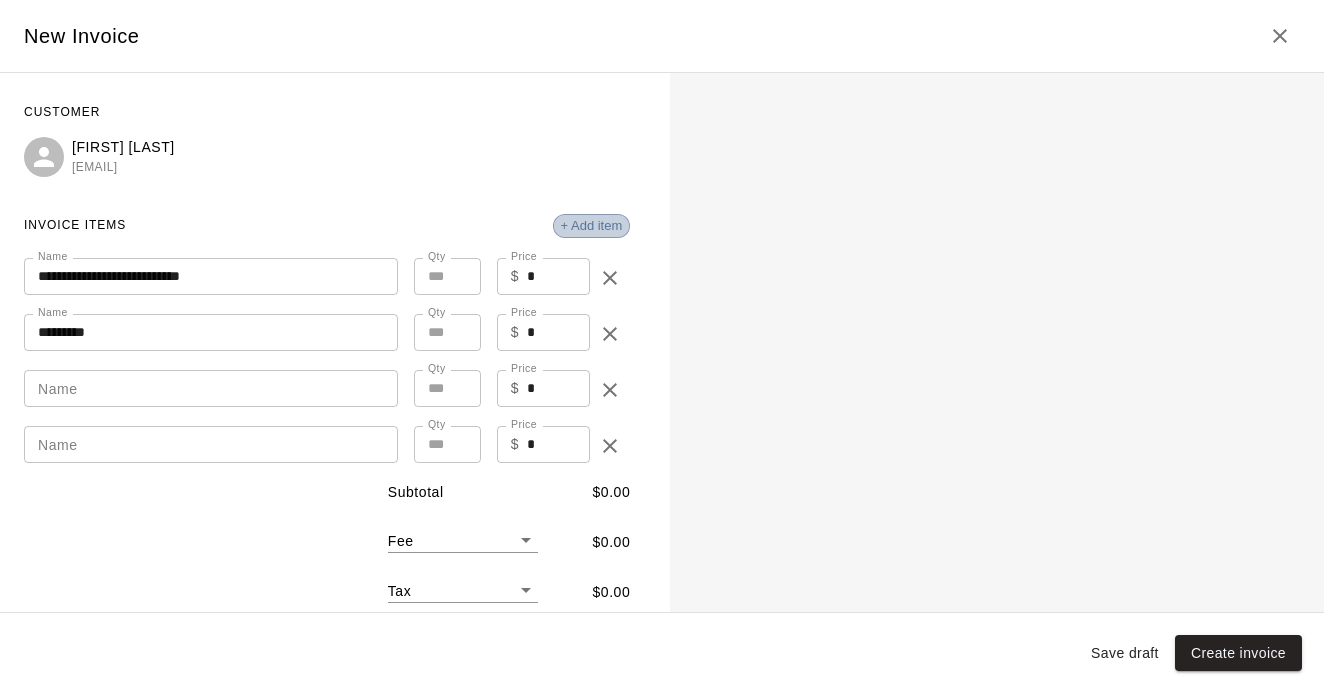 click on "+ Add item" at bounding box center [592, 225] 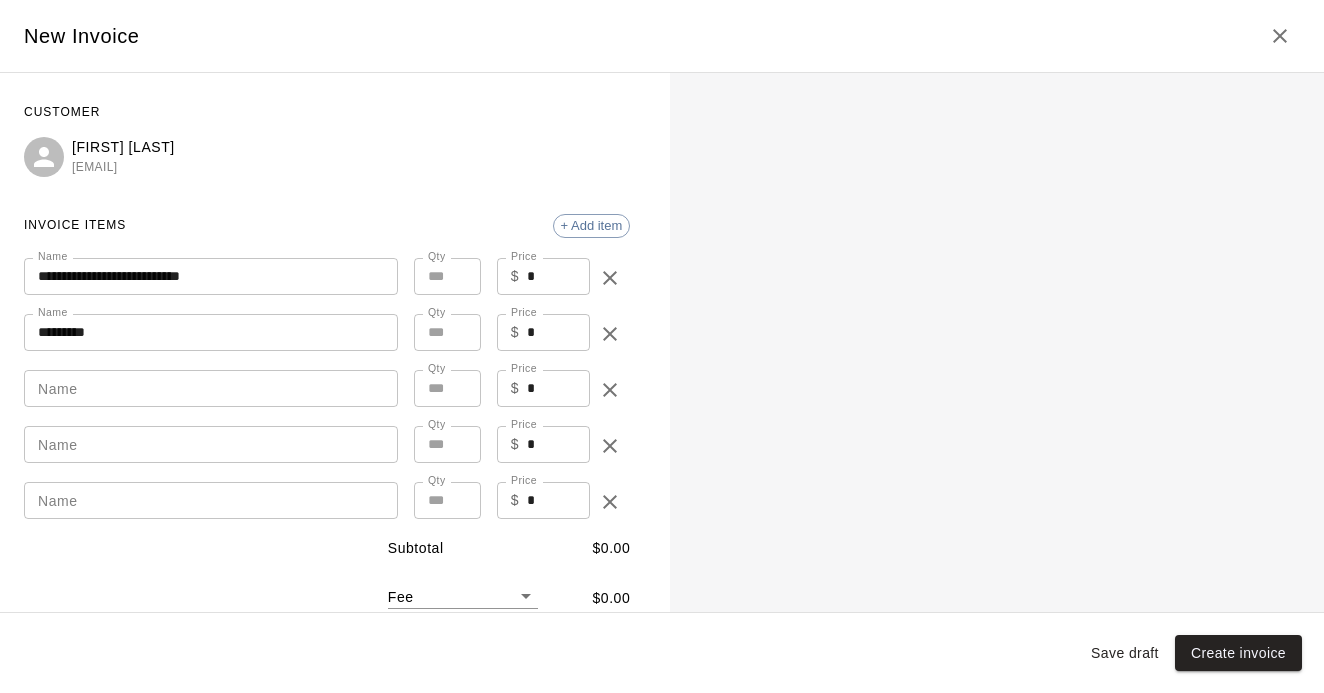 click on "Name" at bounding box center [211, 388] 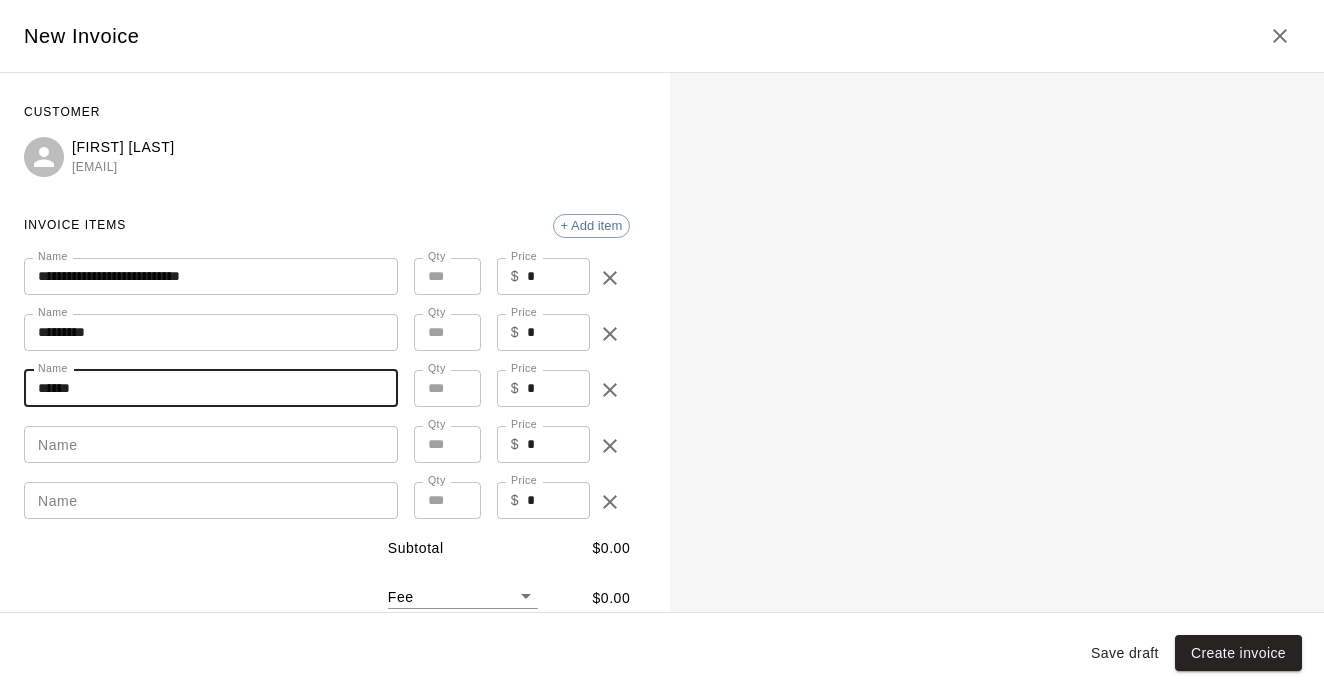 type on "******" 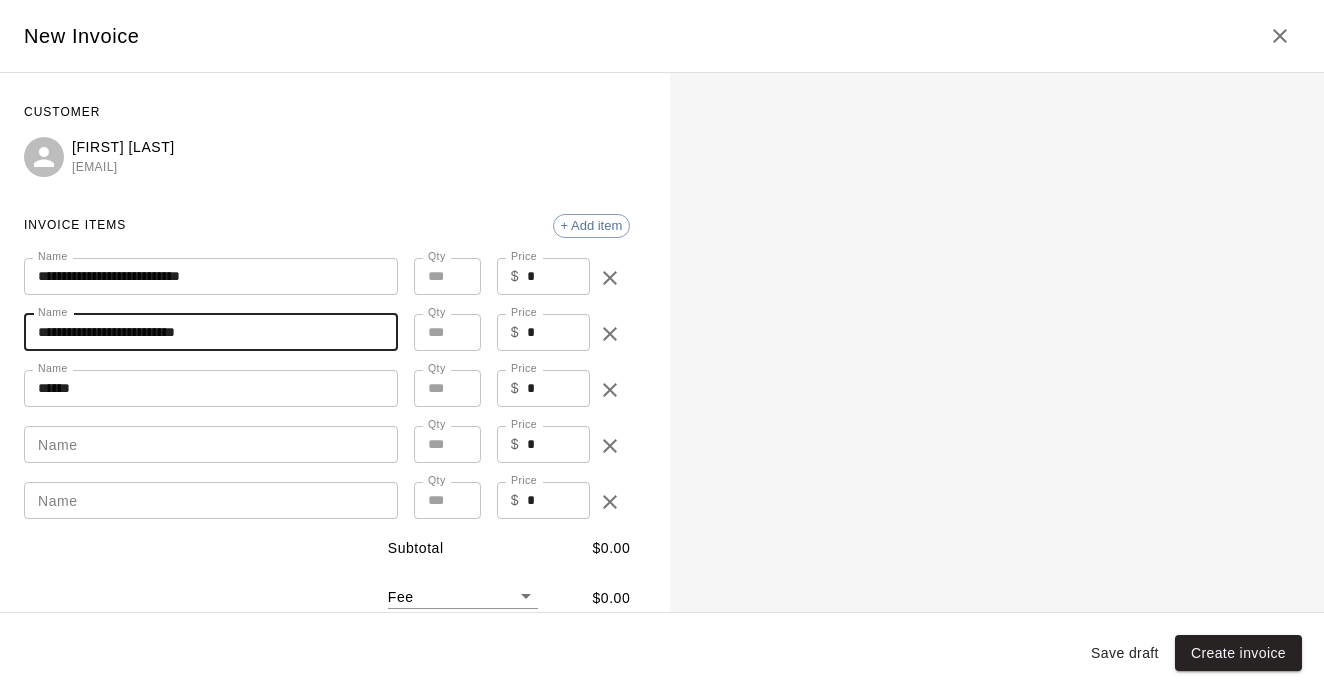 type on "**********" 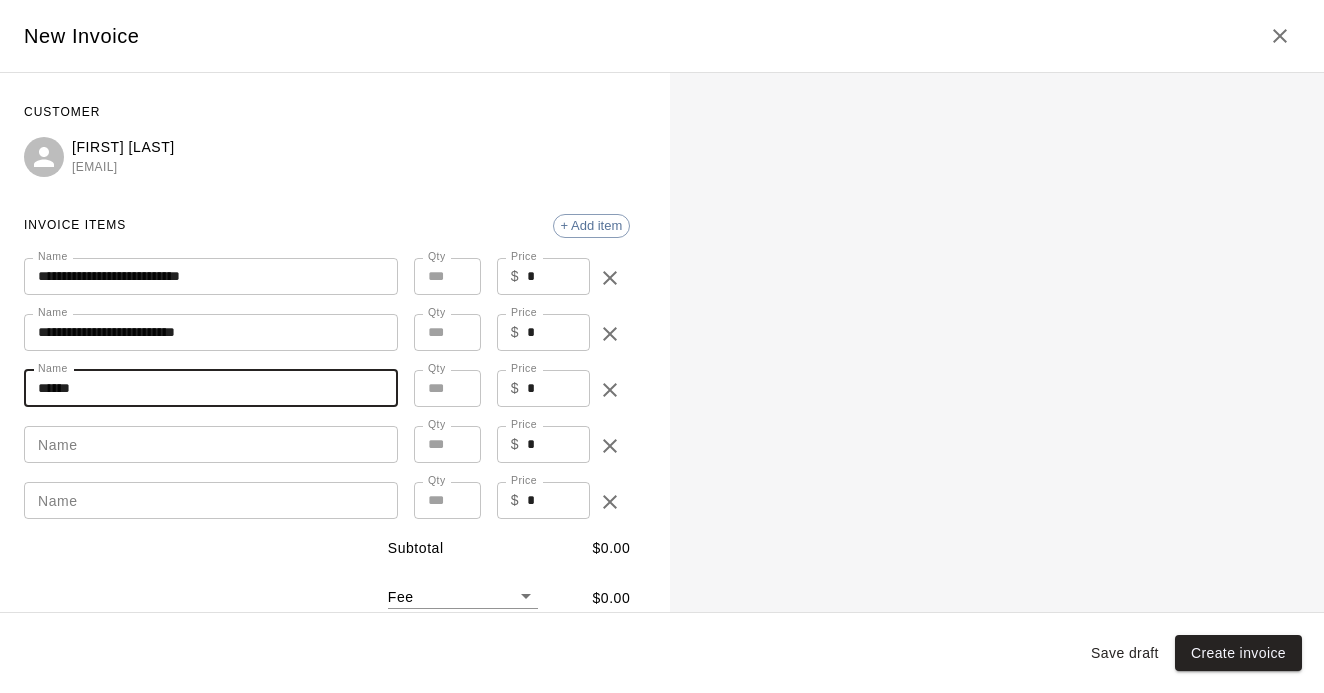 click on "******" at bounding box center [211, 388] 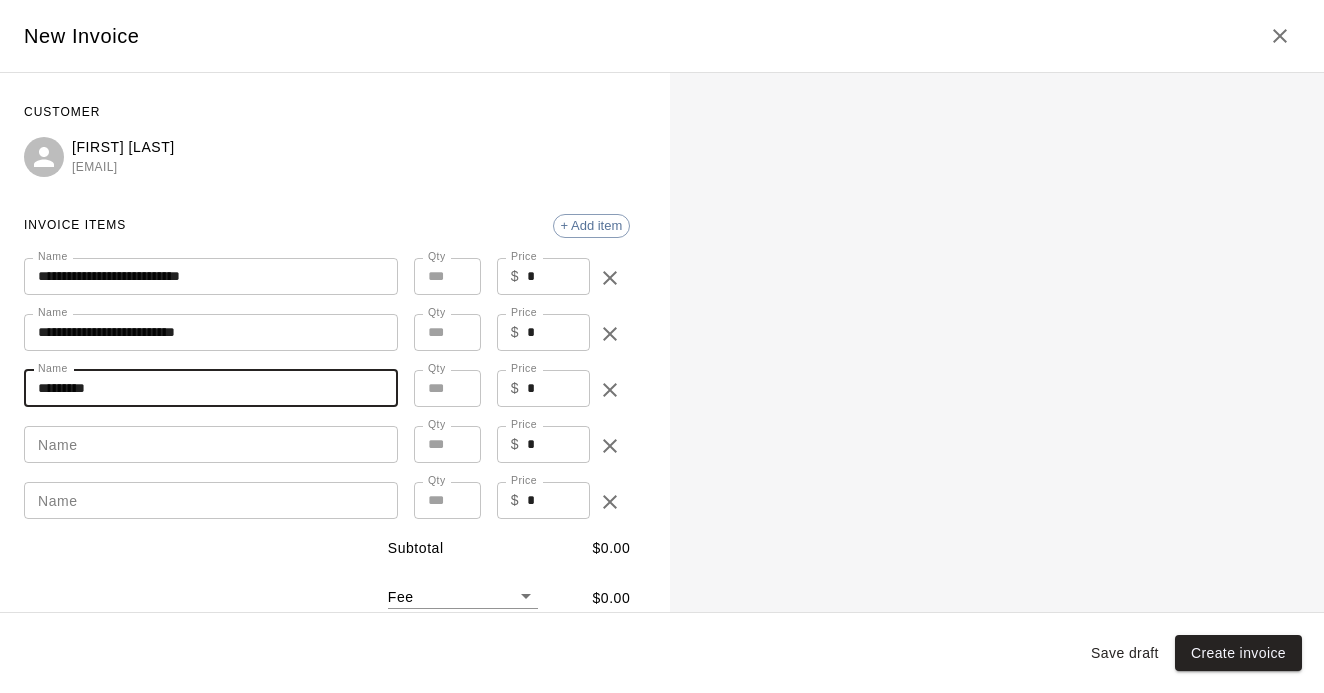 type on "********" 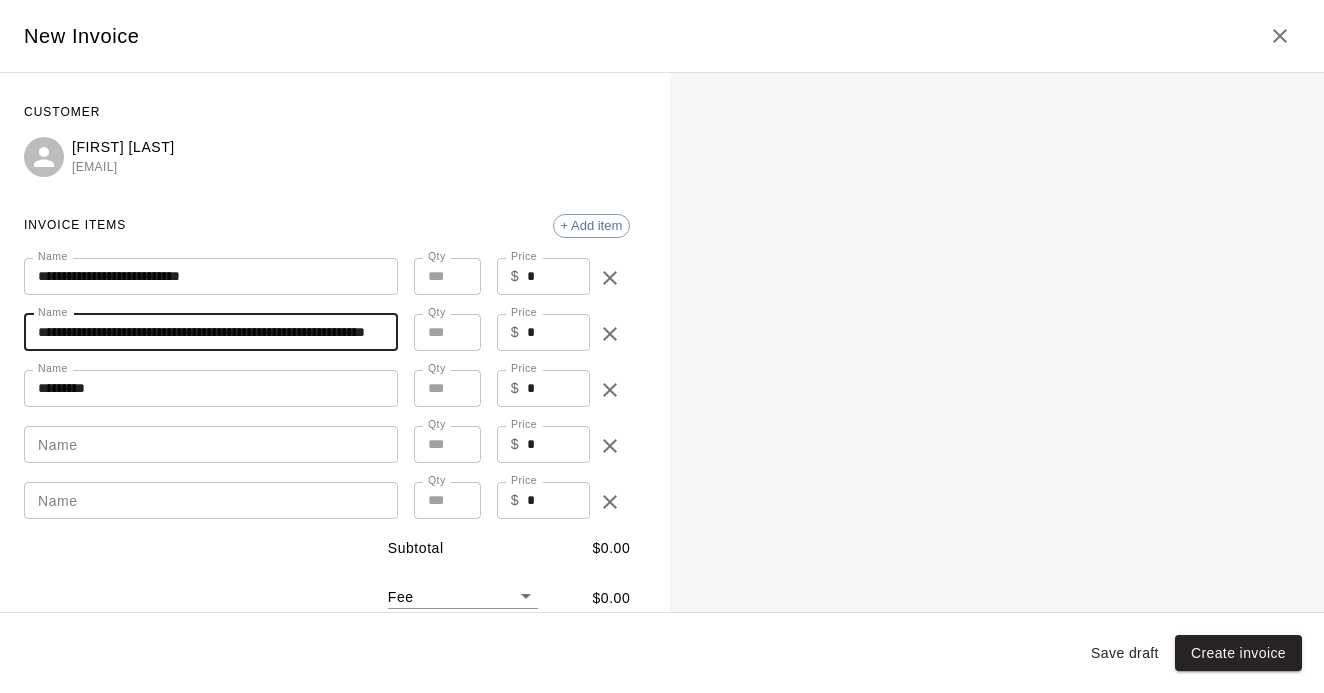 type on "**********" 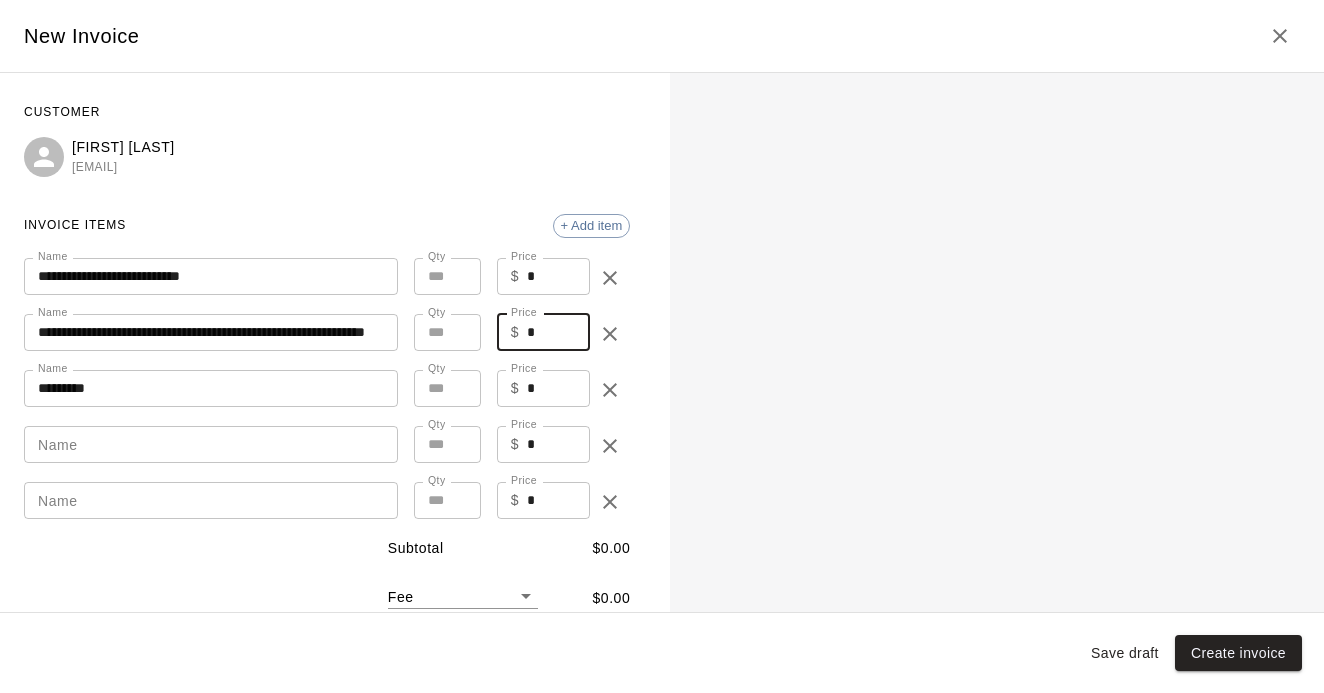 click on "*" at bounding box center (558, 332) 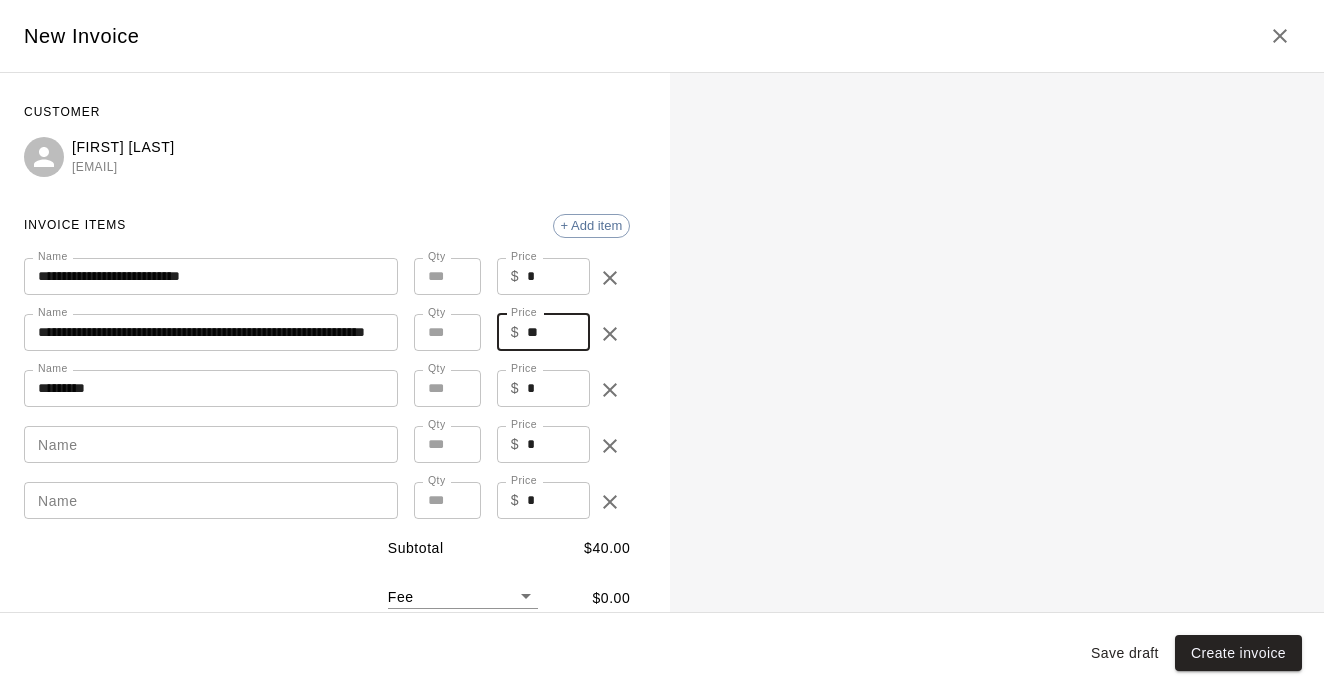 type on "**" 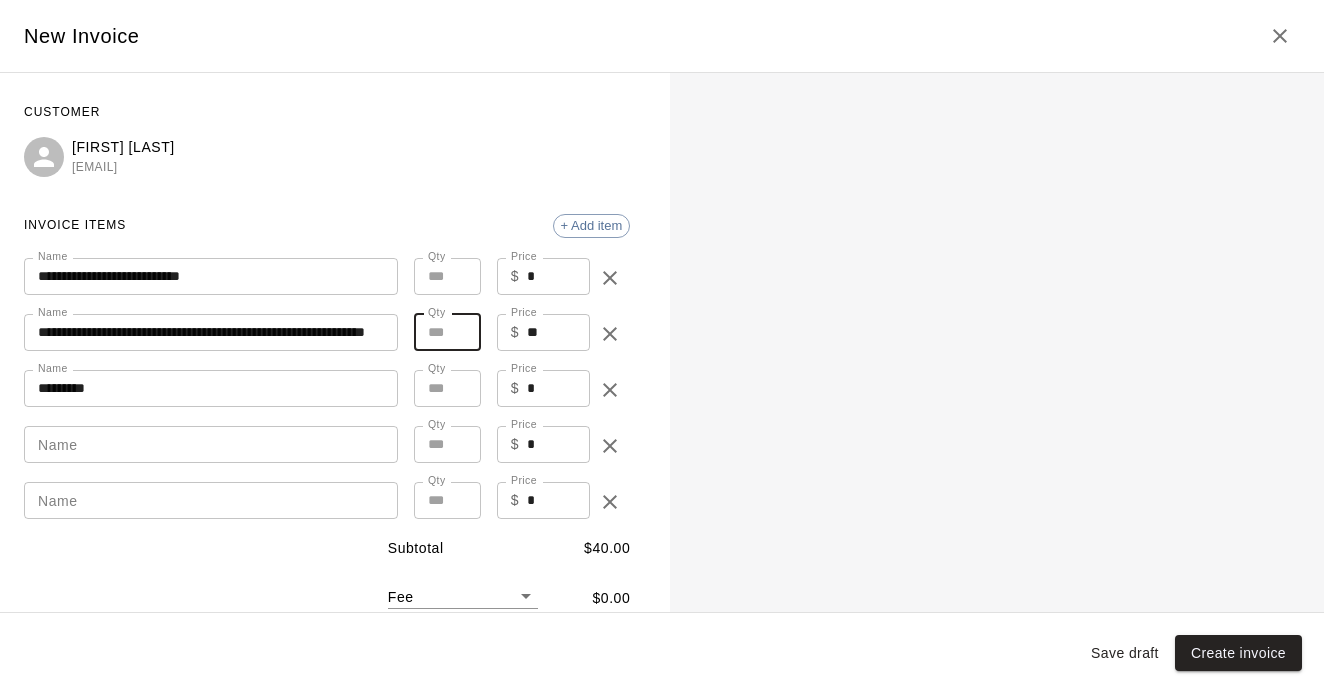 type on "*" 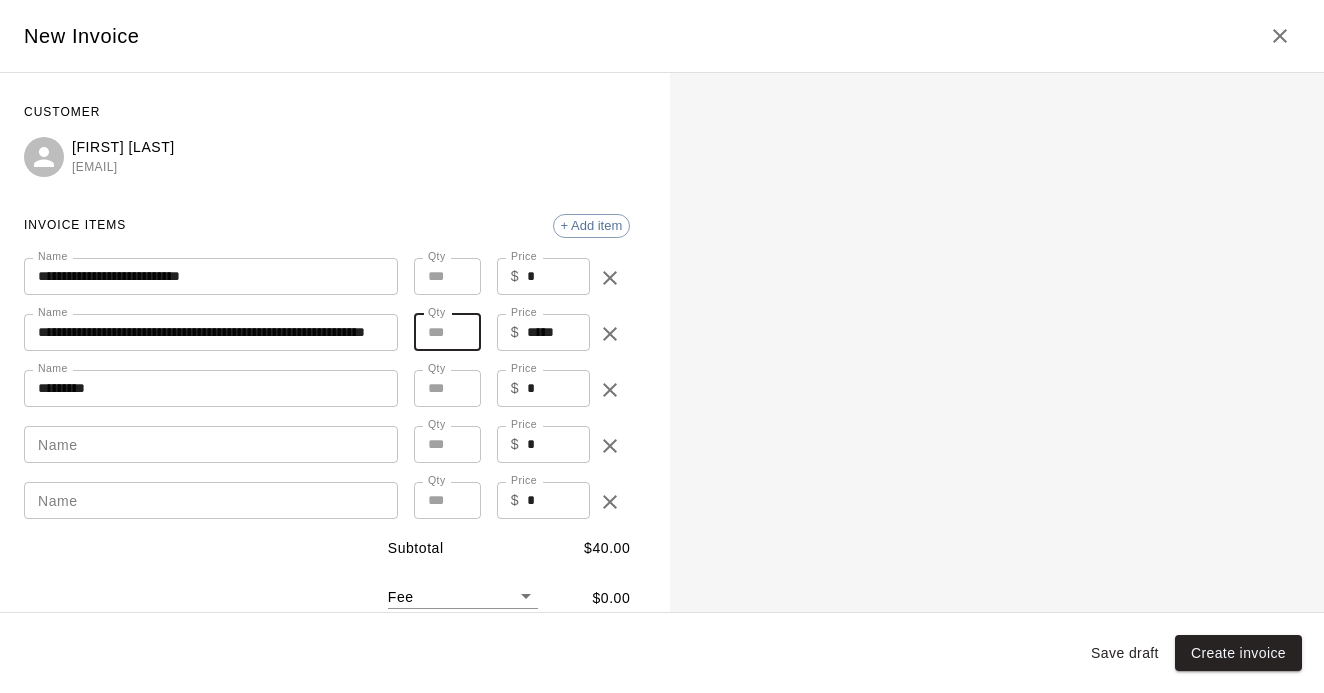 type on "**" 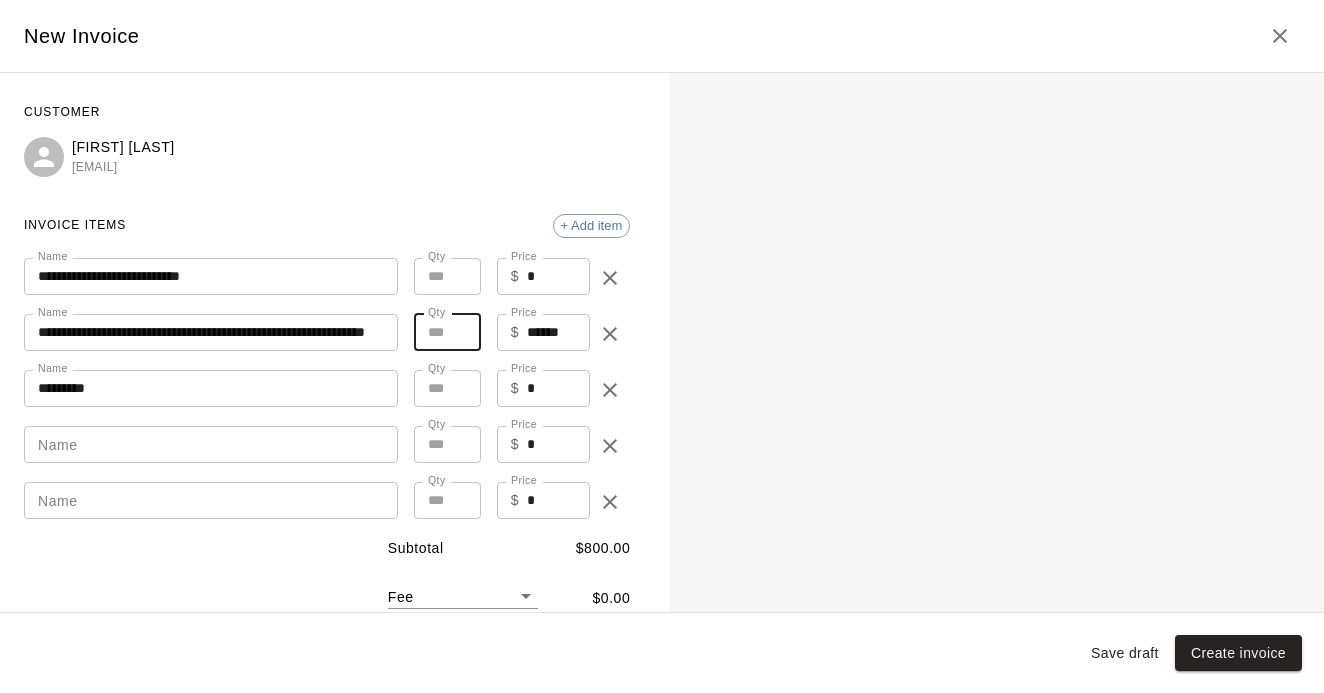 type on "**" 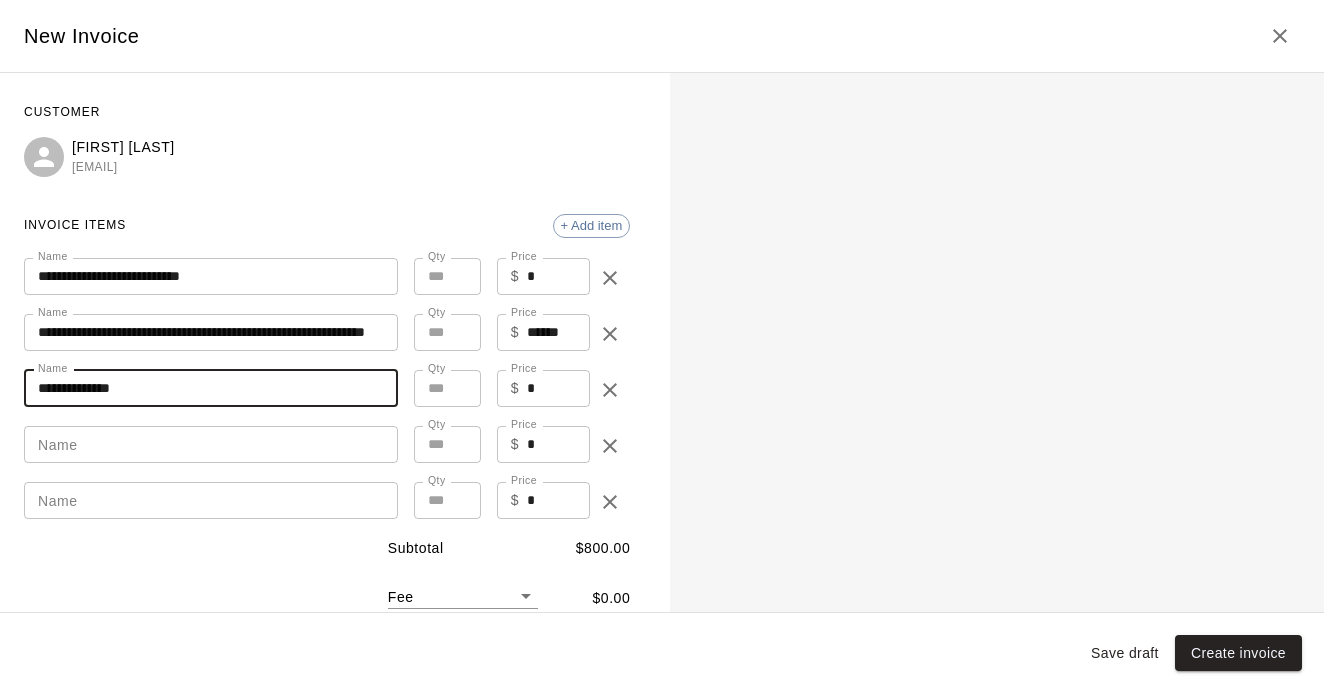 type on "**********" 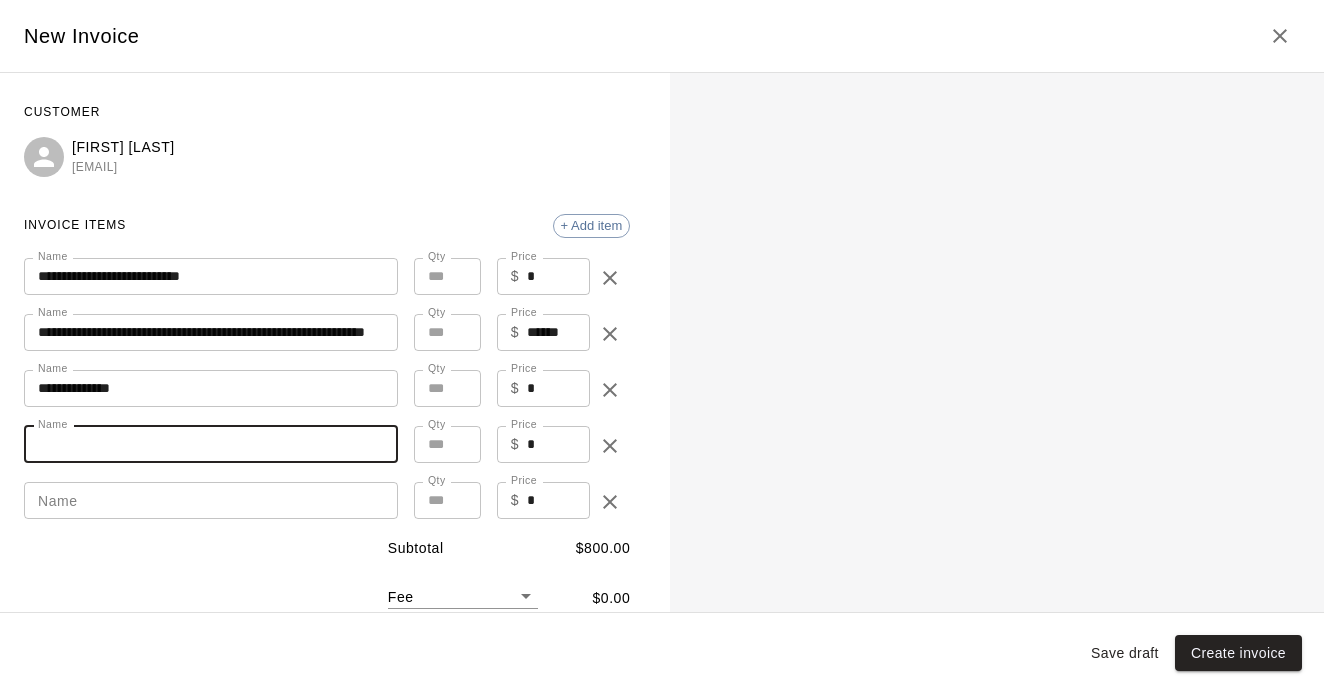click on "Name" at bounding box center [211, 444] 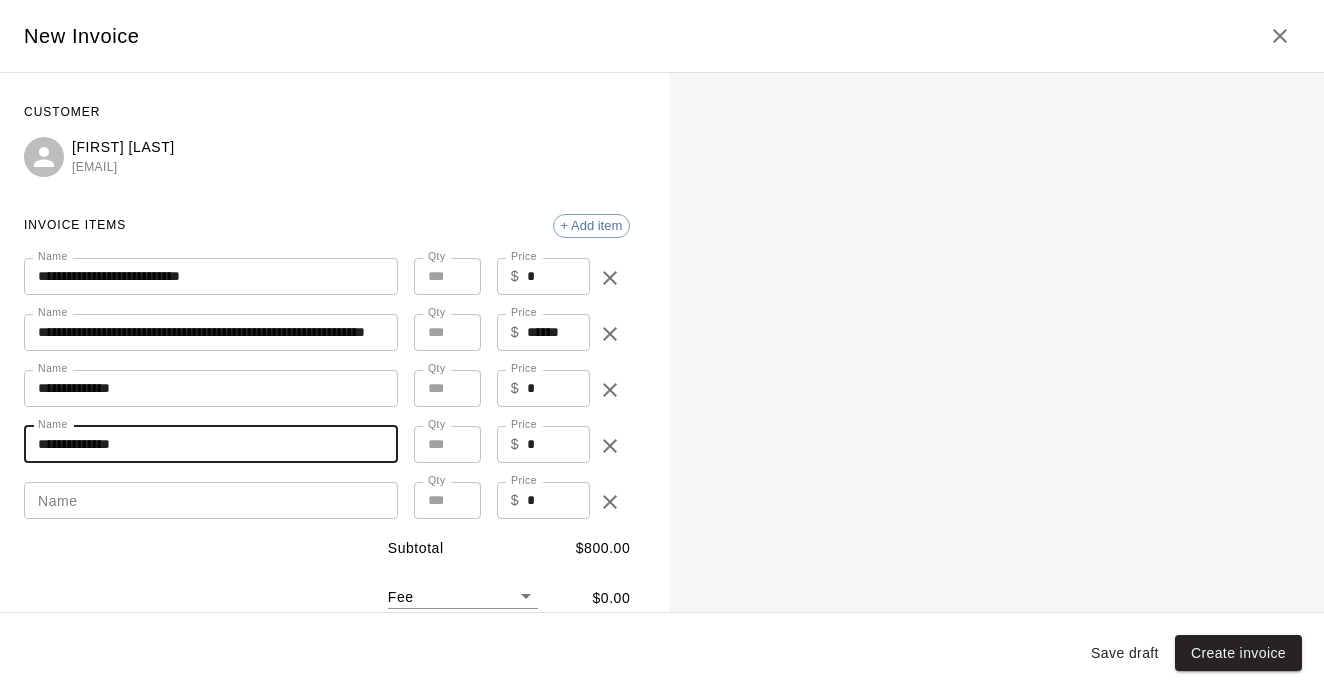 type on "**********" 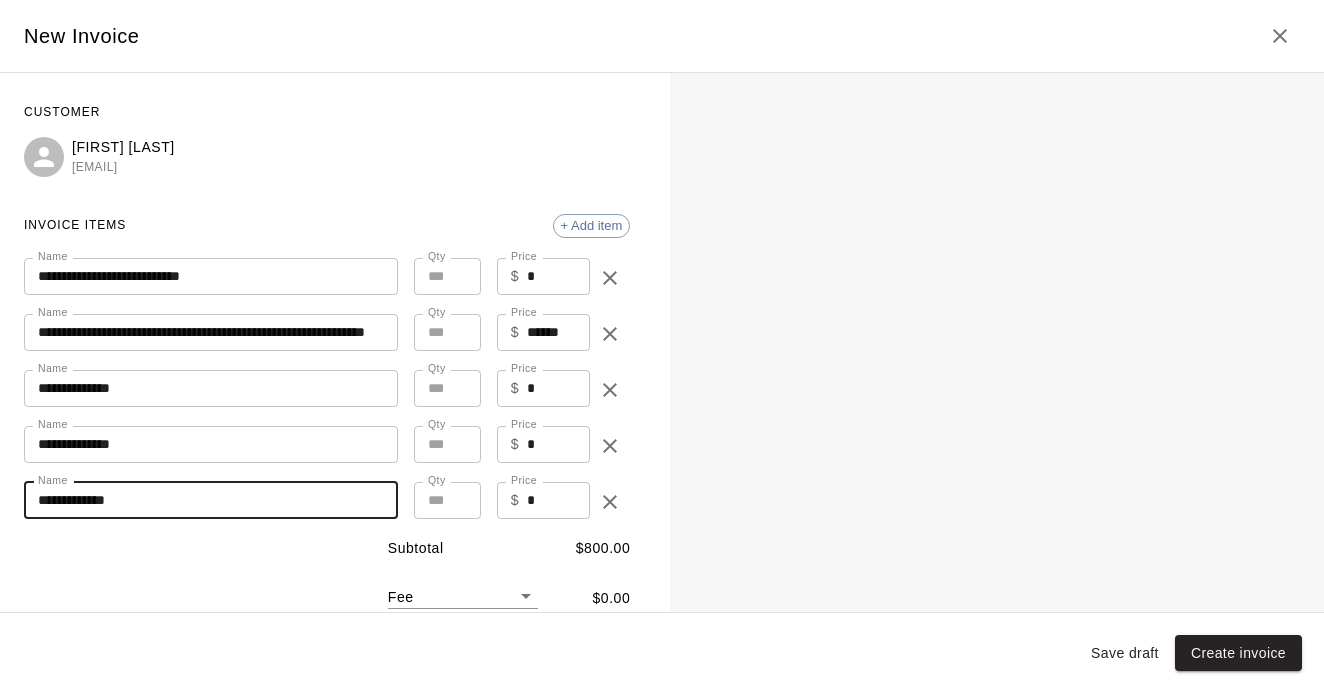 type on "**********" 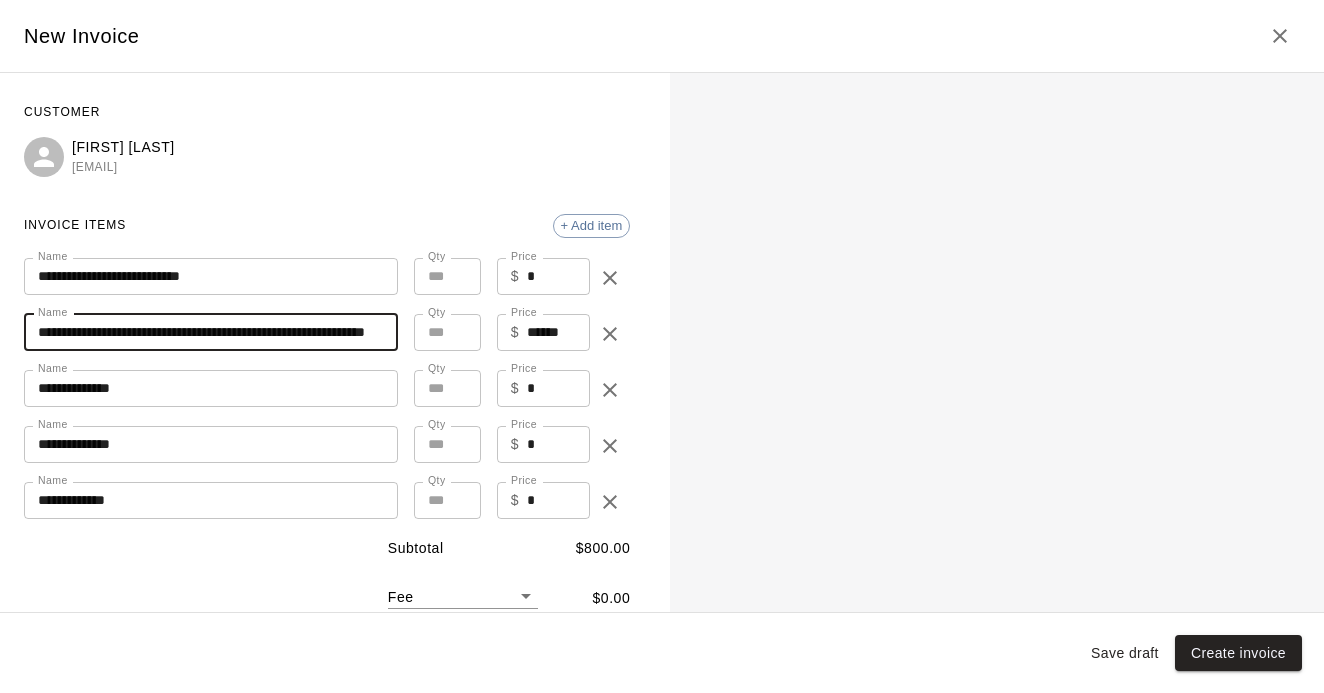 click on "**********" at bounding box center (211, 332) 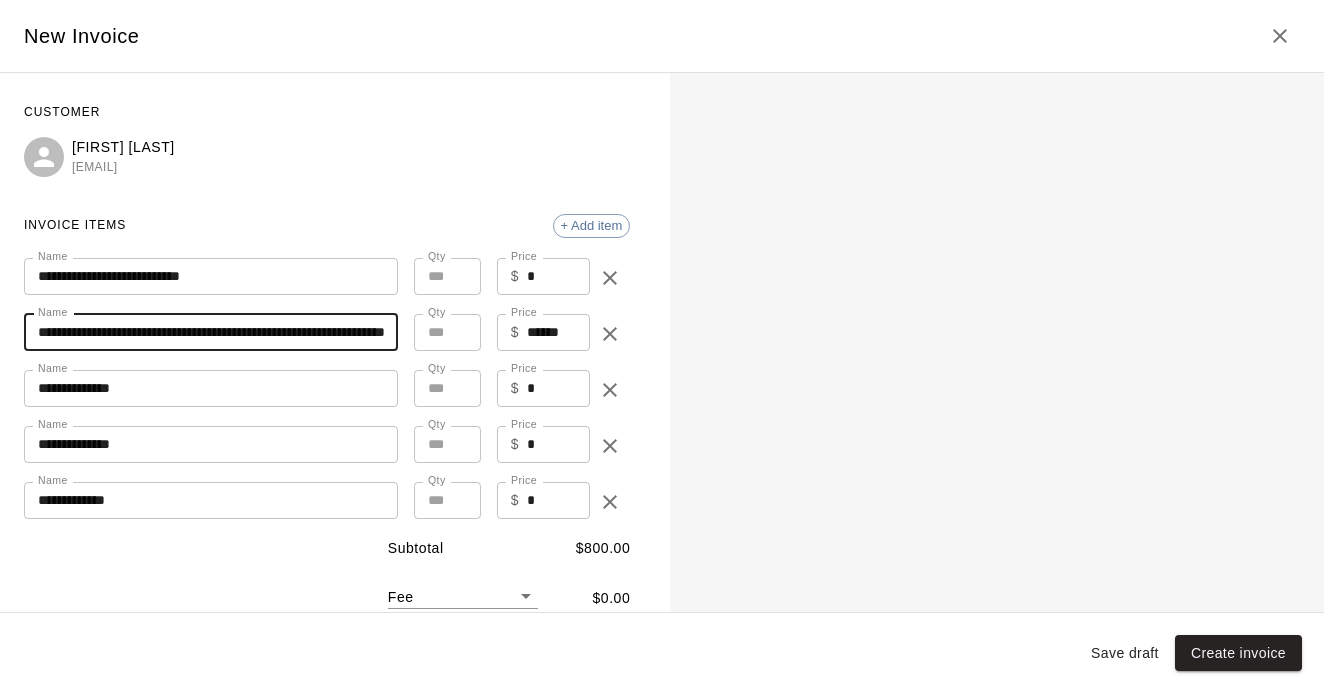 click on "**********" at bounding box center (211, 332) 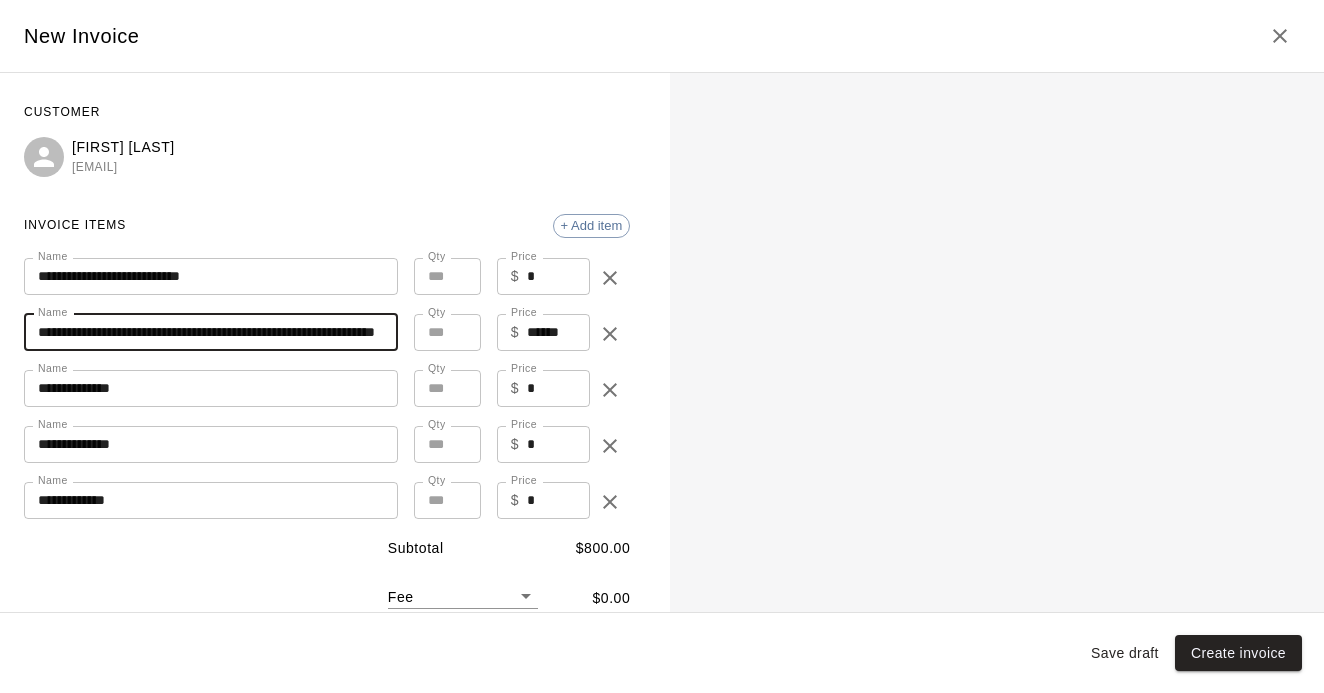 click on "**********" at bounding box center [211, 332] 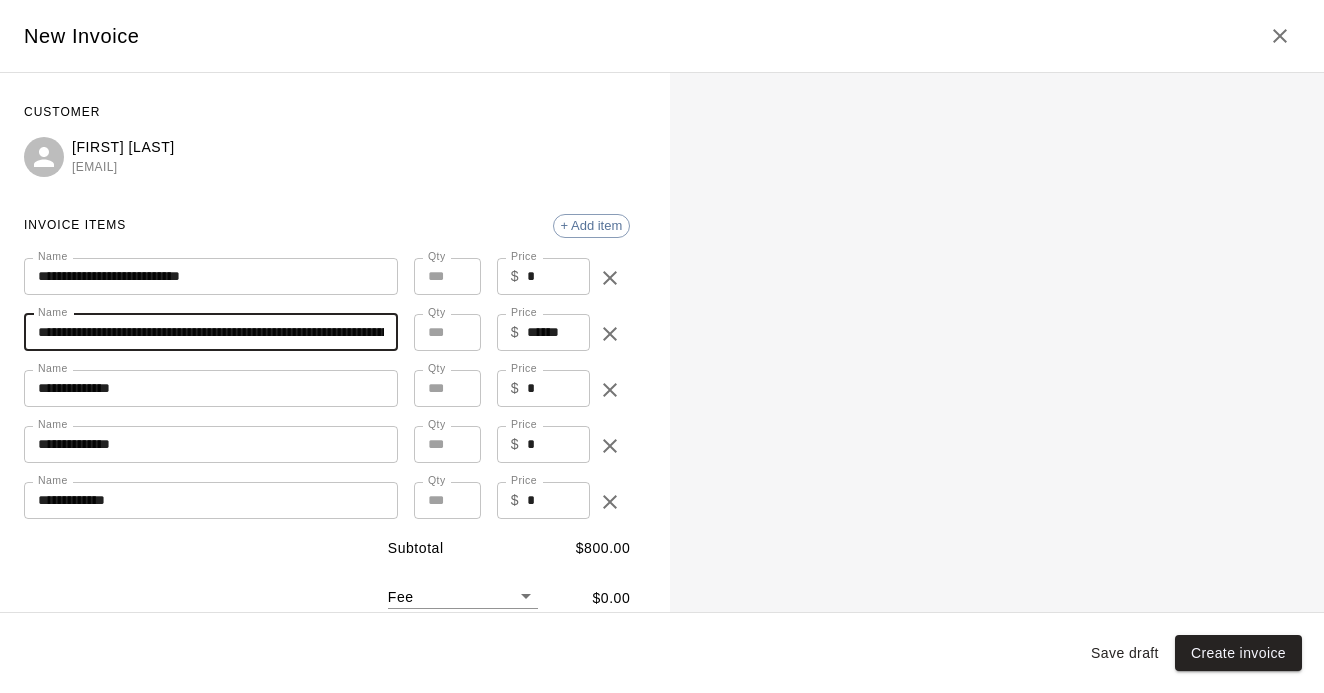 type on "**********" 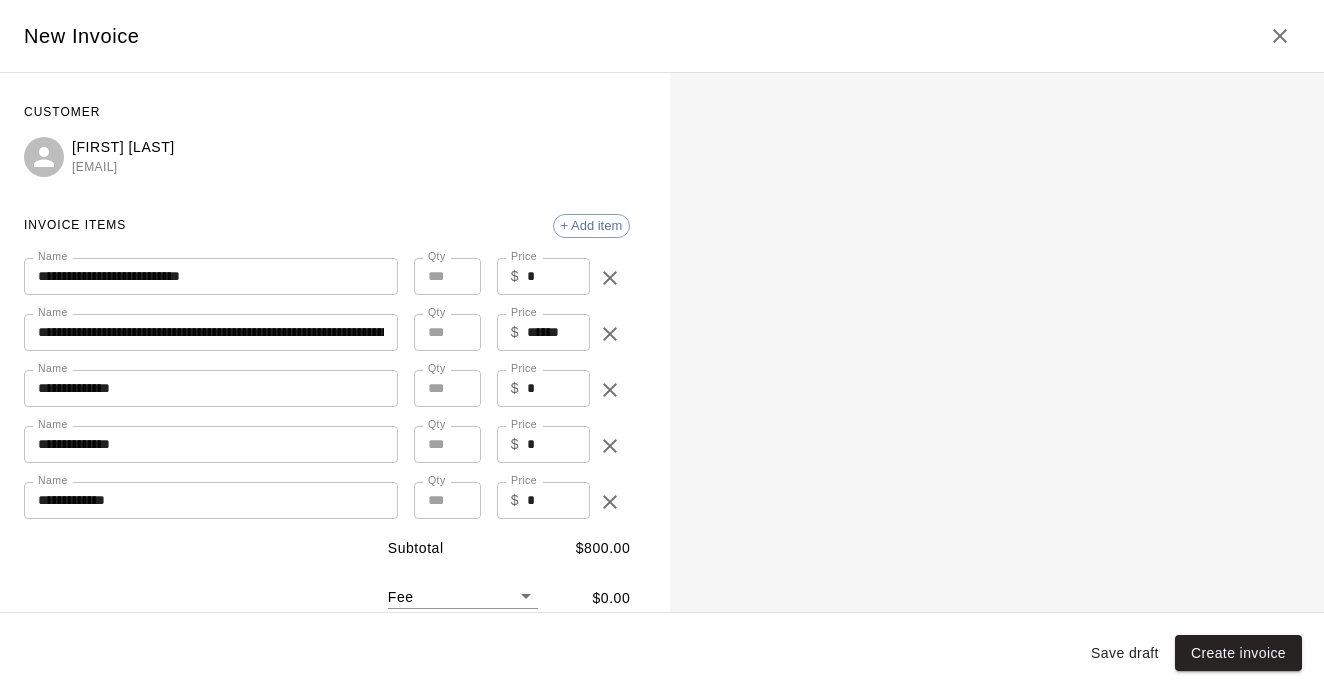 click on "**********" at bounding box center (211, 388) 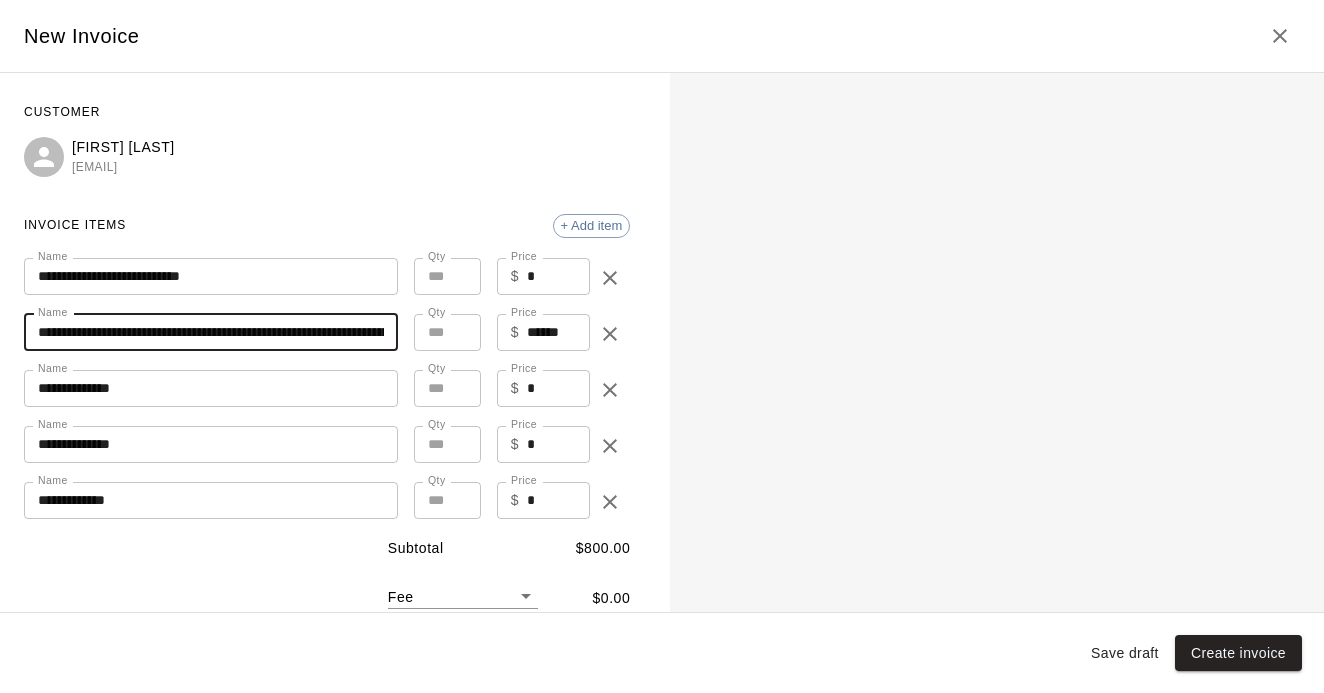click on "**********" at bounding box center (211, 332) 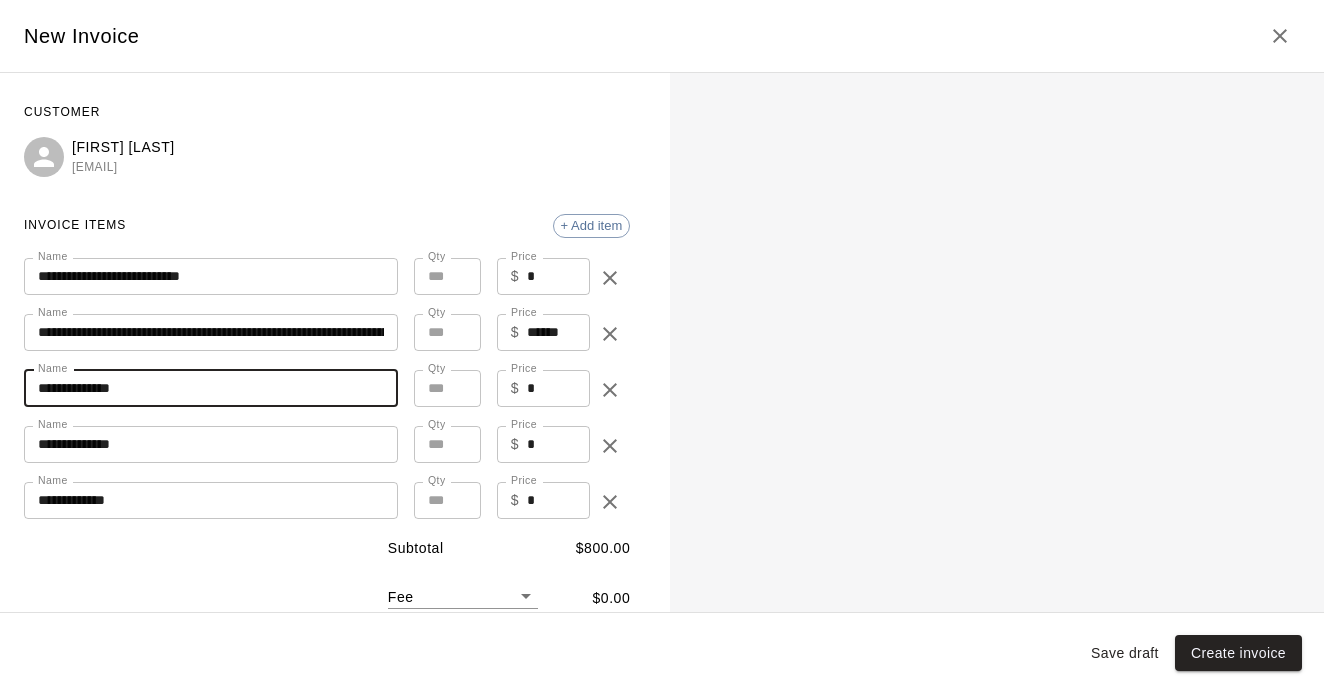 click on "**********" at bounding box center [211, 388] 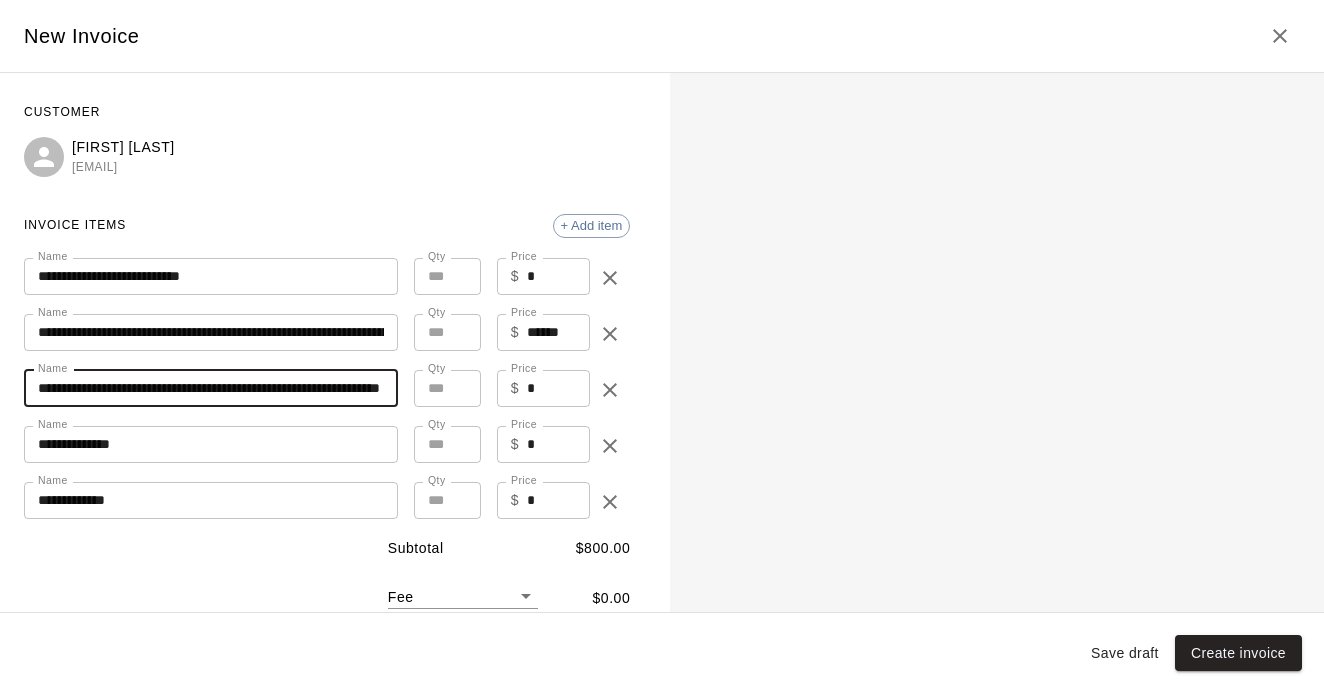 type on "**********" 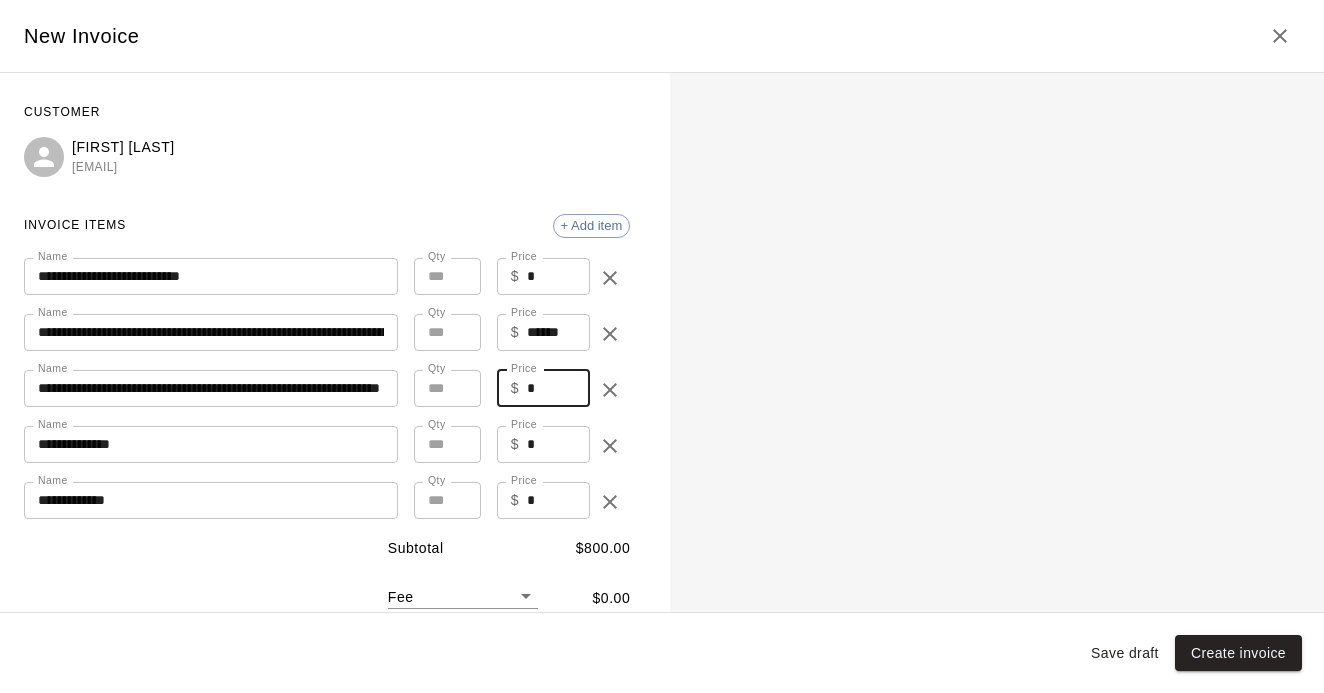 click on "*" at bounding box center (558, 388) 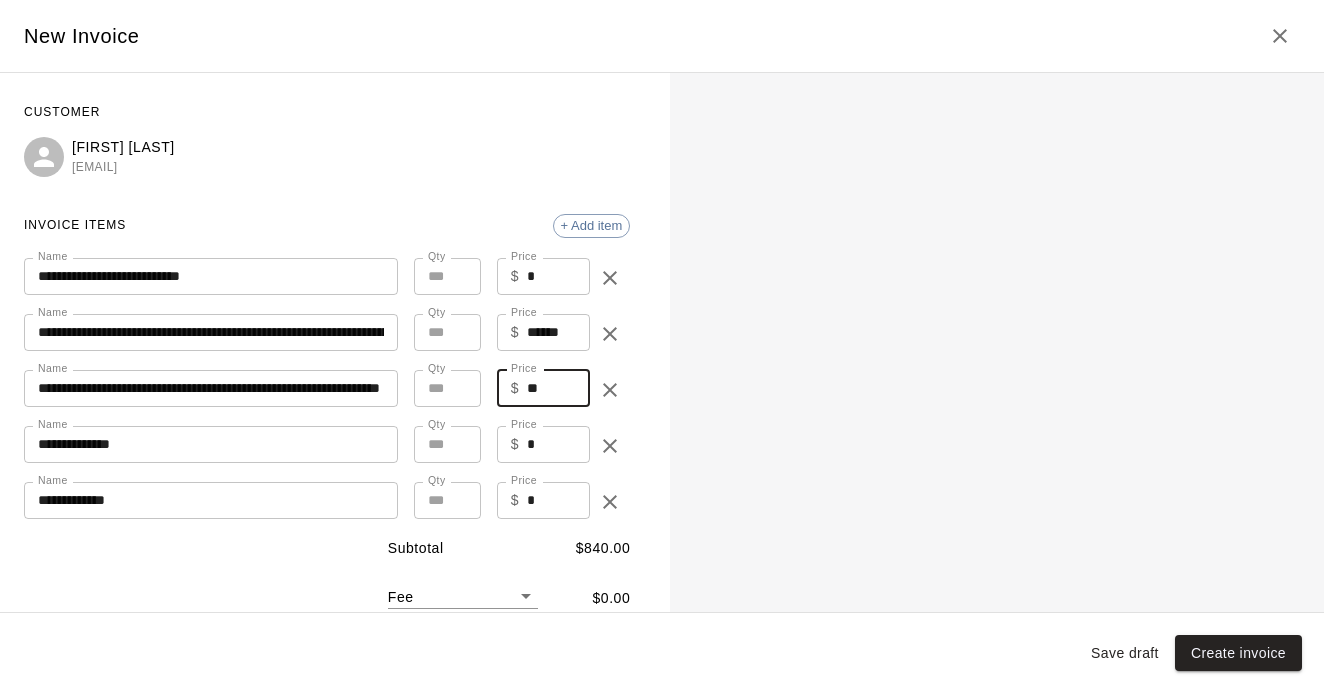 type on "**" 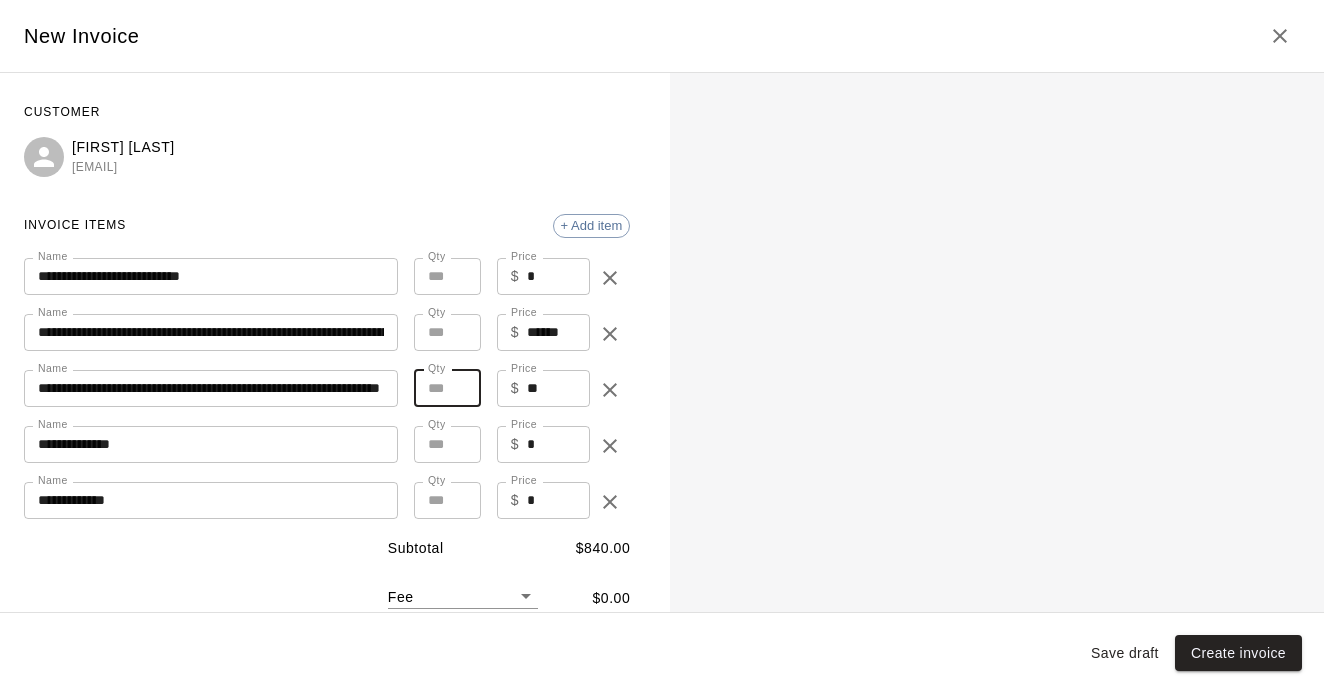 click on "*" at bounding box center [447, 388] 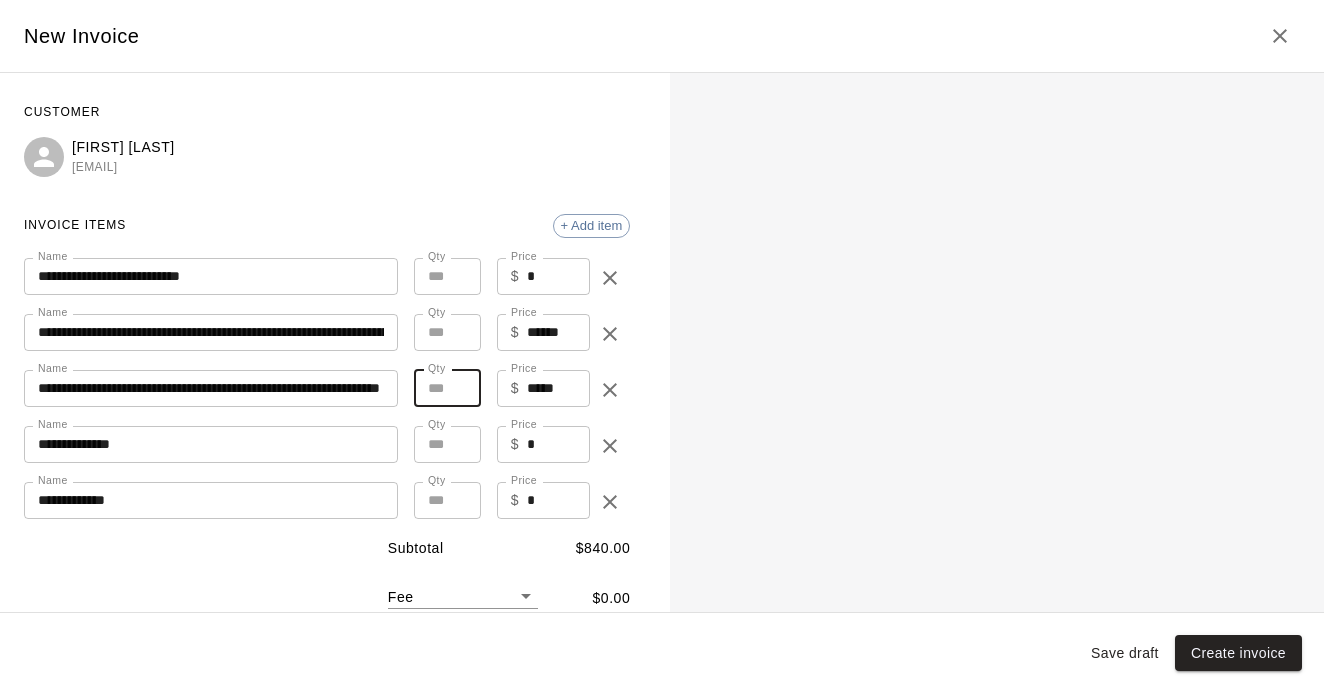 type on "**" 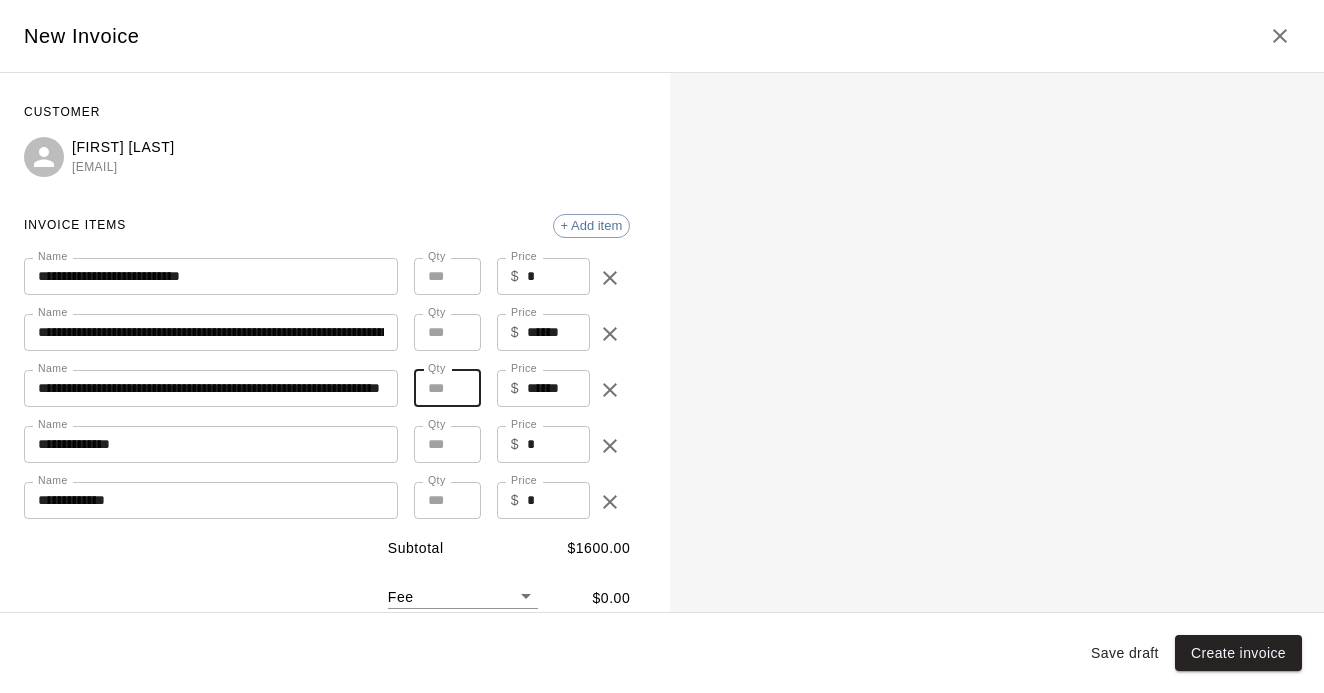 type on "**" 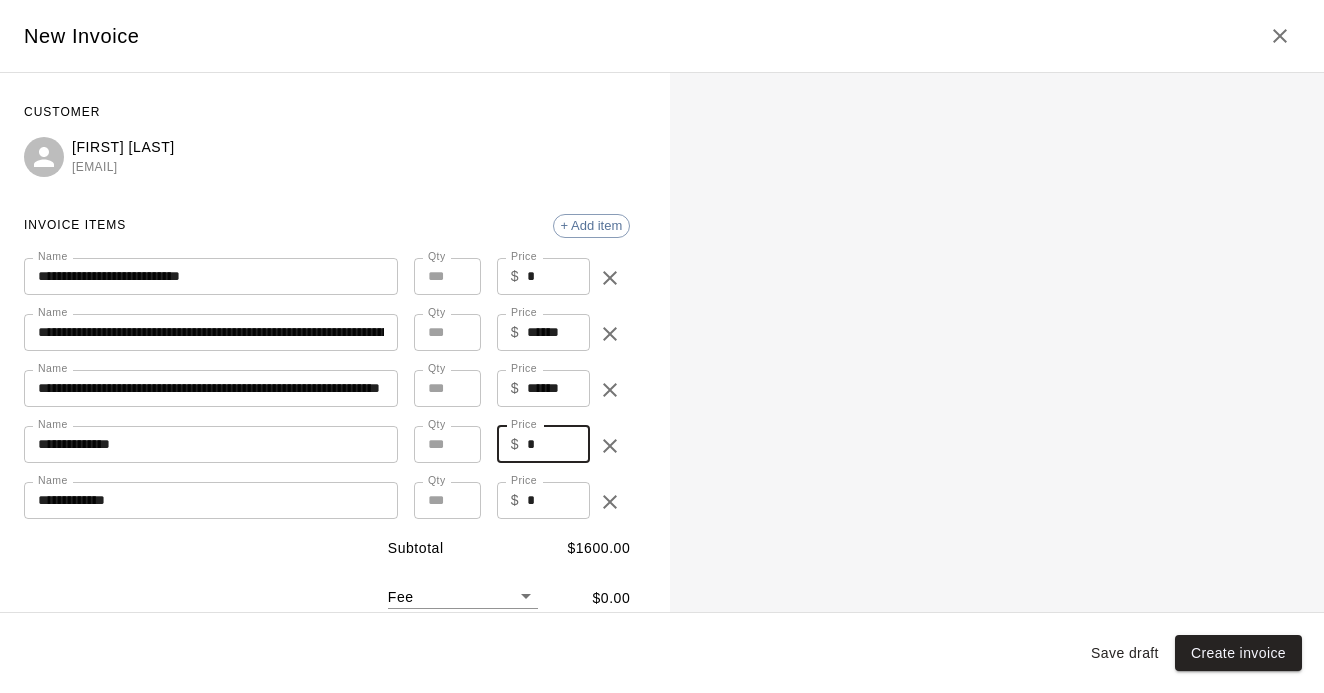 click on "*" at bounding box center (558, 444) 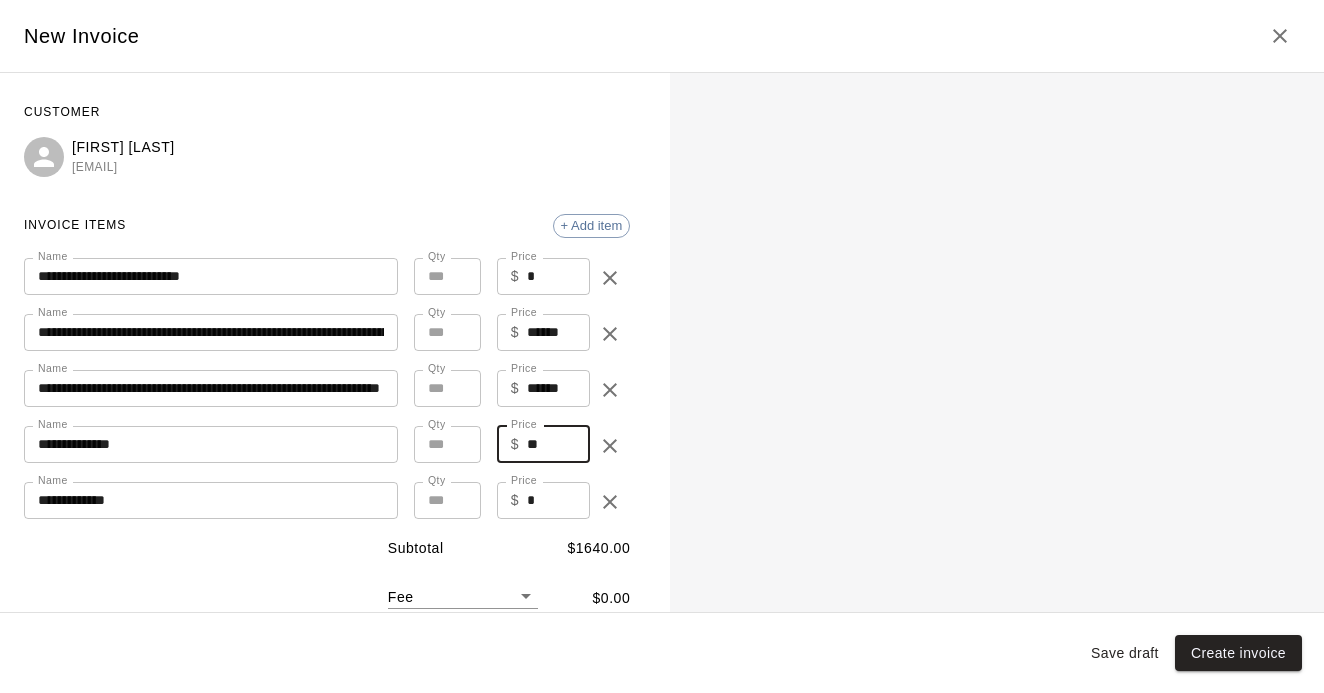 type on "**" 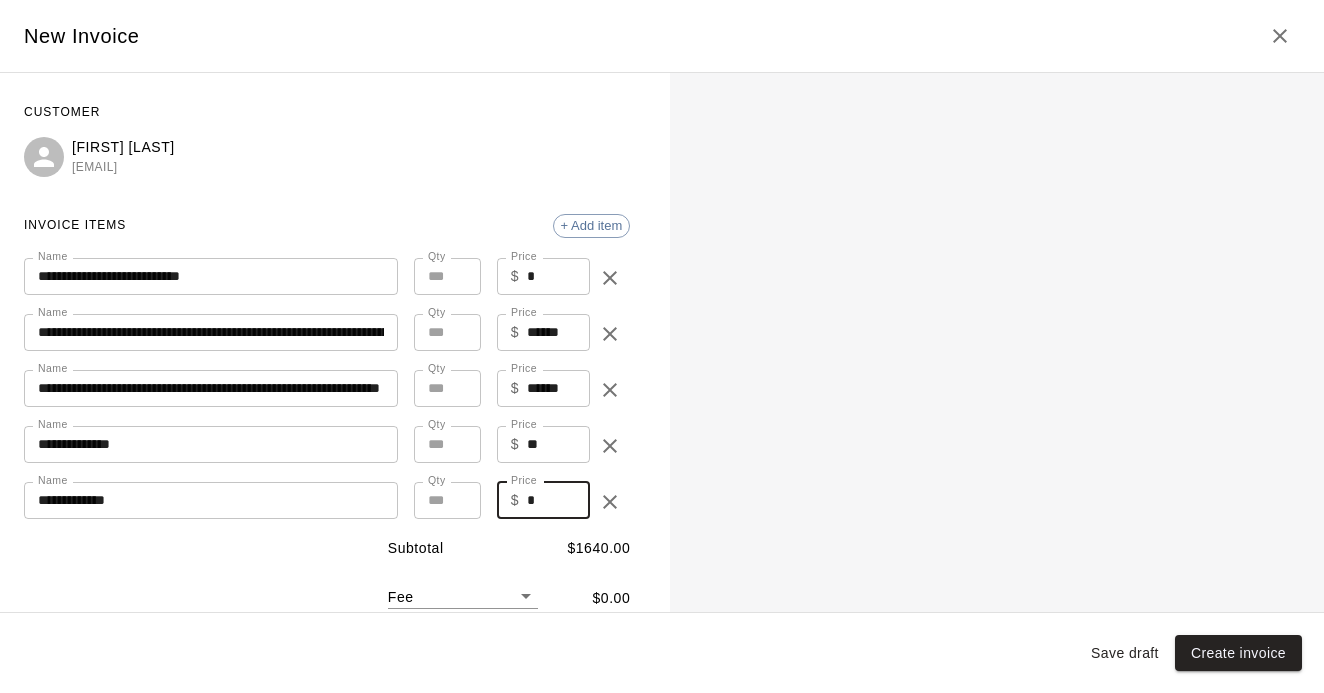 click on "*" at bounding box center [558, 500] 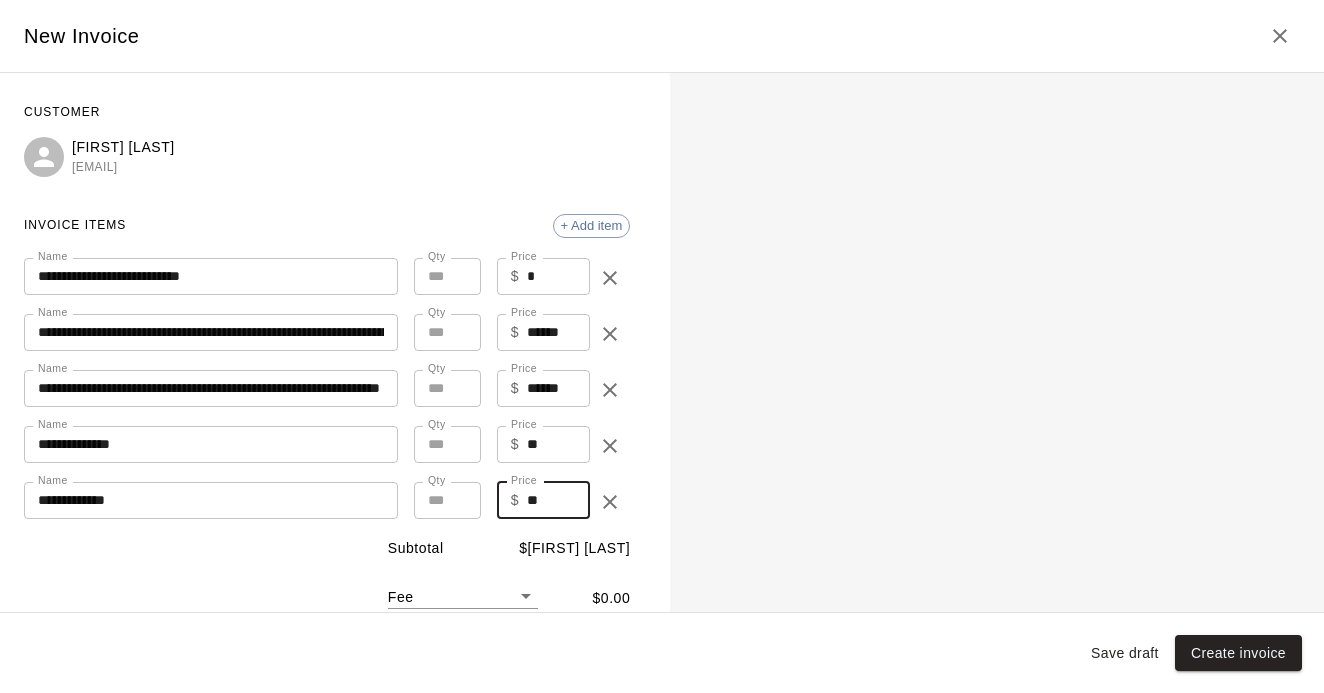 type on "**" 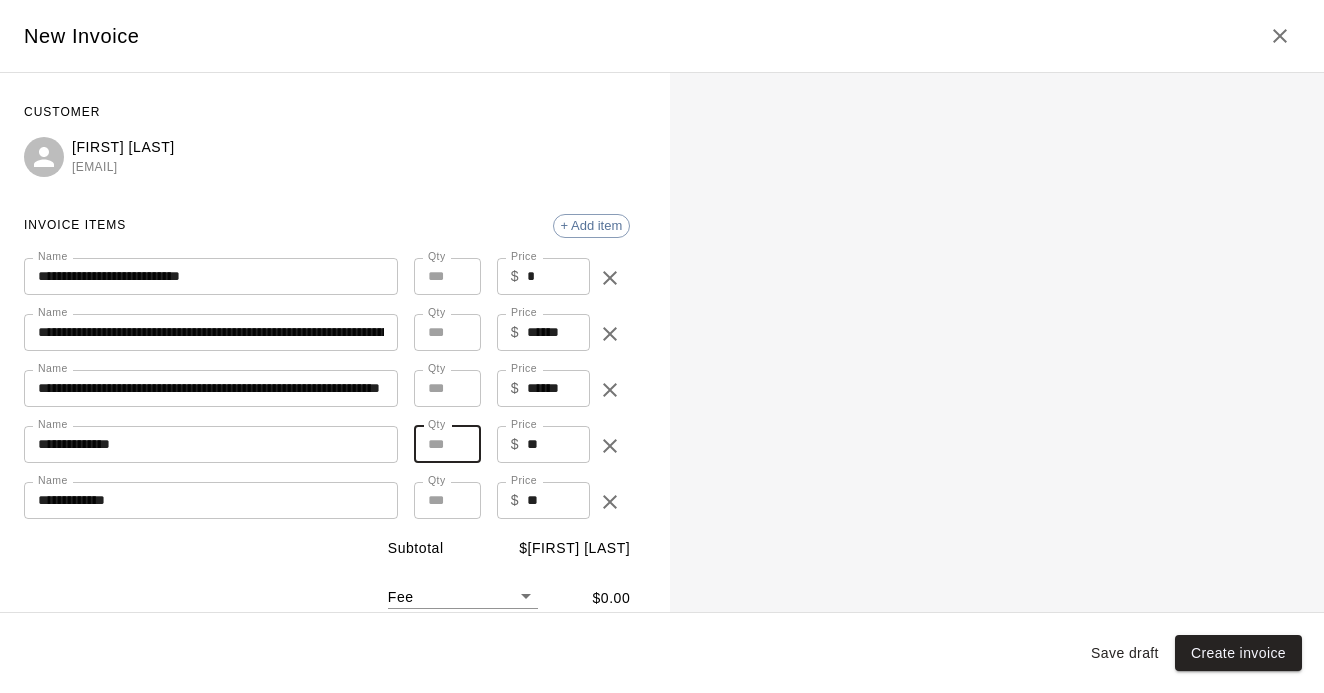 click on "*" at bounding box center [447, 444] 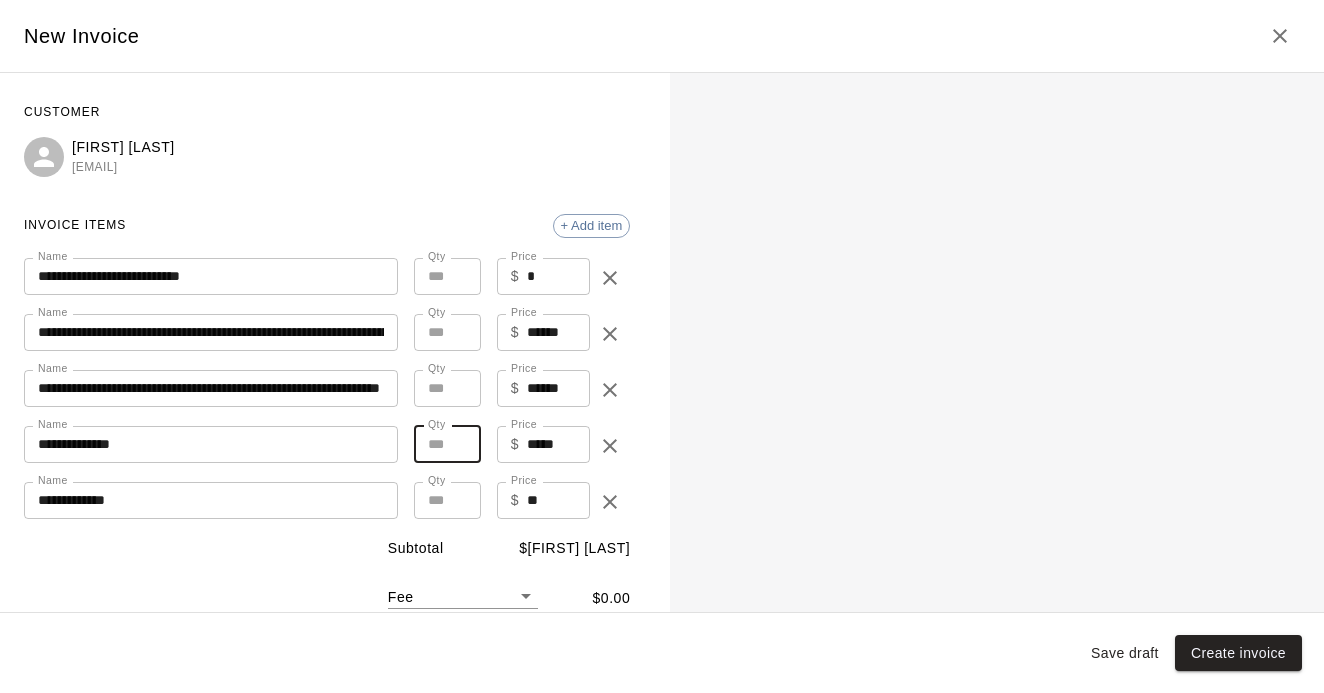 type on "**" 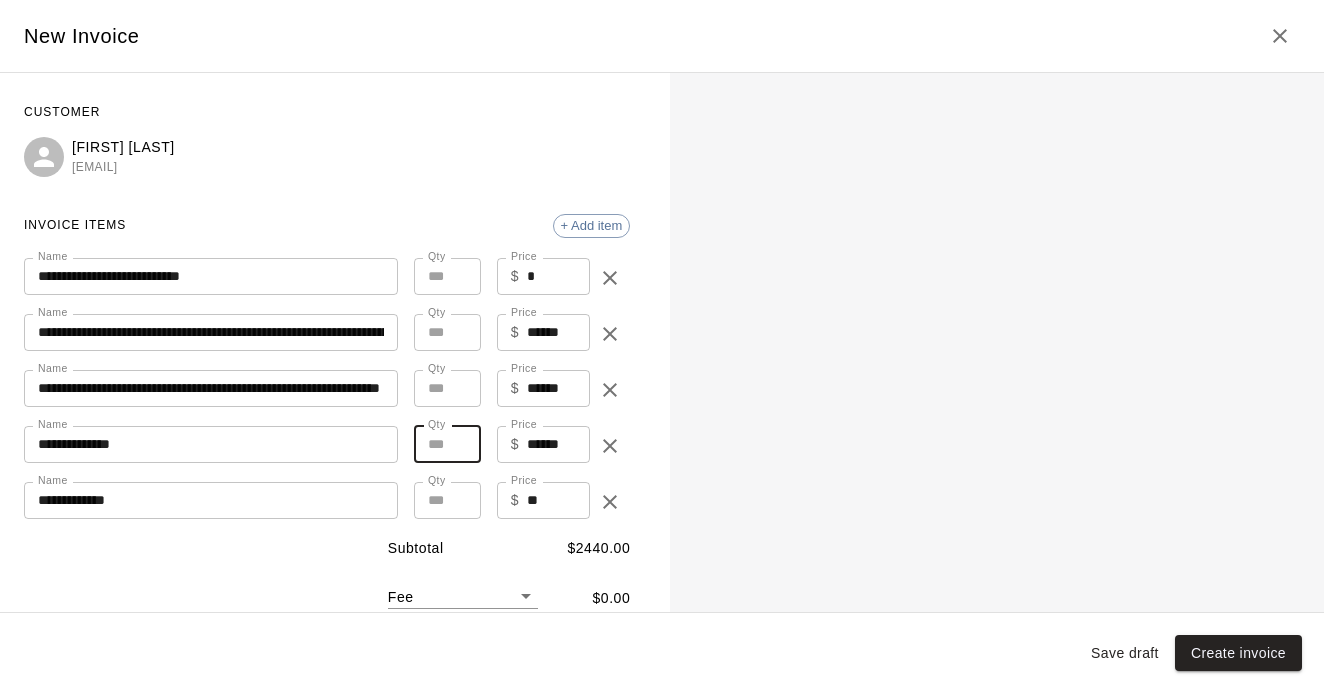 type on "**" 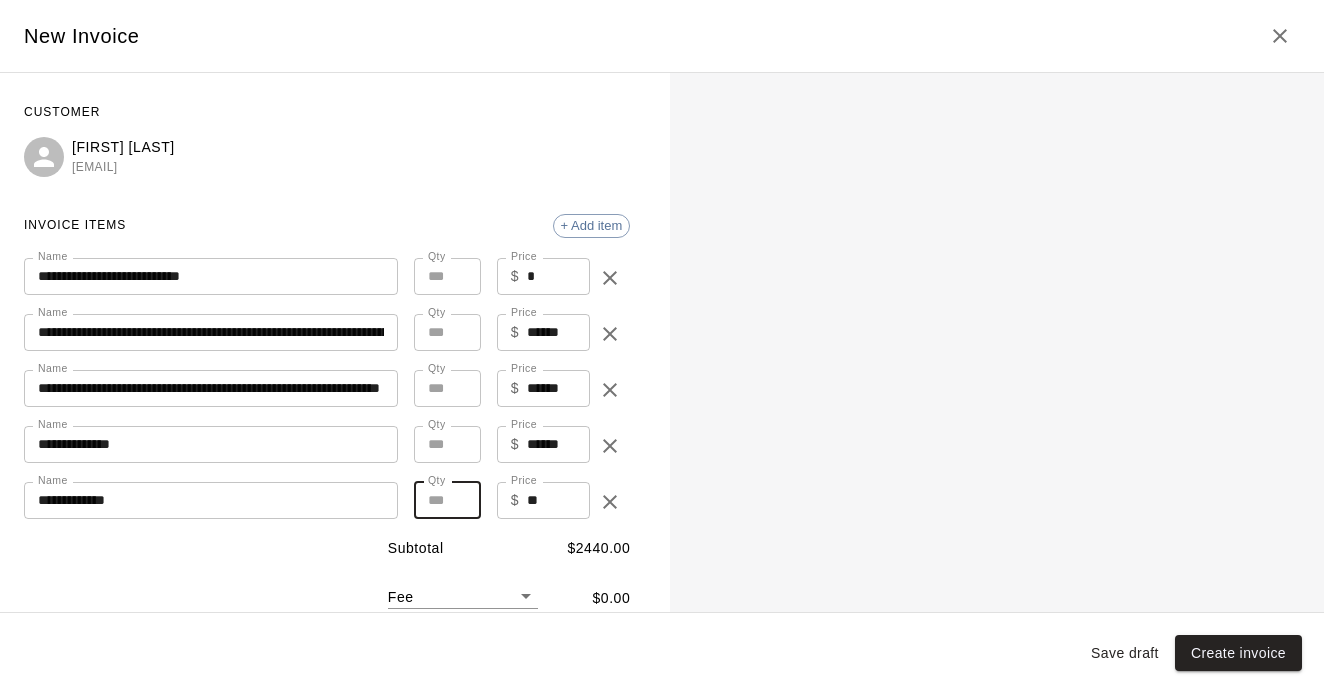 click on "*" at bounding box center (447, 500) 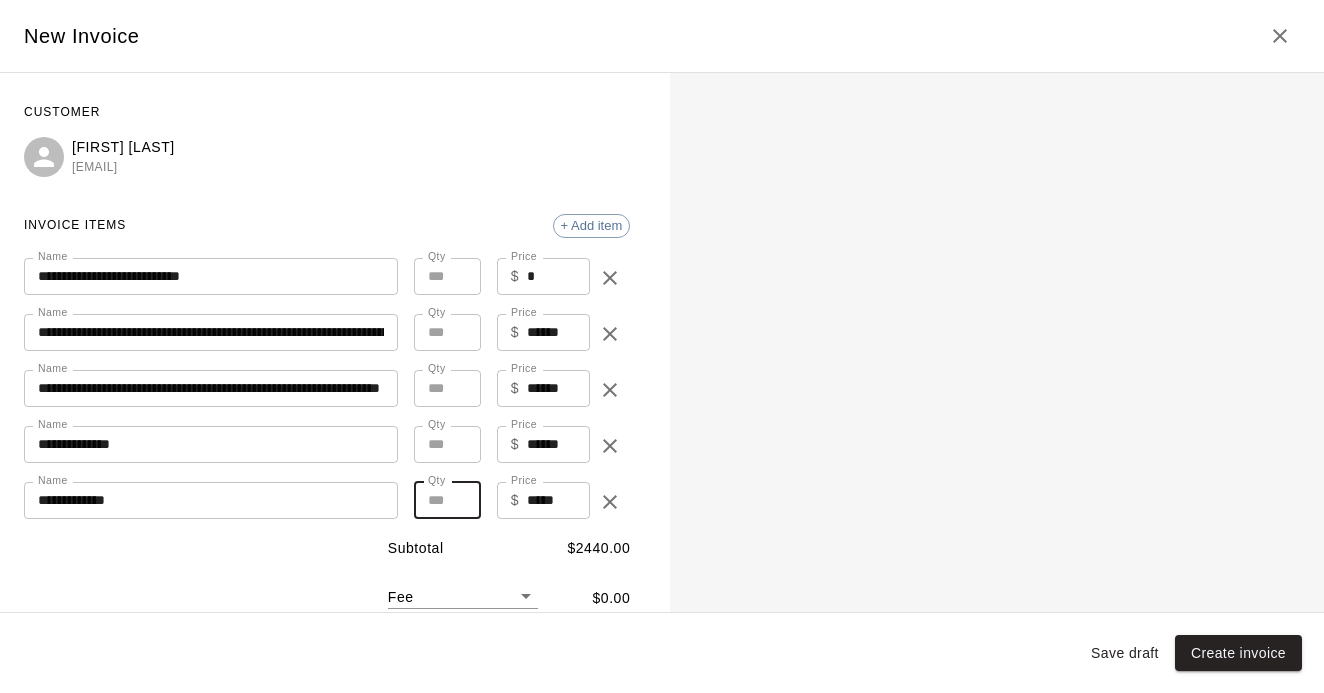 type on "**" 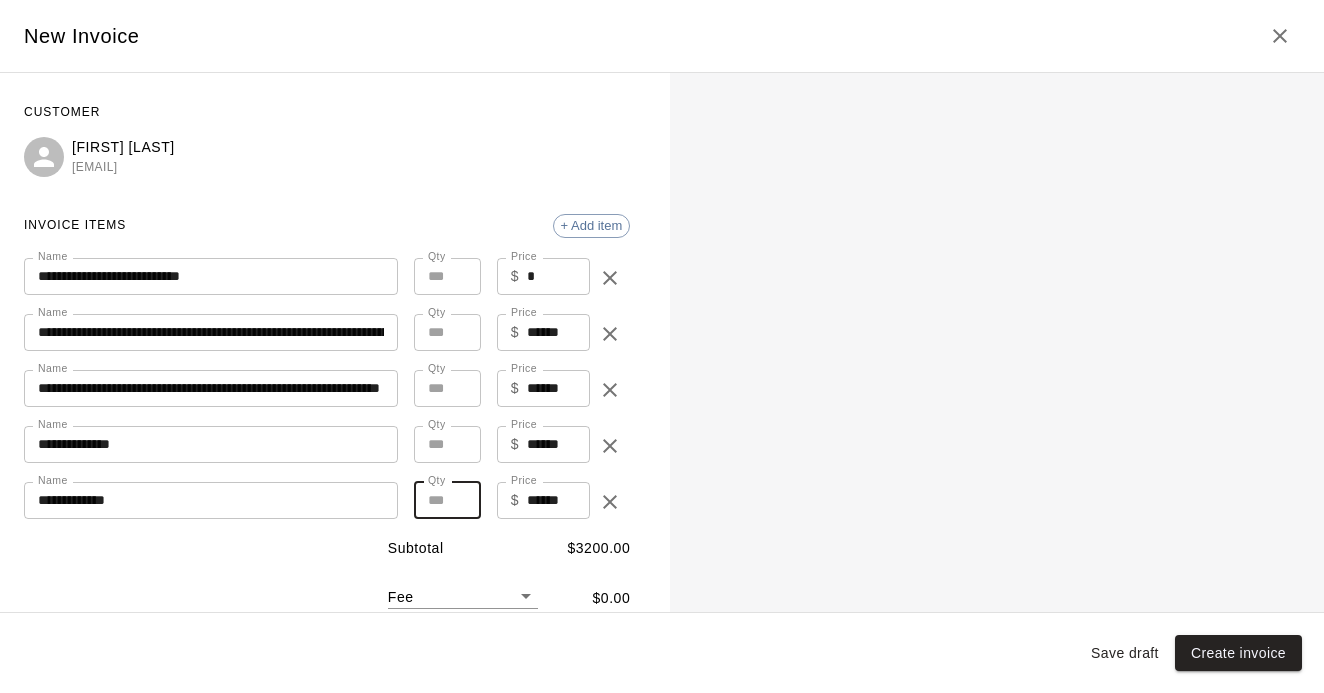 type on "**" 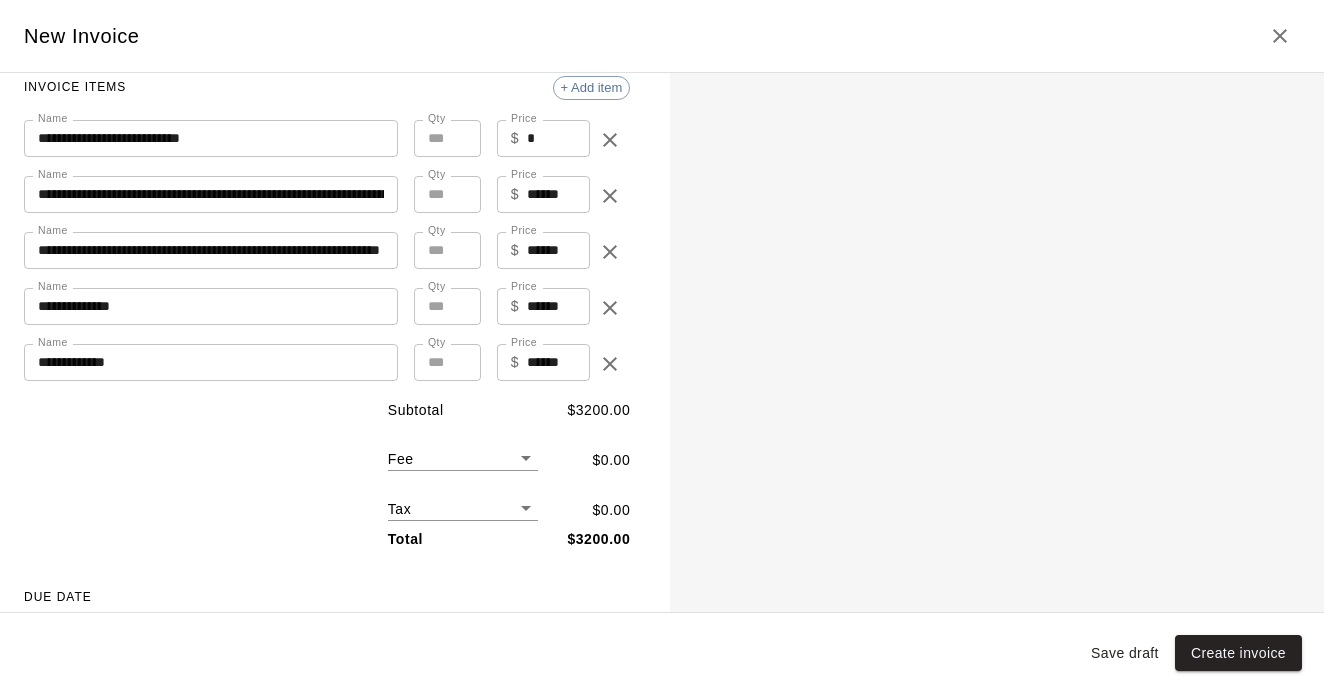 scroll, scrollTop: 143, scrollLeft: 0, axis: vertical 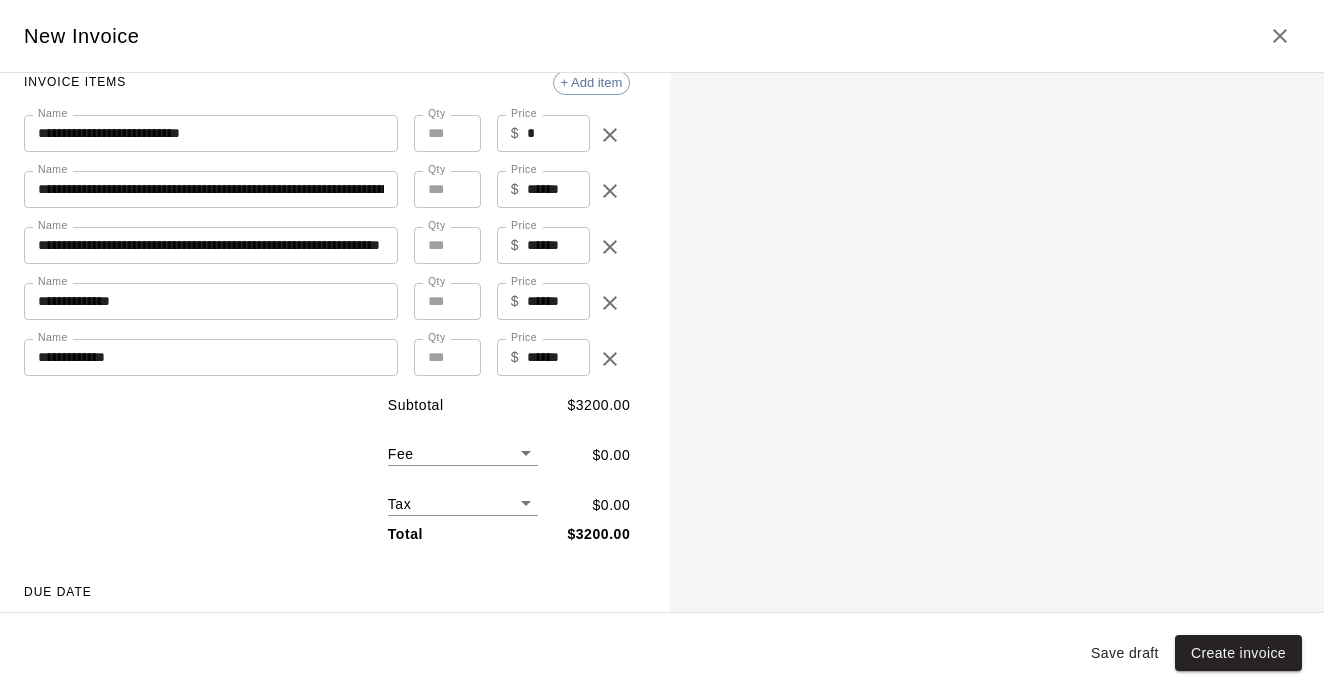 click on "**********" at bounding box center [211, 301] 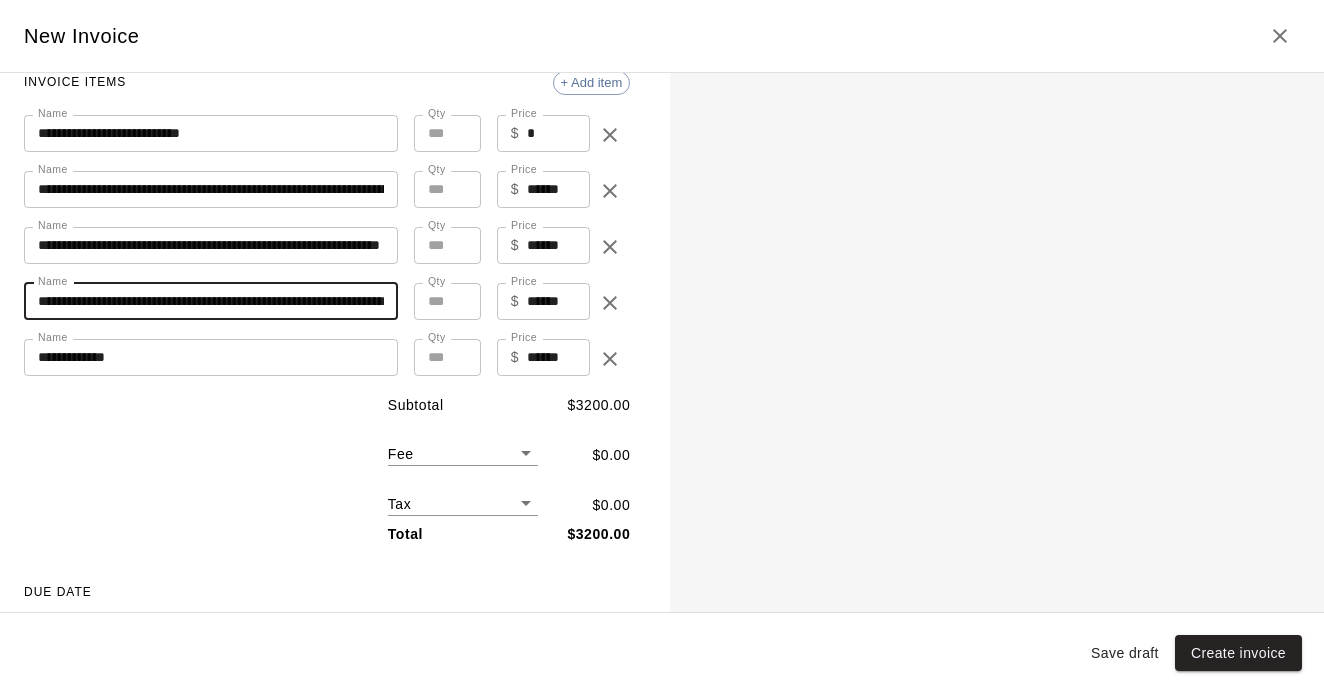 type on "**********" 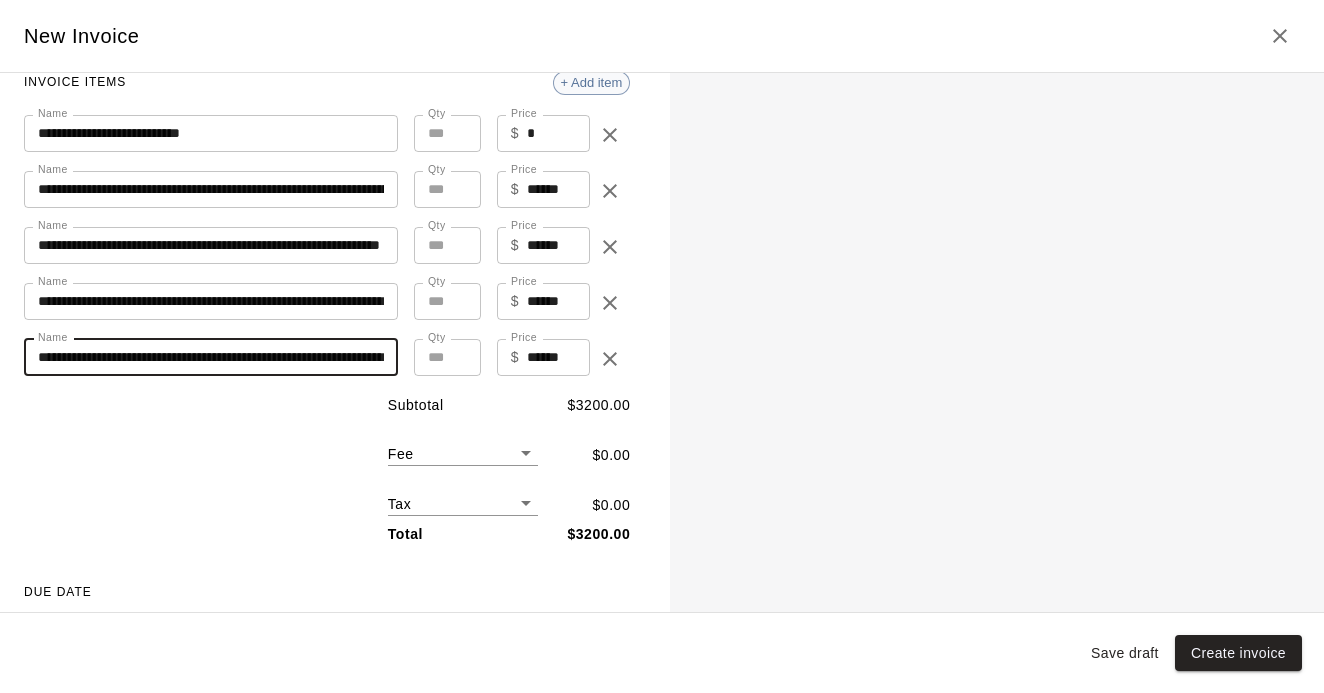 type on "**********" 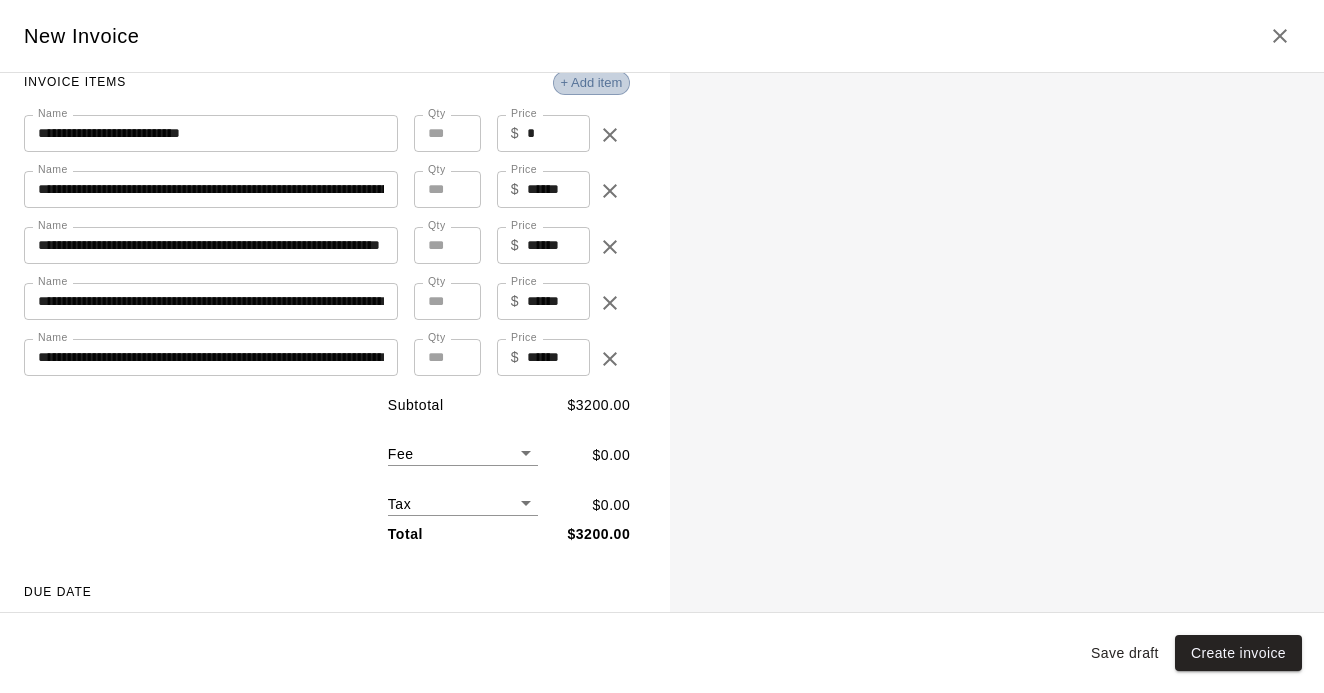 click on "+ Add item" at bounding box center (592, 82) 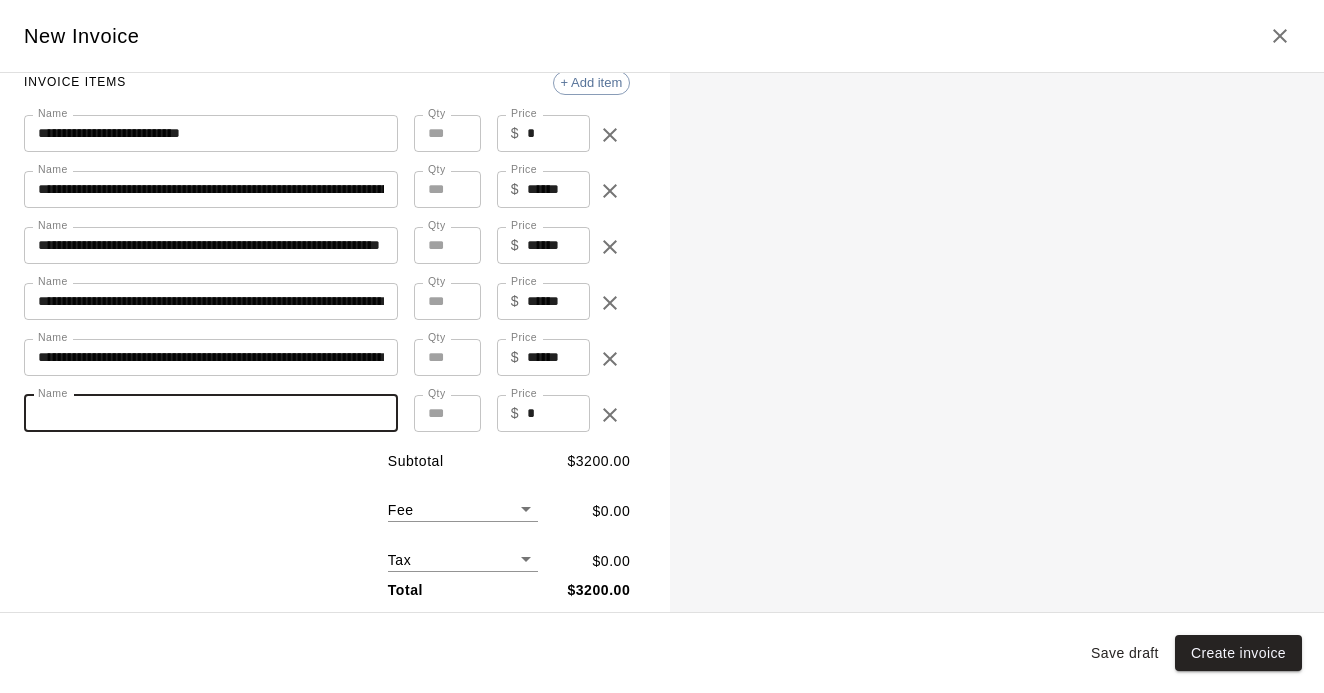 click on "Name" at bounding box center (211, 413) 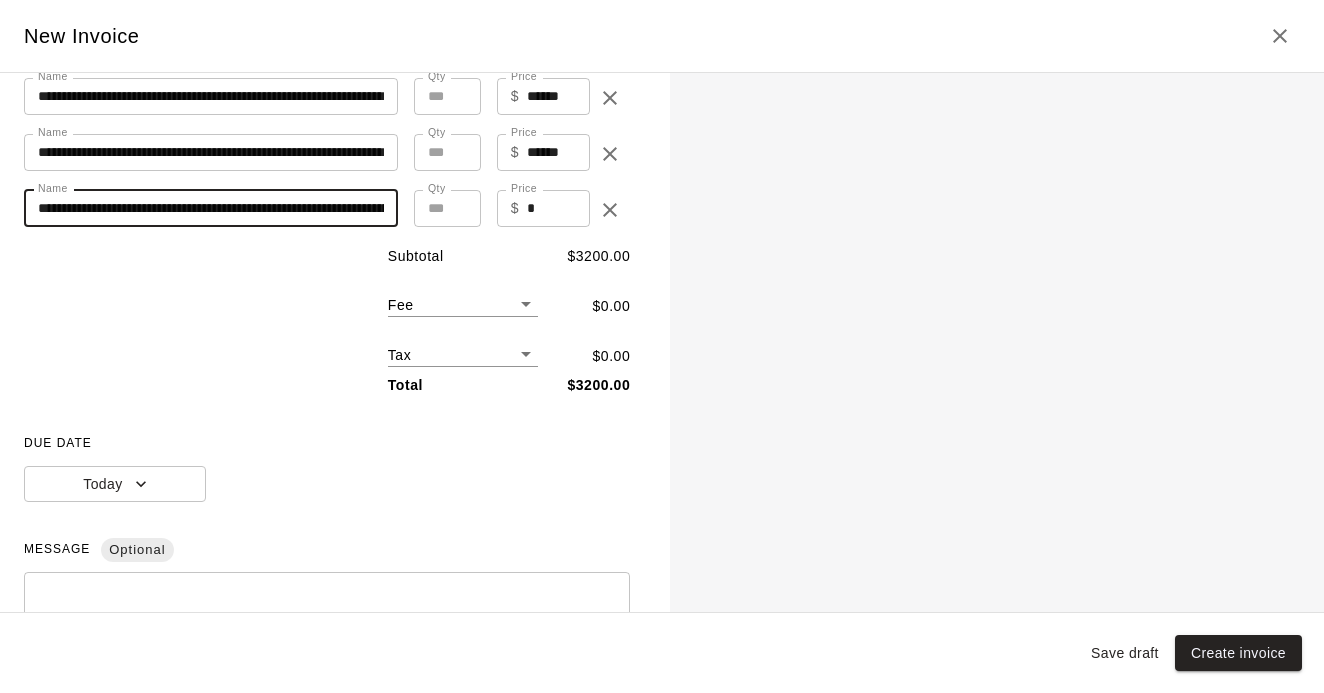 scroll, scrollTop: 367, scrollLeft: 0, axis: vertical 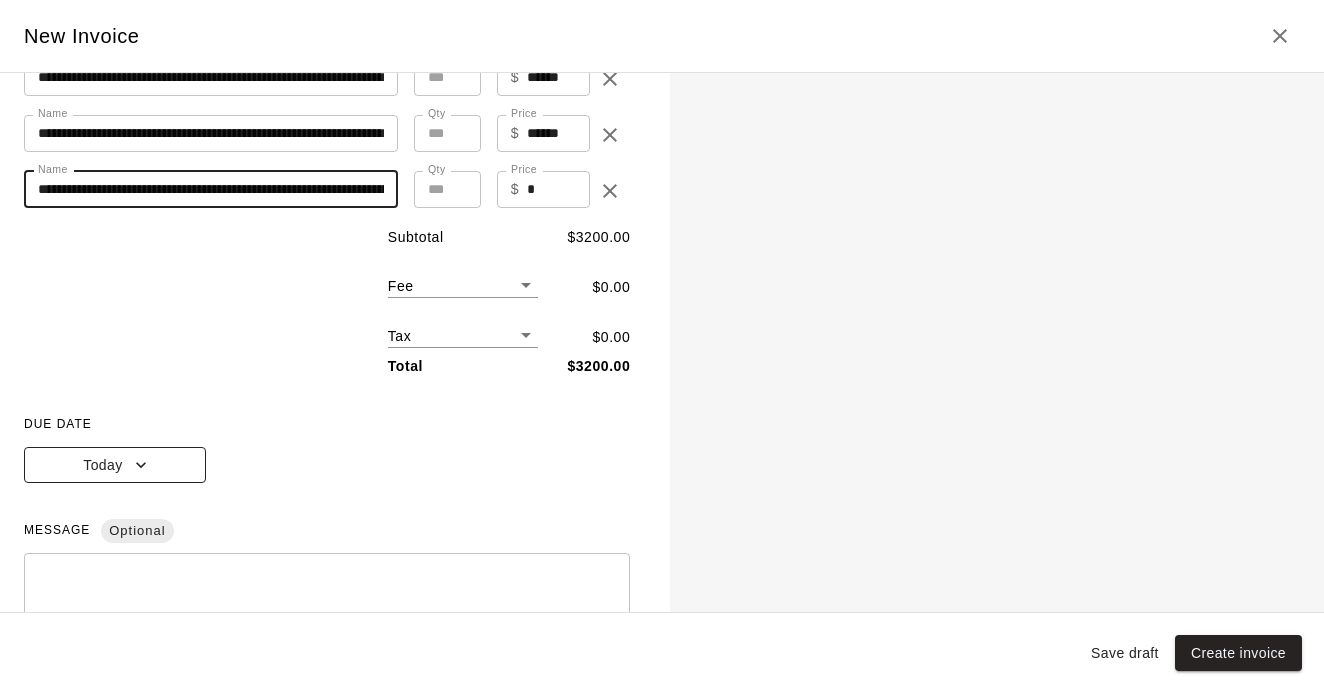 type on "**********" 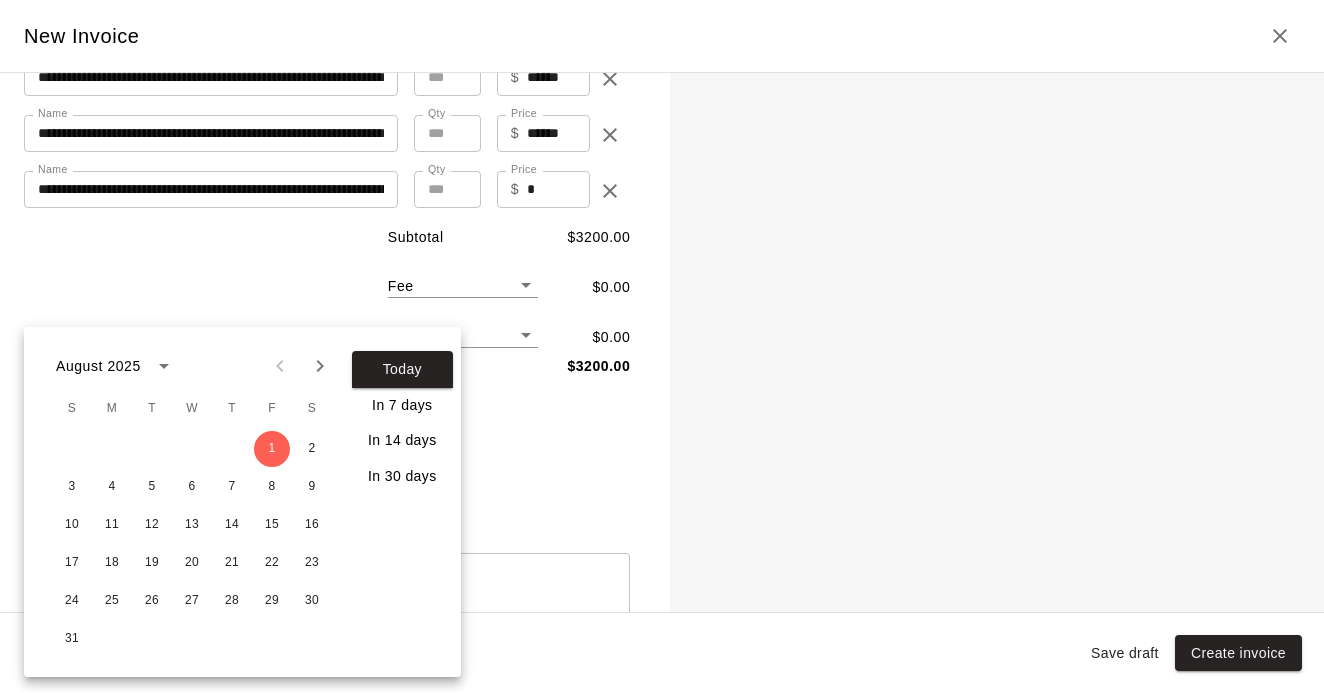 click 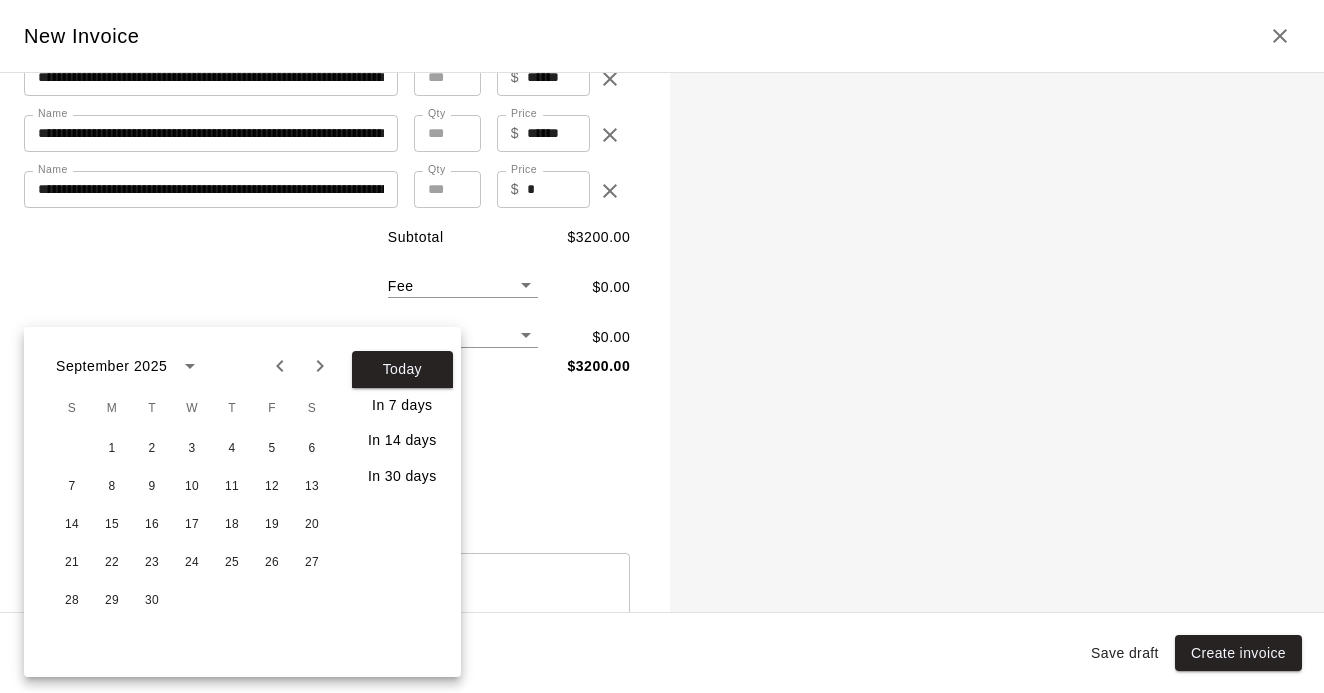 click 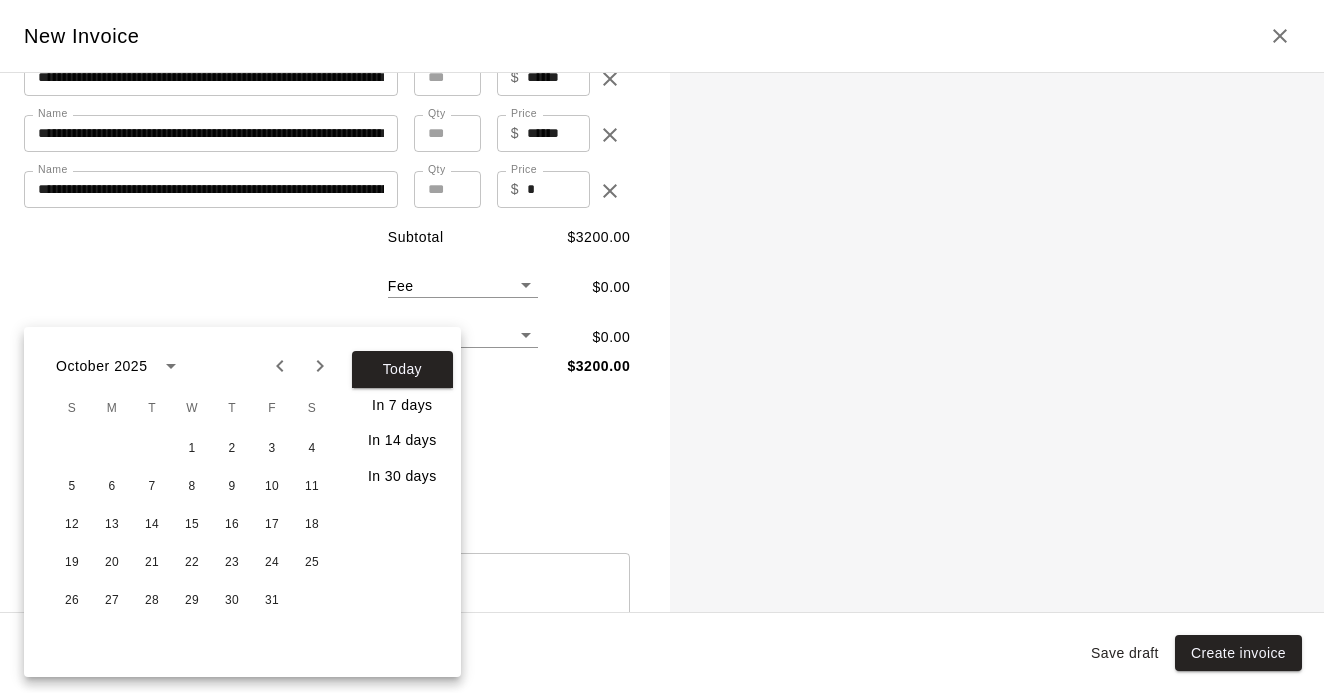 click 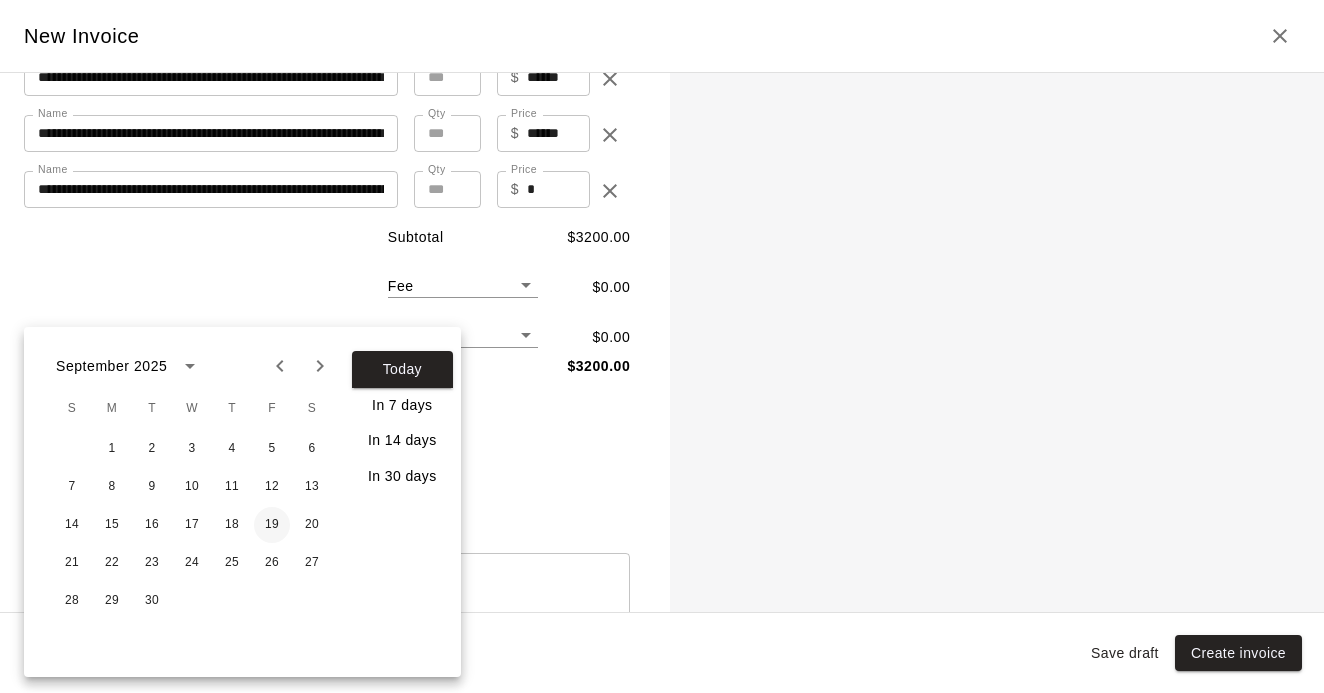 click on "19" at bounding box center (272, 525) 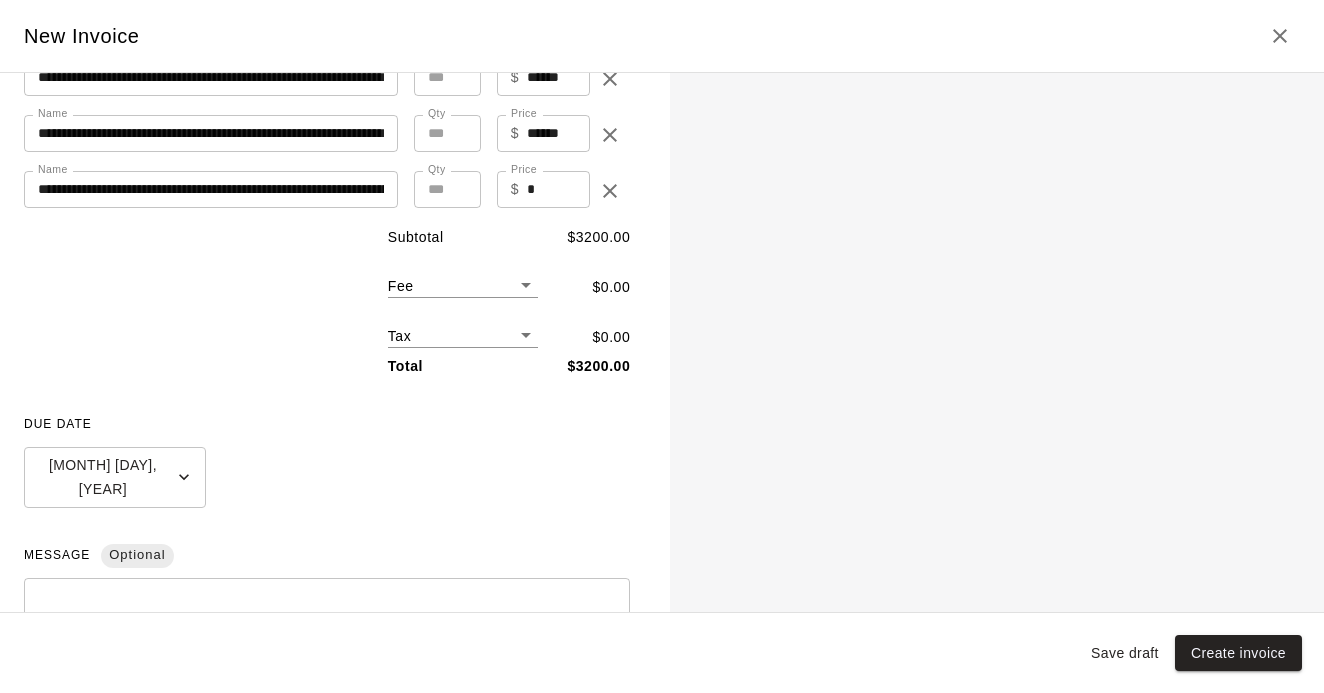 scroll, scrollTop: 382, scrollLeft: 0, axis: vertical 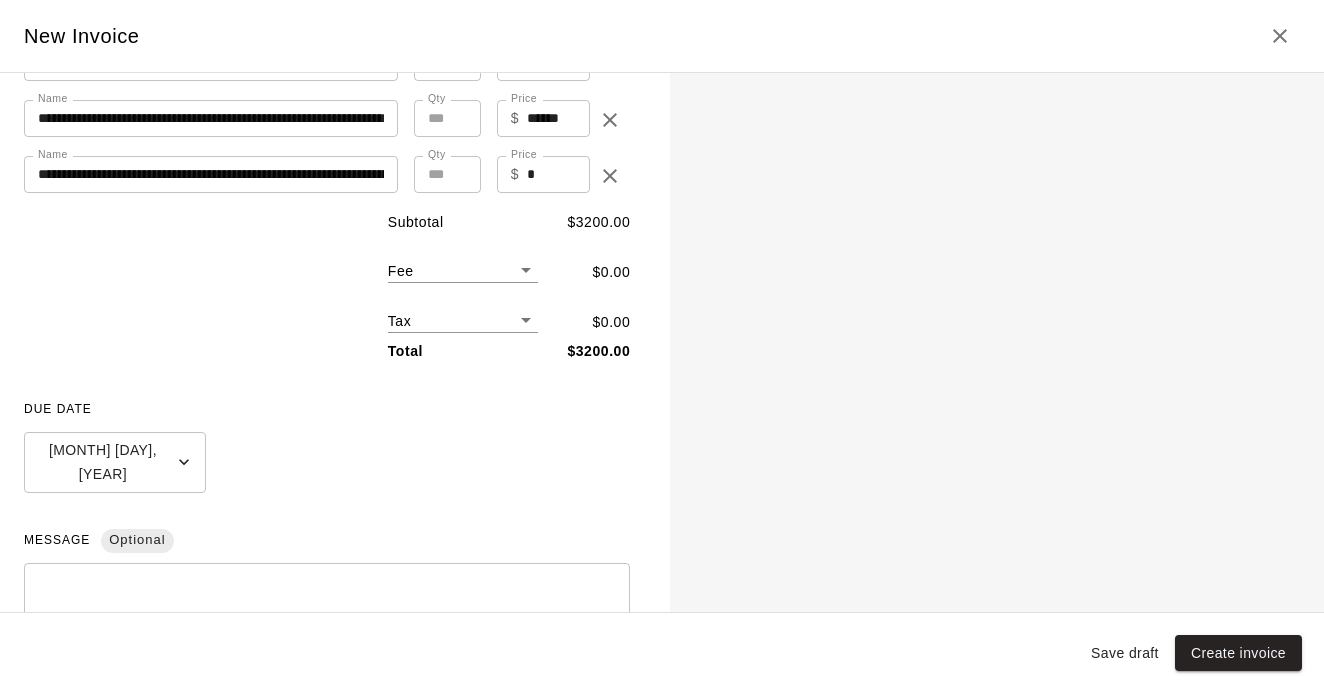 click on "*" at bounding box center [558, 174] 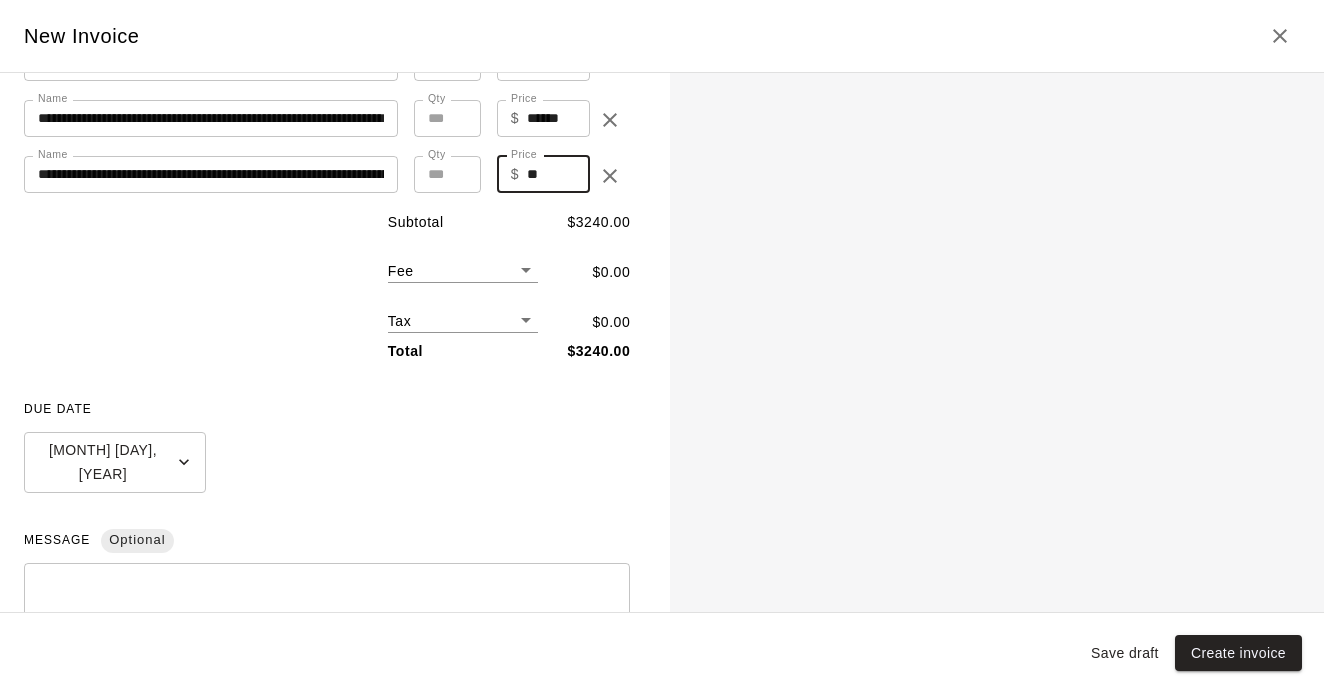 type on "**" 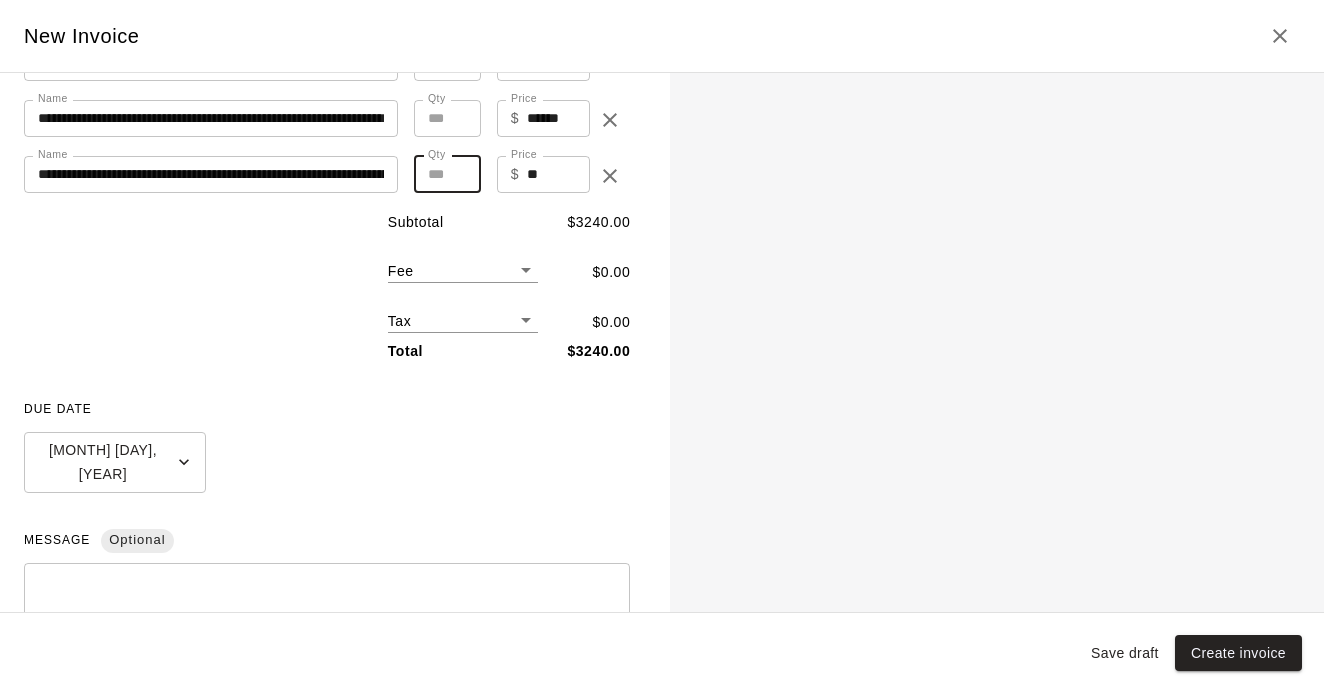 click on "*" at bounding box center (447, 174) 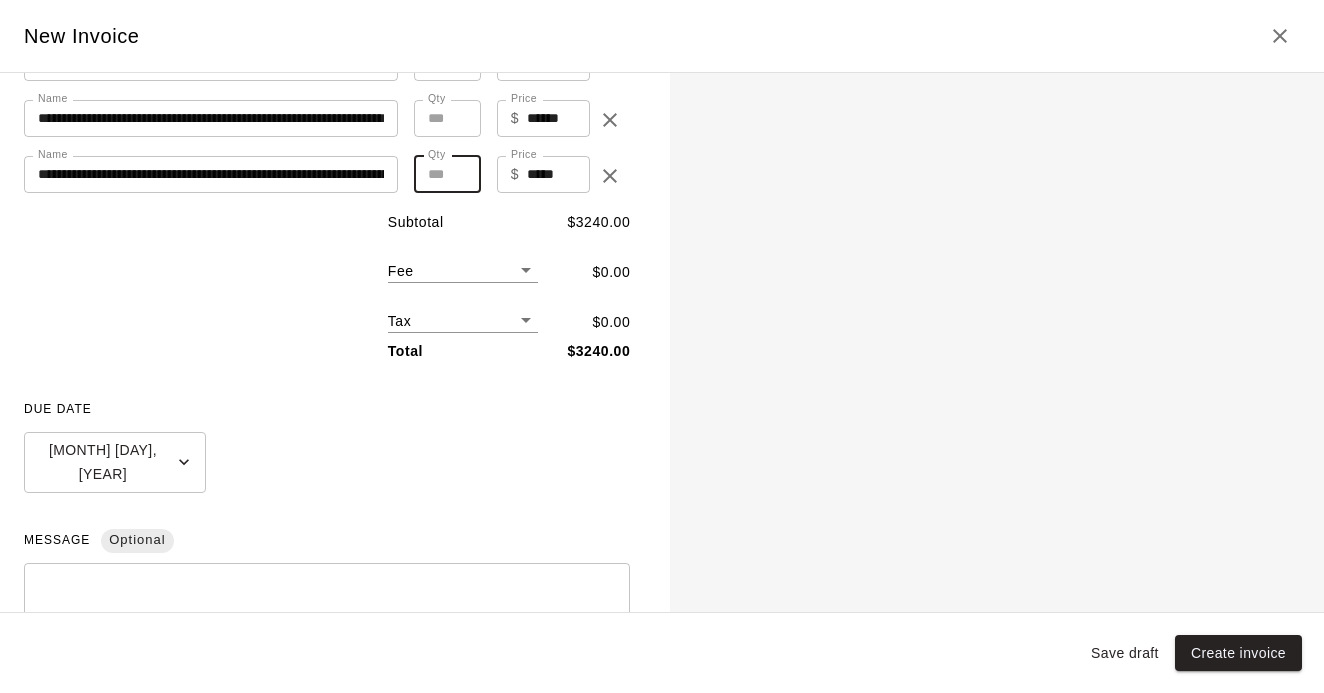 type on "**" 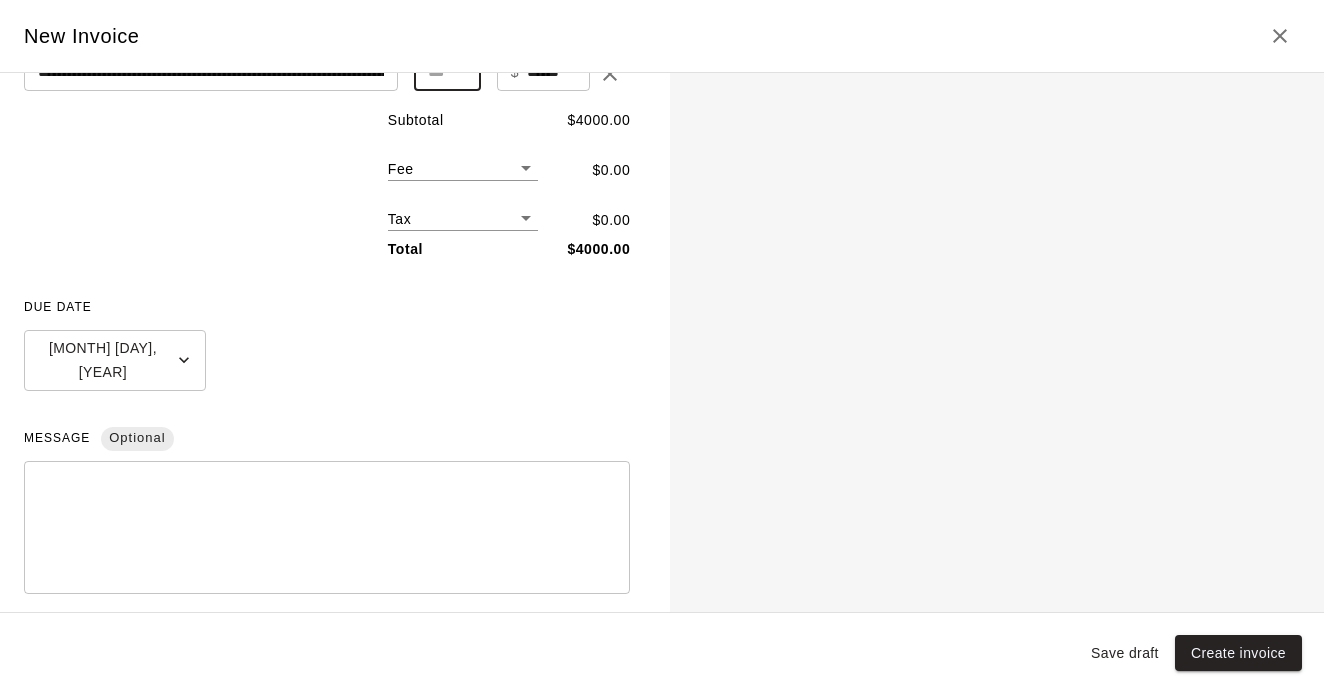 scroll, scrollTop: 489, scrollLeft: 0, axis: vertical 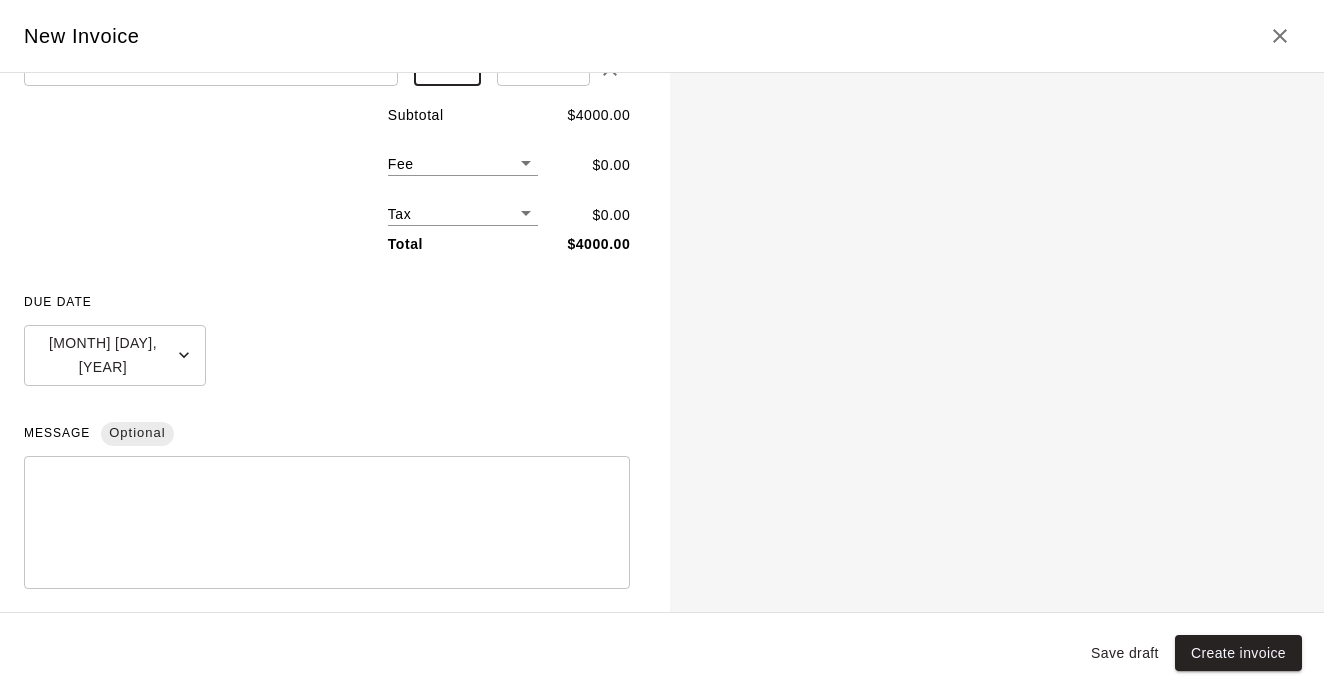type on "**" 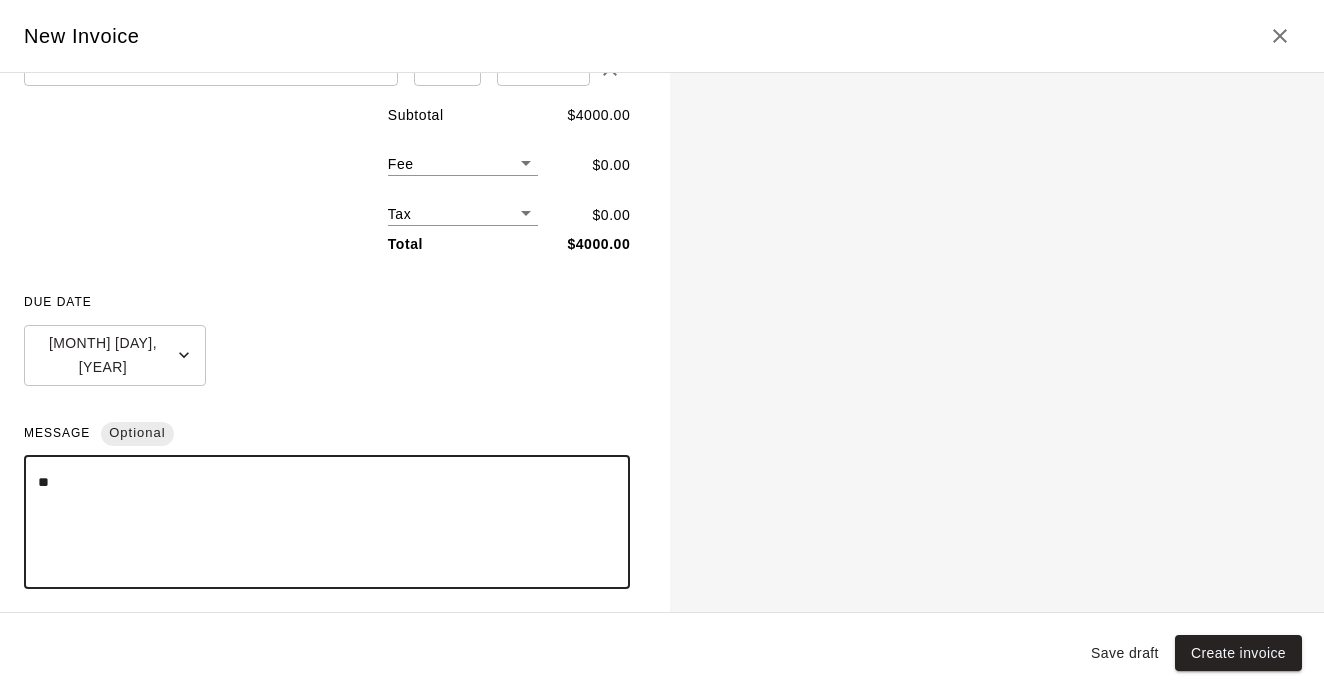 type on "*" 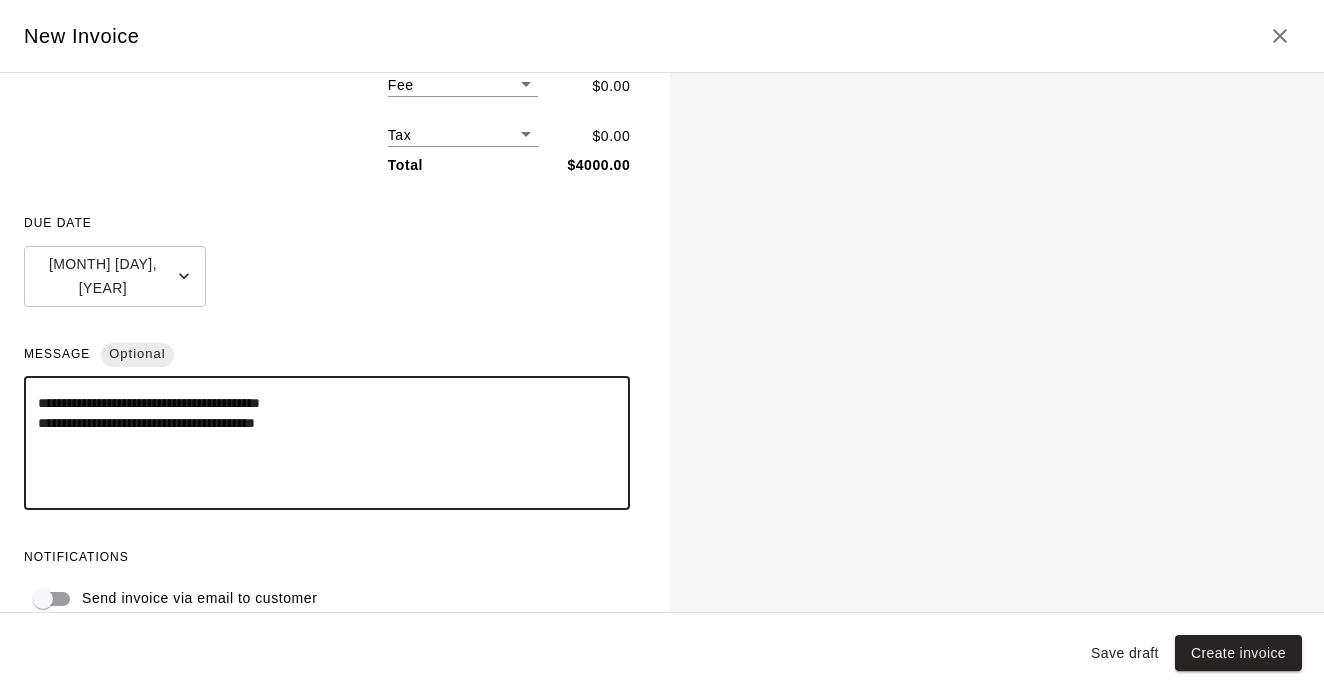 scroll, scrollTop: 567, scrollLeft: 0, axis: vertical 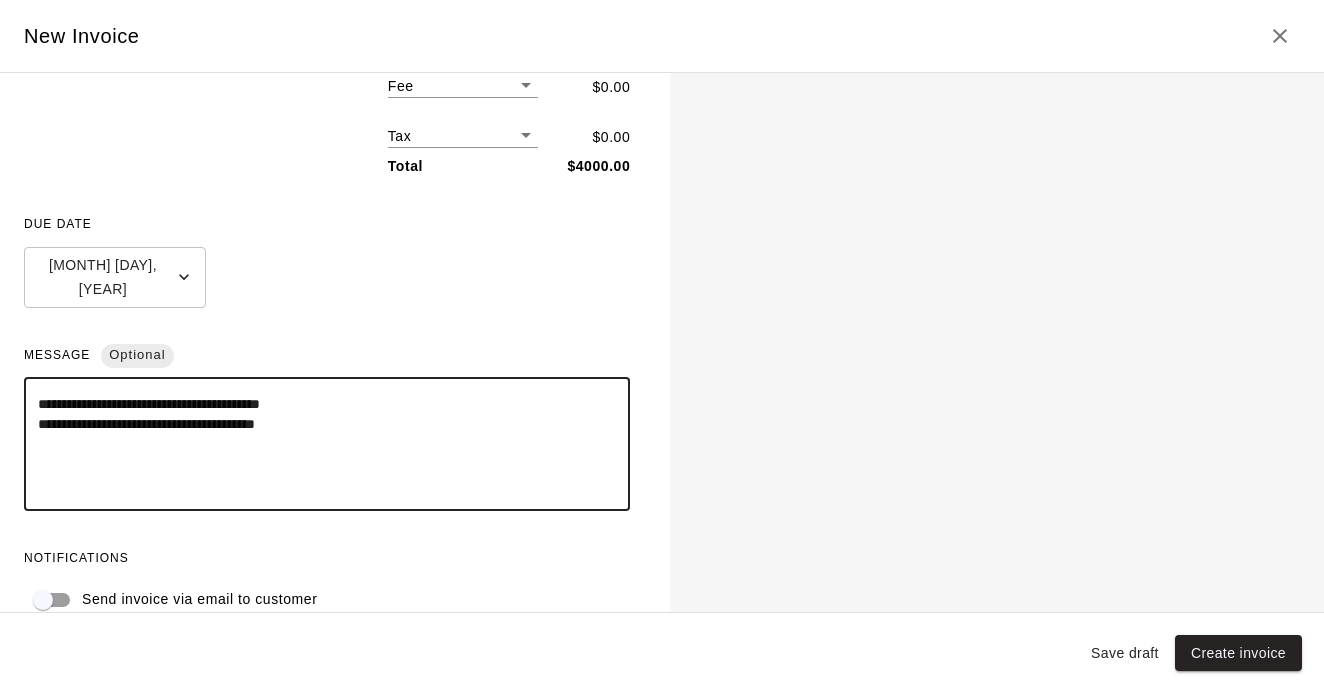 type on "**********" 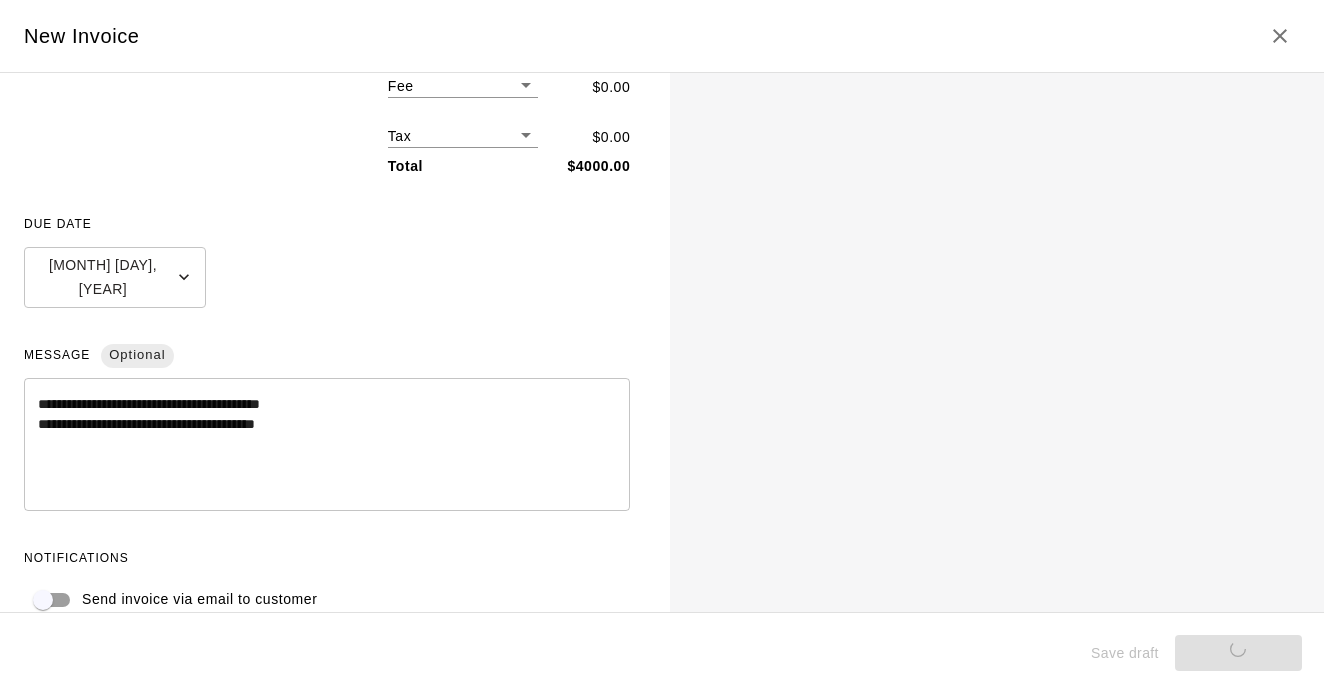 type 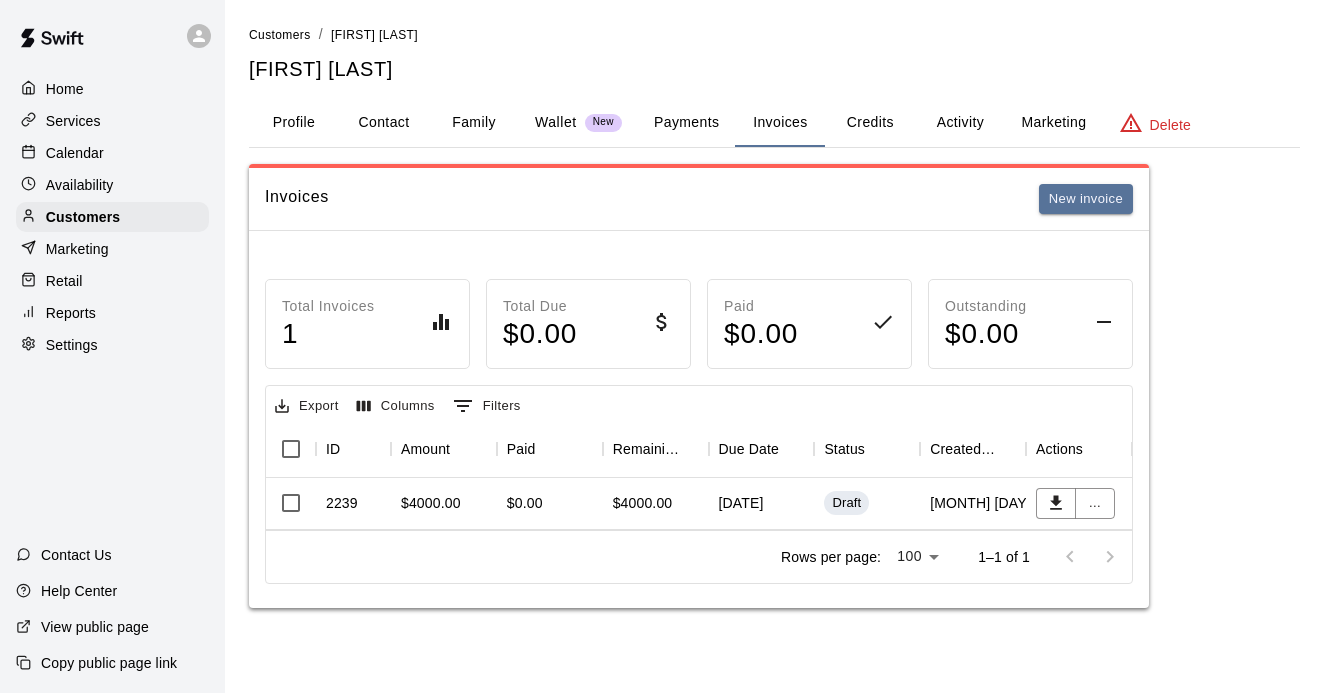 click on "Reports" at bounding box center [112, 313] 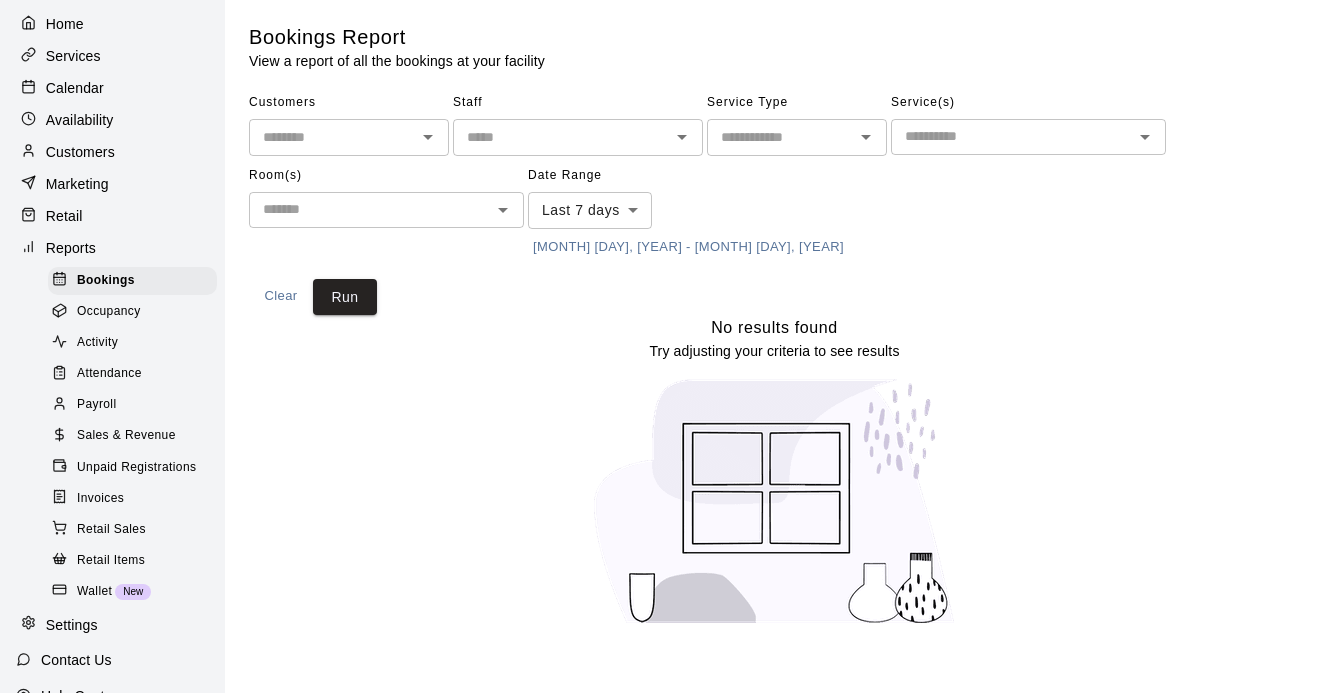scroll, scrollTop: 77, scrollLeft: 0, axis: vertical 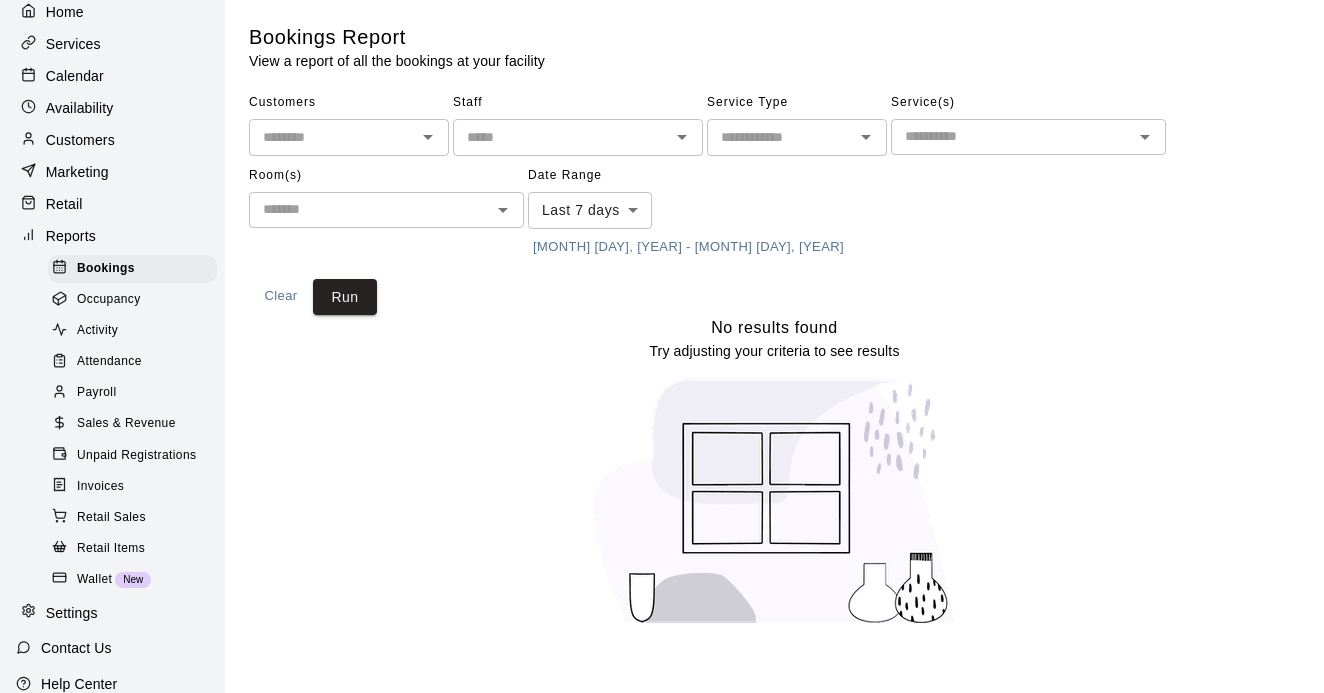 click on "Invoices" at bounding box center (132, 487) 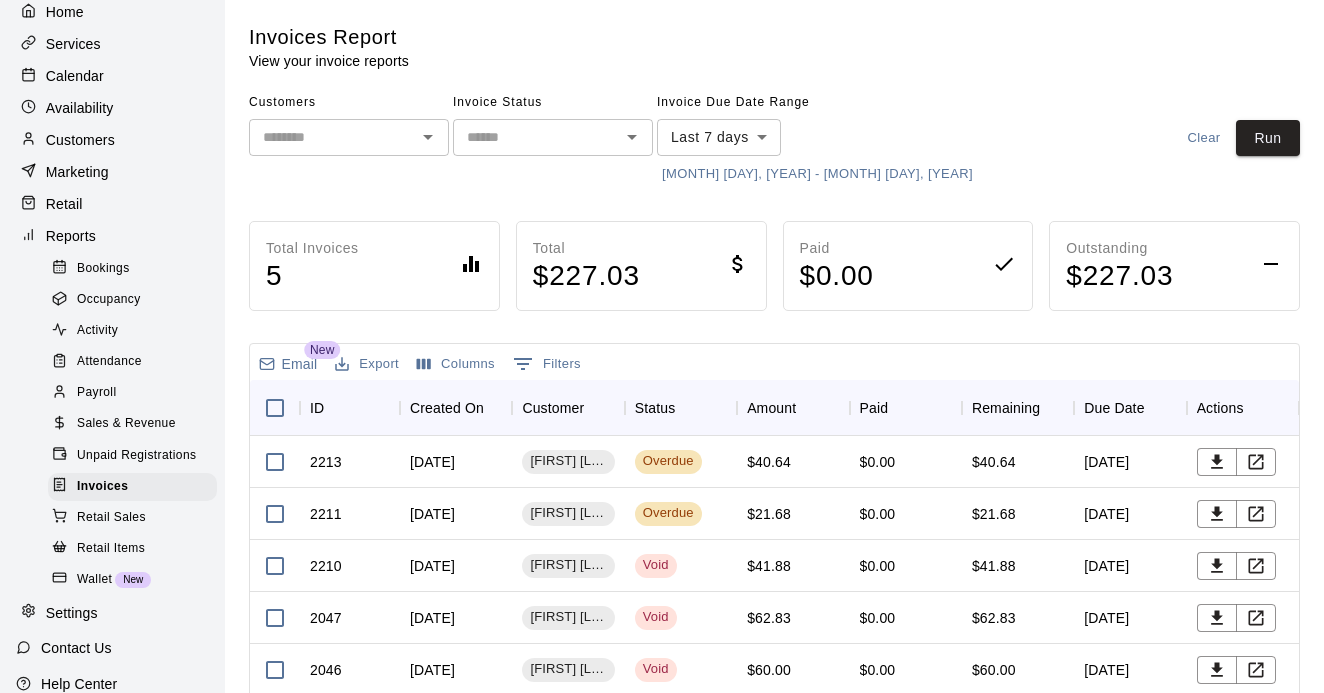 click on "[MONTH] [DAY], [YEAR] - [MONTH] [DAY], [YEAR]" at bounding box center (817, 174) 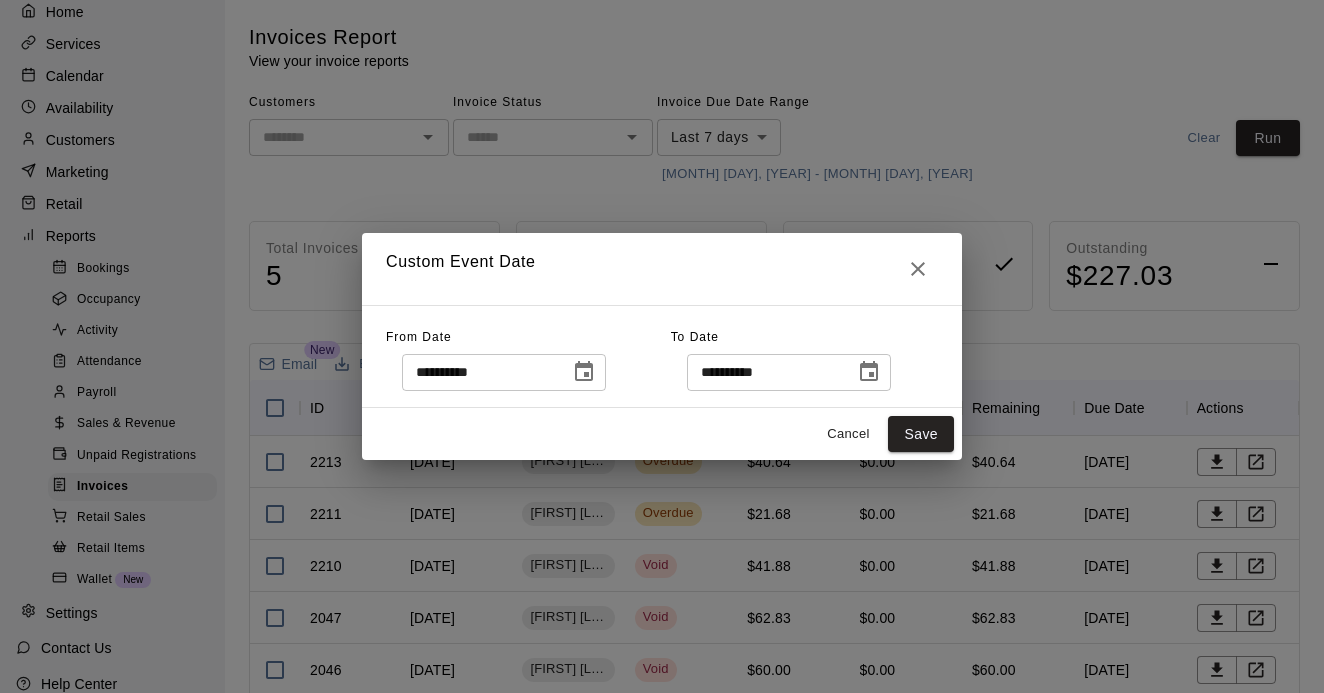 click 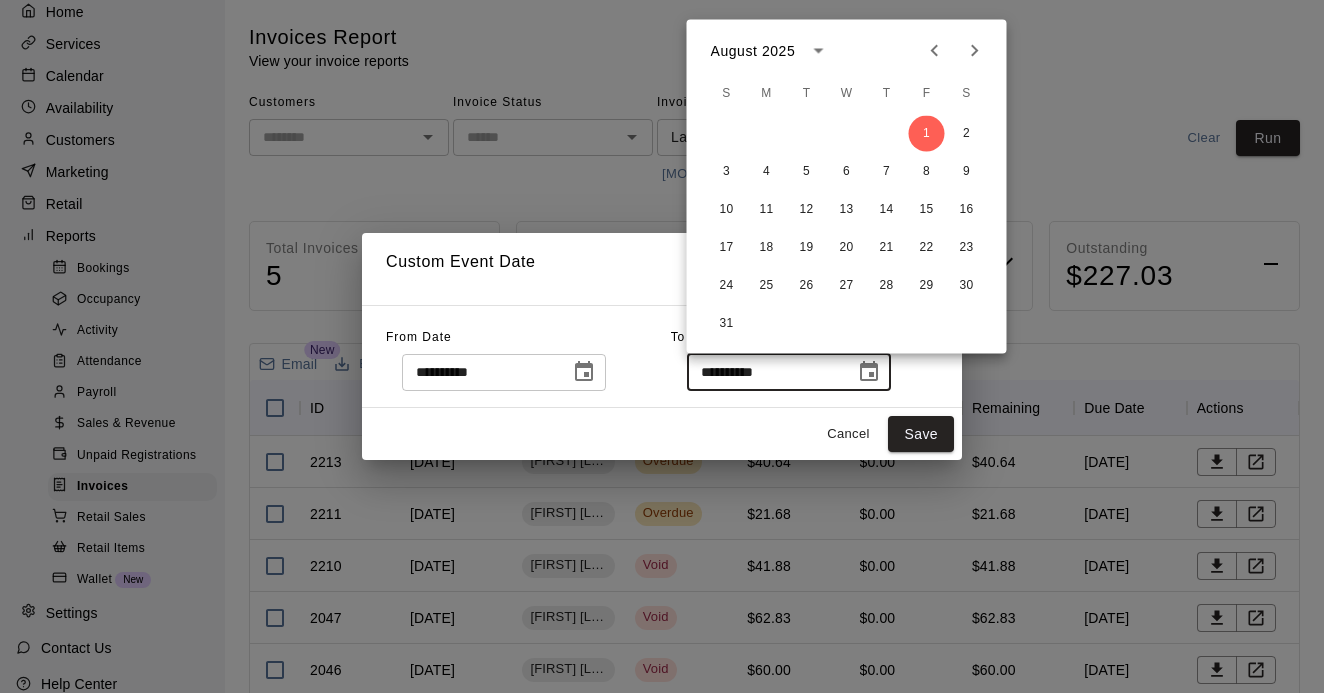 click at bounding box center (975, 51) 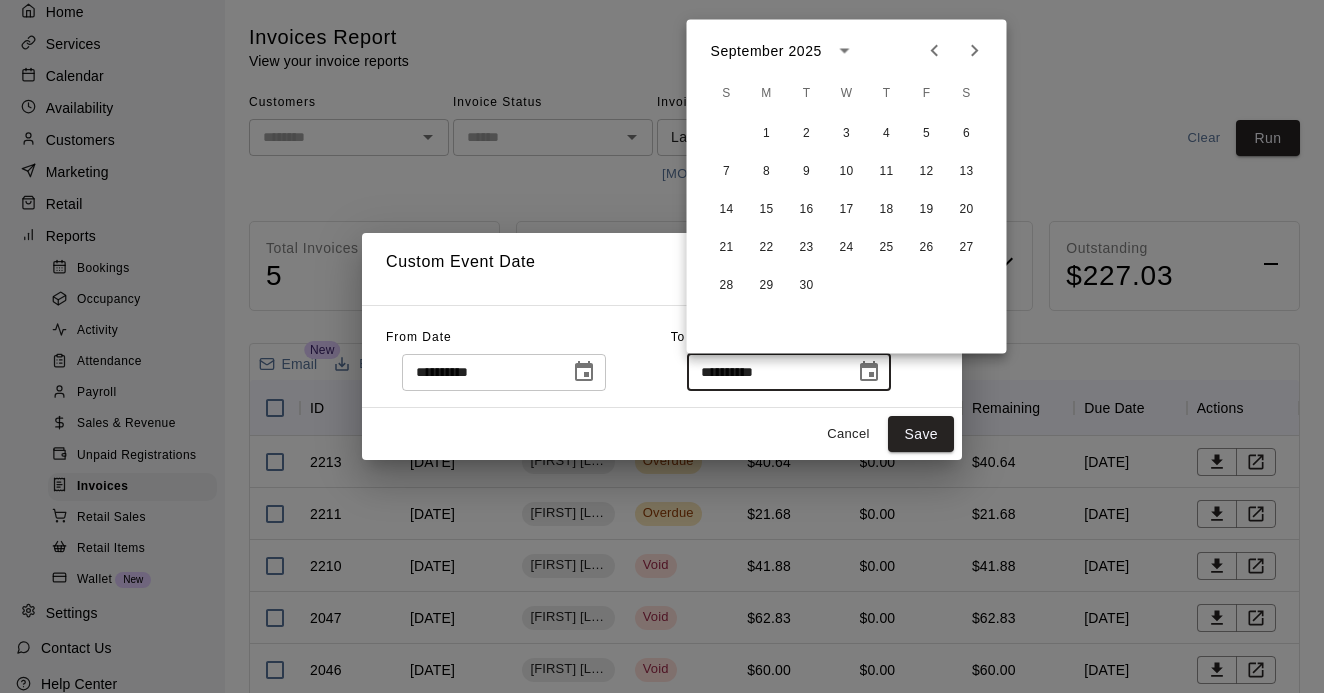 click at bounding box center (975, 51) 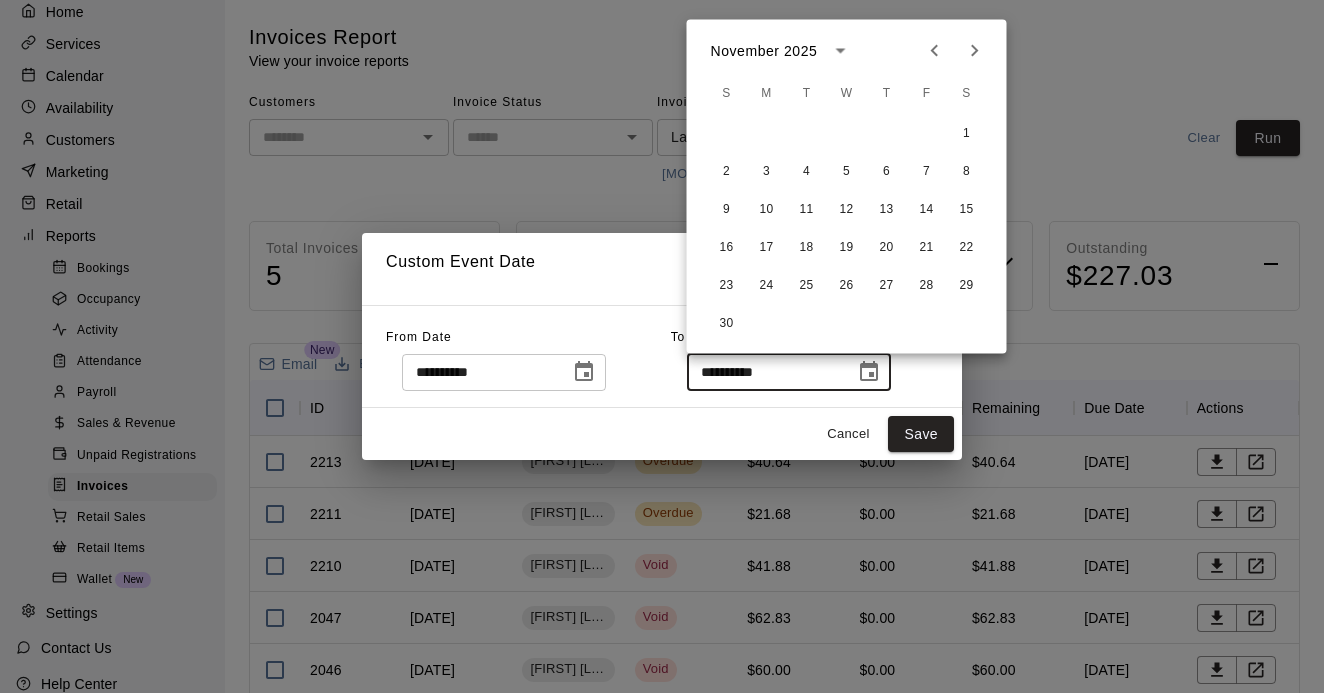 click at bounding box center [975, 51] 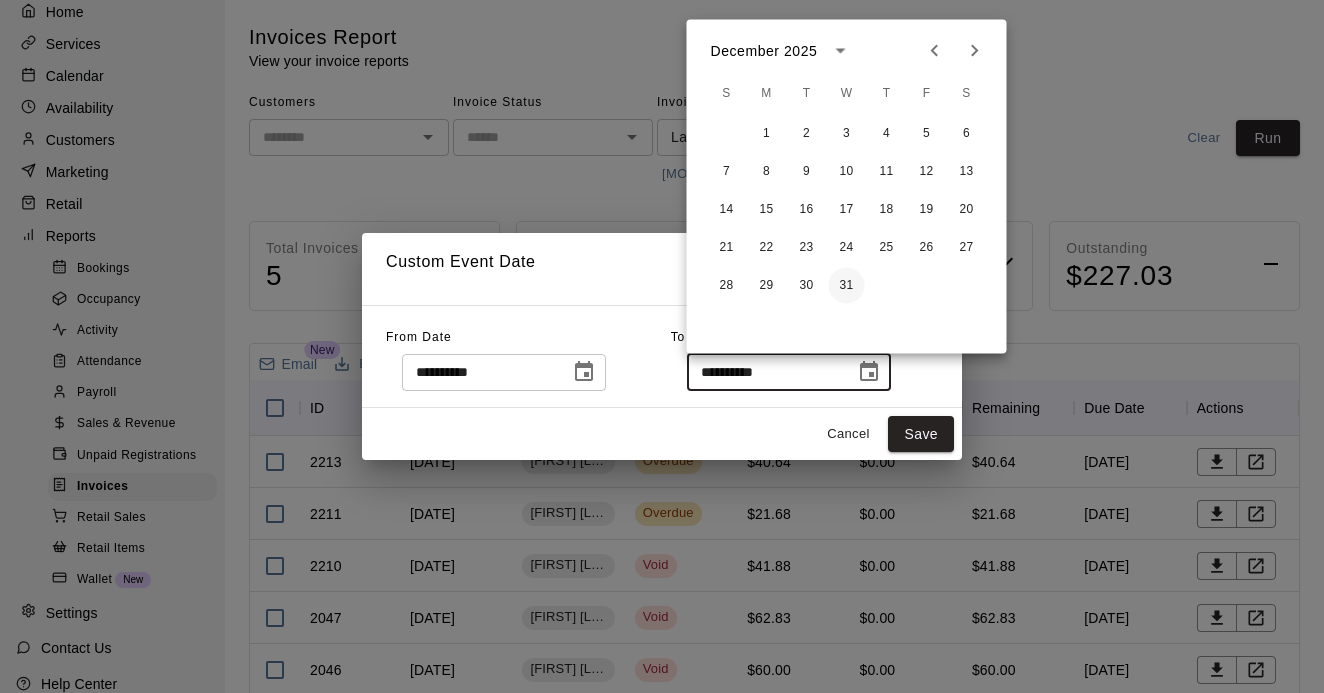click on "31" at bounding box center (847, 286) 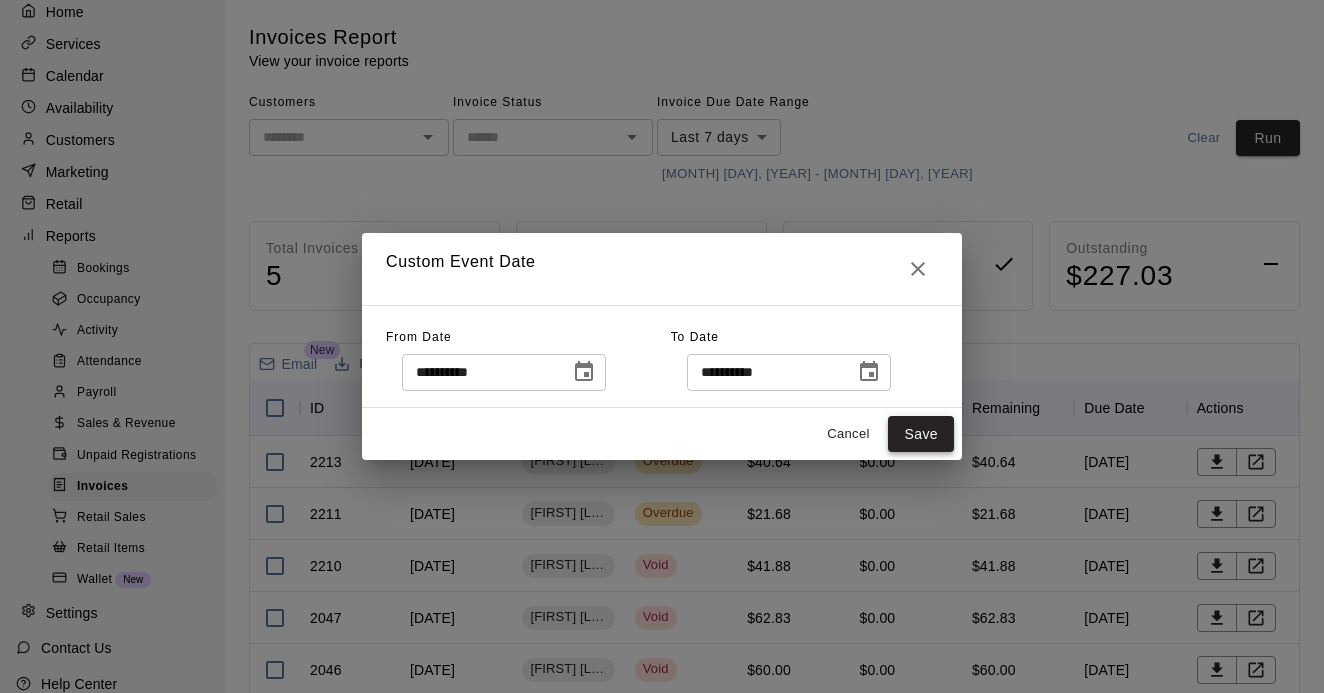 click on "Save" at bounding box center [921, 434] 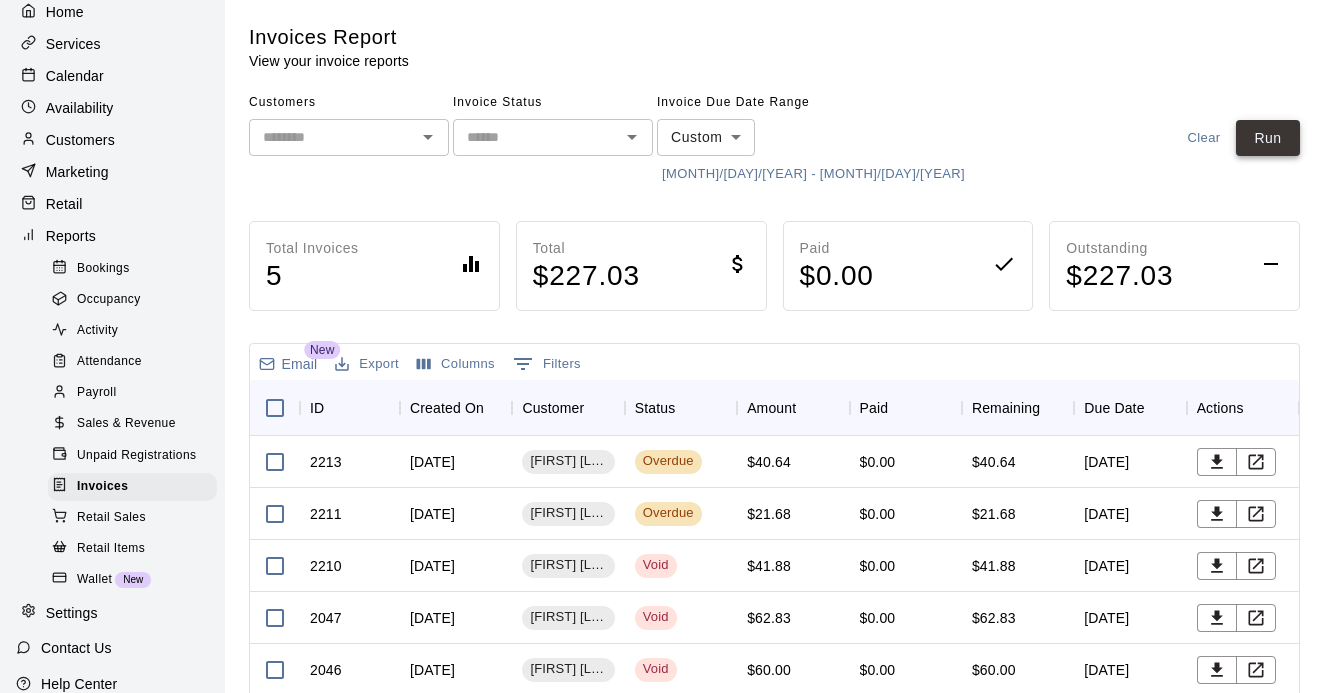 click on "Run" at bounding box center (1268, 138) 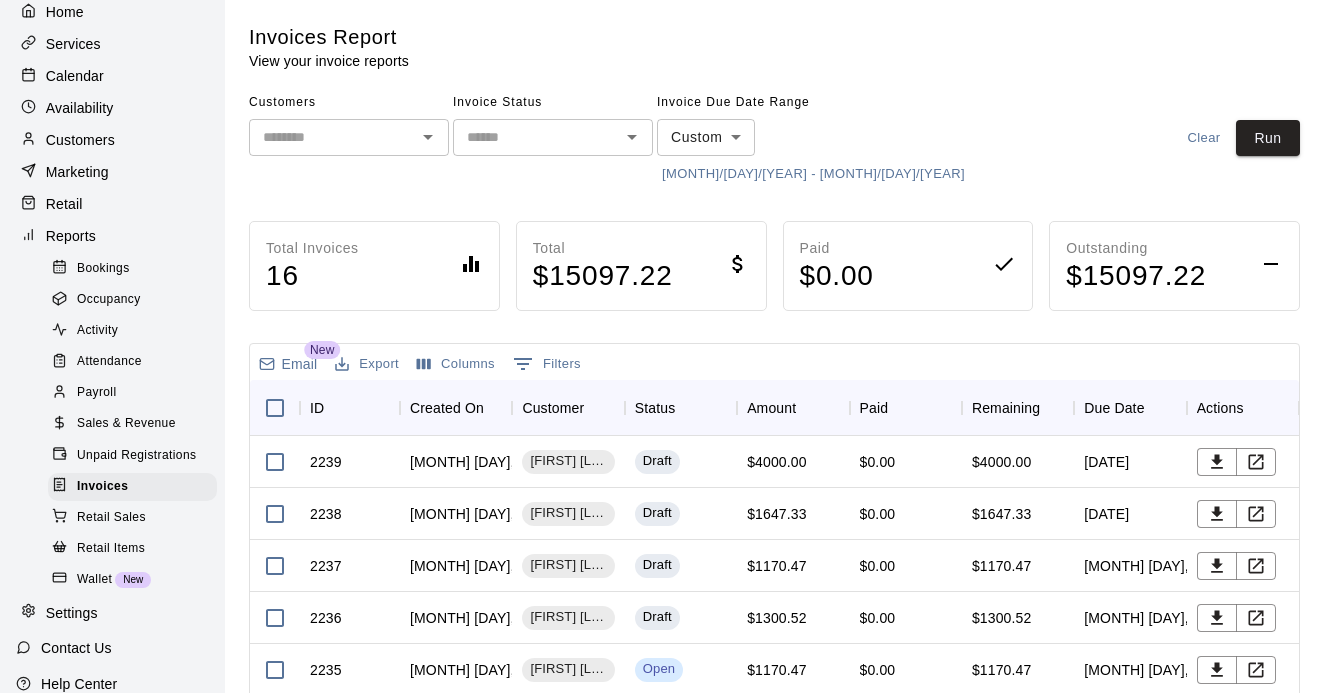 click on "Customers" at bounding box center [112, 140] 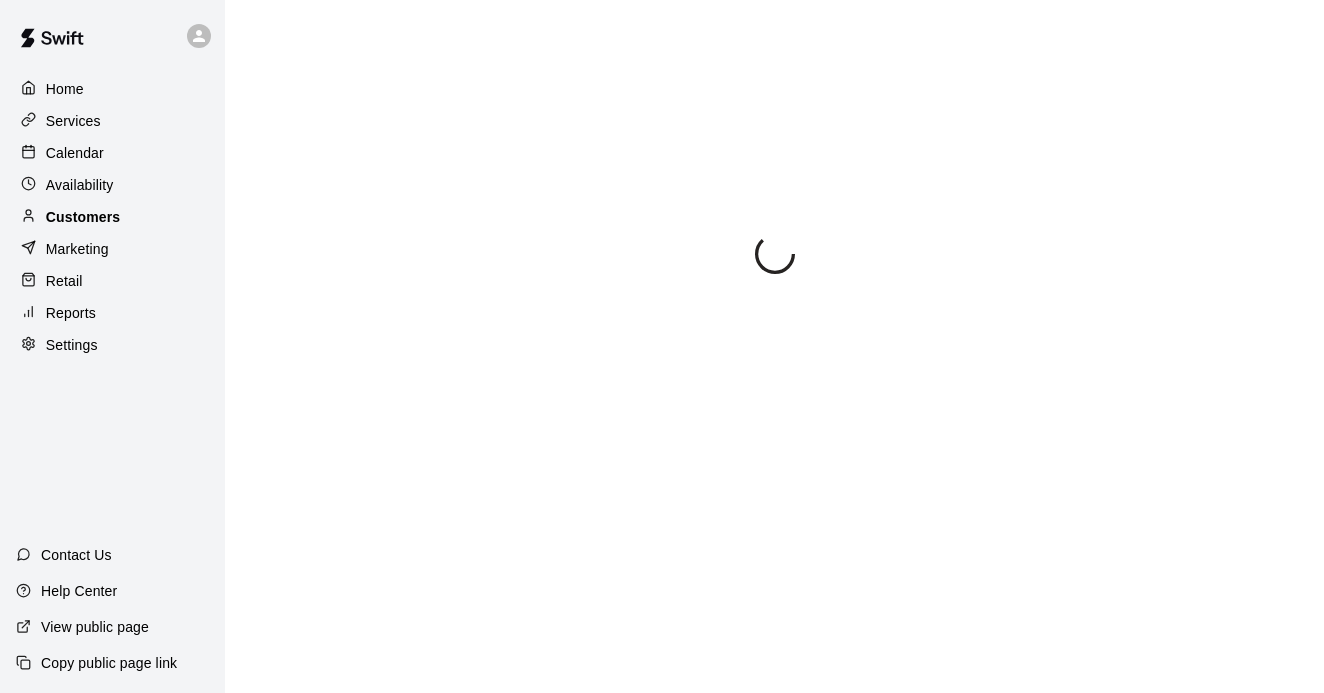 scroll, scrollTop: 0, scrollLeft: 0, axis: both 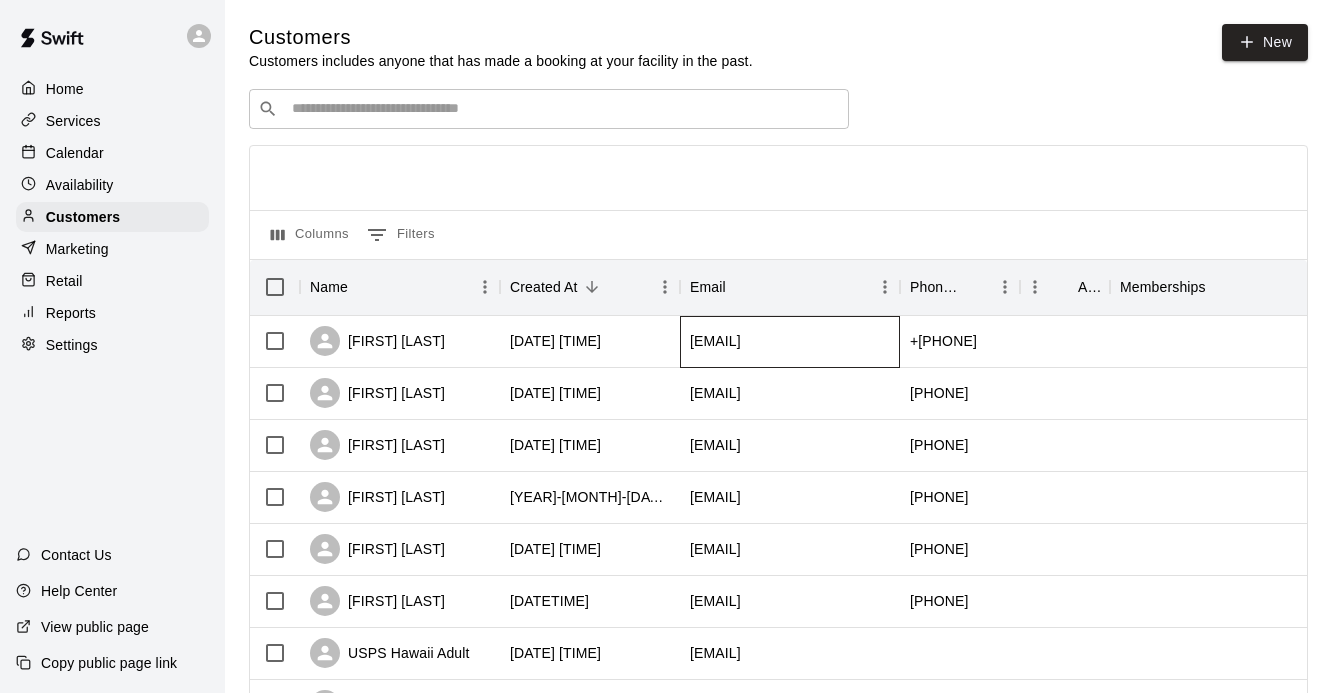click on "[EMAIL]" at bounding box center [790, 342] 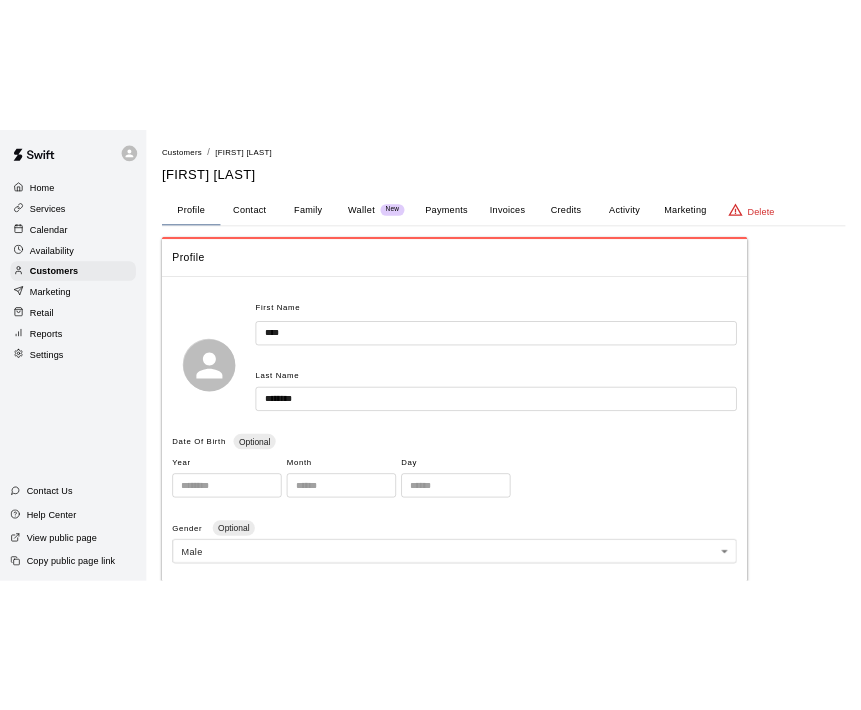 scroll, scrollTop: 0, scrollLeft: 0, axis: both 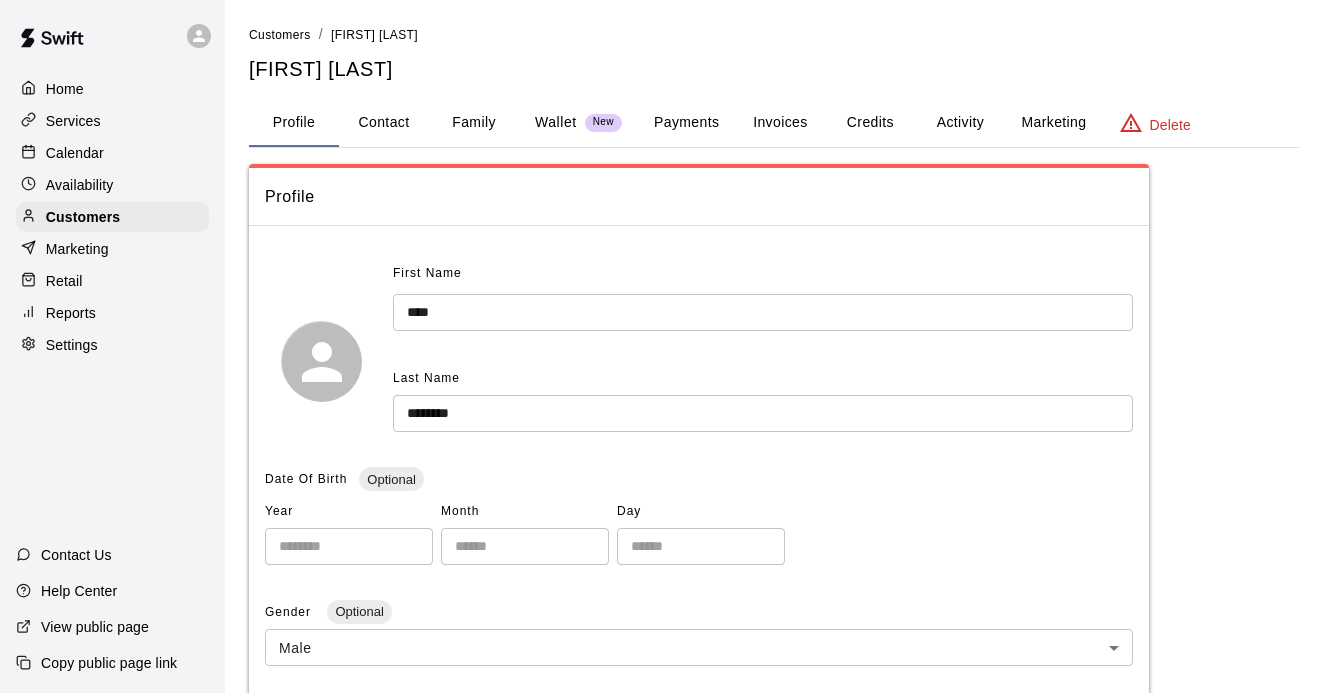 click on "Invoices" at bounding box center [780, 123] 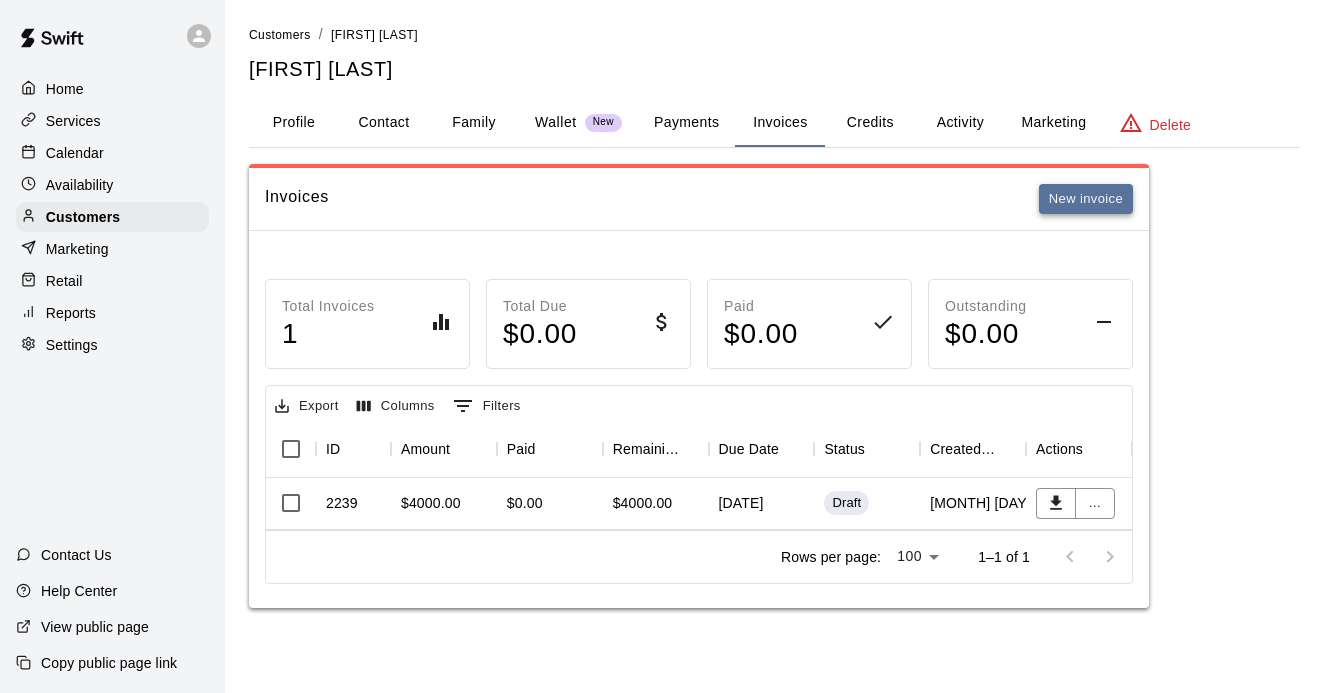 click on "New invoice" at bounding box center (1086, 199) 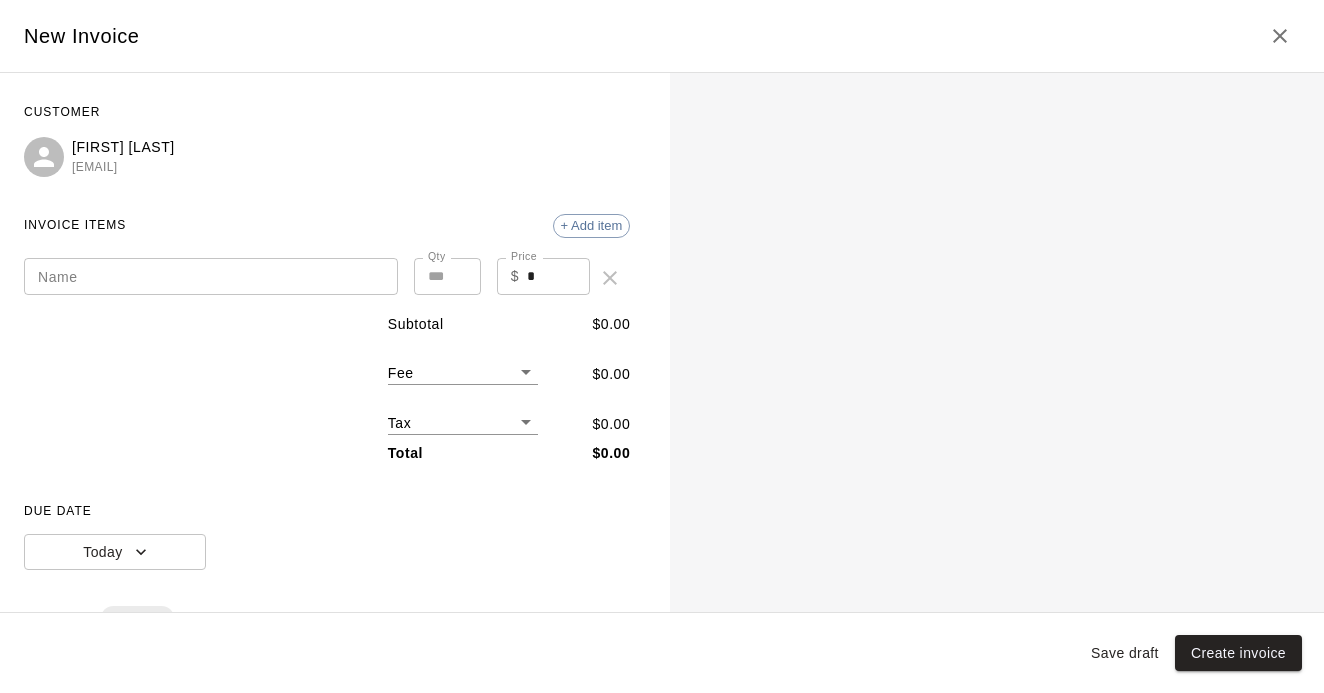 click on "Name" at bounding box center [211, 276] 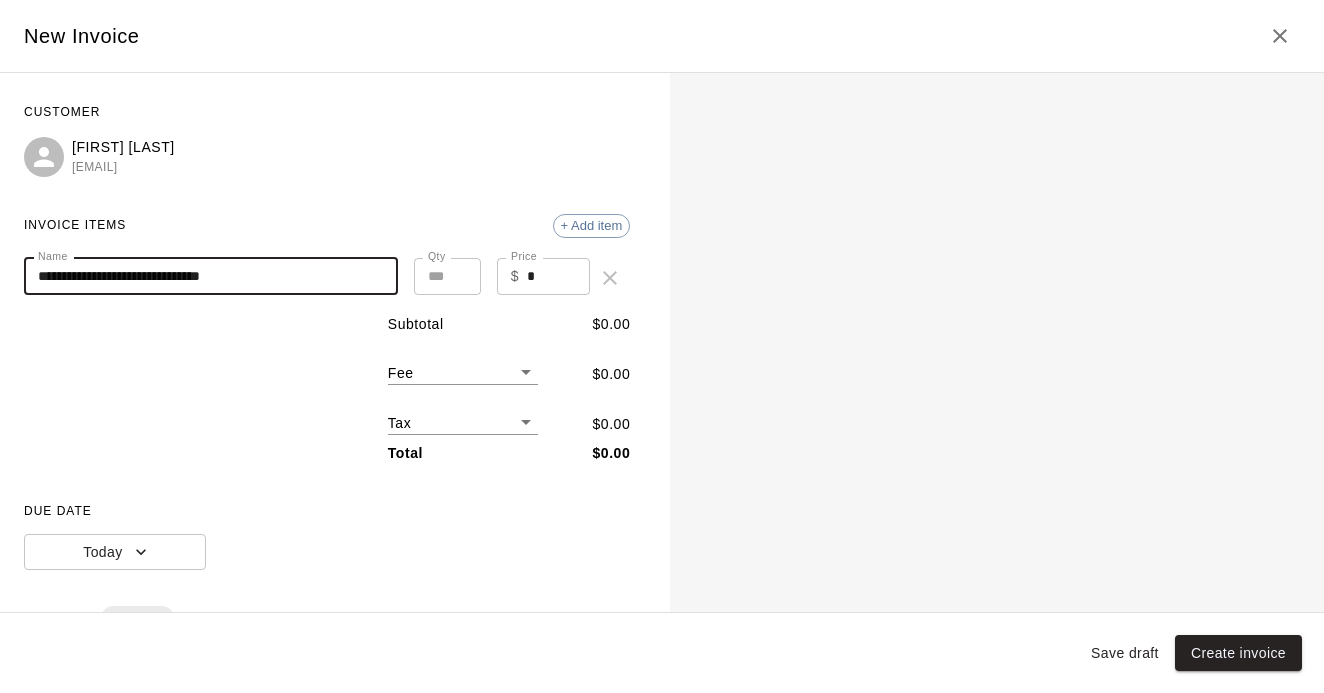 click on "**********" at bounding box center [211, 276] 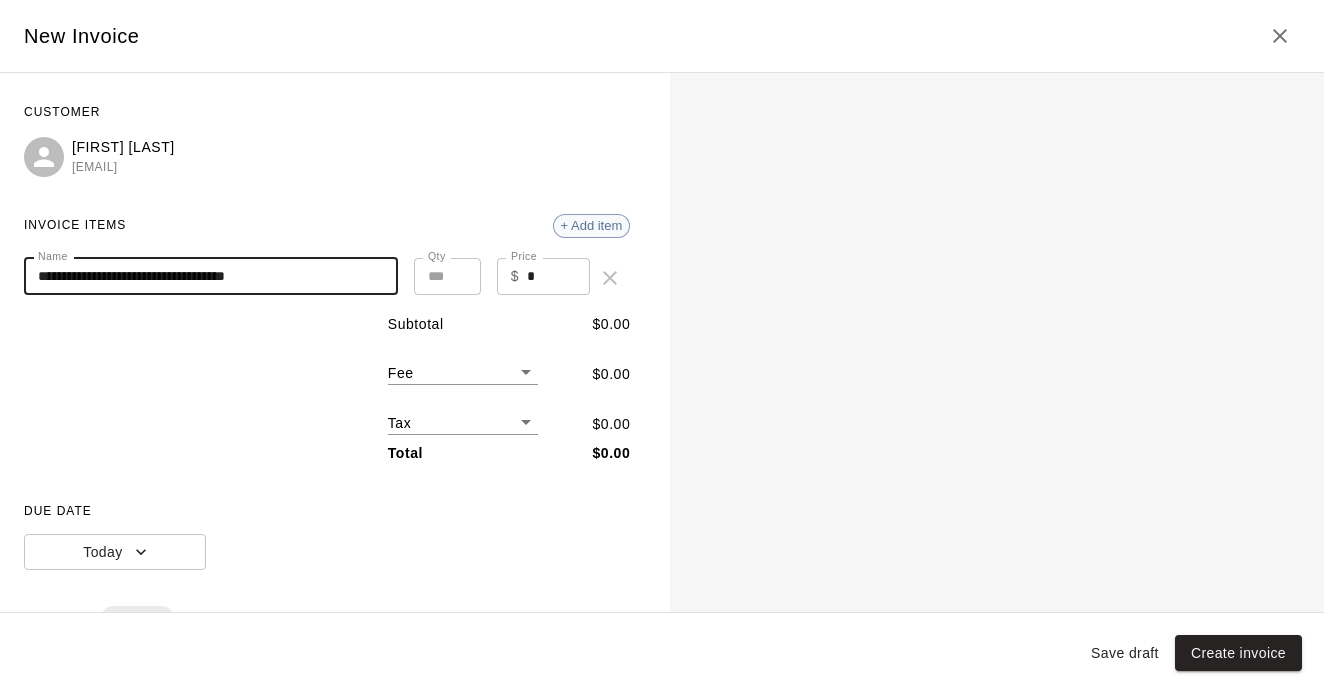 type on "**********" 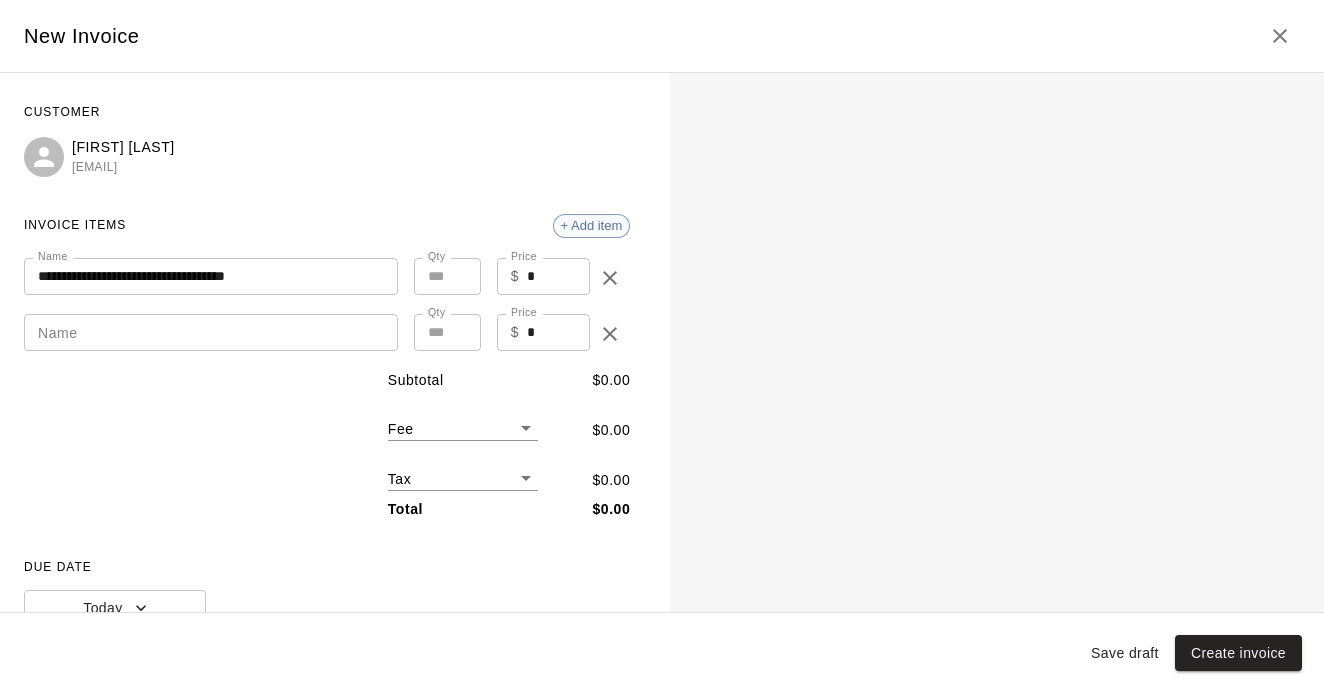 click on "+ Add item" at bounding box center (592, 225) 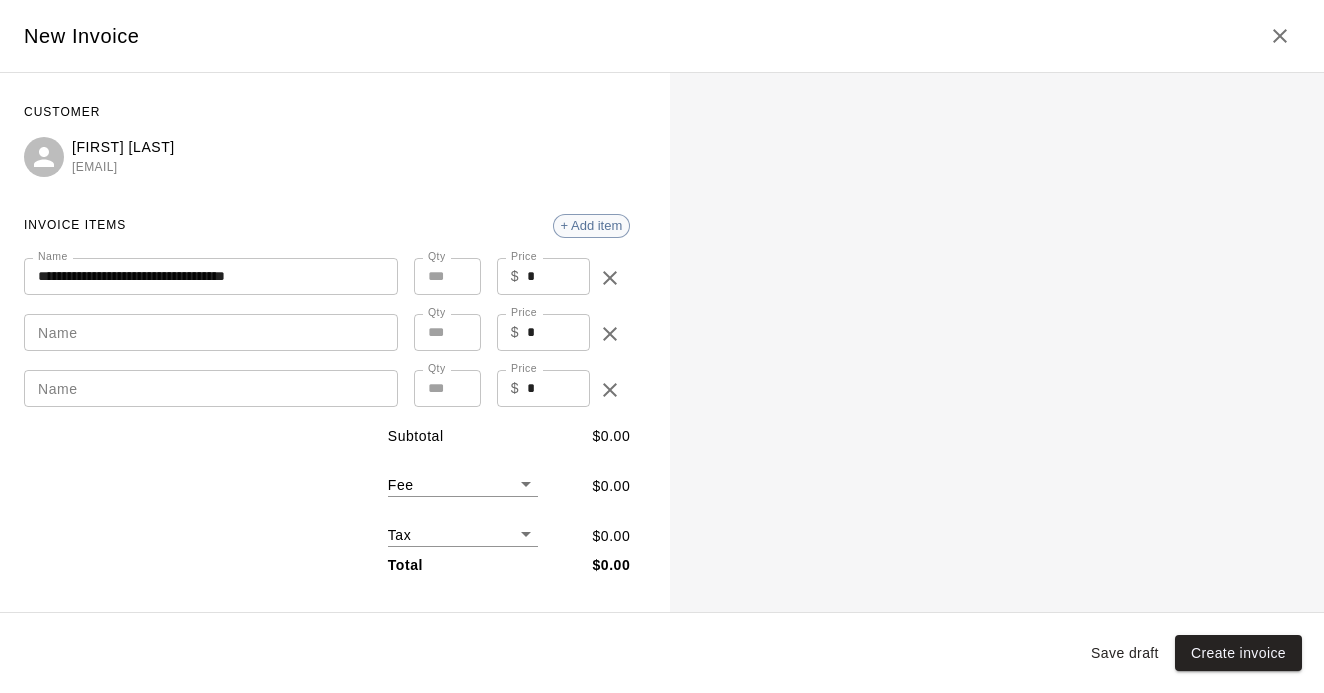 click on "+ Add item" at bounding box center (592, 225) 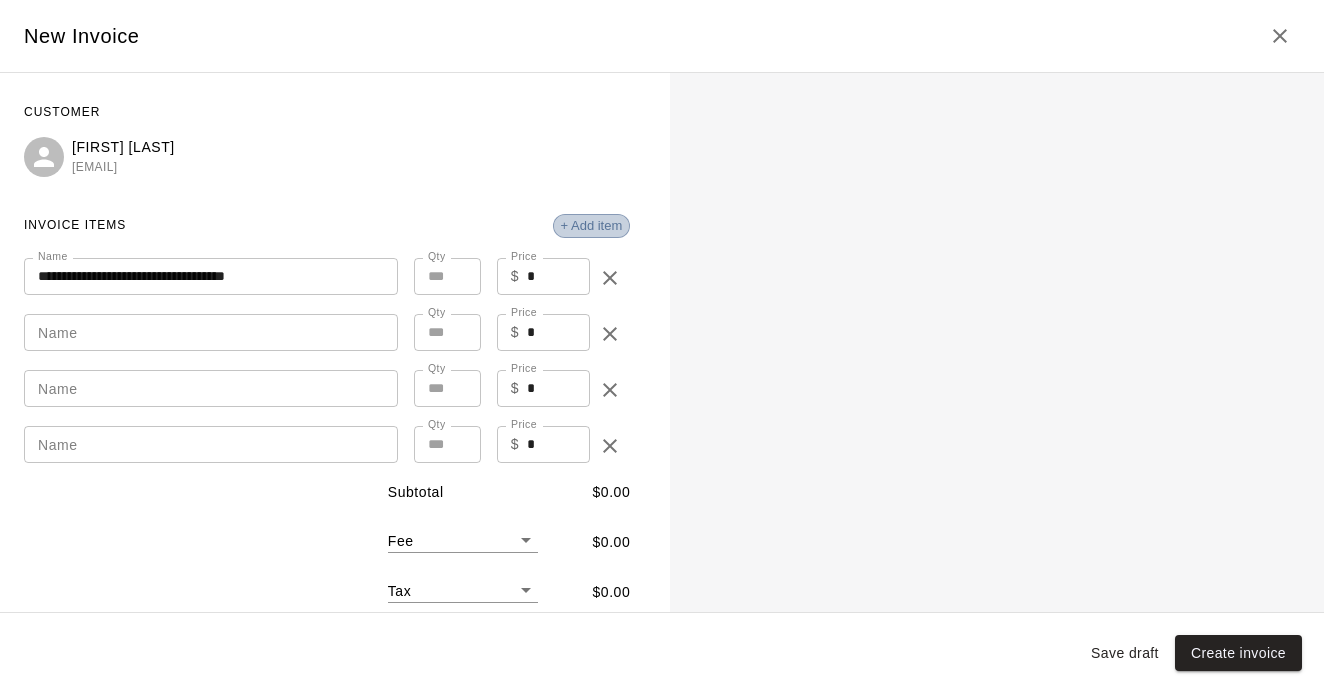 click on "+ Add item" at bounding box center (592, 225) 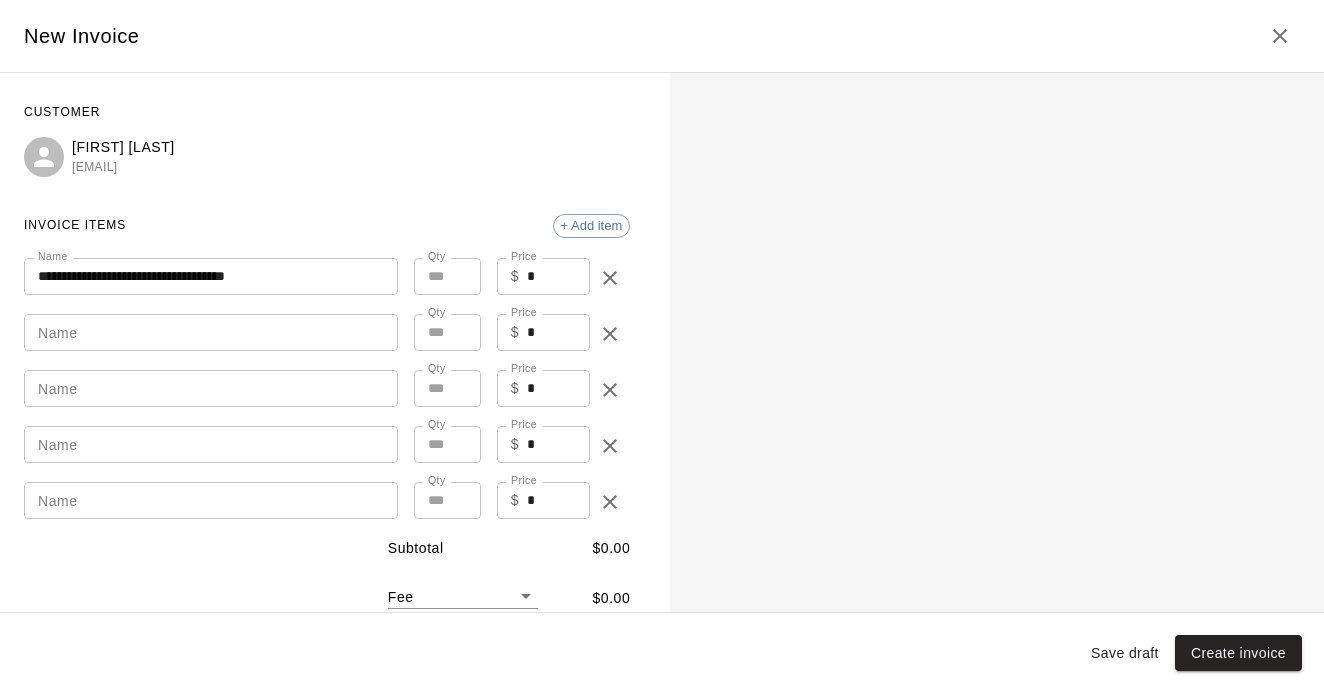 click on "Name" at bounding box center (211, 332) 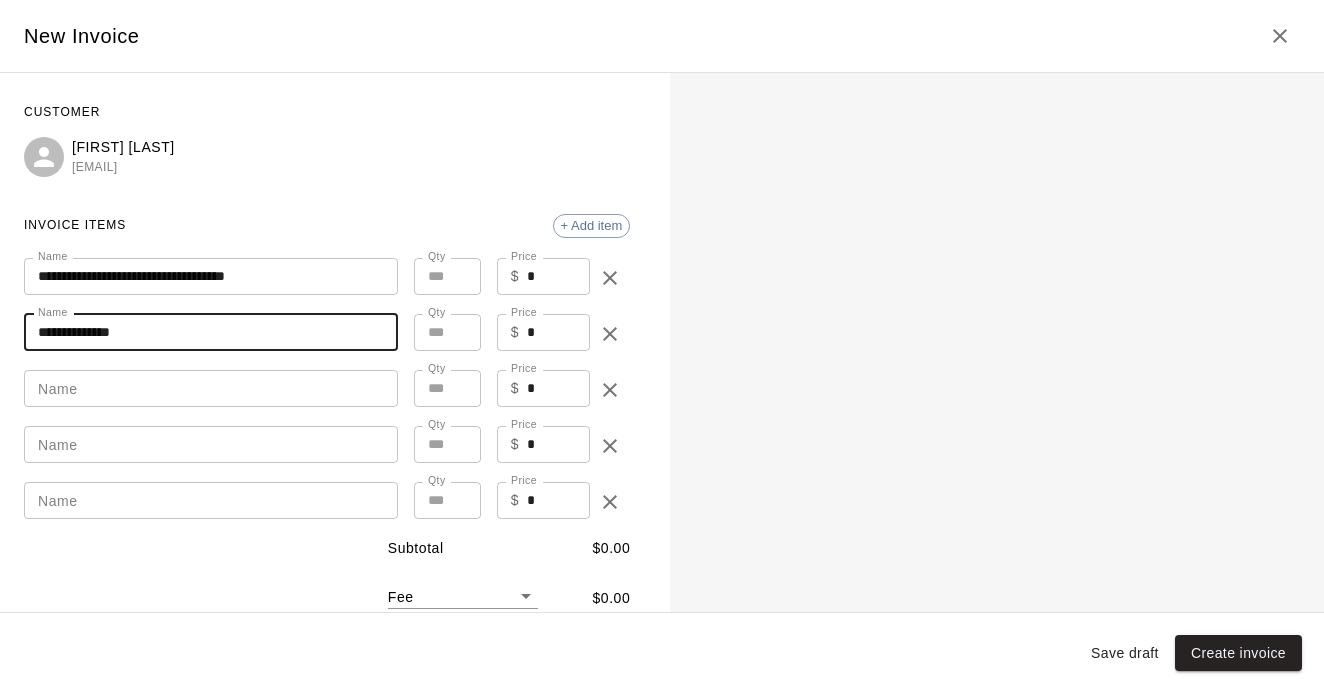 type on "**********" 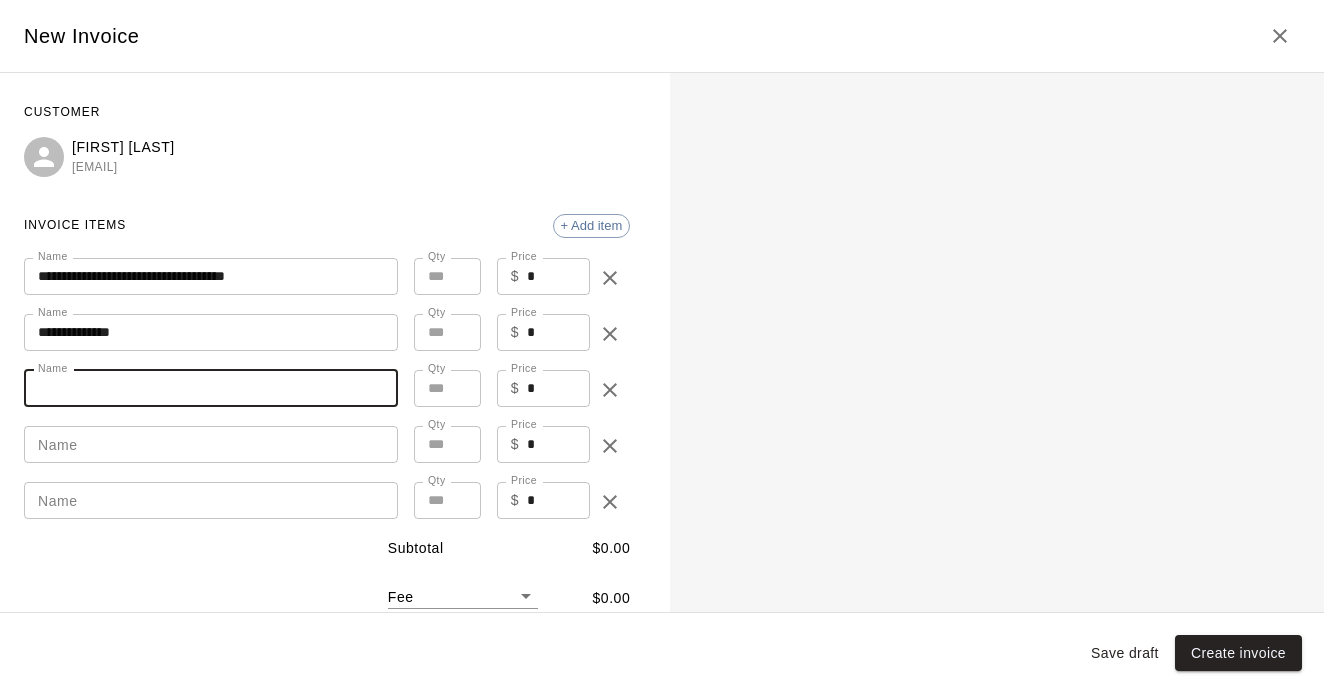 click on "Name" at bounding box center [211, 388] 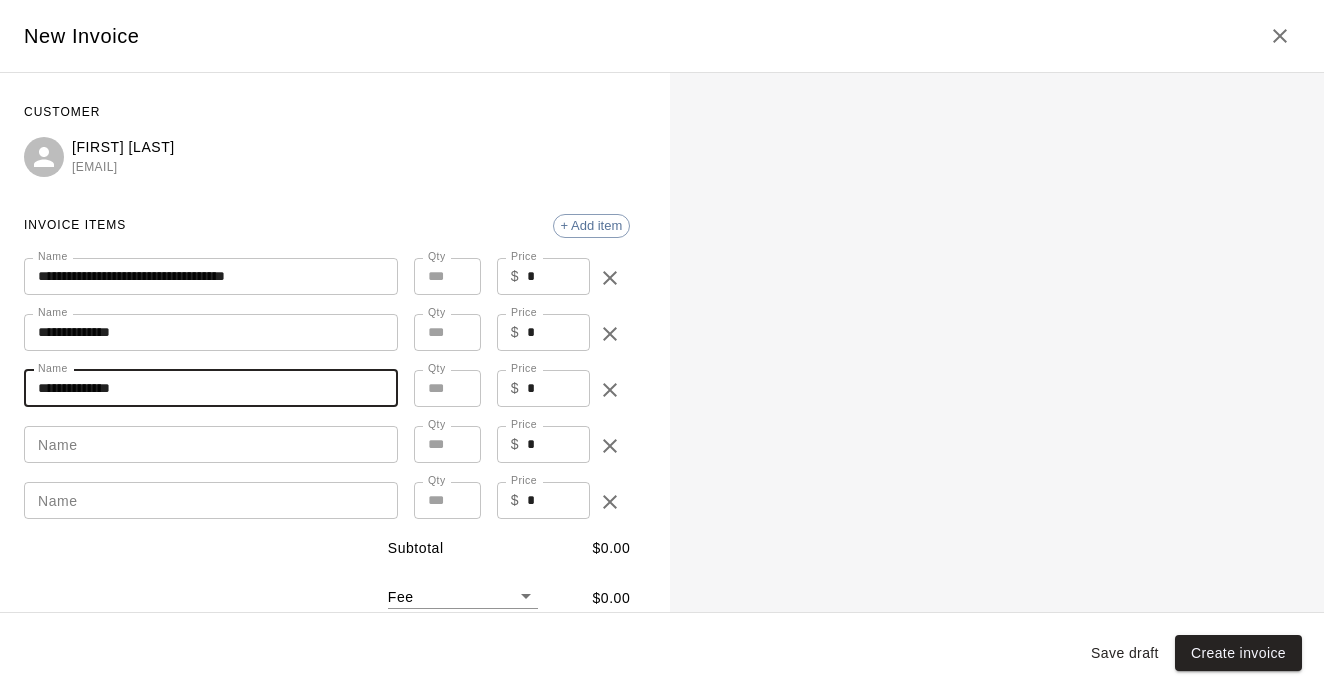 type on "**********" 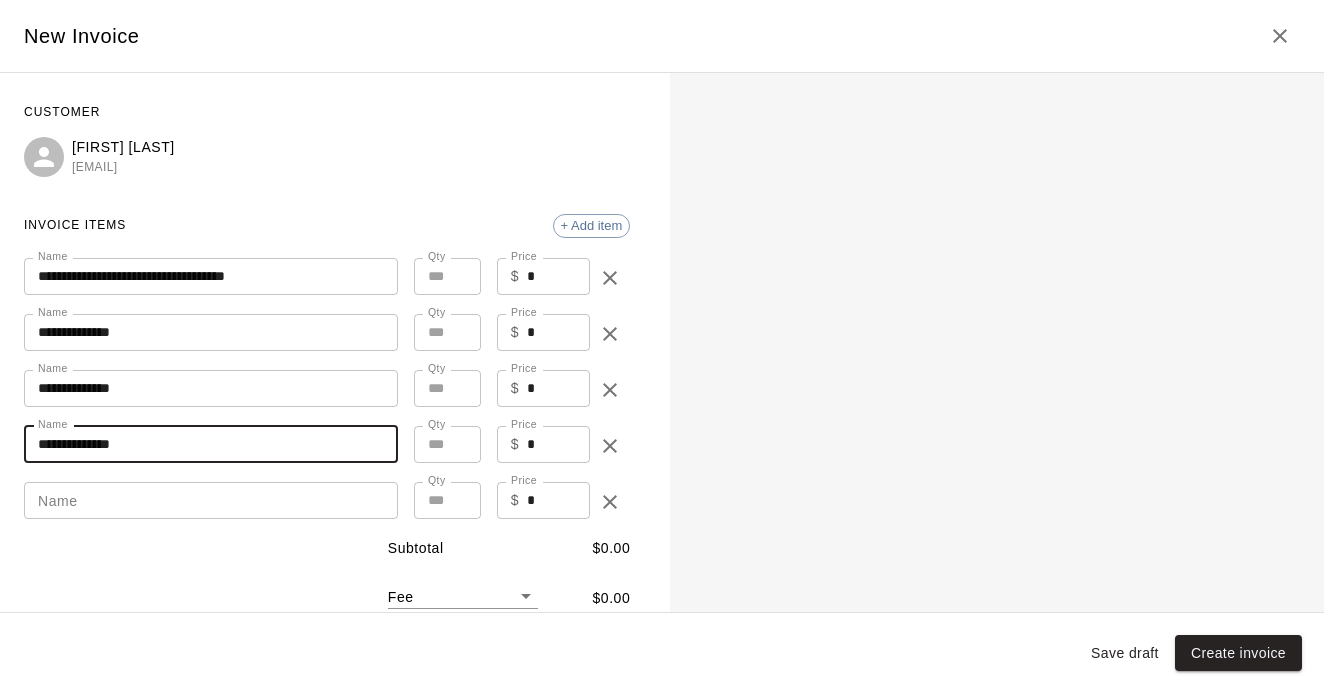 type on "**********" 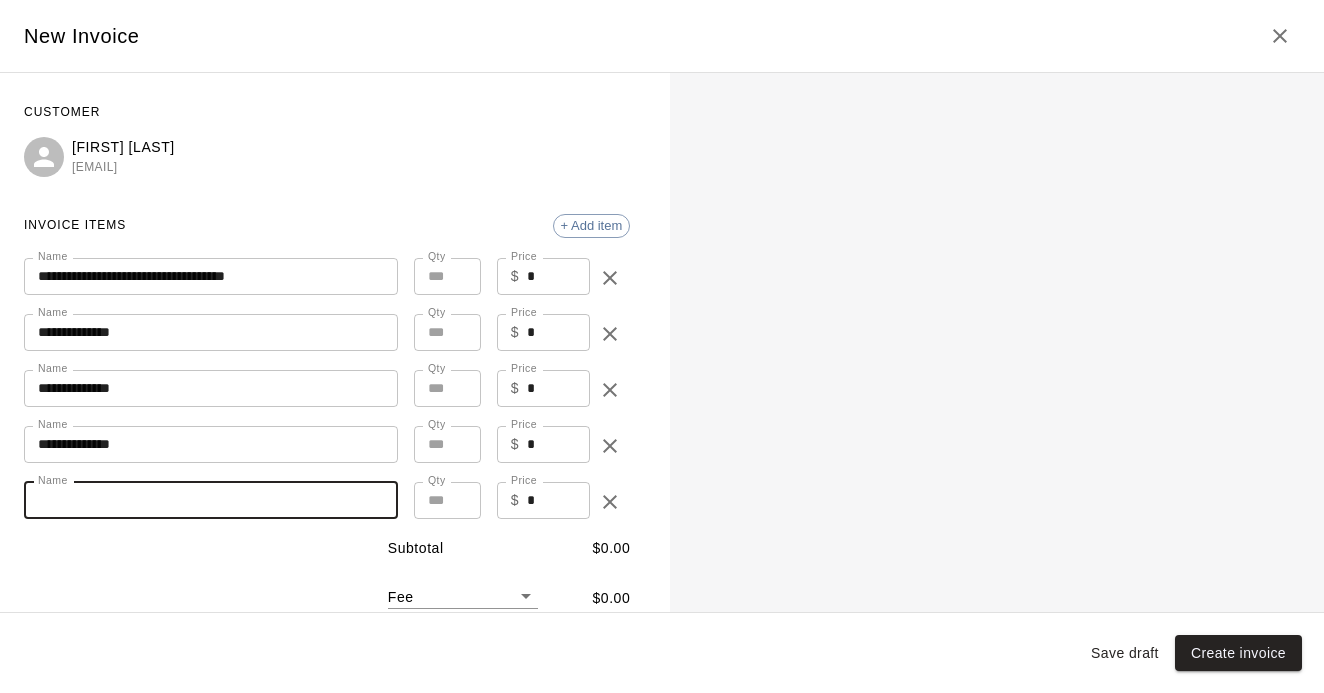 click on "Name" at bounding box center [211, 500] 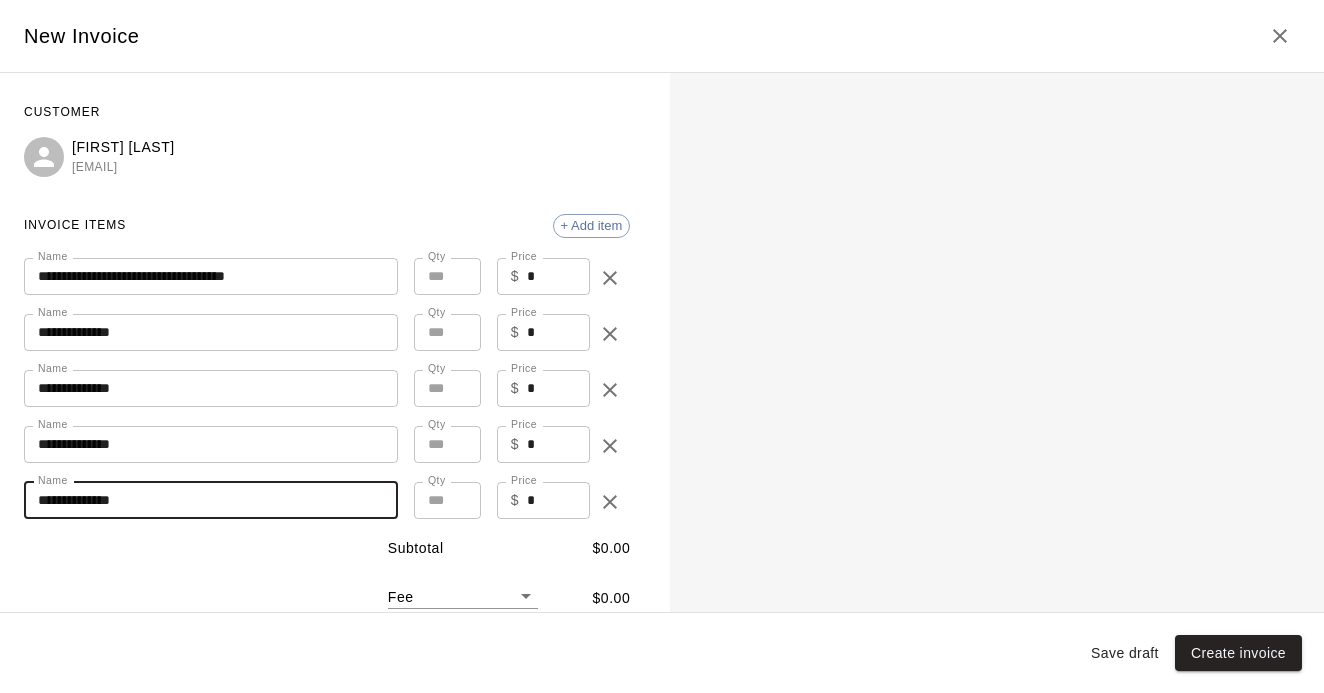 type on "**********" 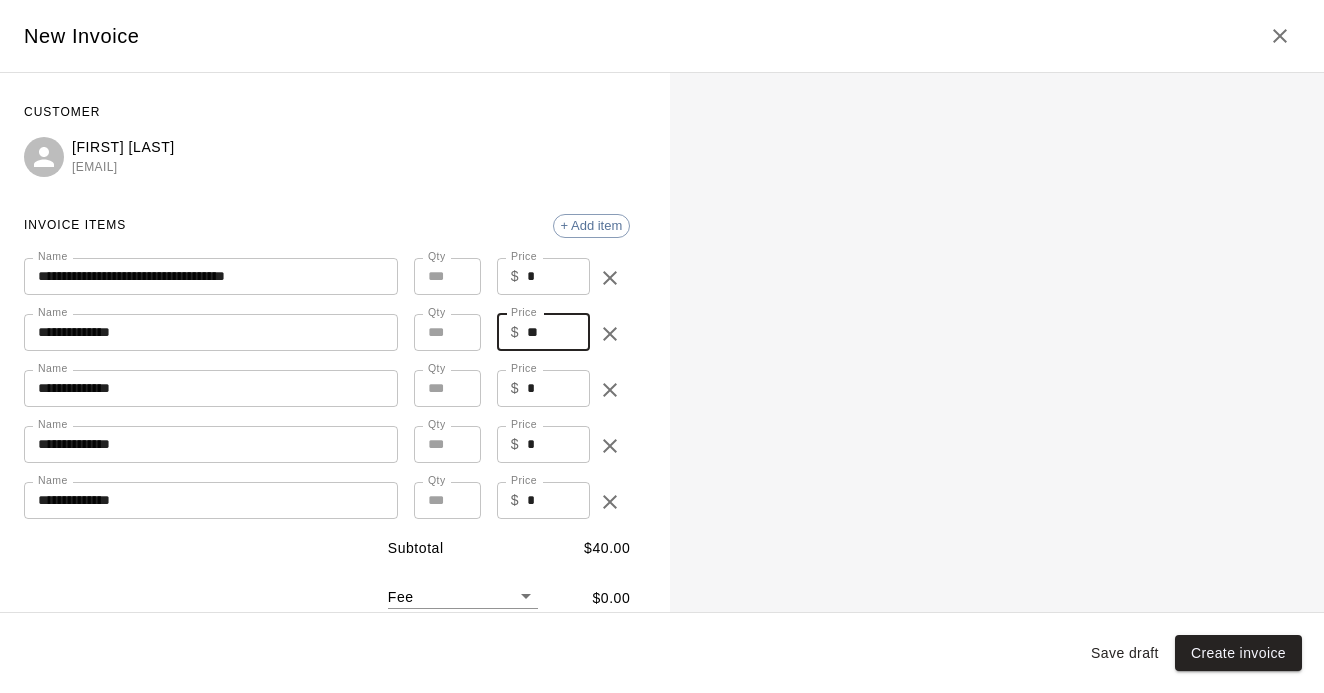 type on "**" 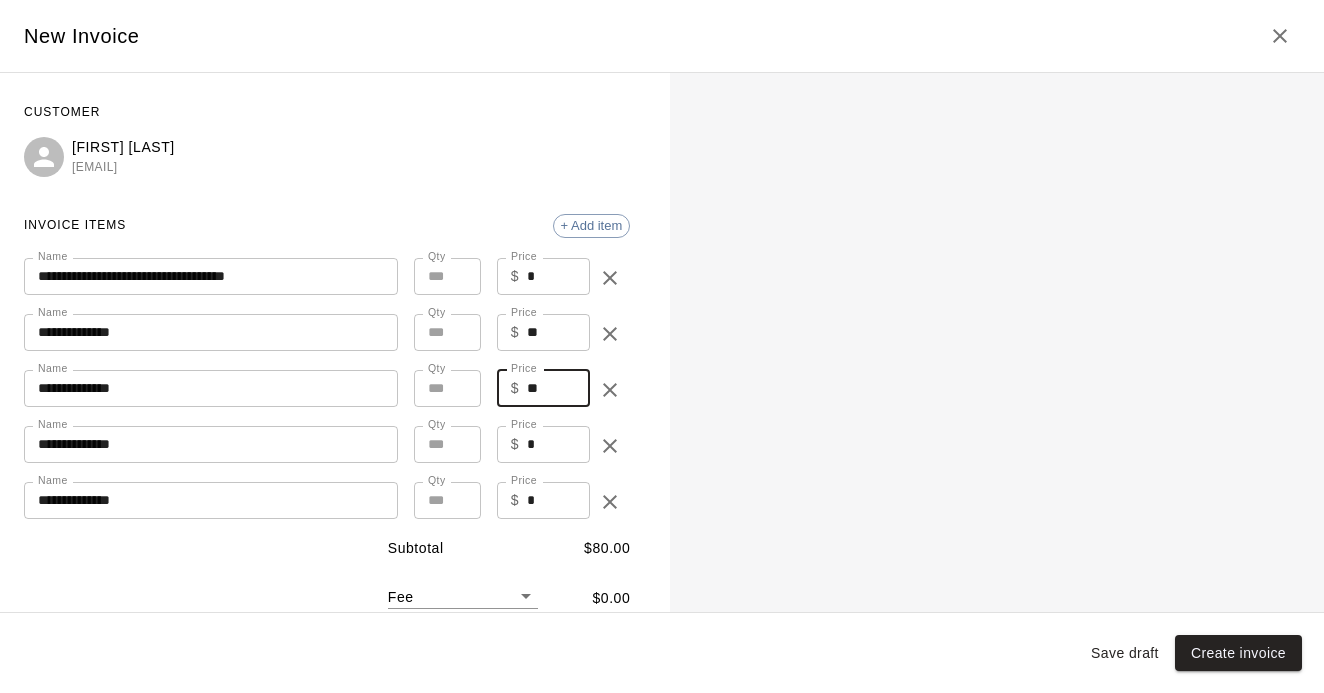 type on "**" 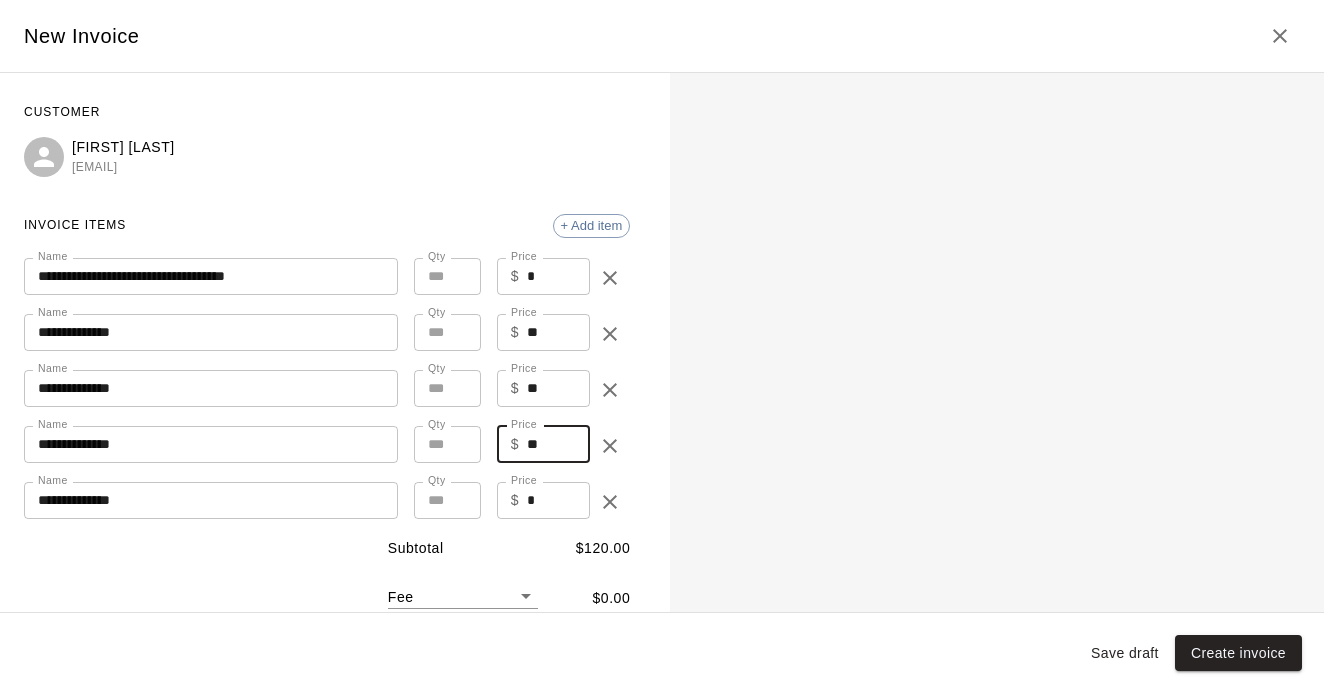 type on "**" 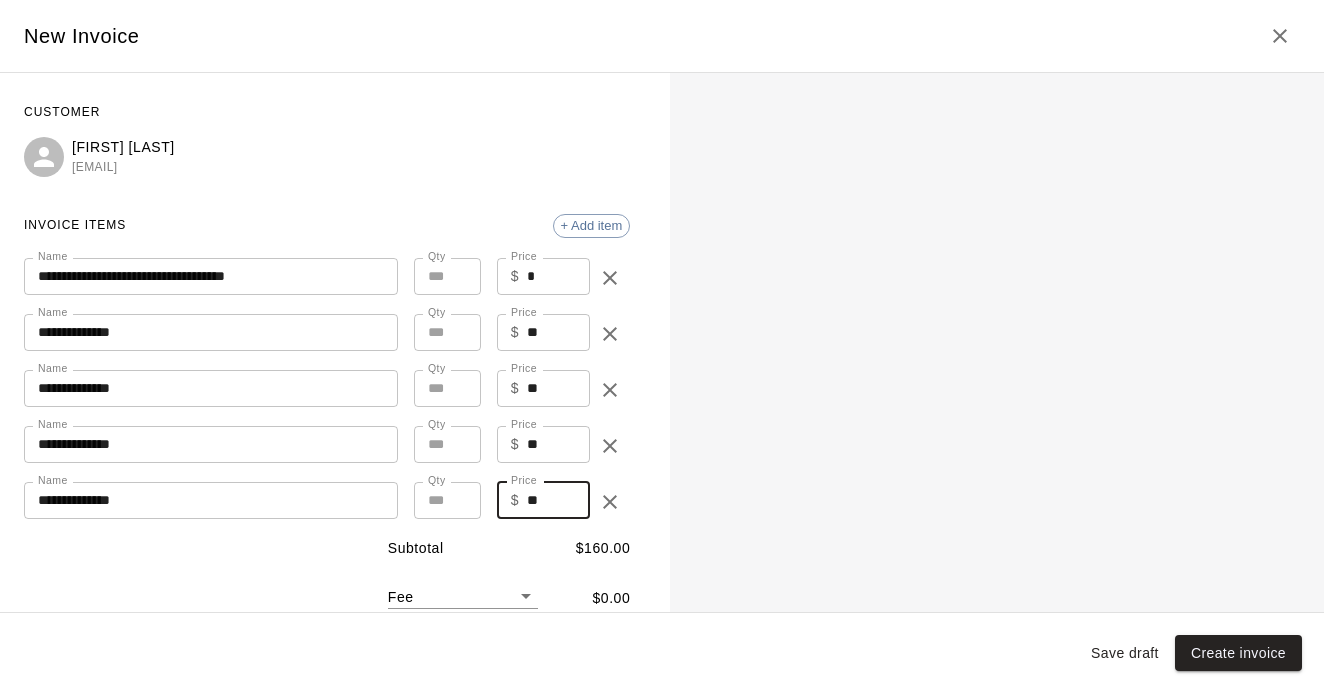 type on "**" 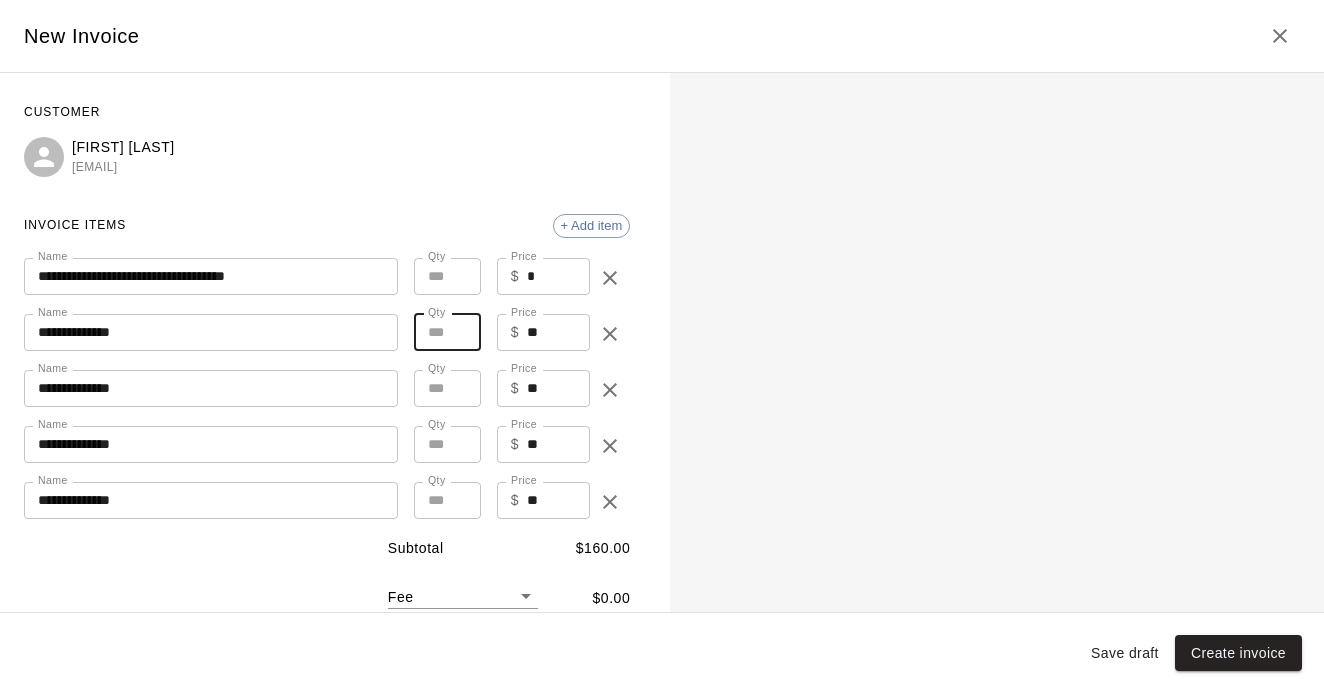 click on "*" at bounding box center (447, 332) 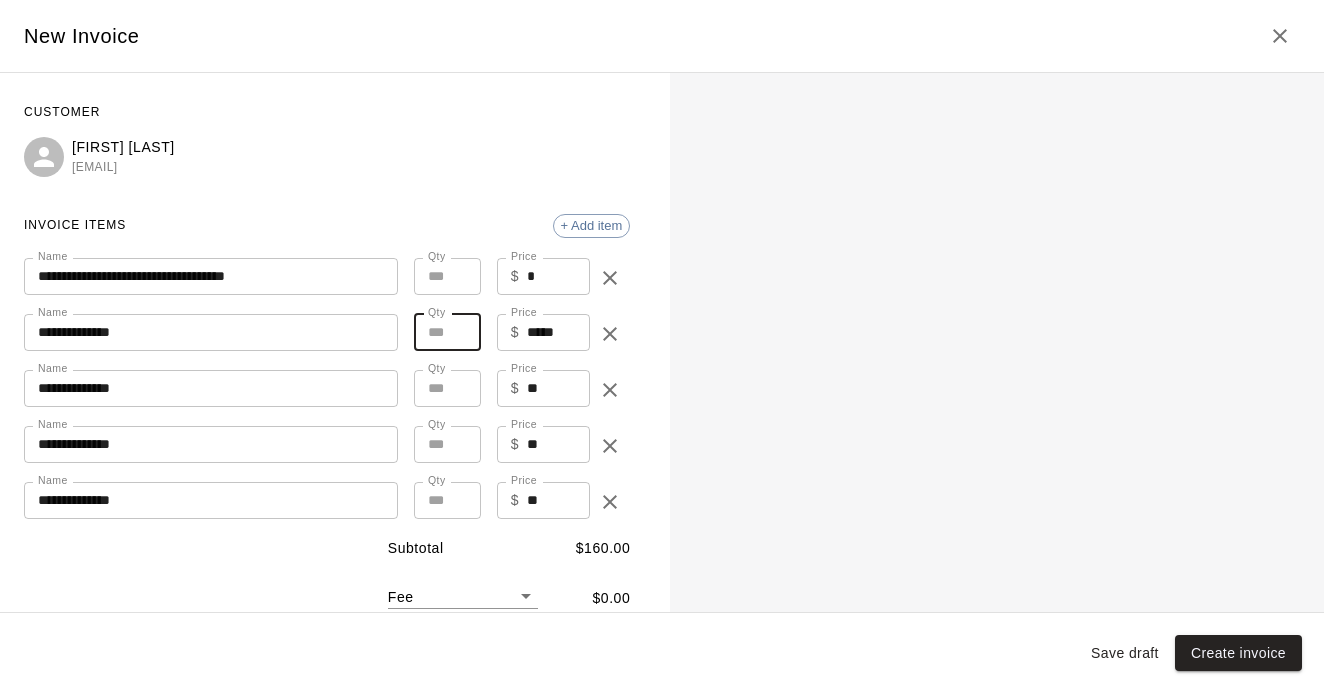 type on "**" 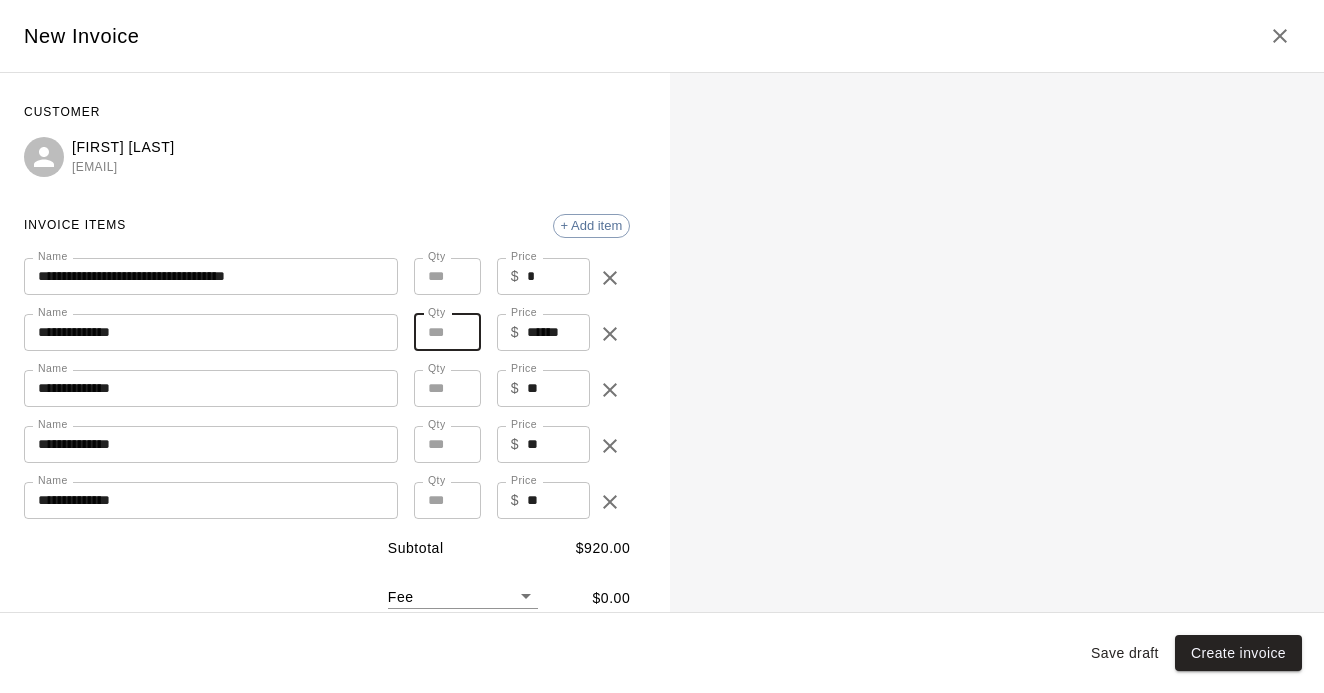 click on "*" at bounding box center (447, 388) 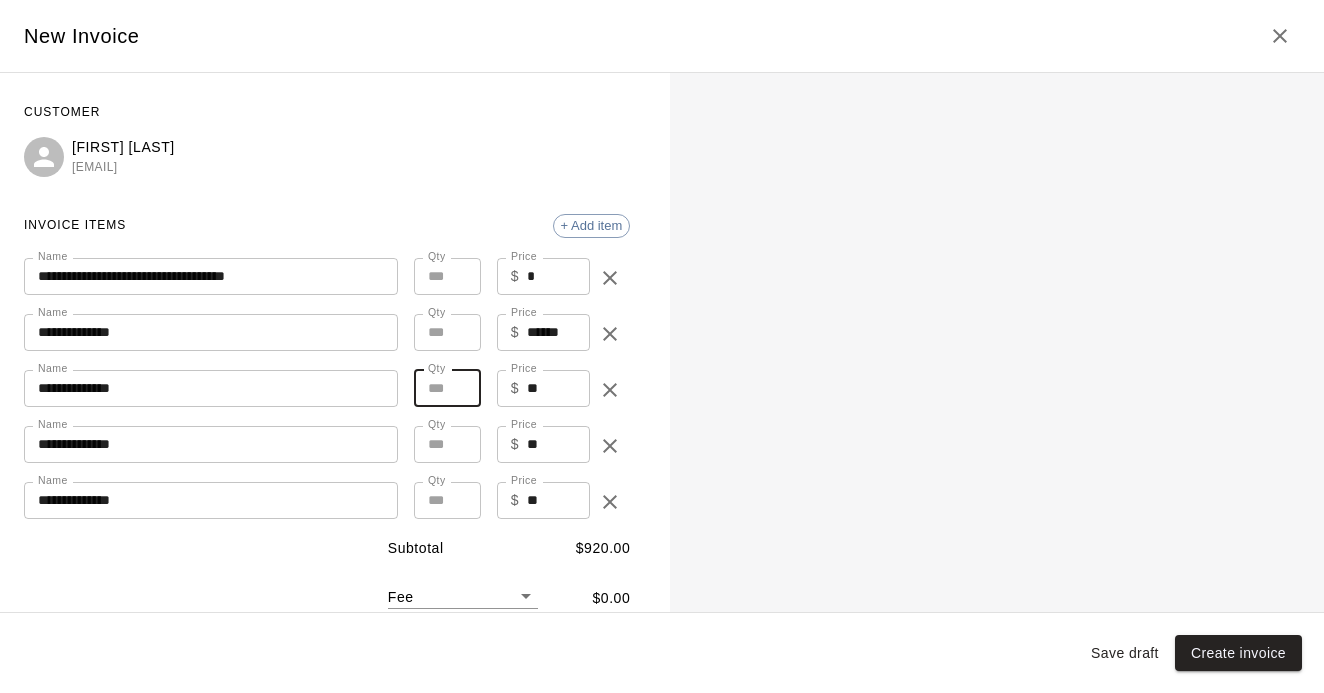 click on "*" at bounding box center (447, 388) 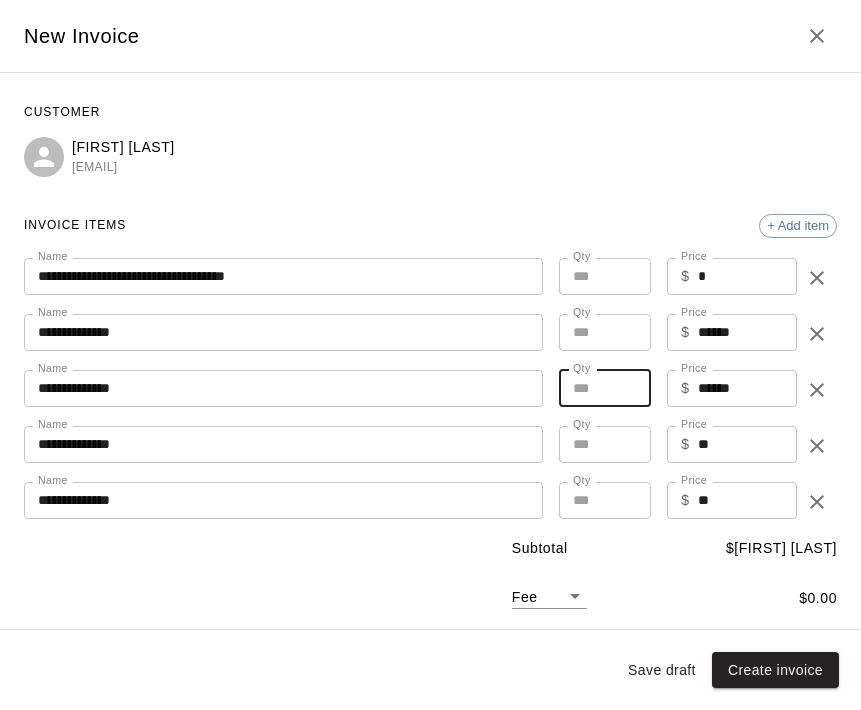 click on "**********" at bounding box center [283, 332] 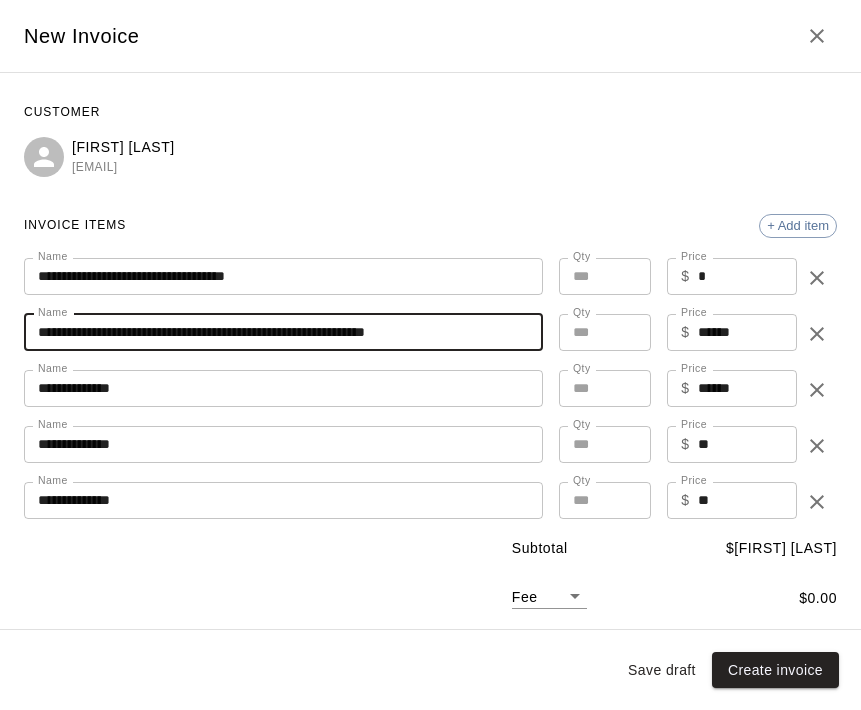 click on "**********" at bounding box center (283, 388) 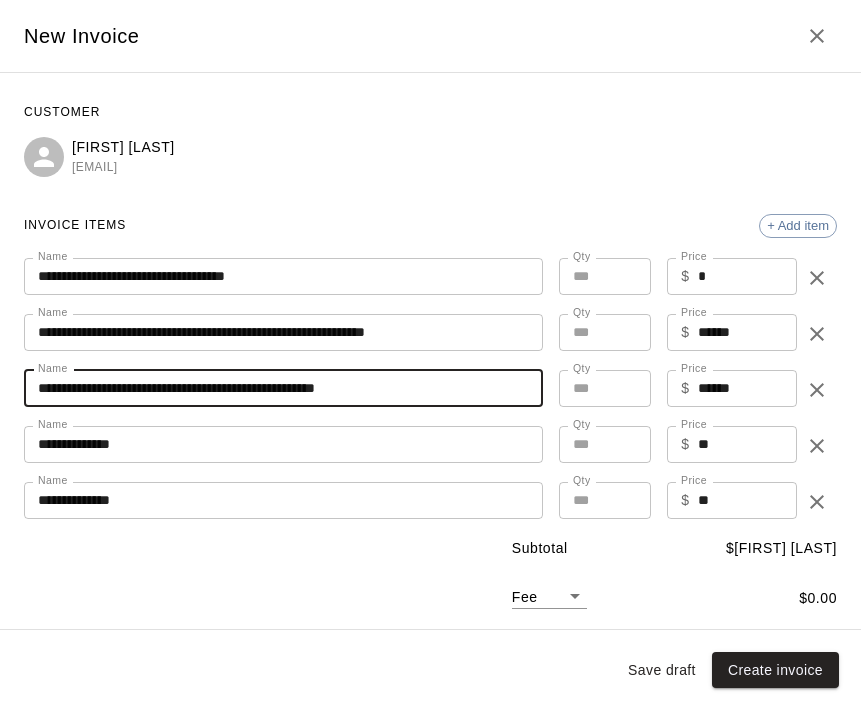 click on "**********" at bounding box center [283, 388] 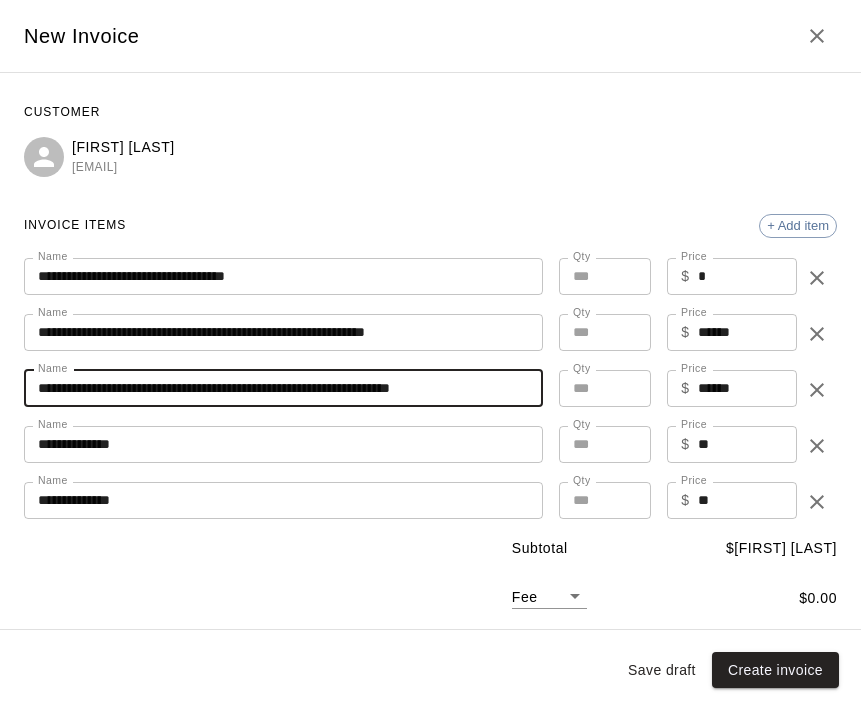 click on "**********" at bounding box center [283, 444] 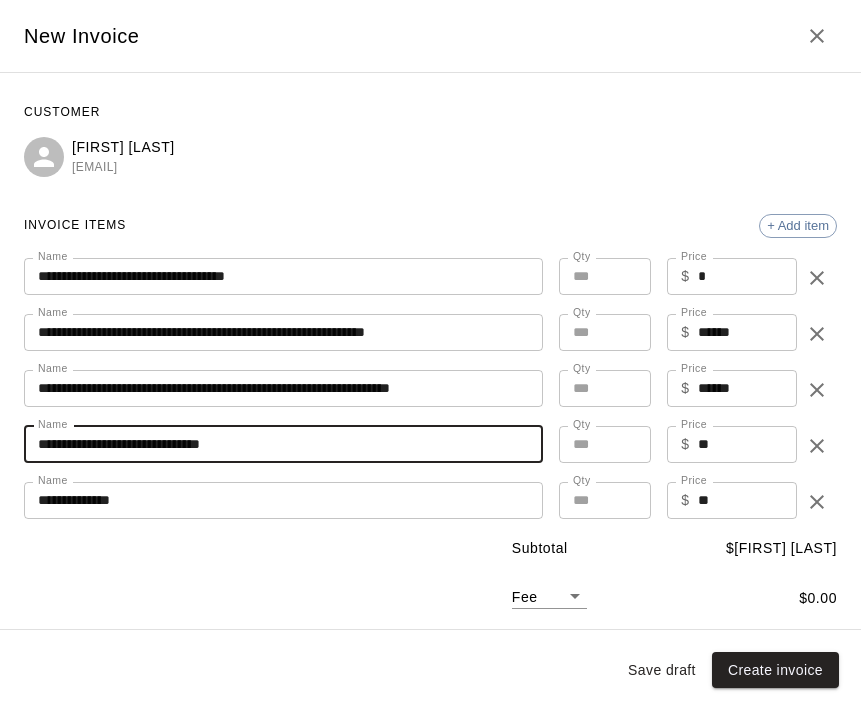 click on "**********" at bounding box center [283, 500] 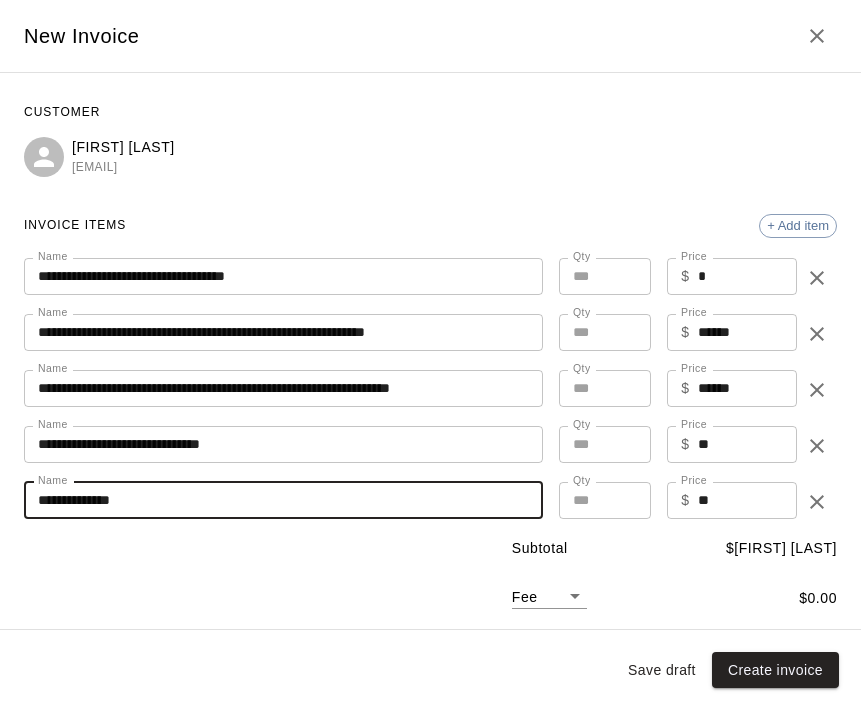 click 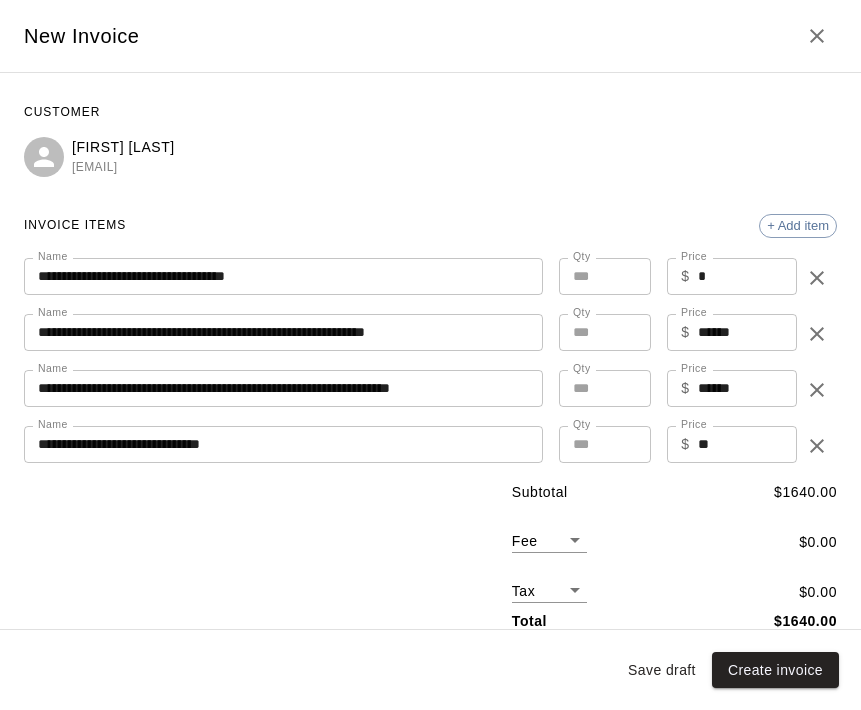 click on "*" at bounding box center [605, 444] 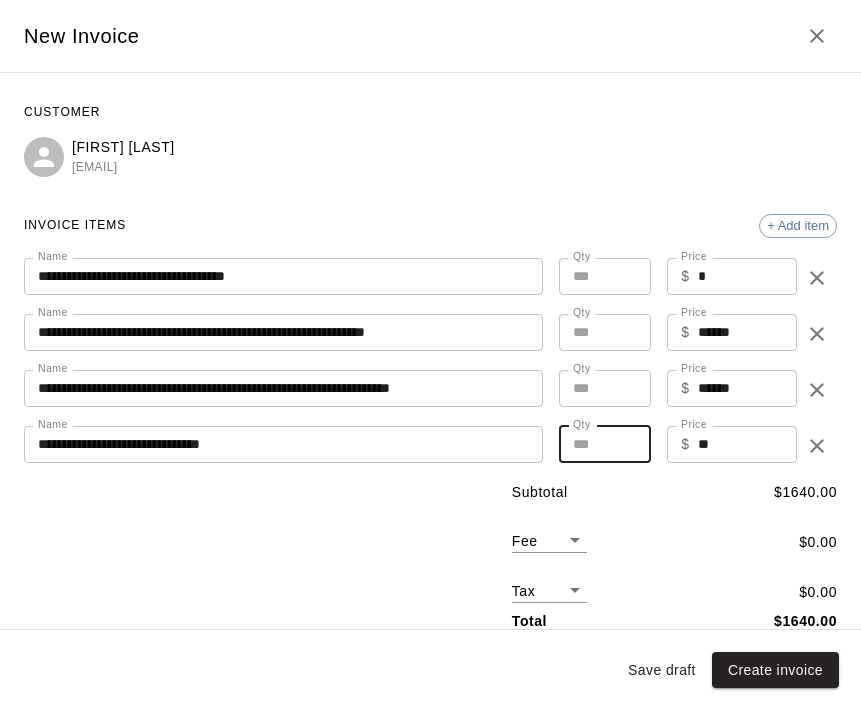 click on "*" at bounding box center (605, 444) 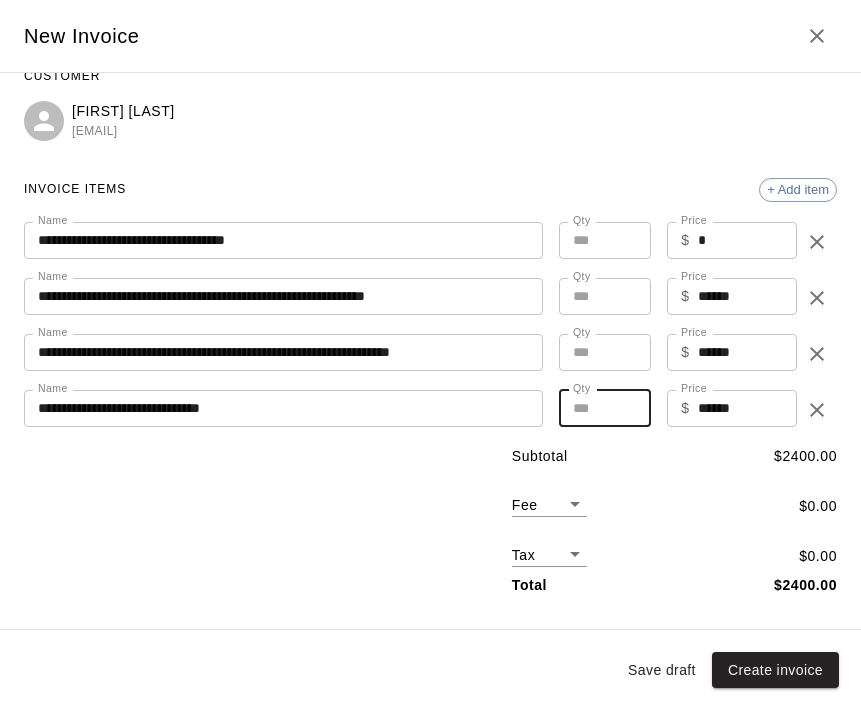 scroll, scrollTop: 49, scrollLeft: 0, axis: vertical 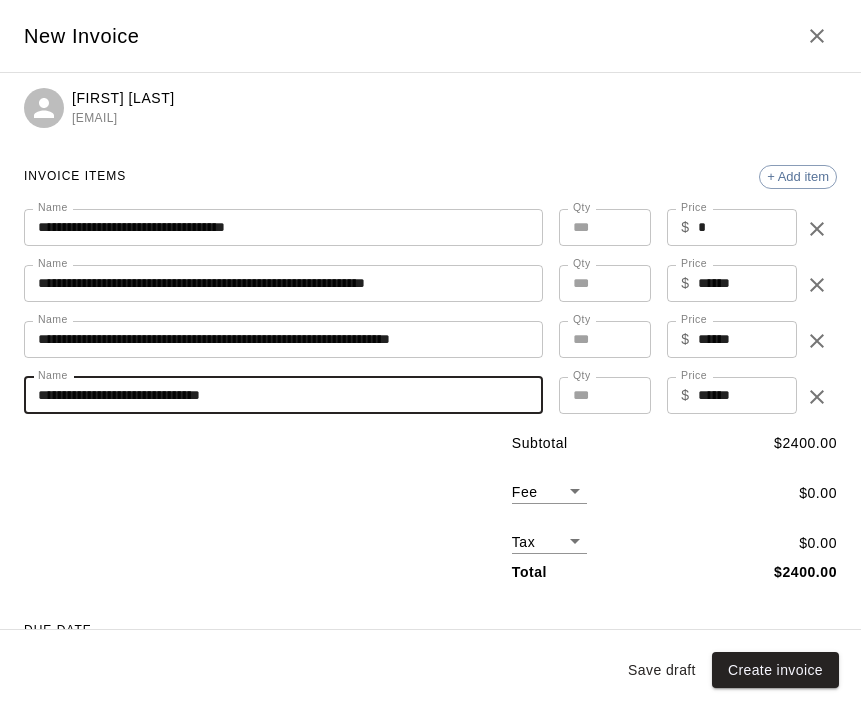 click on "**********" at bounding box center [283, 395] 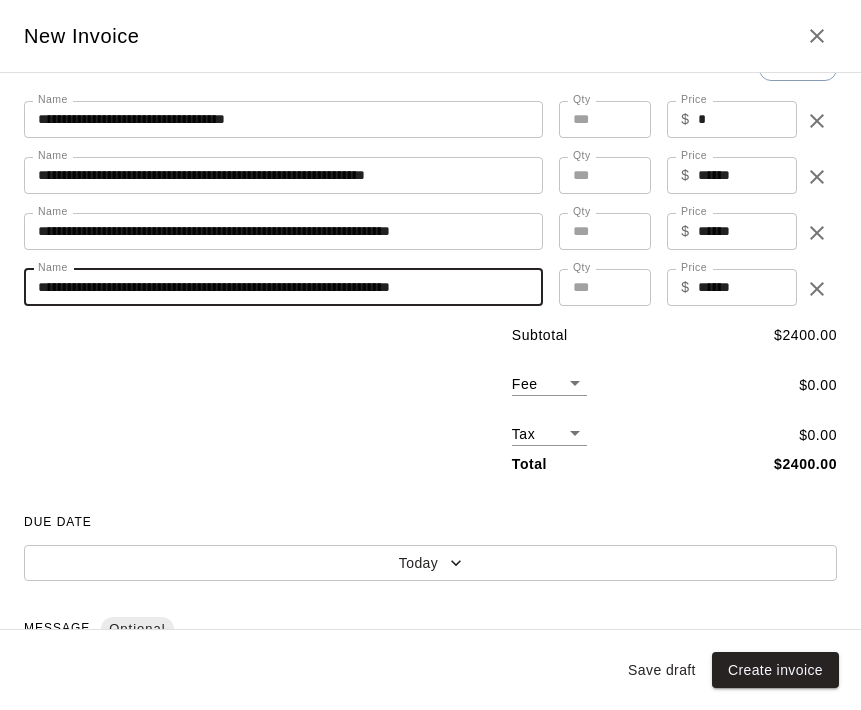 scroll, scrollTop: 165, scrollLeft: 0, axis: vertical 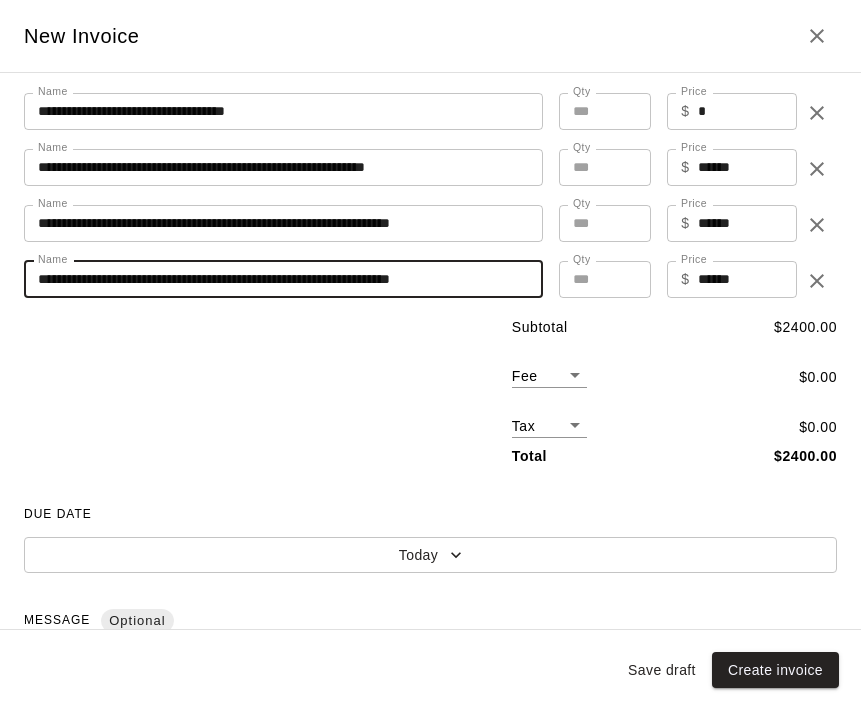 click on "**********" at bounding box center [430, 498] 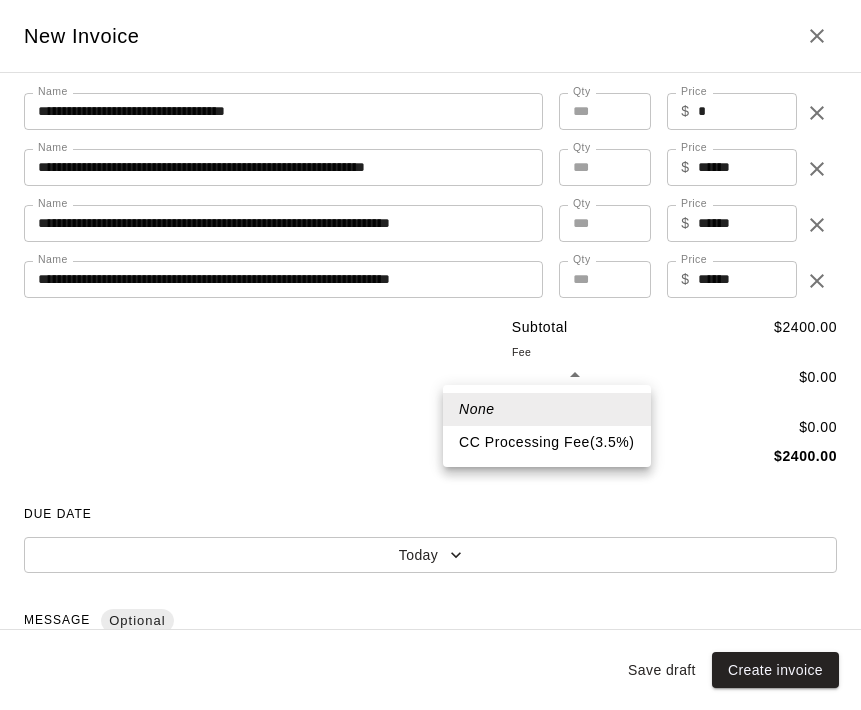 click on "CC Processing Fee  ( 3.5 % )" at bounding box center [547, 442] 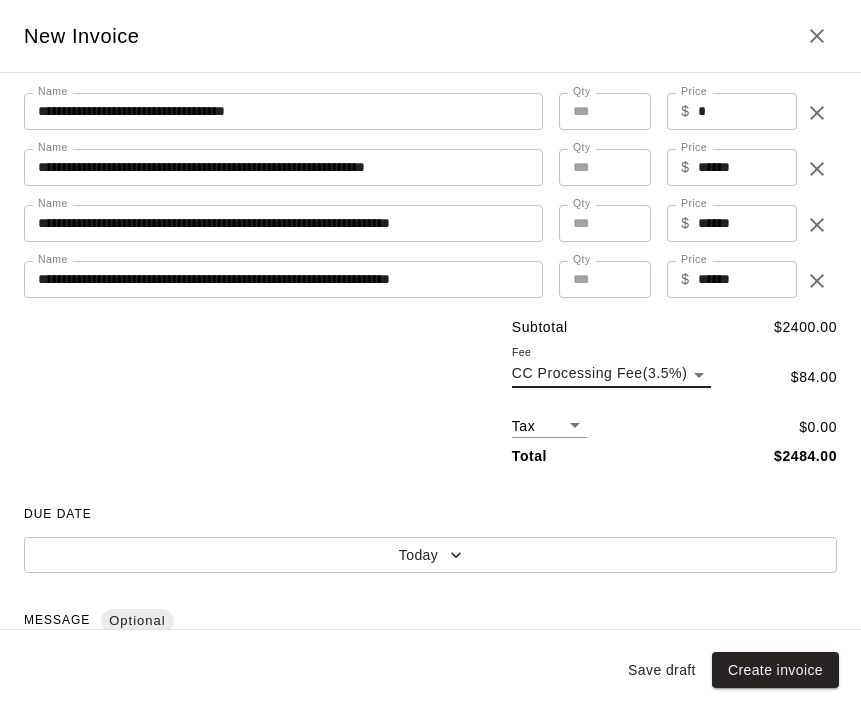 click on "**********" at bounding box center [430, 498] 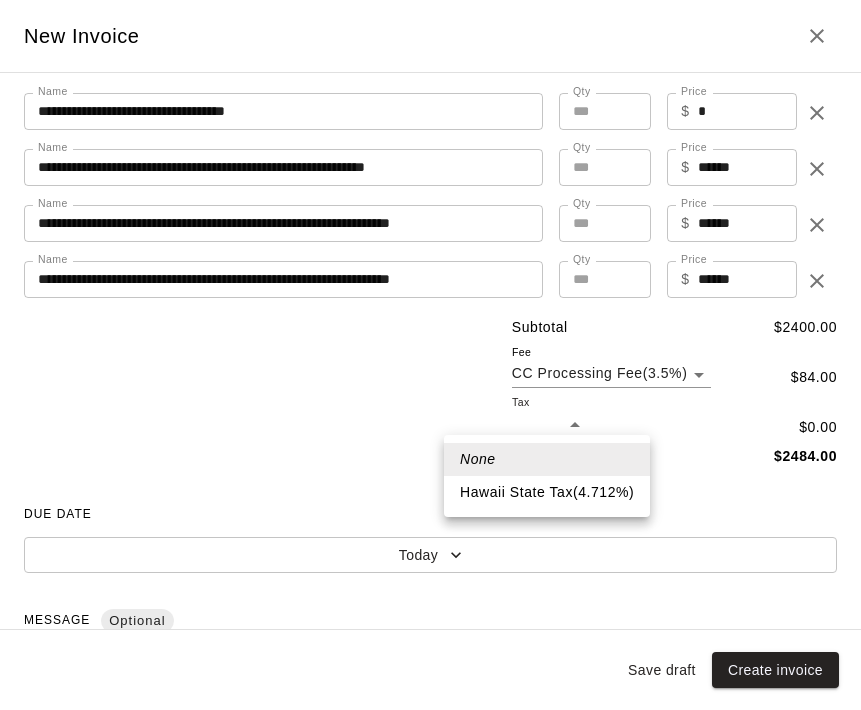 click on "Hawaii State Tax  ( 4.712 %)" at bounding box center [547, 492] 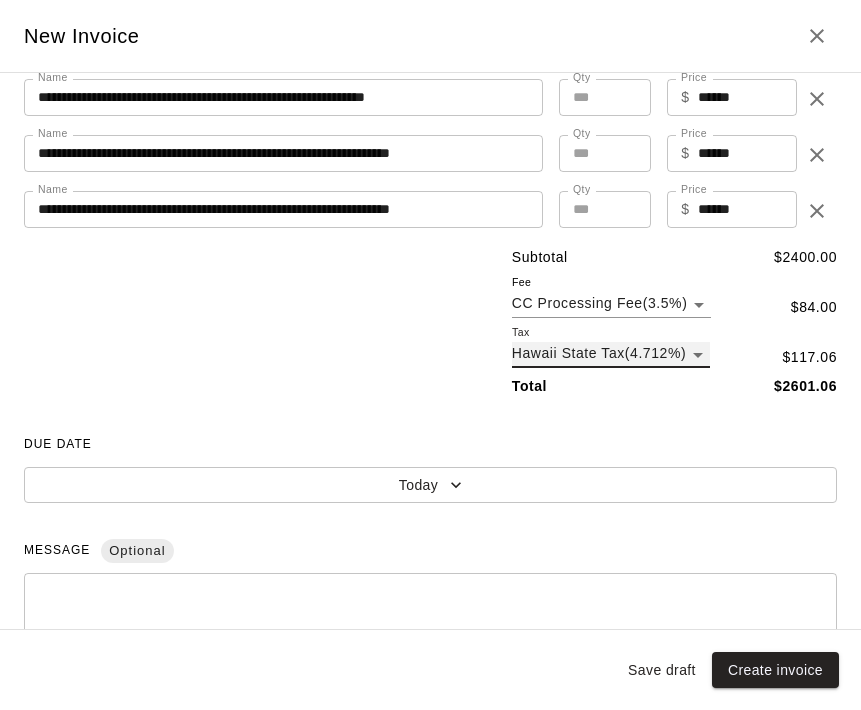 scroll, scrollTop: 402, scrollLeft: 0, axis: vertical 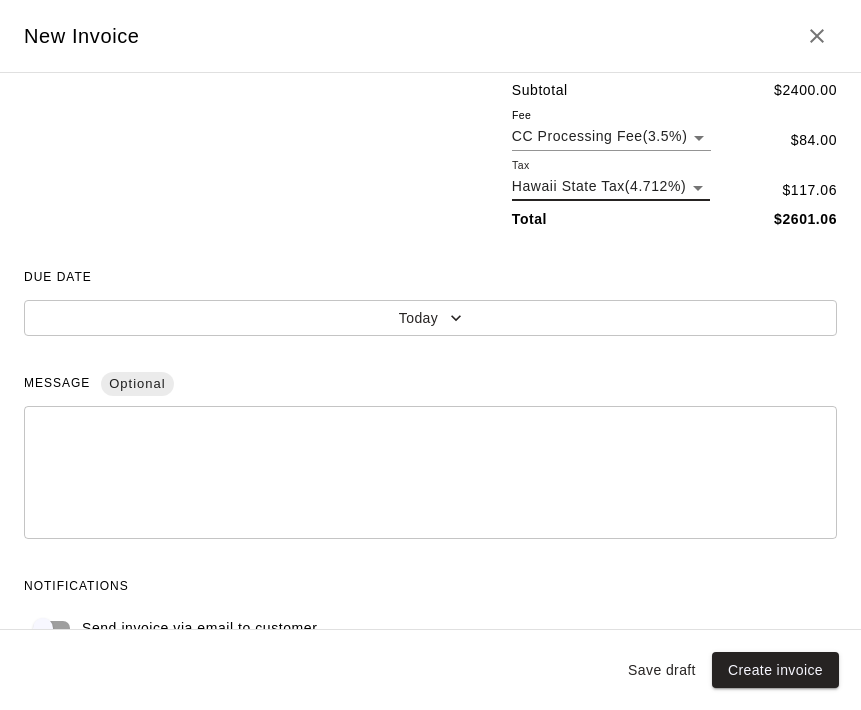 click at bounding box center [430, 473] 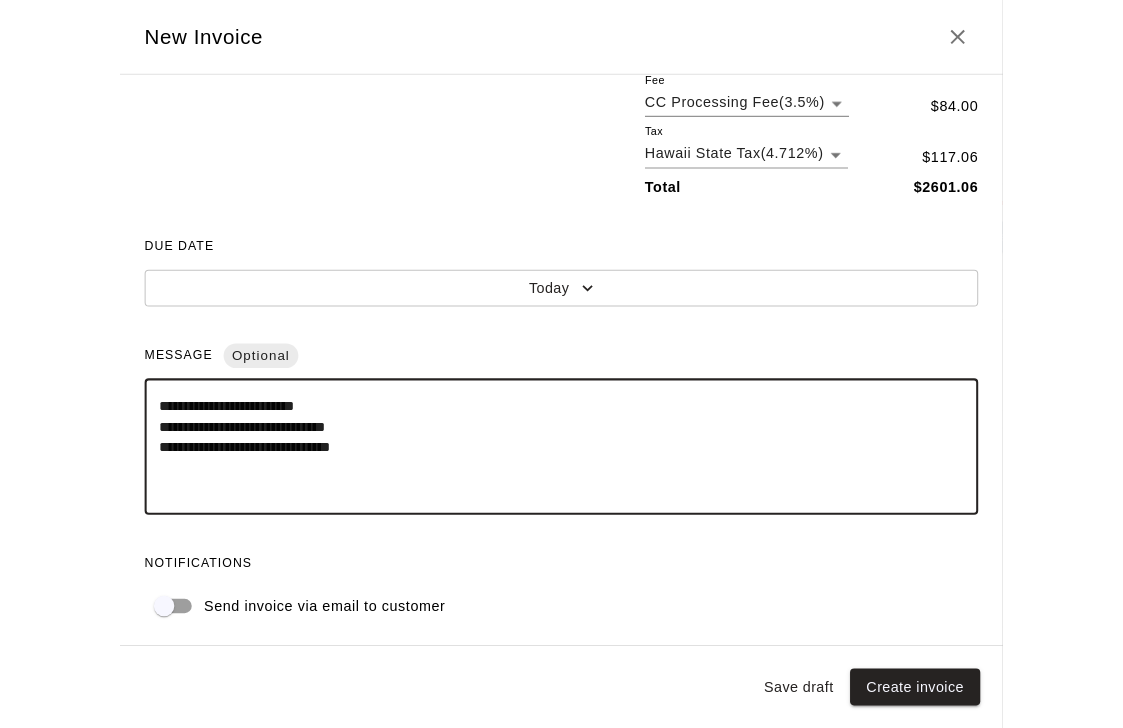 scroll, scrollTop: 438, scrollLeft: 0, axis: vertical 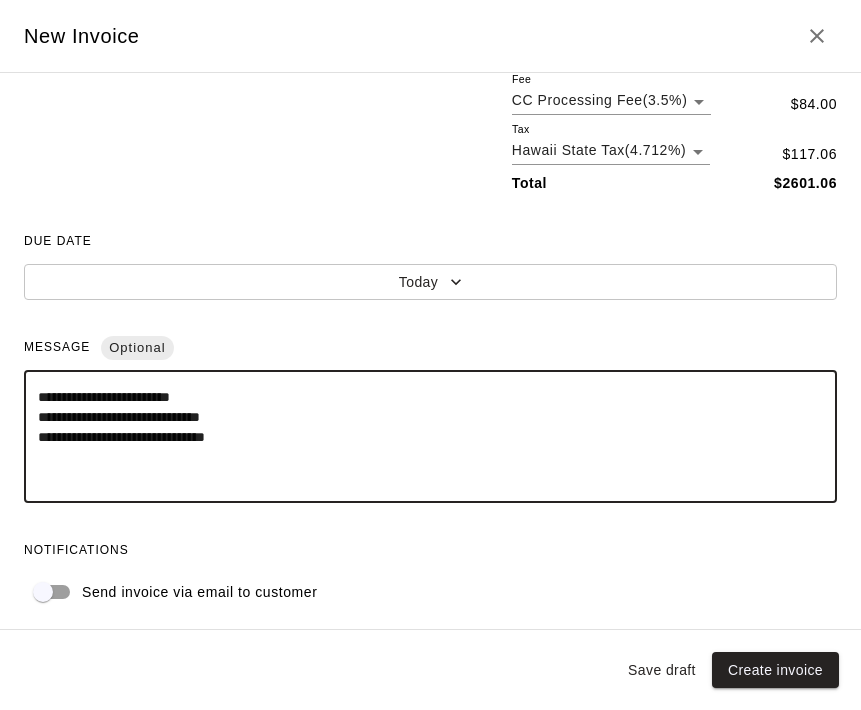 click on "Save draft" at bounding box center [662, 670] 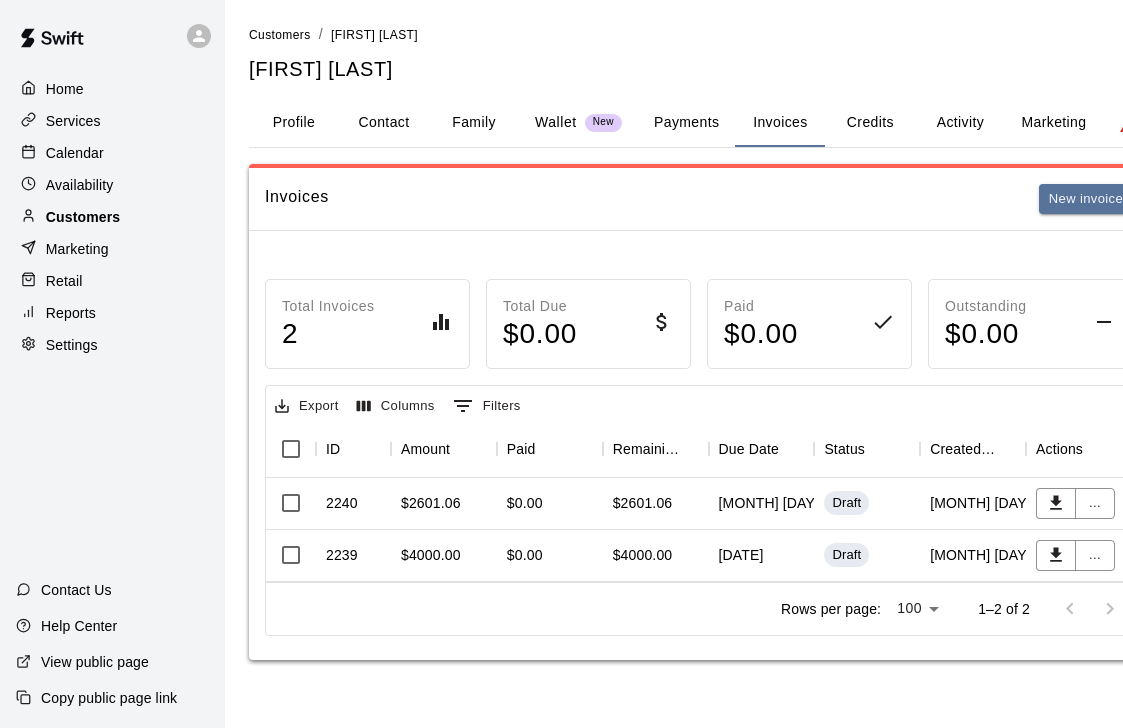 click on "Customers" at bounding box center [112, 217] 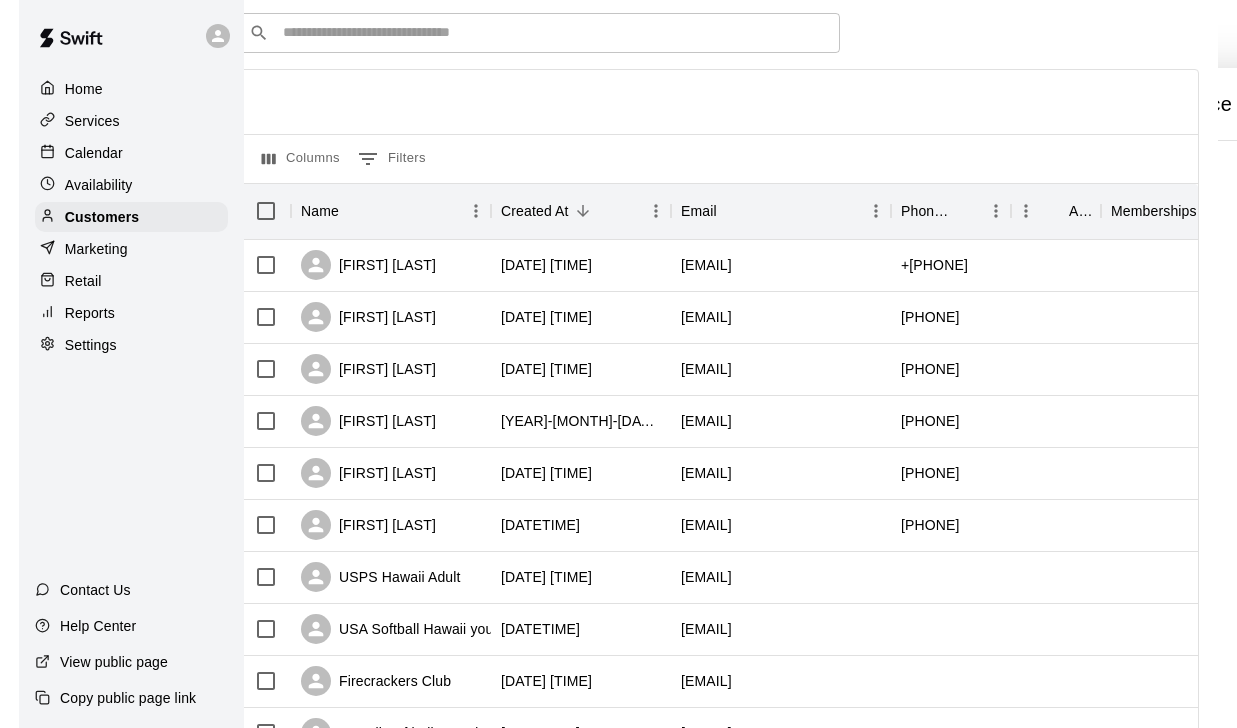 scroll, scrollTop: 76, scrollLeft: 0, axis: vertical 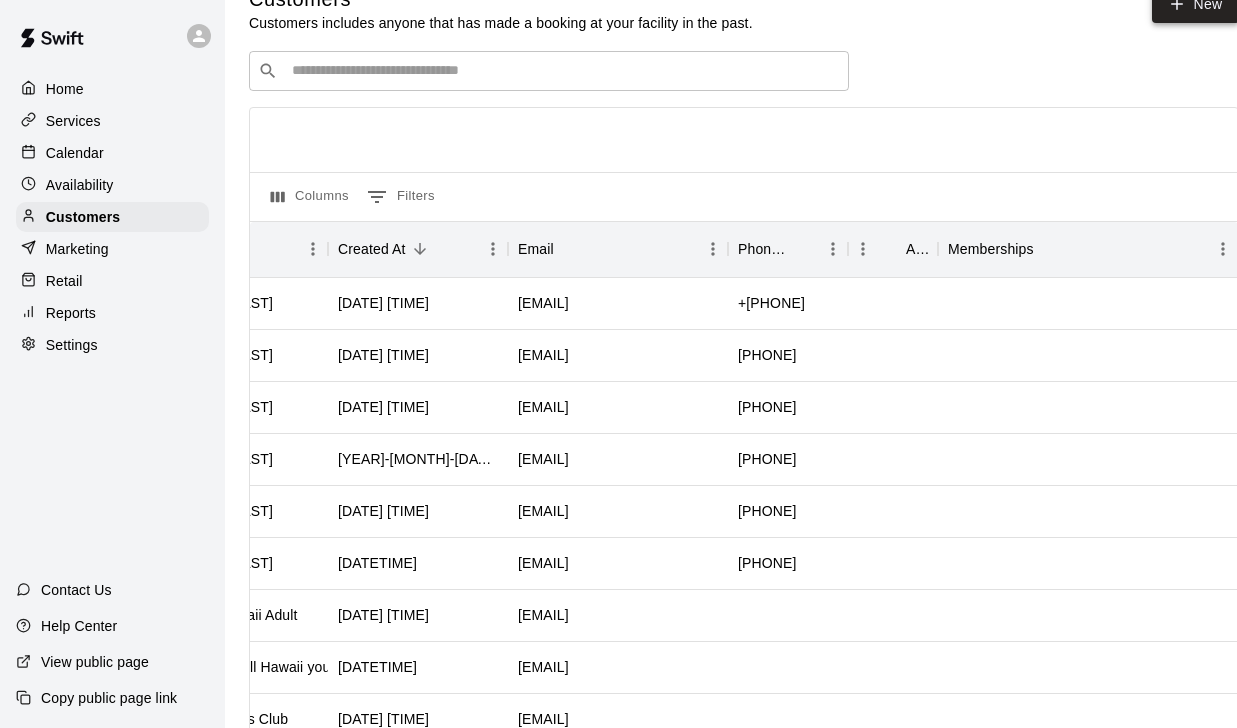 click on "New" at bounding box center [1195, 4] 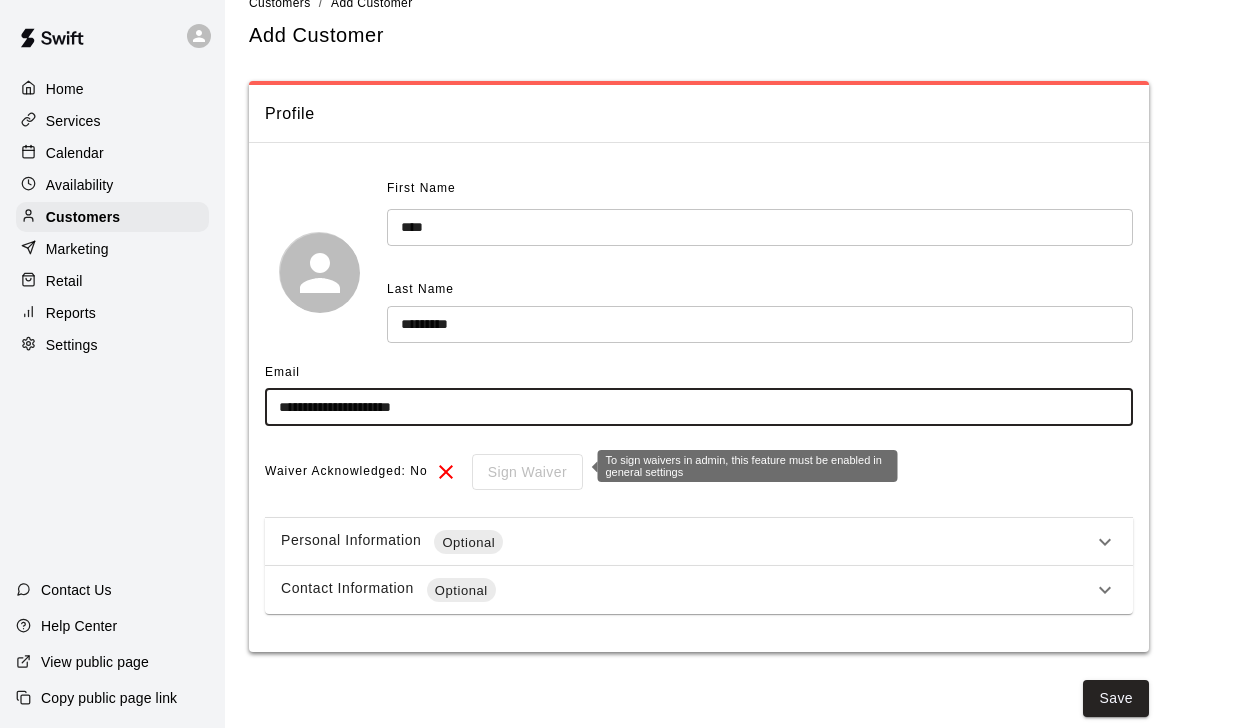 scroll, scrollTop: 31, scrollLeft: 0, axis: vertical 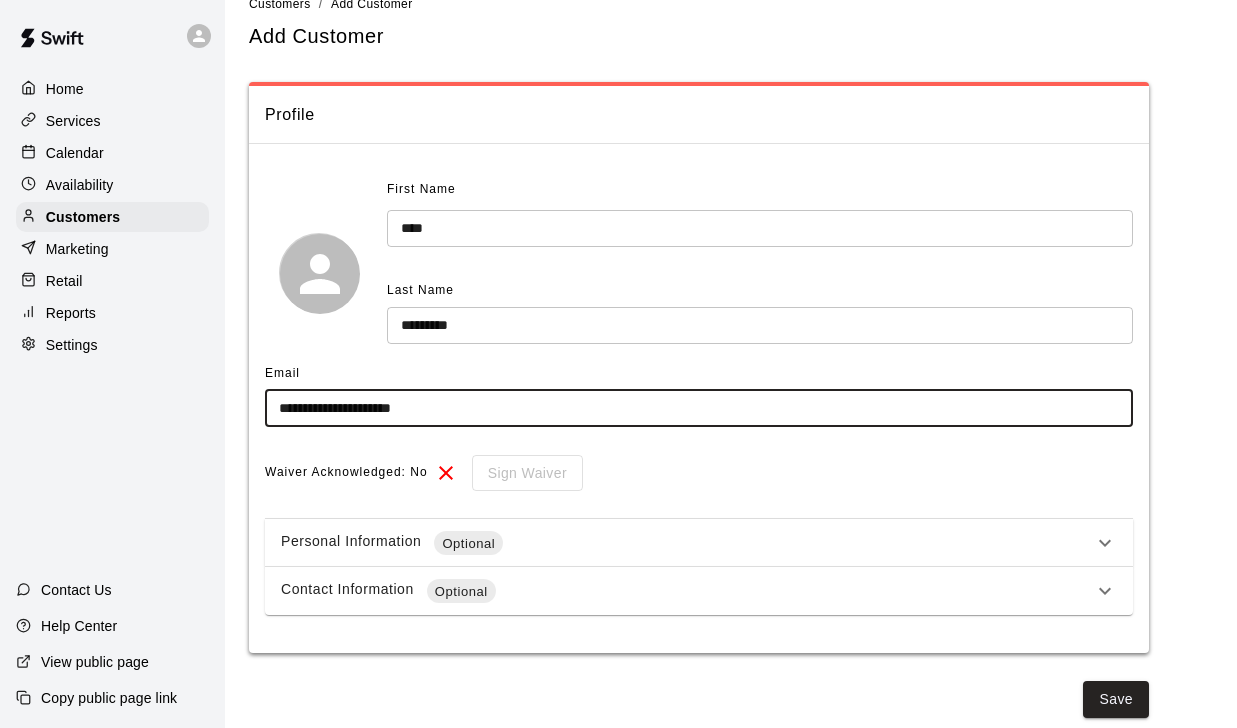 click on "Personal Information Optional" at bounding box center [687, 543] 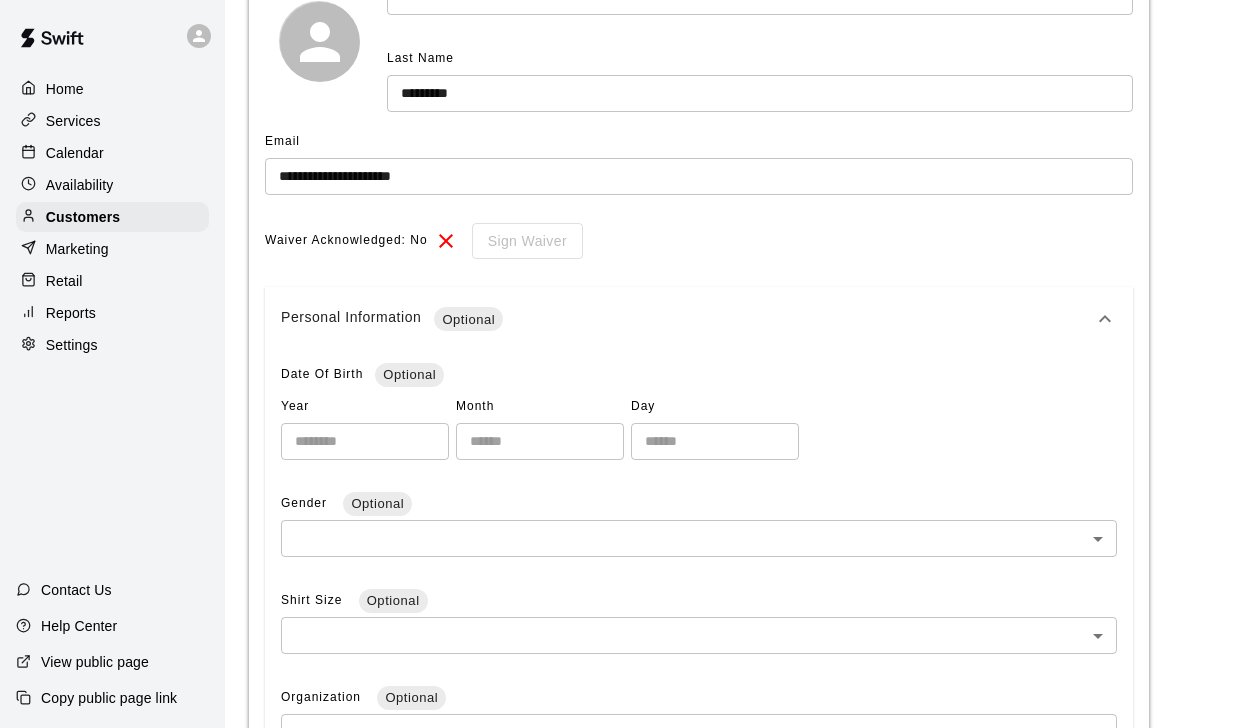 scroll, scrollTop: 446, scrollLeft: 0, axis: vertical 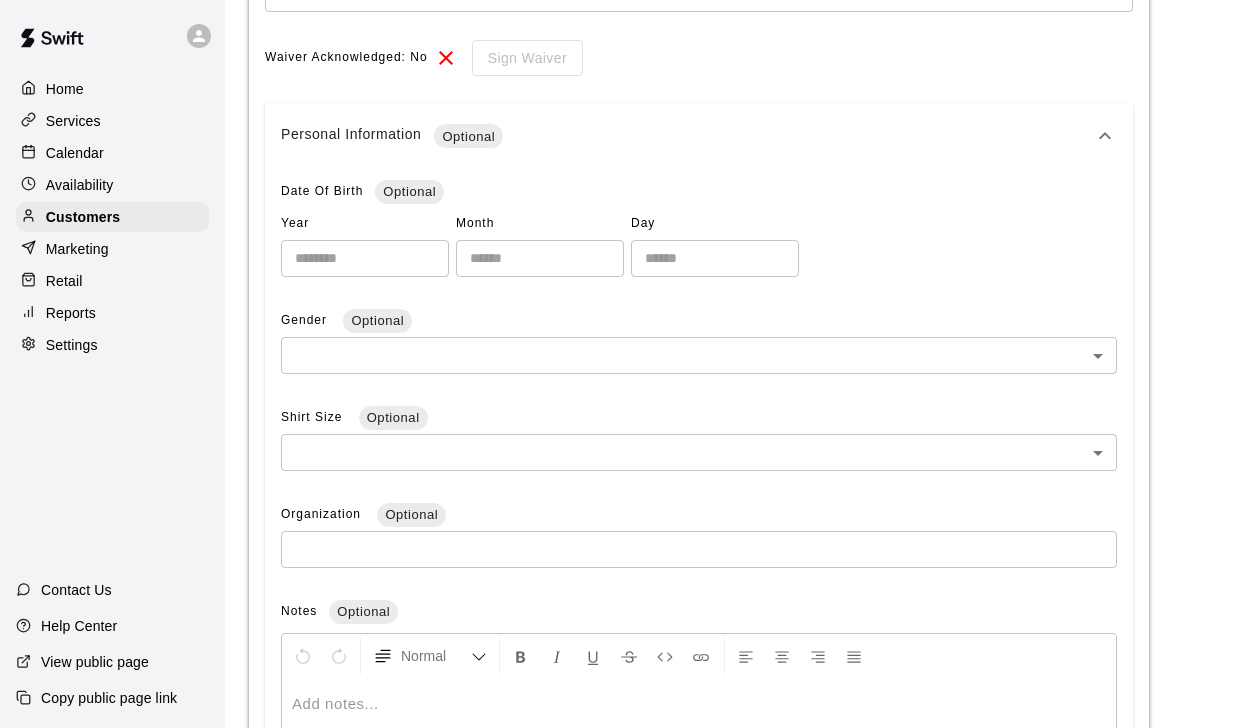 click on "**********" at bounding box center (618, 294) 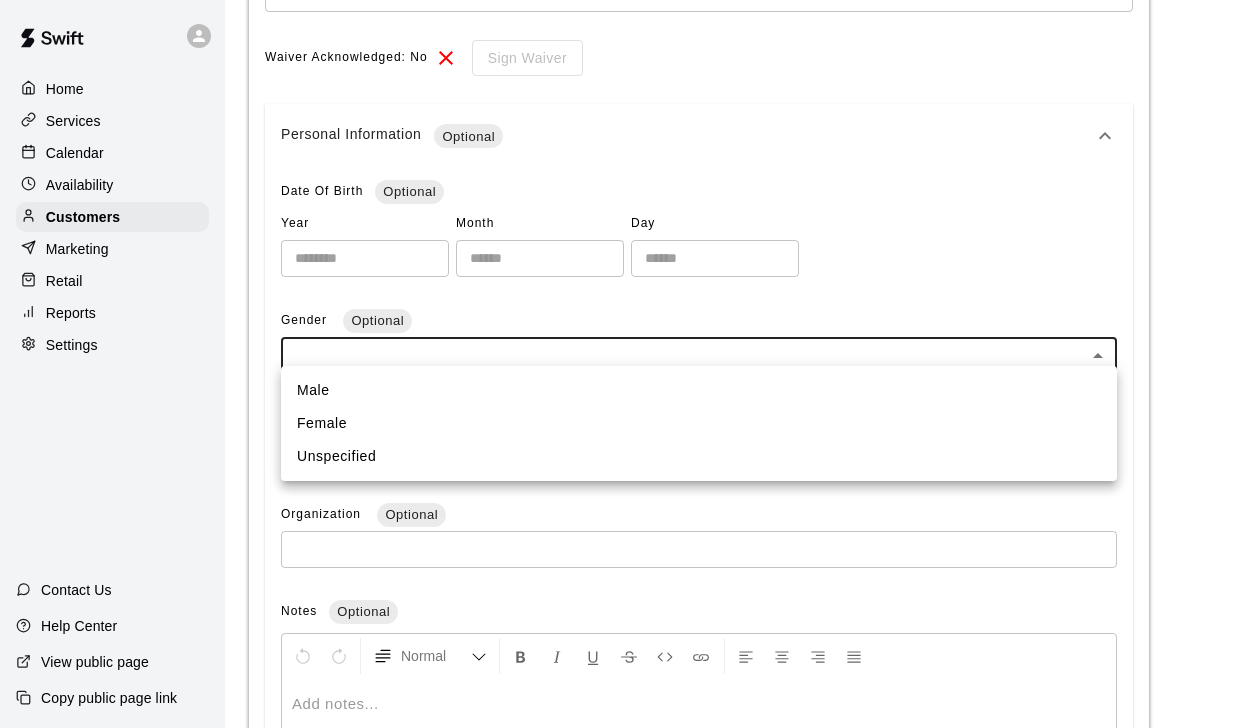 click on "Male" at bounding box center [699, 390] 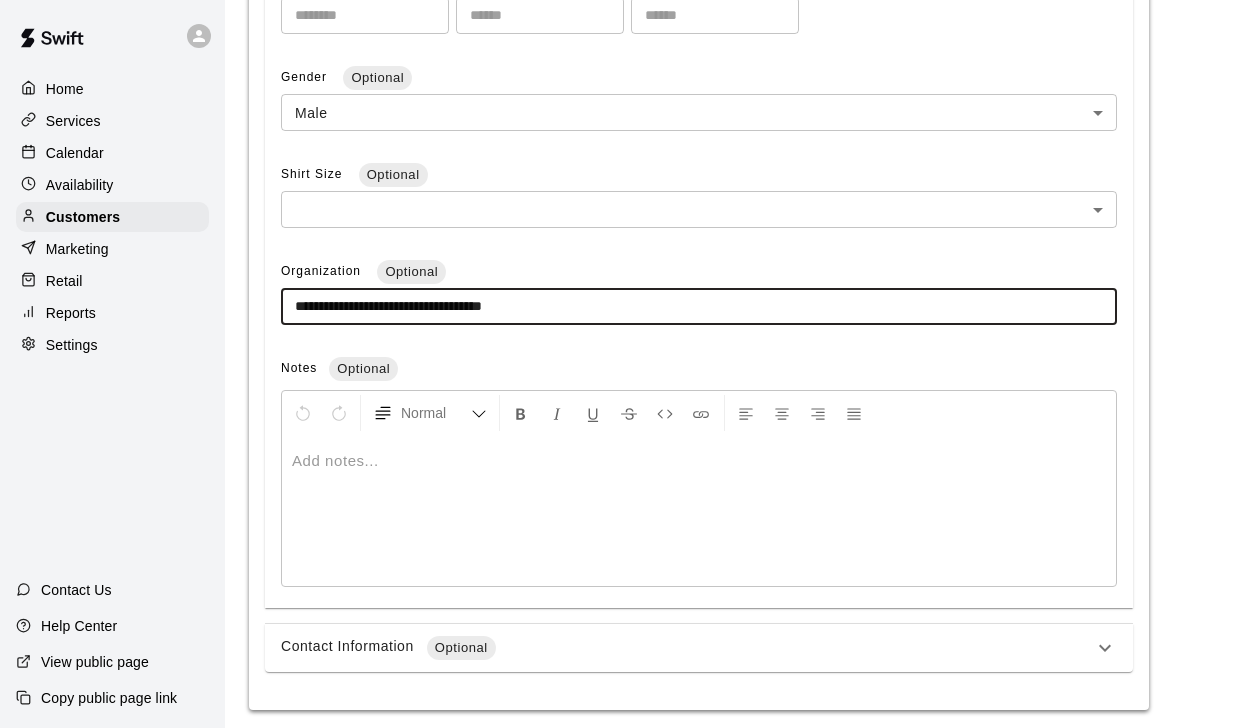 scroll, scrollTop: 721, scrollLeft: 0, axis: vertical 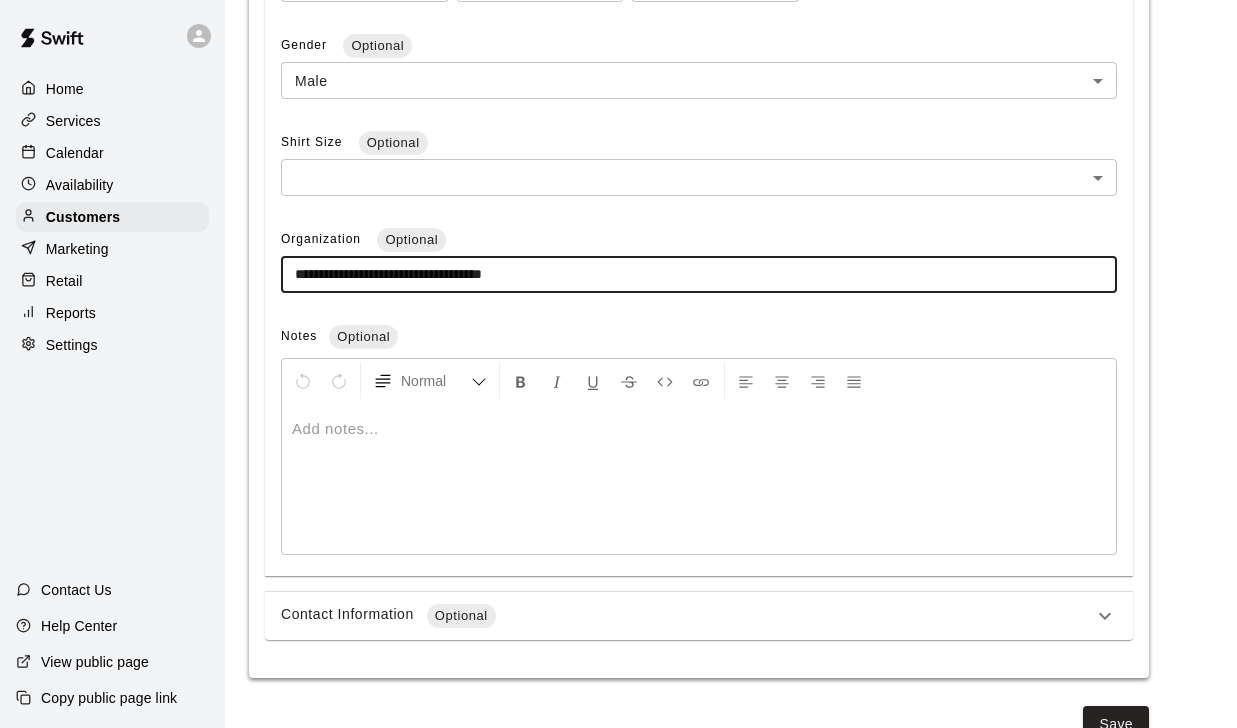 click at bounding box center (699, 429) 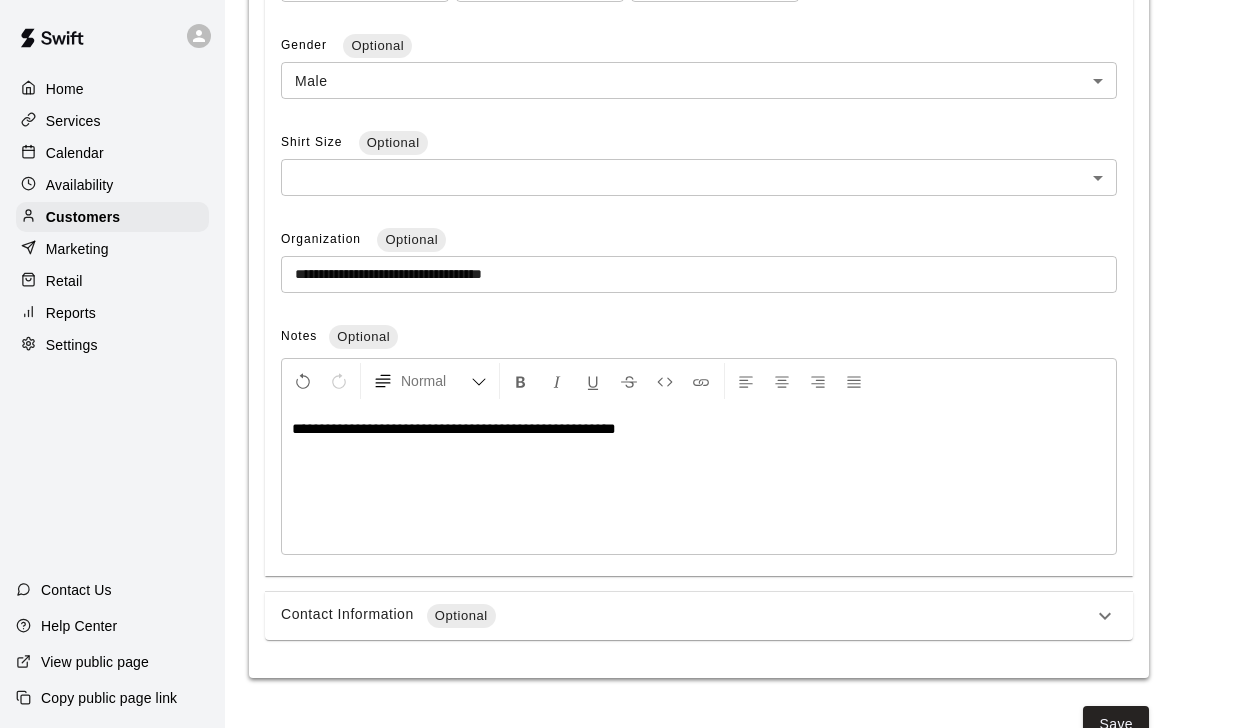 click on "Optional" at bounding box center [461, 616] 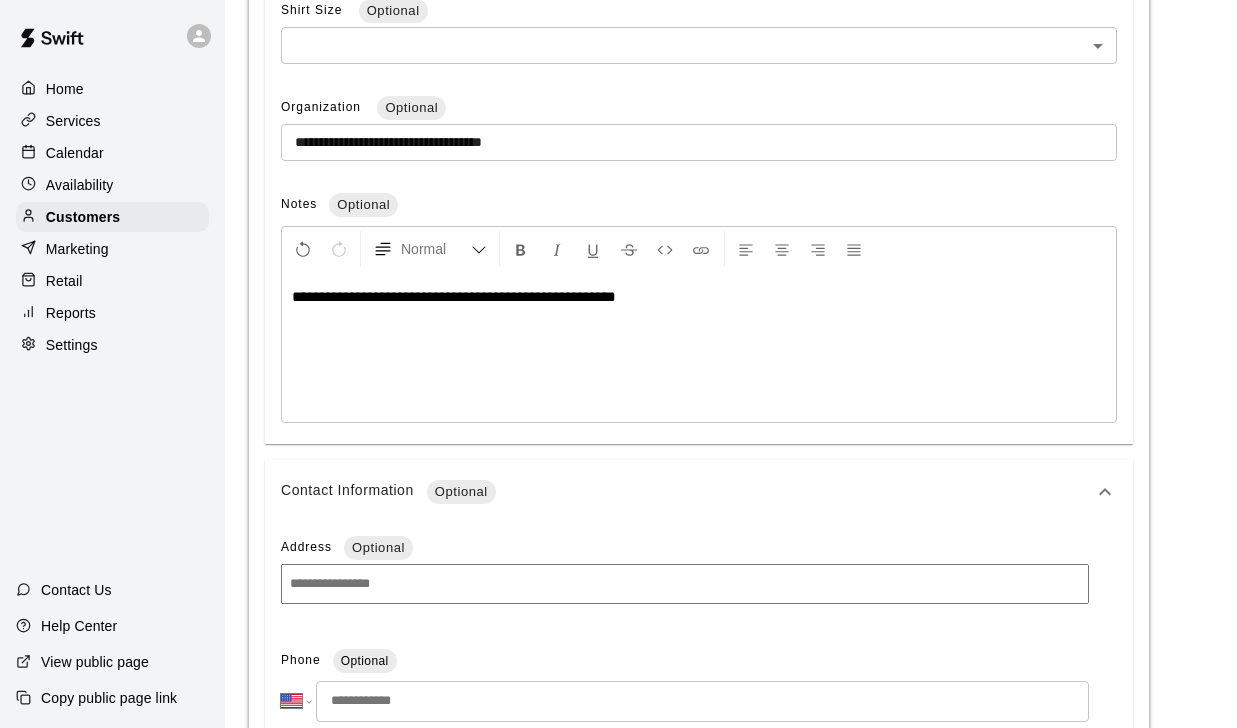 scroll, scrollTop: 1274, scrollLeft: 0, axis: vertical 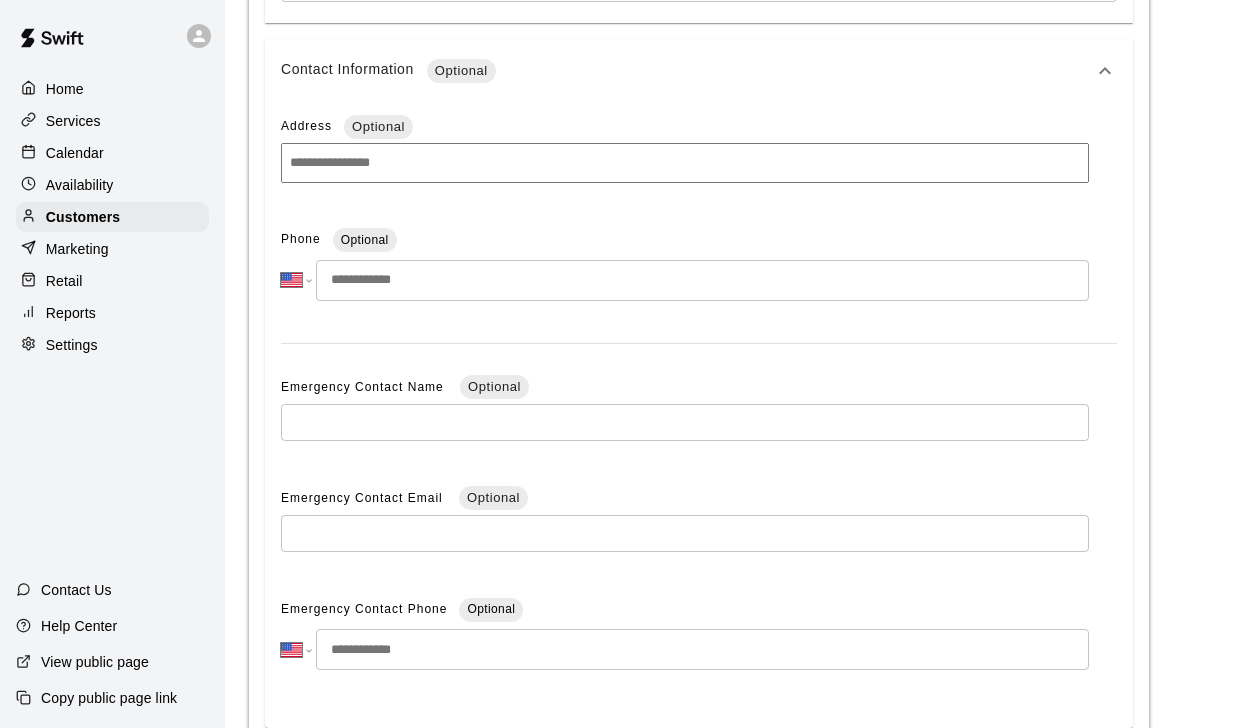 click at bounding box center (702, 280) 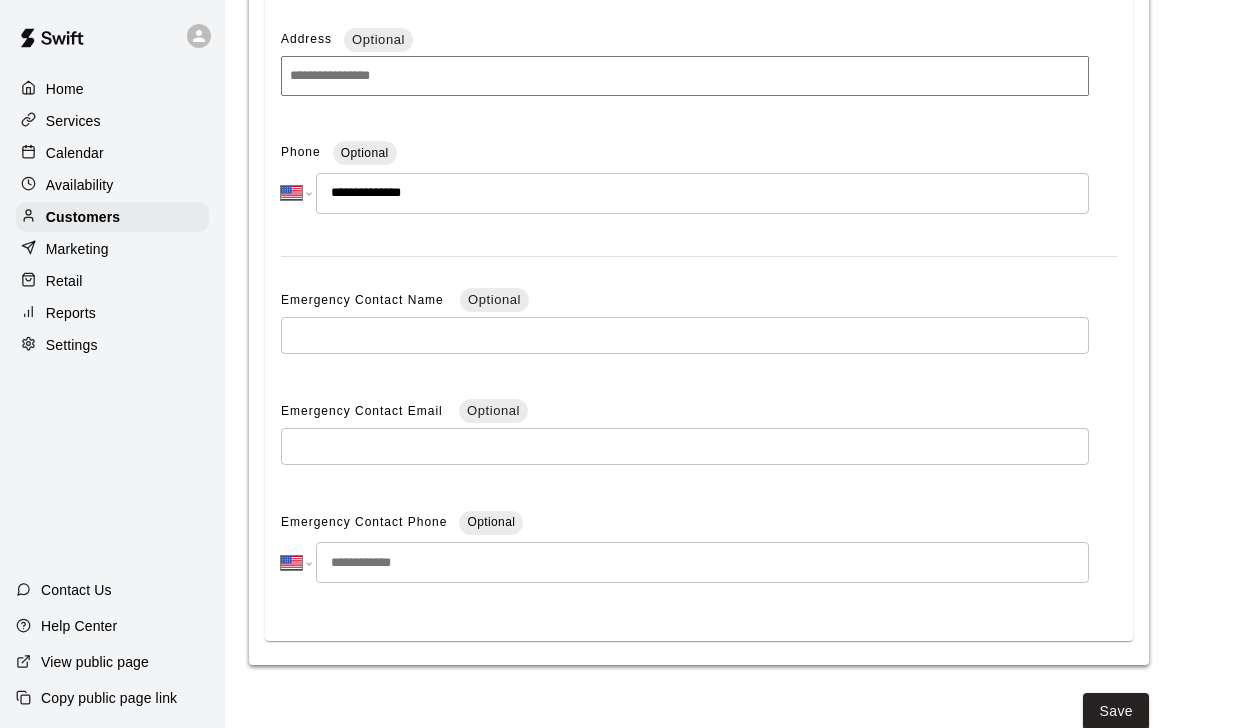 scroll, scrollTop: 1359, scrollLeft: 0, axis: vertical 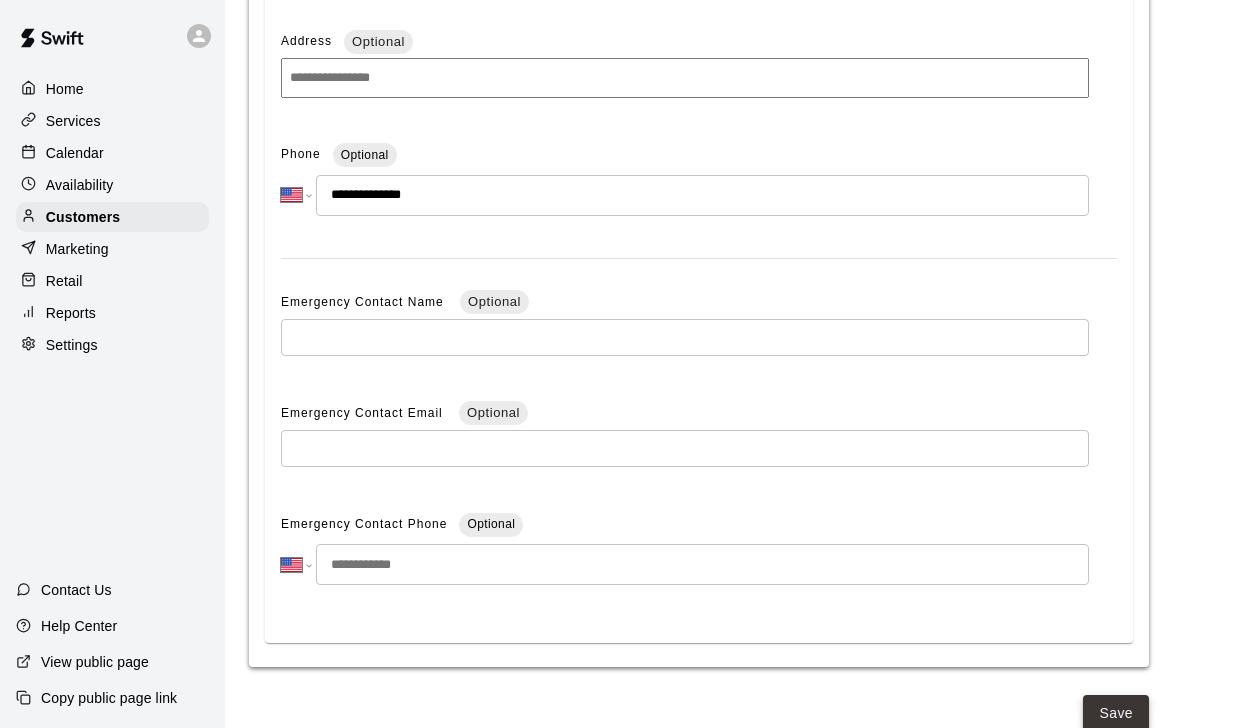 click on "Save" at bounding box center (1116, 713) 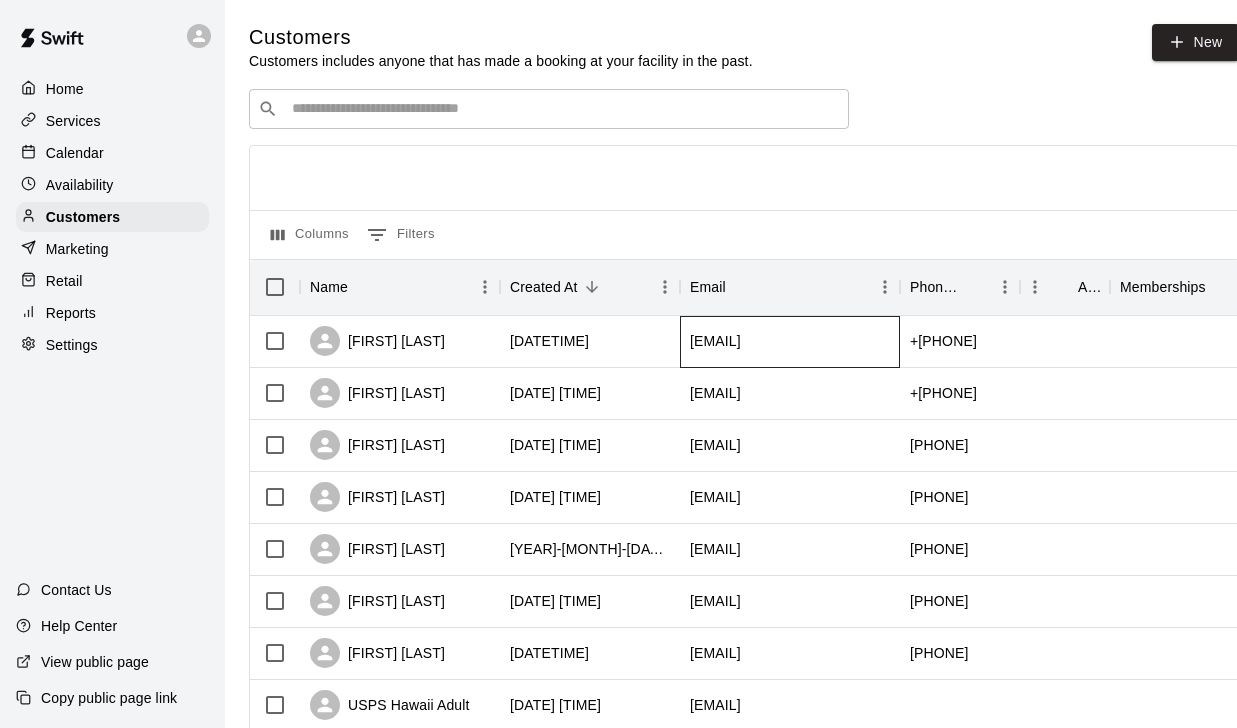 click on "[EMAIL]" at bounding box center (715, 341) 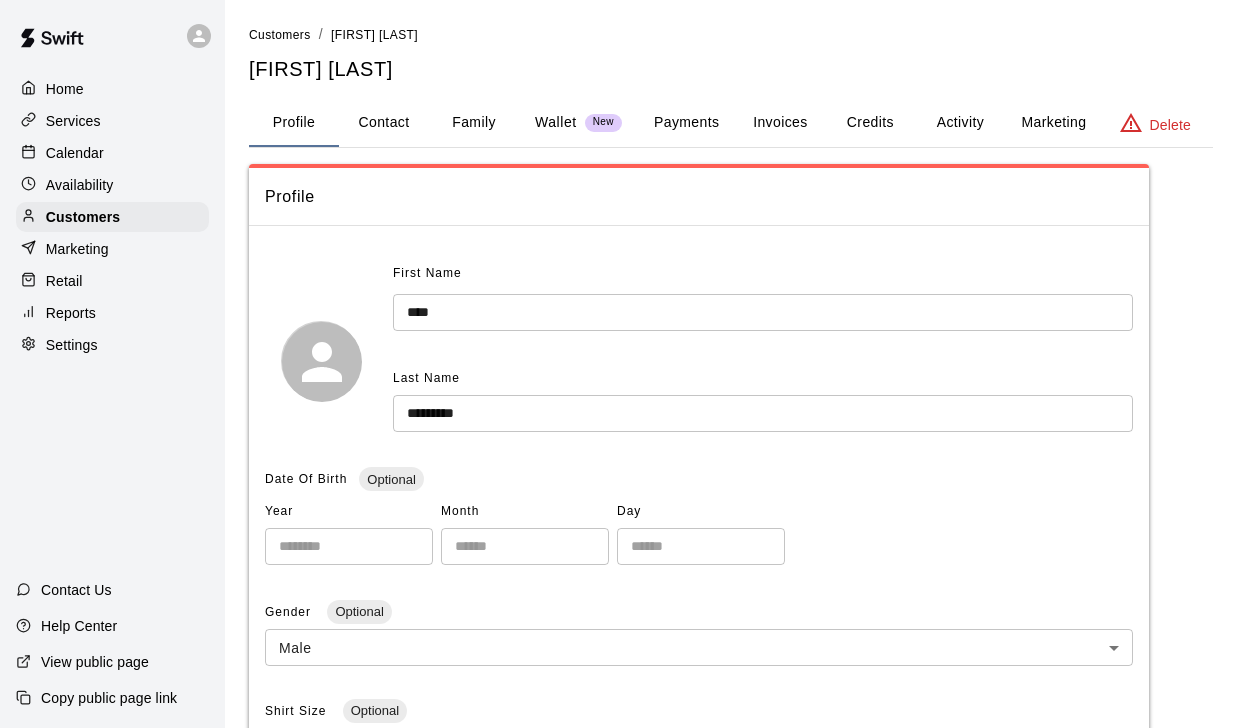 scroll, scrollTop: 0, scrollLeft: 0, axis: both 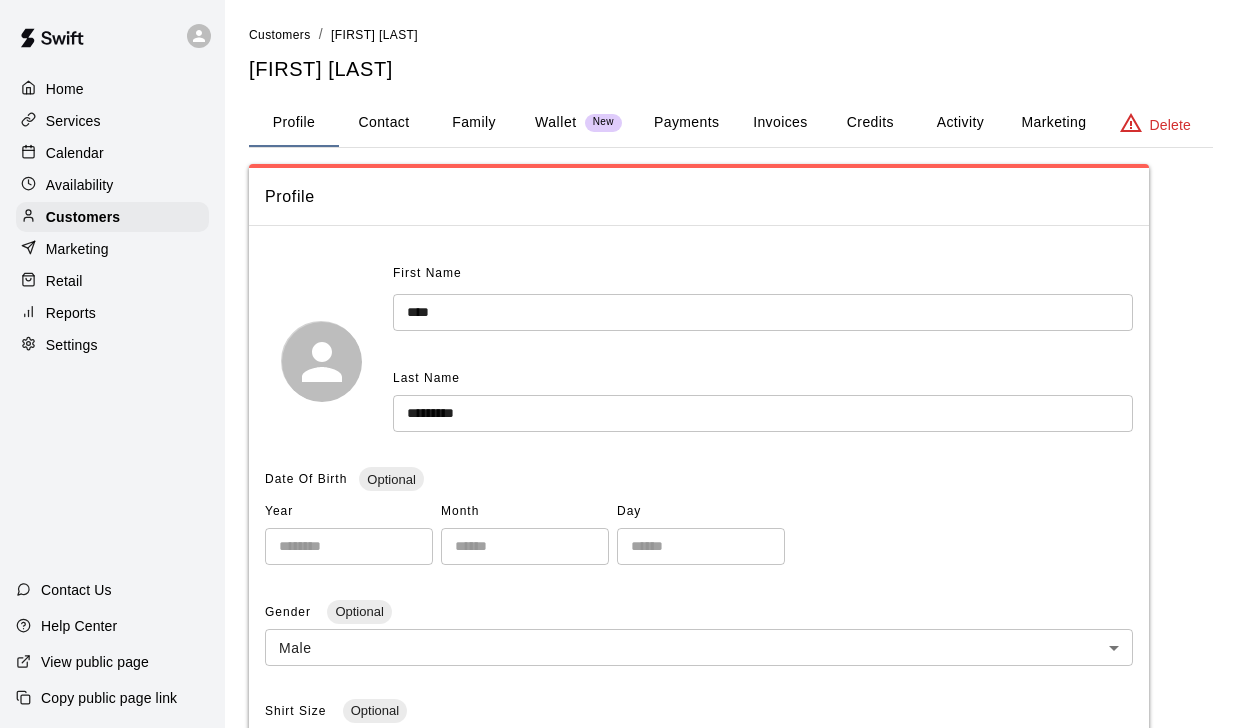 click on "Invoices" at bounding box center [780, 123] 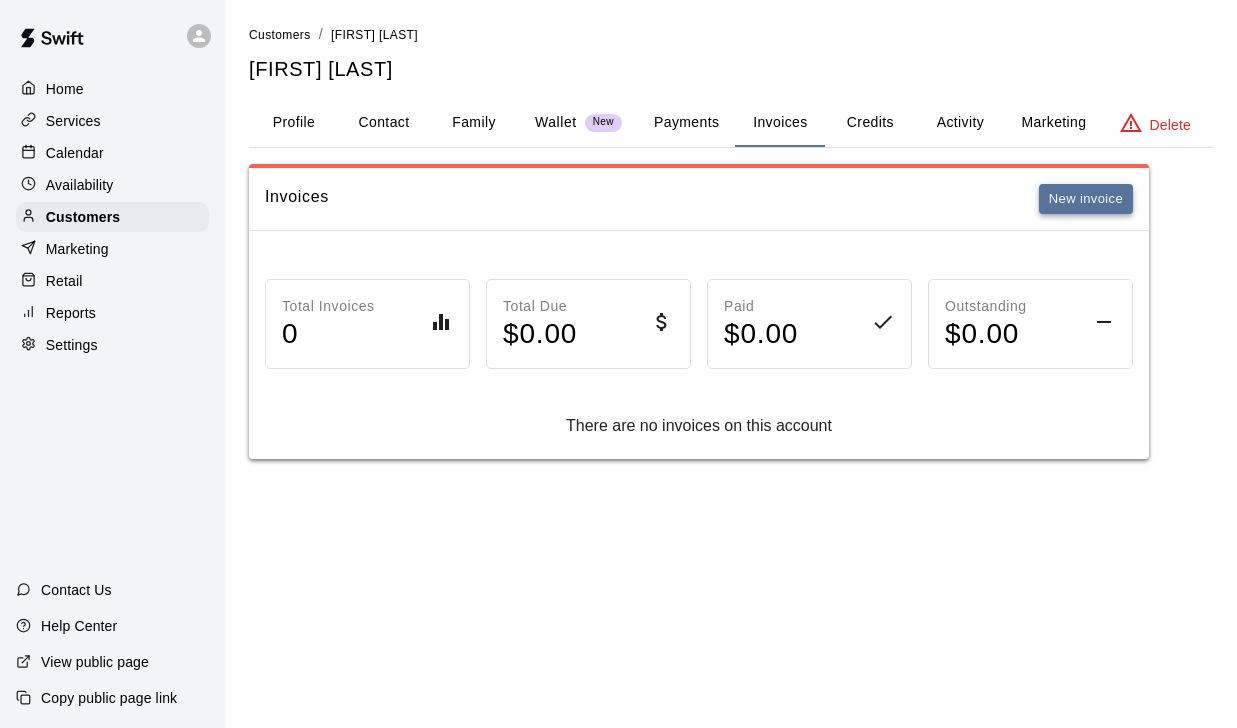 click on "New invoice" at bounding box center (1086, 199) 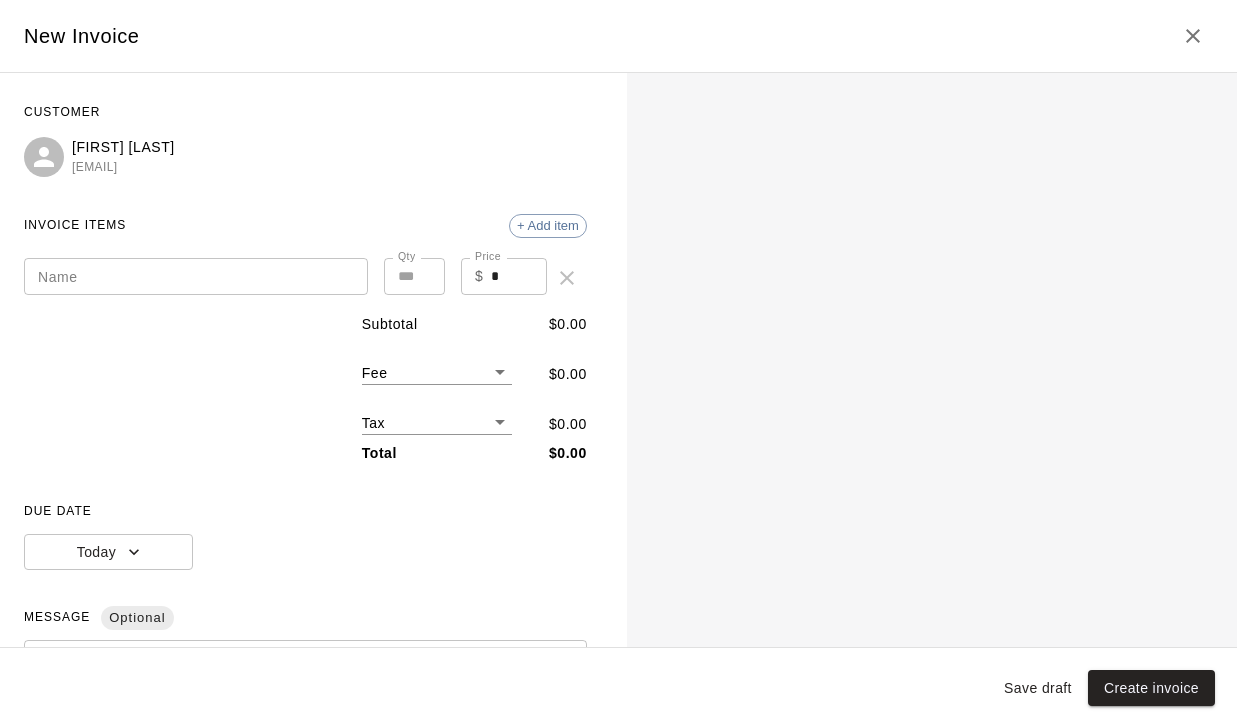 click on "Name" at bounding box center (196, 276) 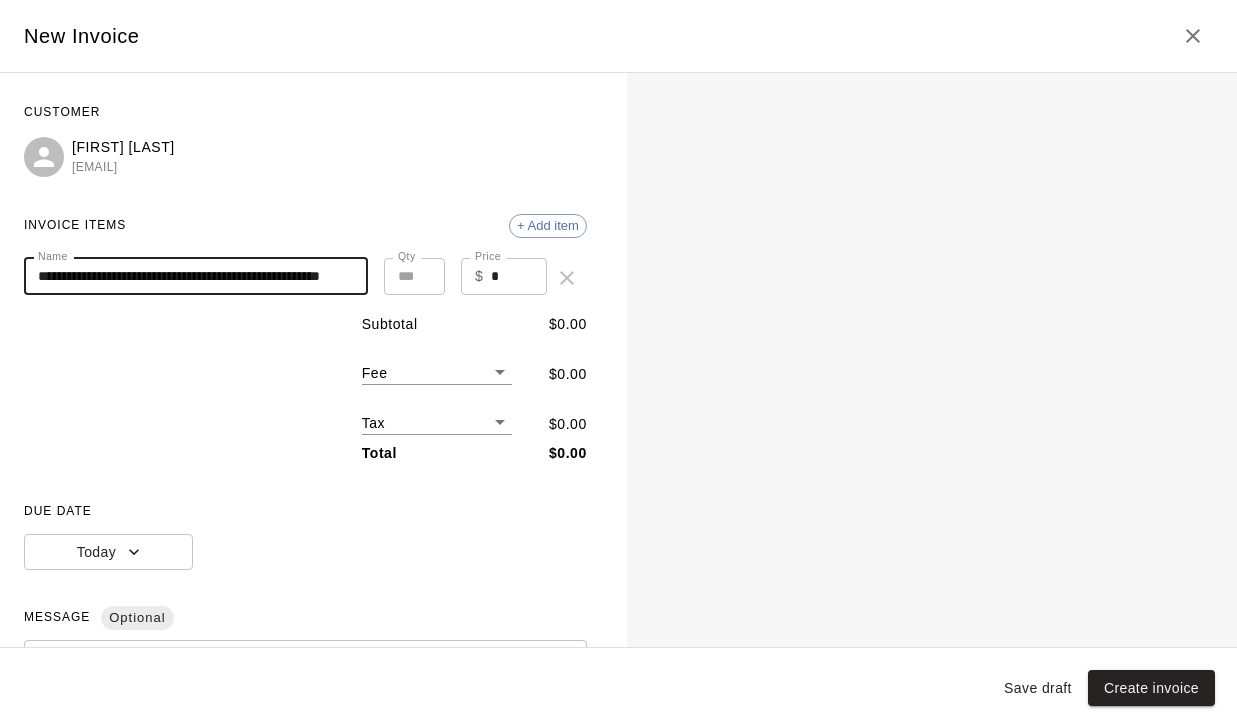 click on "INVOICE ITEMS + Add item" at bounding box center [305, 226] 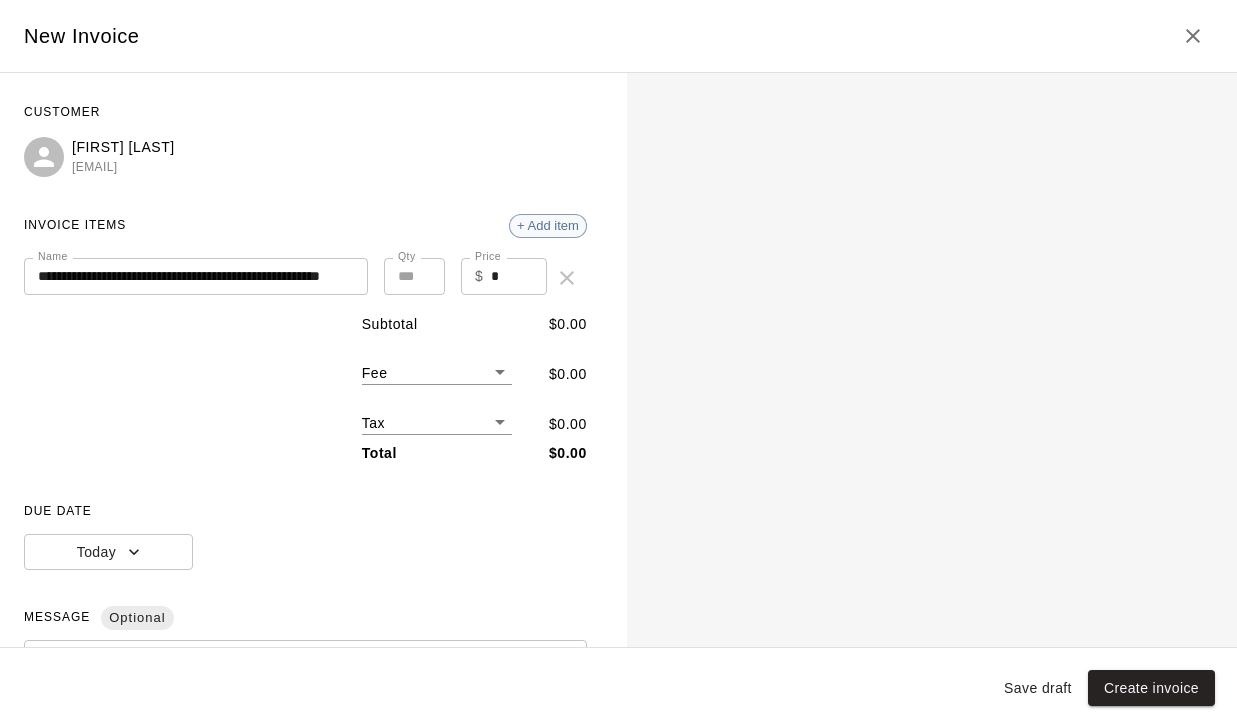 click on "+ Add item" at bounding box center (548, 225) 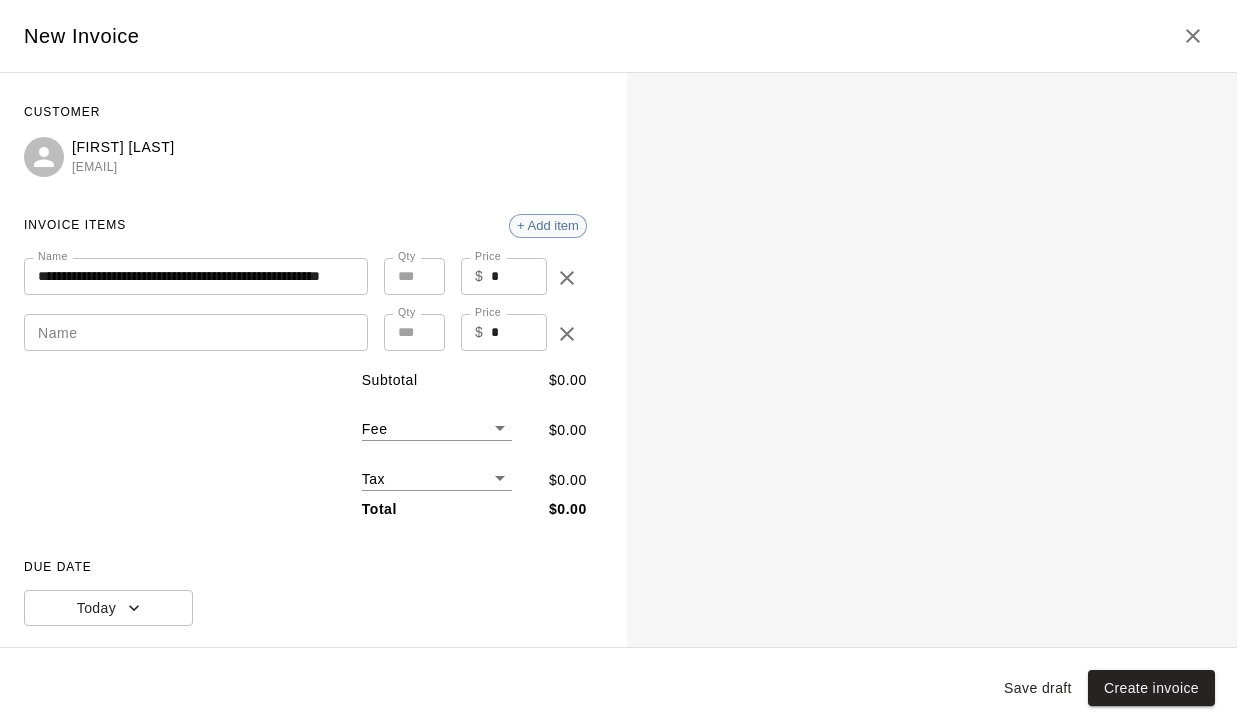 click on "+ Add item" at bounding box center [548, 225] 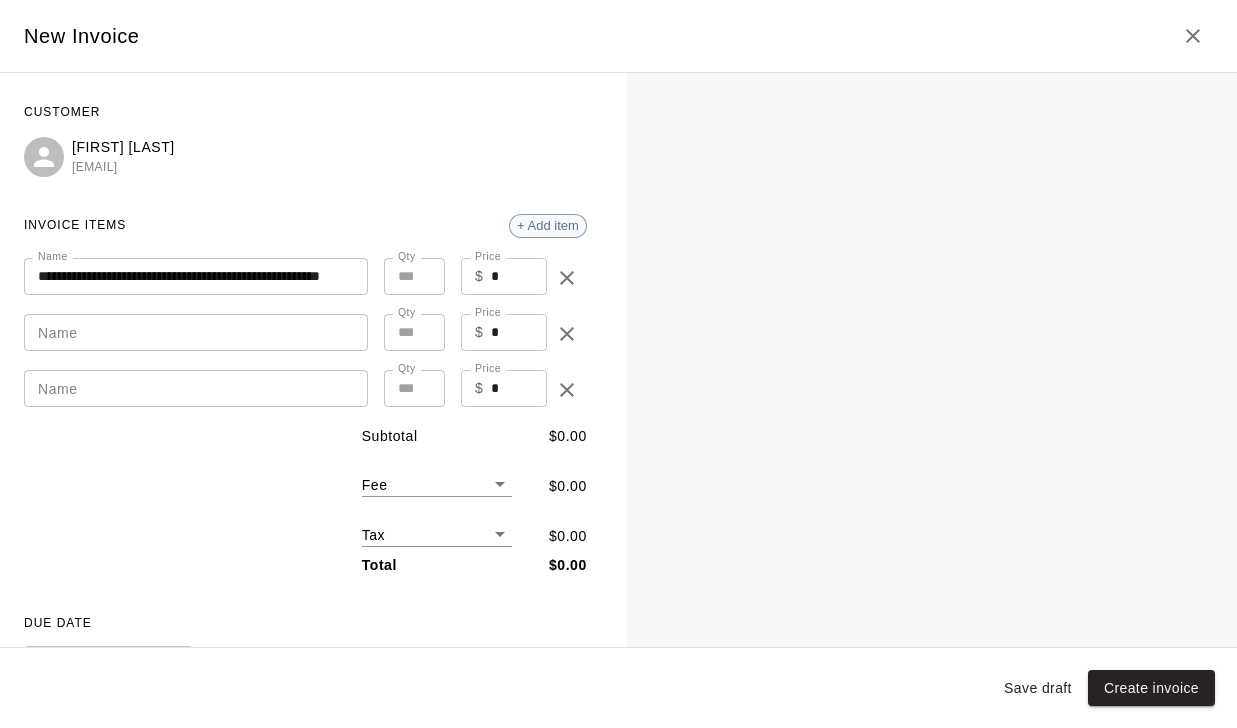 click on "+ Add item" at bounding box center (548, 225) 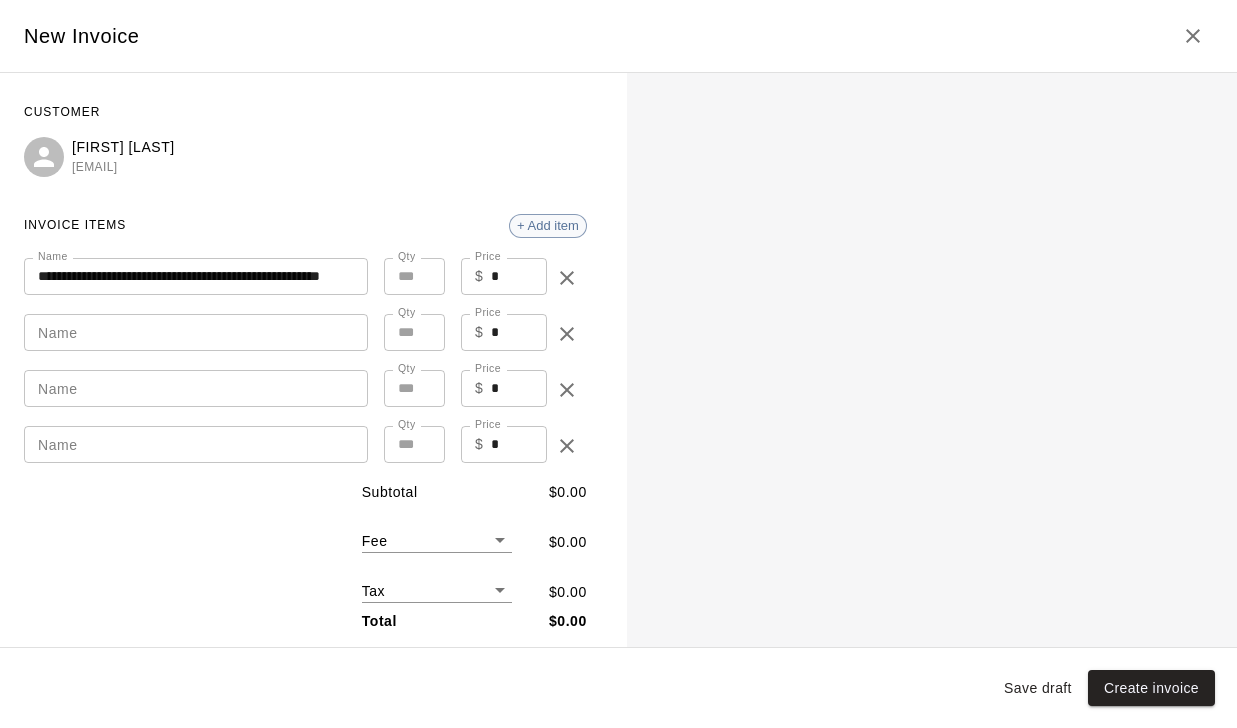 click on "+ Add item" at bounding box center [548, 225] 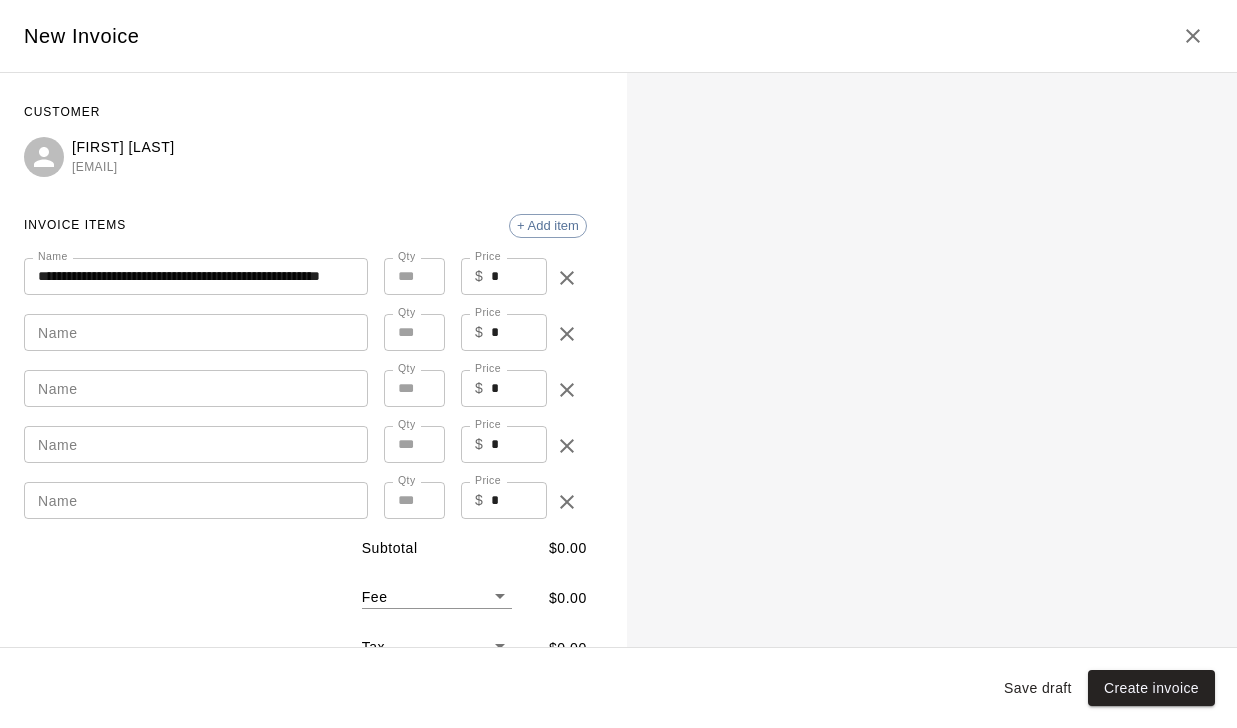 click on "Name" at bounding box center (196, 332) 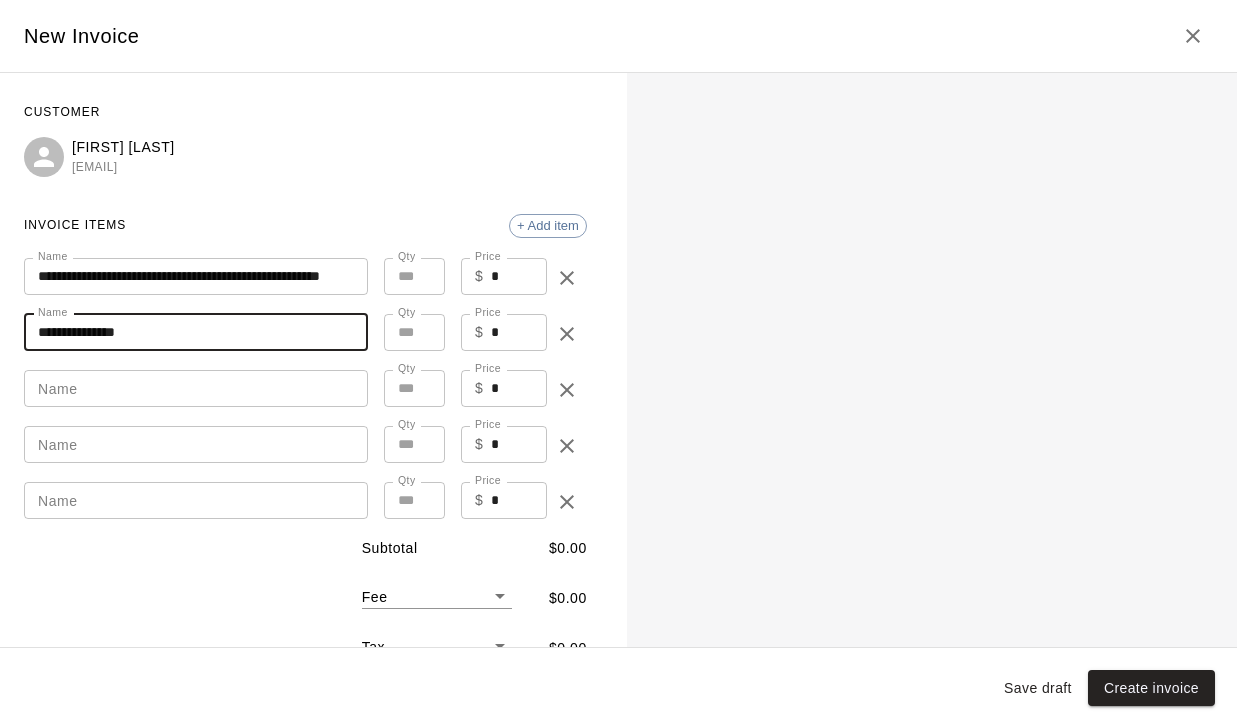 click on "Name" at bounding box center (196, 388) 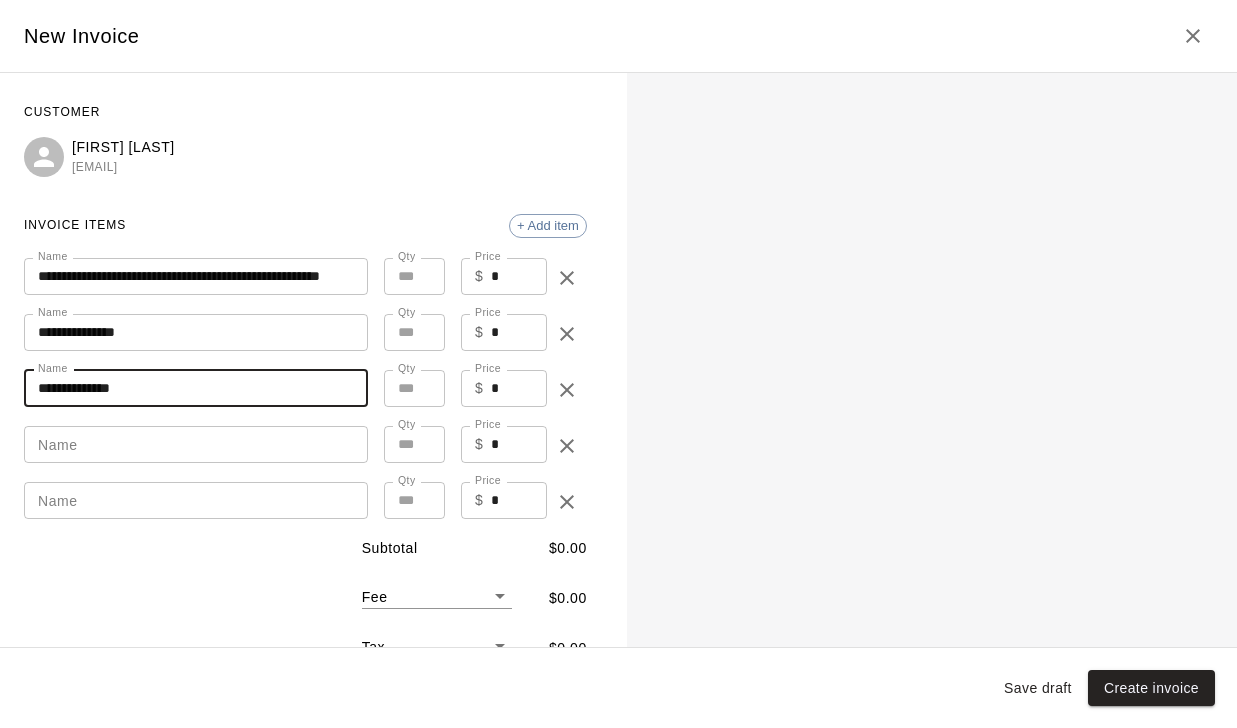 click on "Name" at bounding box center [196, 444] 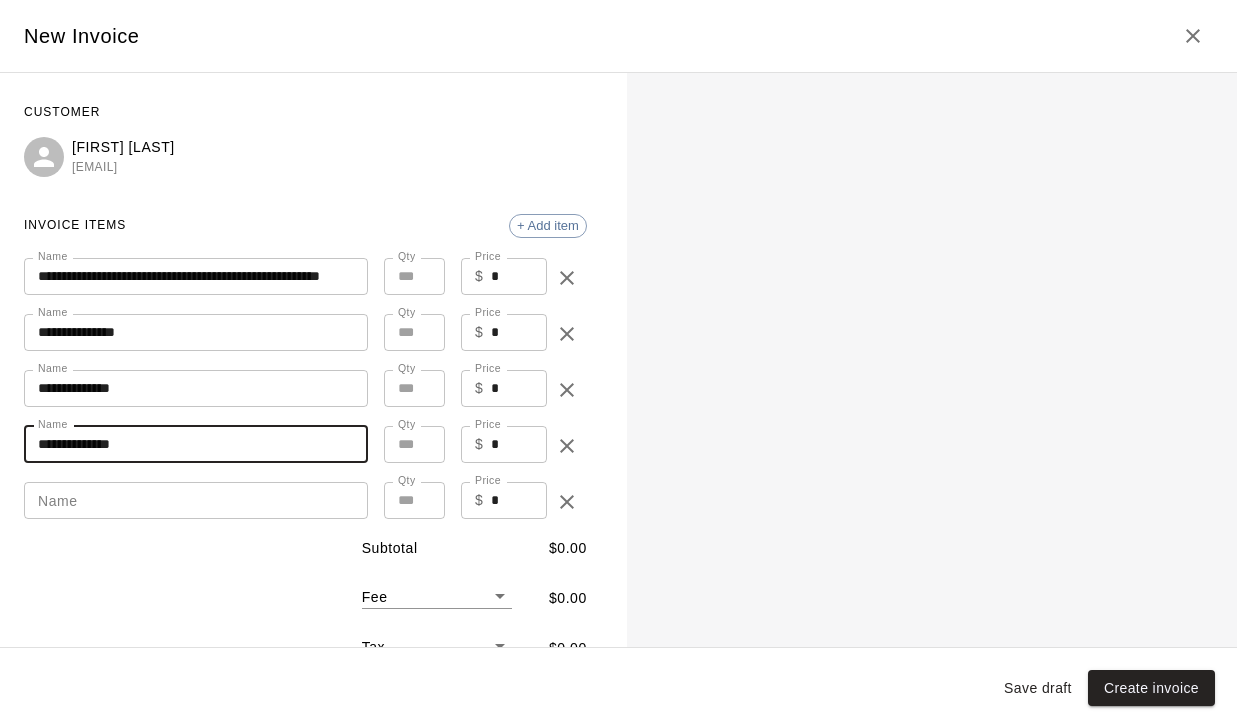 click on "Name" at bounding box center (196, 500) 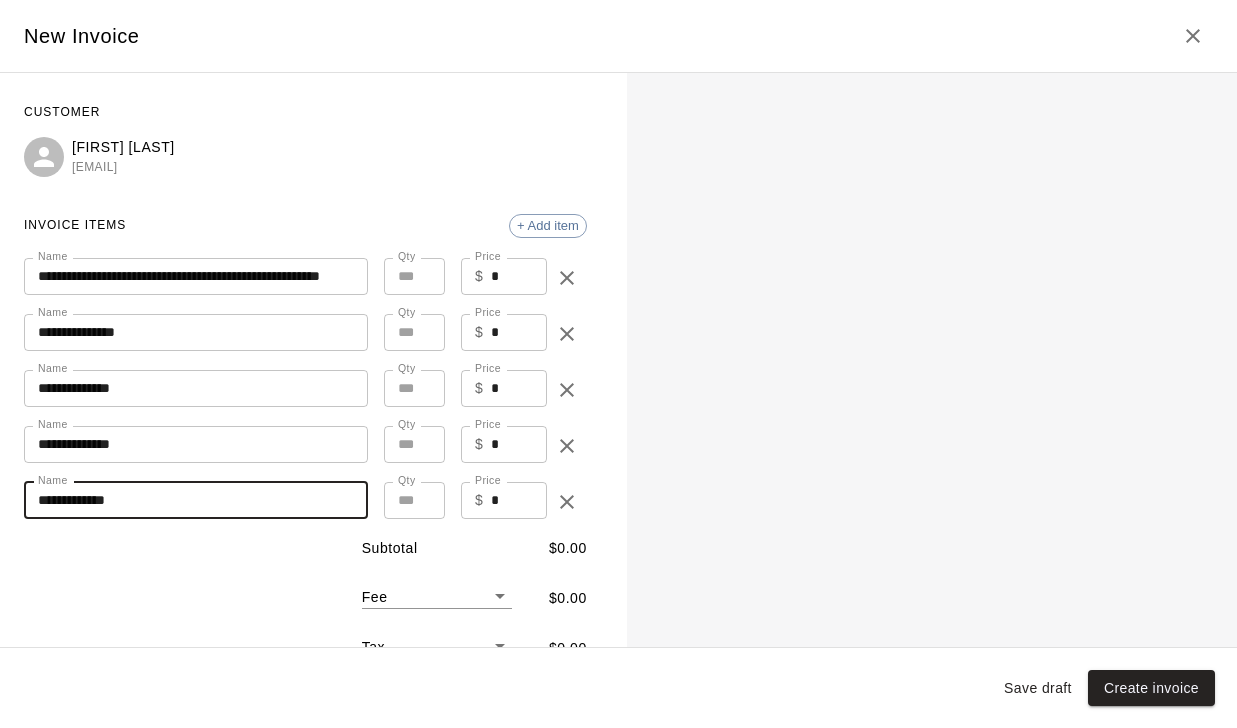click on "**********" at bounding box center (618, 249) 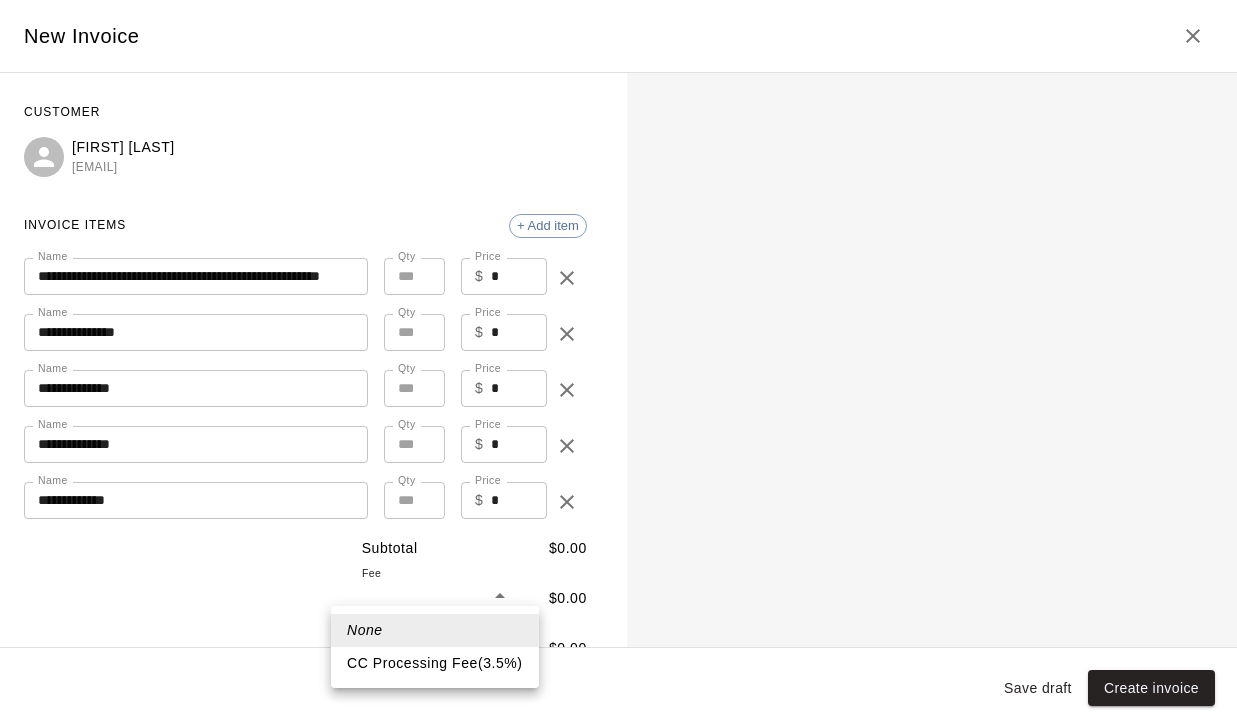 click on "CC Processing Fee  ( 3.5 % )" at bounding box center (435, 663) 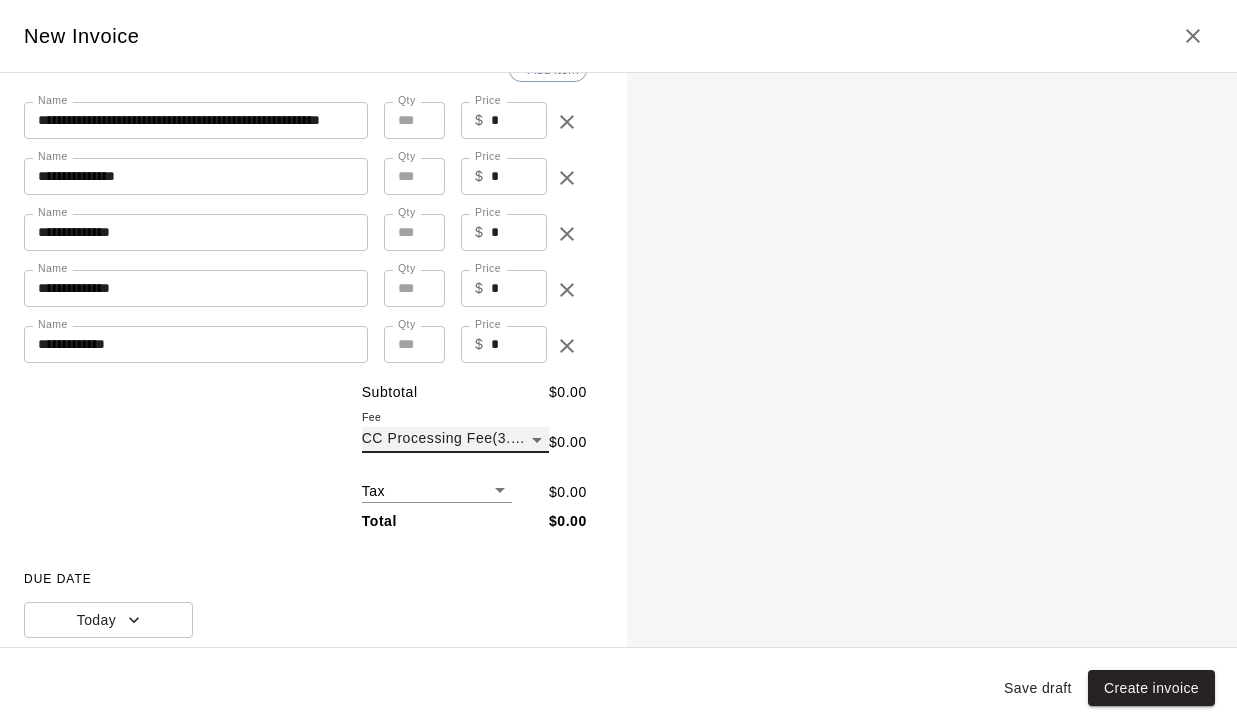 scroll, scrollTop: 170, scrollLeft: 0, axis: vertical 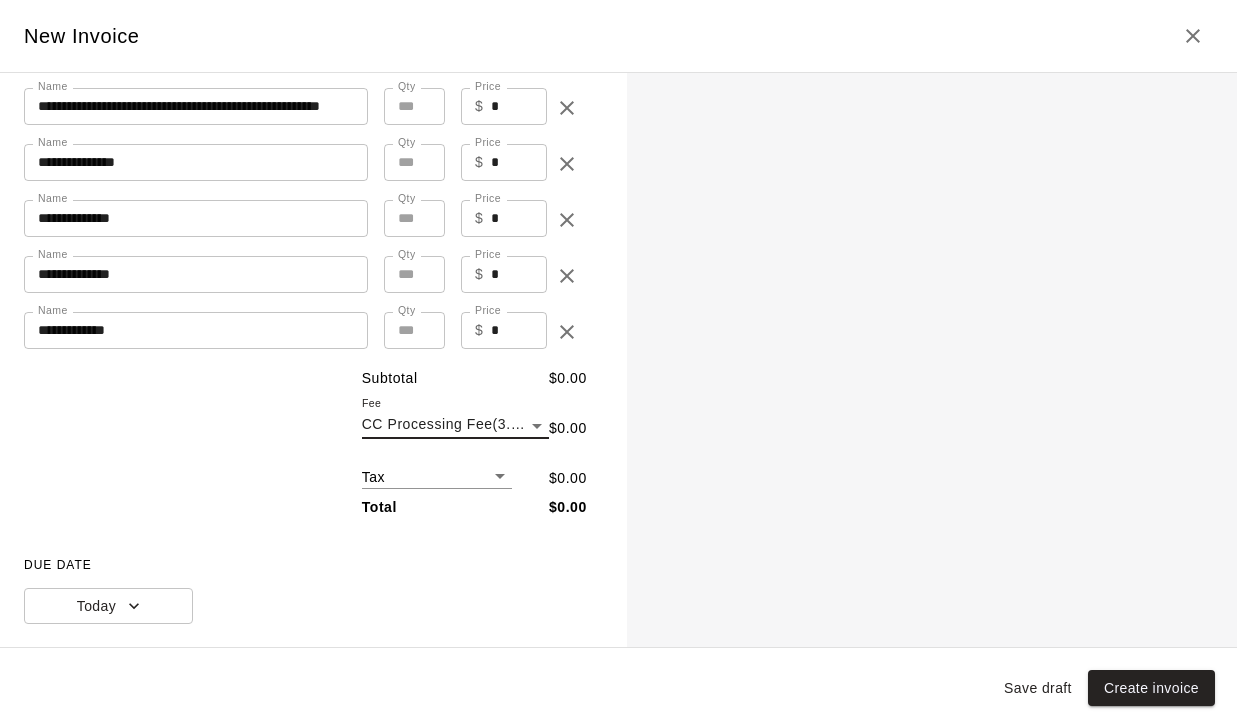 click on "**********" at bounding box center (618, 249) 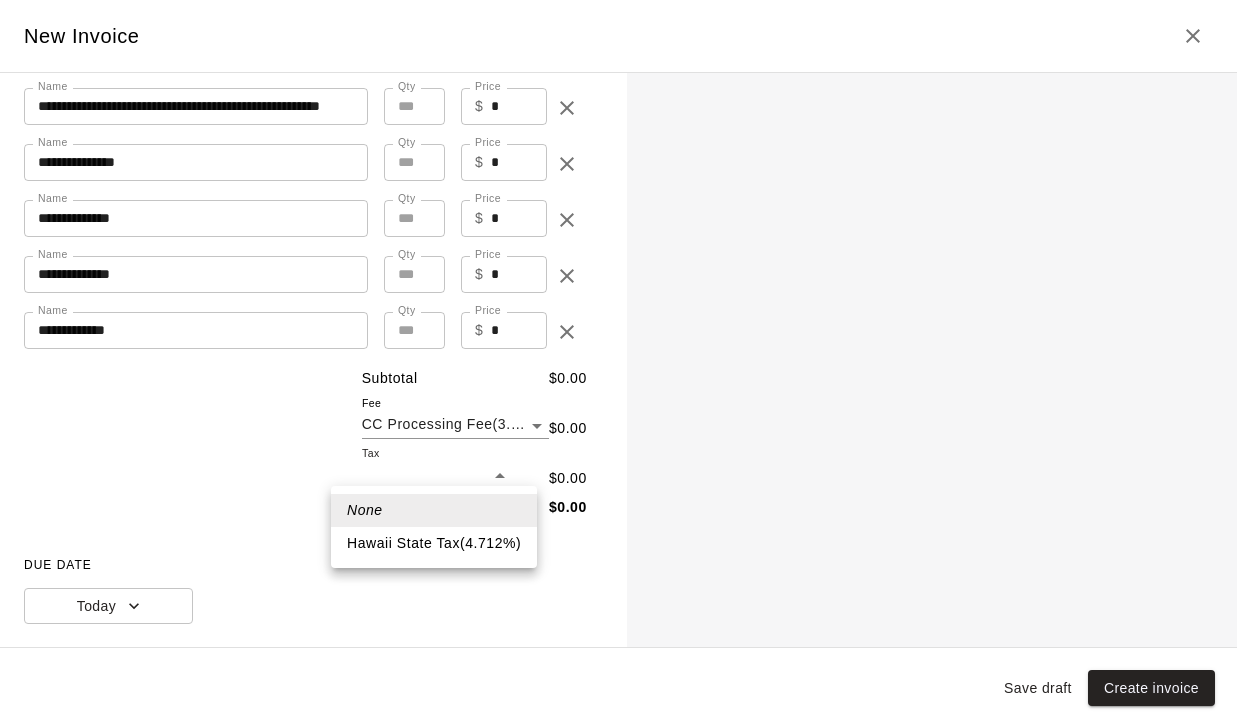 click on "Hawaii State Tax  ( 4.712 %)" at bounding box center (434, 543) 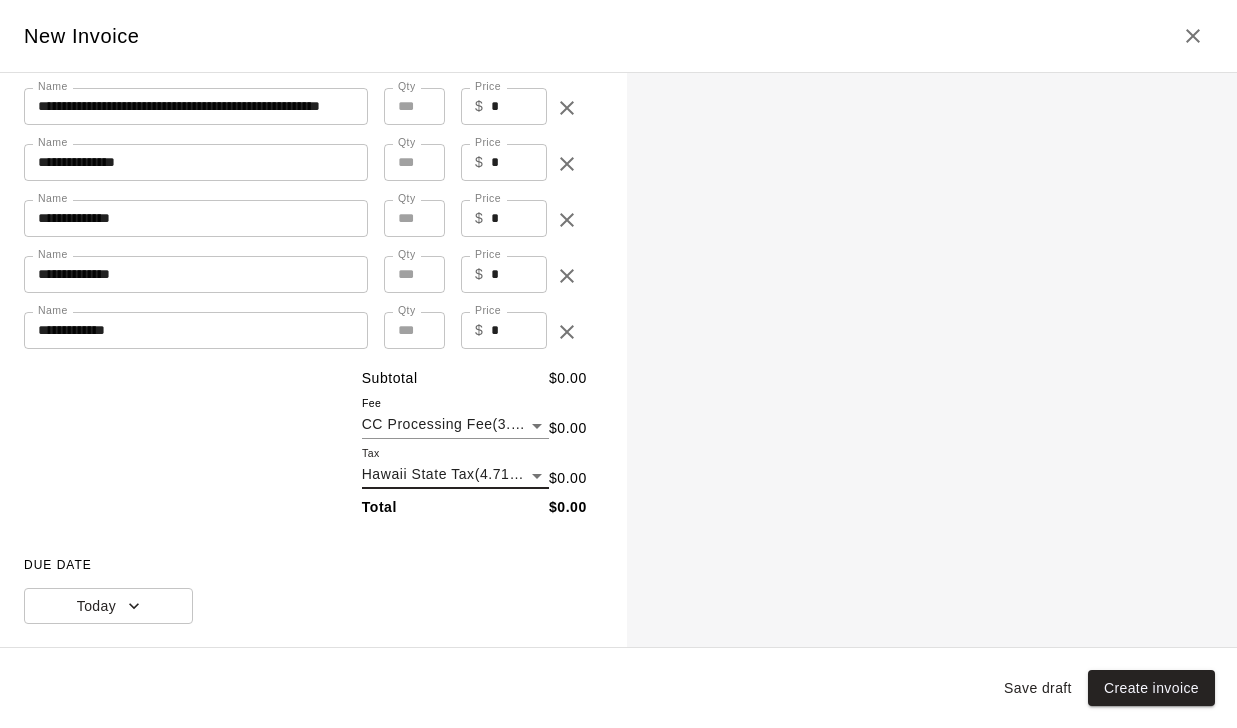 click on "$ * Price" at bounding box center (504, 162) 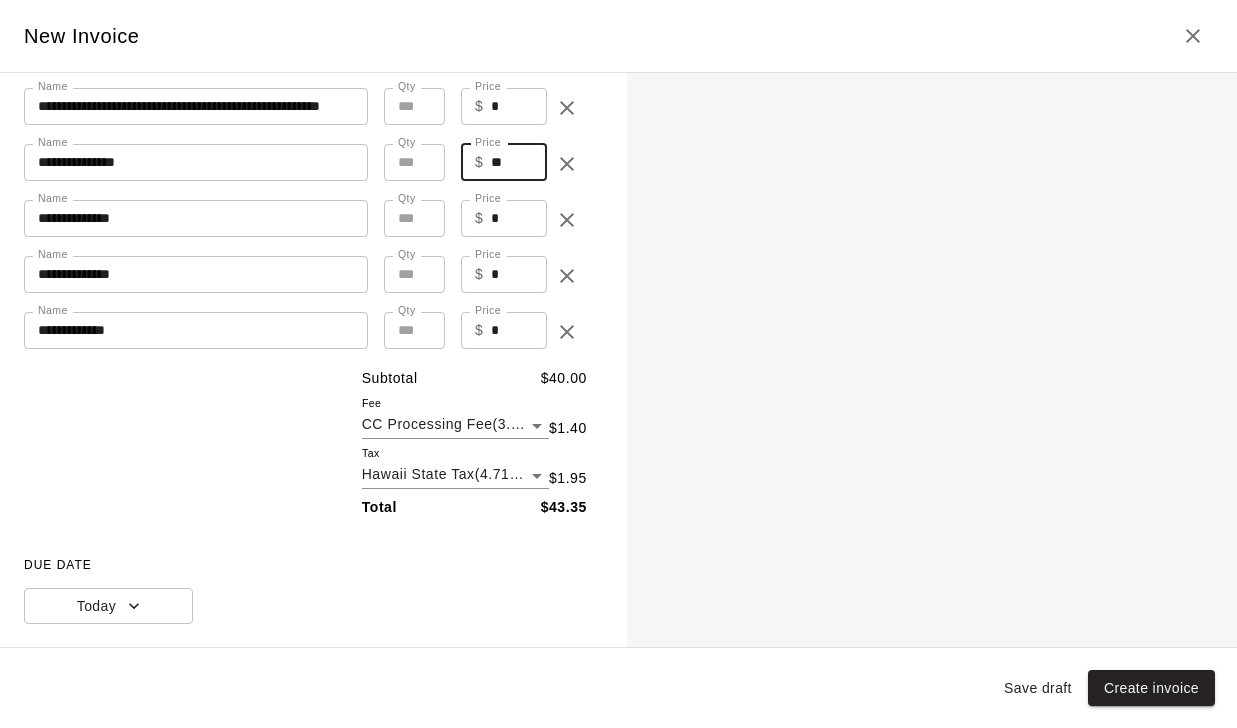 click on "*" at bounding box center (519, 218) 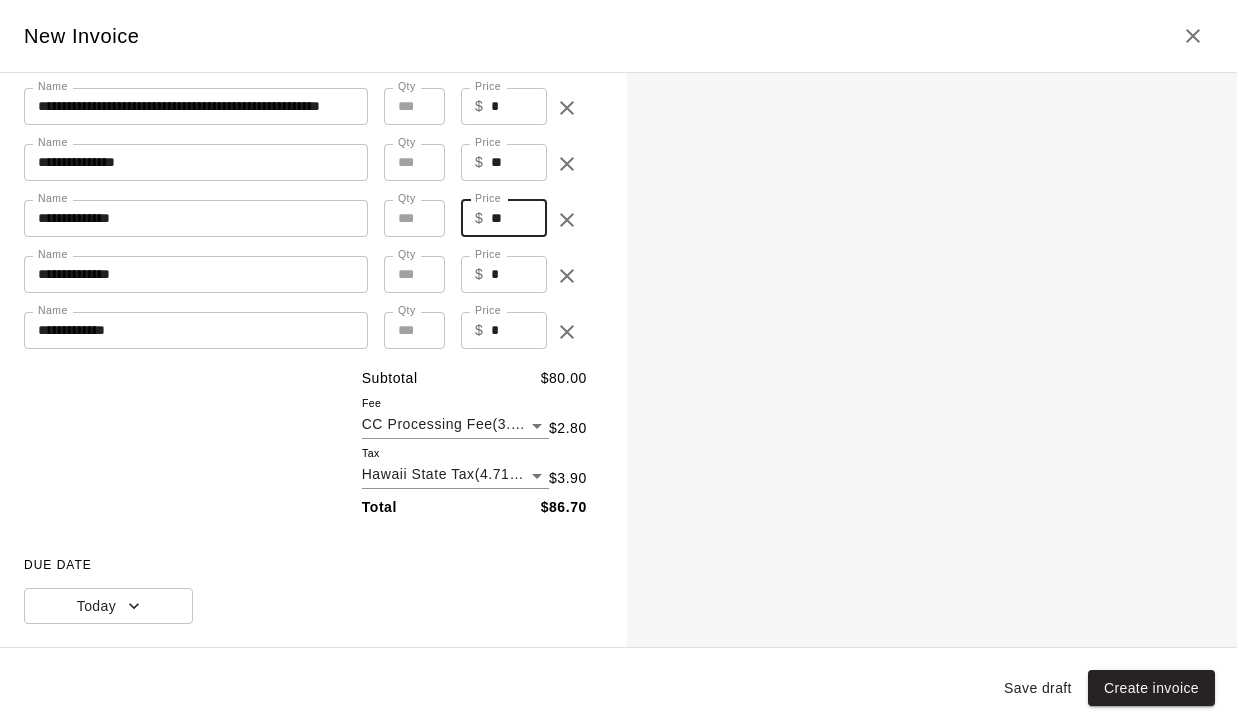 click on "*" at bounding box center (519, 274) 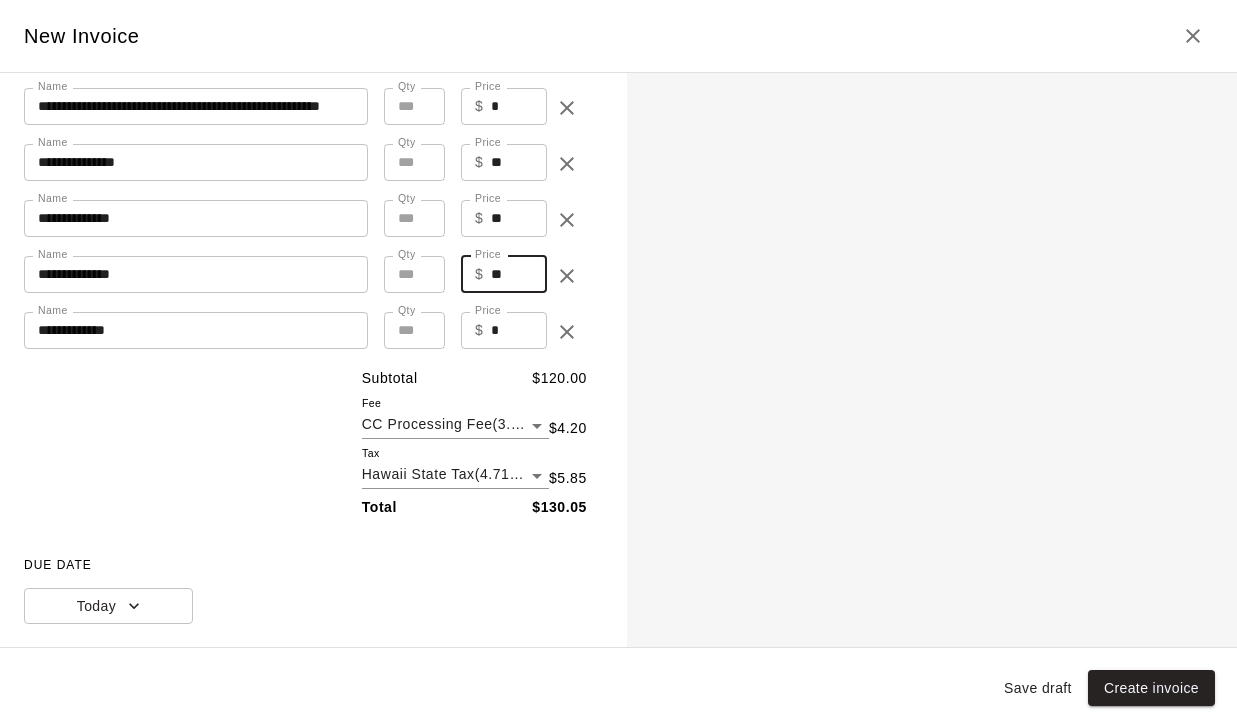 click on "*" at bounding box center [519, 330] 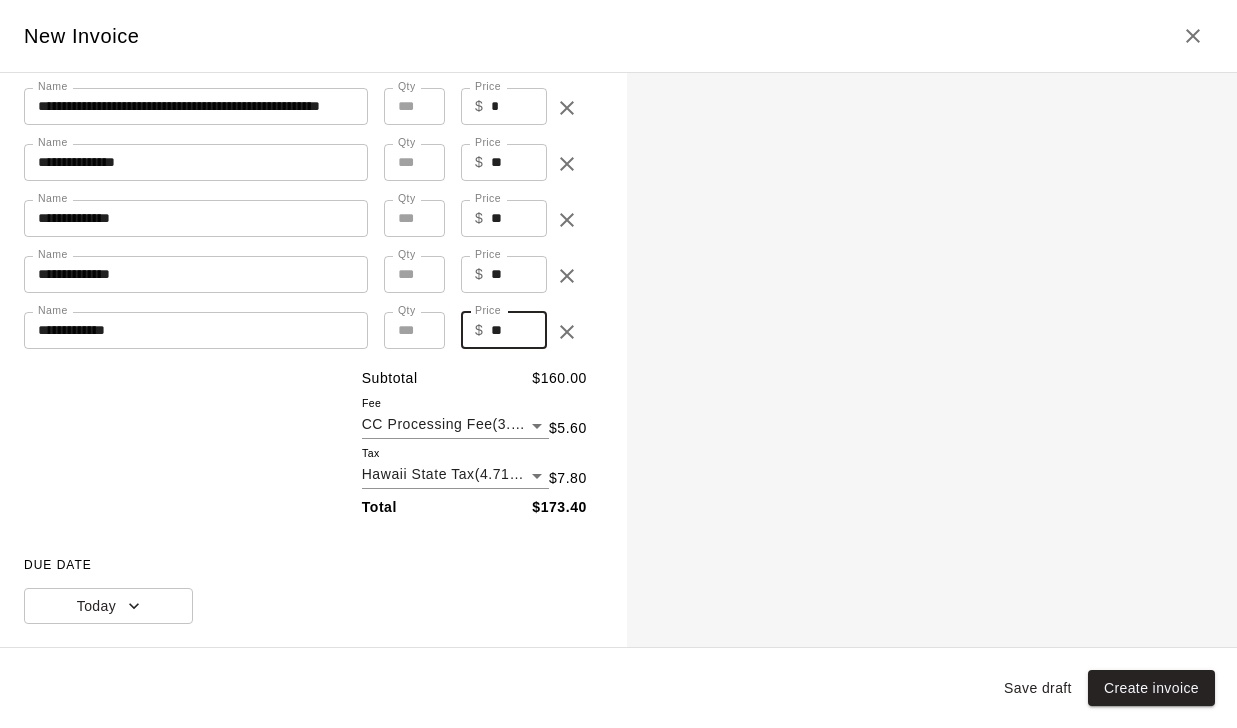 click on "*" at bounding box center [414, 162] 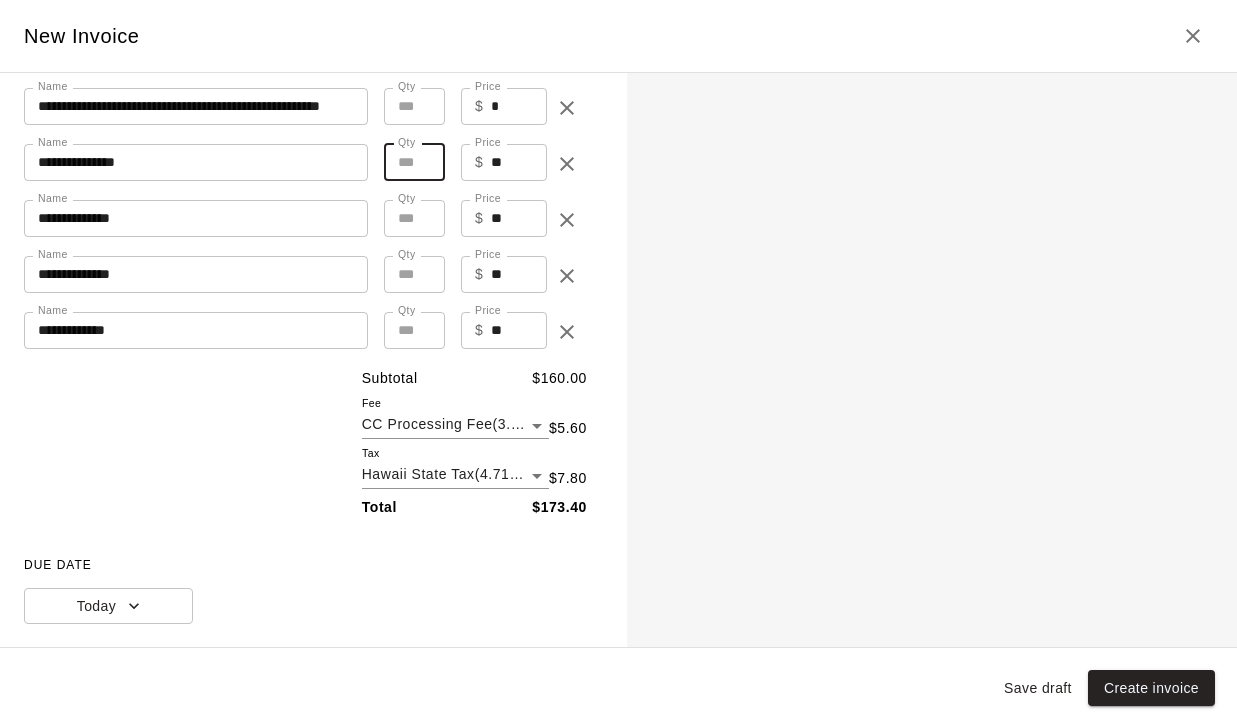 click on "*" at bounding box center [414, 162] 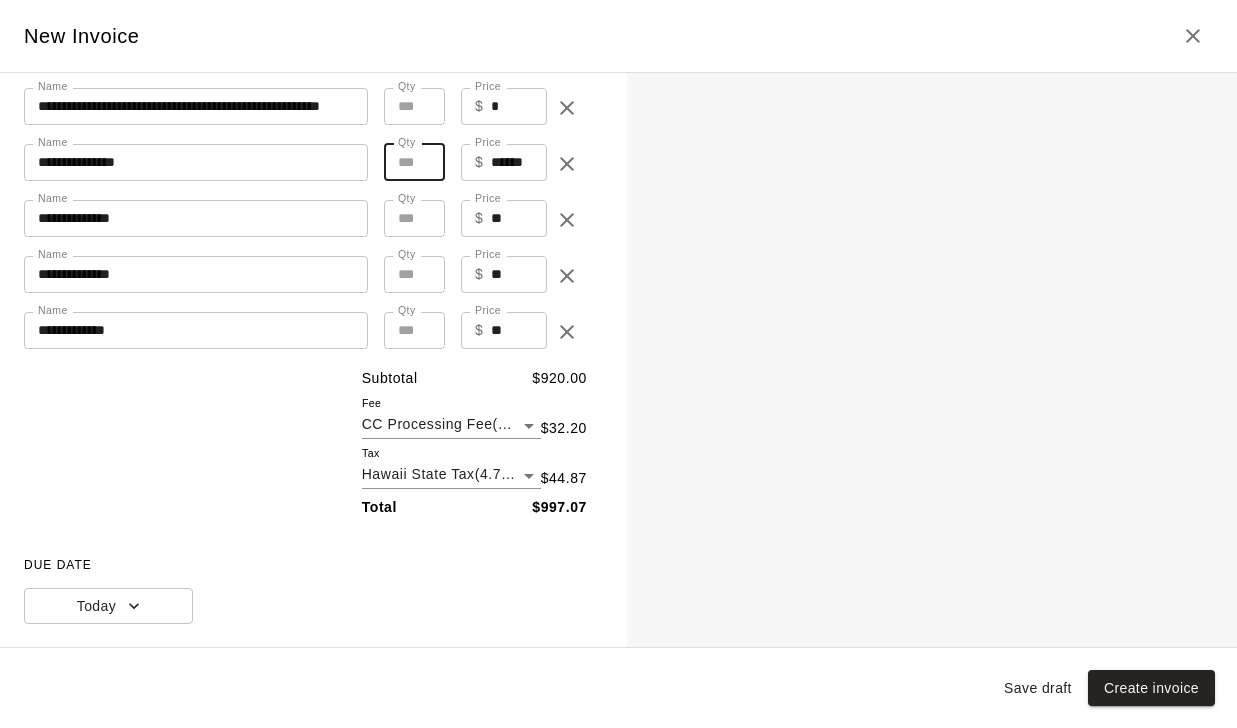 click on "*" at bounding box center [414, 218] 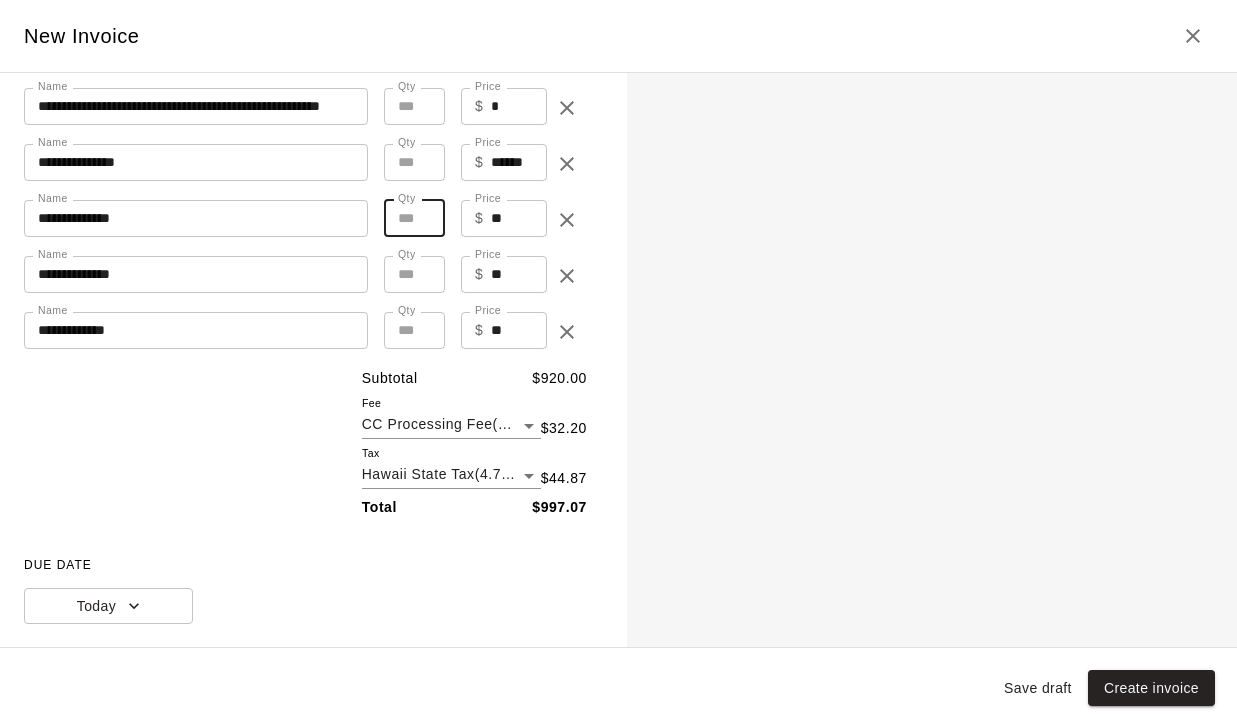 click on "*" at bounding box center (414, 218) 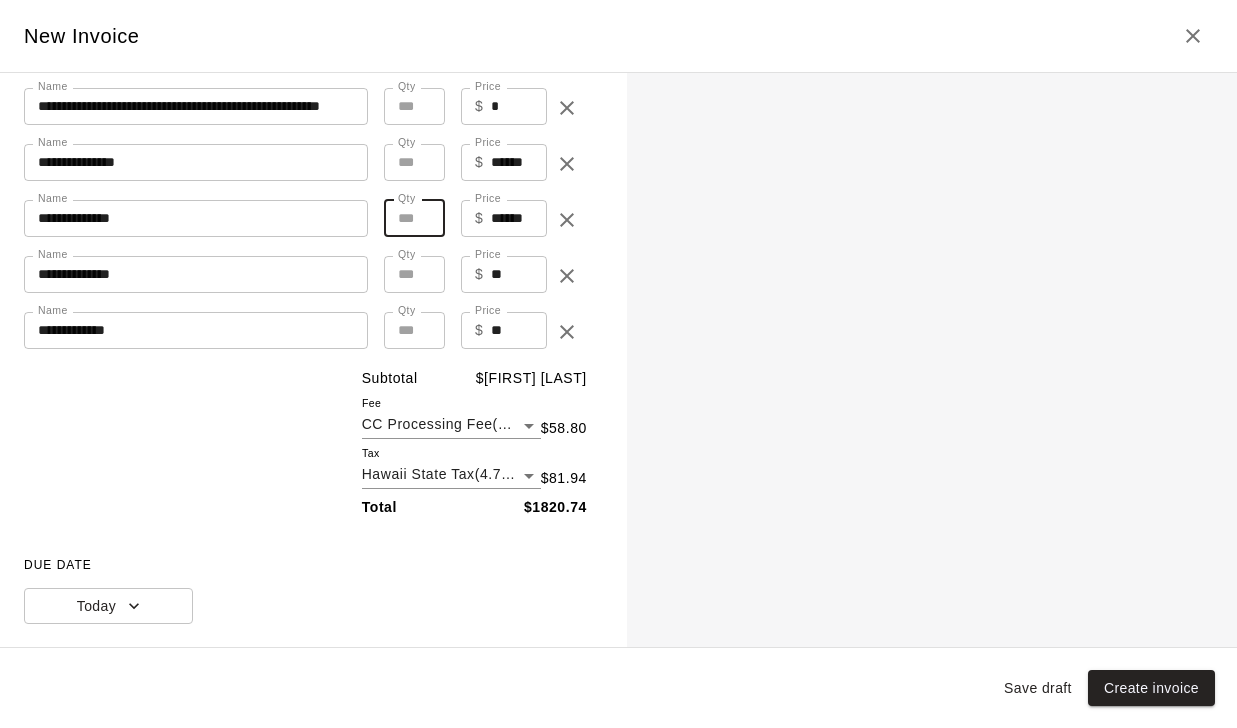 click on "*" at bounding box center [414, 274] 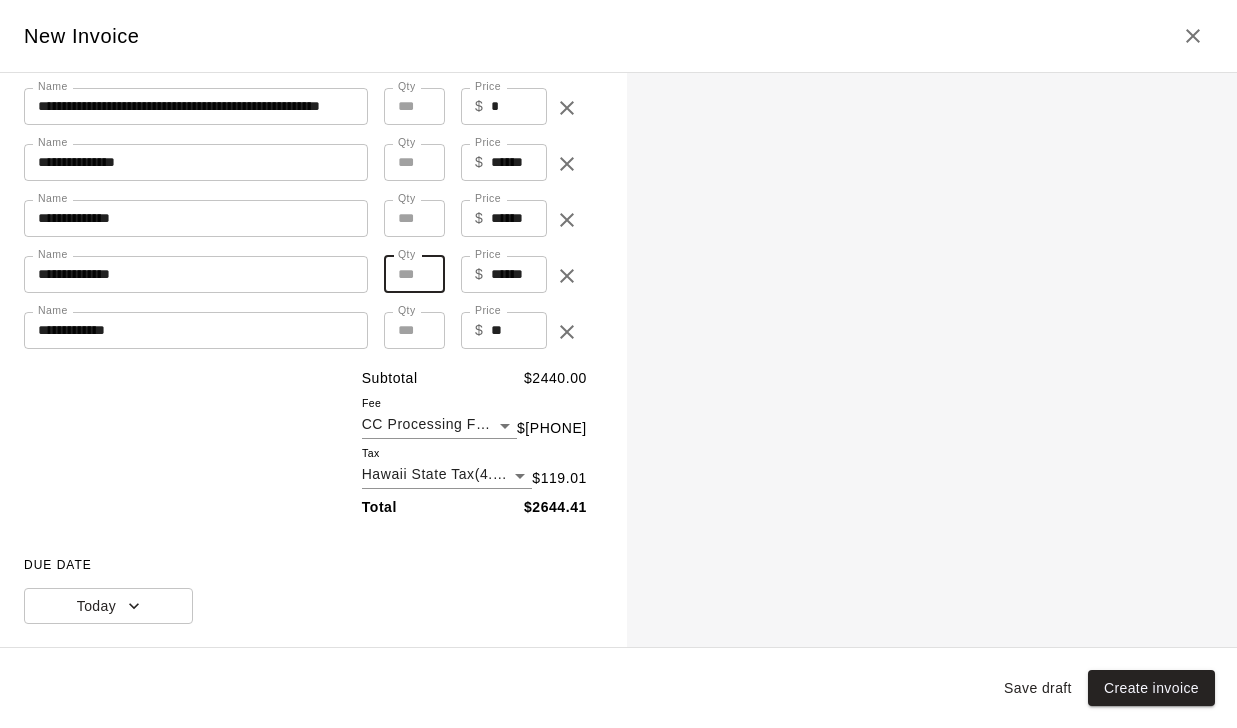click on "*" at bounding box center [414, 330] 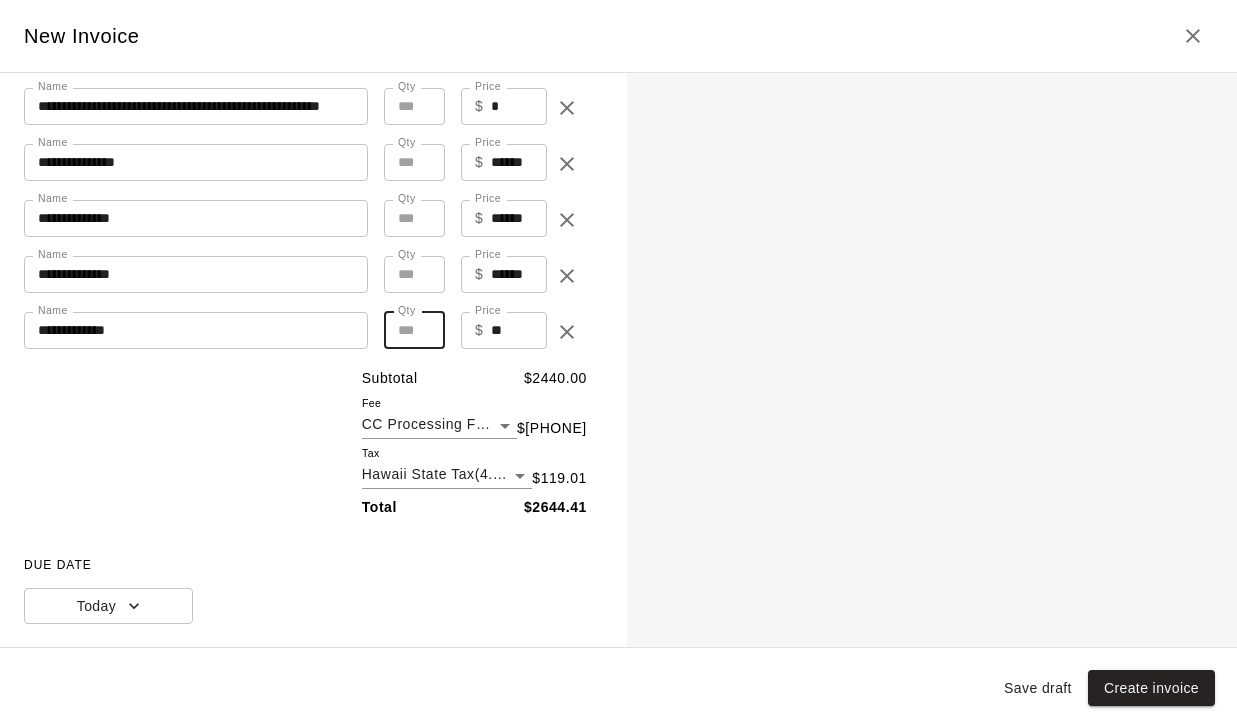 click on "*" at bounding box center (414, 330) 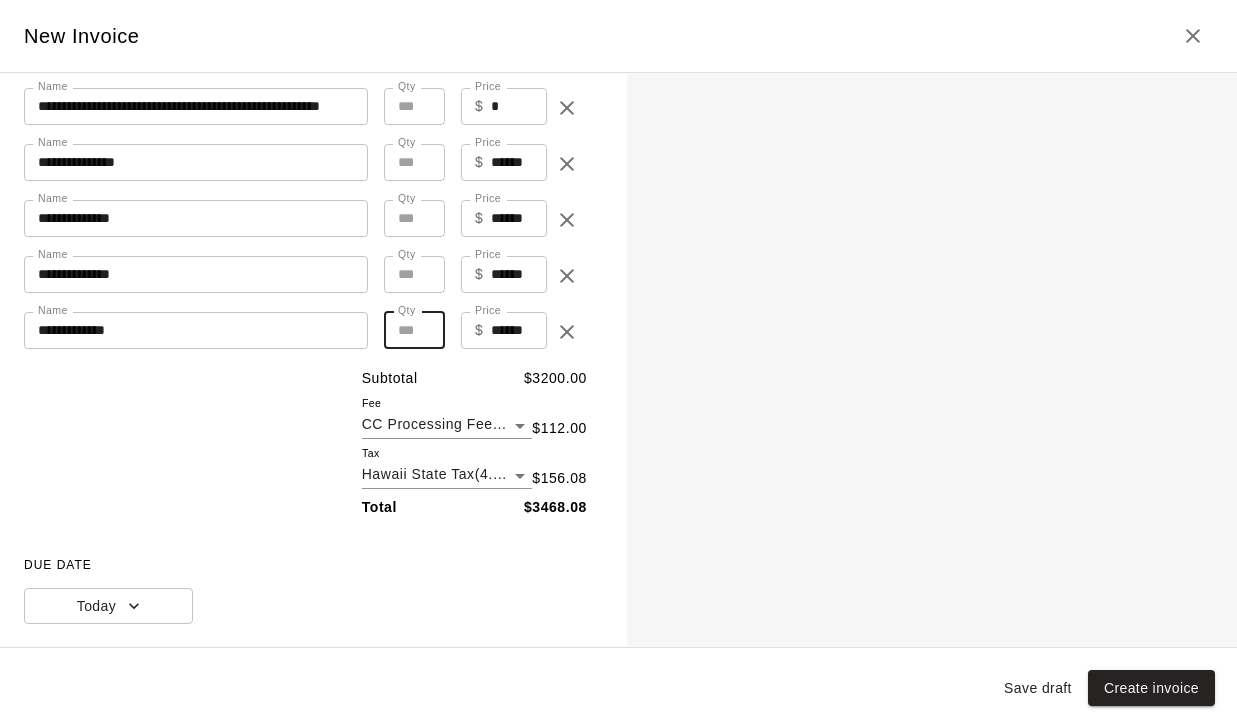 click on "**********" at bounding box center [196, 162] 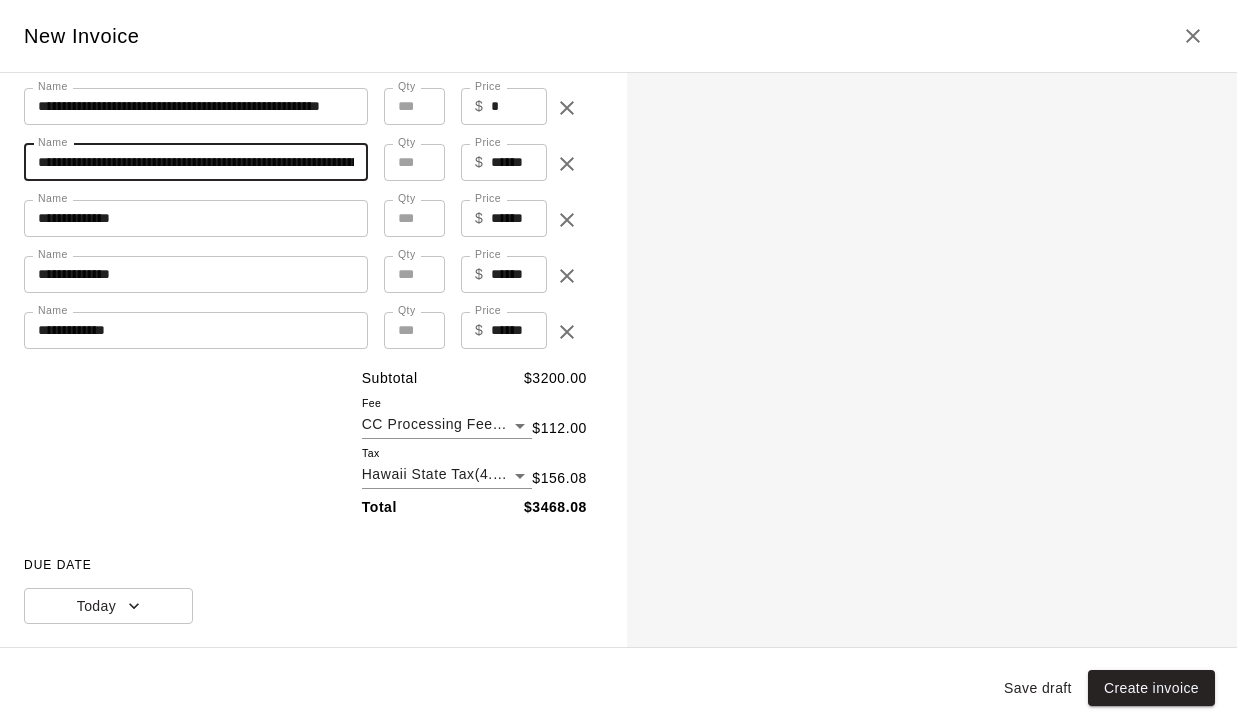 click on "**********" at bounding box center [196, 218] 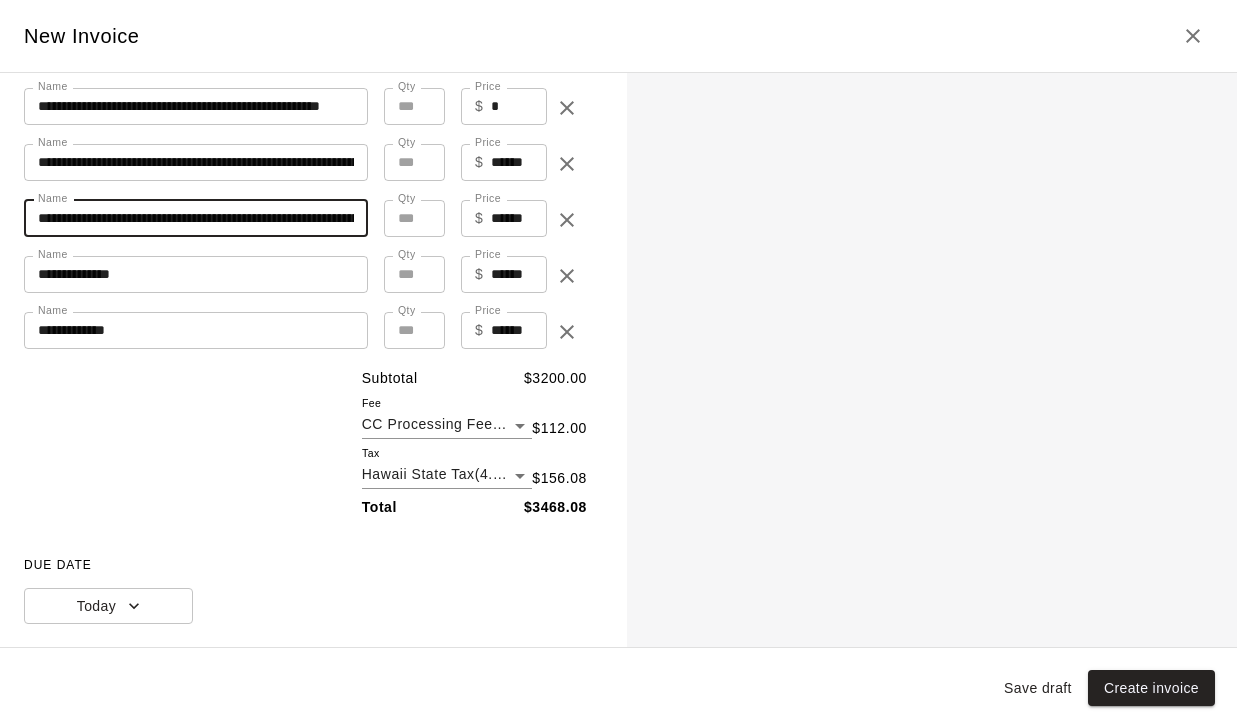 click on "**********" at bounding box center (196, 274) 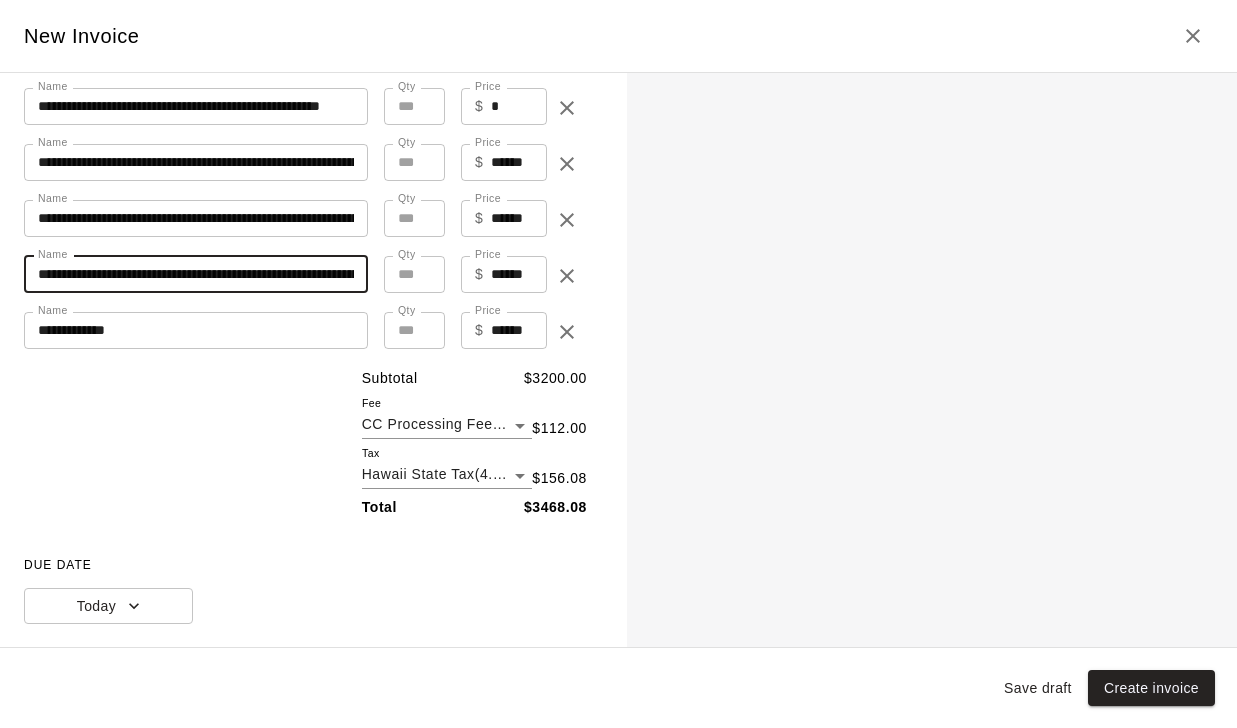 click on "**********" at bounding box center (196, 330) 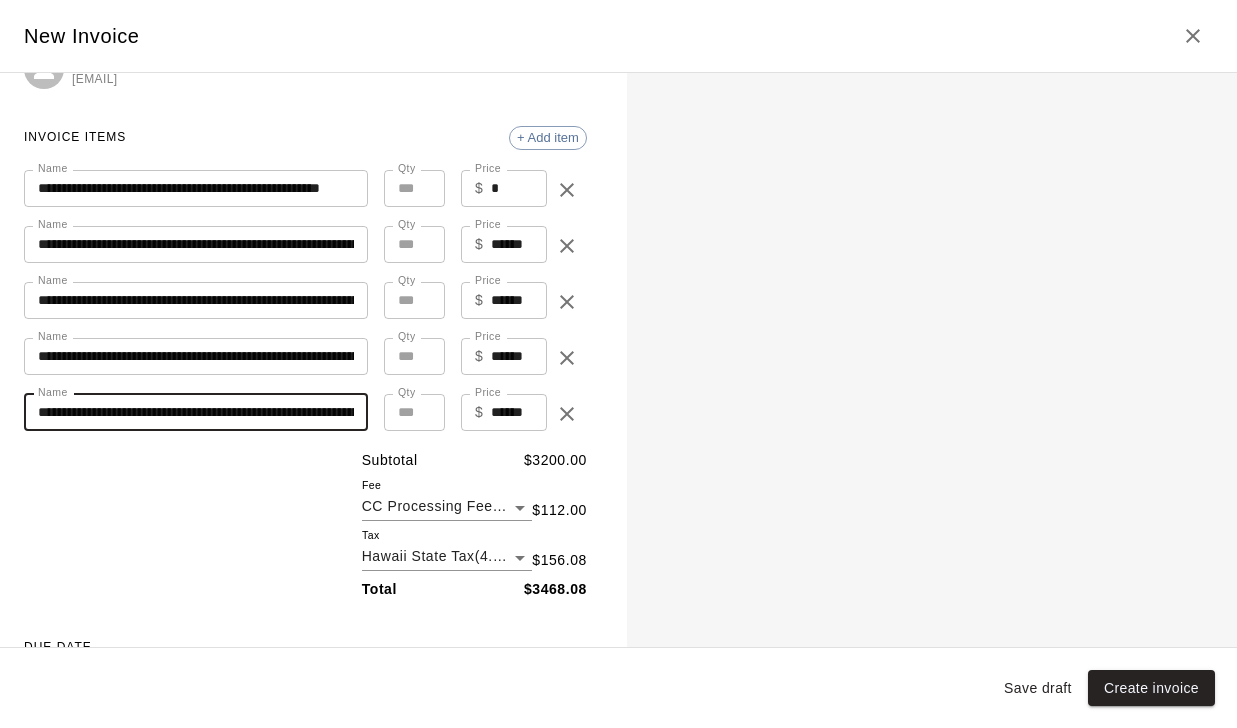 scroll, scrollTop: 57, scrollLeft: 0, axis: vertical 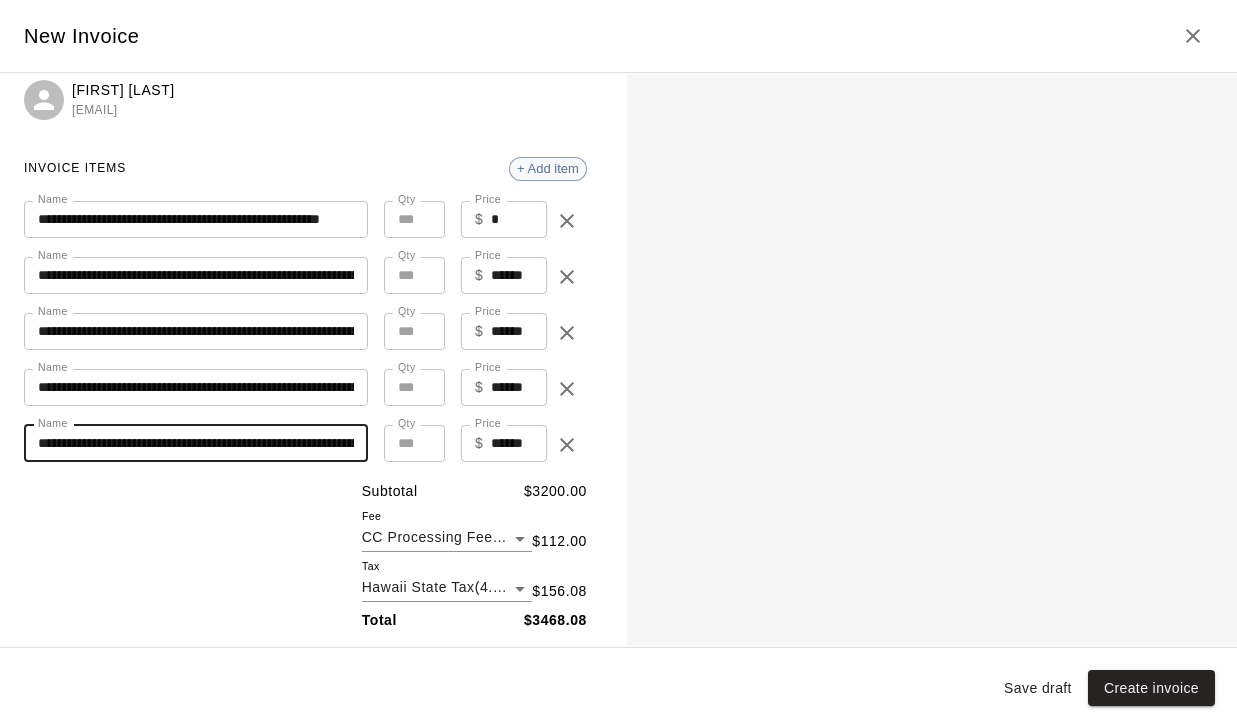 click on "+ Add item" at bounding box center (548, 168) 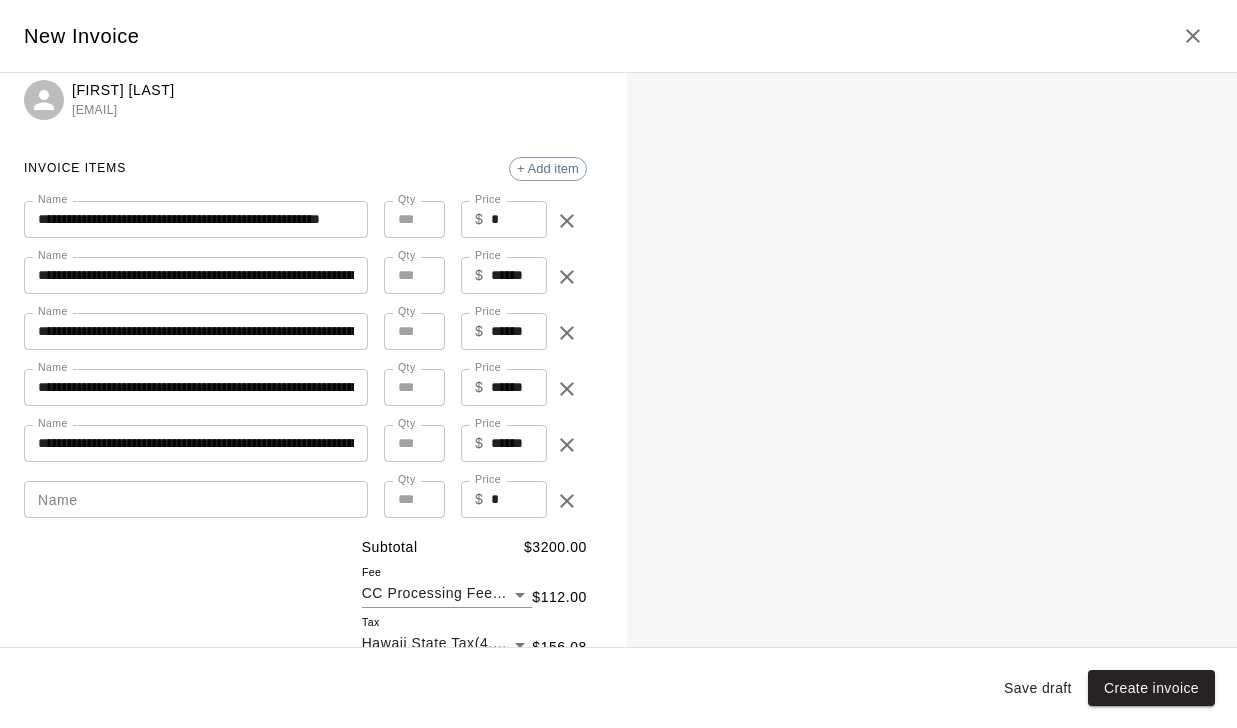 click on "Name" at bounding box center (196, 499) 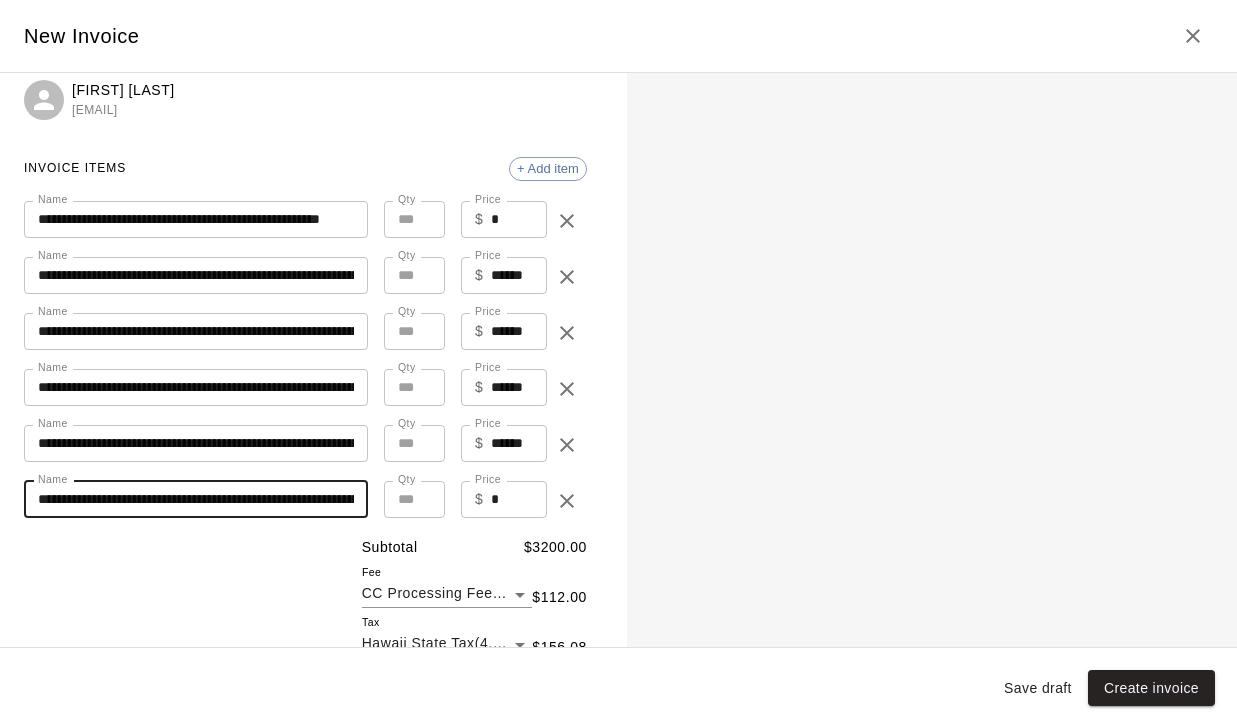 click on "*" at bounding box center [414, 499] 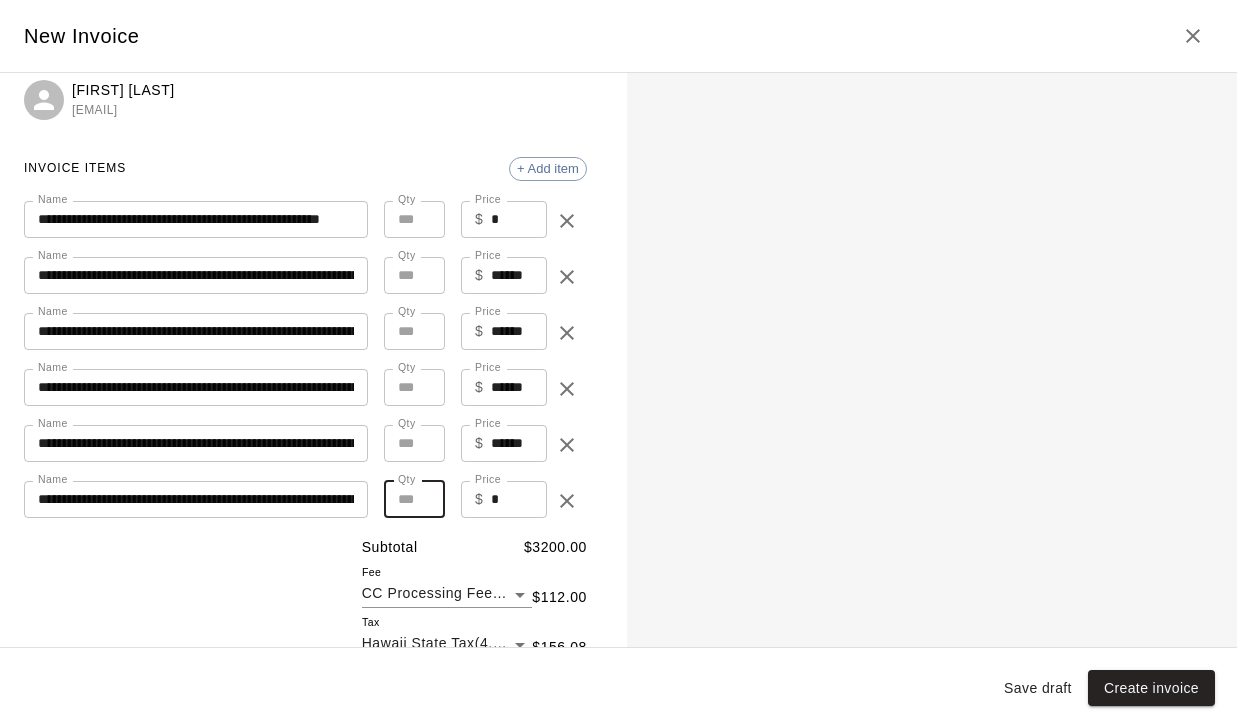 click on "*" at bounding box center (414, 499) 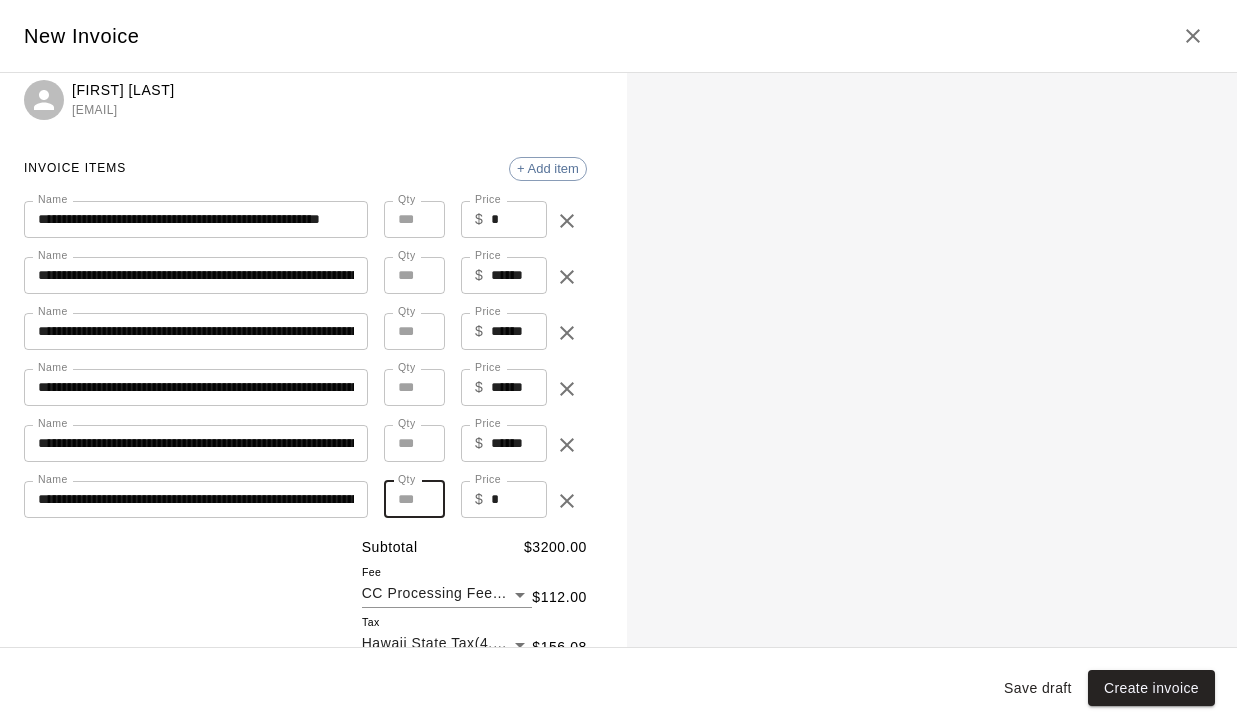 click on "*" at bounding box center (519, 499) 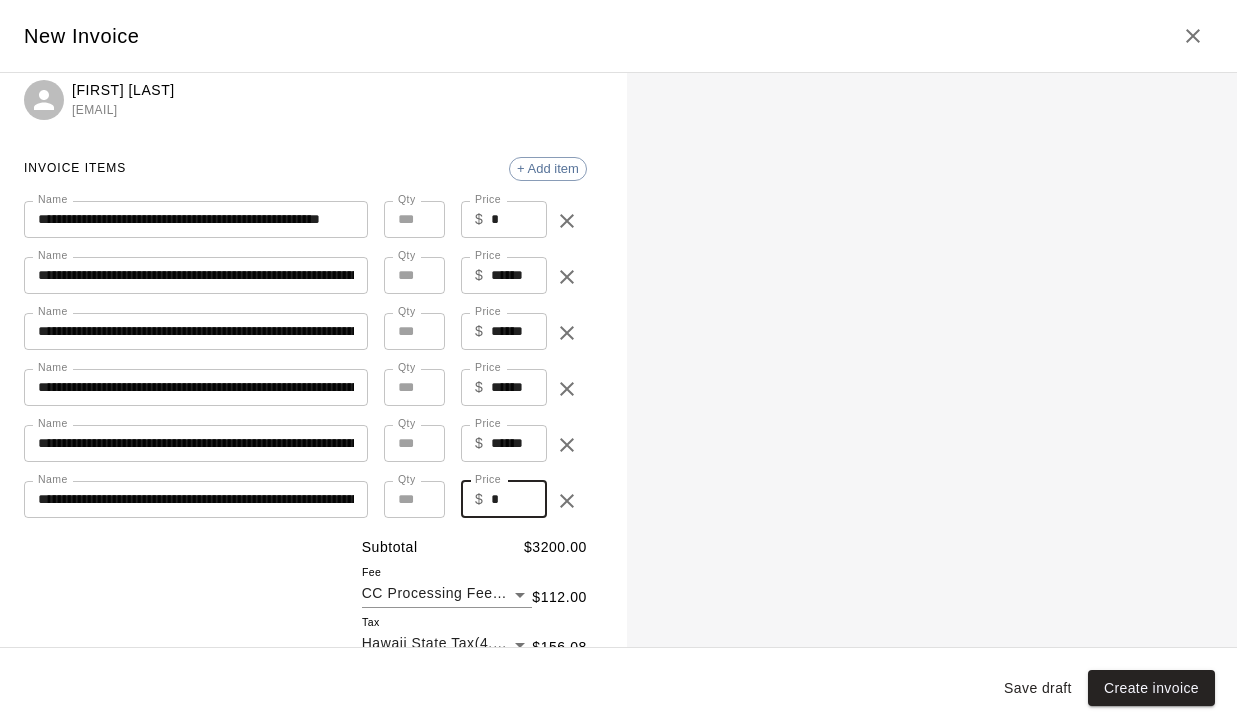 click on "*" at bounding box center [519, 499] 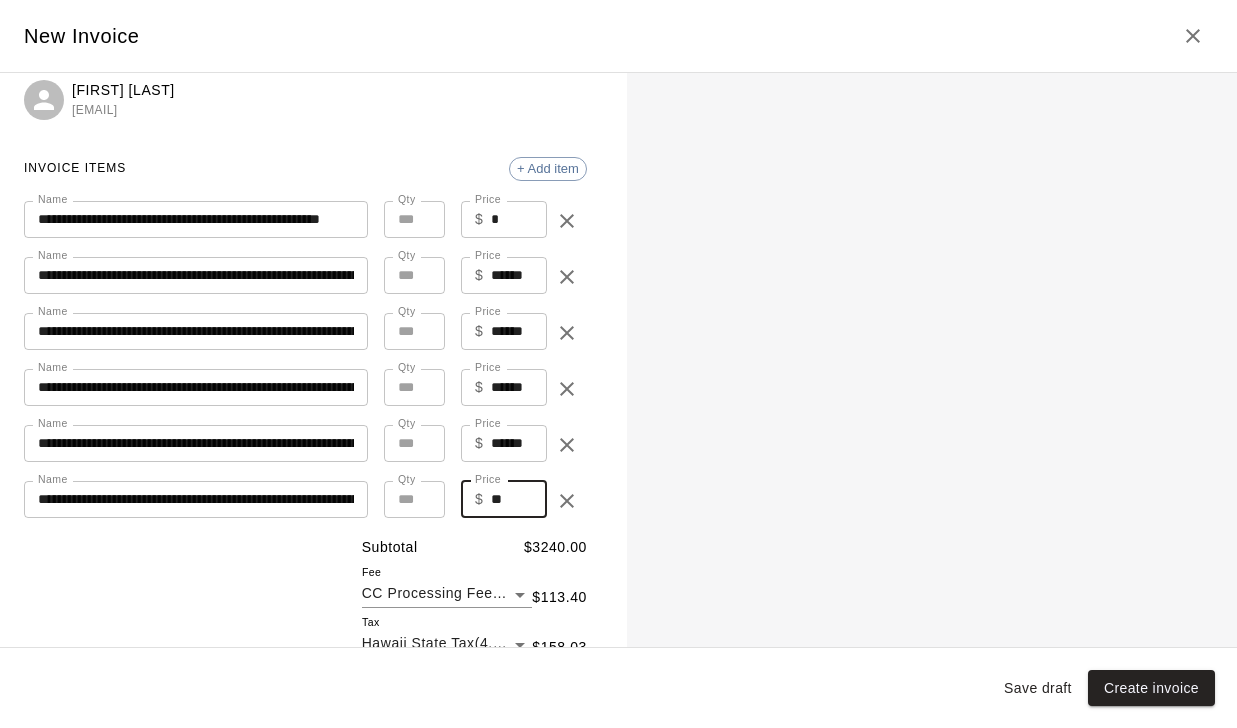 click on "*" at bounding box center [414, 499] 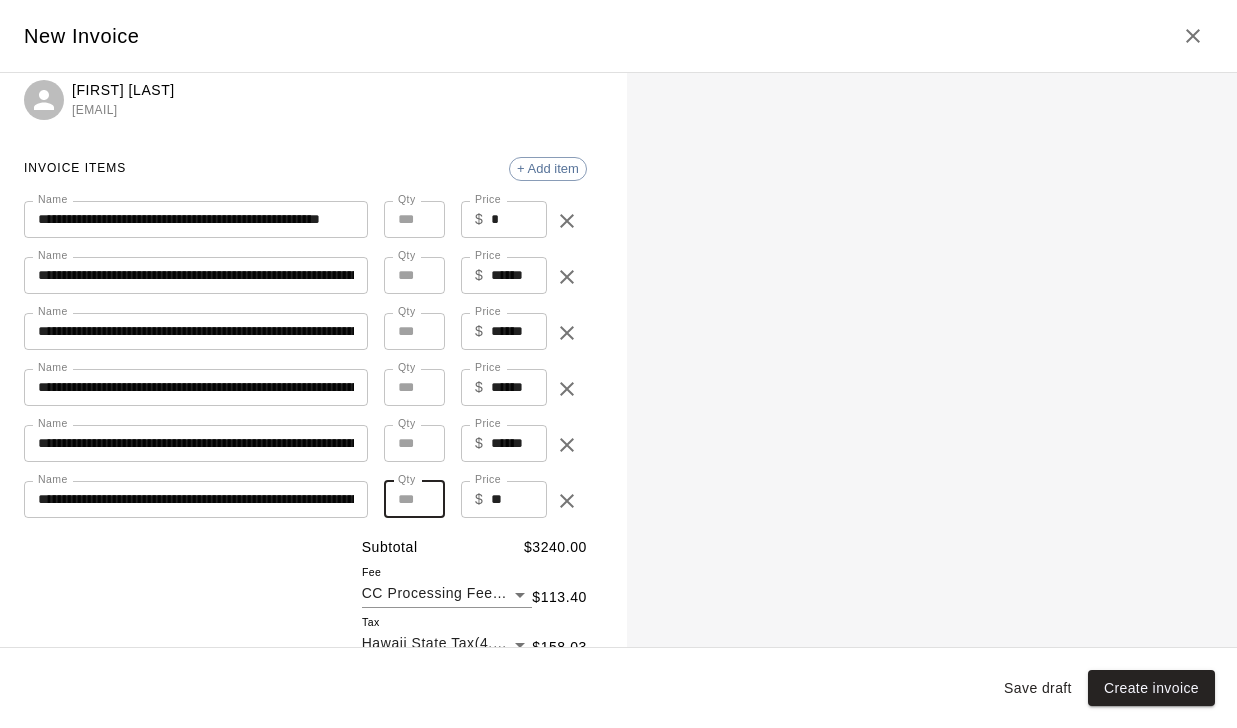 click on "*" at bounding box center (414, 499) 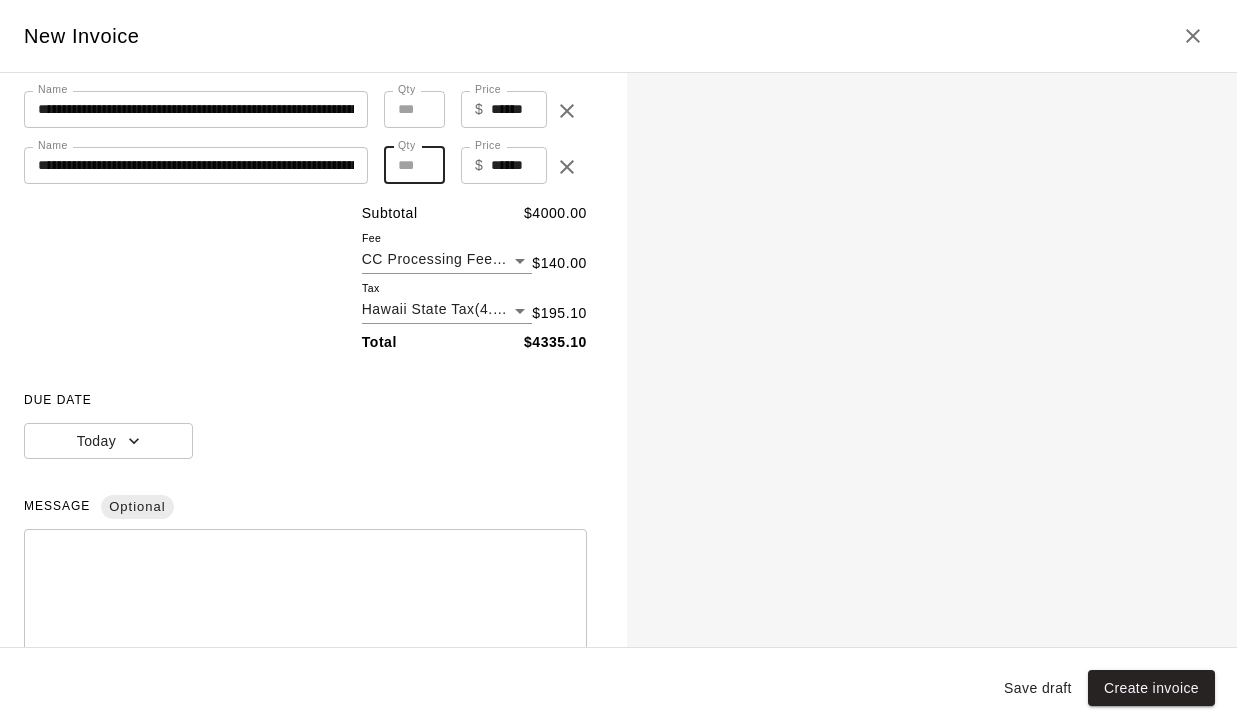 scroll, scrollTop: 393, scrollLeft: 0, axis: vertical 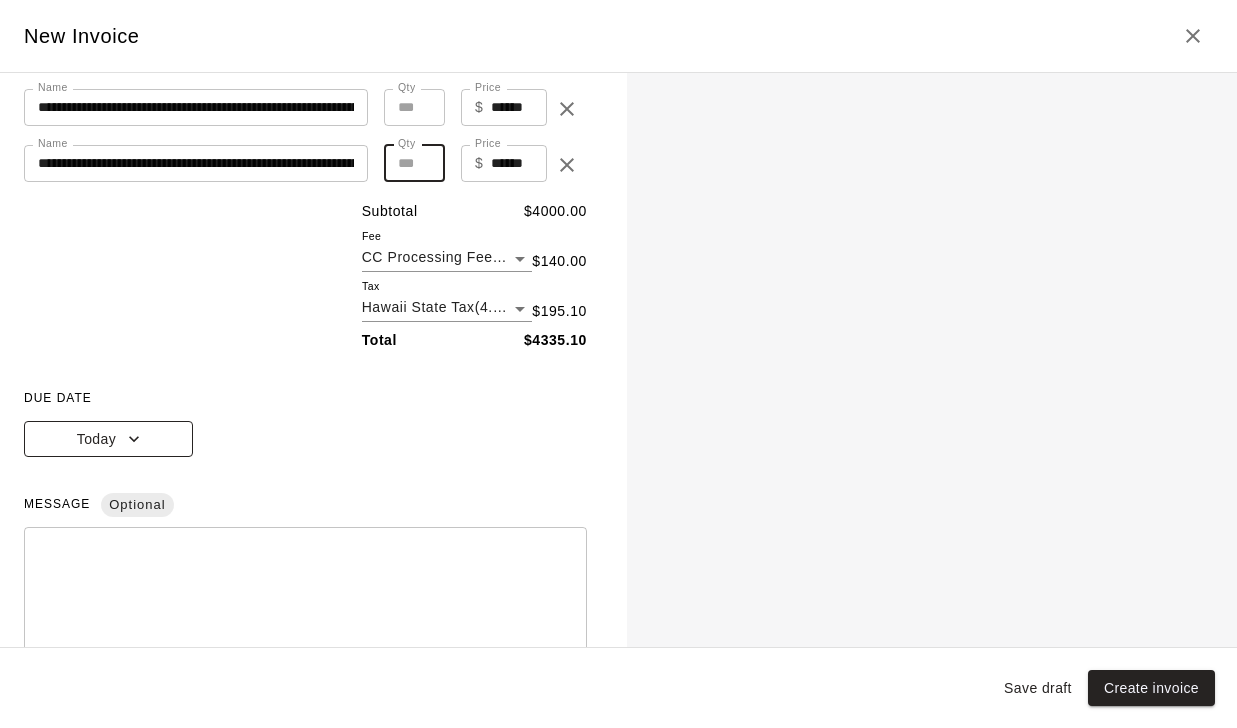 click 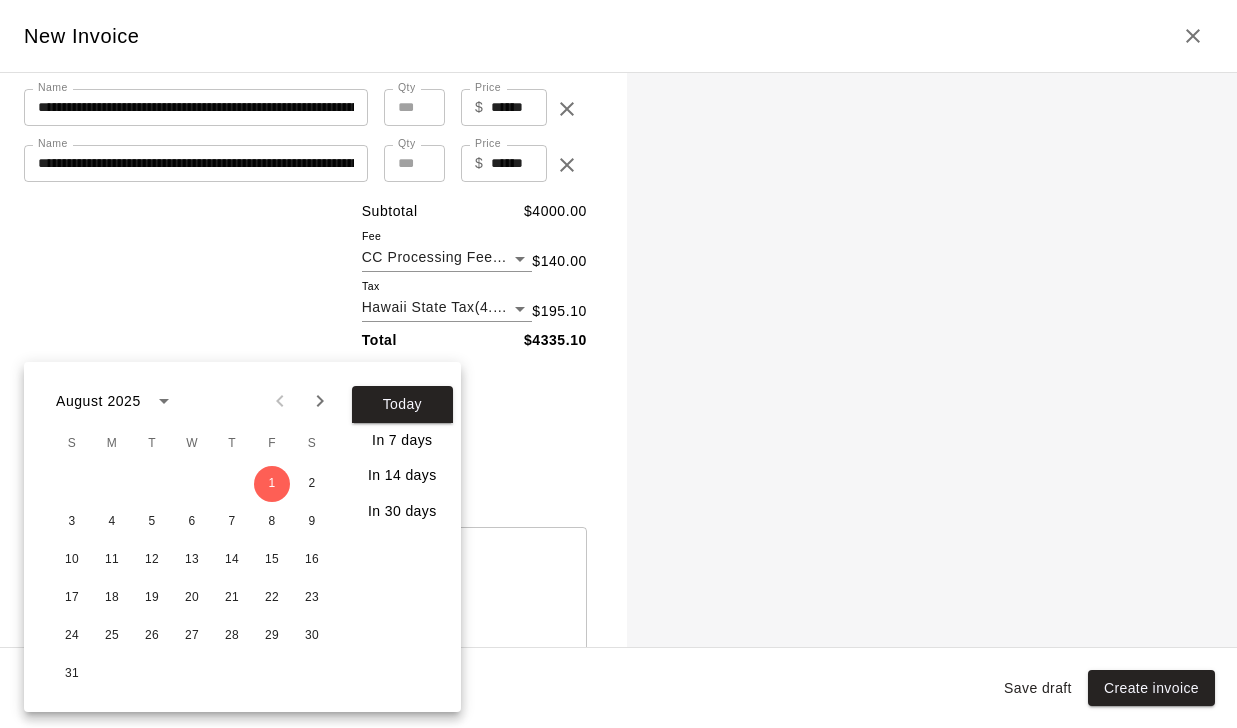 click 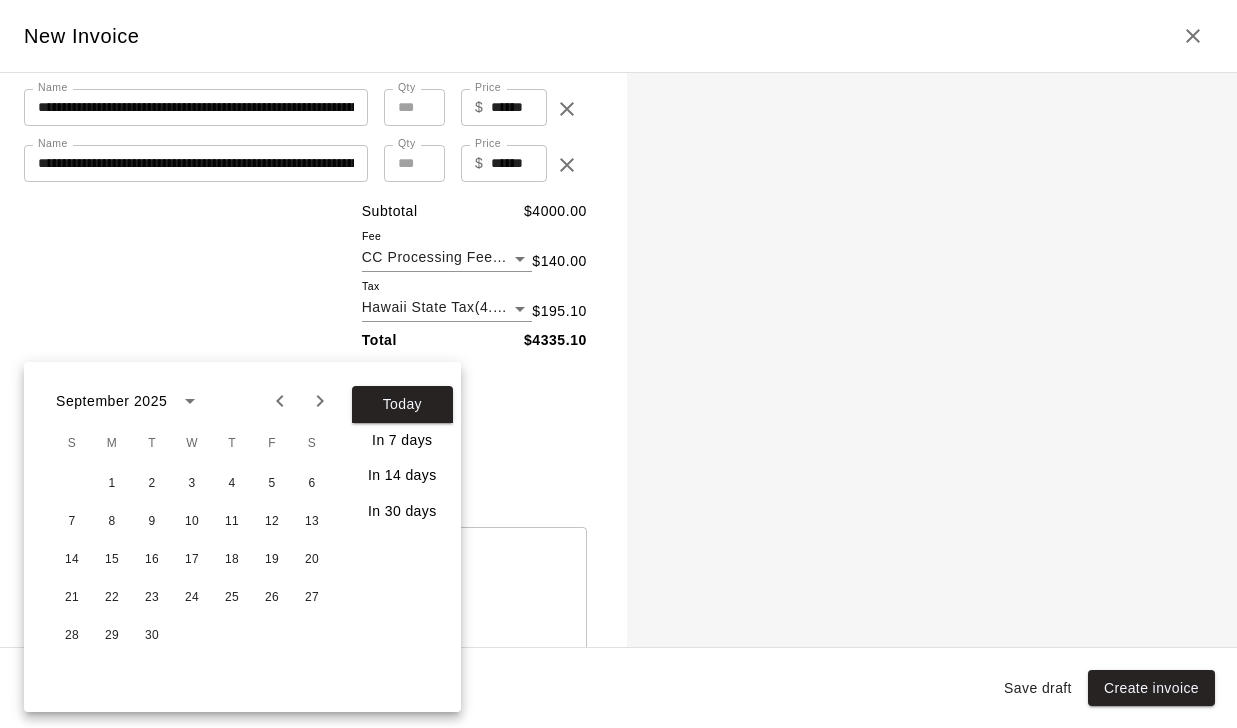 click 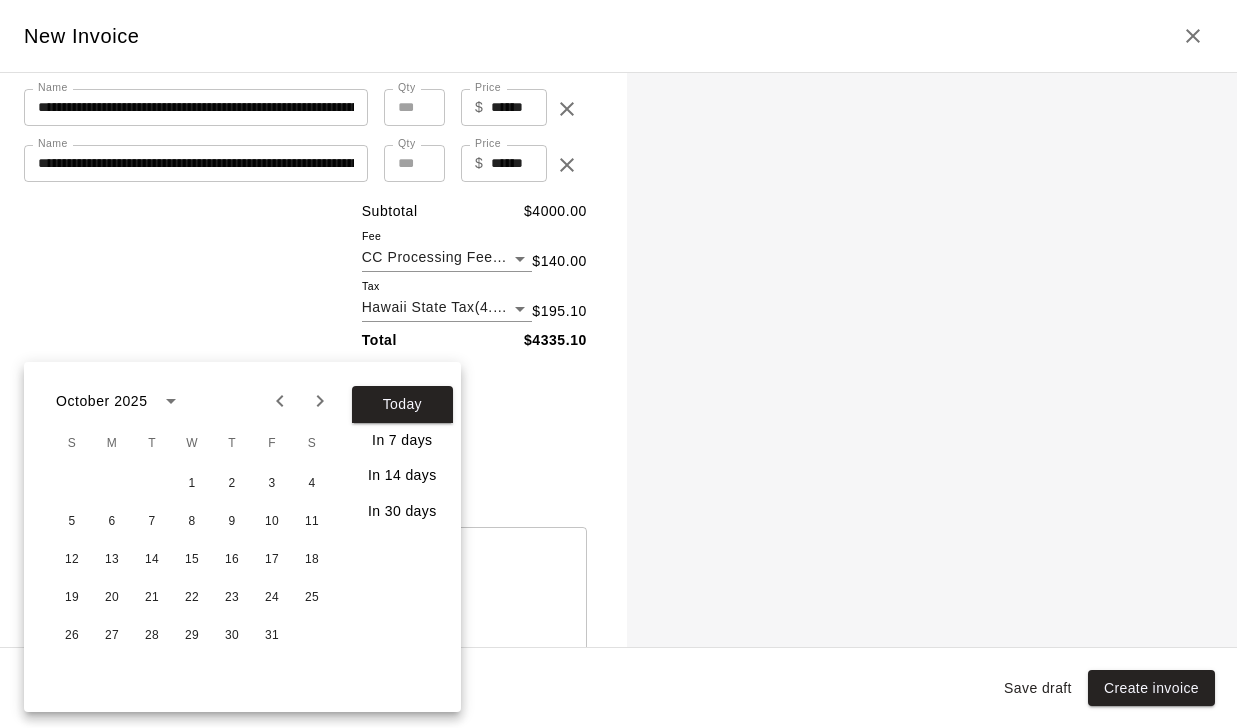 click 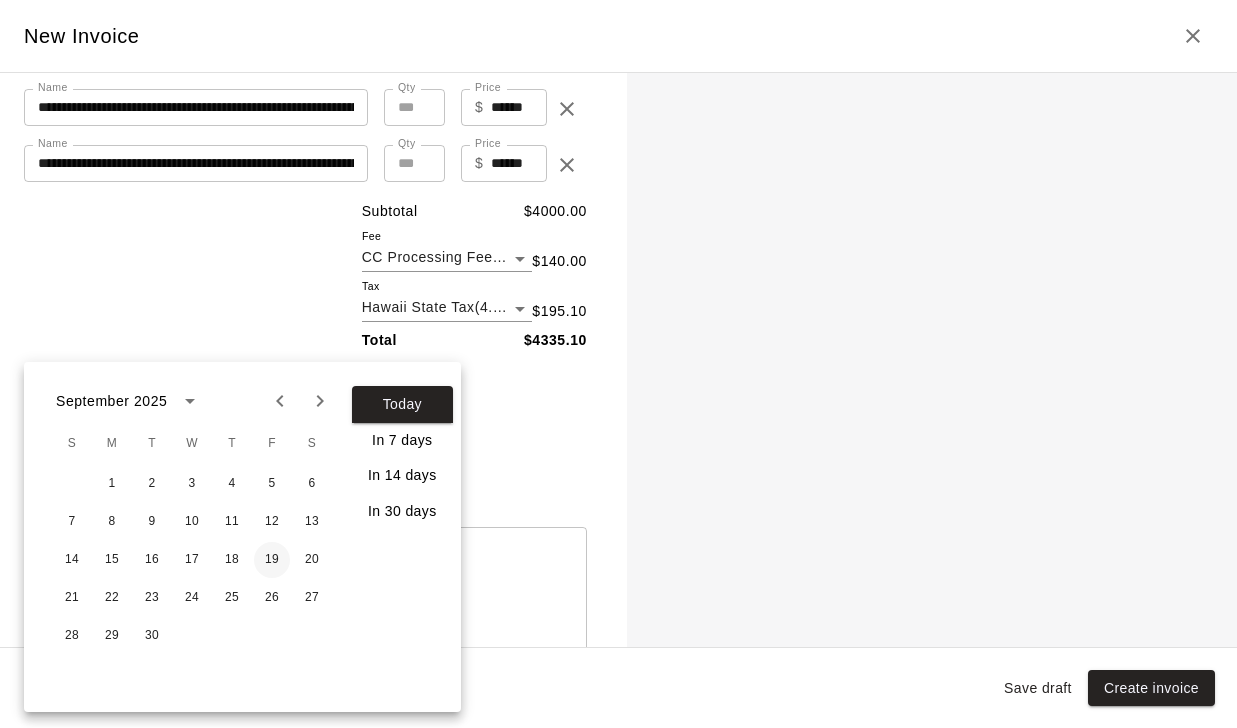 click on "19" at bounding box center (272, 560) 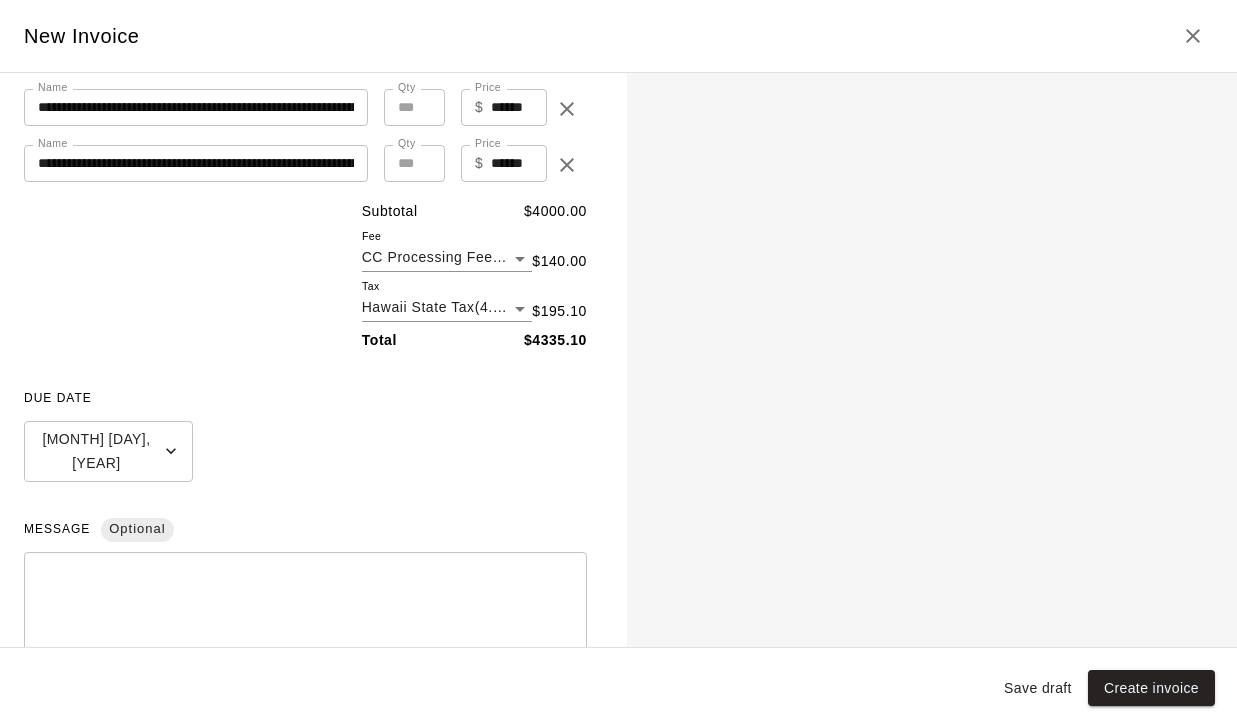 click on "Save draft" at bounding box center (1038, 688) 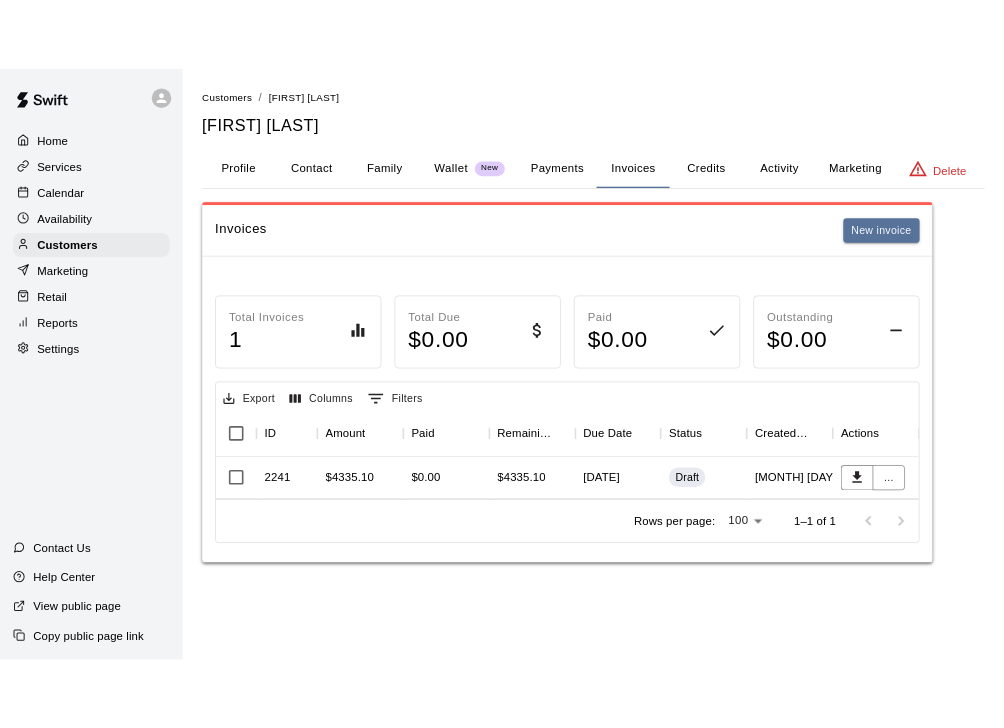 scroll, scrollTop: 0, scrollLeft: 0, axis: both 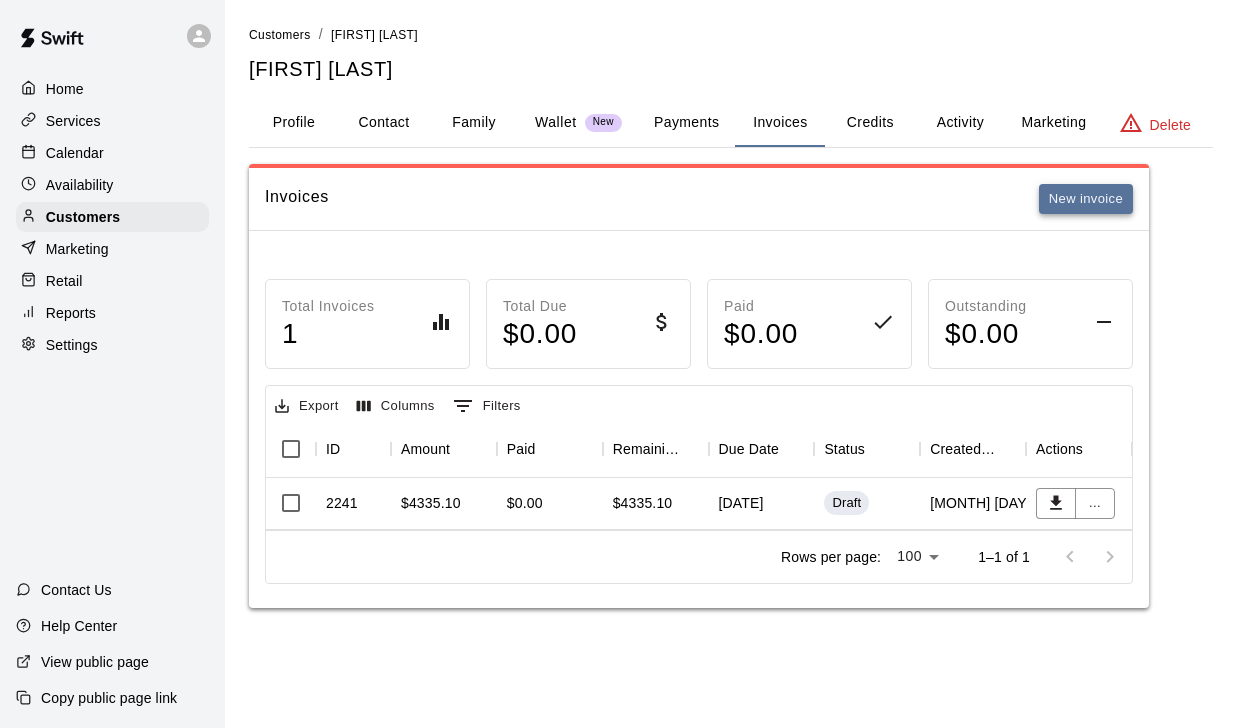 click on "New invoice" at bounding box center (1086, 199) 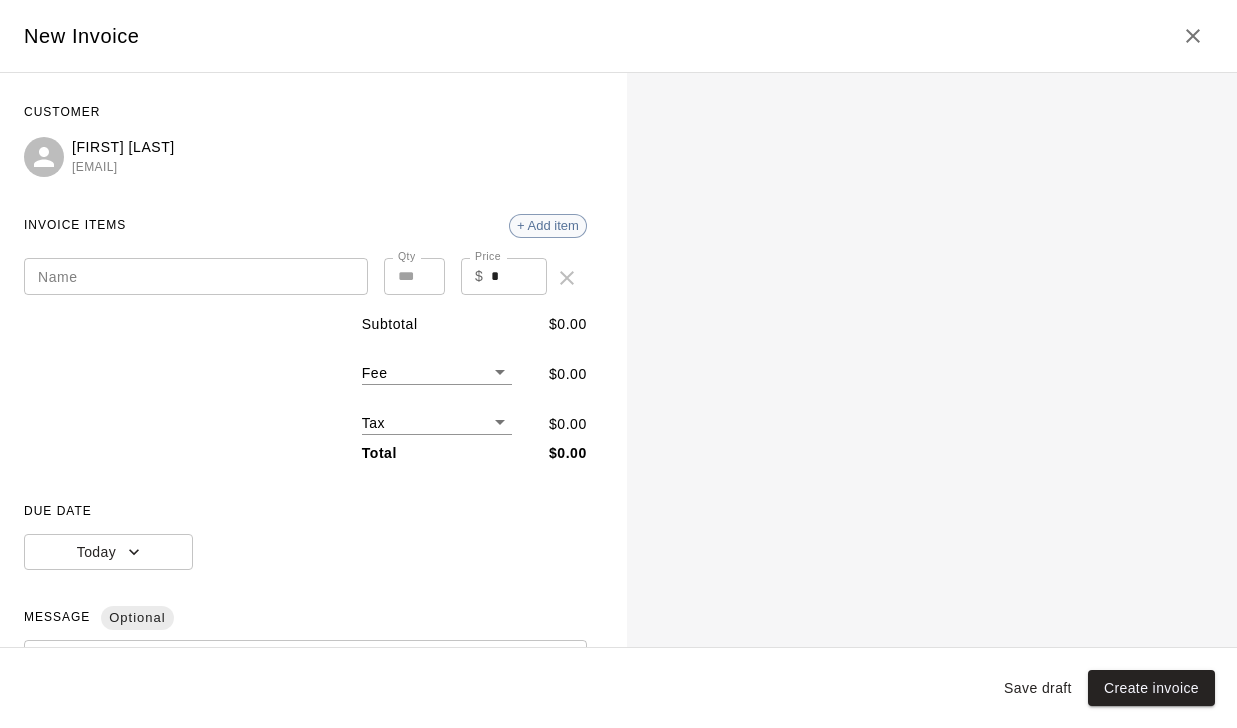 click on "+ Add item" at bounding box center [548, 225] 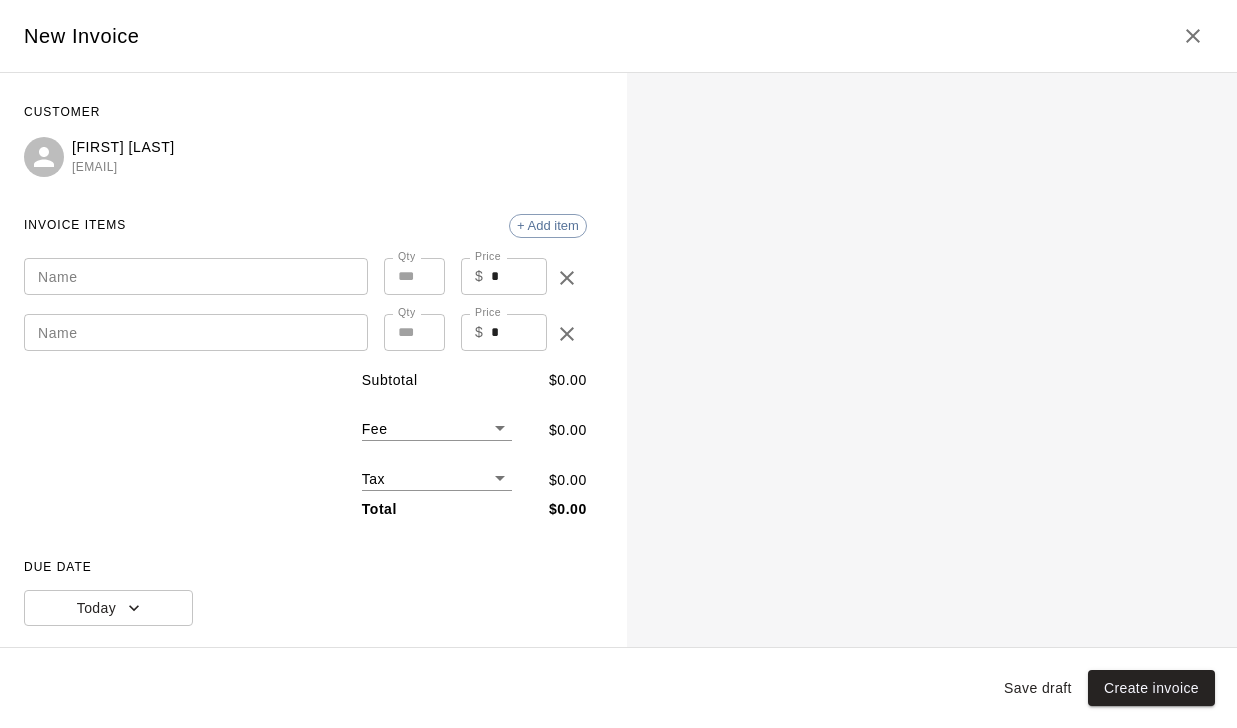 click on "Name" at bounding box center [196, 276] 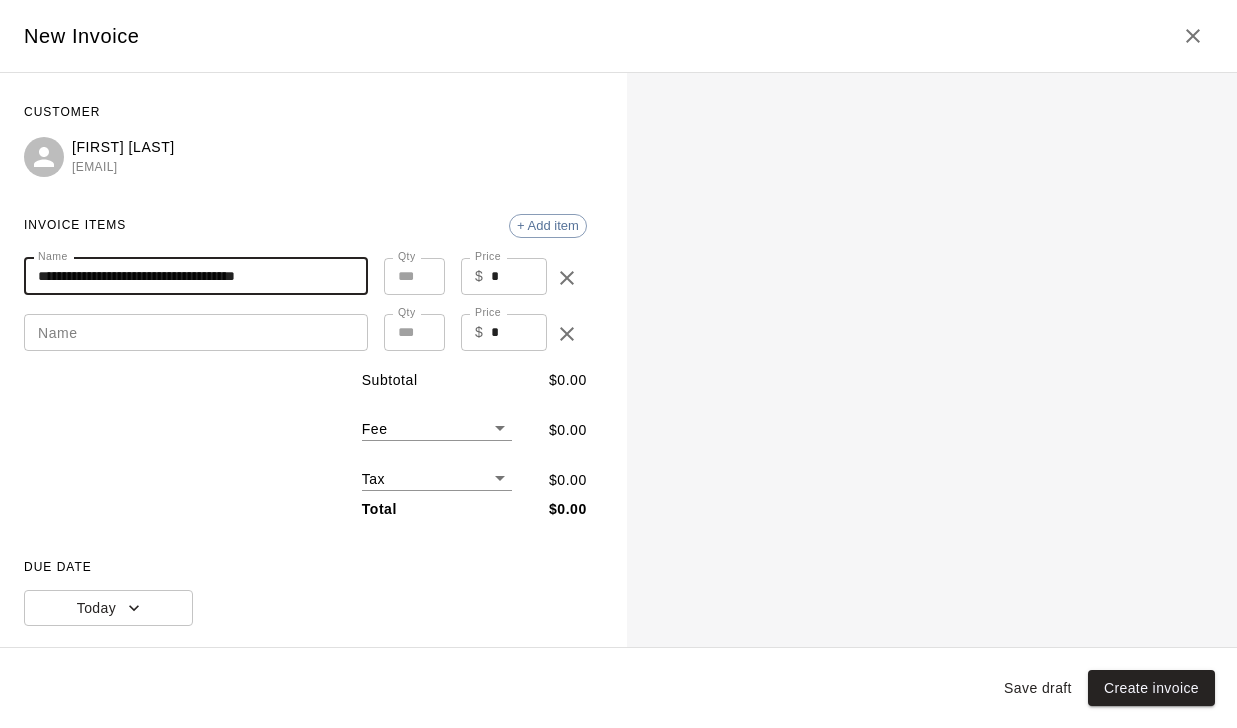 click on "Name" at bounding box center [196, 332] 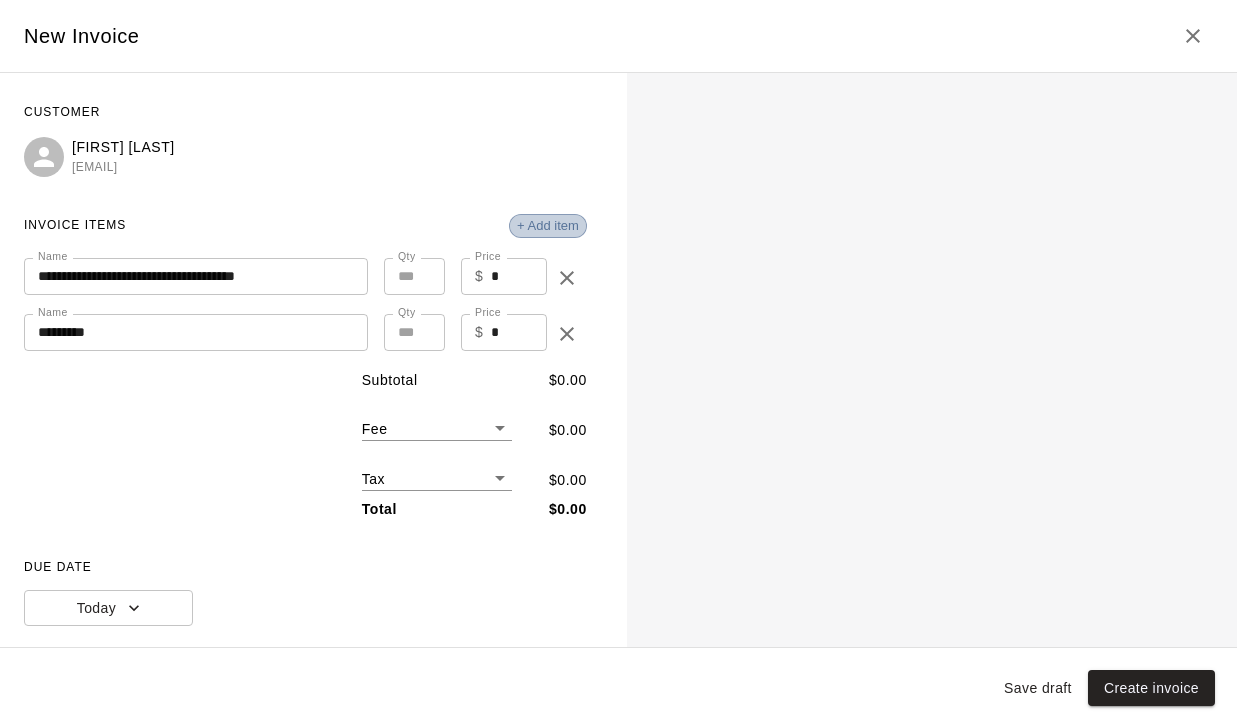 click on "+ Add item" at bounding box center (548, 225) 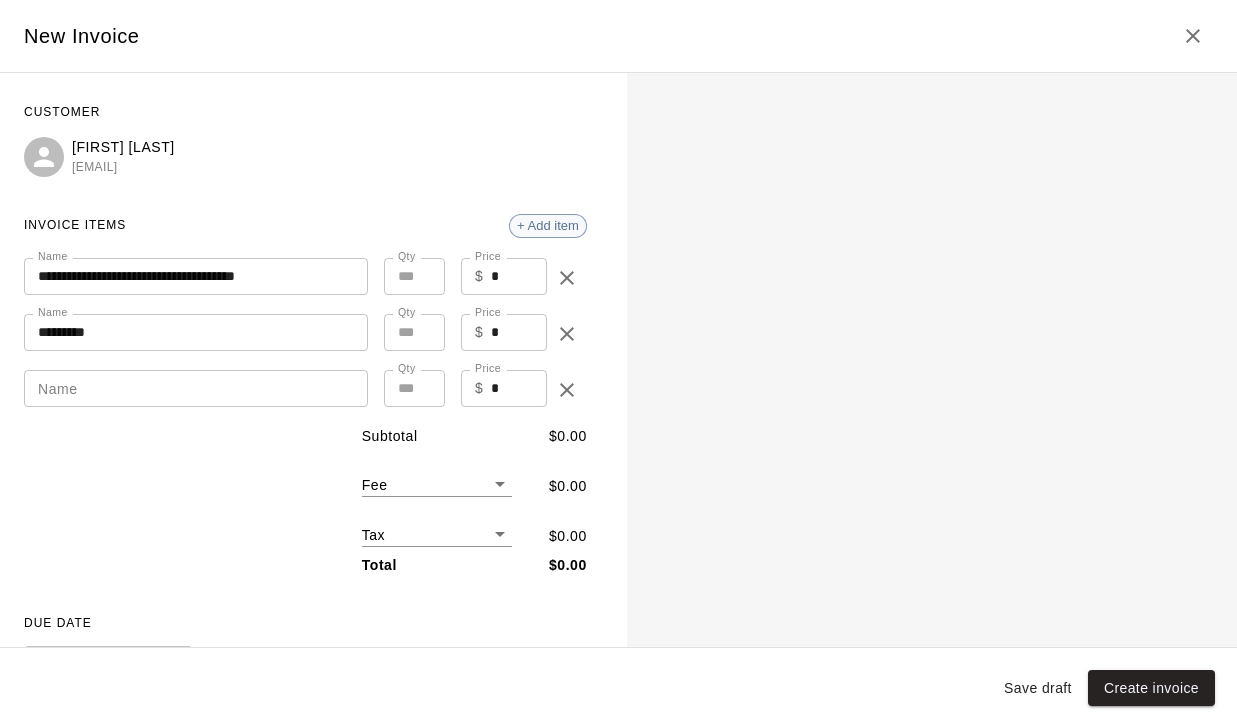click on "+ Add item" at bounding box center [548, 225] 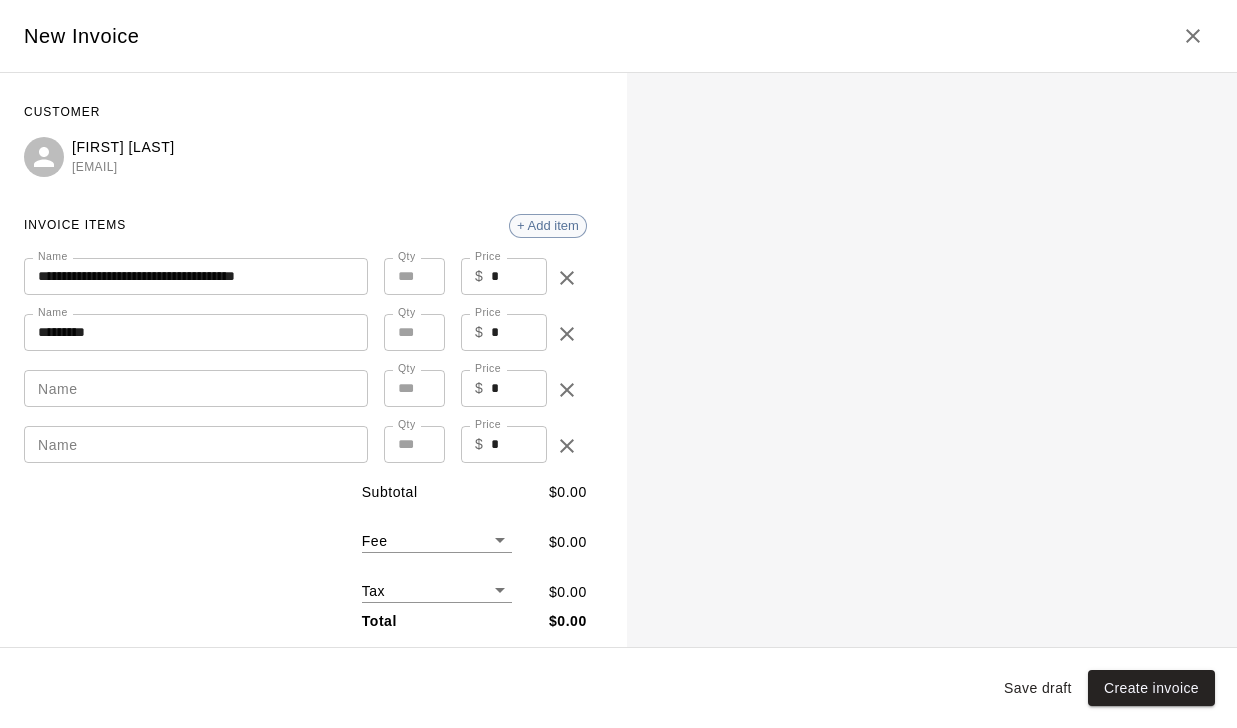 click on "+ Add item" at bounding box center (548, 225) 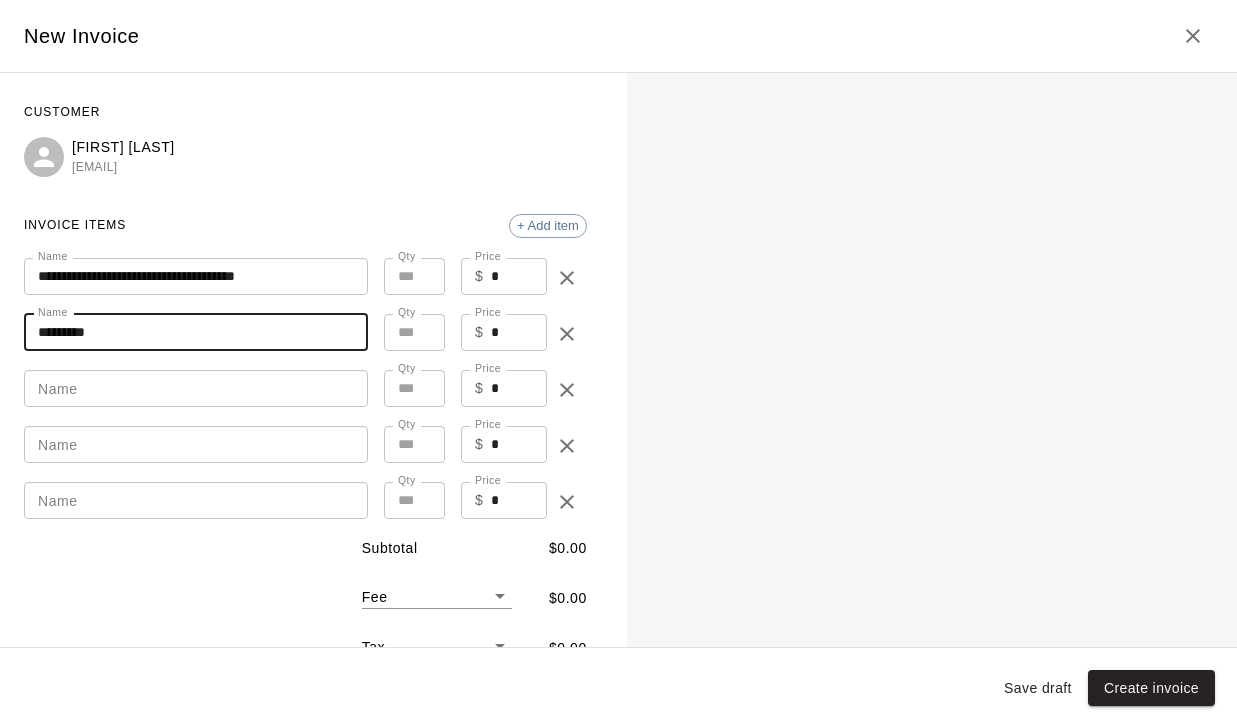 click on "********" at bounding box center (196, 332) 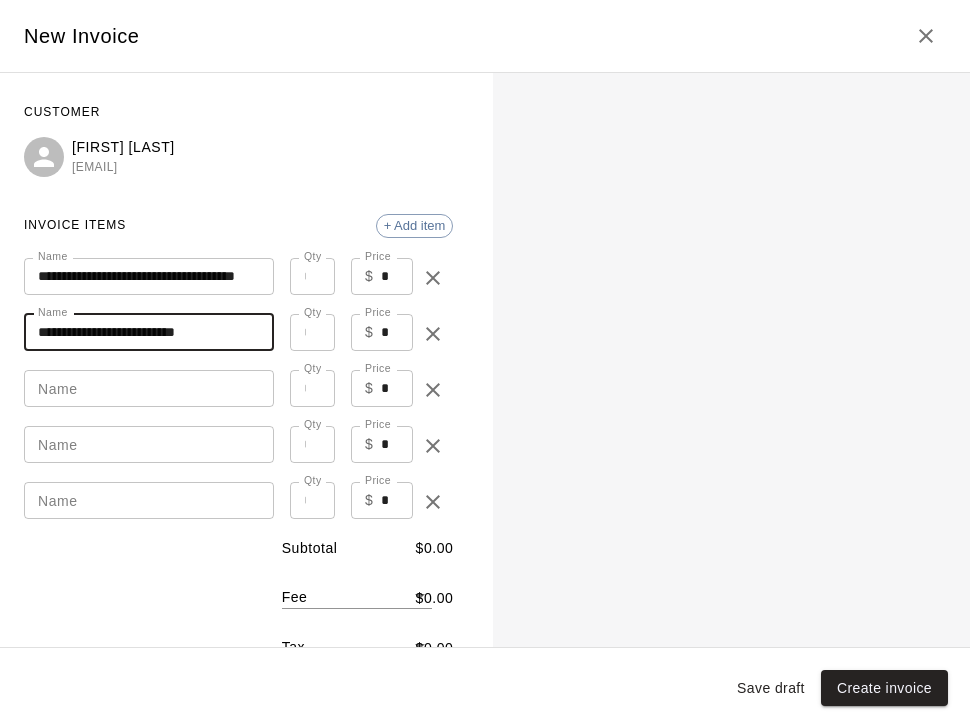 click on "*" at bounding box center (397, 332) 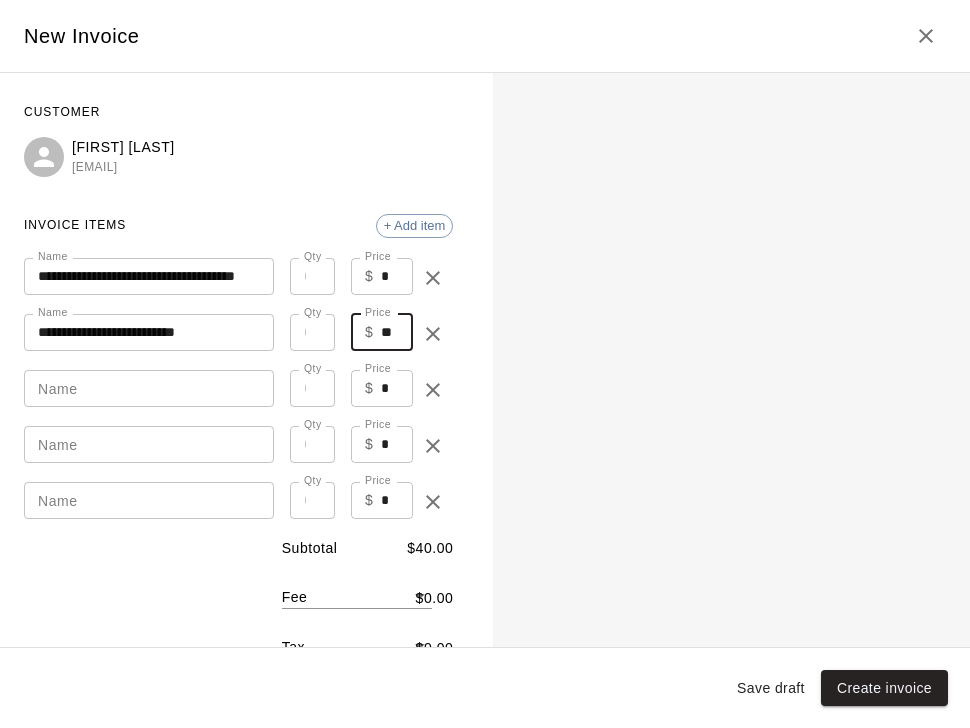 click on "$ * Price" at bounding box center [382, 388] 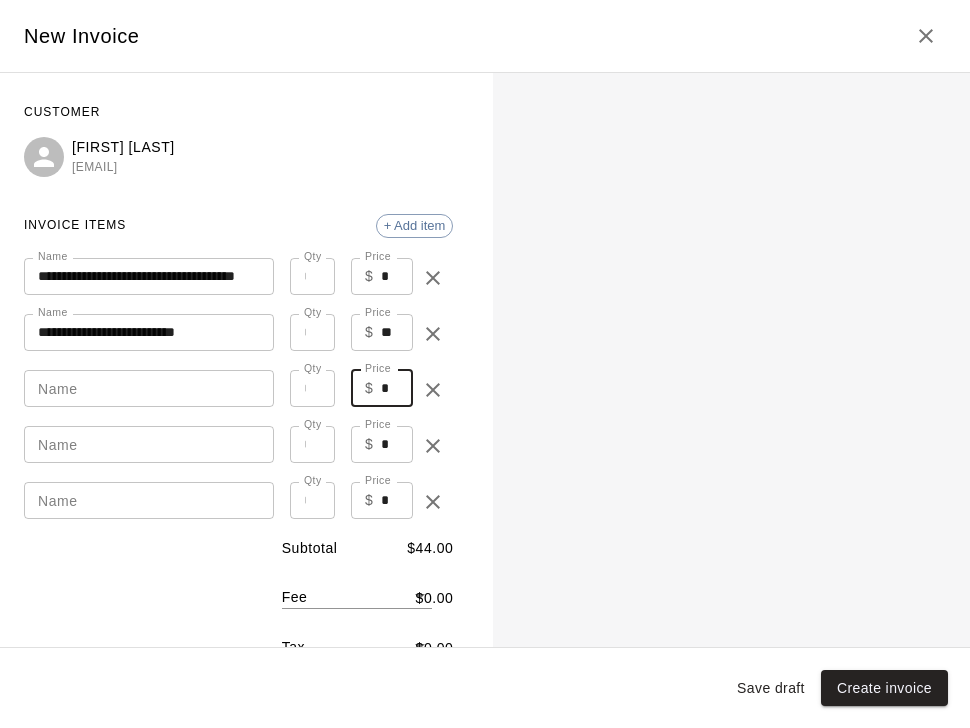 click on "*" at bounding box center (397, 444) 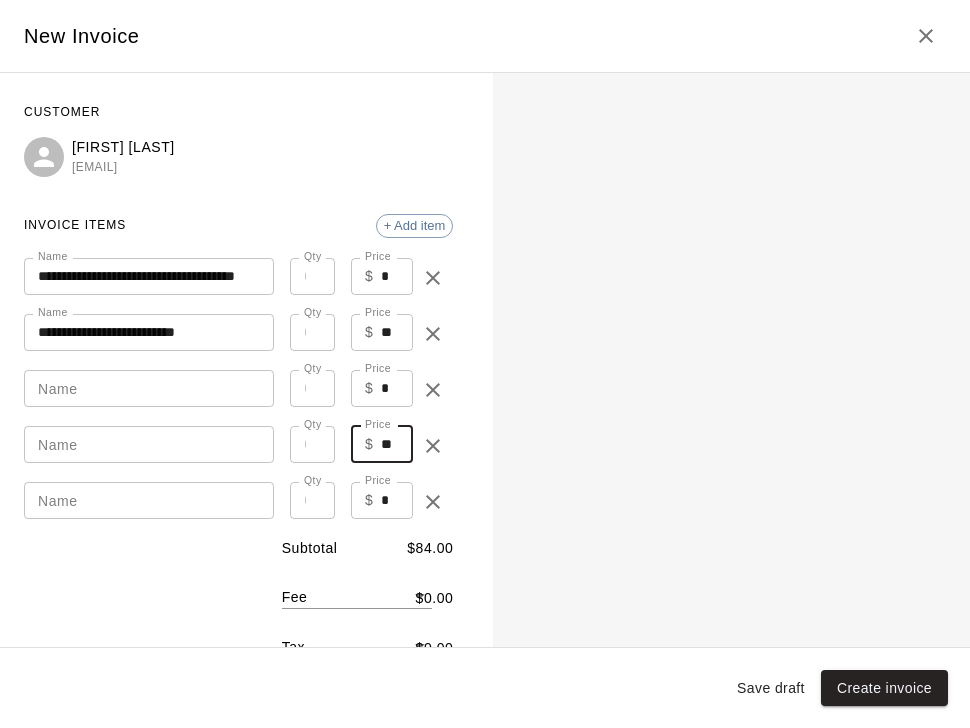 click on "$ * Price" at bounding box center (382, 500) 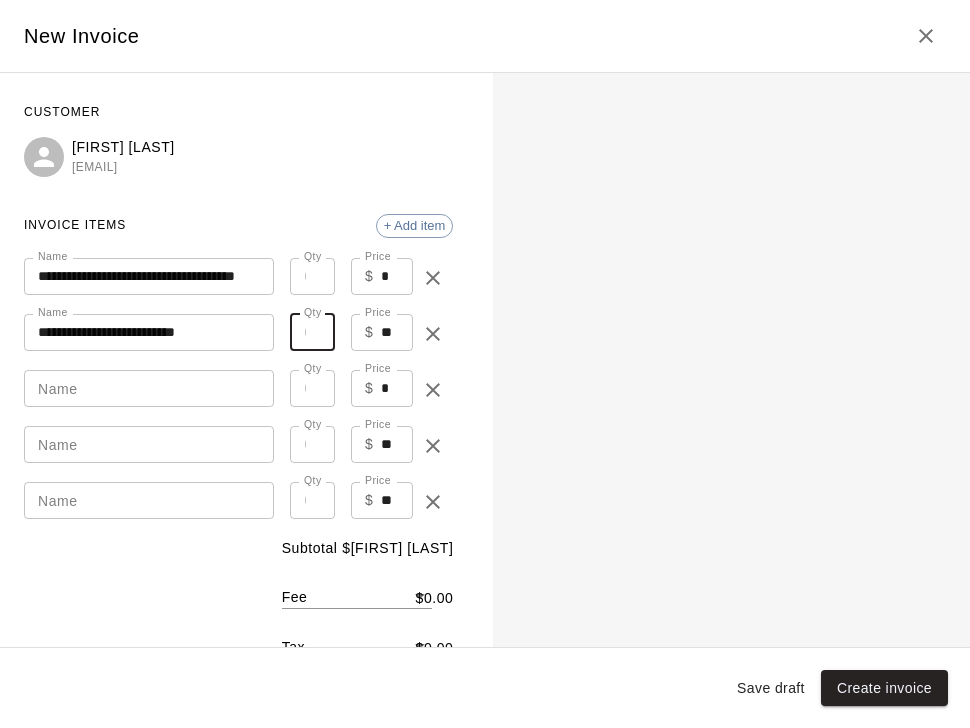 click on "*" at bounding box center [312, 332] 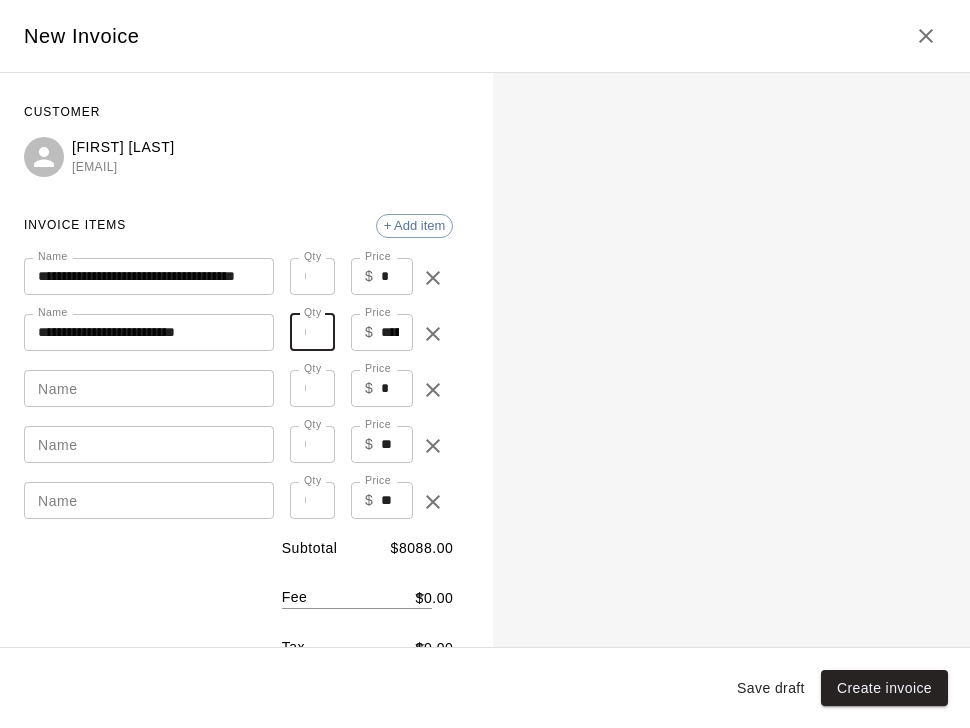 click on "*" at bounding box center [312, 388] 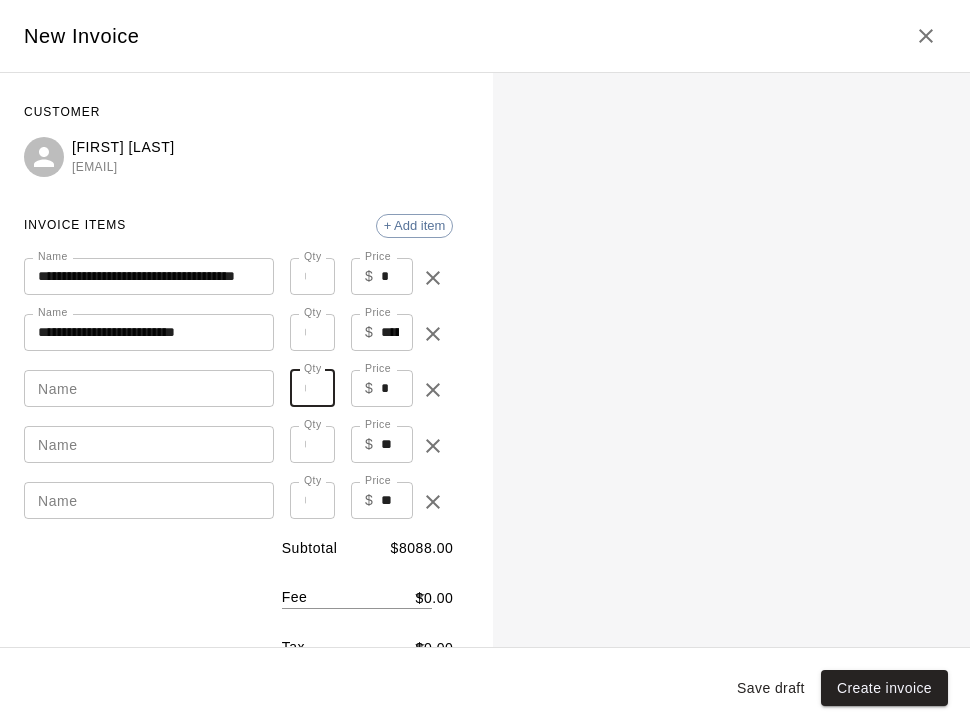 click on "*" at bounding box center (312, 444) 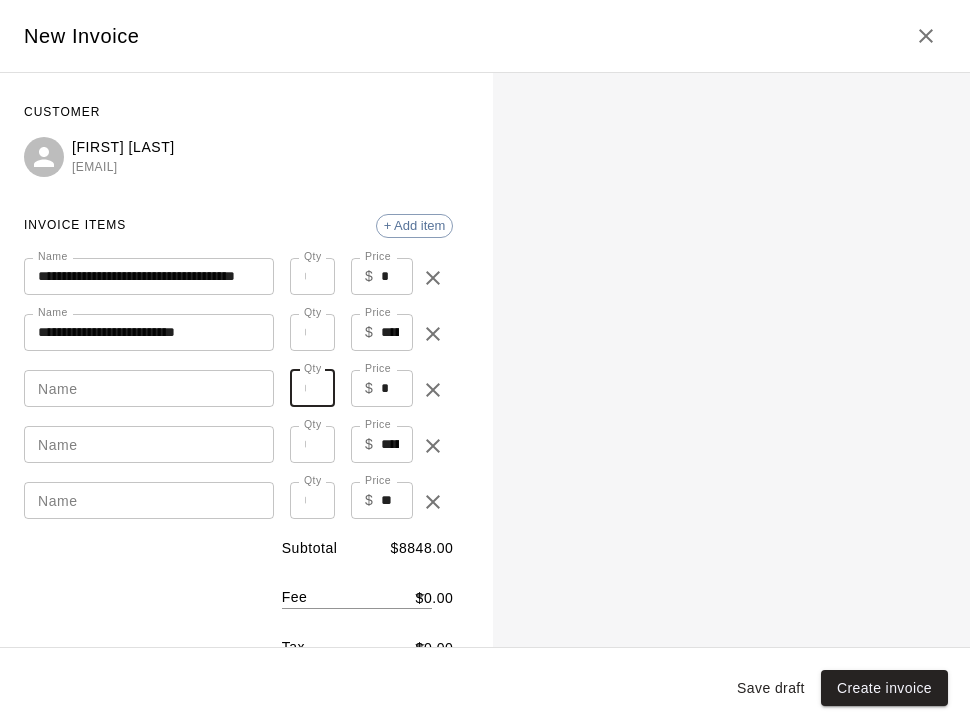 click on "*" at bounding box center [312, 388] 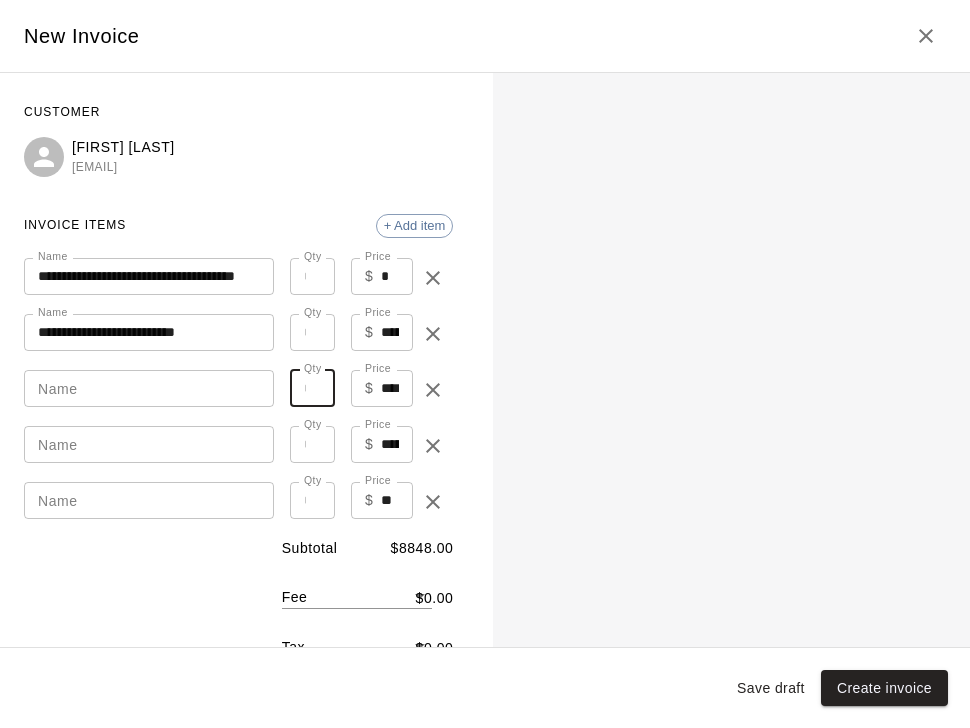 click on "*" at bounding box center [312, 388] 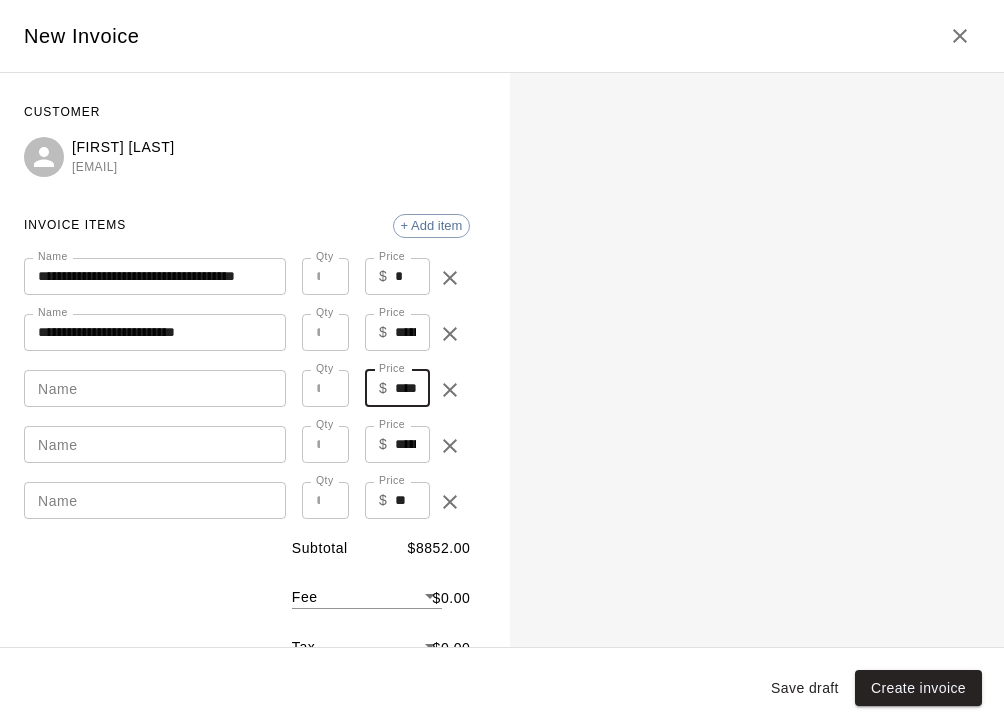 click on "****" at bounding box center (412, 388) 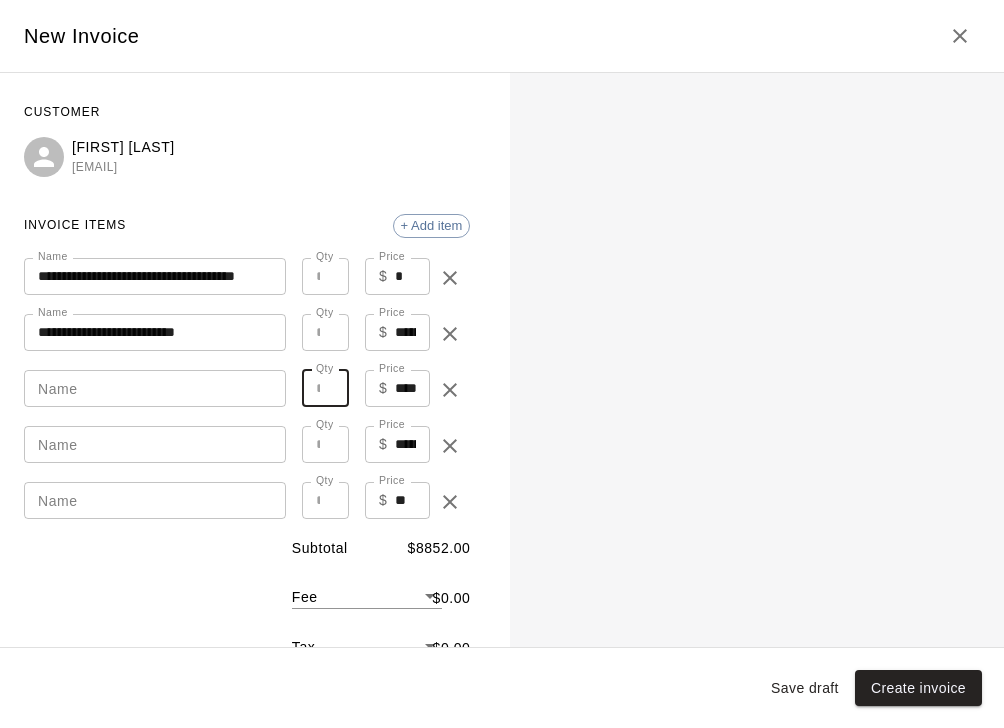 click on "*" at bounding box center (325, 388) 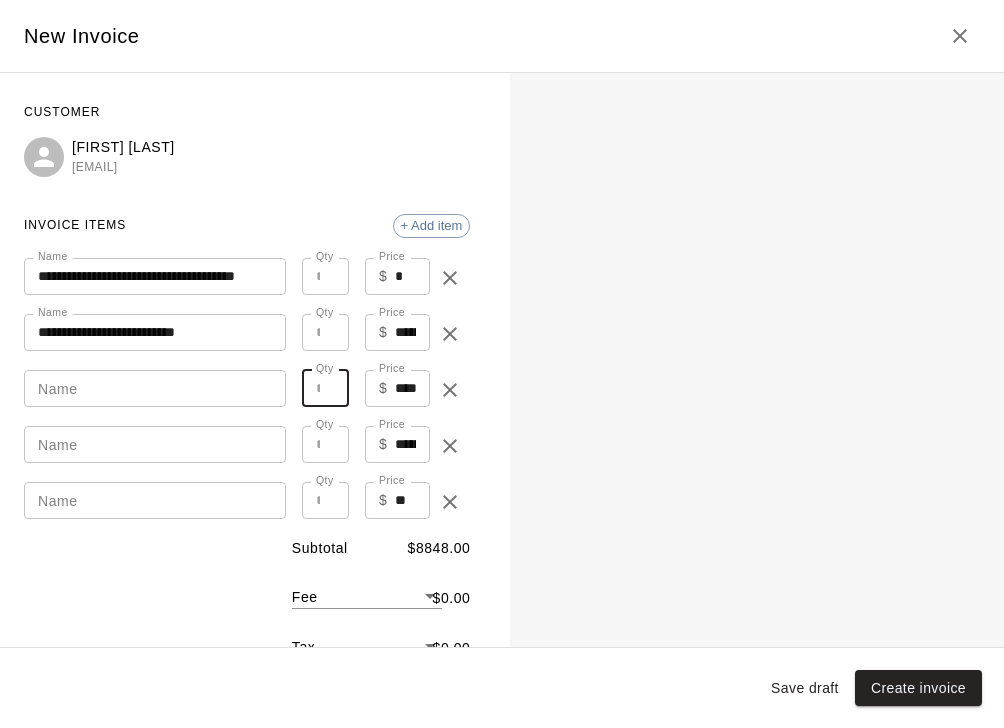 click on "****" at bounding box center [412, 388] 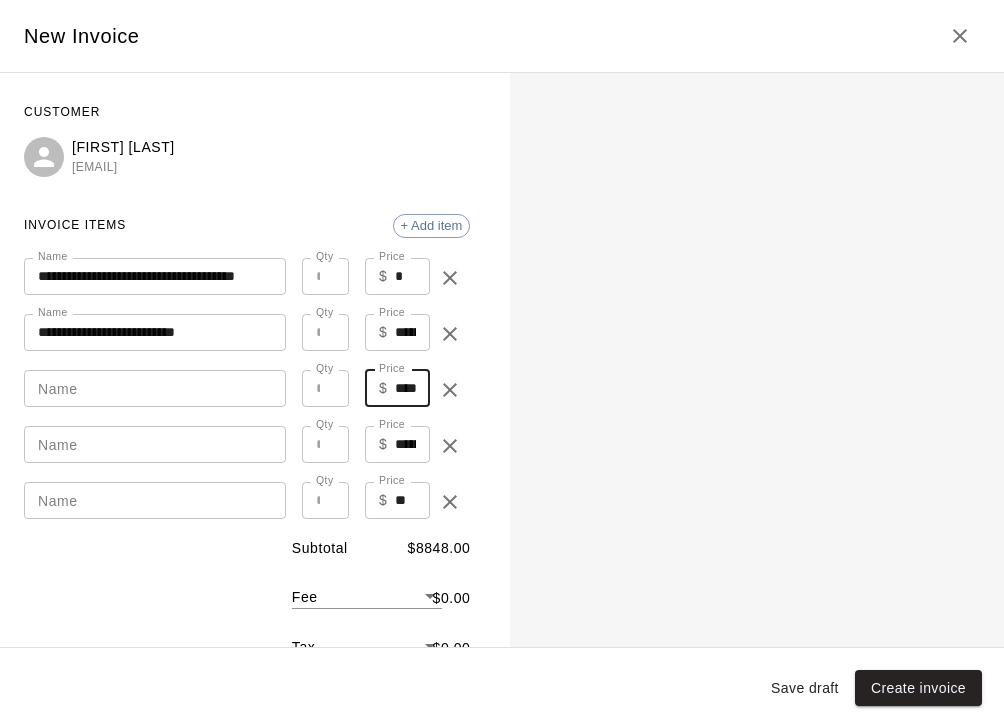 click on "****" at bounding box center (412, 388) 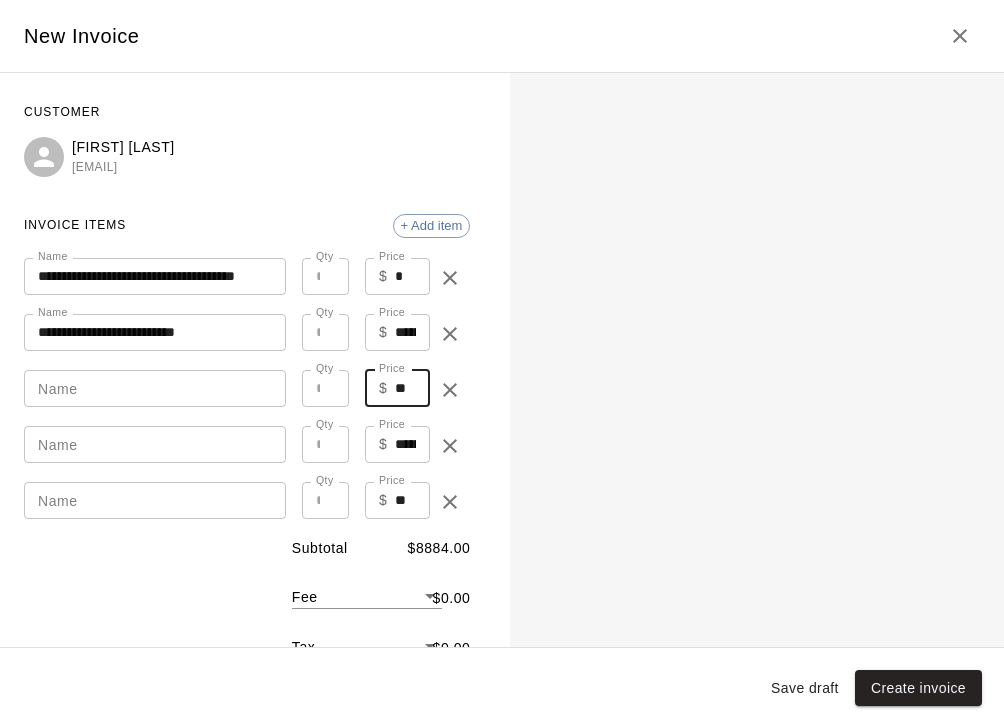 click on "*" at bounding box center [325, 388] 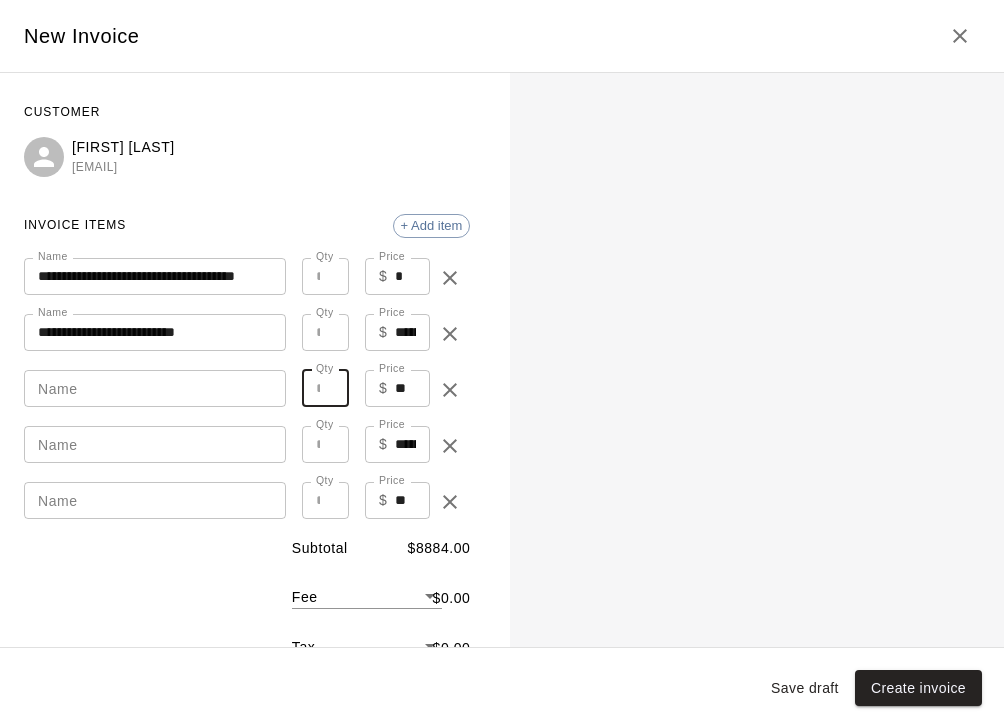 click on "*" at bounding box center [325, 388] 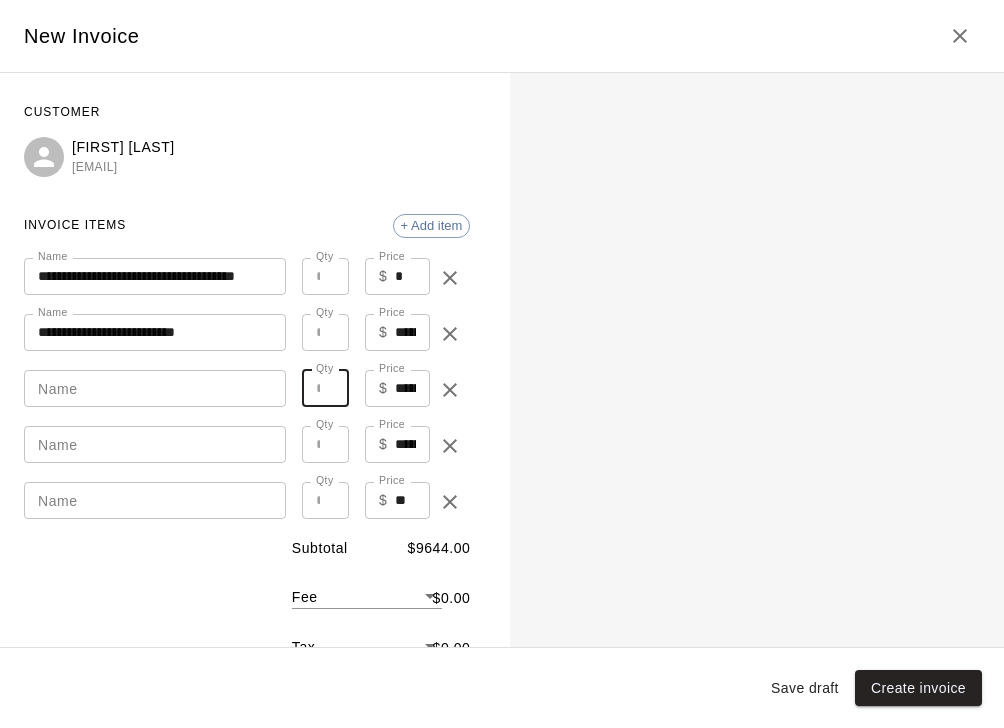 click on "**" at bounding box center (412, 500) 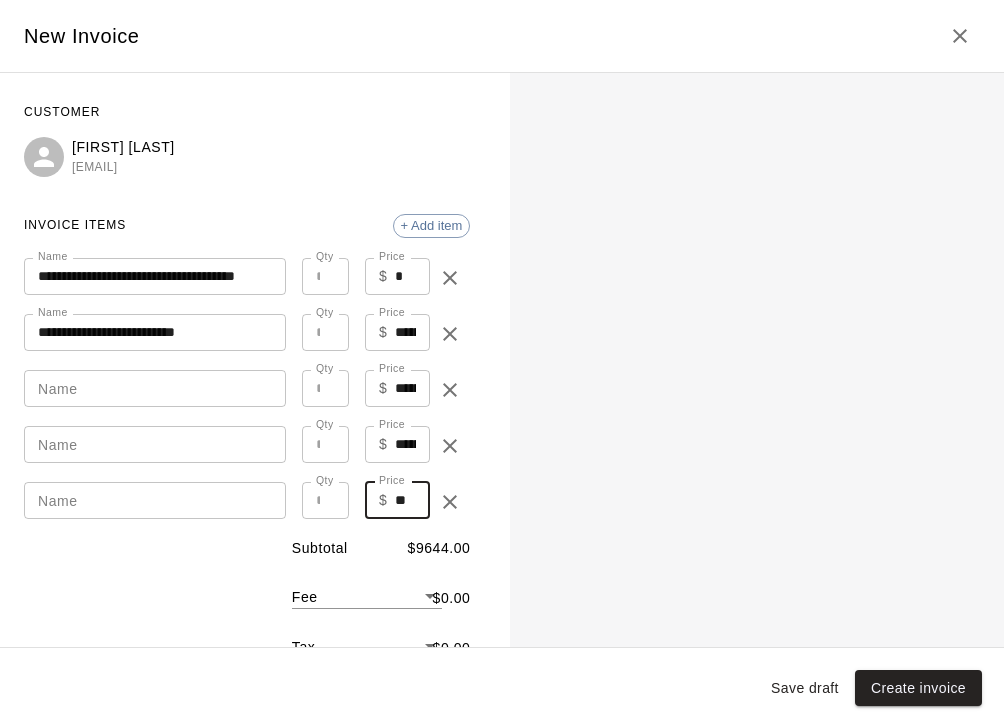 click on "**" at bounding box center (412, 500) 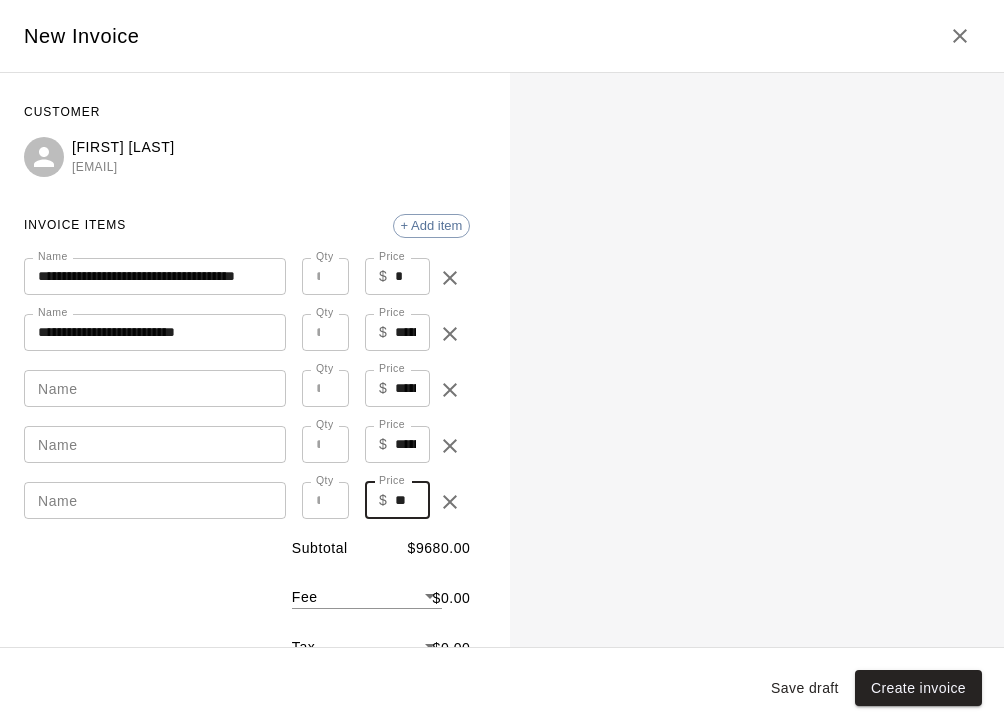 click on "Name" at bounding box center [155, 388] 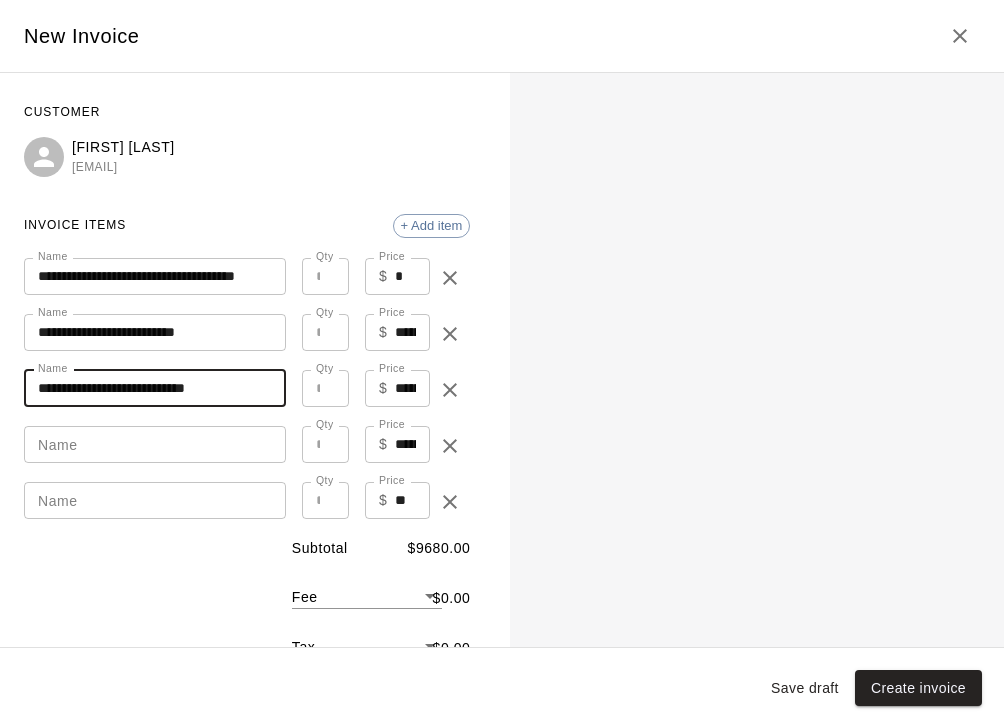 click on "**********" at bounding box center [155, 388] 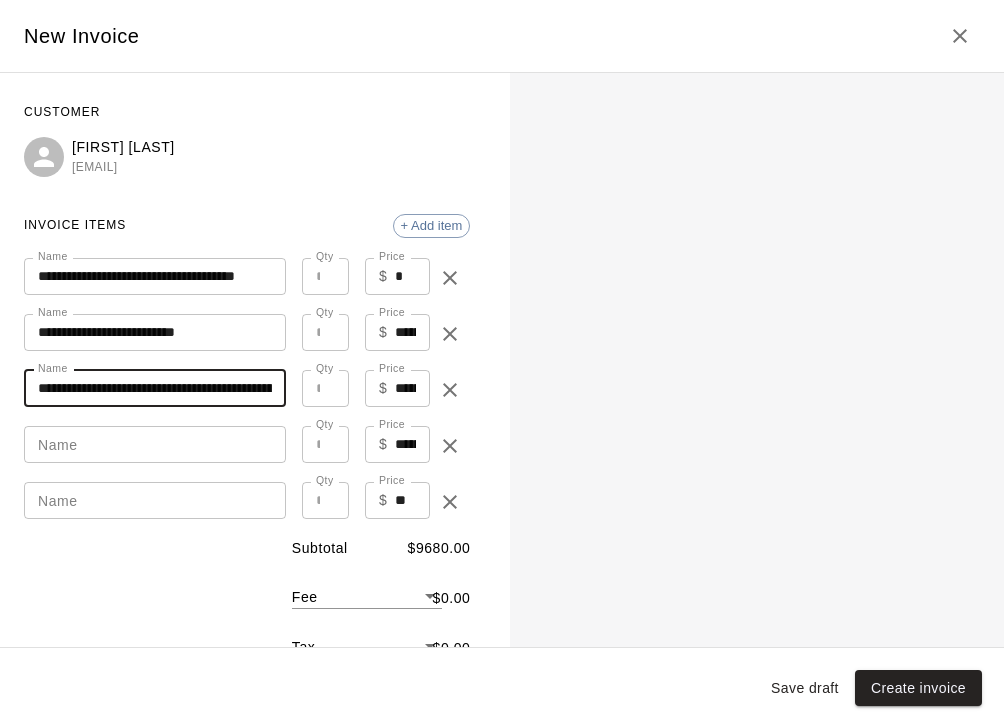 click on "Name" at bounding box center (155, 444) 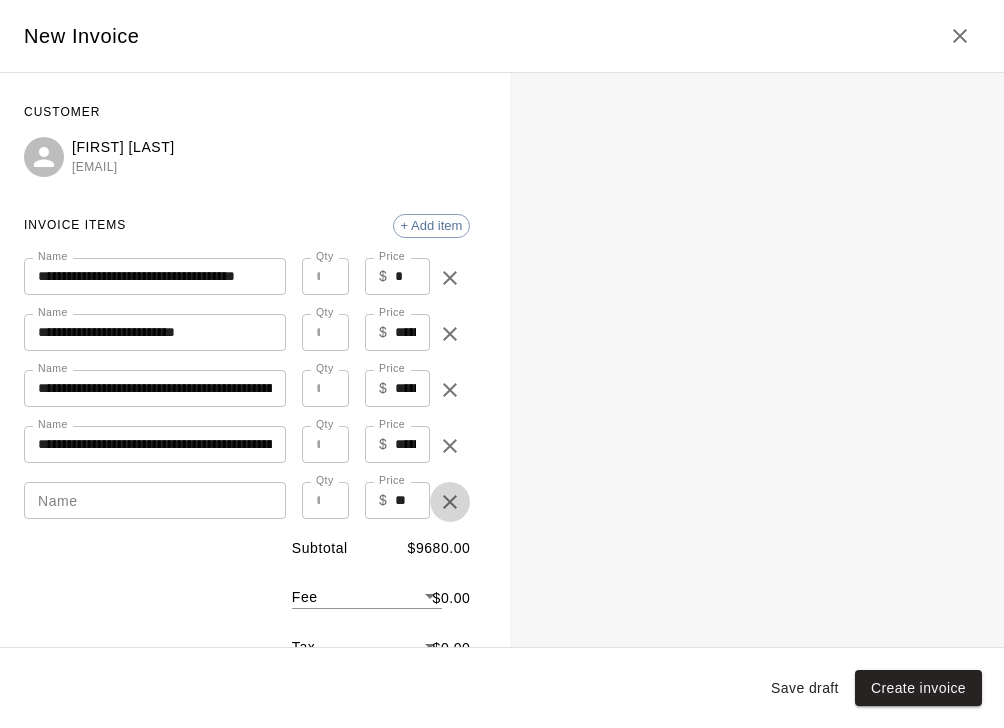 click 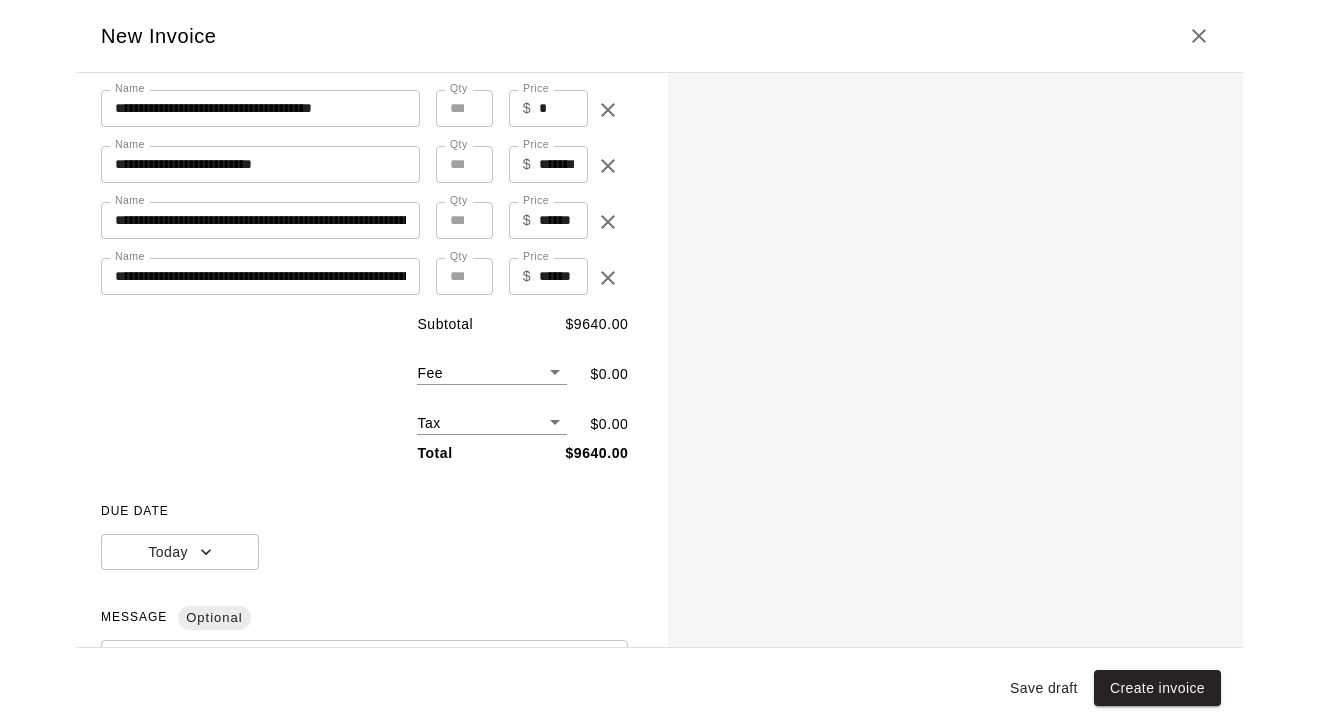 scroll, scrollTop: 123, scrollLeft: 0, axis: vertical 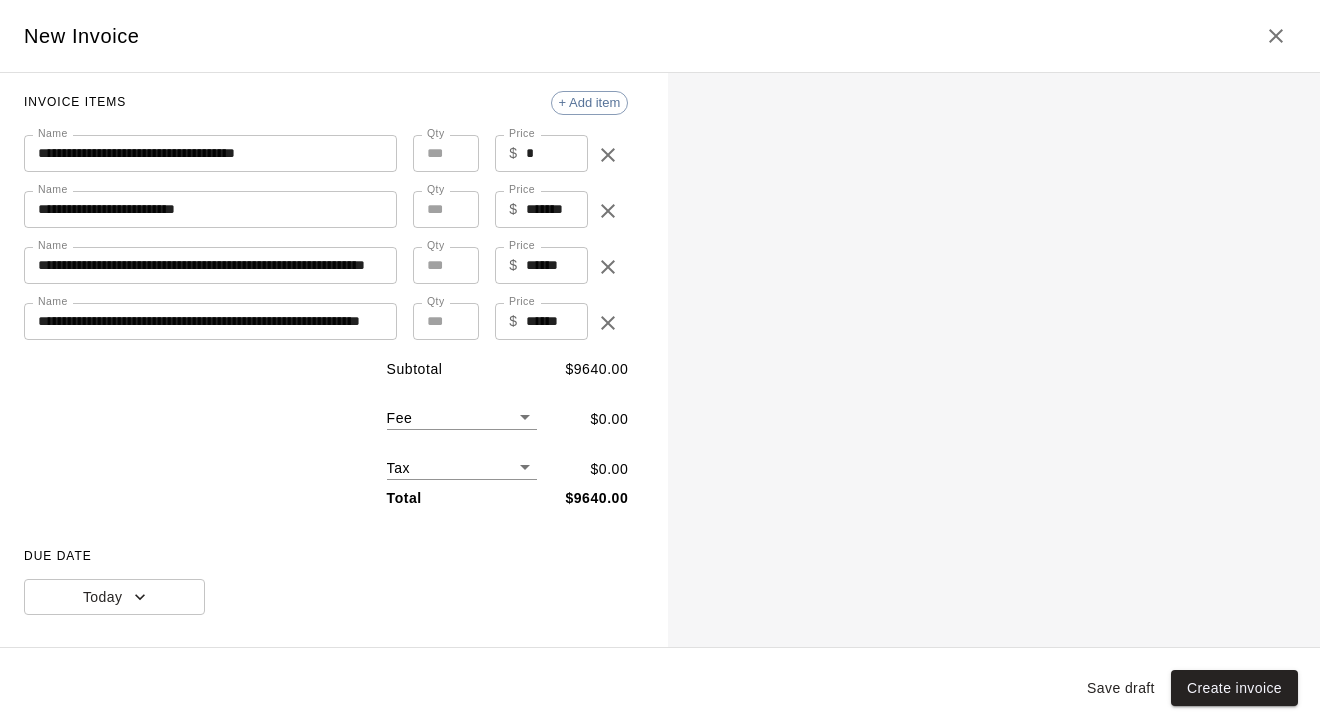 click on "***" at bounding box center [446, 209] 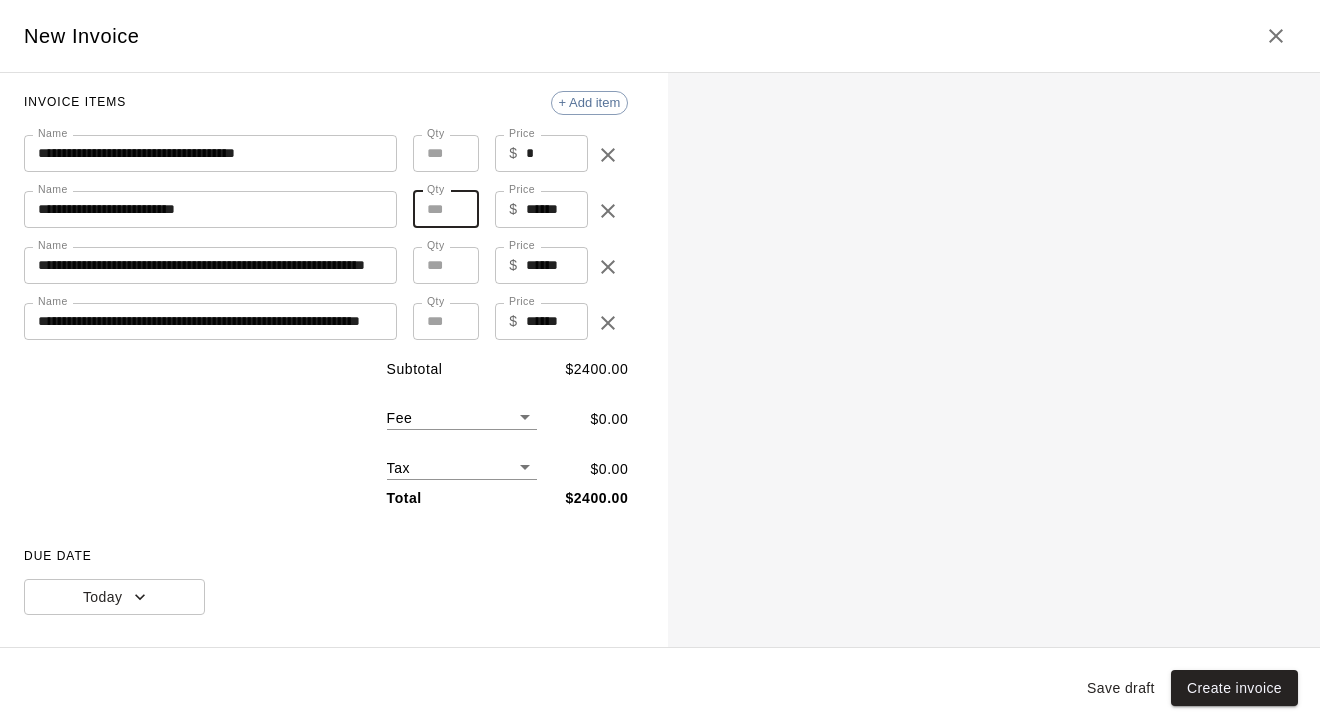click on "**********" at bounding box center (660, 324) 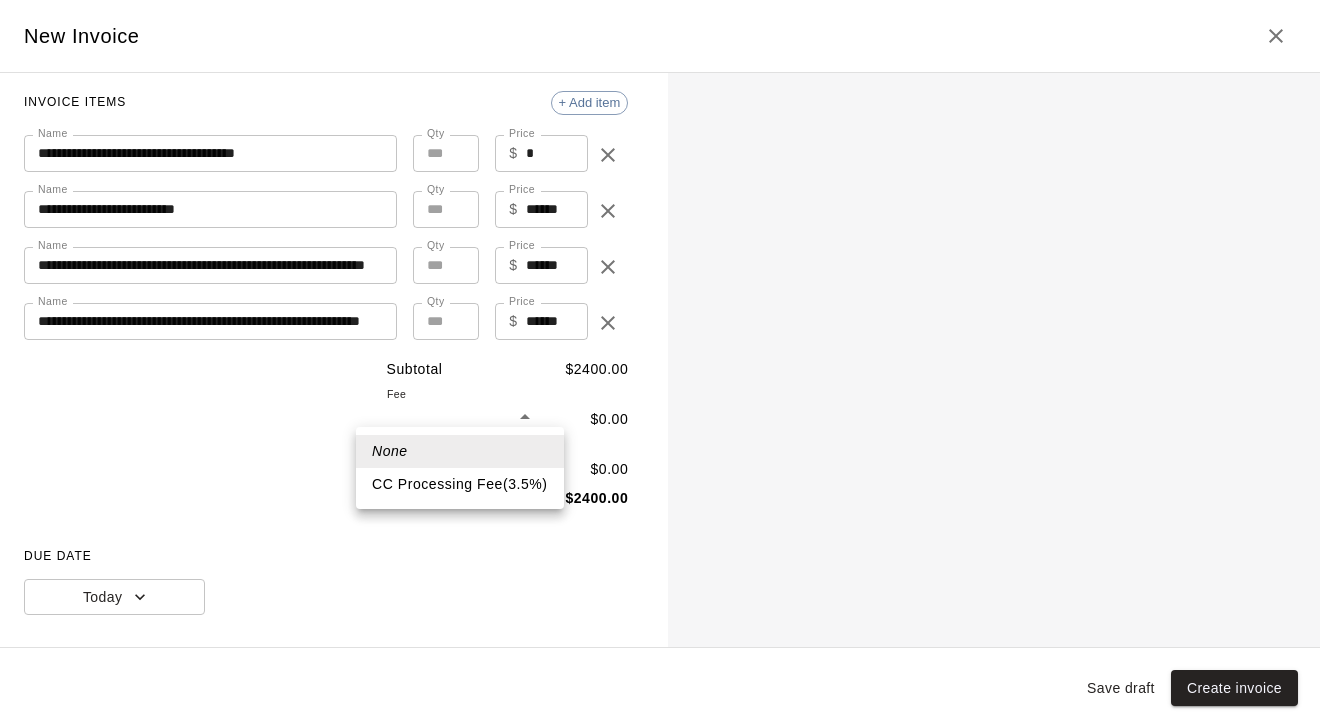 click on "CC Processing Fee  ( 3.5 % )" at bounding box center [460, 484] 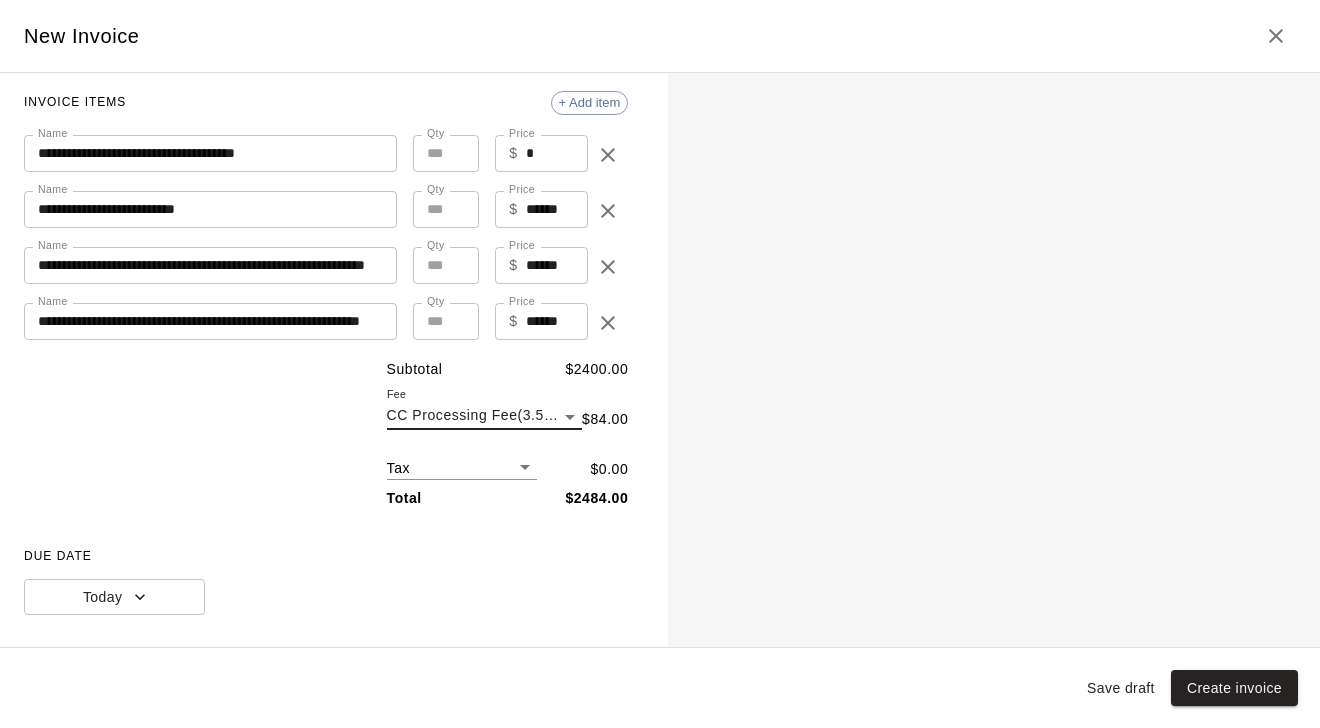 click on "**********" at bounding box center [660, 324] 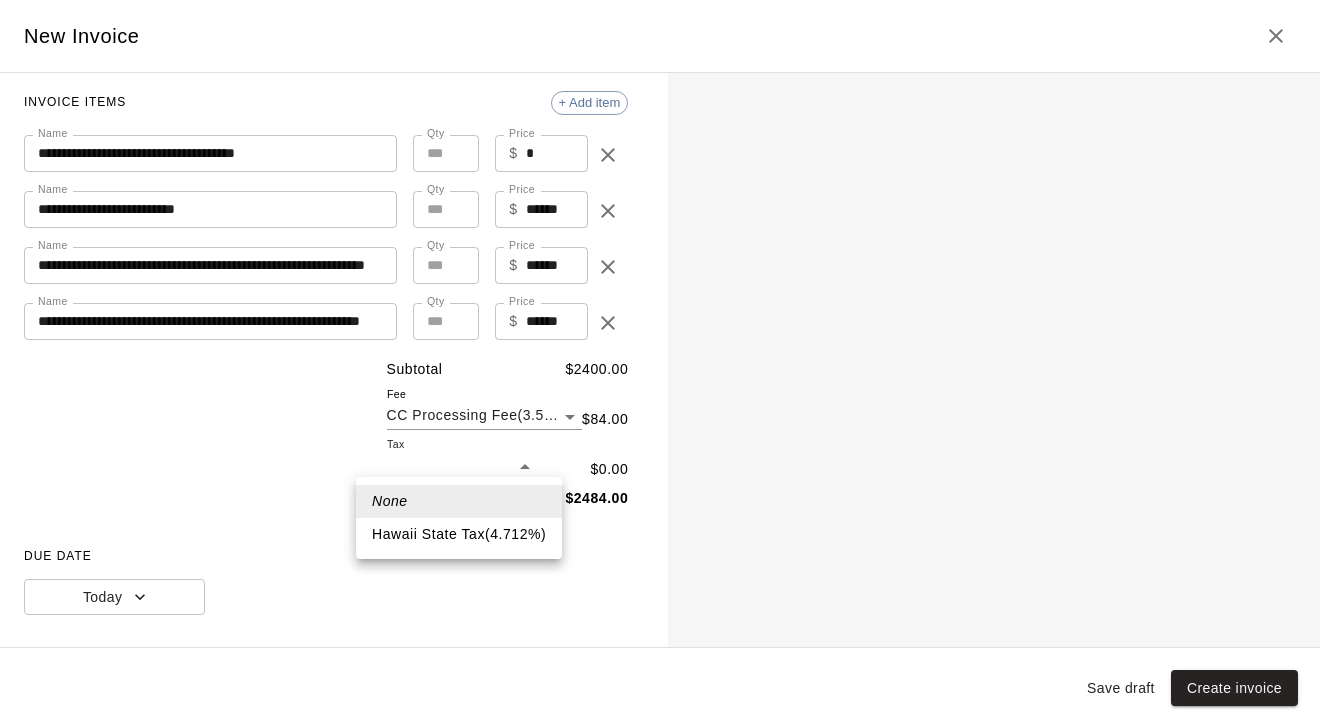 click on "Hawaii State Tax  ( 4.712 %)" at bounding box center (459, 534) 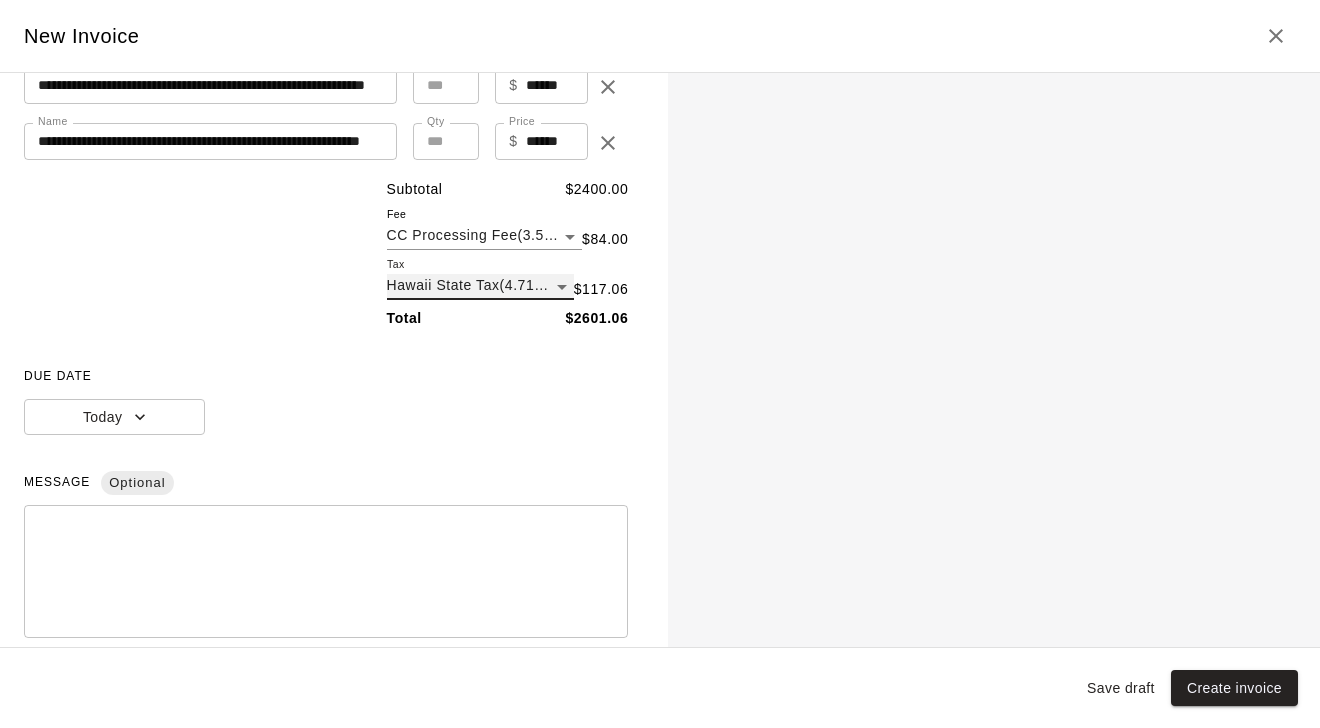 scroll, scrollTop: 307, scrollLeft: 0, axis: vertical 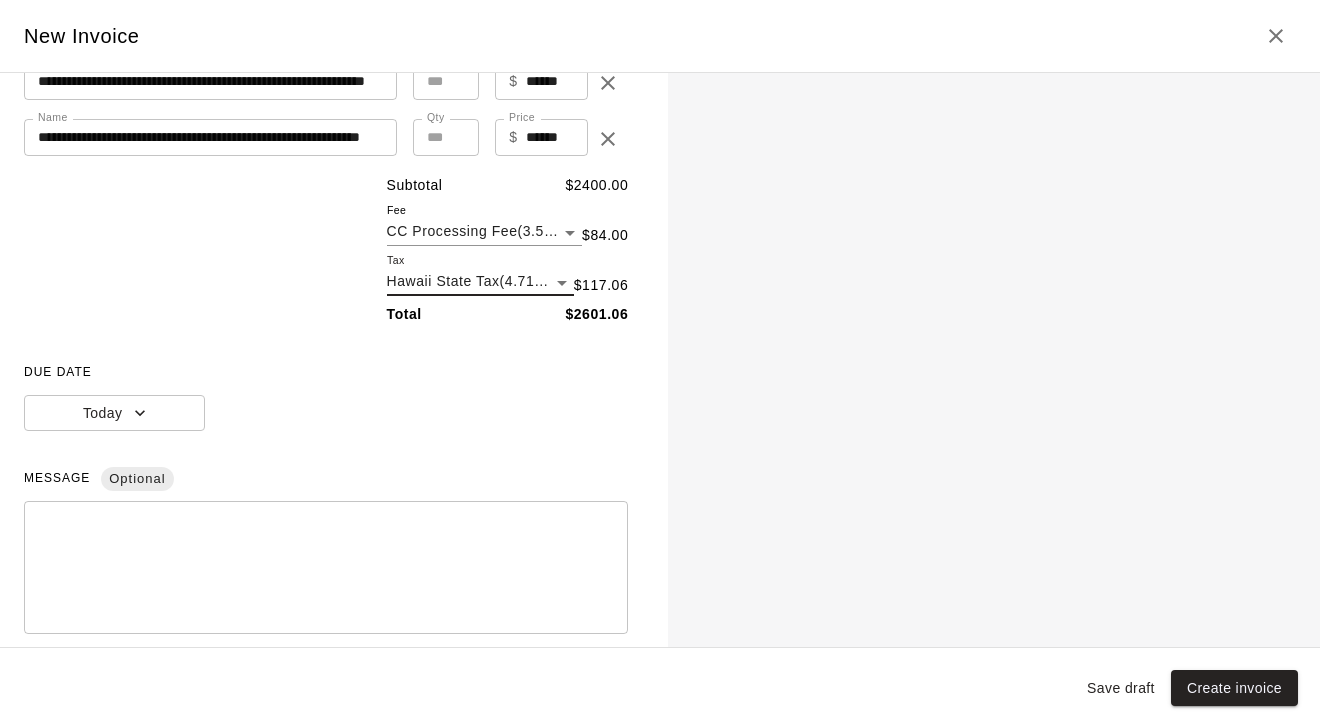 click at bounding box center [326, 568] 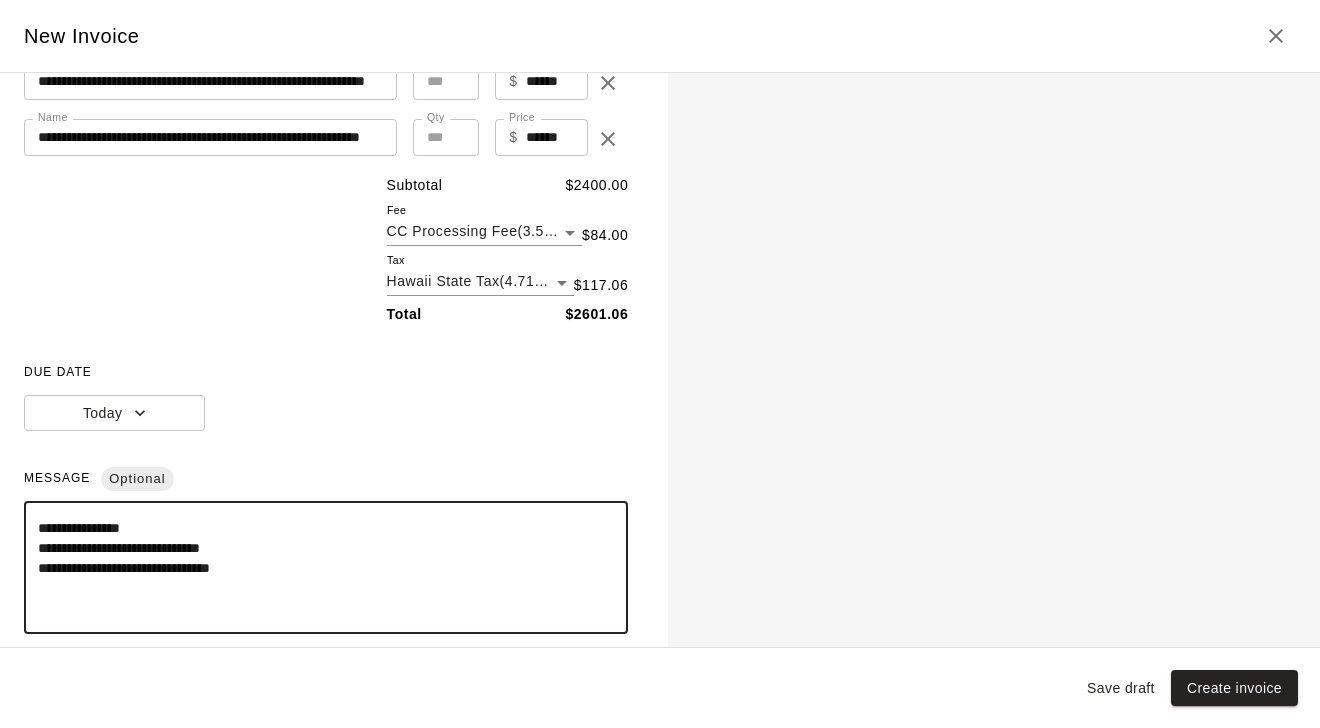 click on "**********" at bounding box center (326, 568) 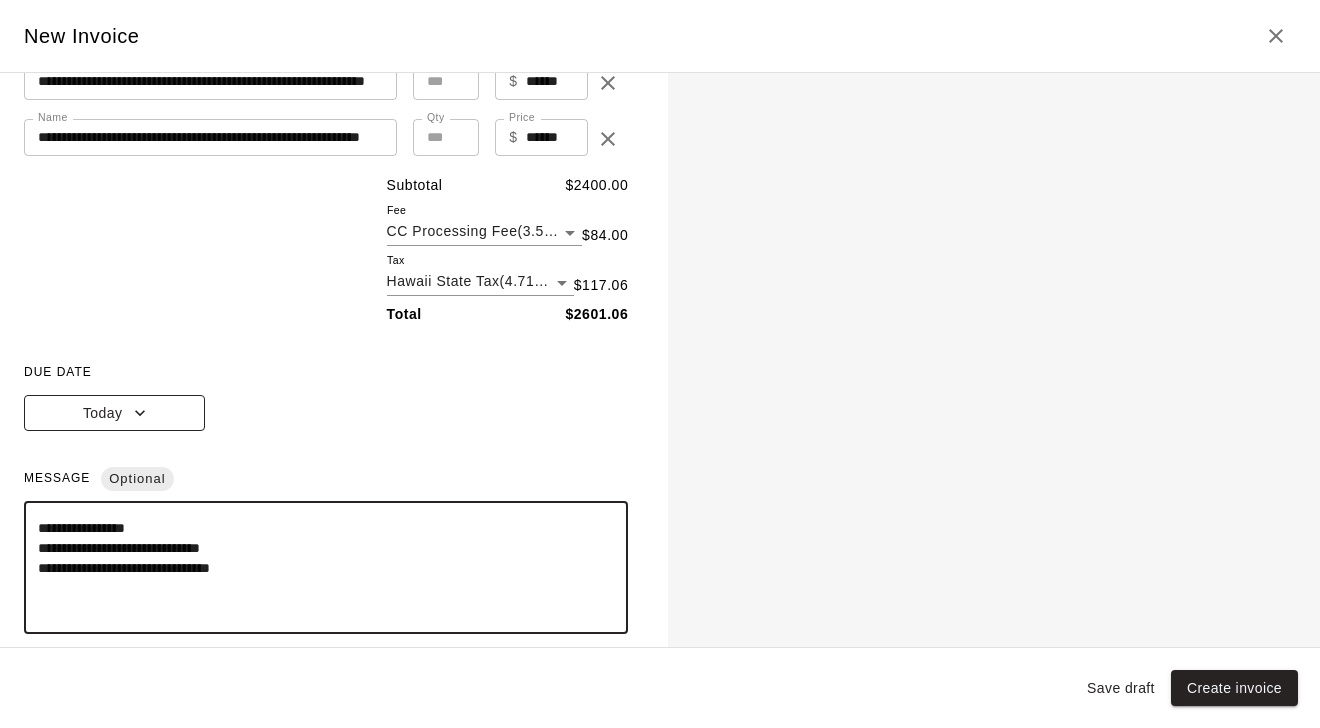 click 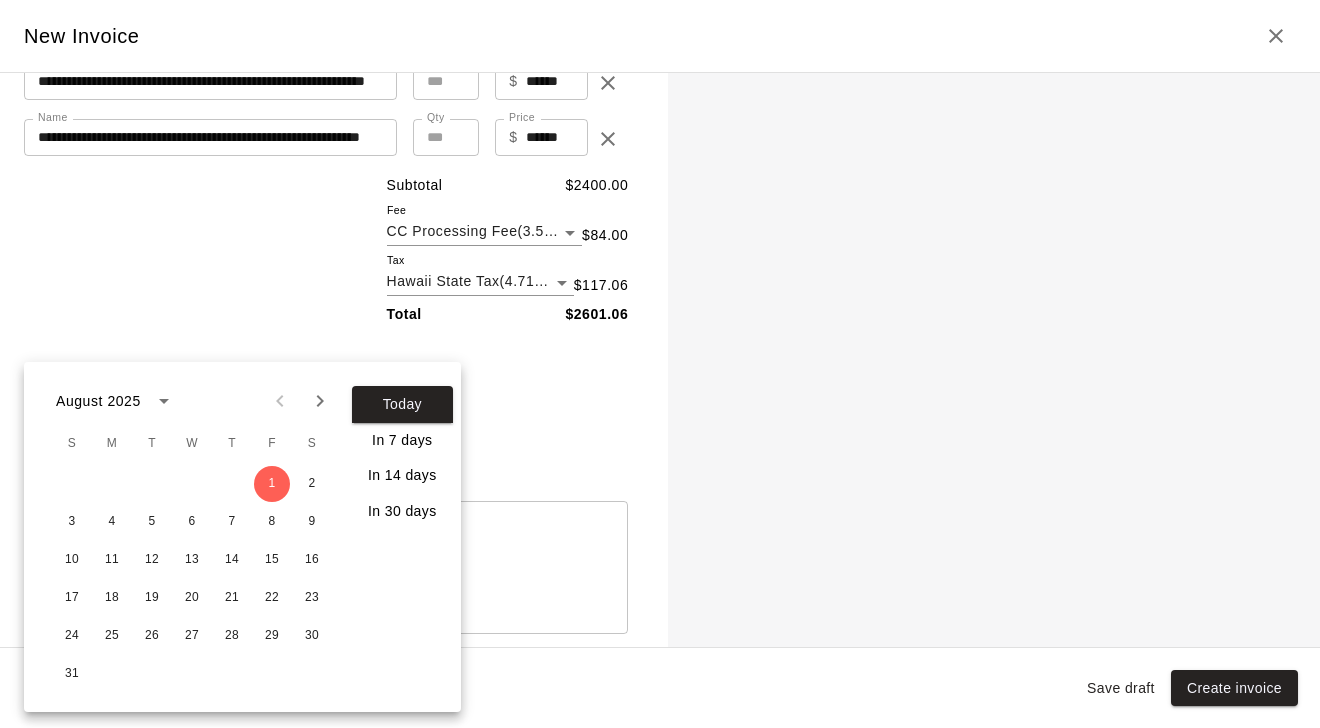 click 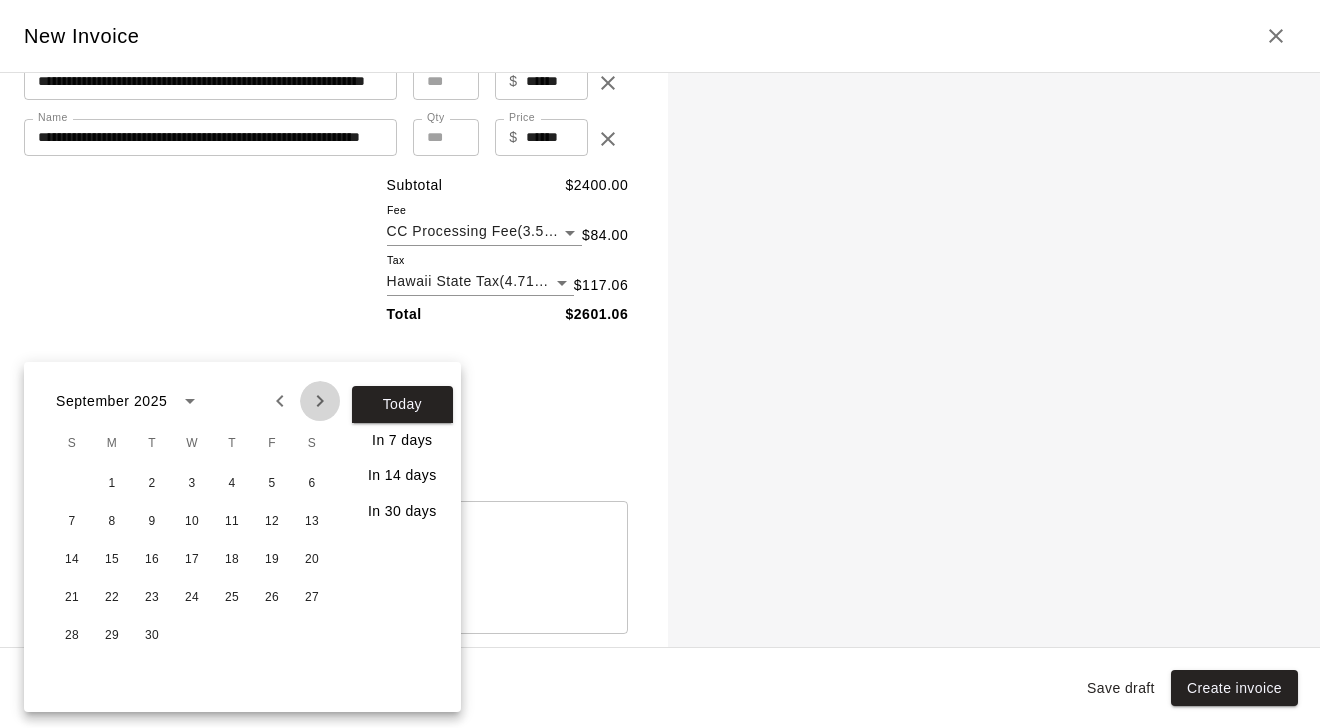 click 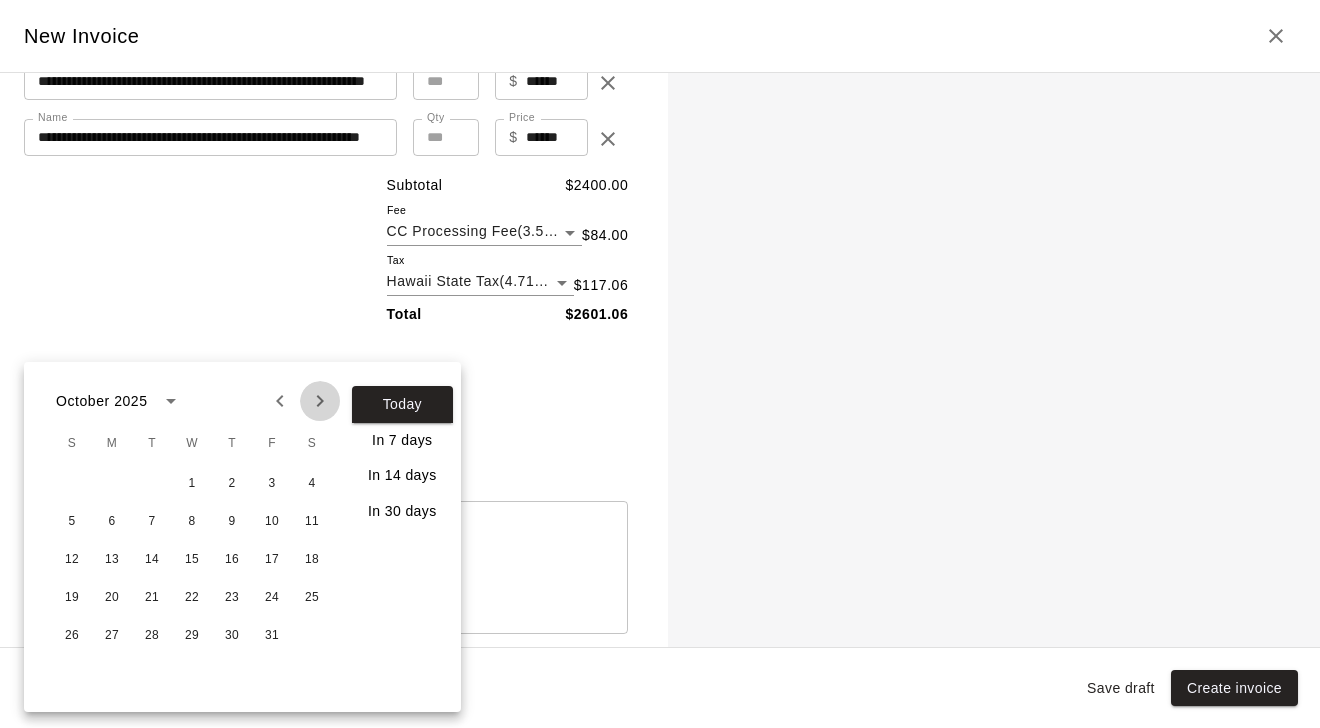 click 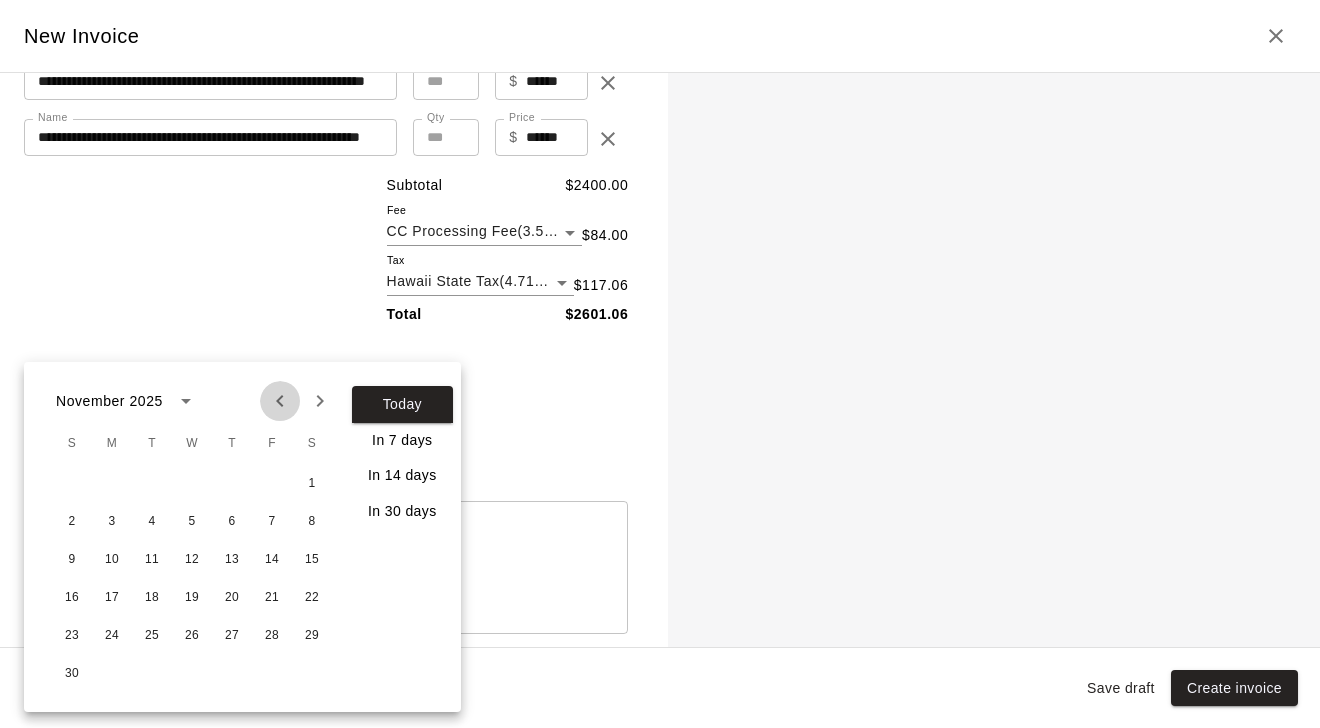 click 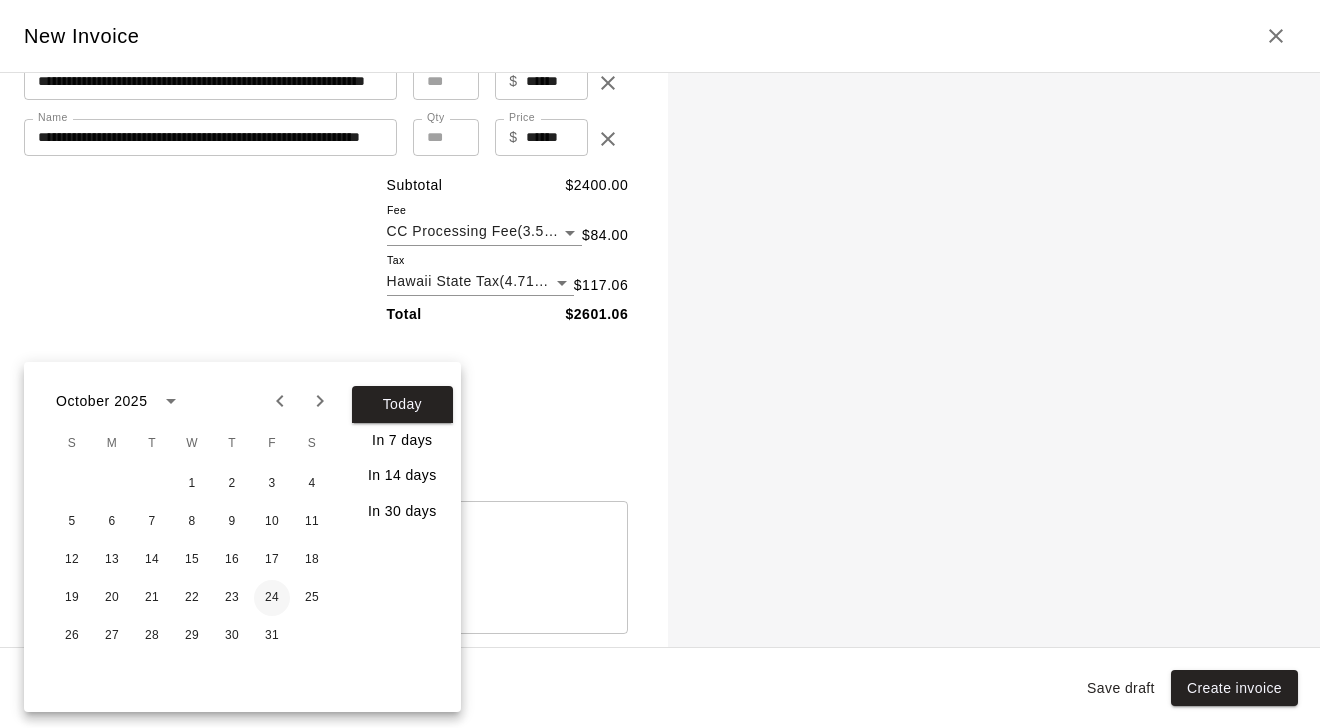 click on "24" at bounding box center [272, 598] 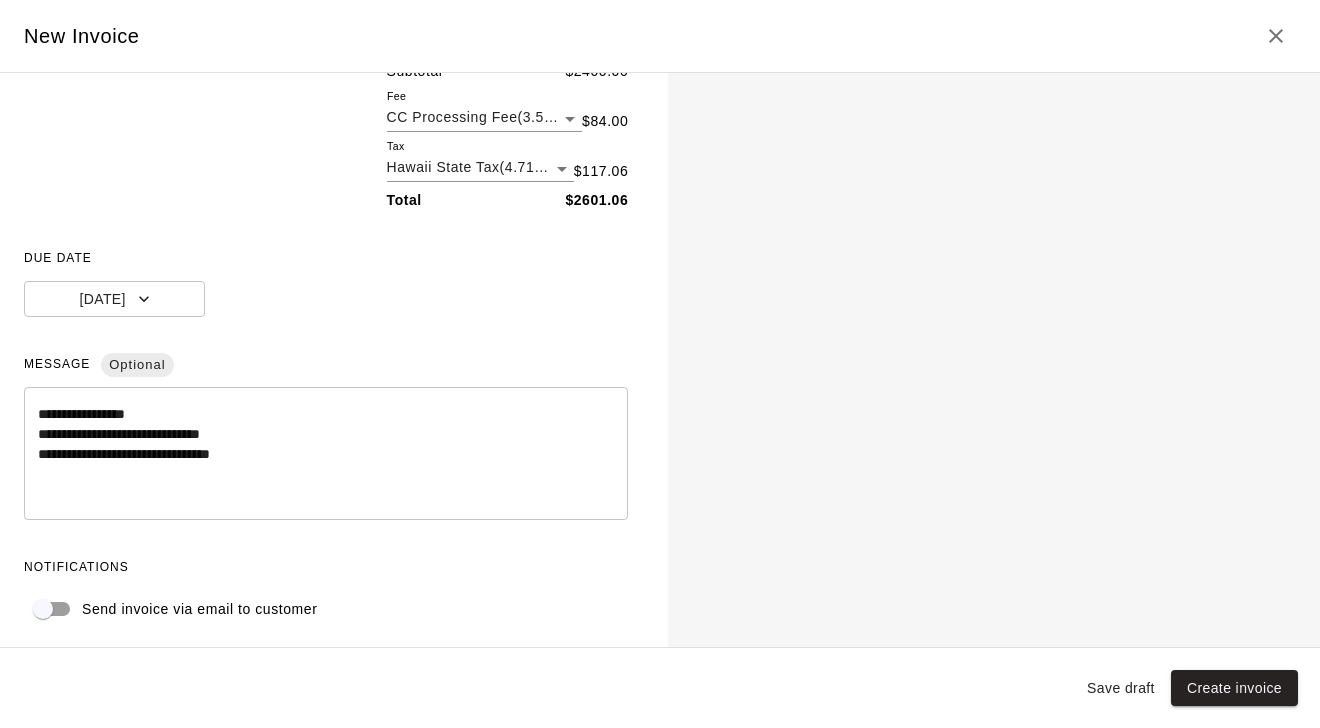 scroll, scrollTop: 420, scrollLeft: 0, axis: vertical 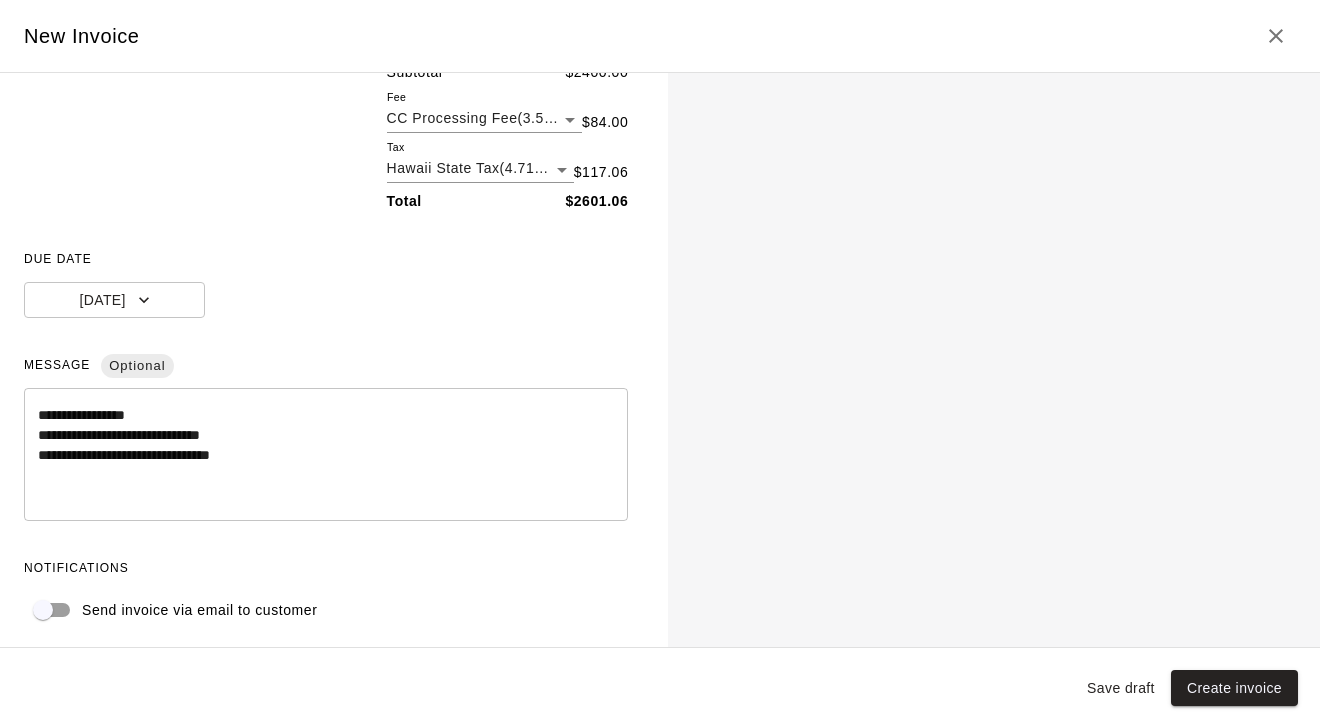 click on "Save draft" at bounding box center (1121, 688) 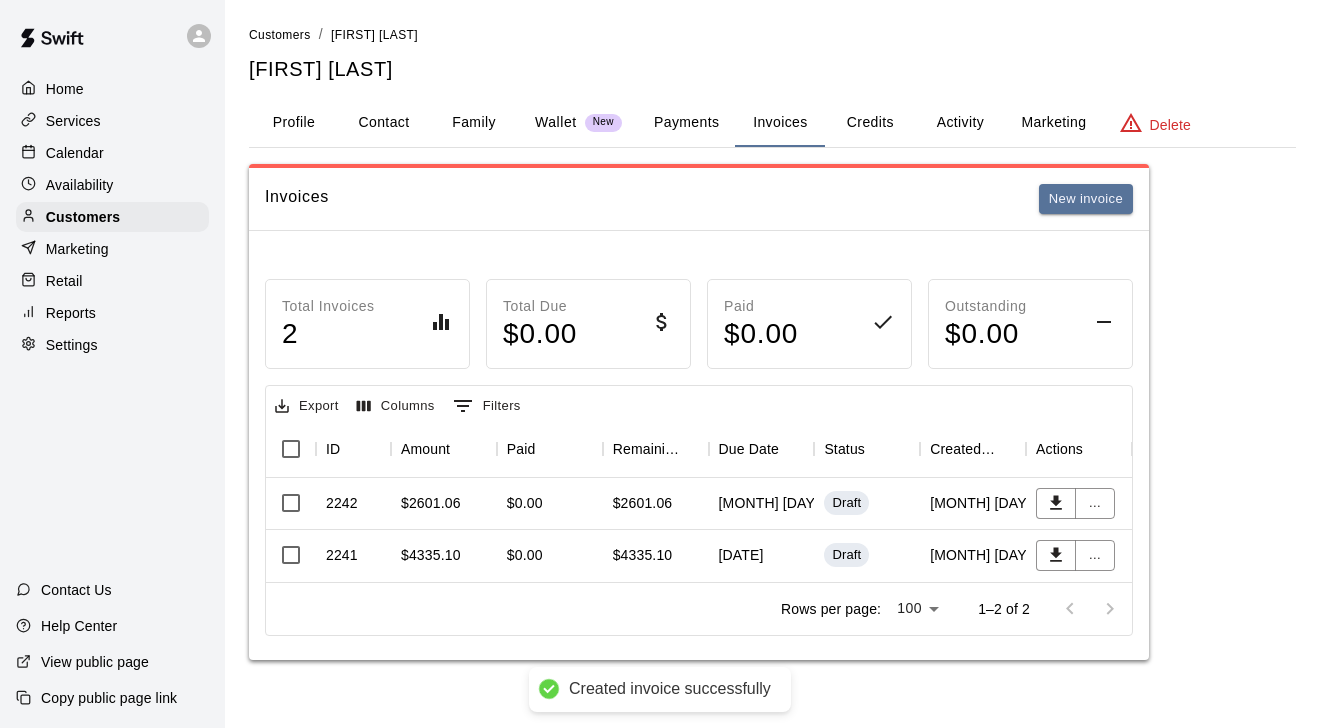 click on "[DATE]" at bounding box center [762, 556] 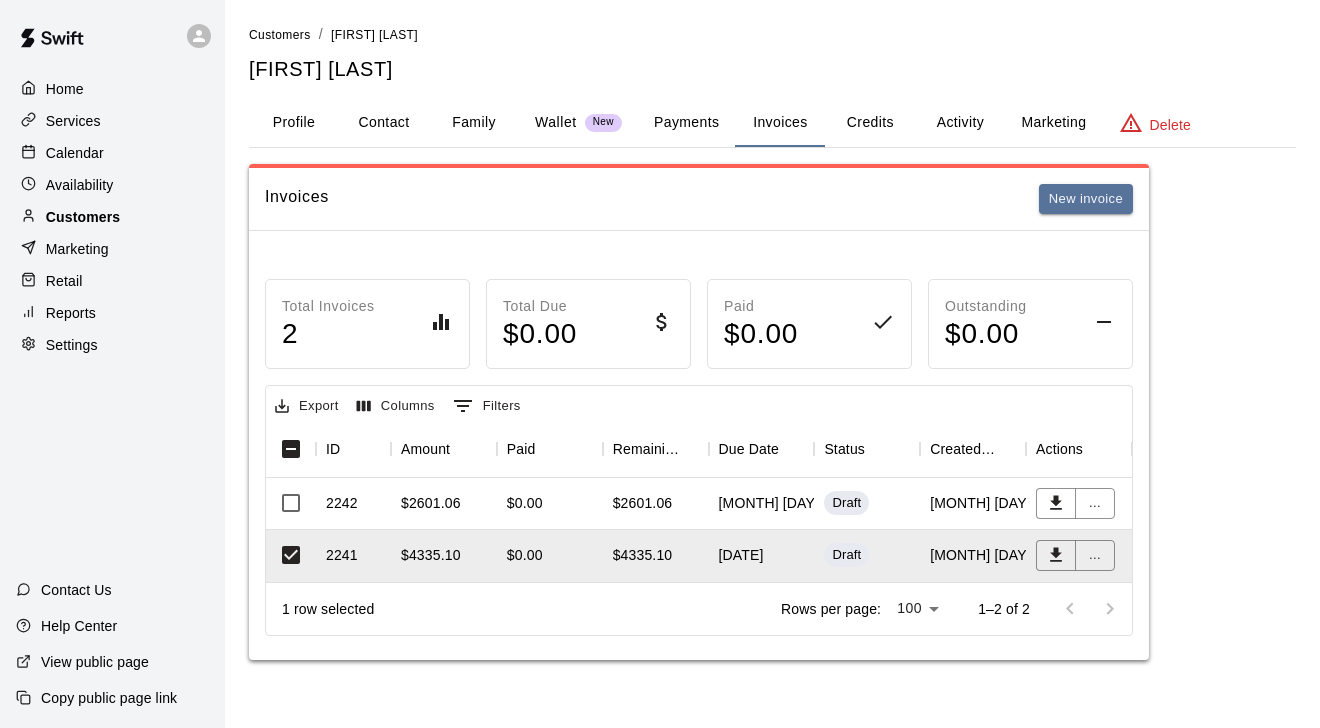 click on "Customers" at bounding box center (112, 217) 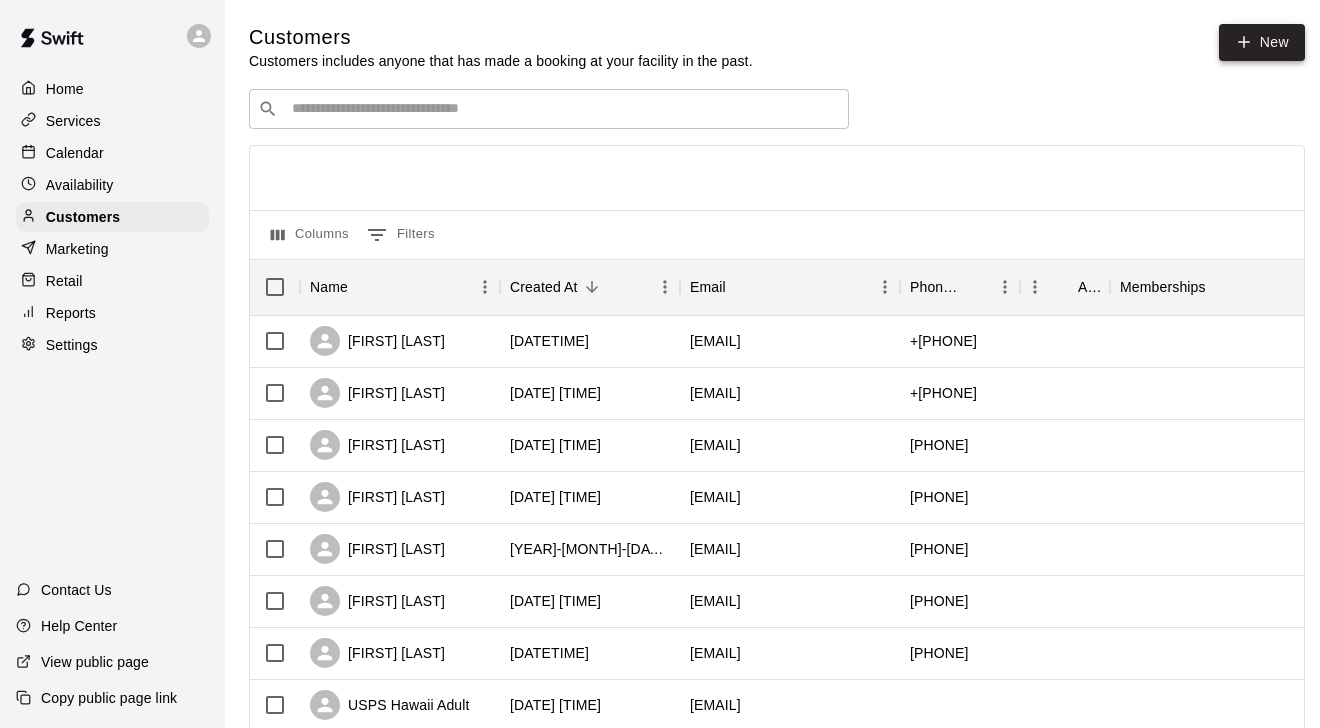 click on "New" at bounding box center [1262, 42] 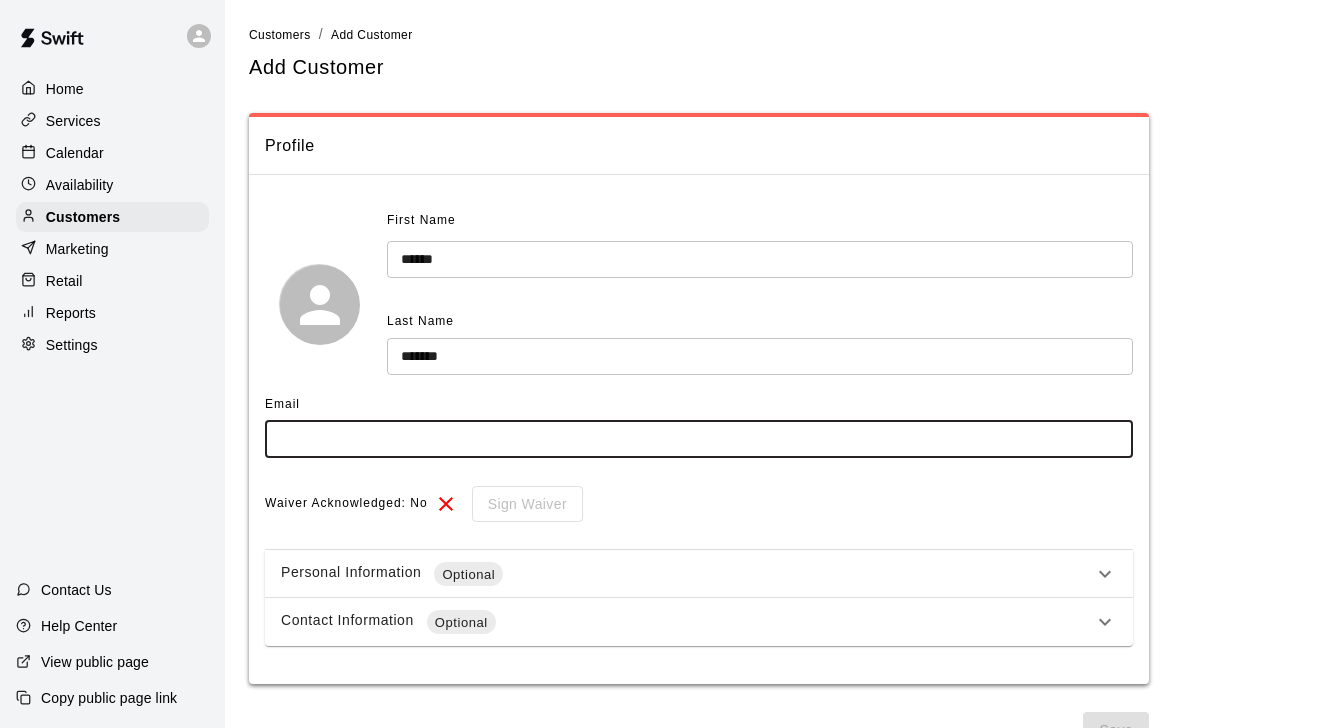 paste on "**********" 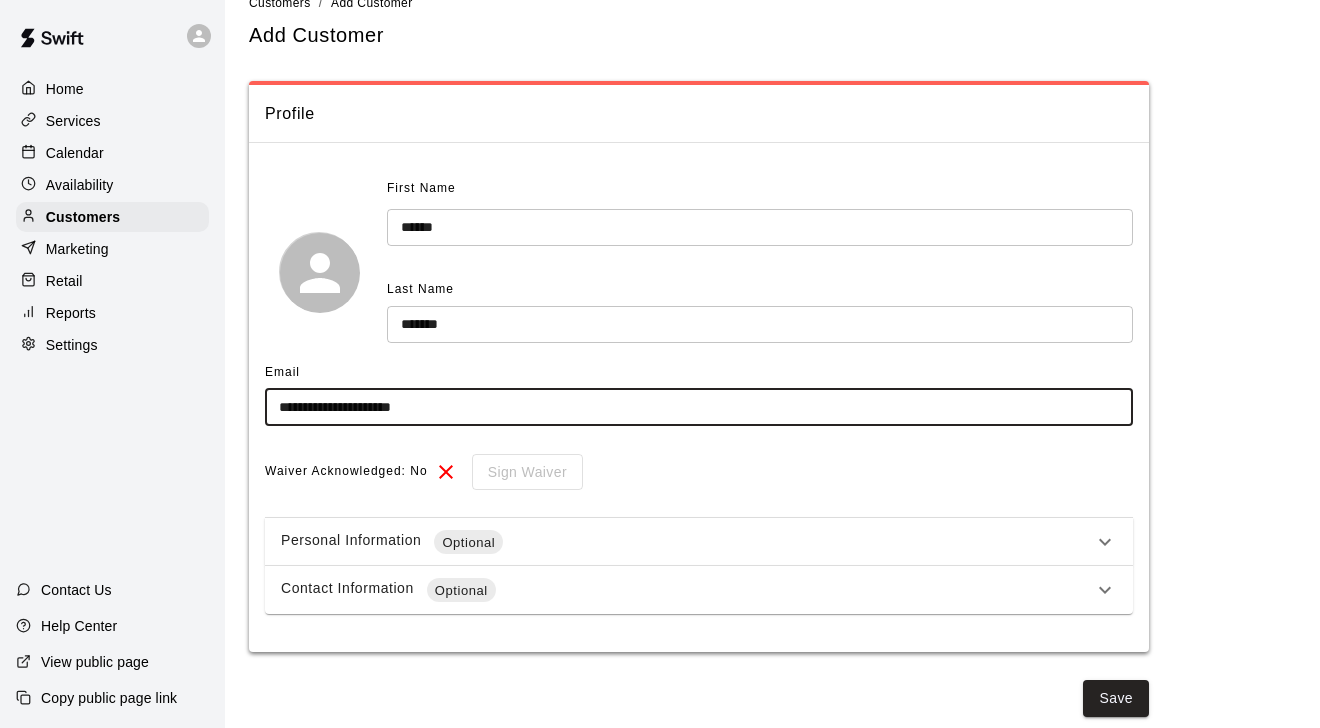 scroll, scrollTop: 31, scrollLeft: 0, axis: vertical 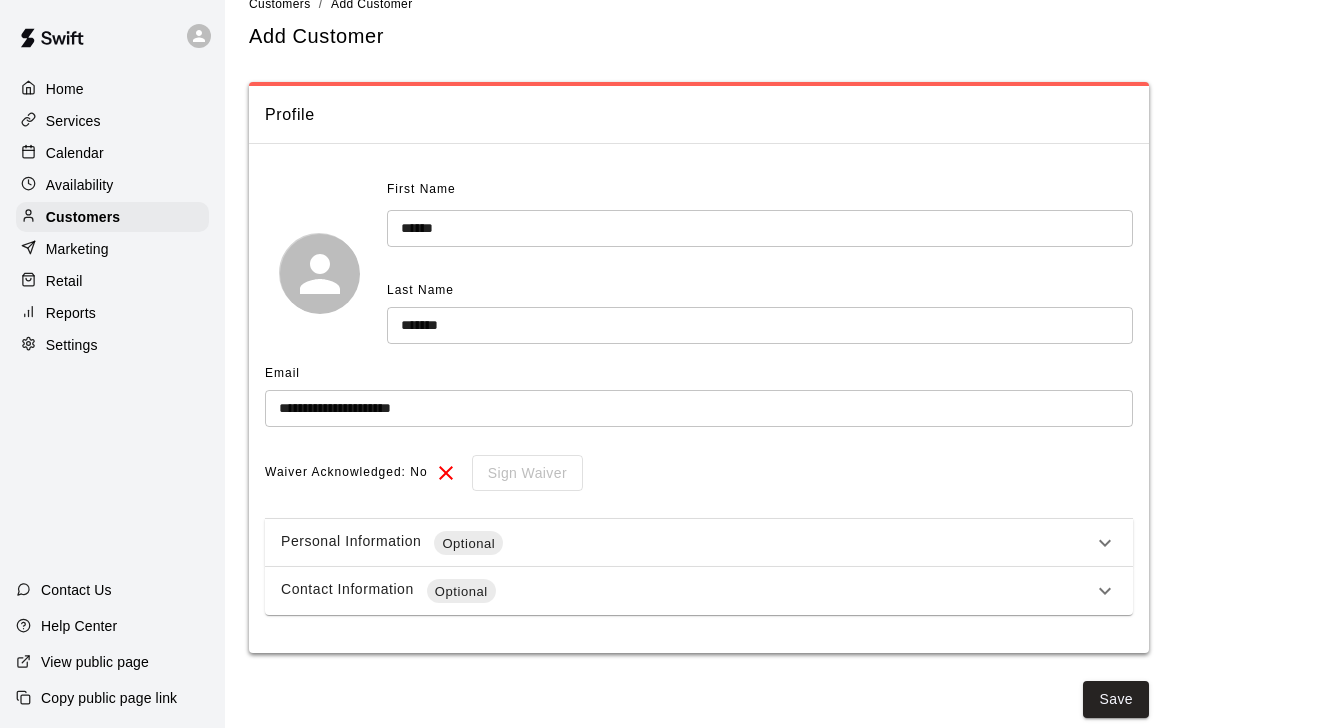 click on "Optional" at bounding box center (468, 544) 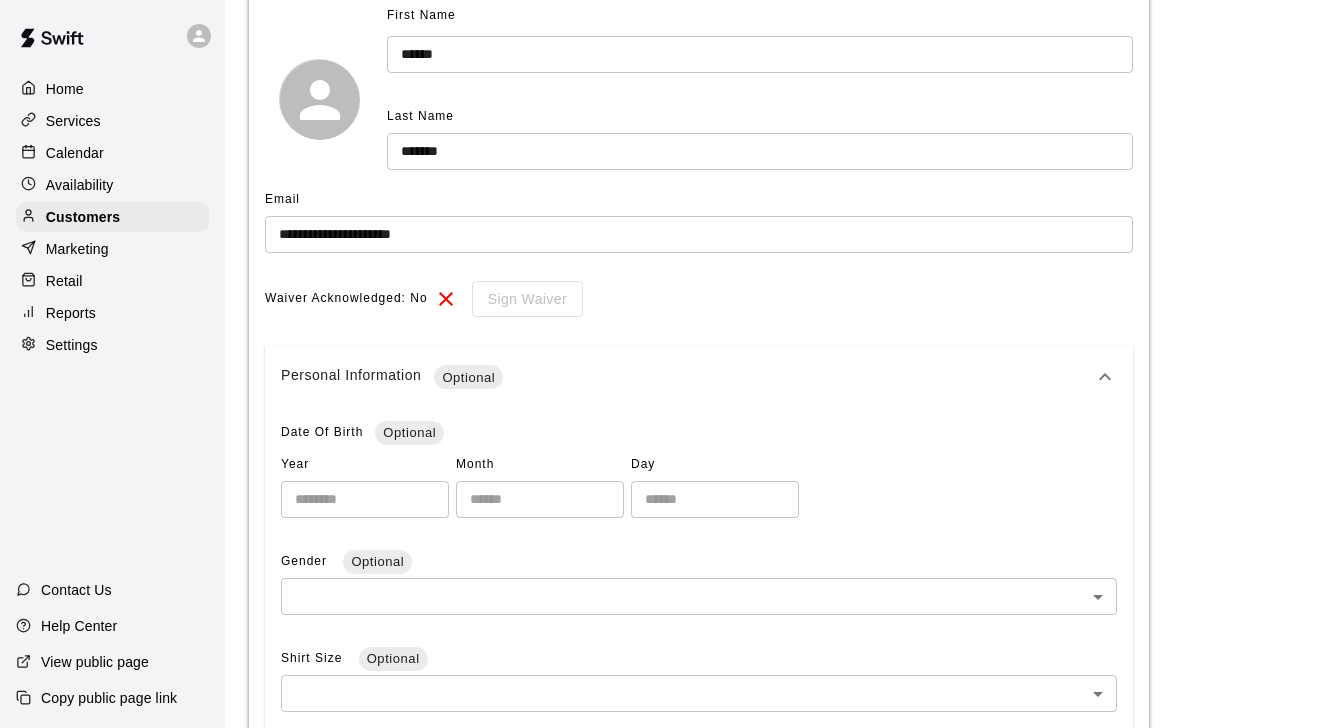 scroll, scrollTop: 235, scrollLeft: 0, axis: vertical 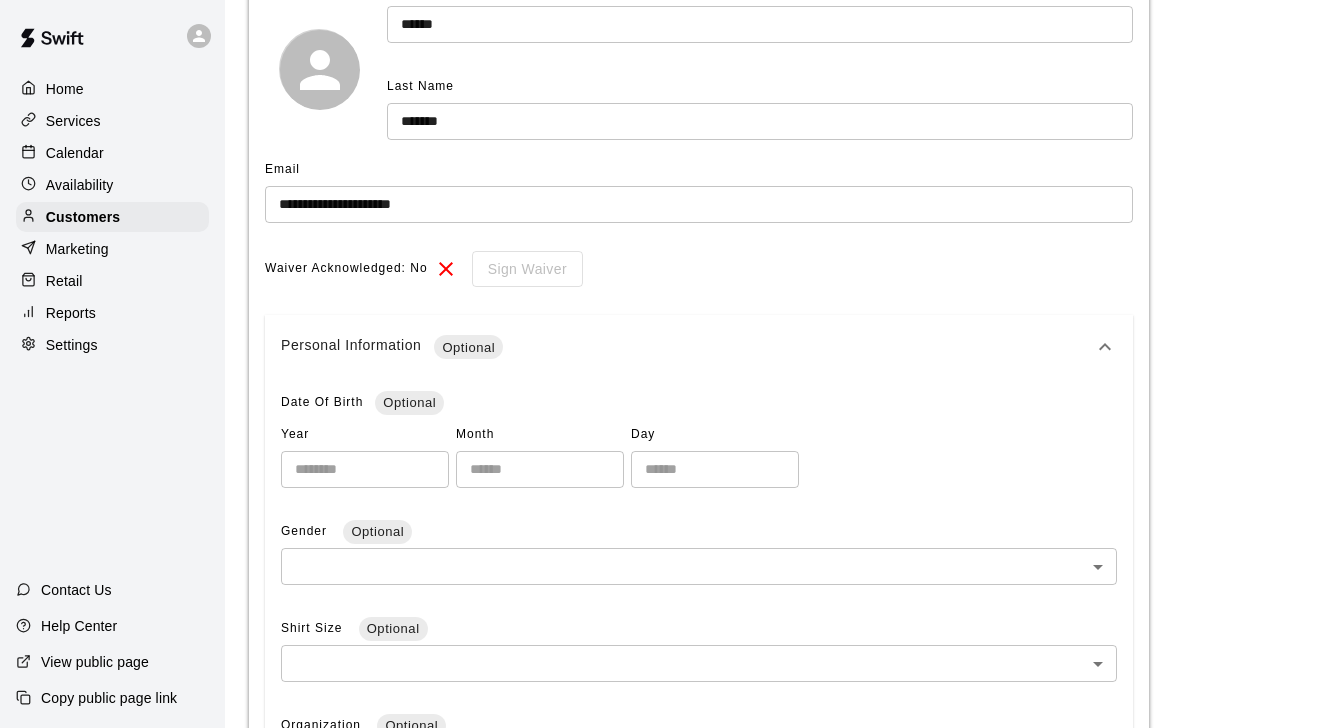 click on "**********" at bounding box center [660, 505] 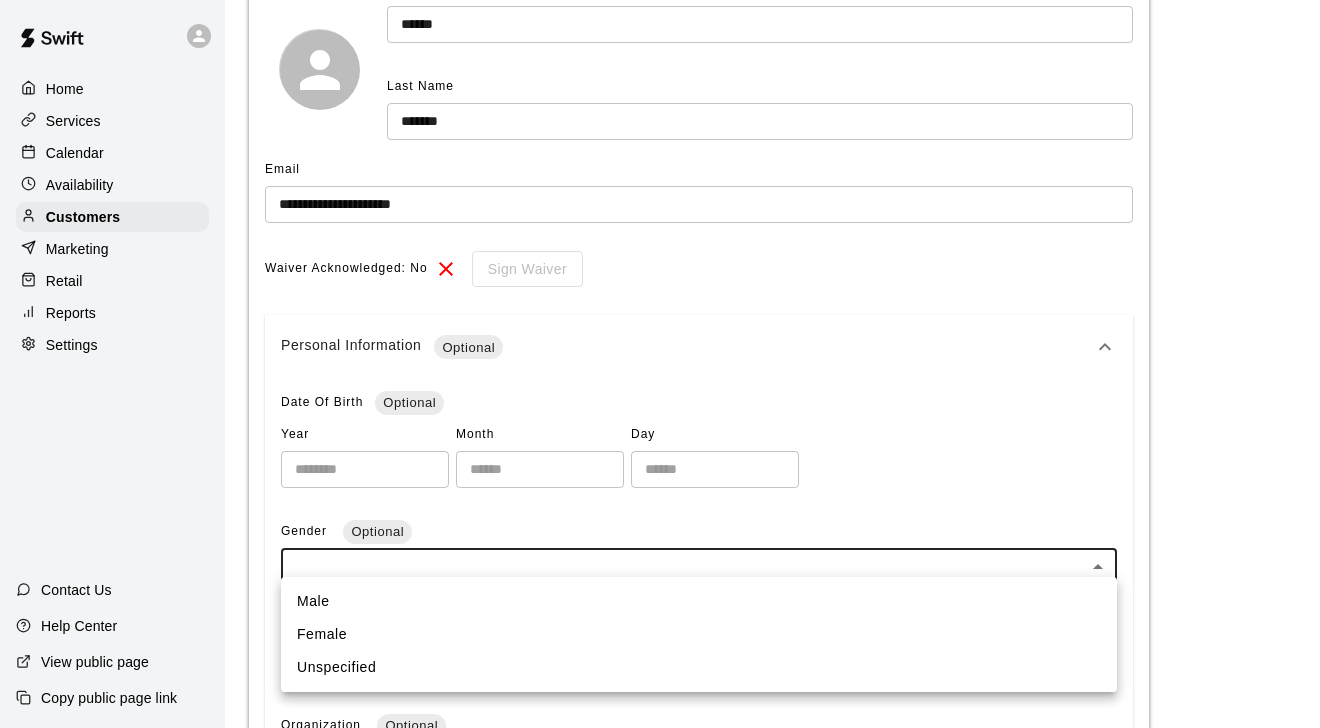 click on "Male" at bounding box center [699, 601] 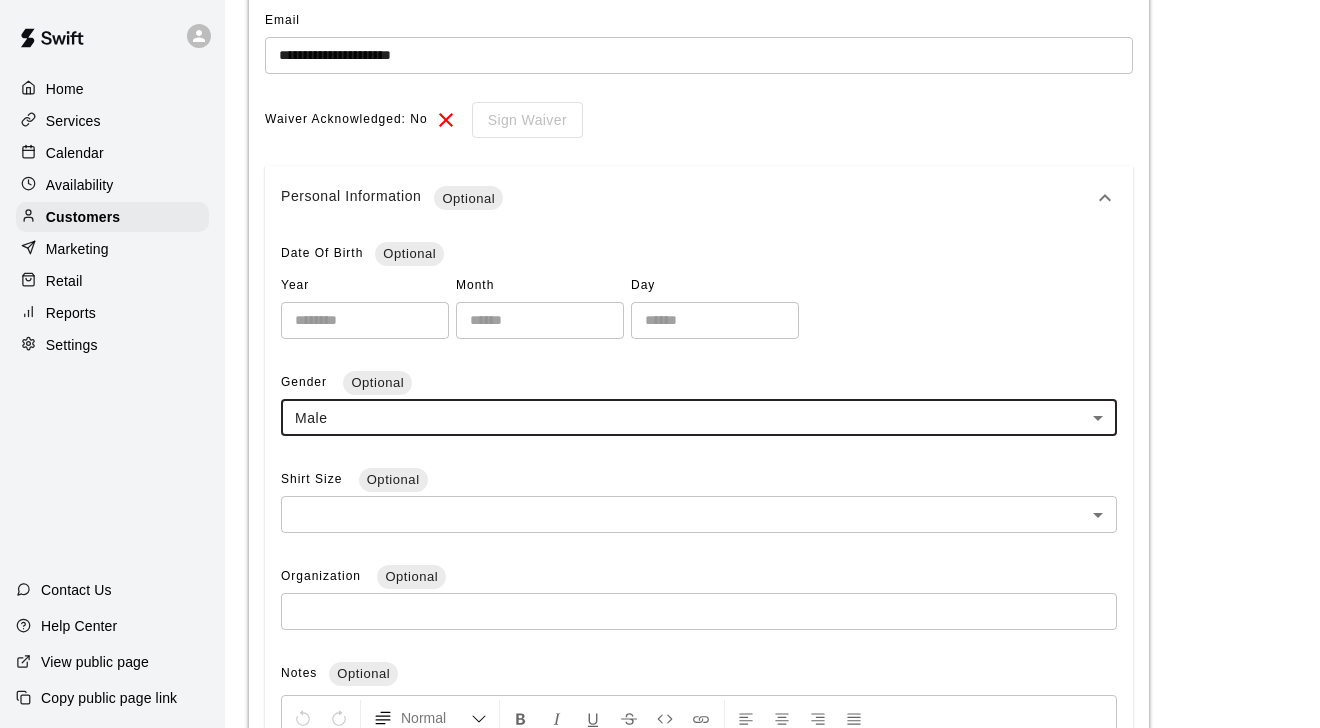 scroll, scrollTop: 387, scrollLeft: 0, axis: vertical 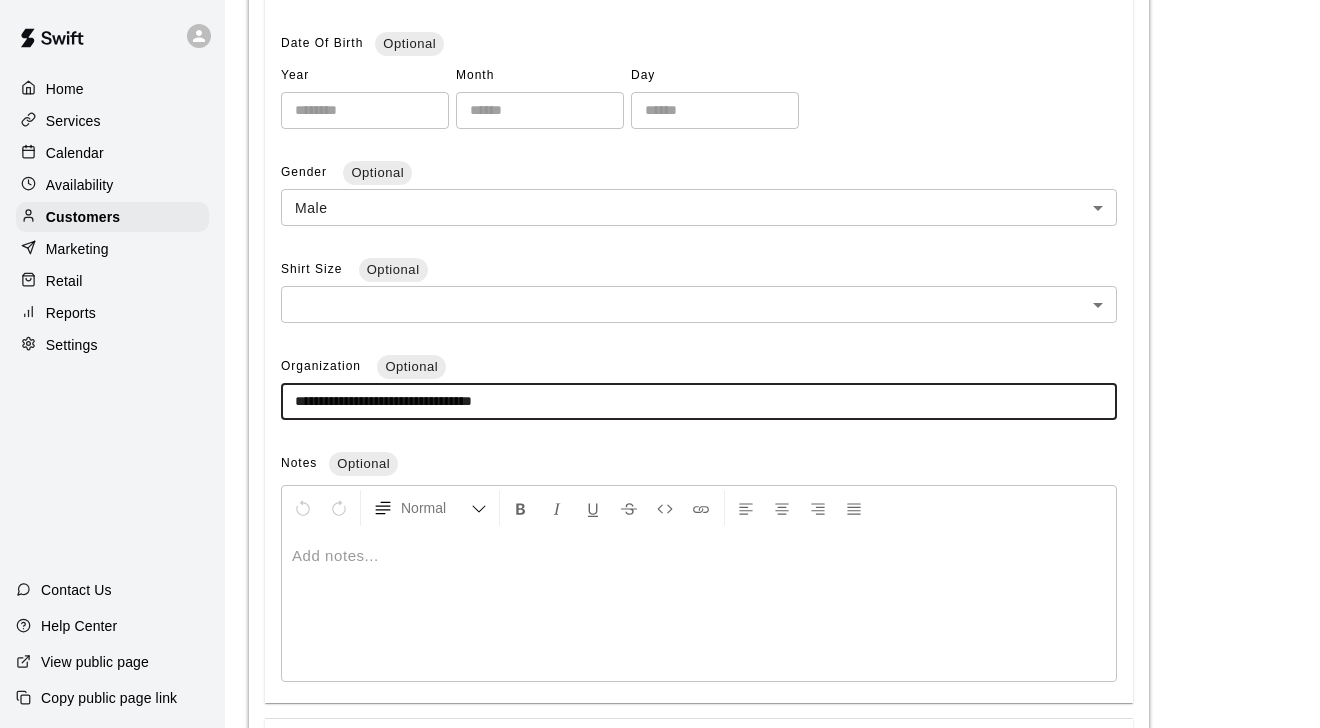 click at bounding box center (699, 556) 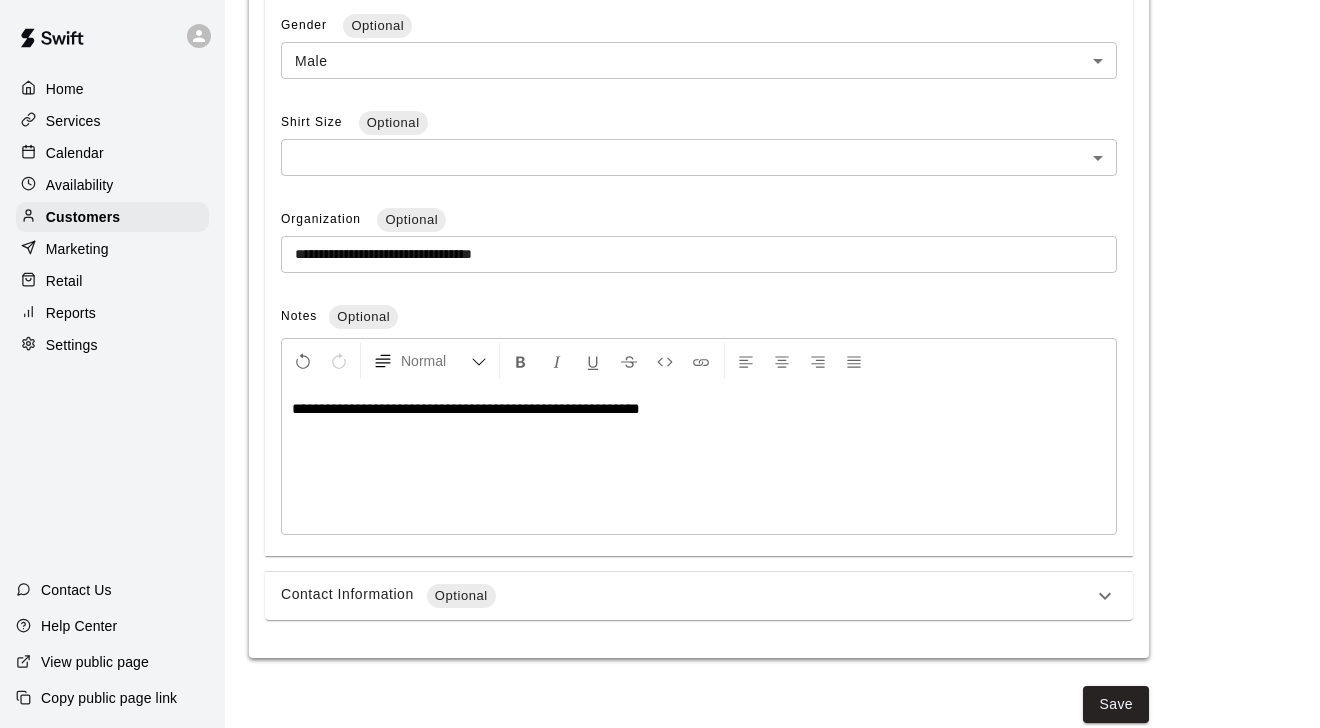 scroll, scrollTop: 740, scrollLeft: 0, axis: vertical 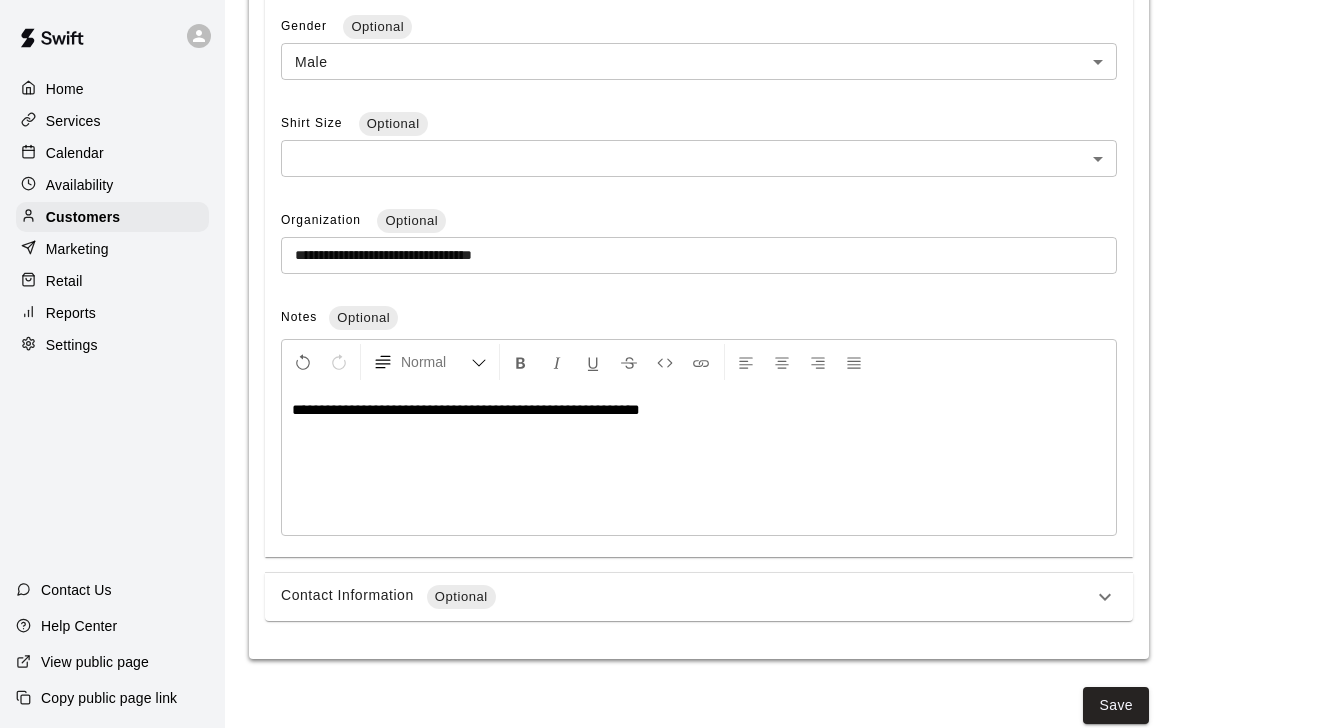 click on "Contact Information Optional" at bounding box center (687, 597) 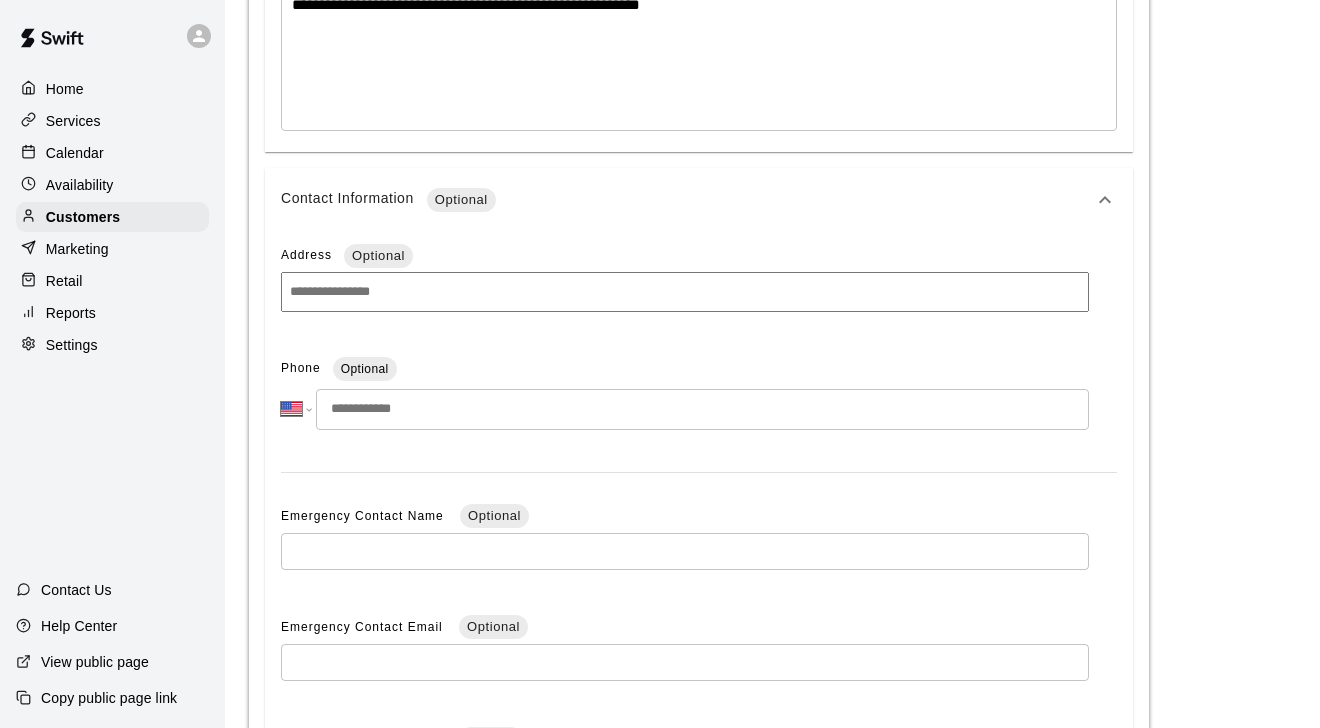 scroll, scrollTop: 1264, scrollLeft: 0, axis: vertical 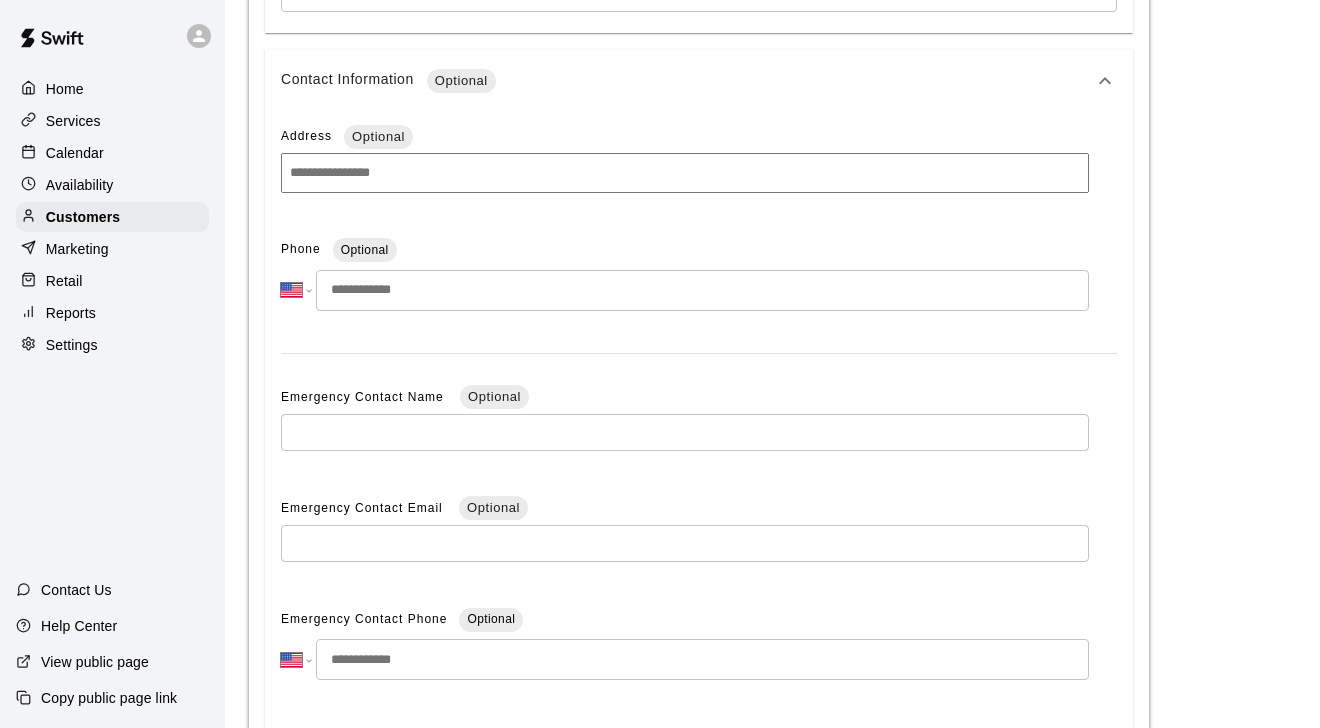 click at bounding box center (702, 290) 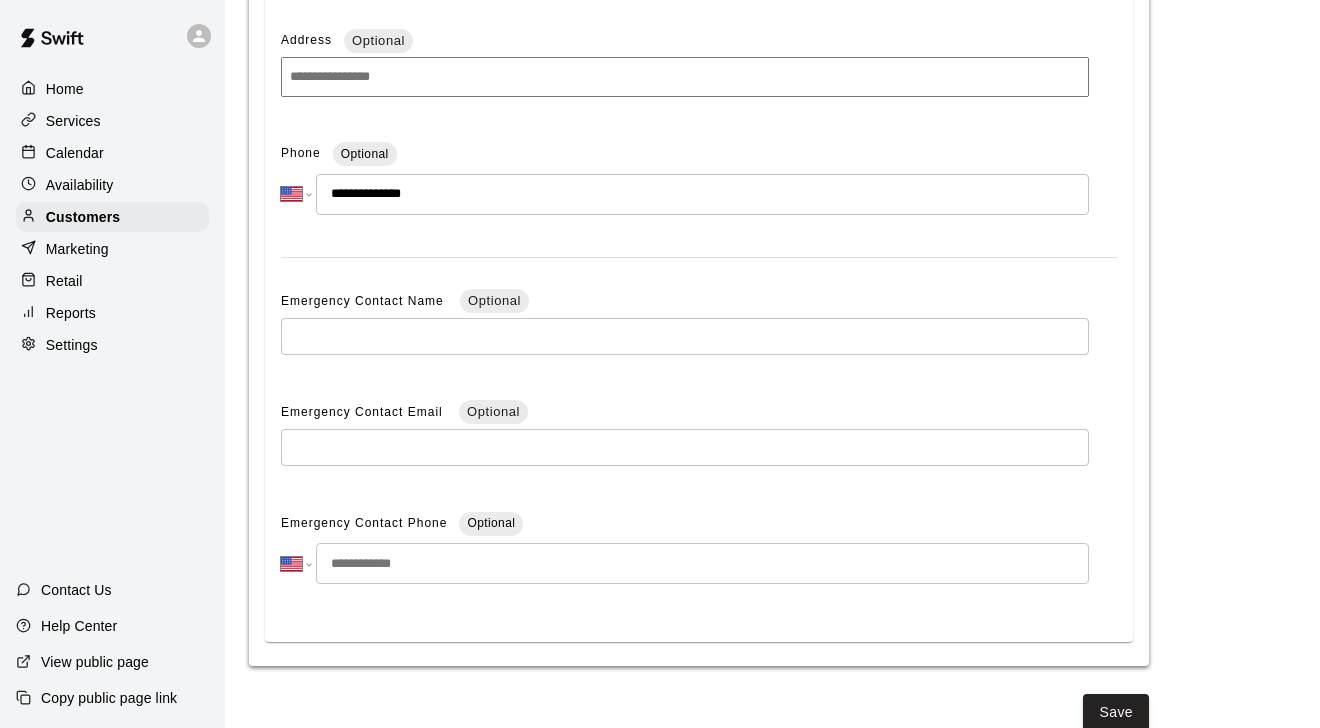 scroll, scrollTop: 1359, scrollLeft: 0, axis: vertical 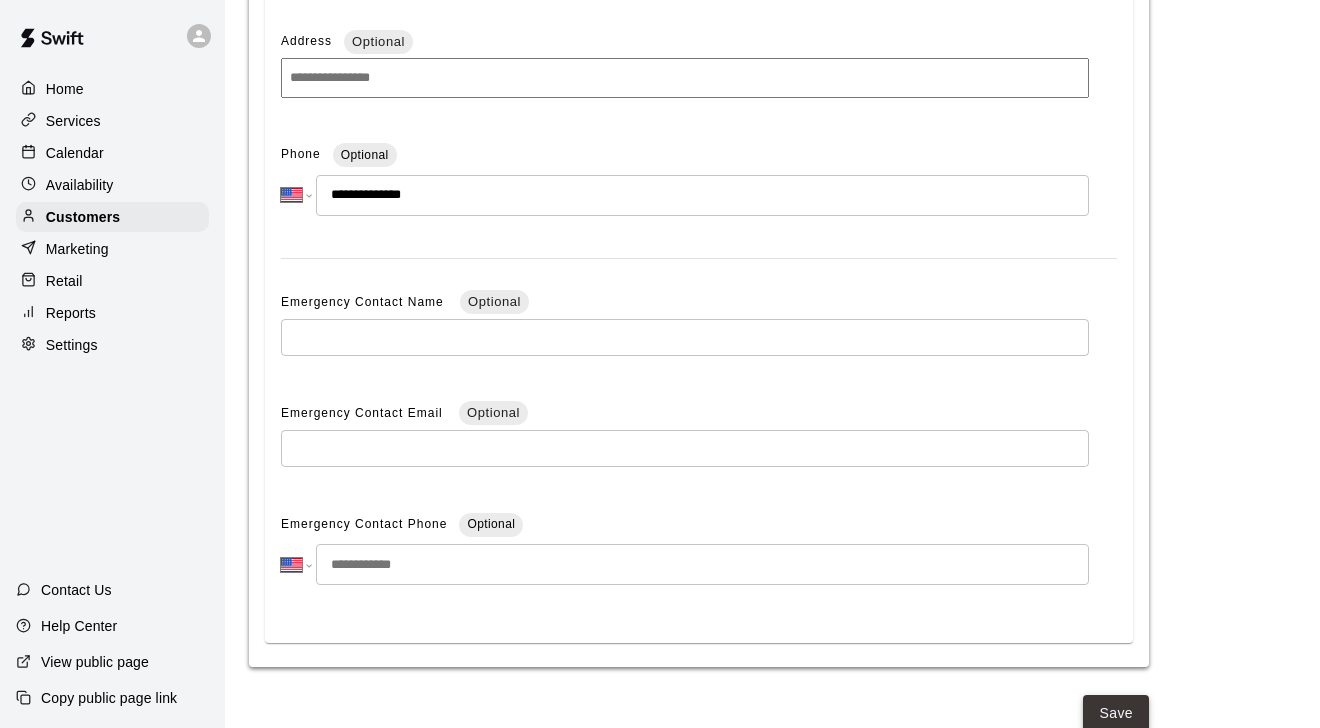 click on "Save" at bounding box center [1116, 713] 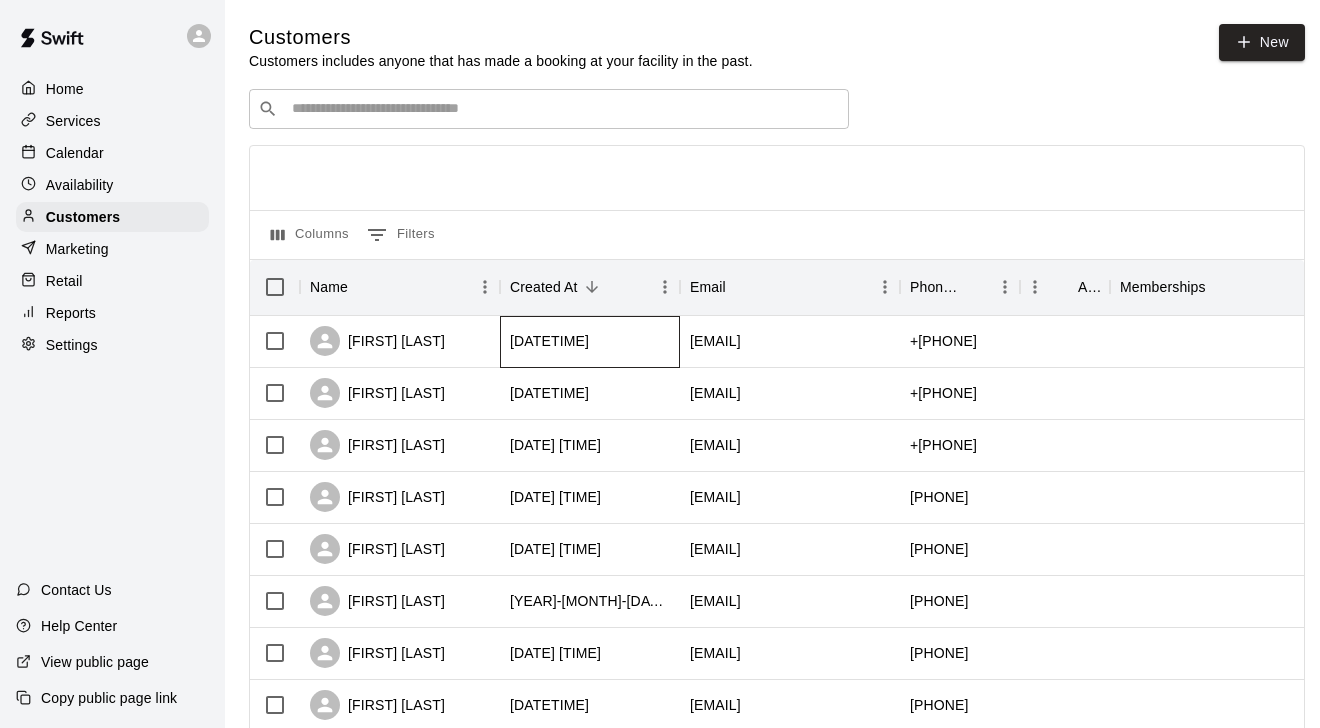 click on "[DATETIME]" at bounding box center [549, 341] 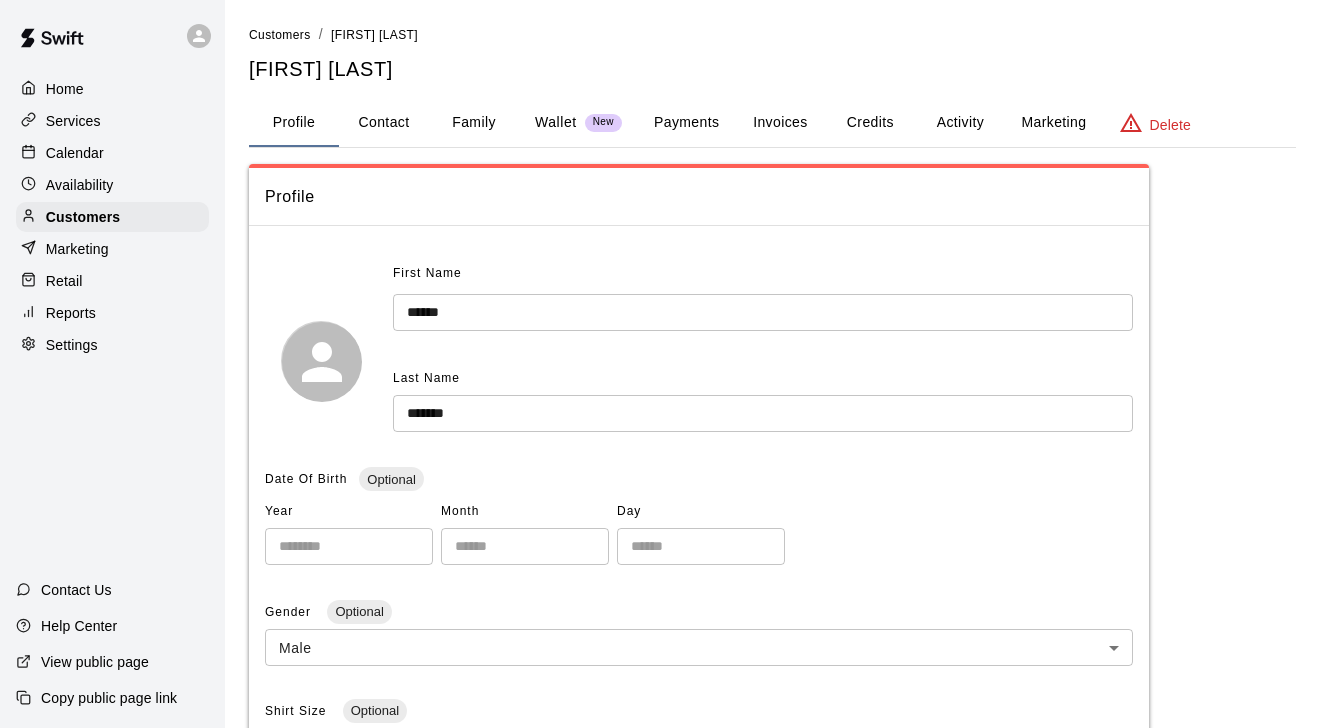 scroll, scrollTop: 0, scrollLeft: 0, axis: both 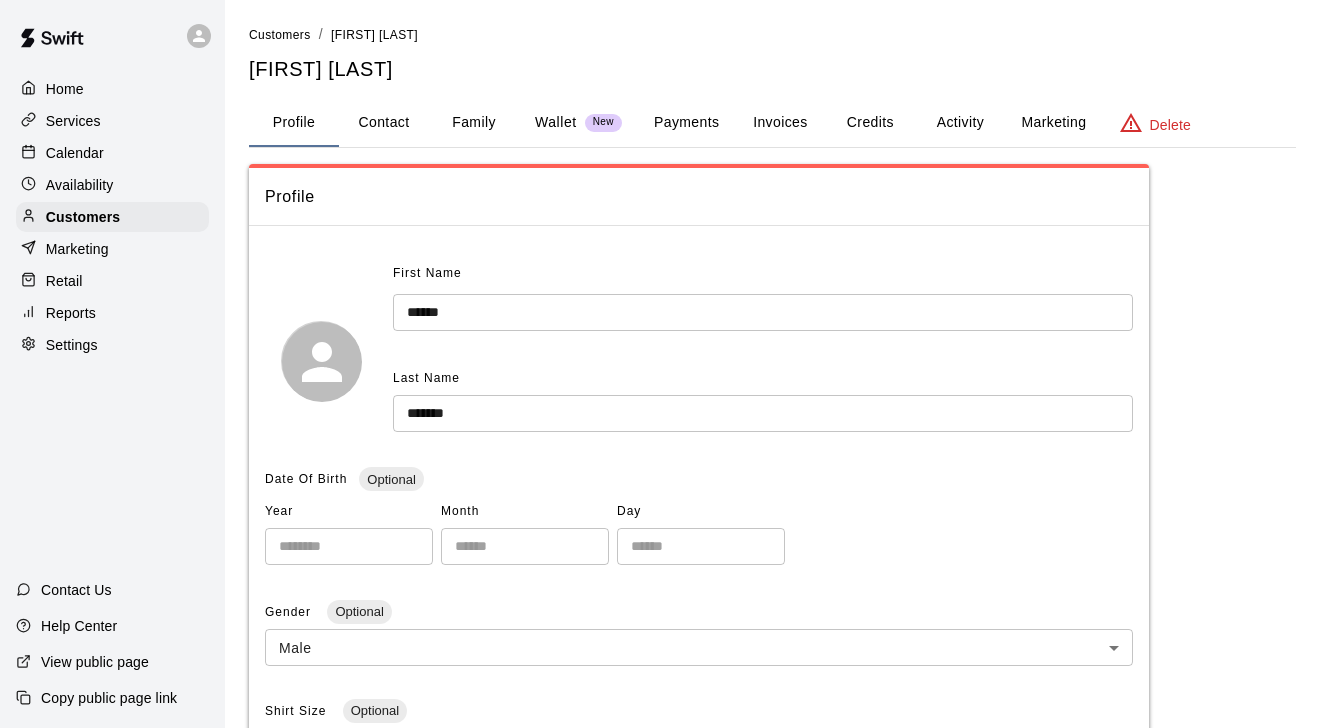 click on "Invoices" at bounding box center (780, 123) 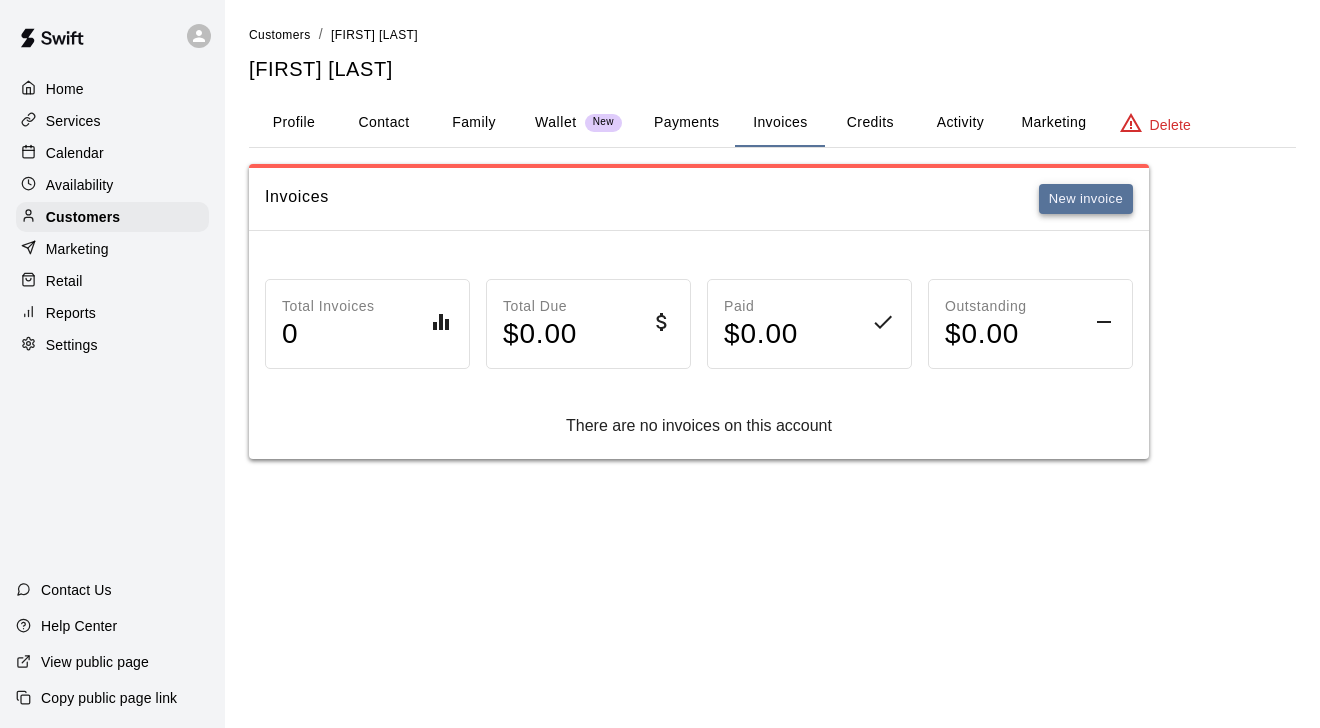 click on "New invoice" at bounding box center [1086, 199] 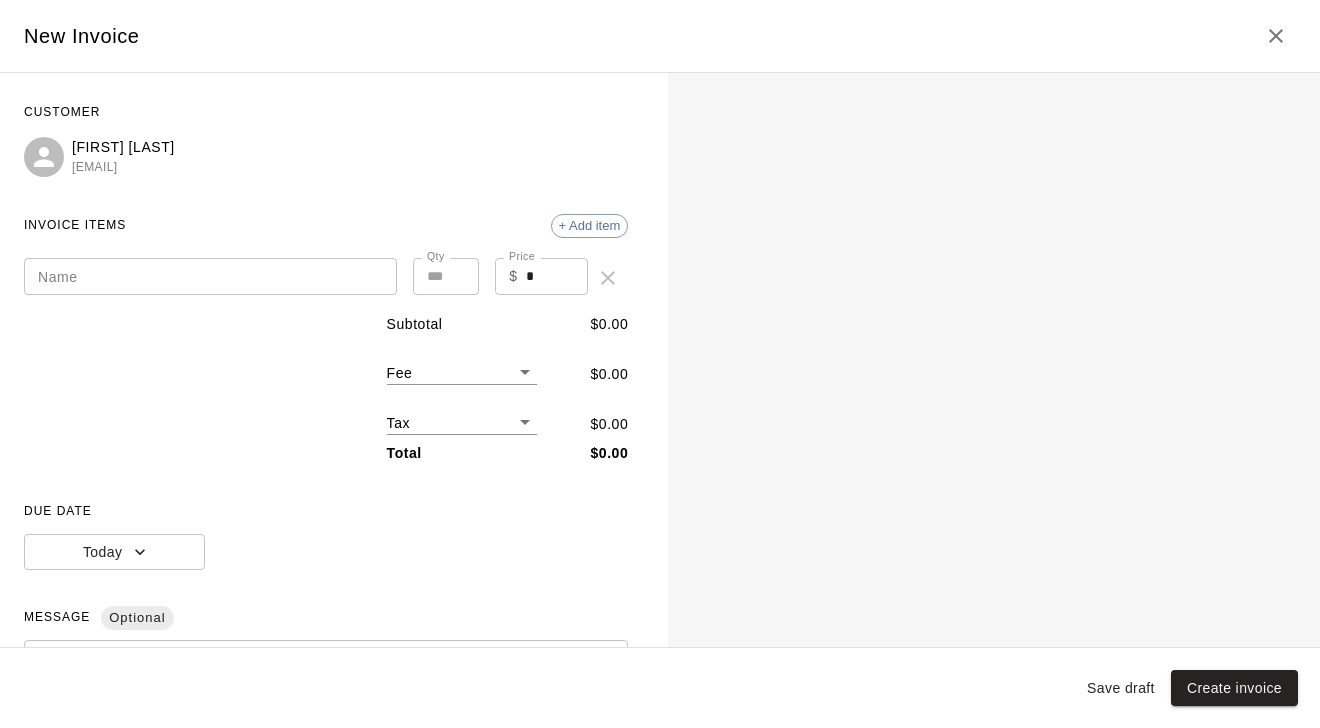 click on "Name" at bounding box center (210, 276) 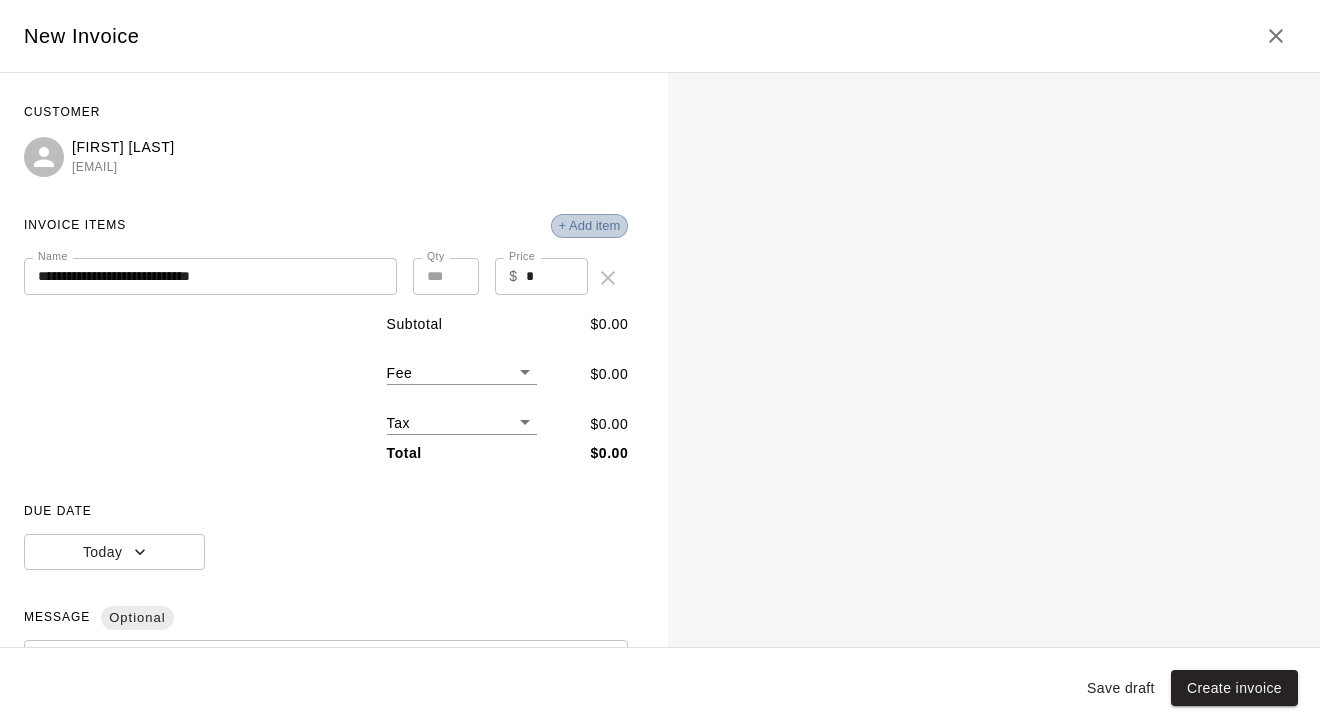 click on "+ Add item" at bounding box center [590, 225] 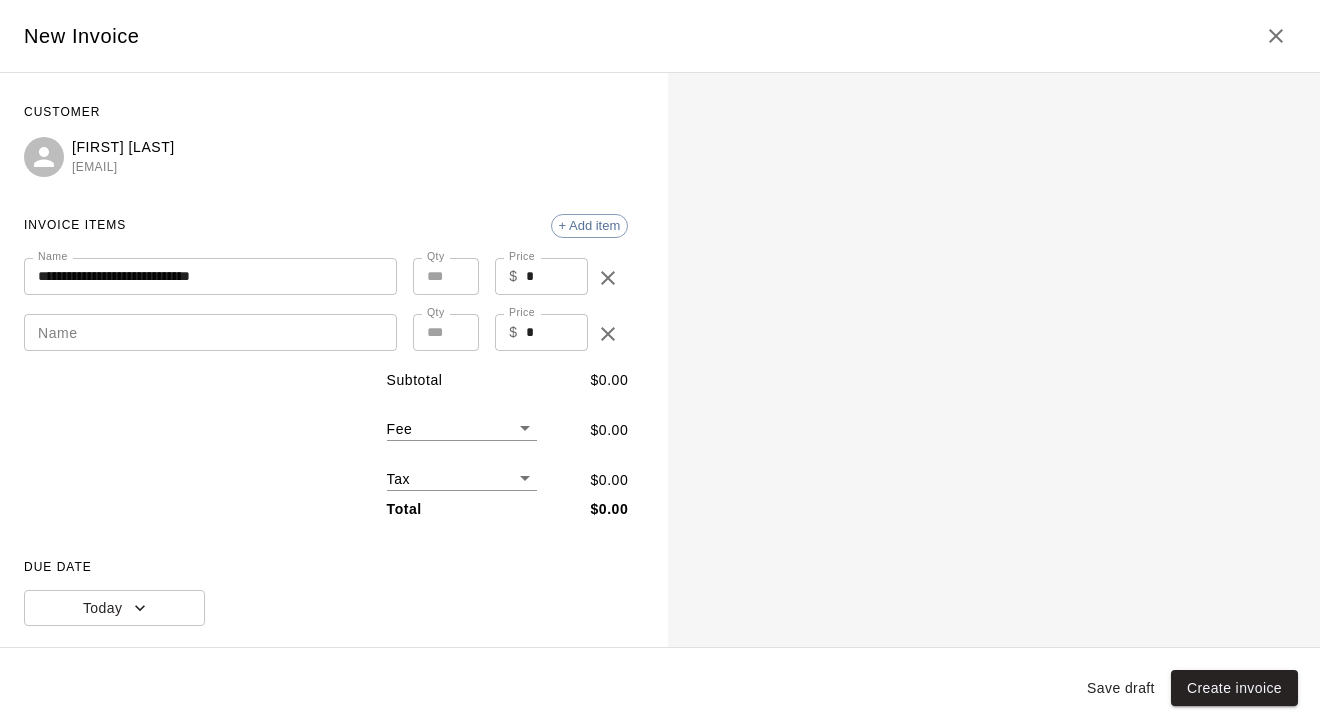 click on "Name" at bounding box center (210, 332) 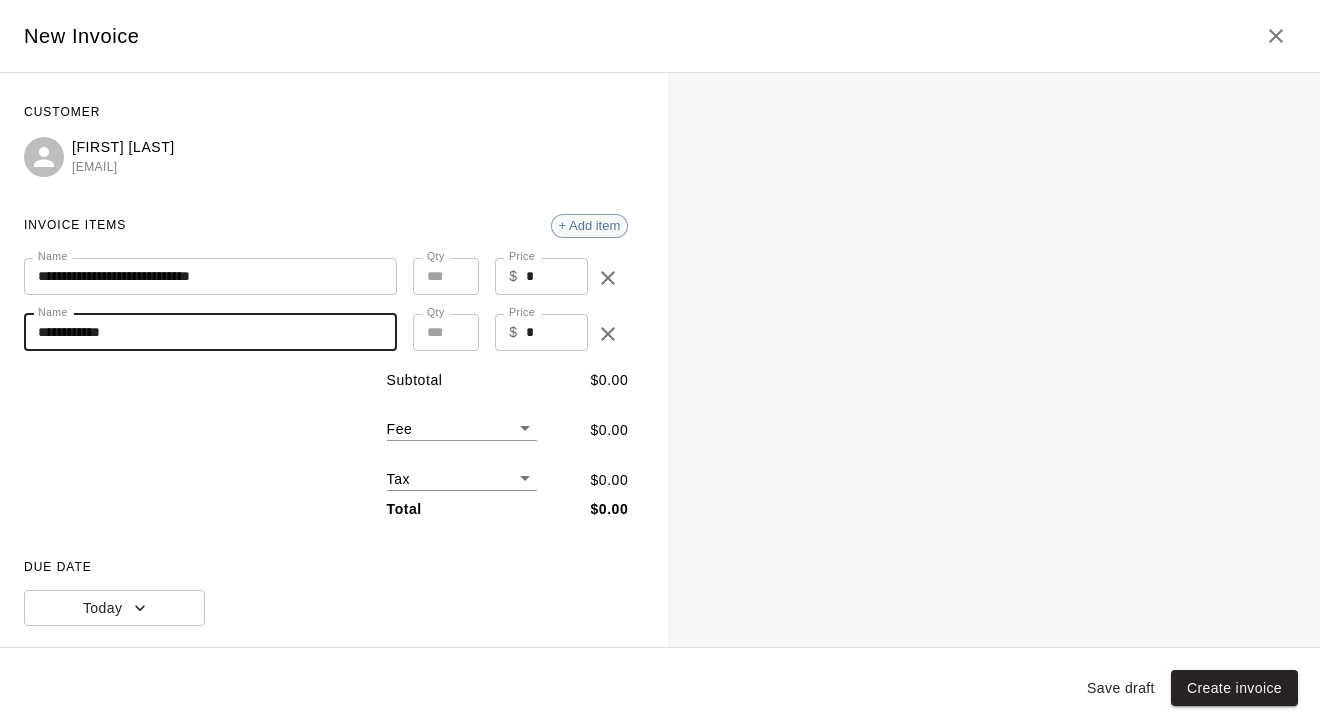 click on "+ Add item" at bounding box center (590, 225) 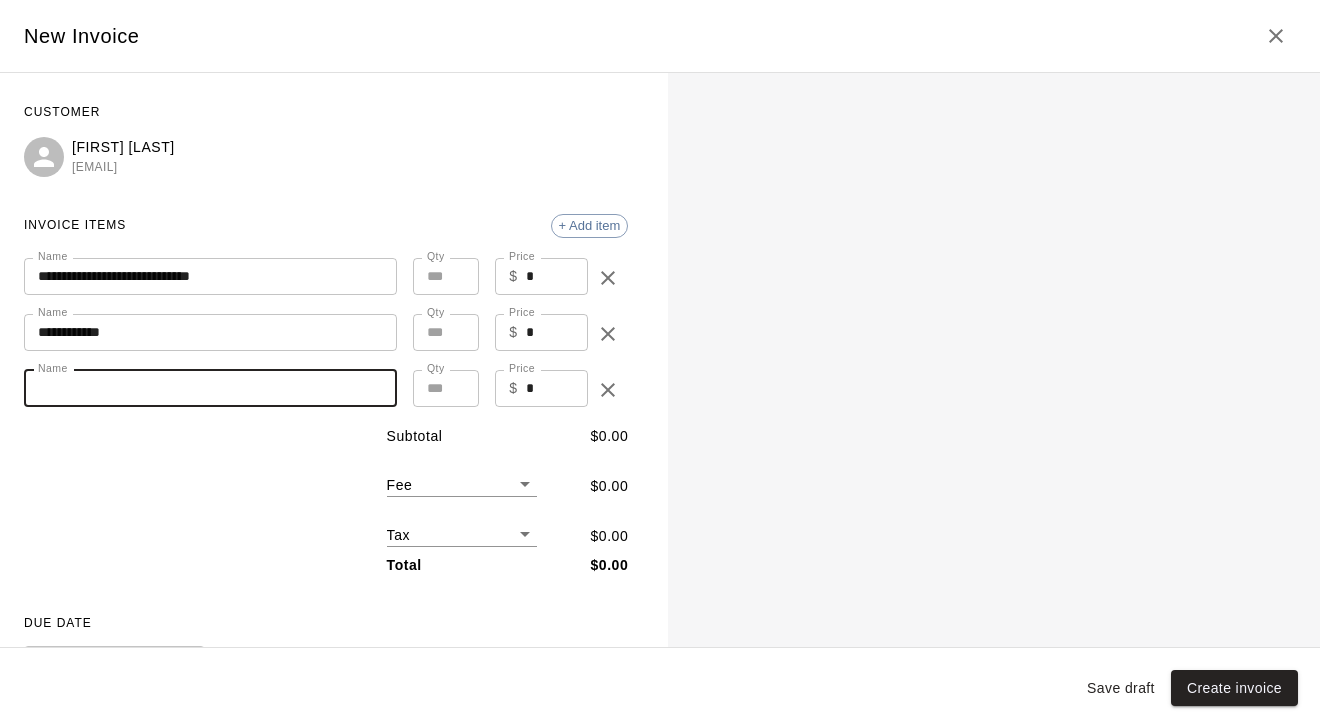 click on "Name" at bounding box center [210, 388] 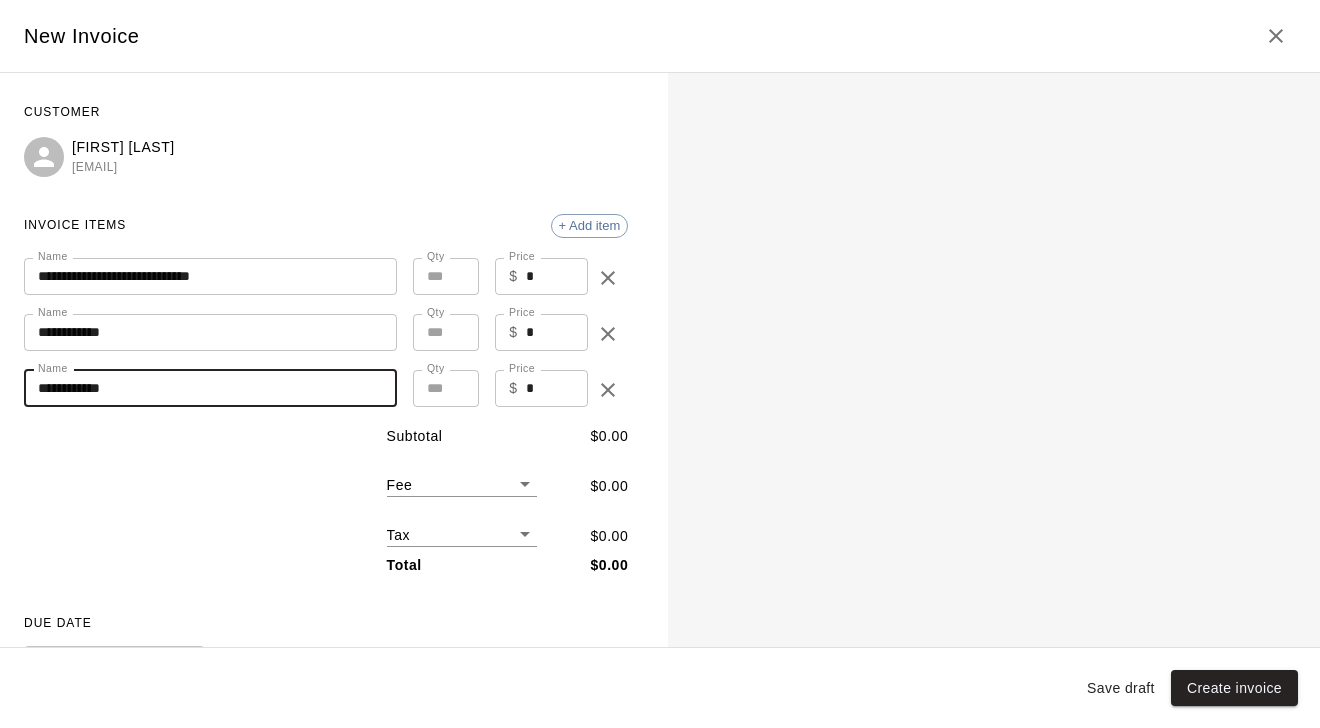 click on "**********" at bounding box center [660, 249] 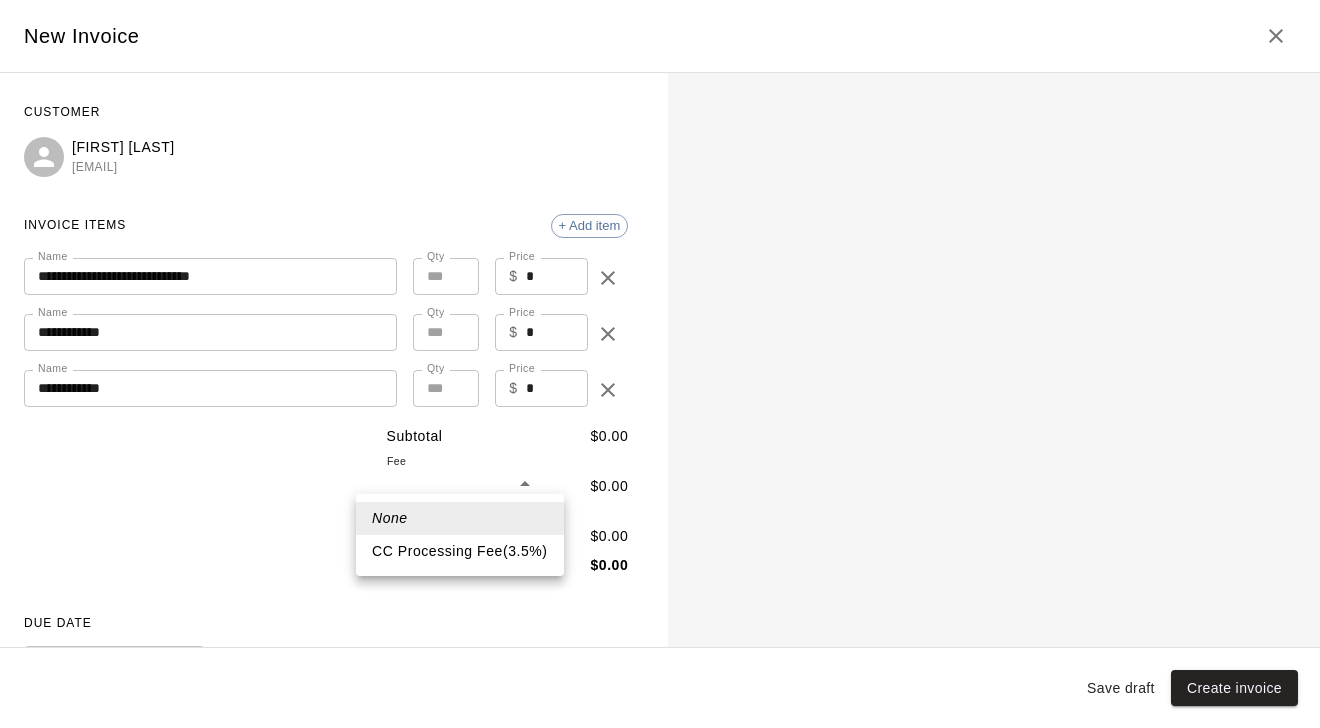 click on "CC Processing Fee  ( 3.5 % )" at bounding box center [460, 551] 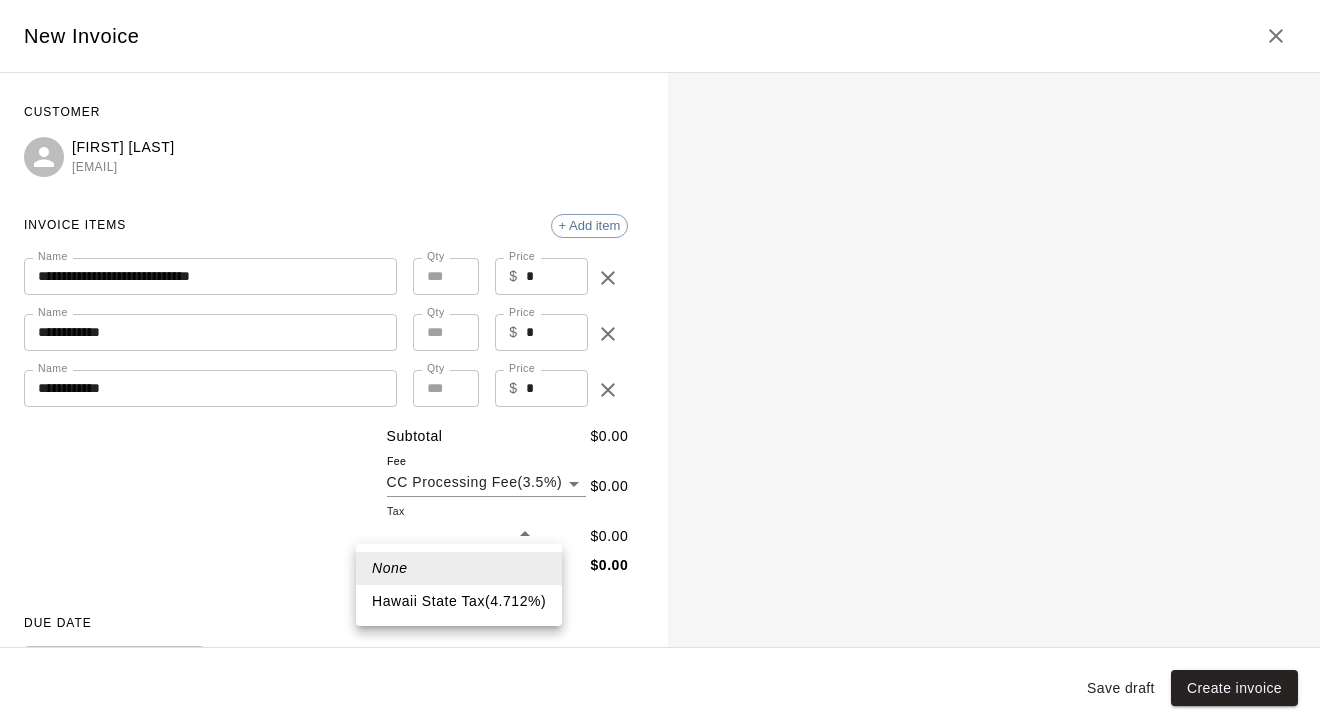 click on "**********" at bounding box center (660, 249) 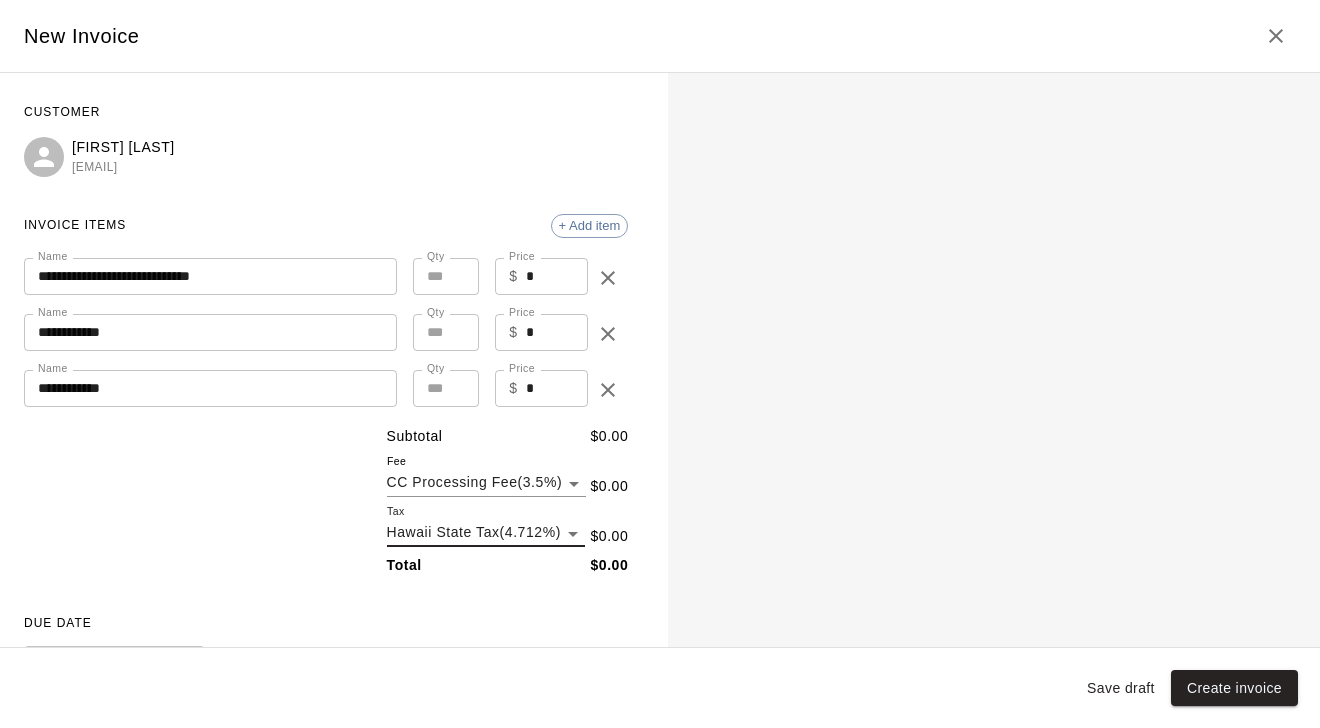 click on "*" at bounding box center [557, 276] 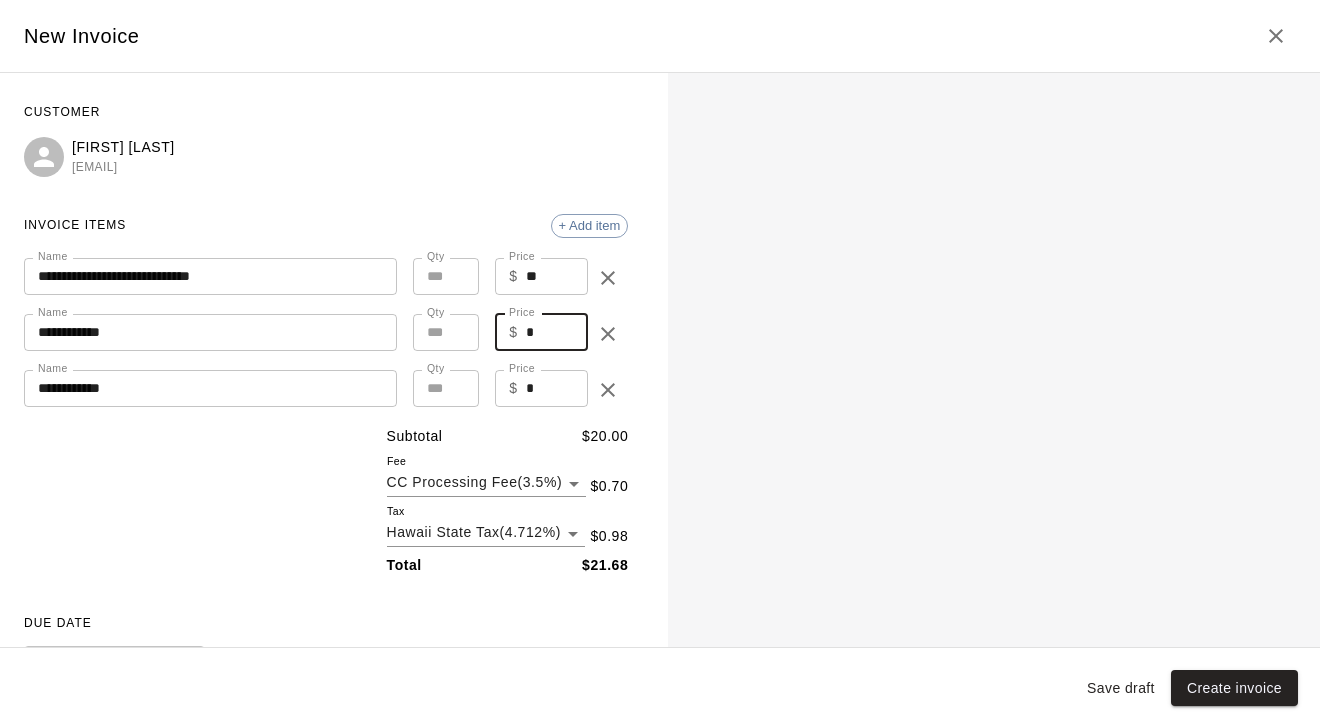 click on "*" at bounding box center (557, 332) 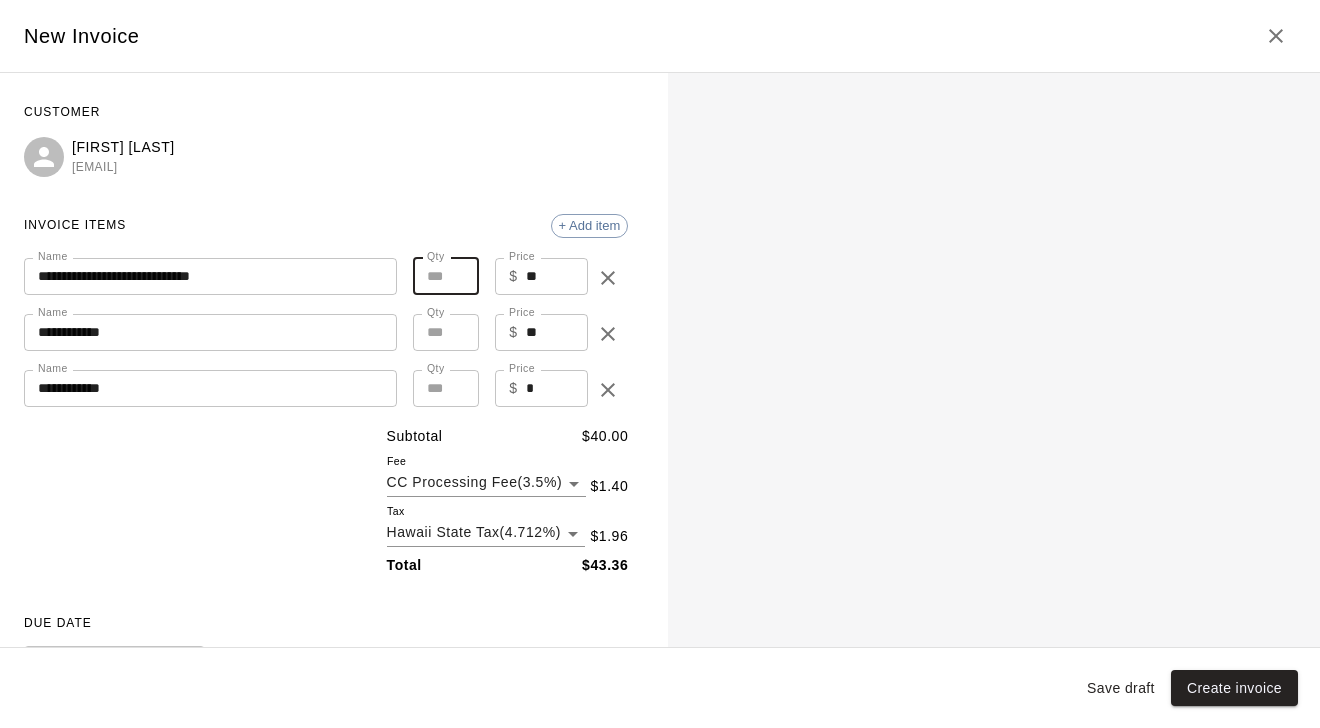 click on "*" at bounding box center (446, 276) 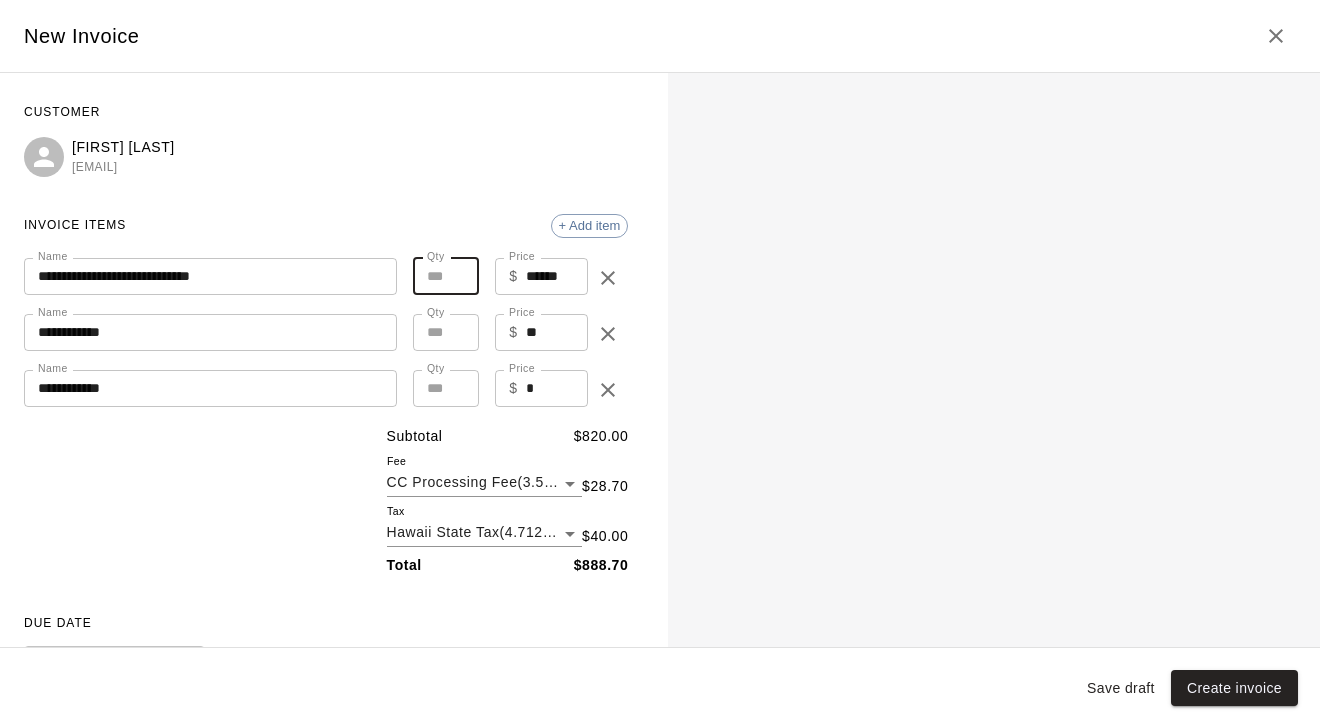 click on "*" at bounding box center [446, 332] 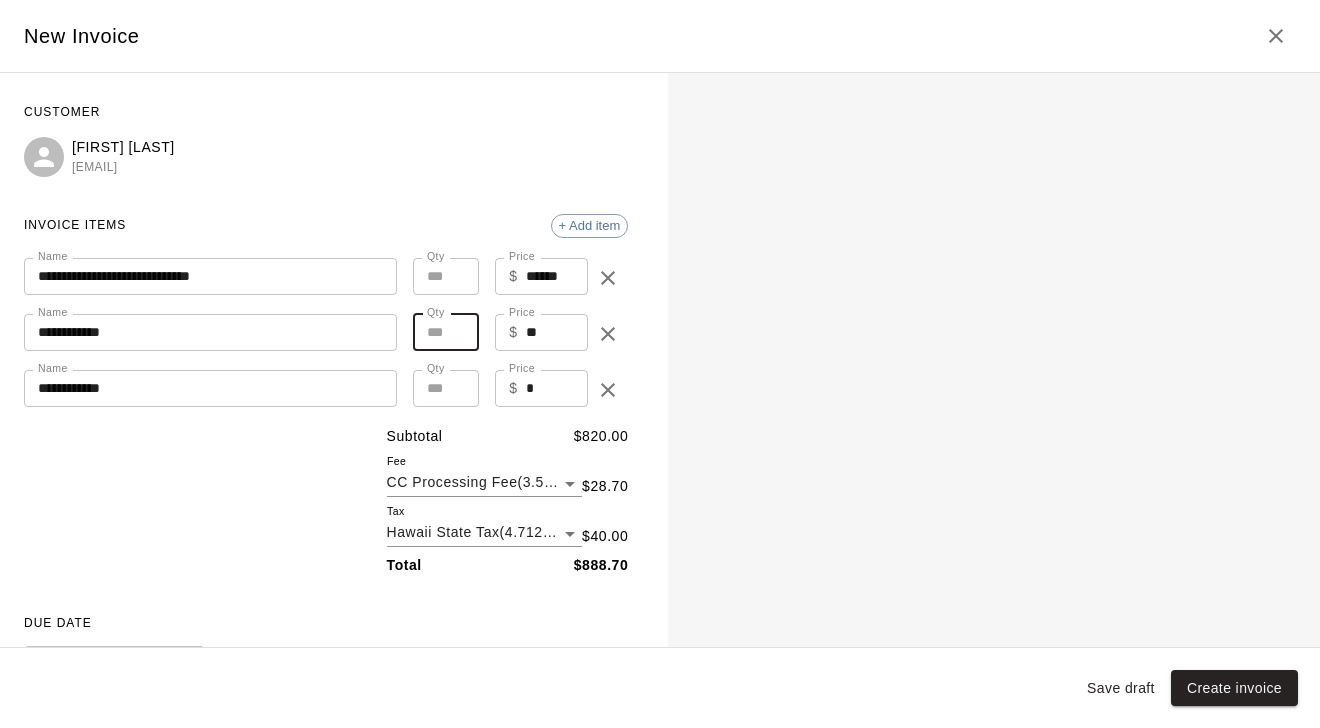 click on "*" at bounding box center [446, 332] 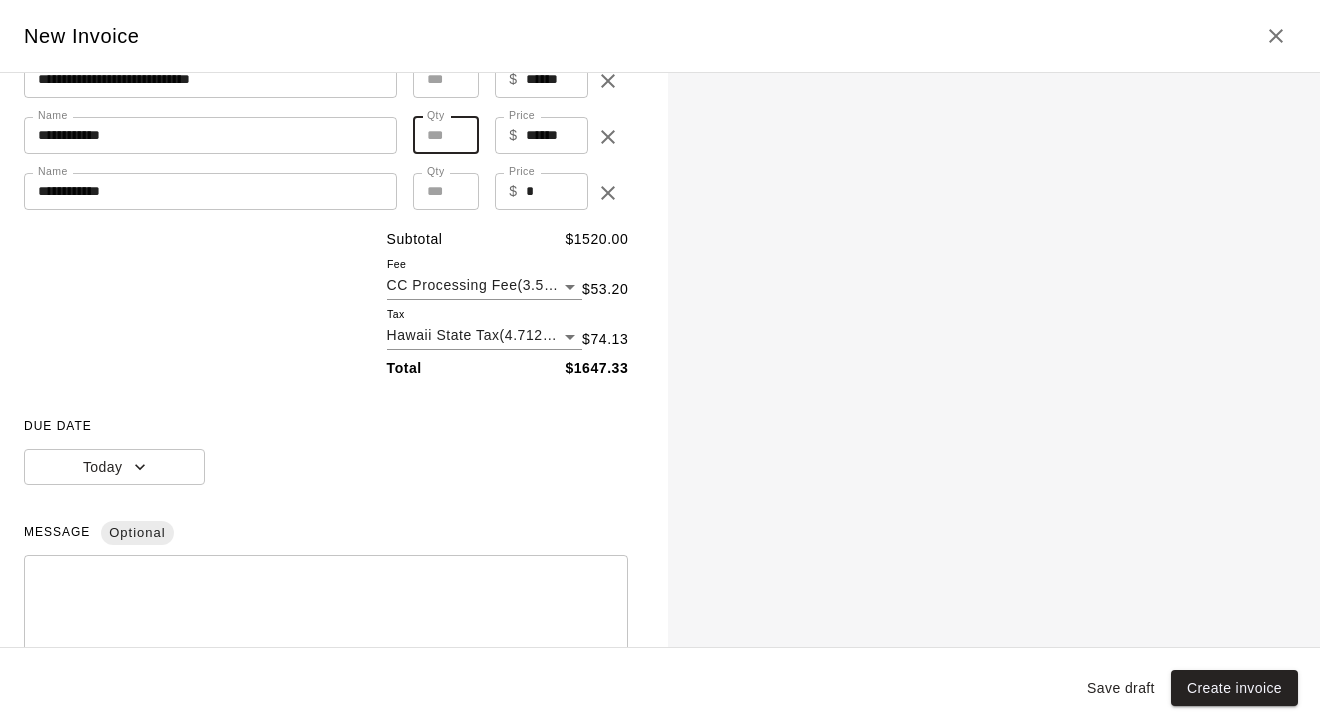 scroll, scrollTop: 300, scrollLeft: 0, axis: vertical 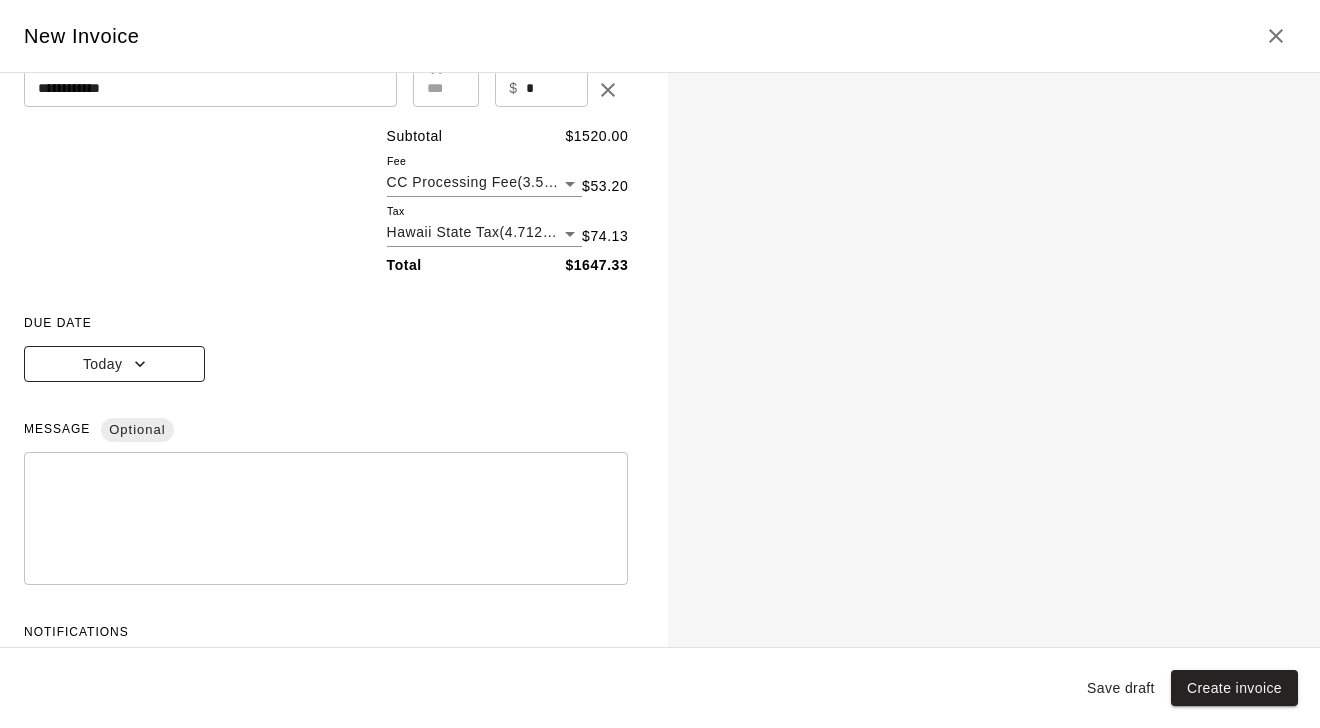 click on "Today" at bounding box center (114, 364) 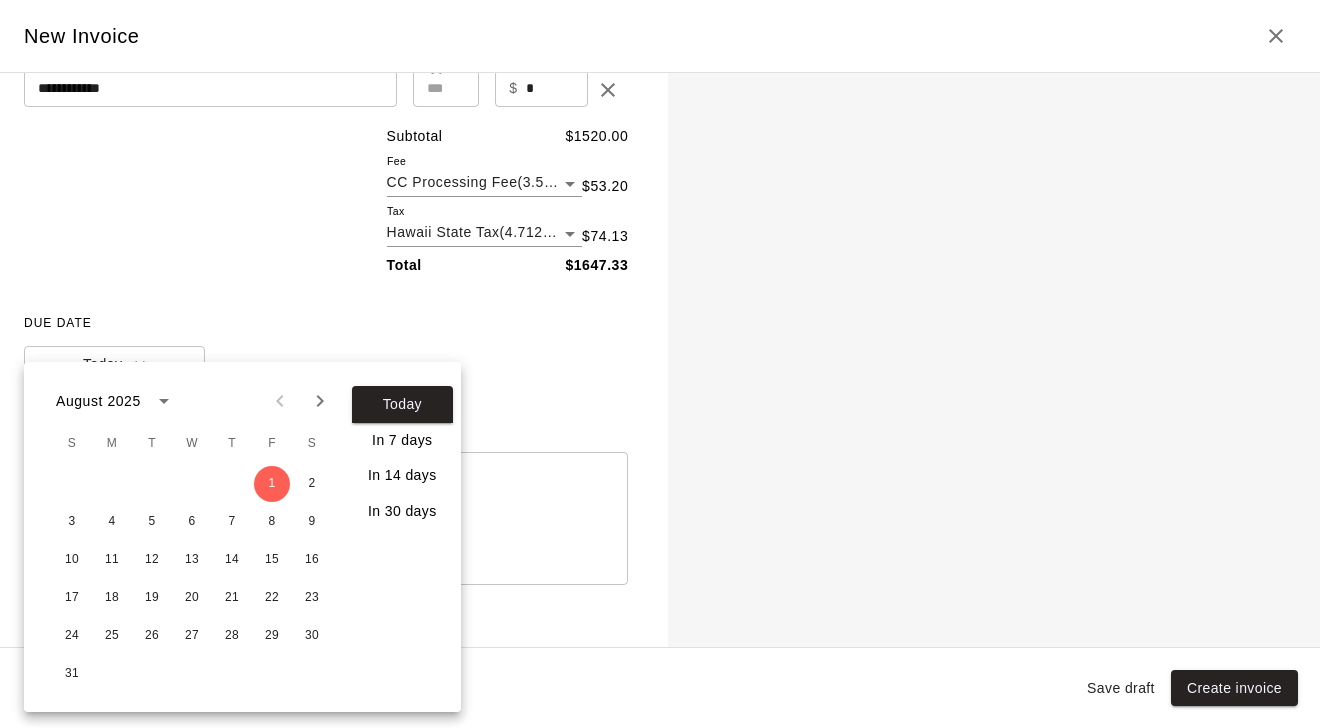 click at bounding box center (660, 364) 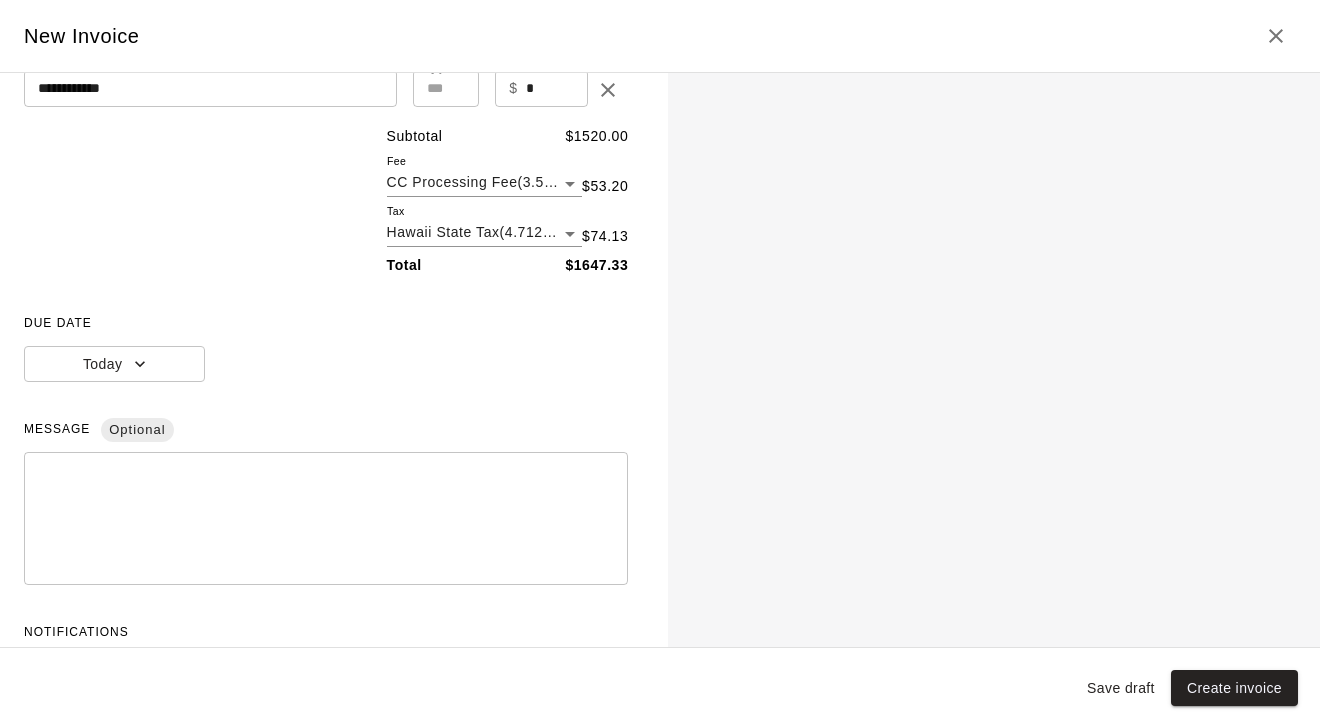 click on "Save draft" at bounding box center [1121, 688] 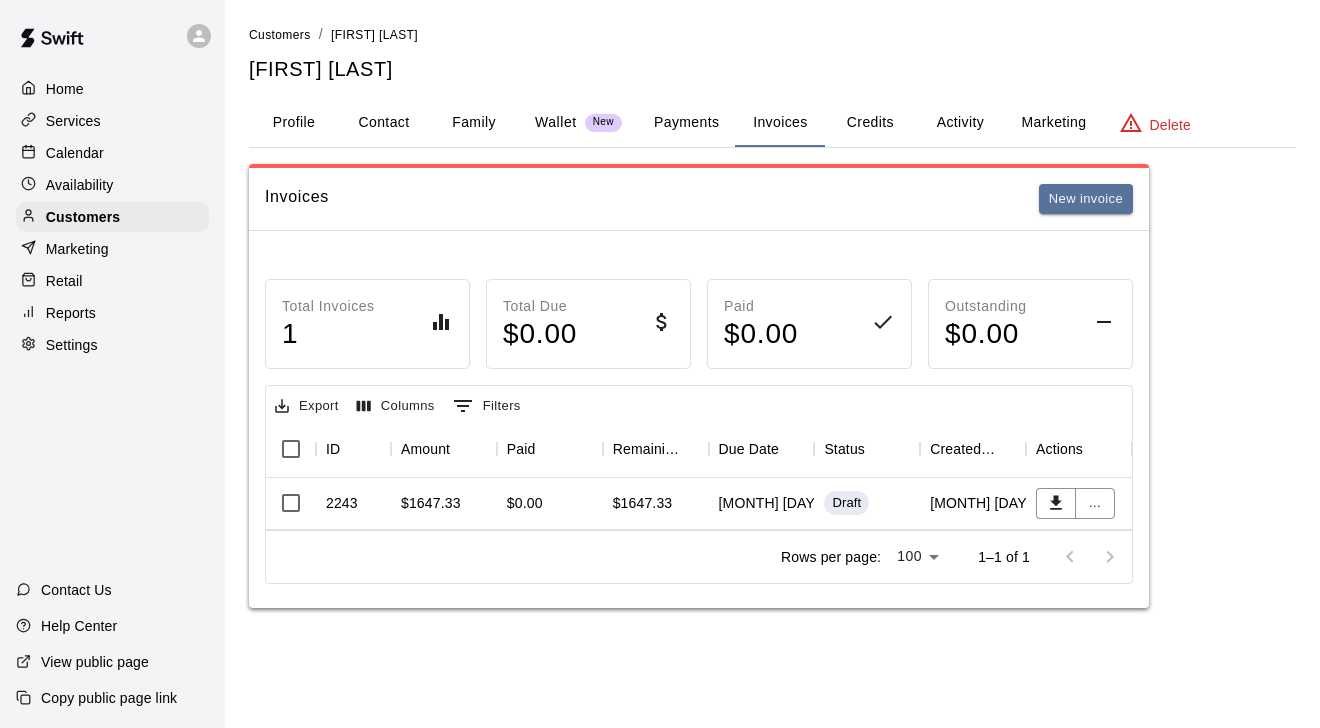 click on "Calendar" at bounding box center [112, 153] 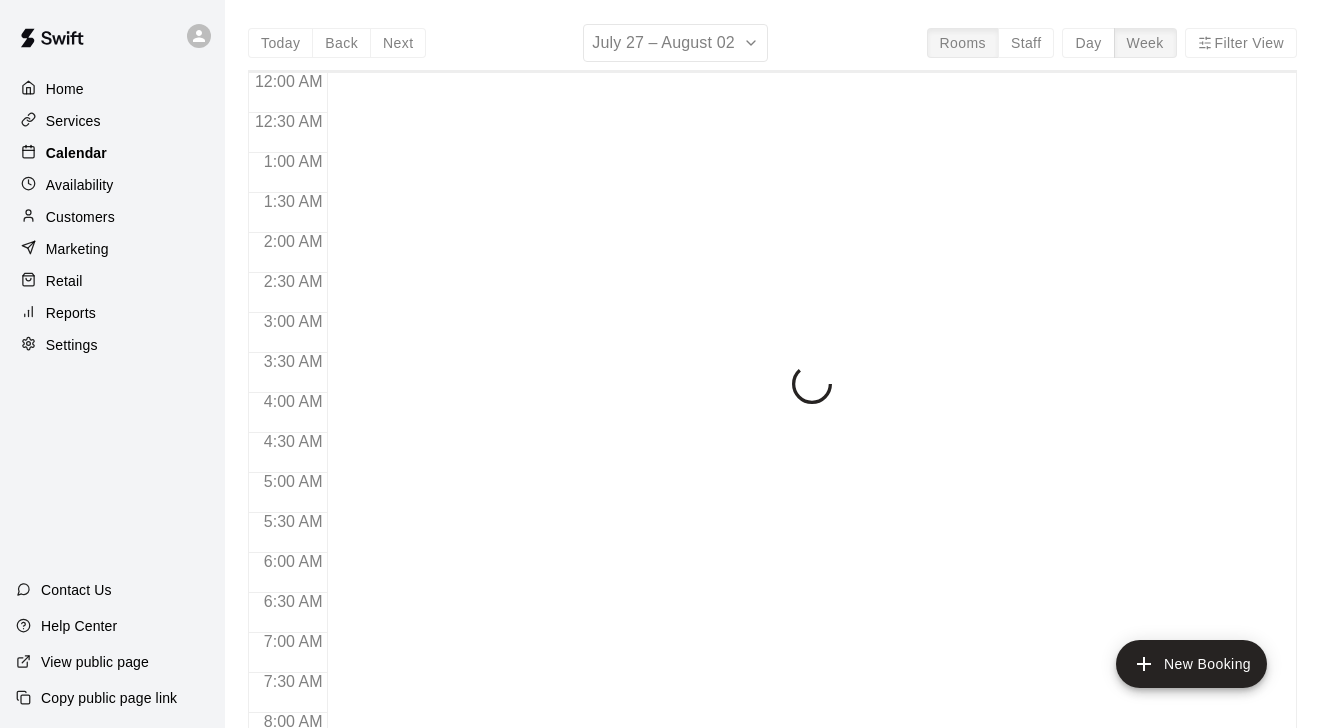 scroll, scrollTop: 892, scrollLeft: 0, axis: vertical 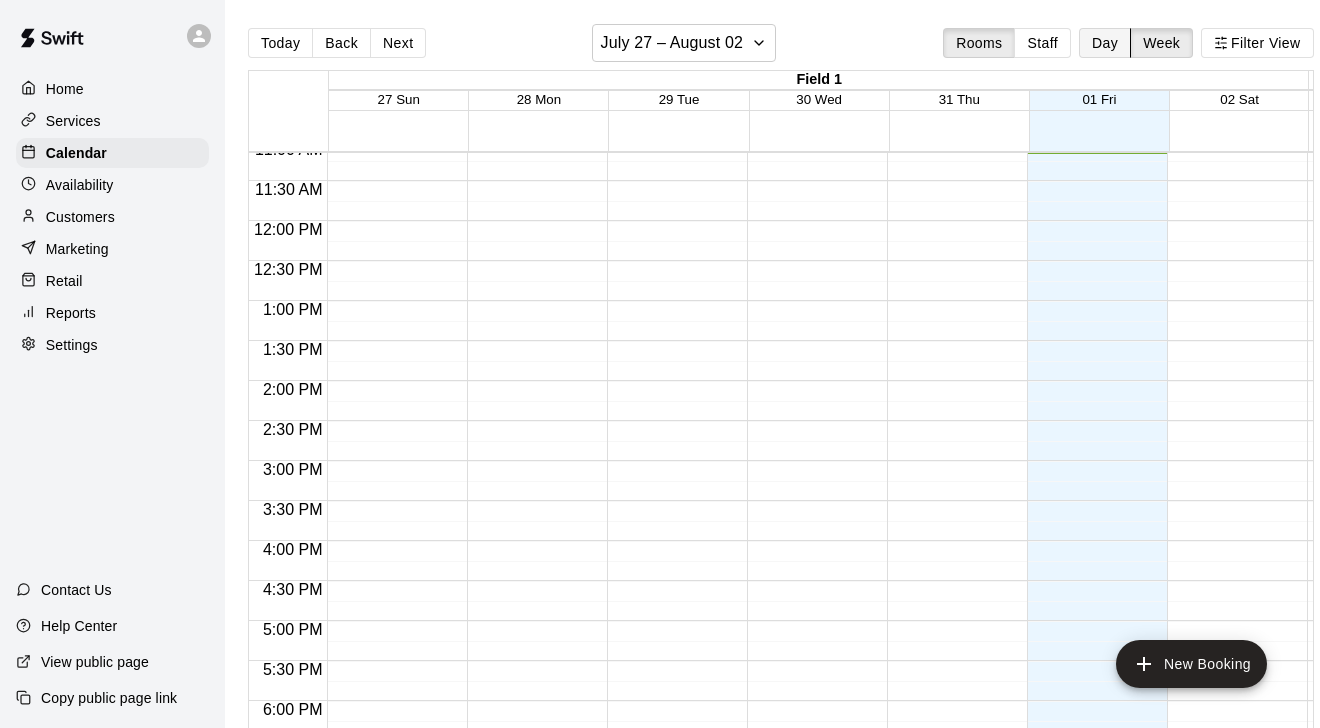 click on "Day" at bounding box center [1105, 43] 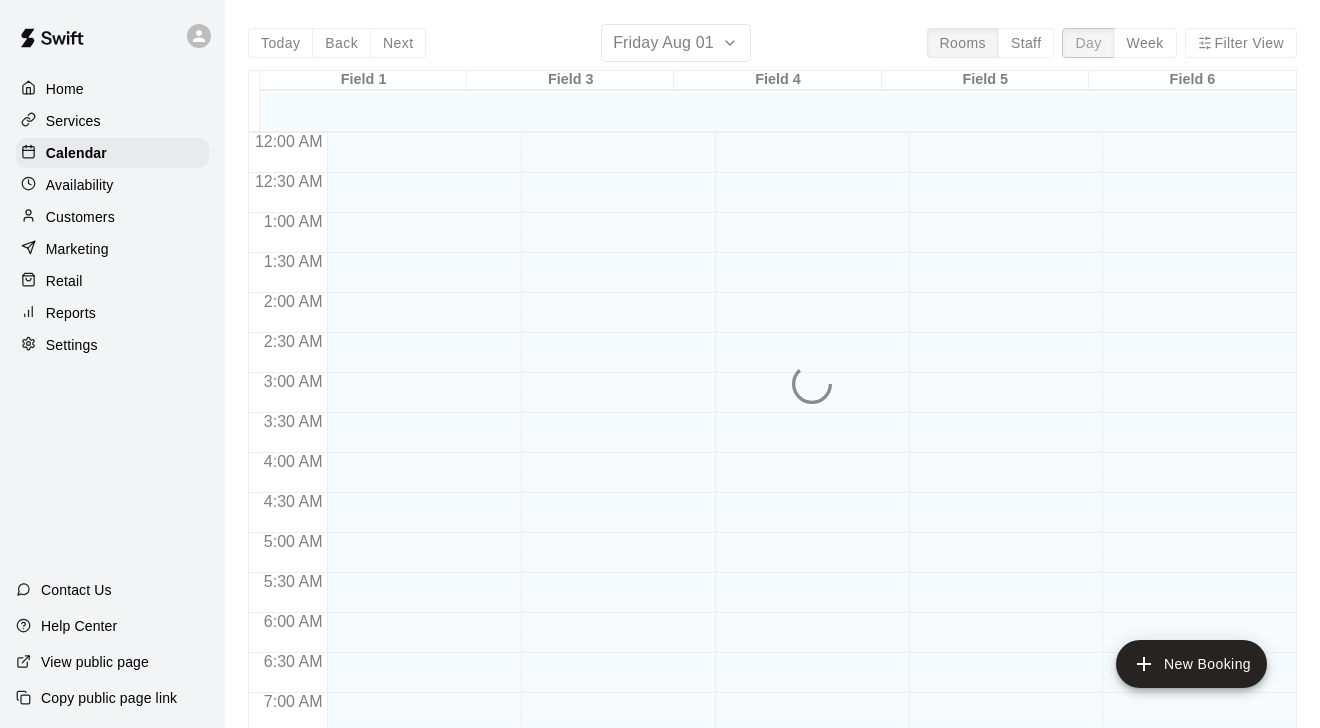 scroll, scrollTop: 892, scrollLeft: 0, axis: vertical 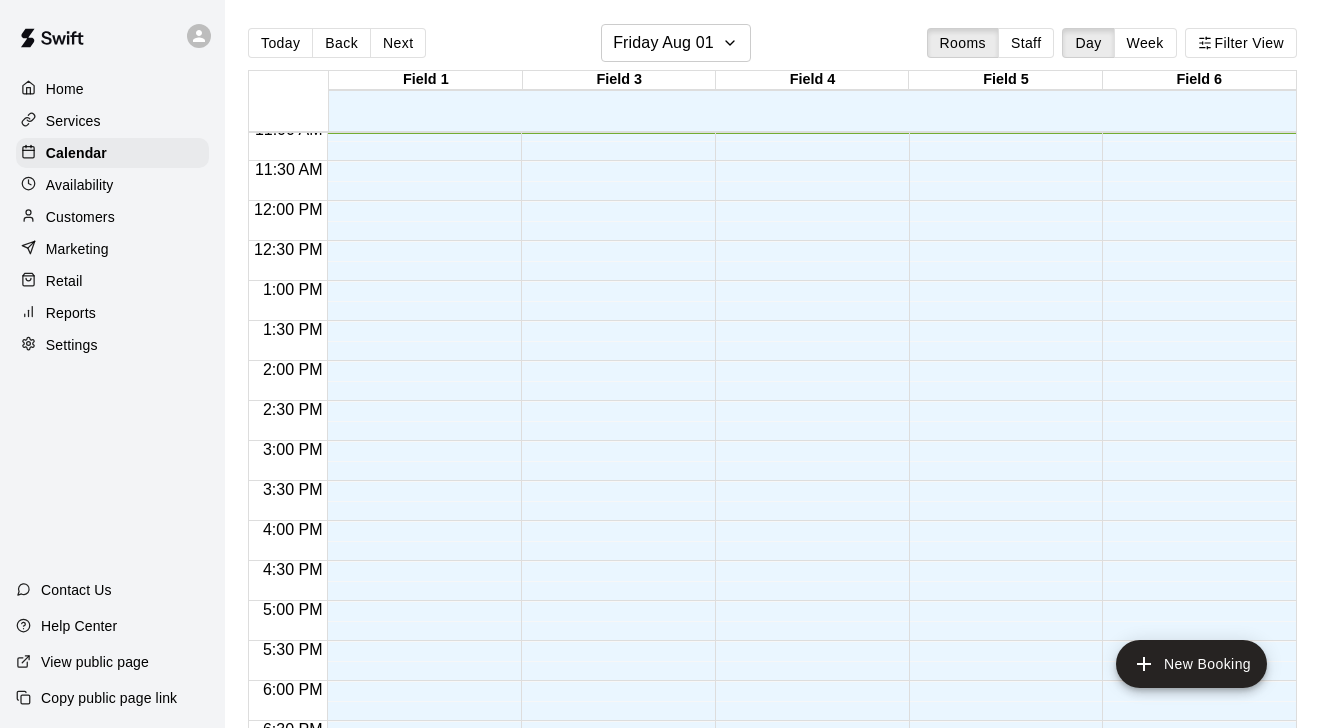 click on "Week" at bounding box center [1145, 43] 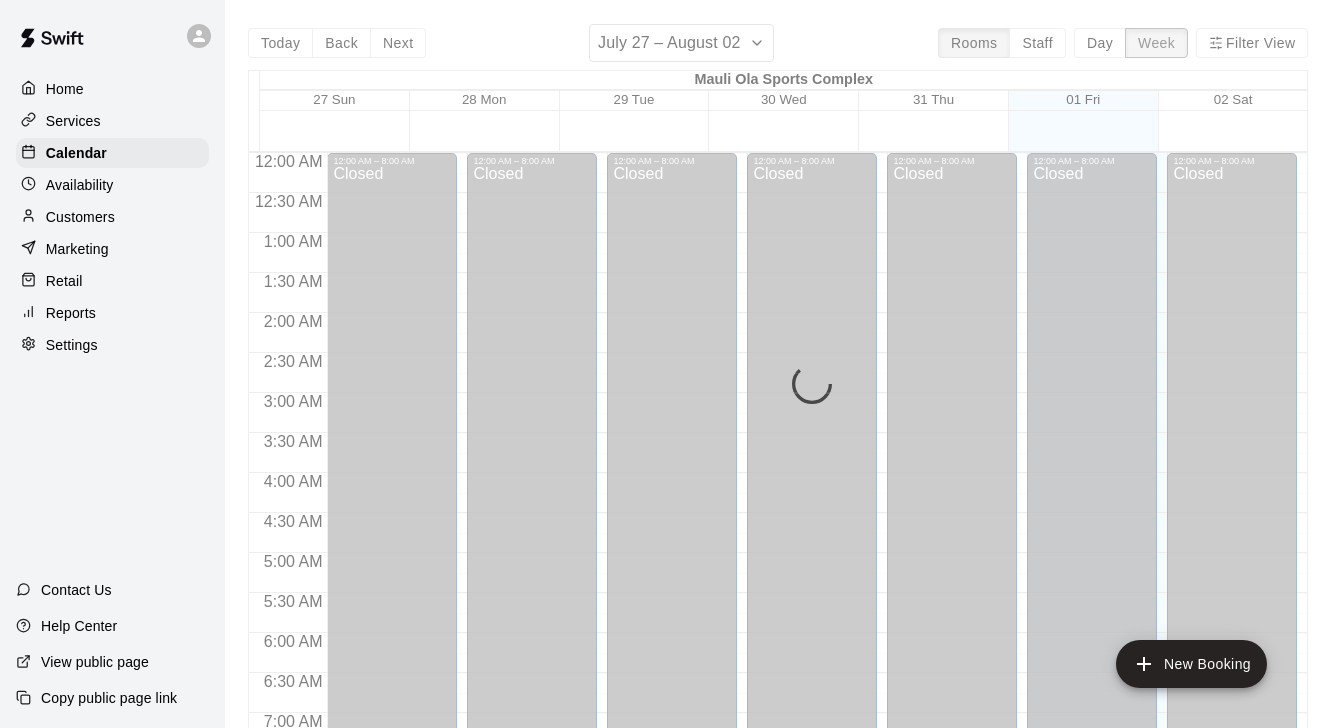 scroll, scrollTop: 892, scrollLeft: 0, axis: vertical 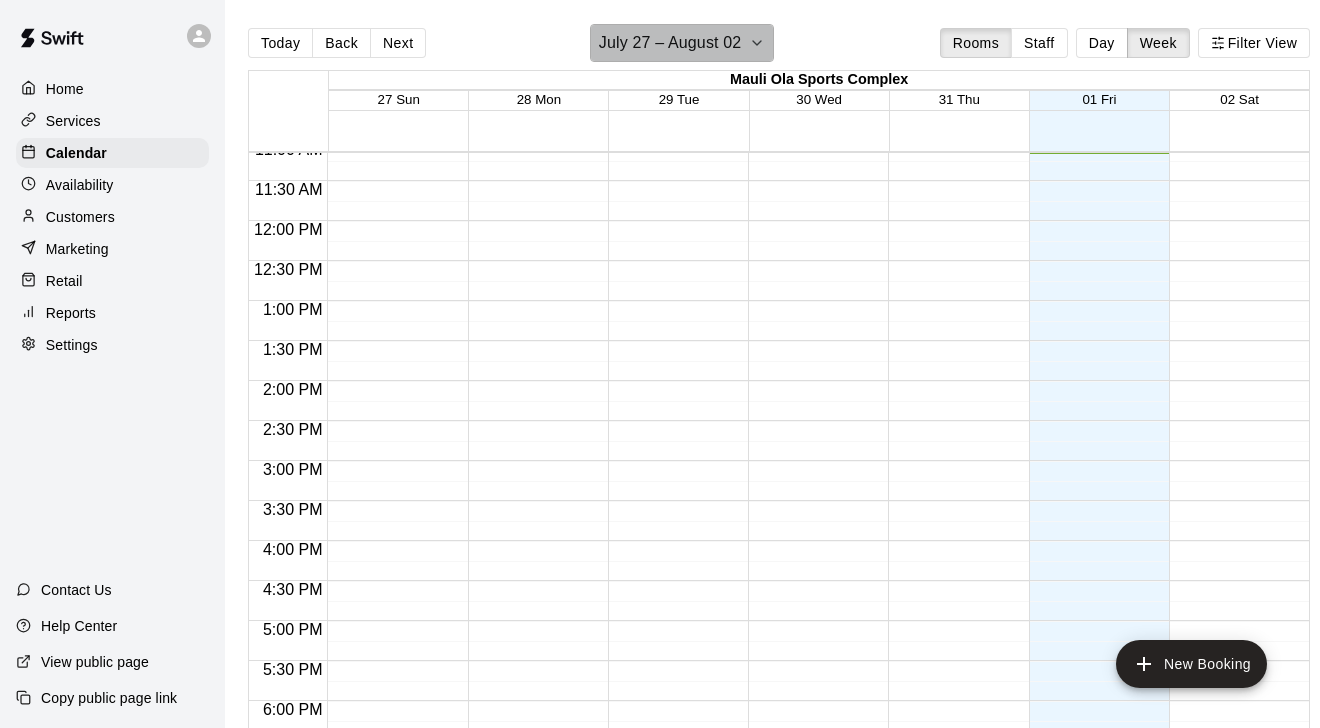 click on "July 27 – August 02" at bounding box center (670, 43) 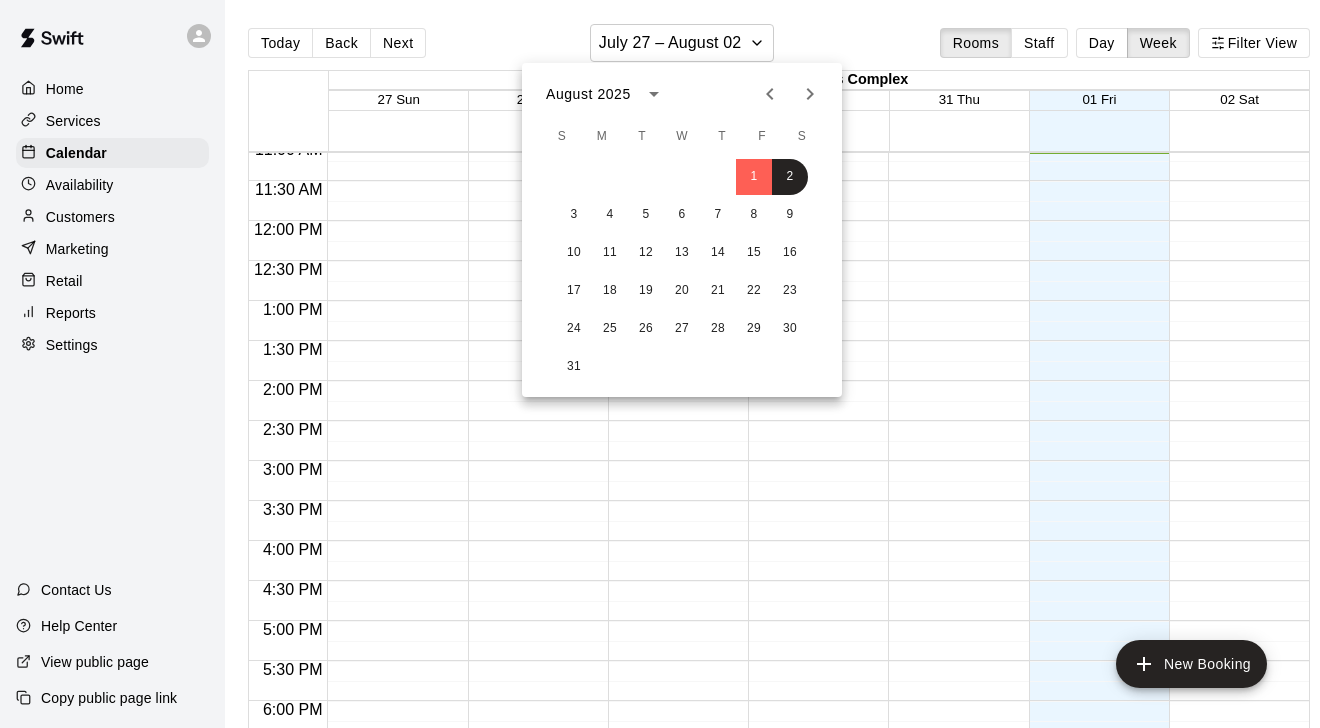 click 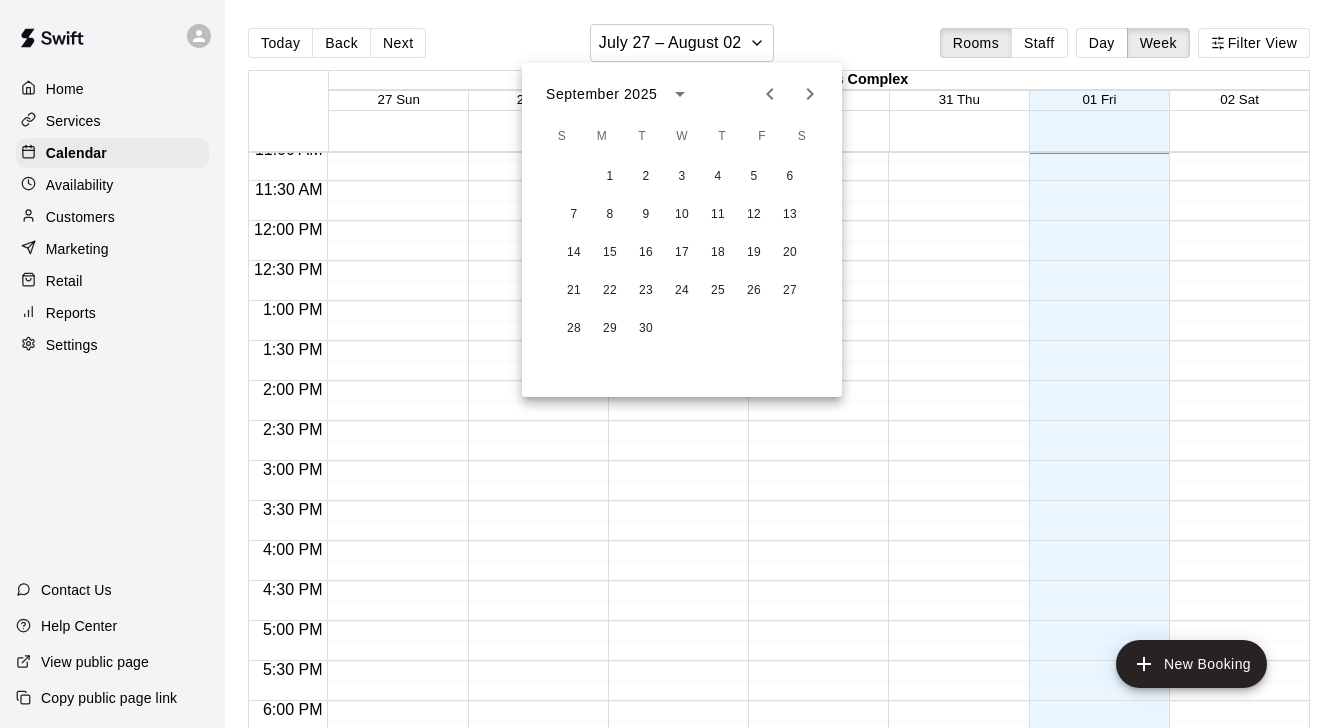 click 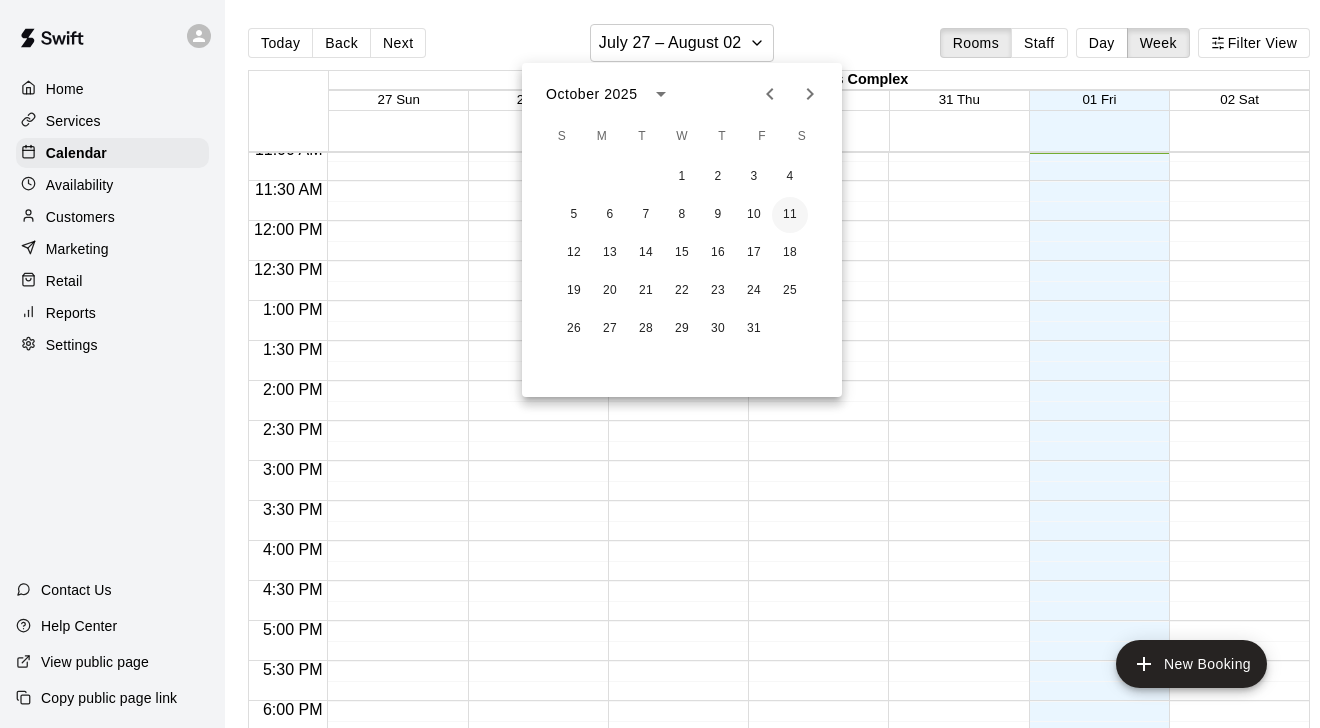 click on "11" at bounding box center [790, 215] 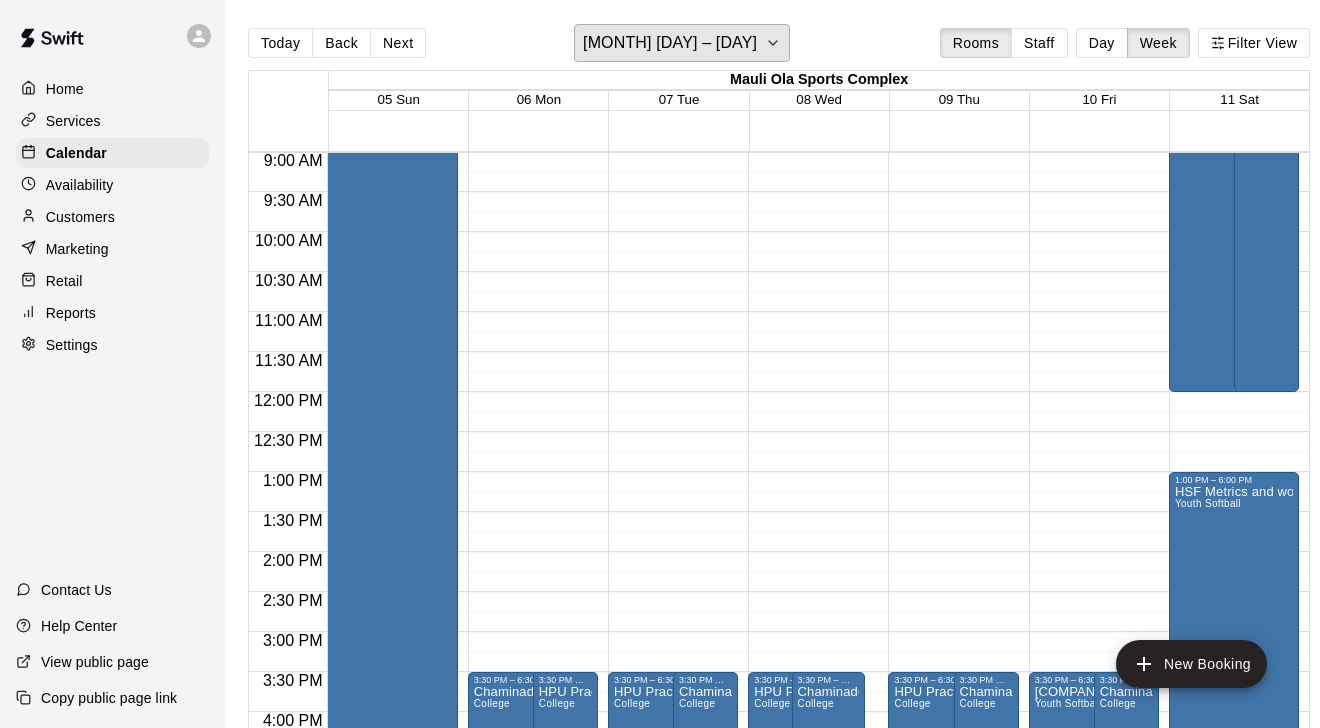 scroll, scrollTop: 723, scrollLeft: 0, axis: vertical 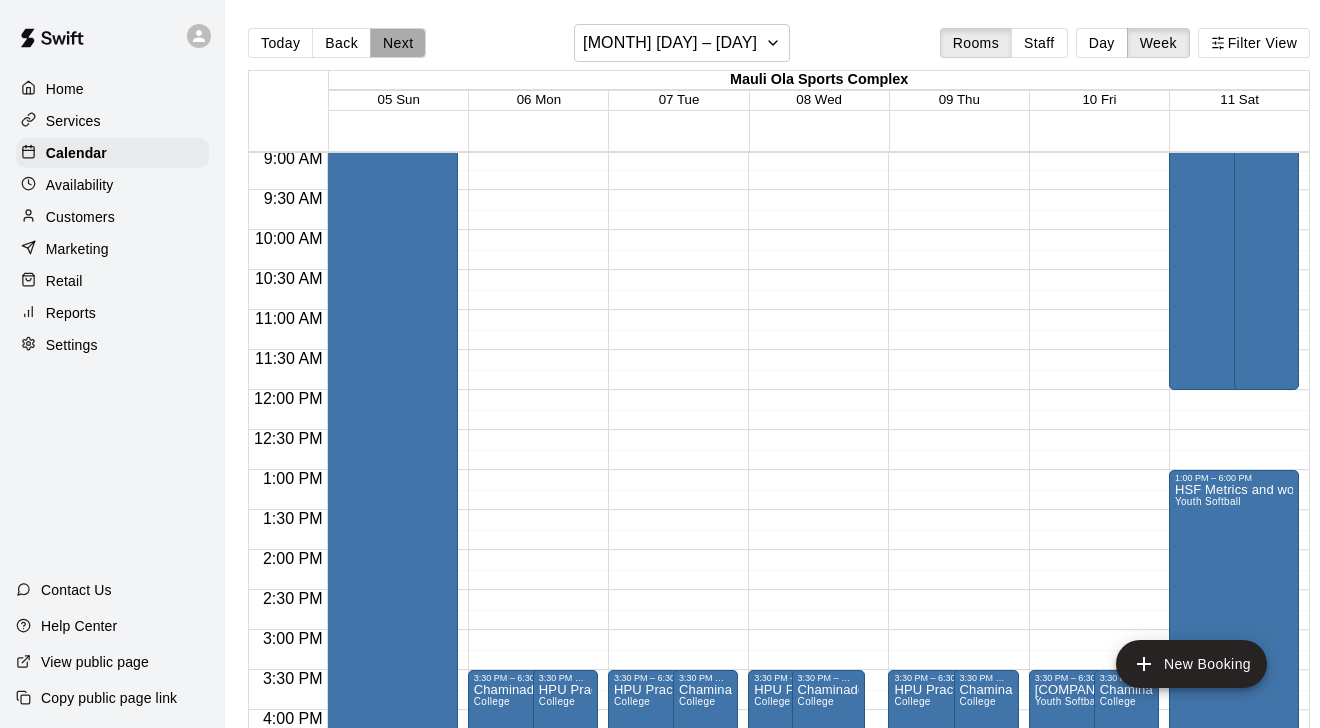 click on "Next" at bounding box center (398, 43) 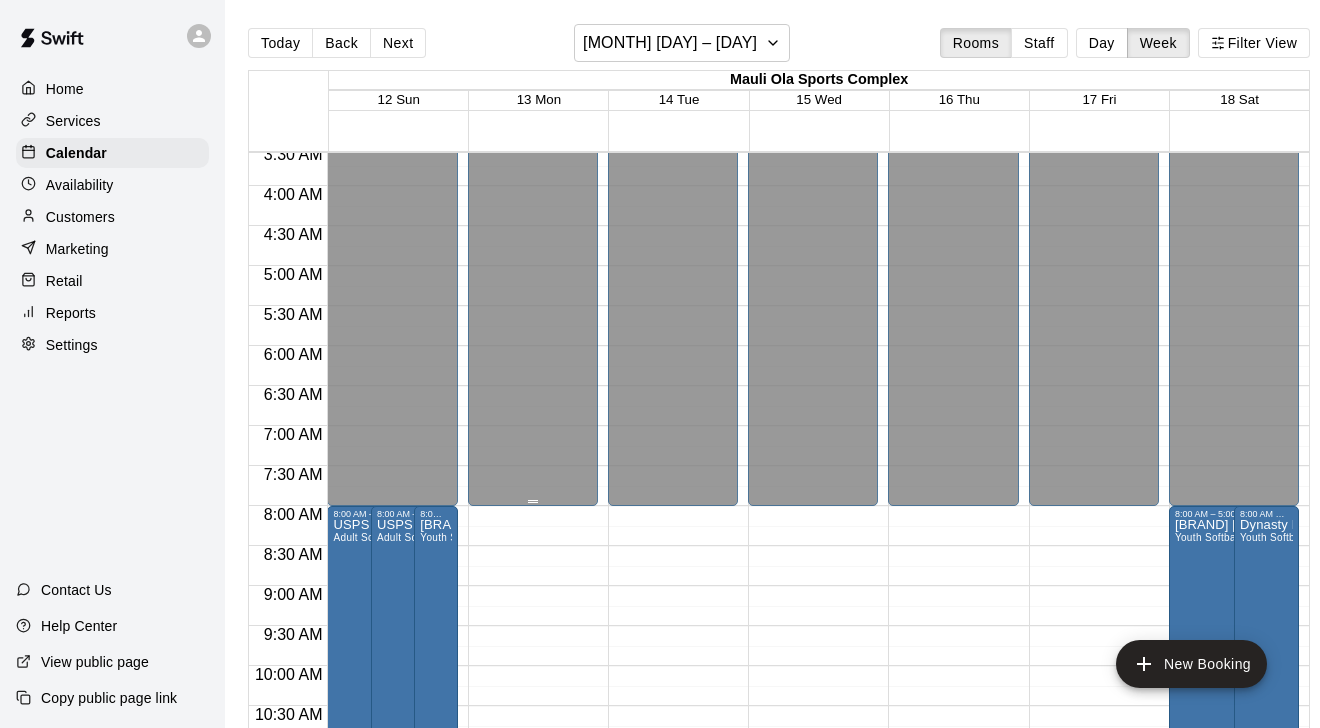 scroll, scrollTop: 291, scrollLeft: 0, axis: vertical 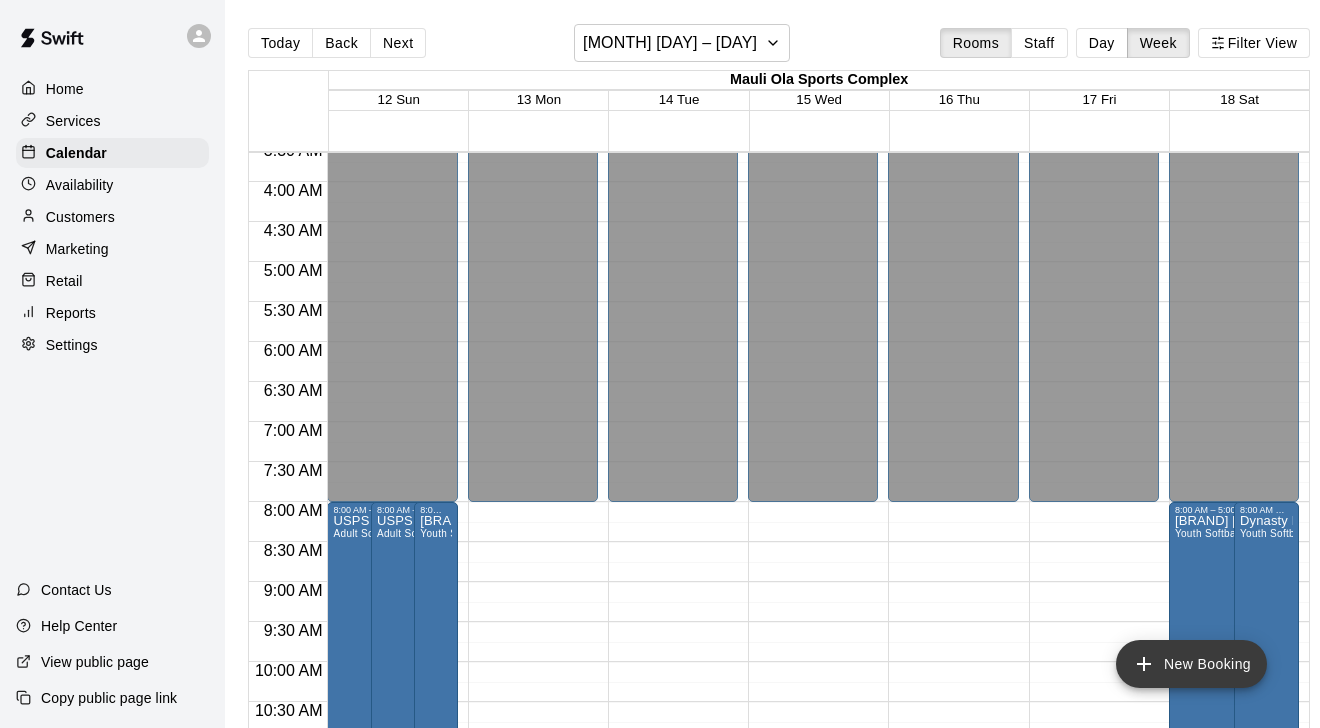 click on "New Booking" at bounding box center (1191, 664) 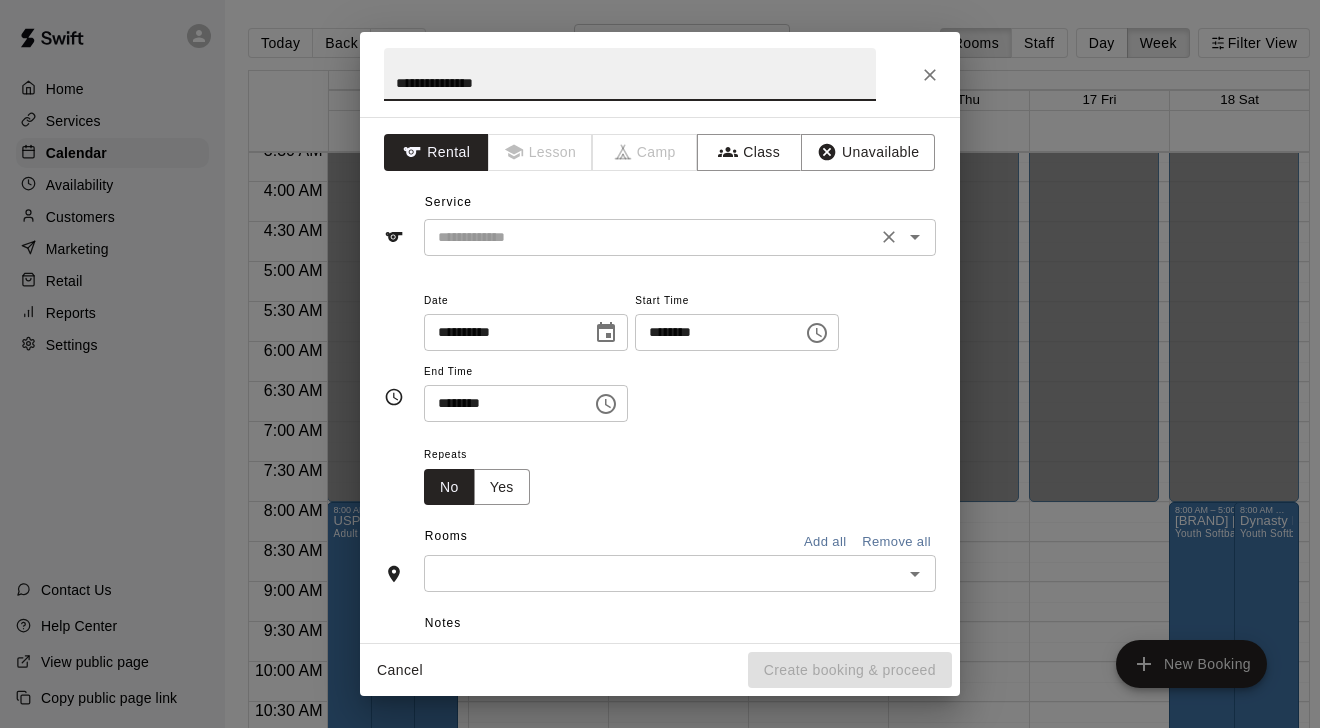 click at bounding box center (650, 237) 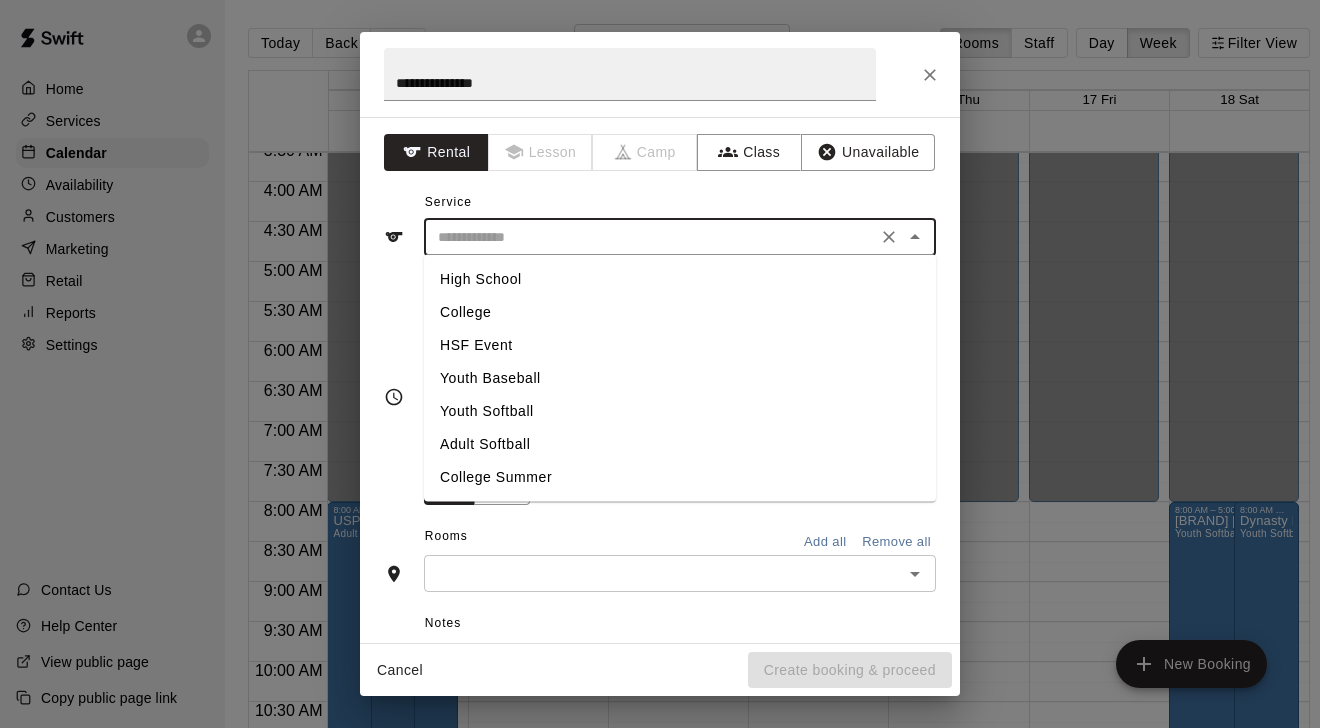 click on "Adult Softball" at bounding box center (680, 444) 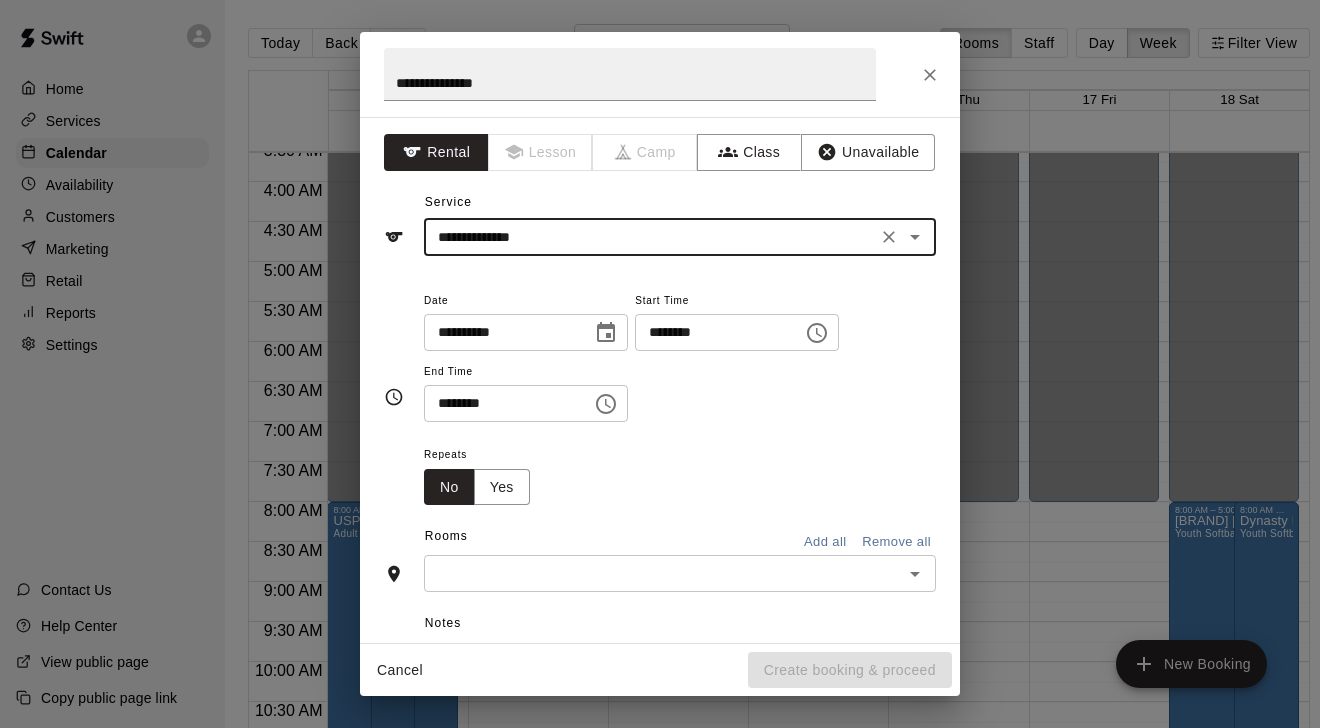 click 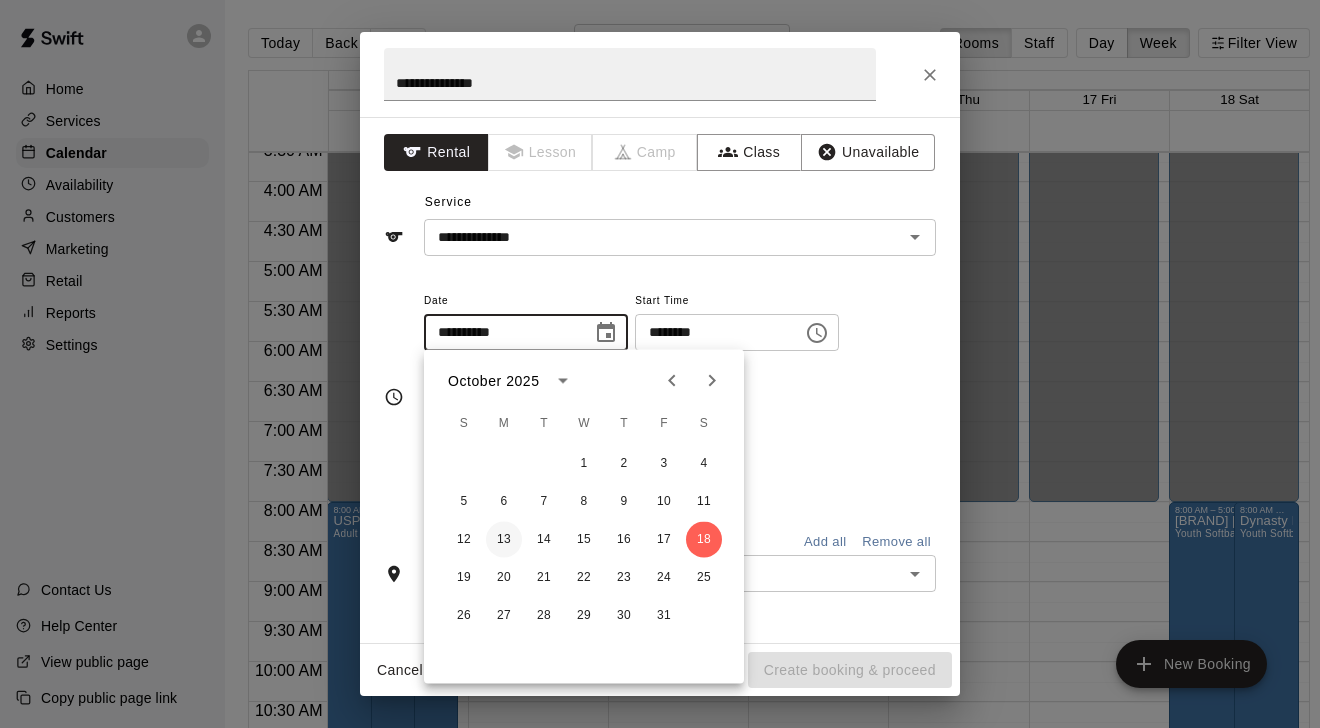 click on "13" at bounding box center (504, 540) 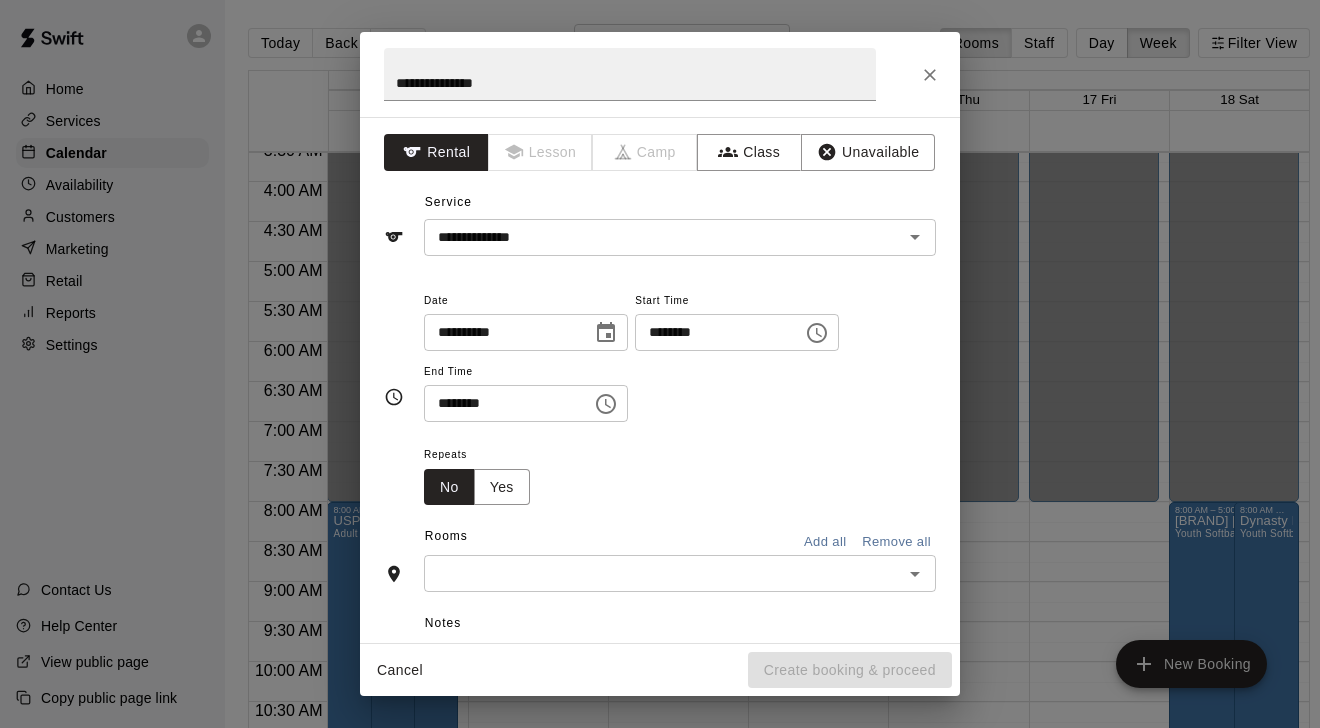 click on "********" at bounding box center (712, 332) 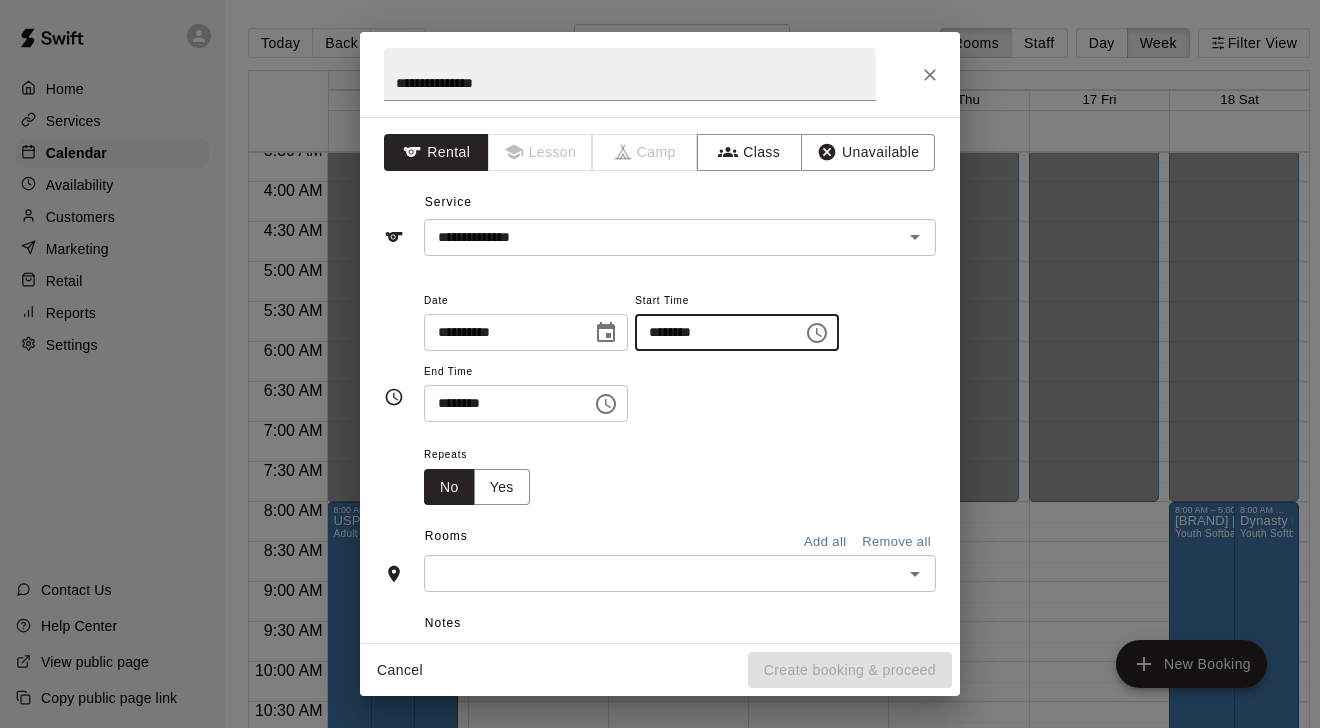 click on "********" at bounding box center (501, 403) 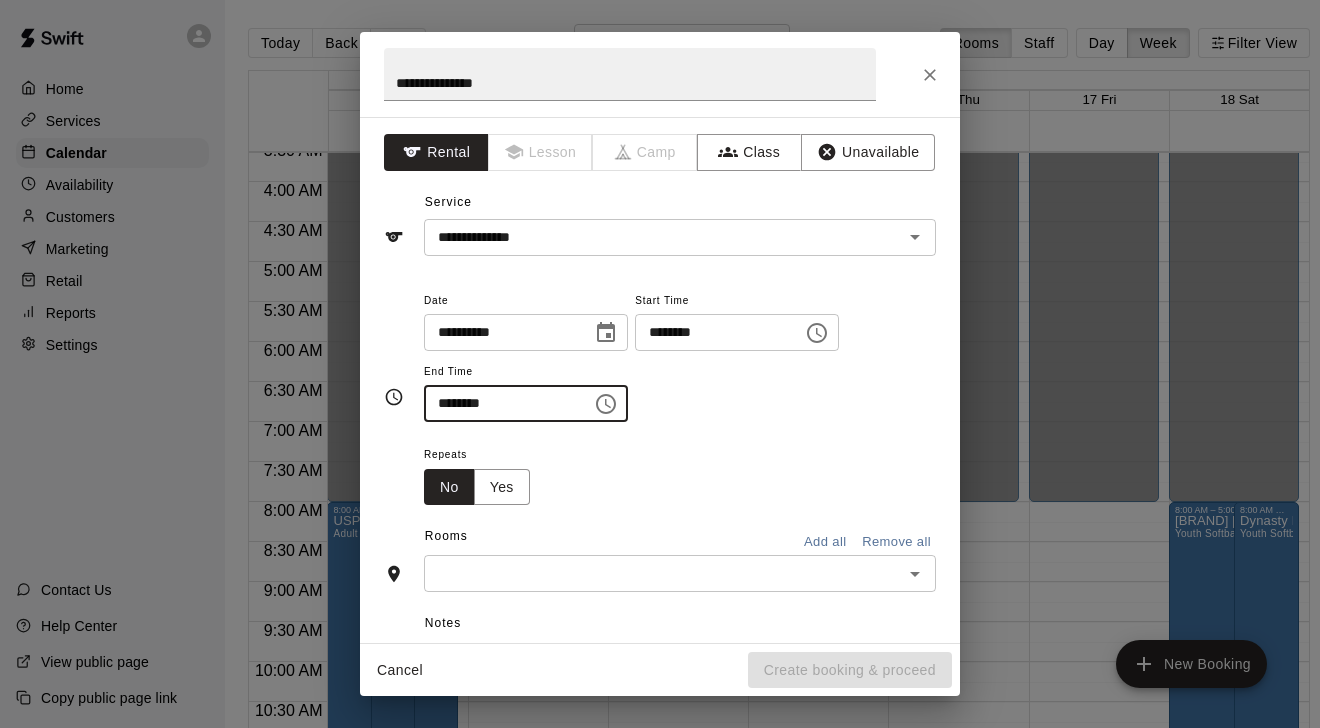 click on "​" at bounding box center [680, 573] 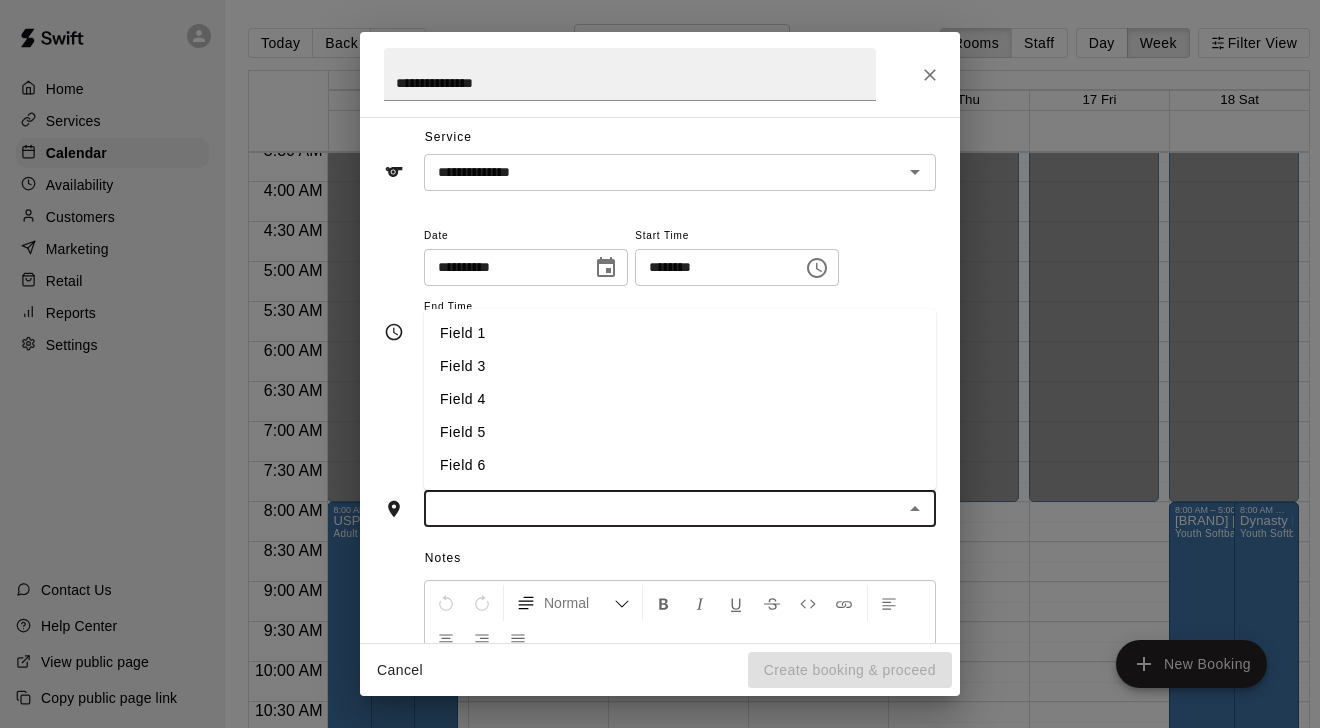 scroll, scrollTop: 70, scrollLeft: 0, axis: vertical 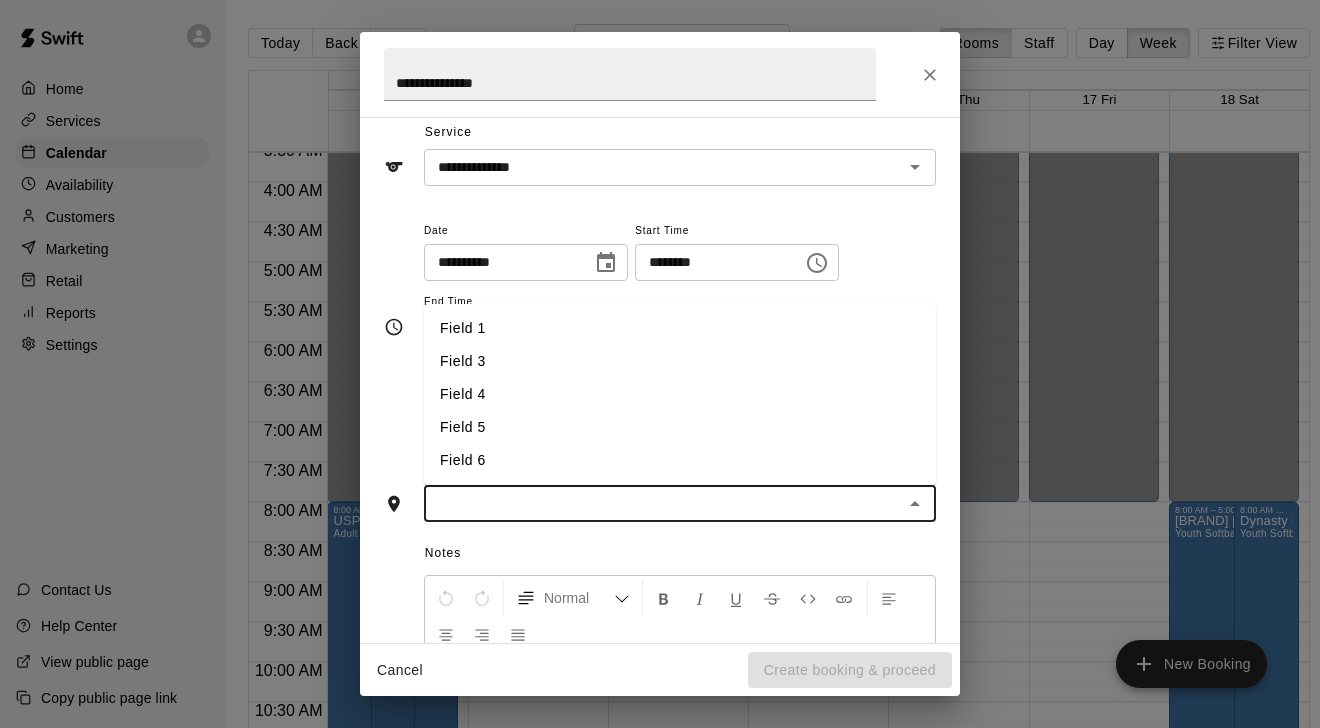 click on "Field 3" at bounding box center [680, 361] 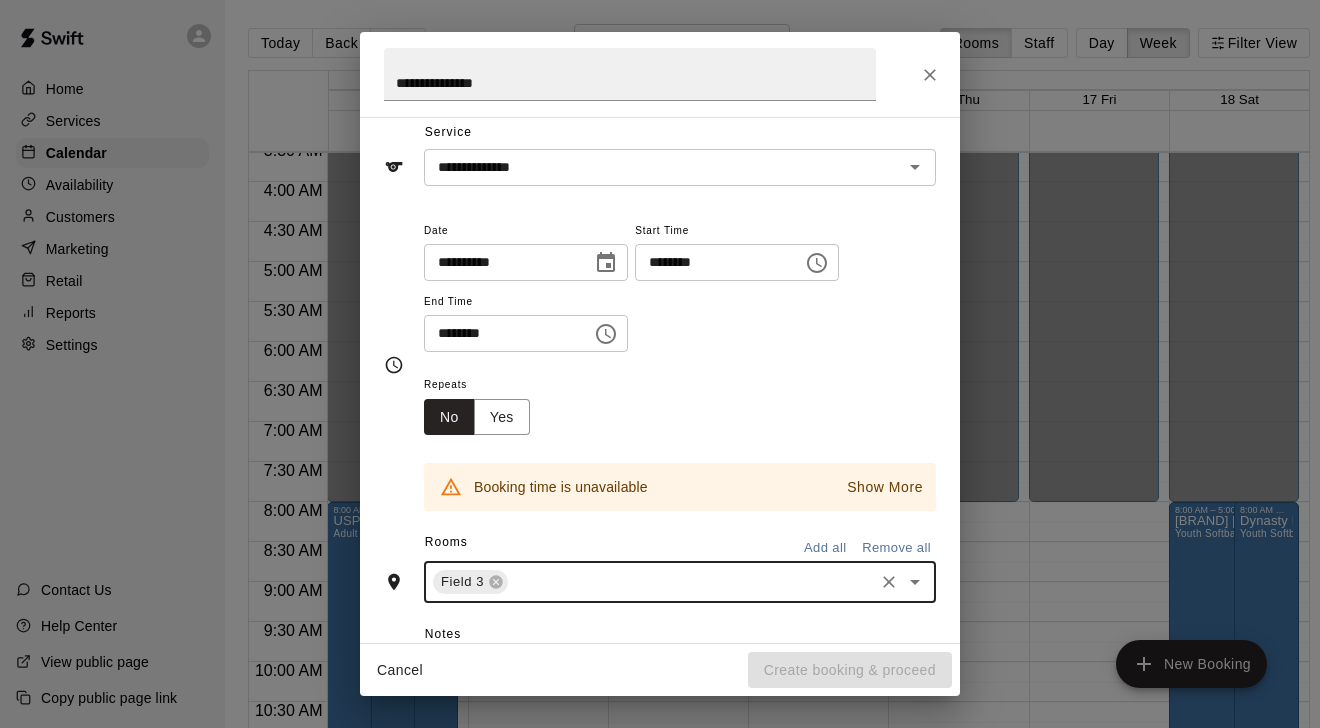 click at bounding box center [691, 582] 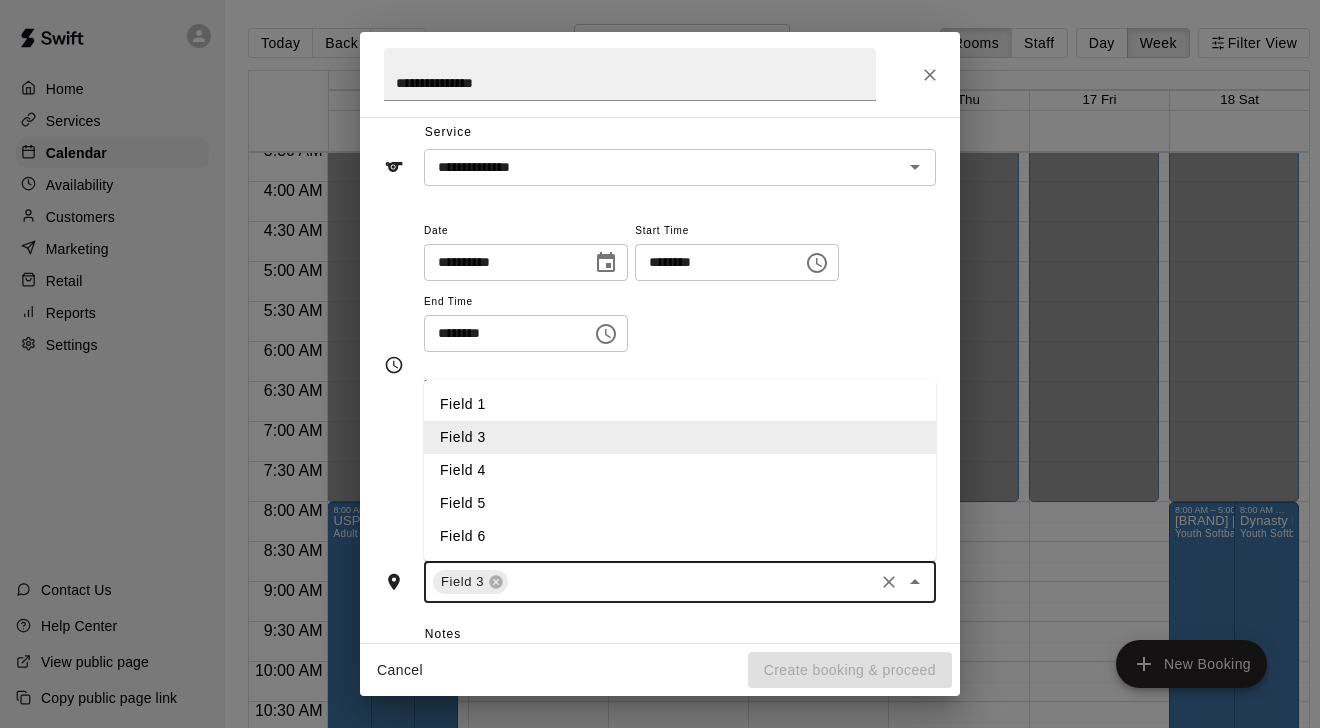 click at bounding box center [691, 582] 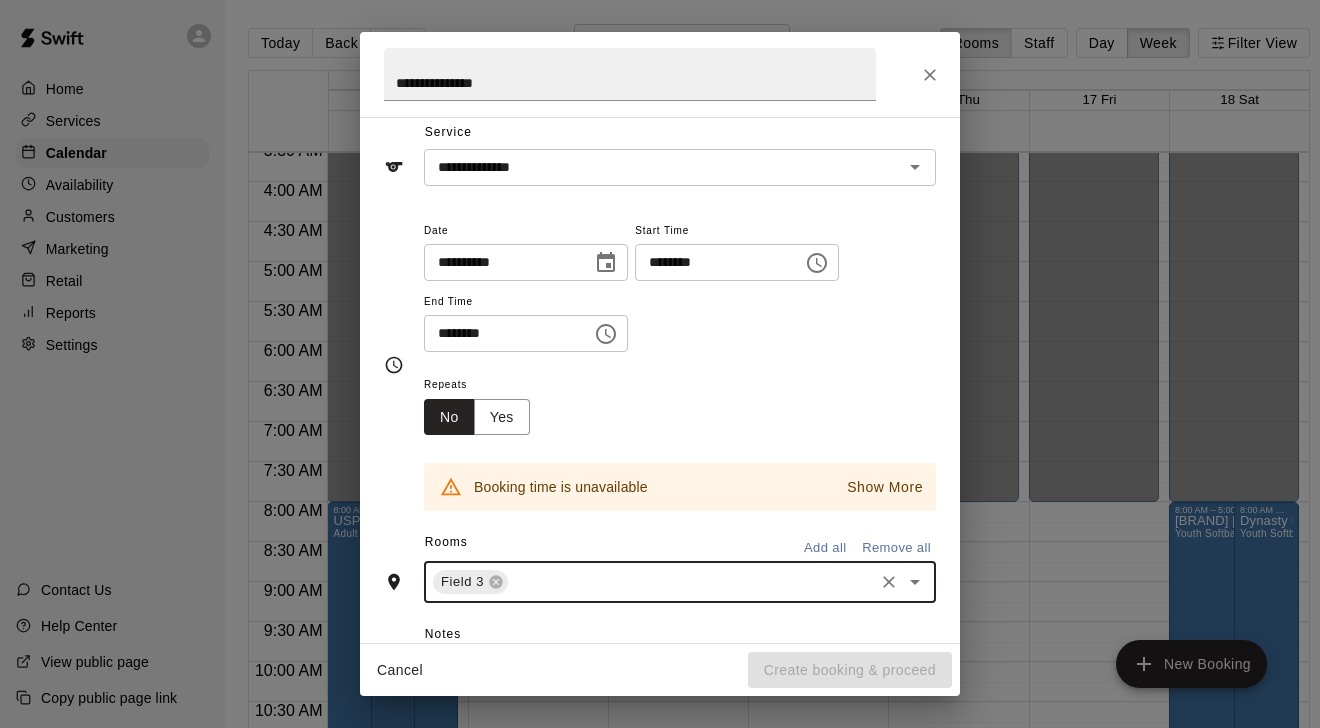 click on "Field 3 ​" at bounding box center (680, 582) 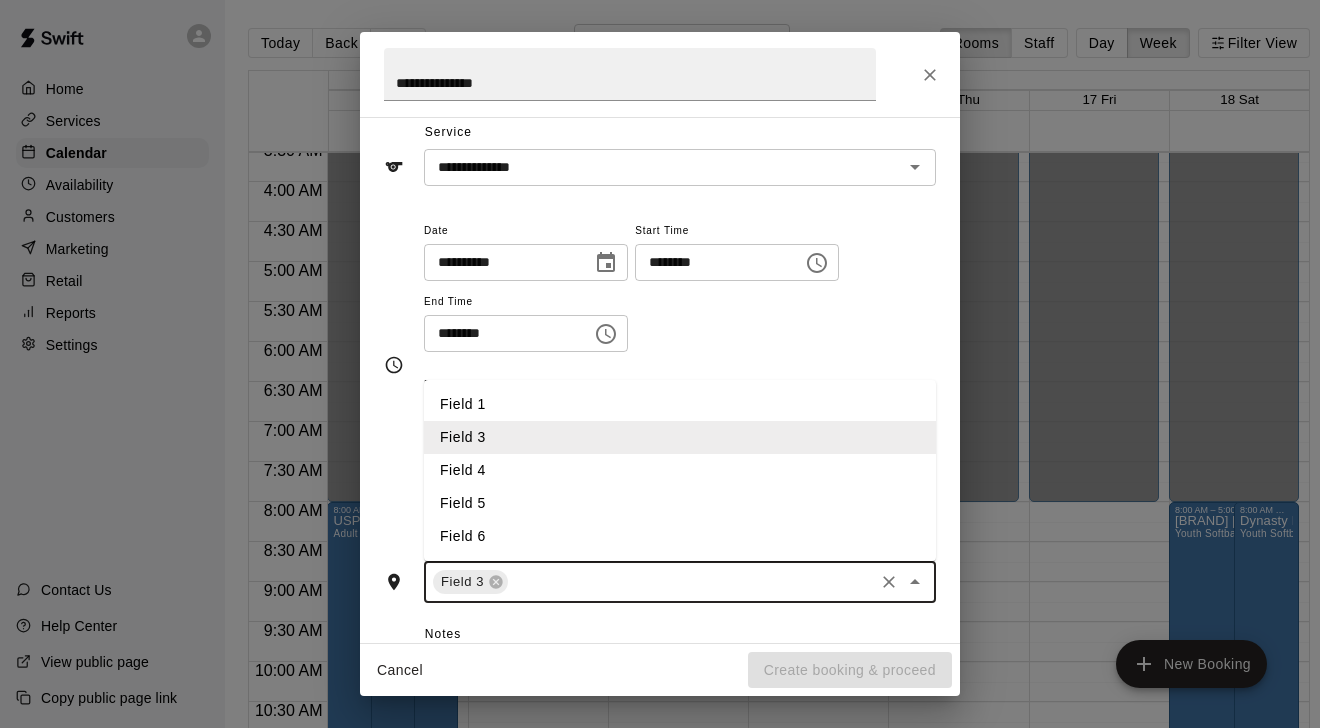 click on "Field 4" at bounding box center (680, 470) 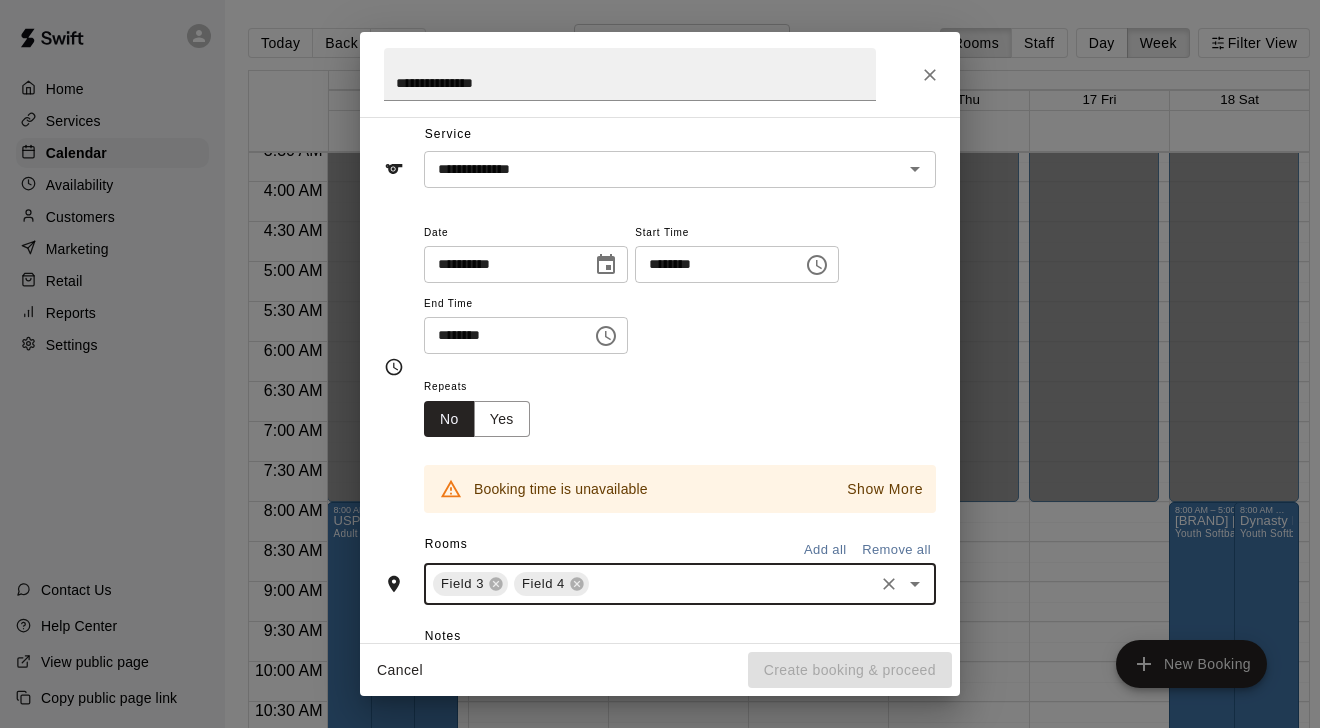 scroll, scrollTop: 81, scrollLeft: 0, axis: vertical 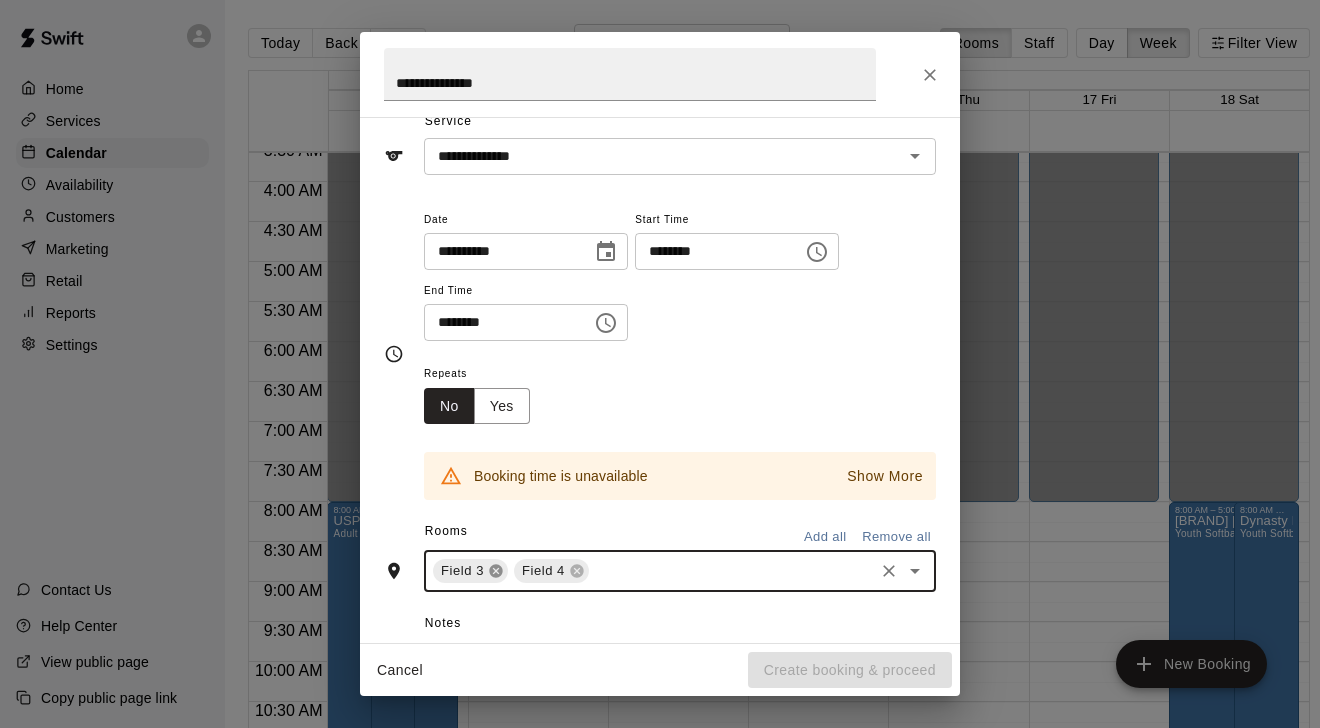 click 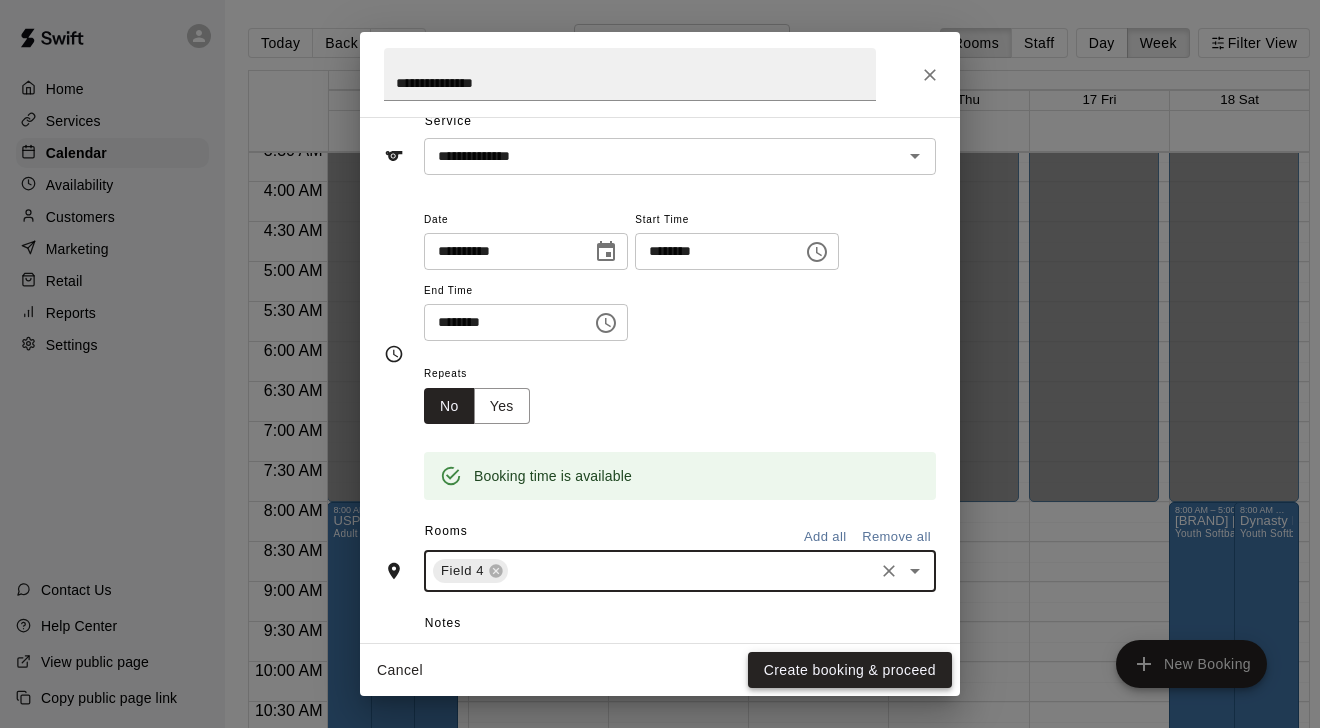 click on "Create booking & proceed" at bounding box center (850, 670) 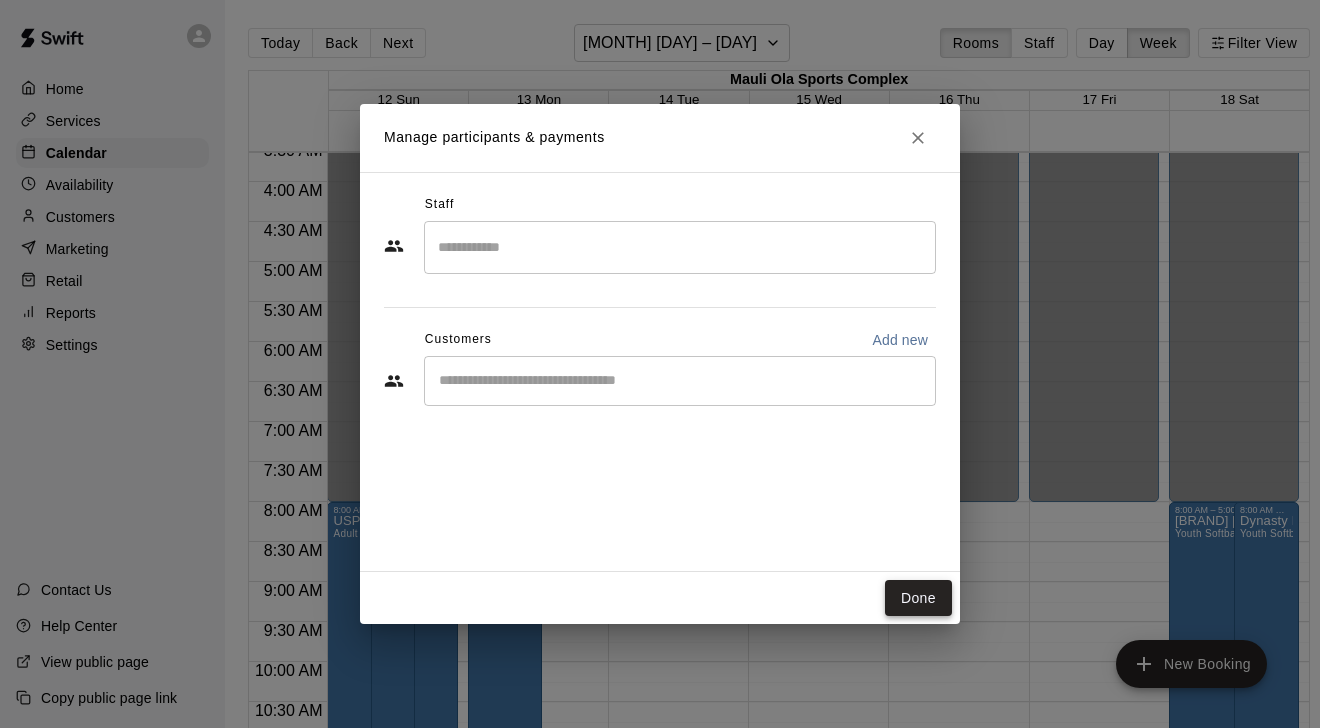click on "Done" at bounding box center [918, 598] 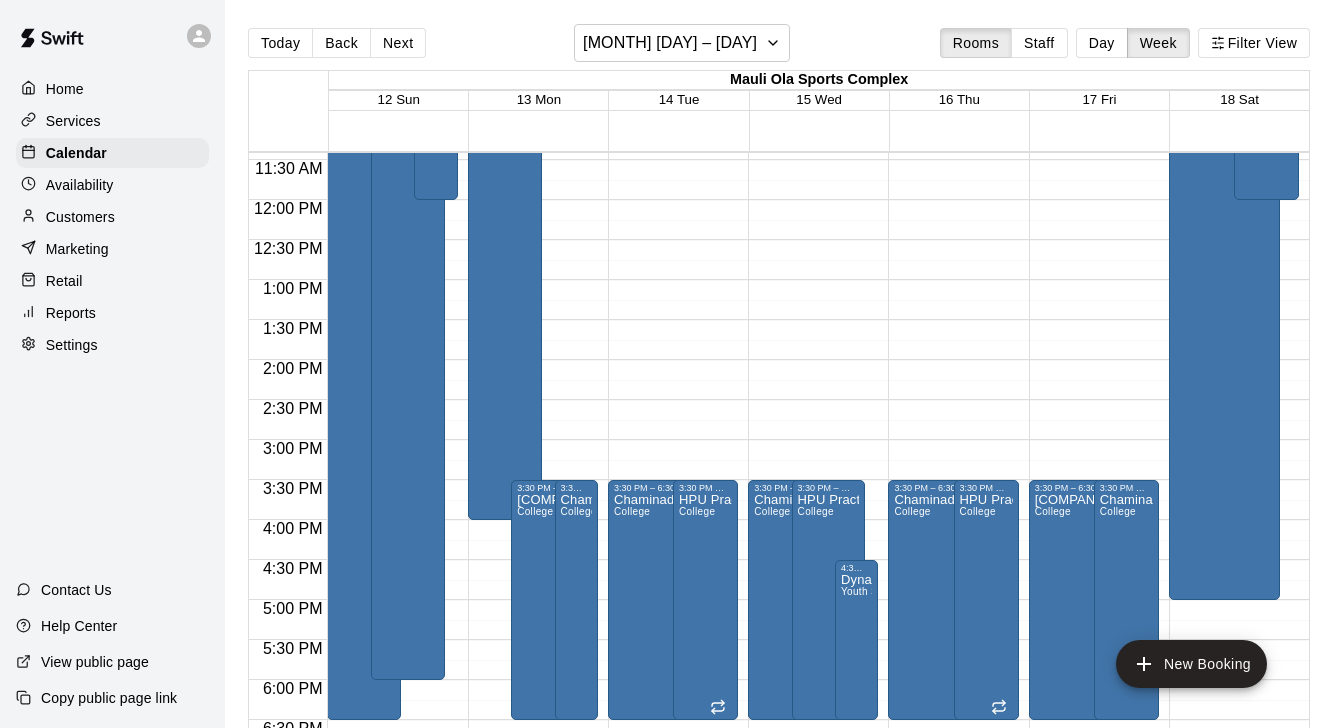 scroll, scrollTop: 1060, scrollLeft: 0, axis: vertical 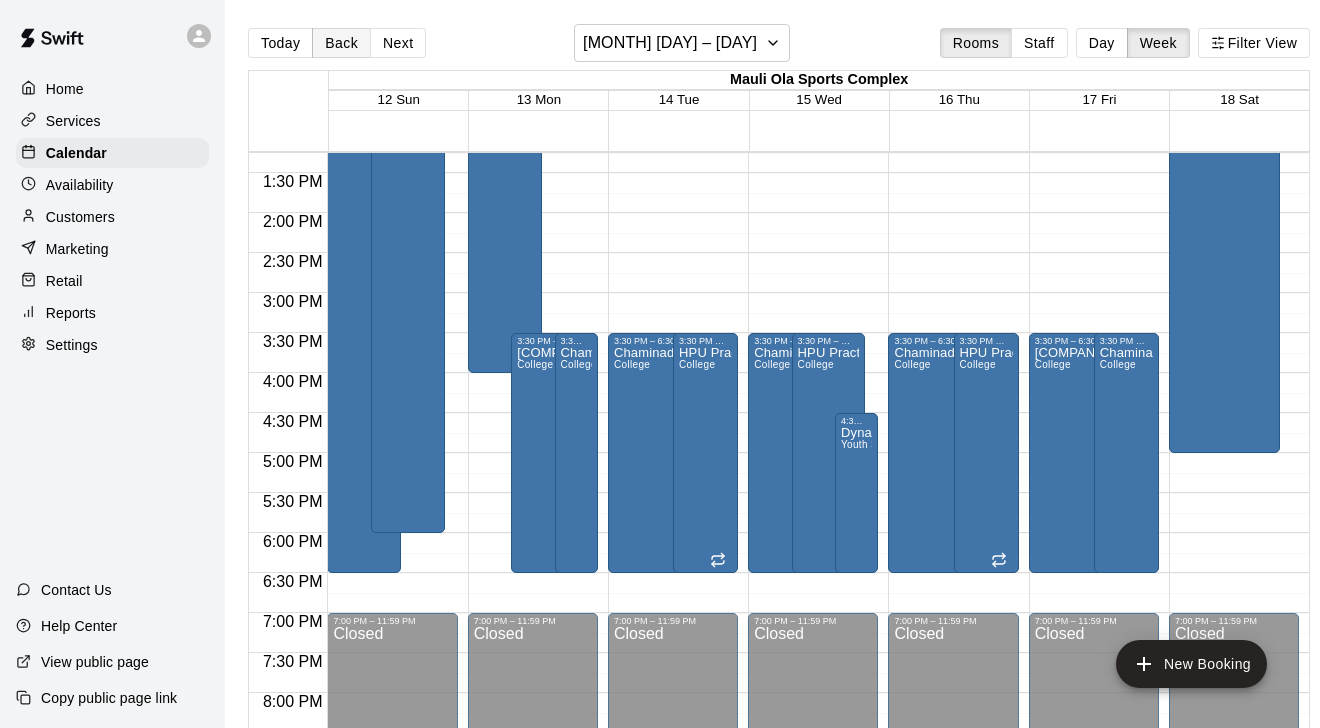 click on "Back" at bounding box center (341, 43) 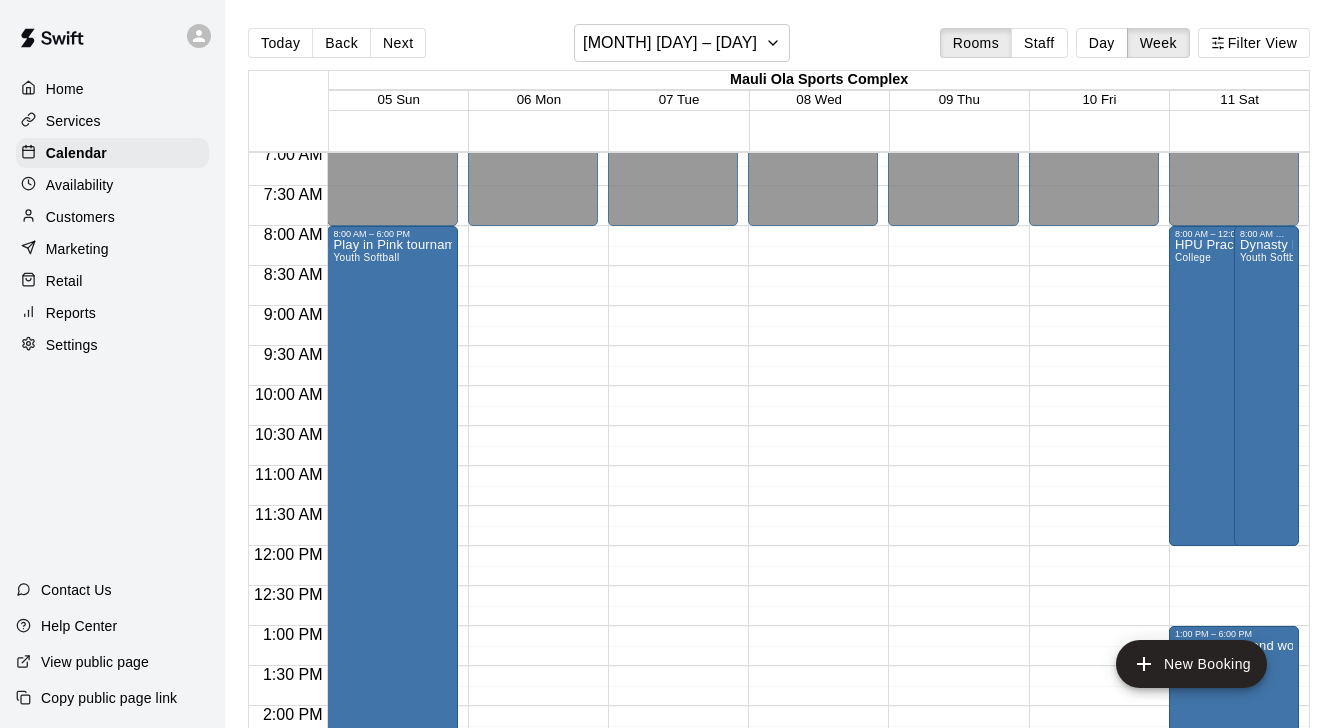 scroll, scrollTop: 517, scrollLeft: 0, axis: vertical 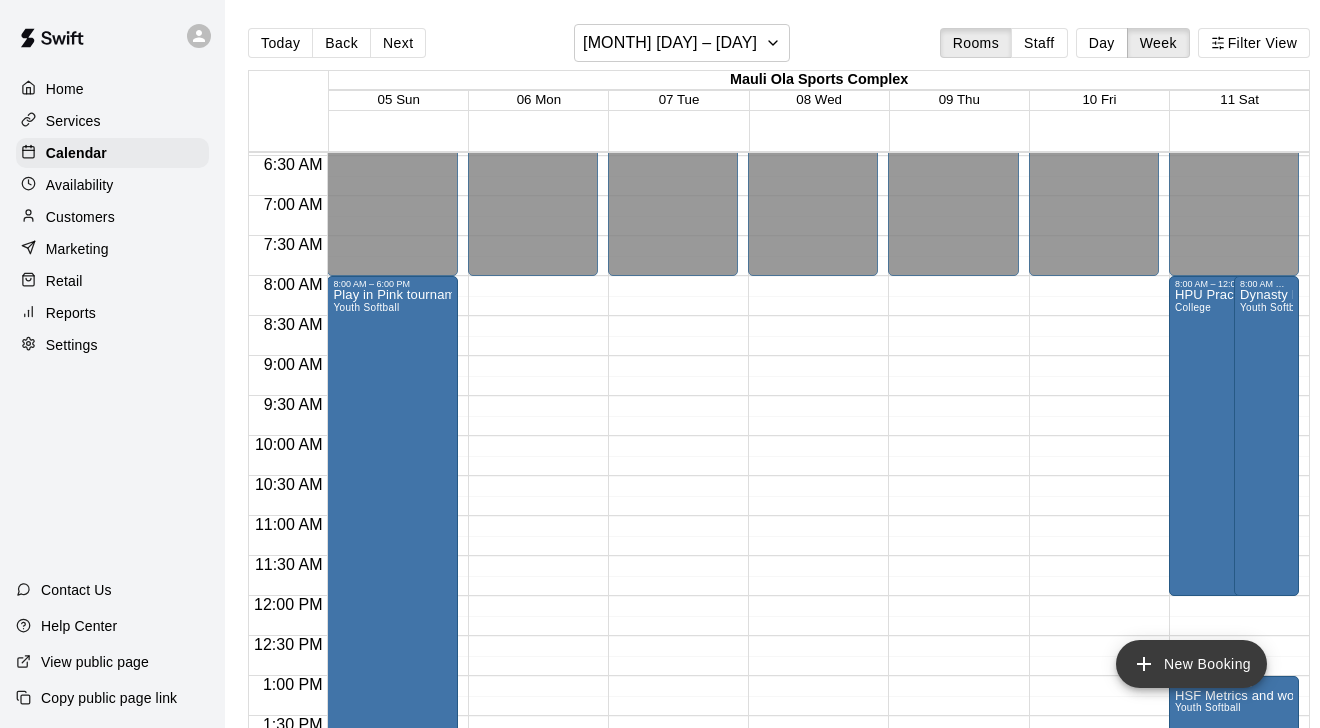 click on "New Booking" at bounding box center (1191, 664) 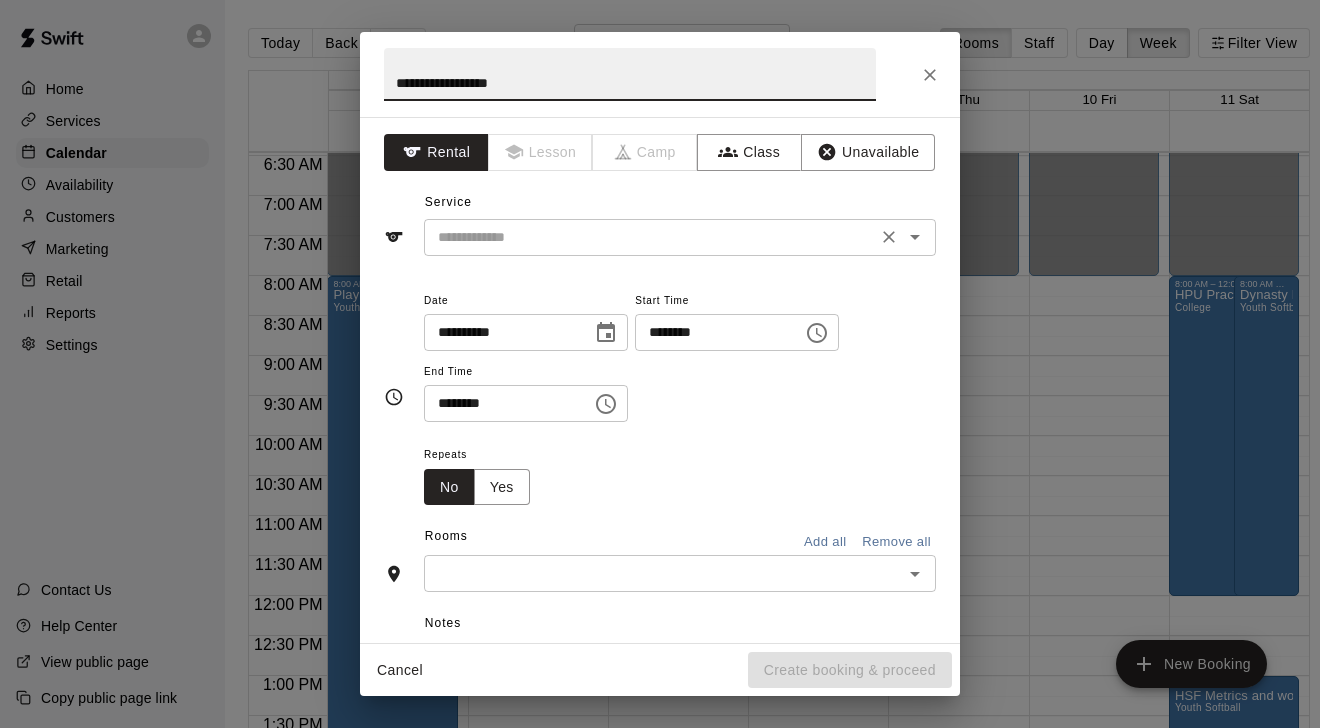 click at bounding box center [650, 237] 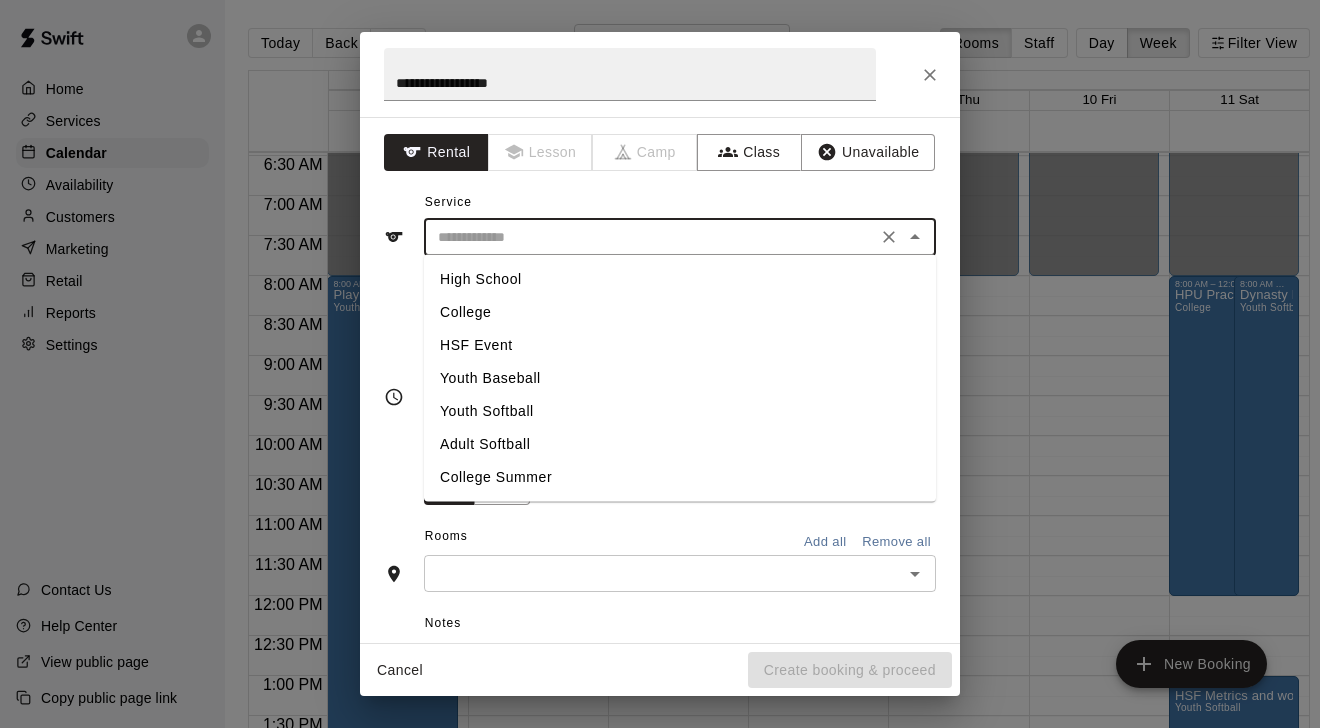click on "College" at bounding box center [680, 312] 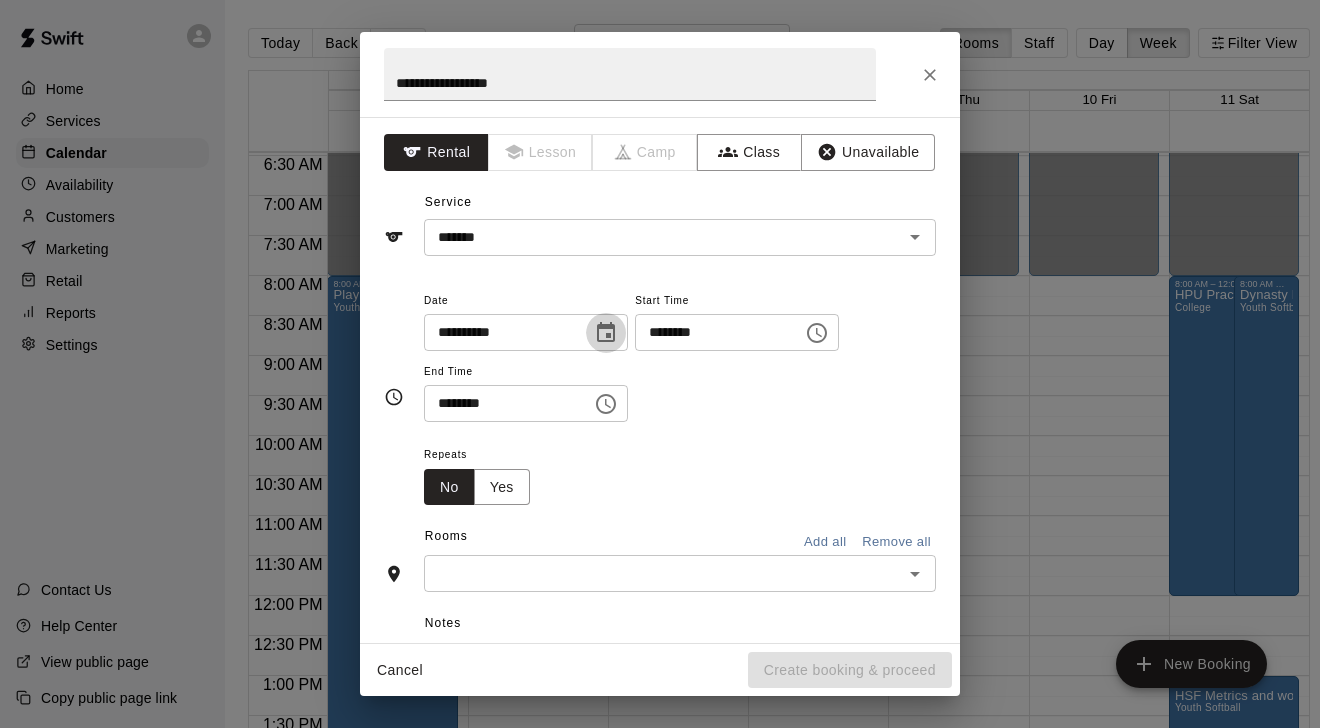 click 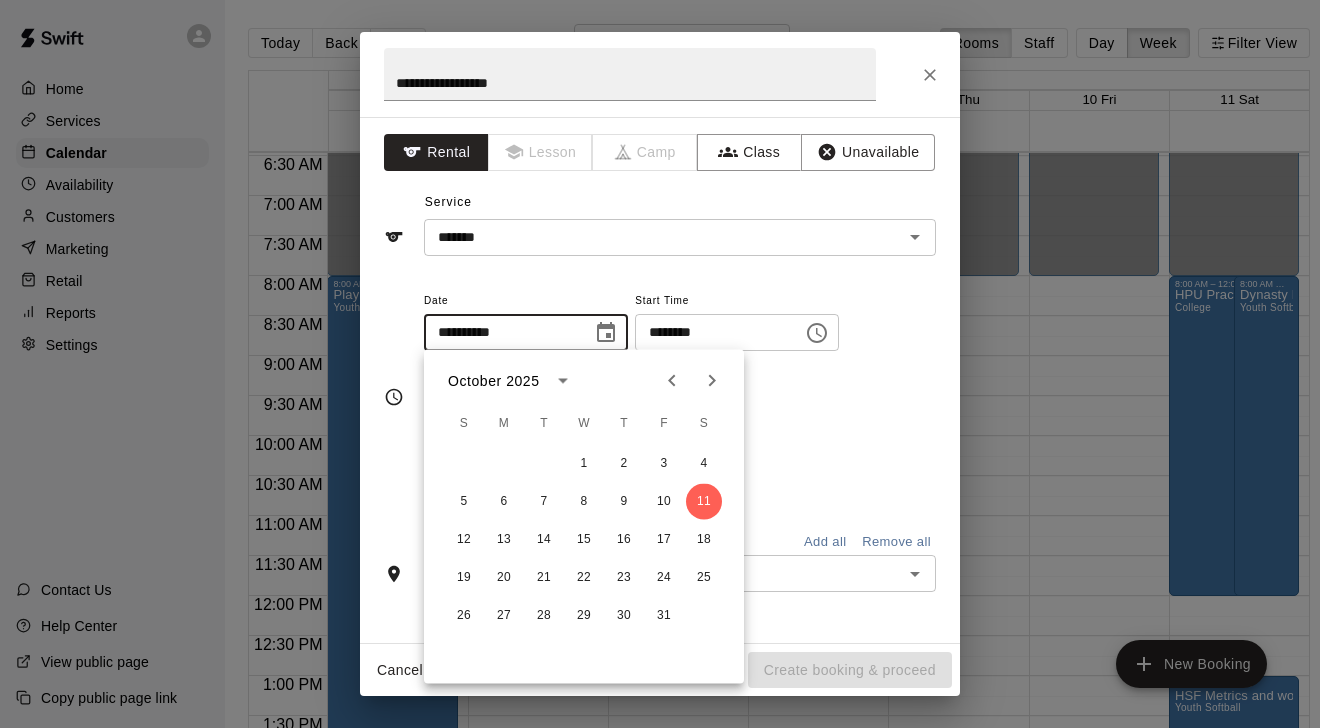 click on "********" at bounding box center [712, 332] 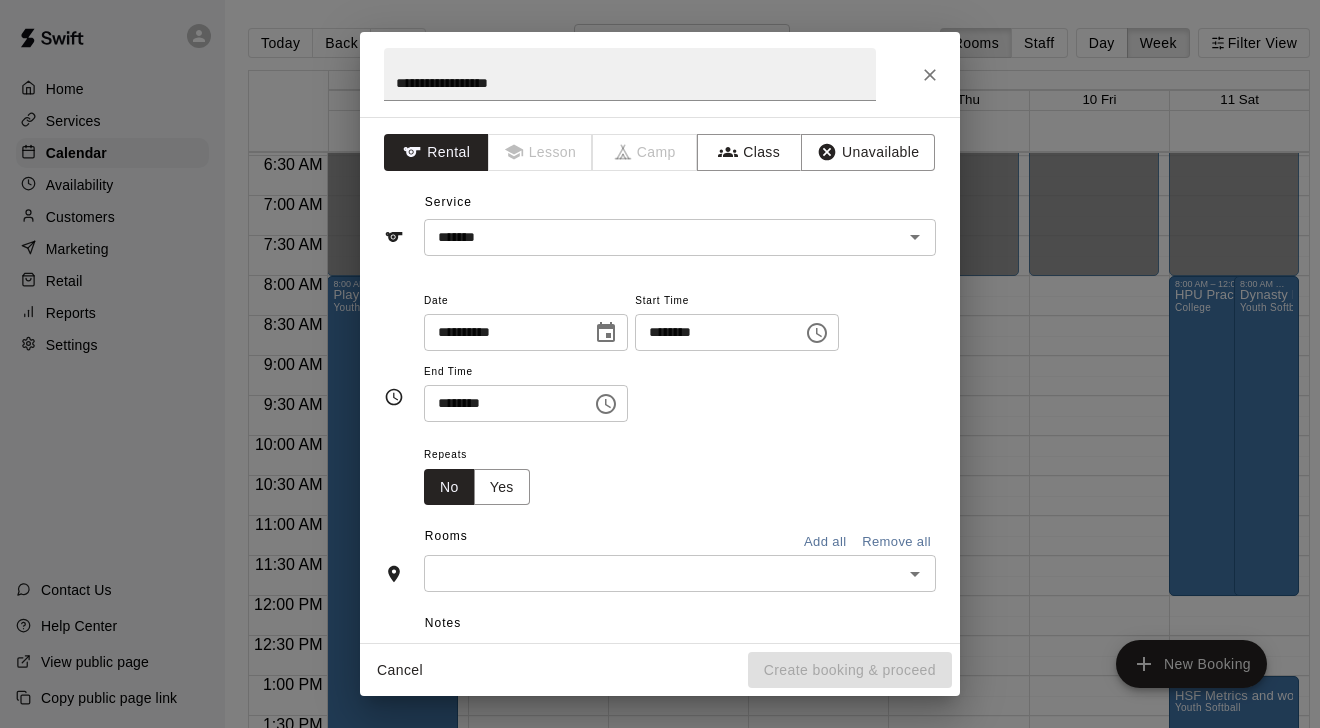 click on "********" at bounding box center [712, 332] 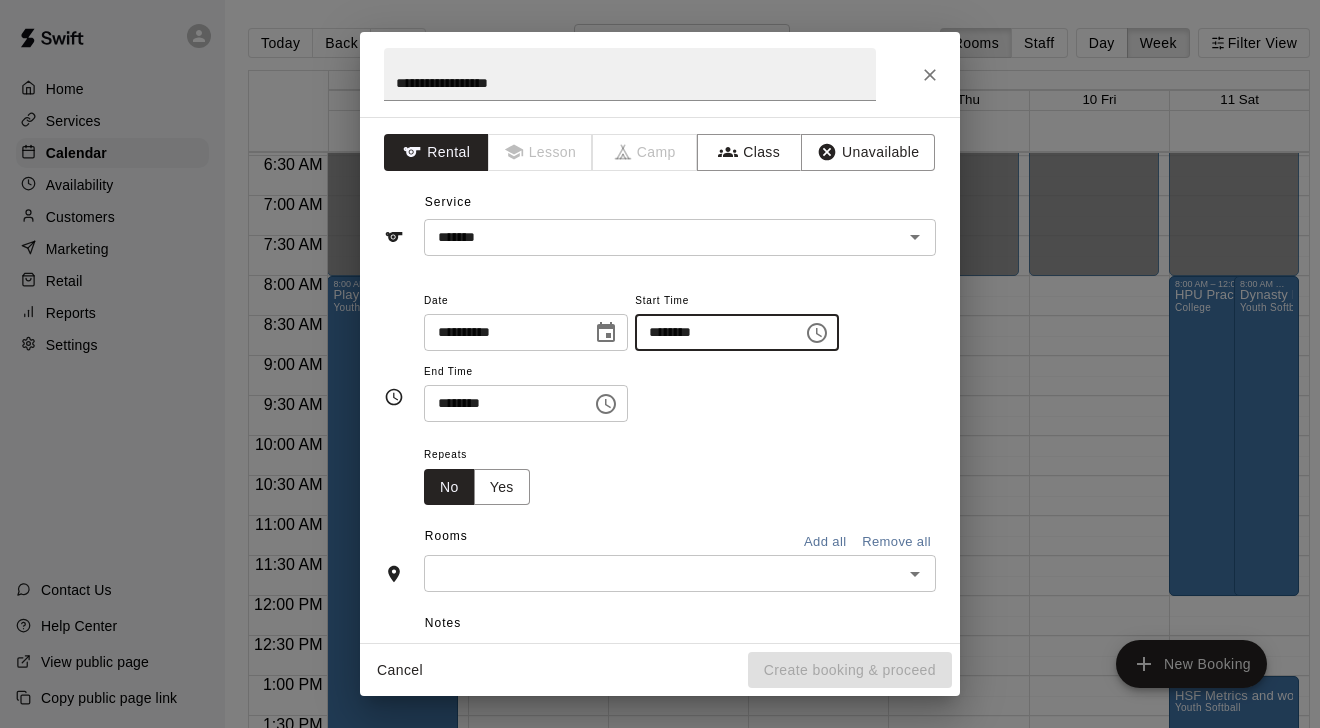 click on "********" at bounding box center [501, 403] 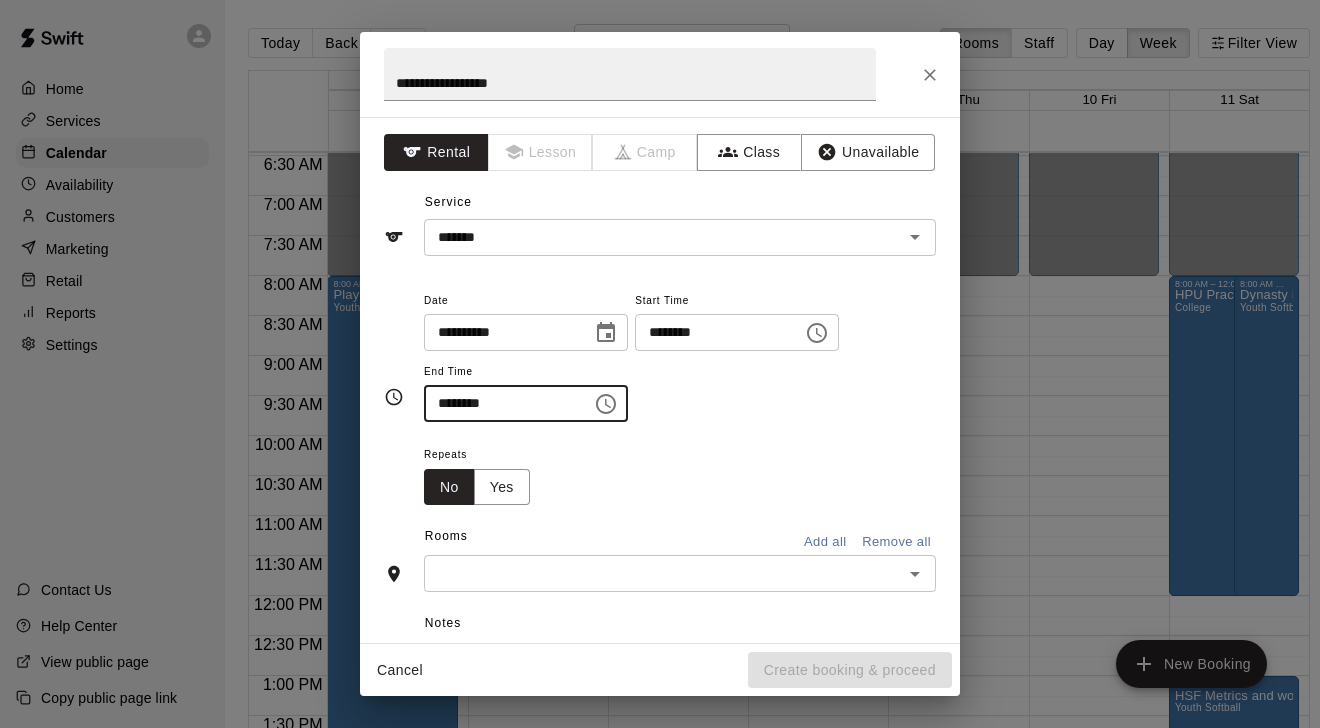 scroll, scrollTop: 38, scrollLeft: 0, axis: vertical 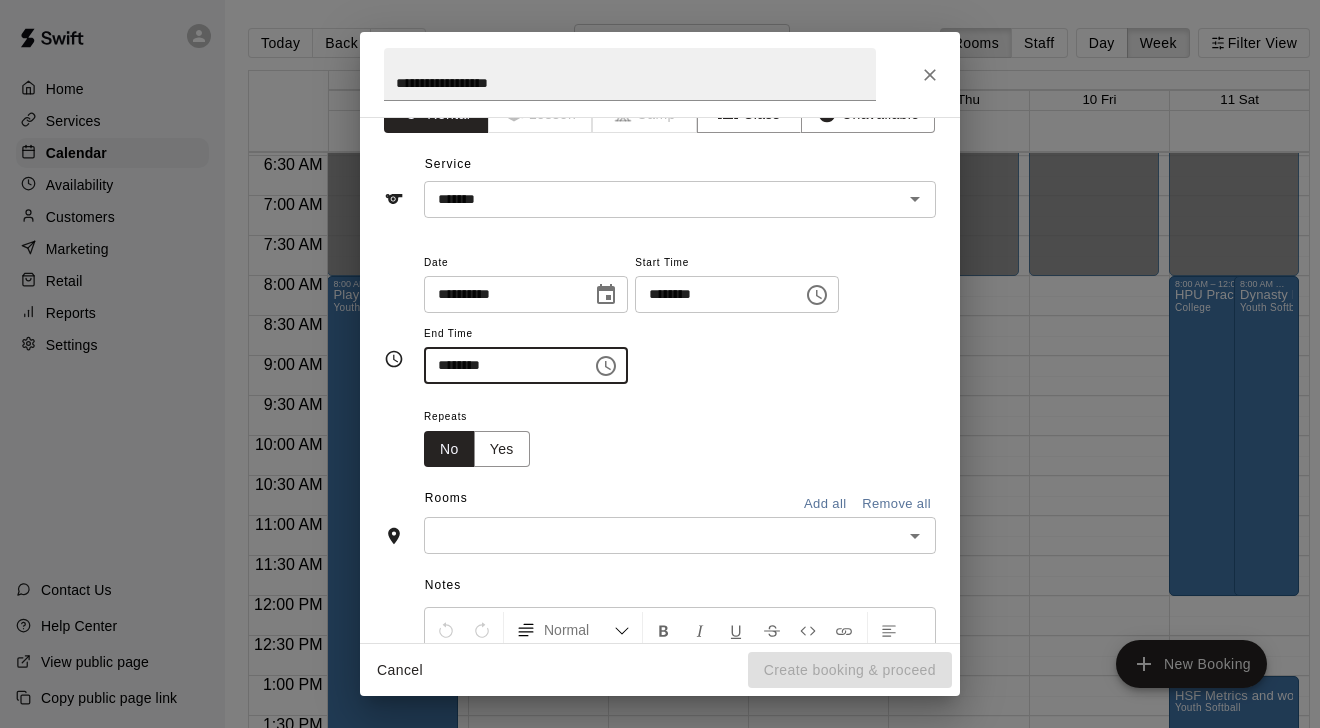 click at bounding box center (663, 535) 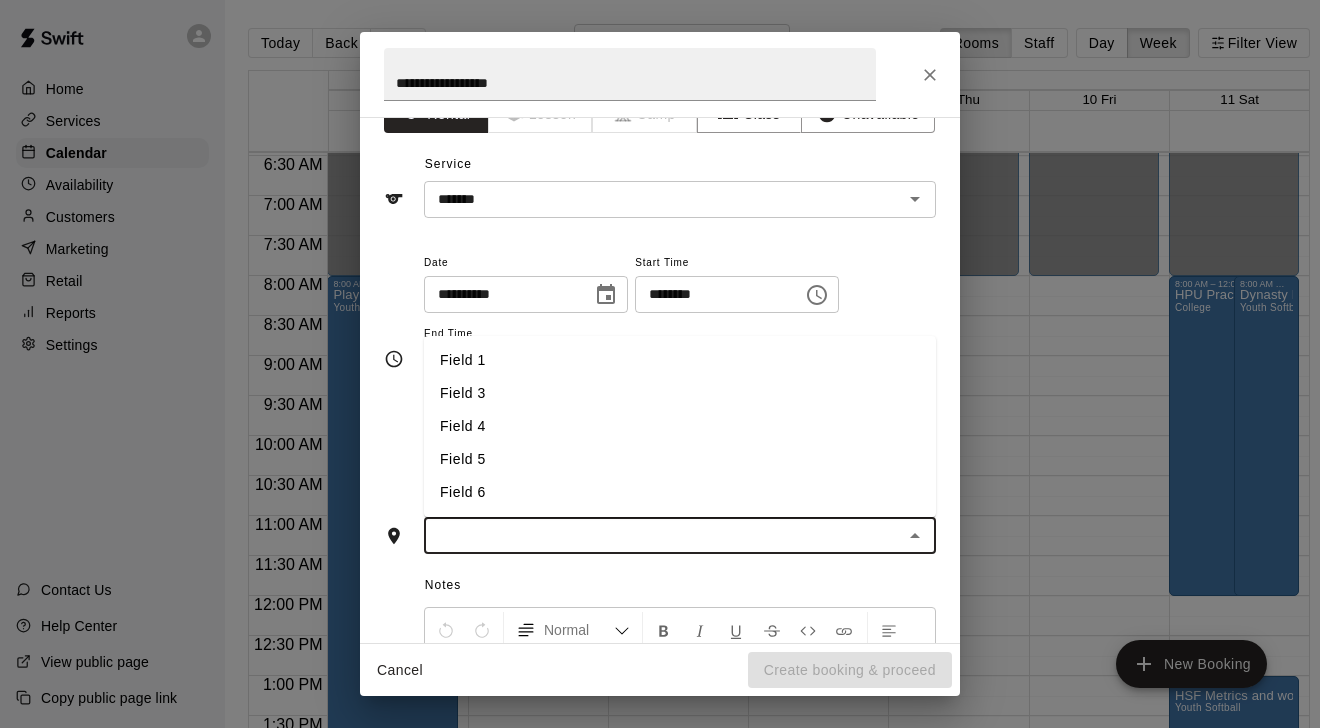 click on "Field 3" at bounding box center [680, 393] 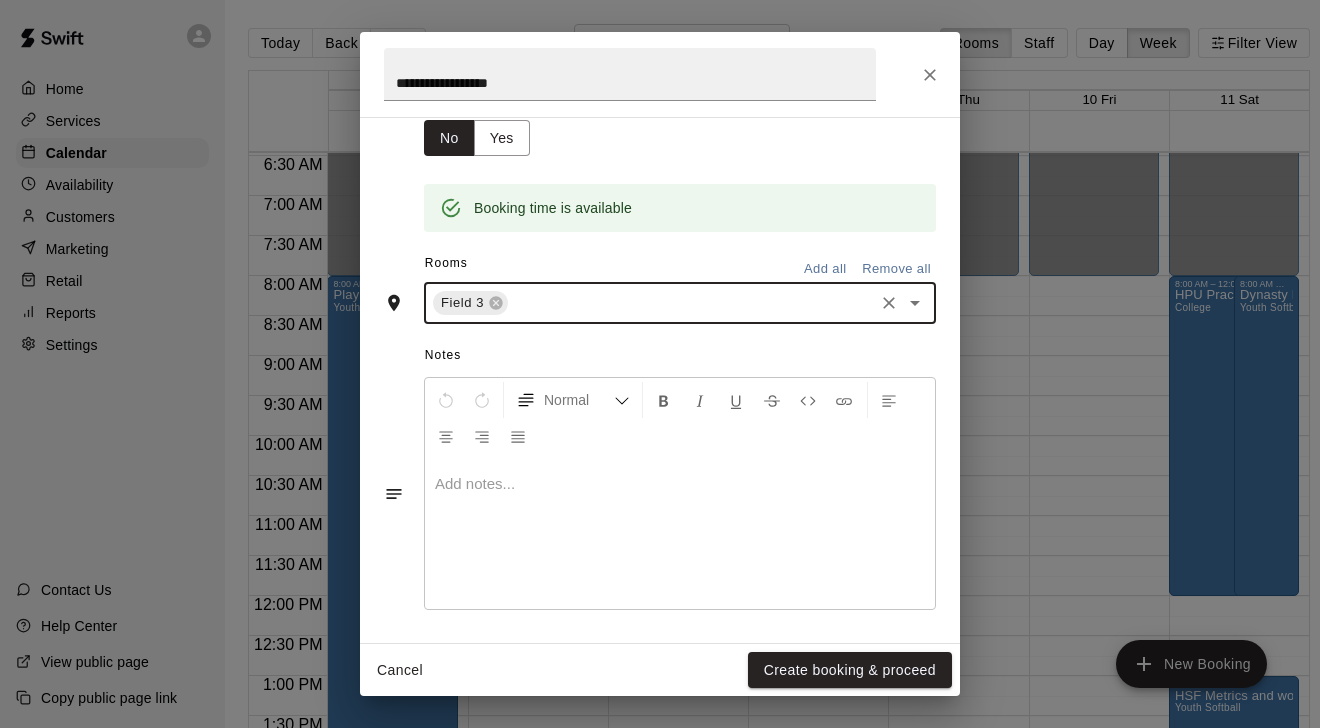 scroll, scrollTop: 348, scrollLeft: 0, axis: vertical 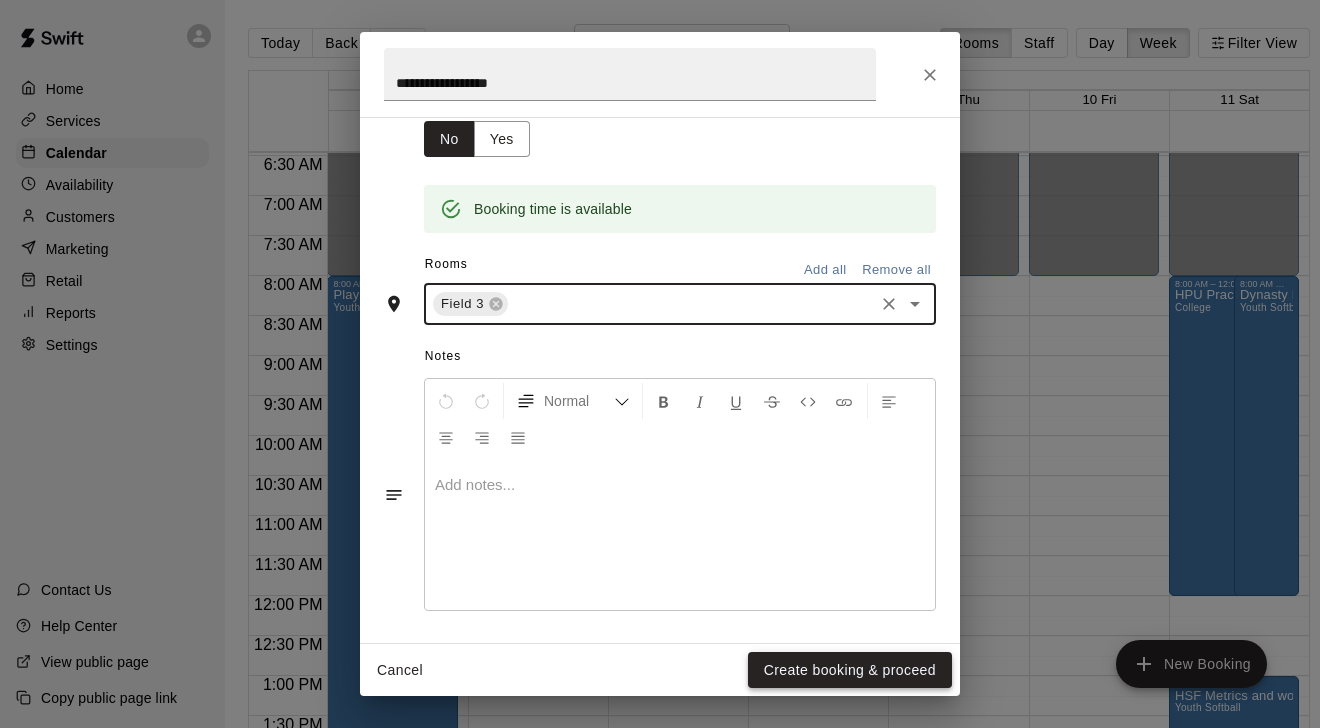 click on "Create booking & proceed" at bounding box center (850, 670) 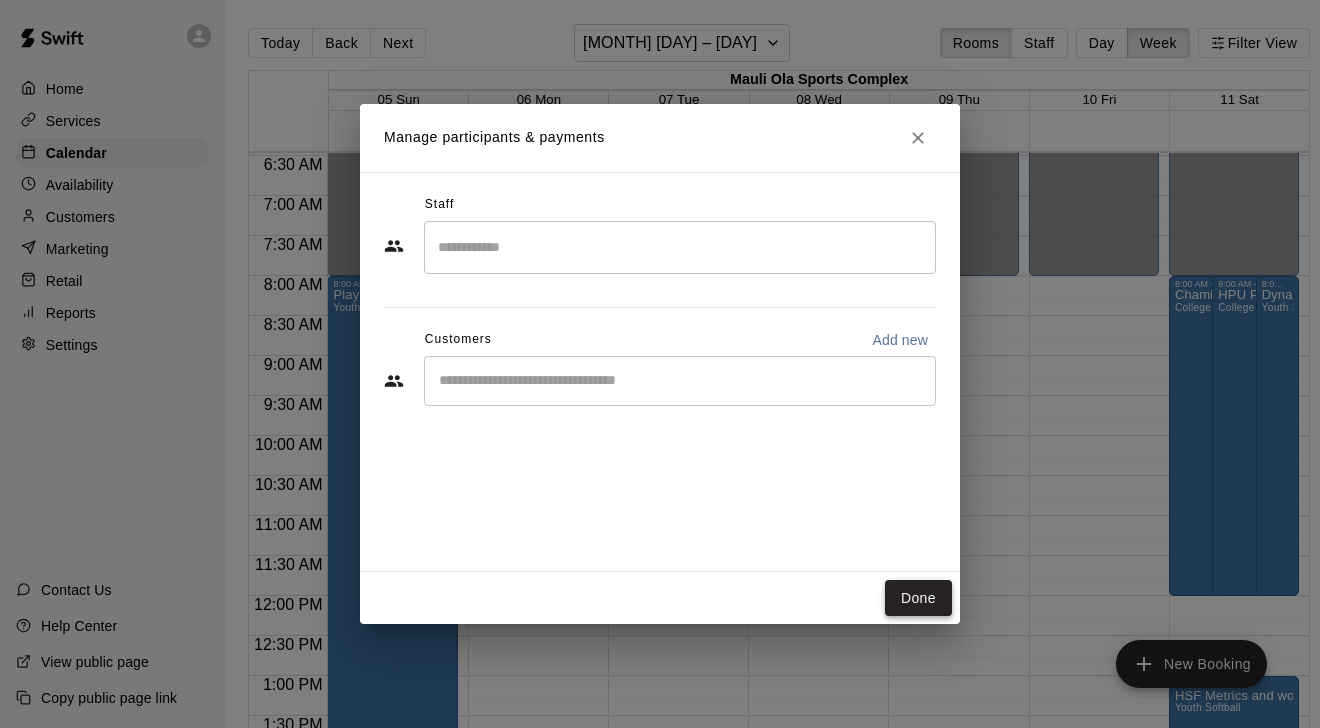 click on "Done" at bounding box center [918, 598] 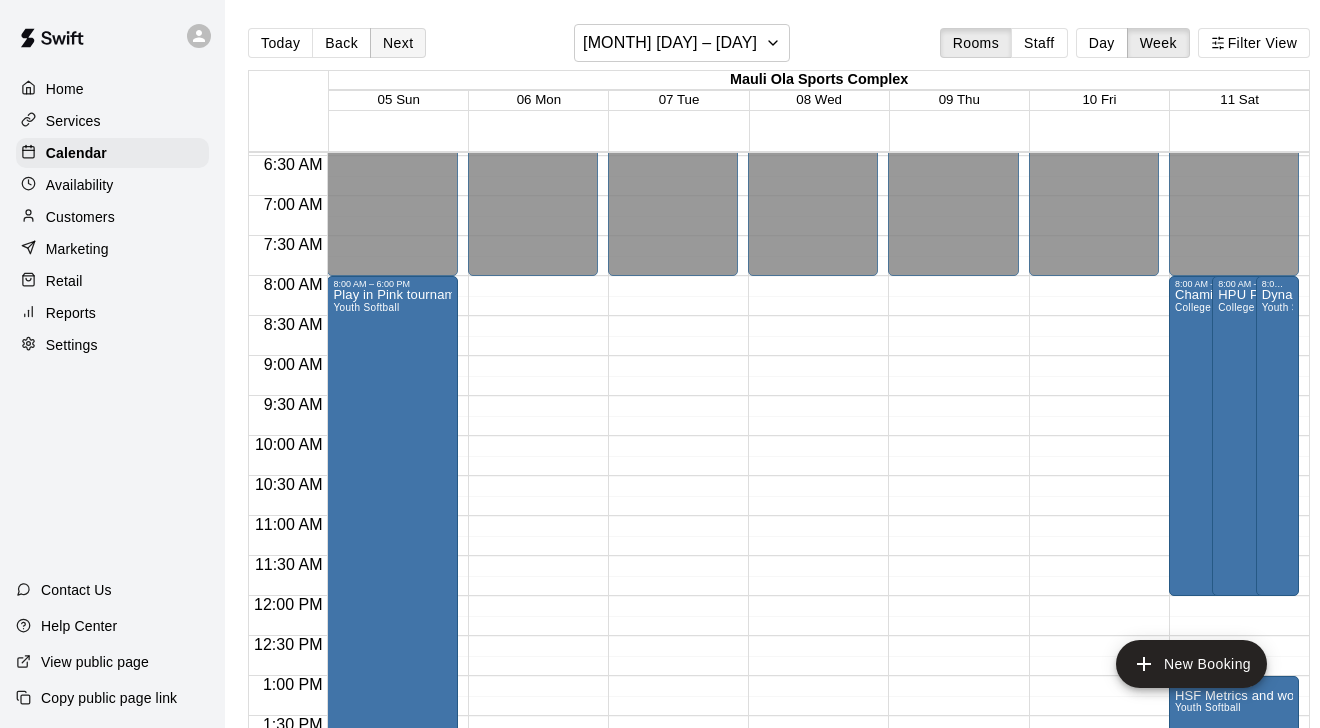 click on "Next" at bounding box center [398, 43] 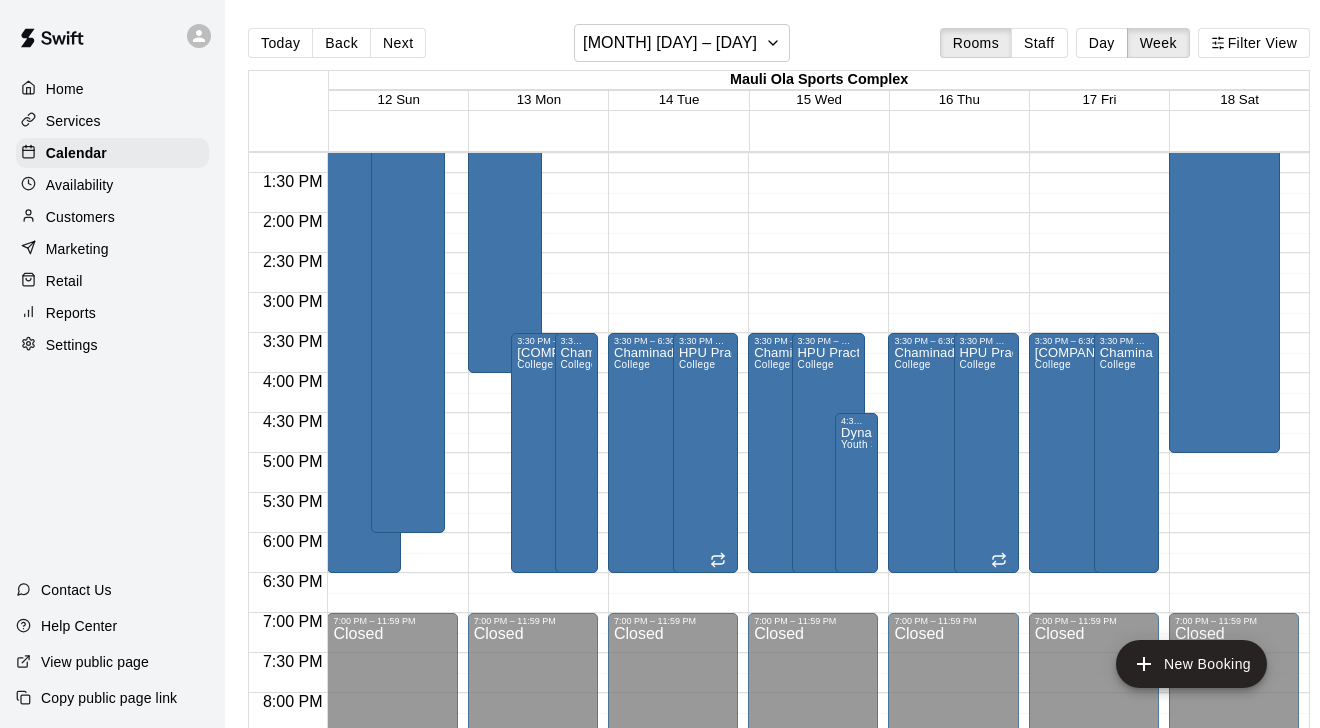scroll, scrollTop: 1109, scrollLeft: 0, axis: vertical 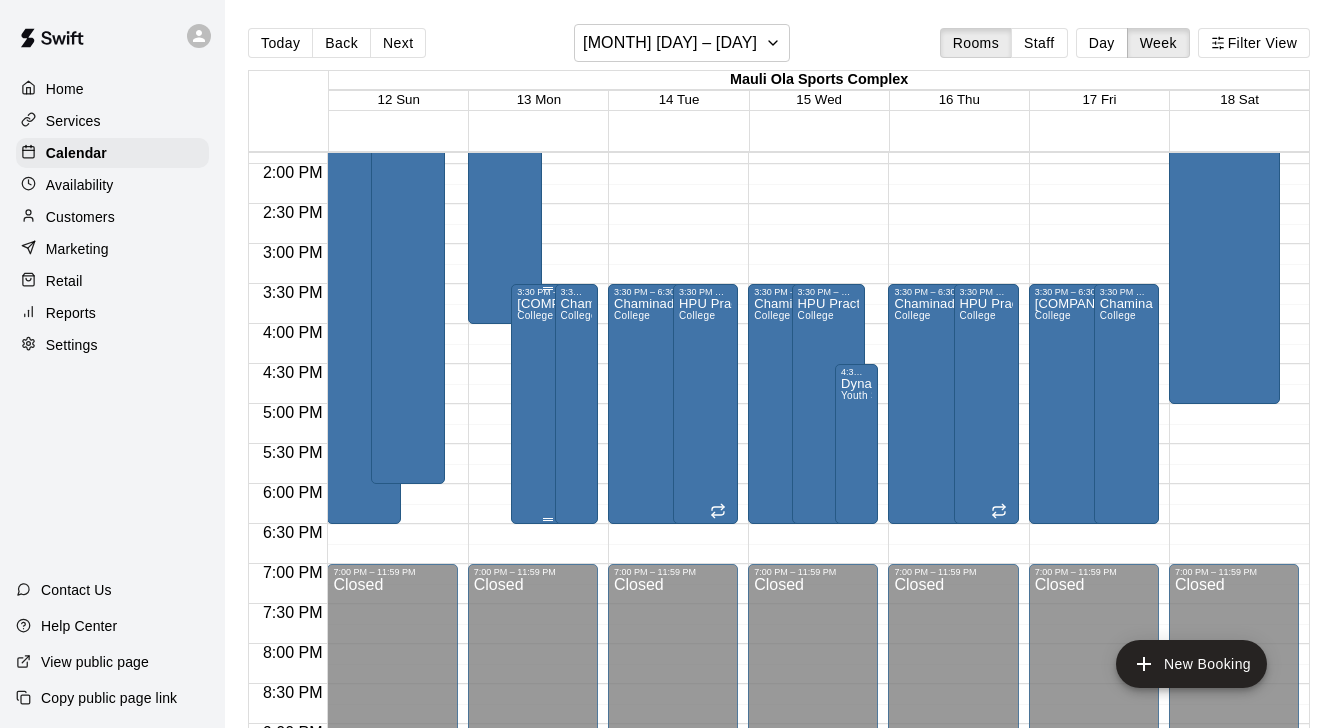 click on "HPU practice College" at bounding box center (548, 661) 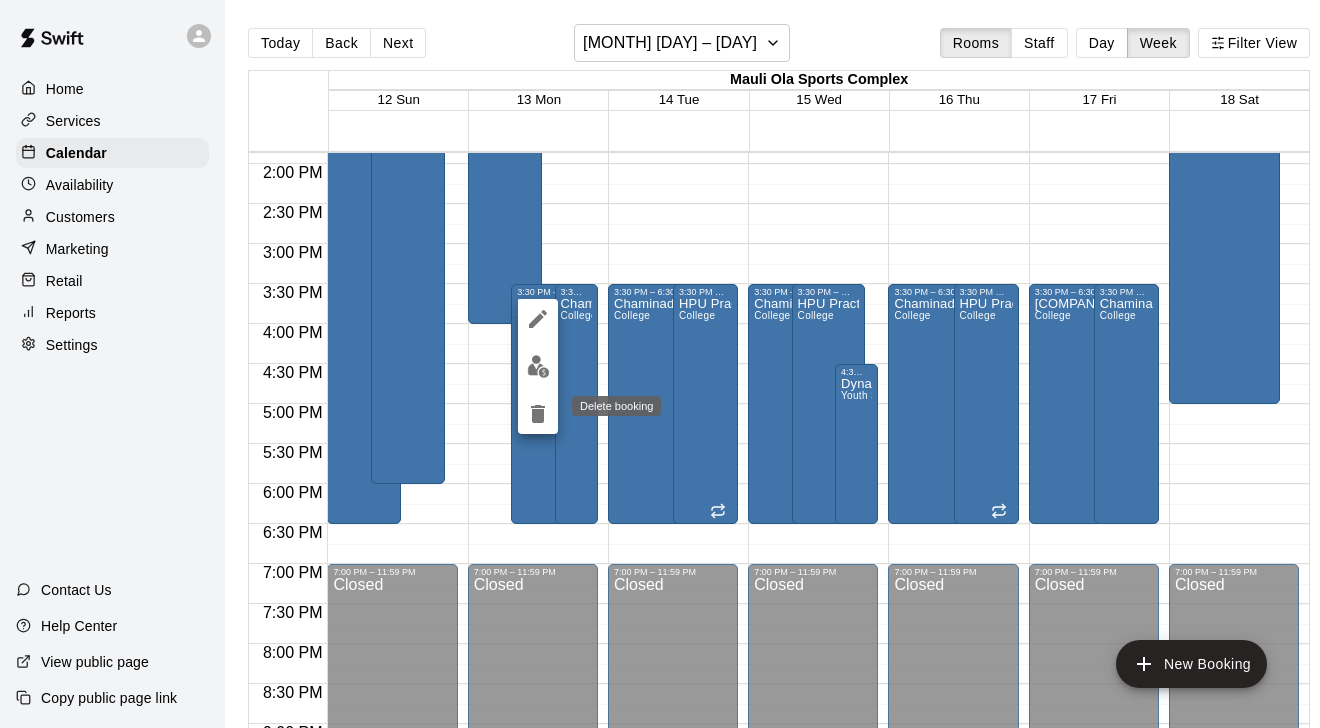 click at bounding box center (538, 414) 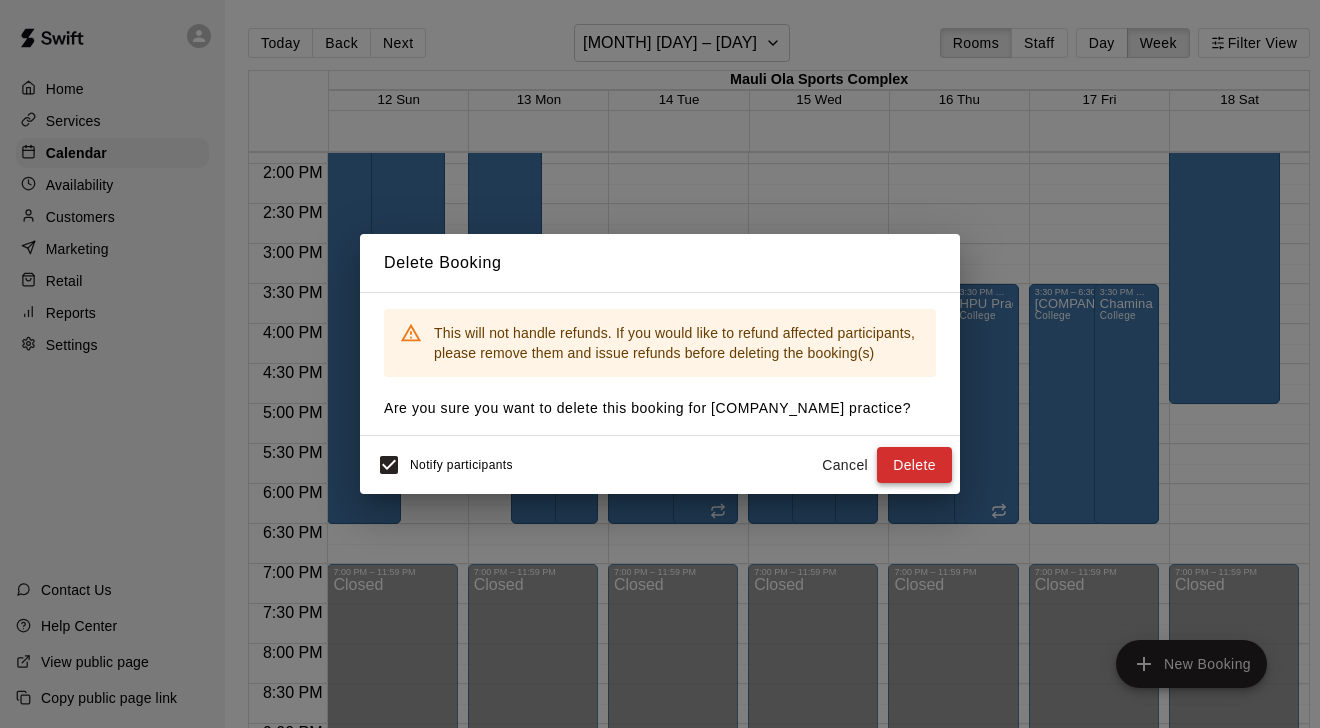 click on "Delete" at bounding box center (914, 465) 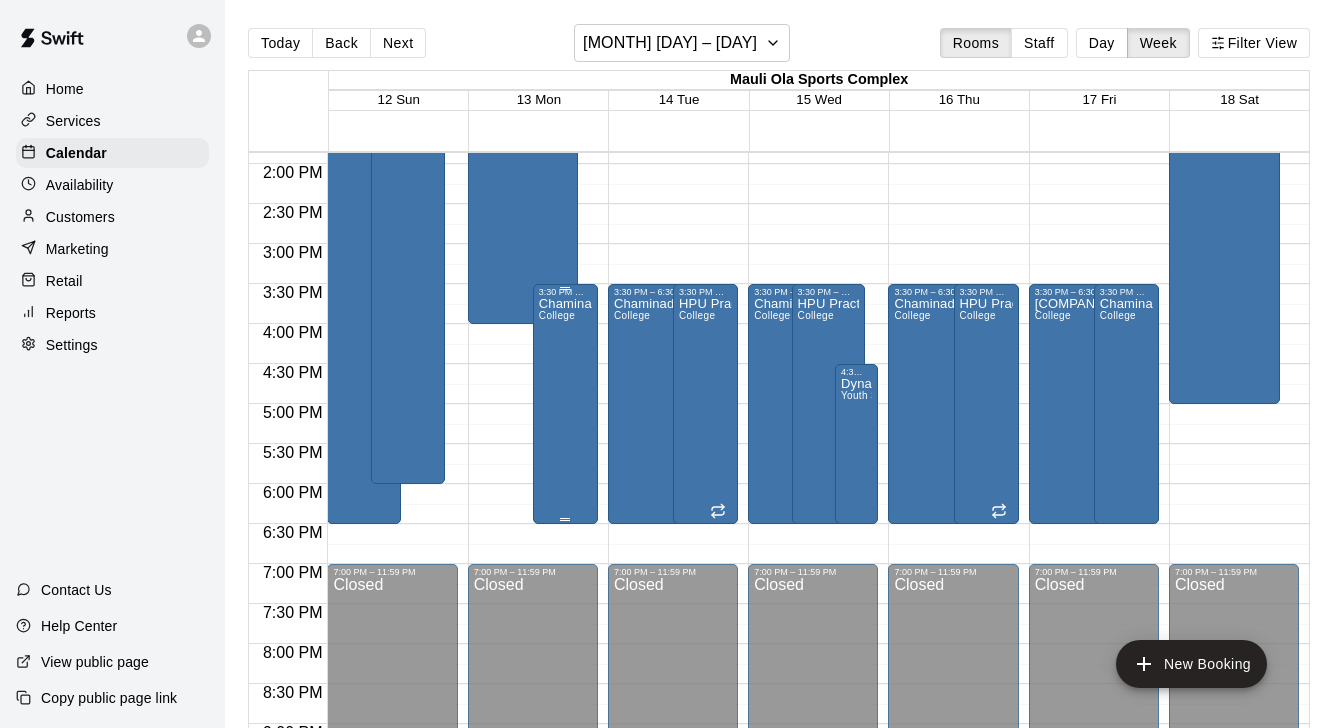 click on "Chaminade practice College" at bounding box center (565, 661) 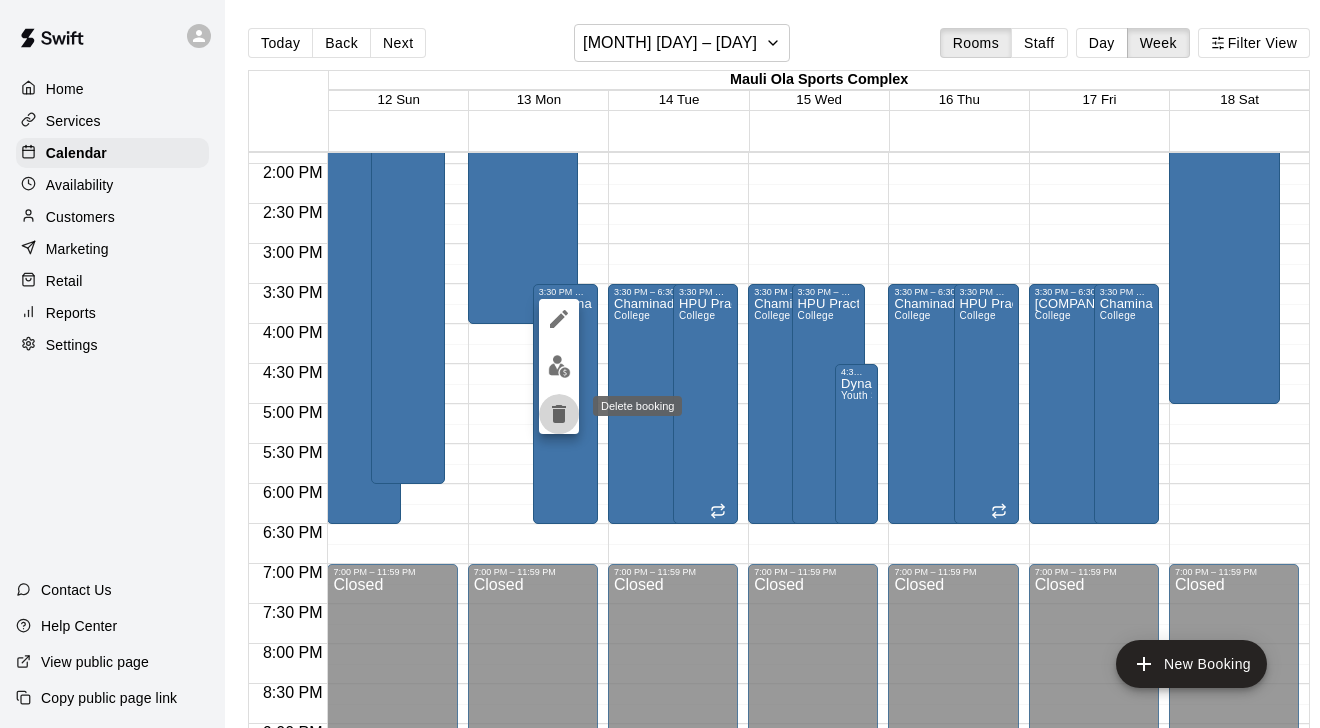 click 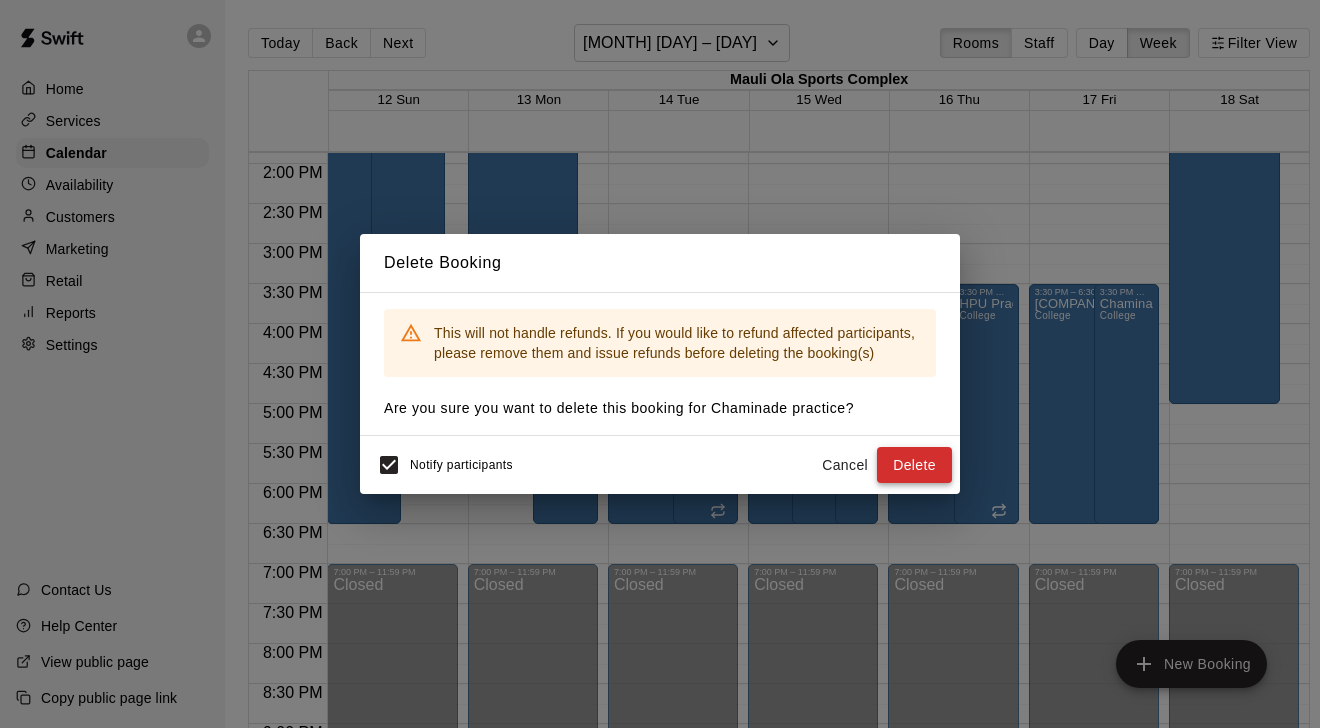 click on "Delete" at bounding box center (914, 465) 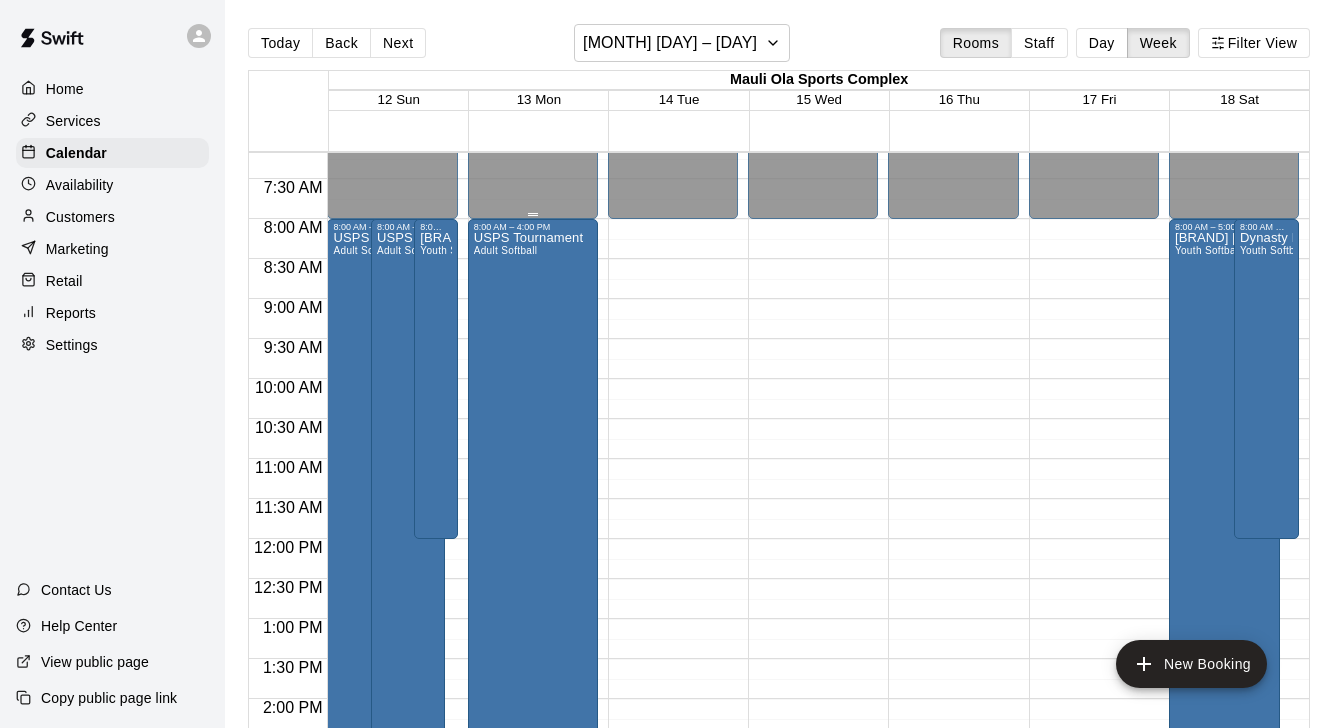 scroll, scrollTop: 582, scrollLeft: 0, axis: vertical 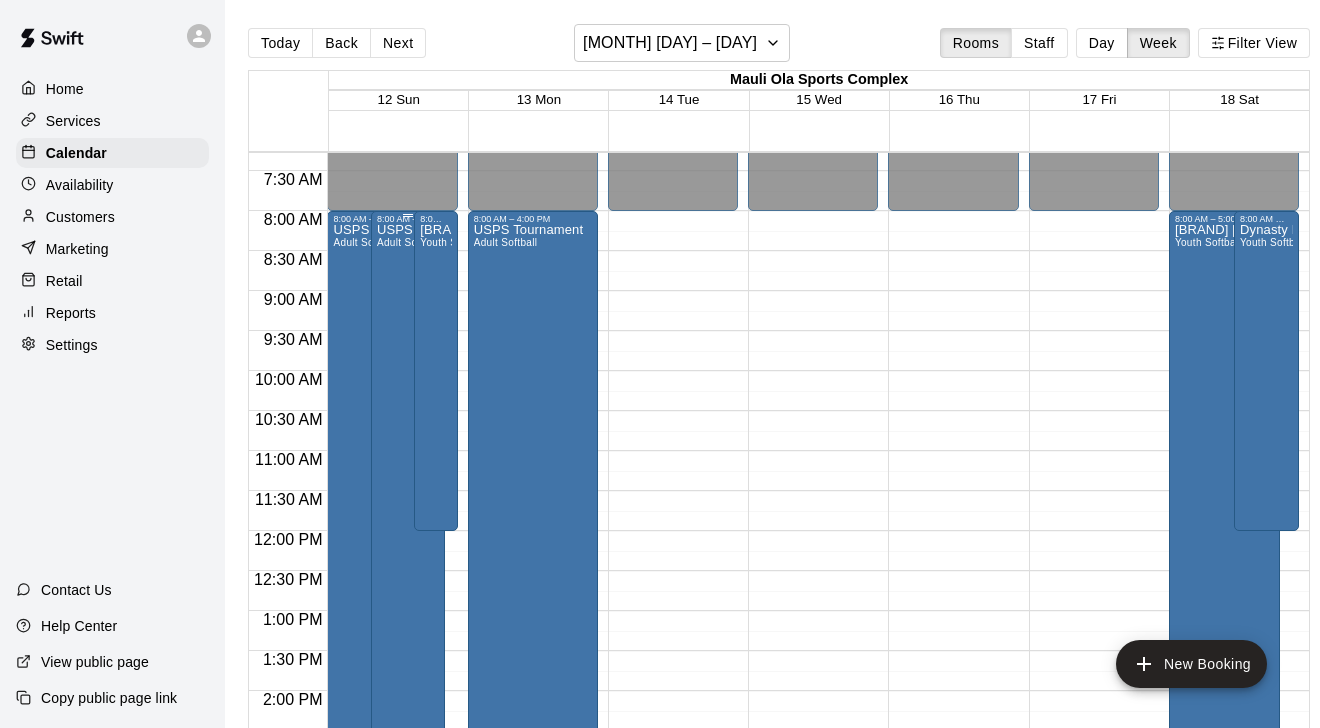 click on "USPS Tournament Adult Softball" at bounding box center [408, 588] 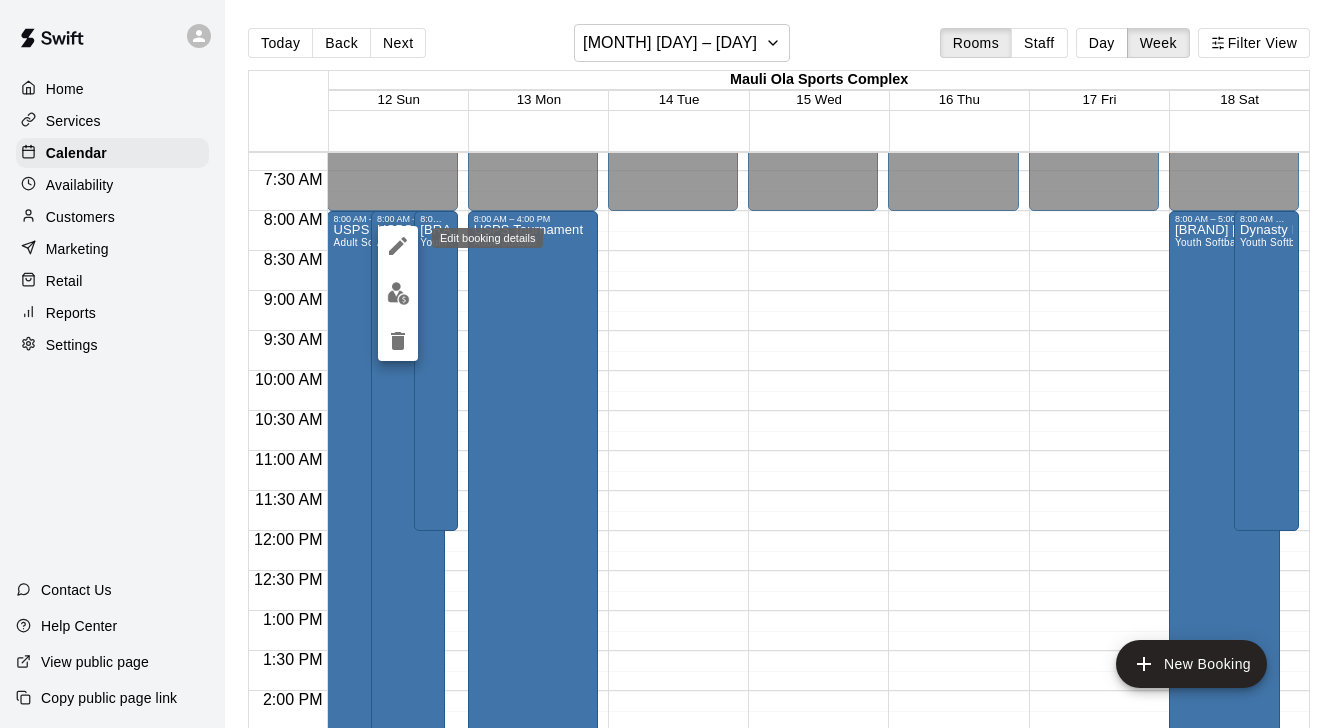 click at bounding box center [398, 246] 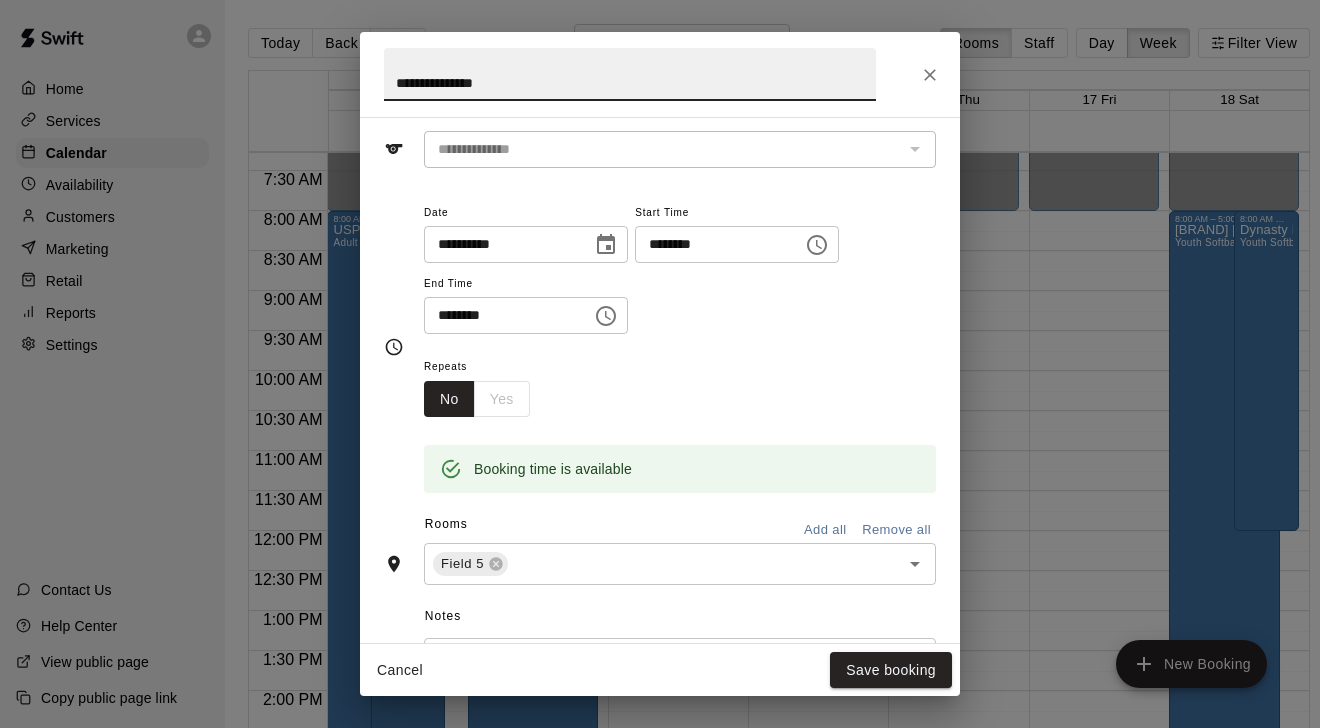 scroll, scrollTop: 94, scrollLeft: 0, axis: vertical 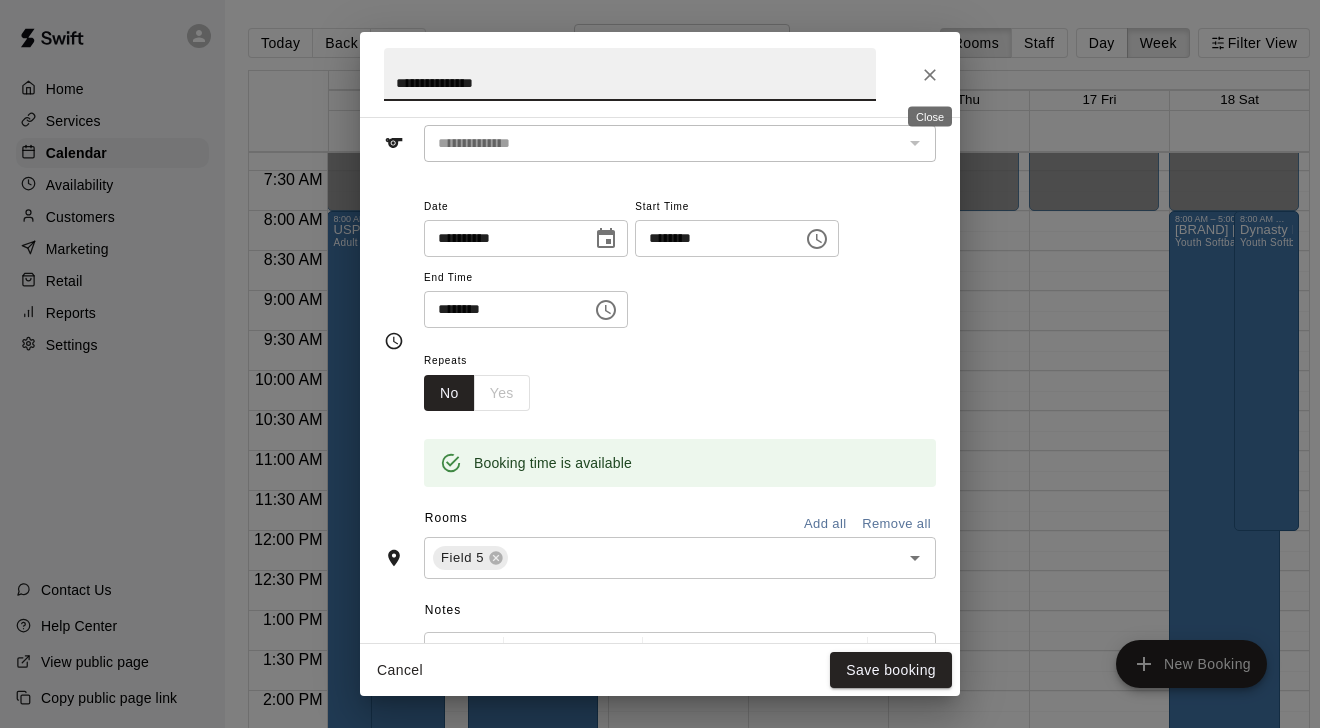 click 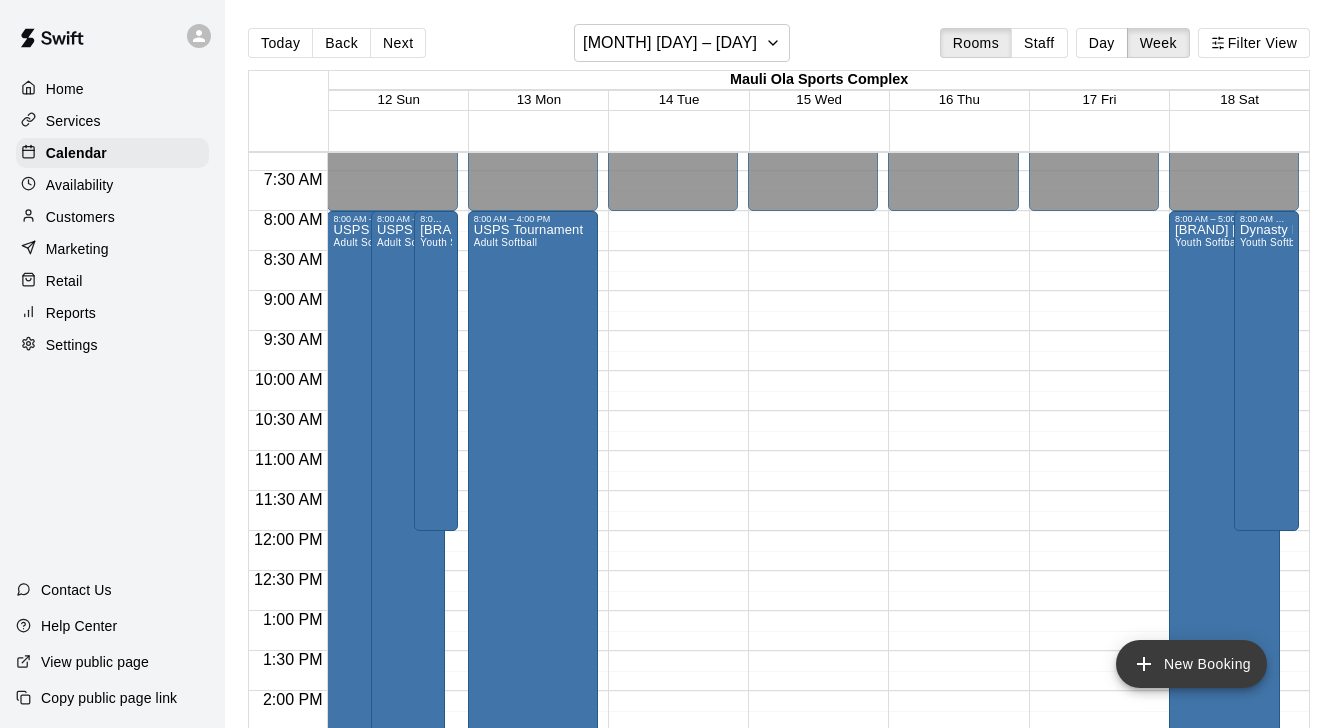 click on "New Booking" at bounding box center (1191, 664) 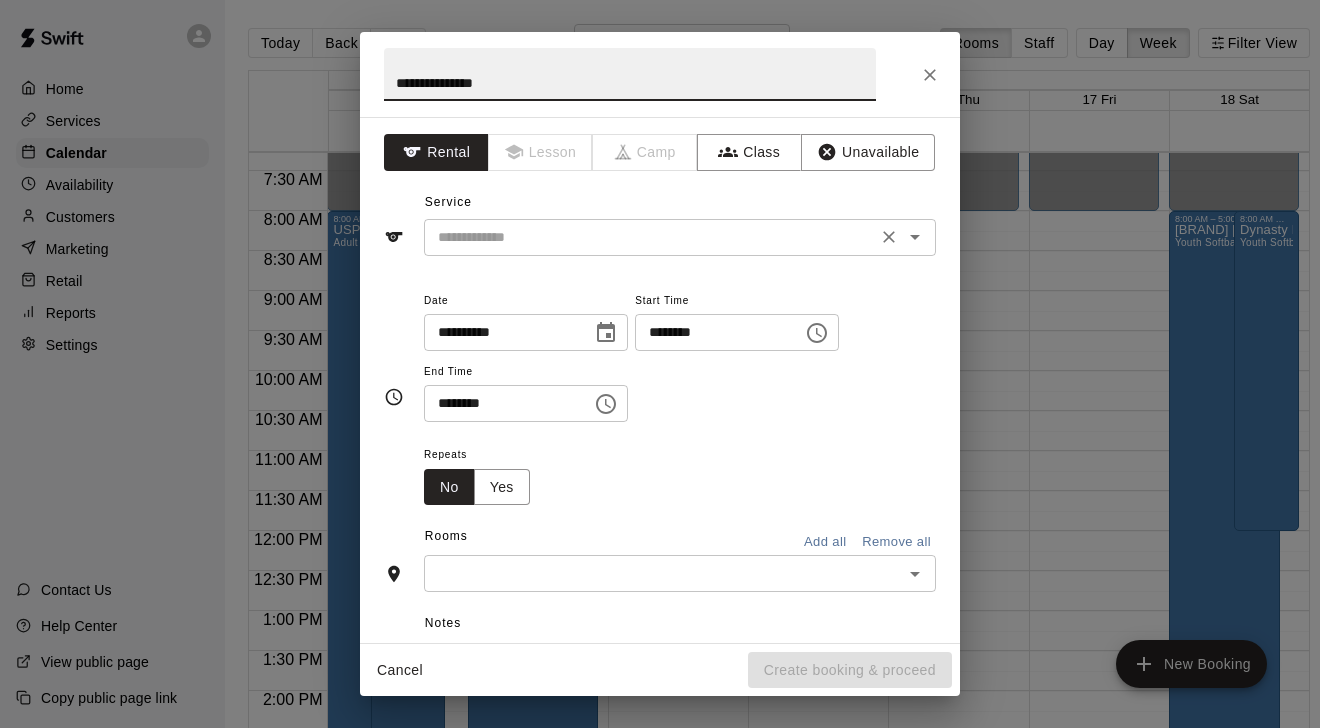 click at bounding box center [650, 237] 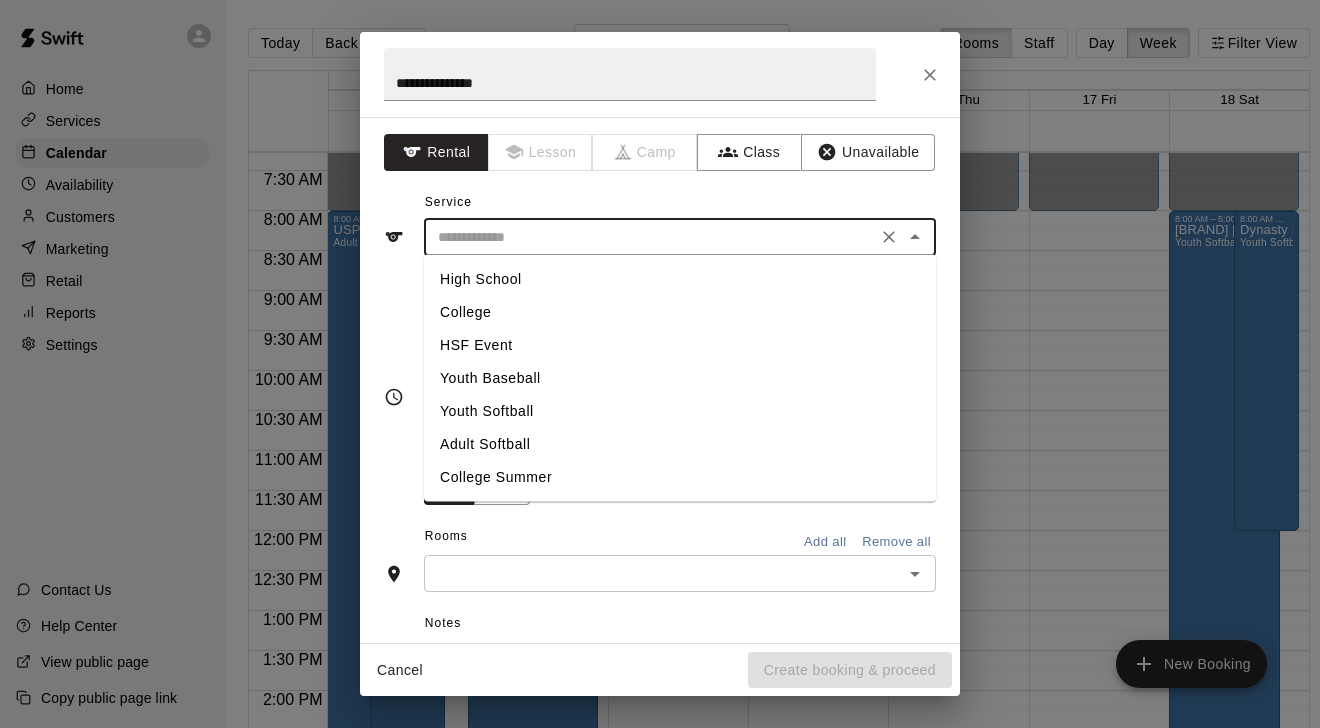 click on "Adult Softball" at bounding box center [680, 444] 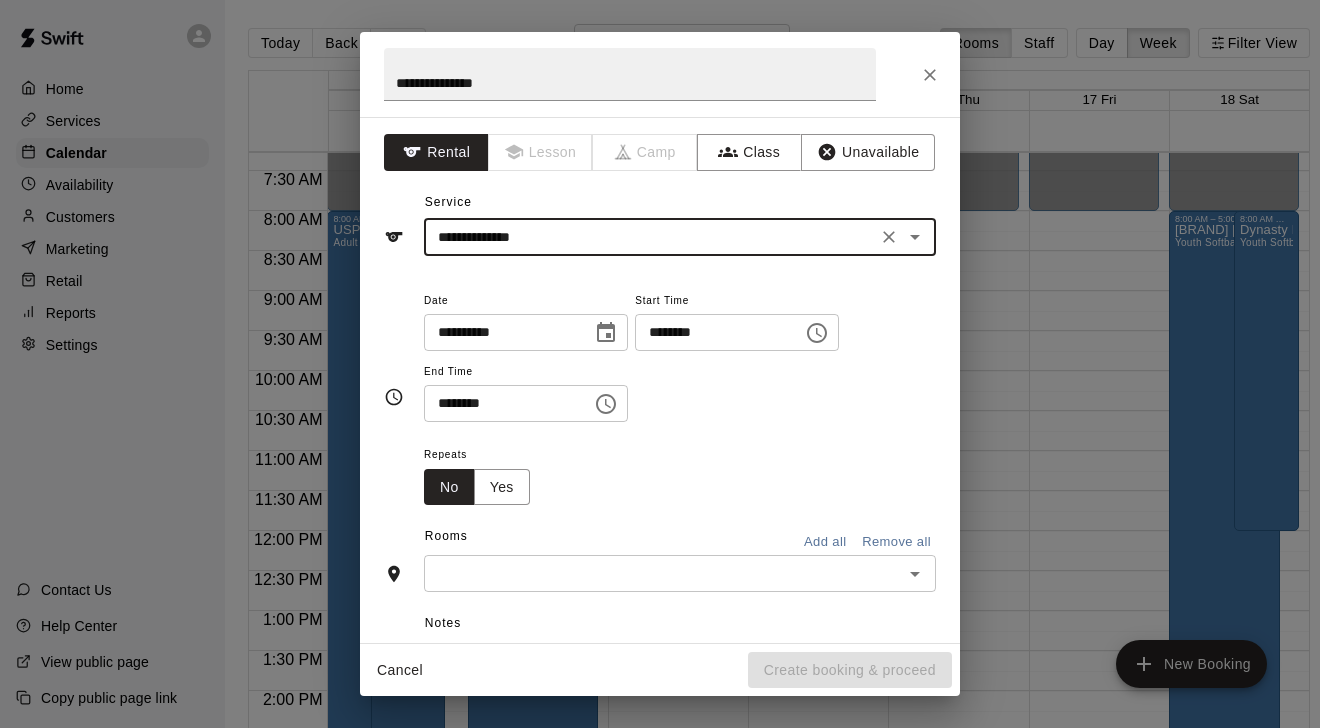 click 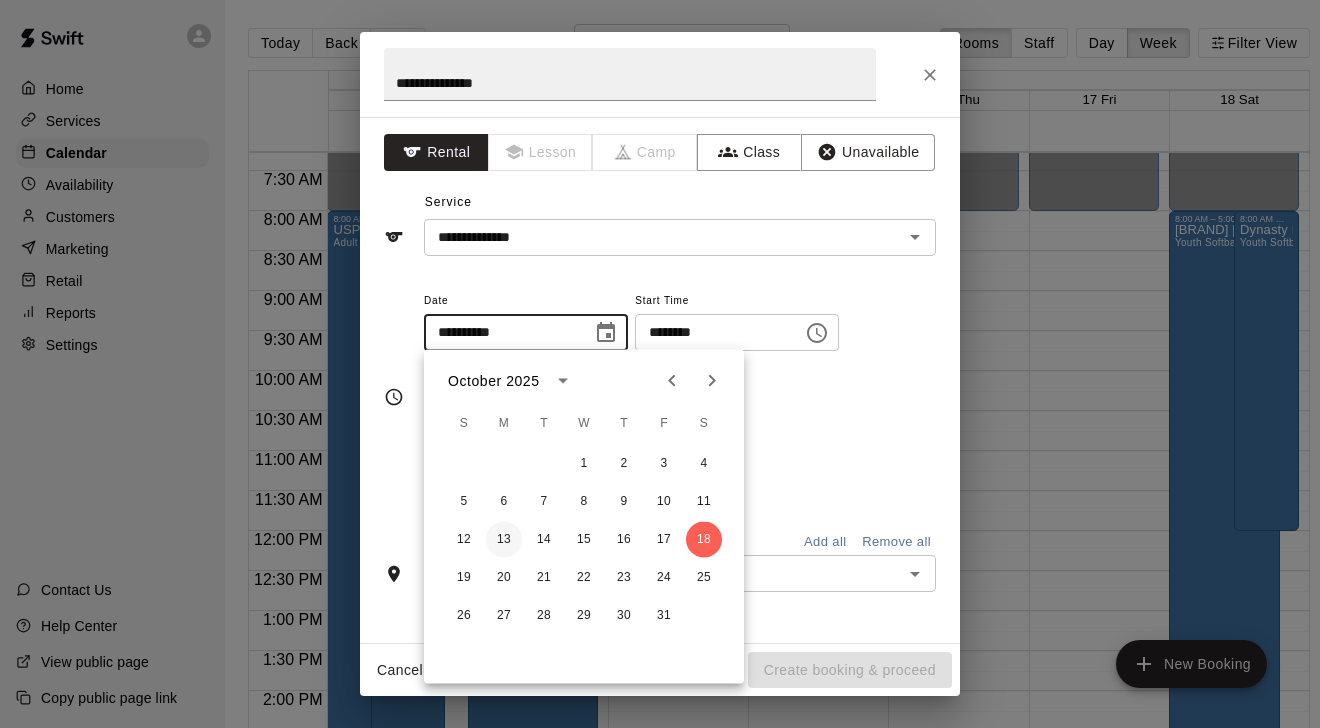 click on "13" at bounding box center [504, 540] 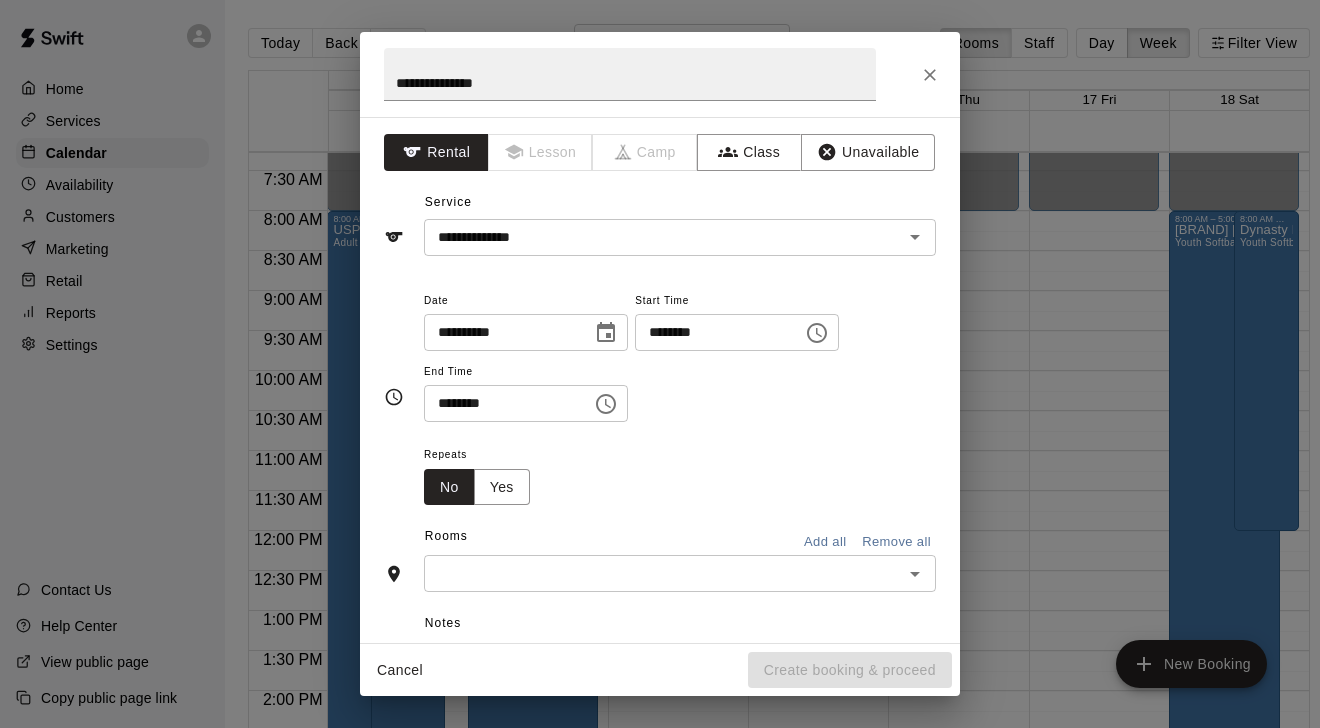 click on "********" at bounding box center (712, 332) 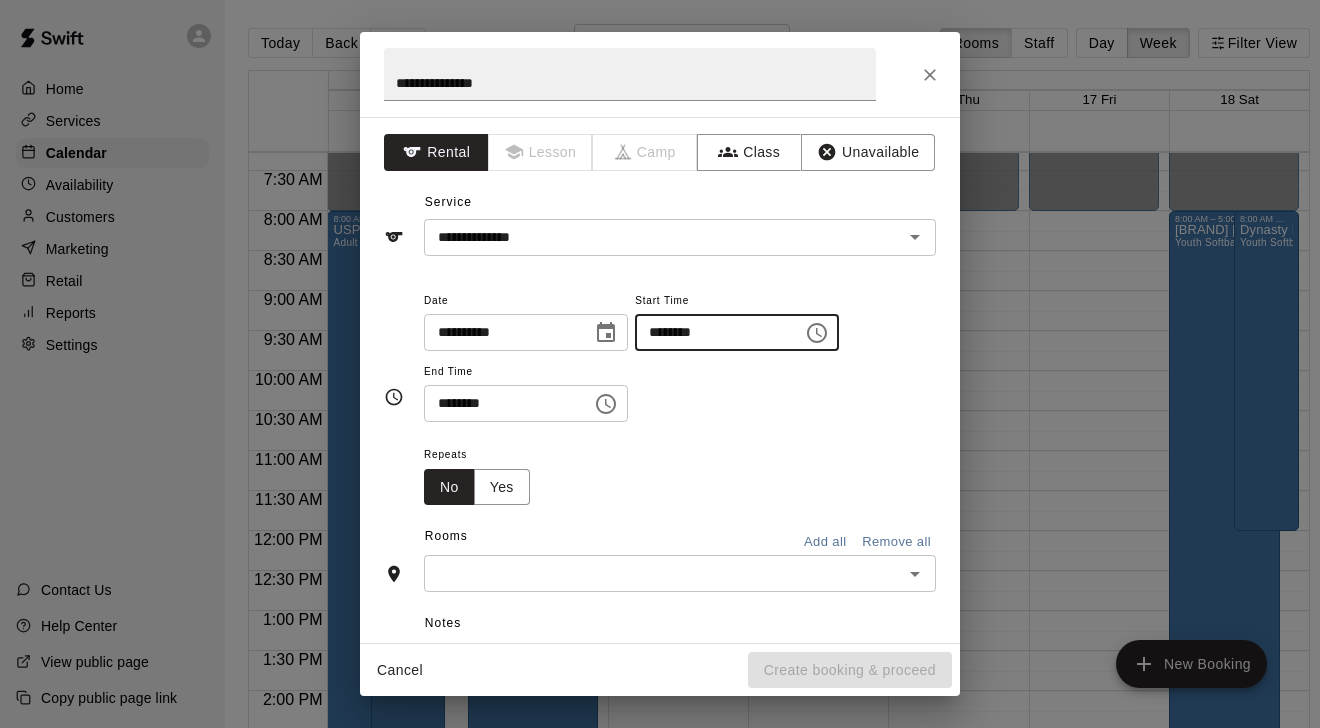 click on "********" at bounding box center [501, 403] 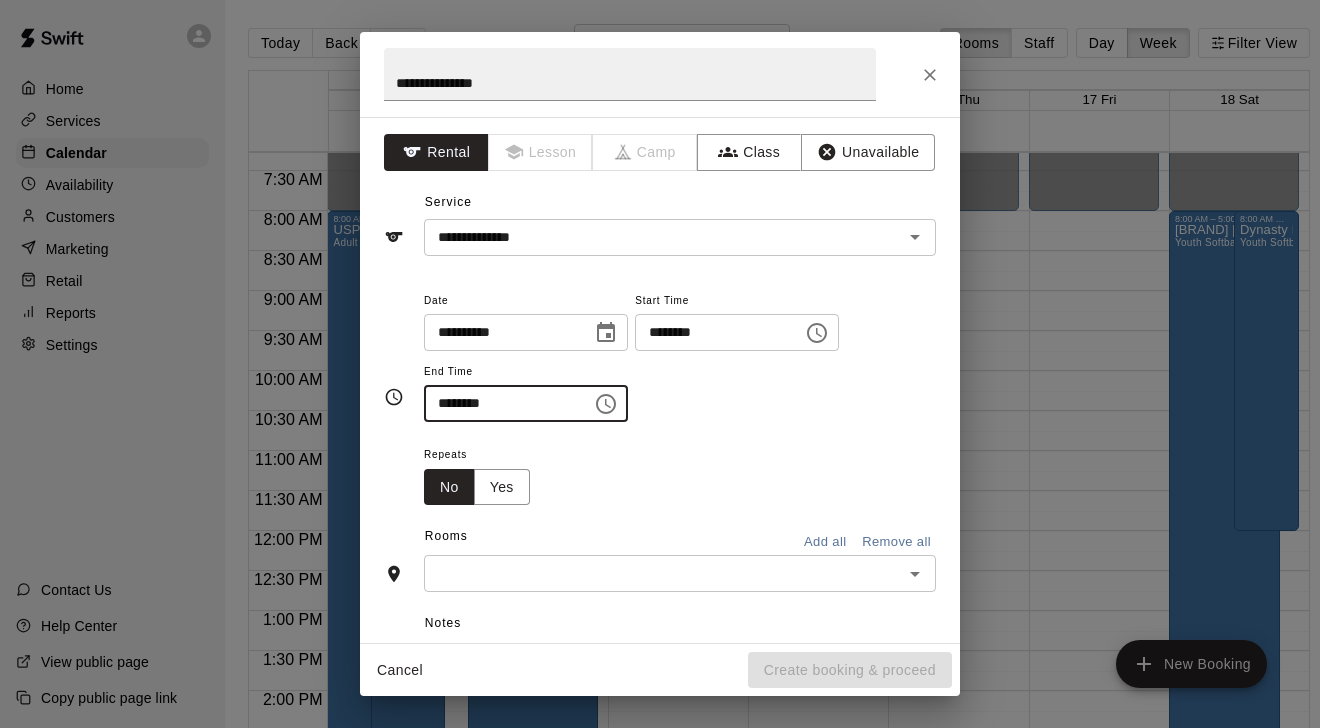 click at bounding box center [663, 573] 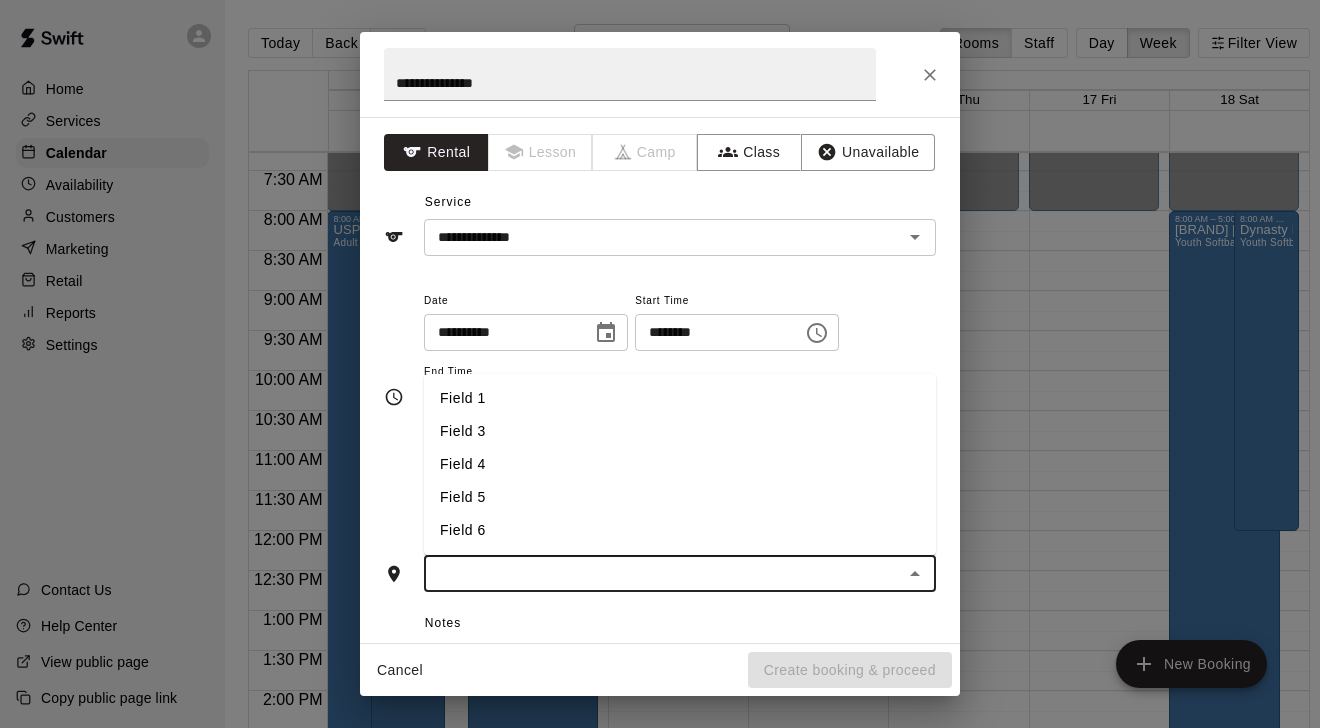 click on "Field 4" at bounding box center (680, 464) 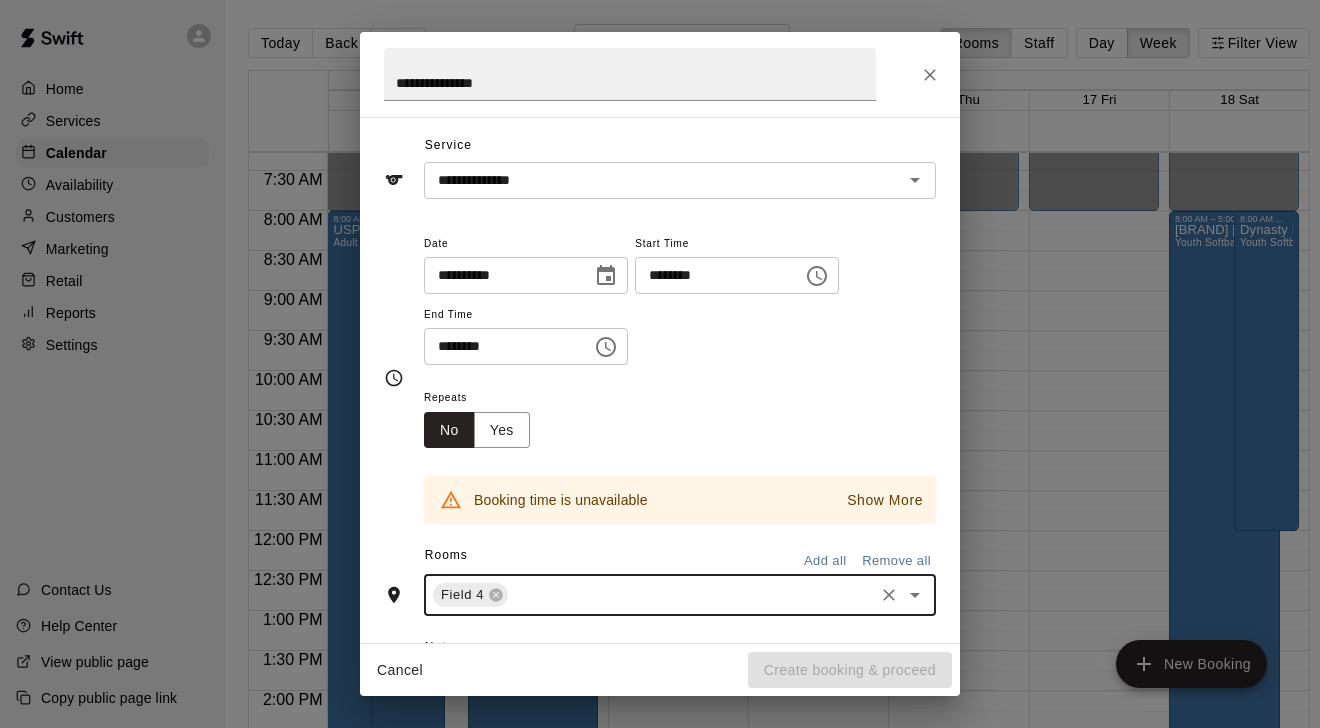 scroll, scrollTop: 68, scrollLeft: 0, axis: vertical 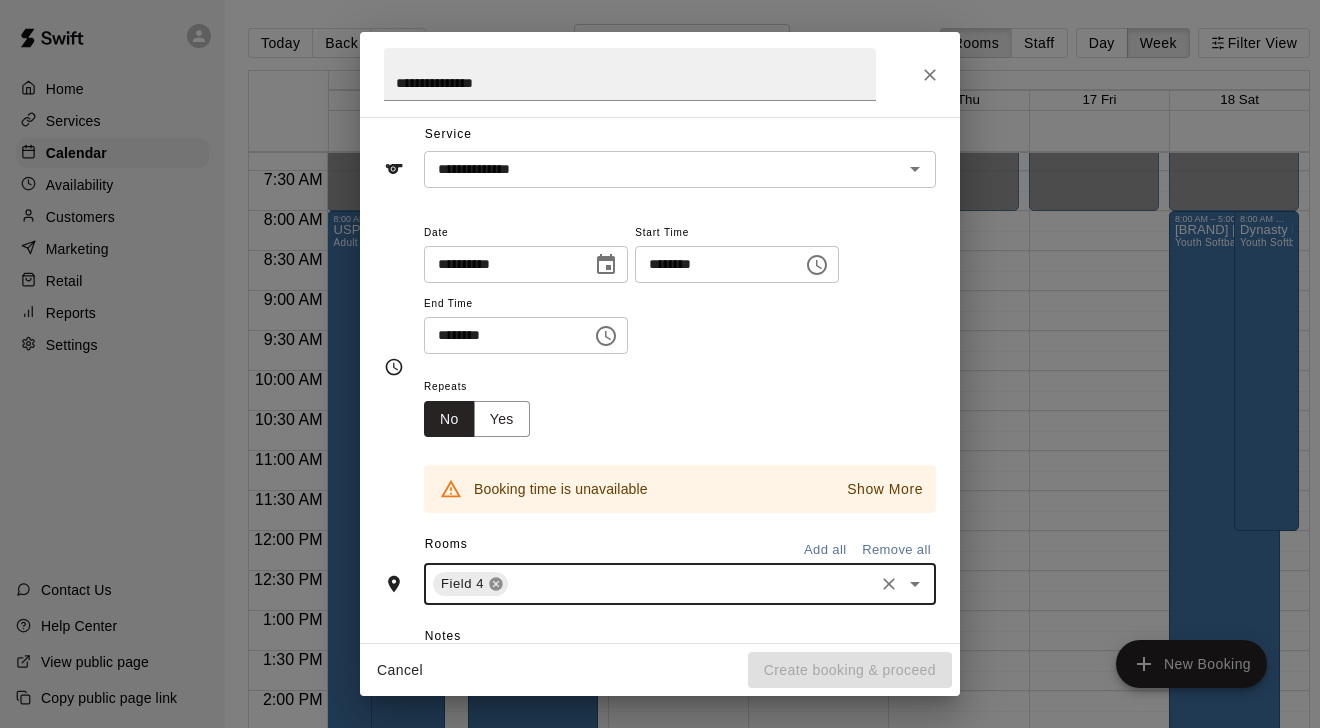 click 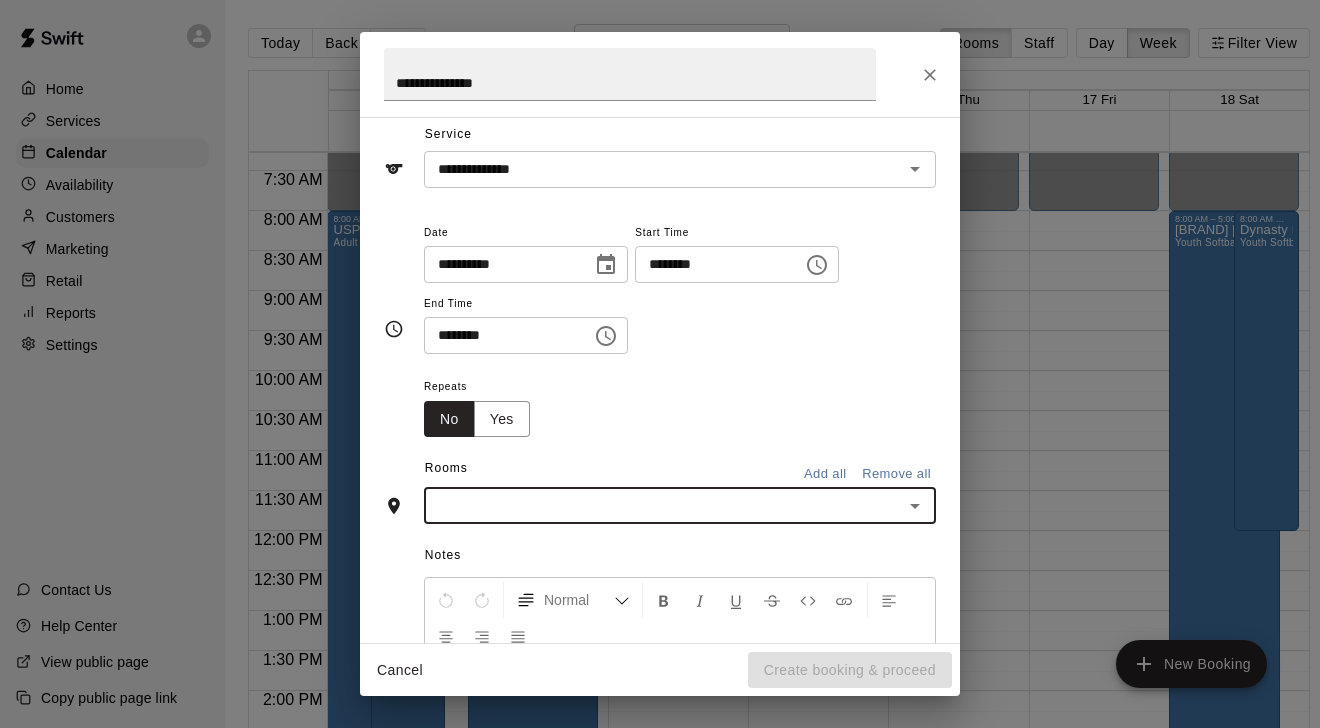 click at bounding box center (663, 505) 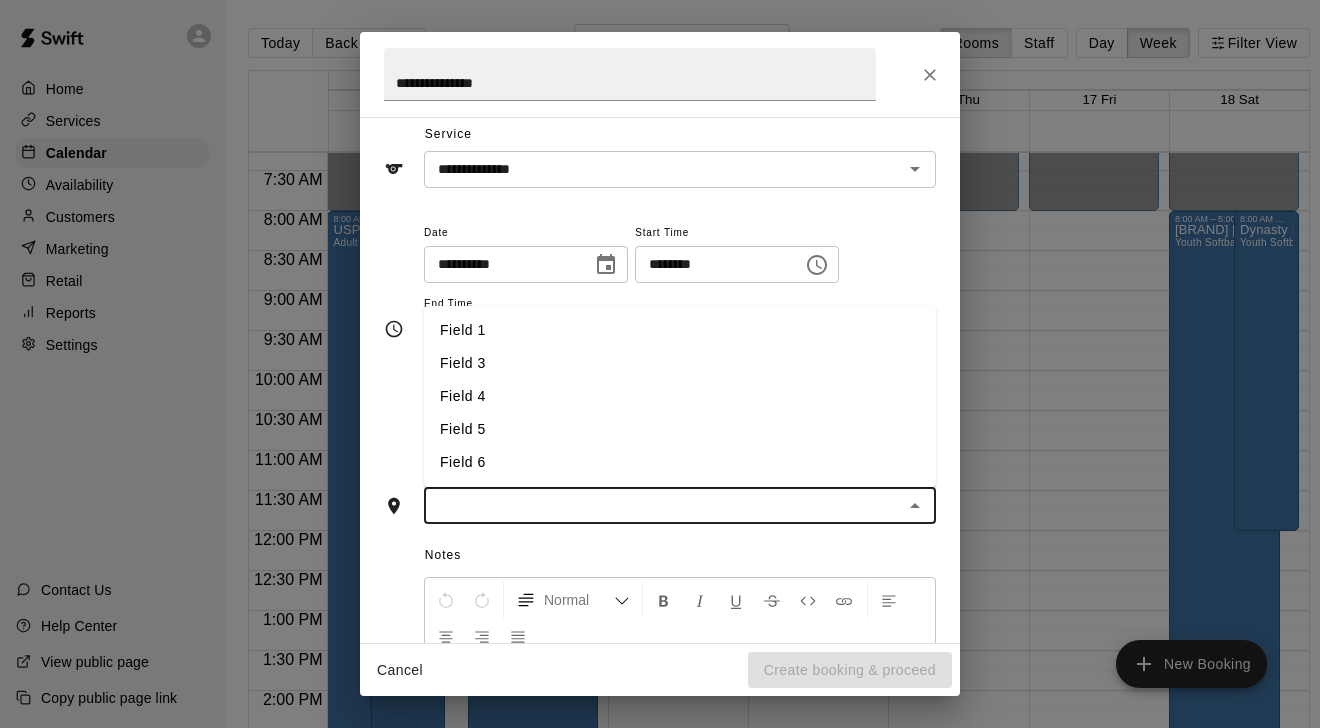 click on "Field 3" at bounding box center (680, 363) 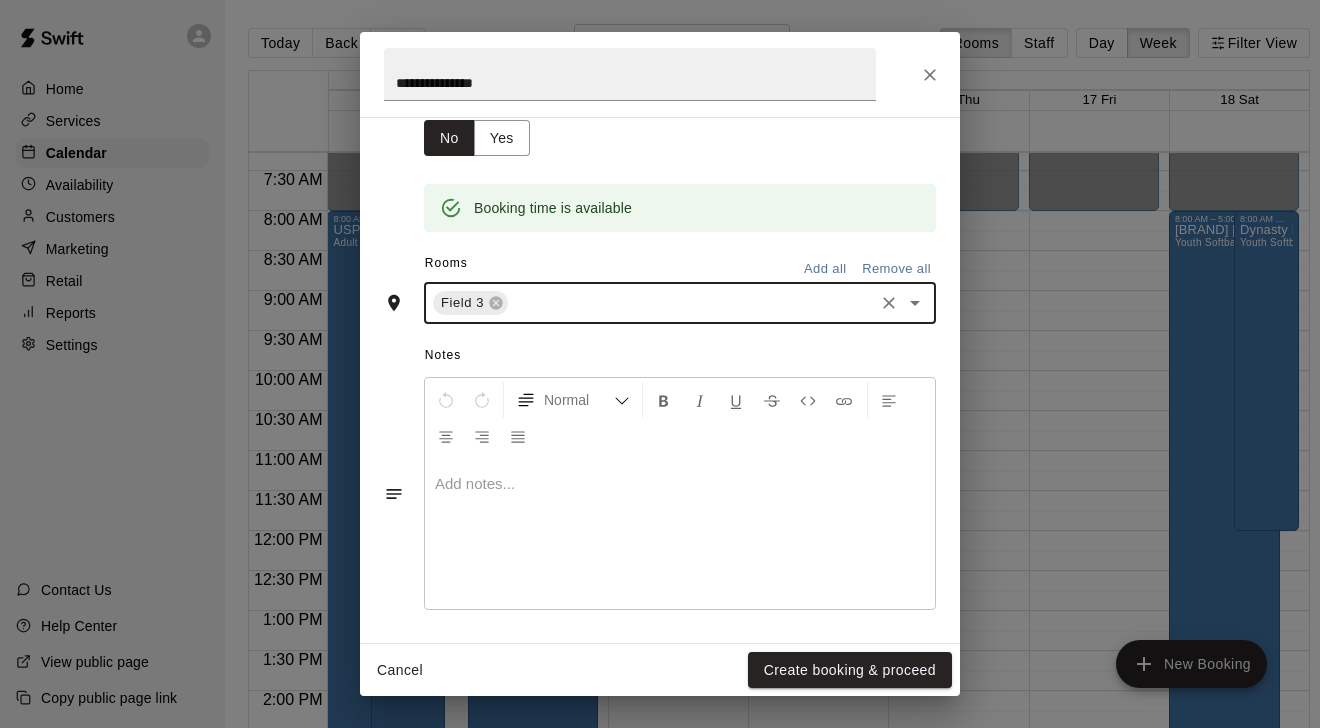 scroll, scrollTop: 348, scrollLeft: 0, axis: vertical 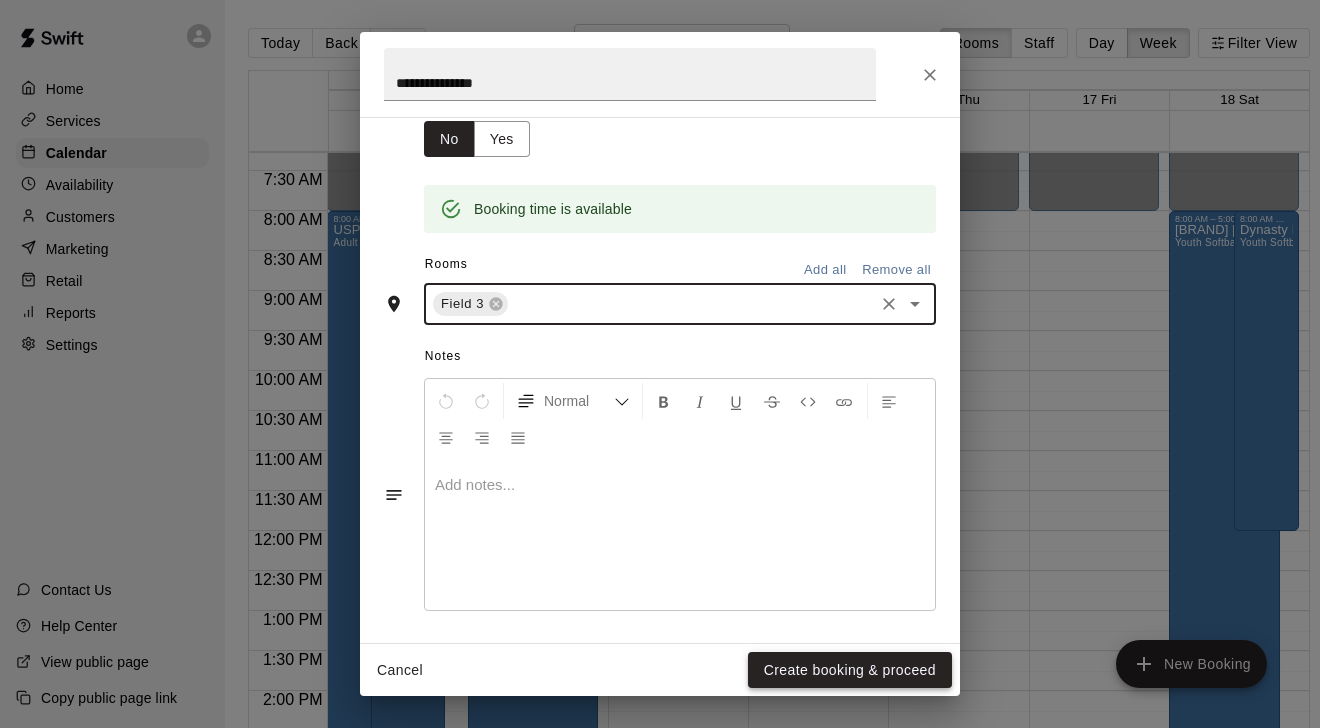 click on "Create booking & proceed" at bounding box center (850, 670) 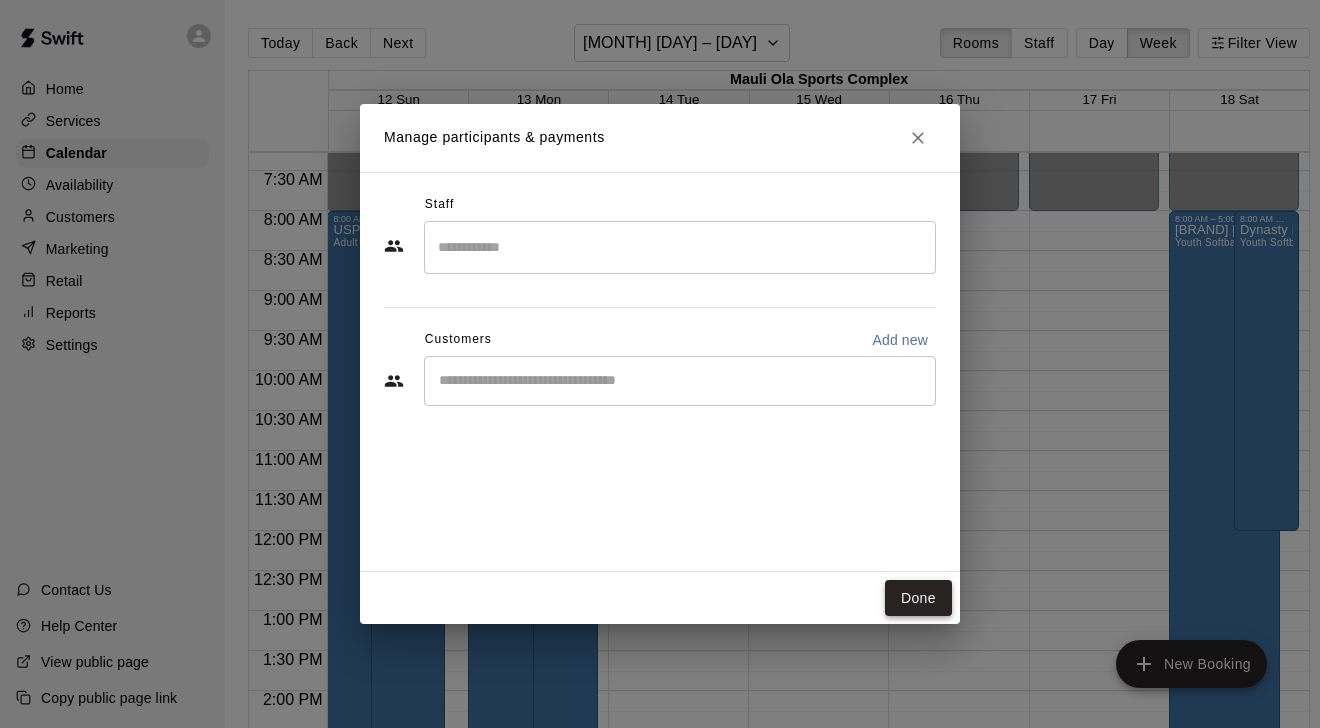 click on "Done" at bounding box center (918, 598) 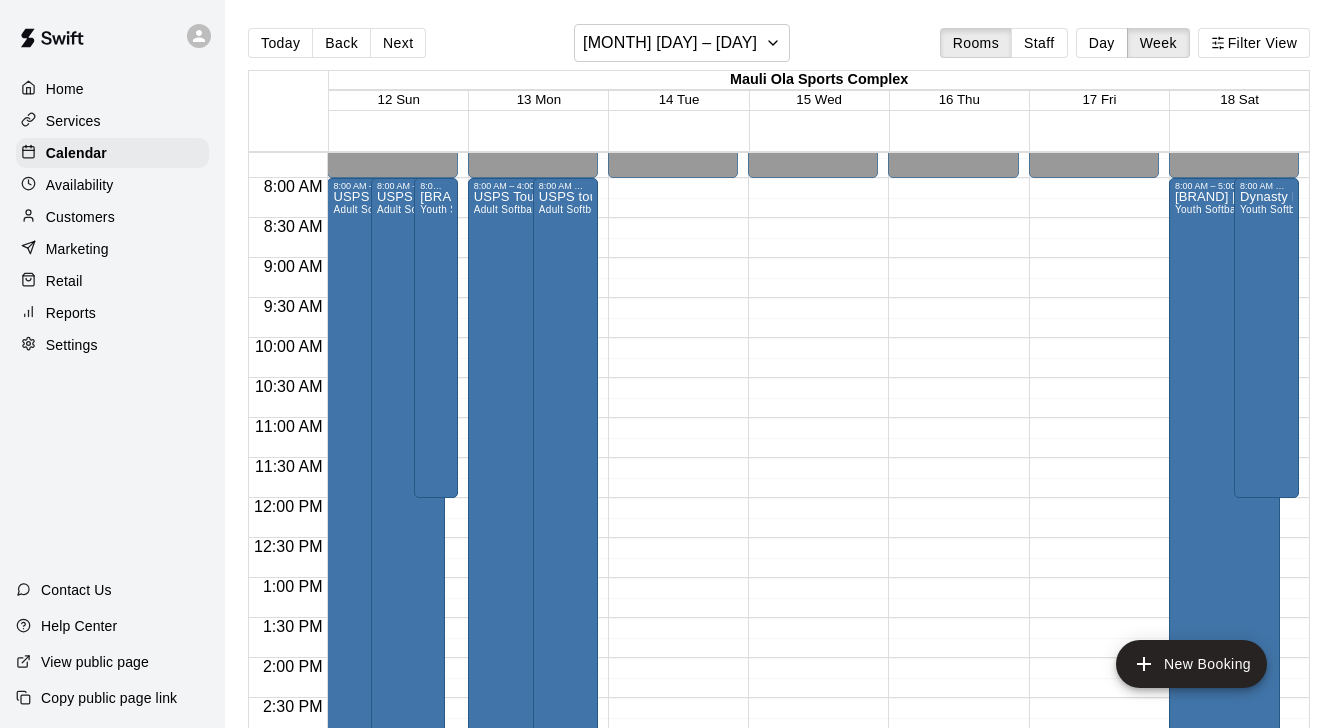 scroll, scrollTop: 614, scrollLeft: 0, axis: vertical 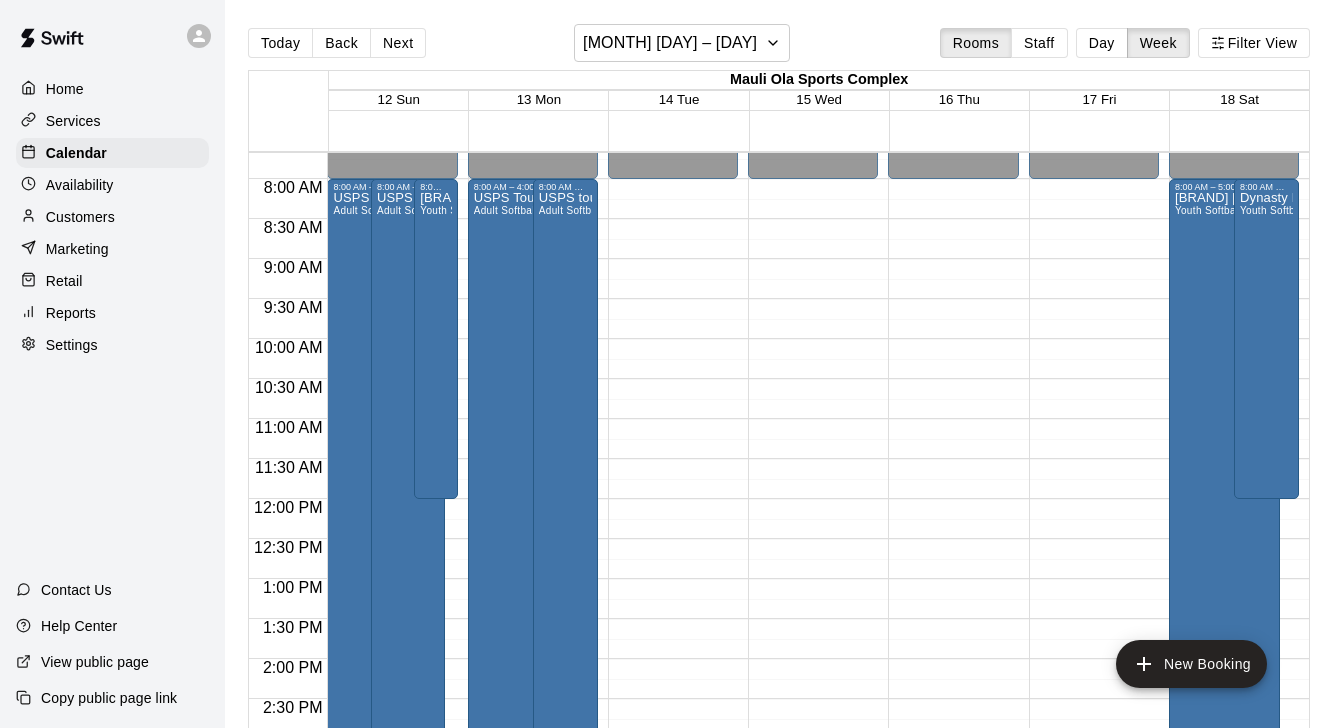click on "12:00 AM – 8:00 AM Closed 8:00 AM – 6:30 PM USPS Tournament Adult Softball 7:00 PM – 11:59 PM Closed 8:00 AM – 6:00 PM USPS Tournament Adult Softball 8:00 AM – 12:00 PM Dyansty Makai/SFH Youth Softball" at bounding box center (392, 499) 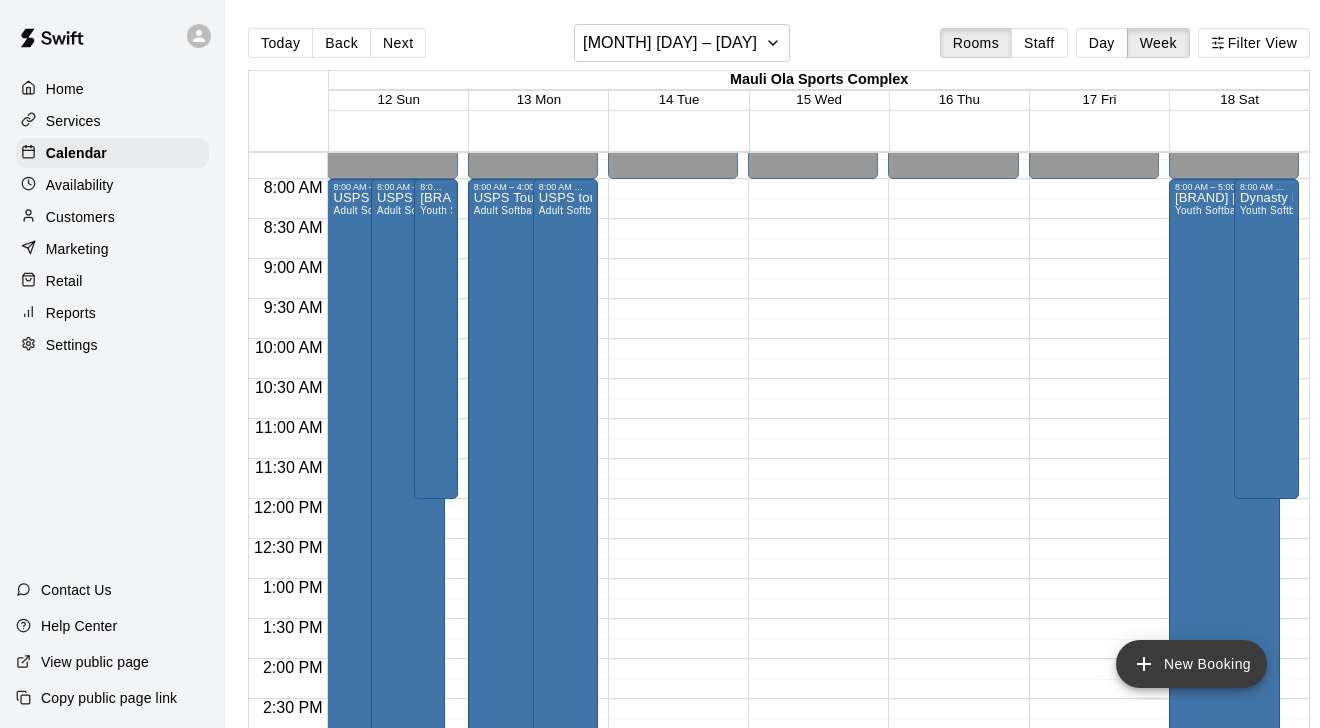 click on "New Booking" at bounding box center (1191, 664) 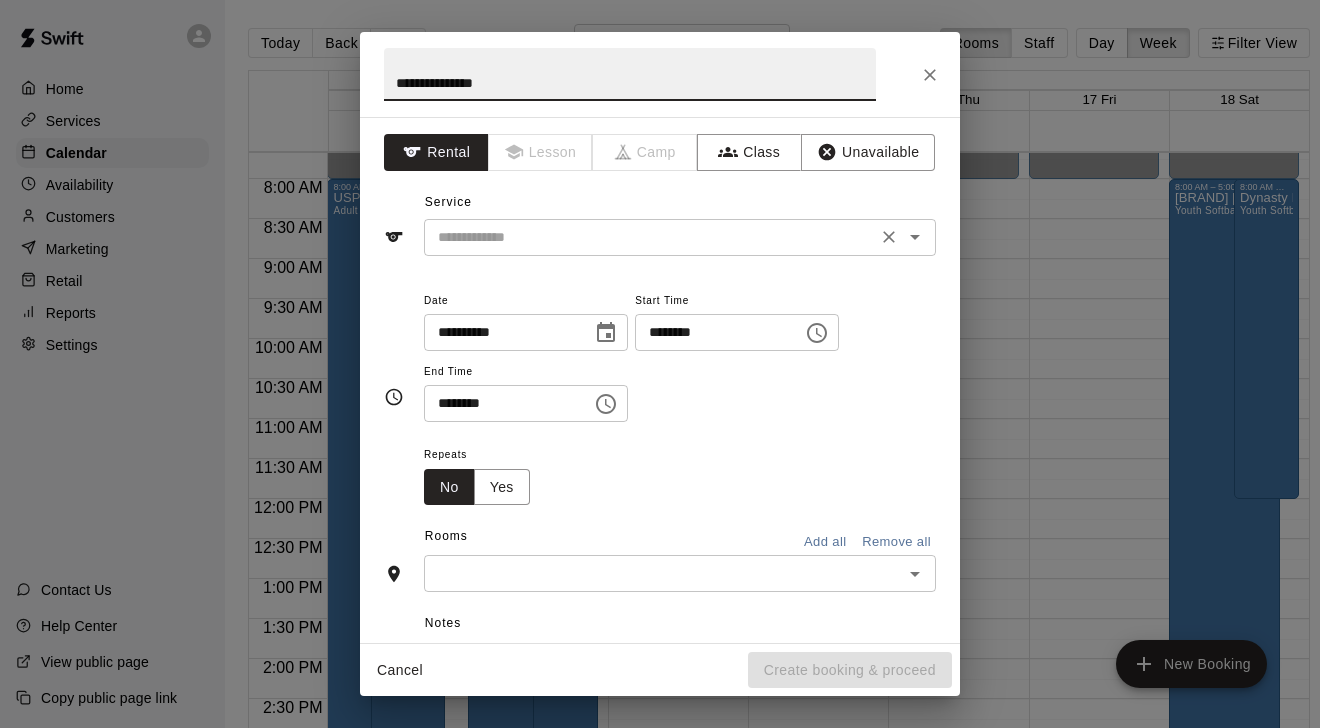 click at bounding box center [650, 237] 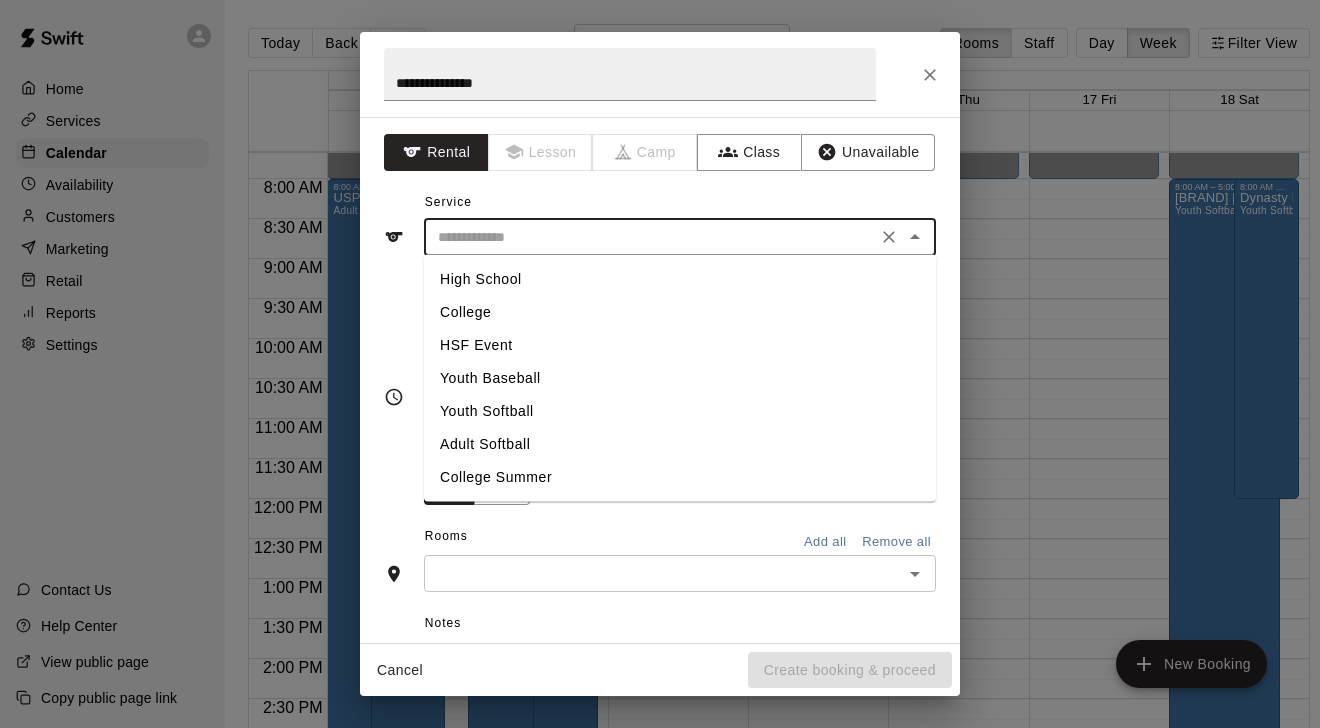 click on "Adult Softball" at bounding box center [680, 444] 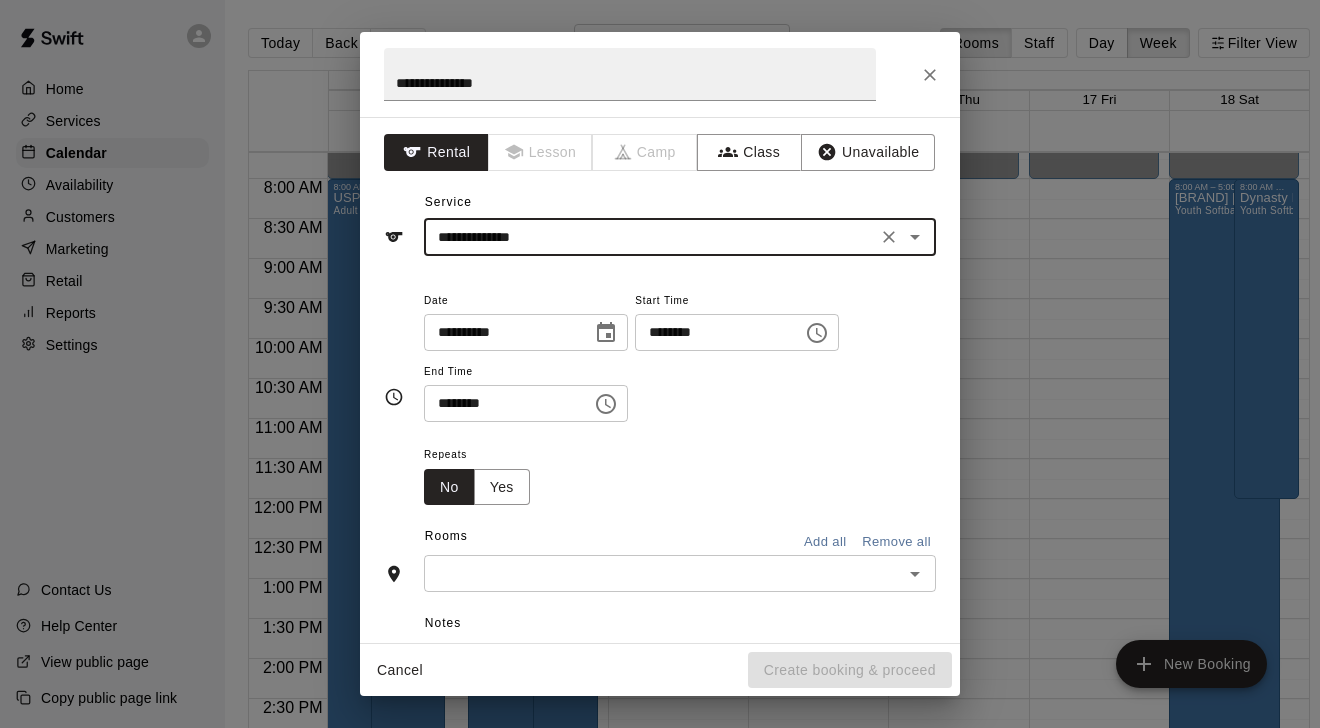 click 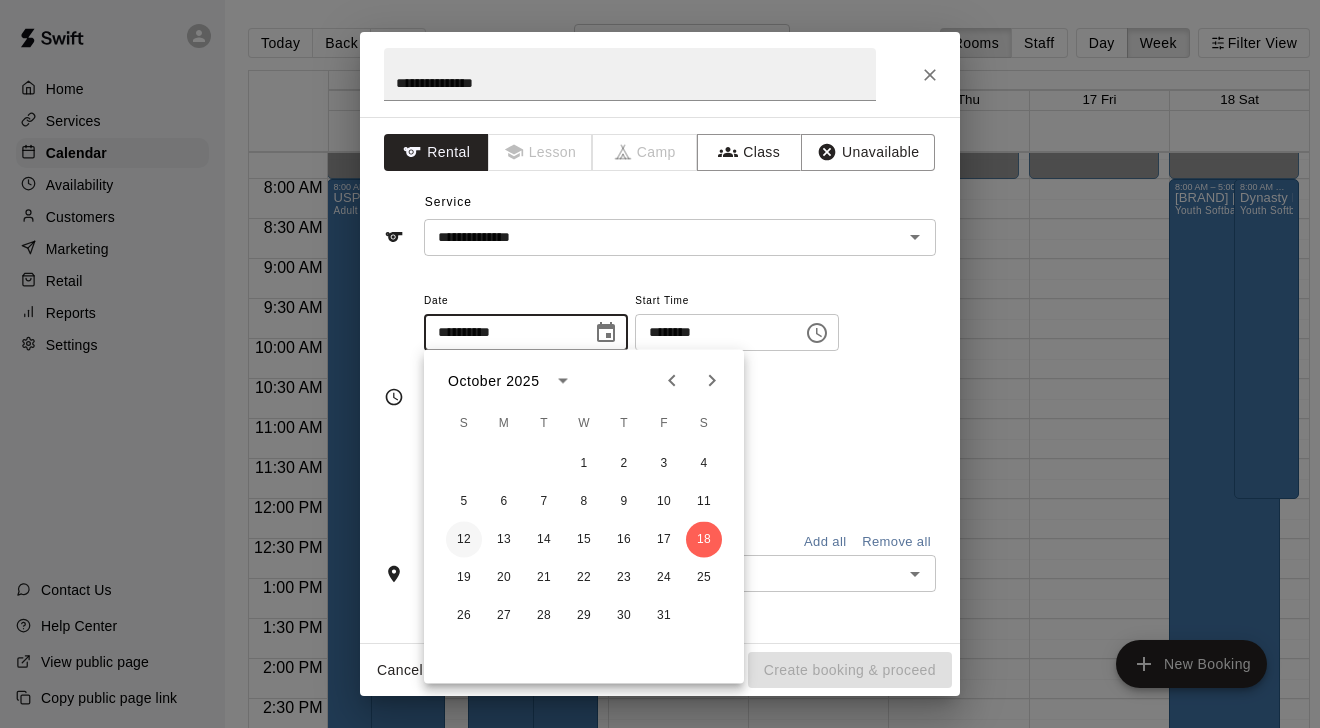 click on "12" at bounding box center (464, 540) 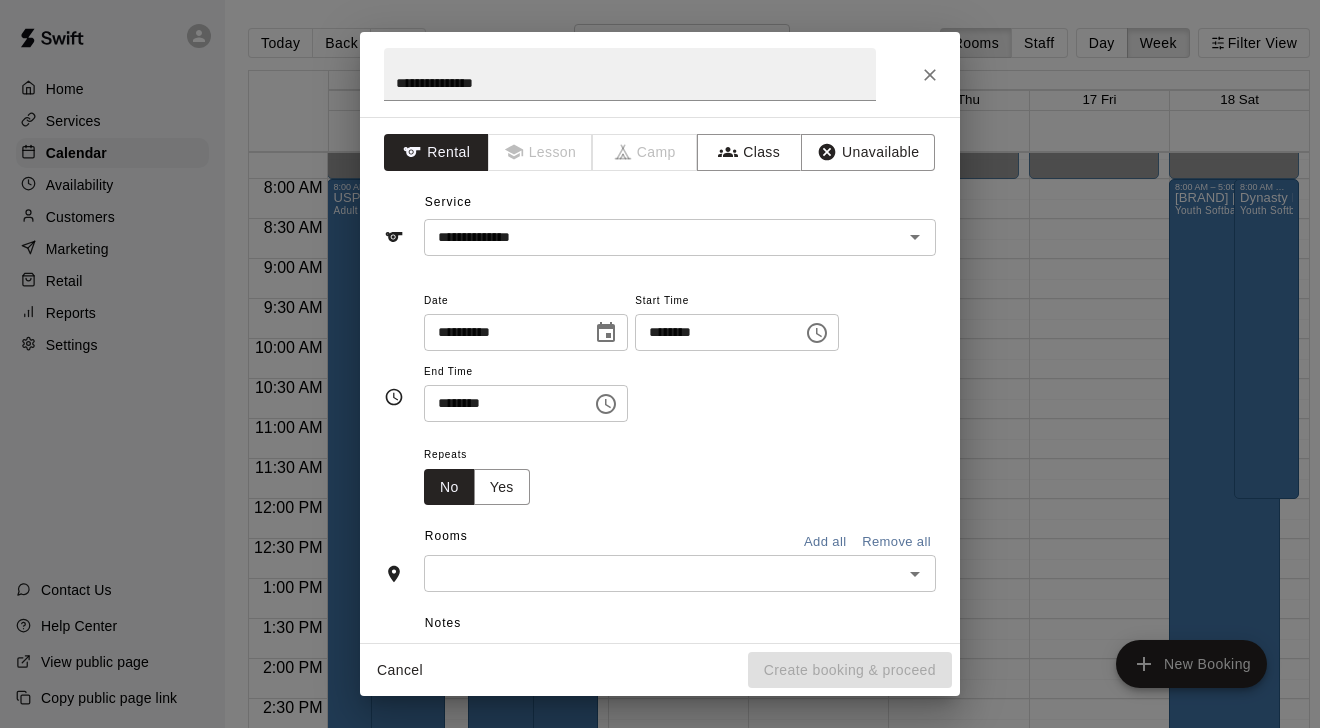 click on "********" at bounding box center [712, 332] 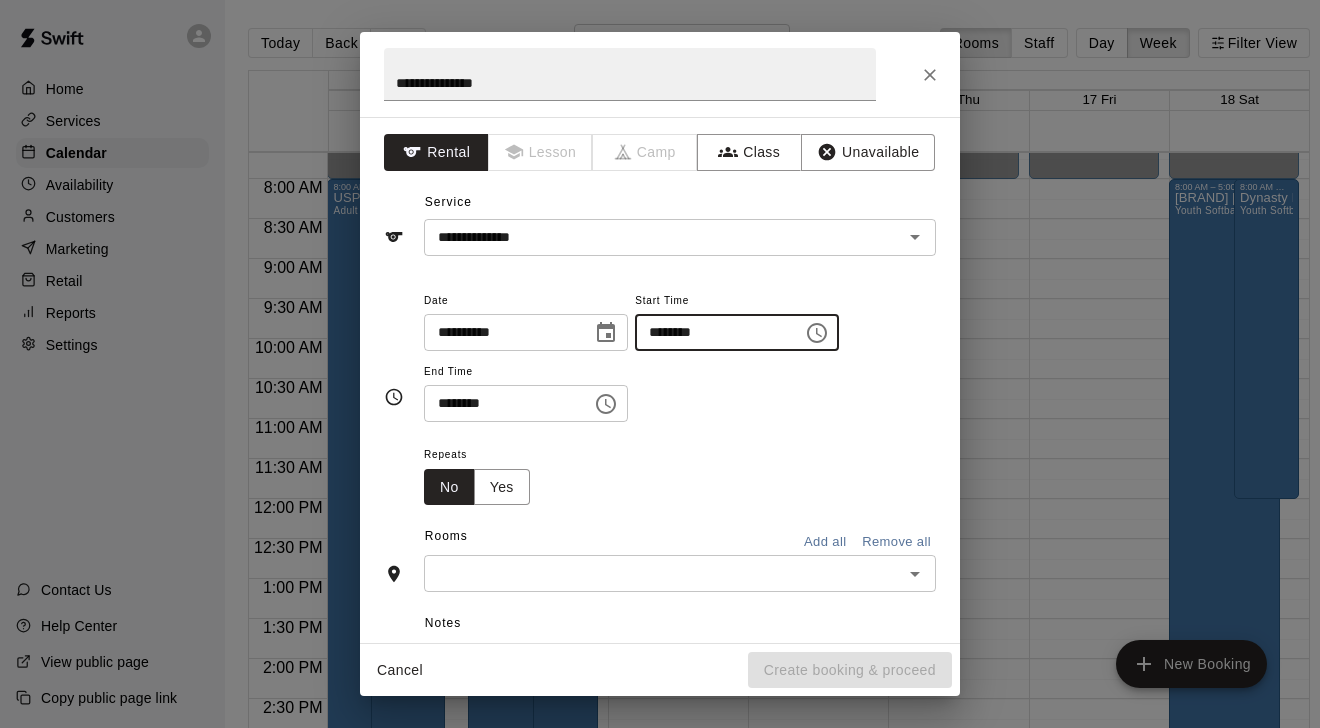 click on "********" at bounding box center (501, 403) 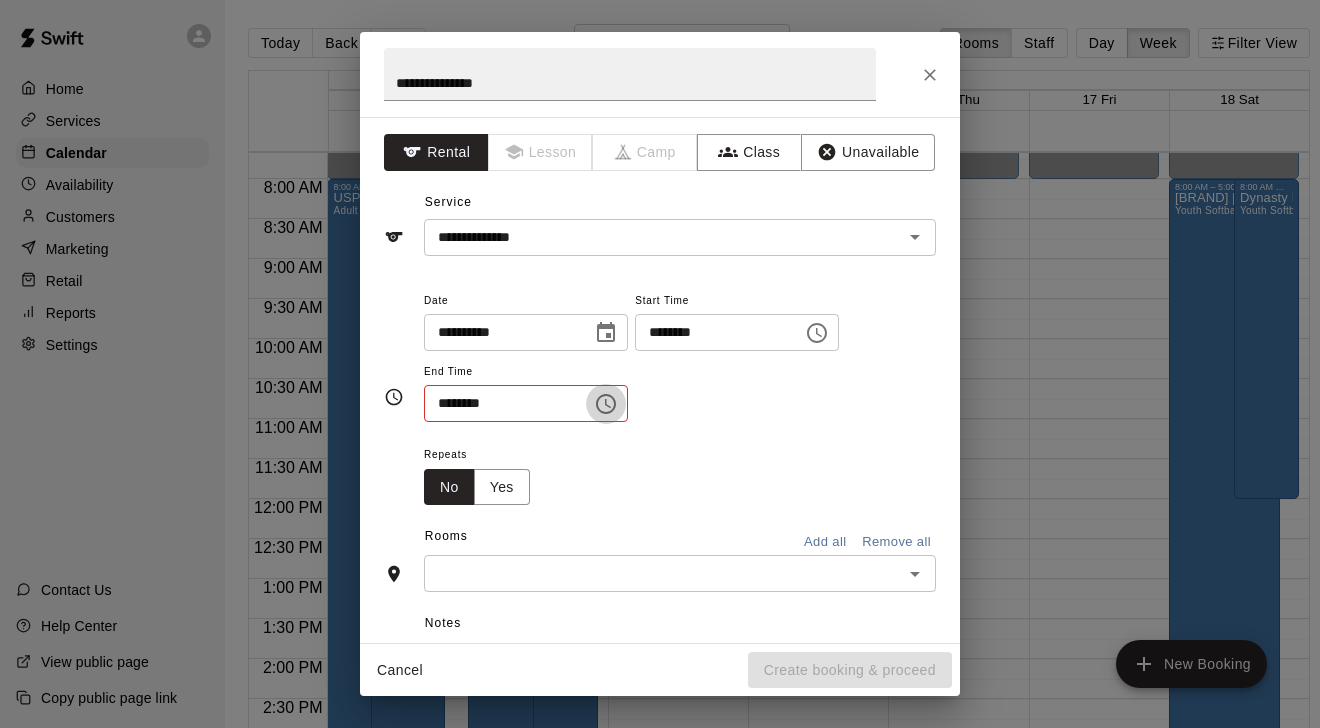 click on "********" at bounding box center (501, 403) 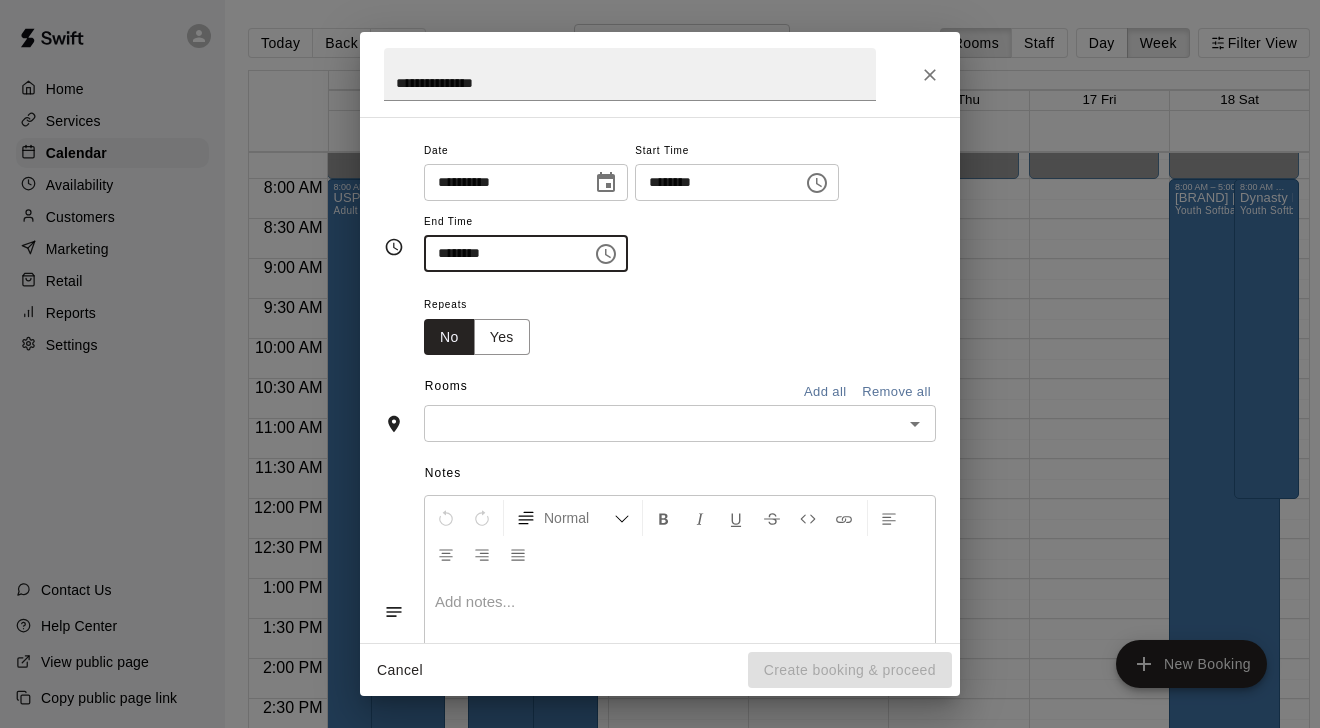 scroll, scrollTop: 151, scrollLeft: 0, axis: vertical 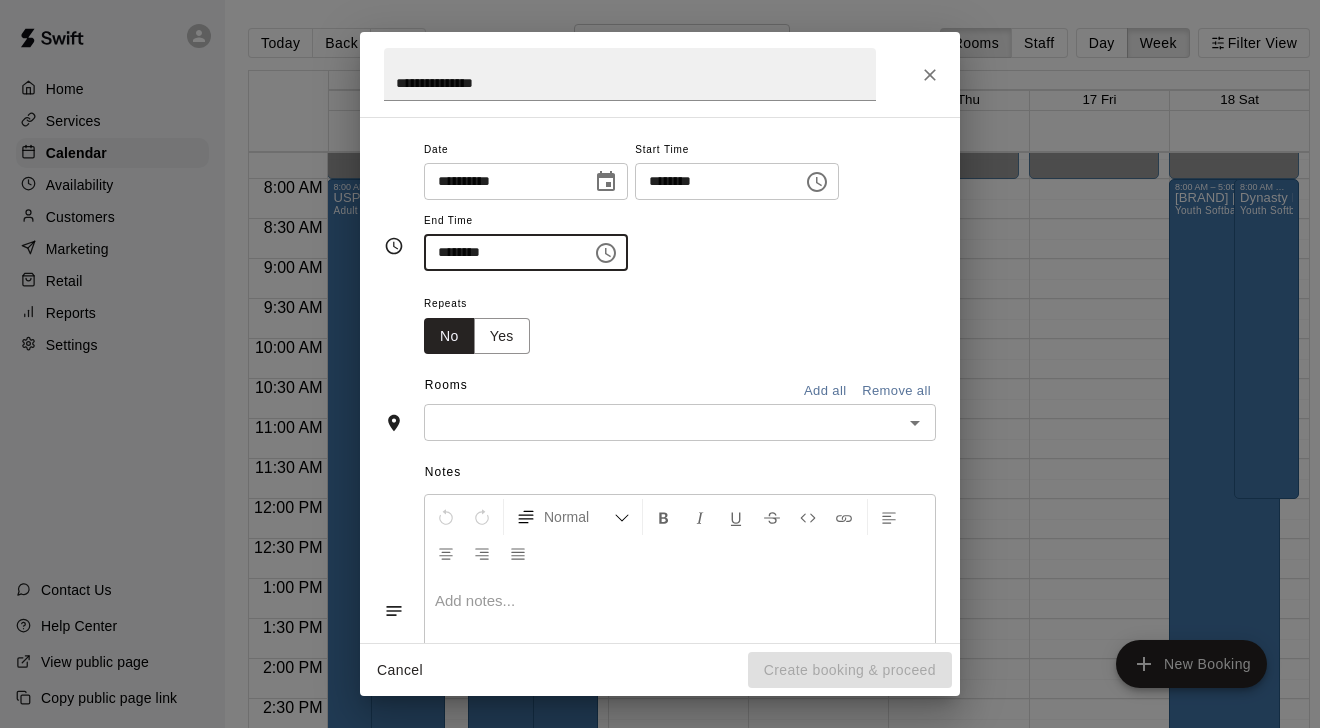 click at bounding box center [663, 422] 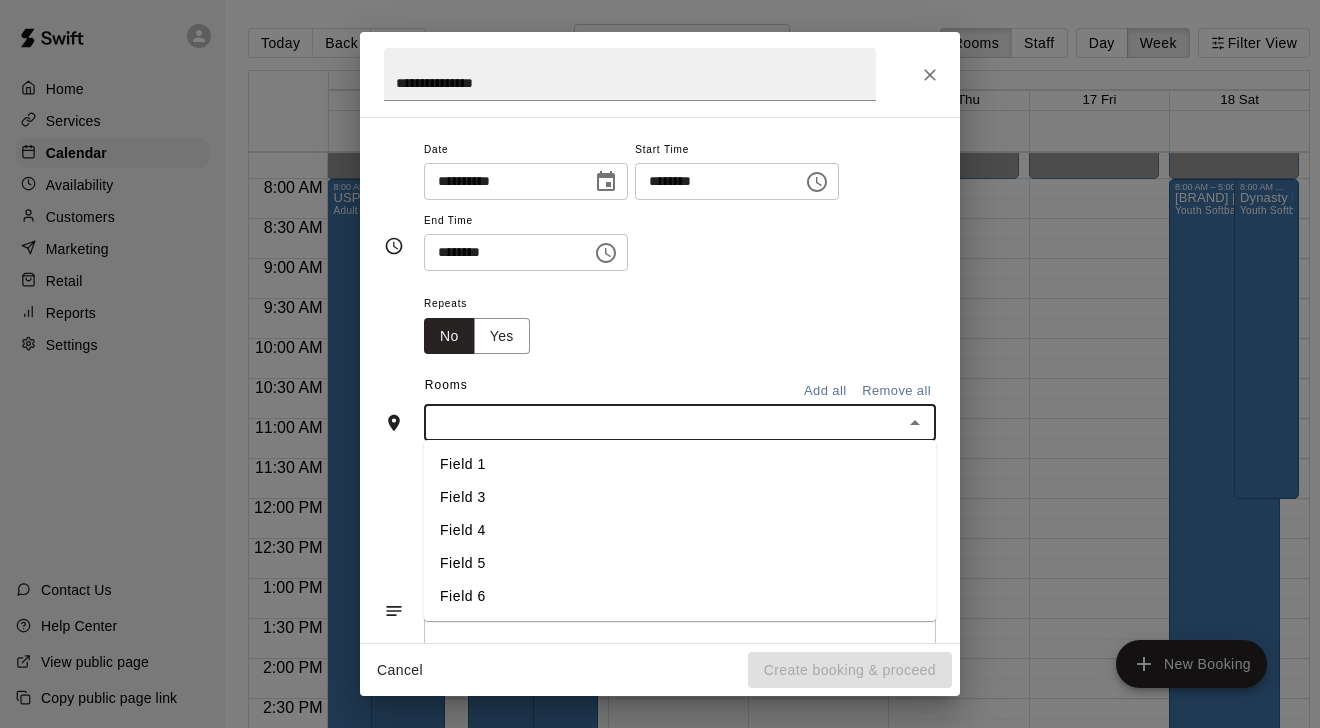 click on "Field 5" at bounding box center [680, 563] 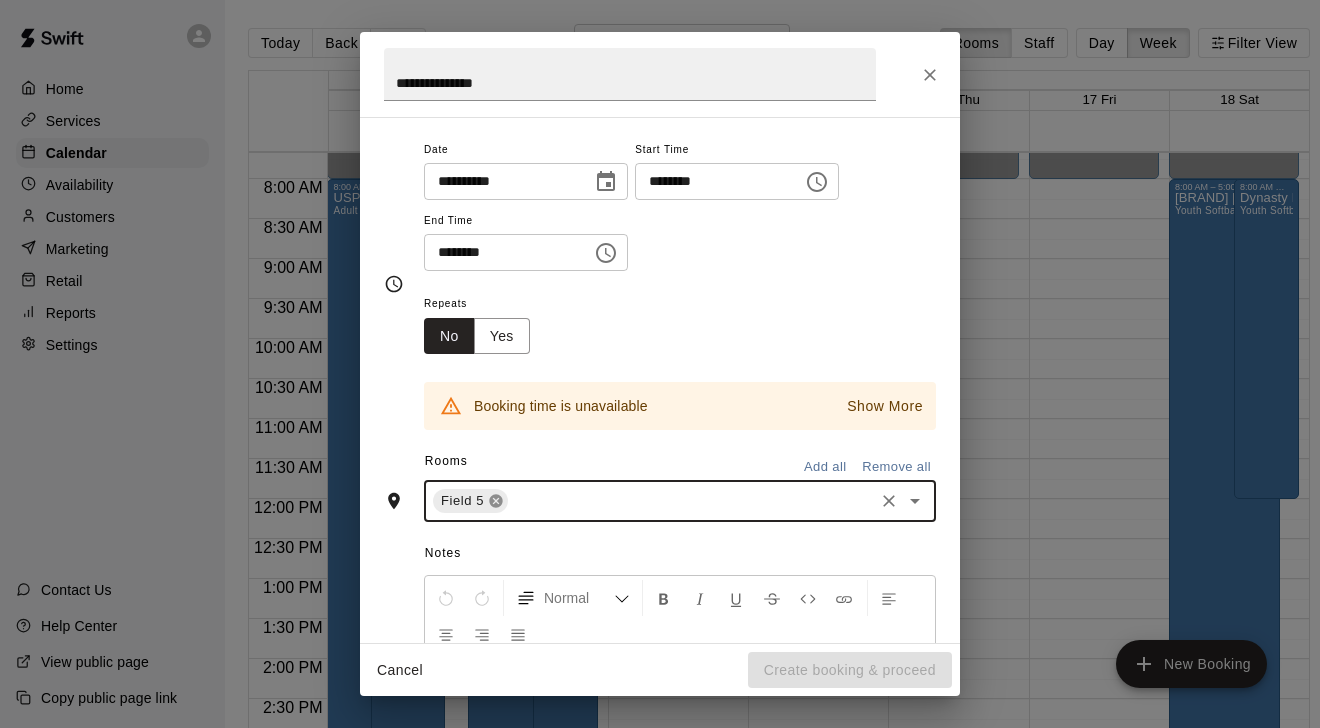 click 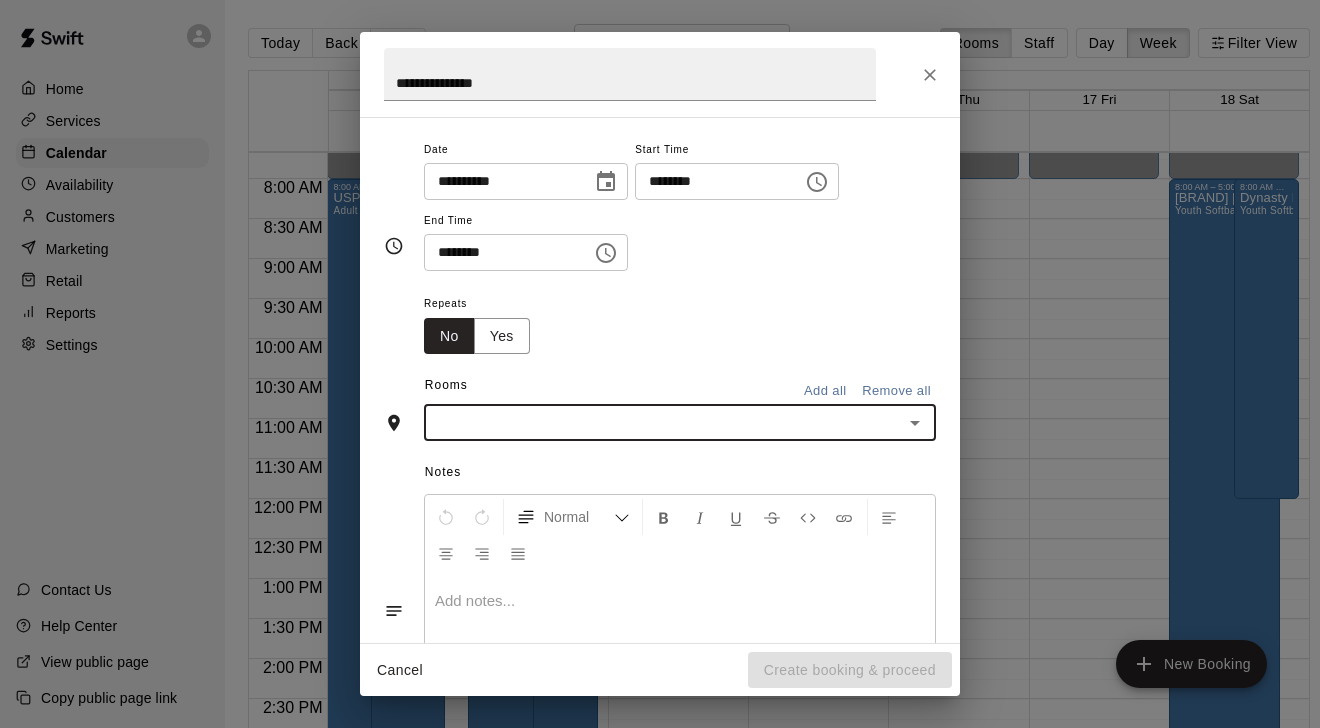 click at bounding box center [663, 422] 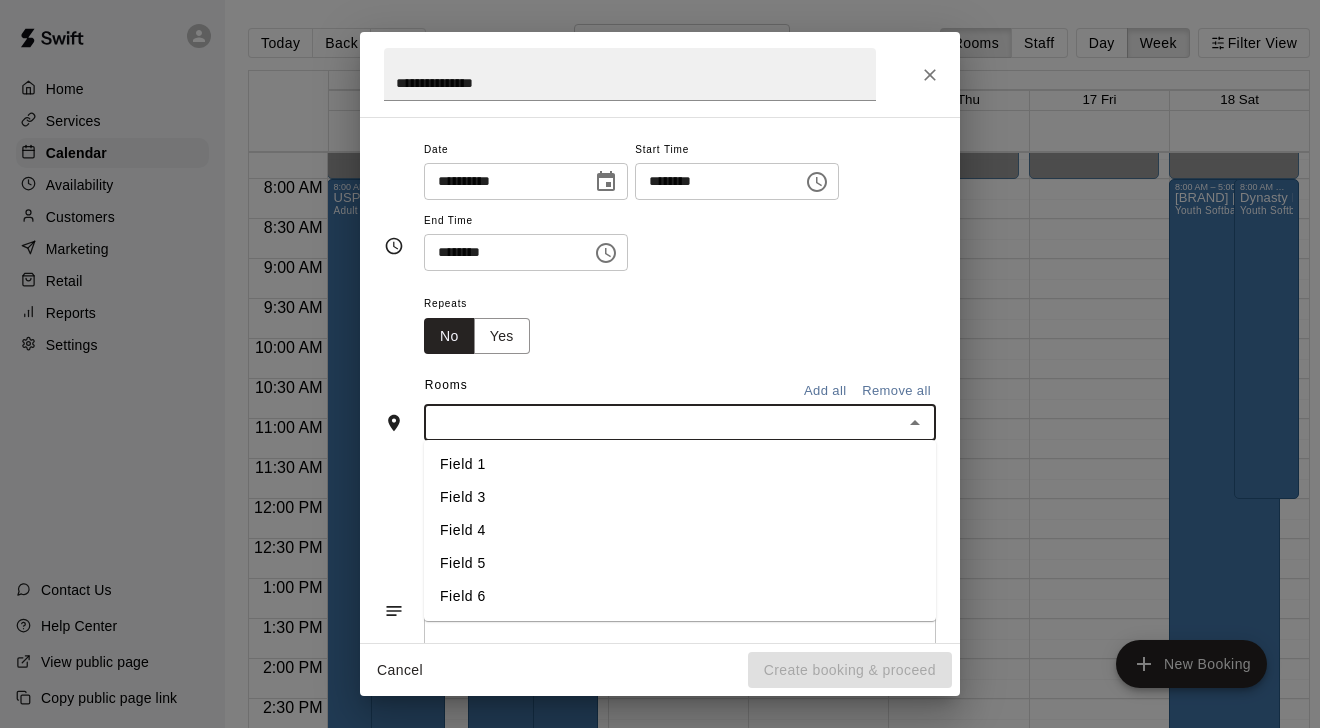 click on "Field 1 Field 3 Field 4 Field 5 Field 6" at bounding box center (680, 530) 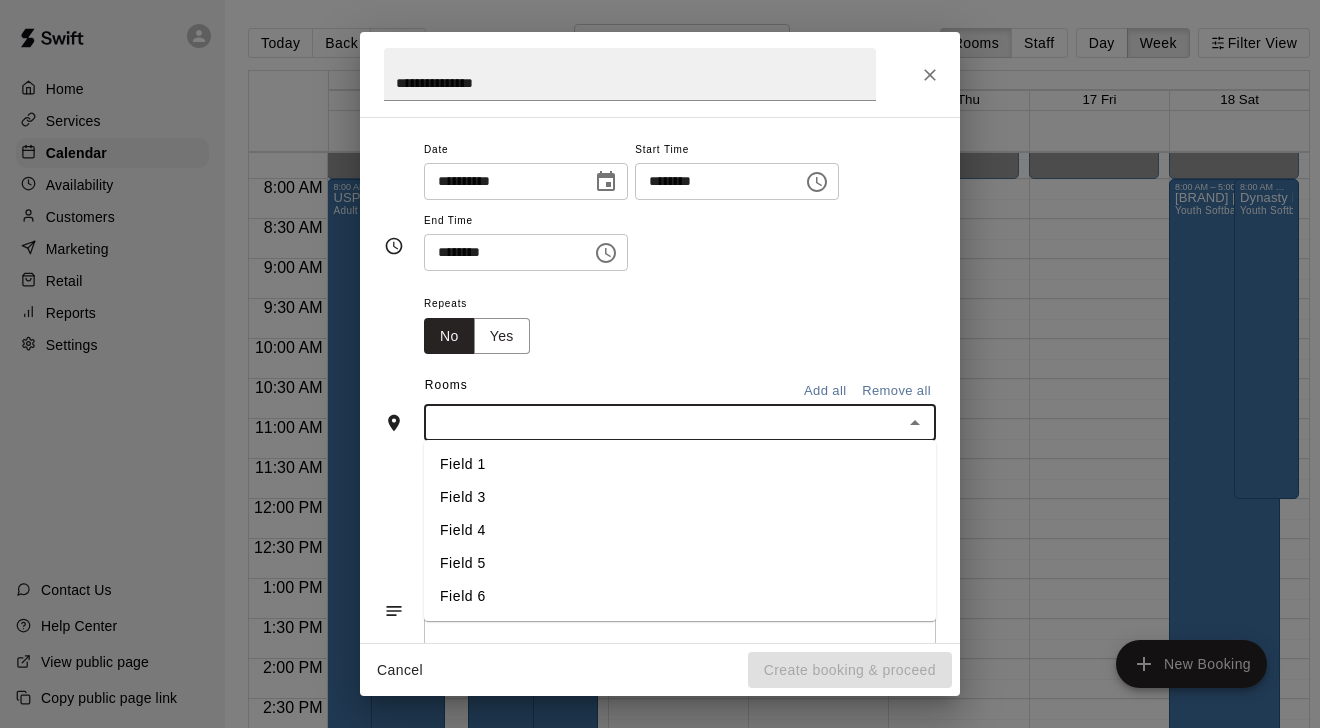 click on "Field 4" at bounding box center [680, 530] 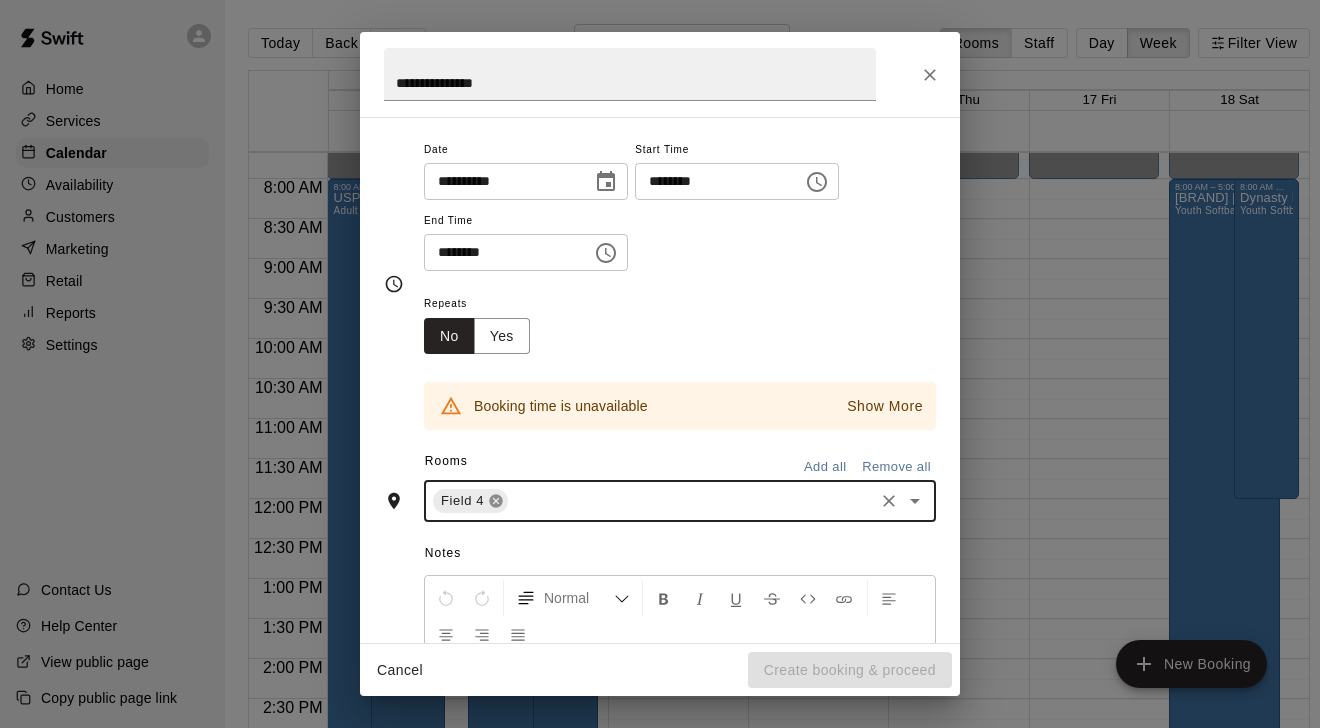 click 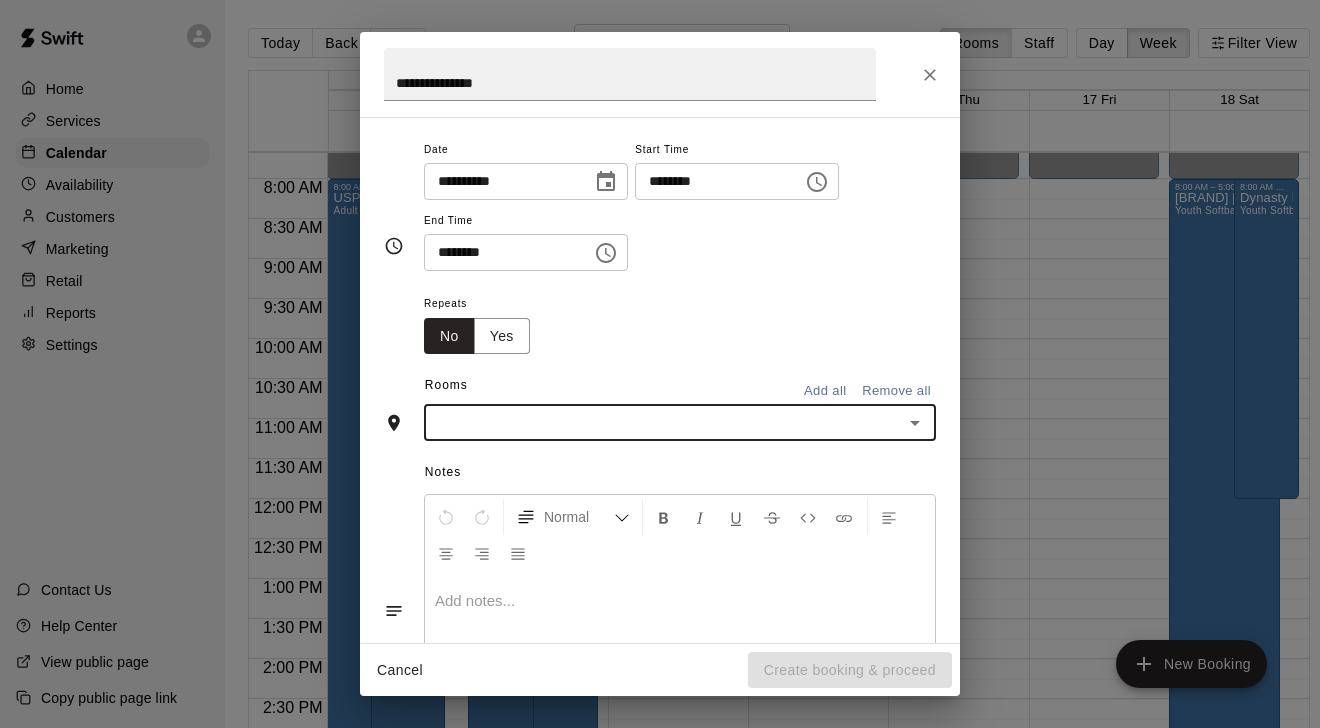 click at bounding box center [663, 422] 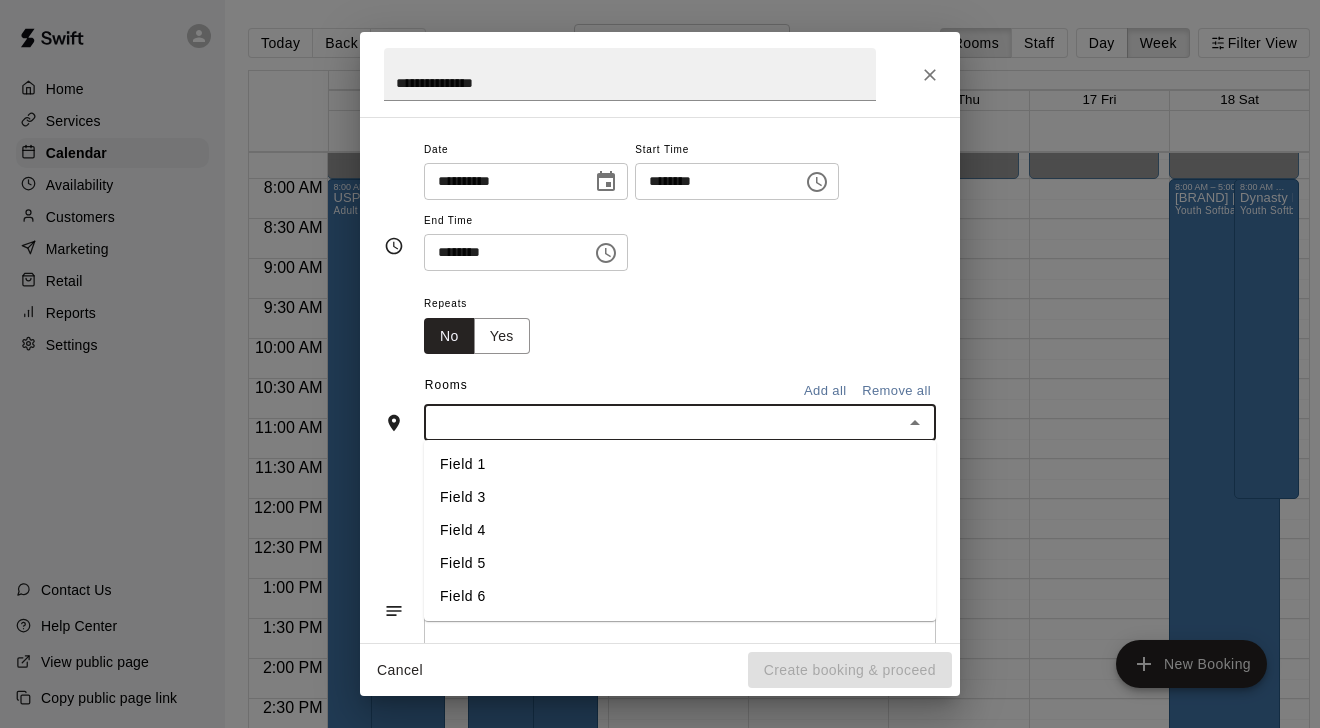 click on "Field 3" at bounding box center [680, 497] 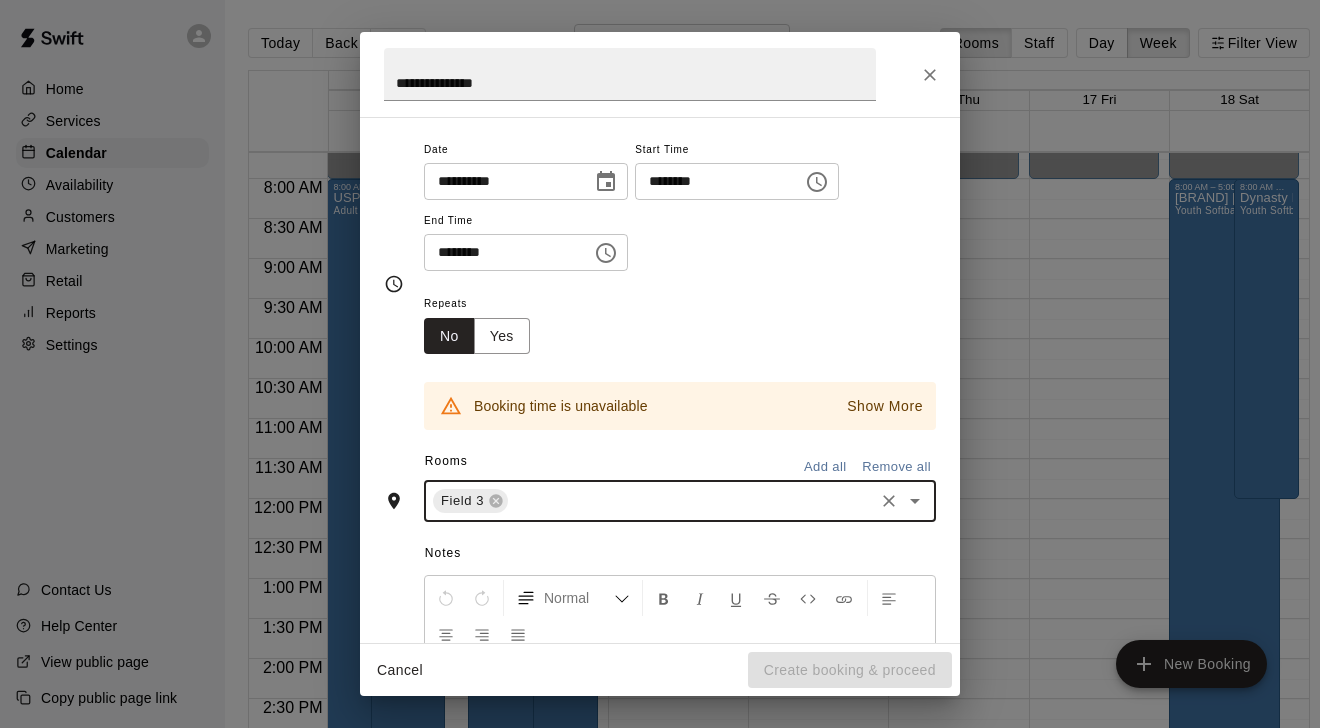 click at bounding box center [691, 501] 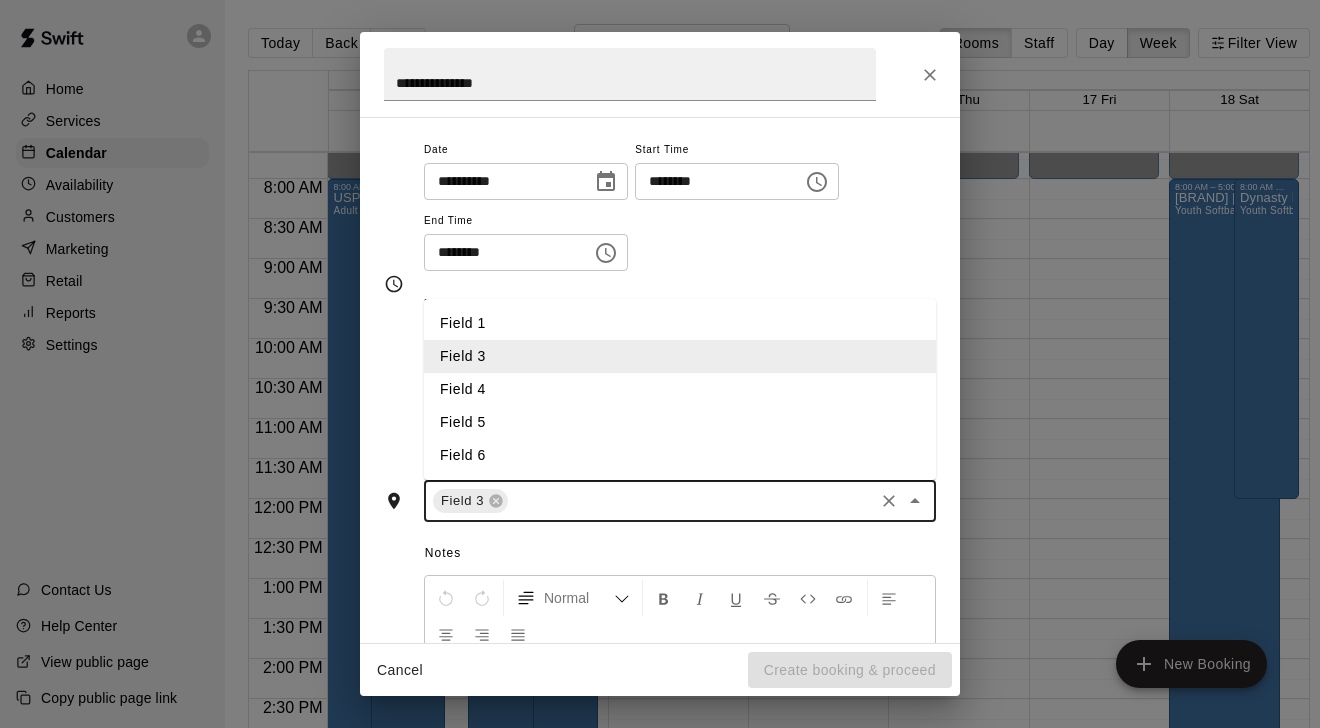 click on "Field 6" at bounding box center (680, 455) 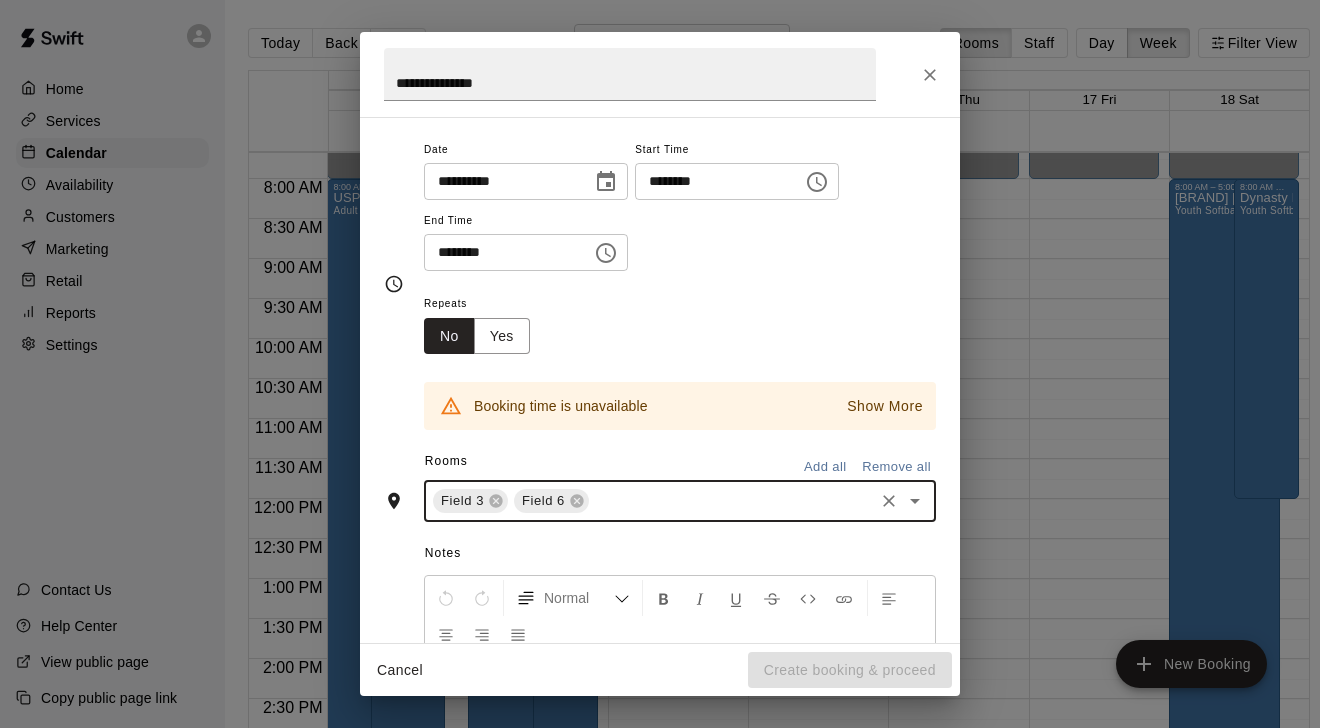 click on "**********" at bounding box center (660, 284) 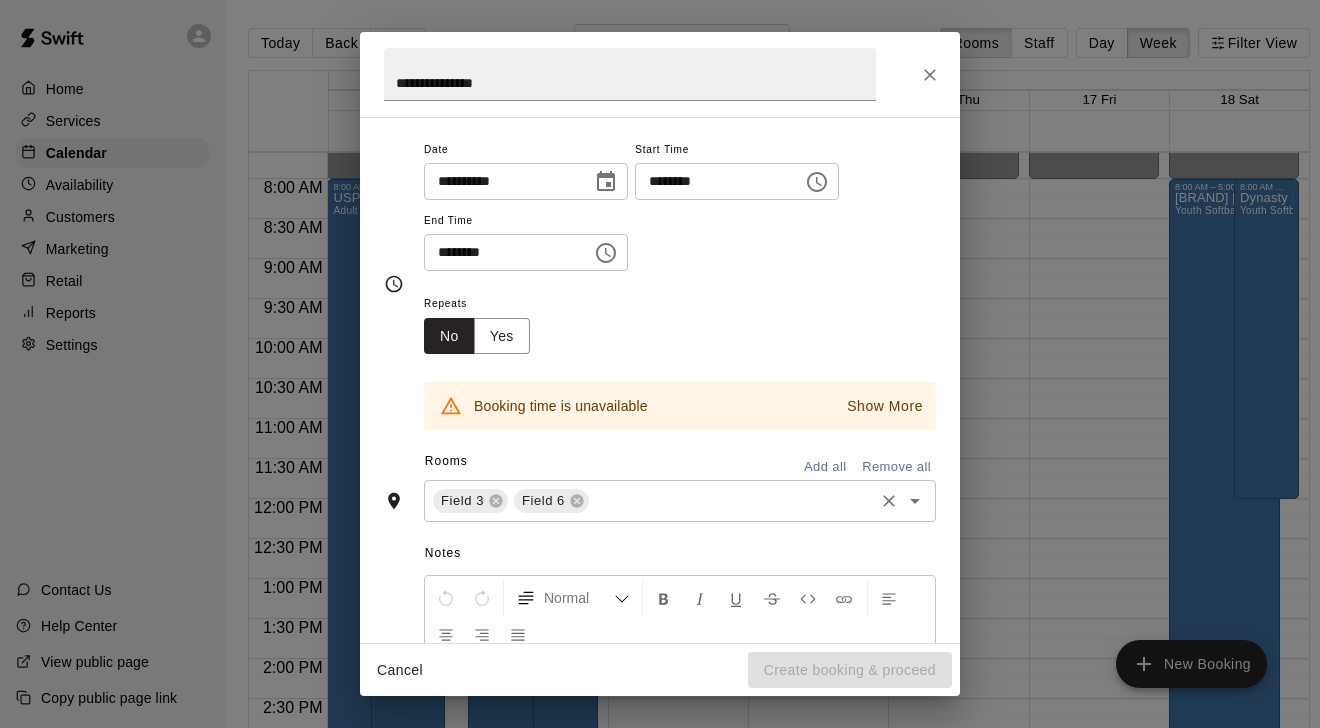 click at bounding box center (731, 501) 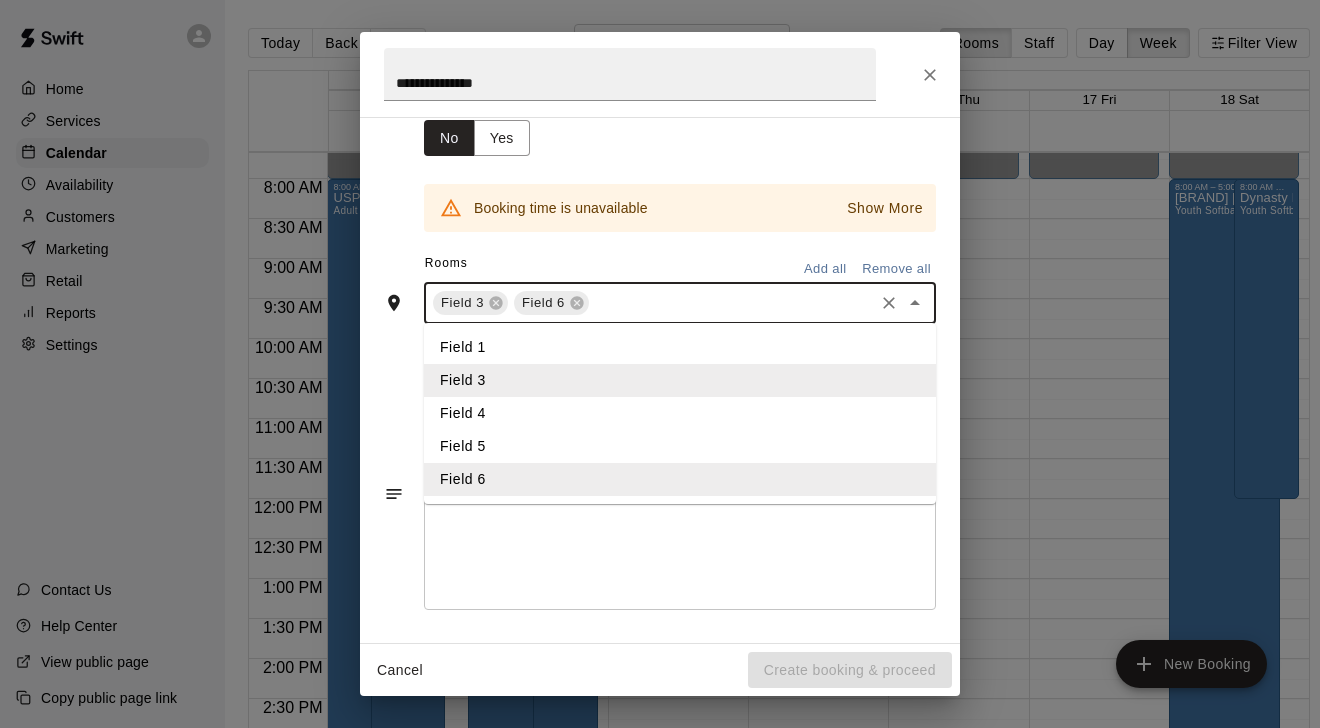 scroll, scrollTop: 348, scrollLeft: 0, axis: vertical 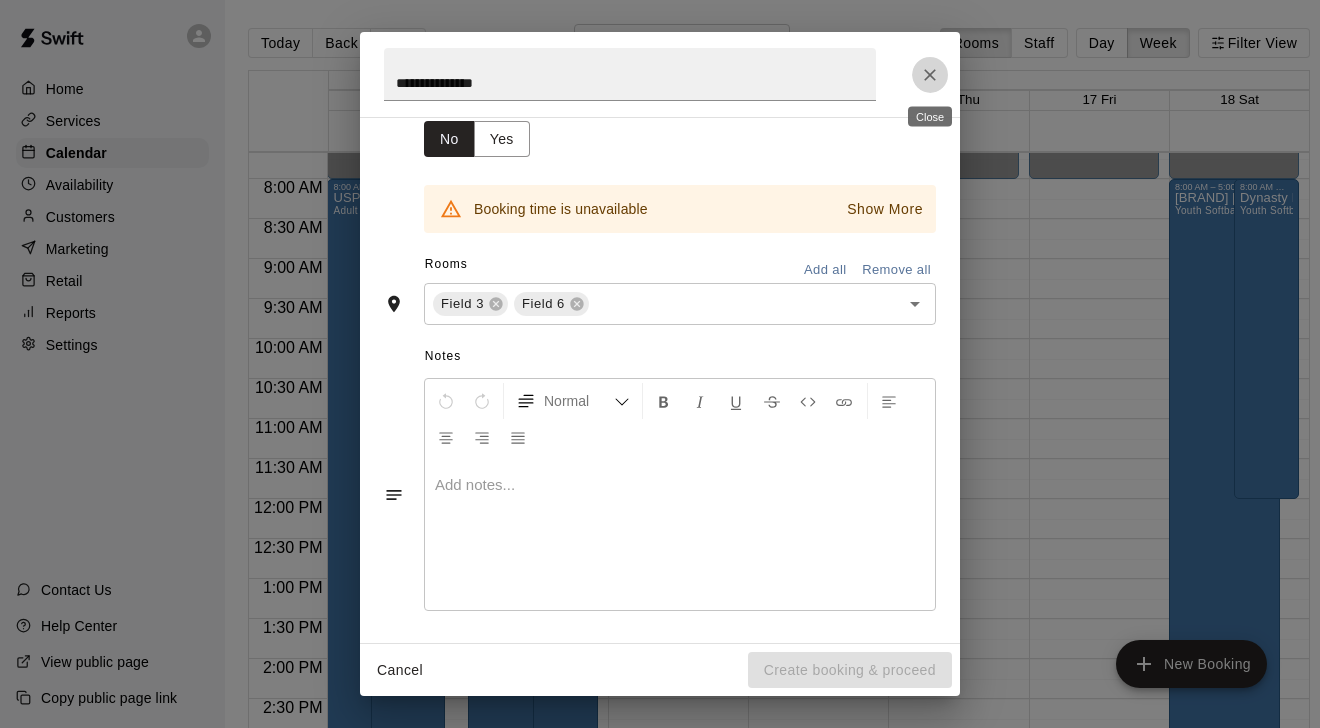 click 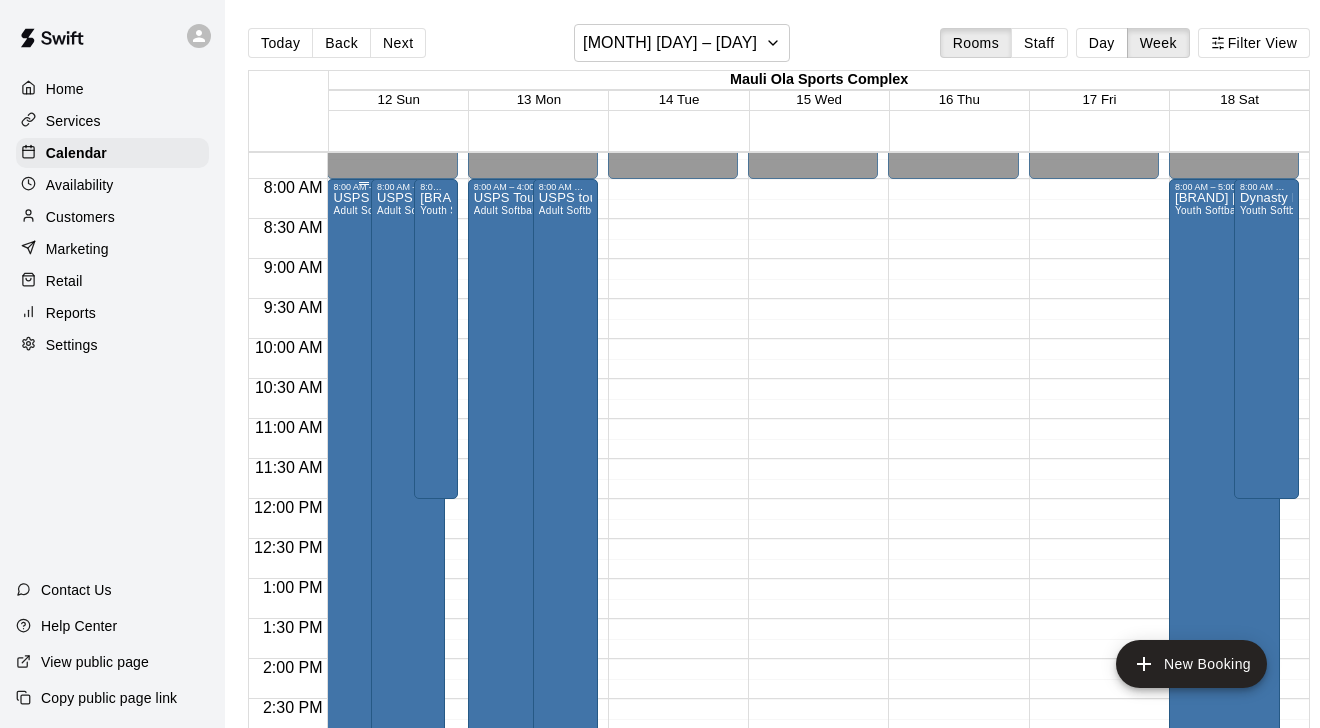 click on "USPS Tournament Adult Softball" at bounding box center (364, 556) 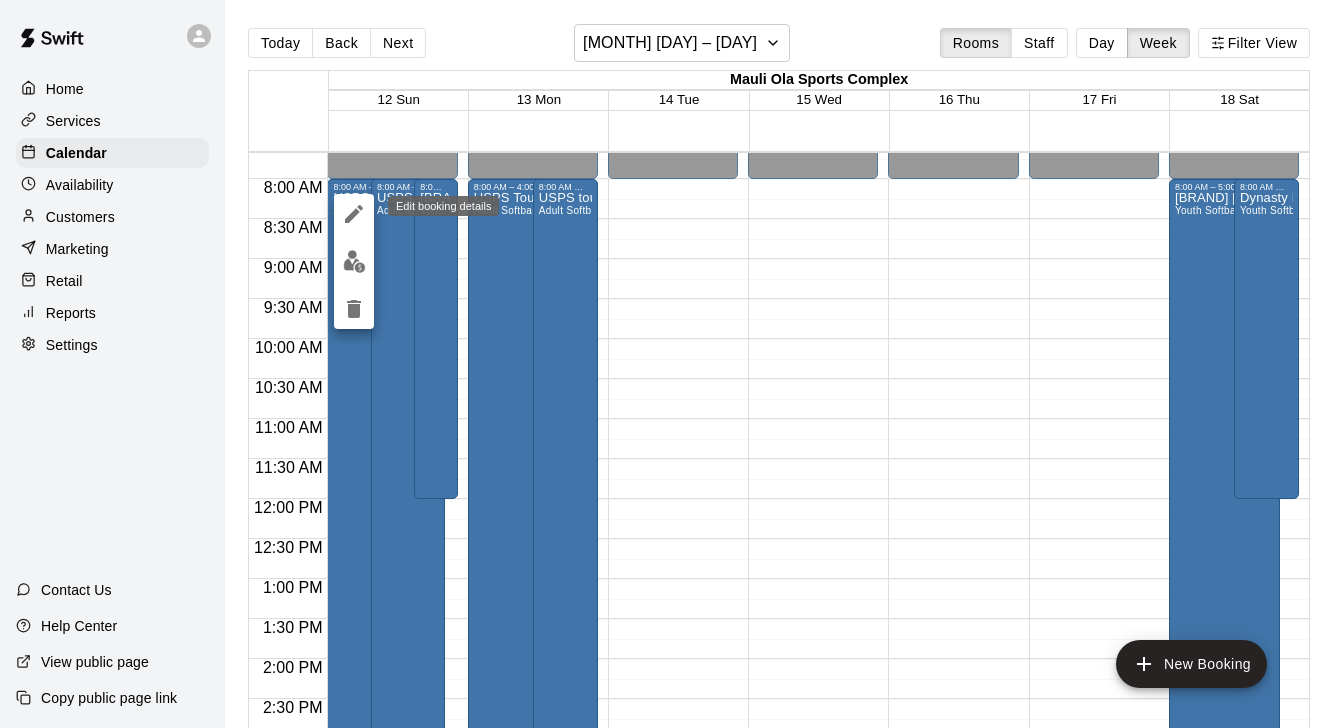 click 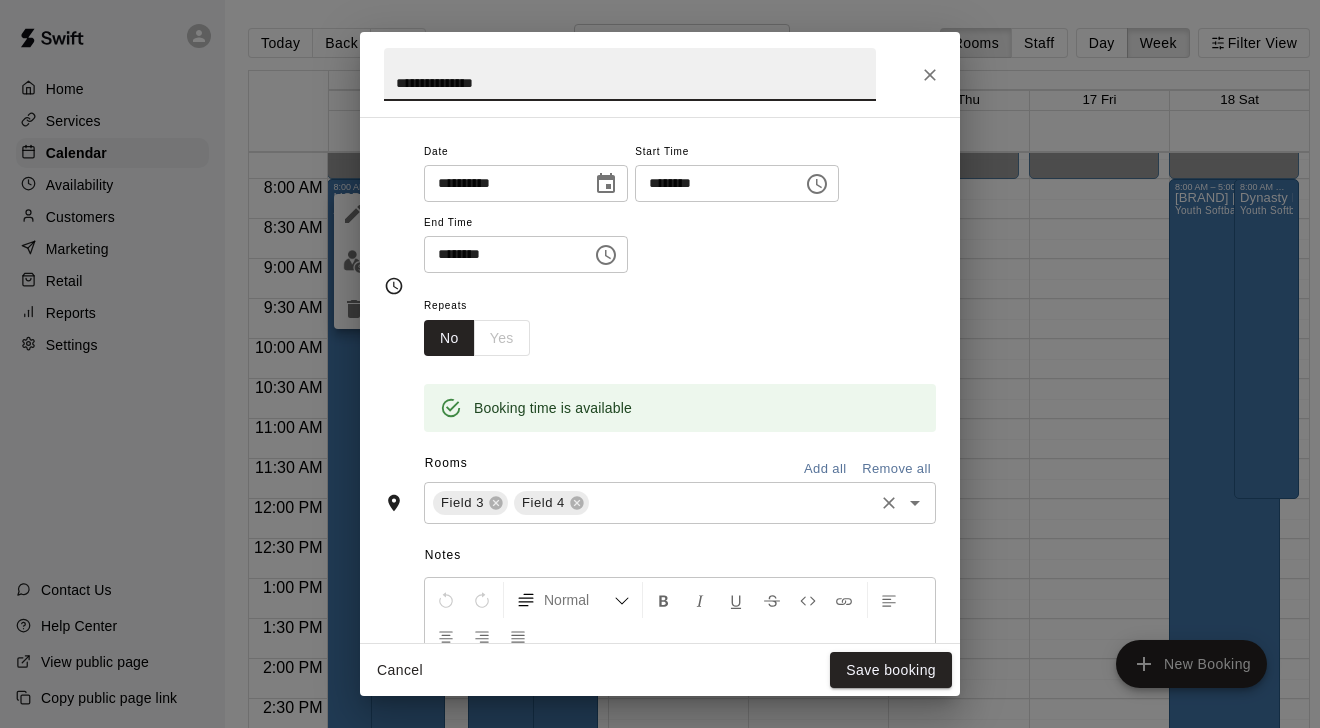 scroll, scrollTop: 150, scrollLeft: 0, axis: vertical 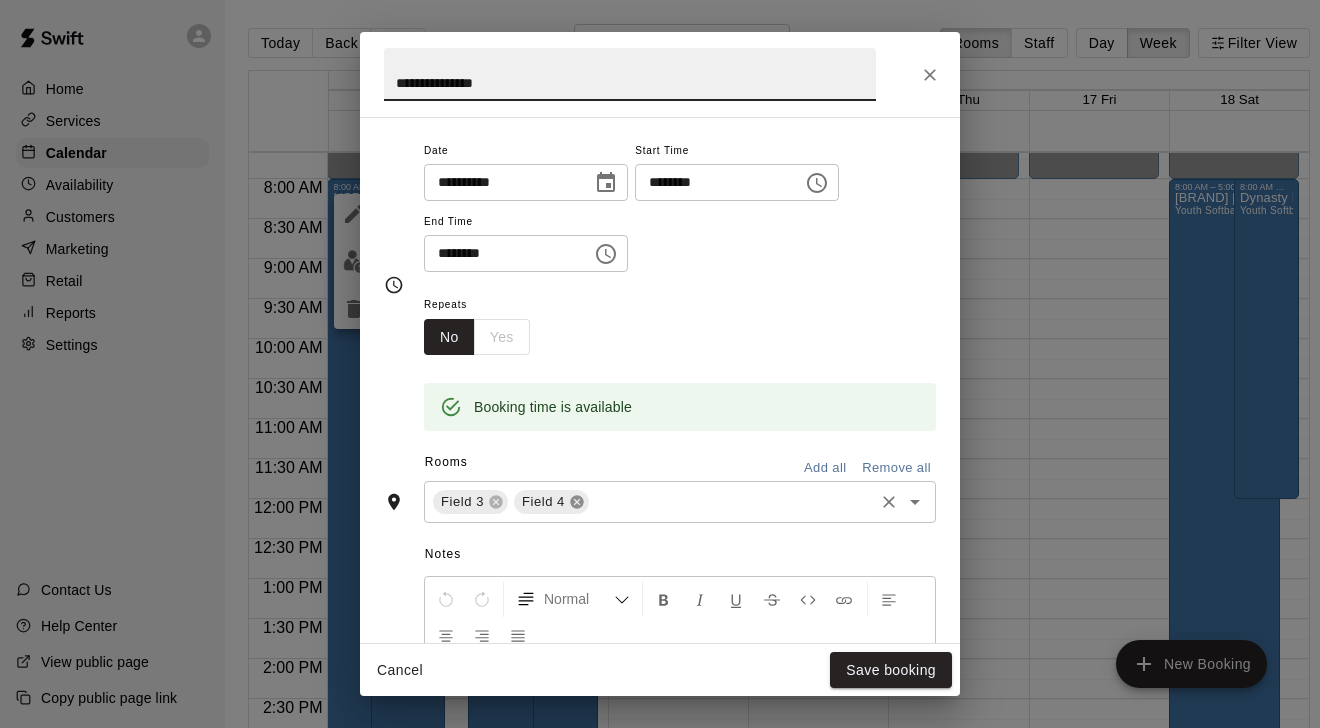 click 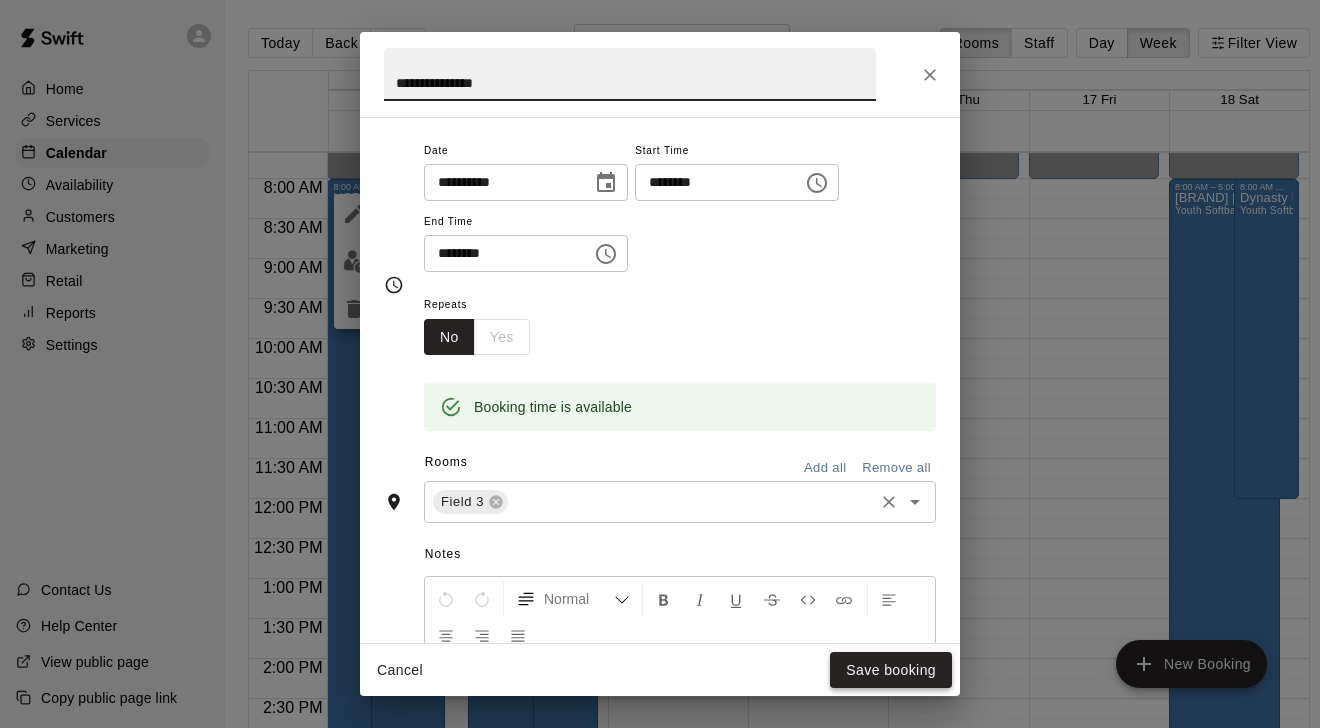 click on "Save booking" at bounding box center [891, 670] 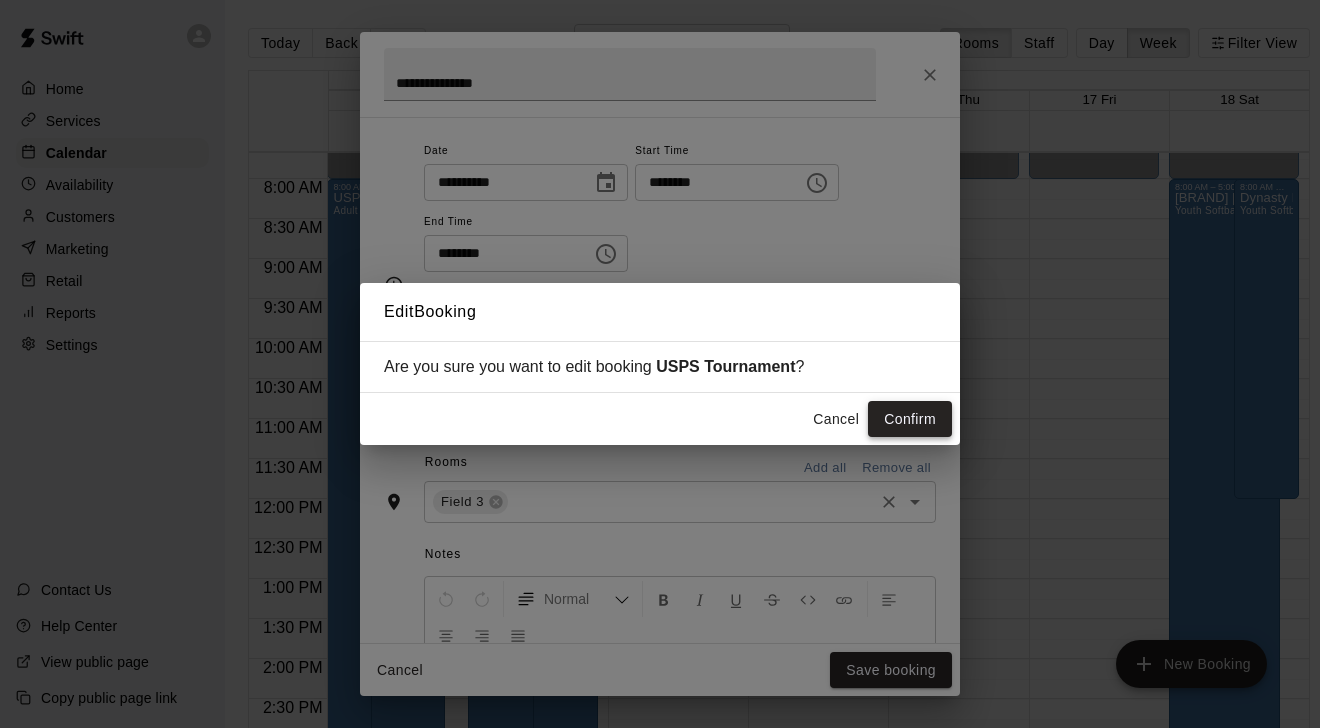 click on "Confirm" at bounding box center [910, 419] 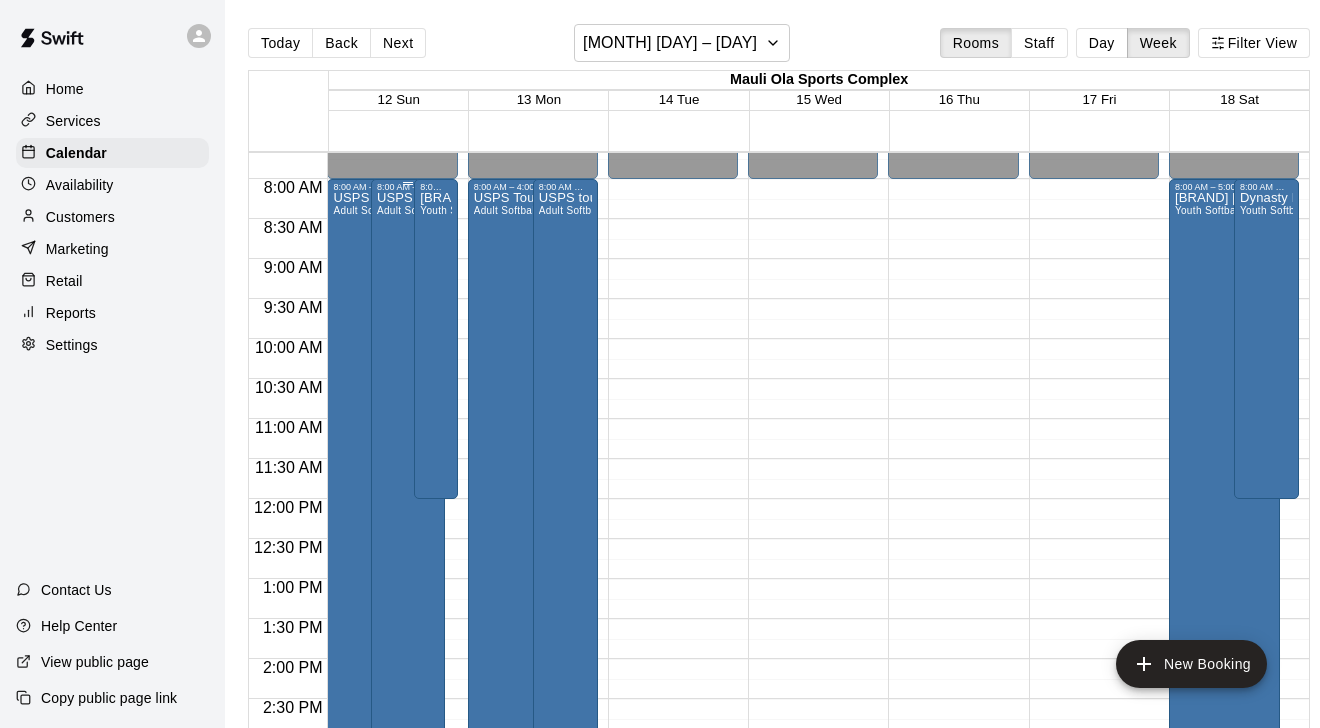 click on "USPS Tournament Adult Softball" at bounding box center [408, 556] 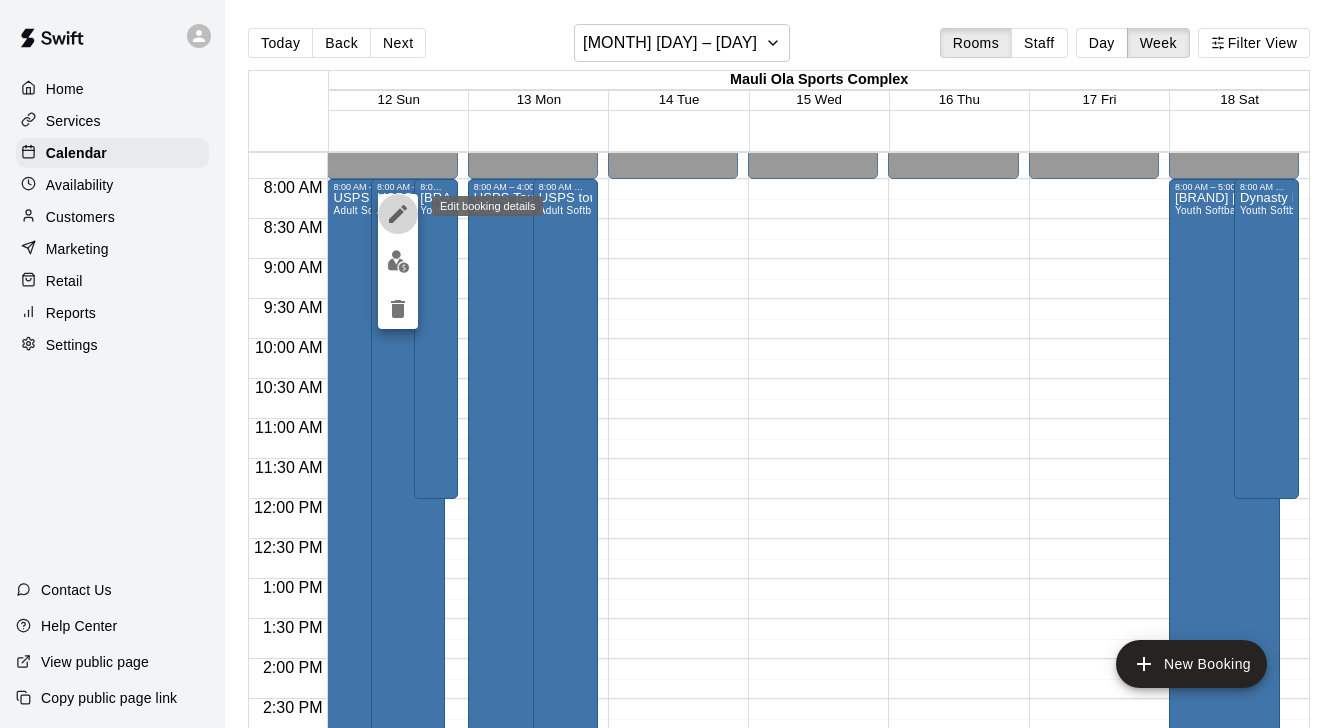 click 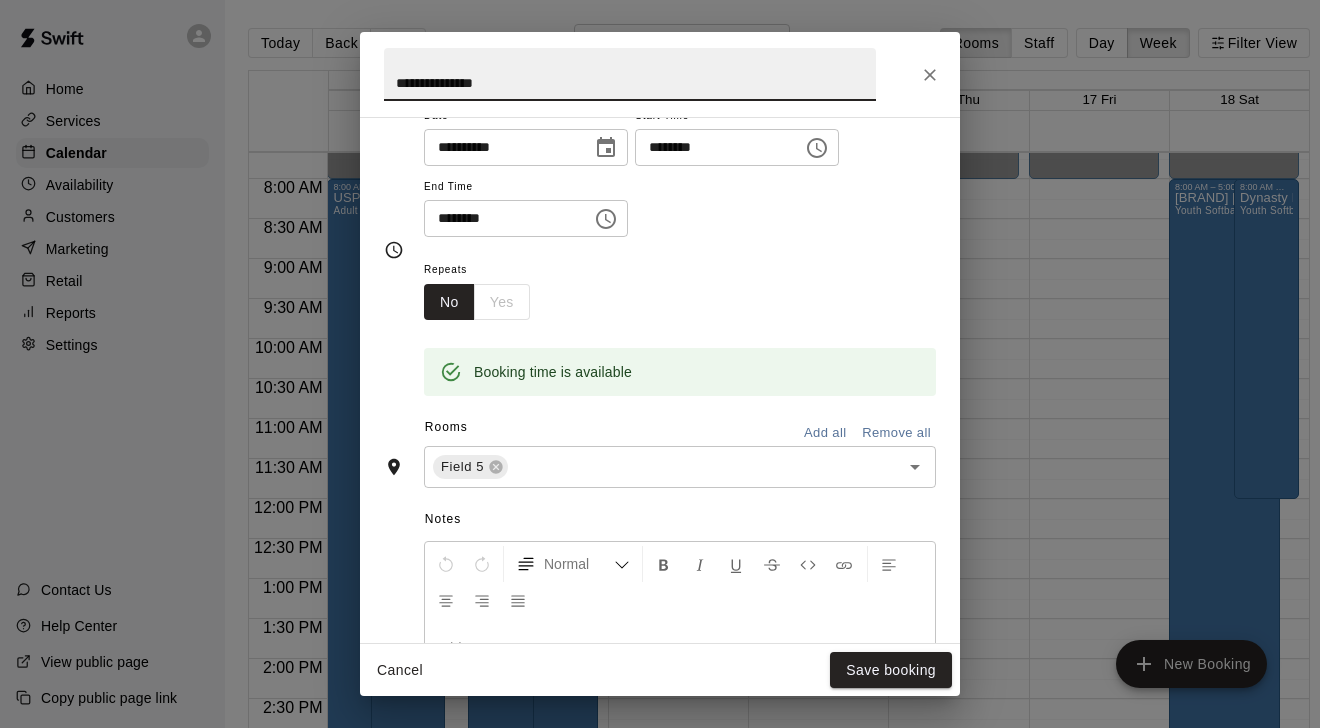 scroll, scrollTop: 185, scrollLeft: 0, axis: vertical 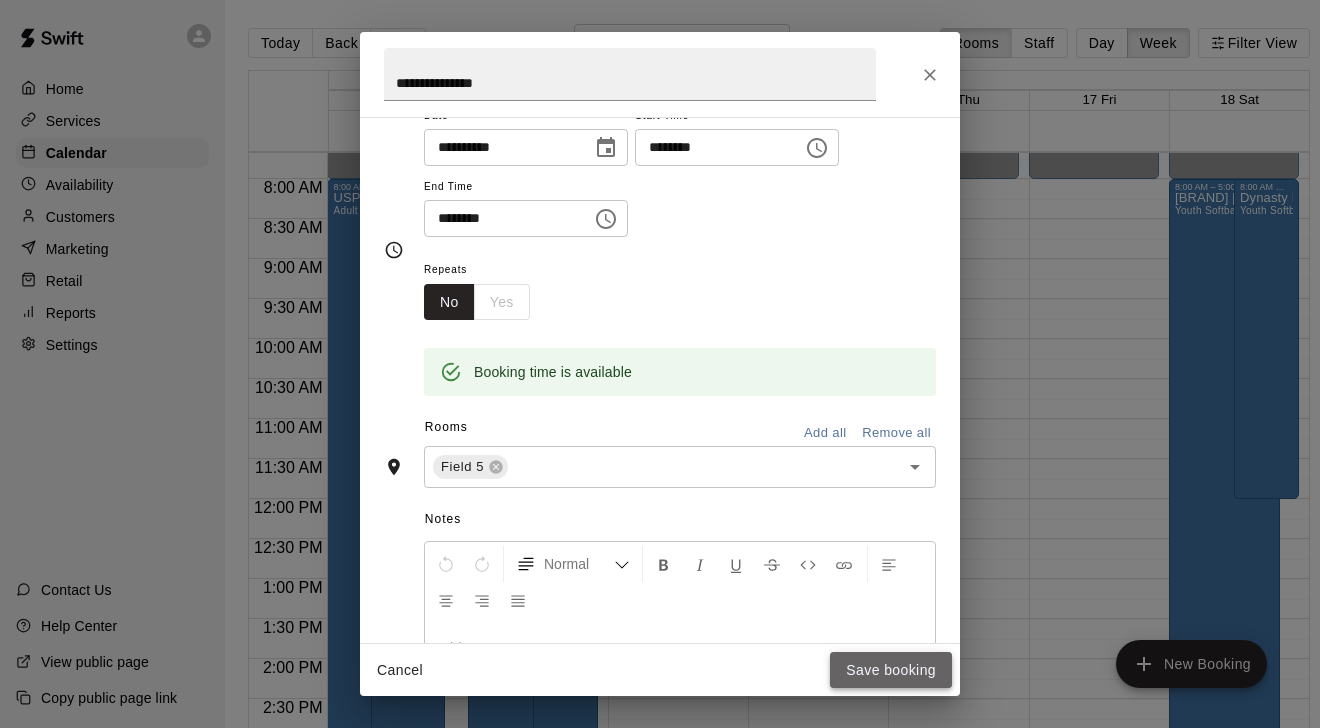 click on "Save booking" at bounding box center (891, 670) 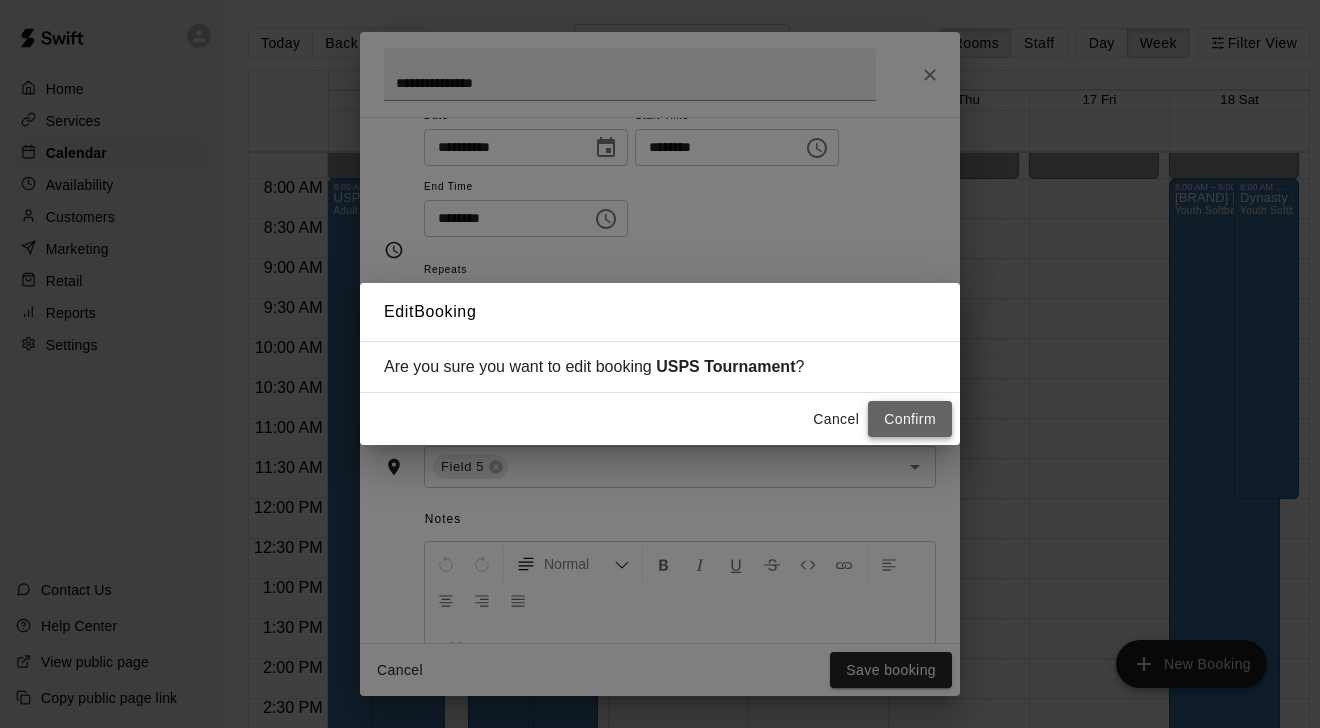 click on "Confirm" at bounding box center (910, 419) 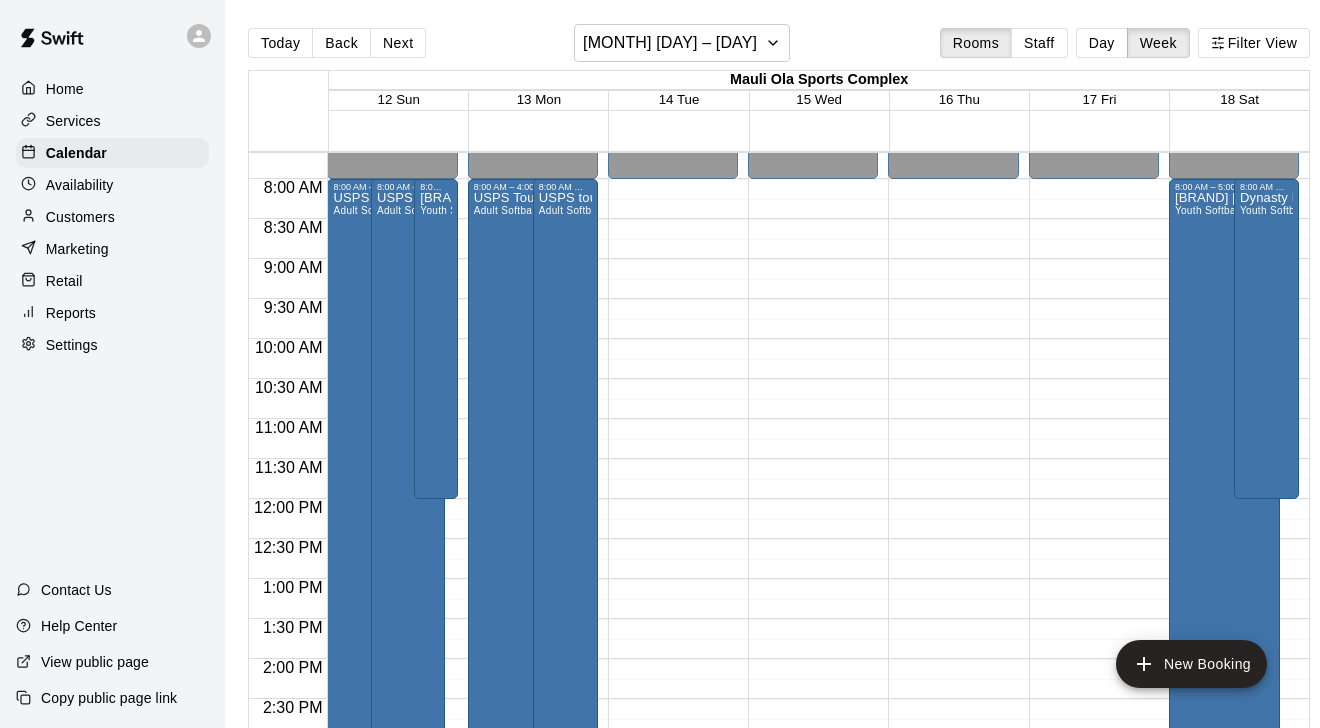 click at bounding box center (397, 189) 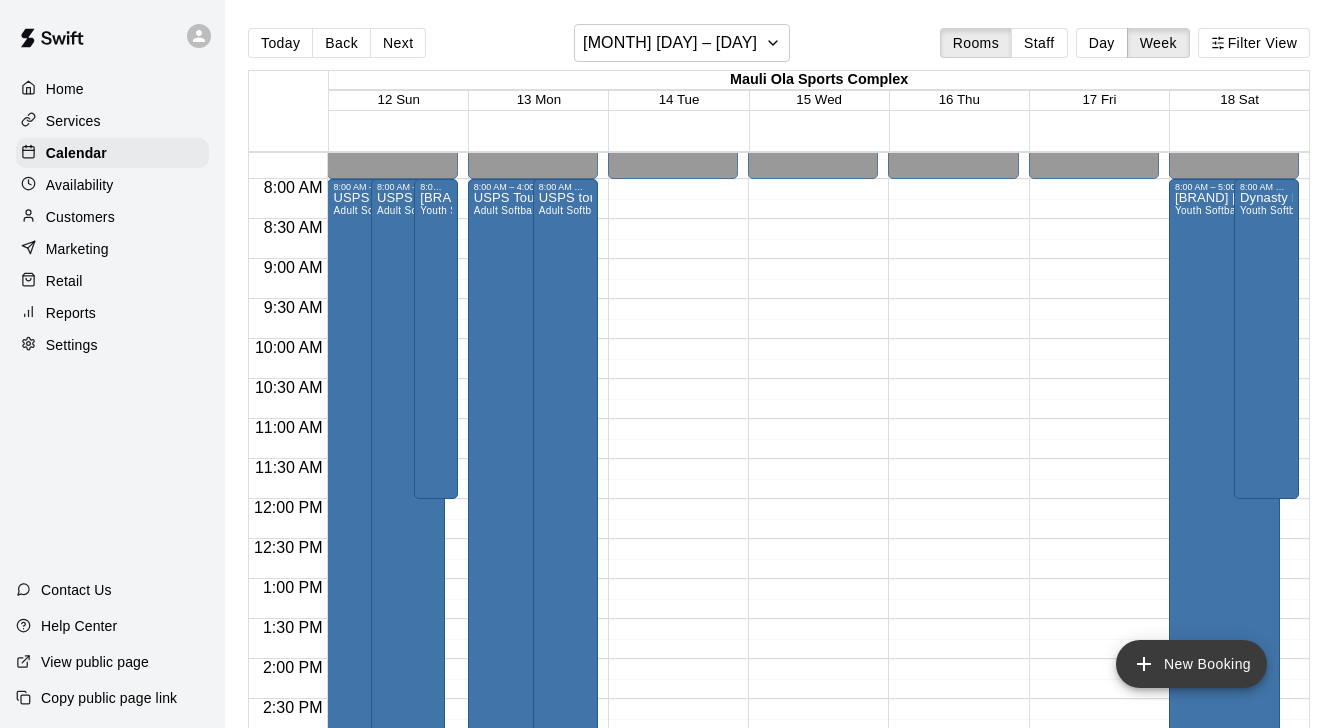 click on "New Booking" at bounding box center (1191, 664) 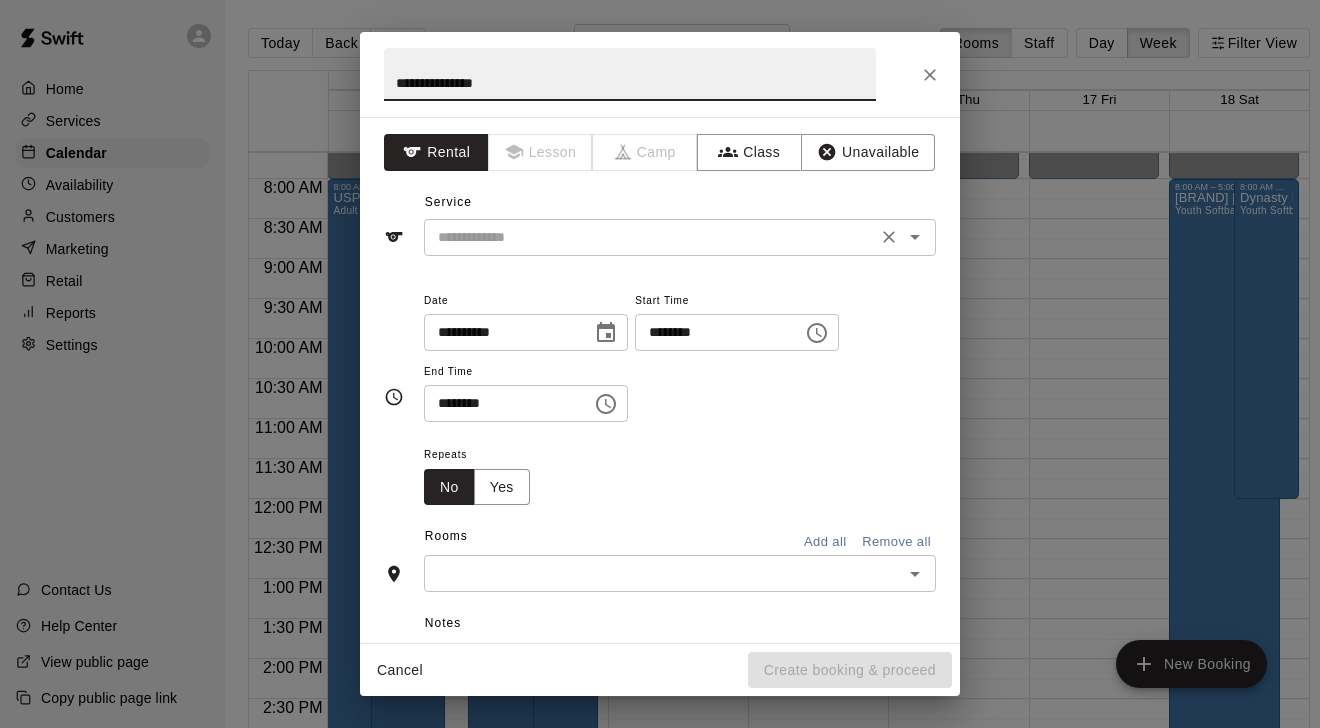click at bounding box center [650, 237] 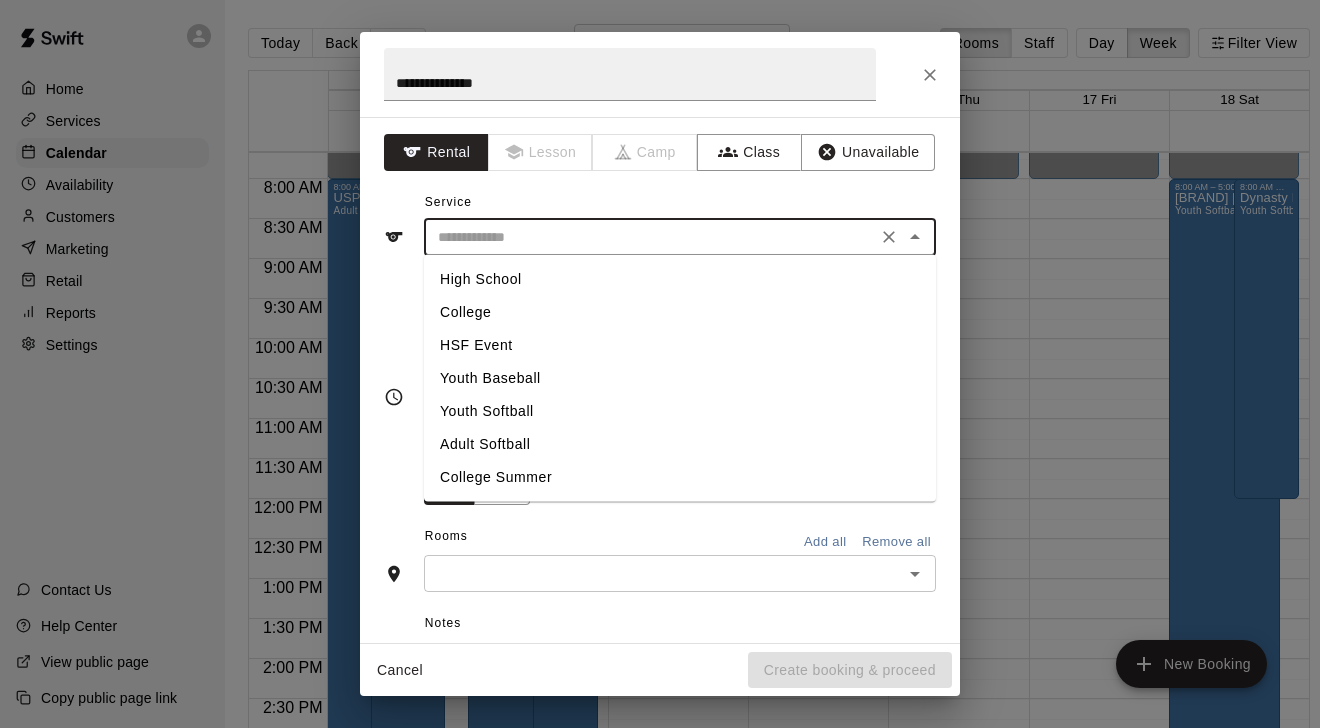 click on "Adult Softball" at bounding box center [680, 444] 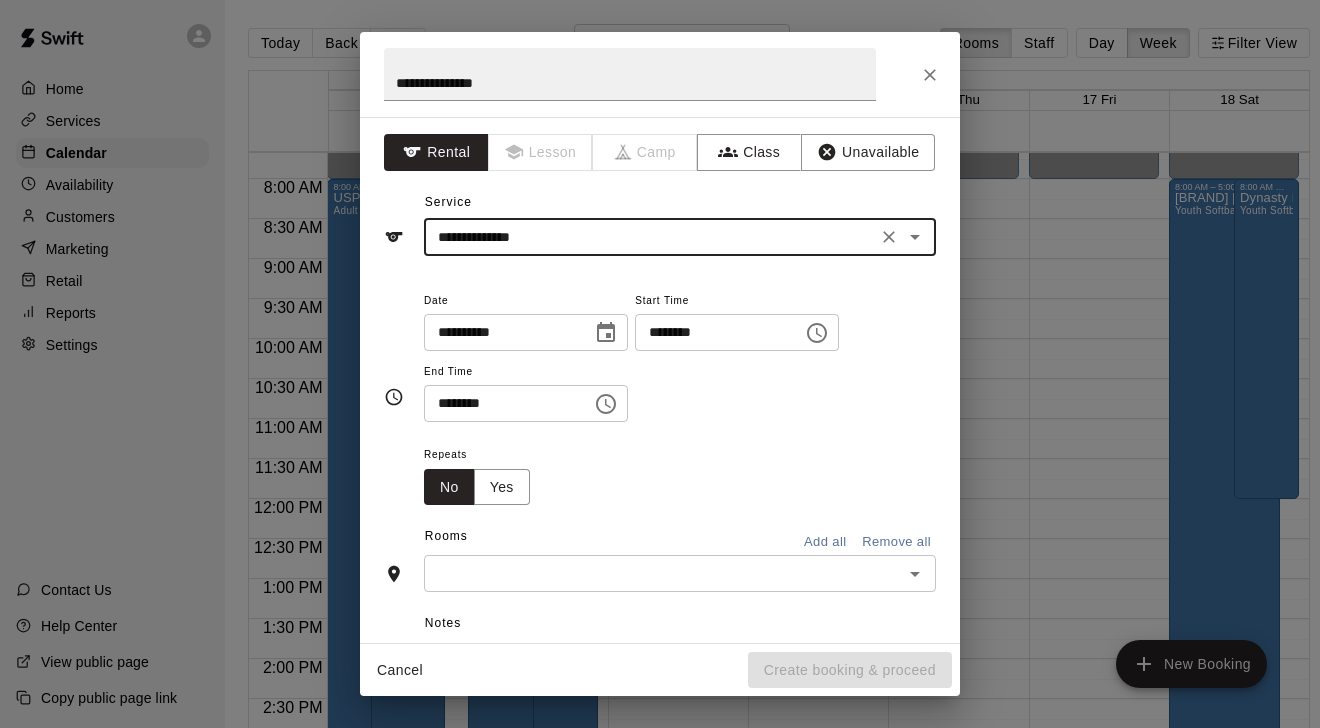 click 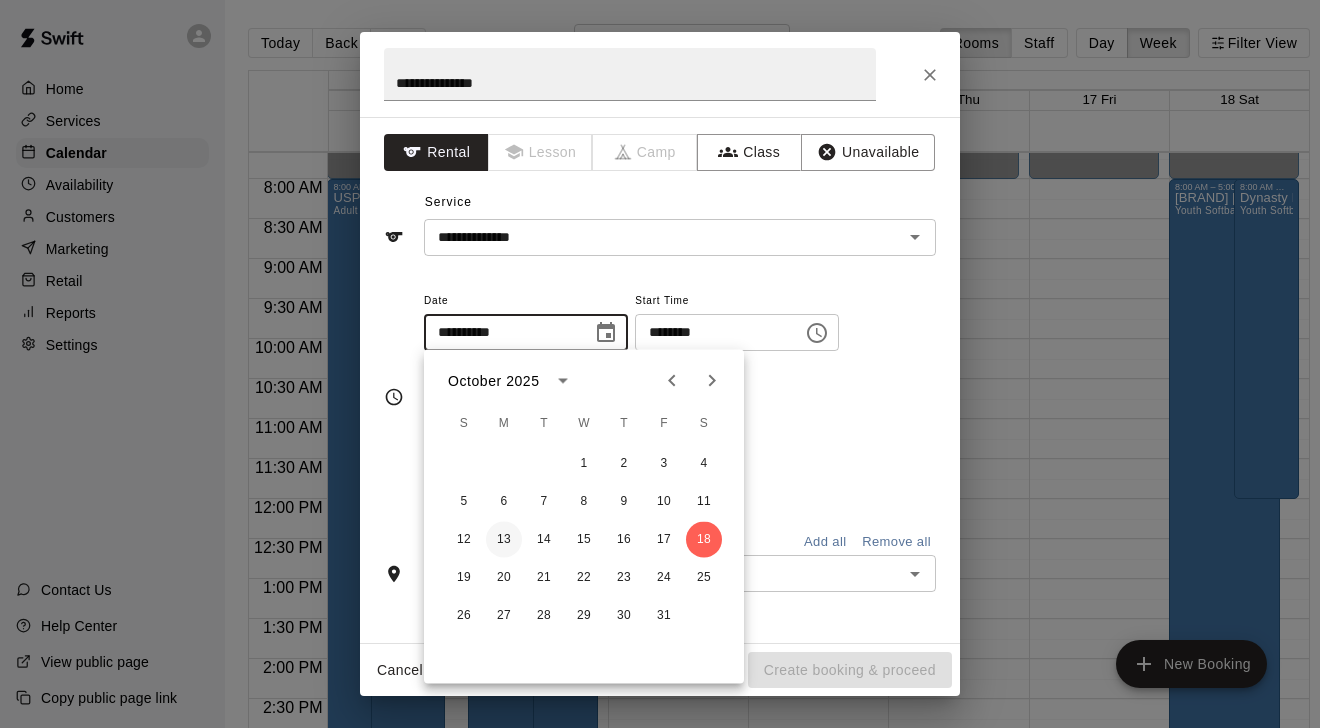 click on "13" at bounding box center (504, 540) 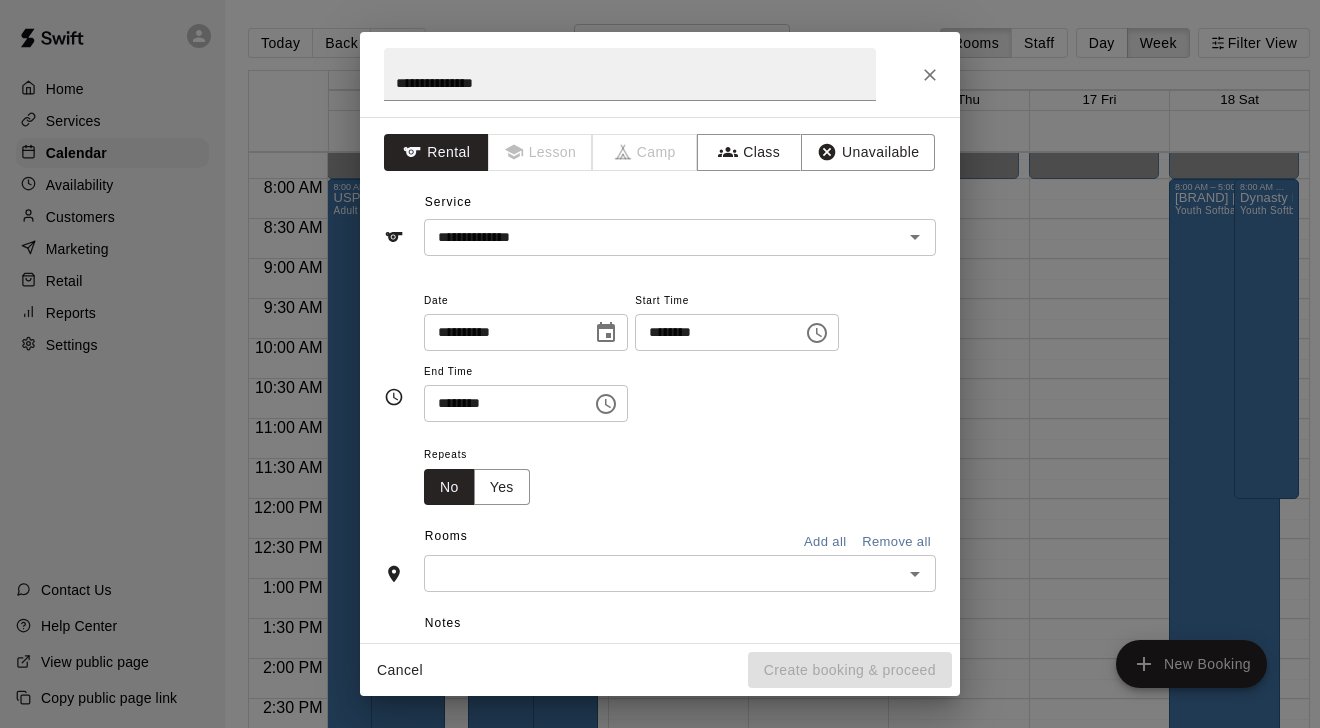click 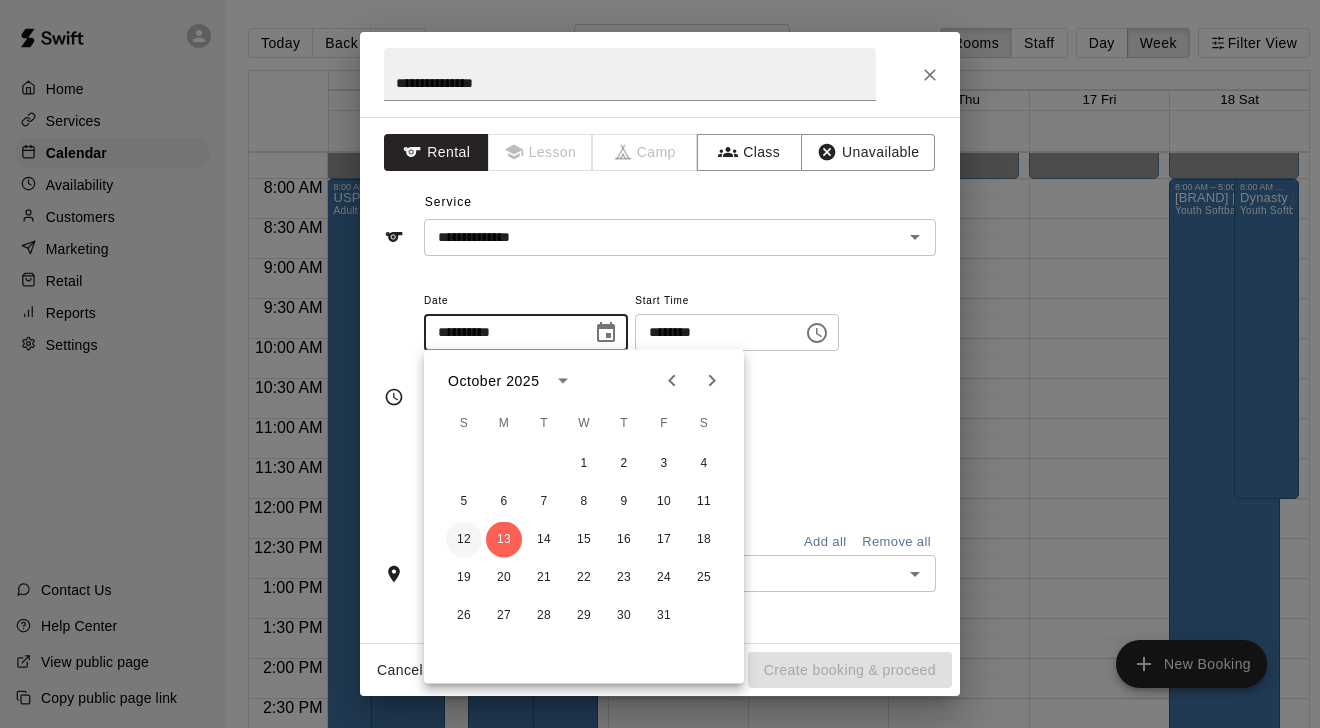 click on "12" at bounding box center (464, 540) 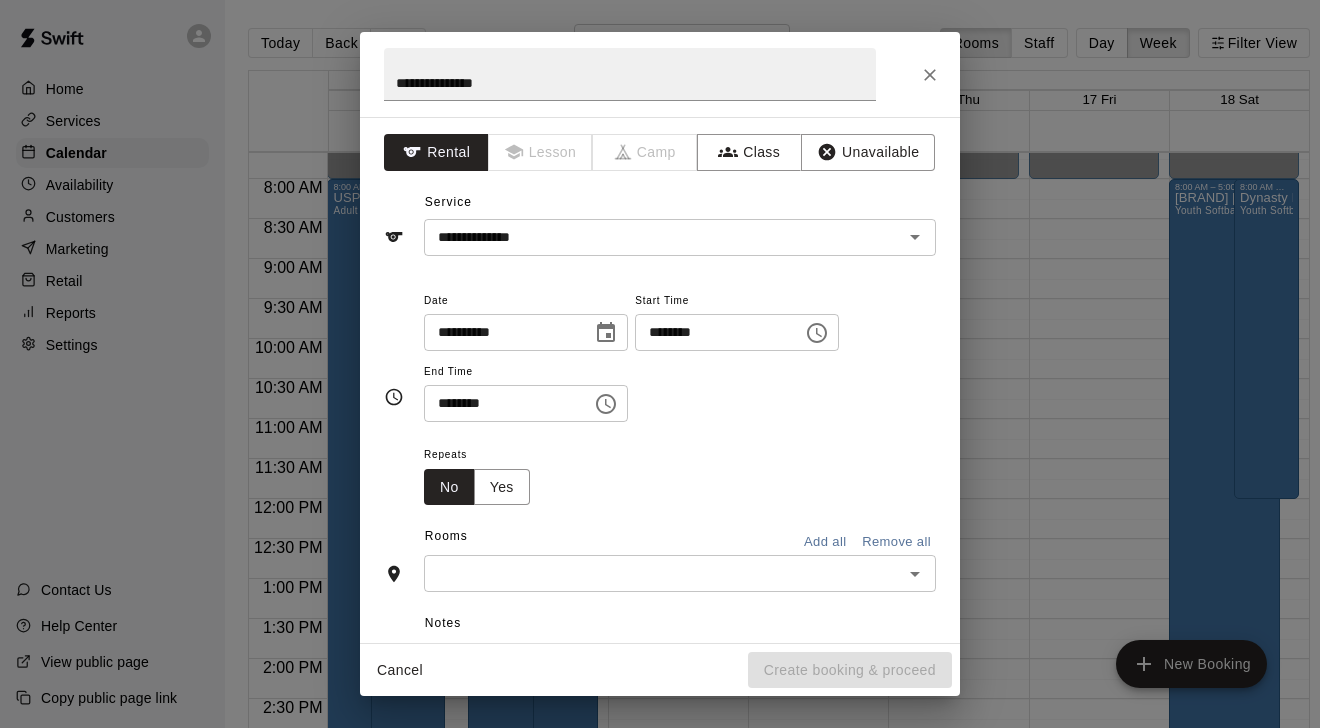 click on "********" at bounding box center (712, 332) 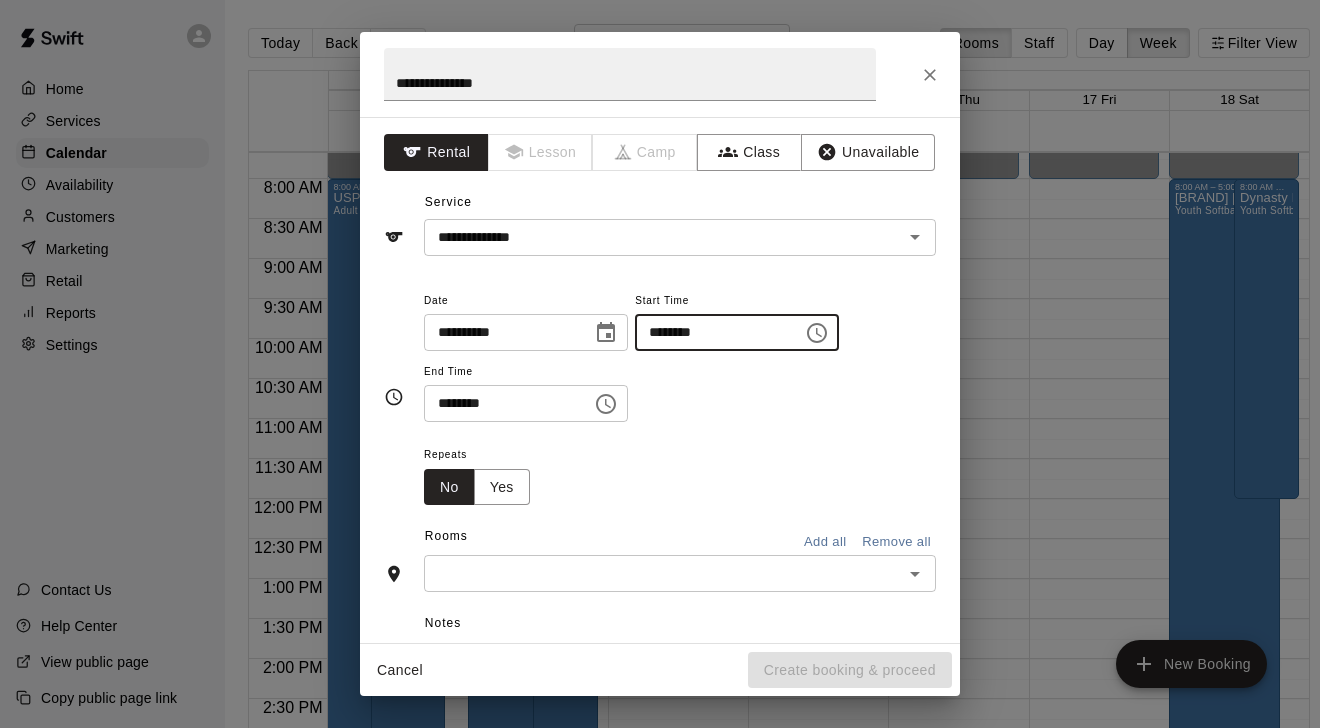 click on "********" at bounding box center (501, 403) 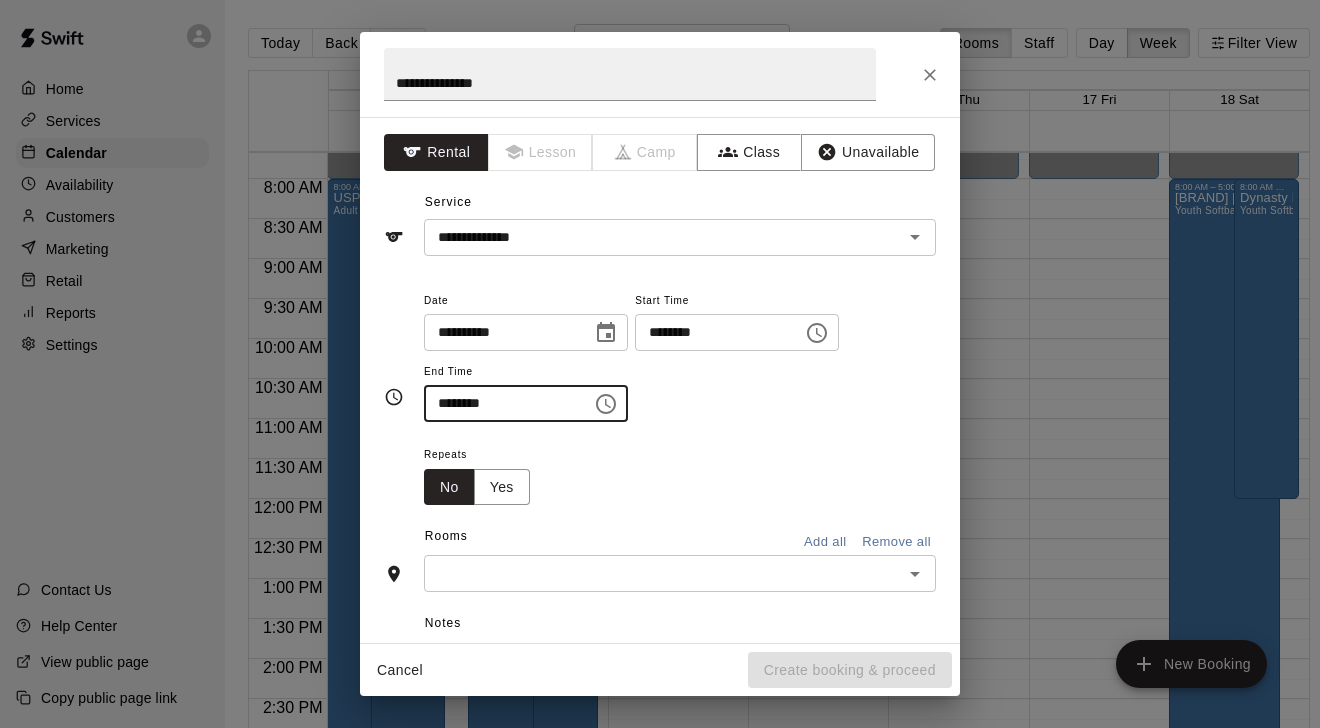 click at bounding box center [663, 573] 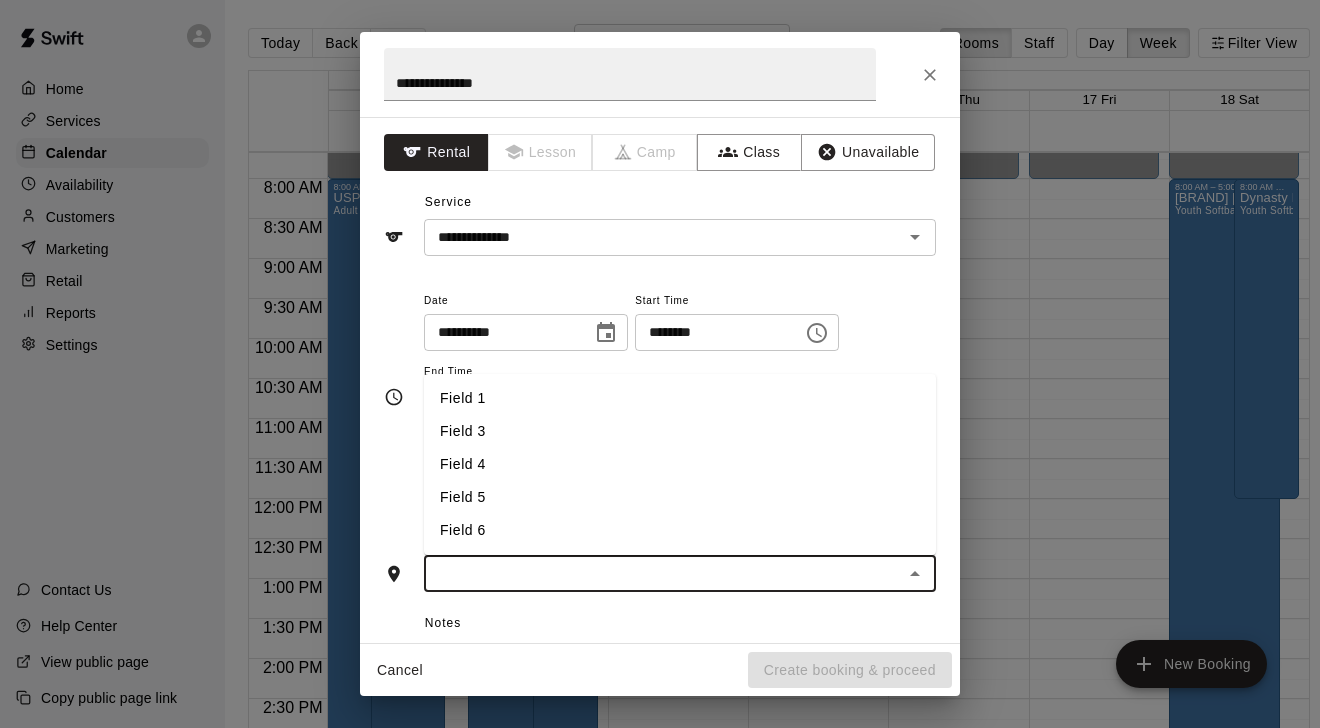 click on "Field 3" at bounding box center (680, 431) 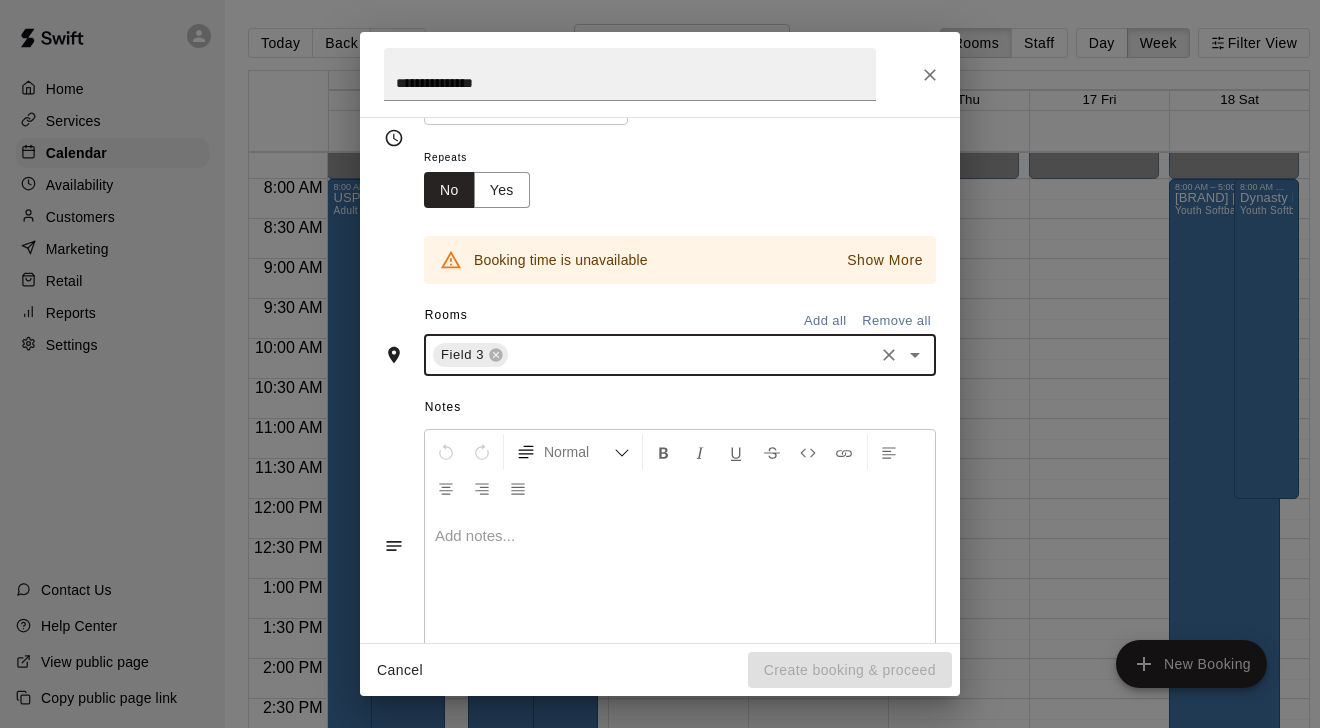 scroll, scrollTop: 308, scrollLeft: 0, axis: vertical 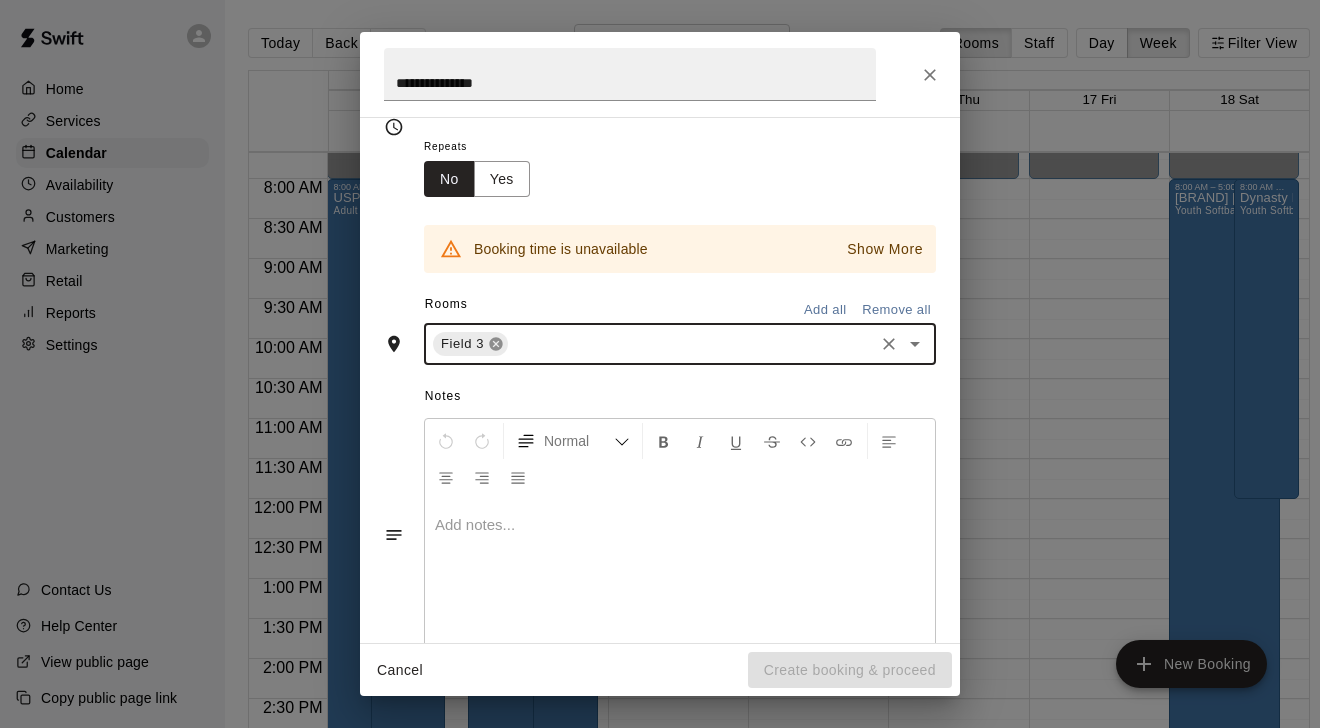 click 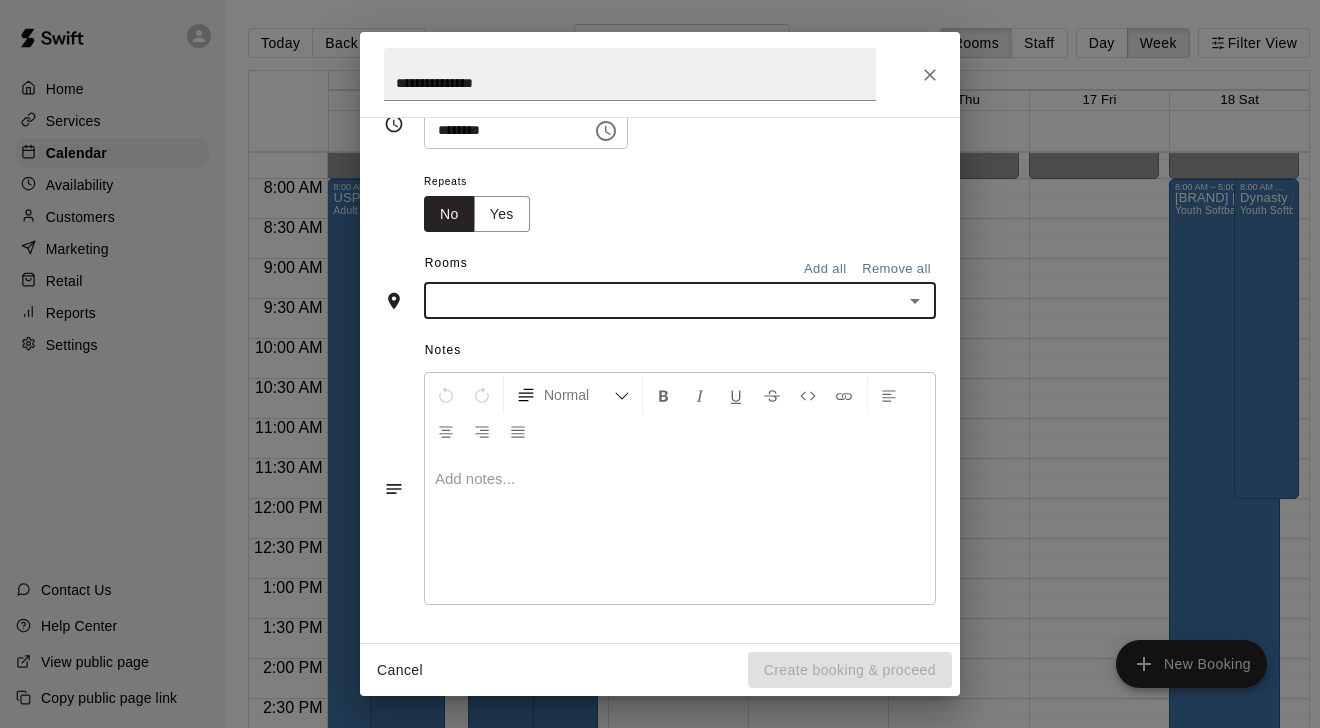 scroll, scrollTop: 267, scrollLeft: 0, axis: vertical 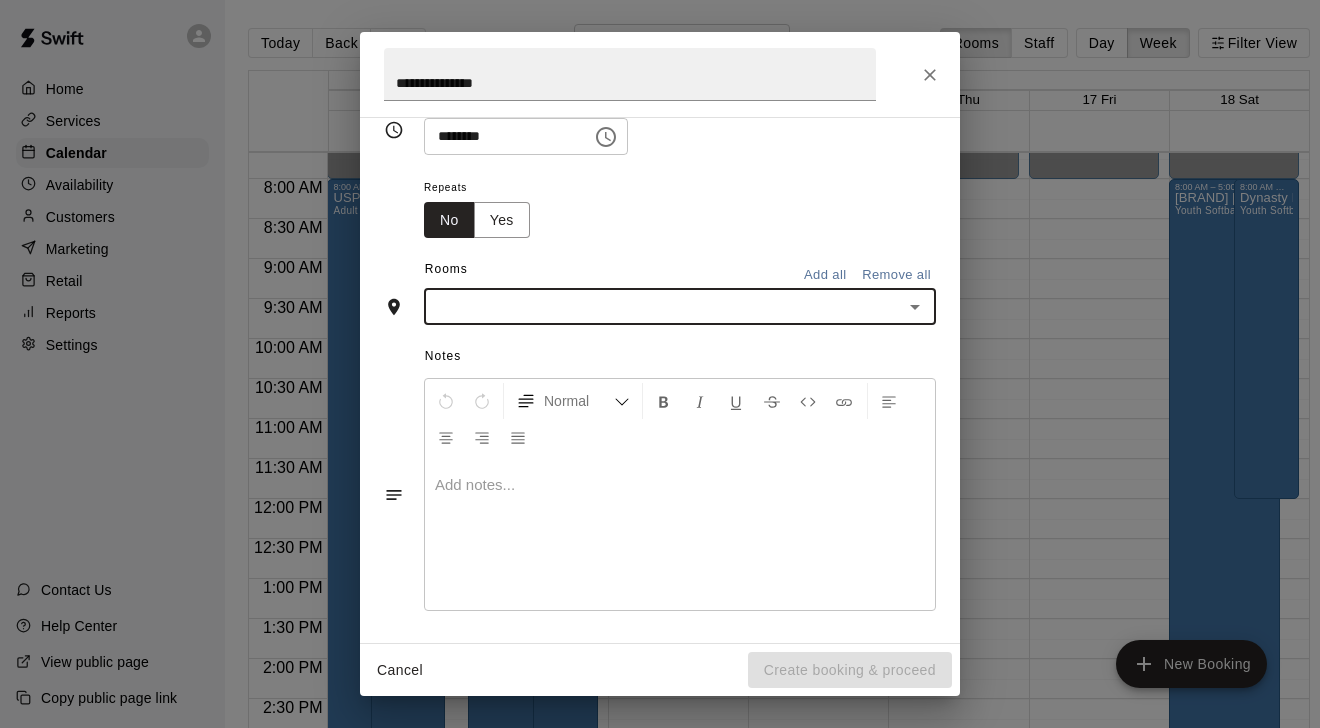 click at bounding box center [663, 306] 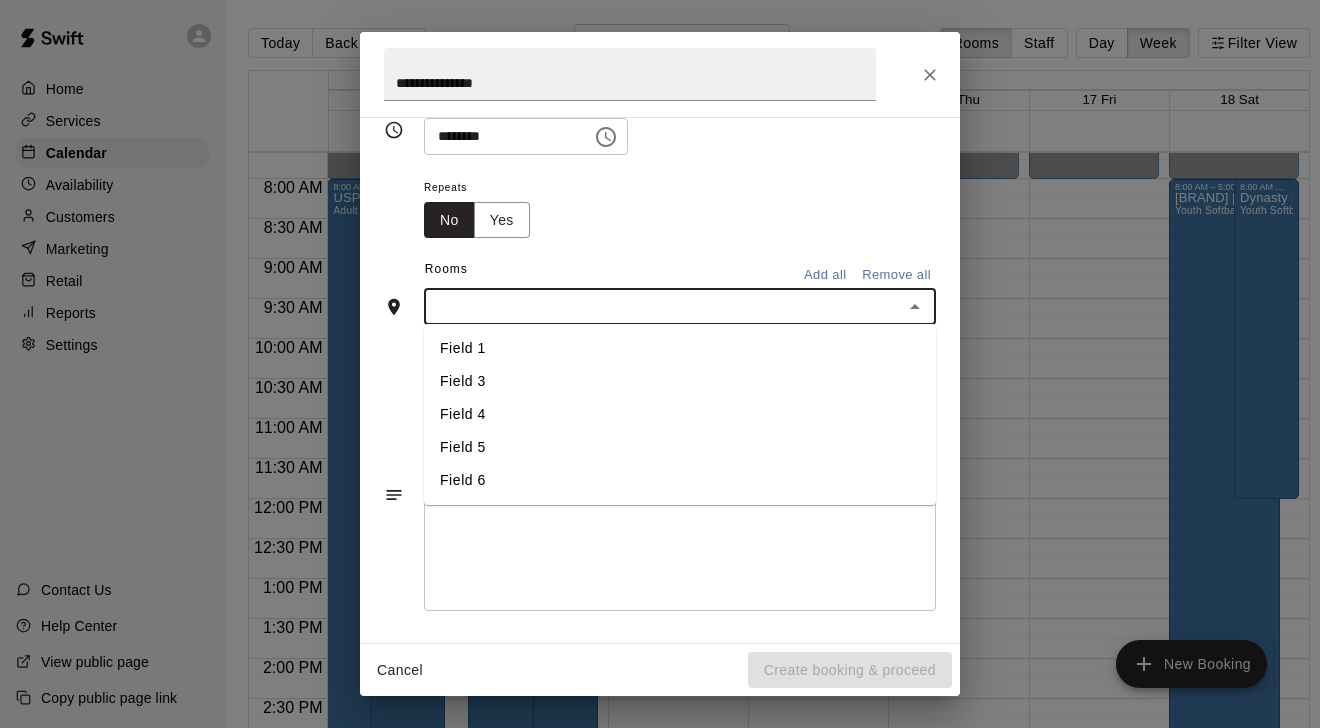 click on "Field 4" at bounding box center [680, 414] 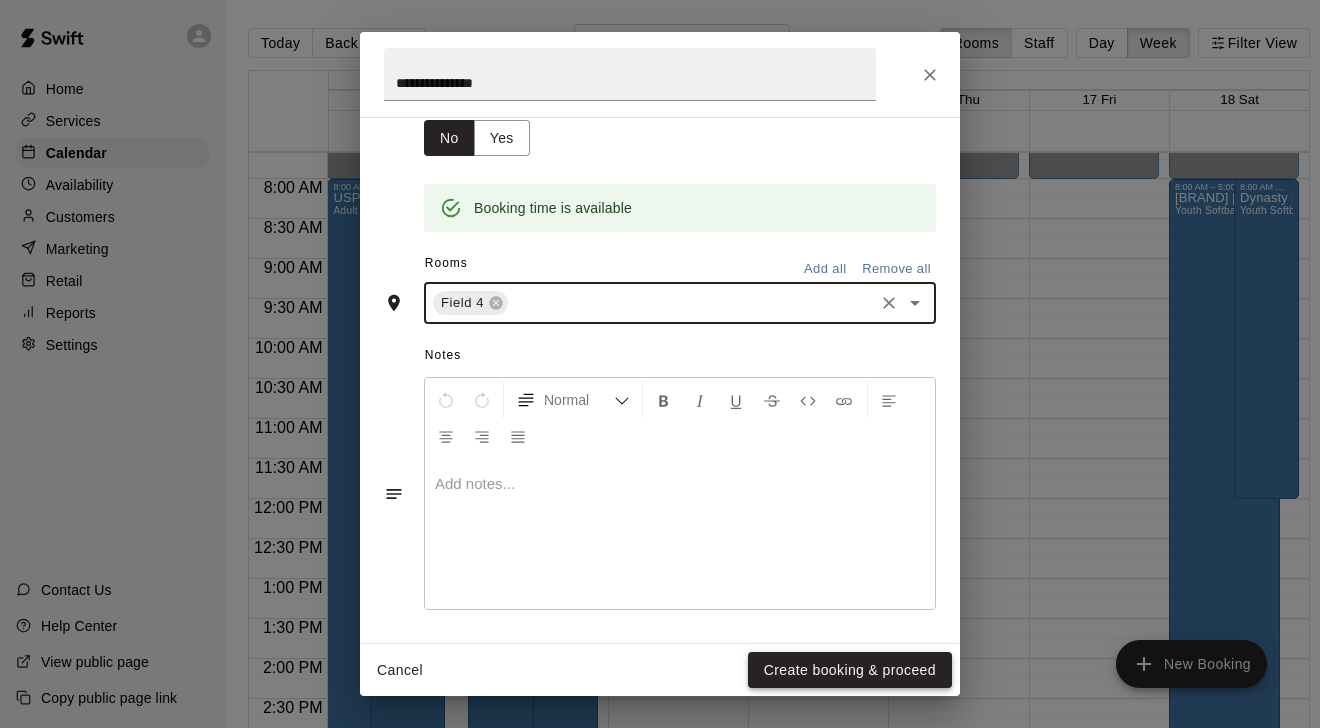 scroll, scrollTop: 348, scrollLeft: 0, axis: vertical 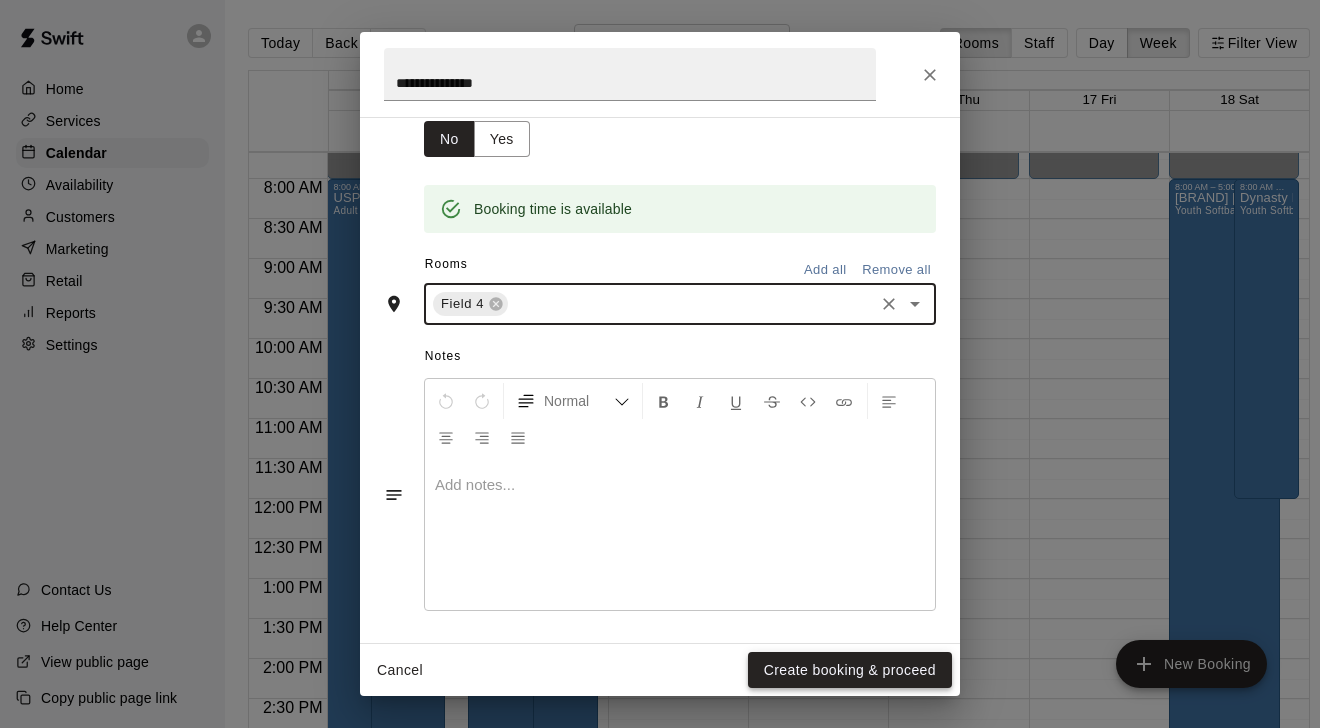 click on "Create booking & proceed" at bounding box center [850, 670] 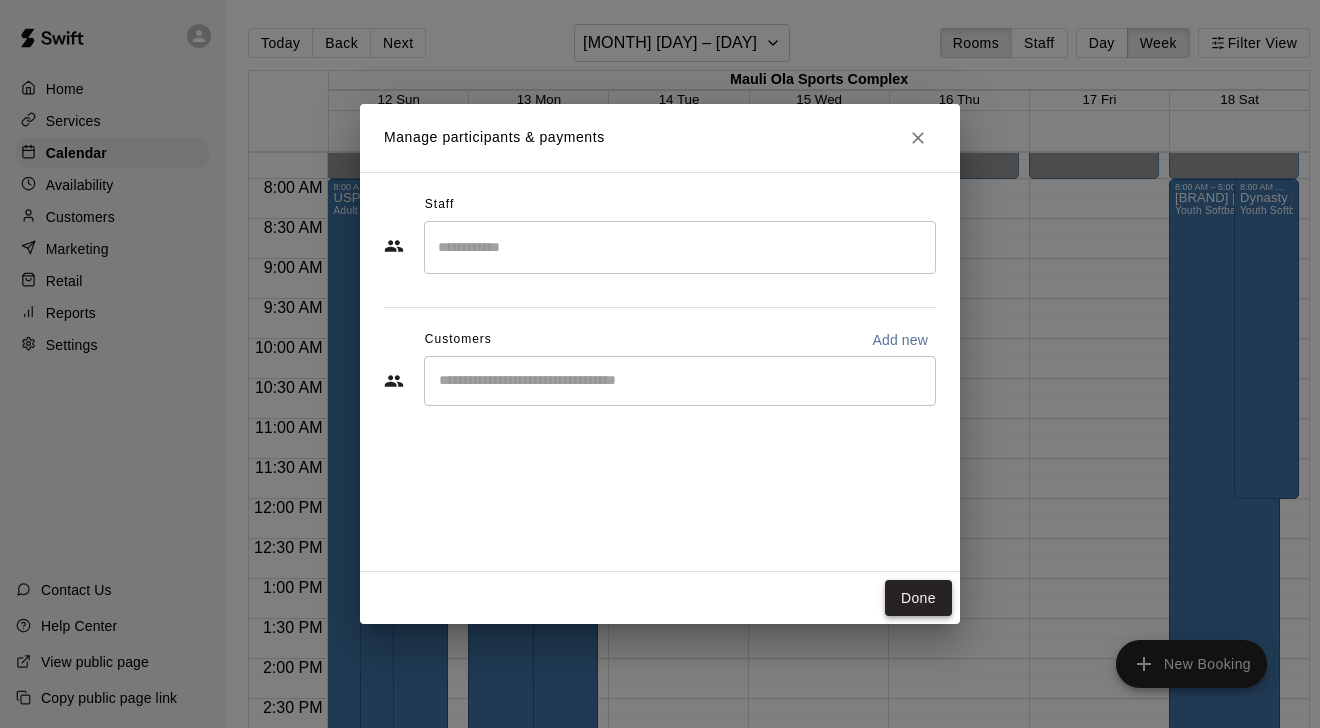 click on "Done" at bounding box center [918, 598] 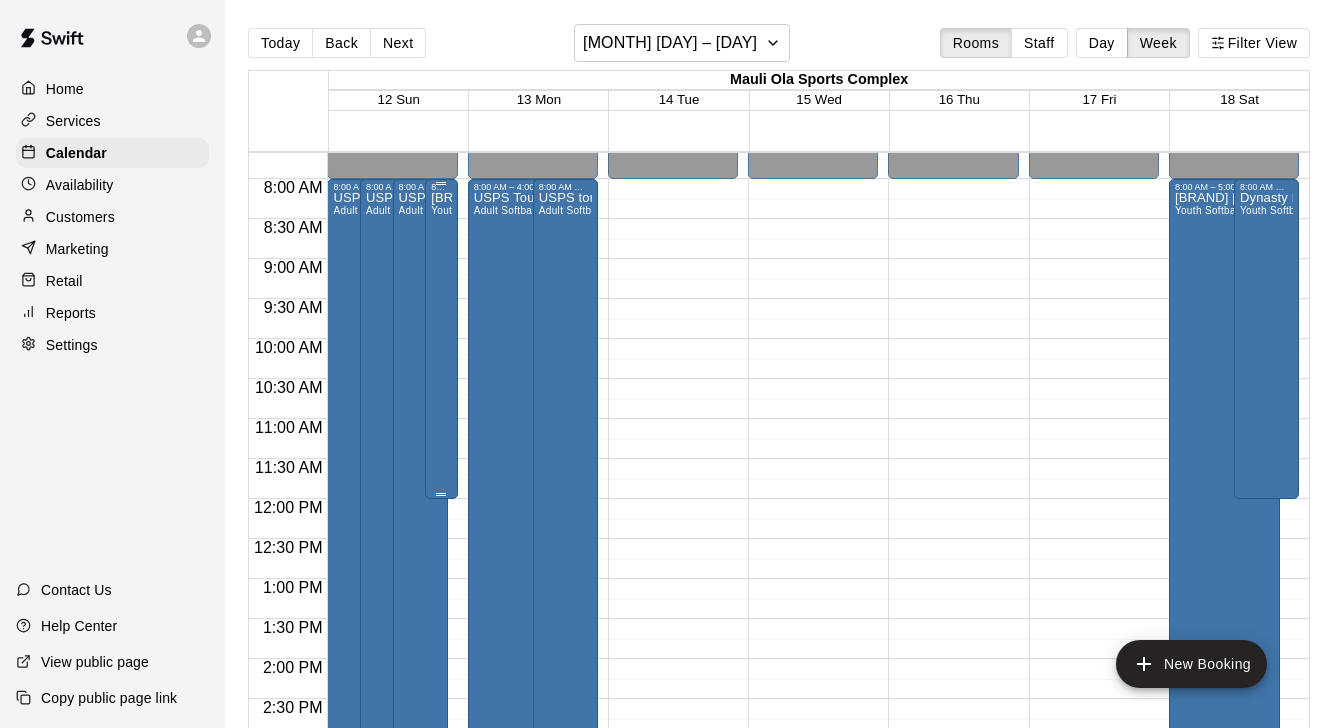 click on "Dyansty Makai/SFH Youth Softball" at bounding box center [441, 556] 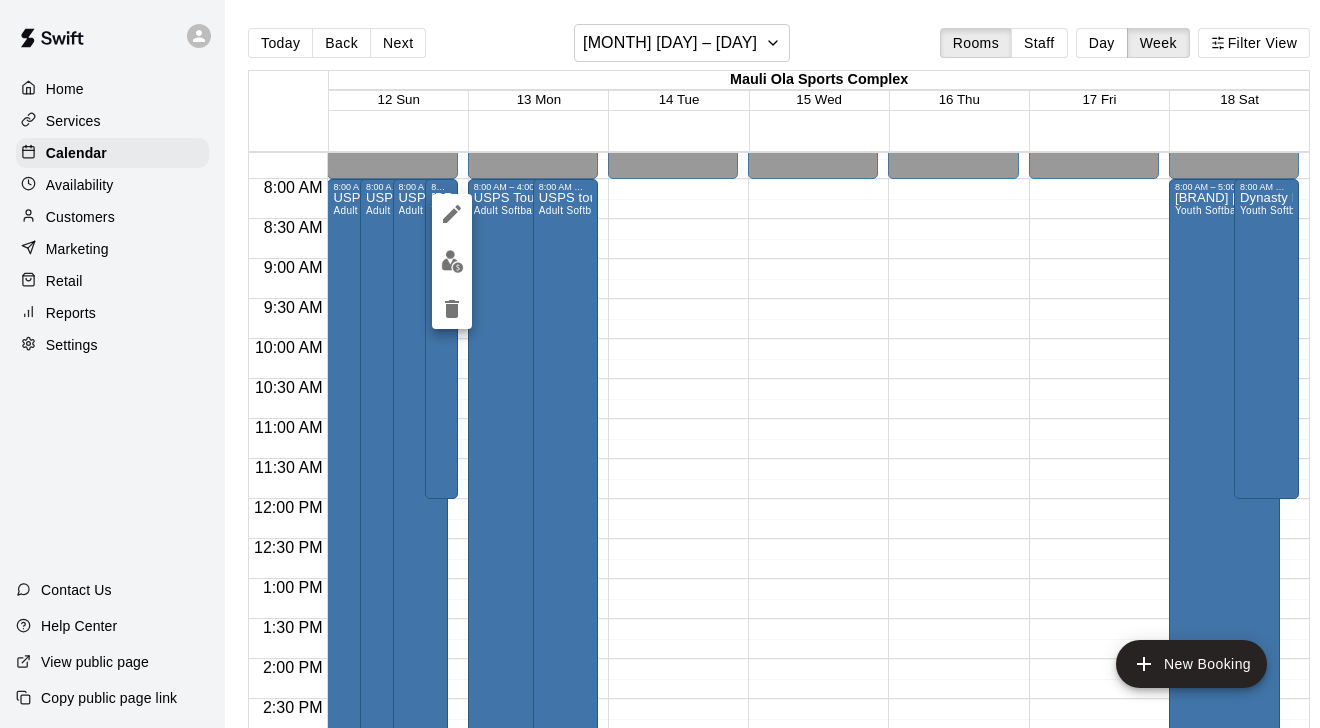 click at bounding box center (660, 364) 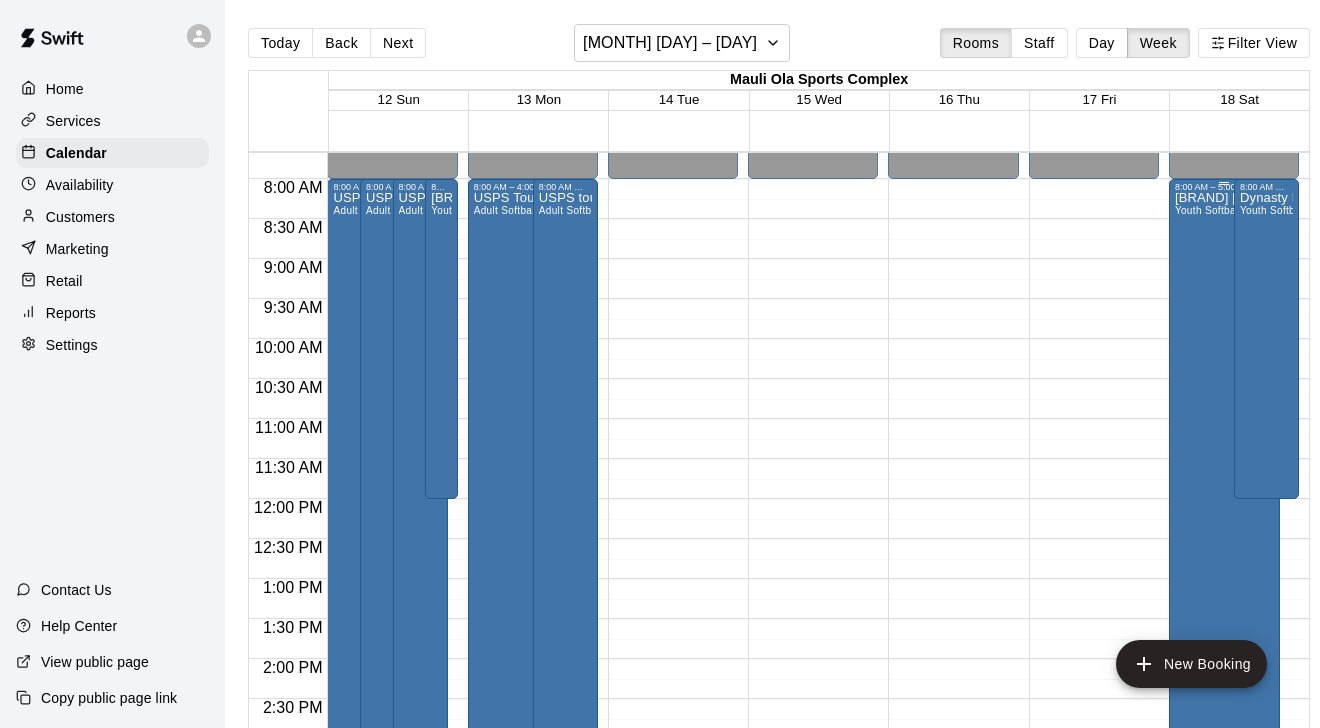 click on "UBS All Hawaii Showcase Youth Softball" at bounding box center [1224, 556] 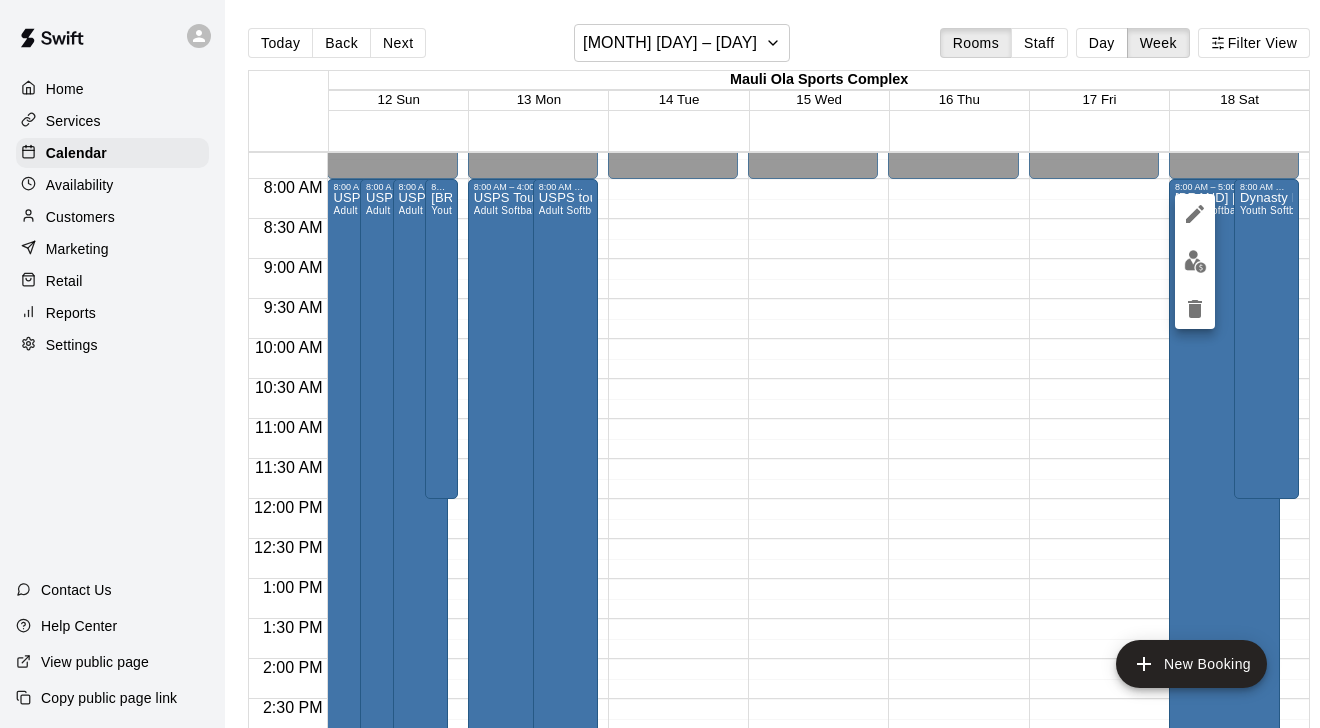 click at bounding box center (660, 364) 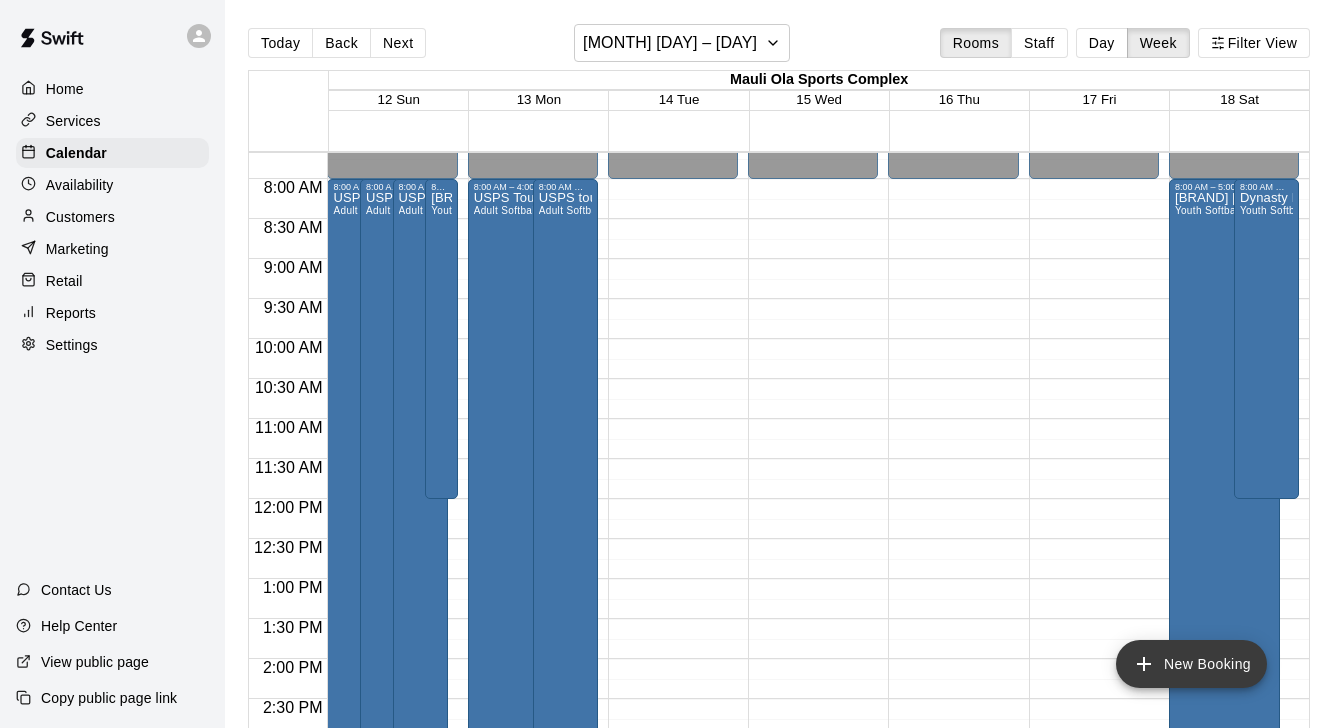 click on "New Booking" at bounding box center (1191, 664) 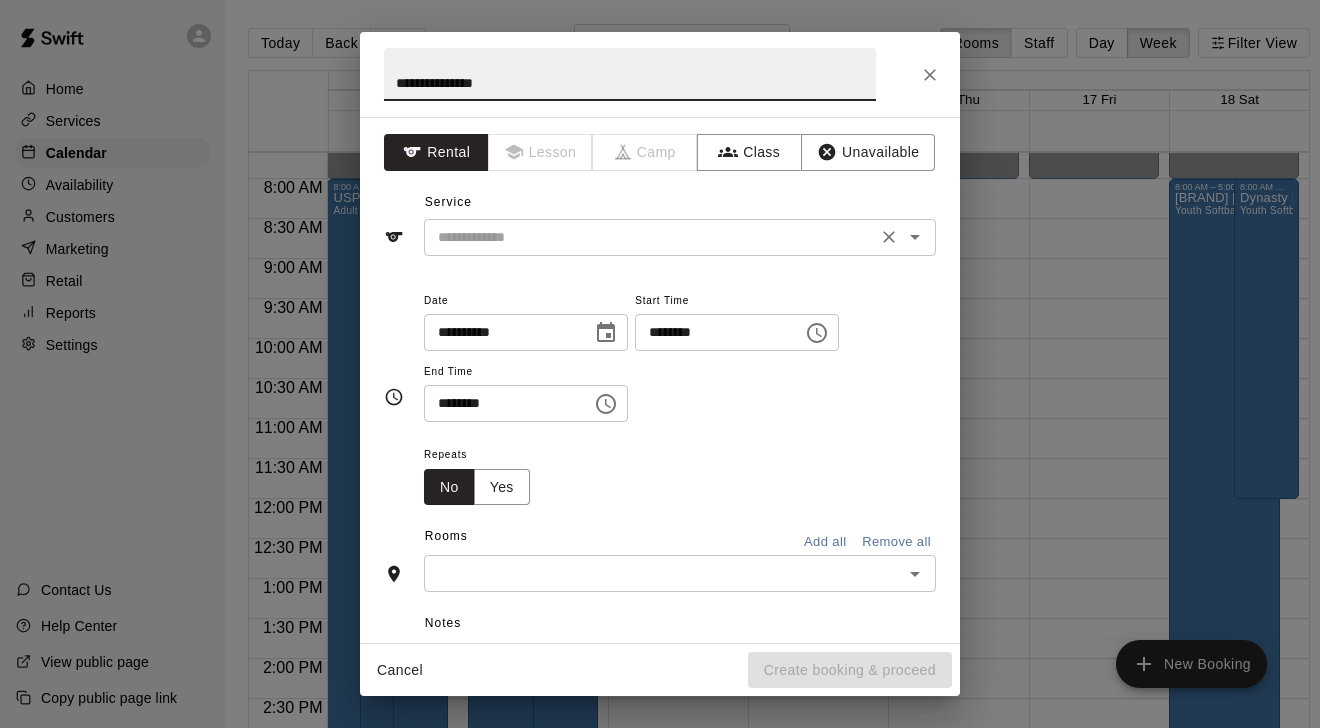 click at bounding box center (650, 237) 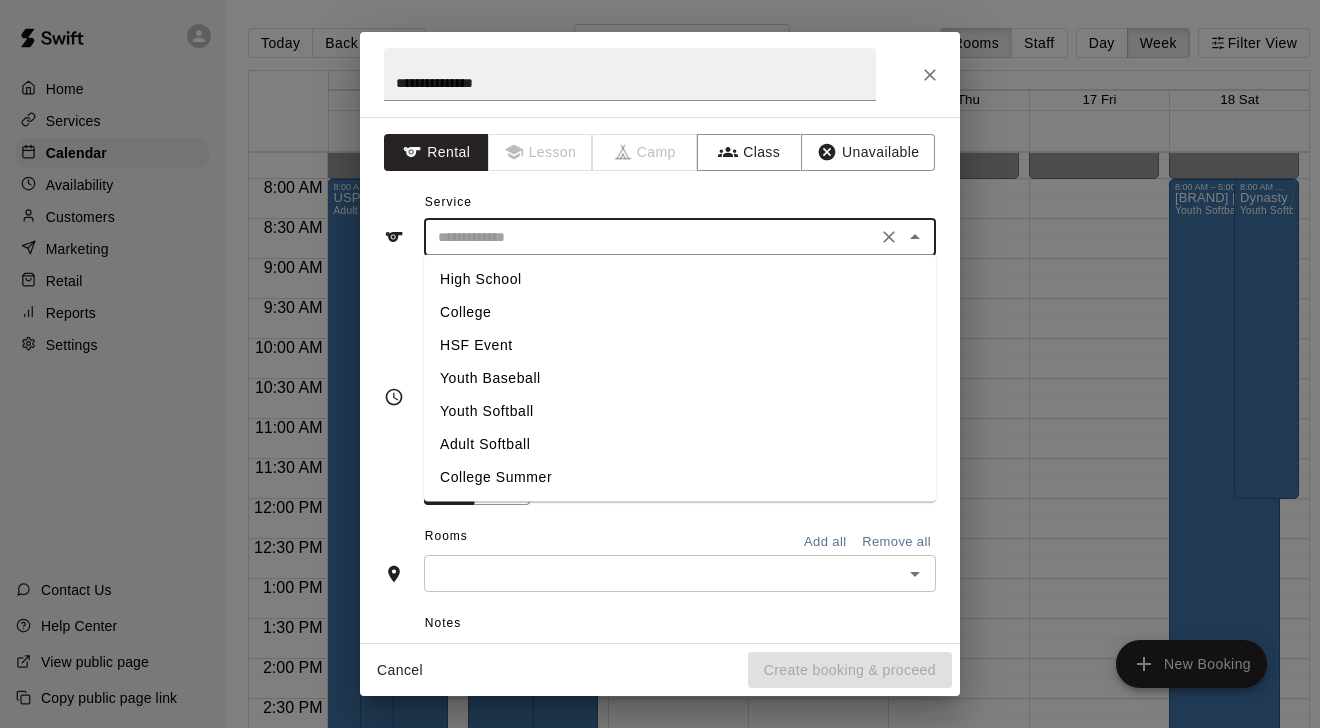 click on "Adult Softball" at bounding box center (680, 444) 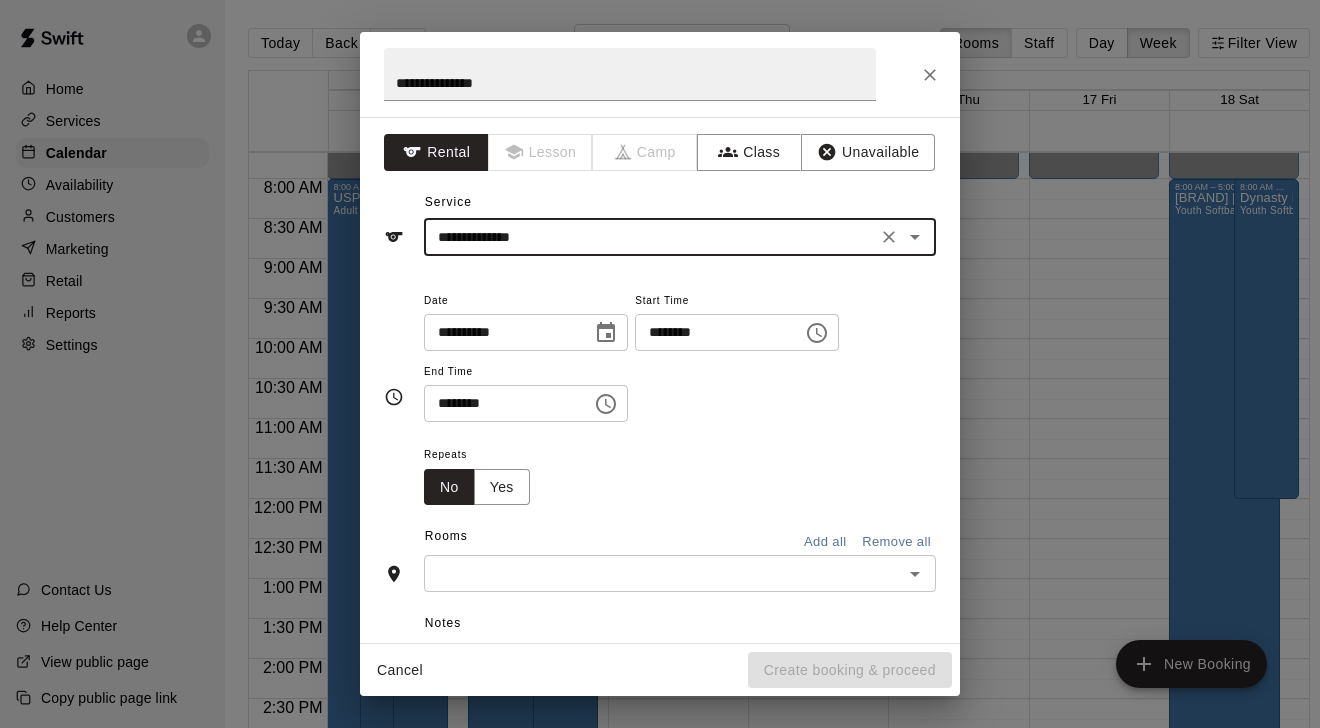 click 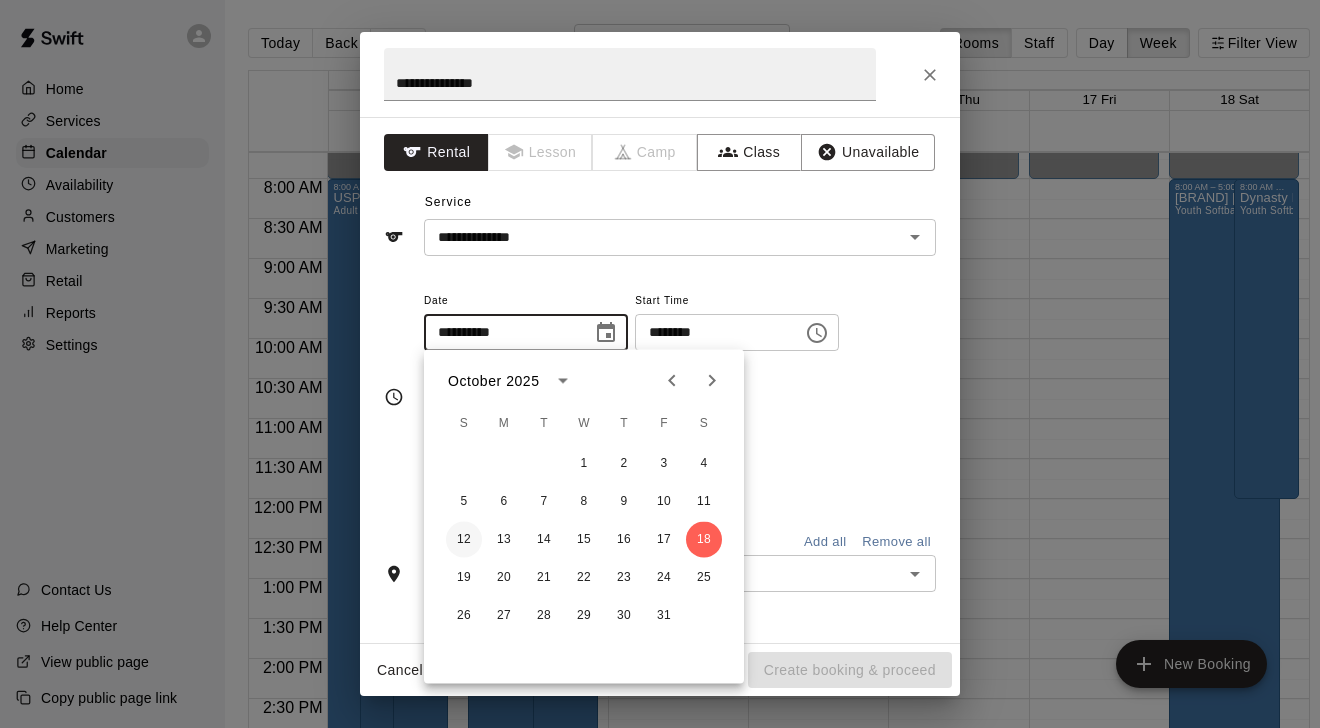 click on "12" at bounding box center (464, 540) 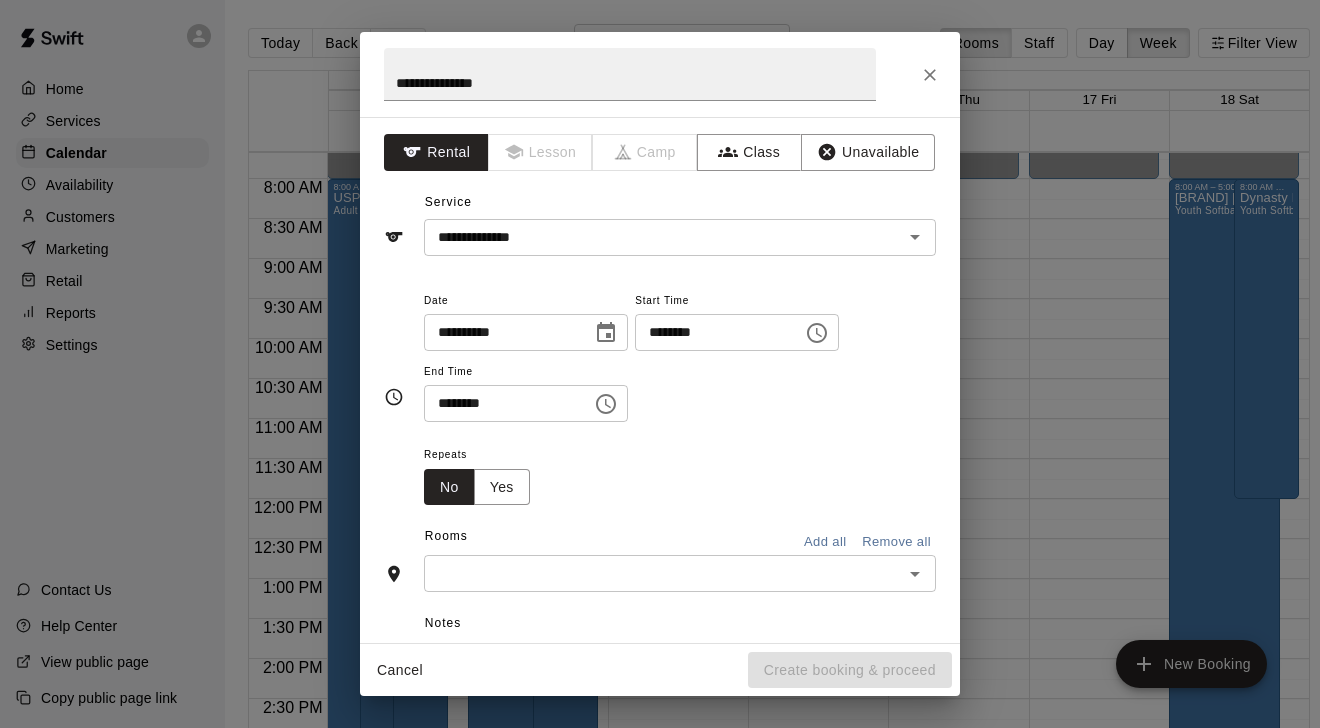 click on "********" at bounding box center [712, 332] 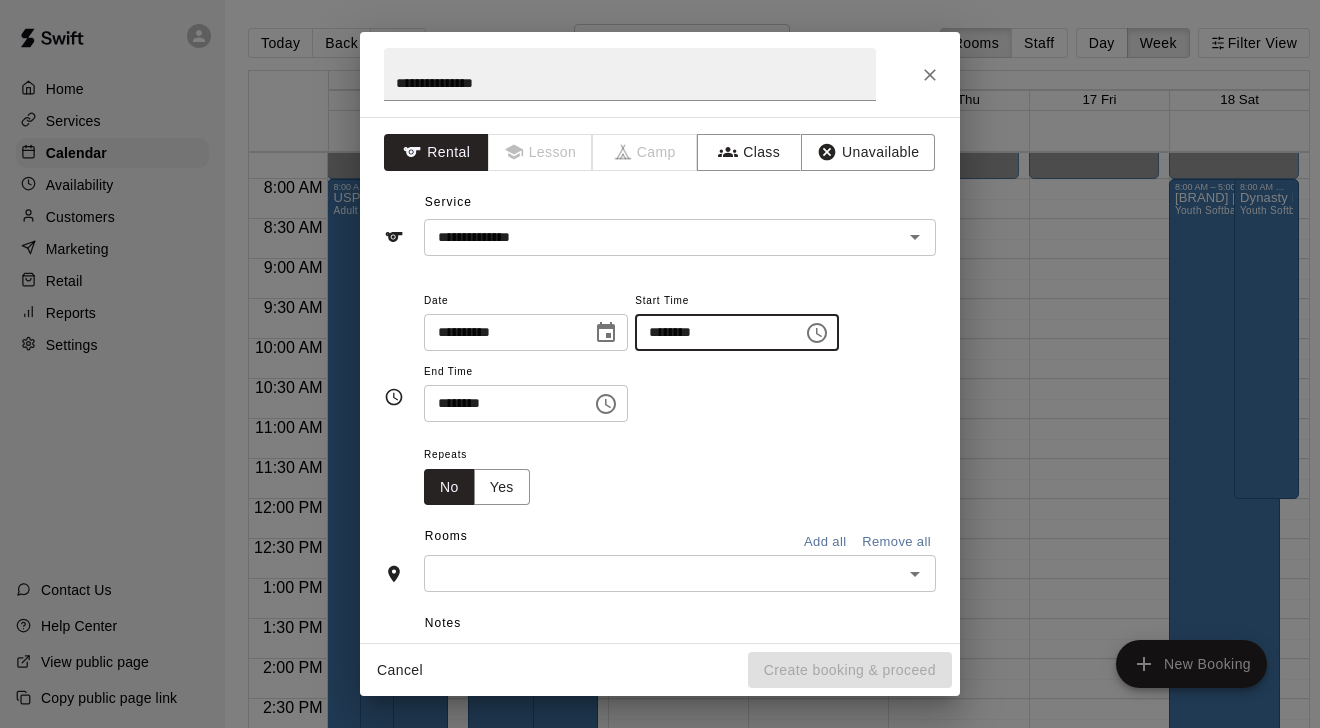 click on "********" at bounding box center (501, 403) 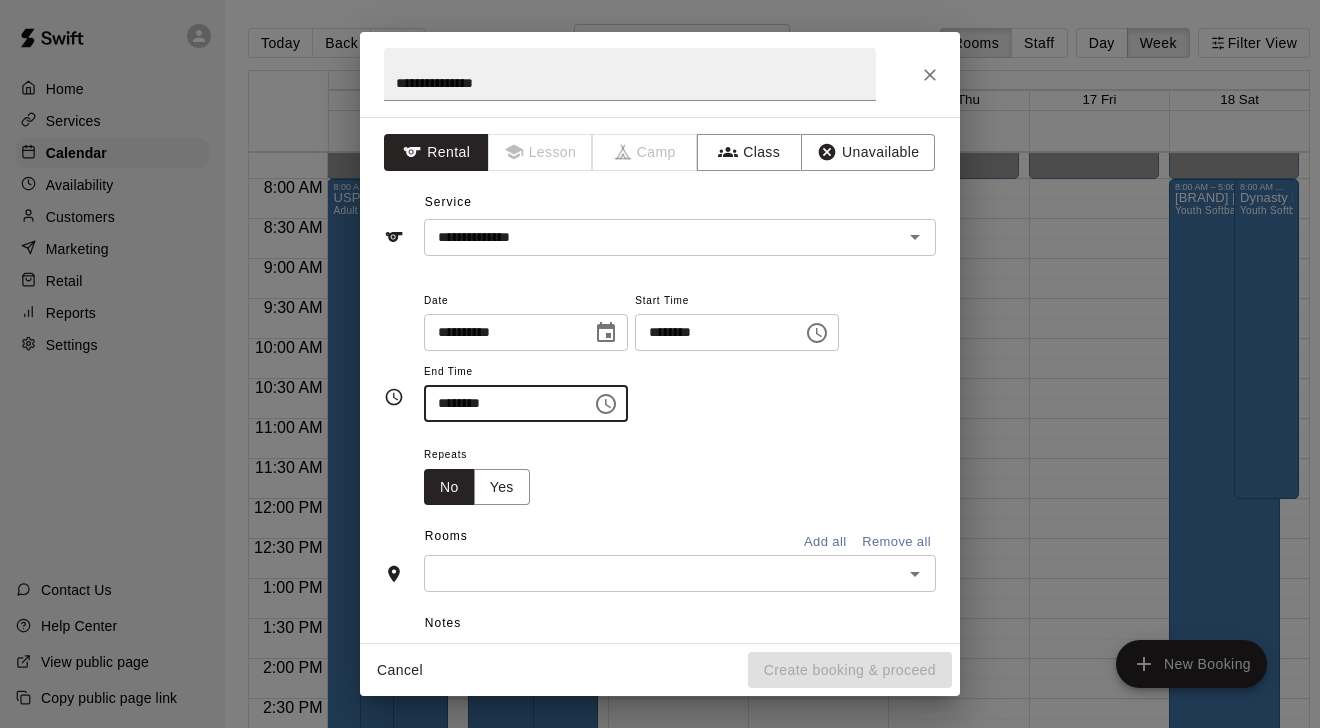 click at bounding box center (663, 573) 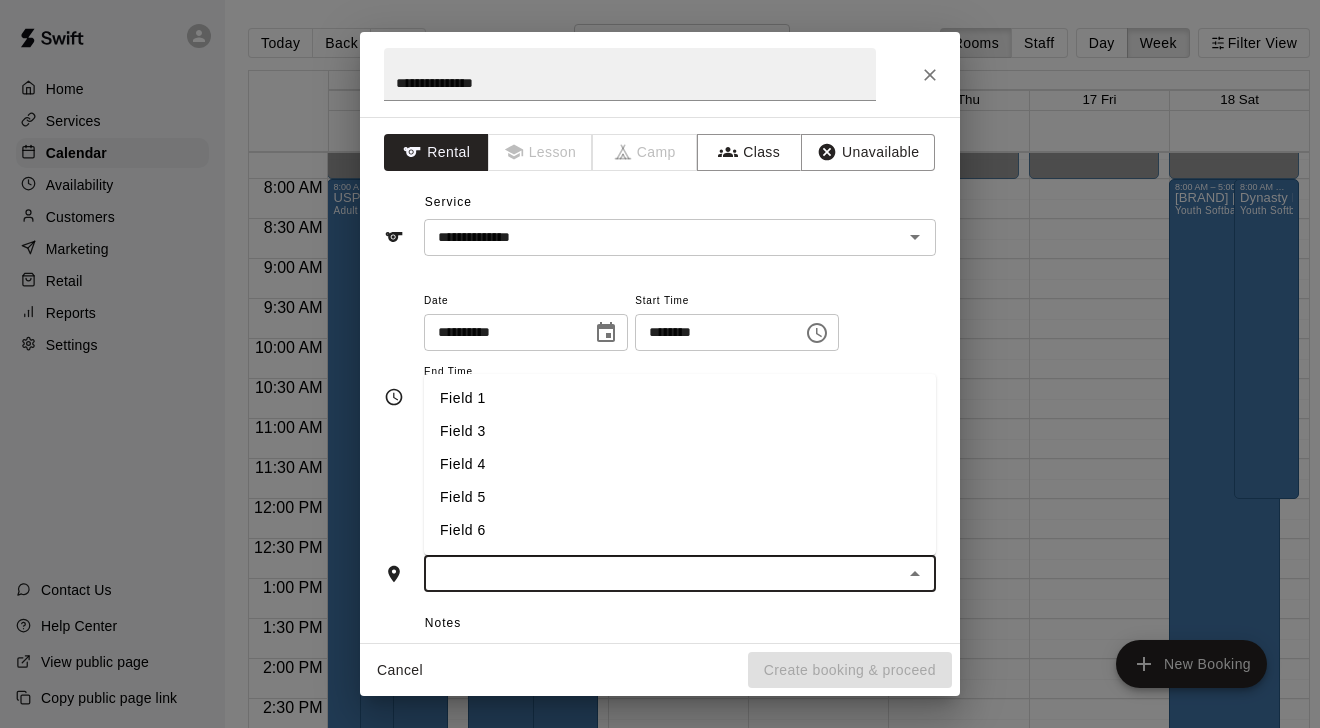 click on "Field 6" at bounding box center (680, 530) 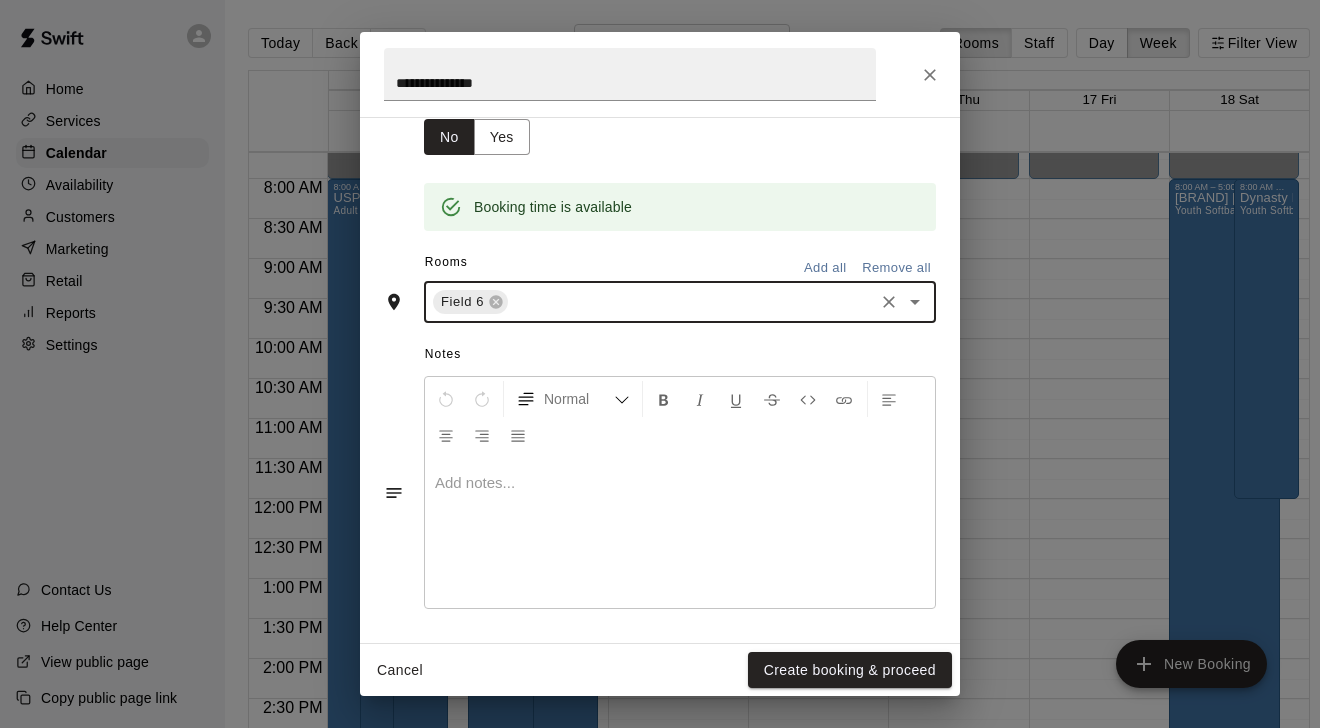 scroll, scrollTop: 348, scrollLeft: 0, axis: vertical 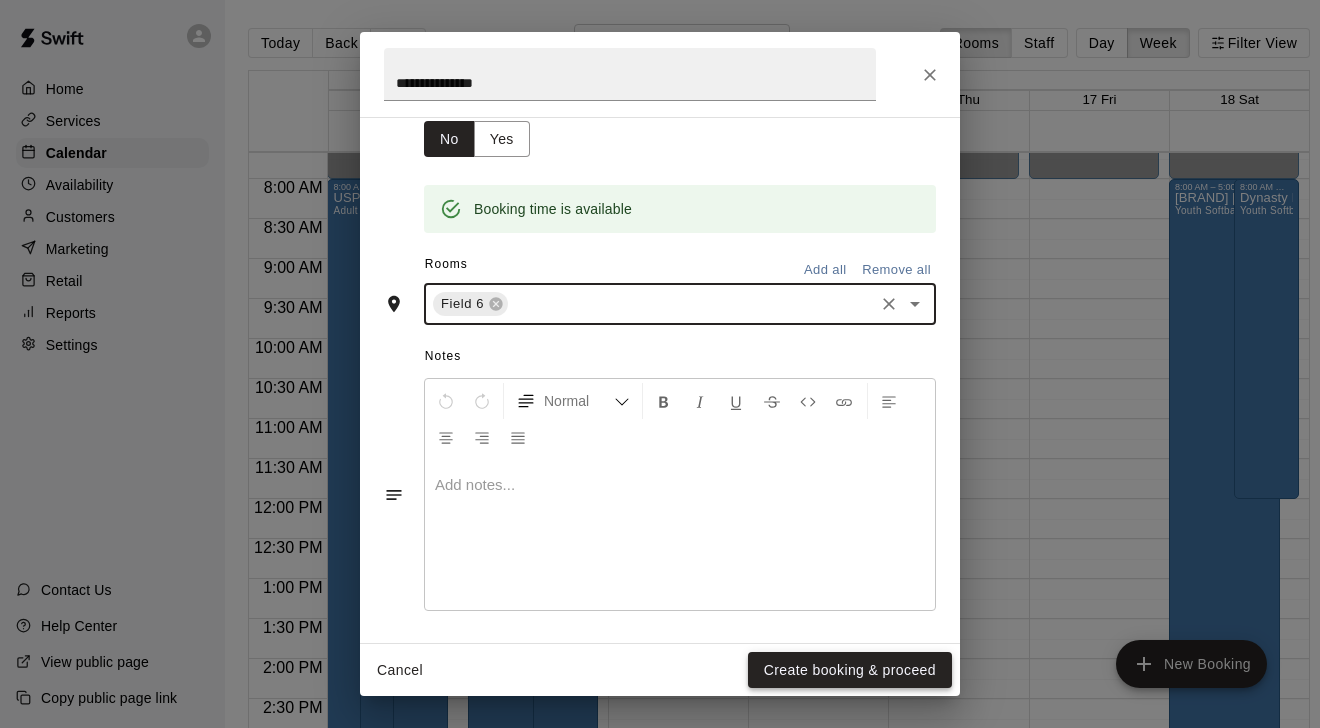 click on "Create booking & proceed" at bounding box center (850, 670) 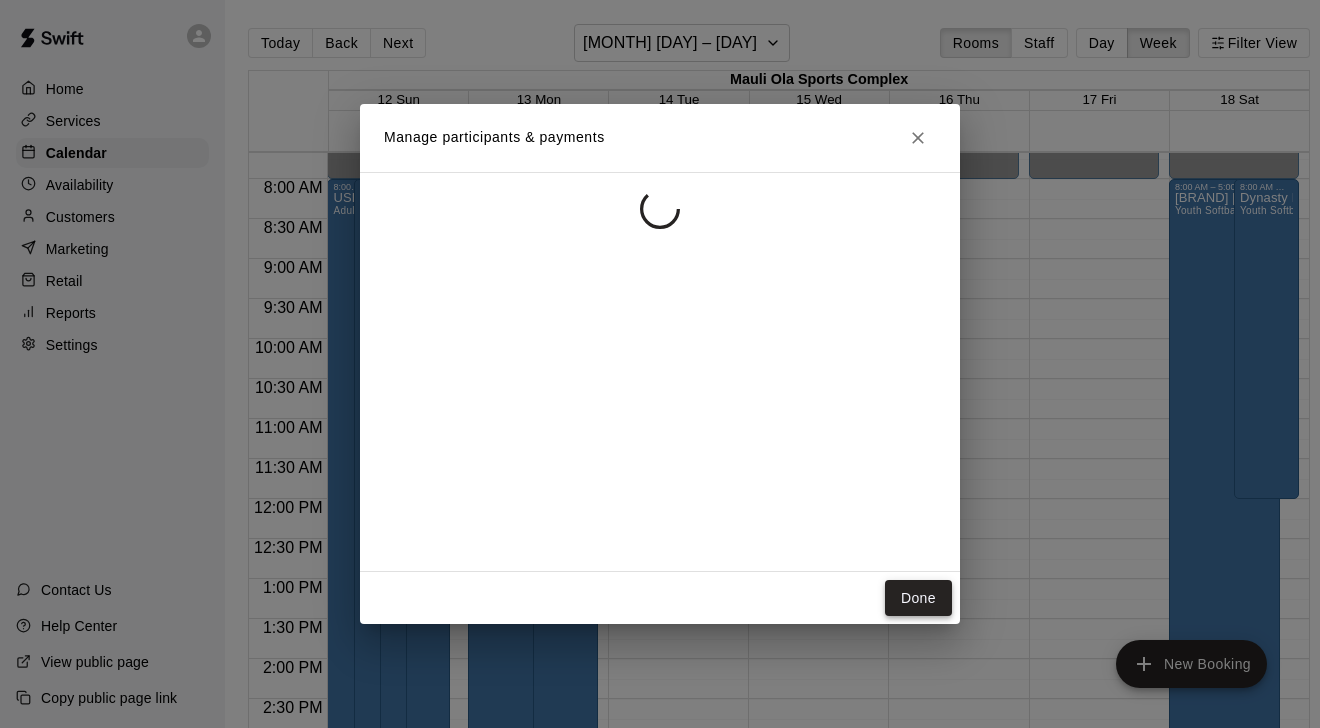 click on "Done" at bounding box center [918, 598] 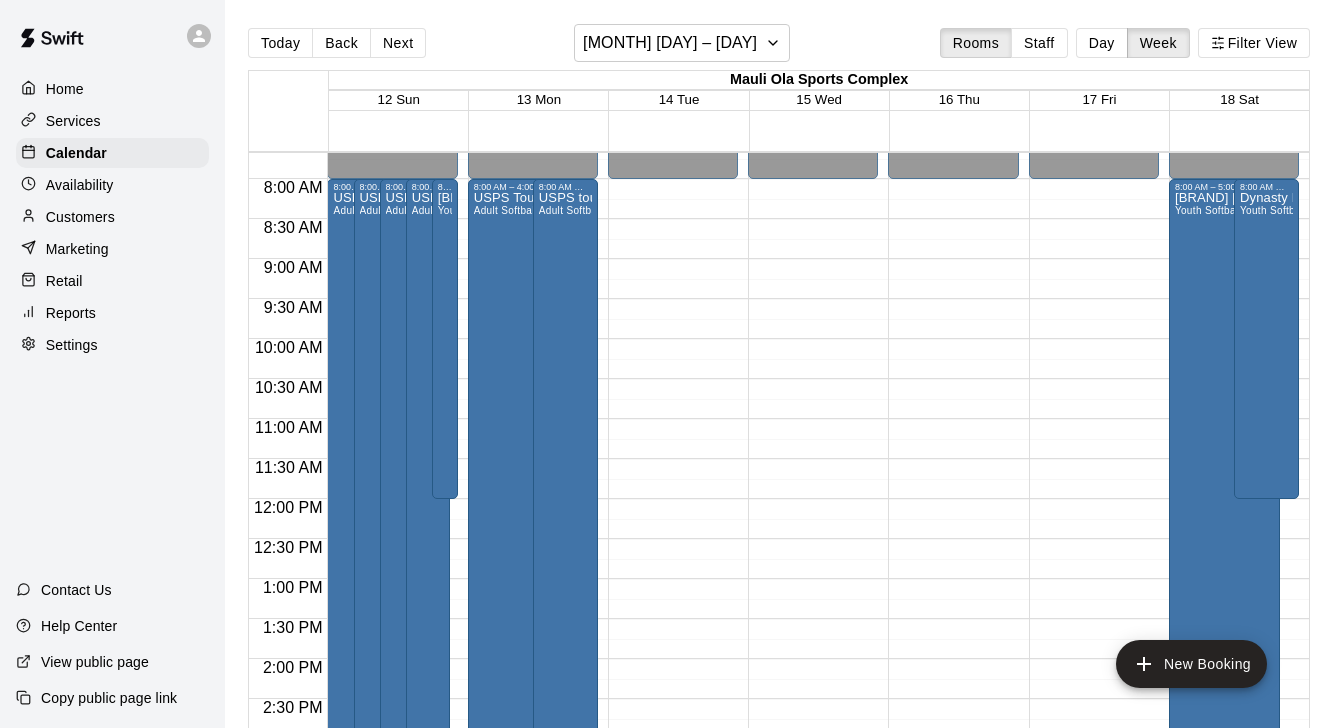 click on "Customers" at bounding box center [112, 217] 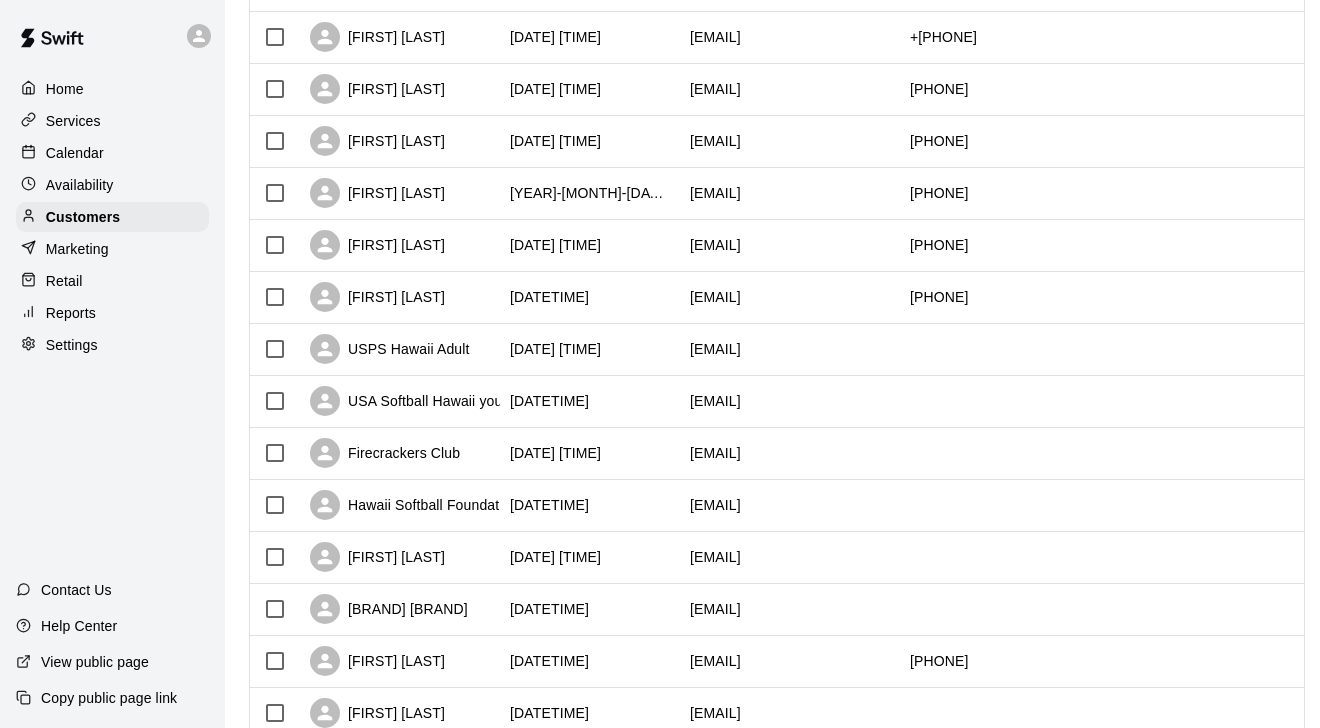 scroll, scrollTop: 411, scrollLeft: 0, axis: vertical 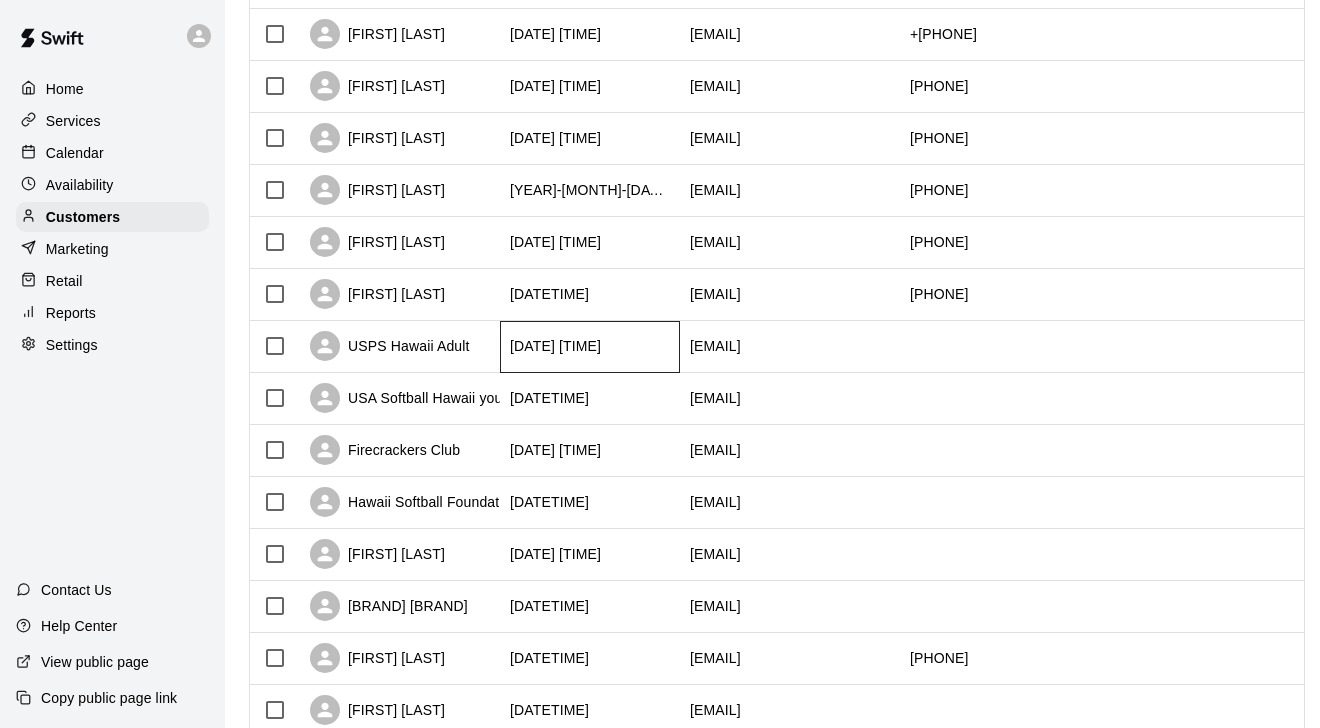 click on "[DATE] [TIME]" at bounding box center [555, 346] 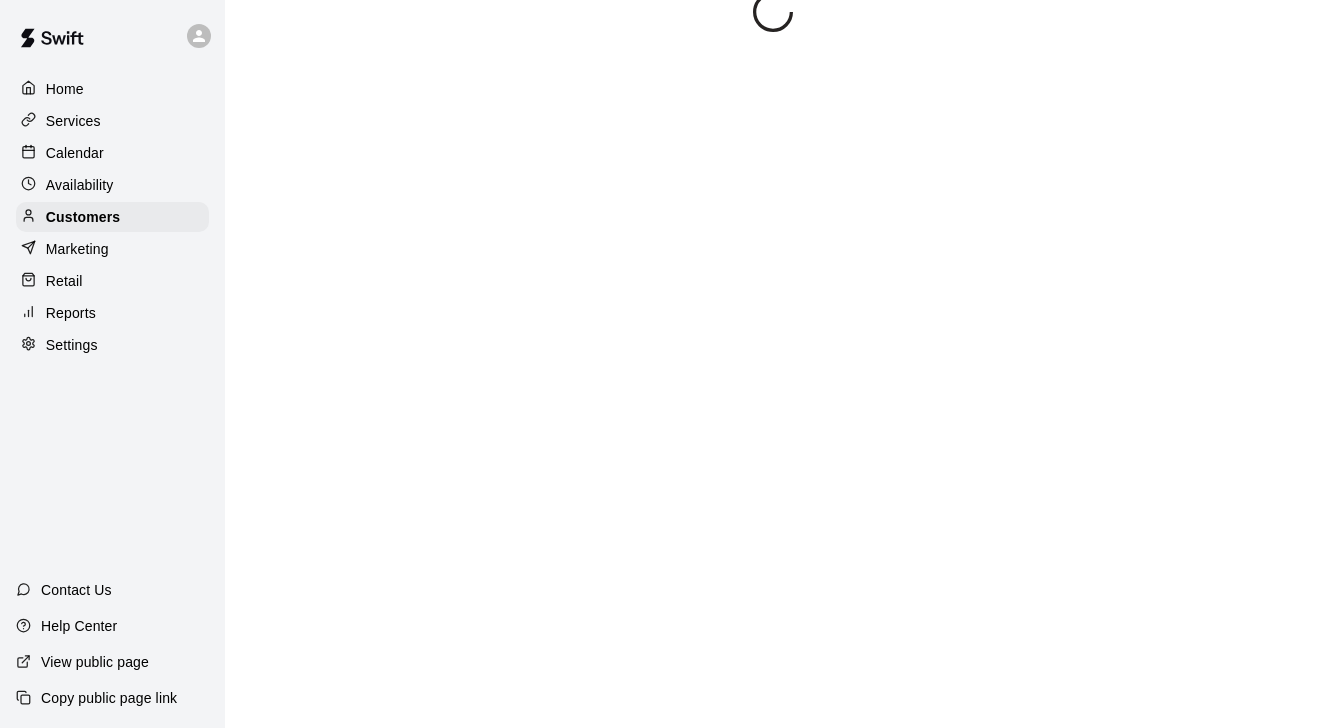 scroll, scrollTop: 0, scrollLeft: 0, axis: both 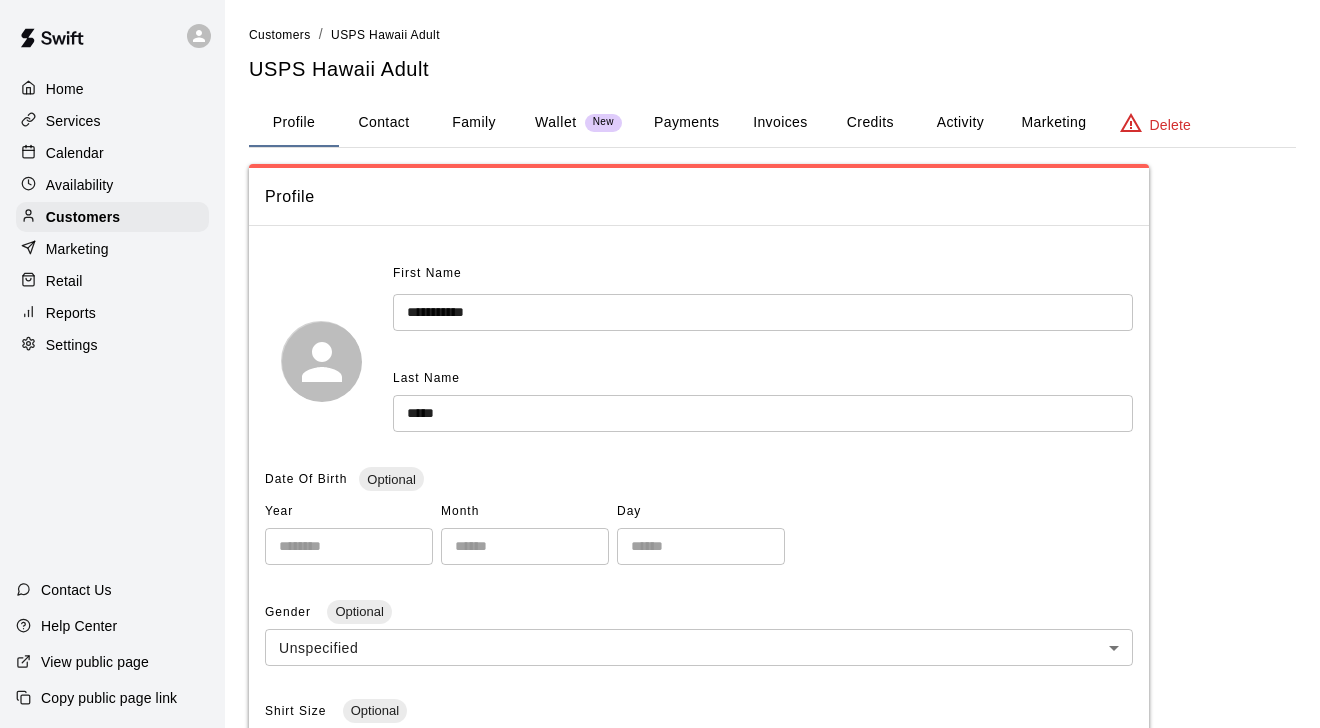 click on "Delete" at bounding box center [1170, 125] 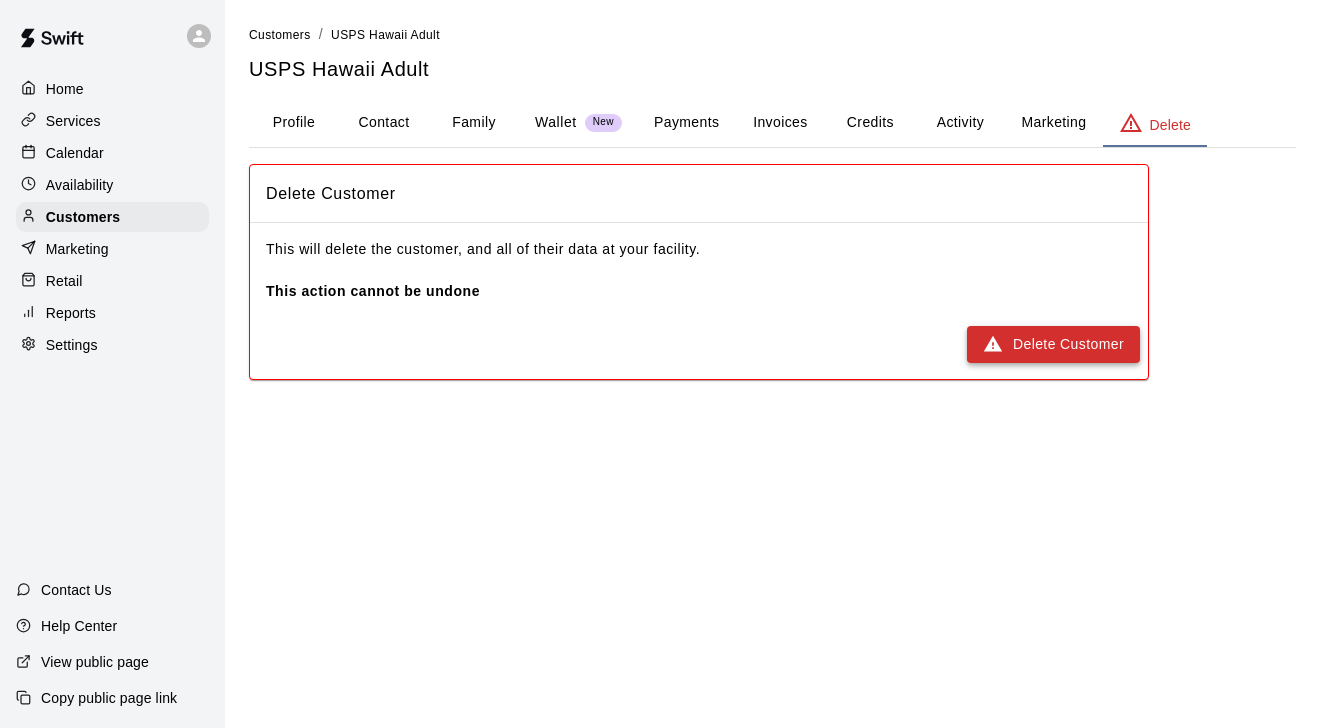 click on "Delete Customer" at bounding box center [1053, 344] 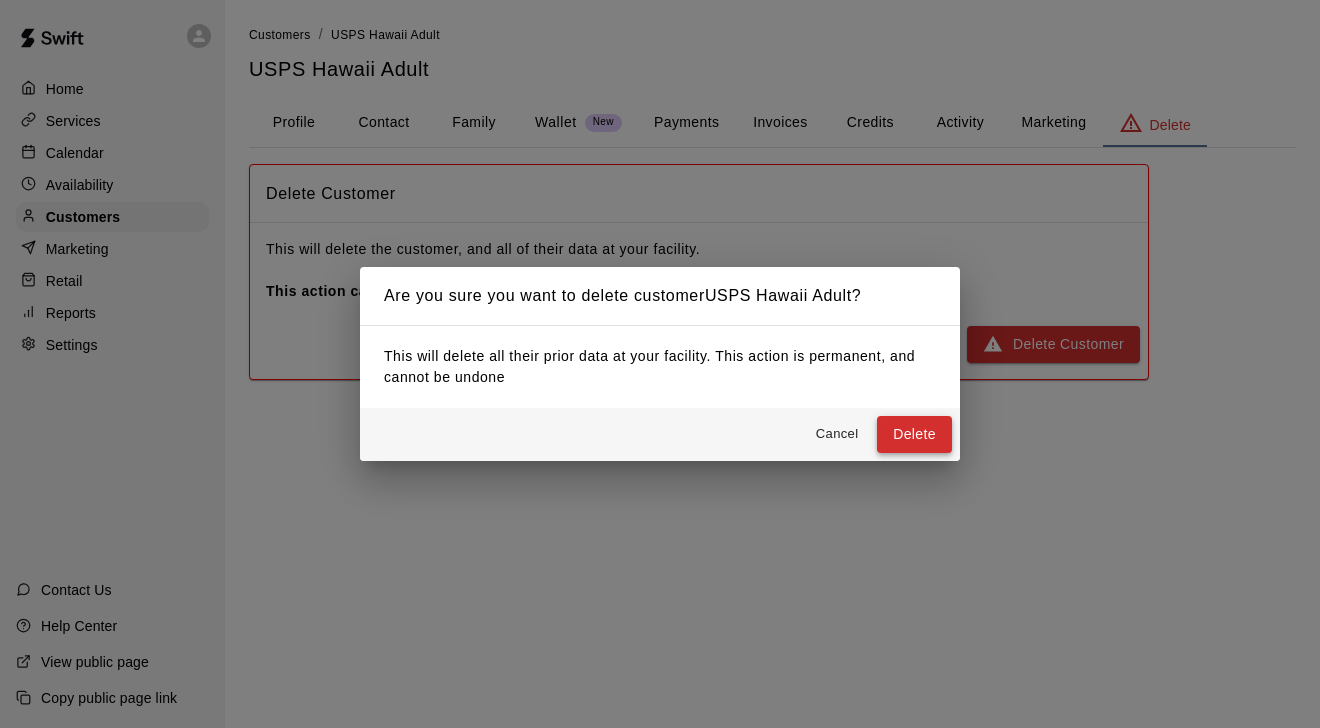 click on "Delete" at bounding box center [914, 434] 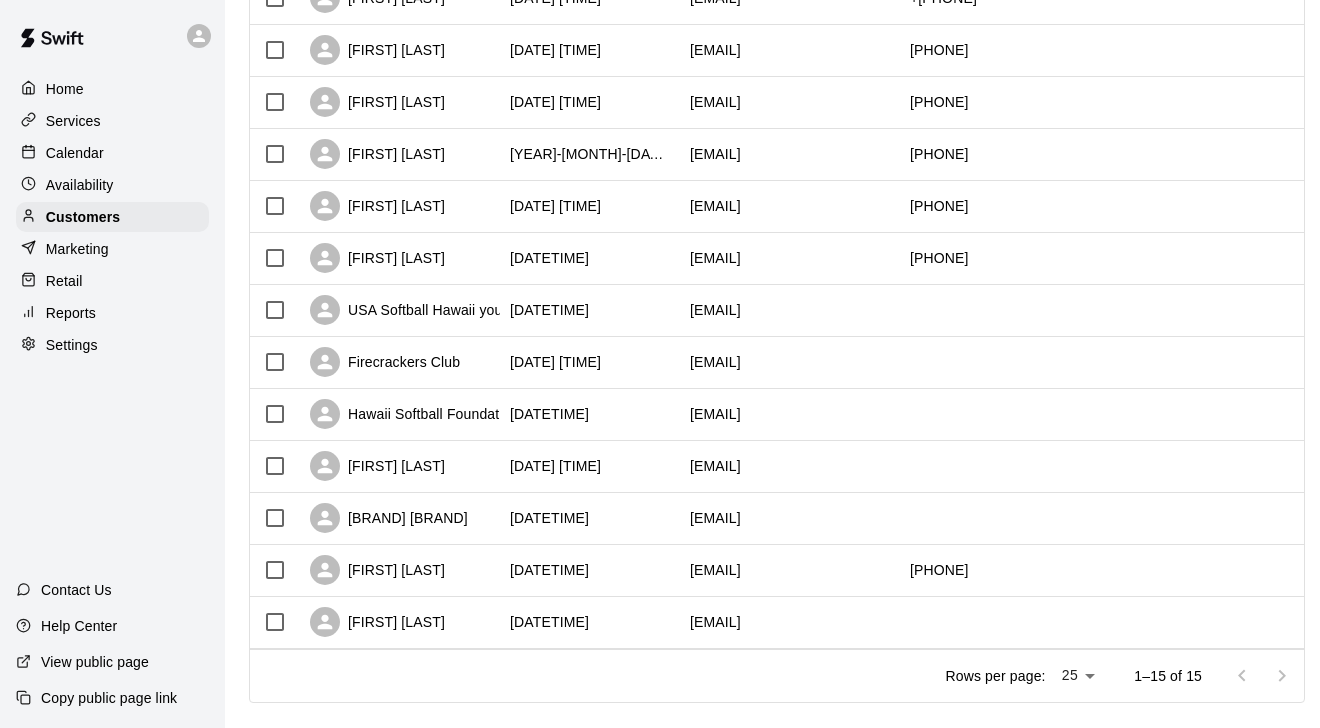 scroll, scrollTop: 449, scrollLeft: 0, axis: vertical 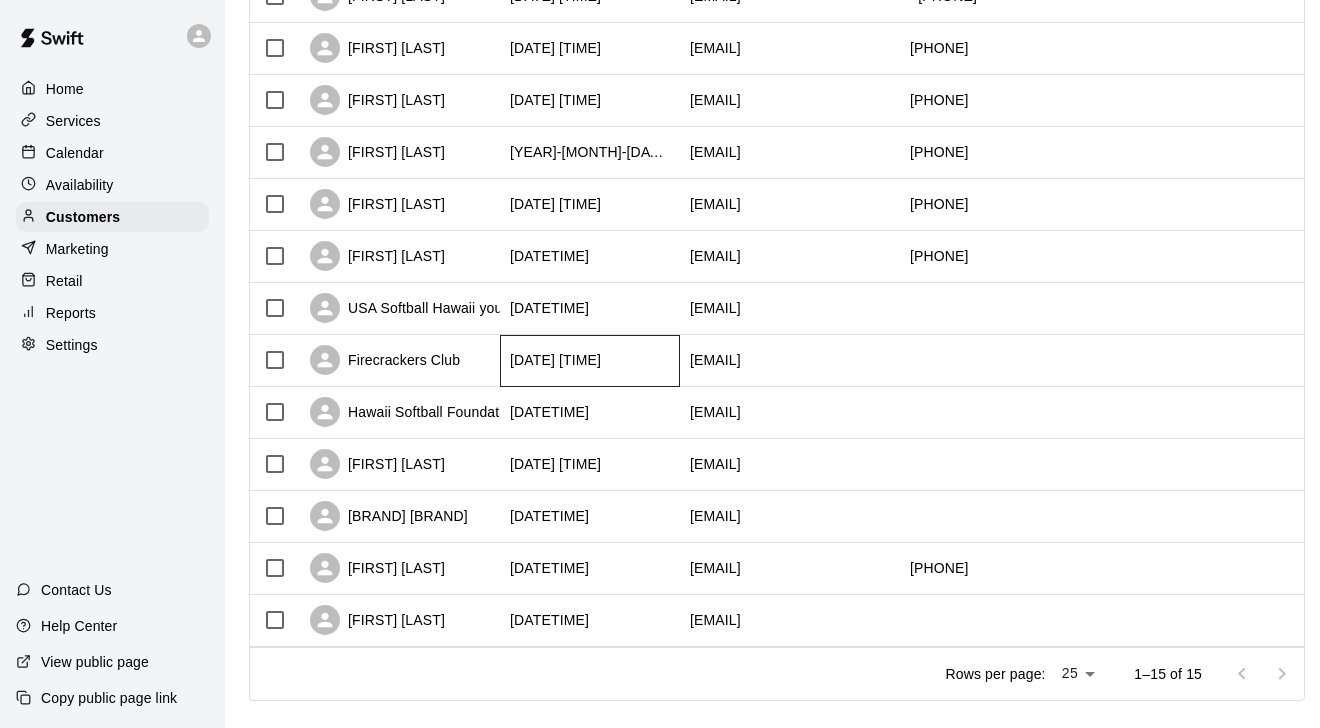 click on "[DATE] [TIME]" at bounding box center [555, 360] 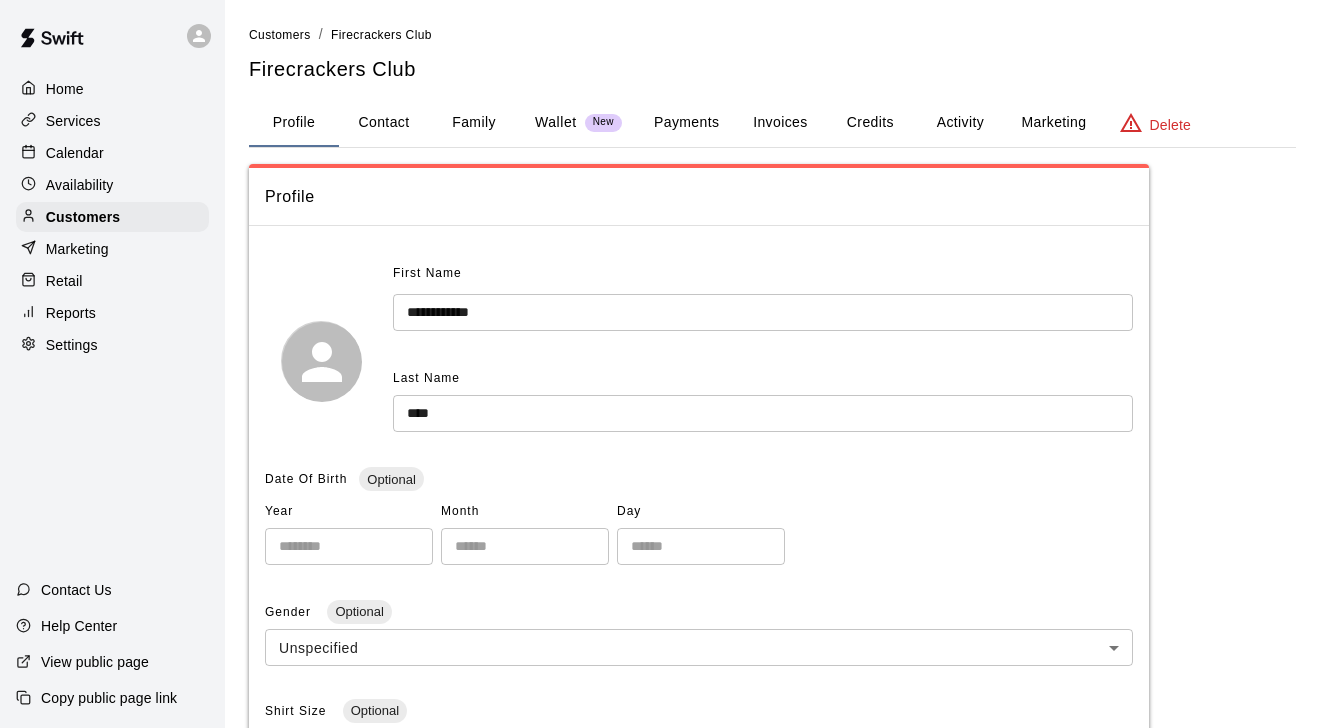 click on "Delete" at bounding box center (1170, 125) 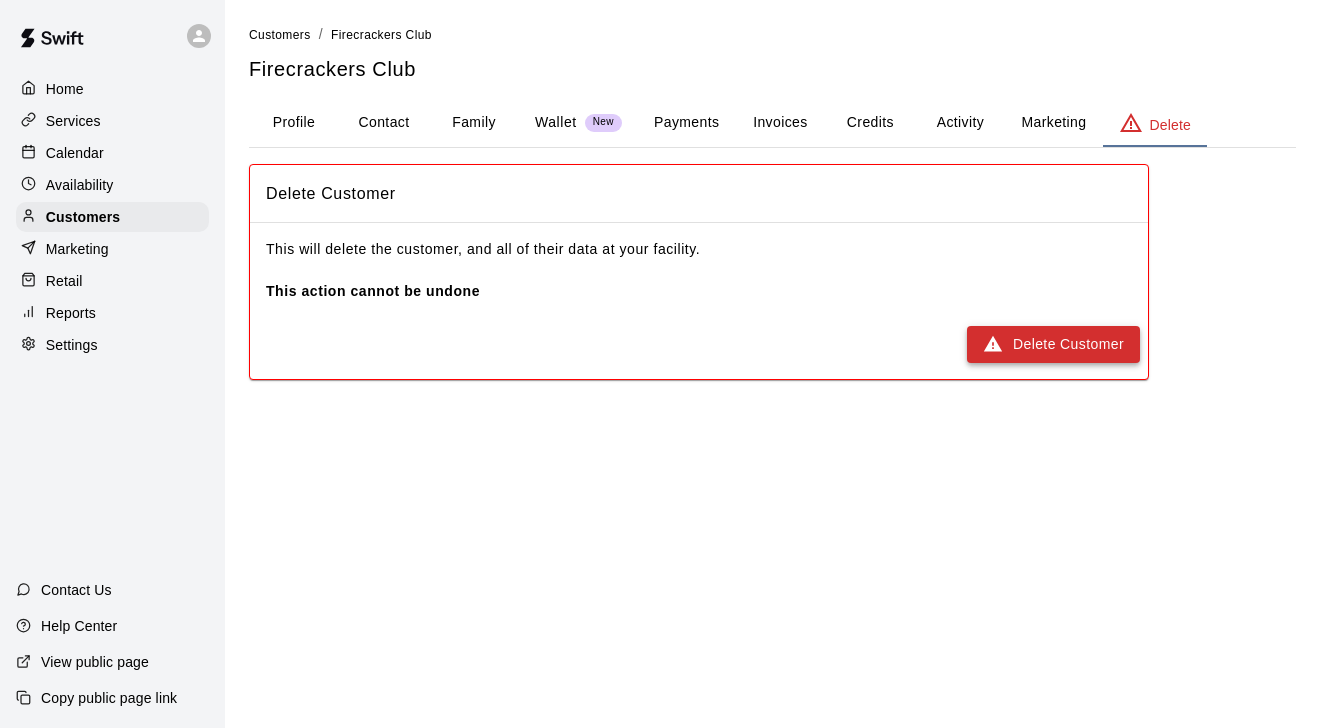 click on "Delete Customer" at bounding box center (1053, 344) 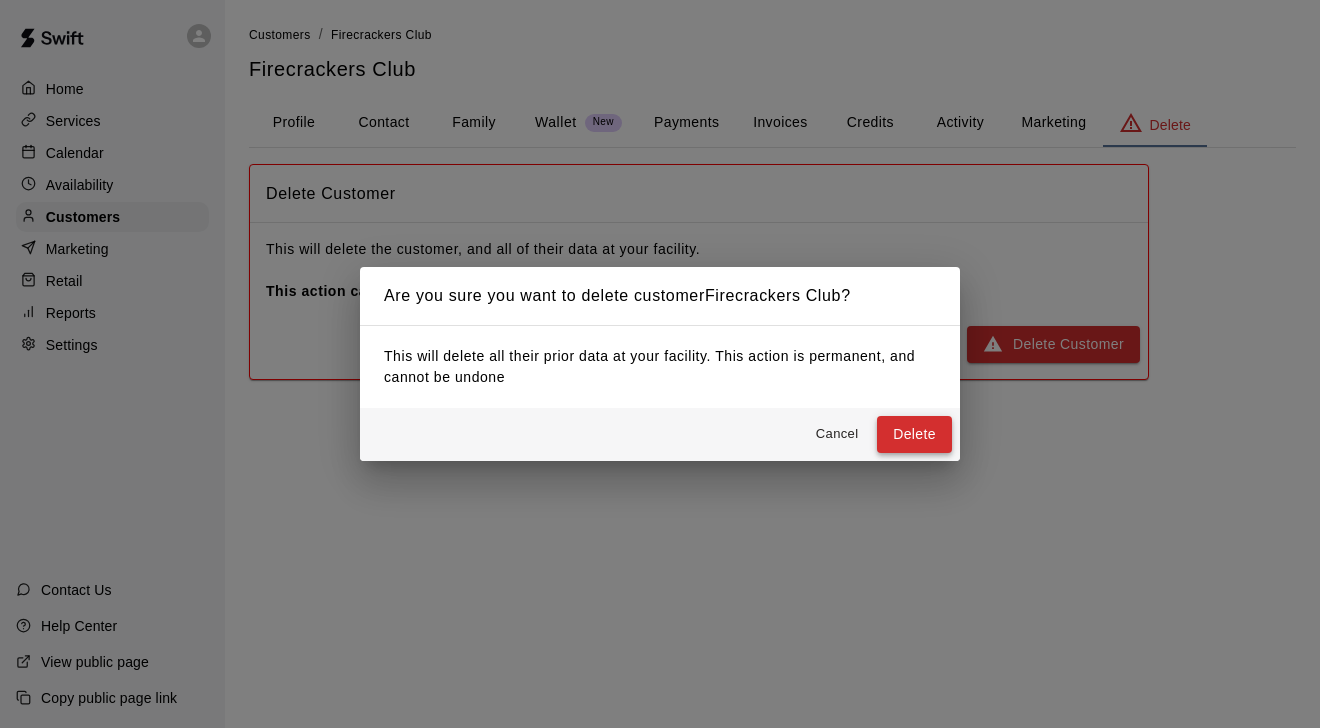 click on "Delete" at bounding box center [914, 434] 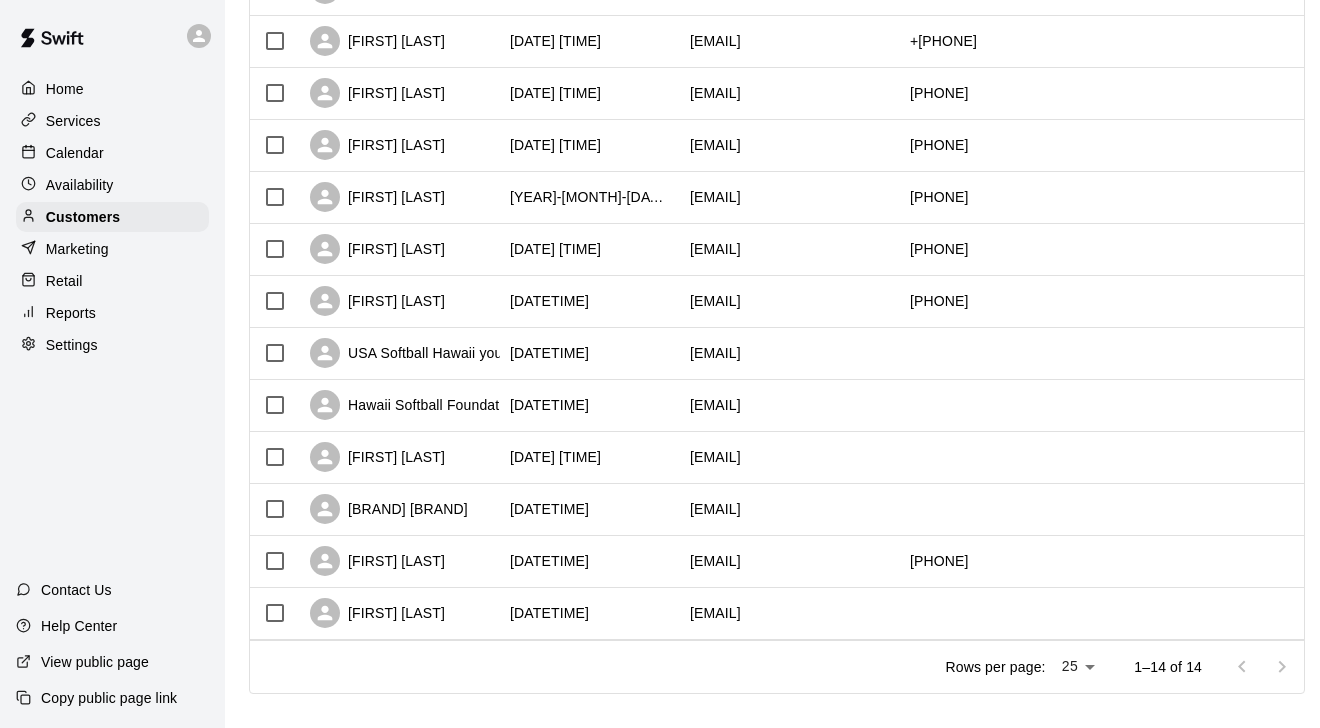 scroll, scrollTop: 412, scrollLeft: 0, axis: vertical 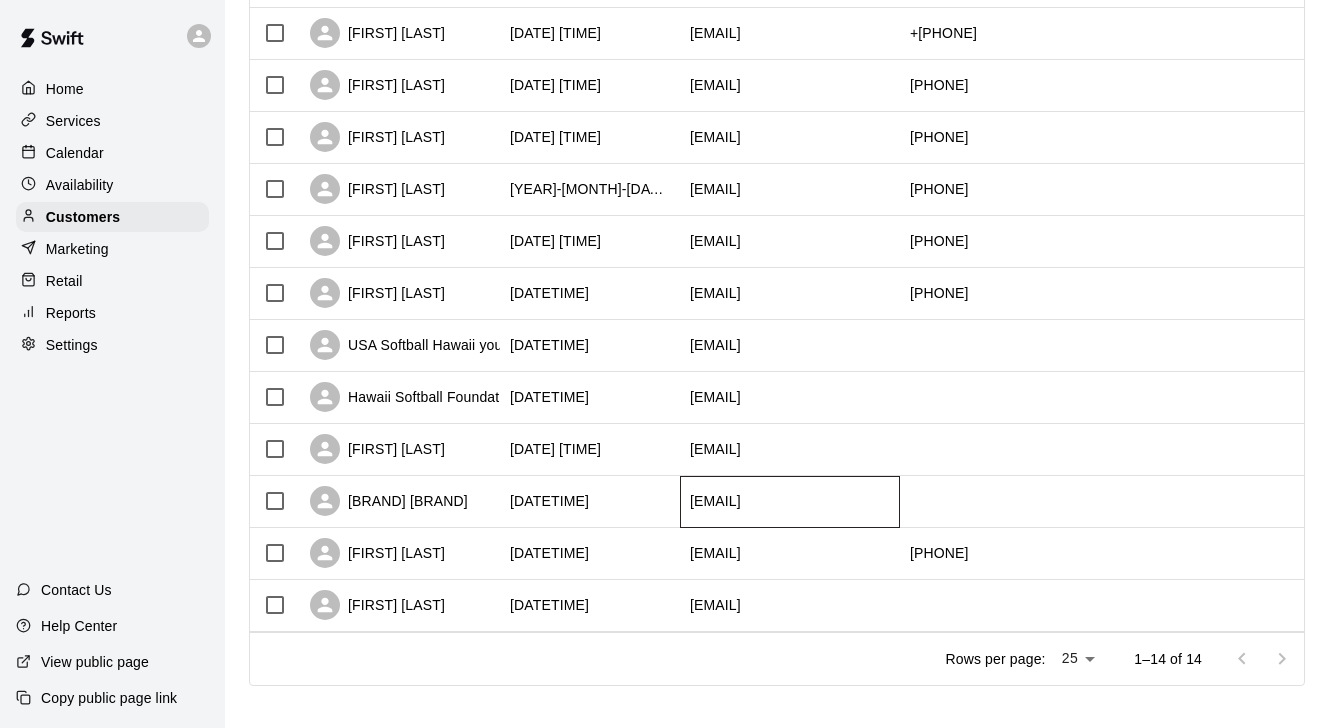 click on "[EMAIL]" at bounding box center (715, 501) 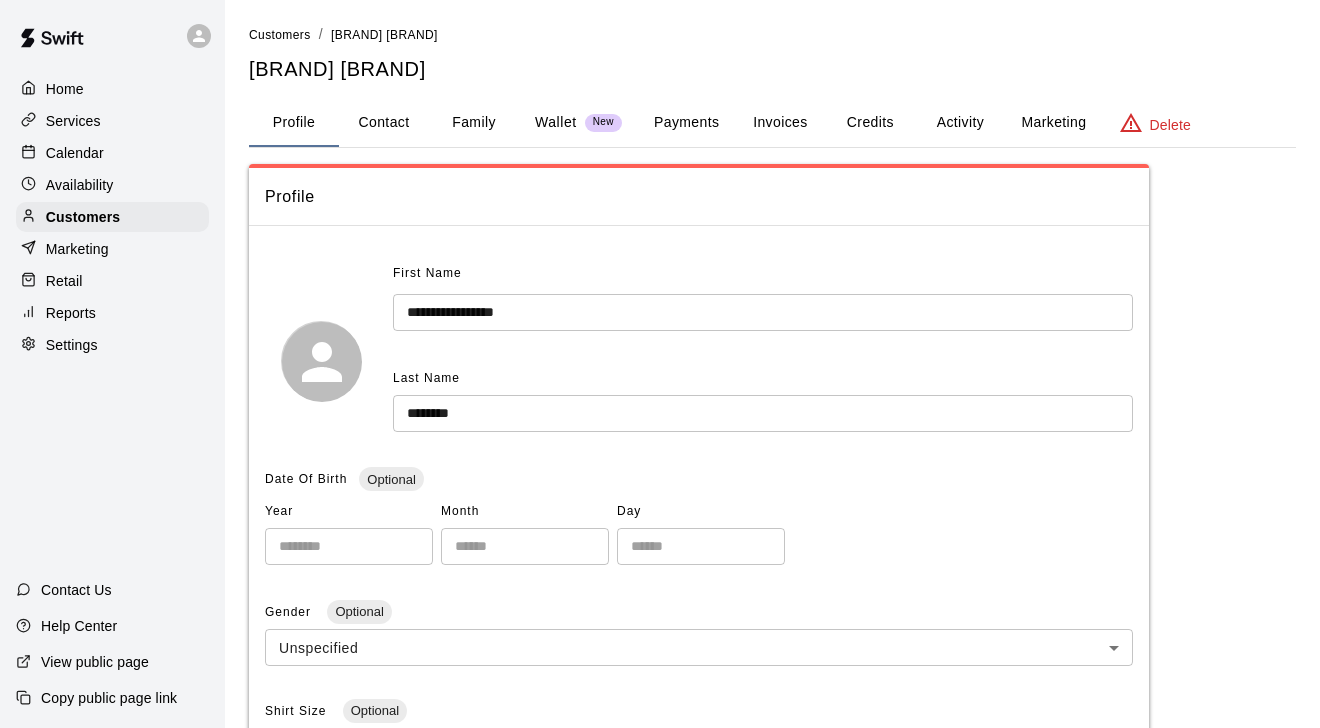 click on "Delete" at bounding box center [1170, 125] 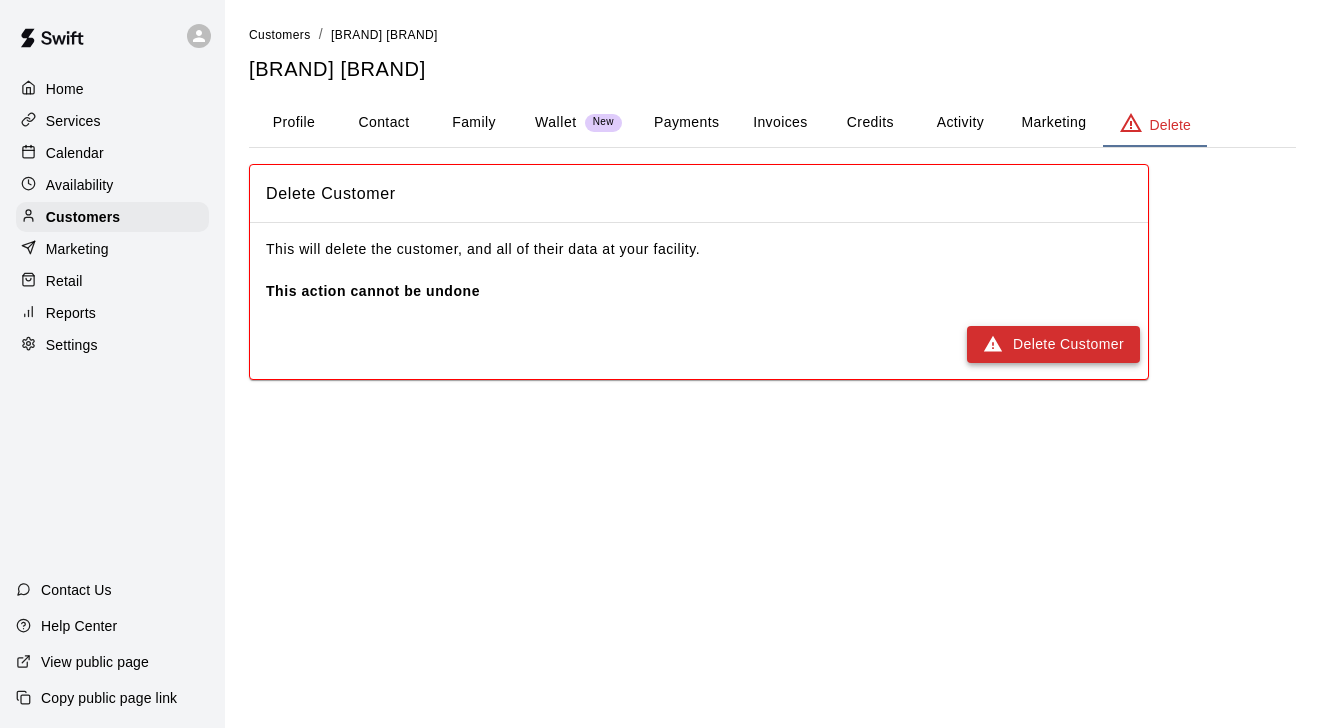 click on "Delete Customer" at bounding box center (1053, 344) 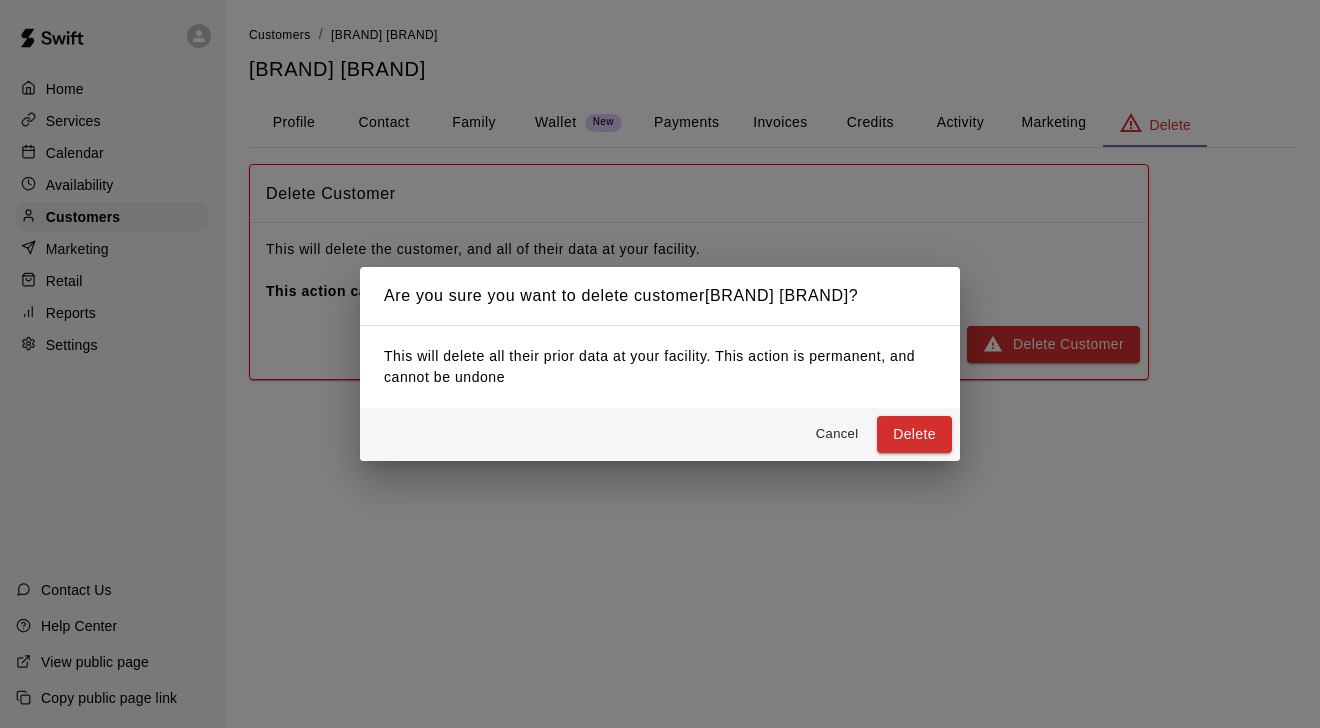 click on "Cancel Delete" at bounding box center (660, 434) 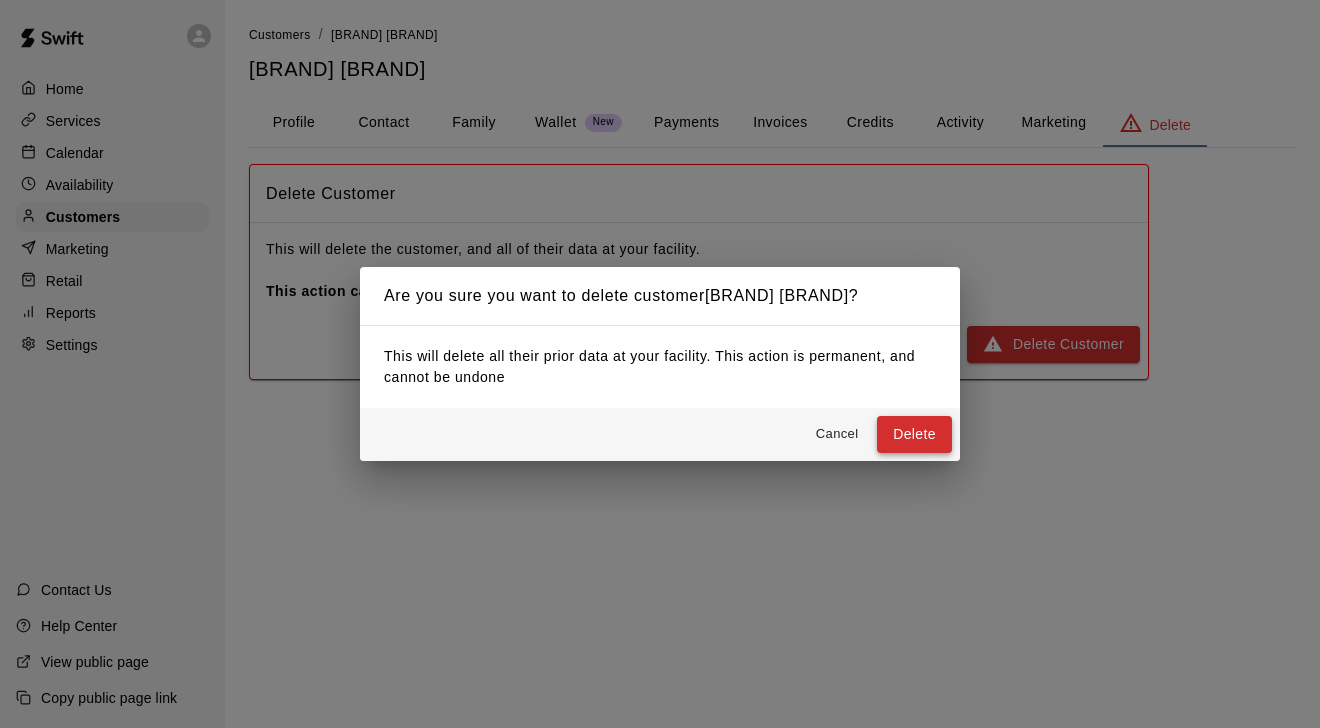 click on "Delete" at bounding box center (914, 434) 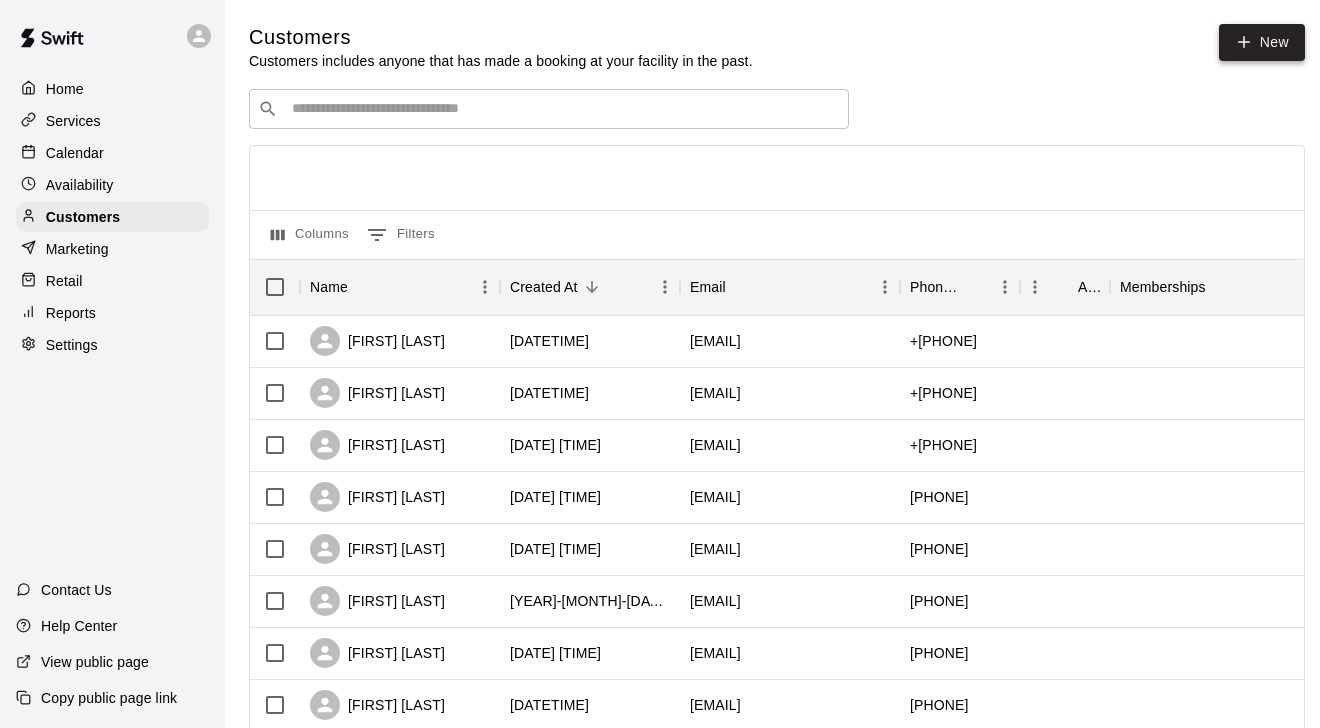 click on "New" at bounding box center (1262, 42) 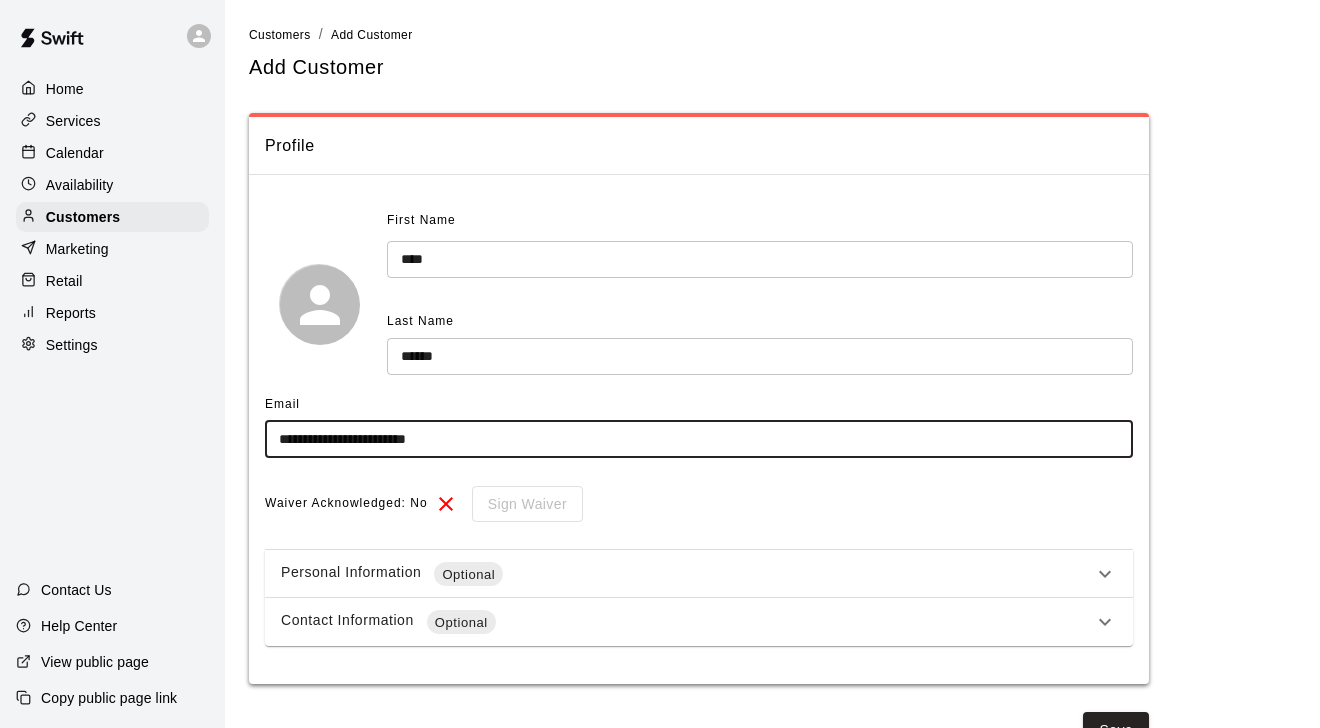 click on "Optional" at bounding box center [468, 575] 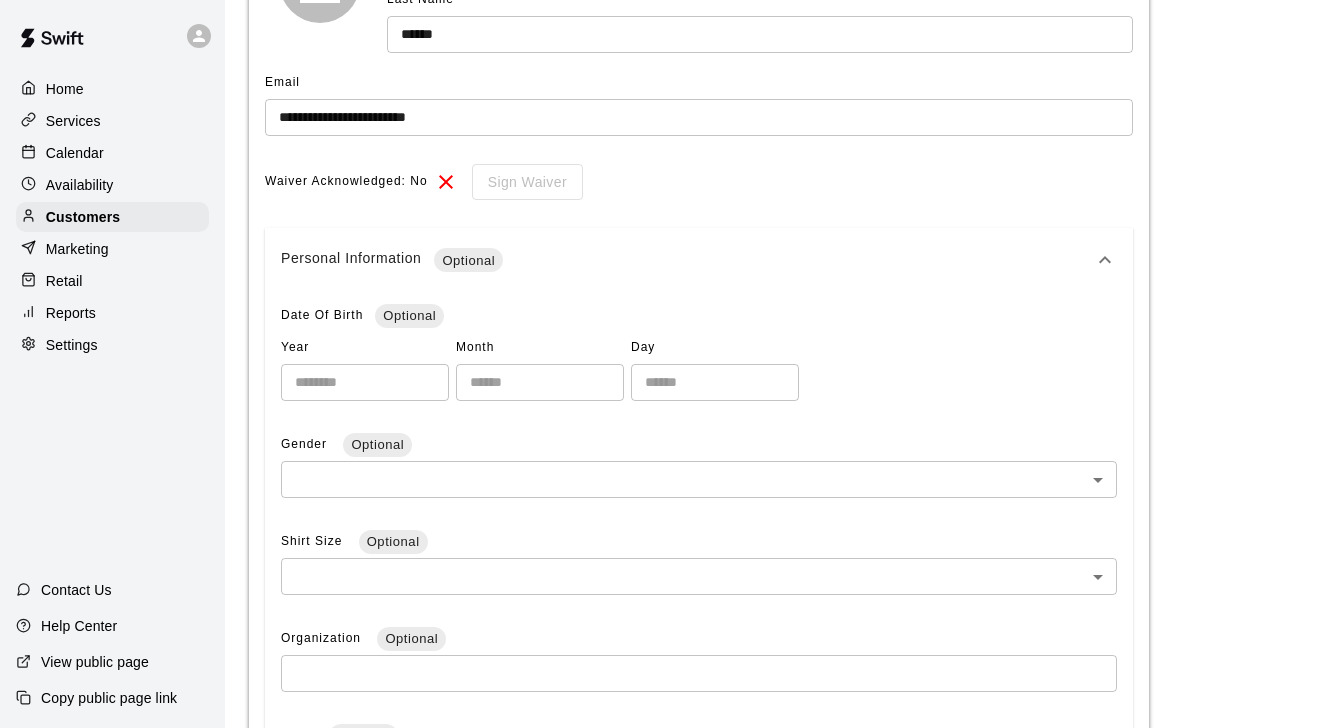 scroll, scrollTop: 343, scrollLeft: 0, axis: vertical 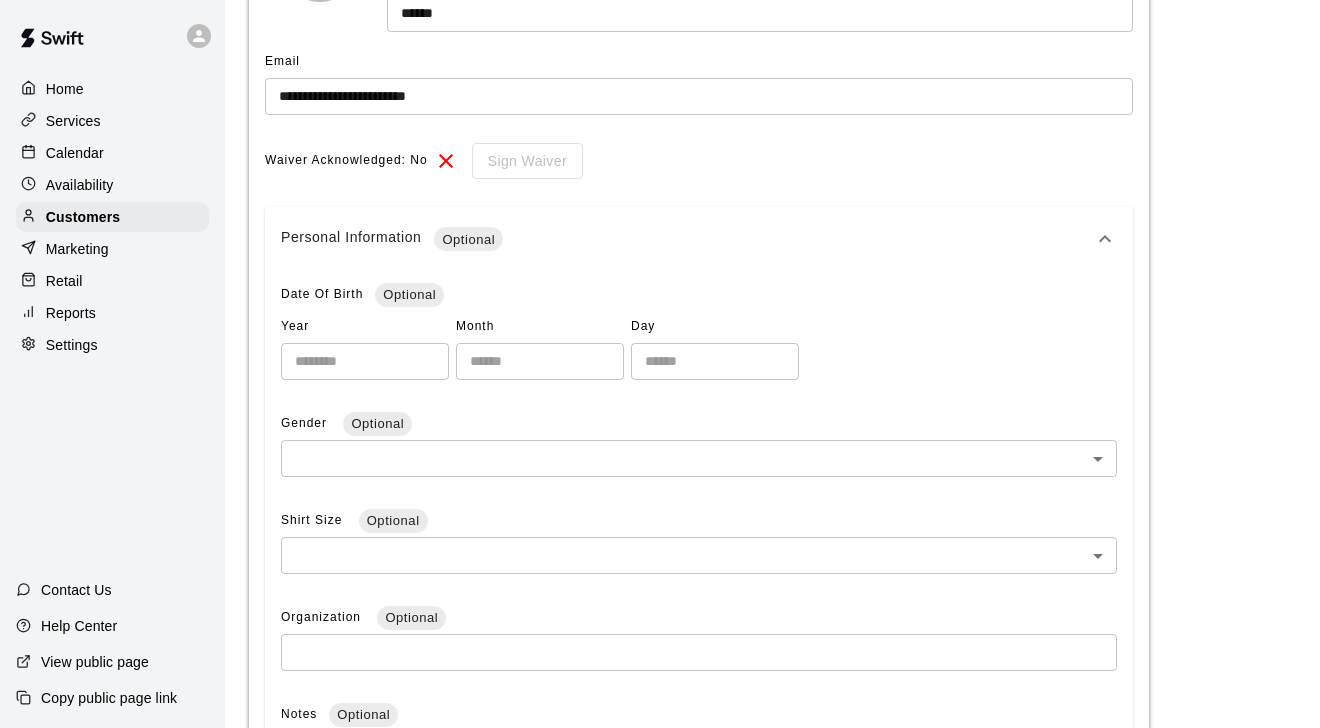 click on "**********" at bounding box center [660, 397] 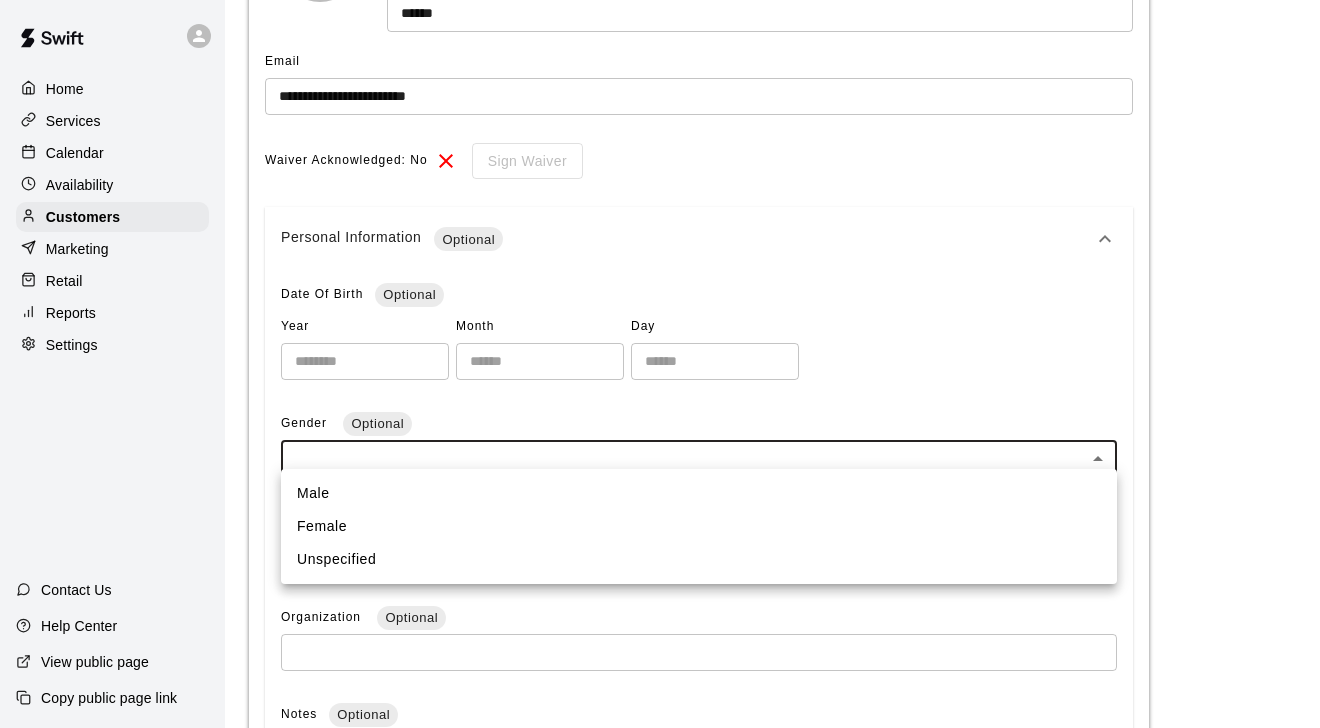 click on "Male" at bounding box center [699, 493] 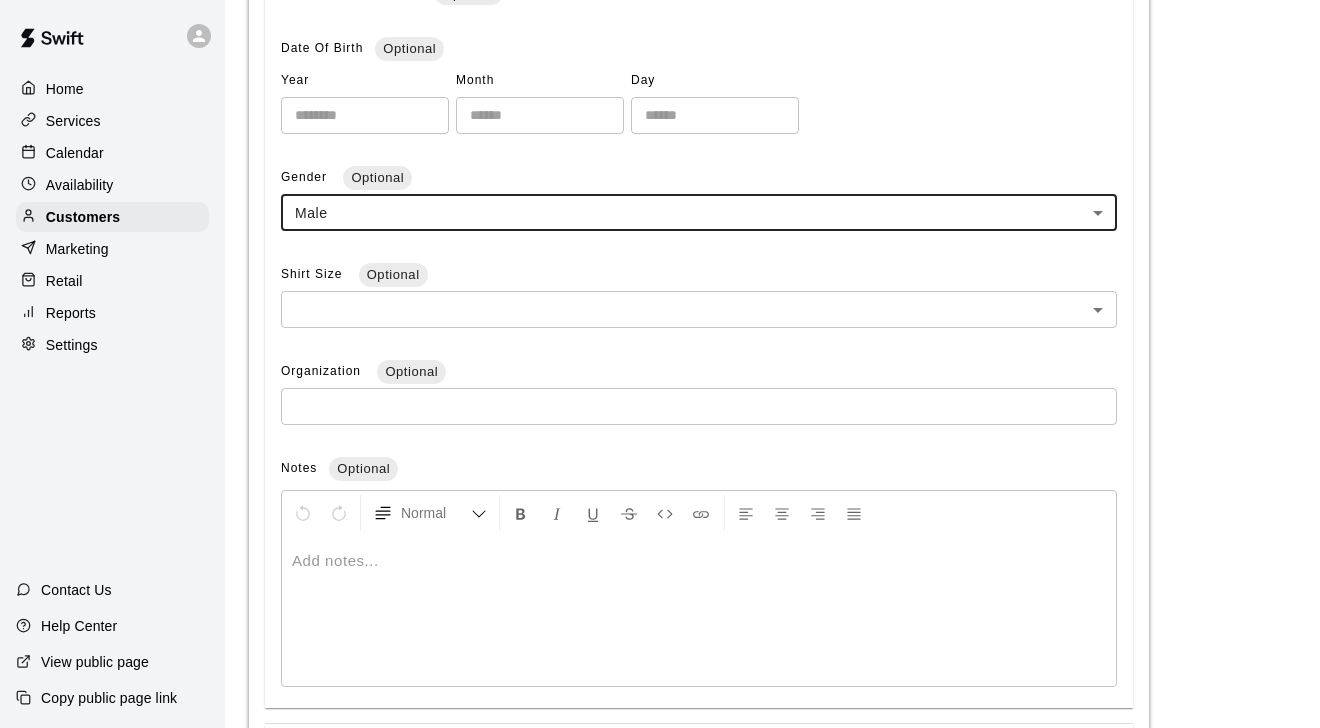 scroll, scrollTop: 591, scrollLeft: 0, axis: vertical 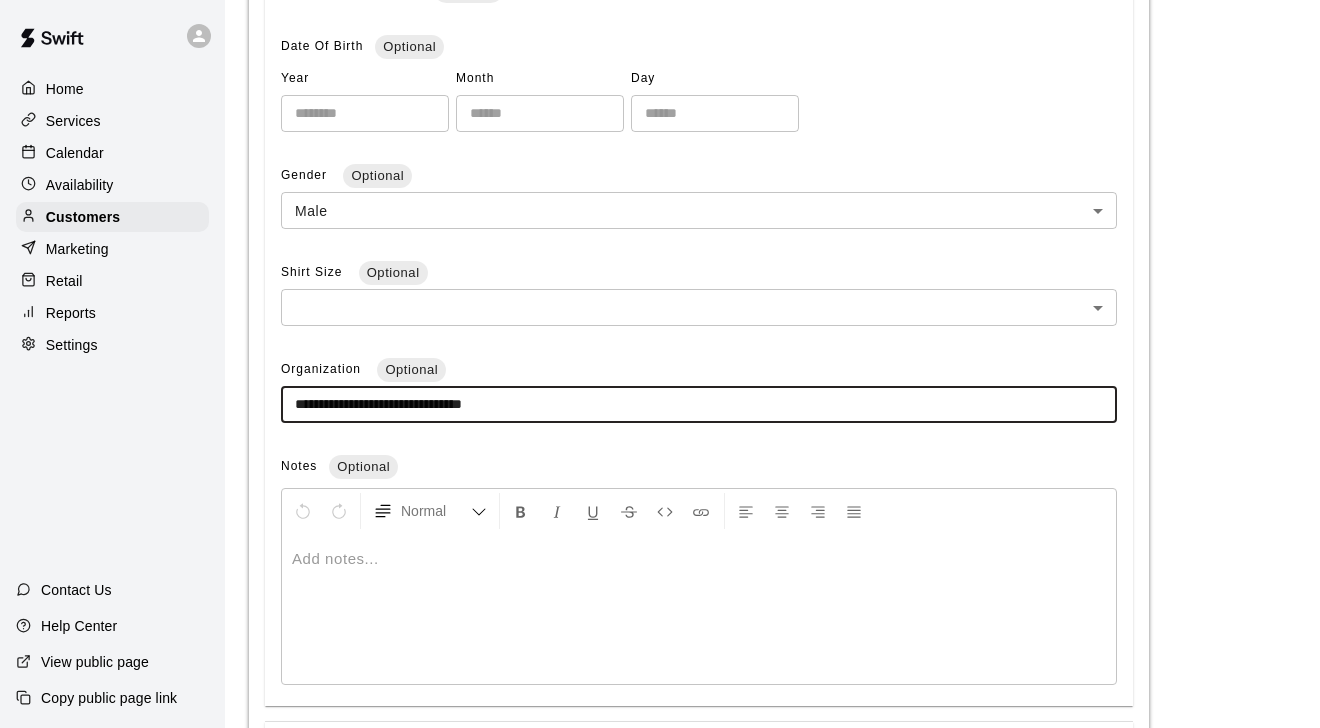 click at bounding box center [699, 559] 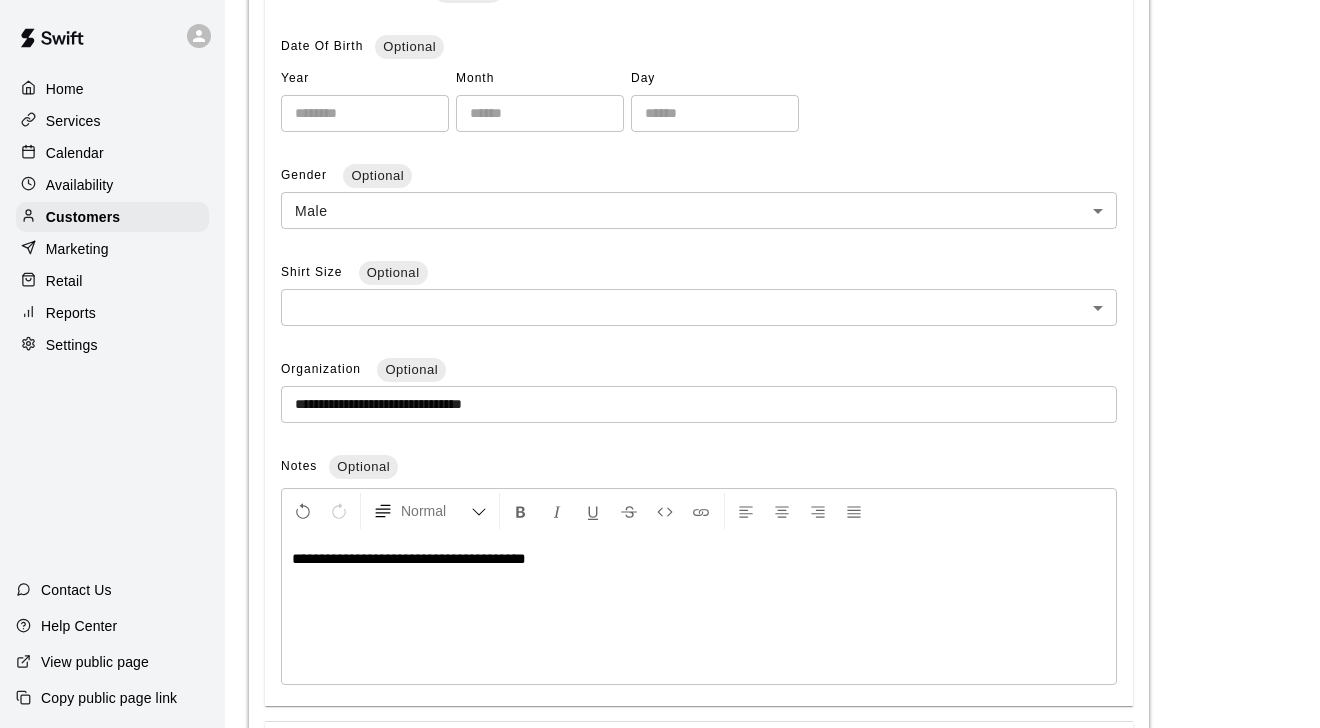 click on "**********" at bounding box center (409, 558) 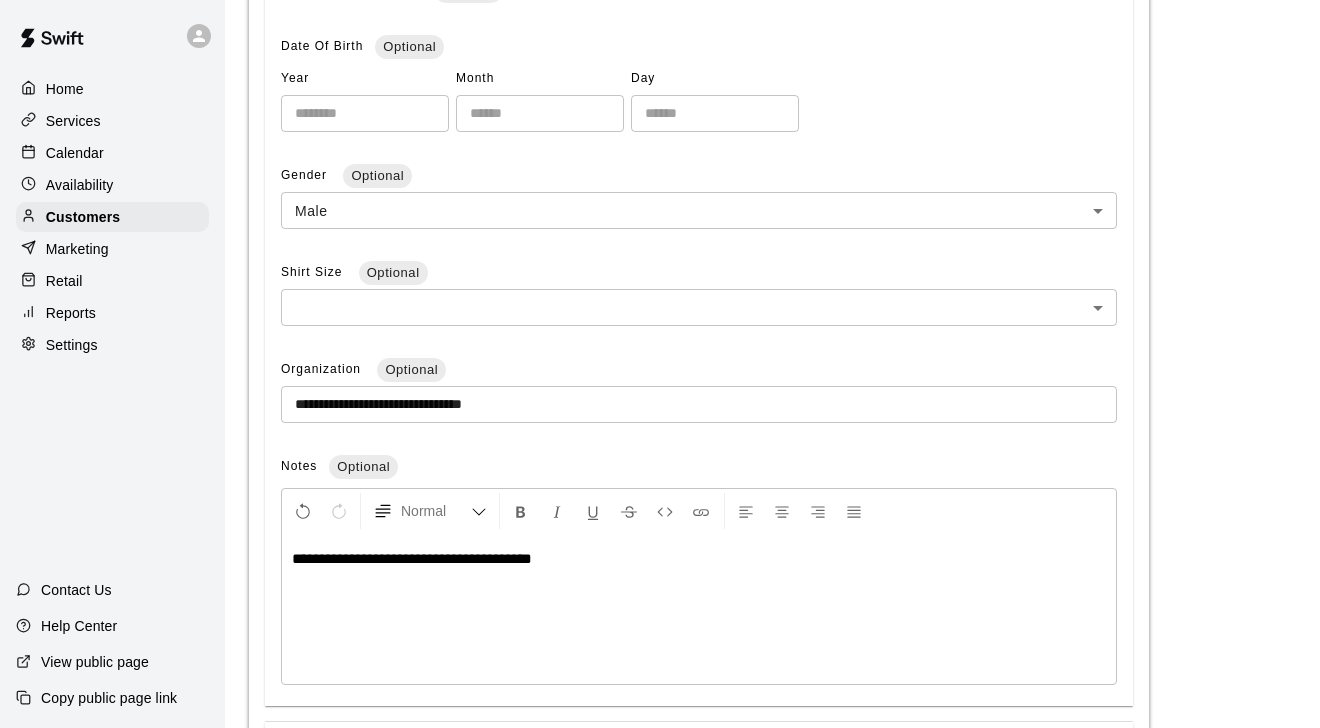 click on "**********" at bounding box center (699, 559) 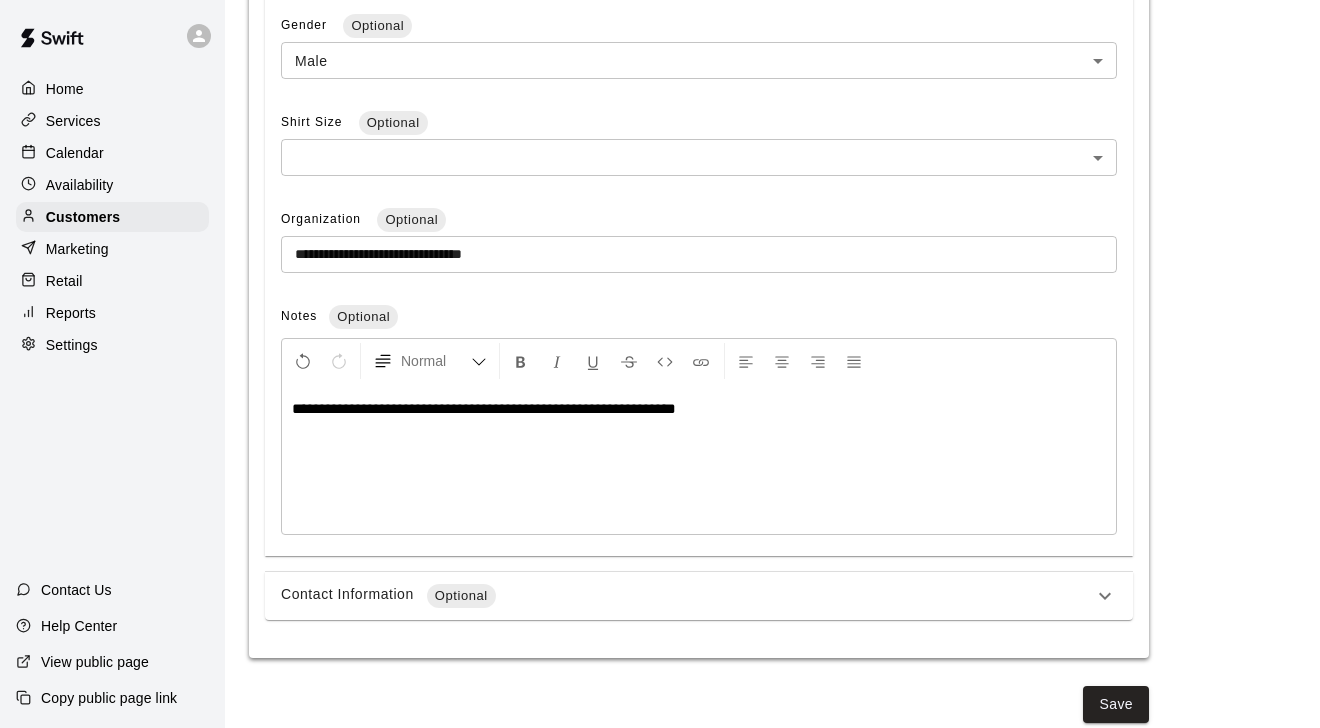 scroll, scrollTop: 740, scrollLeft: 0, axis: vertical 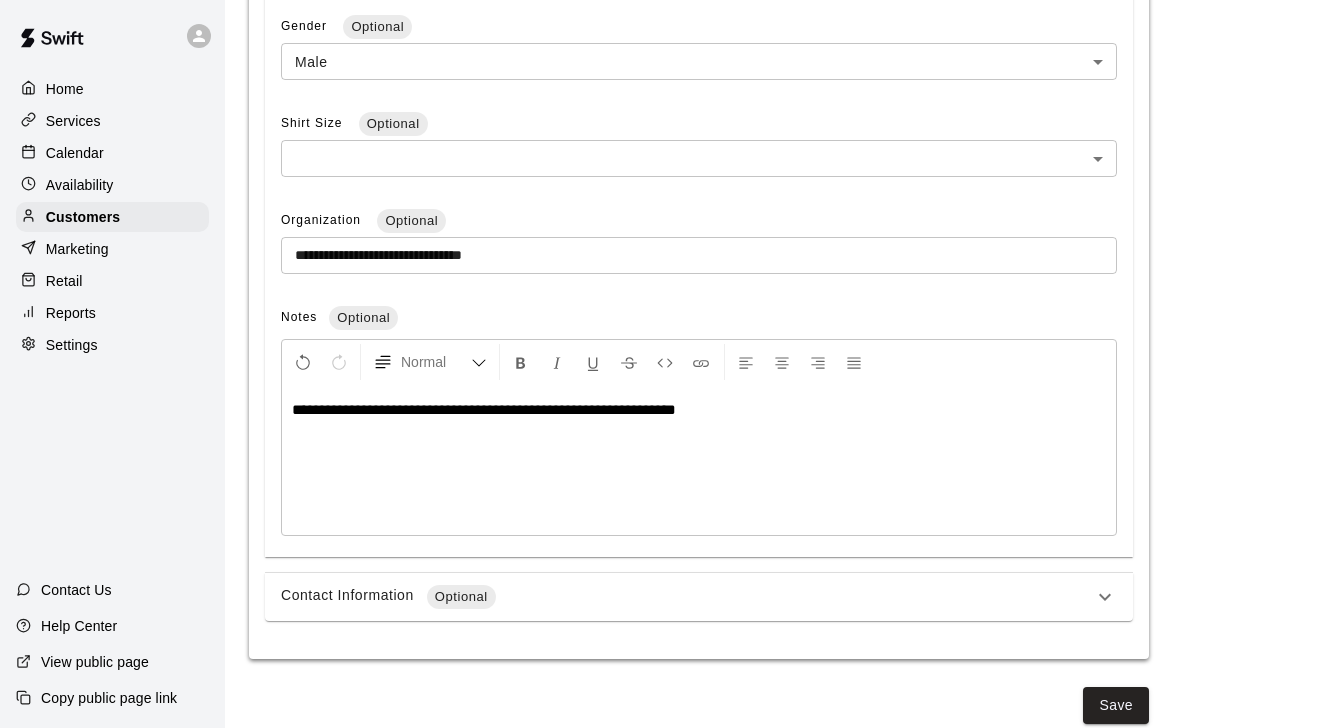 click on "Contact Information Optional" at bounding box center [687, 597] 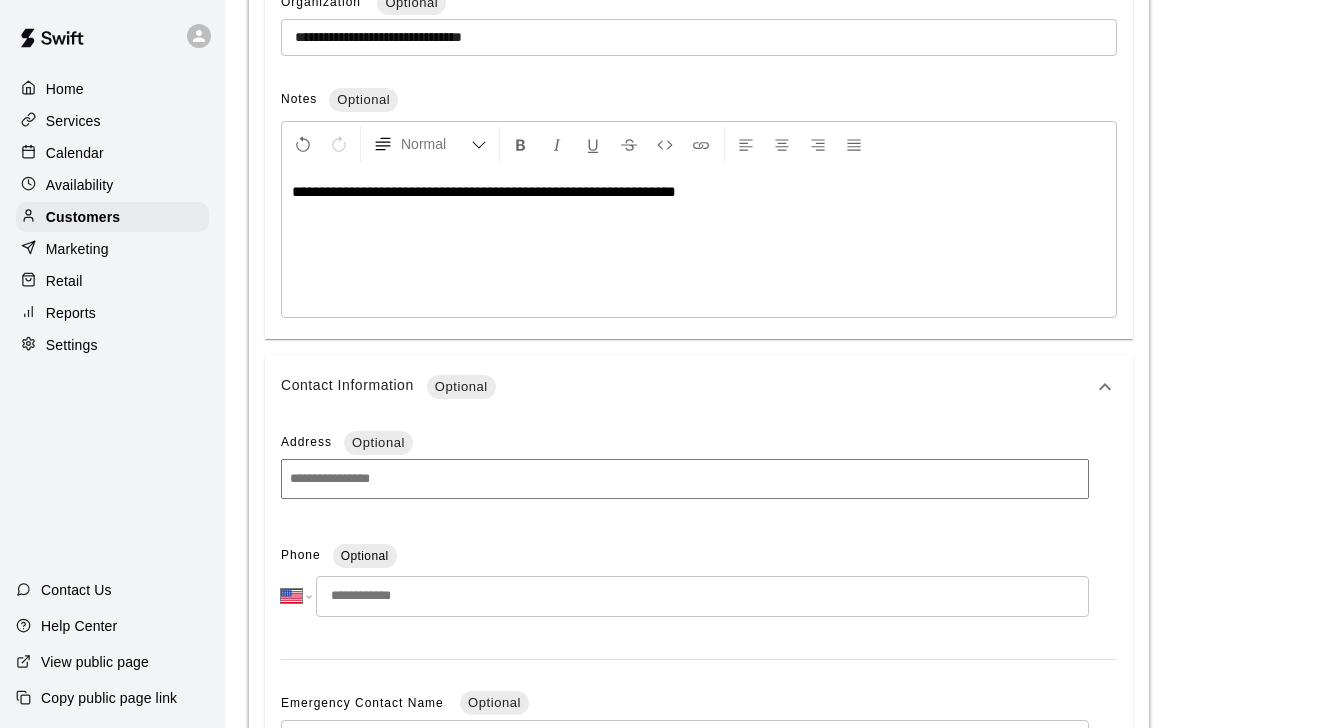 scroll, scrollTop: 1106, scrollLeft: 0, axis: vertical 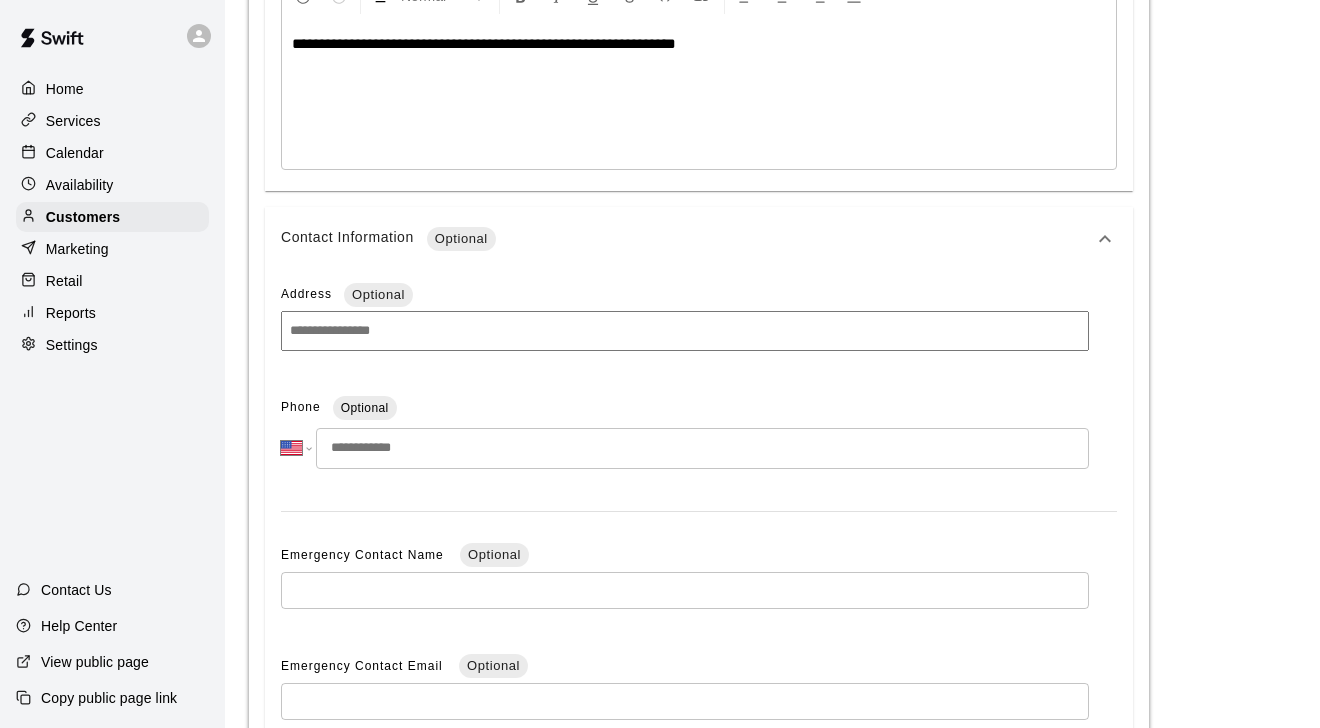 click at bounding box center [702, 448] 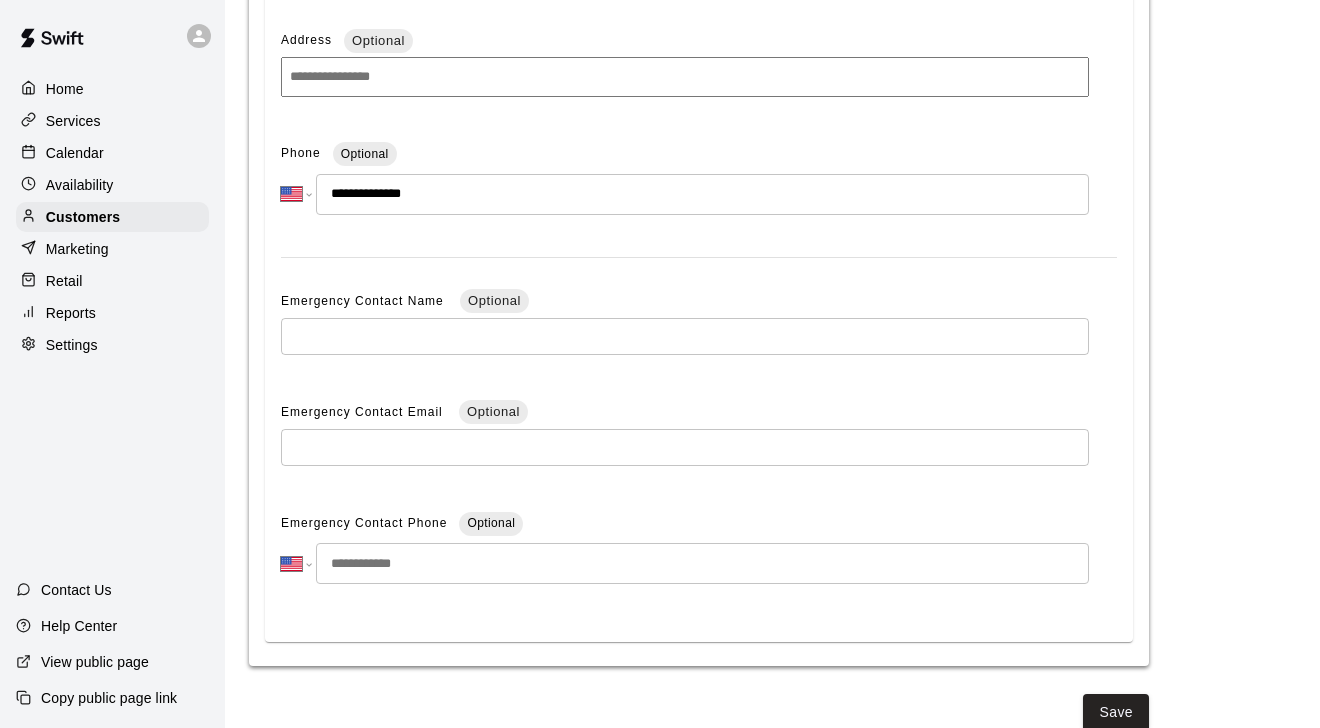 scroll, scrollTop: 1359, scrollLeft: 0, axis: vertical 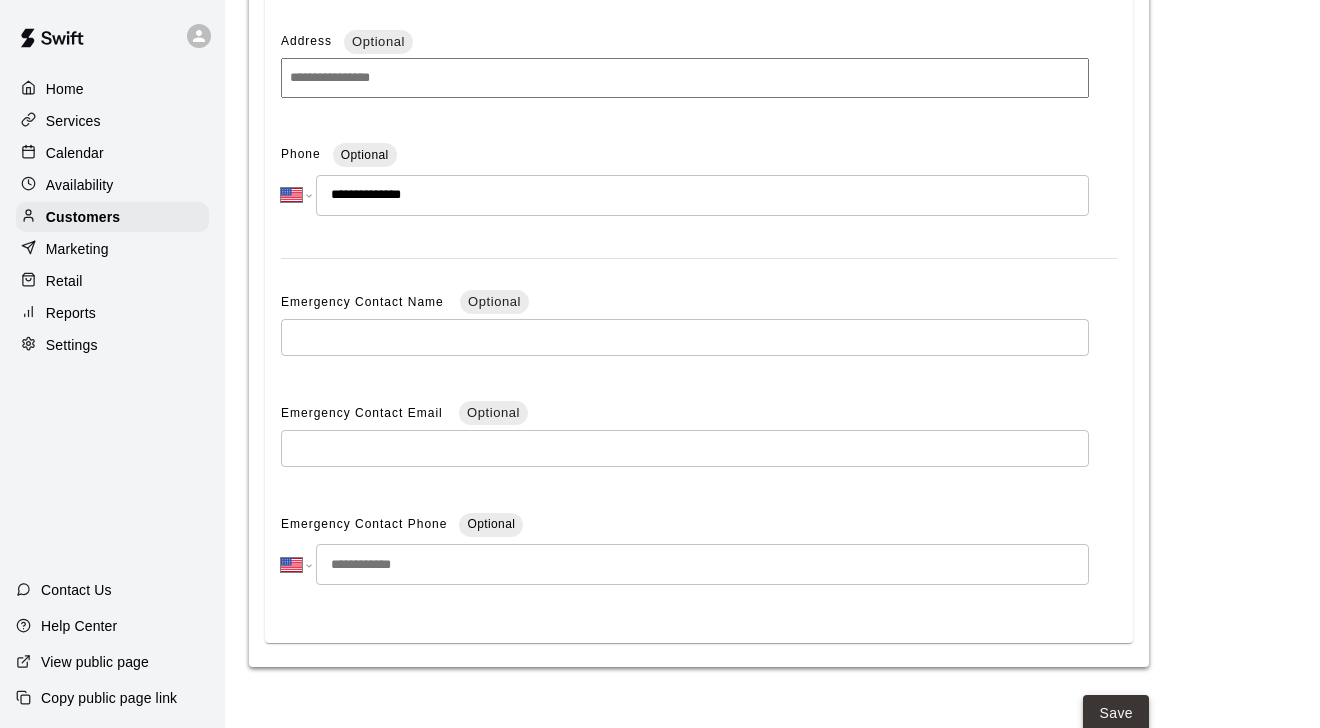 click on "Save" at bounding box center [1116, 713] 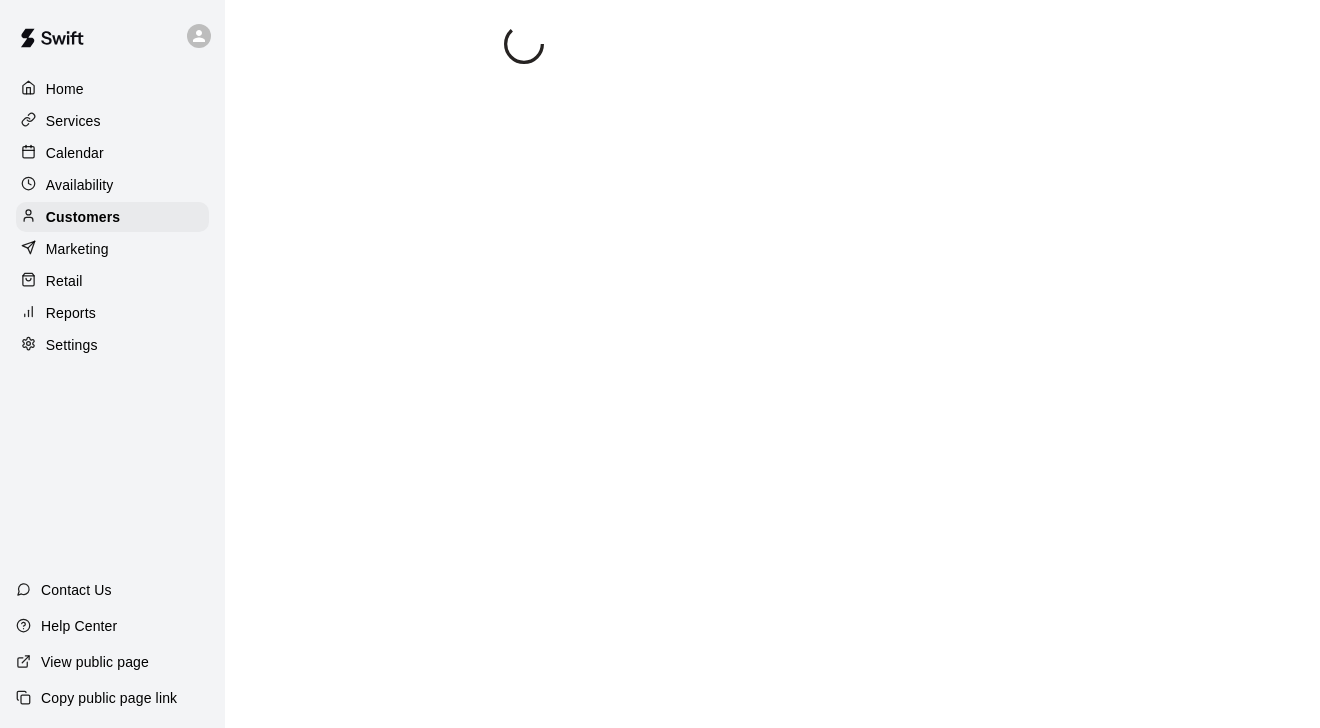 scroll, scrollTop: 0, scrollLeft: 0, axis: both 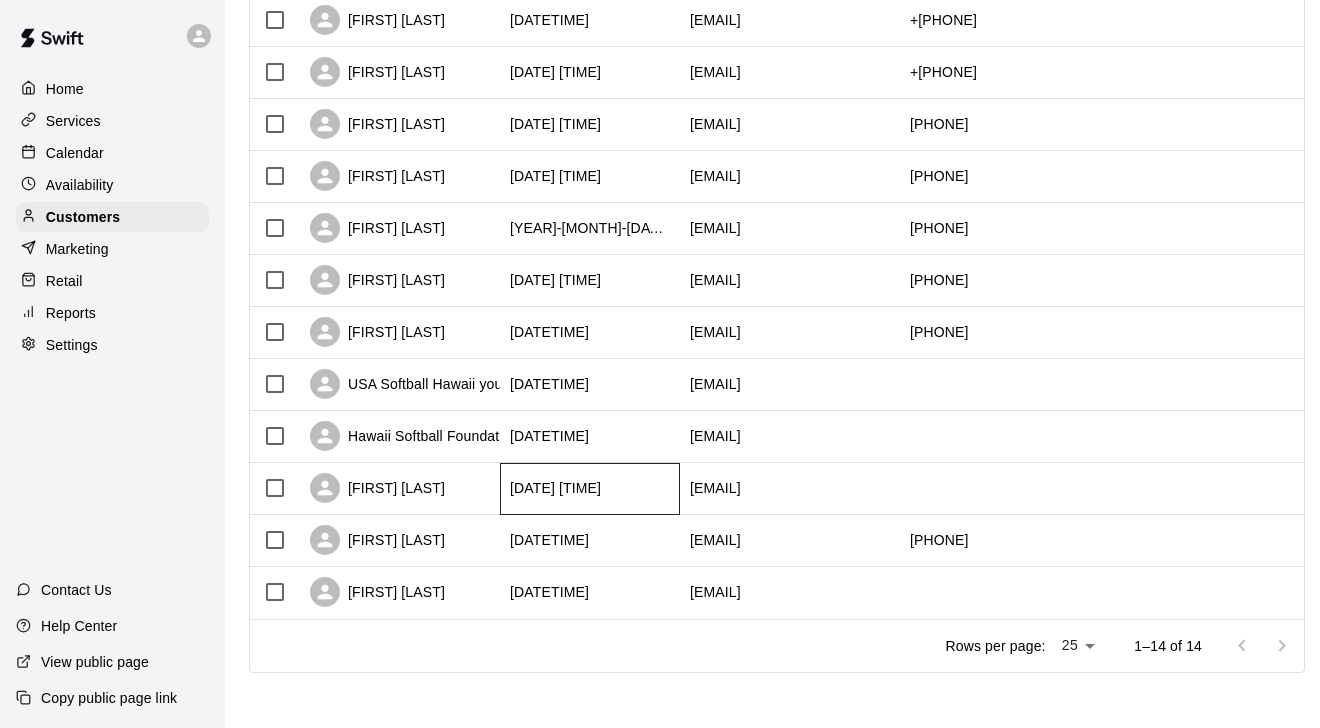 click on "[DATE] [TIME]" at bounding box center (555, 488) 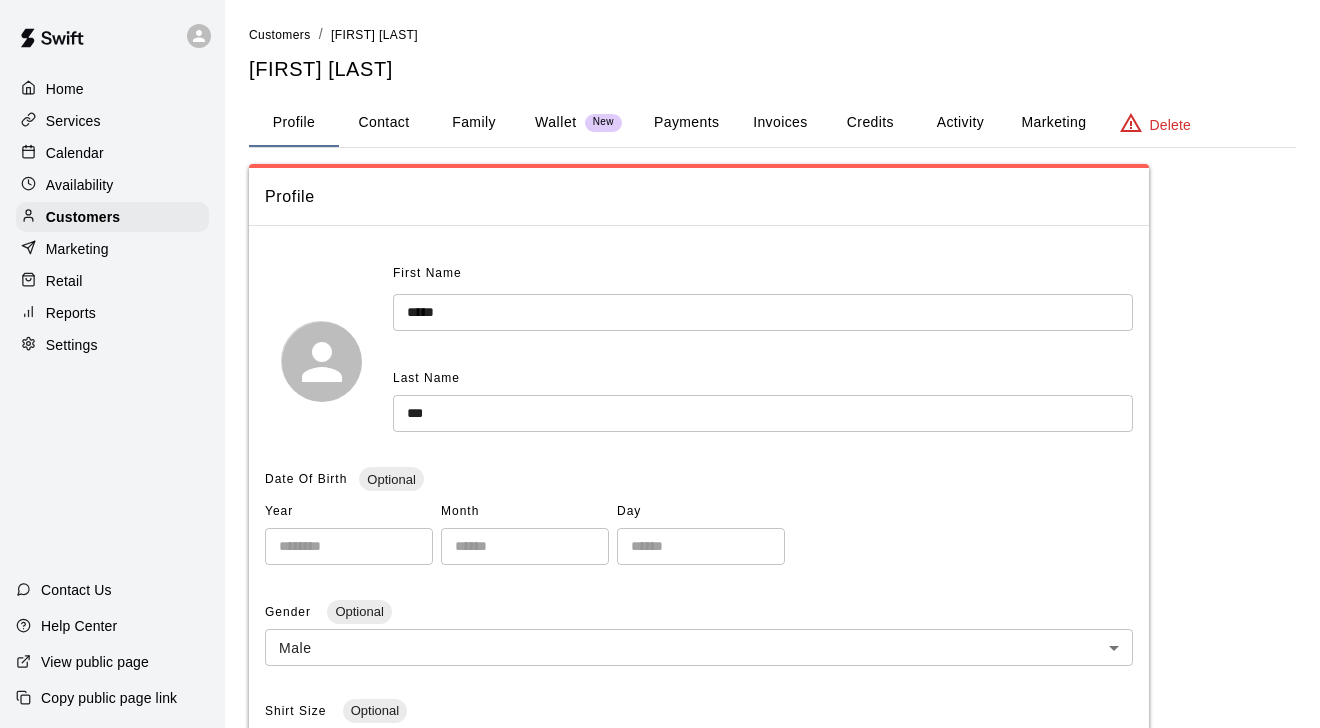 scroll, scrollTop: 0, scrollLeft: 0, axis: both 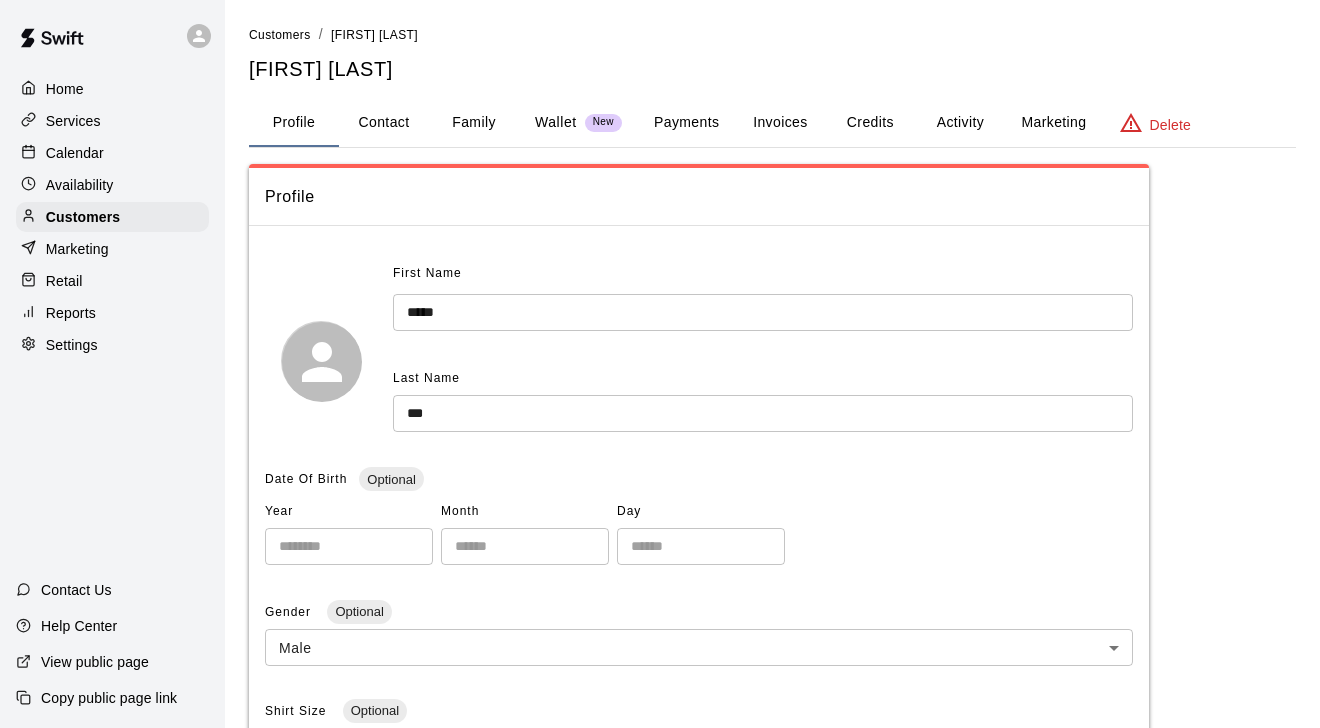 click on "Delete" at bounding box center (1170, 125) 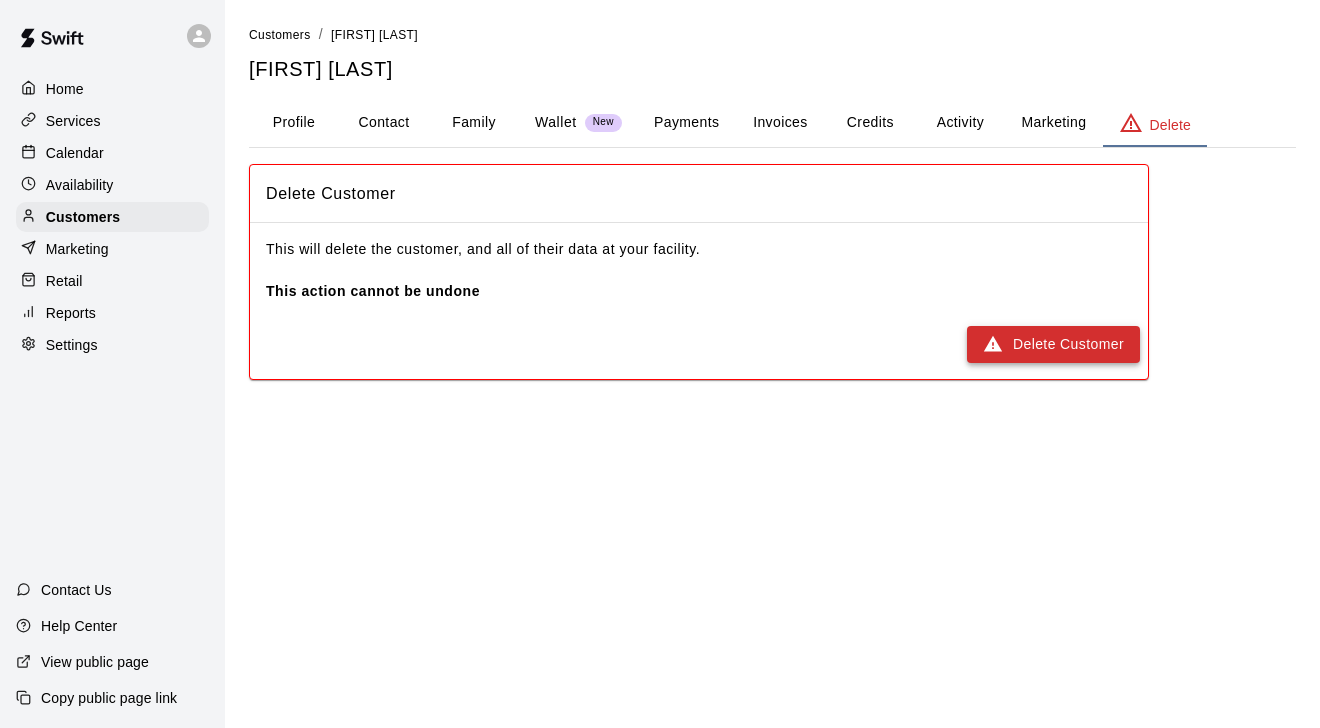 click on "Delete Customer" at bounding box center (1053, 344) 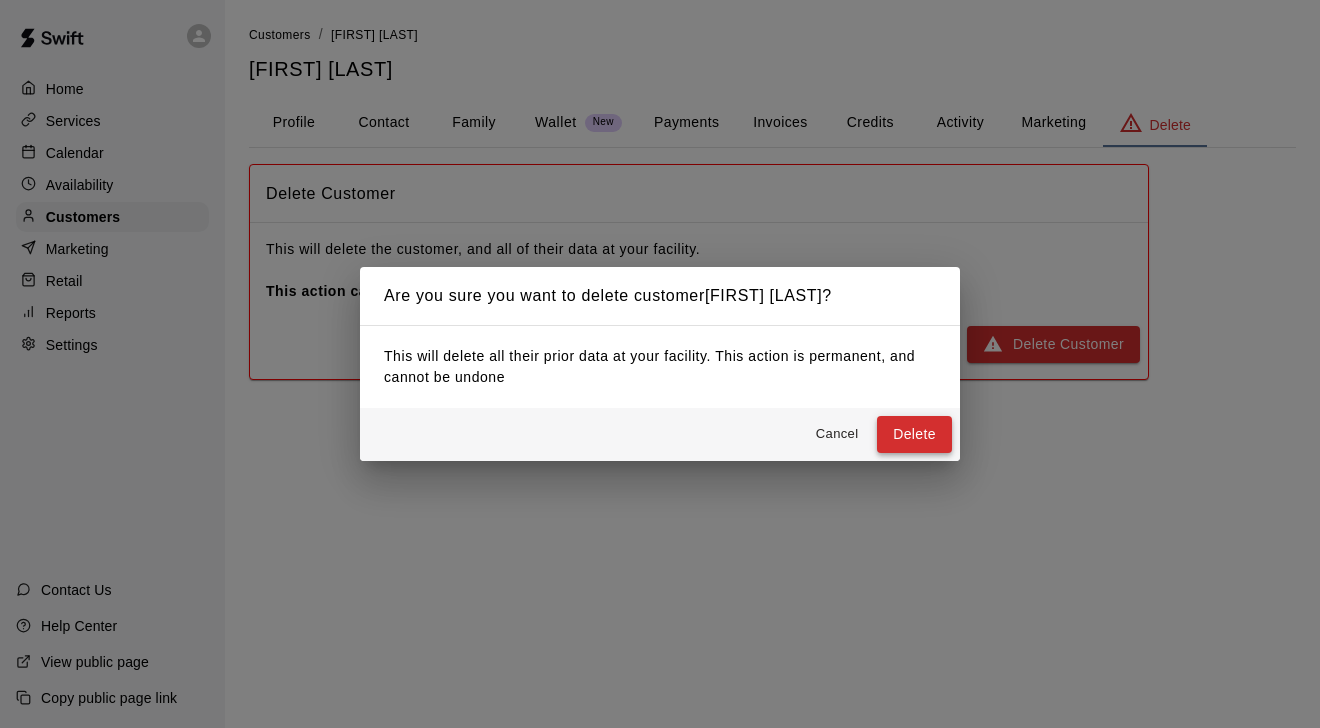 click on "Delete" at bounding box center [914, 434] 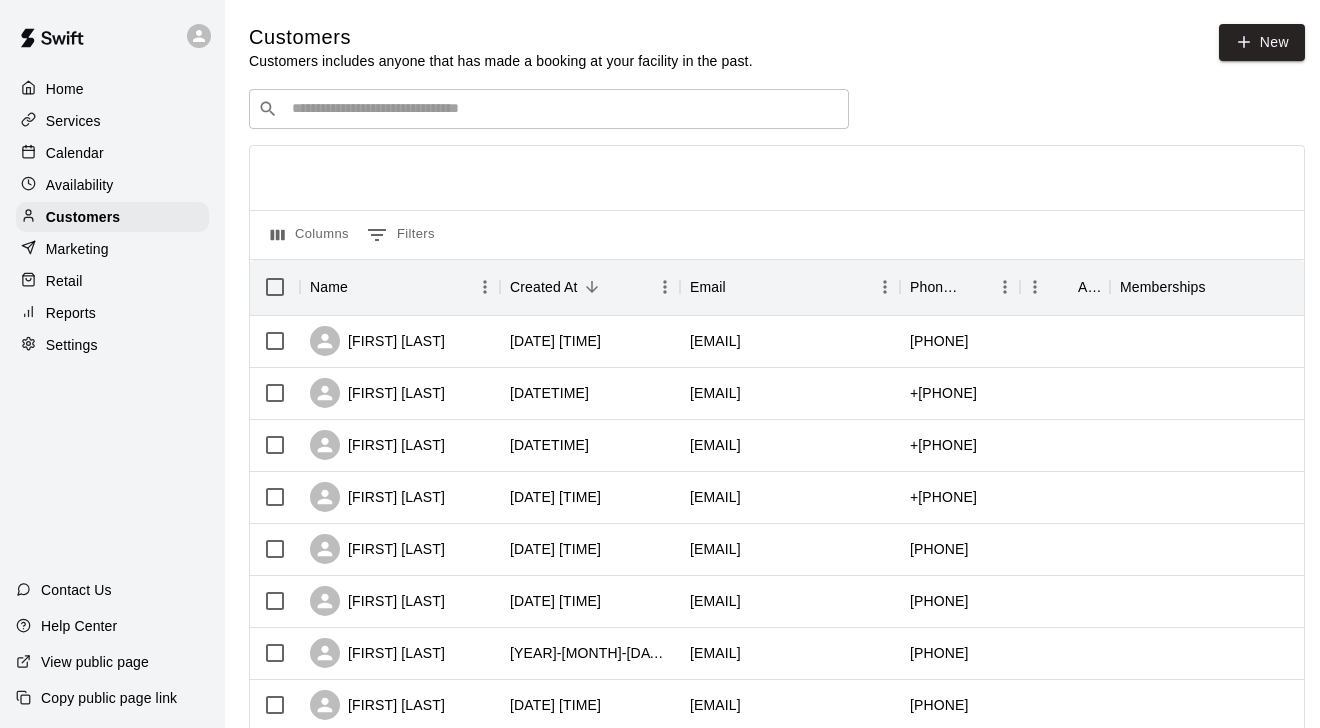 click on "Calendar" at bounding box center [112, 153] 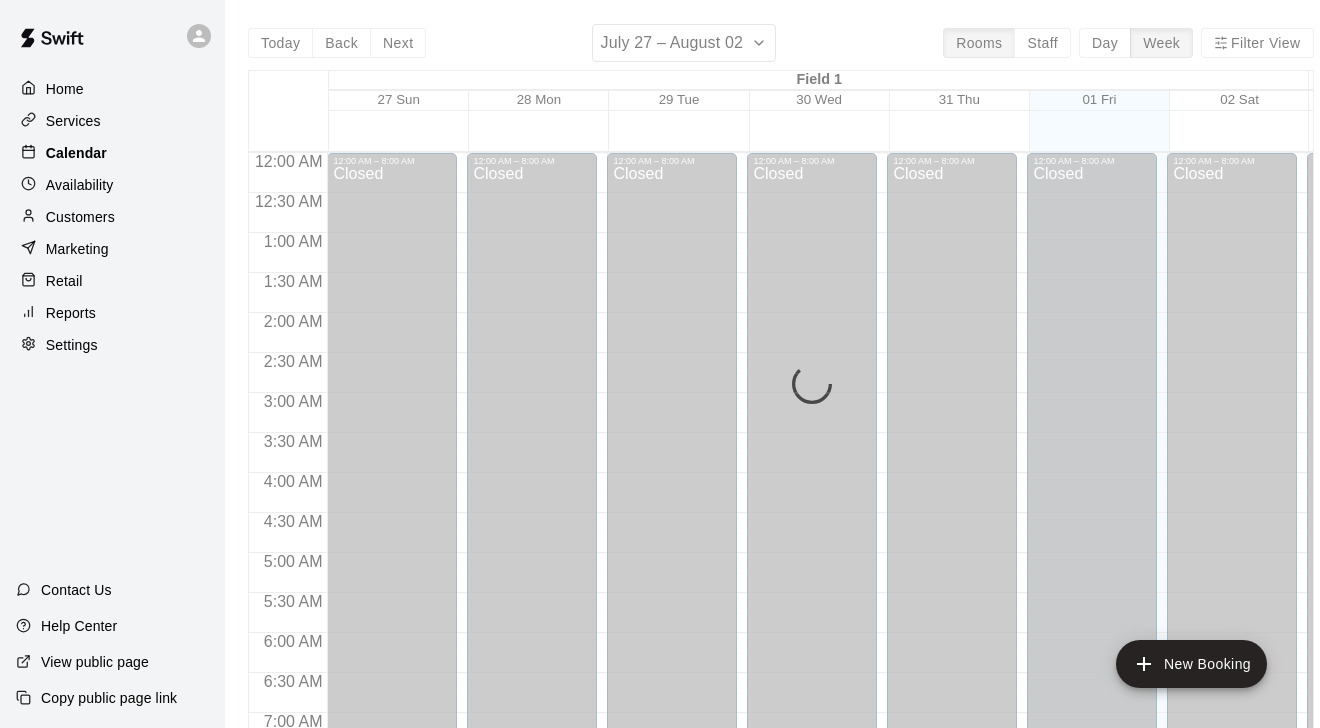 scroll, scrollTop: 906, scrollLeft: 0, axis: vertical 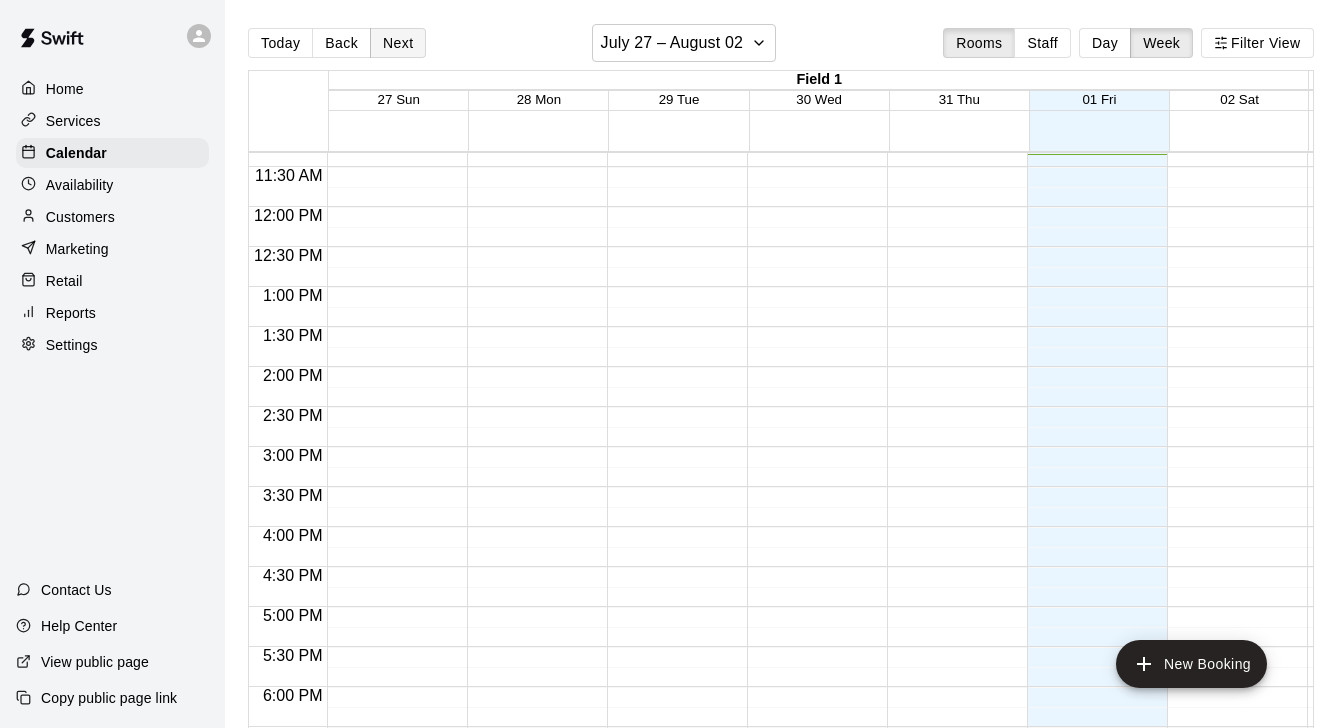 click on "Next" at bounding box center (398, 43) 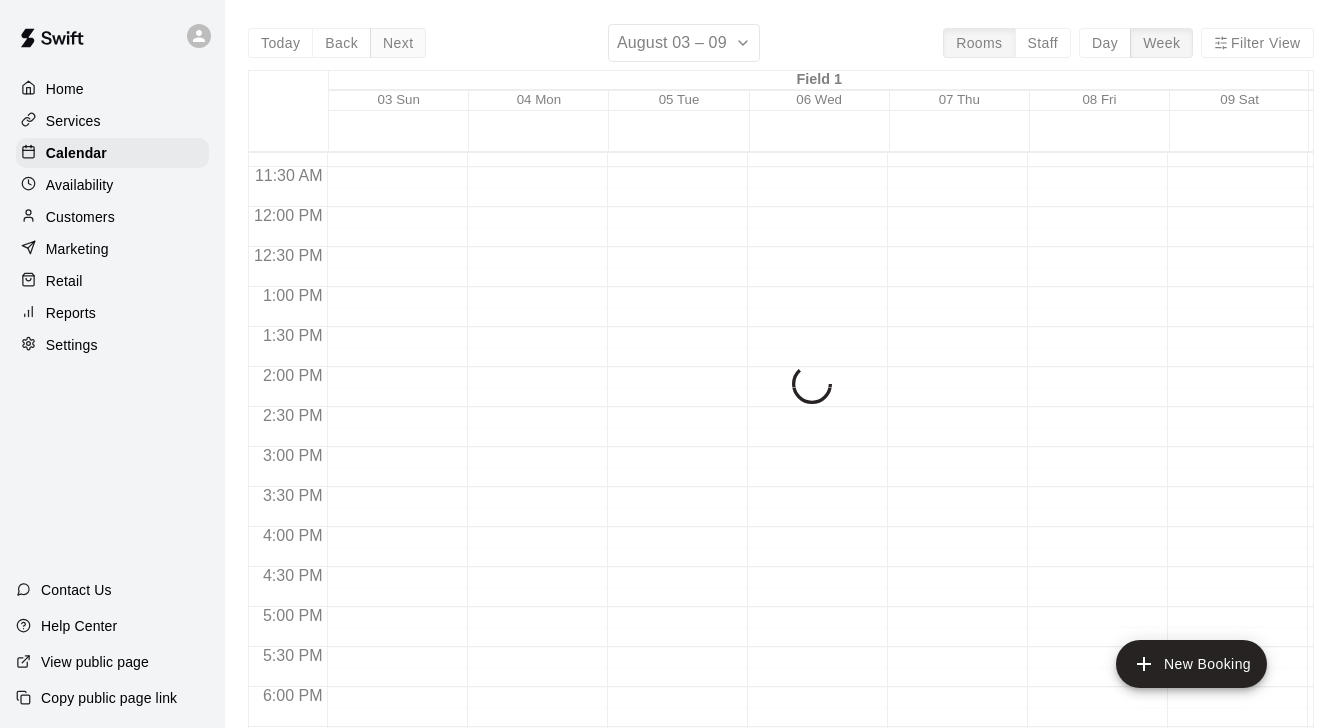 click on "Today Back Next August 03 – 09 Rooms Staff Day Week Filter View Field 1 03 Sun 04 Mon 05 Tue 06 Wed 07 Thu 08 Fri 09 Sat Field 3 03 Sun 04 Mon 05 Tue 06 Wed 07 Thu 08 Fri 09 Sat Field 4 03 Sun 04 Mon 05 Tue 06 Wed 07 Thu 08 Fri 09 Sat Field 5 03 Sun 04 Mon 05 Tue 06 Wed 07 Thu 08 Fri 09 Sat Field 6 03 Sun 04 Mon 05 Tue 06 Wed 07 Thu 08 Fri 09 Sat 12:00 AM 12:30 AM 1:00 AM 1:30 AM 2:00 AM 2:30 AM 3:00 AM 3:30 AM 4:00 AM 4:30 AM 5:00 AM 5:30 AM 6:00 AM 6:30 AM 7:00 AM 7:30 AM 8:00 AM 8:30 AM 9:00 AM 9:30 AM 10:00 AM 10:30 AM 11:00 AM 11:30 AM 12:00 PM 12:30 PM 1:00 PM 1:30 PM 2:00 PM 2:30 PM 3:00 PM 3:30 PM 4:00 PM 4:30 PM 5:00 PM 5:30 PM 6:00 PM 6:30 PM 7:00 PM 7:30 PM 8:00 PM 8:30 PM 9:00 PM 9:30 PM 10:00 PM 10:30 PM 11:00 PM 11:30 PM" at bounding box center [781, 388] 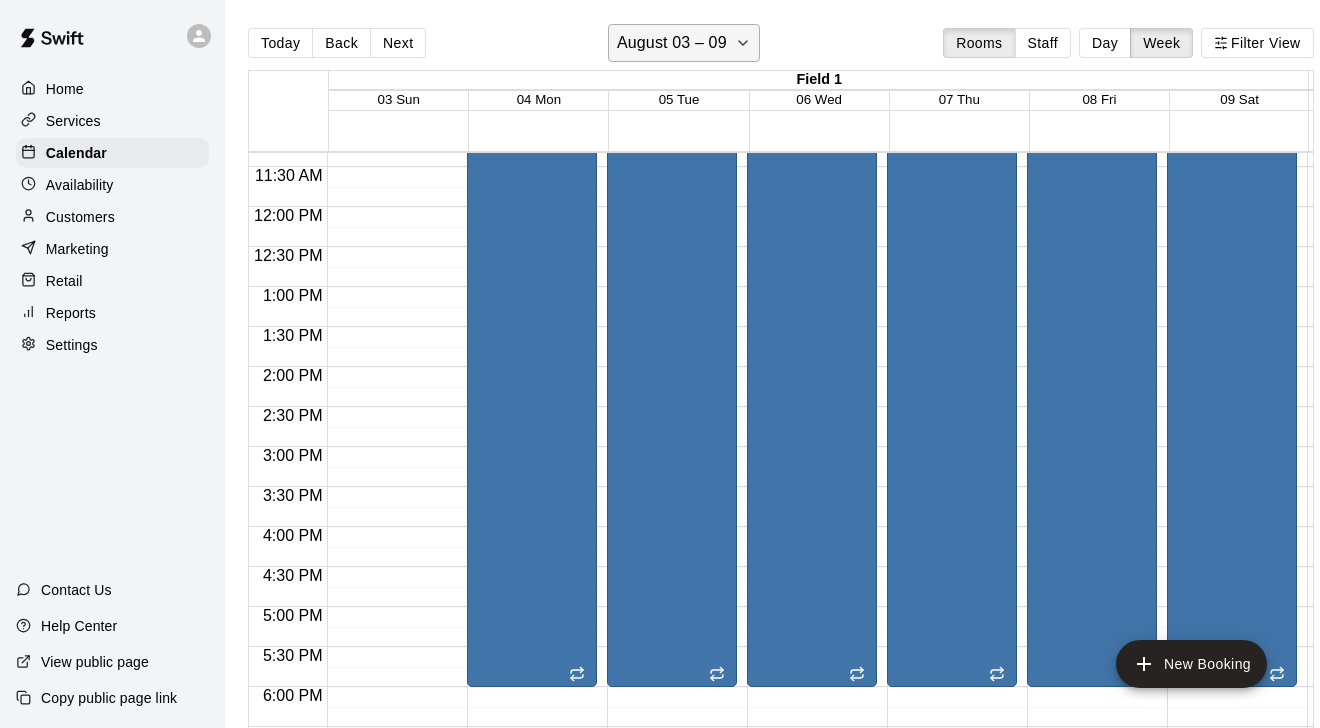 click on "August 03 – 09" at bounding box center (672, 43) 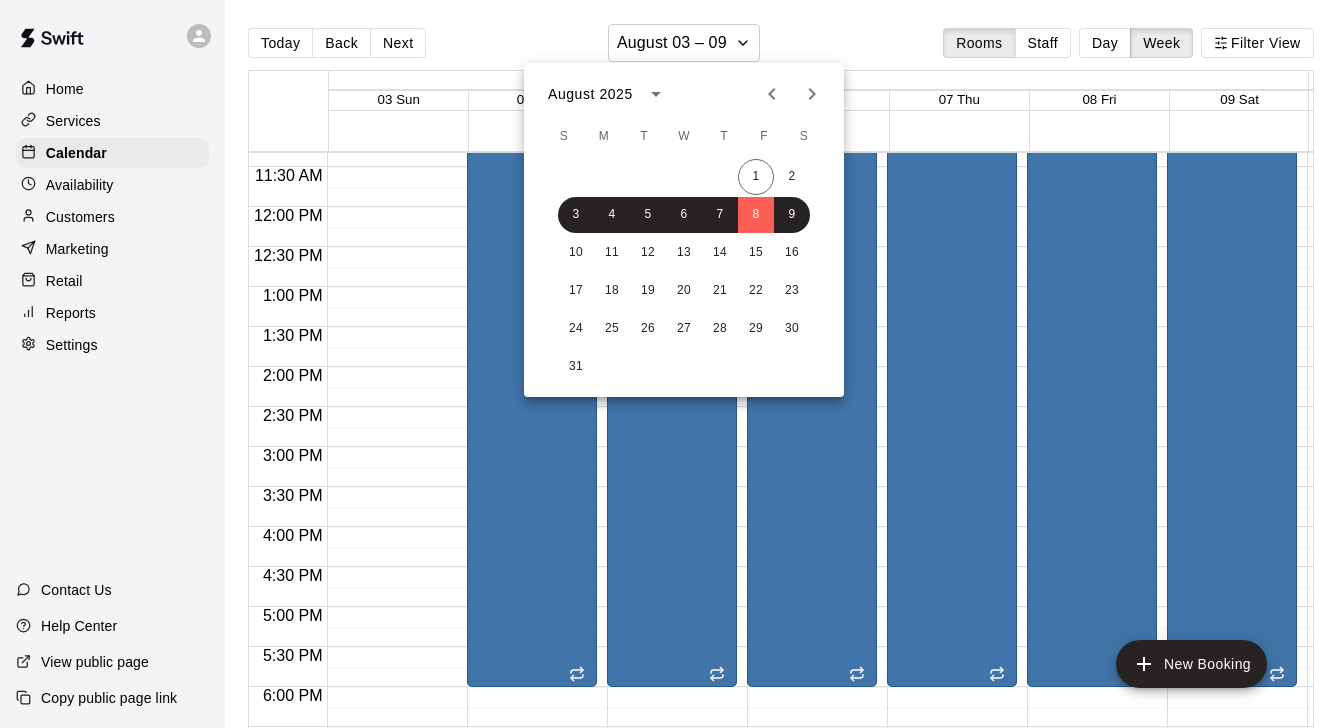 click 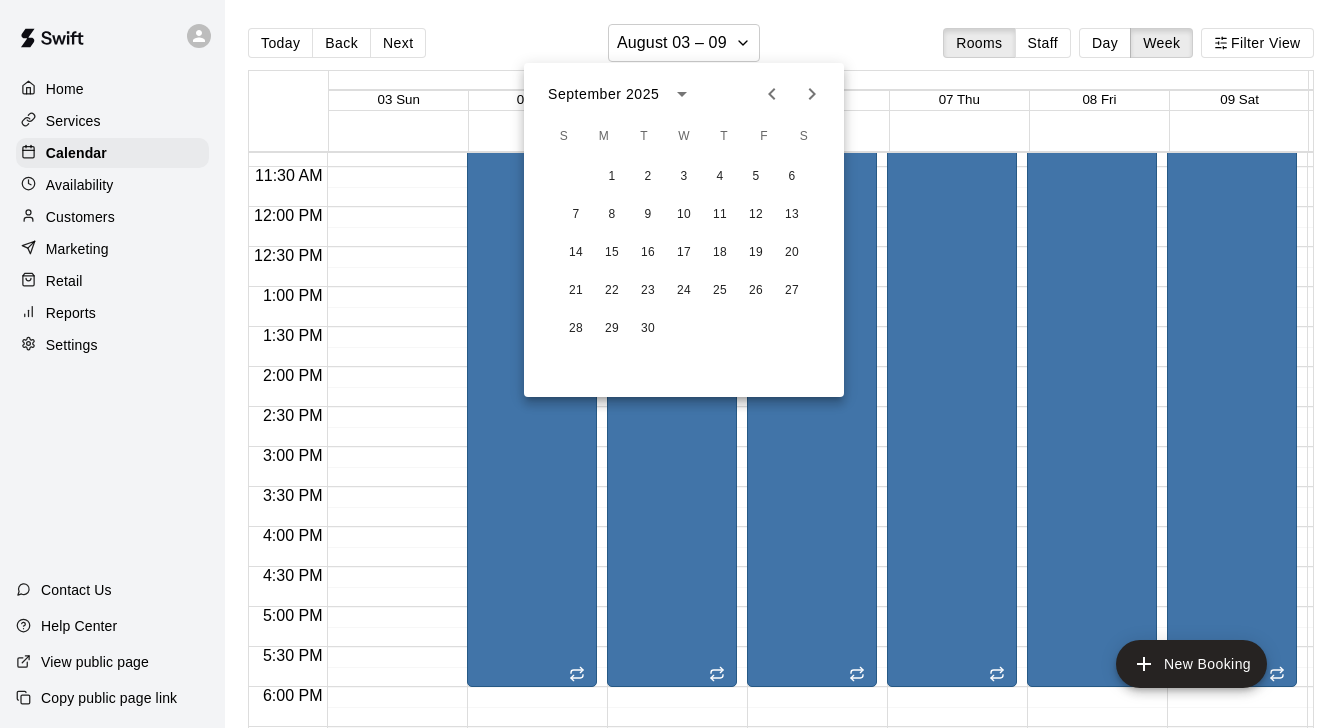 click 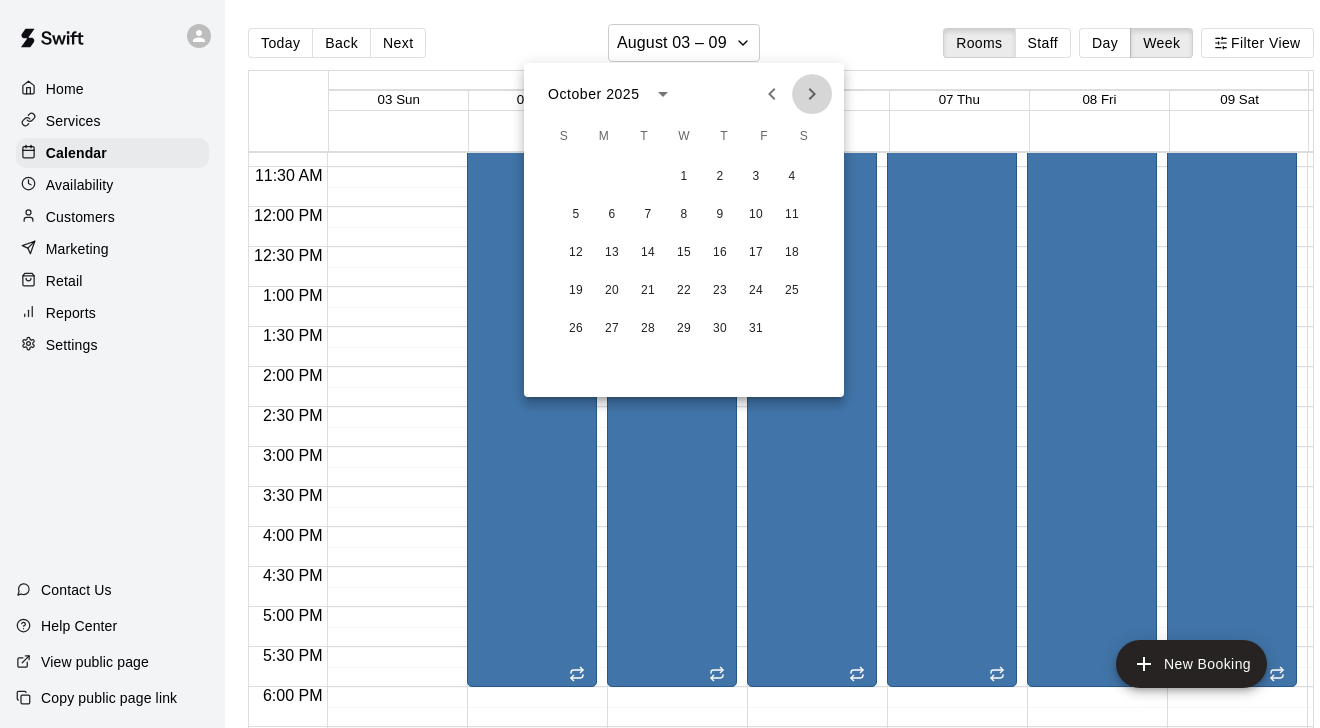 click 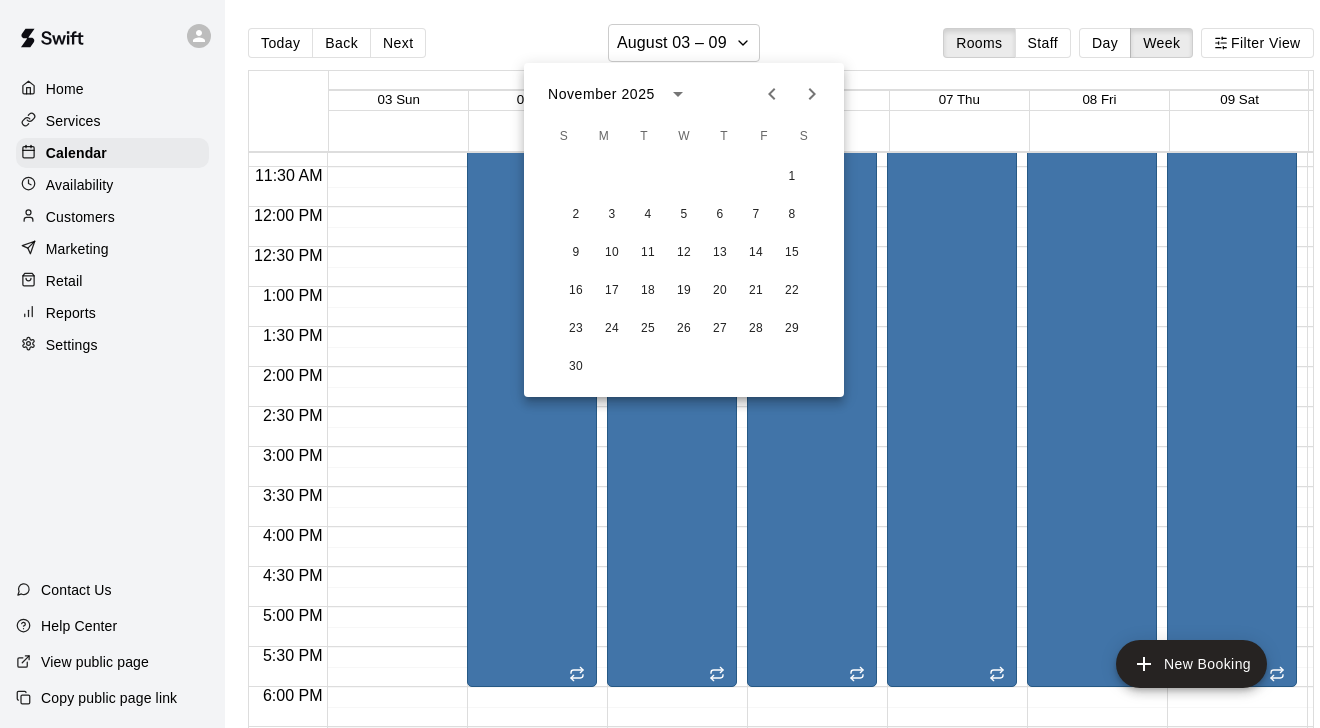 click 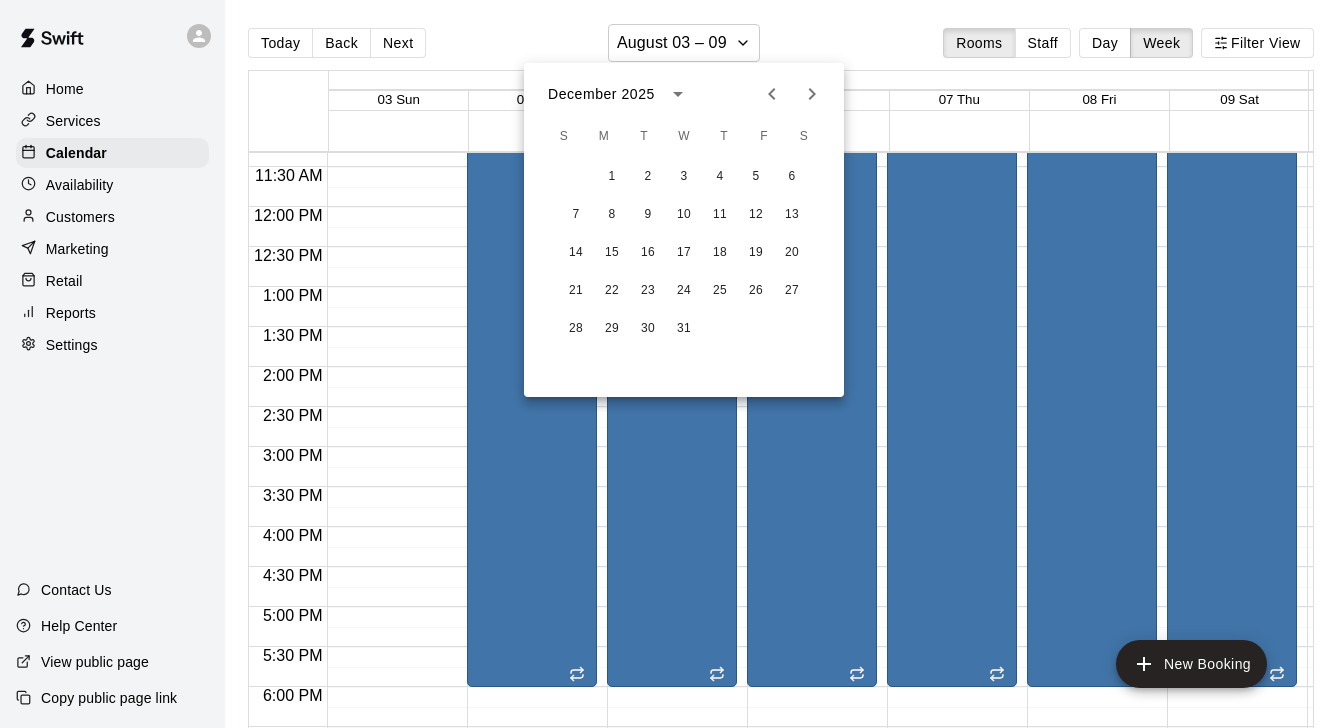 click 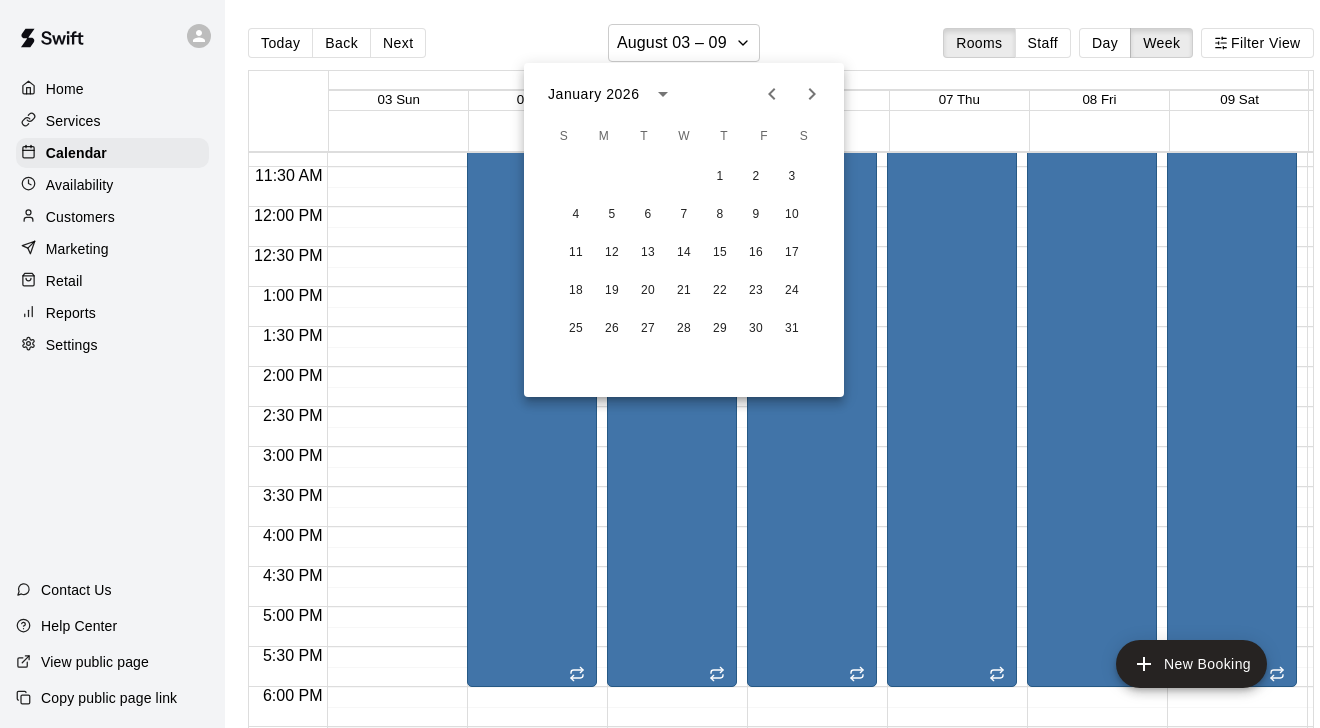click 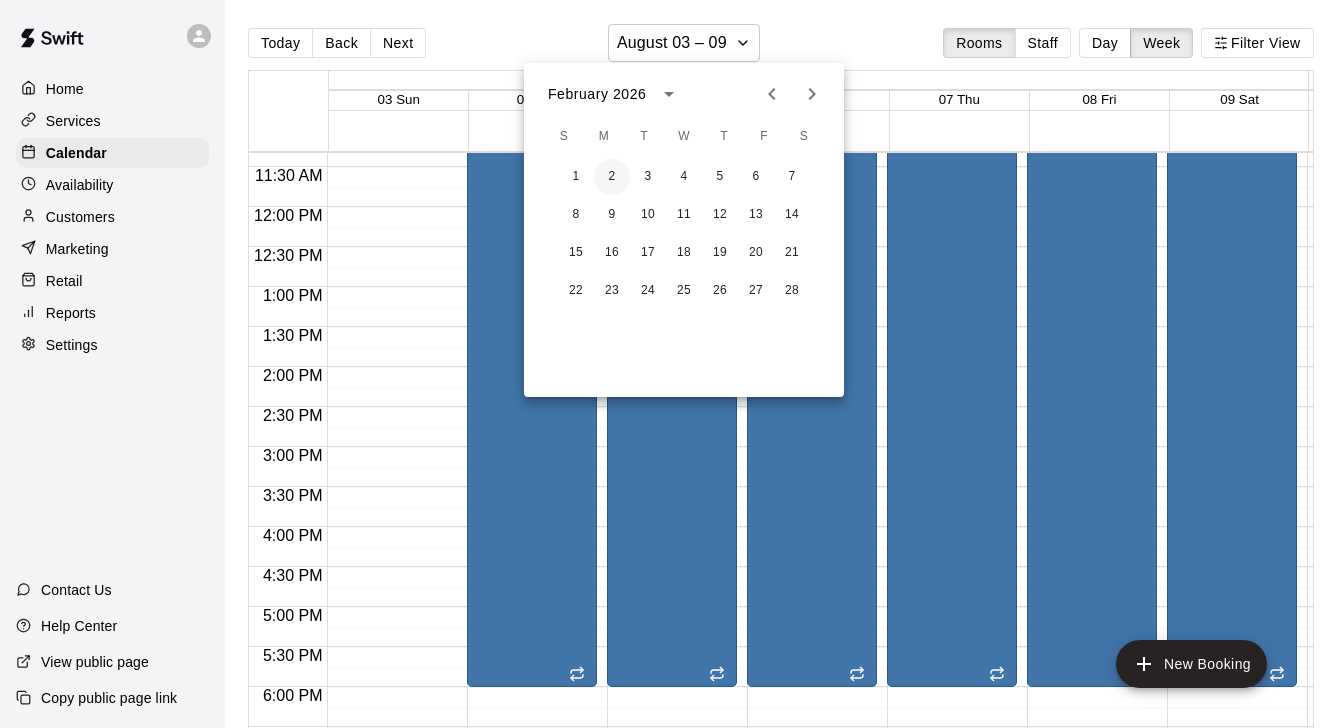 click on "2" at bounding box center [612, 177] 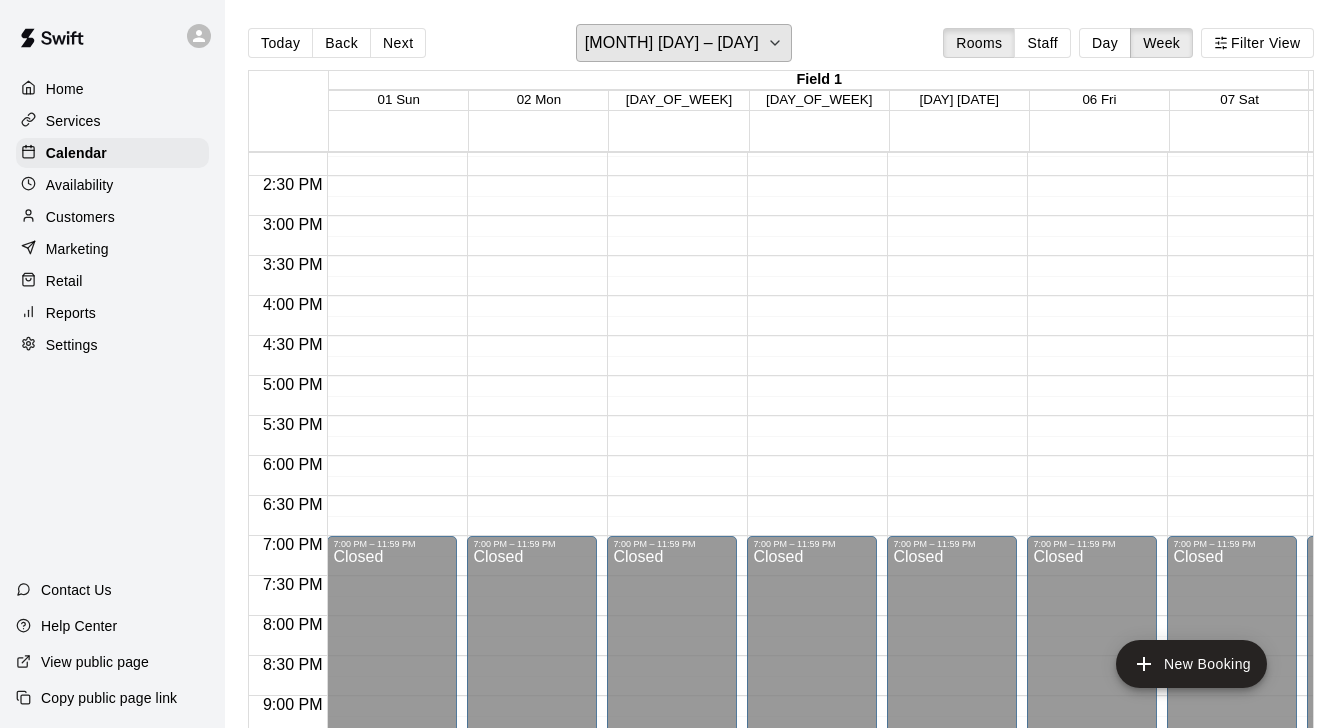 scroll, scrollTop: 1140, scrollLeft: 0, axis: vertical 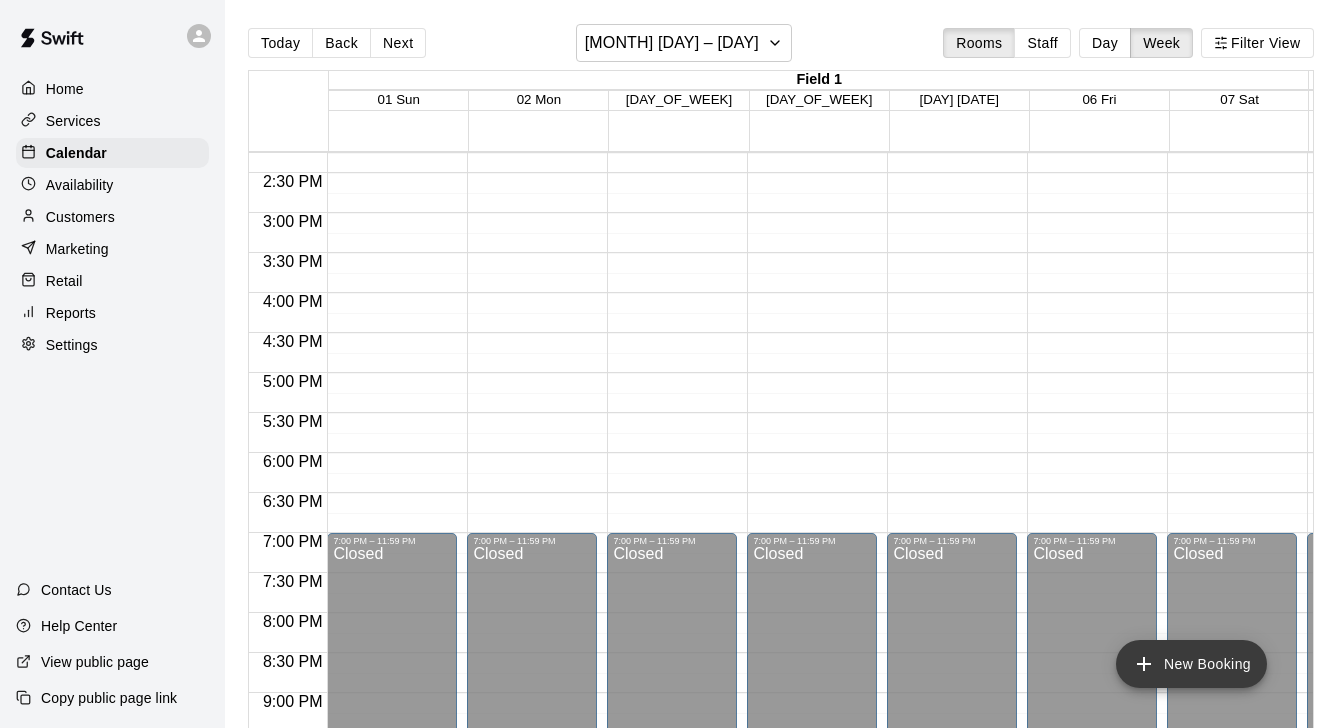click on "New Booking" at bounding box center (1191, 664) 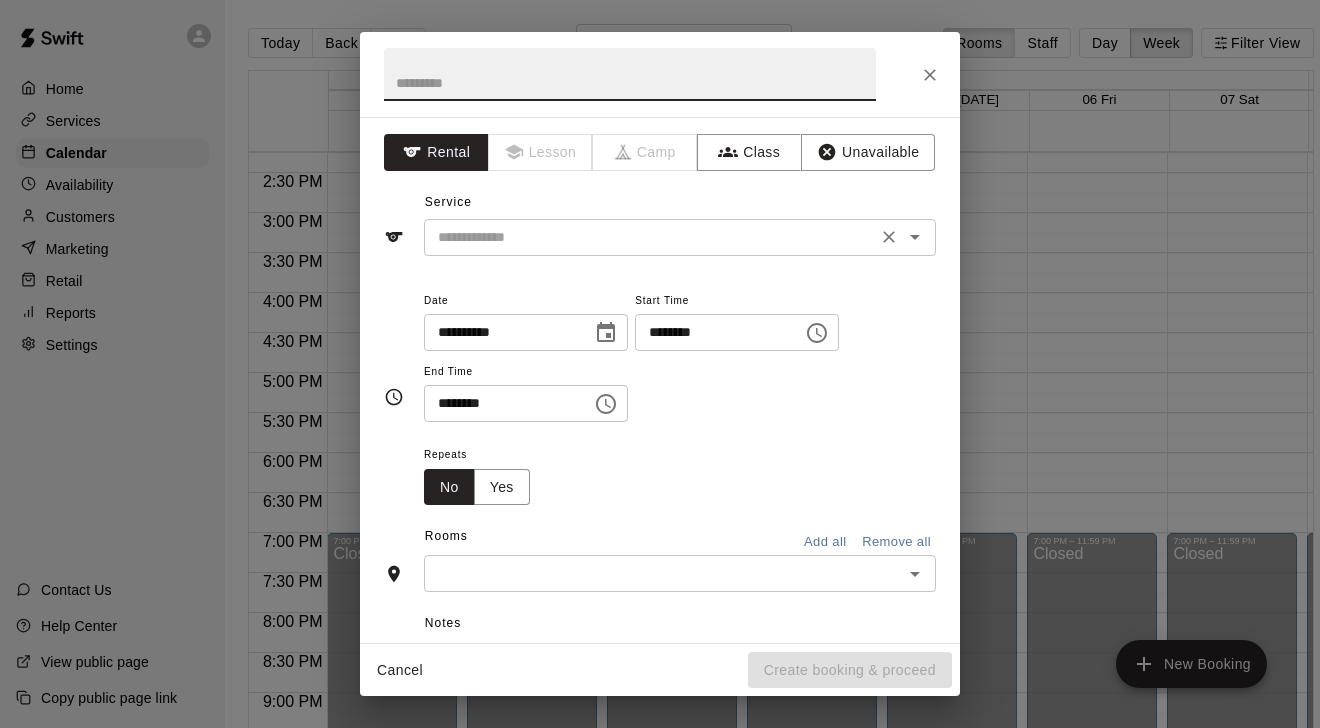 click at bounding box center (650, 237) 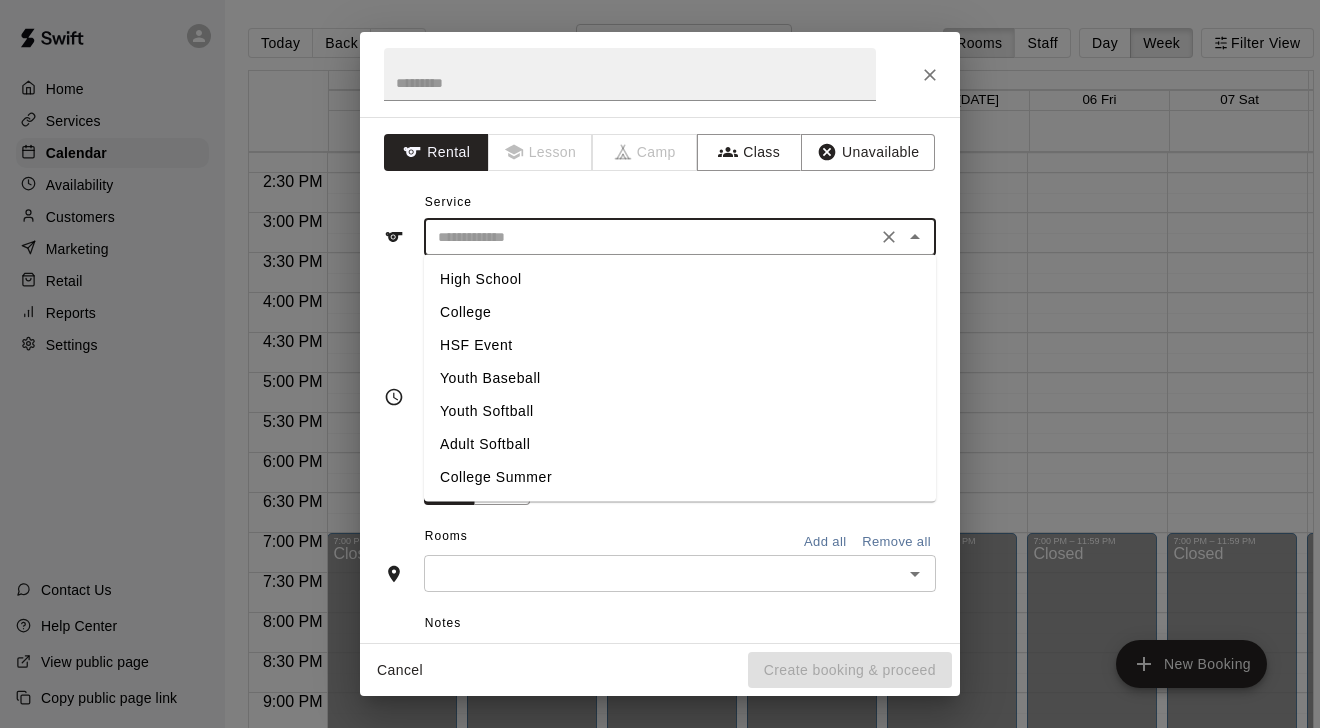 click on "High School" at bounding box center [680, 279] 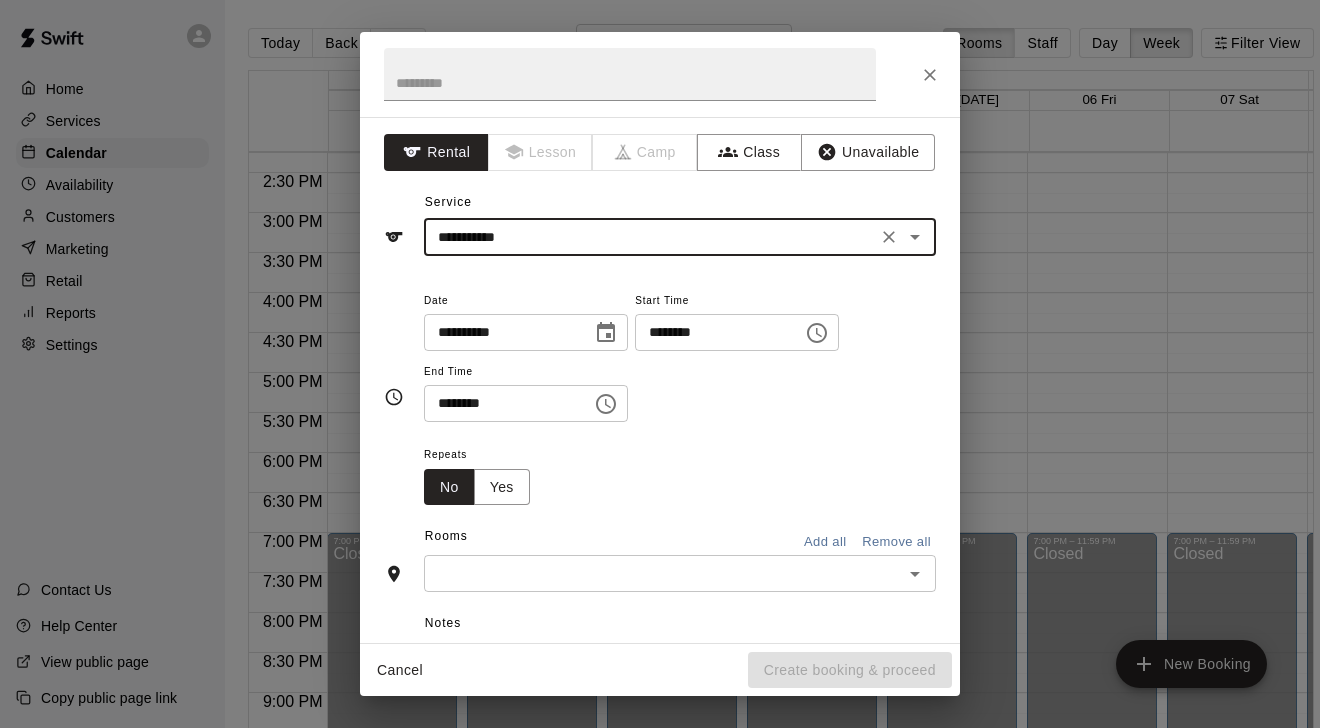 click on "********" at bounding box center [712, 332] 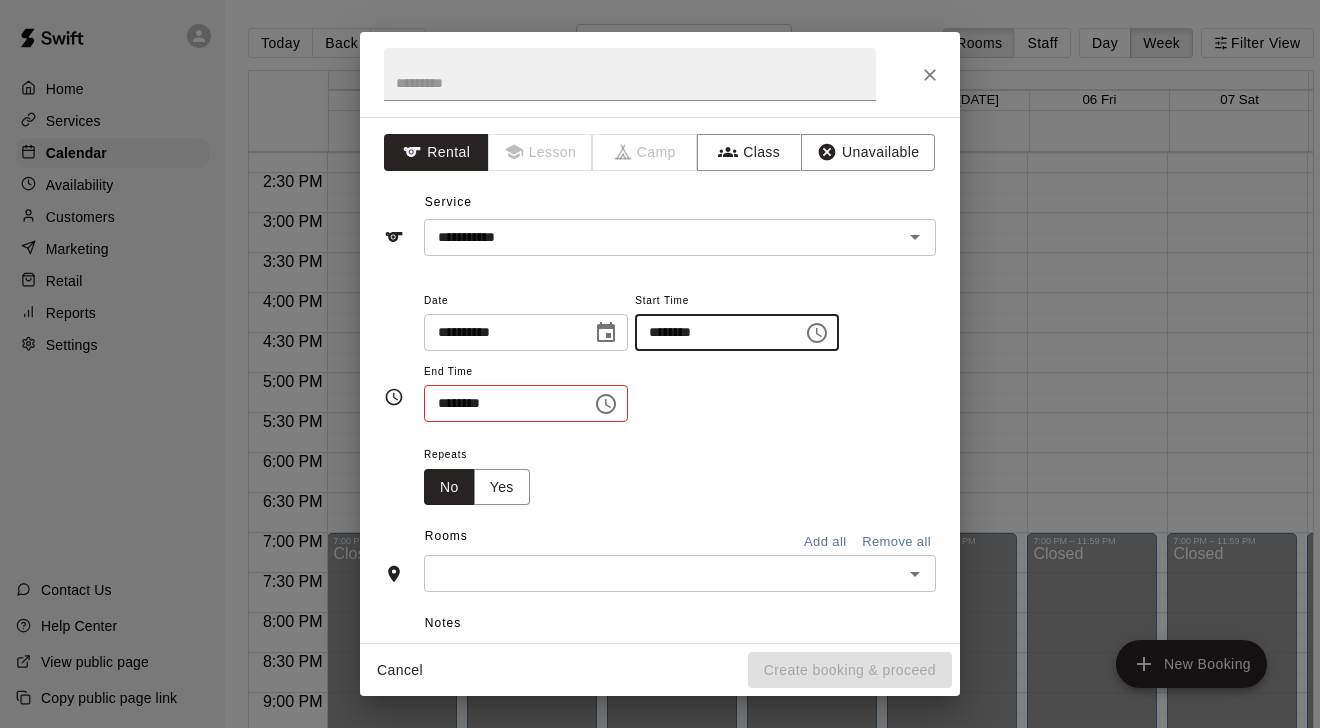 click on "********" at bounding box center [501, 403] 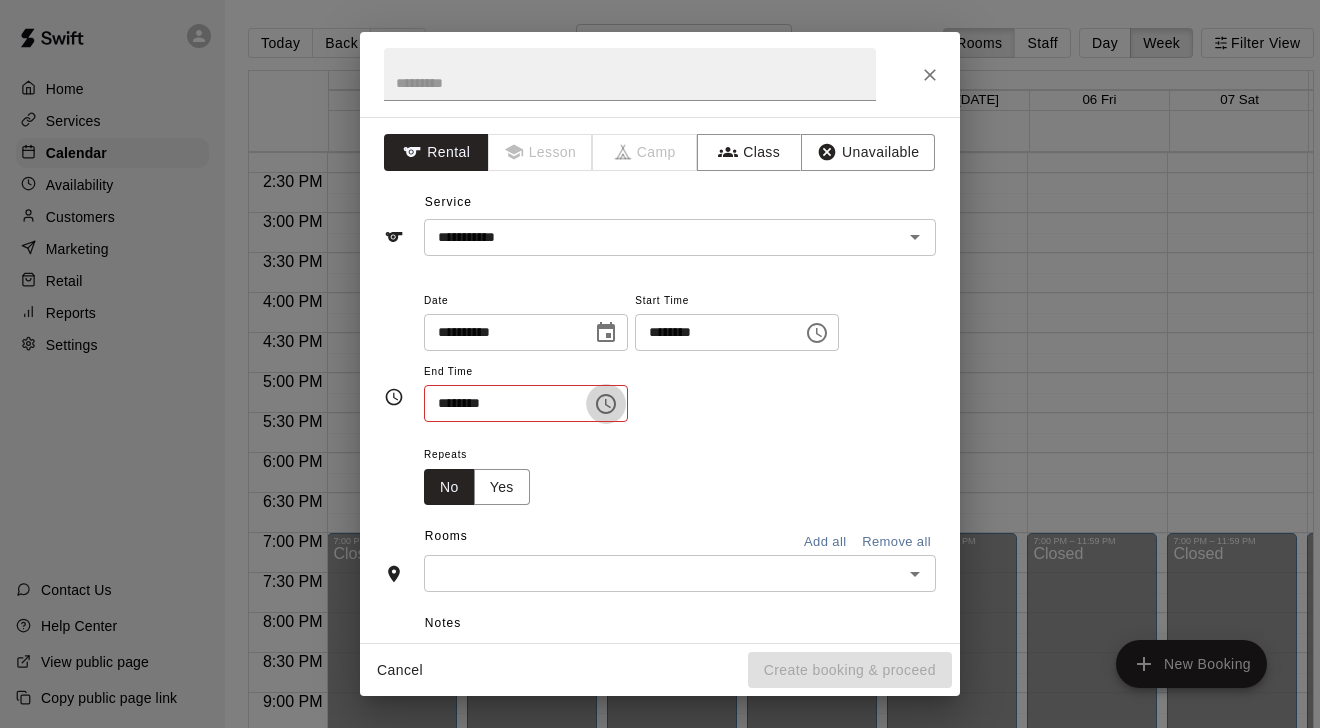click on "********" at bounding box center (501, 403) 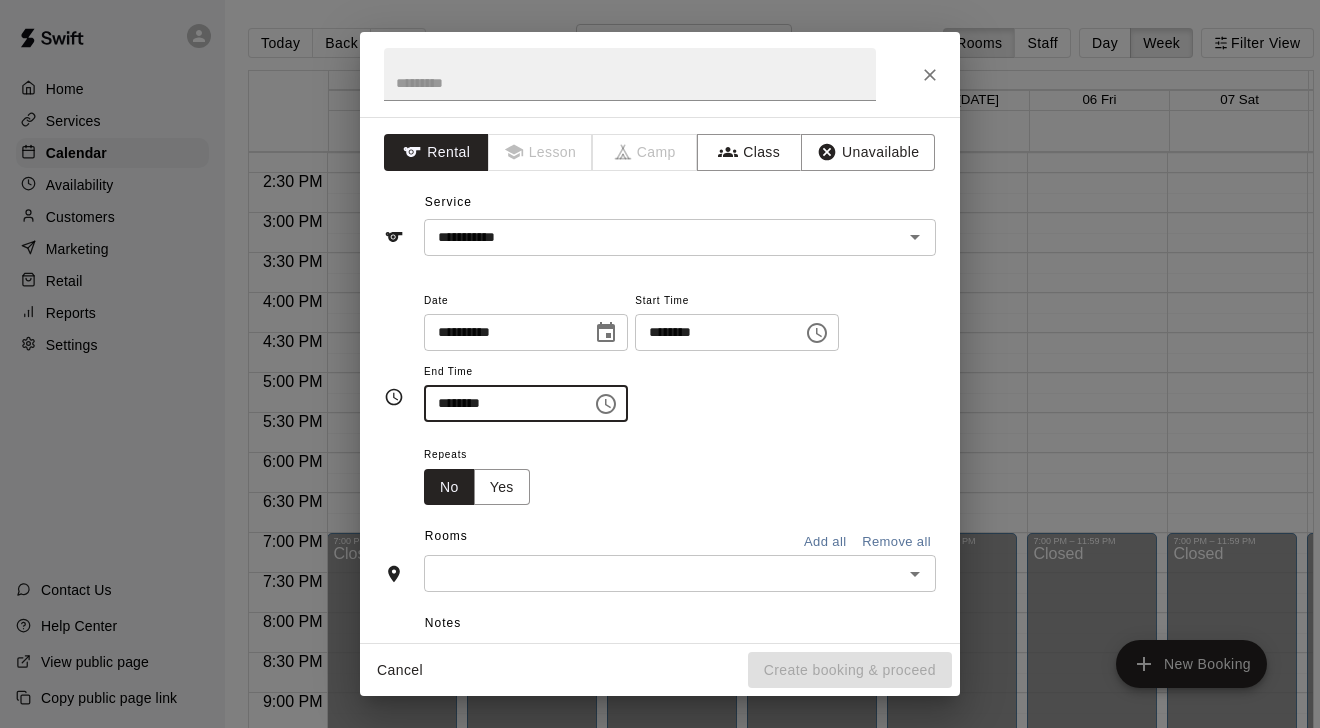 click on "Repeats No Yes" at bounding box center (680, 473) 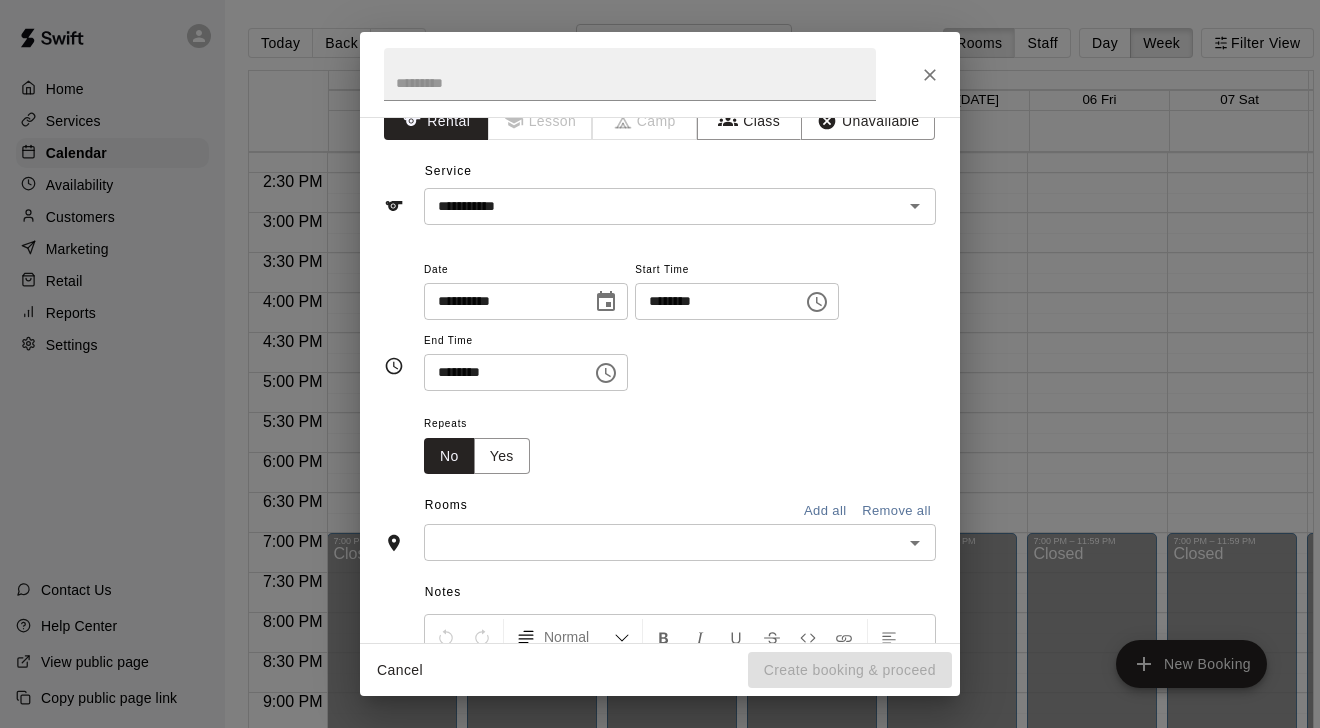 scroll, scrollTop: 0, scrollLeft: 0, axis: both 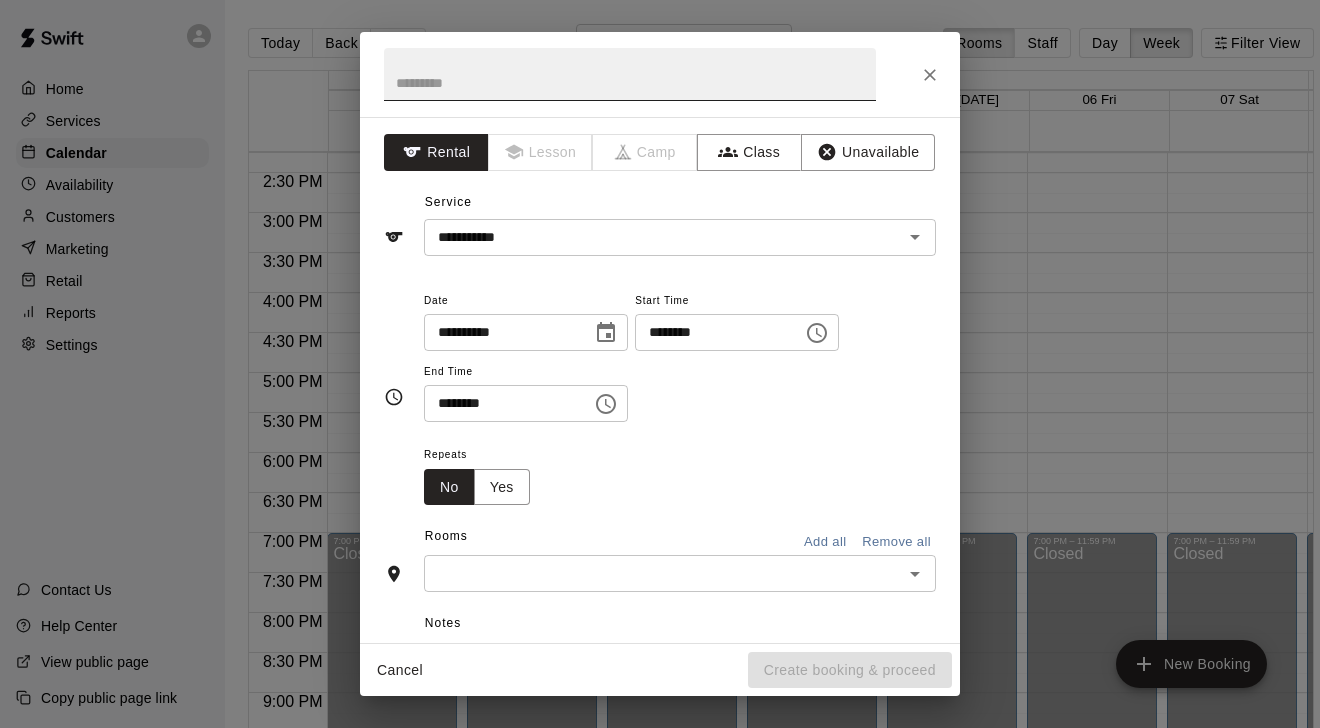 click at bounding box center [630, 74] 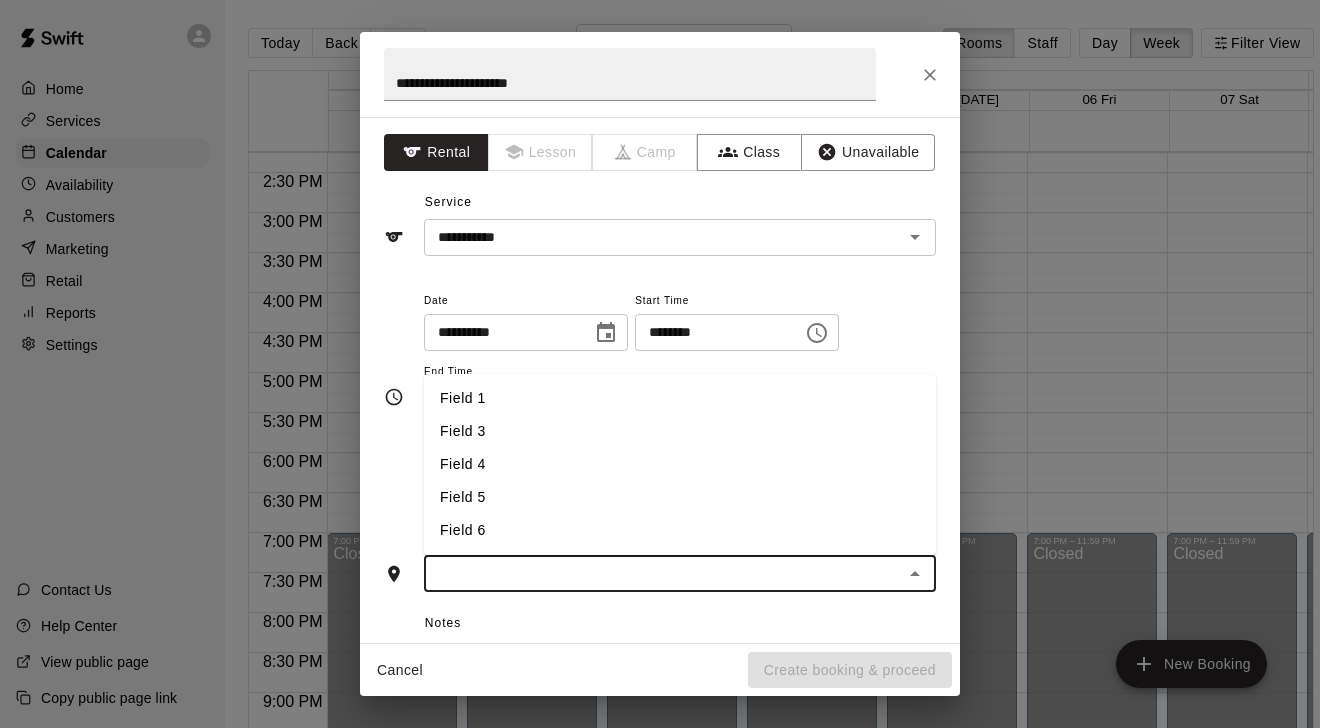 drag, startPoint x: 582, startPoint y: 88, endPoint x: 630, endPoint y: 580, distance: 494.3359 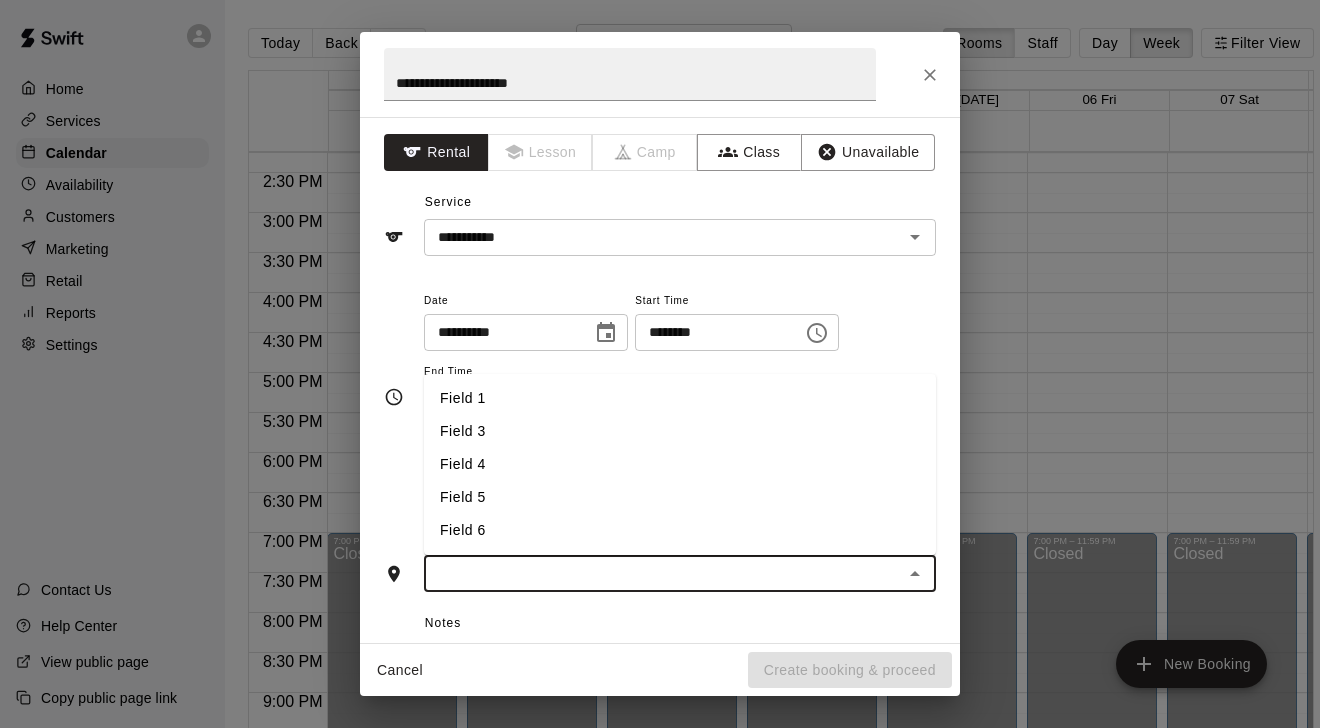 click on "Field 1" at bounding box center (680, 398) 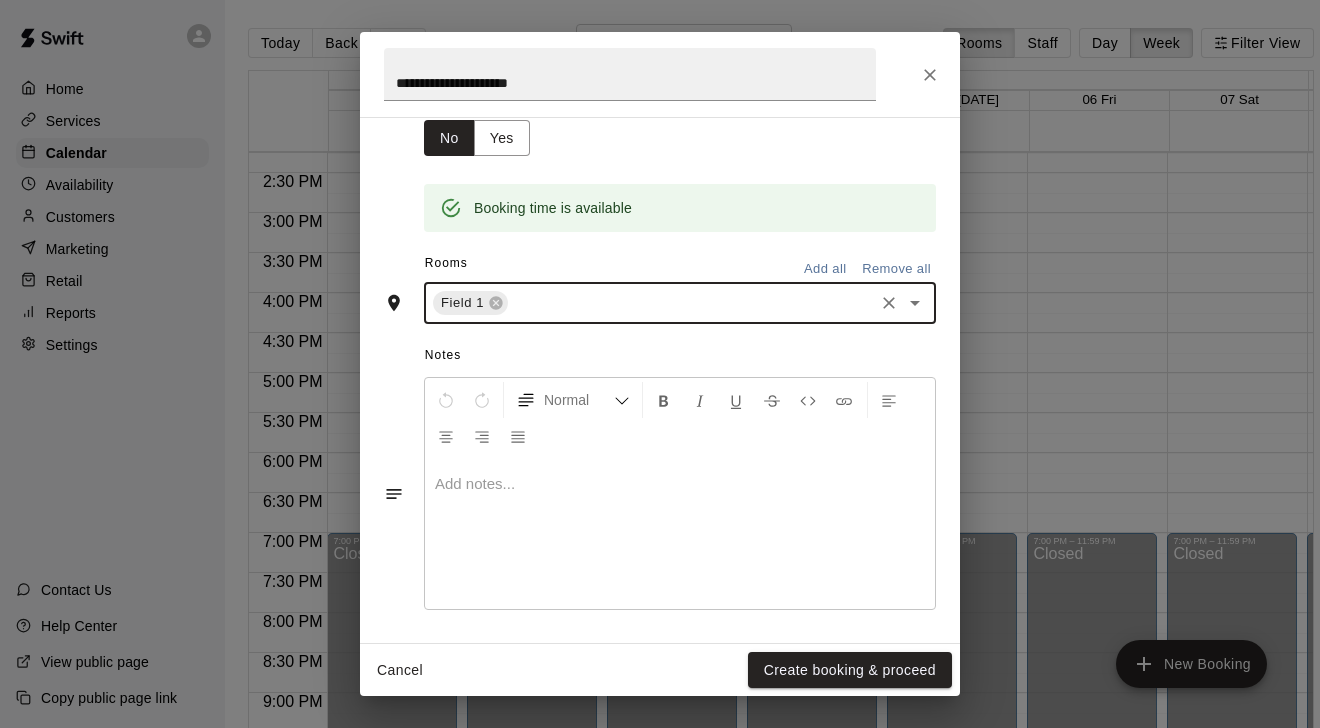 scroll, scrollTop: 348, scrollLeft: 0, axis: vertical 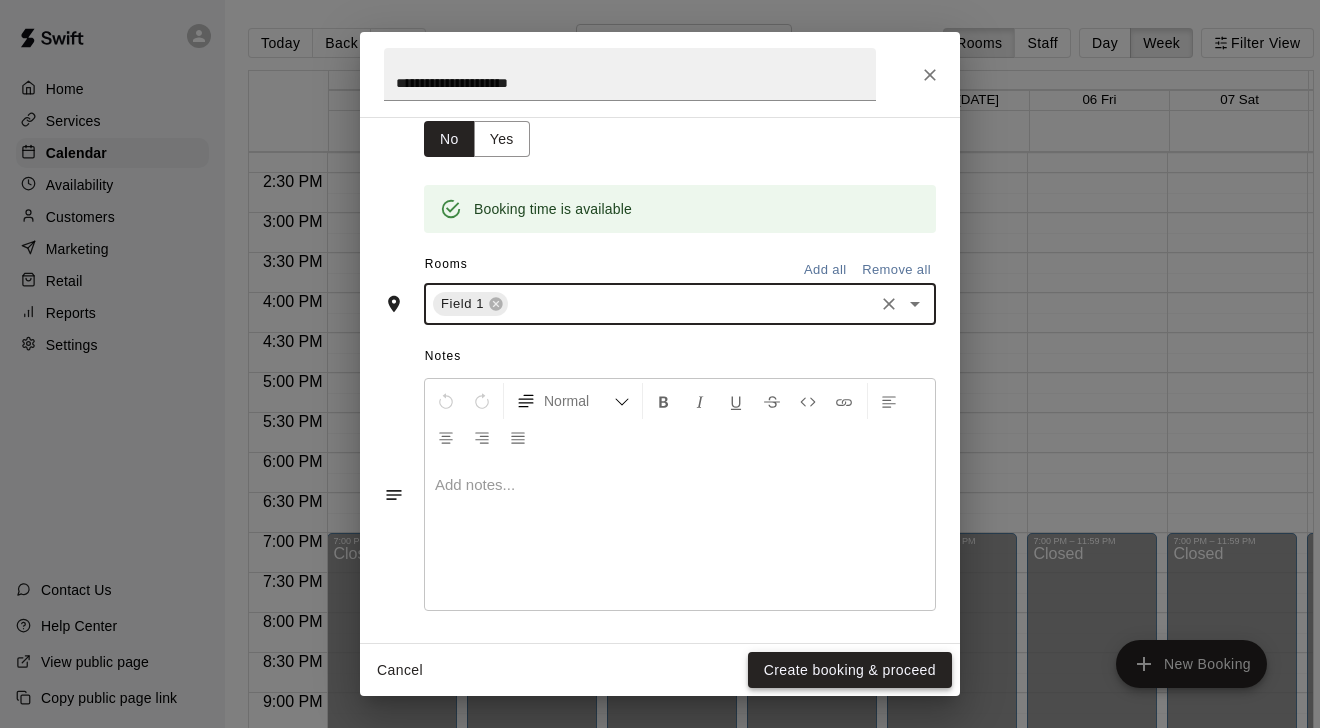 click on "Create booking & proceed" at bounding box center [850, 670] 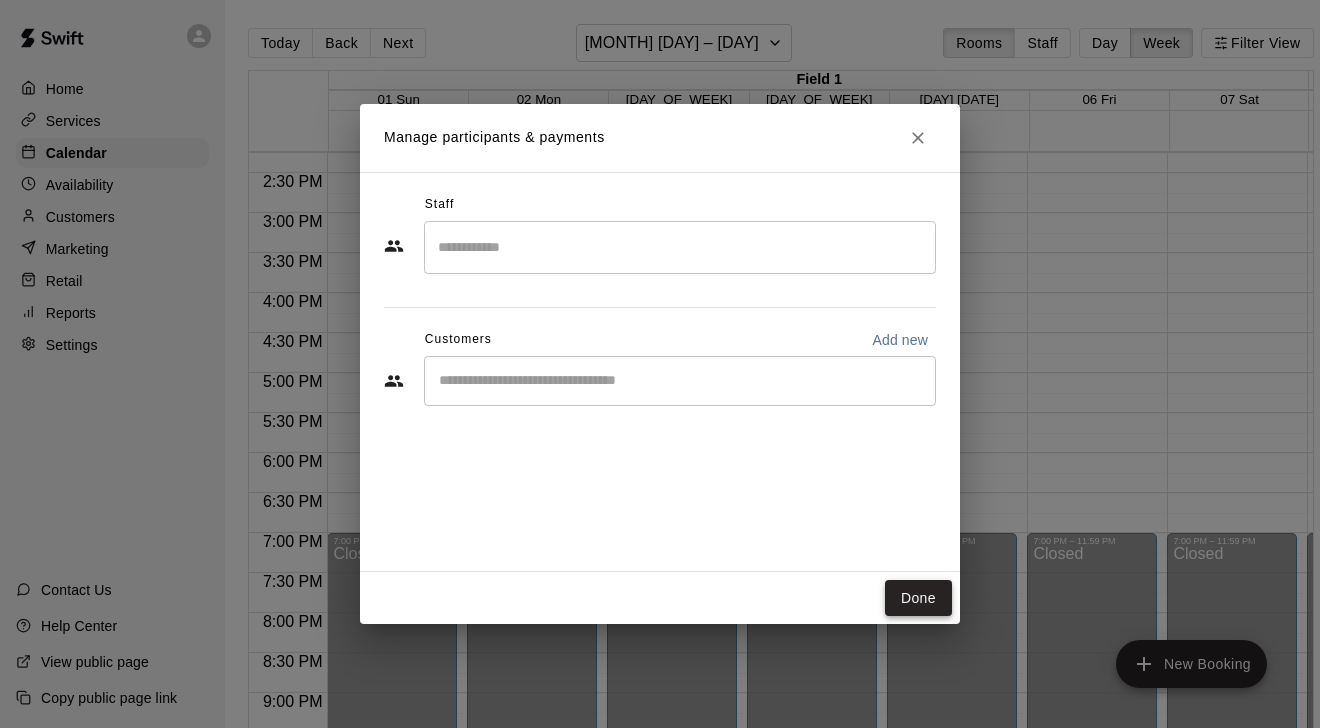 click on "Done" at bounding box center [918, 598] 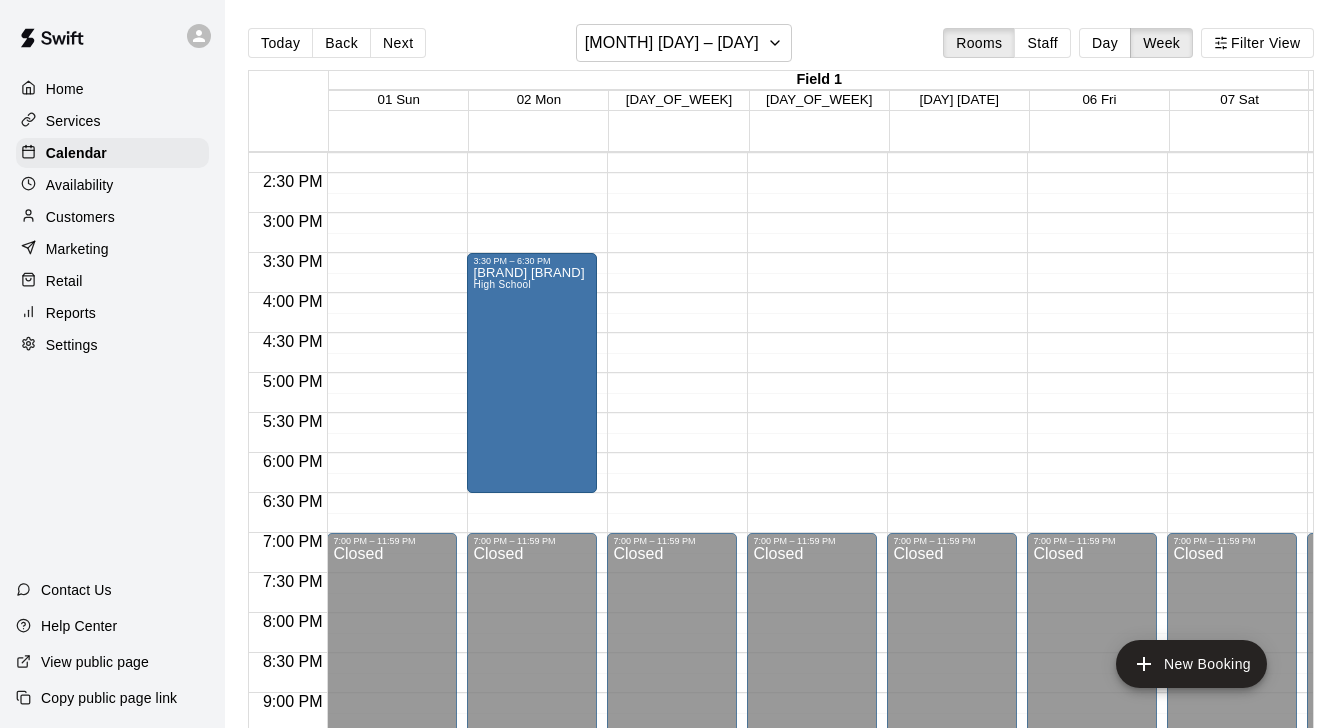 click on "12:00 AM – 8:00 AM Closed 7:00 PM – 11:59 PM Closed" at bounding box center [672, -27] 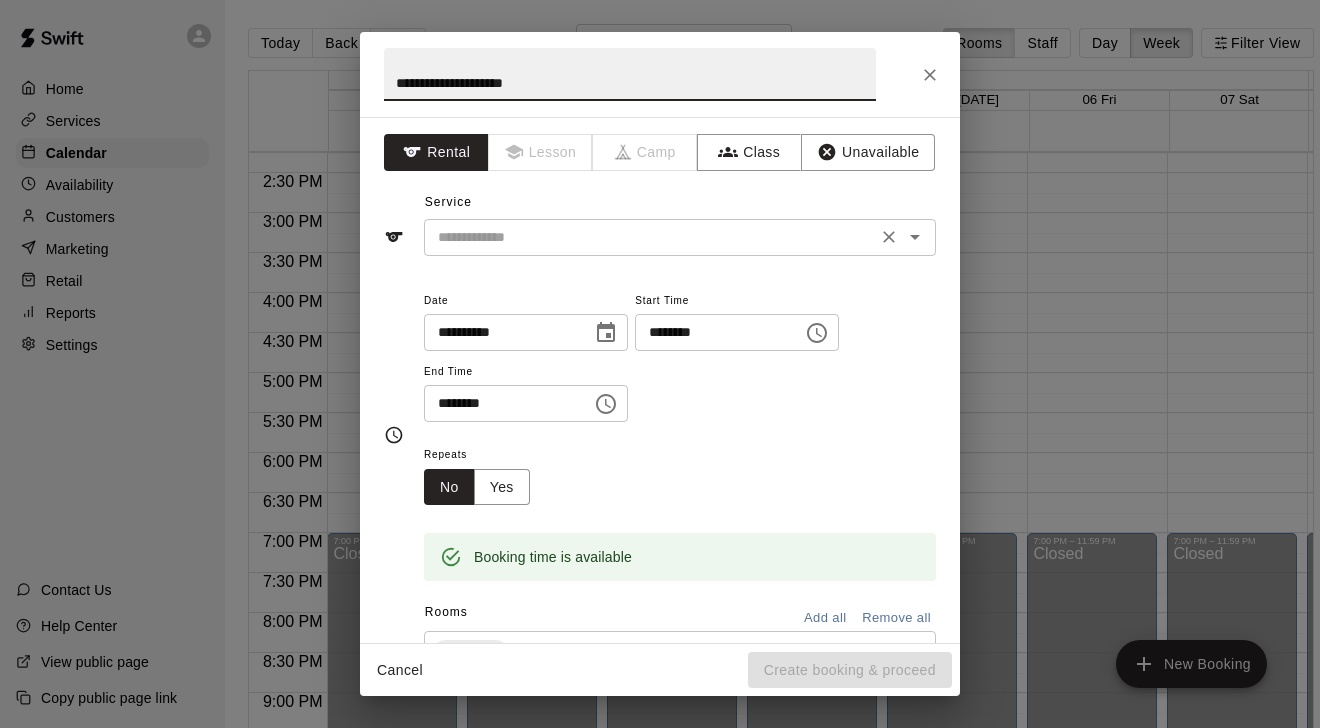 drag, startPoint x: 708, startPoint y: 264, endPoint x: 626, endPoint y: 239, distance: 85.72631 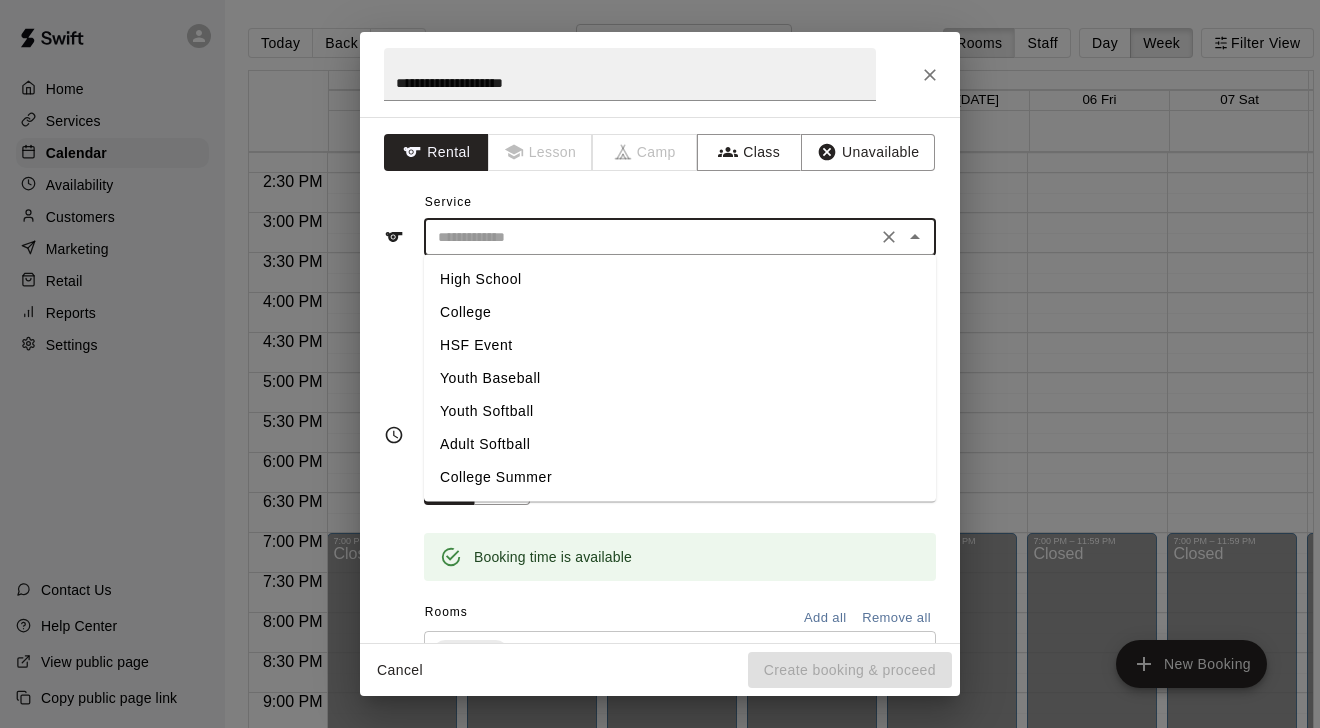 click on "High School" at bounding box center [680, 279] 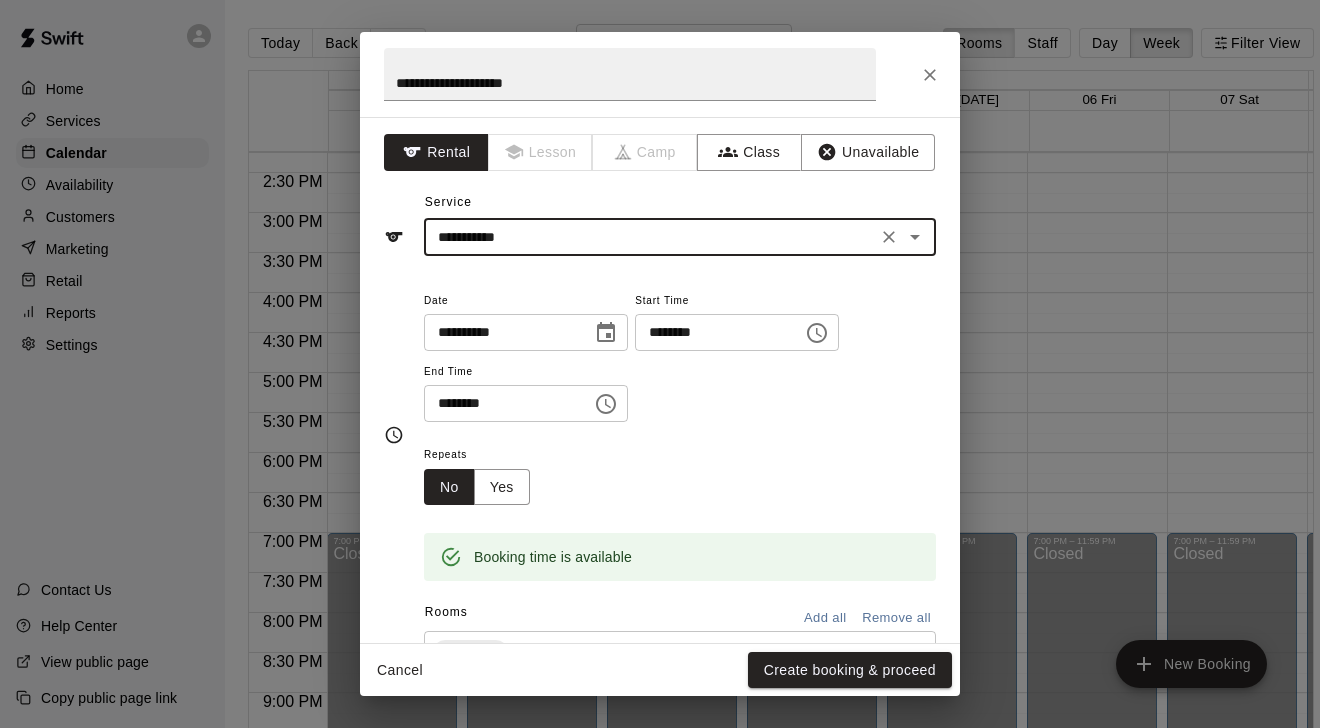 click on "********" at bounding box center (501, 403) 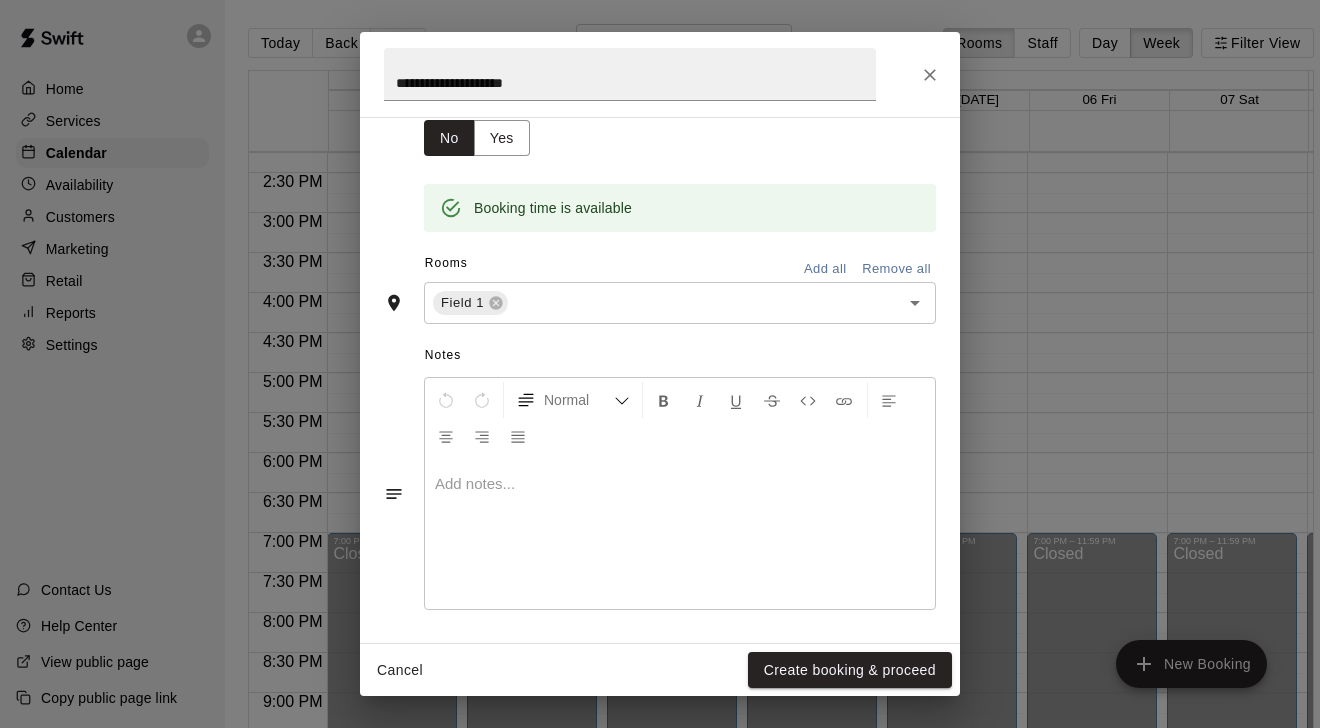 scroll, scrollTop: 348, scrollLeft: 0, axis: vertical 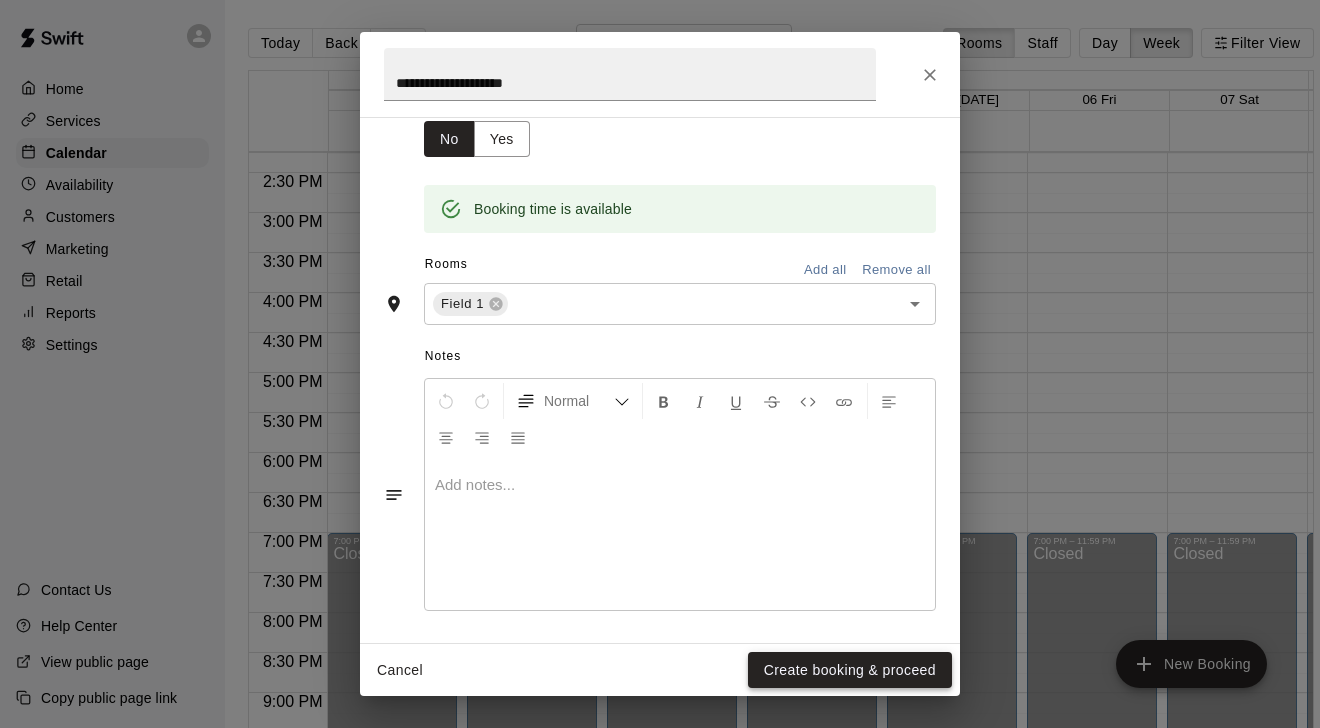 click on "Create booking & proceed" at bounding box center (850, 670) 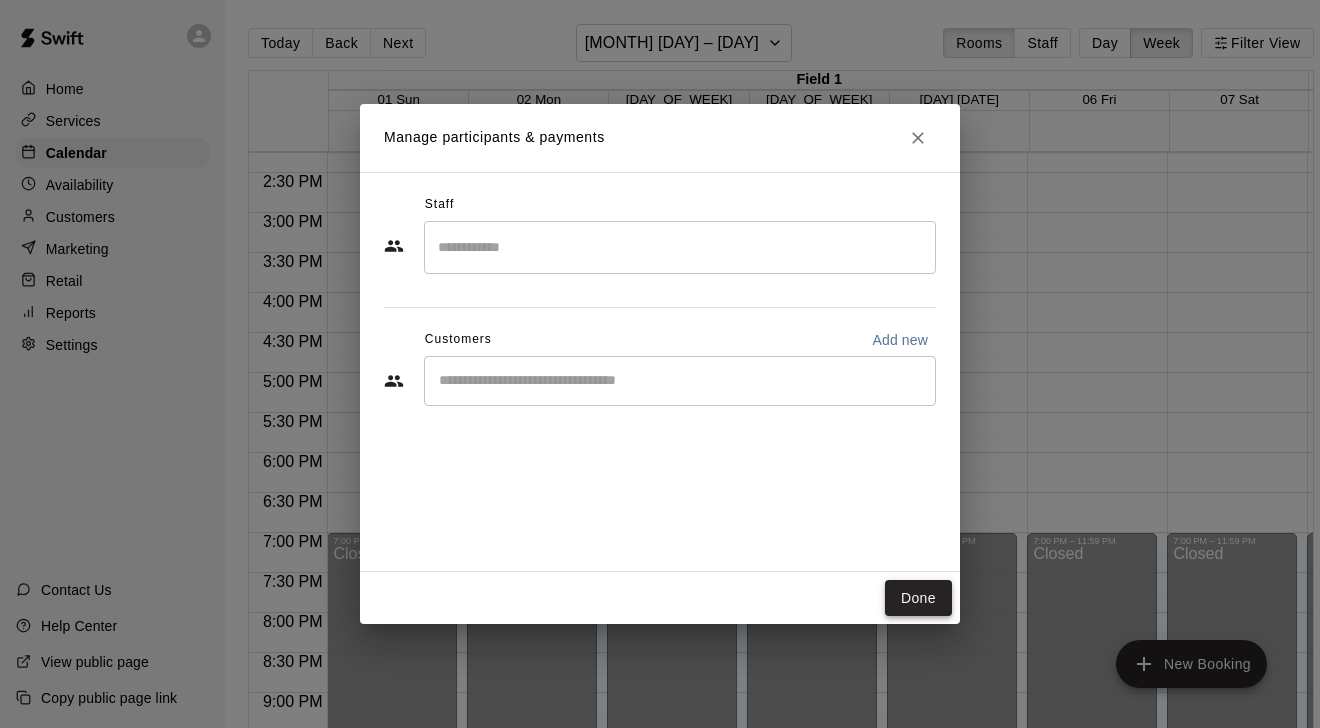 click on "Done" at bounding box center [918, 598] 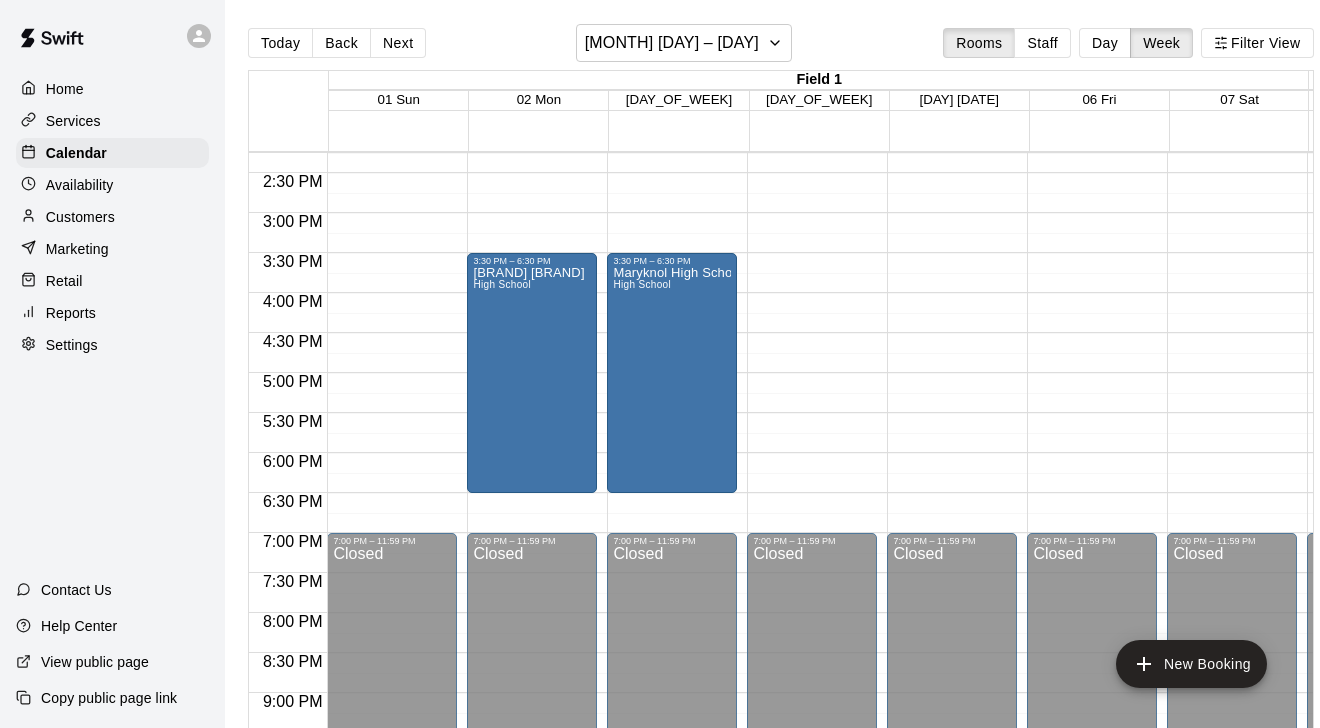 click on "12:00 AM – 8:00 AM Closed 7:00 PM – 11:59 PM Closed" at bounding box center (812, -27) 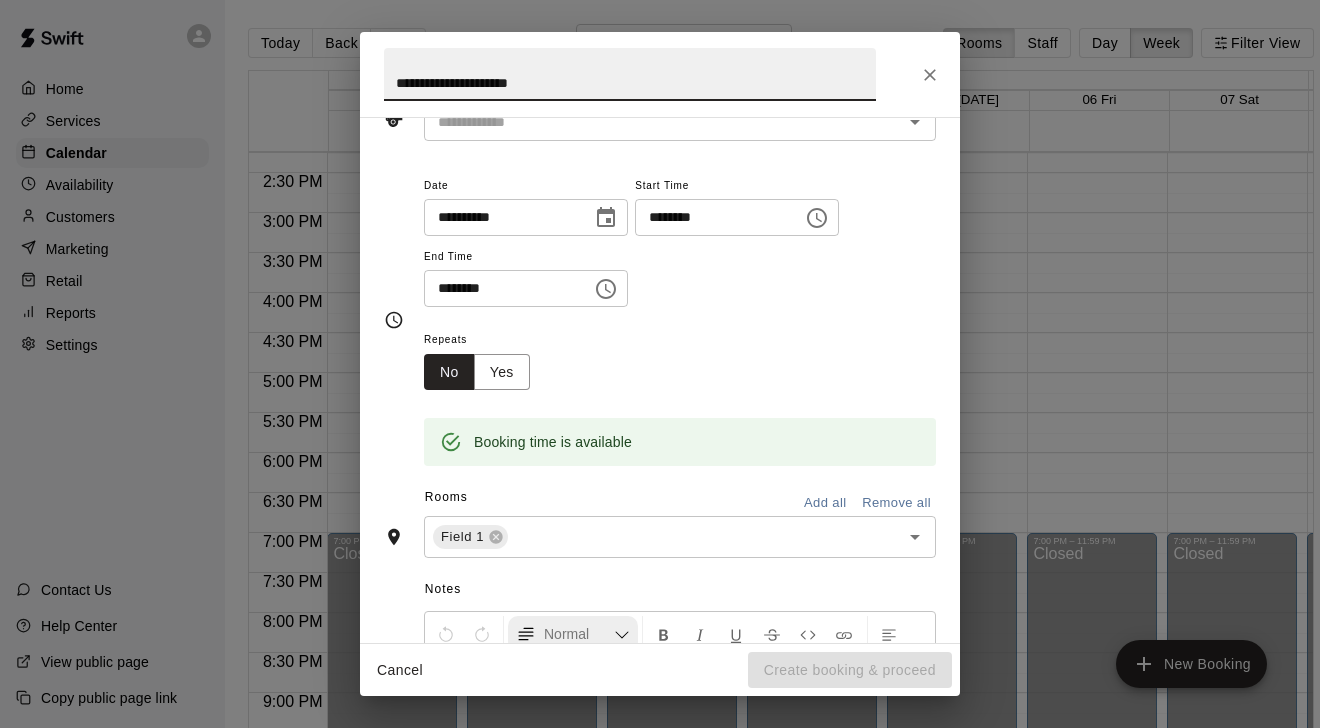 scroll, scrollTop: 68, scrollLeft: 0, axis: vertical 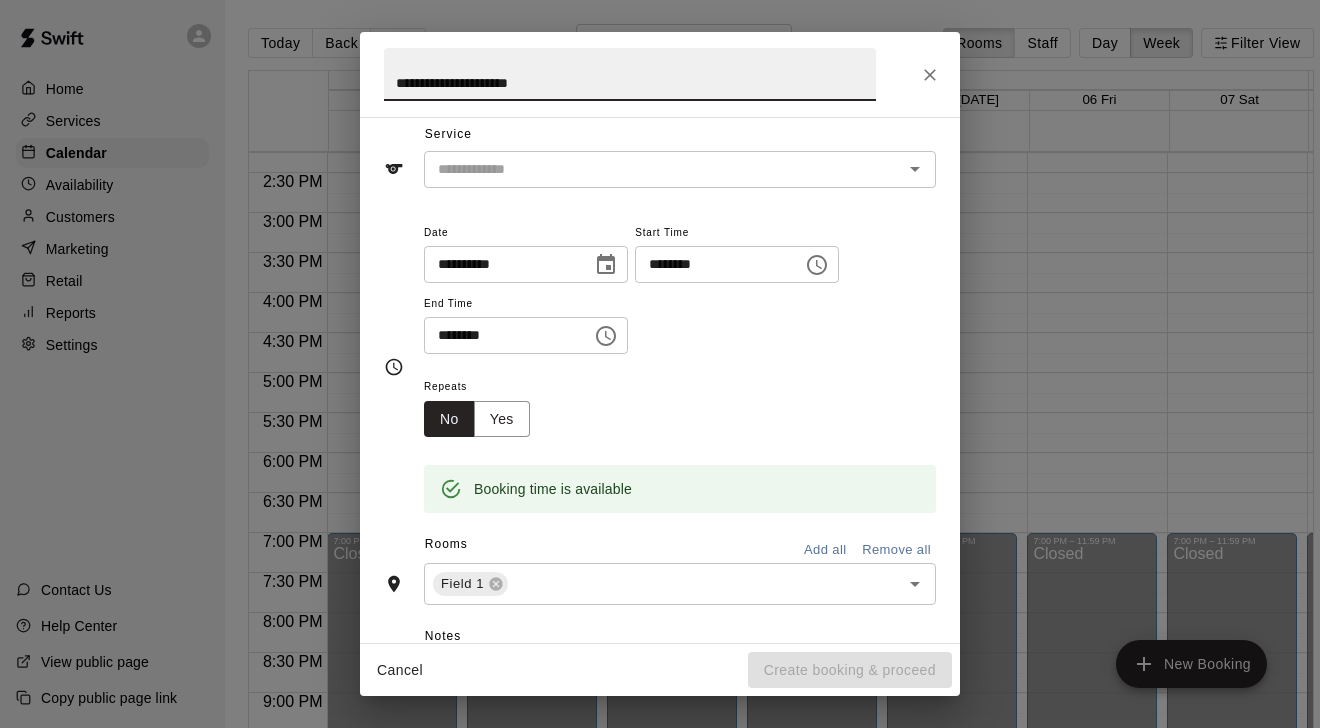 click on "********" at bounding box center (501, 335) 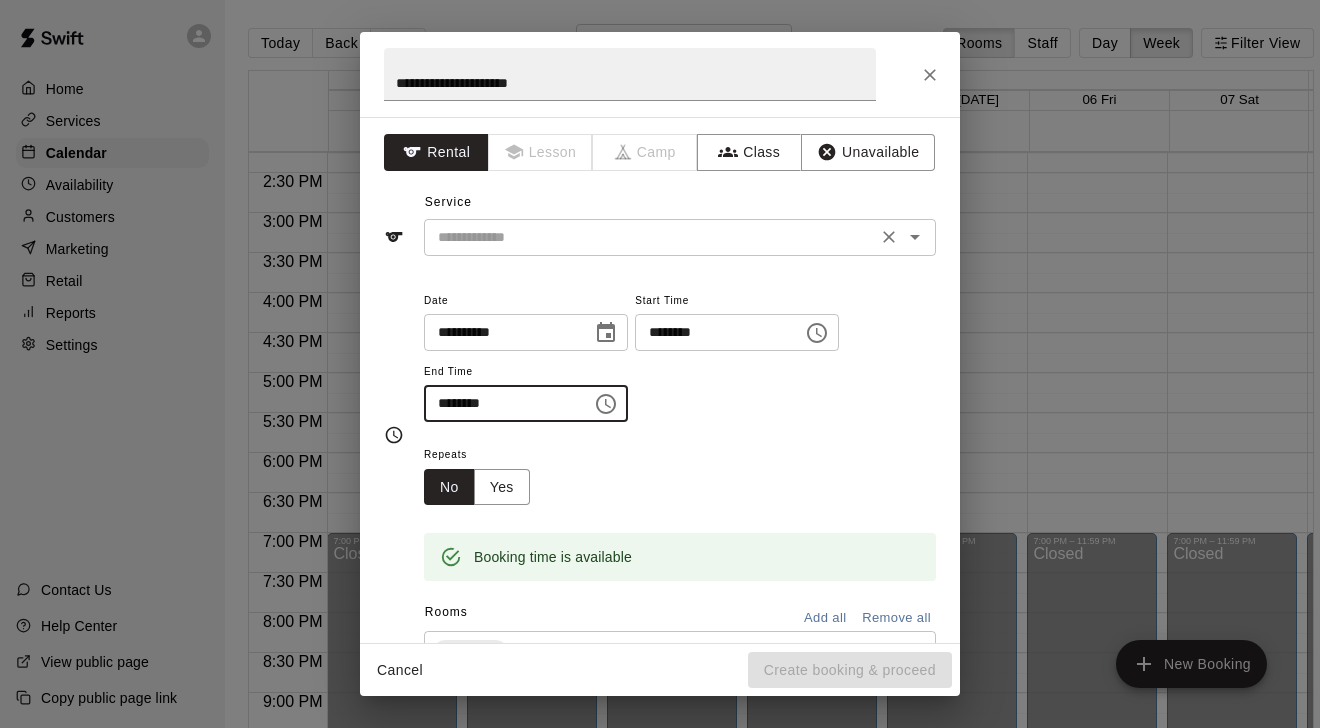 scroll, scrollTop: 0, scrollLeft: 0, axis: both 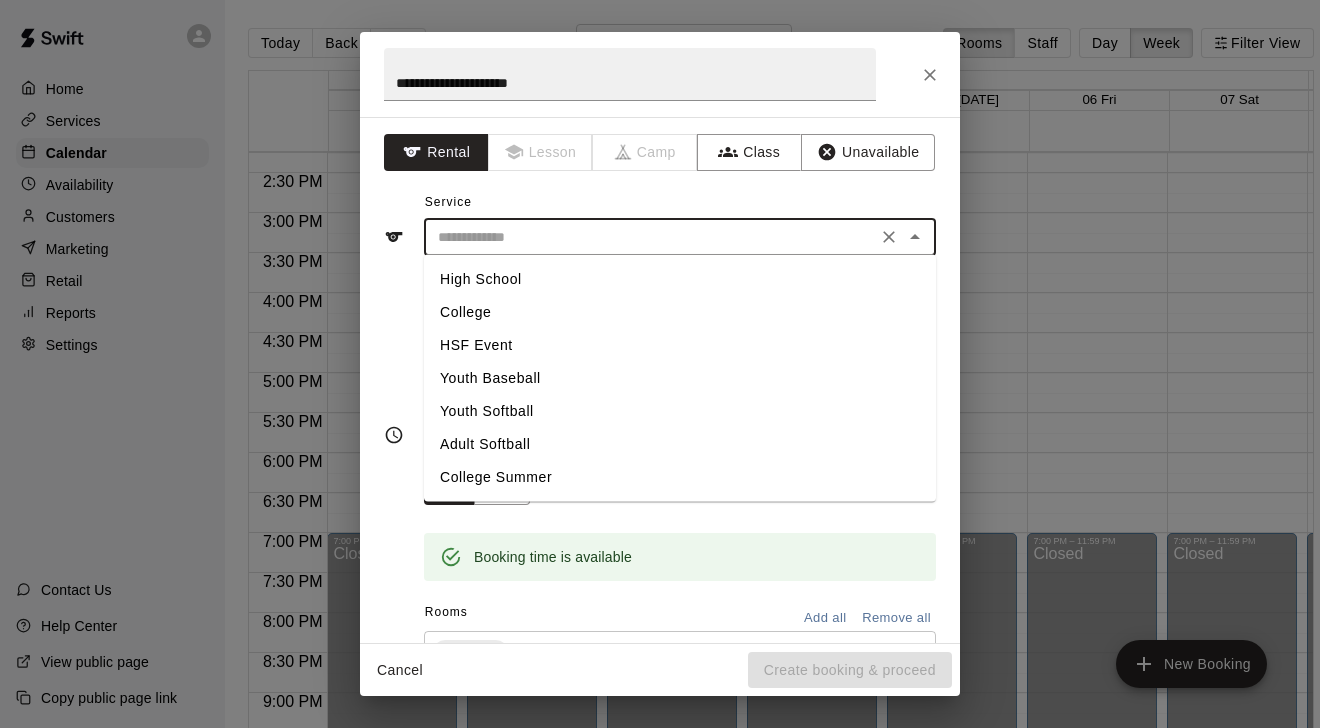 click on "High School" at bounding box center (680, 279) 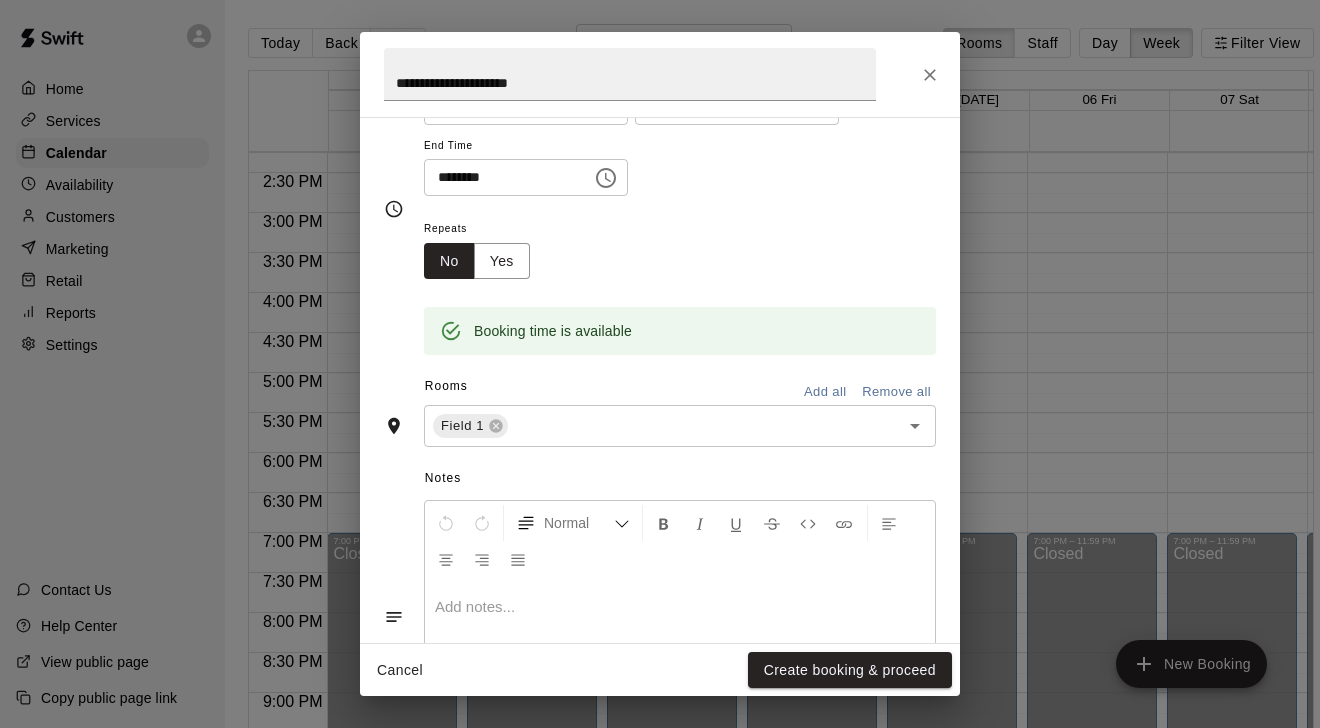 scroll, scrollTop: 264, scrollLeft: 0, axis: vertical 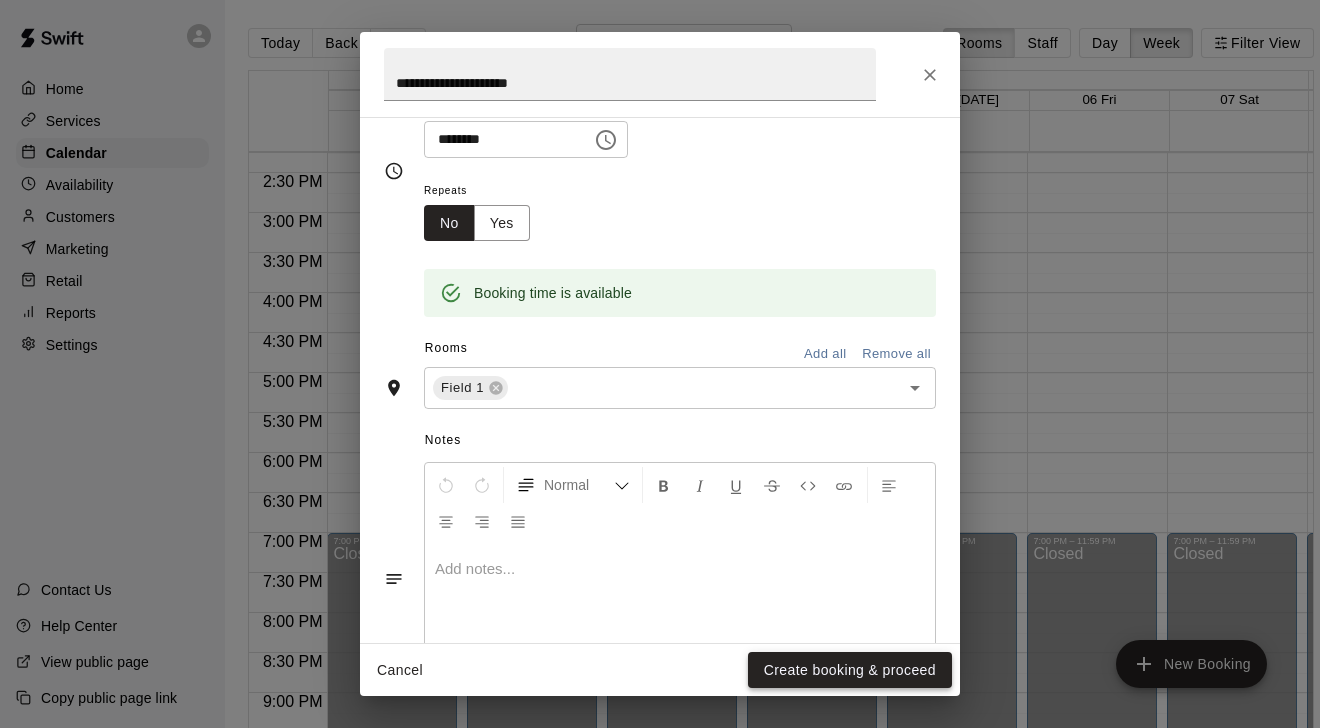 click on "Create booking & proceed" at bounding box center (850, 670) 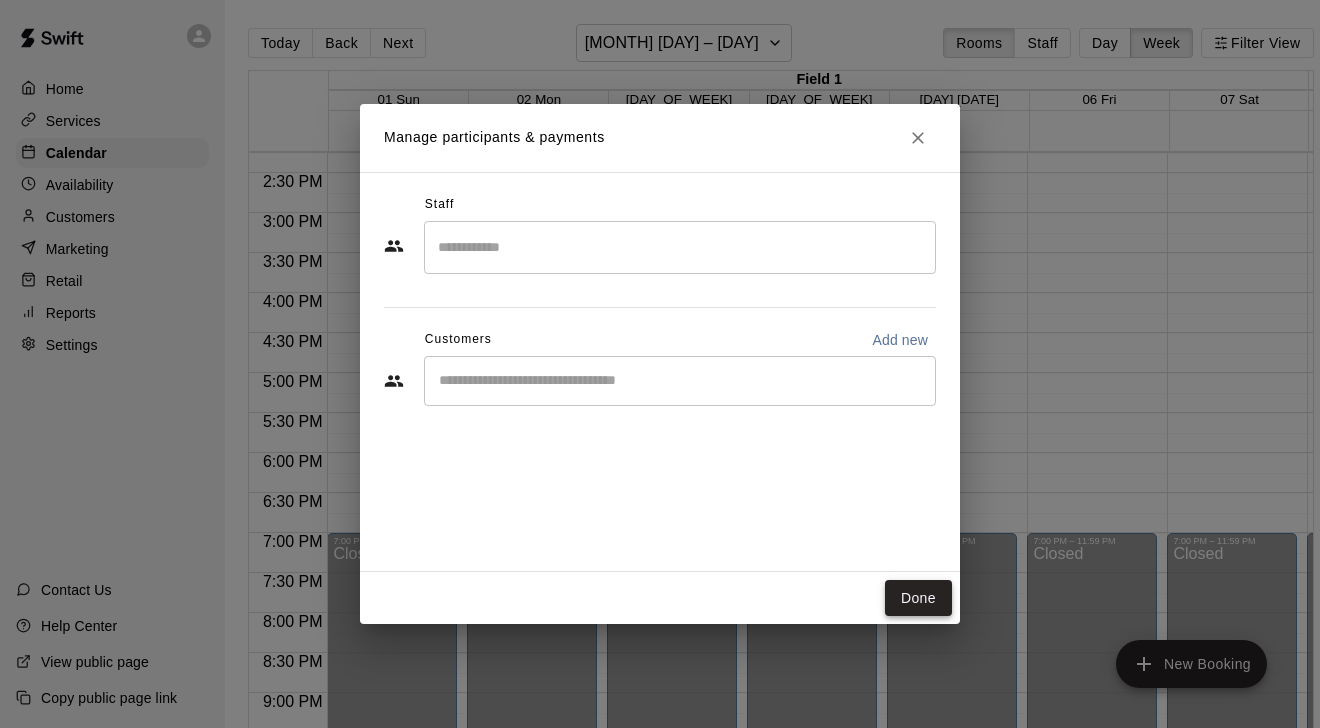 click on "Done" at bounding box center (918, 598) 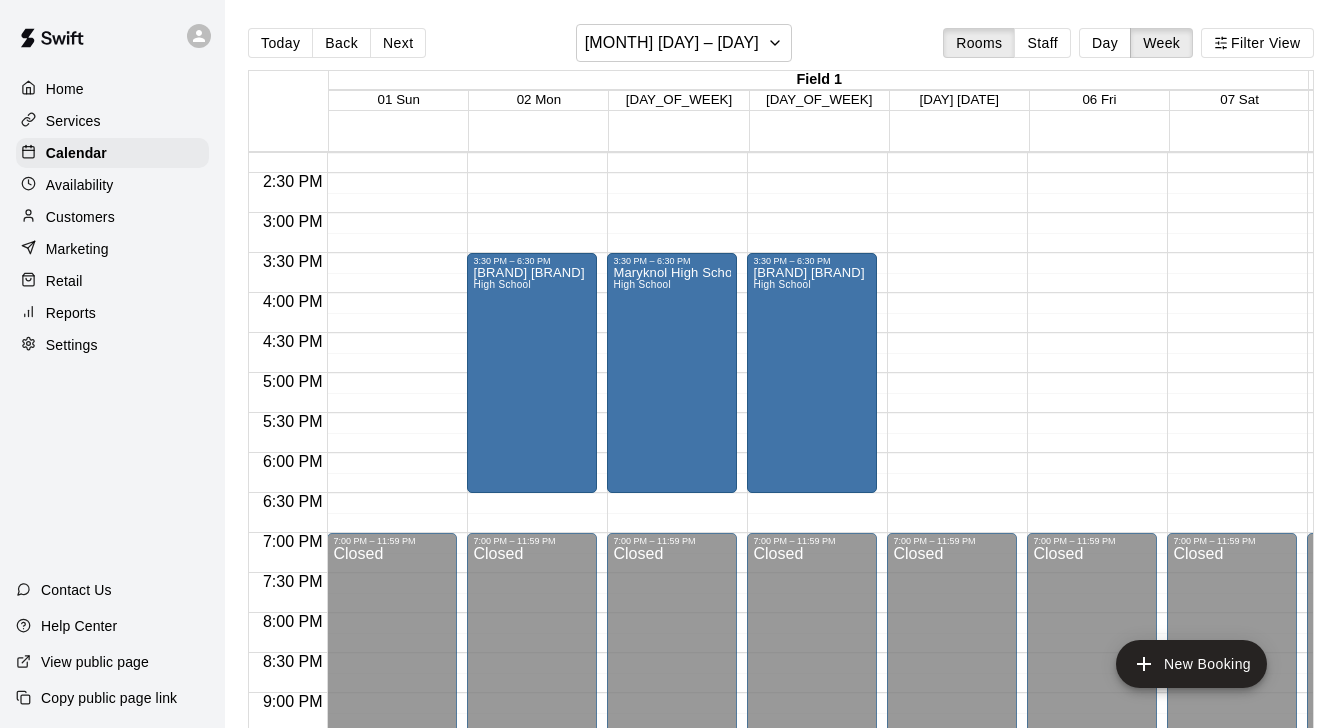 click on "Customers" at bounding box center [112, 217] 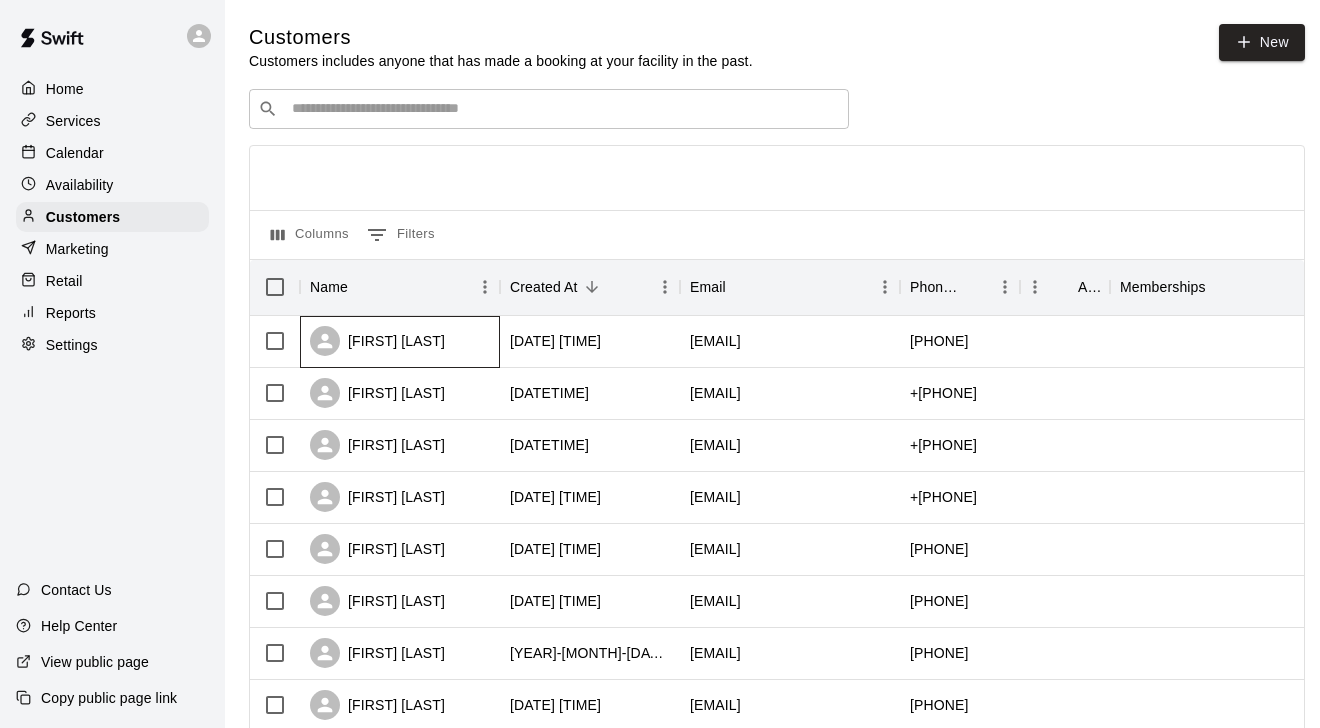 click on "[FIRST] [LAST]" at bounding box center [377, 341] 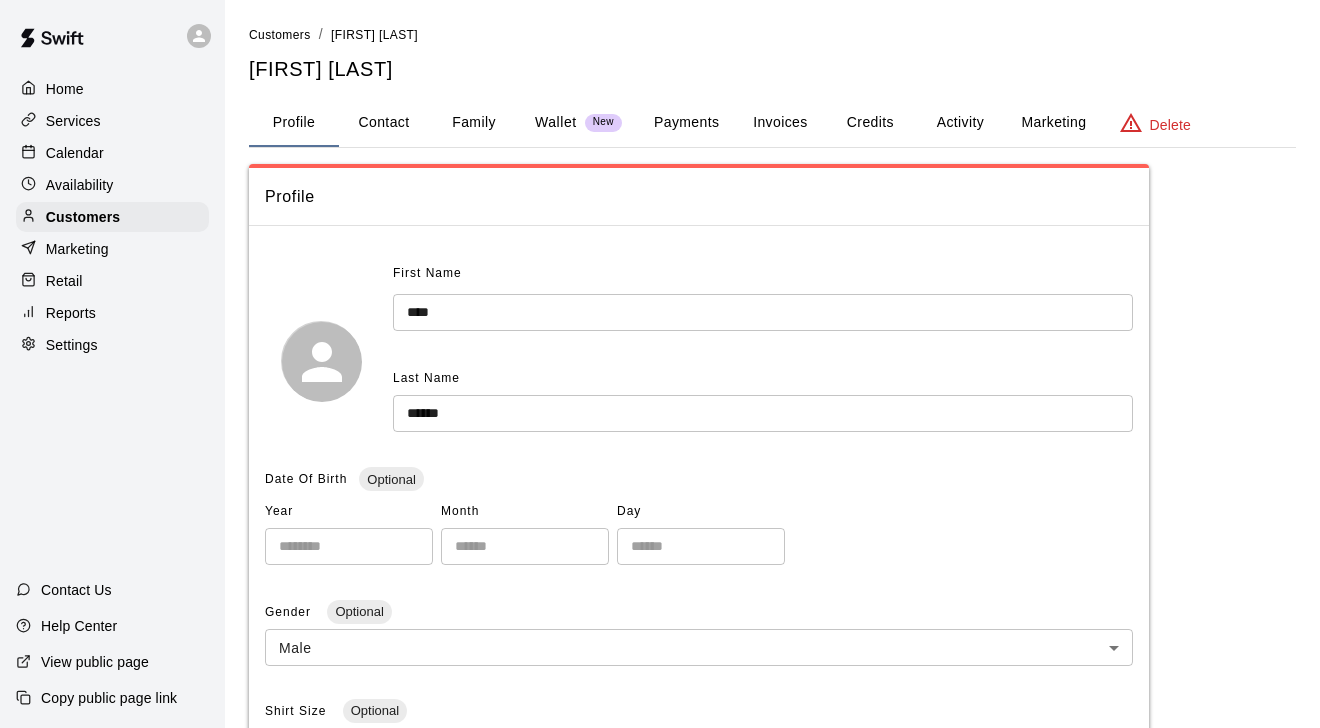 scroll, scrollTop: 0, scrollLeft: 0, axis: both 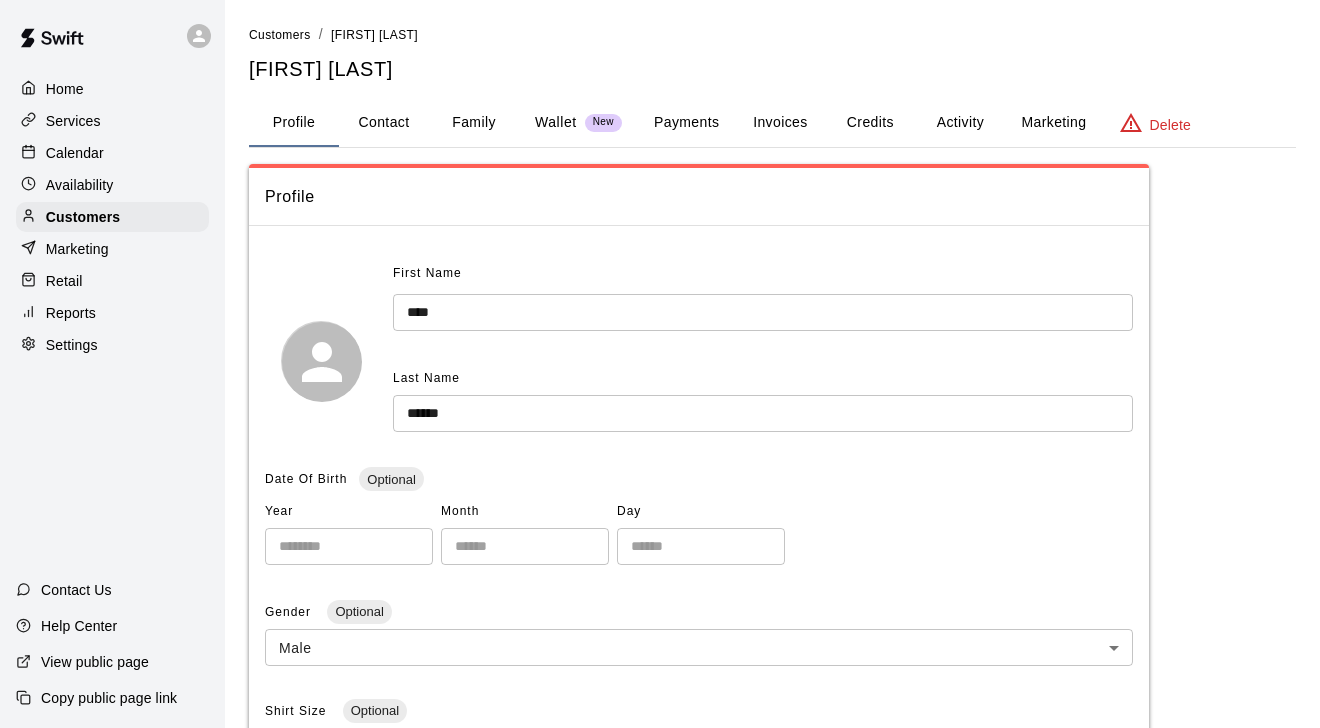 click on "Customers / [FIRST] [LAST] [FIRST] [LAST]" at bounding box center (772, 53) 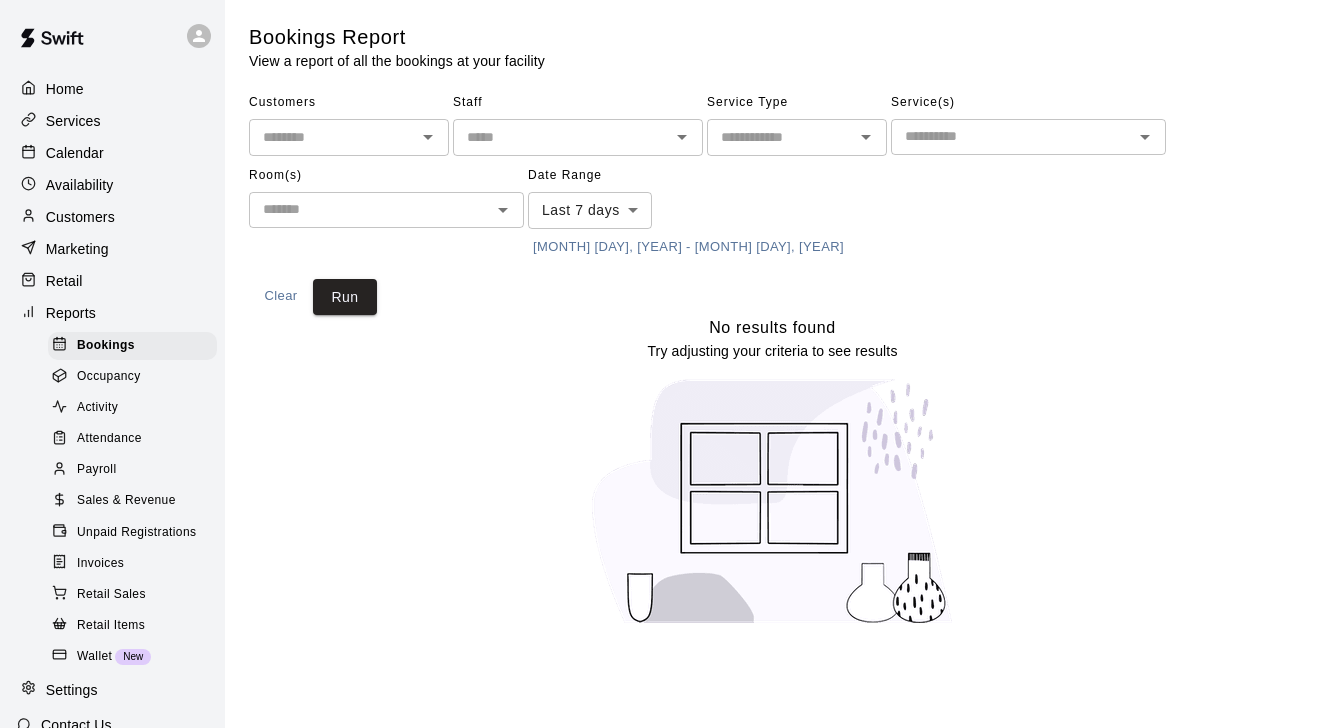 click on "Invoices" at bounding box center [132, 564] 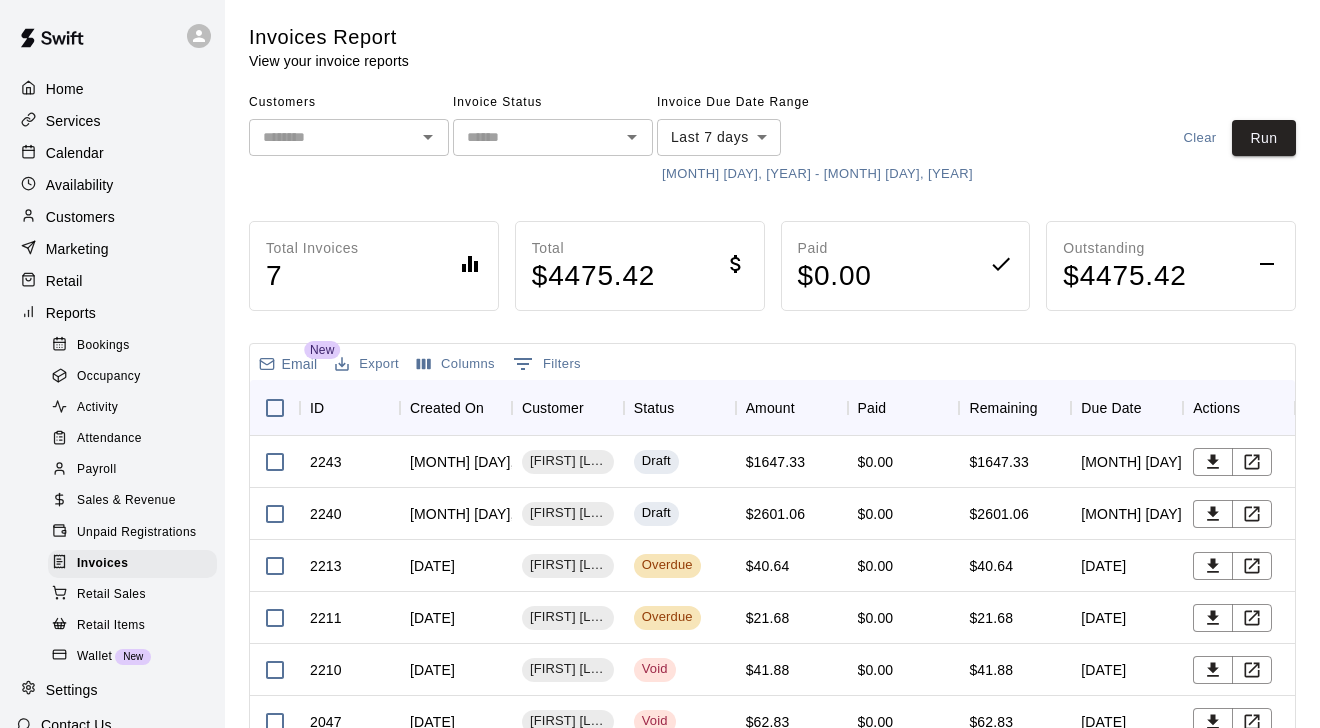 click on "[MONTH] [DAY], [YEAR] - [MONTH] [DAY], [YEAR]" at bounding box center [817, 174] 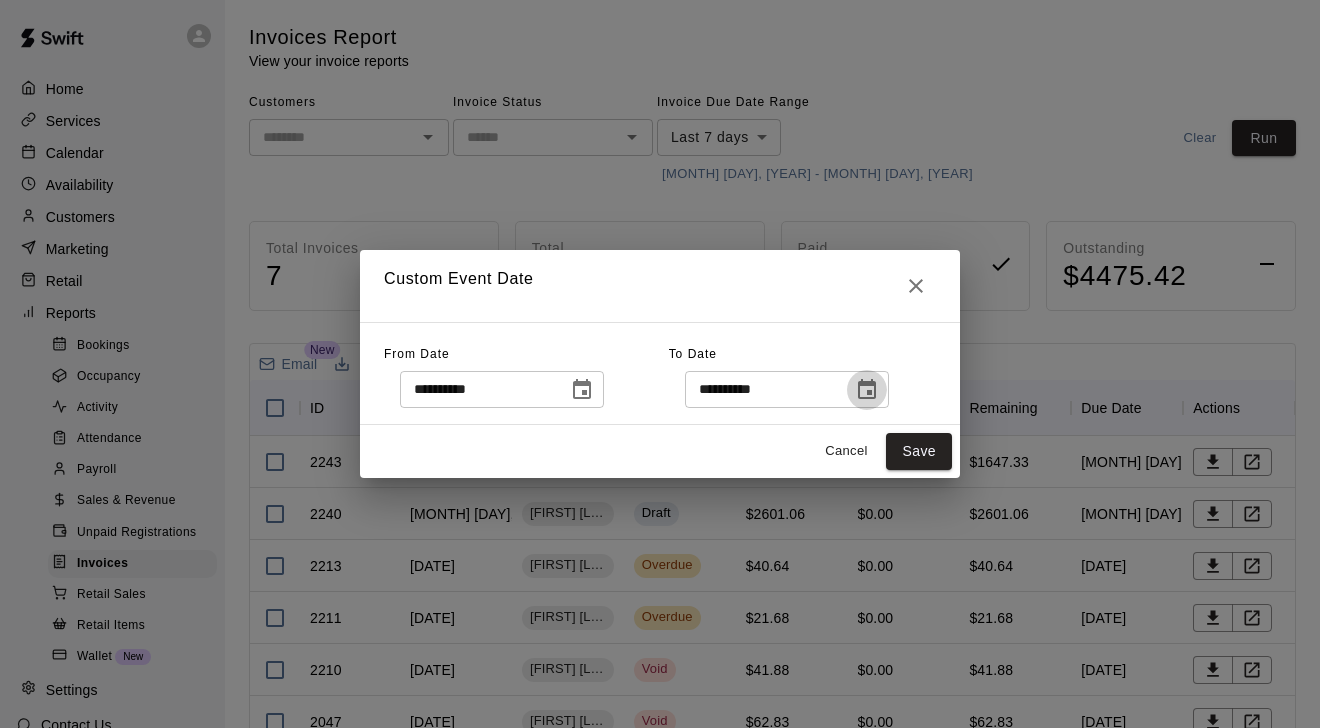 click 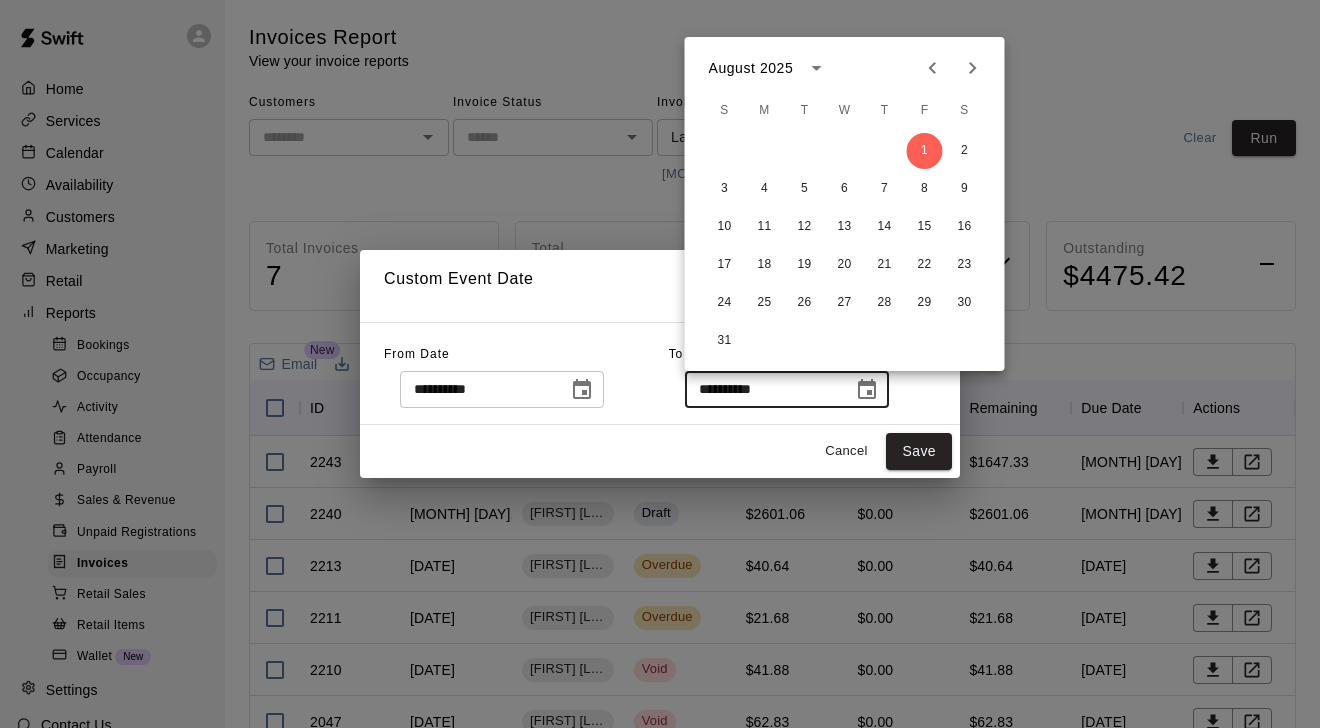 click 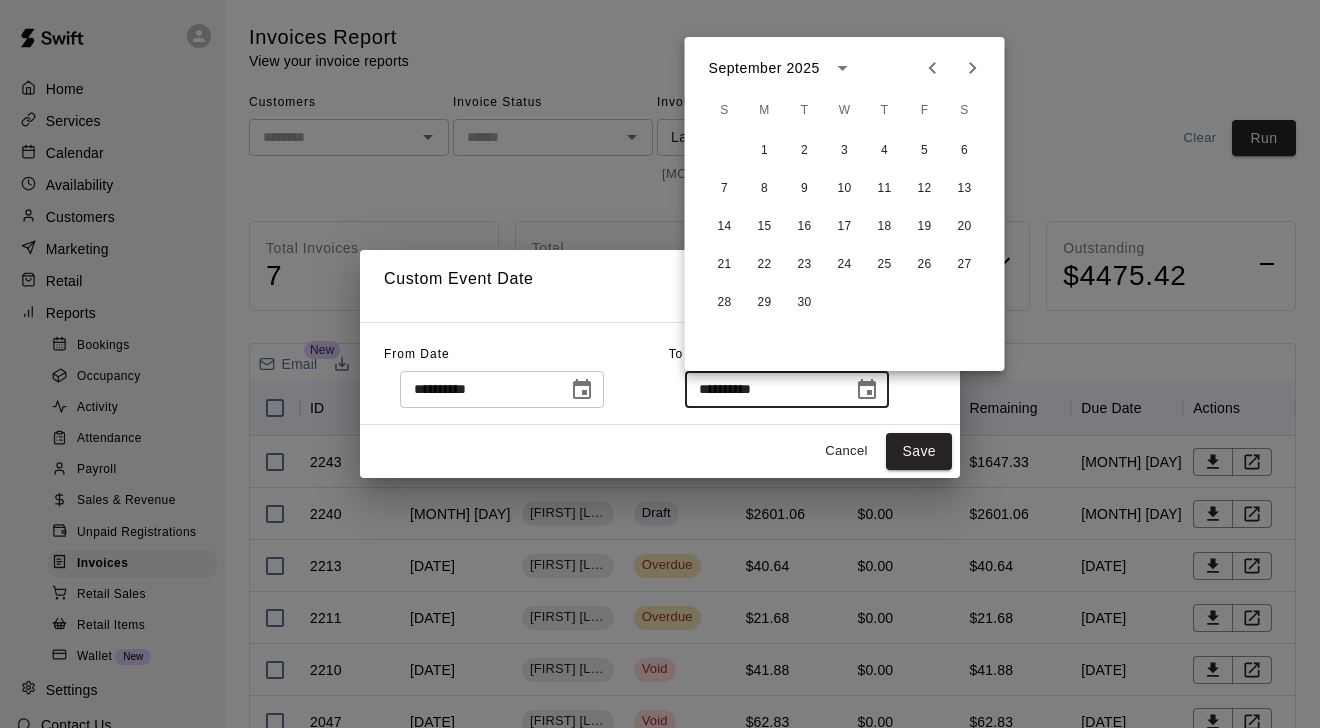 click 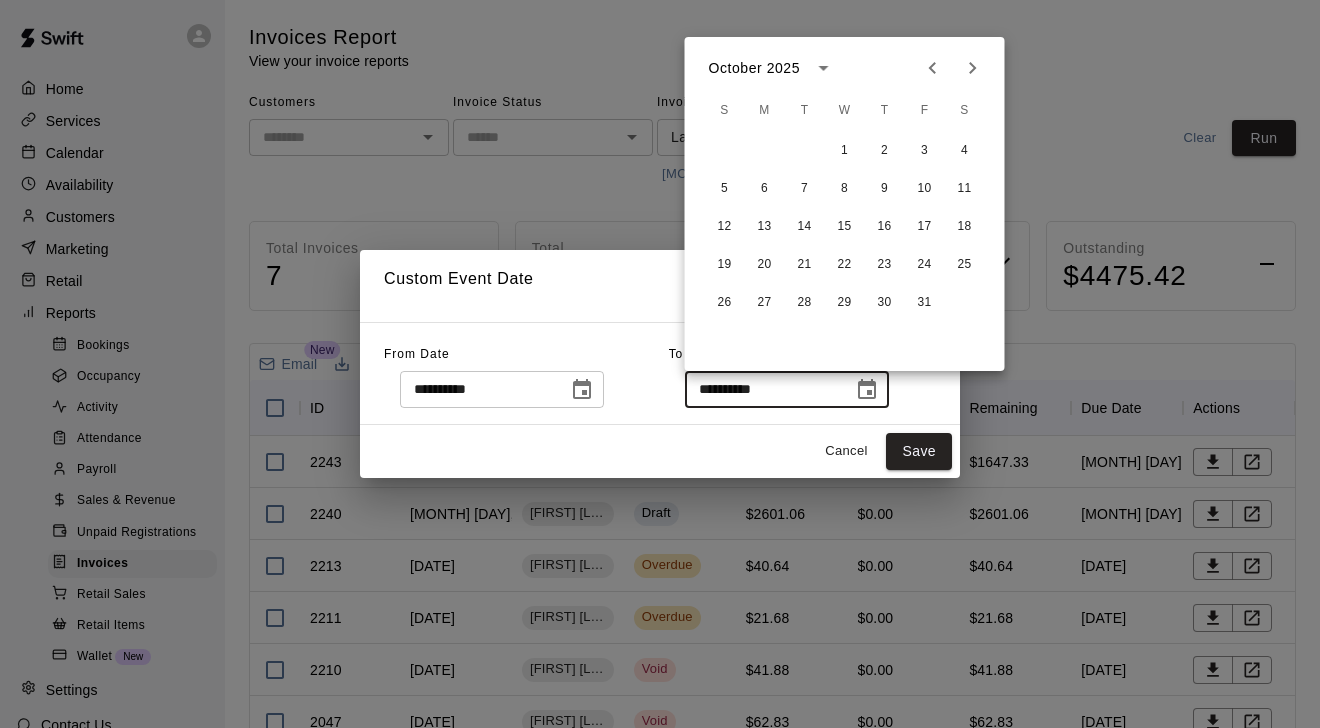 click 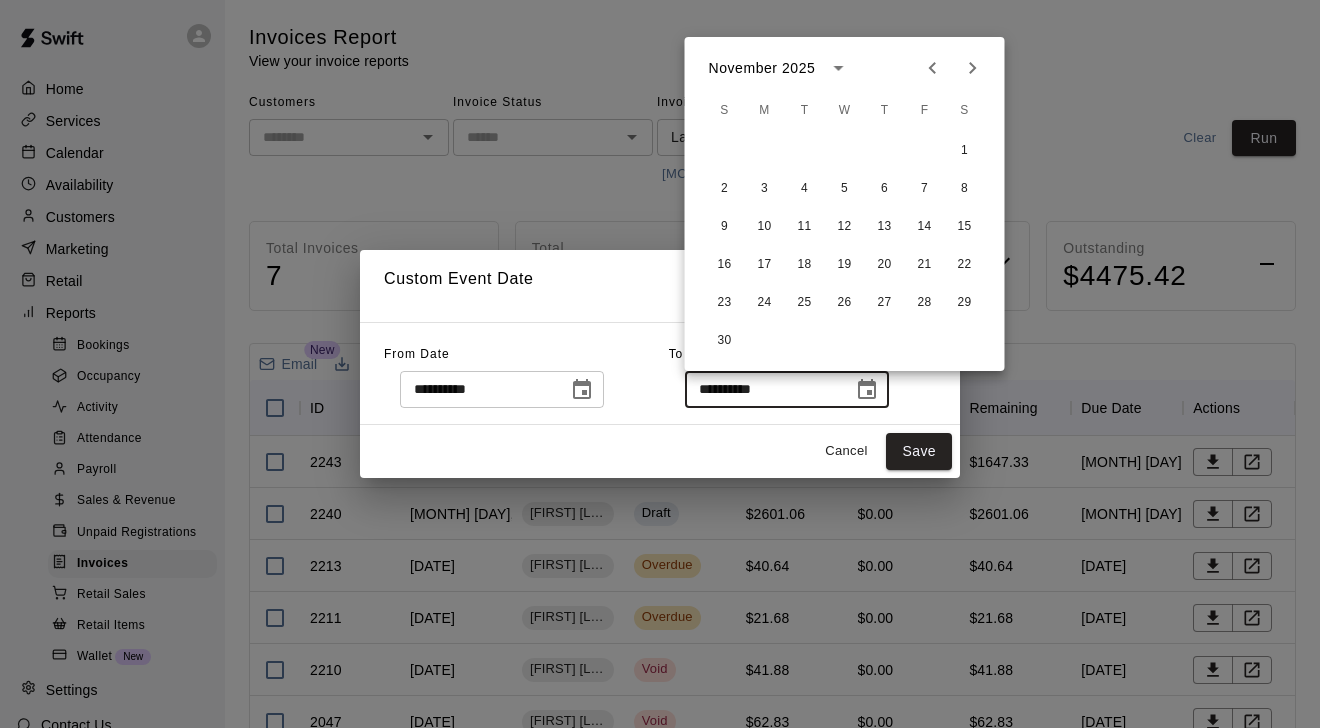 click 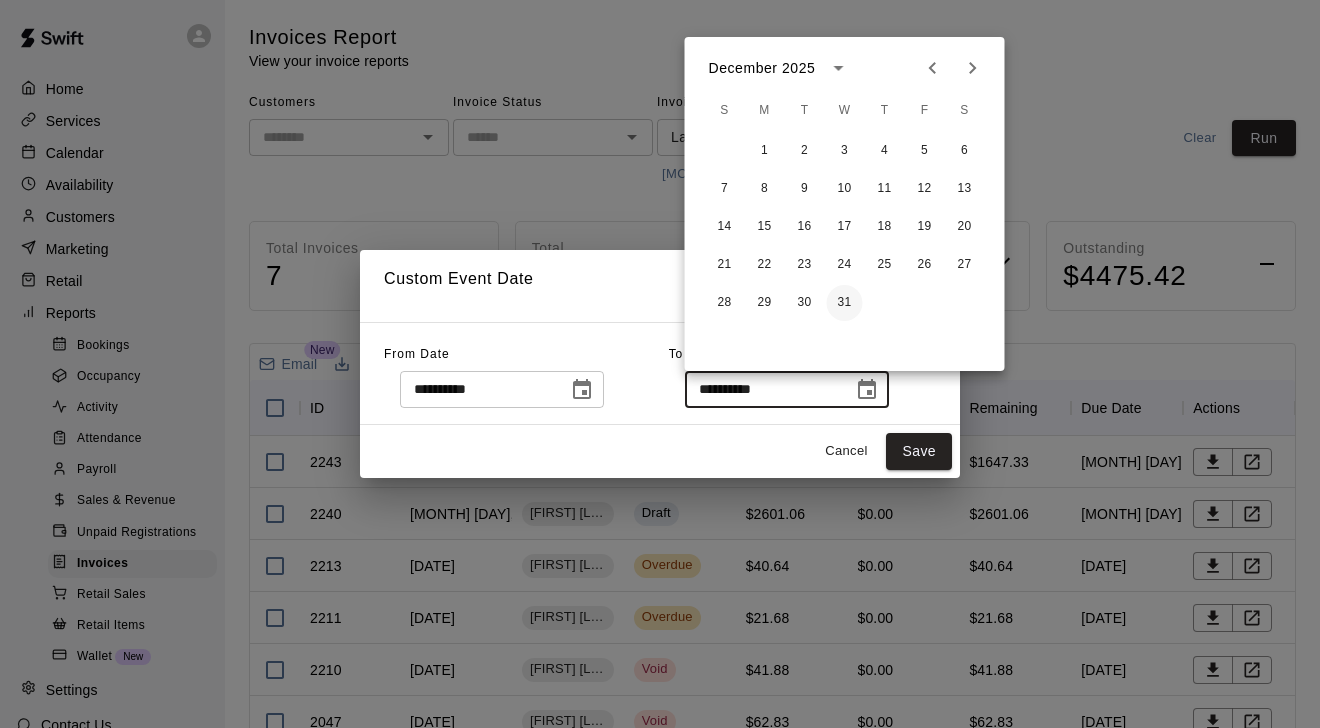 click on "31" at bounding box center (845, 303) 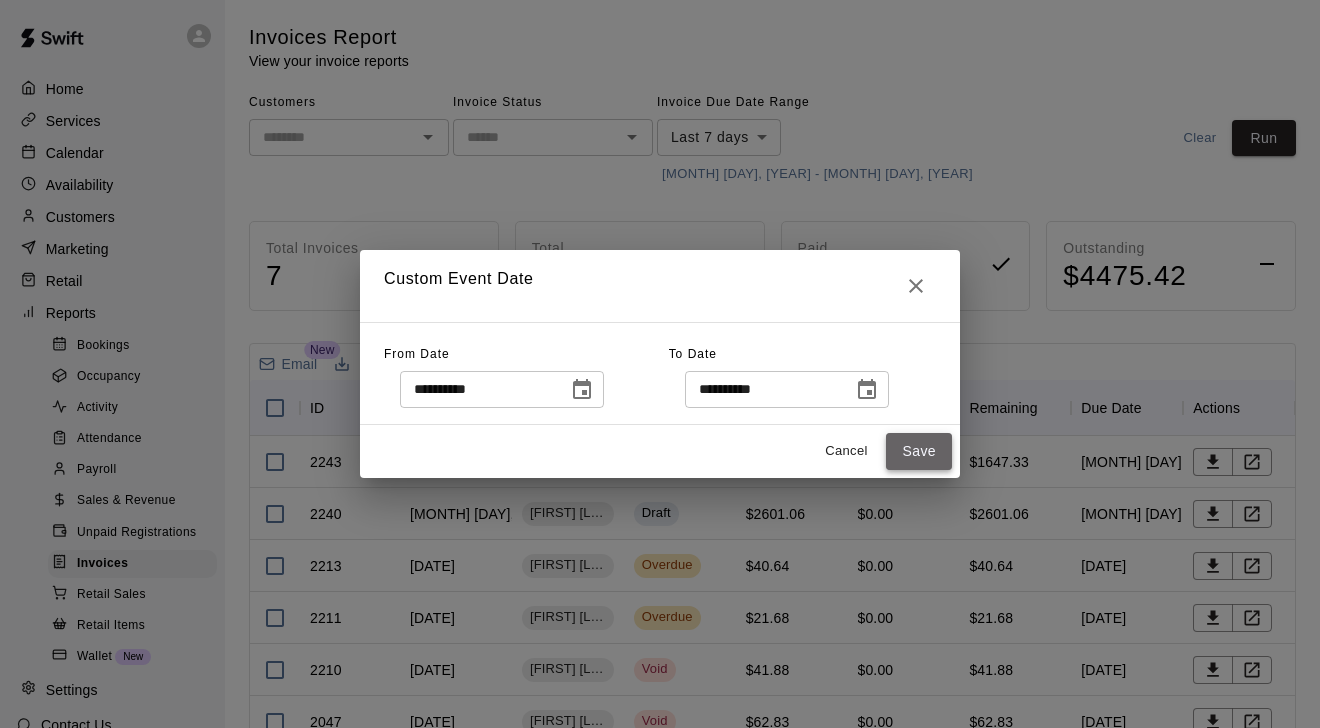 click on "Save" at bounding box center [919, 451] 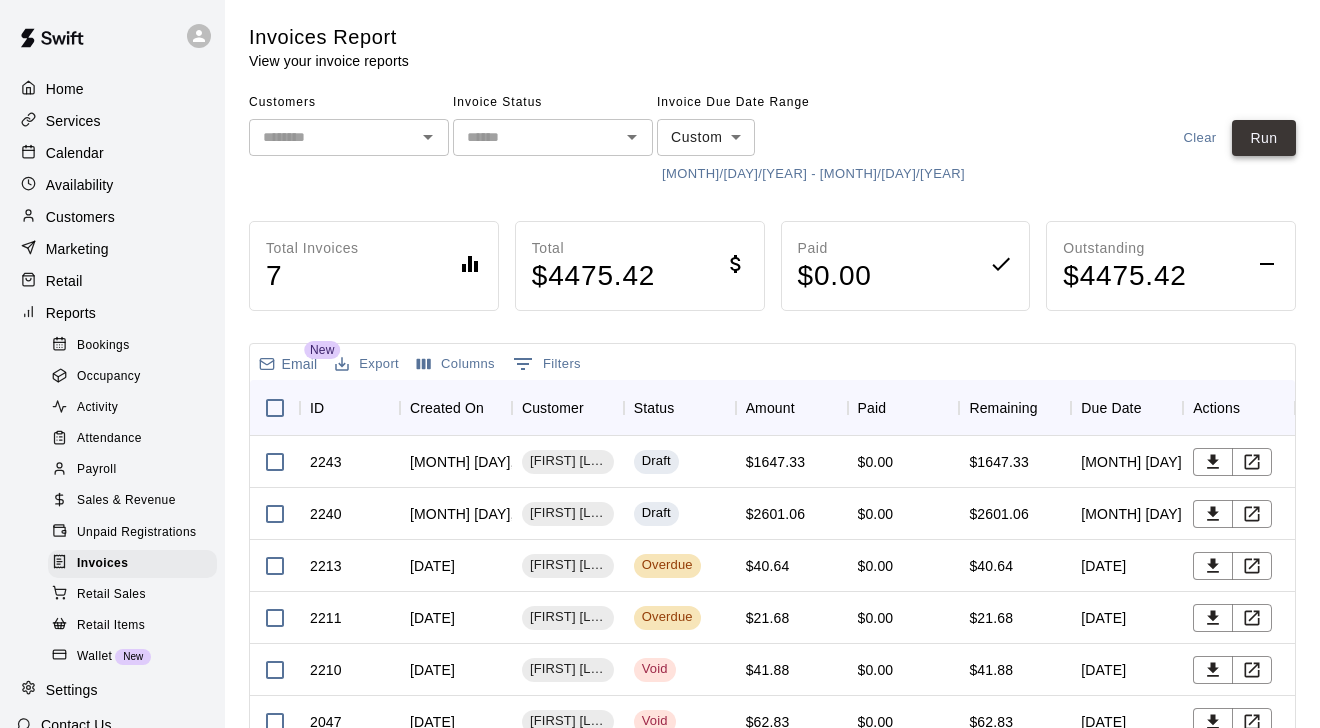 click on "Run" at bounding box center [1264, 138] 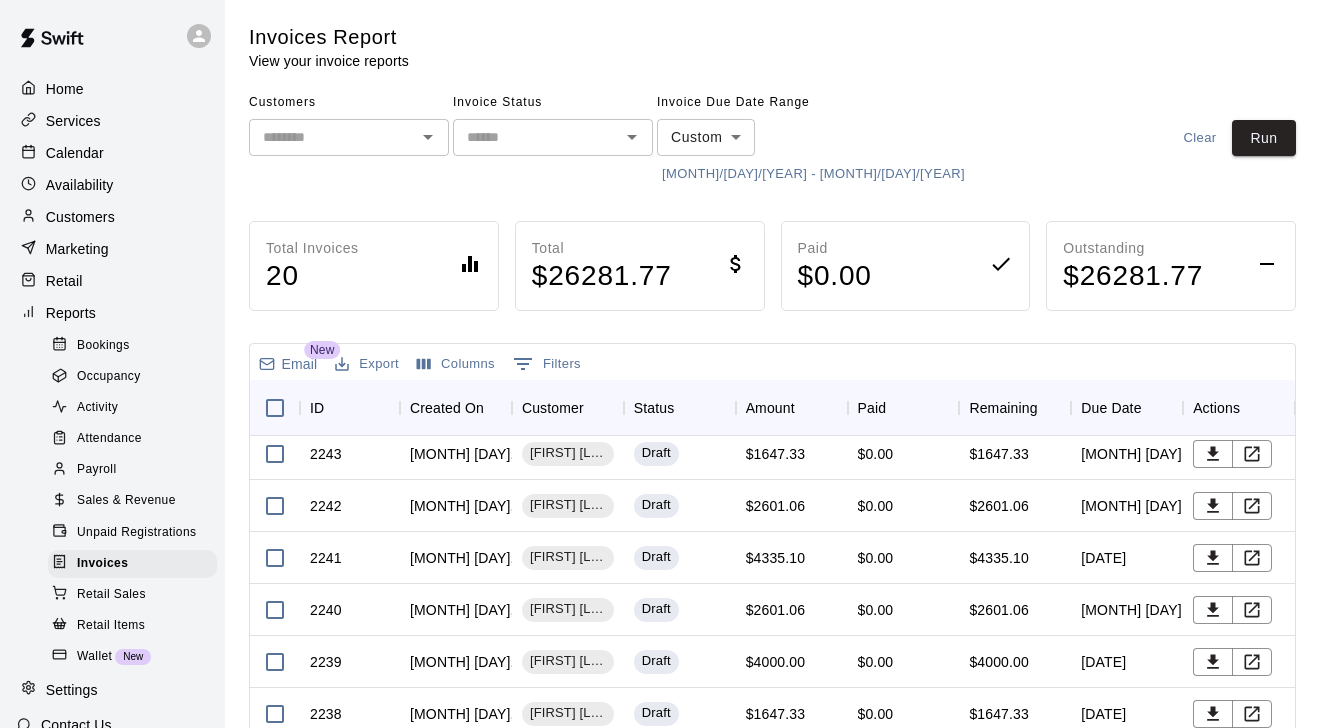 scroll, scrollTop: 6, scrollLeft: 0, axis: vertical 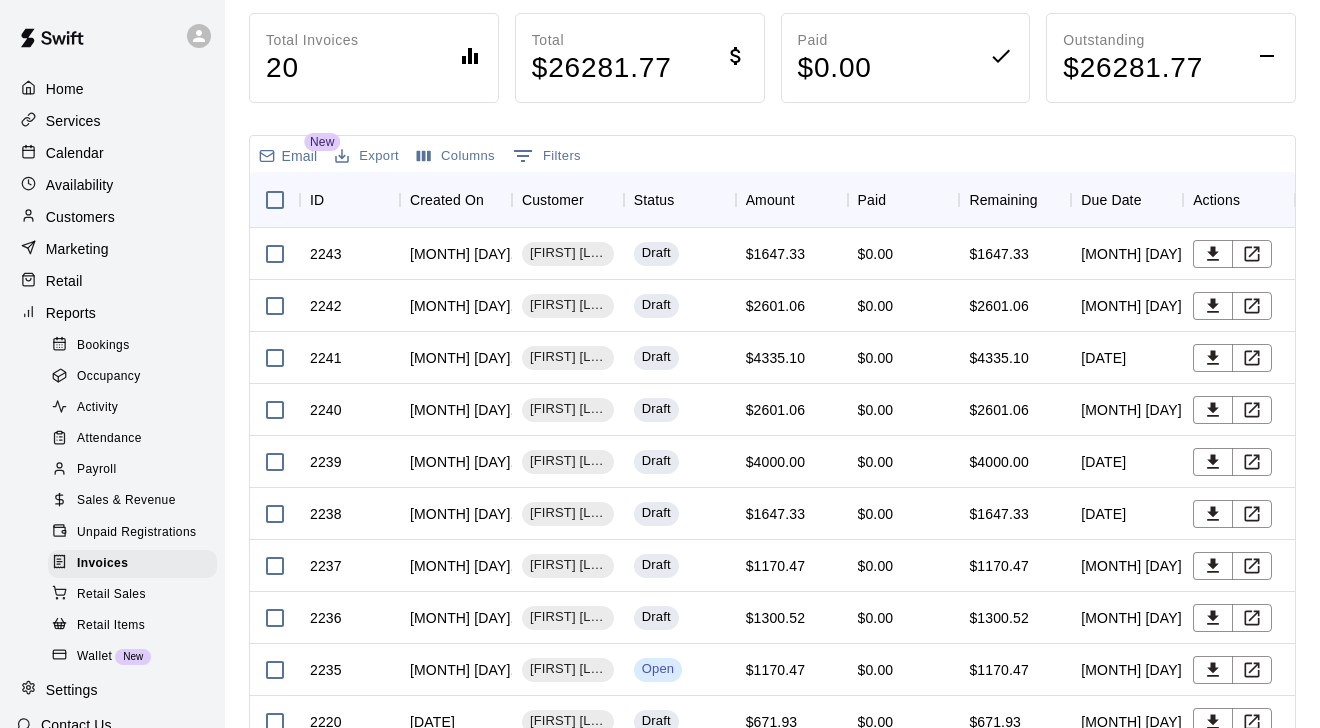 click on "Customers" at bounding box center (112, 217) 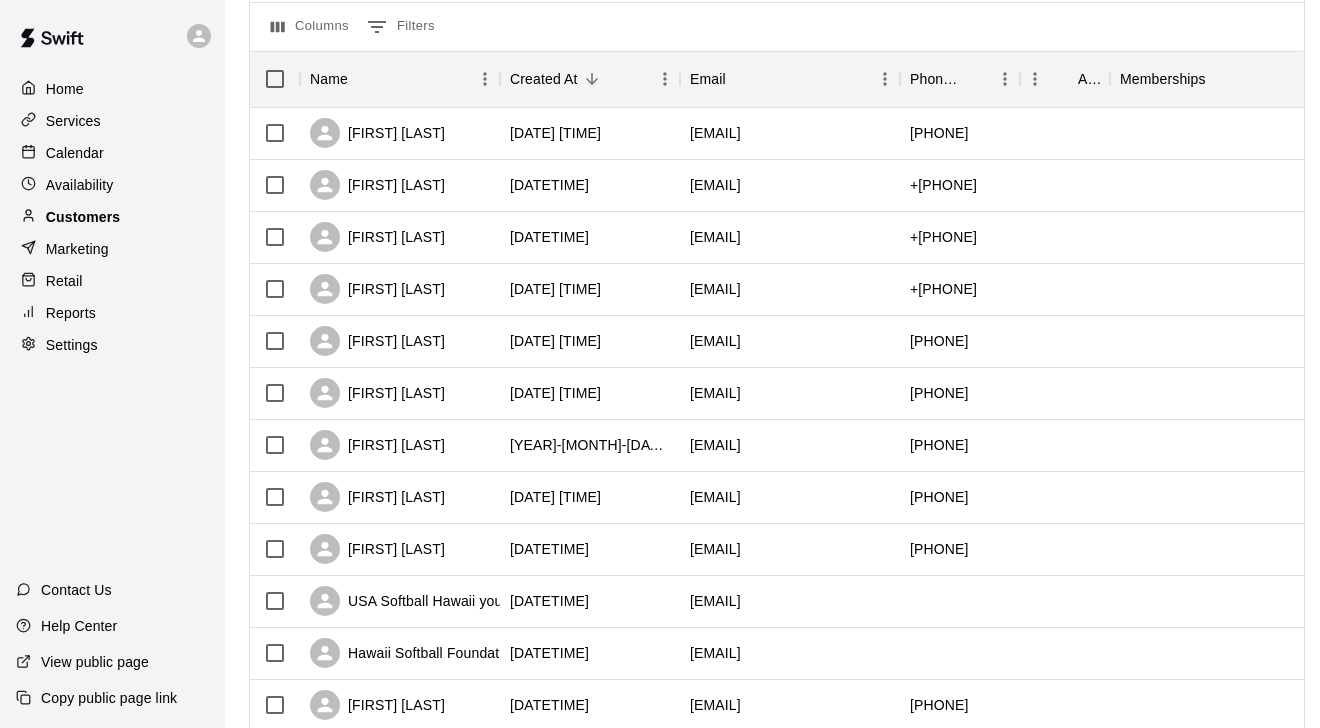 scroll, scrollTop: 0, scrollLeft: 0, axis: both 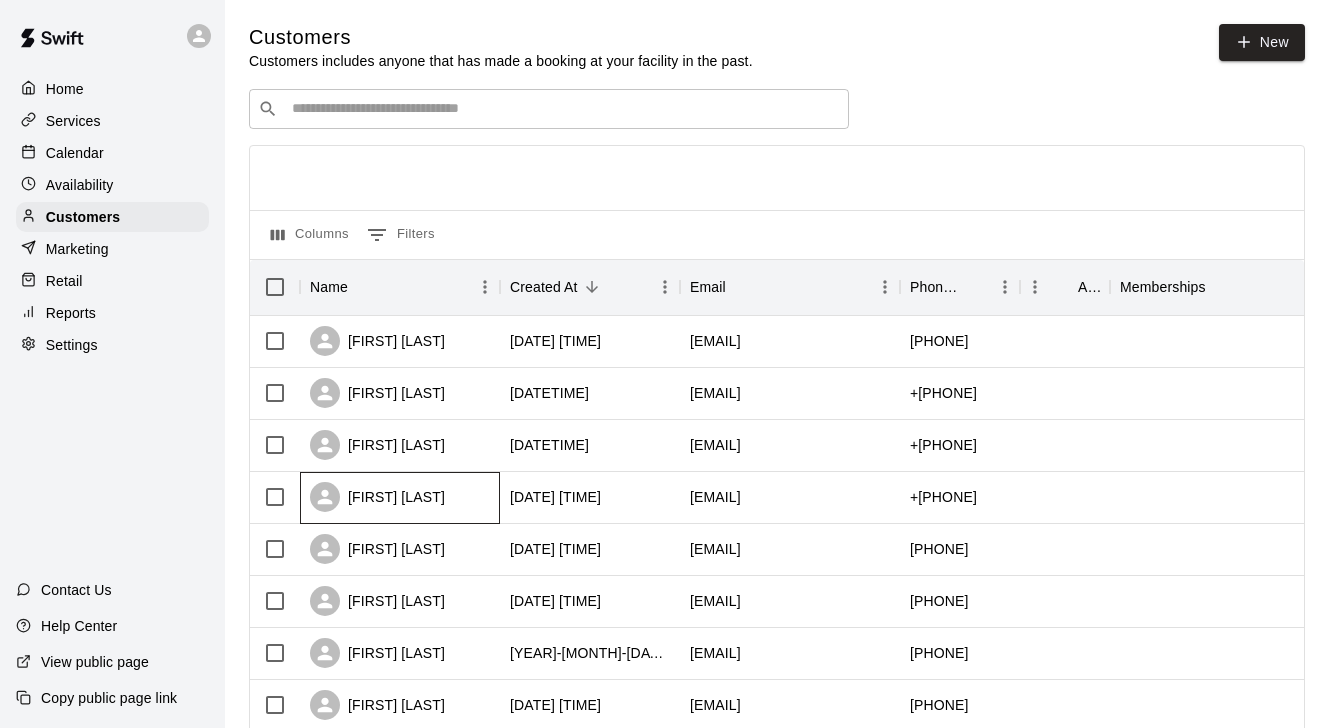 click on "[FIRST] [LAST]" at bounding box center (400, 498) 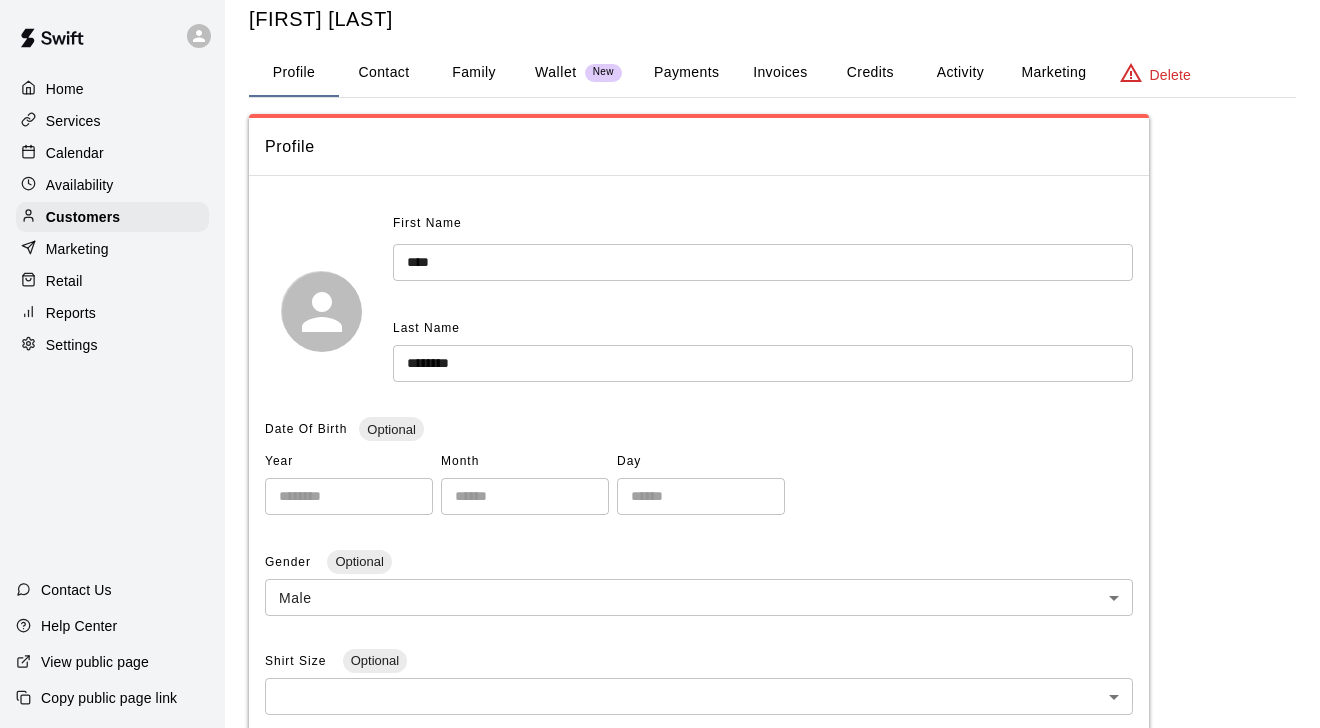 scroll, scrollTop: 14, scrollLeft: 0, axis: vertical 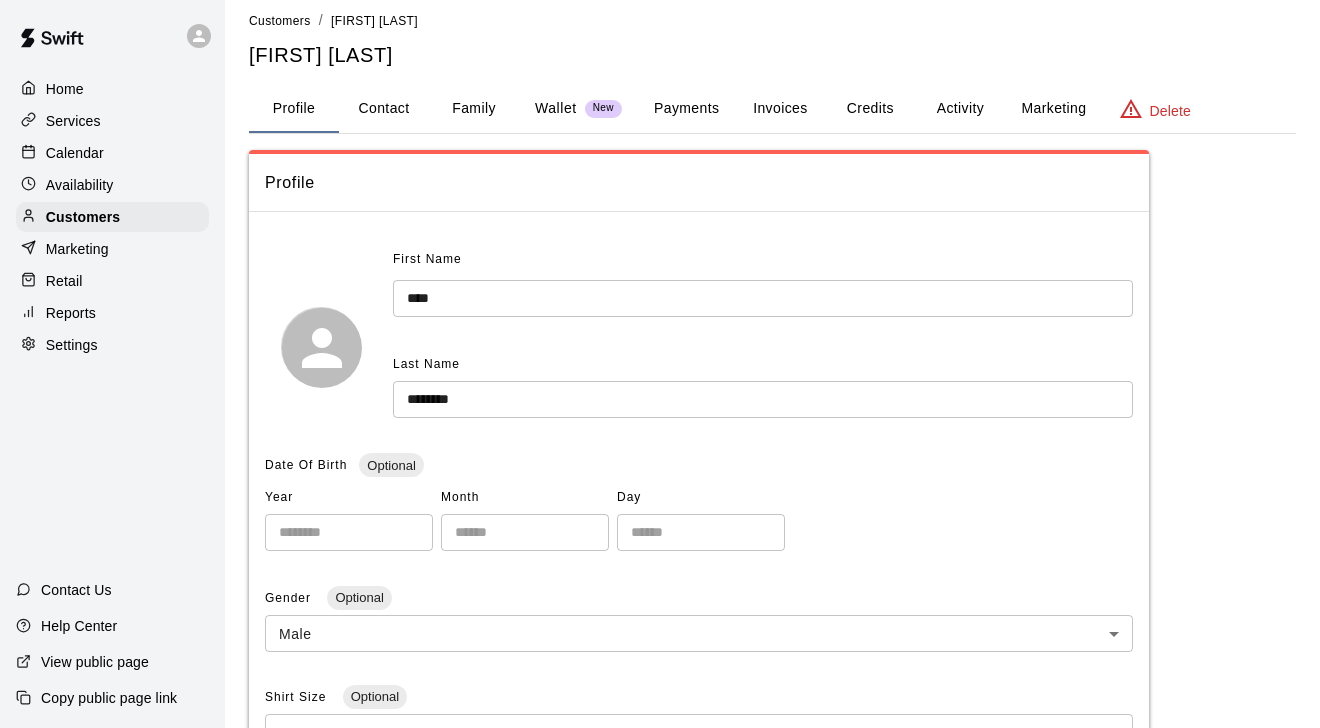 click on "Invoices" at bounding box center [780, 109] 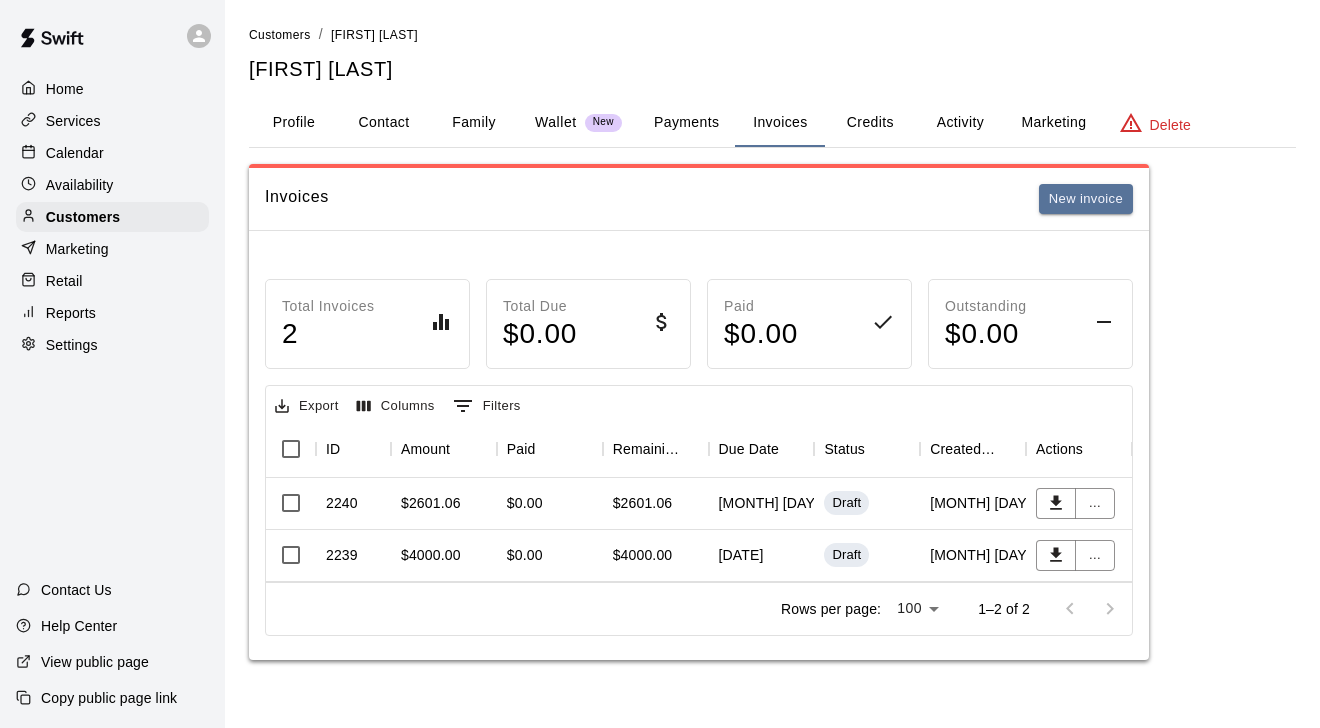 scroll, scrollTop: 0, scrollLeft: 0, axis: both 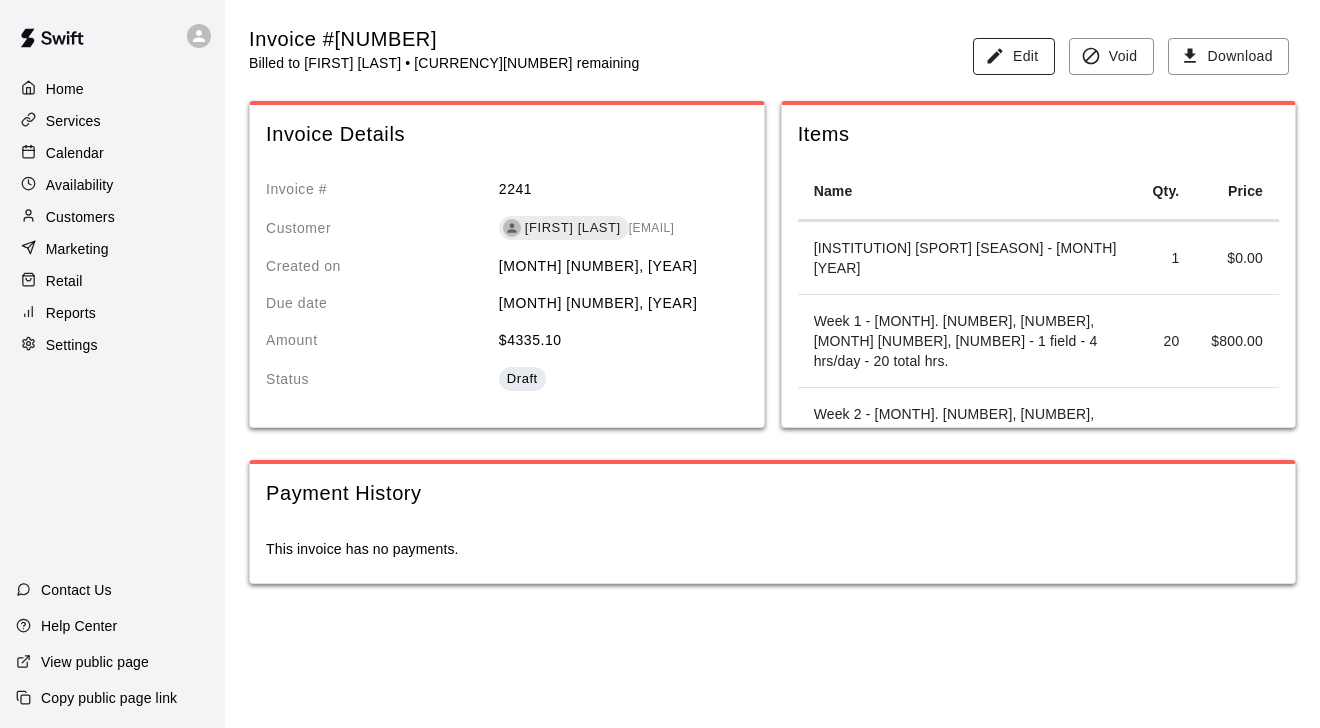 click on "Edit" at bounding box center (1014, 56) 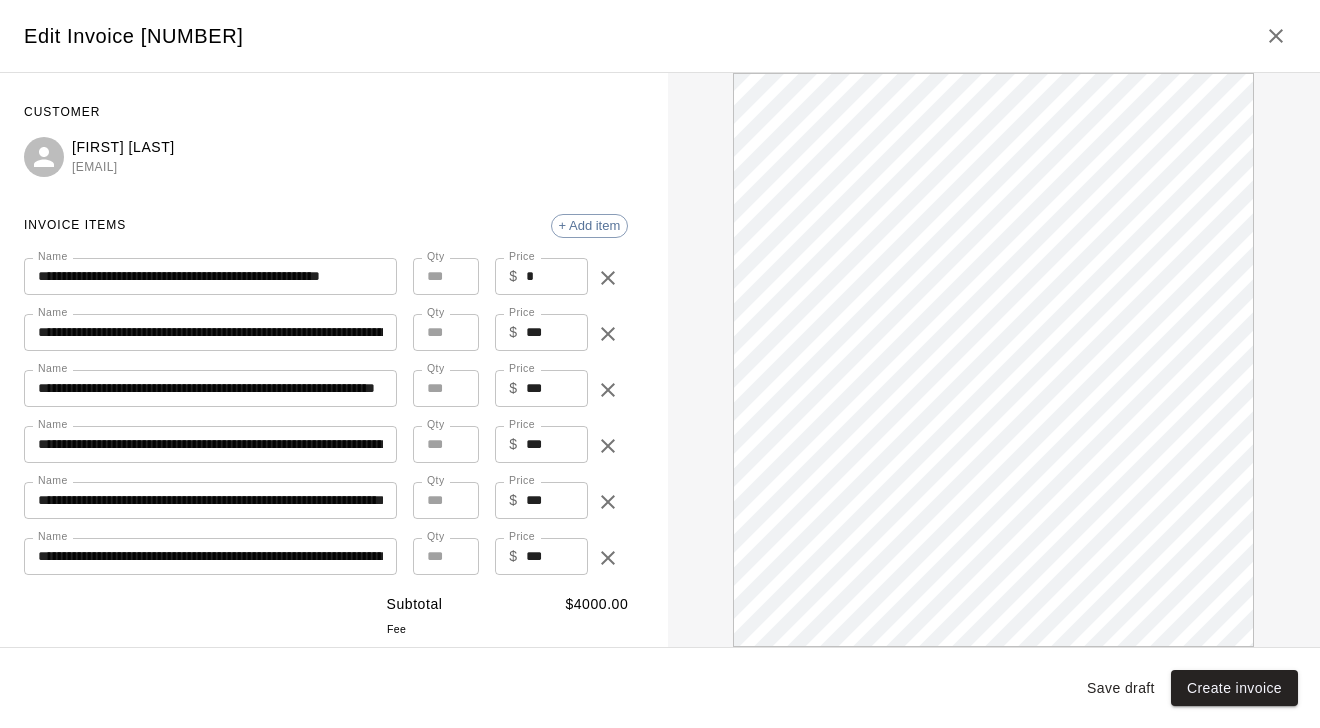 scroll, scrollTop: 0, scrollLeft: 0, axis: both 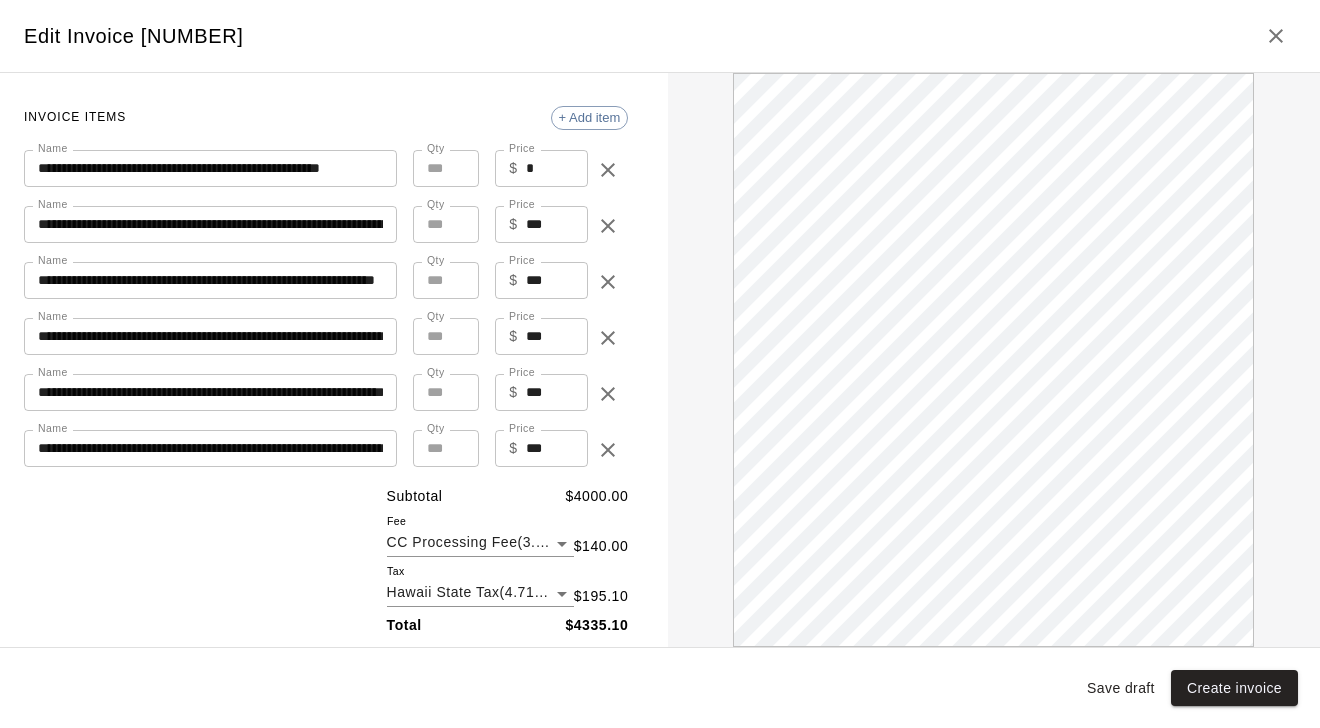 click on "**********" at bounding box center [210, 448] 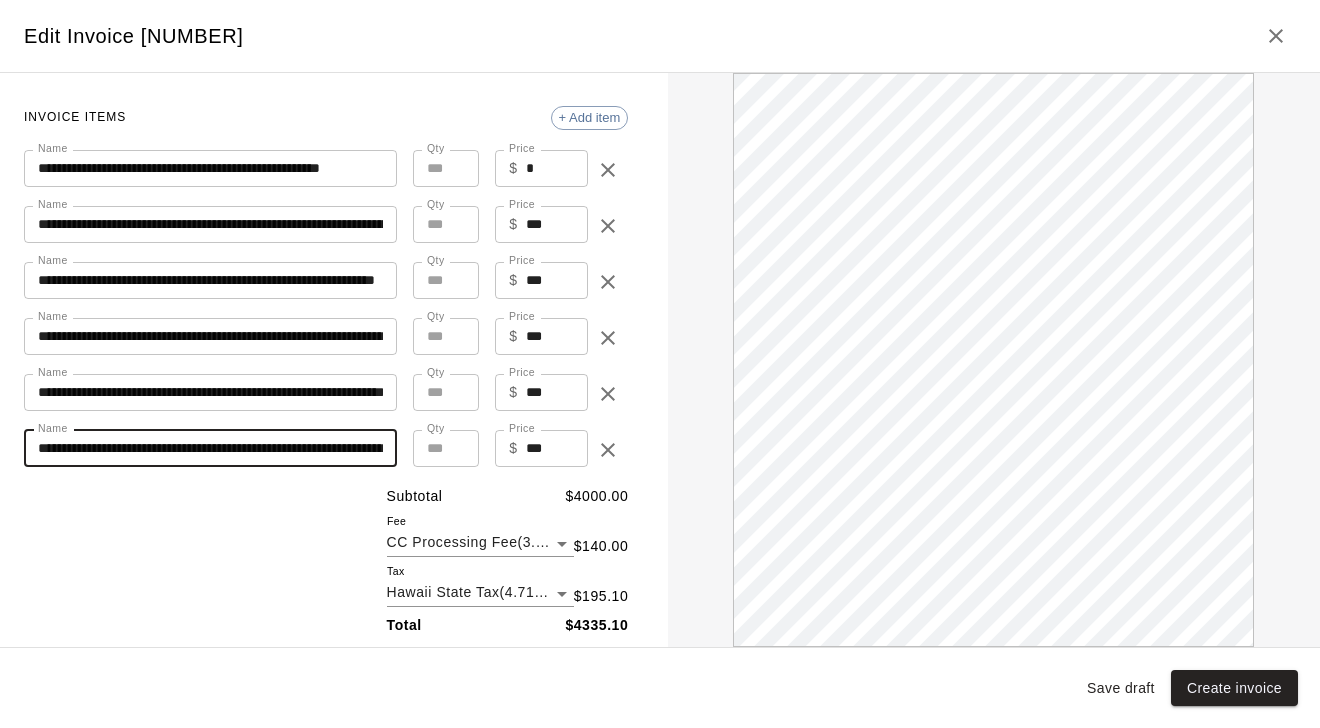click on "**********" at bounding box center [210, 448] 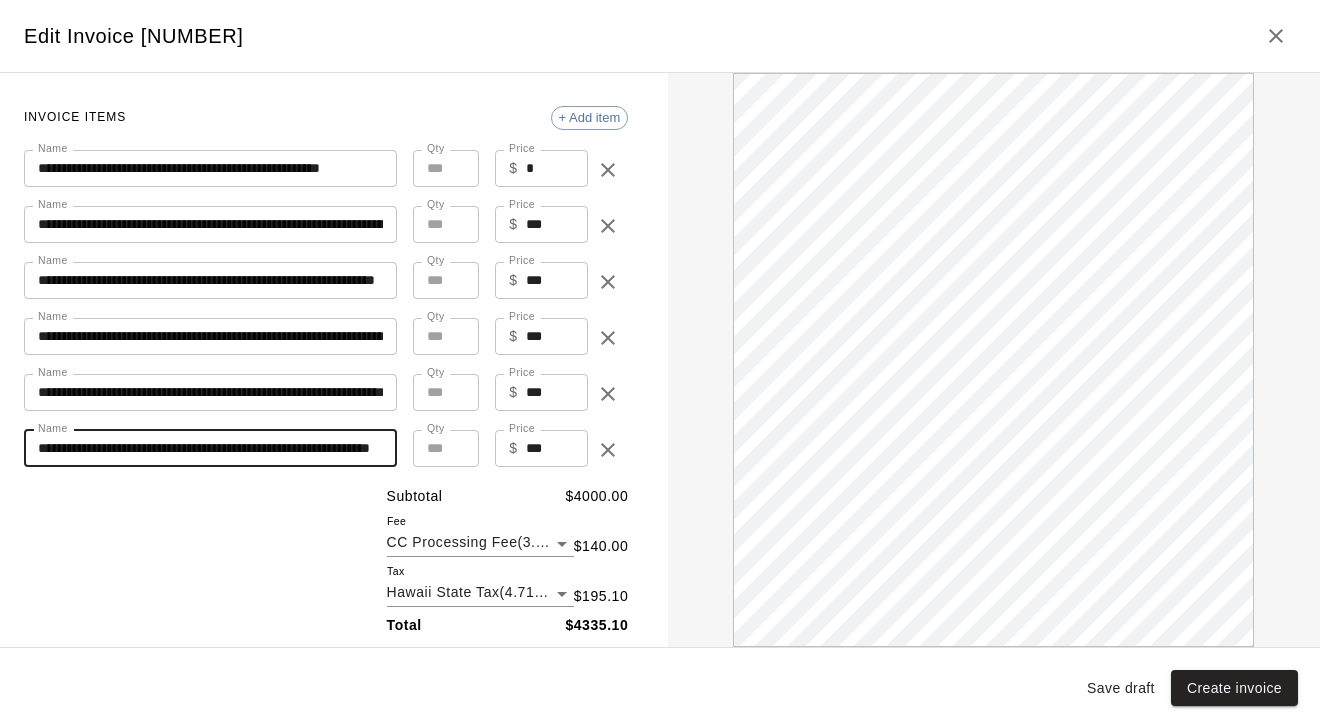 scroll, scrollTop: 0, scrollLeft: 0, axis: both 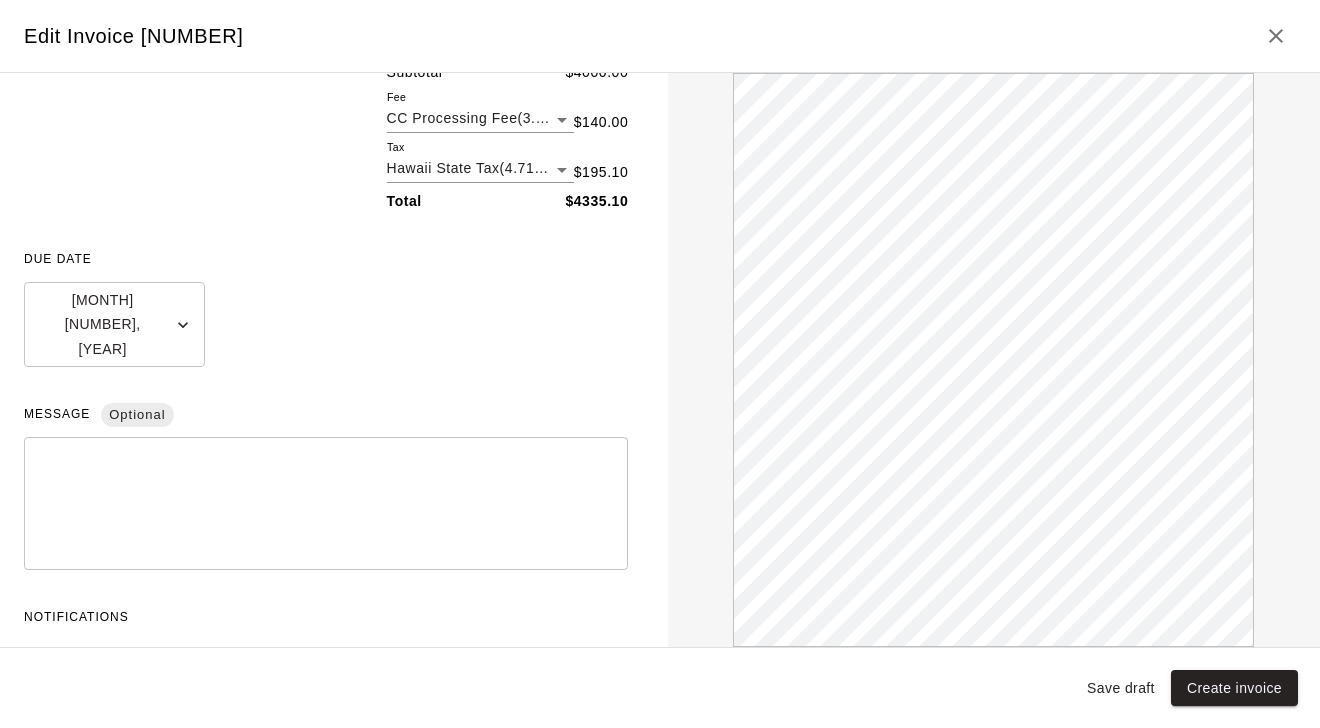 type on "**********" 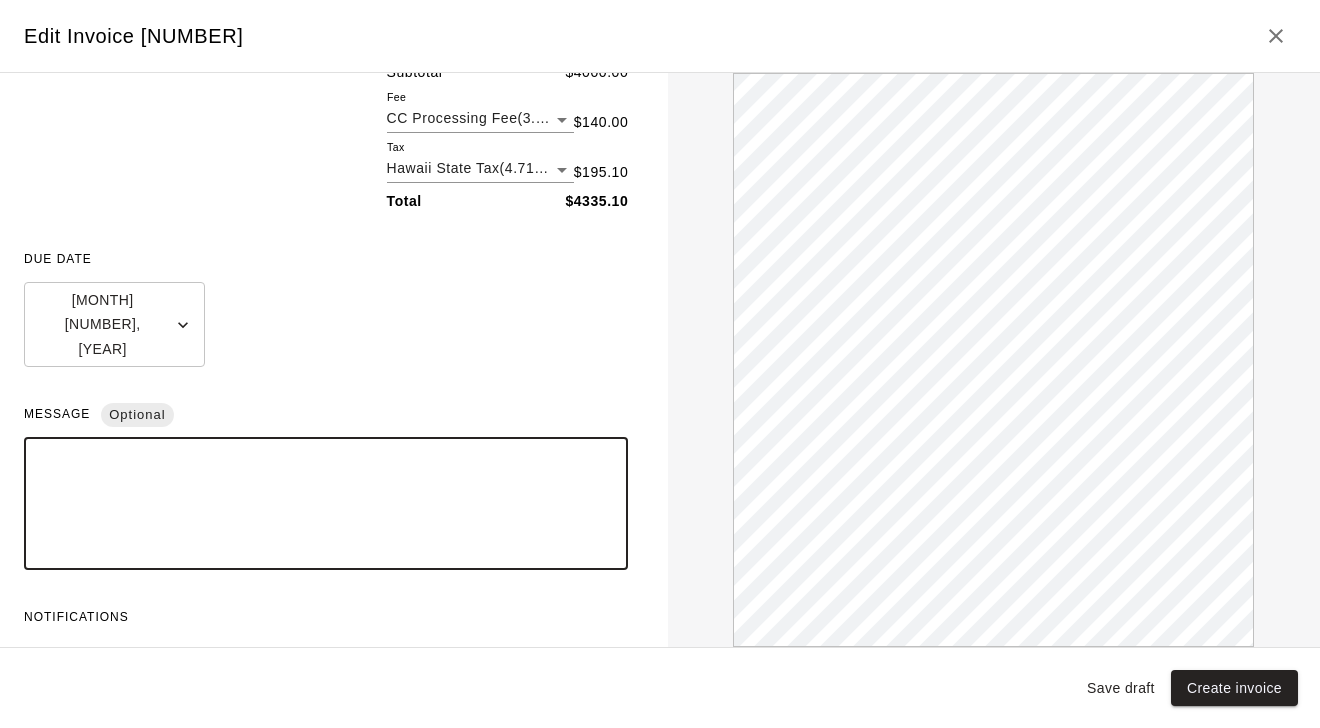 click at bounding box center (326, 504) 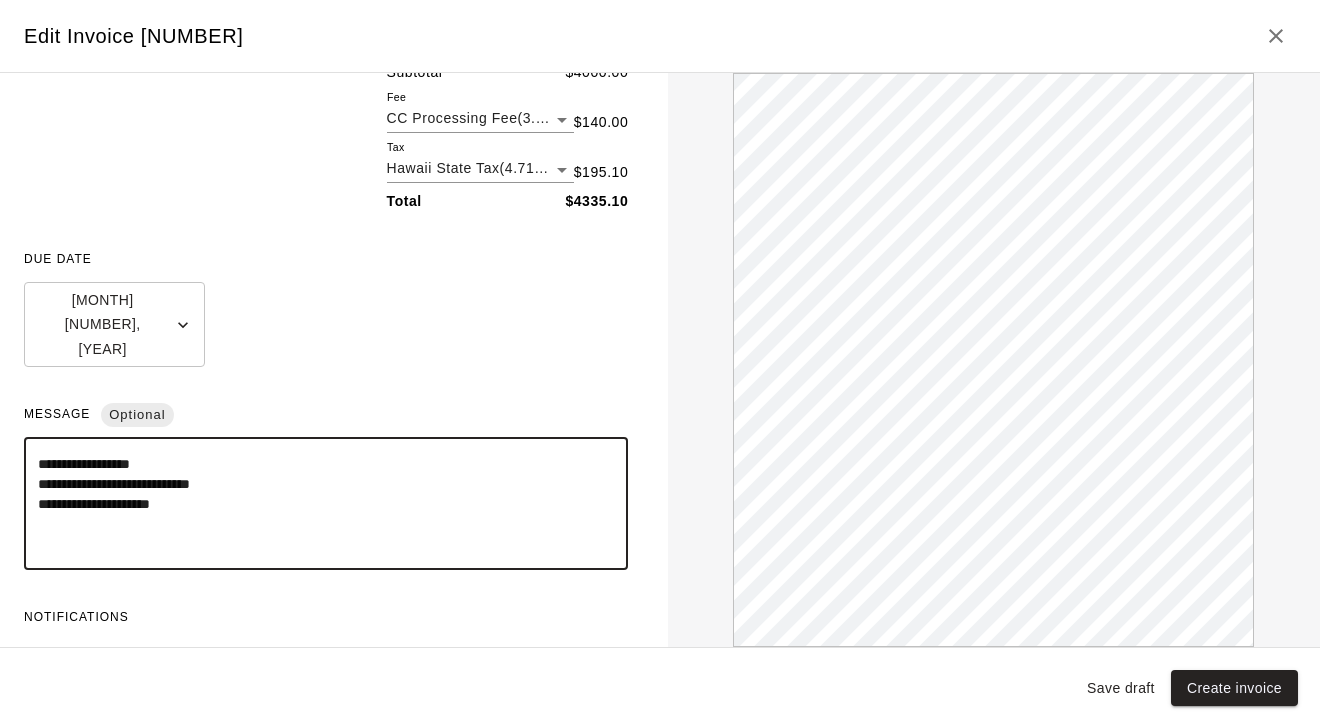 scroll, scrollTop: 0, scrollLeft: 0, axis: both 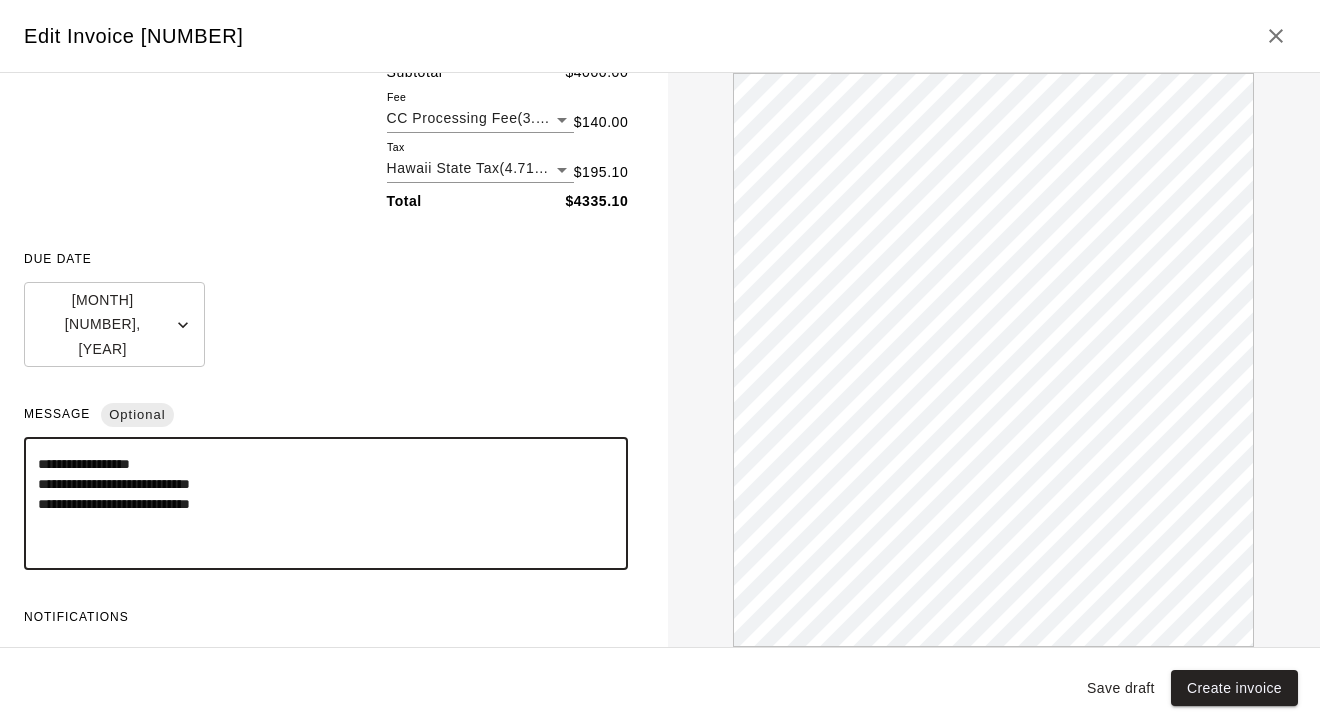 type on "**********" 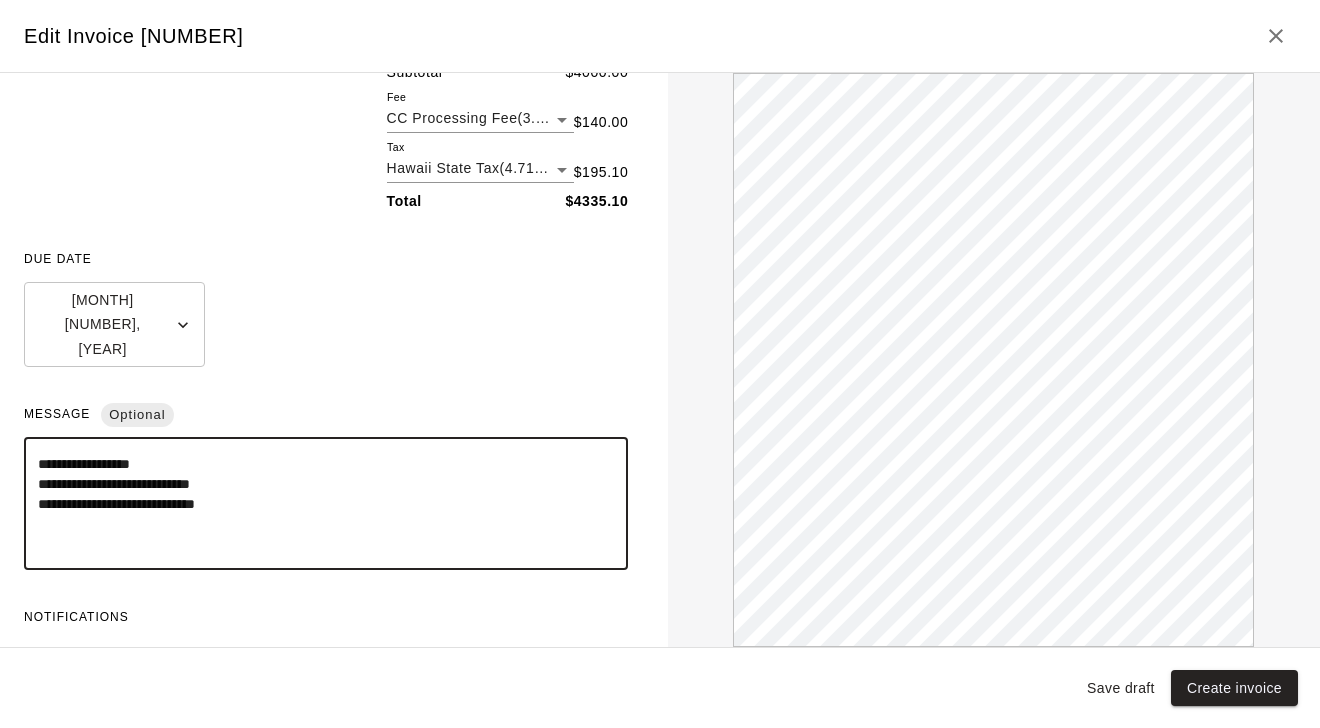 scroll, scrollTop: 0, scrollLeft: 0, axis: both 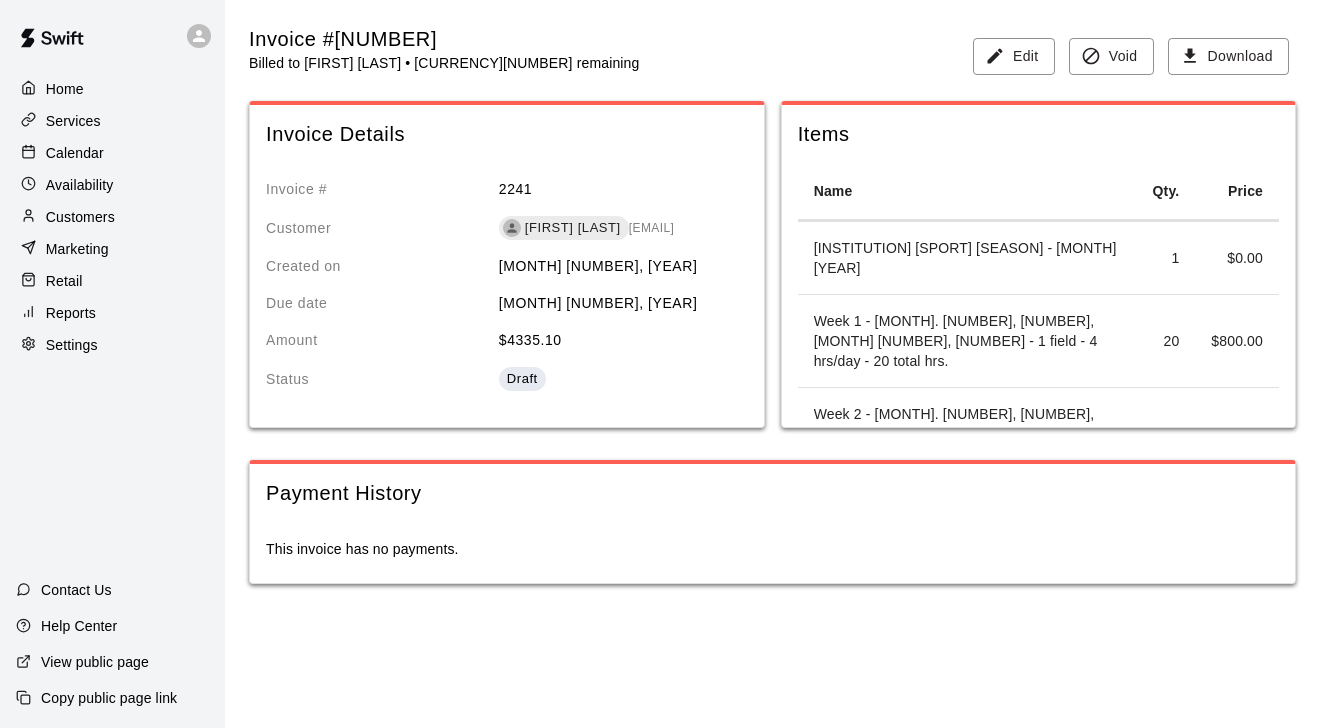 click on "Reports" at bounding box center (112, 313) 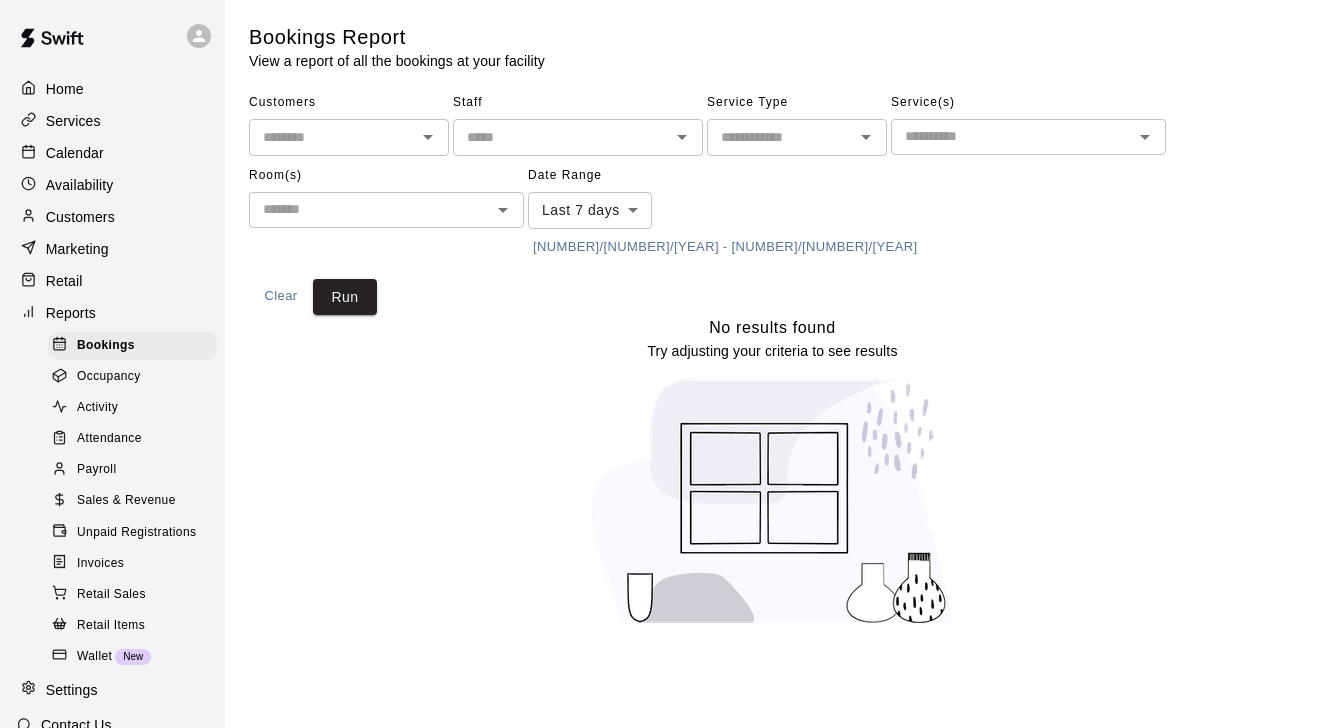 click on "Invoices" at bounding box center (132, 564) 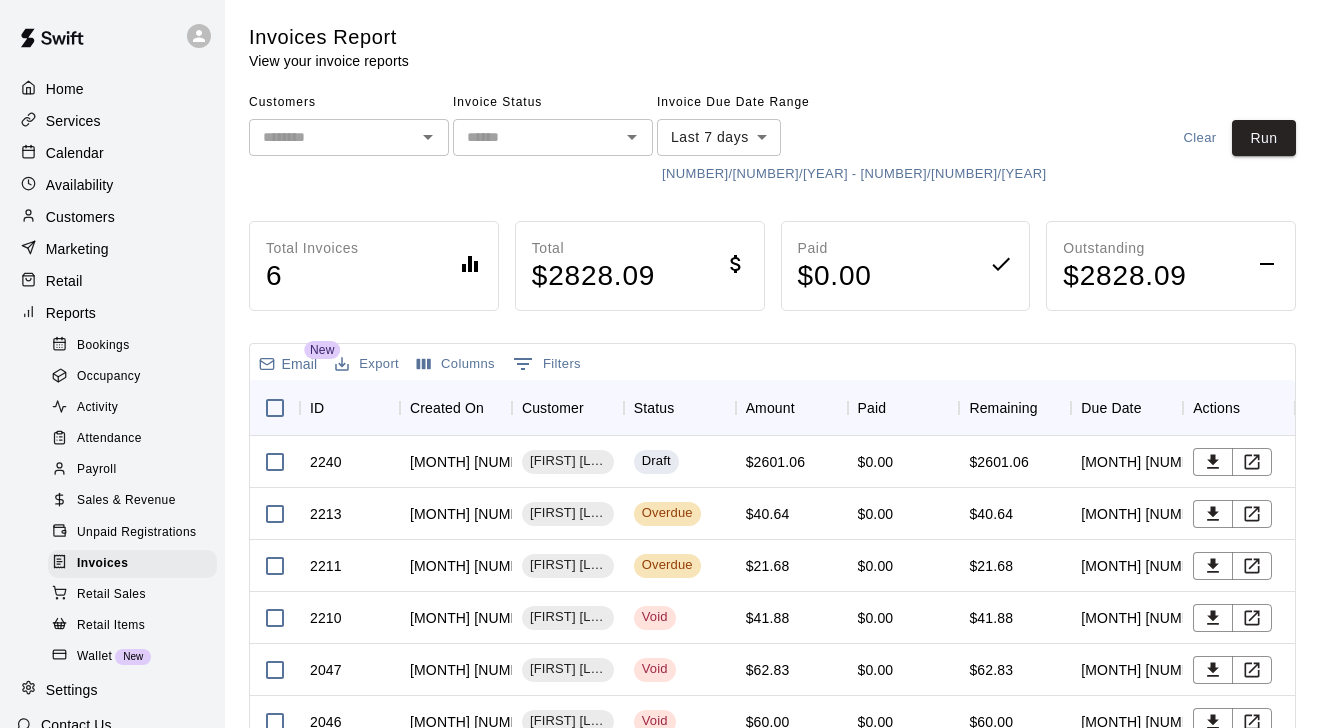 click on "7/25/2025 - 8/1/2025" at bounding box center (854, 174) 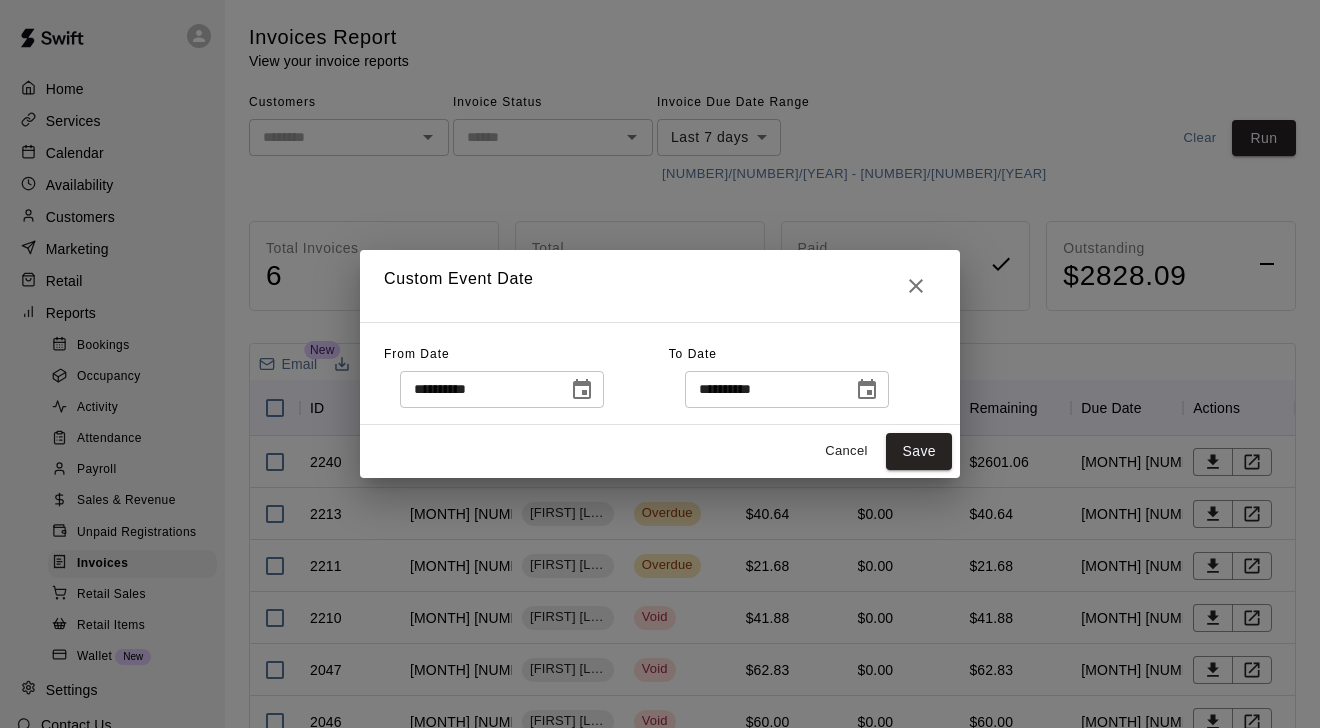 click 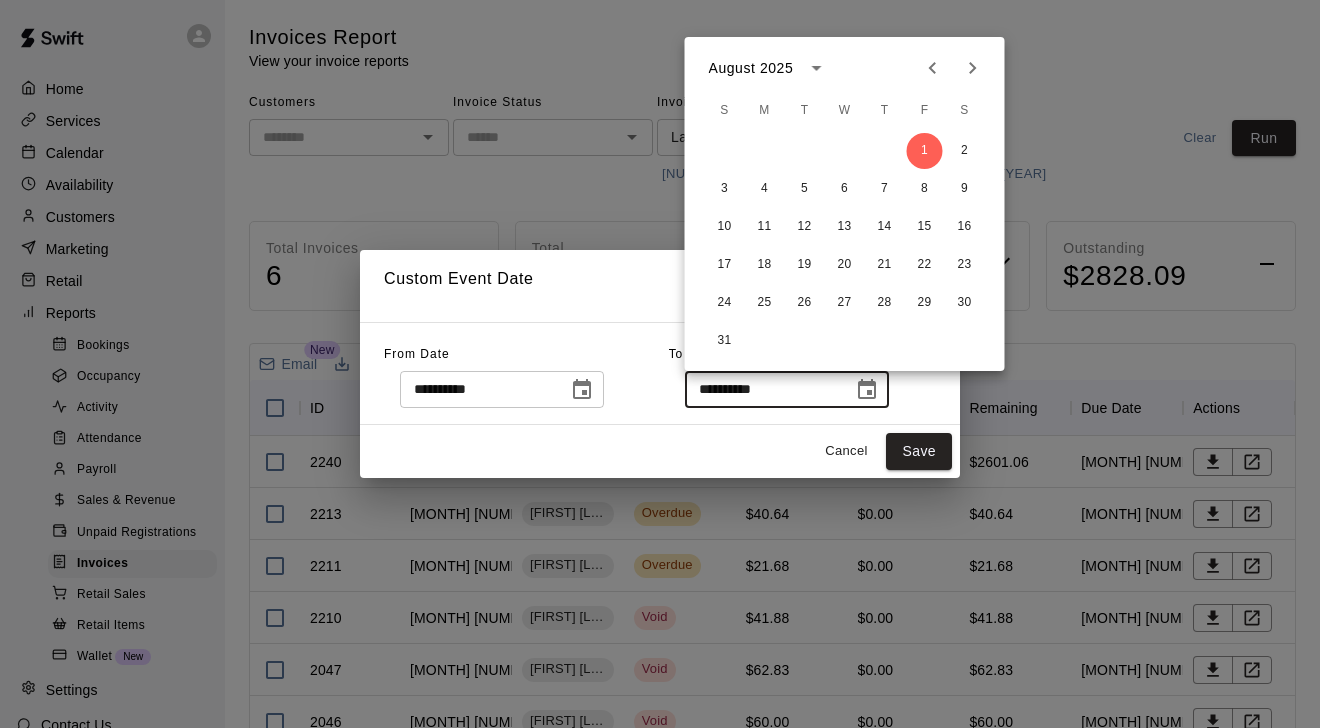 click at bounding box center [973, 68] 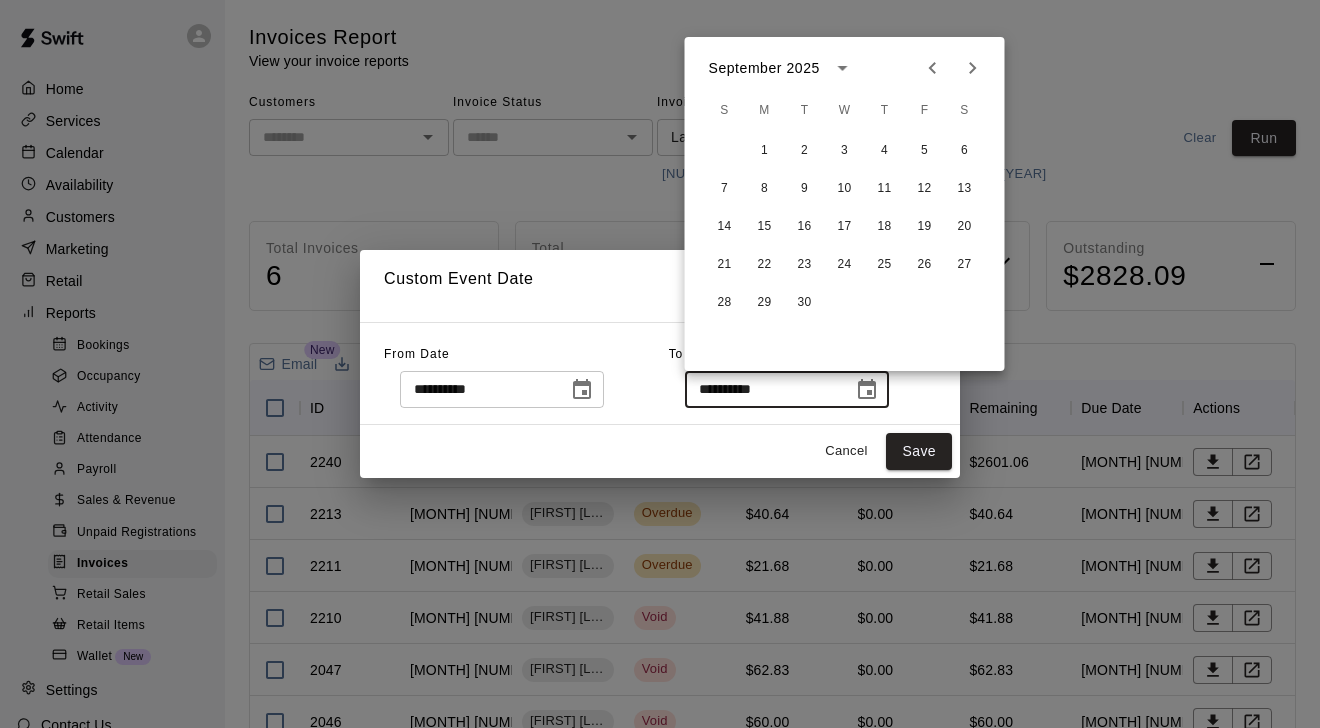 click at bounding box center (973, 68) 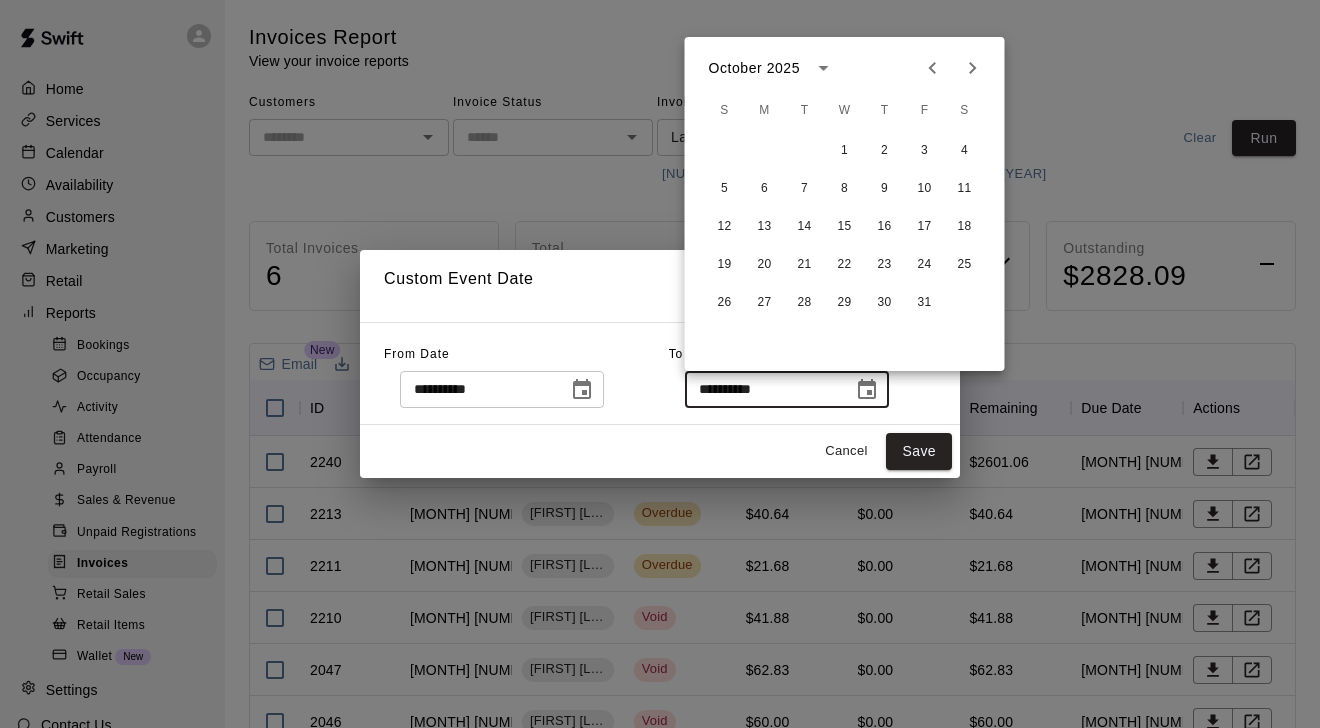 click at bounding box center [973, 68] 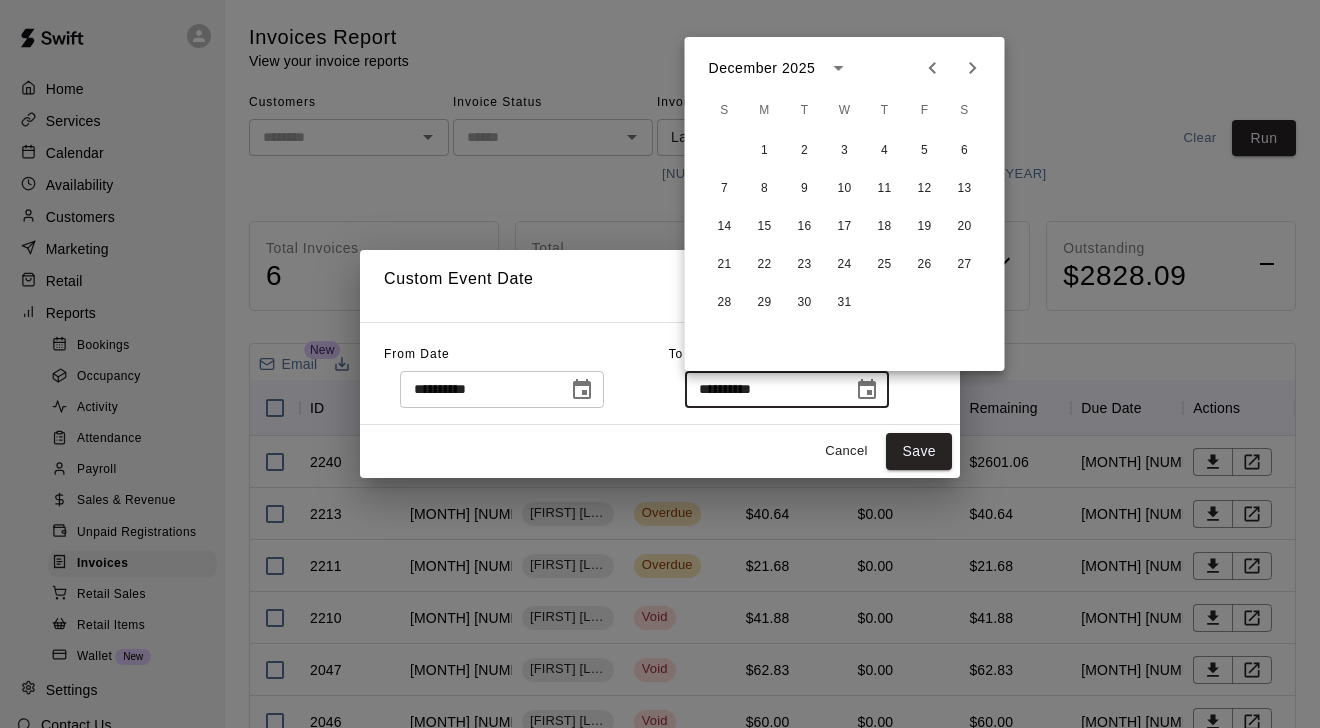 click at bounding box center (973, 68) 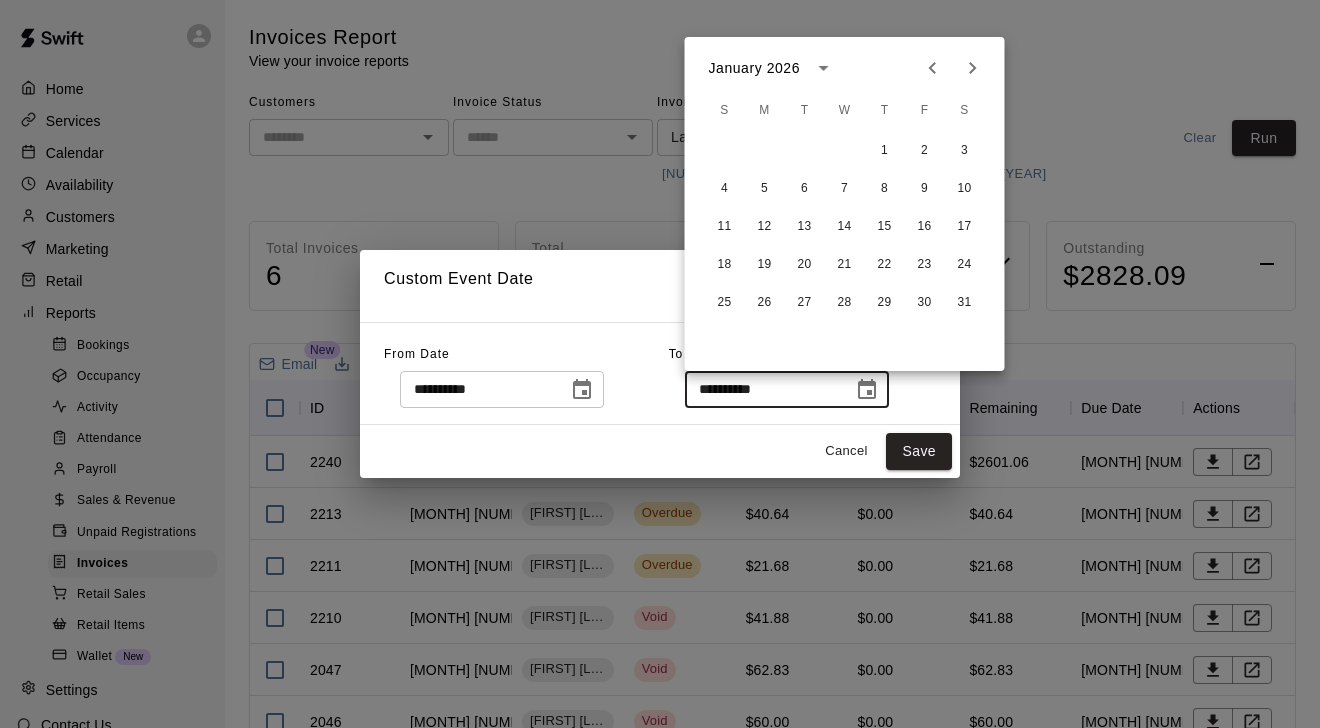 click 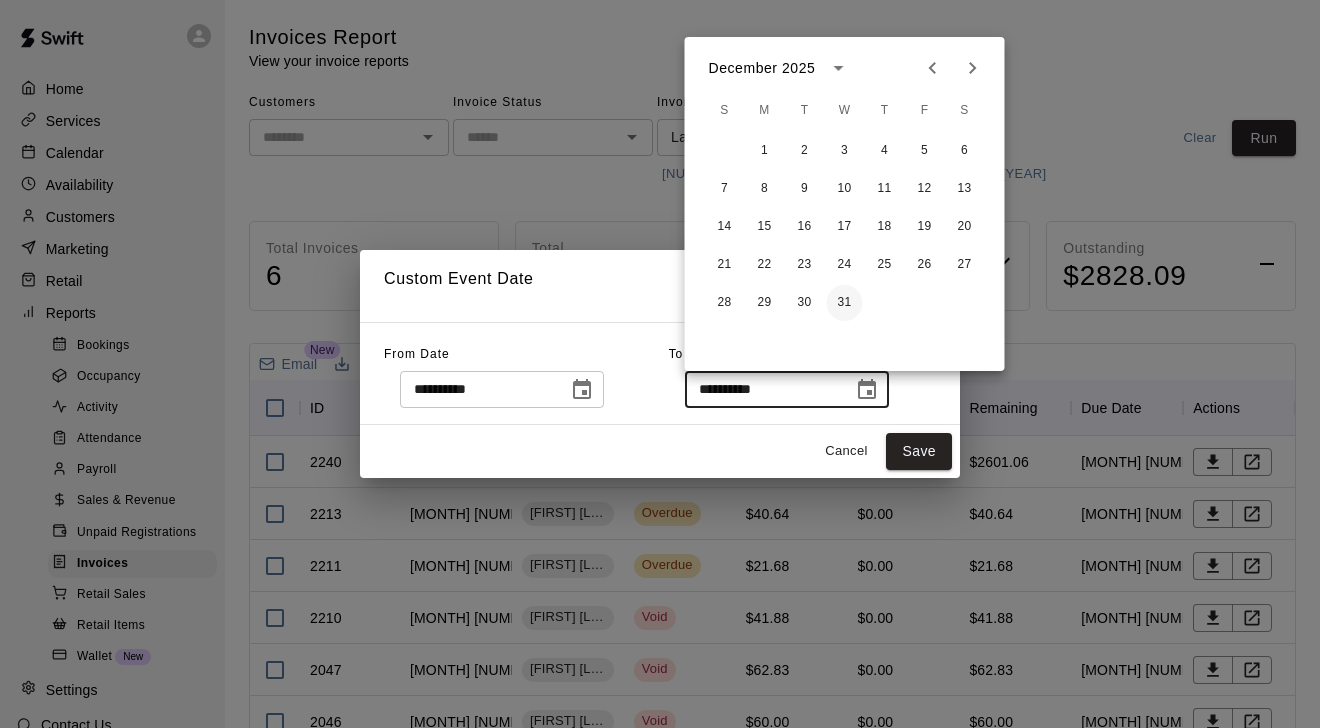 click on "31" at bounding box center [845, 303] 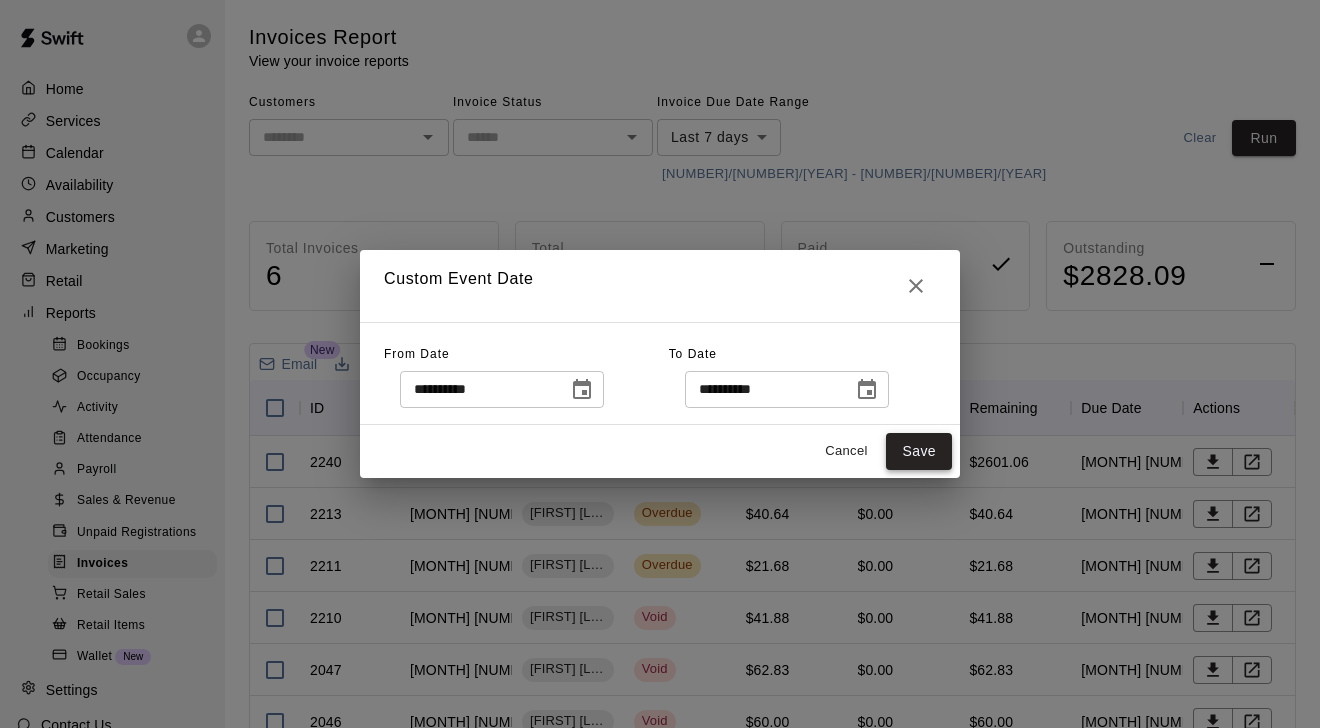 click on "Save" at bounding box center [919, 451] 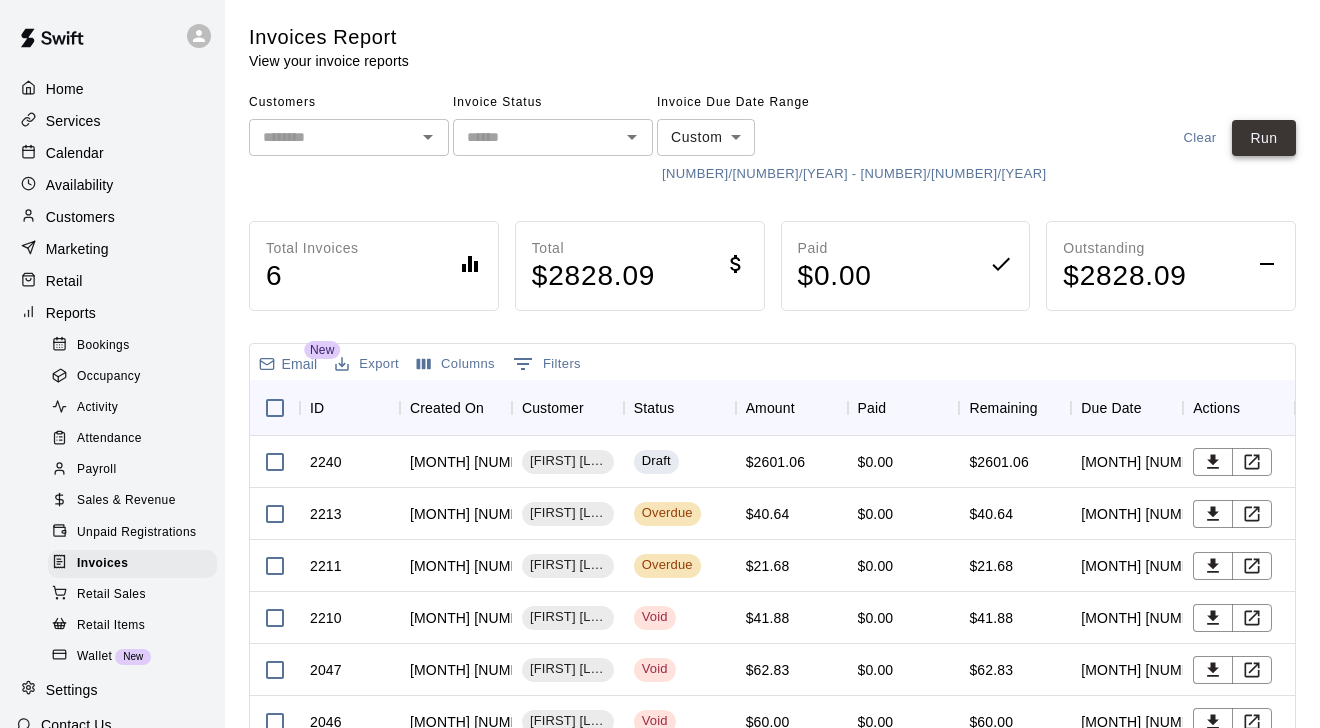 click on "Run" at bounding box center [1264, 138] 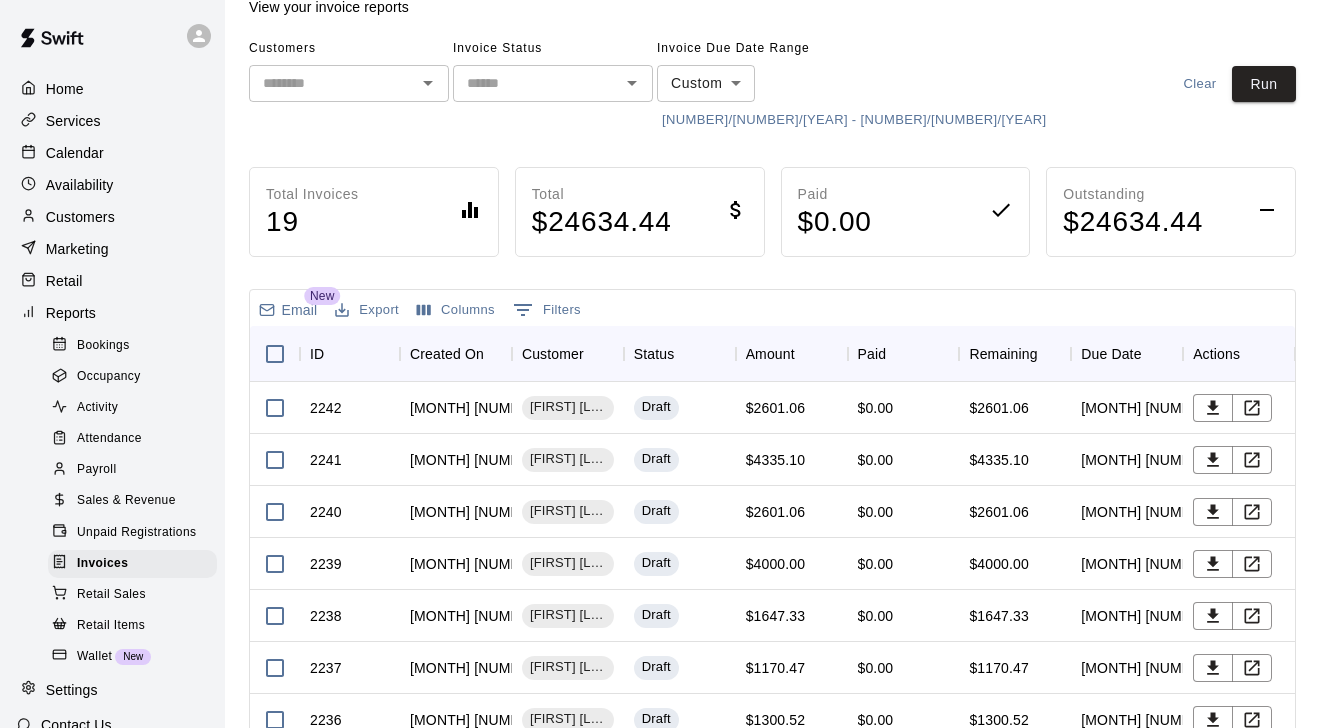scroll, scrollTop: 58, scrollLeft: 0, axis: vertical 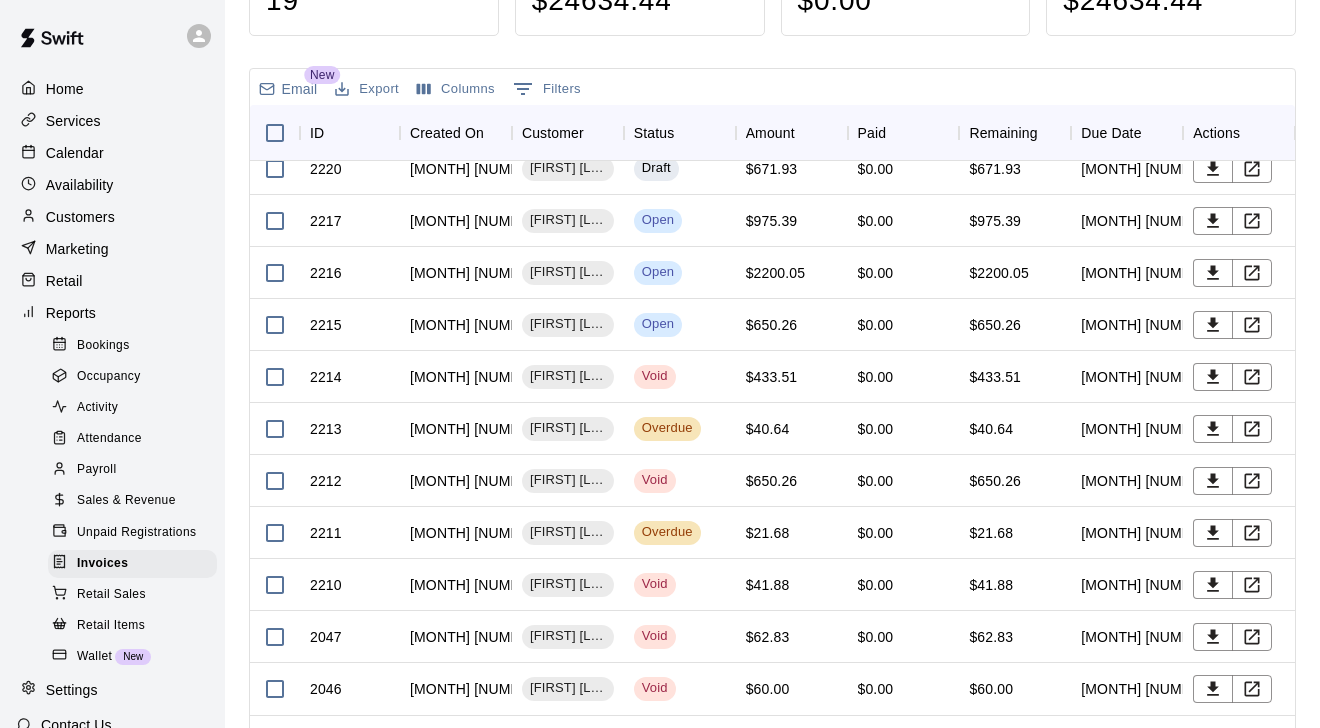 click on "Calendar" at bounding box center (112, 153) 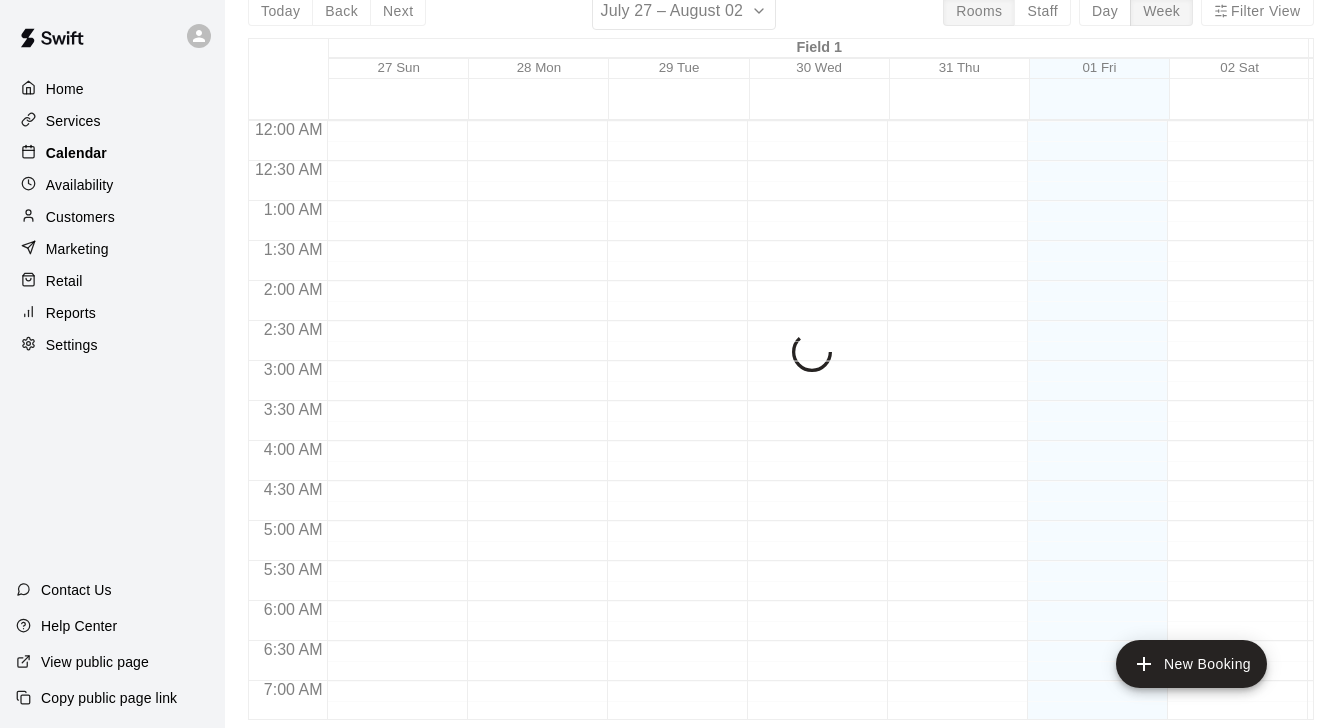 scroll, scrollTop: 0, scrollLeft: 0, axis: both 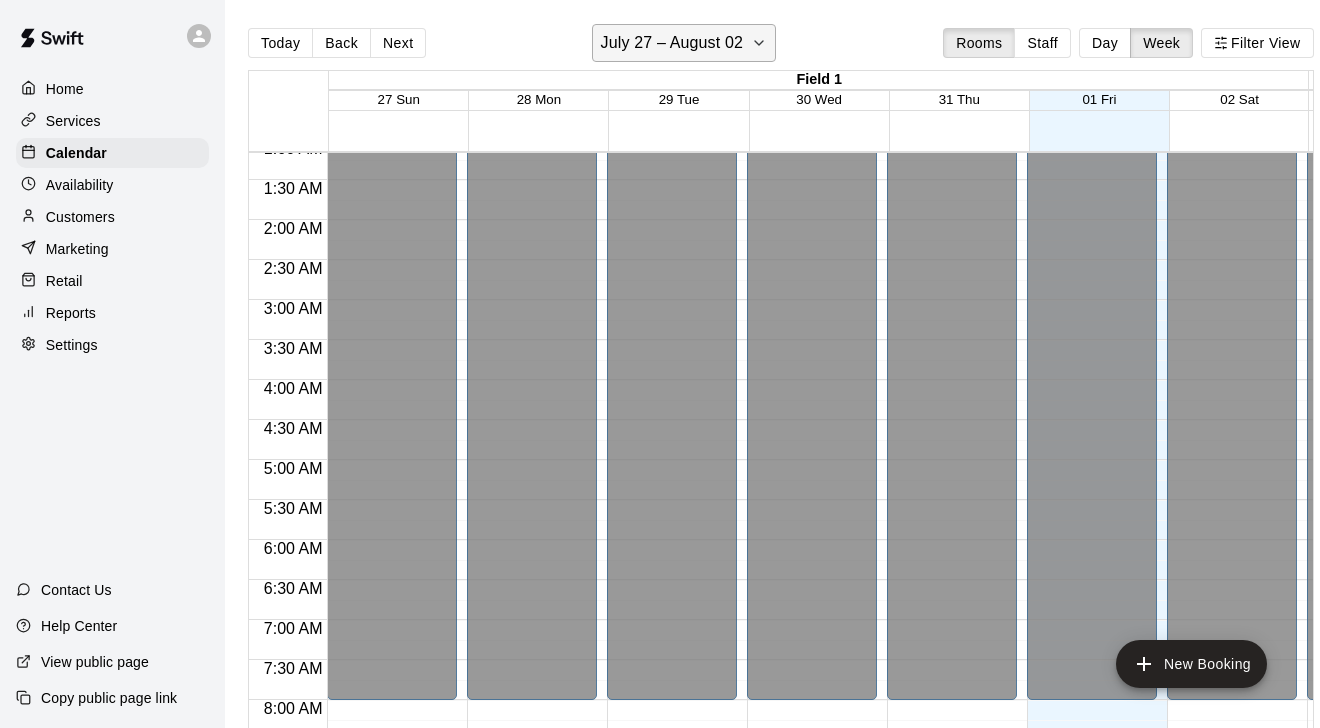 click on "July 27 – August 02" at bounding box center [672, 43] 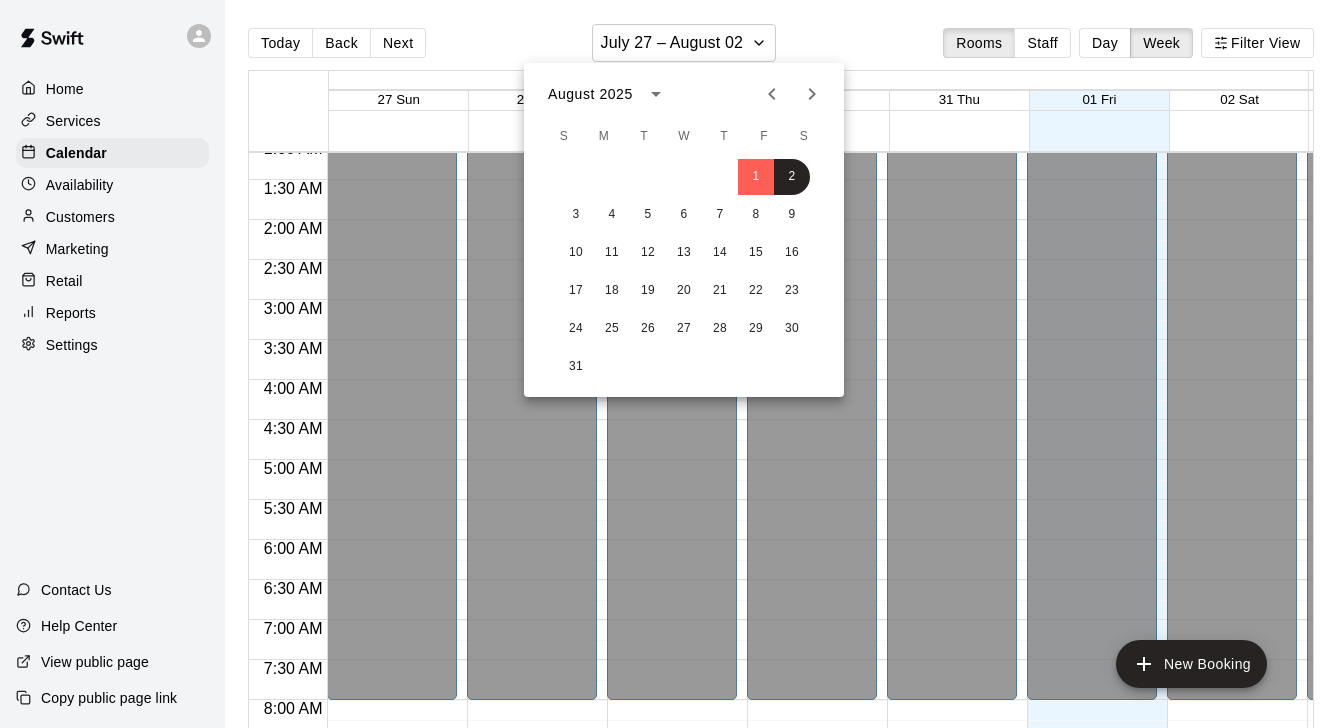 click at bounding box center (660, 364) 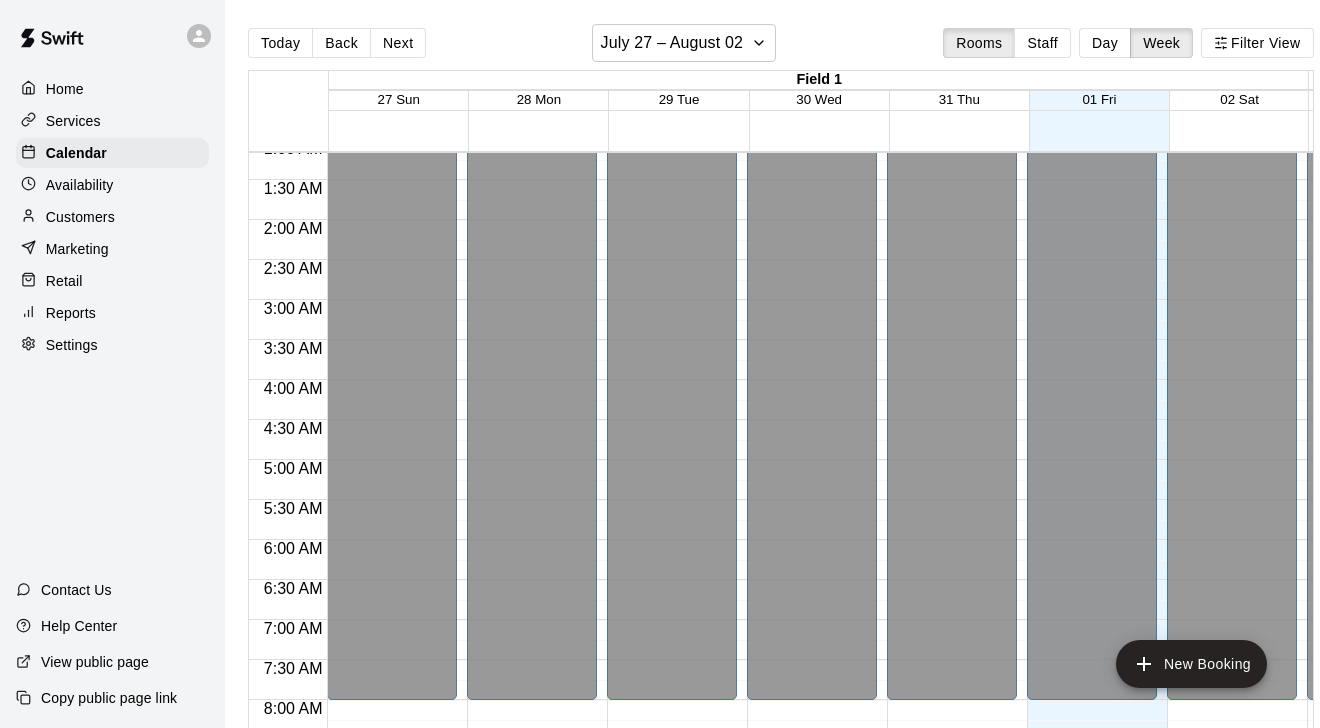 click on "Next" at bounding box center (398, 43) 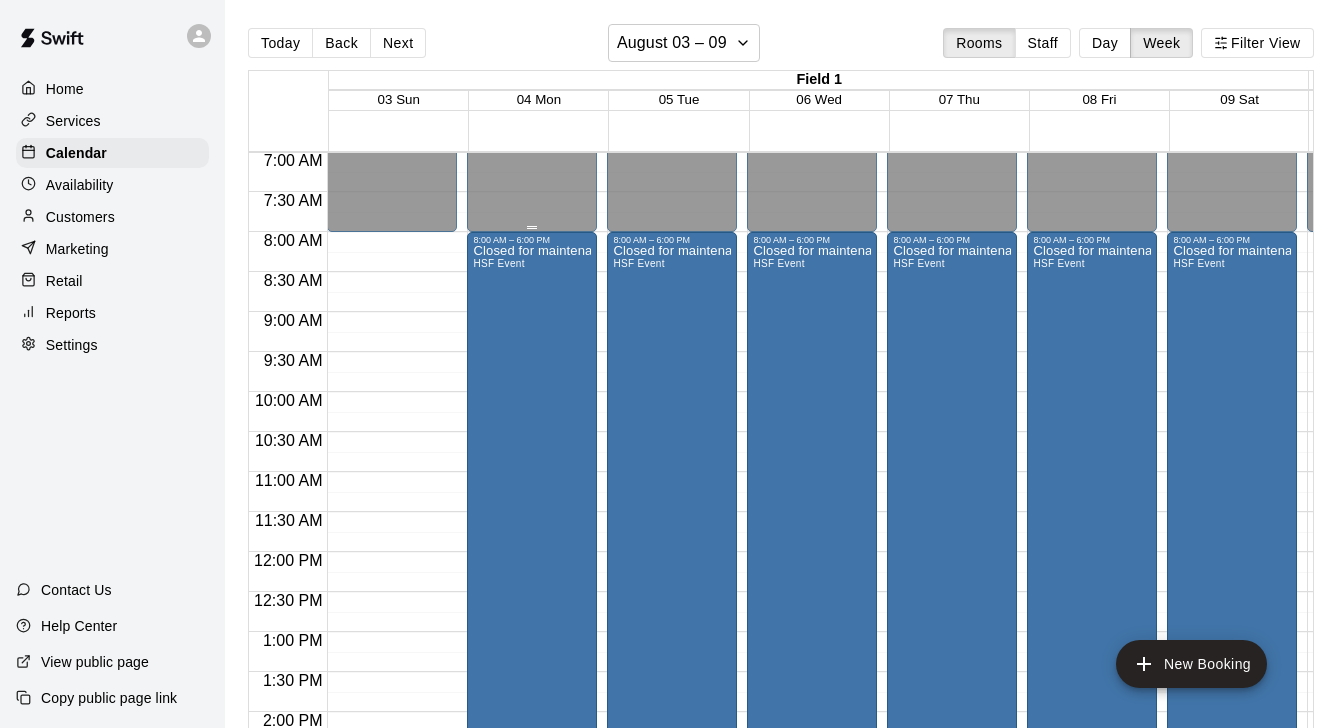 scroll, scrollTop: 615, scrollLeft: 0, axis: vertical 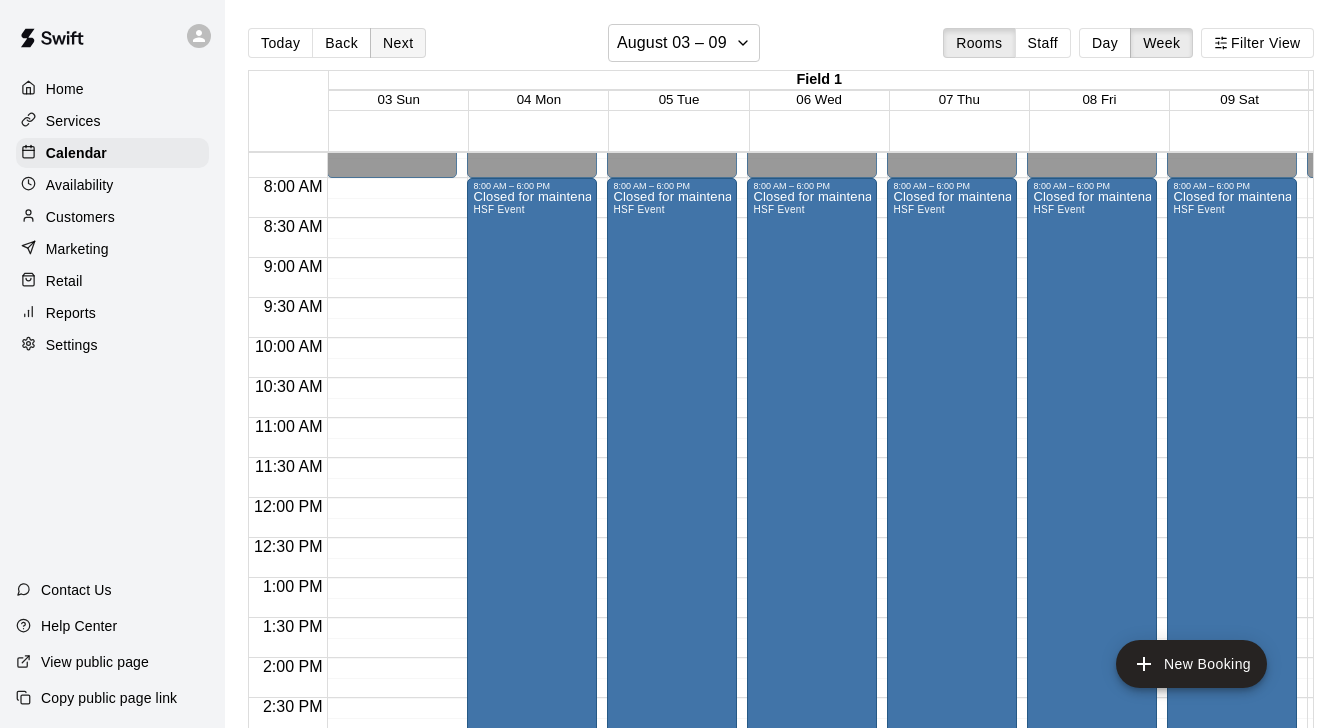 click on "Next" at bounding box center (398, 43) 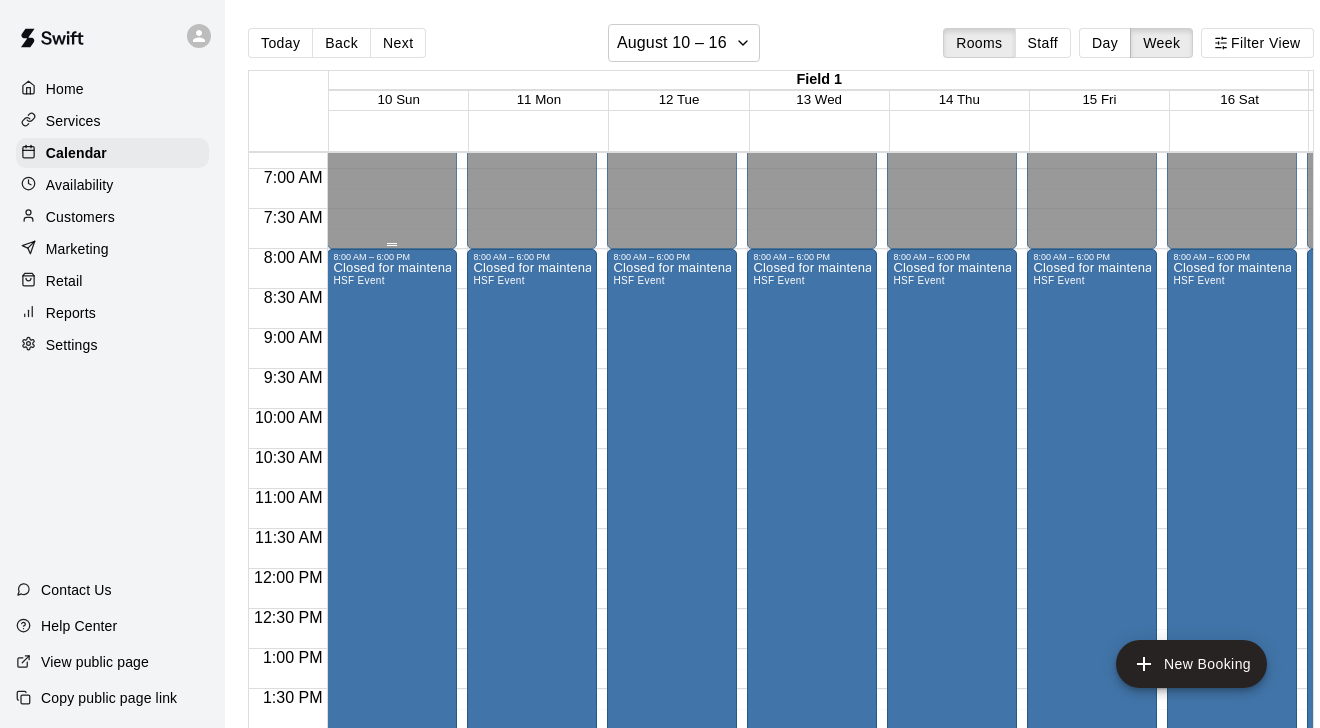 scroll, scrollTop: 543, scrollLeft: 0, axis: vertical 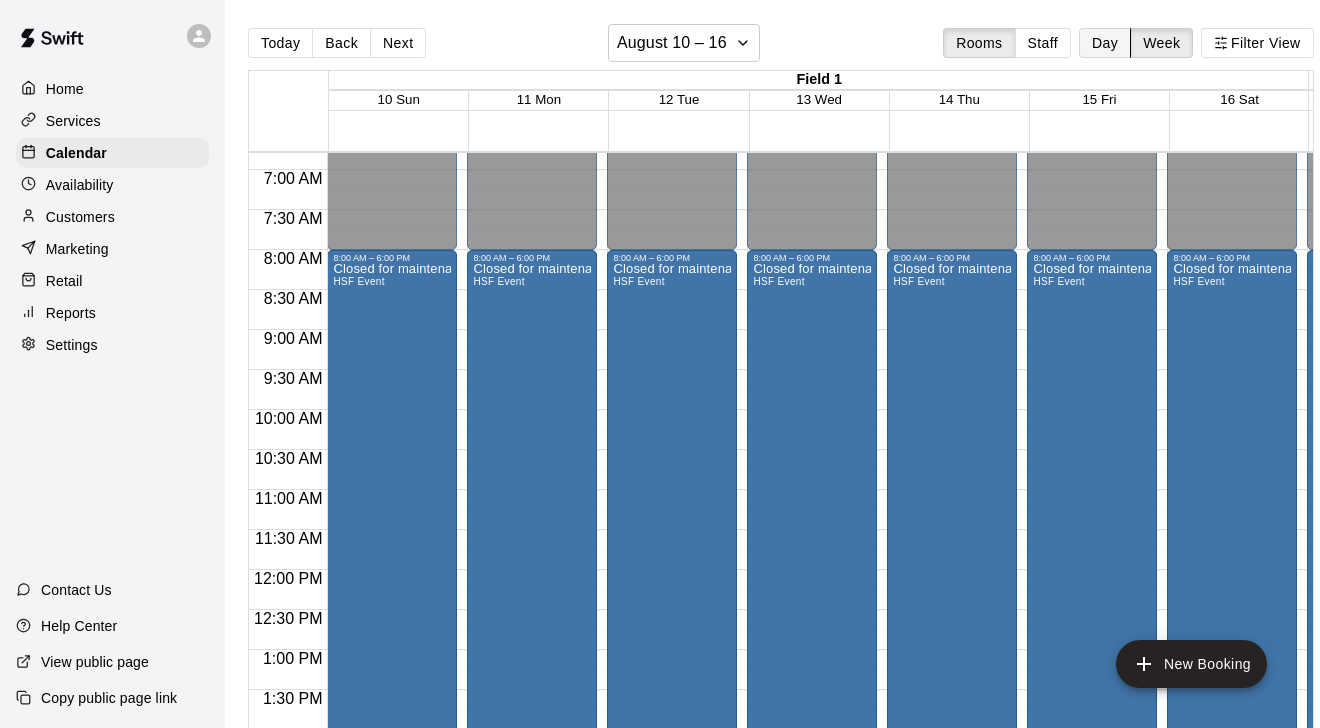 click on "Day" at bounding box center (1105, 43) 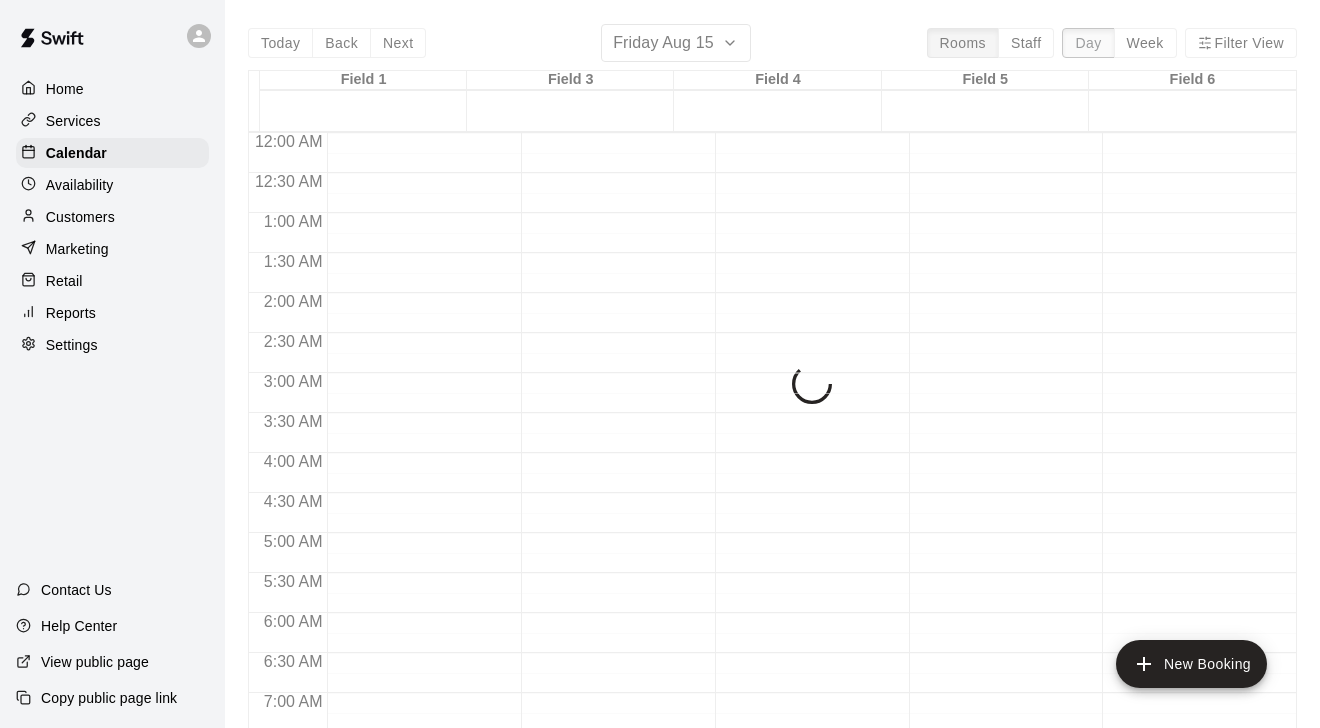 scroll, scrollTop: 872, scrollLeft: 0, axis: vertical 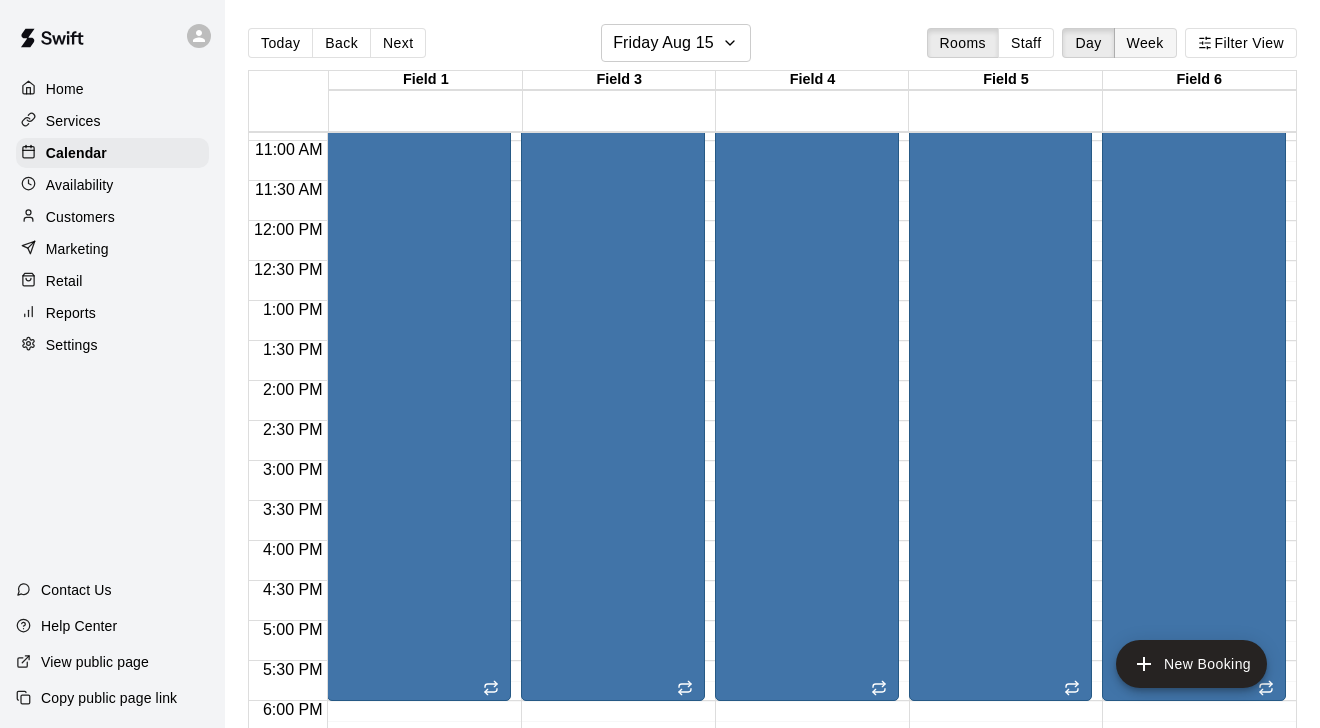 click on "Week" at bounding box center [1145, 43] 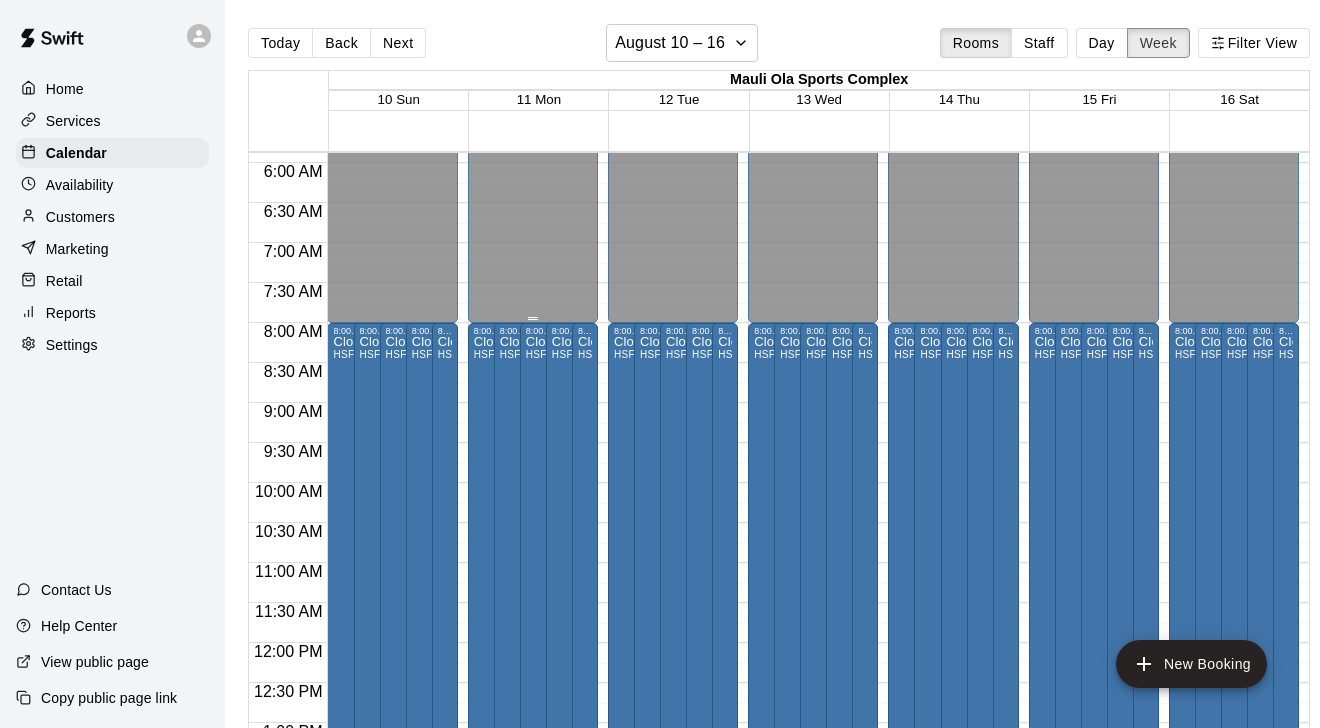 scroll, scrollTop: 474, scrollLeft: 0, axis: vertical 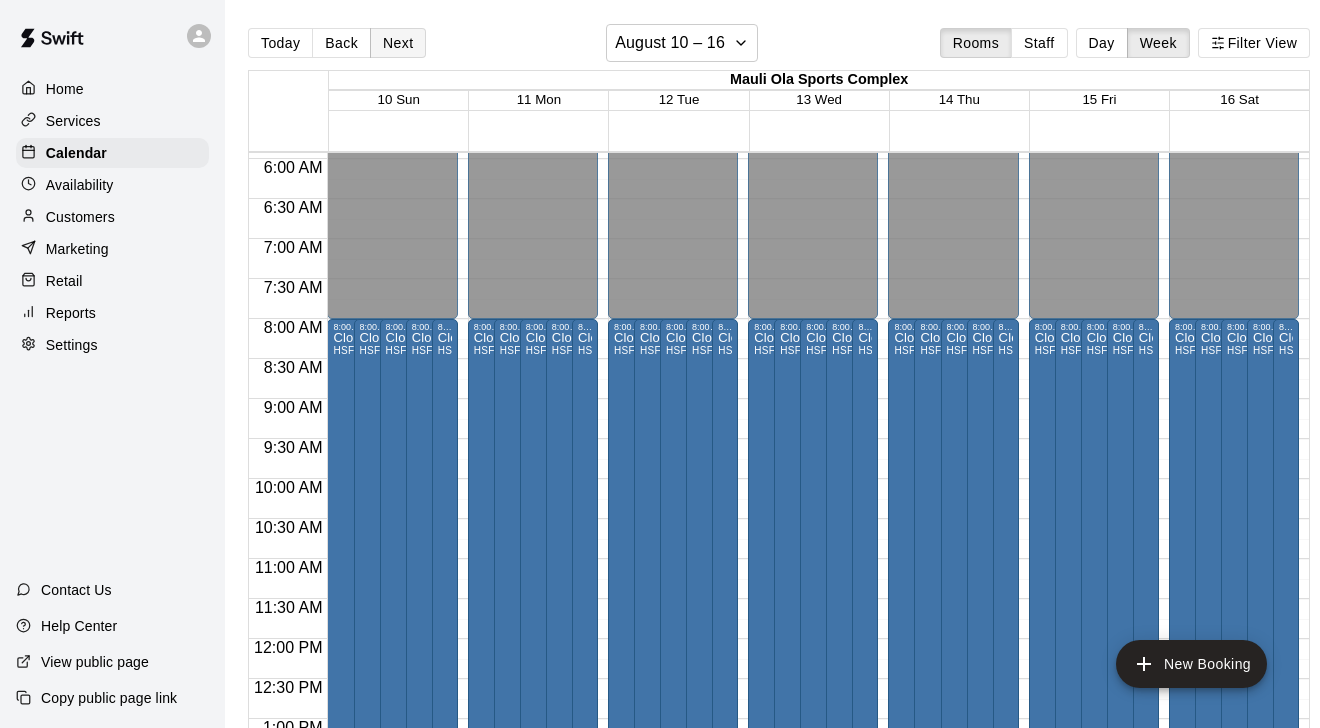 click on "Next" at bounding box center (398, 43) 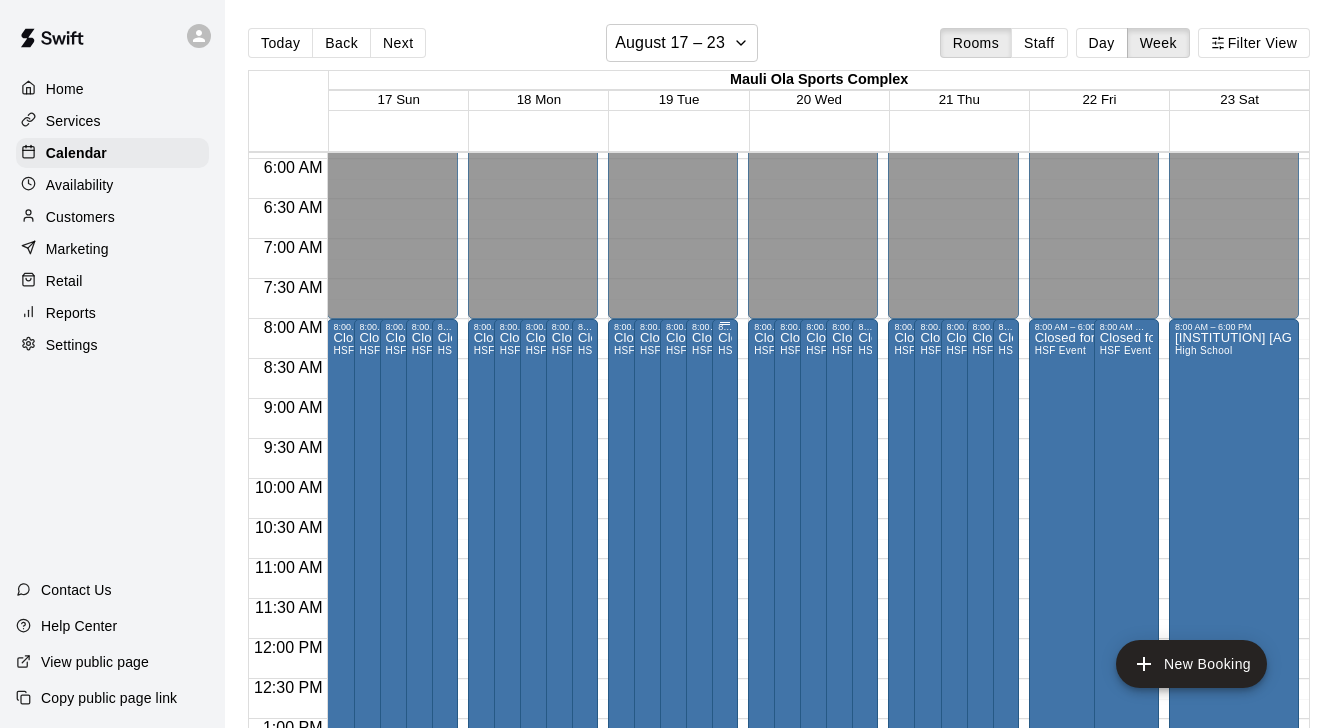 scroll, scrollTop: 490, scrollLeft: 0, axis: vertical 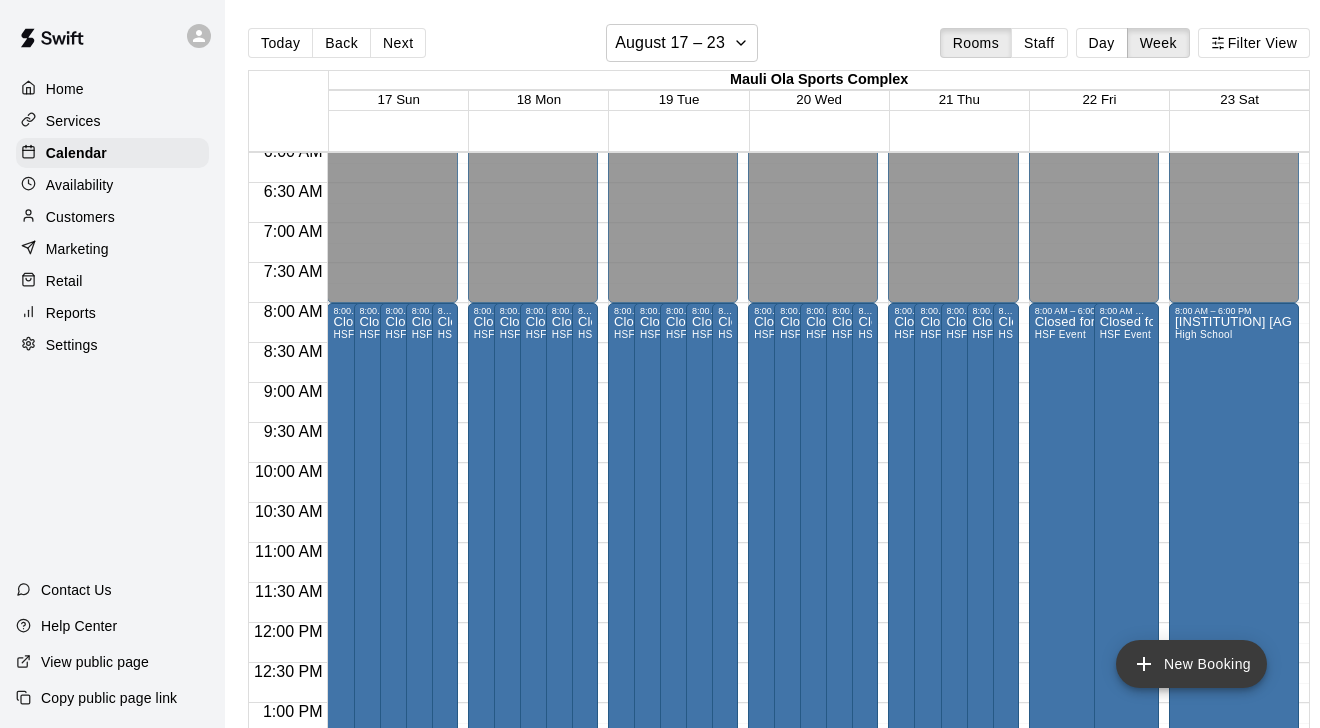 click on "New Booking" at bounding box center (1191, 664) 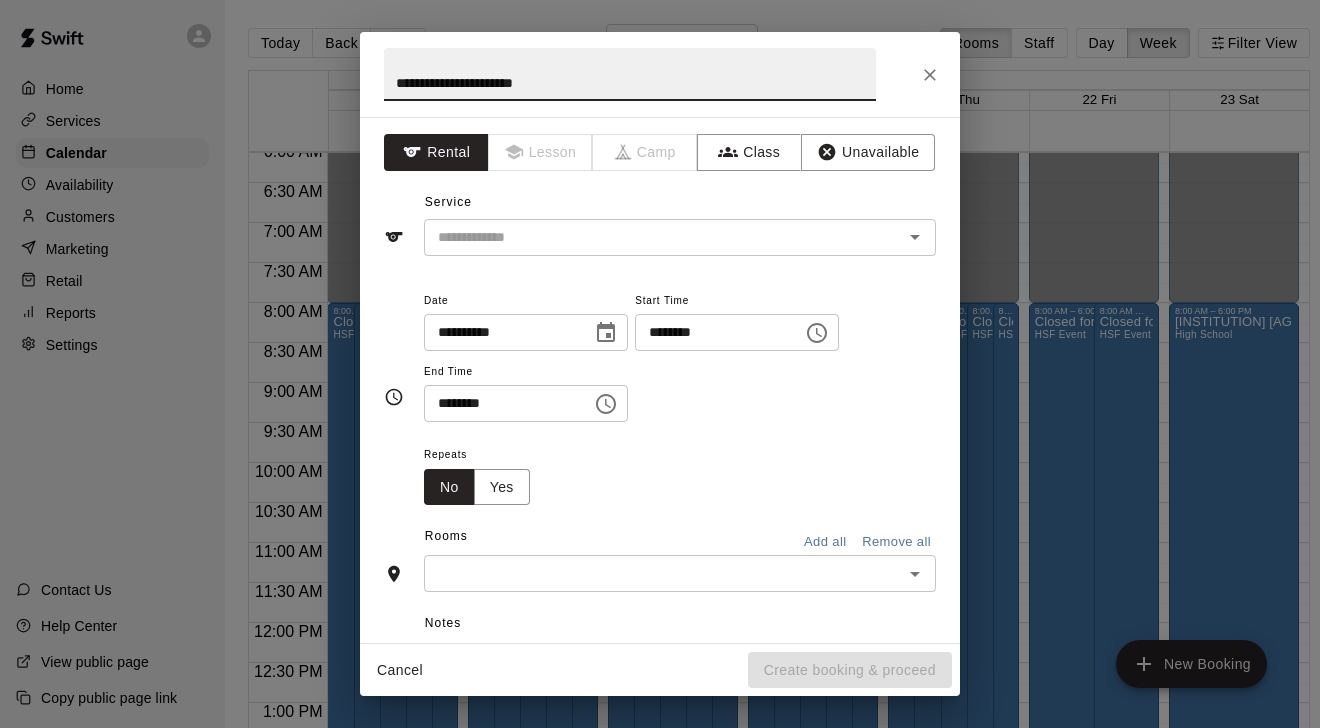 type on "**********" 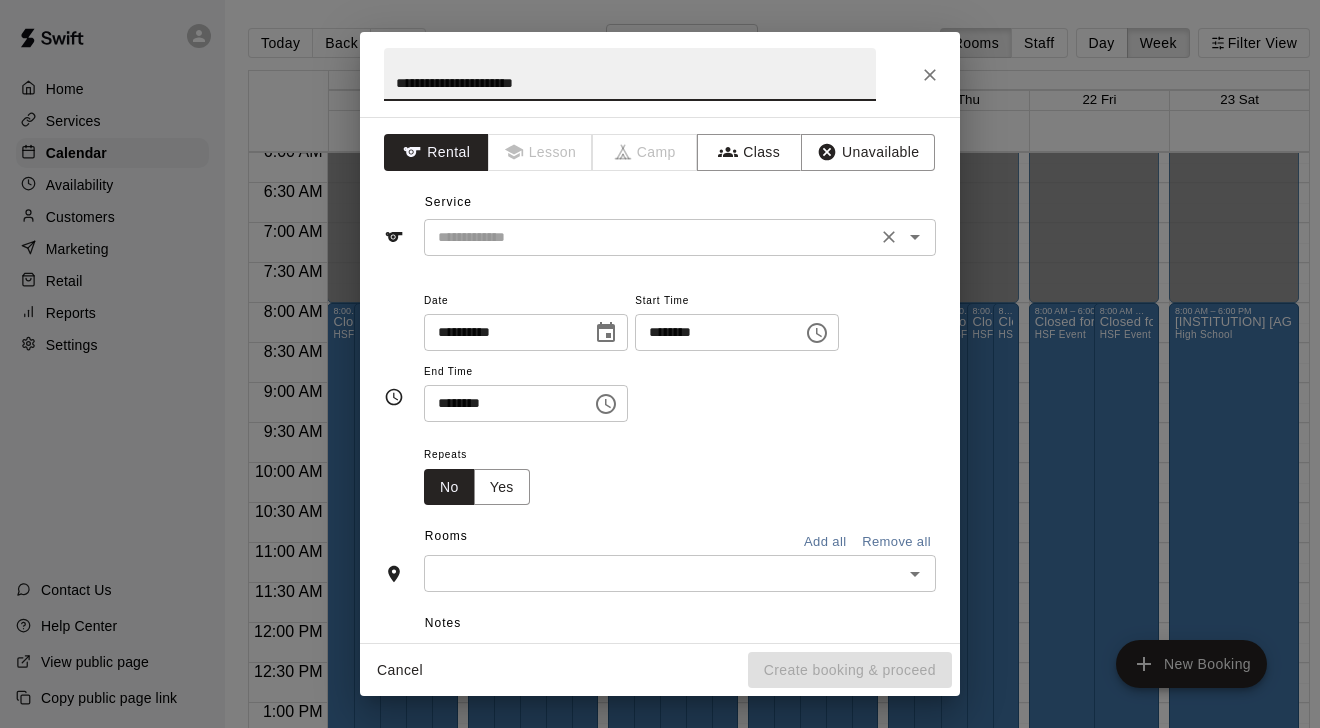 drag, startPoint x: 696, startPoint y: 105, endPoint x: 709, endPoint y: 239, distance: 134.62912 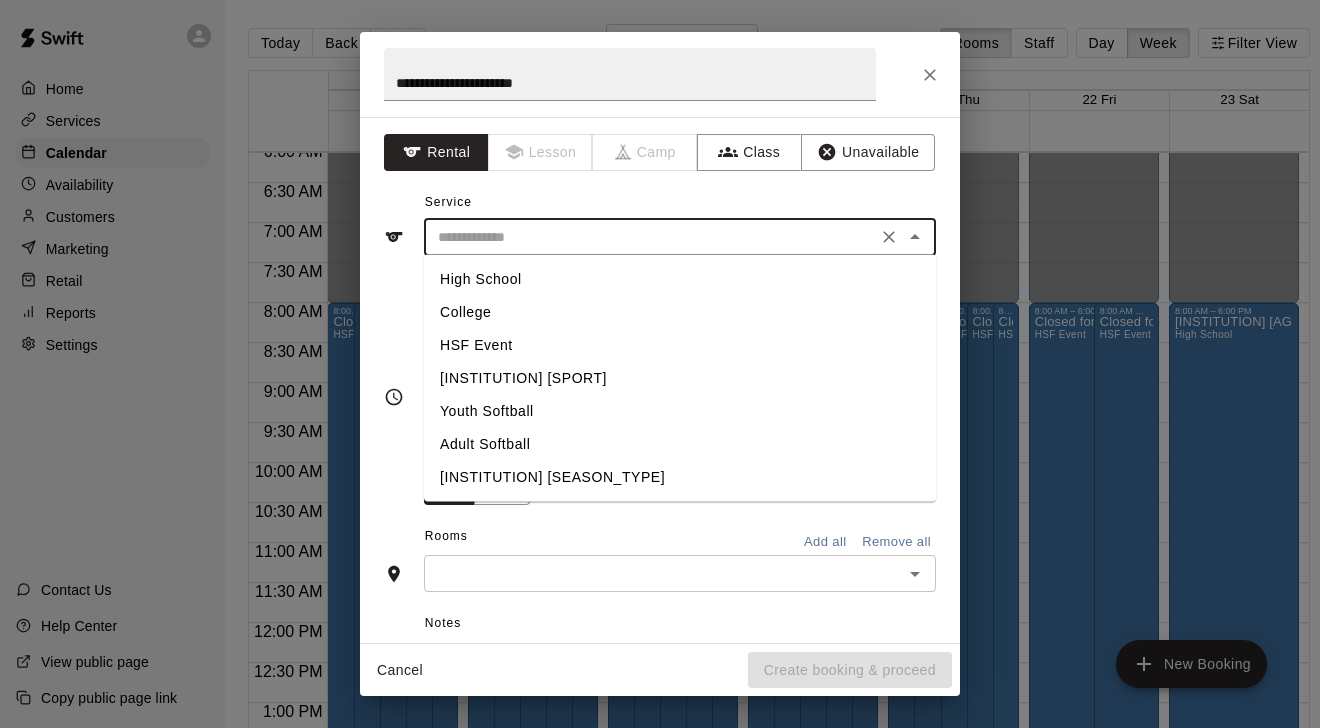 click on "HSF Event" at bounding box center [680, 345] 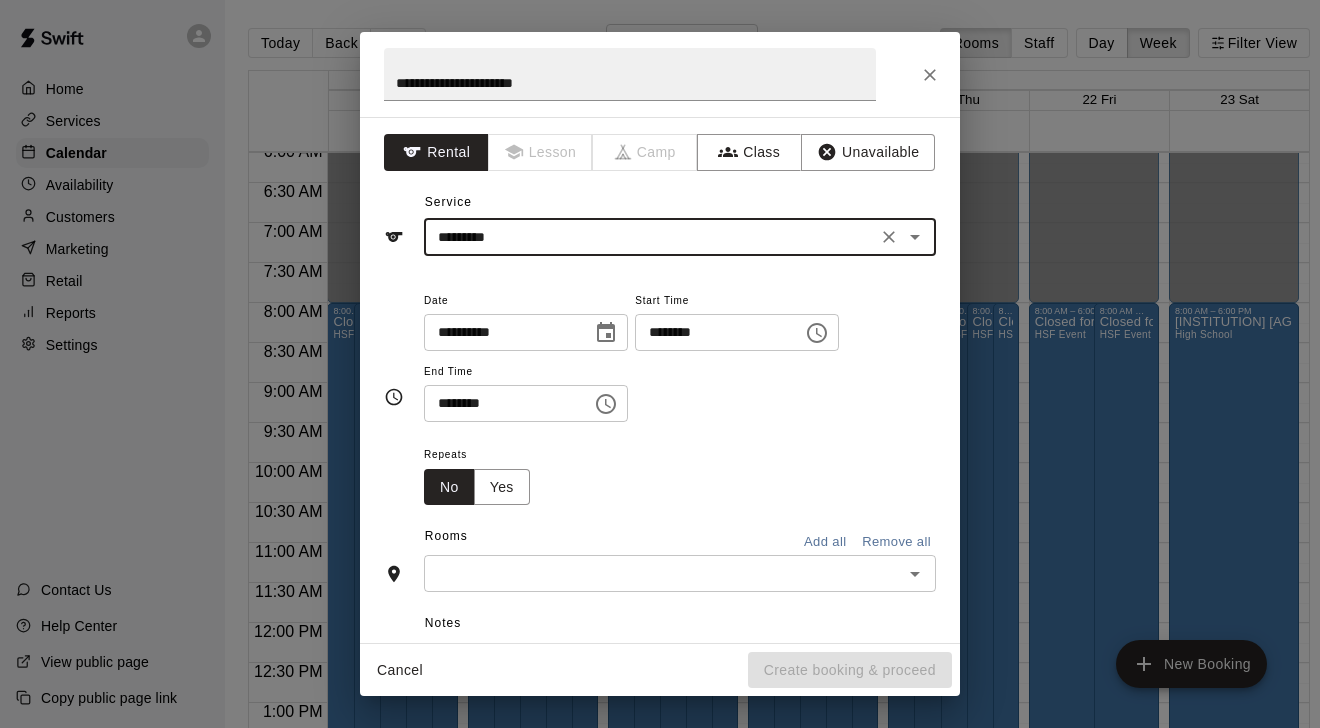 click on "********" at bounding box center (712, 332) 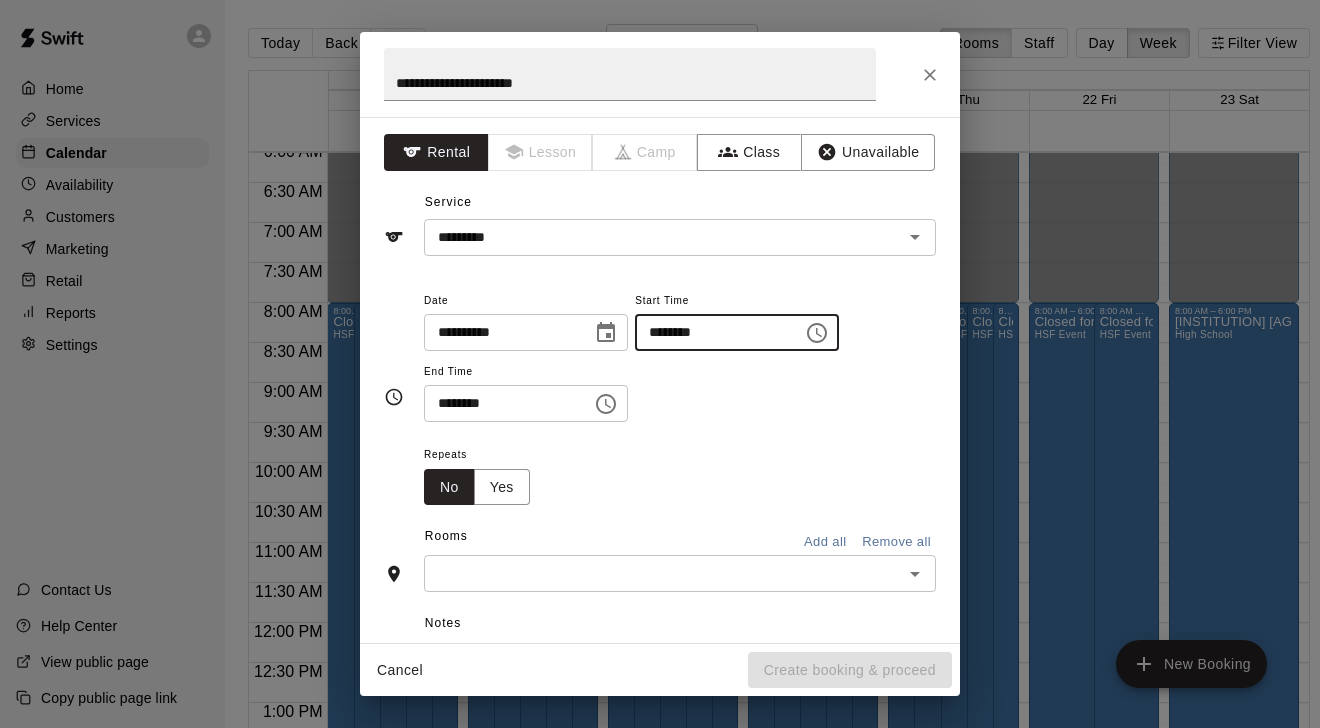 type on "********" 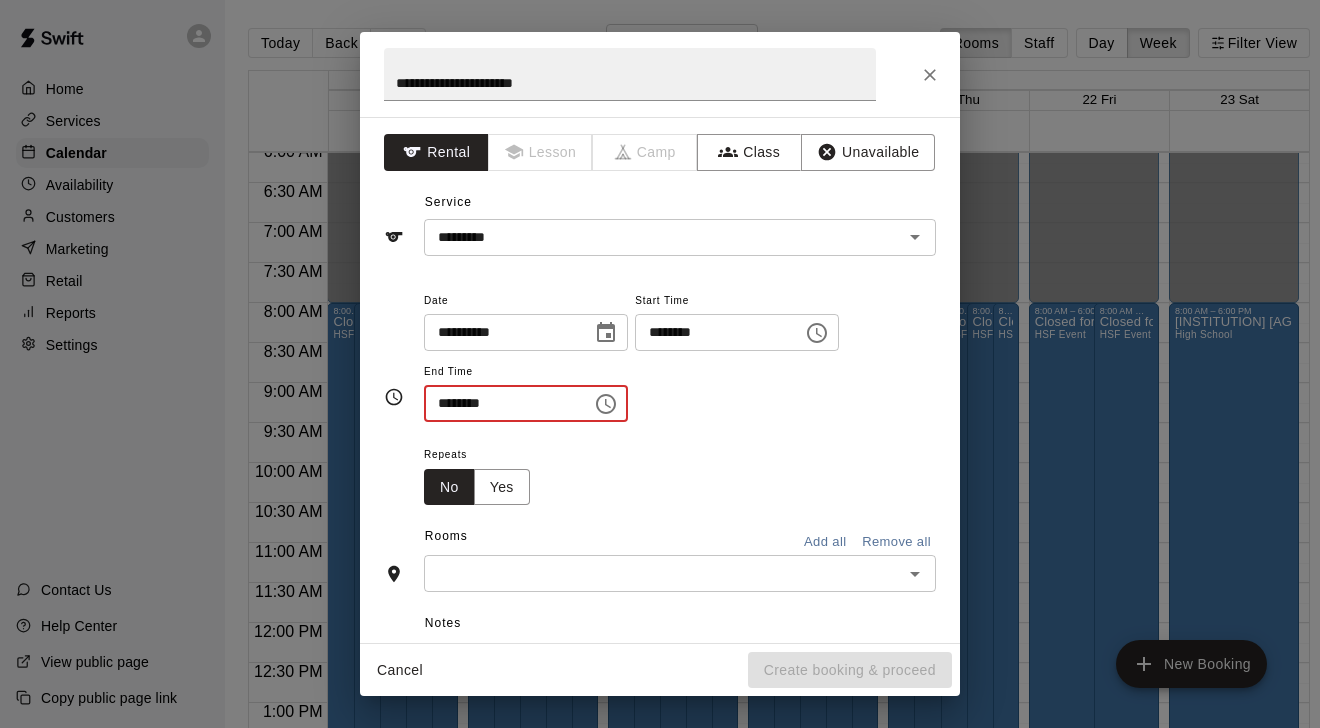 click on "********" at bounding box center (501, 403) 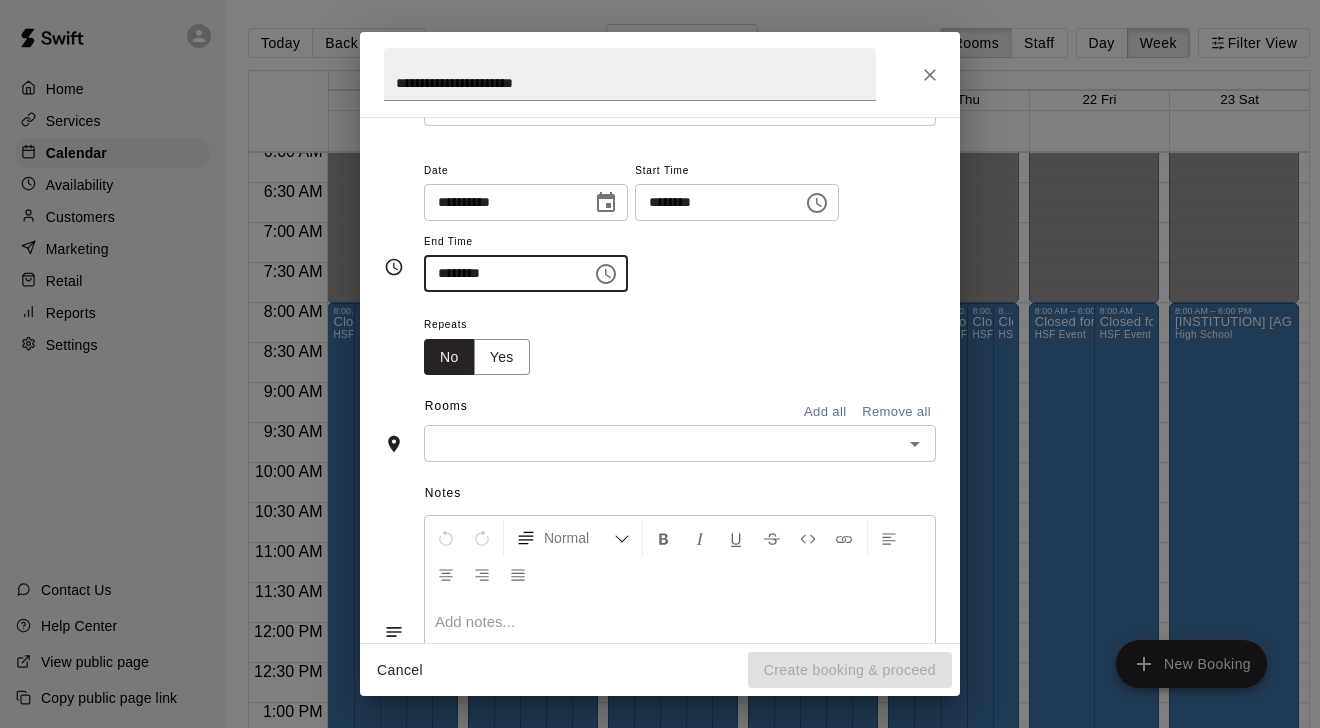 scroll, scrollTop: 132, scrollLeft: 0, axis: vertical 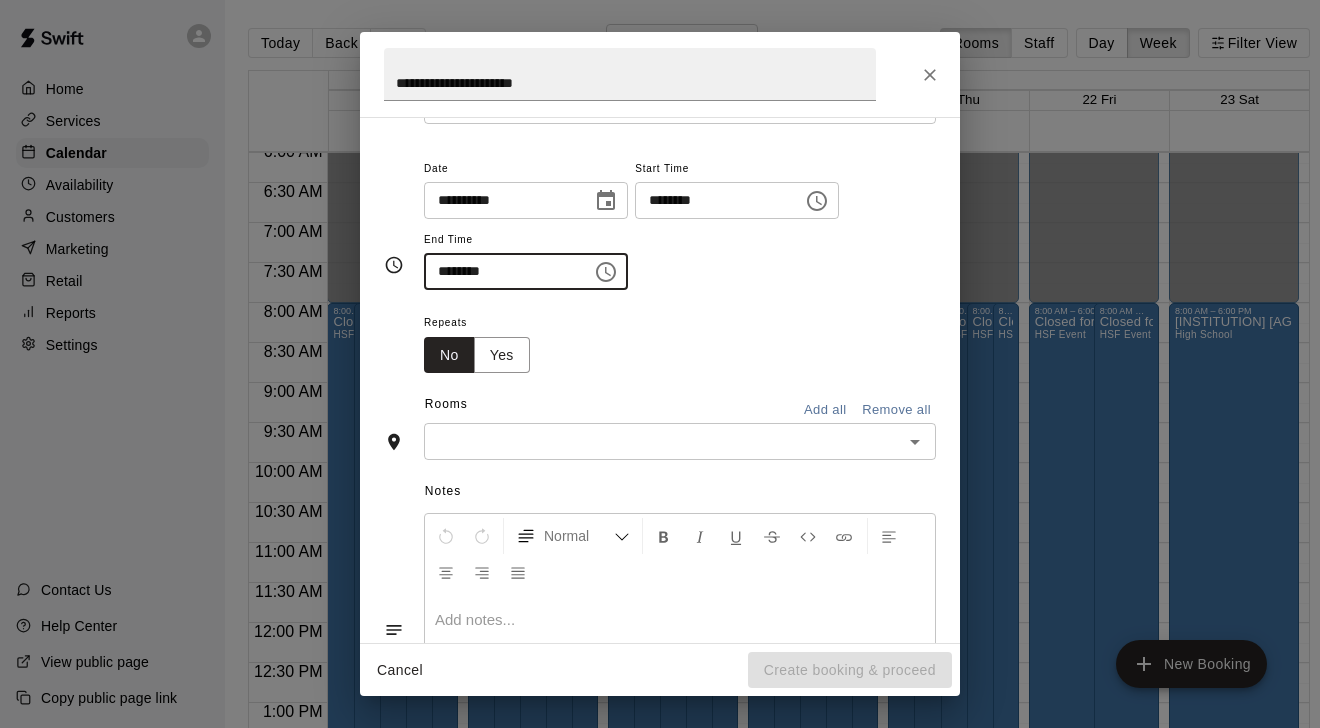 click at bounding box center (663, 441) 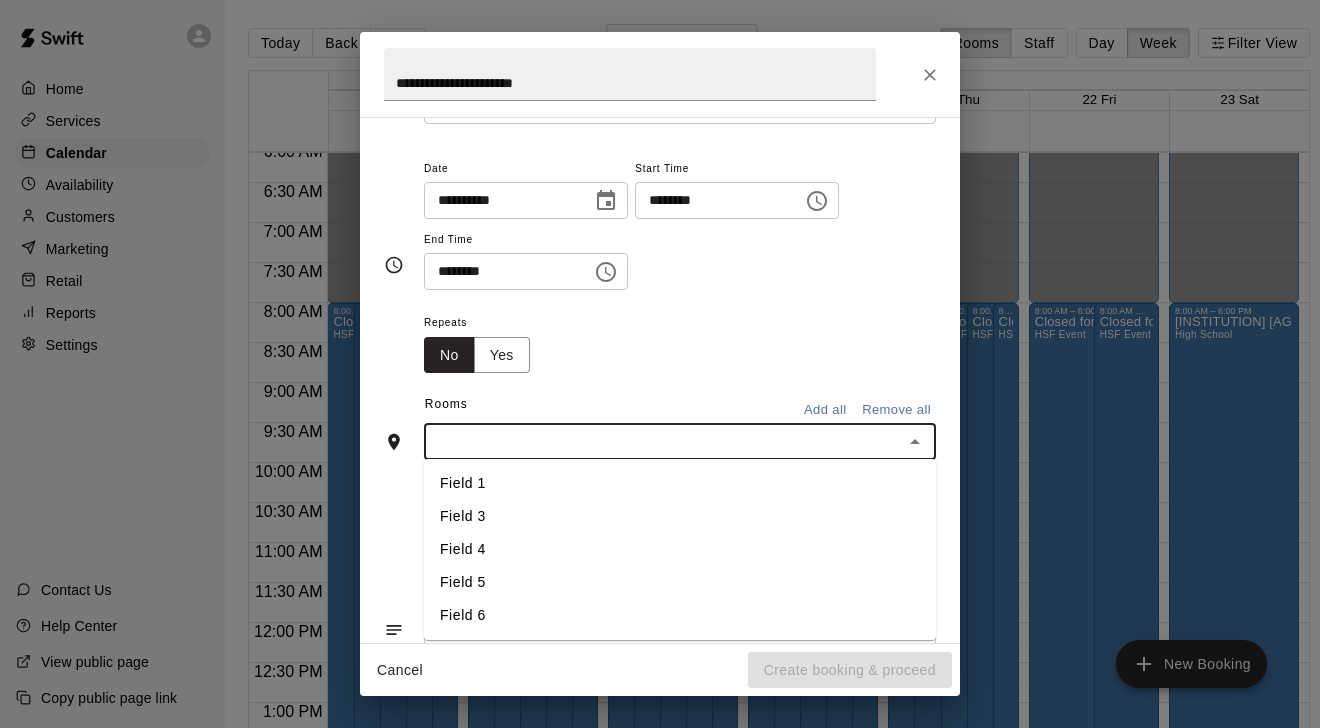click on "Field 1" at bounding box center (680, 483) 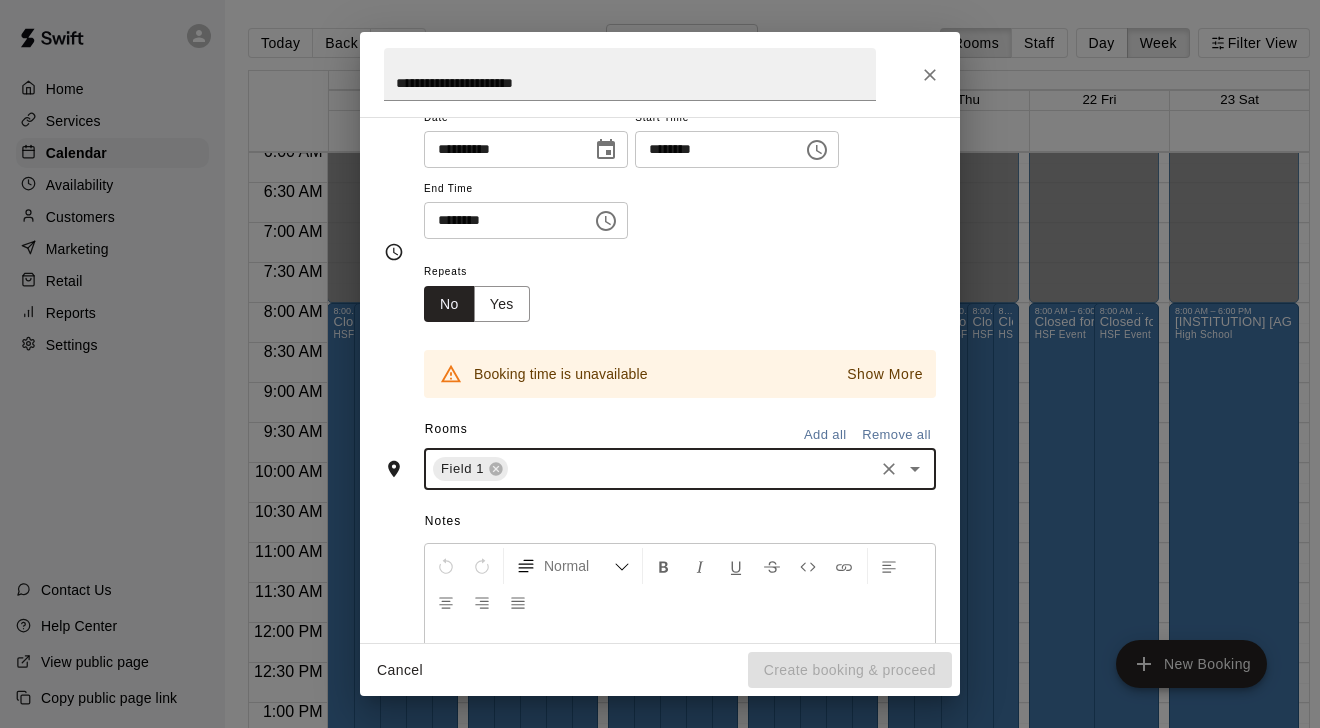 scroll, scrollTop: 187, scrollLeft: 0, axis: vertical 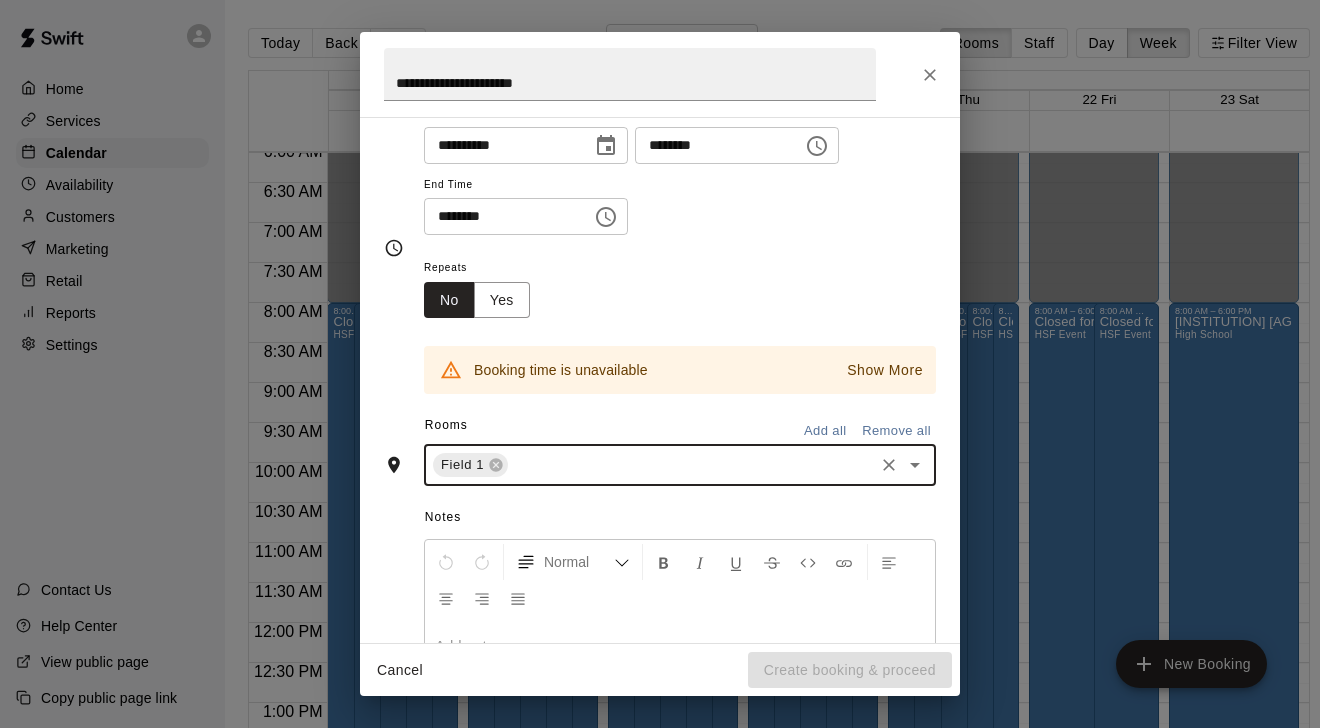 click on "********" at bounding box center [501, 216] 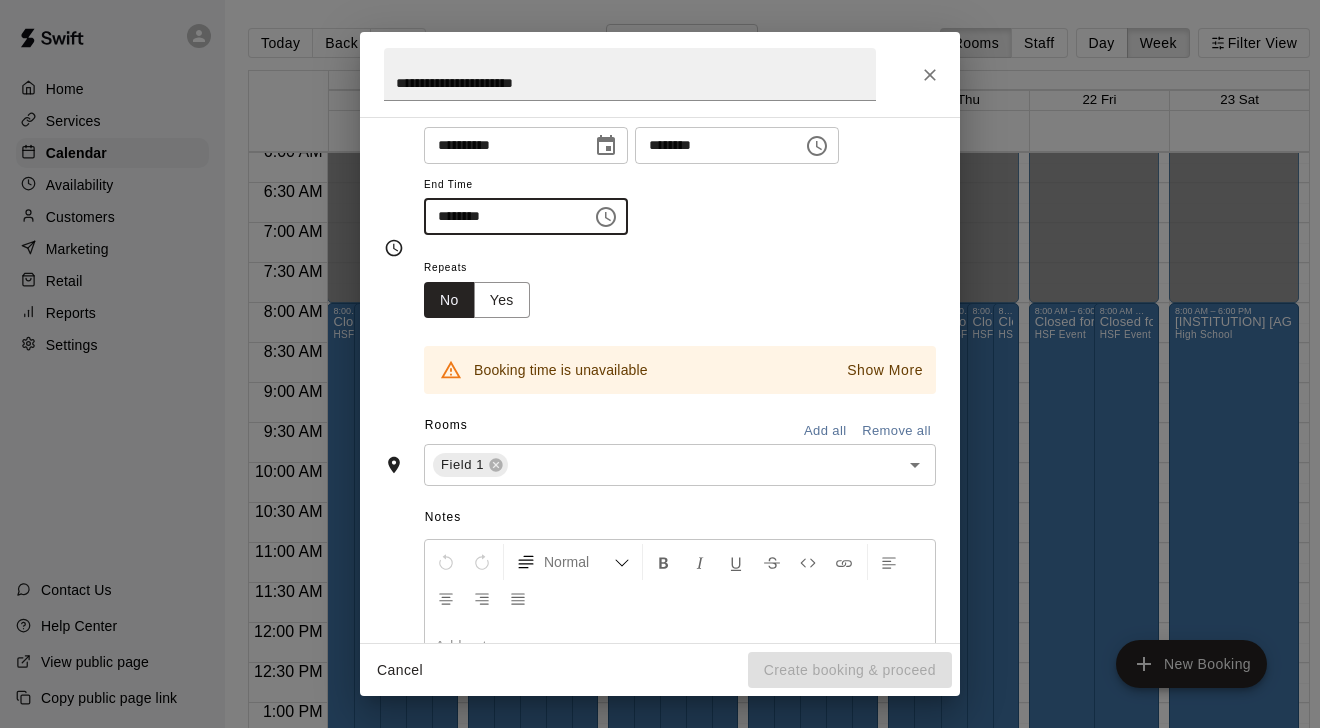 type on "********" 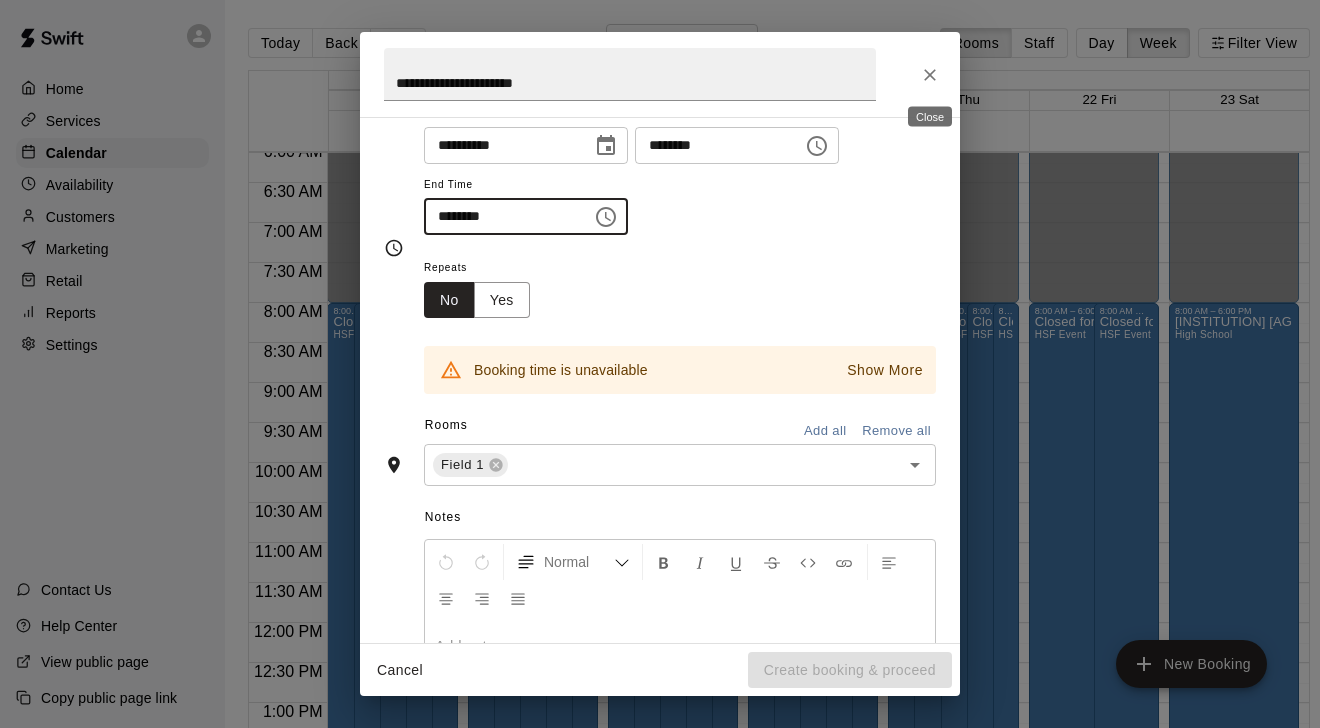 click 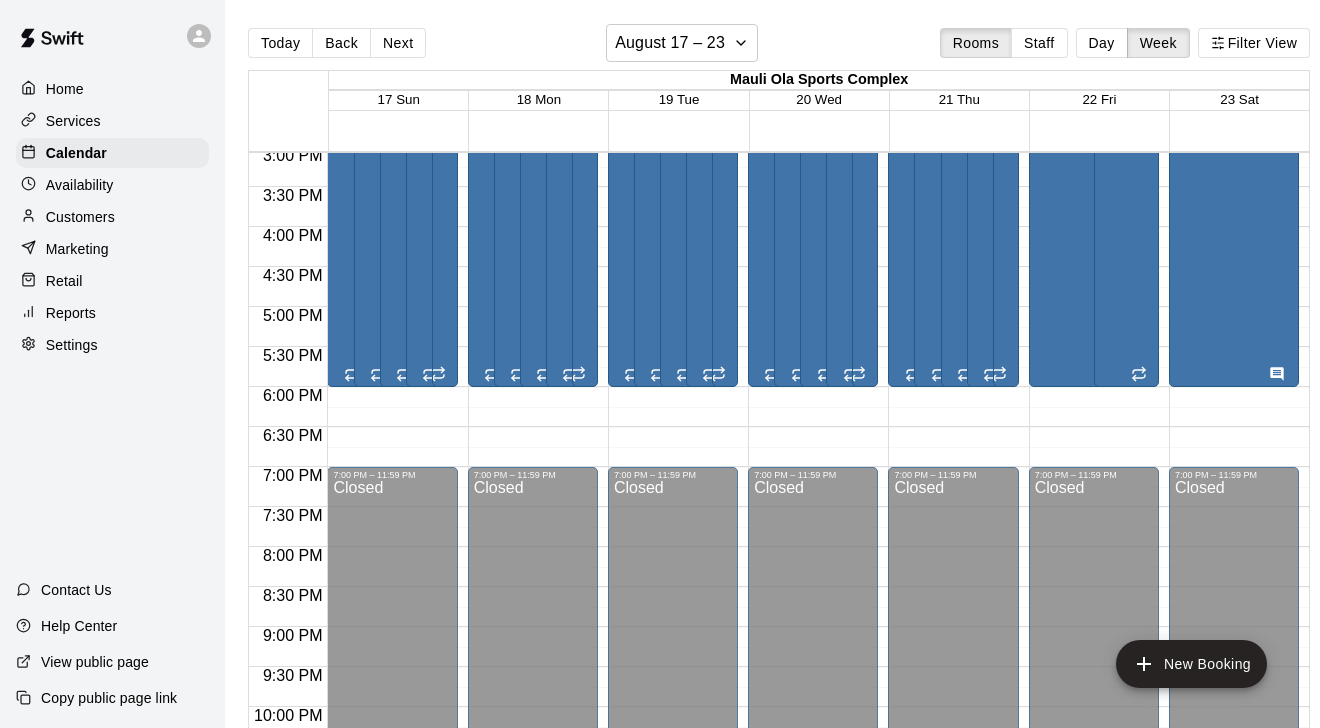 scroll, scrollTop: 1216, scrollLeft: 0, axis: vertical 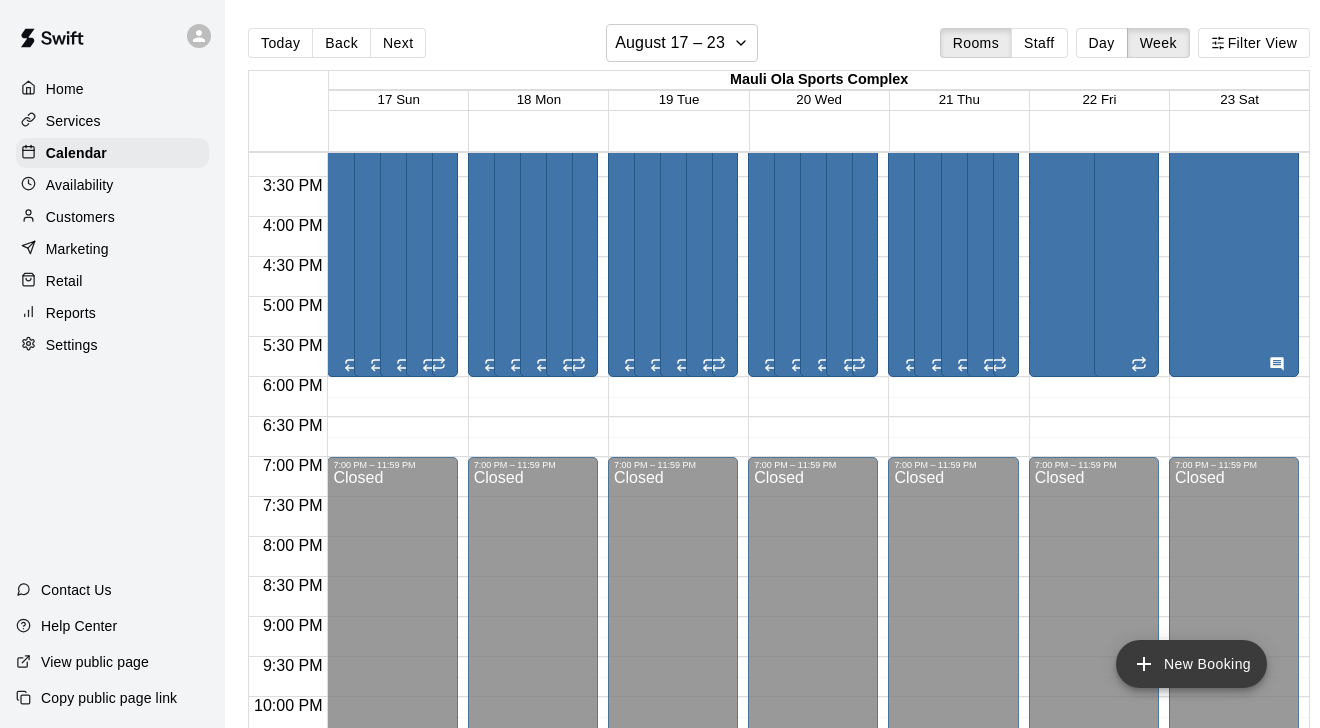 click on "New Booking" at bounding box center [1191, 664] 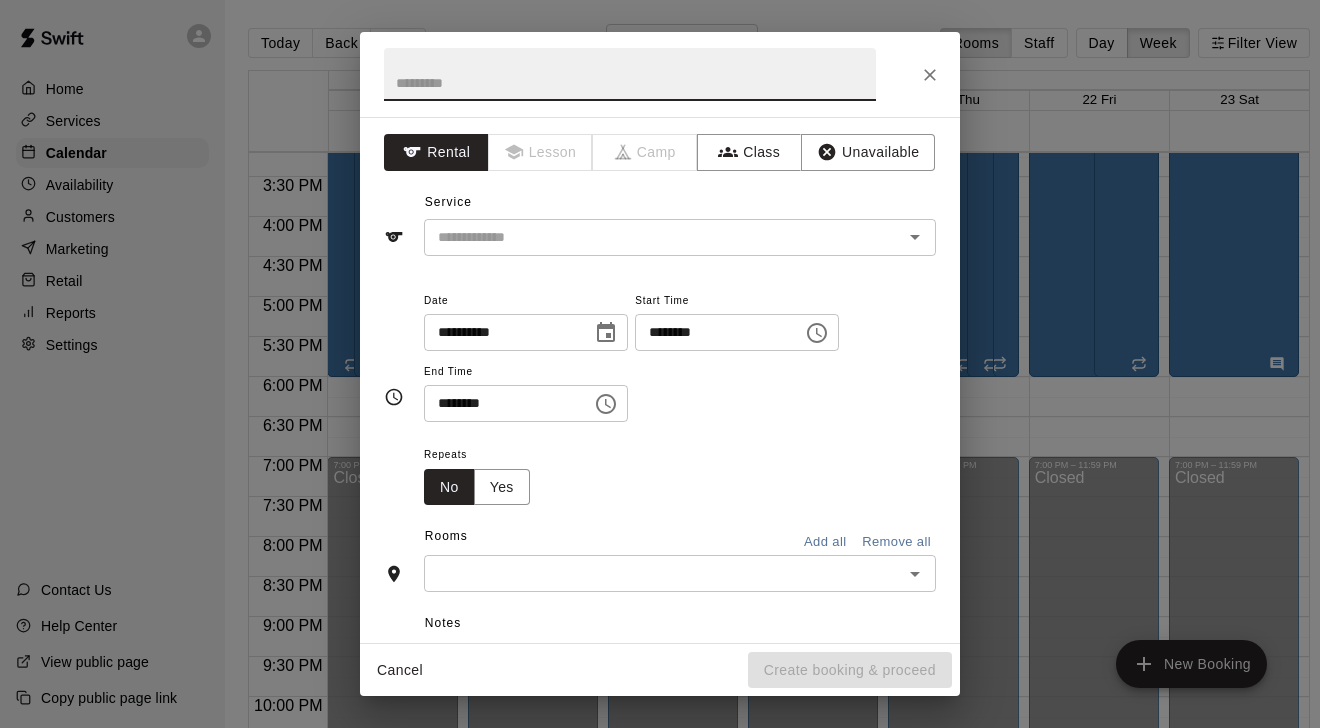 click 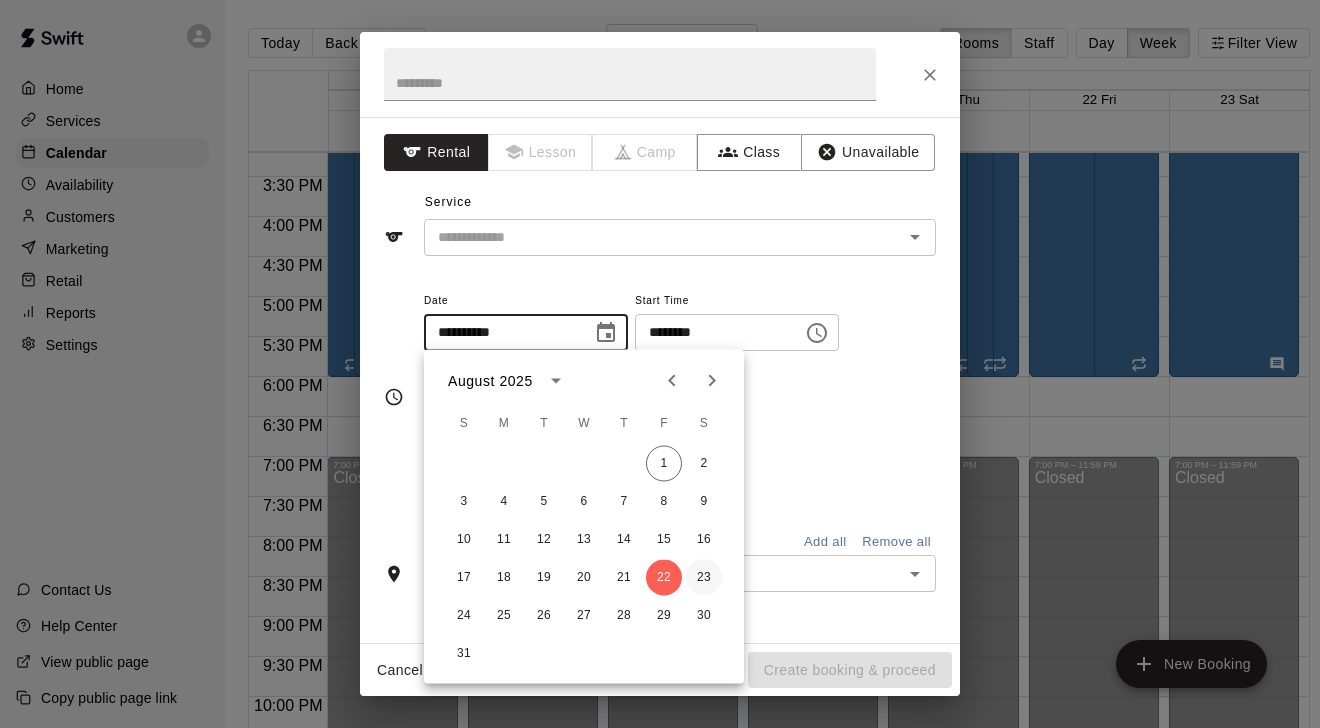 click on "23" at bounding box center [704, 578] 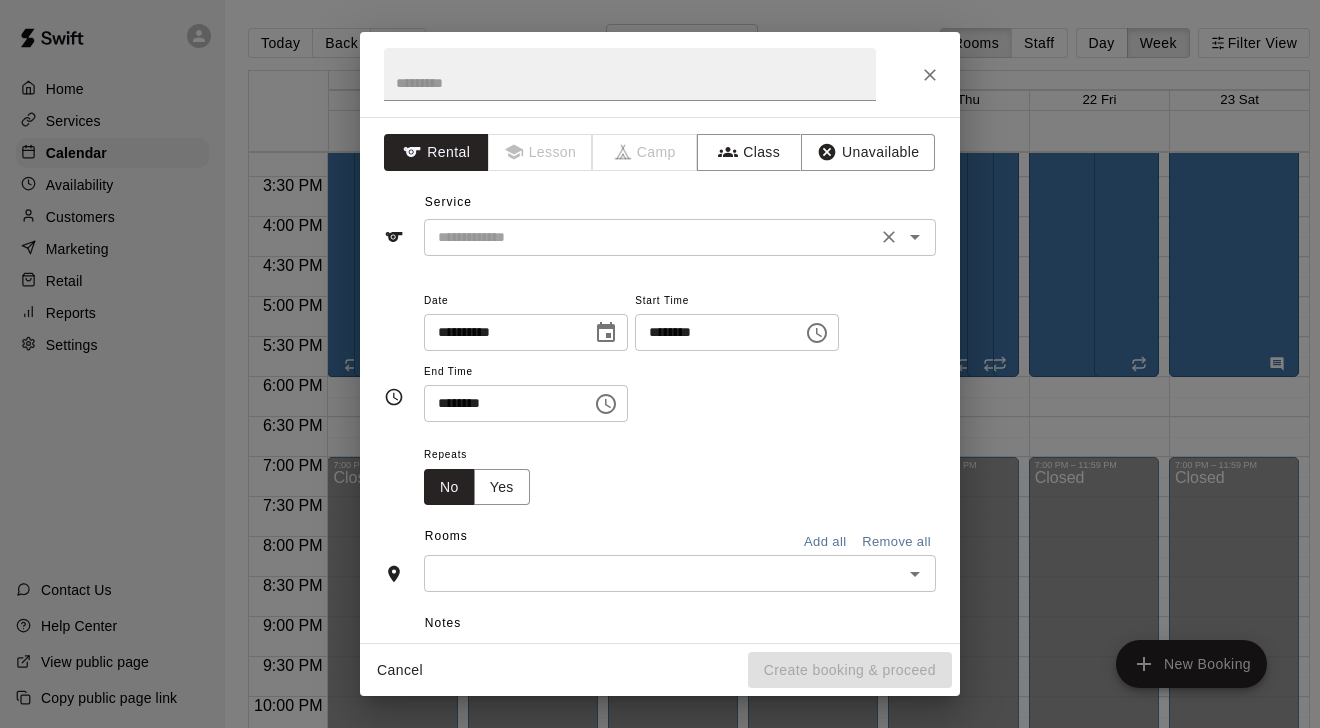 click at bounding box center [650, 237] 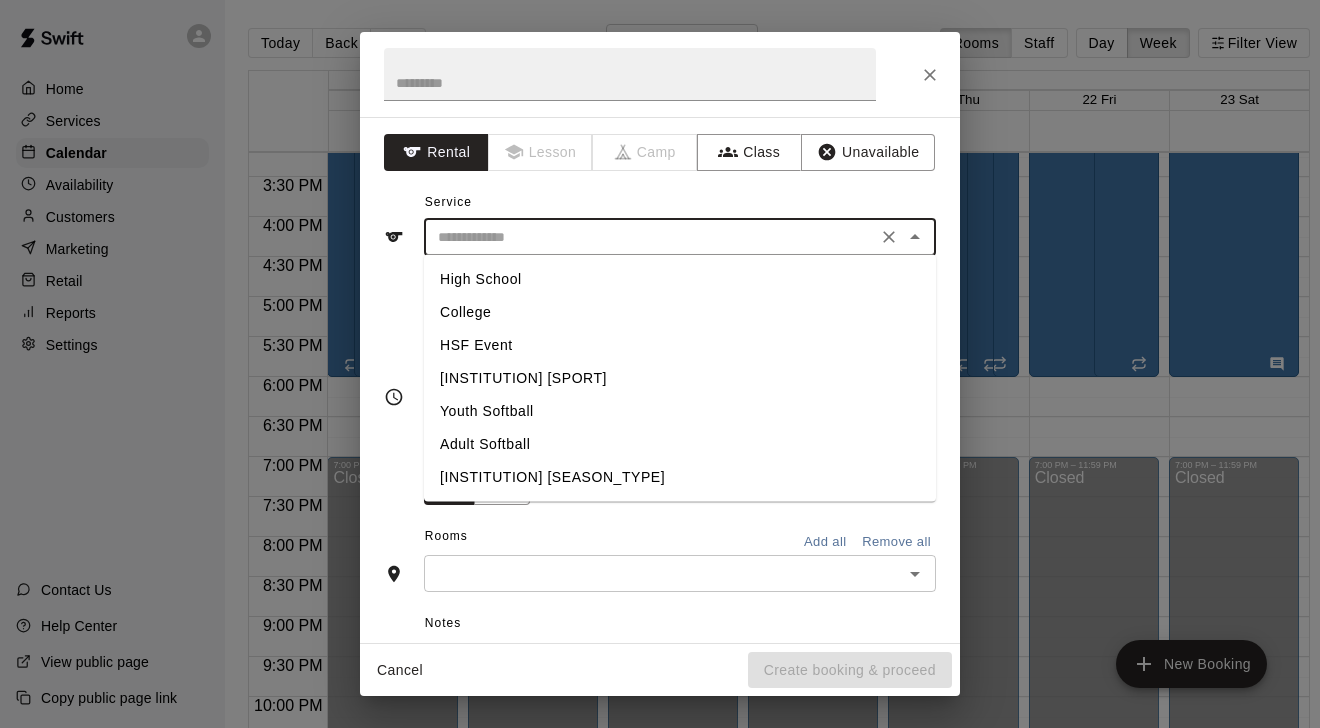 click on "HSF Event" at bounding box center [680, 345] 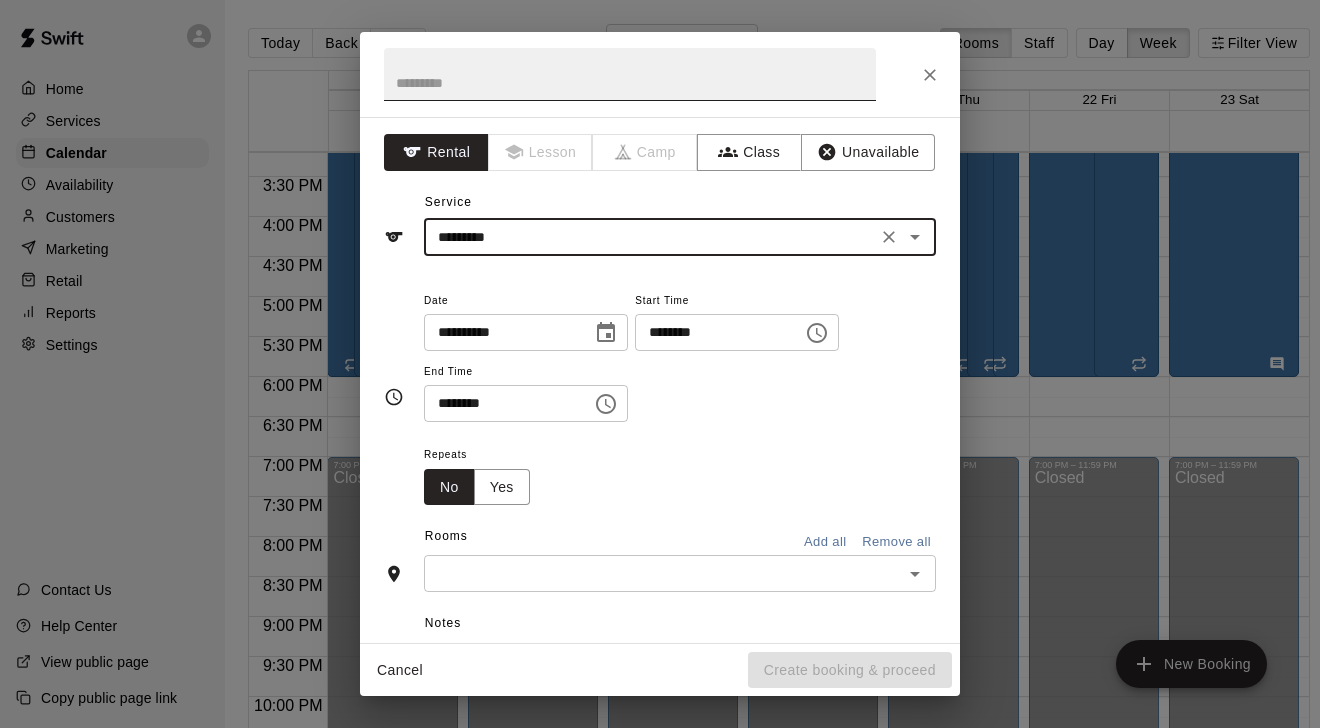 click at bounding box center (630, 74) 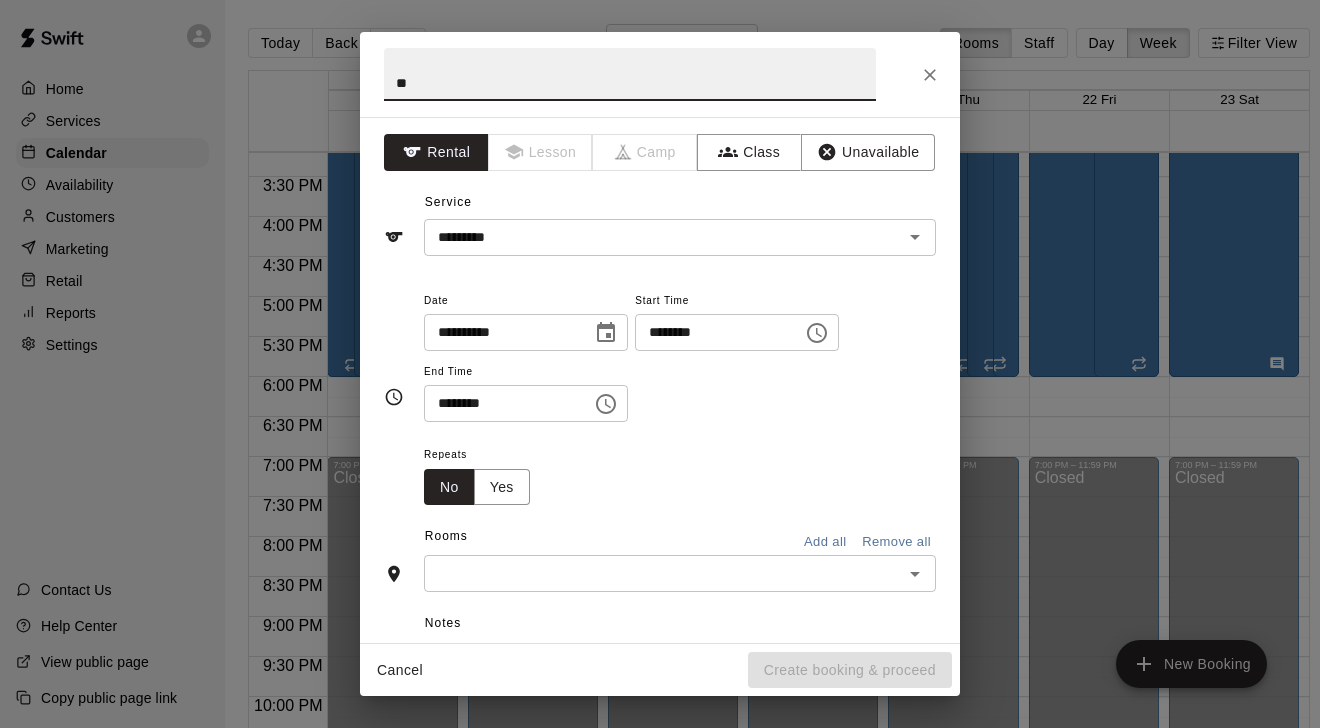 type on "*" 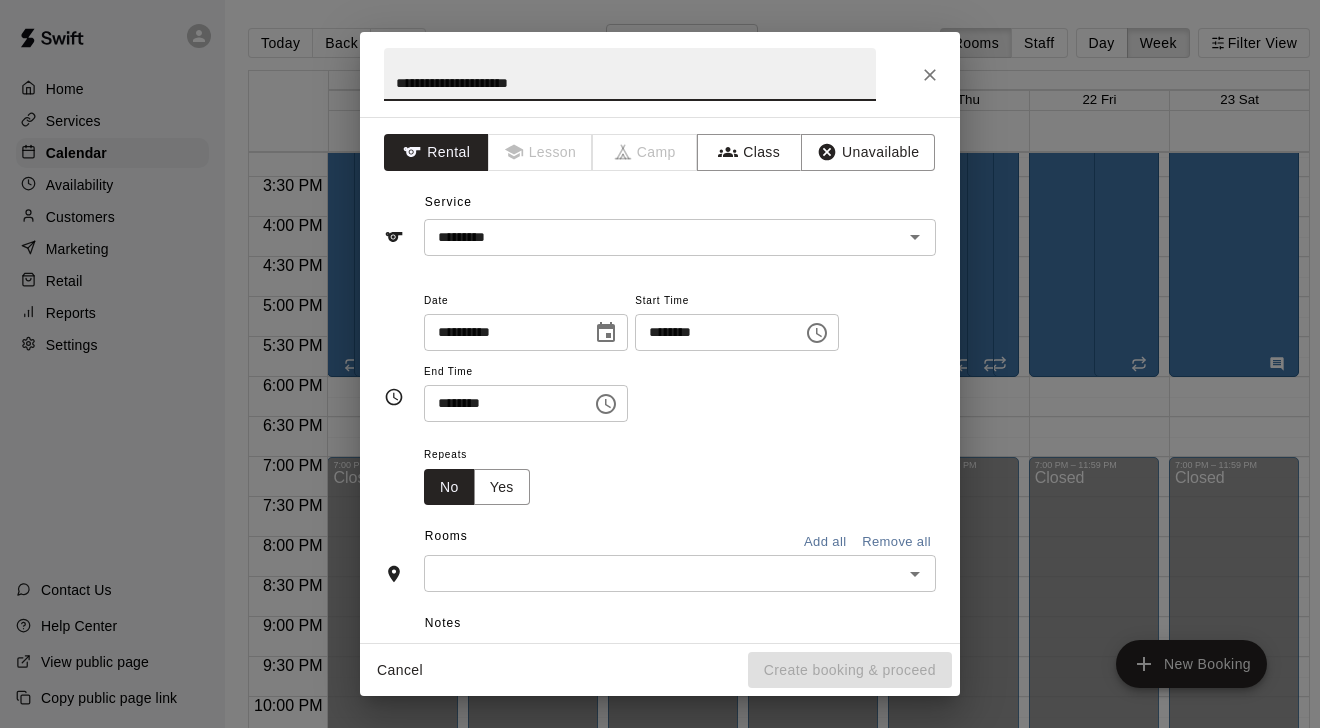 type on "**********" 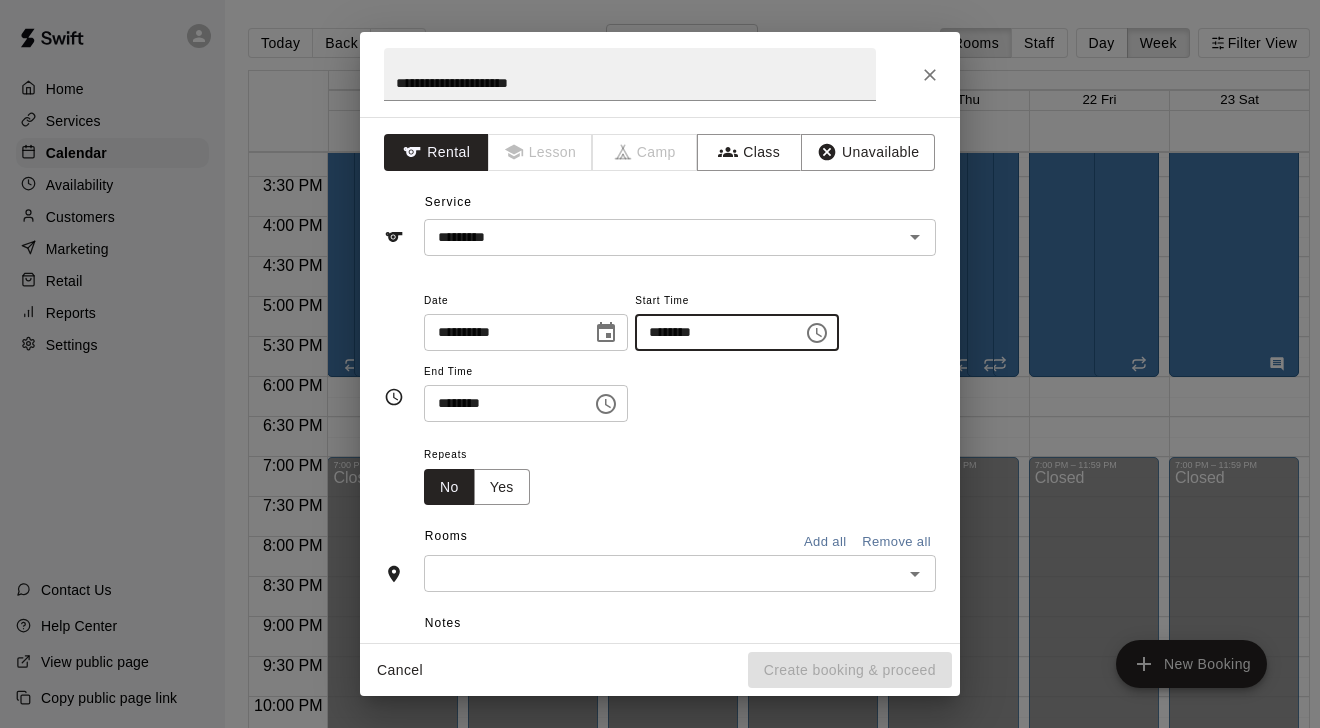 type on "********" 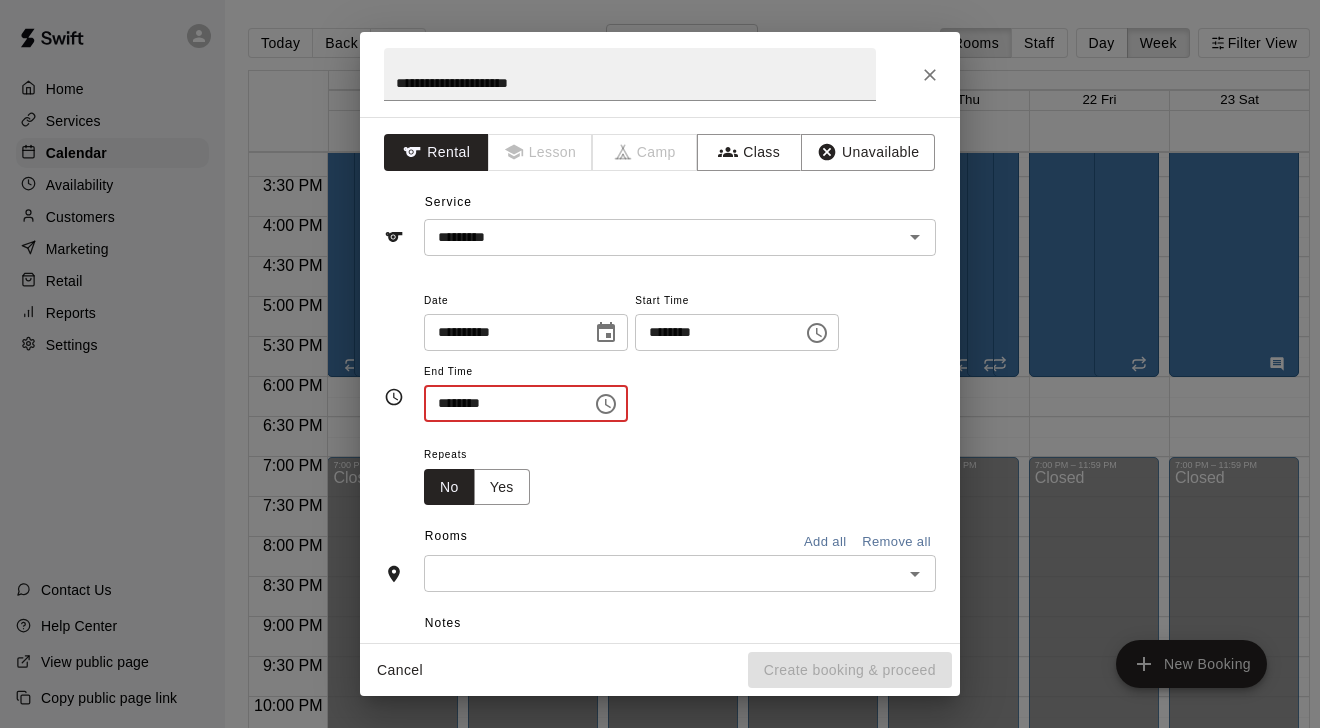 click on "********" at bounding box center [501, 403] 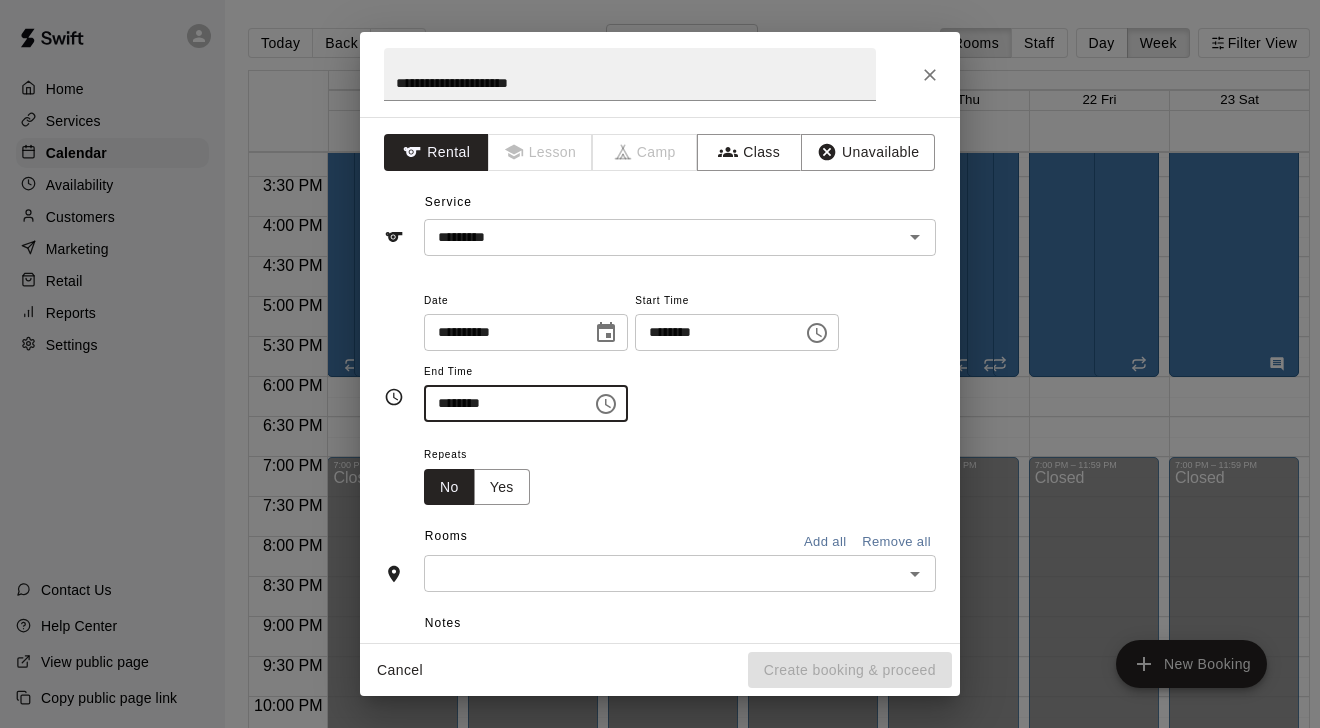 click at bounding box center (663, 573) 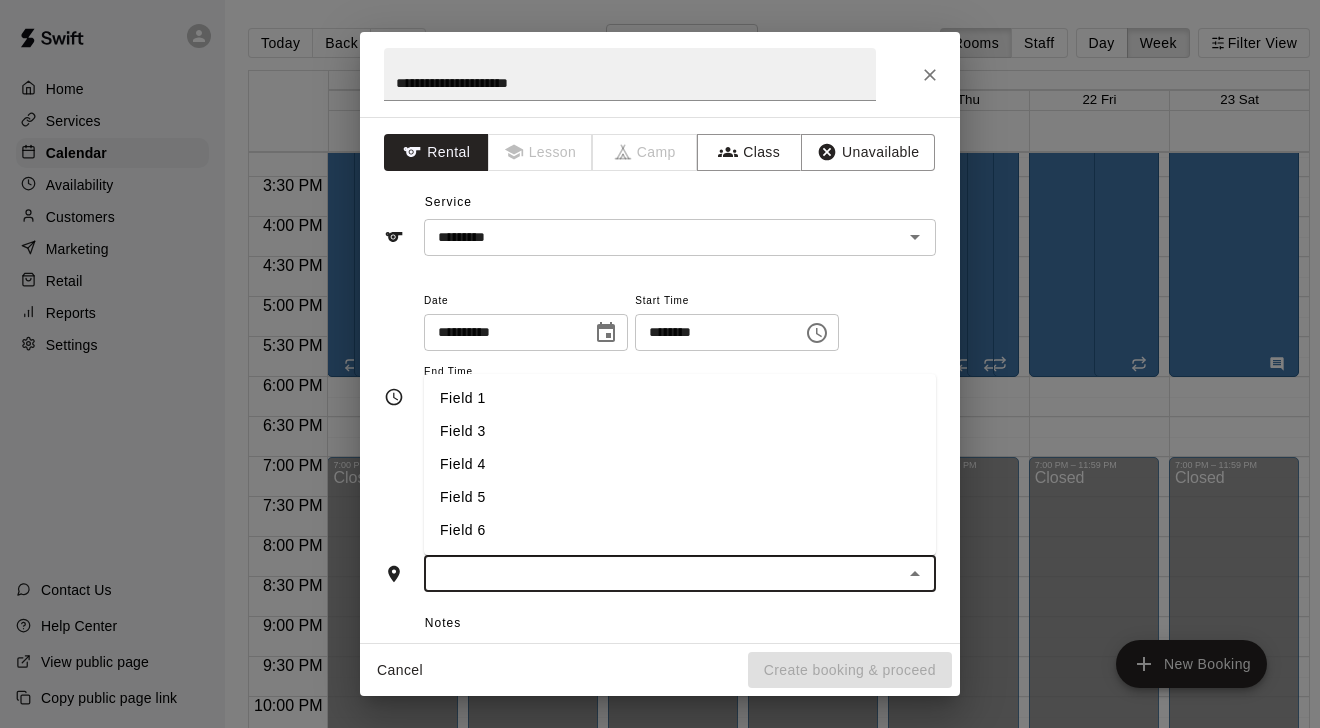 click on "Field 1" at bounding box center (680, 398) 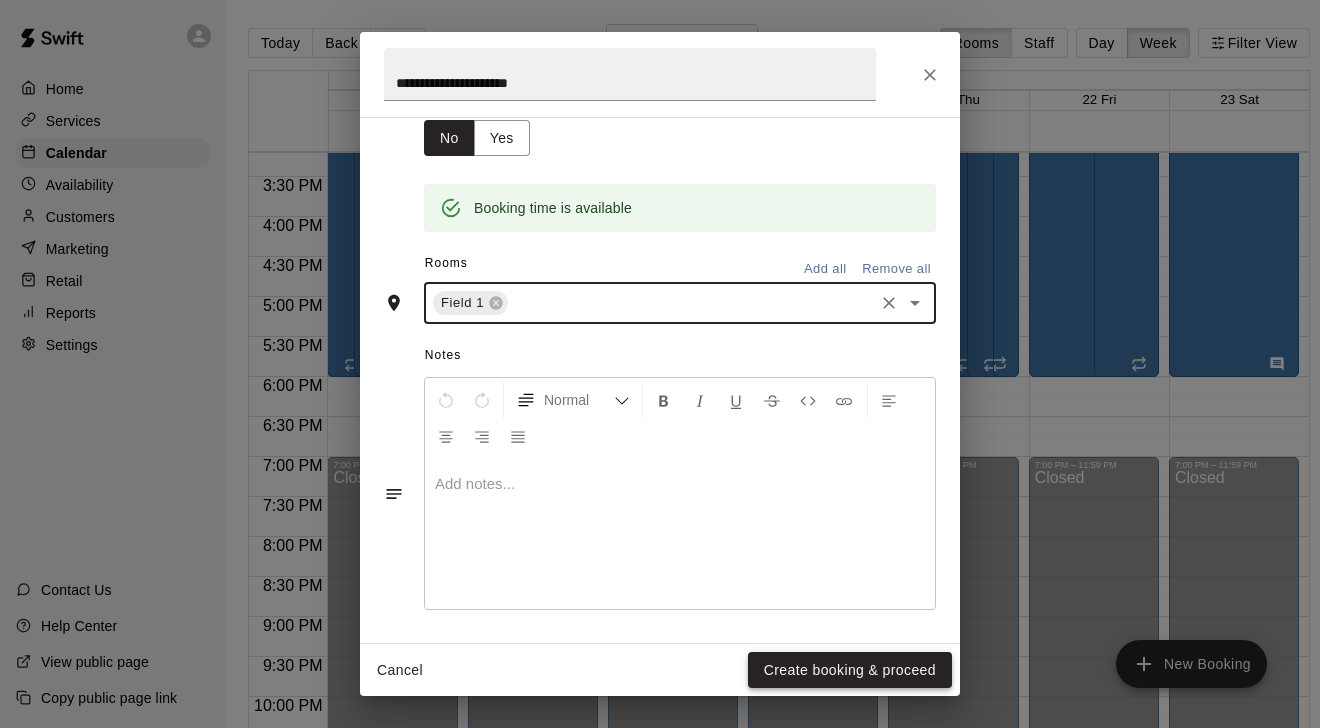 scroll, scrollTop: 348, scrollLeft: 0, axis: vertical 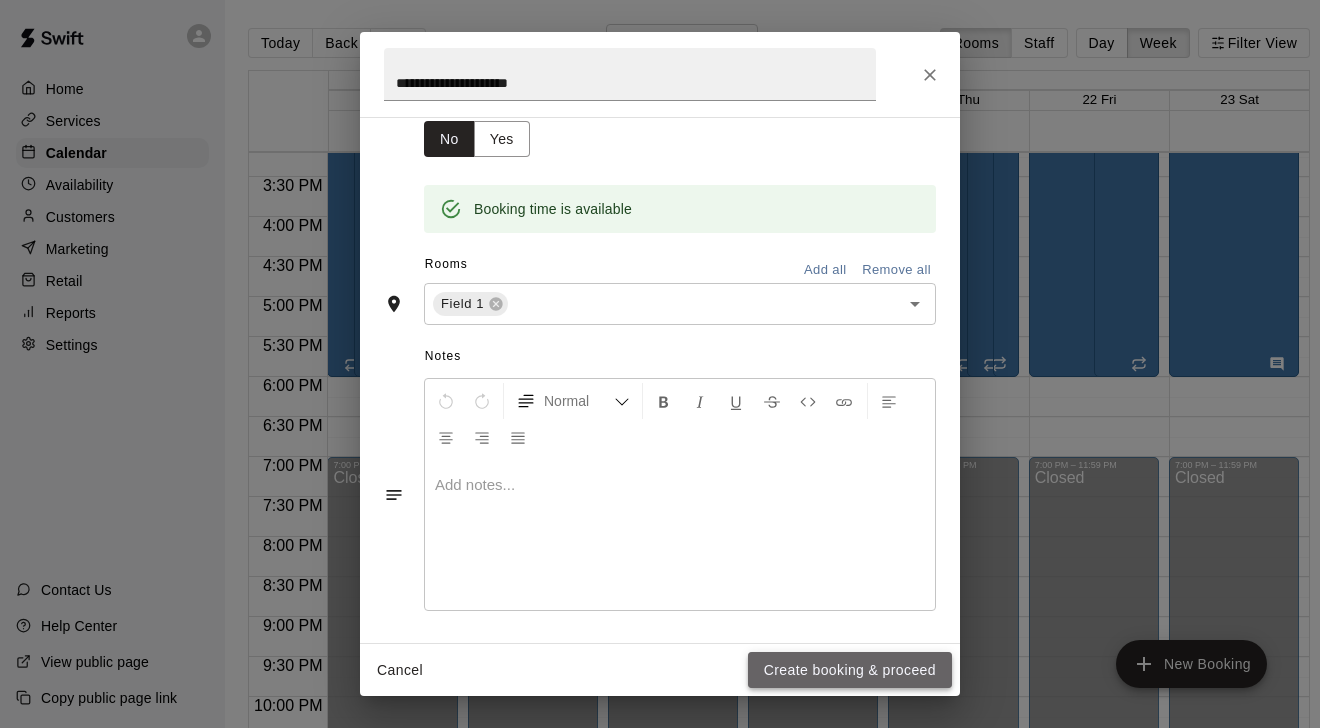 click on "Create booking & proceed" at bounding box center [850, 670] 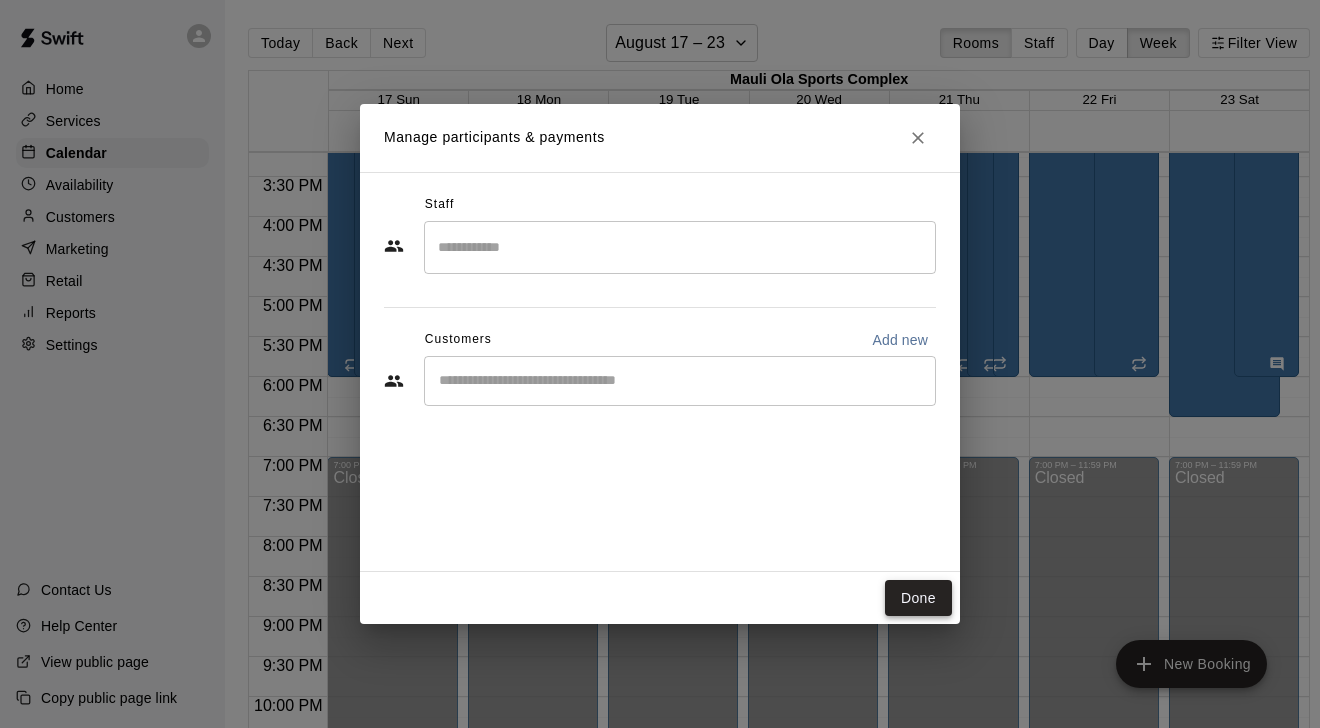 click on "Done" at bounding box center [918, 598] 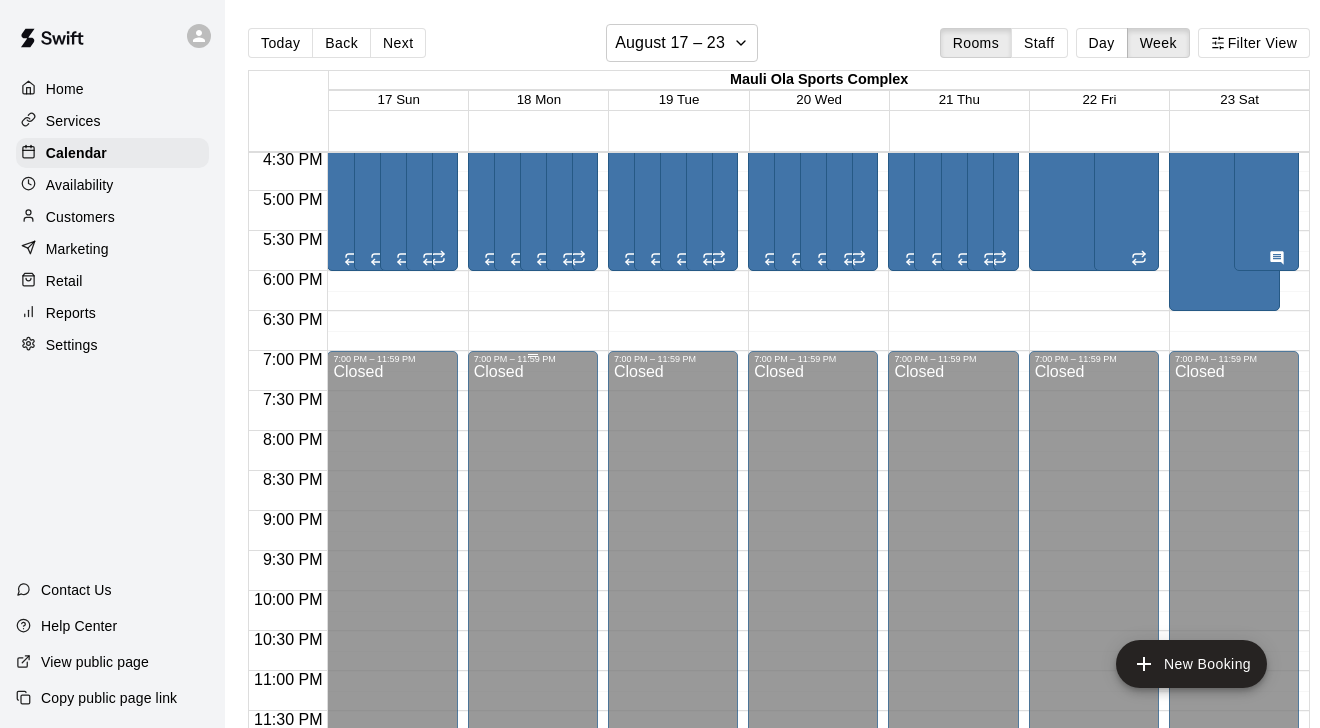 scroll, scrollTop: 1323, scrollLeft: 0, axis: vertical 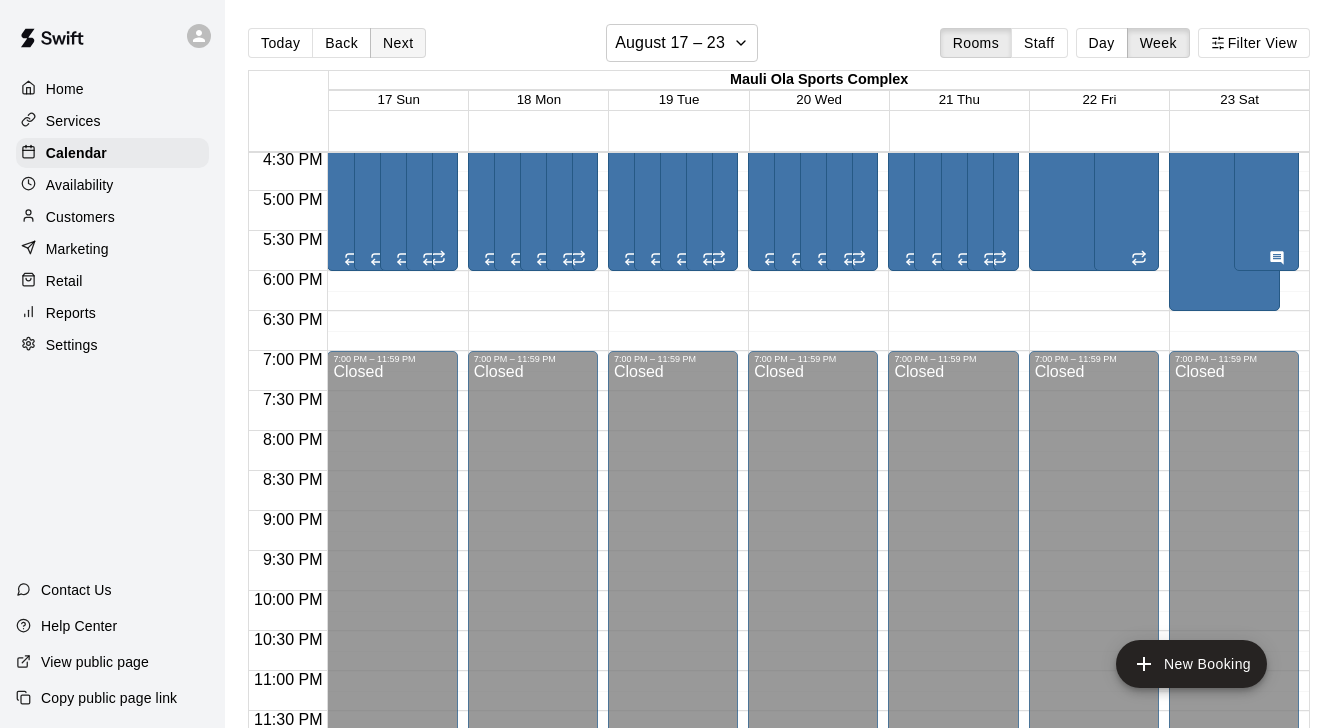 click on "Next" at bounding box center (398, 43) 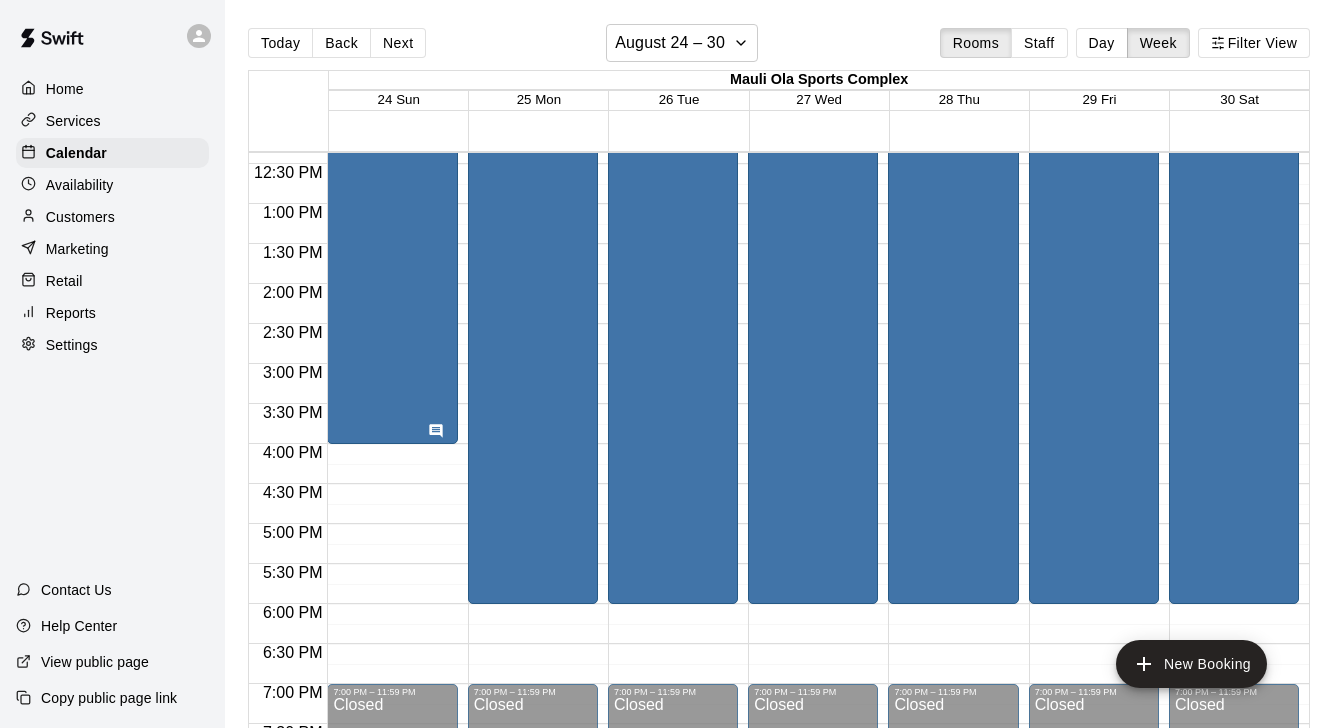 scroll, scrollTop: 585, scrollLeft: 0, axis: vertical 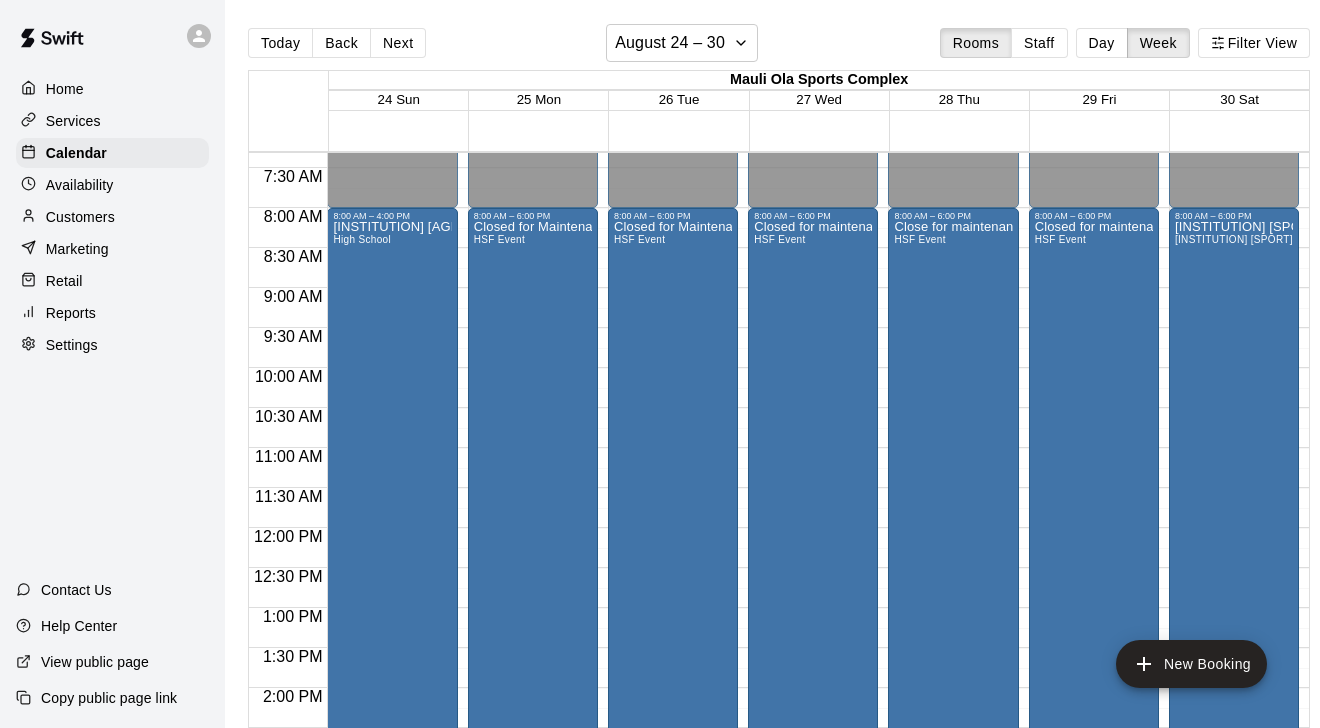 click at bounding box center (397, 238) 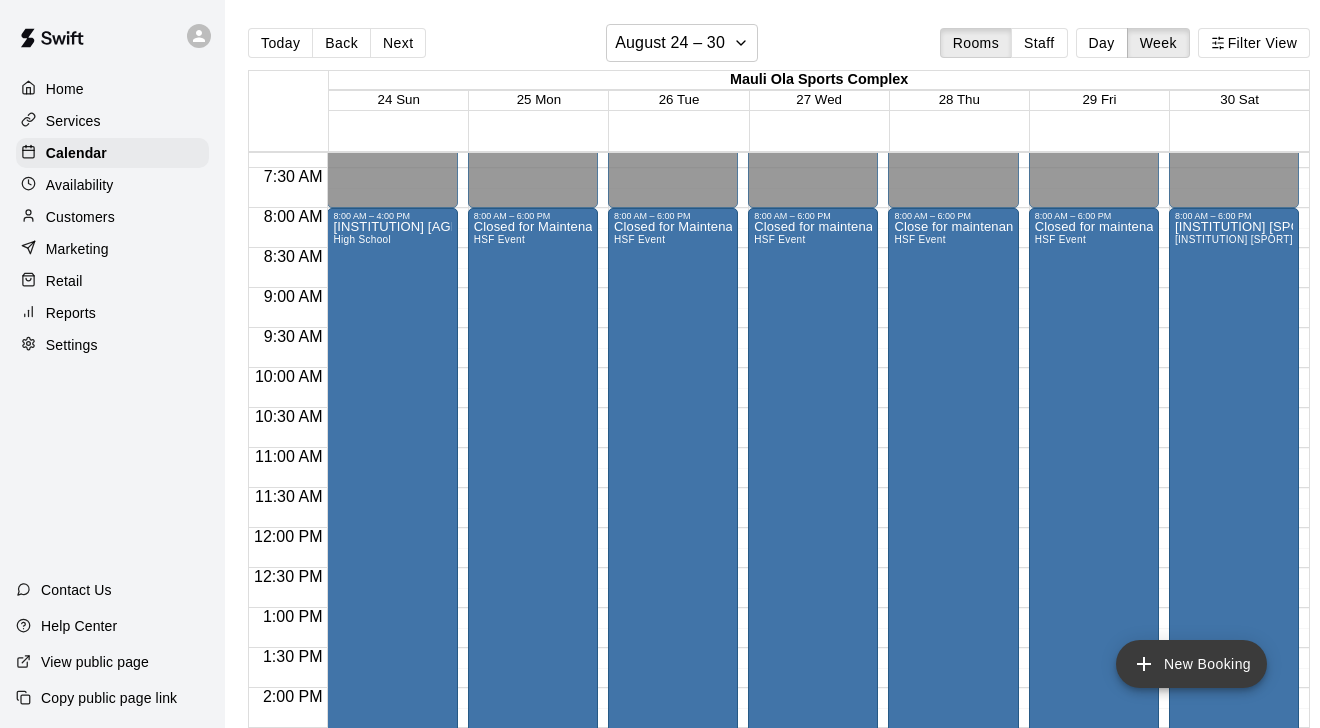 click on "New Booking" at bounding box center (1191, 664) 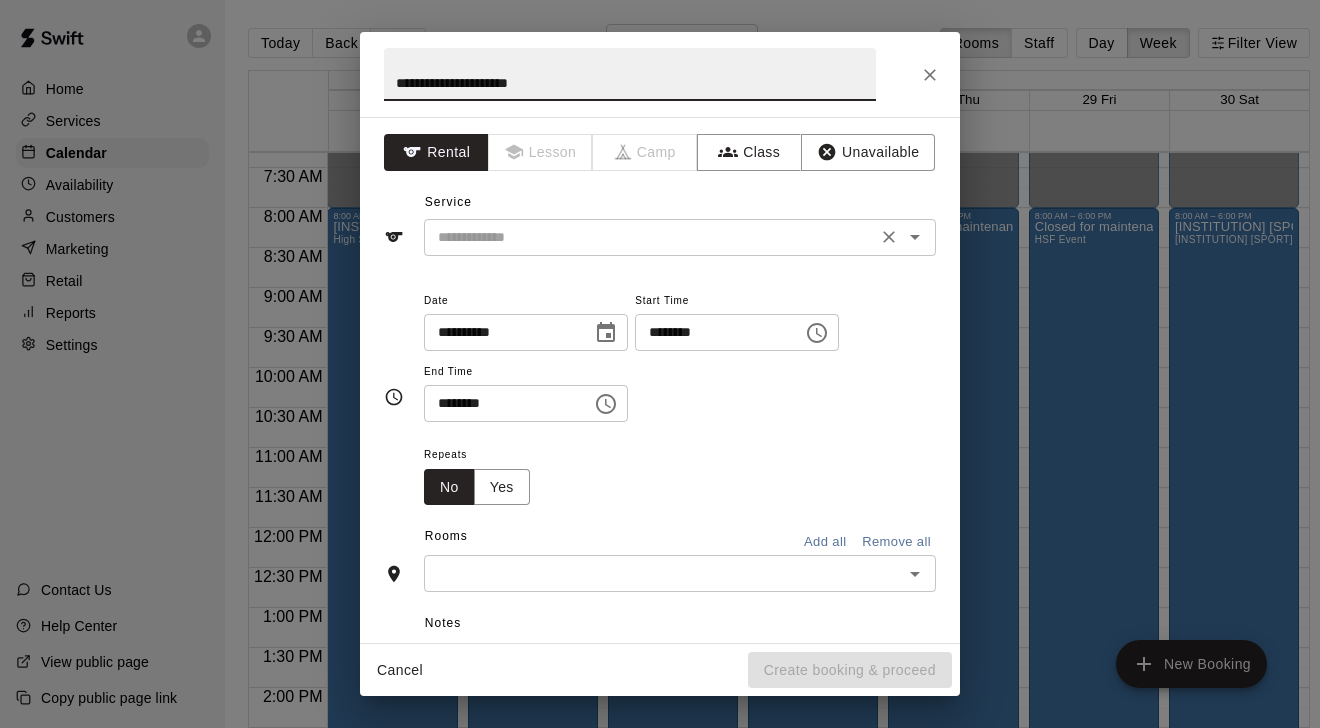 type on "**********" 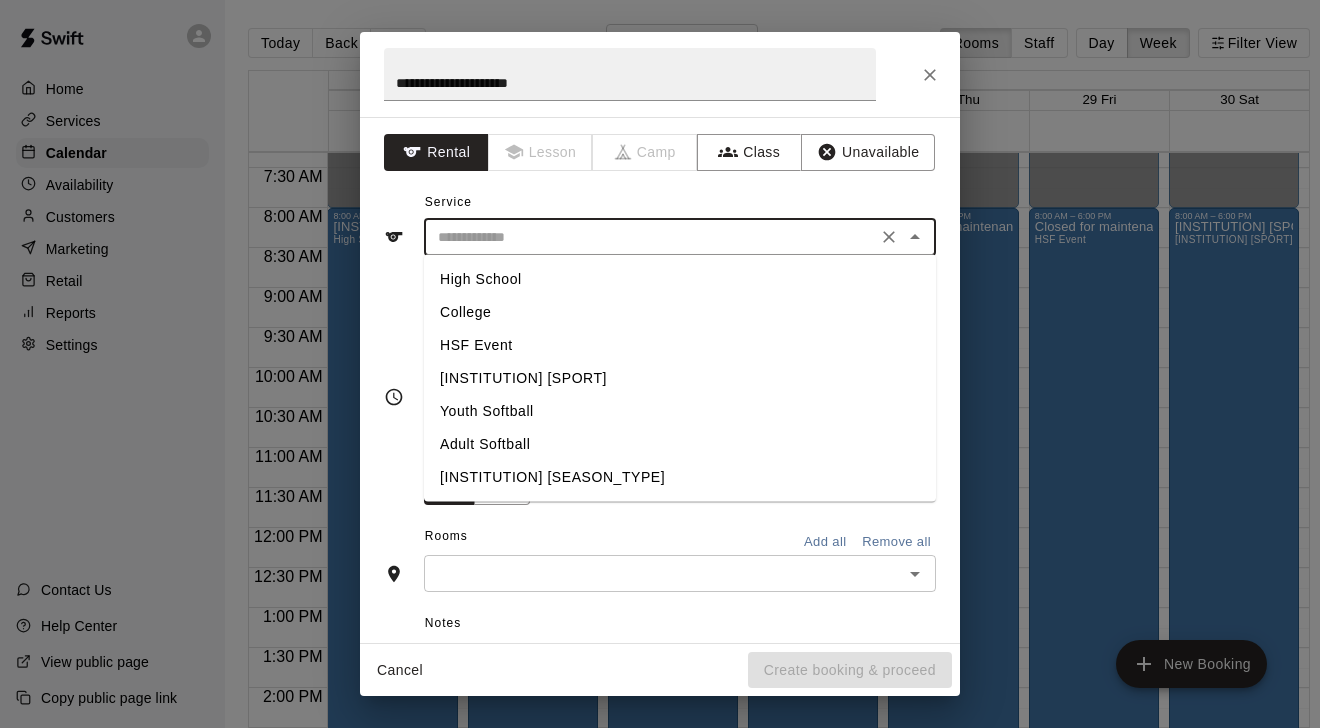 click at bounding box center (650, 237) 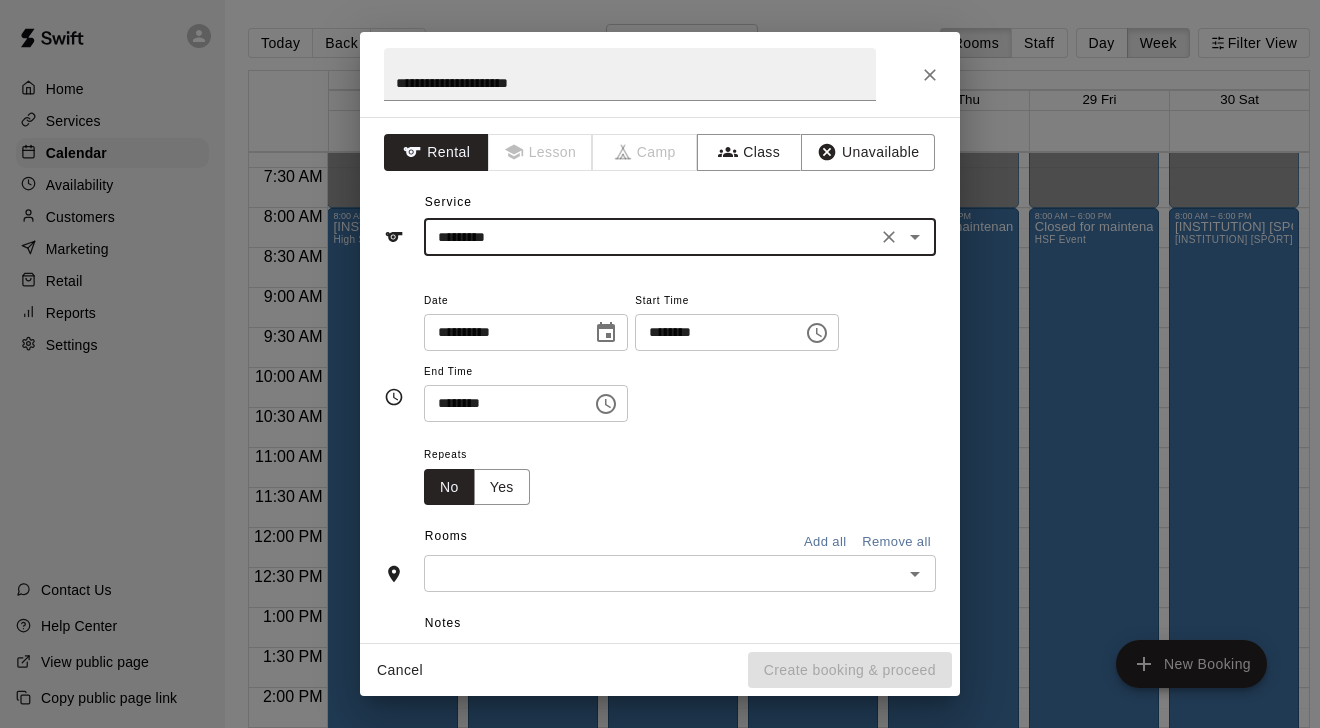 click 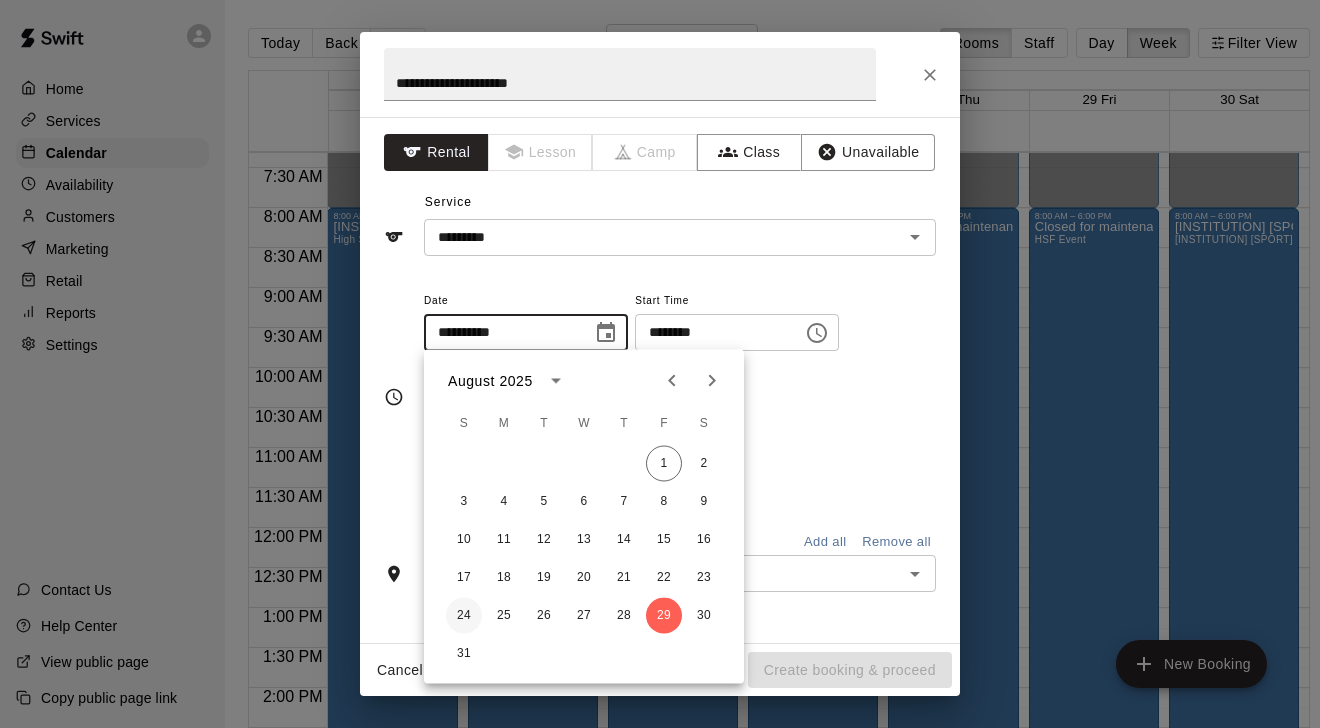 click on "24" at bounding box center [464, 616] 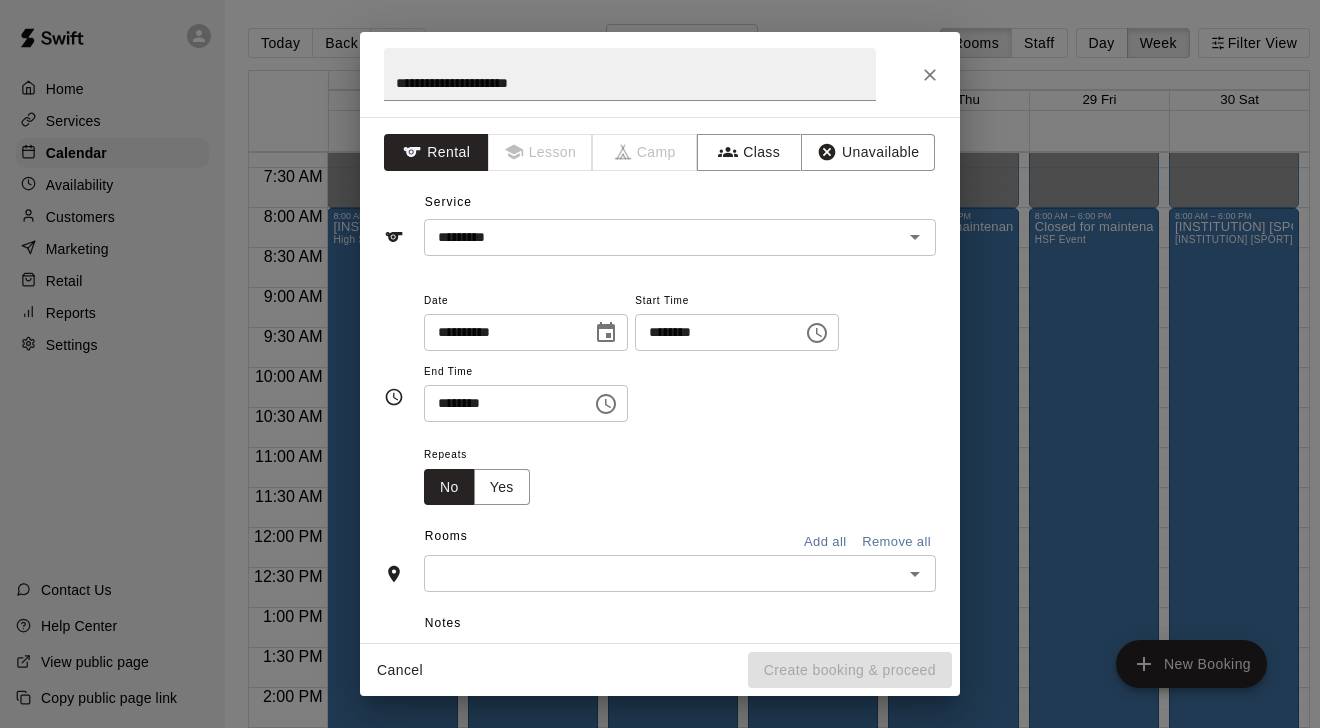 type on "**********" 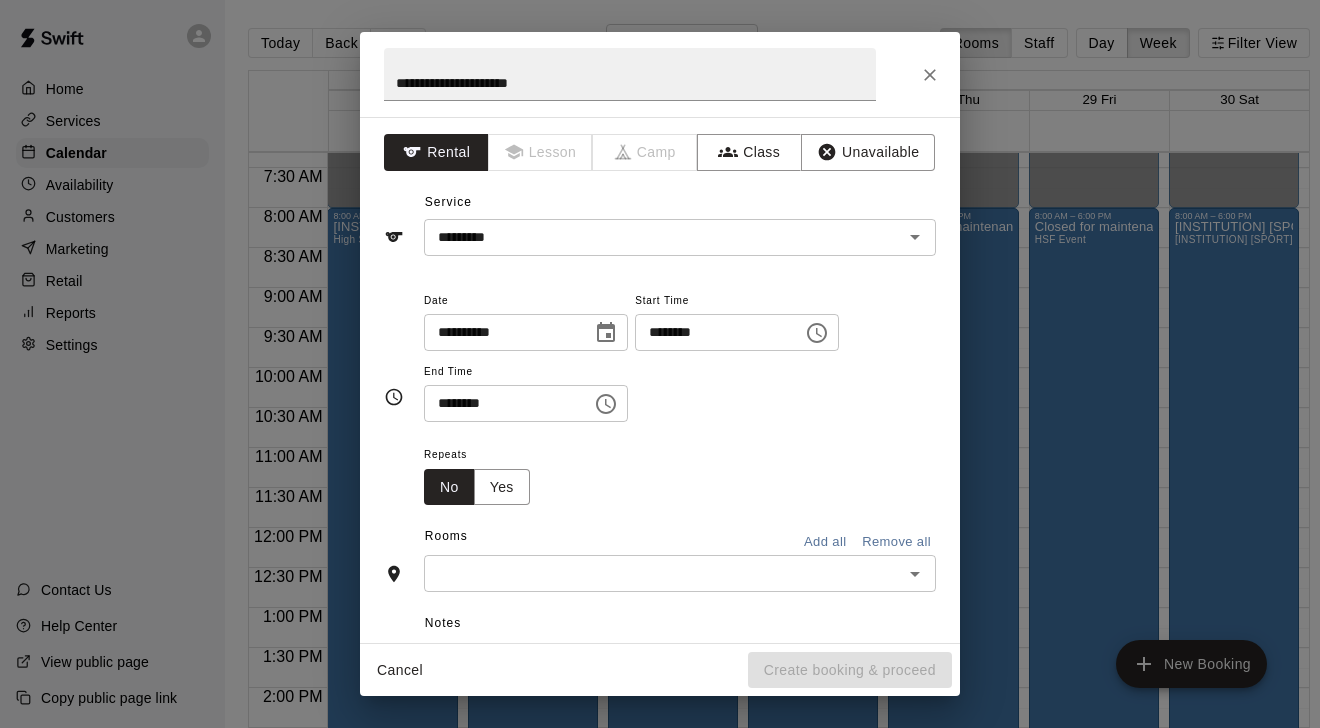 click on "********" at bounding box center [712, 332] 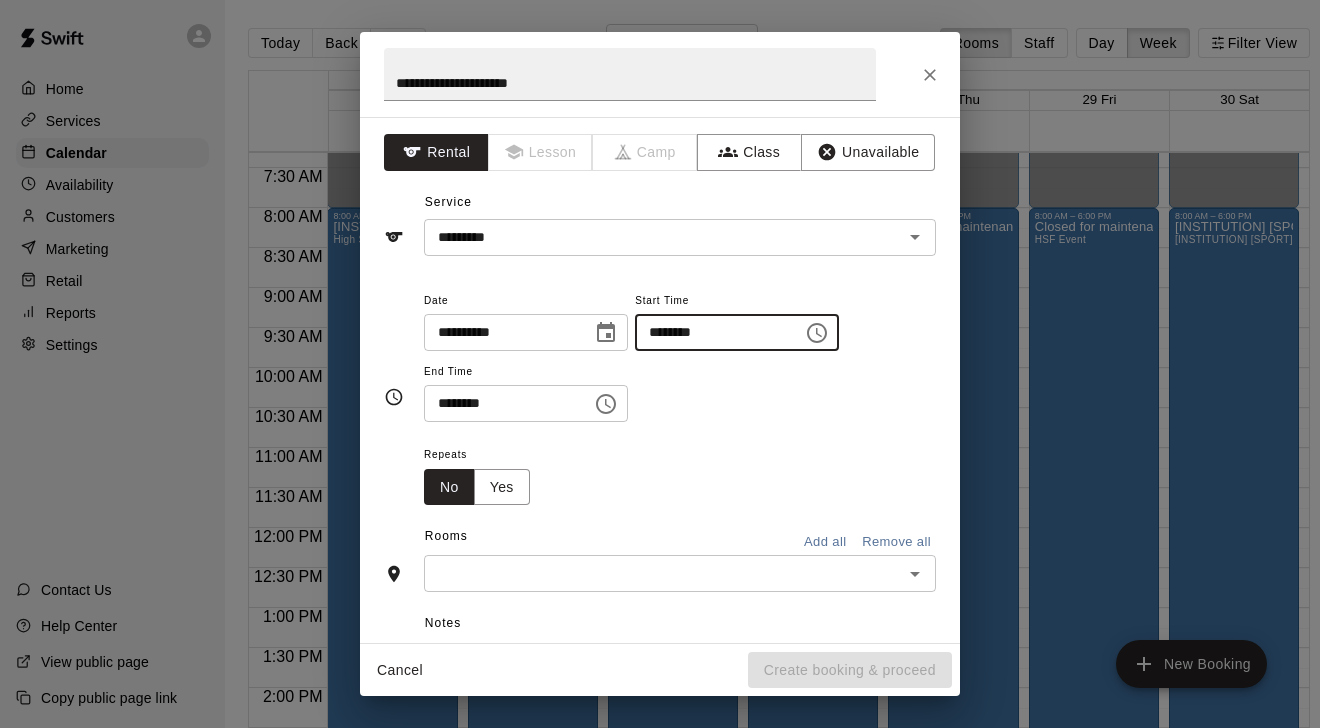 type on "********" 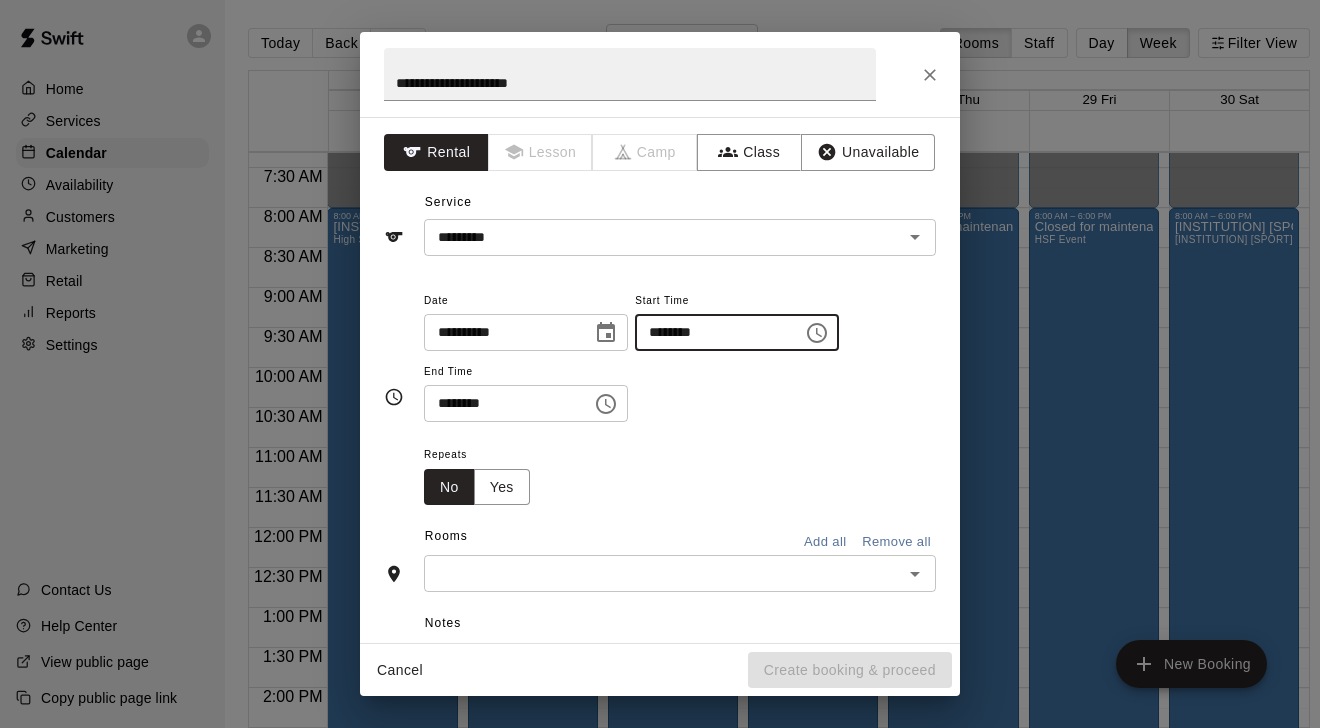 click on "********" at bounding box center [501, 403] 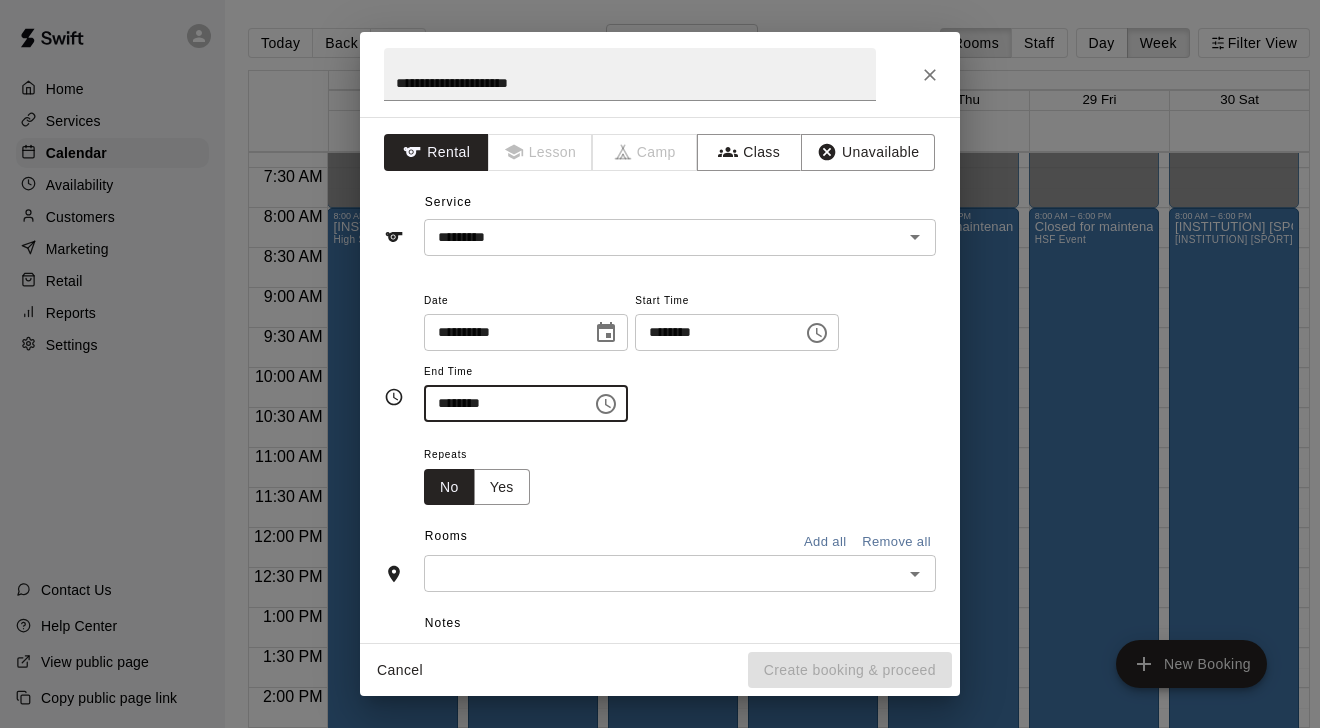 click on "********" at bounding box center (501, 403) 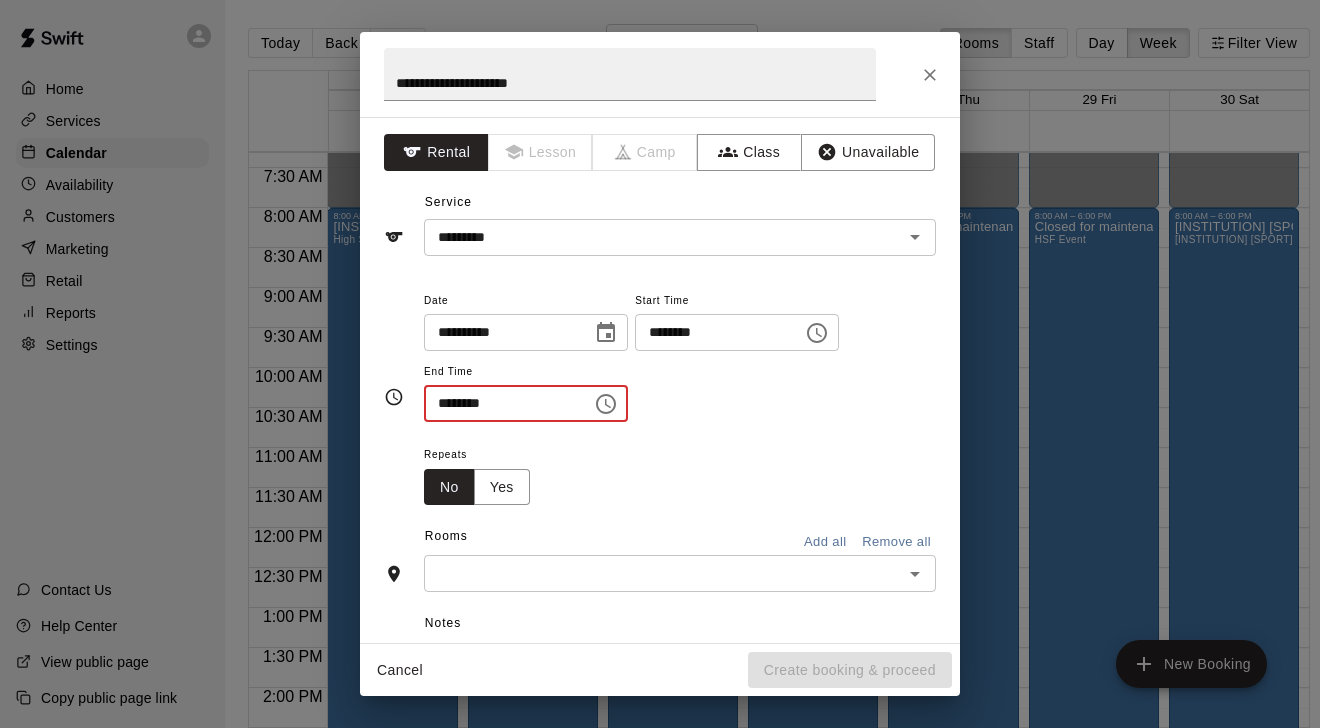 click on "********" at bounding box center [501, 403] 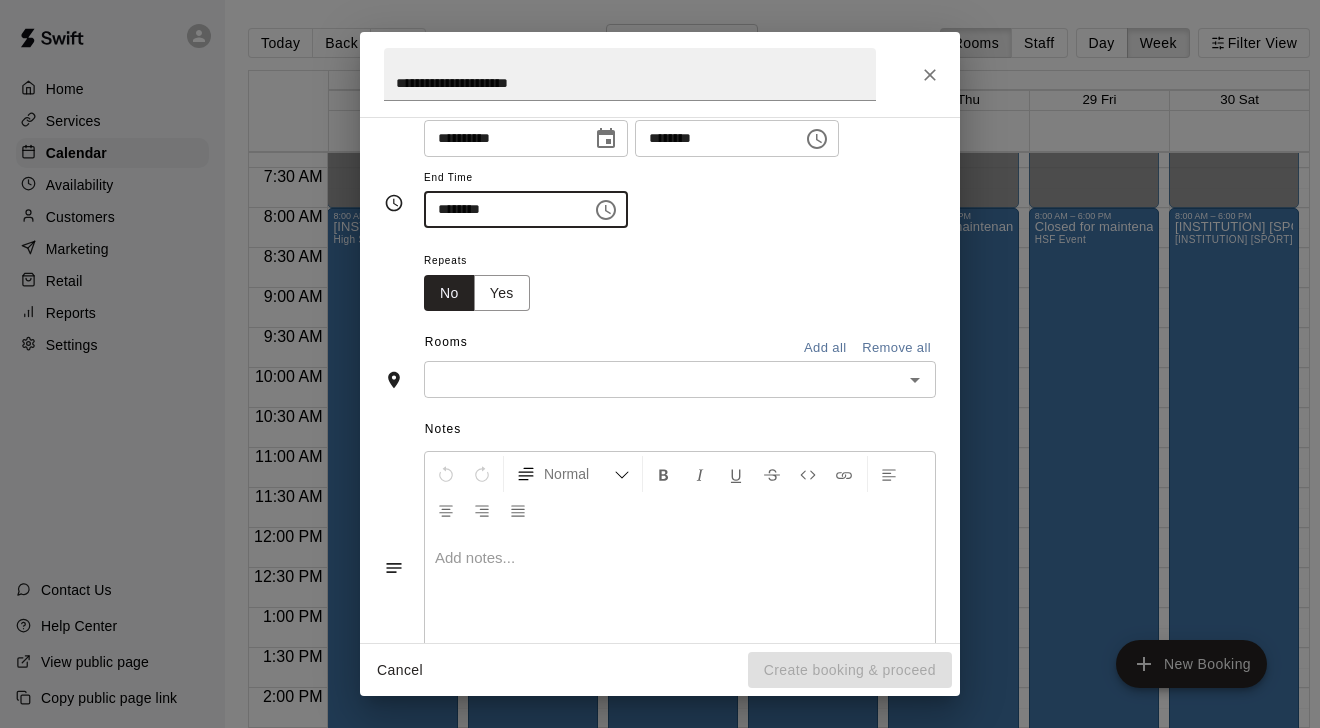scroll, scrollTop: 196, scrollLeft: 0, axis: vertical 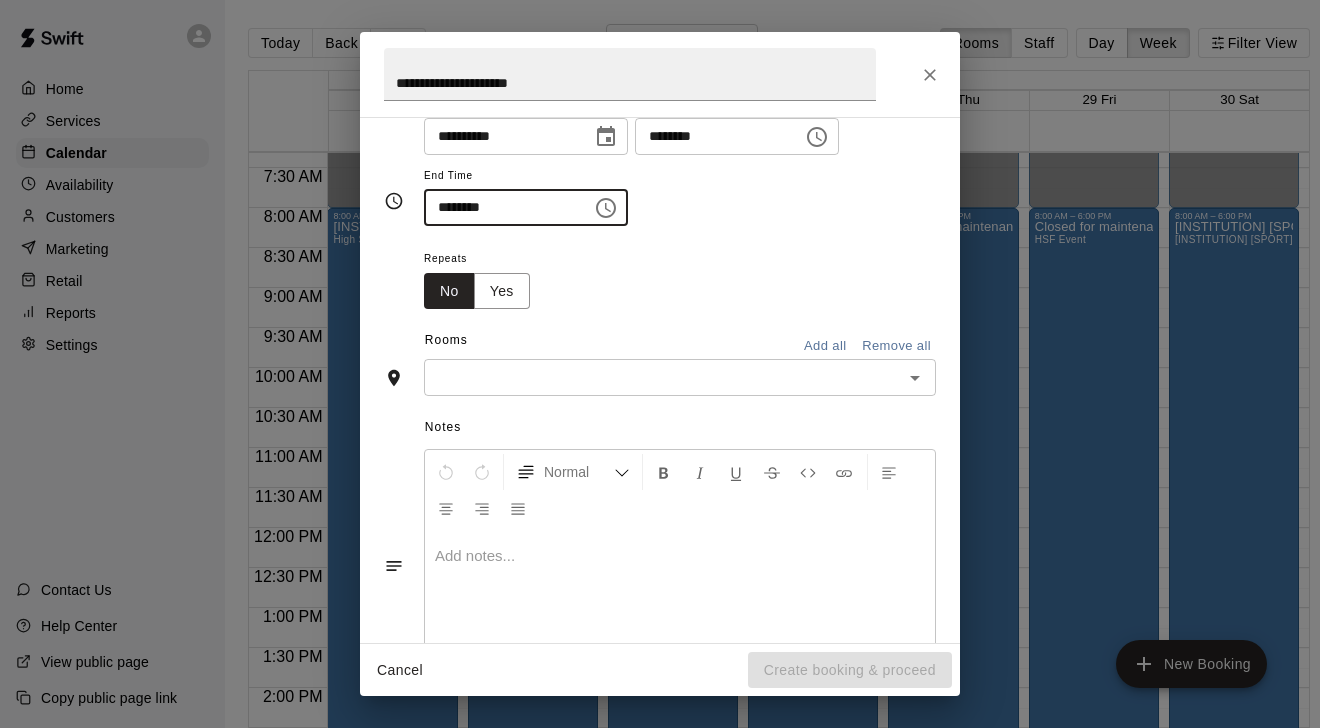 click at bounding box center (663, 377) 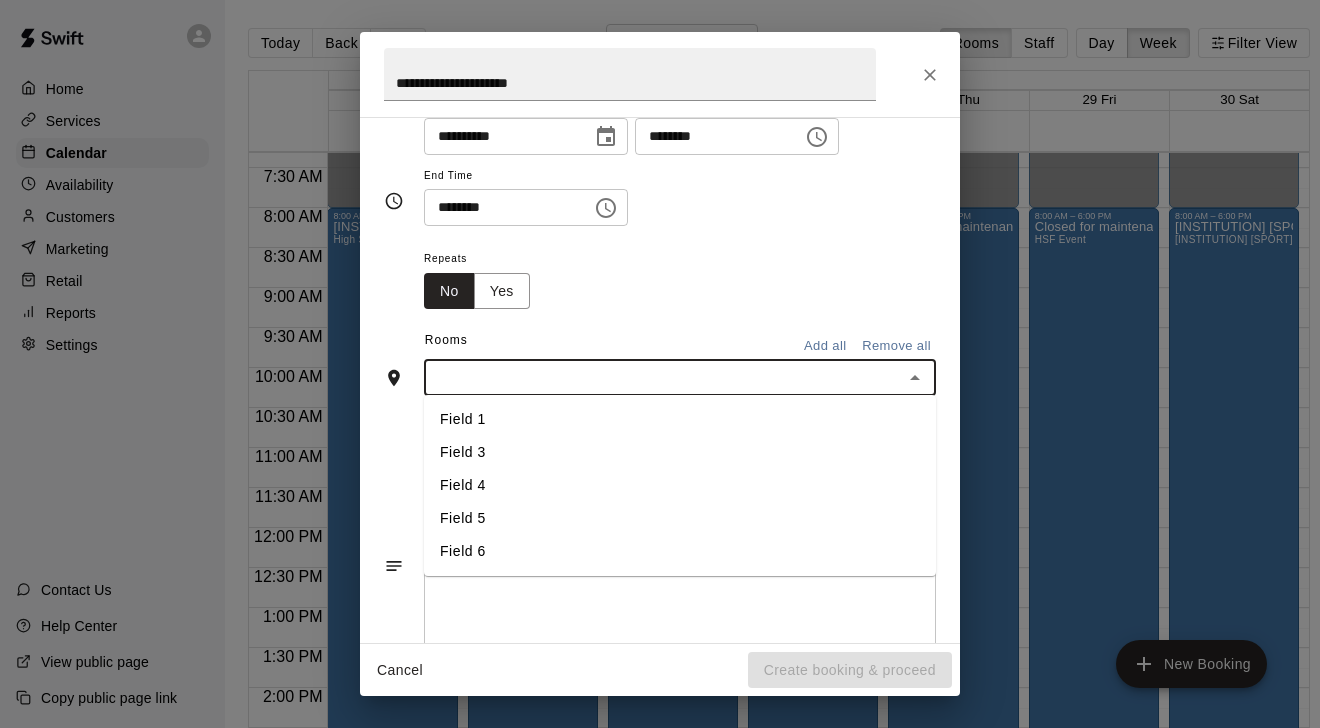 click on "Field 1" at bounding box center (680, 419) 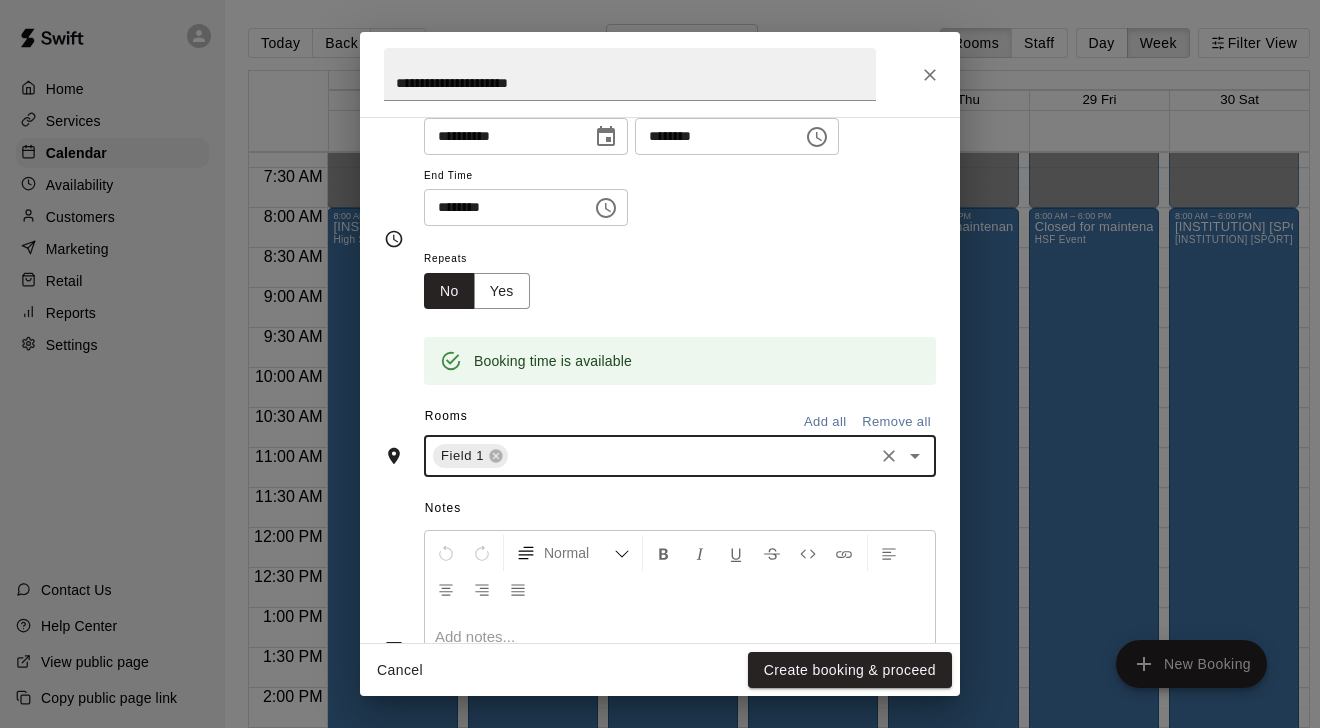click at bounding box center [691, 456] 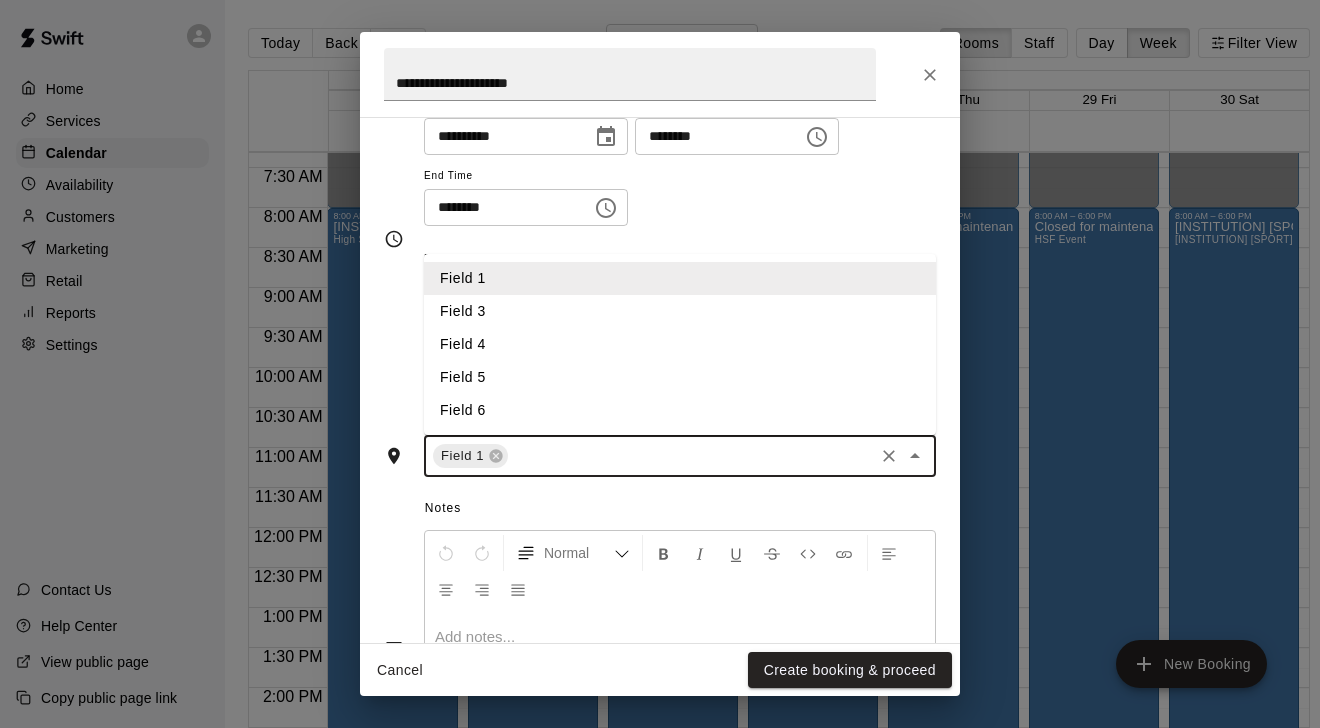 scroll, scrollTop: 188, scrollLeft: 0, axis: vertical 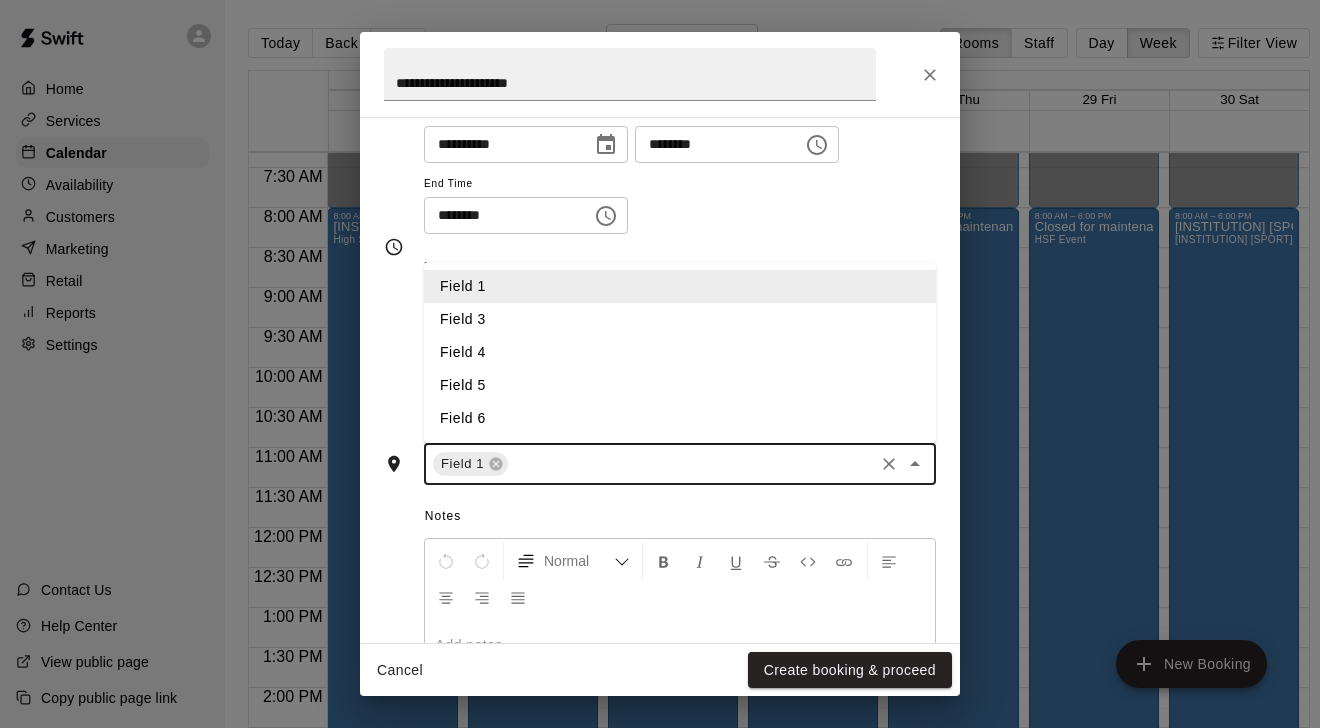click at bounding box center [691, 464] 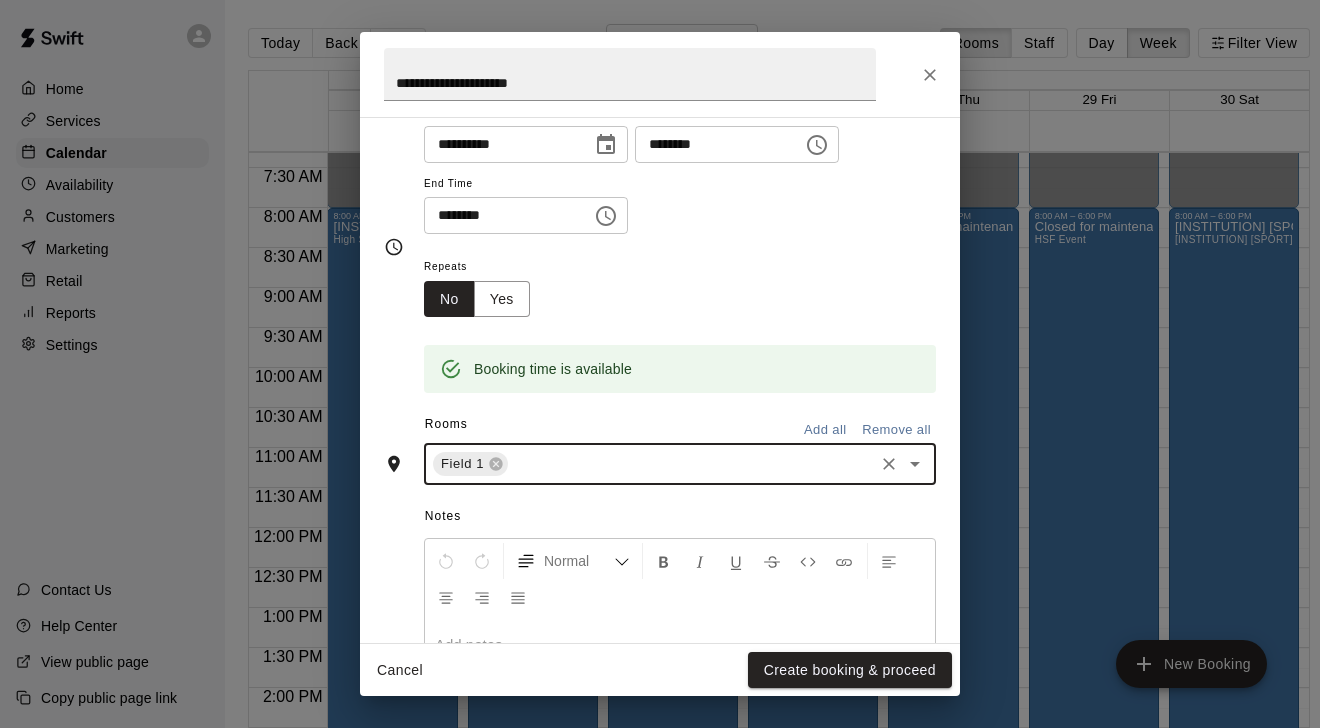 click at bounding box center (691, 464) 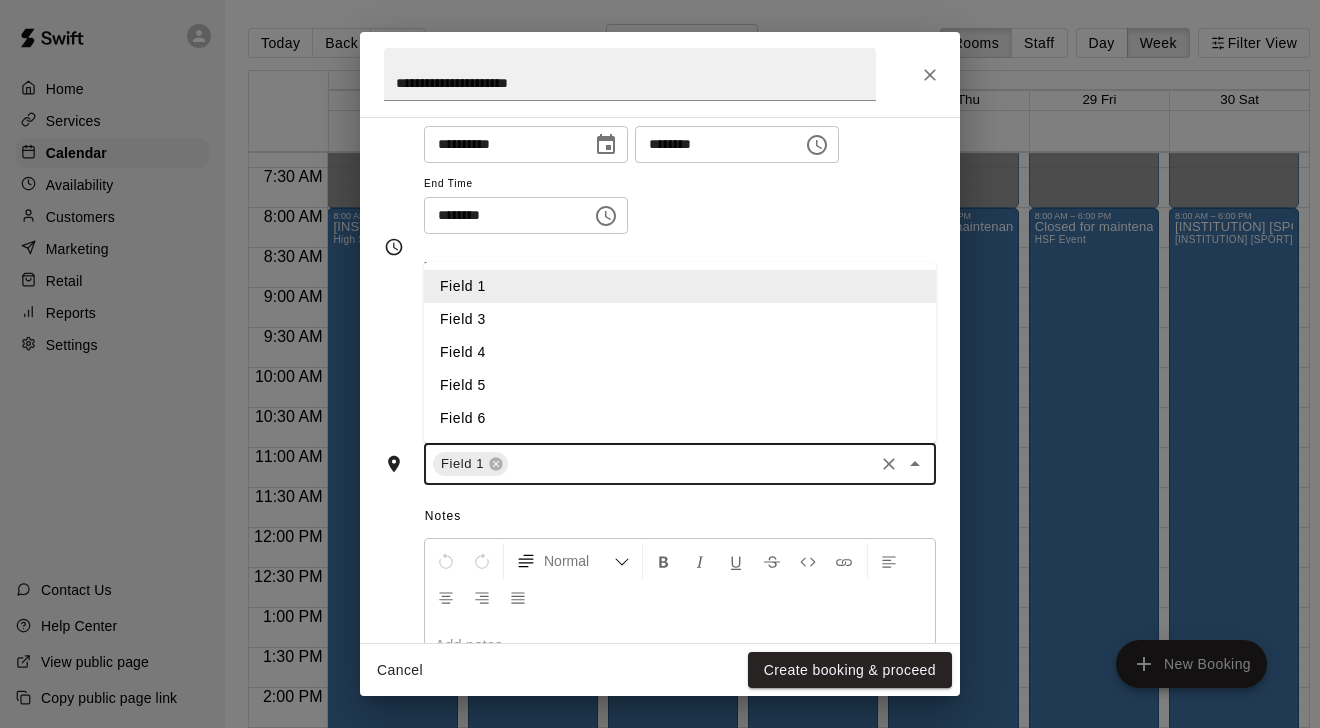 click on "Field 6" at bounding box center [680, 418] 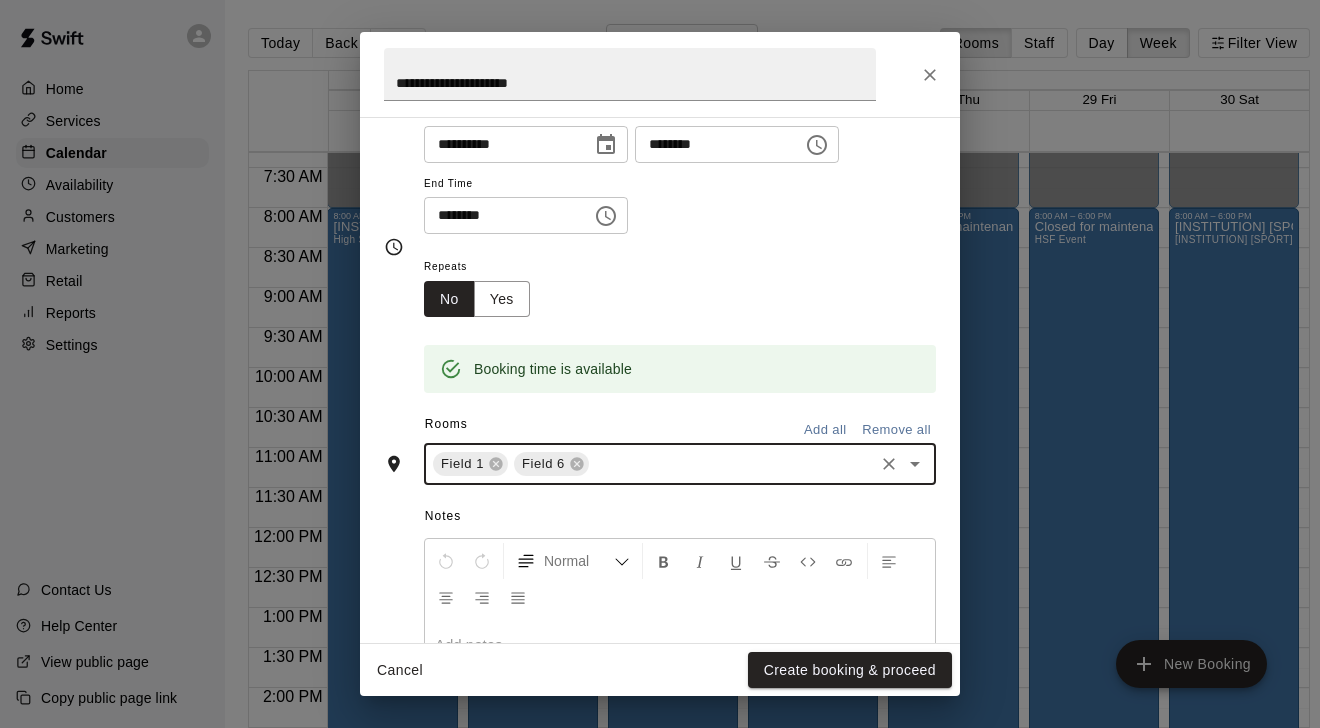 click at bounding box center (731, 464) 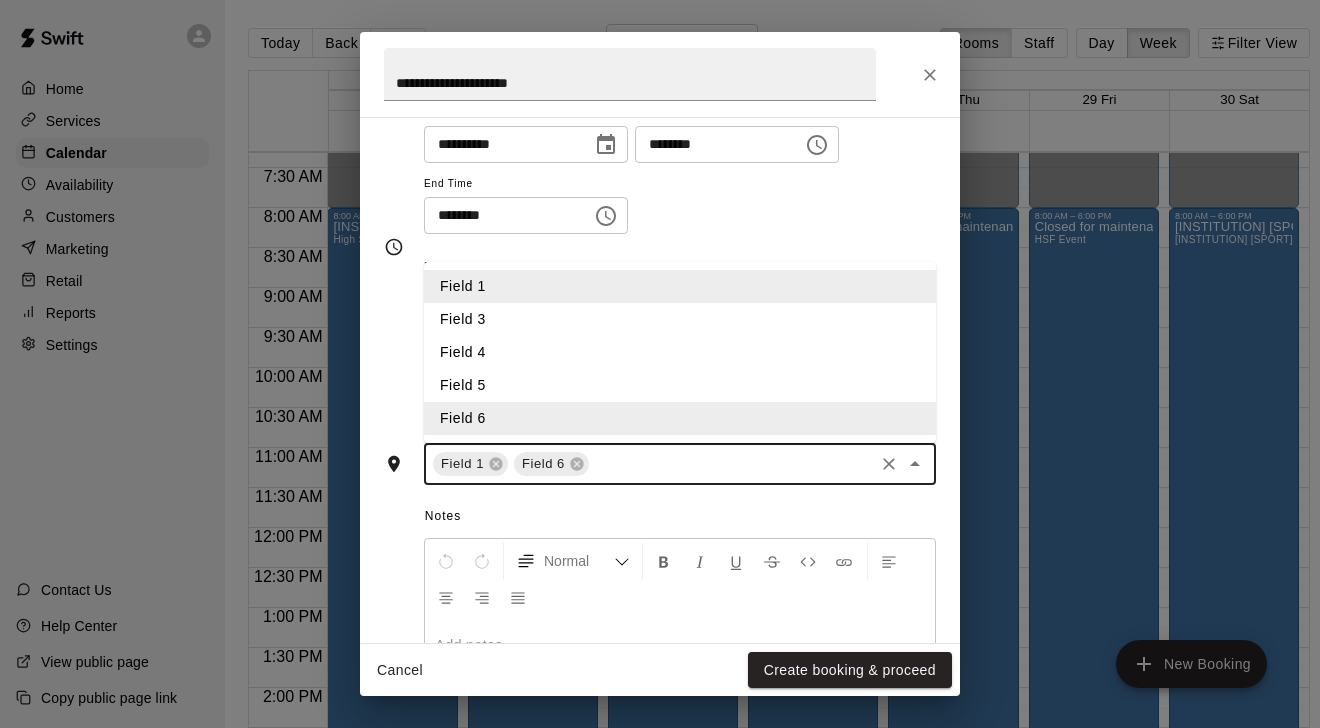 click on "Field 5" at bounding box center [680, 385] 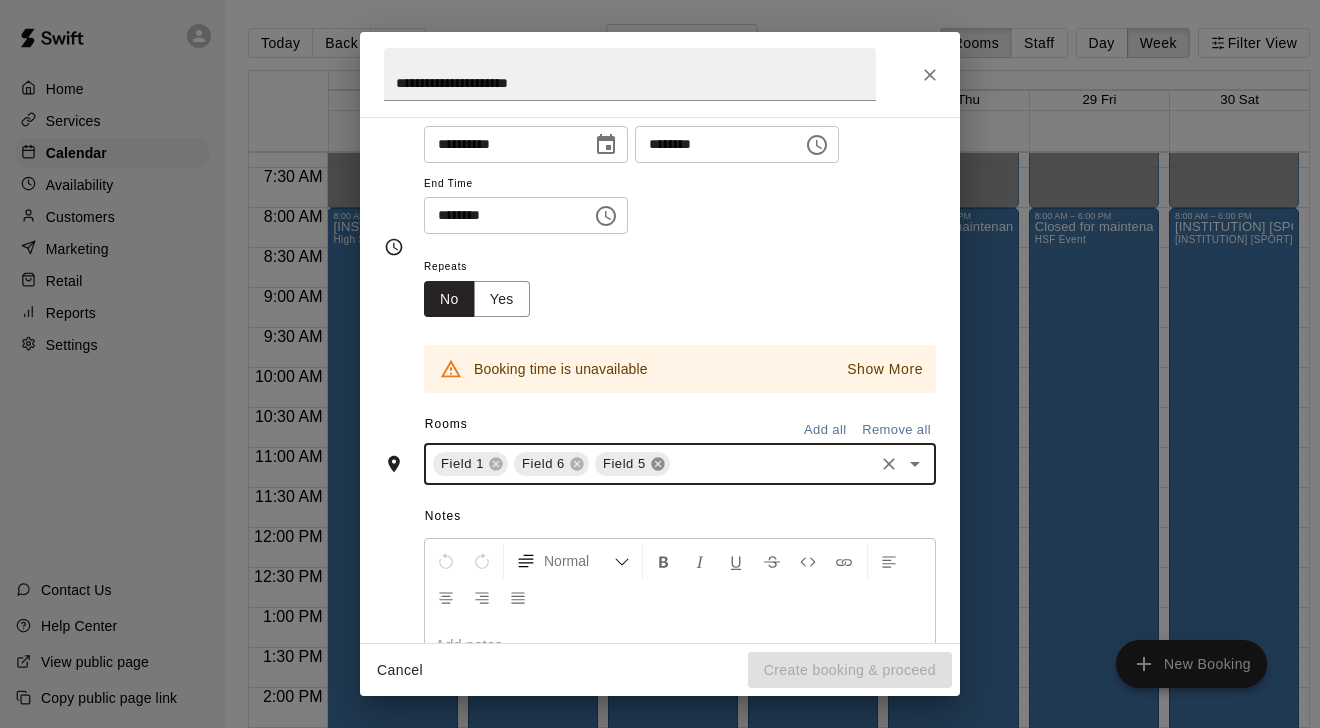 click 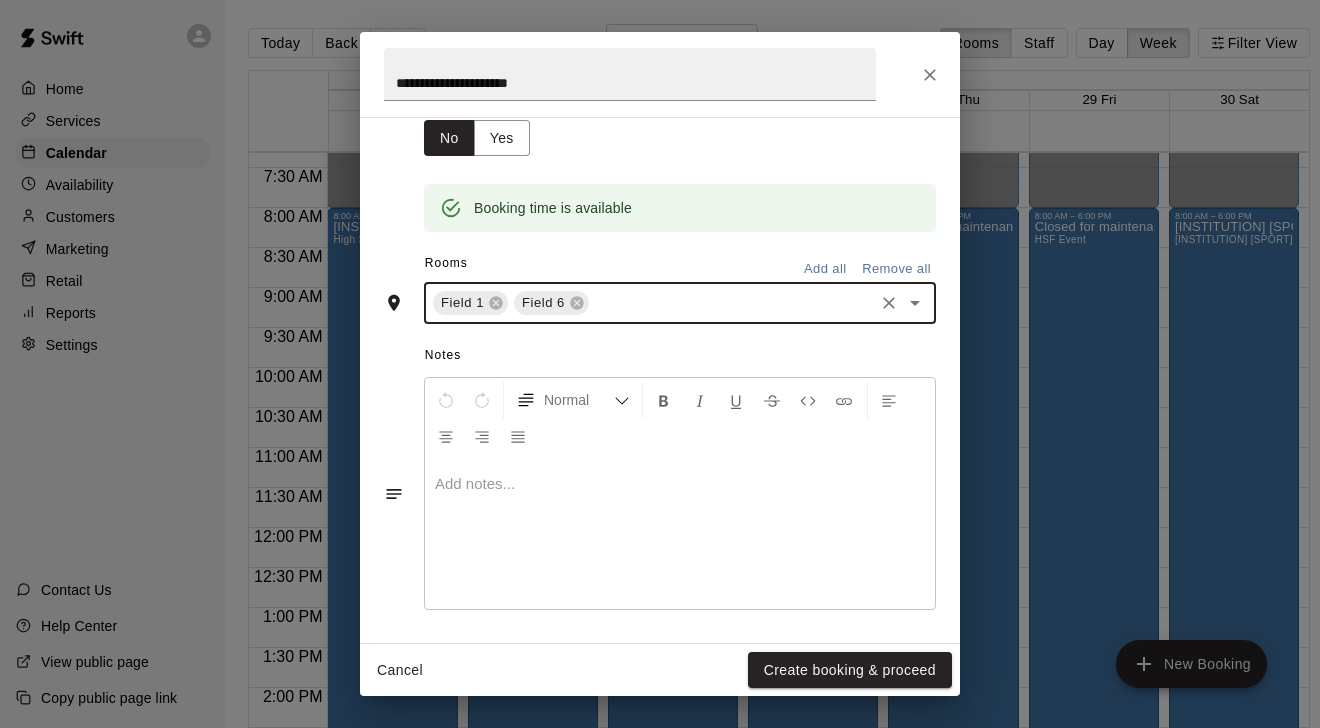 scroll, scrollTop: 348, scrollLeft: 0, axis: vertical 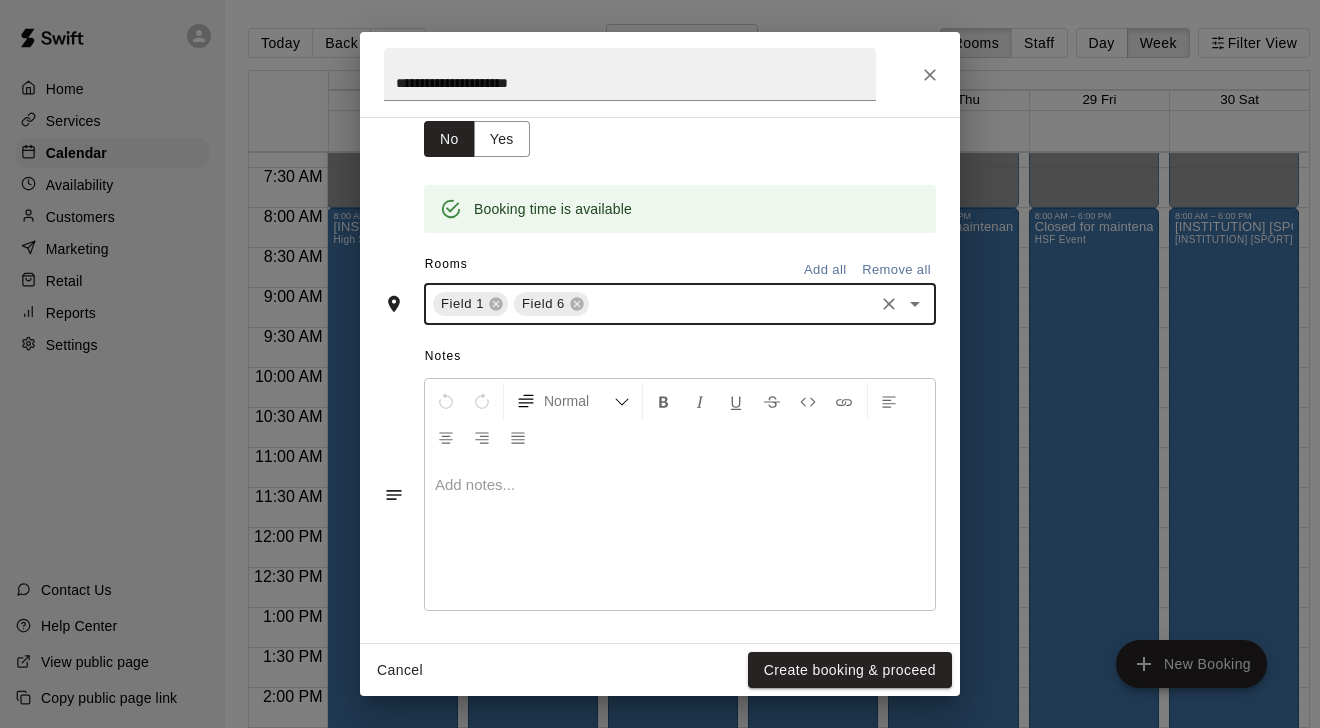 click at bounding box center [680, 485] 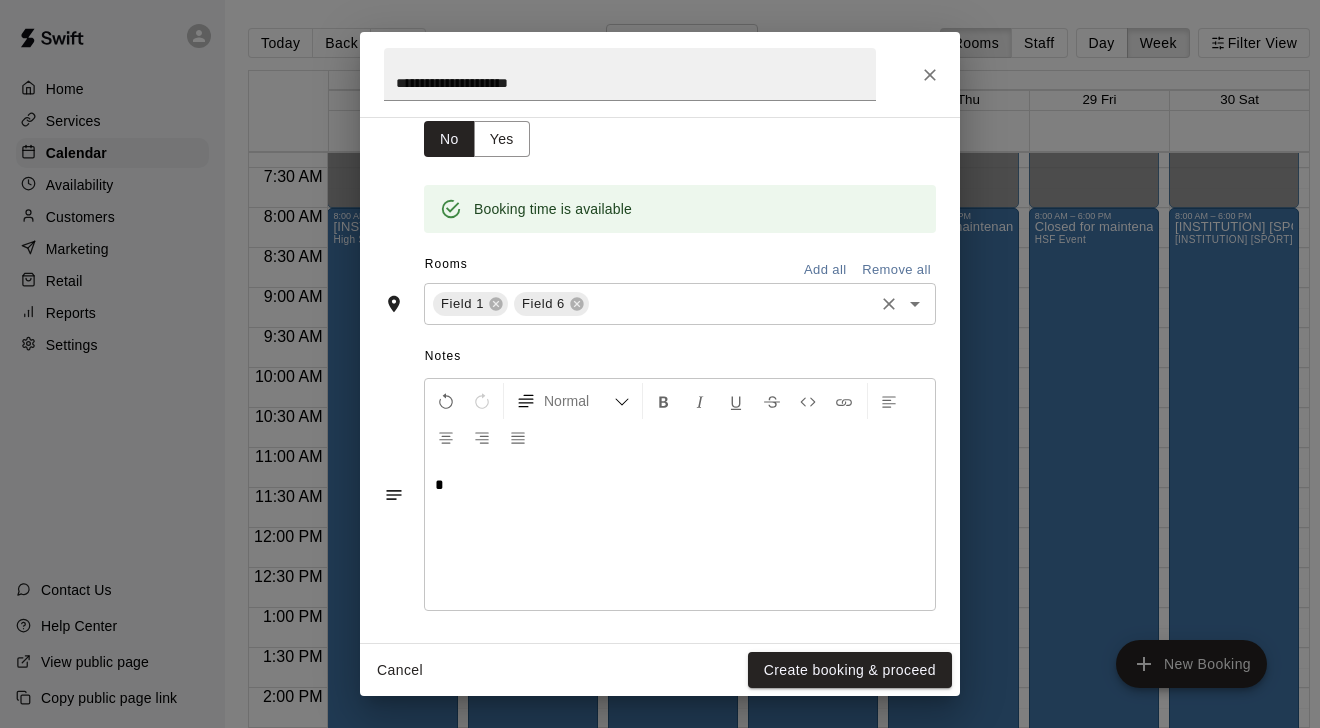 type 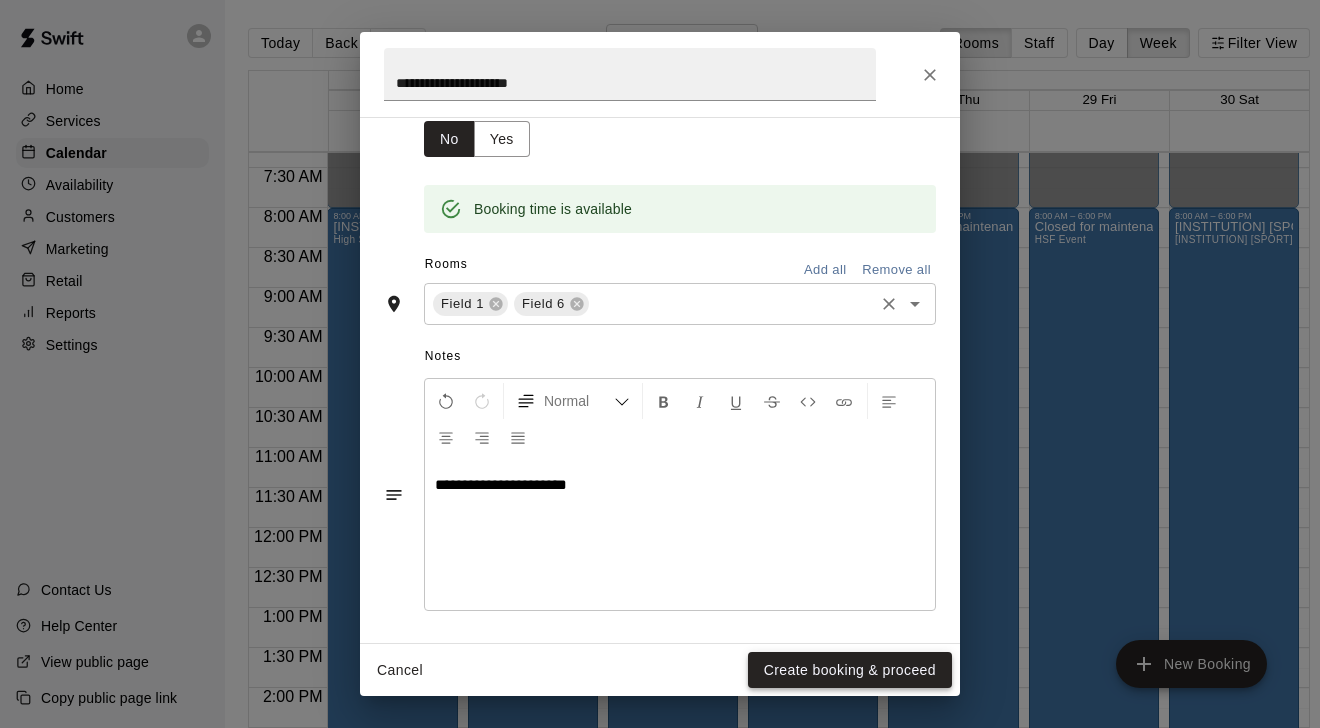 click on "Create booking & proceed" at bounding box center (850, 670) 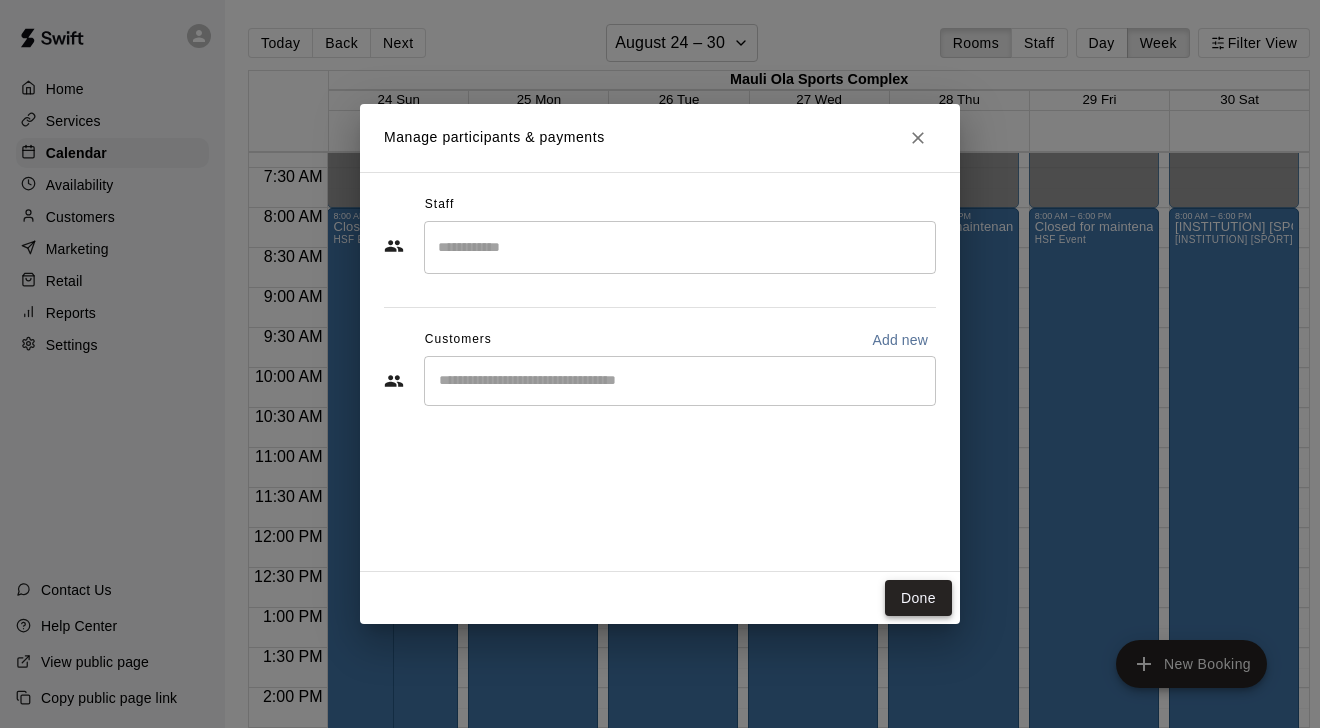 click on "Done" at bounding box center [918, 598] 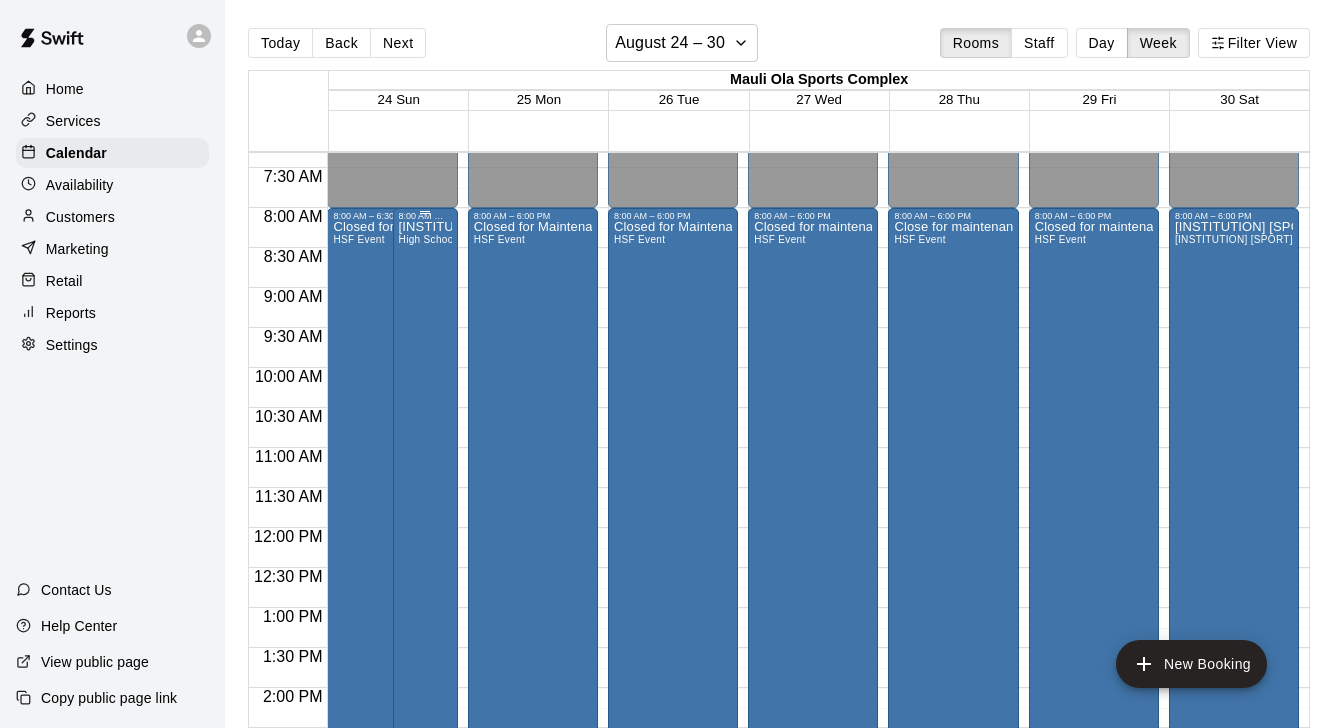 click on "High School JV Tournament  High School" at bounding box center [425, 585] 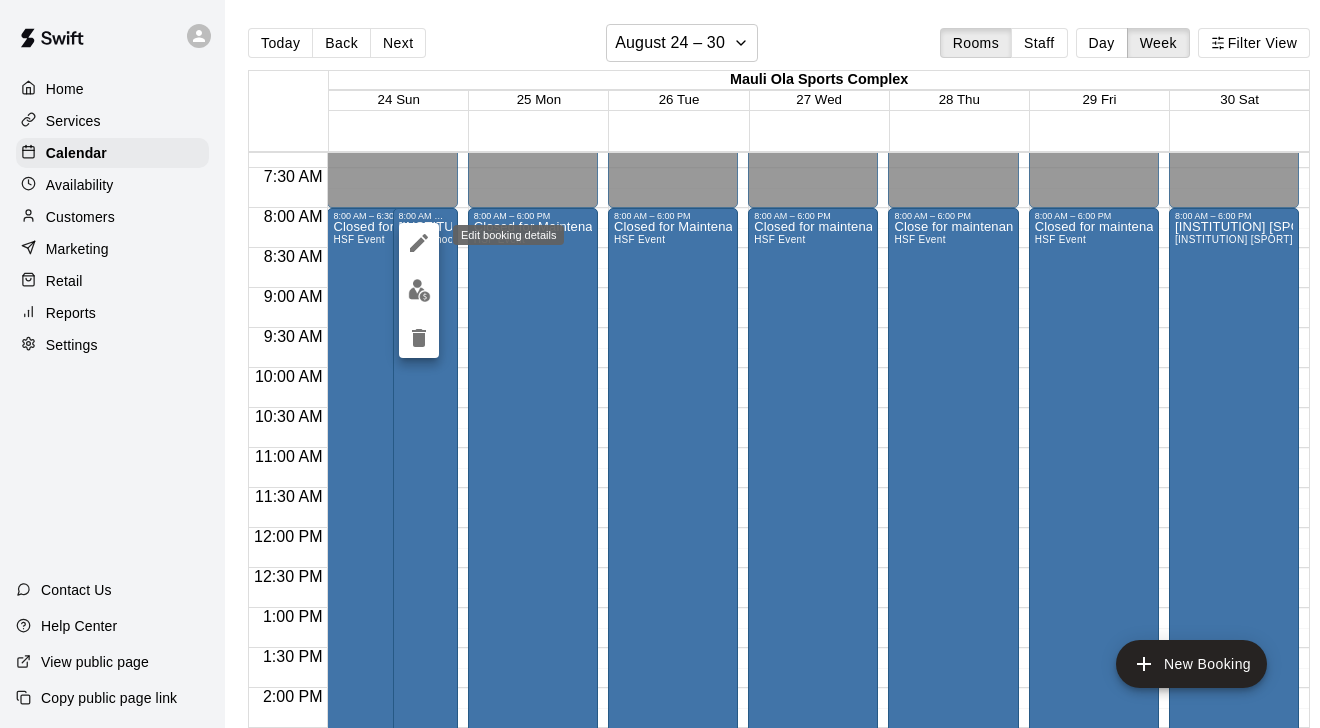 click 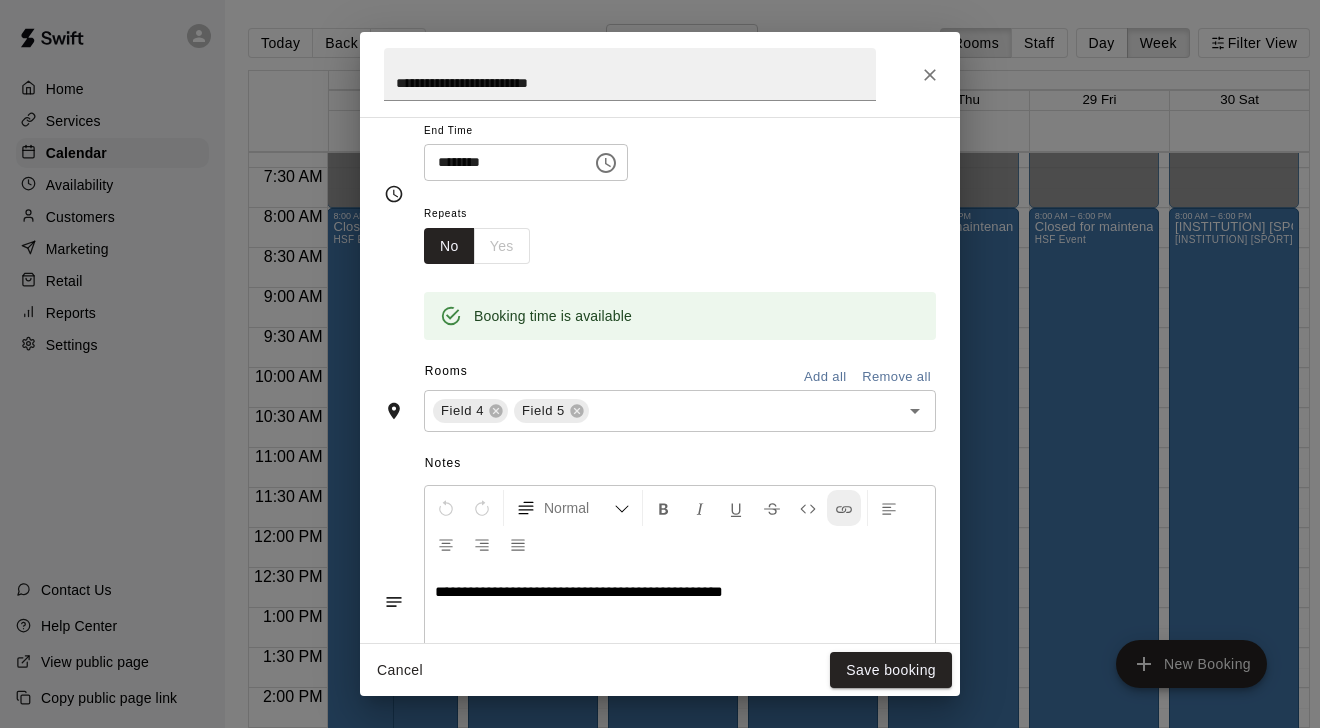 scroll, scrollTop: 250, scrollLeft: 0, axis: vertical 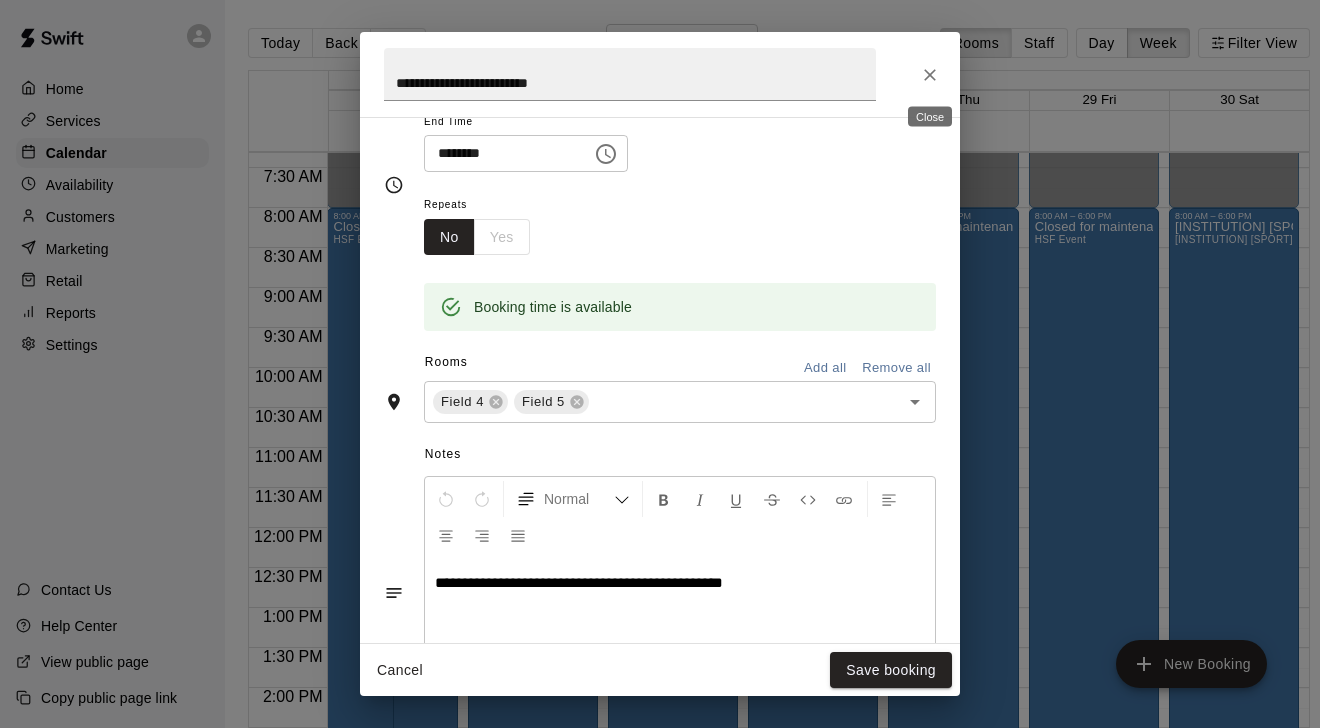 click 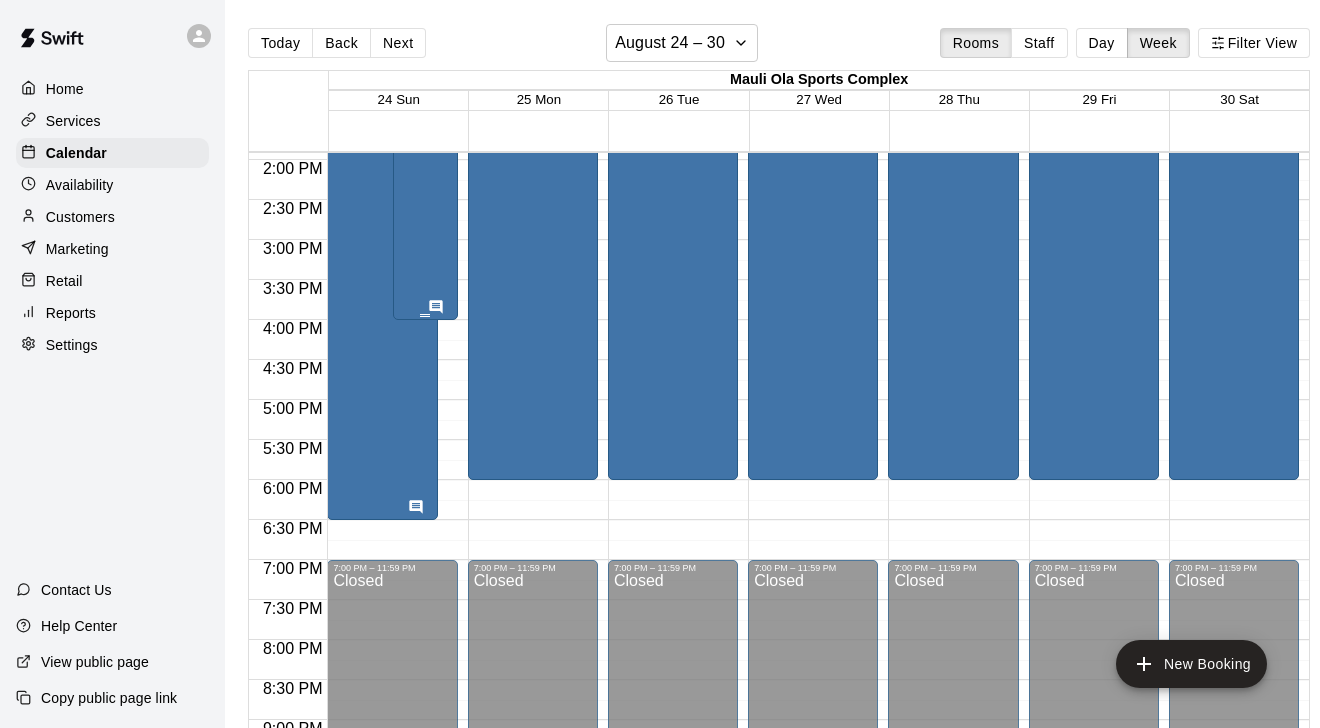 scroll, scrollTop: 1115, scrollLeft: 0, axis: vertical 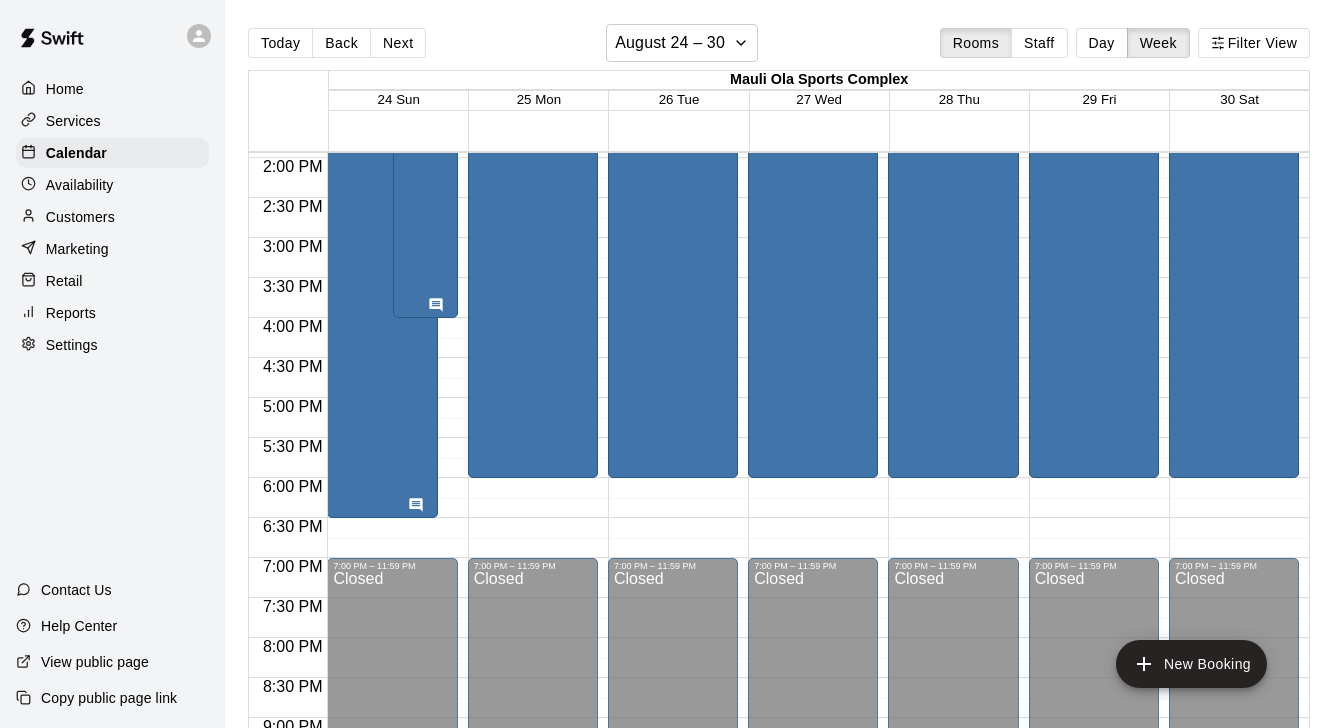 click on "Customers" at bounding box center (112, 217) 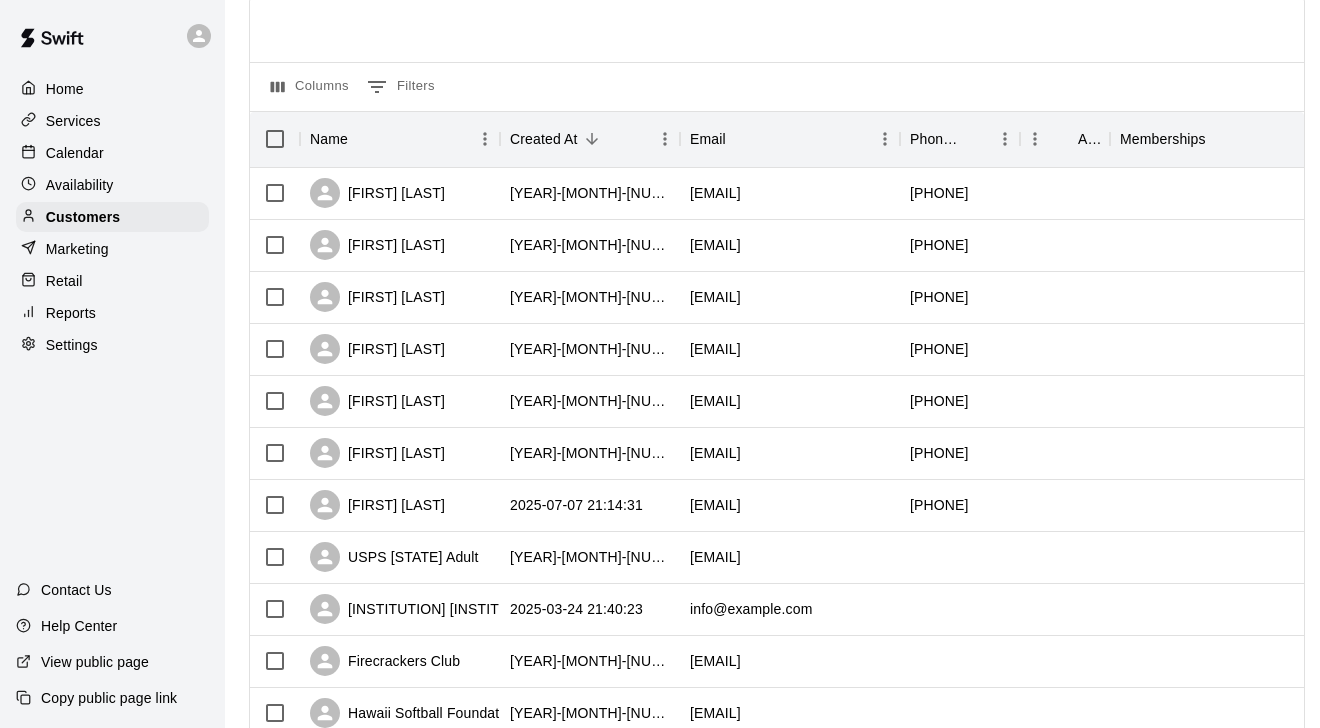 scroll, scrollTop: 92, scrollLeft: 0, axis: vertical 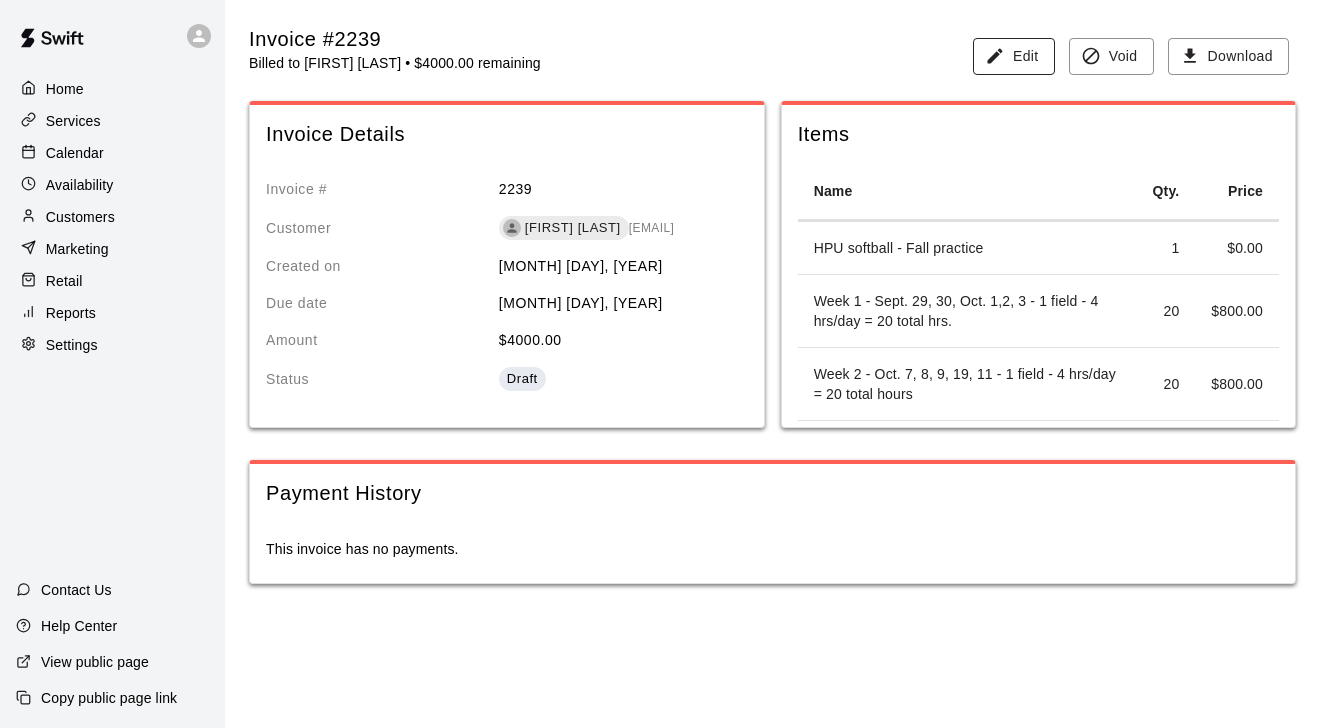 click on "Edit" at bounding box center (1014, 56) 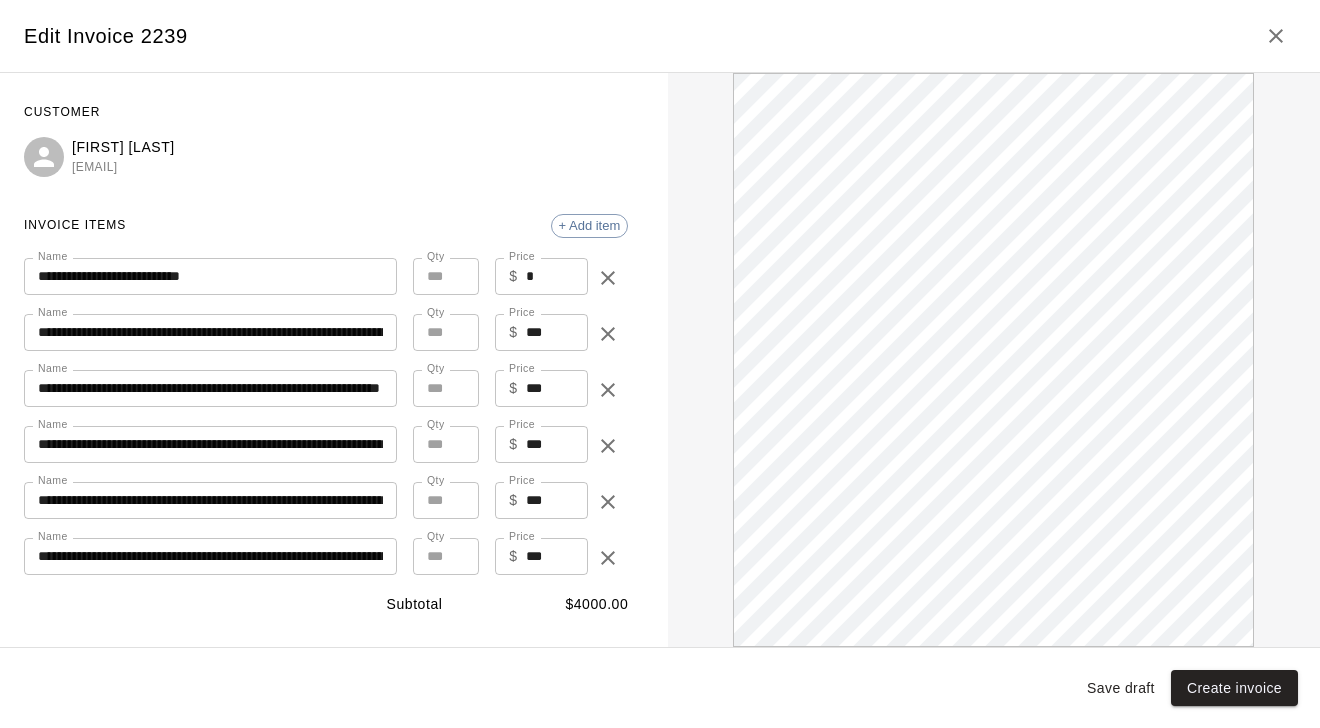 scroll, scrollTop: 0, scrollLeft: 0, axis: both 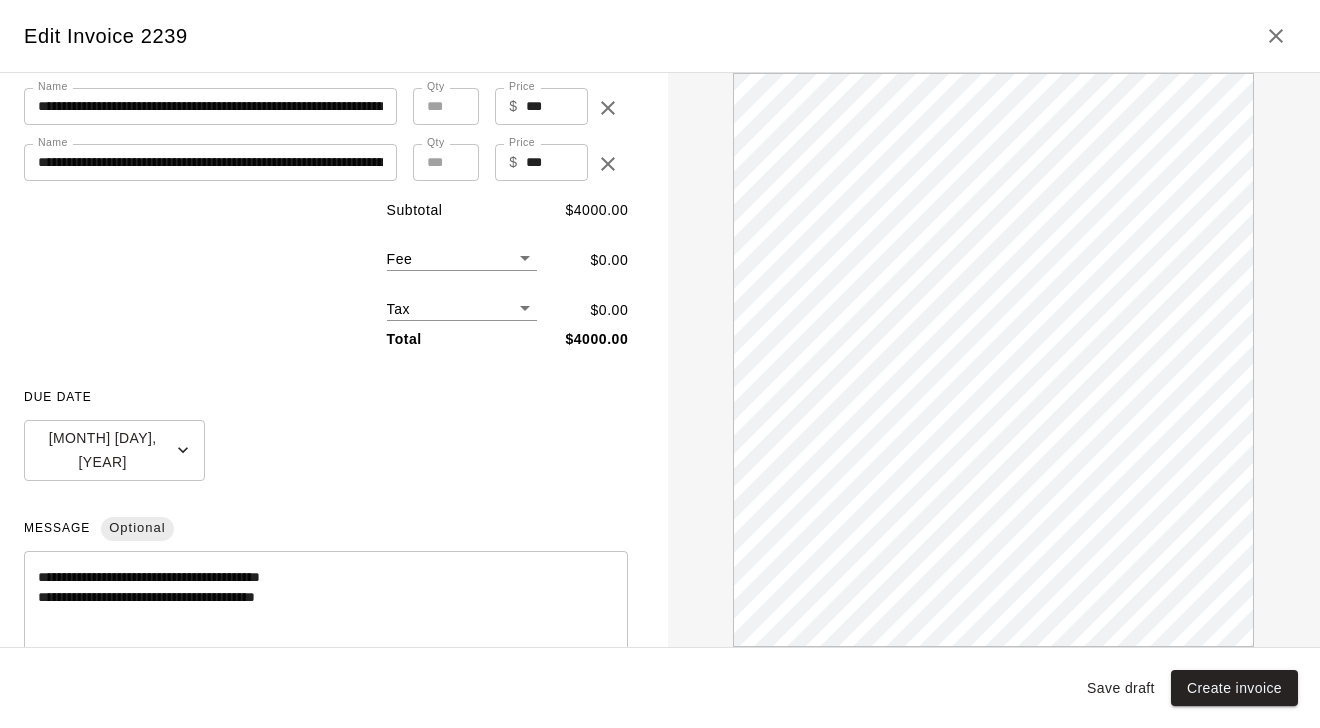 click on "Billed to [FIRST] [LAST] • $4000.00 remaining Edit Void Download Invoice Details Invoice # 2239 Customer [FIRST] [LAST] [EMAIL] Created on August 01, 2025 Due date September 19, 2025 Amount $ 4000.00 Status Draft Items Name Qty. Price HPU softball - Fall practice 1 $ 0.00 Week 1 - Sept. 29, 30, Oct. 1,2, 3 - 1 field - 4 hrs/day = 20 total hrs. 20 $ 800.00 Week 2 - Oct. 7, 8, 9, 19, 11 - 1 field - 4 hrs/day = 20 total hours 20 $ 800.00 Week 3 - Oct. 13, 14, 15, 16, 17 - 1 field - 4 hrs/day = 20 total hrs. 20 $ 800.00 Week 4 - Oct. 18, 19, 20, 21, 22 - 1 field - 4 hrs/day = 20 total hrs. 20 $ 800.00 Week 5 - Oct. 28, 39, 30, 31, Nov. 1 - 1 field - 4 hrs/day = 20 total hrs. 20 $ 800.00 Payment History This invoice has no payments. /invoices/2239 Close cross-small Edit Invoice 2239 CUSTOMER [FIRST] [LAST] [EMAIL] INVOICE ITEMS + Add item Qty" at bounding box center (660, 312) 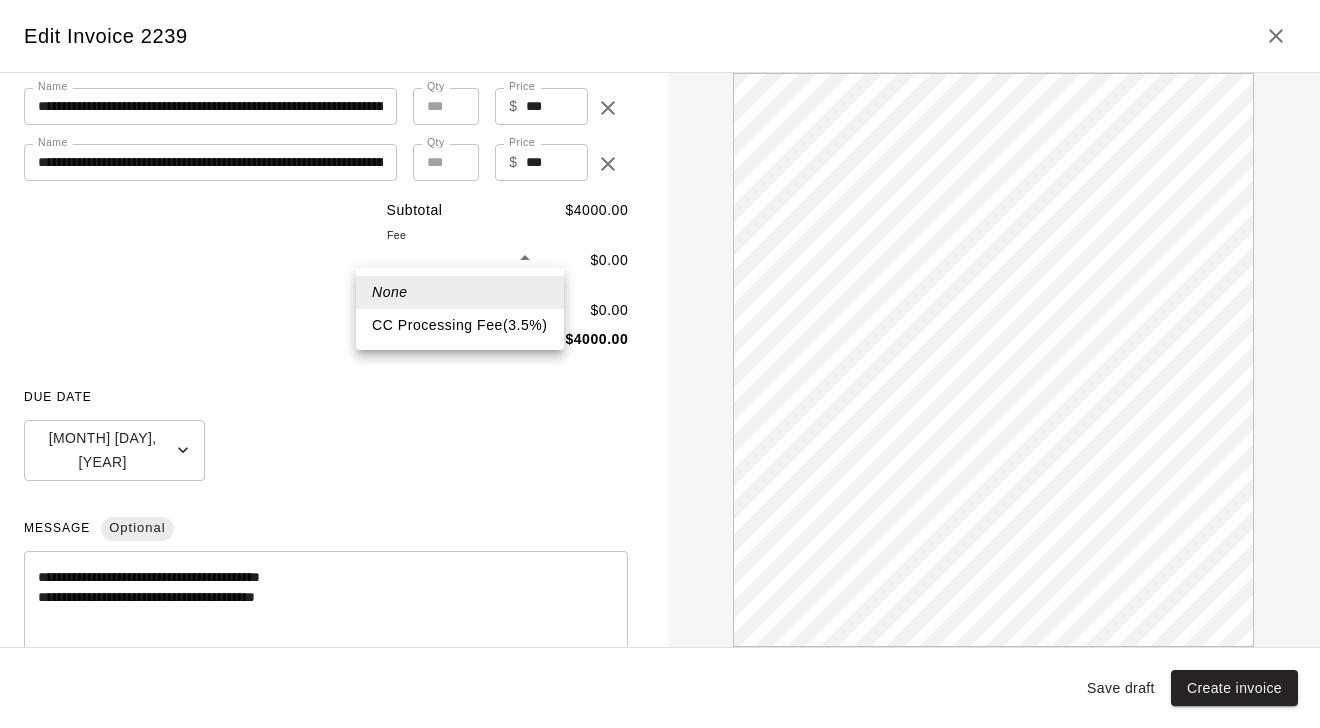 click on "CC Processing Fee  ( 3.5 % )" at bounding box center (460, 325) 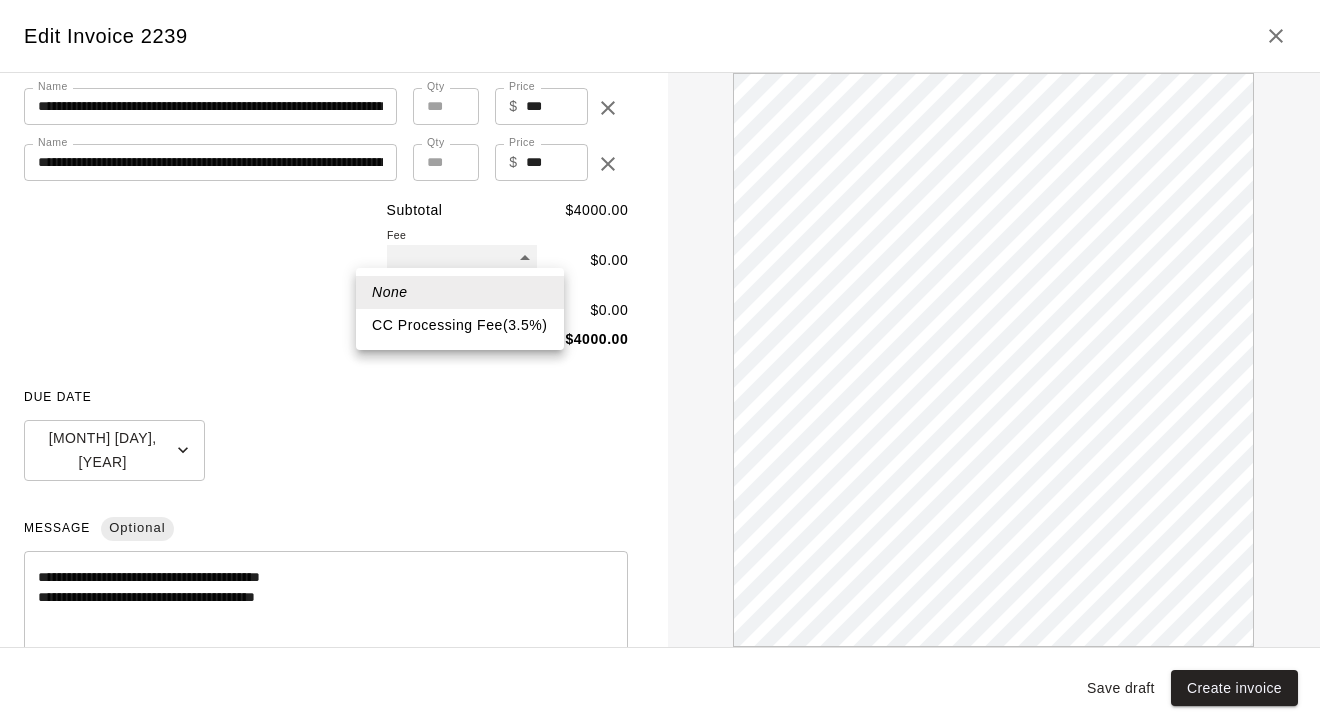 type on "***" 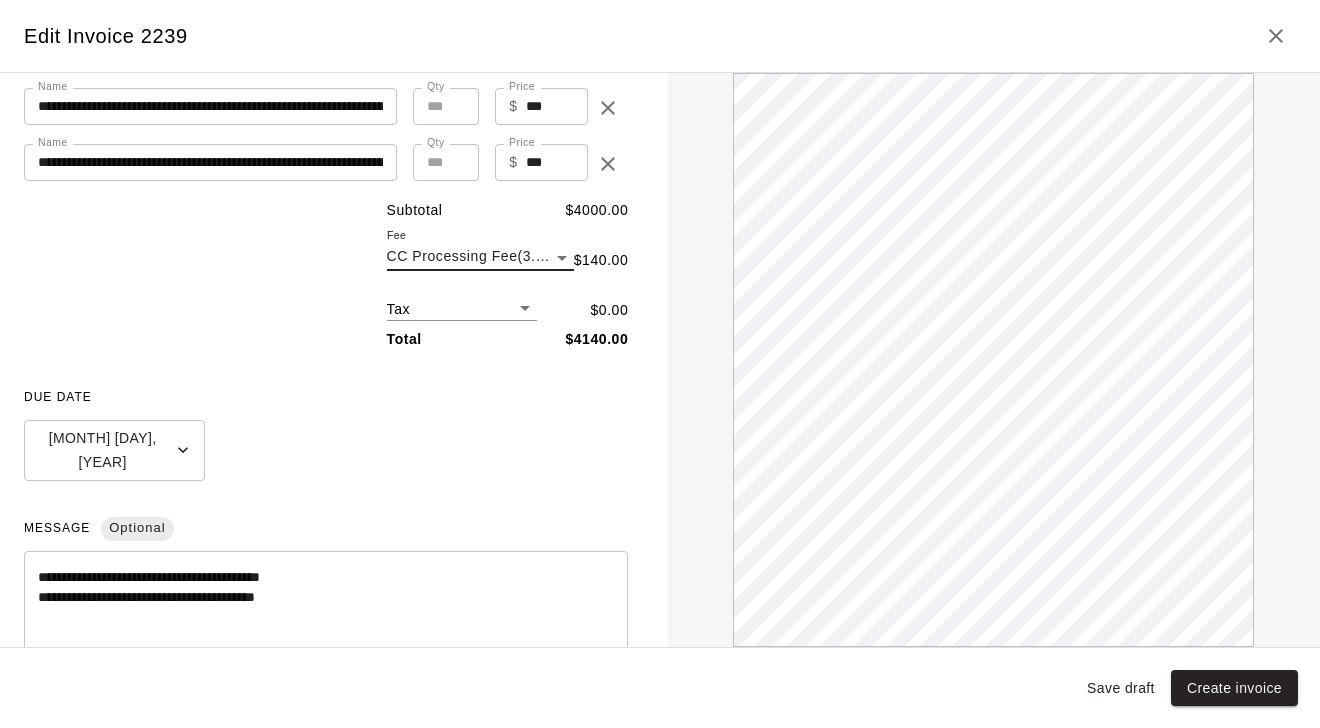 click on "Billed to [FIRST] [LAST] • $4000.00 remaining Edit Void Download Invoice Details Invoice # 2239 Customer [FIRST] [LAST] [EMAIL] Created on August 01, 2025 Due date September 19, 2025 Amount $ 4000.00 Status Draft Items Name Qty. Price HPU softball - Fall practice 1 $ 0.00 Week 1 - Sept. 29, 30, Oct. 1,2, 3 - 1 field - 4 hrs/day = 20 total hrs. 20 $ 800.00 Week 2 - Oct. 7, 8, 9, 19, 11 - 1 field - 4 hrs/day = 20 total hours 20 $ 800.00 Week 3 - Oct. 13, 14, 15, 16, 17 - 1 field - 4 hrs/day = 20 total hrs. 20 $ 800.00 Week 4 - Oct. 18, 19, 20, 21, 22 - 1 field - 4 hrs/day = 20 total hrs. 20 $ 800.00 Week 5 - Oct. 28, 39, 30, 31, Nov. 1 - 1 field - 4 hrs/day = 20 total hrs. 20 $ 800.00 Payment History This invoice has no payments. /invoices/2239 Close cross-small Edit Invoice 2239 CUSTOMER [FIRST] [LAST] [EMAIL] INVOICE ITEMS + Add item Qty" at bounding box center (660, 312) 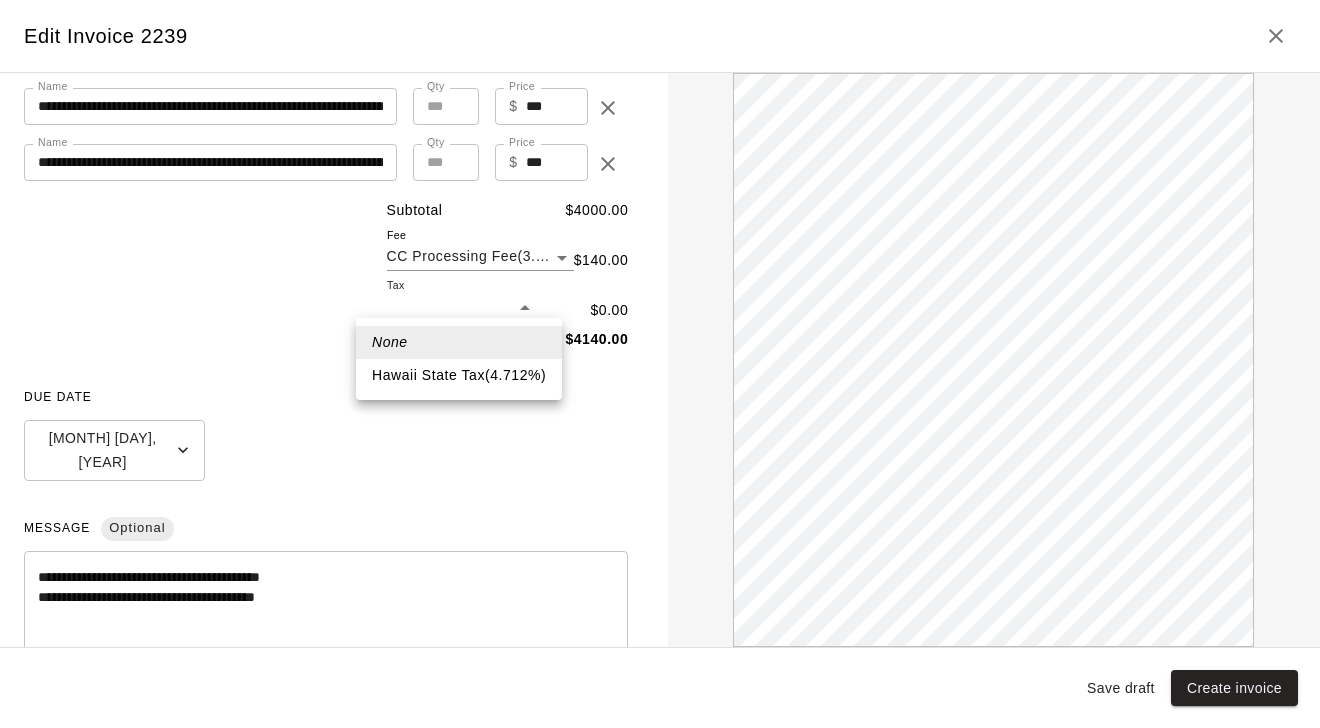 click on "Hawaii State Tax  ( 4.712 %)" at bounding box center (459, 375) 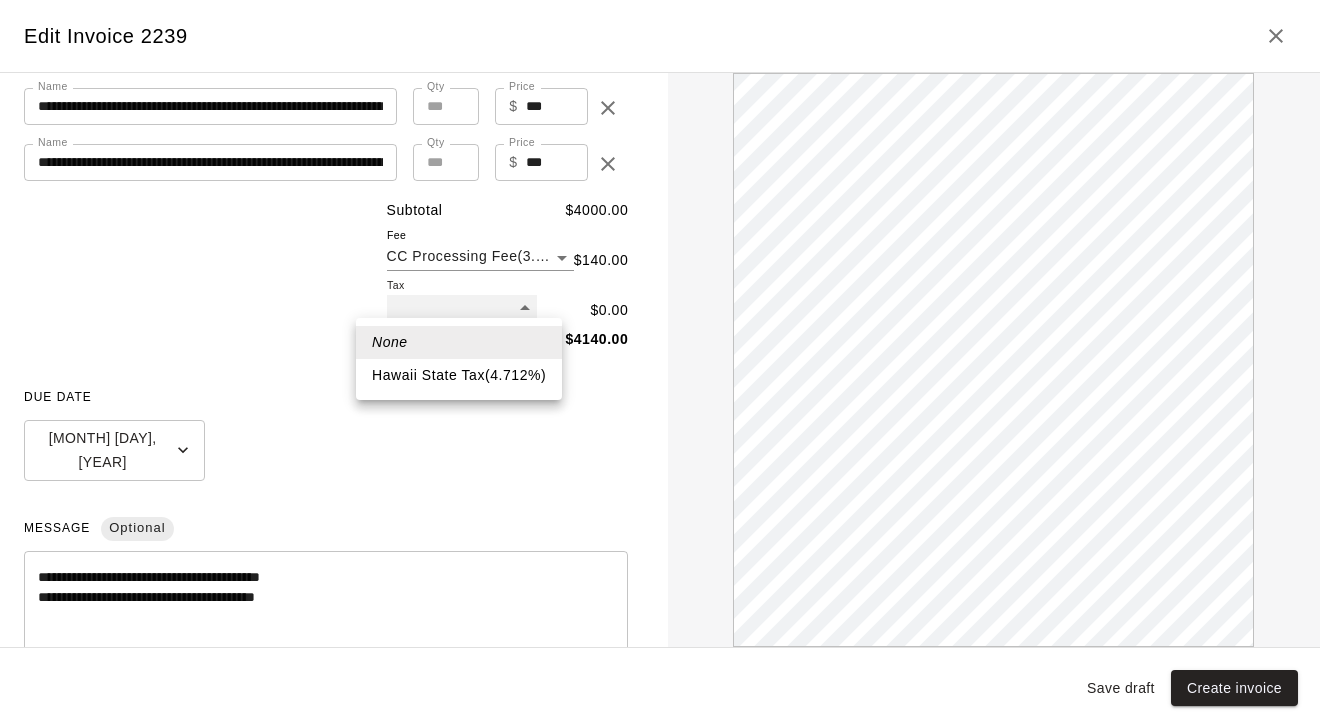 type on "***" 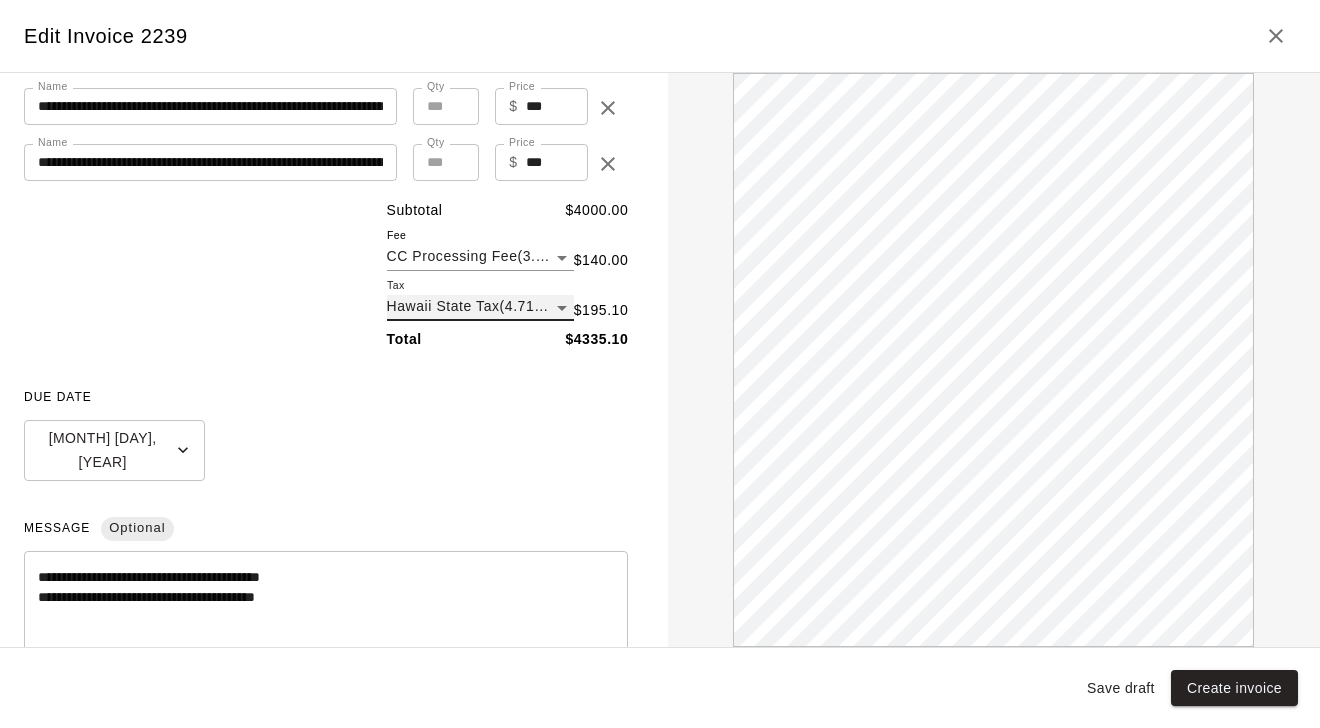 scroll, scrollTop: 0, scrollLeft: 0, axis: both 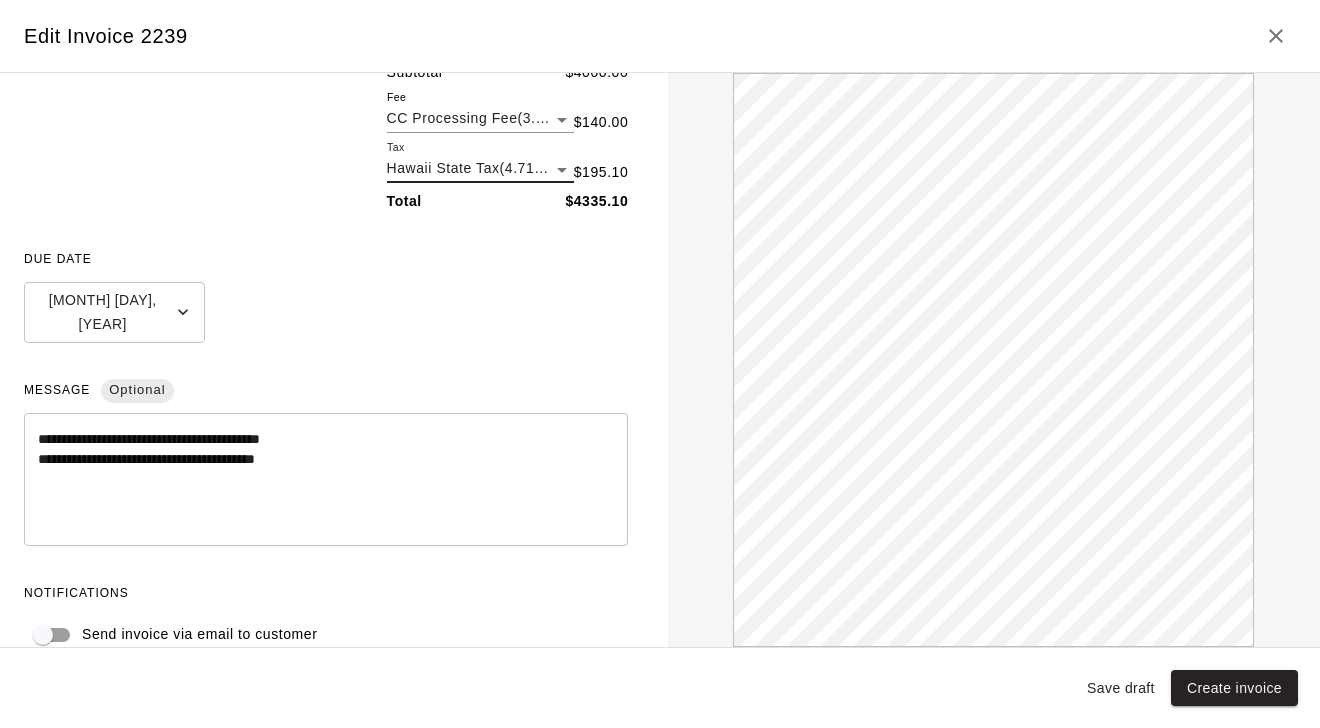 click on "Save draft" at bounding box center [1121, 688] 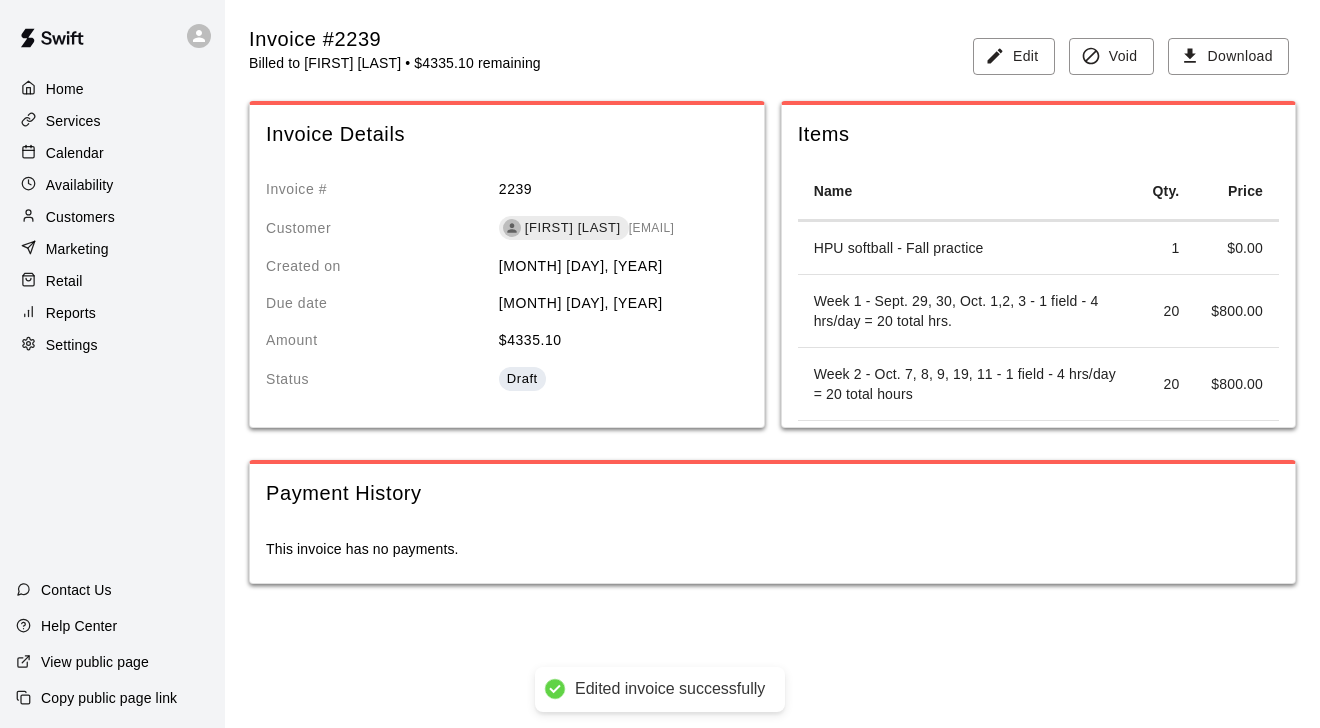 click on "Customers" at bounding box center (80, 217) 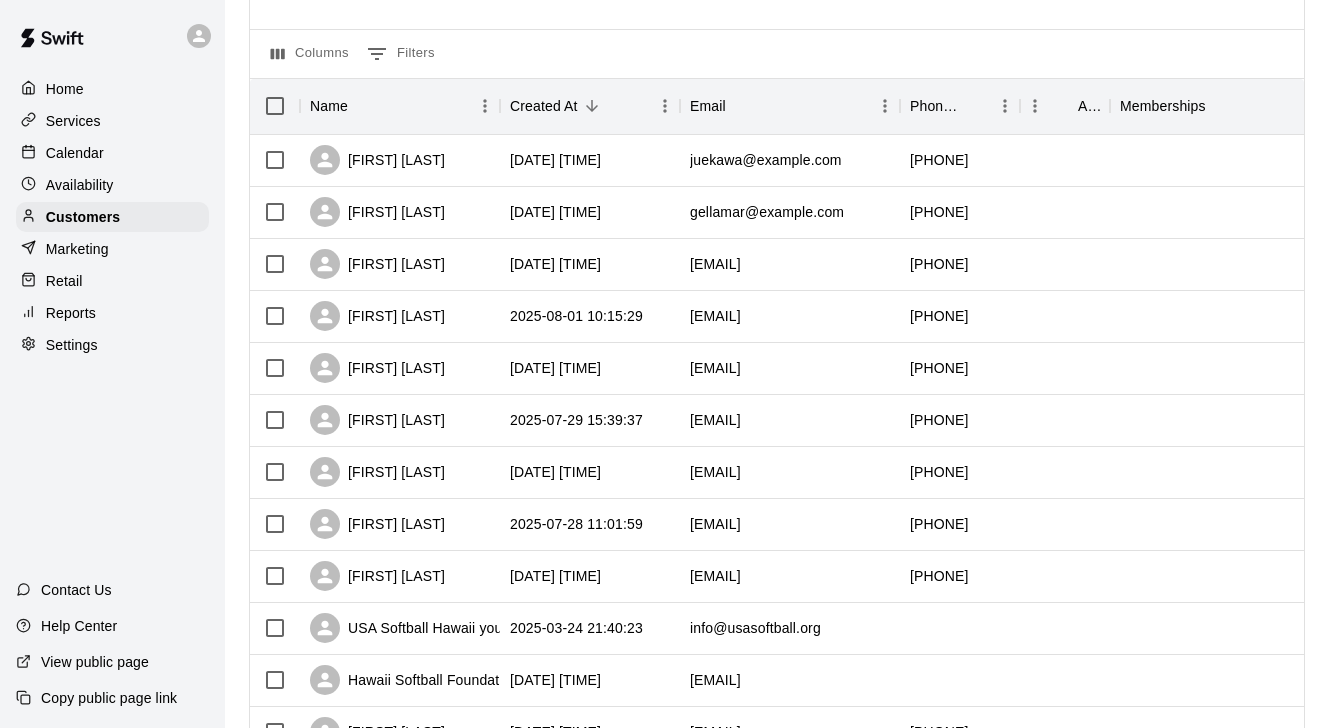 scroll, scrollTop: 183, scrollLeft: 0, axis: vertical 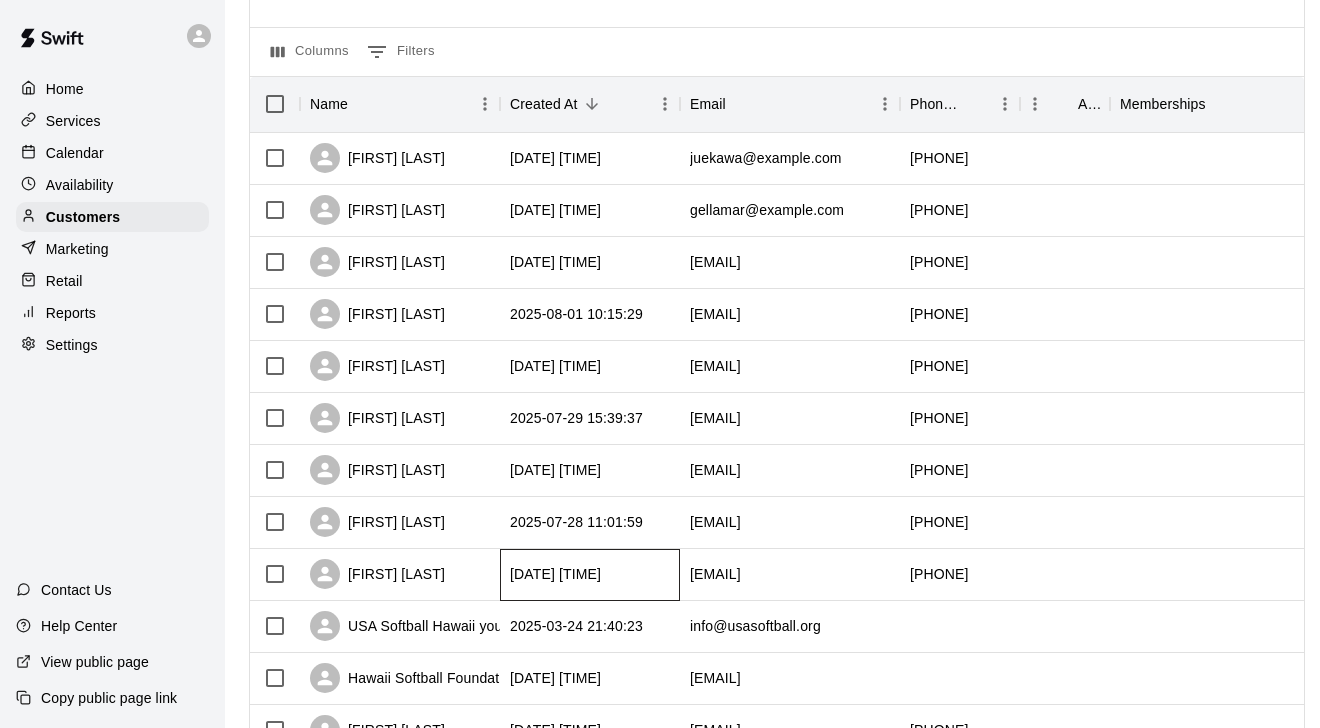 click on "[DATE] [TIME]" at bounding box center [555, 574] 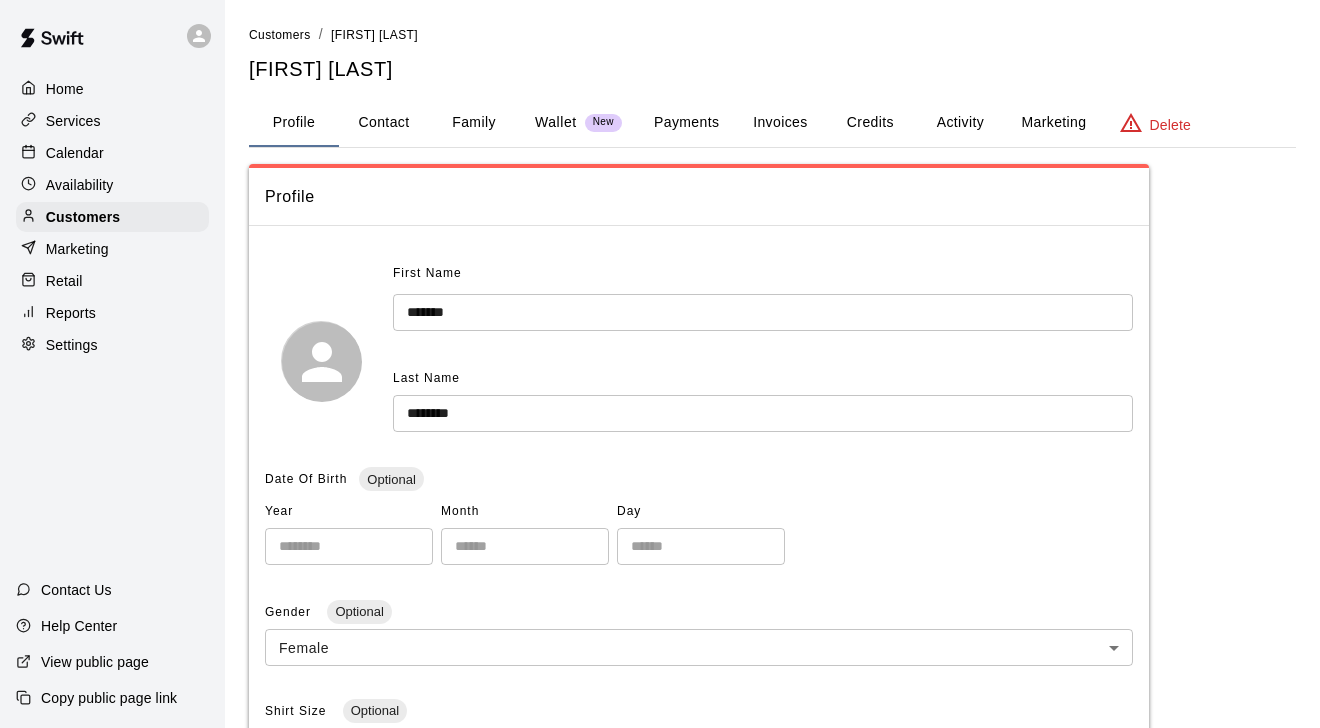 scroll, scrollTop: 0, scrollLeft: 0, axis: both 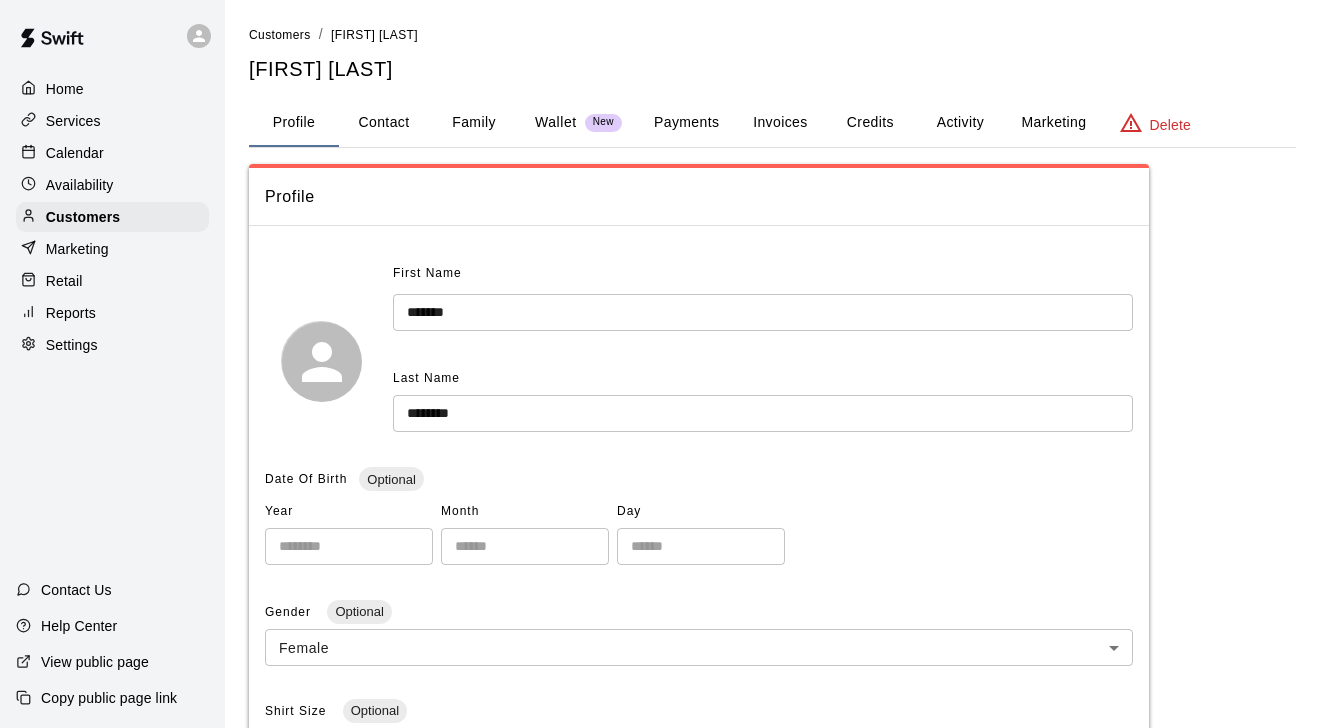 click on "Invoices" at bounding box center (780, 123) 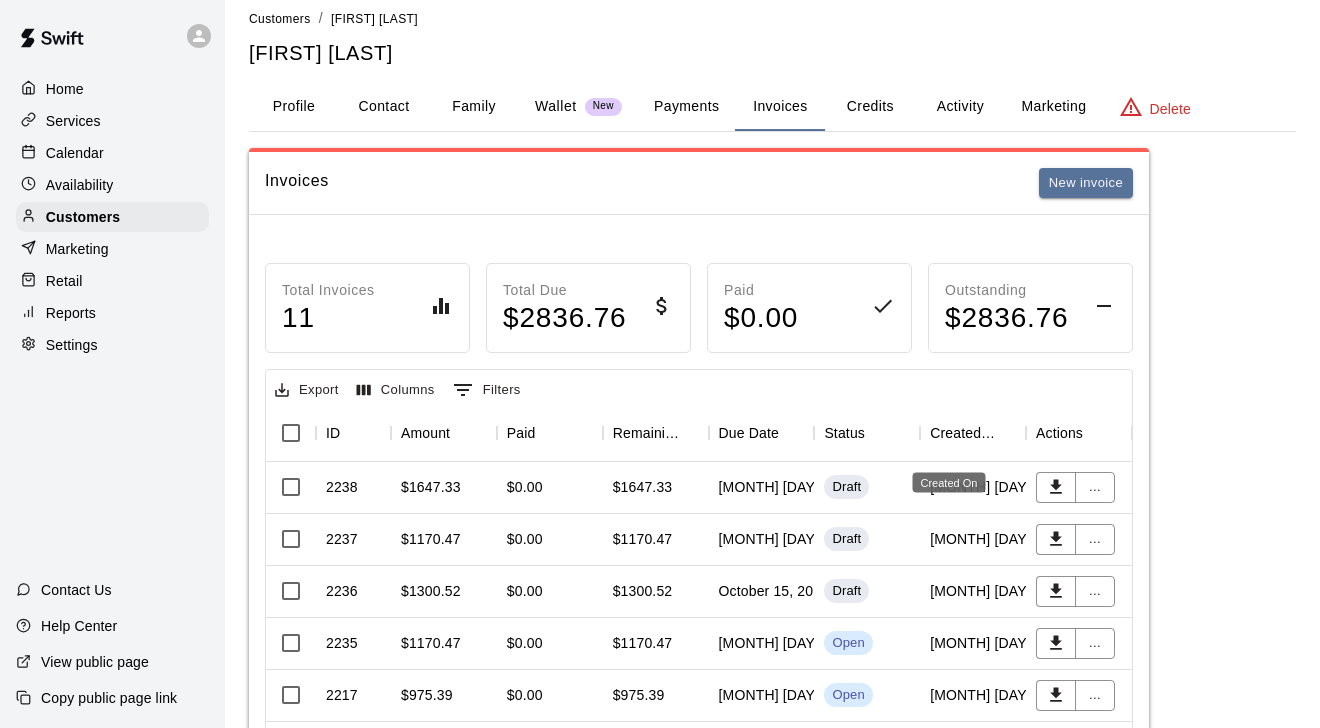 scroll, scrollTop: 7, scrollLeft: 0, axis: vertical 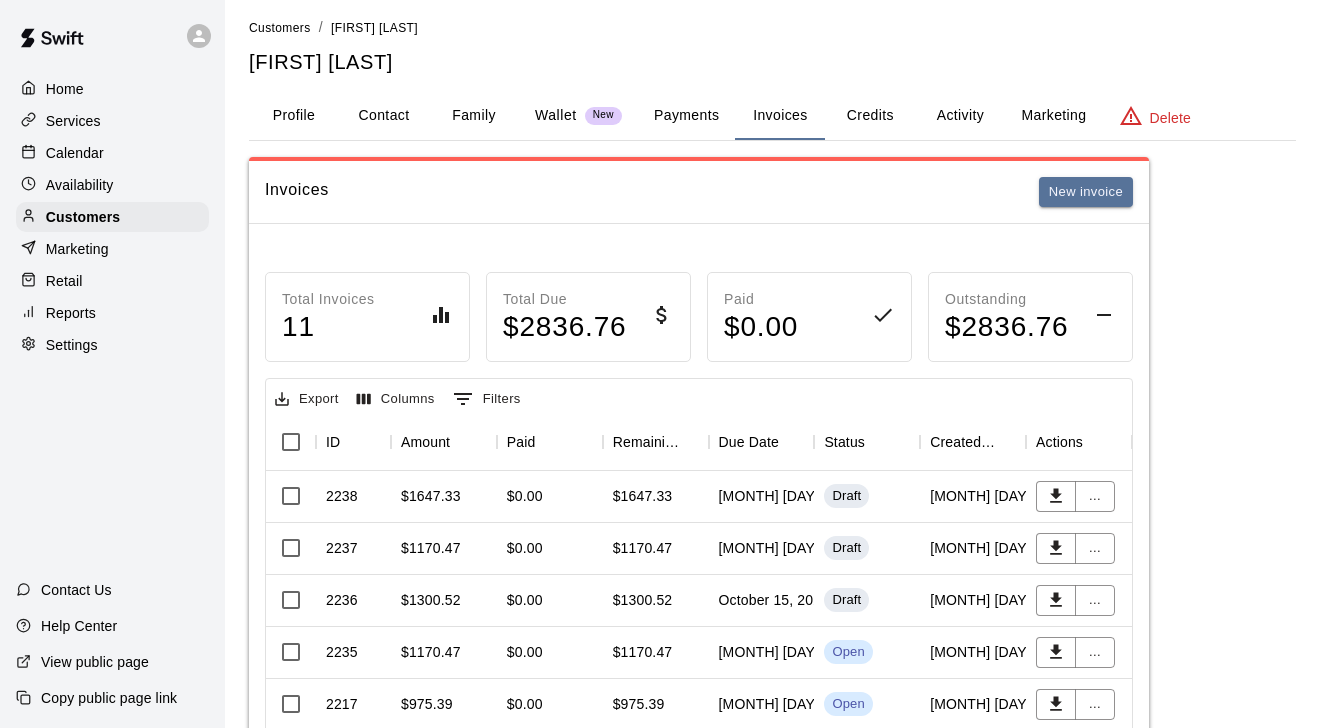 click on "Customers / [FIRST] [LAST] [FIRST] [LAST]" at bounding box center [772, 46] 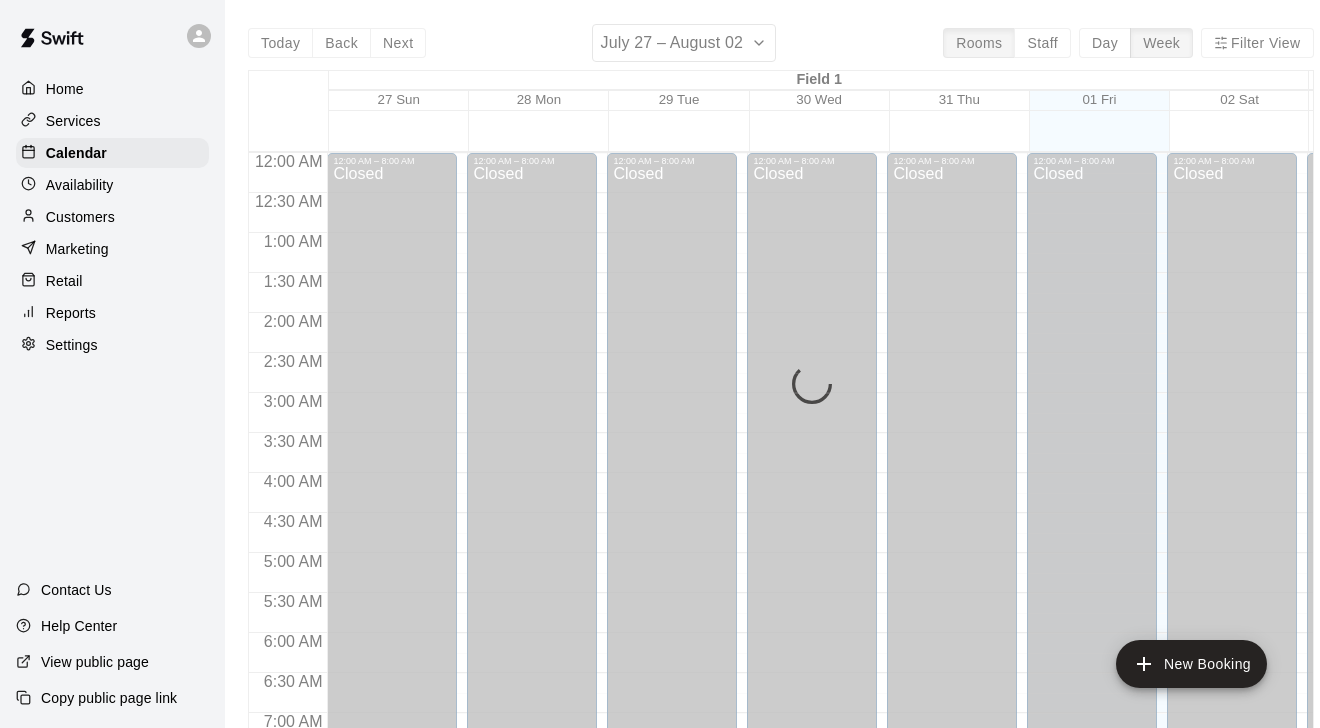 scroll, scrollTop: 918, scrollLeft: 0, axis: vertical 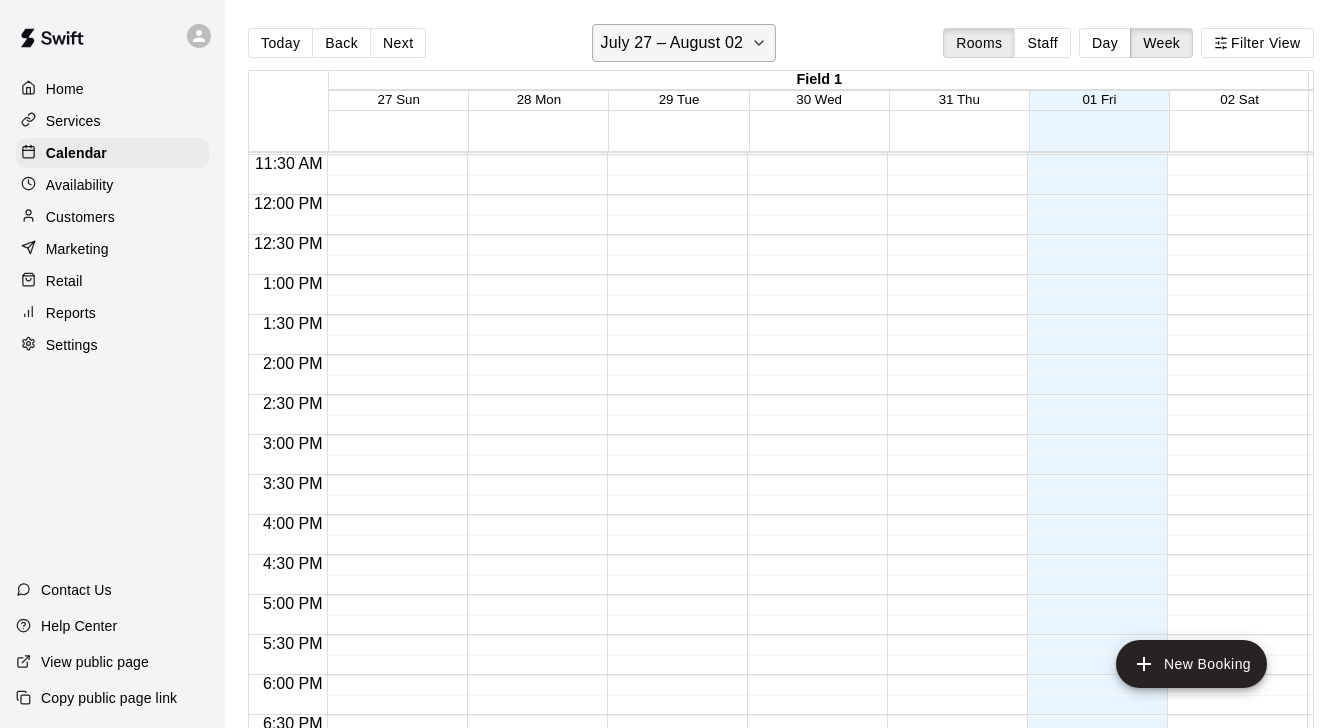 click on "July 27 – August 02" at bounding box center [672, 43] 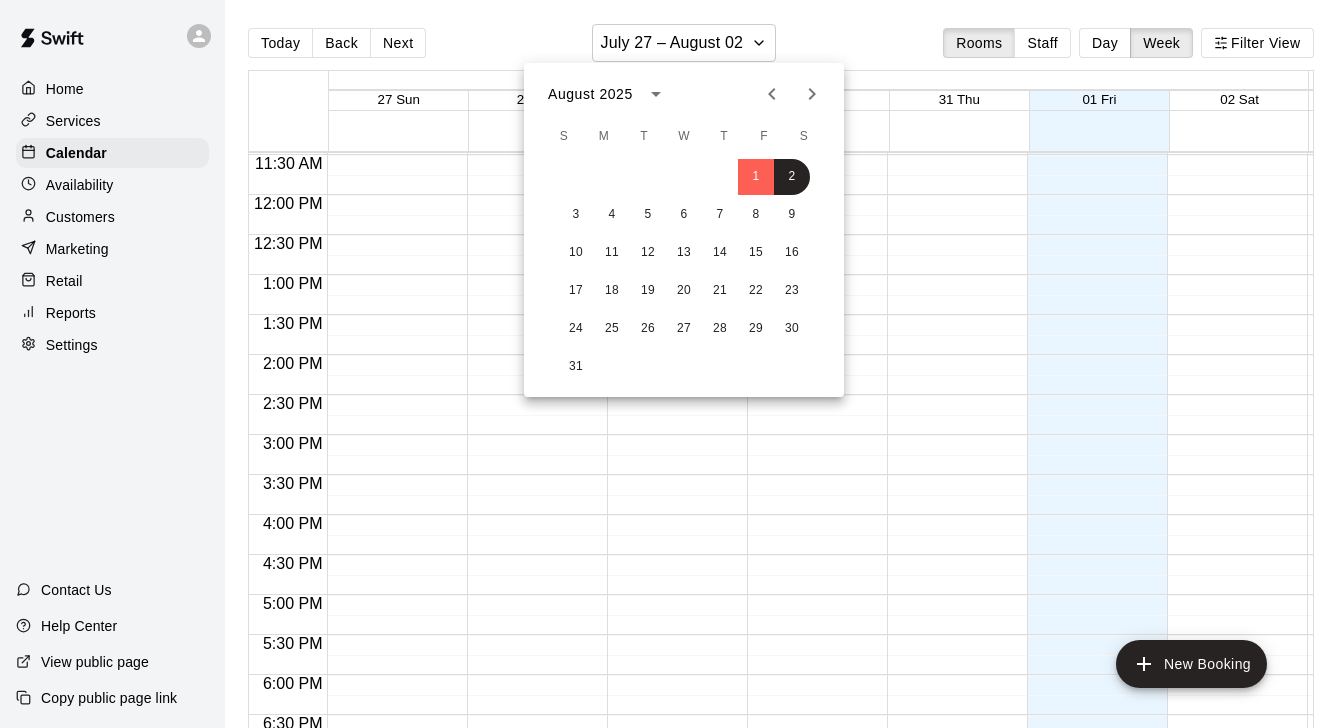 click 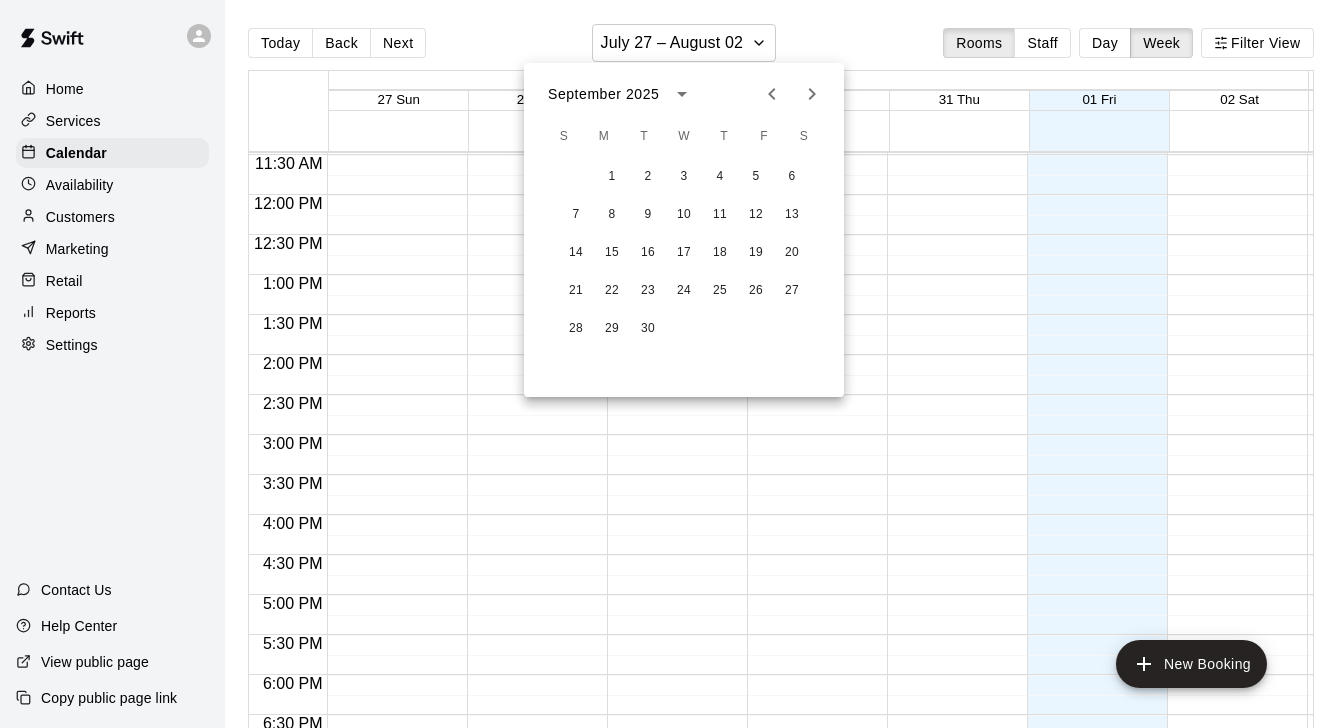 click 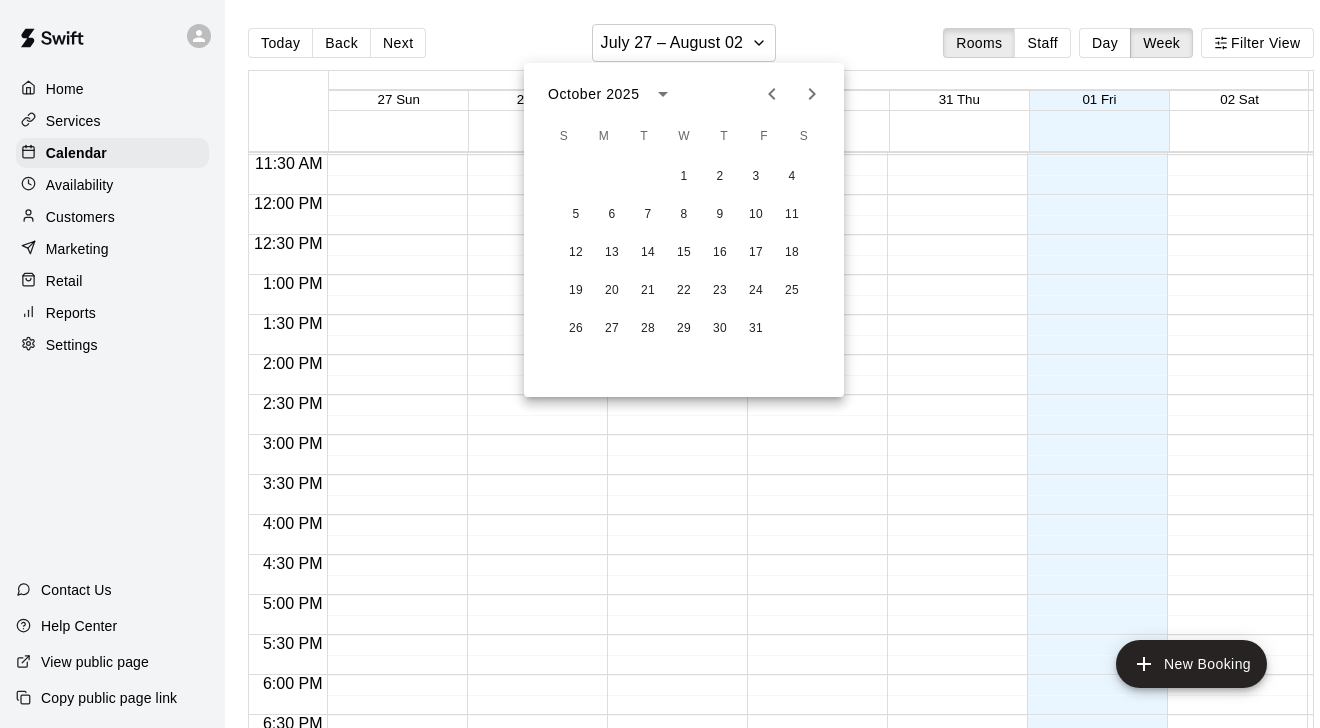 click 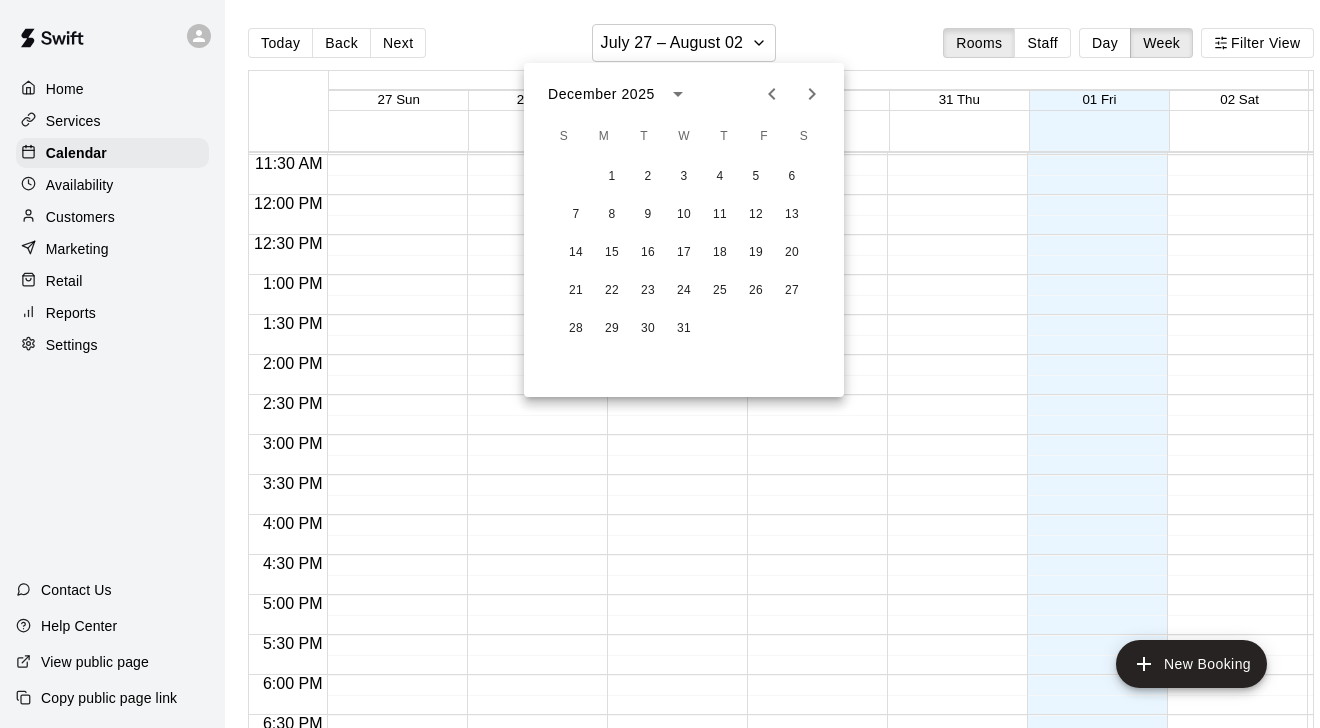 click 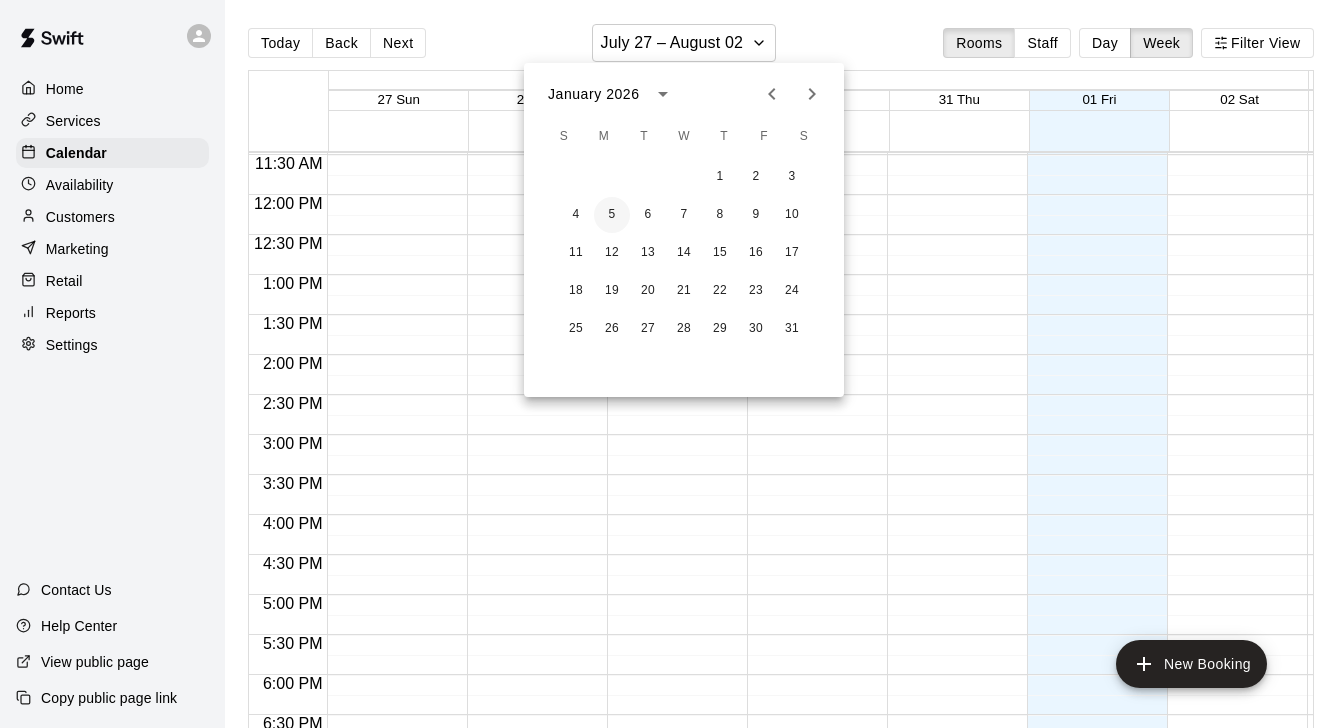 click on "5" at bounding box center [612, 215] 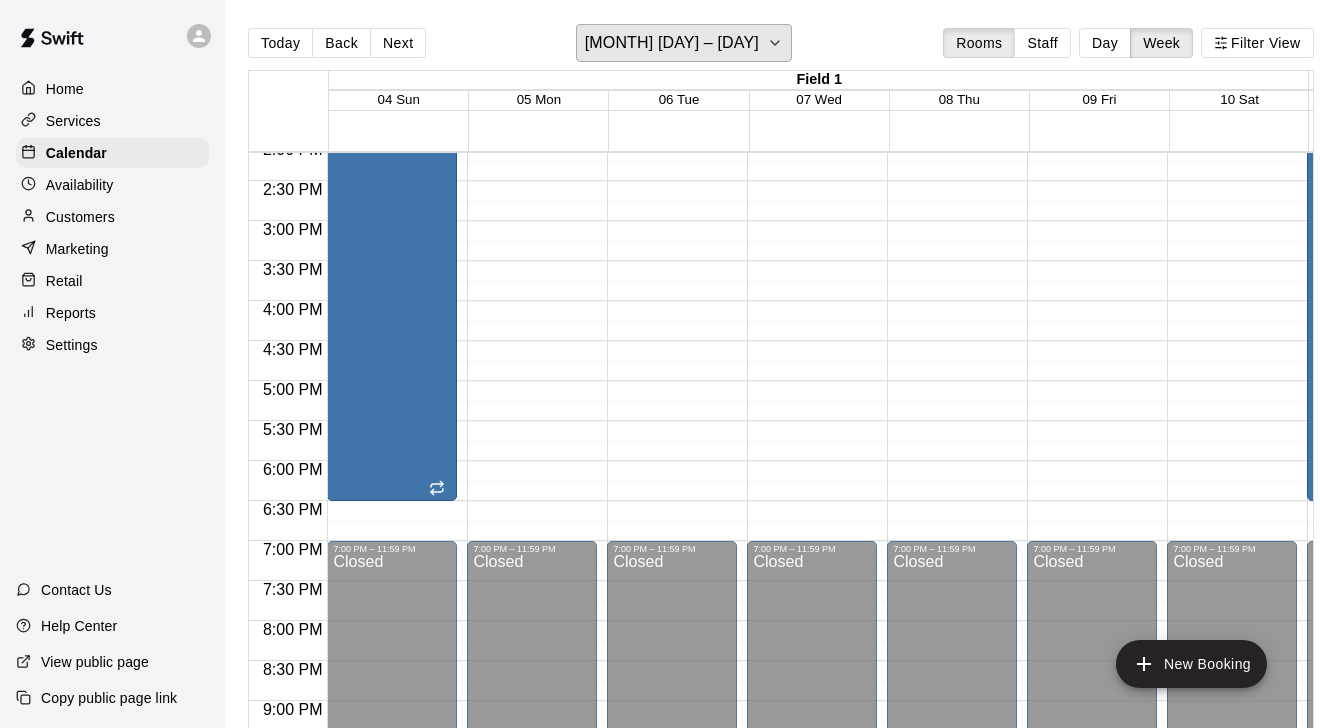 scroll, scrollTop: 1140, scrollLeft: 0, axis: vertical 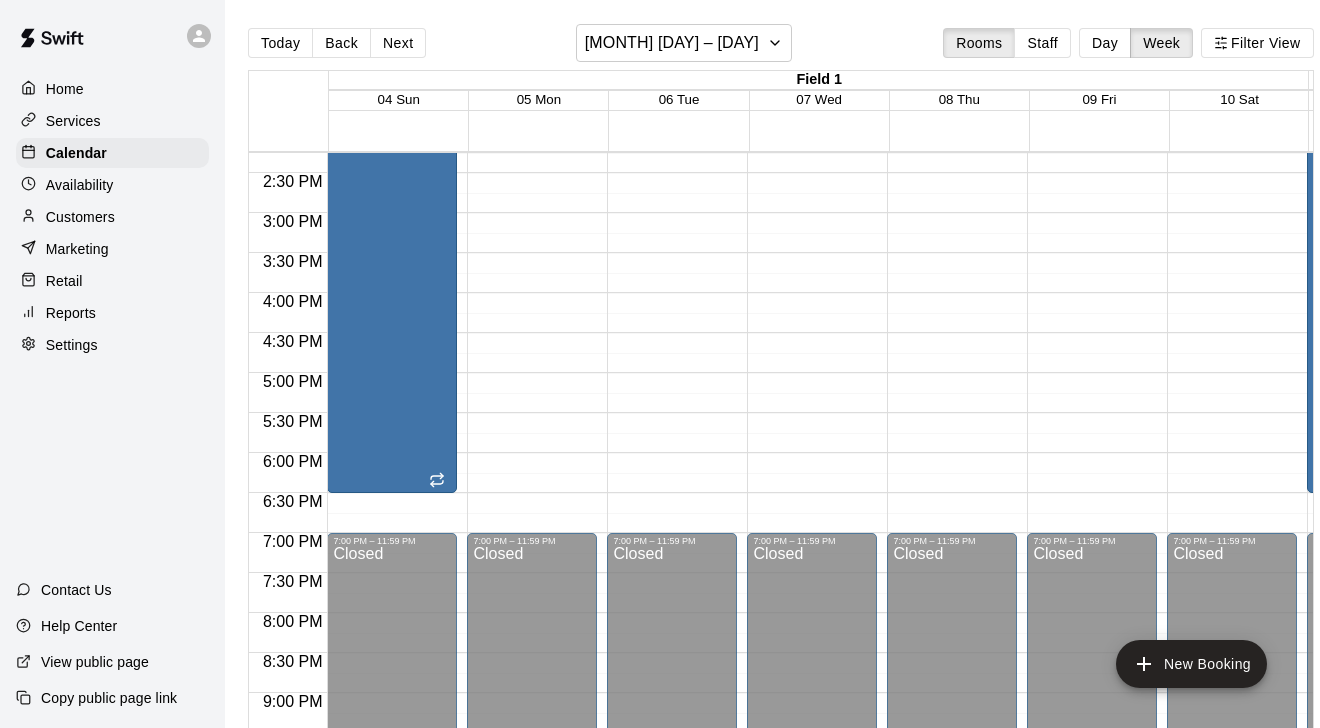 click on "12:00 AM – 8:00 AM Closed 7:00 PM – 11:59 PM Closed" at bounding box center [532, -27] 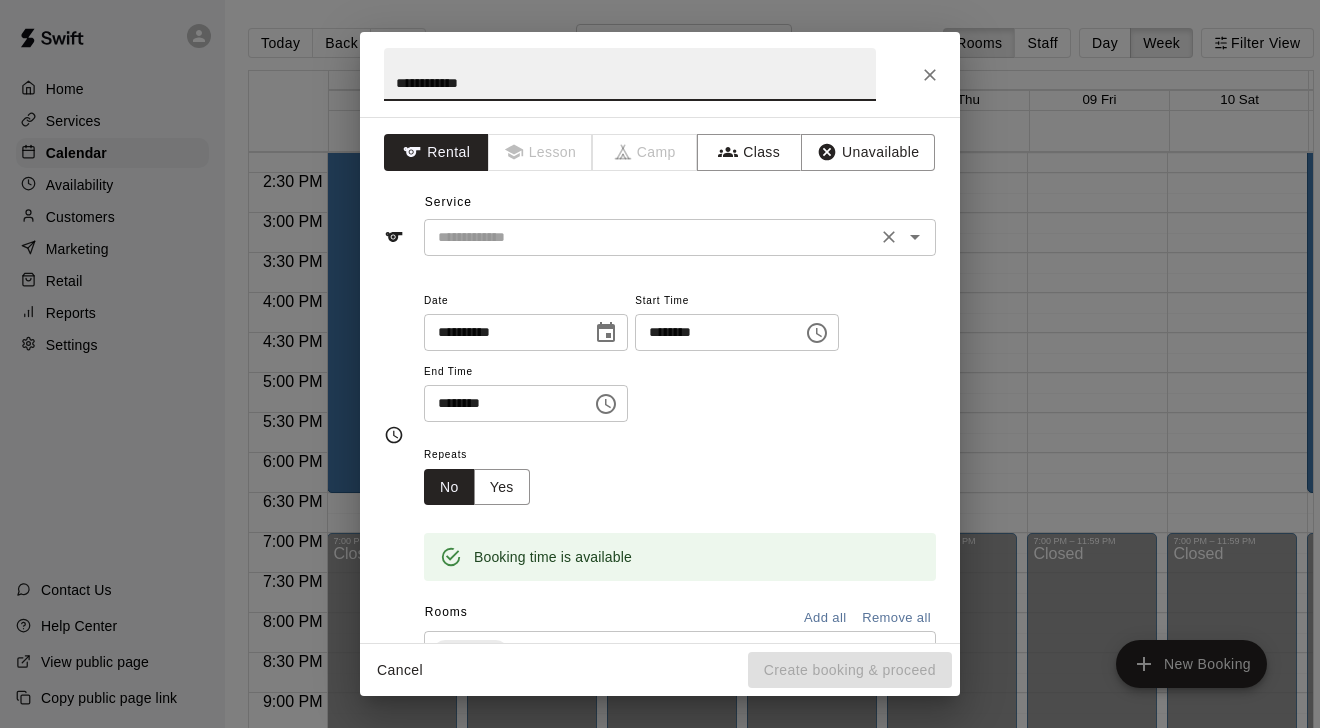 type on "**********" 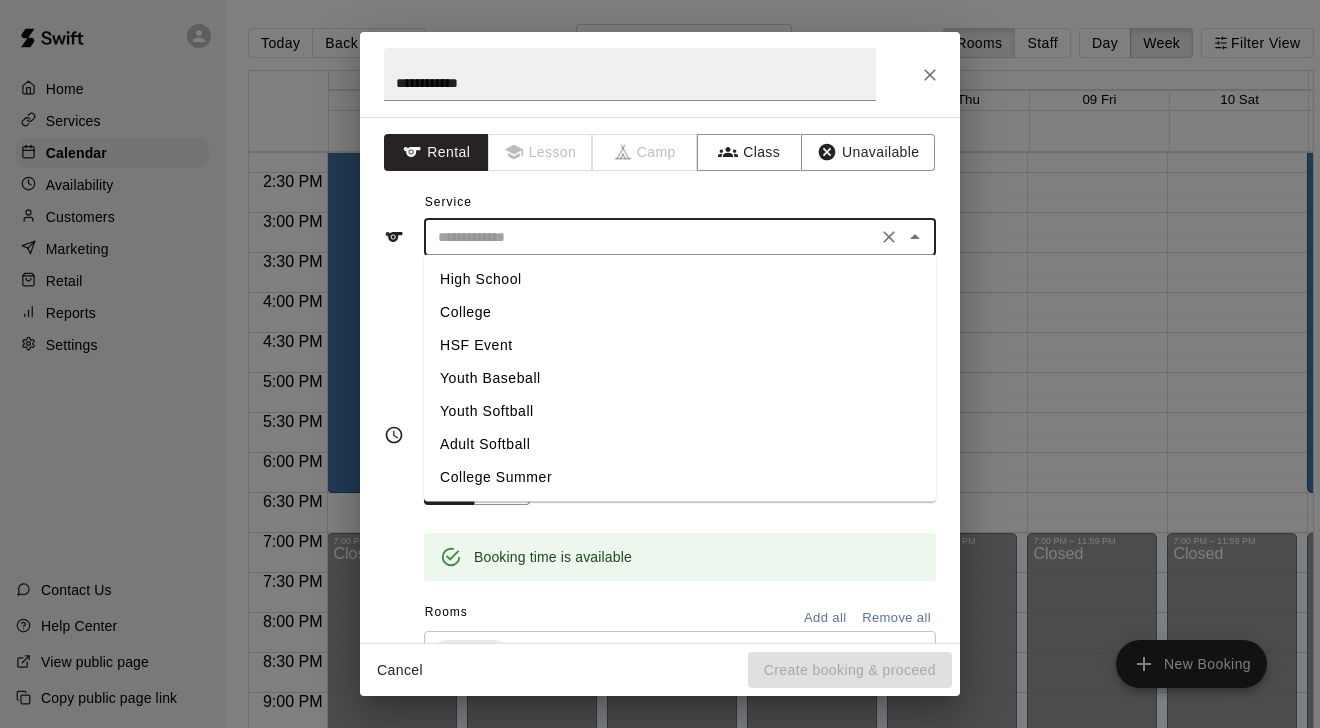 click at bounding box center [650, 237] 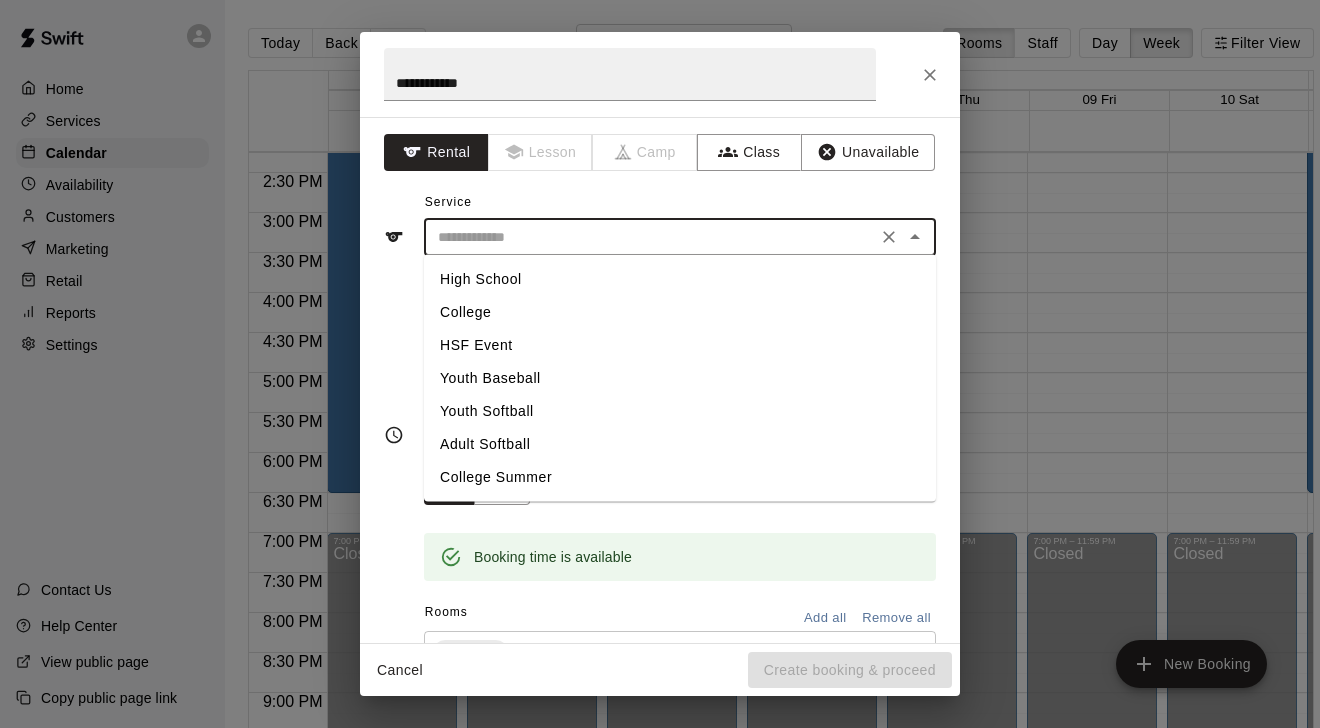 click on "College" at bounding box center [680, 312] 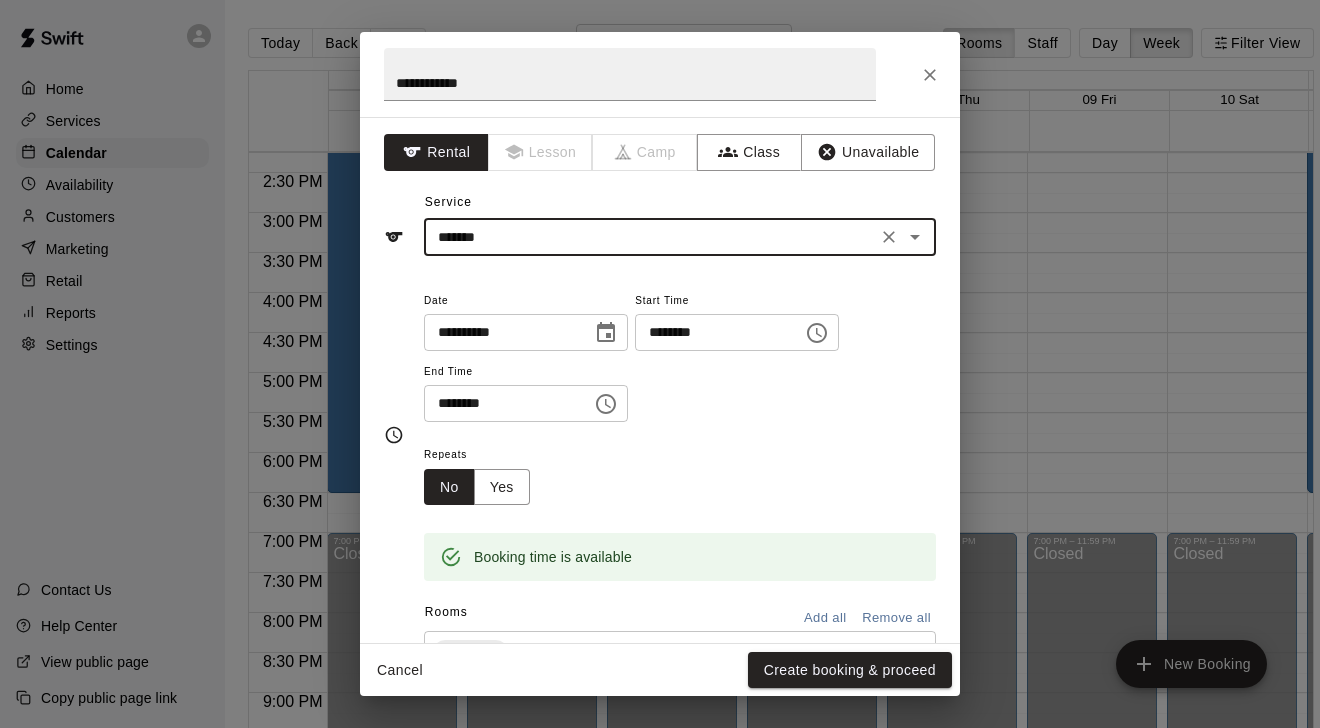 click on "********" at bounding box center [501, 403] 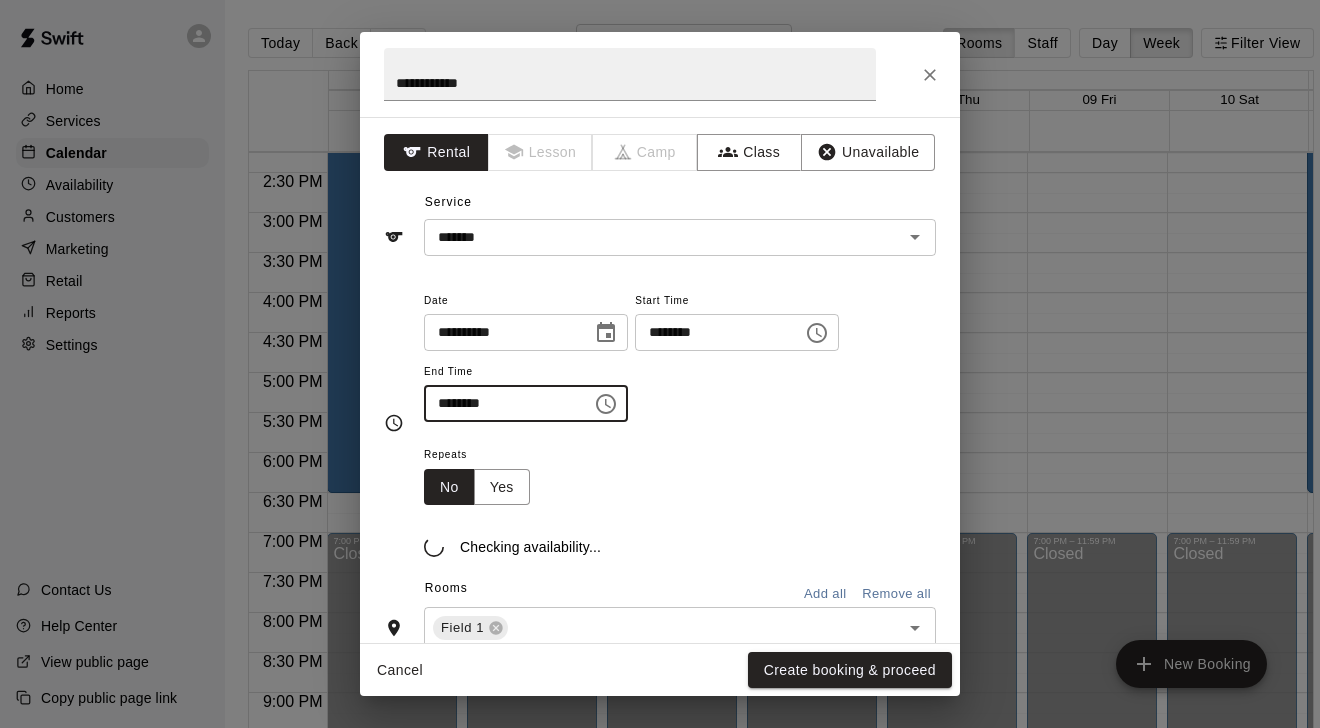 type on "********" 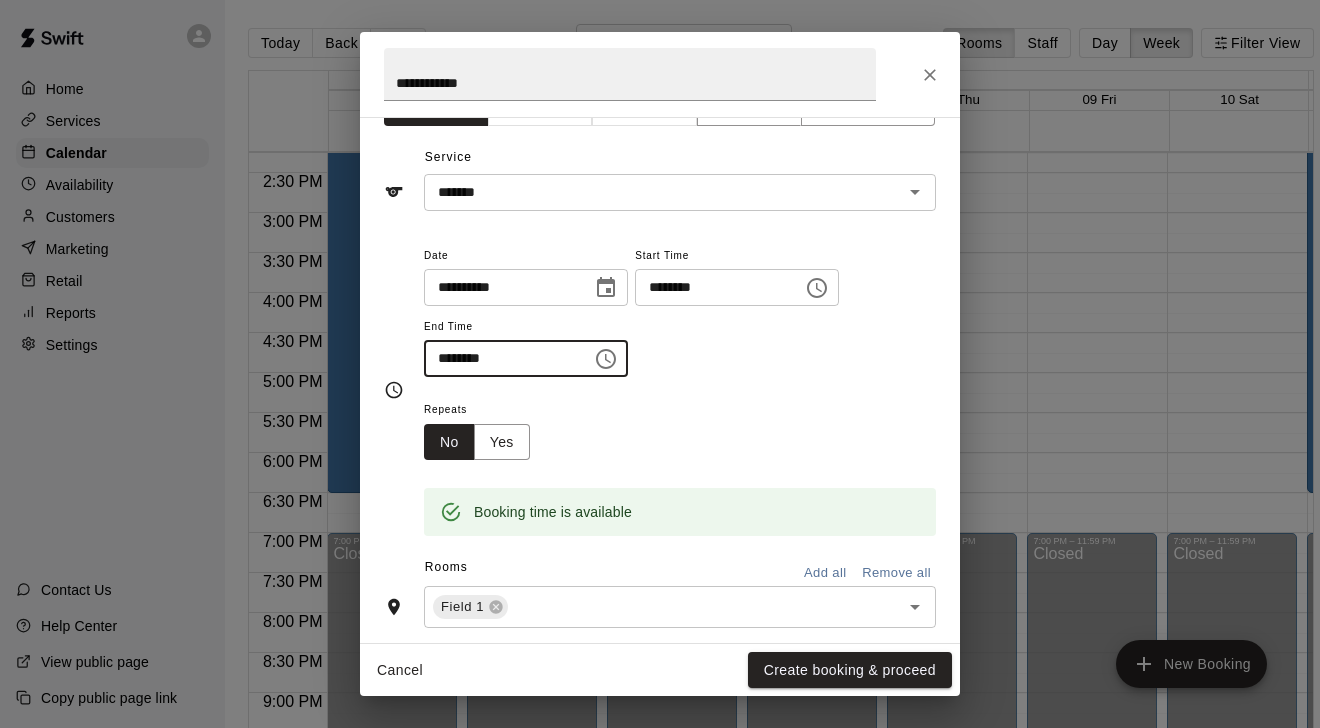 scroll, scrollTop: 47, scrollLeft: 0, axis: vertical 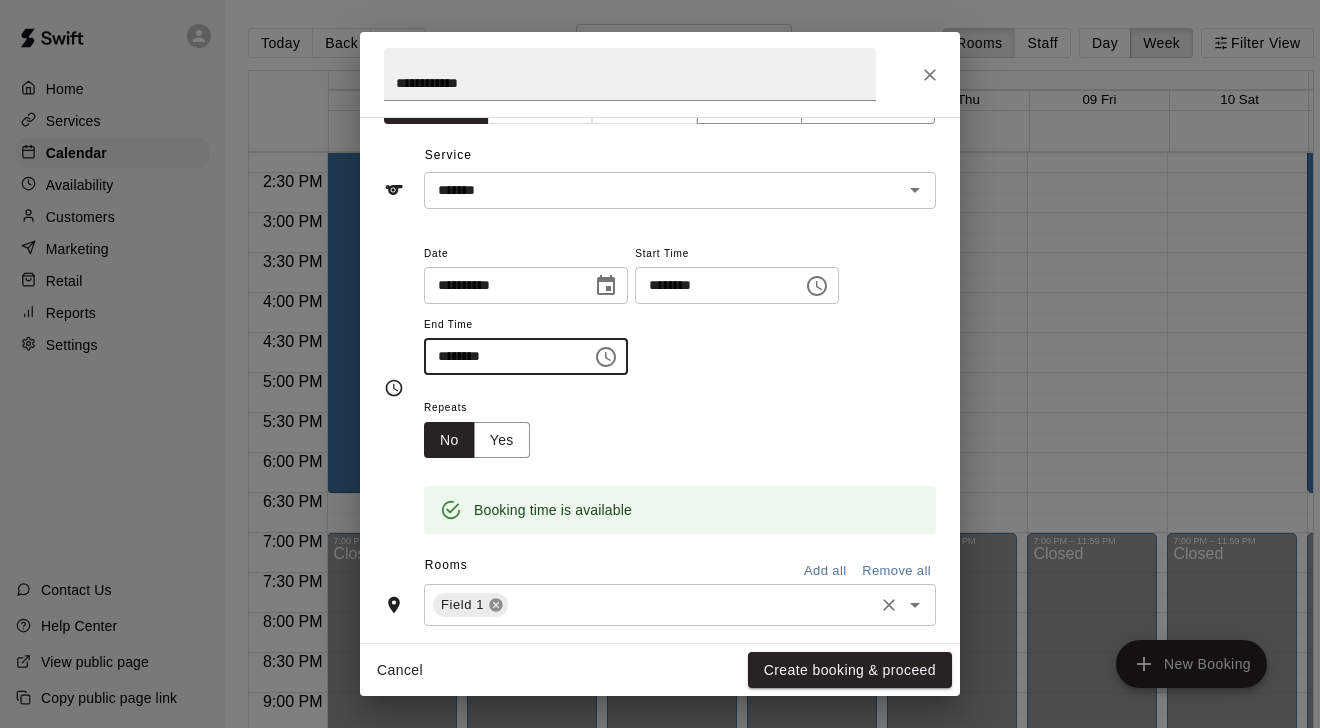 click 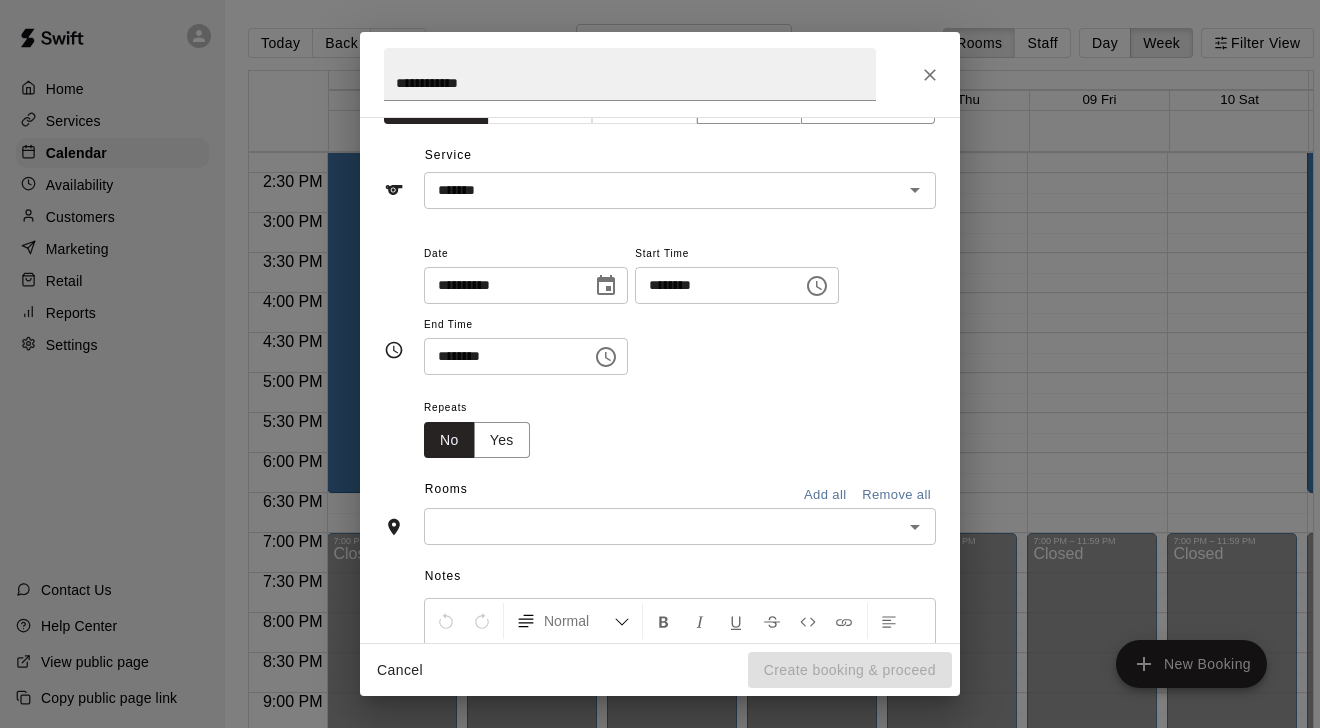 click at bounding box center (663, 526) 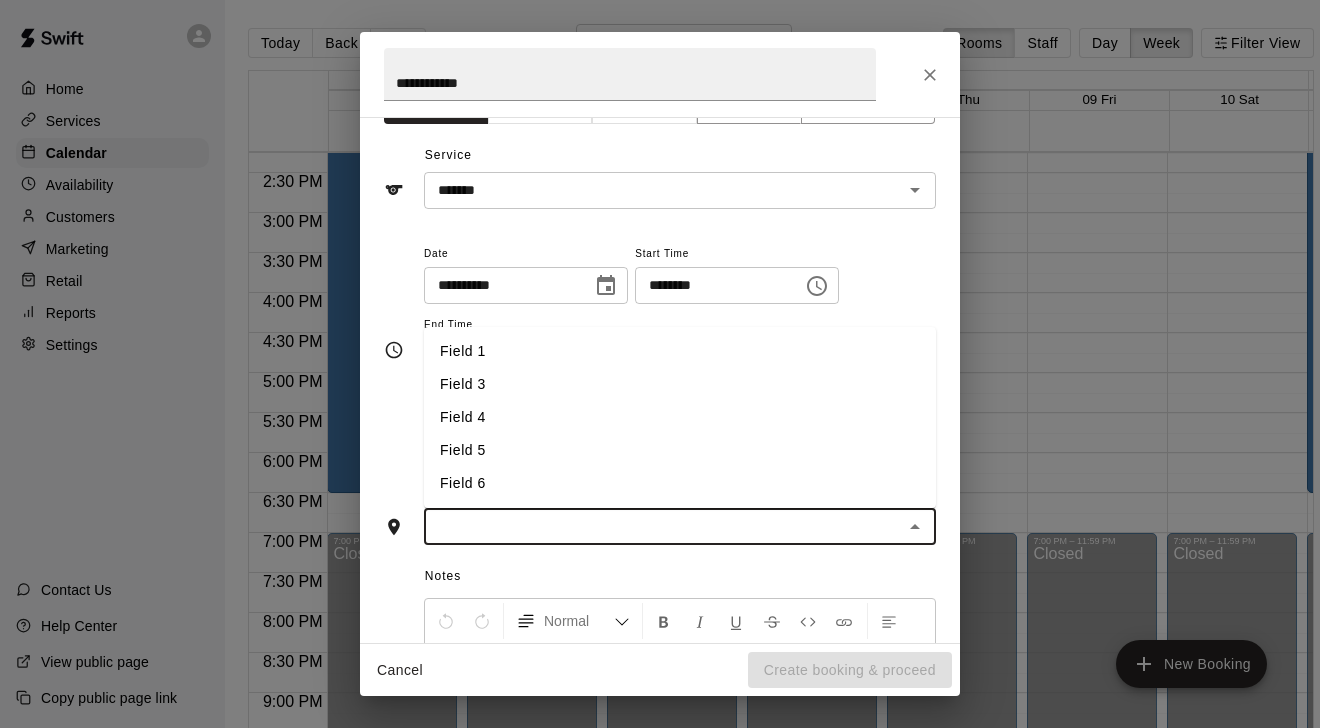 click on "Field 5" at bounding box center (680, 450) 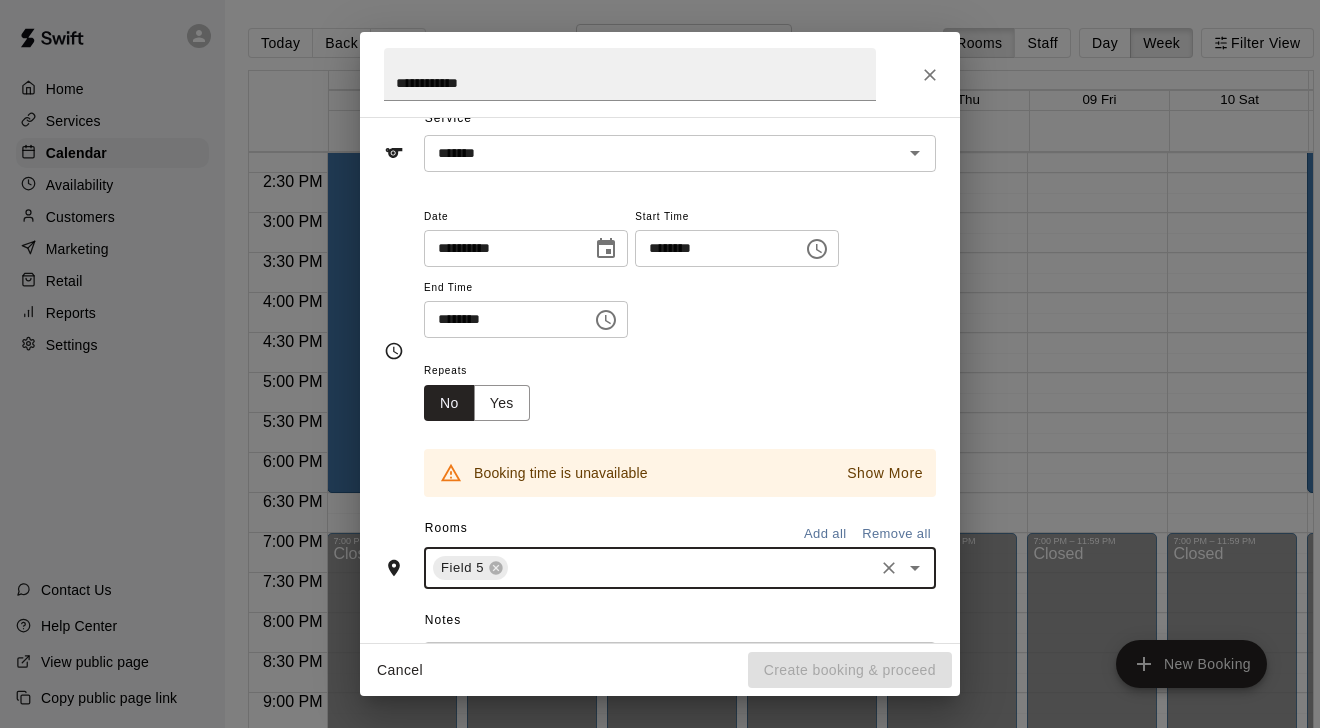 scroll, scrollTop: 85, scrollLeft: 0, axis: vertical 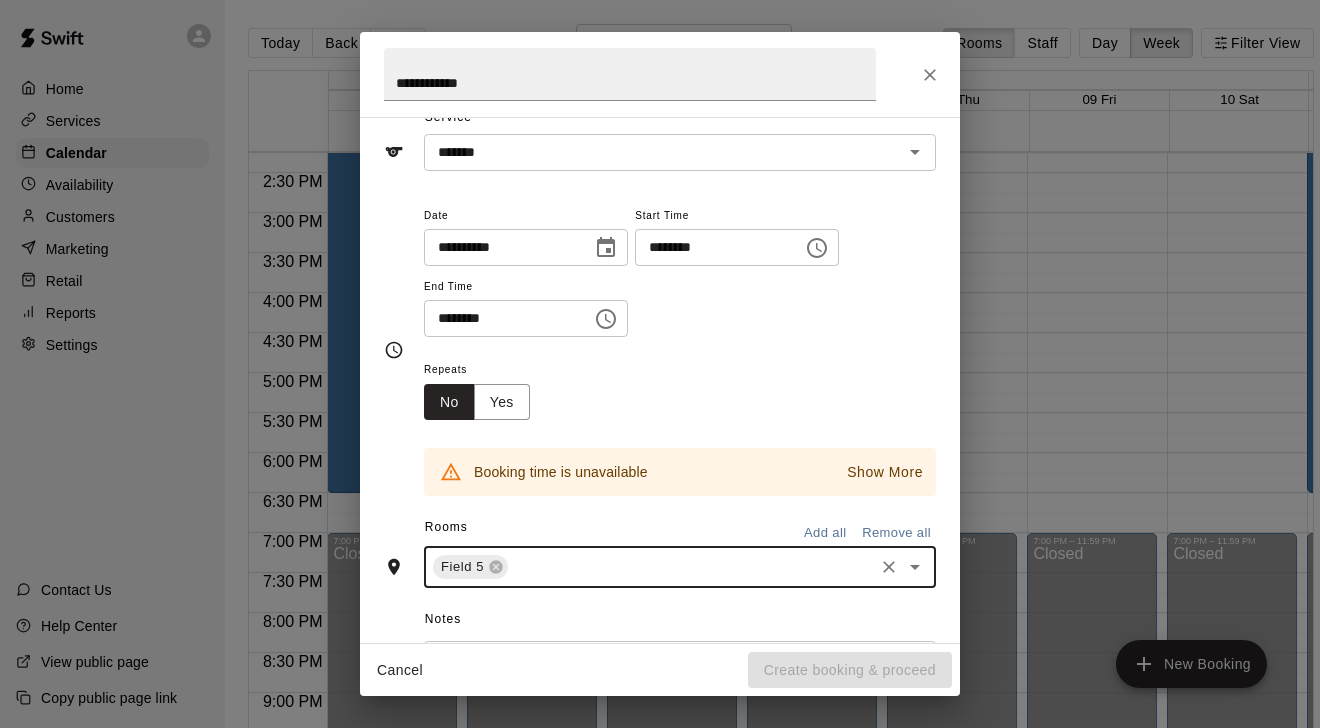click on "Repeats No Yes" at bounding box center (680, 388) 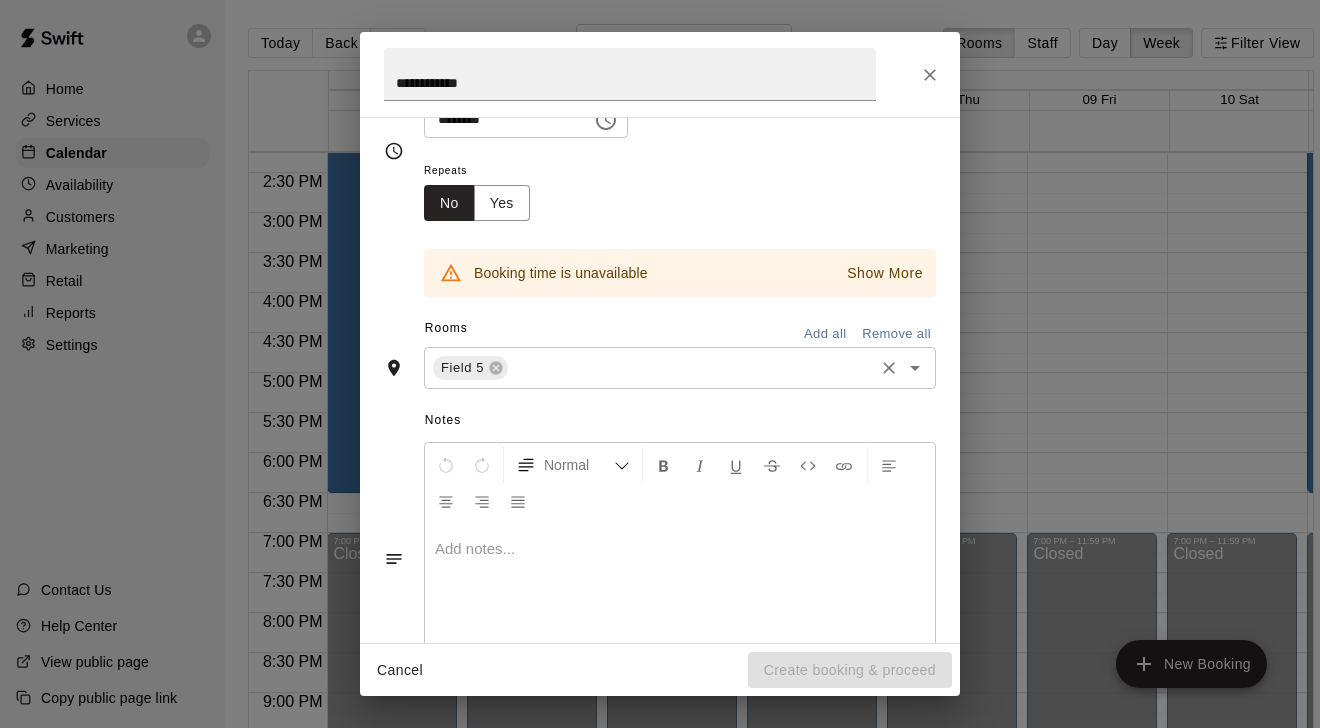 scroll, scrollTop: 294, scrollLeft: 0, axis: vertical 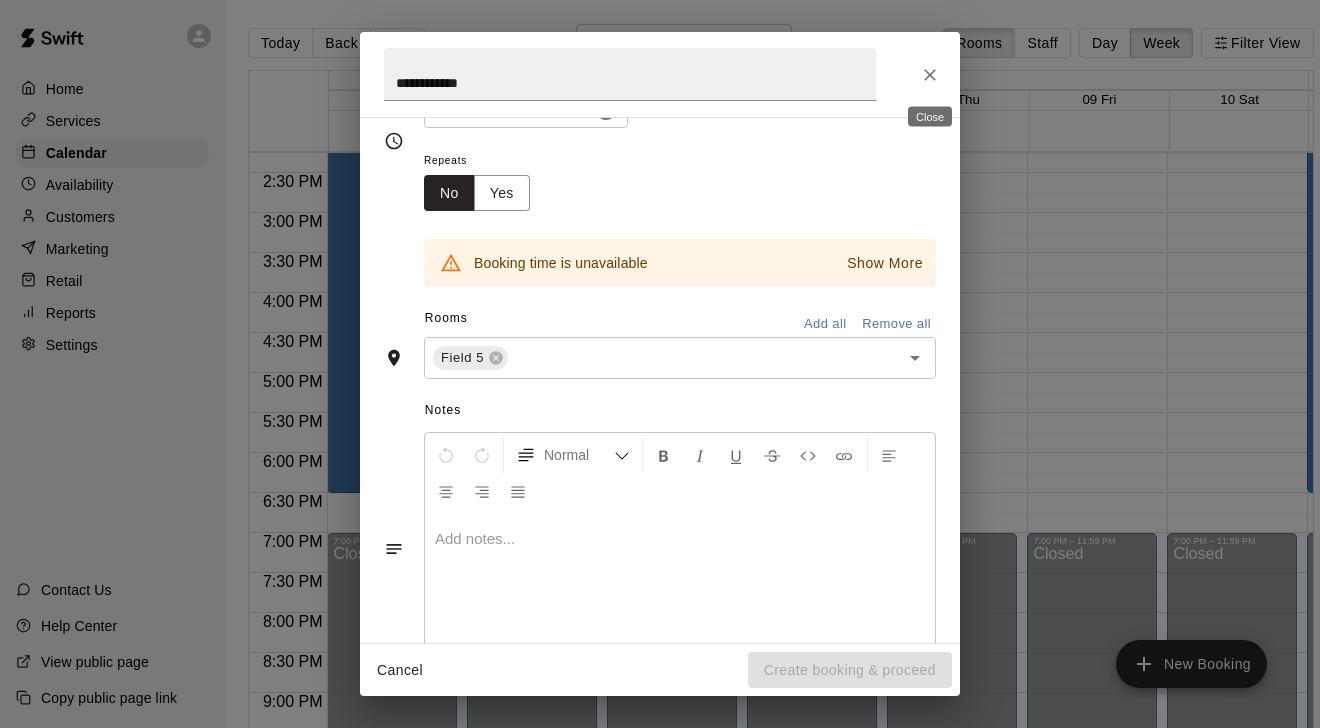 click 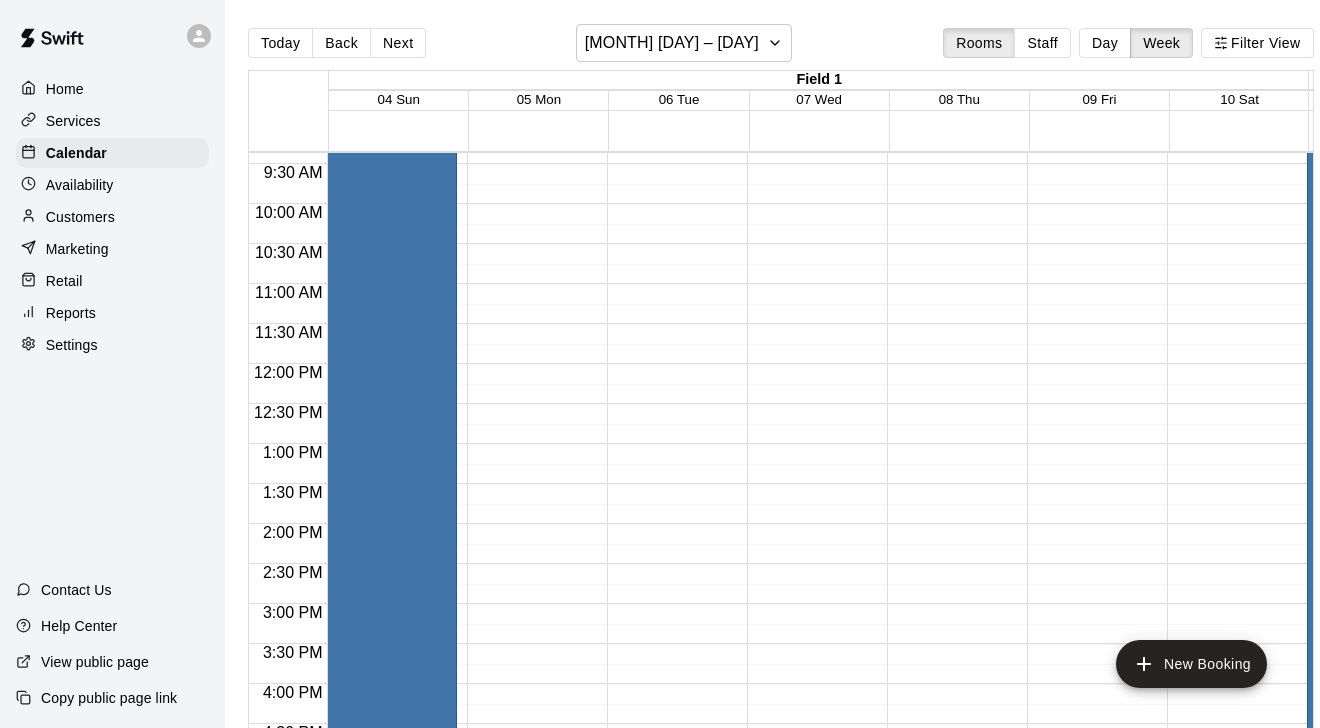 scroll, scrollTop: 824, scrollLeft: 0, axis: vertical 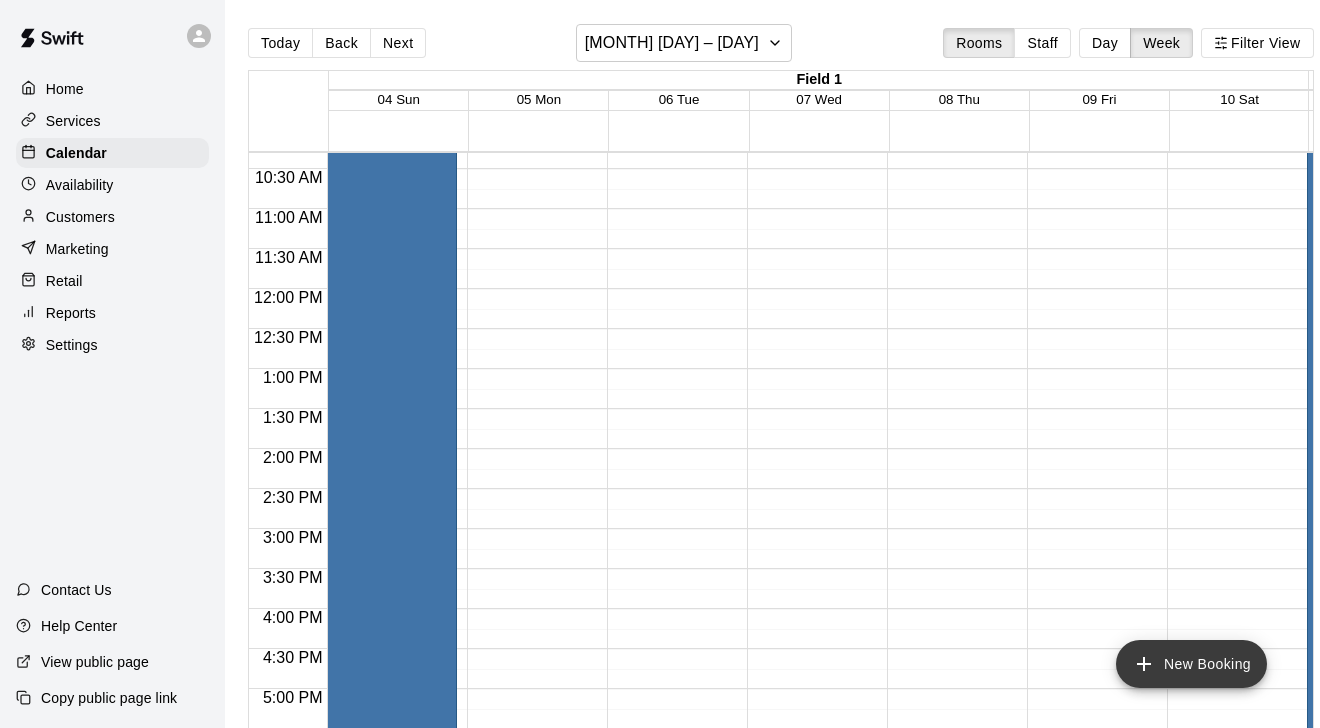 click on "New Booking" at bounding box center [1191, 664] 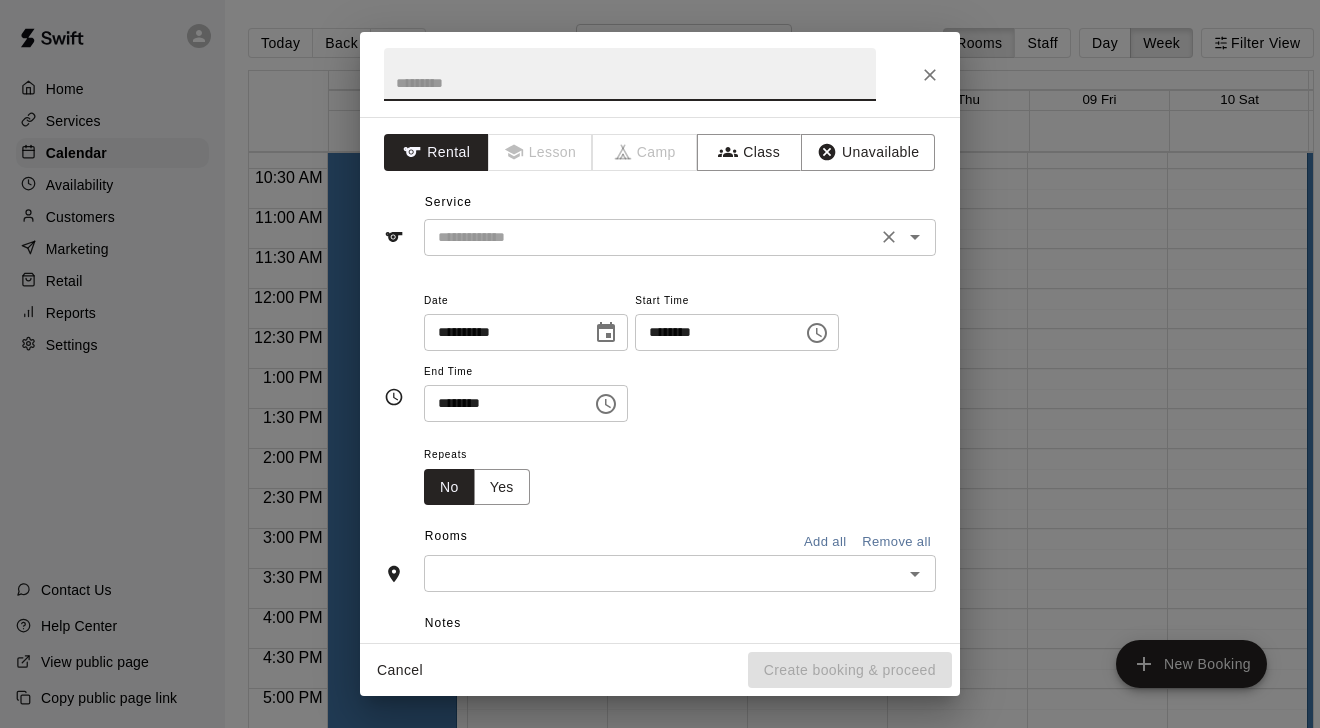 click at bounding box center [650, 237] 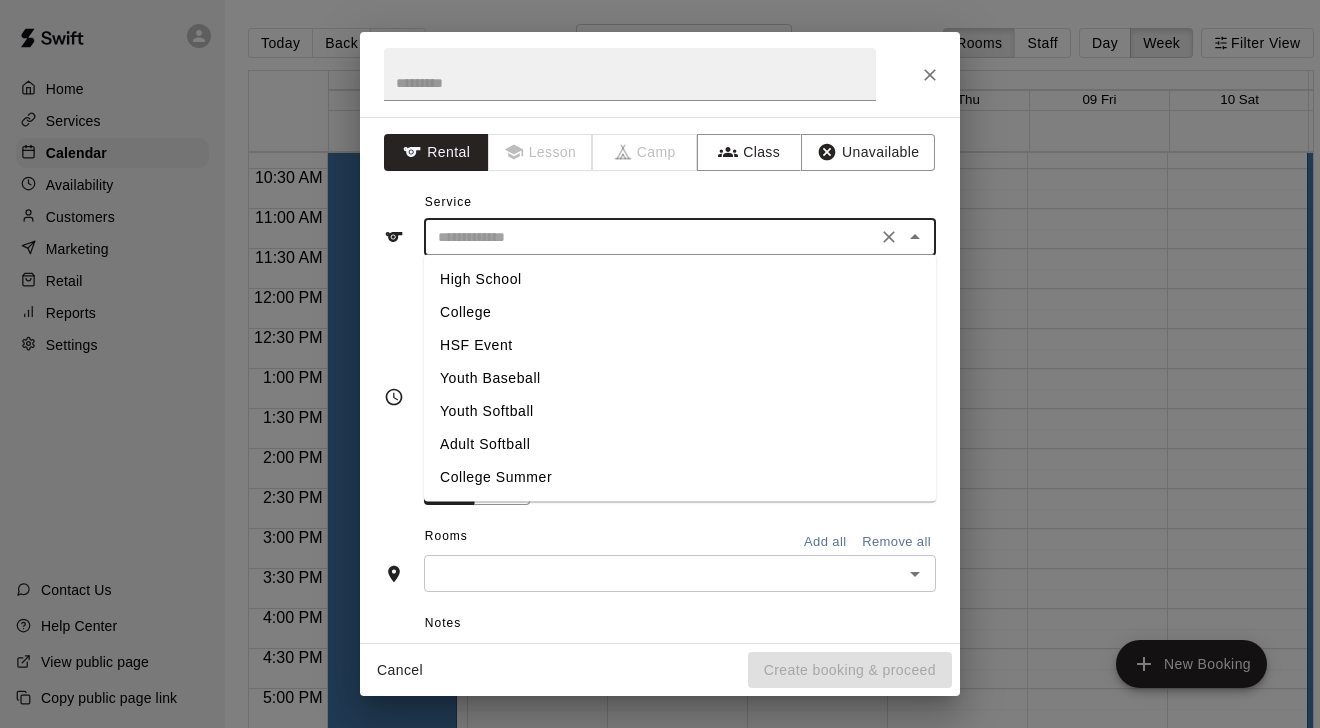 click on "College" at bounding box center (680, 312) 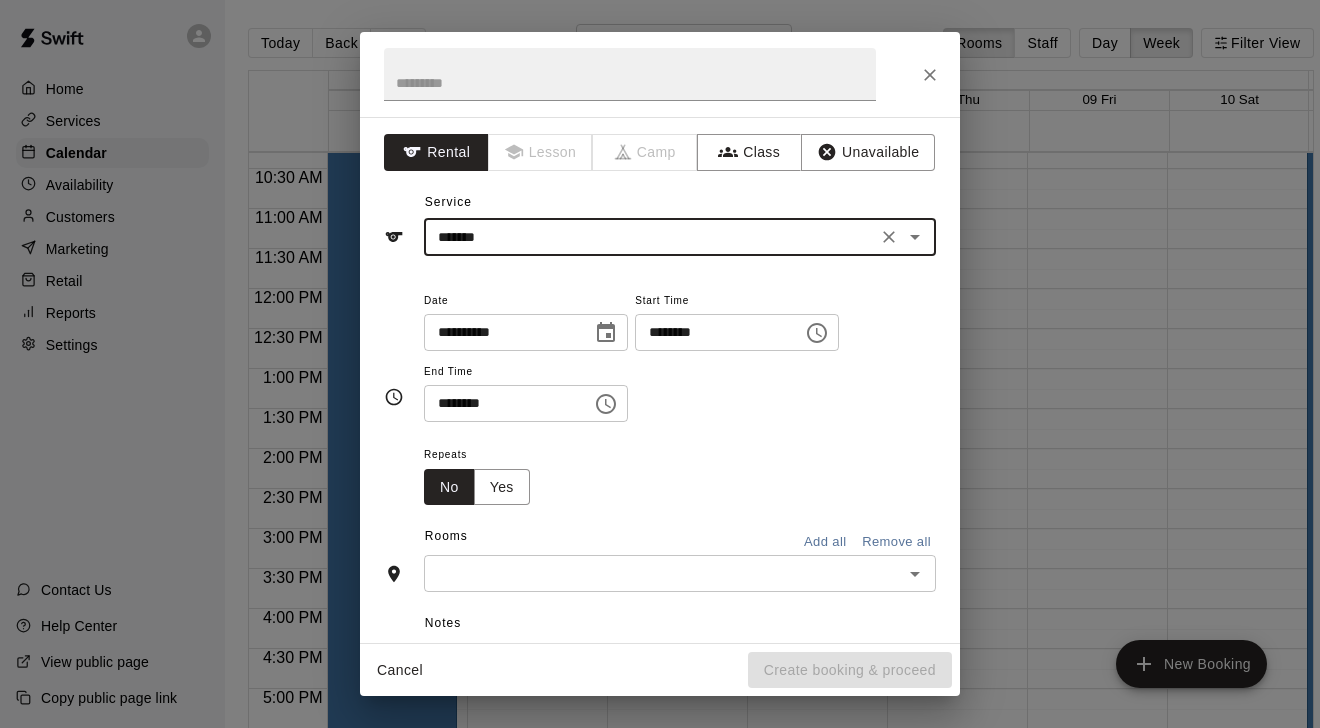 click on "********" at bounding box center (712, 332) 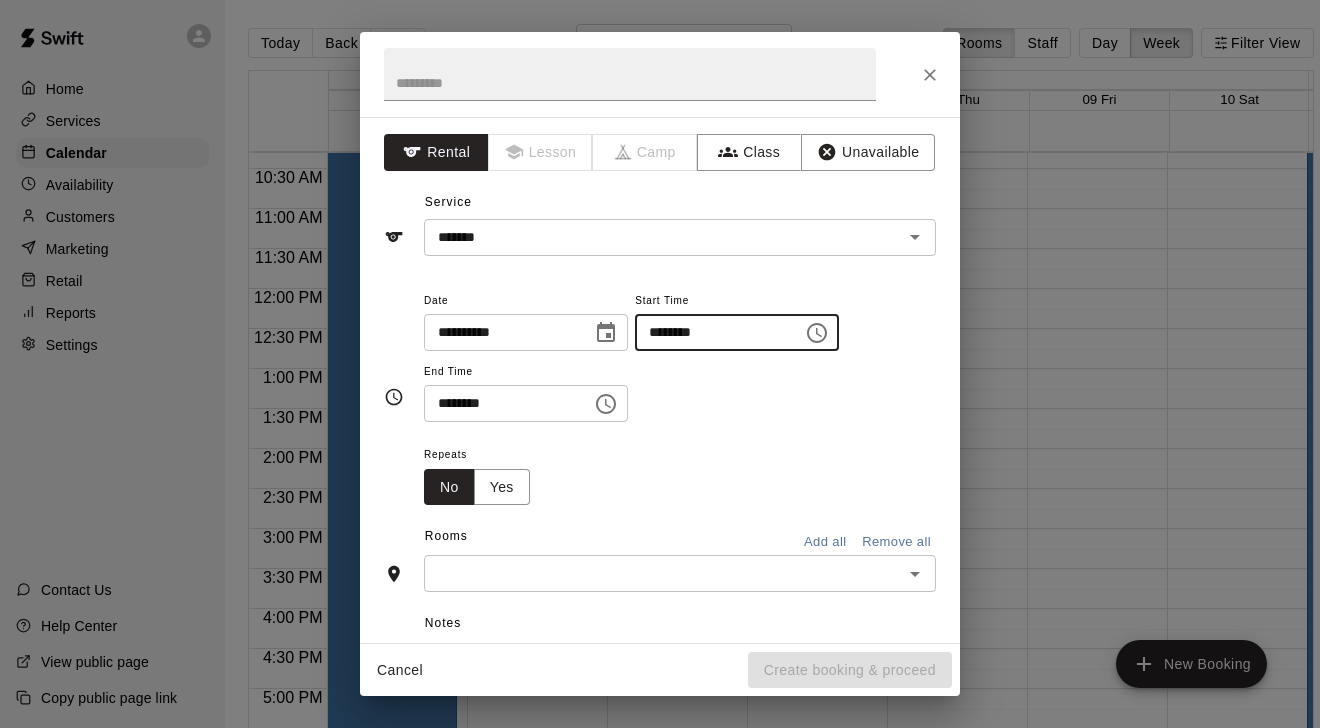 type on "********" 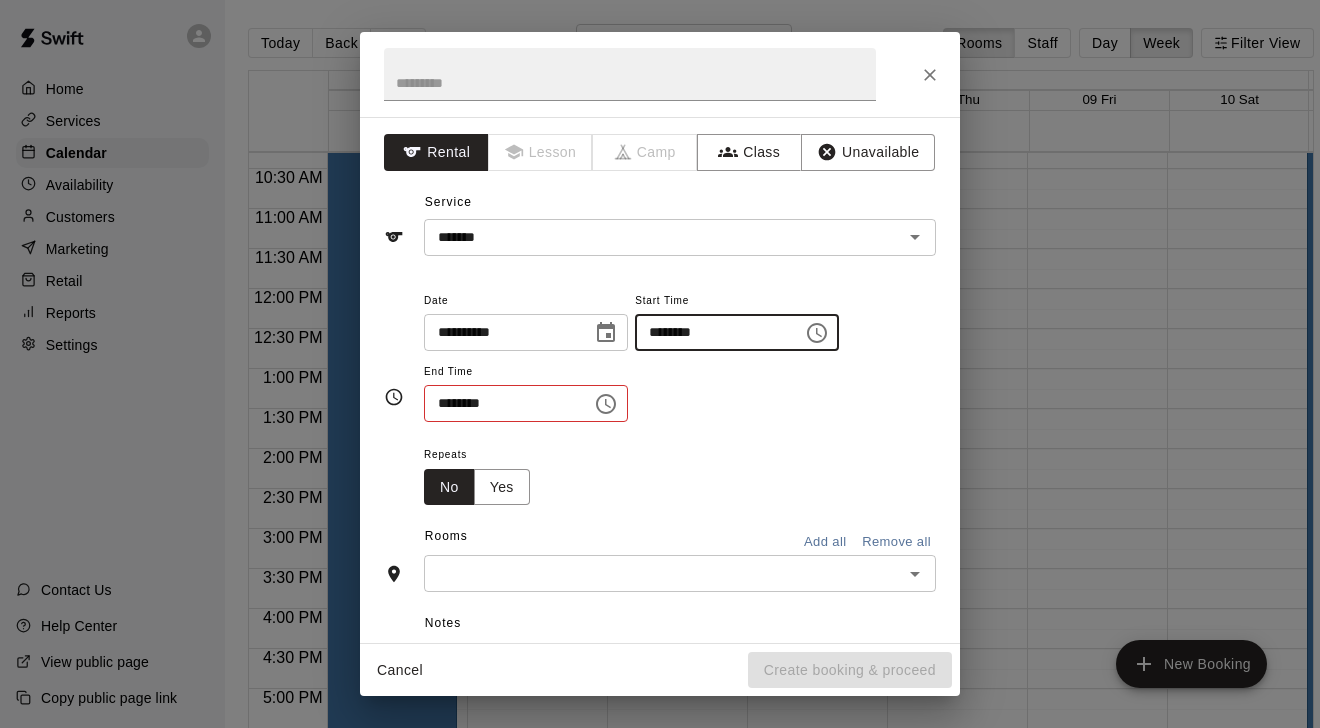 click on "********" at bounding box center [501, 403] 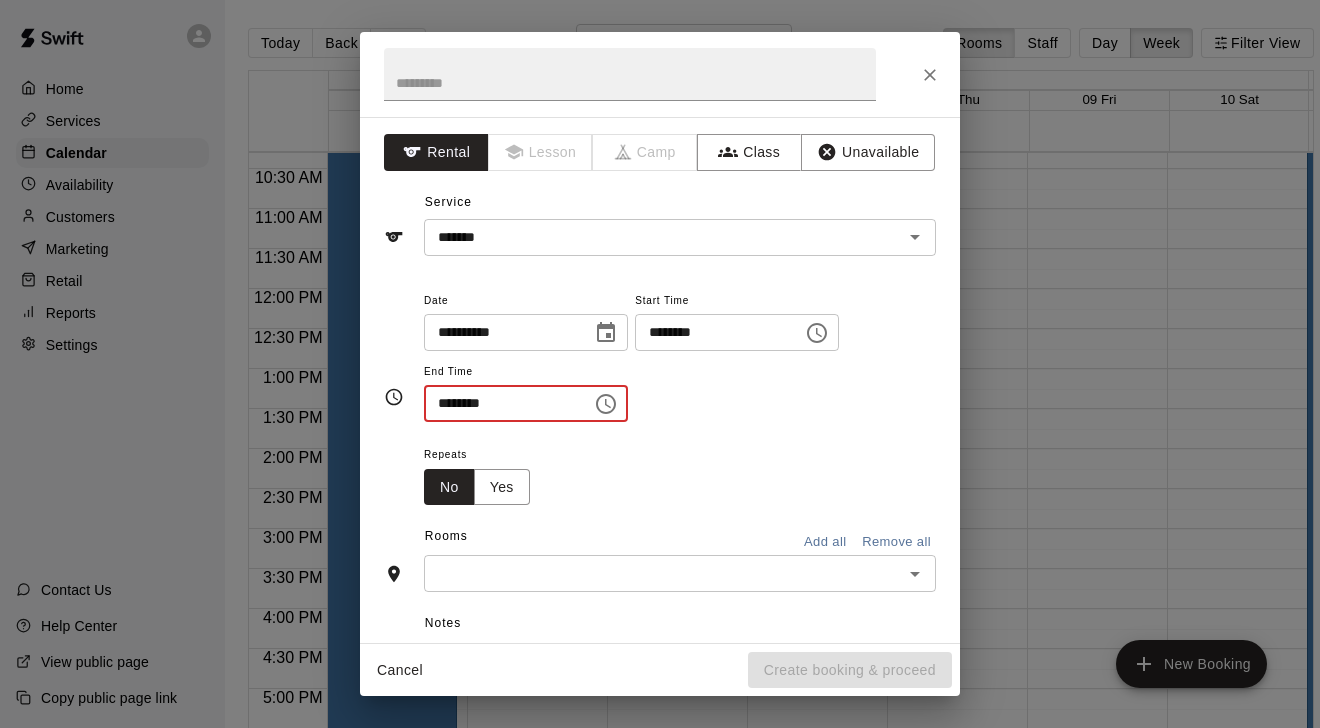 type 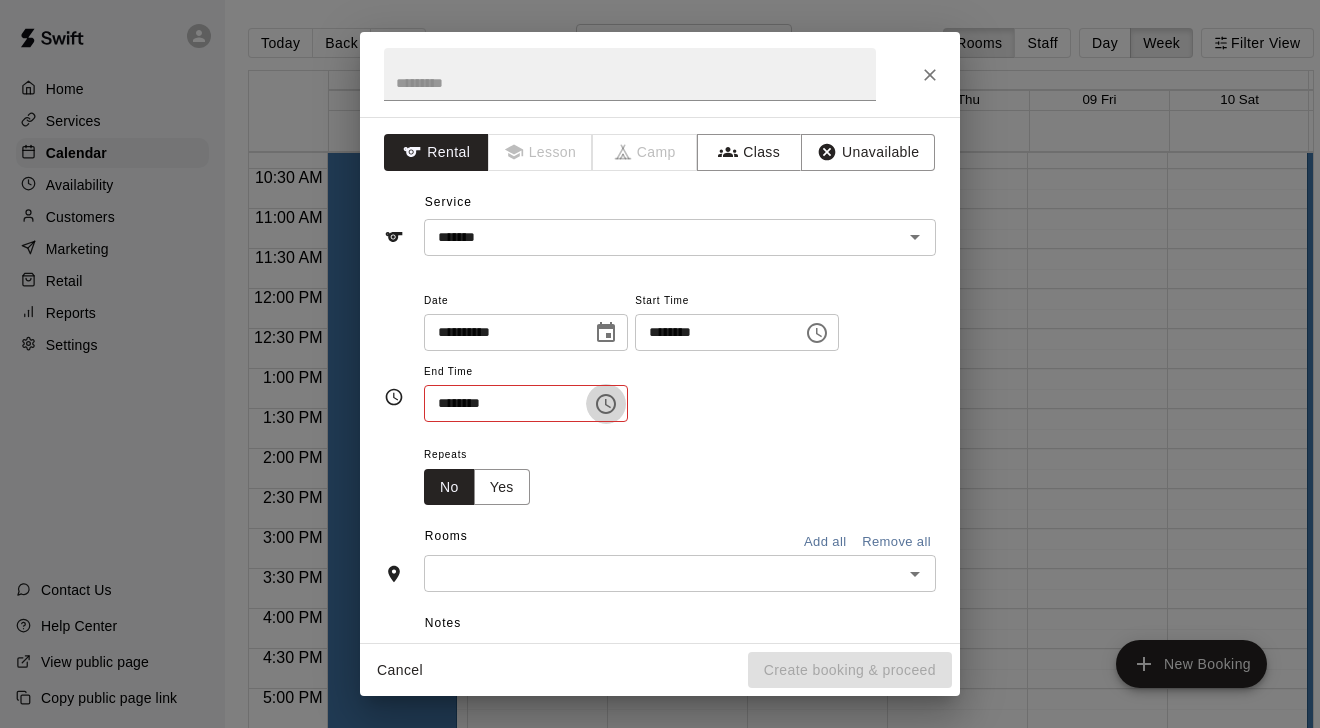 click on "********" at bounding box center [501, 403] 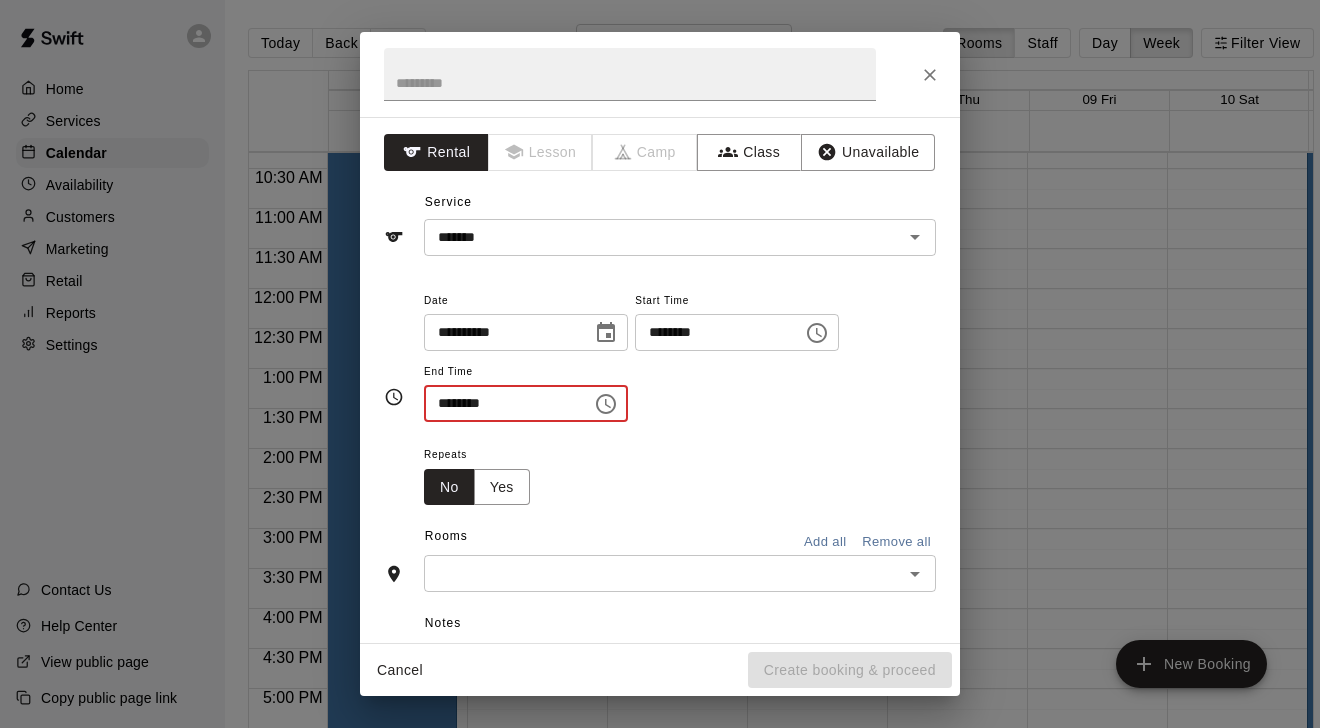 type on "********" 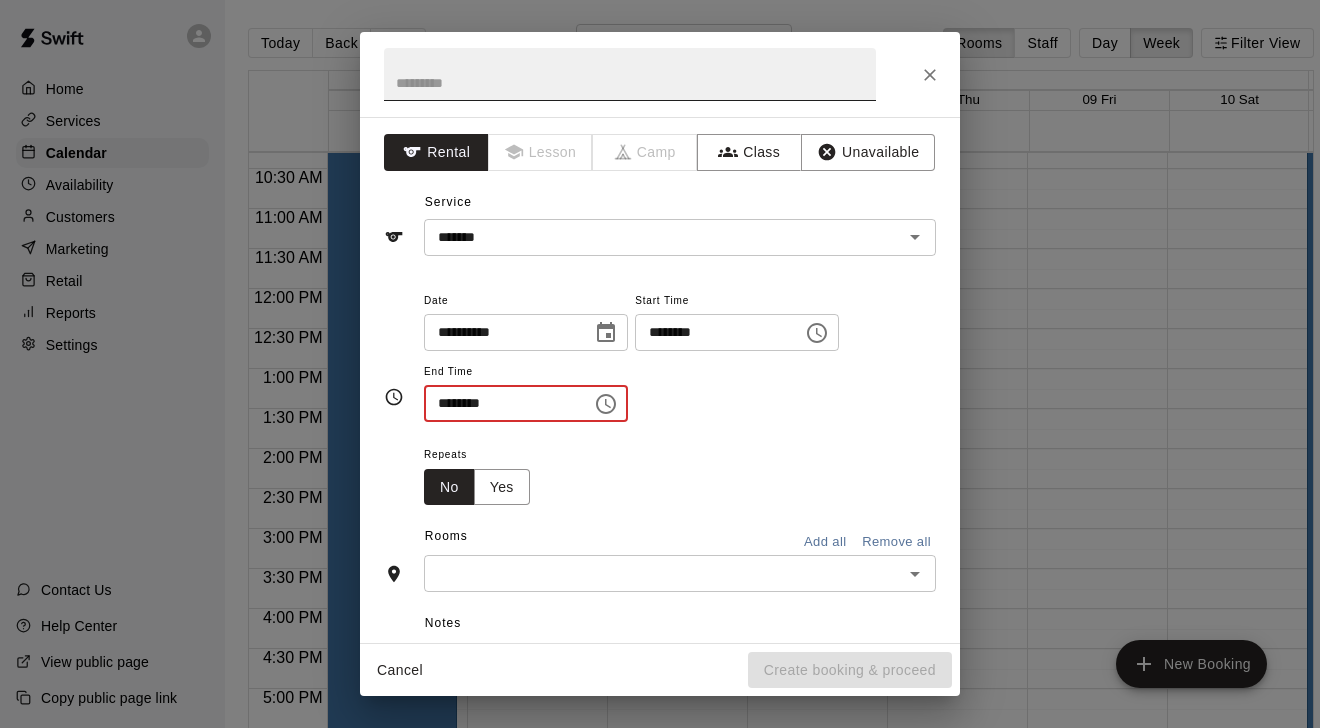 click at bounding box center (630, 74) 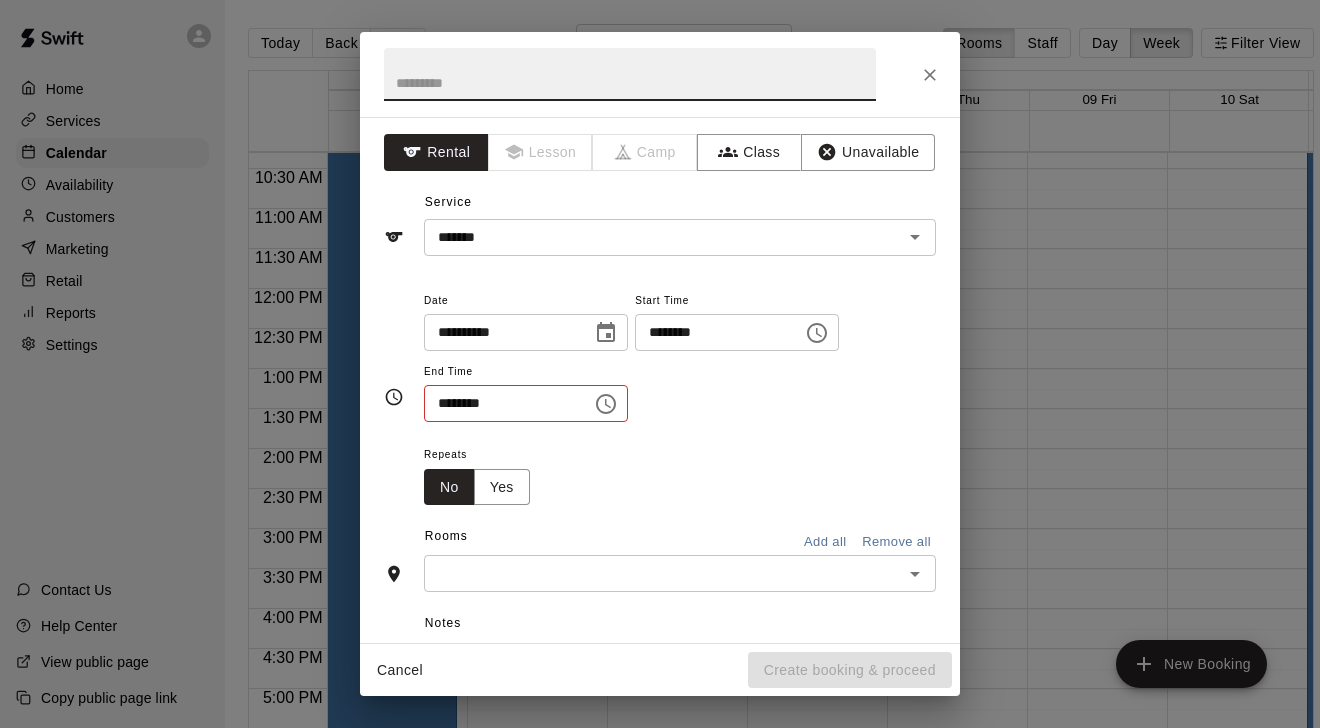 type on "*" 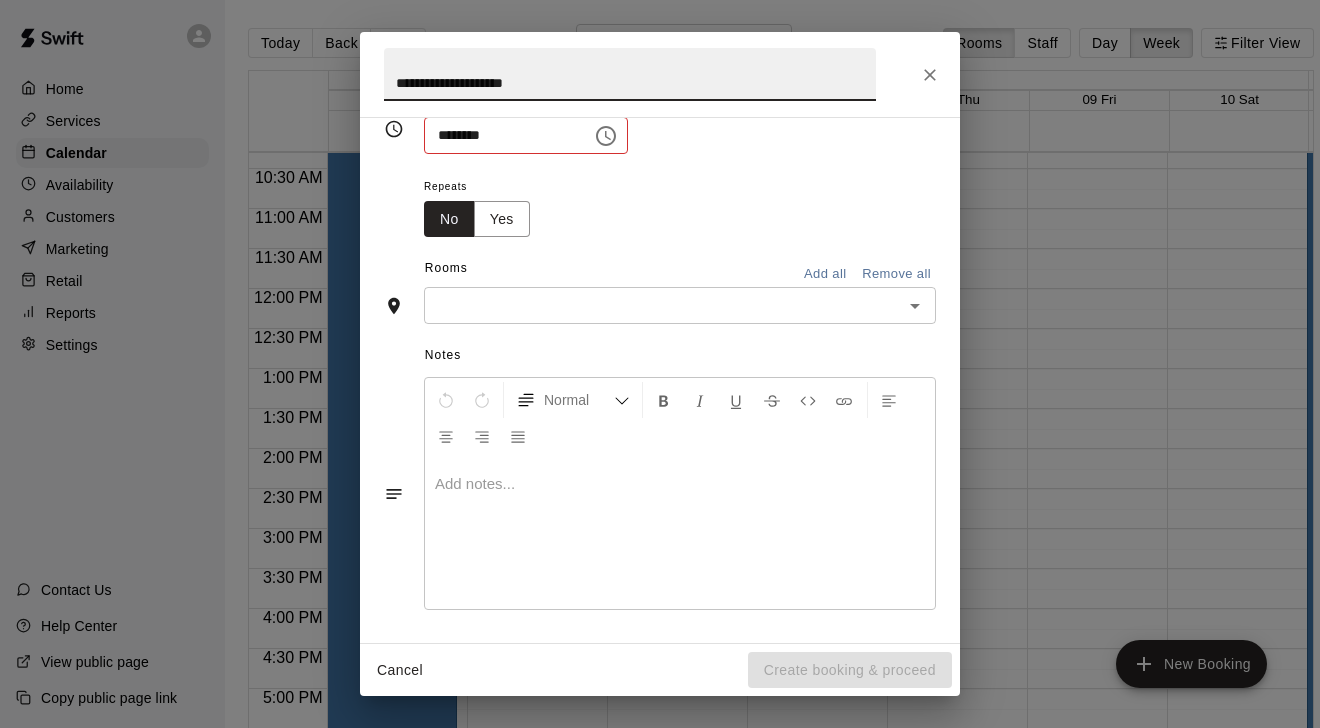 scroll, scrollTop: 267, scrollLeft: 0, axis: vertical 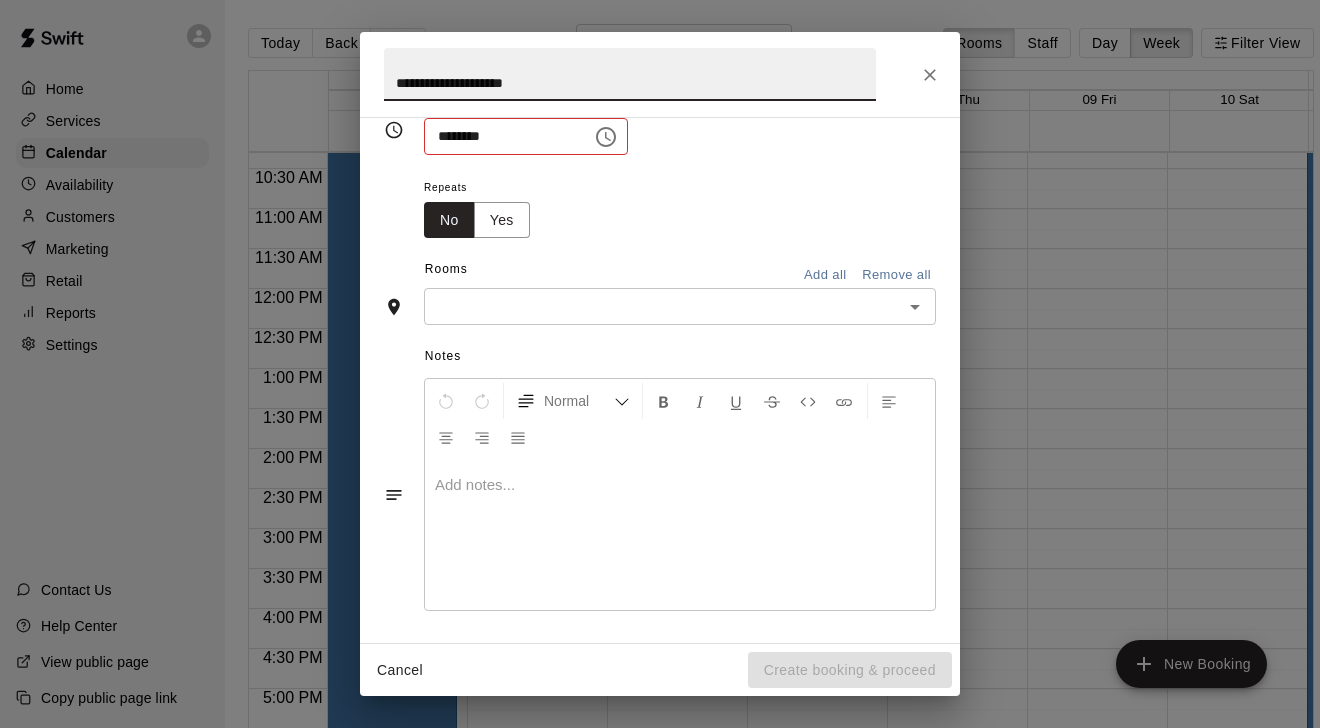 type on "**********" 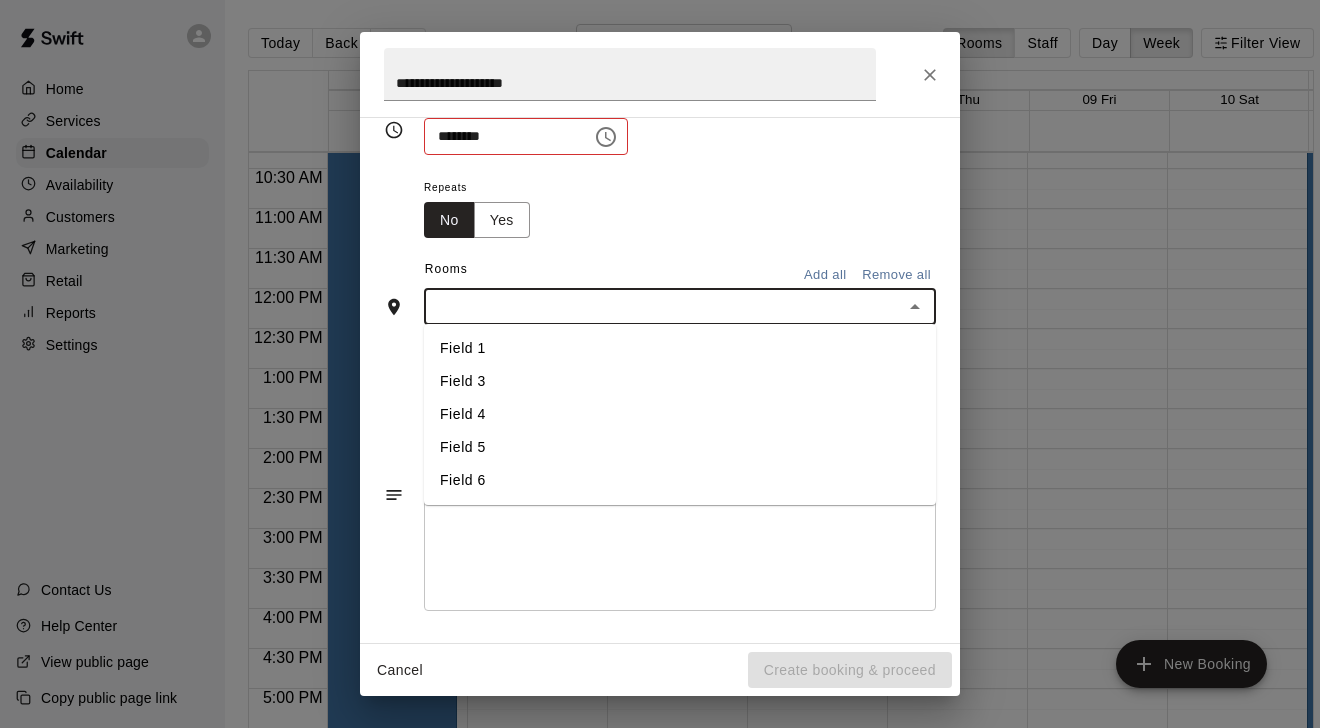 click on "Field 5" at bounding box center (680, 447) 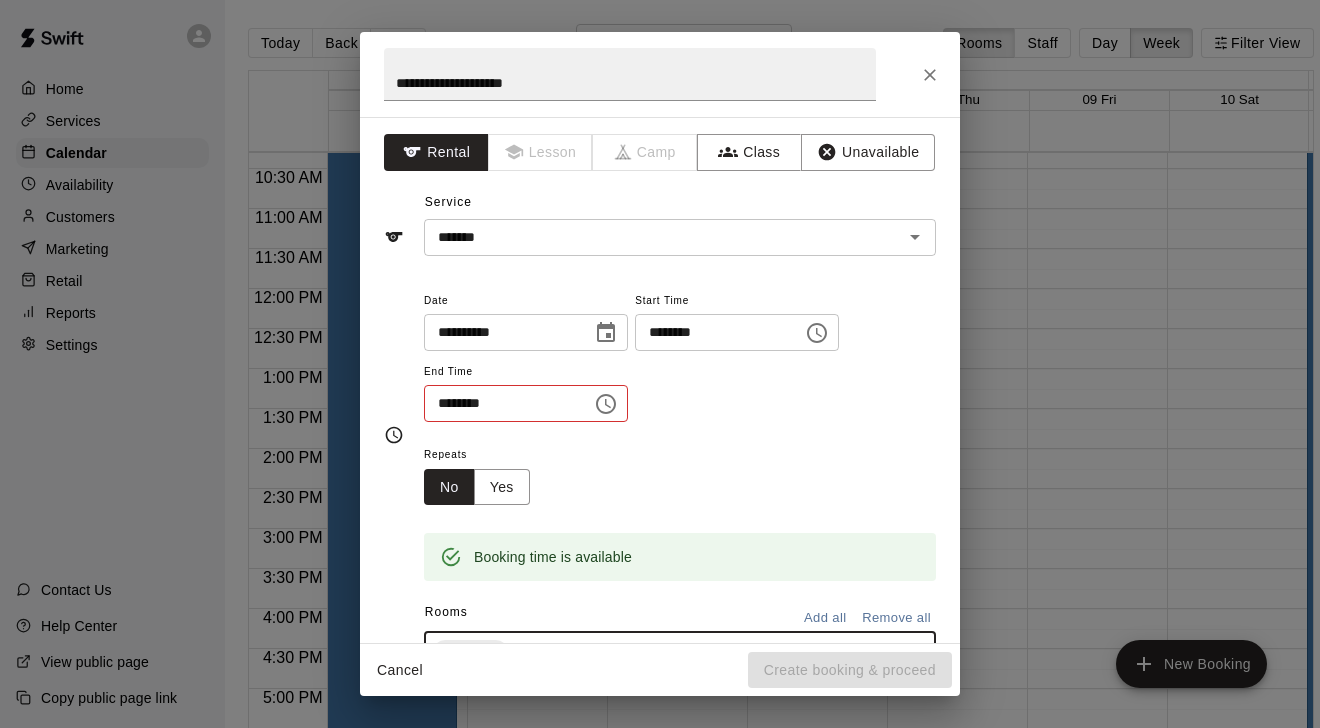 scroll, scrollTop: 0, scrollLeft: 0, axis: both 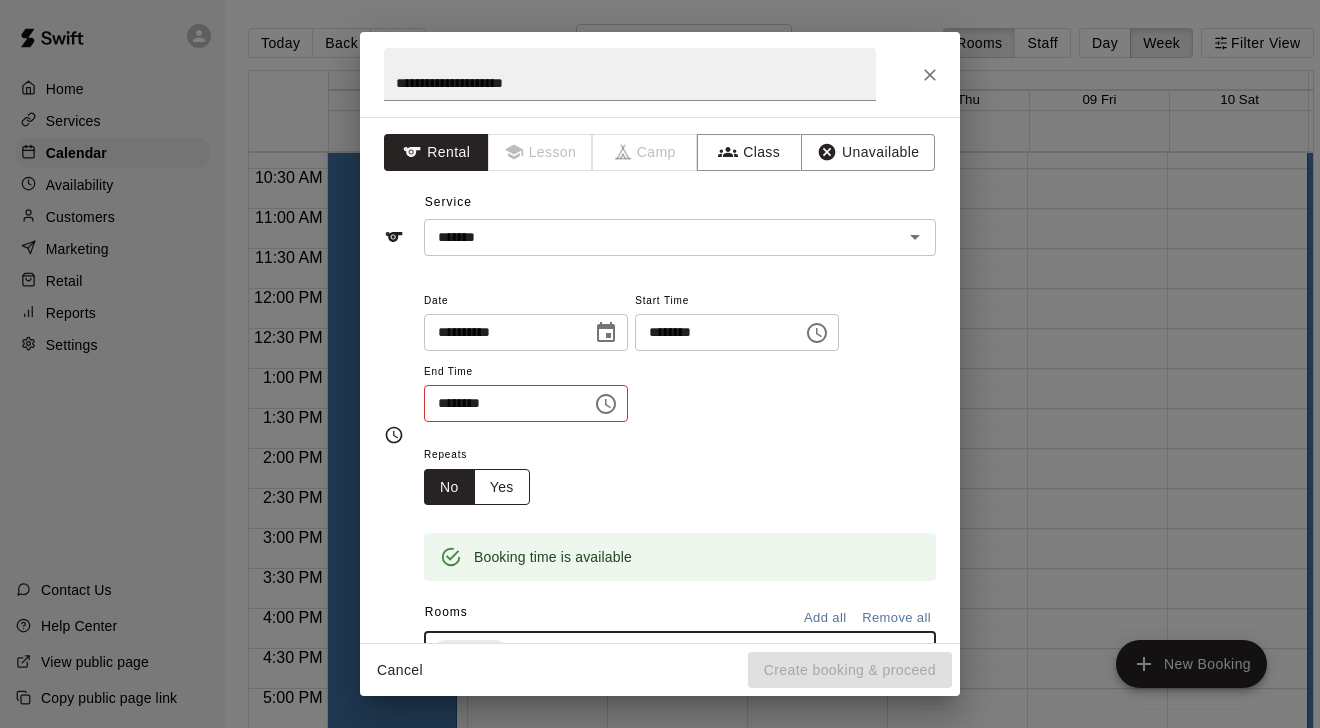 click on "Yes" at bounding box center [502, 487] 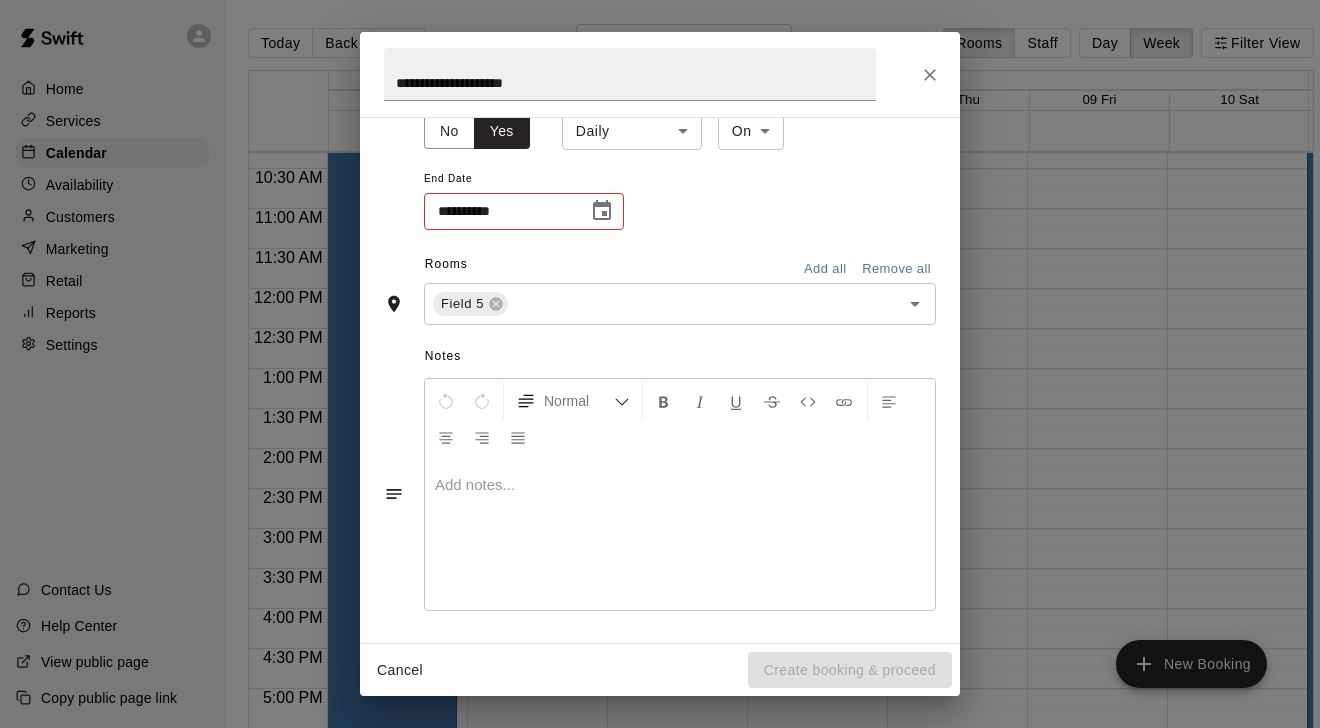 scroll, scrollTop: 355, scrollLeft: 0, axis: vertical 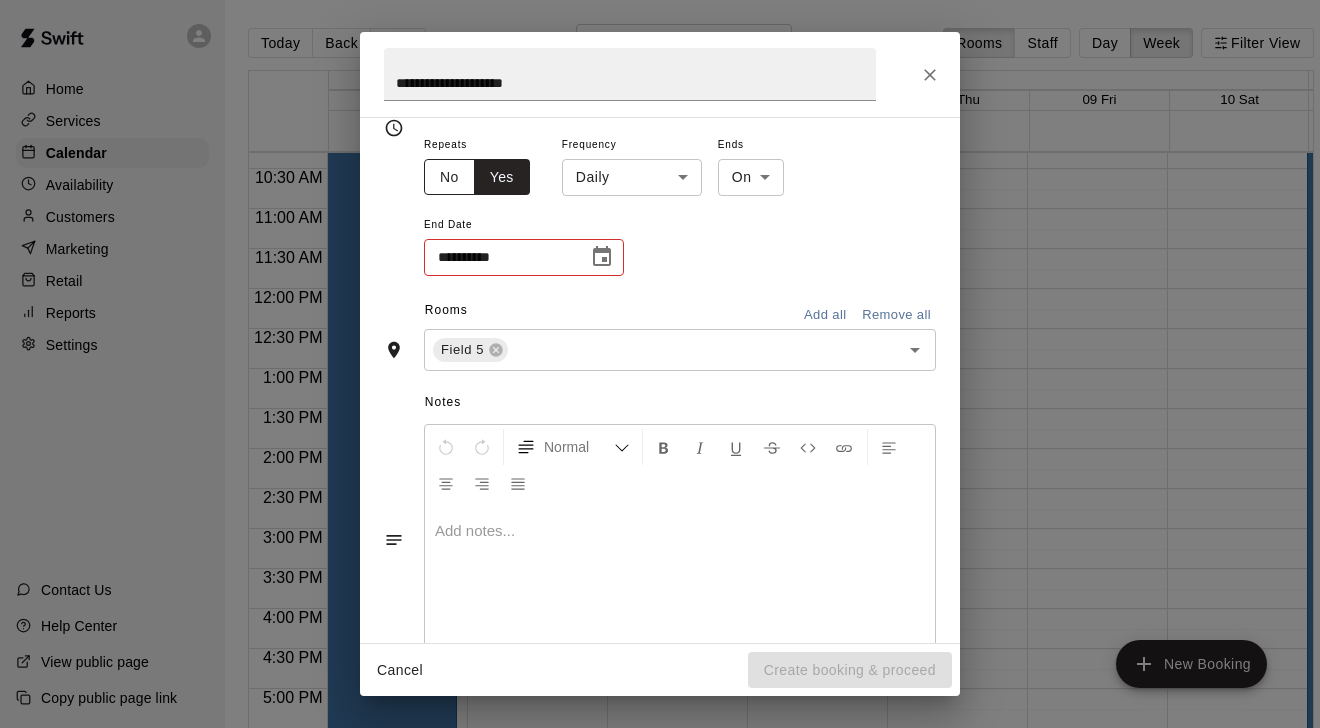 click on "No" at bounding box center [449, 177] 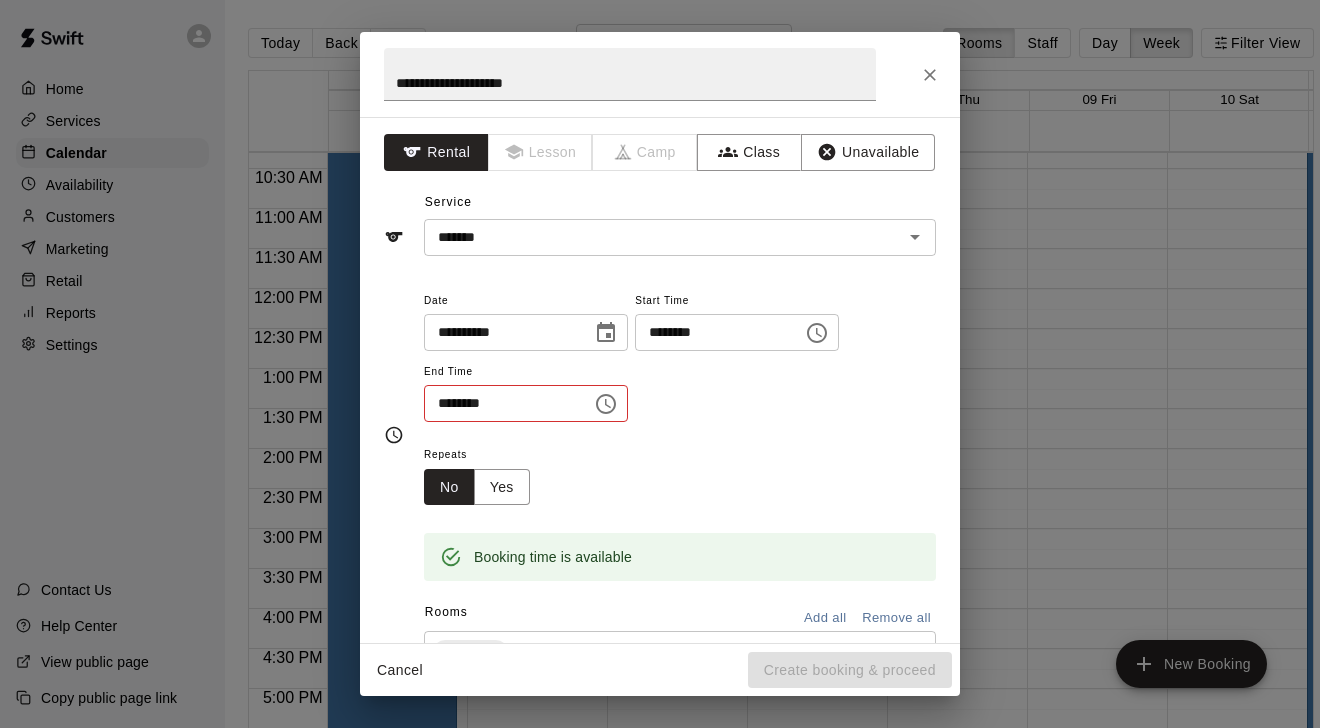 scroll, scrollTop: 0, scrollLeft: 0, axis: both 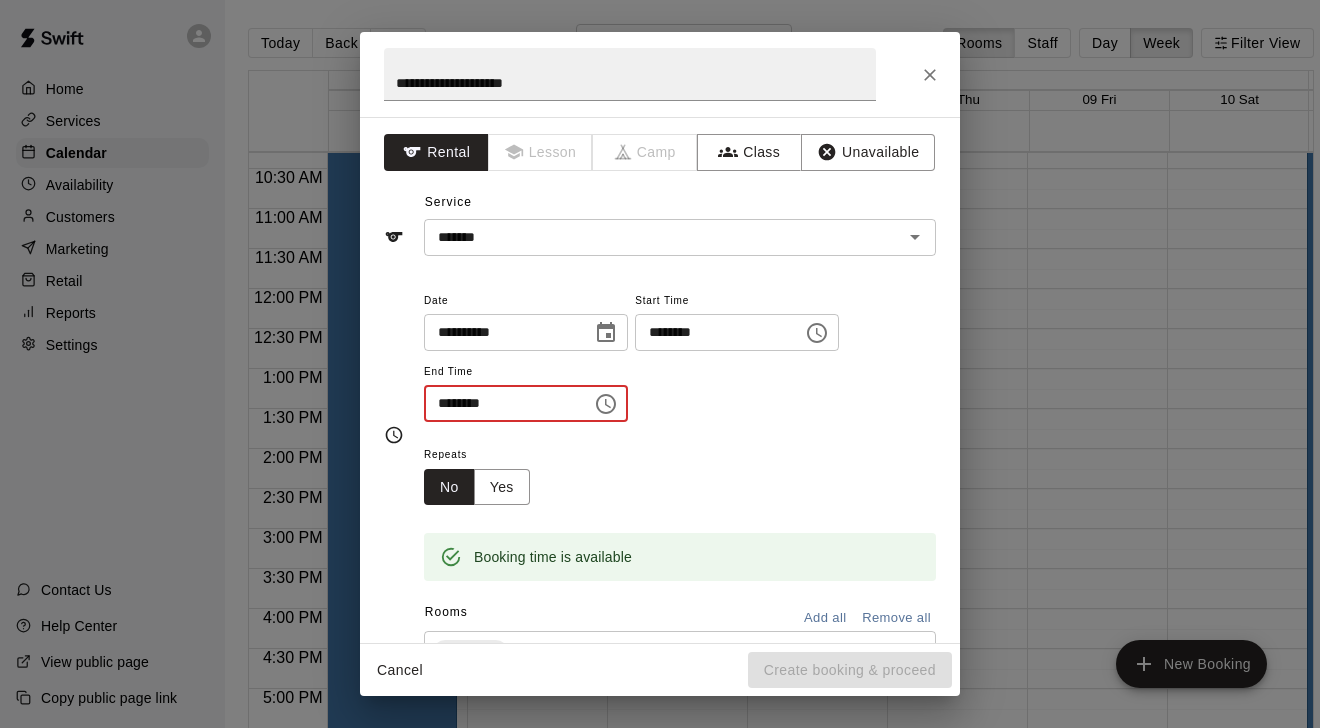 type on "********" 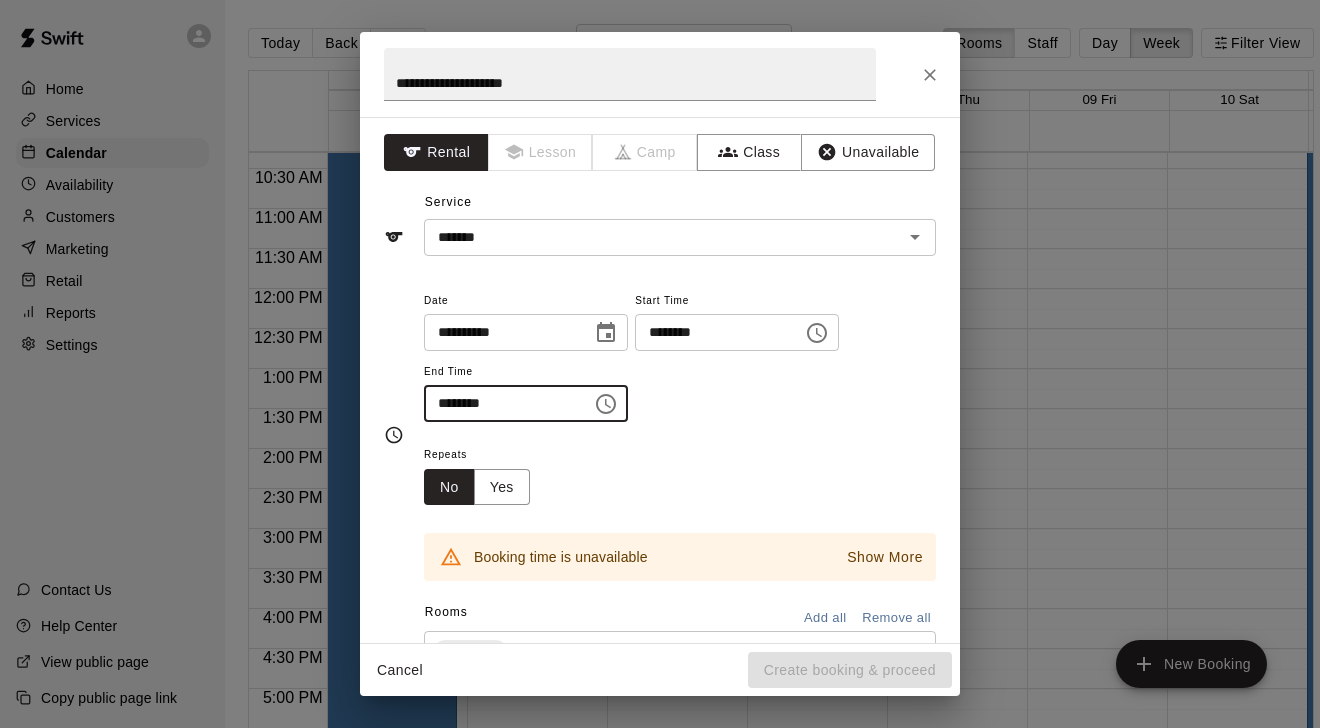 scroll, scrollTop: 0, scrollLeft: 0, axis: both 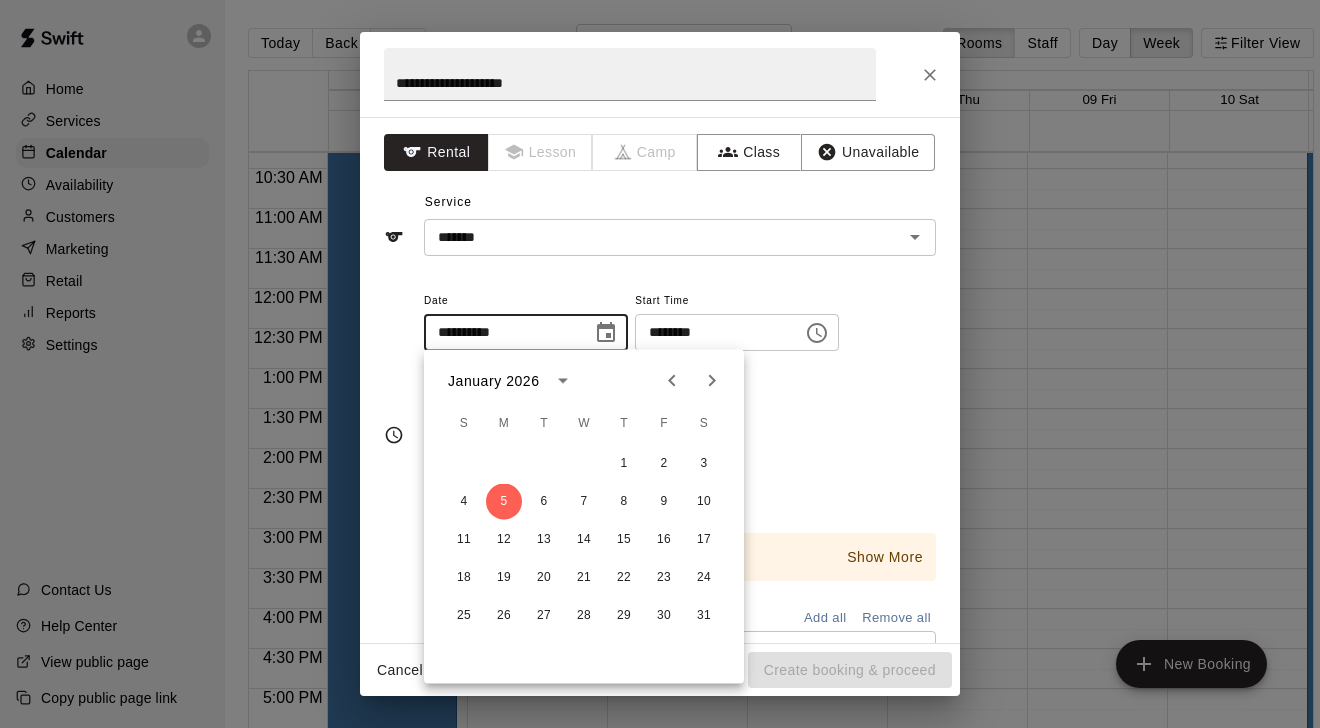 click on "**********" at bounding box center [660, 435] 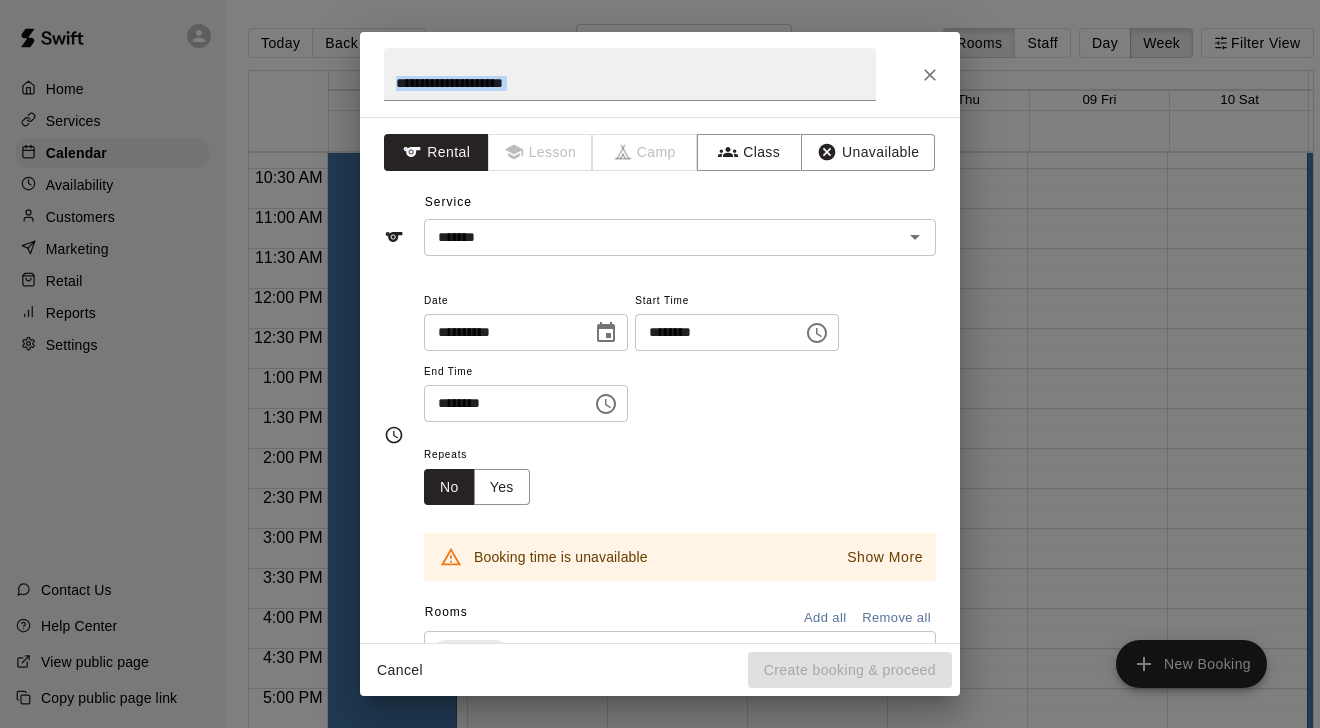 drag, startPoint x: 885, startPoint y: 61, endPoint x: 913, endPoint y: 32, distance: 40.311287 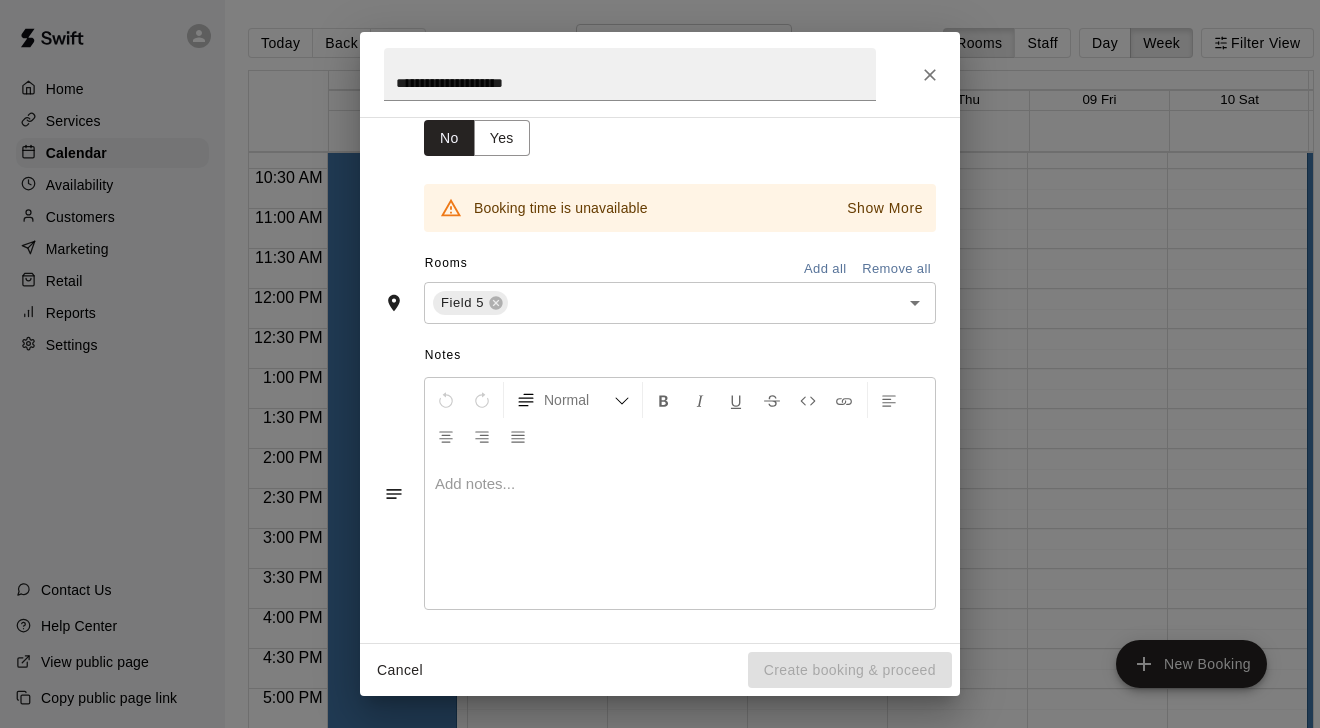scroll, scrollTop: 348, scrollLeft: 0, axis: vertical 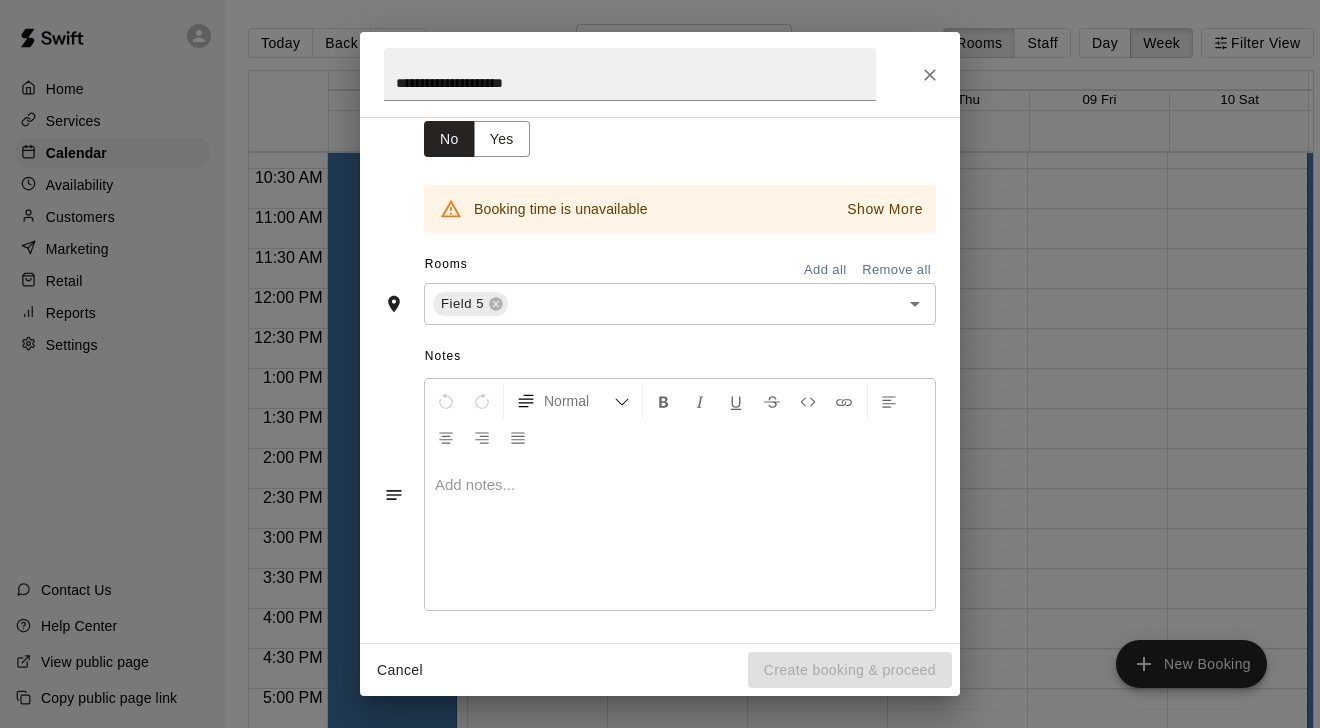 click on "Cancel Create booking & proceed" at bounding box center [660, 670] 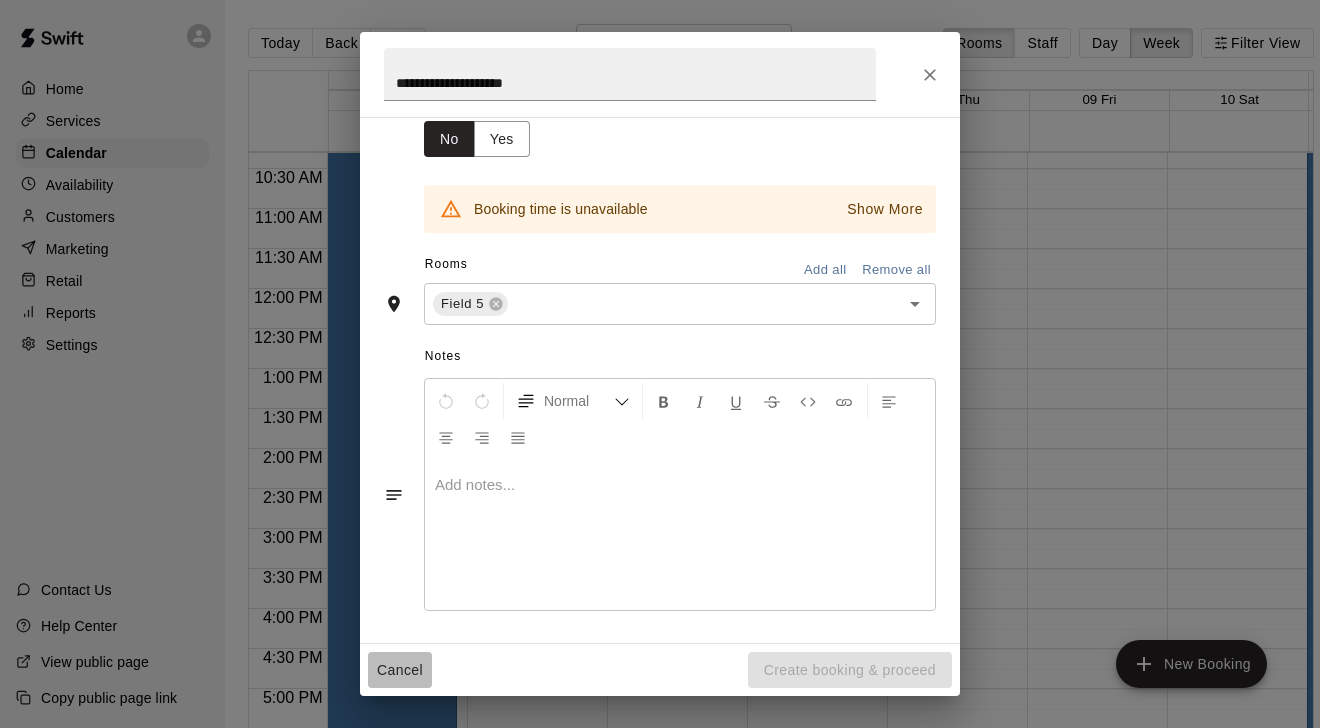click on "Cancel" at bounding box center [400, 670] 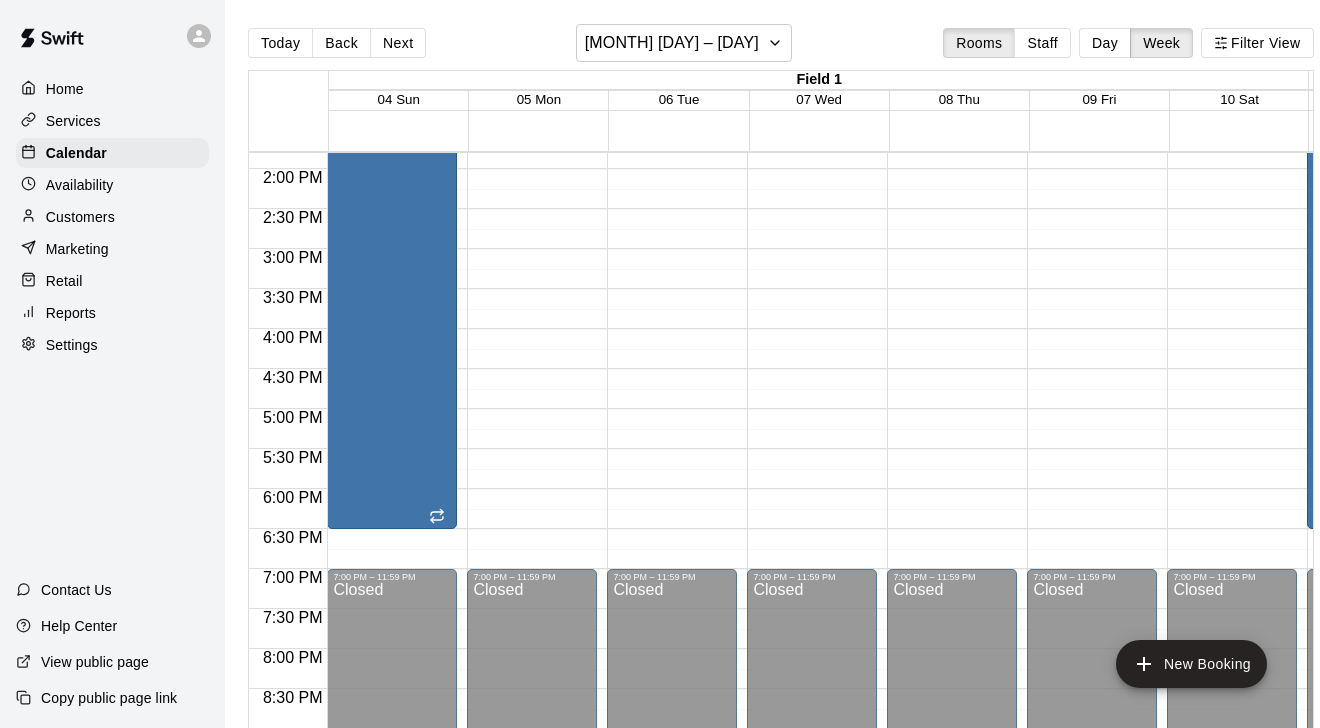 scroll, scrollTop: 1105, scrollLeft: 1, axis: both 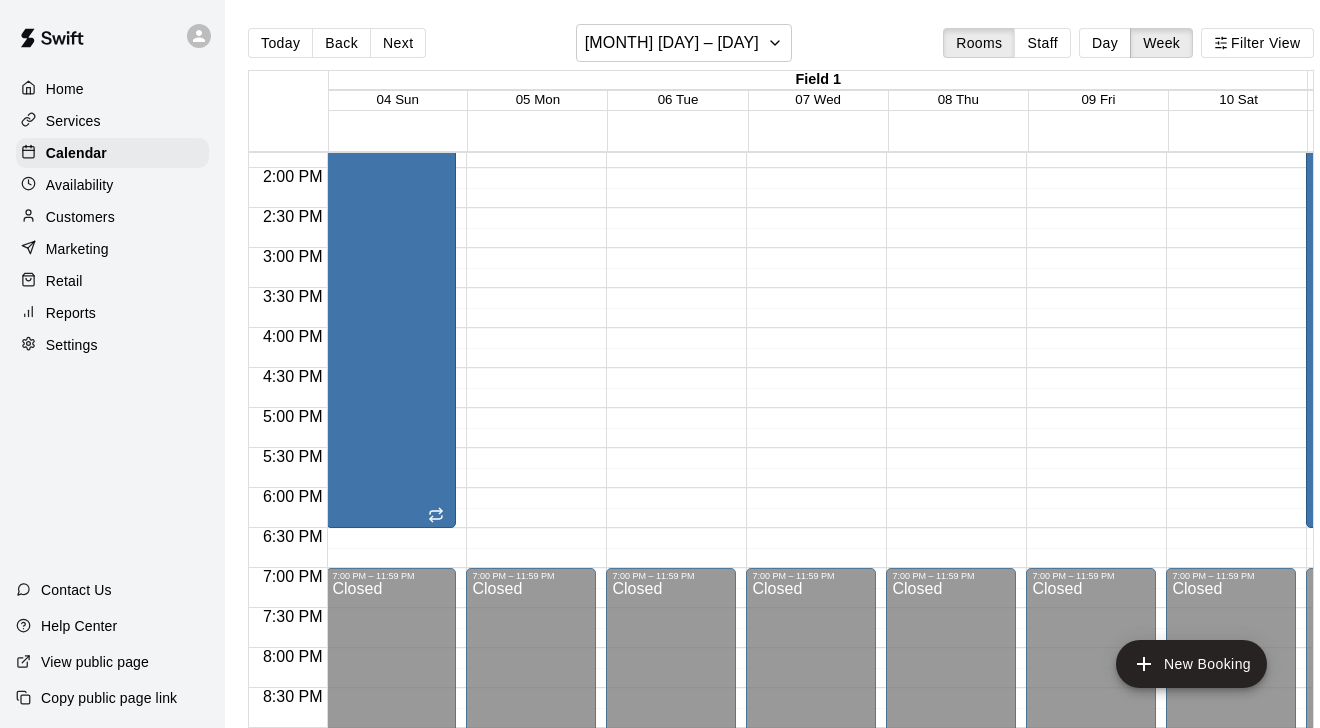 click on "12:00 AM – 8:00 AM Closed 7:00 PM – 11:59 PM Closed" at bounding box center (531, 8) 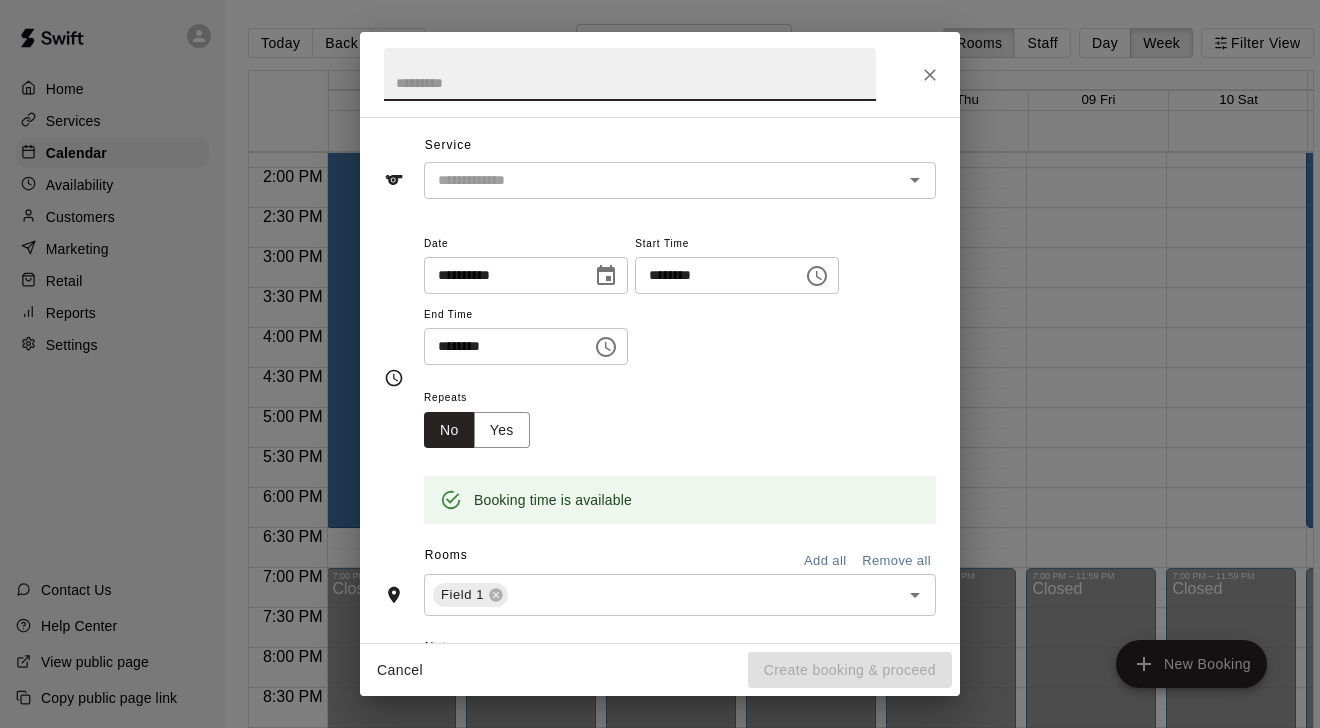 scroll, scrollTop: 45, scrollLeft: 0, axis: vertical 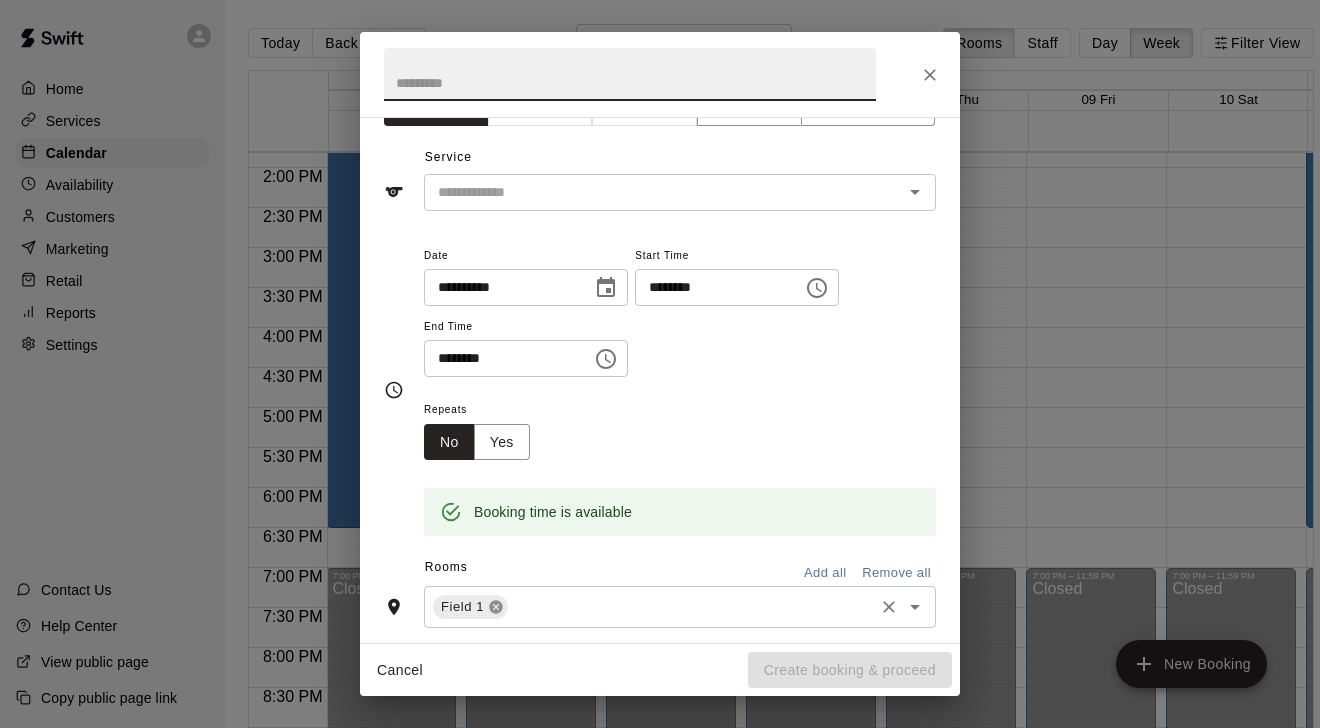 click 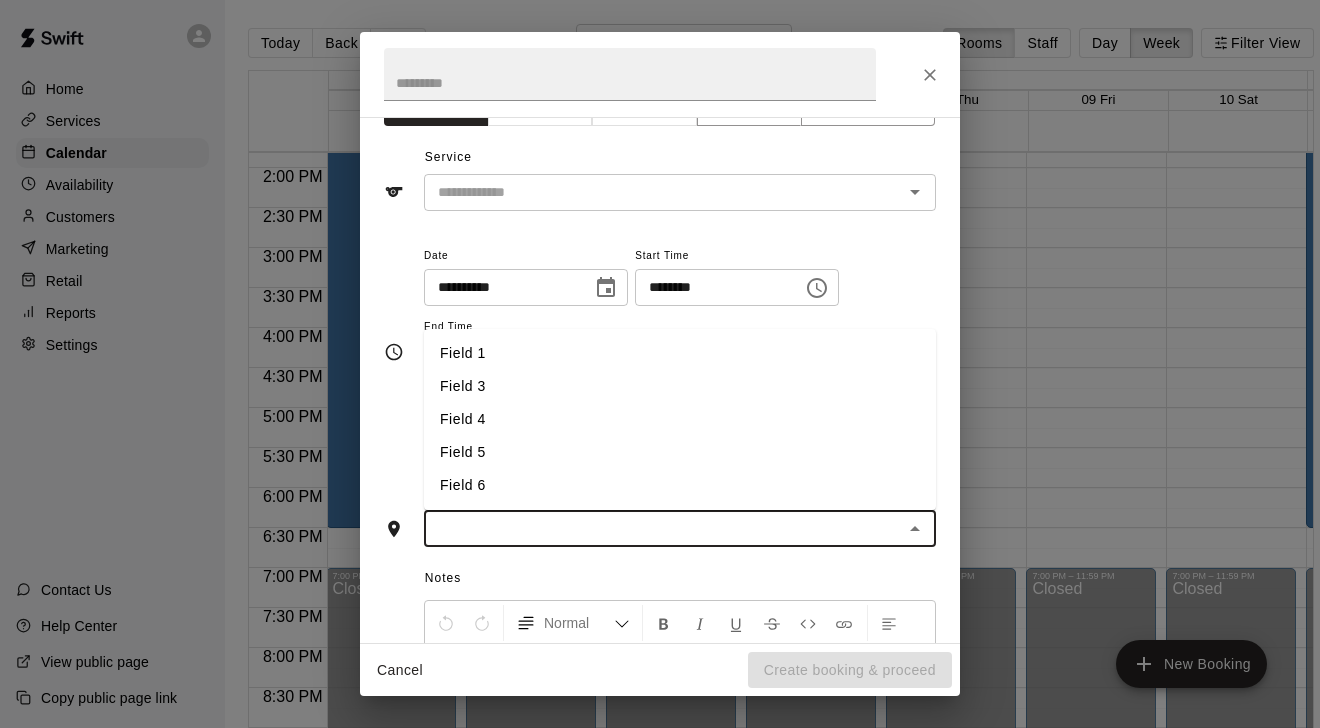 click at bounding box center (663, 528) 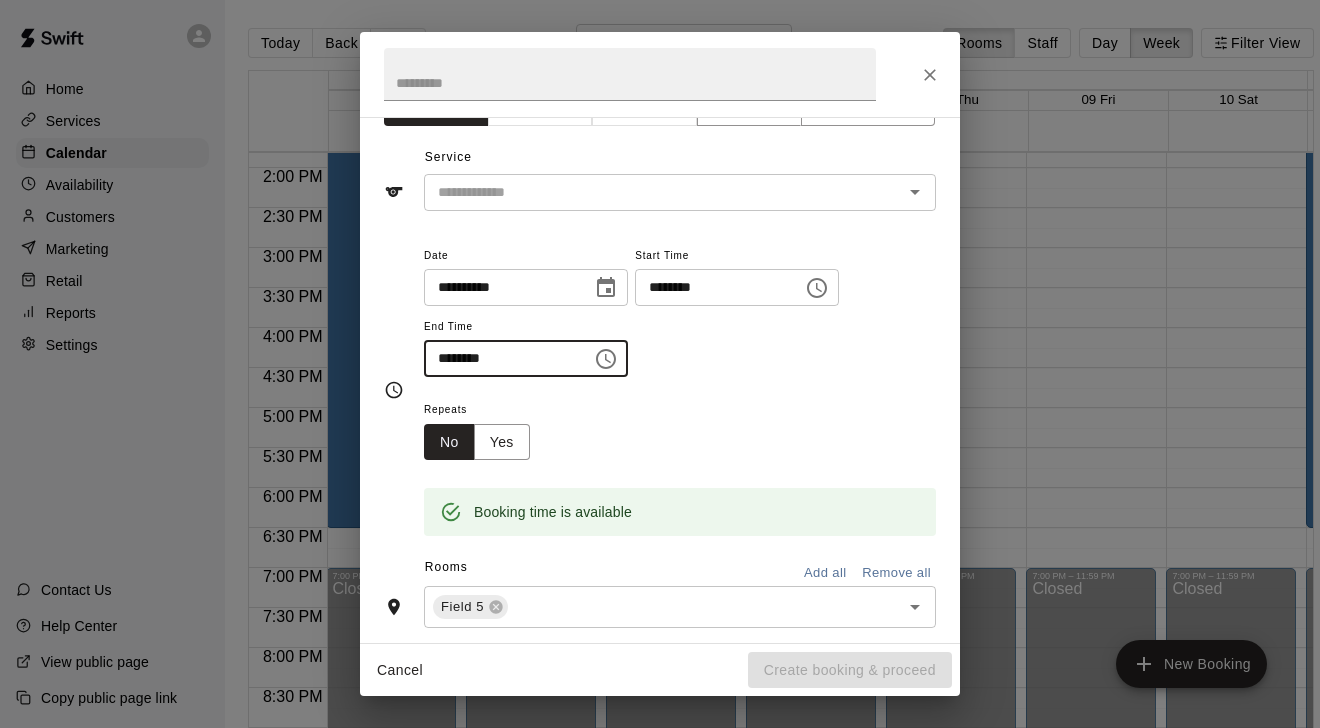 click on "********" at bounding box center [501, 358] 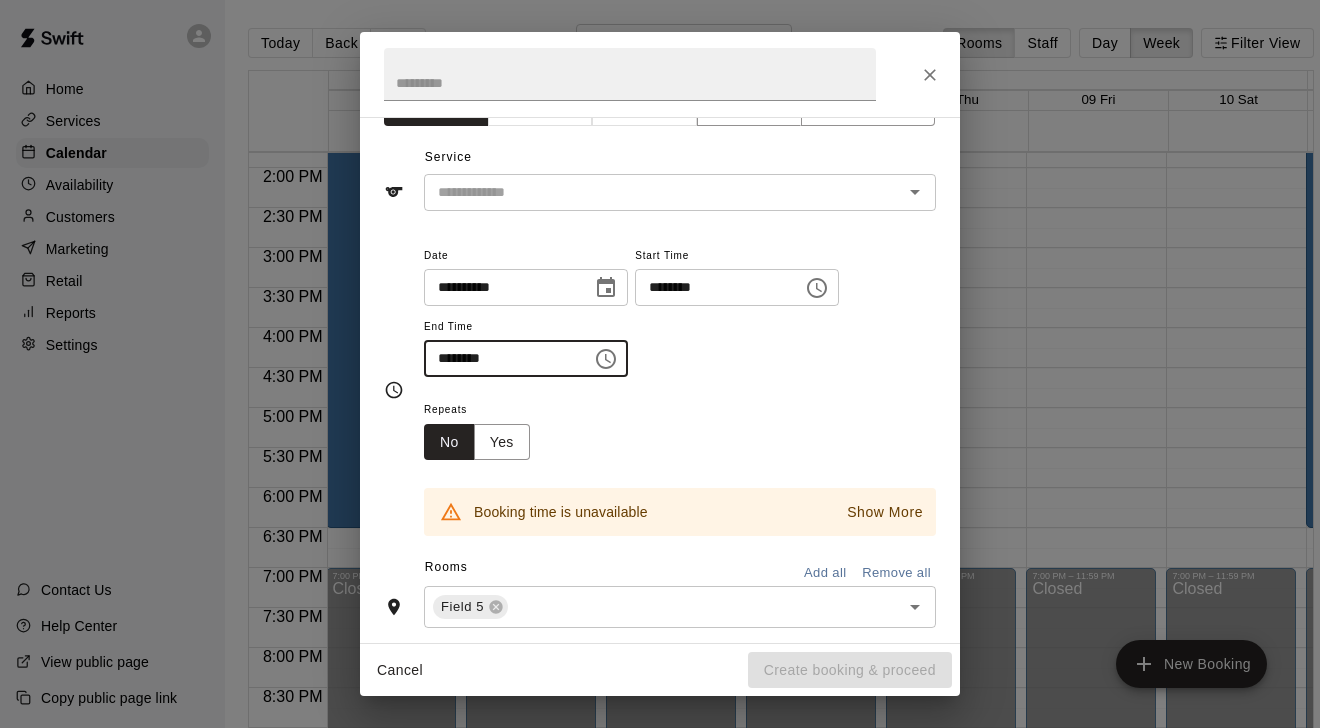 type on "********" 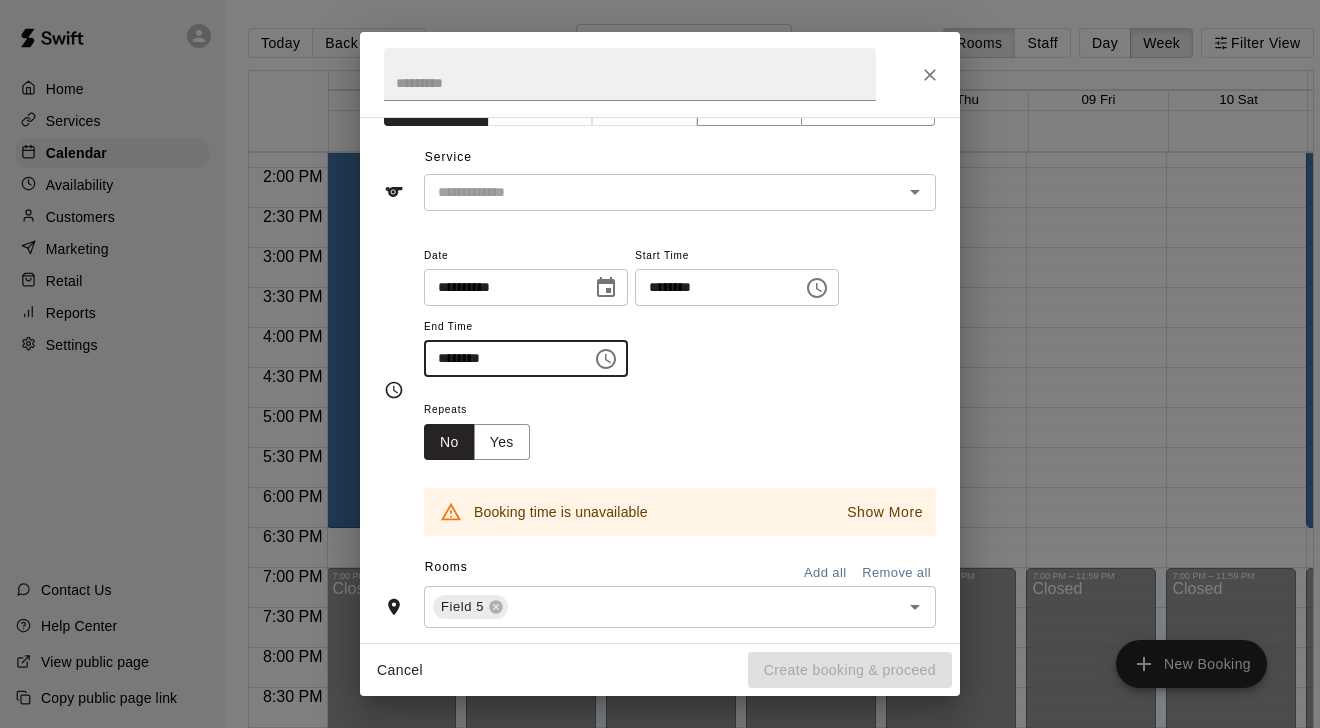 click on "Show More" at bounding box center [885, 512] 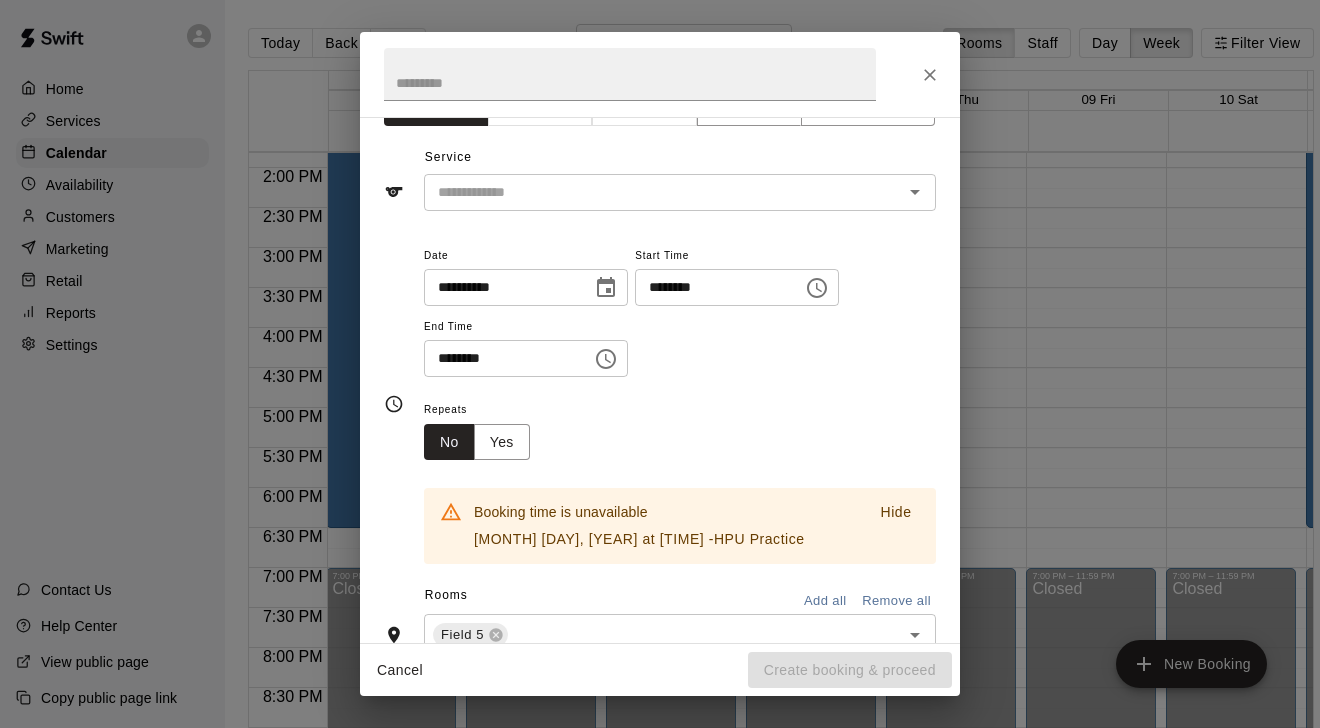 click on "Repeats No Yes" at bounding box center (680, 428) 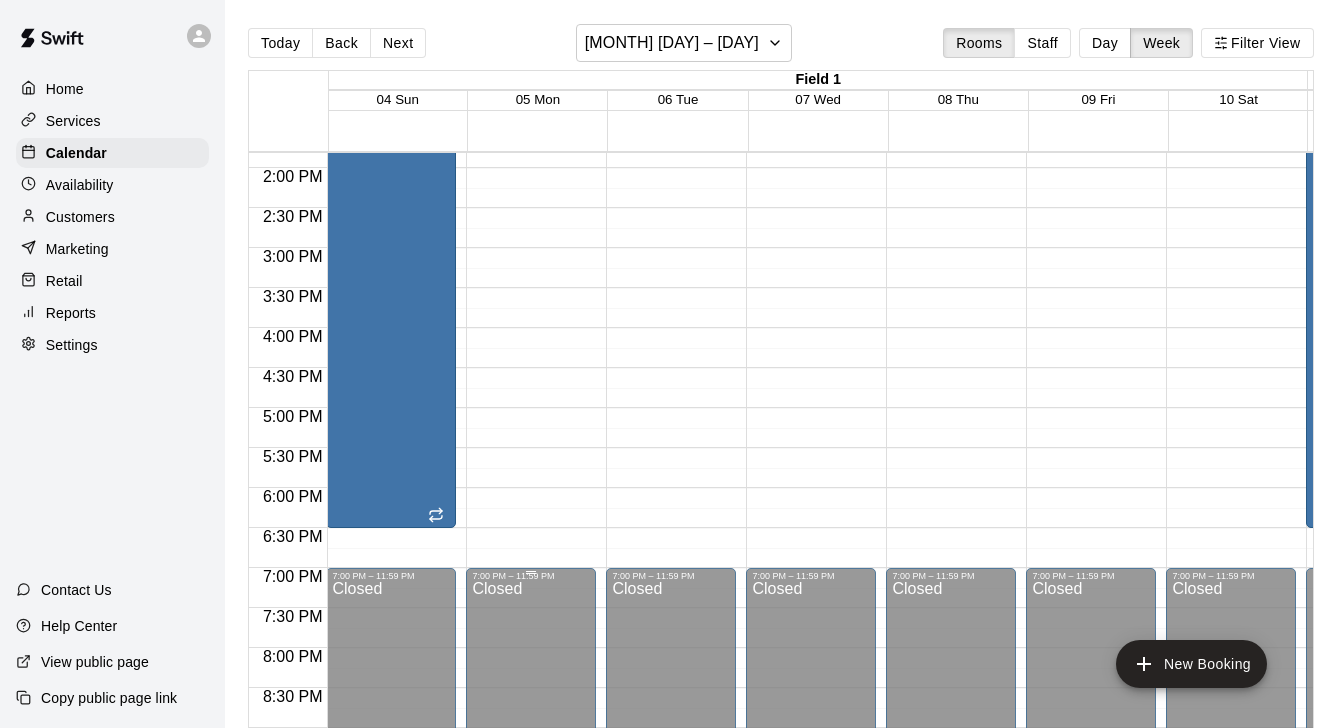 click on "Closed" at bounding box center (531, 777) 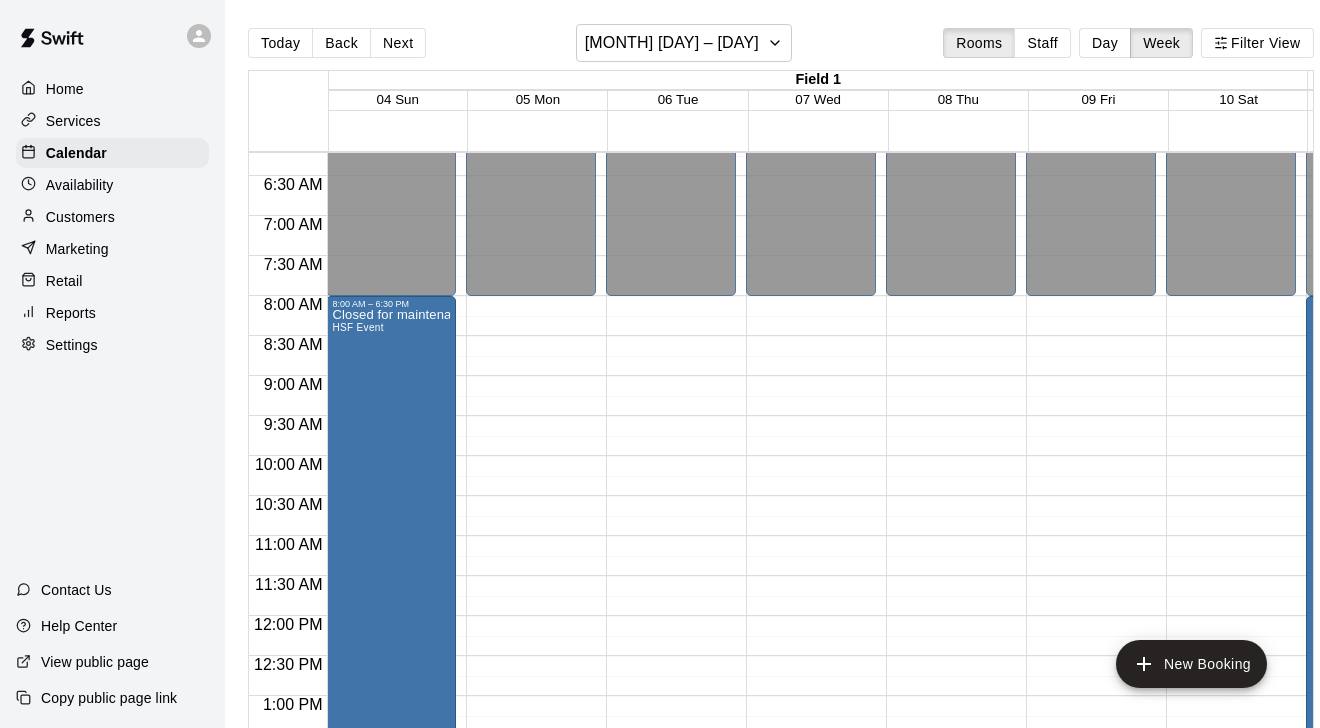 scroll, scrollTop: 496, scrollLeft: 1, axis: both 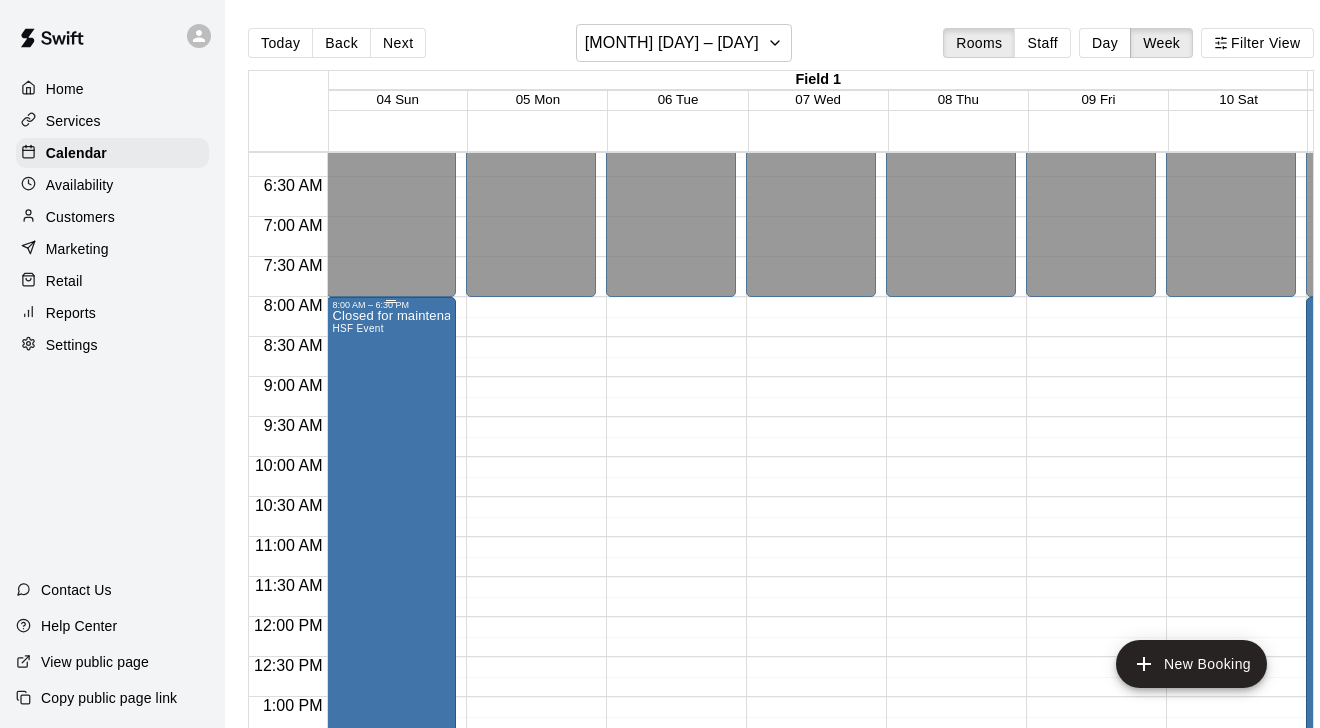 click on "Closed for maintenance  HSF Event" at bounding box center [391, 674] 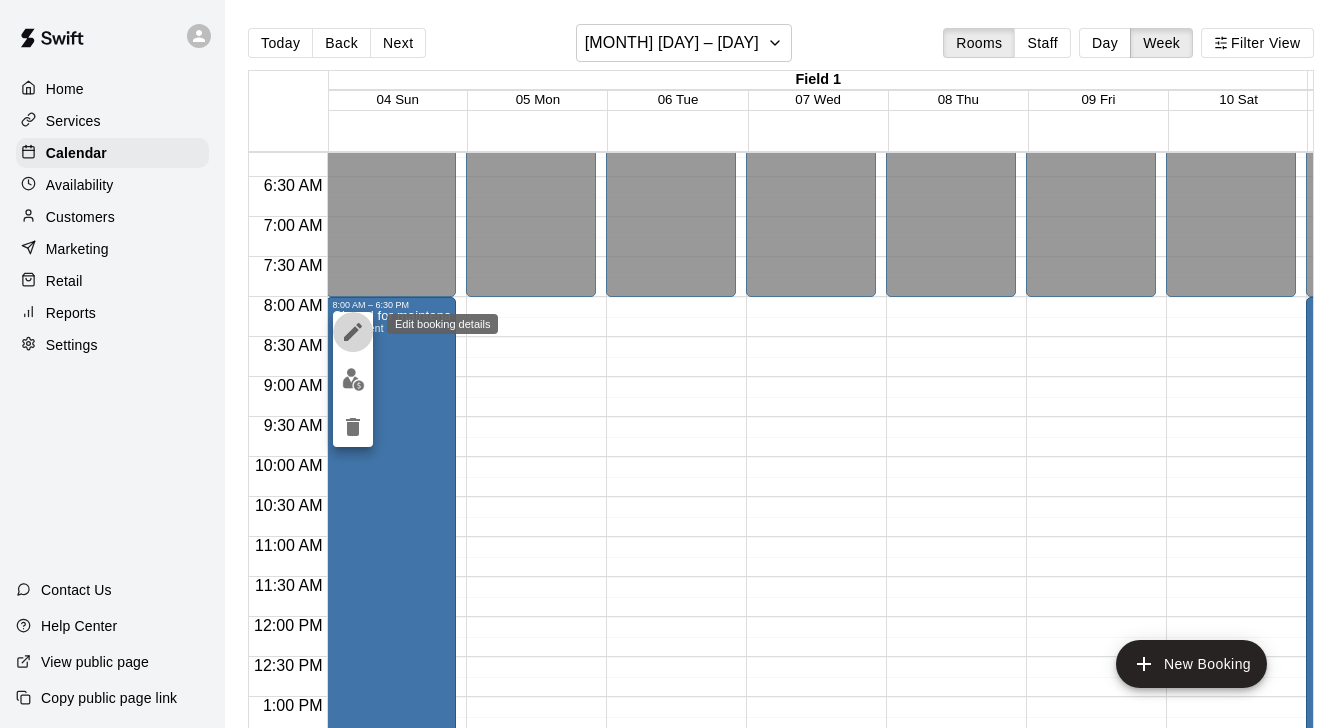 click 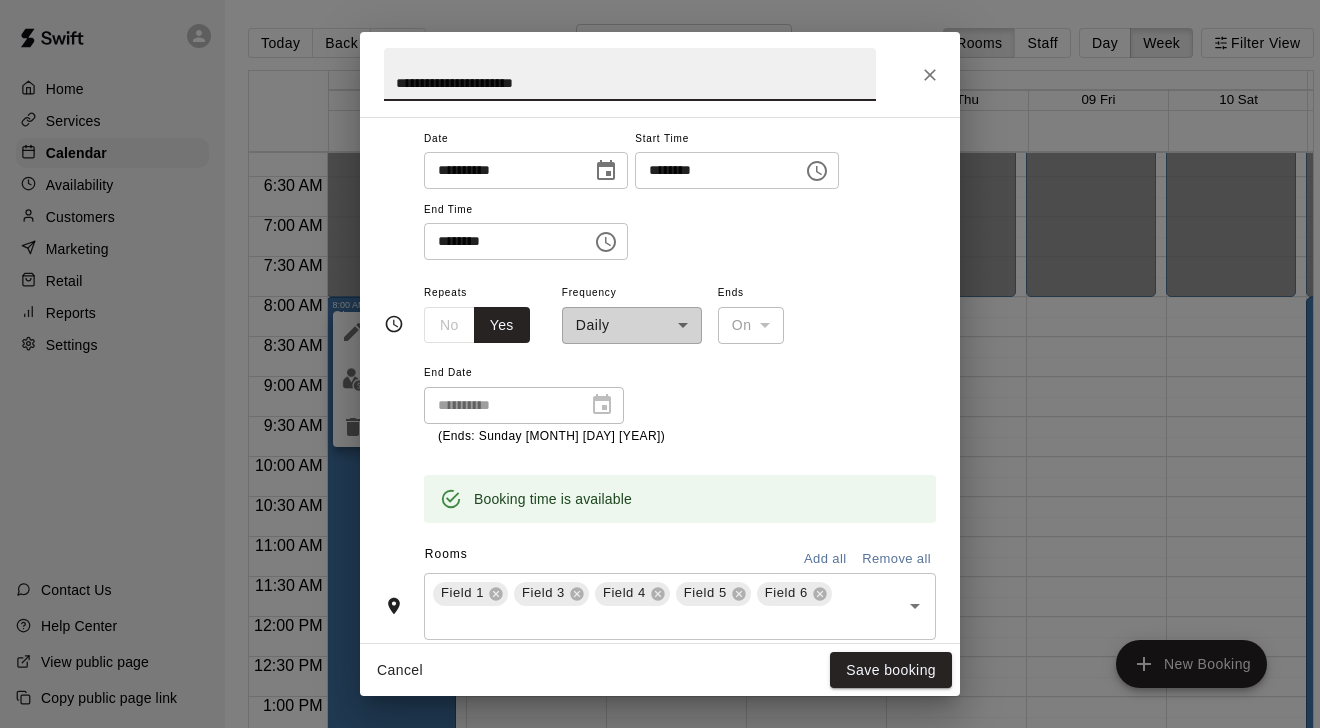 scroll, scrollTop: 163, scrollLeft: 0, axis: vertical 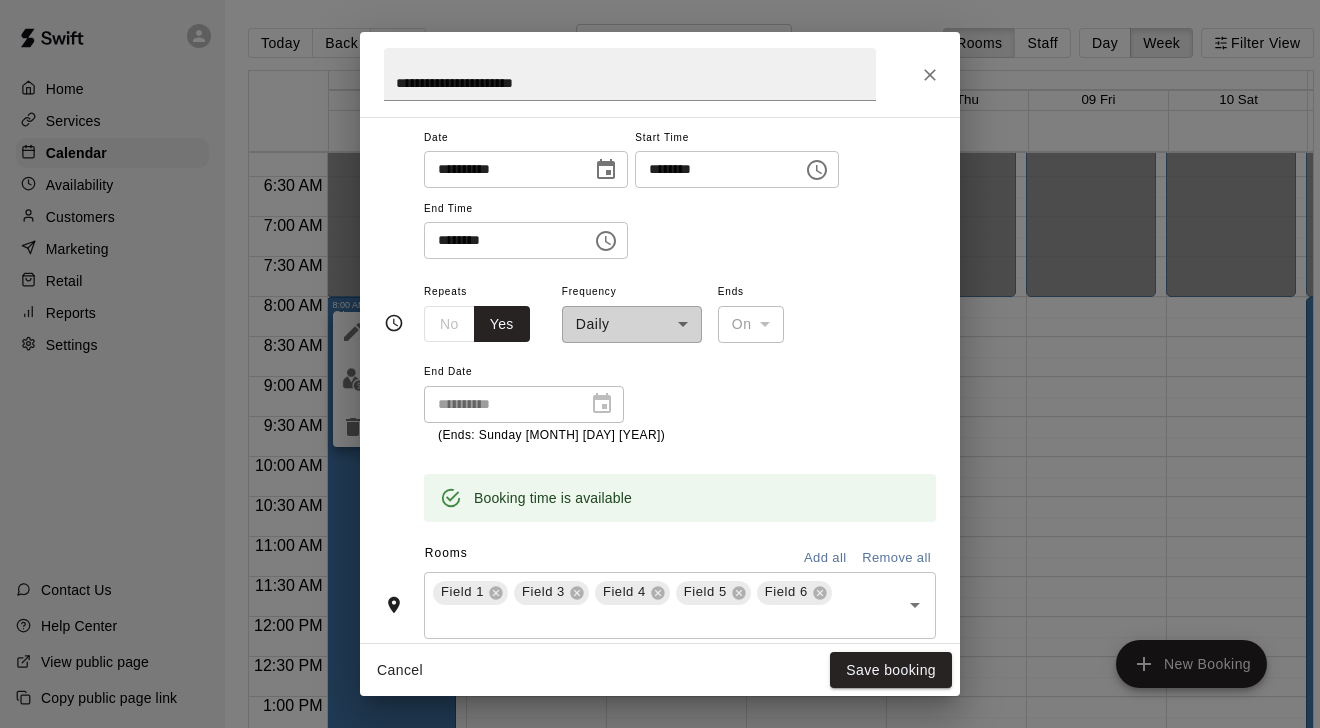 click on "No Yes" at bounding box center (477, 324) 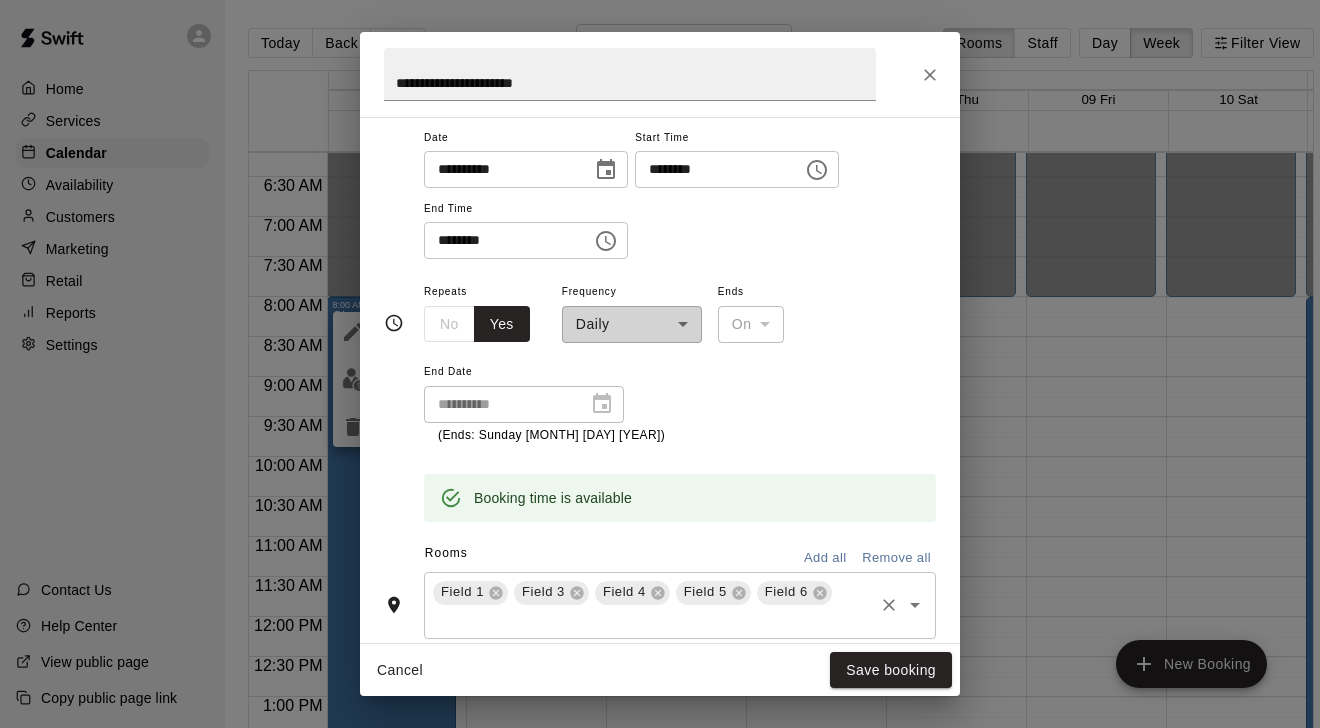 click on "Field 1 Field 3 Field 4 Field 5 Field 6 ​" at bounding box center [680, 605] 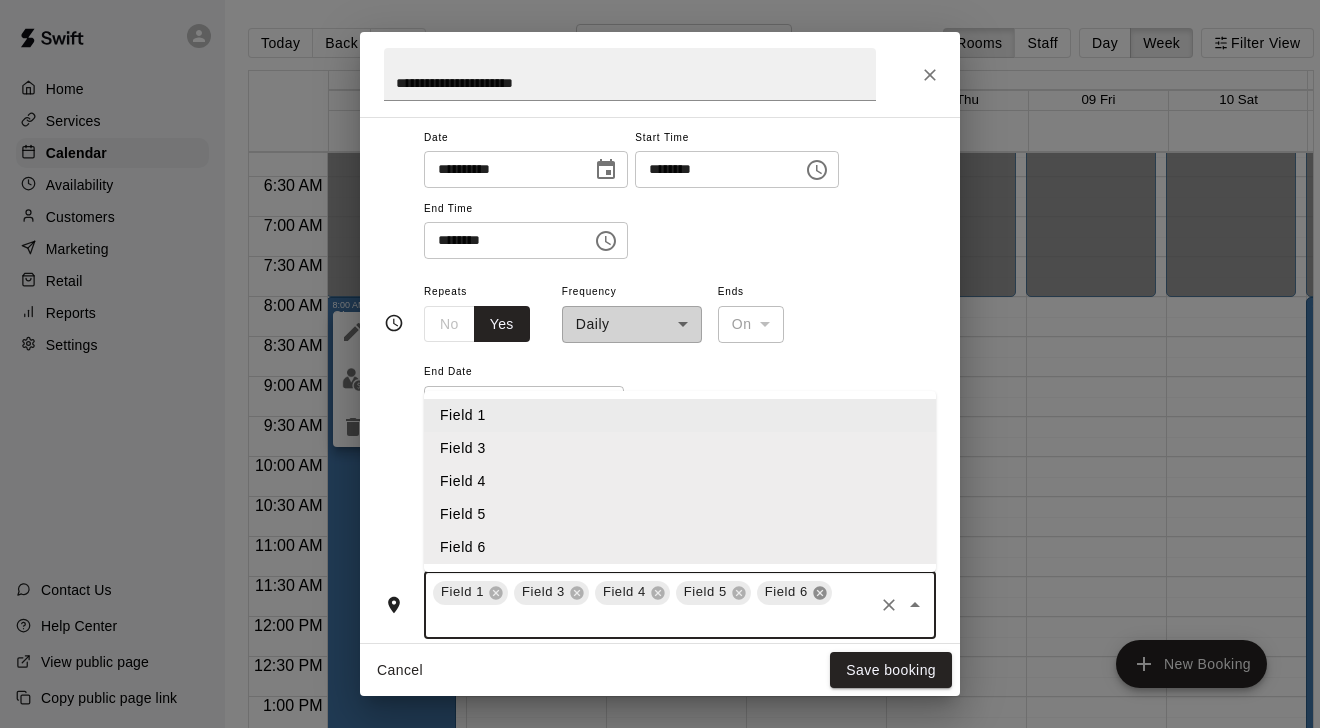 click 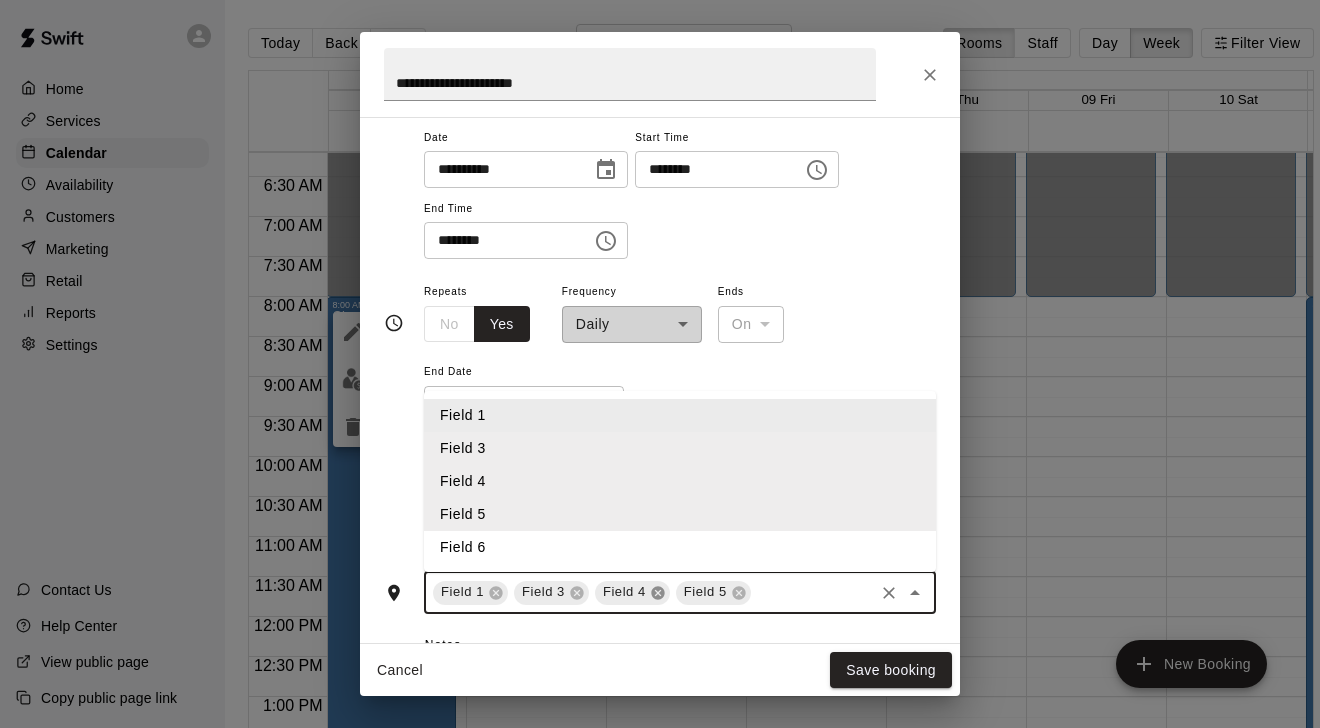 click 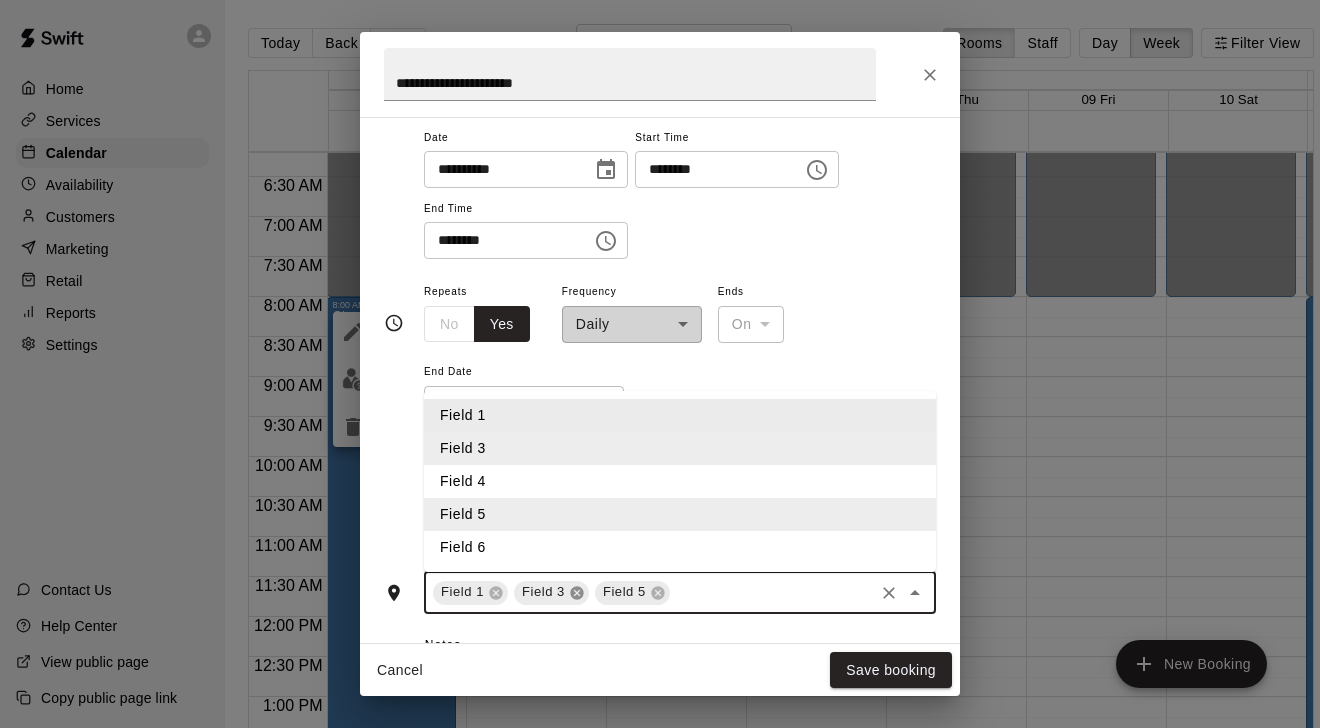 click 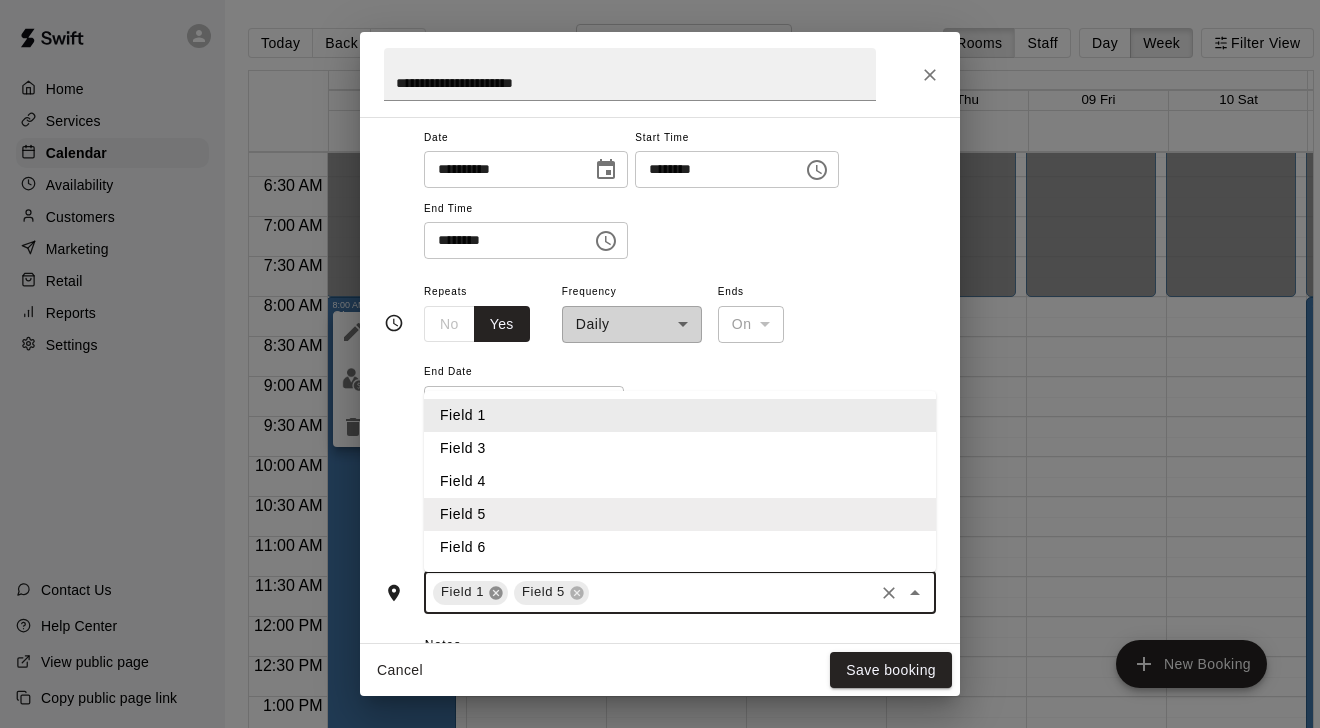 click 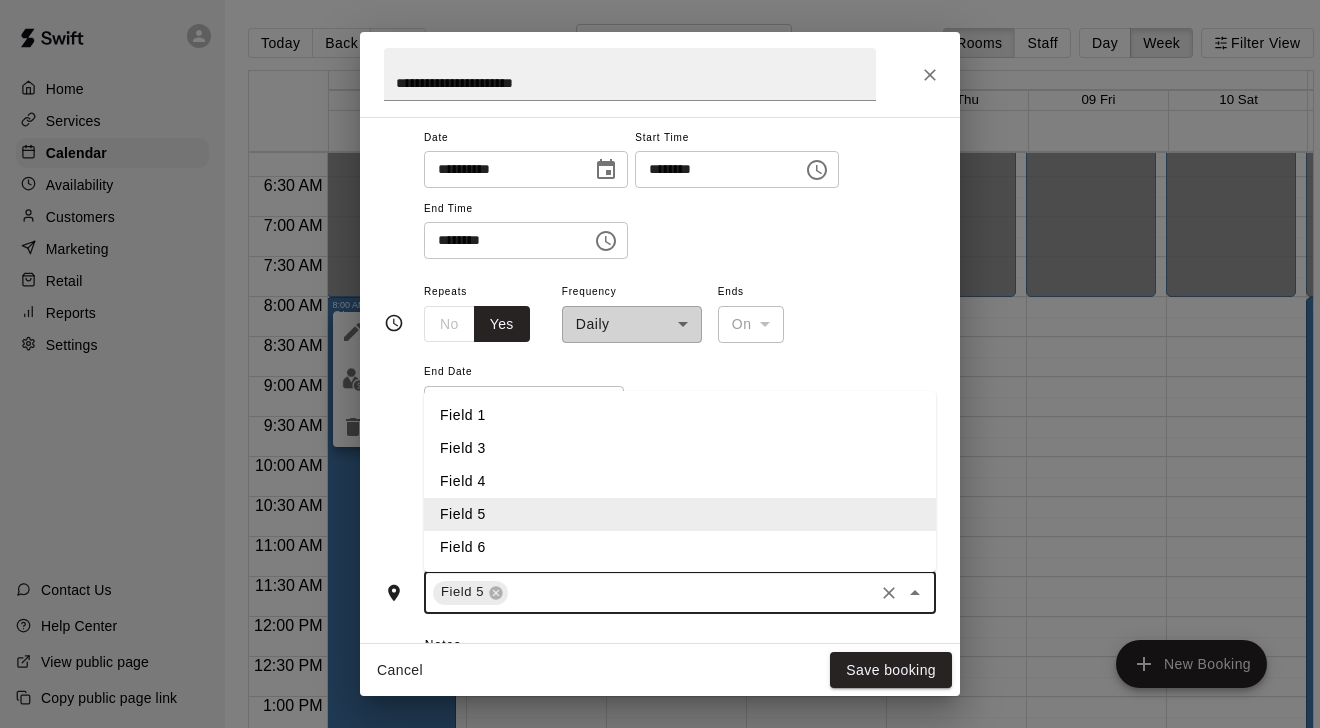 click on "No Yes" at bounding box center [477, 324] 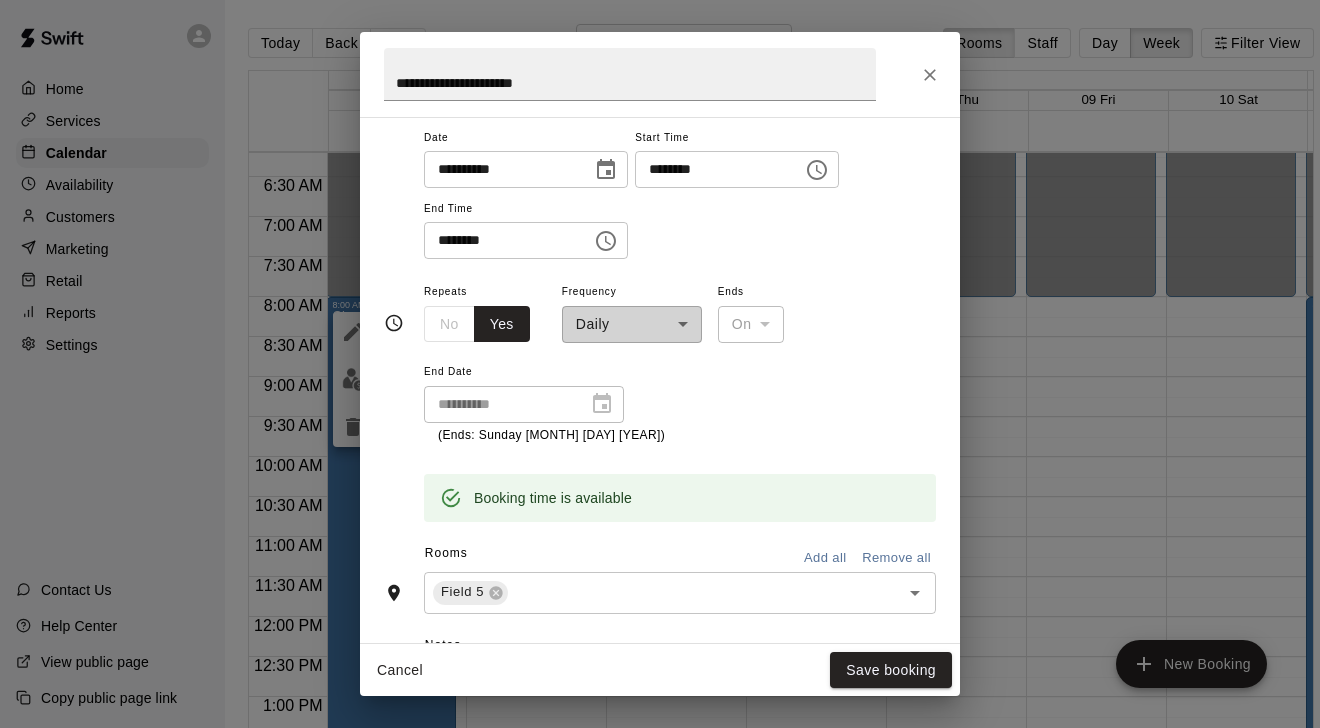 click on "**********" at bounding box center (632, 311) 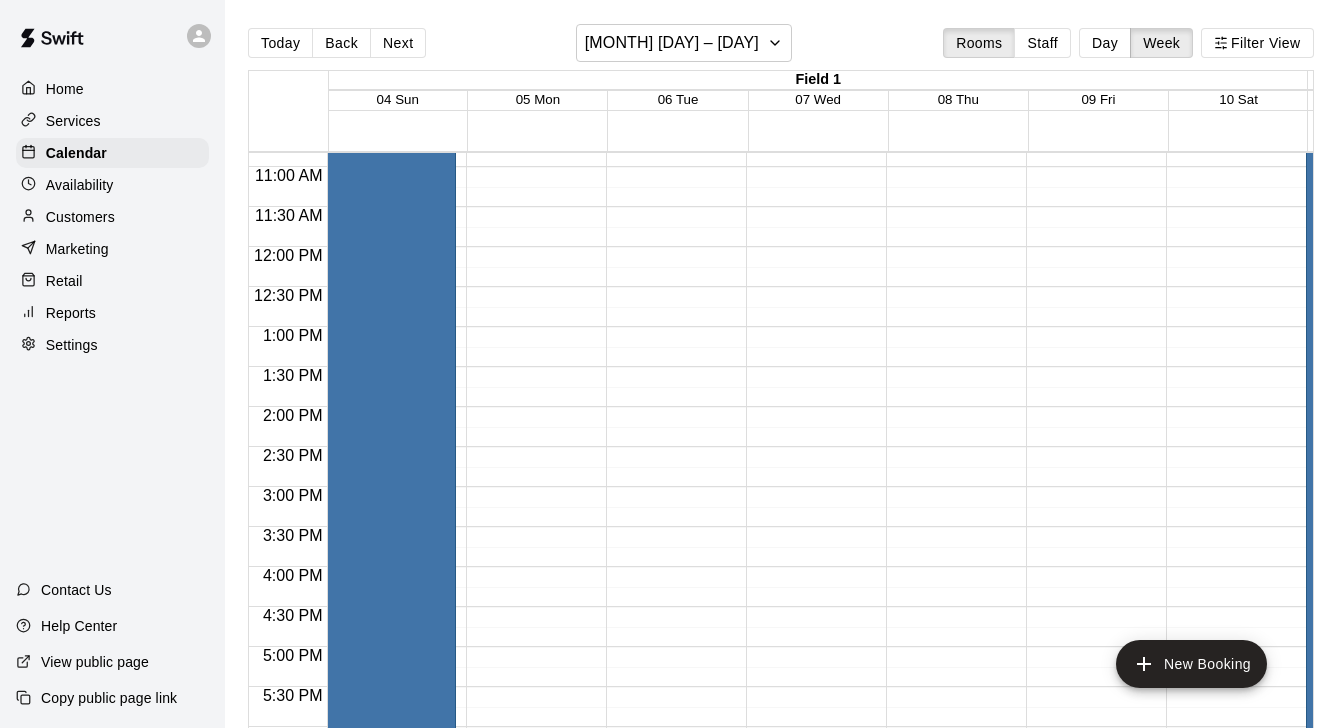 scroll, scrollTop: 868, scrollLeft: 1, axis: both 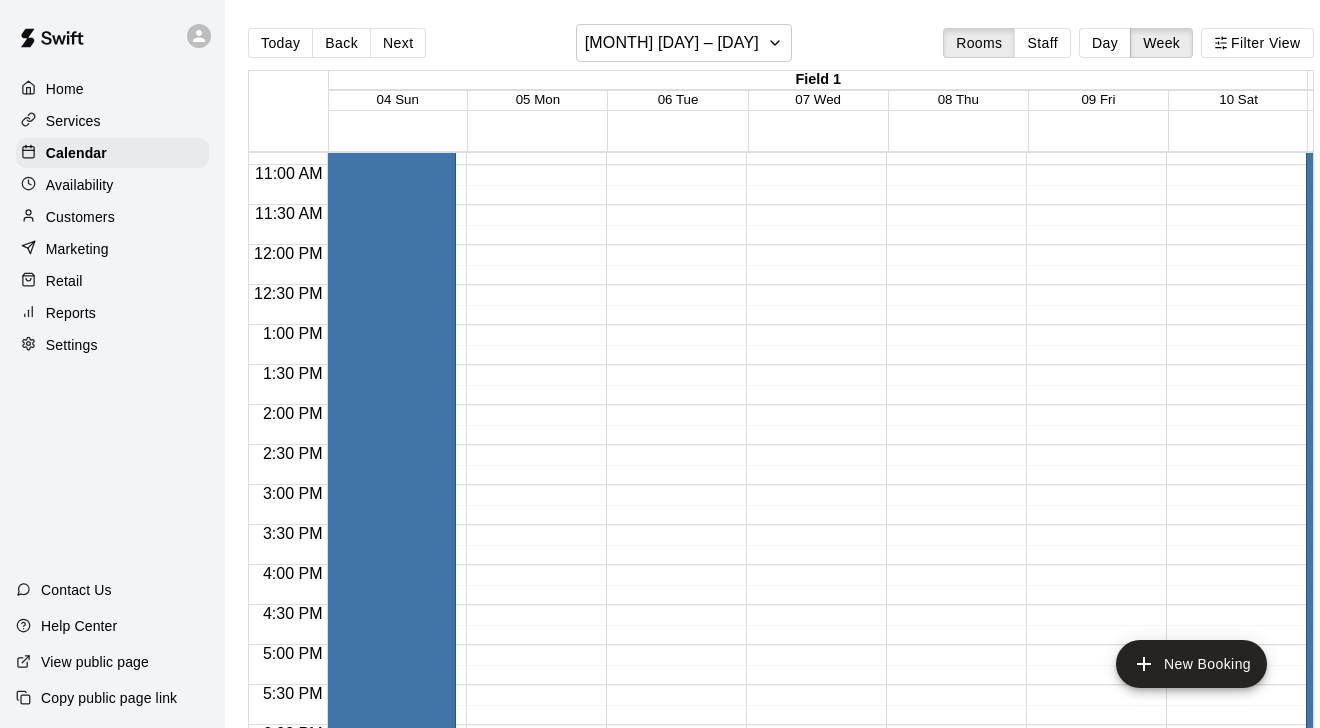 click on "12:00 AM – 8:00 AM Closed 7:00 PM – 11:59 PM Closed" at bounding box center (531, 245) 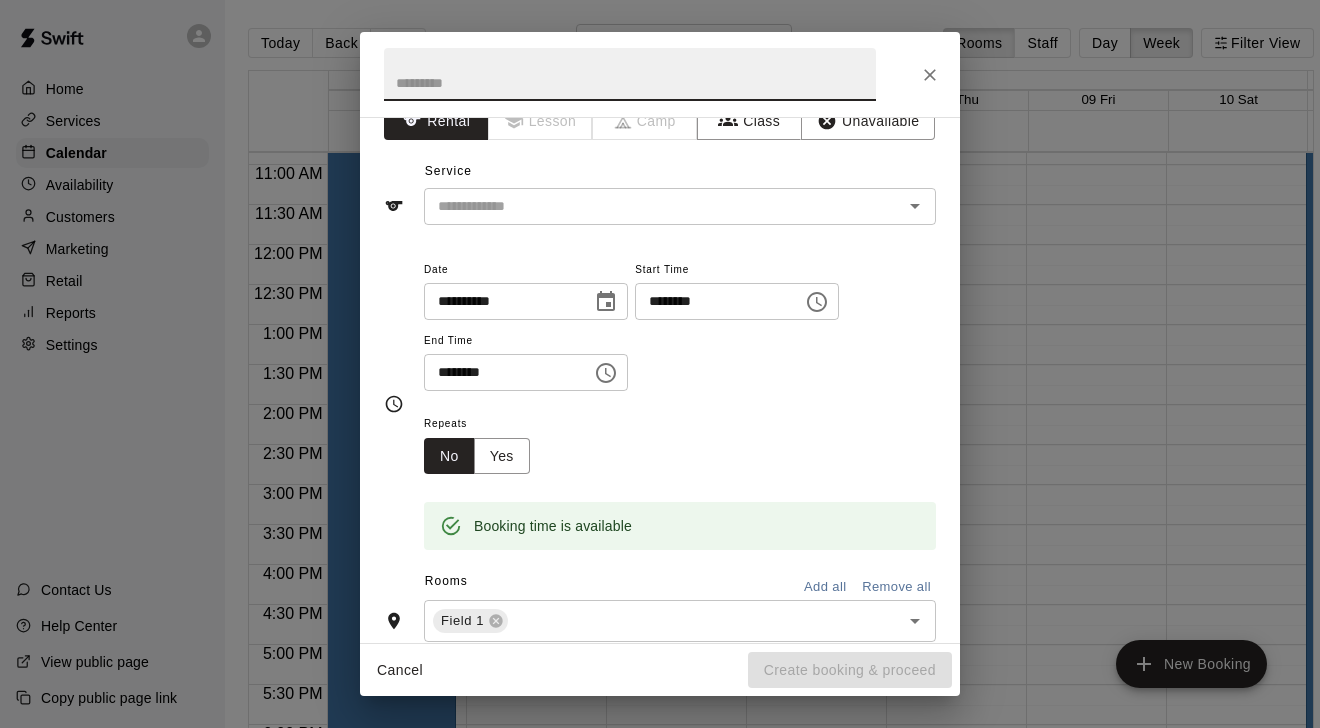 scroll, scrollTop: 35, scrollLeft: 0, axis: vertical 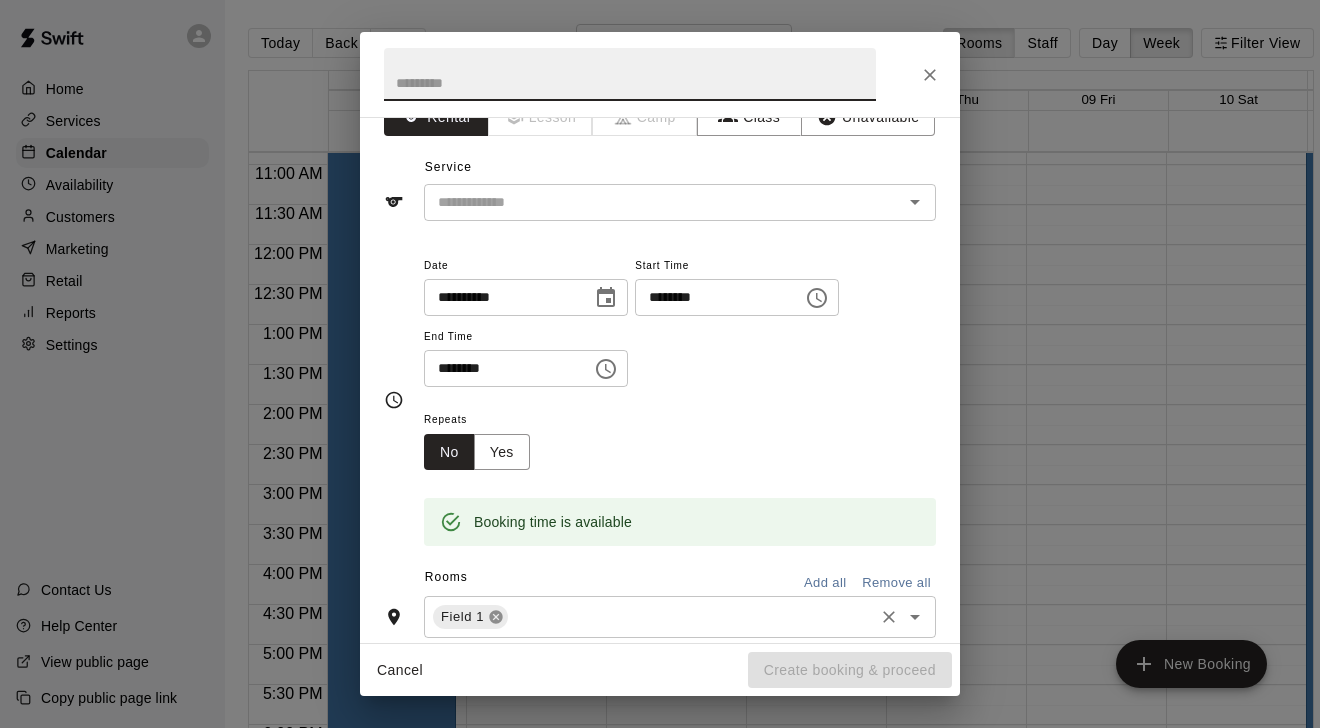 click 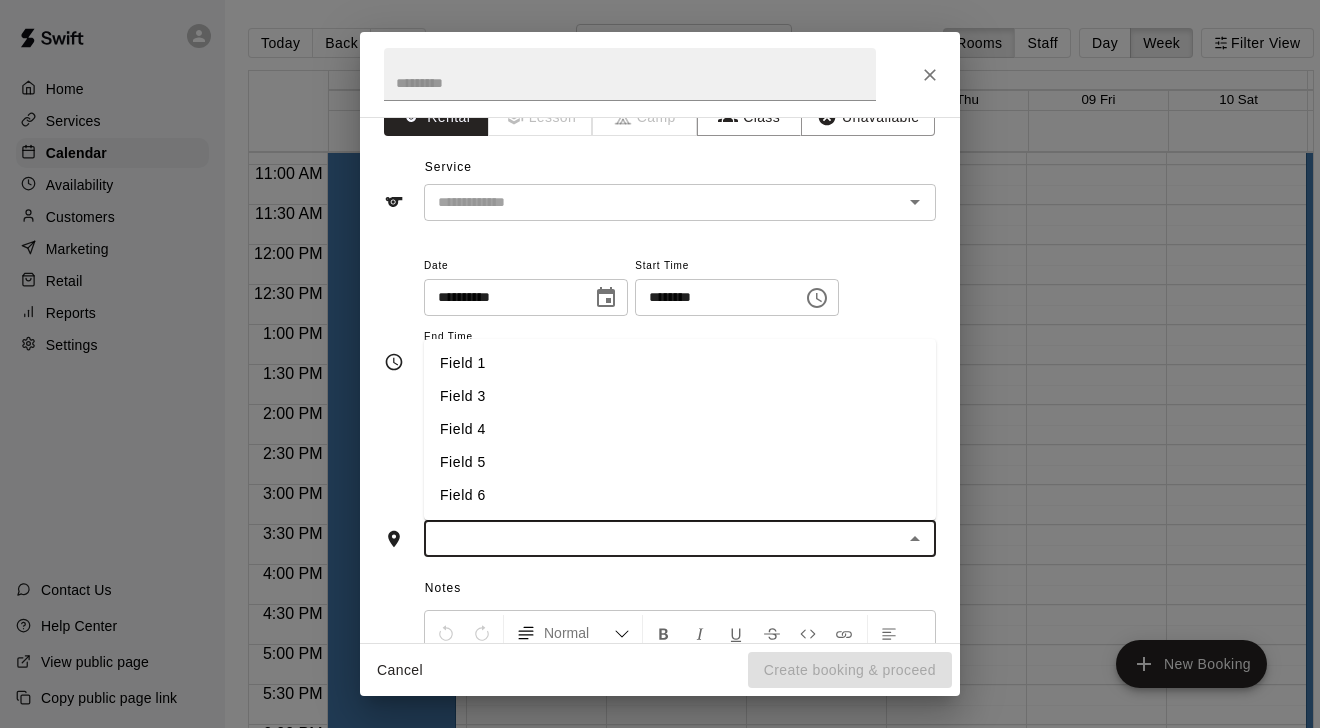 click at bounding box center (663, 538) 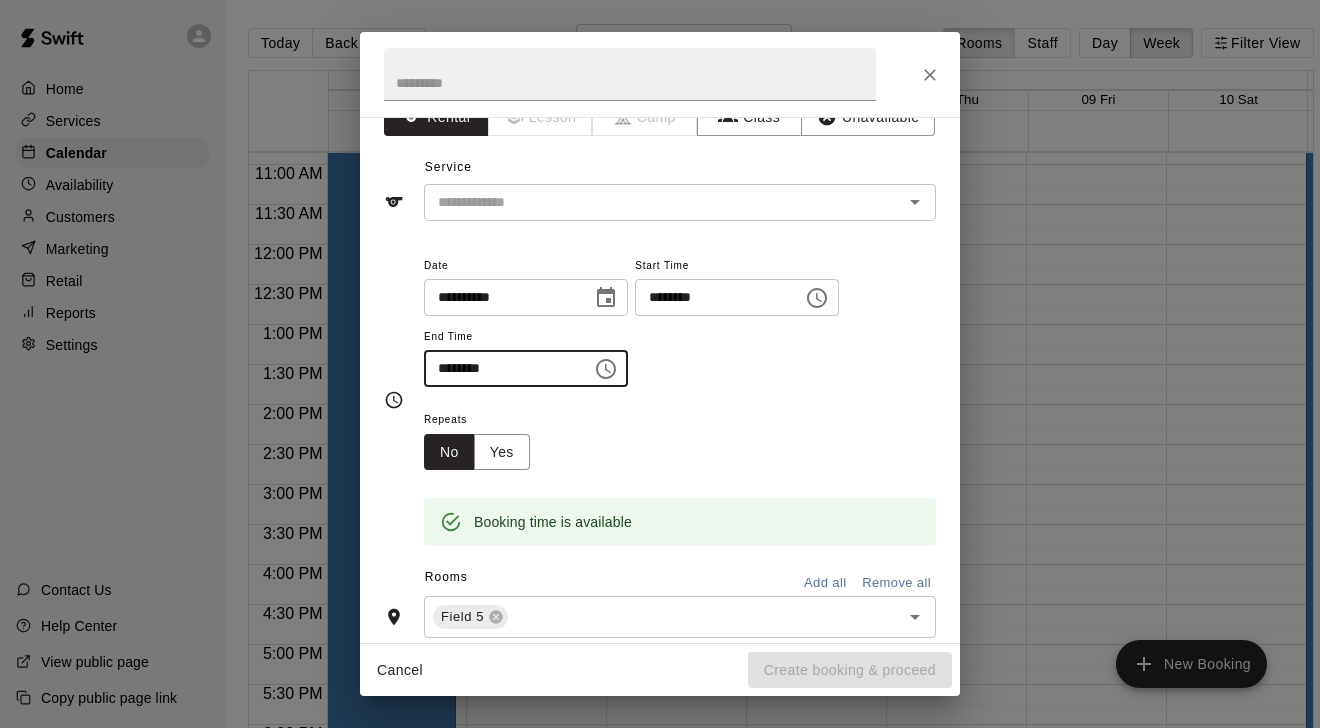 click on "********" at bounding box center [501, 368] 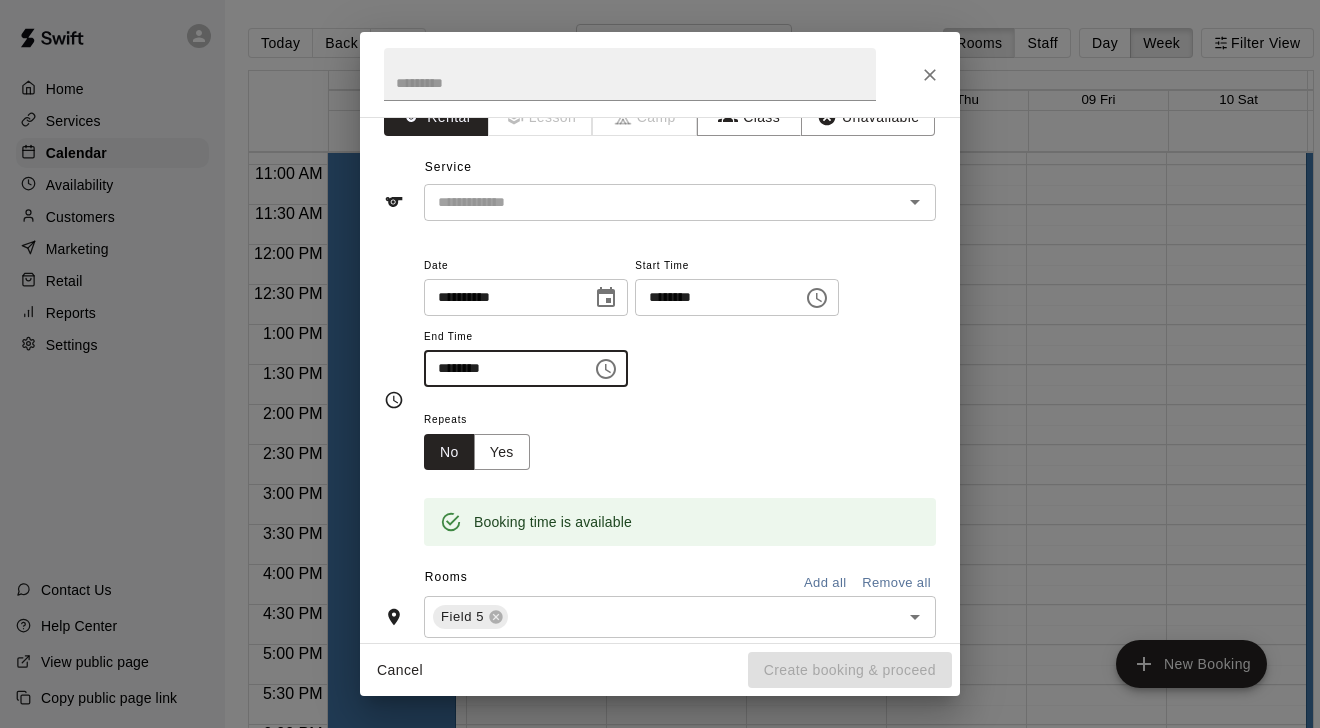 type on "********" 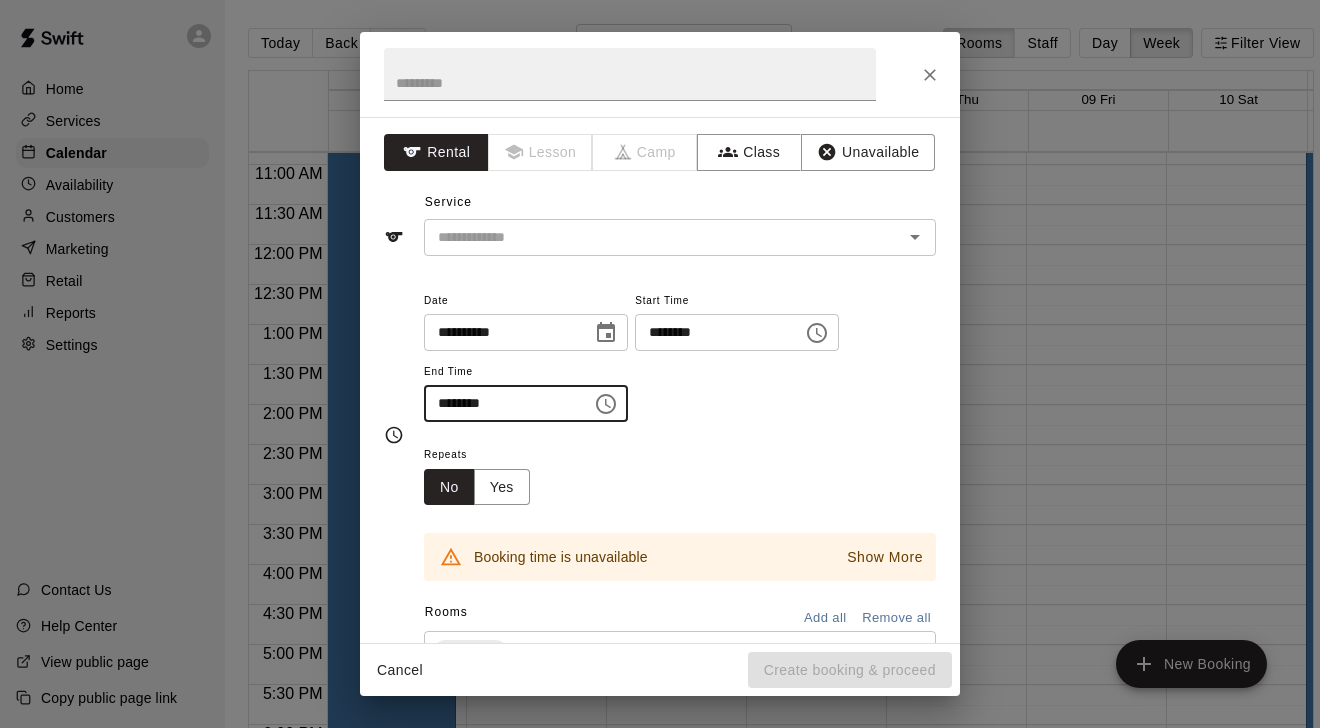 scroll, scrollTop: 0, scrollLeft: 0, axis: both 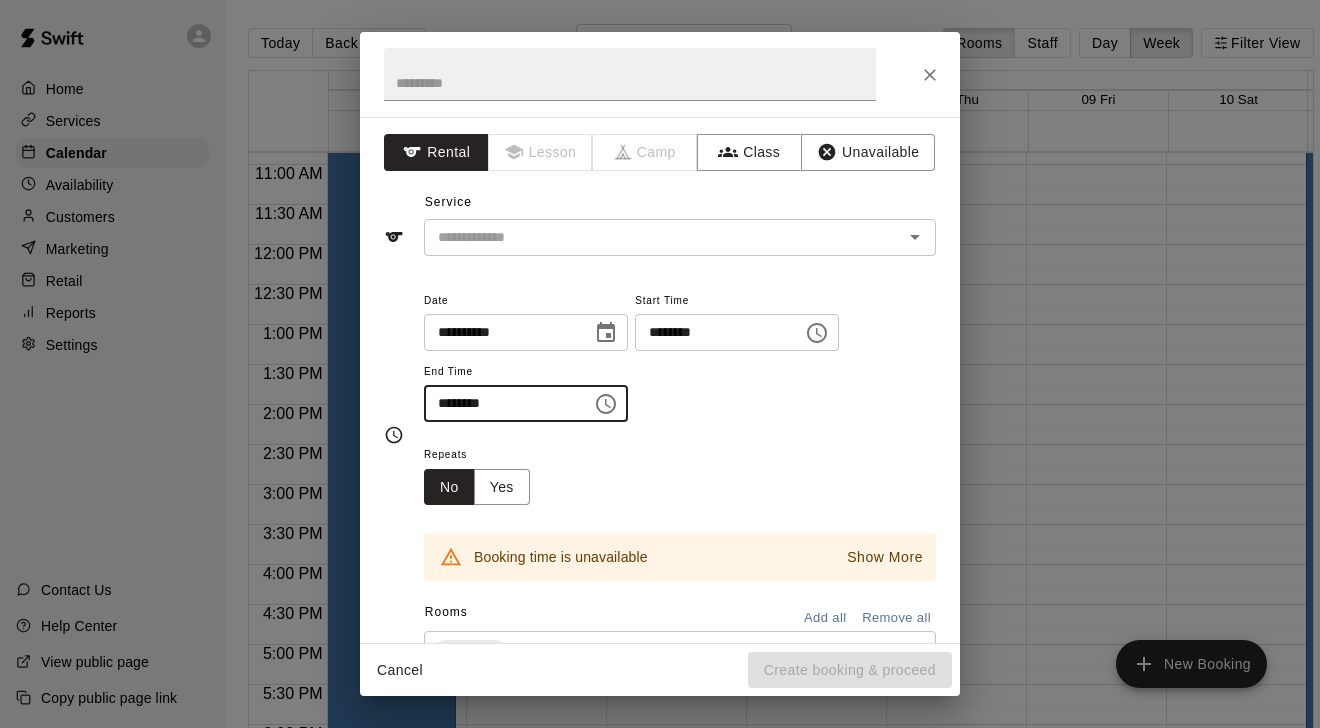 click 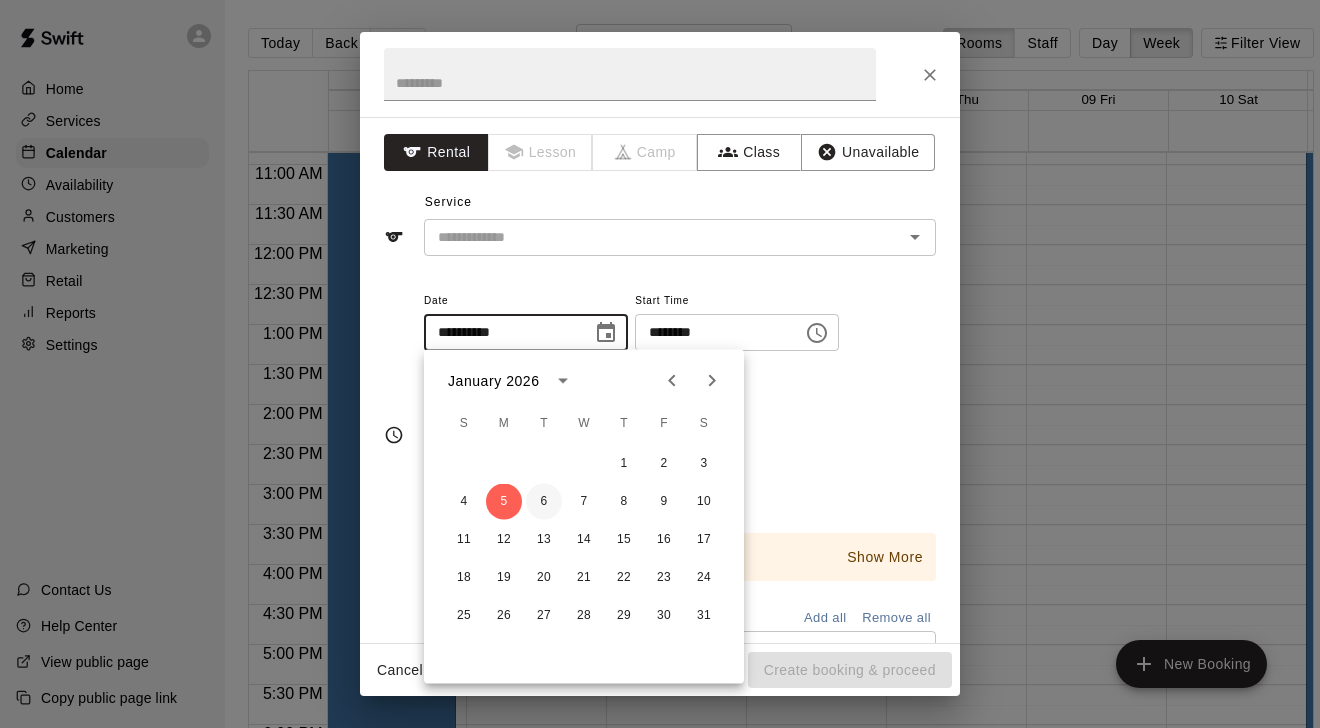 click on "6" at bounding box center [544, 502] 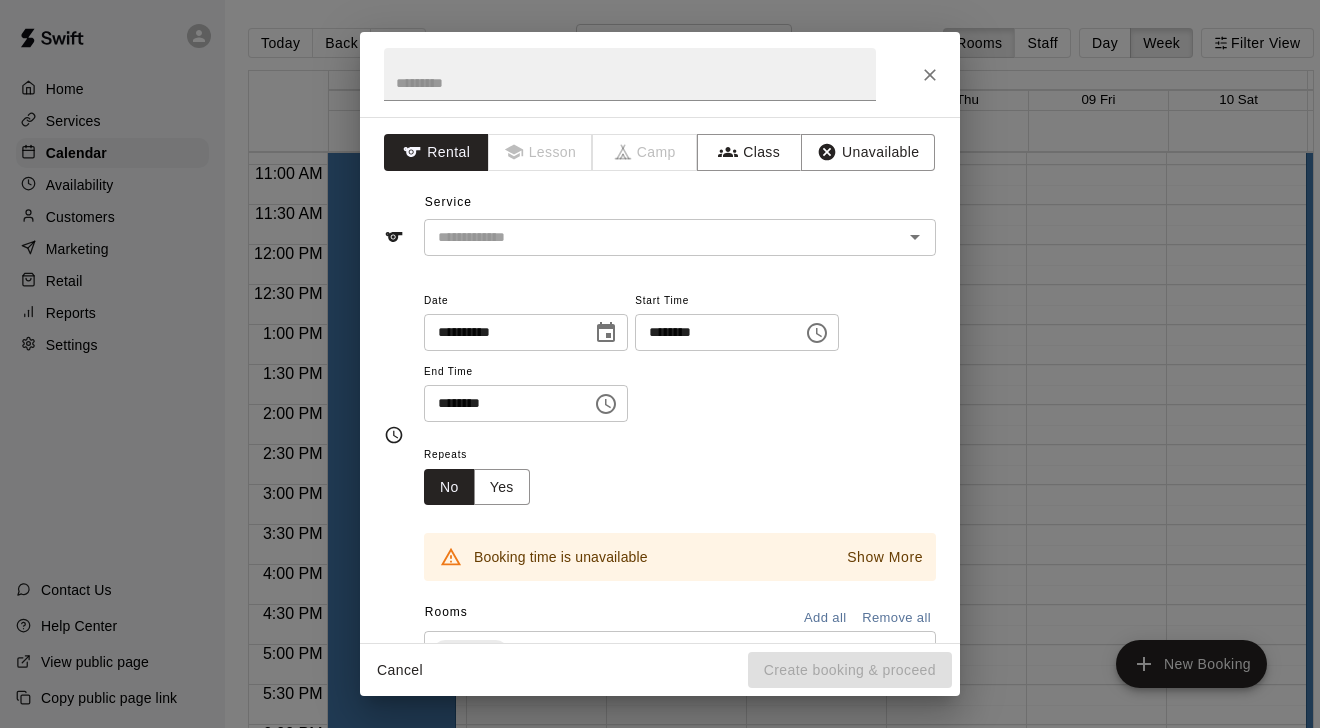 type on "**********" 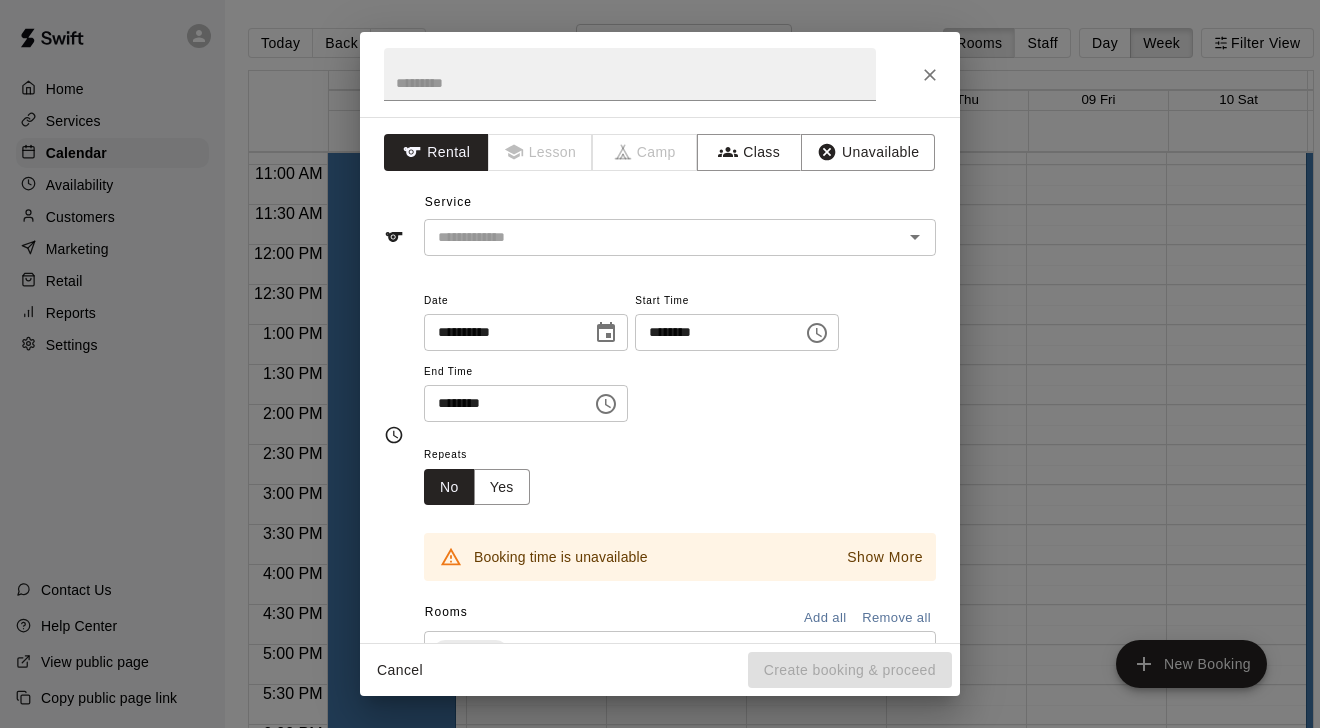 scroll, scrollTop: 0, scrollLeft: 0, axis: both 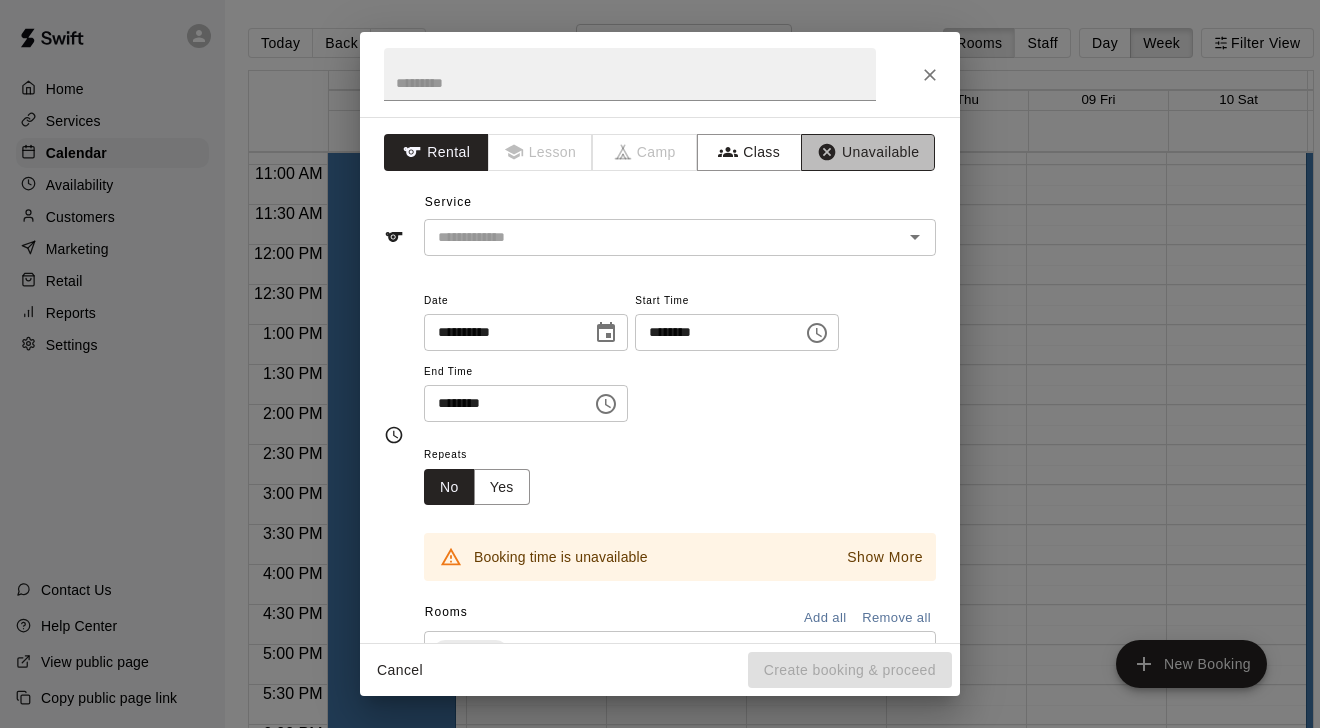 click on "Unavailable" at bounding box center (868, 152) 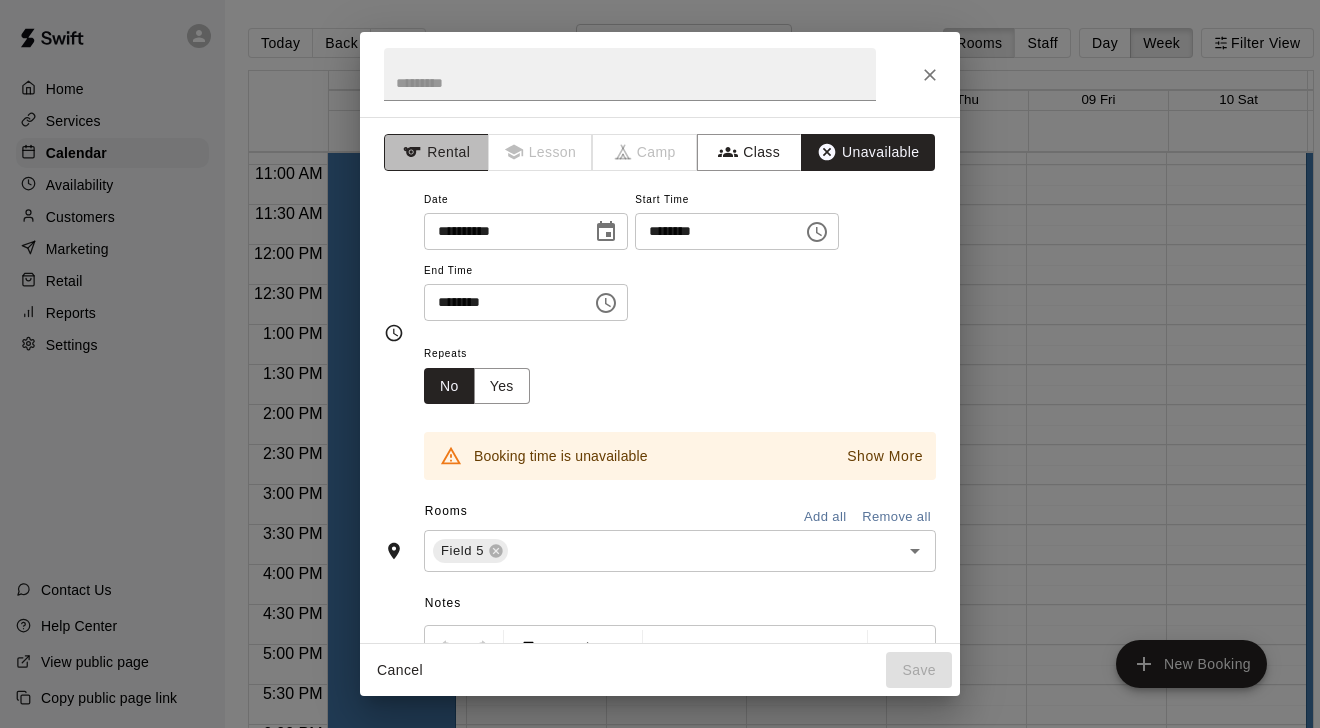 click on "Rental" at bounding box center (436, 152) 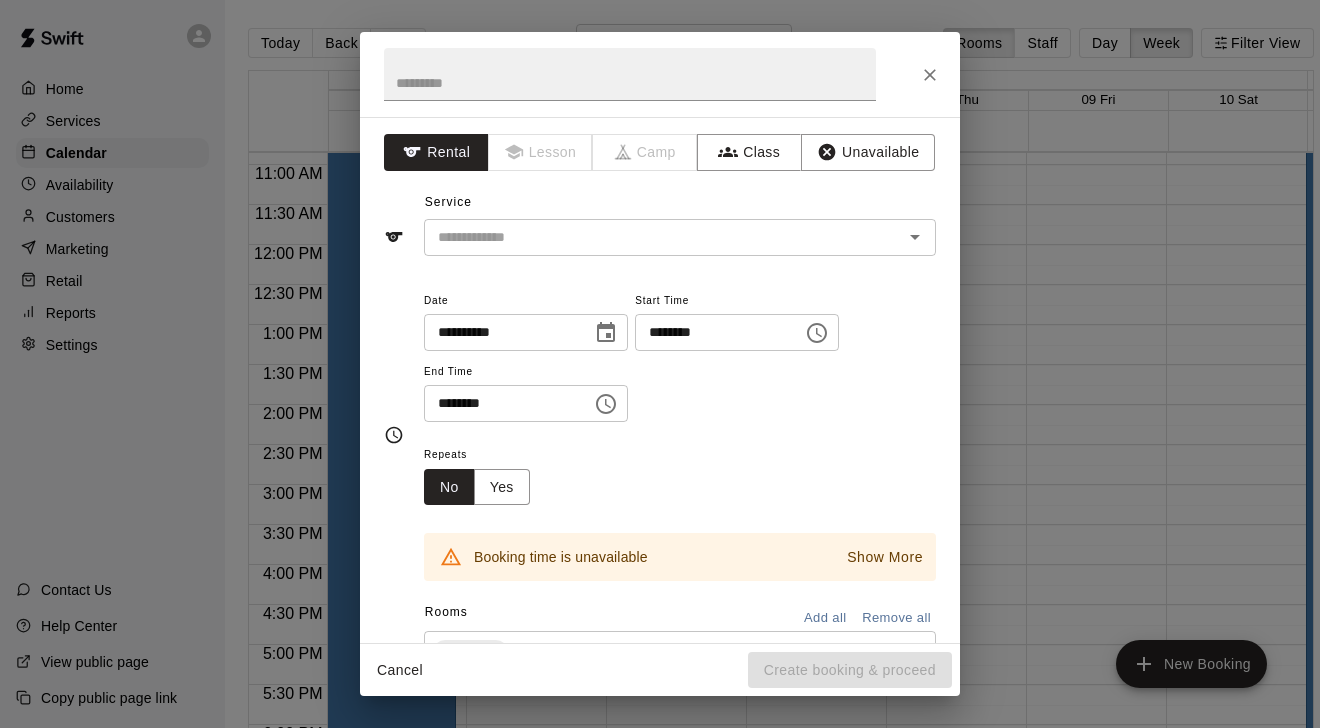 scroll, scrollTop: 0, scrollLeft: 0, axis: both 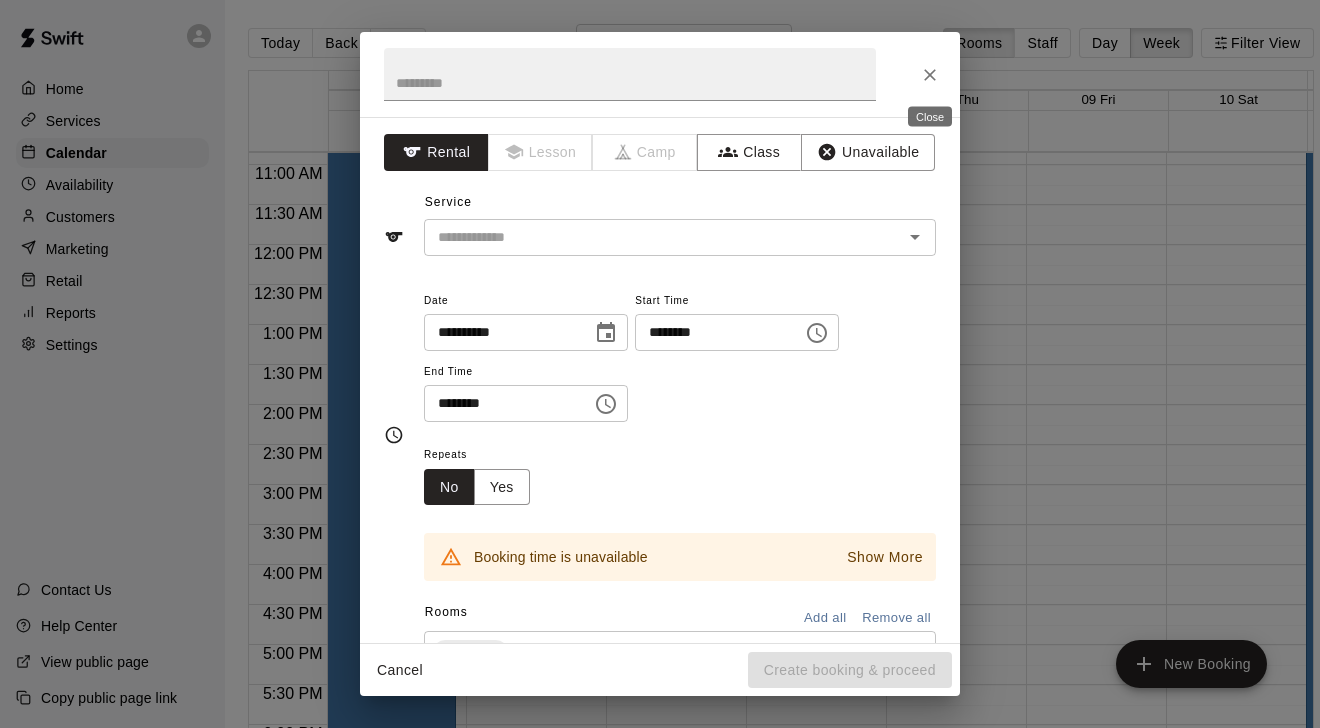 click 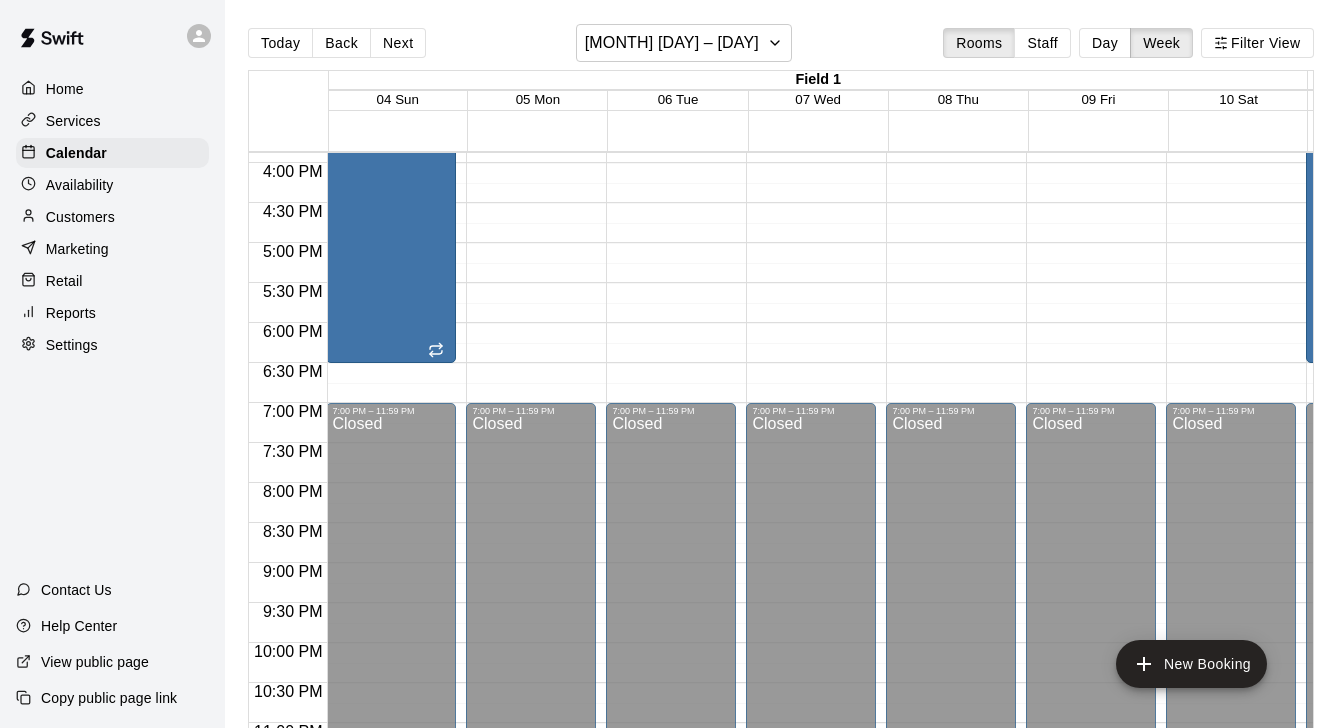 scroll, scrollTop: 1276, scrollLeft: 0, axis: vertical 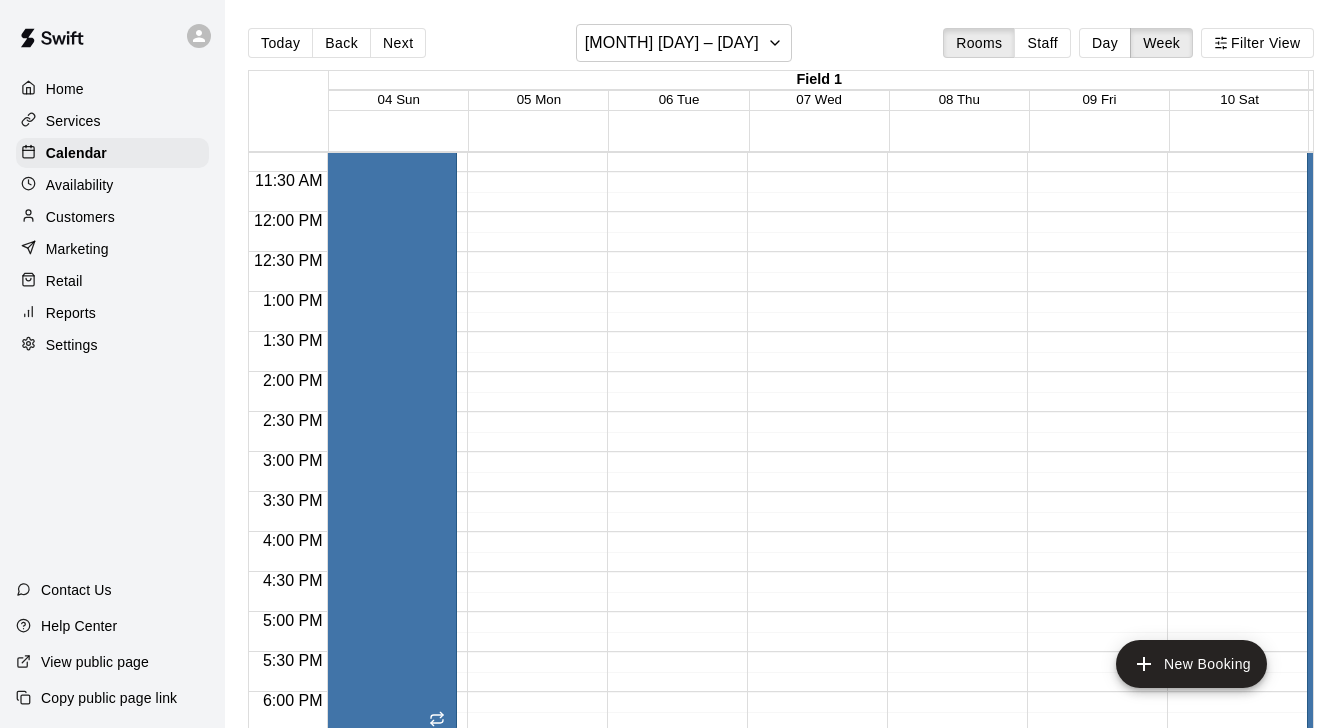 click on "12:00 AM – 8:00 AM Closed 7:00 PM – 11:59 PM Closed" at bounding box center (812, 212) 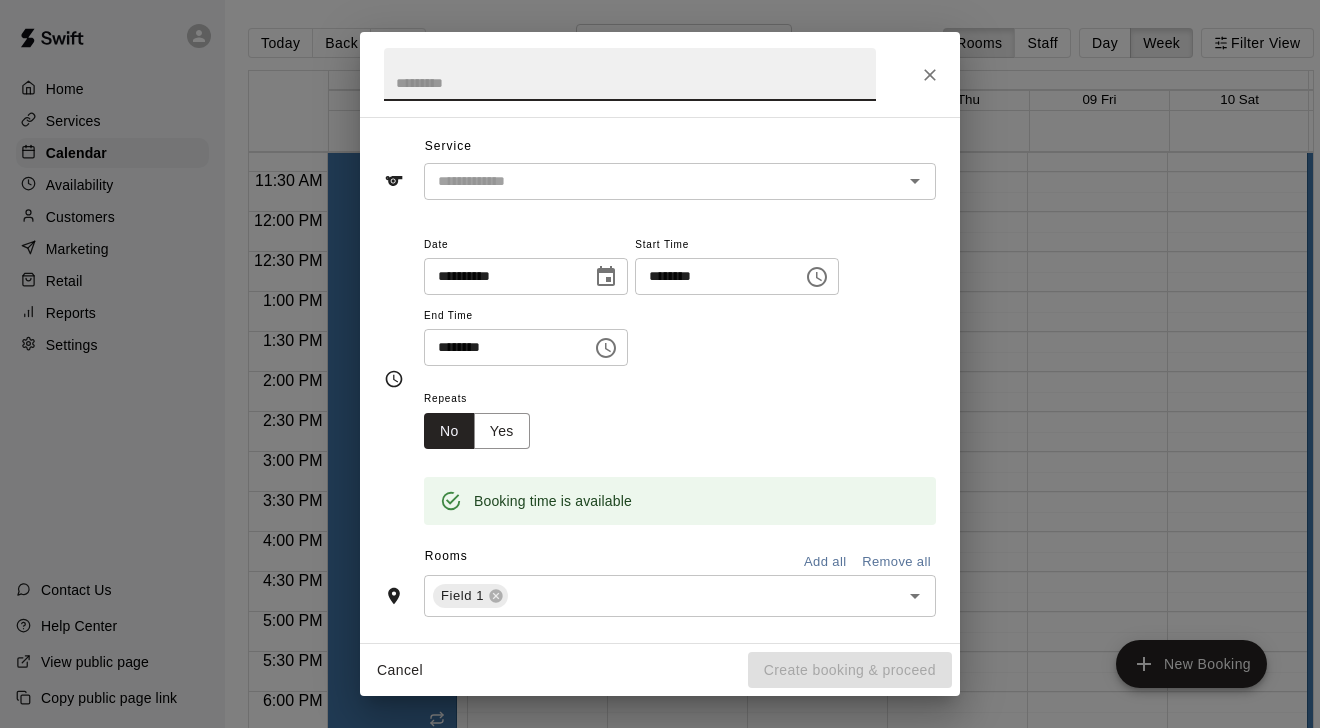 scroll, scrollTop: 52, scrollLeft: 0, axis: vertical 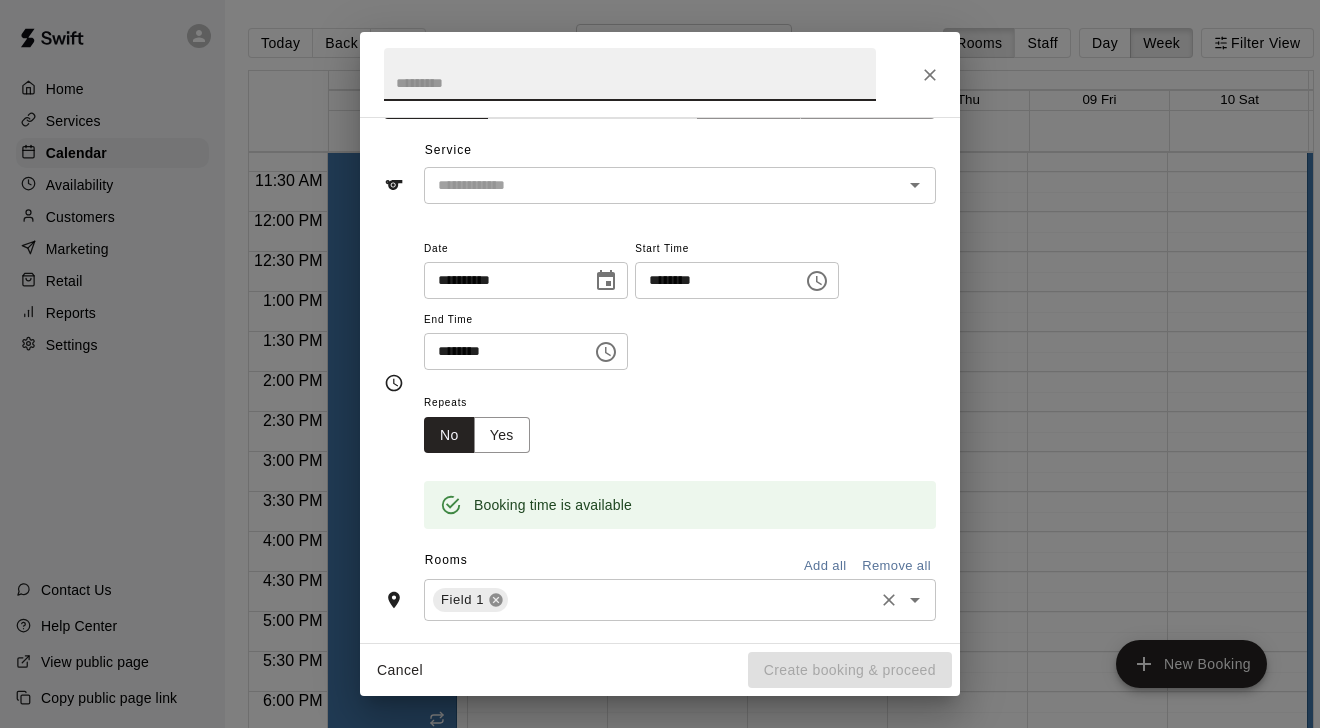 click 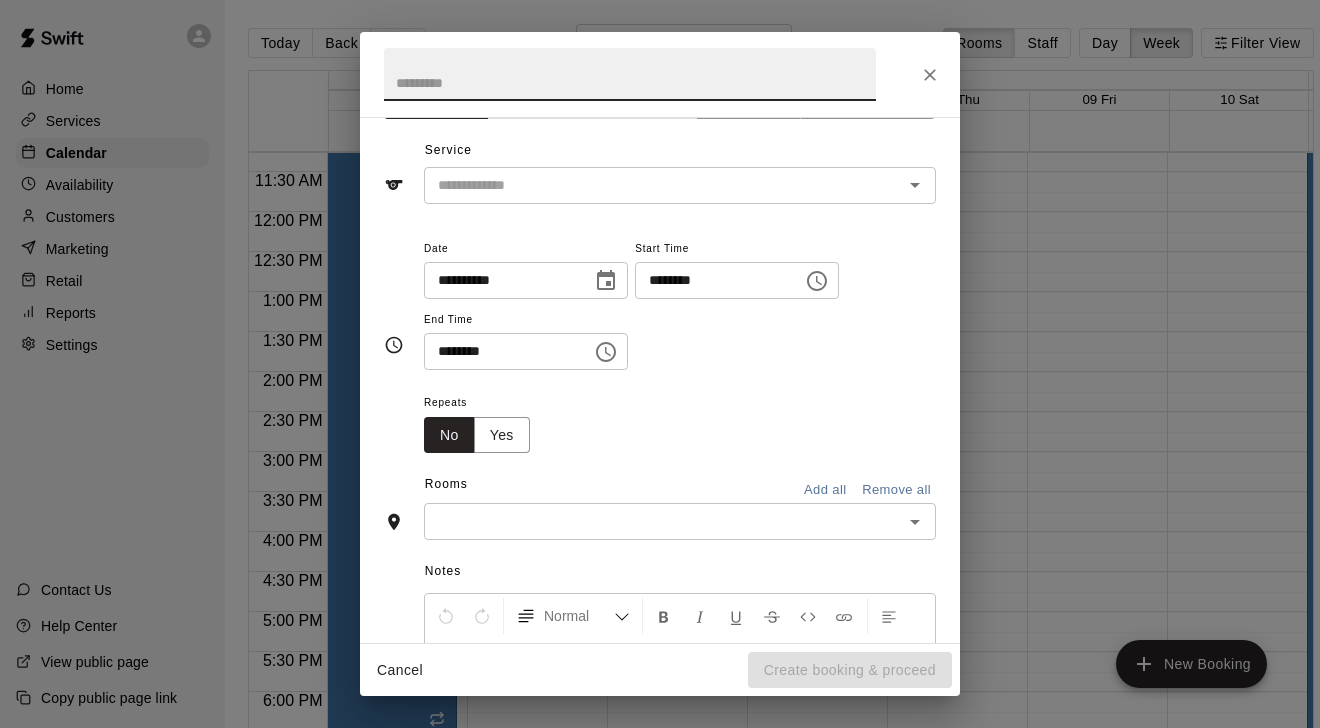 click at bounding box center (663, 521) 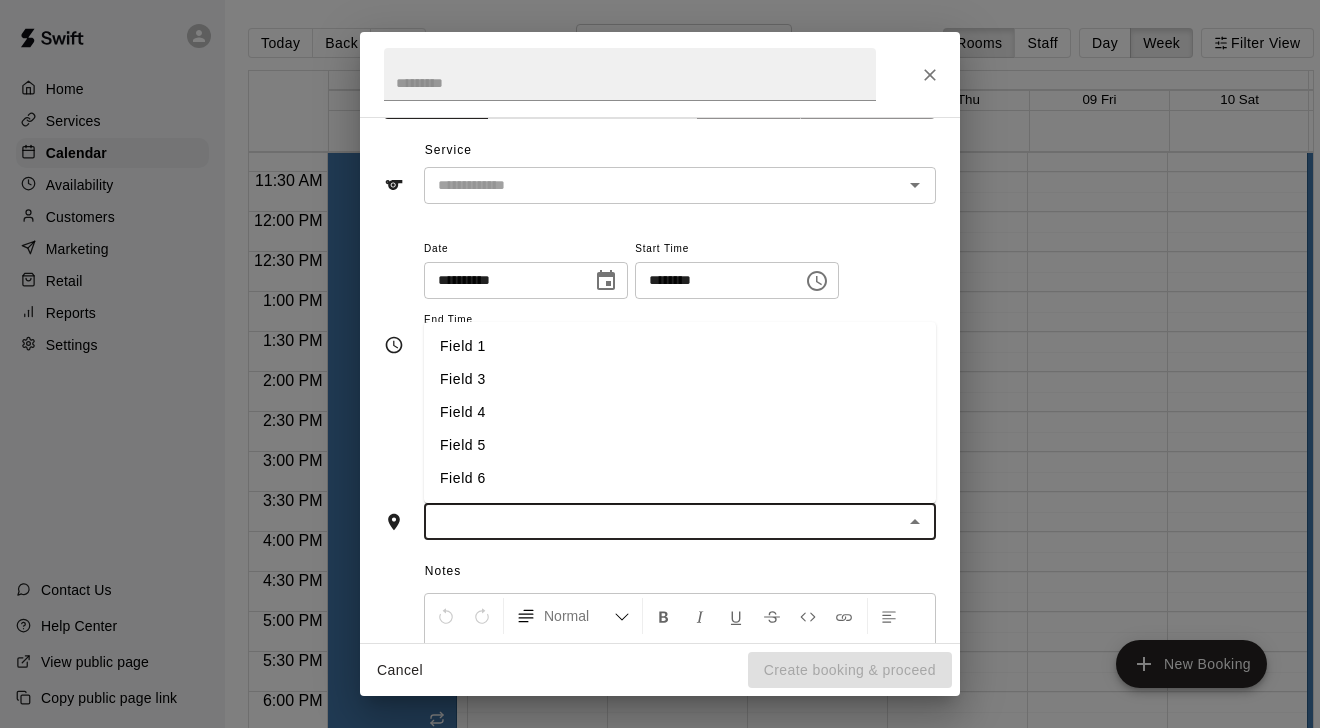 click on "Field 5" at bounding box center [680, 445] 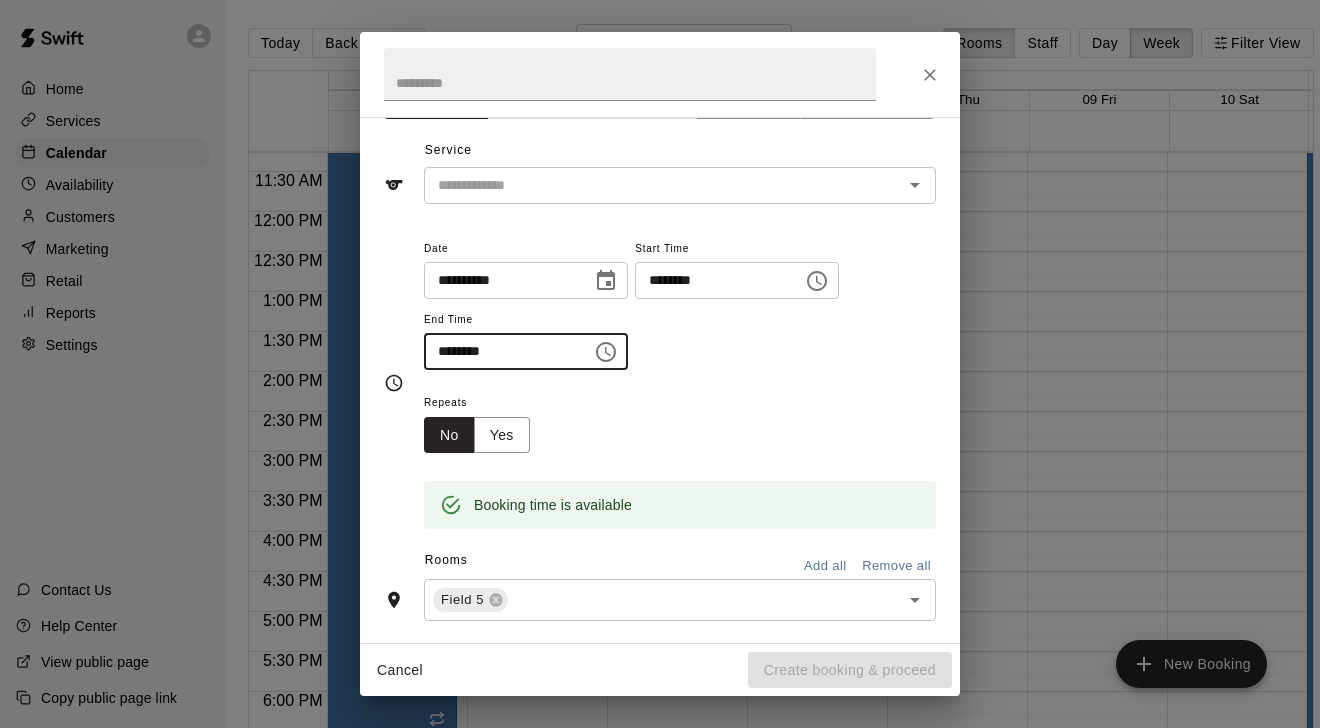click on "********" at bounding box center [501, 351] 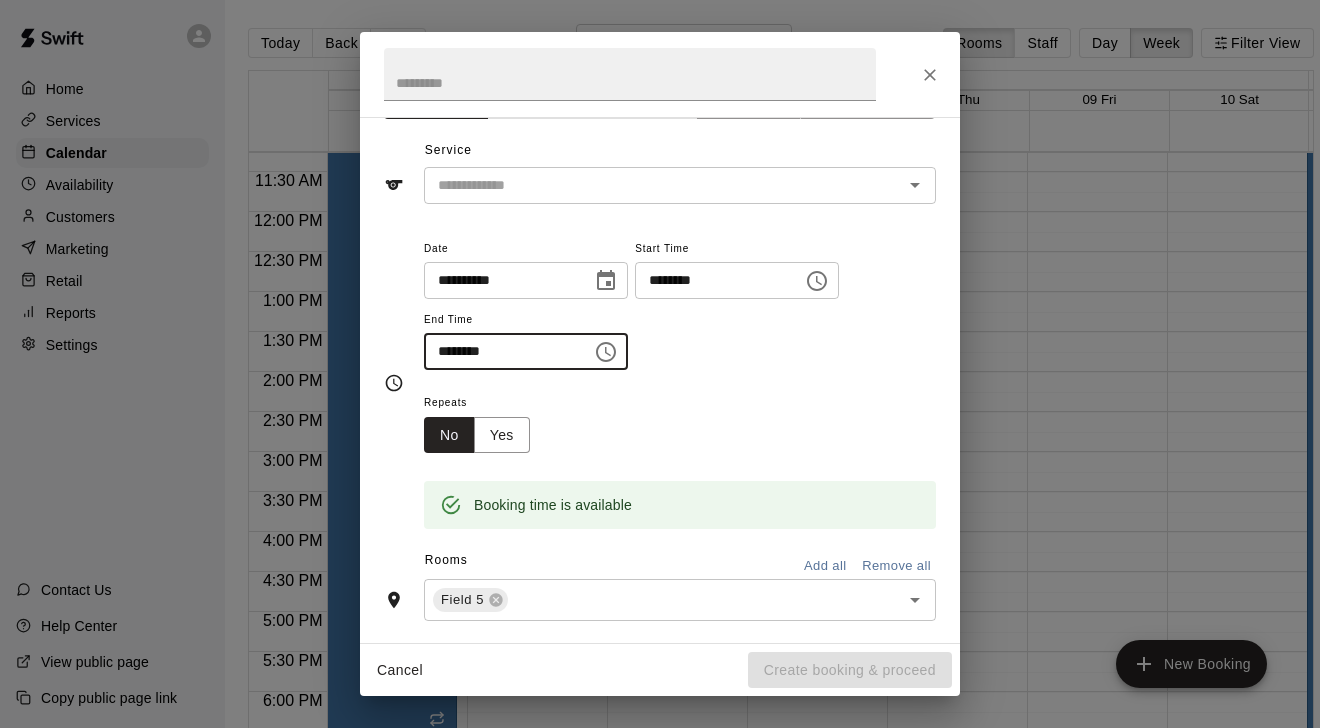 type on "********" 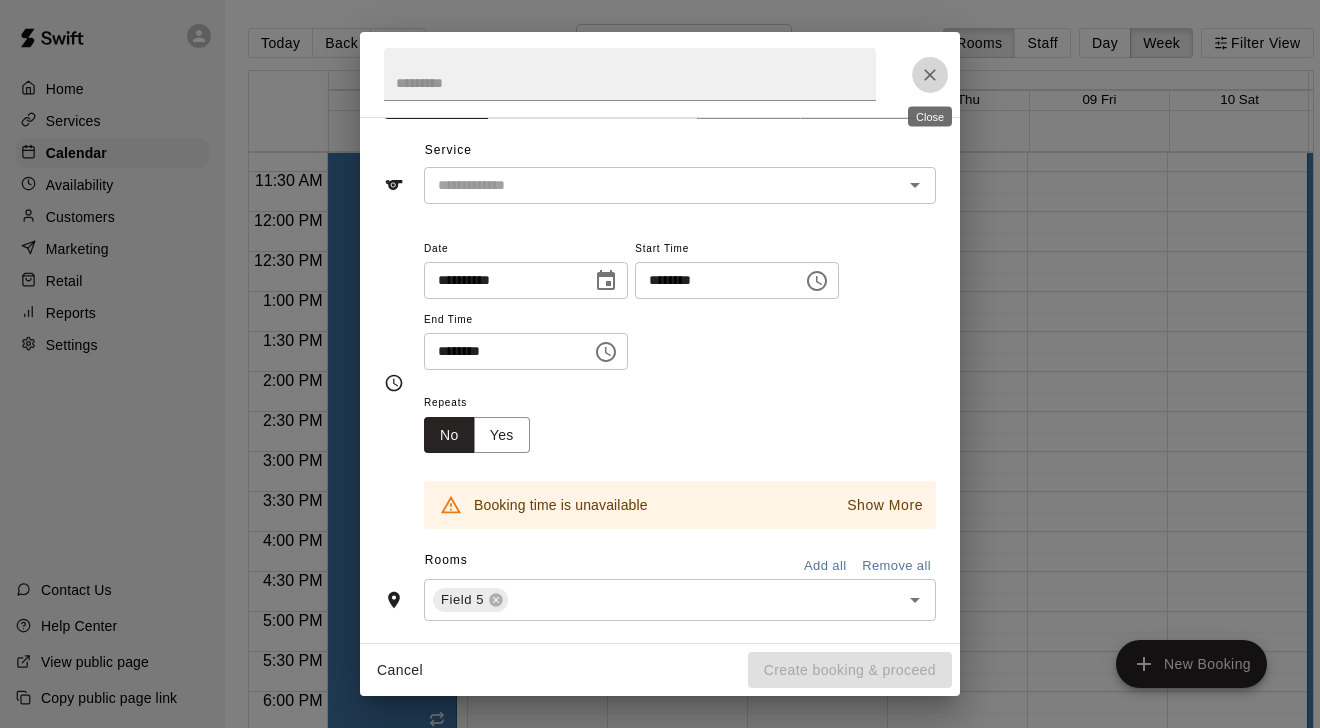 click 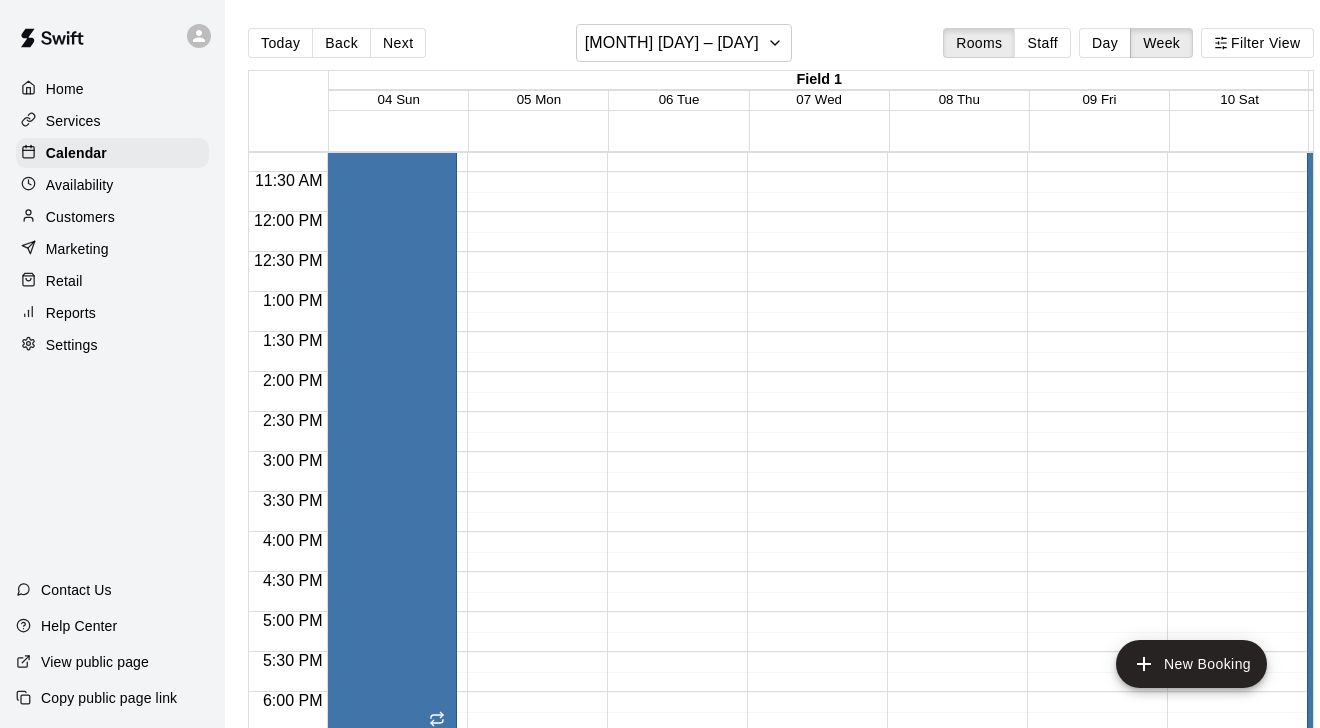scroll, scrollTop: 912, scrollLeft: 0, axis: vertical 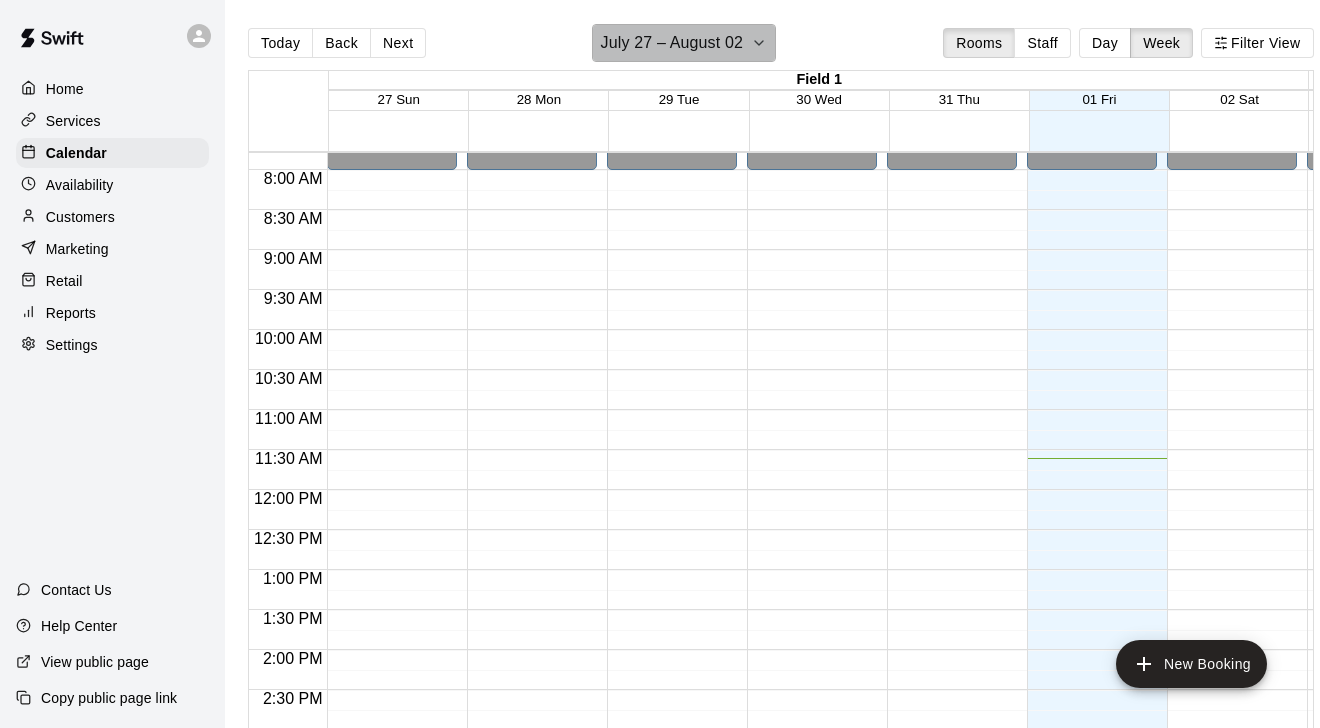click on "July 27 – August 02" at bounding box center (672, 43) 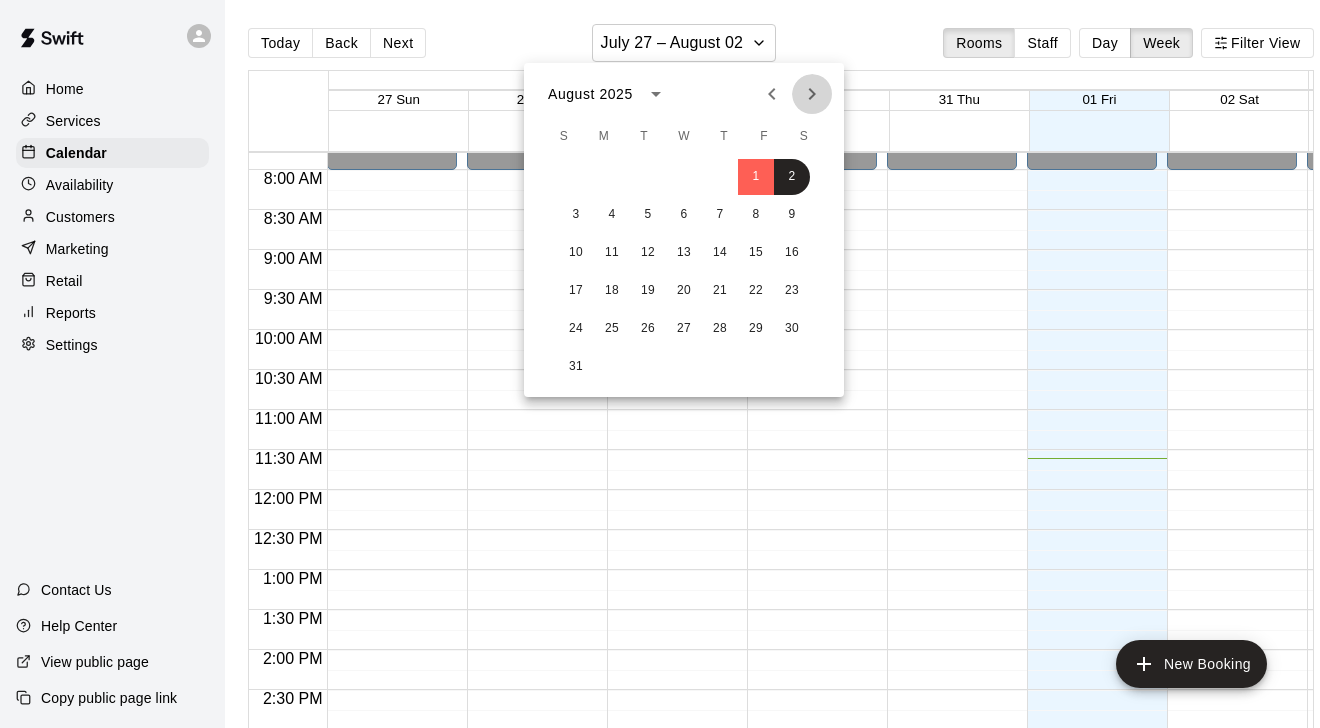 click 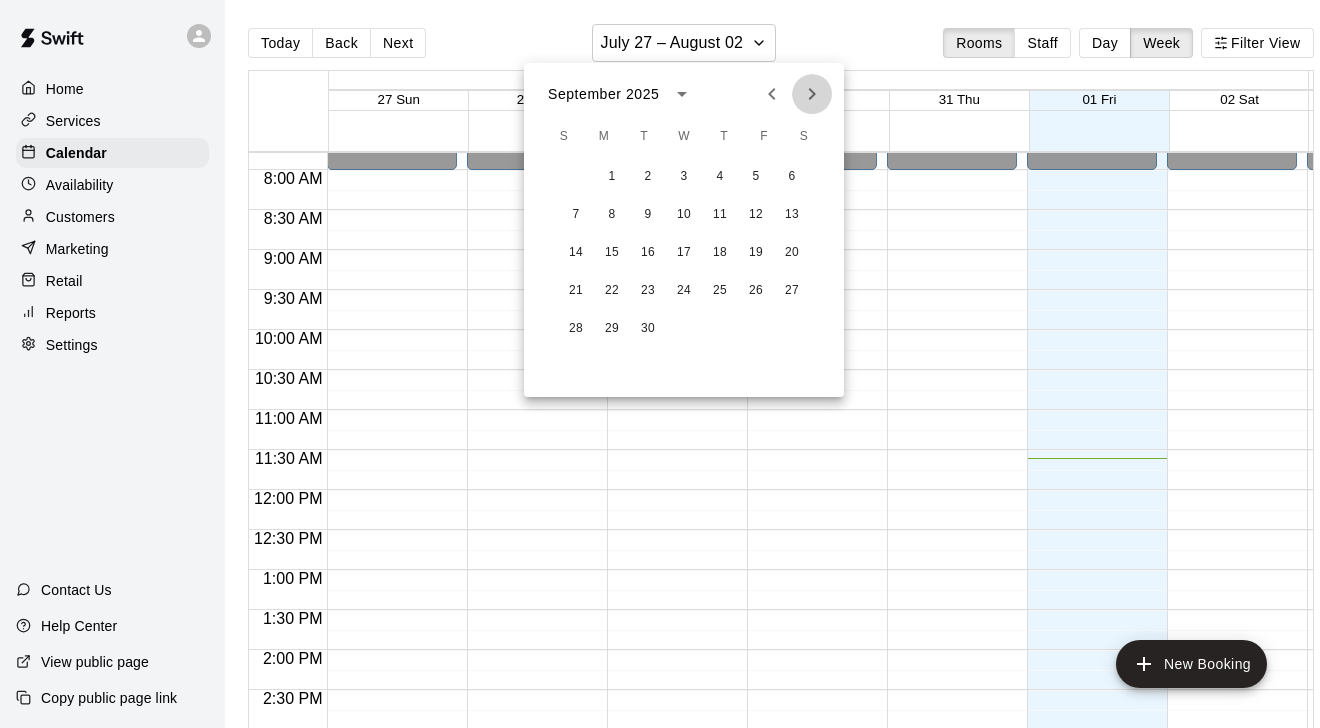 click 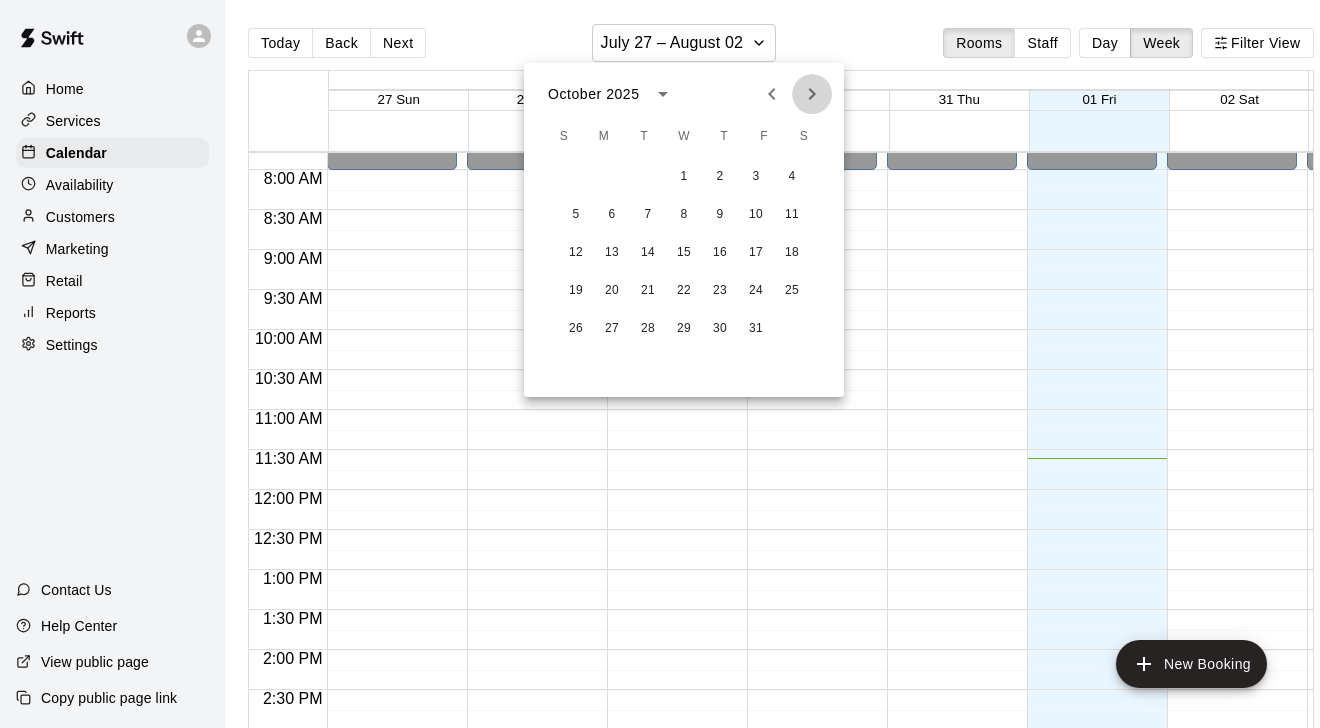 click 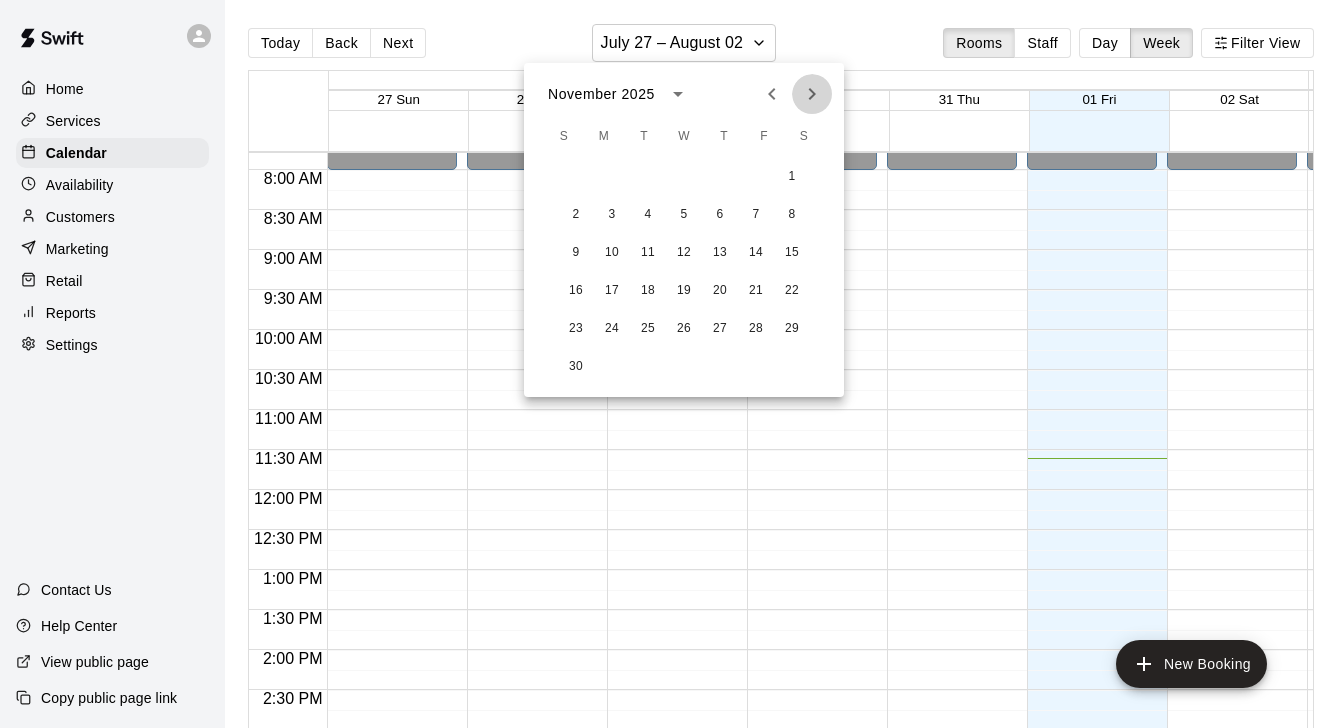 click 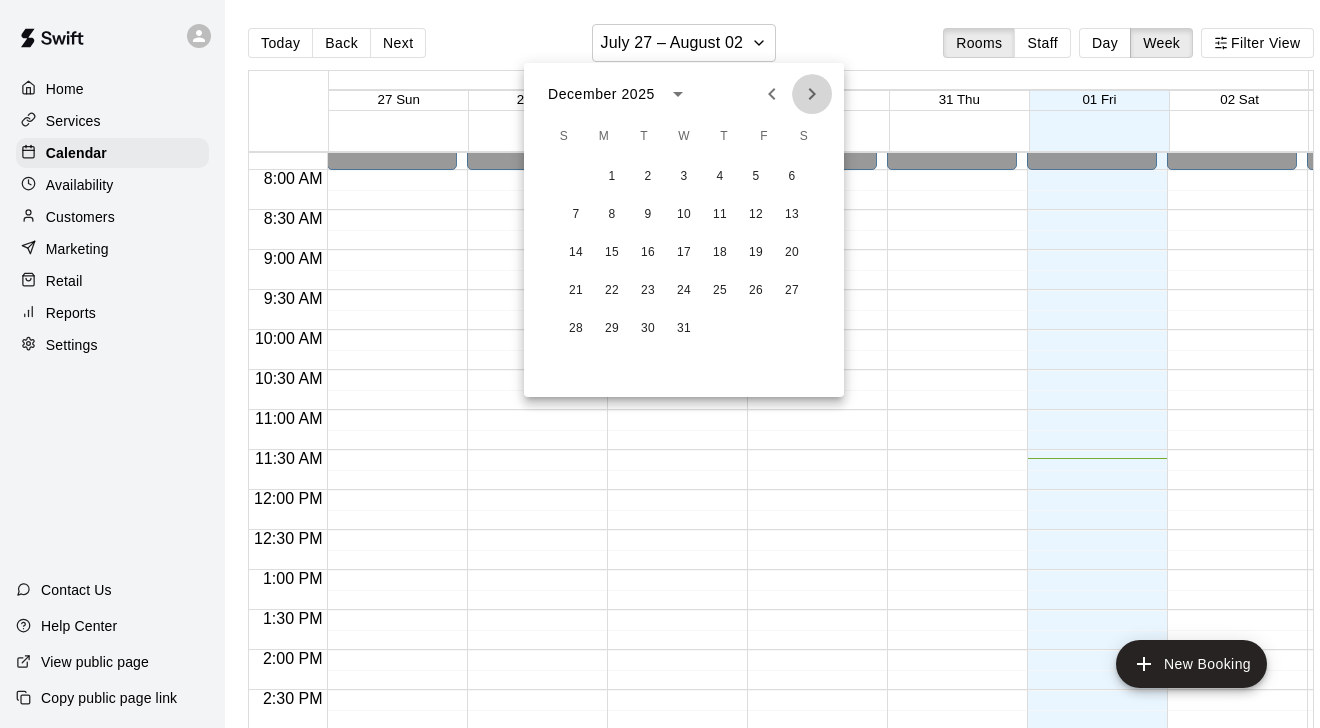 click 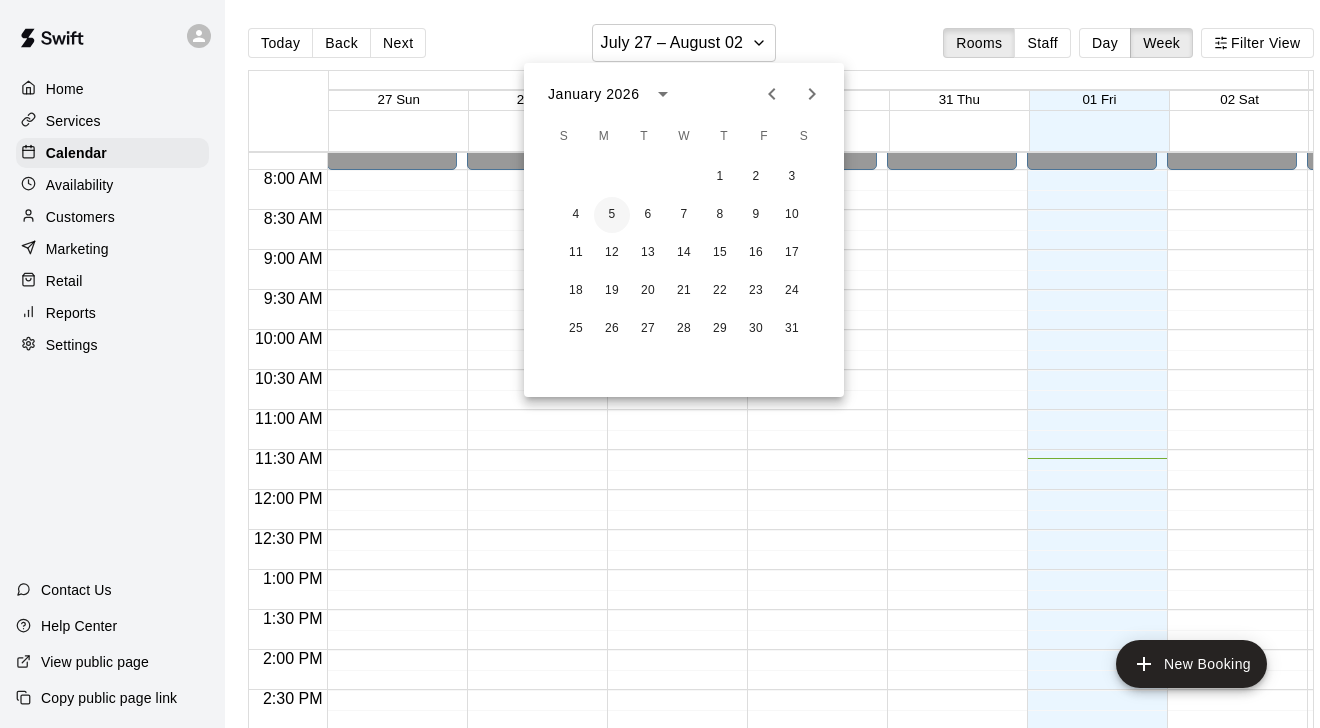 click on "5" at bounding box center (612, 215) 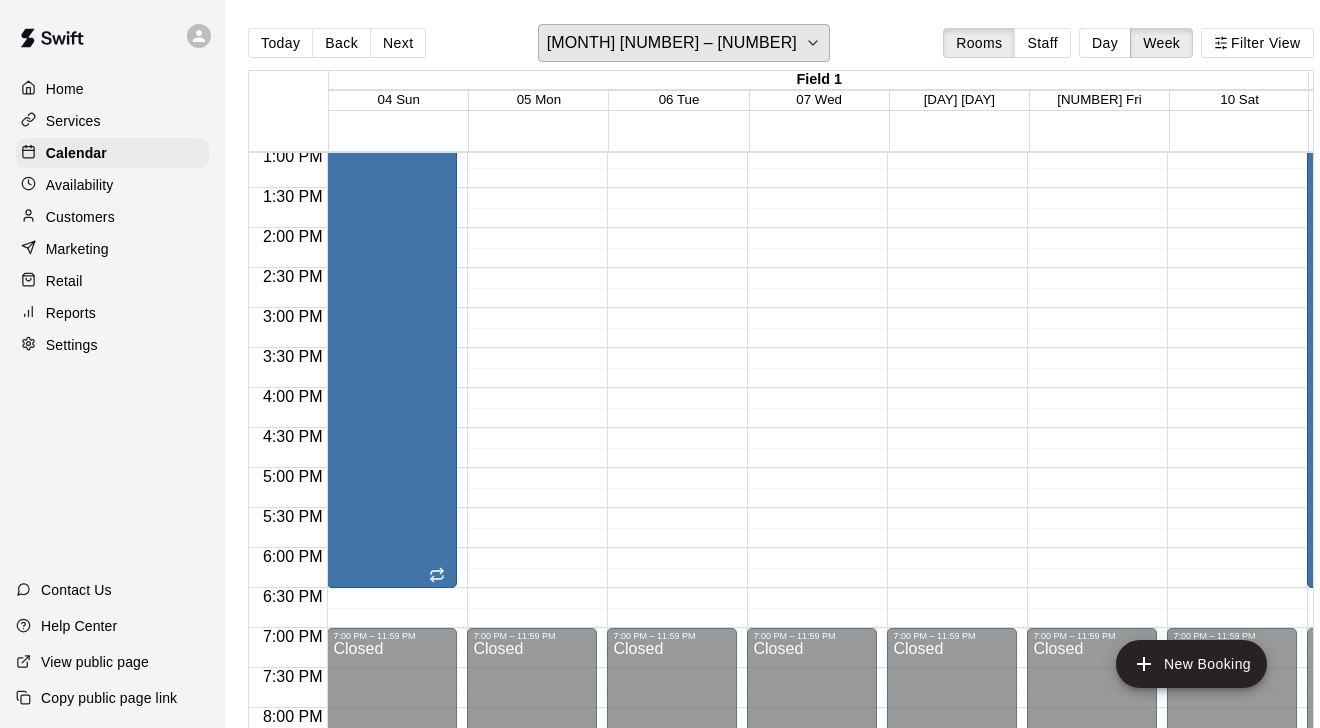 scroll, scrollTop: 1046, scrollLeft: 0, axis: vertical 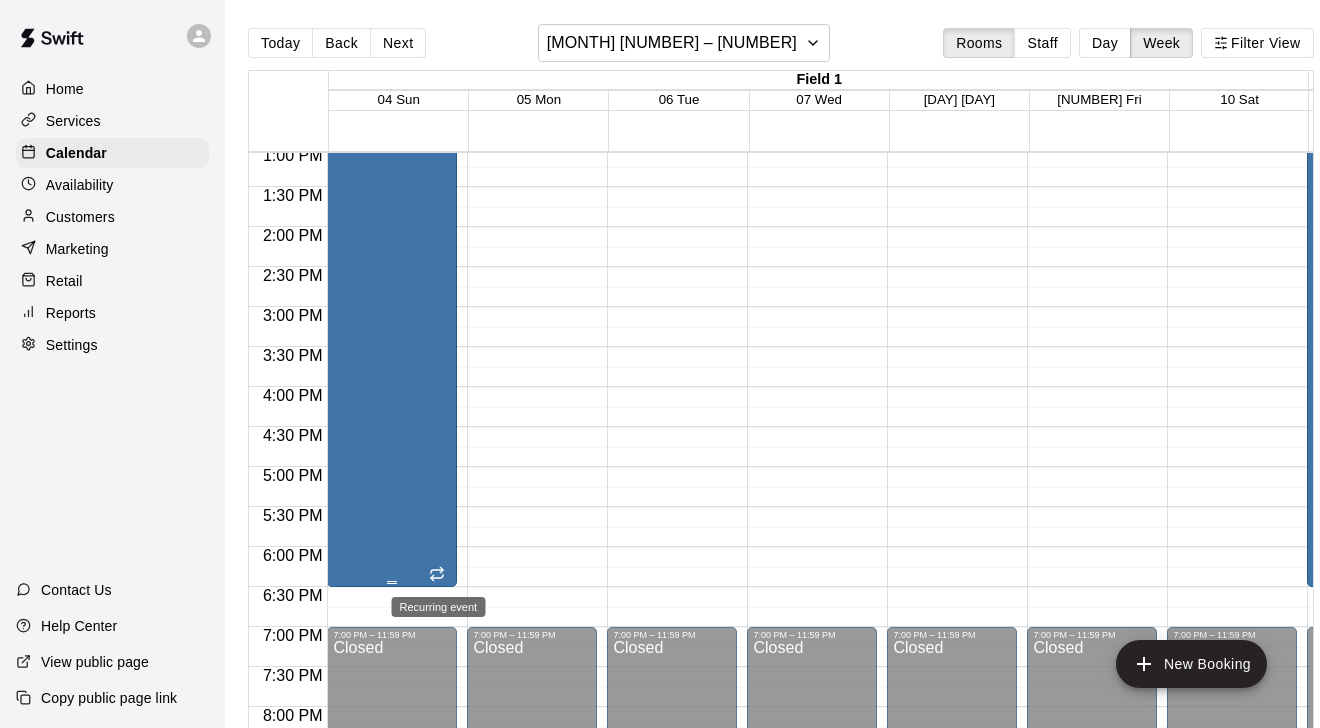 click 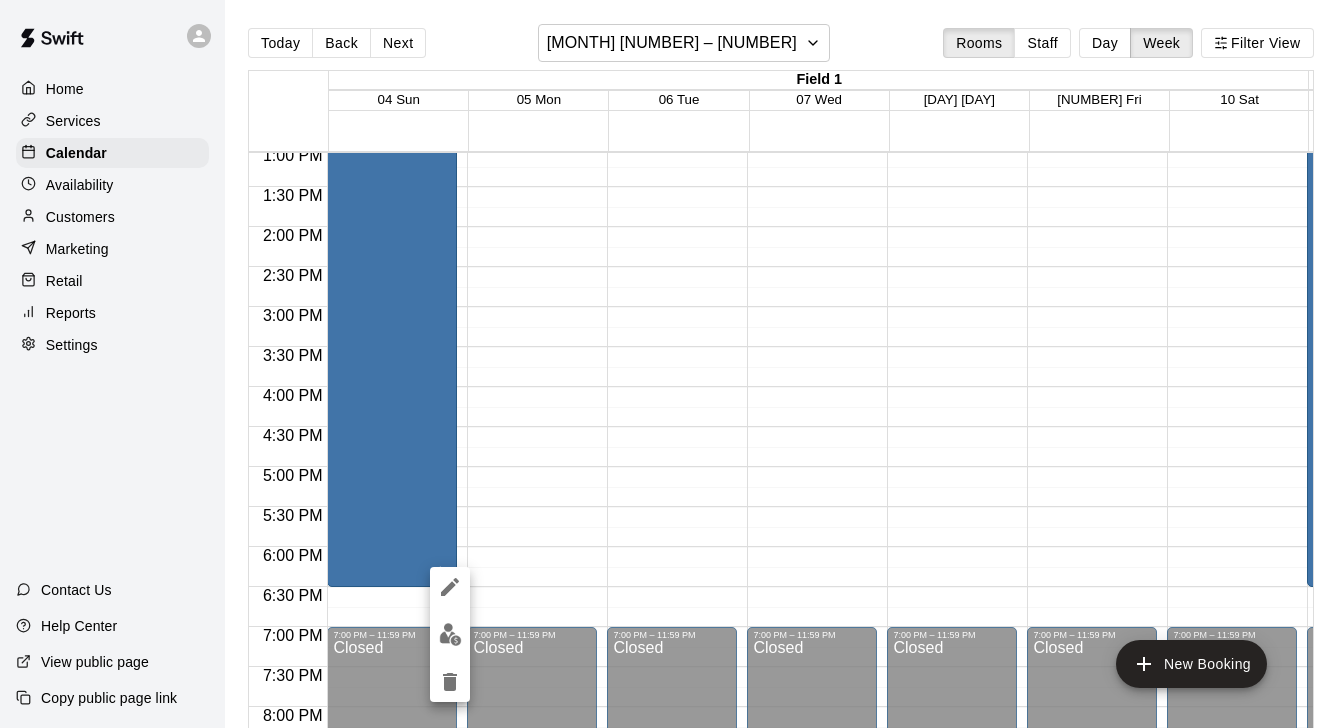click at bounding box center [660, 364] 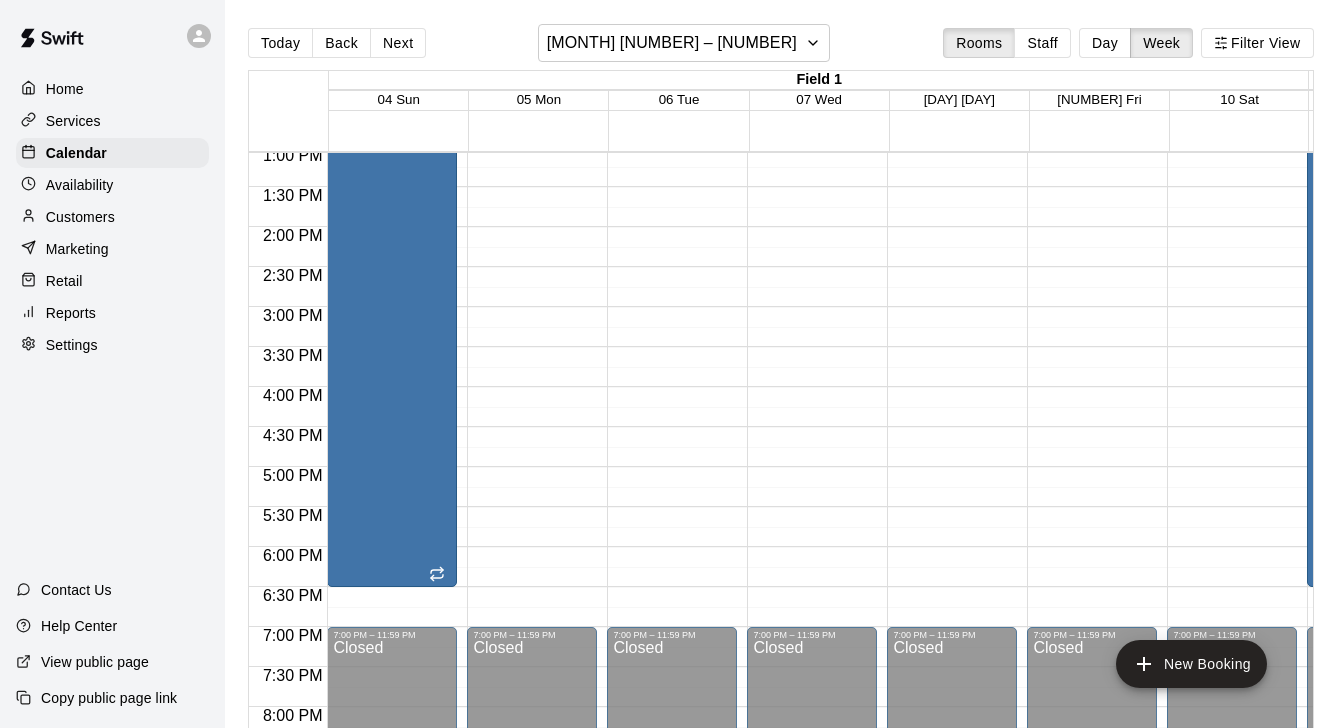 click on "Closed for maintenance  HSF Event" at bounding box center (392, 177) 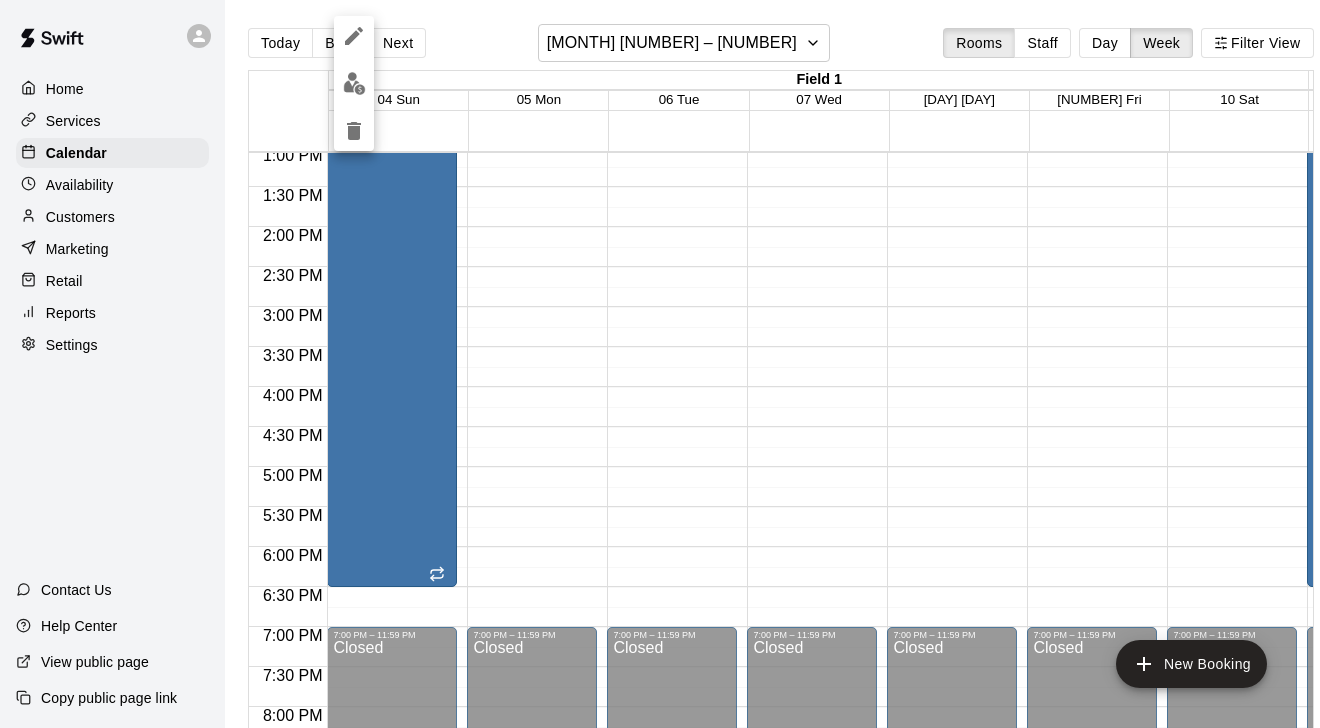 click 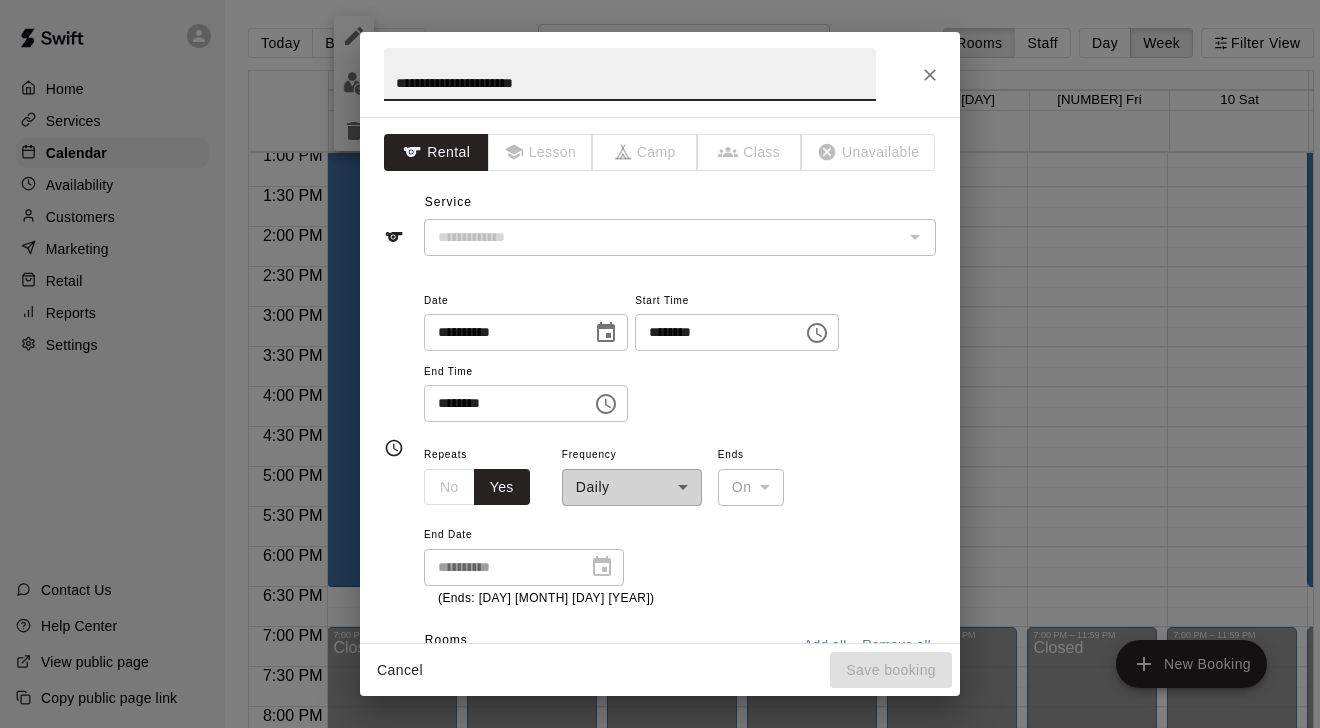 type on "*********" 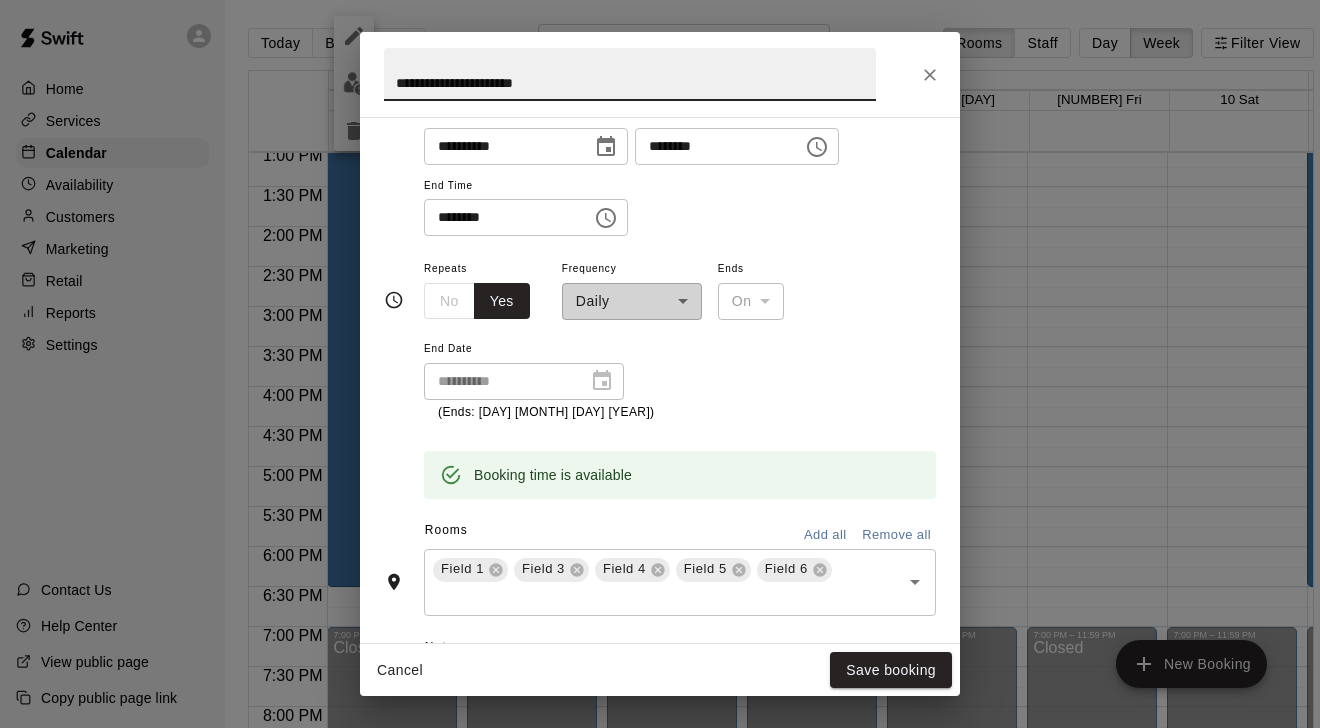 scroll, scrollTop: 148, scrollLeft: 0, axis: vertical 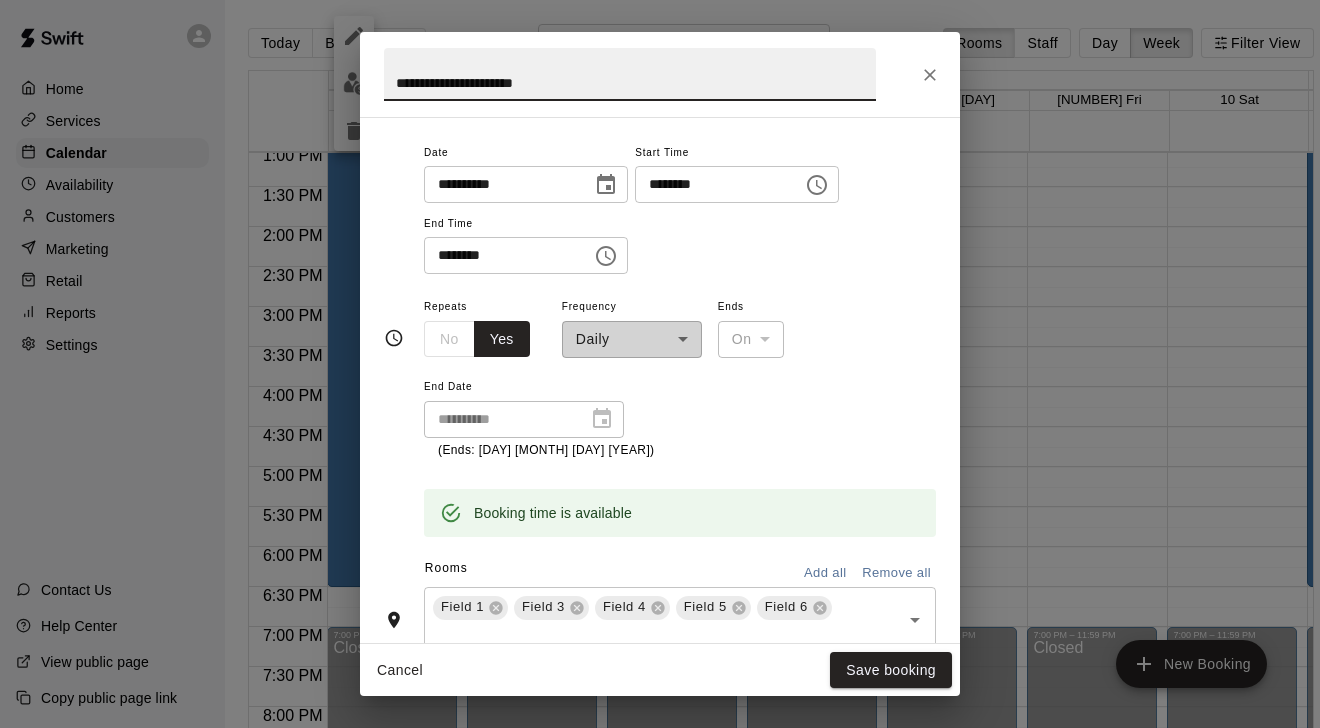 click 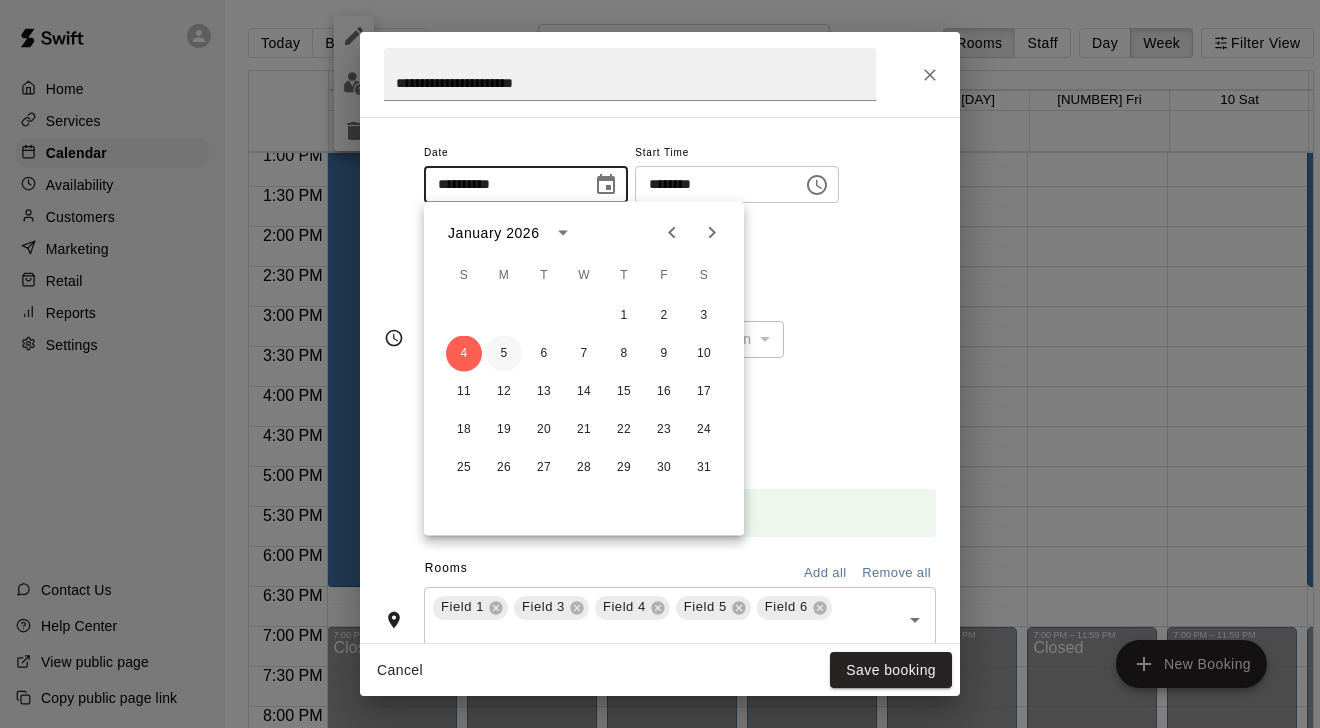 click on "5" at bounding box center (504, 354) 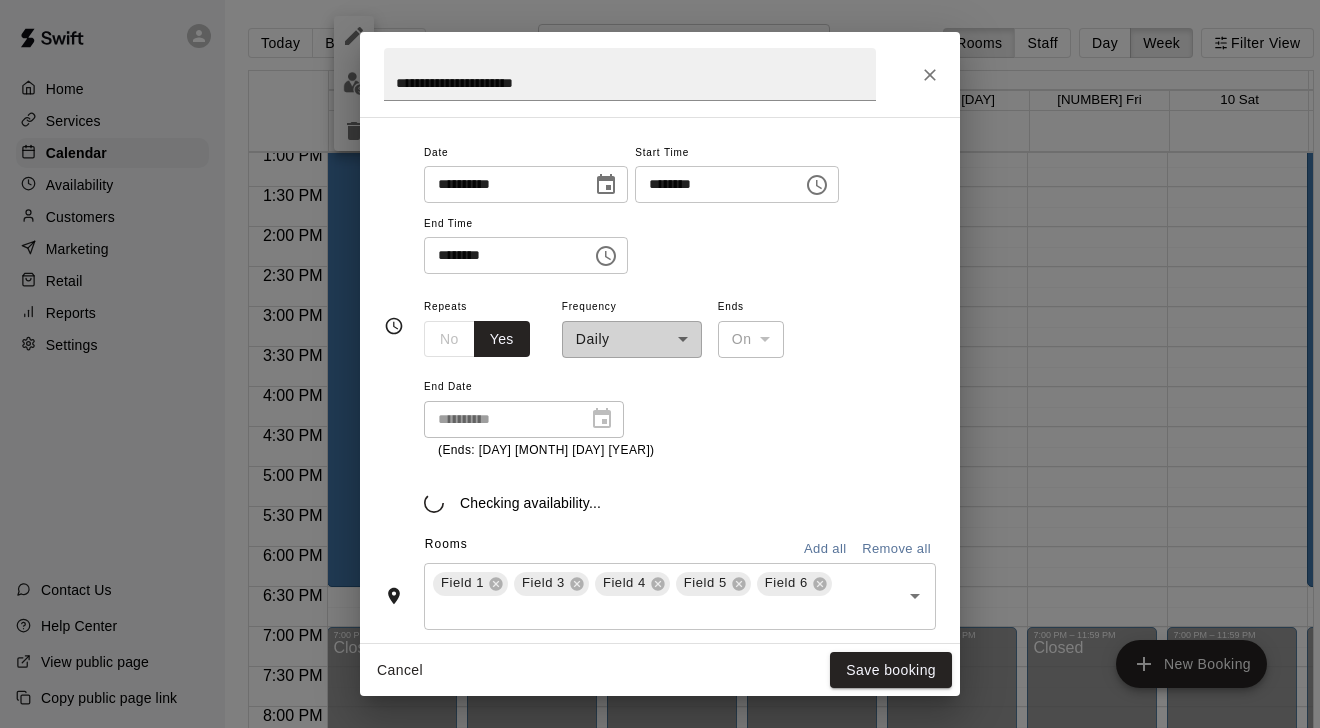 type on "**********" 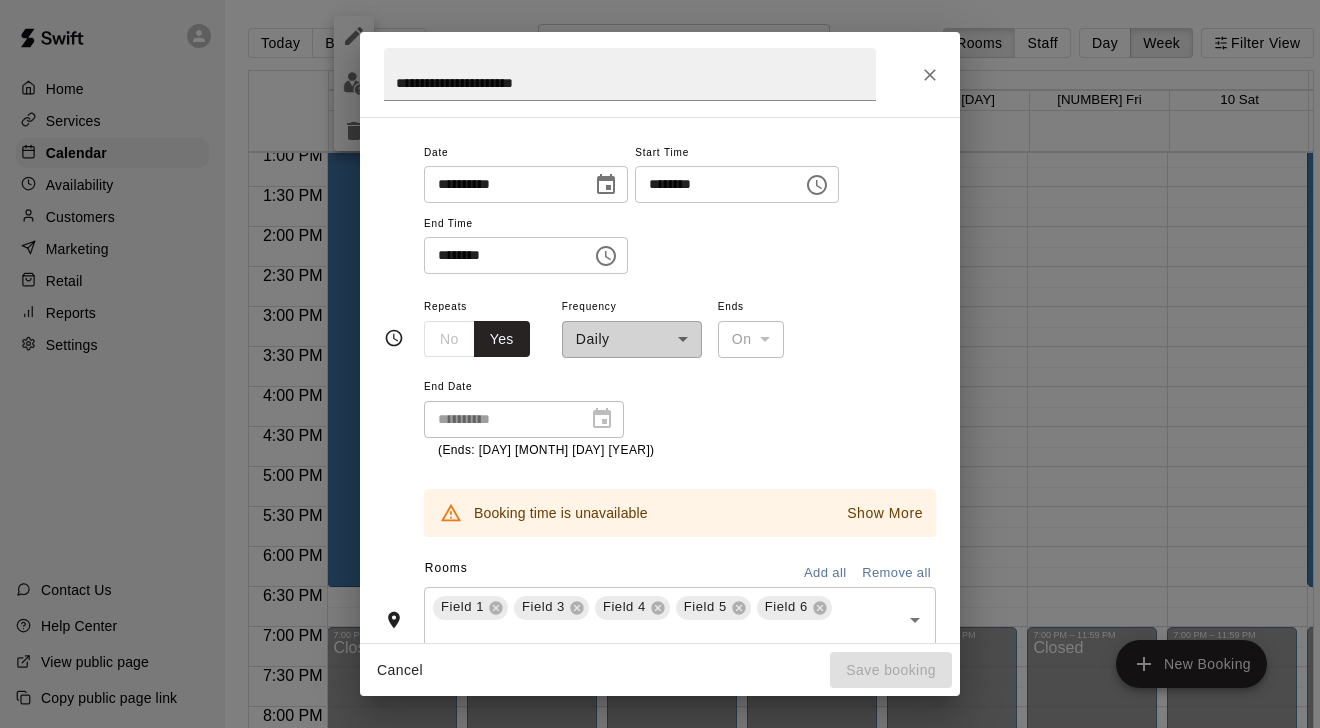 click on "No Yes" at bounding box center [477, 339] 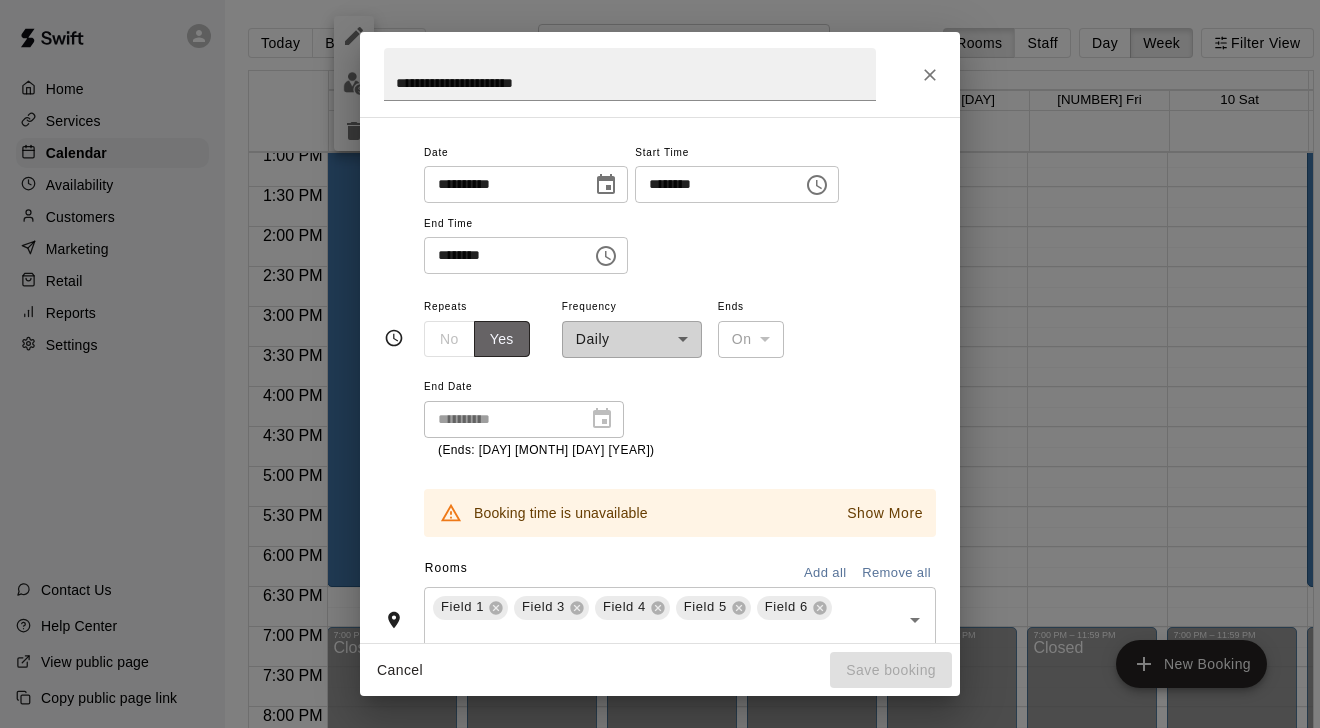 click on "Yes" at bounding box center (502, 339) 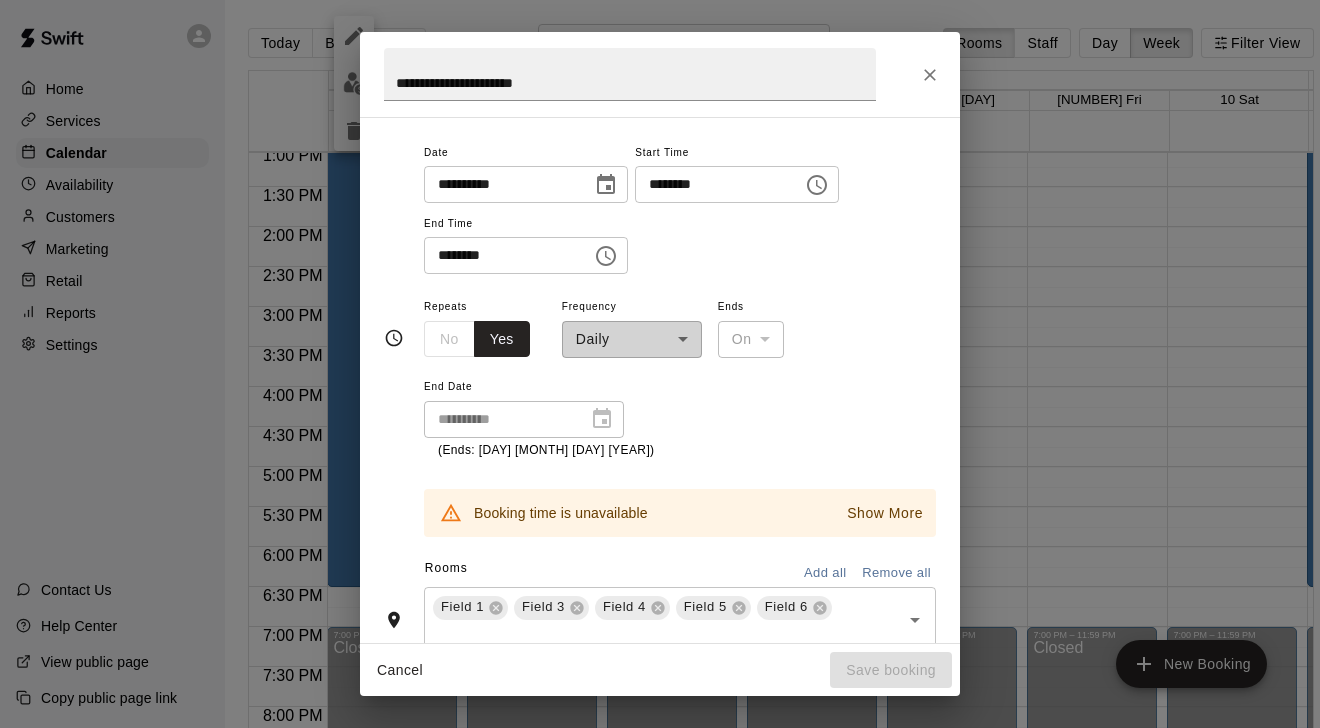 click on "Yes" at bounding box center [502, 339] 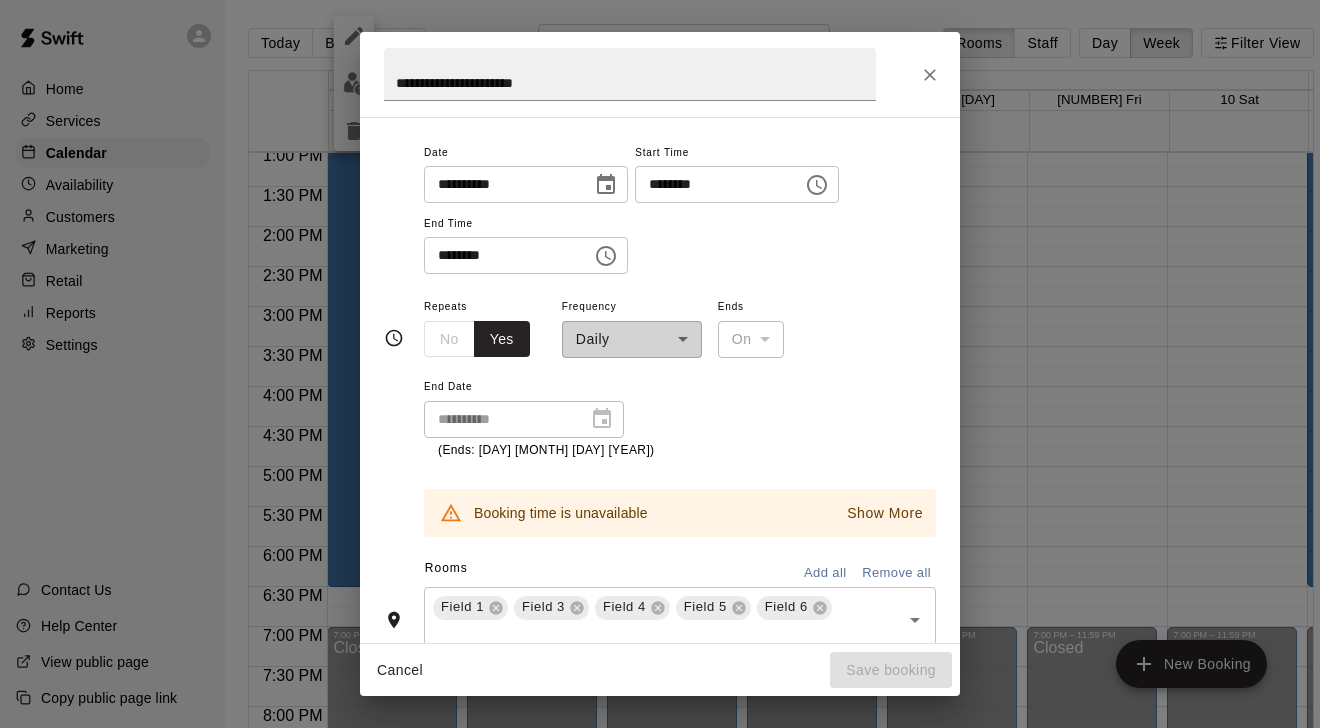 click on "No Yes" at bounding box center [477, 339] 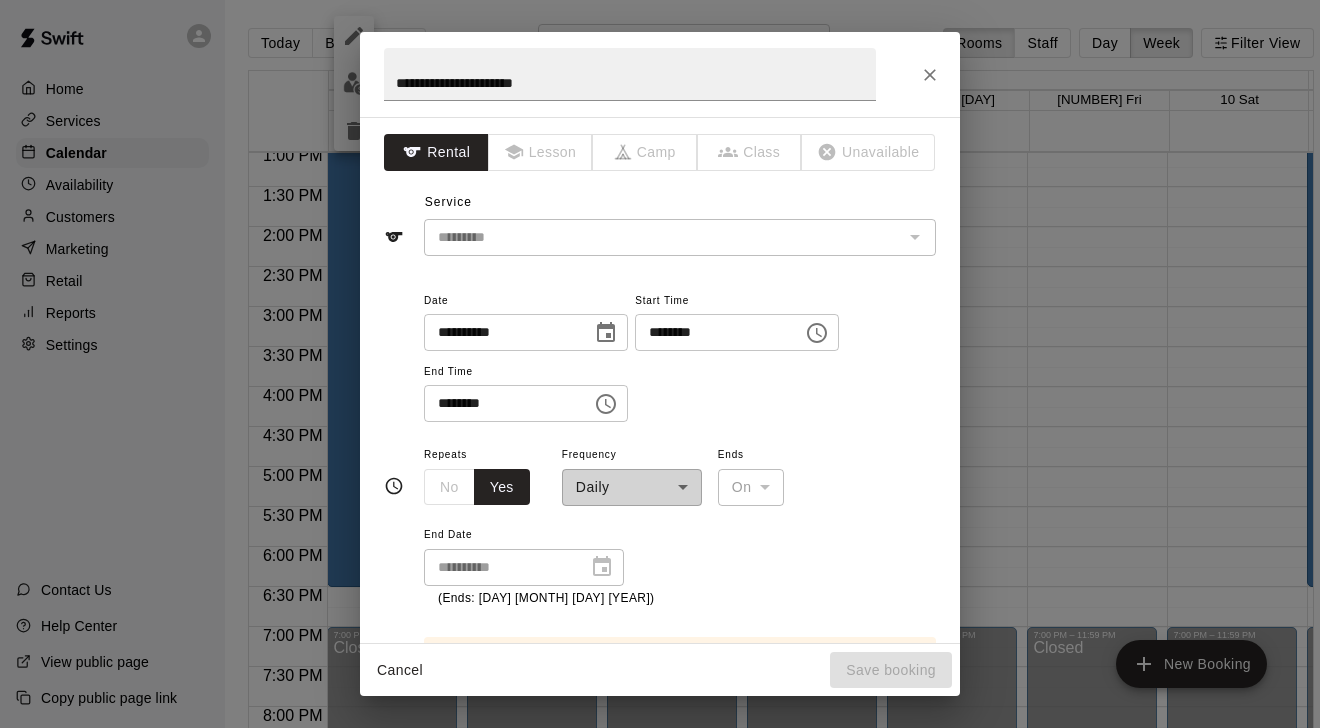 scroll, scrollTop: 5, scrollLeft: 0, axis: vertical 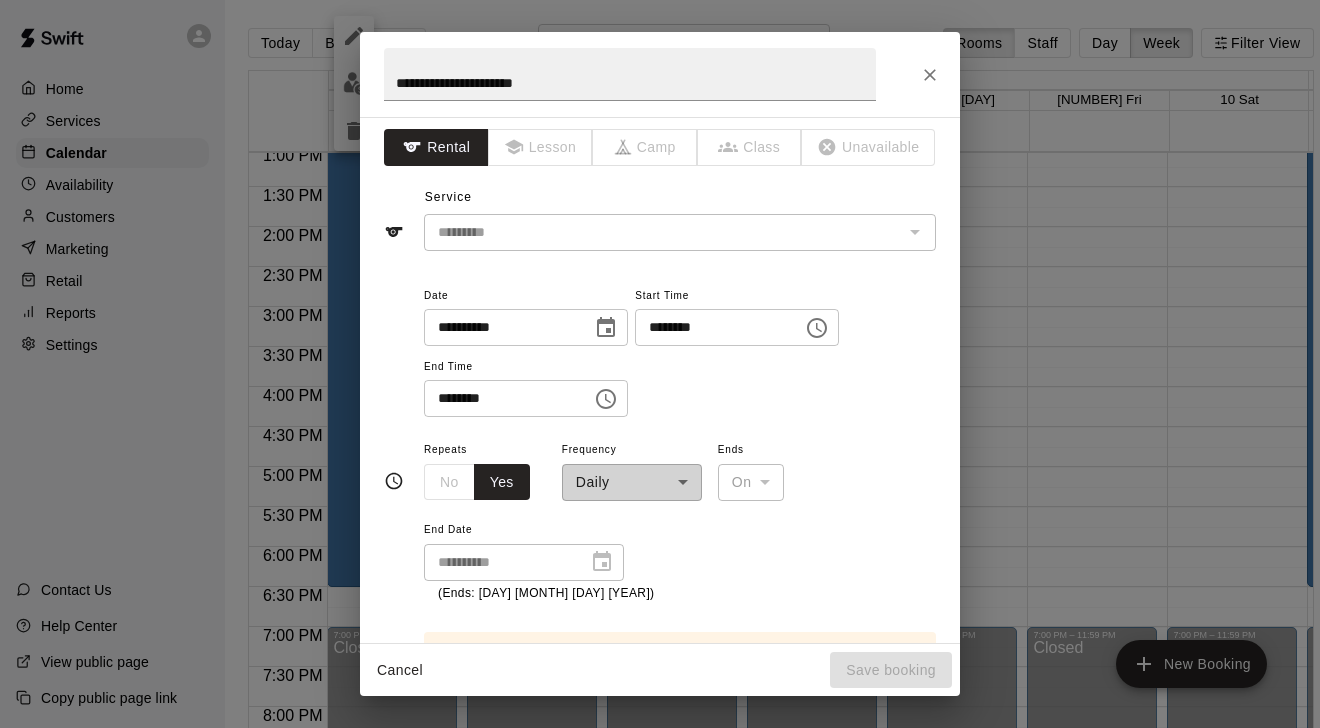 click on "Cancel Save booking" at bounding box center (660, 670) 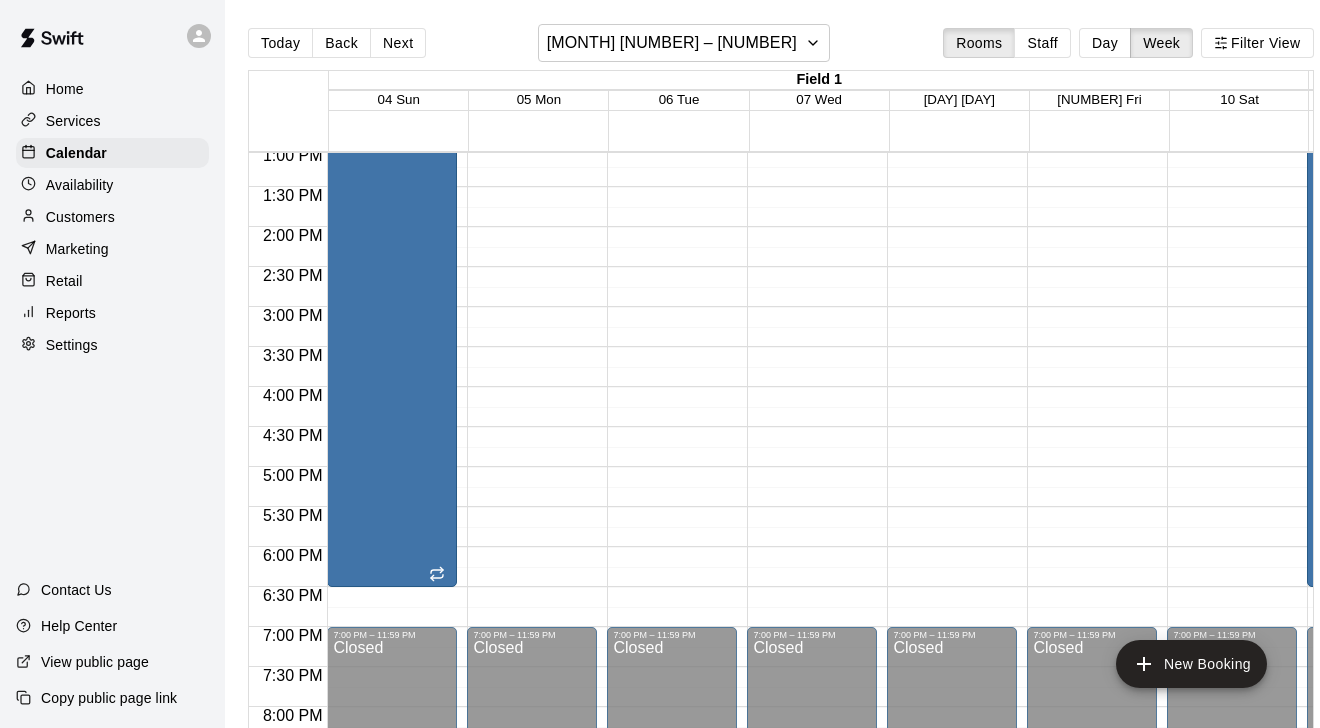 click on "12:00 AM – 8:00 AM Closed 7:00 PM – 11:59 PM Closed" at bounding box center (532, 67) 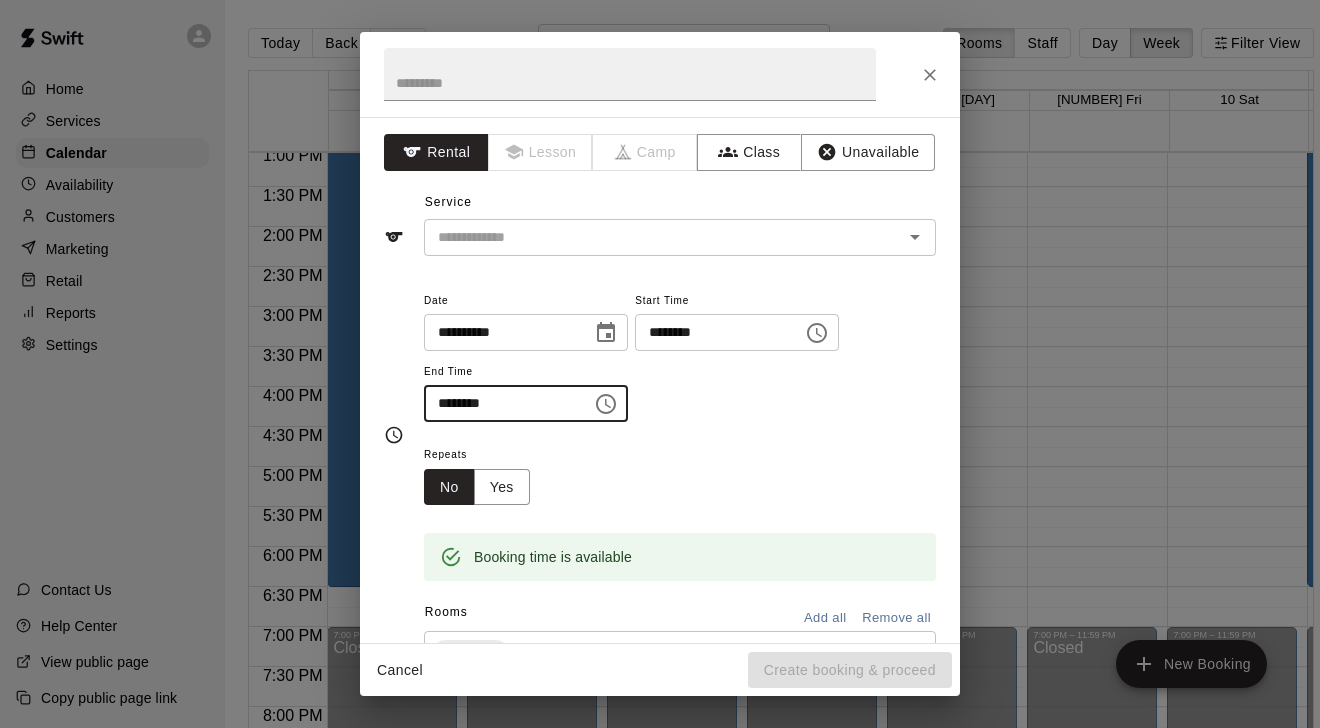 click on "********" at bounding box center (501, 403) 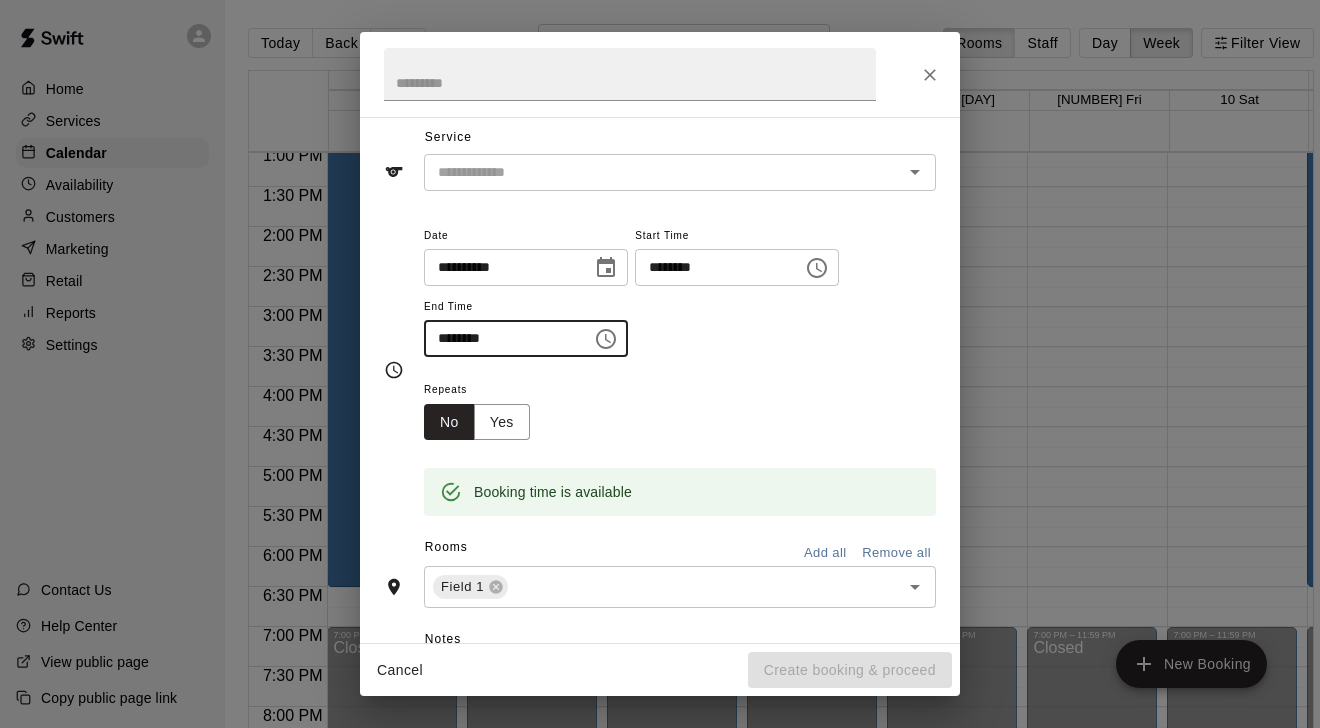 scroll, scrollTop: 75, scrollLeft: 0, axis: vertical 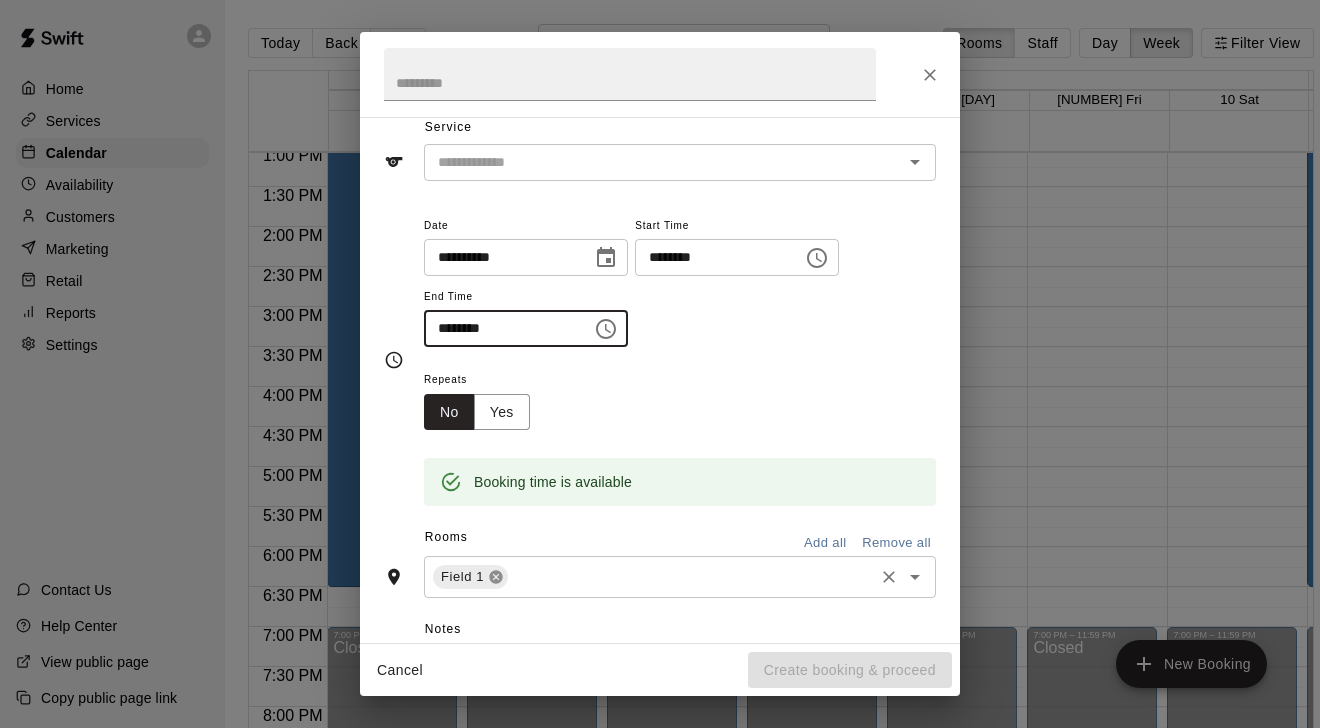 click 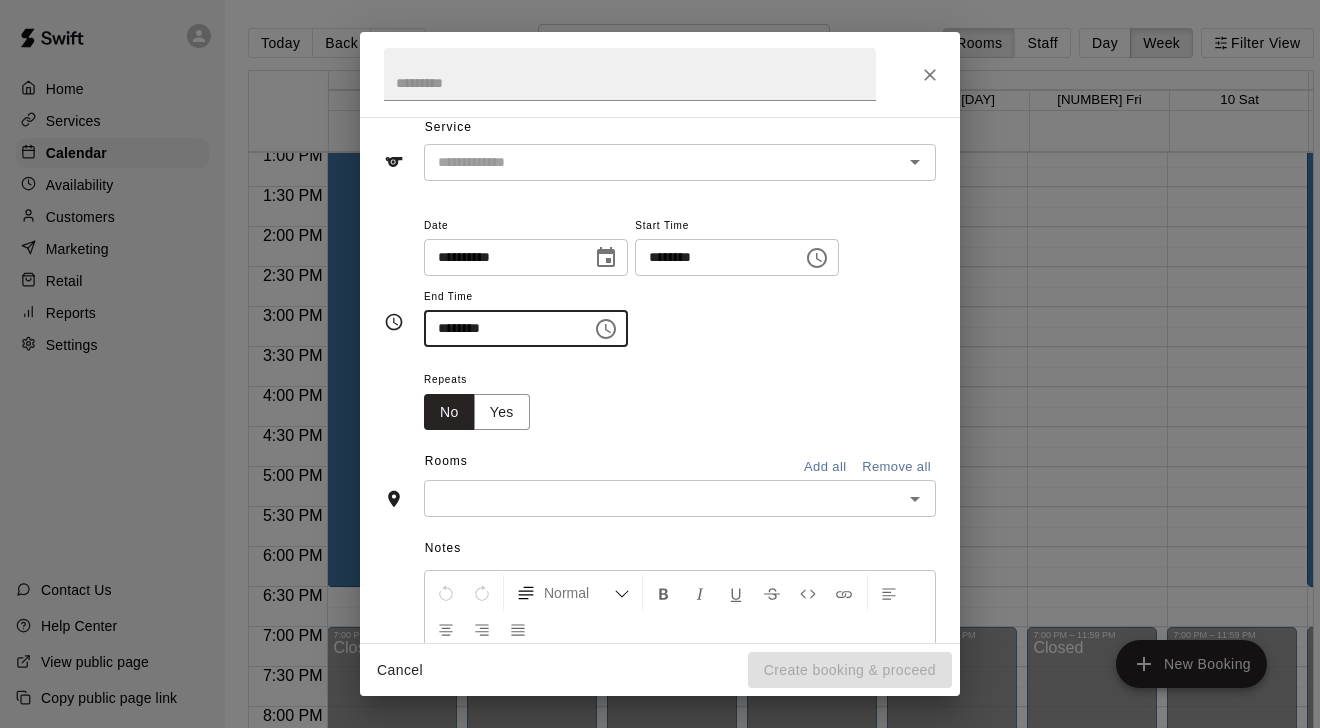click at bounding box center (663, 498) 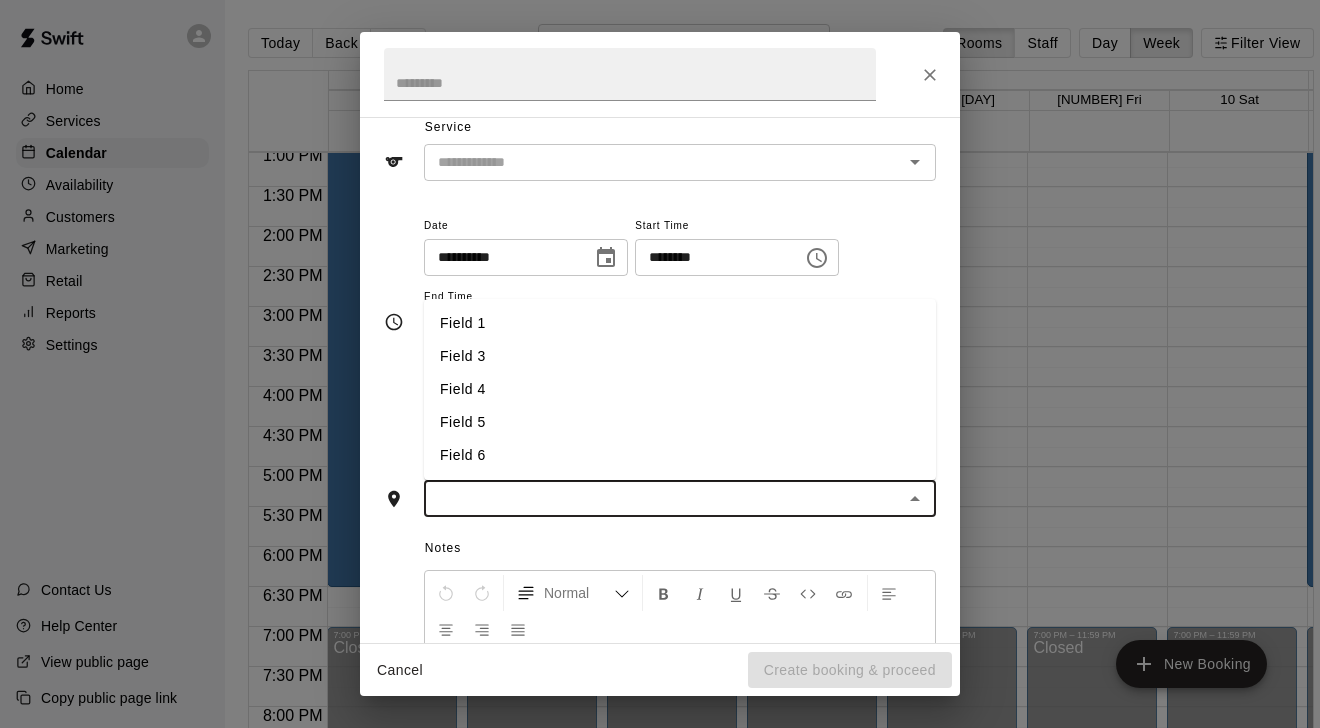 click on "Field 6" at bounding box center [680, 455] 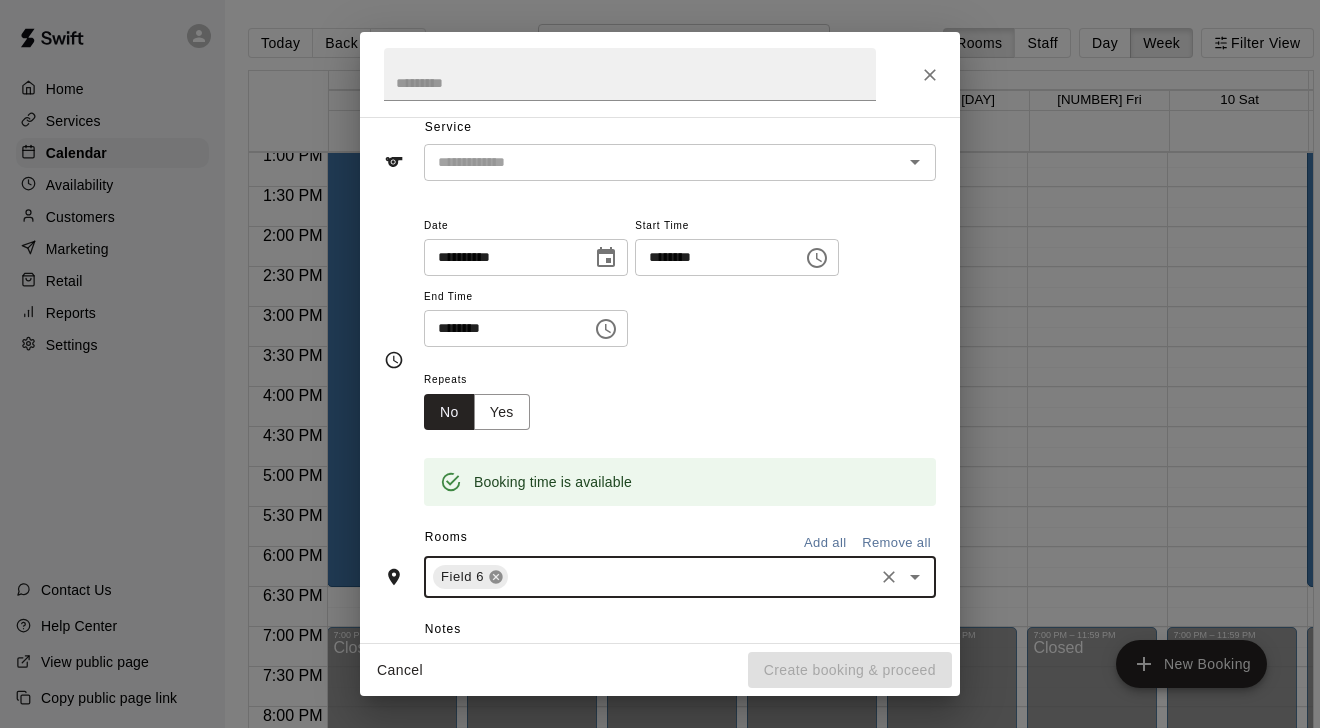 click 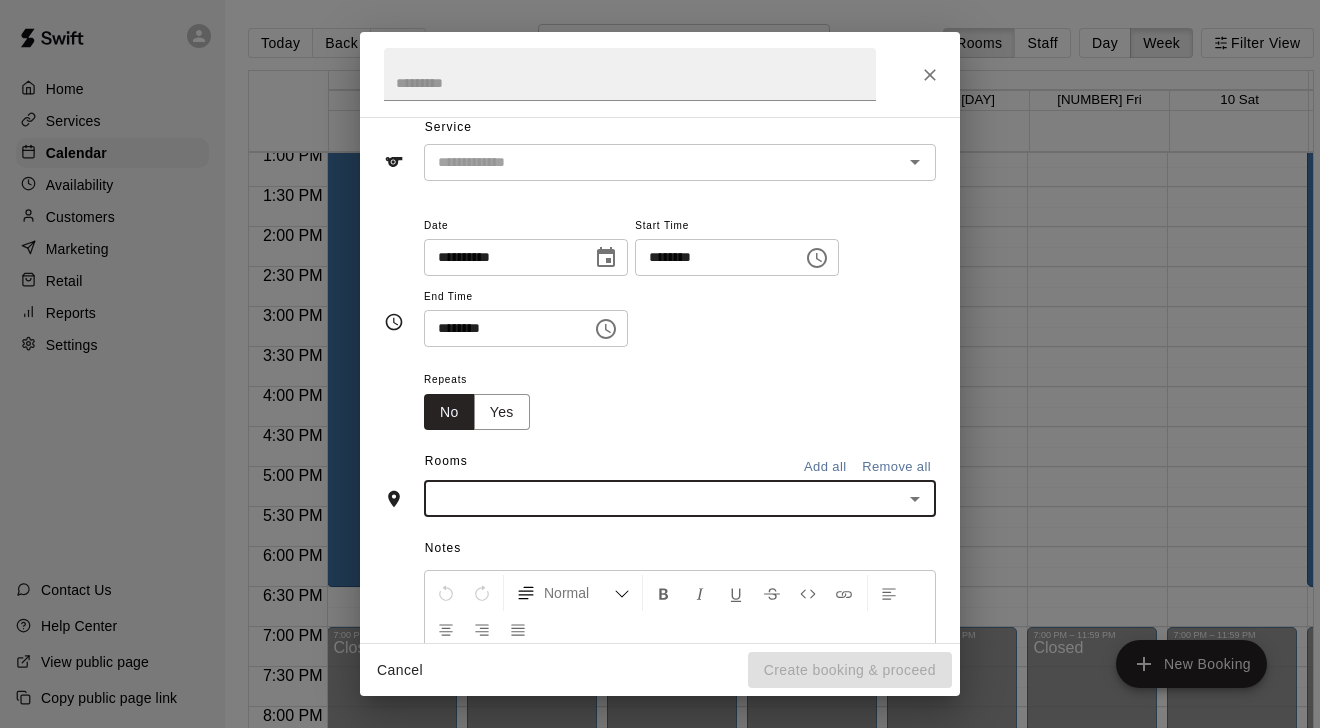 click at bounding box center (663, 498) 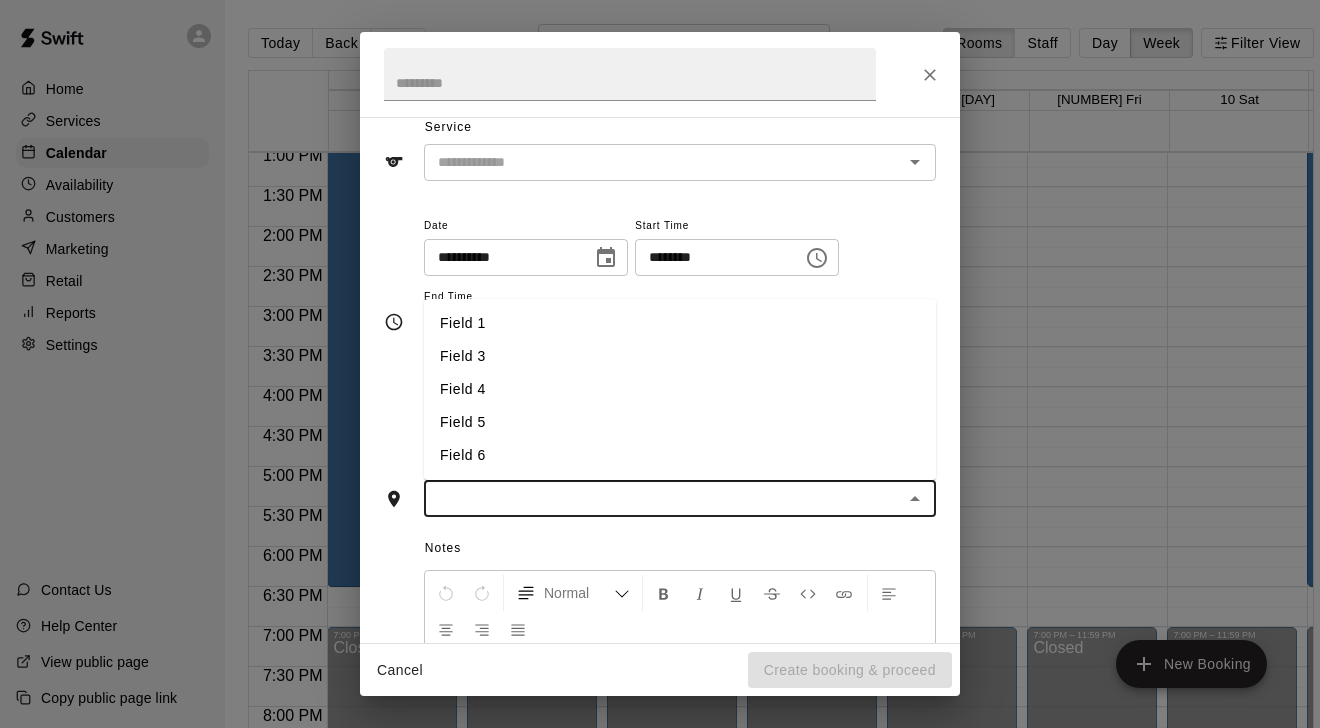 click on "Field 5" at bounding box center (680, 422) 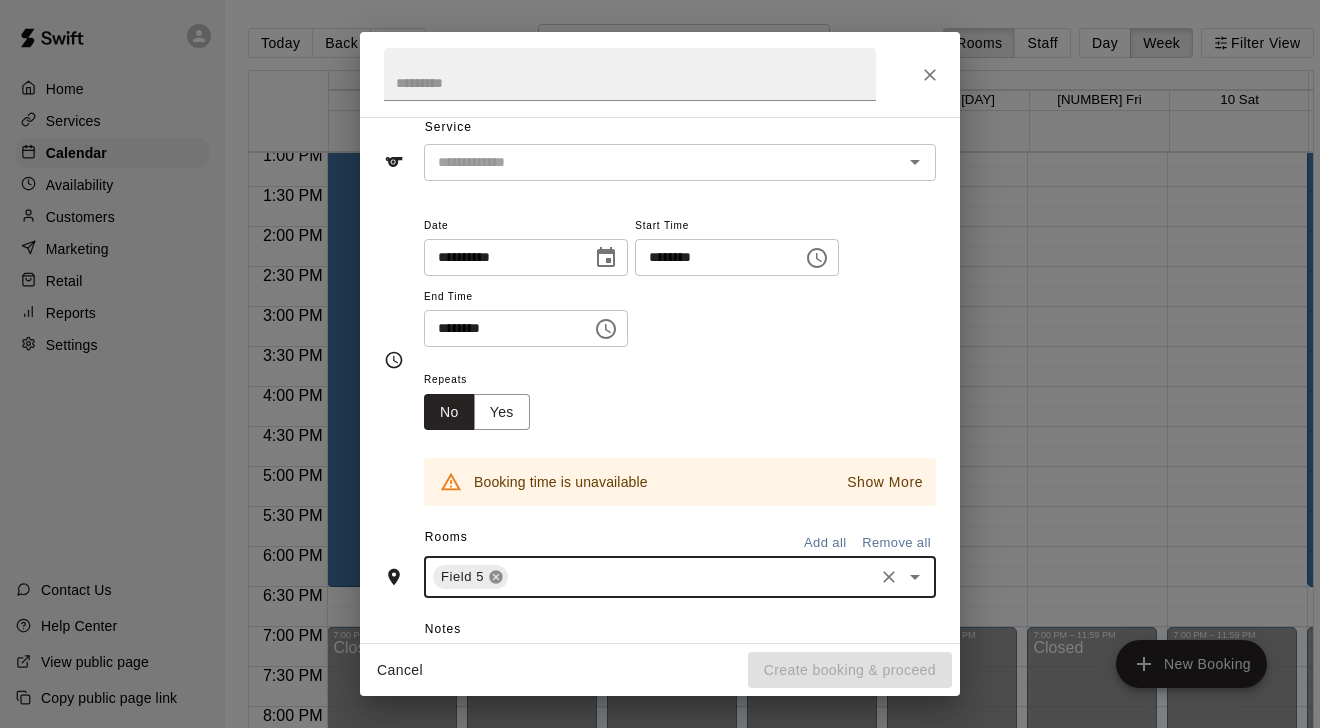 click 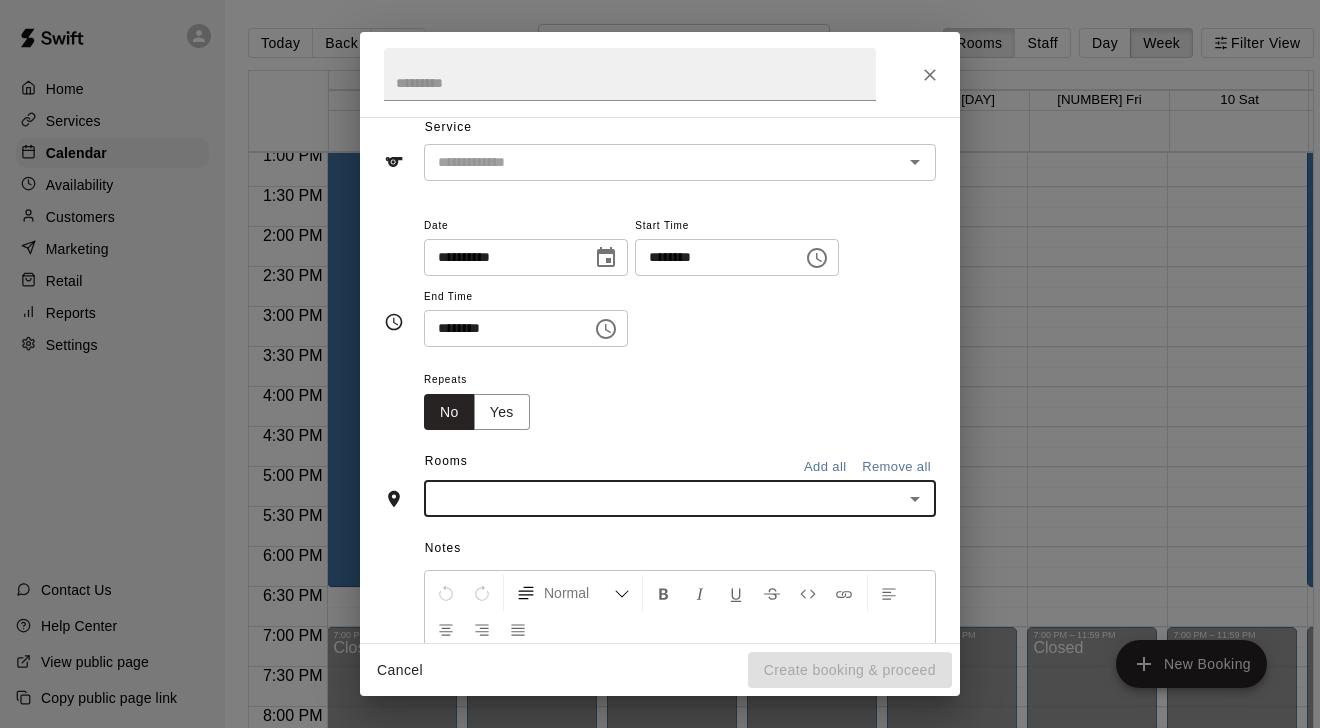 click at bounding box center (663, 498) 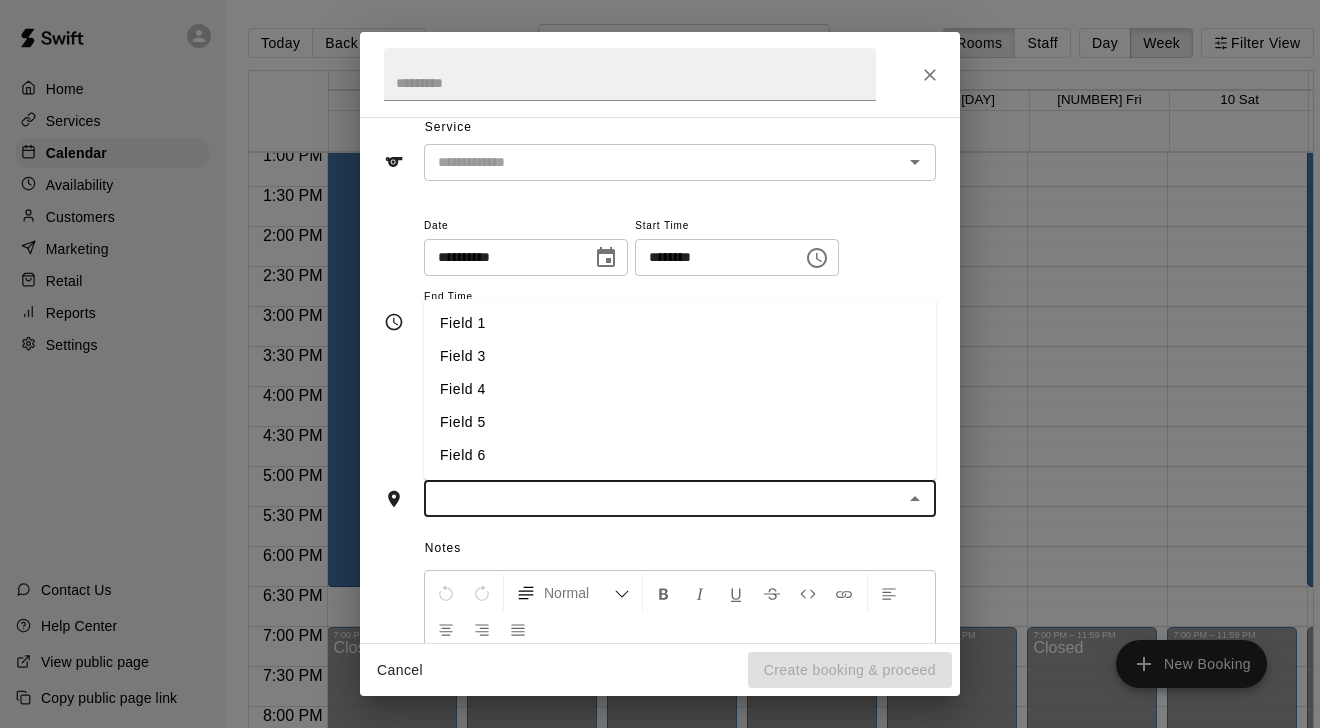 click on "Field 4" at bounding box center (680, 389) 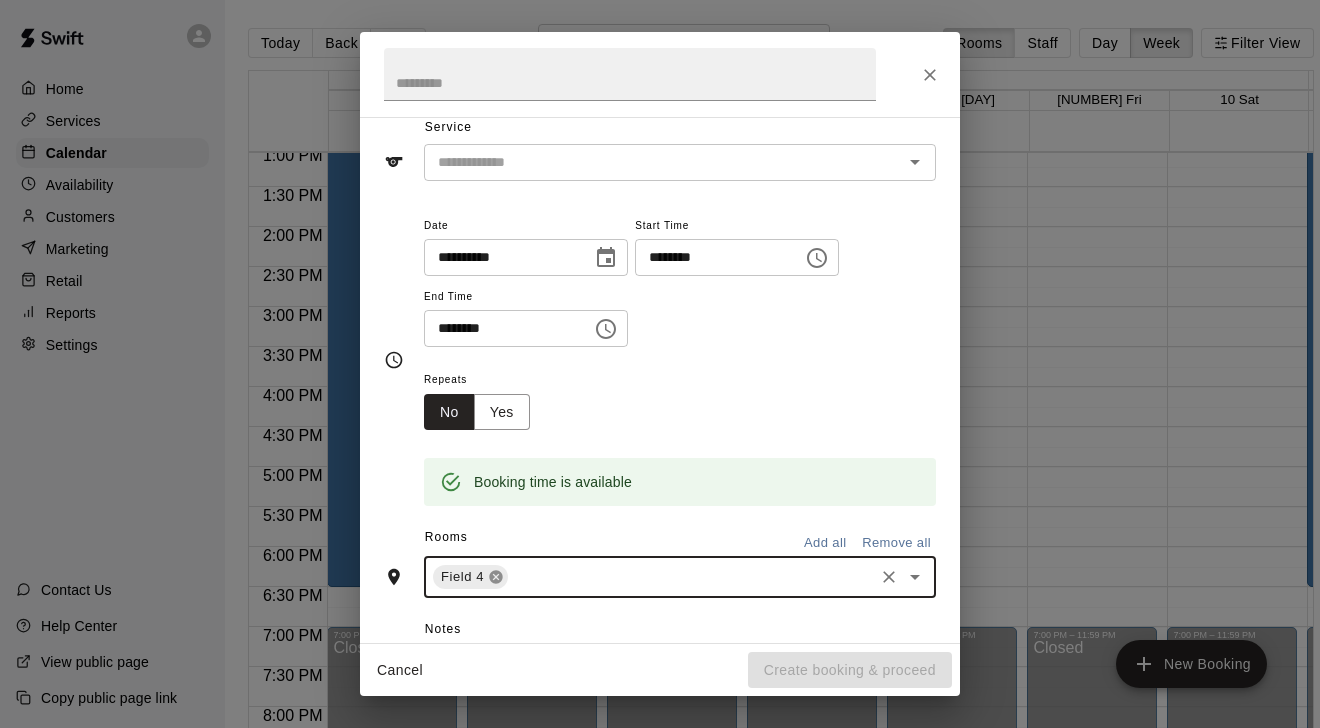 click 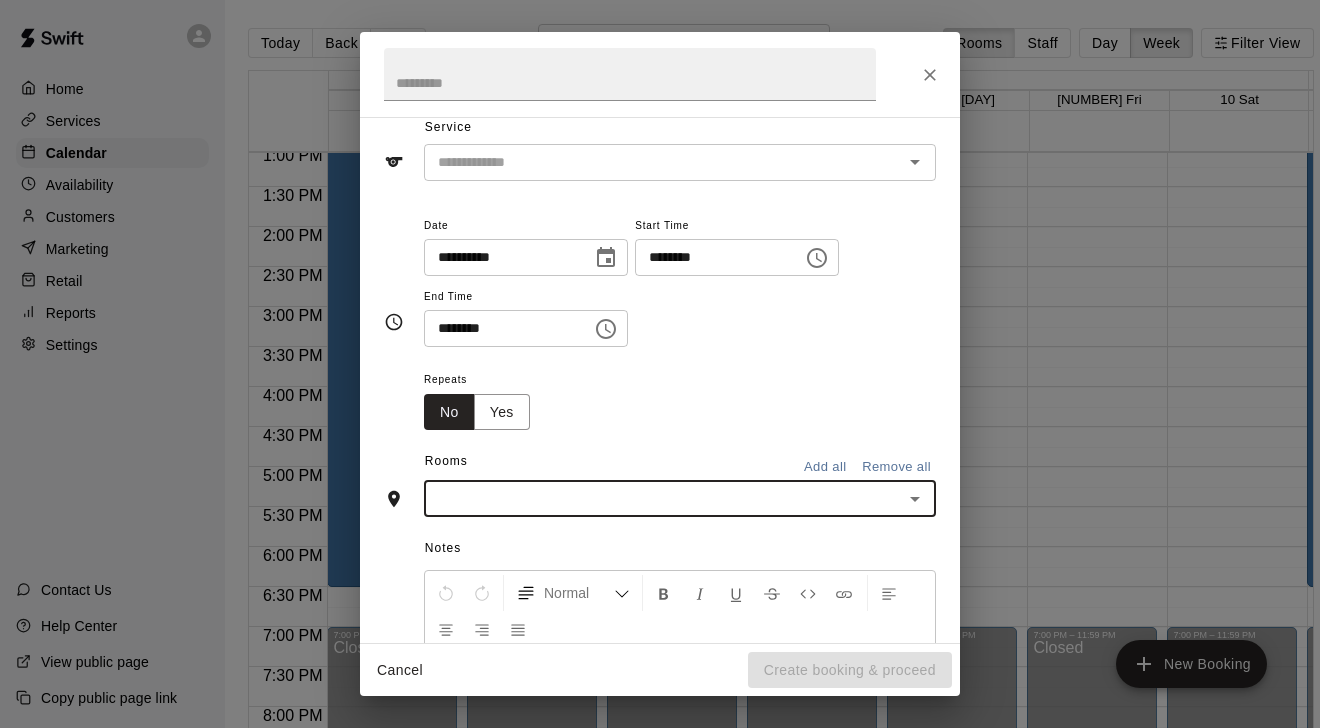 click at bounding box center [663, 498] 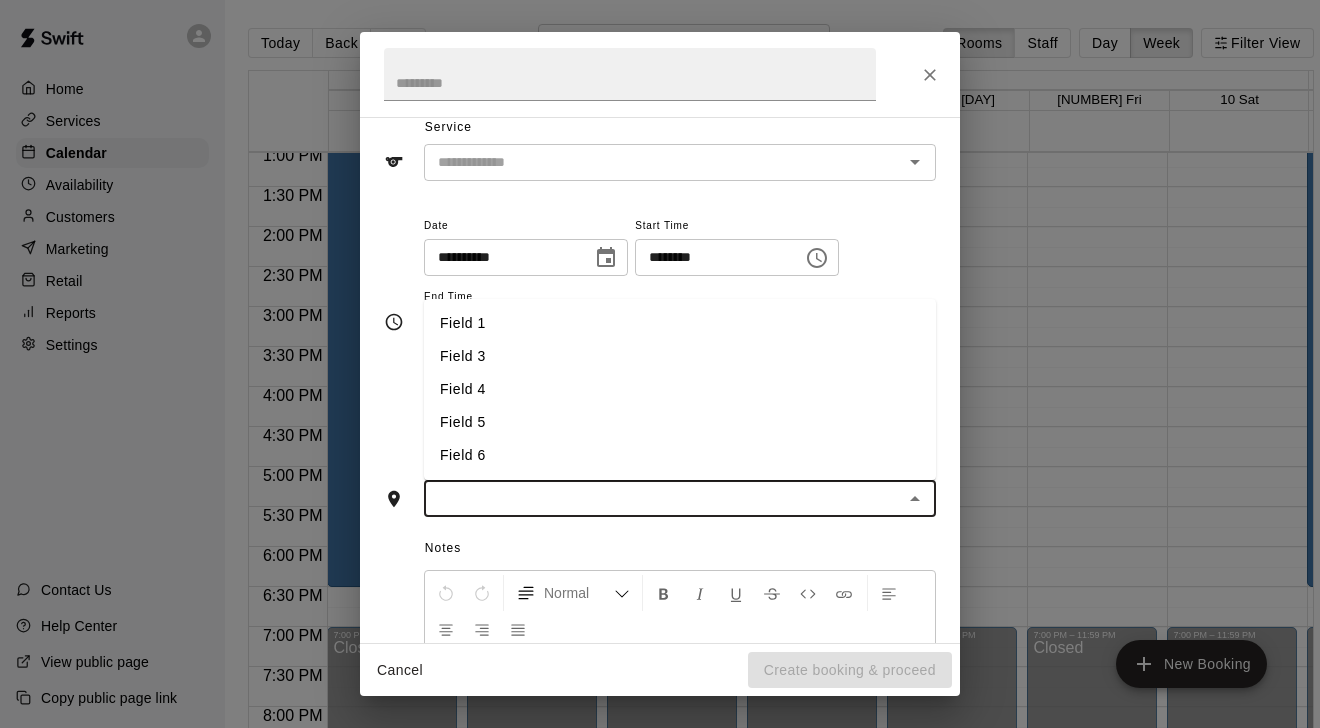 click on "Field 4" at bounding box center (680, 389) 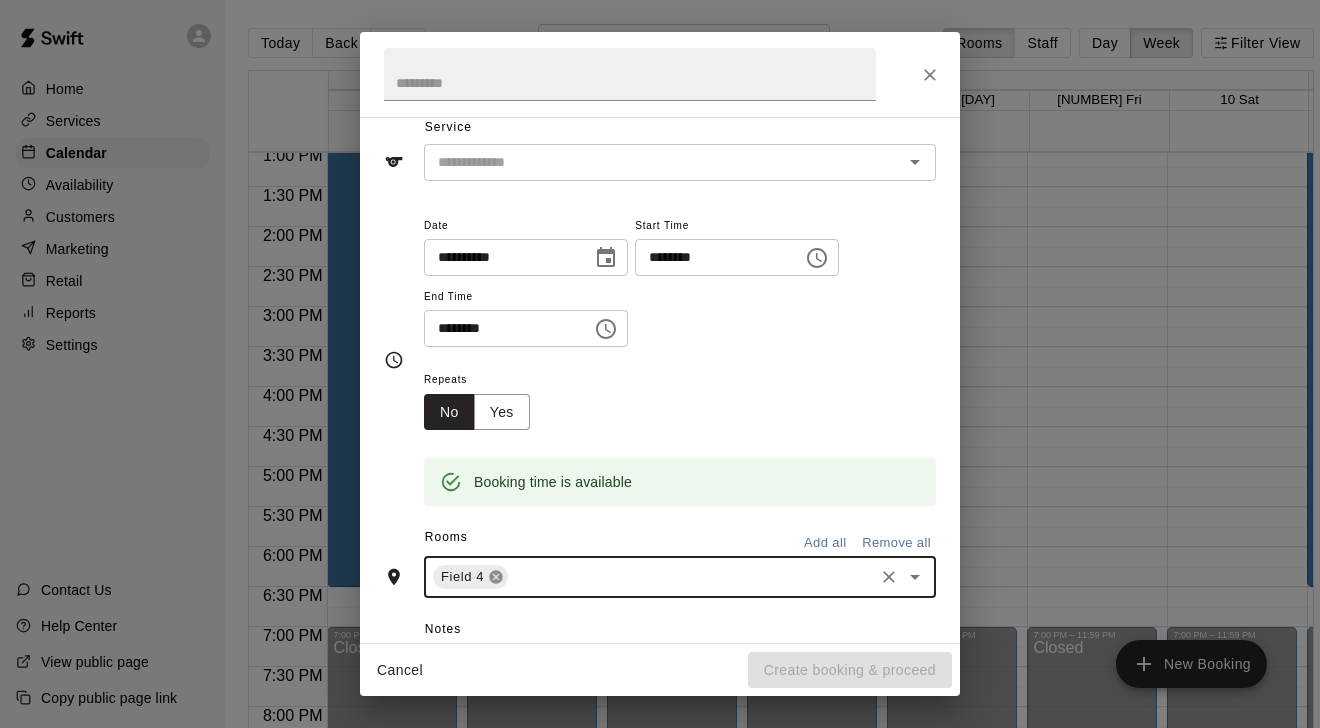 click 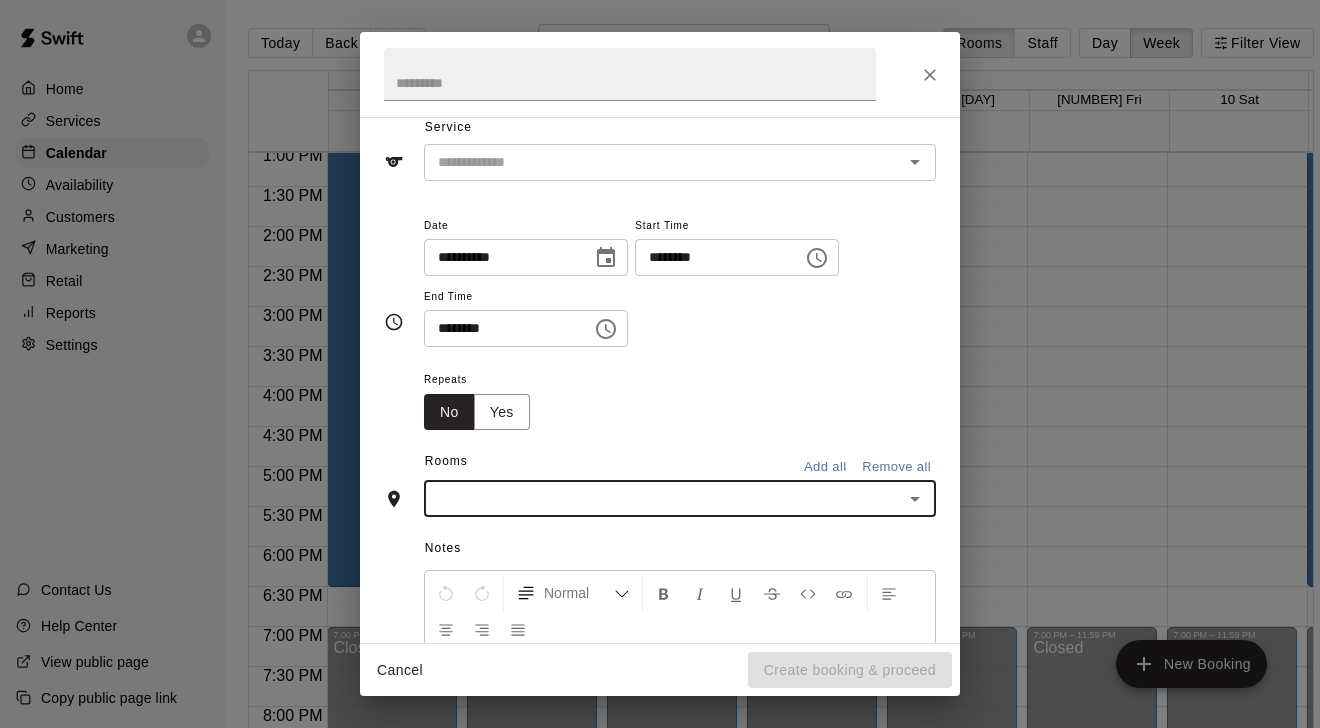 click at bounding box center (663, 498) 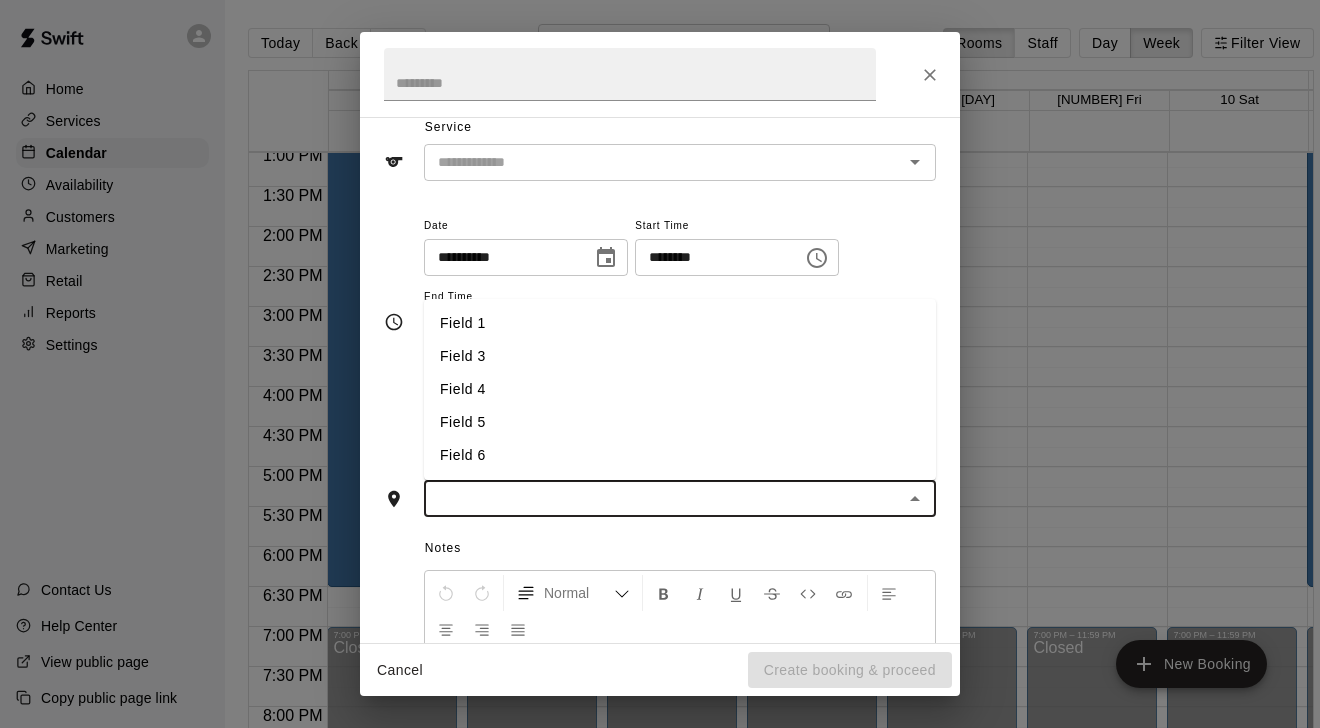 click on "Field 3" at bounding box center [680, 356] 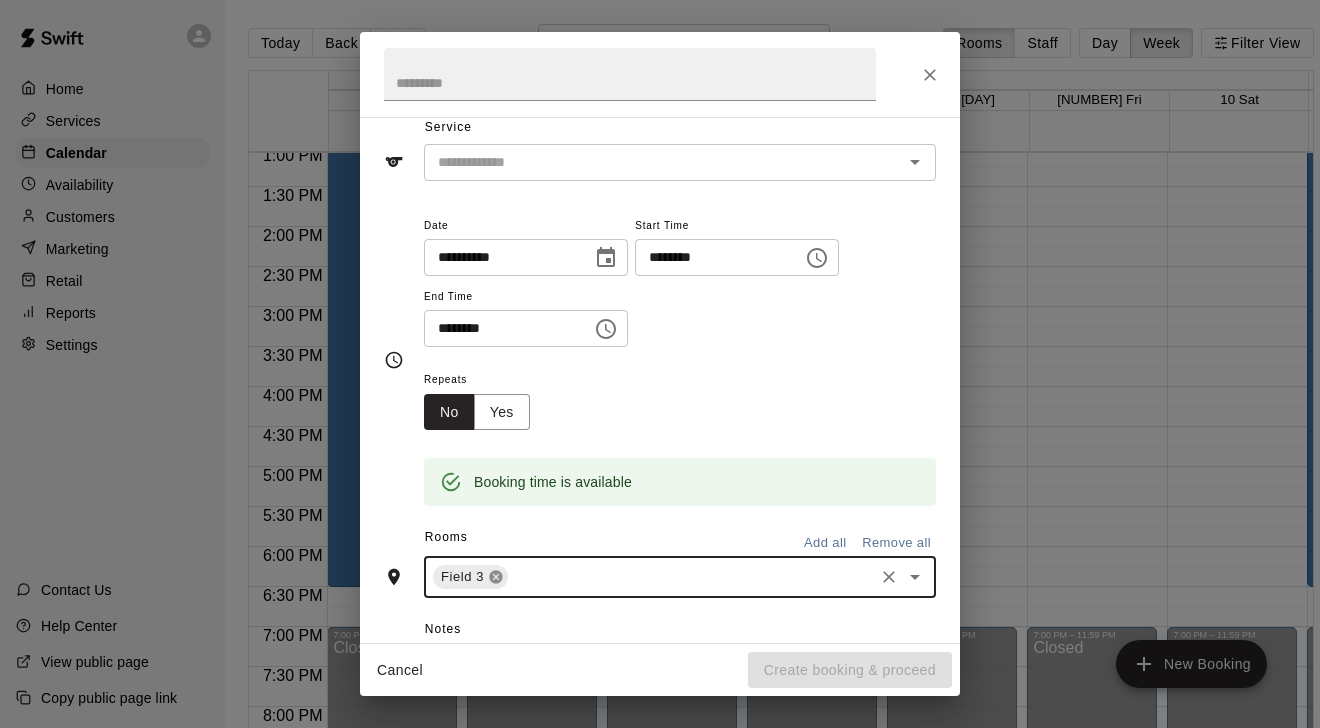 click 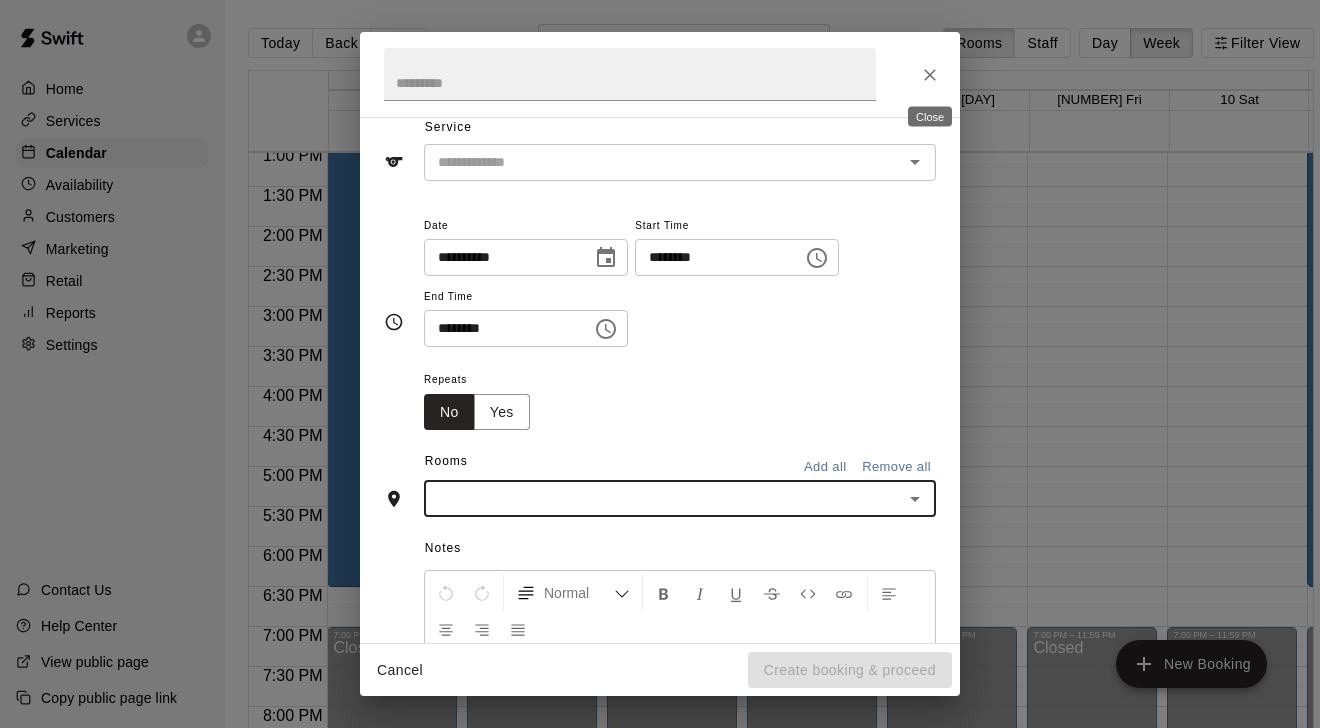 click 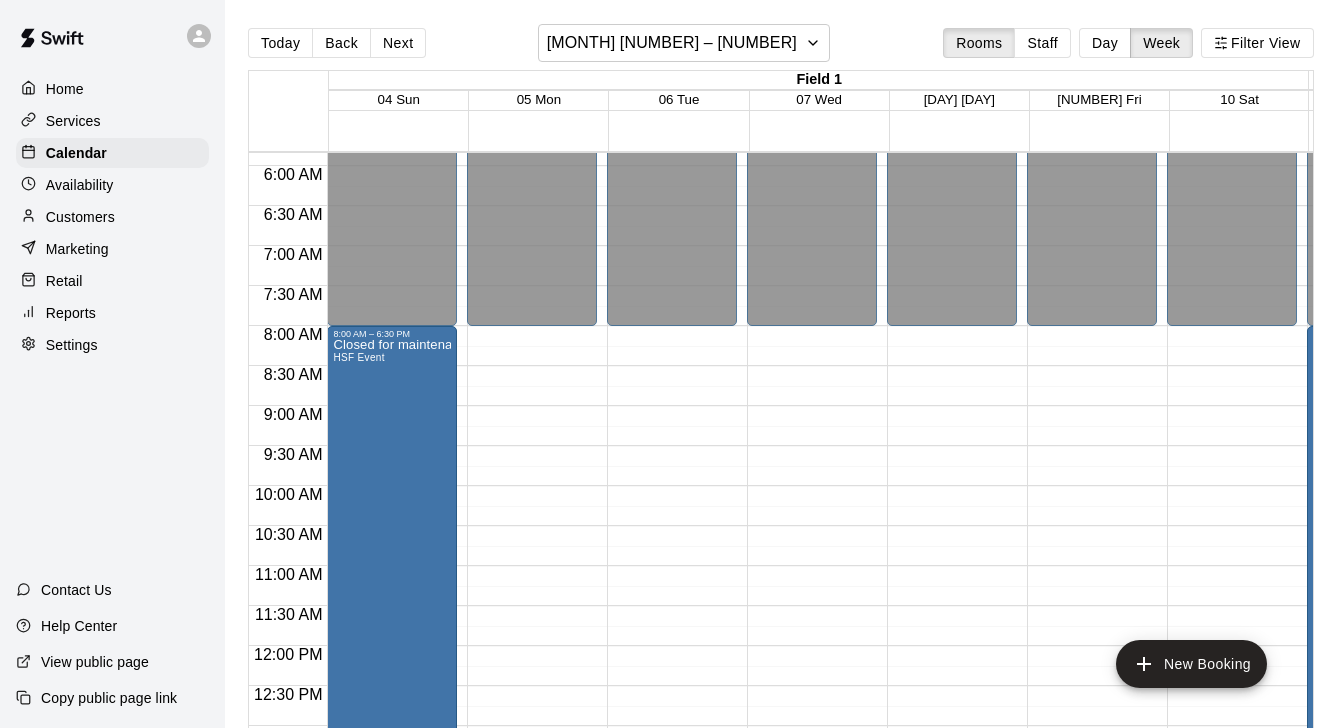 scroll, scrollTop: 581, scrollLeft: 0, axis: vertical 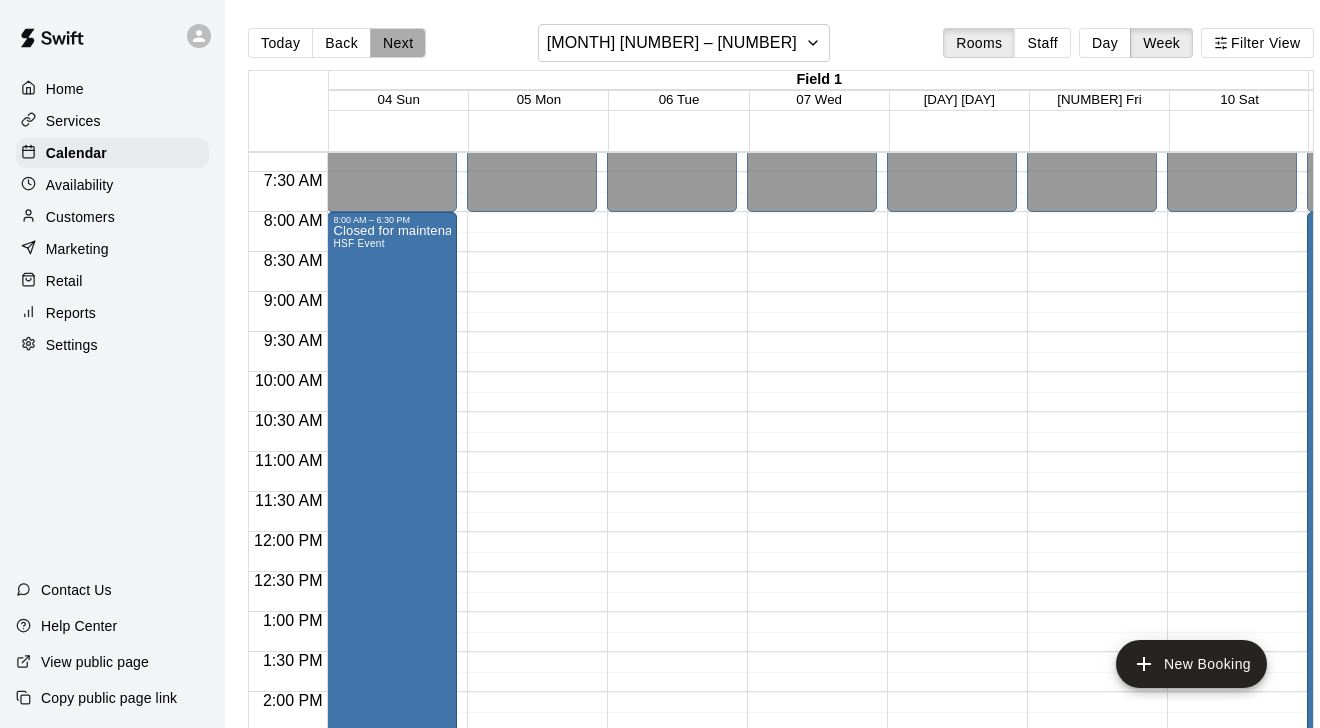 click on "Next" at bounding box center (398, 43) 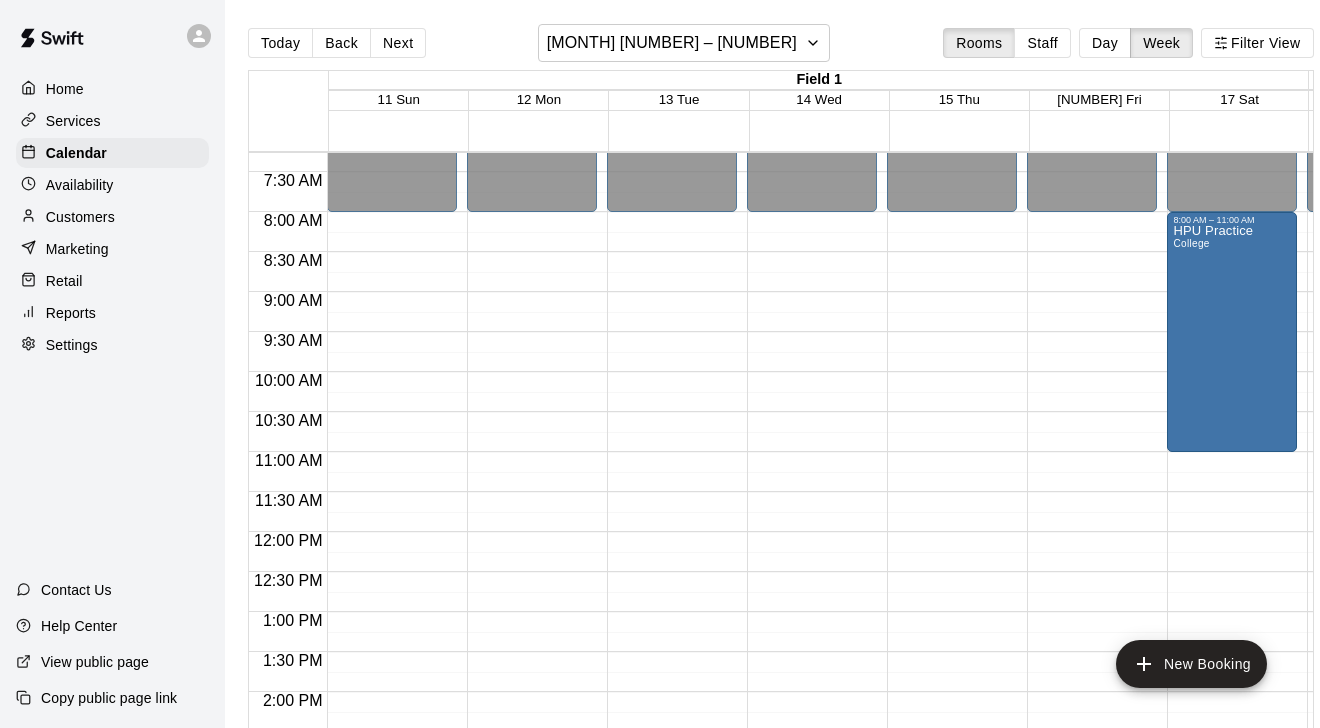 drag, startPoint x: 1211, startPoint y: 471, endPoint x: 1214, endPoint y: 324, distance: 147.03061 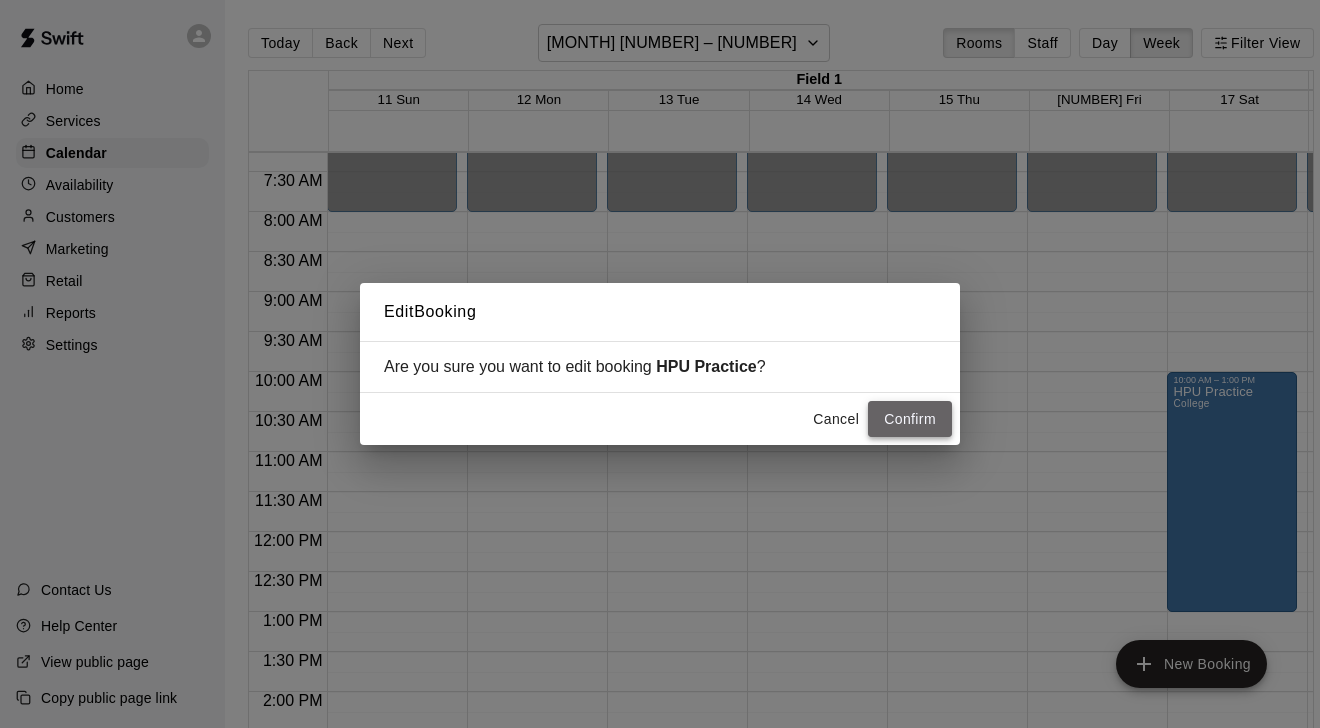 click on "Confirm" at bounding box center [910, 419] 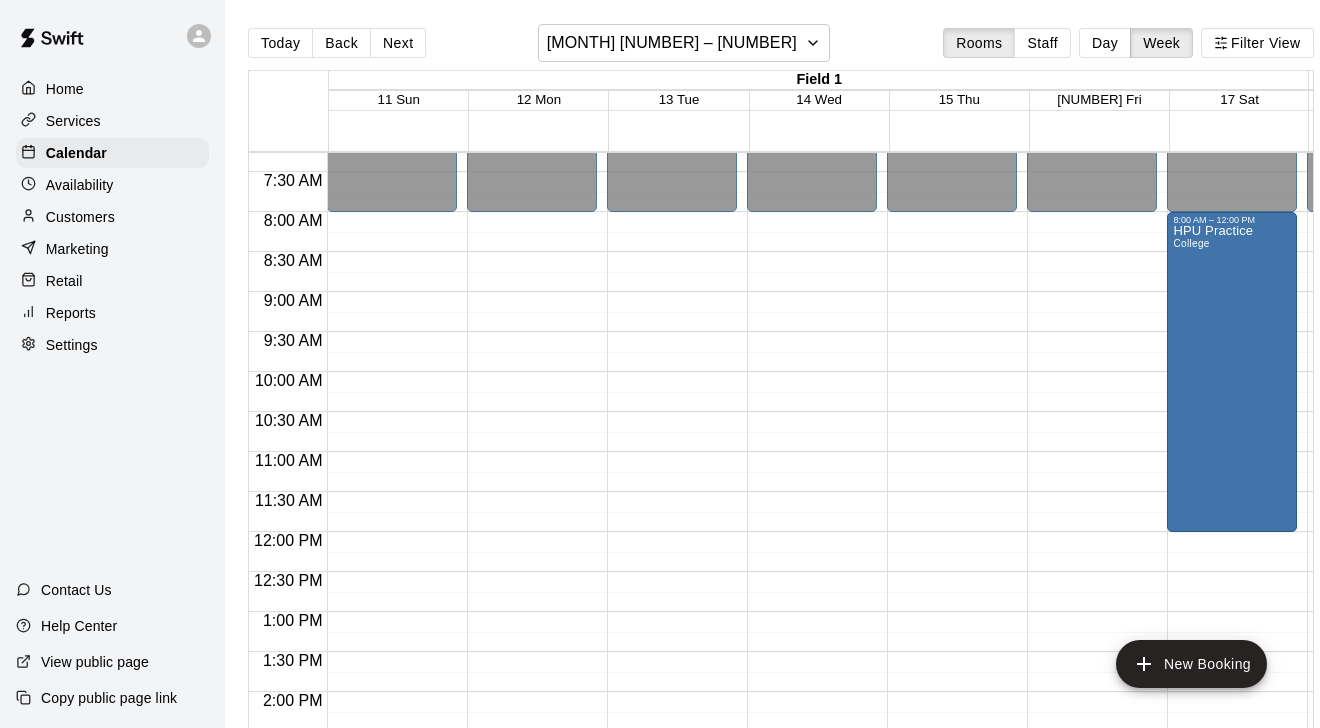drag, startPoint x: 1229, startPoint y: 446, endPoint x: 1230, endPoint y: 535, distance: 89.005615 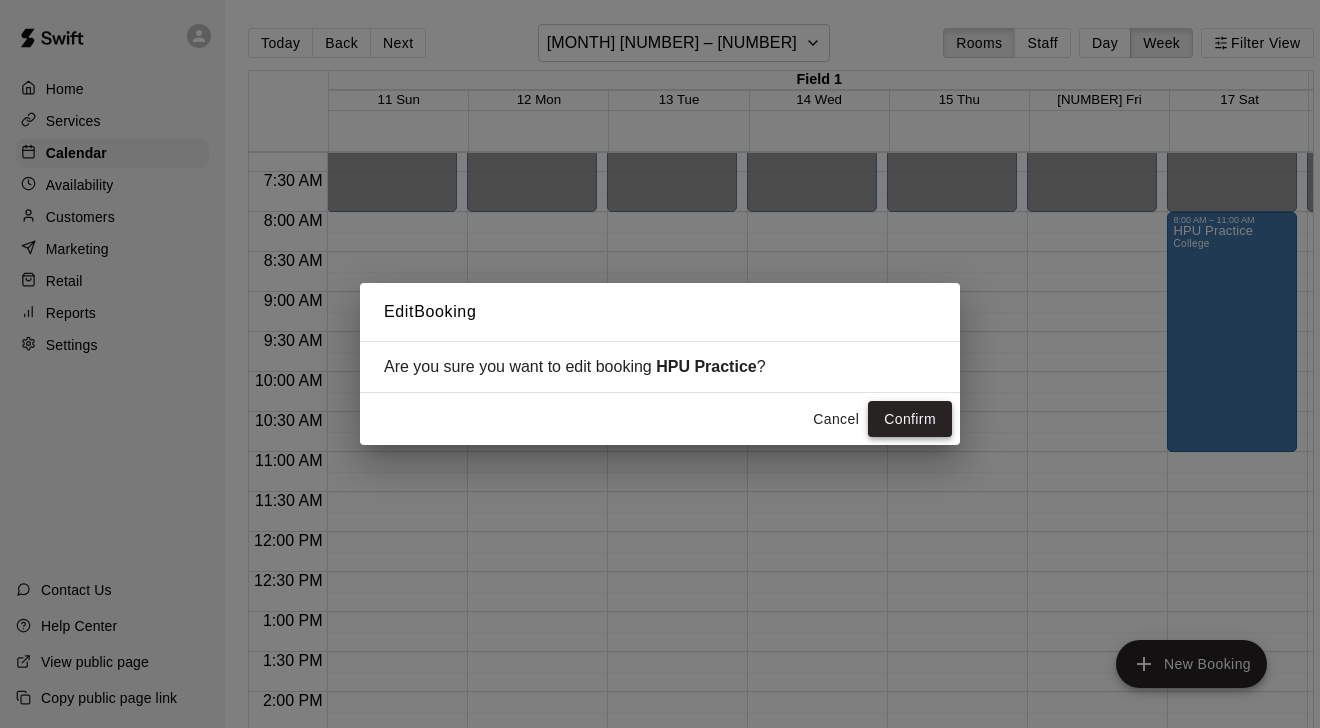click on "Confirm" at bounding box center (910, 419) 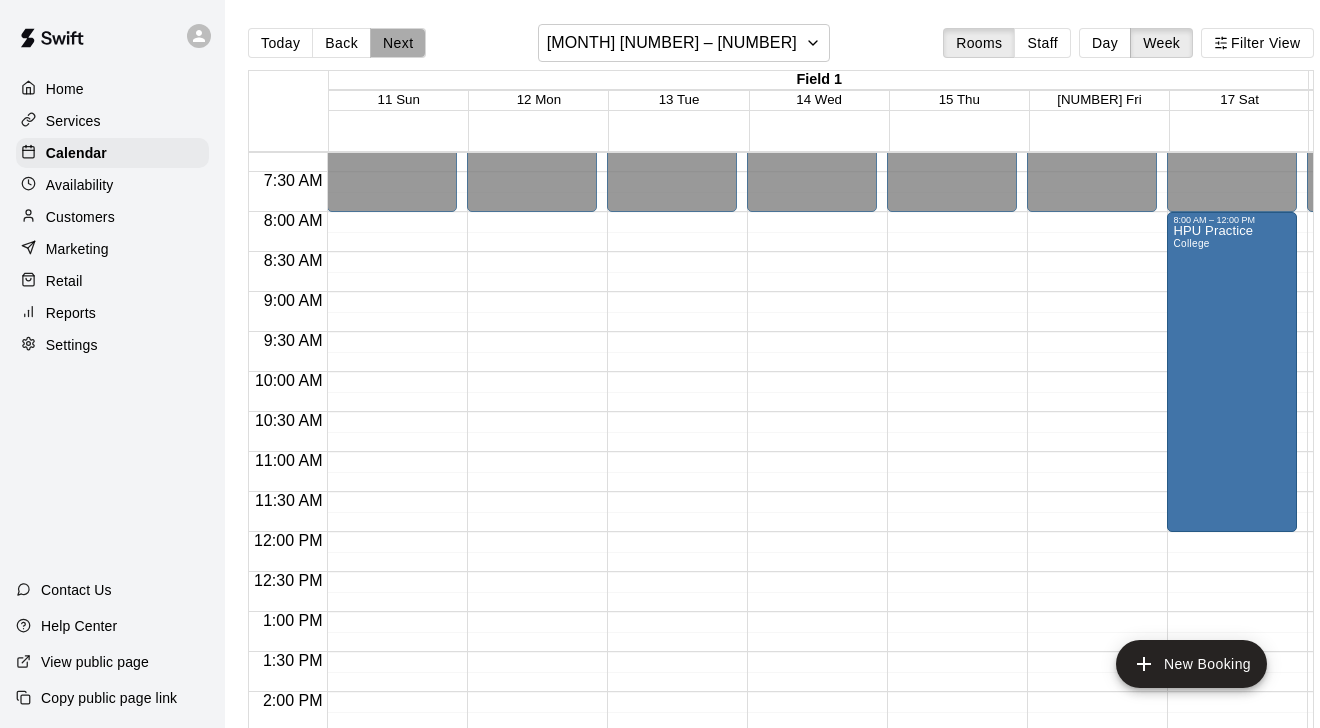 click on "Next" at bounding box center (398, 43) 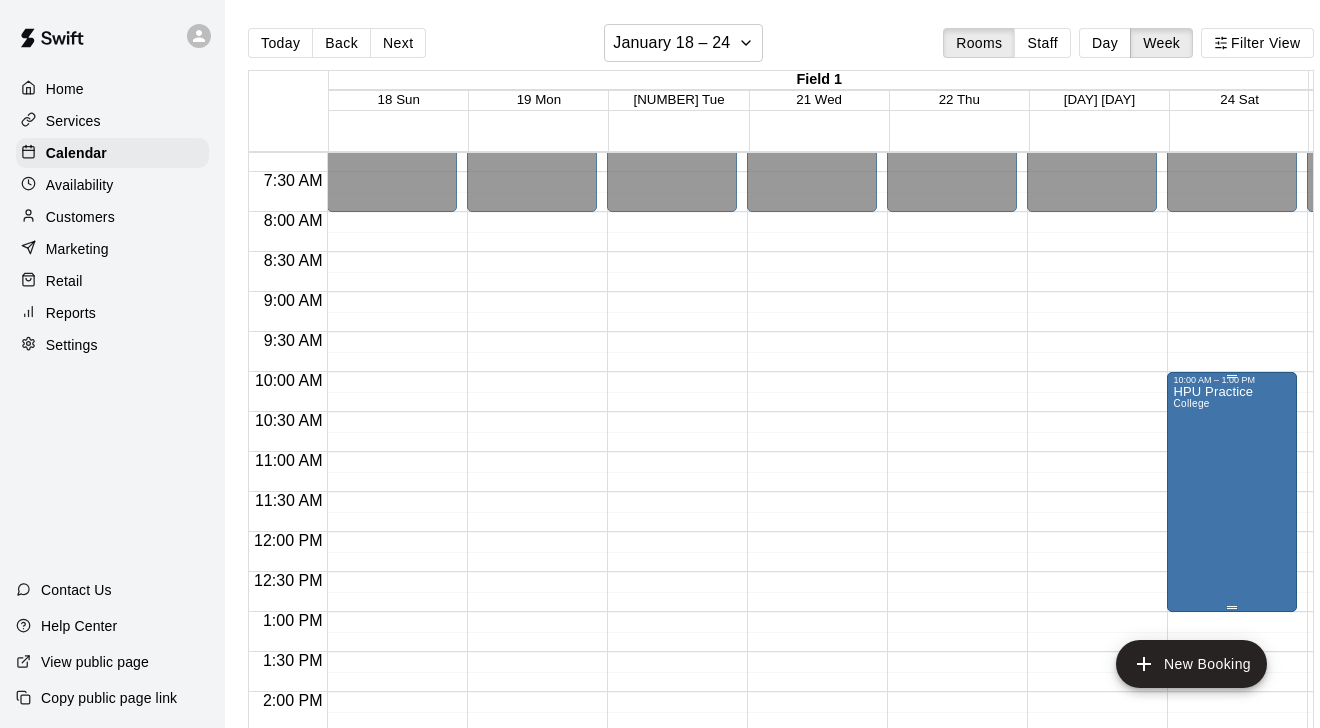 click on "HPU Practice College" at bounding box center [1213, 749] 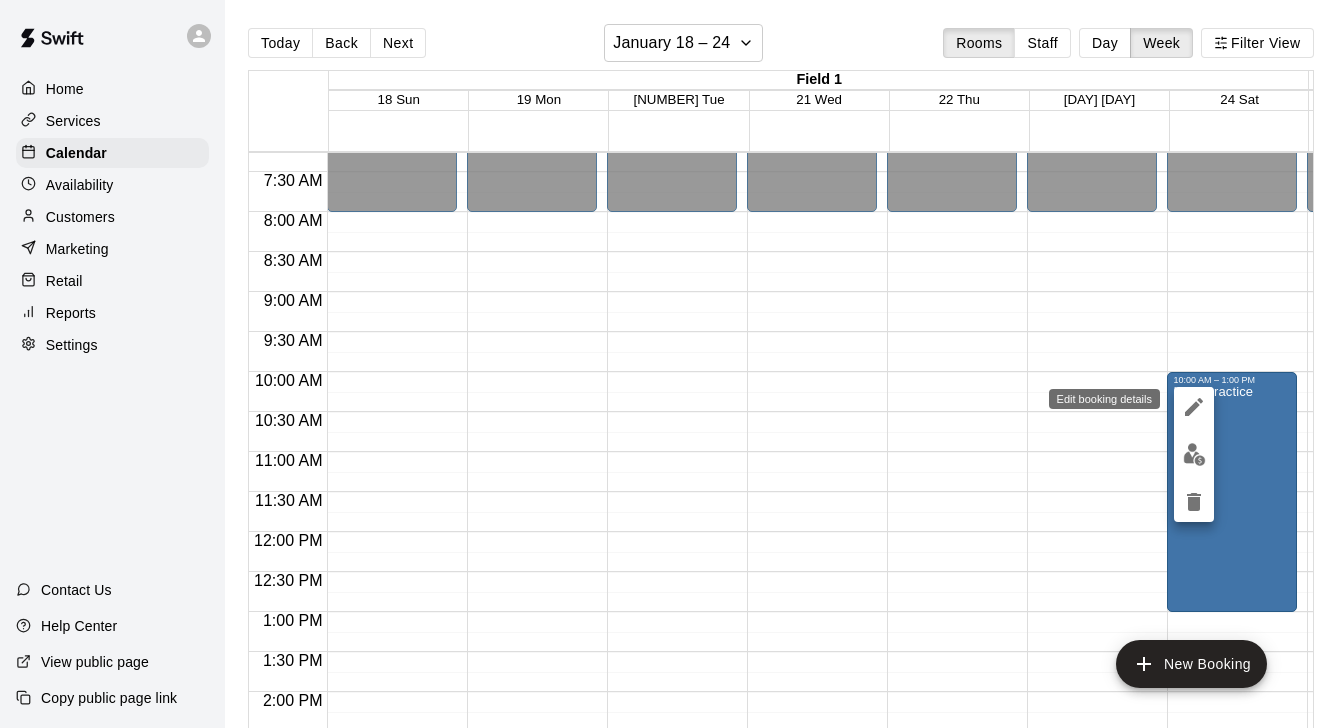 click at bounding box center [1194, 407] 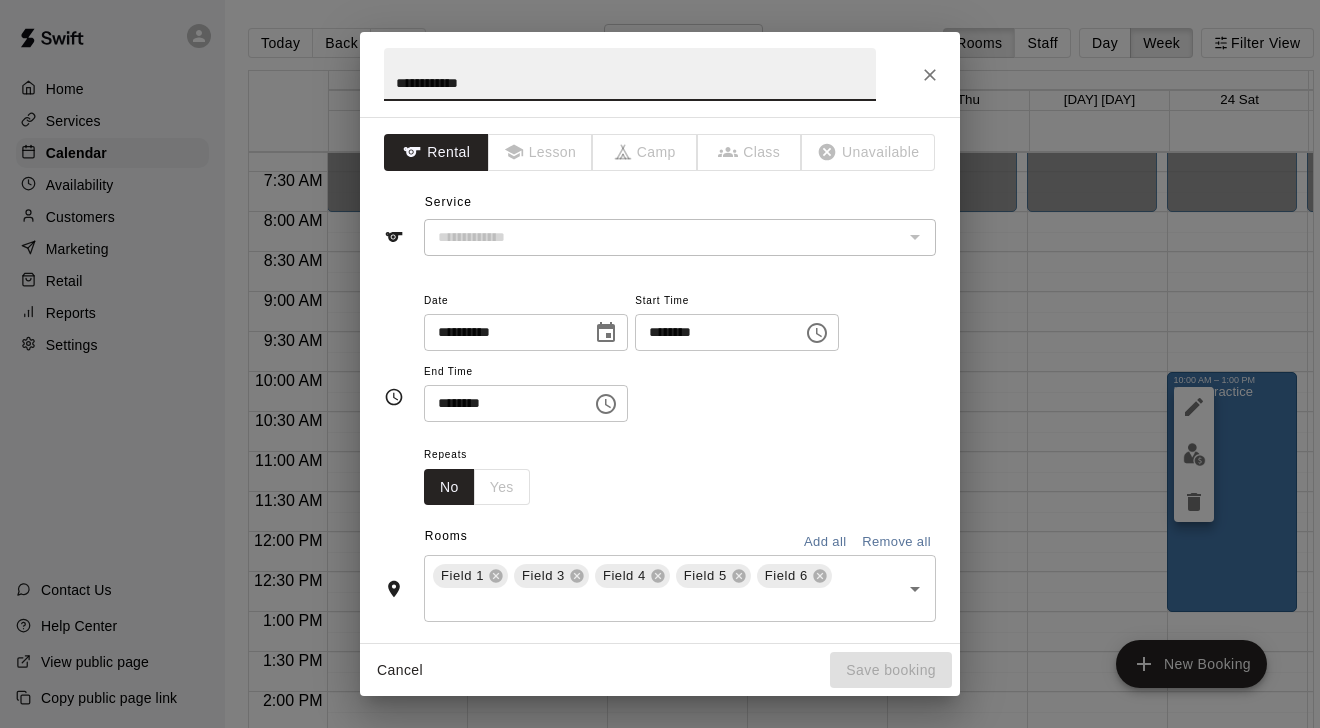 type on "*******" 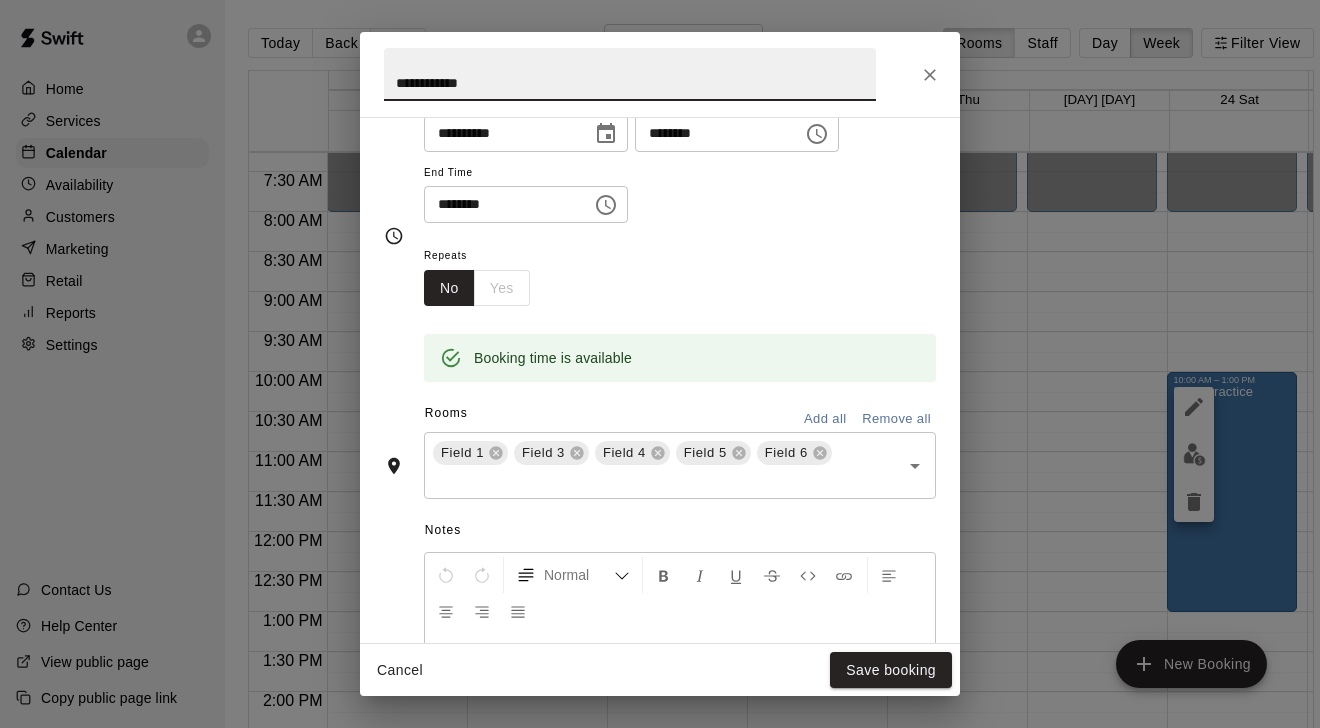 scroll, scrollTop: 206, scrollLeft: 0, axis: vertical 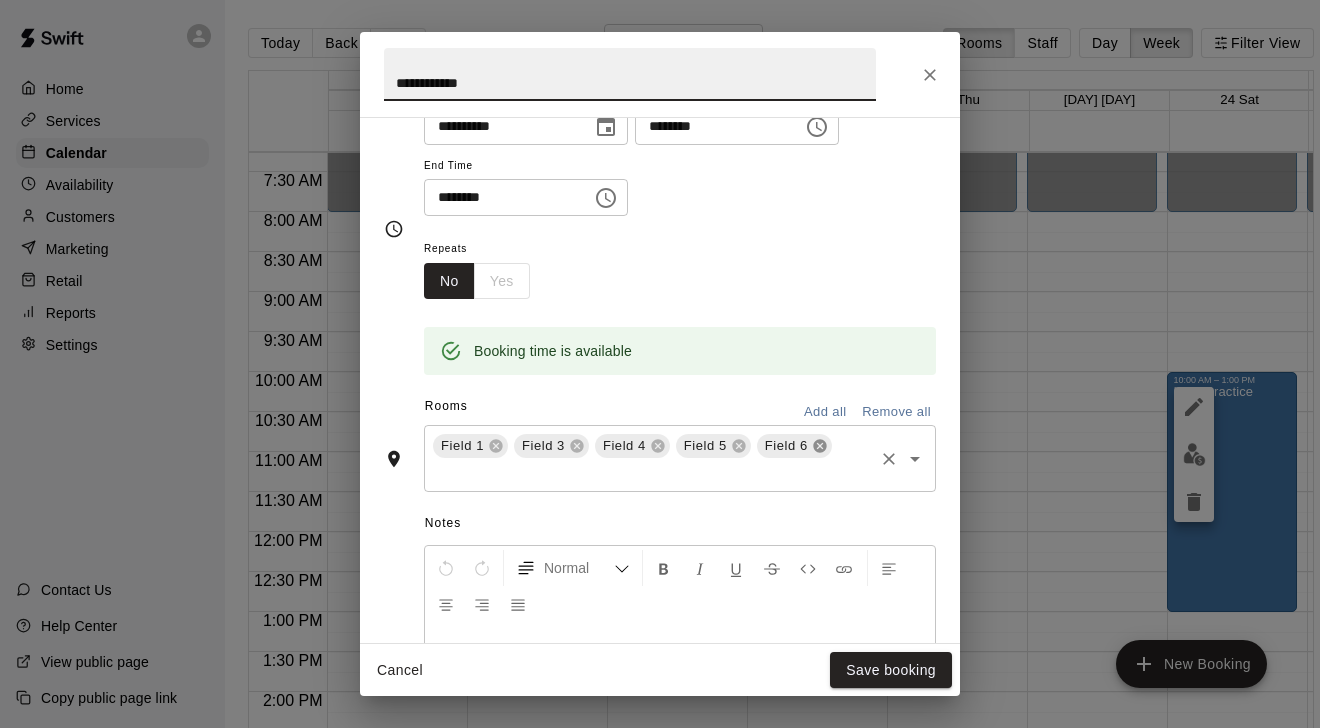 click 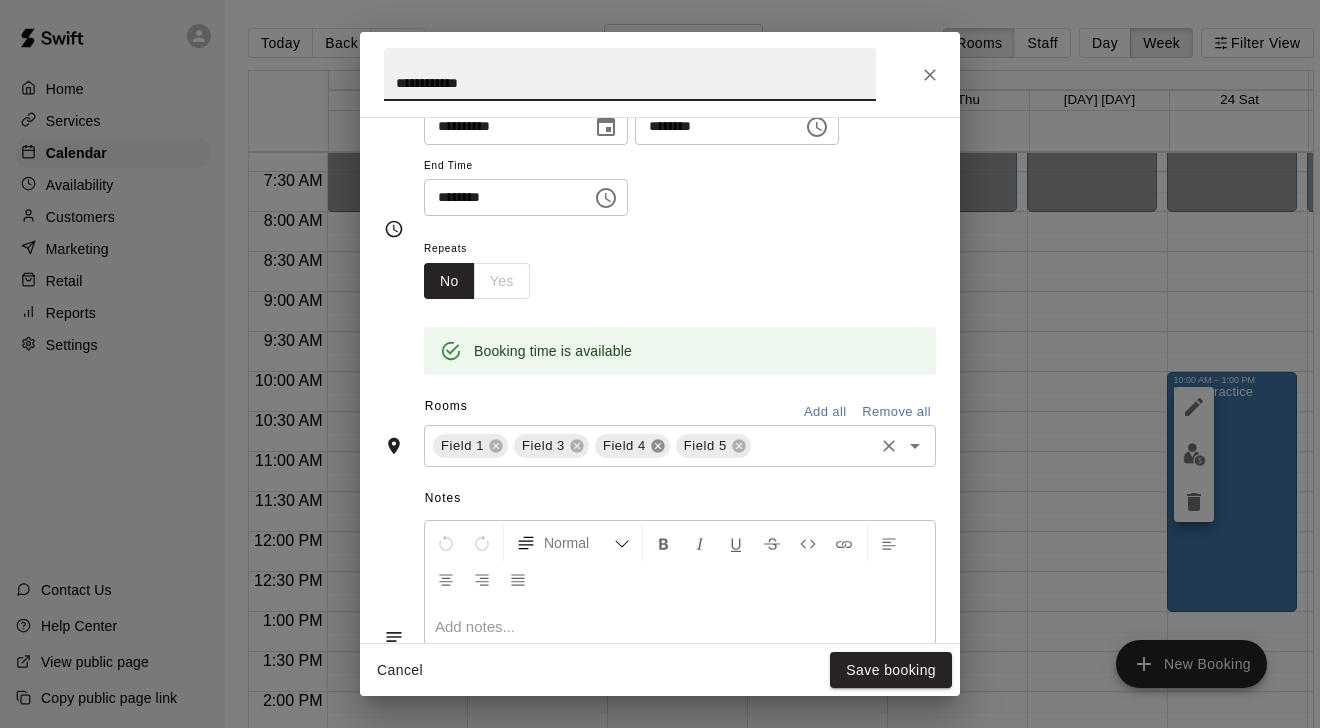 click 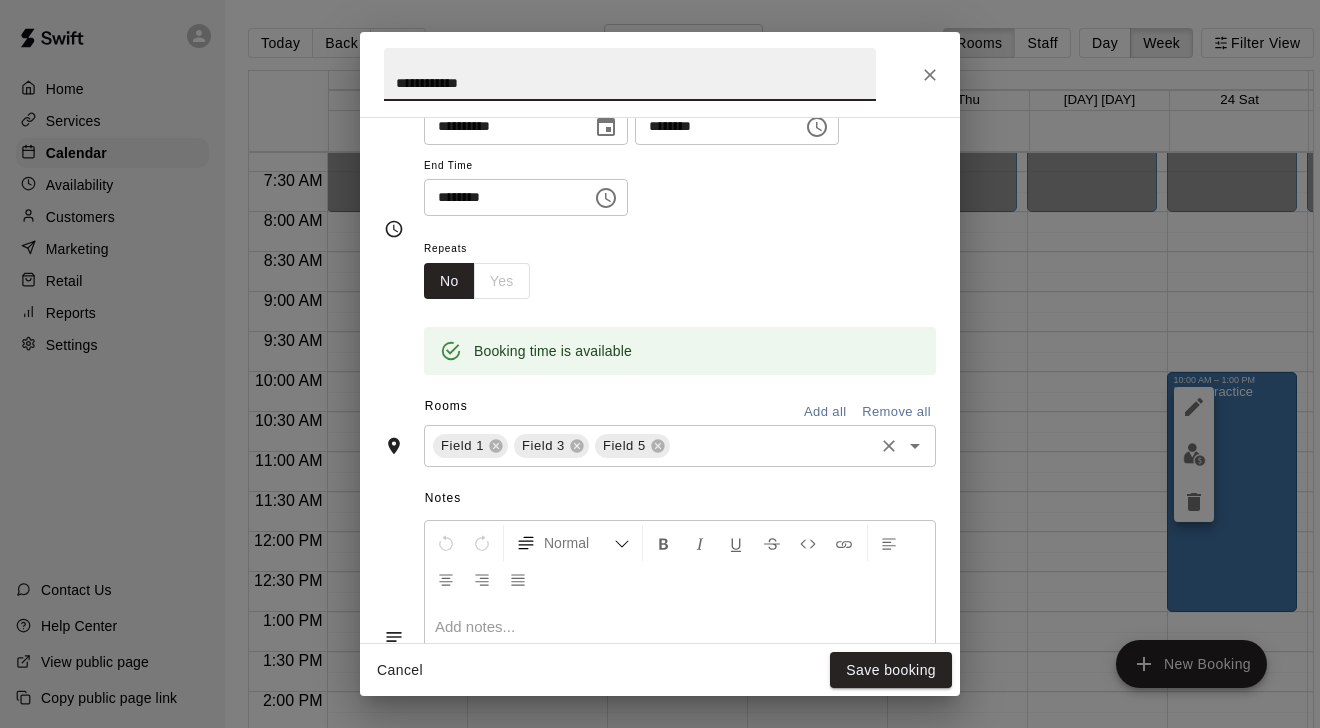 click on "Field 1 Field 3 Field 5 ​" at bounding box center (680, 446) 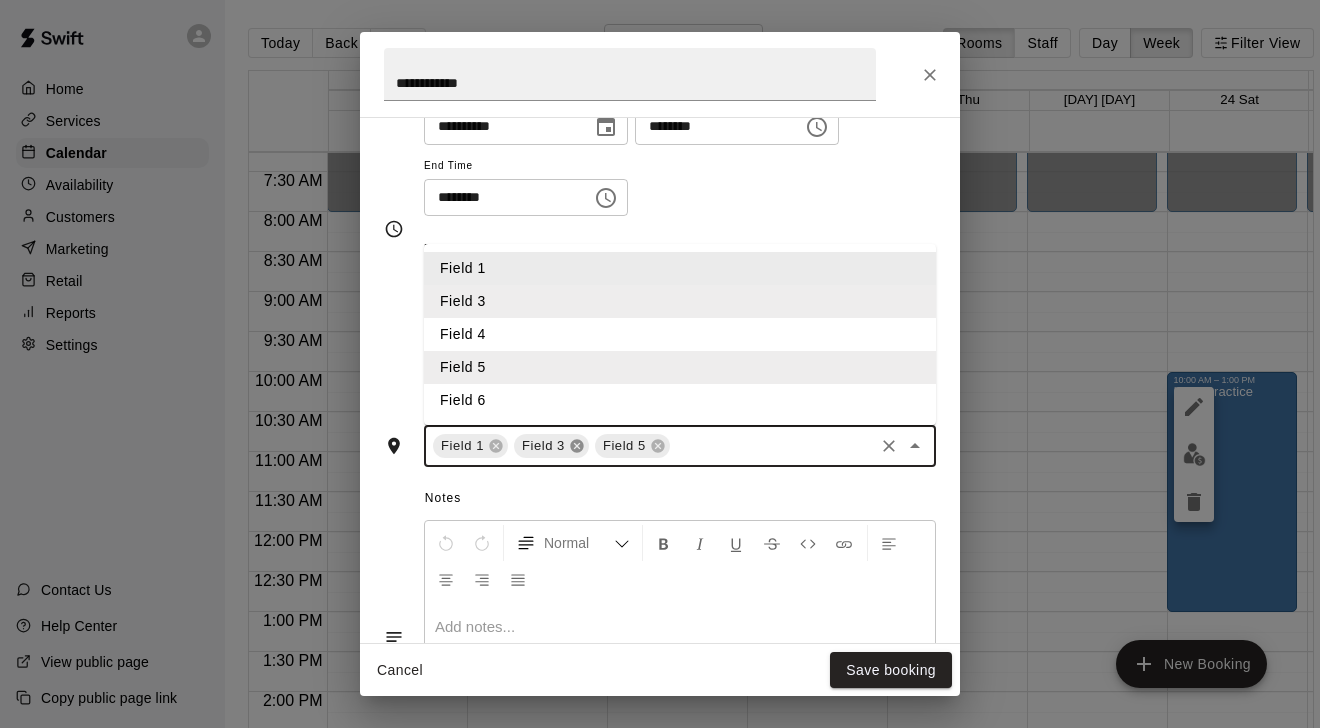 click 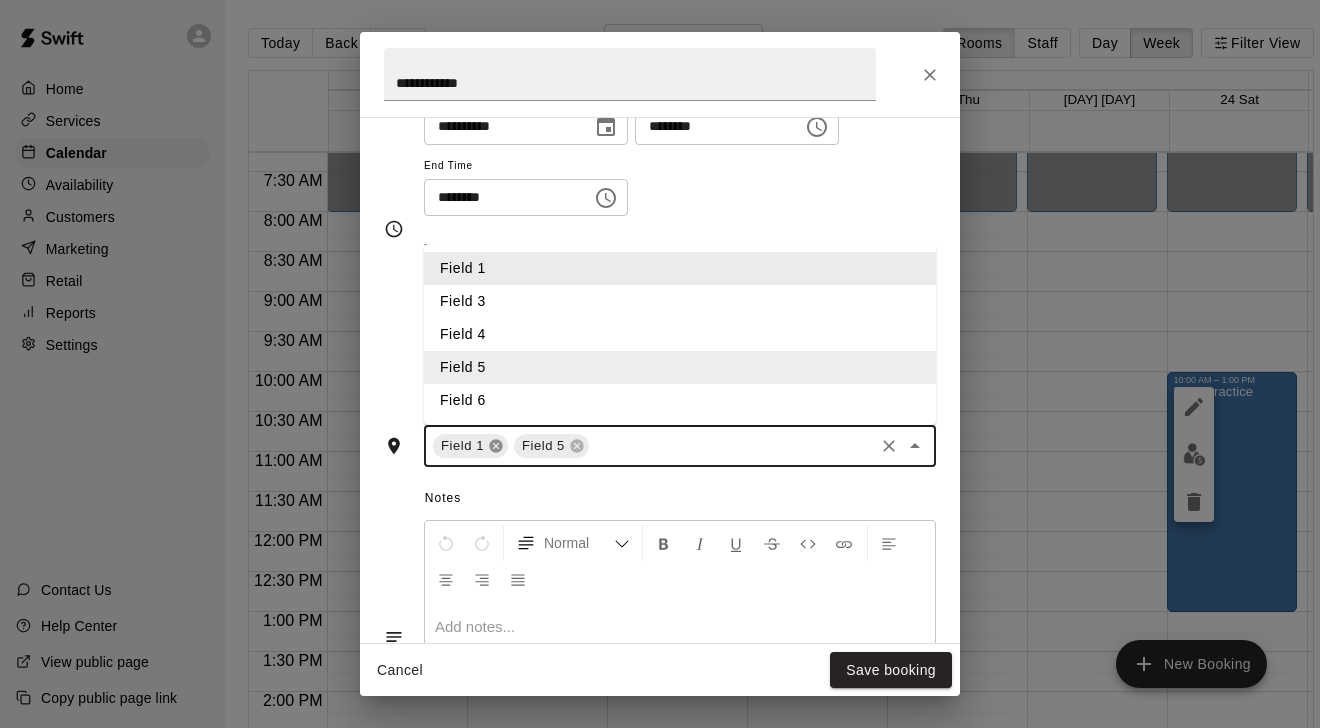 click 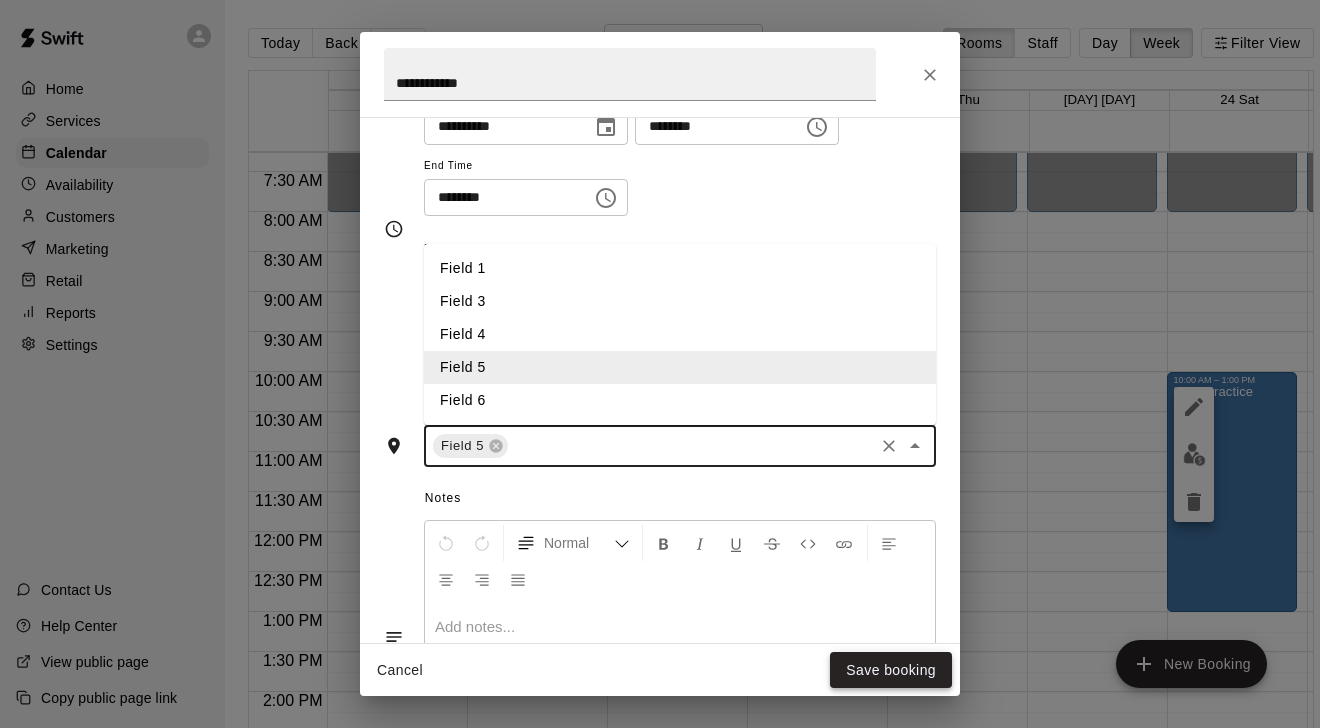 click on "Save booking" at bounding box center [891, 670] 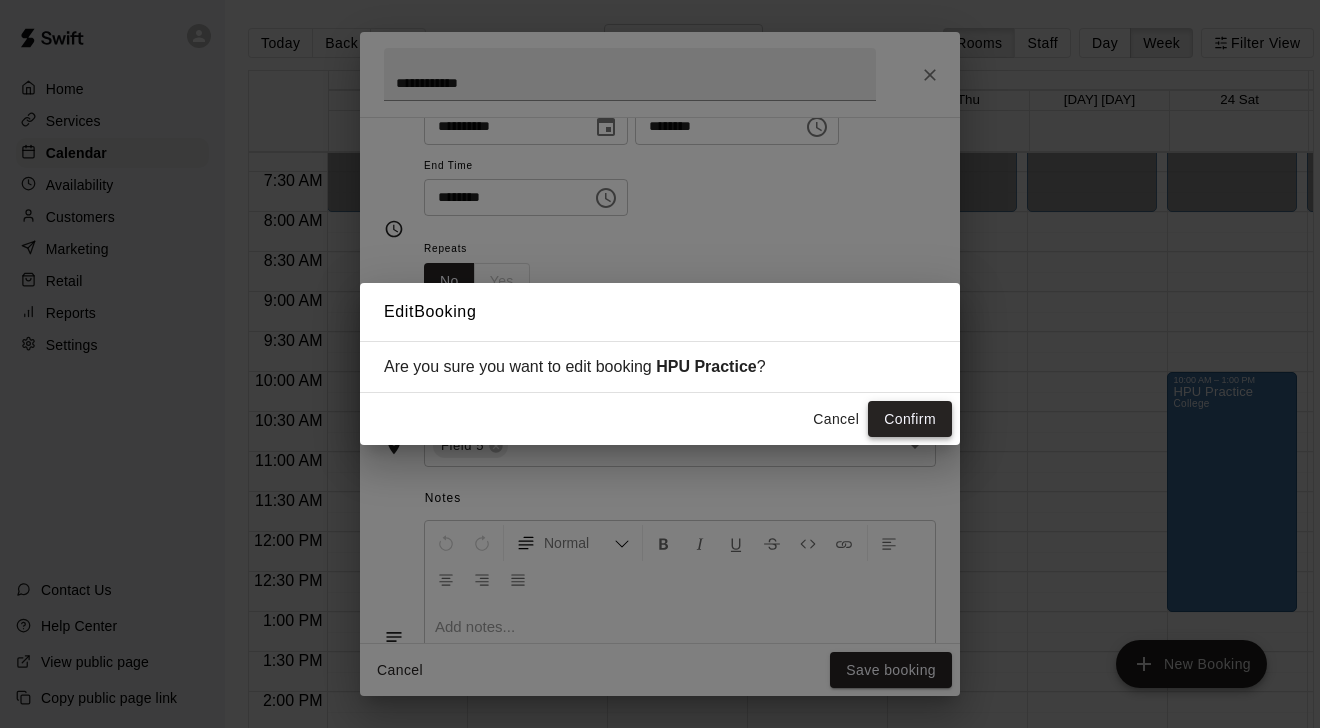 click on "Confirm" at bounding box center [910, 419] 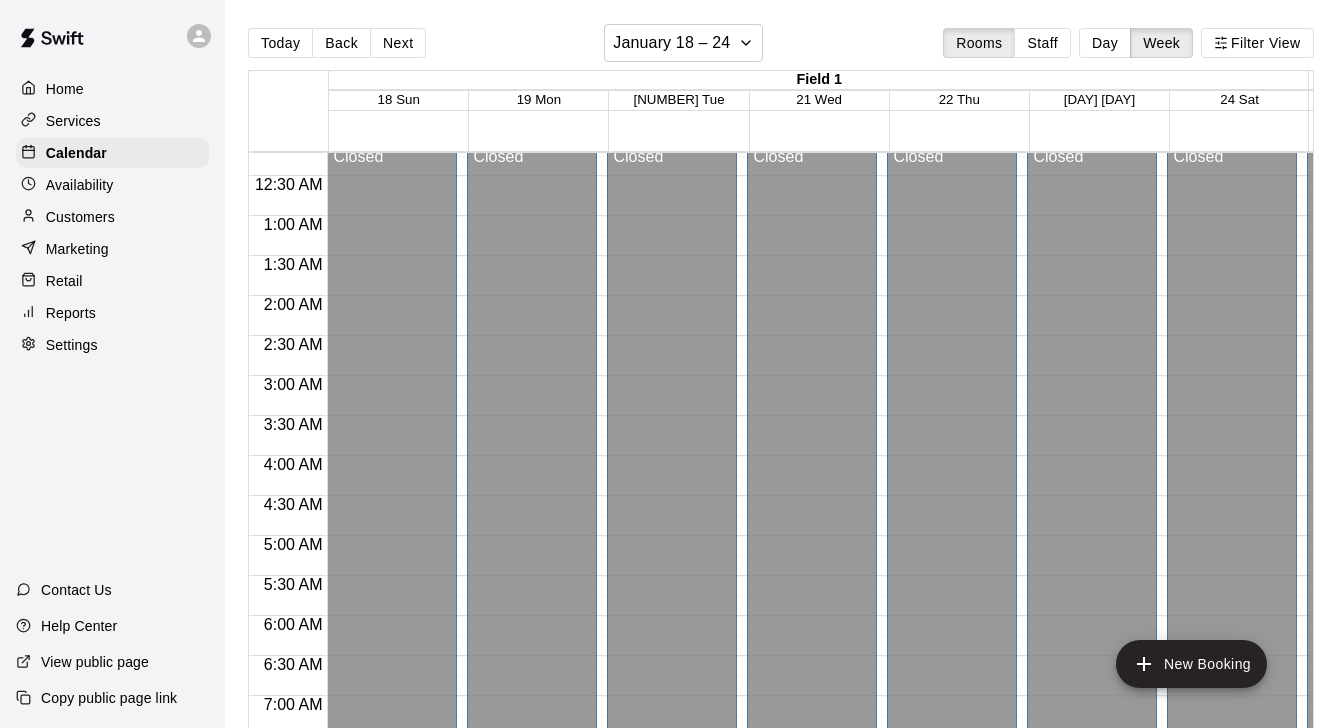 scroll, scrollTop: 25, scrollLeft: 1, axis: both 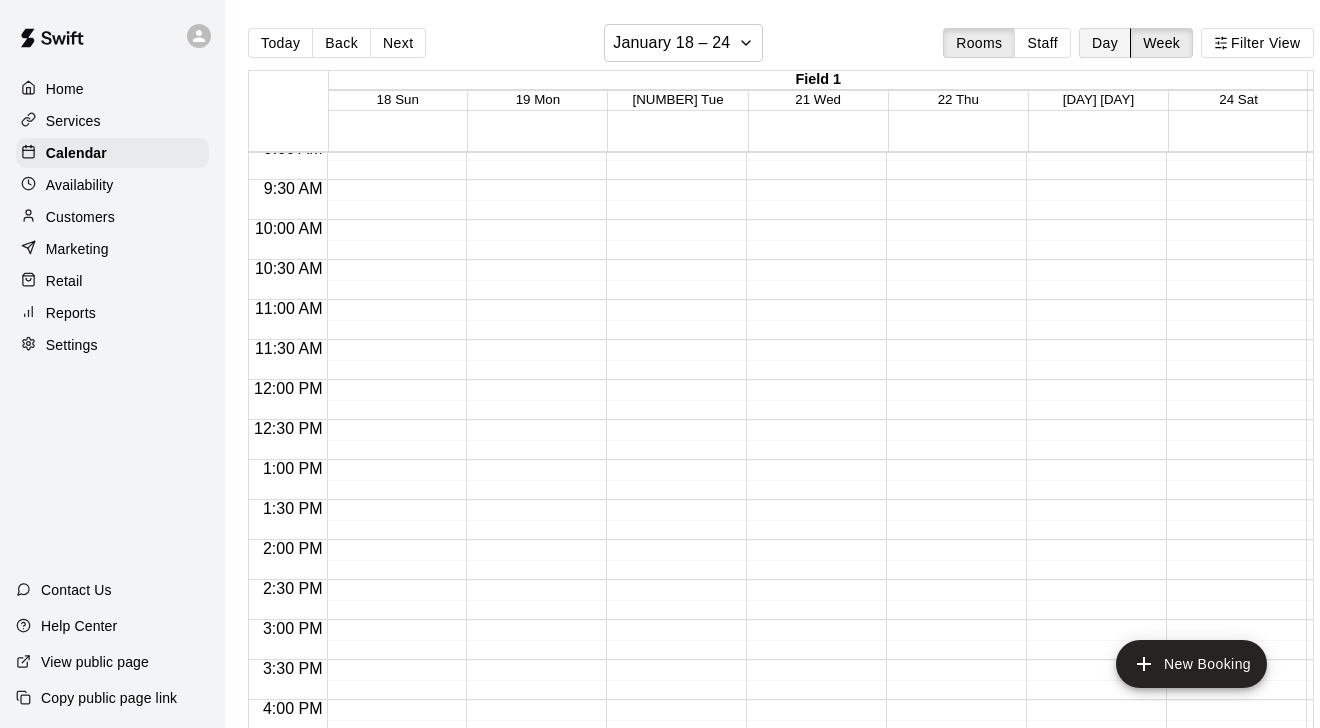 click on "Day" at bounding box center [1105, 43] 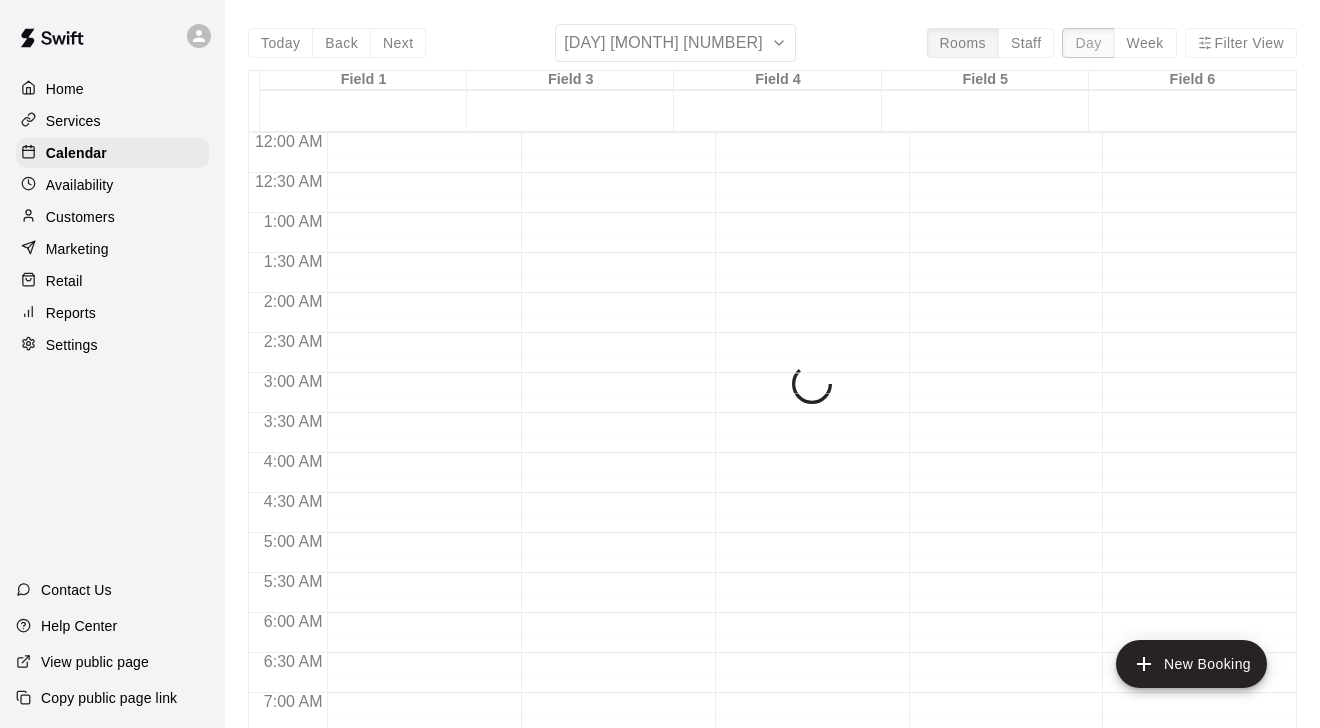 scroll, scrollTop: 934, scrollLeft: 0, axis: vertical 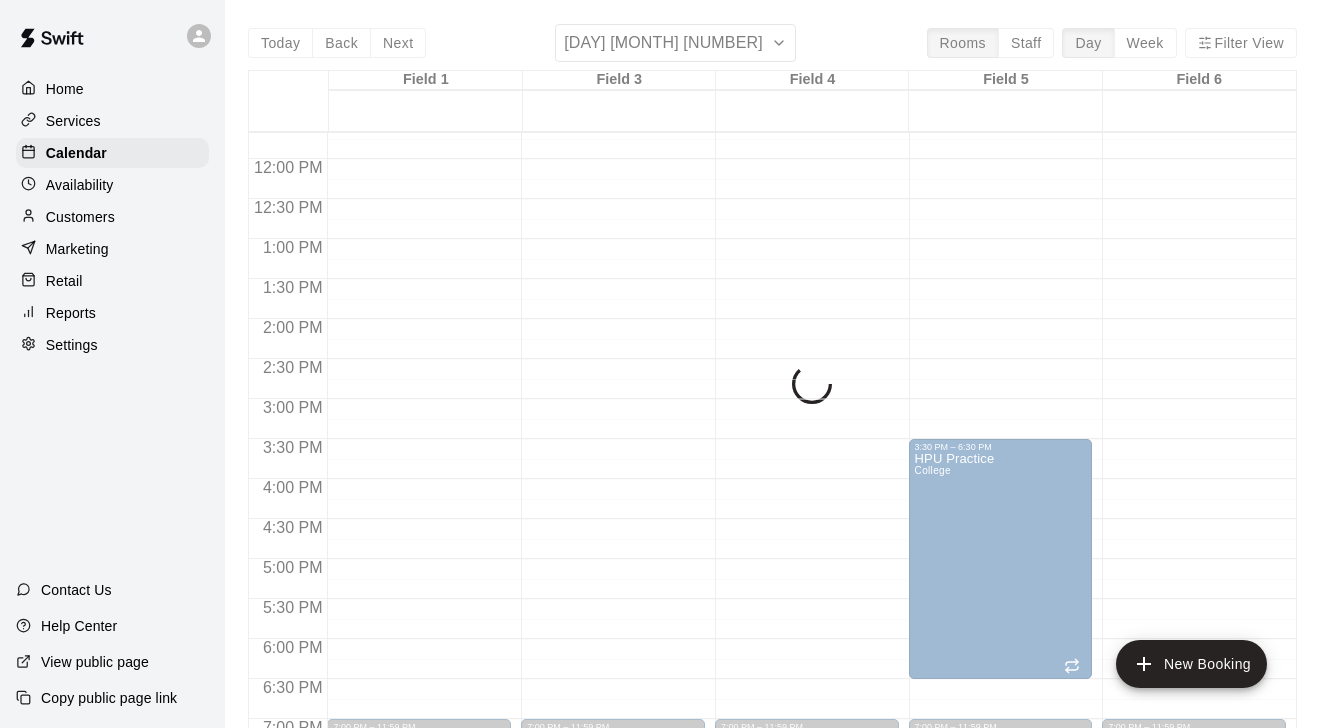 click on "Today Back Next Monday Jan 19 Rooms Staff Day Week Filter View Field 1 19 Mon Field 3 19 Mon Field 4 19 Mon Field 5 19 Mon Field 6 19 Mon 12:00 AM 12:30 AM 1:00 AM 1:30 AM 2:00 AM 2:30 AM 3:00 AM 3:30 AM 4:00 AM 4:30 AM 5:00 AM 5:30 AM 6:00 AM 6:30 AM 7:00 AM 7:30 AM 8:00 AM 8:30 AM 9:00 AM 9:30 AM 10:00 AM 10:30 AM 11:00 AM 11:30 AM 12:00 PM 12:30 PM 1:00 PM 1:30 PM 2:00 PM 2:30 PM 3:00 PM 3:30 PM 4:00 PM 4:30 PM 5:00 PM 5:30 PM 6:00 PM 6:30 PM 7:00 PM 7:30 PM 8:00 PM 8:30 PM 9:00 PM 9:30 PM 10:00 PM 10:30 PM 11:00 PM 11:30 PM 12:00 AM – 8:00 AM Closed 7:00 PM – 11:59 PM Closed 12:00 AM – 8:00 AM Closed 7:00 PM – 11:59 PM Closed 12:00 AM – 8:00 AM Closed 7:00 PM – 11:59 PM Closed 12:00 AM – 8:00 AM Closed 3:30 PM – 6:30 PM HPU Practice College 7:00 PM – 11:59 PM Closed 12:00 AM – 8:00 AM Closed 7:00 PM – 11:59 PM Closed" at bounding box center [772, 388] 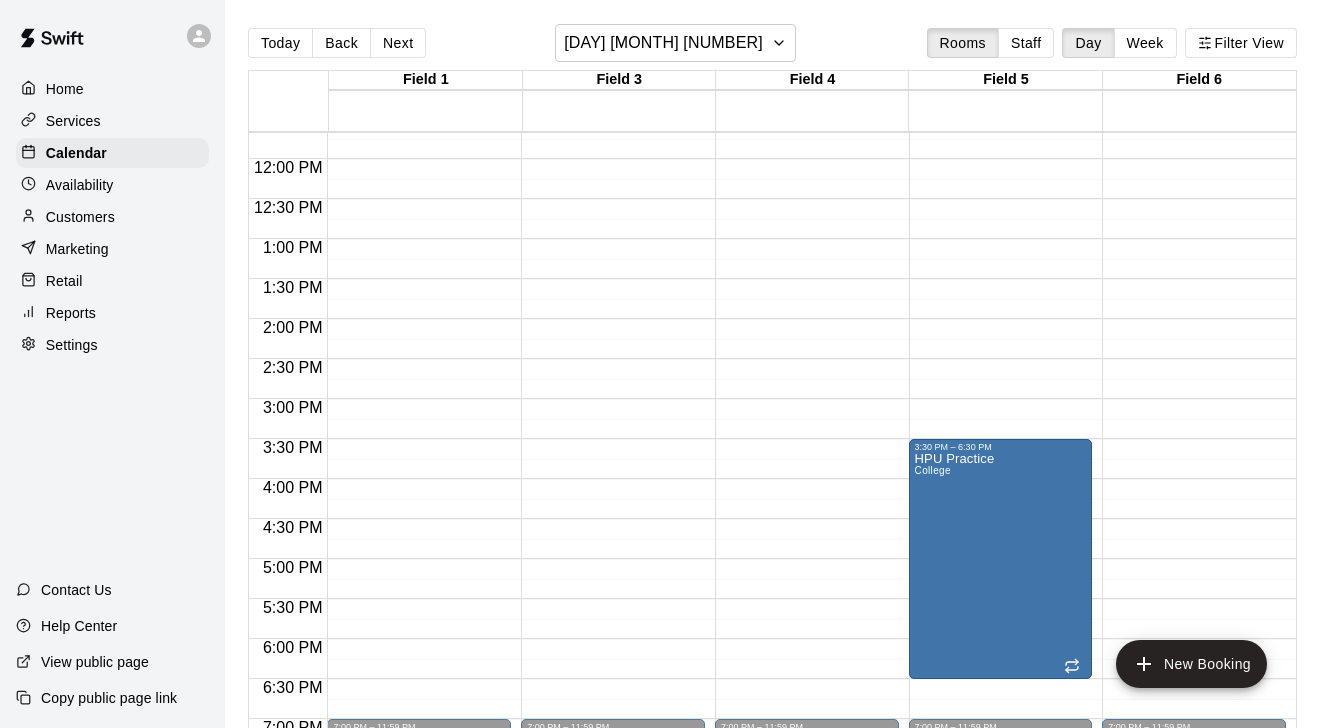 click on "Week" at bounding box center [1145, 43] 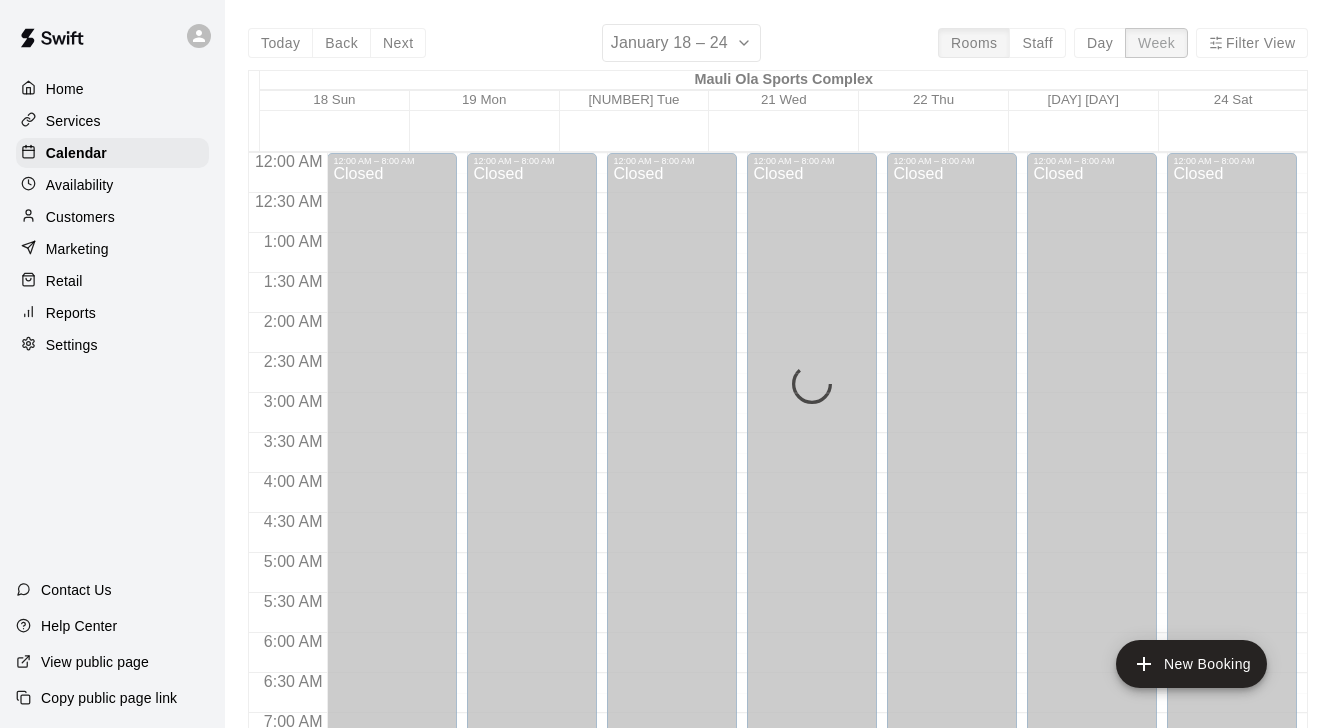 scroll, scrollTop: 934, scrollLeft: 0, axis: vertical 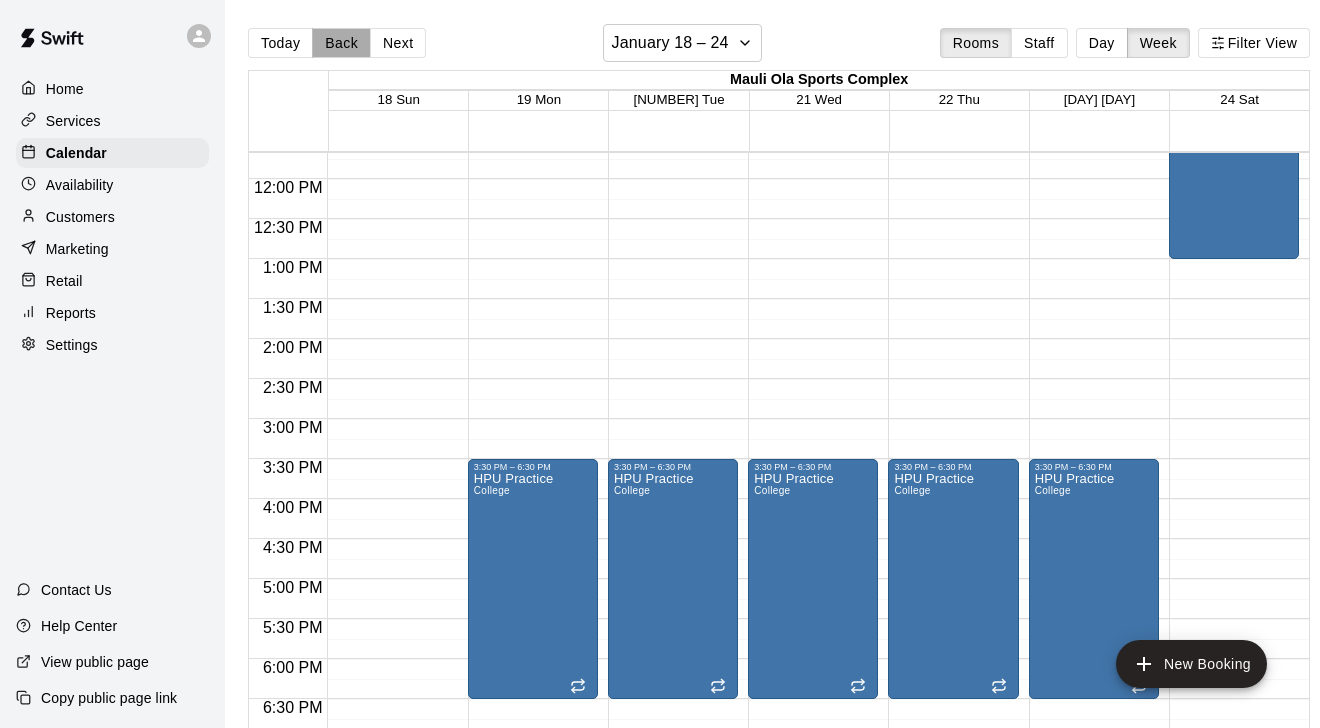 click on "Back" at bounding box center (341, 43) 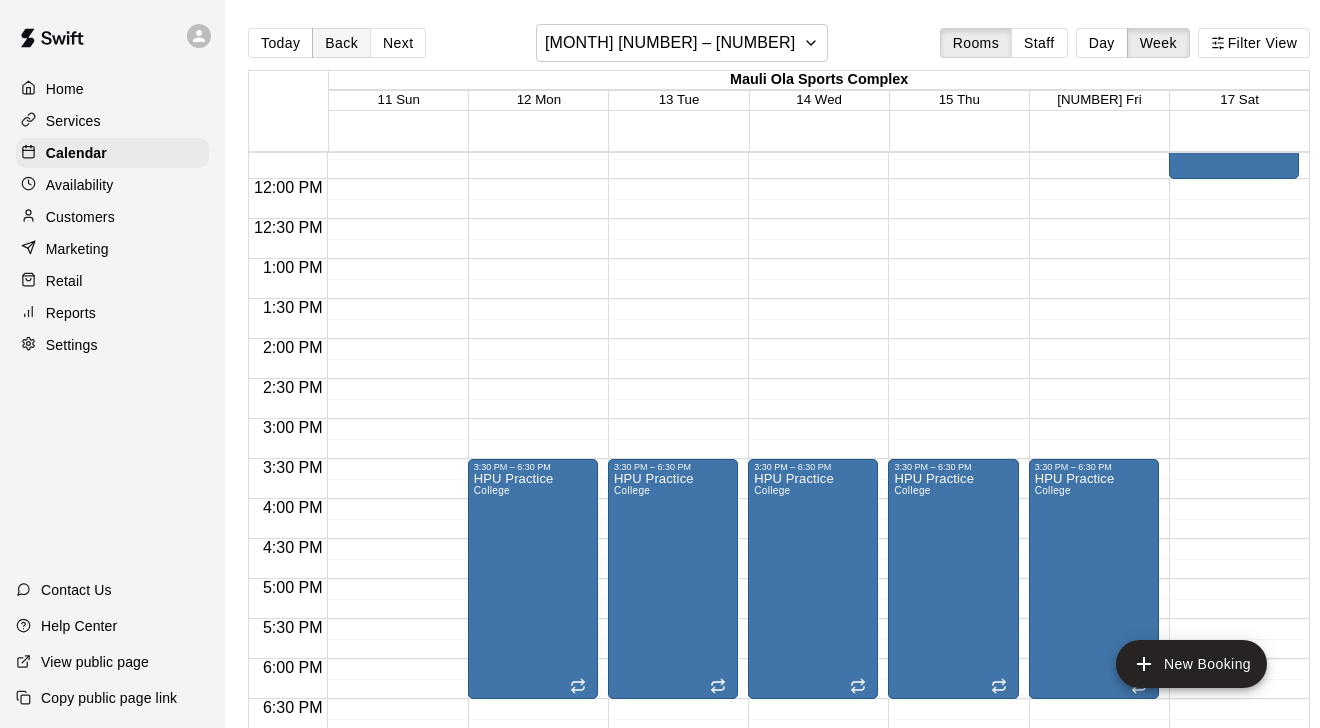 click on "Back" at bounding box center [341, 43] 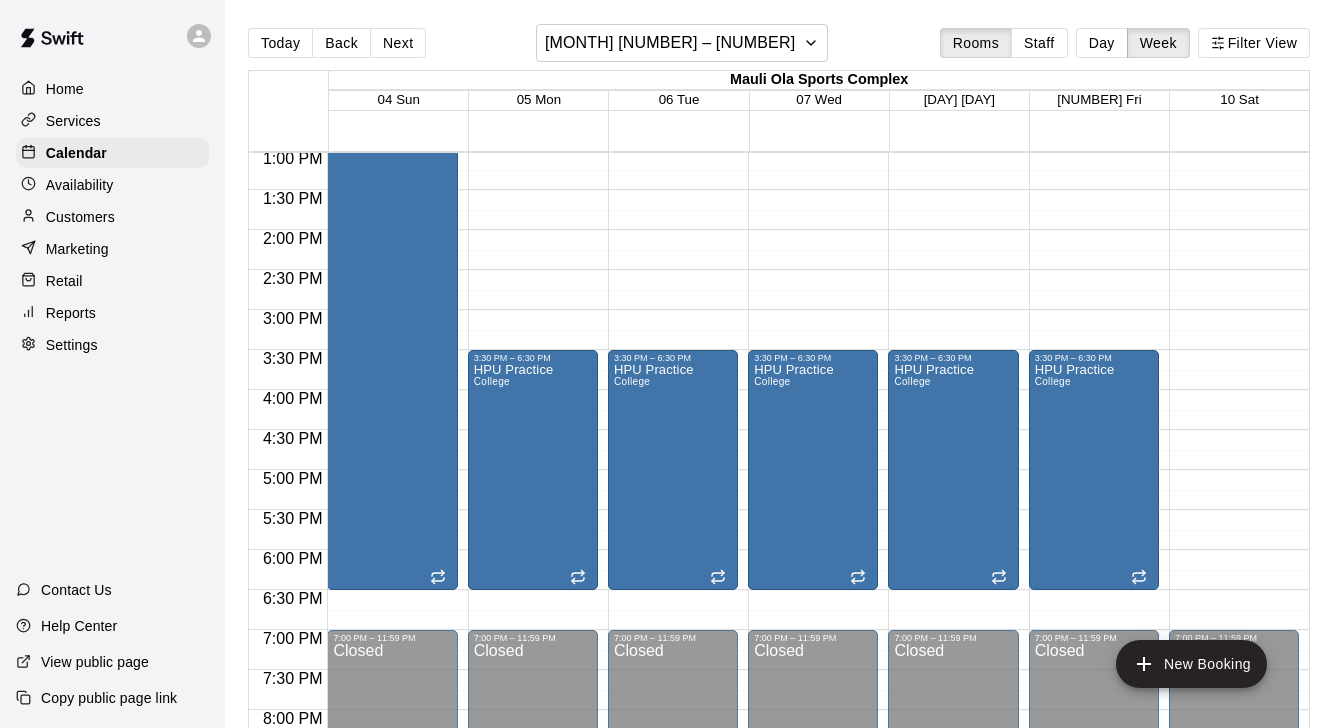 scroll, scrollTop: 1067, scrollLeft: 0, axis: vertical 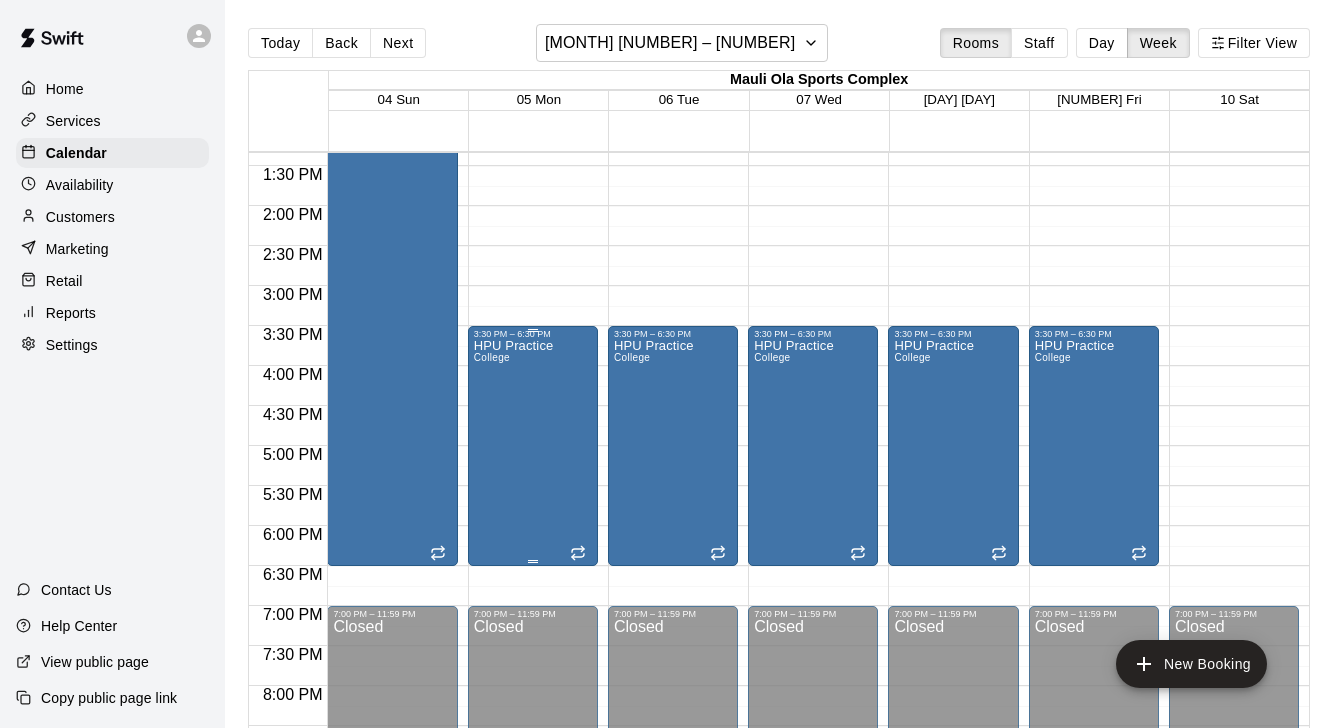 click on "HPU Practice College" at bounding box center [514, 703] 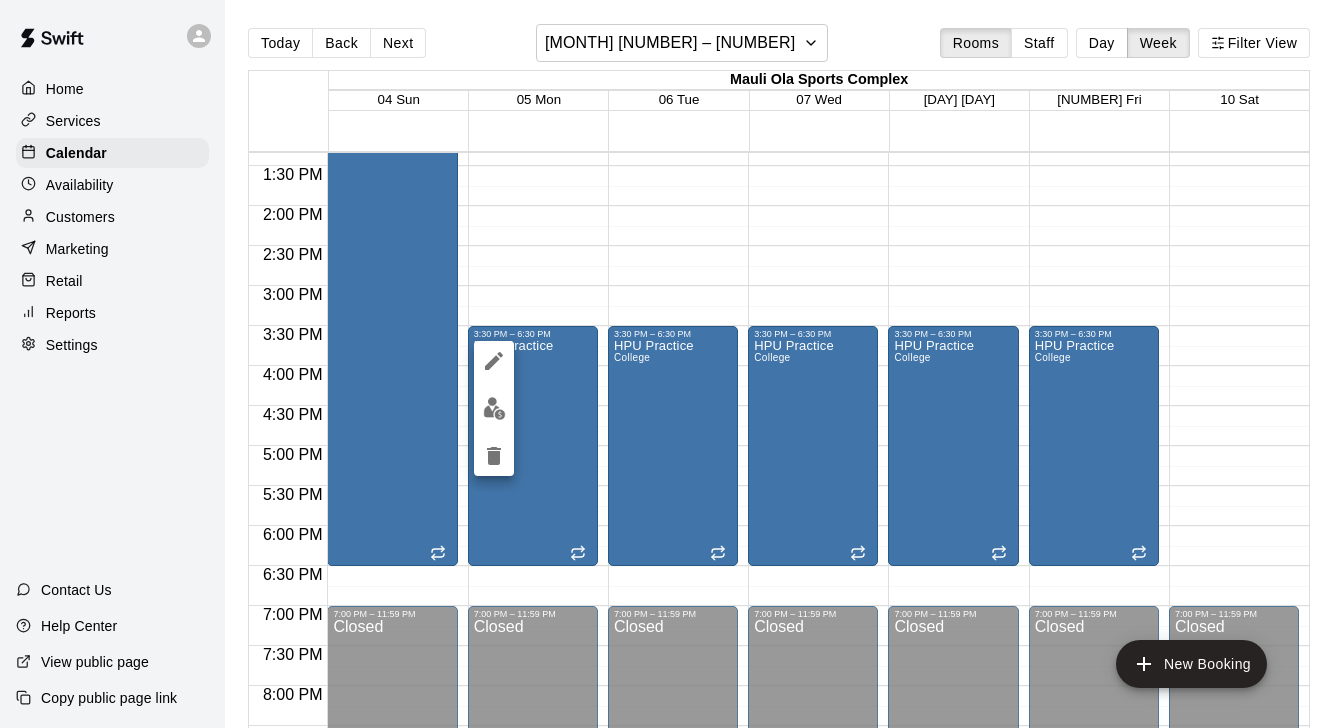 click 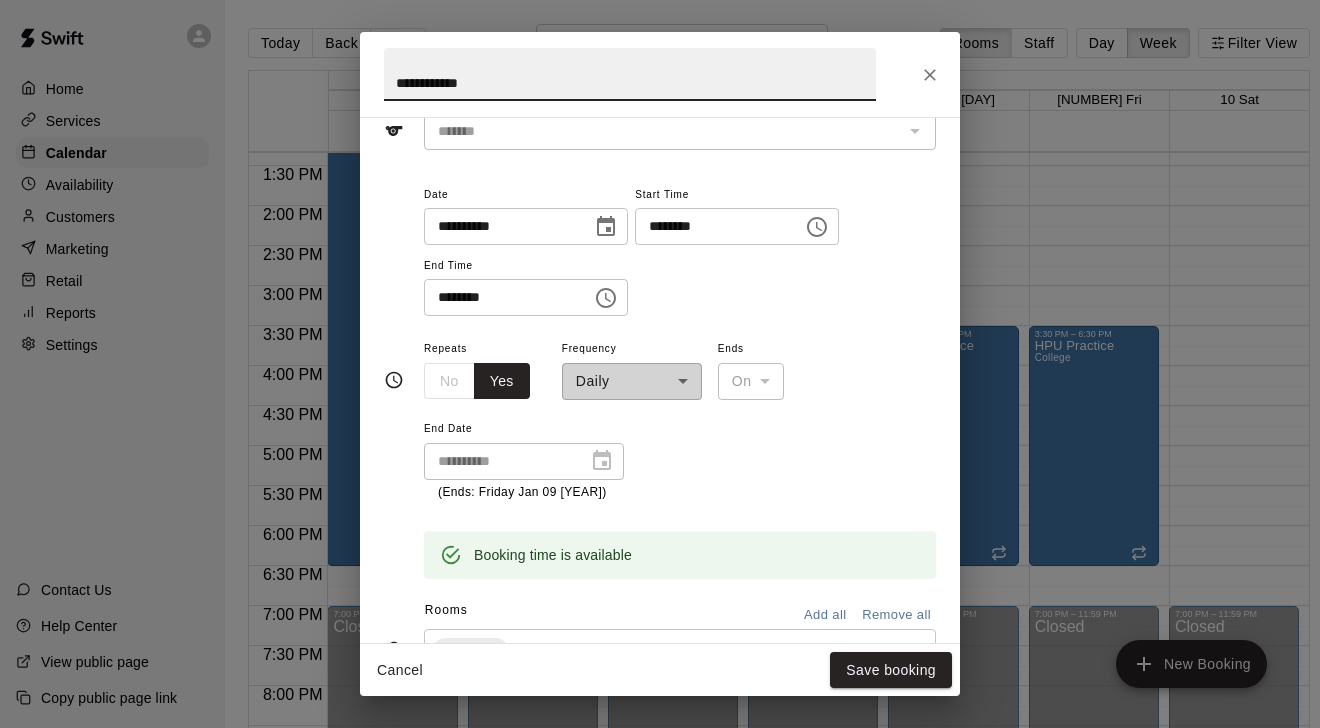 scroll, scrollTop: 132, scrollLeft: 0, axis: vertical 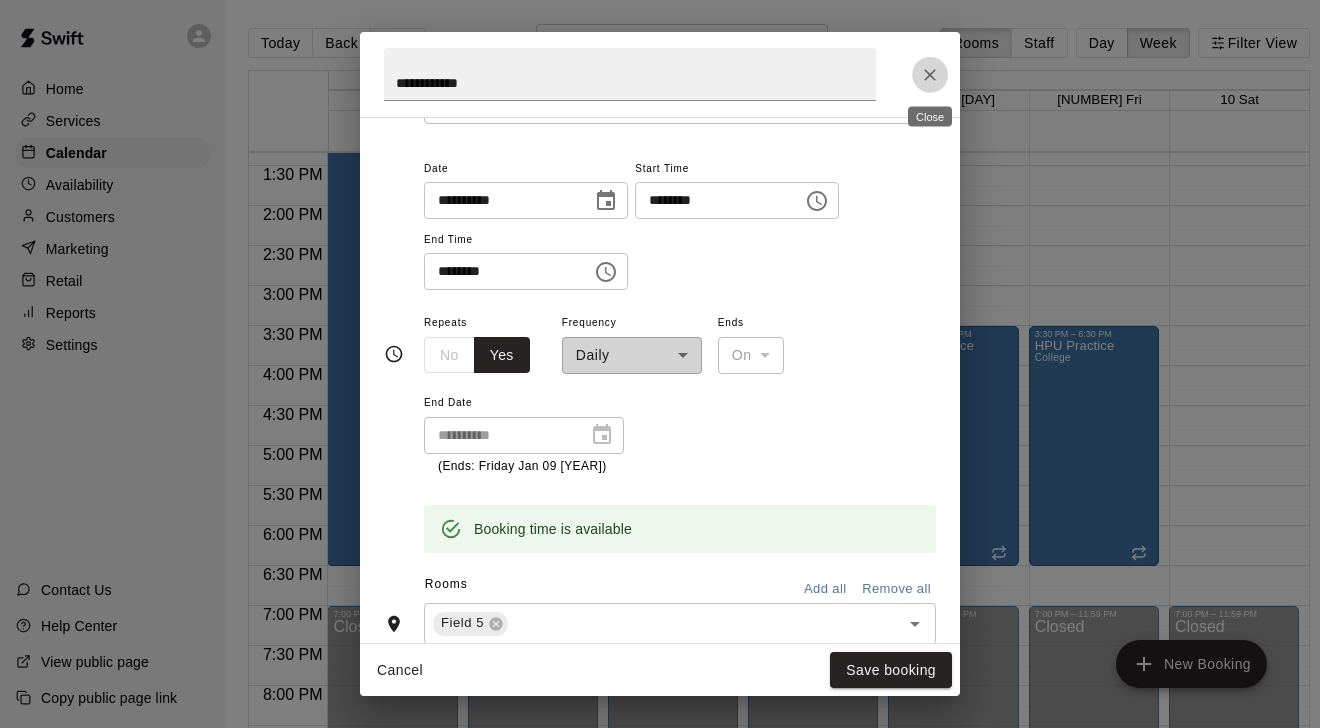 click 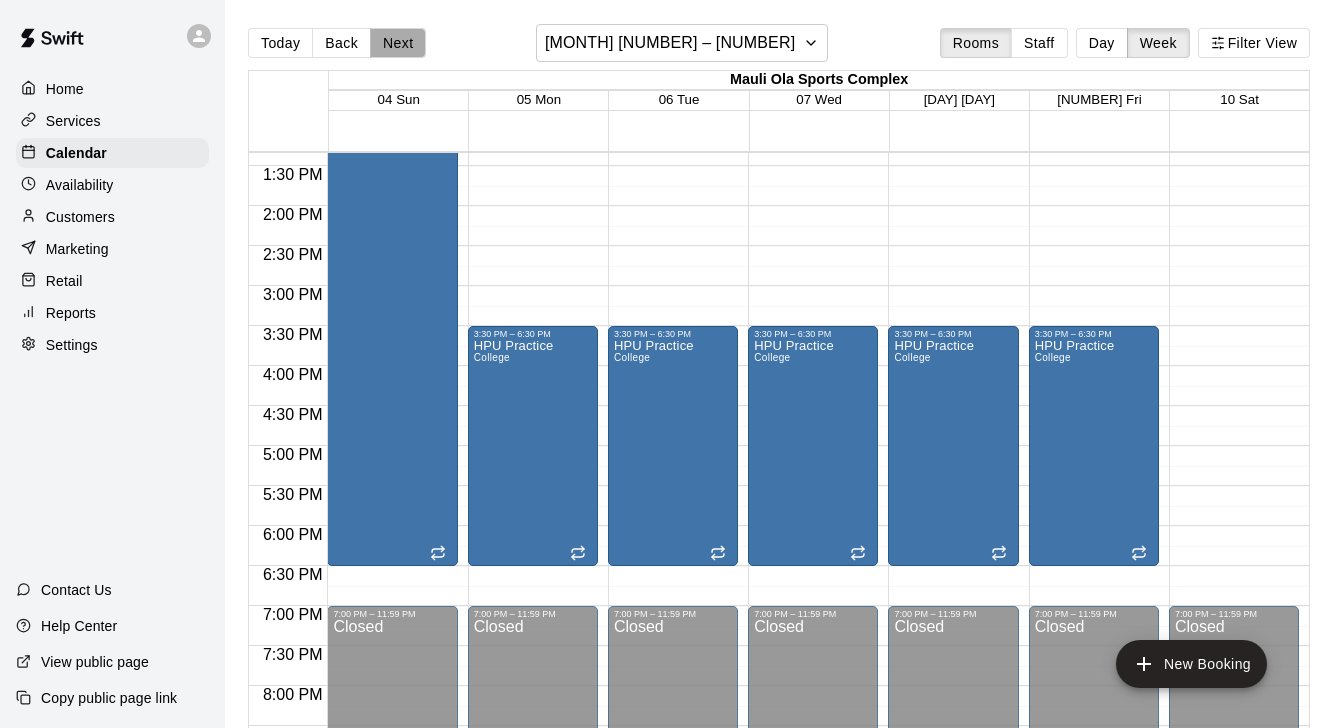 click on "Next" at bounding box center [398, 43] 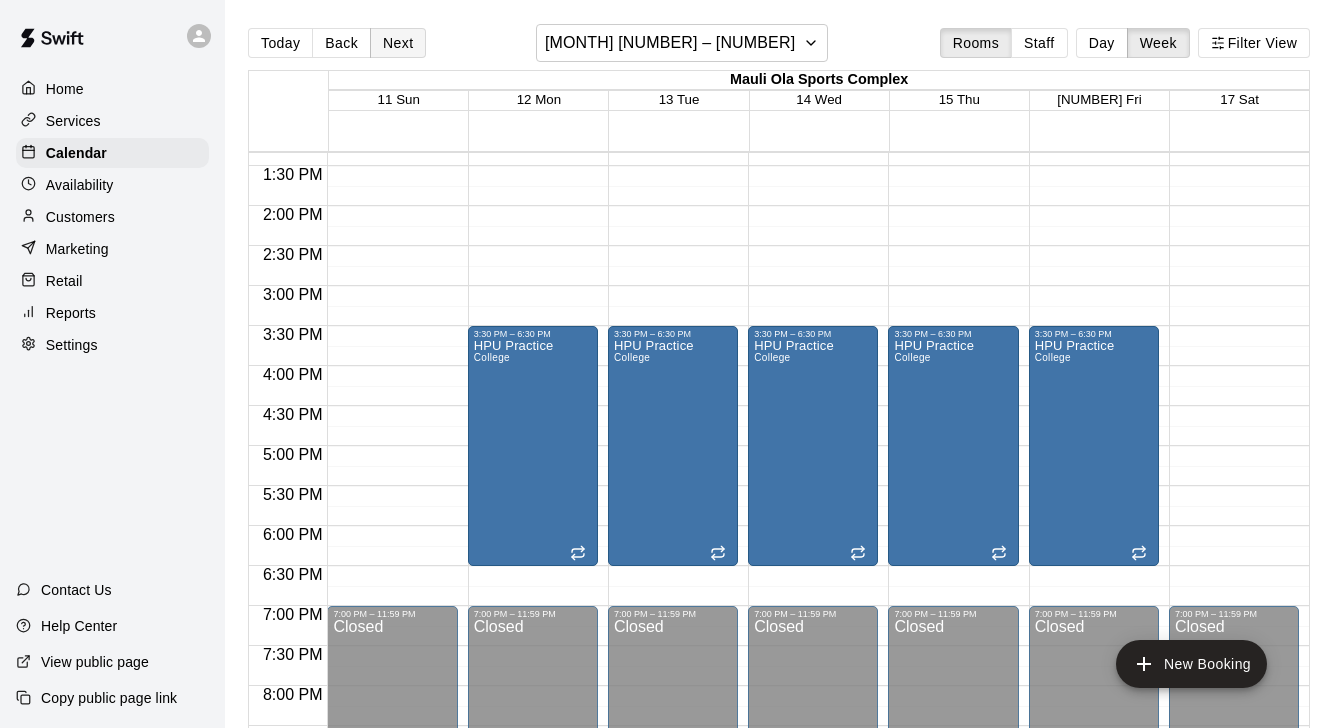 click on "Next" at bounding box center (398, 43) 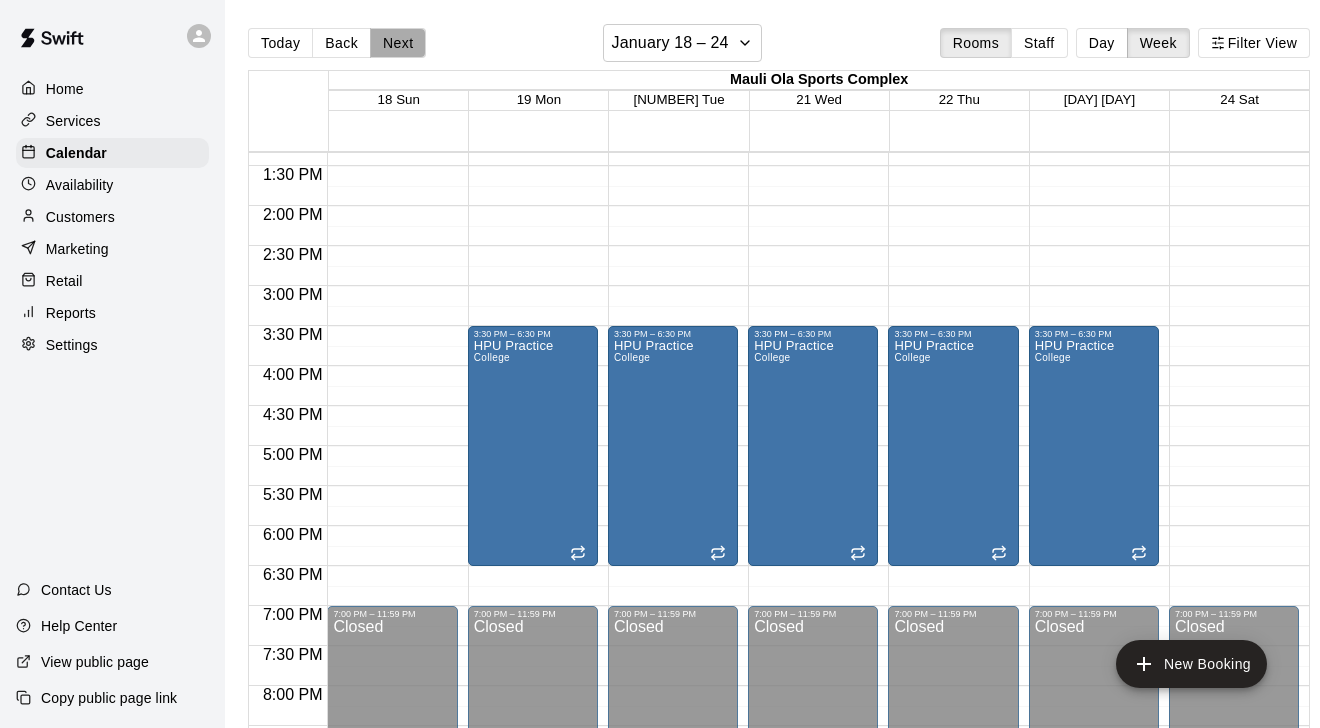 click on "Next" at bounding box center [398, 43] 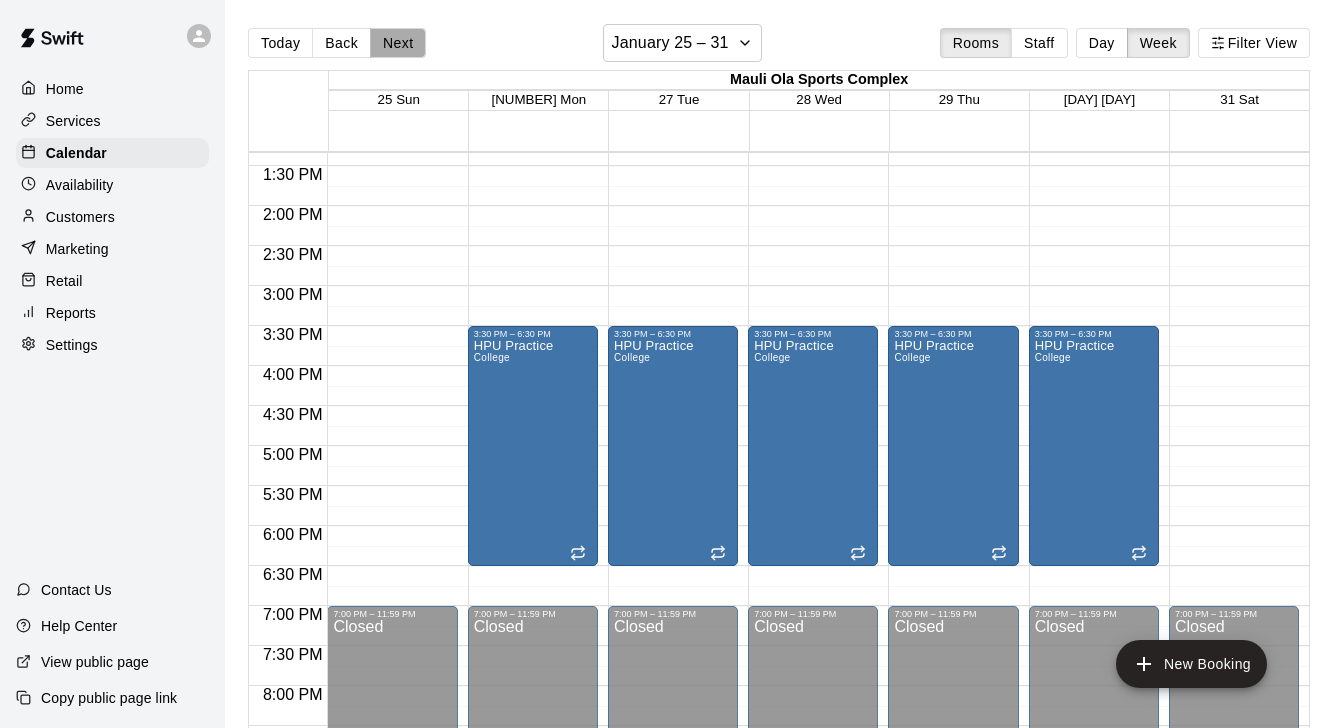 click on "Next" at bounding box center (398, 43) 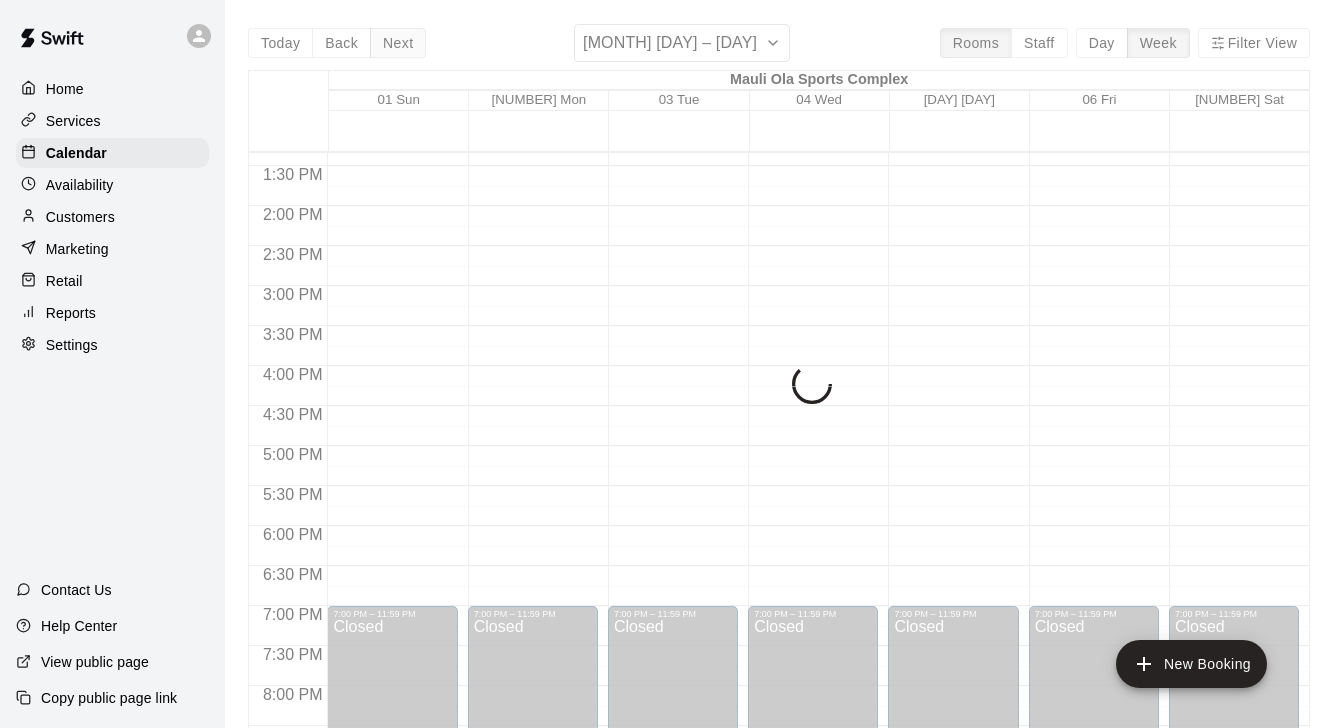 click on "Today Back Next February 01 – 07 Rooms Staff Day Week Filter View Mauli Ola Sports Complex 01 Sun 02 Mon 03 Tue 04 Wed 05 Thu 06 Fri 07 Sat 12:00 AM 12:30 AM 1:00 AM 1:30 AM 2:00 AM 2:30 AM 3:00 AM 3:30 AM 4:00 AM 4:30 AM 5:00 AM 5:30 AM 6:00 AM 6:30 AM 7:00 AM 7:30 AM 8:00 AM 8:30 AM 9:00 AM 9:30 AM 10:00 AM 10:30 AM 11:00 AM 11:30 AM 12:00 PM 12:30 PM 1:00 PM 1:30 PM 2:00 PM 2:30 PM 3:00 PM 3:30 PM 4:00 PM 4:30 PM 5:00 PM 5:30 PM 6:00 PM 6:30 PM 7:00 PM 7:30 PM 8:00 PM 8:30 PM 9:00 PM 9:30 PM 10:00 PM 10:30 PM 11:00 PM 11:30 PM 12:00 AM – 8:00 AM Closed 7:00 PM – 11:59 PM Closed 12:00 AM – 8:00 AM Closed 7:00 PM – 11:59 PM Closed 12:00 AM – 8:00 AM Closed 7:00 PM – 11:59 PM Closed 12:00 AM – 8:00 AM Closed 7:00 PM – 11:59 PM Closed 12:00 AM – 8:00 AM Closed 7:00 PM – 11:59 PM Closed 12:00 AM – 8:00 AM Closed 7:00 PM – 11:59 PM Closed 12:00 AM – 8:00 AM Closed 7:00 PM – 11:59 PM Closed" at bounding box center (779, 388) 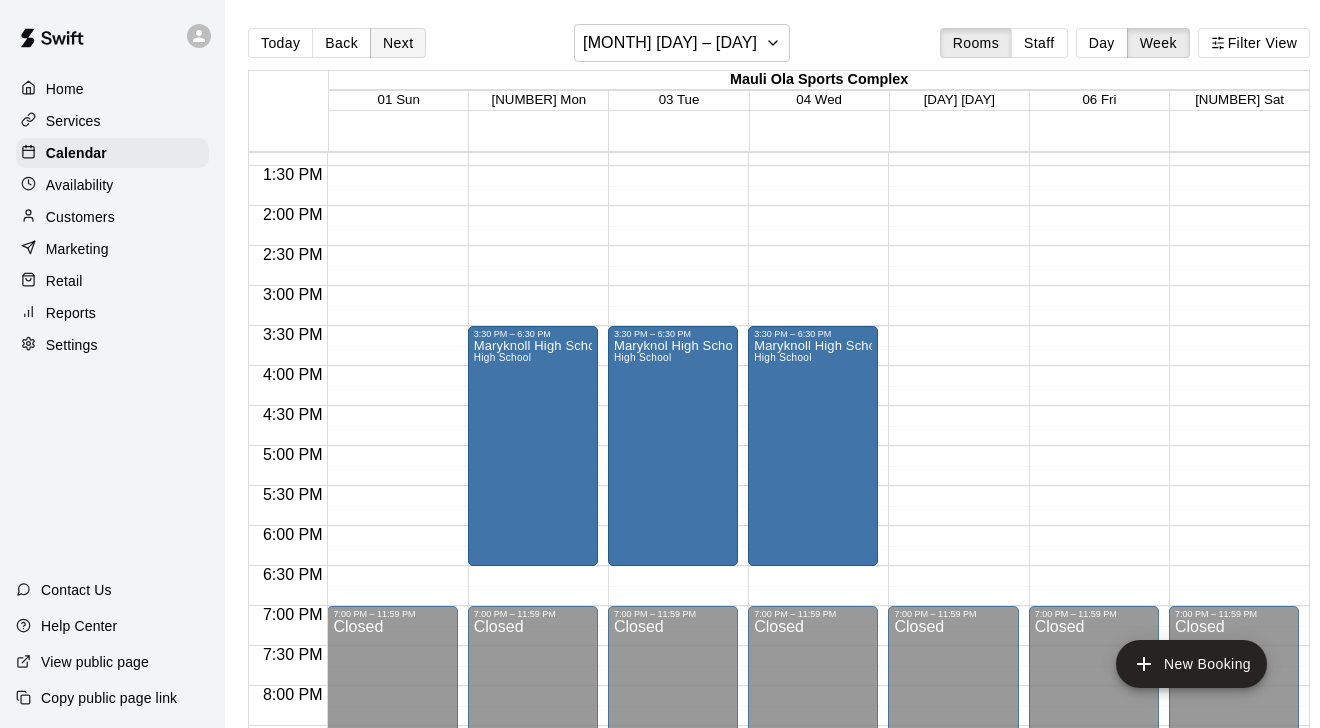 click on "Next" at bounding box center (398, 43) 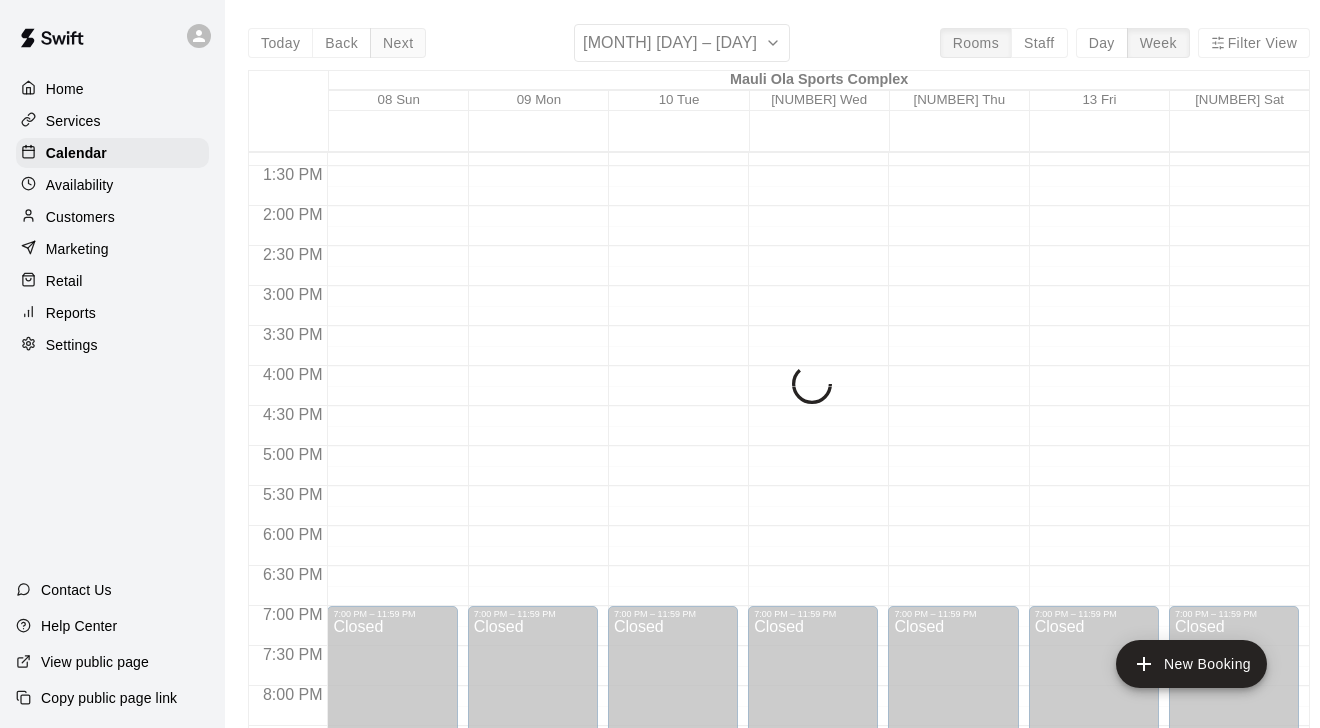 click on "Today Back Next February 08 – 14 Rooms Staff Day Week Filter View Mauli Ola Sports Complex 08 Sun 09 Mon 10 Tue 11 Wed 12 Thu 13 Fri 14 Sat 12:00 AM 12:30 AM 1:00 AM 1:30 AM 2:00 AM 2:30 AM 3:00 AM 3:30 AM 4:00 AM 4:30 AM 5:00 AM 5:30 AM 6:00 AM 6:30 AM 7:00 AM 7:30 AM 8:00 AM 8:30 AM 9:00 AM 9:30 AM 10:00 AM 10:30 AM 11:00 AM 11:30 AM 12:00 PM 12:30 PM 1:00 PM 1:30 PM 2:00 PM 2:30 PM 3:00 PM 3:30 PM 4:00 PM 4:30 PM 5:00 PM 5:30 PM 6:00 PM 6:30 PM 7:00 PM 7:30 PM 8:00 PM 8:30 PM 9:00 PM 9:30 PM 10:00 PM 10:30 PM 11:00 PM 11:30 PM 12:00 AM – 8:00 AM Closed 7:00 PM – 11:59 PM Closed 12:00 AM – 8:00 AM Closed 7:00 PM – 11:59 PM Closed 12:00 AM – 8:00 AM Closed 7:00 PM – 11:59 PM Closed 12:00 AM – 8:00 AM Closed 7:00 PM – 11:59 PM Closed 12:00 AM – 8:00 AM Closed 7:00 PM – 11:59 PM Closed 12:00 AM – 8:00 AM Closed 7:00 PM – 11:59 PM Closed 12:00 AM – 8:00 AM Closed 7:00 PM – 11:59 PM Closed" at bounding box center [779, 388] 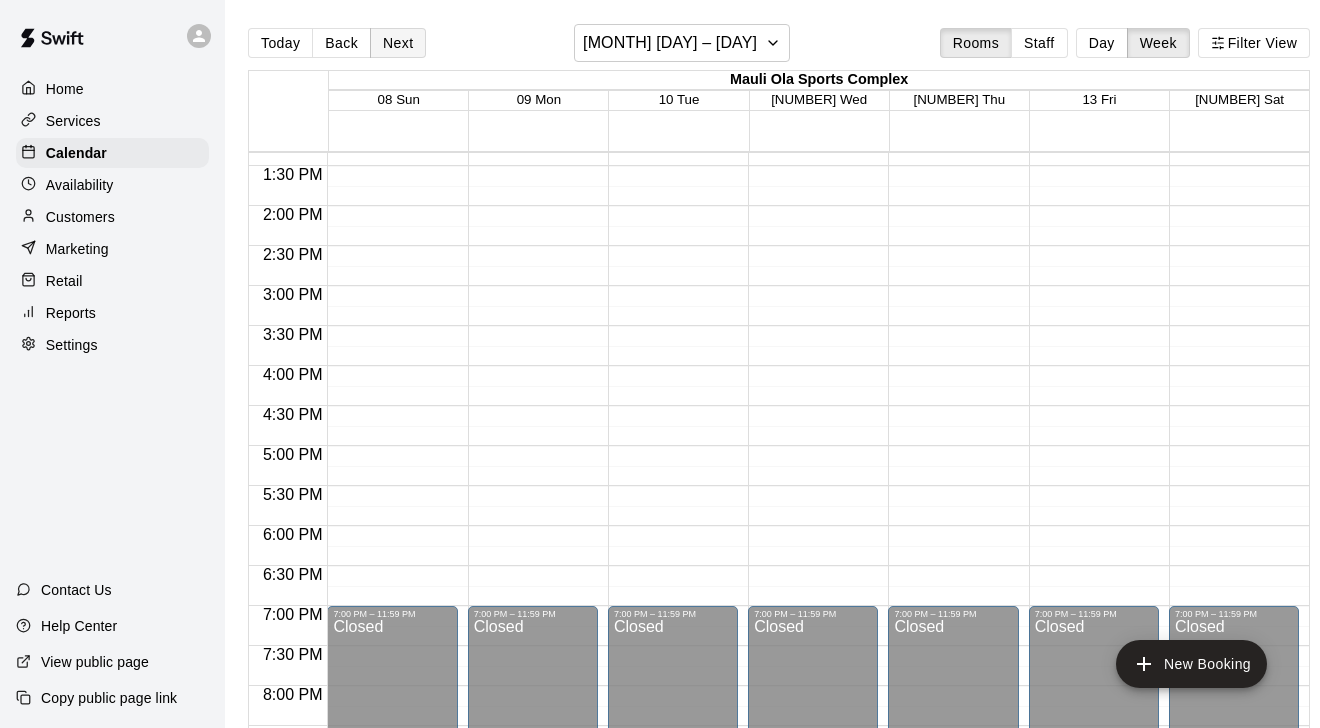 click on "Next" at bounding box center [398, 43] 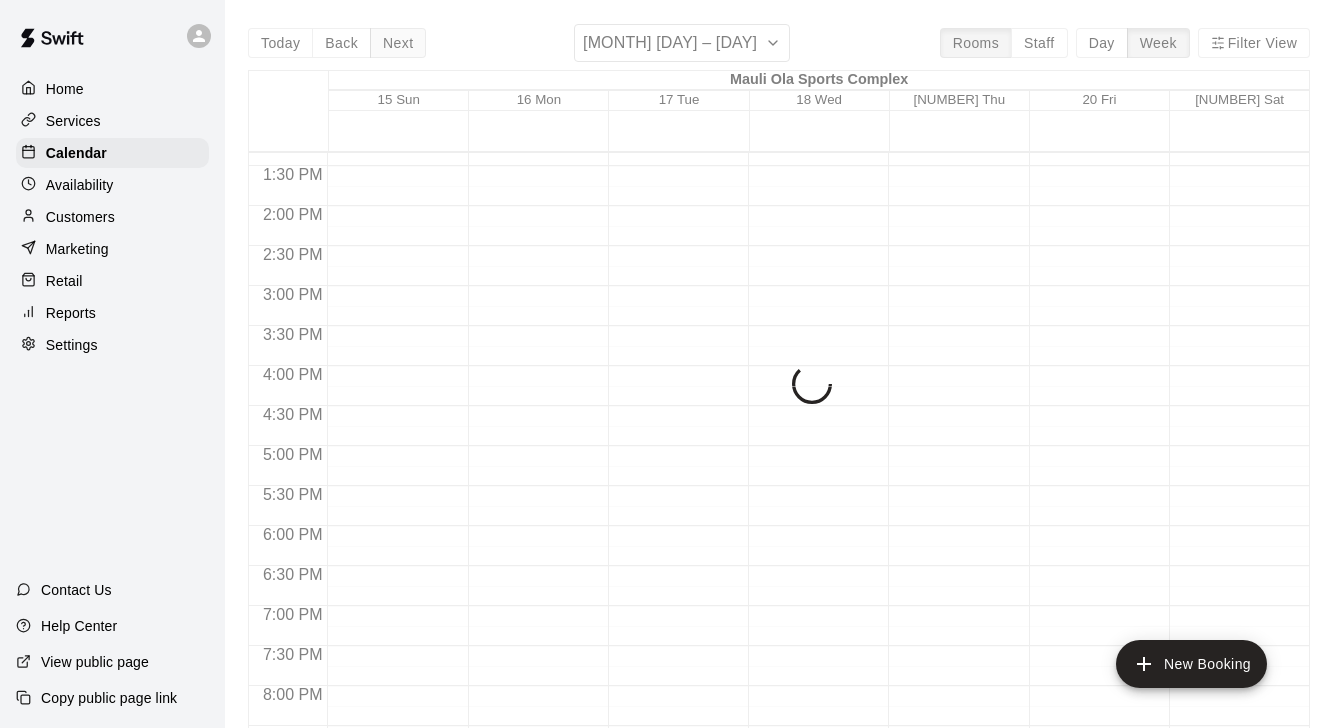 click on "Today Back Next February 15 – 21 Rooms Staff Day Week Filter View Mauli Ola Sports Complex 15 Sun 16 Mon 17 Tue 18 Wed 19 Thu 20 Fri 21 Sat 12:00 AM 12:30 AM 1:00 AM 1:30 AM 2:00 AM 2:30 AM 3:00 AM 3:30 AM 4:00 AM 4:30 AM 5:00 AM 5:30 AM 6:00 AM 6:30 AM 7:00 AM 7:30 AM 8:00 AM 8:30 AM 9:00 AM 9:30 AM 10:00 AM 10:30 AM 11:00 AM 11:30 AM 12:00 PM 12:30 PM 1:00 PM 1:30 PM 2:00 PM 2:30 PM 3:00 PM 3:30 PM 4:00 PM 4:30 PM 5:00 PM 5:30 PM 6:00 PM 6:30 PM 7:00 PM 7:30 PM 8:00 PM 8:30 PM 9:00 PM 9:30 PM 10:00 PM 10:30 PM 11:00 PM 11:30 PM" at bounding box center [779, 388] 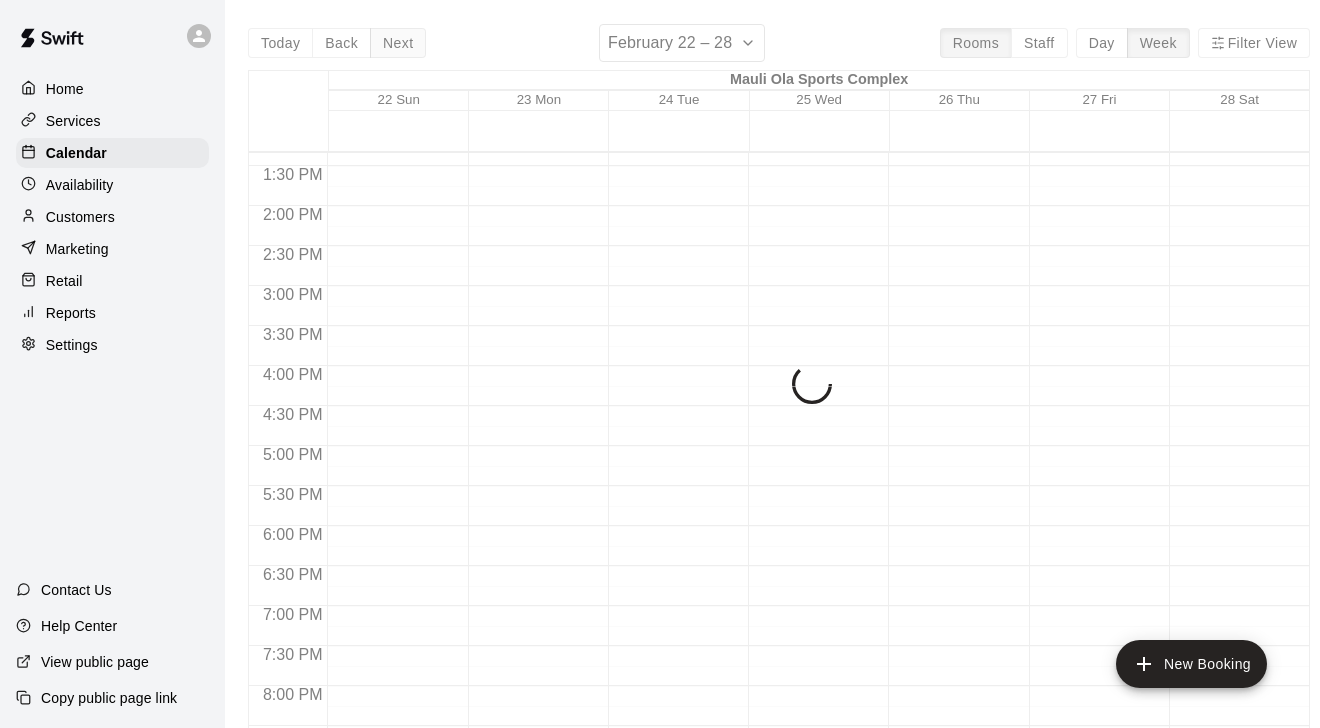 click on "Today Back Next February 22 – 28 Rooms Staff Day Week Filter View Mauli Ola Sports Complex 22 Sun 23 Mon 24 Tue 25 Wed 26 Thu 27 Fri 28 Sat 12:00 AM 12:30 AM 1:00 AM 1:30 AM 2:00 AM 2:30 AM 3:00 AM 3:30 AM 4:00 AM 4:30 AM 5:00 AM 5:30 AM 6:00 AM 6:30 AM 7:00 AM 7:30 AM 8:00 AM 8:30 AM 9:00 AM 9:30 AM 10:00 AM 10:30 AM 11:00 AM 11:30 AM 12:00 PM 12:30 PM 1:00 PM 1:30 PM 2:00 PM 2:30 PM 3:00 PM 3:30 PM 4:00 PM 4:30 PM 5:00 PM 5:30 PM 6:00 PM 6:30 PM 7:00 PM 7:30 PM 8:00 PM 8:30 PM 9:00 PM 9:30 PM 10:00 PM 10:30 PM 11:00 PM 11:30 PM" at bounding box center [779, 388] 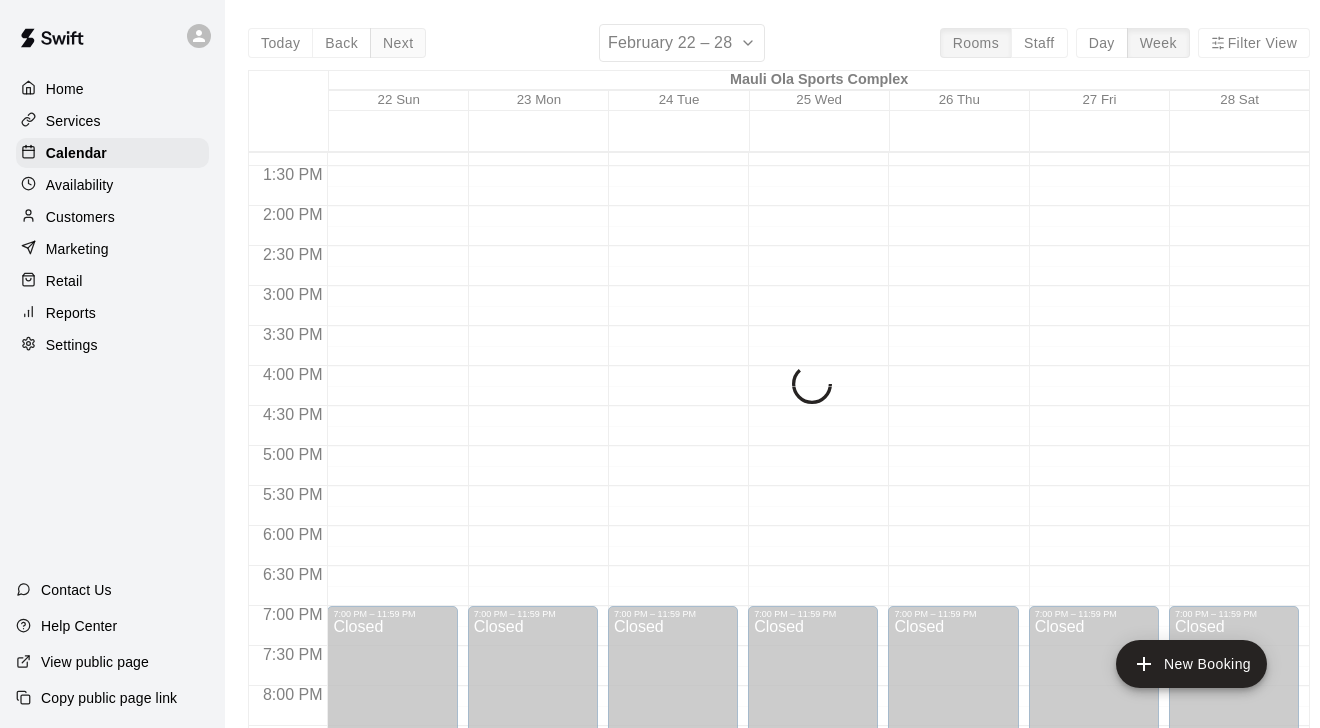 click on "Next" at bounding box center (398, 43) 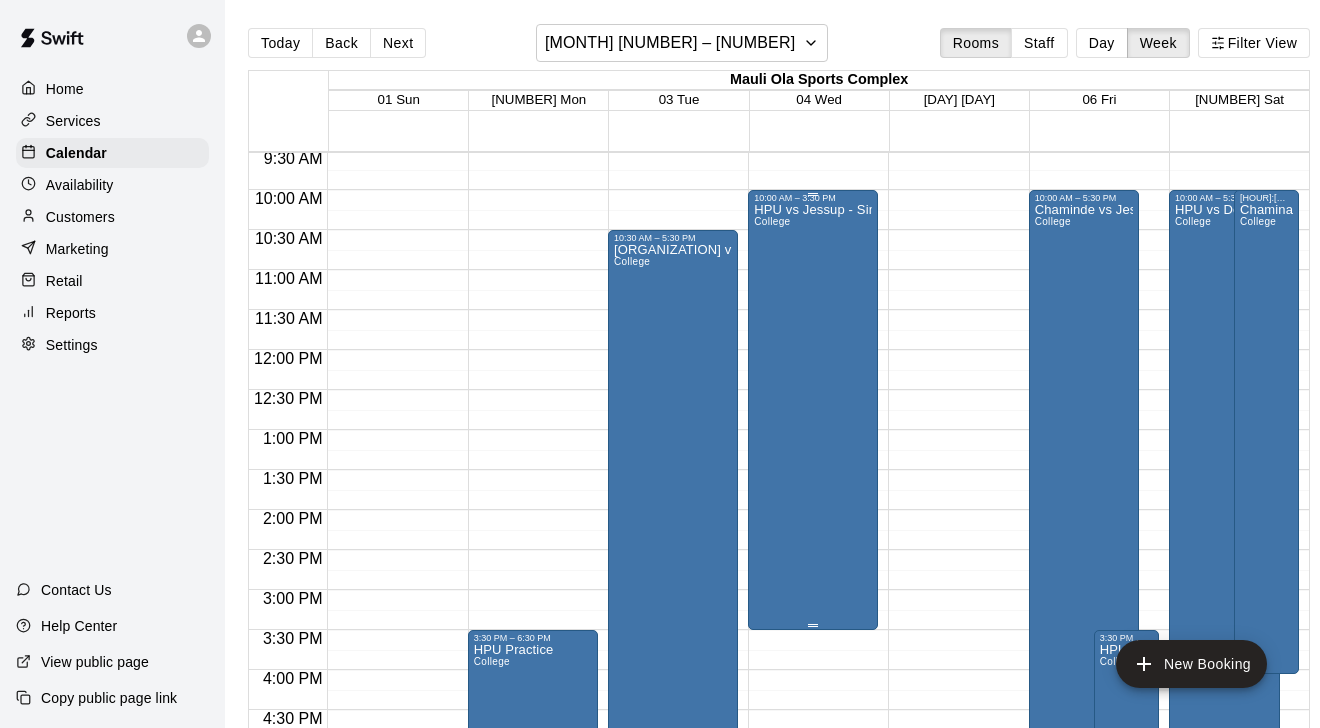 scroll, scrollTop: 768, scrollLeft: 0, axis: vertical 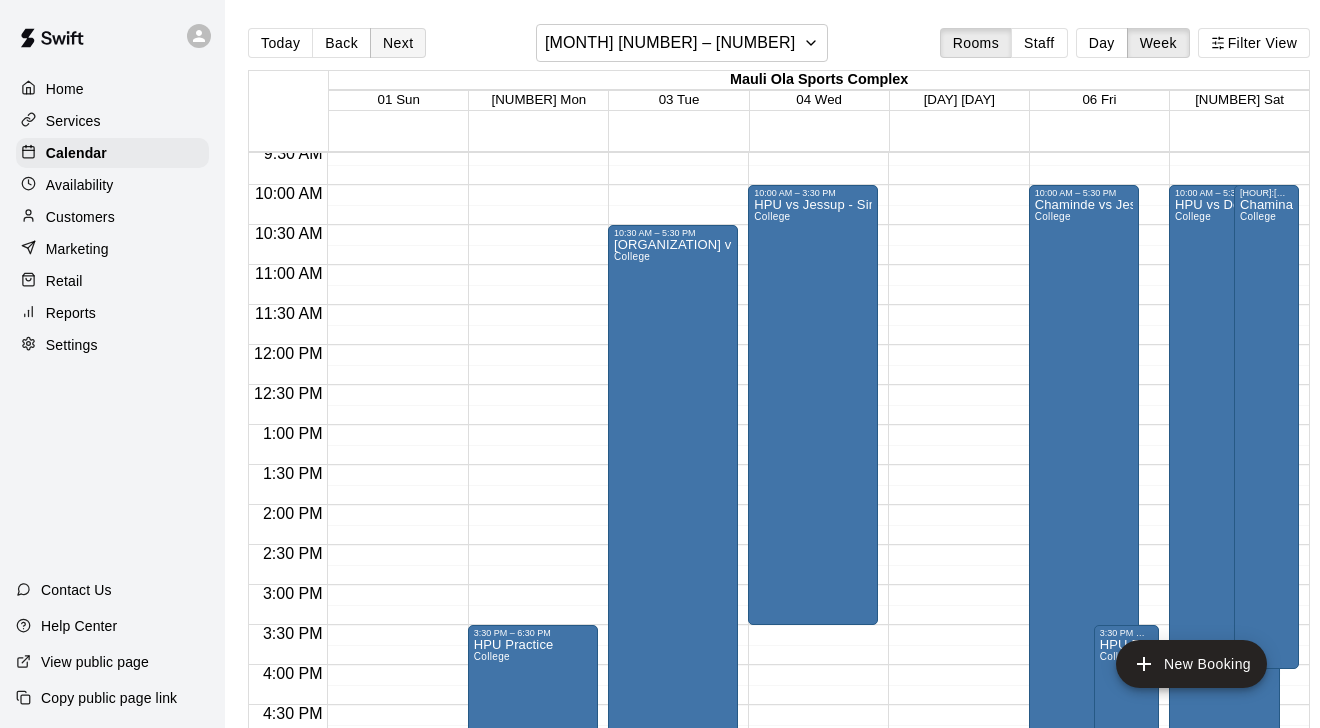 click on "Next" at bounding box center [398, 43] 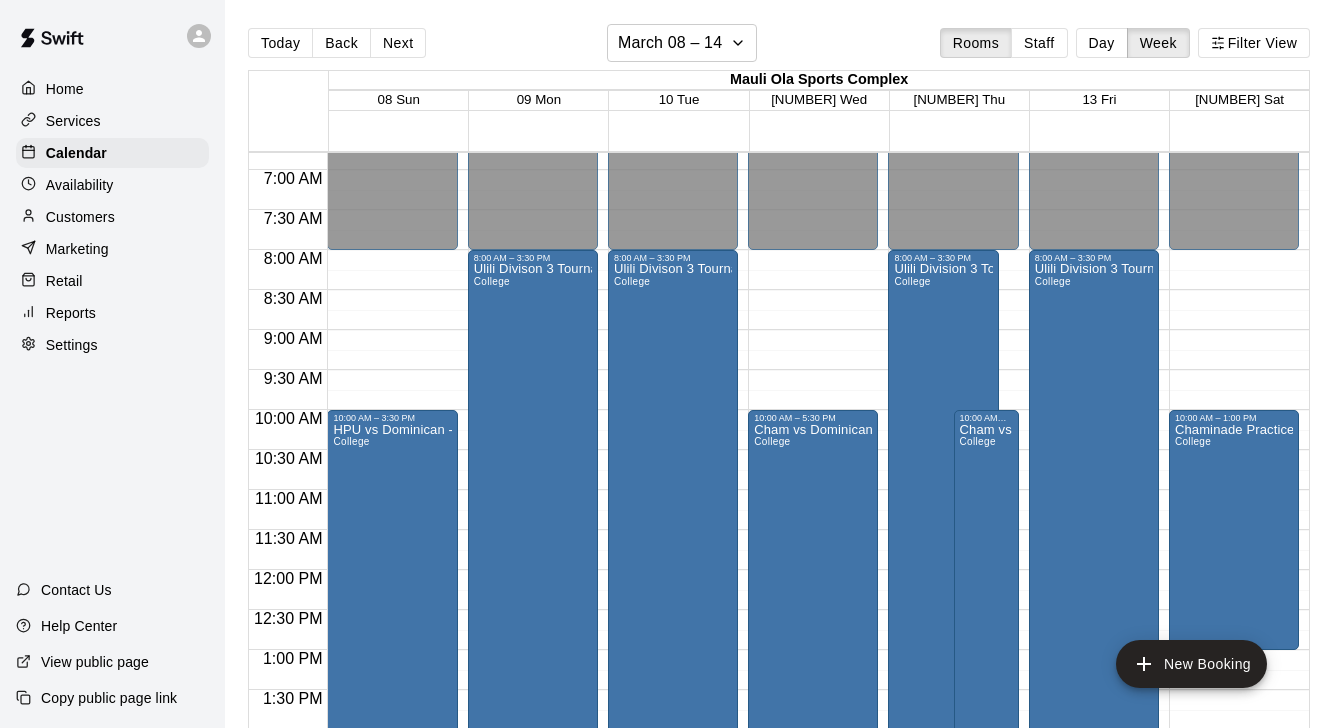 scroll, scrollTop: 548, scrollLeft: 0, axis: vertical 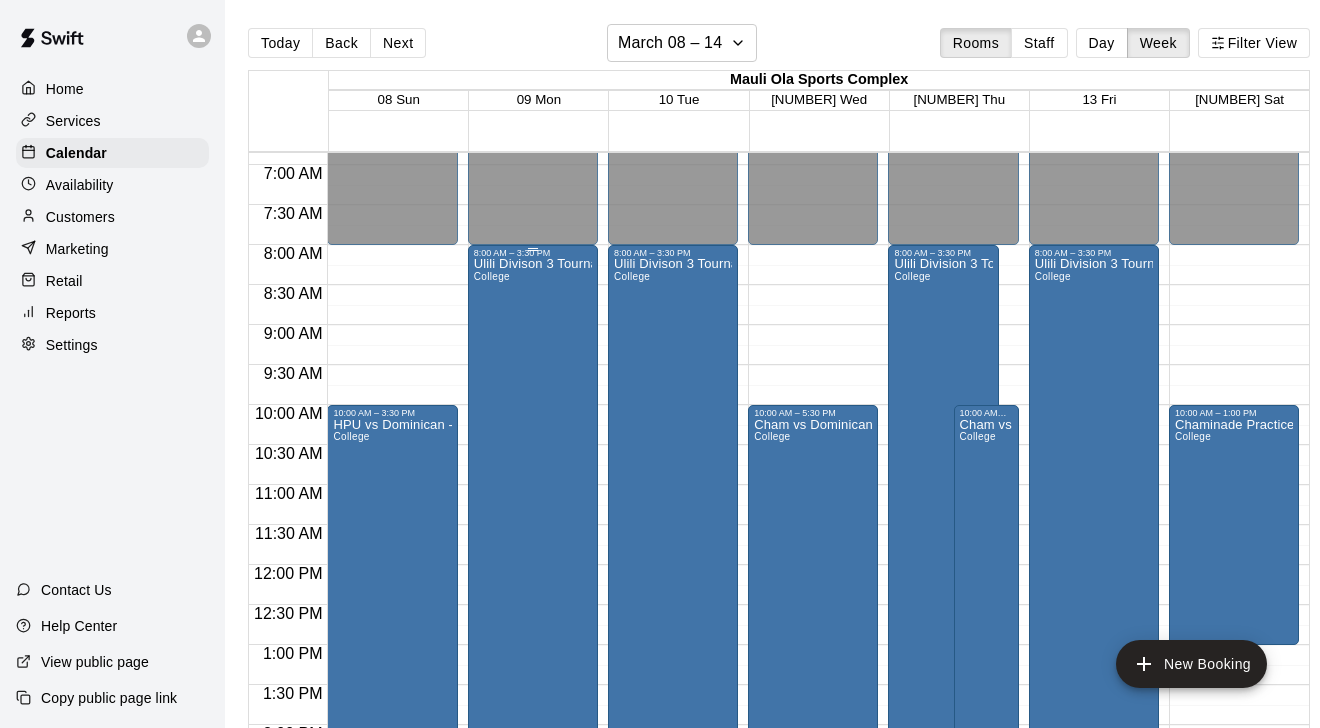 click on "Ulili Divison 3 Tournament College" at bounding box center [533, 622] 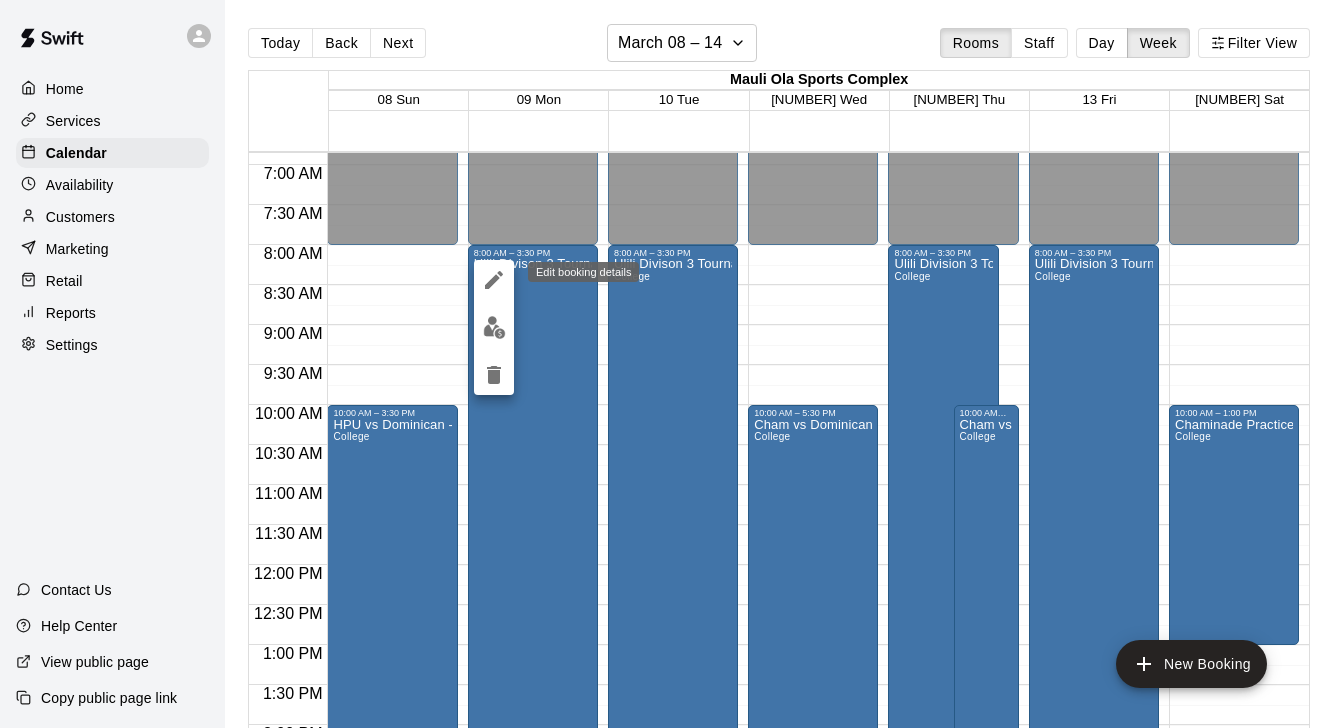 click 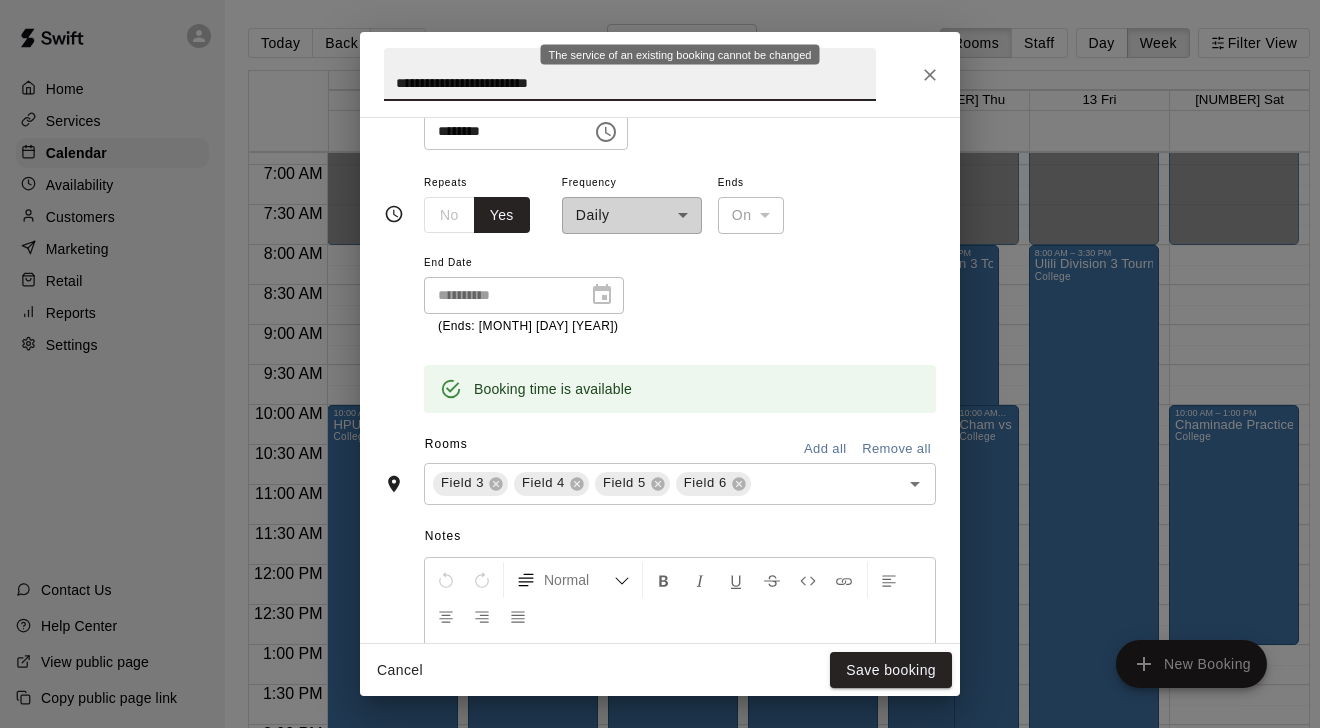 scroll, scrollTop: 370, scrollLeft: 0, axis: vertical 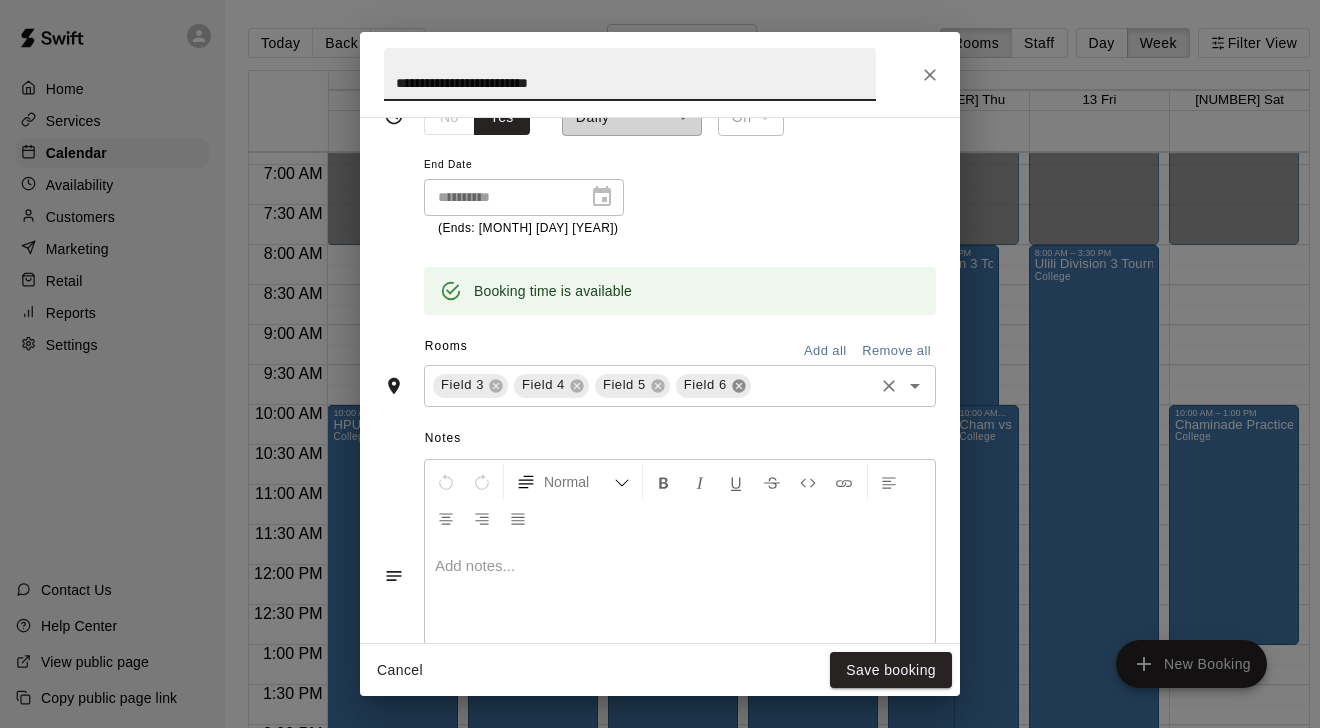 click 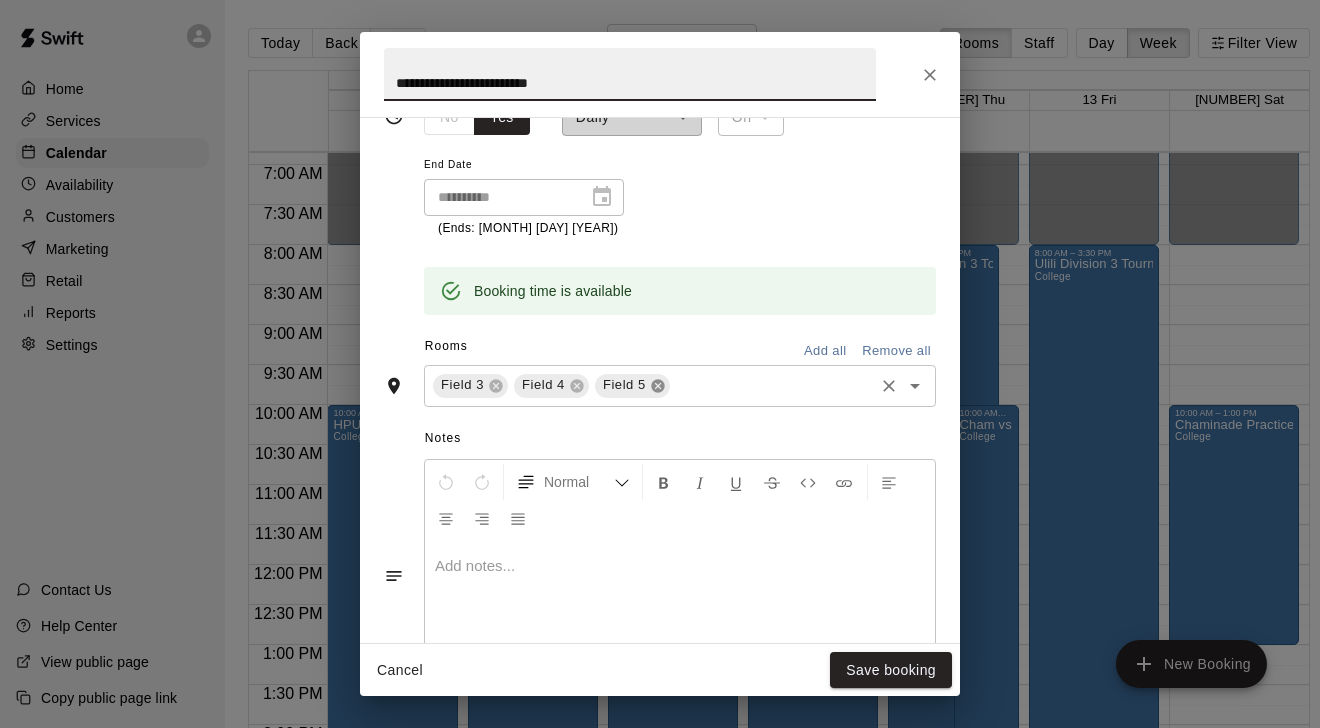 click 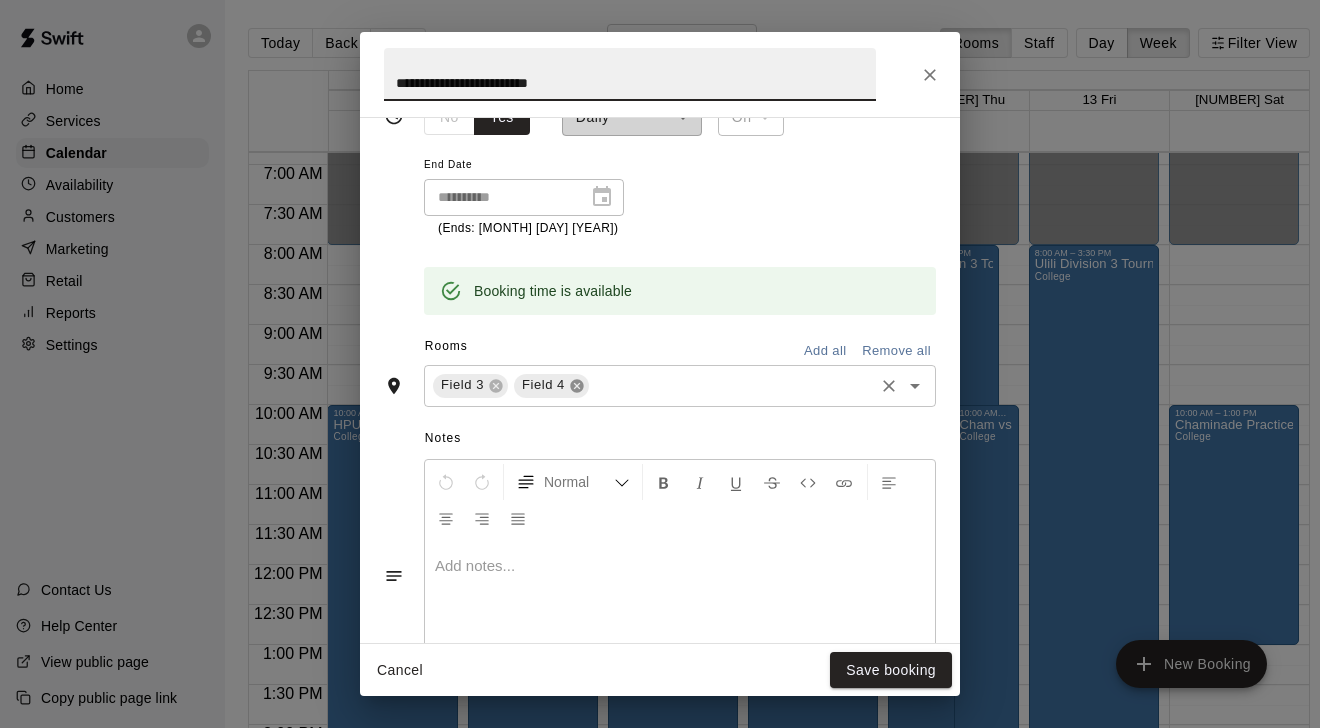 click 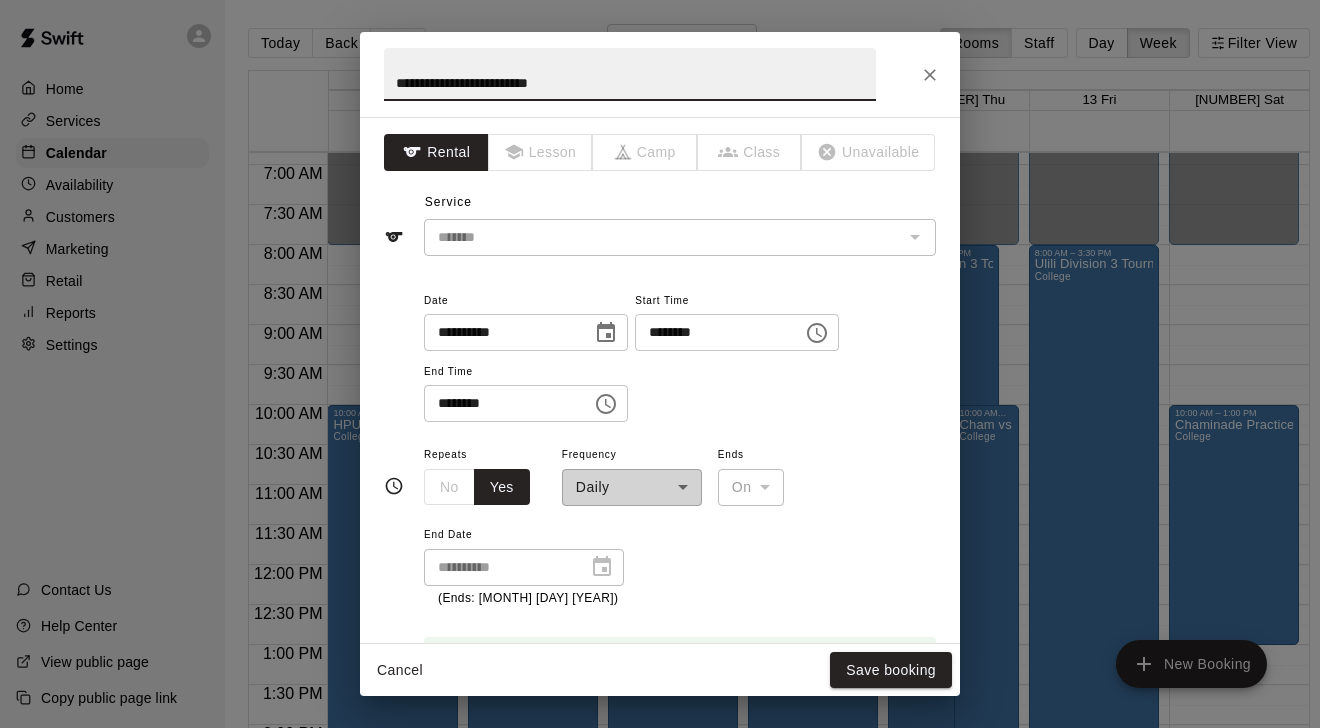 scroll, scrollTop: 0, scrollLeft: 0, axis: both 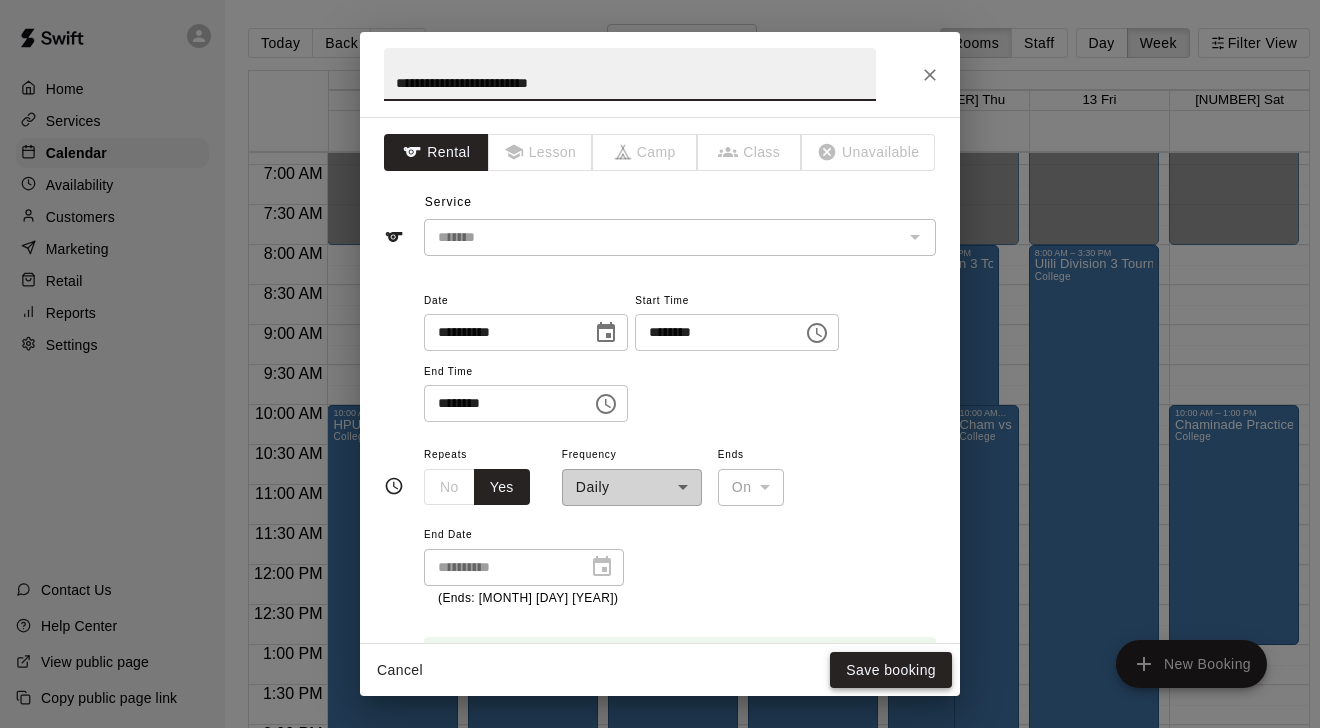 click on "Save booking" at bounding box center (891, 670) 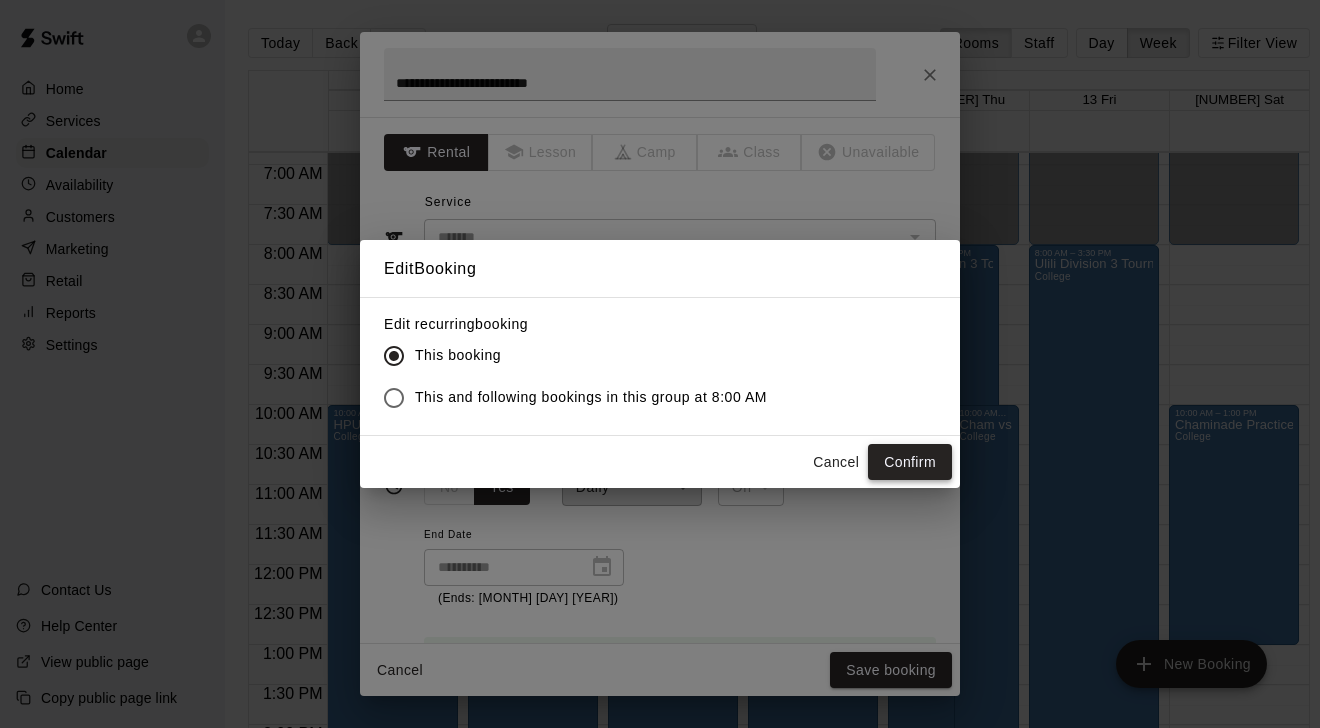 click on "Confirm" at bounding box center [910, 462] 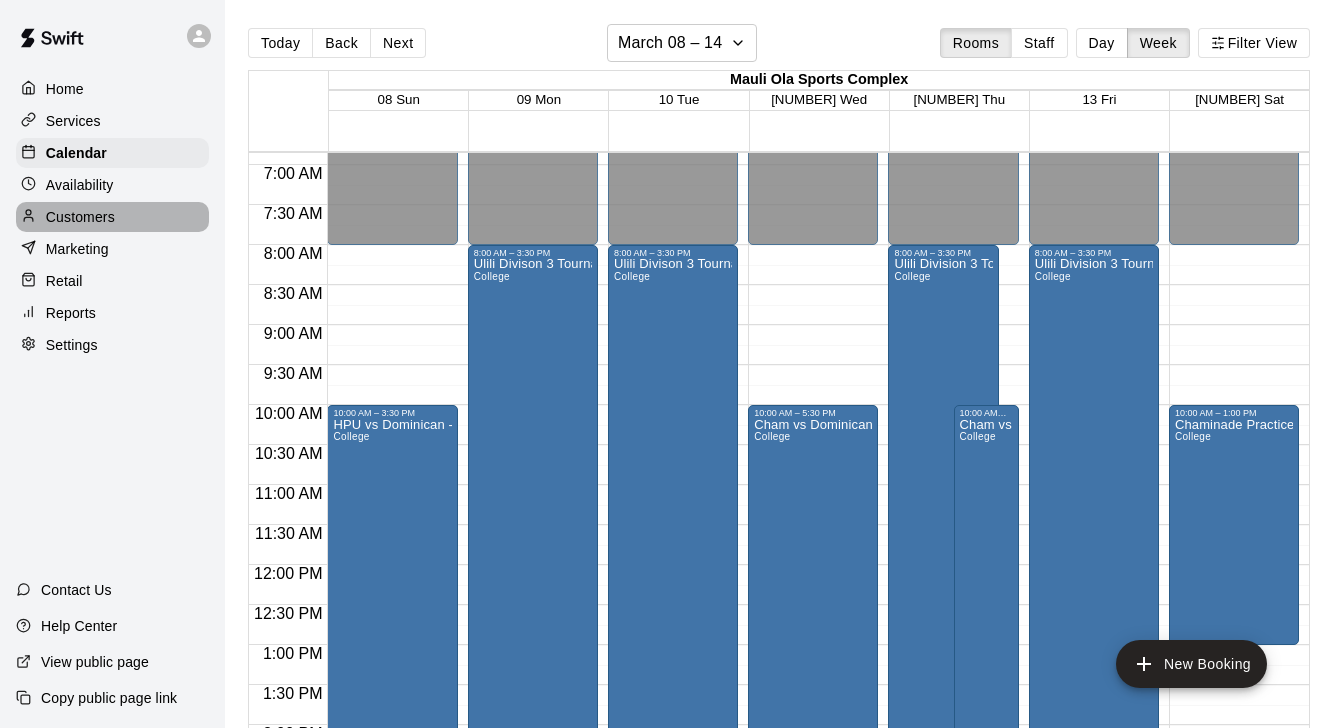 click on "Customers" at bounding box center (80, 217) 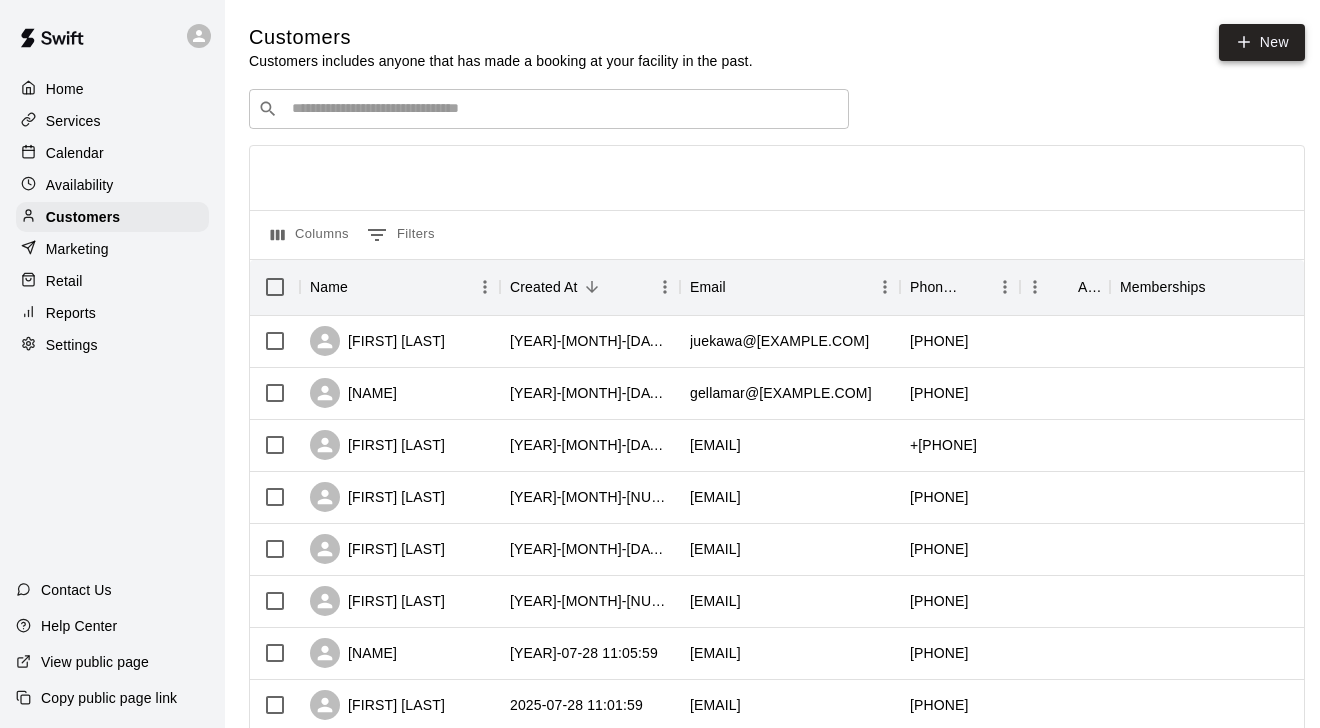 click 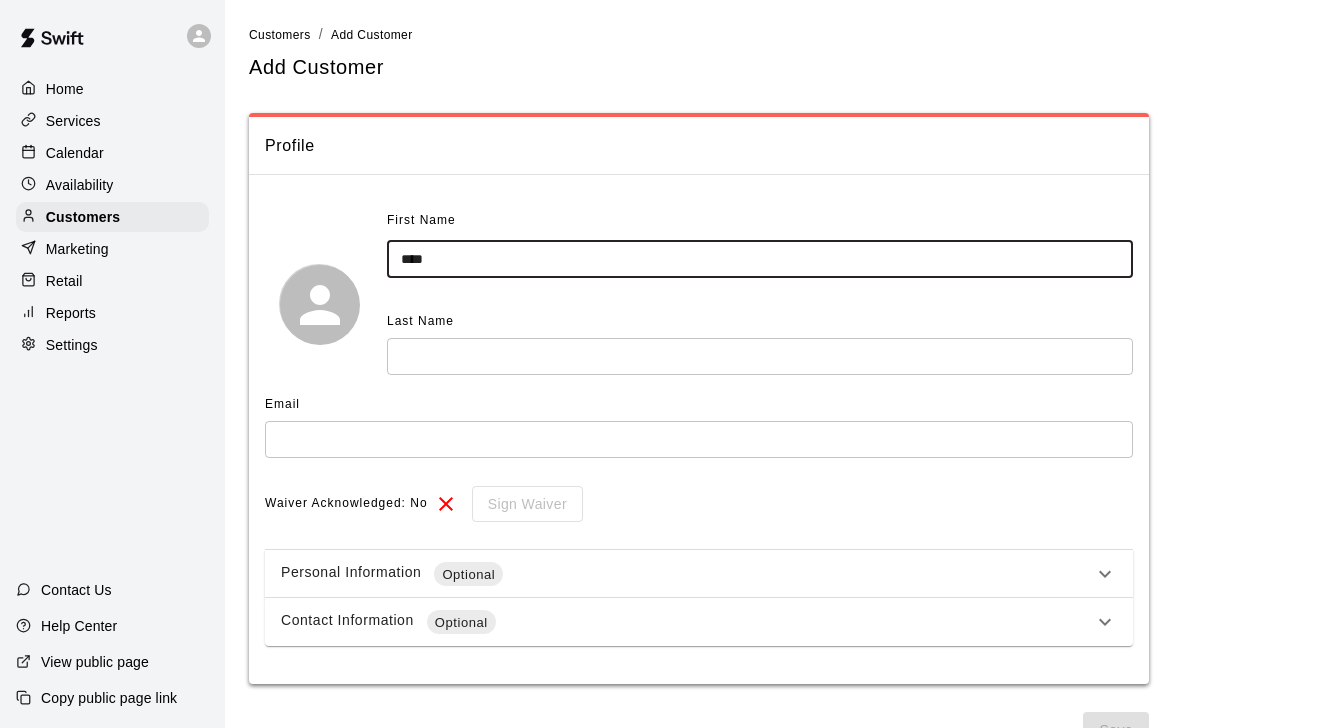 type on "****" 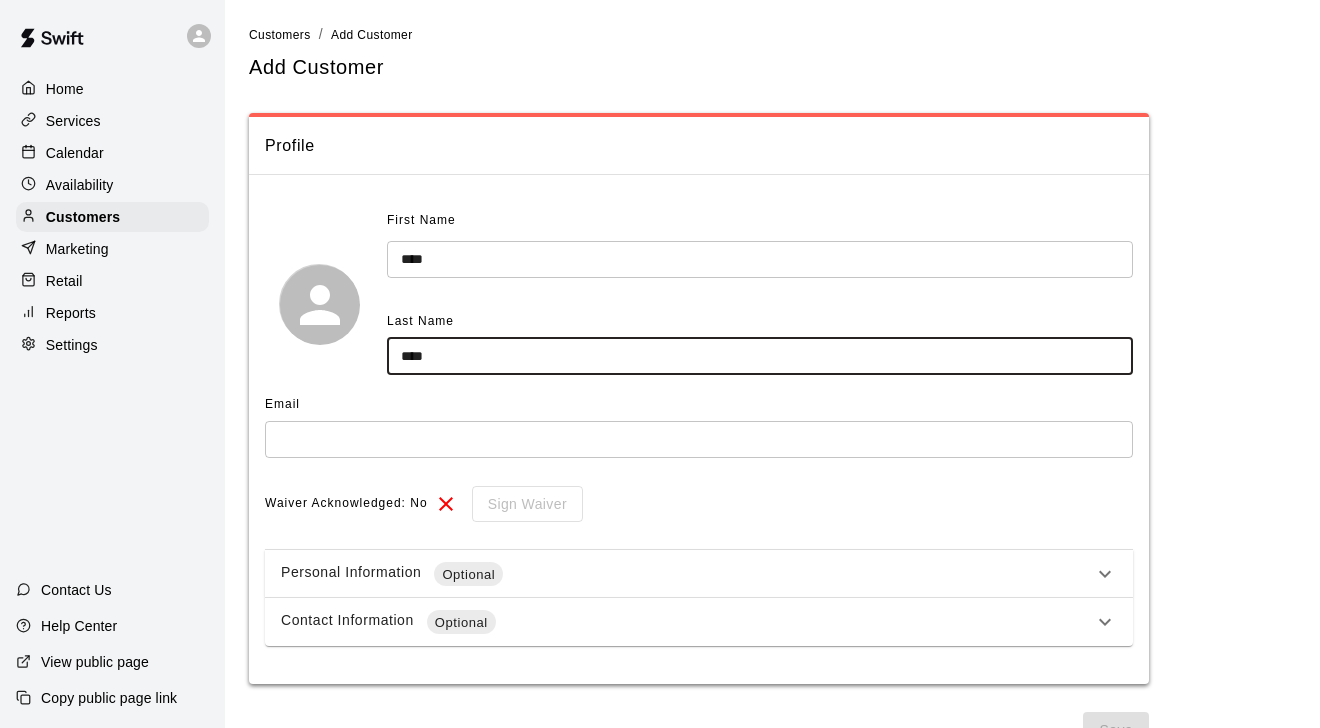 type on "****" 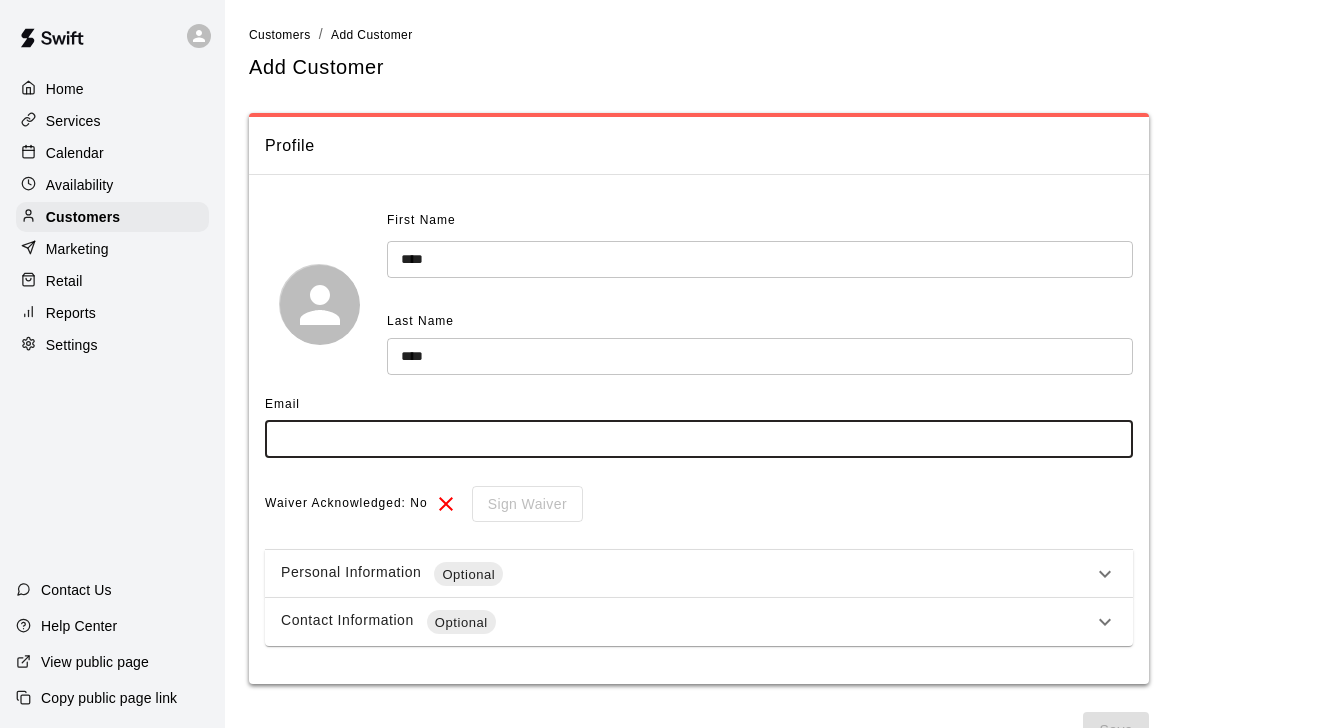 click at bounding box center [699, 439] 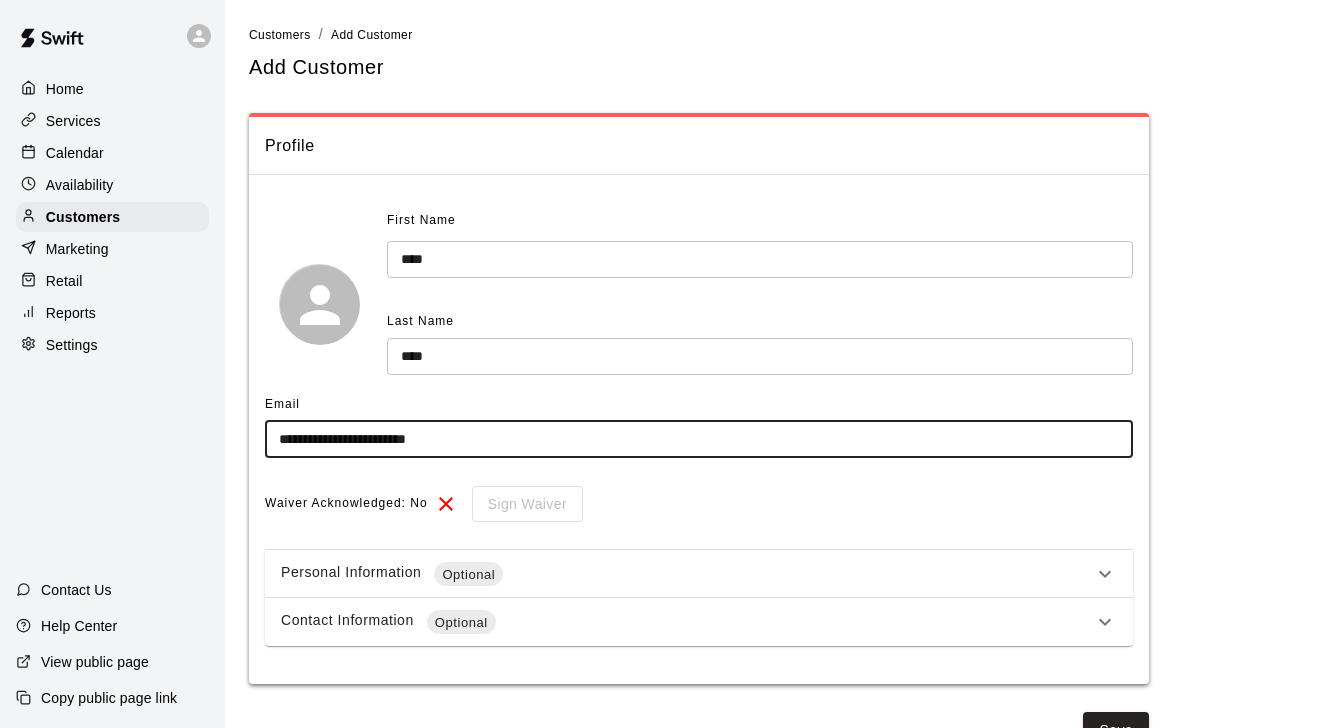 type on "**********" 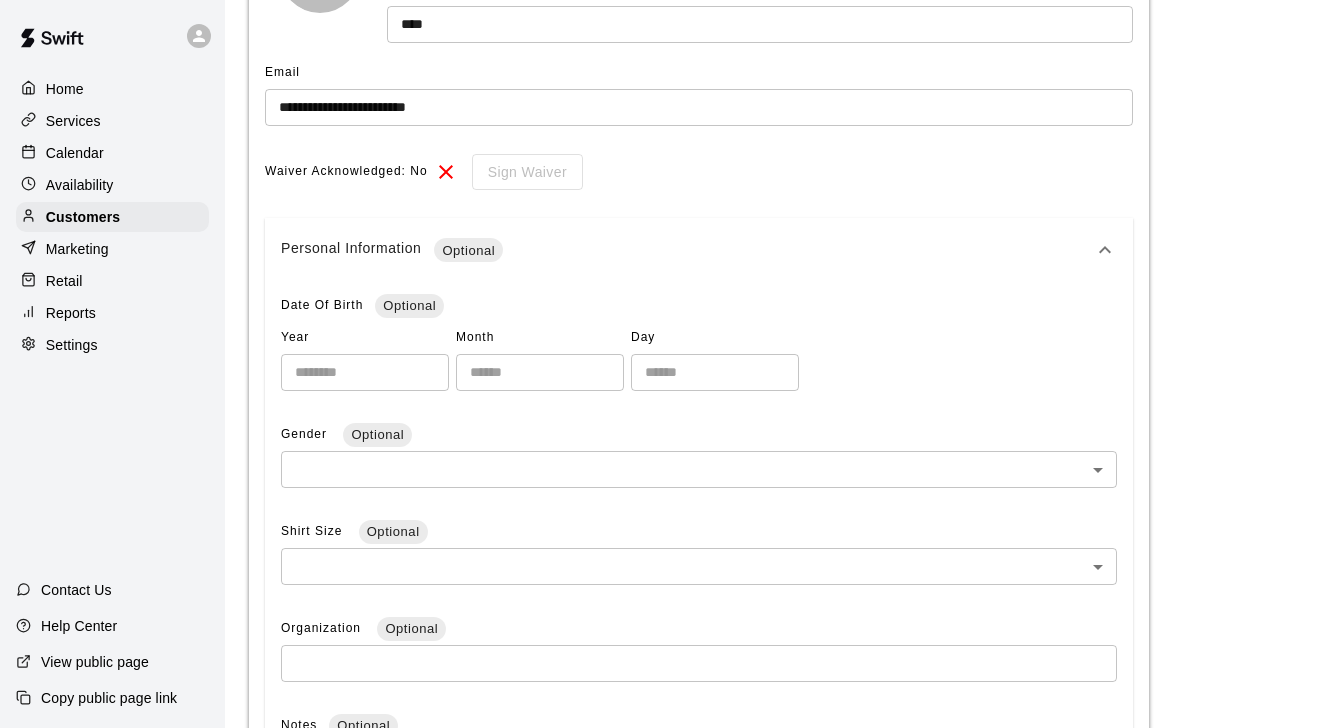 scroll, scrollTop: 374, scrollLeft: 0, axis: vertical 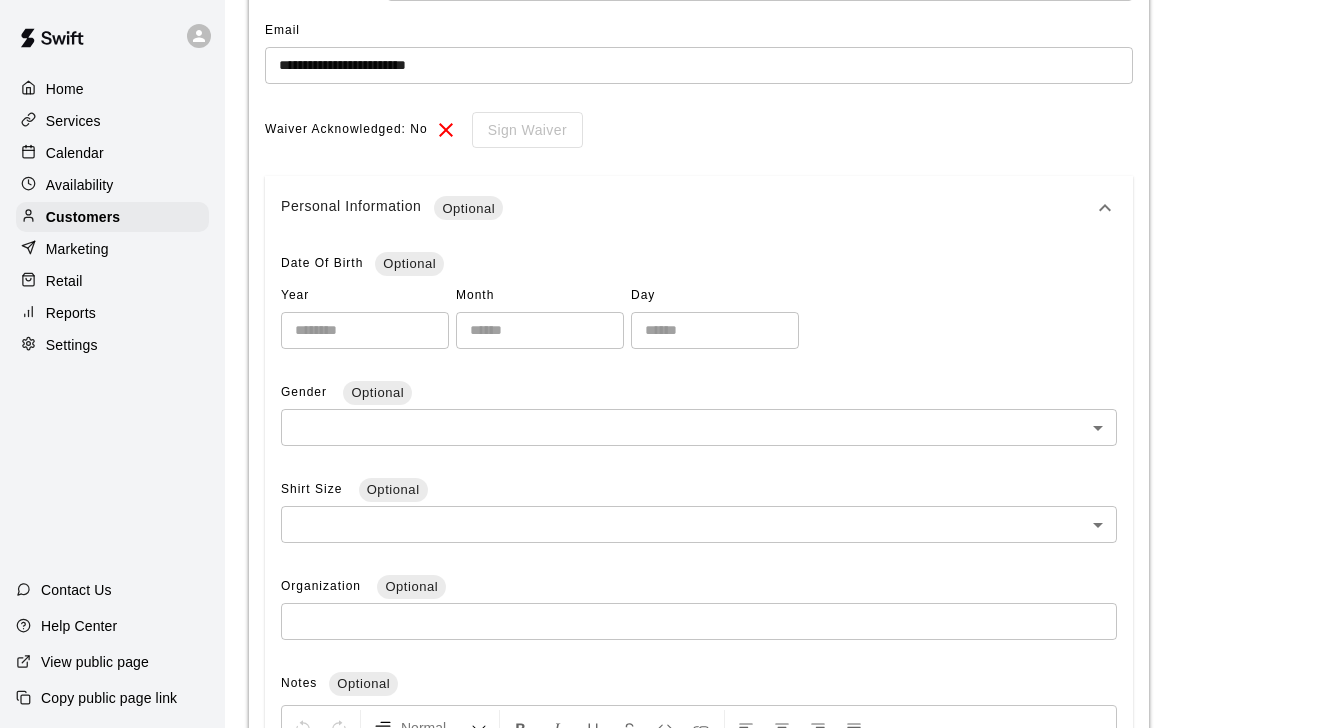 click on "**********" at bounding box center [660, 366] 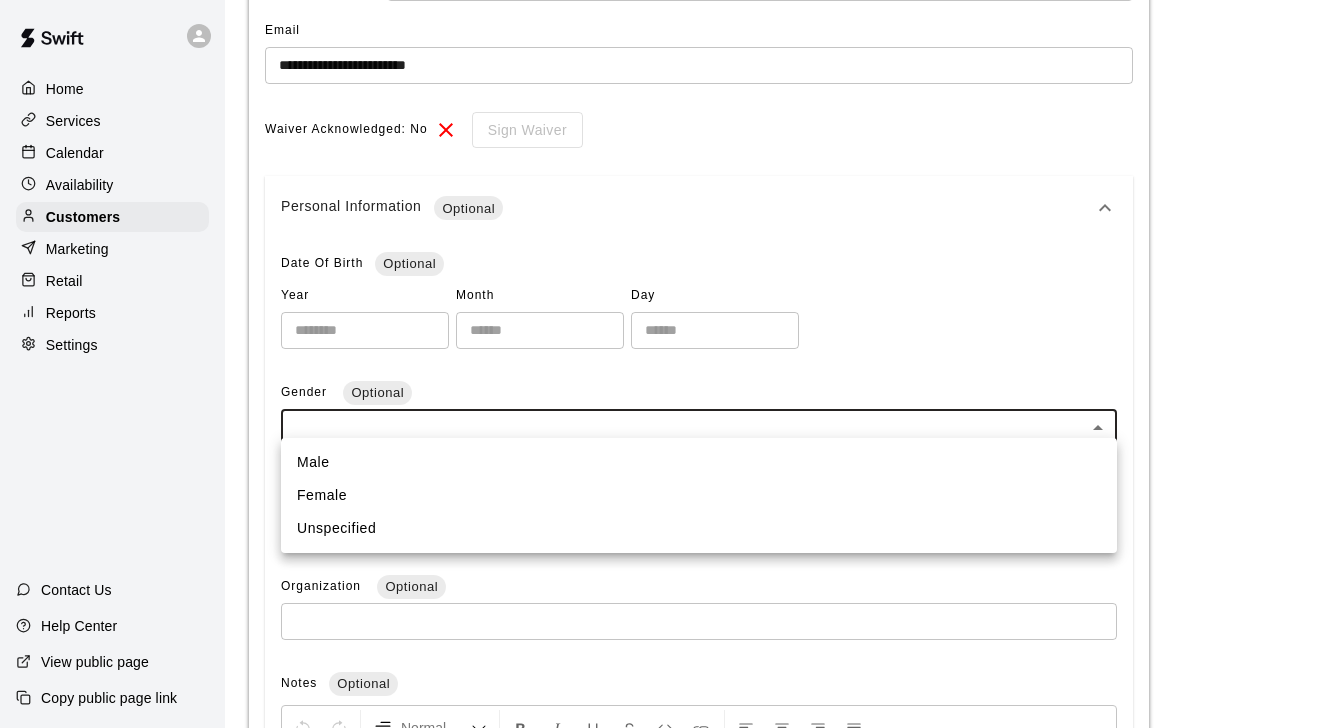 click on "Male" at bounding box center [699, 462] 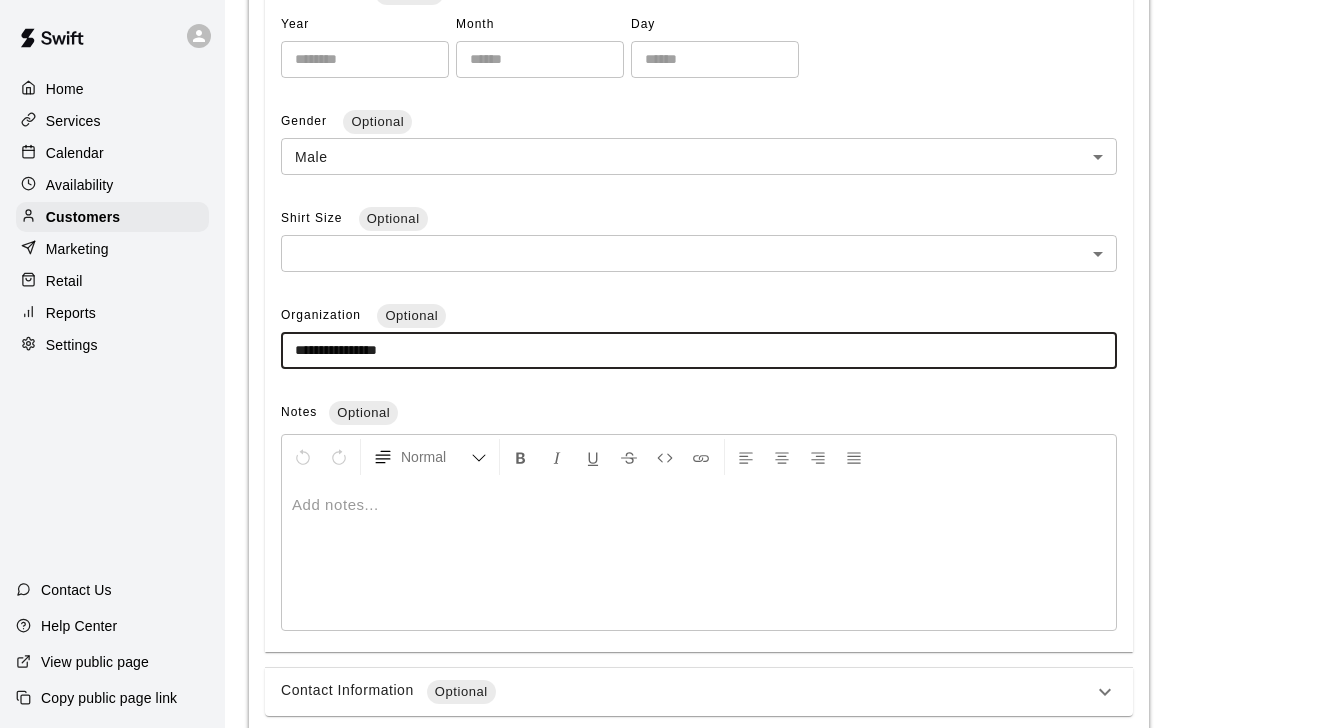 scroll, scrollTop: 650, scrollLeft: 0, axis: vertical 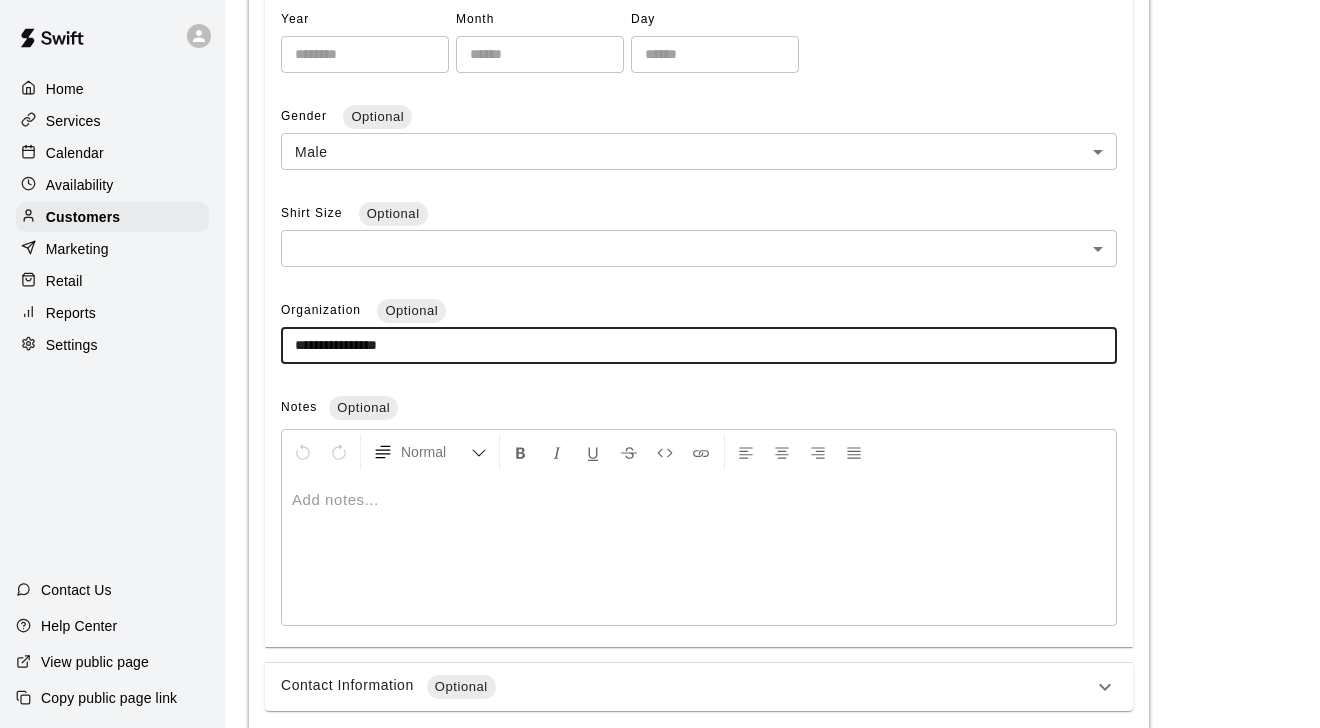 type on "**********" 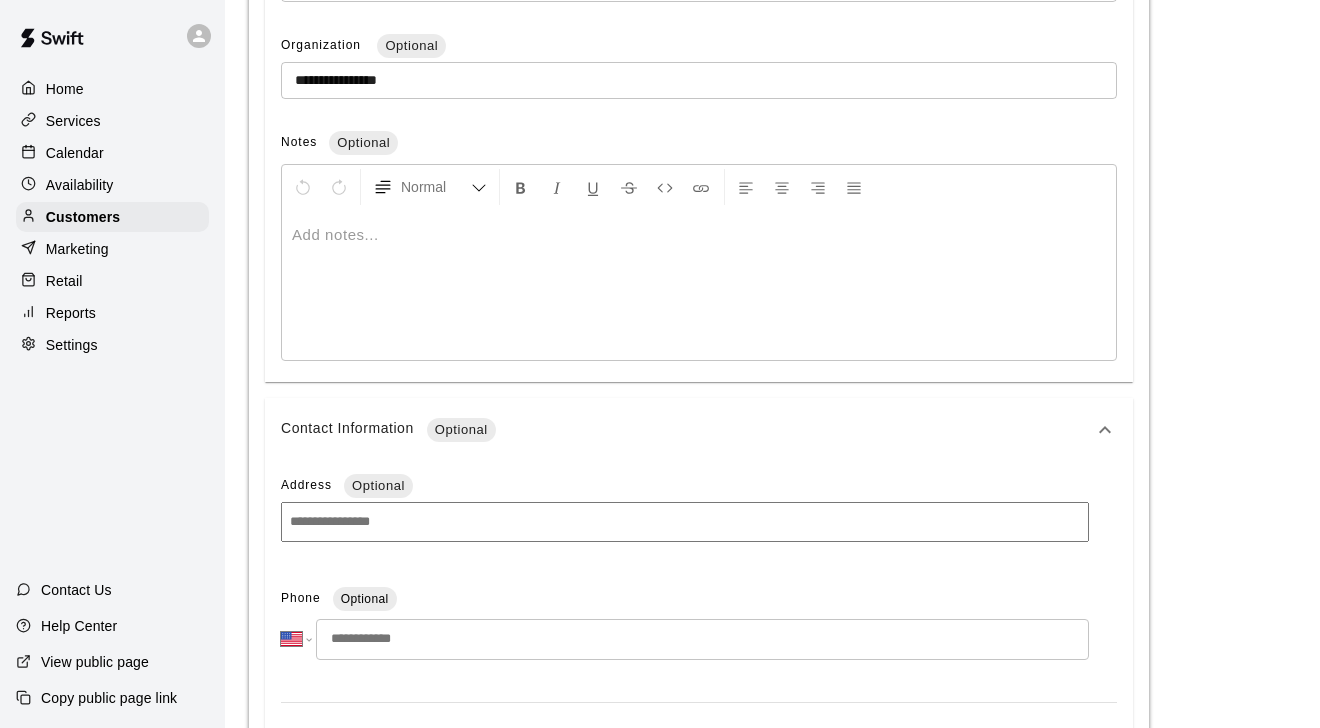 scroll, scrollTop: 996, scrollLeft: 0, axis: vertical 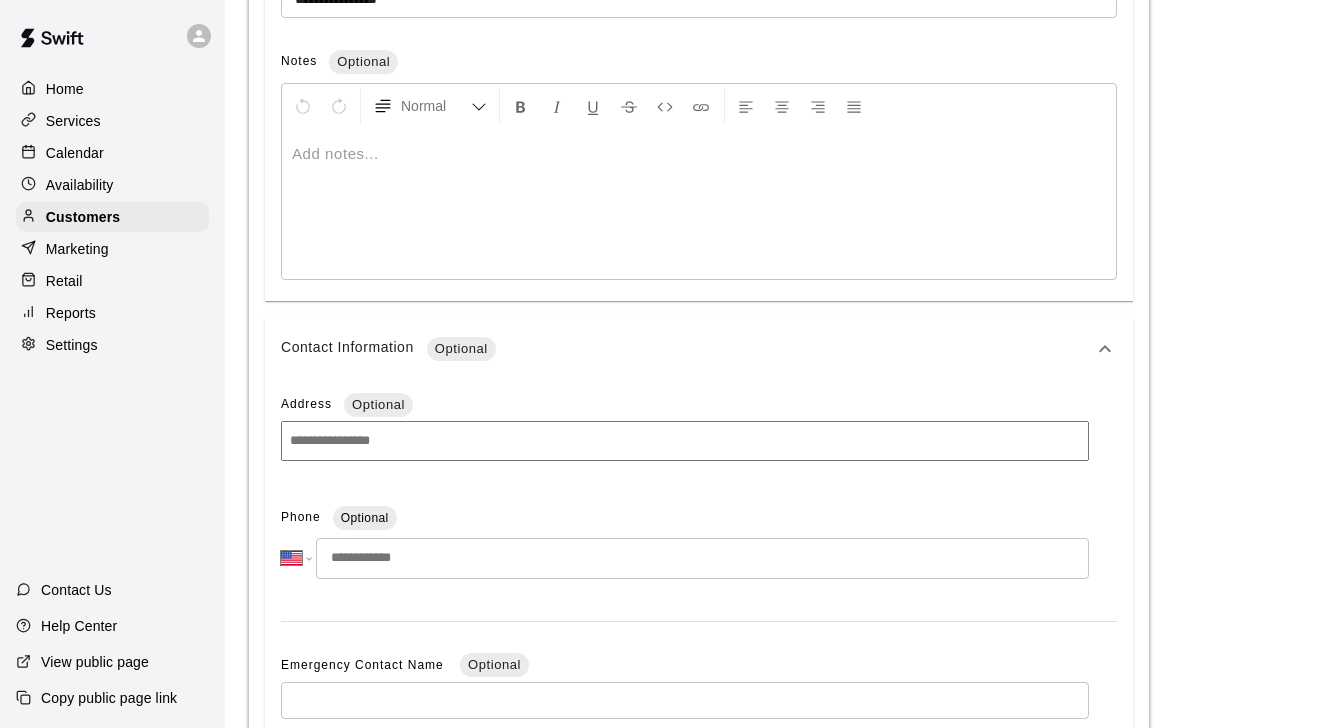 click at bounding box center [702, 558] 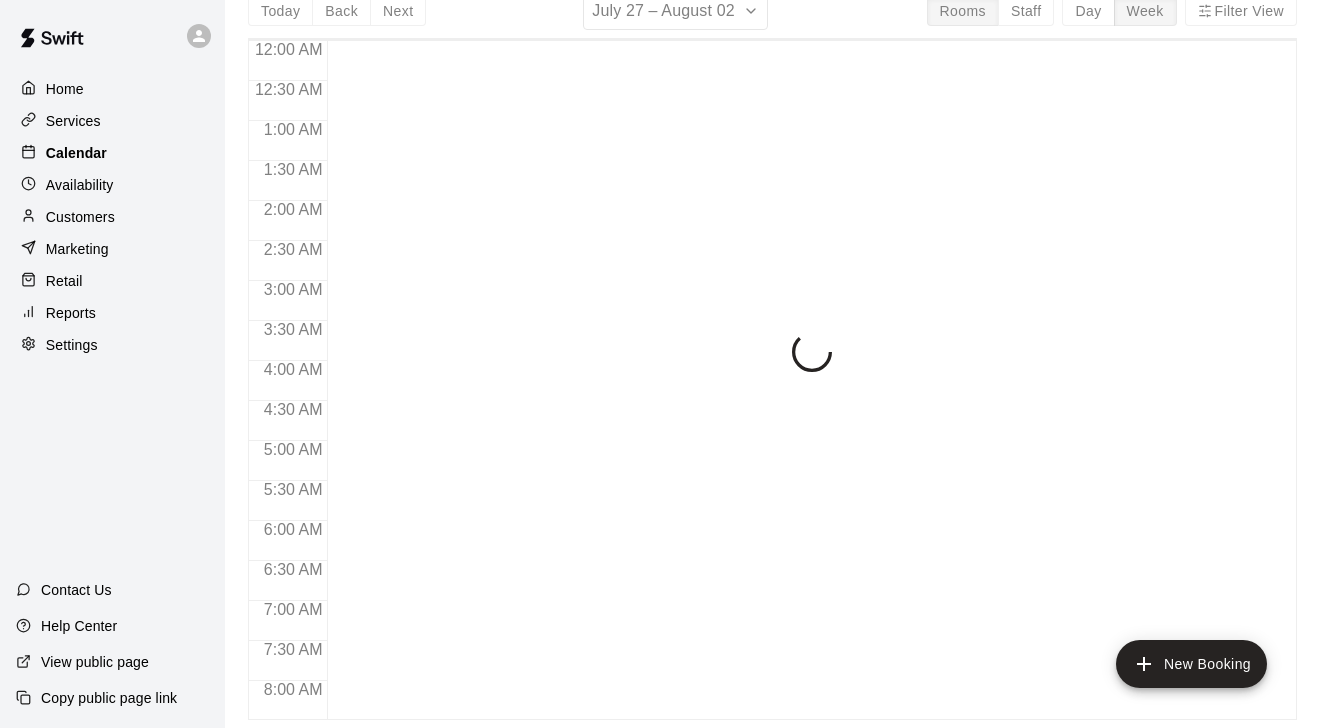scroll, scrollTop: 0, scrollLeft: 0, axis: both 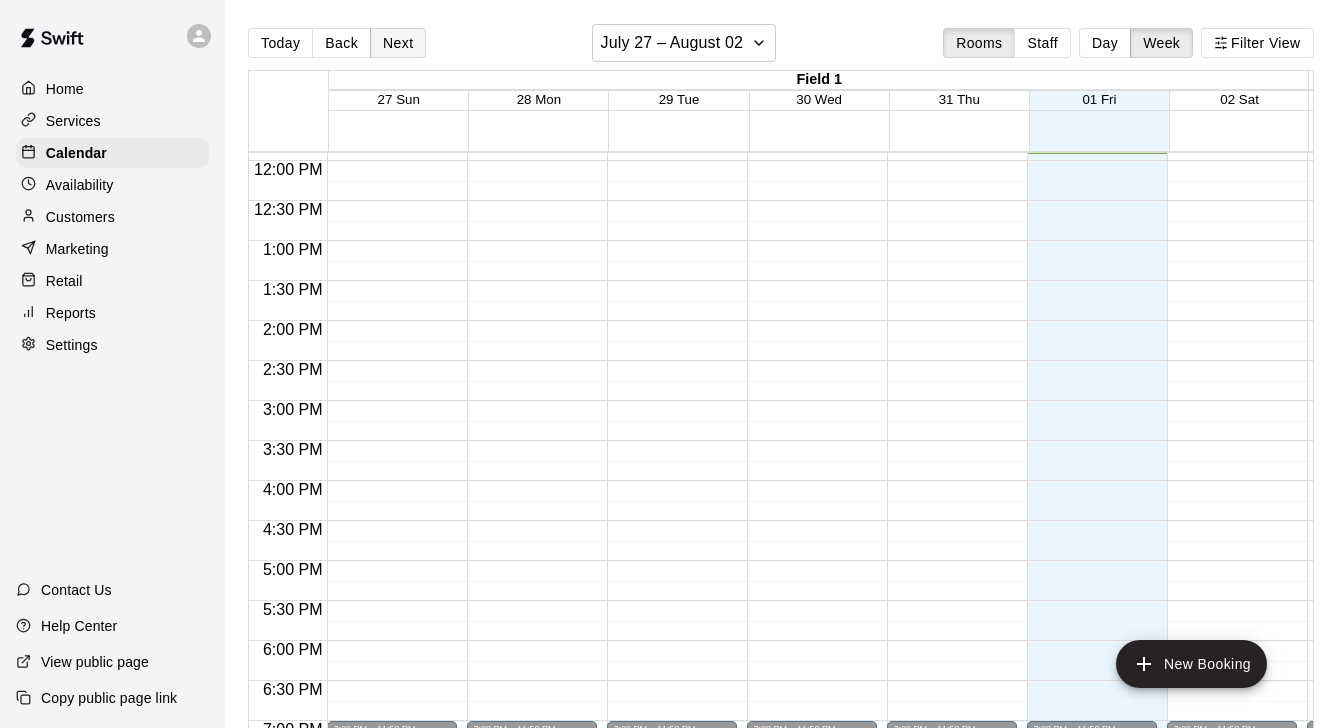 click on "Next" at bounding box center [398, 43] 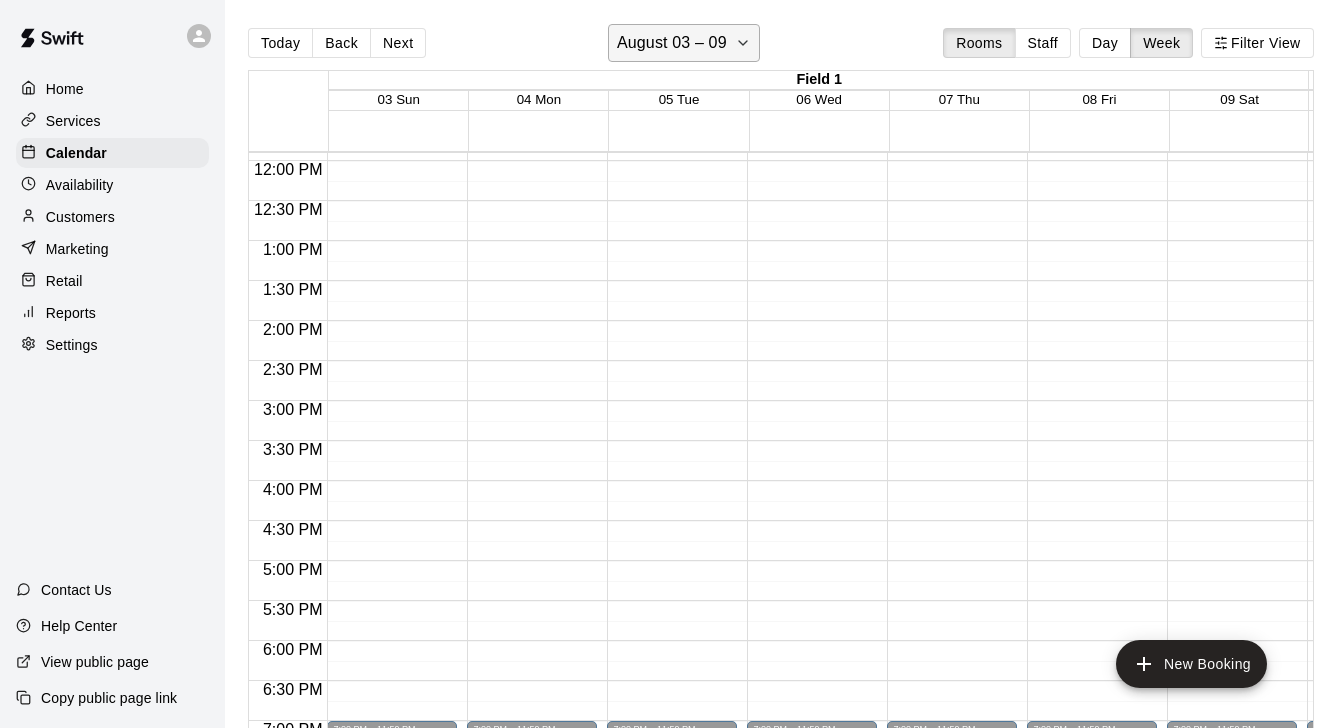 click on "Today Back Next August 03 – 09 Rooms Staff Day Week Filter View Field 1 03 Sun 04 Mon 05 Tue 06 Wed 07 Thu 08 Fri 09 Sat Field 3 03 Sun 04 Mon 05 Tue 06 Wed 07 Thu 08 Fri 09 Sat Field 4 03 Sun 04 Mon 05 Tue 06 Wed 07 Thu 08 Fri 09 Sat Field 5 03 Sun 04 Mon 05 Tue 06 Wed 07 Thu 08 Fri 09 Sat Field 6 03 Sun 04 Mon 05 Tue 06 Wed 07 Thu 08 Fri 09 Sat 12:00 AM 12:30 AM 1:00 AM 1:30 AM 2:00 AM 2:30 AM 3:00 AM 3:30 AM 4:00 AM 4:30 AM 5:00 AM 5:30 AM 6:00 AM 6:30 AM 7:00 AM 7:30 AM 8:00 AM 8:30 AM 9:00 AM 9:30 AM 10:00 AM 10:30 AM 11:00 AM 11:30 AM 12:00 PM 12:30 PM 1:00 PM 1:30 PM 2:00 PM 2:30 PM 3:00 PM 3:30 PM 4:00 PM 4:30 PM 5:00 PM 5:30 PM 6:00 PM 6:30 PM 7:00 PM 7:30 PM 8:00 PM 8:30 PM 9:00 PM 9:30 PM 10:00 PM 10:30 PM 11:00 PM 11:30 PM 12:00 AM – 8:00 AM Closed 7:00 PM – 11:59 PM Closed 12:00 AM – 8:00 AM Closed 7:00 PM – 11:59 PM Closed 12:00 AM – 8:00 AM Closed 7:00 PM – 11:59 PM Closed 12:00 AM – 8:00 AM Closed 7:00 PM – 11:59 PM Closed 12:00 AM – 8:00 AM Closed 7:00 PM – 11:59 PM" at bounding box center (781, 388) 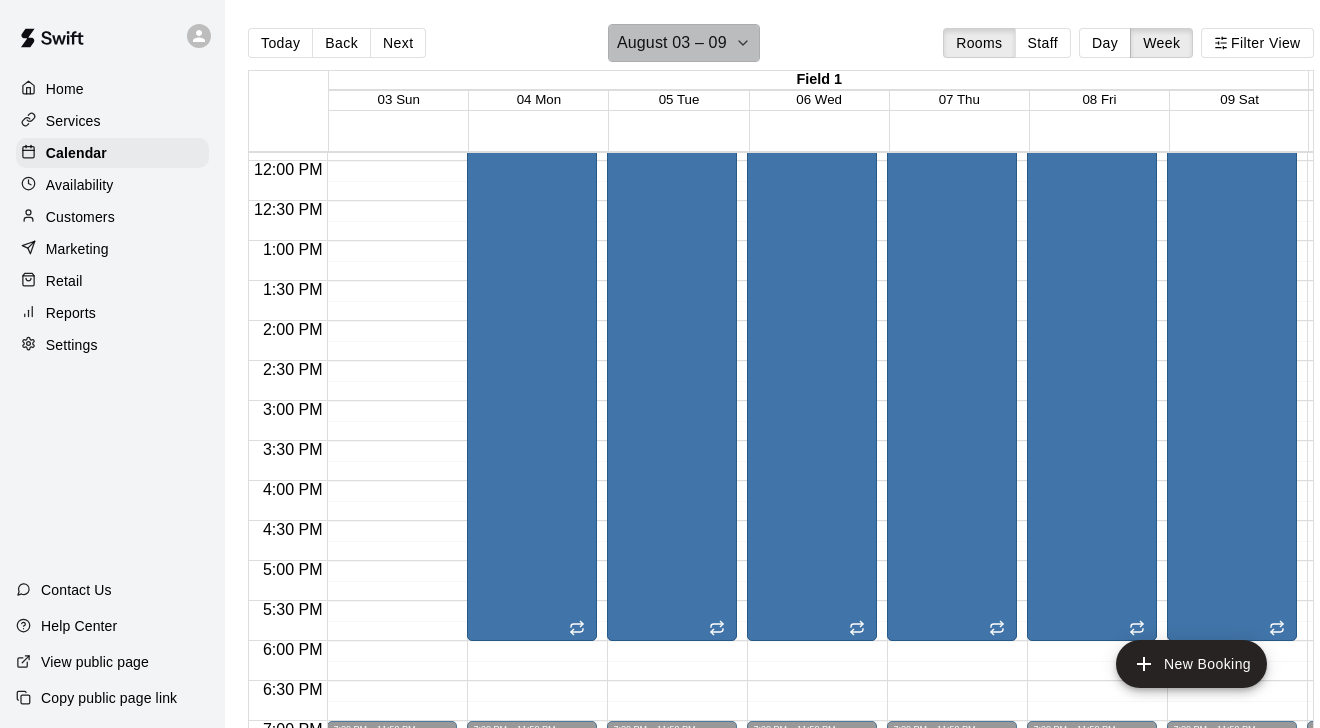 click 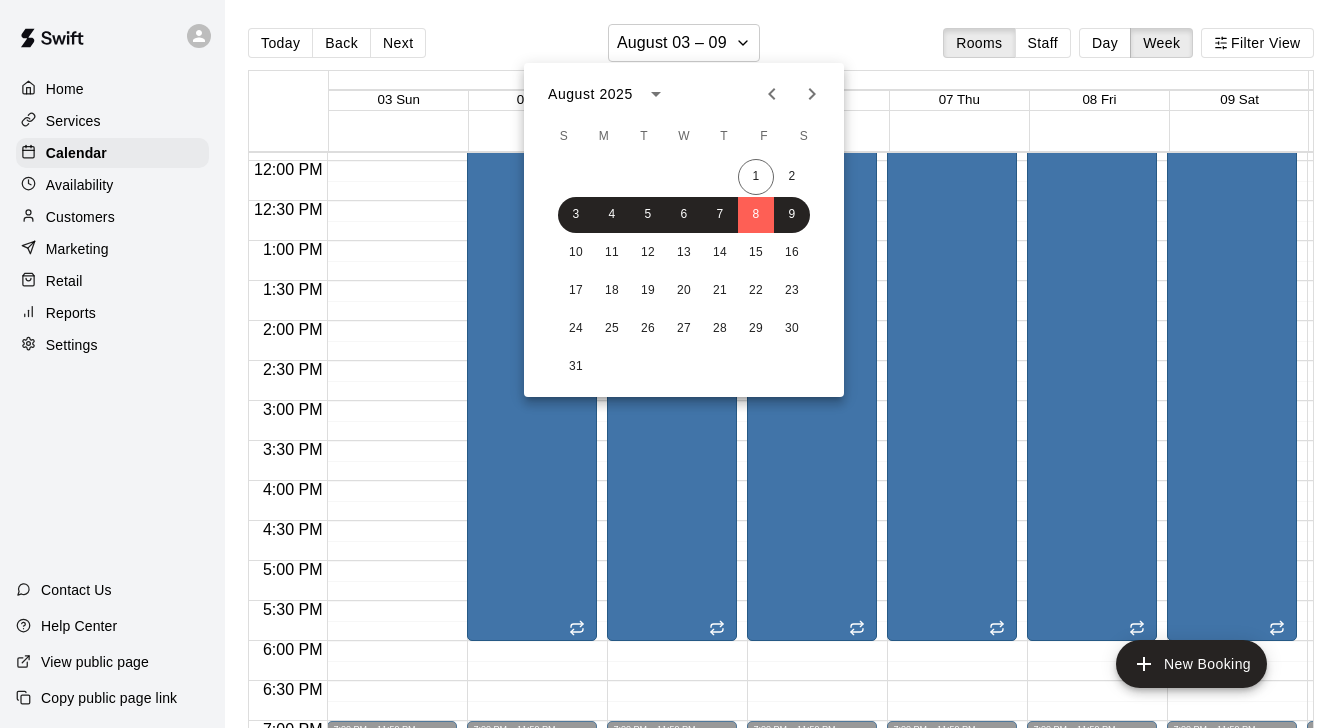click 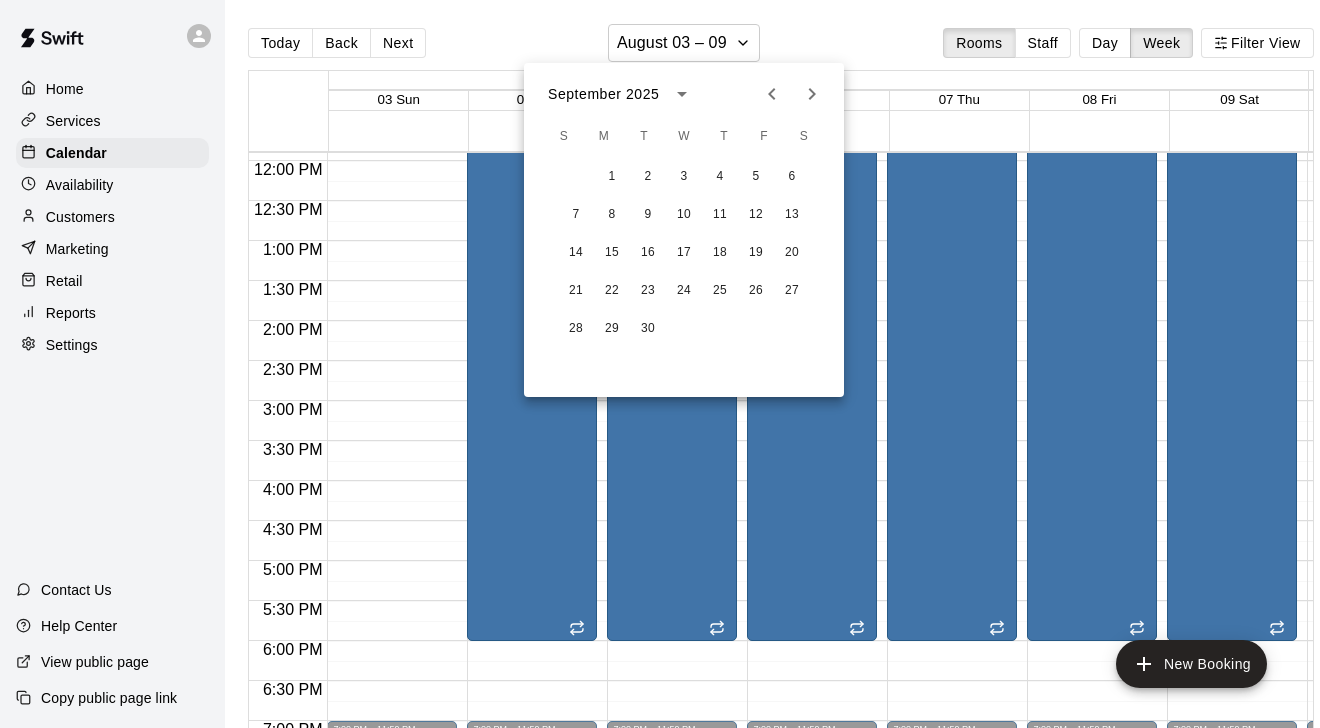 click 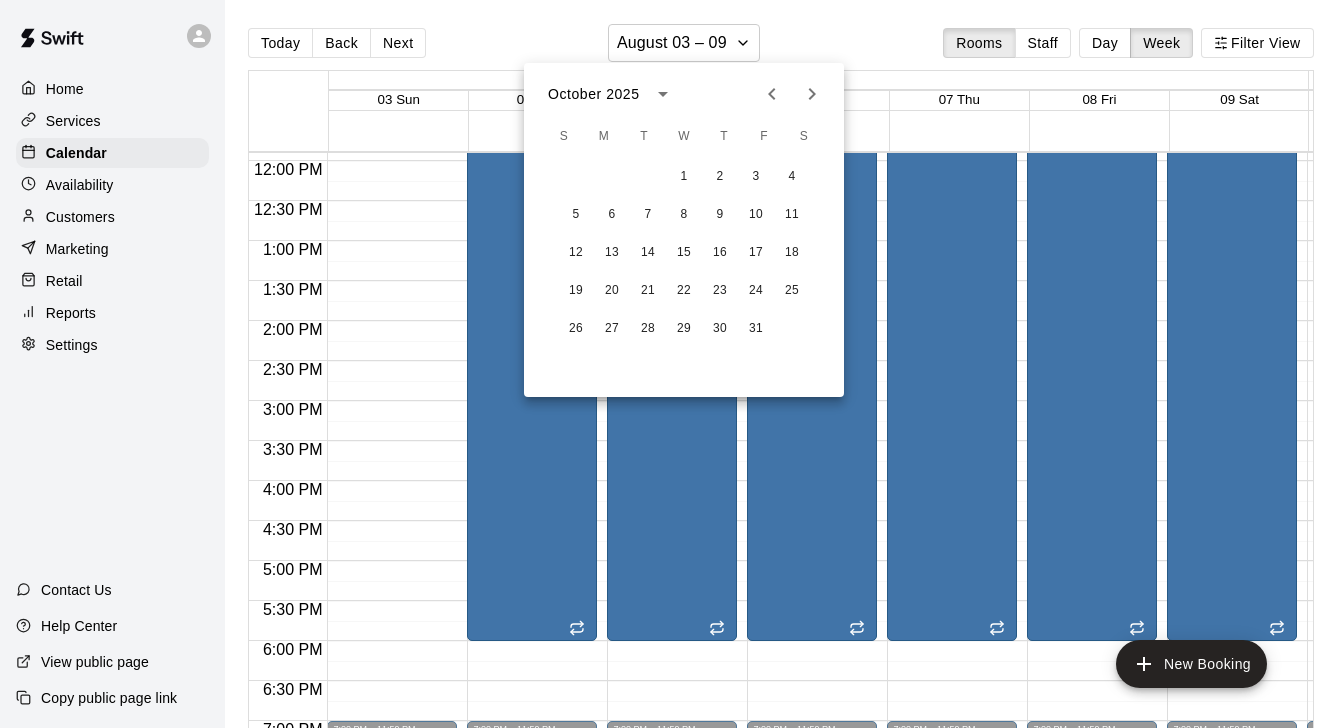 click 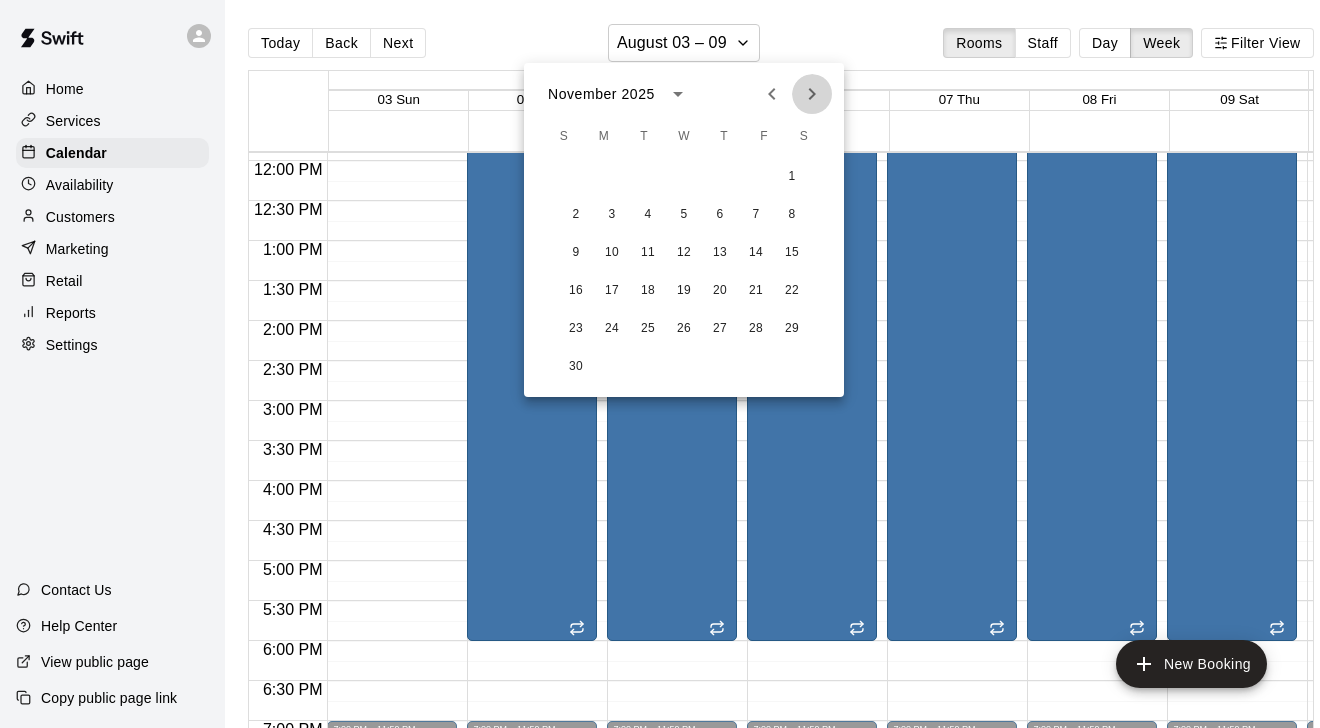 click 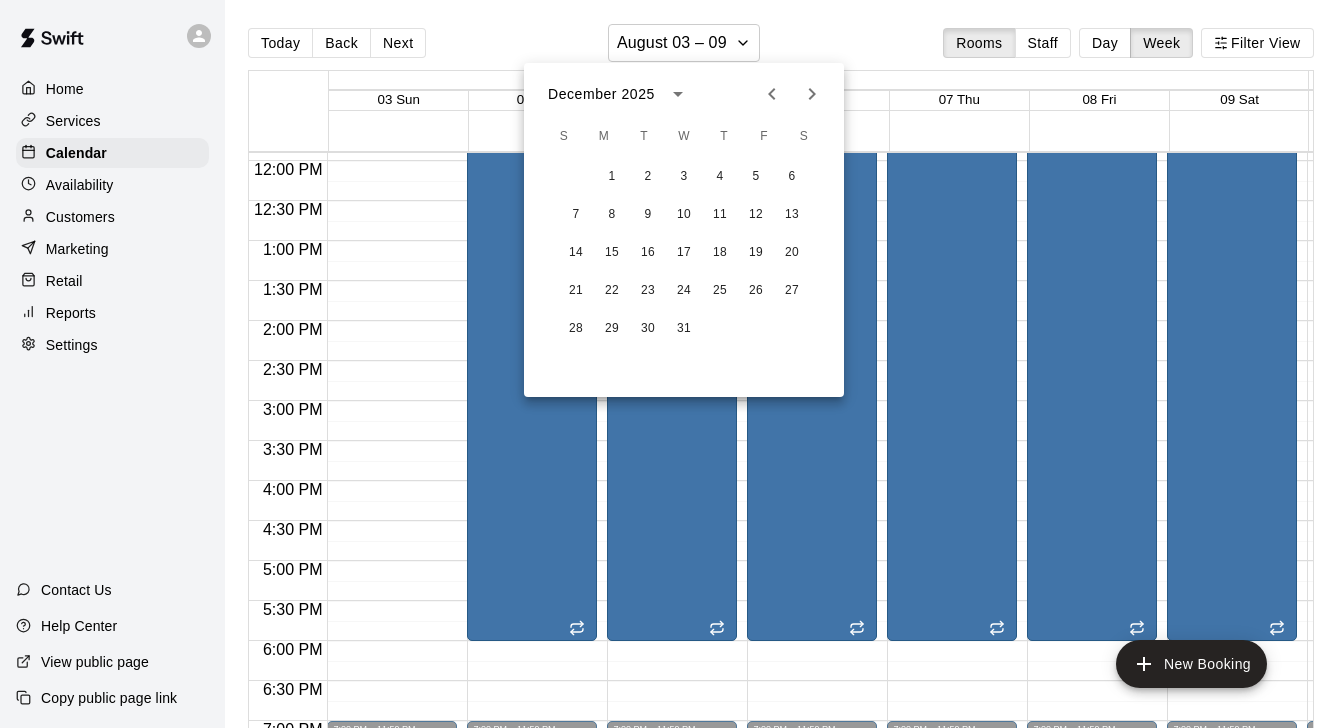 click 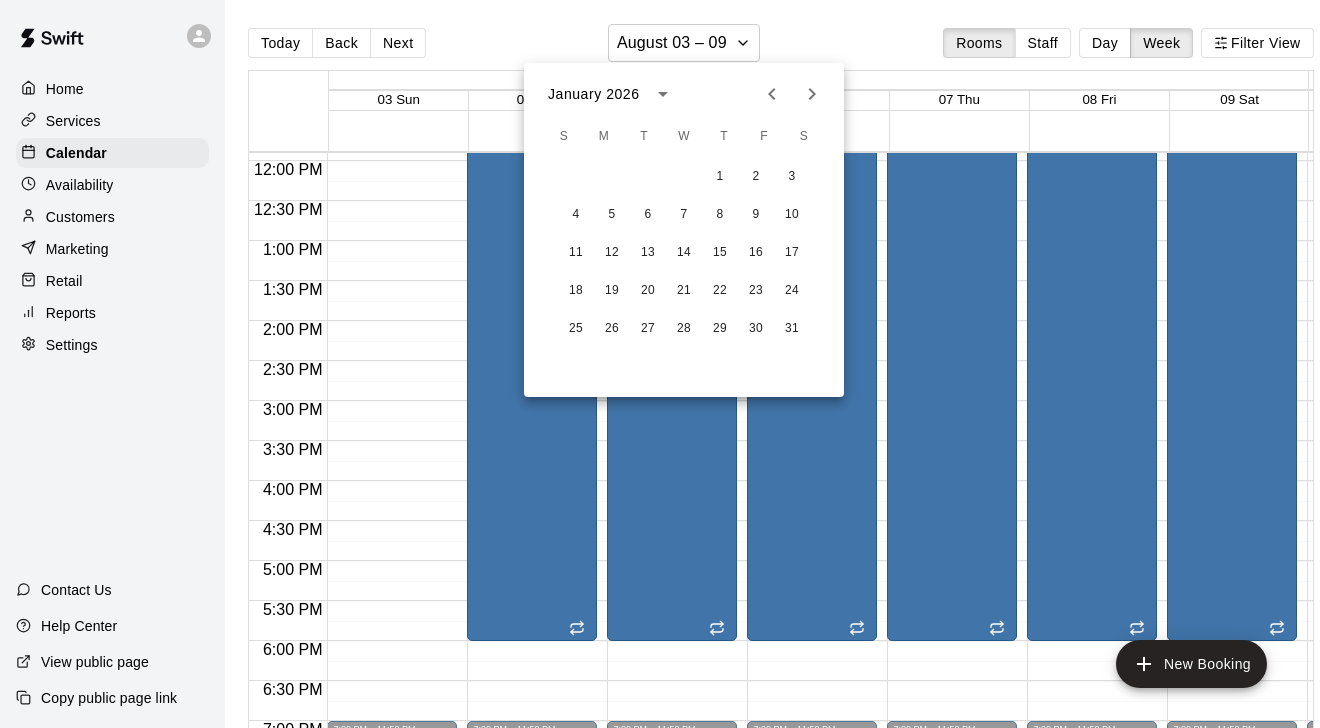 click 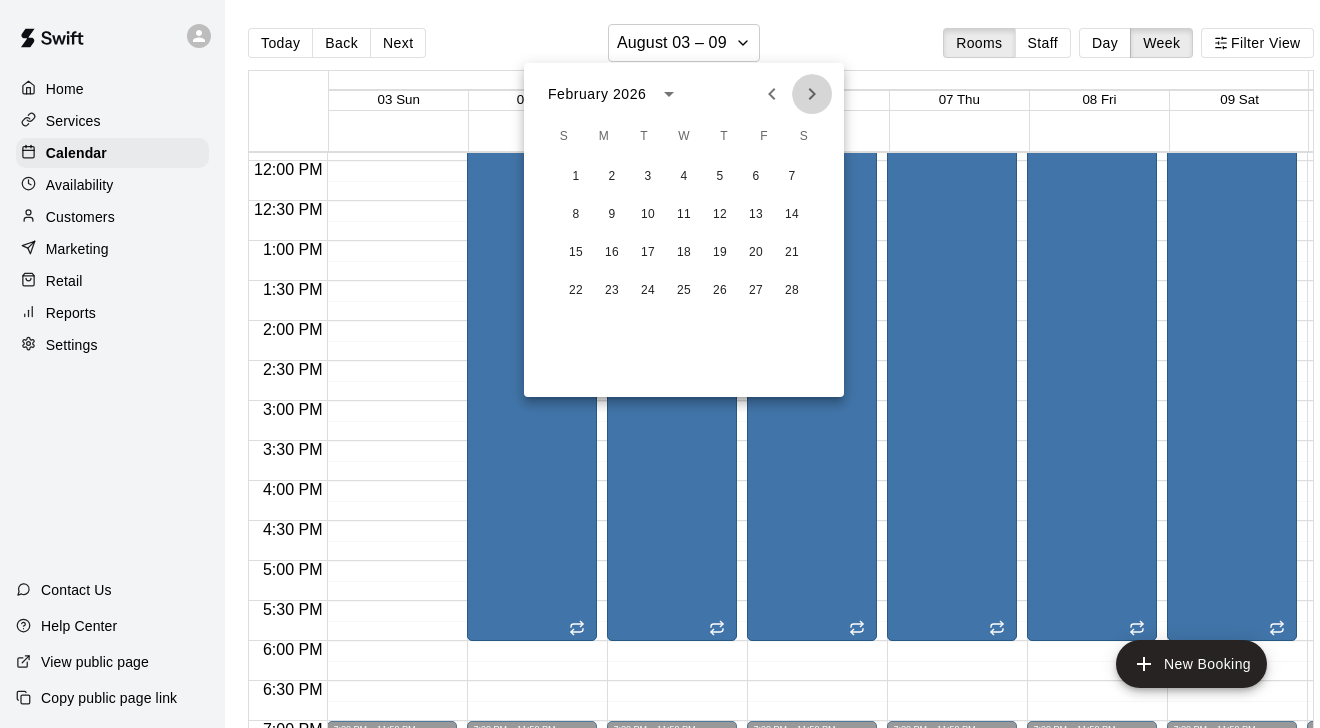 click 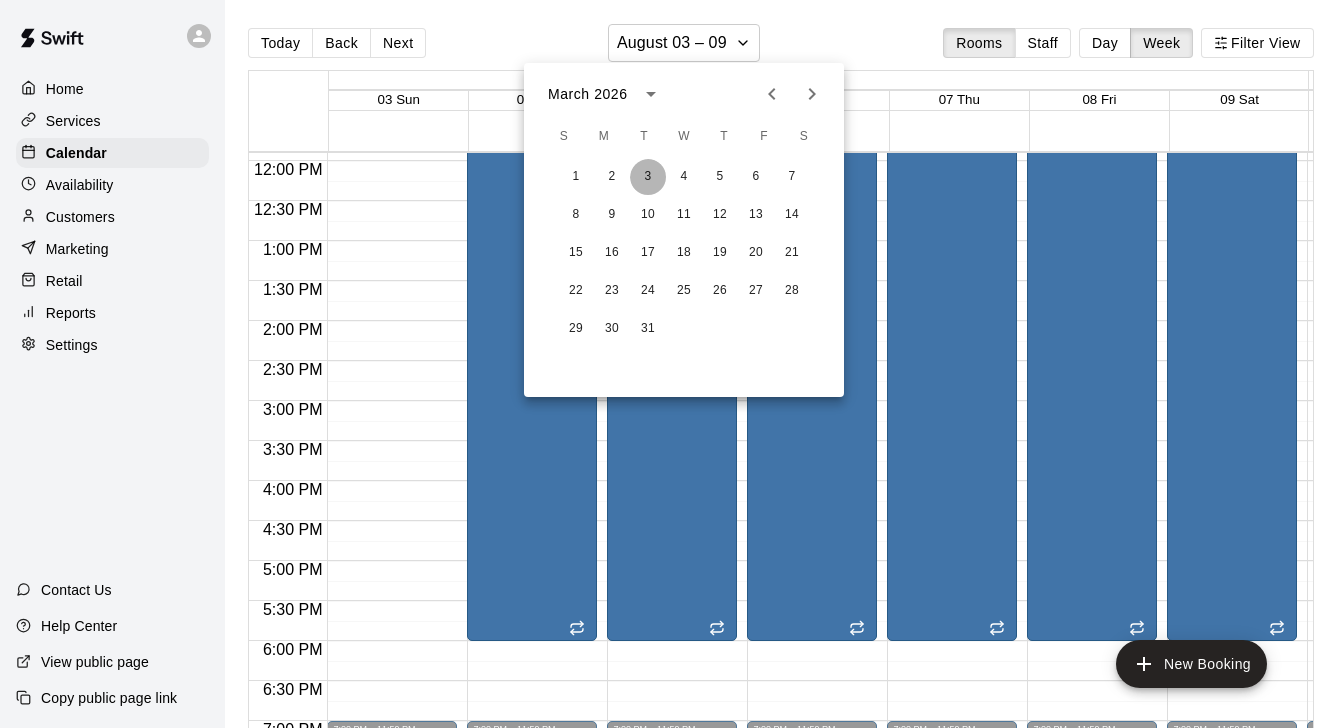 click on "3" at bounding box center (648, 177) 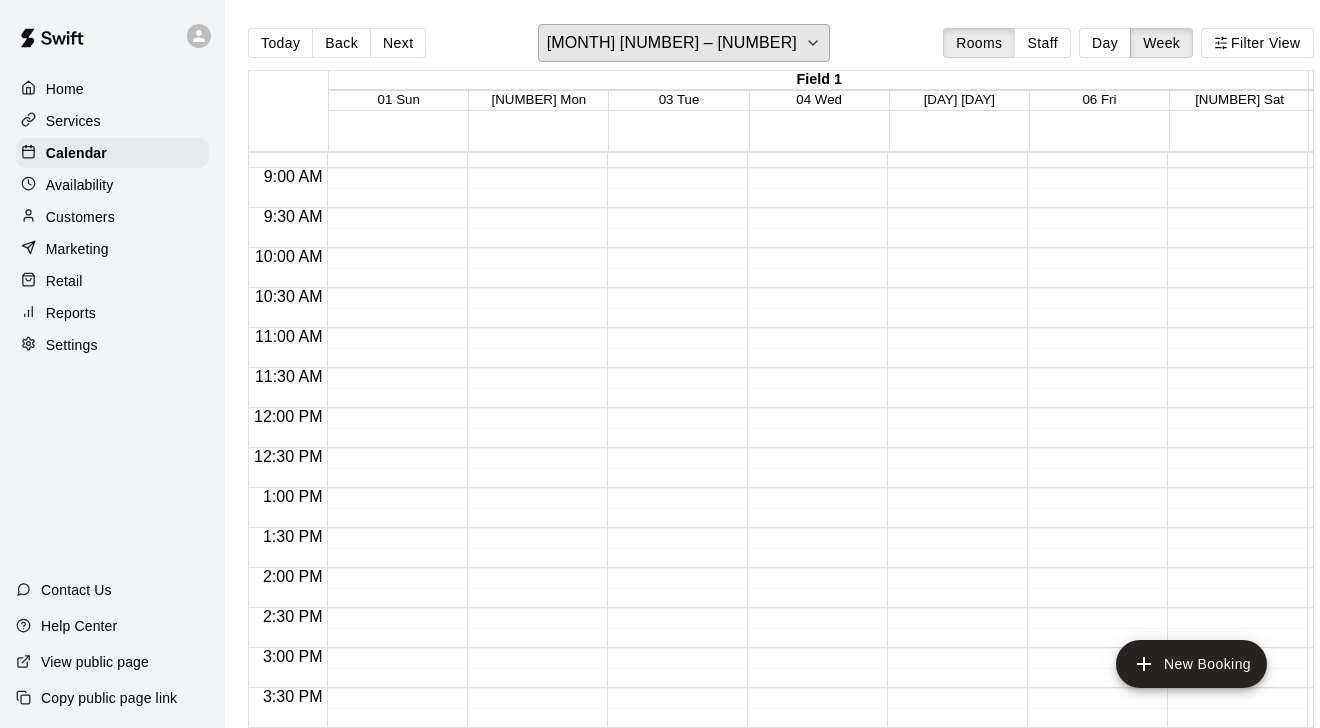 scroll, scrollTop: 698, scrollLeft: 0, axis: vertical 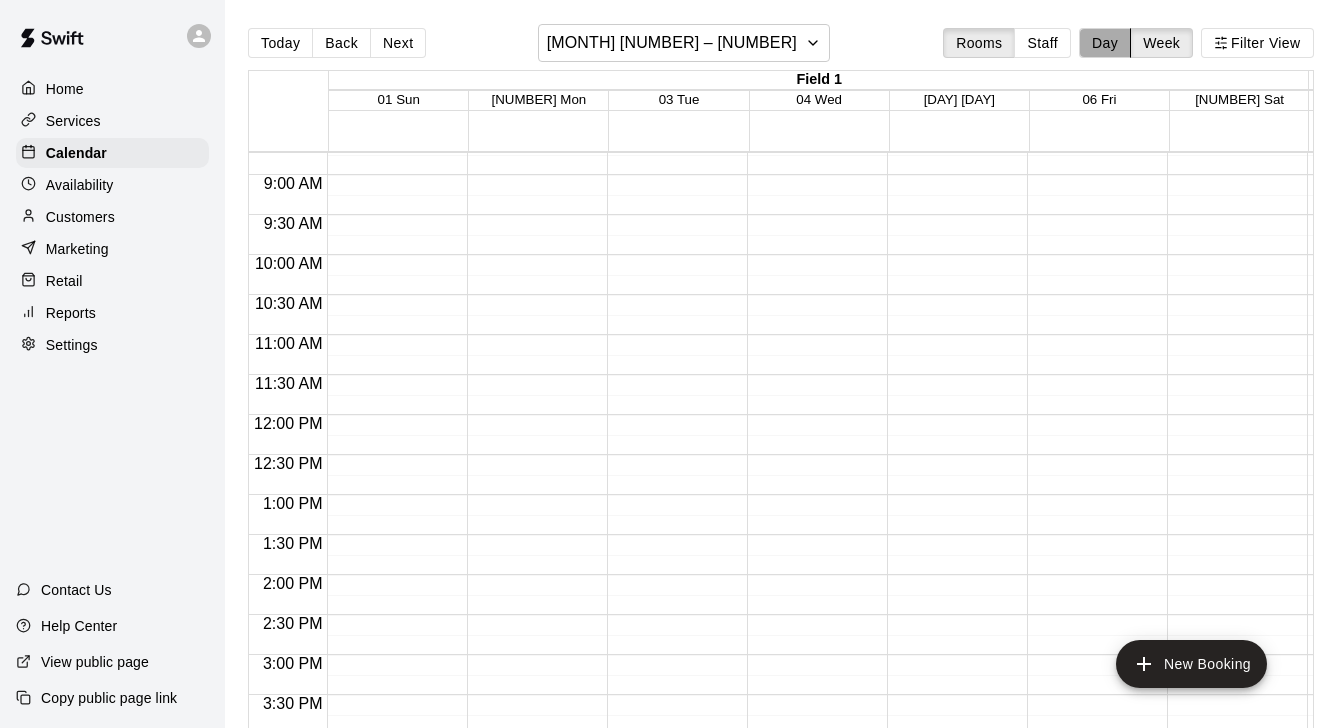 click on "Day" at bounding box center (1105, 43) 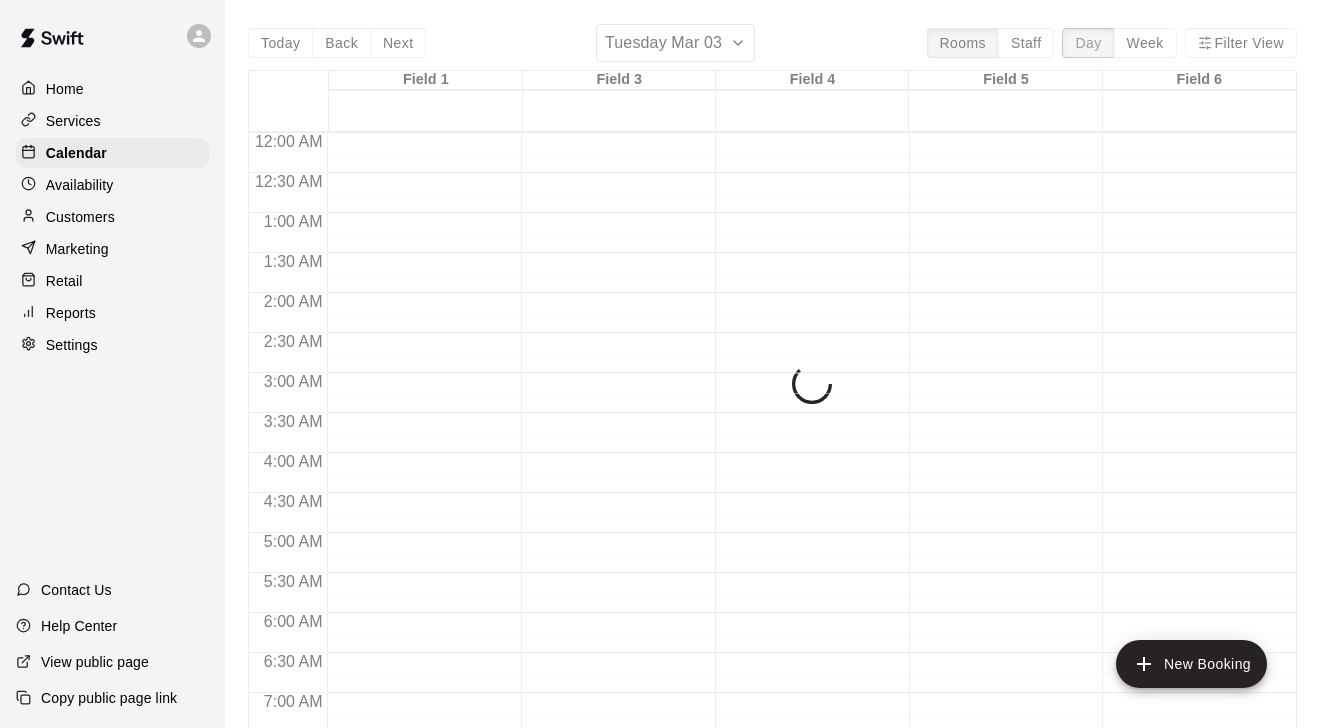 scroll, scrollTop: 953, scrollLeft: 0, axis: vertical 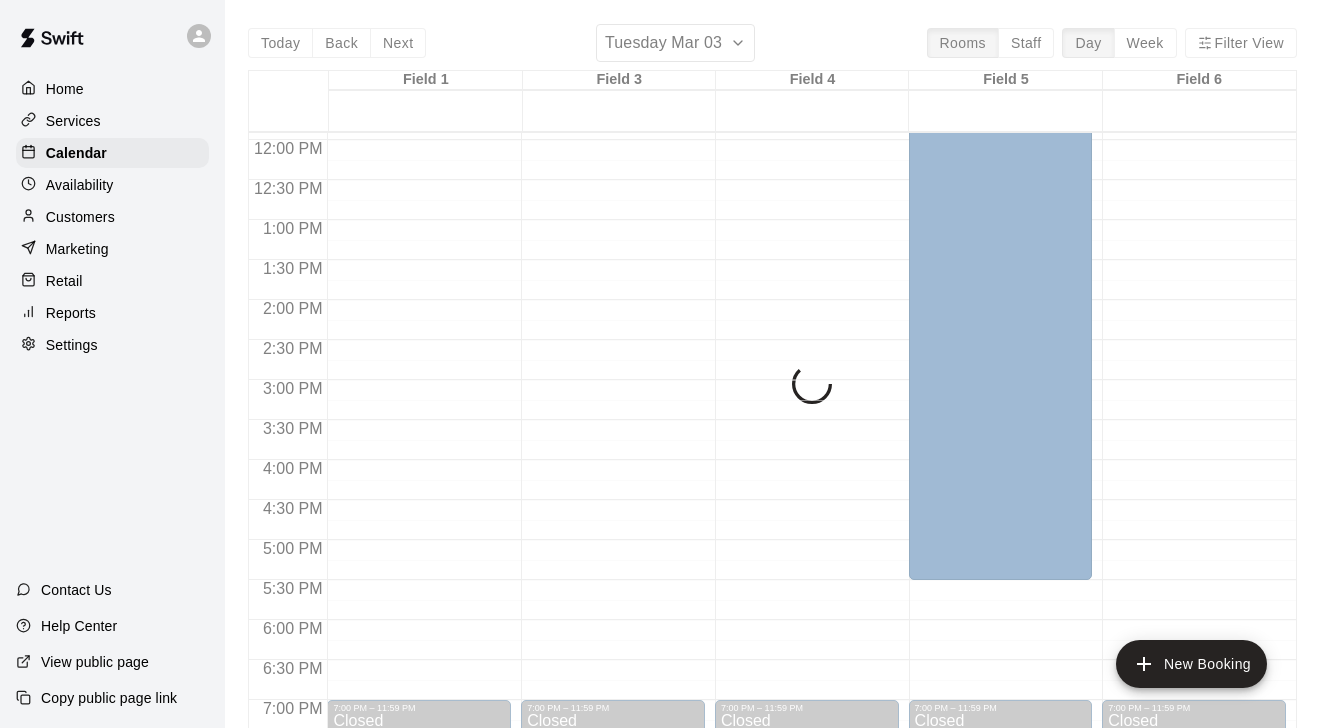 click on "Today Back Next Tuesday Mar 03 Rooms Staff Day Week Filter View Field 1 03 Tue Field 3 03 Tue Field 4 03 Tue Field 5 03 Tue Field 6 03 Tue 12:00 AM 12:30 AM 1:00 AM 1:30 AM 2:00 AM 2:30 AM 3:00 AM 3:30 AM 4:00 AM 4:30 AM 5:00 AM 5:30 AM 6:00 AM 6:30 AM 7:00 AM 7:30 AM 8:00 AM 8:30 AM 9:00 AM 9:30 AM 10:00 AM 10:30 AM 11:00 AM 11:30 AM 12:00 PM 12:30 PM 1:00 PM 1:30 PM 2:00 PM 2:30 PM 3:00 PM 3:30 PM 4:00 PM 4:30 PM 5:00 PM 5:30 PM 6:00 PM 6:30 PM 7:00 PM 7:30 PM 8:00 PM 8:30 PM 9:00 PM 9:30 PM 10:00 PM 10:30 PM 11:00 PM 11:30 PM 12:00 AM – 8:00 AM Closed 7:00 PM – 11:59 PM Closed 12:00 AM – 8:00 AM Closed 7:00 PM – 11:59 PM Closed 12:00 AM – 8:00 AM Closed 7:00 PM – 11:59 PM Closed 12:00 AM – 8:00 AM Closed 10:30 AM – 5:30 PM HPU vs Jesus - Double Header College 7:00 PM – 11:59 PM Closed 12:00 AM – 8:00 AM Closed 7:00 PM – 11:59 PM Closed" at bounding box center [772, 388] 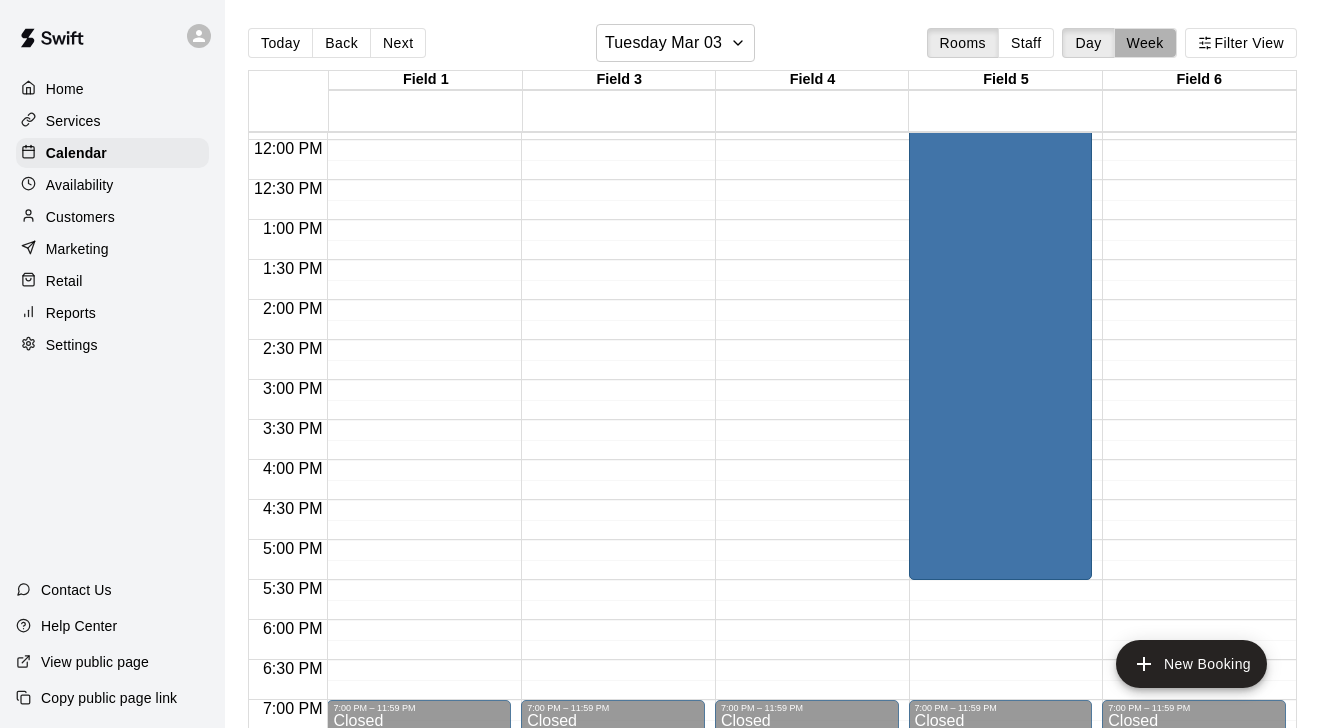 click on "Week" at bounding box center (1145, 43) 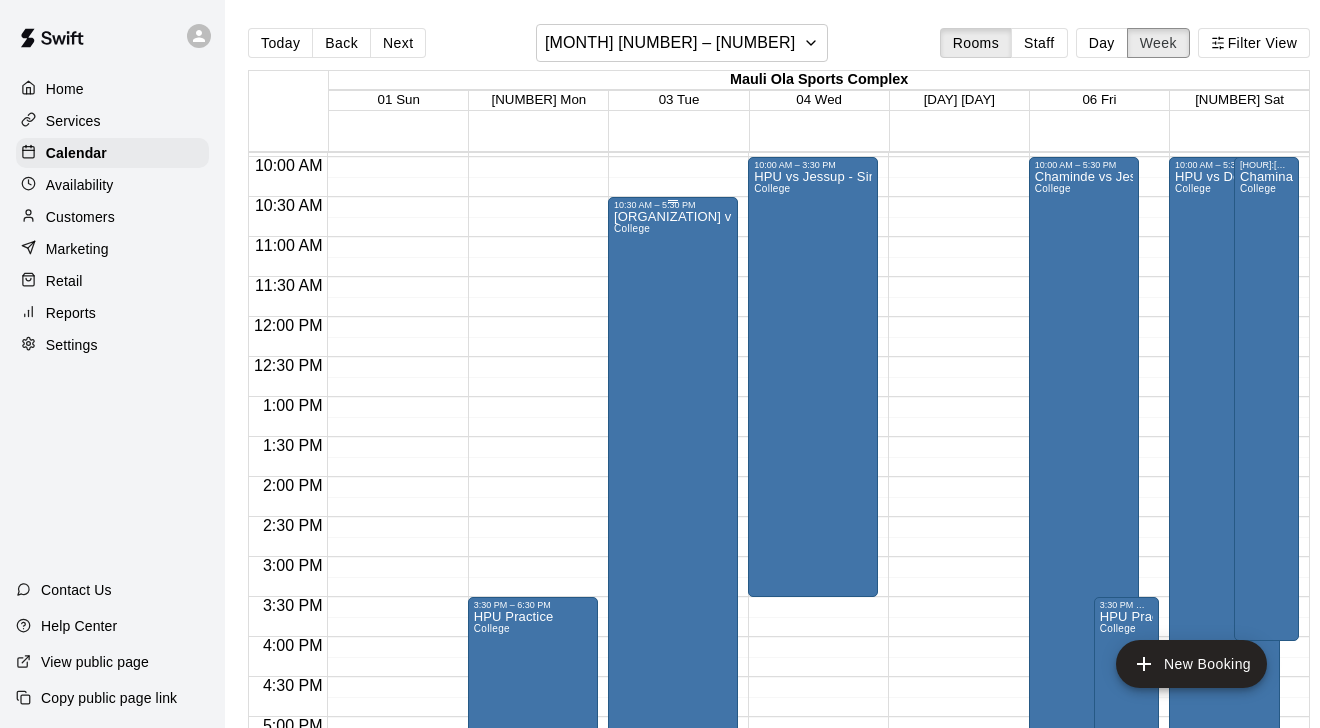 scroll, scrollTop: 798, scrollLeft: 0, axis: vertical 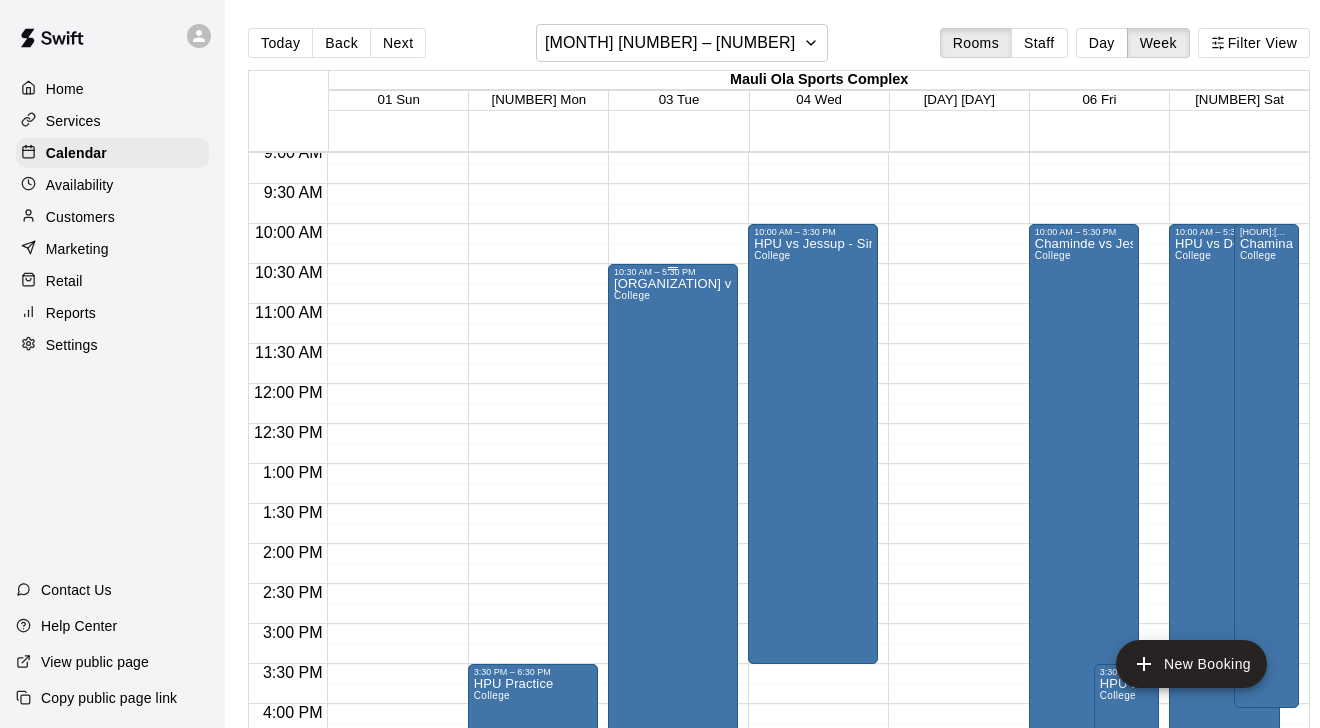 click on "HPU vs Jesus - Double Header College" at bounding box center [673, 641] 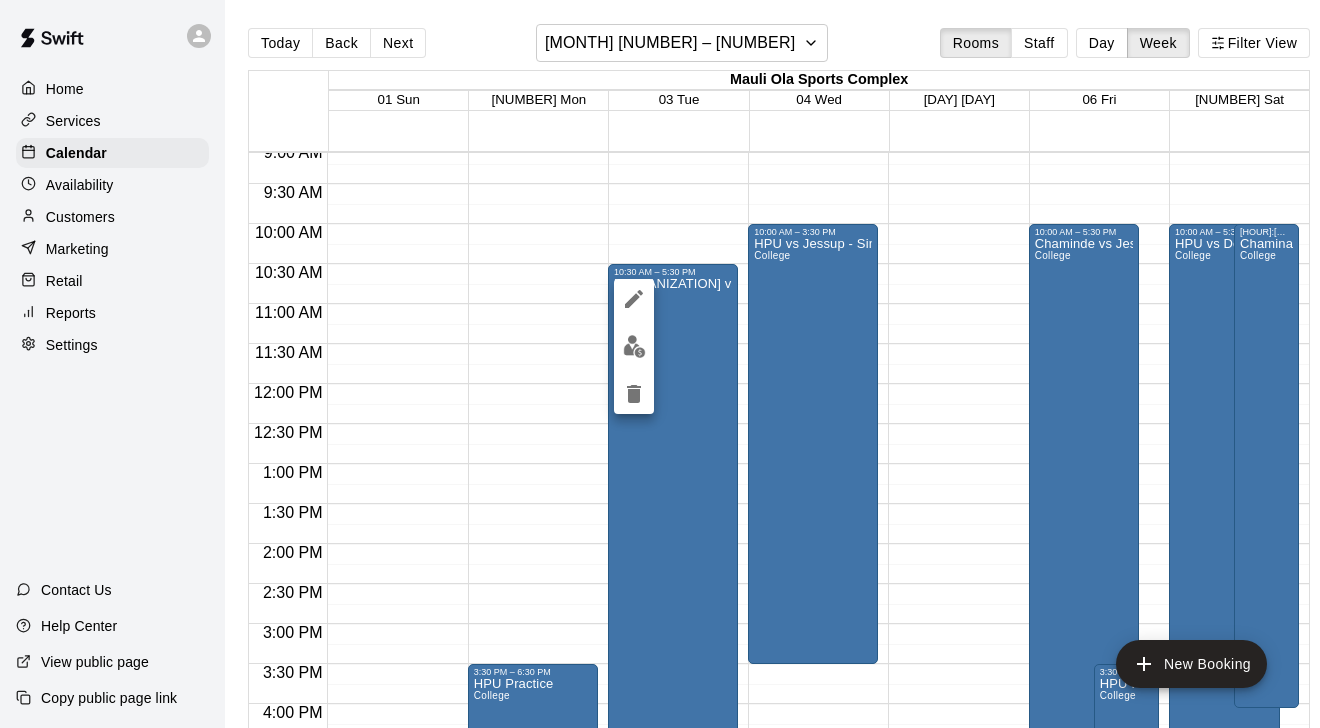 drag, startPoint x: 711, startPoint y: 354, endPoint x: 715, endPoint y: 299, distance: 55.145264 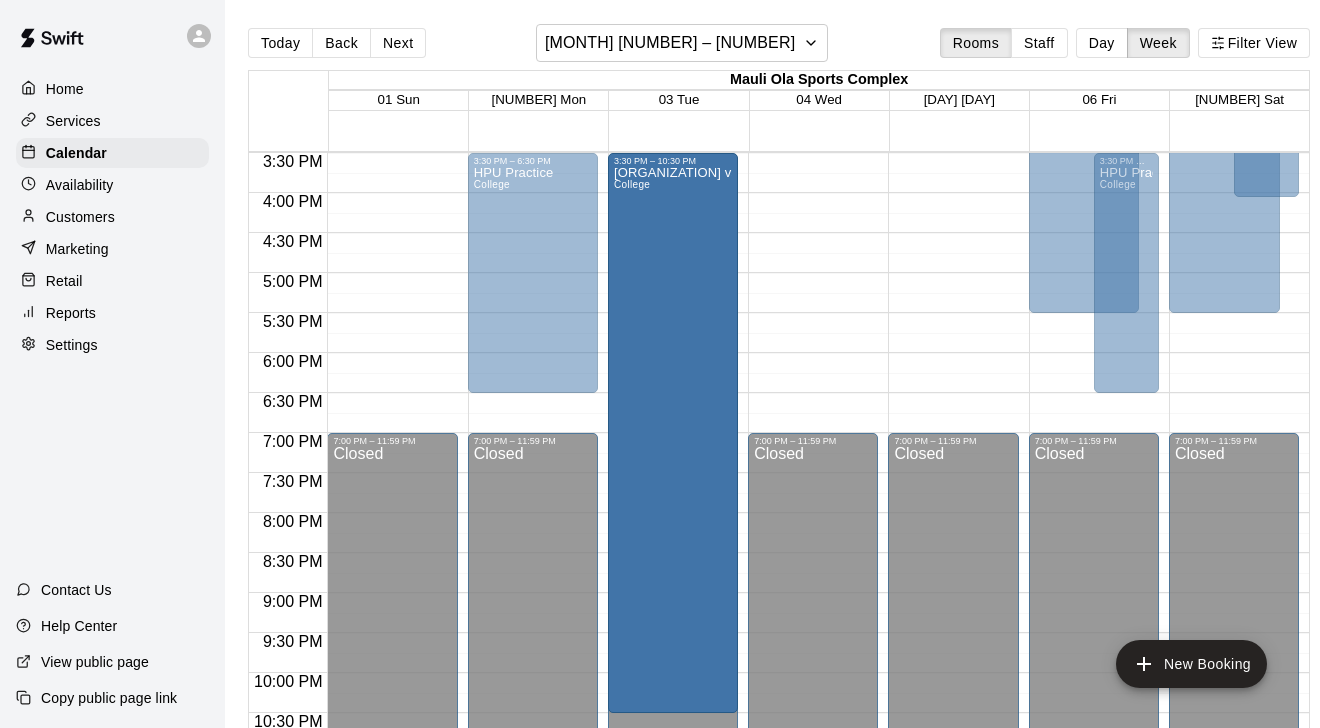 drag, startPoint x: 661, startPoint y: 311, endPoint x: 666, endPoint y: 181, distance: 130.09612 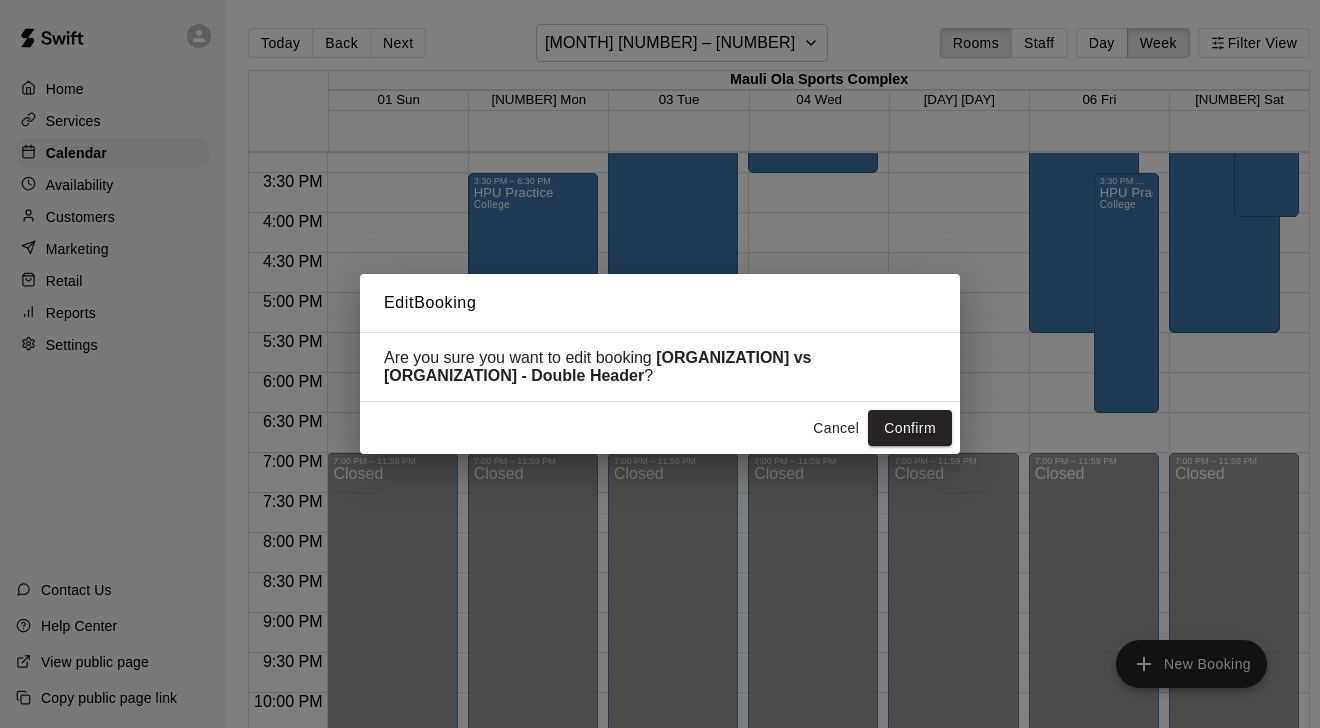 click on "Cancel" at bounding box center (836, 428) 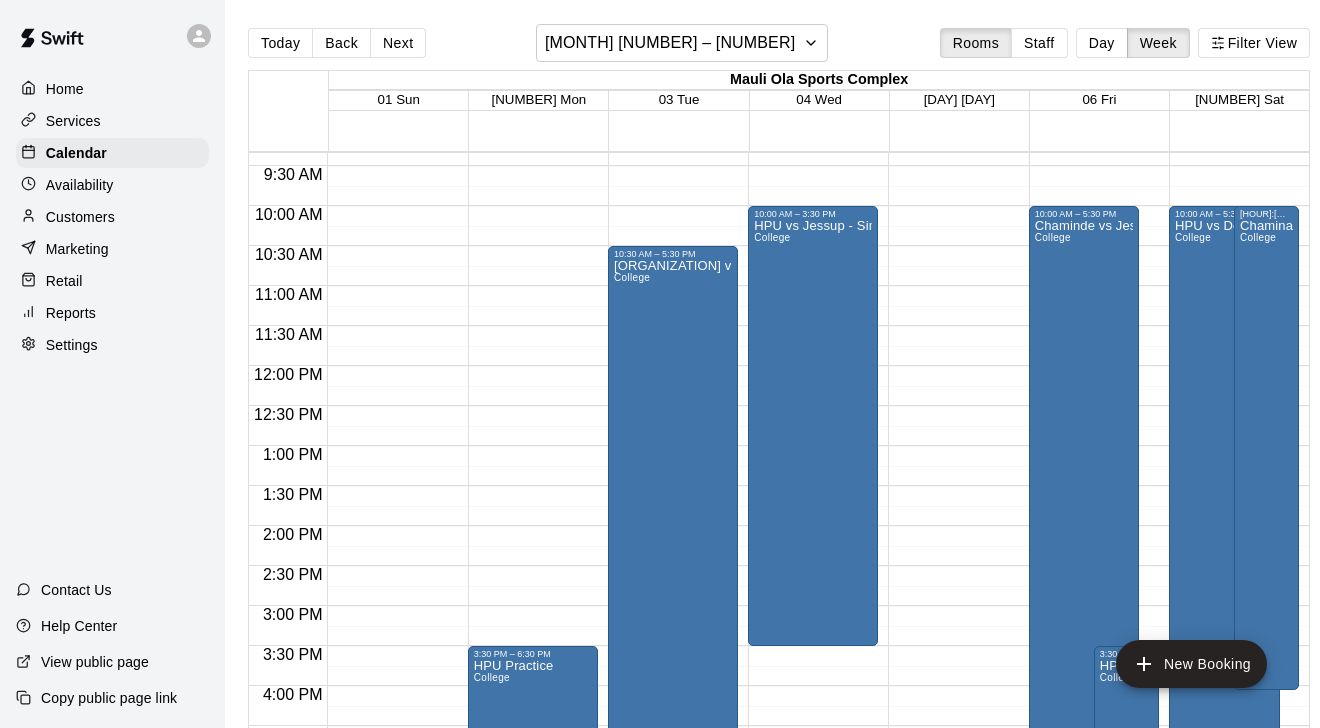 scroll, scrollTop: 741, scrollLeft: 0, axis: vertical 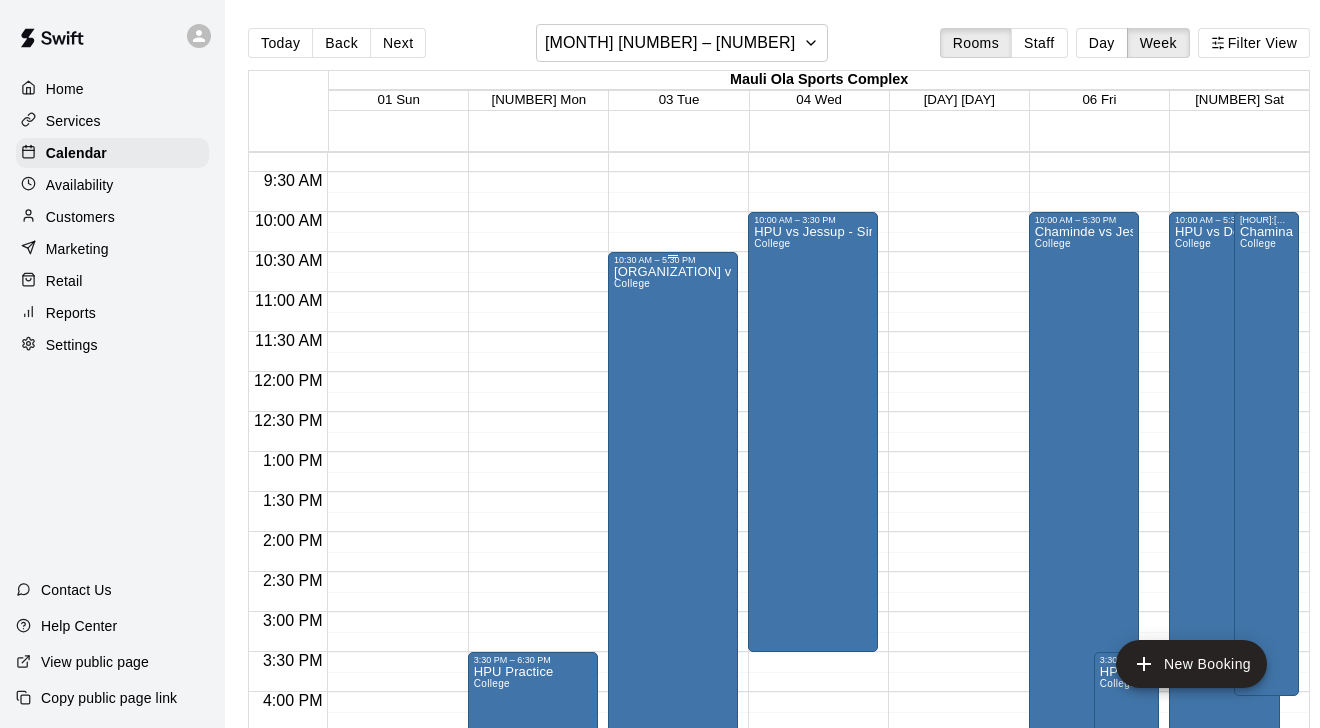 click on "HPU vs Jesus - Double Header College" at bounding box center [673, 629] 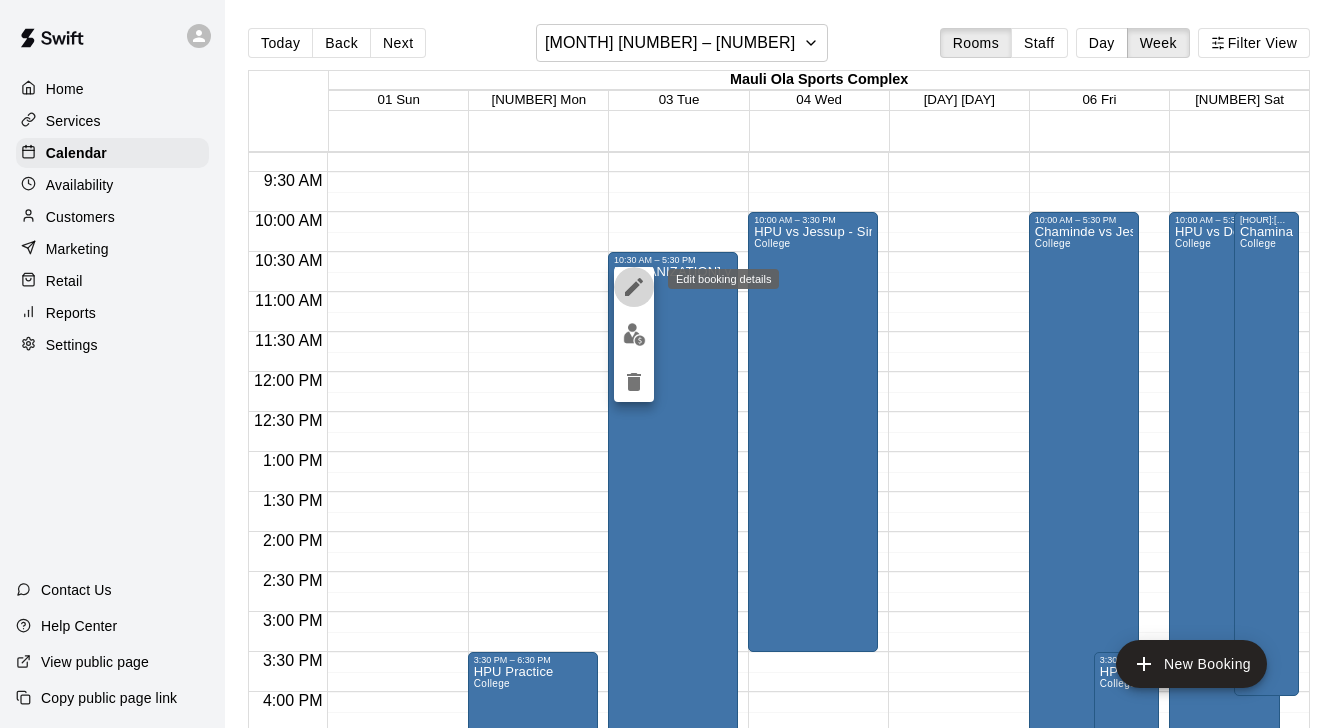 click 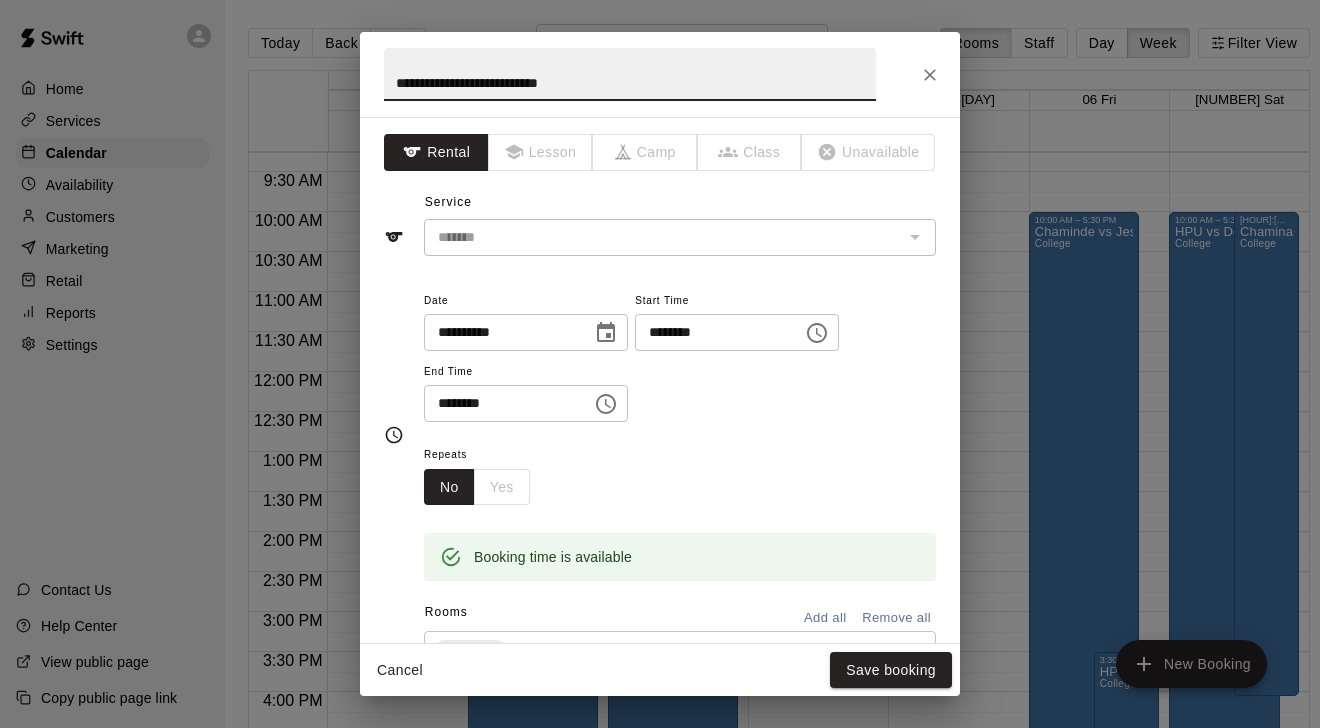 click on "********" at bounding box center (712, 332) 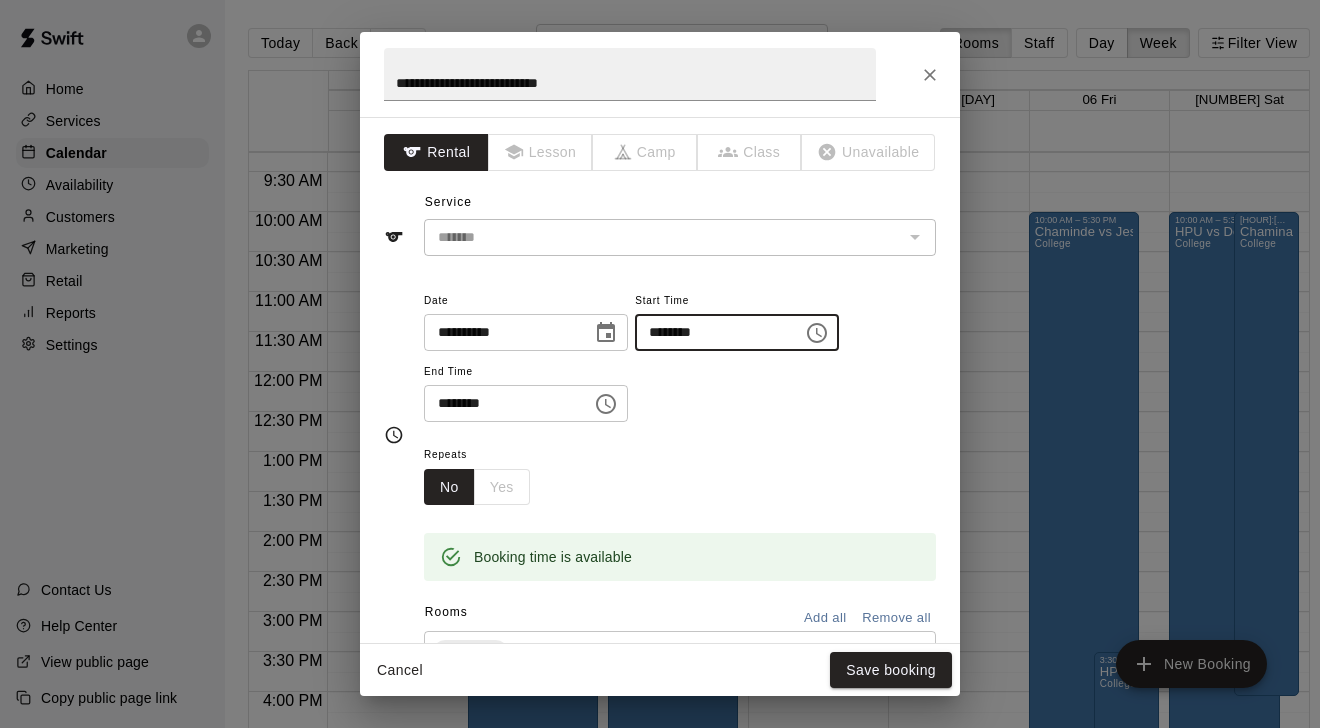 click on "********" at bounding box center [712, 332] 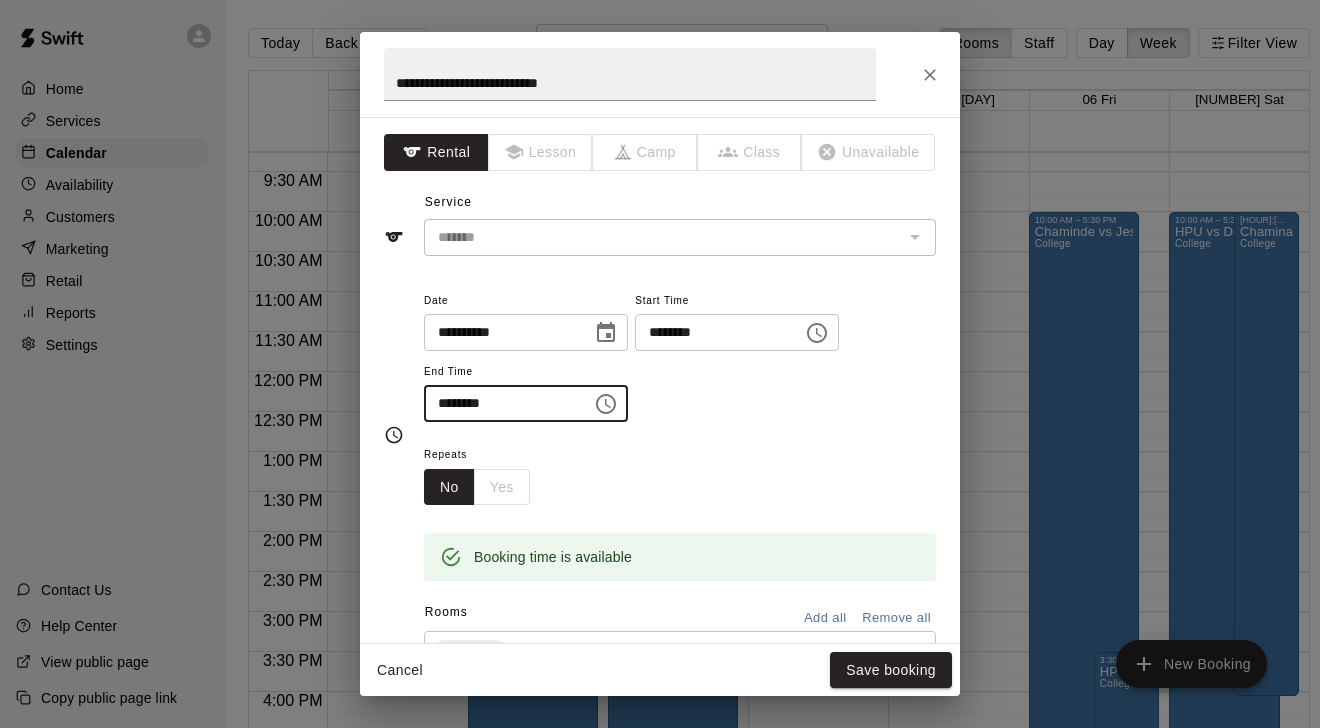 click on "********" at bounding box center [501, 403] 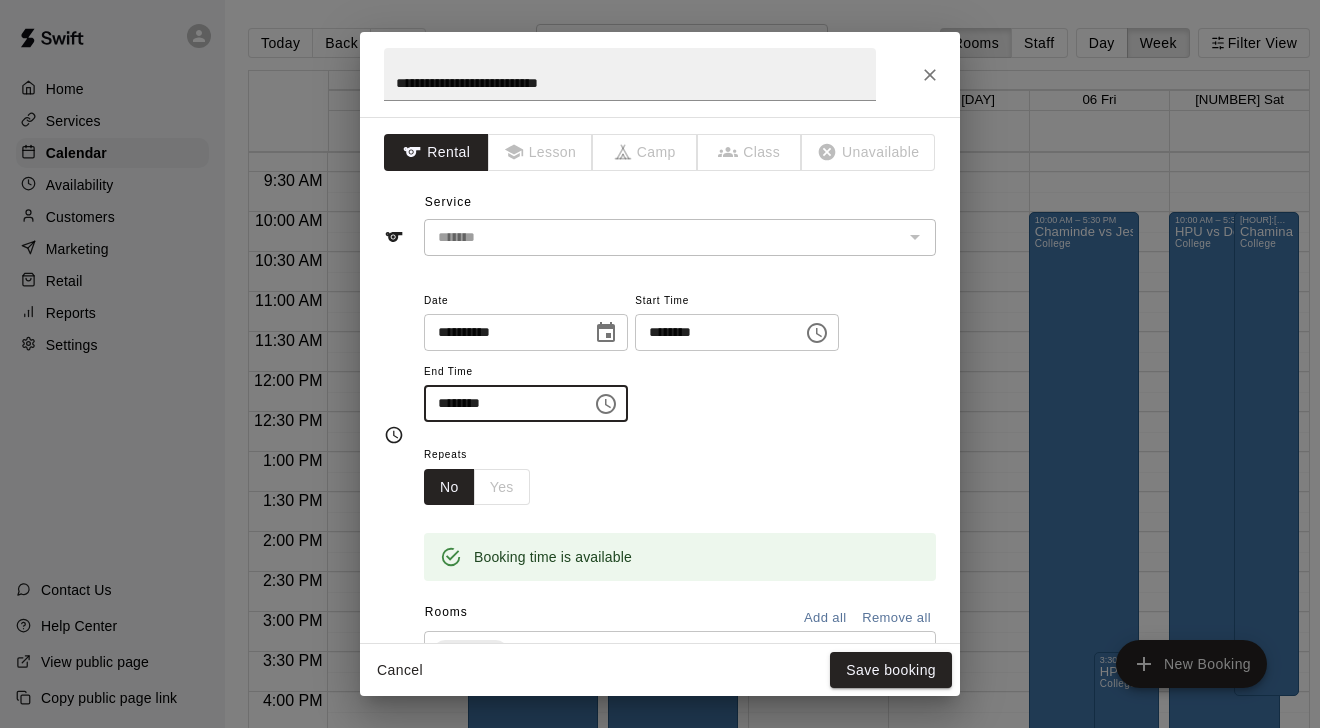 type on "********" 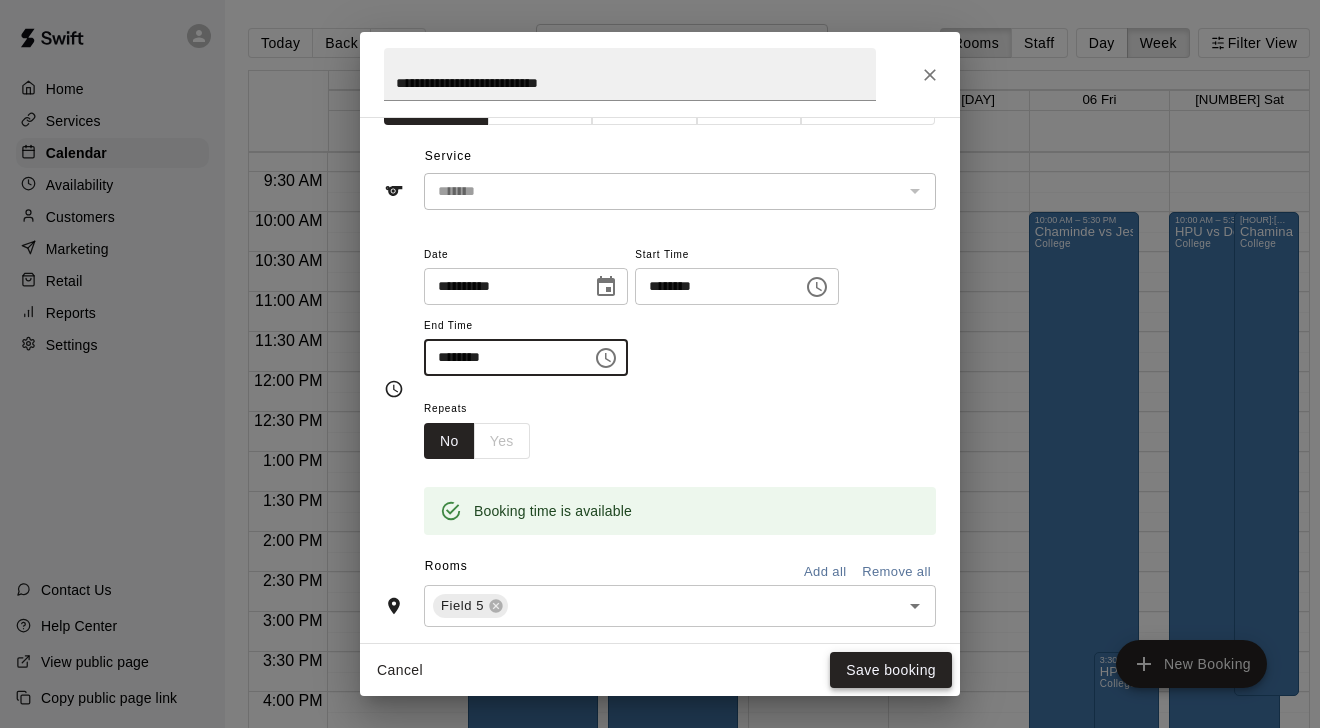 click on "Save booking" at bounding box center [891, 670] 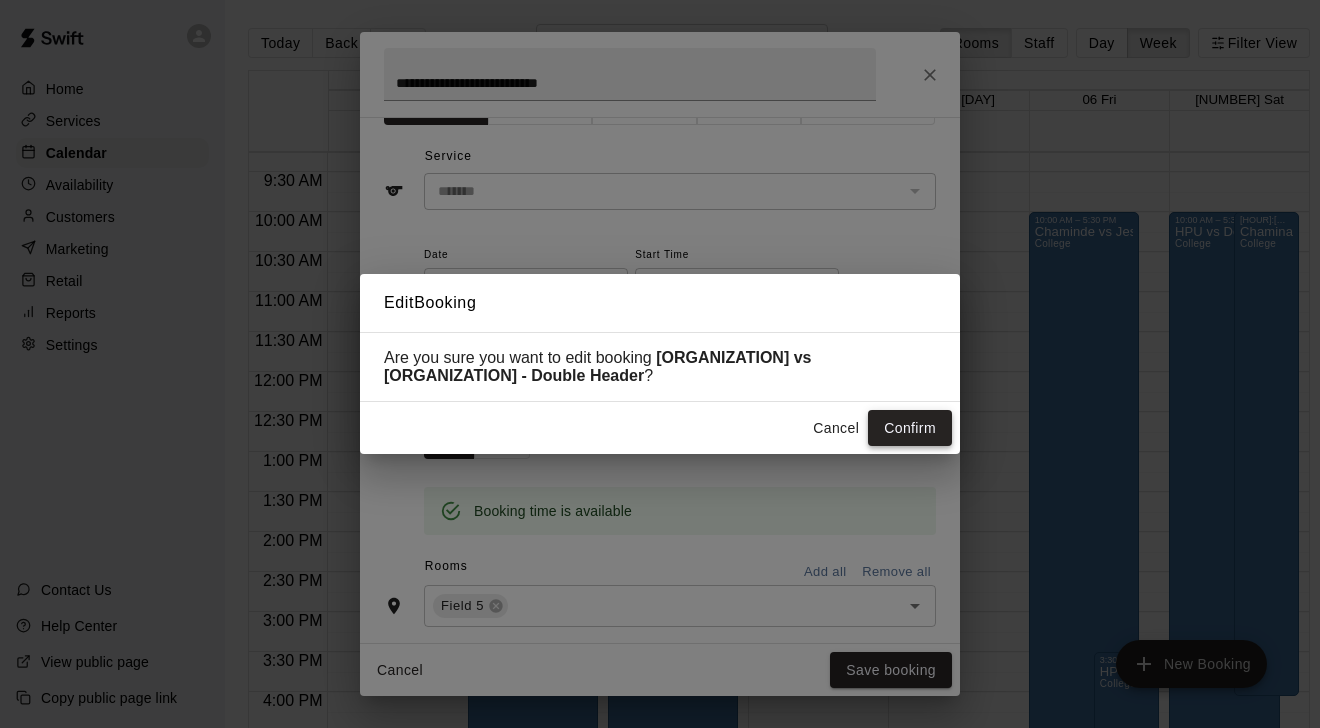 click on "Confirm" at bounding box center [910, 428] 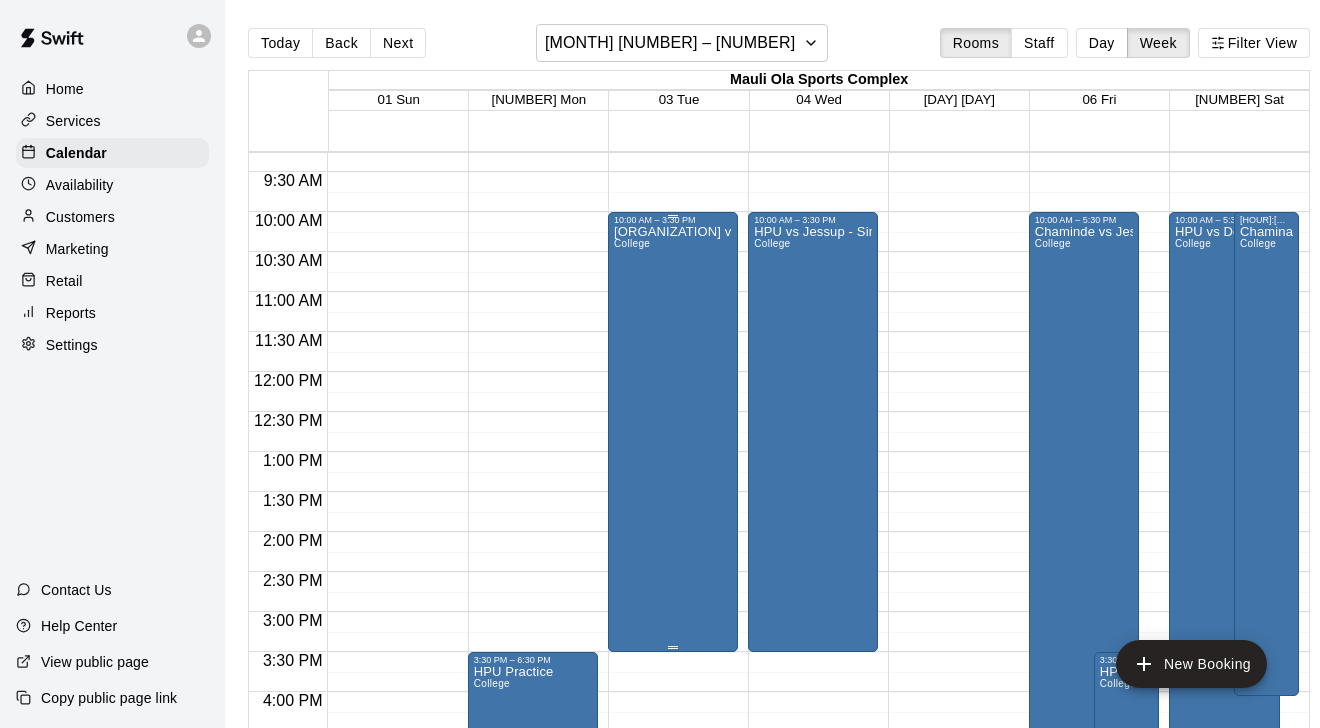 click on "HPU vs Jesus - Double Header College" at bounding box center [673, 589] 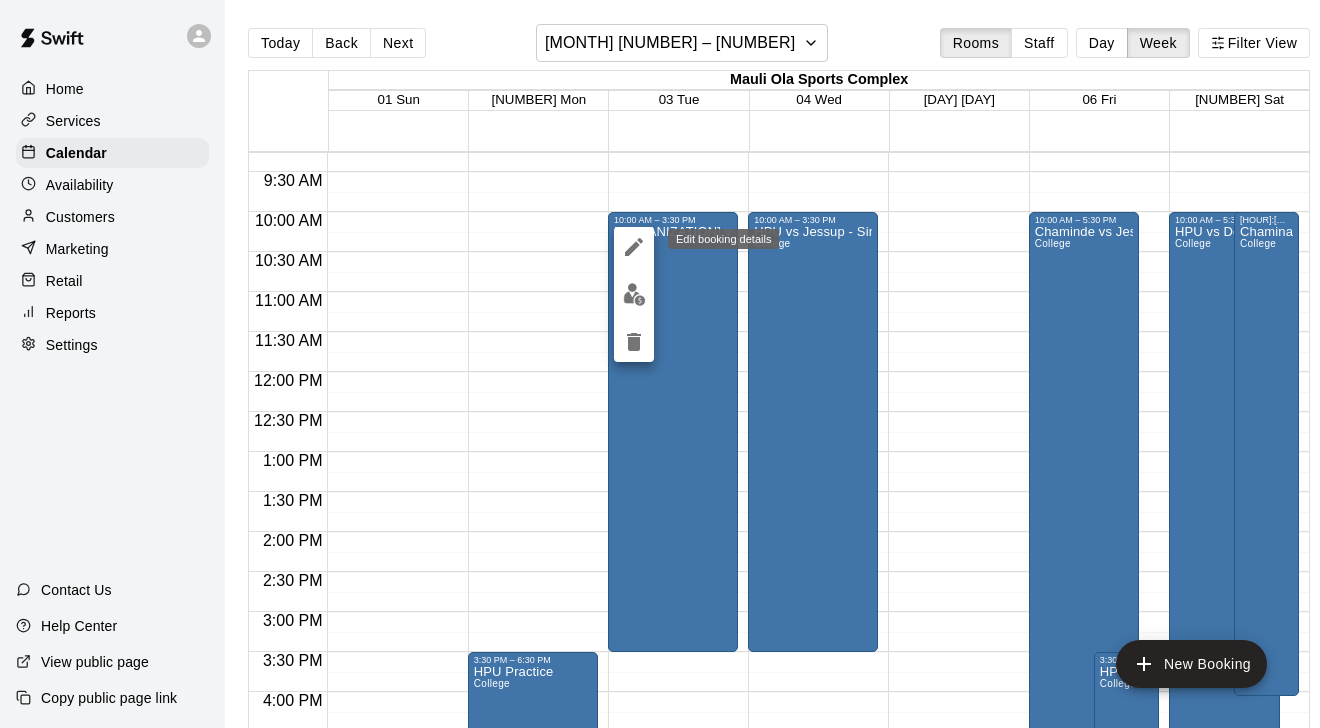 click 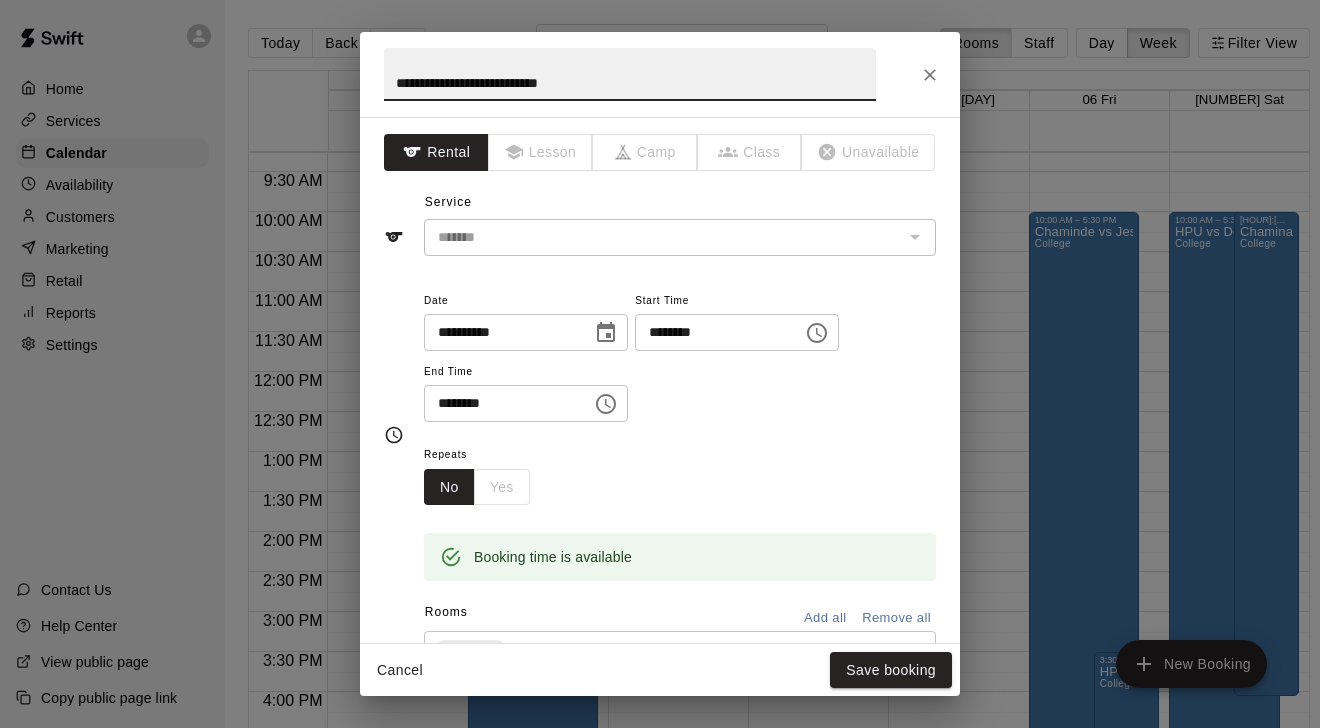 click on "********" at bounding box center (501, 403) 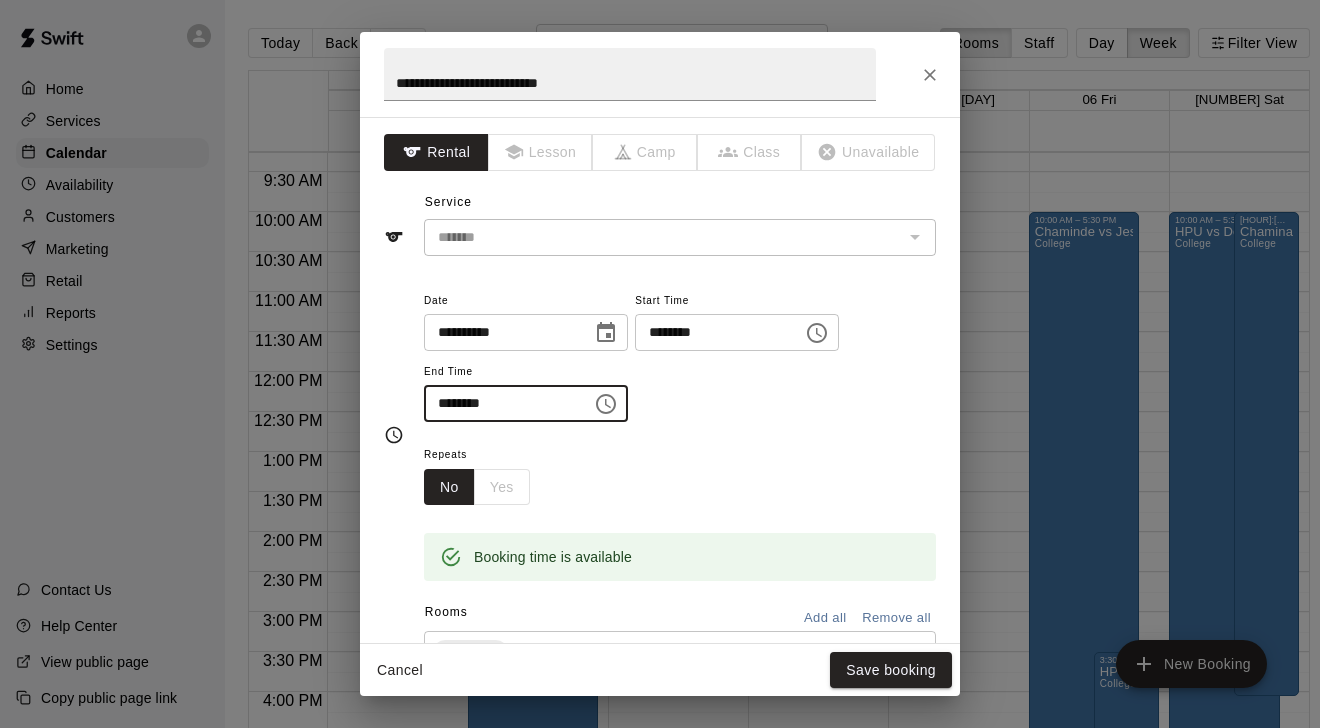 type on "********" 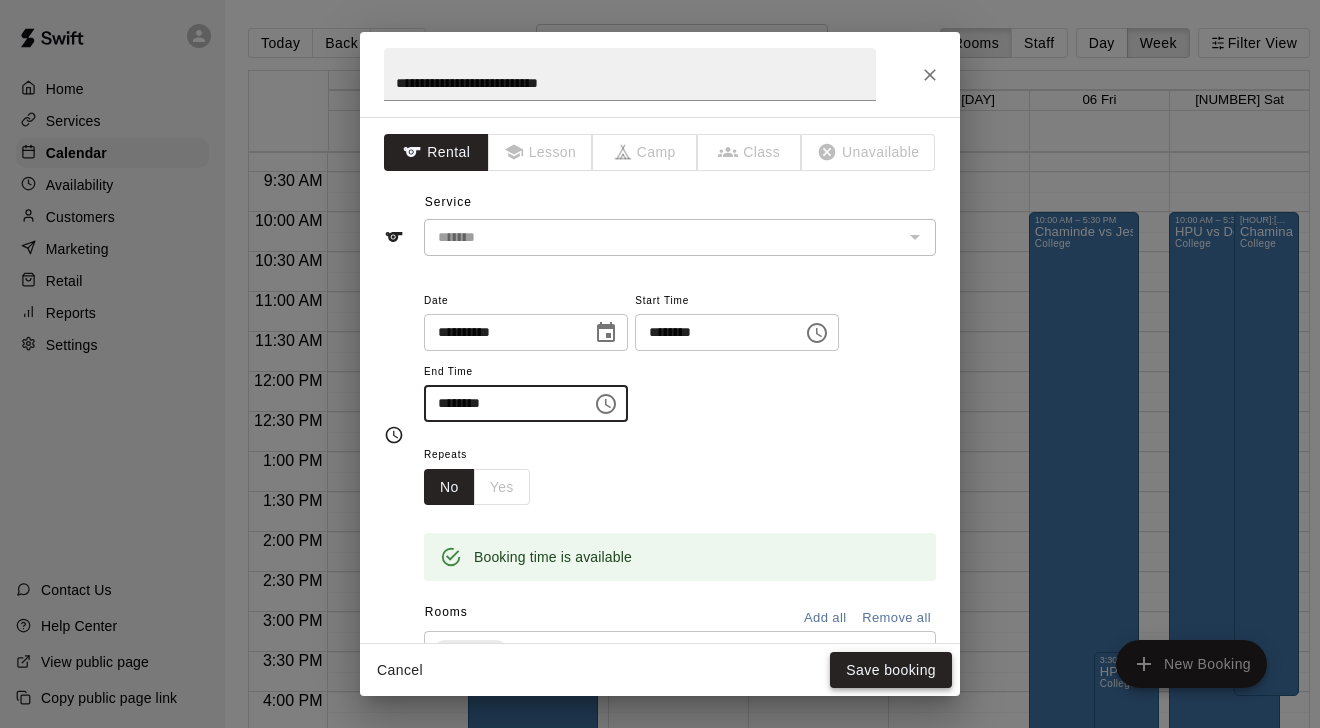 click on "Save booking" at bounding box center [891, 670] 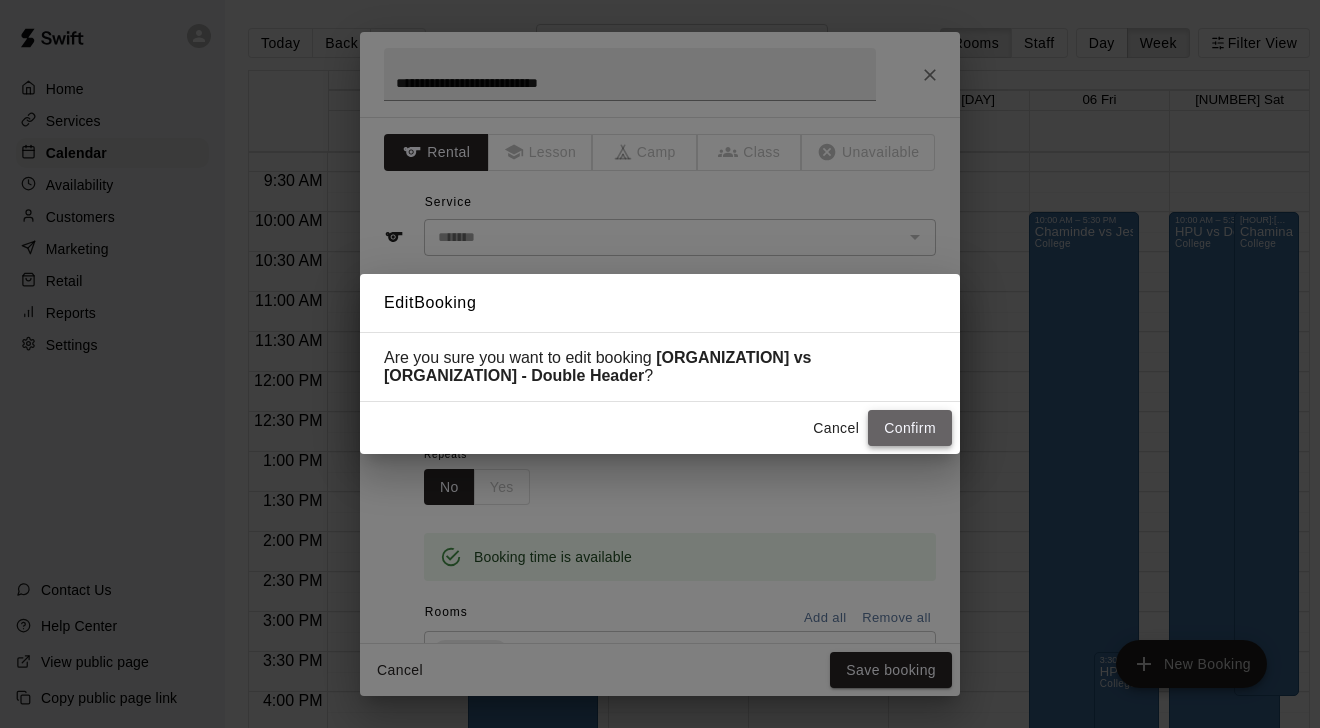 click on "Confirm" at bounding box center [910, 428] 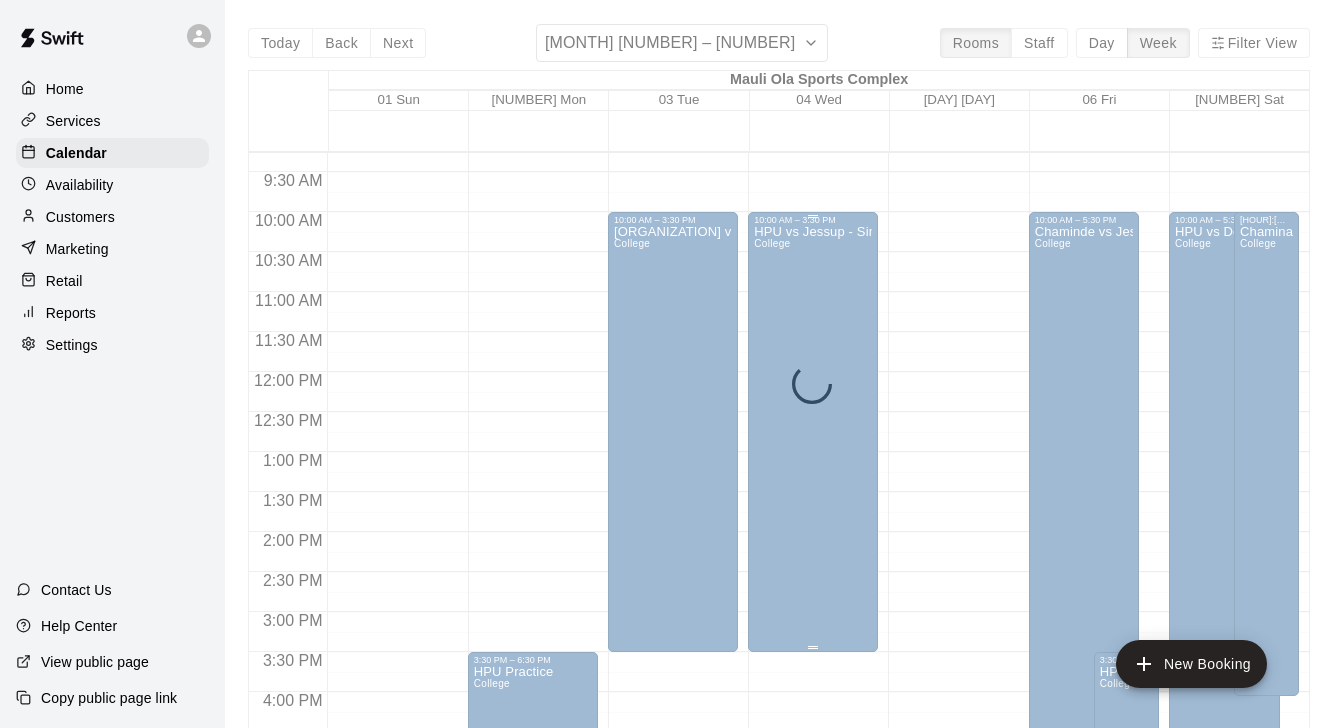 click on "HPU vs Jessup - Single game College" at bounding box center (813, 589) 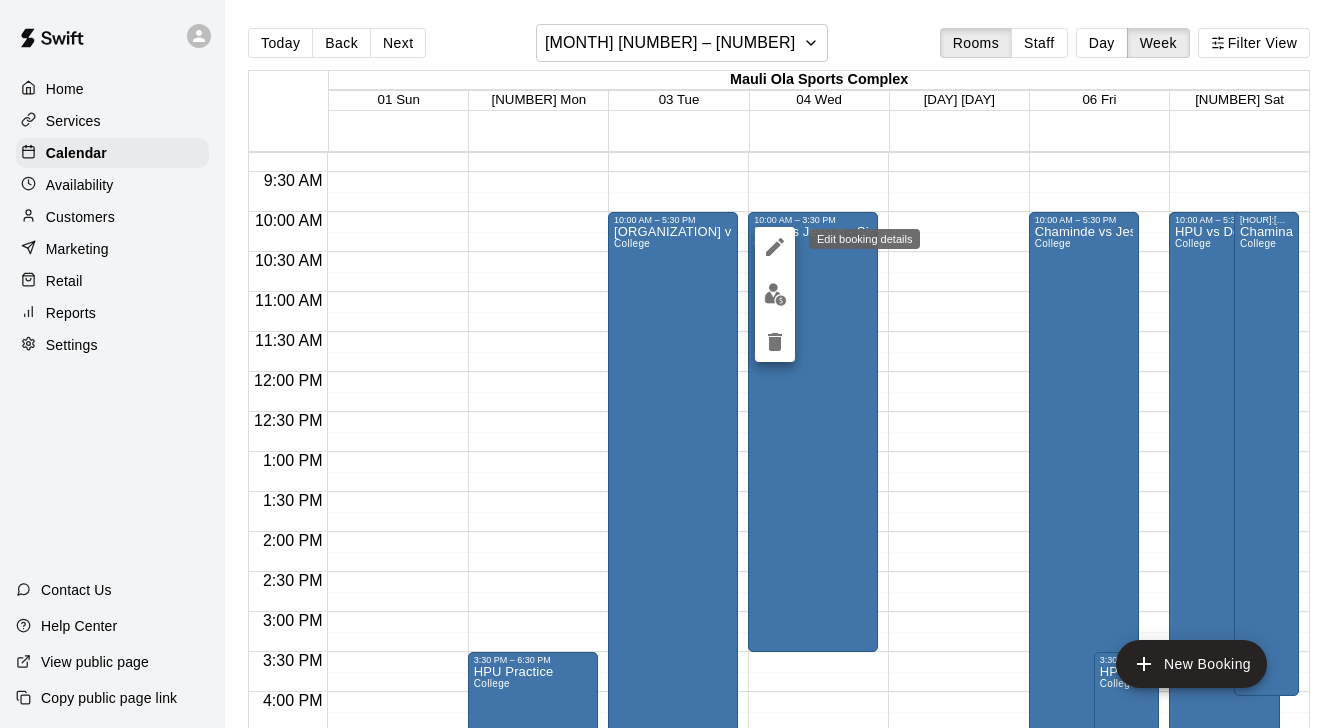 click 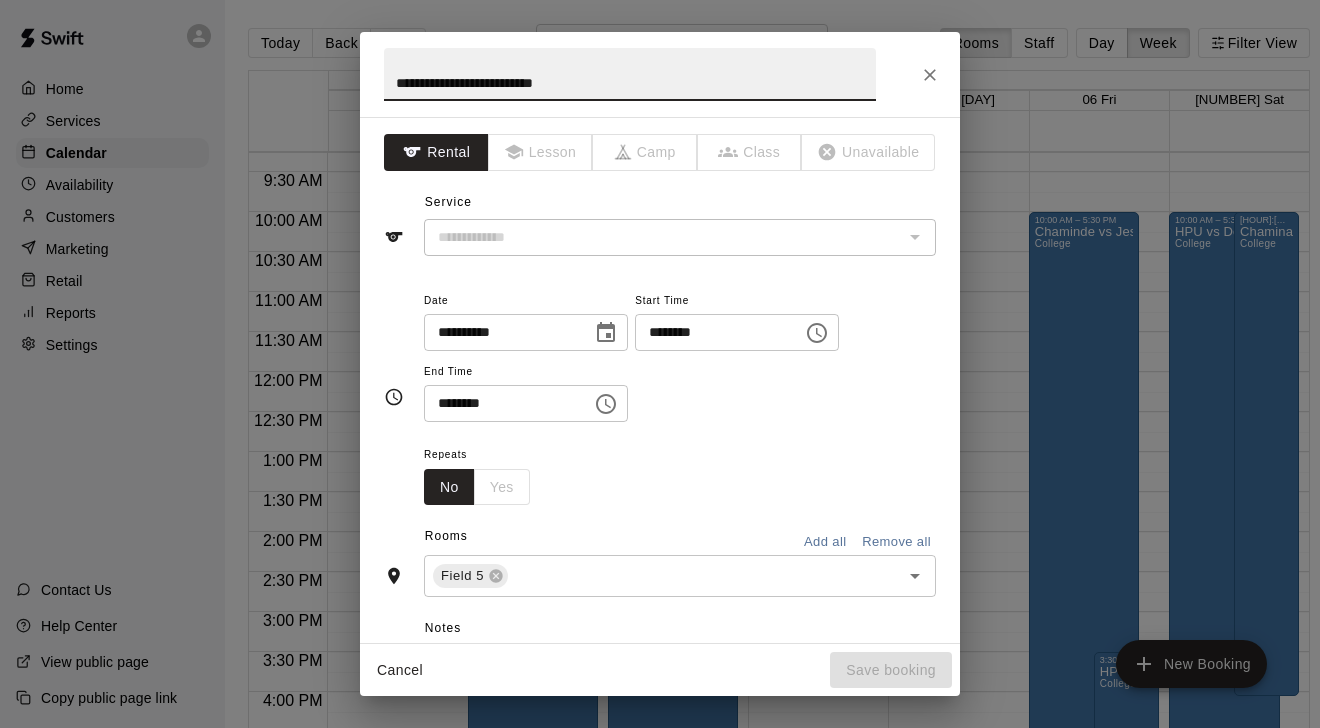 type on "*******" 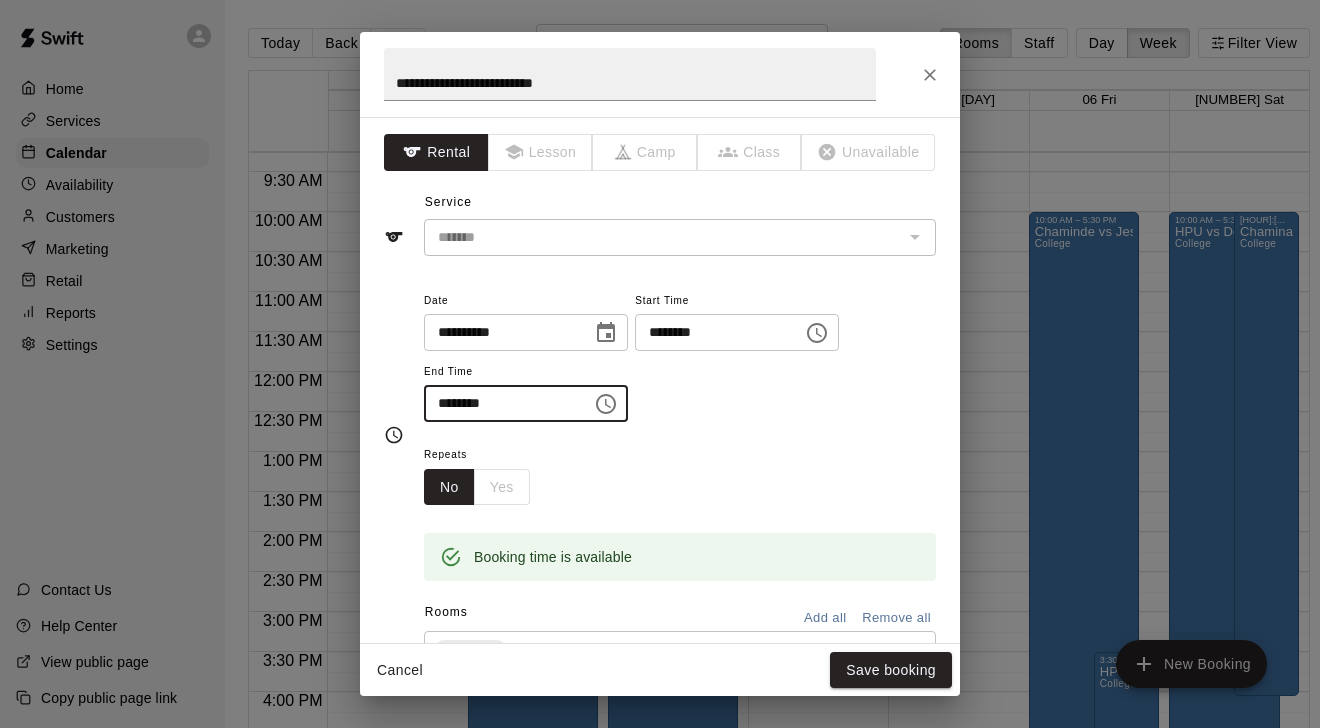 click on "********" at bounding box center (501, 403) 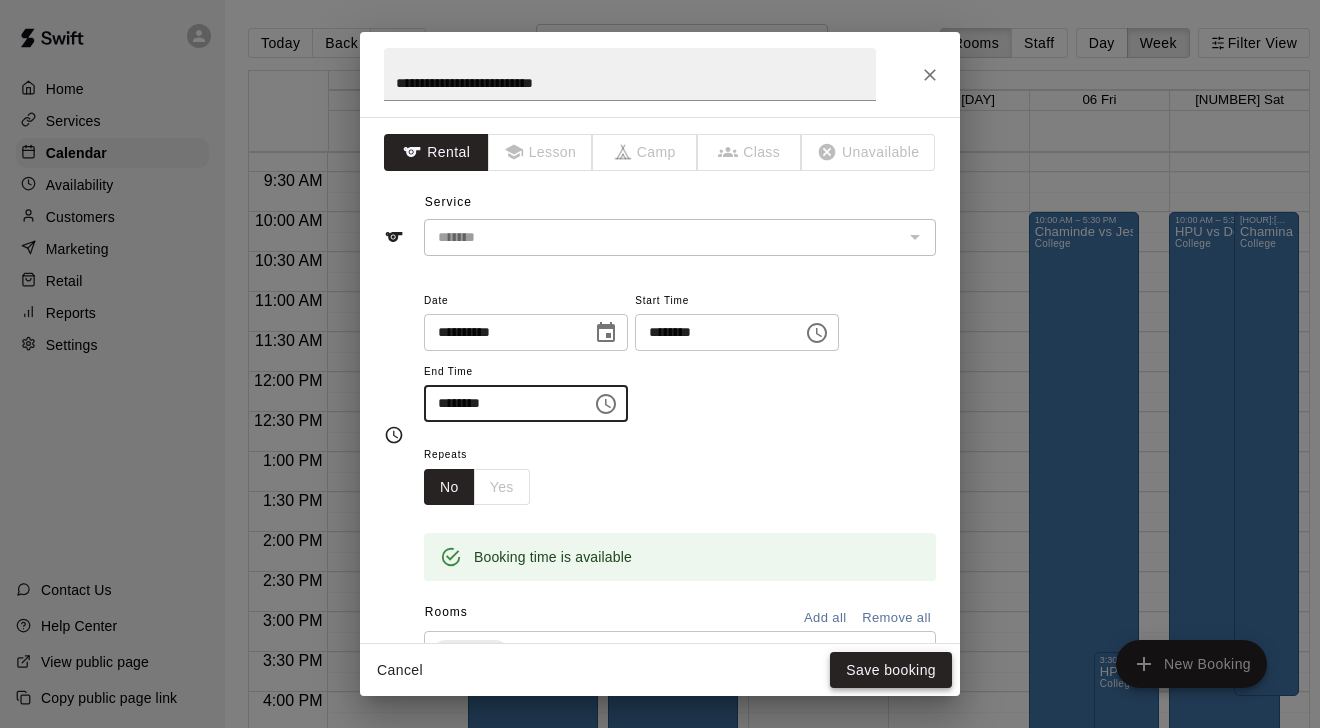 click on "Save booking" at bounding box center (891, 670) 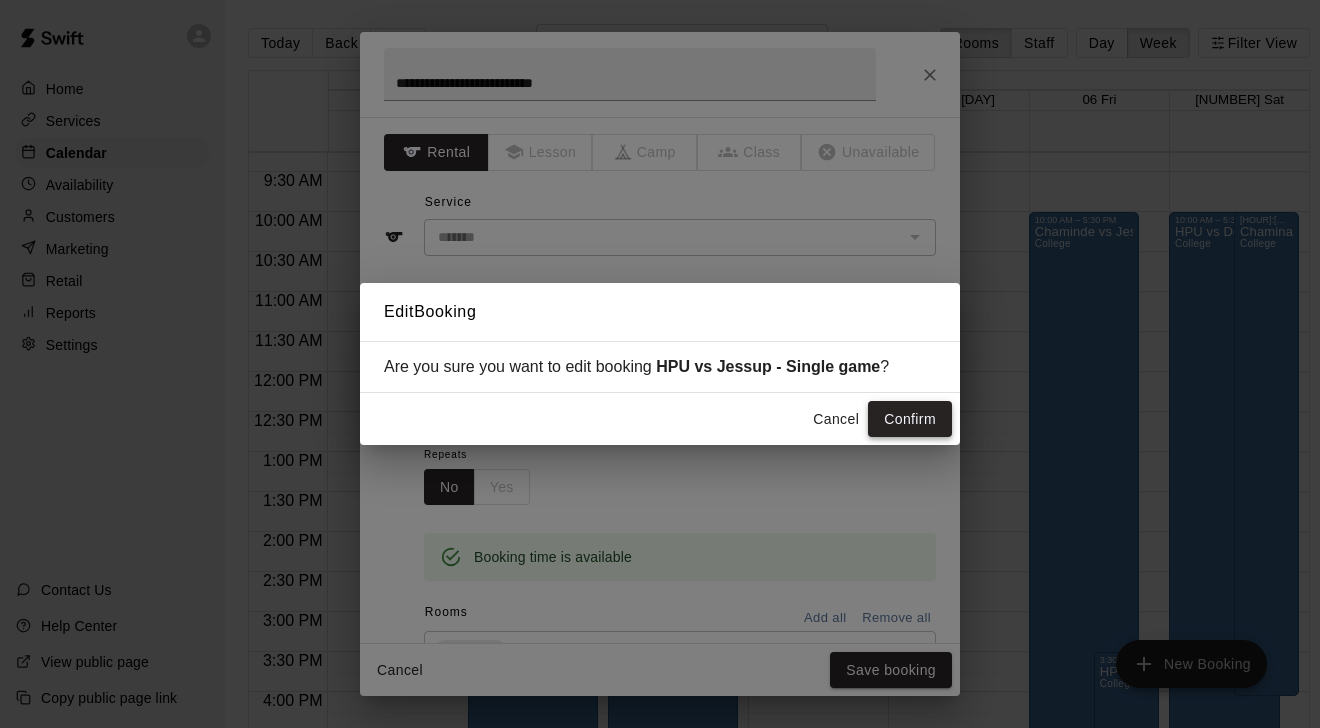 click on "Confirm" at bounding box center [910, 419] 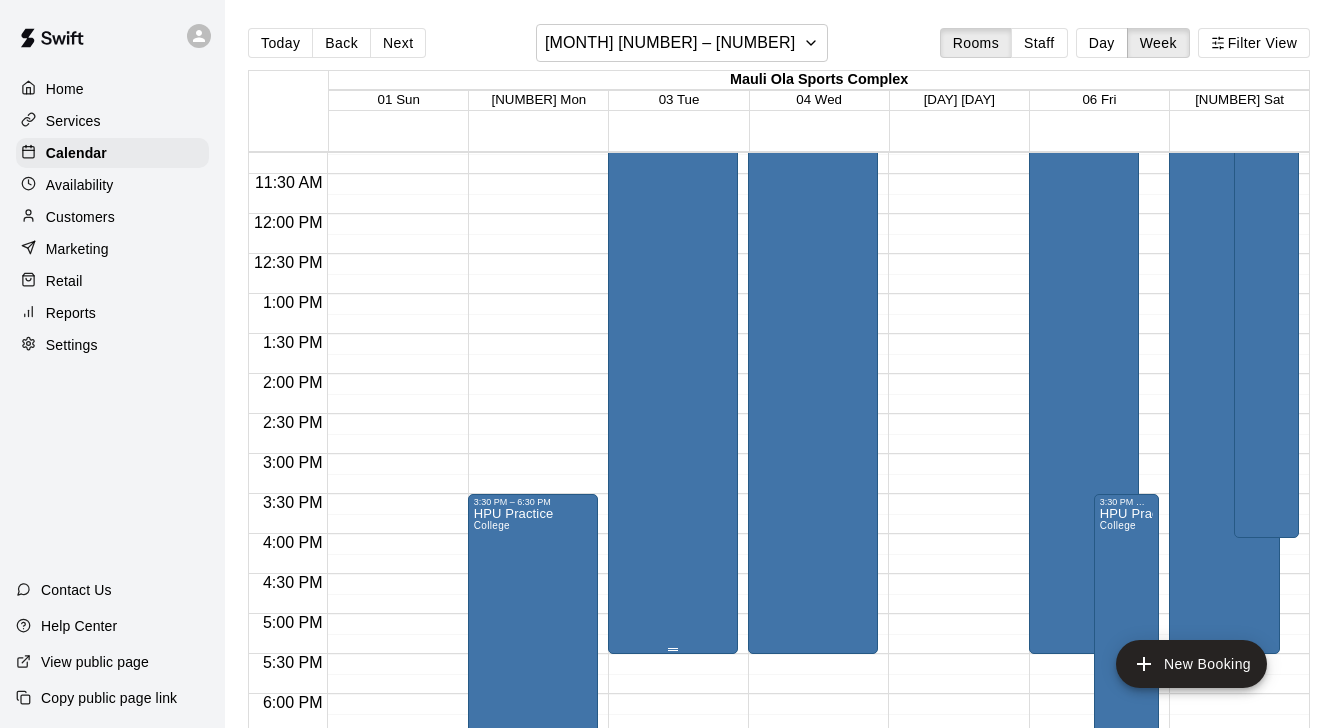 scroll, scrollTop: 901, scrollLeft: 0, axis: vertical 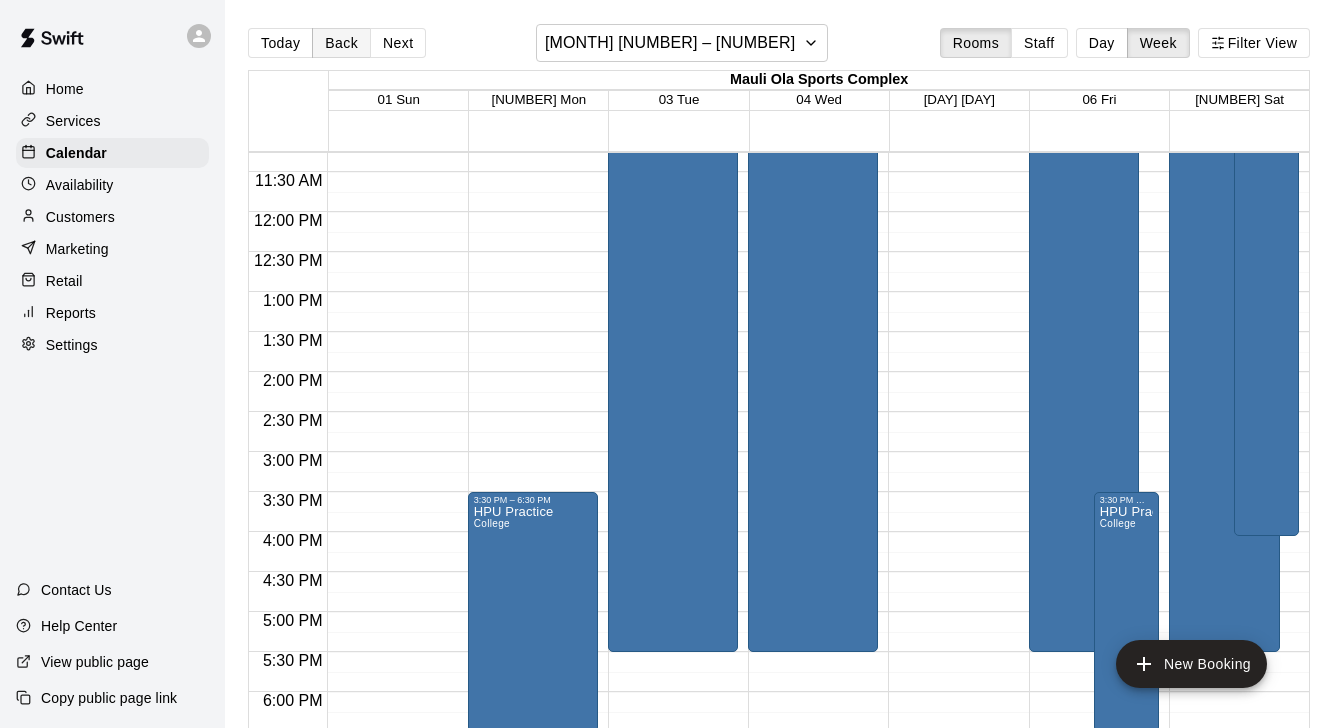 click on "Back" at bounding box center [341, 43] 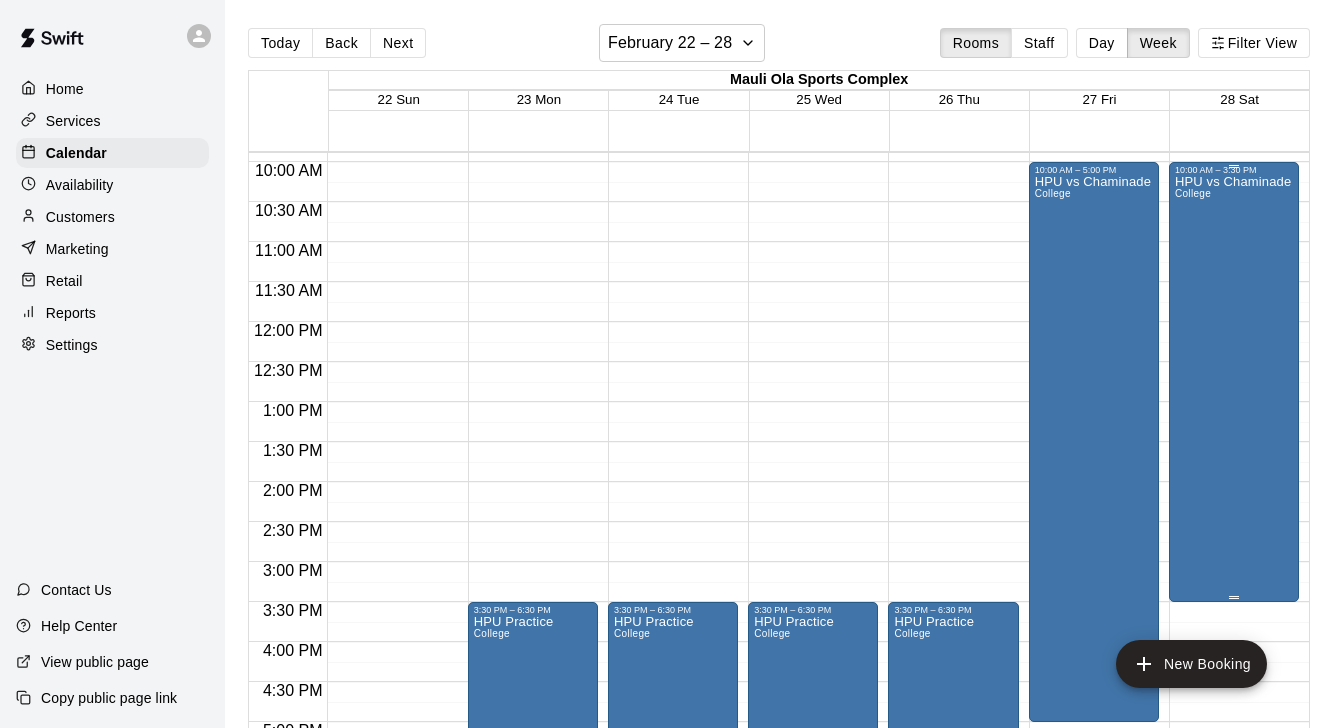 scroll, scrollTop: 790, scrollLeft: 0, axis: vertical 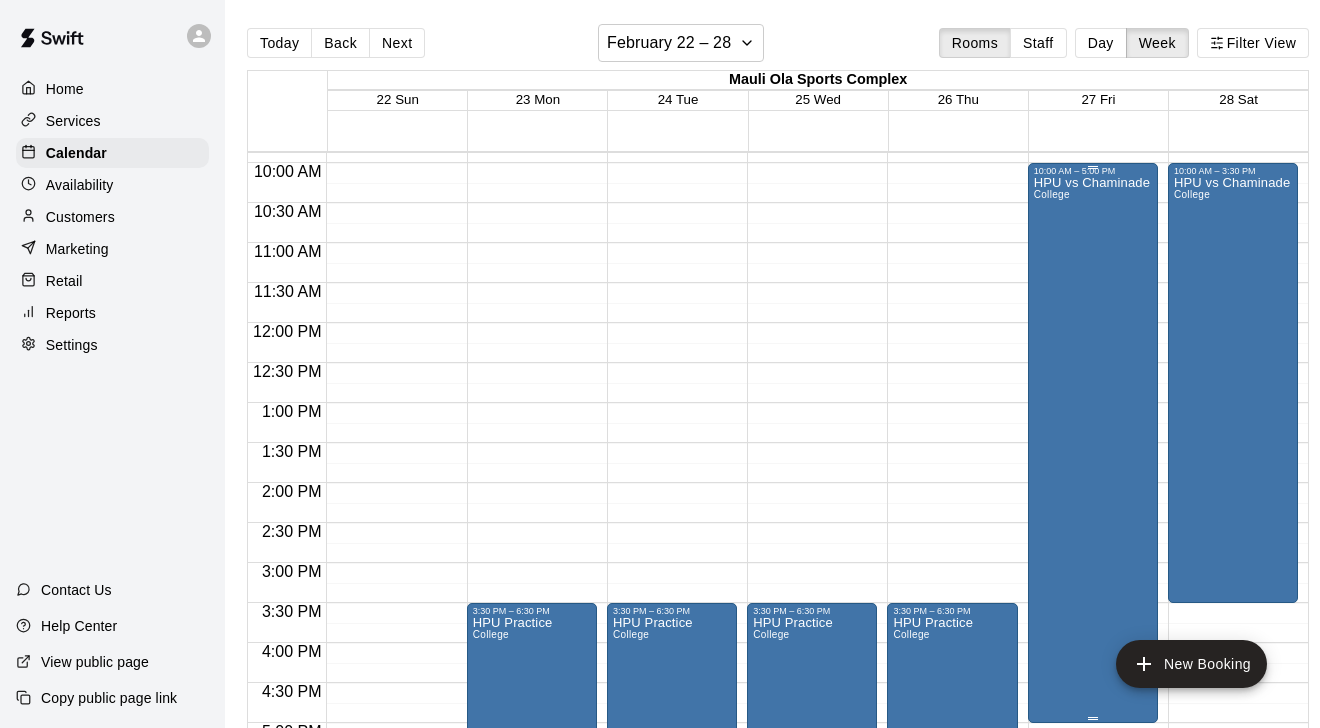 click on "HPU vs Chaminade - Double Header College" at bounding box center (1093, 540) 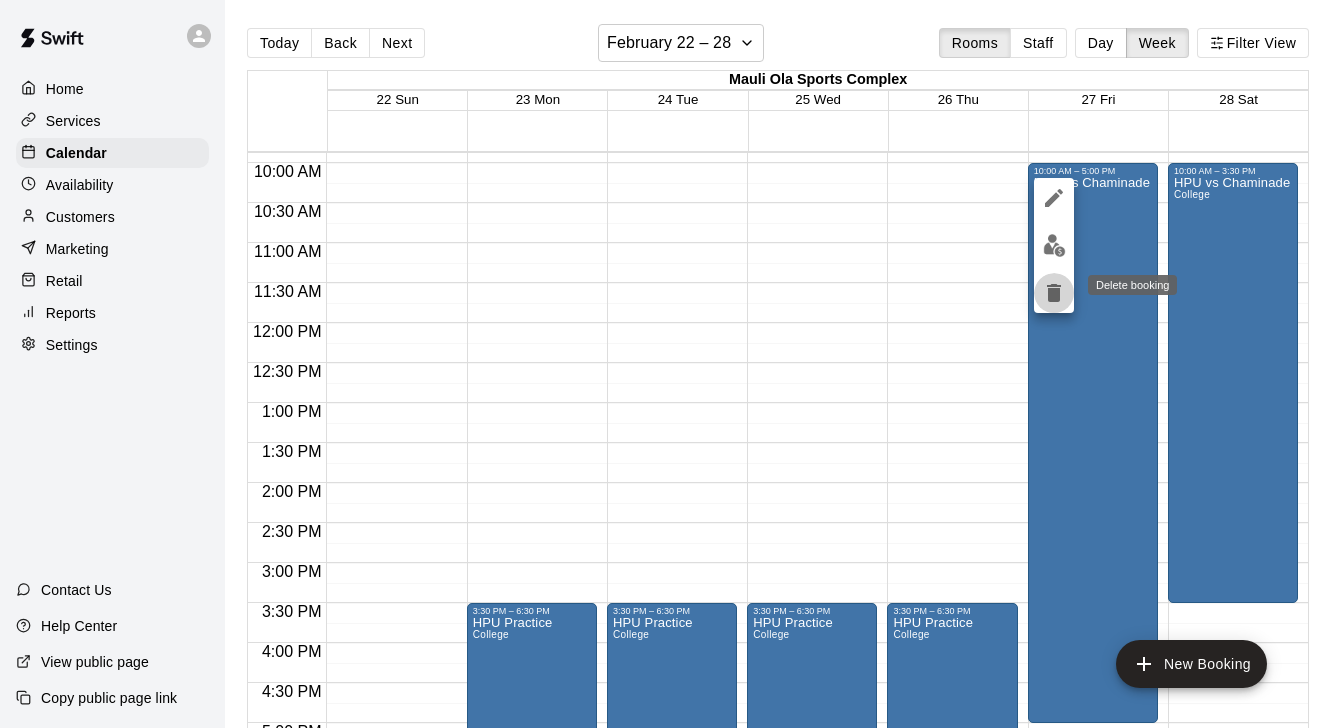 click 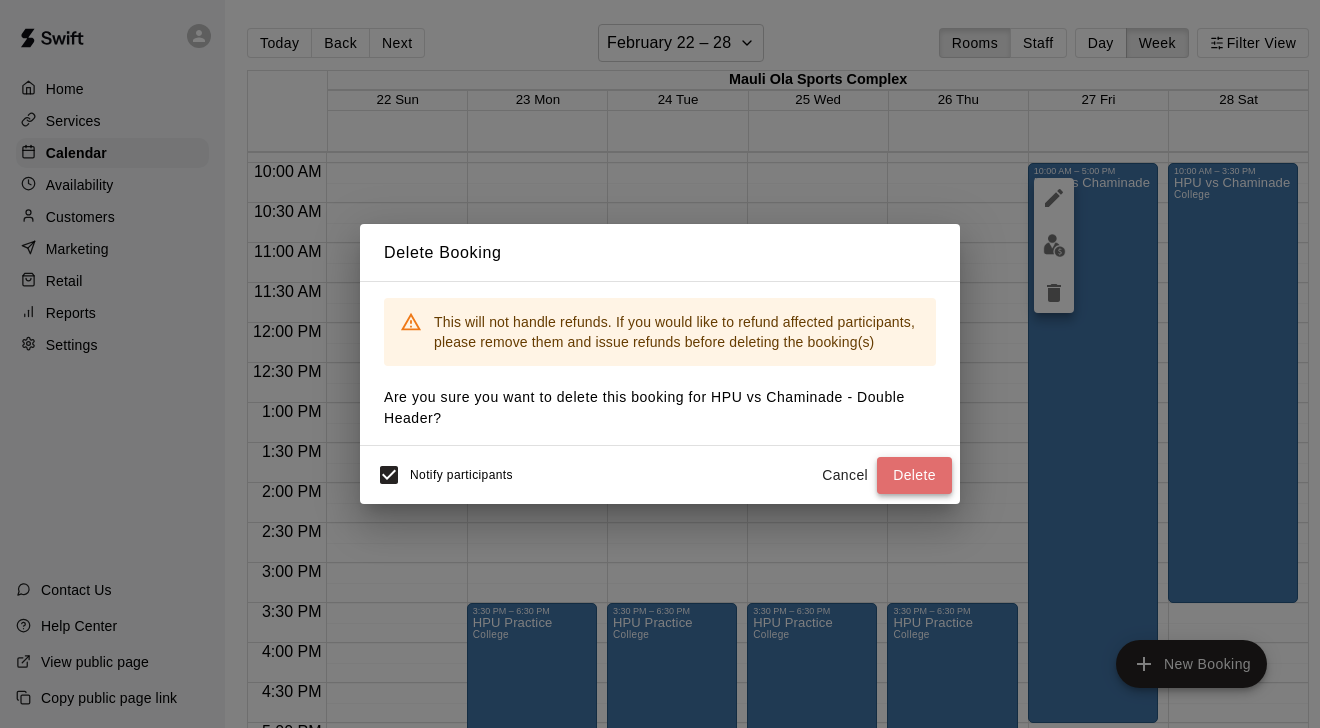 click on "Delete" at bounding box center [914, 475] 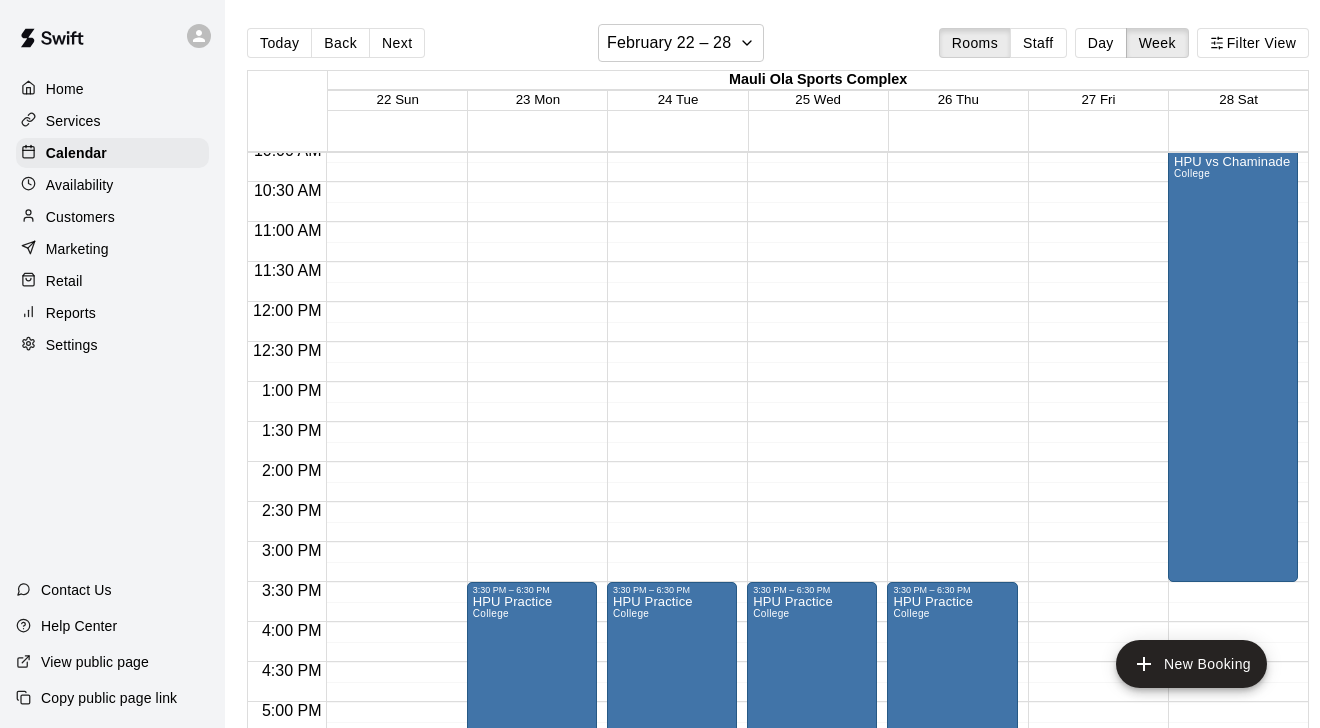 scroll, scrollTop: 812, scrollLeft: 0, axis: vertical 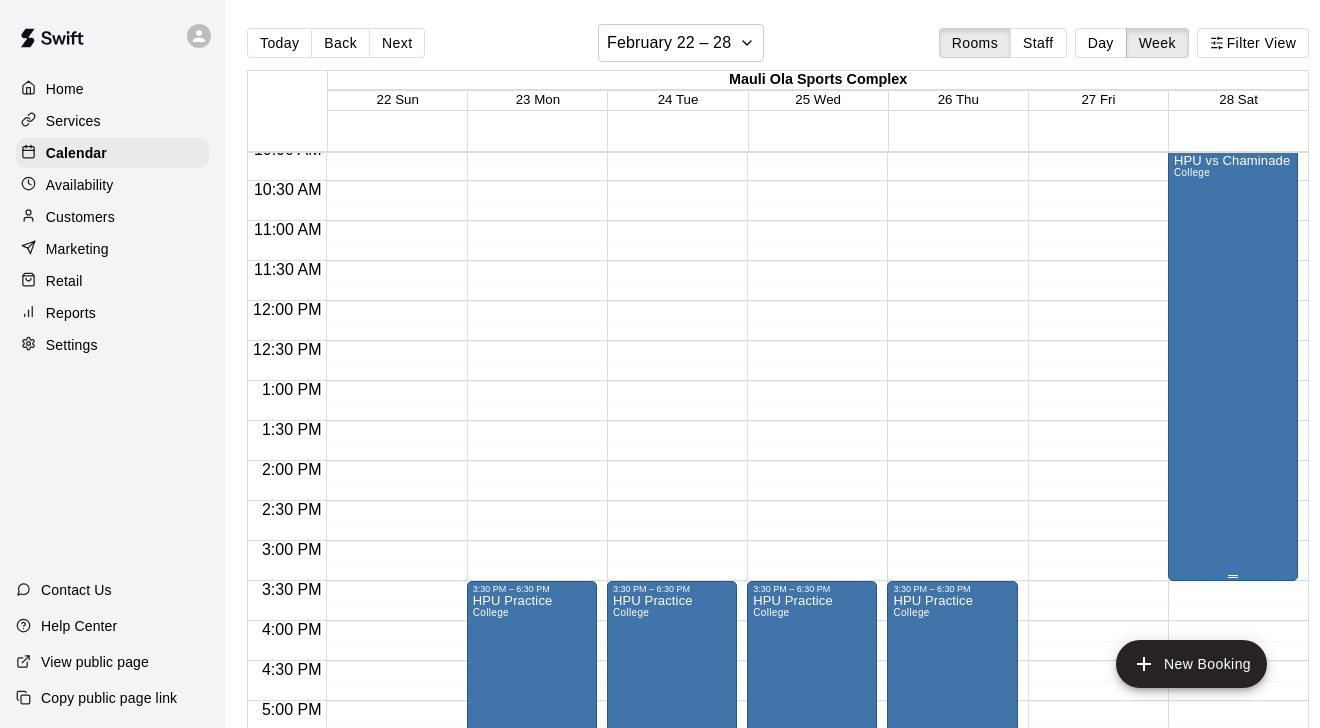 click on "HPU vs Chaminade - Single game College" at bounding box center (1233, 518) 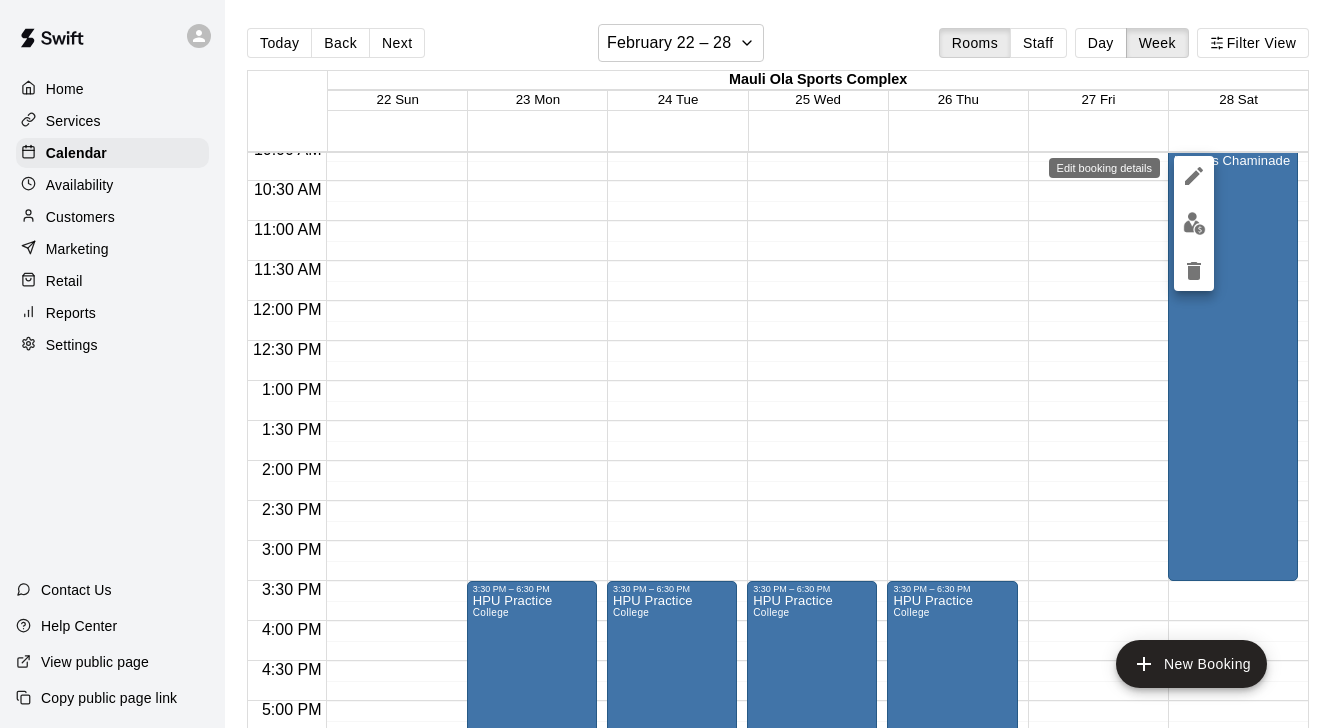 click 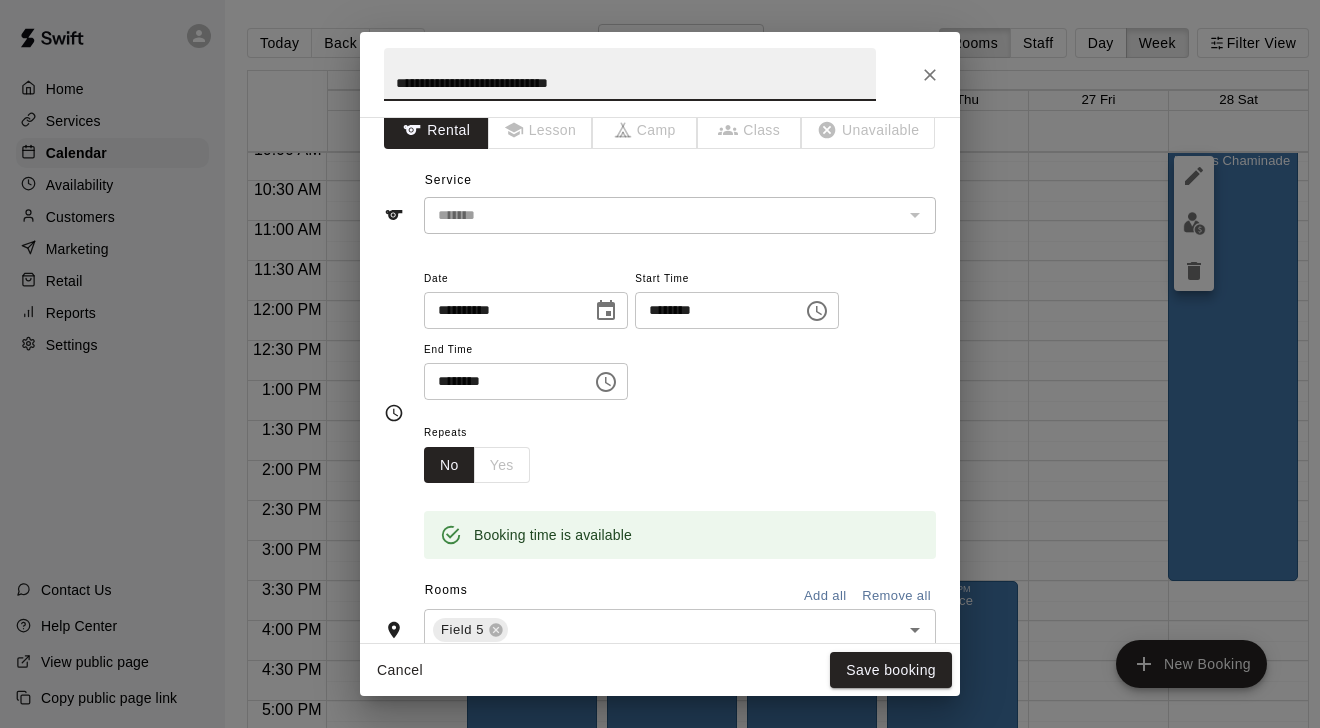 scroll, scrollTop: 13, scrollLeft: 0, axis: vertical 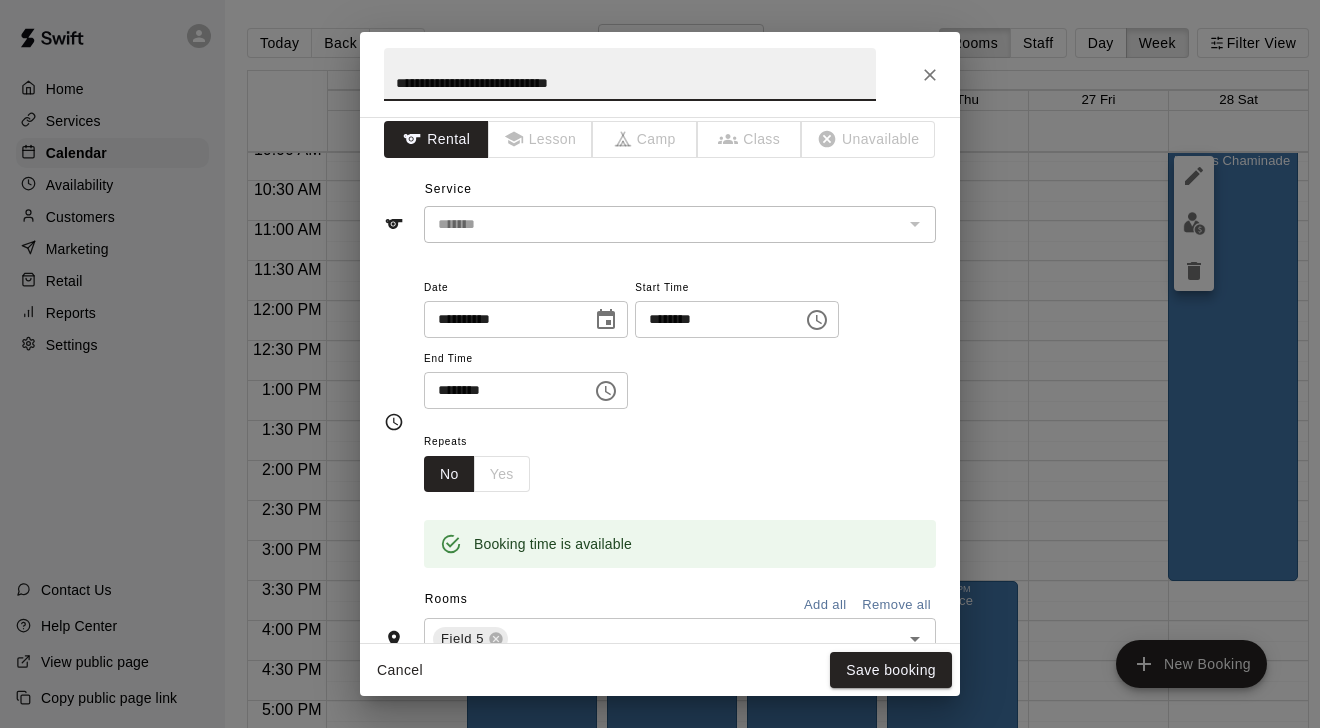 click on "********" at bounding box center (501, 390) 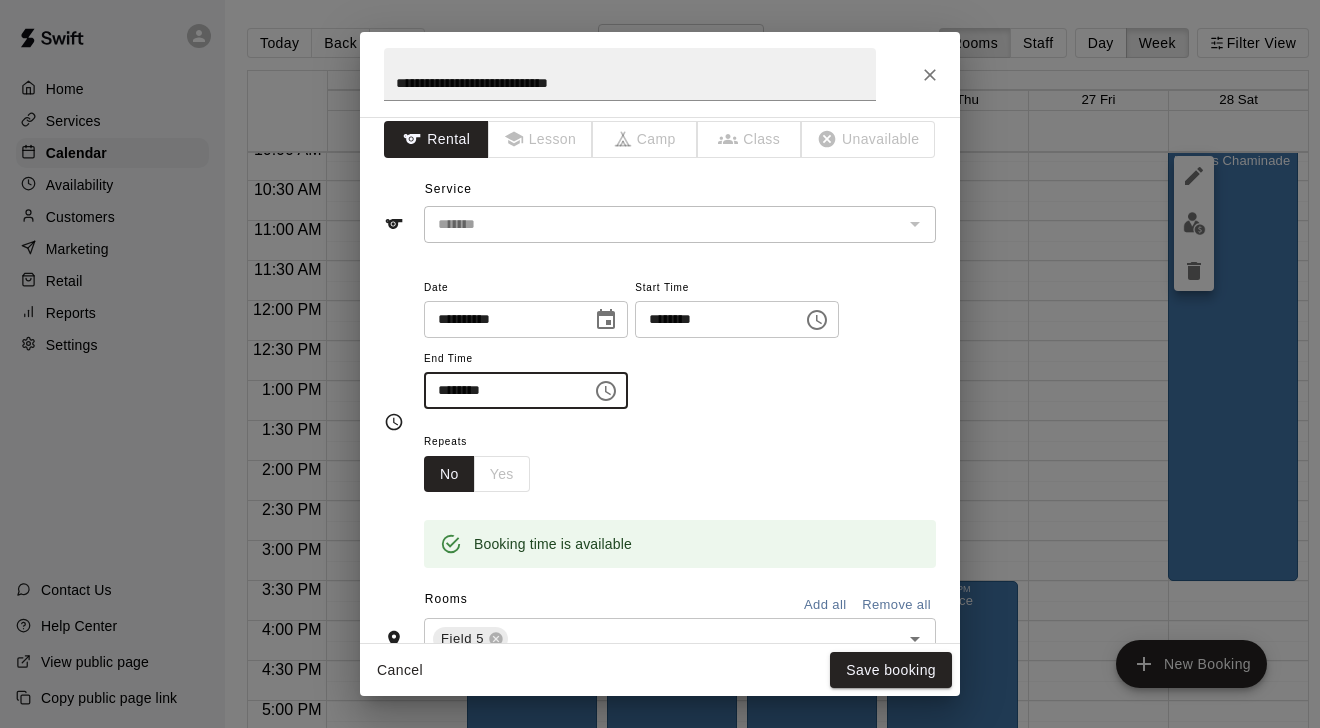 type on "********" 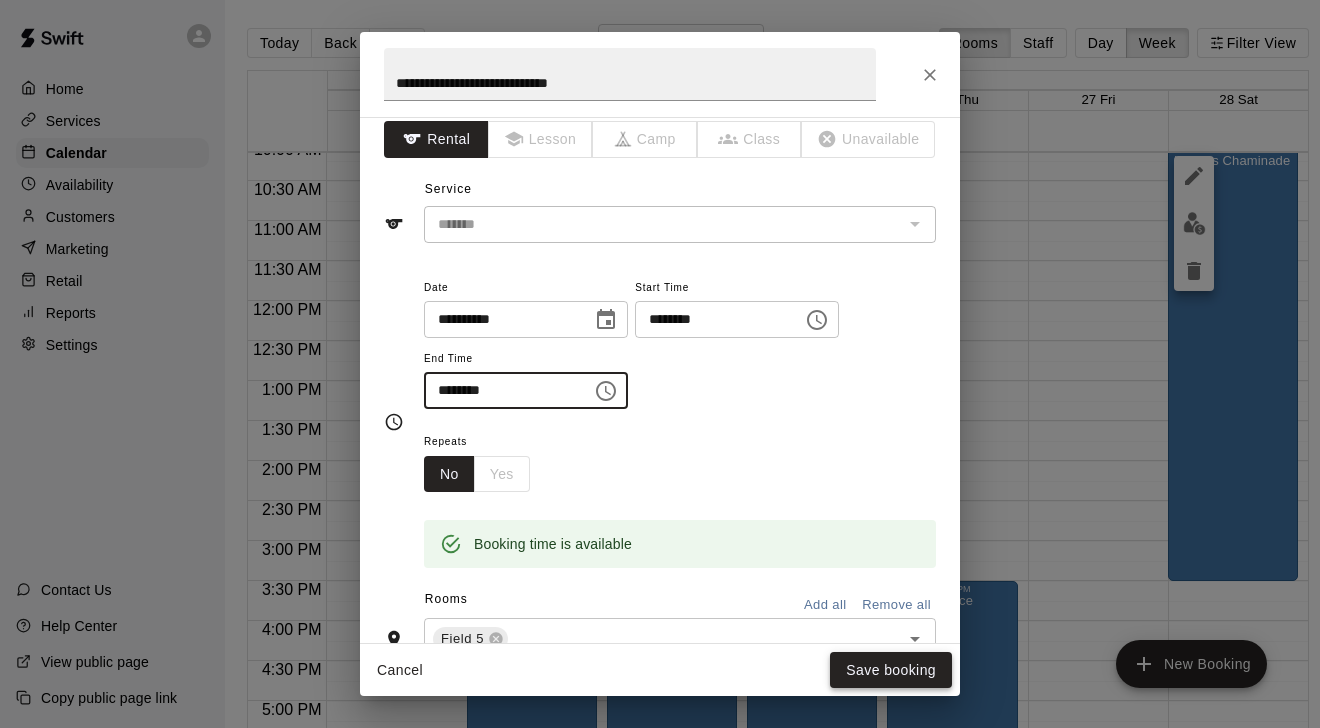 click on "Save booking" at bounding box center [891, 670] 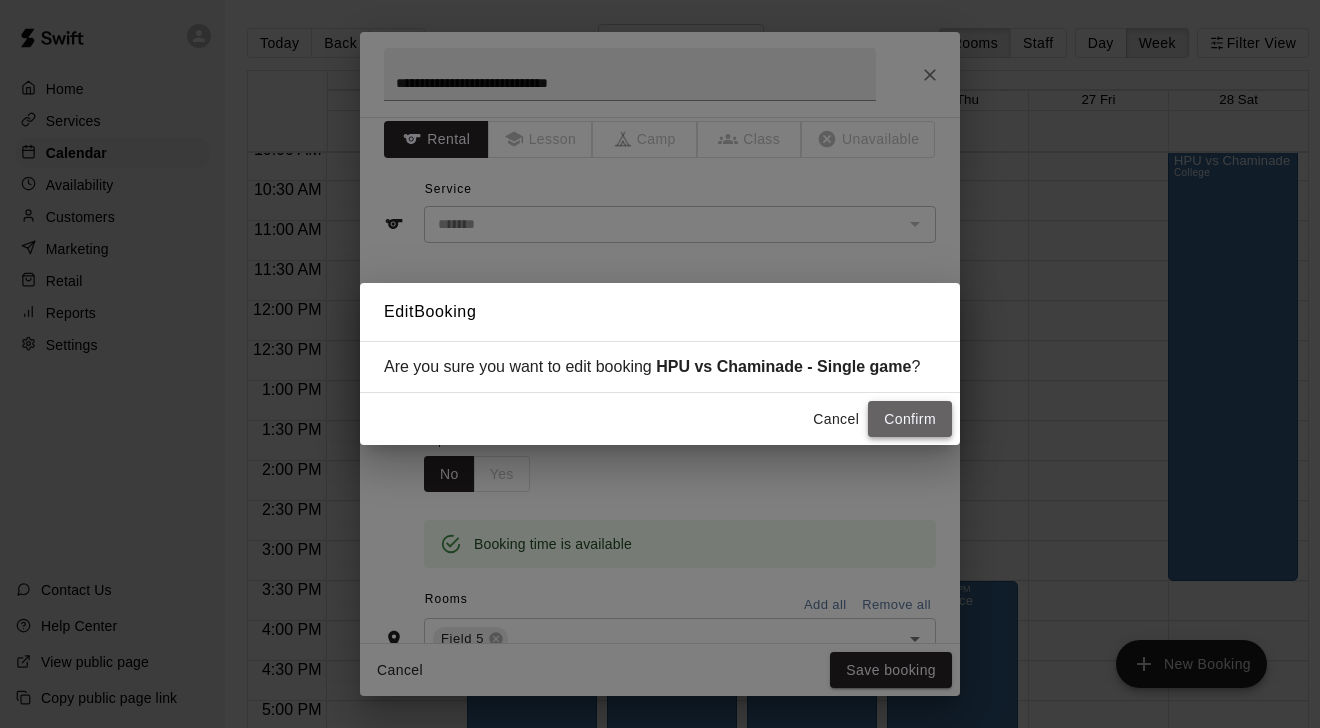 click on "Confirm" at bounding box center (910, 419) 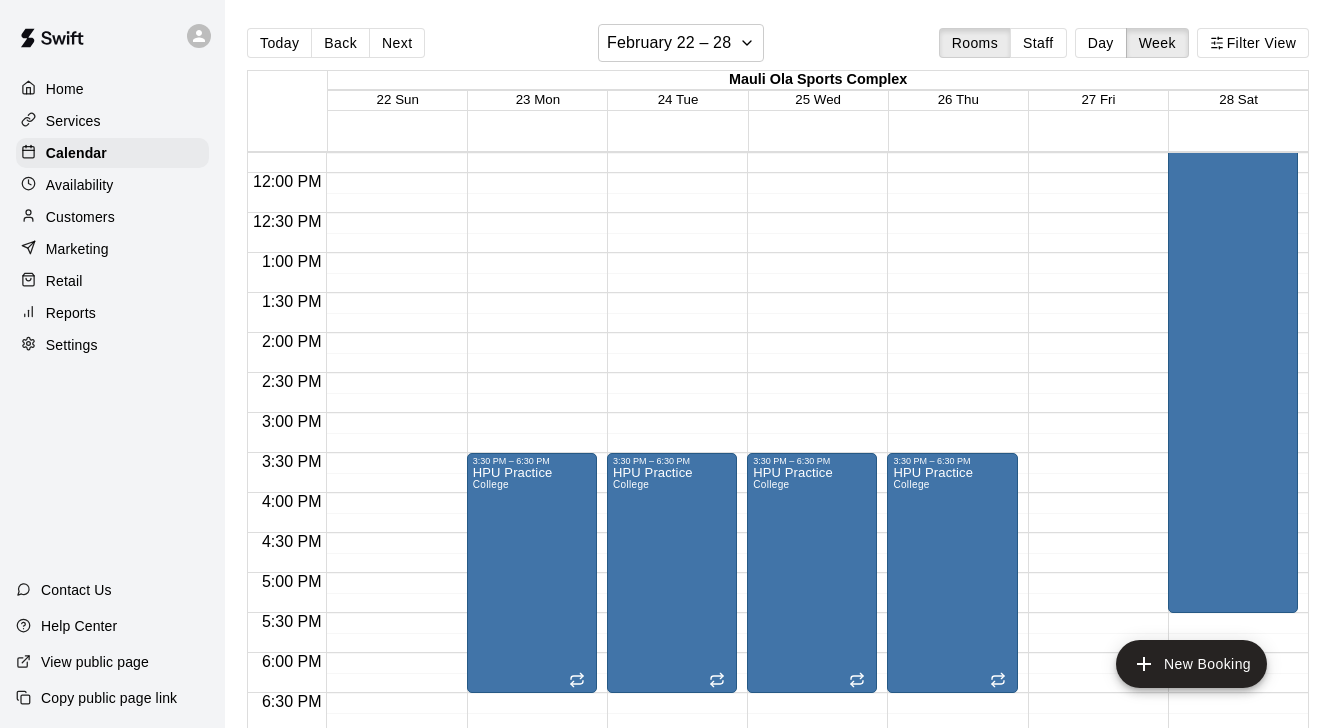 scroll, scrollTop: 990, scrollLeft: 0, axis: vertical 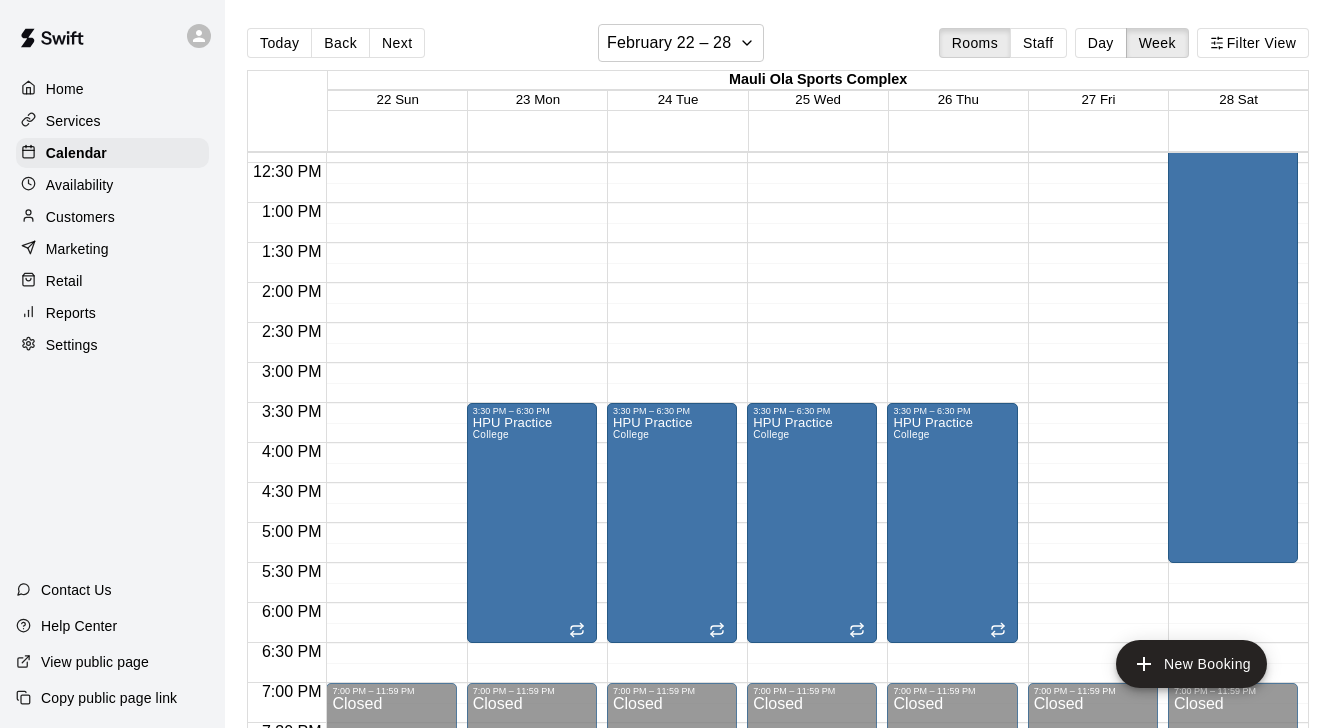 click on "12:00 AM – 8:00 AM Closed 7:00 PM – 11:59 PM Closed" at bounding box center [1093, 123] 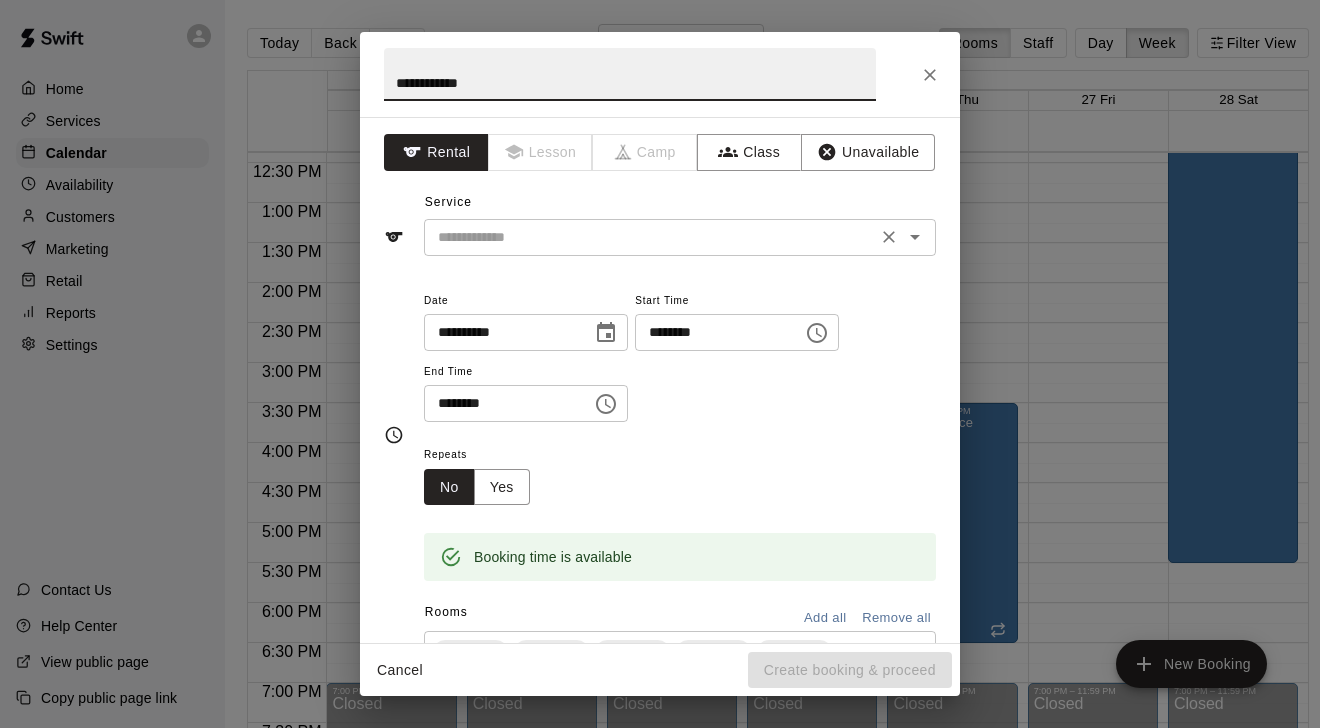 type on "**********" 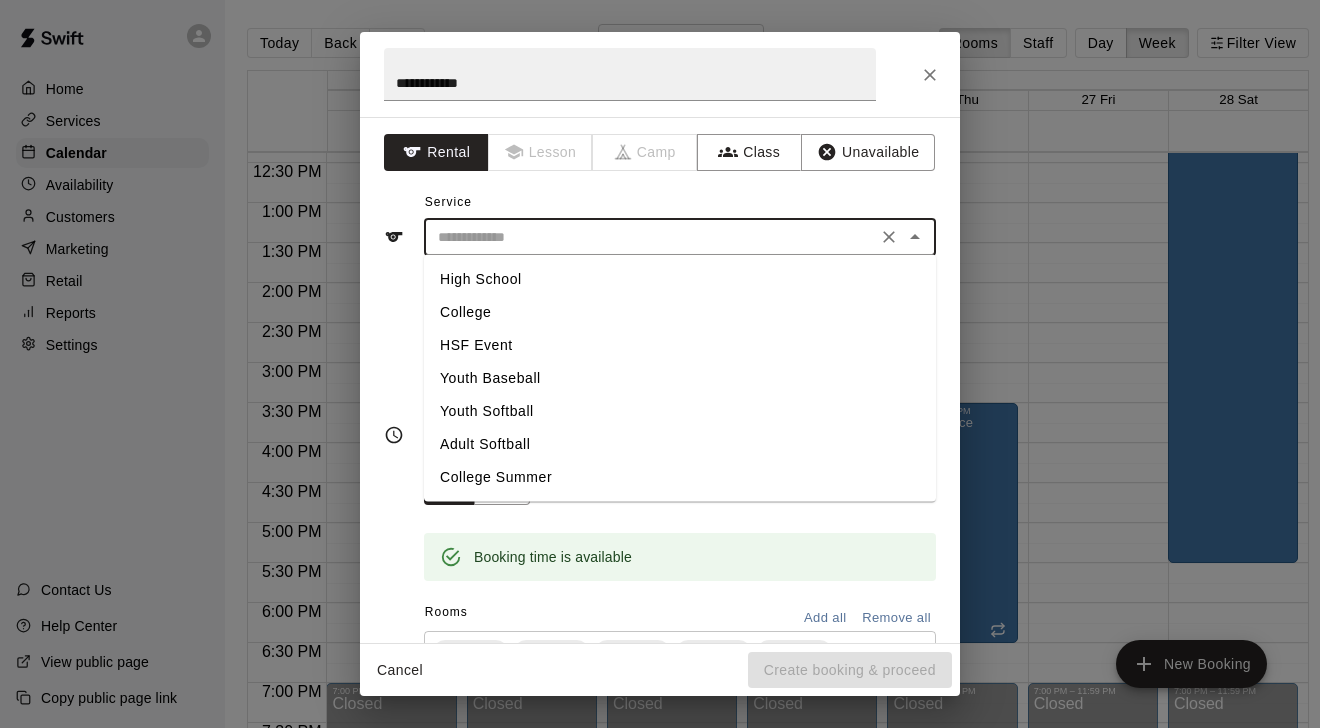 click on "College" at bounding box center [680, 312] 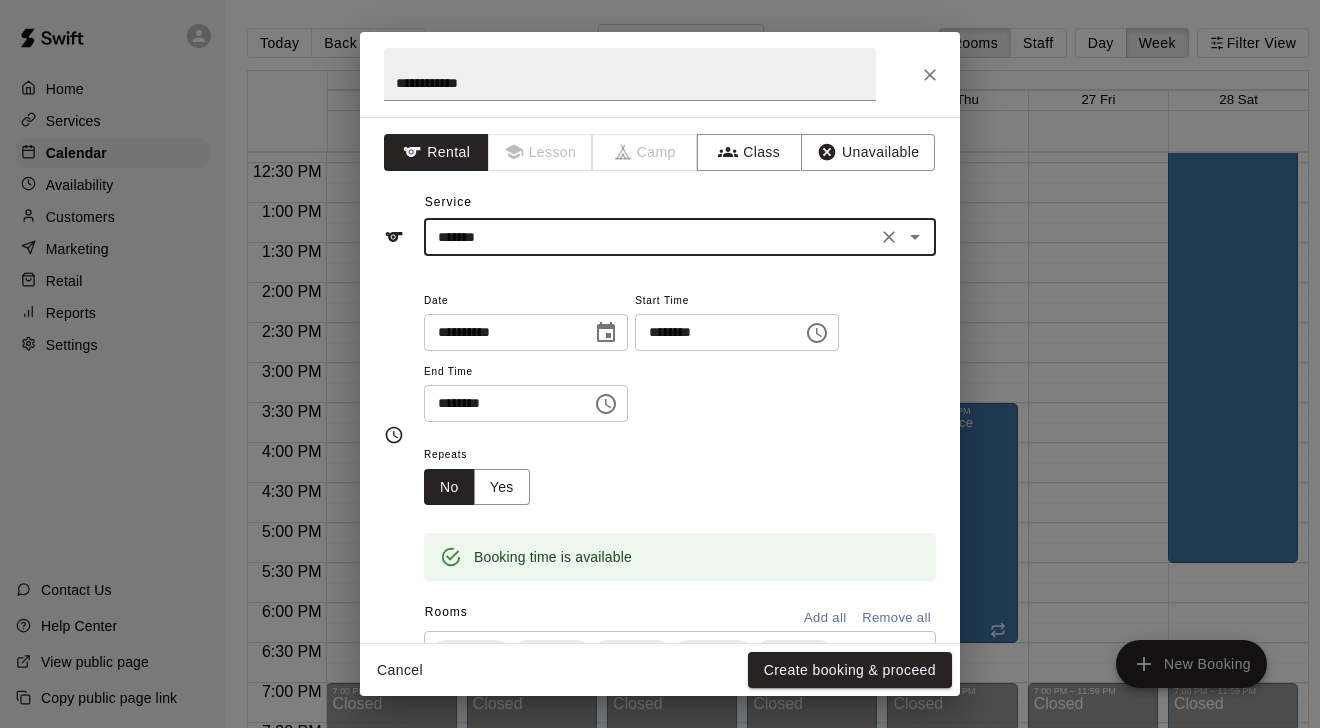 click on "********" at bounding box center (501, 403) 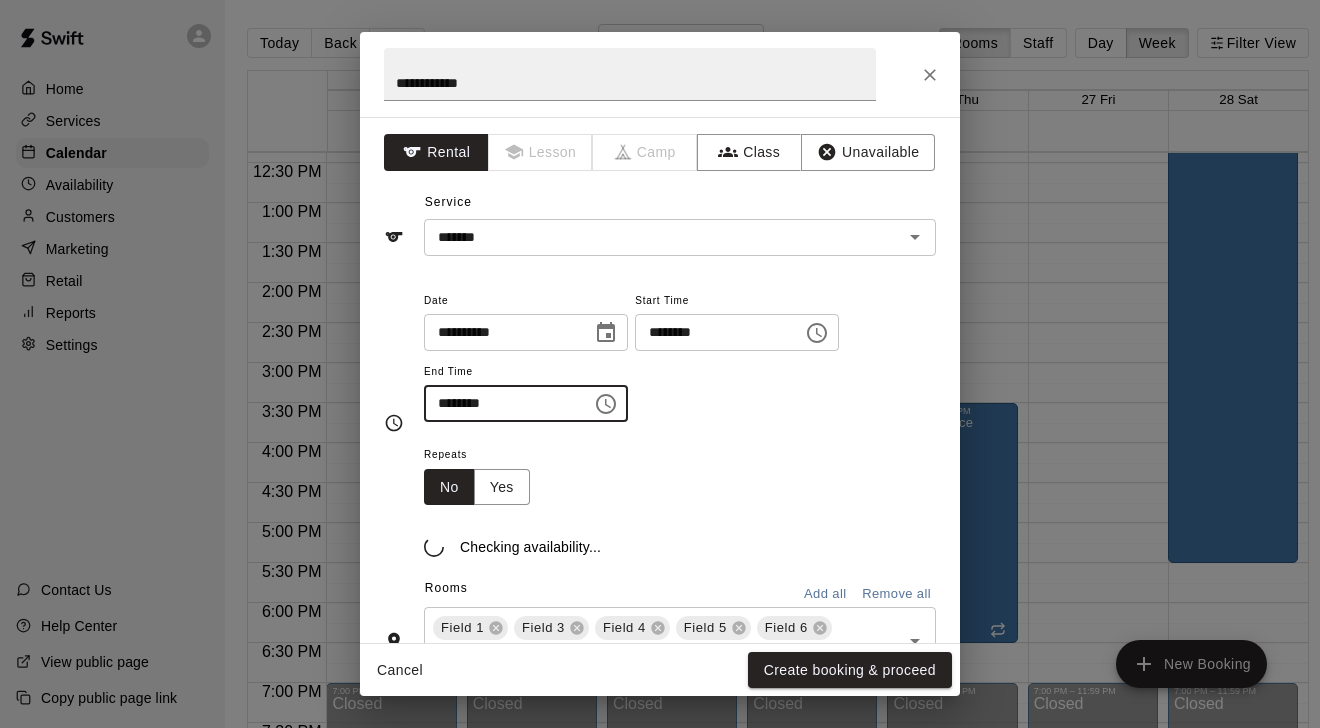 type on "********" 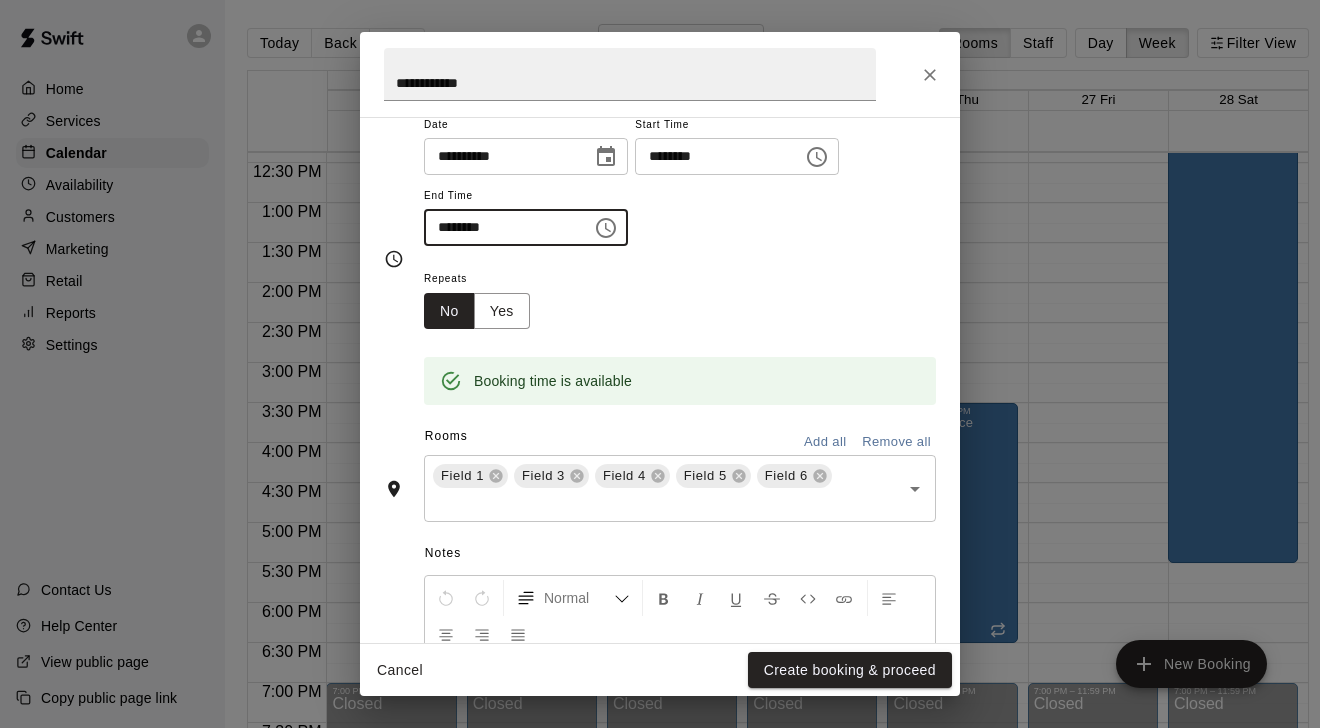 scroll, scrollTop: 181, scrollLeft: 0, axis: vertical 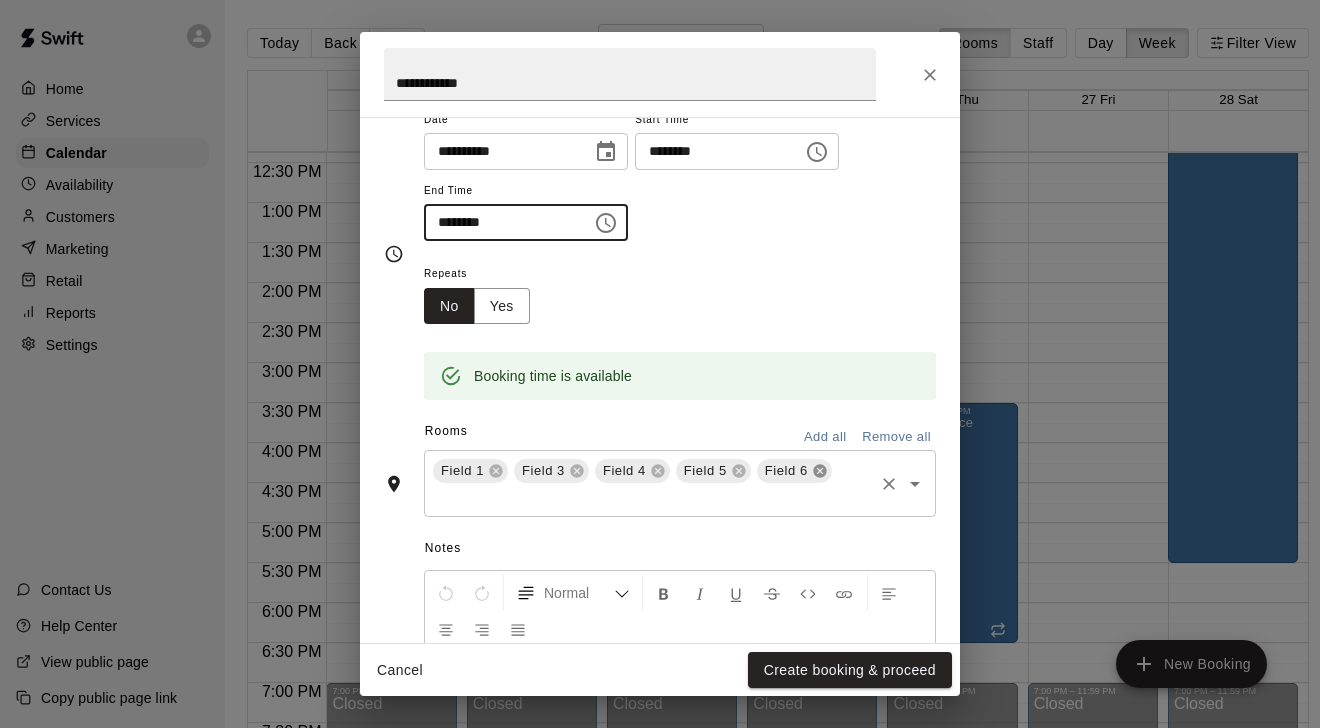 click 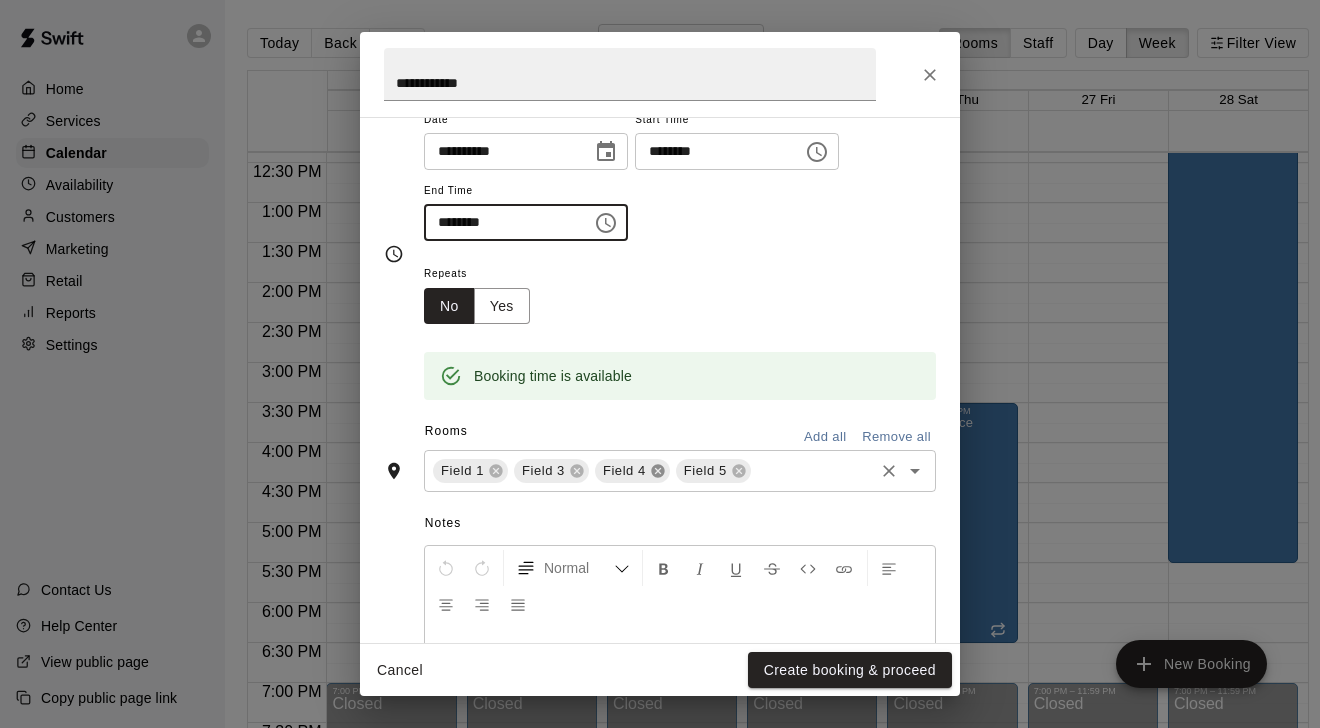 click 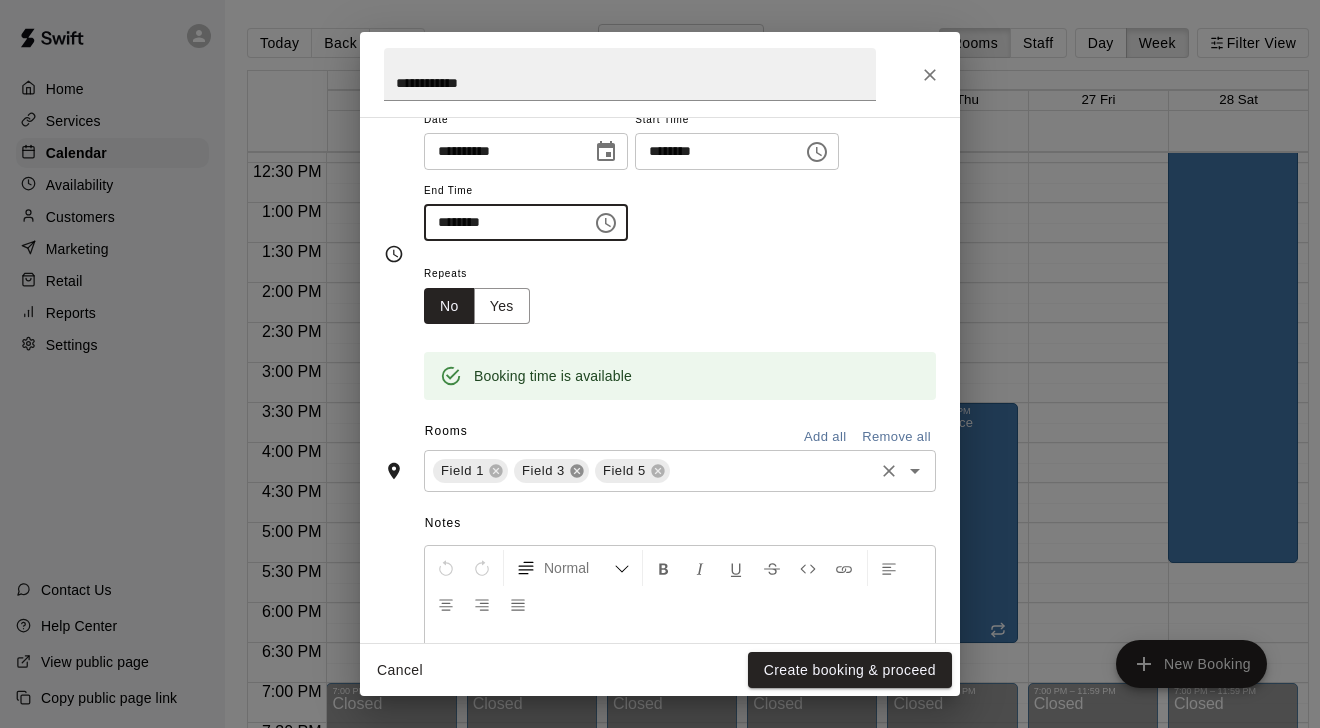 click 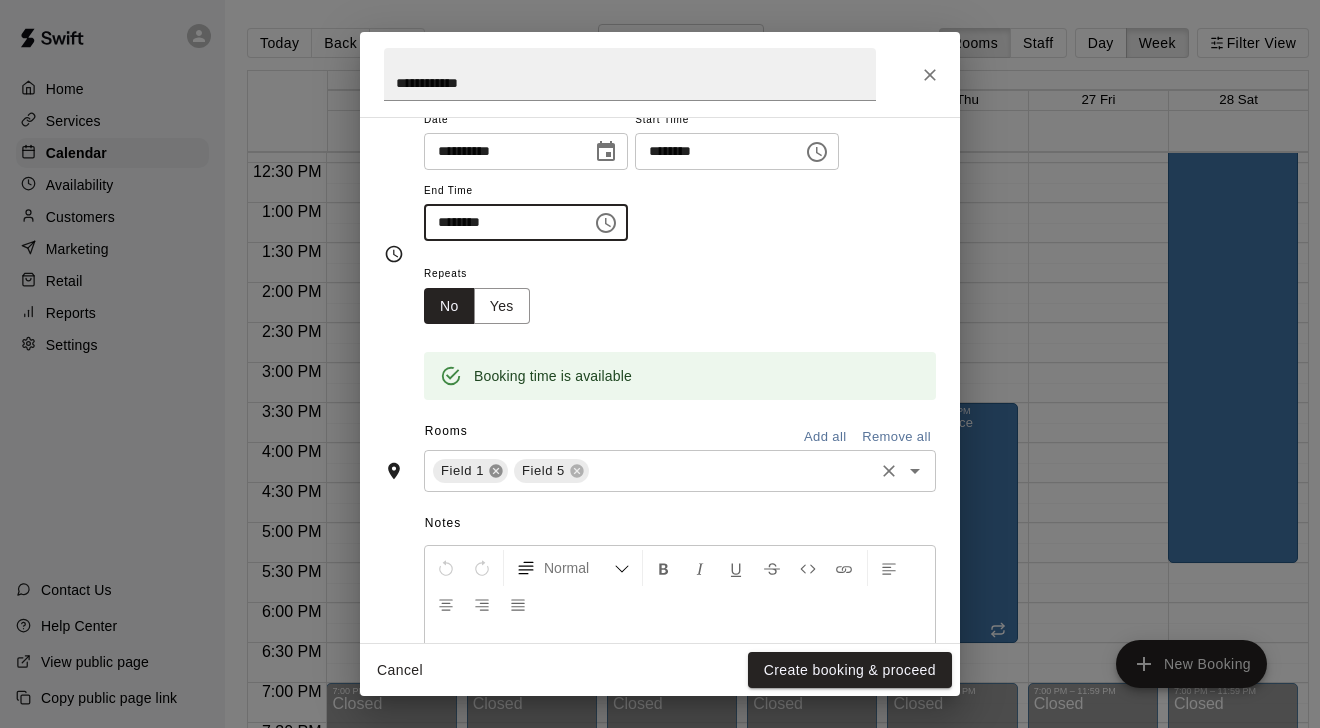 click 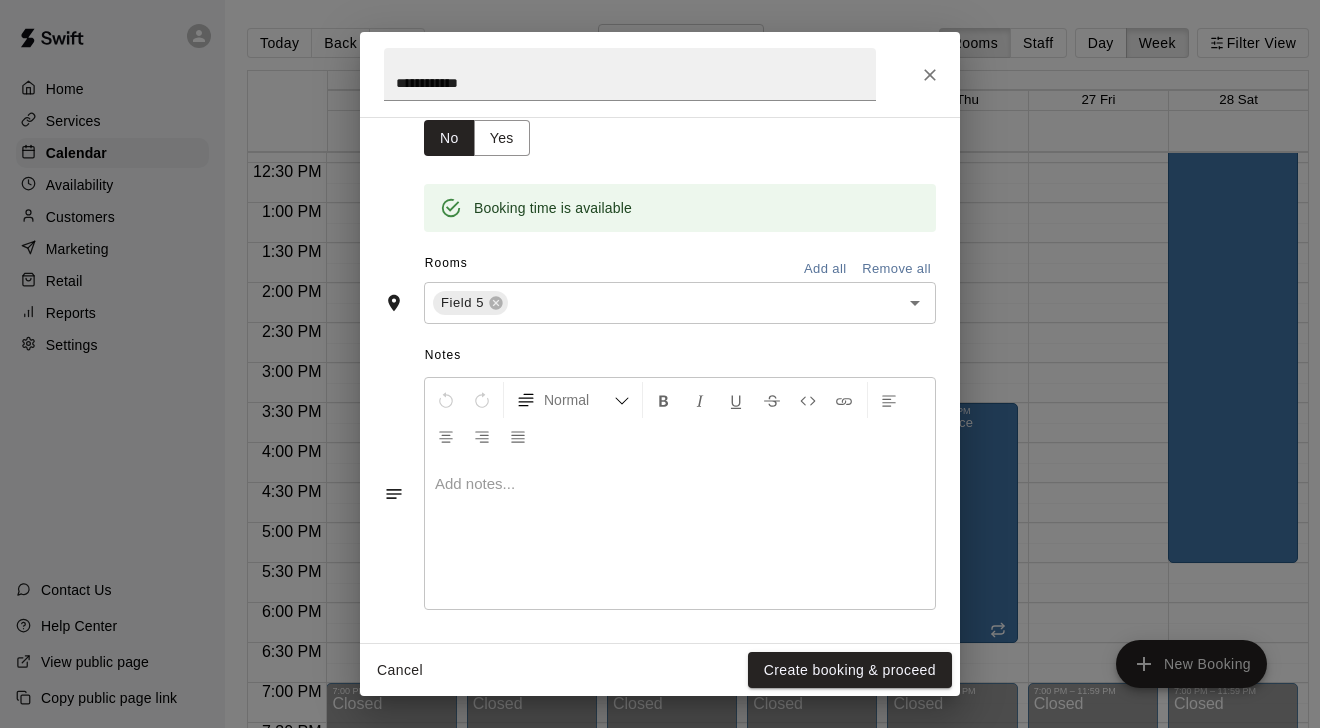 scroll, scrollTop: 348, scrollLeft: 0, axis: vertical 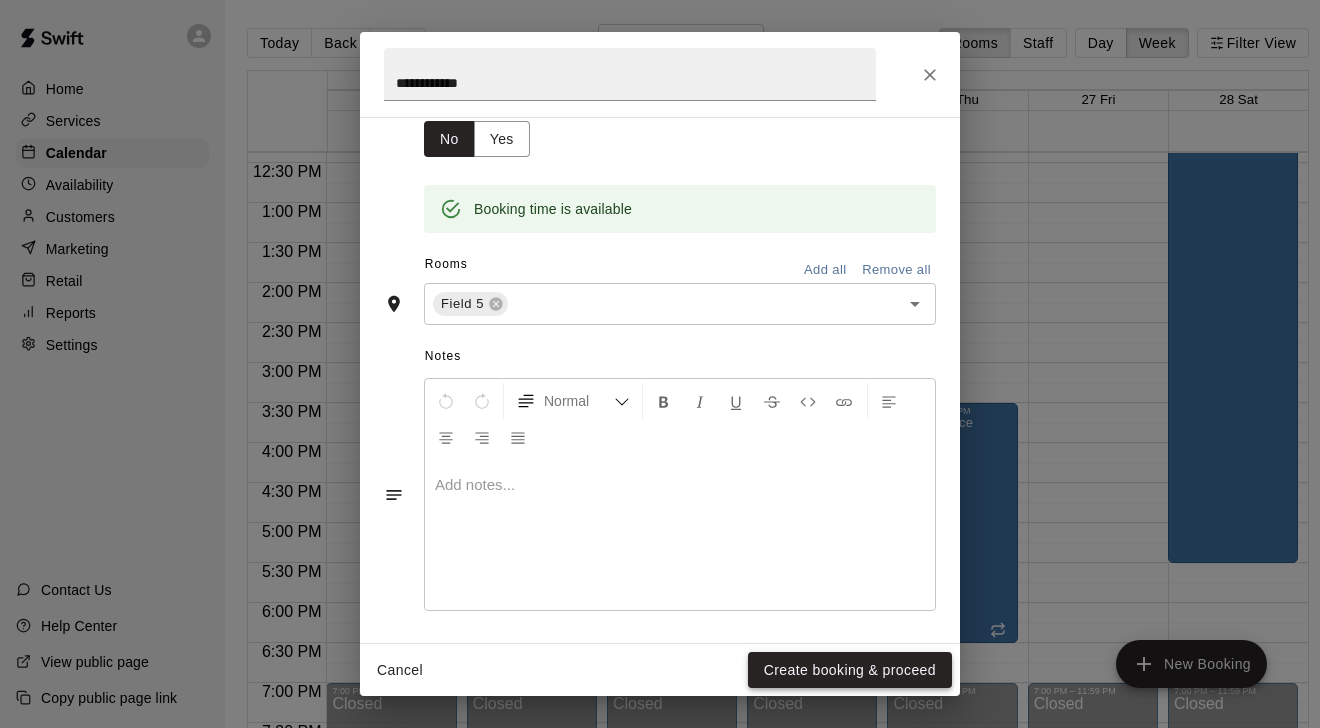 click on "Create booking & proceed" at bounding box center (850, 670) 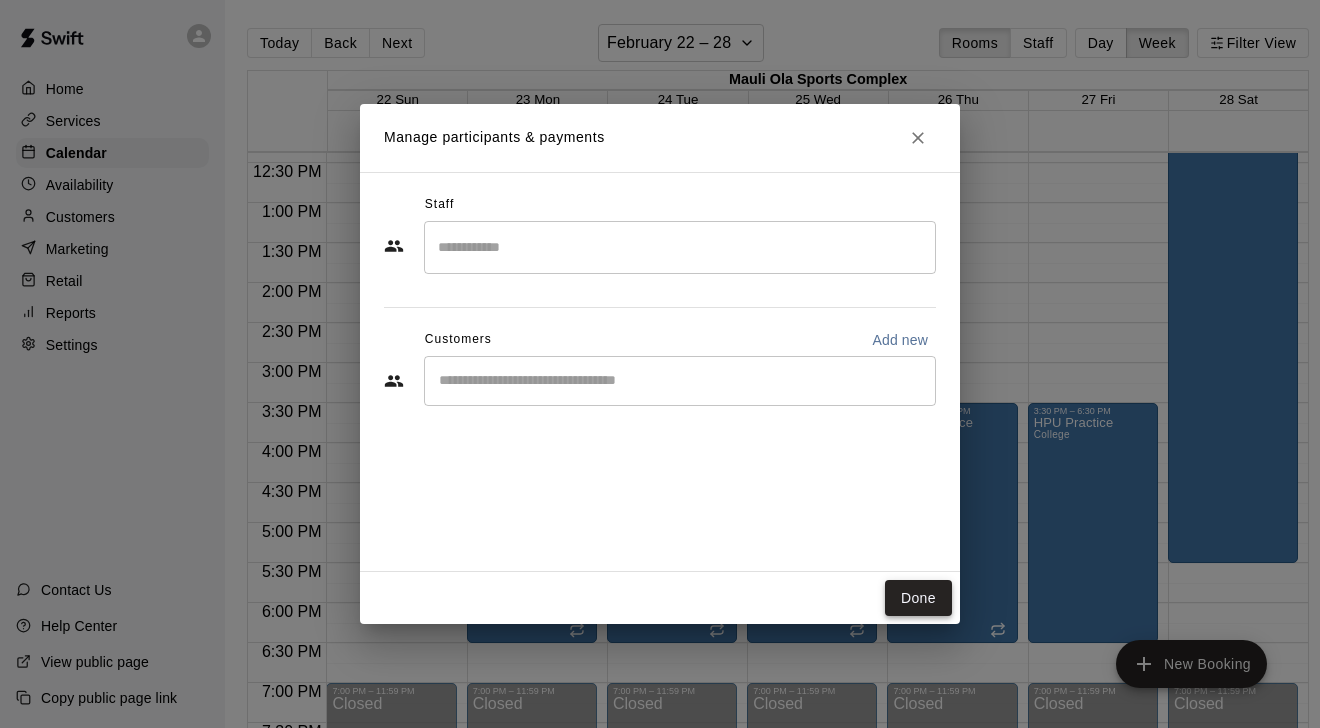 click on "Done" at bounding box center [918, 598] 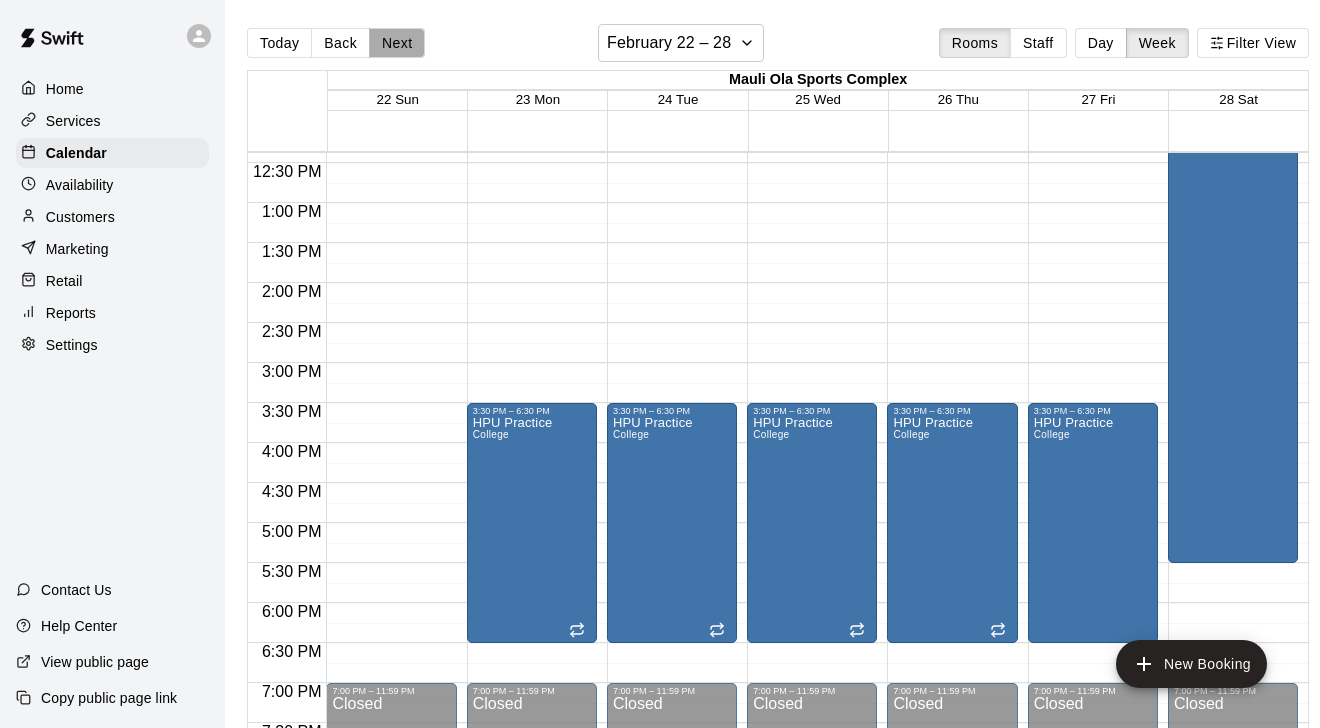 click on "Next" at bounding box center (397, 43) 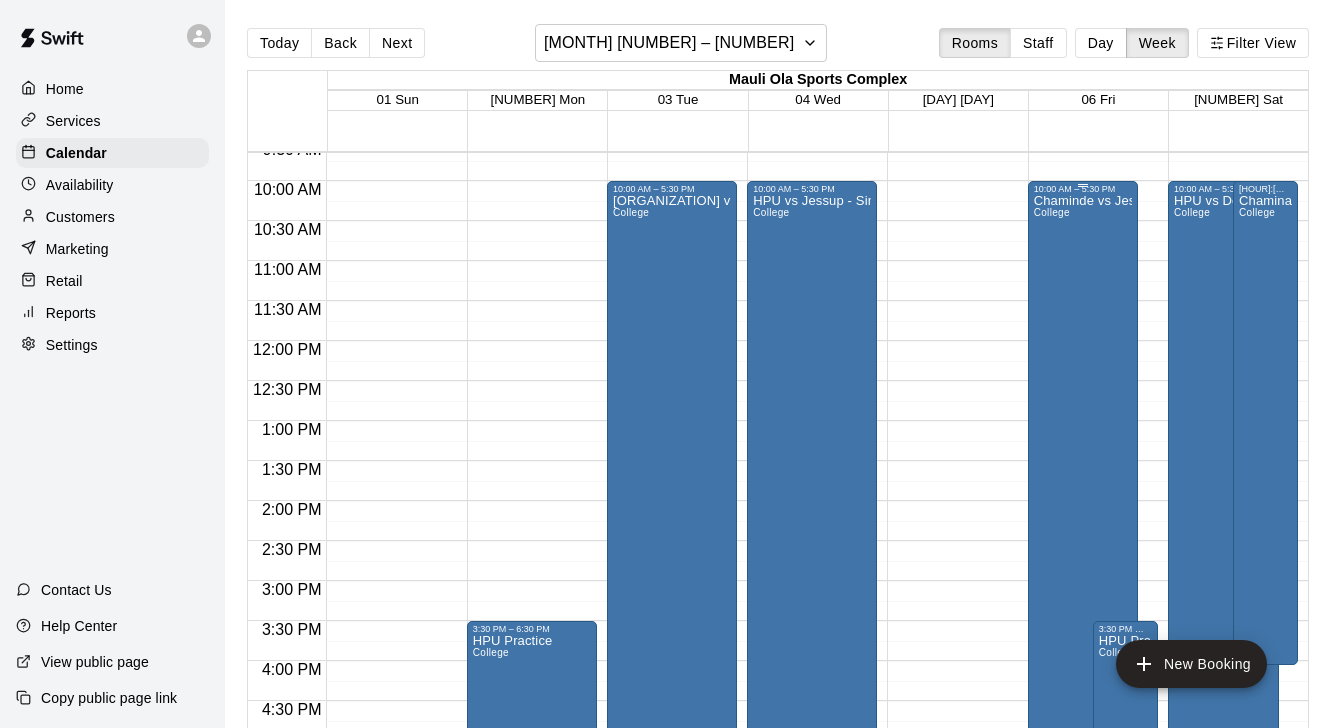 scroll, scrollTop: 755, scrollLeft: 0, axis: vertical 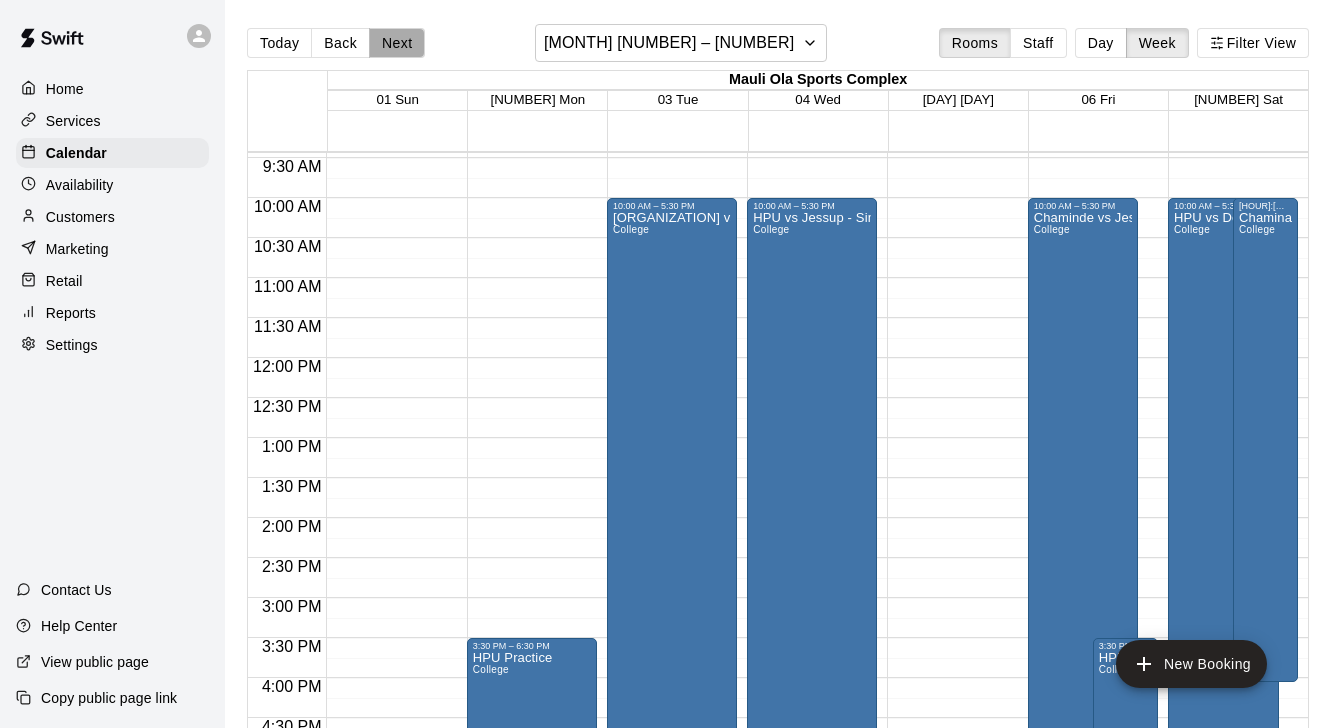 click on "Next" at bounding box center [397, 43] 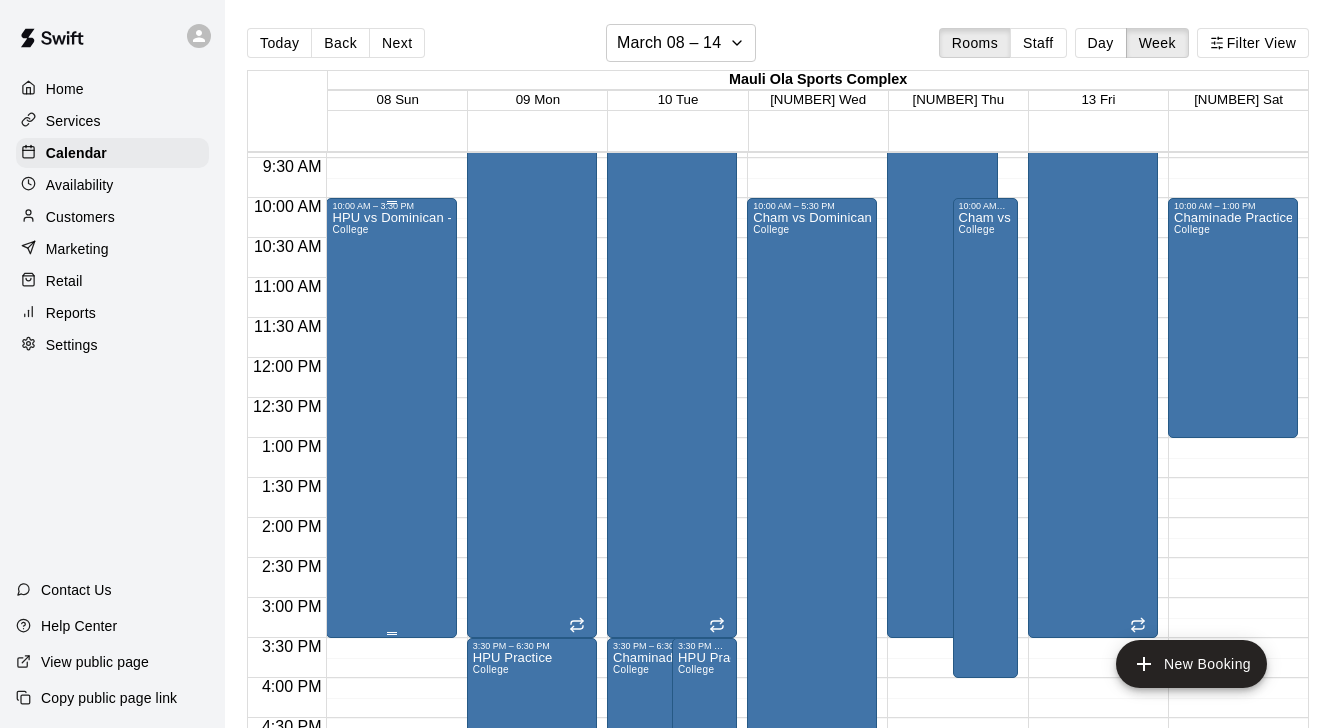 scroll, scrollTop: 761, scrollLeft: 0, axis: vertical 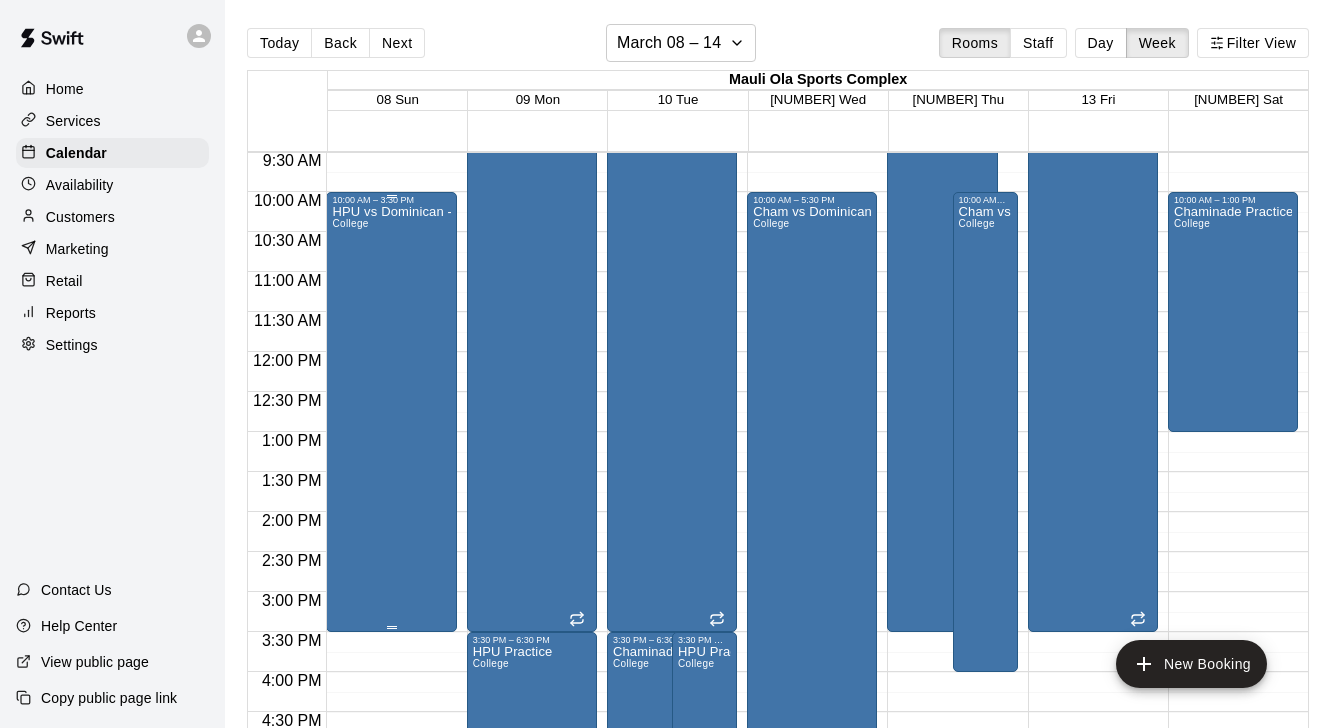 click on "HPU vs Dominican - Single game College" at bounding box center (391, 569) 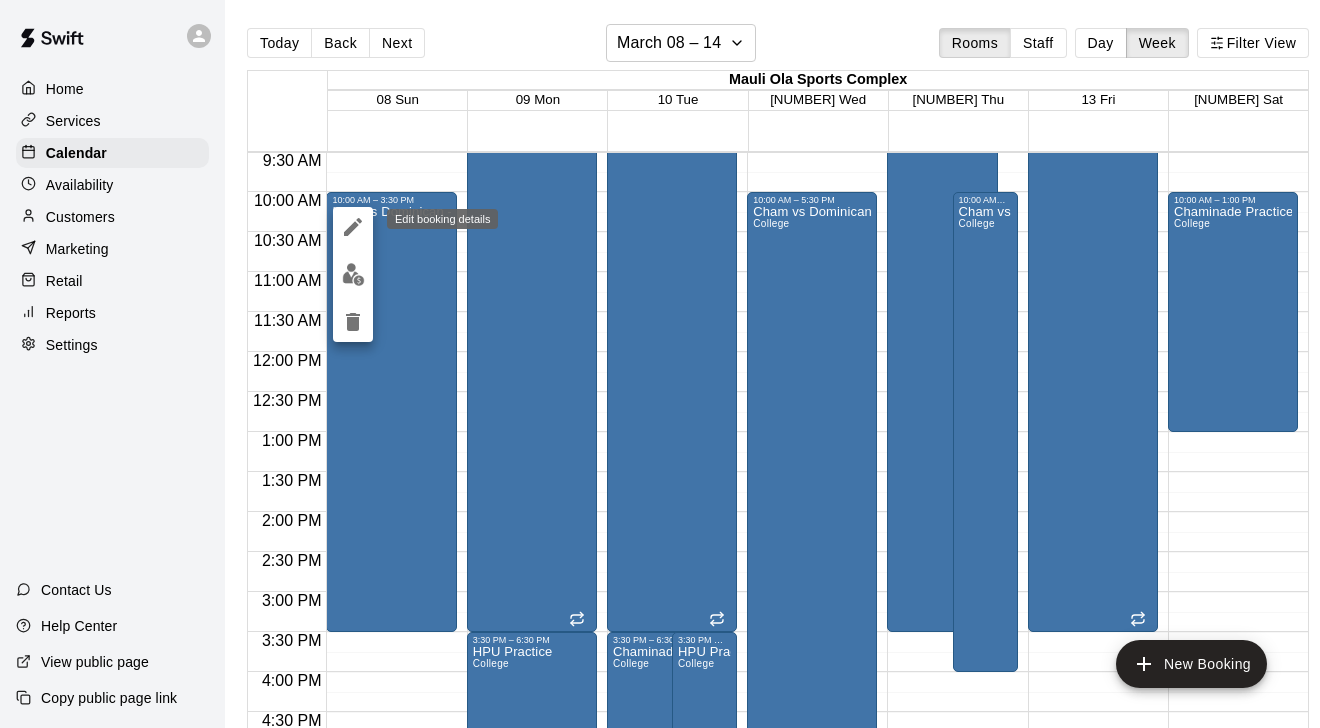 click 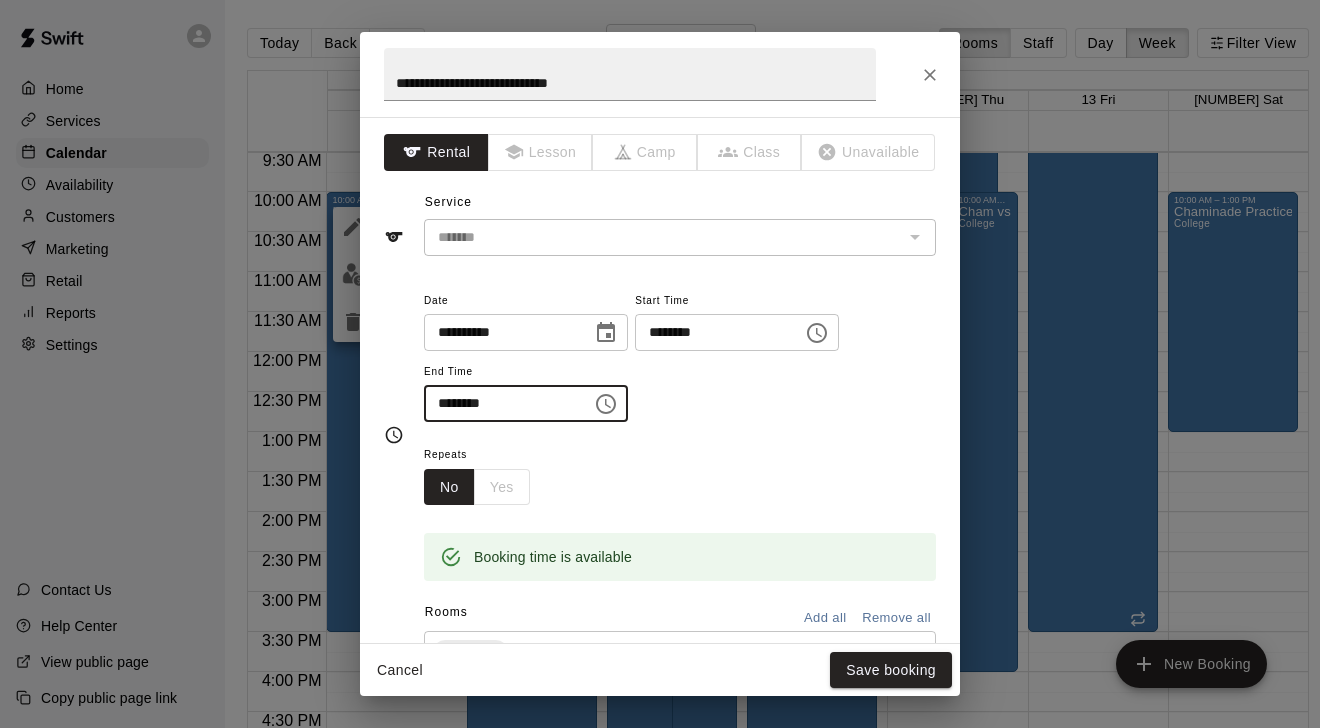 click on "********" at bounding box center (501, 403) 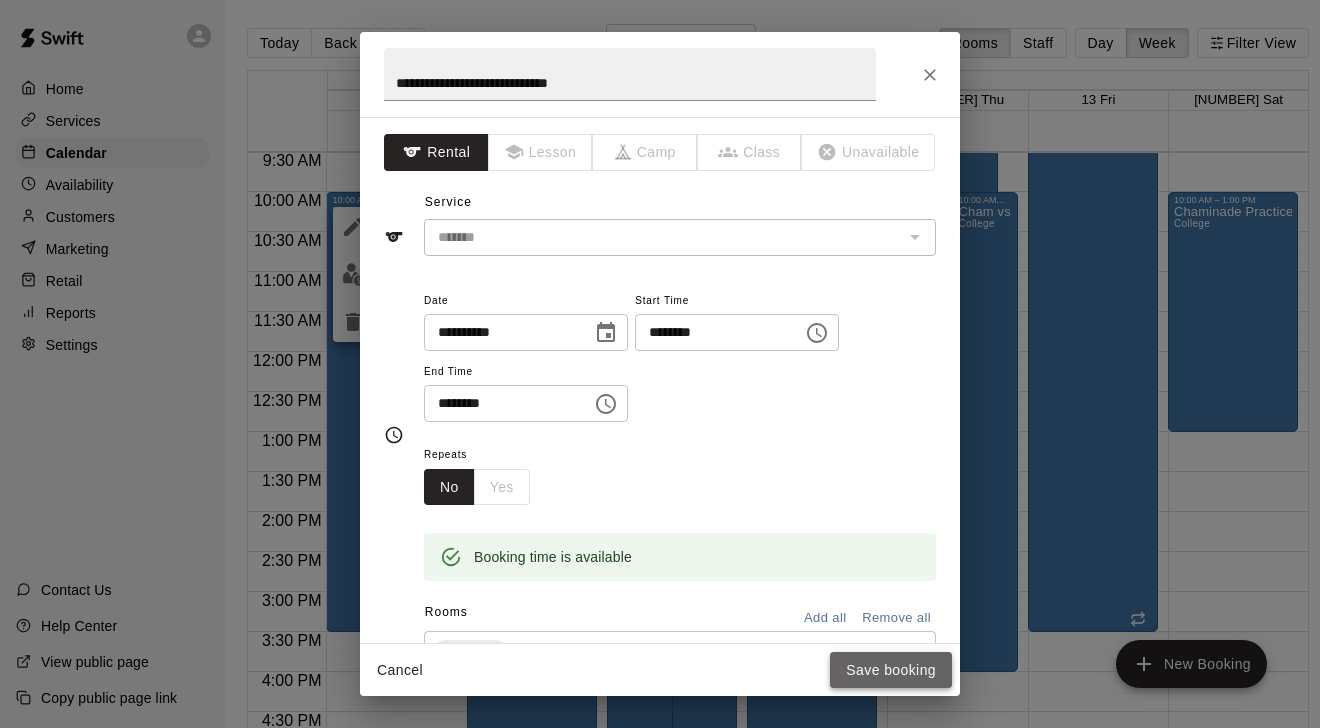 click on "Save booking" at bounding box center (891, 670) 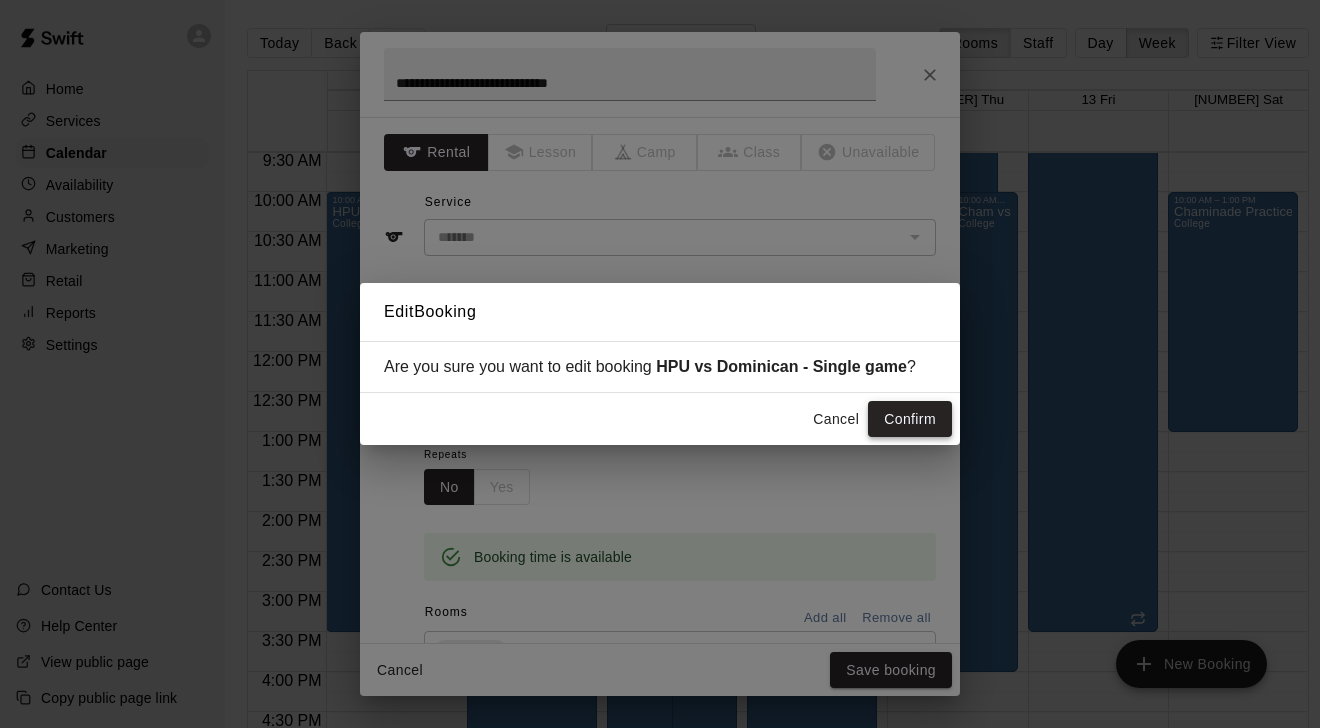 click on "Confirm" at bounding box center [910, 419] 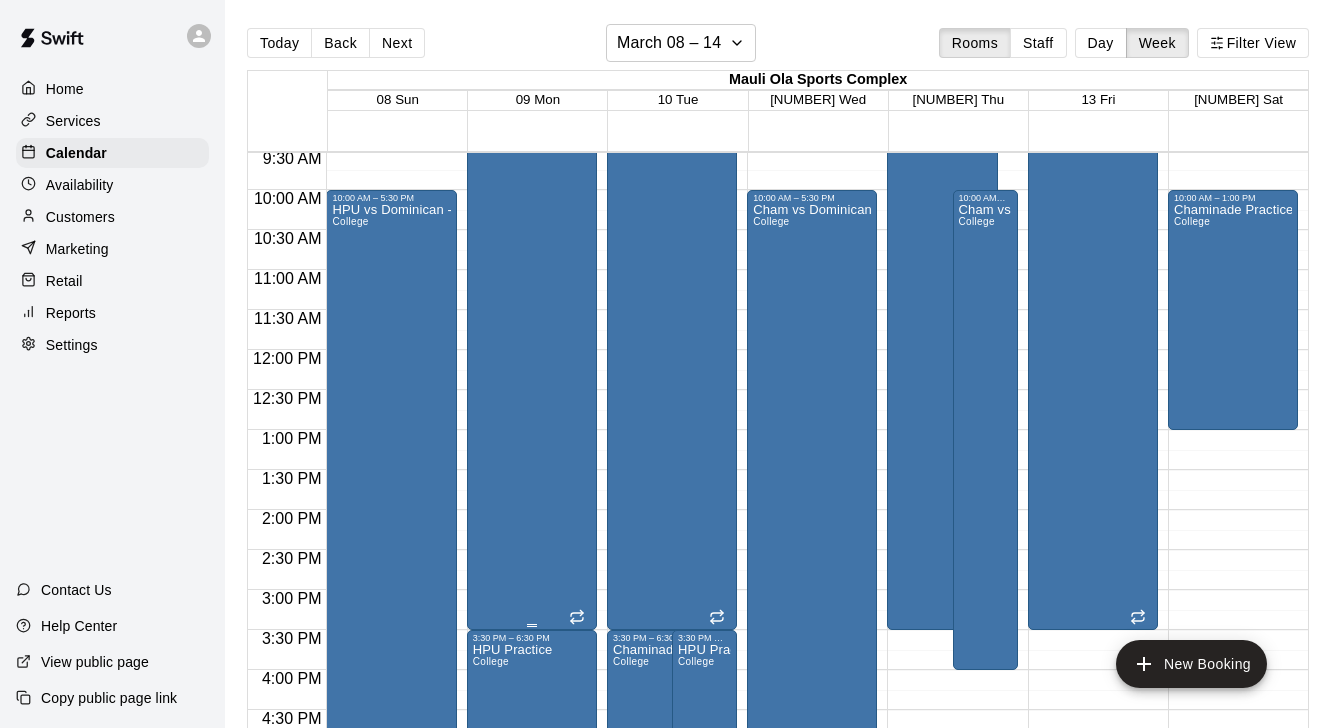 scroll, scrollTop: 758, scrollLeft: 0, axis: vertical 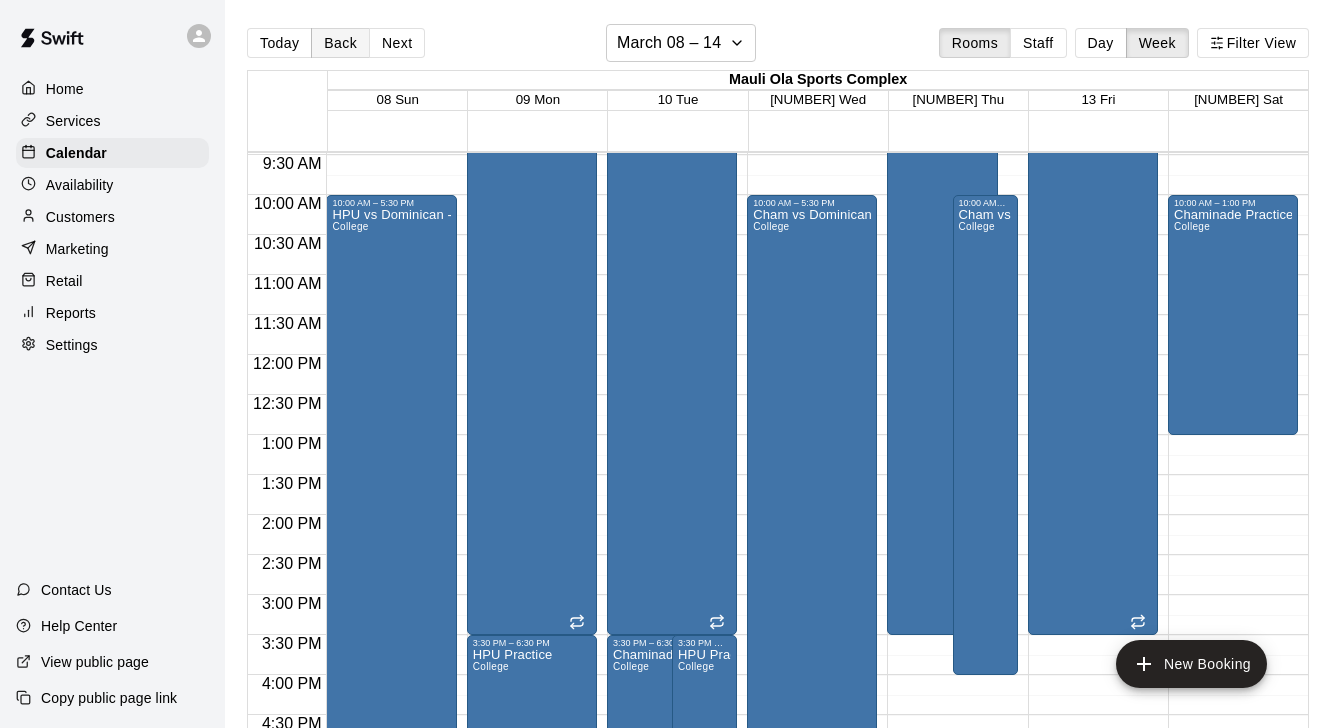 click on "Back" at bounding box center [340, 43] 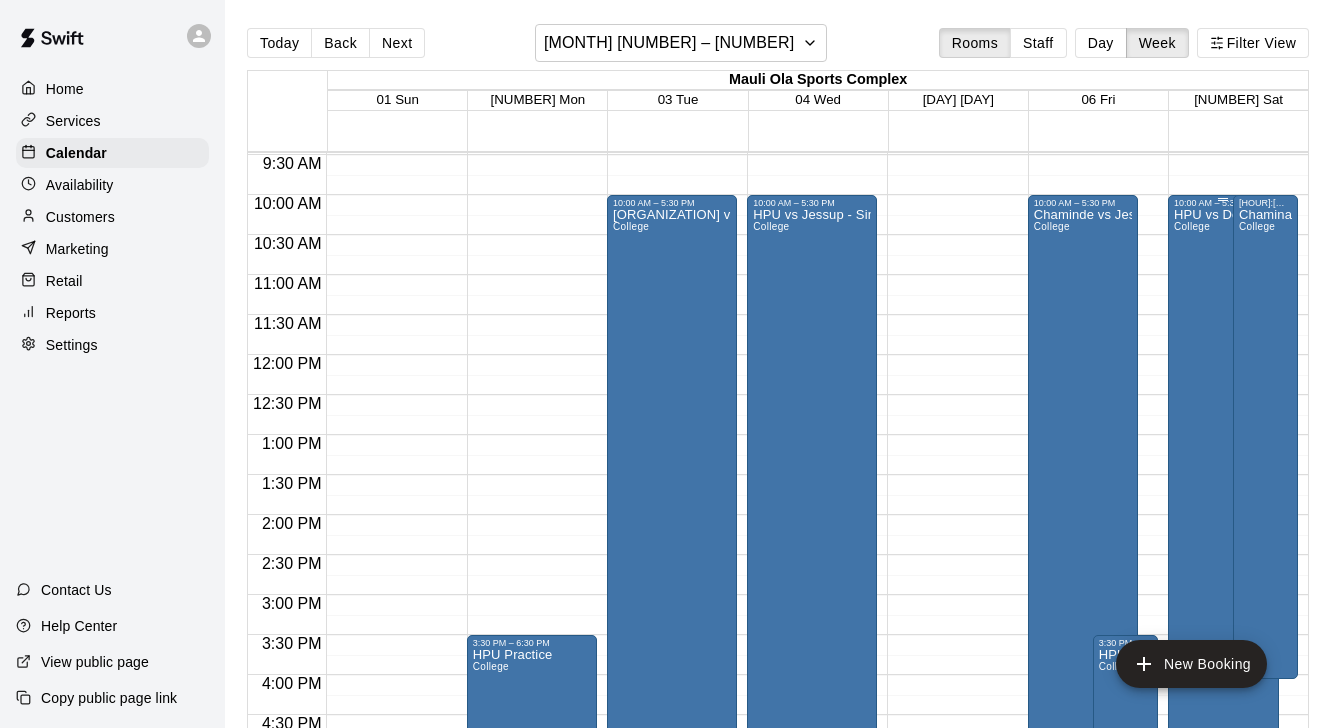 click on "HPU vs Dominican - Double Header College" at bounding box center (1223, 572) 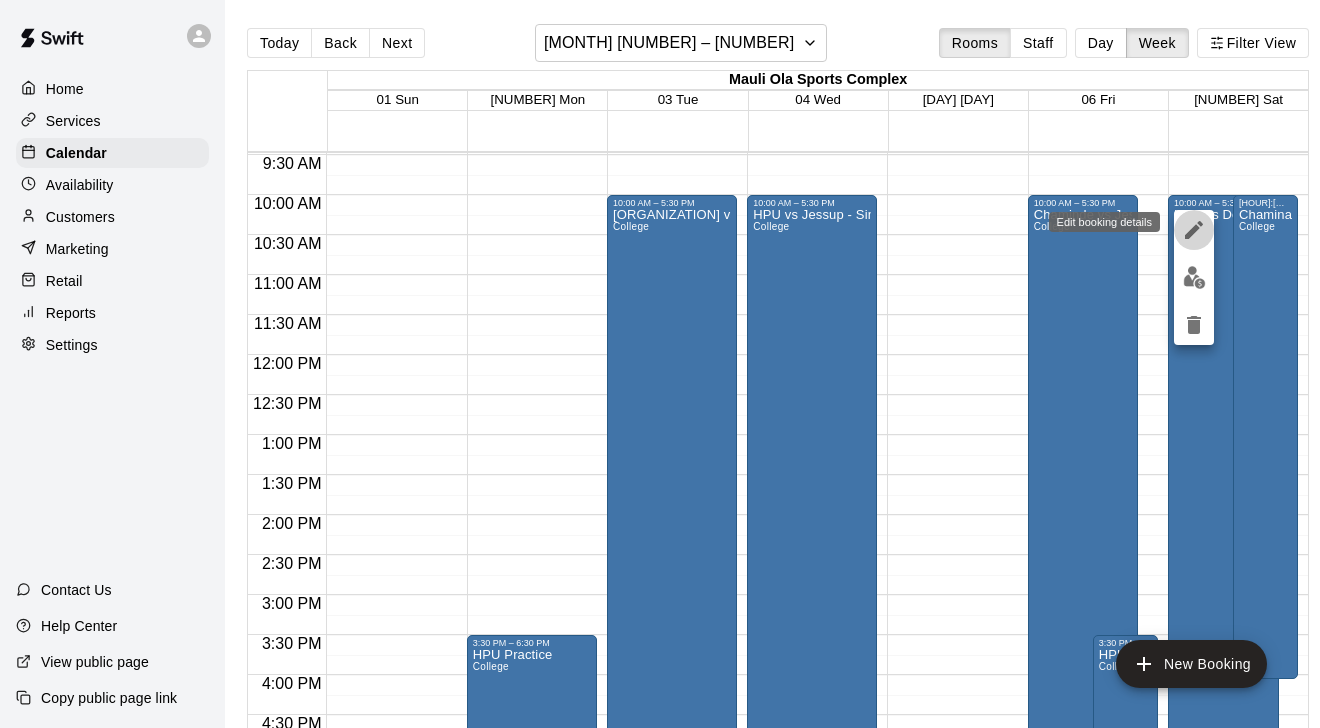 click 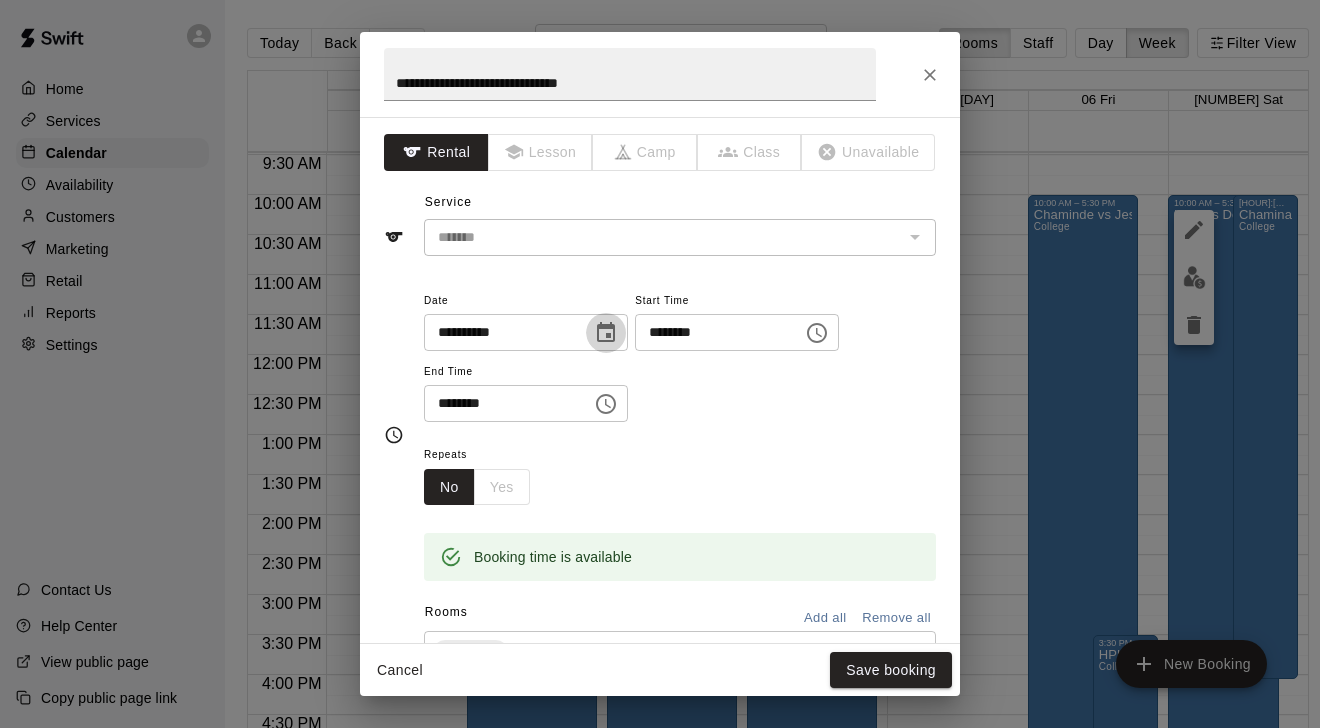 click at bounding box center [606, 333] 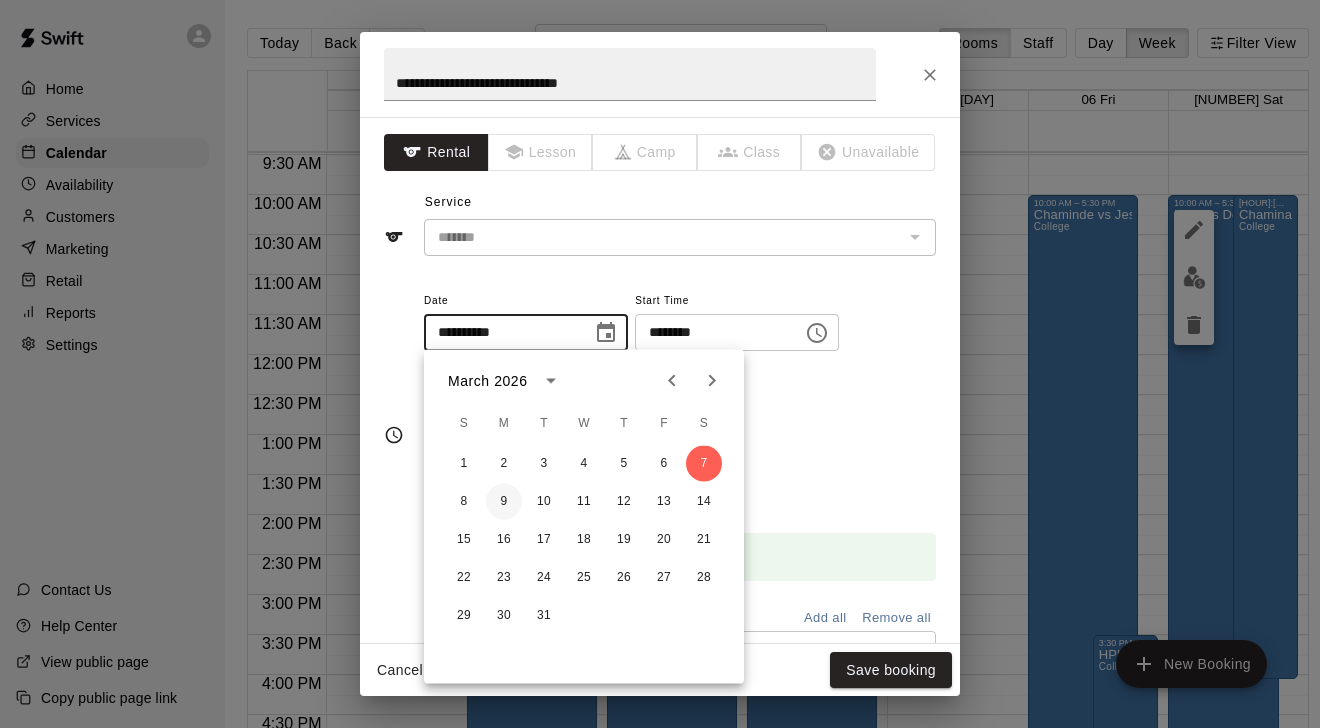 click on "9" at bounding box center (504, 502) 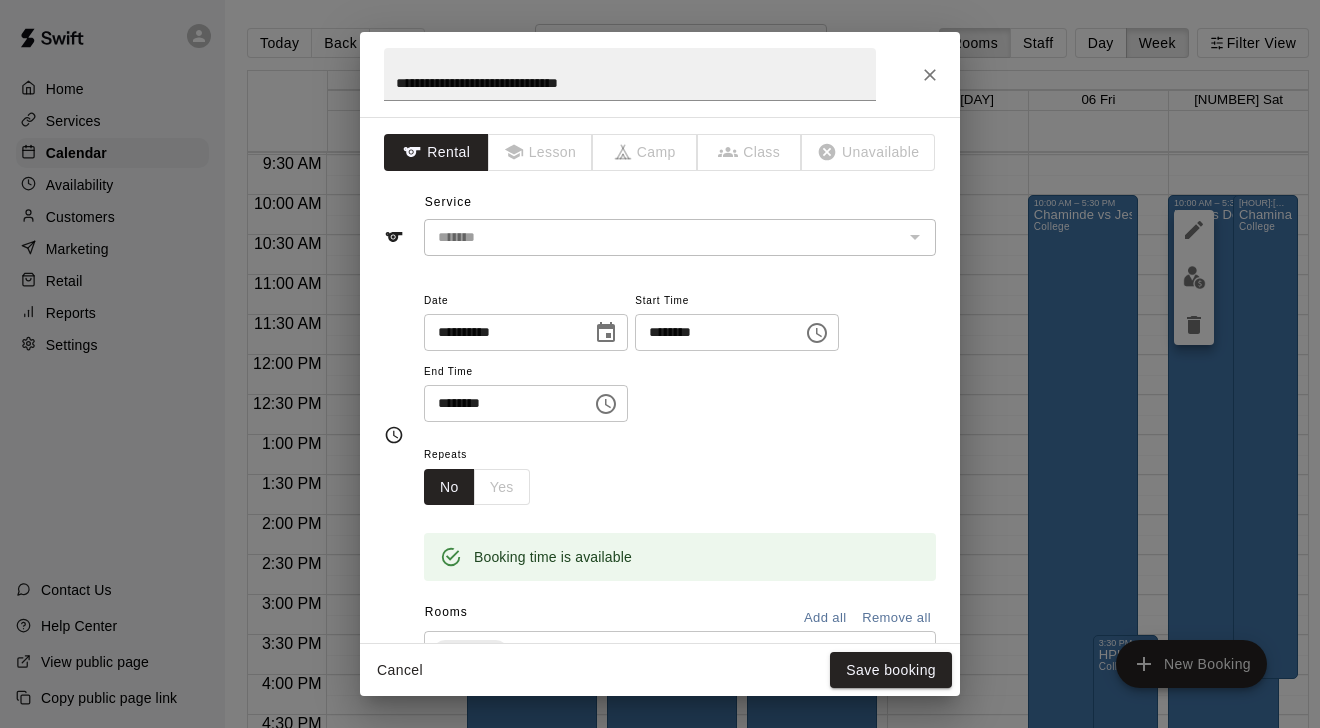 type on "**********" 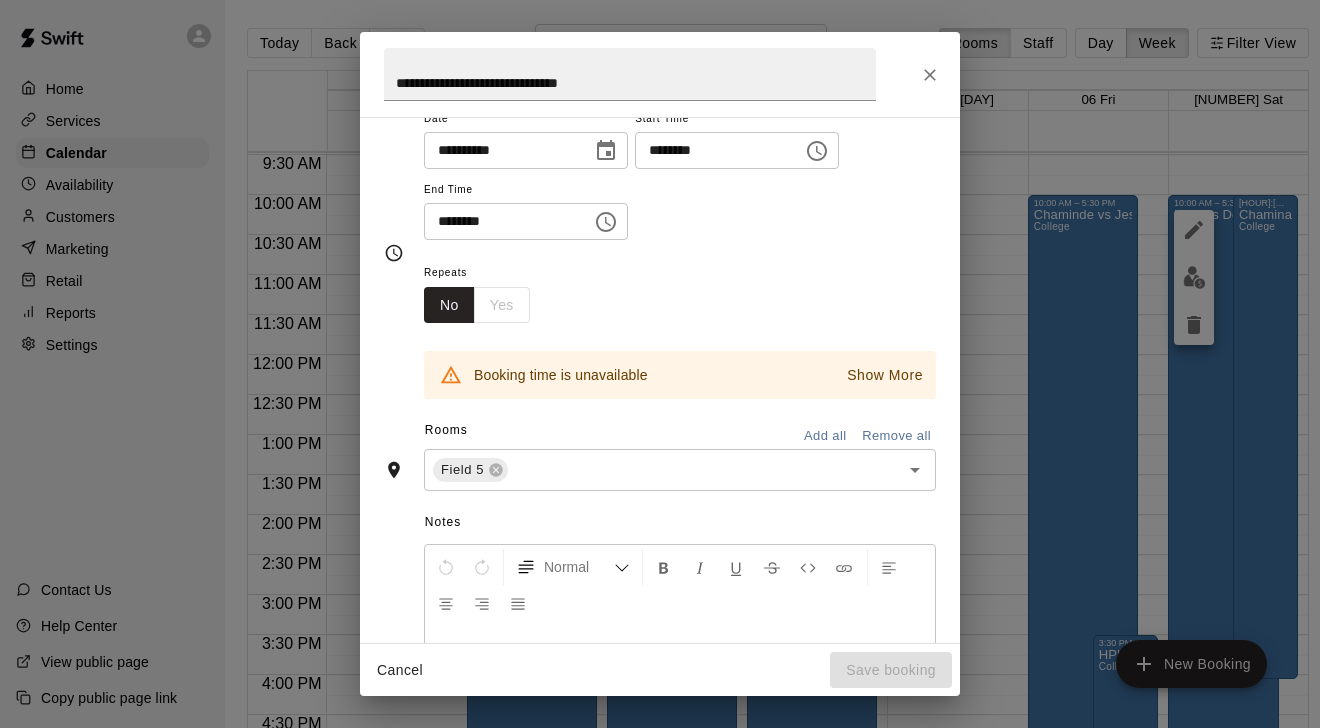 scroll, scrollTop: 193, scrollLeft: 0, axis: vertical 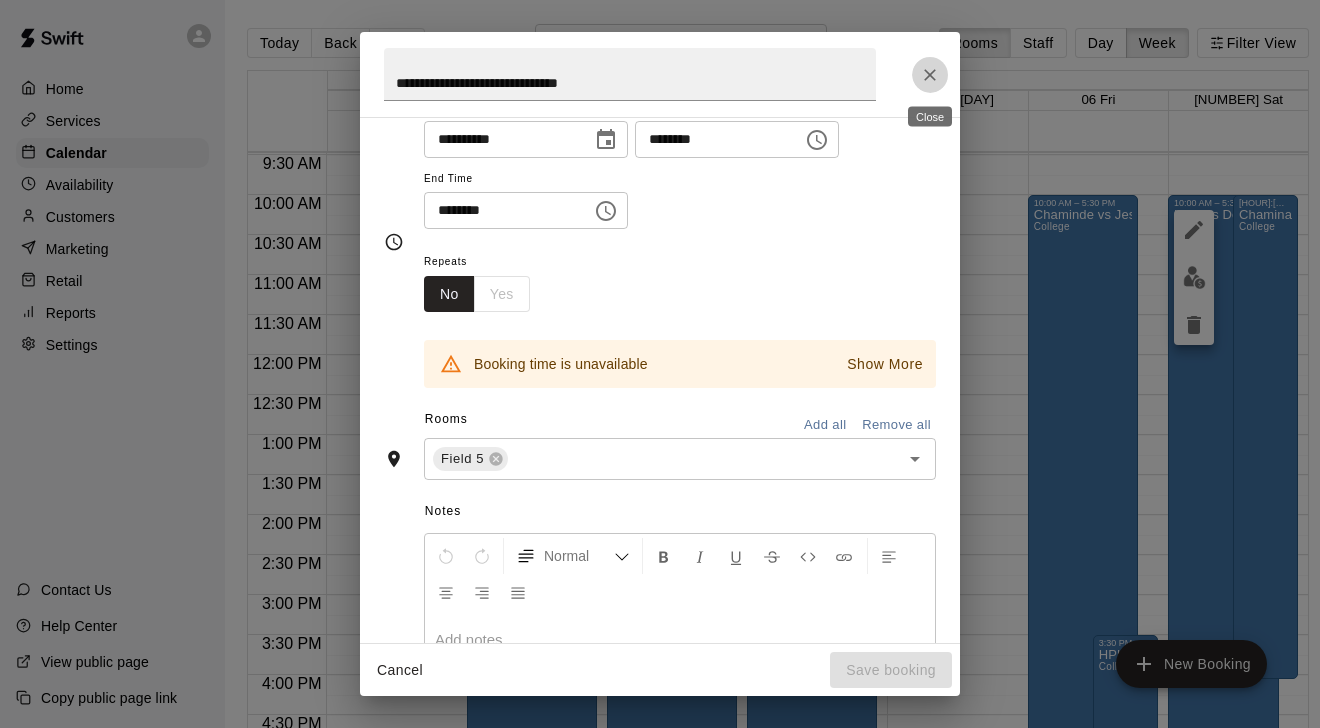 click 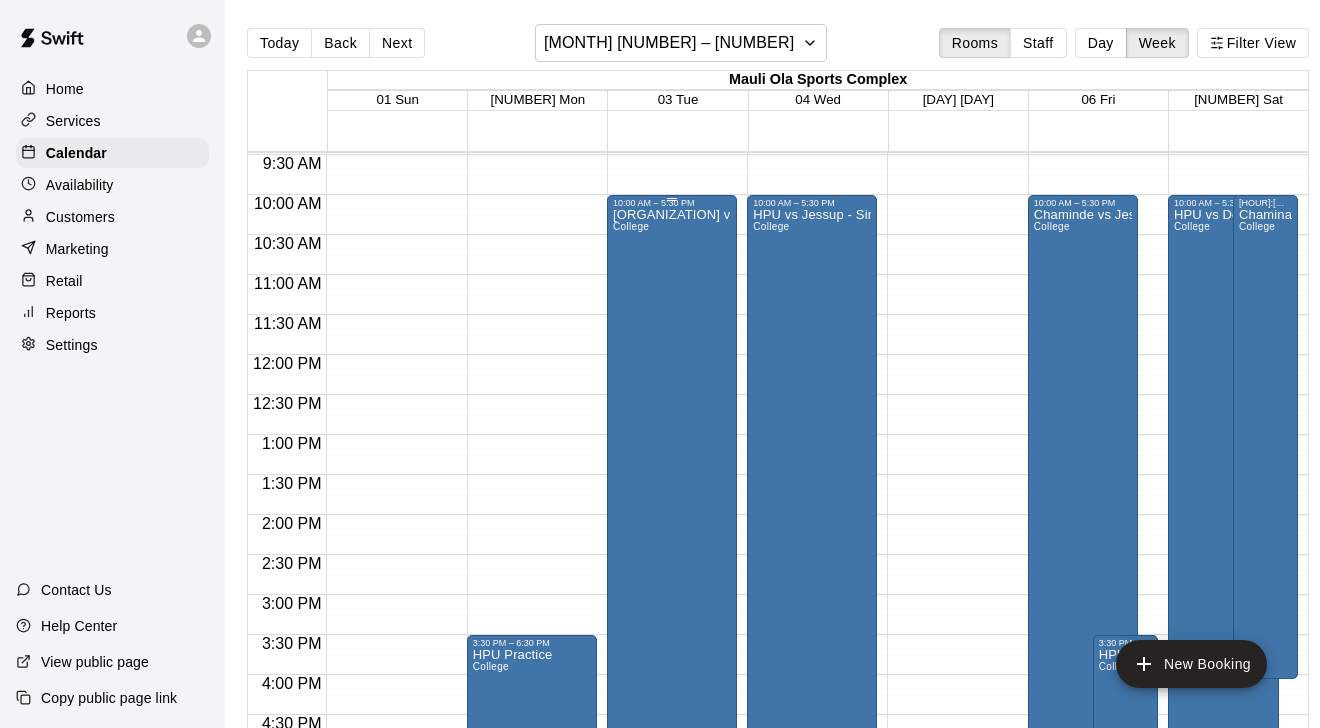 click on "HPU vs Jesus - Double Header College" at bounding box center (672, 572) 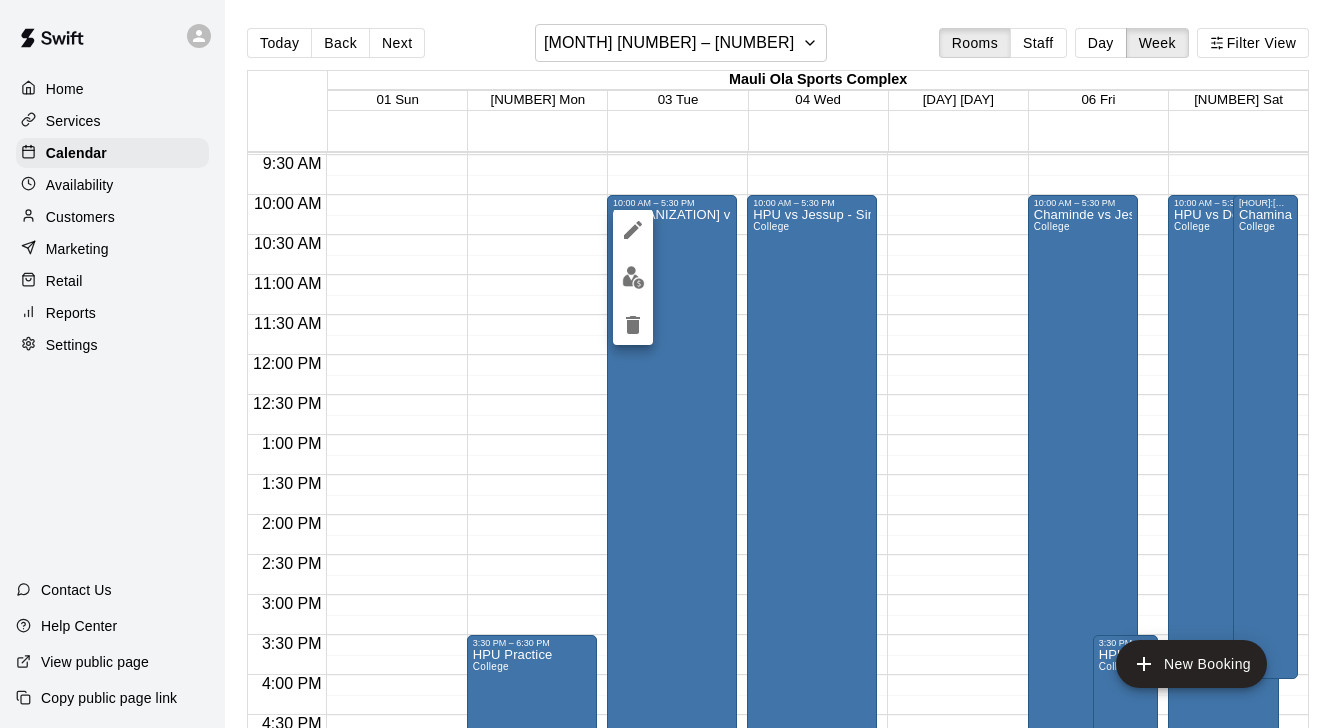 click at bounding box center (660, 364) 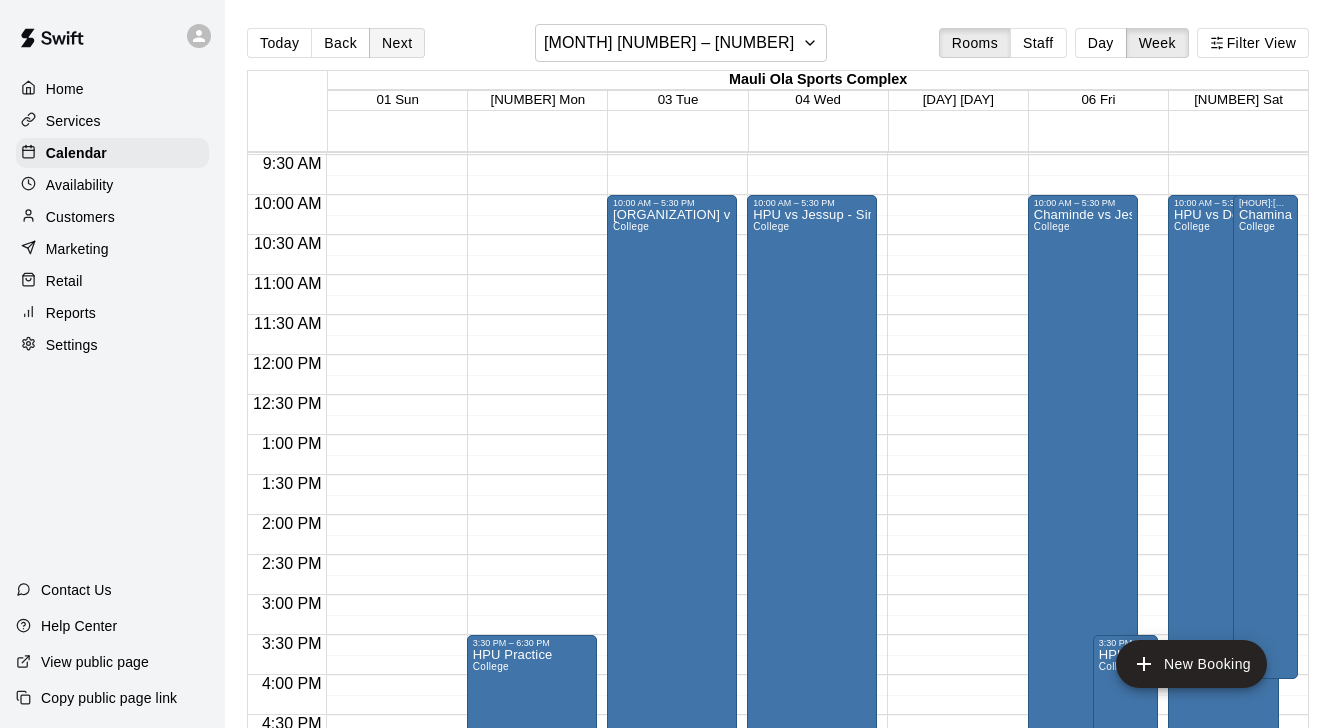 click on "Next" at bounding box center [397, 43] 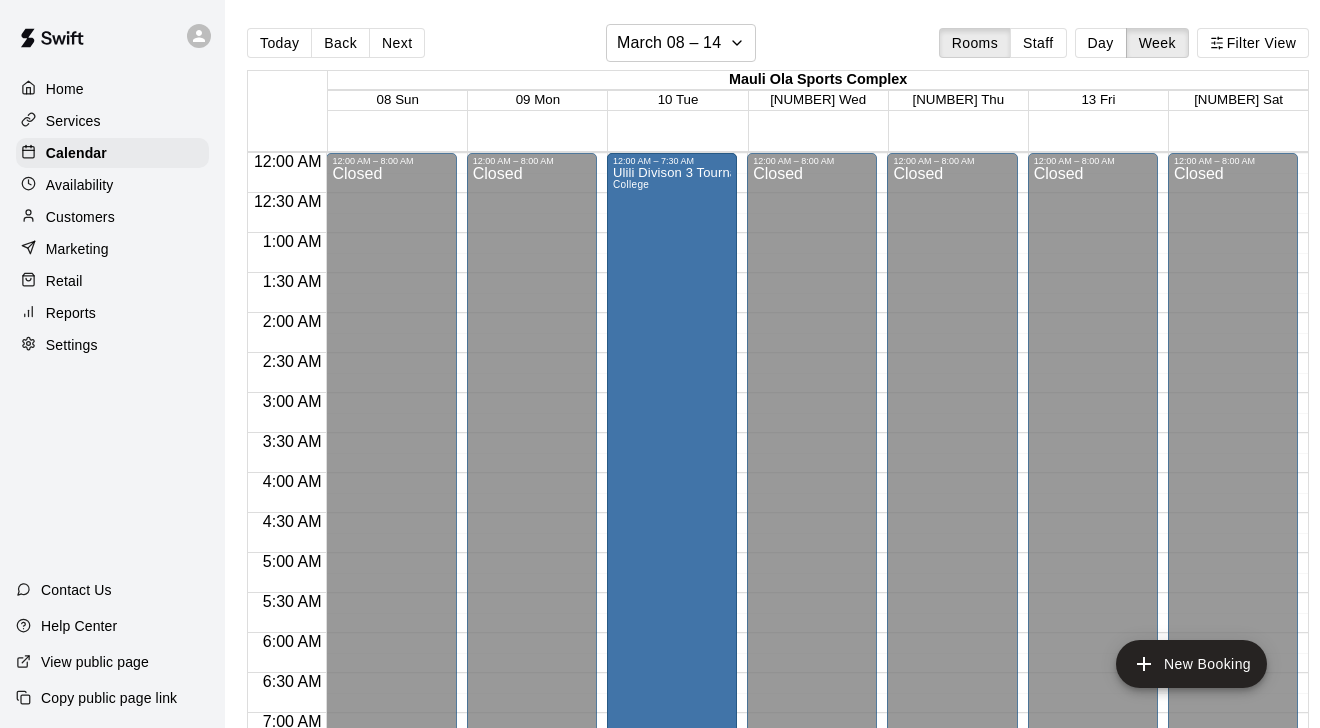 scroll, scrollTop: 1, scrollLeft: 0, axis: vertical 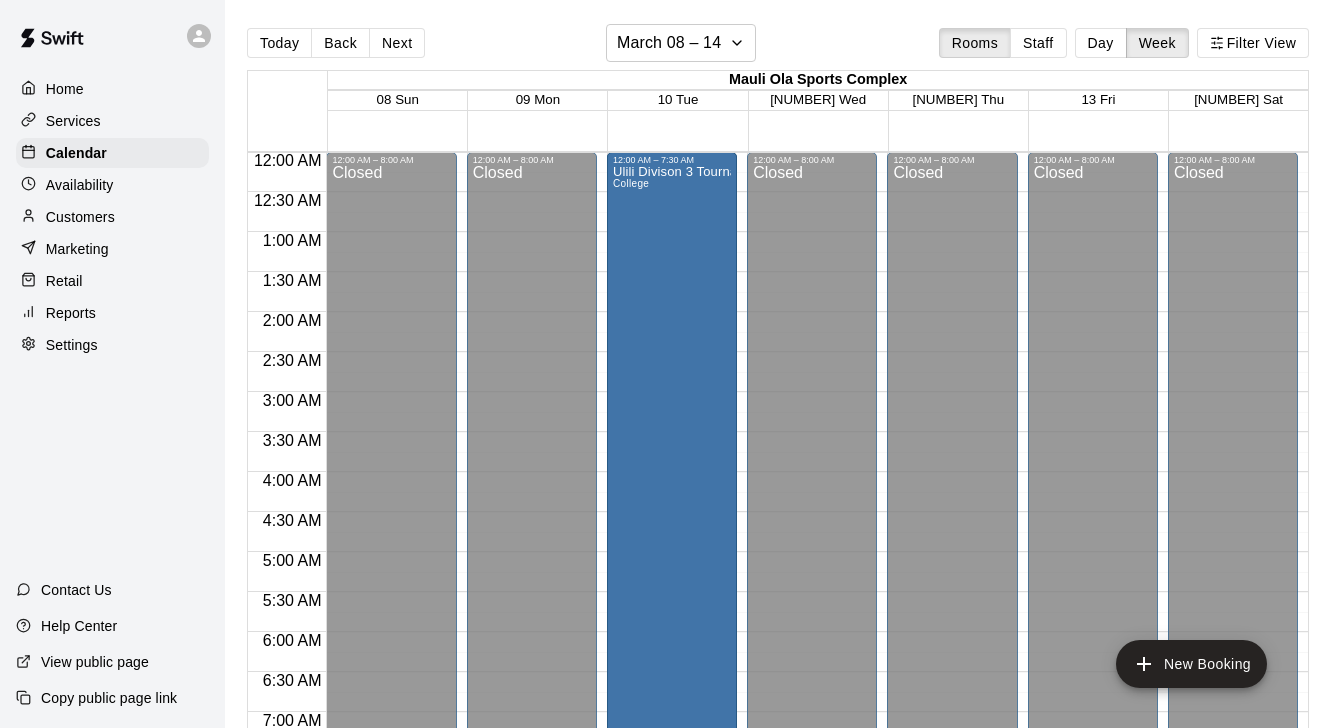 drag, startPoint x: 568, startPoint y: 332, endPoint x: 628, endPoint y: 333, distance: 60.00833 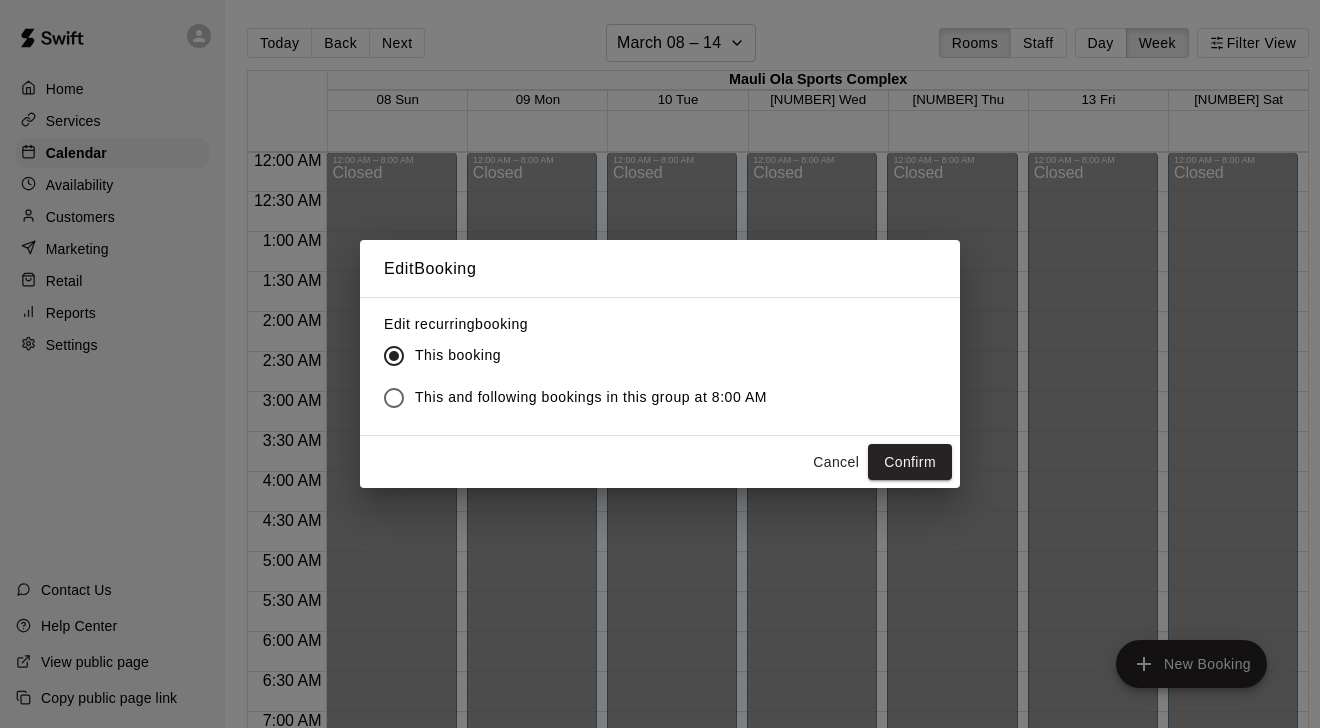 click on "Cancel" at bounding box center (836, 462) 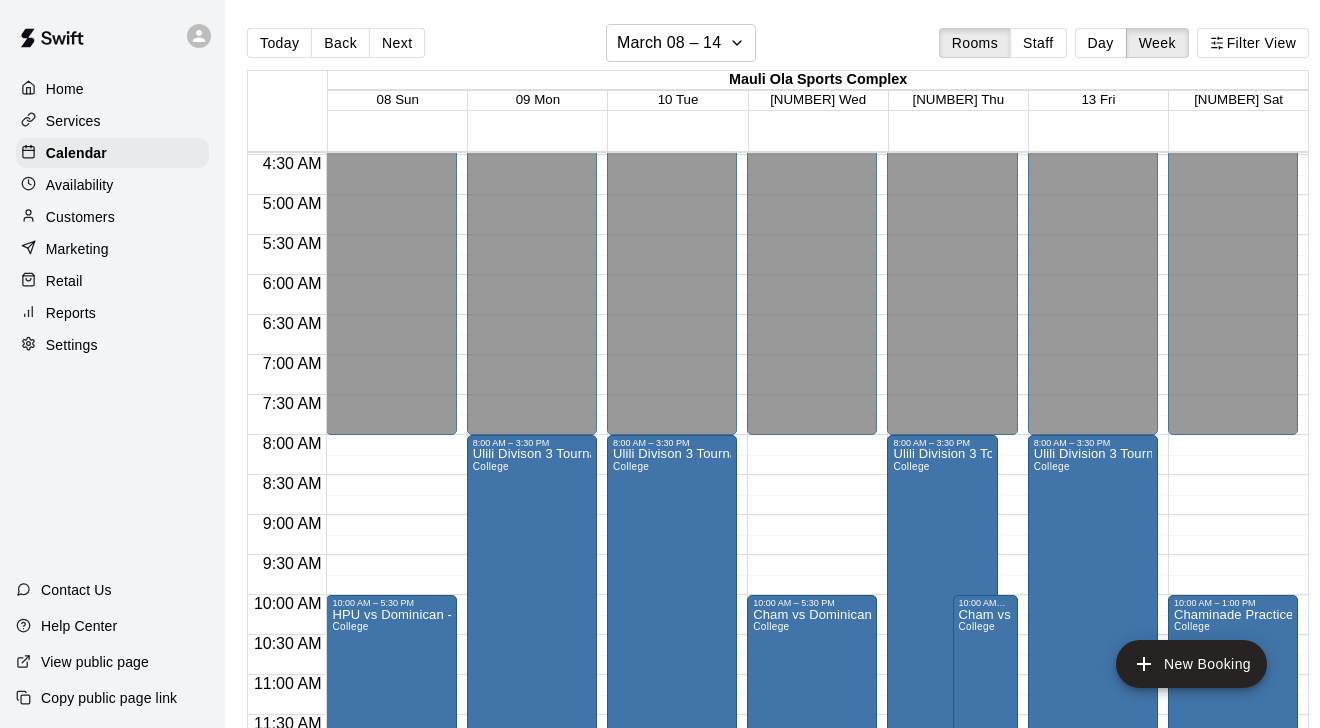scroll, scrollTop: 460, scrollLeft: 0, axis: vertical 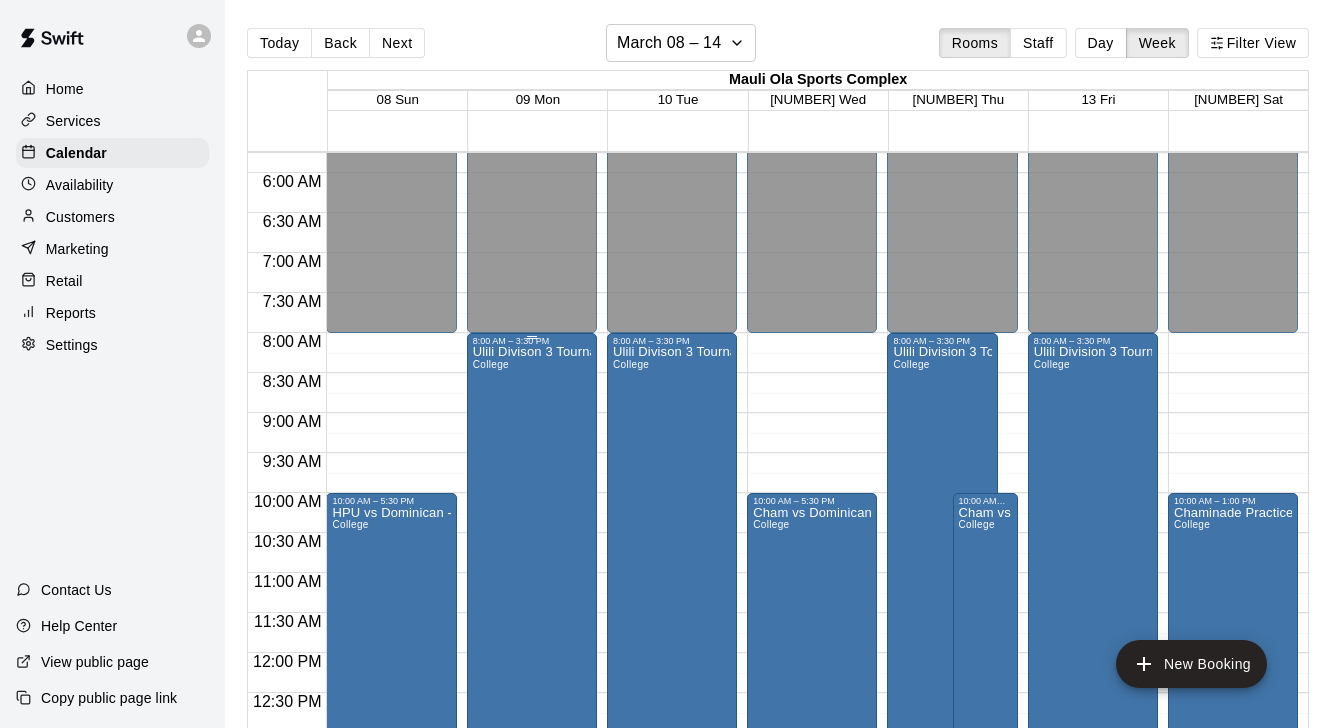 click on "Ulili Divison 3 Tournament College" at bounding box center (532, 710) 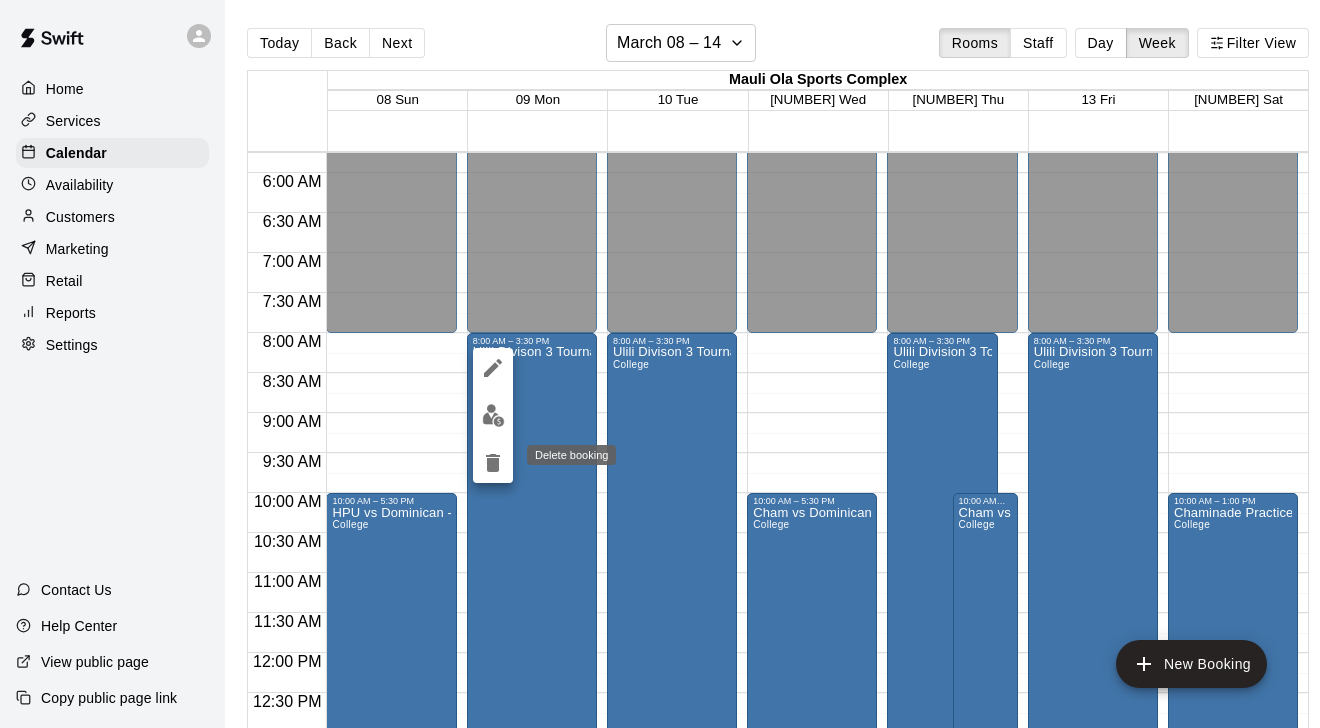 click 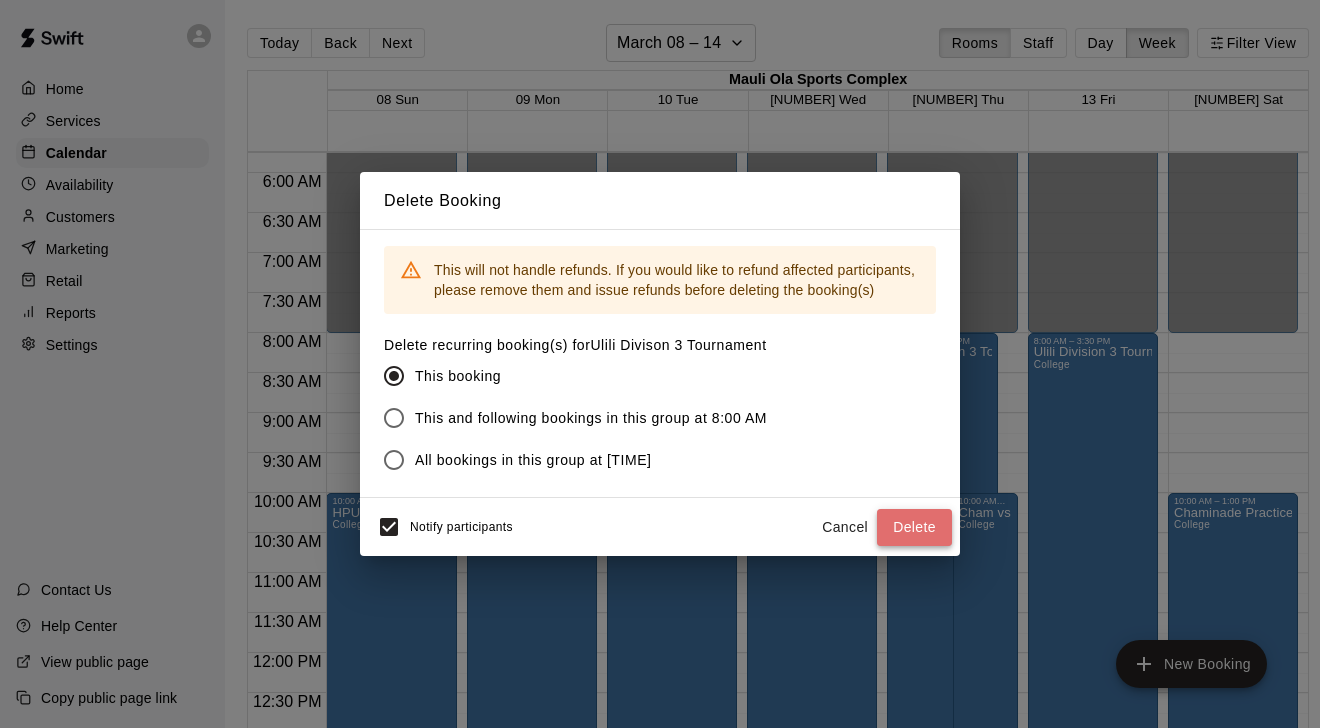 click on "Delete" at bounding box center [914, 527] 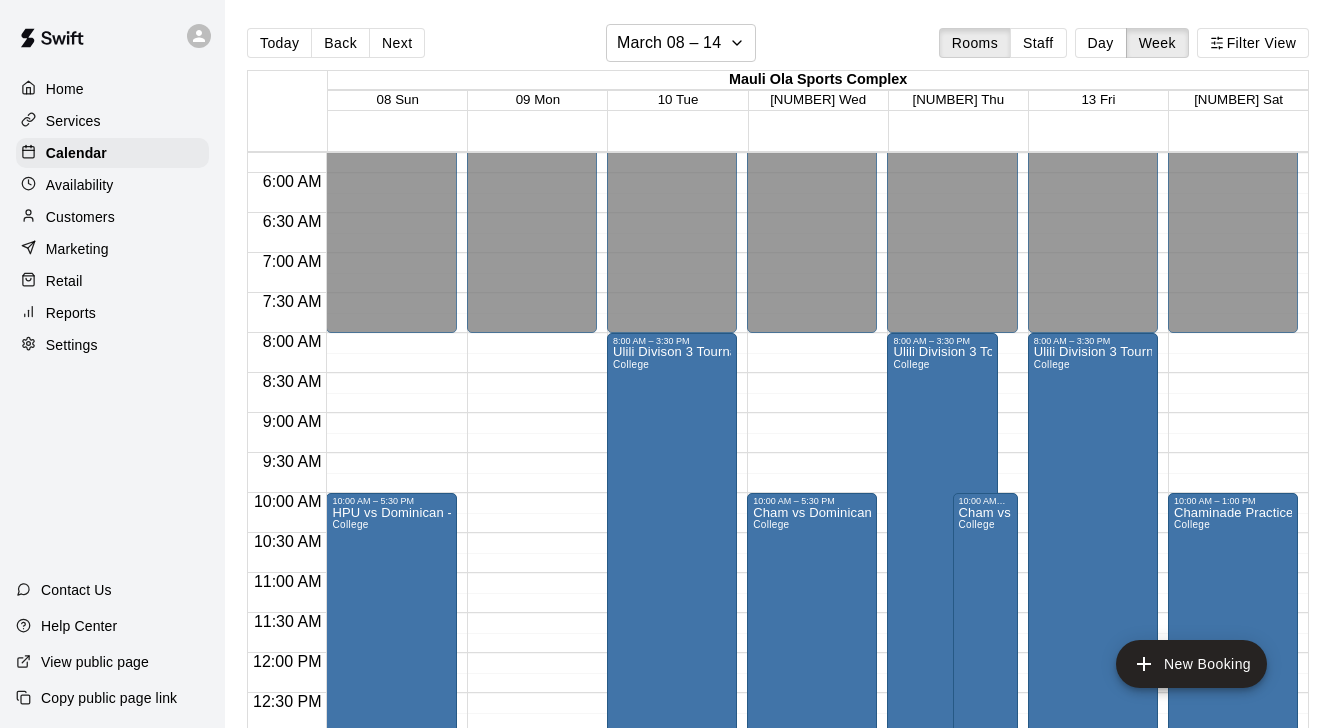 click on "12:00 AM – 8:00 AM Closed 3:30 PM – 6:30 PM HPU Practice College 7:00 PM – 11:59 PM Closed" at bounding box center [532, 653] 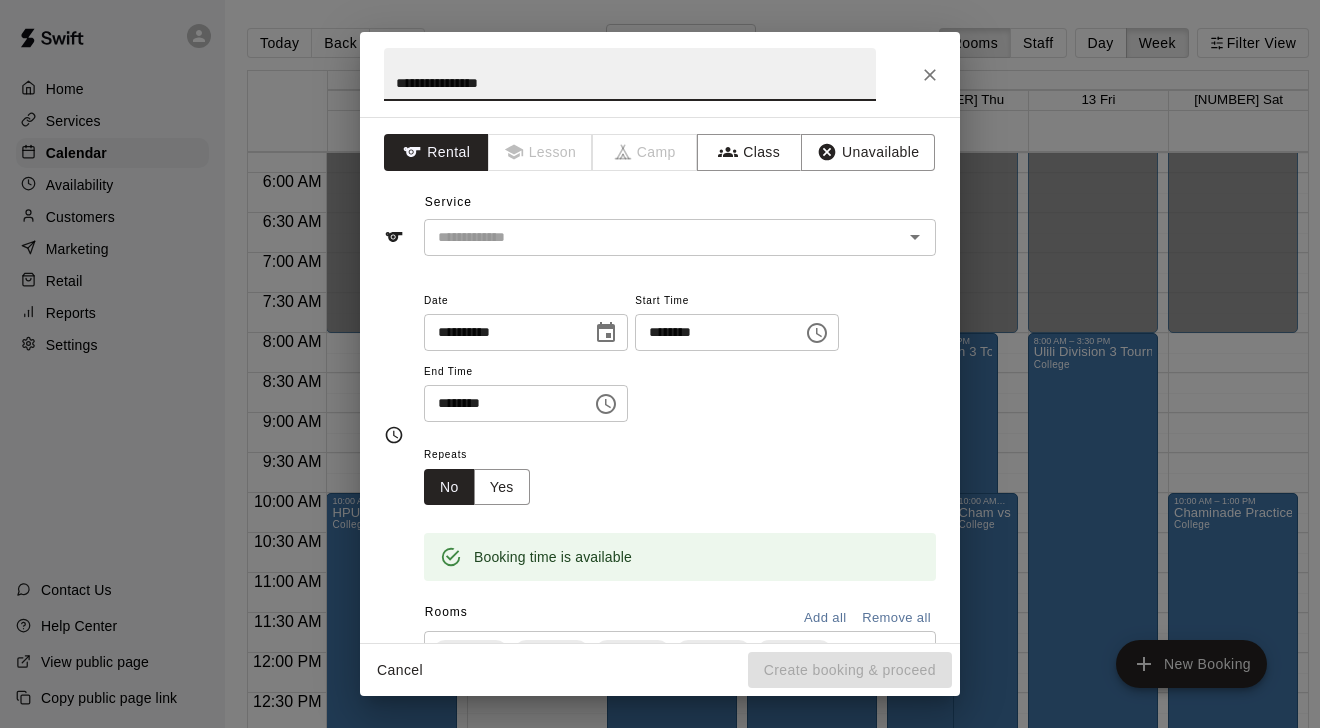 type on "**********" 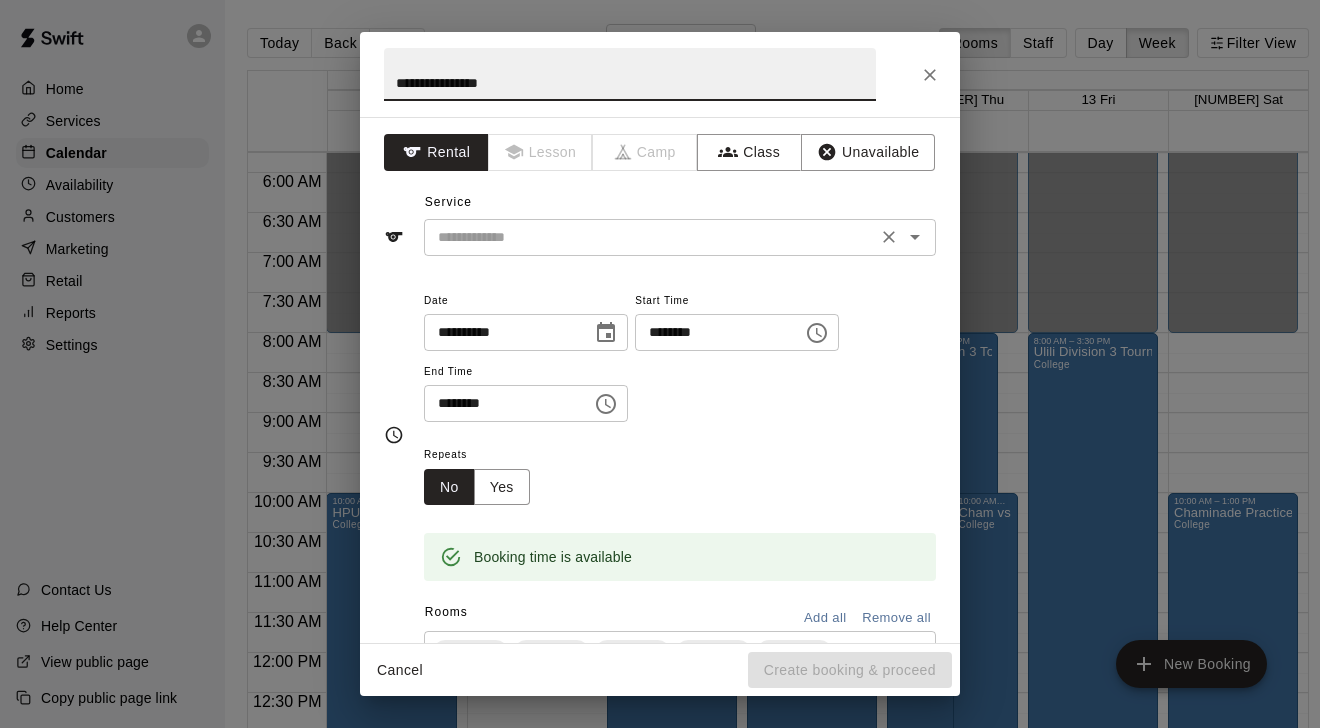 drag, startPoint x: 531, startPoint y: 505, endPoint x: 510, endPoint y: 237, distance: 268.8215 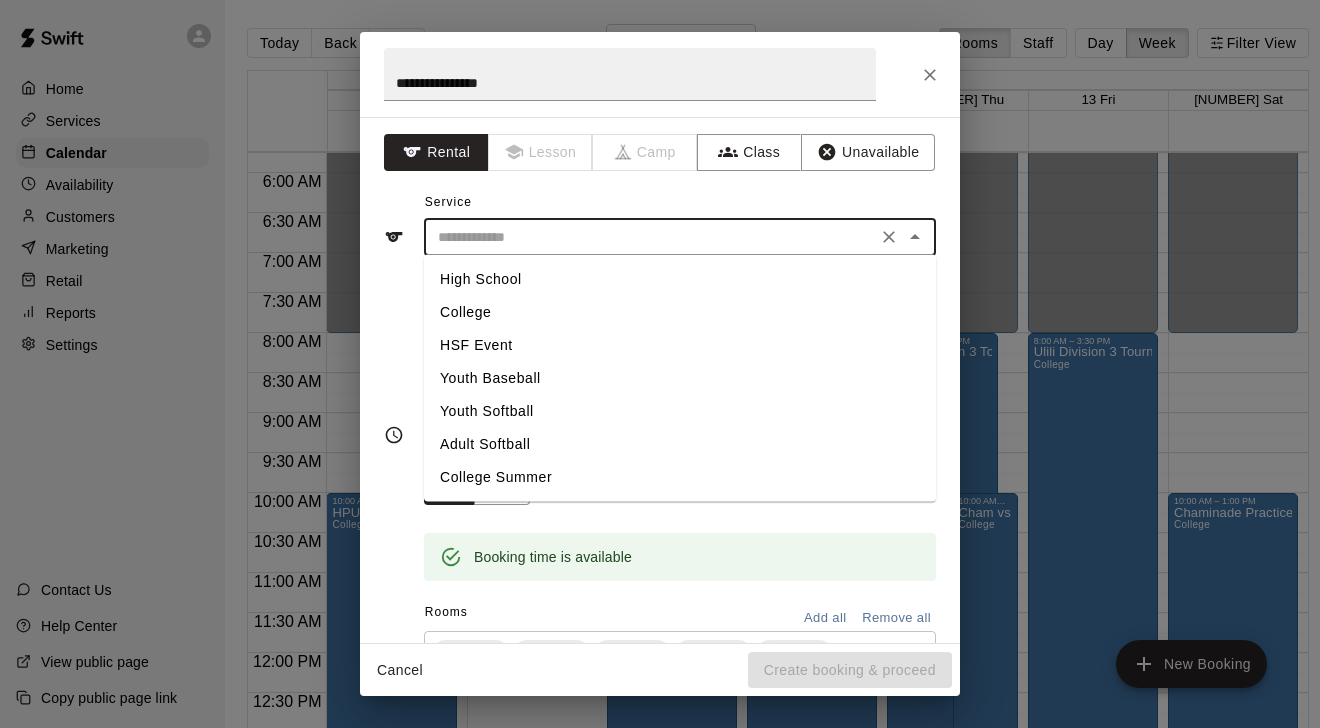 click on "College" at bounding box center (680, 312) 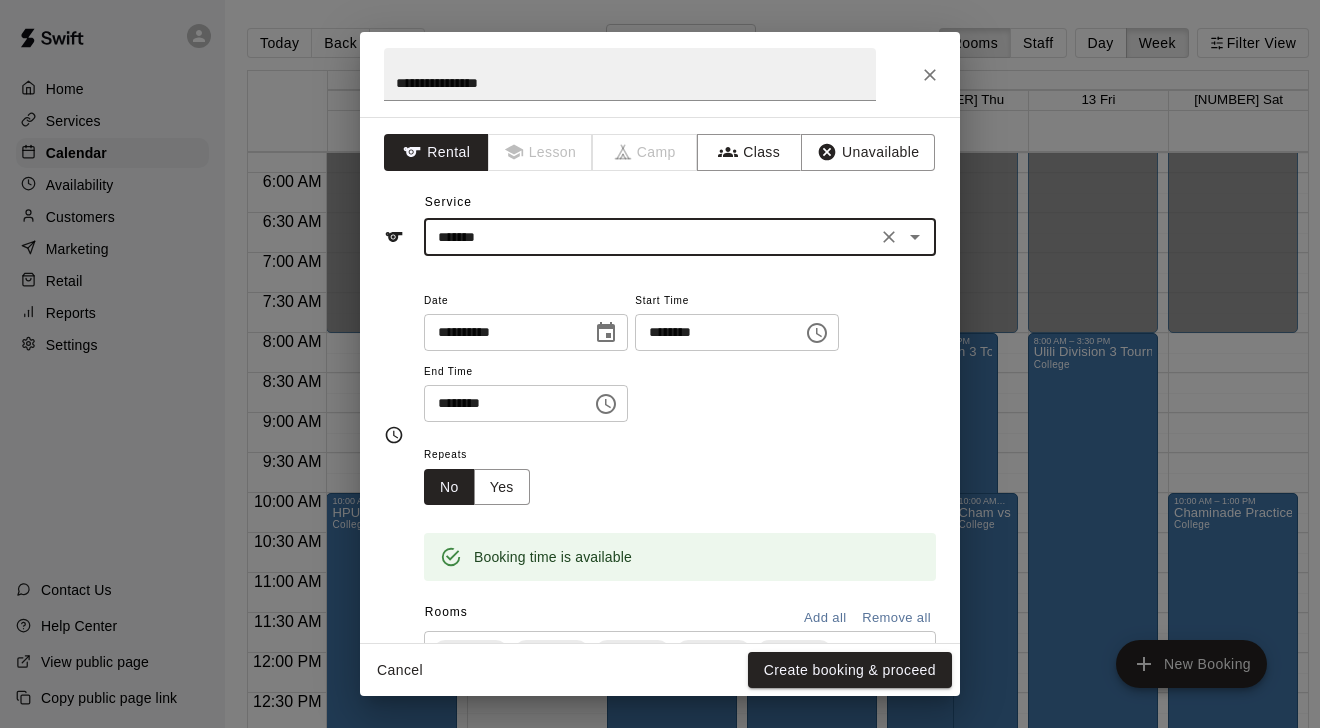 click on "********" at bounding box center (501, 403) 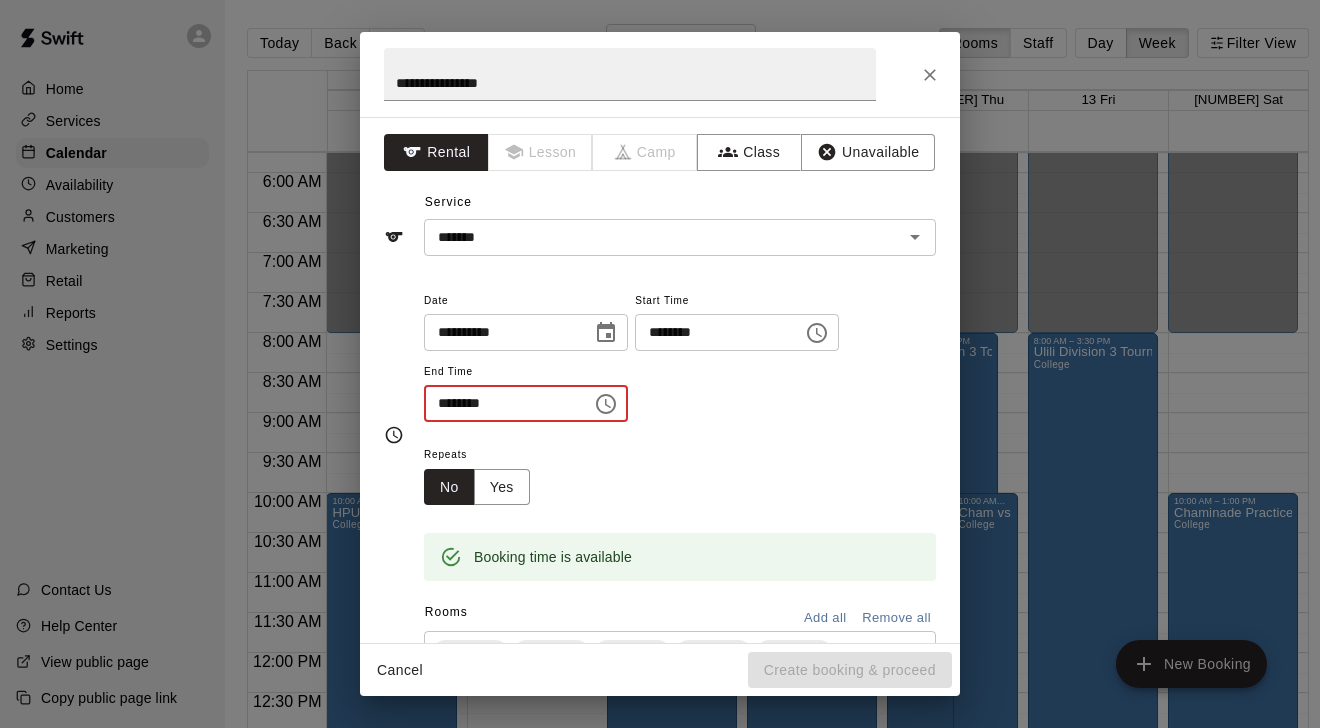 click on "********" at bounding box center [501, 403] 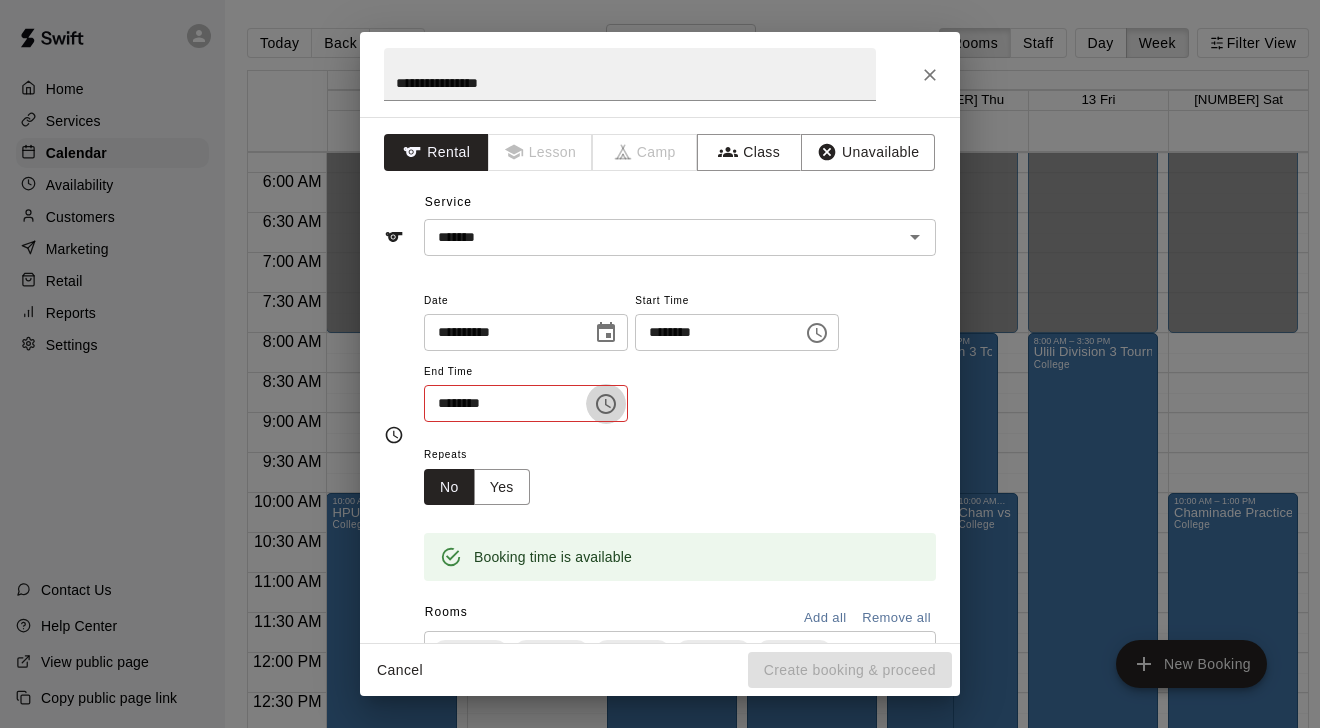 click on "********" at bounding box center (501, 403) 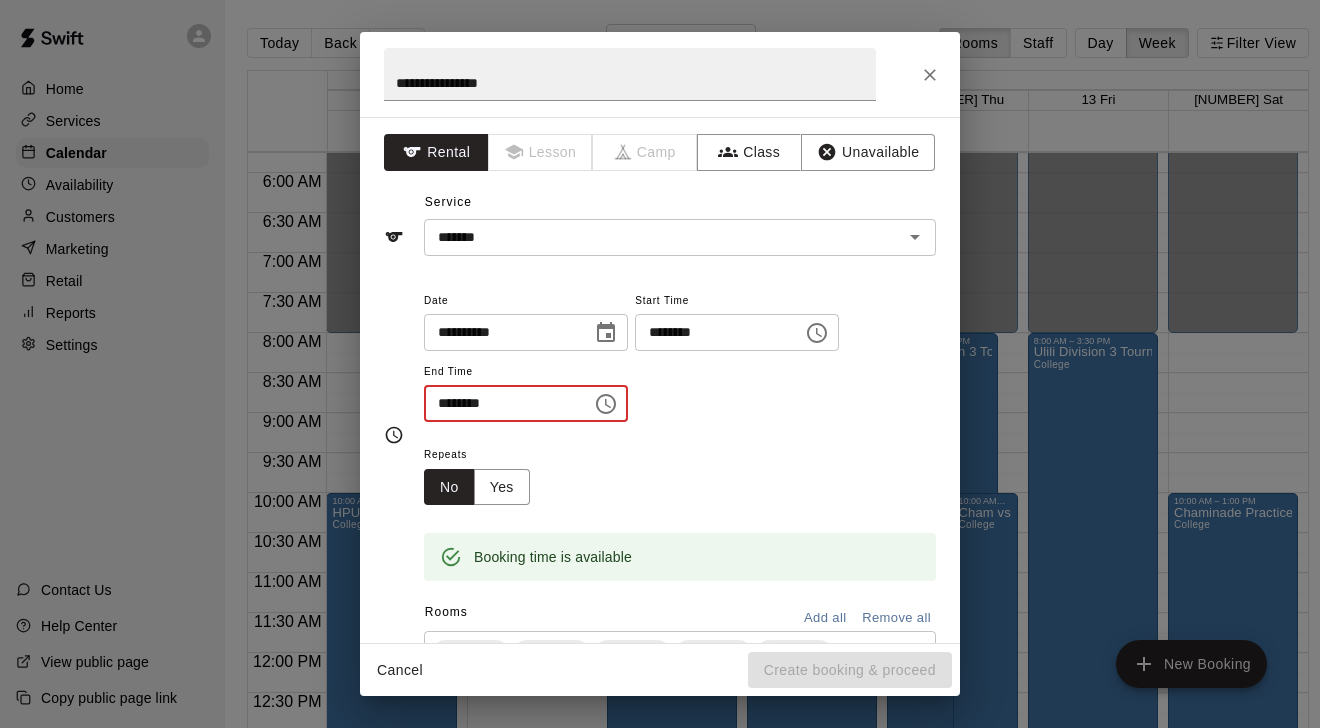 click on "********" at bounding box center (501, 403) 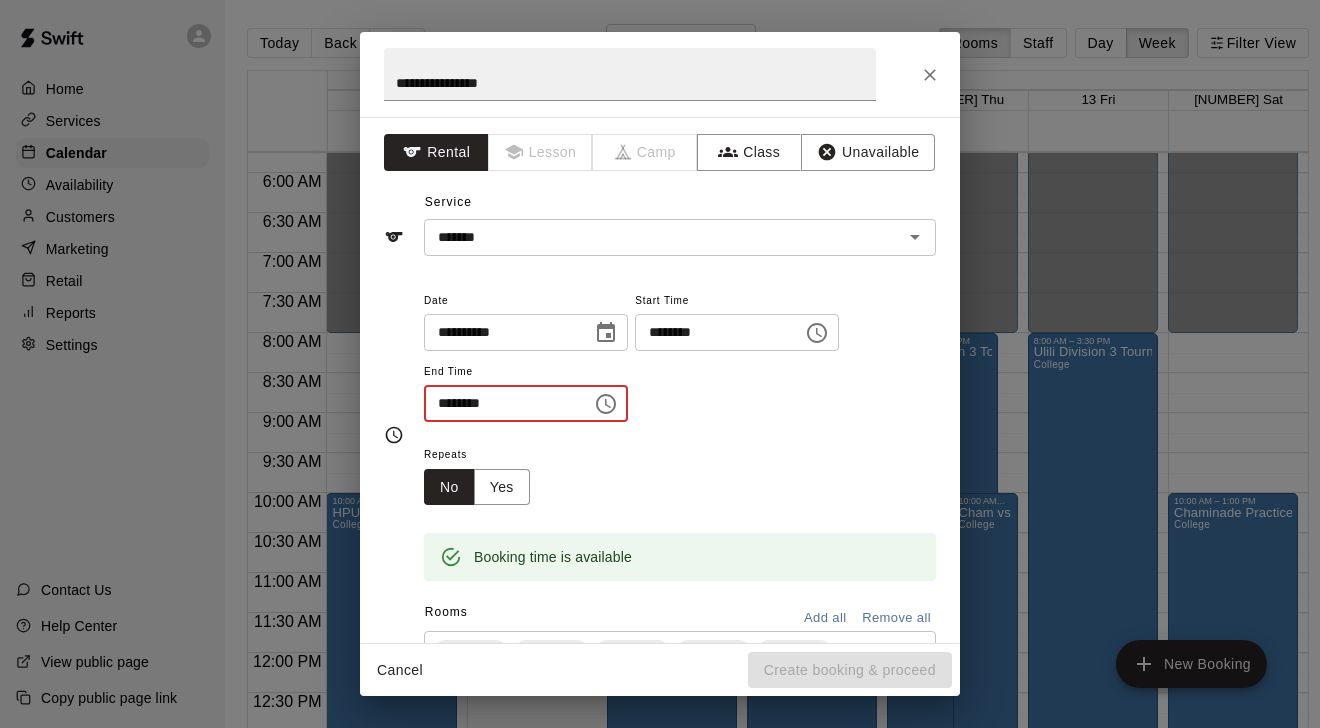 click on "********" at bounding box center [501, 403] 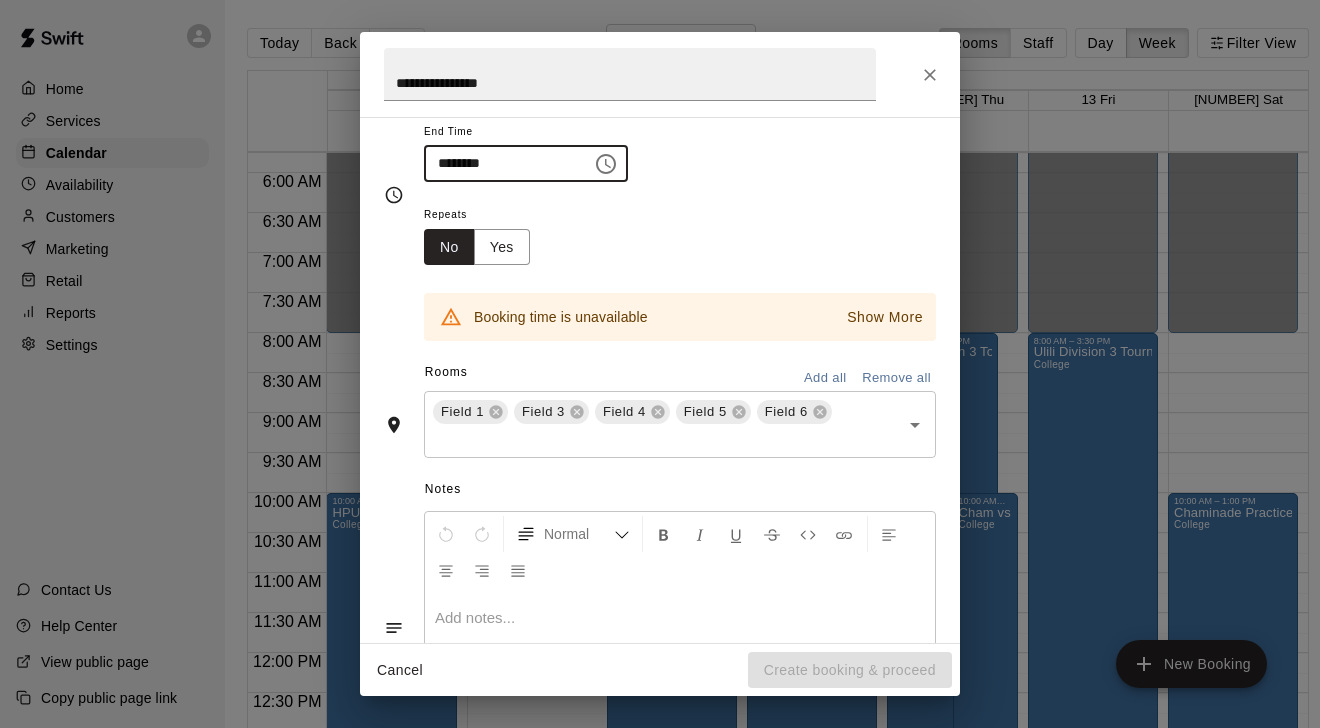 scroll, scrollTop: 273, scrollLeft: 0, axis: vertical 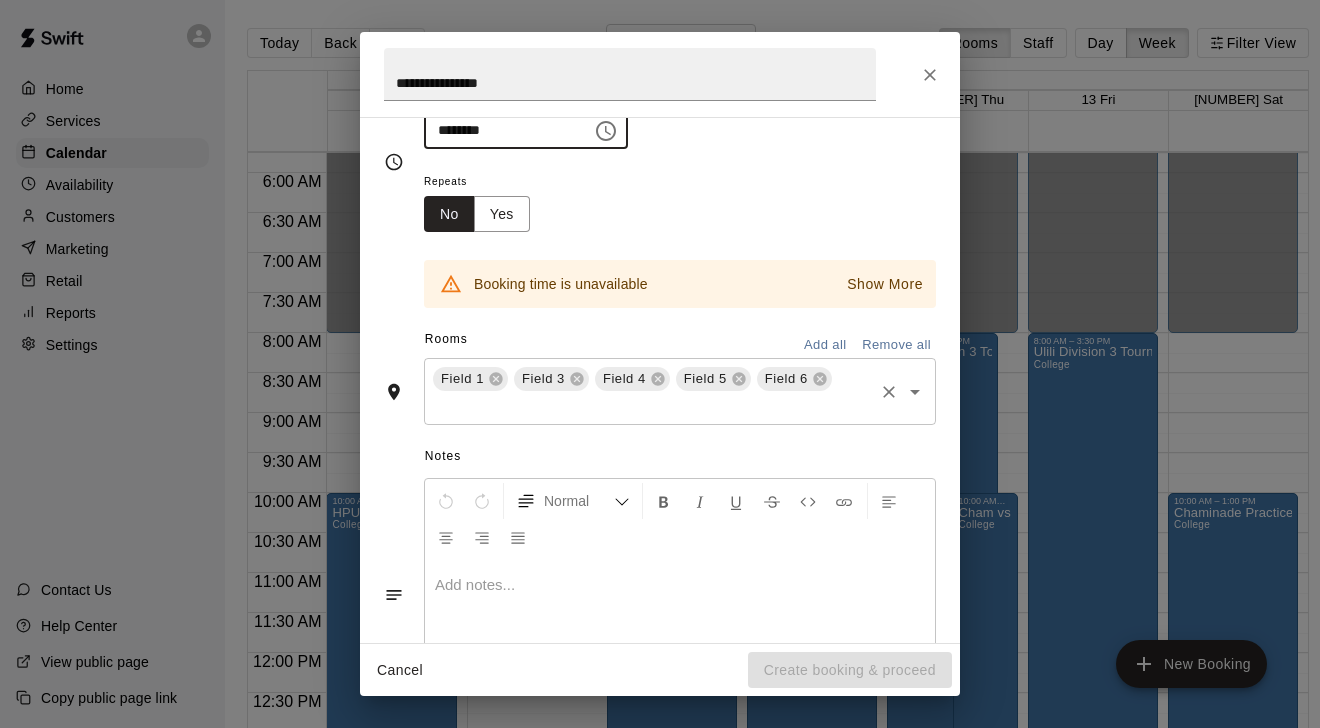 click on "Field 1" at bounding box center (470, 379) 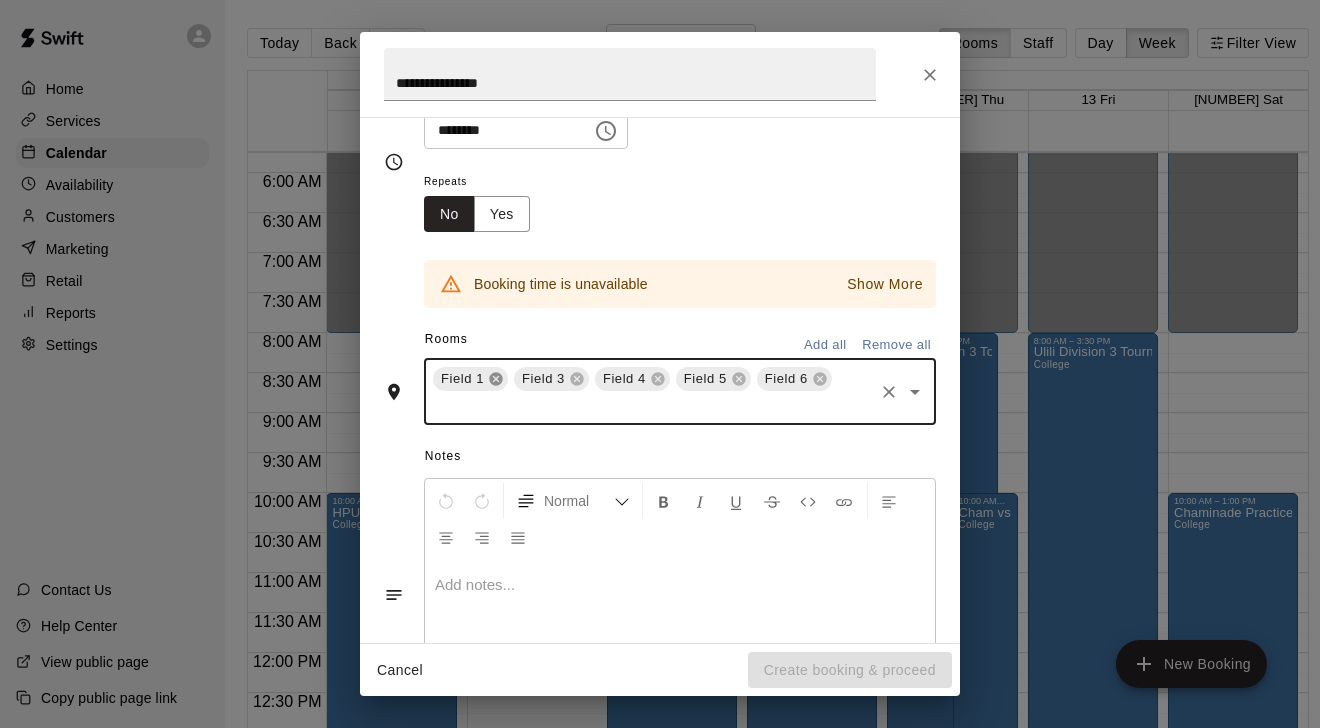 click 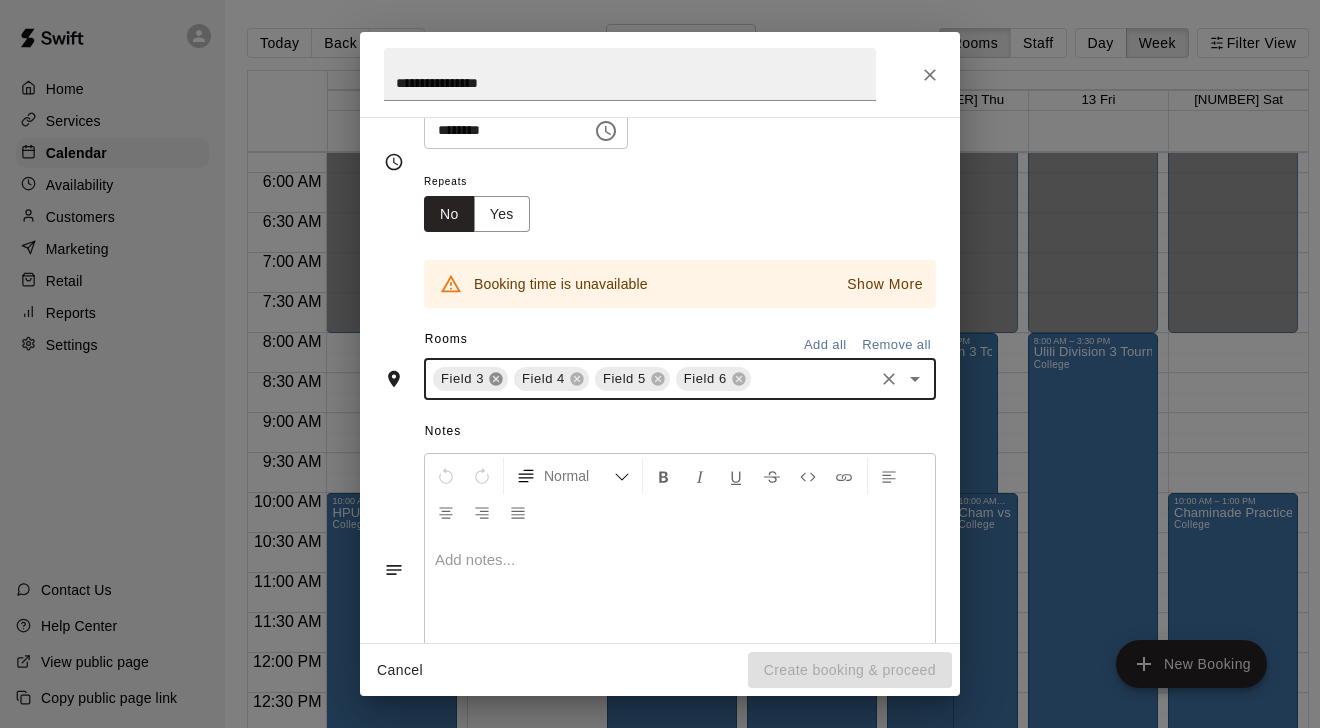 click 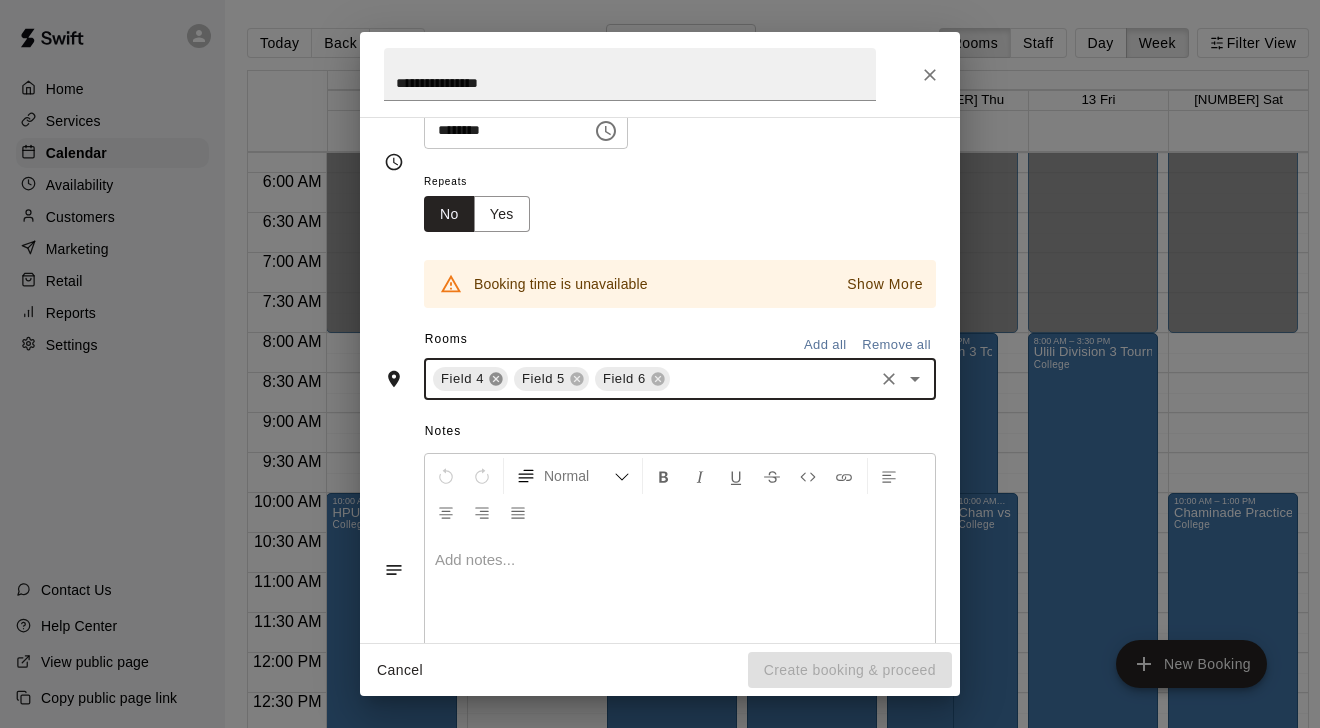 click 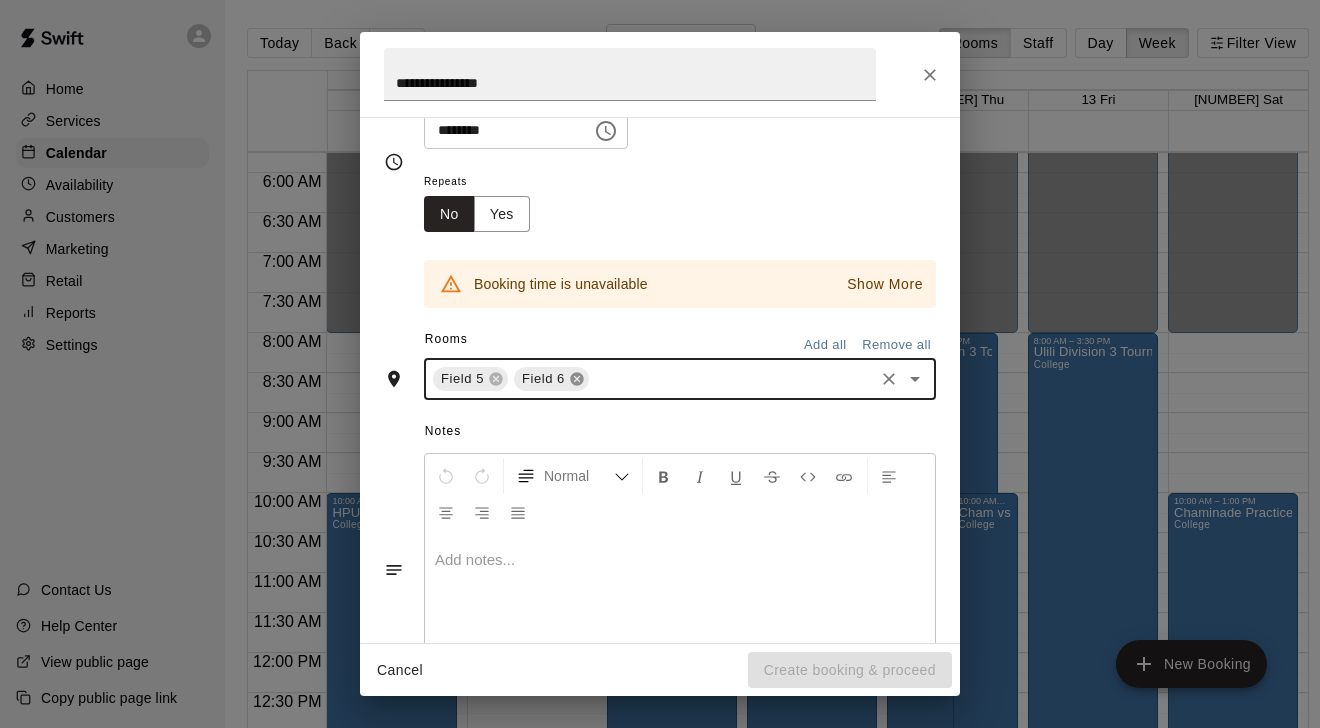 click 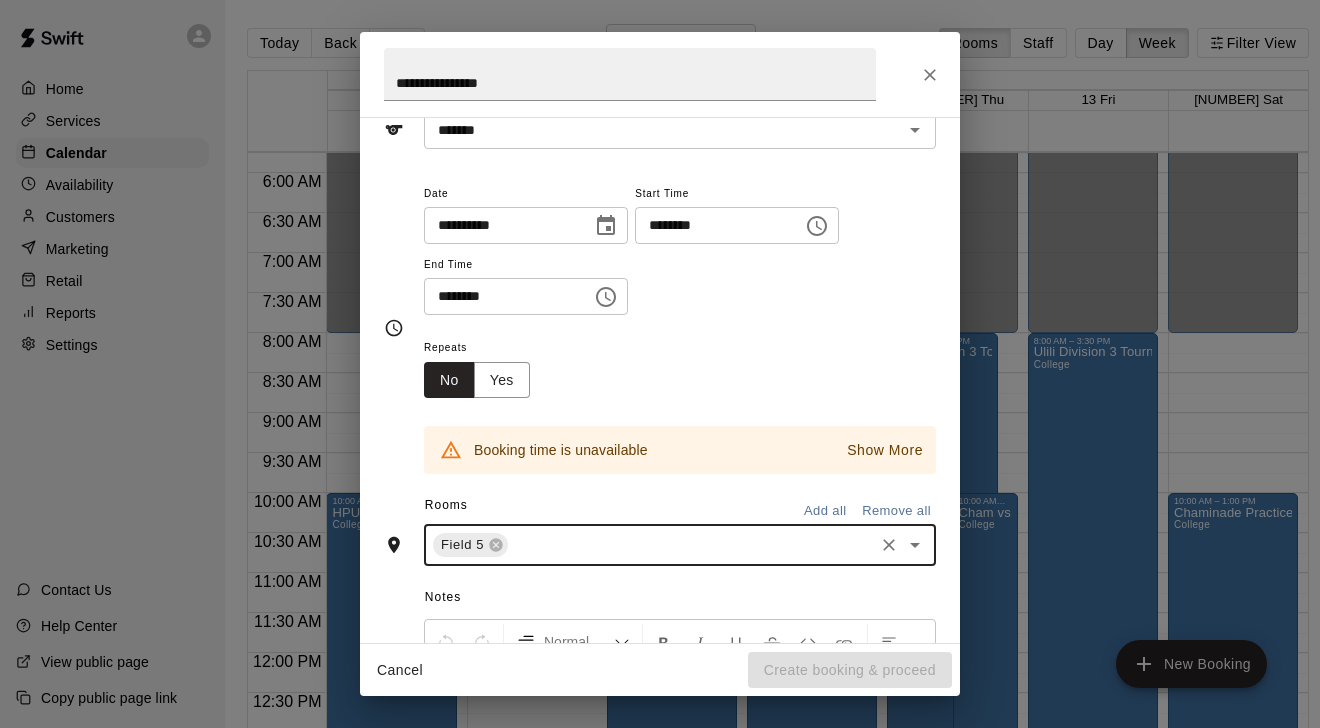 scroll, scrollTop: 43, scrollLeft: 0, axis: vertical 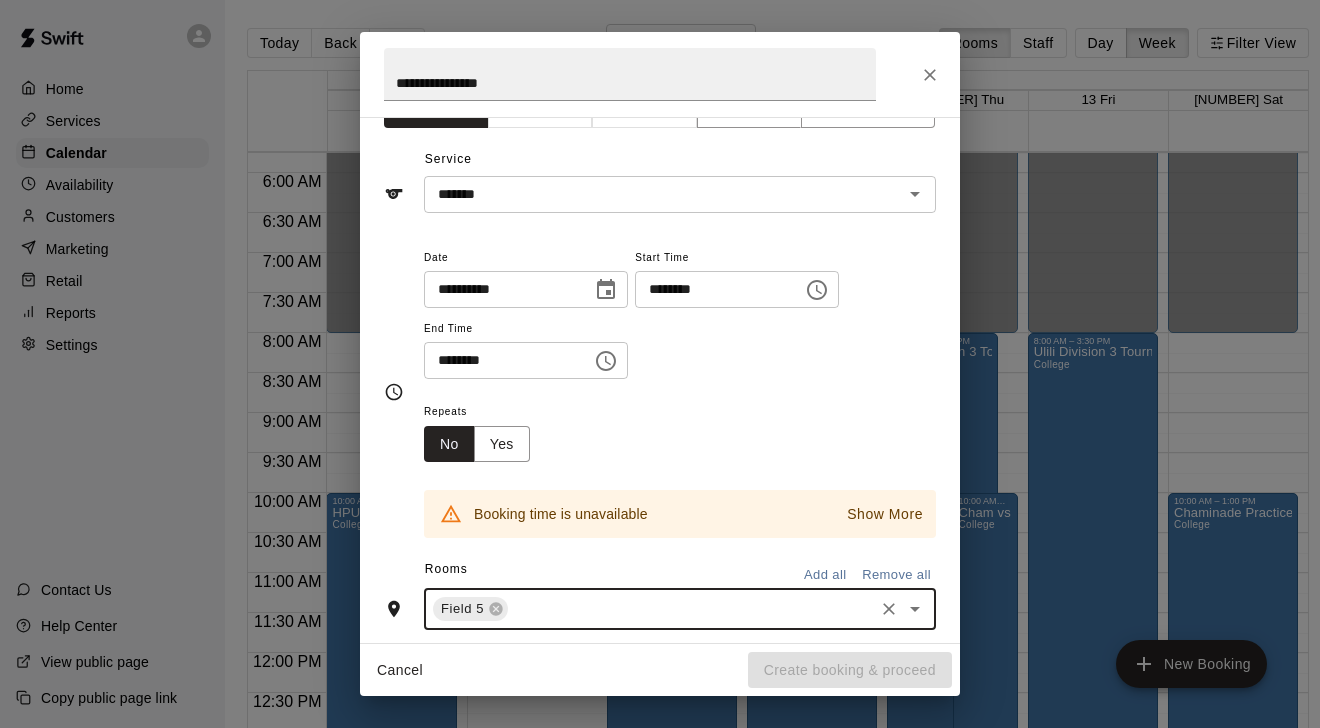 click on "********" at bounding box center [501, 360] 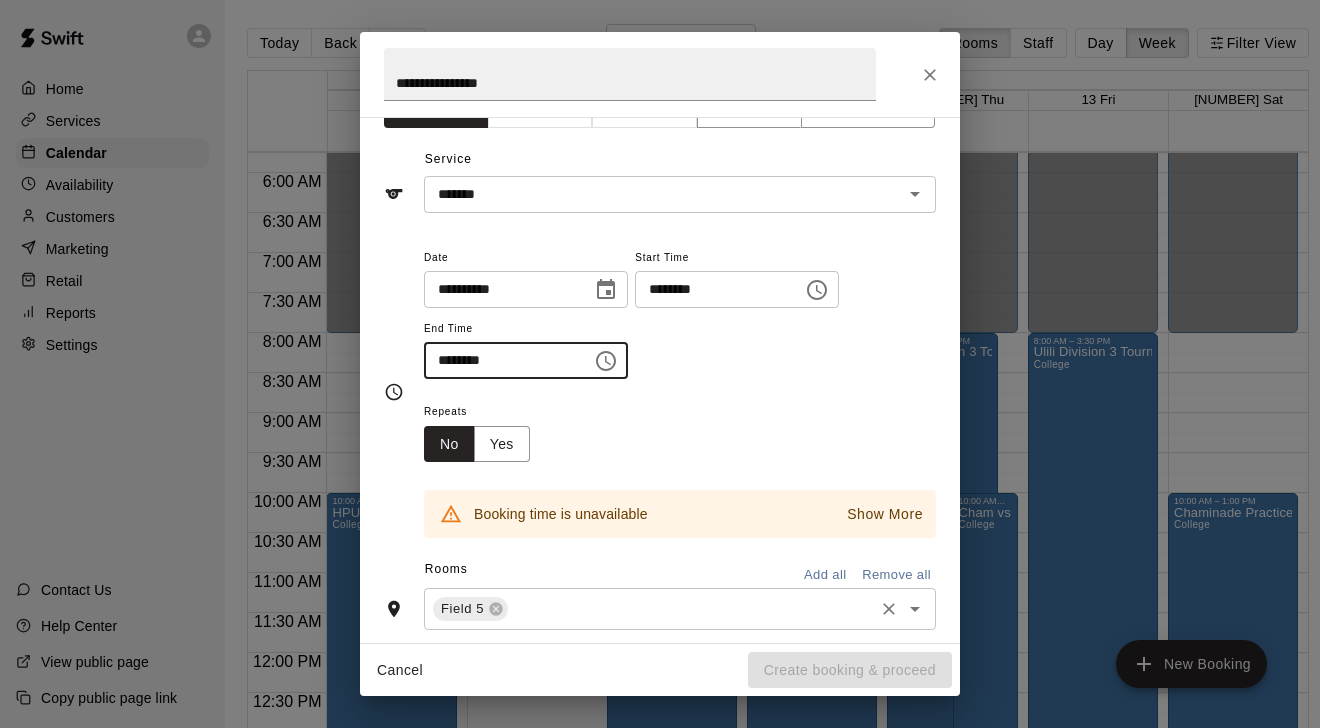 type on "********" 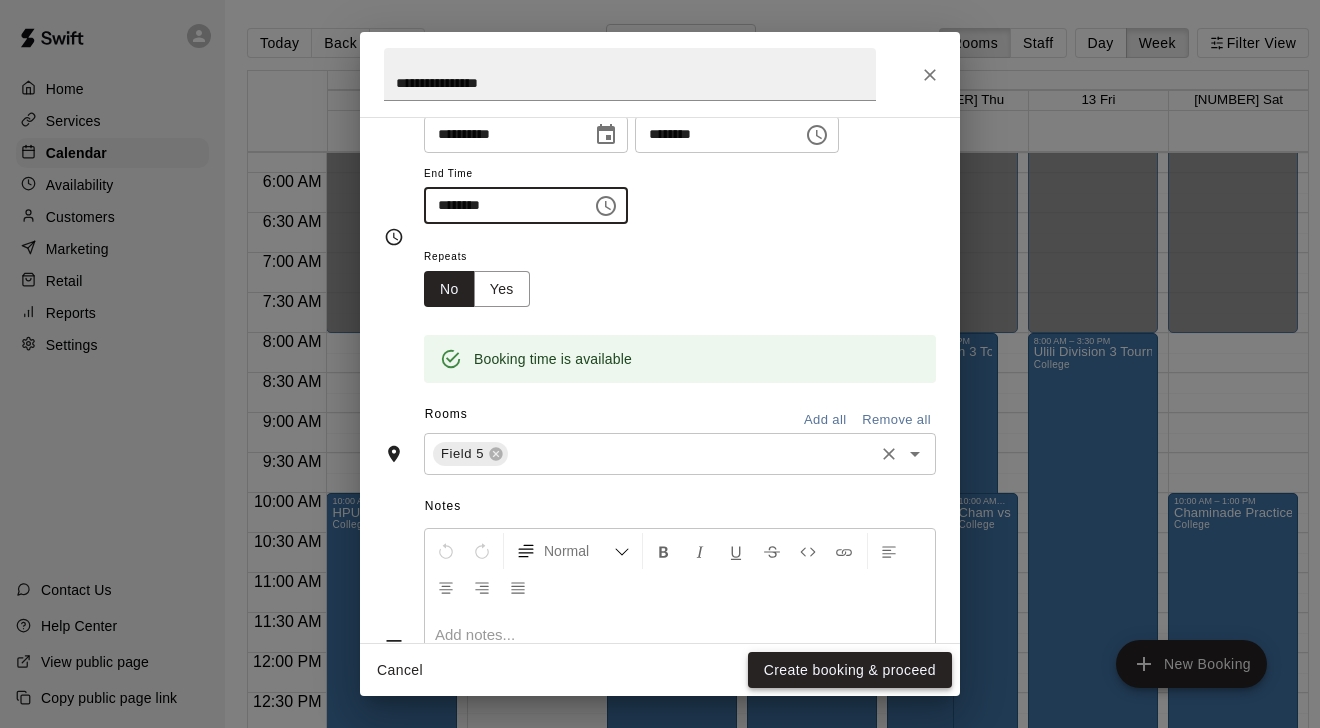 scroll, scrollTop: 200, scrollLeft: 0, axis: vertical 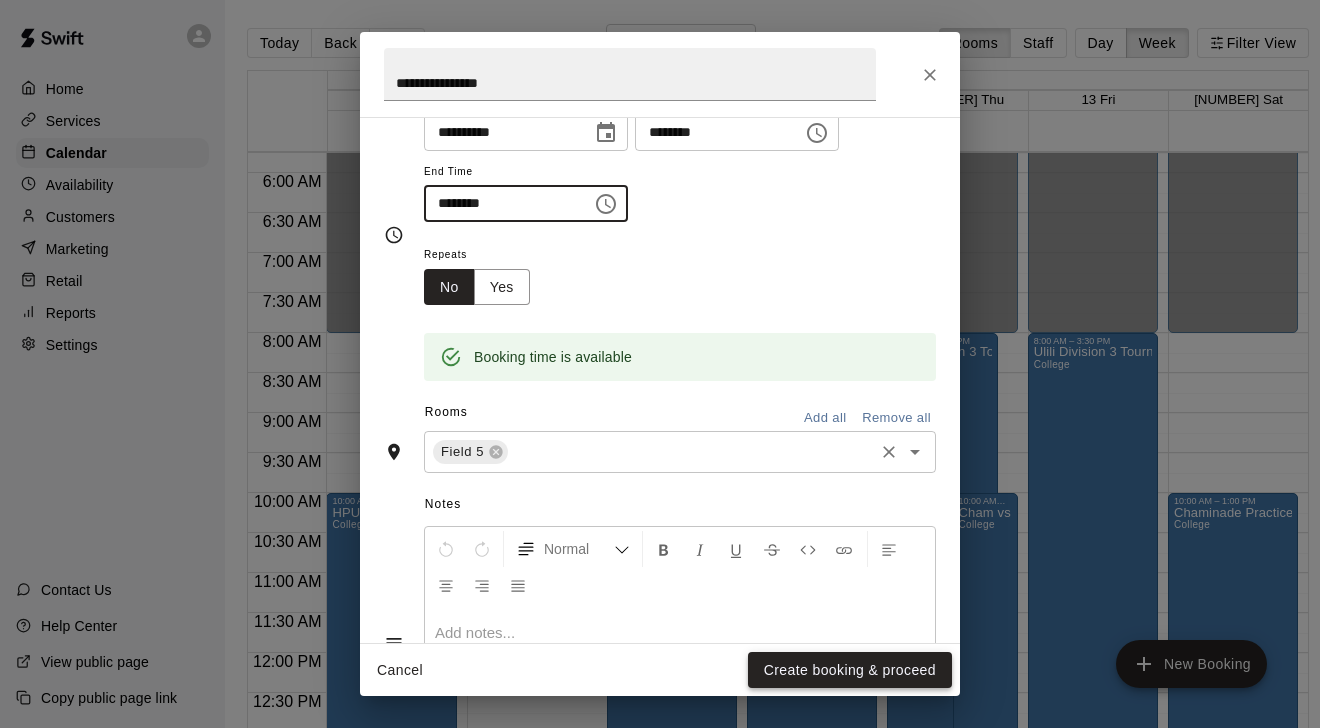 click on "Create booking & proceed" at bounding box center (850, 670) 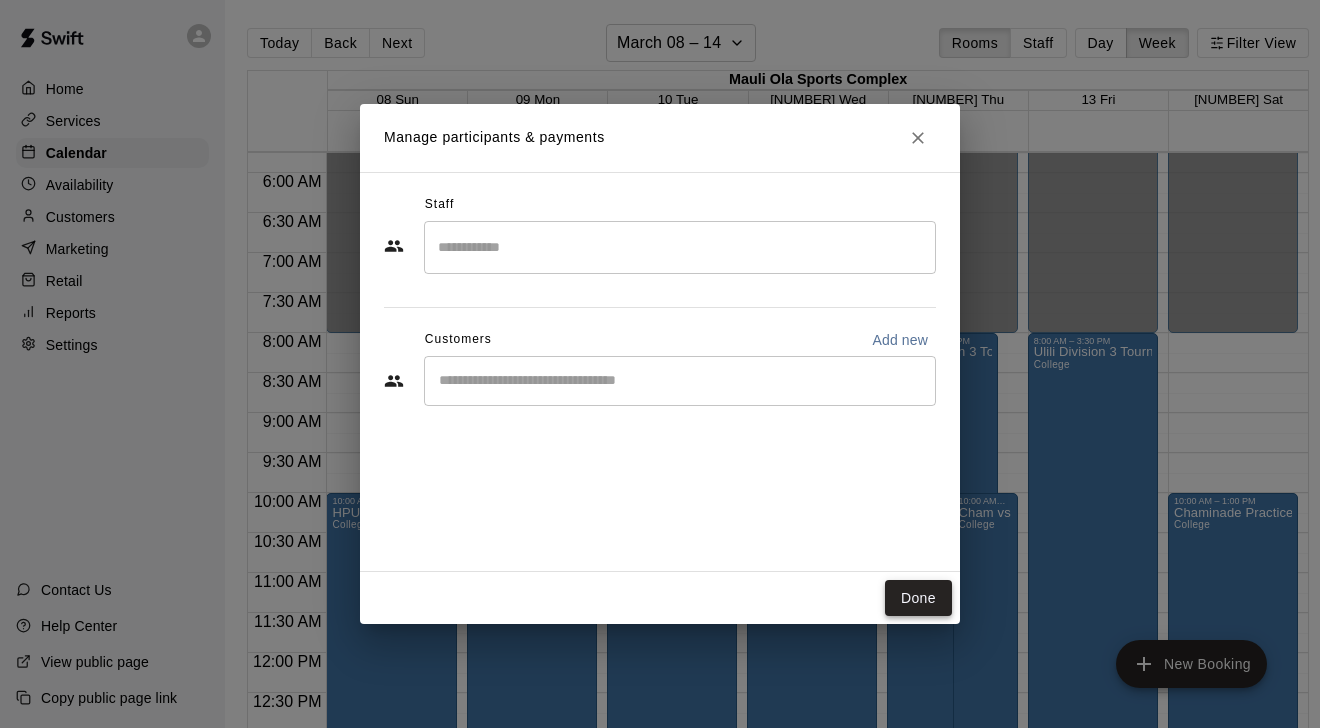 click on "Done" at bounding box center [918, 598] 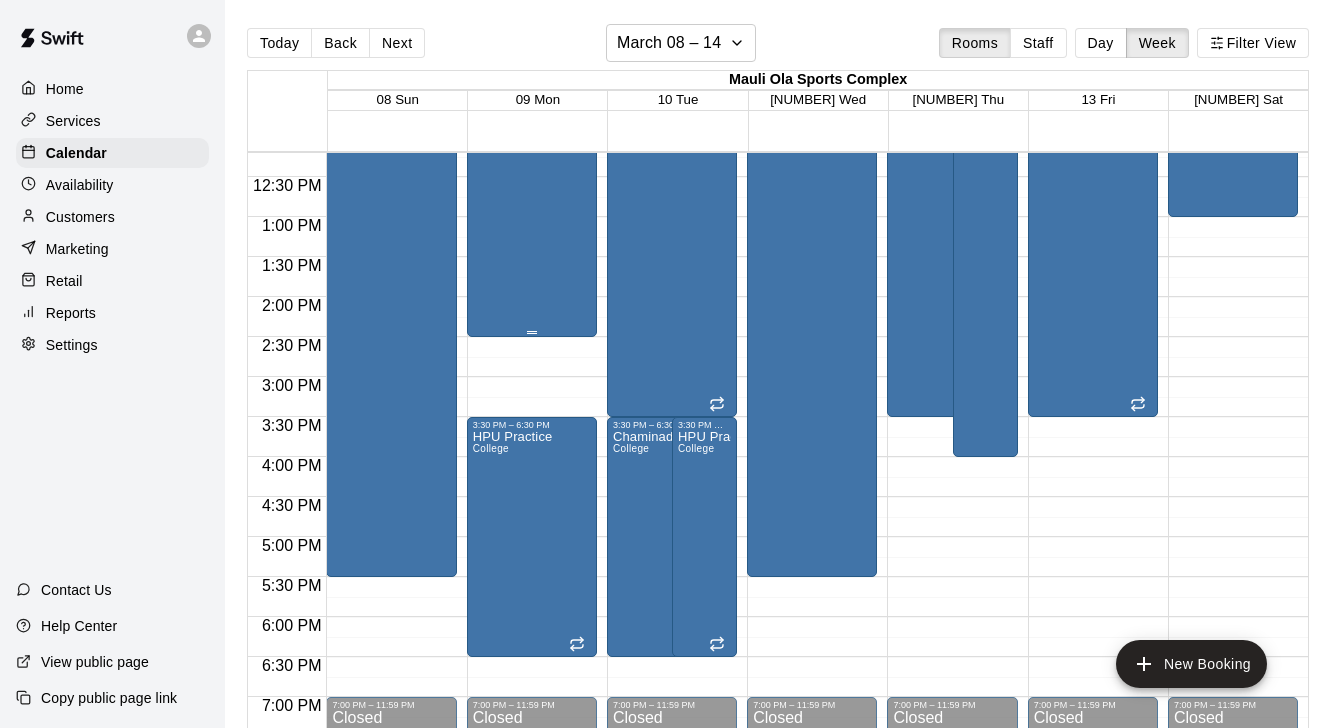 scroll, scrollTop: 981, scrollLeft: 0, axis: vertical 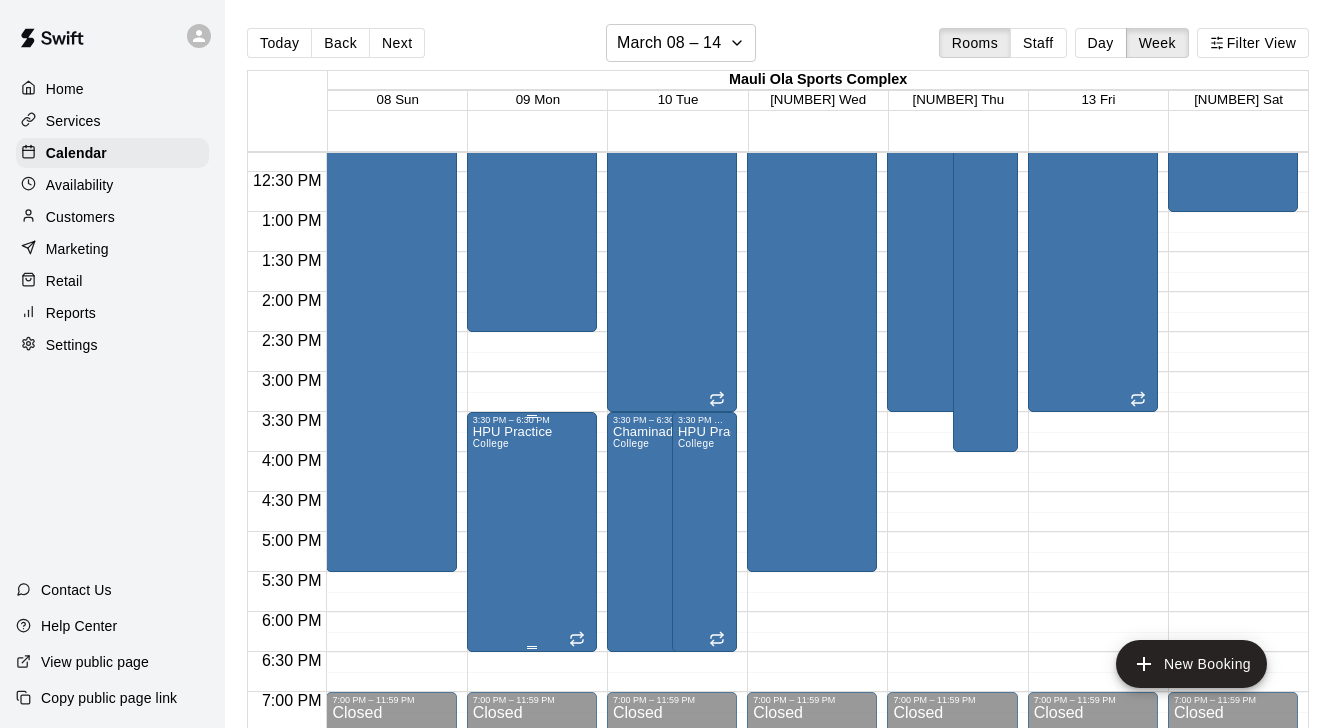 click on "HPU Practice College" at bounding box center (513, 789) 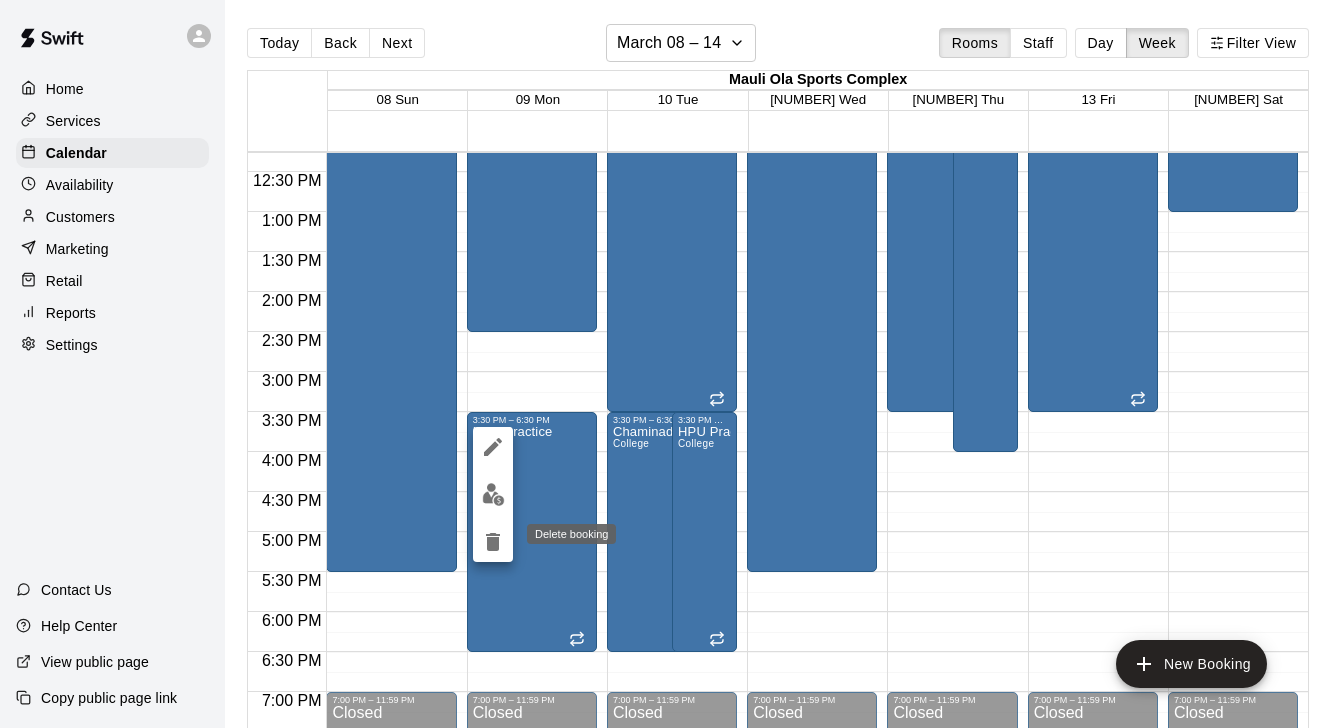 click 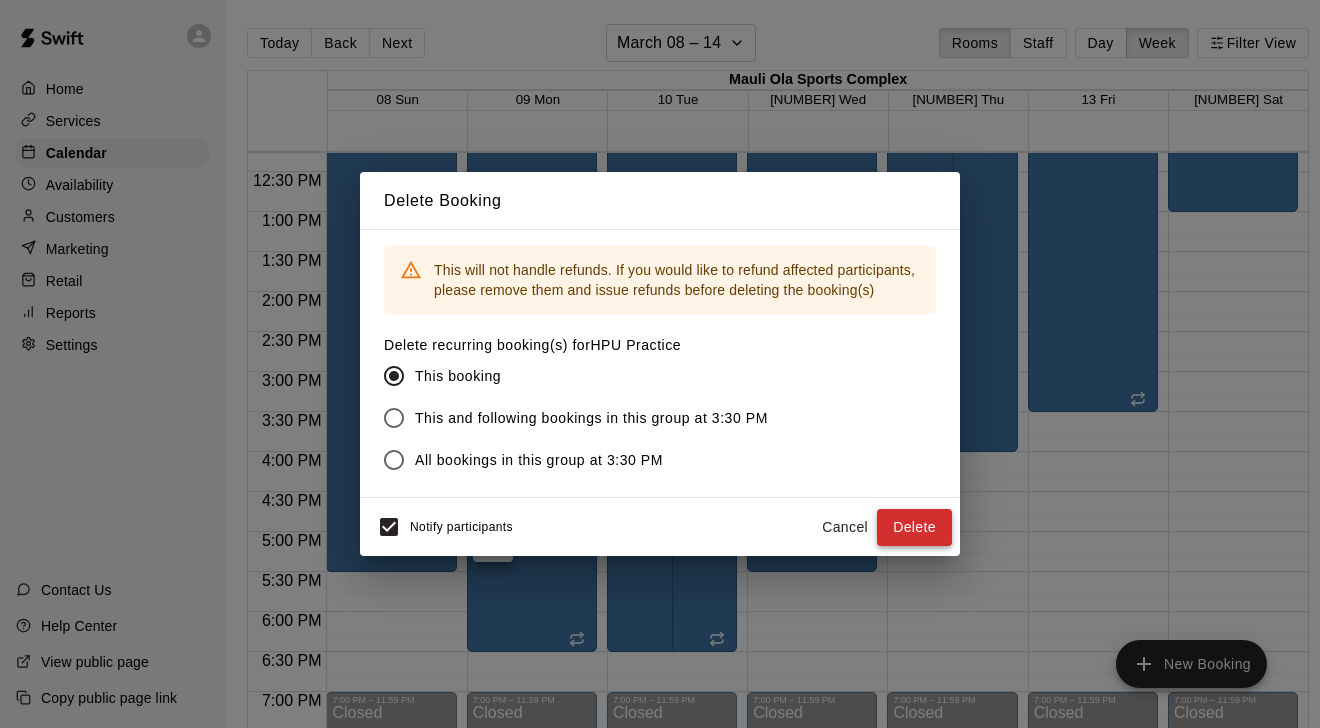 click on "Delete" at bounding box center [914, 527] 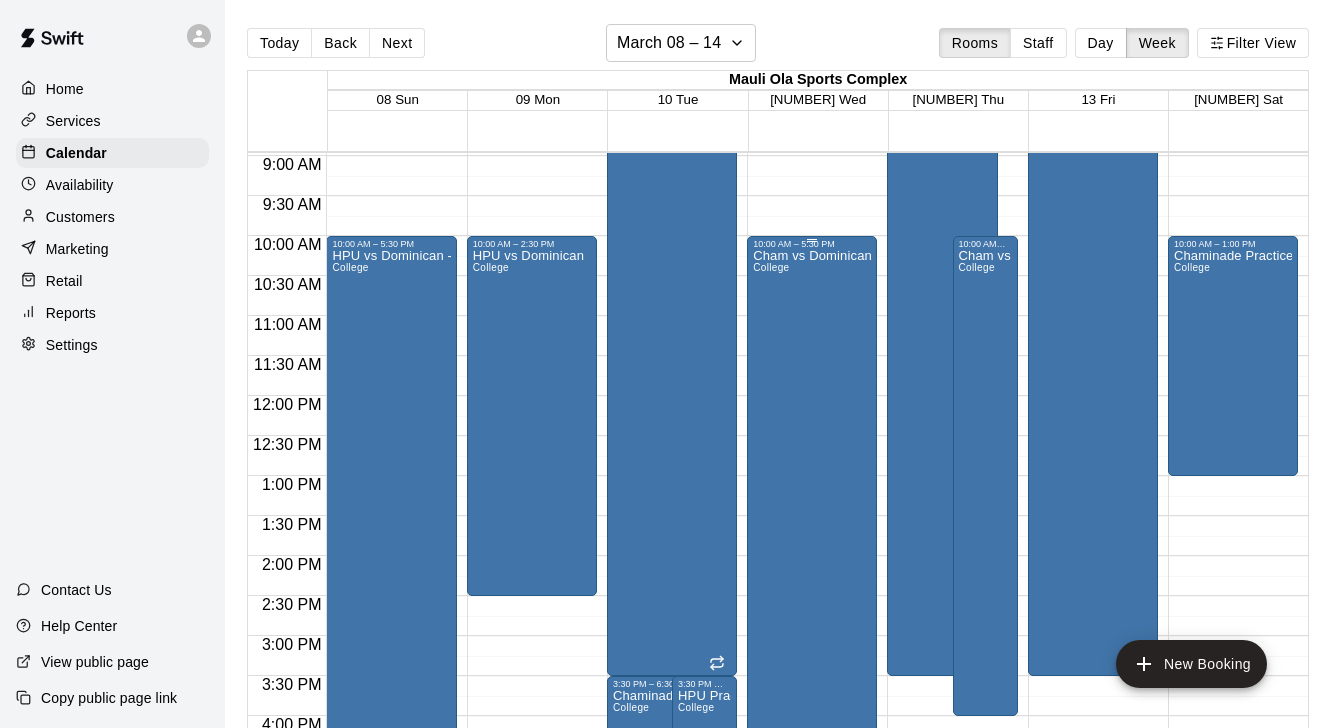 scroll, scrollTop: 709, scrollLeft: 0, axis: vertical 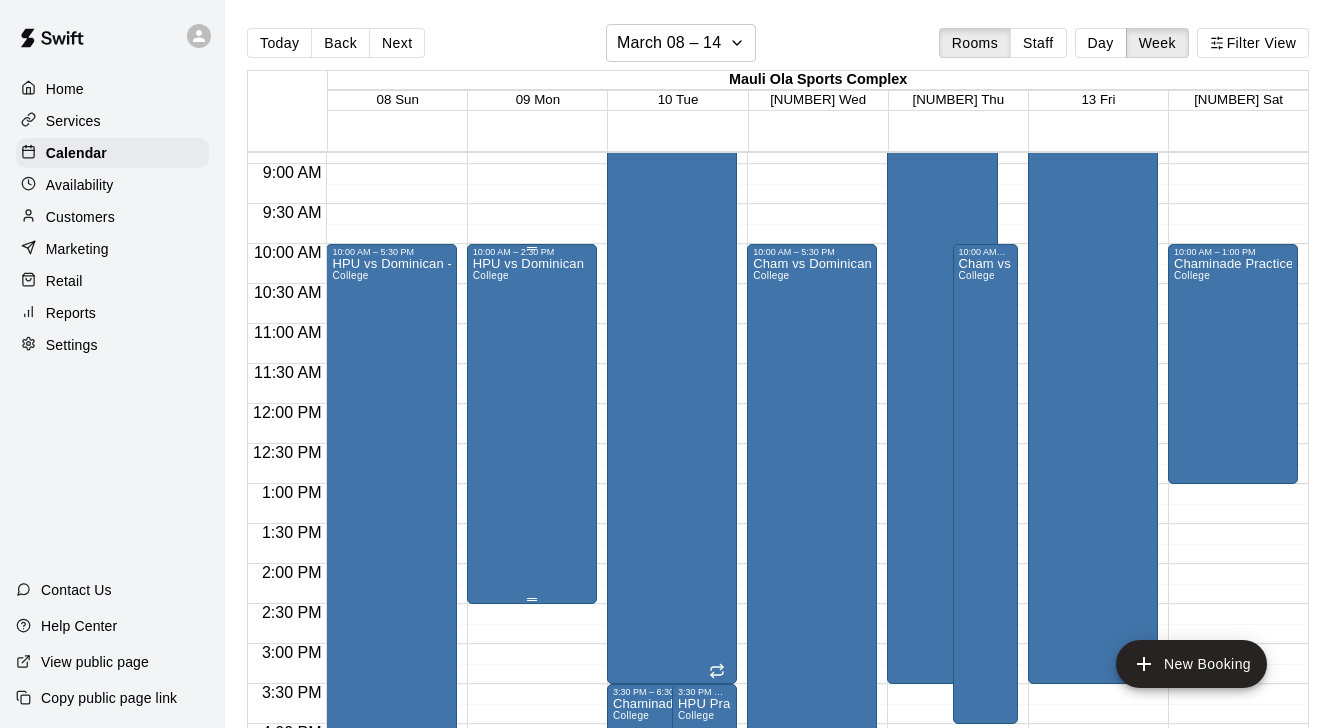 click on "HPU vs Dominican College" at bounding box center (528, 621) 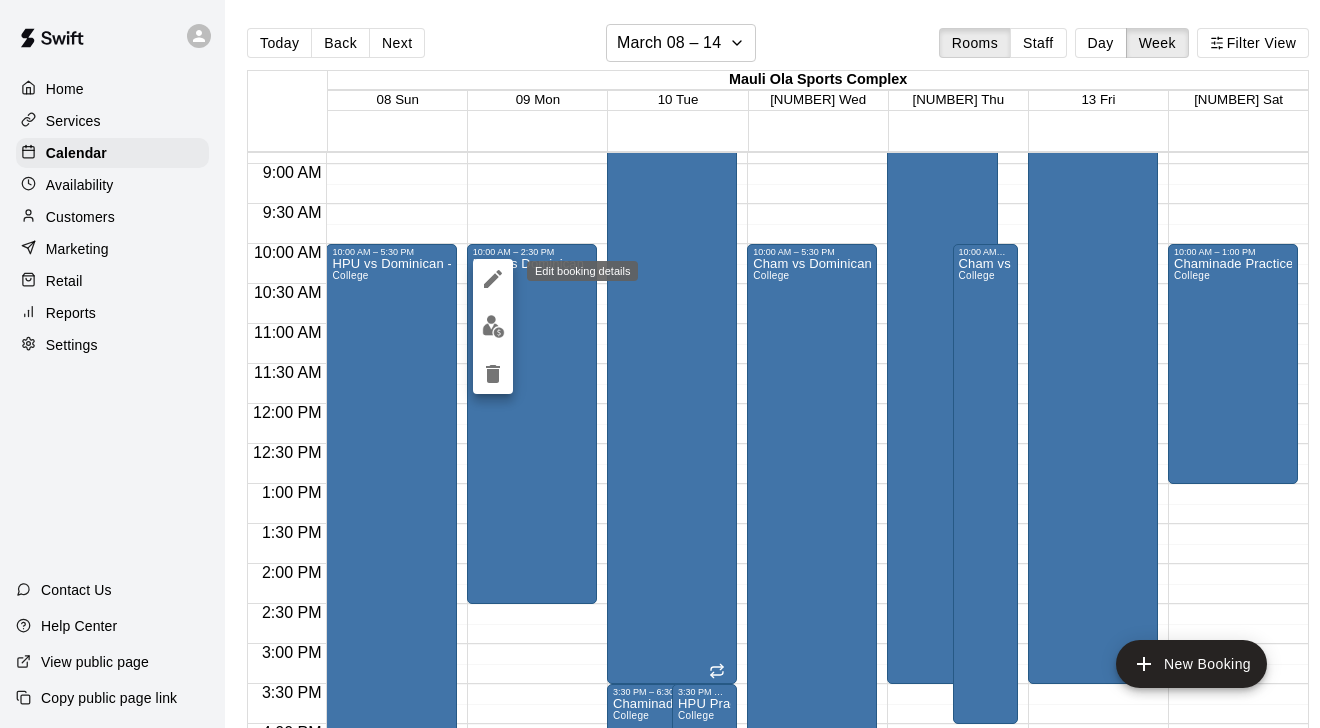 click 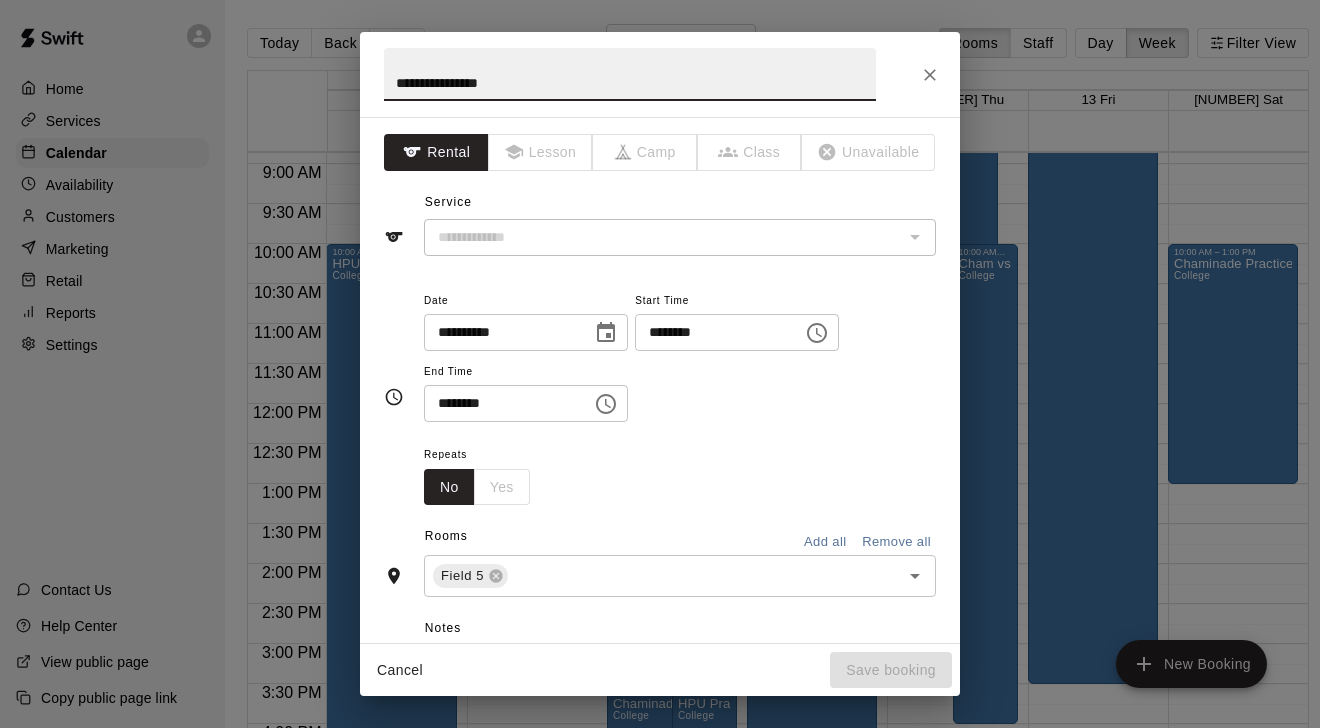 type on "*******" 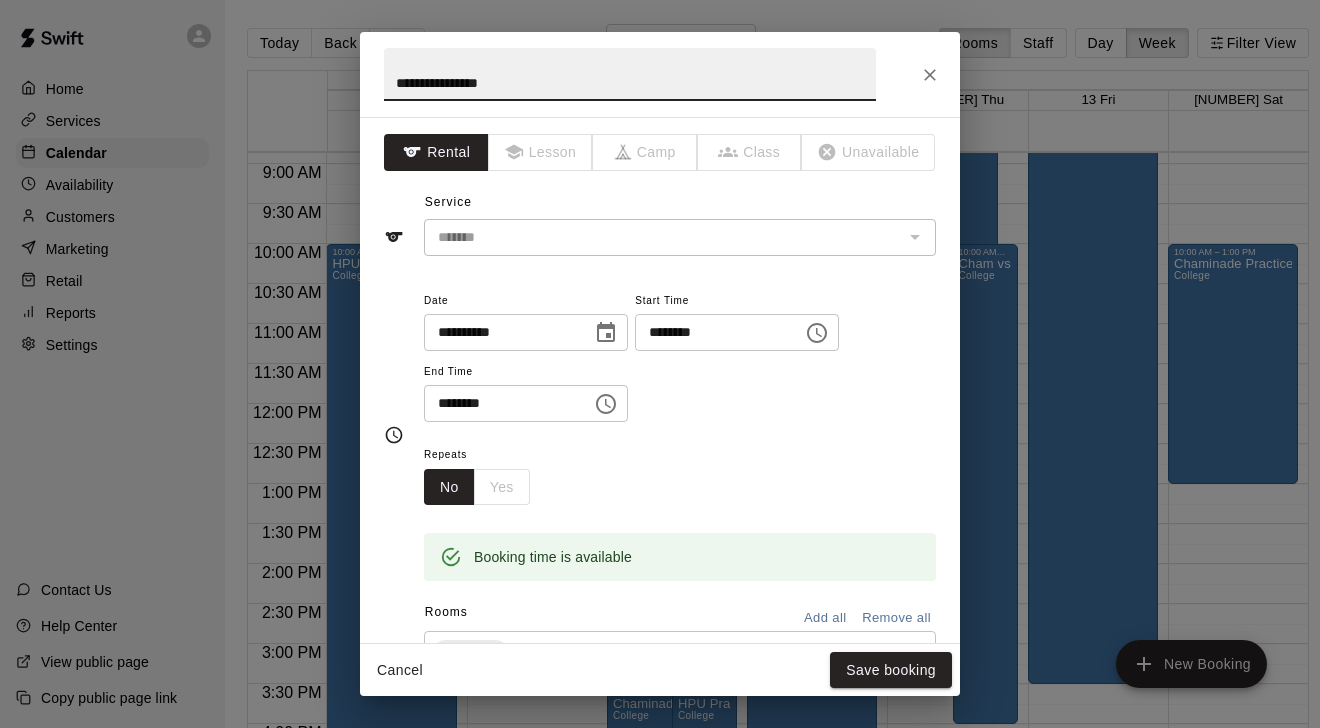 click on "********" at bounding box center (501, 403) 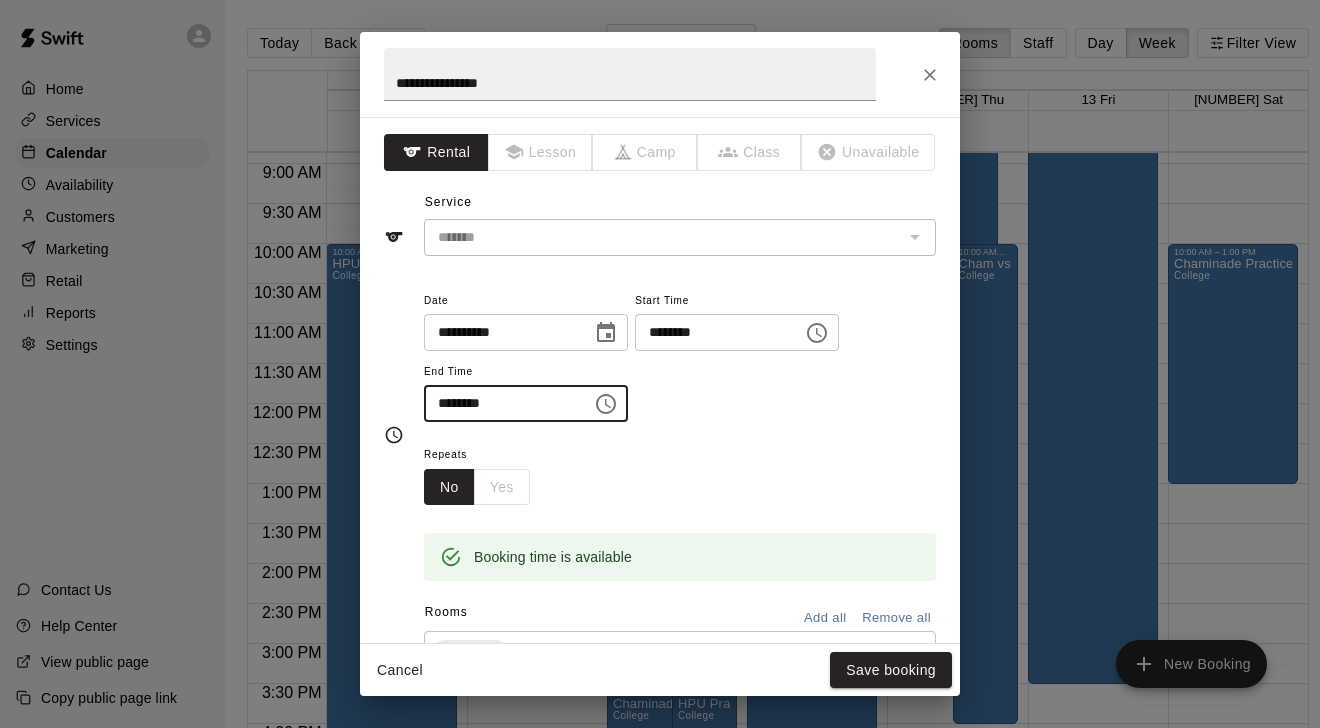 type on "********" 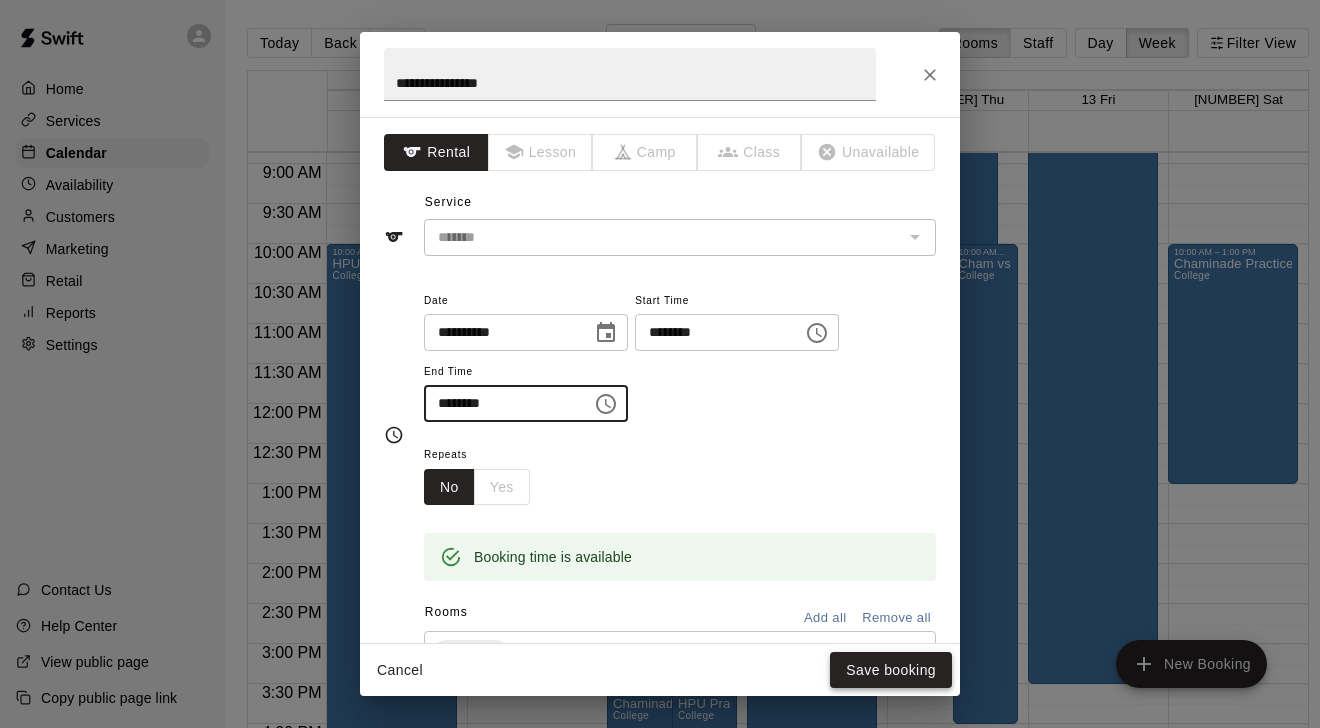 click on "Save booking" at bounding box center (891, 670) 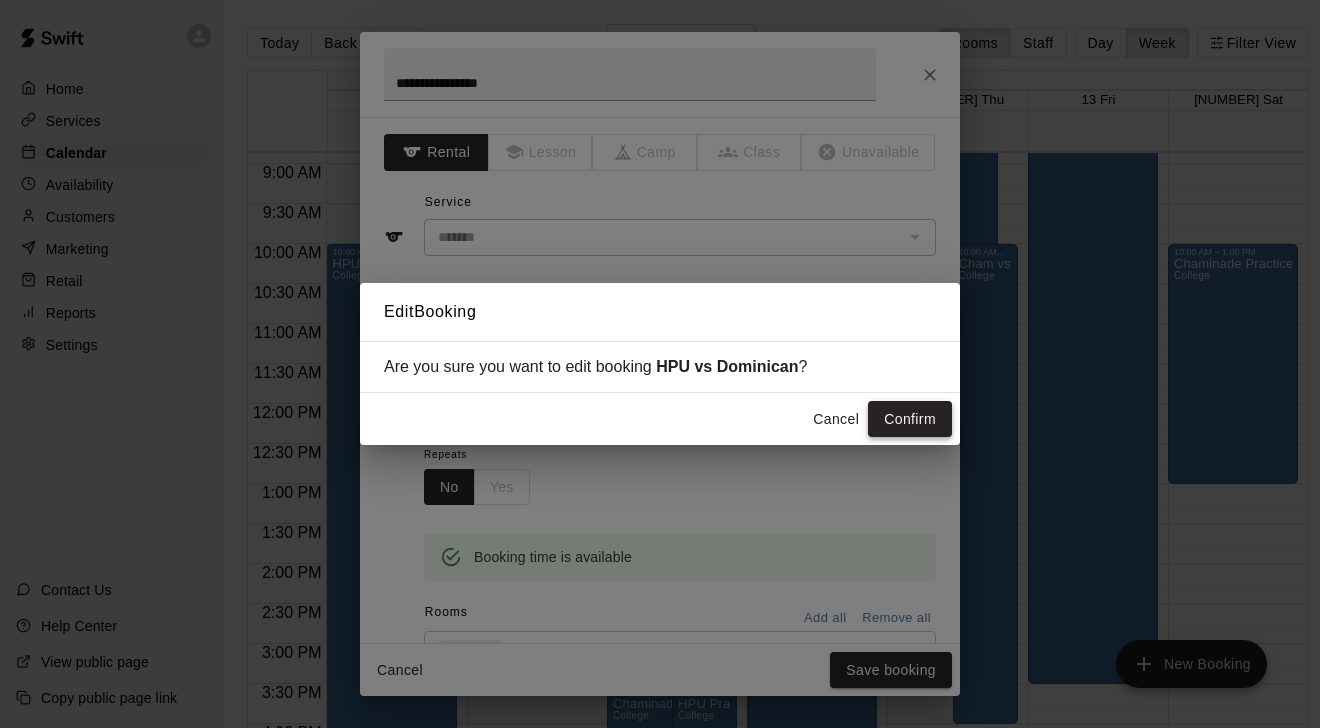click on "Confirm" at bounding box center (910, 419) 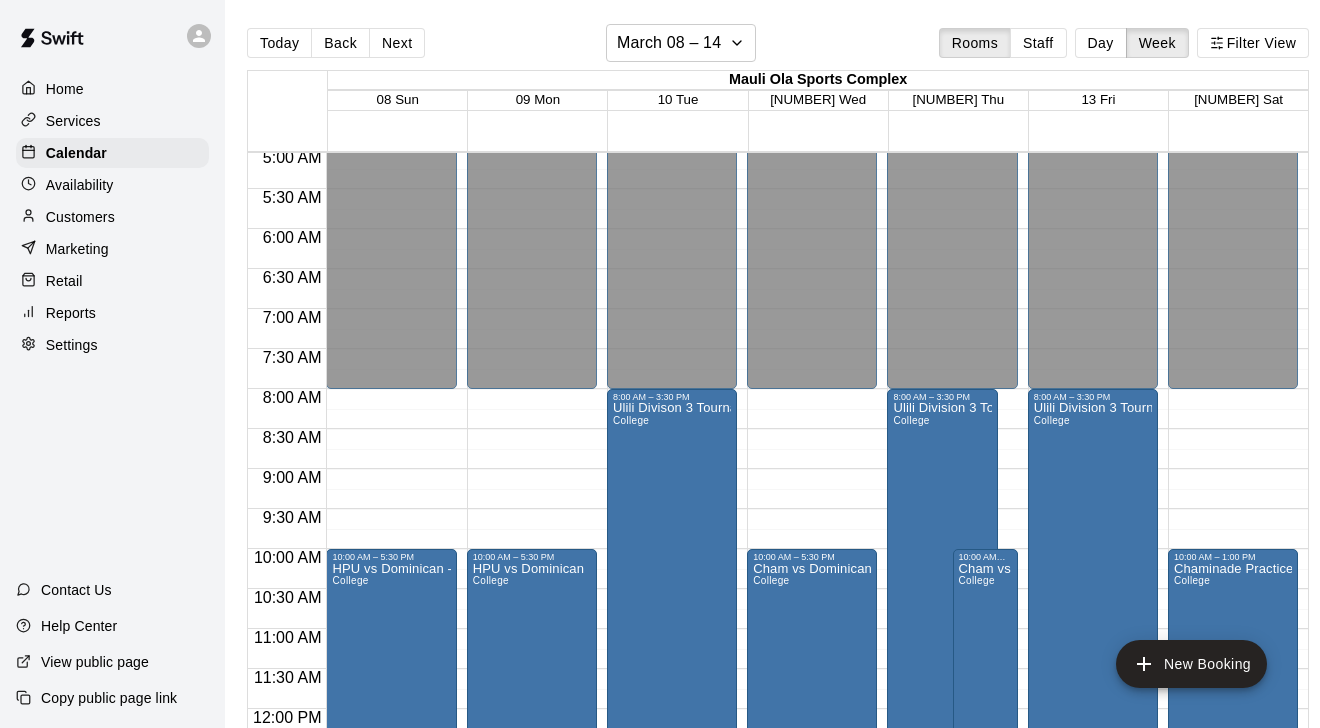 scroll, scrollTop: 406, scrollLeft: 0, axis: vertical 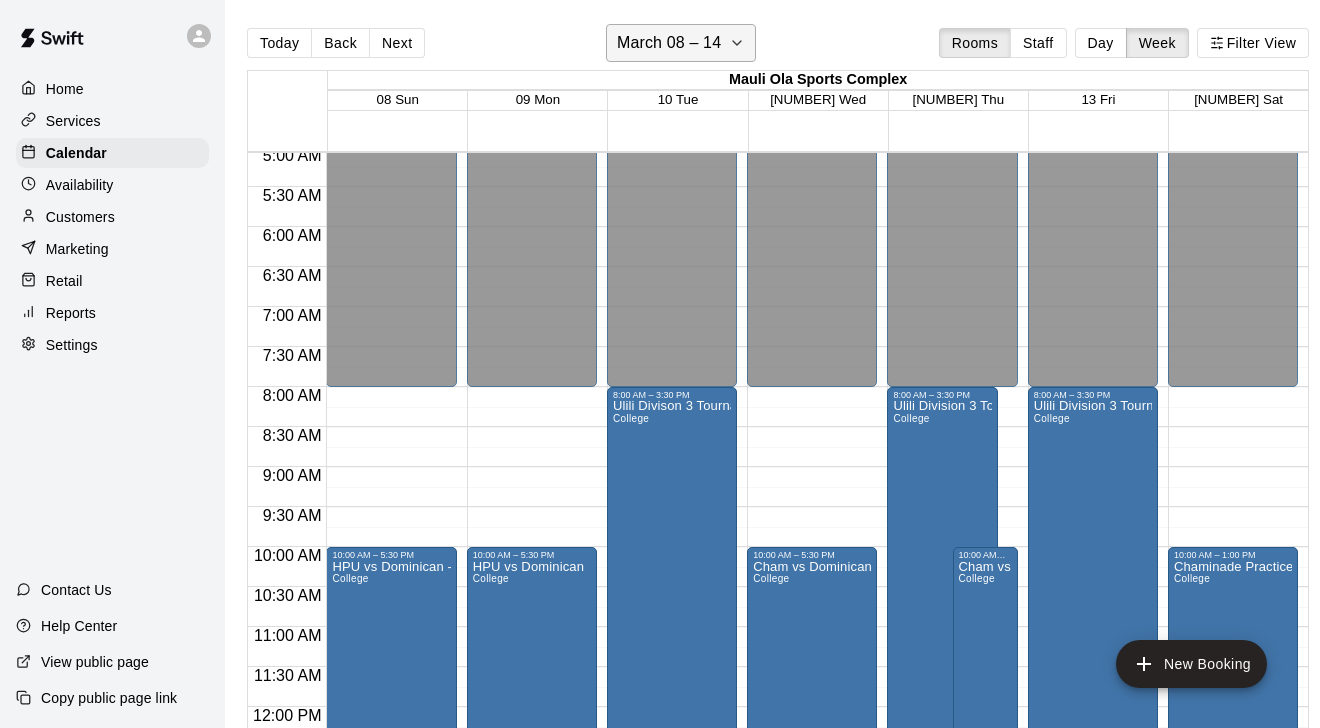 click on "March 08 – 14" at bounding box center (669, 43) 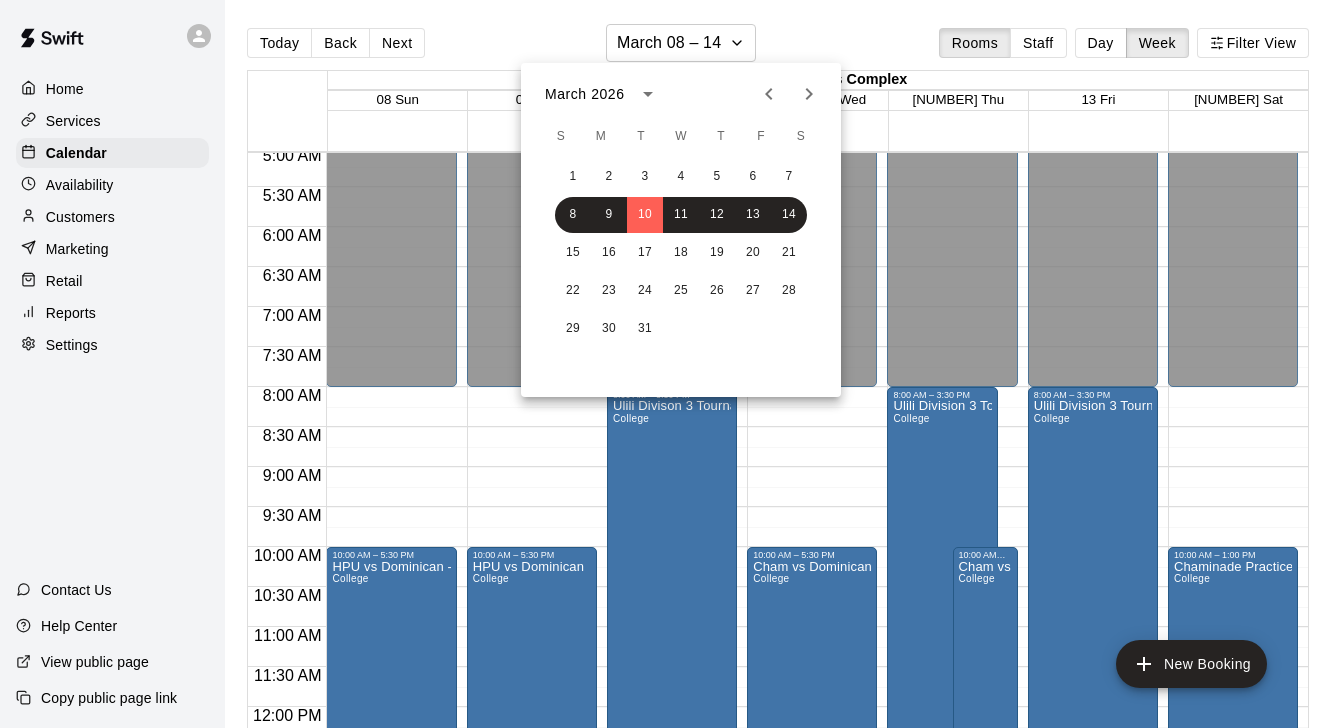 click 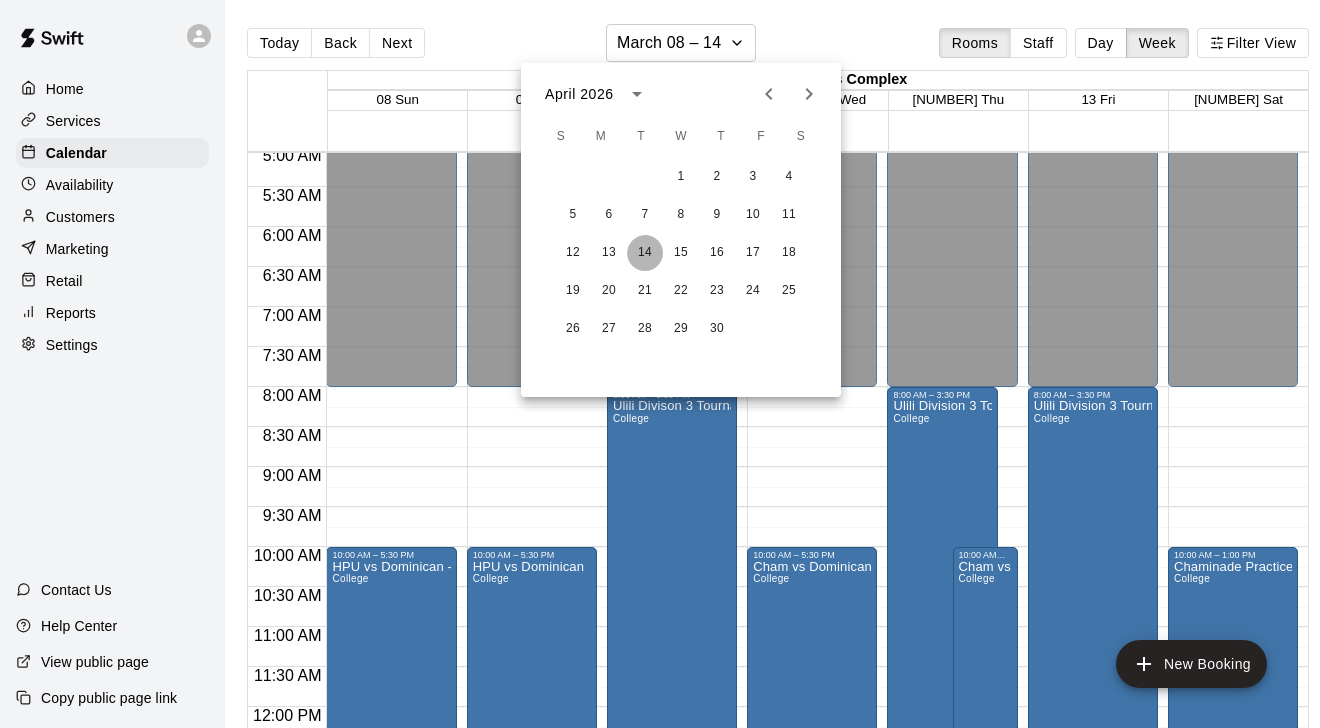 click on "14" at bounding box center (645, 253) 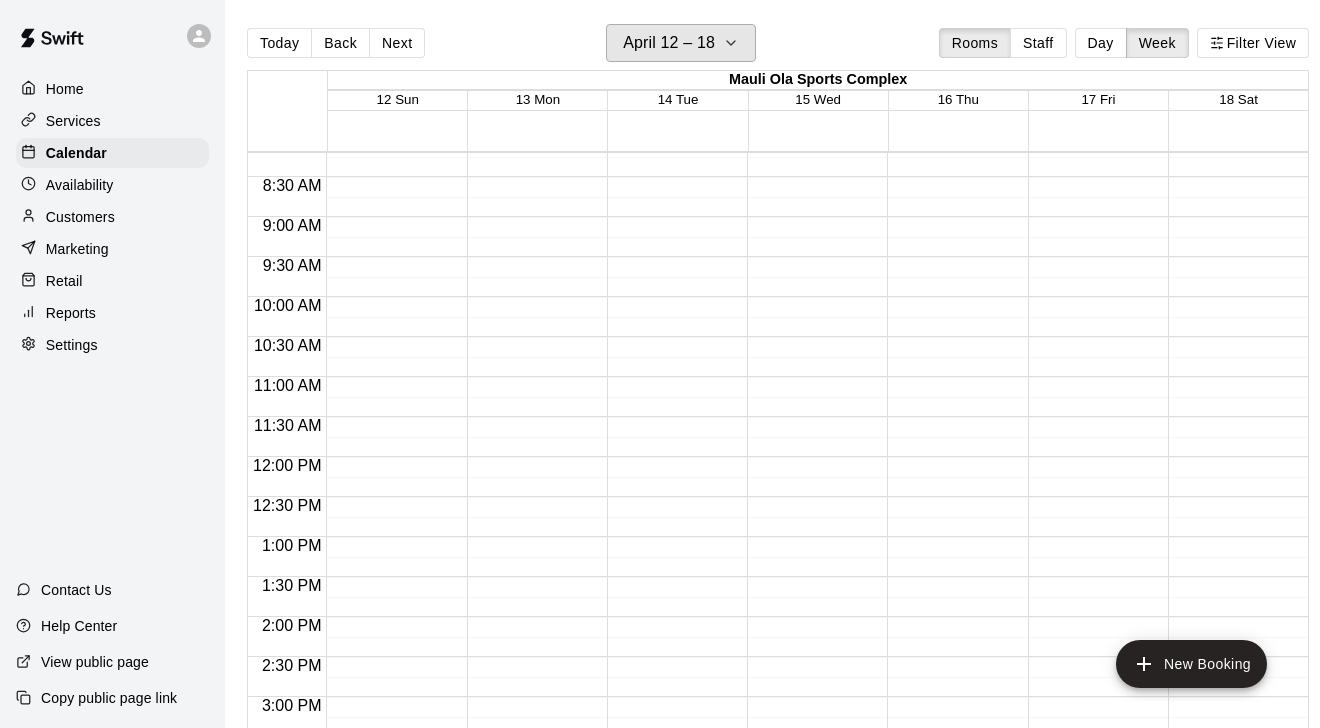 scroll, scrollTop: 548, scrollLeft: 0, axis: vertical 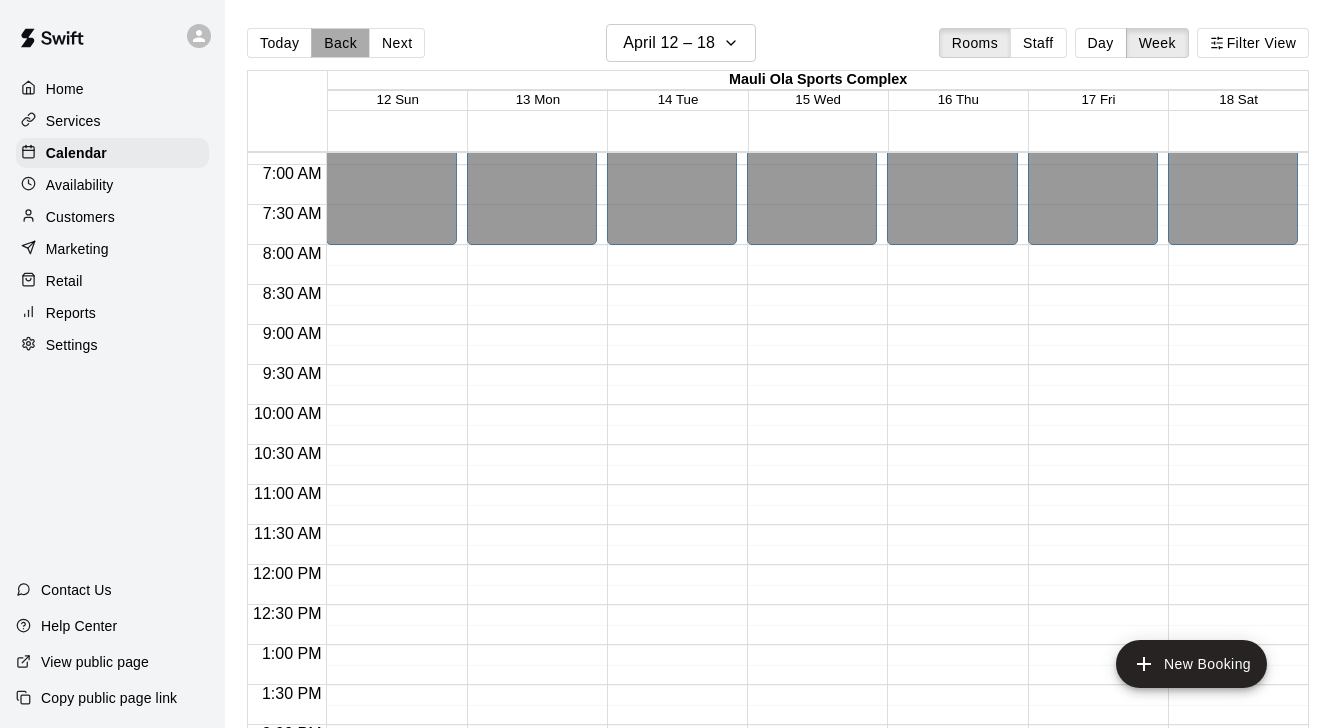 click on "Back" at bounding box center [340, 43] 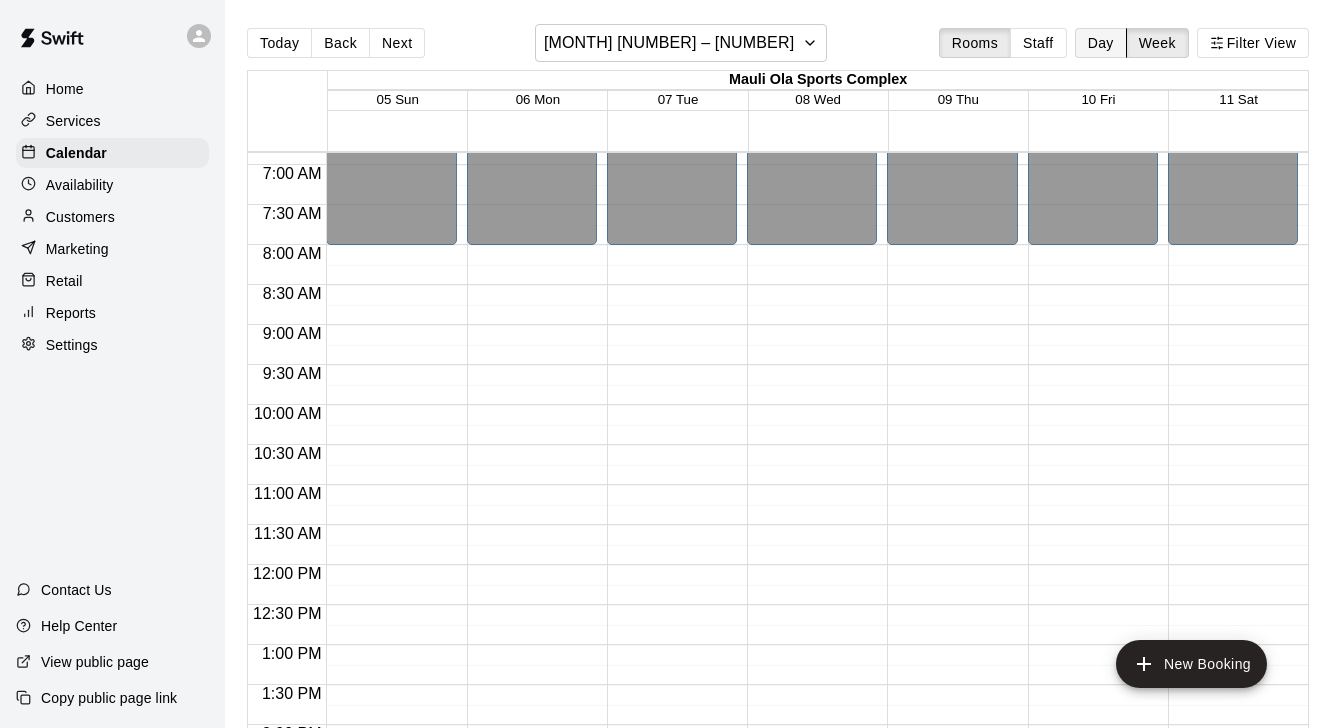 click on "Day" at bounding box center (1101, 43) 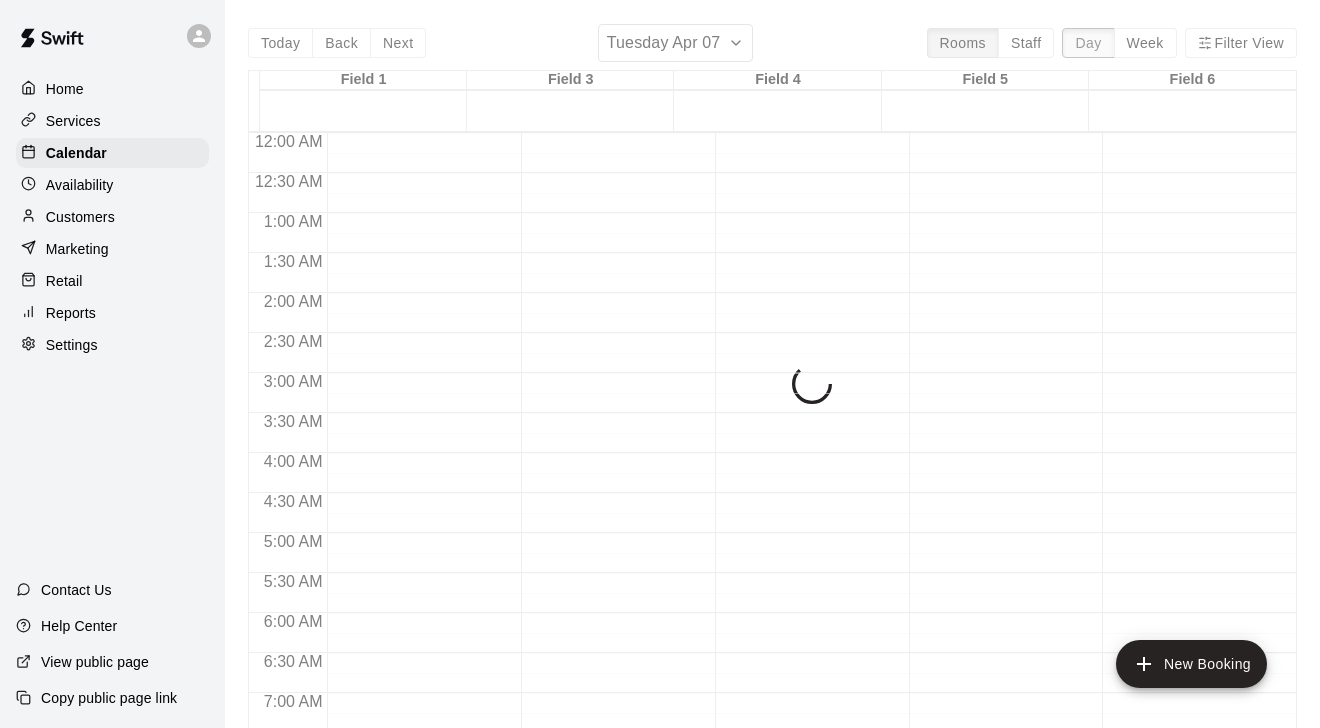 scroll, scrollTop: 0, scrollLeft: 0, axis: both 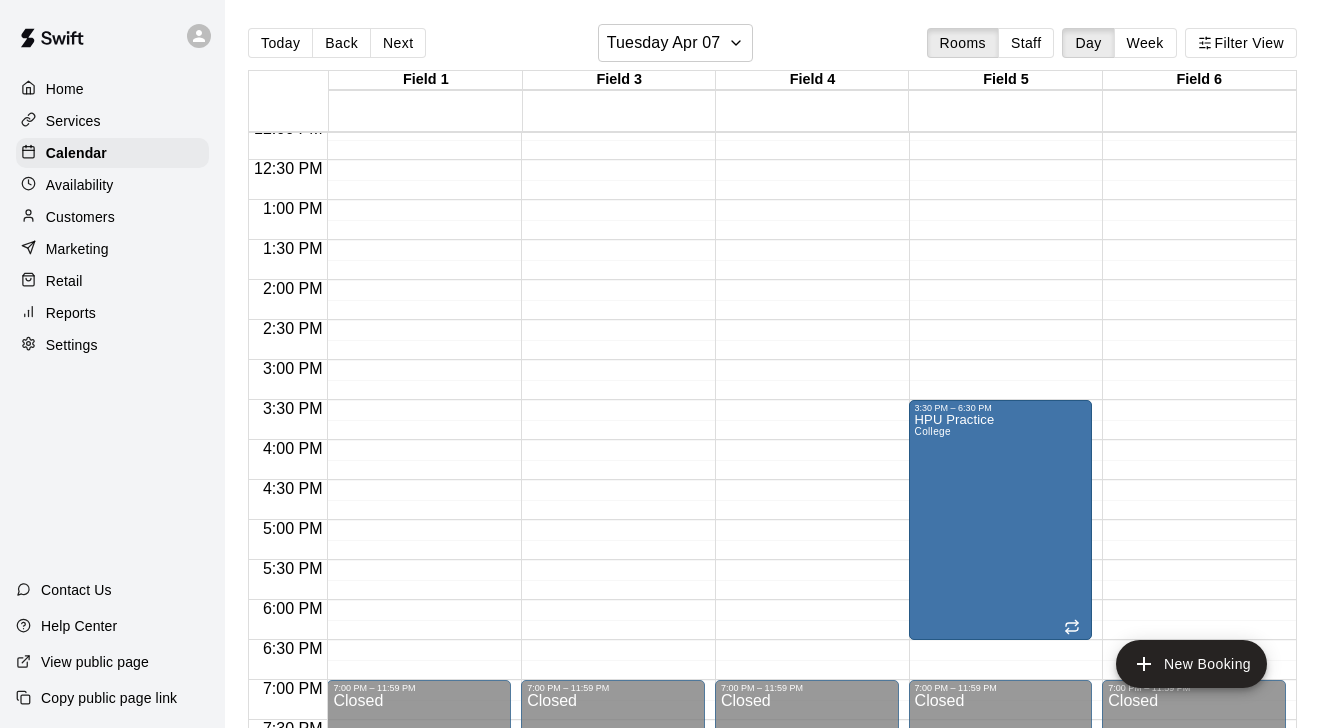 click on "Today Back Next Tuesday Apr 07 Rooms Staff Day Week Filter View Field 1 07 Tue Field 3 07 Tue Field 4 07 Tue Field 5 07 Tue Field 6 07 Tue 12:00 AM 12:30 AM 1:00 AM 1:30 AM 2:00 AM 2:30 AM 3:00 AM 3:30 AM 4:00 AM 4:30 AM 5:00 AM 5:30 AM 6:00 AM 6:30 AM 7:00 AM 7:30 AM 8:00 AM 8:30 AM 9:00 AM 9:30 AM 10:00 AM 10:30 AM 11:00 AM 11:30 AM 12:00 PM 12:30 PM 1:00 PM 1:30 PM 2:00 PM 2:30 PM 3:00 PM 3:30 PM 4:00 PM 4:30 PM 5:00 PM 5:30 PM 6:00 PM 6:30 PM 7:00 PM 7:30 PM 8:00 PM 8:30 PM 9:00 PM 9:30 PM 10:00 PM 10:30 PM 11:00 PM 11:30 PM 12:00 AM – 8:00 AM Closed 7:00 PM – 11:59 PM Closed 12:00 AM – 8:00 AM Closed 7:00 PM – 11:59 PM Closed 12:00 AM – 8:00 AM Closed 7:00 PM – 11:59 PM Closed 12:00 AM – 8:00 AM Closed 3:30 PM – 6:30 PM HPU Practice College 7:00 PM – 11:59 PM Closed 12:00 AM – 8:00 AM Closed 7:00 PM – 11:59 PM Closed" at bounding box center (772, 388) 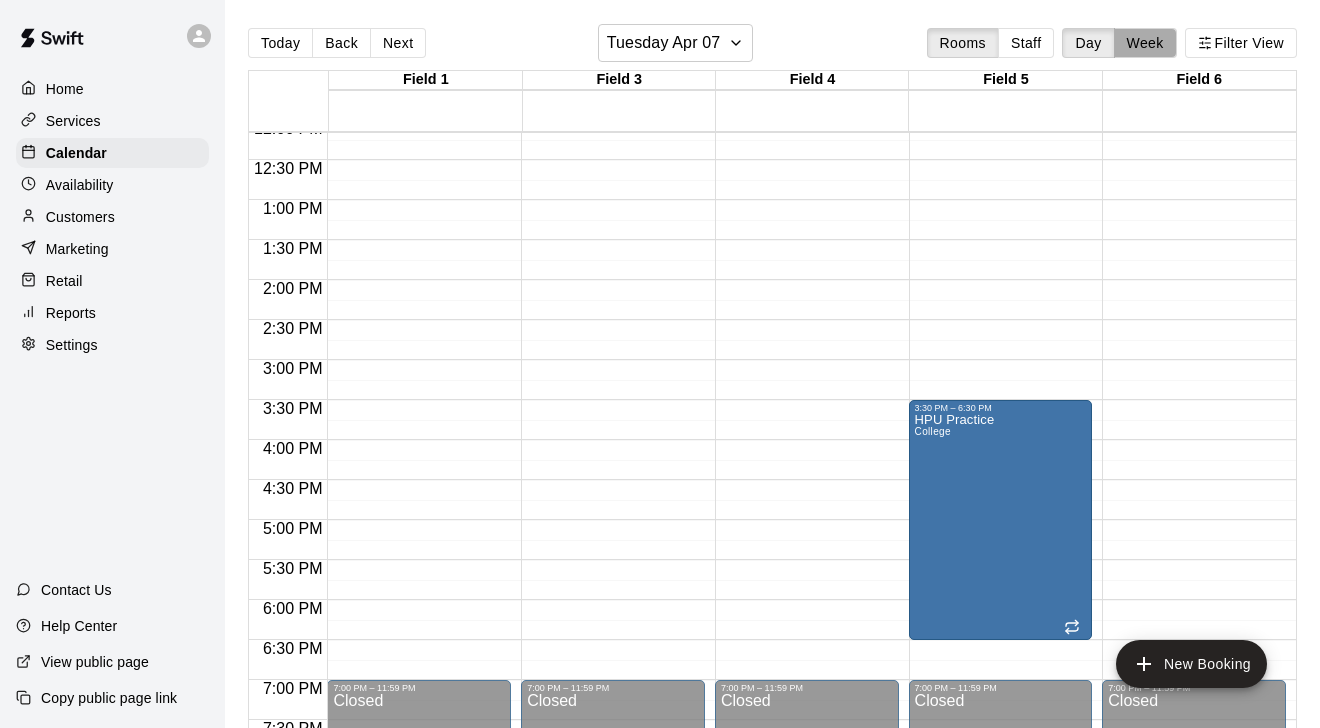 click on "Week" at bounding box center [1145, 43] 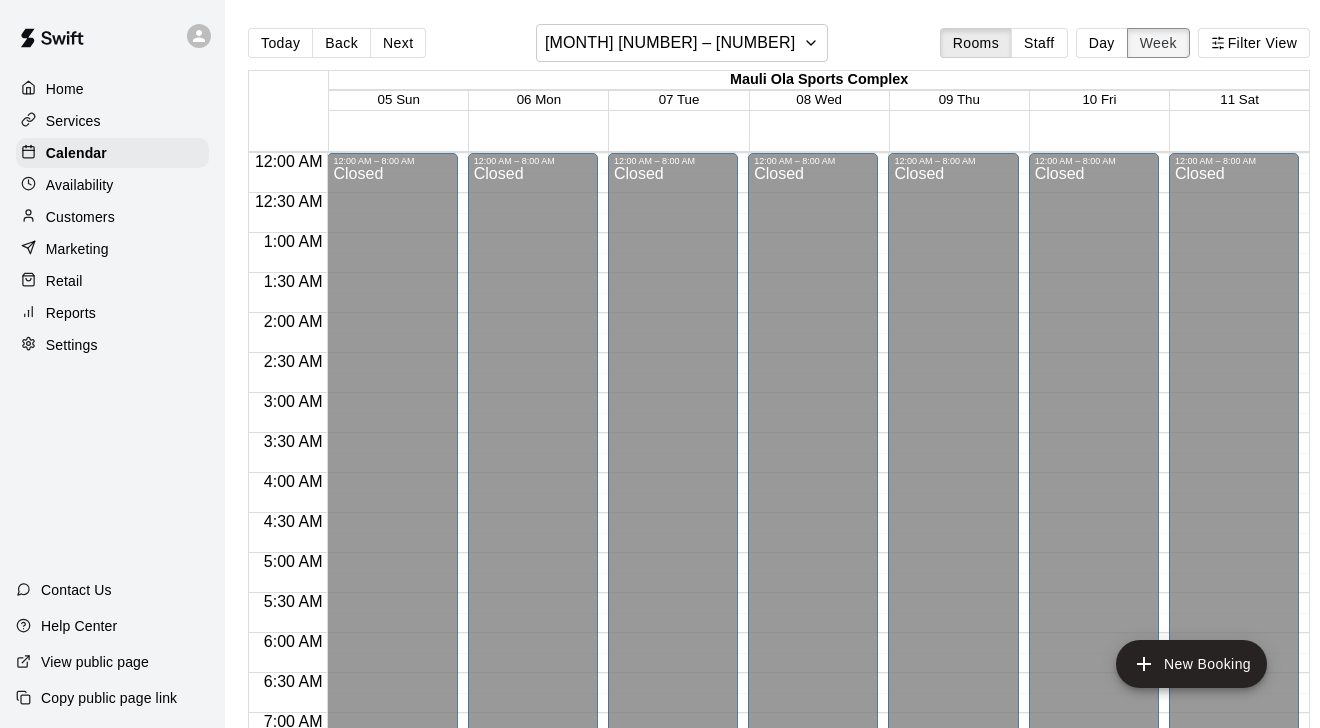 scroll, scrollTop: 974, scrollLeft: 0, axis: vertical 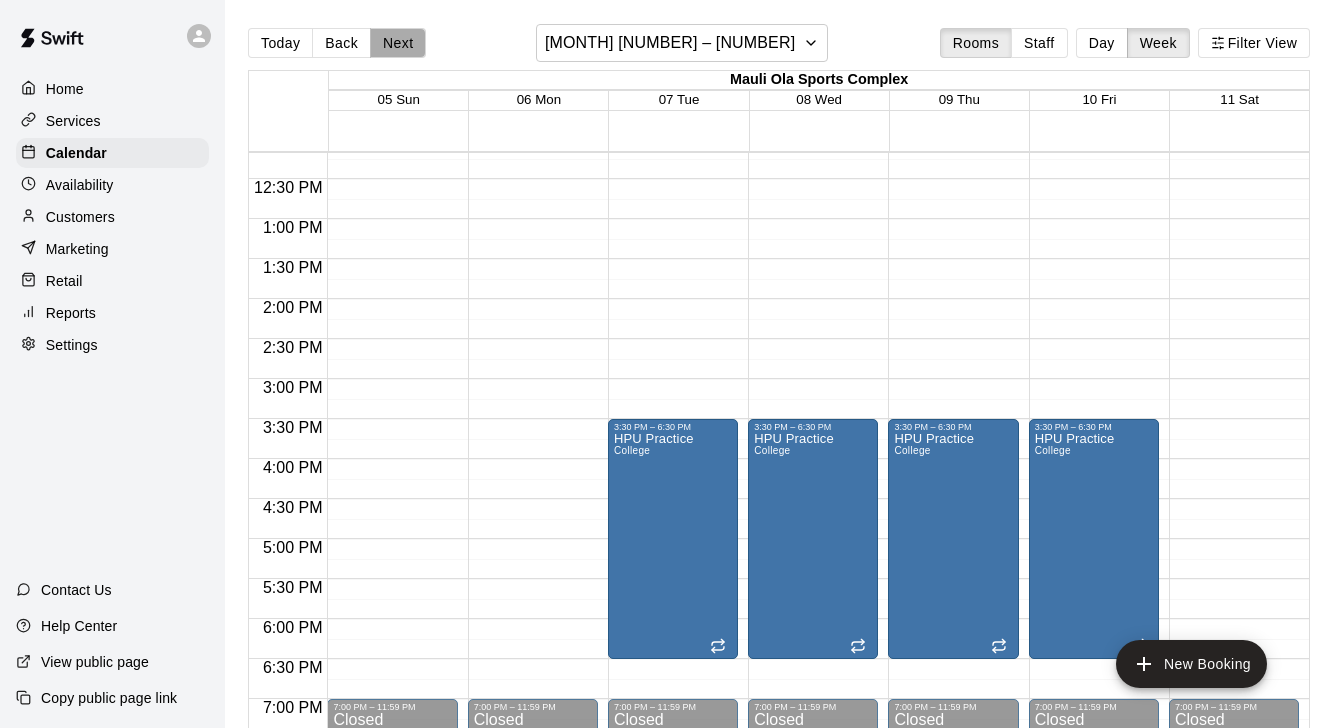 click on "Next" at bounding box center [398, 43] 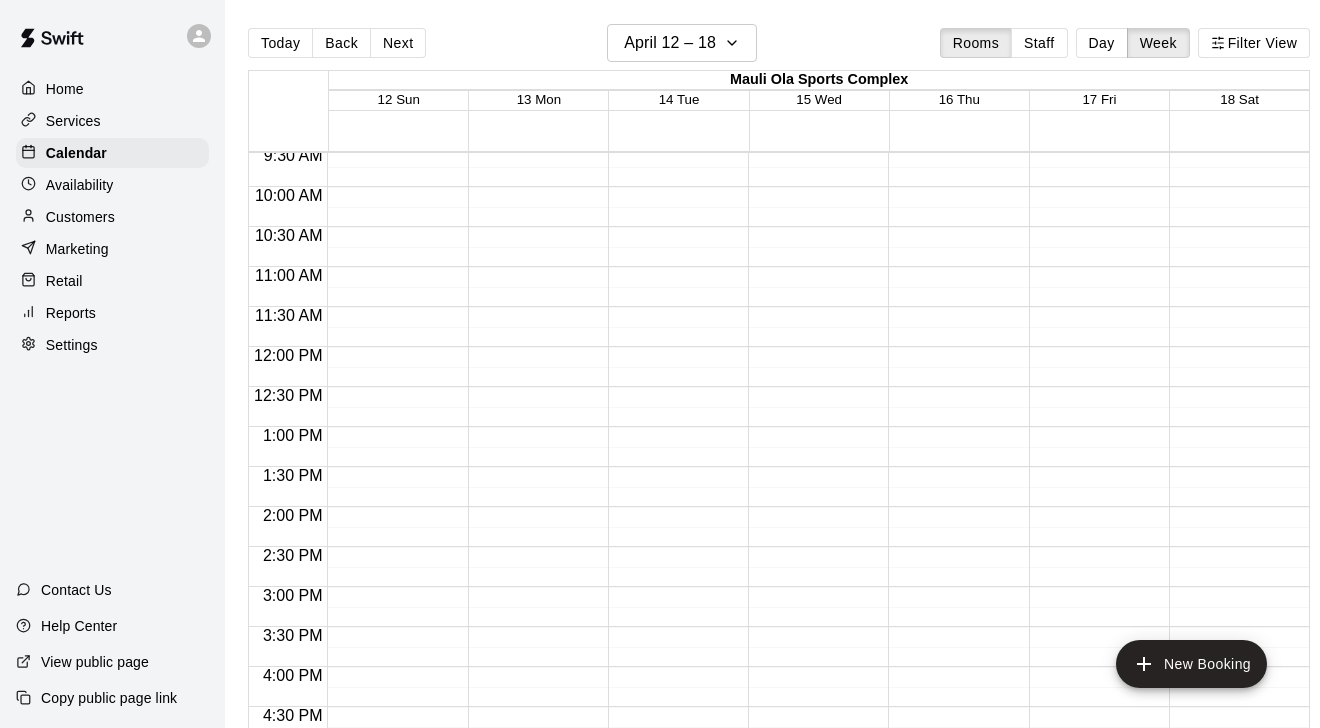 scroll, scrollTop: 758, scrollLeft: 0, axis: vertical 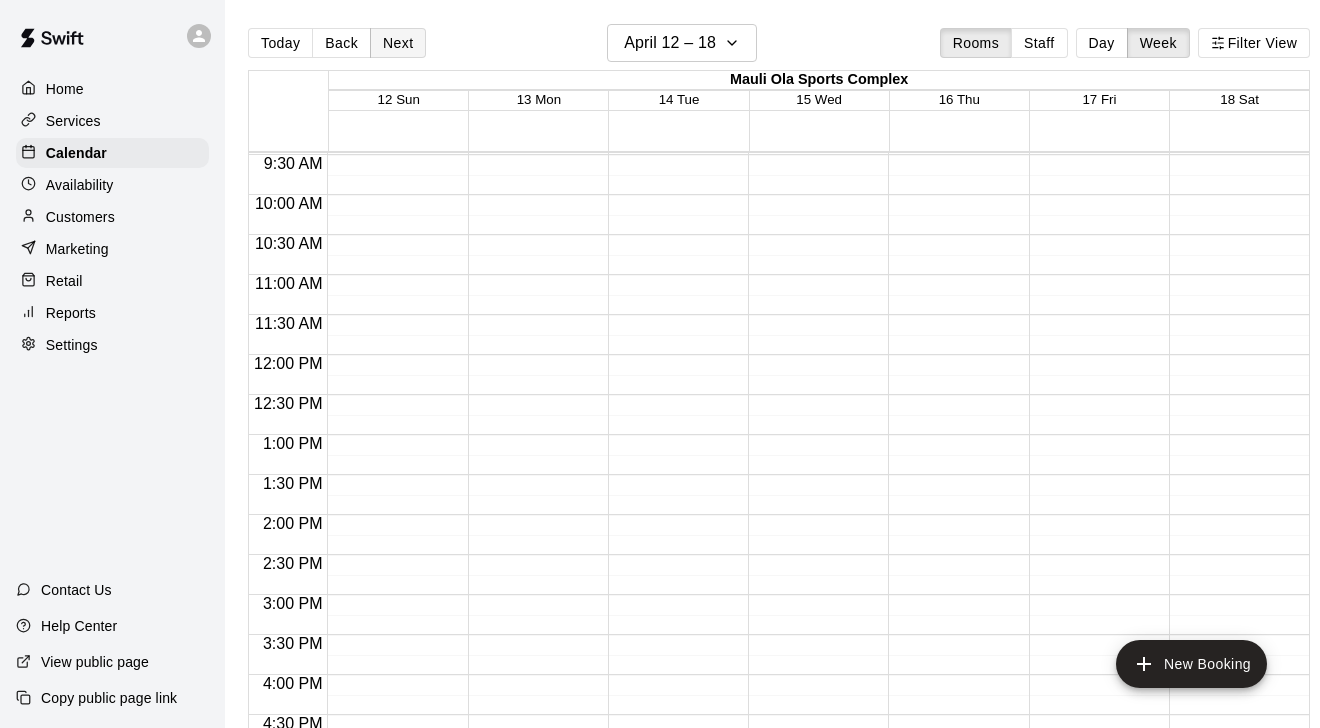 click on "Next" at bounding box center [398, 43] 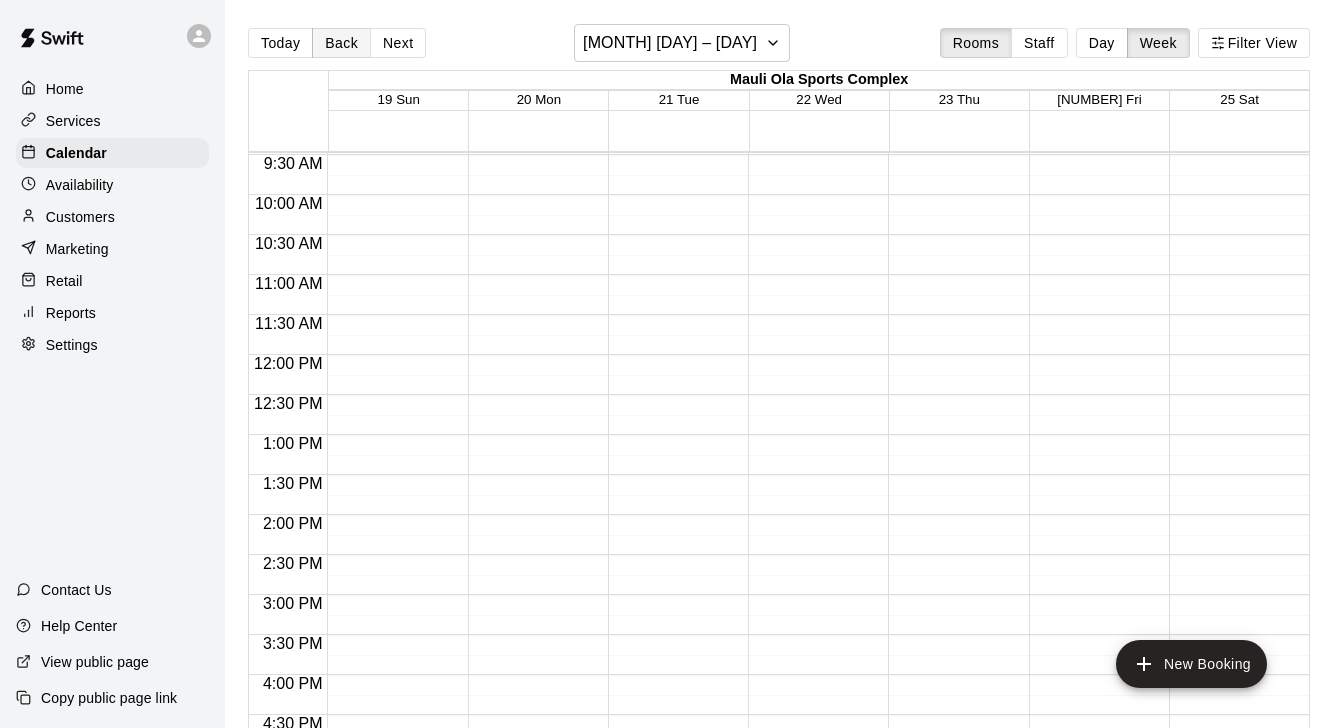 click on "Back" at bounding box center (341, 43) 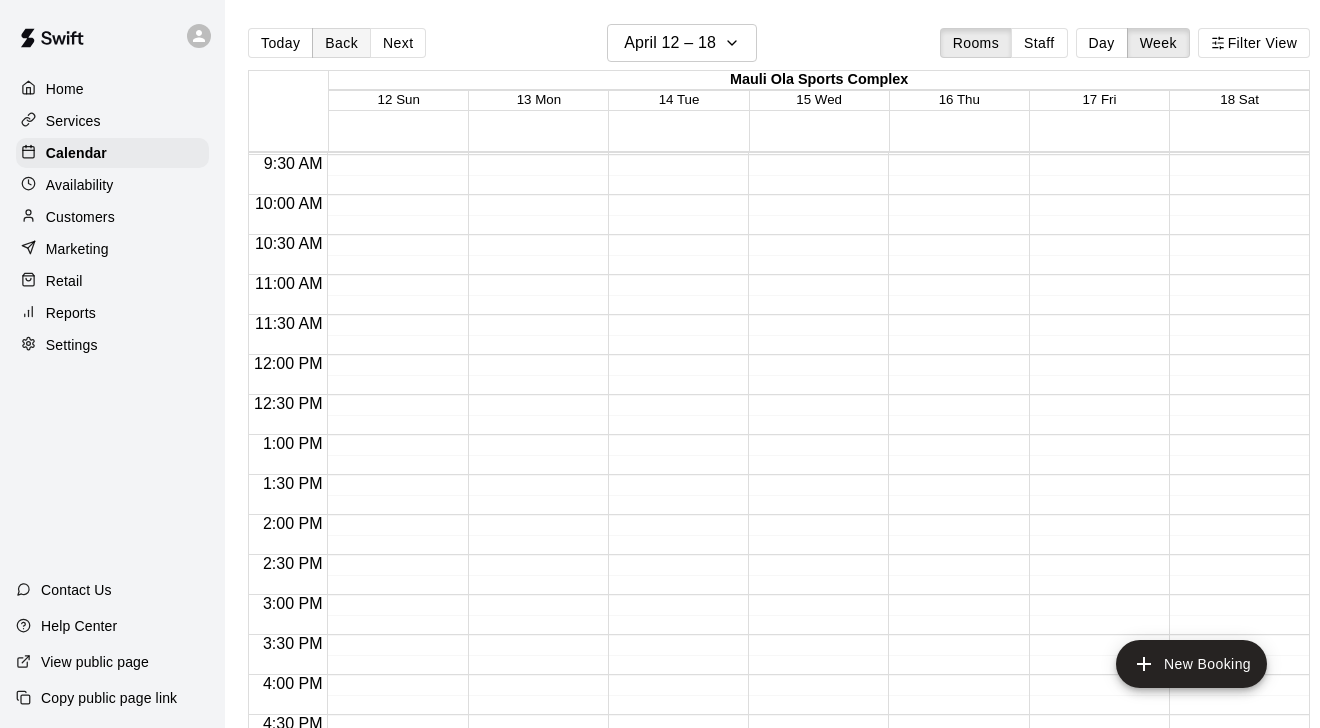 click on "Back" at bounding box center [341, 43] 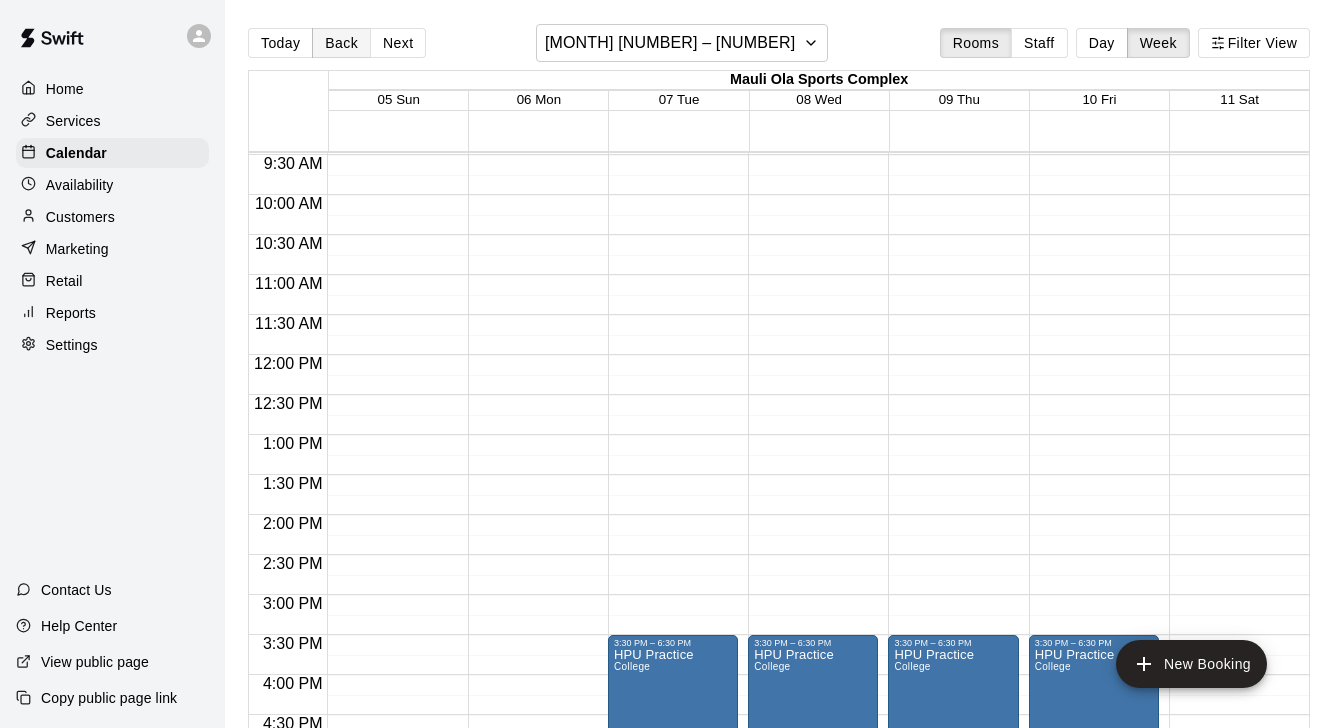click on "Back" at bounding box center (341, 43) 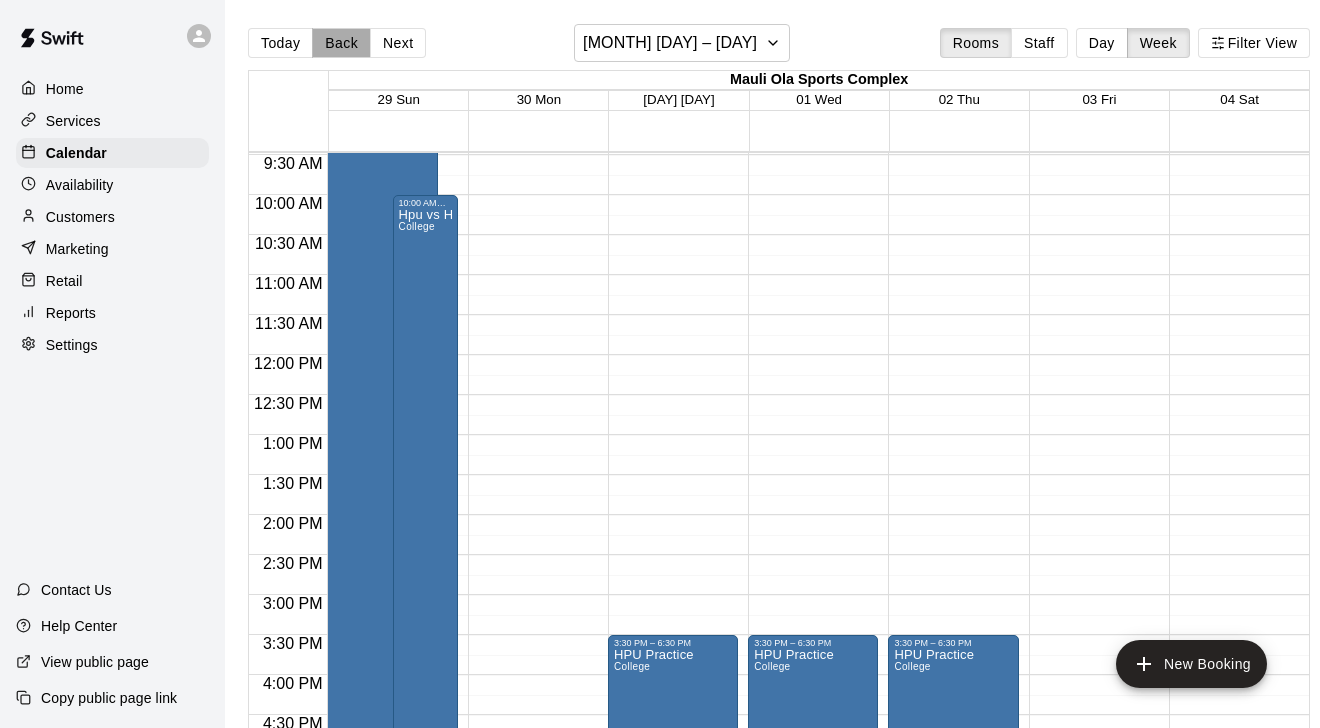 click on "Back" at bounding box center (341, 43) 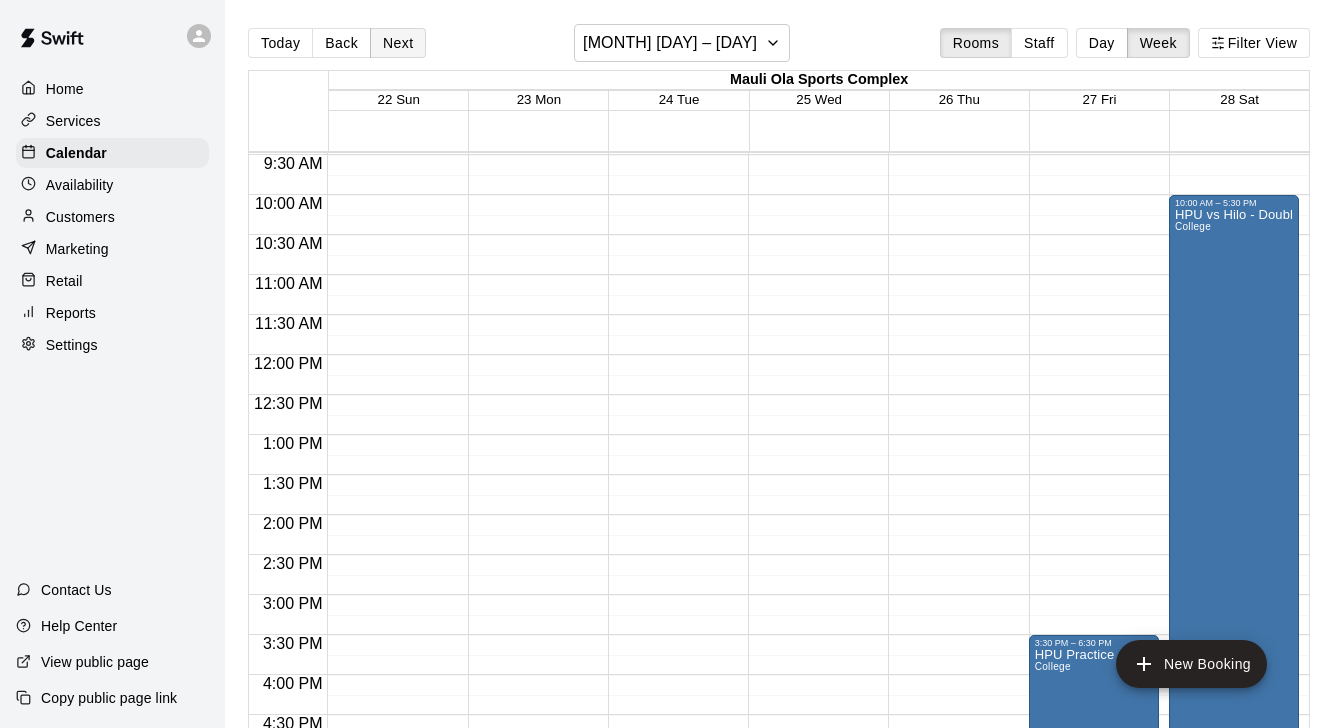 click on "Next" at bounding box center (398, 43) 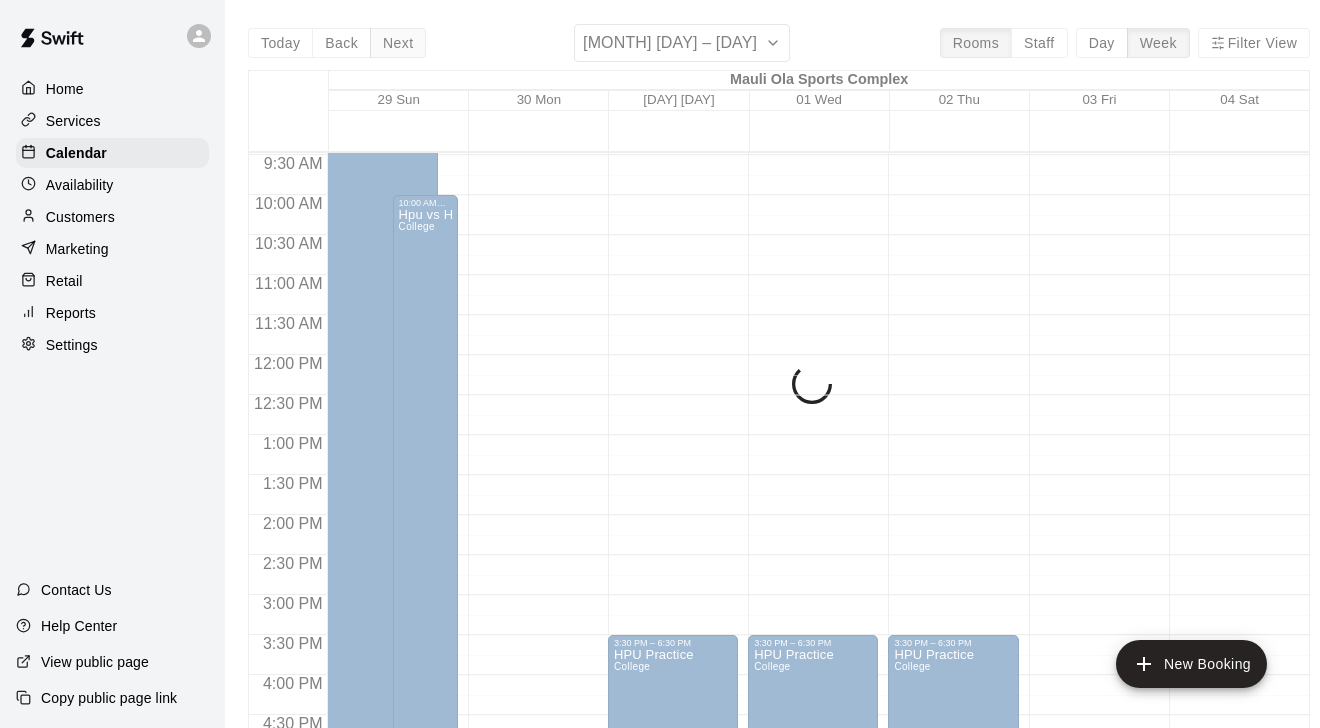 click on "Today Back Next March 29 – April 04 Rooms Staff Day Week Filter View Mauli Ola Sports Complex 29 Sun 30 Mon 31 Tue 01 Wed 02 Thu 03 Fri 04 Sat 12:00 AM 12:30 AM 1:00 AM 1:30 AM 2:00 AM 2:30 AM 3:00 AM 3:30 AM 4:00 AM 4:30 AM 5:00 AM 5:30 AM 6:00 AM 6:30 AM 7:00 AM 7:30 AM 8:00 AM 8:30 AM 9:00 AM 9:30 AM 10:00 AM 10:30 AM 11:00 AM 11:30 AM 12:00 PM 12:30 PM 1:00 PM 1:30 PM 2:00 PM 2:30 PM 3:00 PM 3:30 PM 4:00 PM 4:30 PM 5:00 PM 5:30 PM 6:00 PM 6:30 PM 7:00 PM 7:30 PM 8:00 PM 8:30 PM 9:00 PM 9:30 PM 10:00 PM 10:30 PM 11:00 PM 11:30 PM 12:00 AM – 8:00 AM Closed 8:00 AM – 5:30 PM UBS 10u/12u - Week  Youth Softball 7:00 PM – 11:59 PM Closed 10:00 AM – 5:30 PM Hpu vs Hilo - Single game College 12:00 AM – 8:00 AM Closed 7:00 PM – 11:59 PM Closed 12:00 AM – 8:00 AM Closed 3:30 PM – 6:30 PM HPU Practice College 7:00 PM – 11:59 PM Closed 12:00 AM – 8:00 AM Closed 3:30 PM – 6:30 PM HPU Practice College 7:00 PM – 11:59 PM Closed 12:00 AM – 8:00 AM Closed 3:30 PM – 6:30 PM HPU Practice Closed" at bounding box center [779, 388] 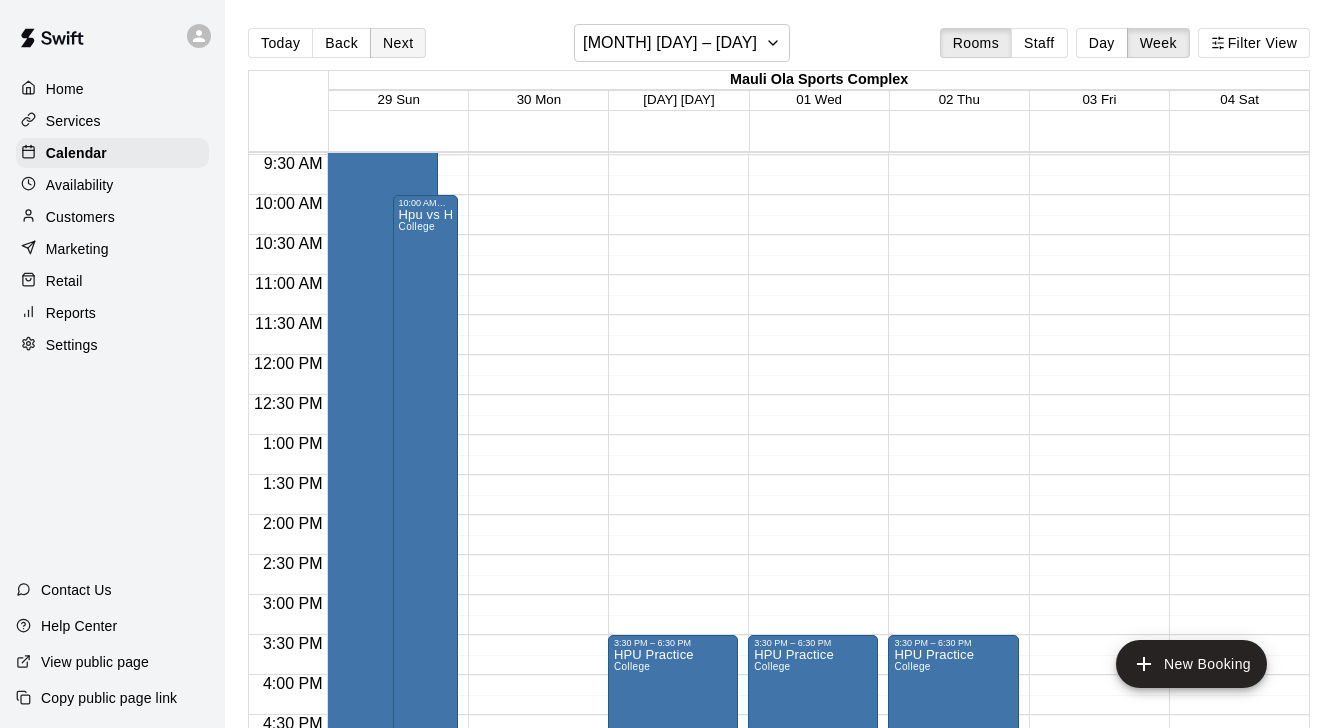click on "Next" at bounding box center [398, 43] 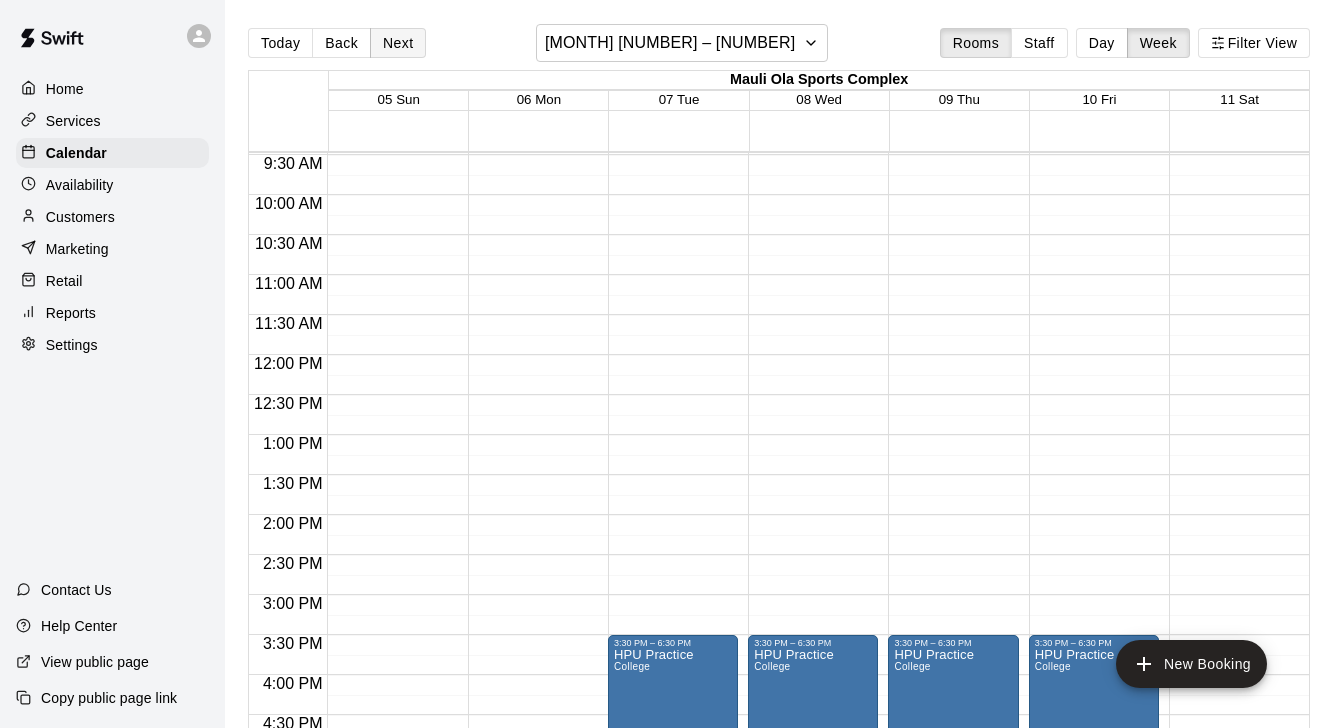 click on "Next" at bounding box center [398, 43] 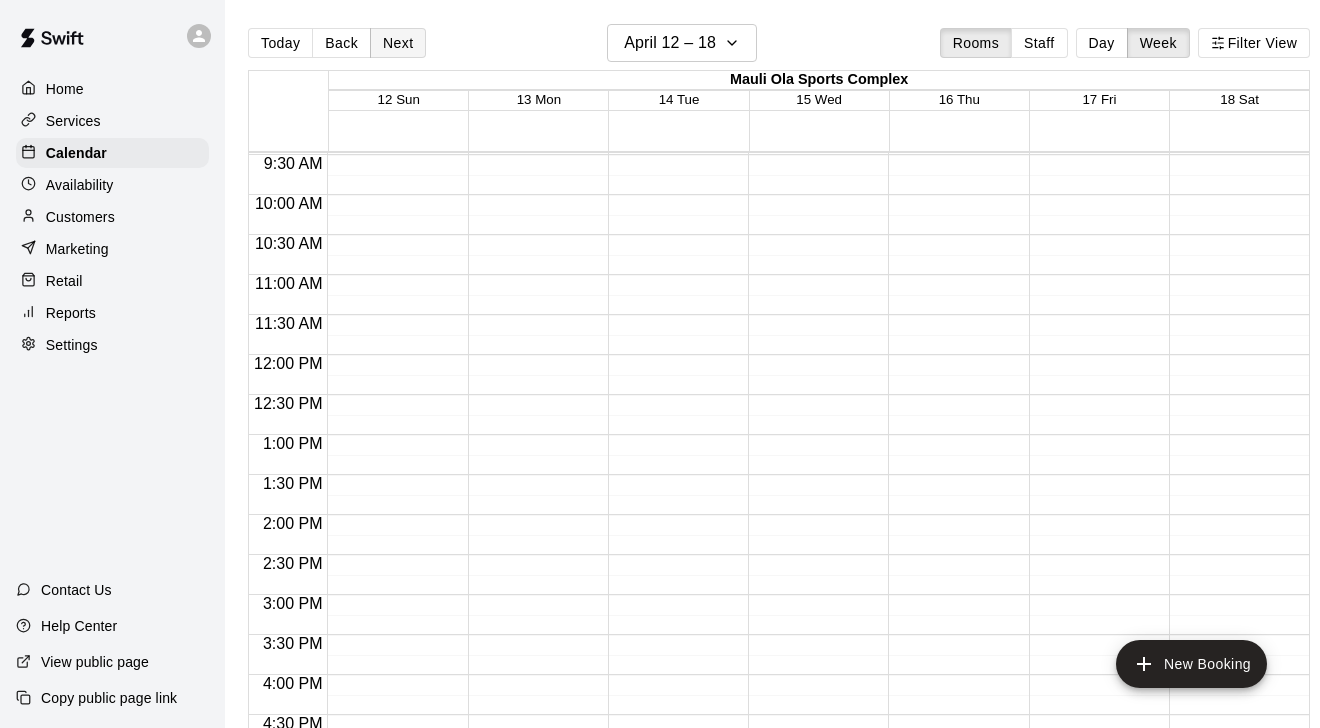 click on "Next" at bounding box center [398, 43] 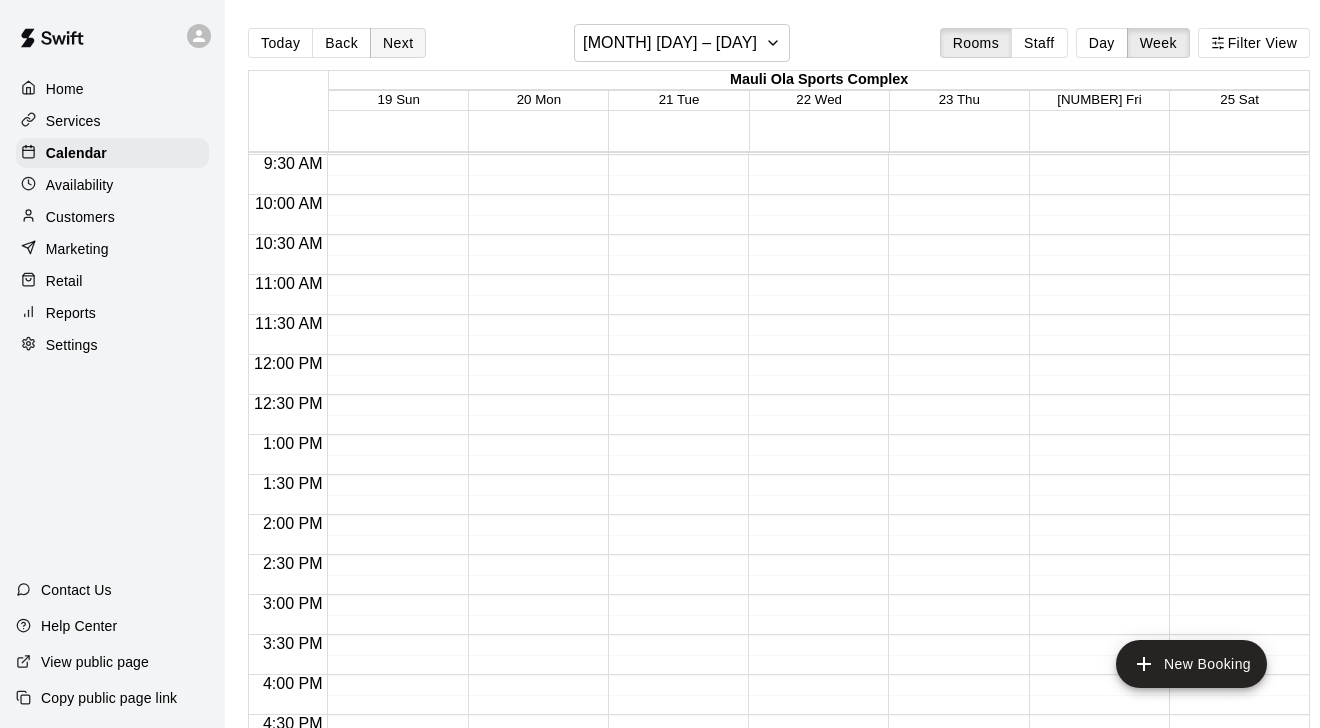 click on "Next" at bounding box center [398, 43] 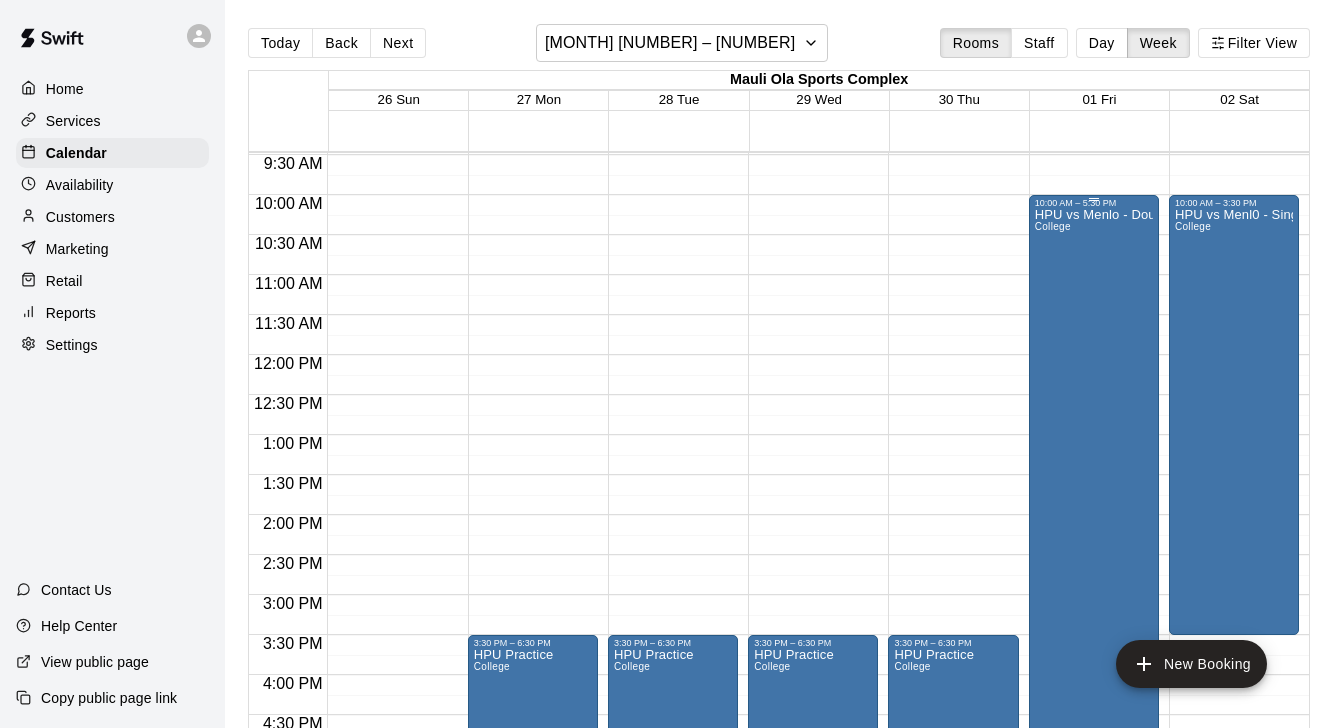 click on "HPU vs Menlo - Double Header College" at bounding box center [1094, 572] 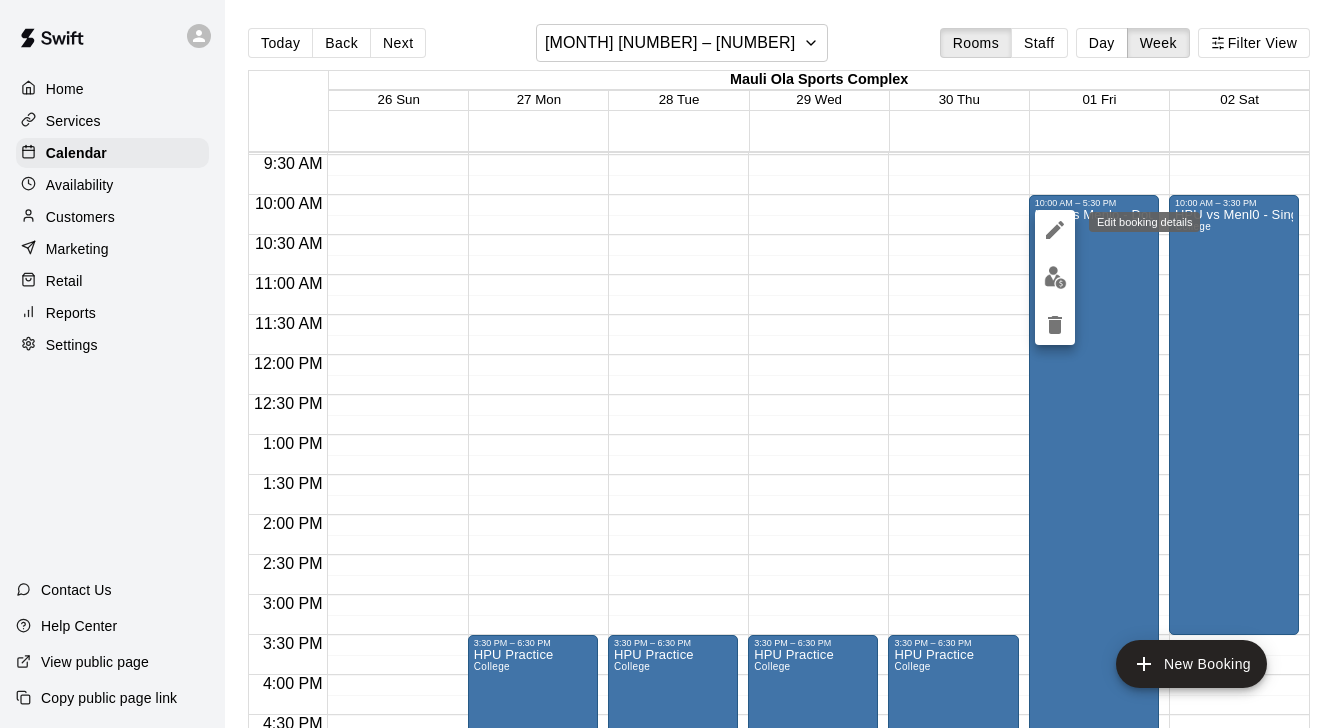 click 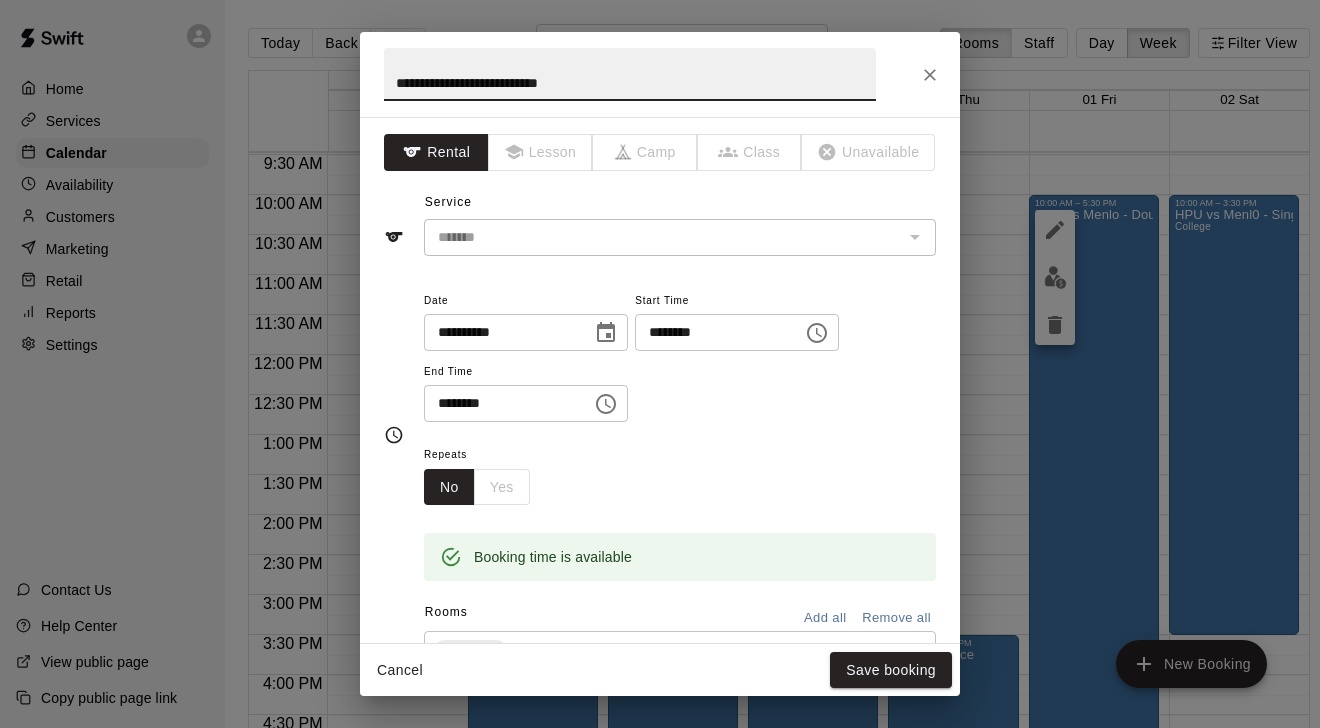 click 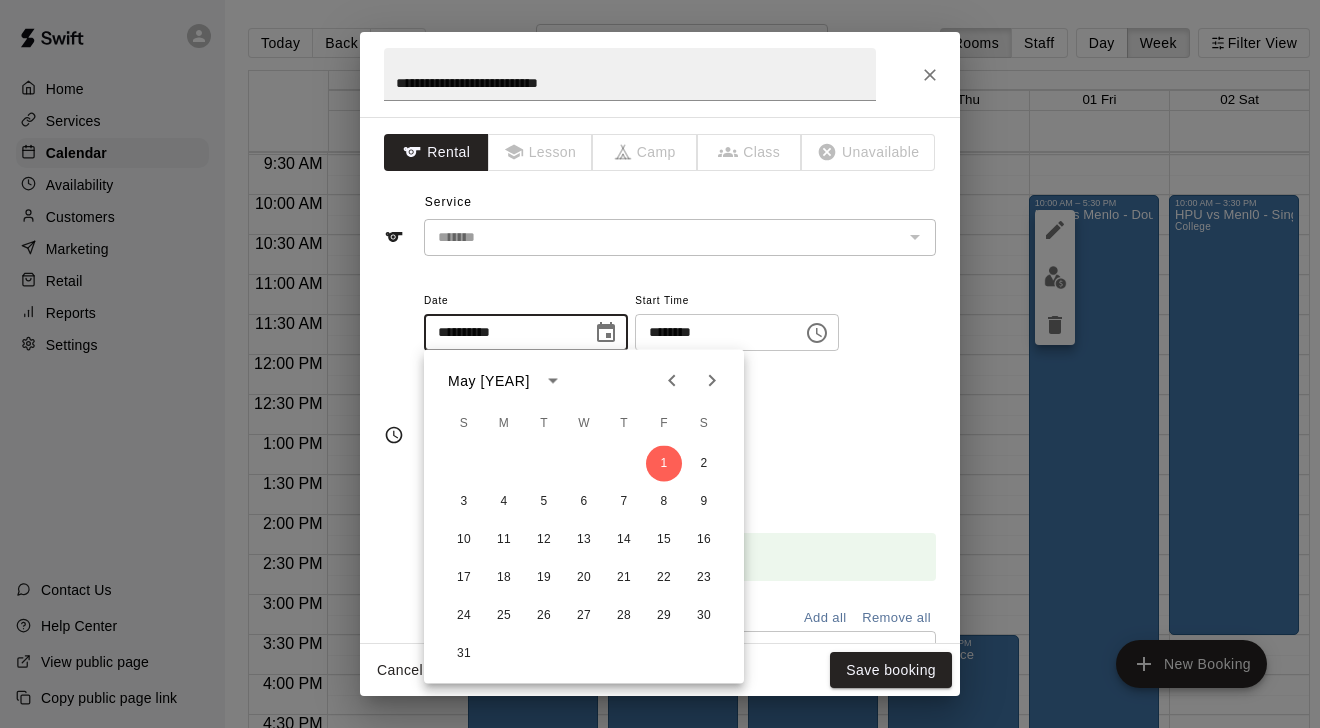 click 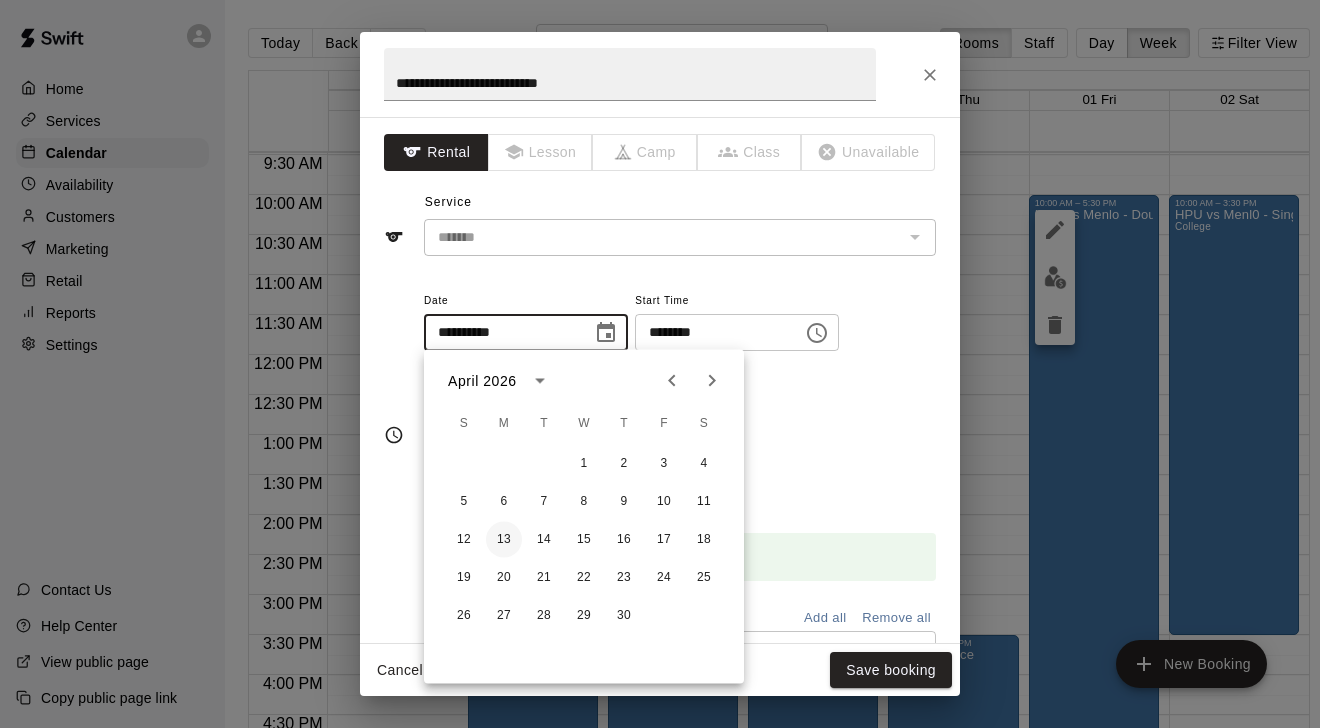 click on "13" at bounding box center (504, 540) 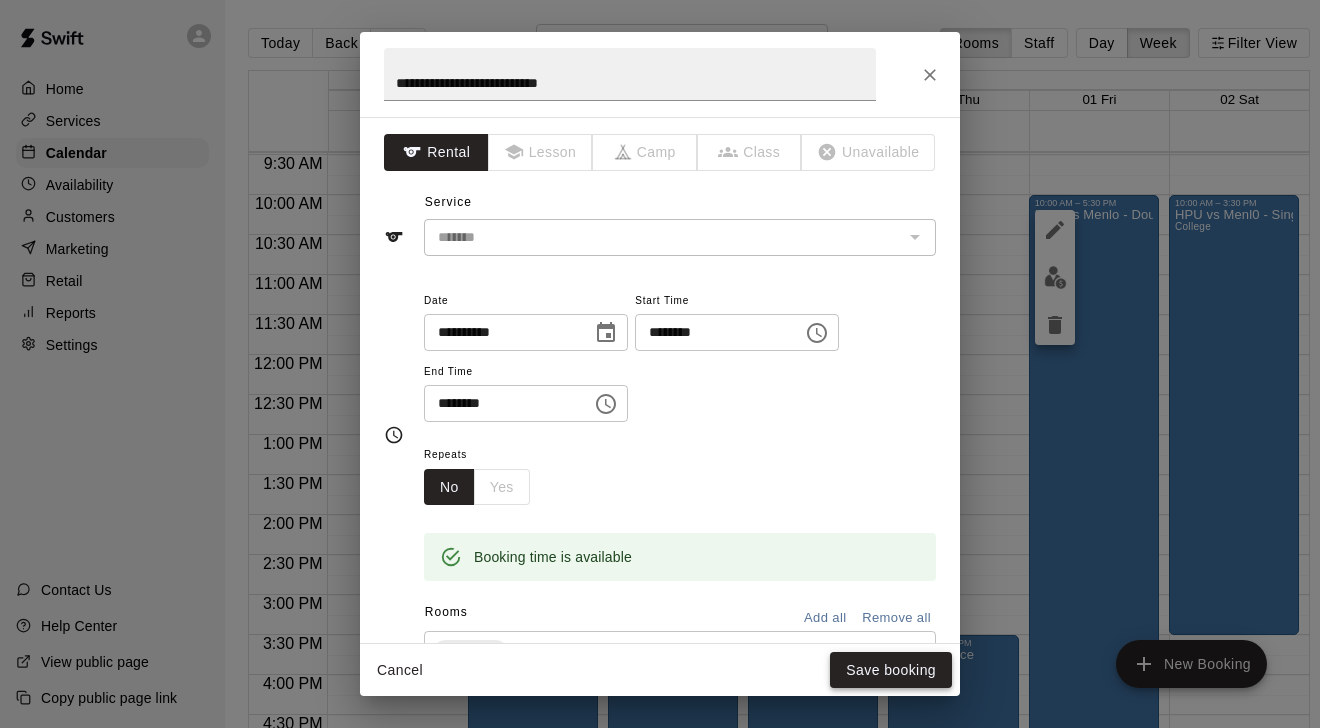 click on "Save booking" at bounding box center (891, 670) 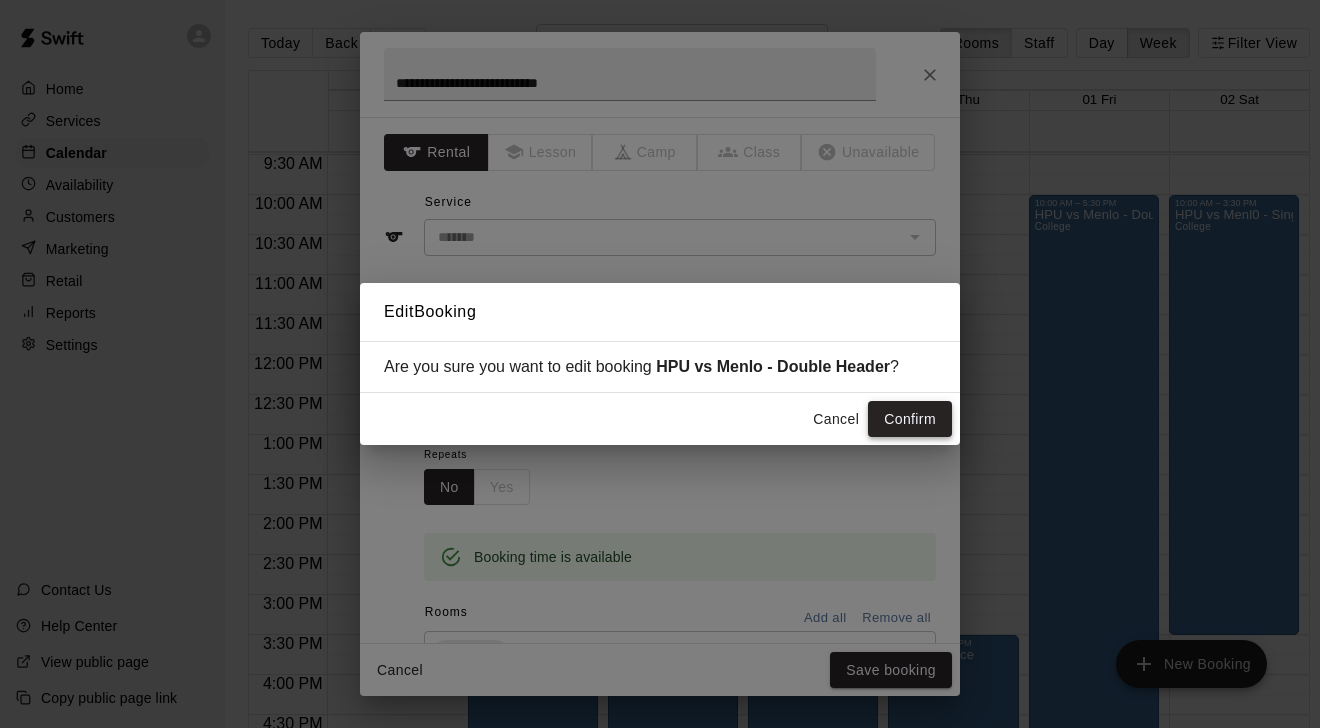 click on "Confirm" at bounding box center [910, 419] 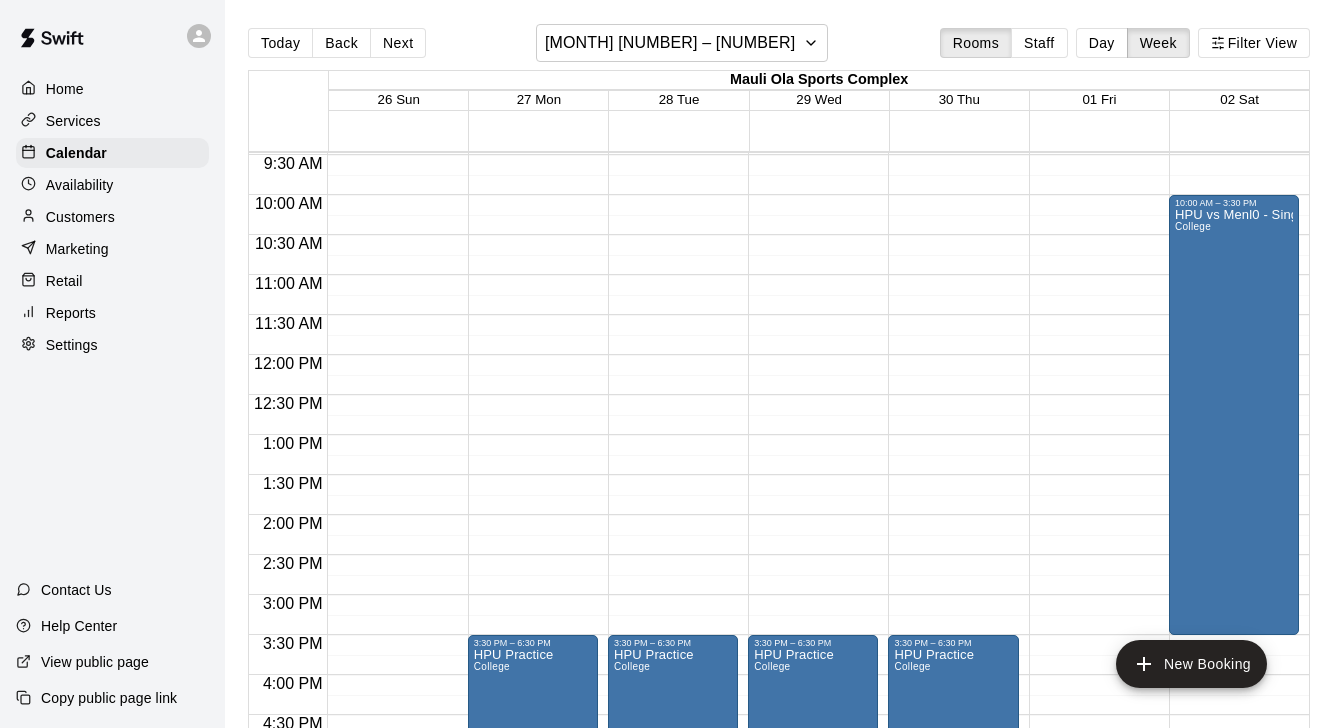 click on "HPU vs Menl0 - Single game               College" at bounding box center (1234, 572) 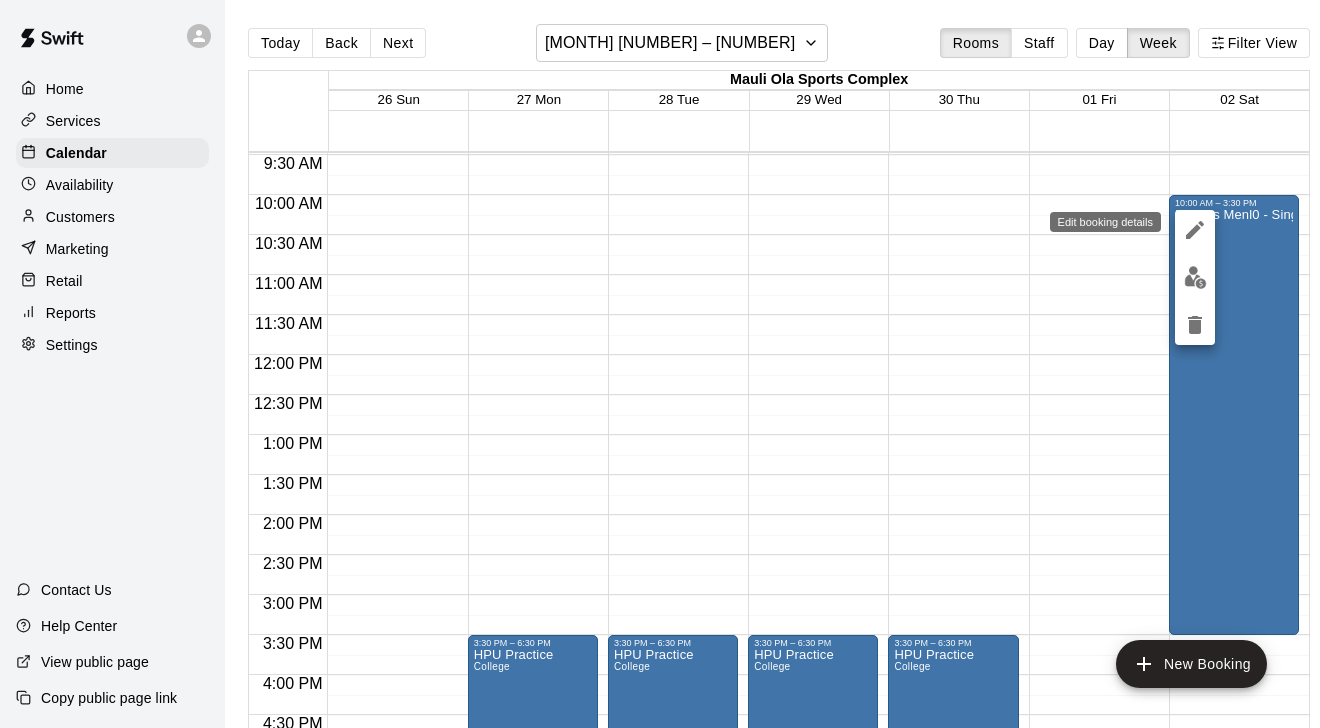 click 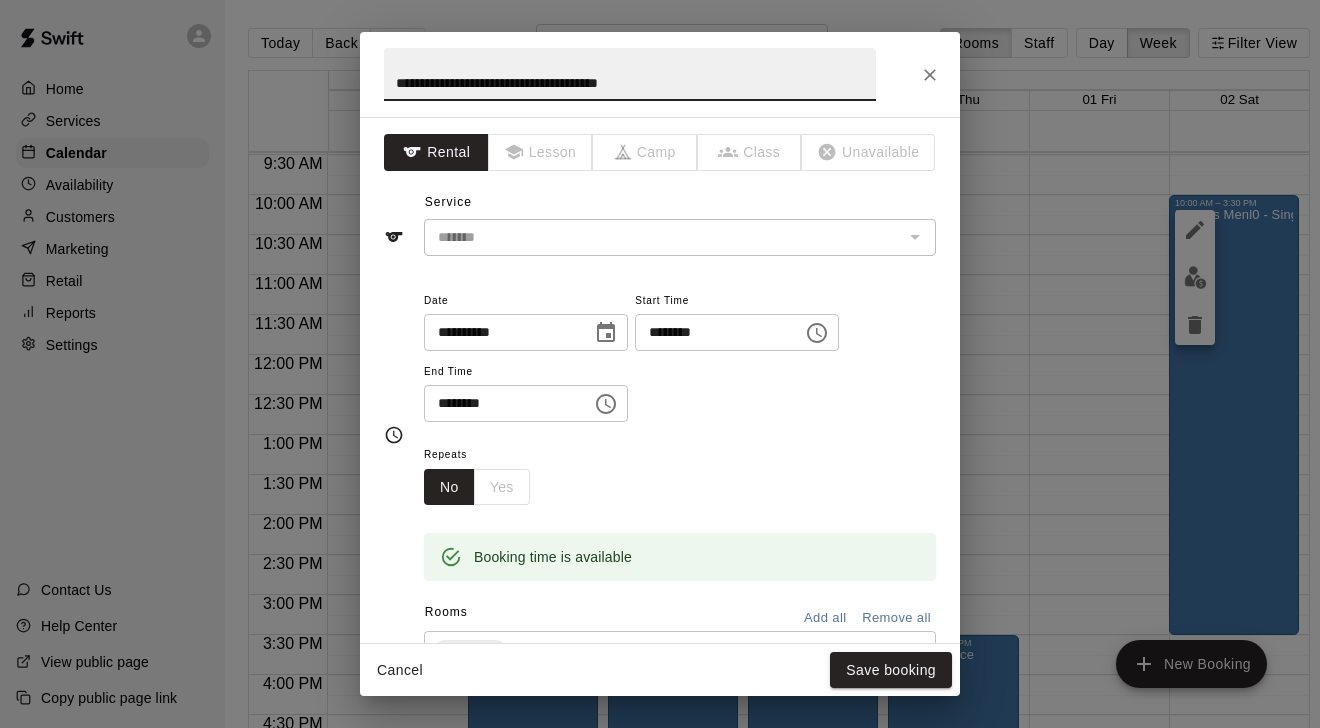 click 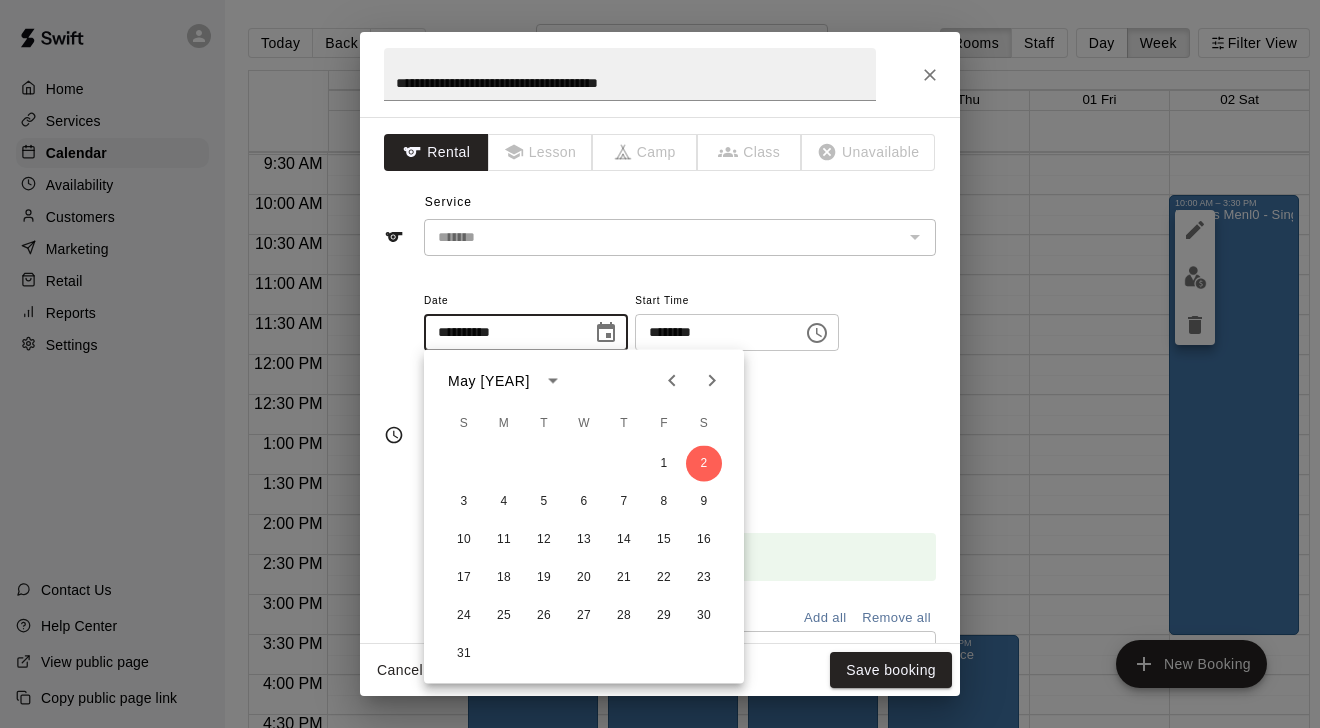 click 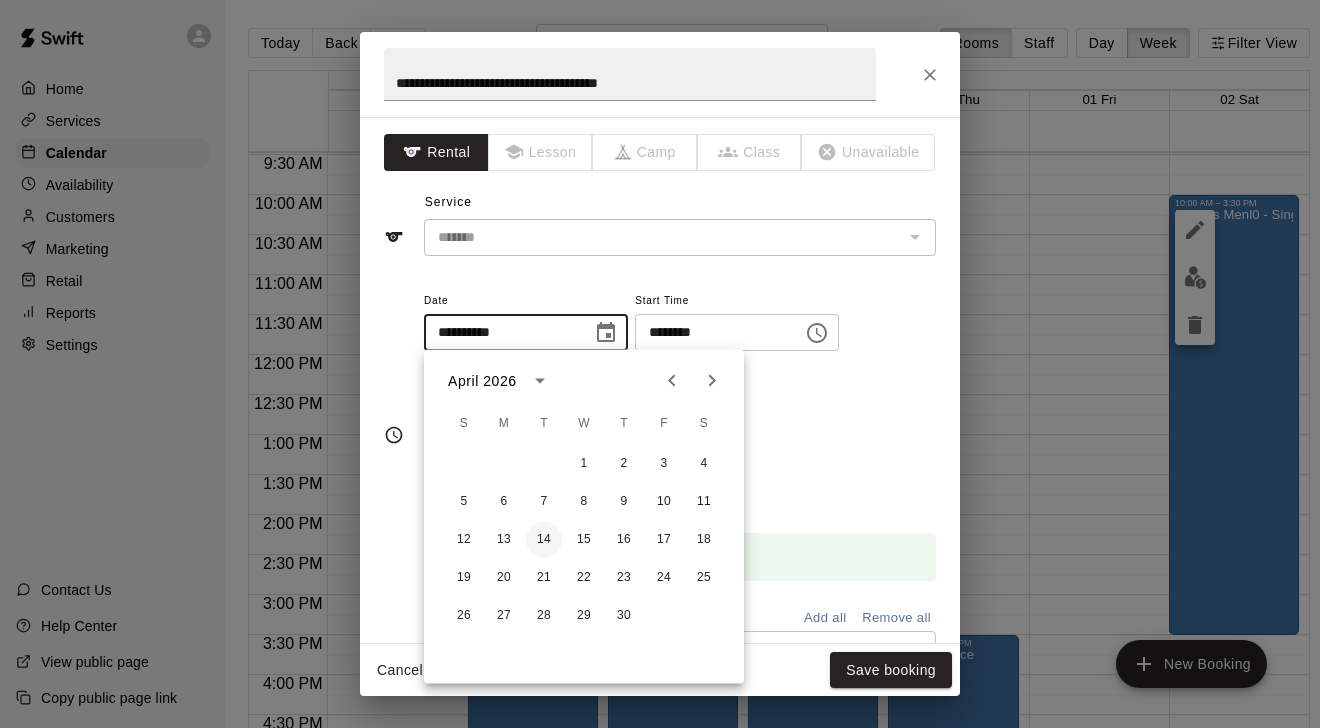 click on "14" at bounding box center [544, 540] 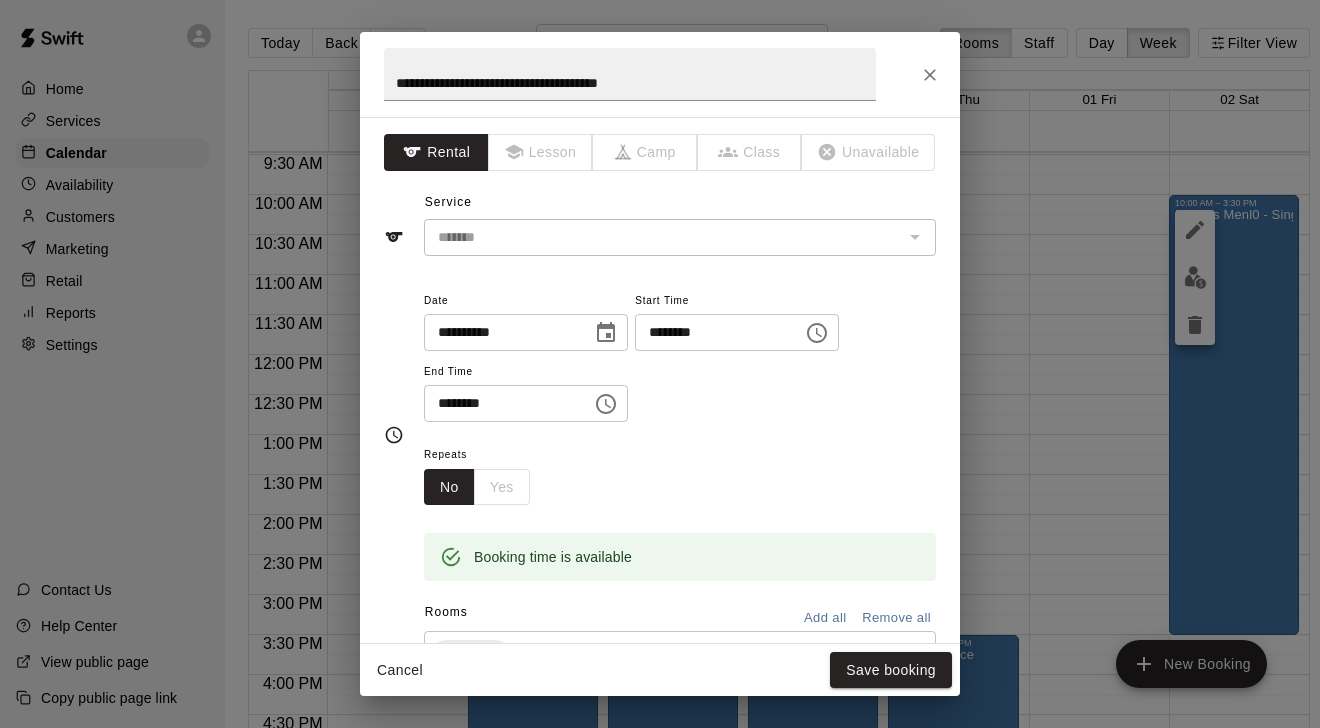 click on "********" at bounding box center (501, 403) 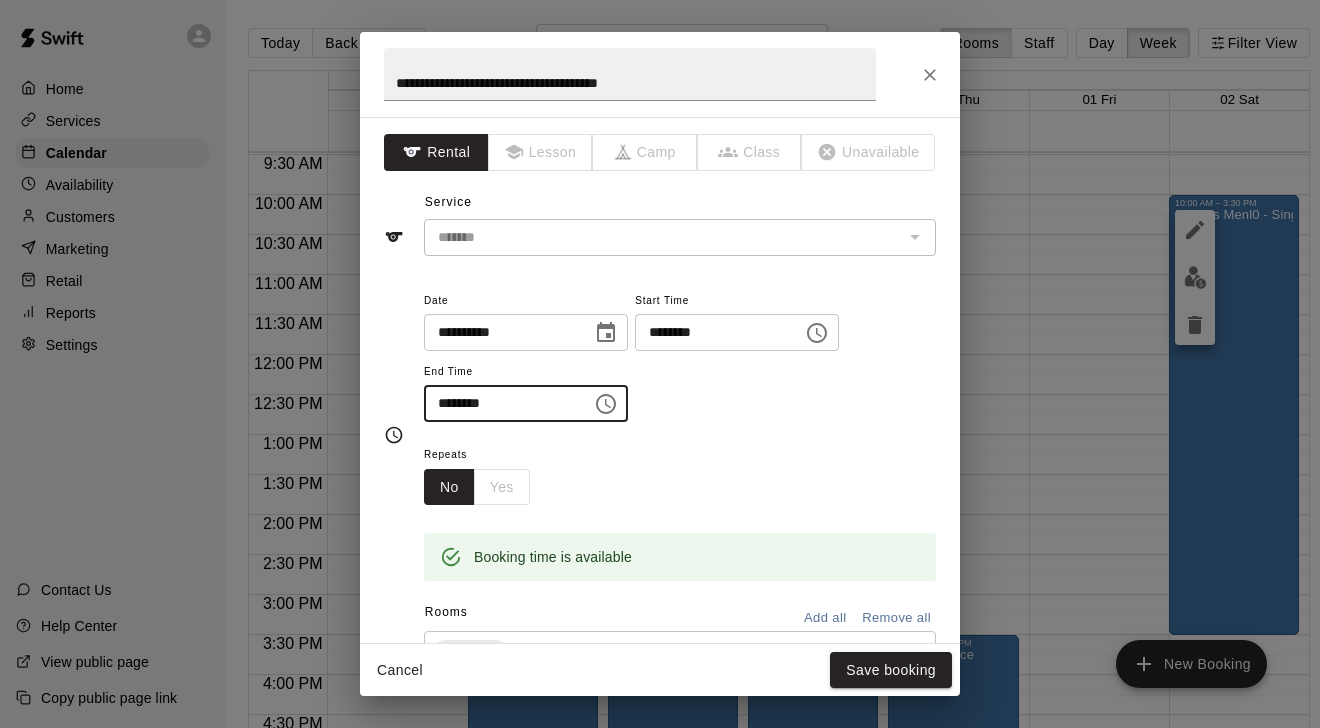 type on "********" 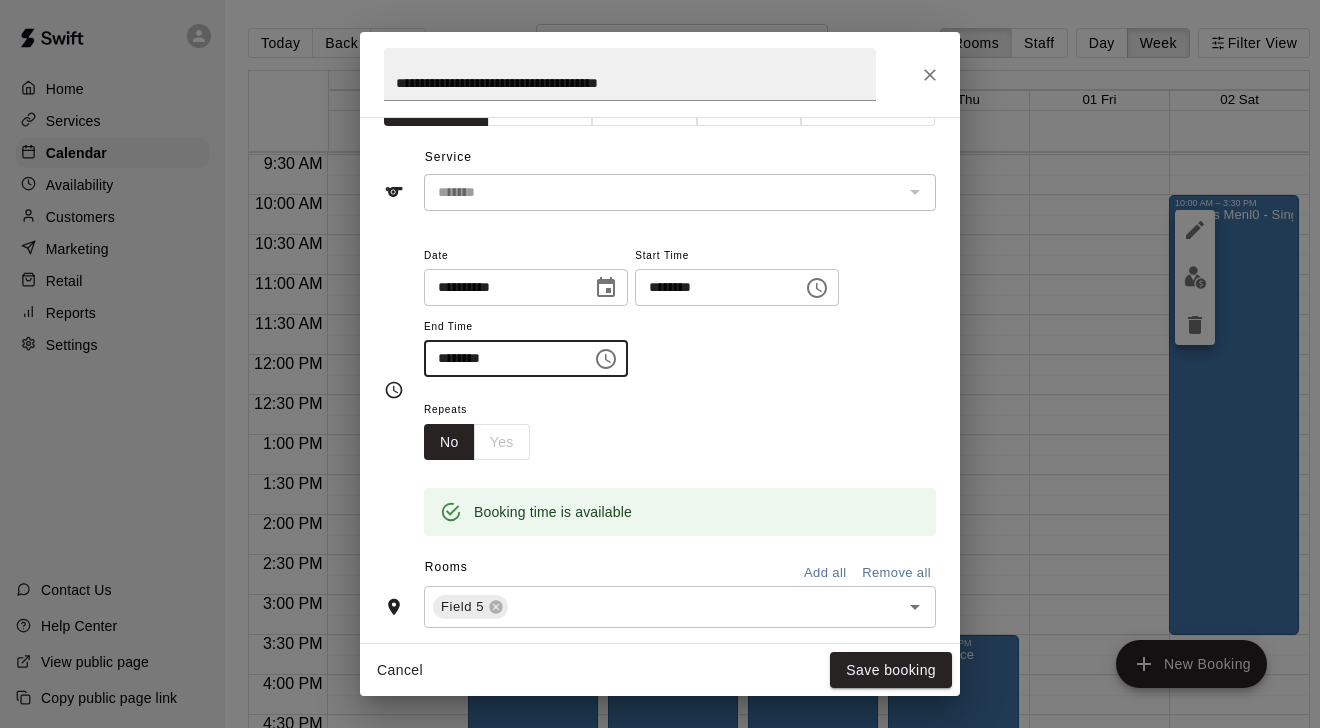 scroll, scrollTop: 46, scrollLeft: 0, axis: vertical 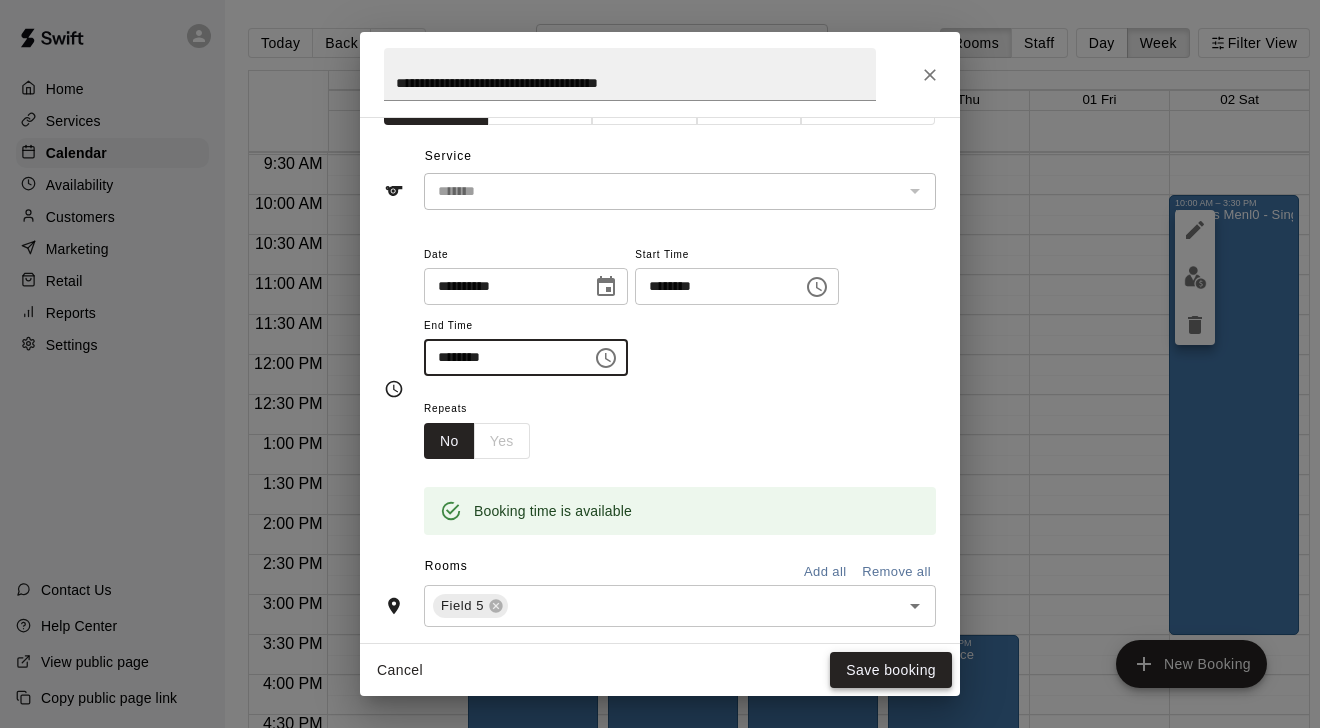 click on "Save booking" at bounding box center [891, 670] 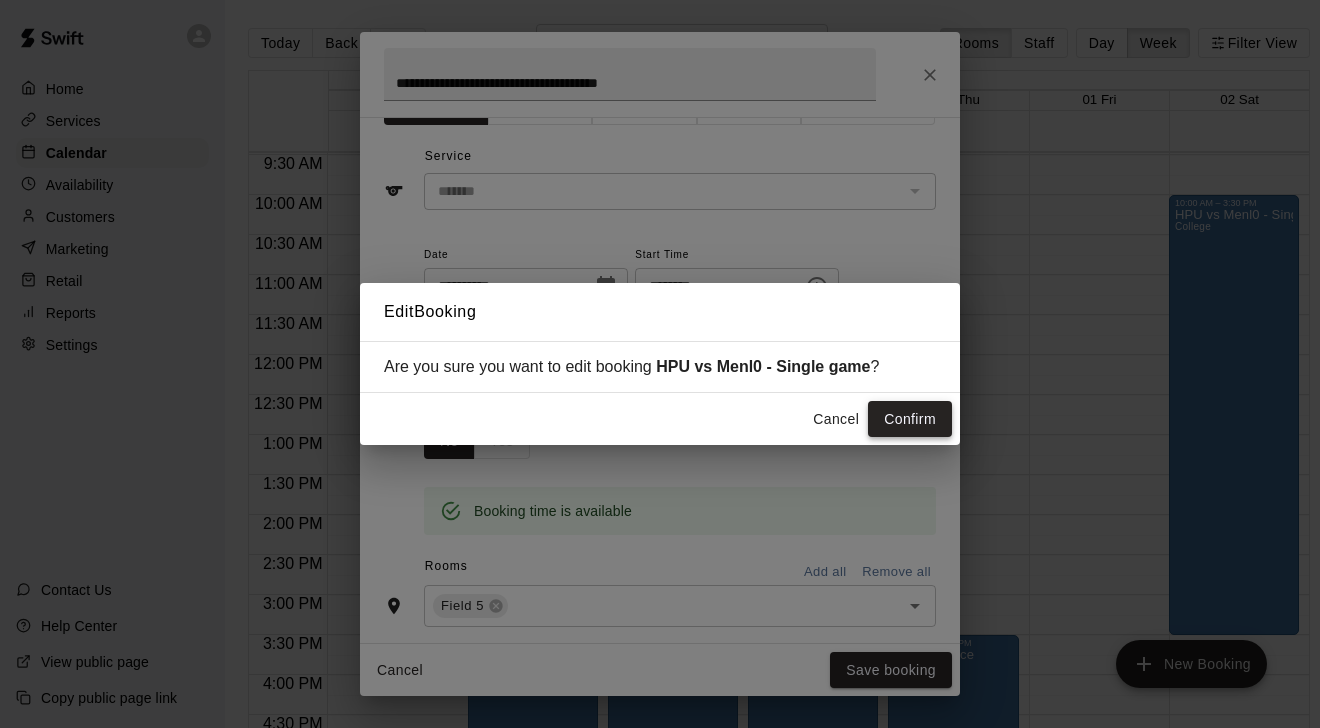 click on "Confirm" at bounding box center [910, 419] 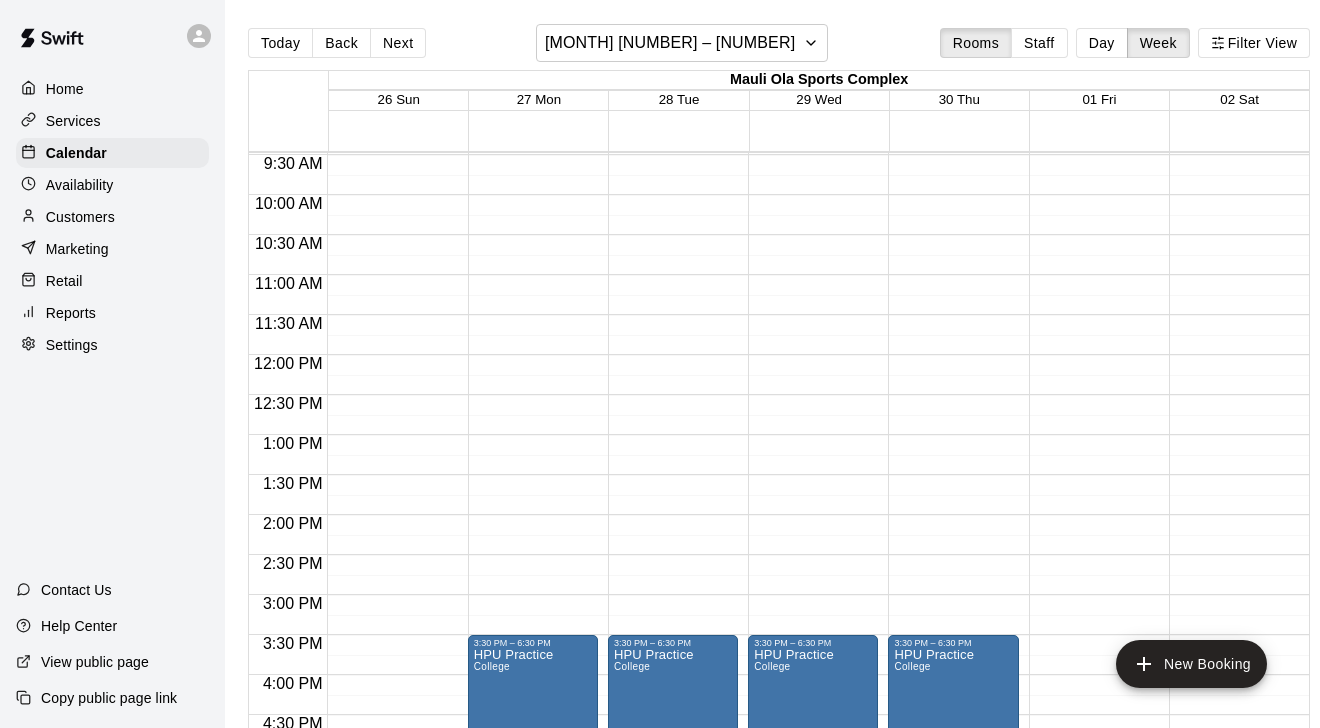 click on "12:00 AM – 8:00 AM Closed 7:00 PM – 11:59 PM Closed" at bounding box center [392, 355] 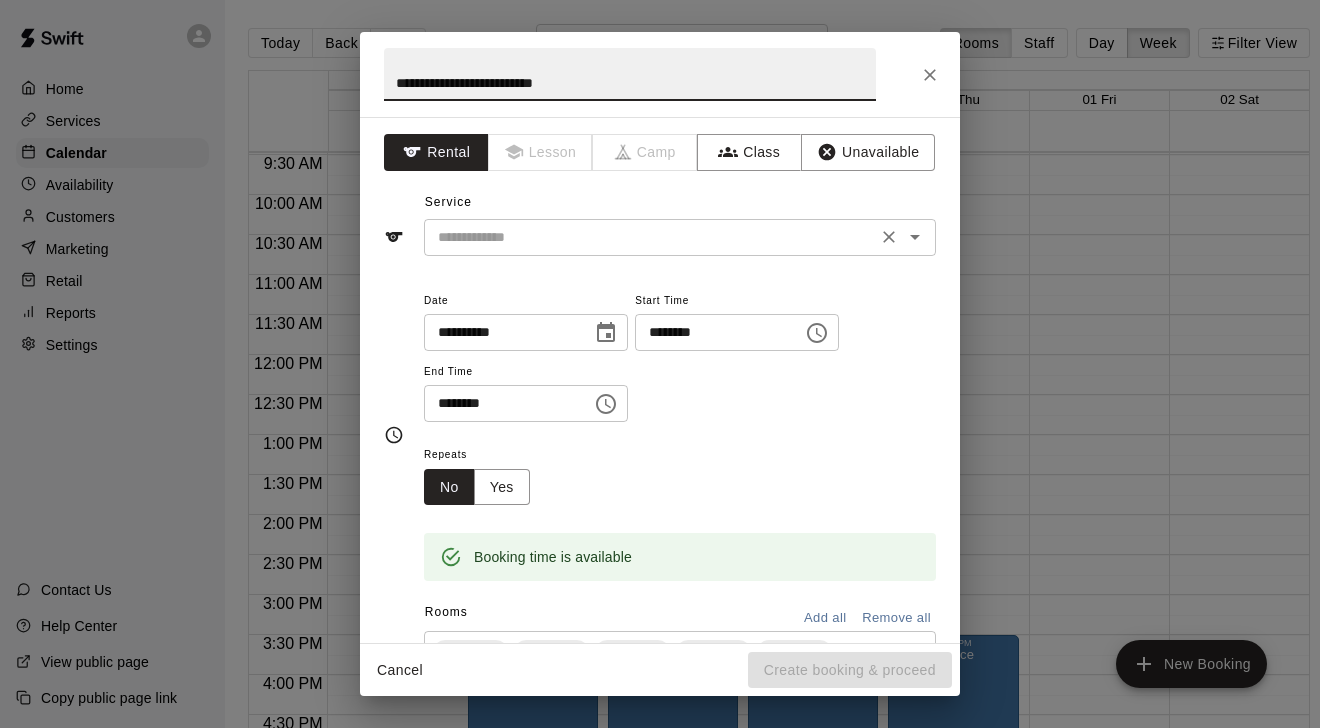 type on "**********" 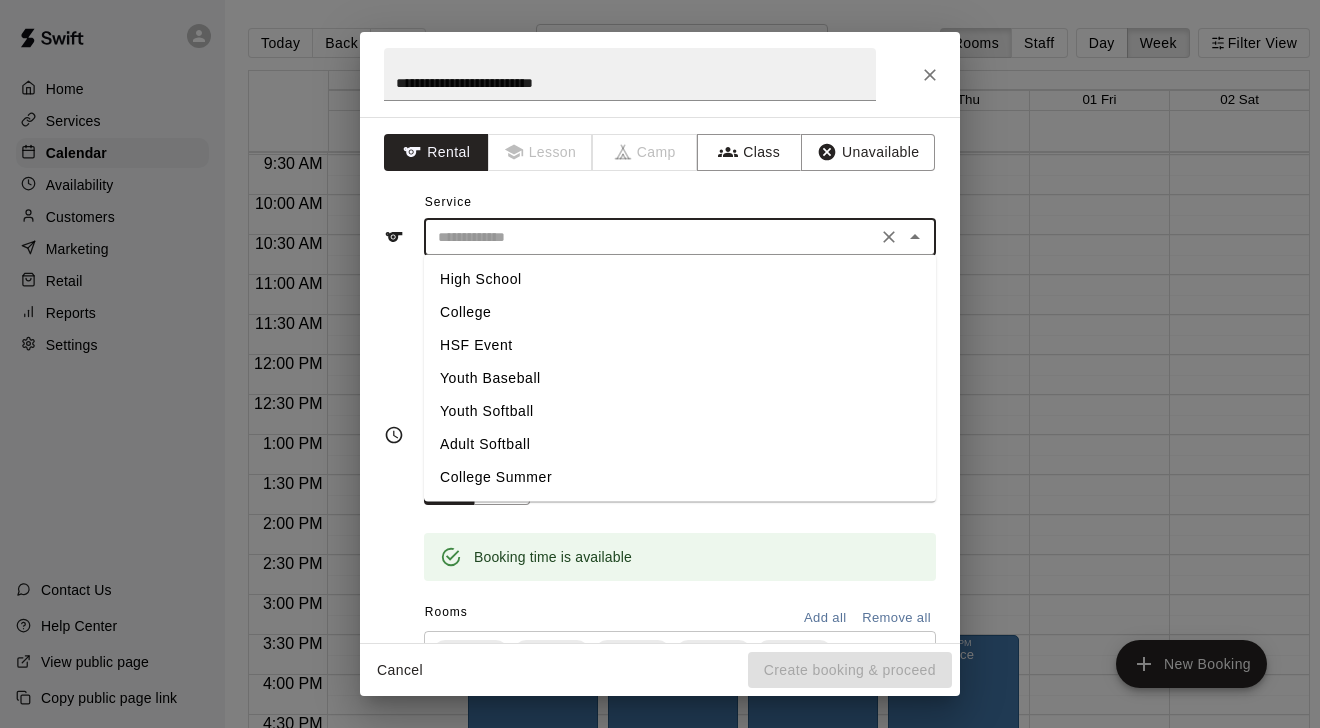 click on "College" at bounding box center [680, 312] 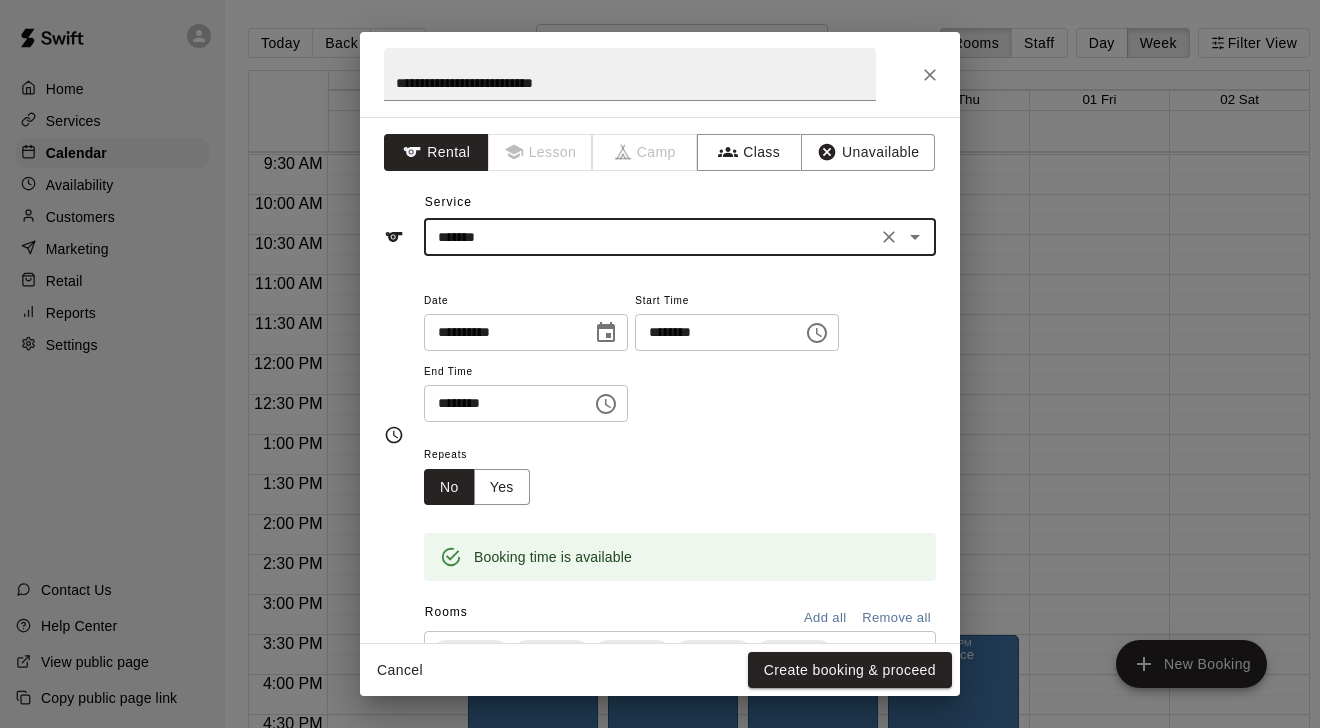 click on "********" at bounding box center [712, 332] 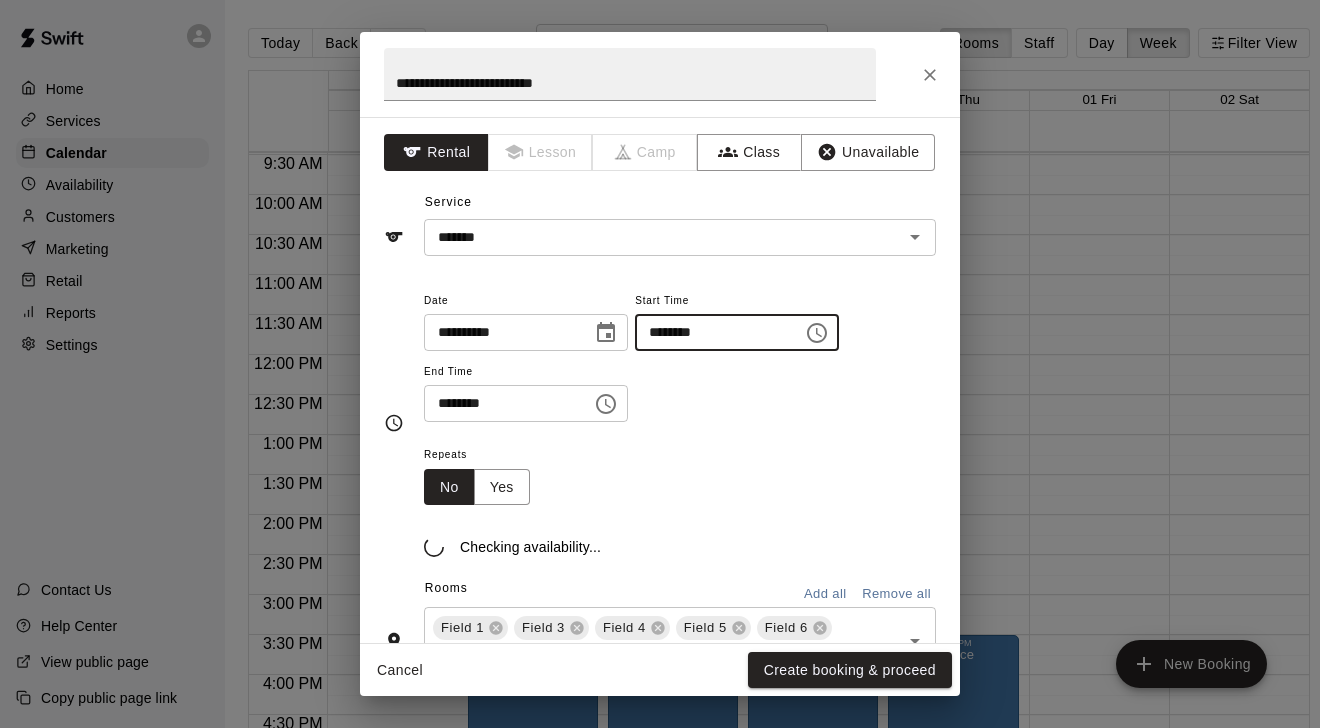 type on "********" 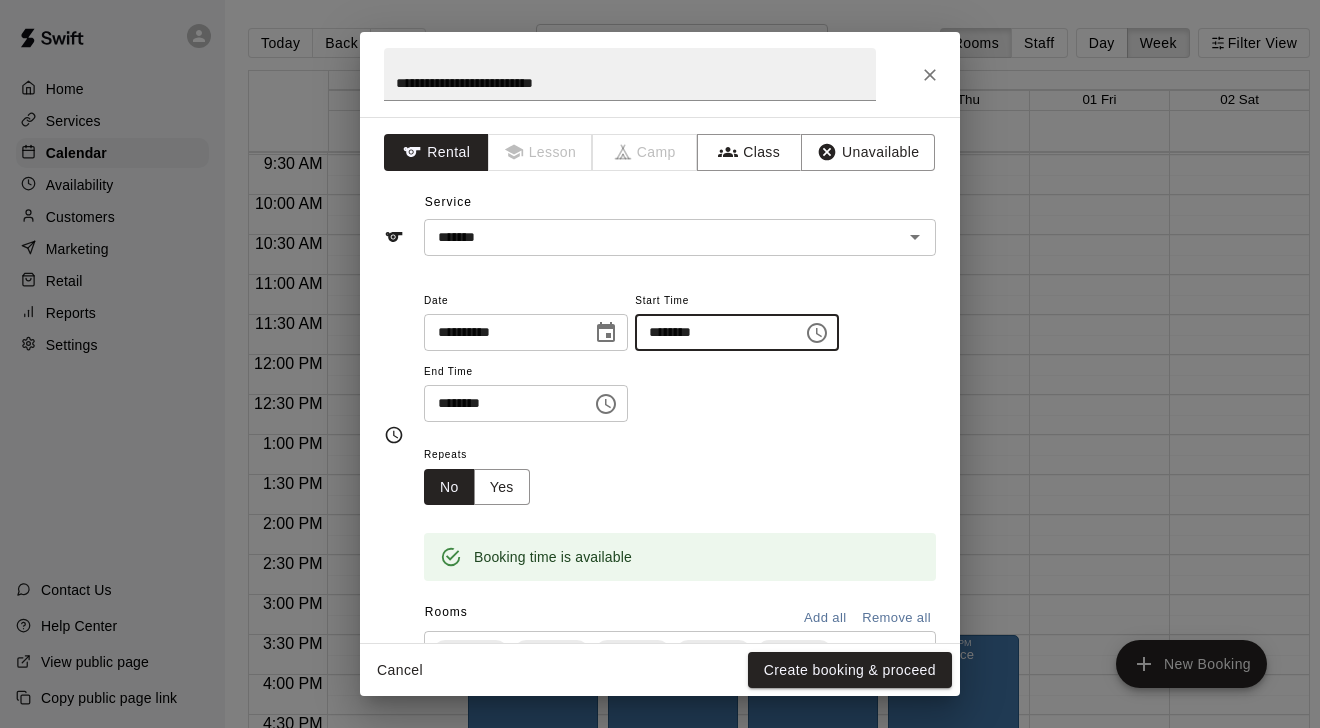 click on "********" at bounding box center (501, 403) 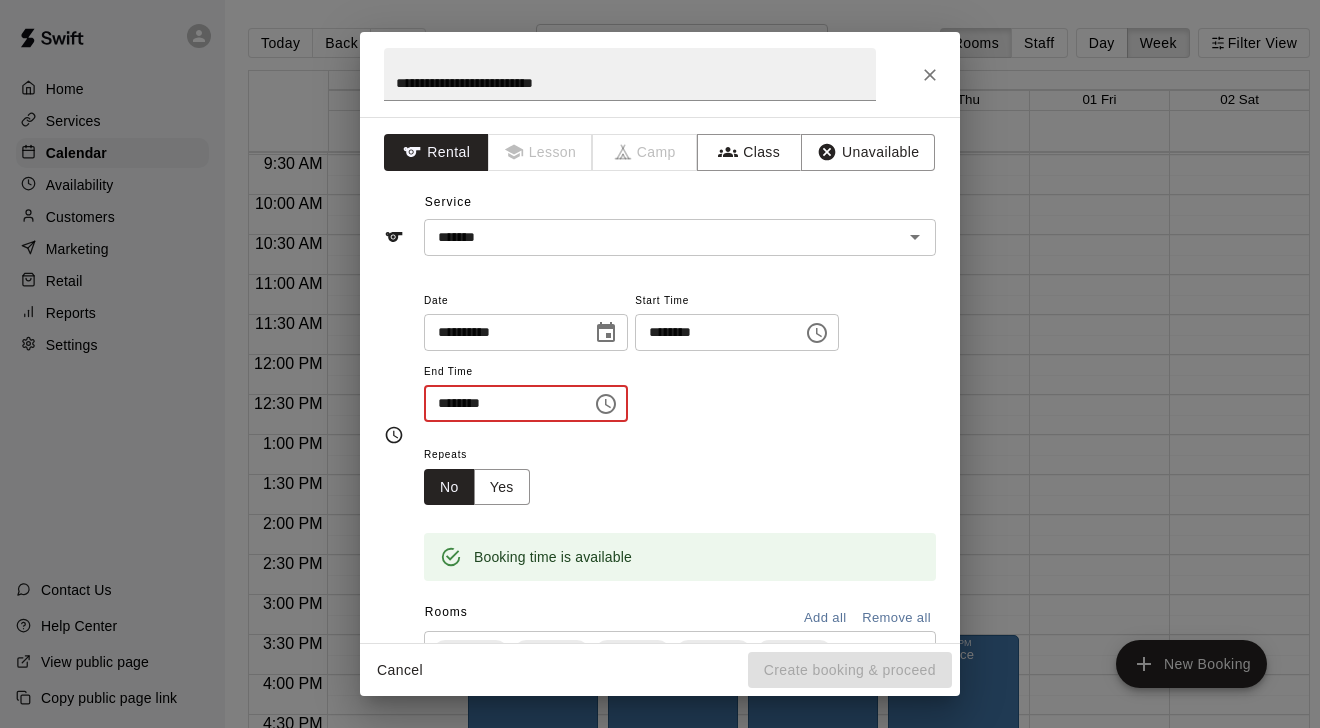 type on "********" 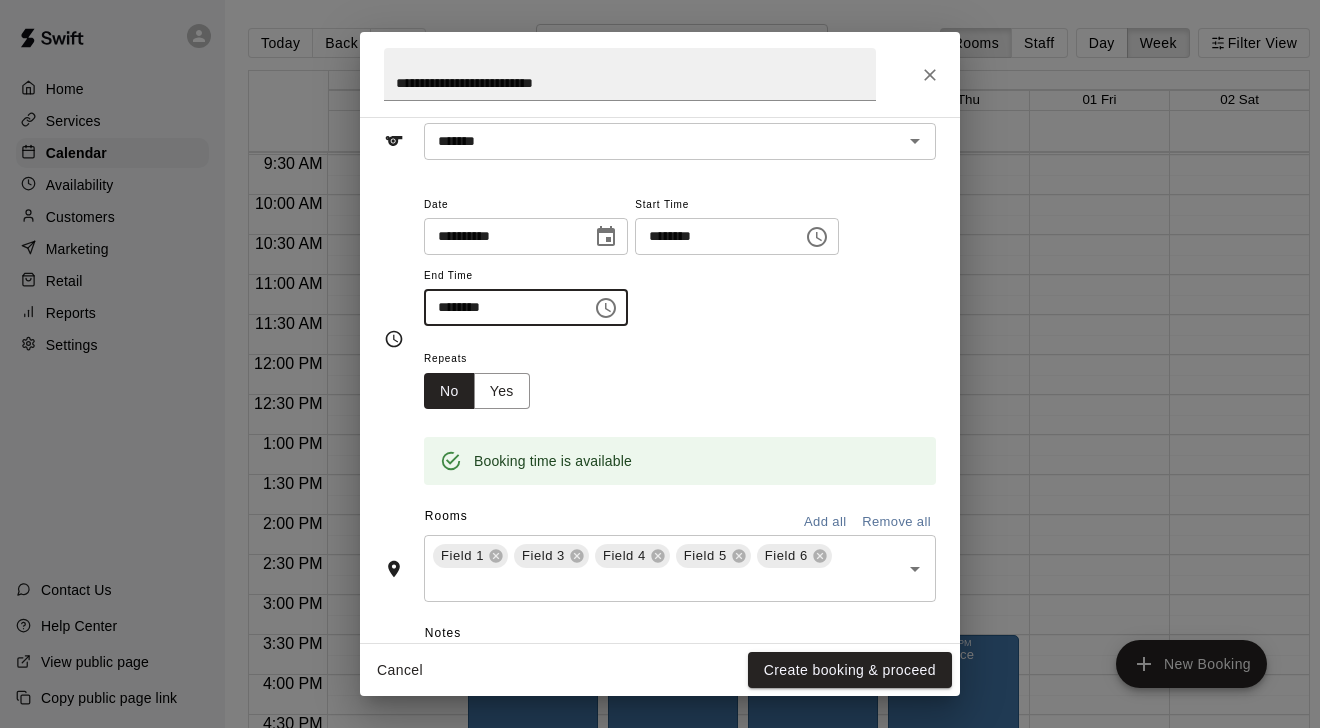 scroll, scrollTop: 147, scrollLeft: 0, axis: vertical 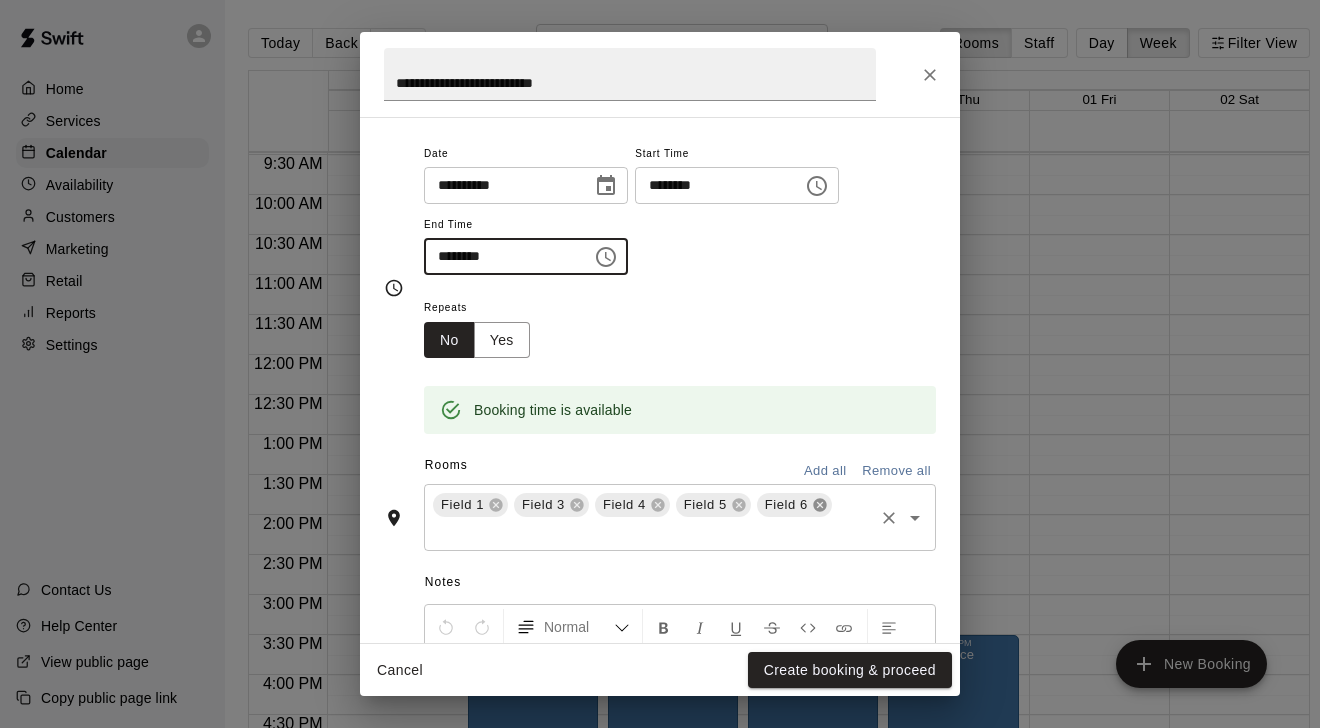 click 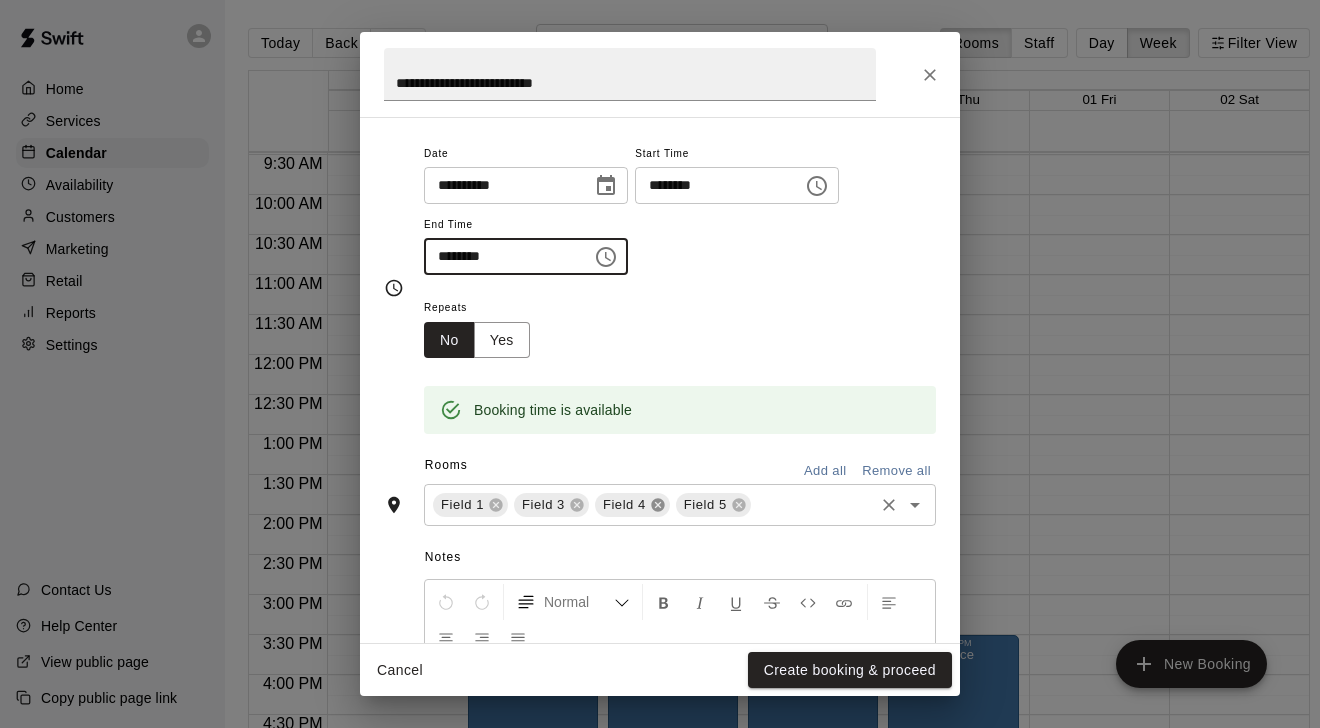 click 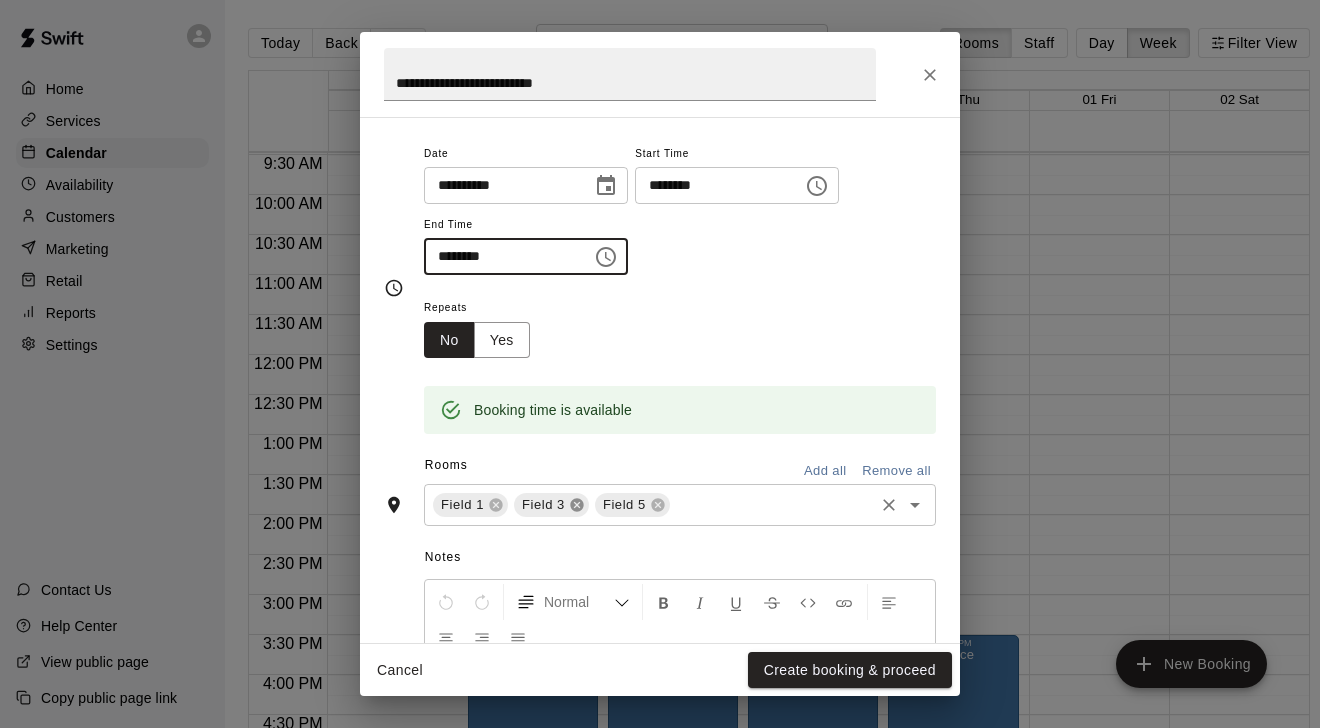 click 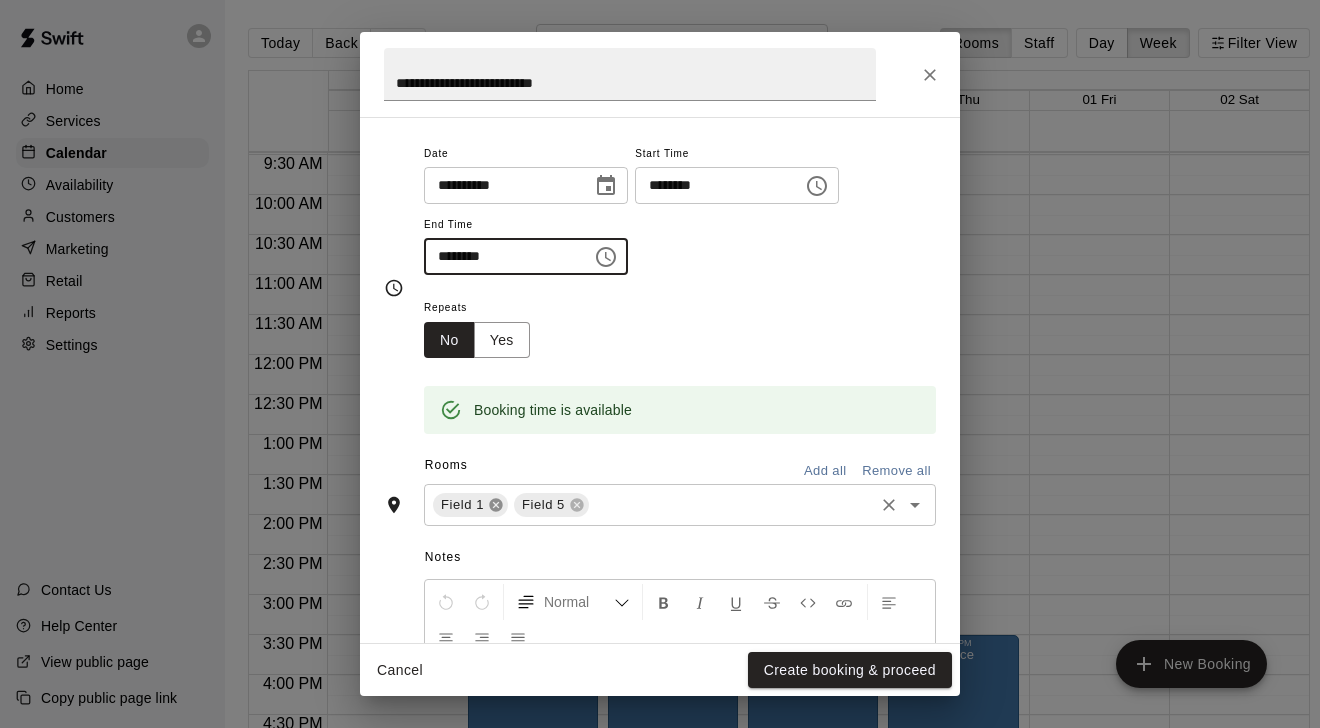 click 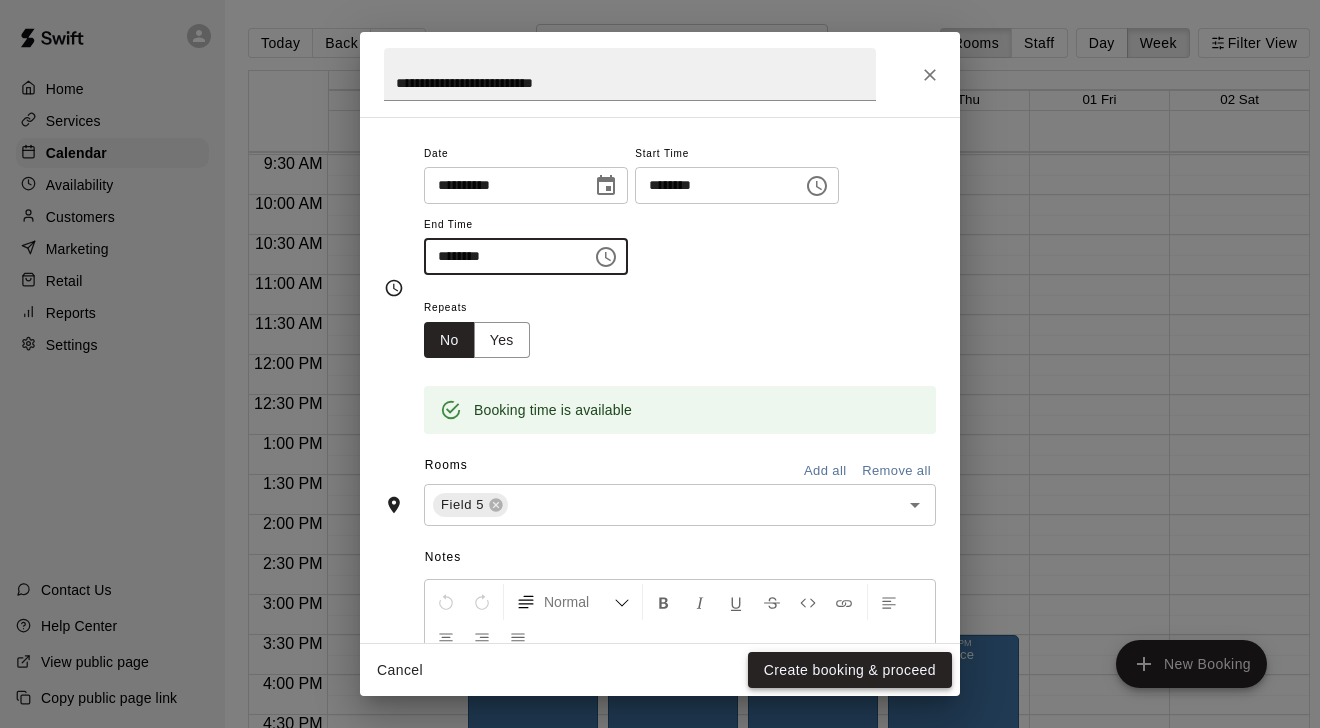click on "Create booking & proceed" at bounding box center [850, 670] 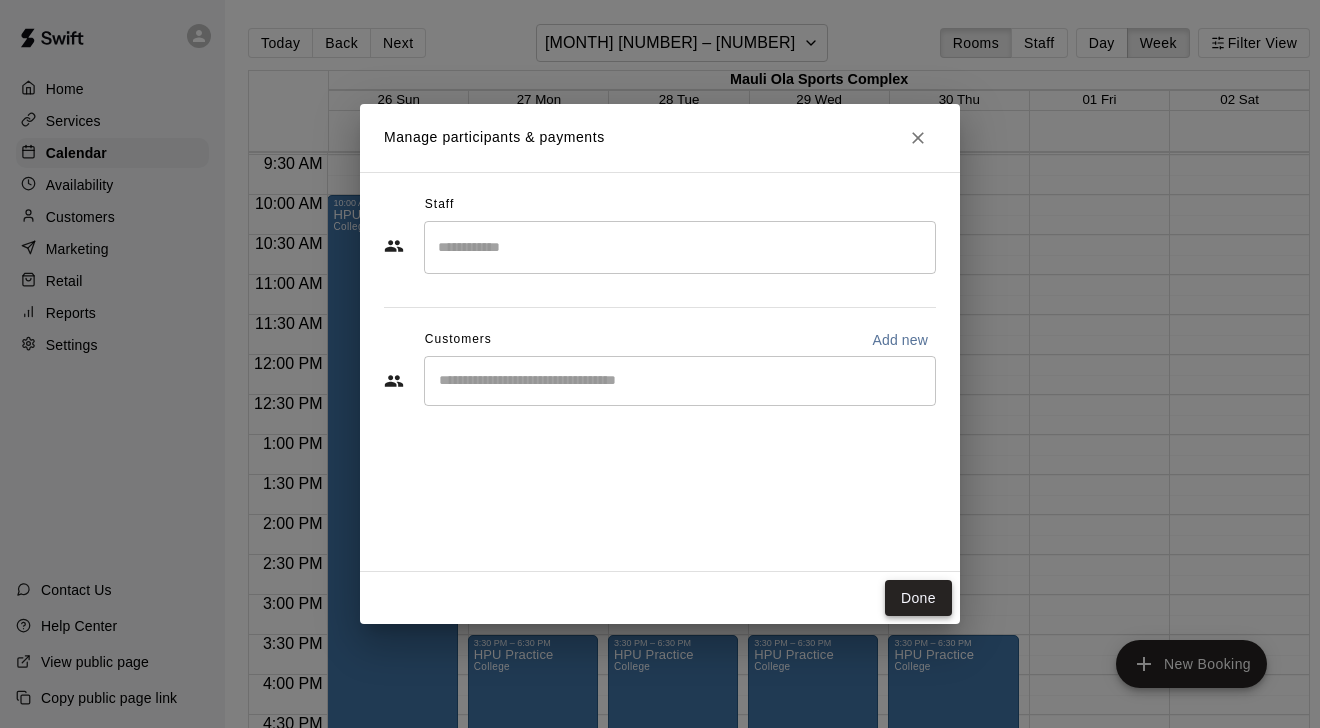 click on "Done" at bounding box center (918, 598) 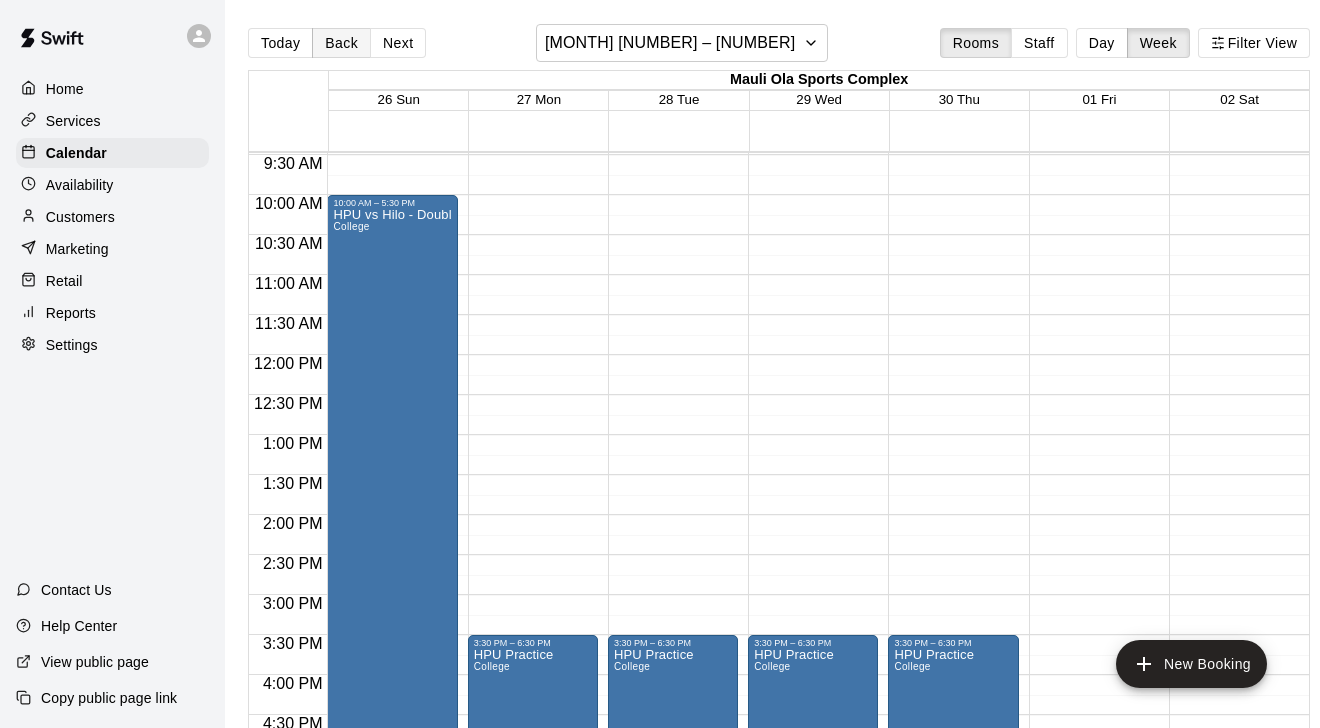 click on "Back" at bounding box center (341, 43) 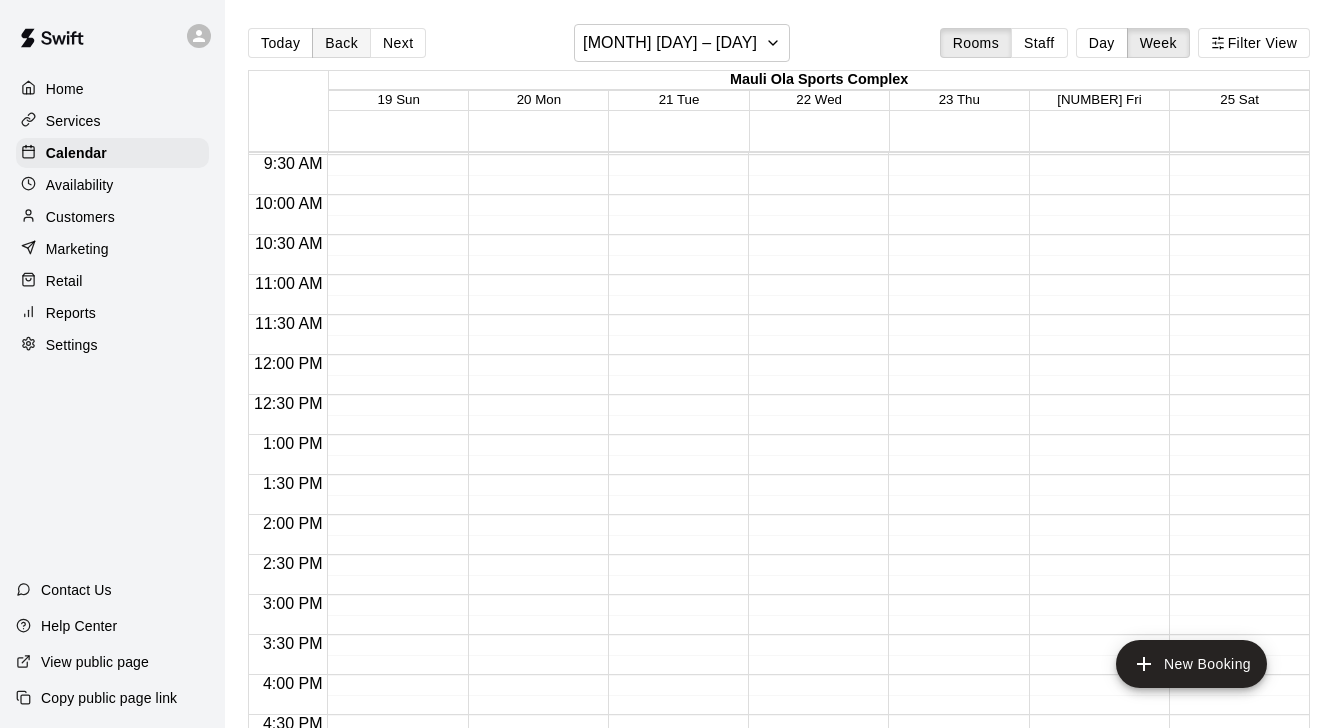 click on "Back" at bounding box center (341, 43) 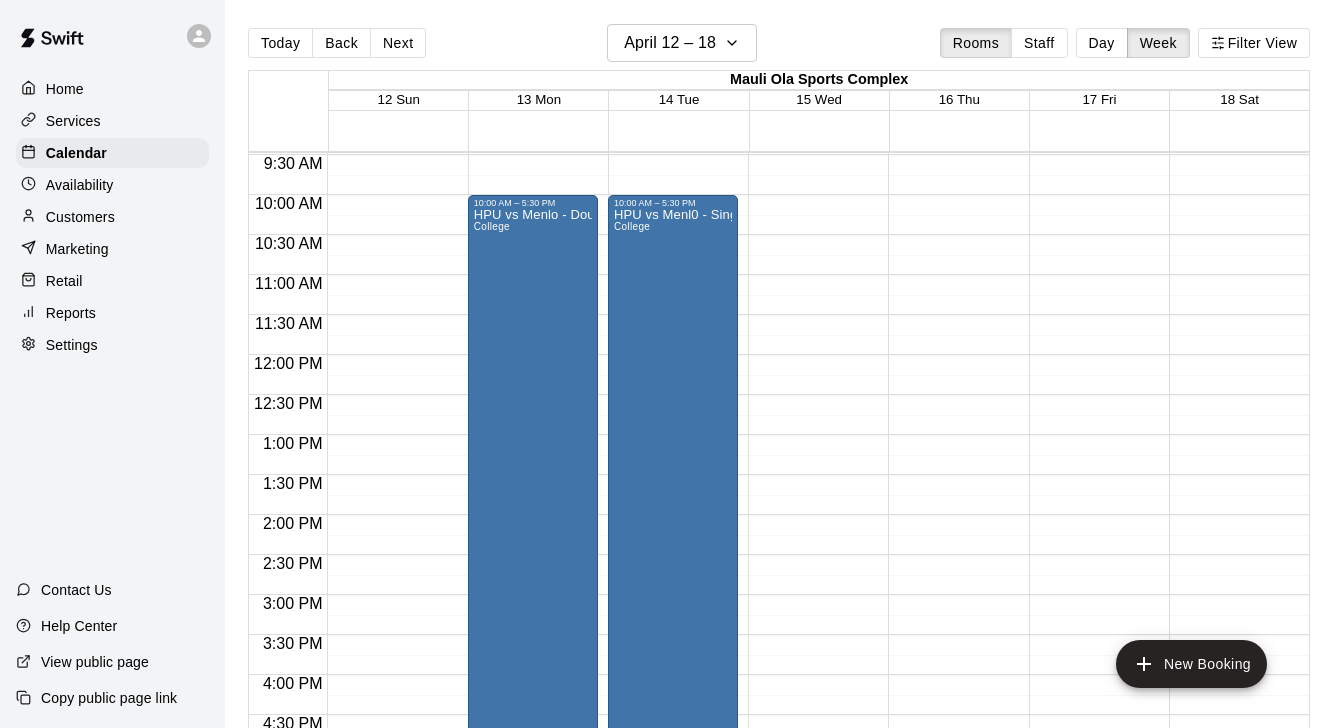 click on "12:00 AM – 8:00 AM Closed 7:00 PM – 11:59 PM Closed" at bounding box center [1234, 355] 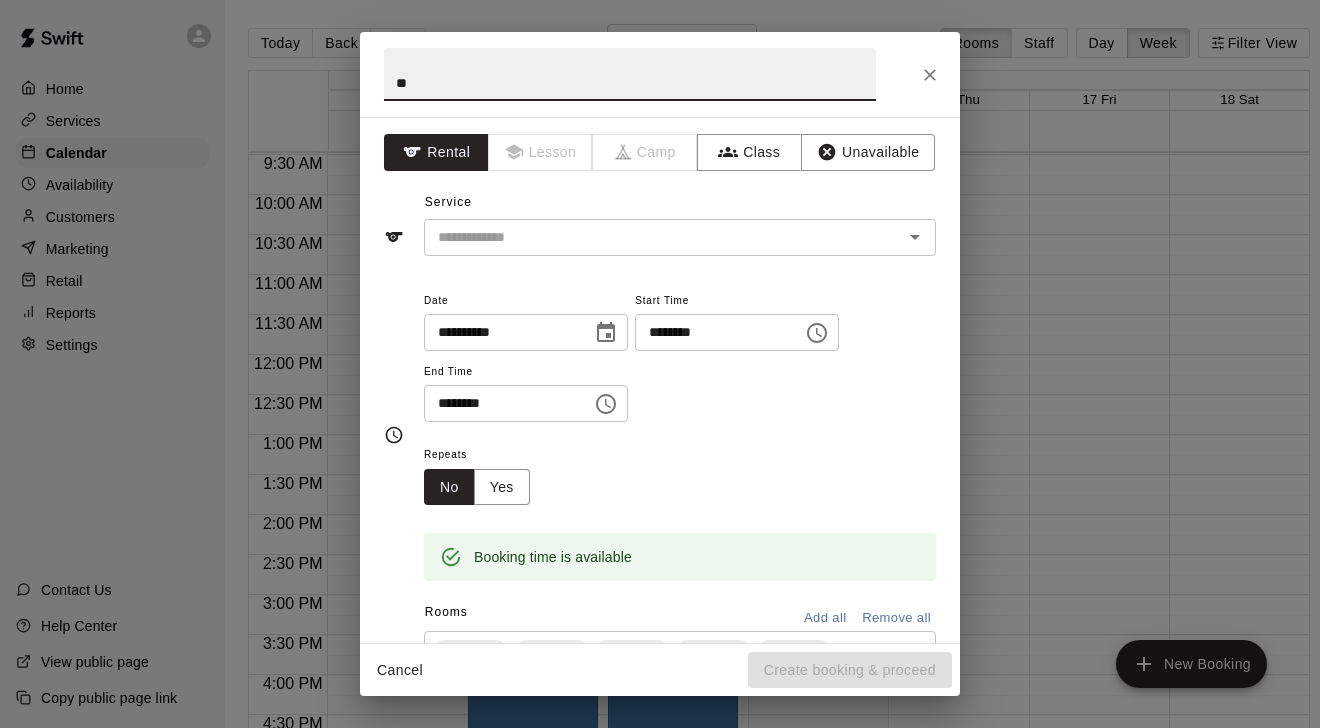 type on "*" 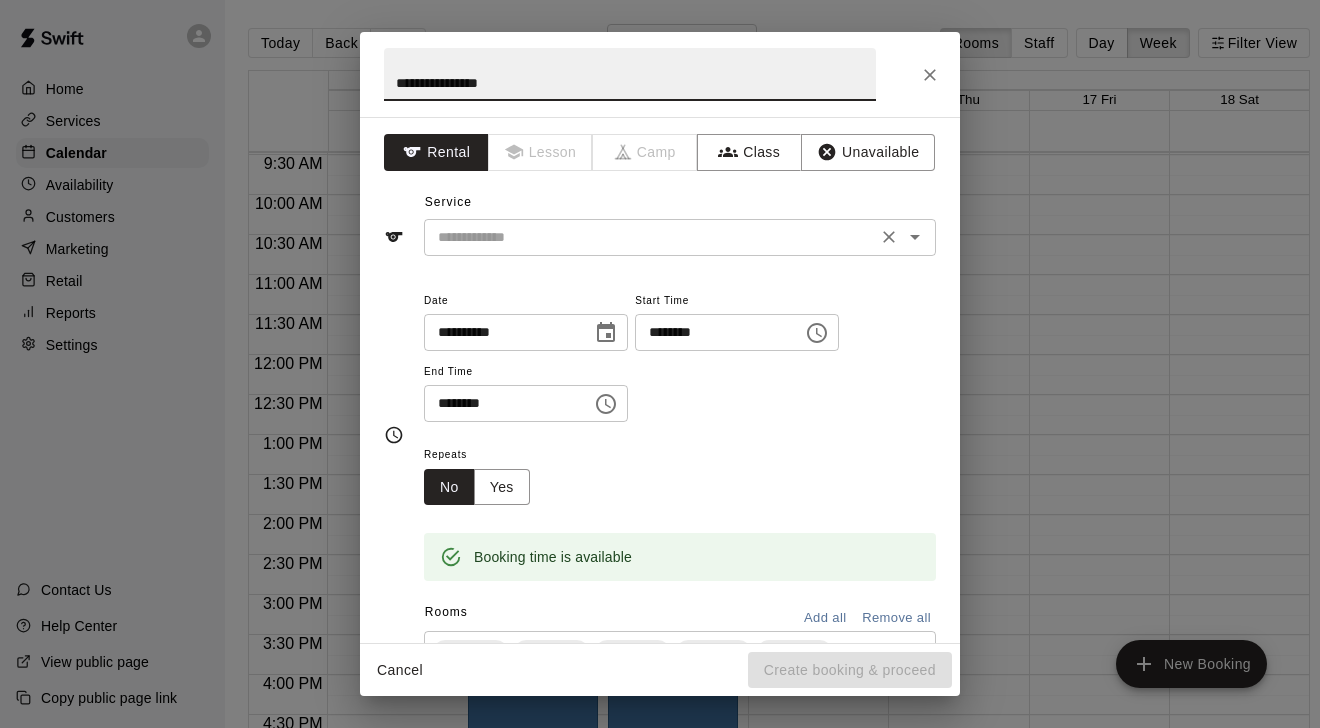 type on "**********" 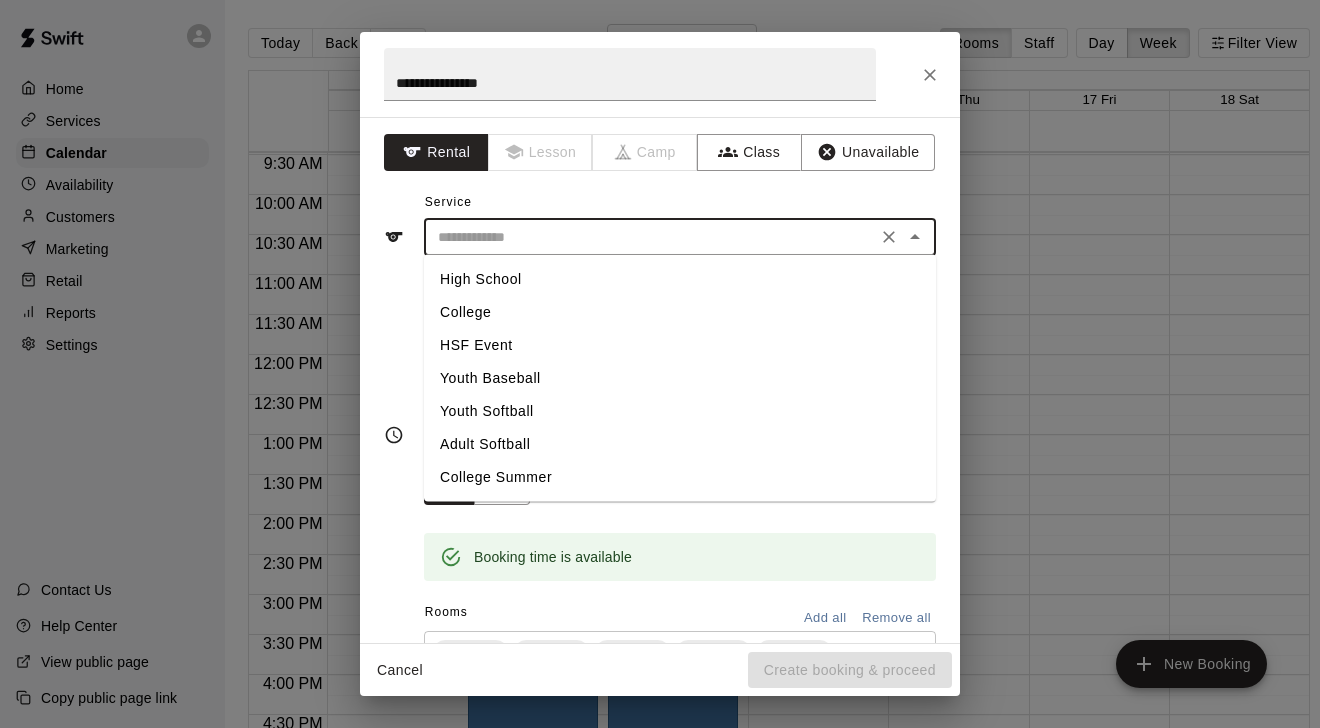click on "College" at bounding box center (680, 312) 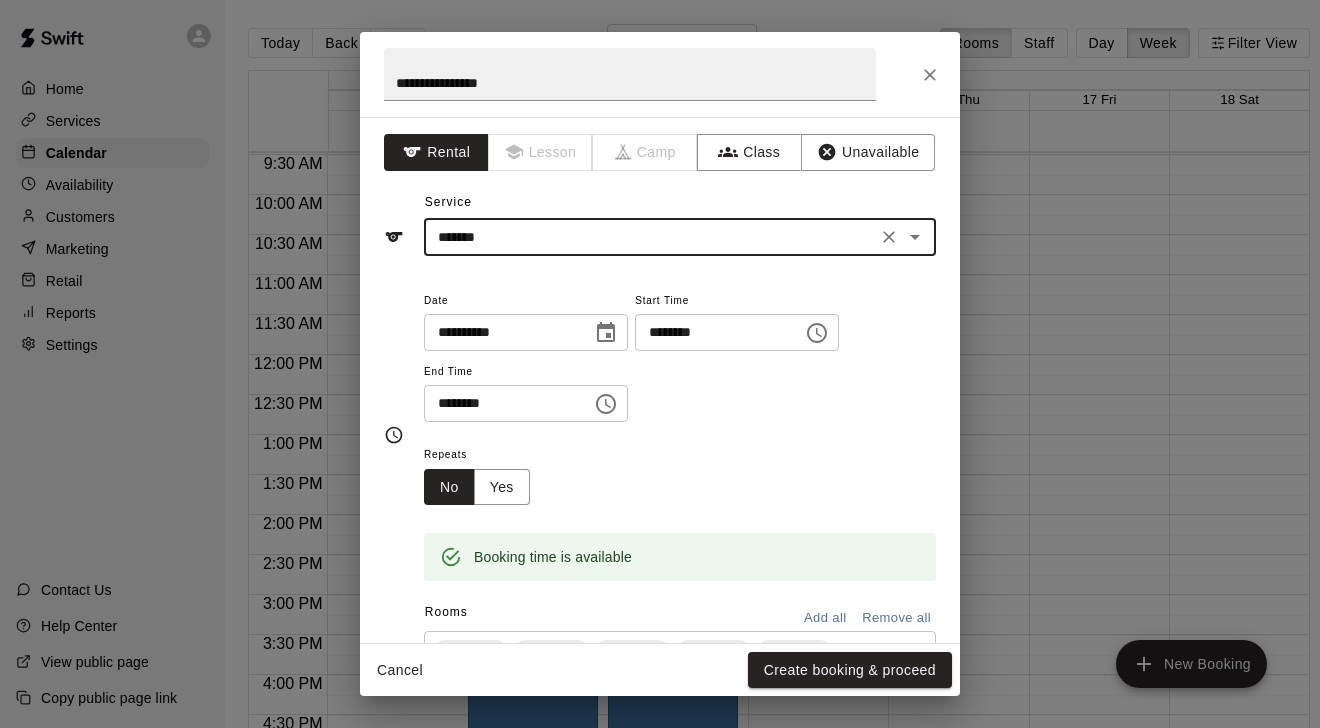 click 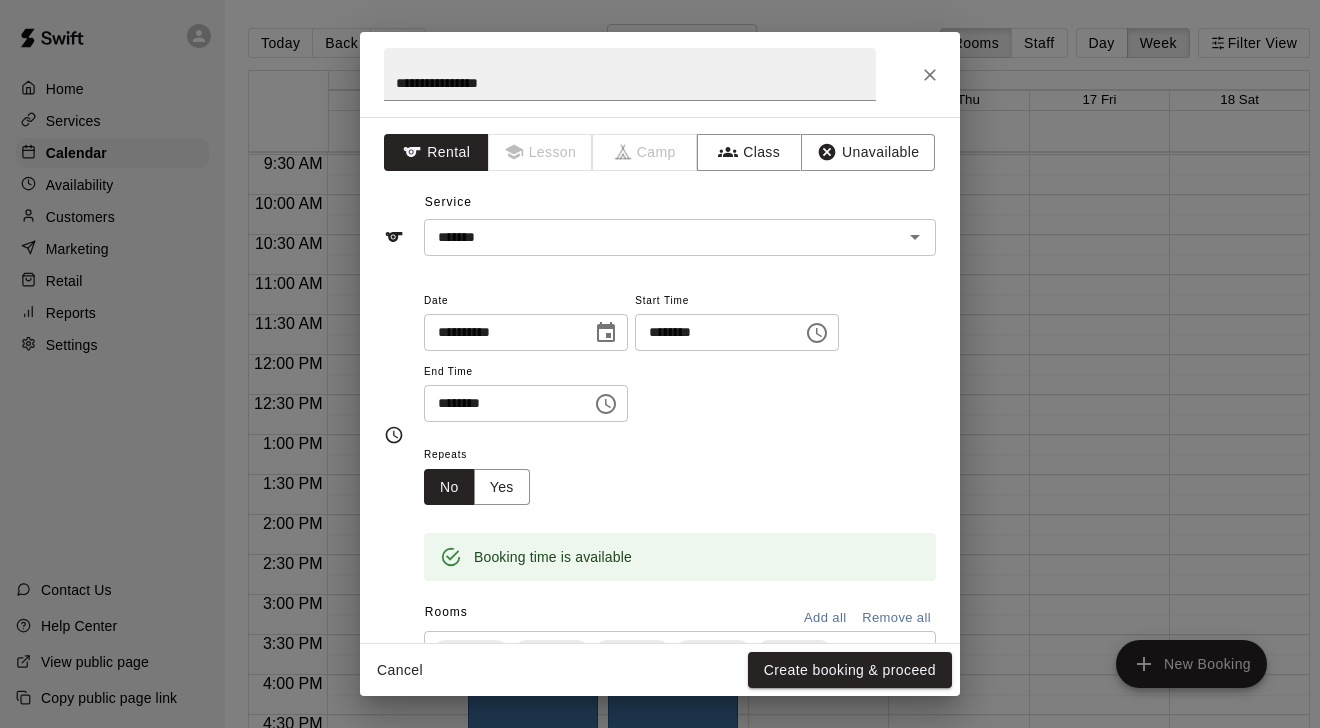 click on "********" at bounding box center (501, 403) 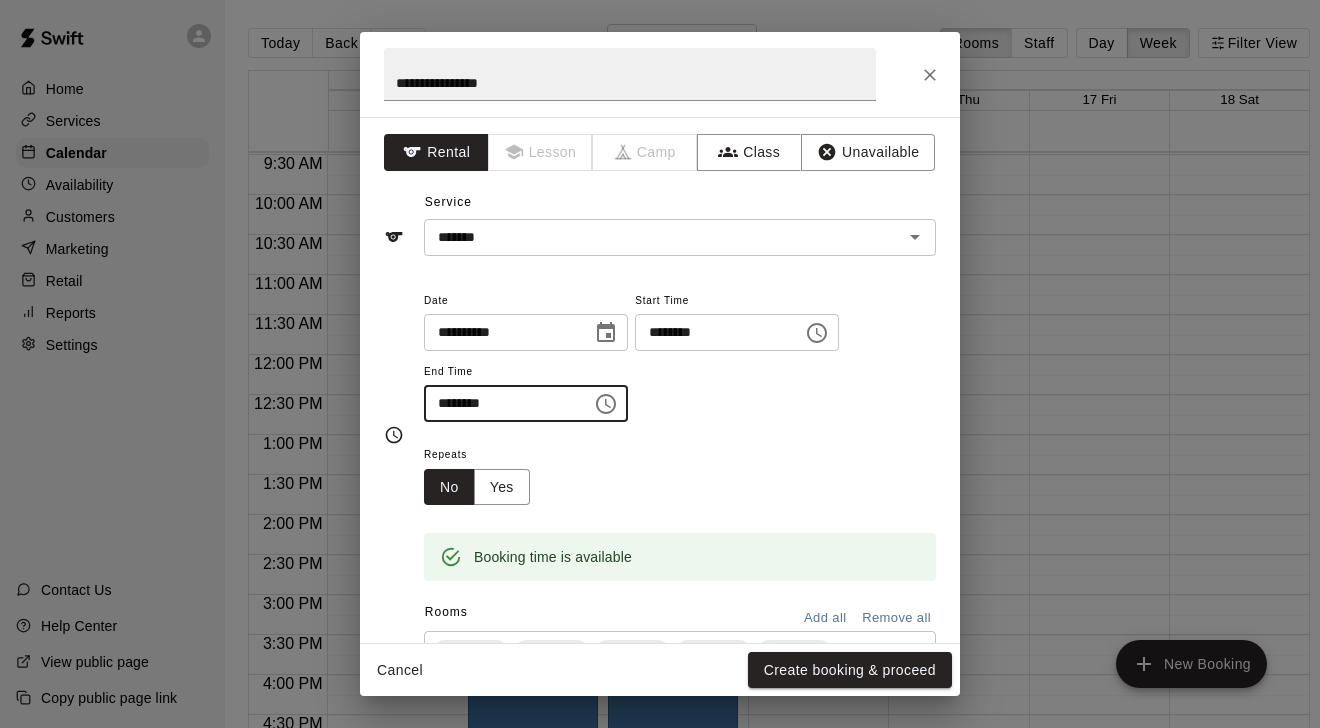 type on "********" 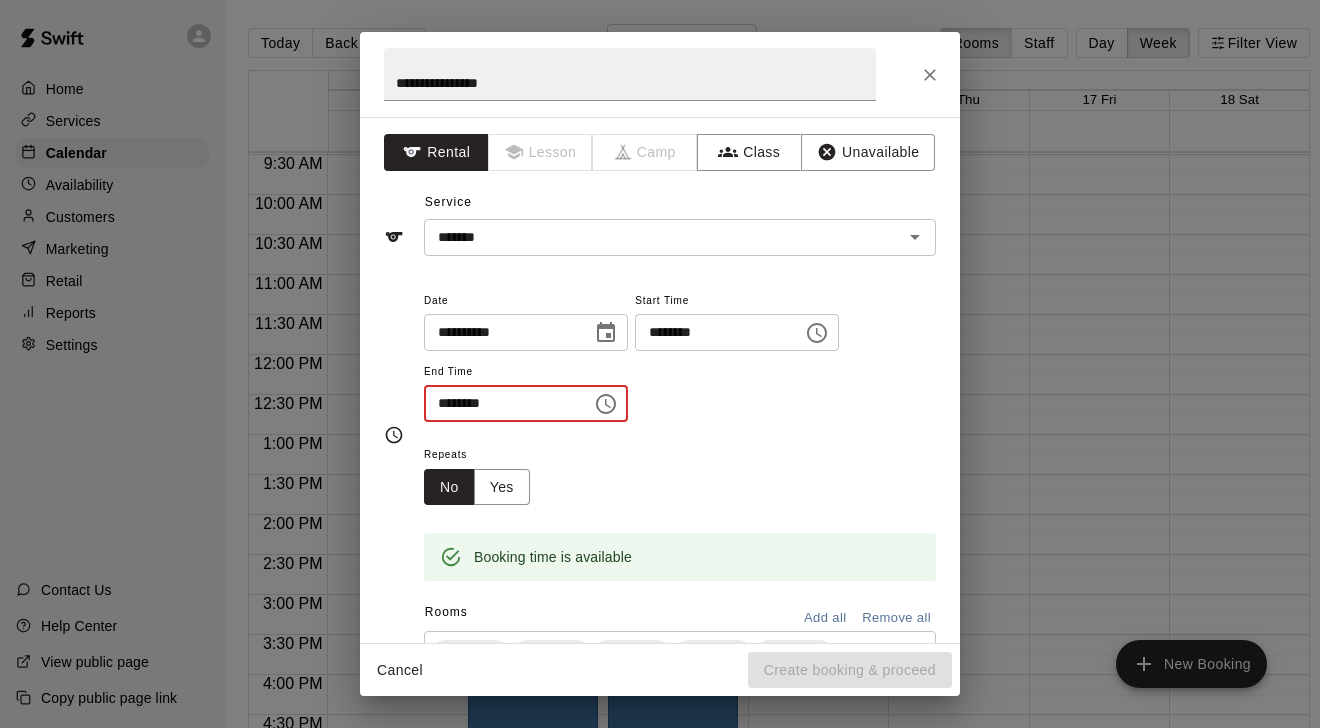 type 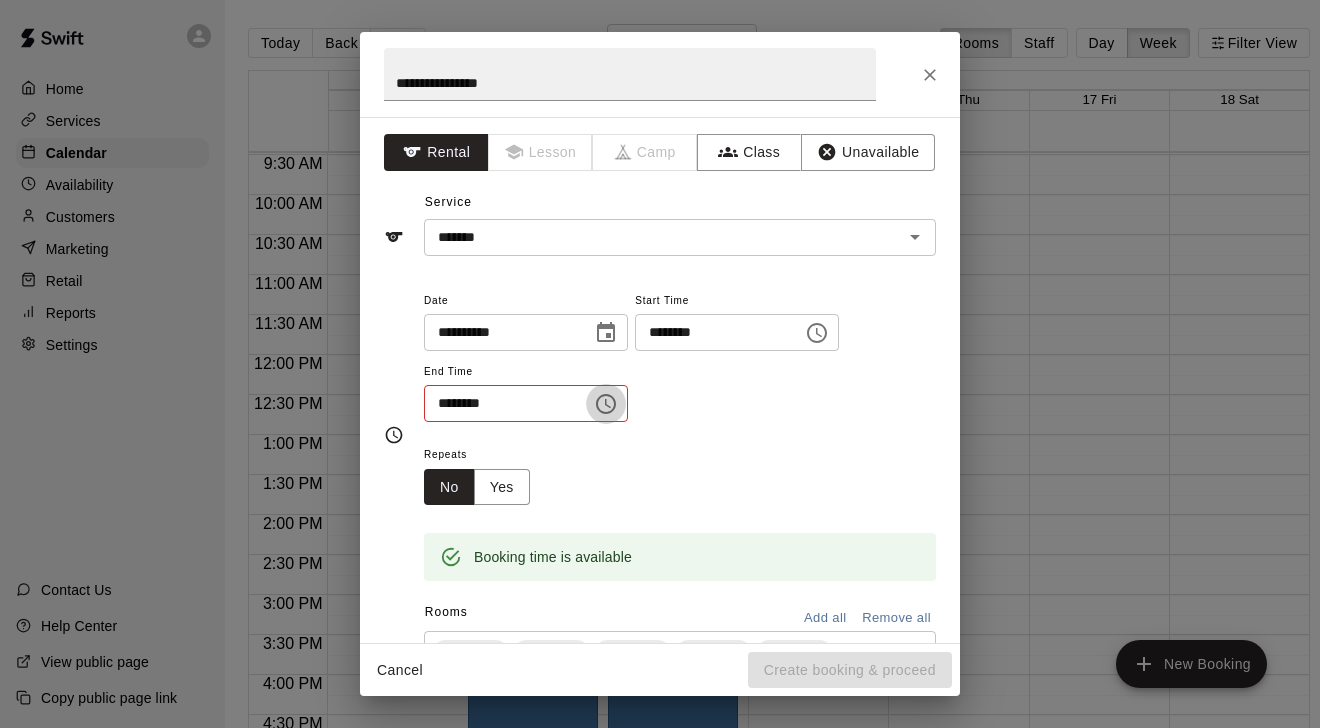 click on "********" at bounding box center [501, 403] 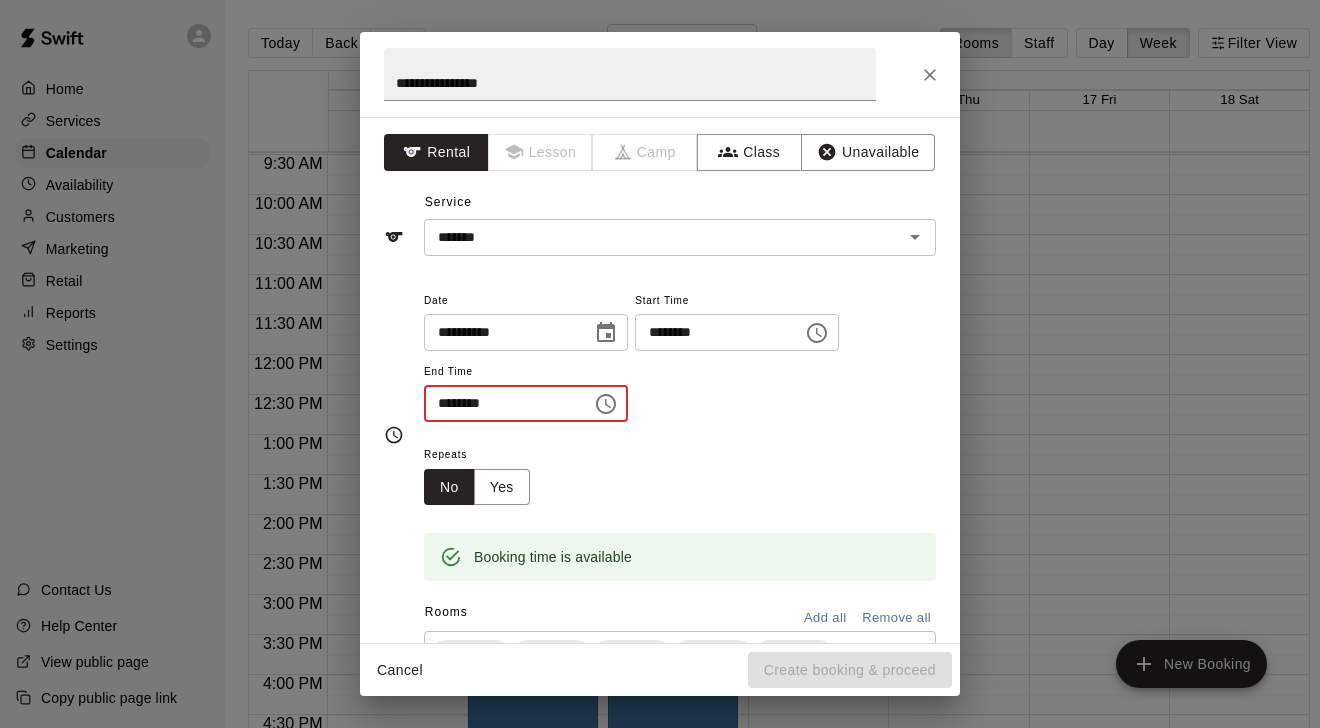 type on "********" 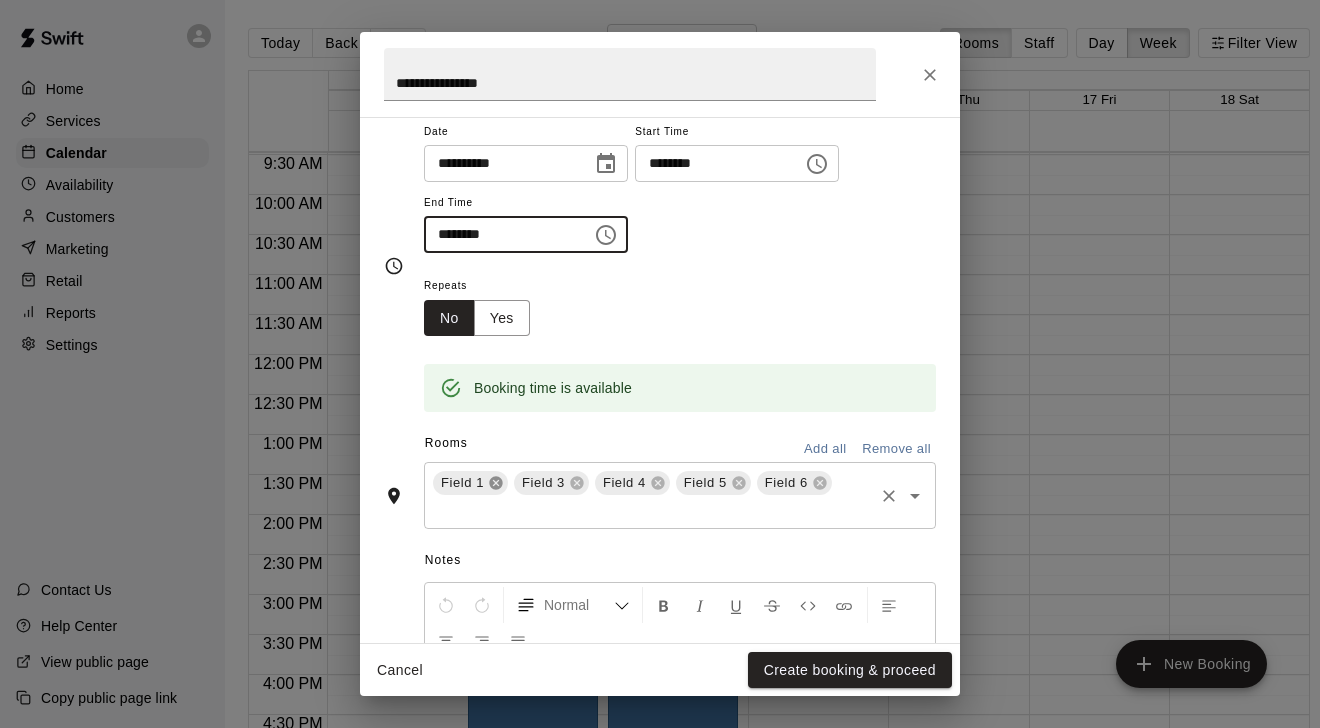 scroll, scrollTop: 170, scrollLeft: 0, axis: vertical 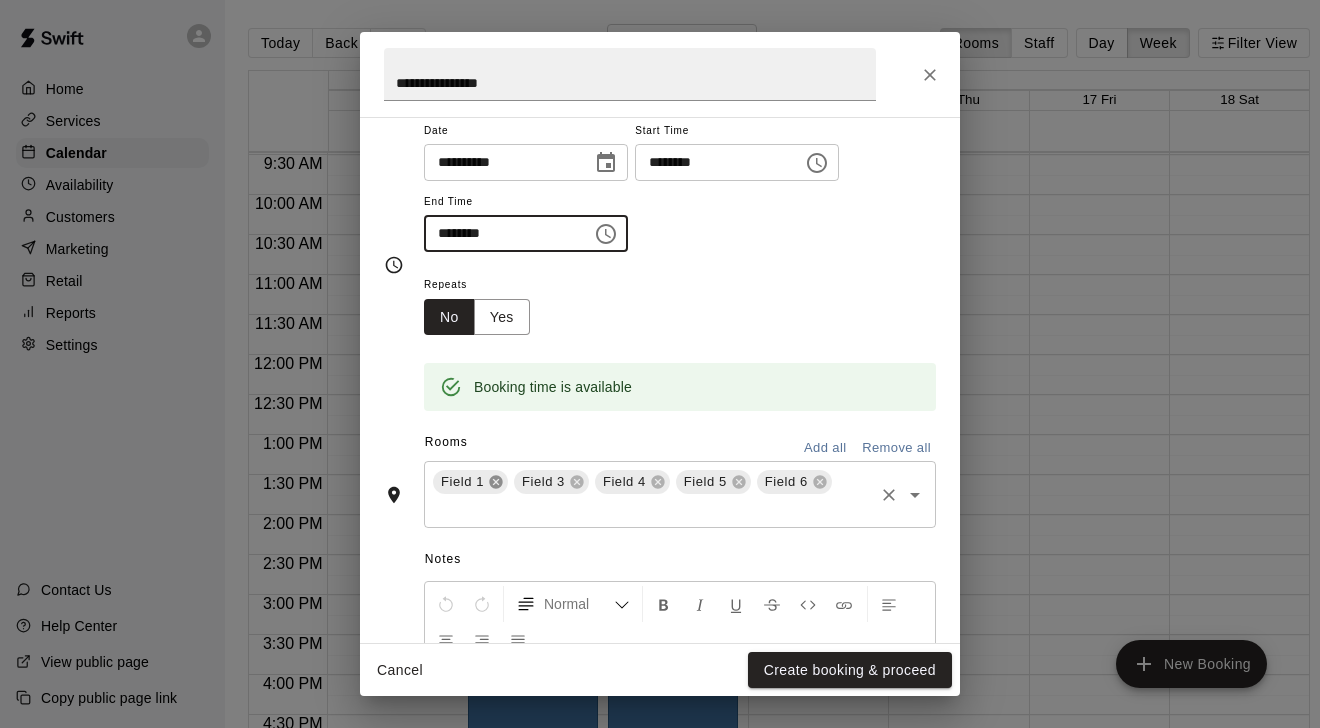click 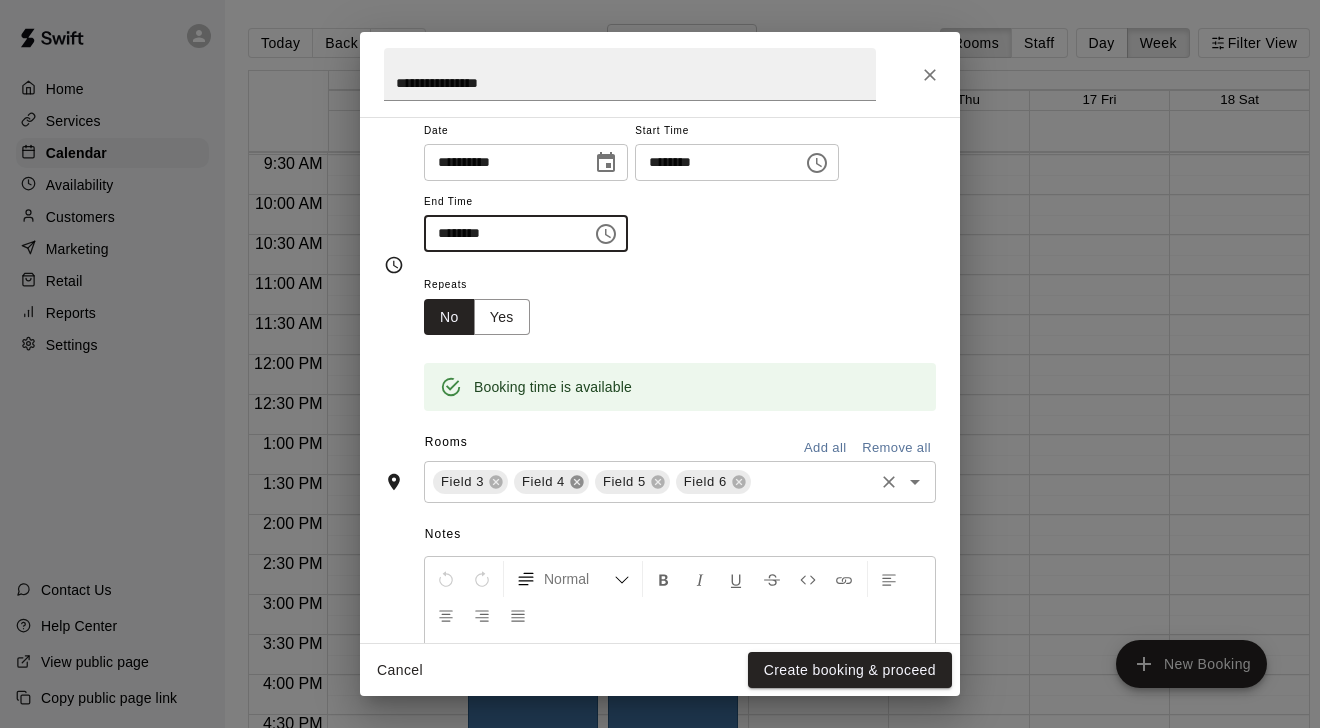 click 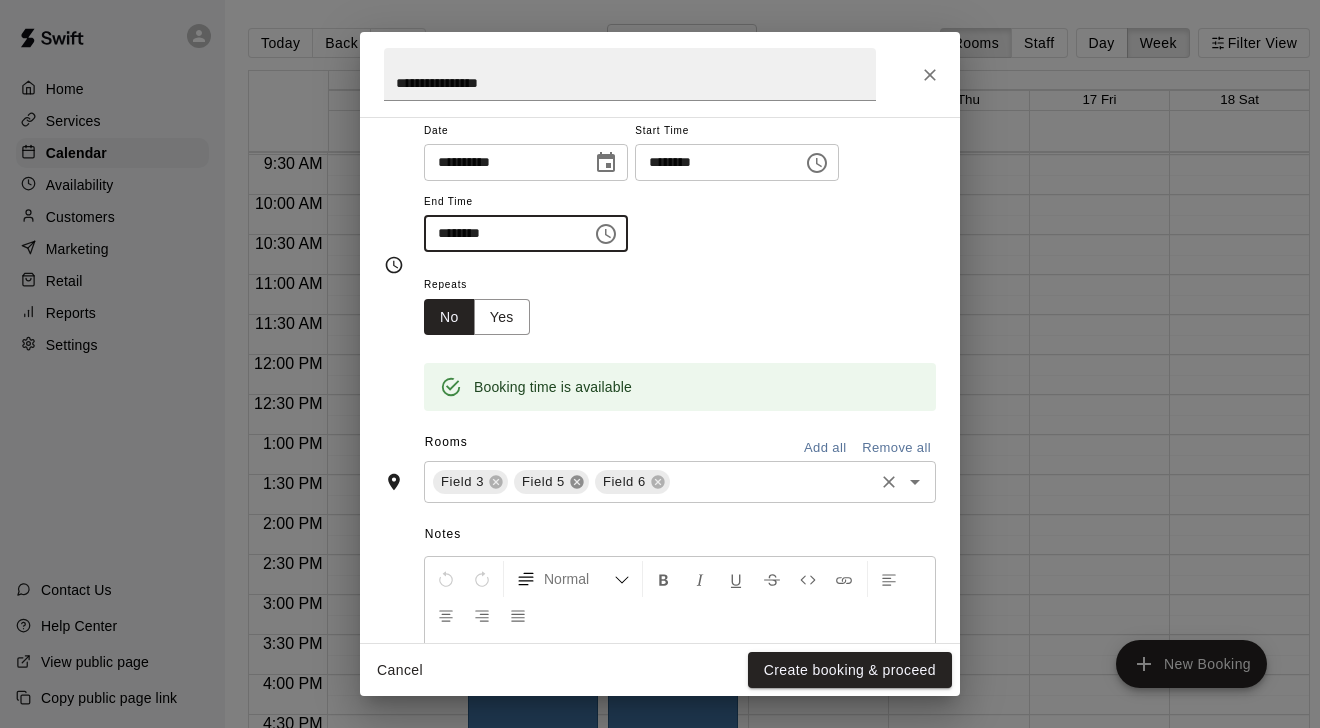click 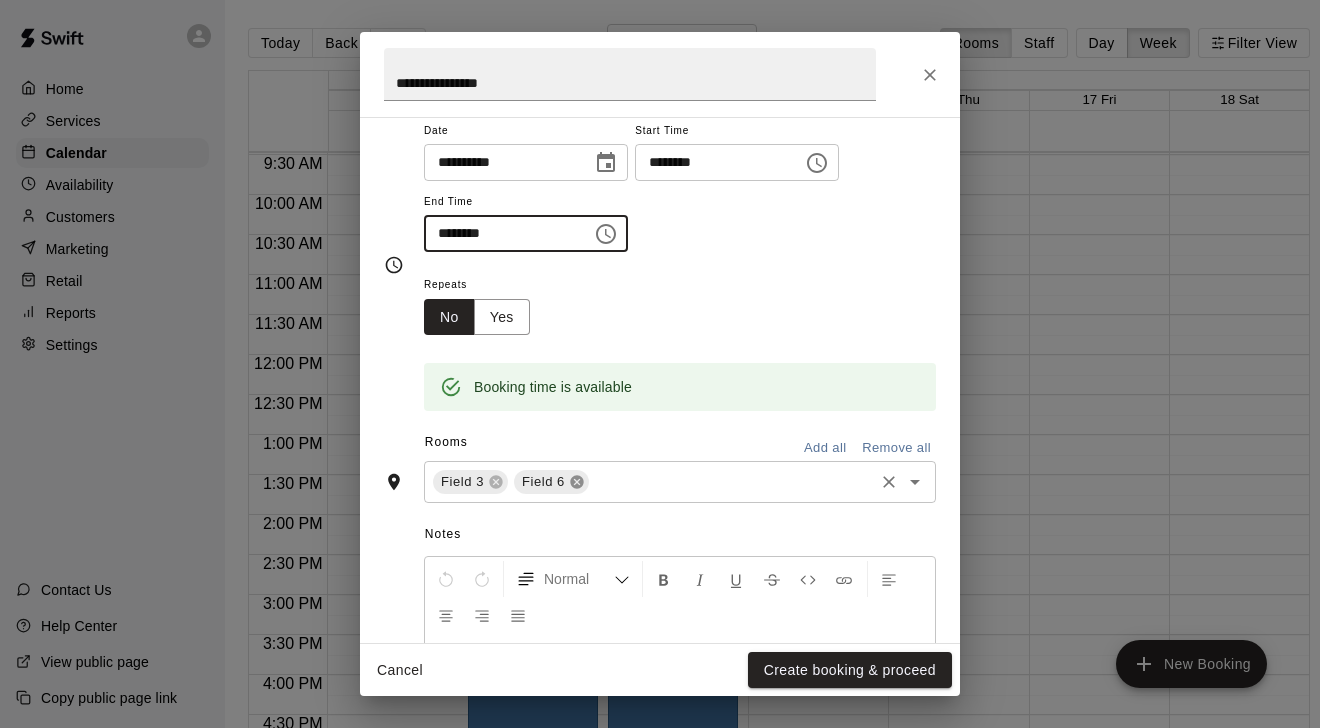 click 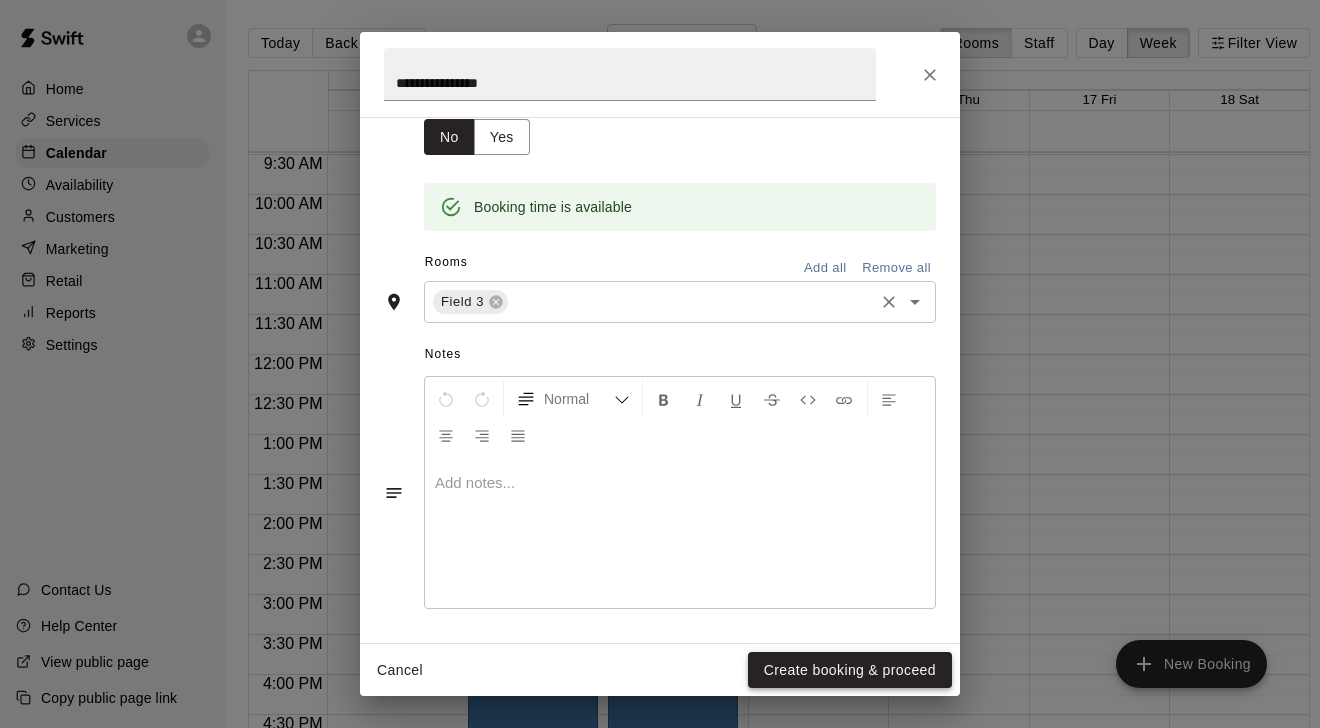 scroll, scrollTop: 348, scrollLeft: 0, axis: vertical 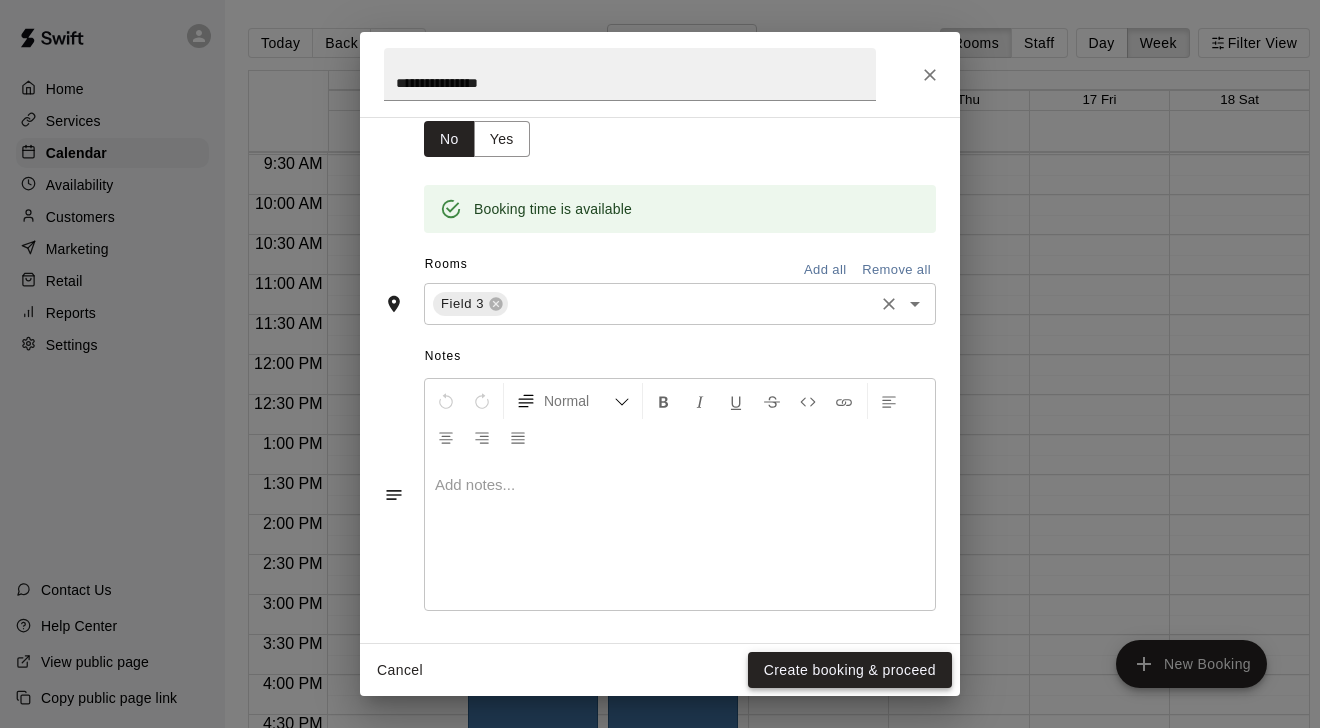 click on "Create booking & proceed" at bounding box center (850, 670) 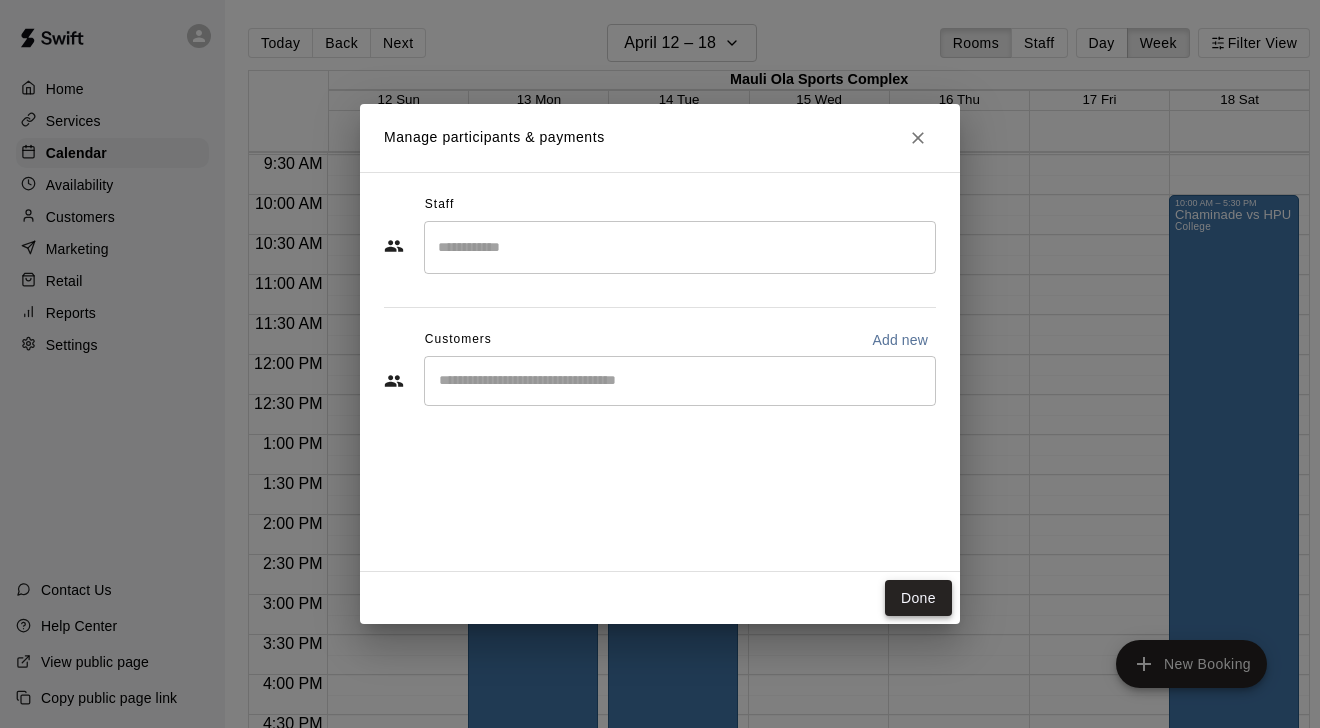 click on "Done" at bounding box center [918, 598] 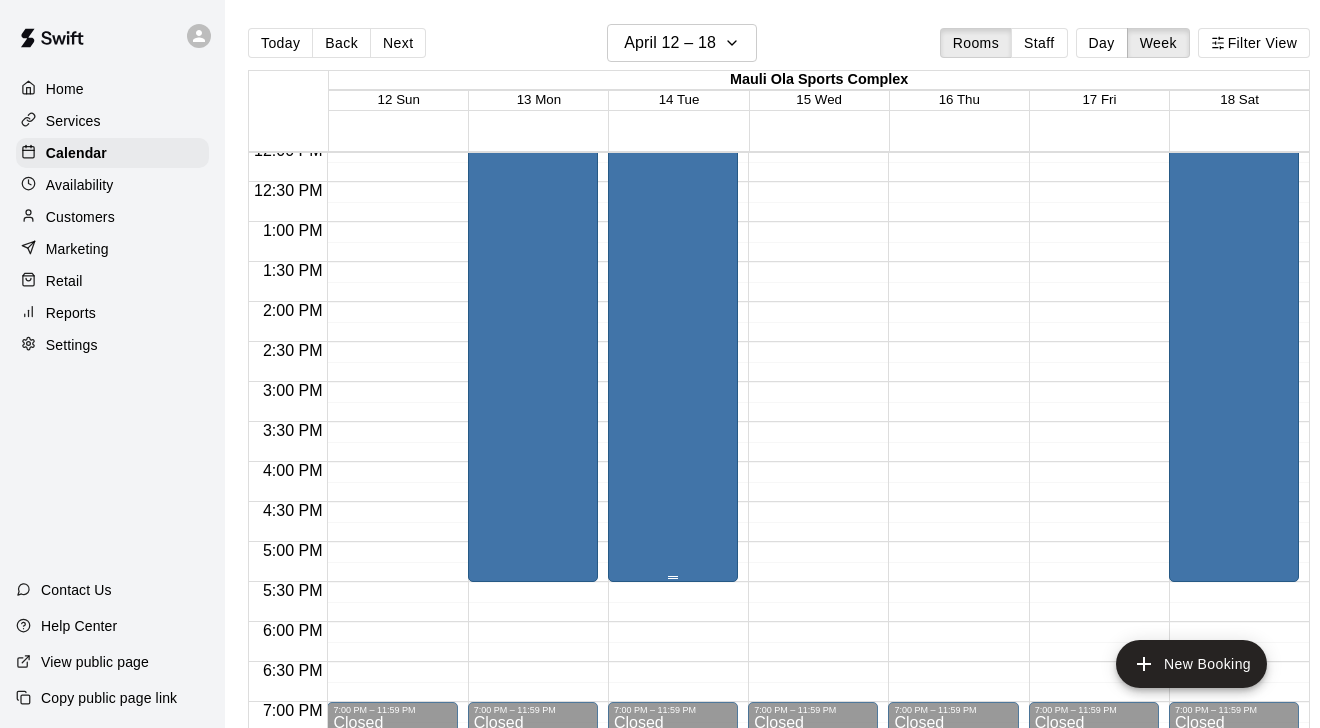 scroll, scrollTop: 995, scrollLeft: 0, axis: vertical 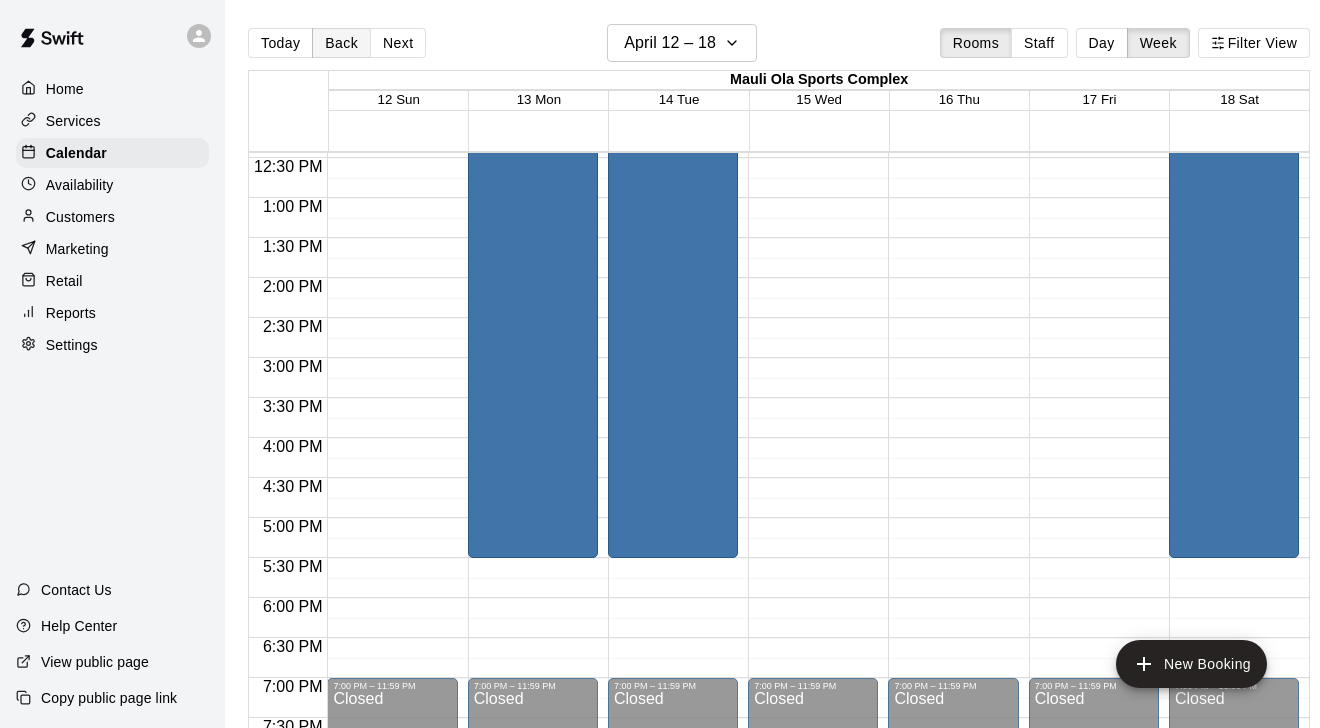 click on "Back" at bounding box center (341, 43) 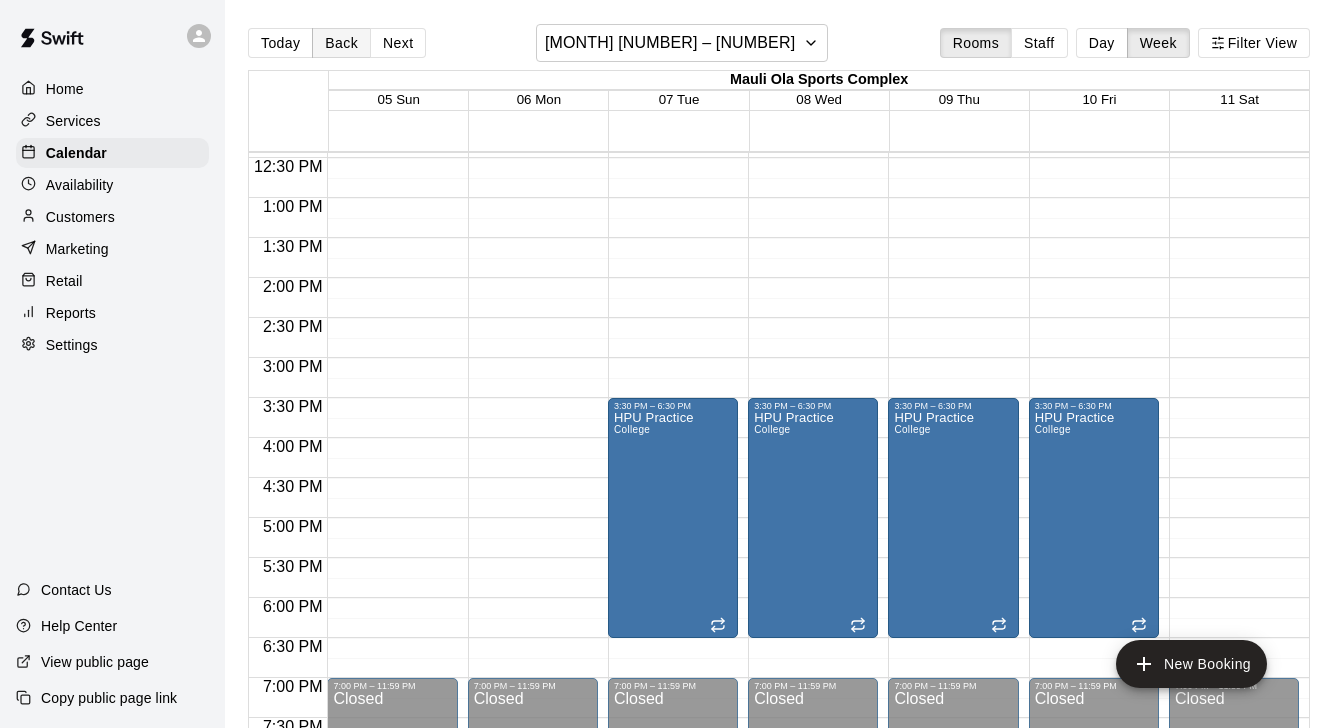 click on "Back" at bounding box center (341, 43) 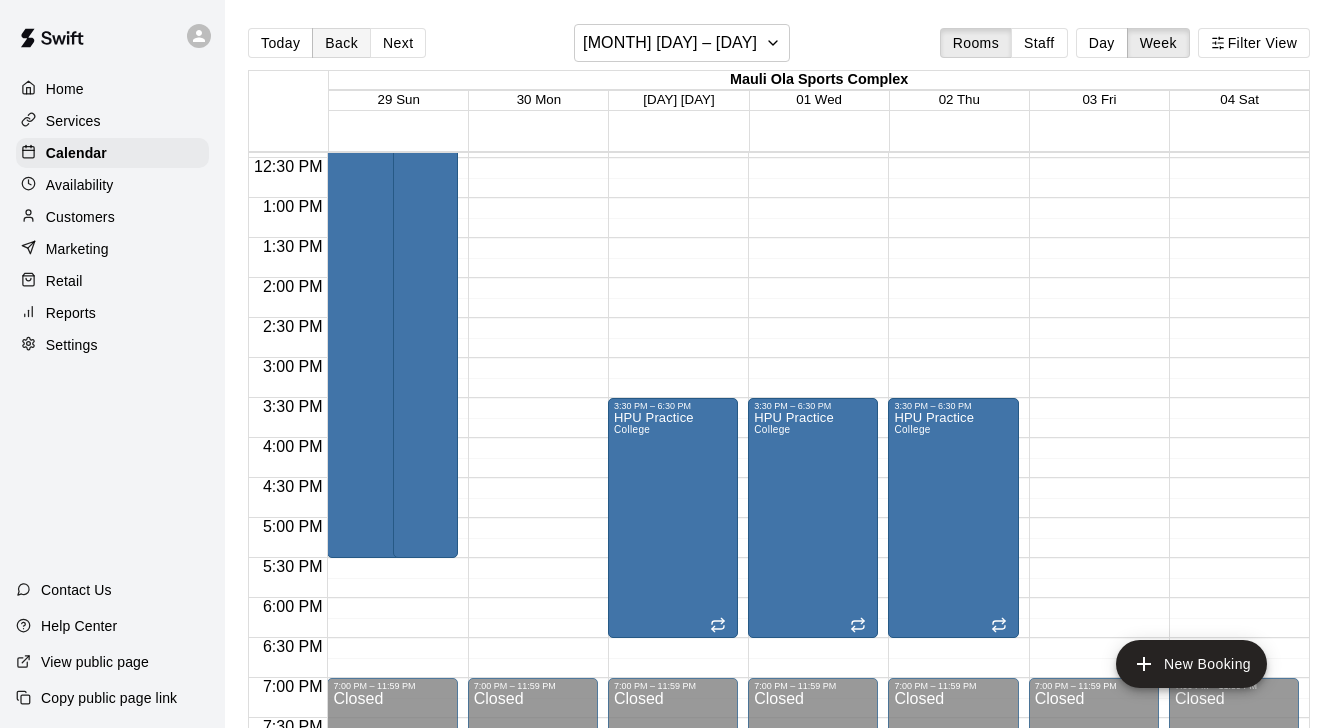 click on "Back" at bounding box center (341, 43) 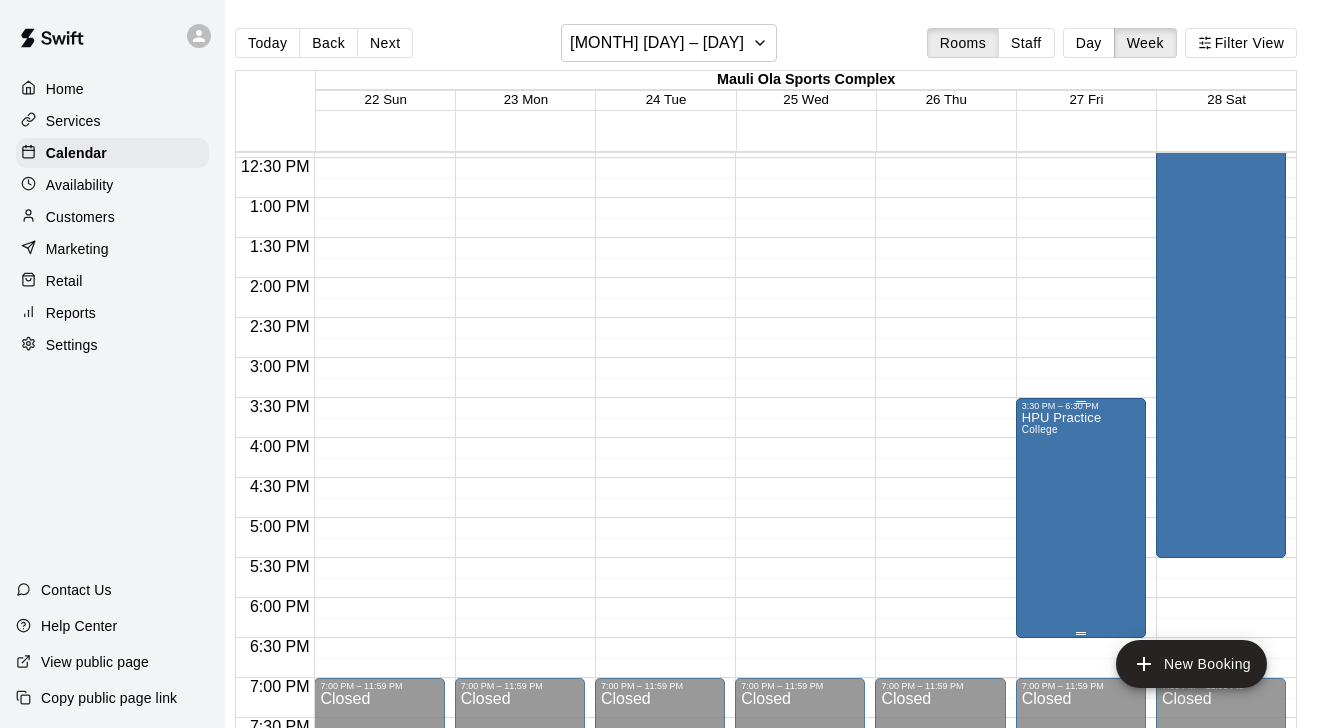 scroll, scrollTop: 0, scrollLeft: 13, axis: horizontal 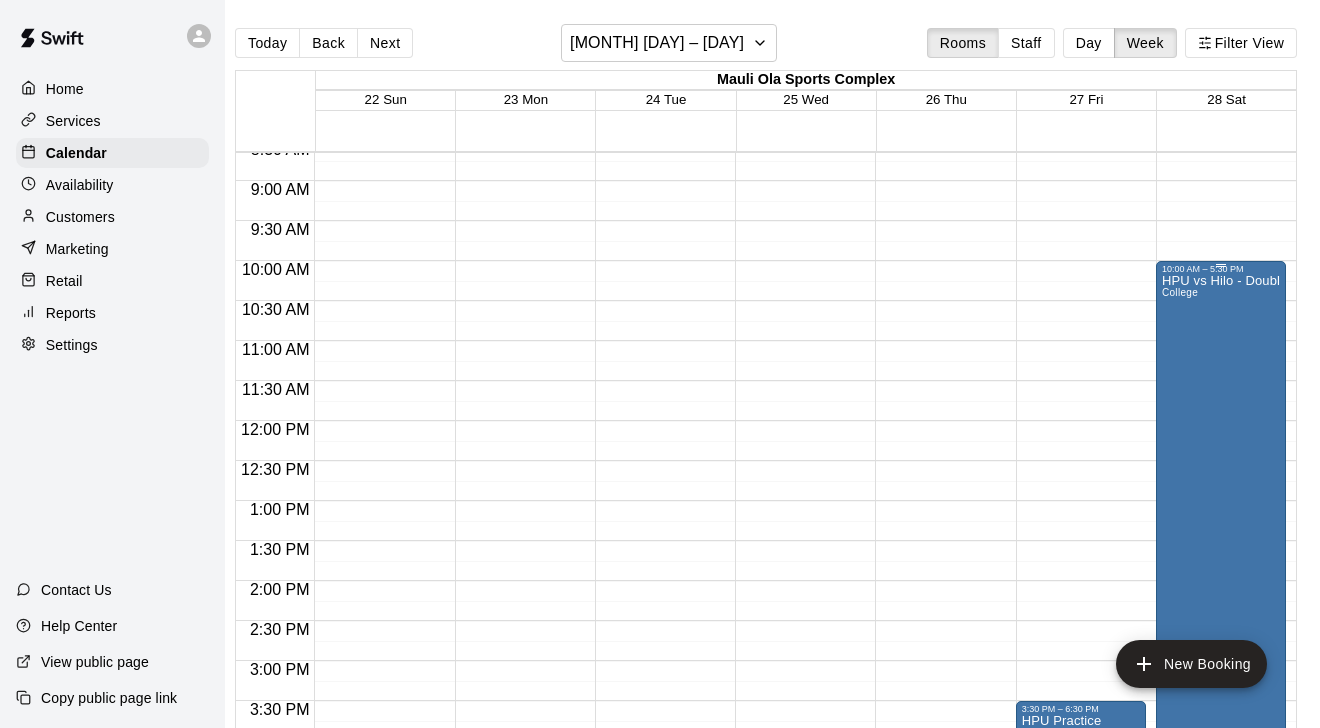 click on "HPU vs Hilo - Double Header College" at bounding box center (1221, 638) 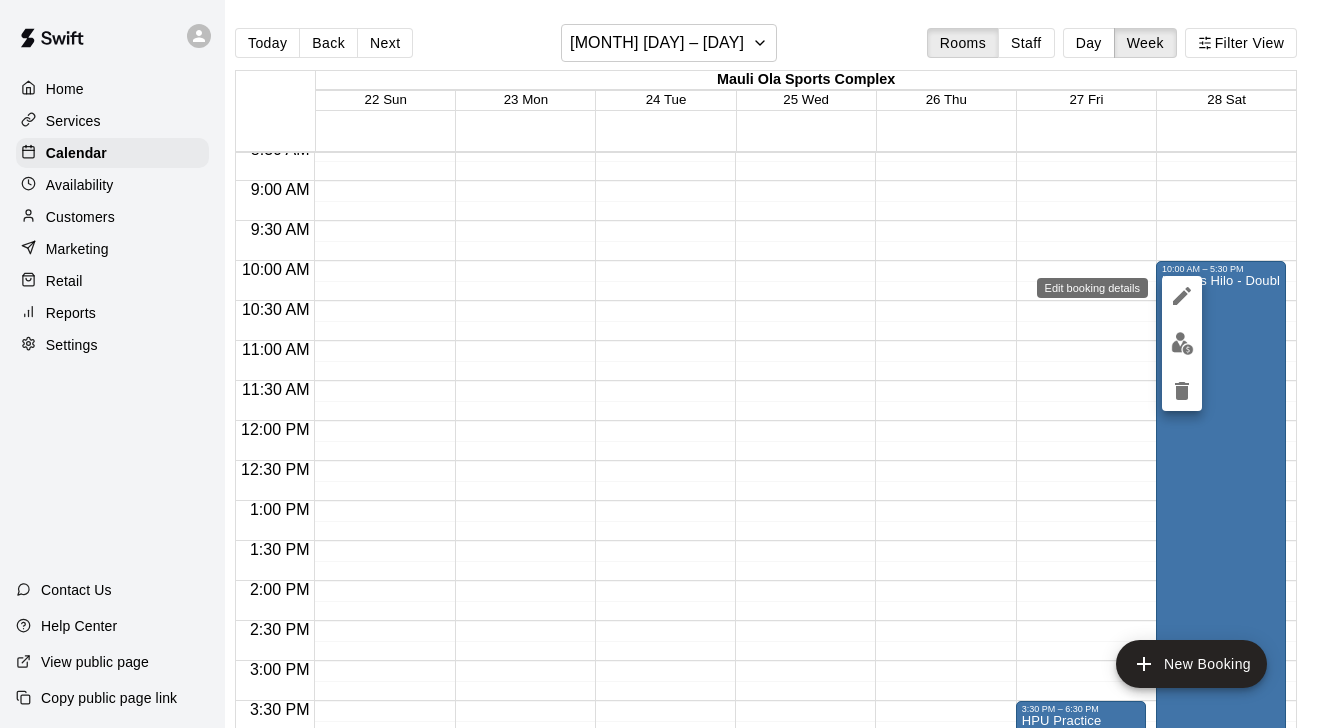 click 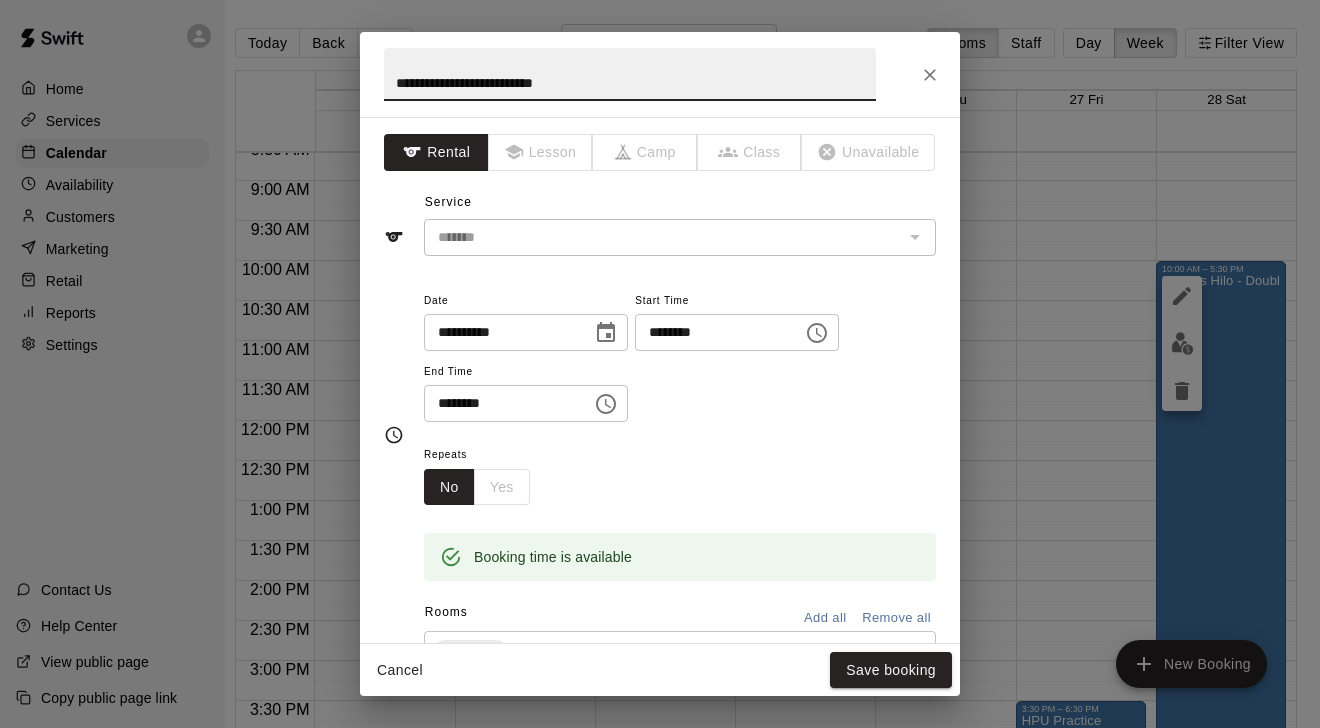 click on "********" at bounding box center (712, 332) 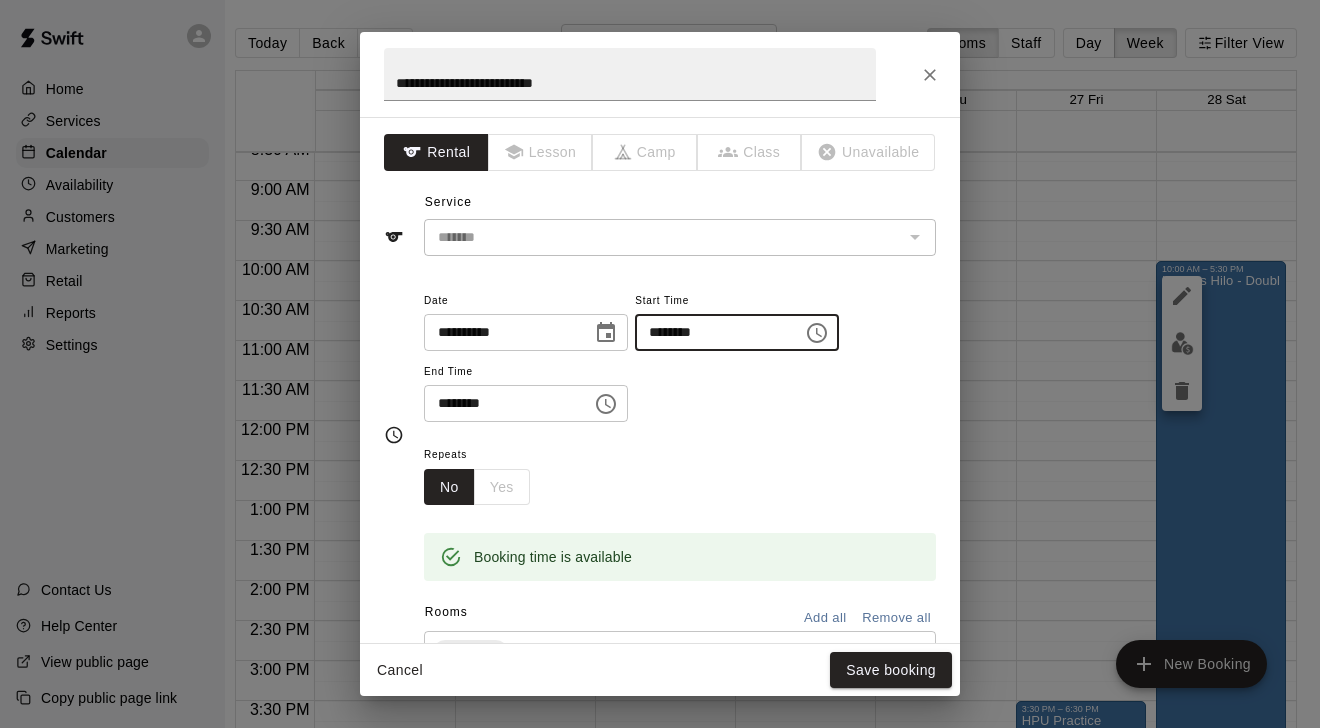 type on "********" 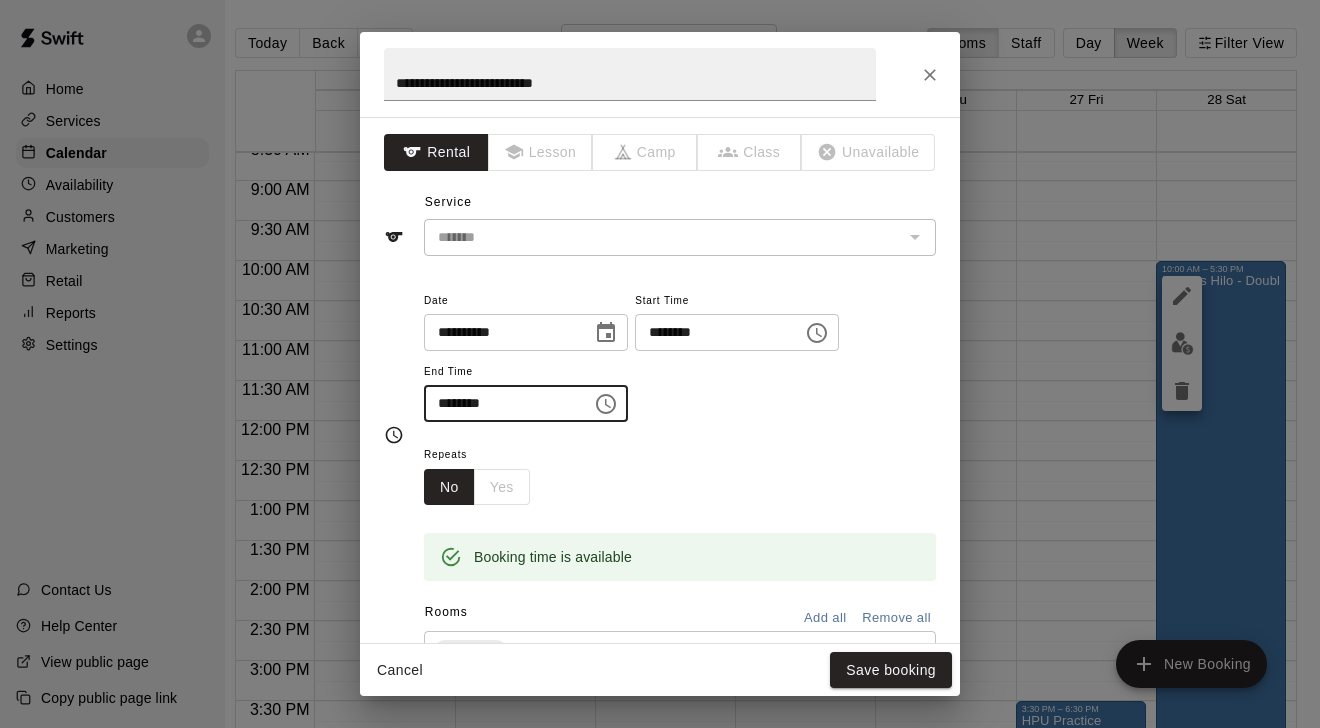 type on "********" 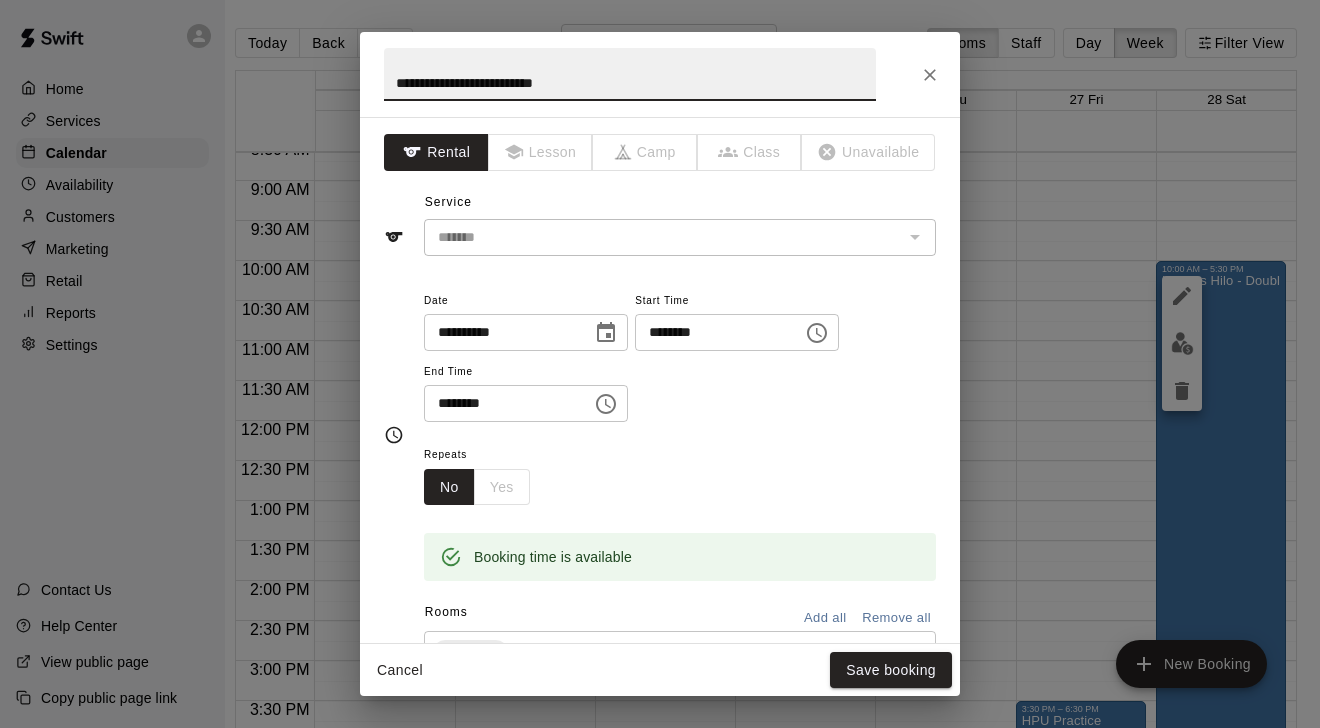 drag, startPoint x: 607, startPoint y: 79, endPoint x: 429, endPoint y: 80, distance: 178.0028 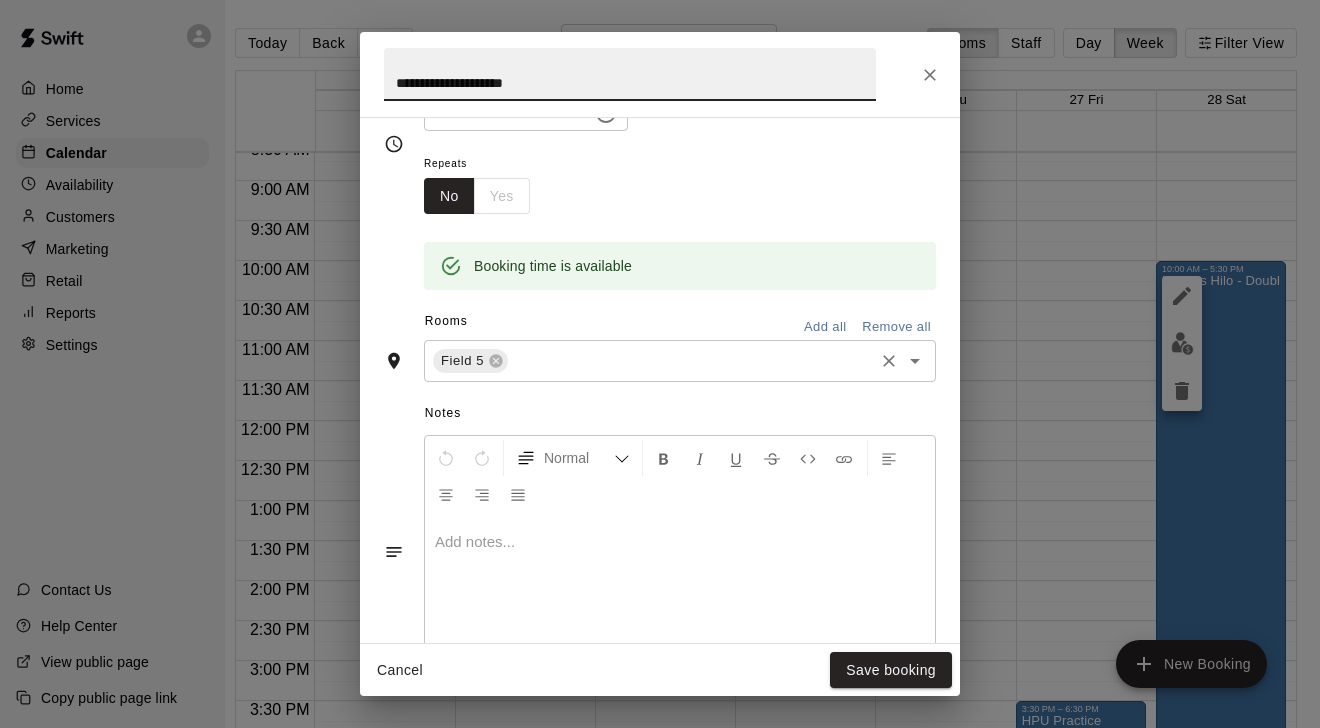 scroll, scrollTop: 306, scrollLeft: 0, axis: vertical 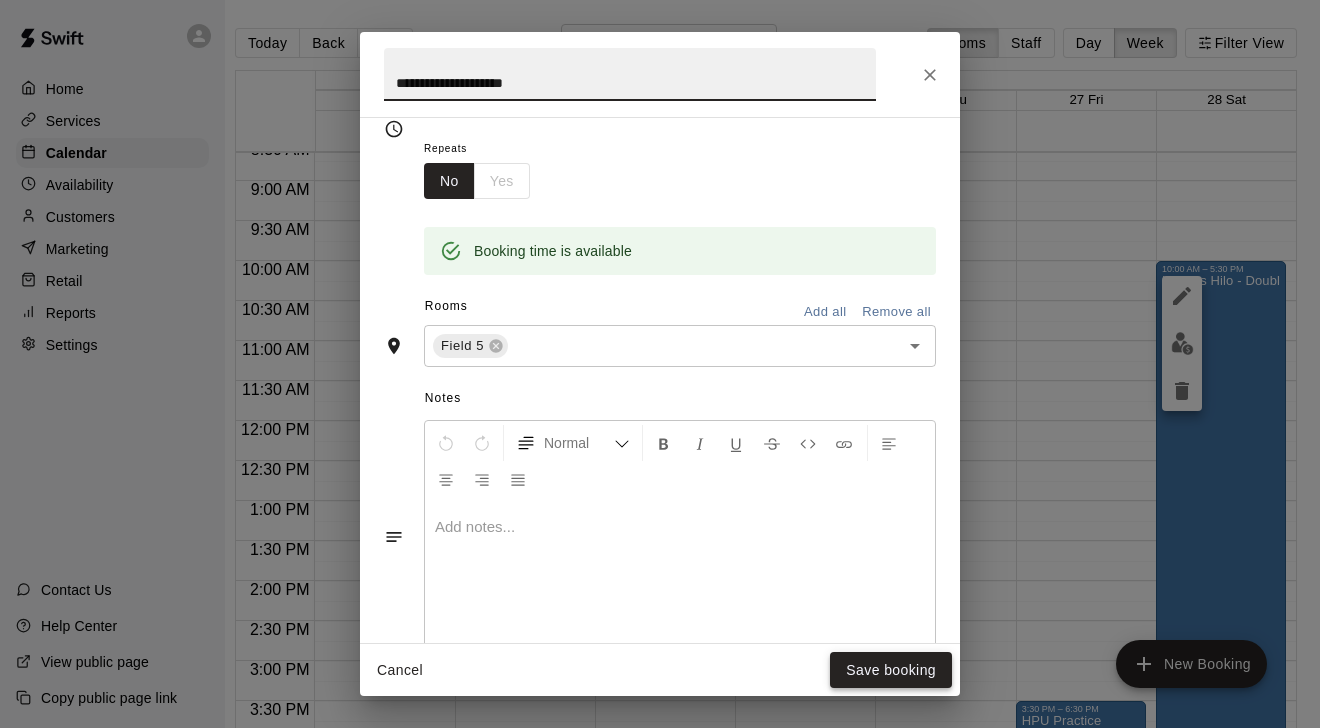 type on "**********" 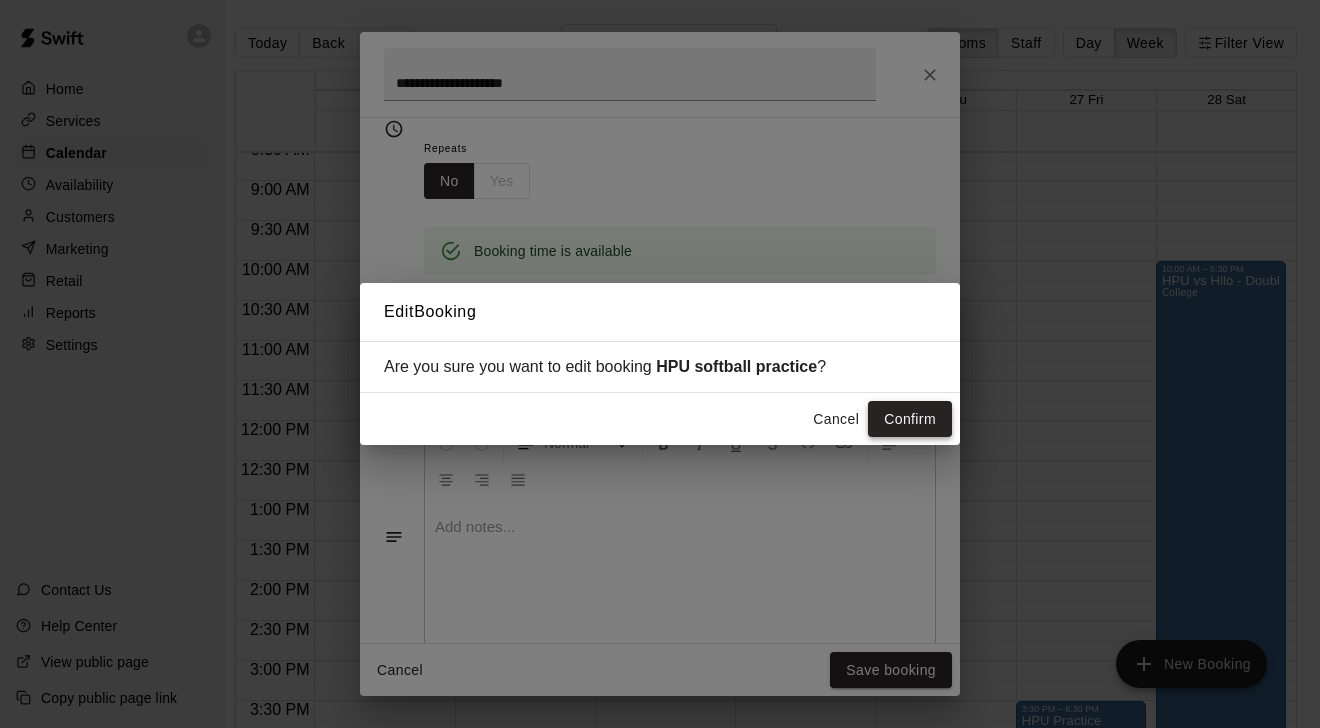 click on "Confirm" at bounding box center (910, 419) 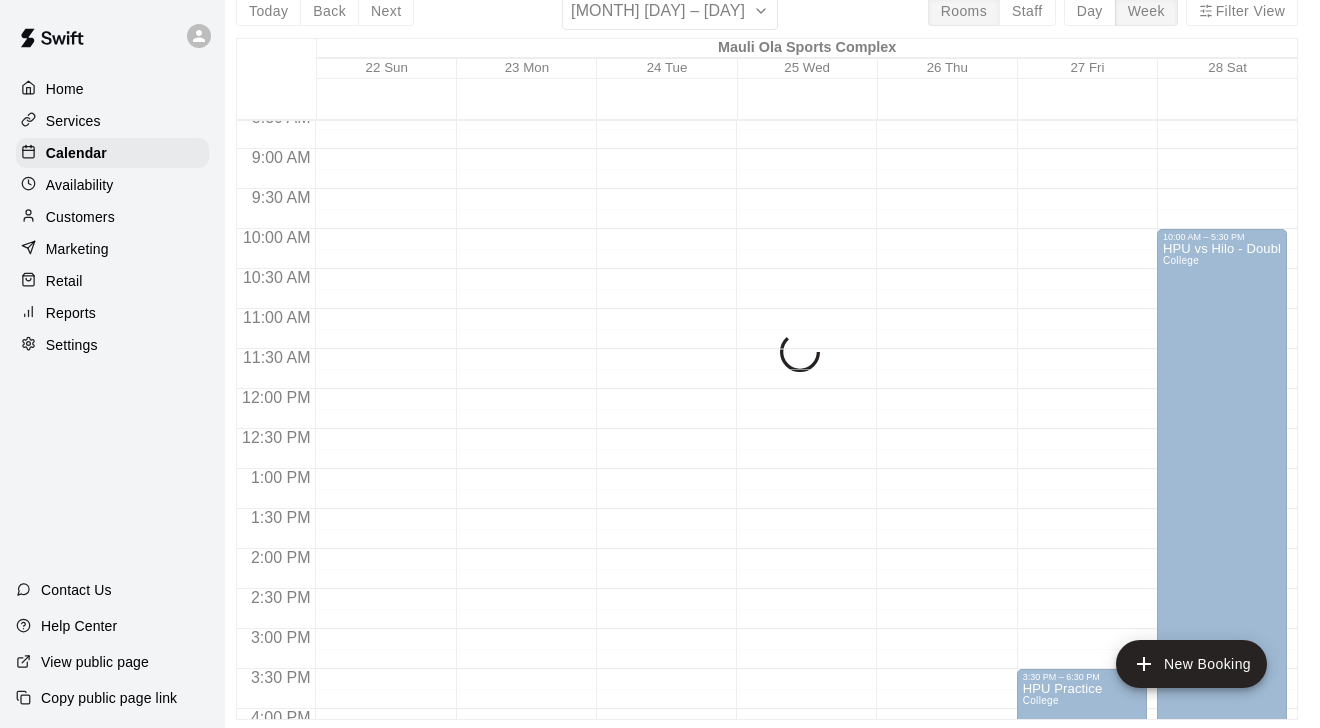 scroll, scrollTop: 32, scrollLeft: 12, axis: both 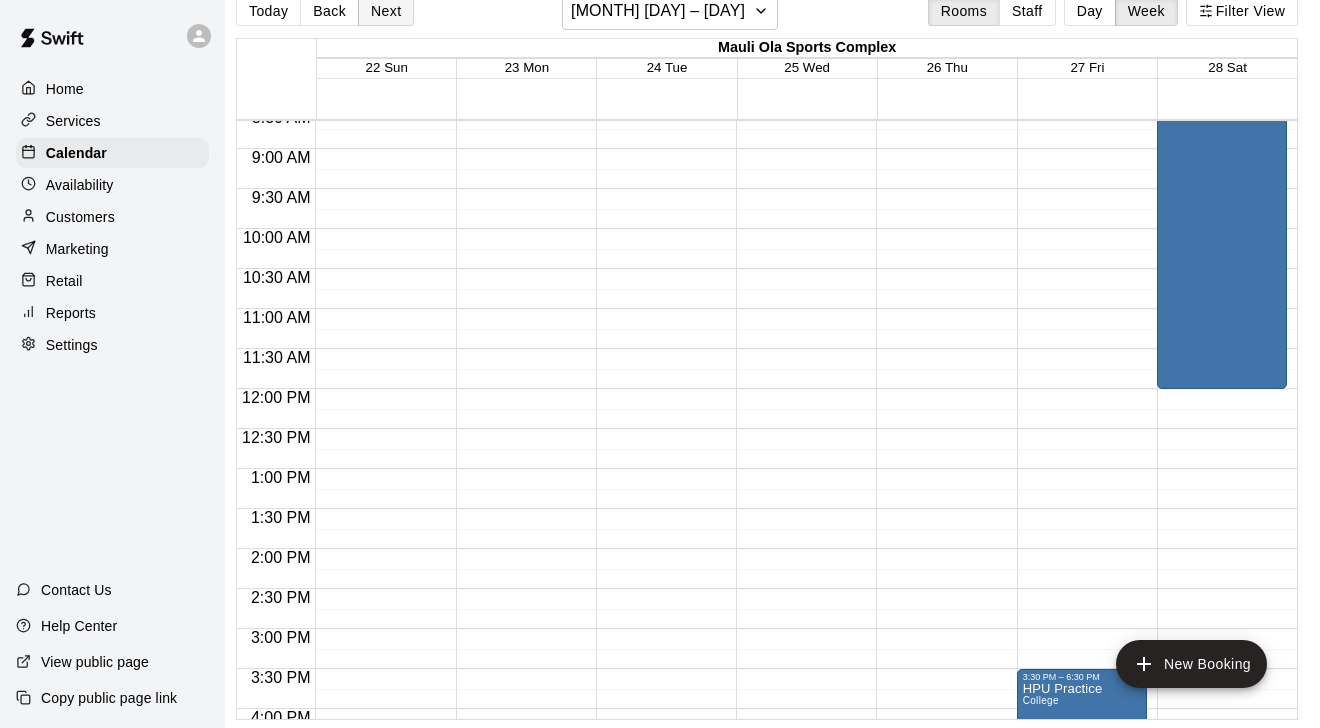 click on "Next" at bounding box center (386, 11) 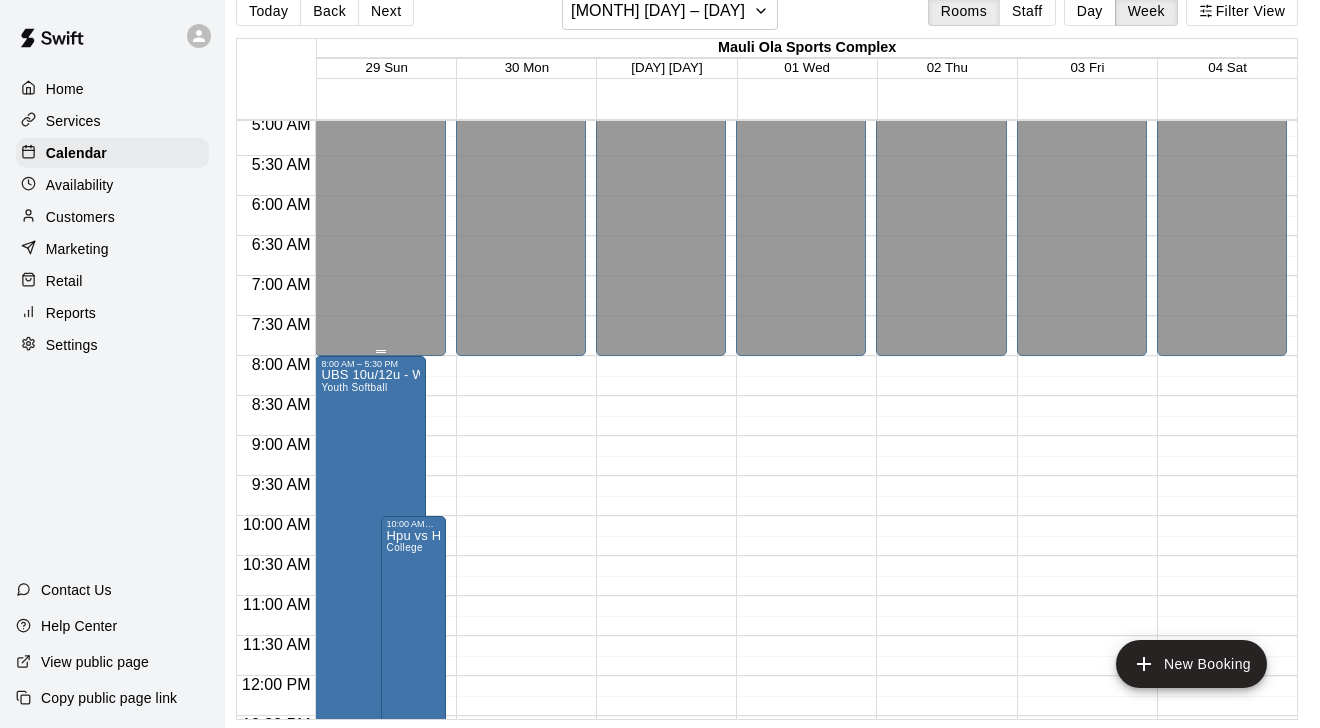 scroll, scrollTop: 409, scrollLeft: 0, axis: vertical 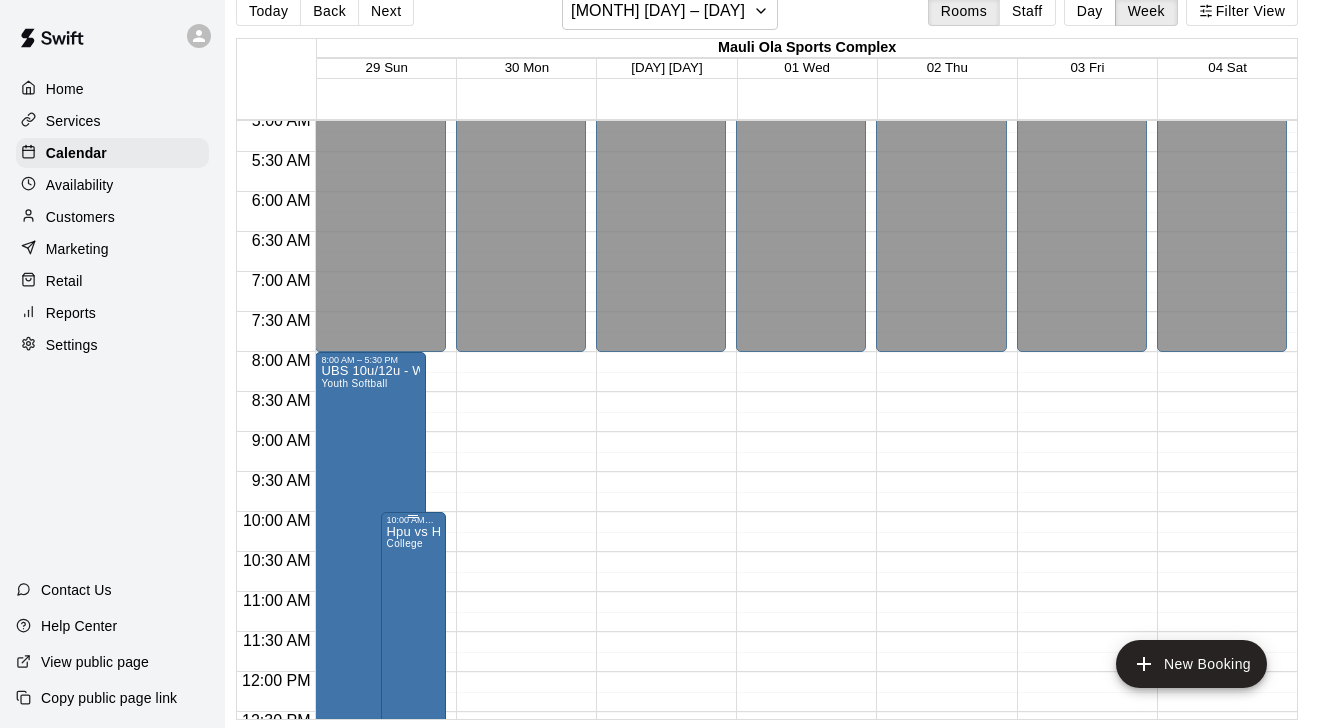 click on "Hpu vs Hilo - Single game College" at bounding box center (413, 889) 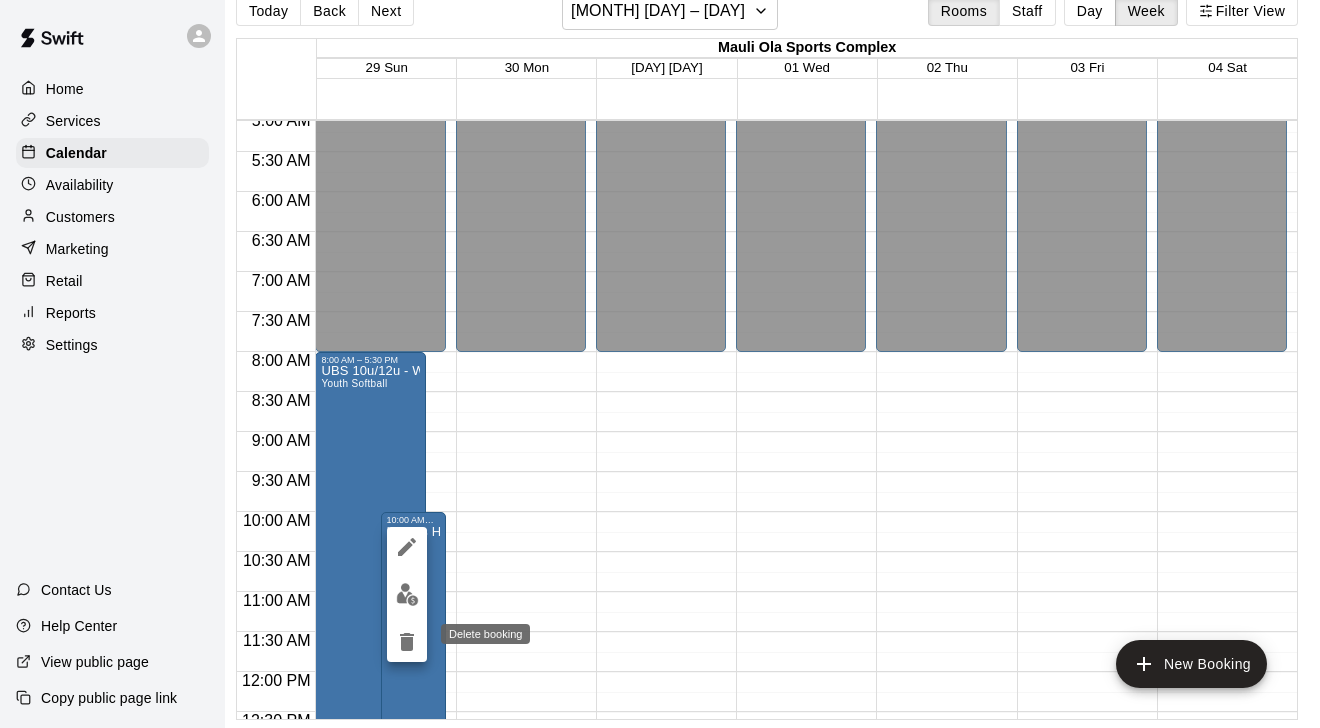 click 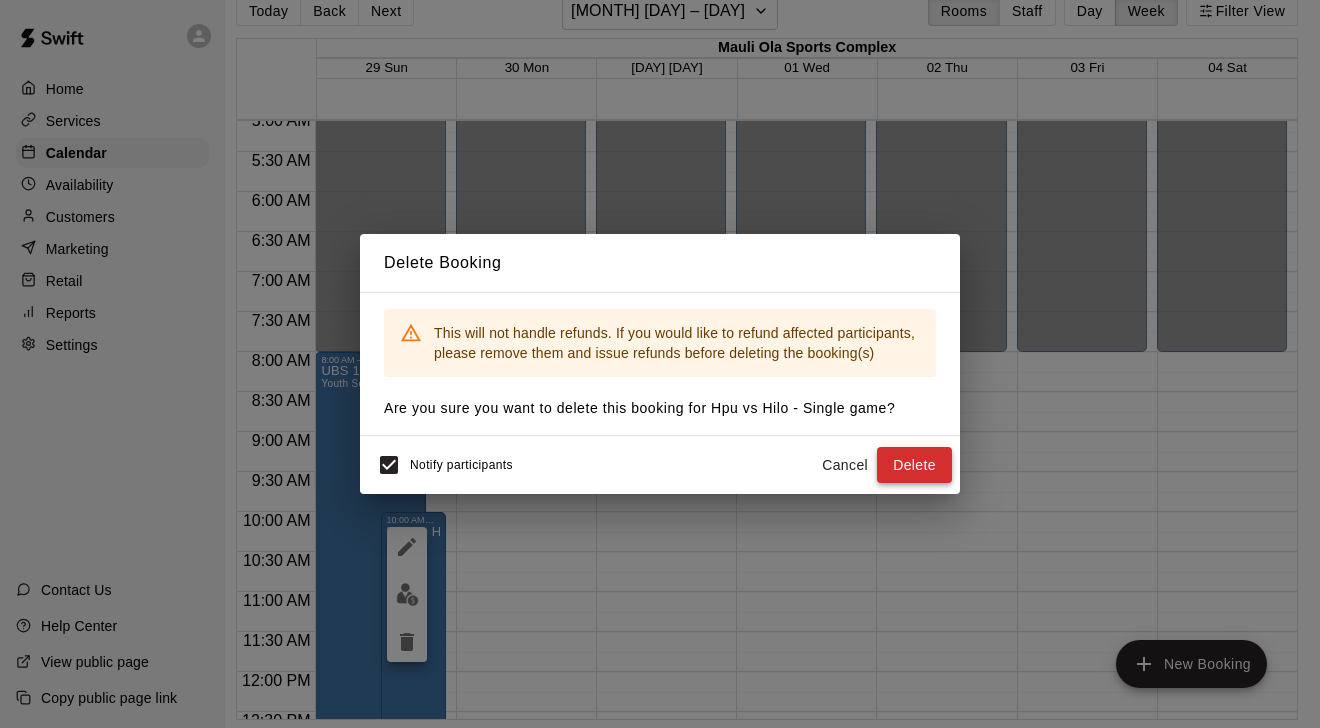 click on "Delete" at bounding box center (914, 465) 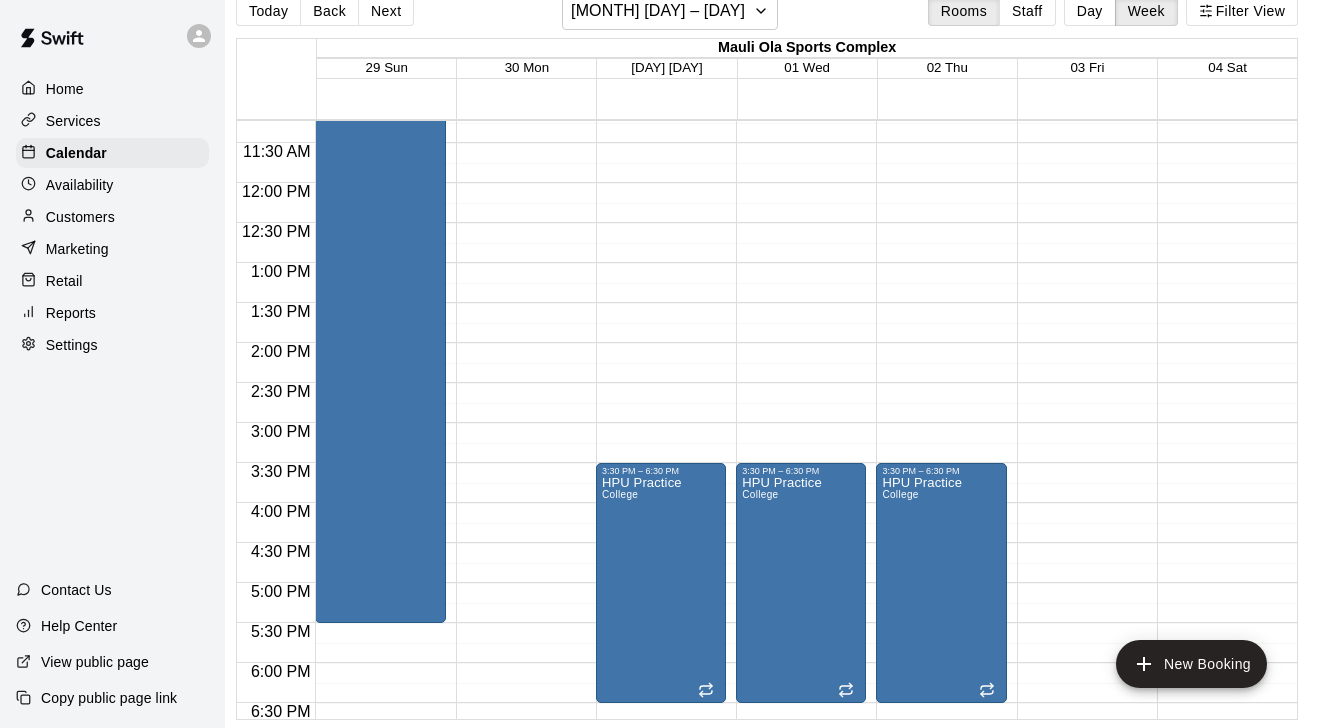 scroll, scrollTop: 903, scrollLeft: 0, axis: vertical 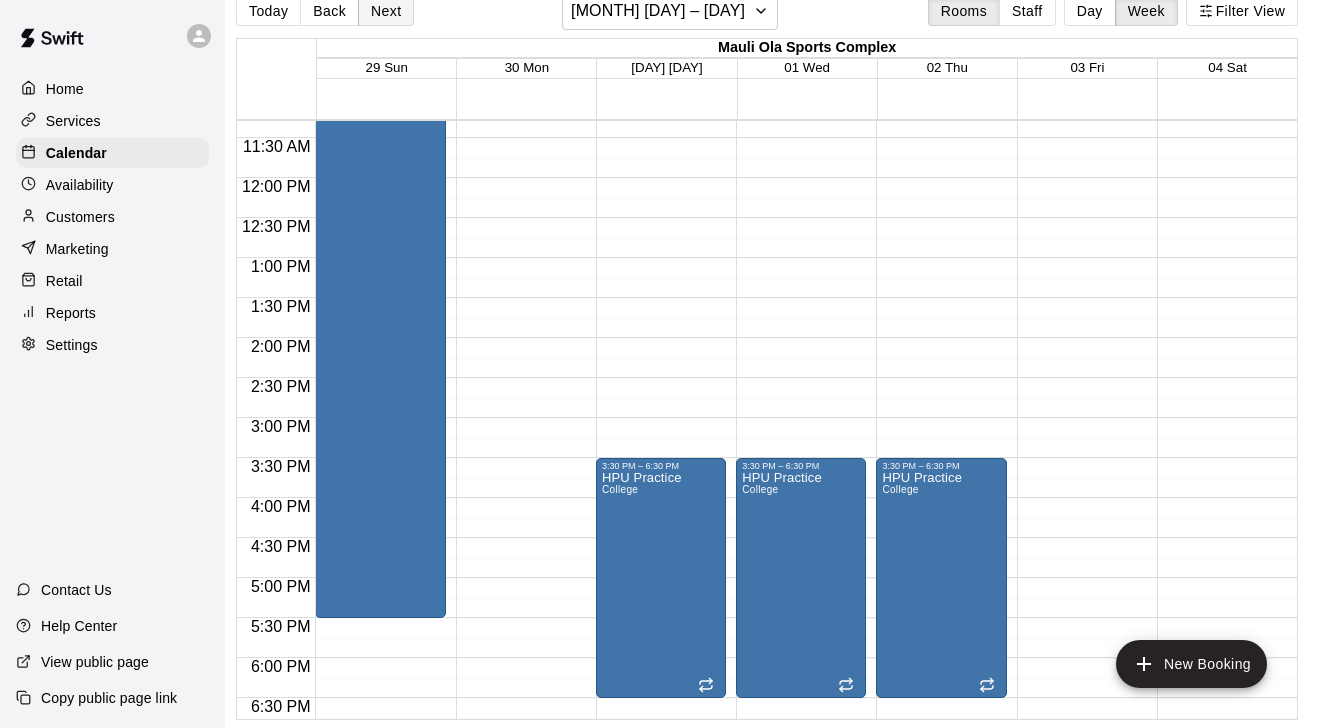 click on "Next" at bounding box center (386, 11) 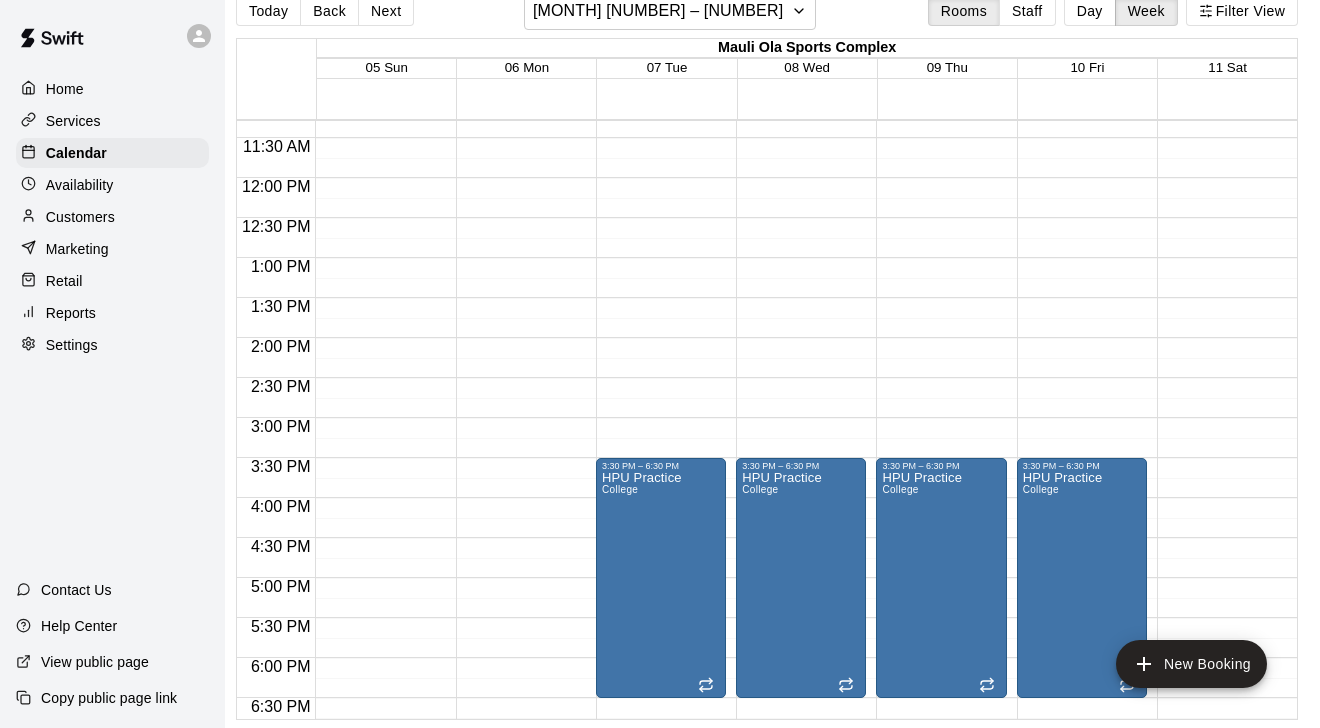 click on "12:00 AM – 8:00 AM Closed 7:00 PM – 11:59 PM Closed" at bounding box center [521, 178] 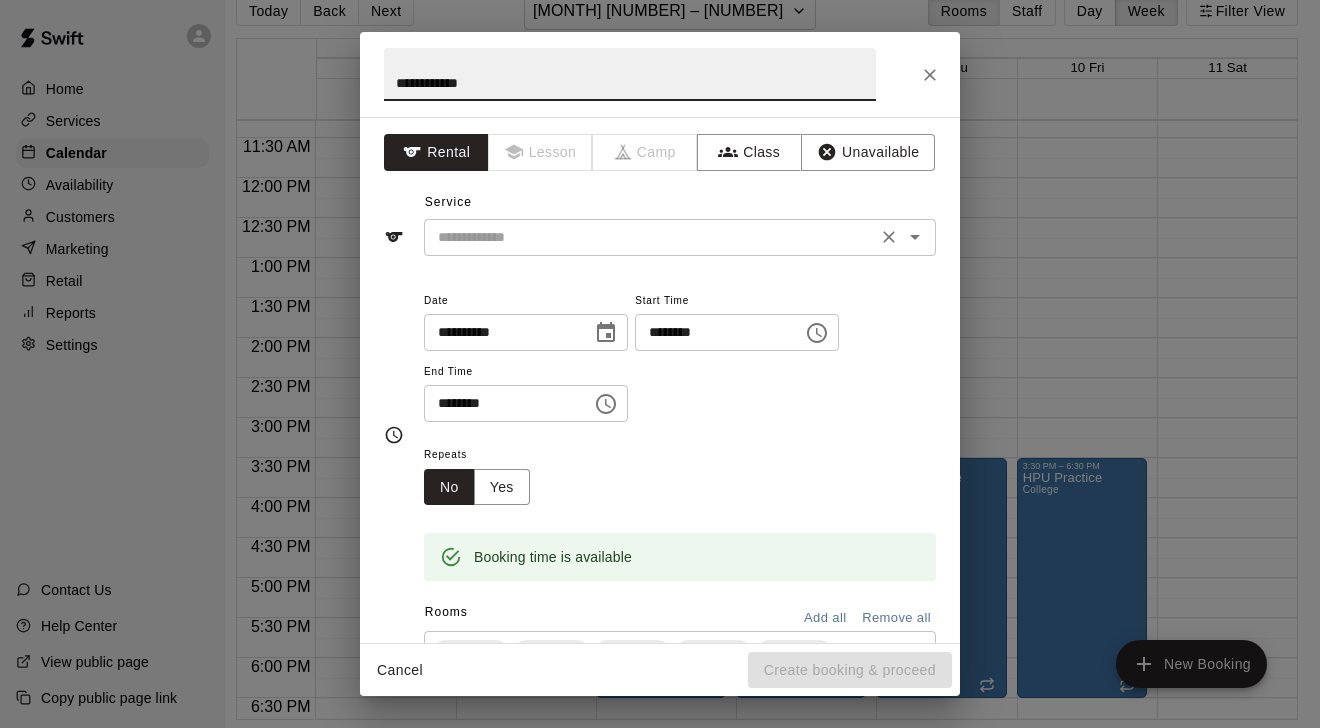 type on "**********" 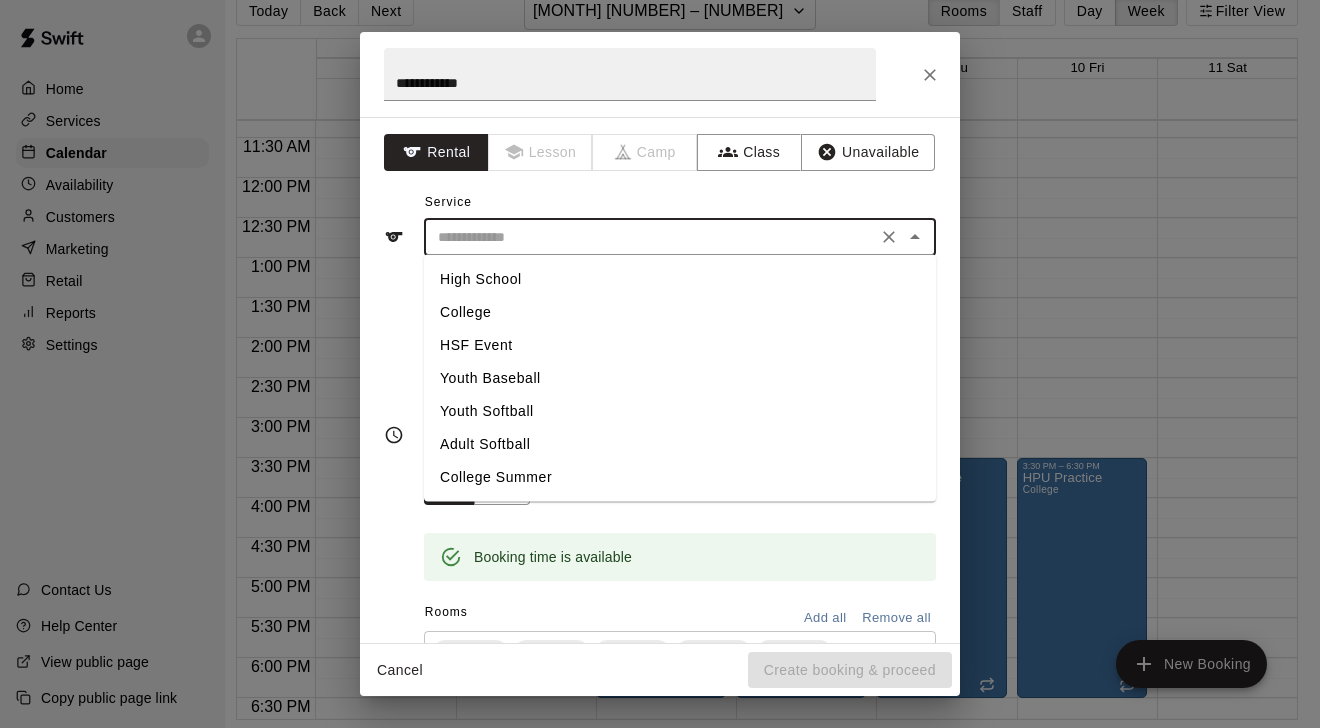 click on "College" at bounding box center [680, 312] 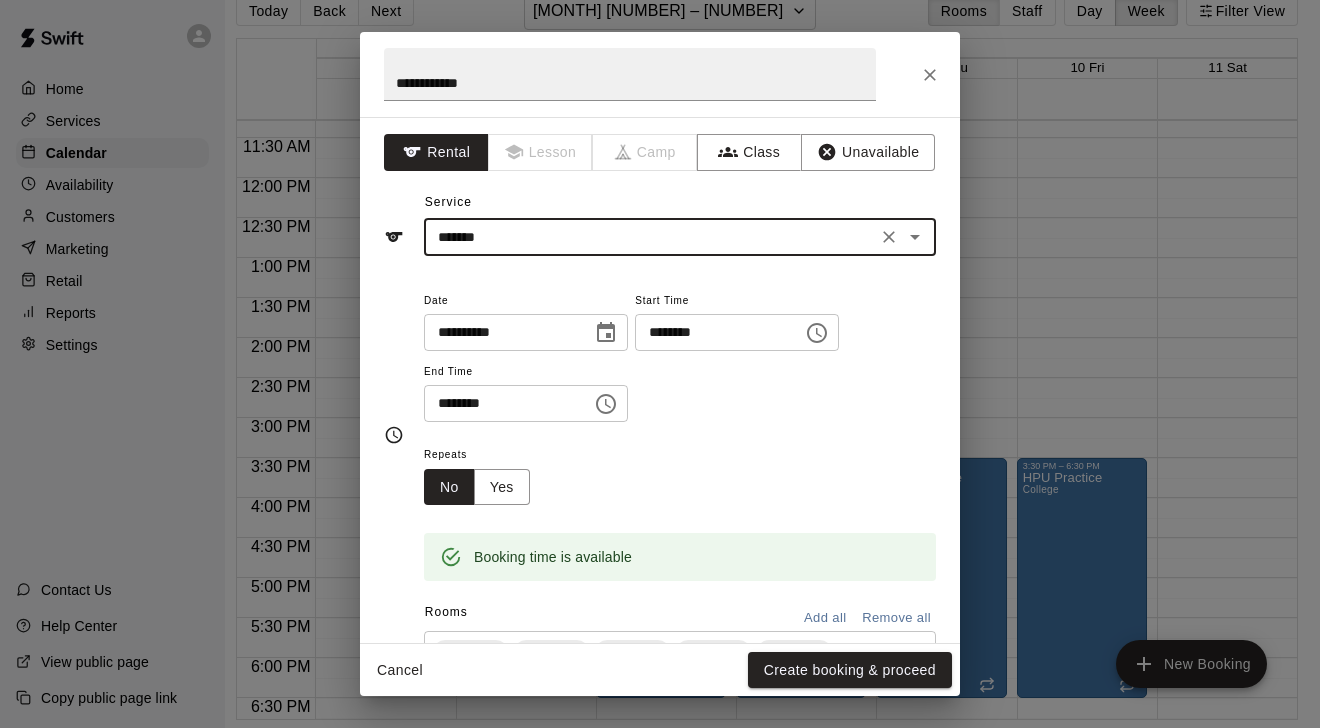 click on "********" at bounding box center (712, 332) 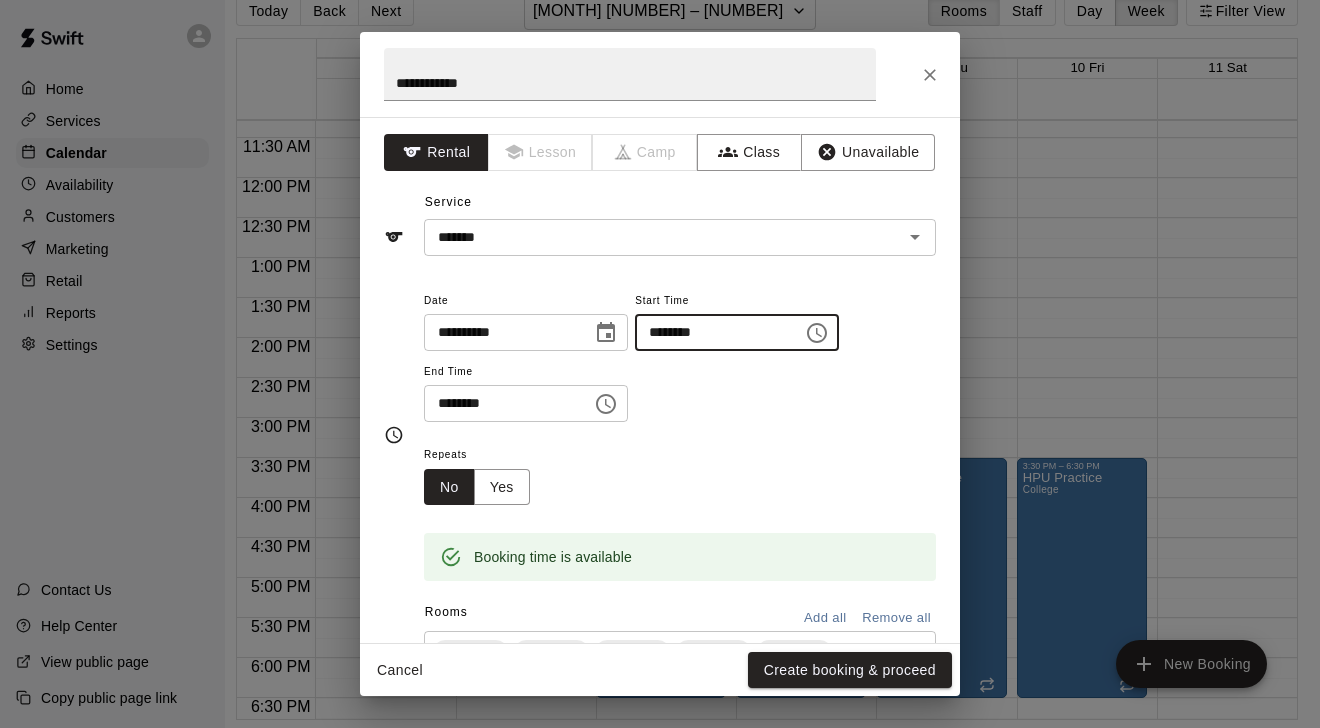 type on "********" 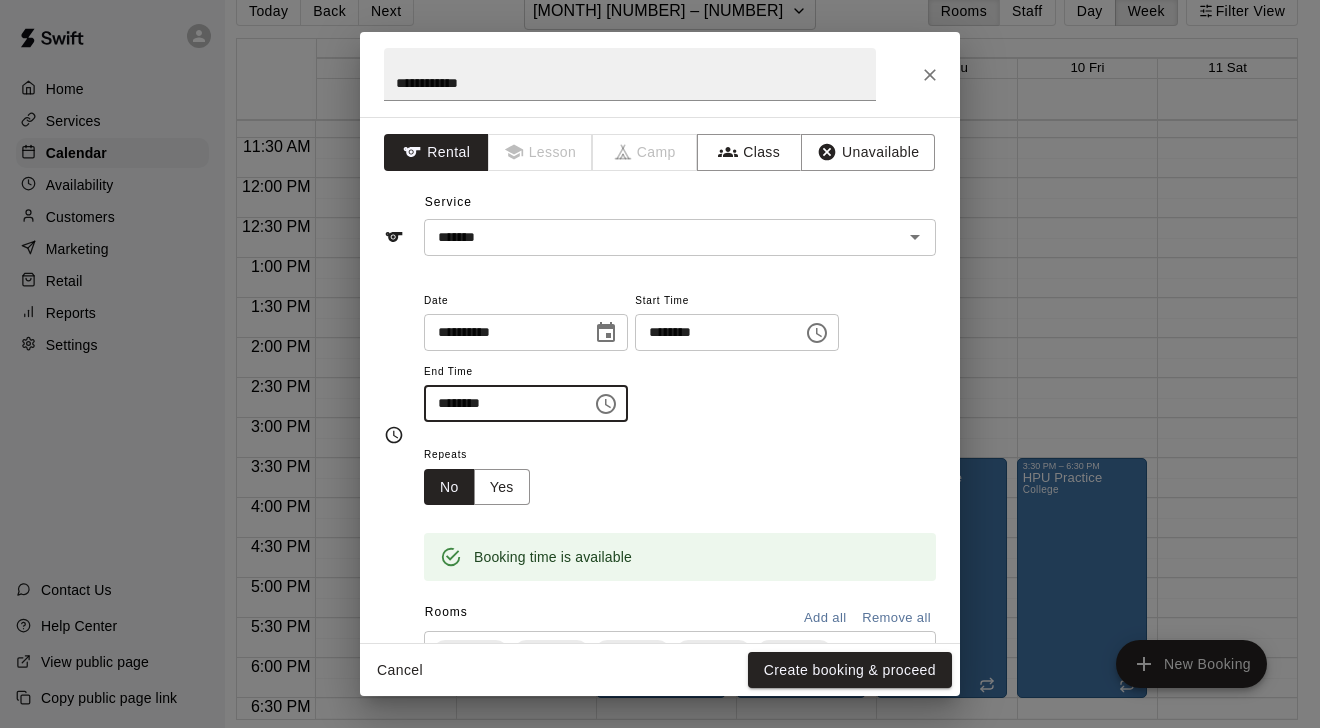 click on "********" at bounding box center [501, 403] 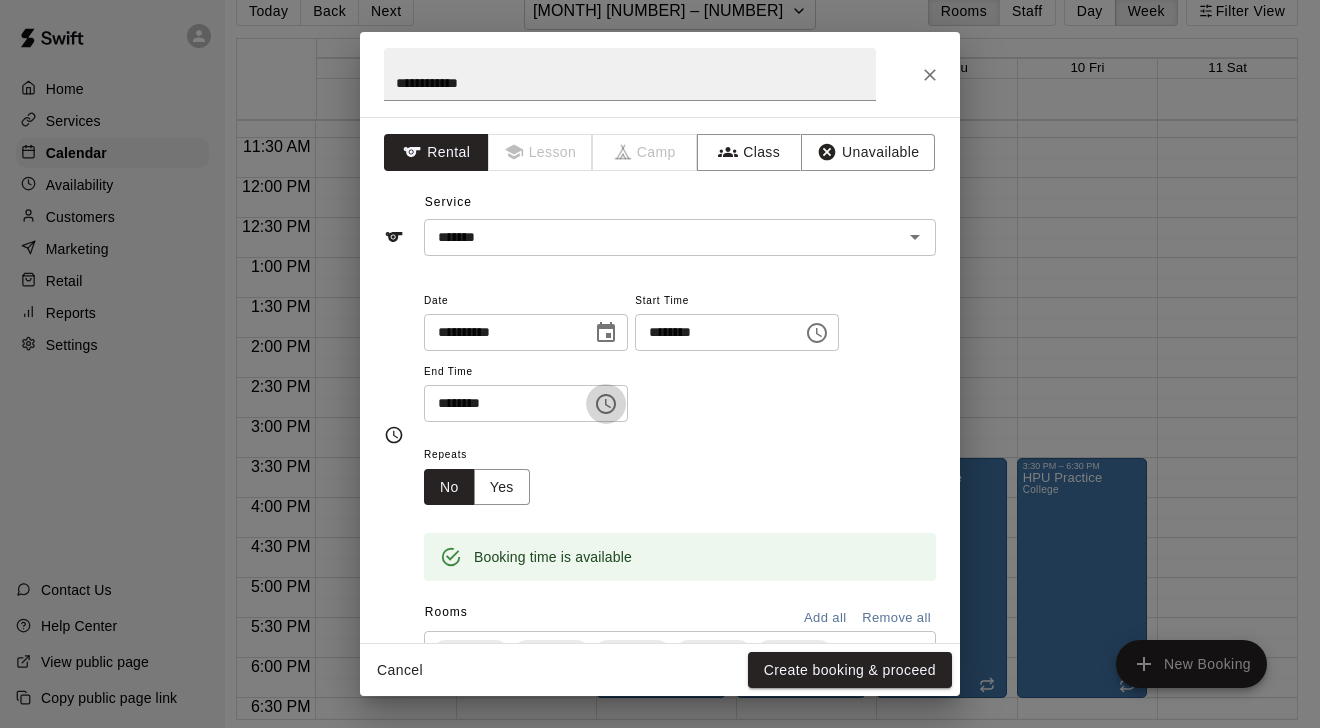 type 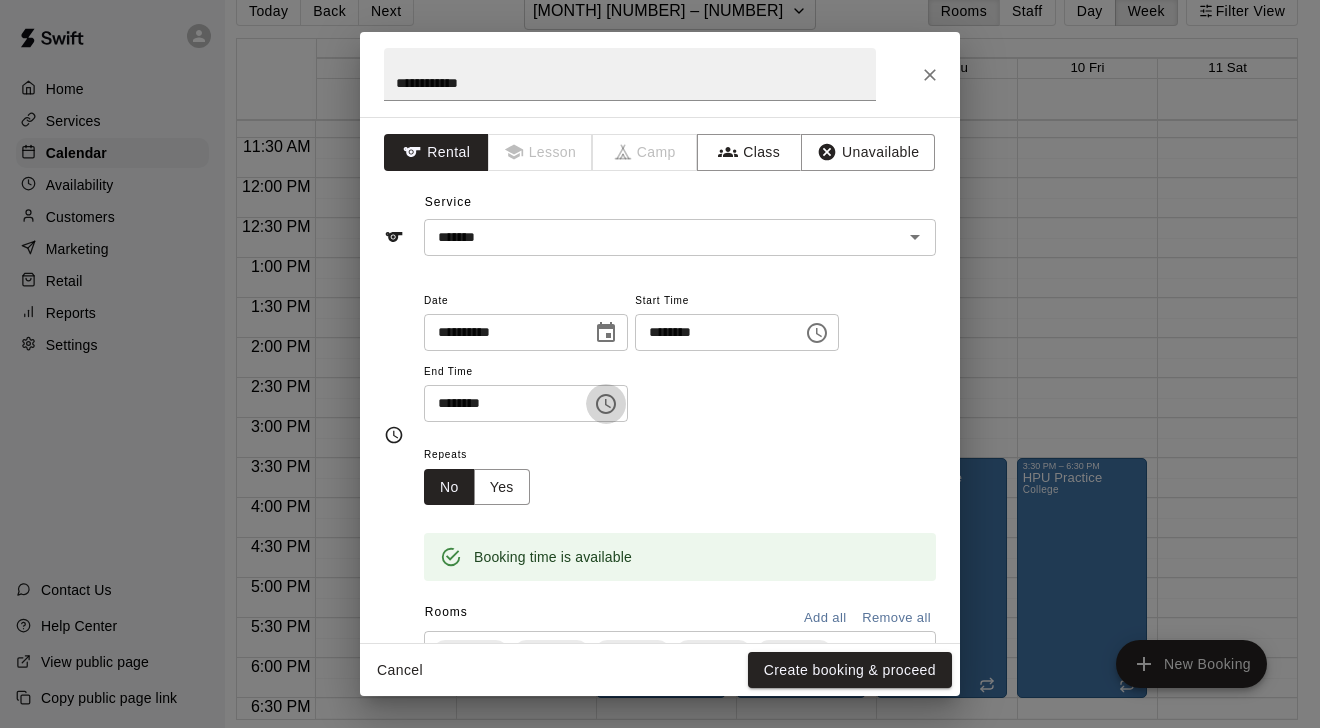 click on "********" at bounding box center (501, 403) 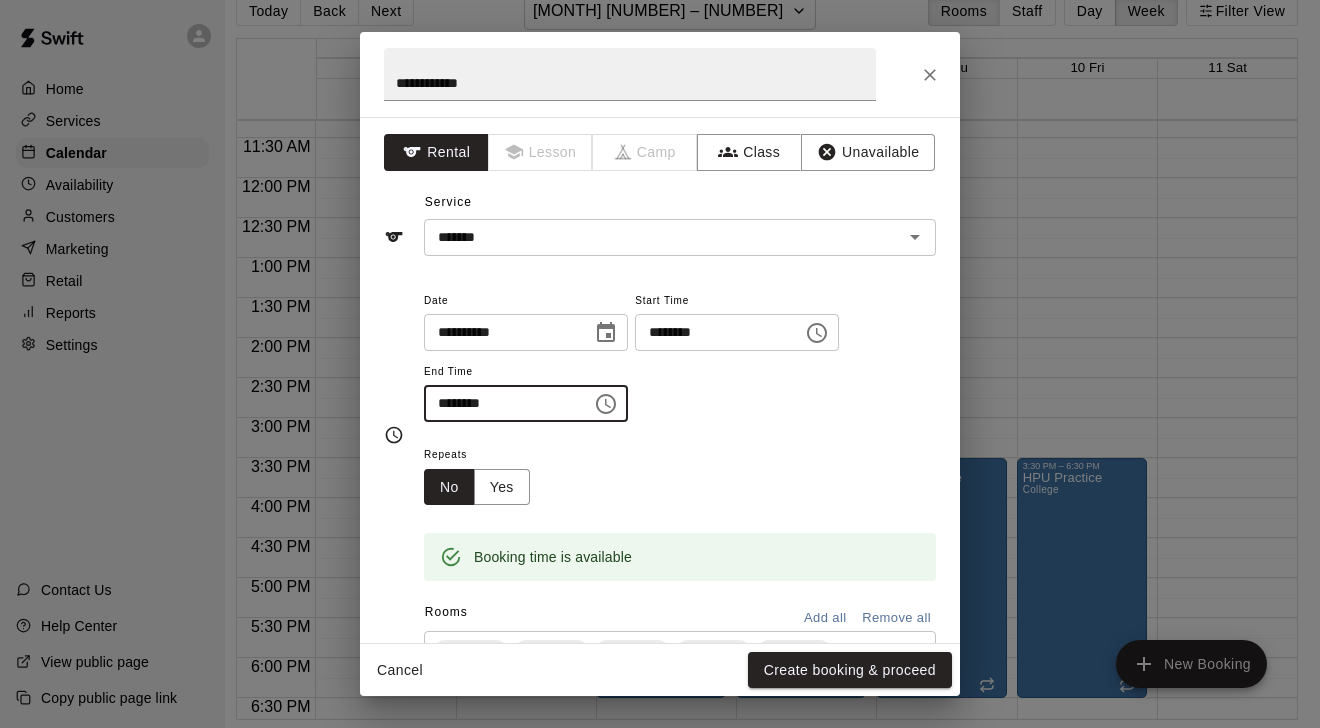 type on "********" 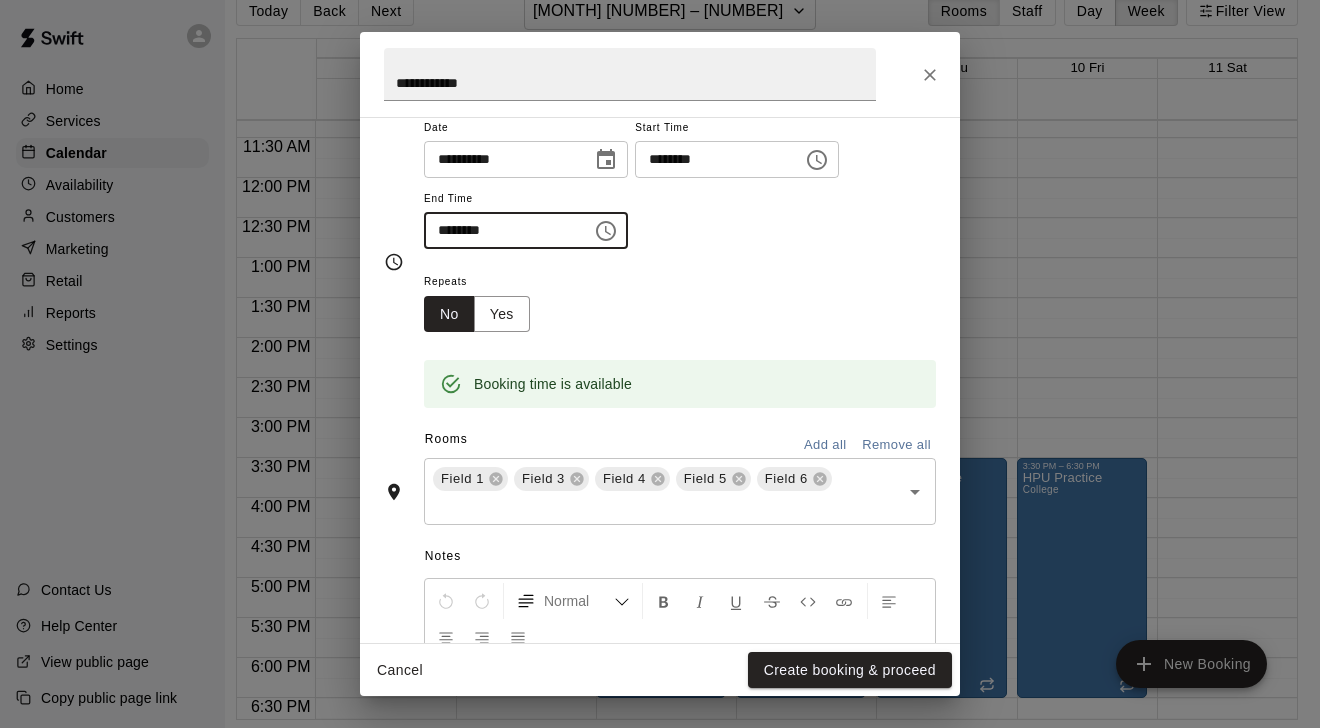scroll, scrollTop: 182, scrollLeft: 0, axis: vertical 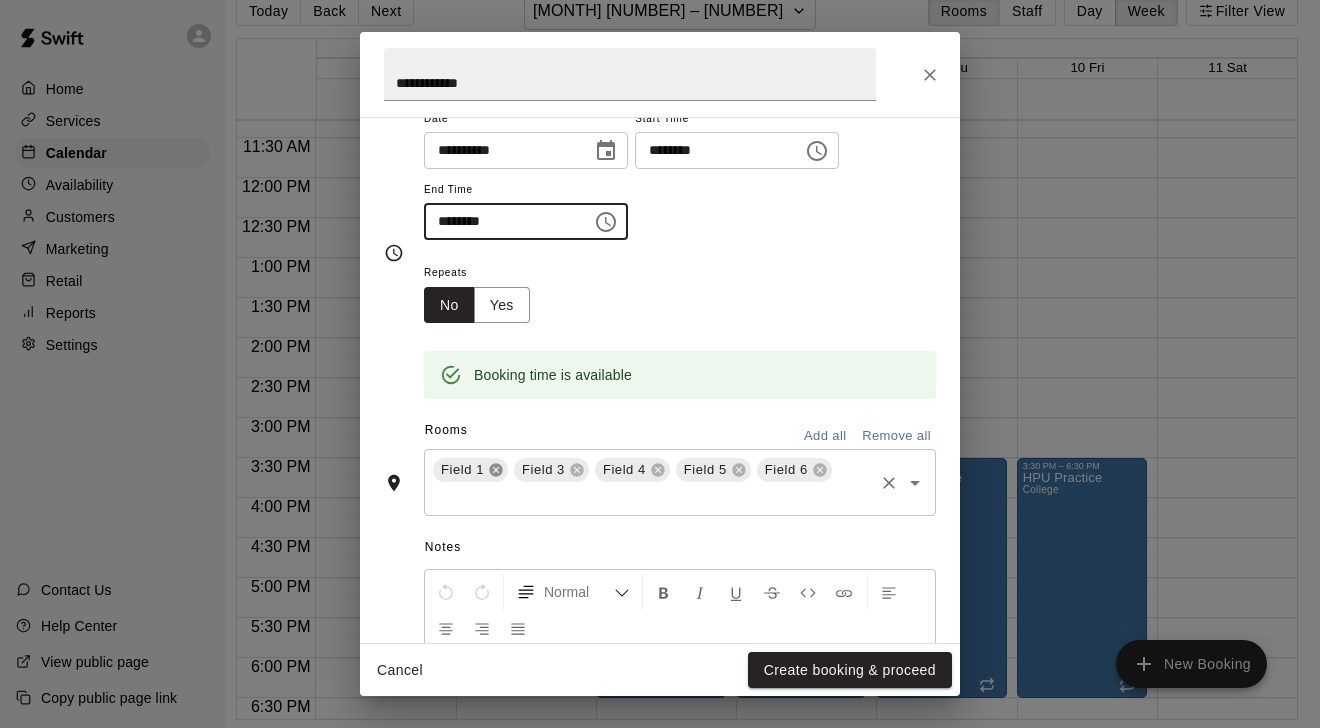 click 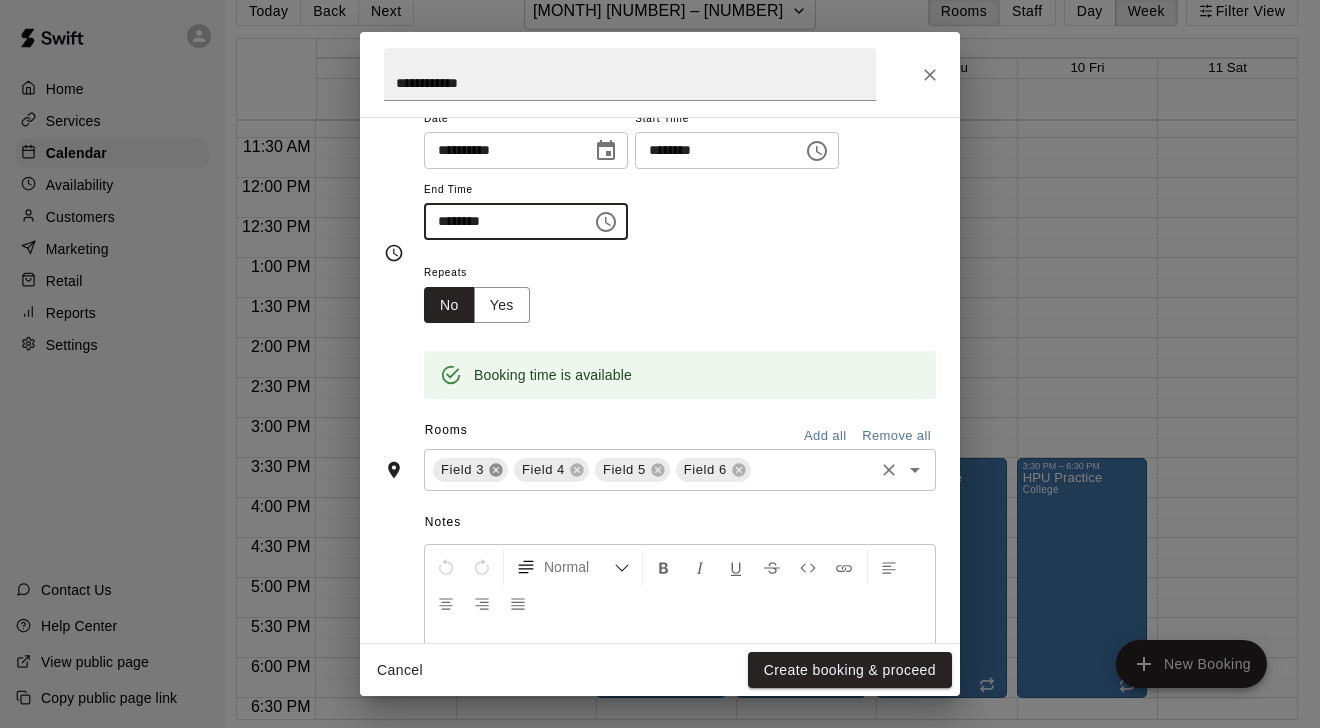 click 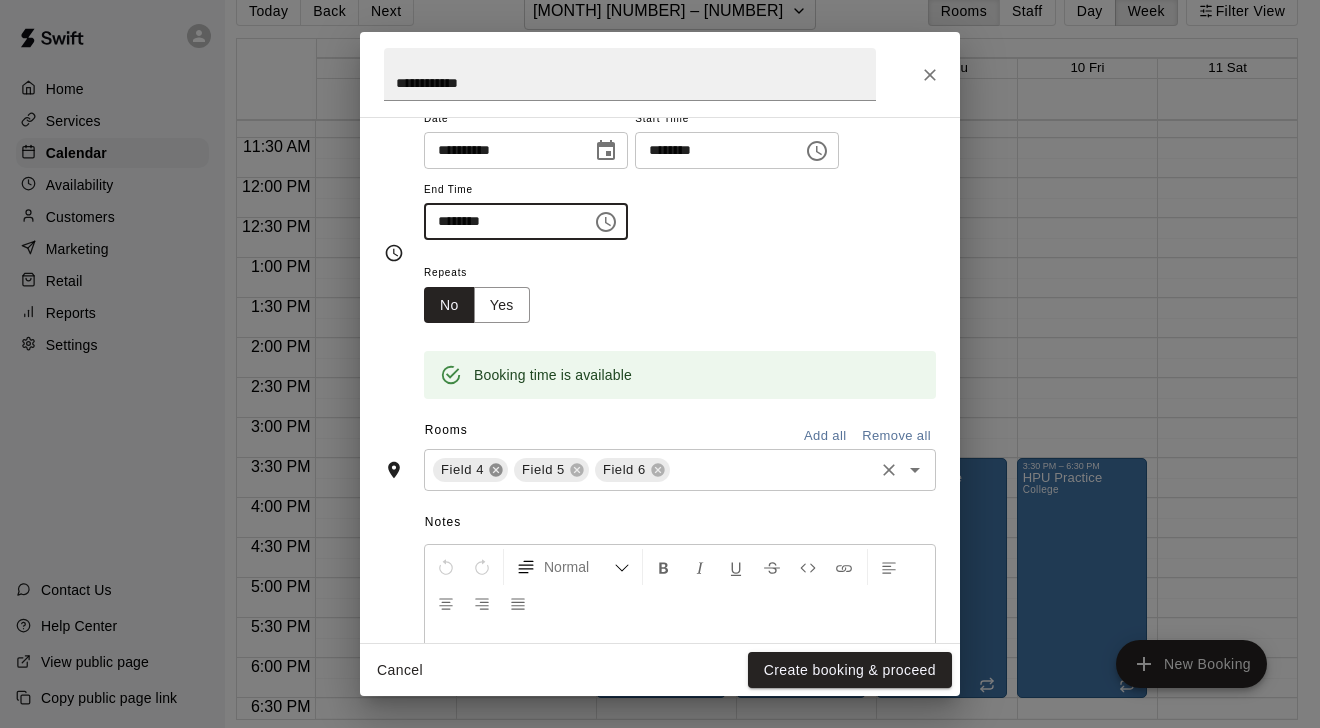 click 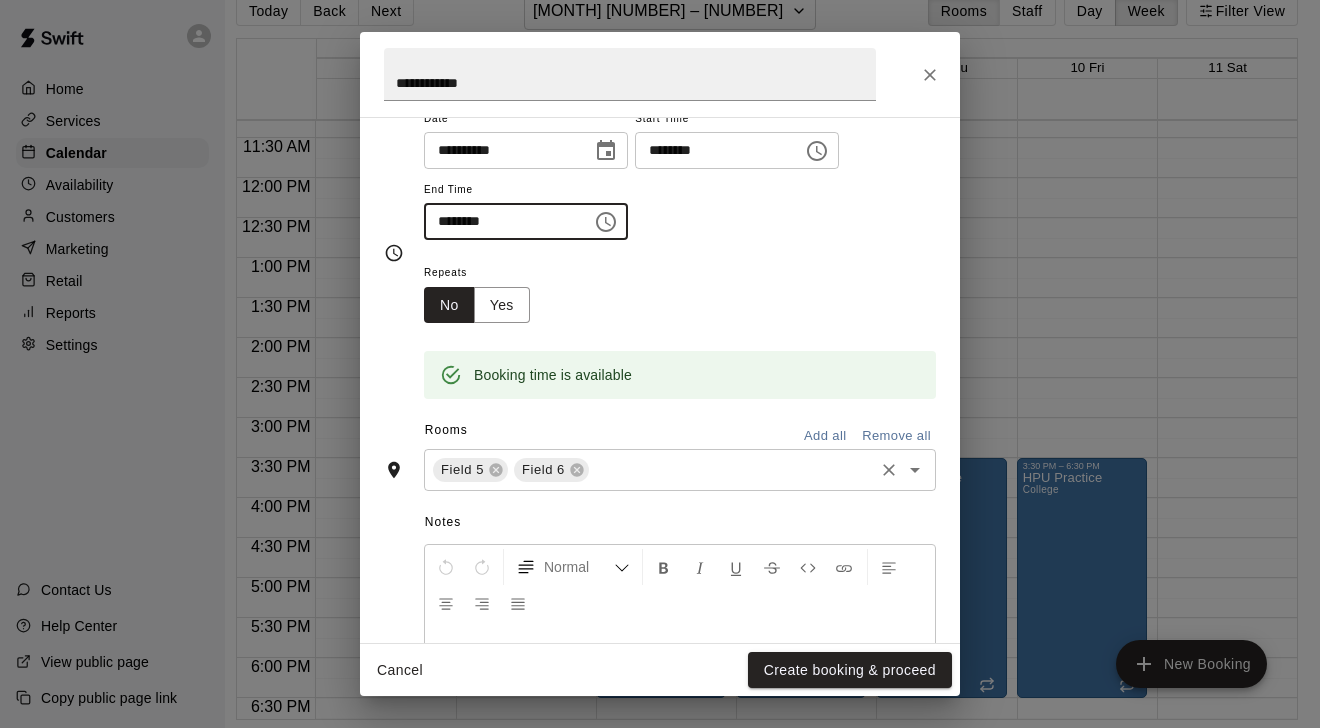 click on "Field 6" at bounding box center [551, 470] 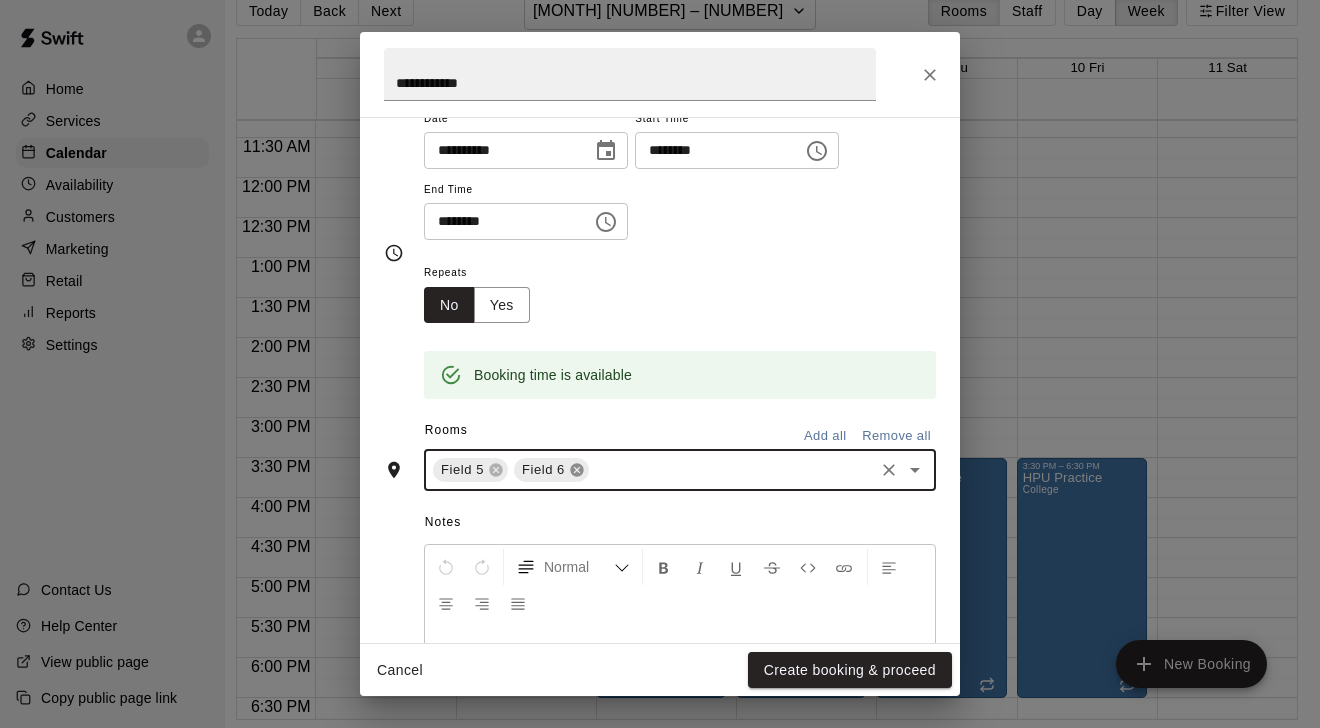 click 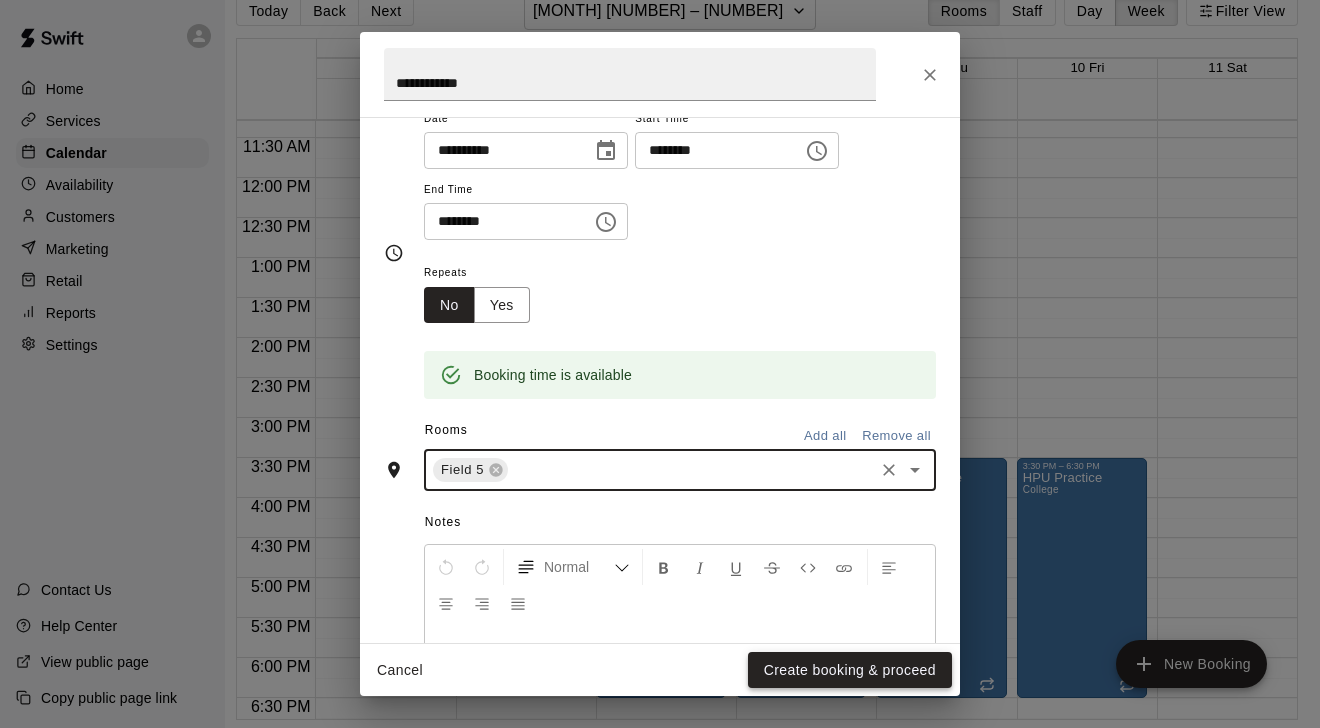 click on "Create booking & proceed" at bounding box center (850, 670) 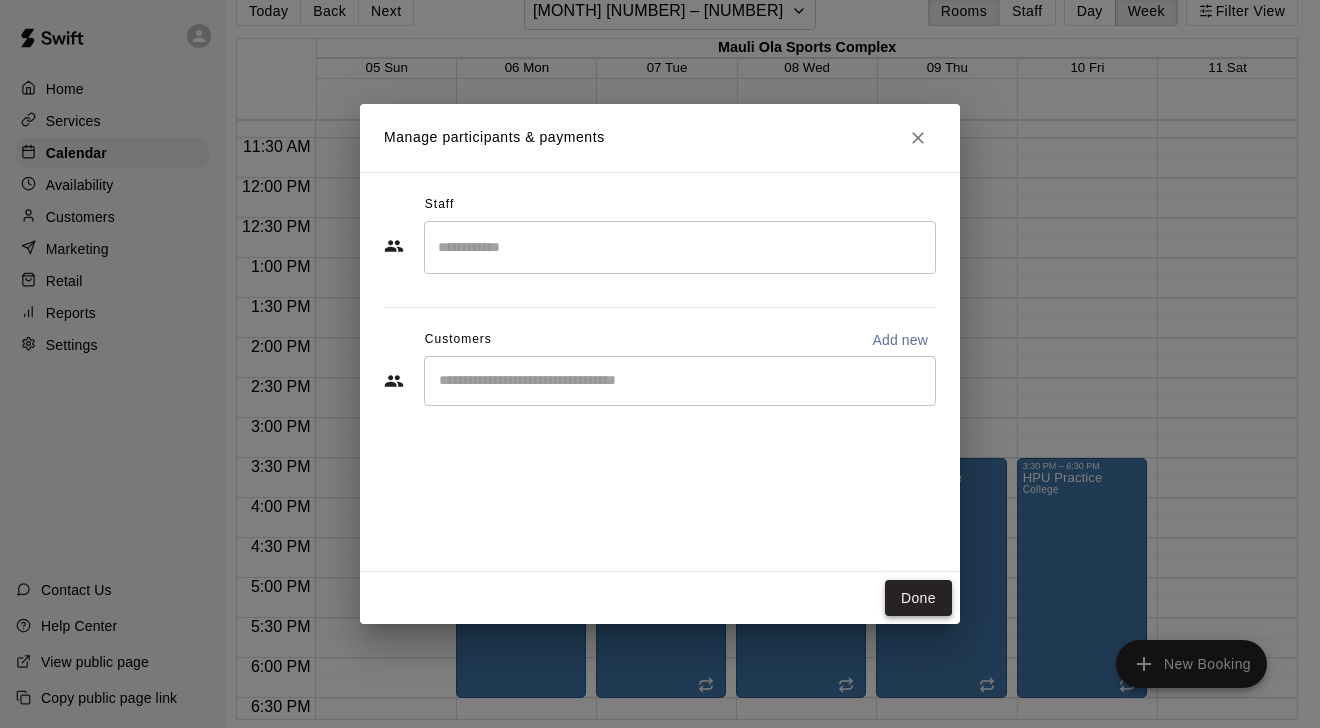 click on "Done" at bounding box center (918, 598) 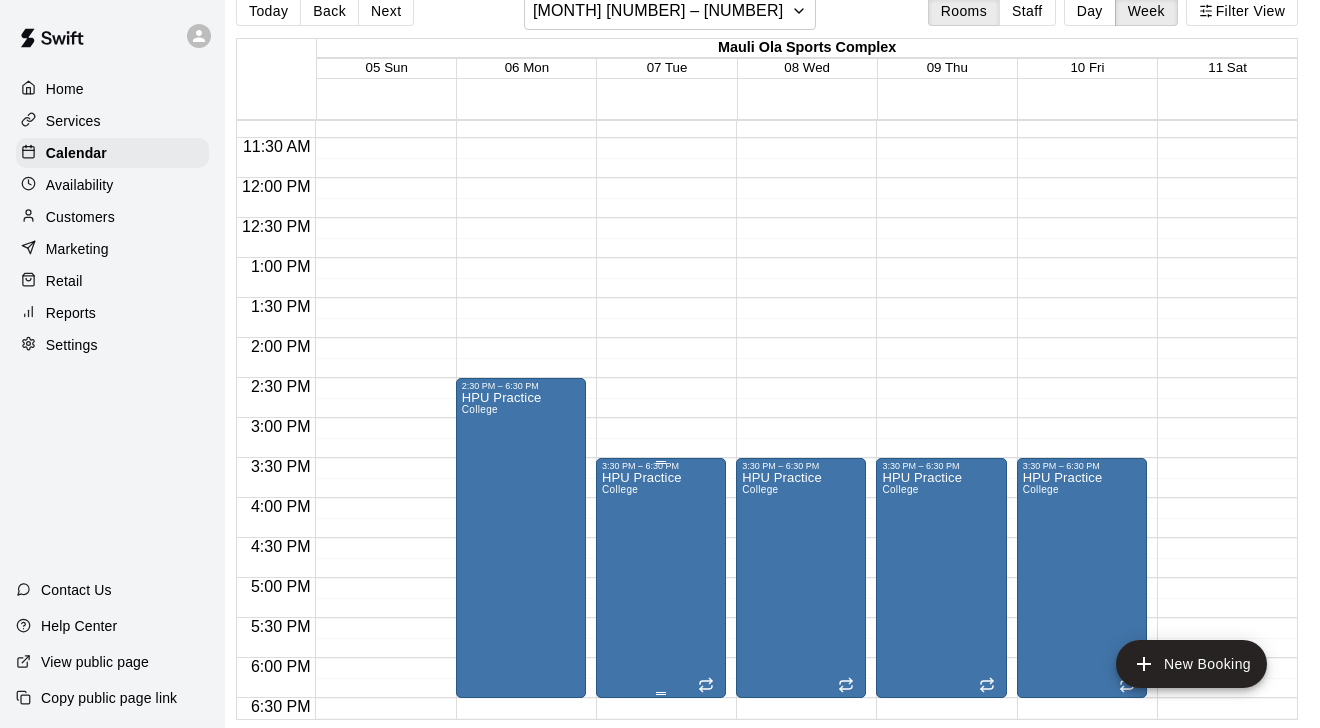 click on "HPU Practice College" at bounding box center (642, 835) 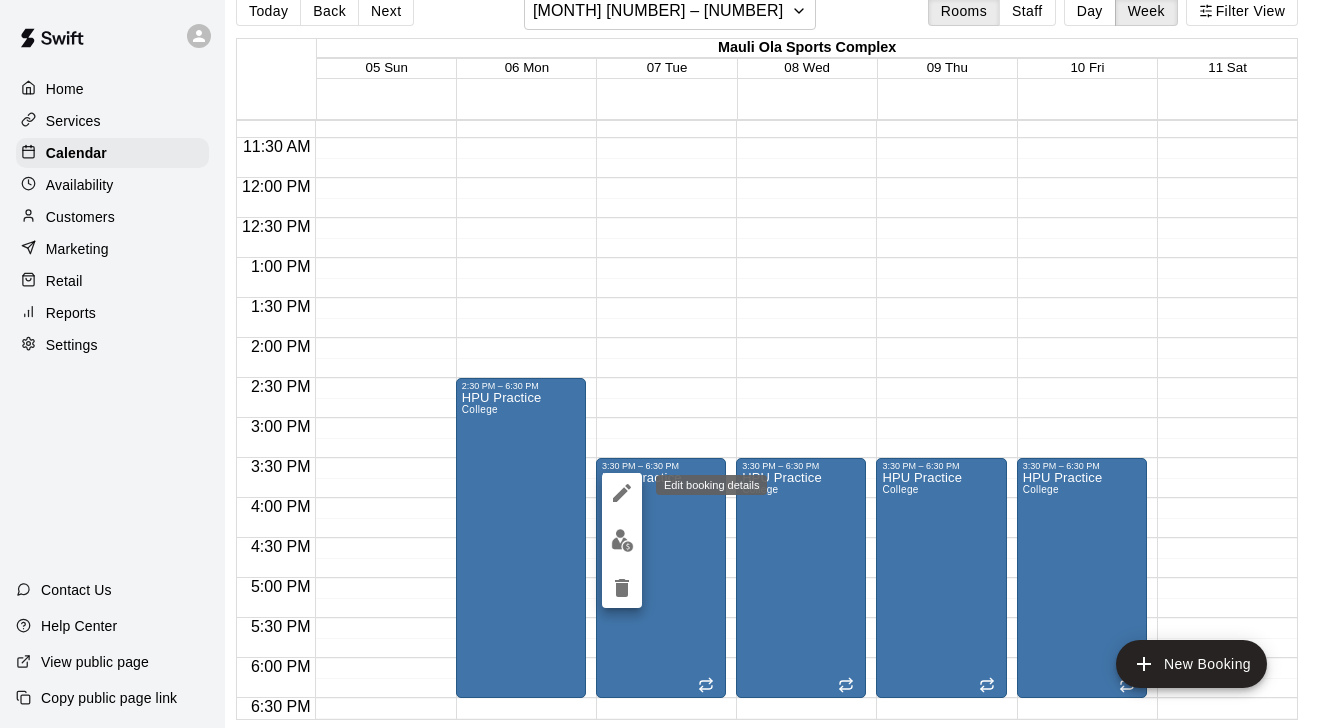 click at bounding box center [622, 493] 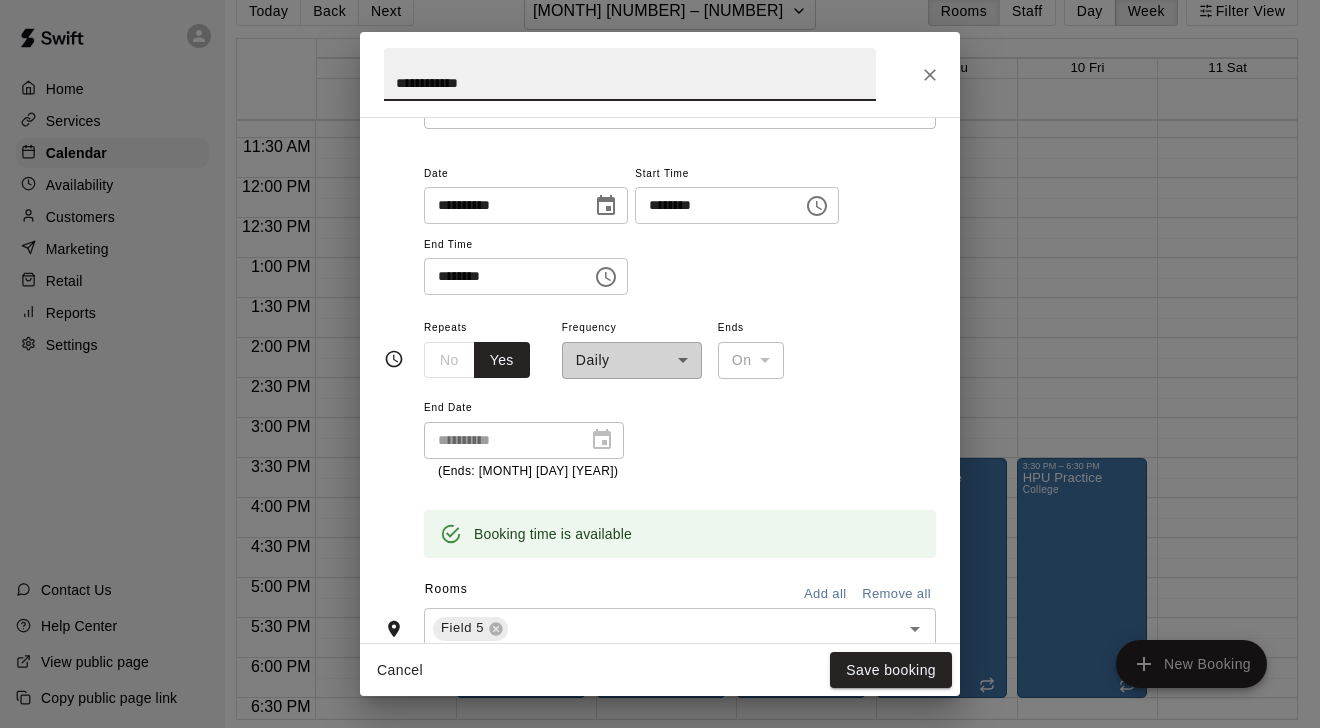 scroll, scrollTop: 138, scrollLeft: 0, axis: vertical 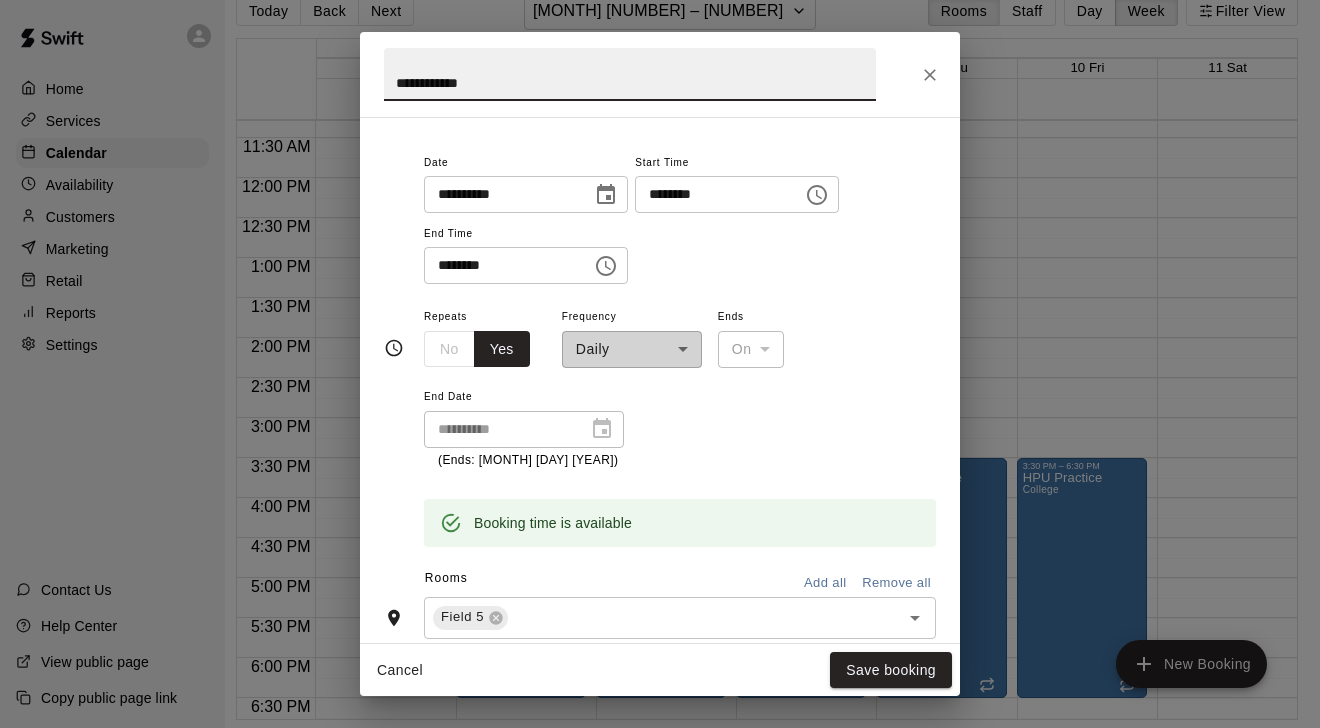 click on "********" at bounding box center [712, 194] 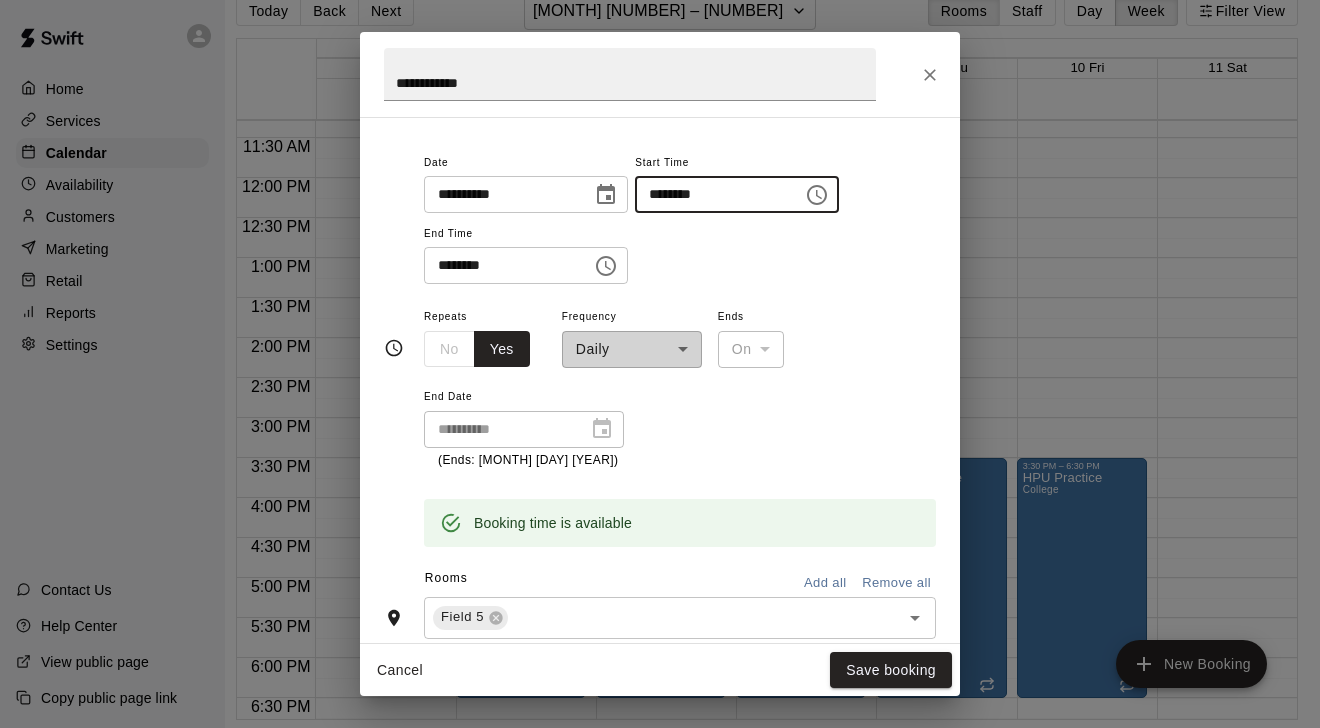 type on "********" 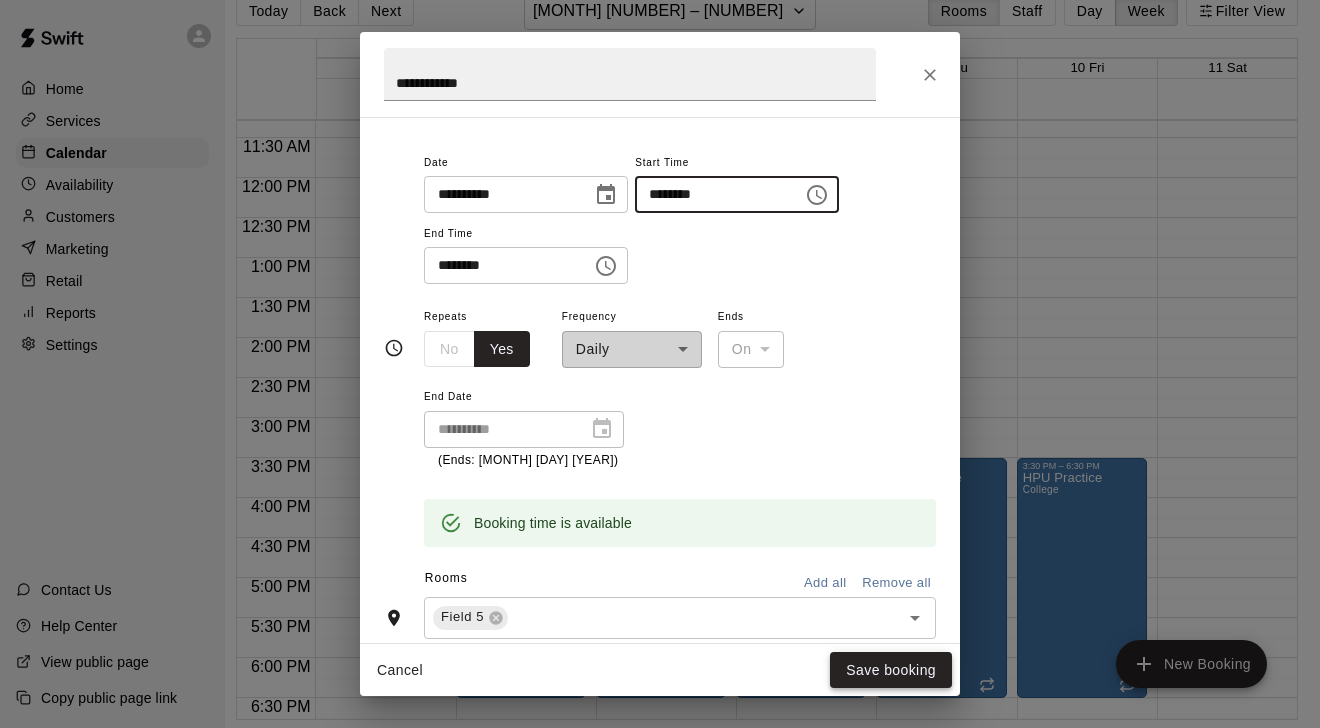 click on "Save booking" at bounding box center [891, 670] 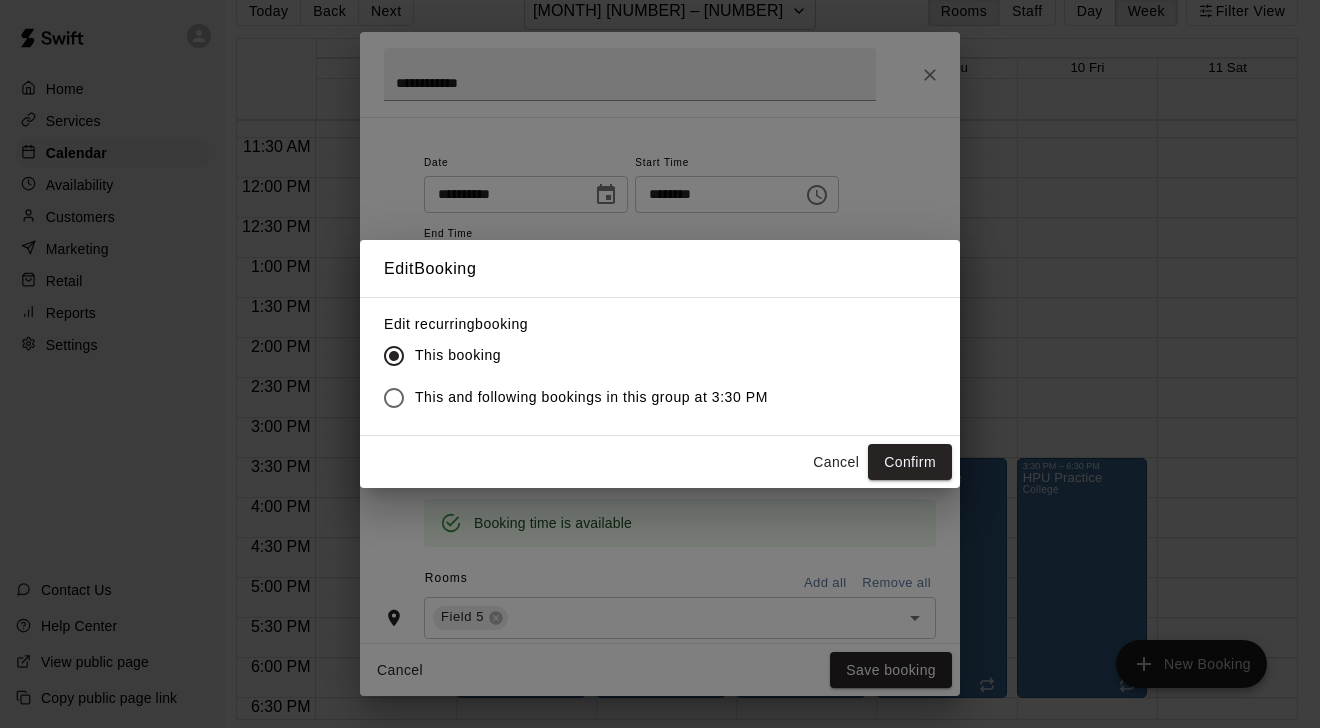 click on "Cancel" at bounding box center (836, 462) 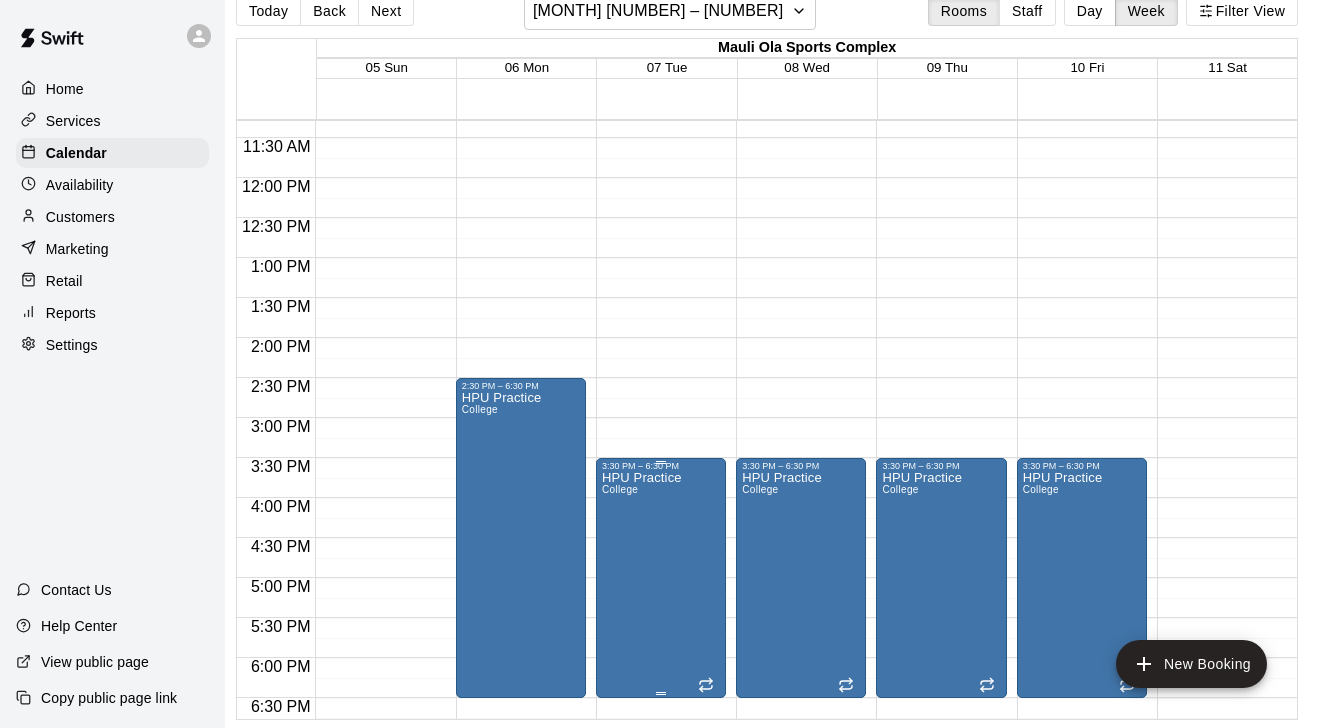 click on "HPU Practice College" at bounding box center (642, 835) 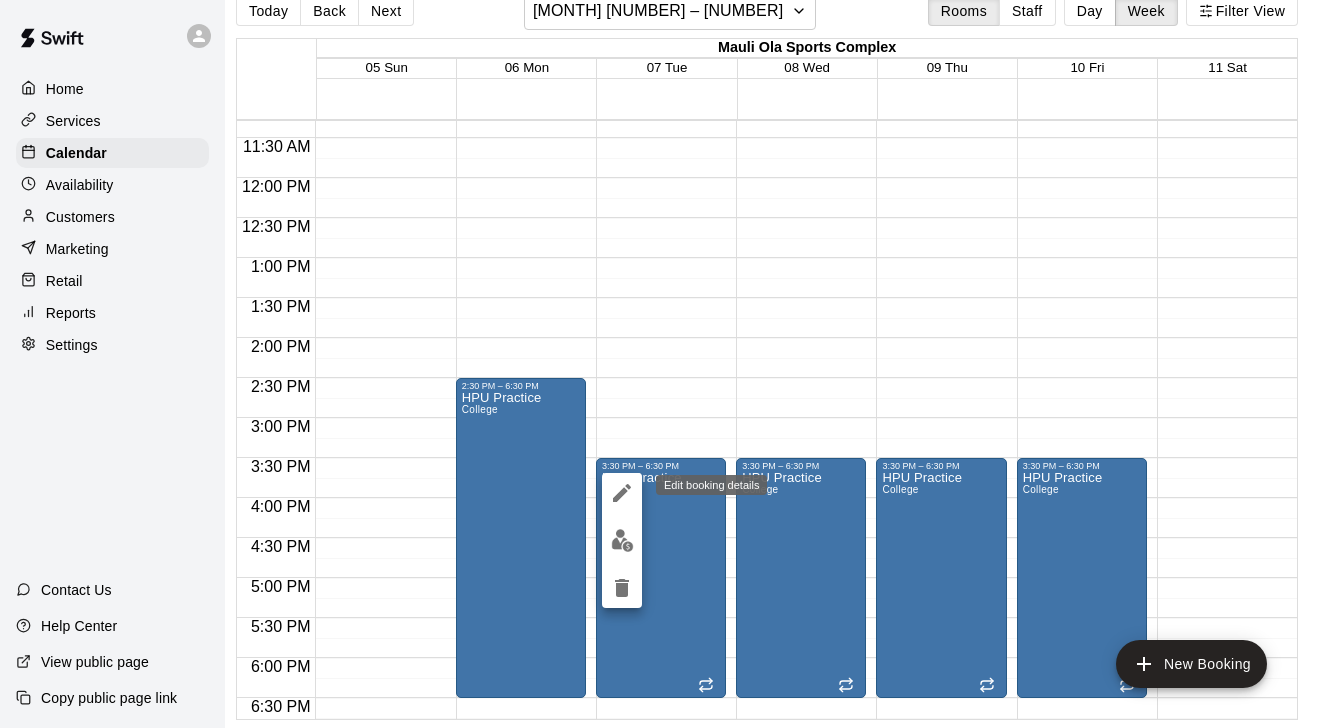 click 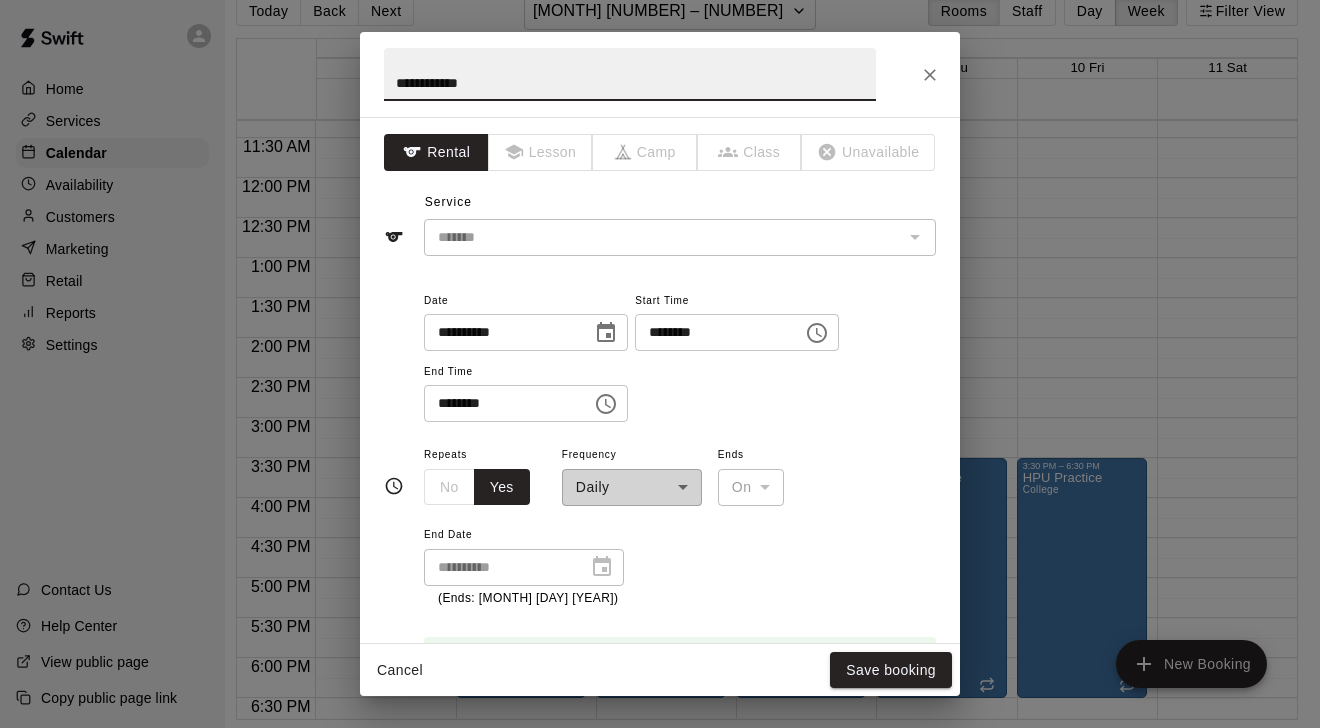 click on "No Yes" at bounding box center [477, 487] 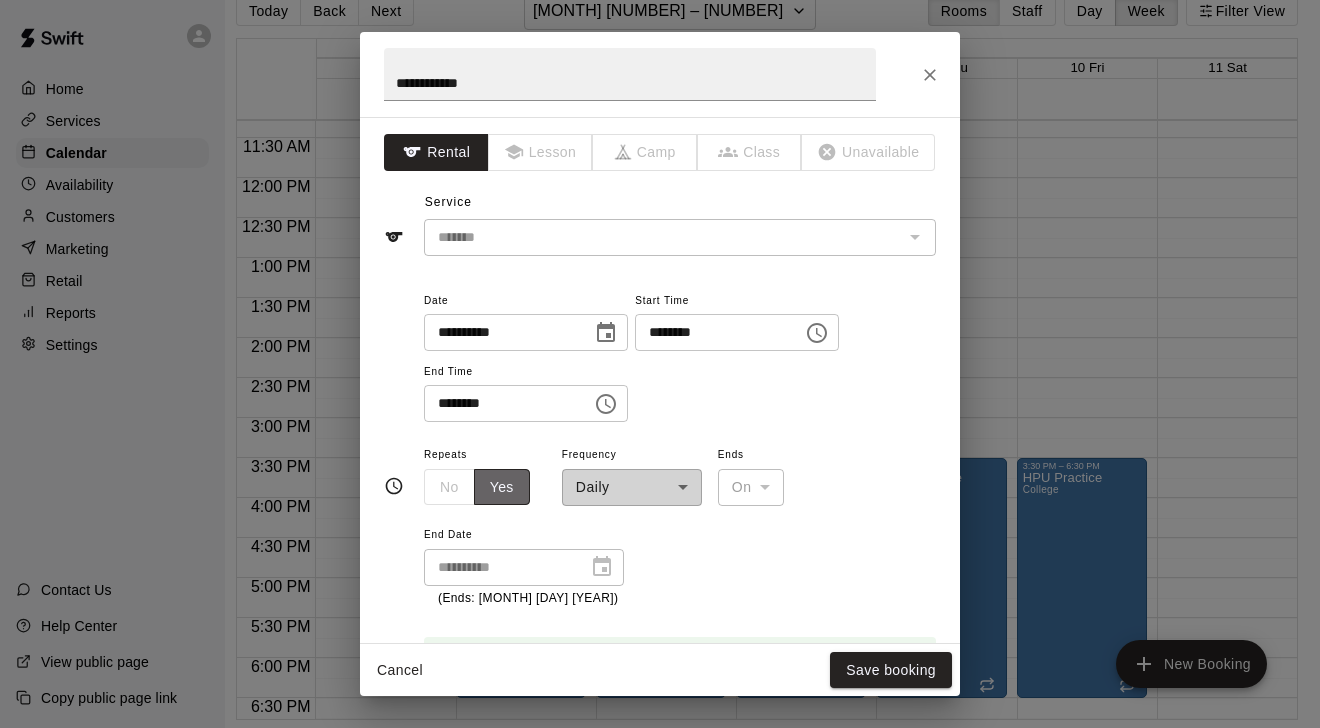 click on "Yes" at bounding box center [502, 487] 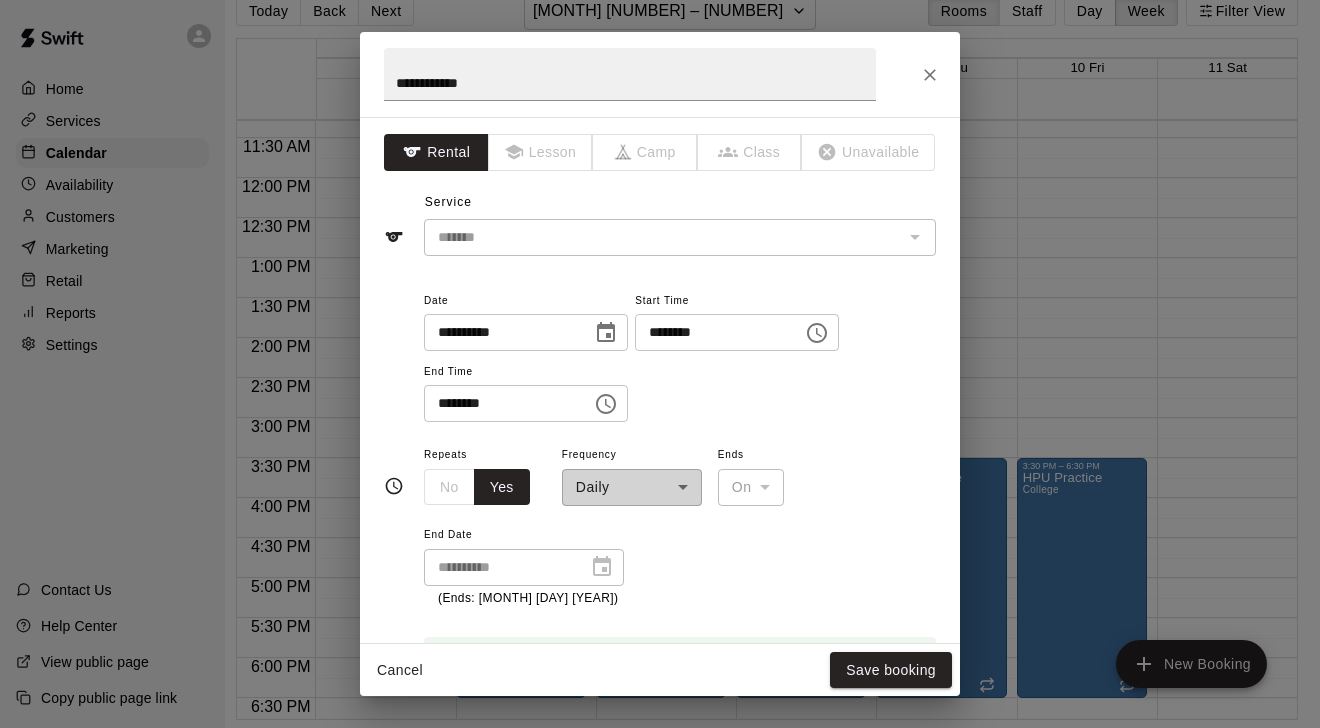 click on "No Yes" at bounding box center [477, 487] 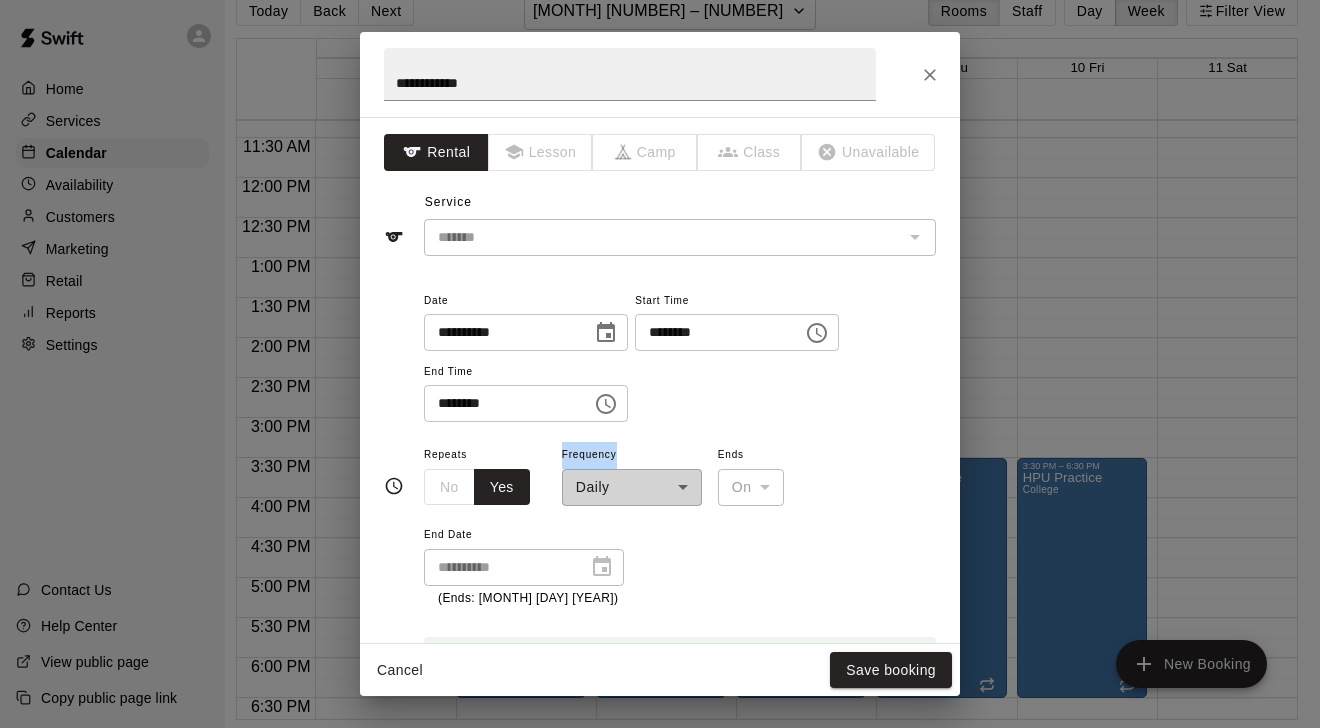 click on "No Yes" at bounding box center (477, 487) 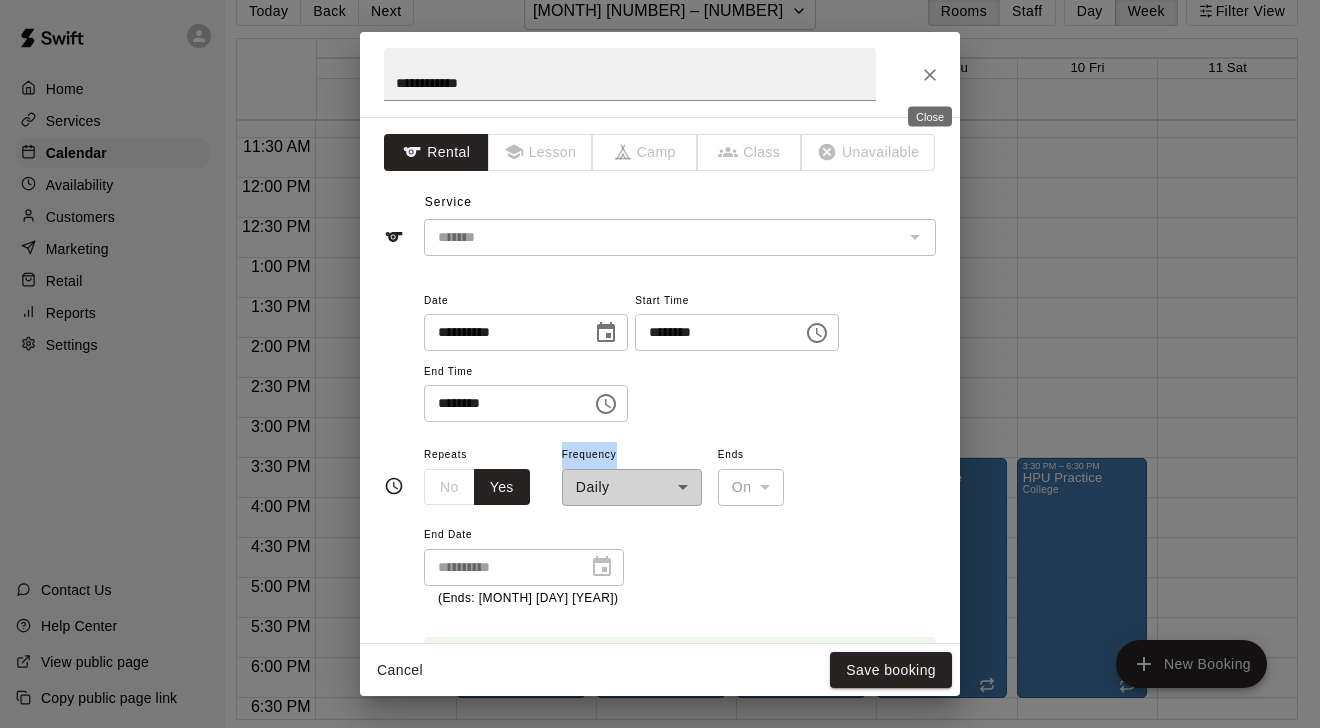 click 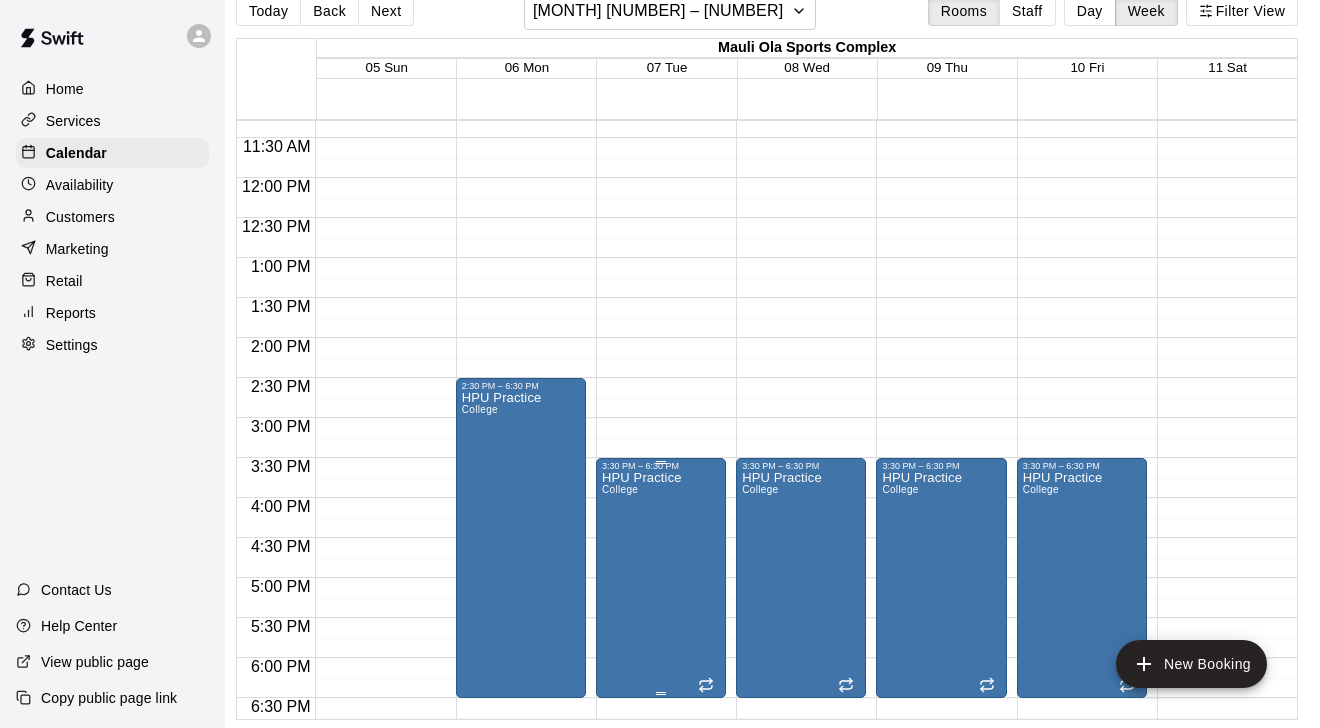 click on "HPU Practice College" at bounding box center [661, 835] 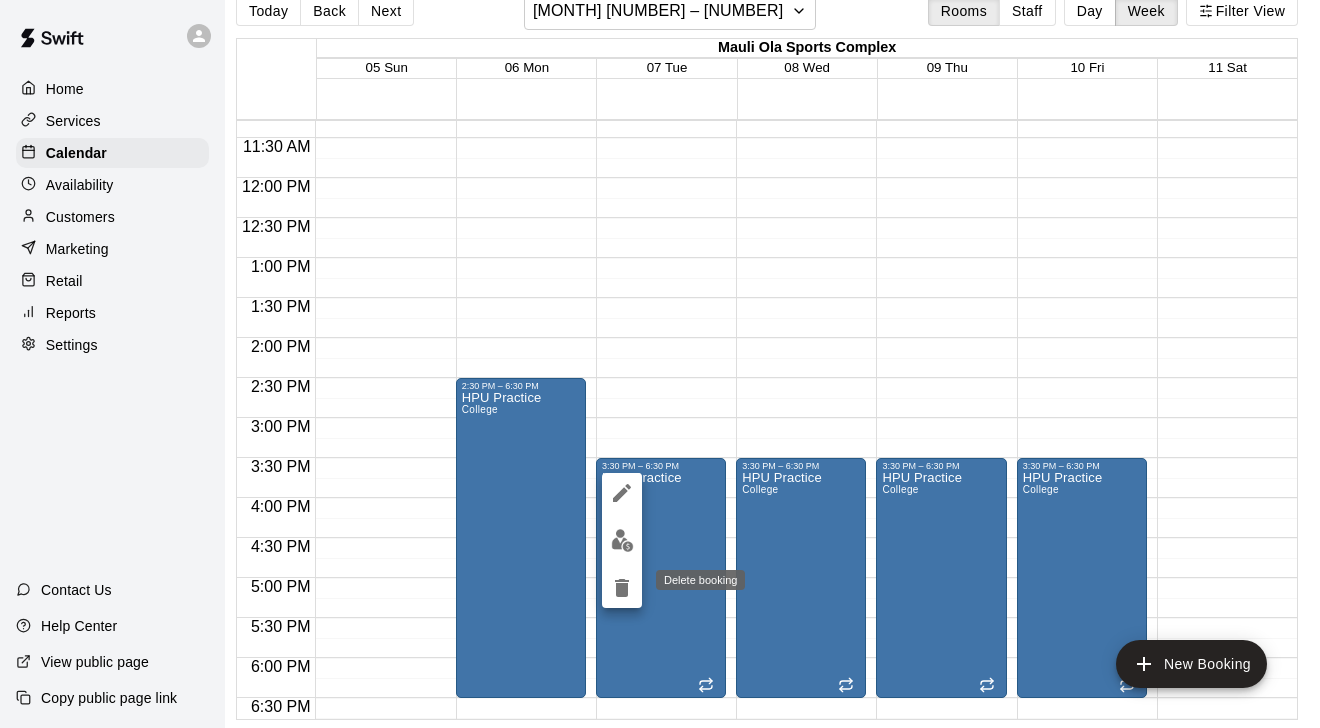 click 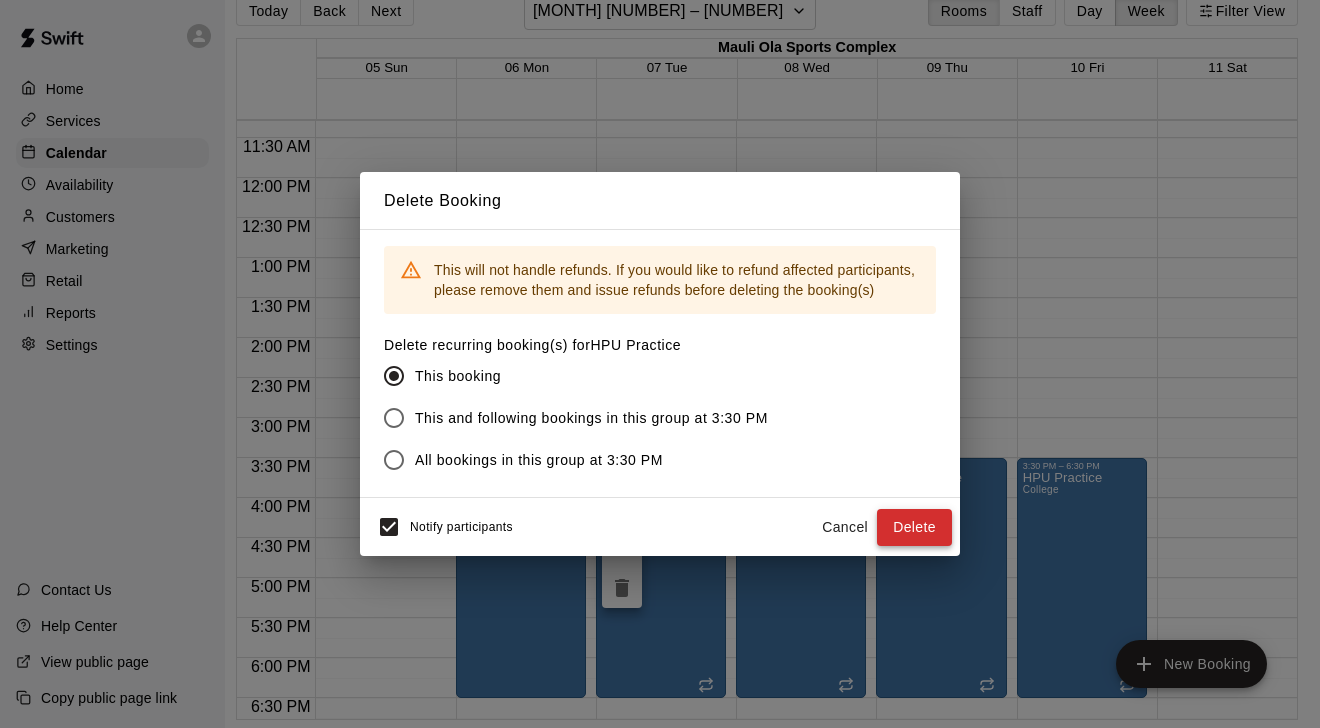 click on "Delete" at bounding box center (914, 527) 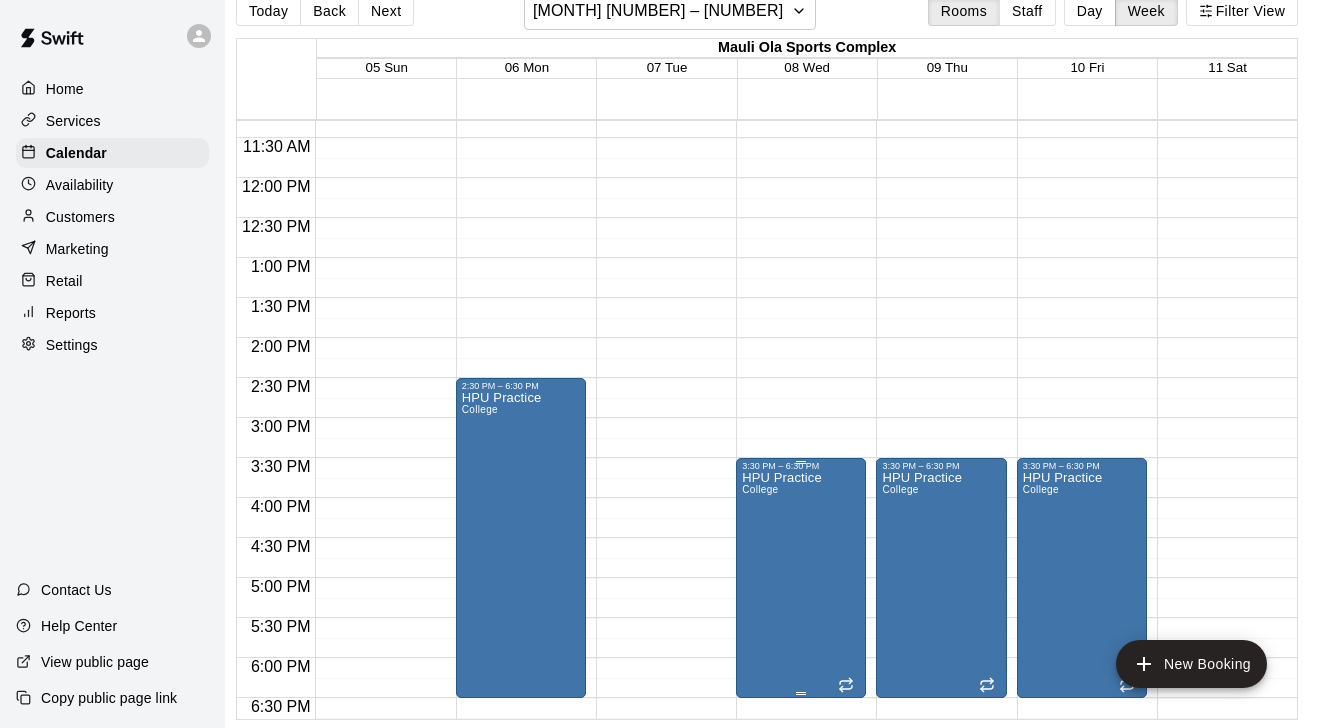 click on "HPU Practice College" at bounding box center [782, 835] 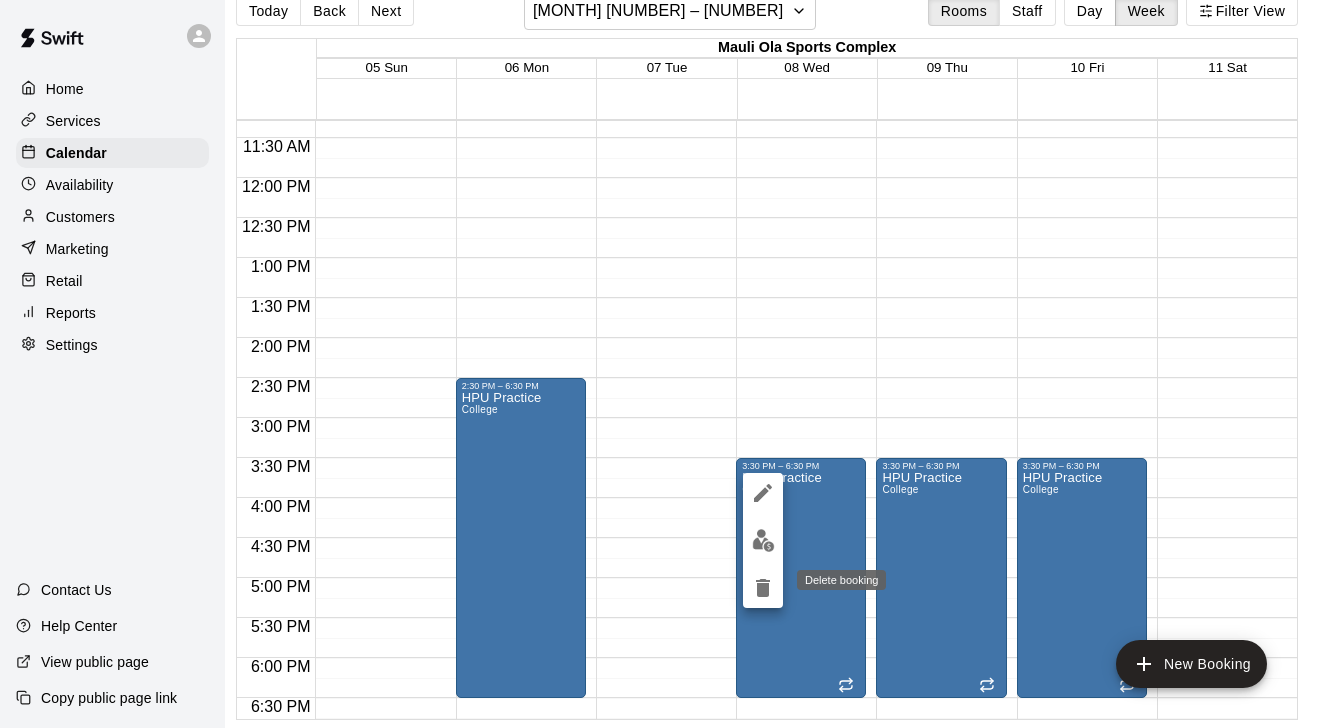 click 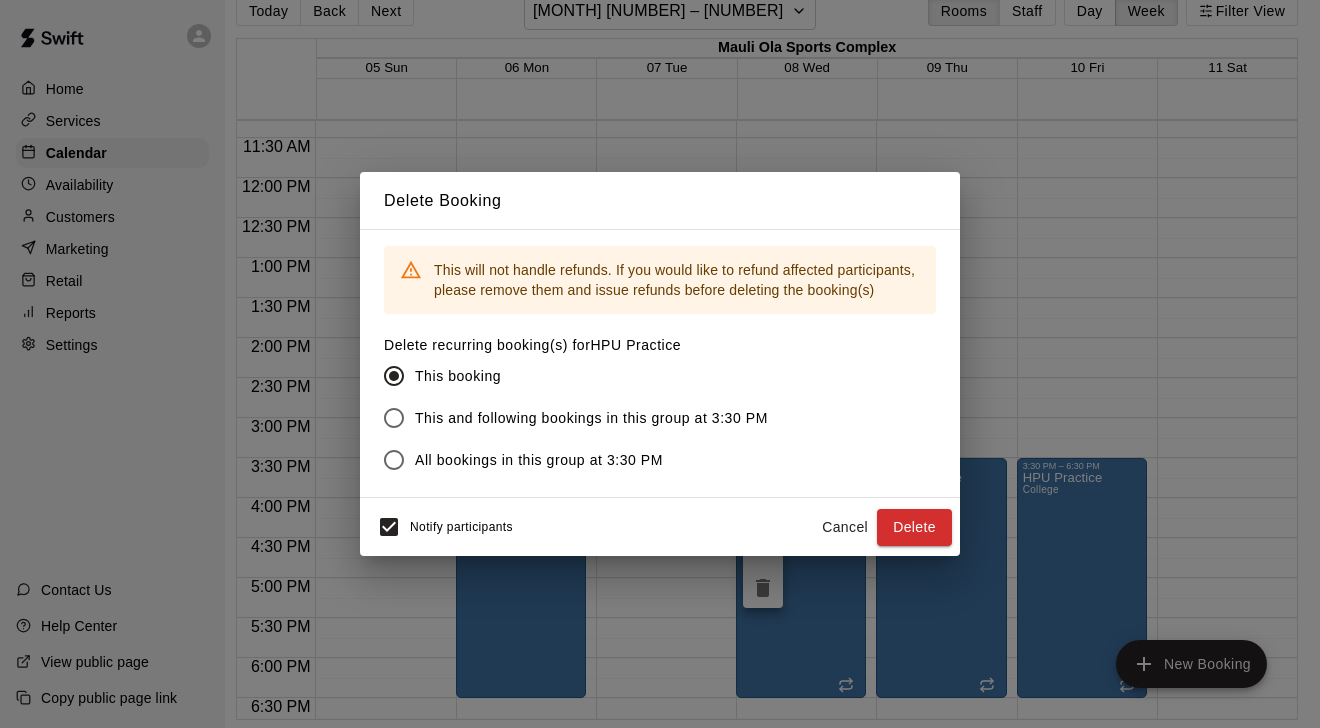 click on "This and following bookings in this group at 3:30 PM" at bounding box center [591, 418] 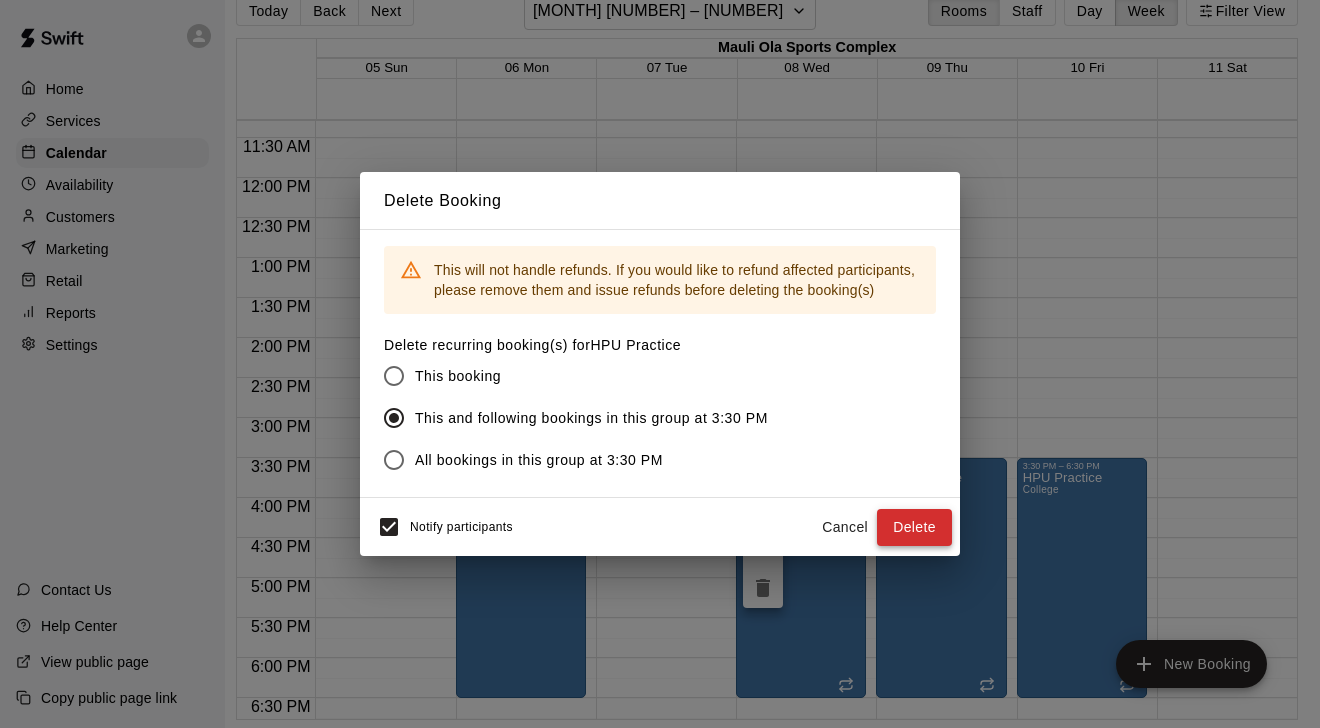 click on "Delete" at bounding box center (914, 527) 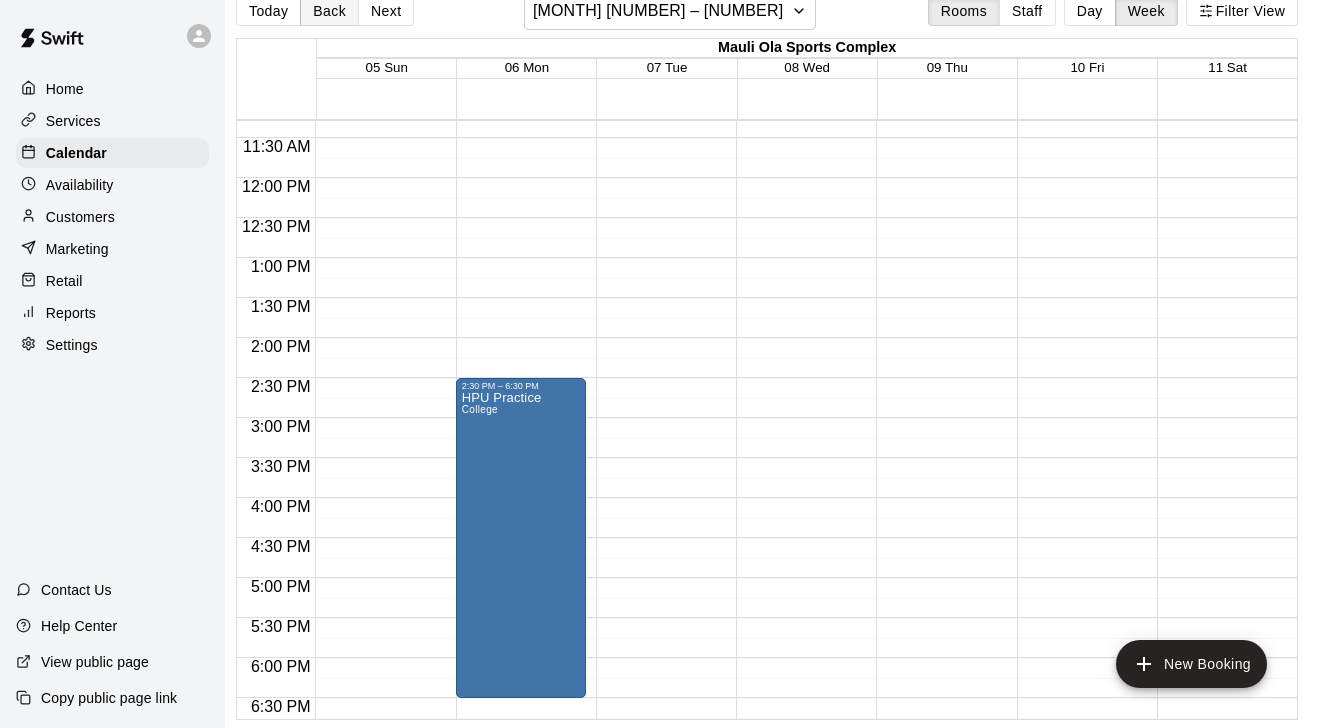 click on "Back" at bounding box center [329, 11] 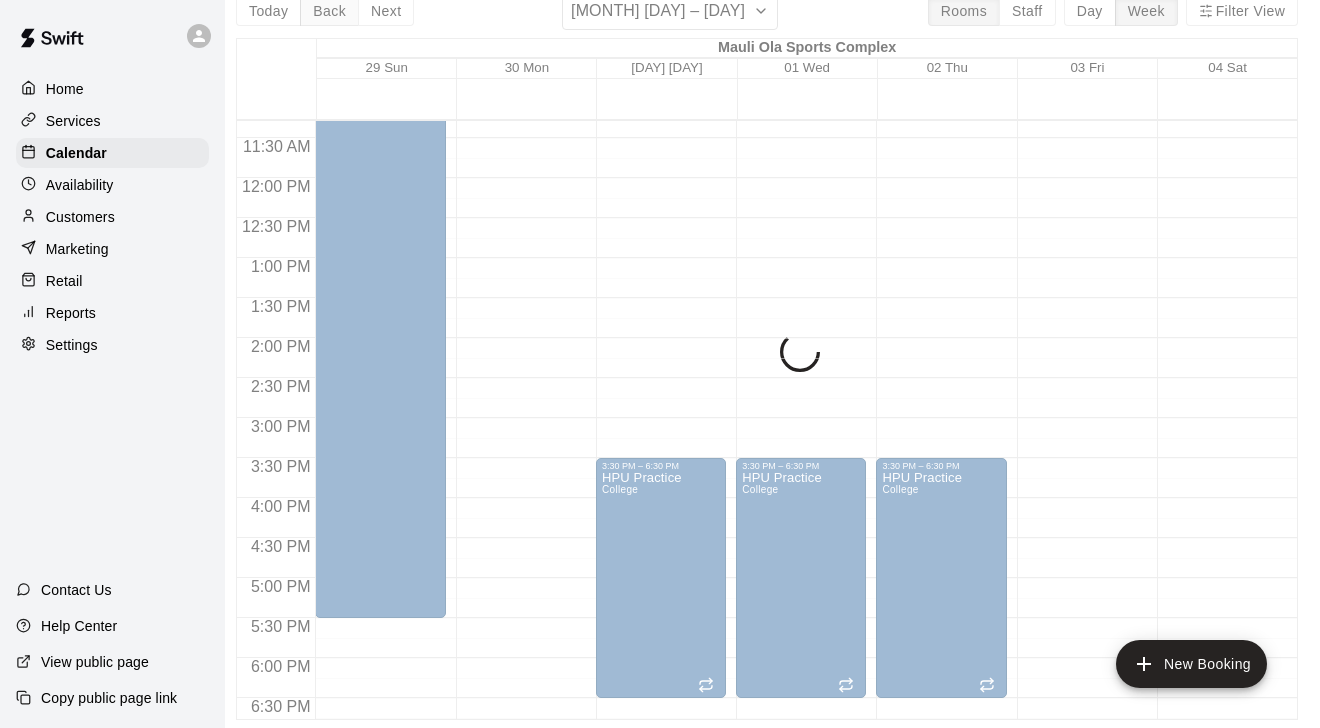 click on "Today Back Next March 29 – April 04 Rooms Staff Day Week Filter View Mauli Ola Sports Complex 29 Sun 30 Mon 31 Tue 01 Wed 02 Thu 03 Fri 04 Sat 12:00 AM 12:30 AM 1:00 AM 1:30 AM 2:00 AM 2:30 AM 3:00 AM 3:30 AM 4:00 AM 4:30 AM 5:00 AM 5:30 AM 6:00 AM 6:30 AM 7:00 AM 7:30 AM 8:00 AM 8:30 AM 9:00 AM 9:30 AM 10:00 AM 10:30 AM 11:00 AM 11:30 AM 12:00 PM 12:30 PM 1:00 PM 1:30 PM 2:00 PM 2:30 PM 3:00 PM 3:30 PM 4:00 PM 4:30 PM 5:00 PM 5:30 PM 6:00 PM 6:30 PM 7:00 PM 7:30 PM 8:00 PM 8:30 PM 9:00 PM 9:30 PM 10:00 PM 10:30 PM 11:00 PM 11:30 PM 12:00 AM – 8:00 AM Closed 8:00 AM – 5:30 PM UBS 10u/12u - Week  Youth Softball 7:00 PM – 11:59 PM Closed 12:00 AM – 8:00 AM Closed 7:00 PM – 11:59 PM Closed 12:00 AM – 8:00 AM Closed 3:30 PM – 6:30 PM HPU Practice College 7:00 PM – 11:59 PM Closed 12:00 AM – 8:00 AM Closed 3:30 PM – 6:30 PM HPU Practice College 7:00 PM – 11:59 PM Closed 12:00 AM – 8:00 AM Closed 3:30 PM – 6:30 PM HPU Practice College 7:00 PM – 11:59 PM Closed 12:00 AM – 8:00 AM" at bounding box center (767, 356) 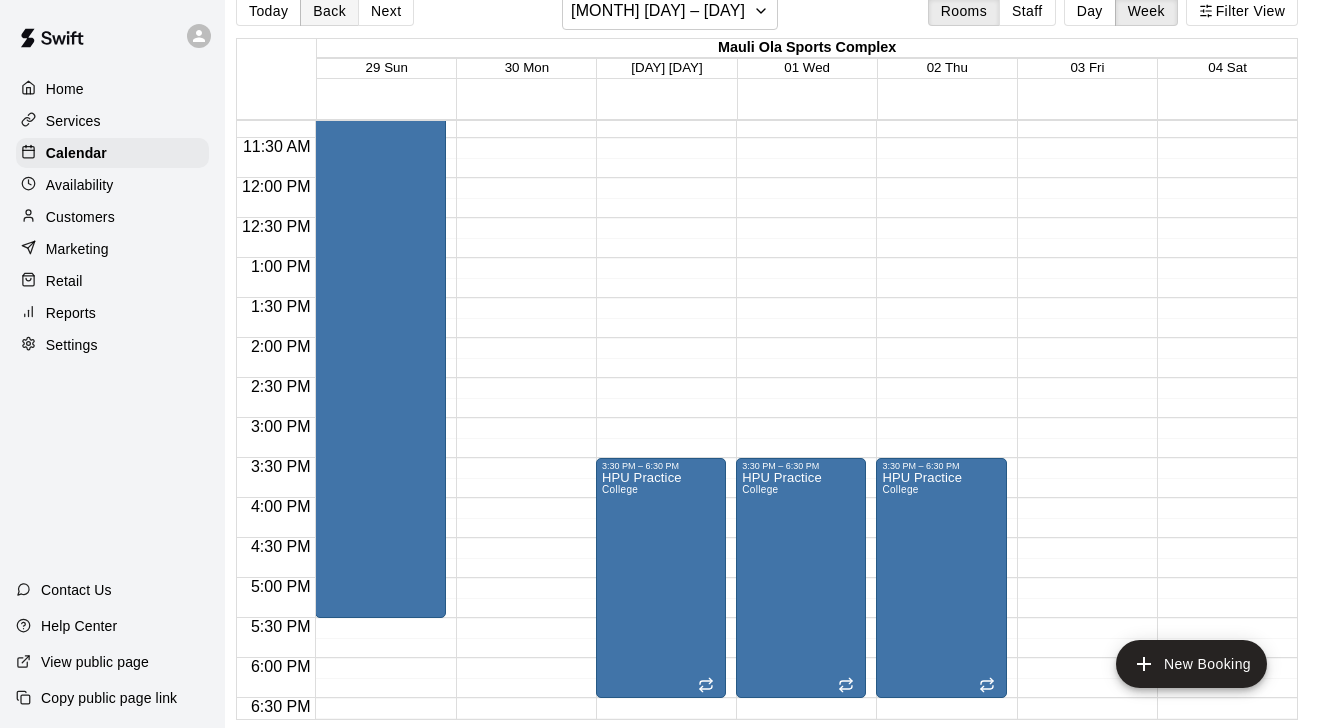 click on "Back" at bounding box center [329, 11] 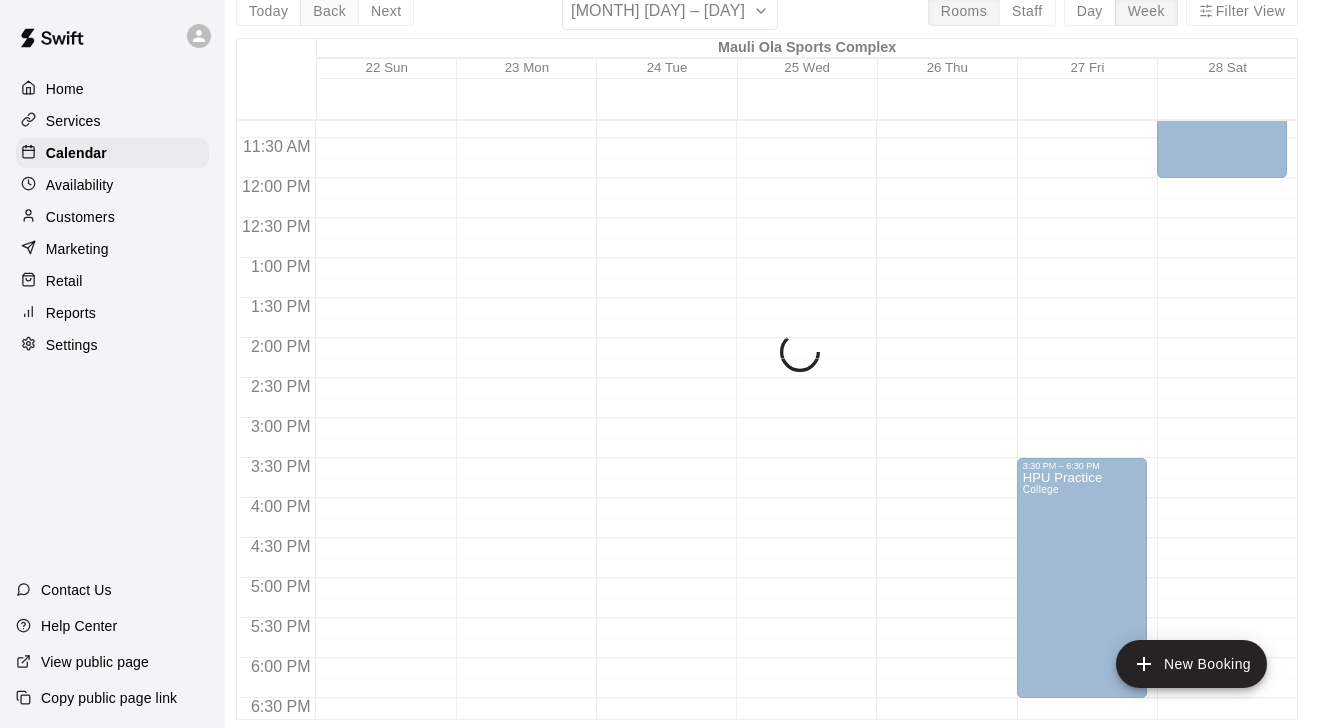 click on "Today Back Next March 22 – 28 Rooms Staff Day Week Filter View Mauli Ola Sports Complex 22 Sun 23 Mon 24 Tue 25 Wed 26 Thu 27 Fri 28 Sat 12:00 AM 12:30 AM 1:00 AM 1:30 AM 2:00 AM 2:30 AM 3:00 AM 3:30 AM 4:00 AM 4:30 AM 5:00 AM 5:30 AM 6:00 AM 6:30 AM 7:00 AM 7:30 AM 8:00 AM 8:30 AM 9:00 AM 9:30 AM 10:00 AM 10:30 AM 11:00 AM 11:30 AM 12:00 PM 12:30 PM 1:00 PM 1:30 PM 2:00 PM 2:30 PM 3:00 PM 3:30 PM 4:00 PM 4:30 PM 5:00 PM 5:30 PM 6:00 PM 6:30 PM 7:00 PM 7:30 PM 8:00 PM 8:30 PM 9:00 PM 9:30 PM 10:00 PM 10:30 PM 11:00 PM 11:30 PM 12:00 AM – 8:00 AM Closed 7:00 PM – 11:59 PM Closed 12:00 AM – 8:00 AM Closed 7:00 PM – 11:59 PM Closed 12:00 AM – 8:00 AM Closed 7:00 PM – 11:59 PM Closed 12:00 AM – 8:00 AM Closed 7:00 PM – 11:59 PM Closed 12:00 AM – 8:00 AM Closed 7:00 PM – 11:59 PM Closed 12:00 AM – 8:00 AM Closed 3:30 PM – 6:30 PM HPU Practice College 7:00 PM – 11:59 PM Closed 12:00 AM – 8:00 AM Closed 8:00 AM – 12:00 PM HPU softball practice College 7:00 PM – 11:59 PM Closed" at bounding box center [767, 356] 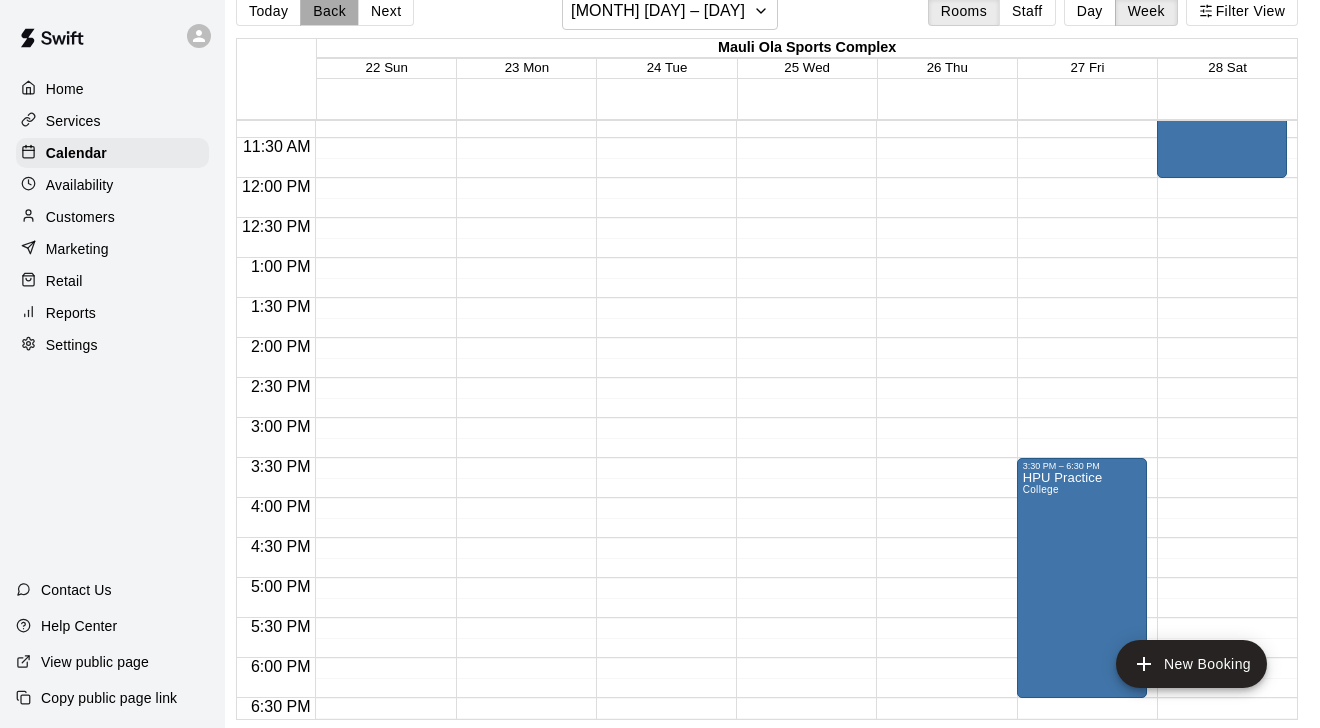 click on "Back" at bounding box center [329, 11] 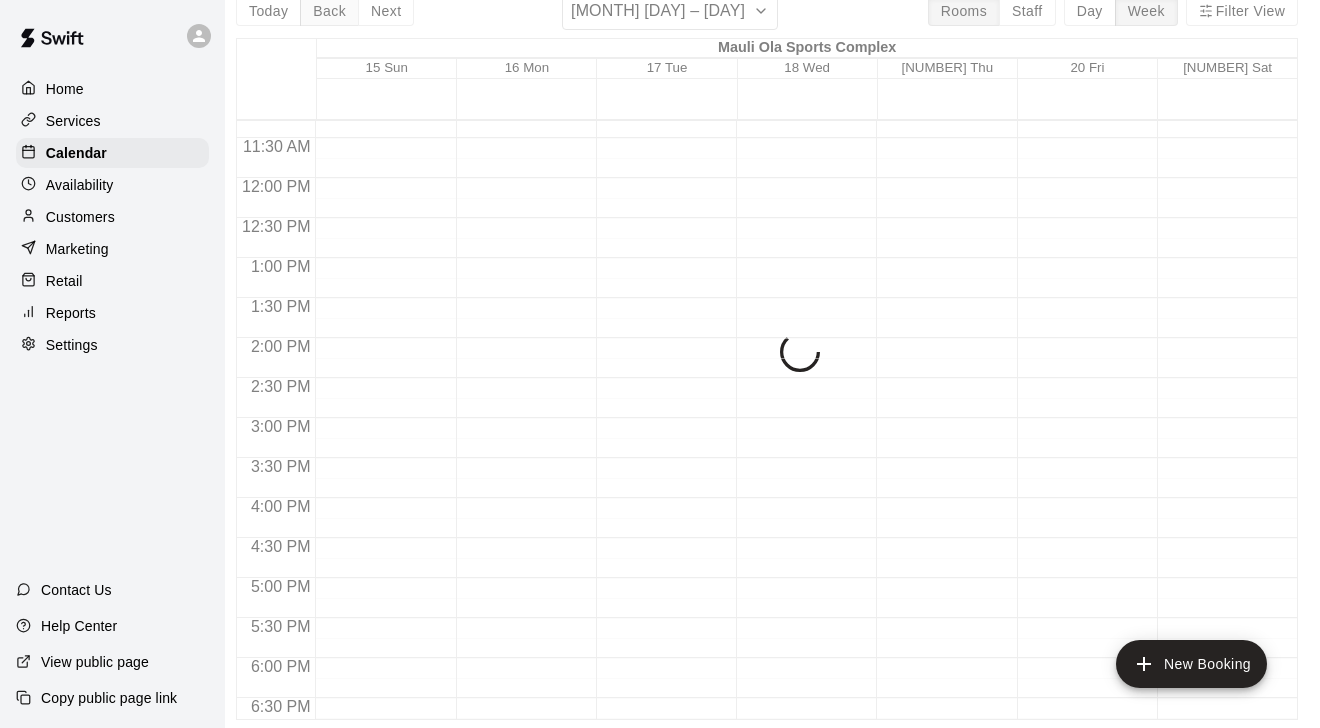 click on "Today Back Next March 15 – 21 Rooms Staff Day Week Filter View Mauli Ola Sports Complex 15 Sun 16 Mon 17 Tue 18 Wed 19 Thu 20 Fri 21 Sat 12:00 AM 12:30 AM 1:00 AM 1:30 AM 2:00 AM 2:30 AM 3:00 AM 3:30 AM 4:00 AM 4:30 AM 5:00 AM 5:30 AM 6:00 AM 6:30 AM 7:00 AM 7:30 AM 8:00 AM 8:30 AM 9:00 AM 9:30 AM 10:00 AM 10:30 AM 11:00 AM 11:30 AM 12:00 PM 12:30 PM 1:00 PM 1:30 PM 2:00 PM 2:30 PM 3:00 PM 3:30 PM 4:00 PM 4:30 PM 5:00 PM 5:30 PM 6:00 PM 6:30 PM 7:00 PM 7:30 PM 8:00 PM 8:30 PM 9:00 PM 9:30 PM 10:00 PM 10:30 PM 11:00 PM 11:30 PM 12:00 AM – 8:00 AM Closed 7:00 PM – 11:59 PM Closed 12:00 AM – 8:00 AM Closed 7:00 PM – 11:59 PM Closed 12:00 AM – 8:00 AM Closed 7:00 PM – 11:59 PM Closed 12:00 AM – 8:00 AM Closed 7:00 PM – 11:59 PM Closed 12:00 AM – 8:00 AM Closed 7:00 PM – 11:59 PM Closed 12:00 AM – 8:00 AM Closed 7:00 PM – 11:59 PM Closed 12:00 AM – 8:00 AM Closed 7:00 PM – 11:59 PM Closed" at bounding box center (767, 356) 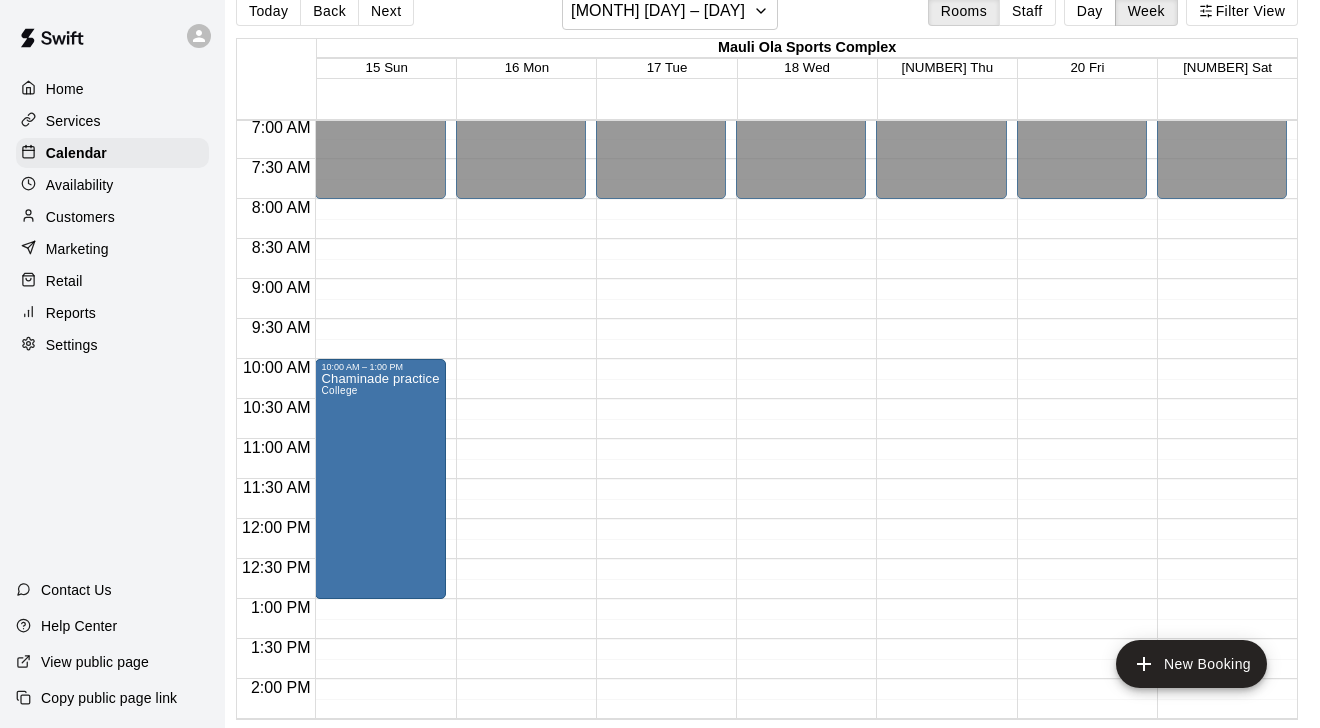 scroll, scrollTop: 414, scrollLeft: 0, axis: vertical 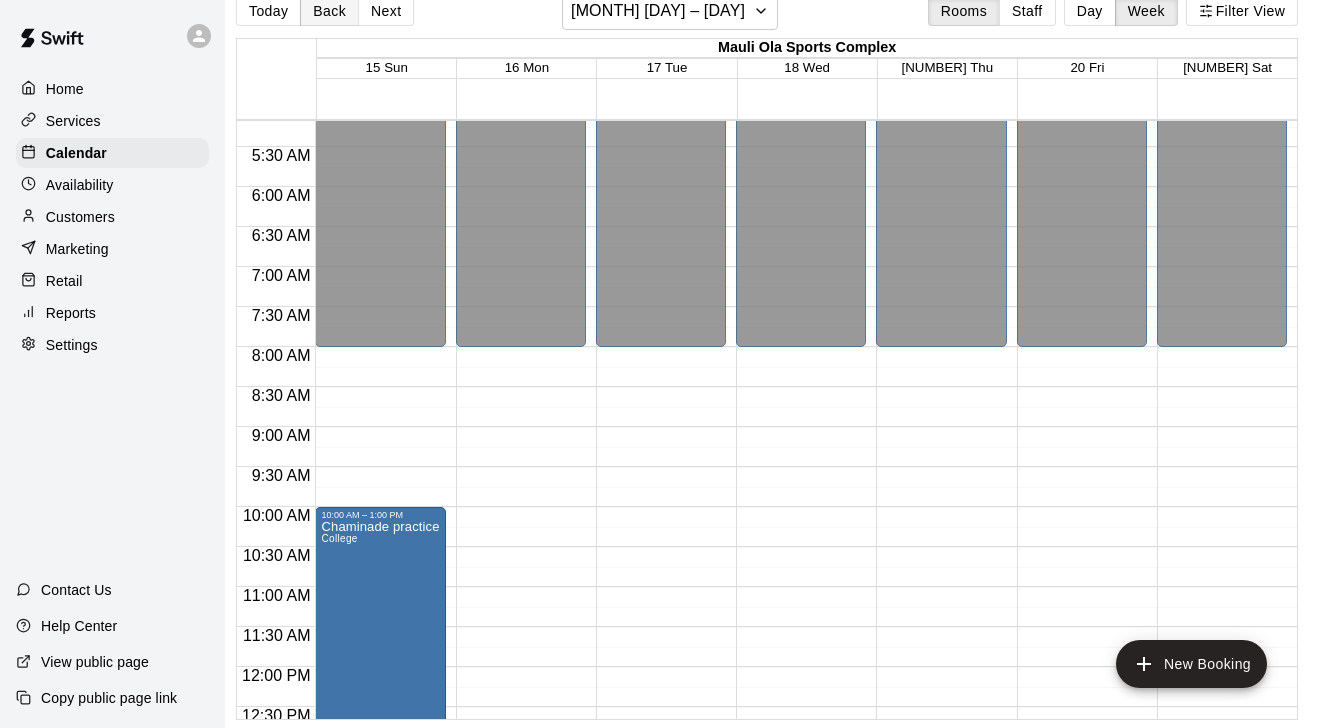 click on "Back" at bounding box center [329, 11] 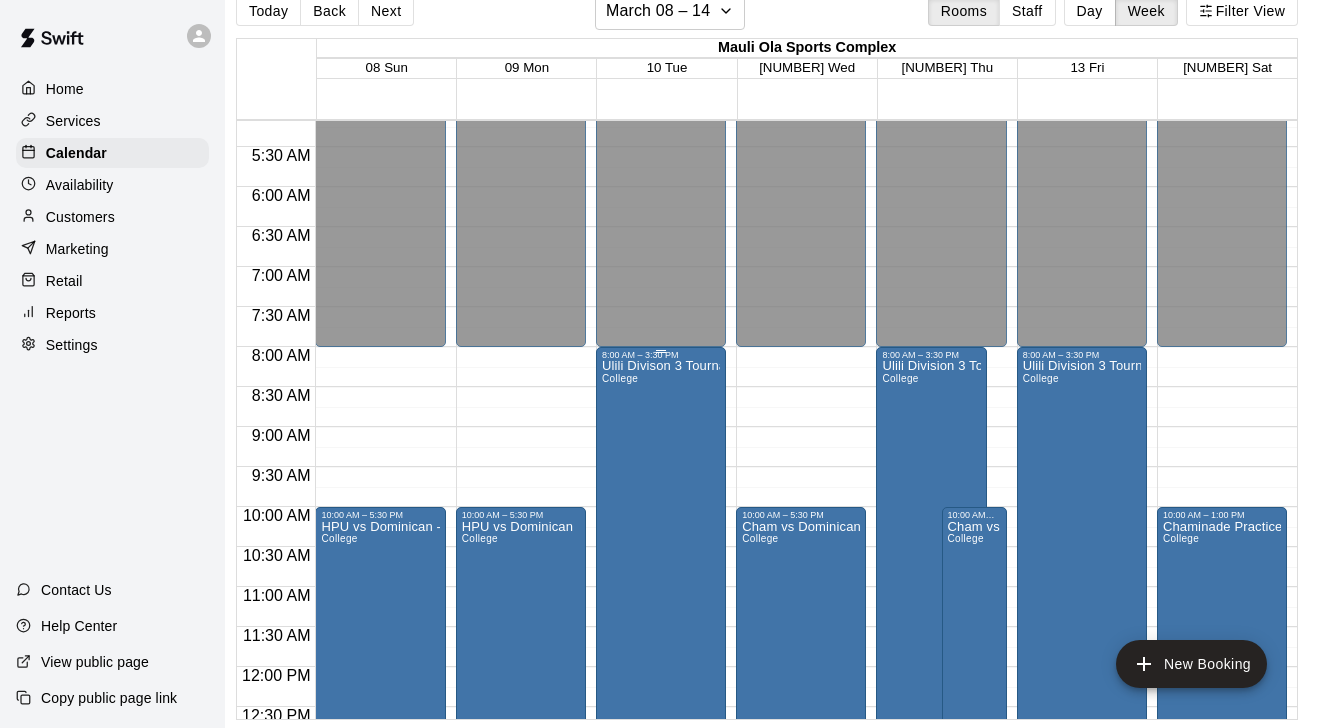 click on "Ulili Divison 3 Tournament College" at bounding box center [661, 724] 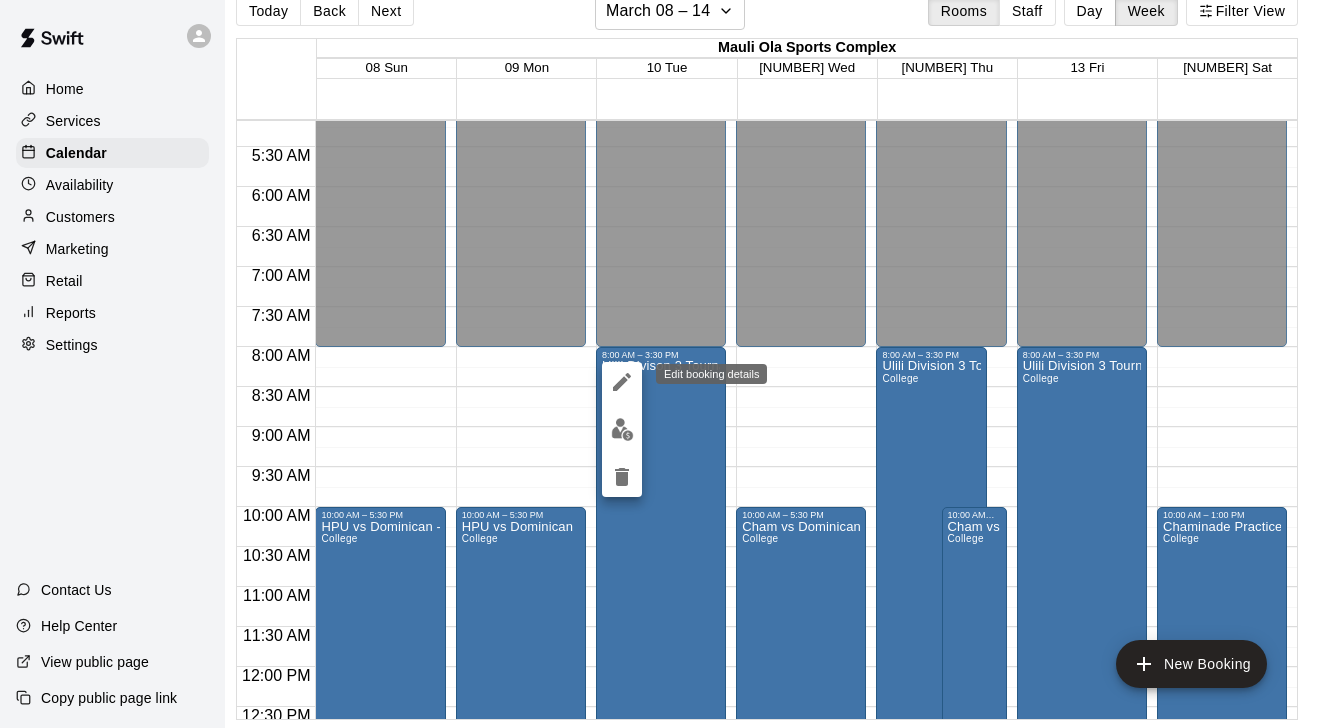 click 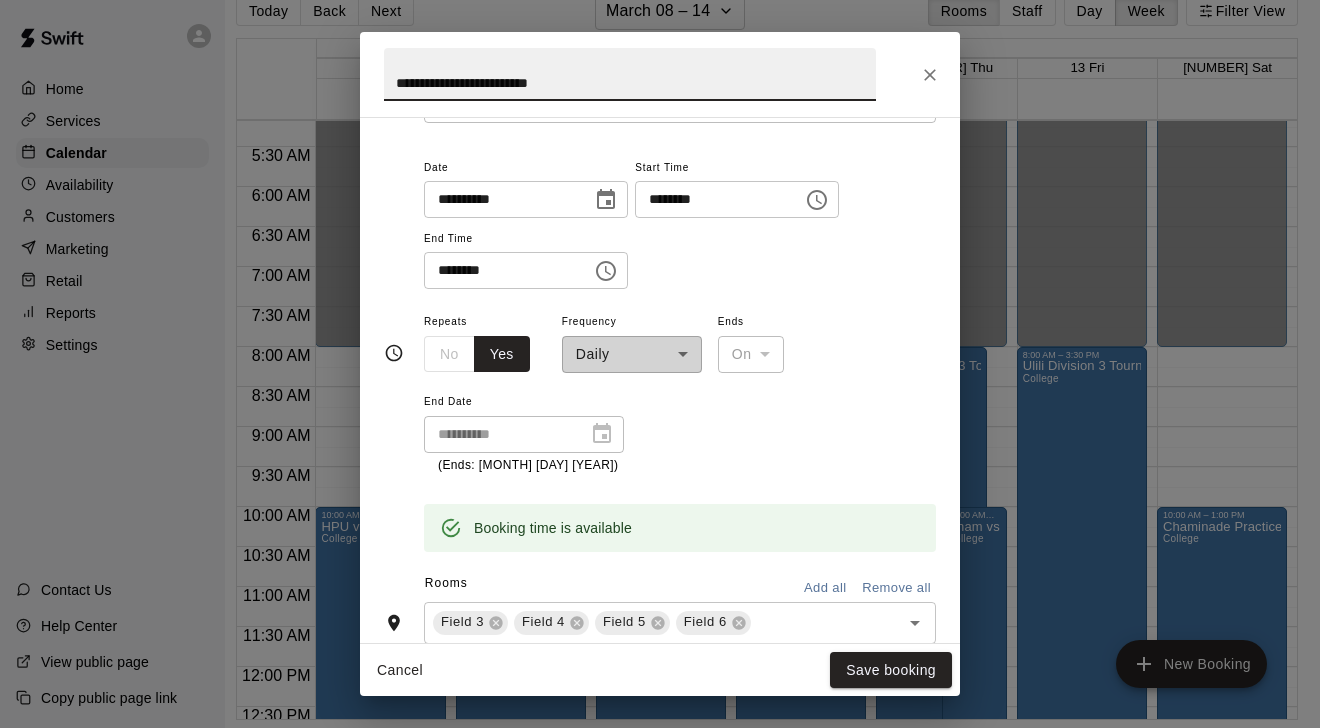 scroll, scrollTop: 137, scrollLeft: 0, axis: vertical 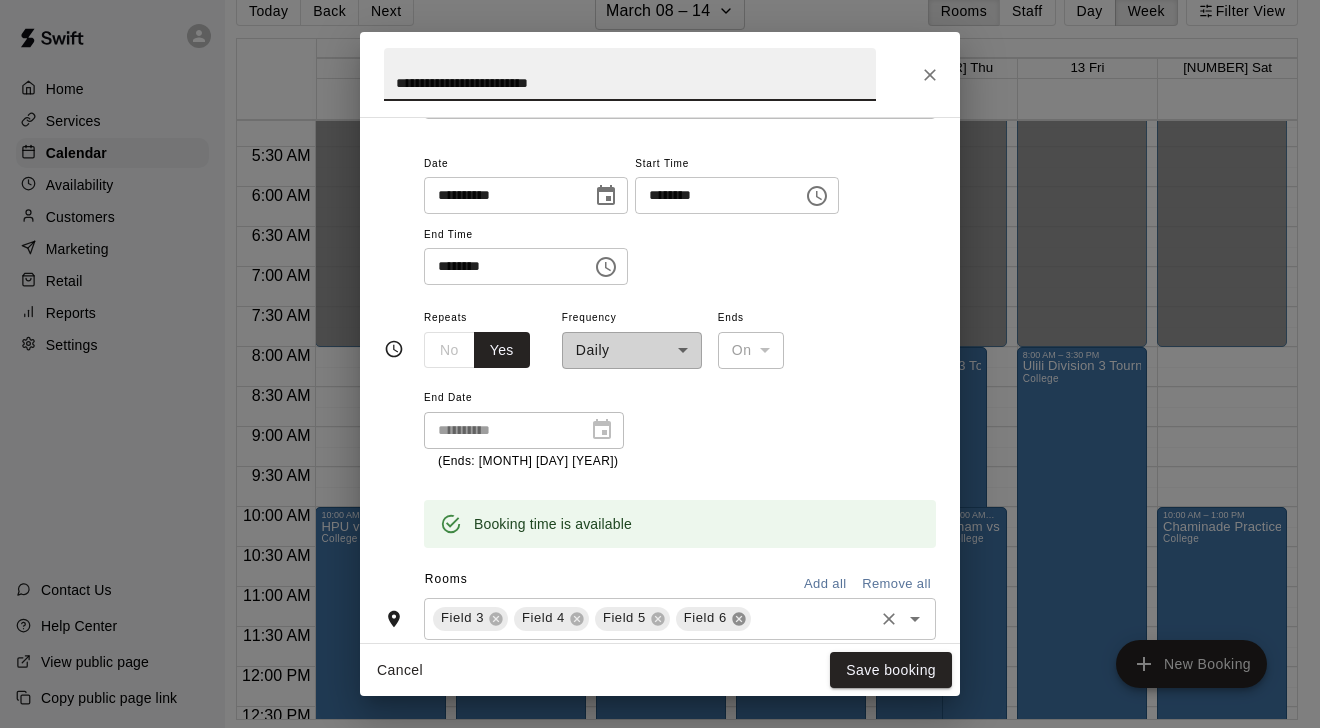 click 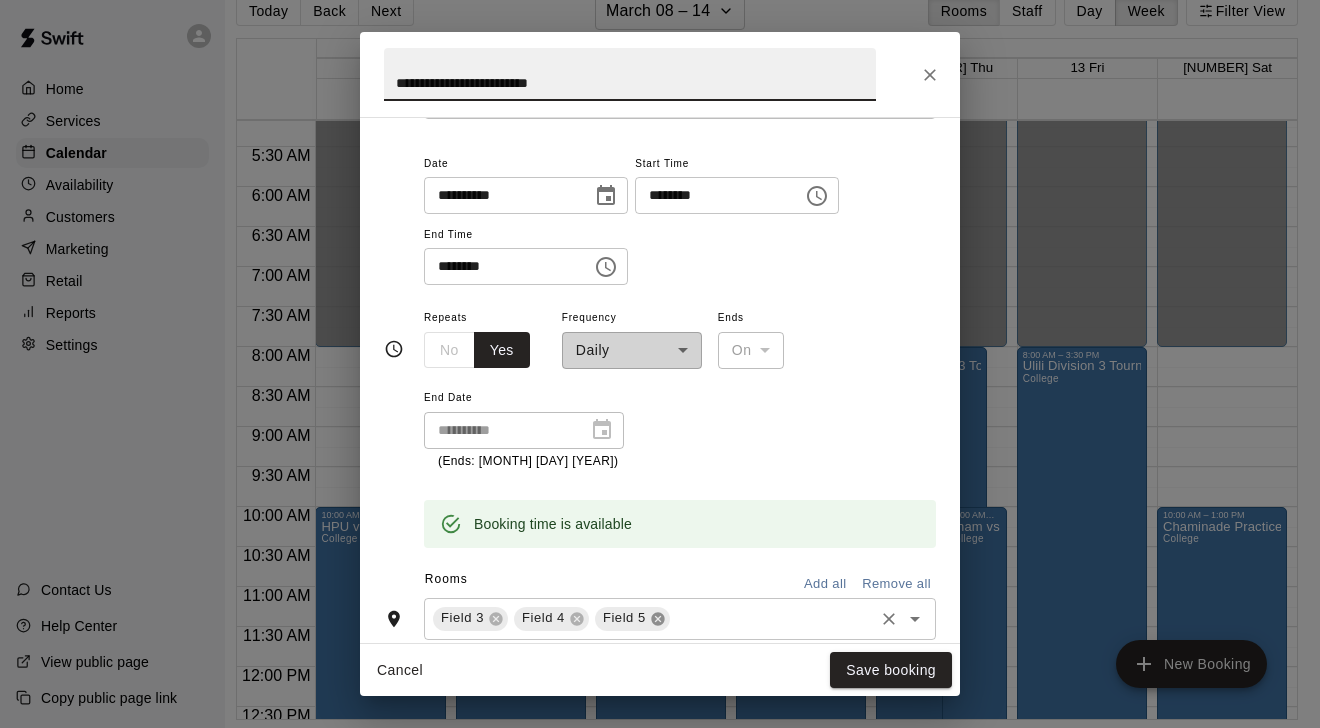 click 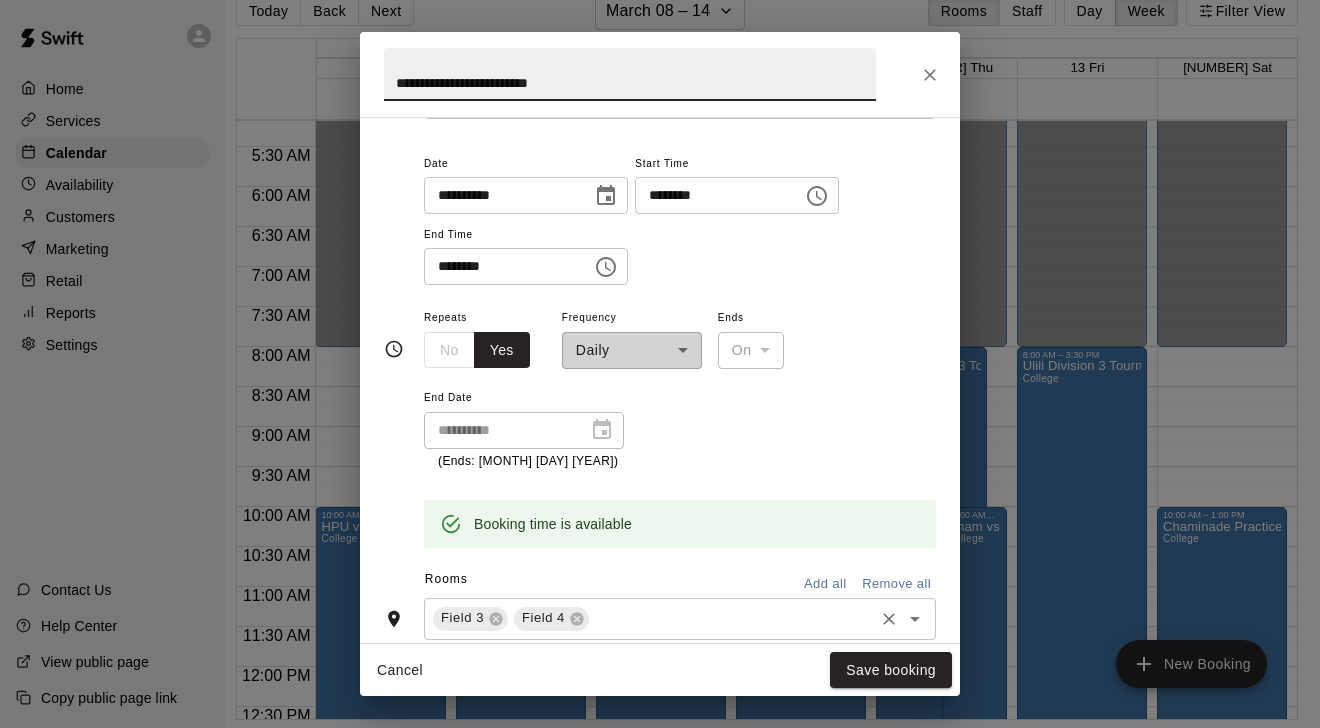 click on "Field 4" at bounding box center (551, 619) 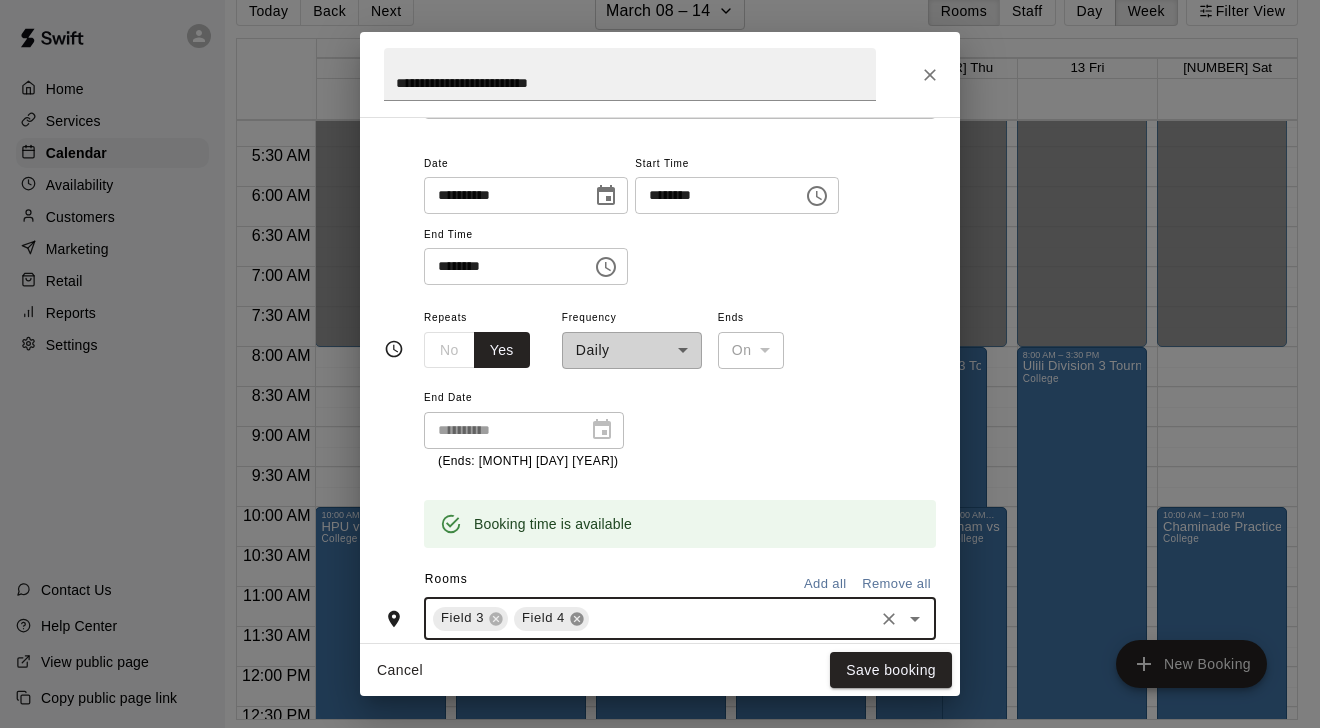 click 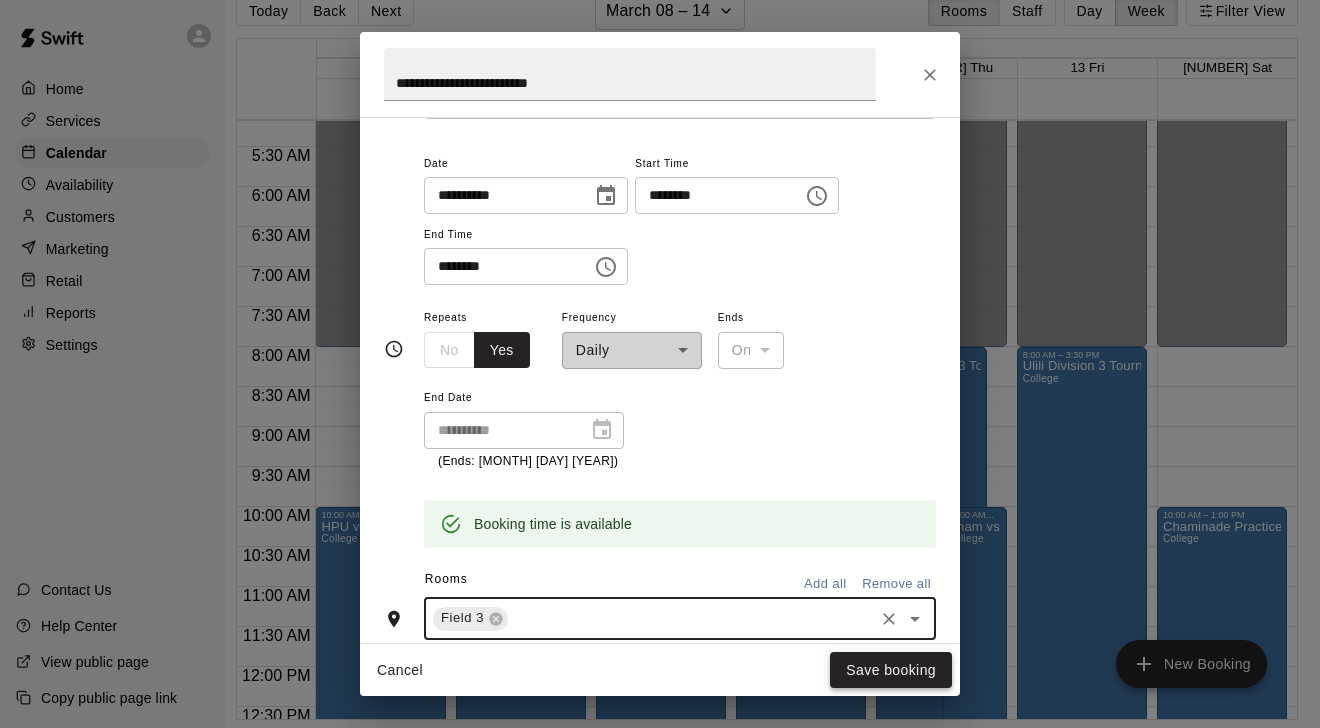 click on "Save booking" at bounding box center [891, 670] 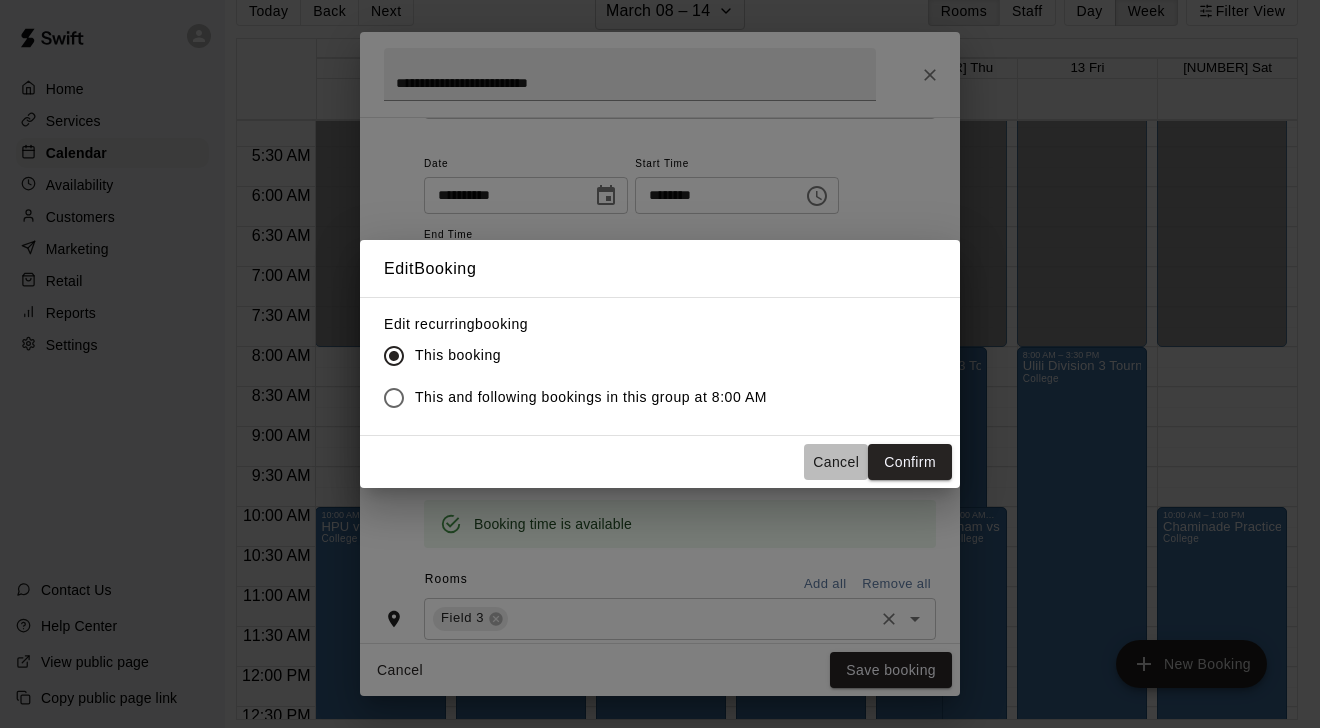 click on "Cancel" at bounding box center [836, 462] 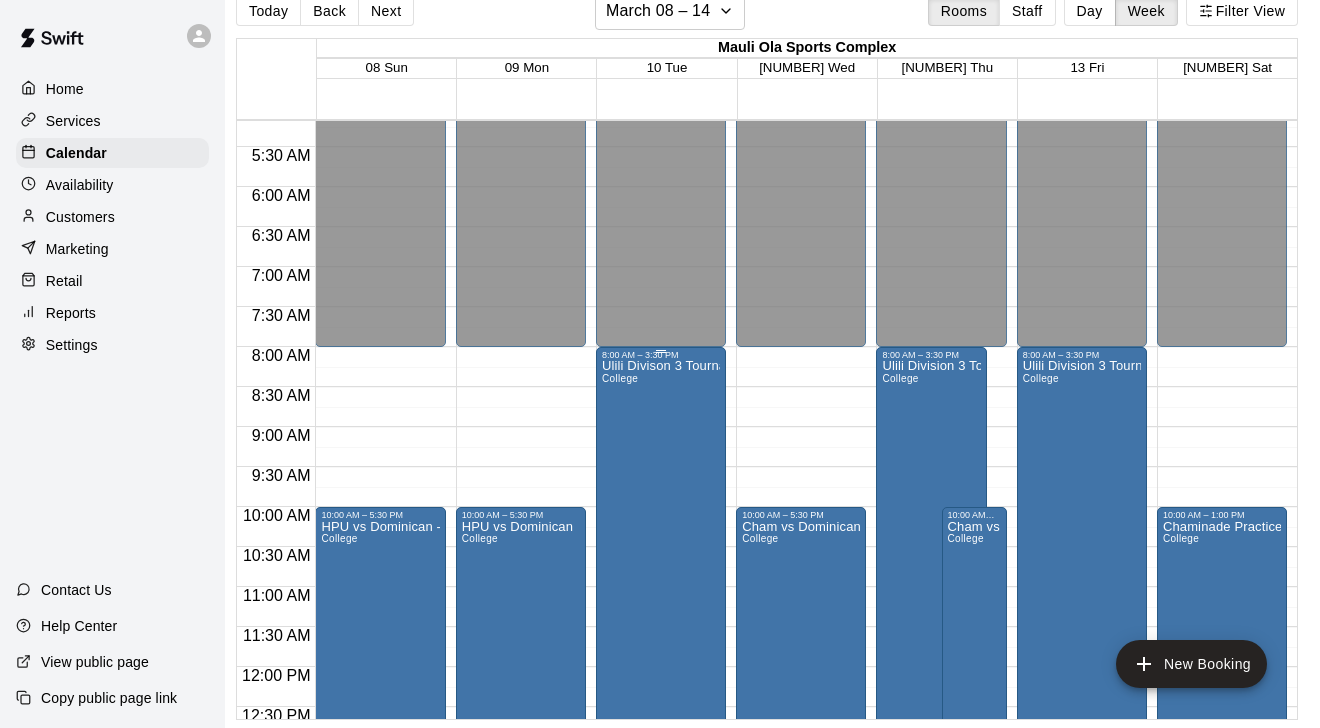 click on "Ulili Divison 3 Tournament College" at bounding box center [661, 724] 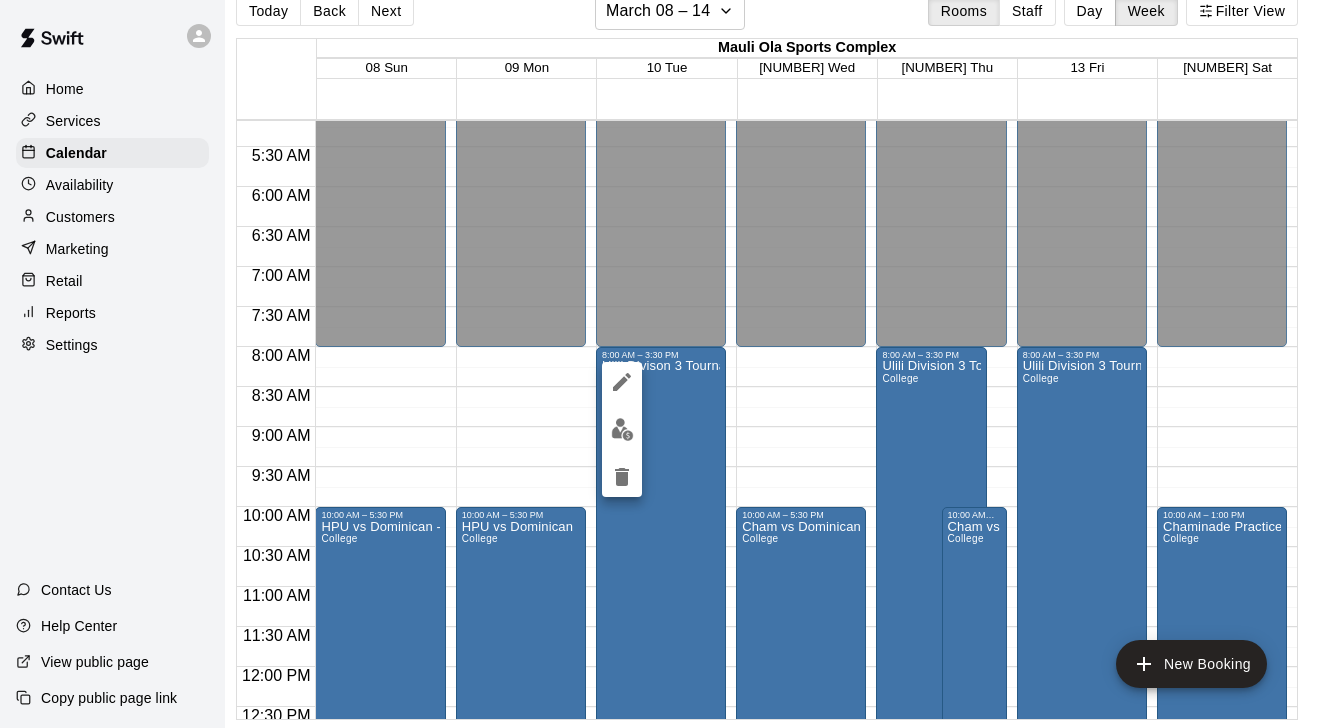 click 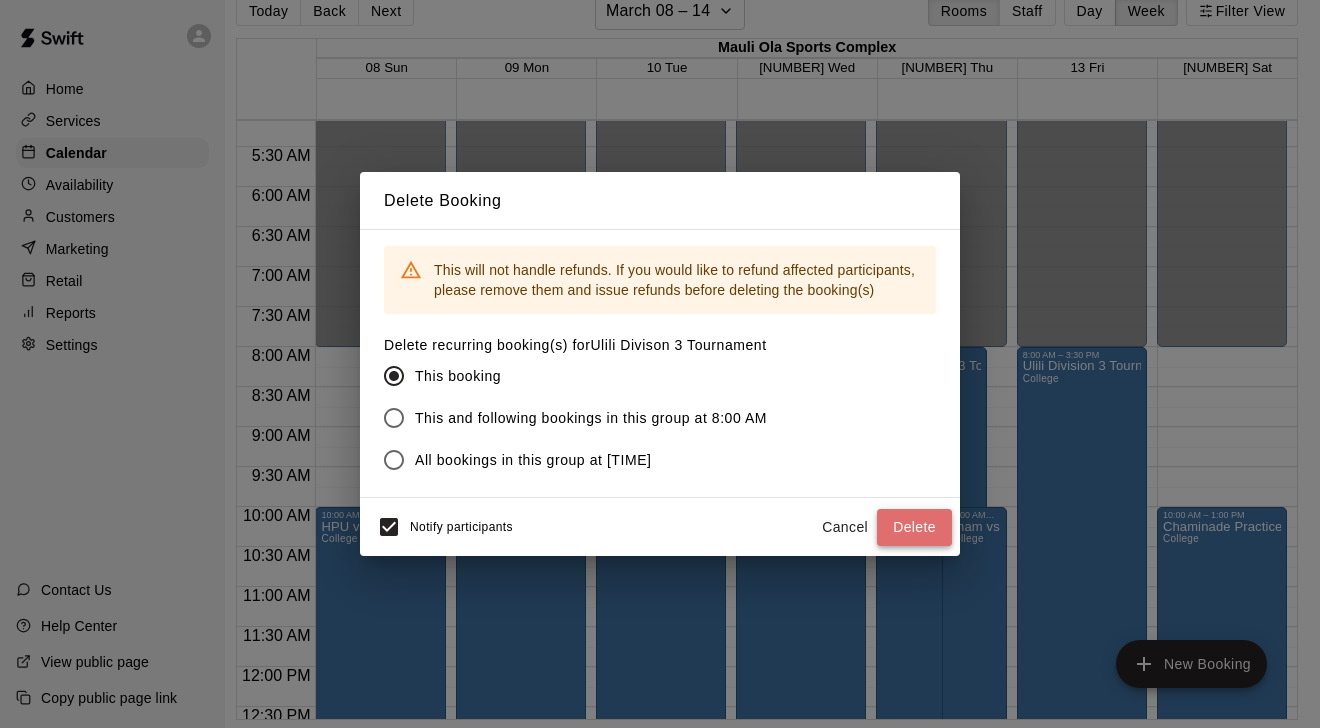 click on "Delete" at bounding box center (914, 527) 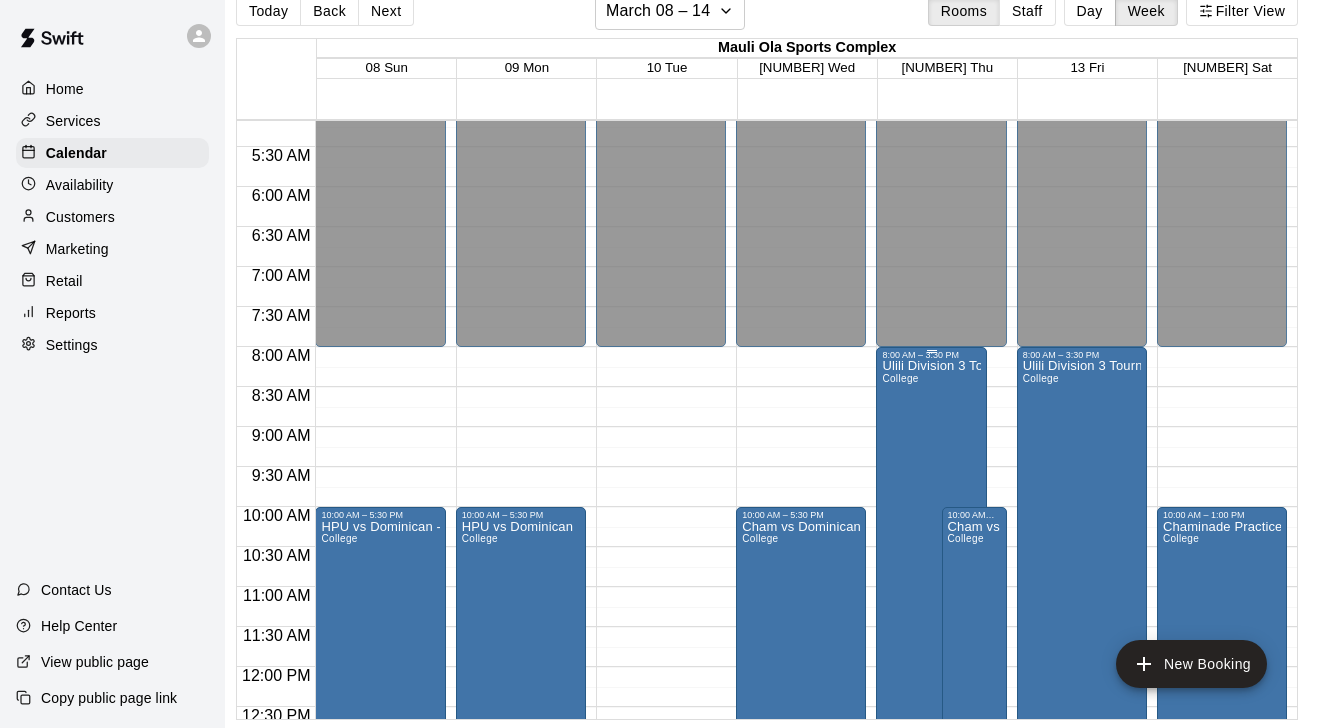 click on "Ulili Division 3 Tournament College" at bounding box center (931, 724) 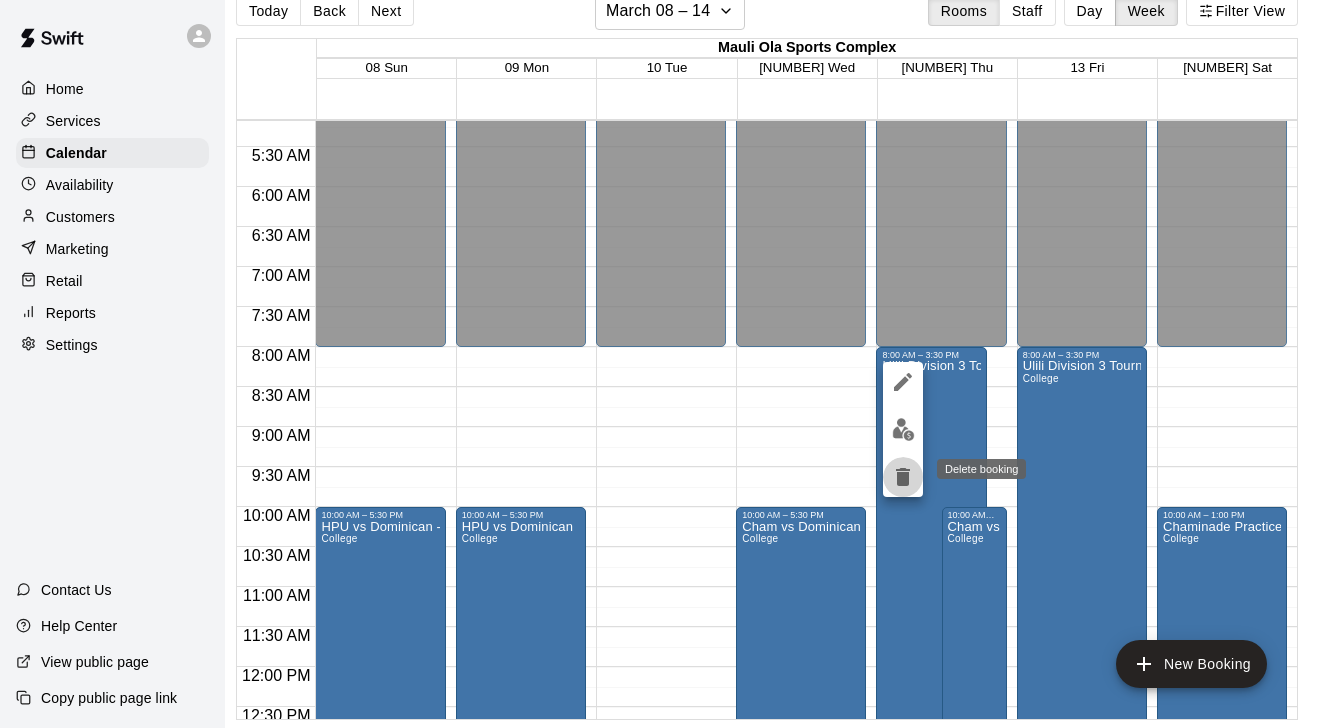 click 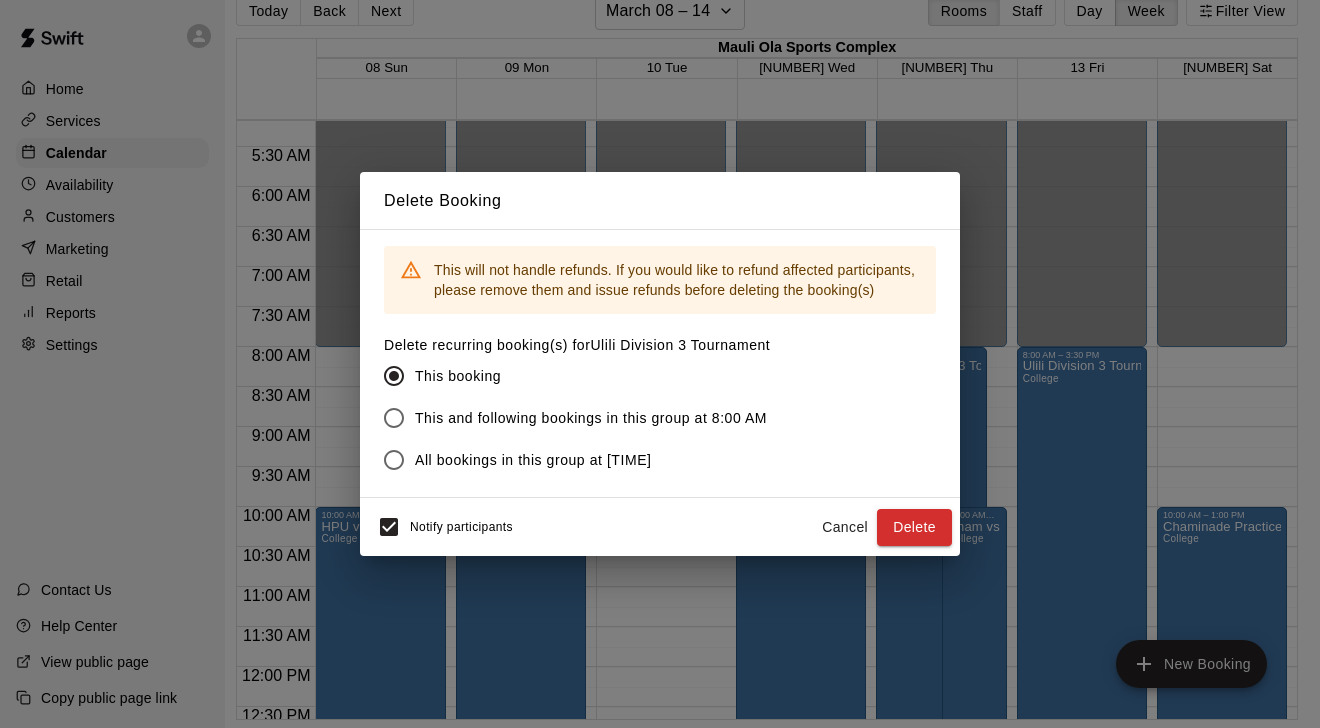 click on "All bookings in this group  at 8:00 AM" at bounding box center (570, 460) 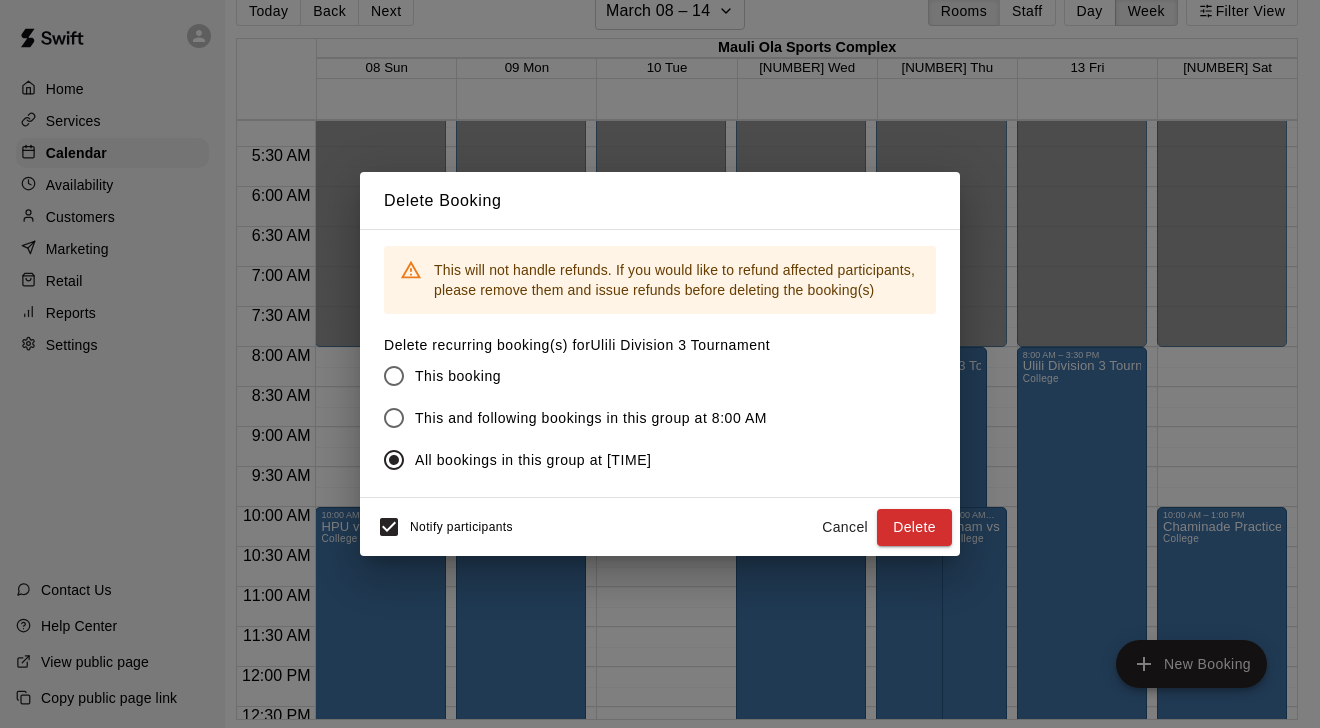 click on "Delete Booking This will not handle refunds. If you would like to refund affected participants, please remove them and issue refunds before deleting the booking(s) Delete recurring booking(s) for  Ulili Division 3 Tournament This booking This and following bookings in this group at 8:00 AM All bookings in this group  at 8:00 AM Notify participants Cancel Delete" at bounding box center (660, 364) 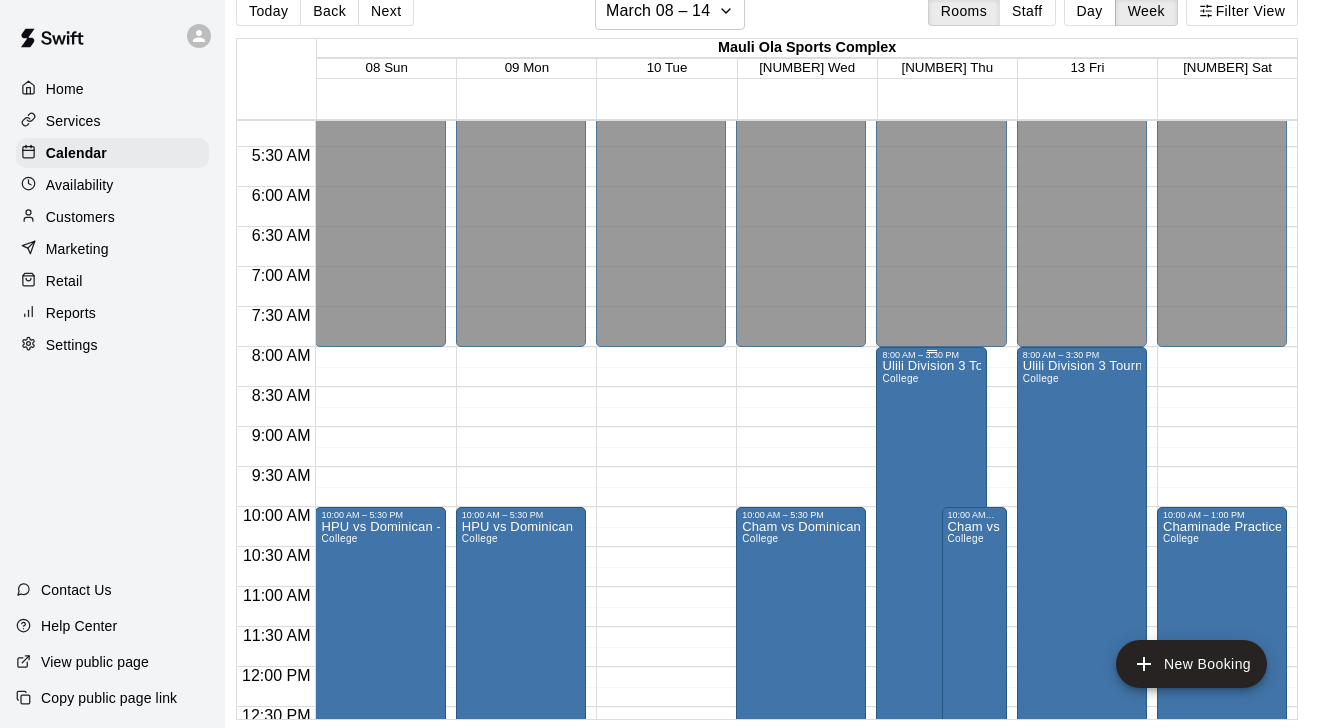 click on "Ulili Division 3 Tournament College" at bounding box center [931, 724] 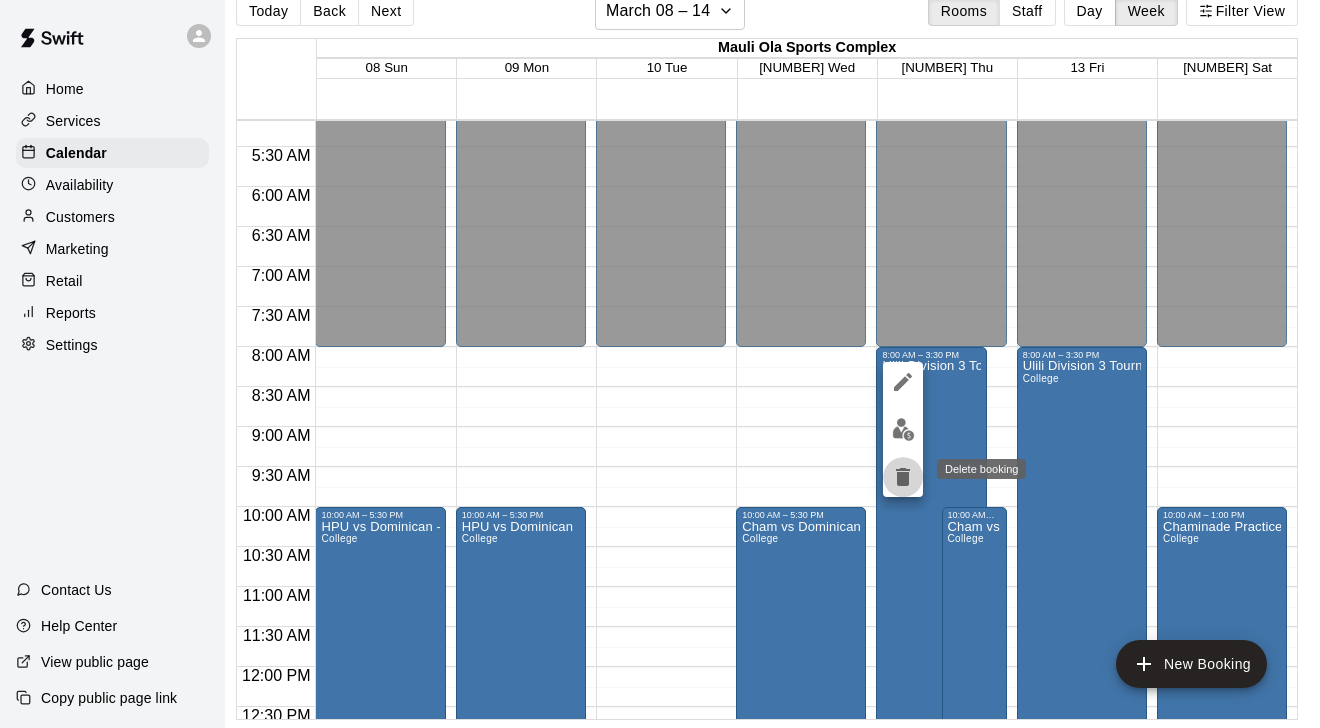 click 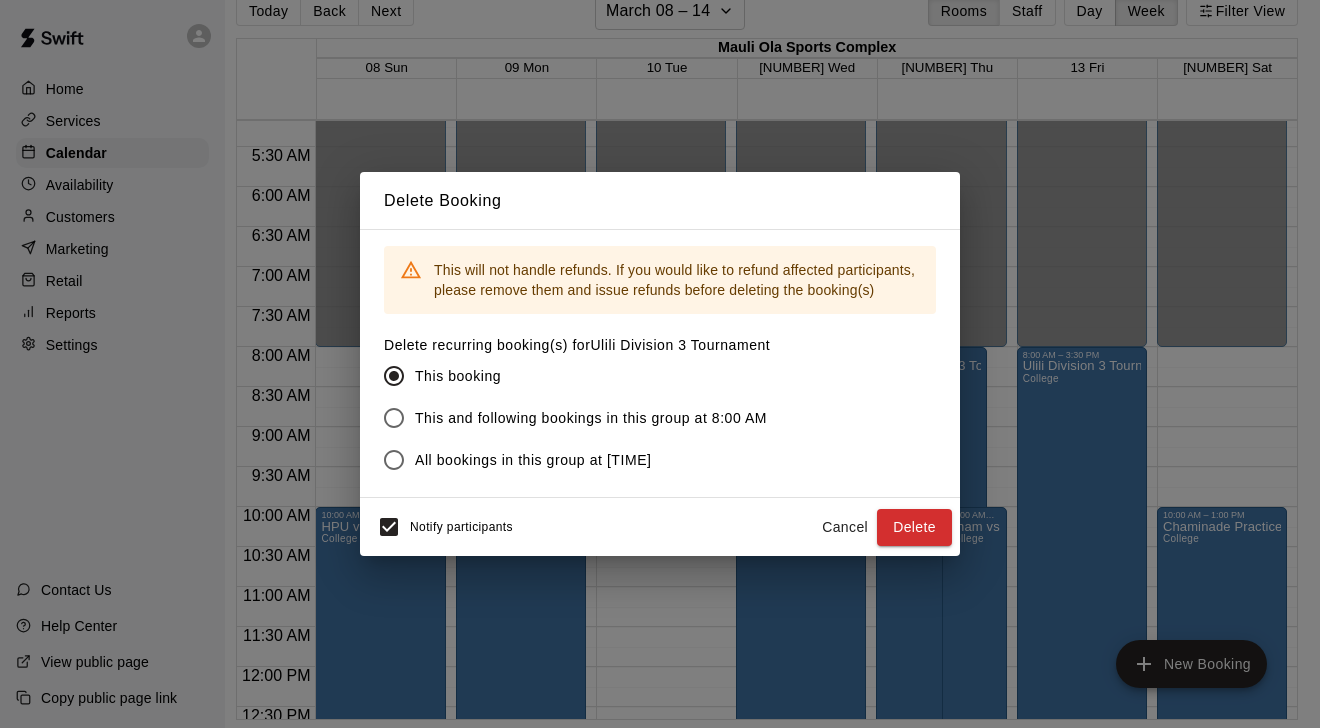 click on "All bookings in this group  at 8:00 AM" at bounding box center (570, 460) 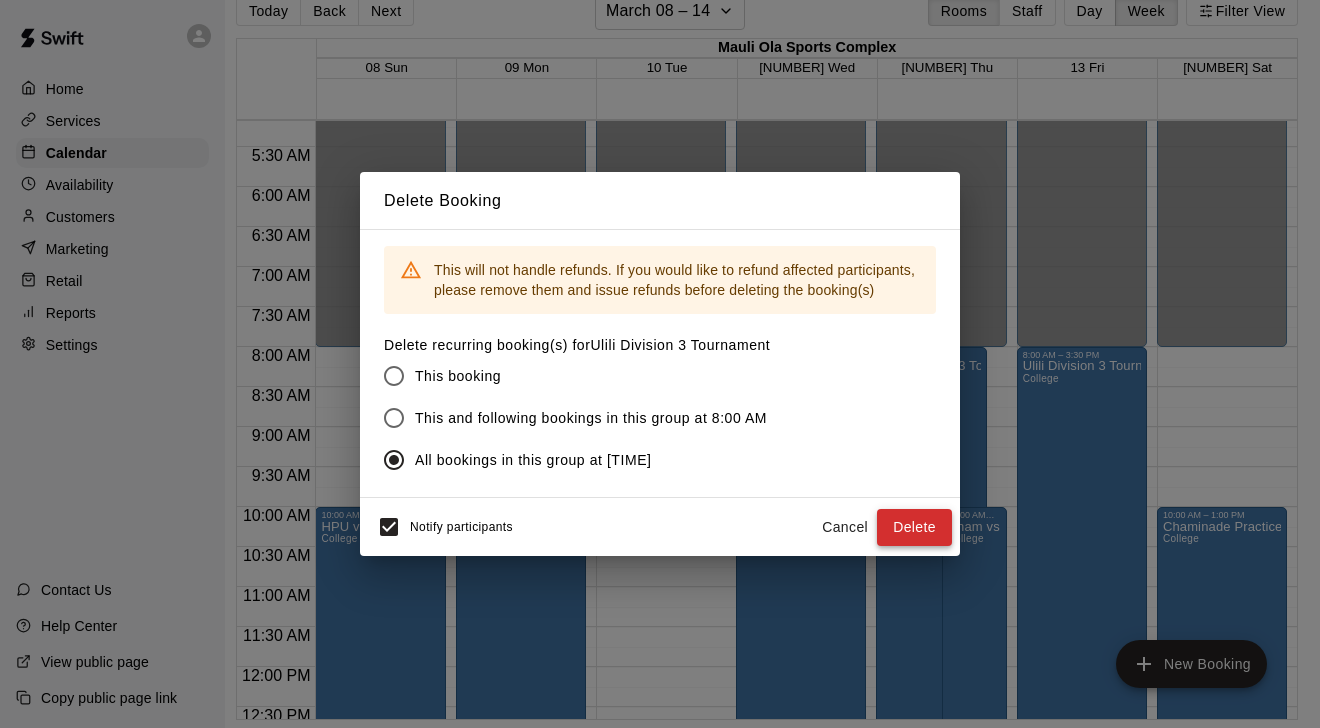 click on "Delete" at bounding box center [914, 527] 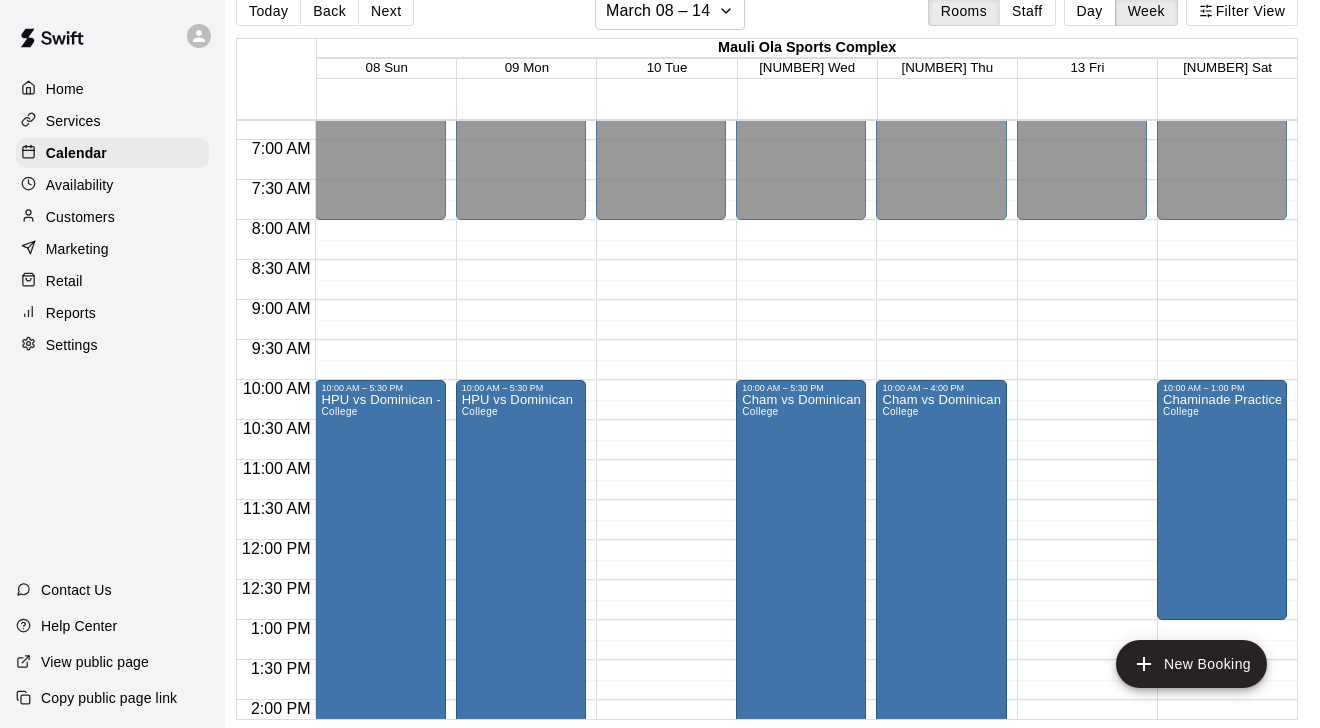 scroll, scrollTop: 544, scrollLeft: 0, axis: vertical 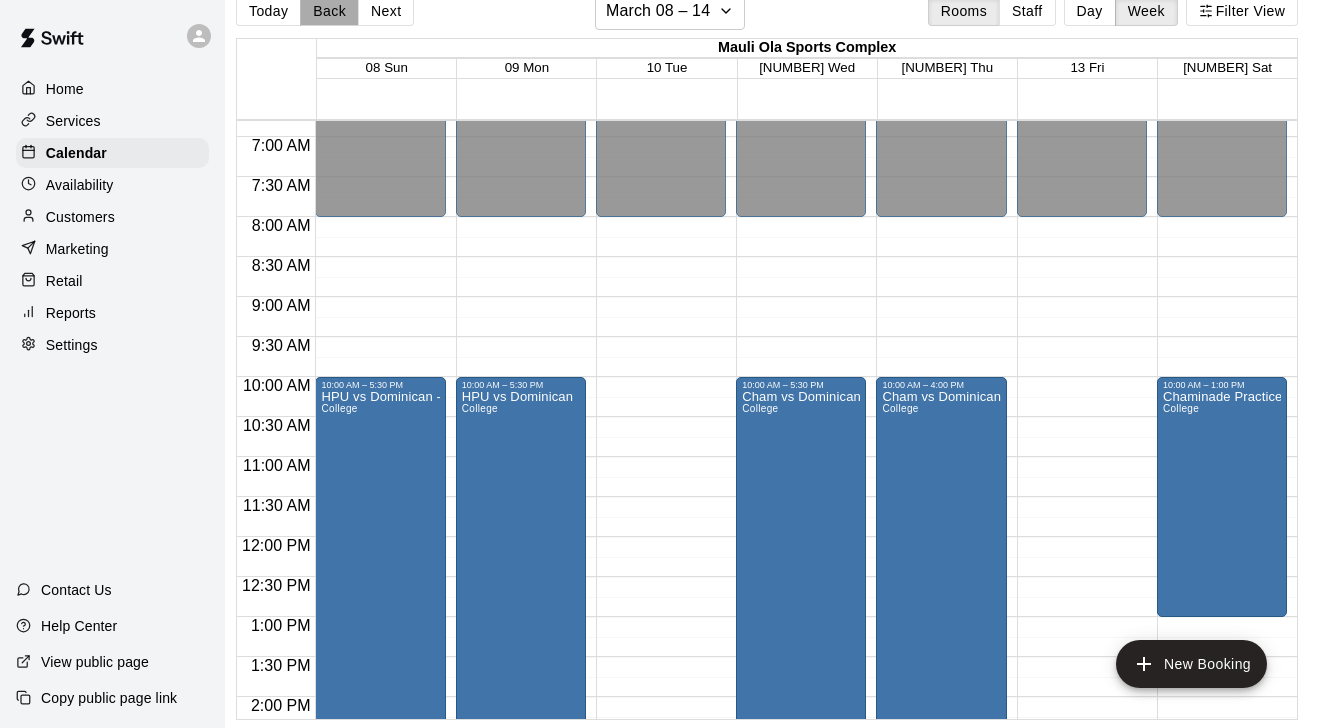 click on "Back" at bounding box center [329, 11] 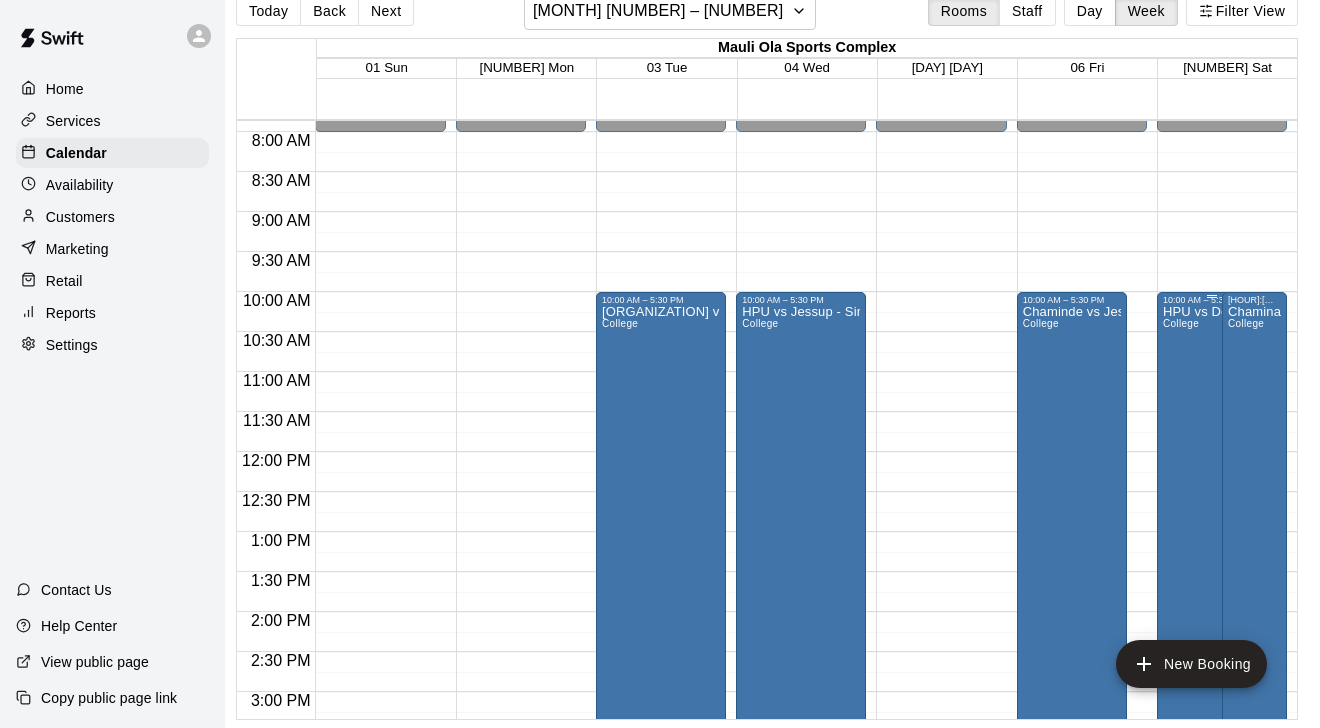 scroll, scrollTop: 632, scrollLeft: 0, axis: vertical 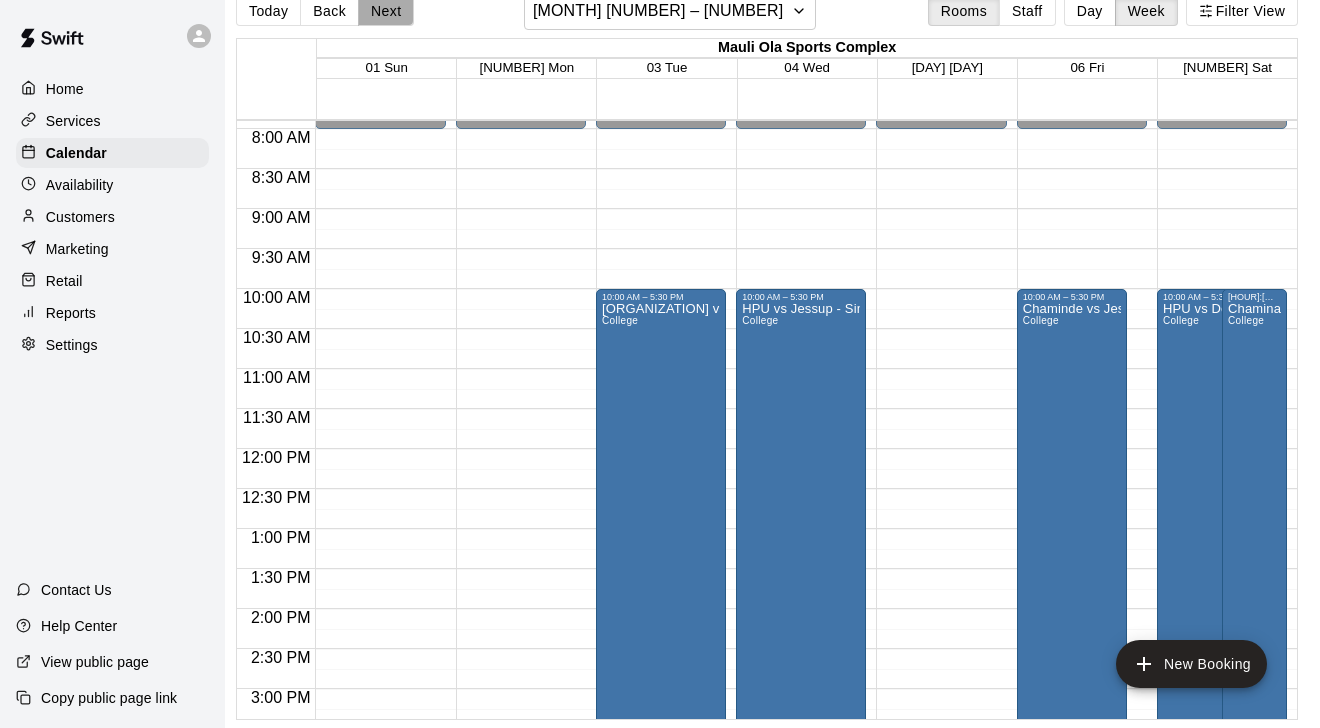 click on "Next" at bounding box center [386, 11] 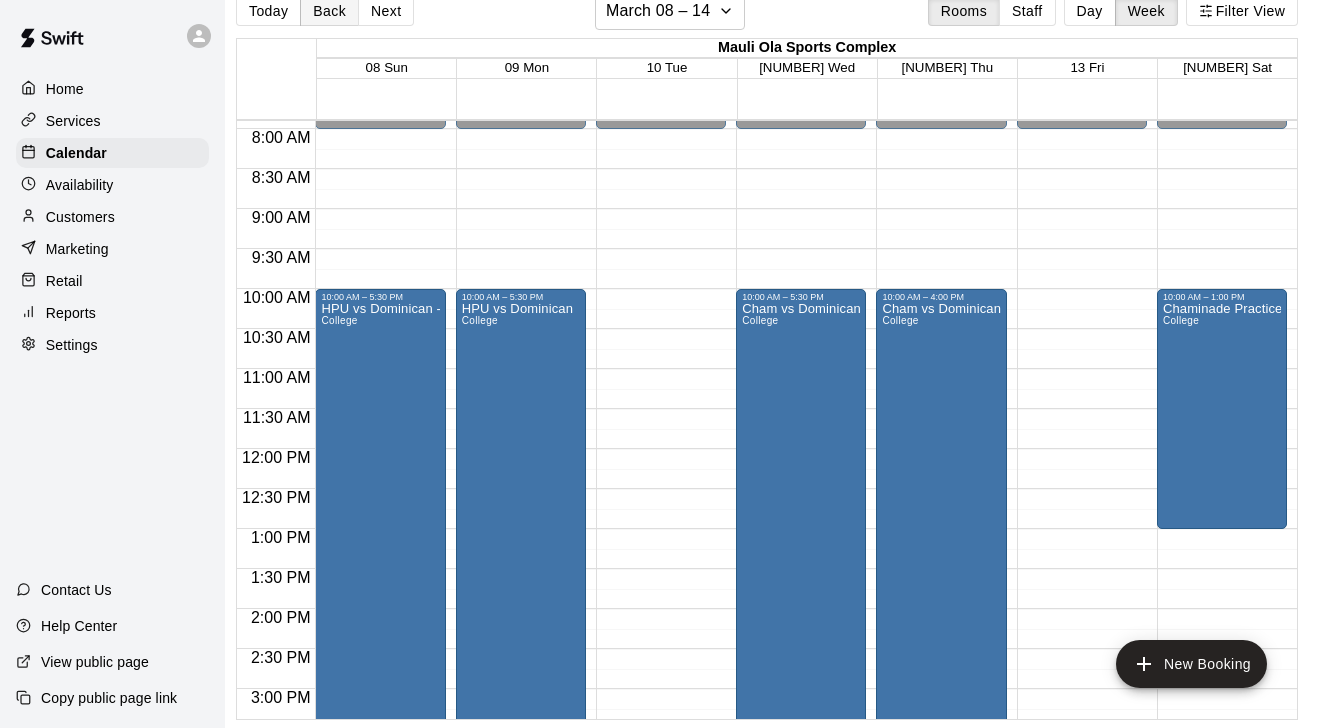 click on "Back" at bounding box center (329, 11) 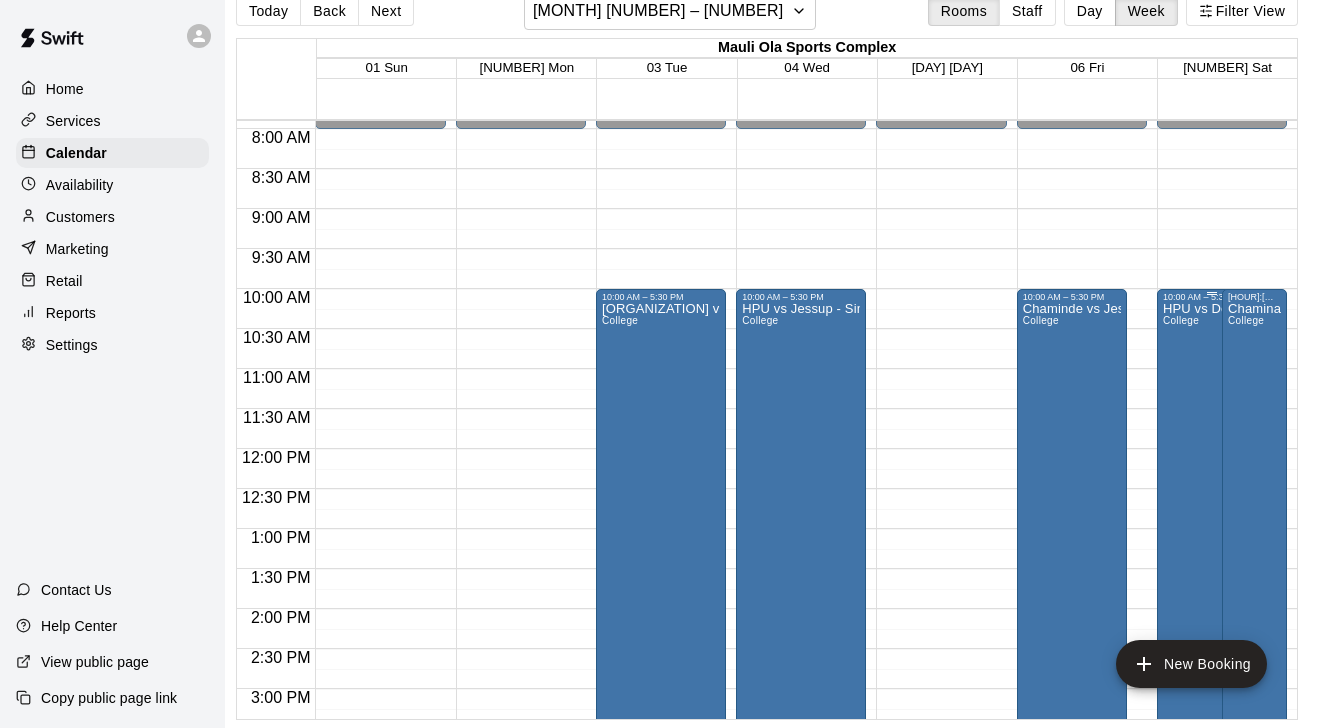 click on "HPU vs Dominican - Double Header College" at bounding box center [1212, 666] 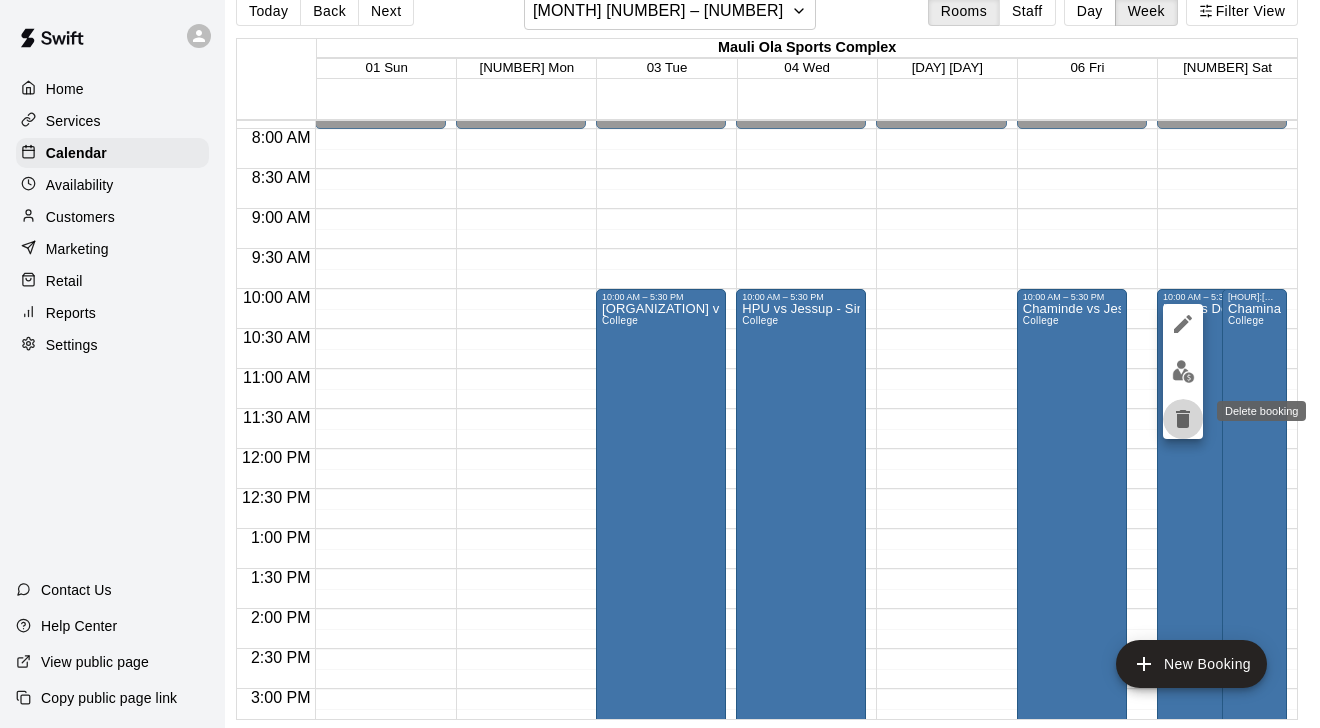 click 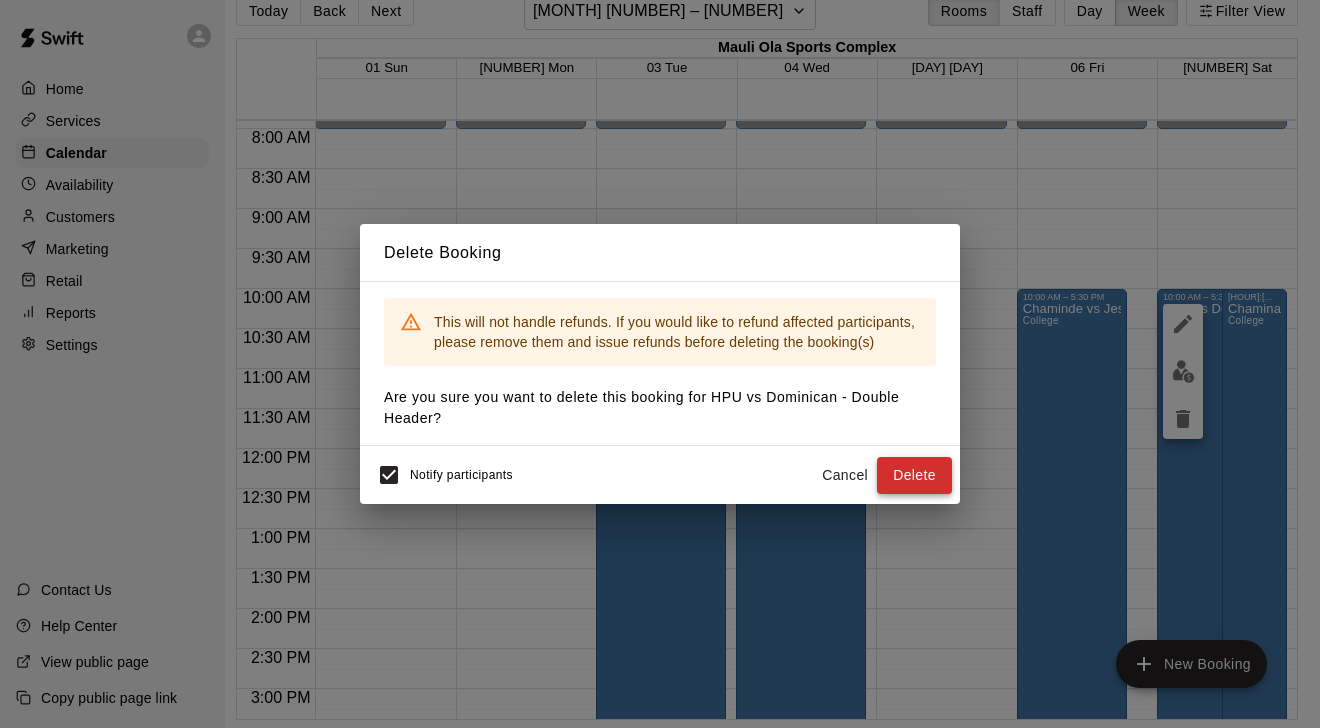 click on "Delete" at bounding box center [914, 475] 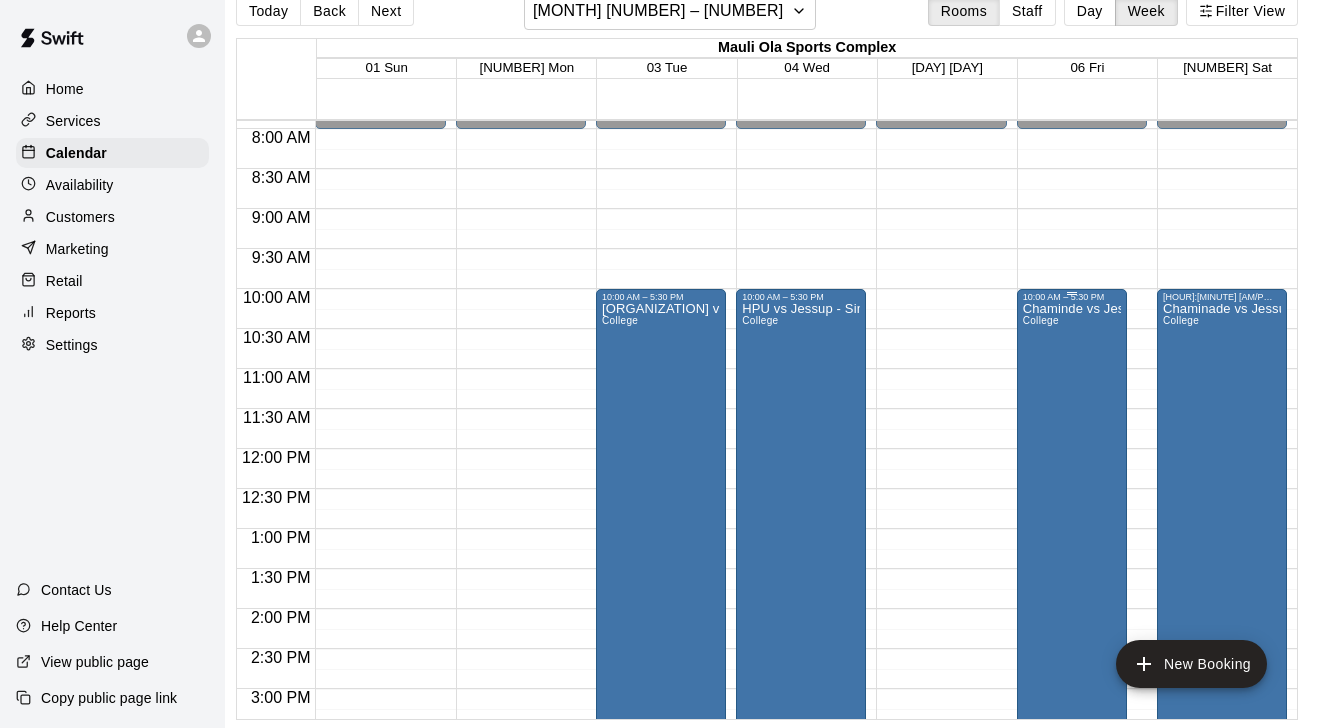 click on "Chaminde vs Jessup - Double Header College" at bounding box center (1072, 666) 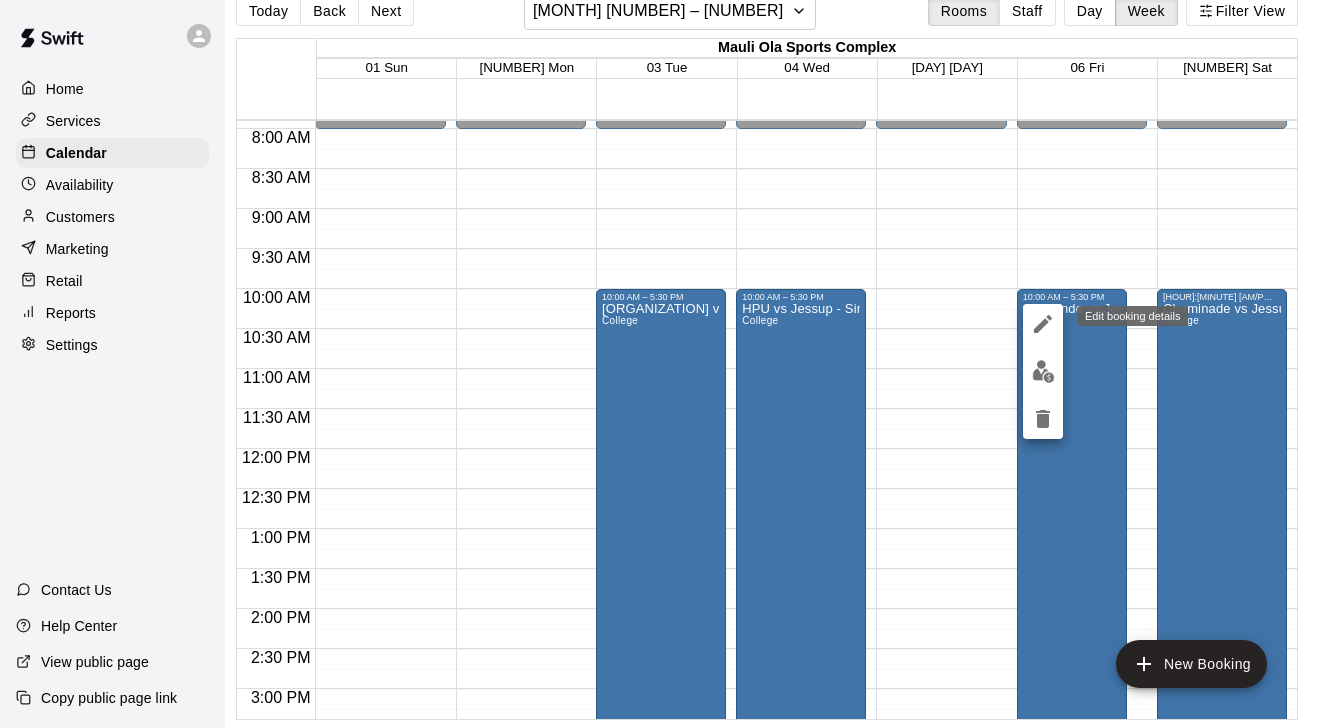 click 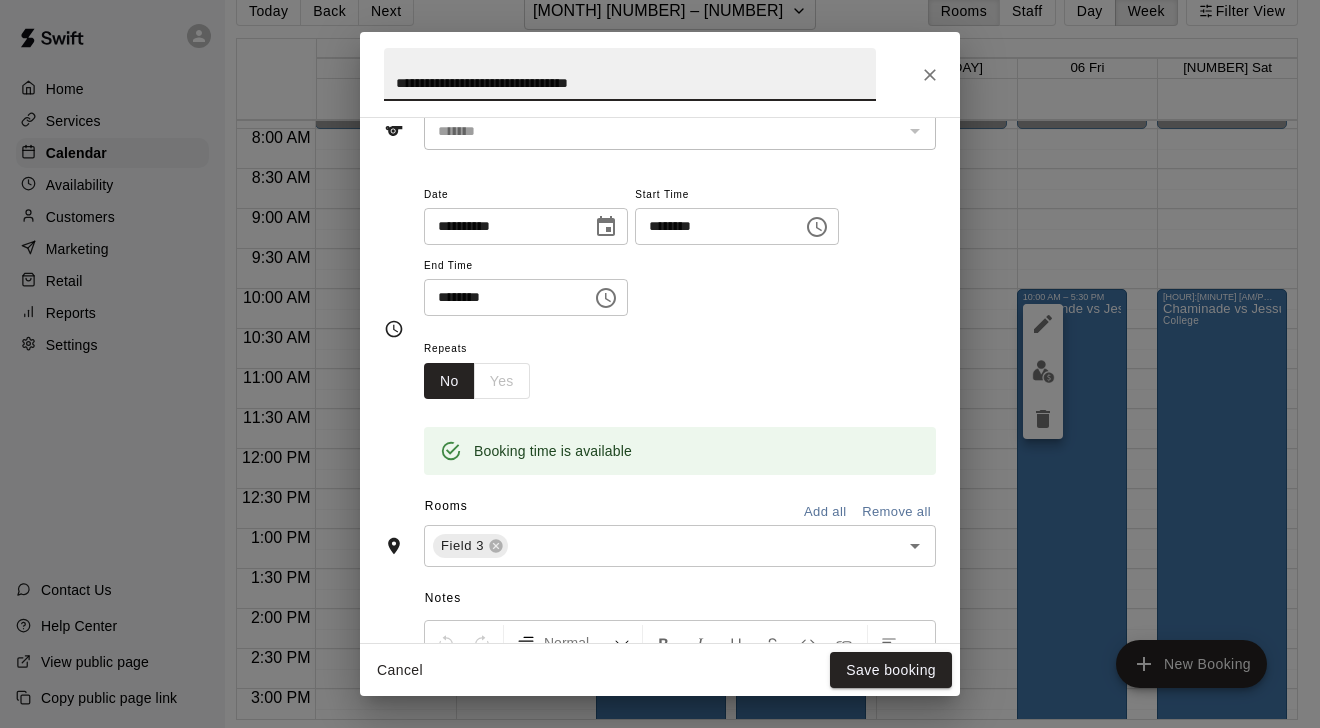 scroll, scrollTop: 108, scrollLeft: 0, axis: vertical 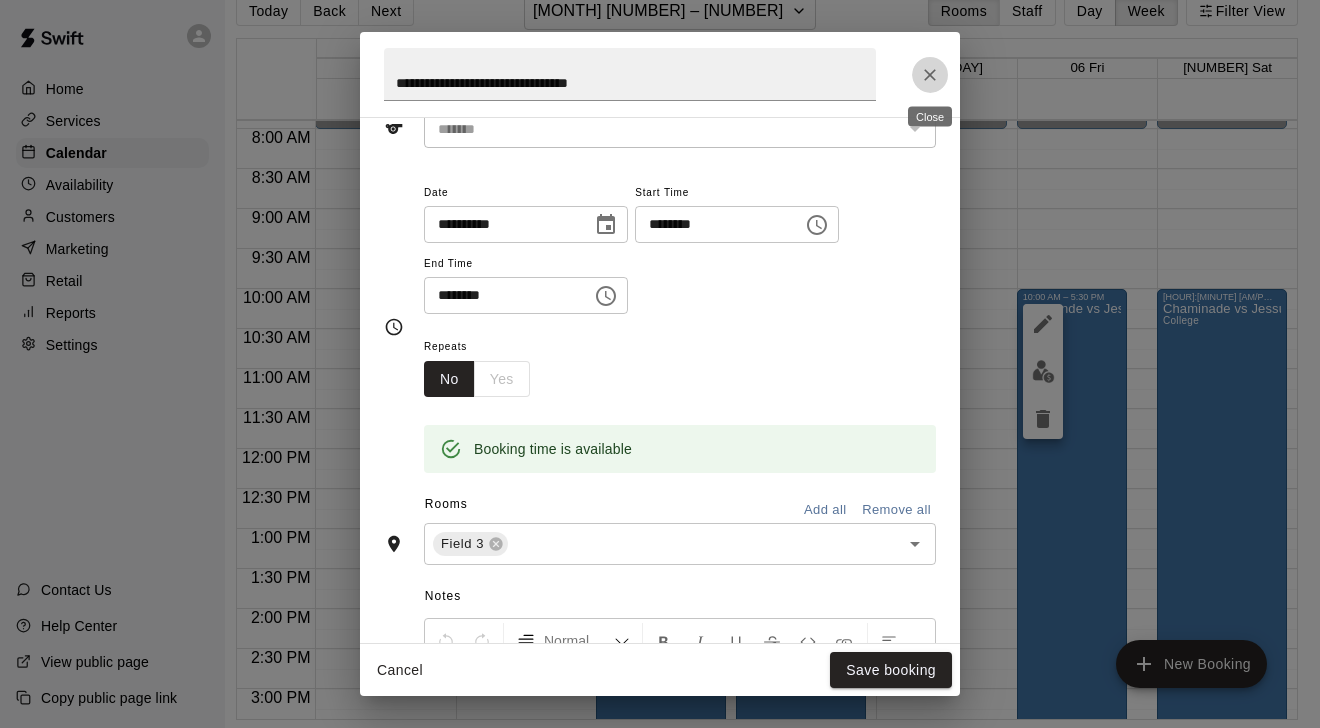 click 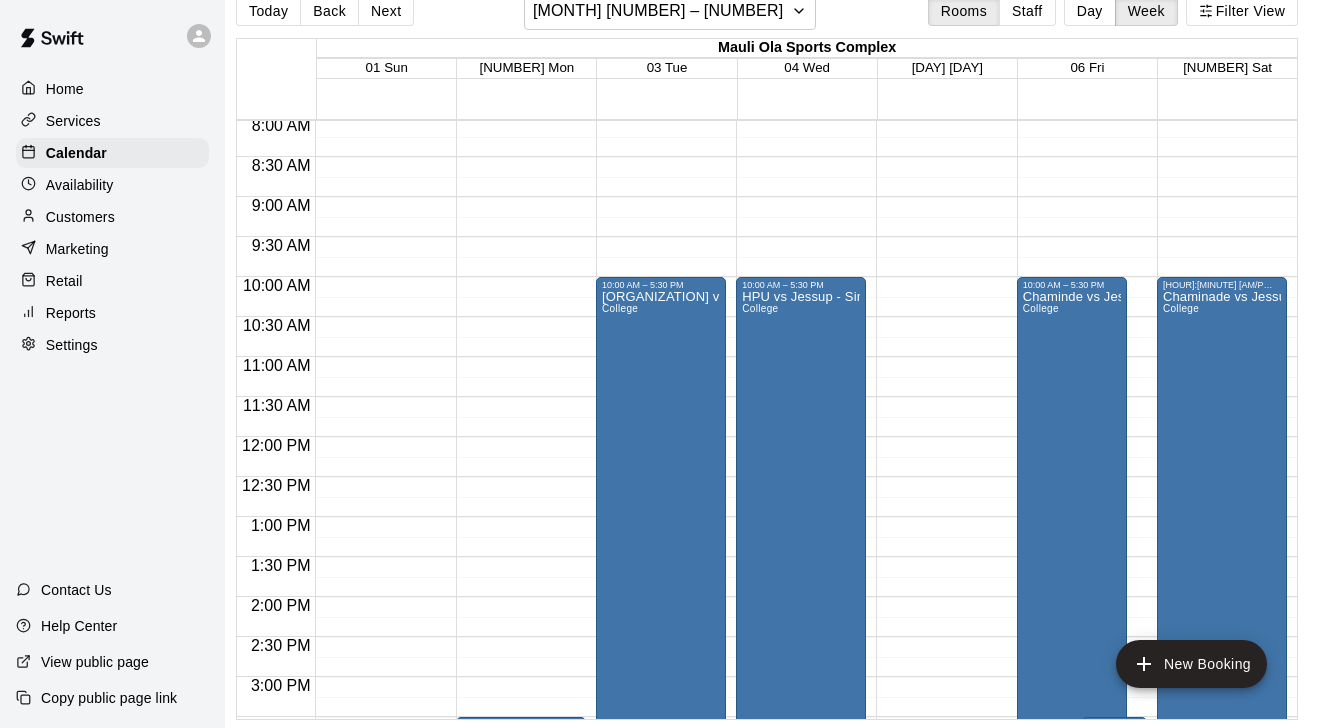 scroll, scrollTop: 646, scrollLeft: 0, axis: vertical 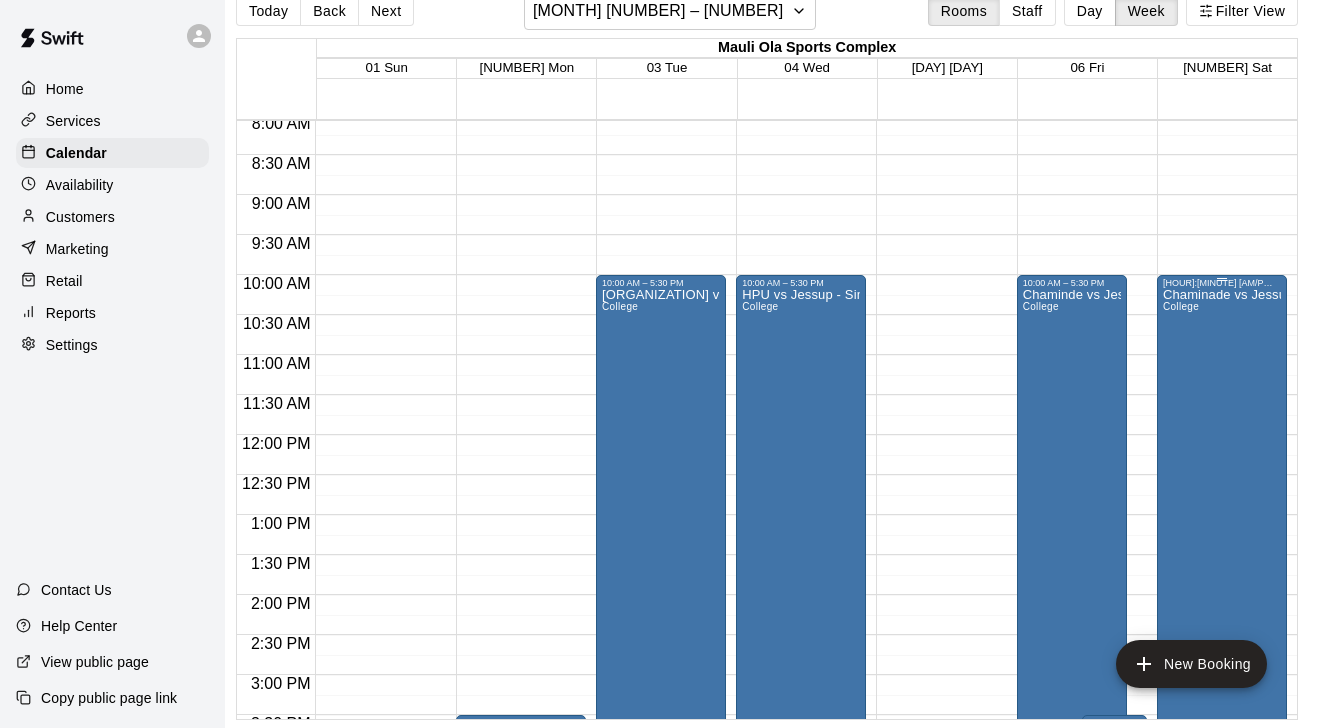 click on "Chaminade vs Jessup - Single game College" at bounding box center (1222, 652) 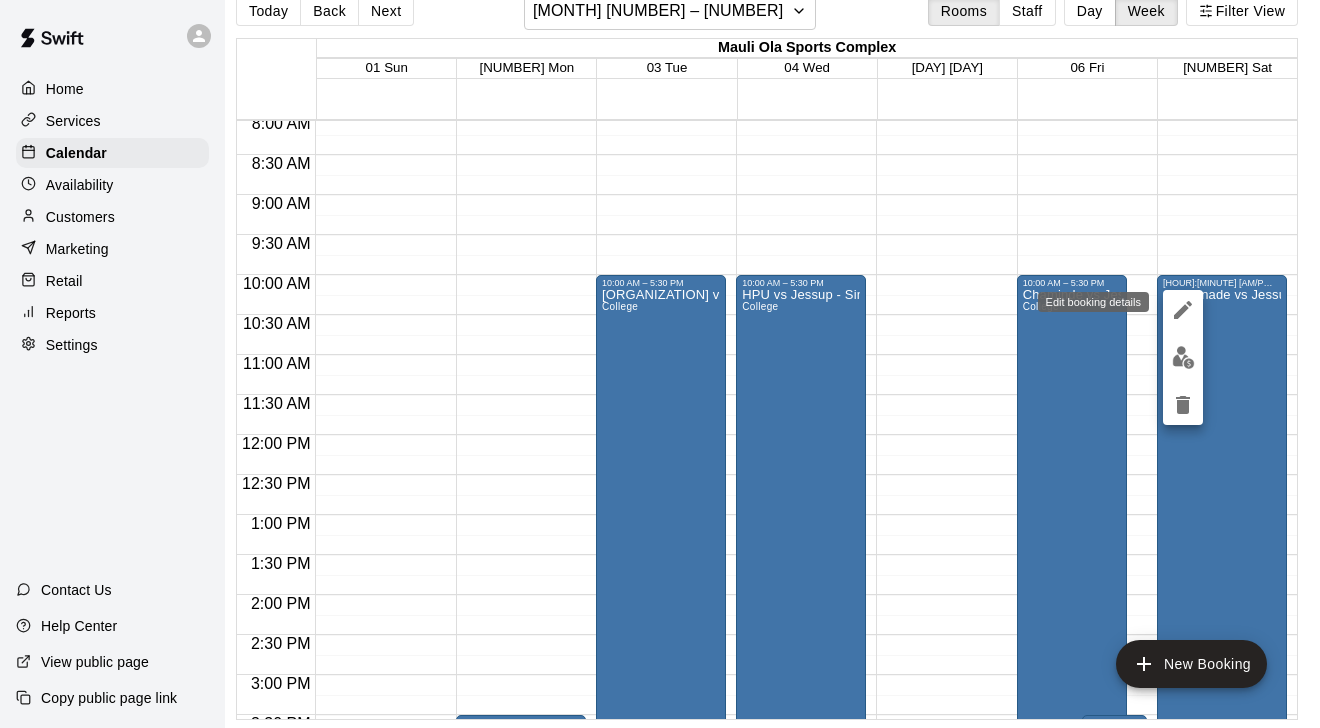click 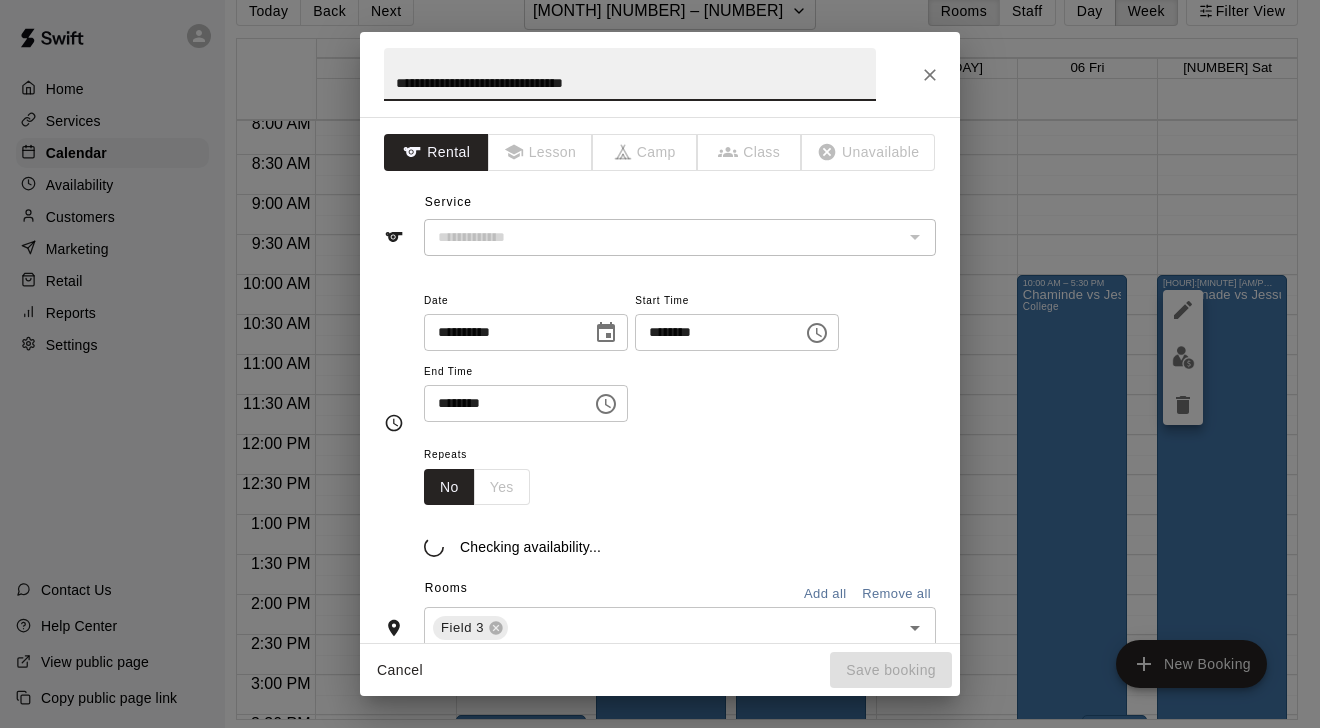 type on "*******" 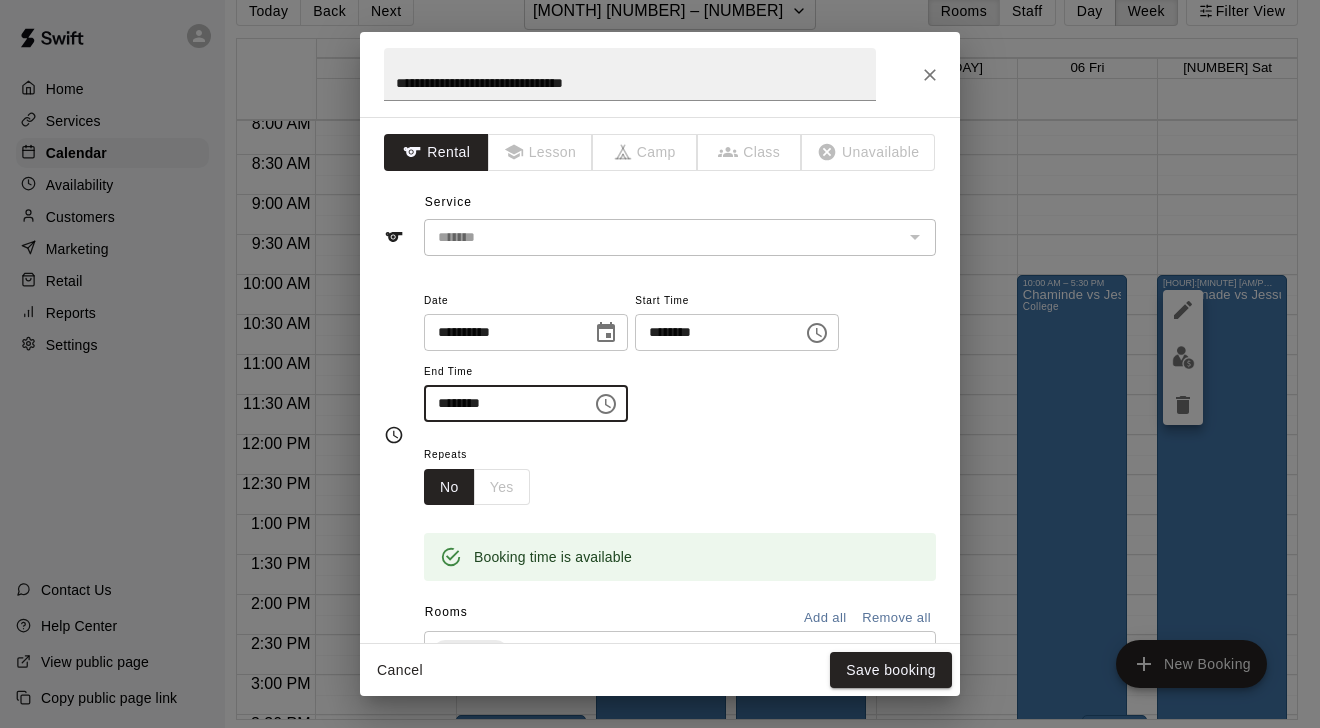 click on "********" at bounding box center (501, 403) 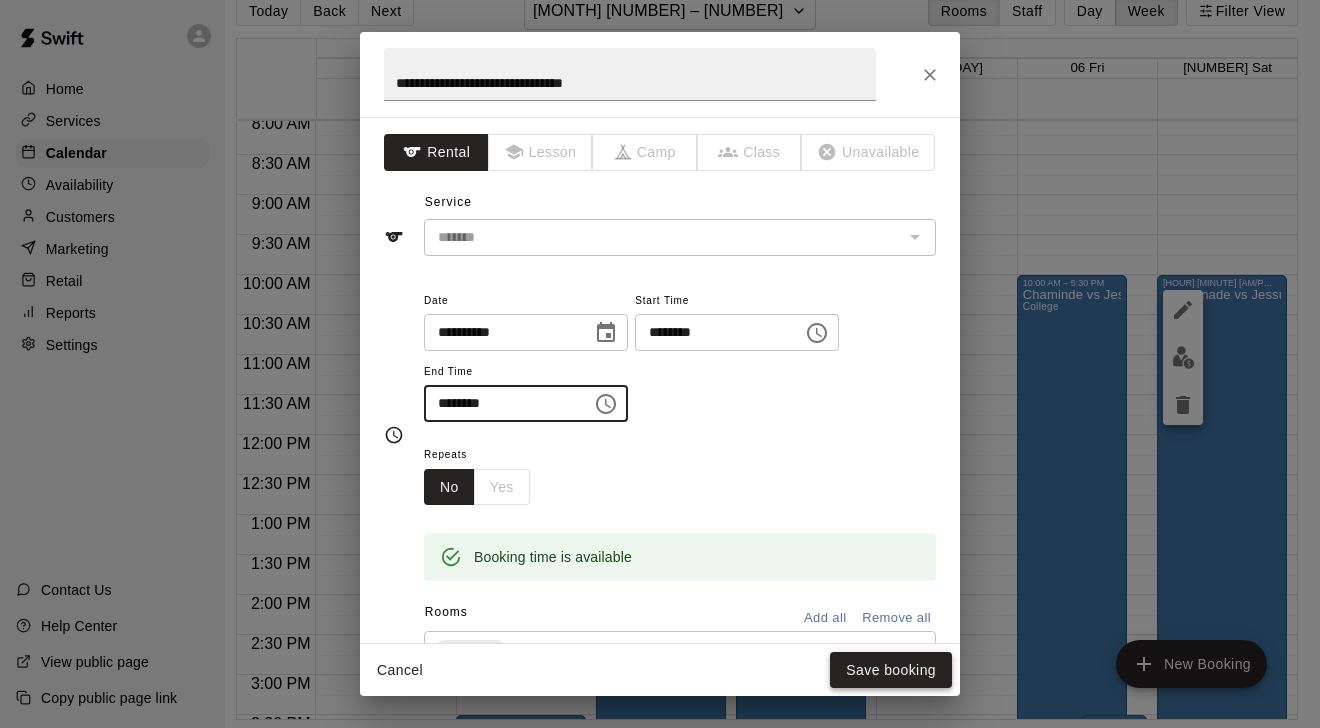 click on "Save booking" at bounding box center [891, 670] 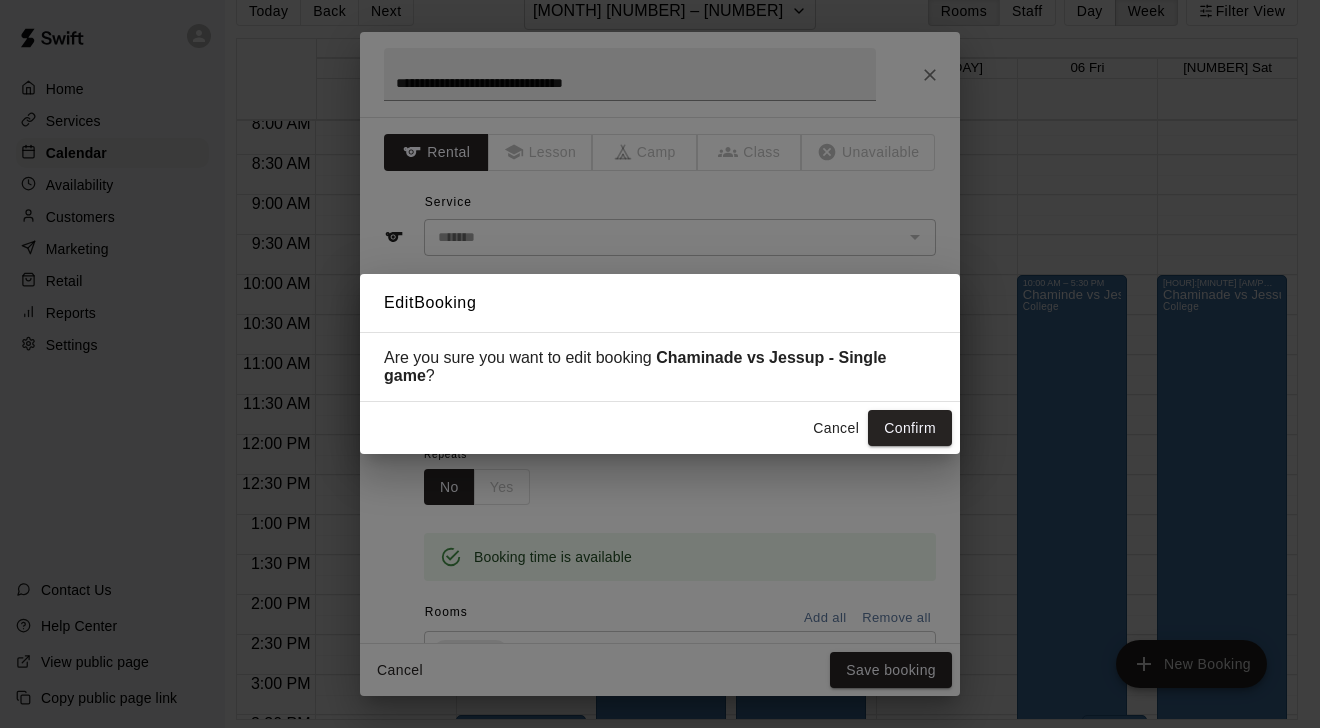 click on "Cancel" at bounding box center (836, 428) 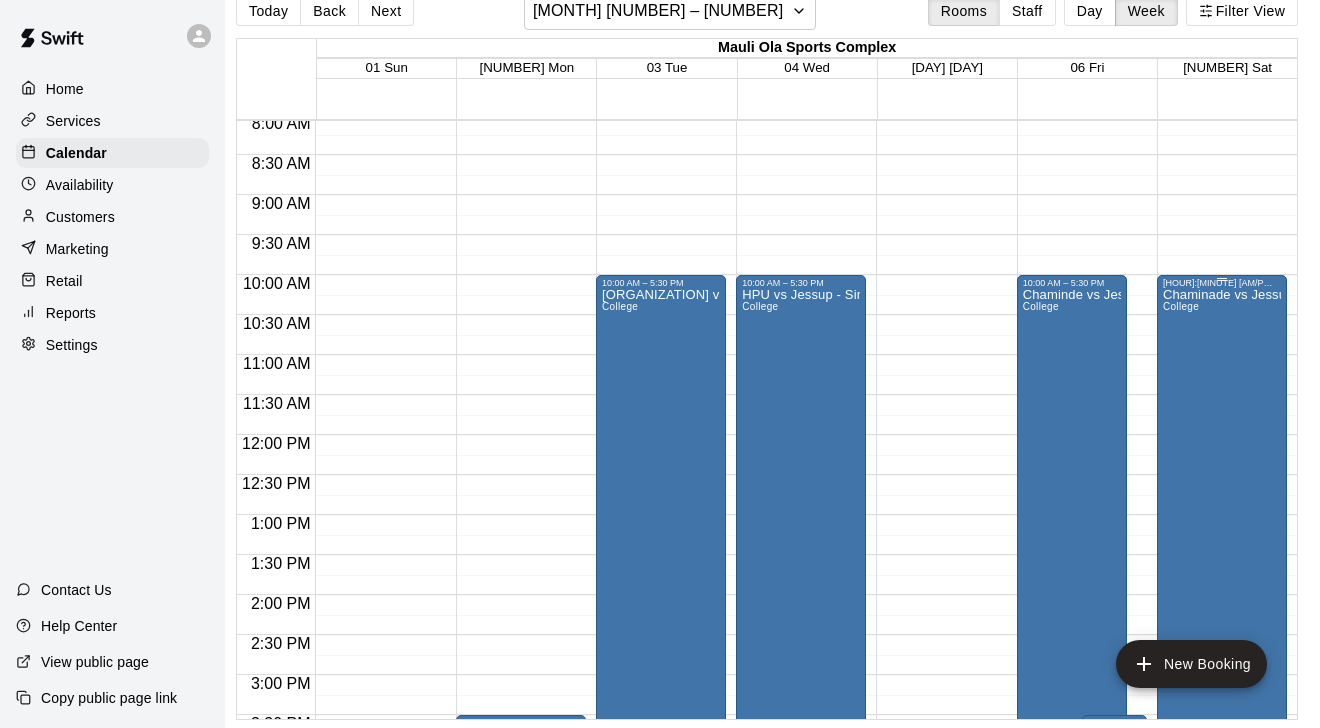 click on "Chaminade vs Jessup - Single game College" at bounding box center [1222, 652] 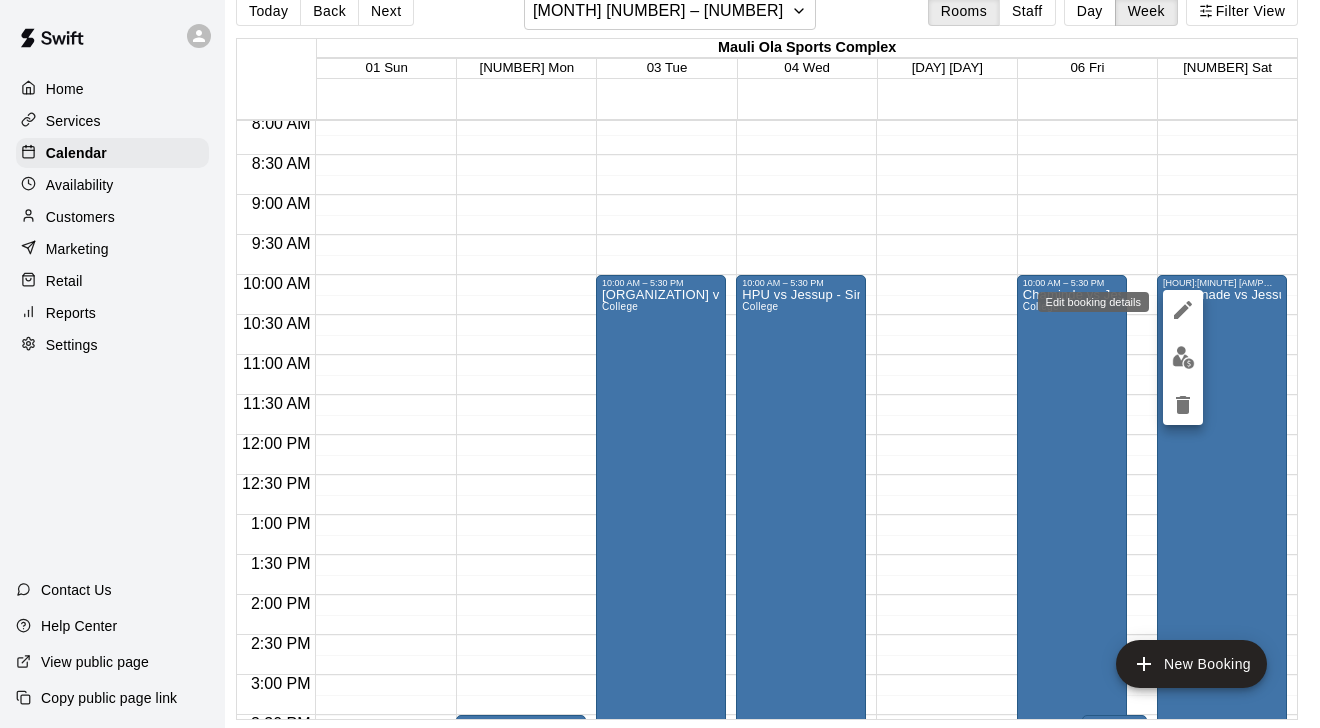 click 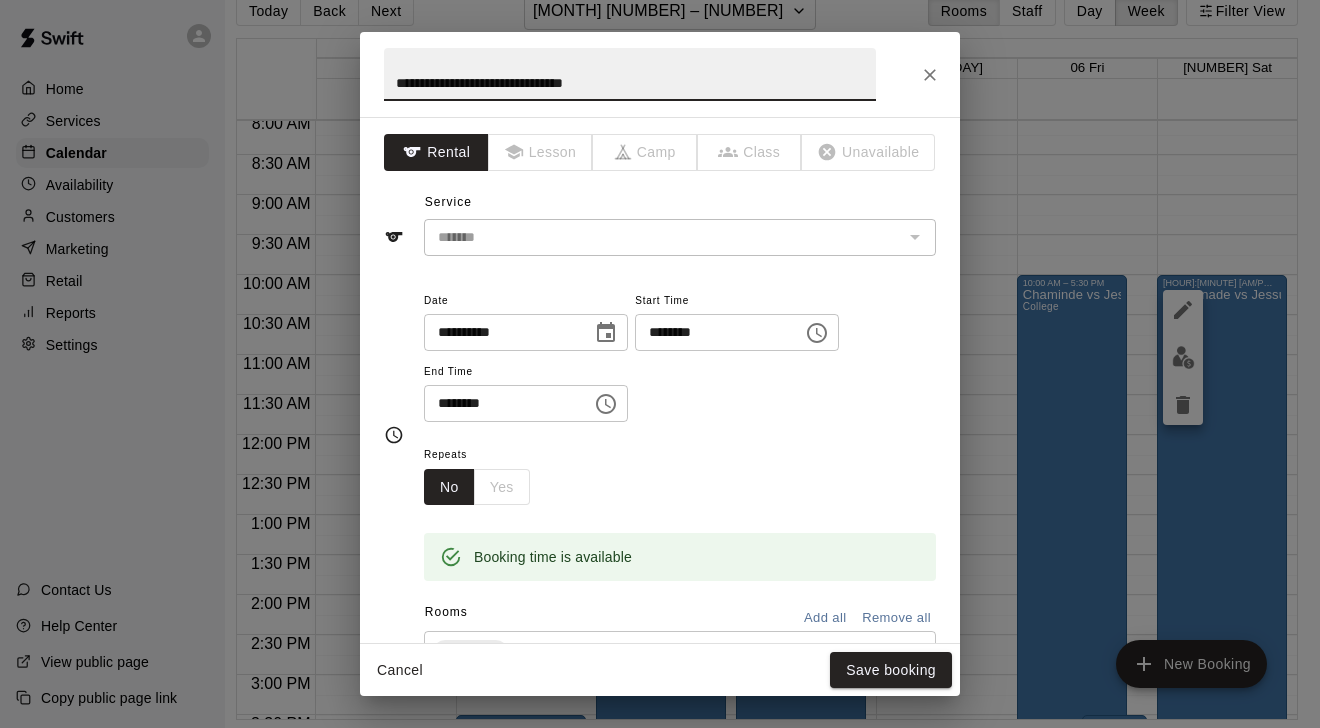 drag, startPoint x: 652, startPoint y: 89, endPoint x: 560, endPoint y: 86, distance: 92.0489 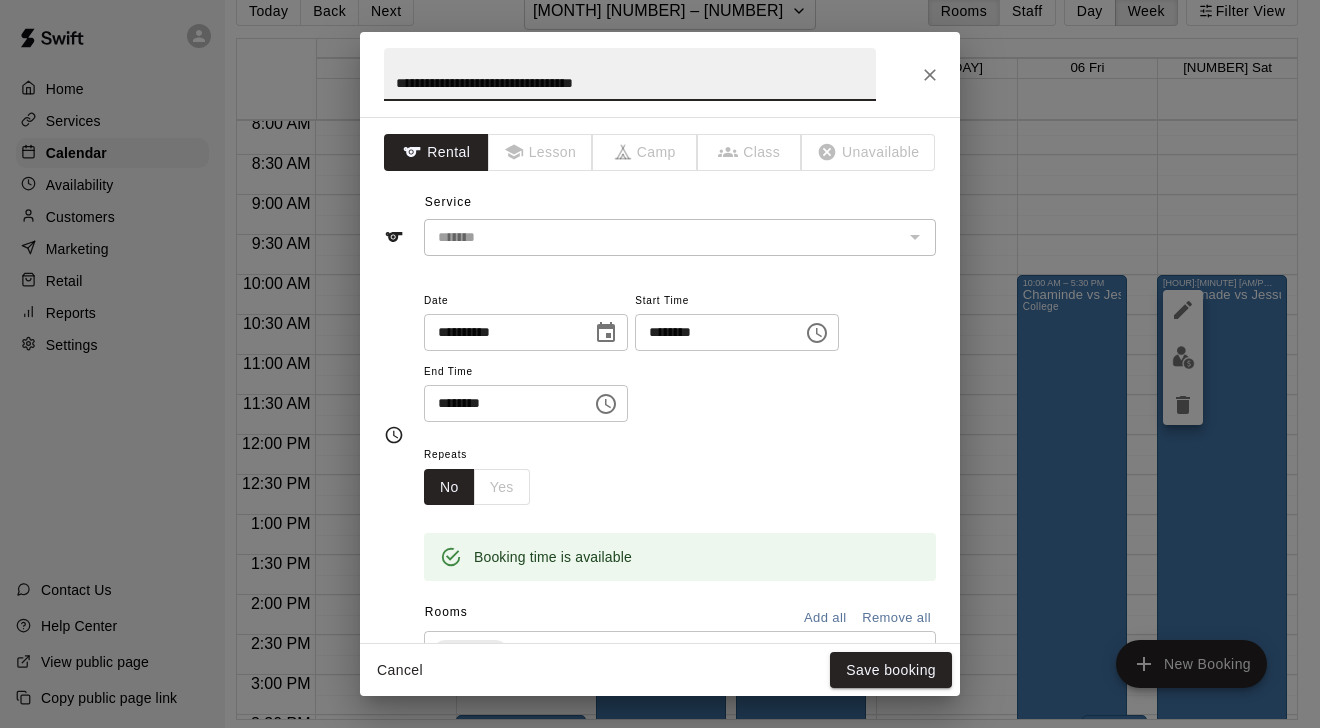 type on "**********" 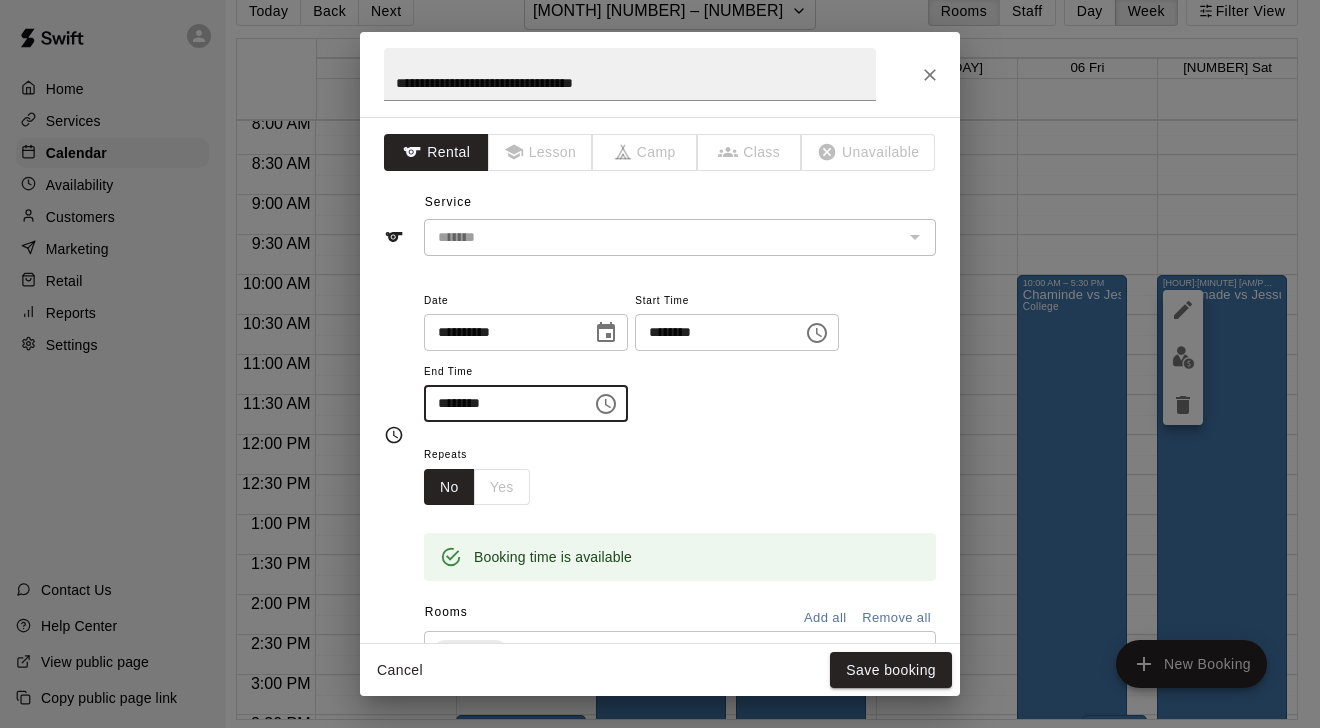 click on "********" at bounding box center [501, 403] 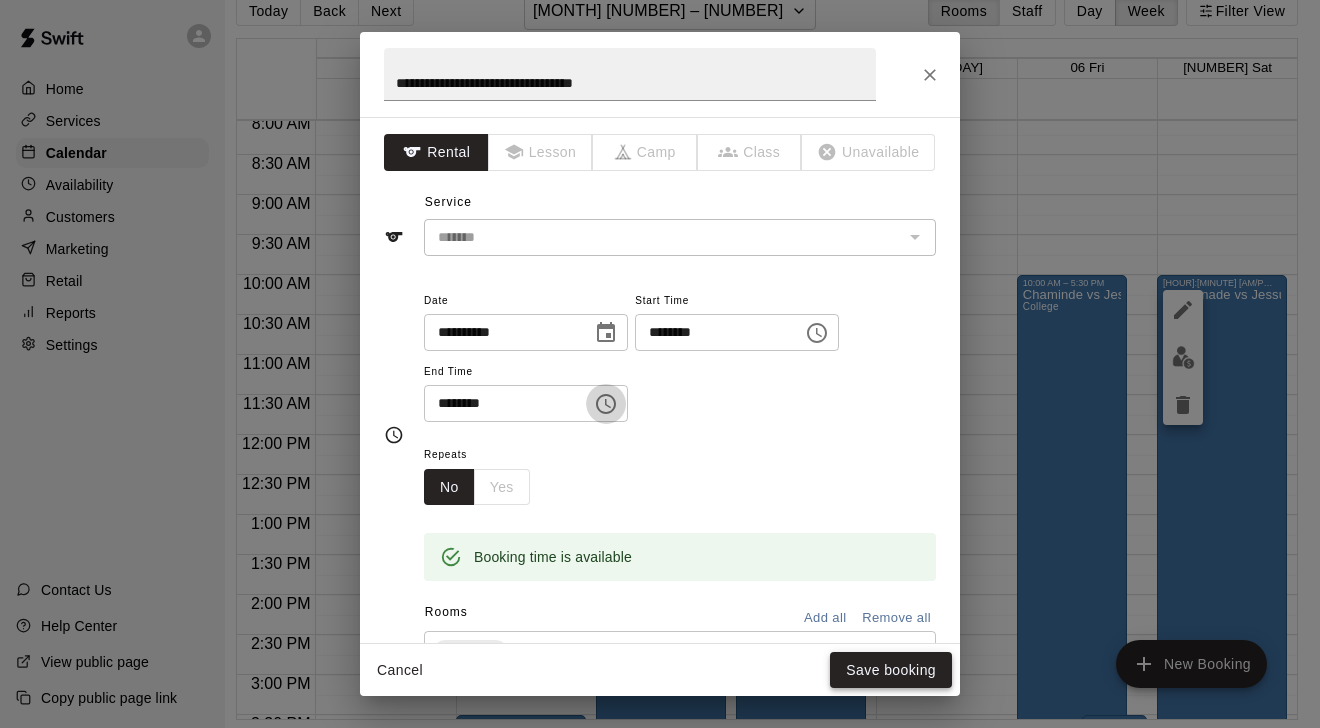 click on "Save booking" at bounding box center (891, 670) 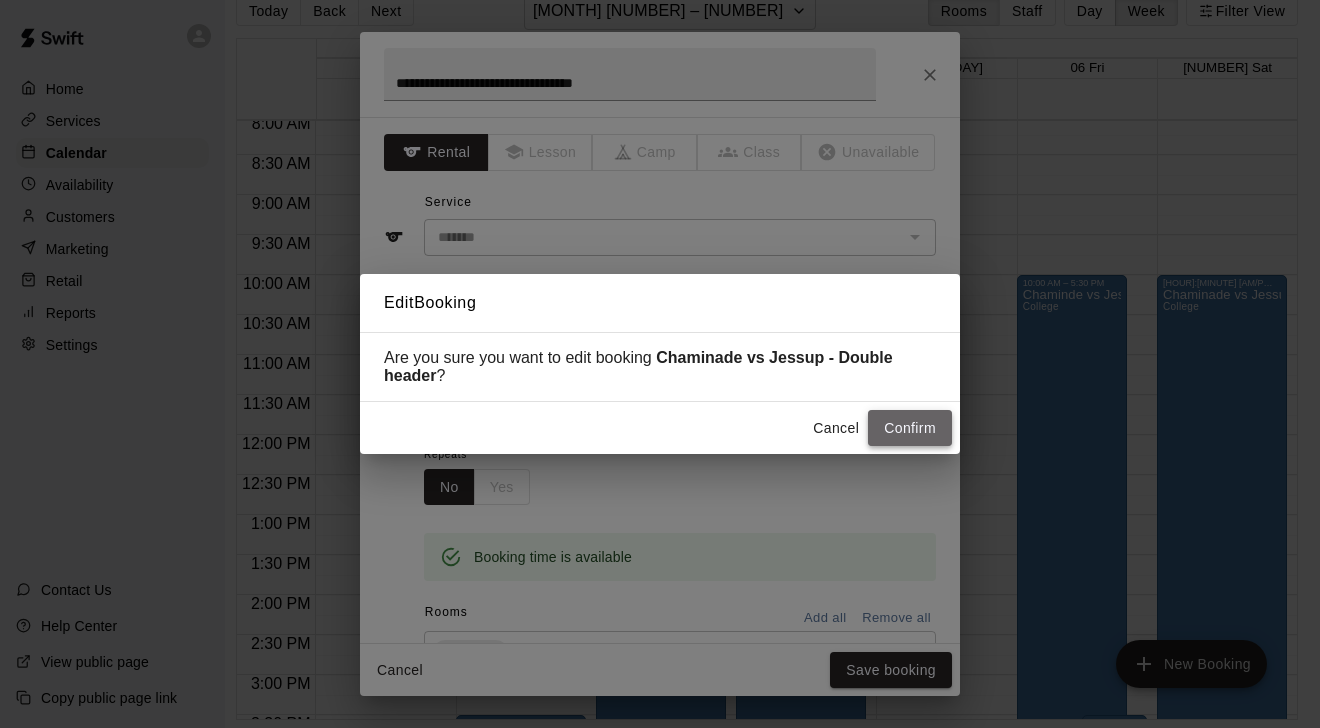 click on "Confirm" at bounding box center (910, 428) 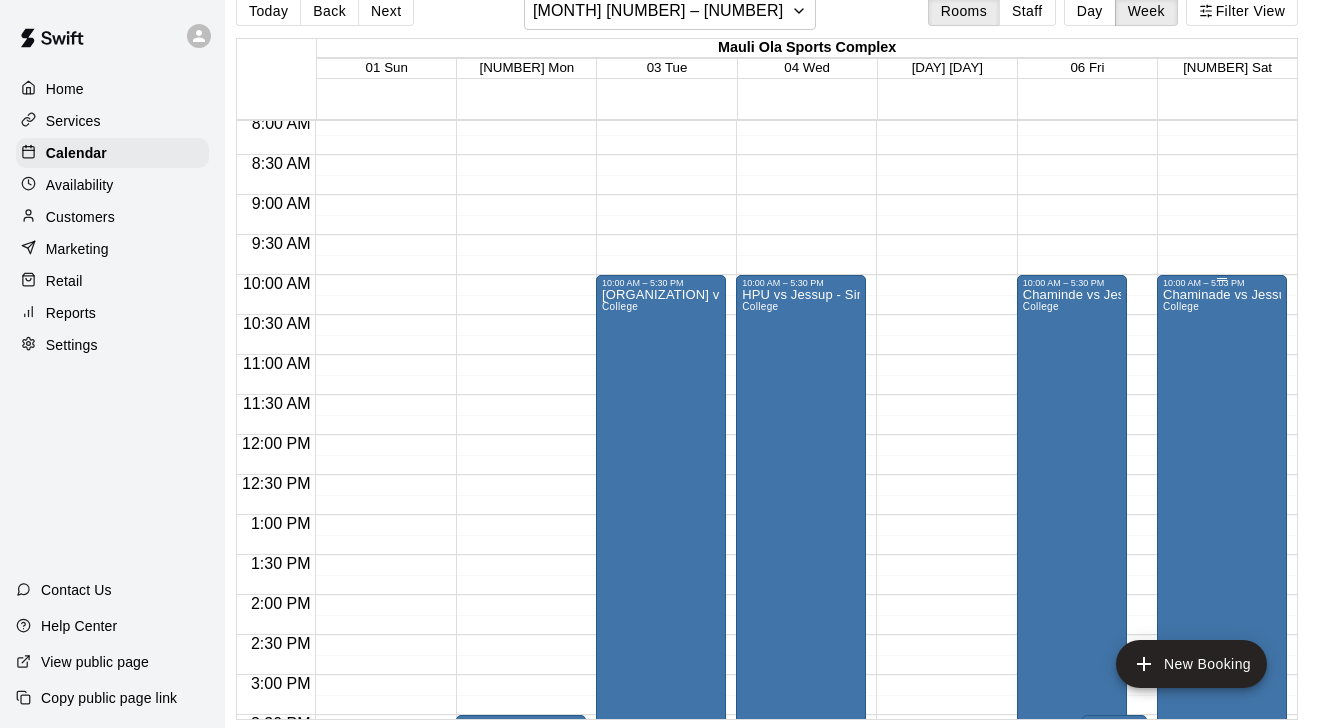 click on "Chaminade vs Jessup - Double header College" at bounding box center [1222, 652] 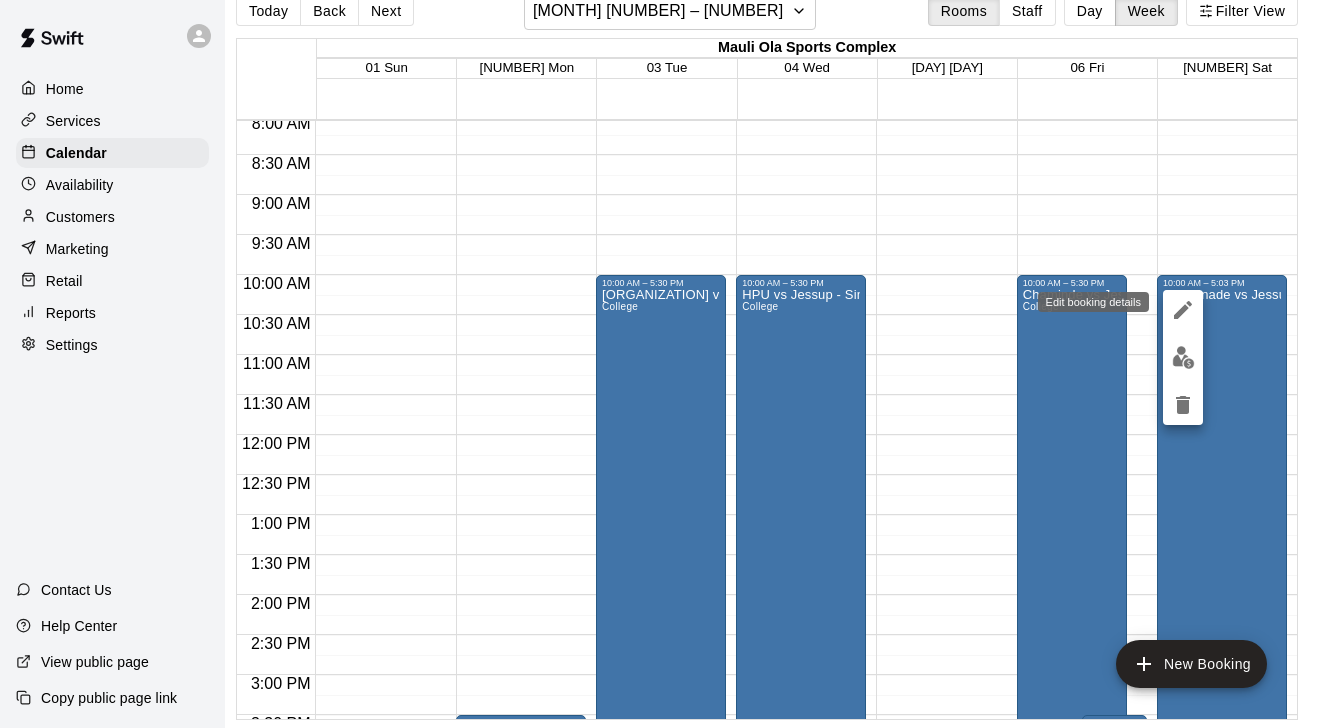 click 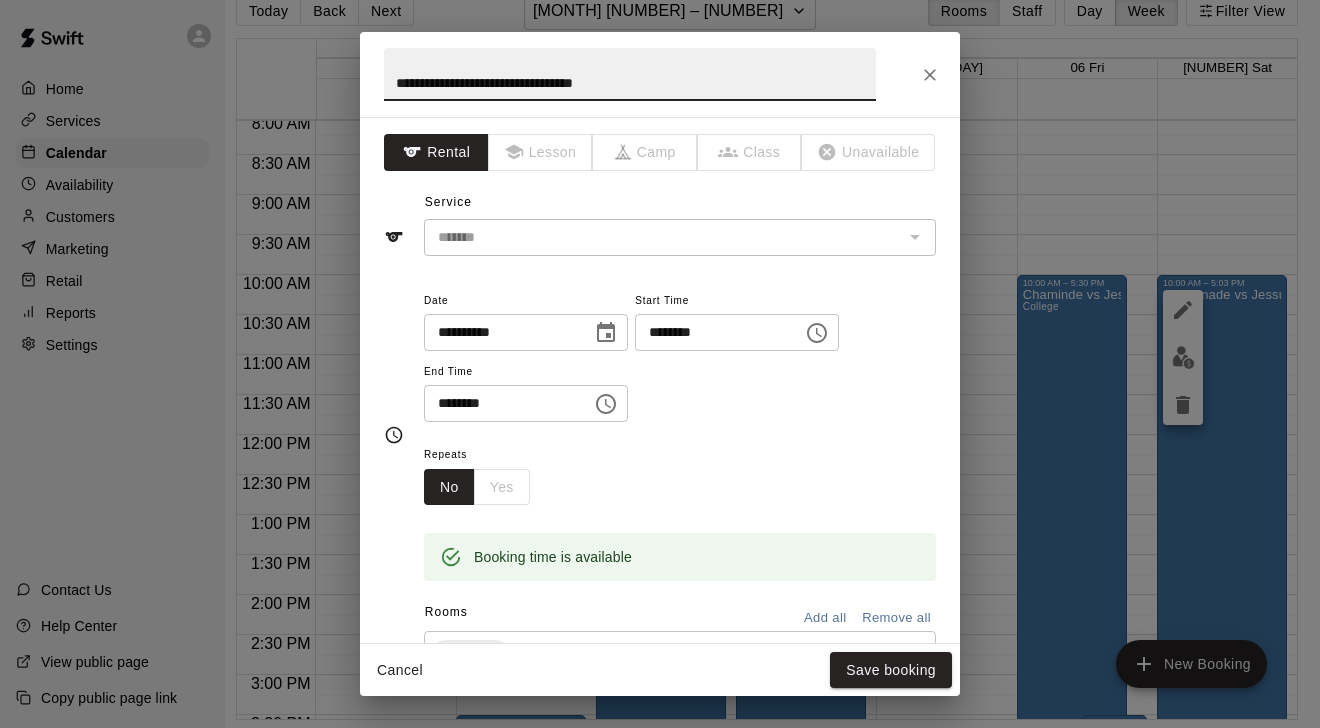 click on "********" at bounding box center (501, 403) 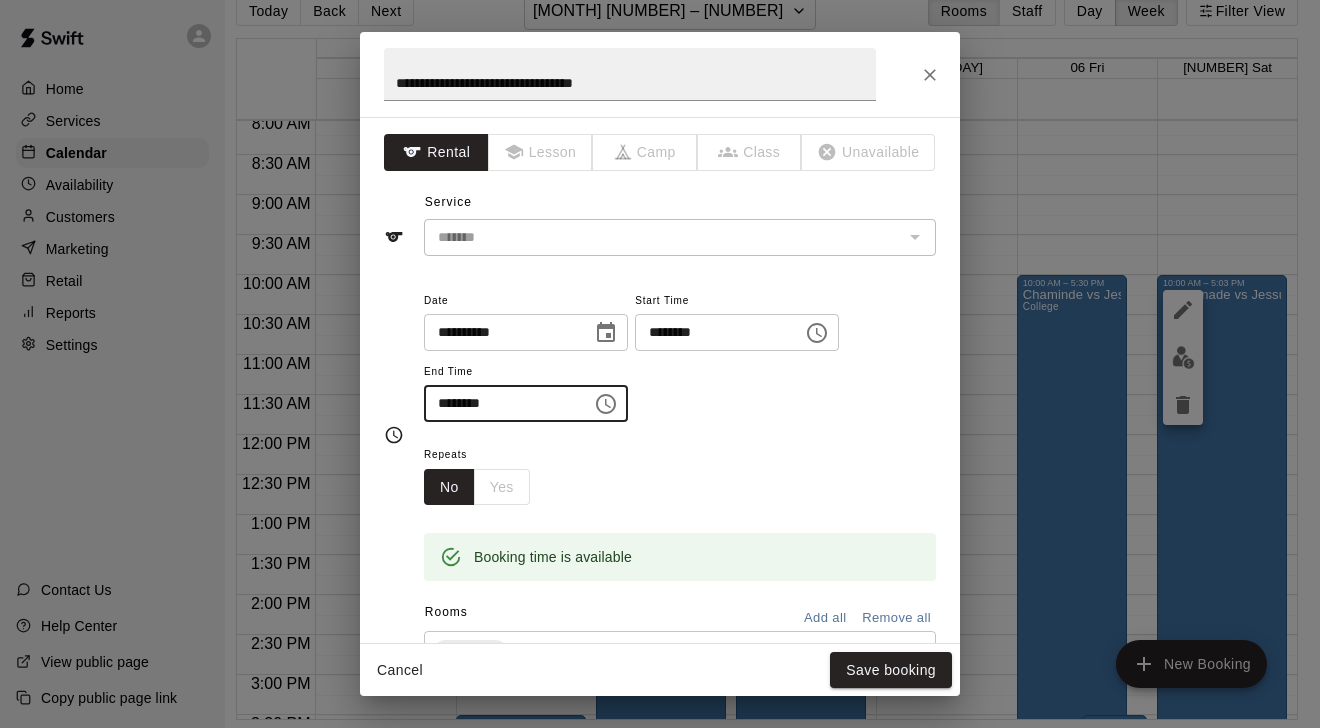 type on "********" 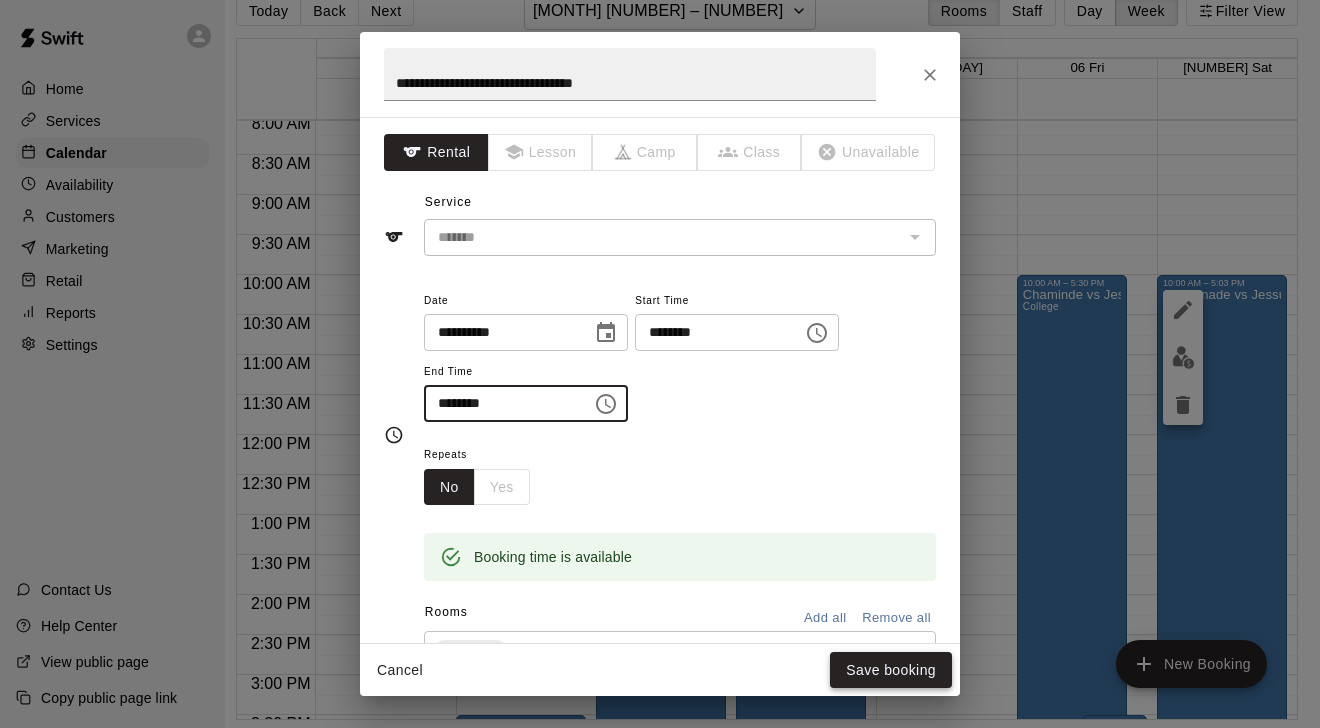 click on "Save booking" at bounding box center [891, 670] 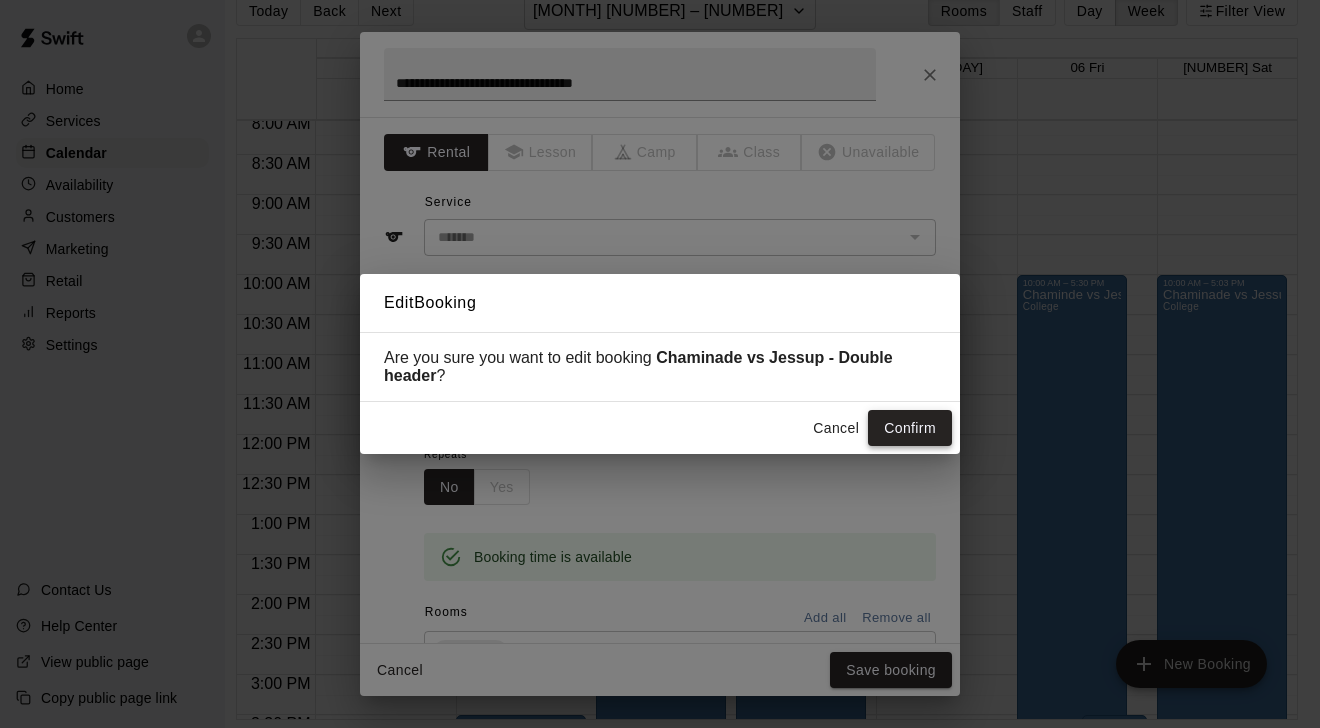 click on "Confirm" at bounding box center (910, 428) 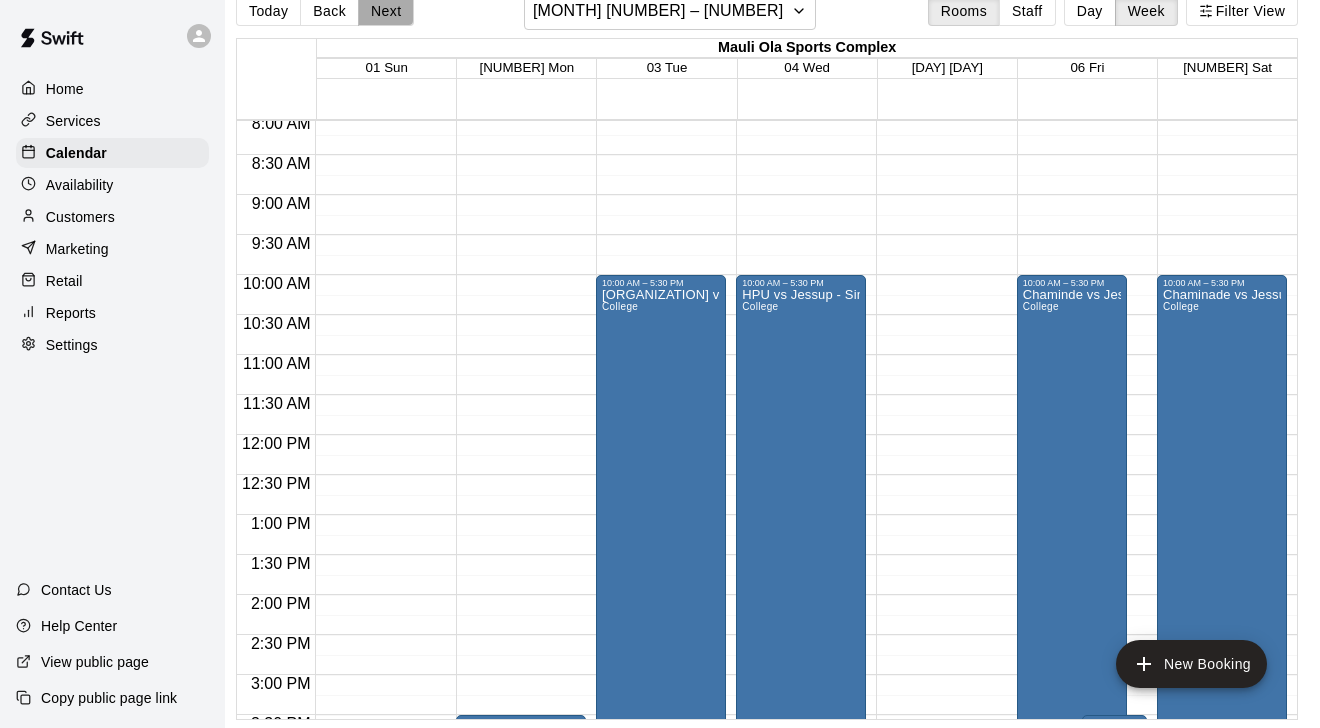 click on "Next" at bounding box center [386, 11] 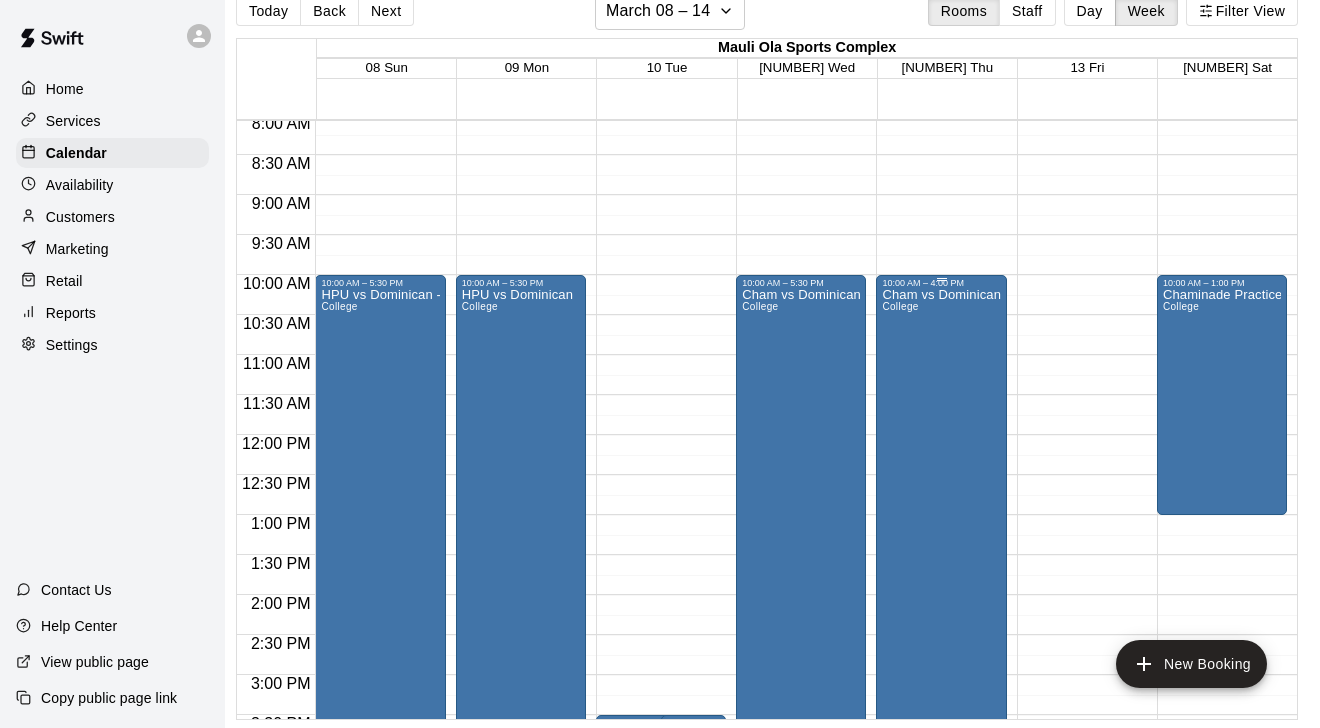 click on "Cham vs Dominican - Single game College" at bounding box center (941, 652) 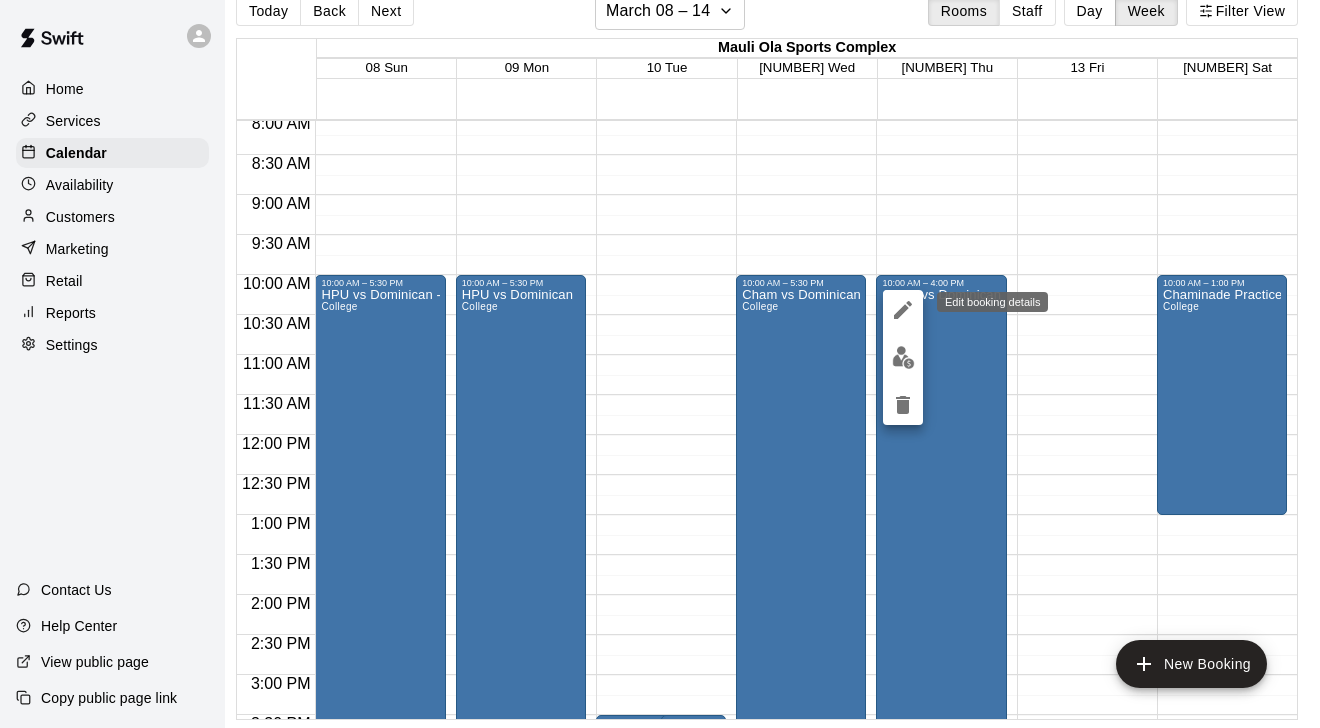 click 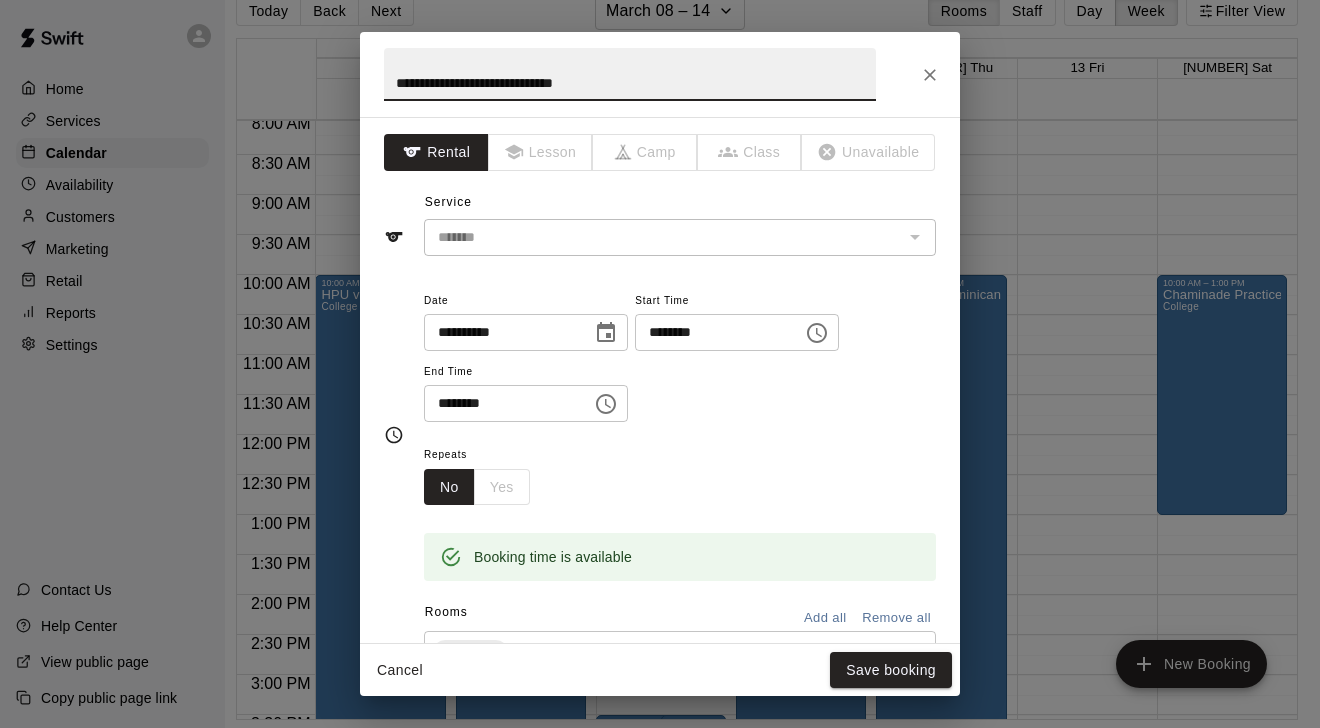 click on "********" at bounding box center [501, 403] 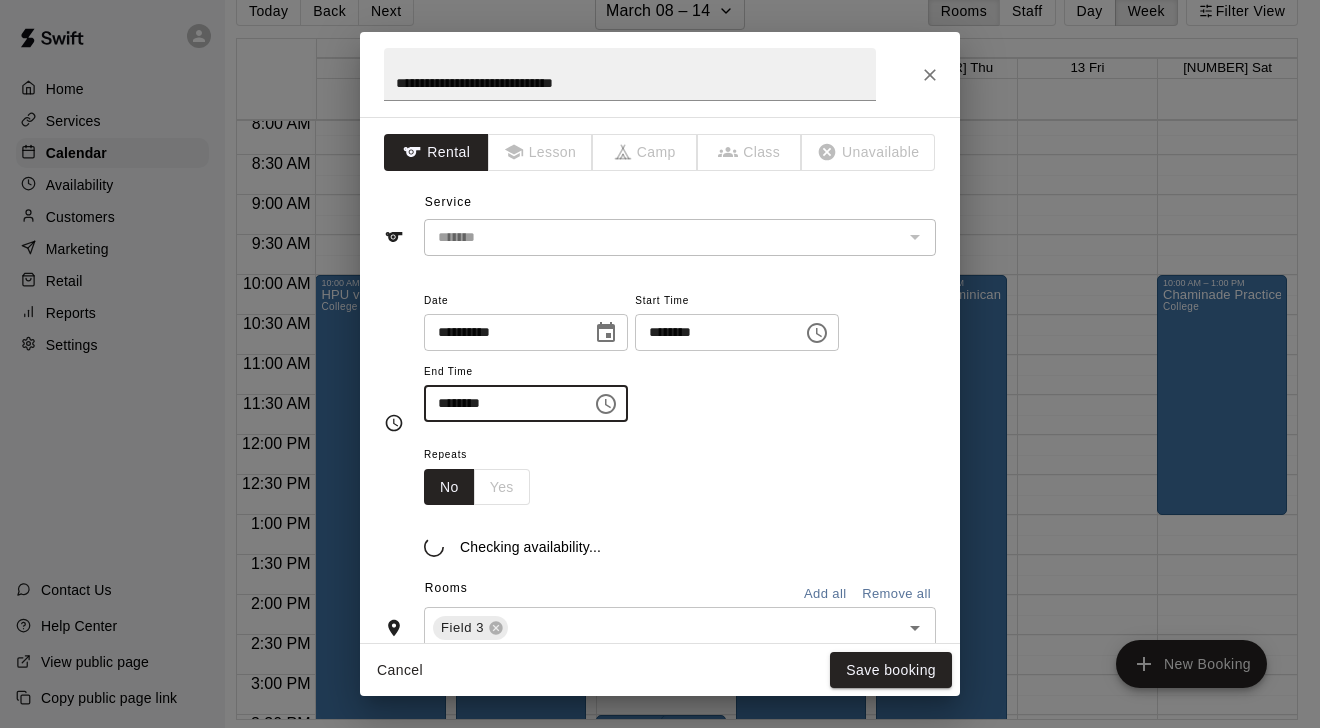 type on "********" 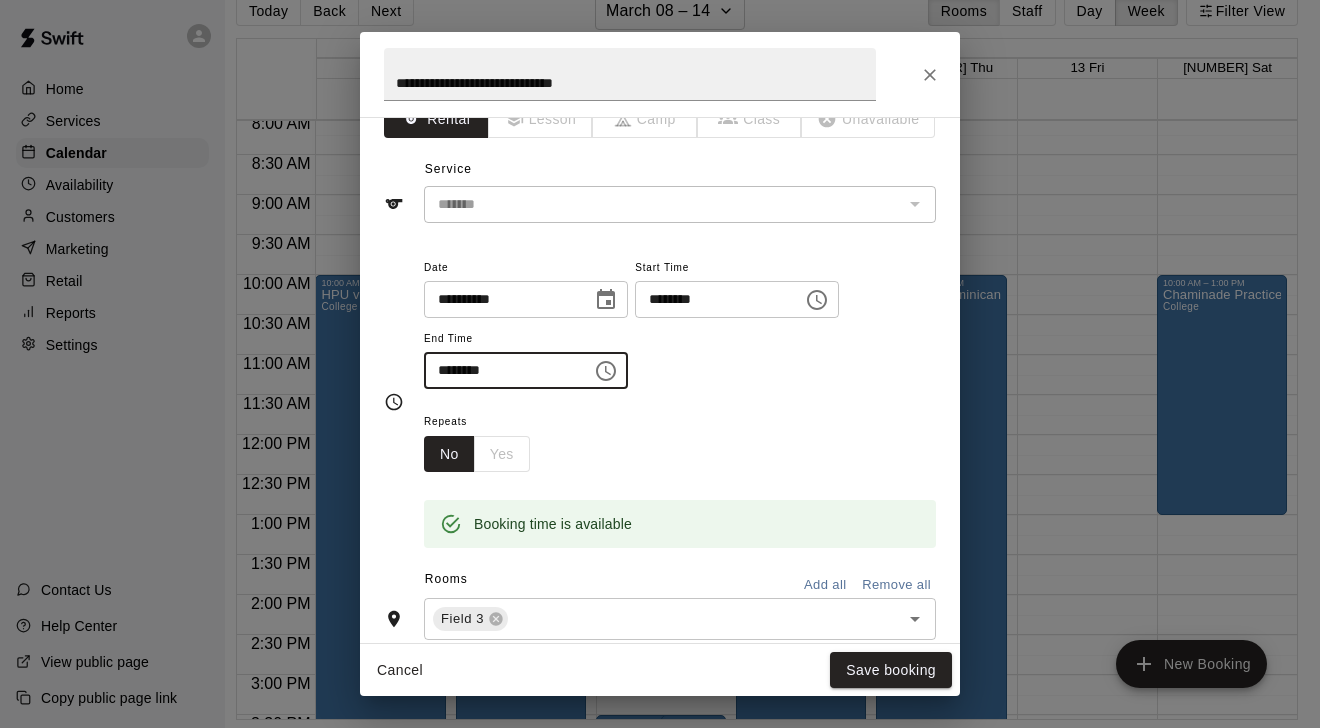 scroll, scrollTop: 29, scrollLeft: 0, axis: vertical 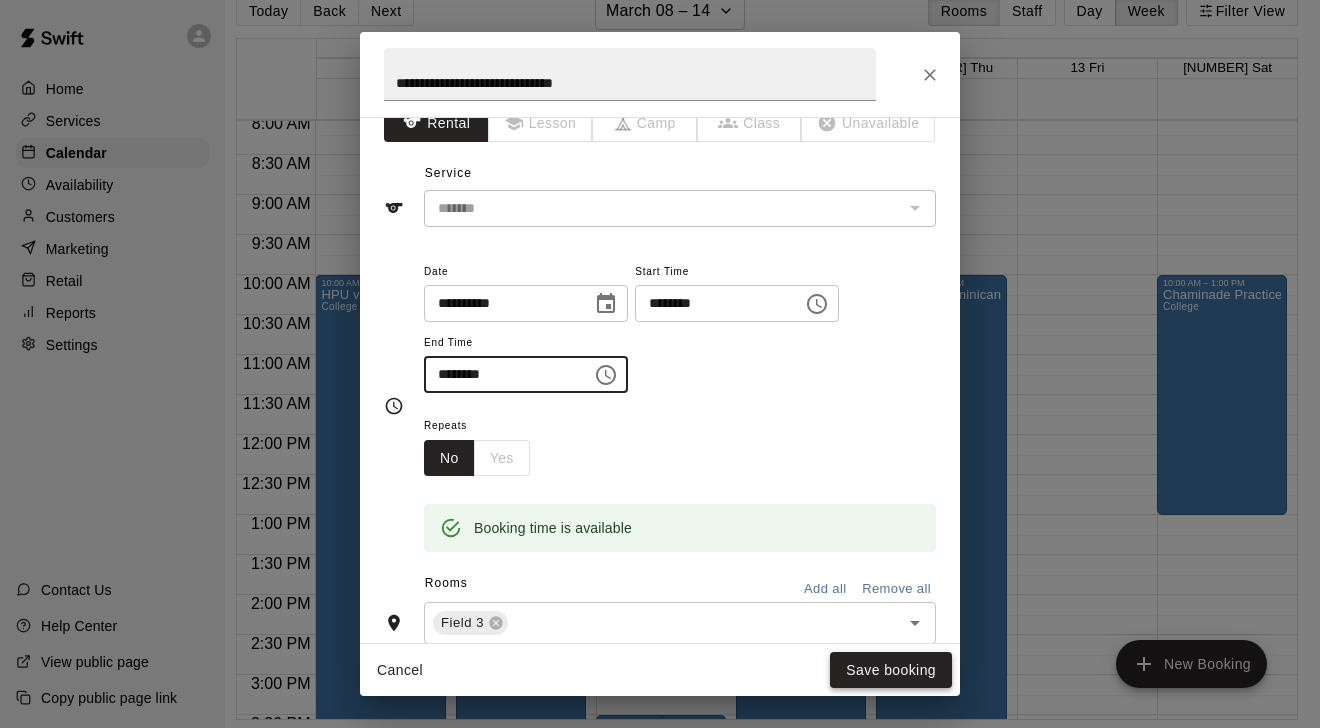 click on "Save booking" at bounding box center (891, 670) 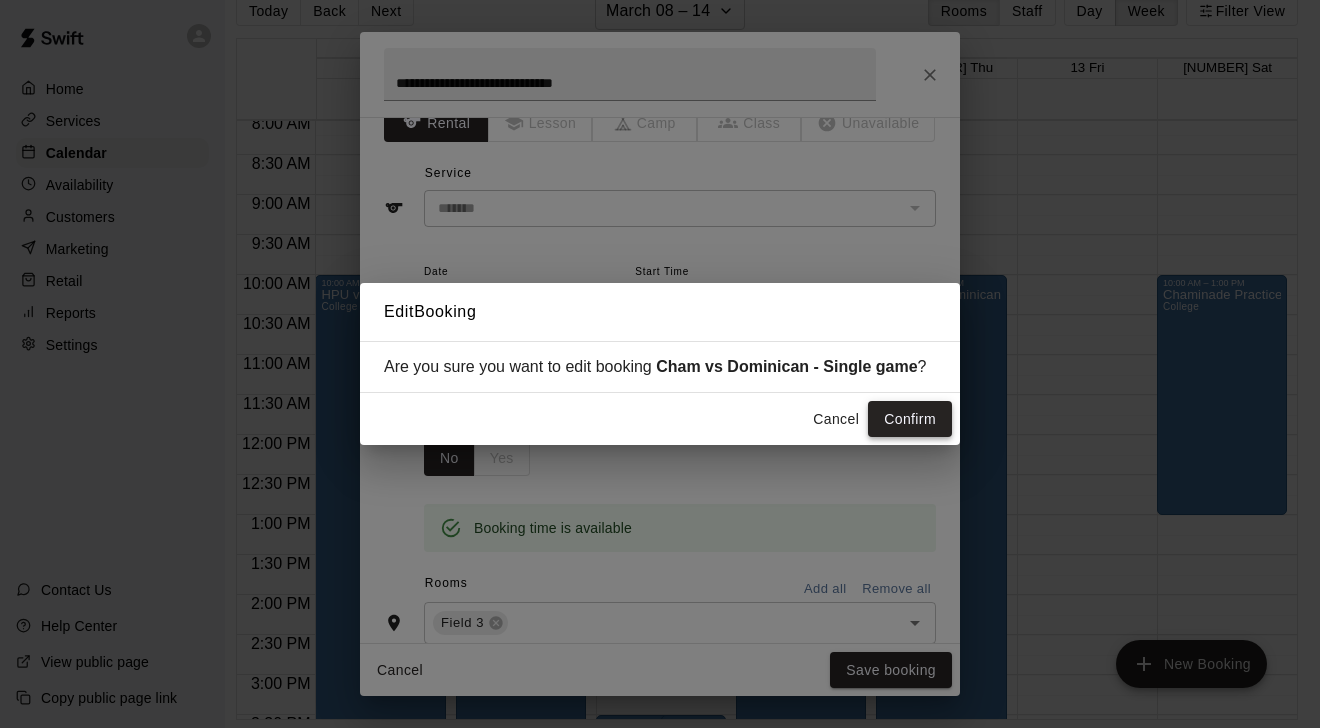 click on "Confirm" at bounding box center (910, 419) 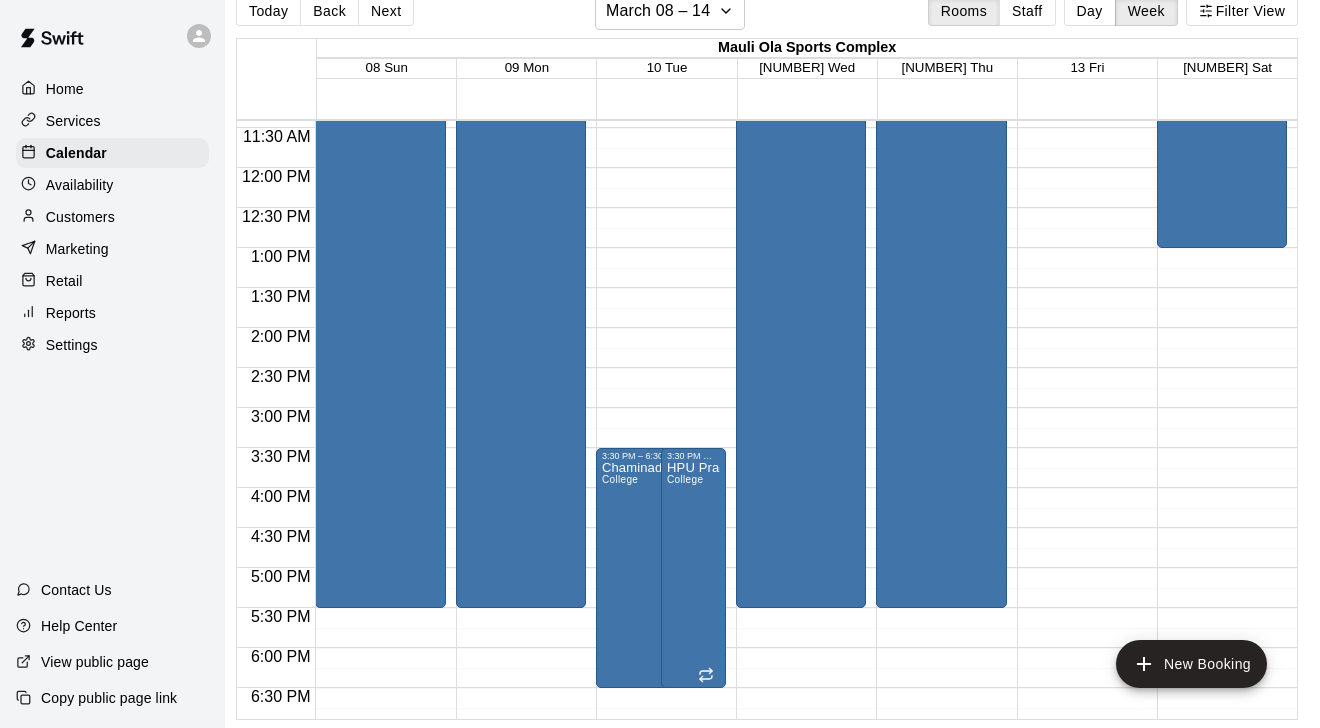 scroll, scrollTop: 918, scrollLeft: 0, axis: vertical 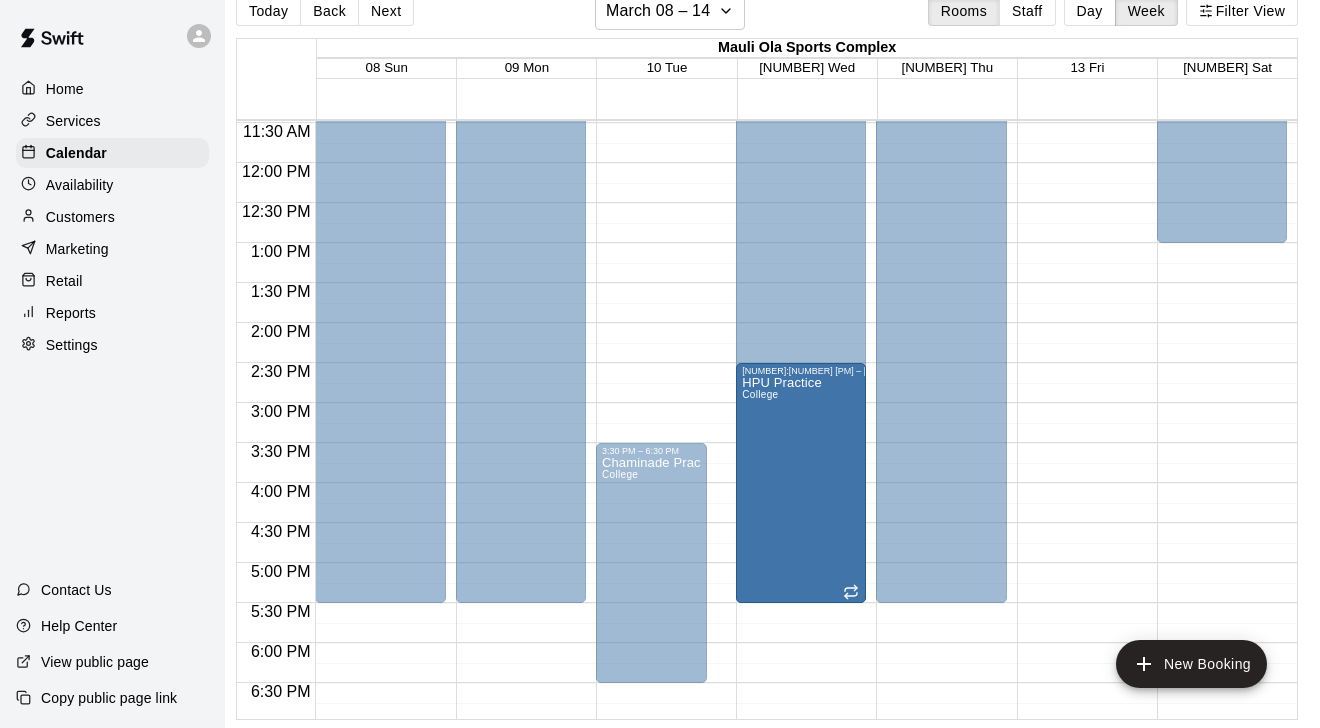 drag, startPoint x: 691, startPoint y: 500, endPoint x: 759, endPoint y: 432, distance: 96.16652 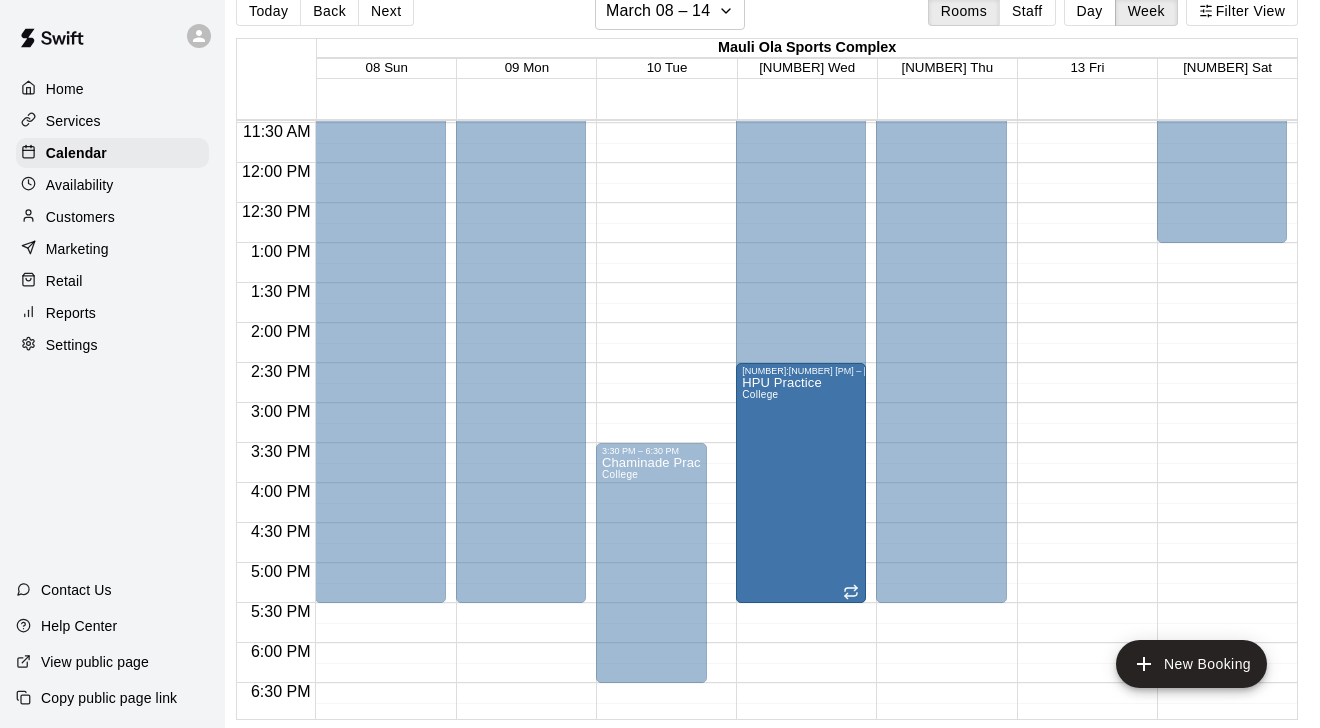 drag, startPoint x: 710, startPoint y: 495, endPoint x: 773, endPoint y: 424, distance: 94.92102 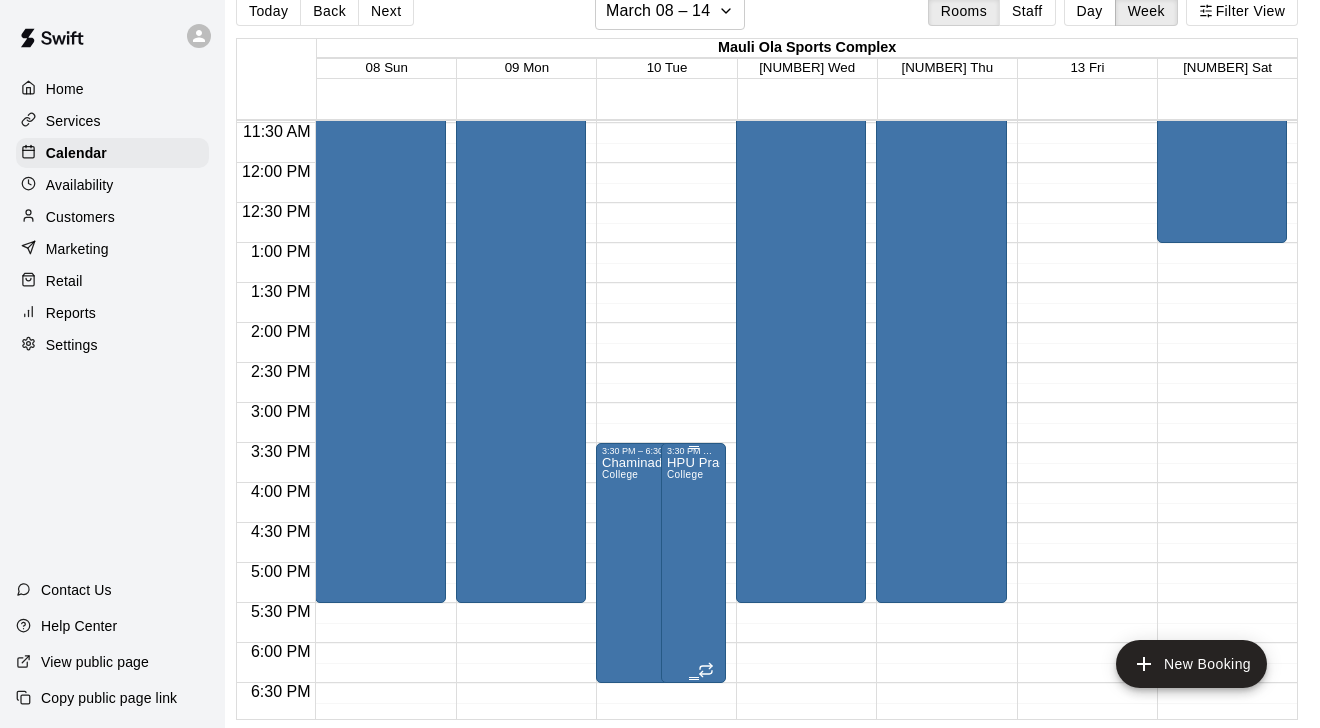 click on "HPU Practice College" at bounding box center [693, 820] 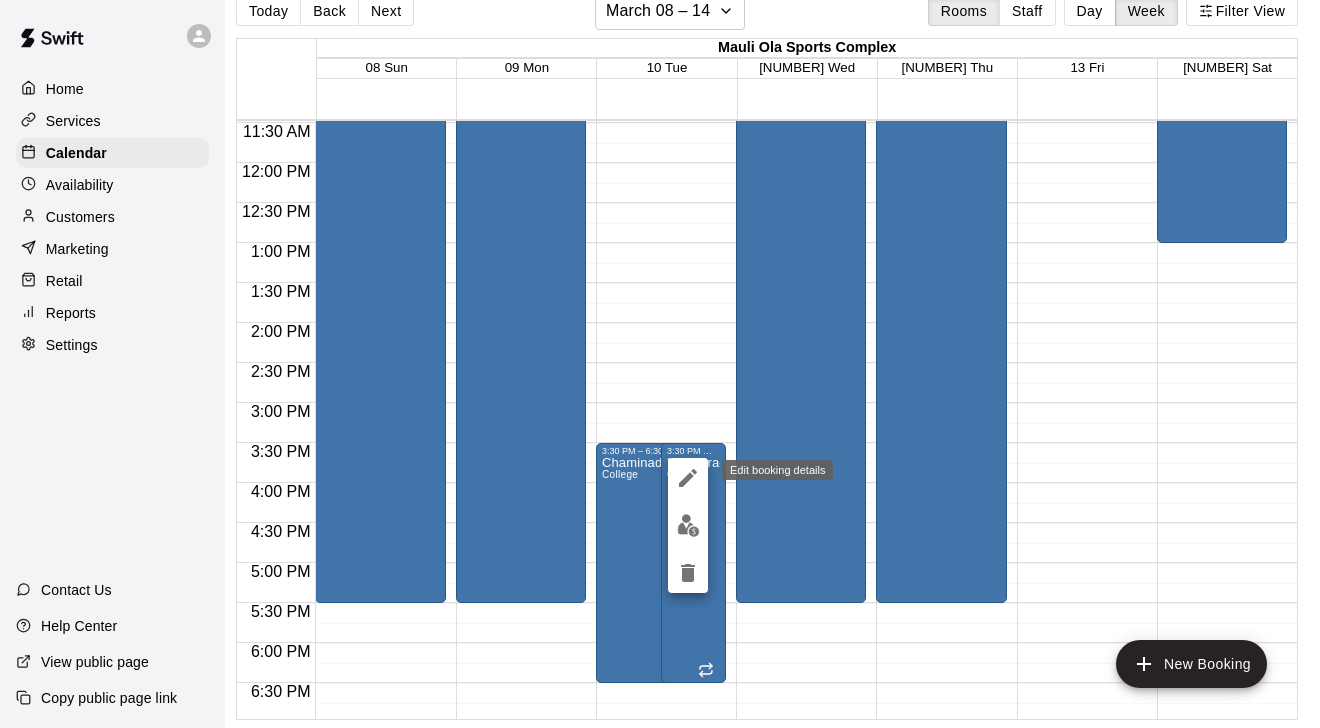 click at bounding box center [688, 478] 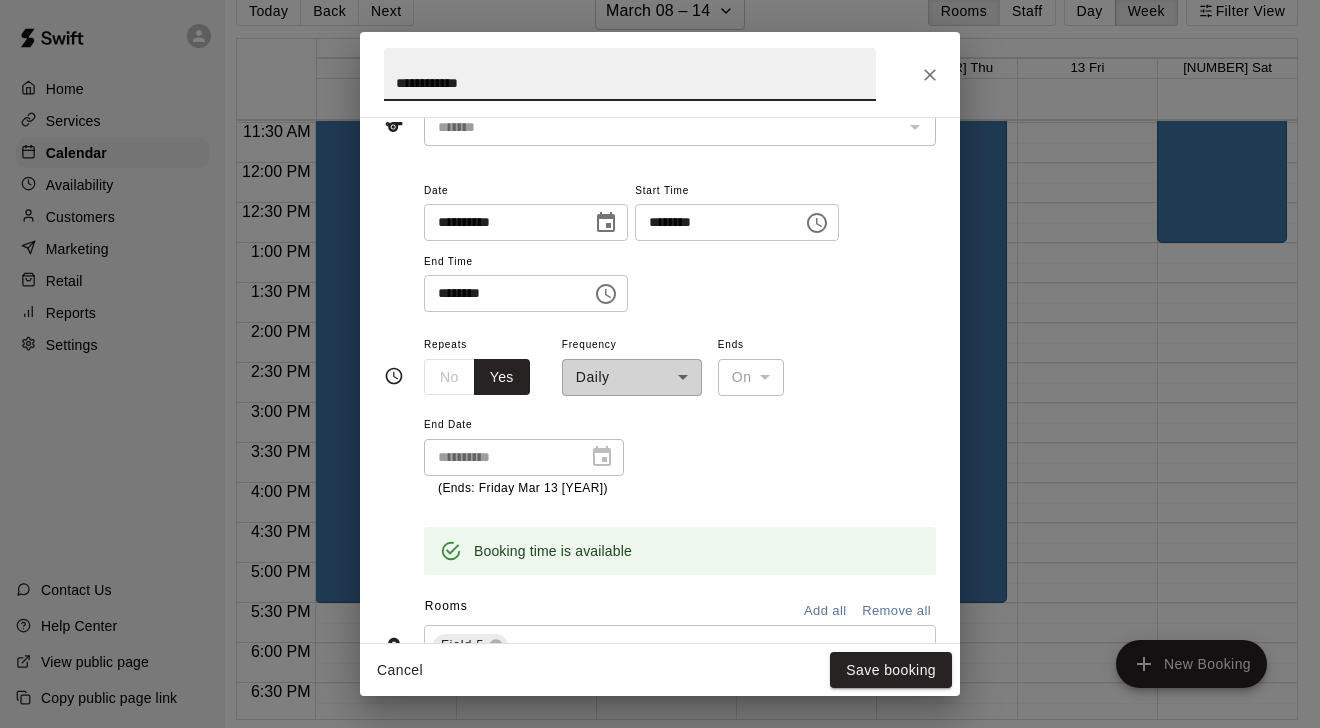 scroll, scrollTop: 120, scrollLeft: 0, axis: vertical 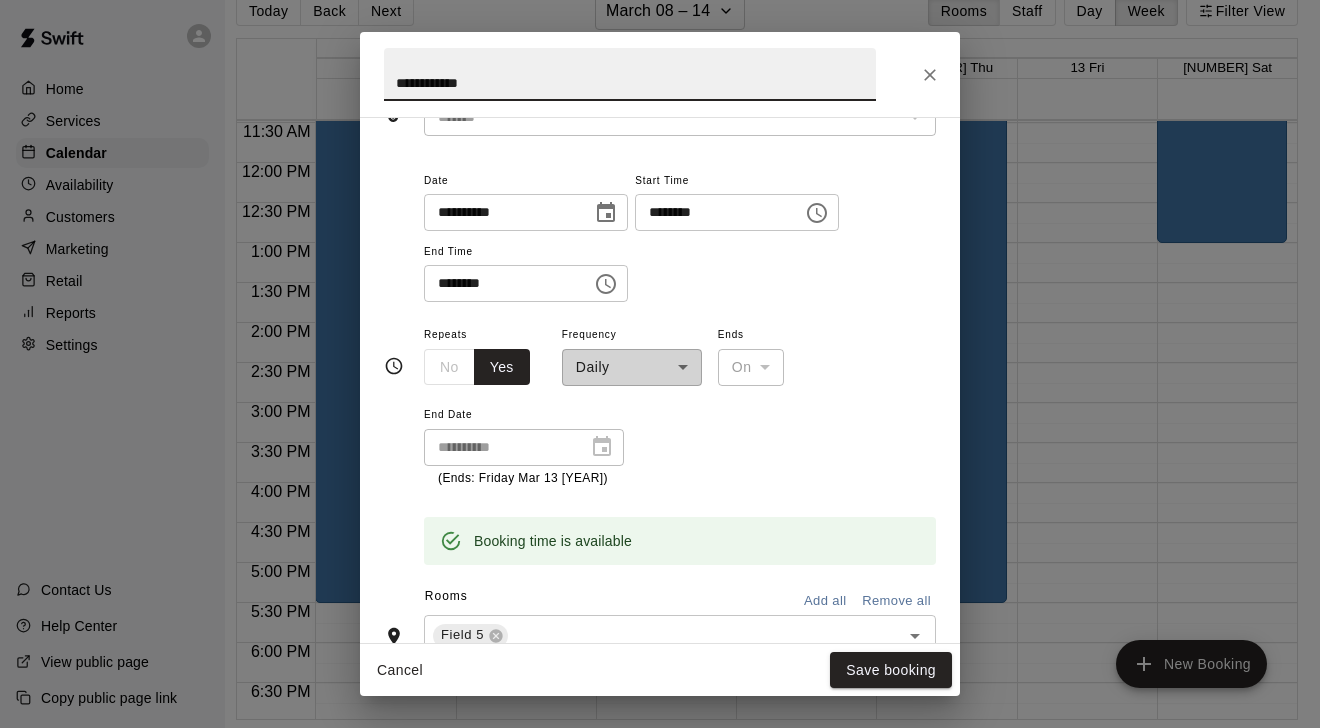 click 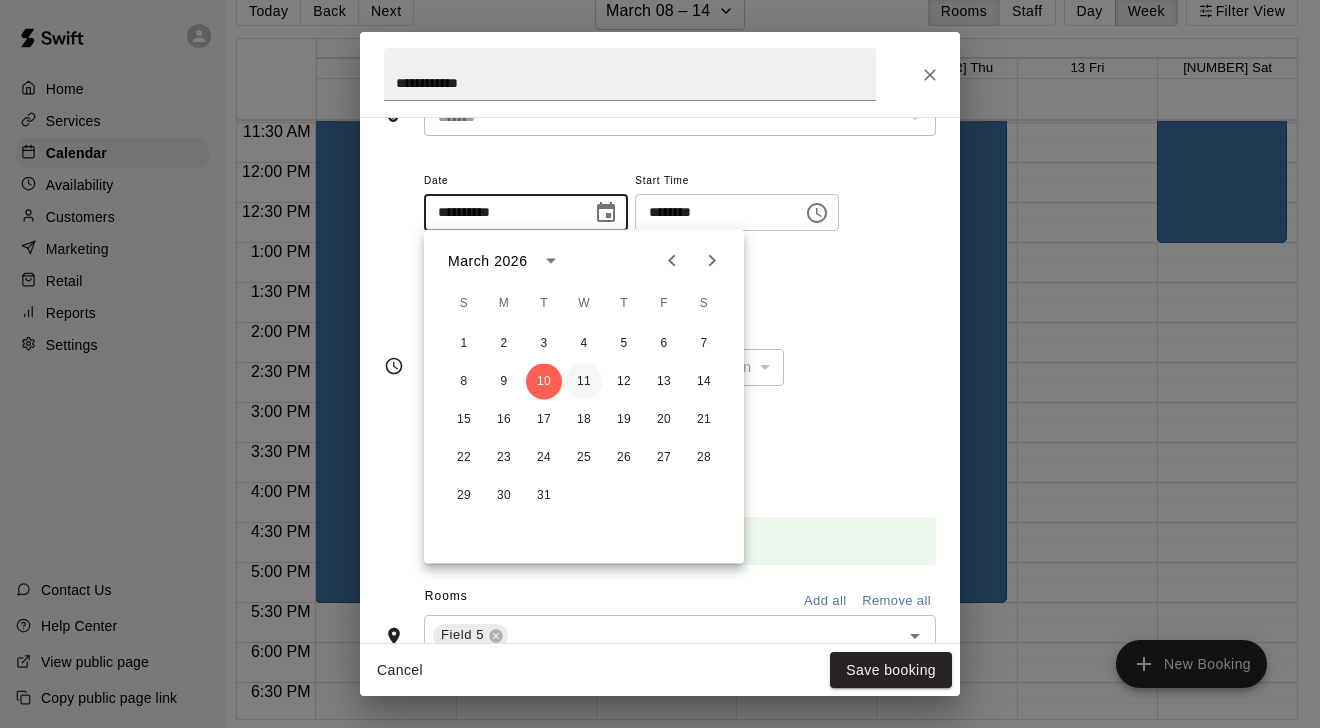 click on "11" at bounding box center [584, 382] 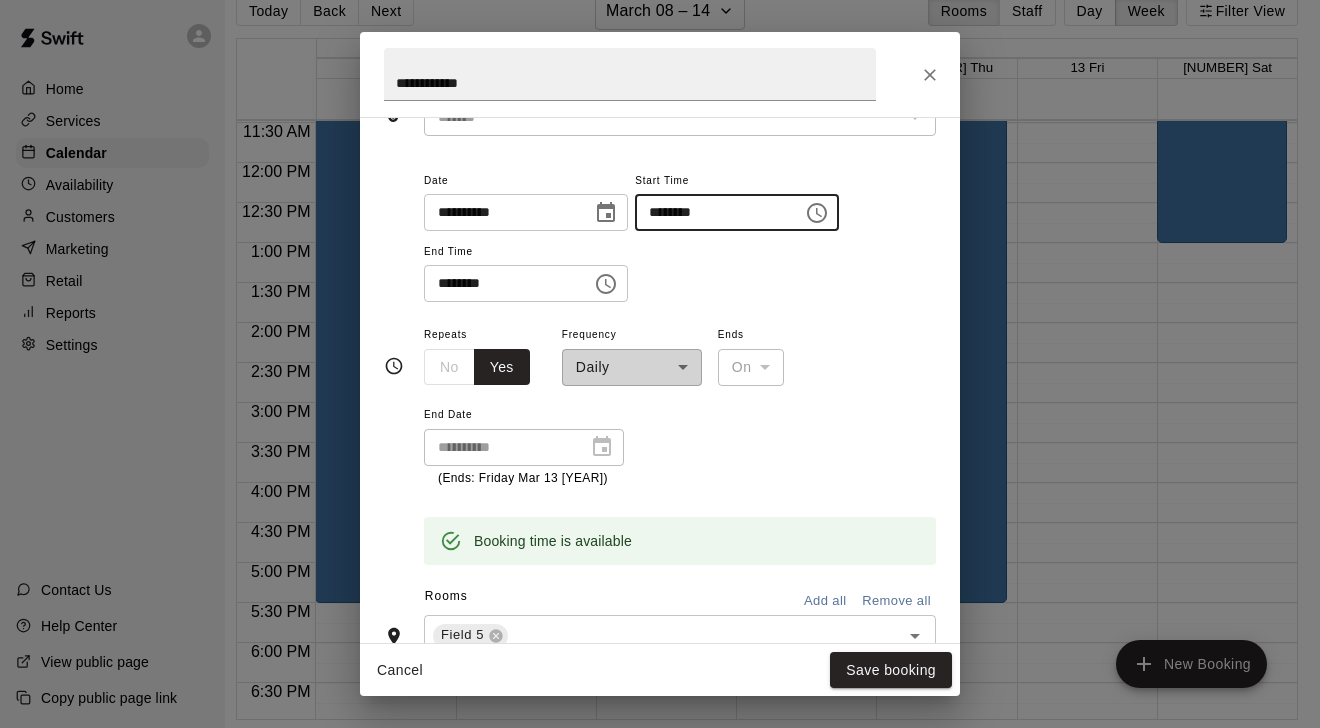 type on "********" 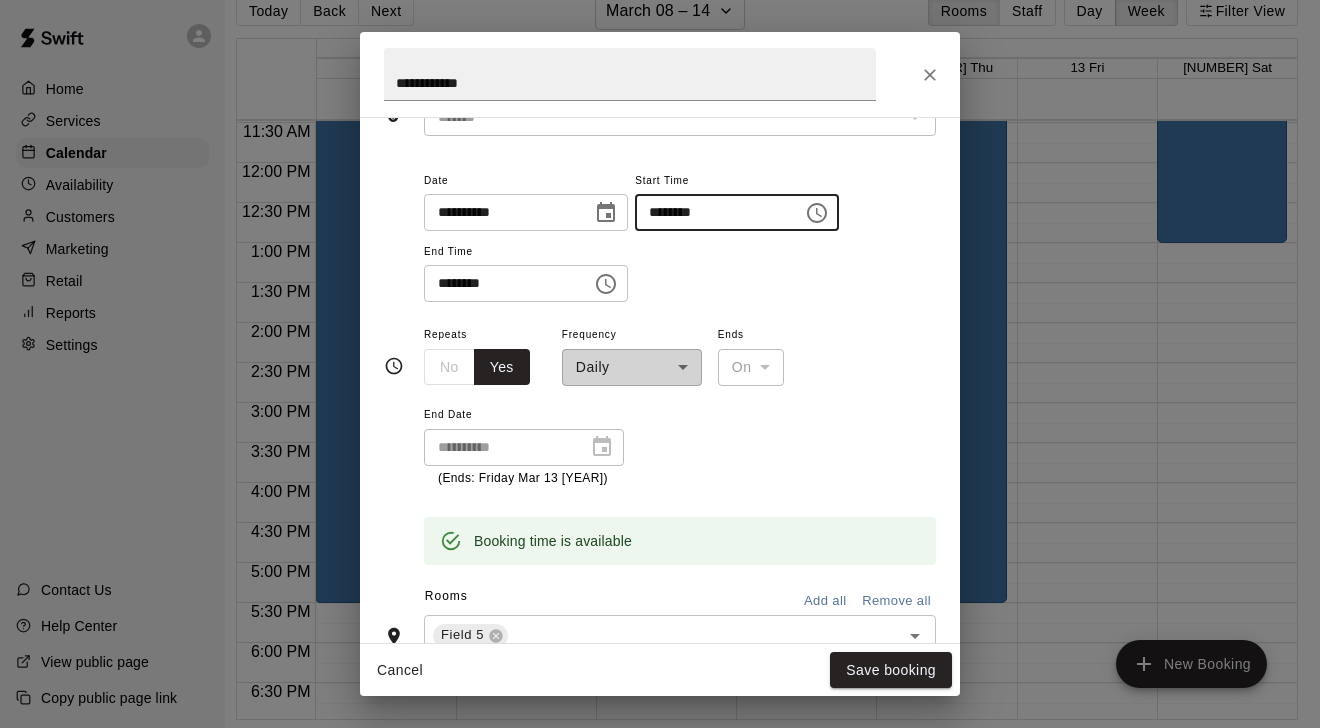 click on "Cancel" at bounding box center (400, 670) 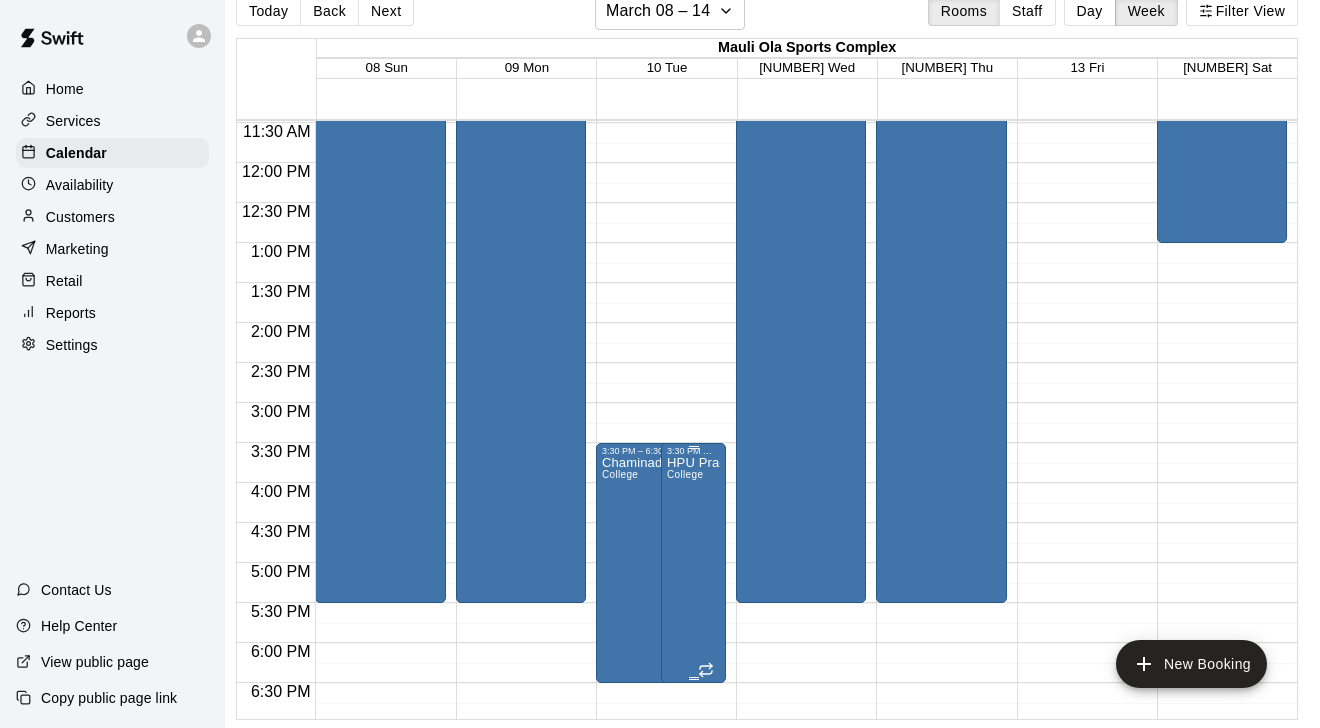 click on "HPU Practice College" at bounding box center [693, 820] 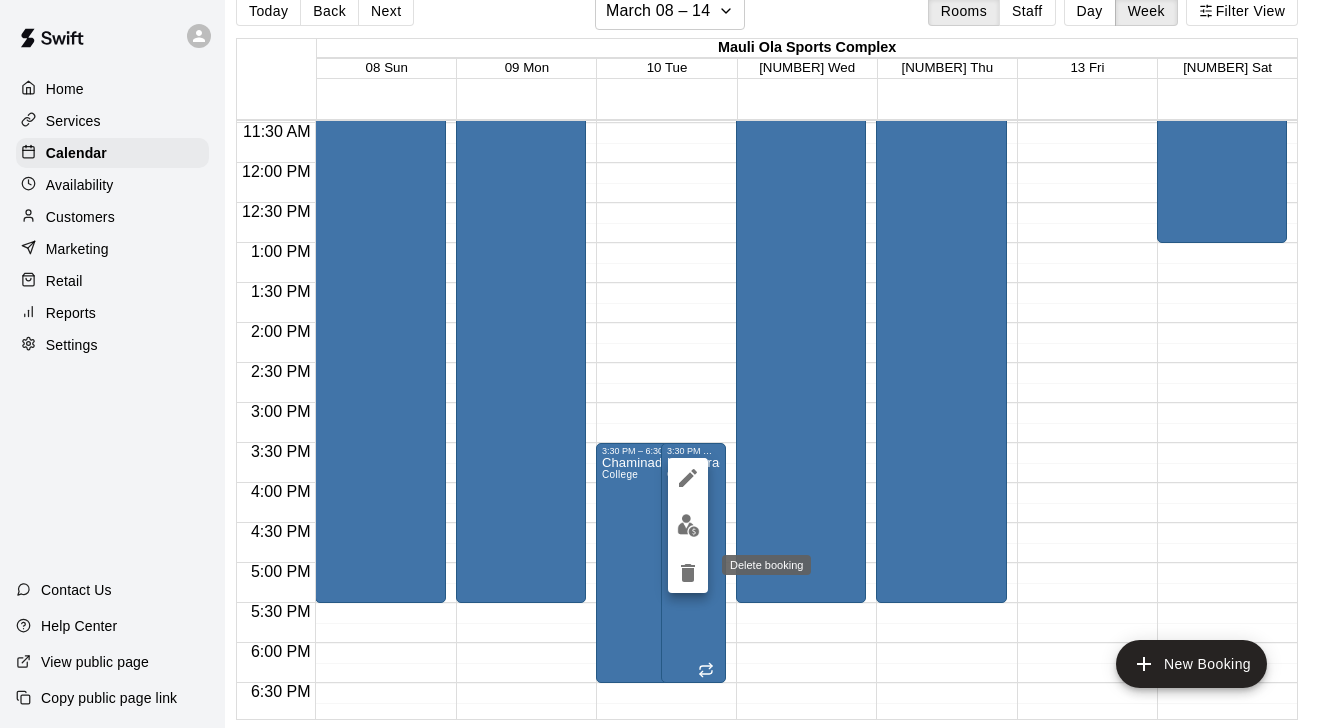 click 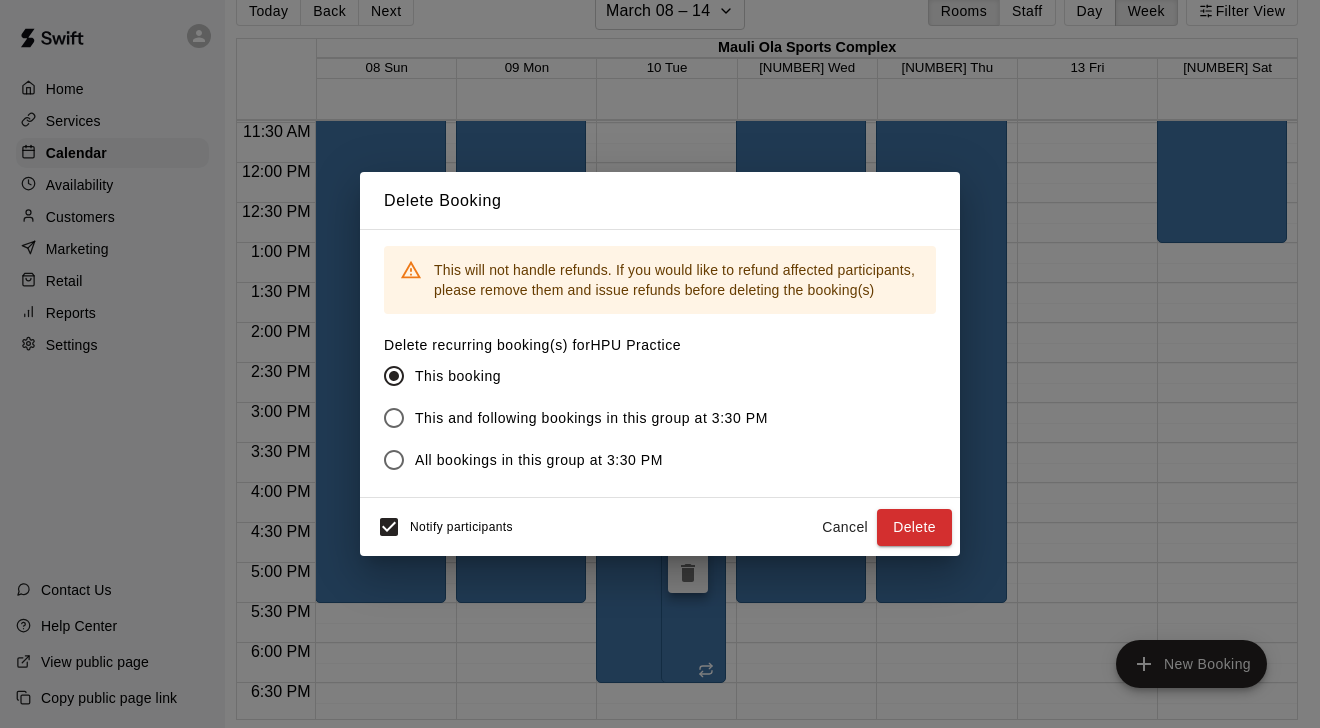 click on "All bookings in this group  at 3:30 PM" at bounding box center [539, 460] 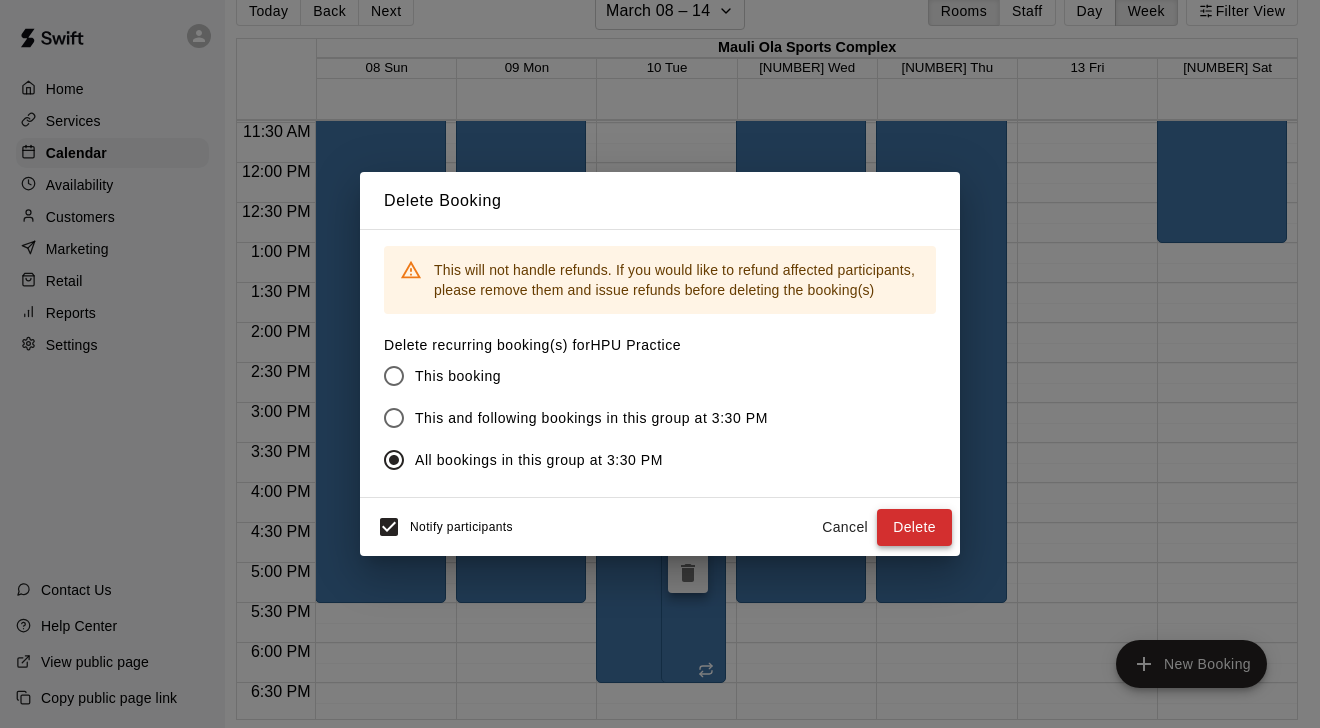 click on "Delete" at bounding box center [914, 527] 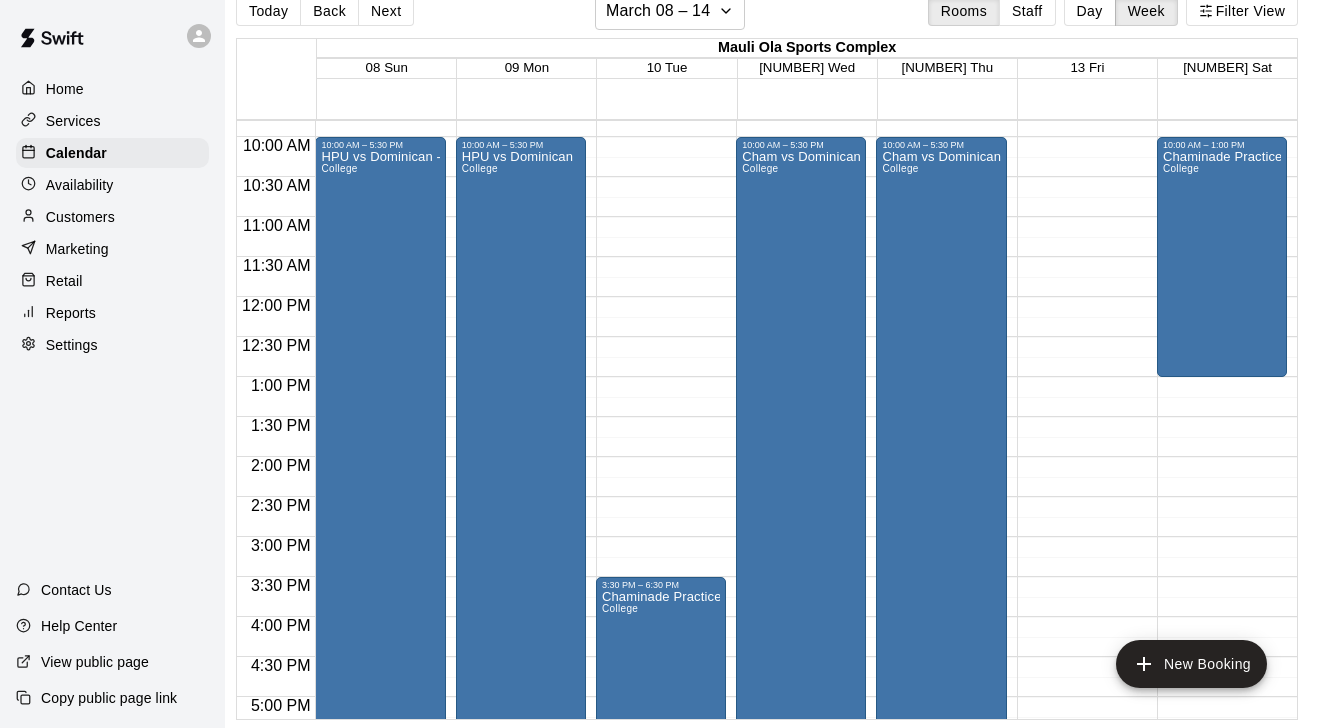 scroll, scrollTop: 777, scrollLeft: 0, axis: vertical 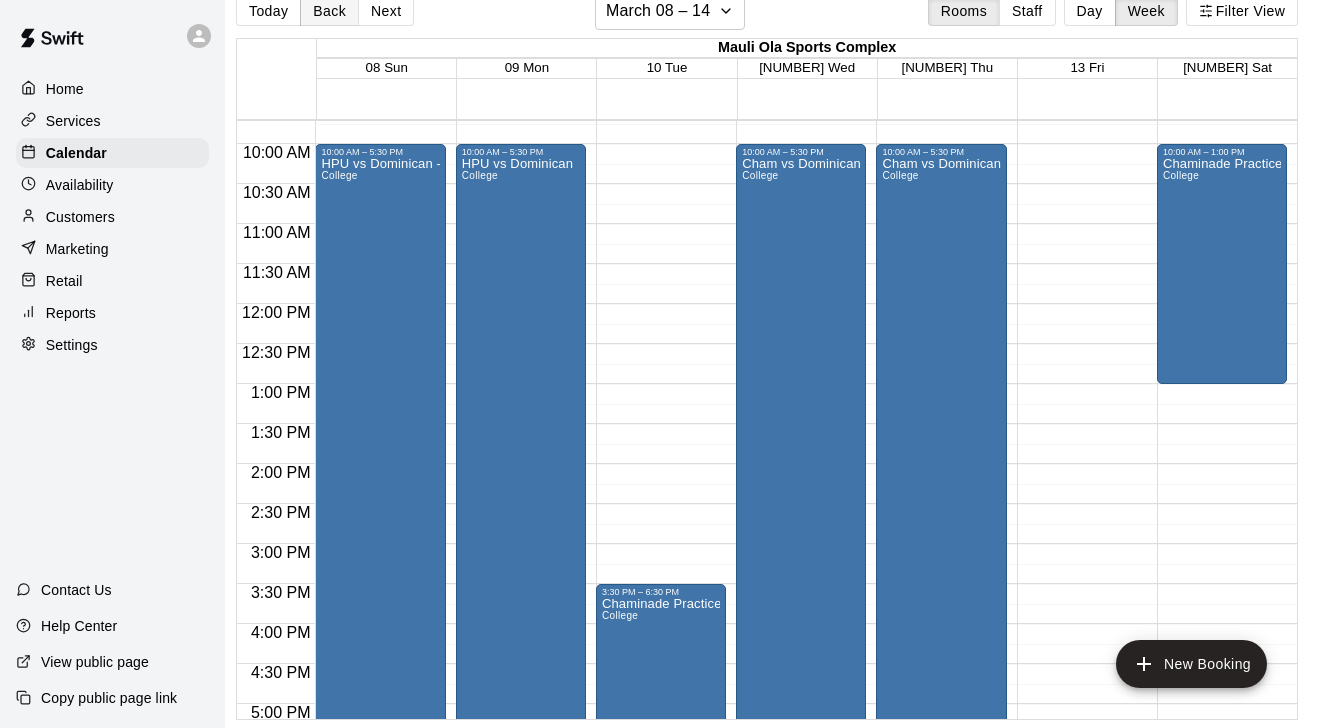 click on "Back" at bounding box center [329, 11] 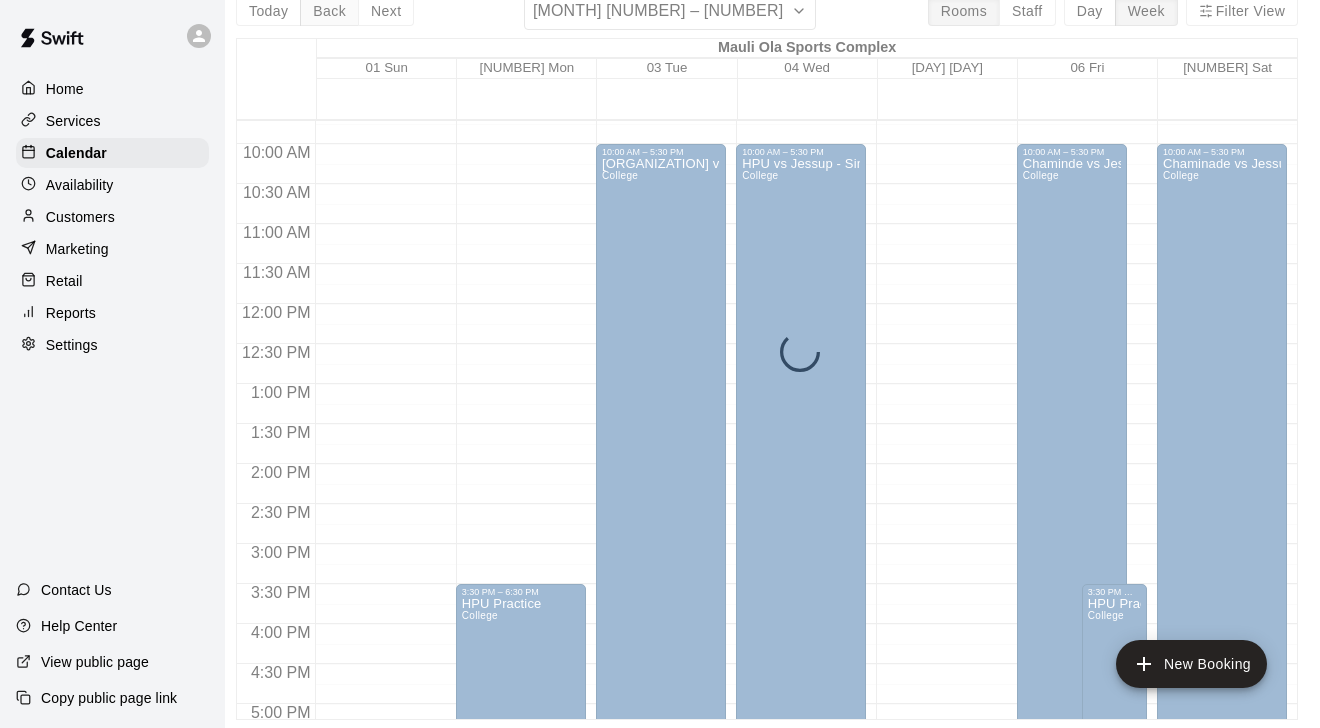 click on "Today Back Next March 01 – 07 Rooms Staff Day Week Filter View Mauli Ola Sports Complex 01 Sun 02 Mon 03 Tue 04 Wed 05 Thu 06 Fri 07 Sat 12:00 AM 12:30 AM 1:00 AM 1:30 AM 2:00 AM 2:30 AM 3:00 AM 3:30 AM 4:00 AM 4:30 AM 5:00 AM 5:30 AM 6:00 AM 6:30 AM 7:00 AM 7:30 AM 8:00 AM 8:30 AM 9:00 AM 9:30 AM 10:00 AM 10:30 AM 11:00 AM 11:30 AM 12:00 PM 12:30 PM 1:00 PM 1:30 PM 2:00 PM 2:30 PM 3:00 PM 3:30 PM 4:00 PM 4:30 PM 5:00 PM 5:30 PM 6:00 PM 6:30 PM 7:00 PM 7:30 PM 8:00 PM 8:30 PM 9:00 PM 9:30 PM 10:00 PM 10:30 PM 11:00 PM 11:30 PM 12:00 AM – 8:00 AM Closed 7:00 PM – 11:59 PM Closed 12:00 AM – 8:00 AM Closed 3:30 PM – 6:30 PM HPU Practice College 7:00 PM – 11:59 PM Closed 12:00 AM – 8:00 AM Closed 10:00 AM – 5:30 PM HPU vs Jesus - Double Header College 7:00 PM – 11:59 PM Closed 12:00 AM – 8:00 AM Closed 10:00 AM – 5:30 PM HPU vs Jessup - Single game College 7:00 PM – 11:59 PM Closed 12:00 AM – 8:00 AM Closed 7:00 PM – 11:59 PM Closed 12:00 AM – 8:00 AM Closed 10:00 AM – 5:30 PM" at bounding box center [767, 356] 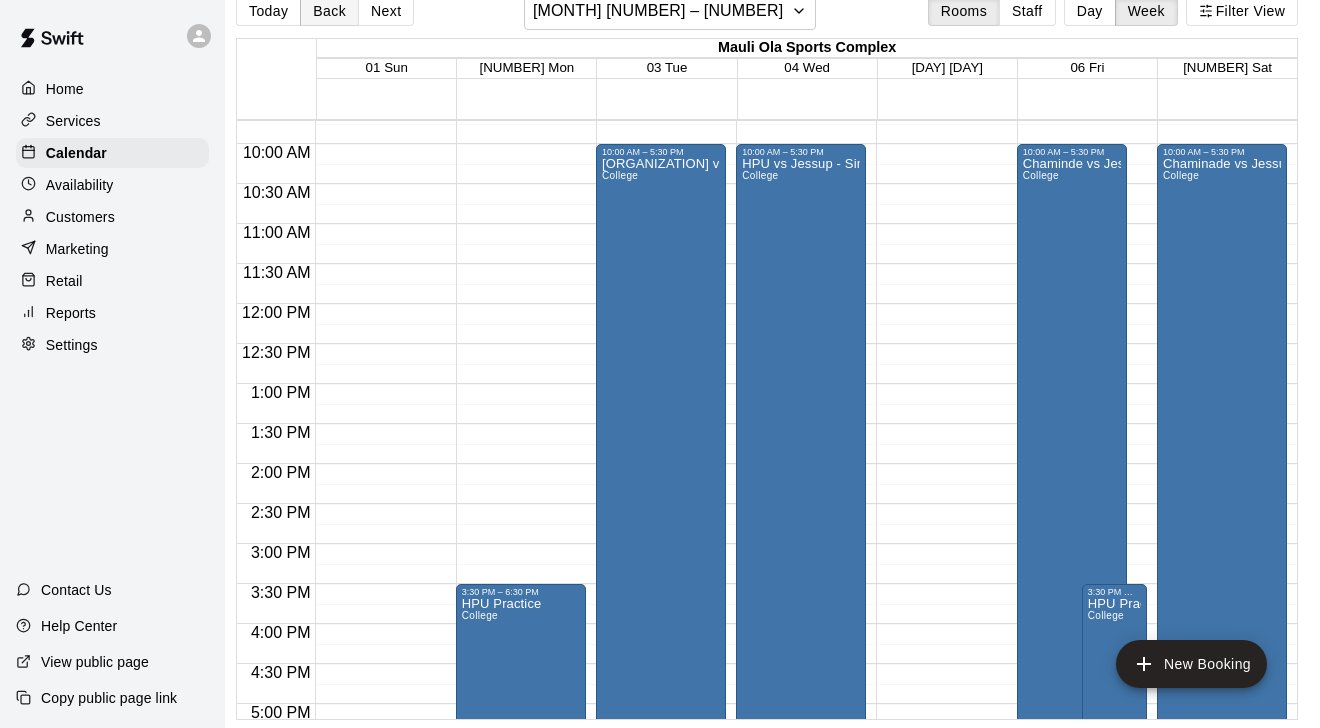 click on "Back" at bounding box center (329, 11) 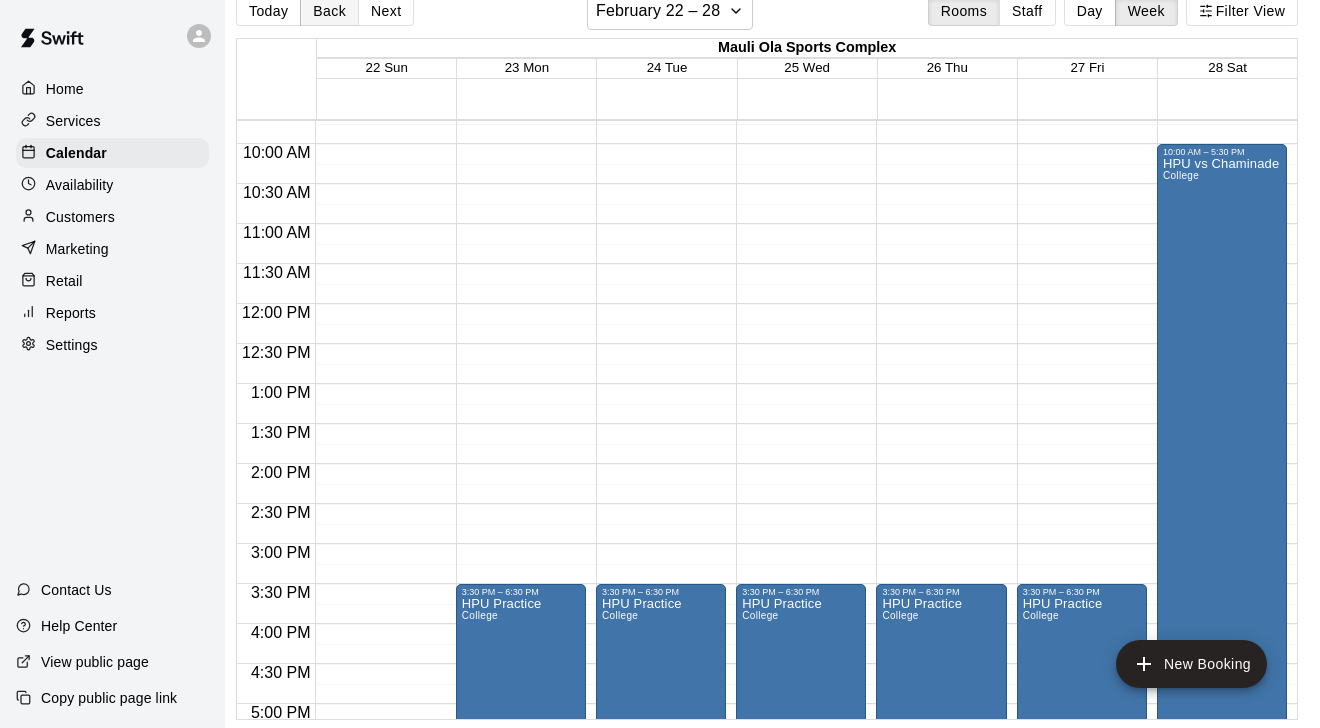 click on "Back" at bounding box center (329, 11) 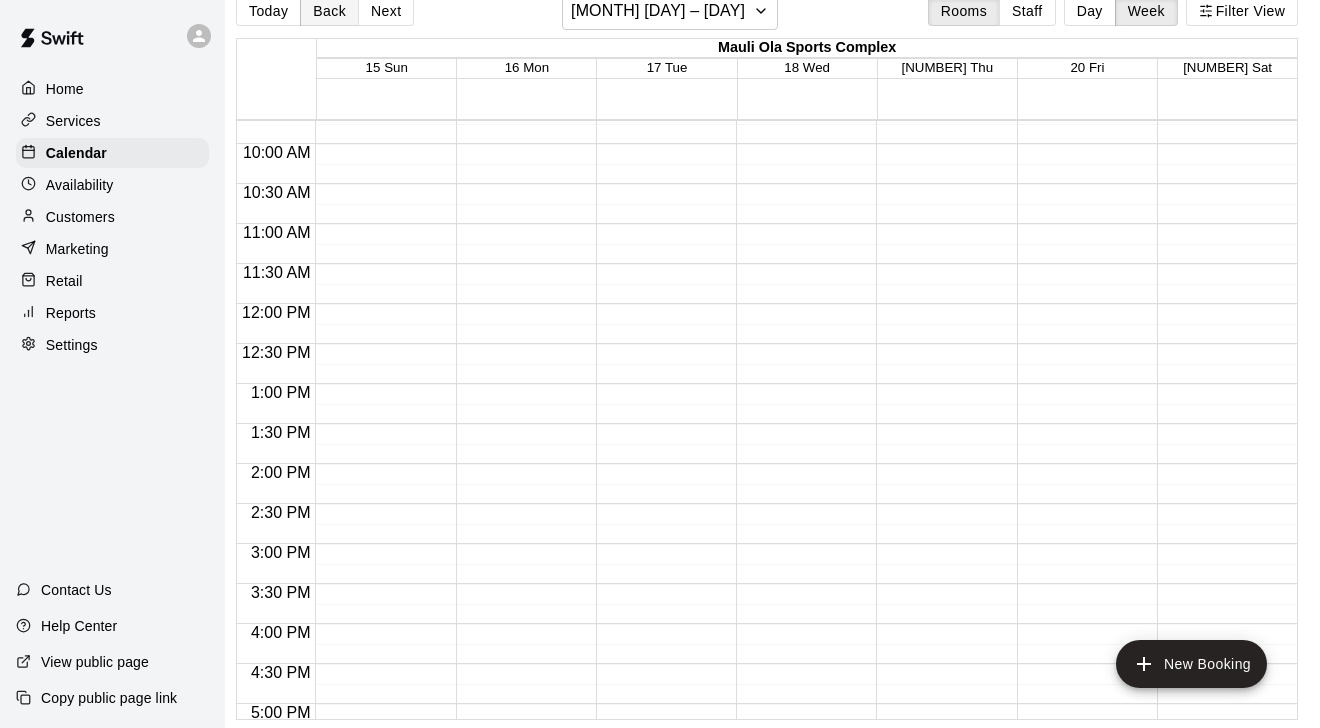 click on "Back" at bounding box center (329, 11) 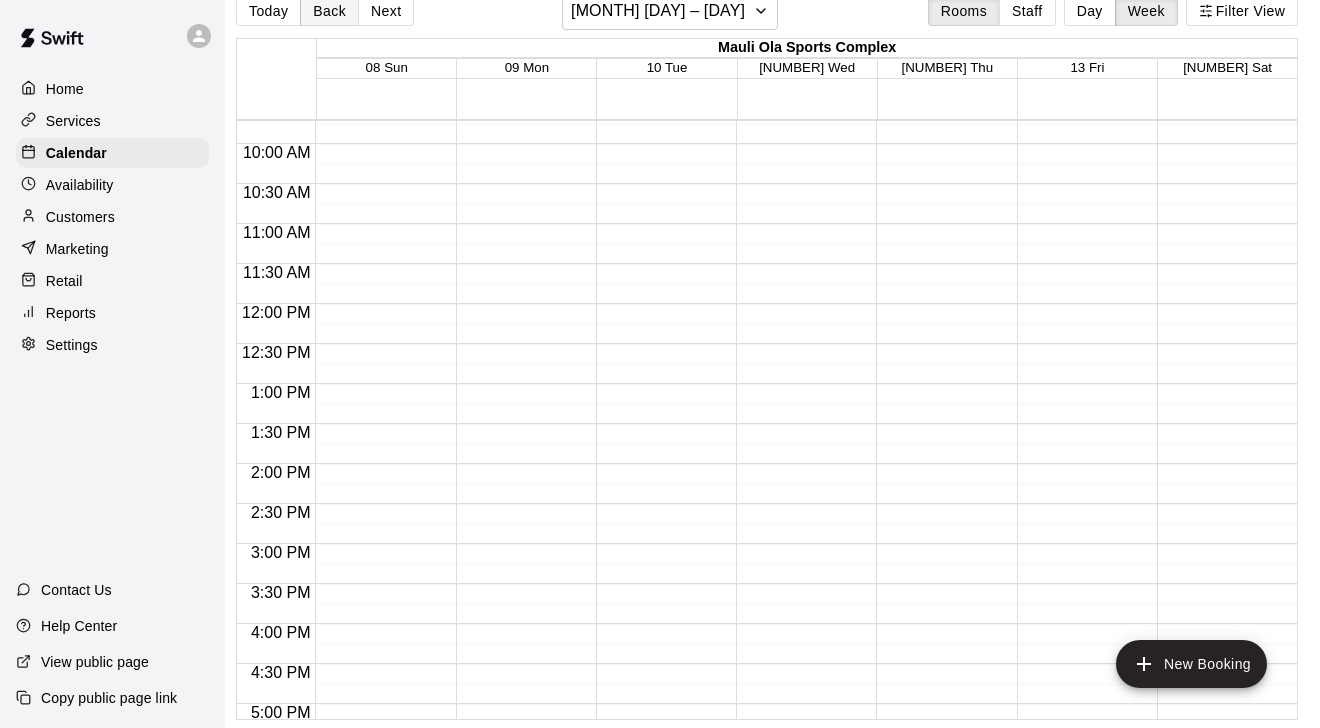 click on "Back" at bounding box center (329, 11) 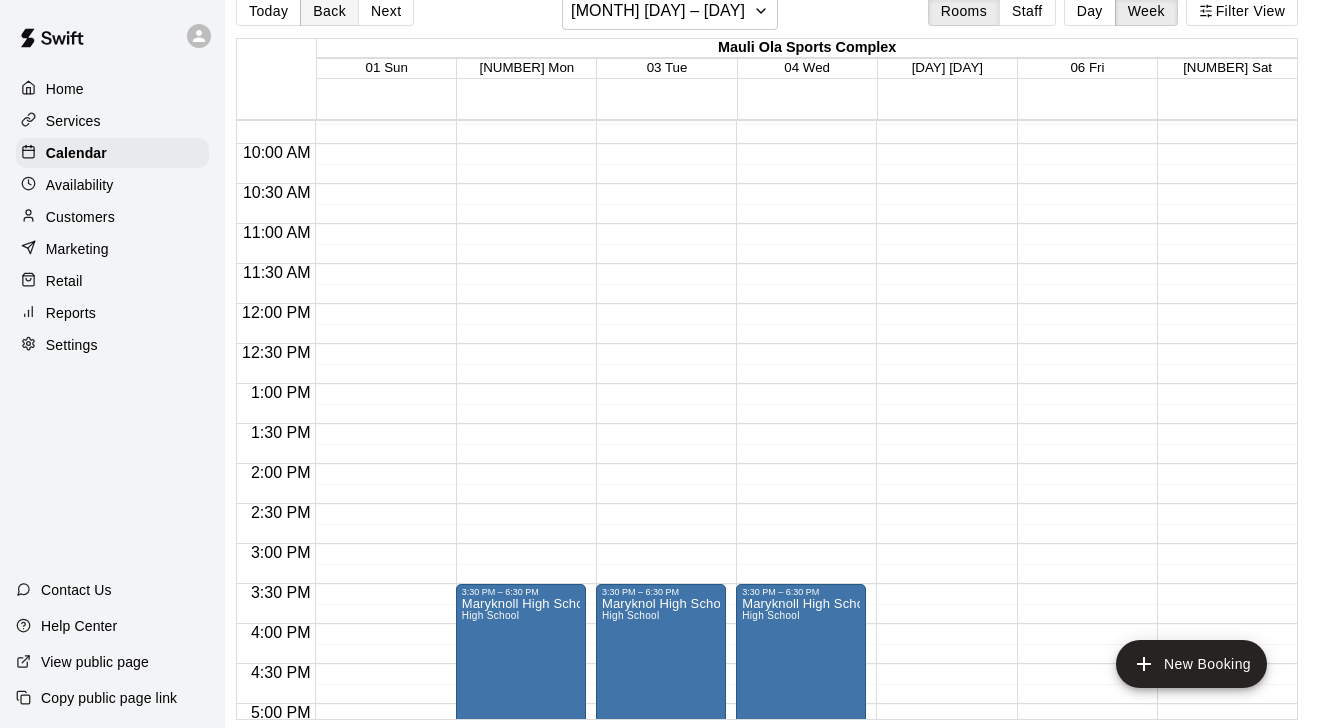 click on "Back" at bounding box center (329, 11) 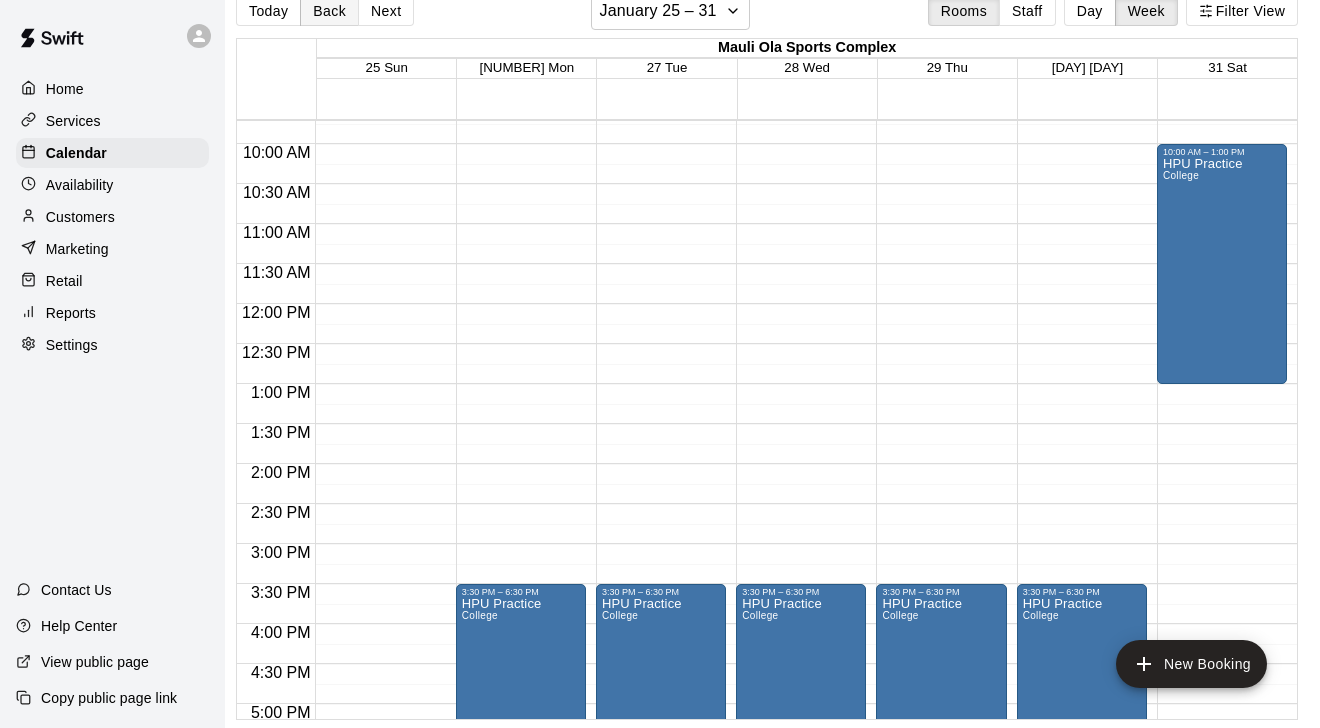 click on "Back" at bounding box center [329, 11] 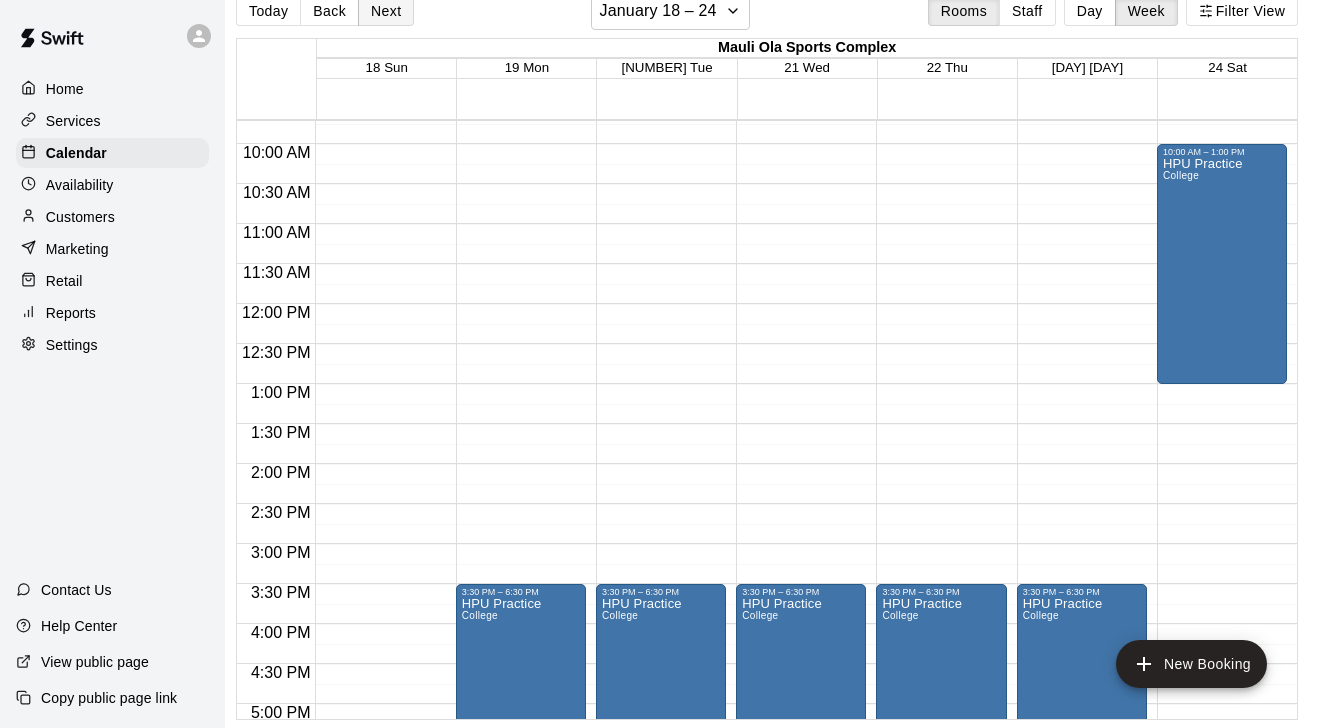 click on "Next" at bounding box center [386, 11] 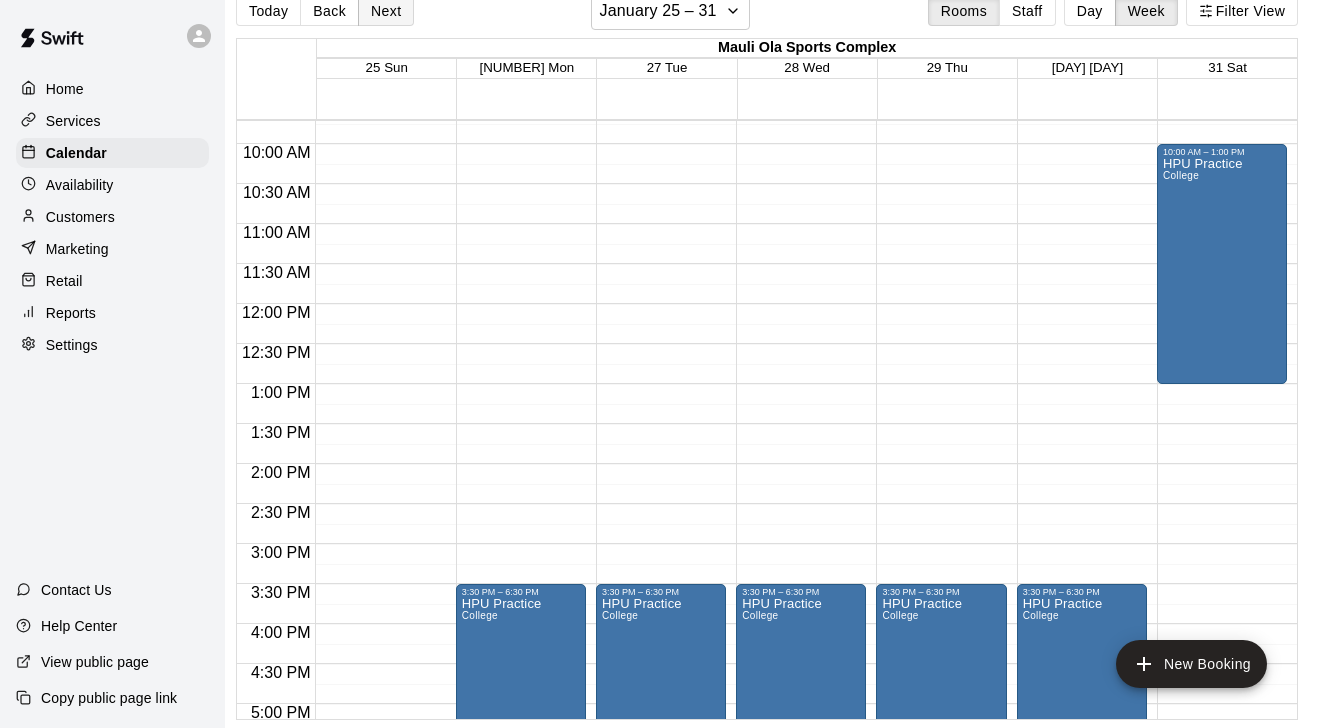 click on "Next" at bounding box center [386, 11] 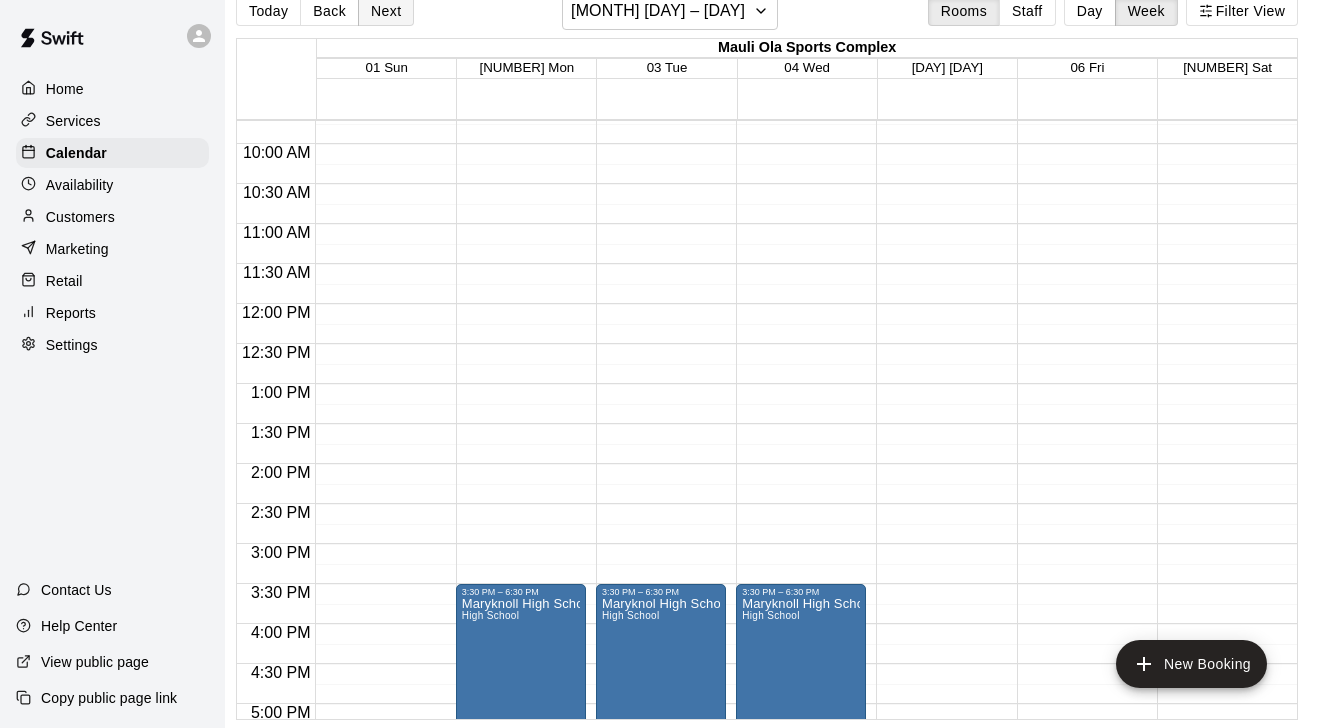 click on "Next" at bounding box center [386, 11] 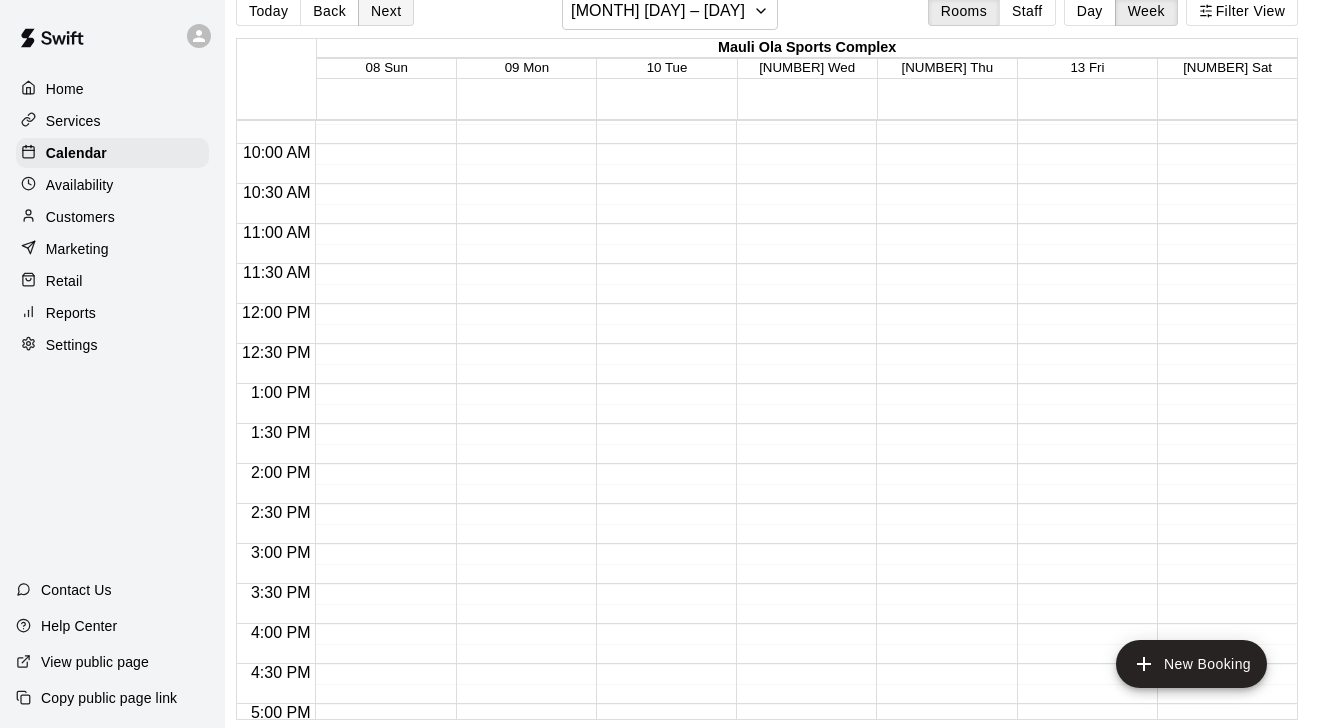 click on "Next" at bounding box center [386, 11] 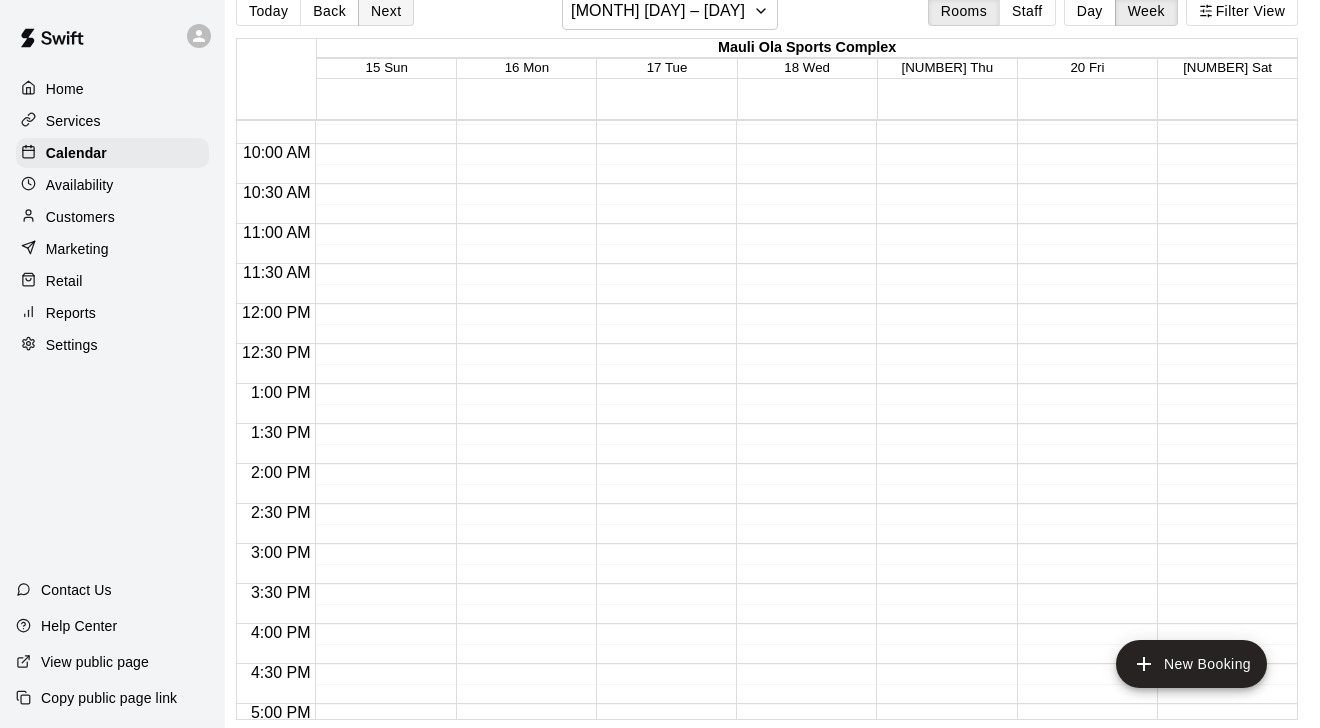click on "Next" at bounding box center [386, 11] 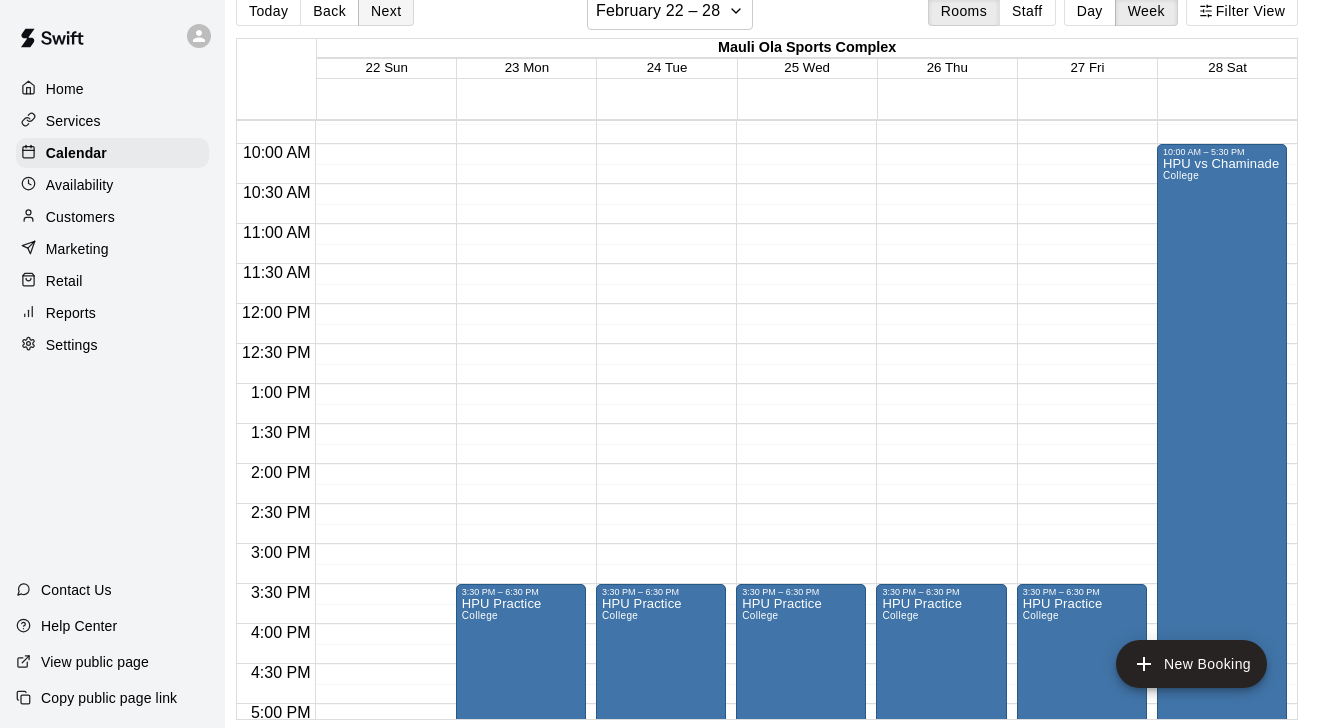 click on "Next" at bounding box center [386, 11] 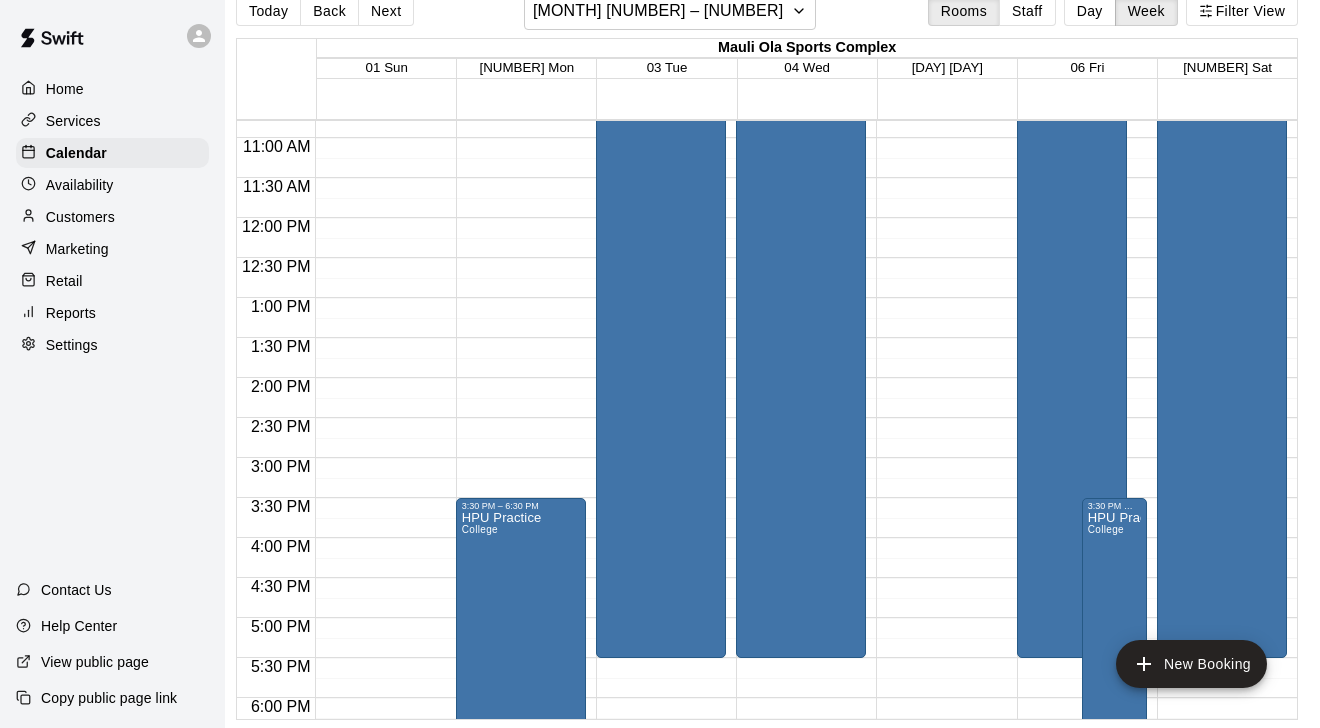 scroll, scrollTop: 868, scrollLeft: 0, axis: vertical 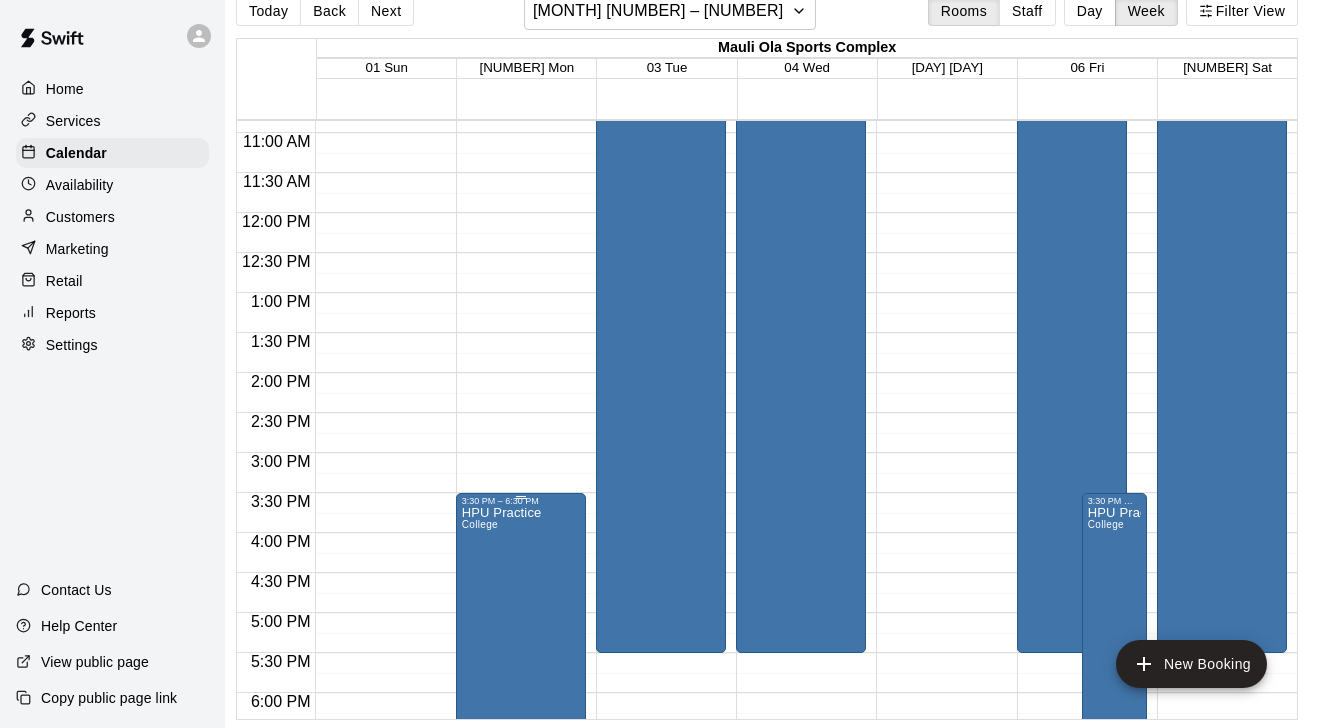 click on "HPU Practice College" at bounding box center (521, 870) 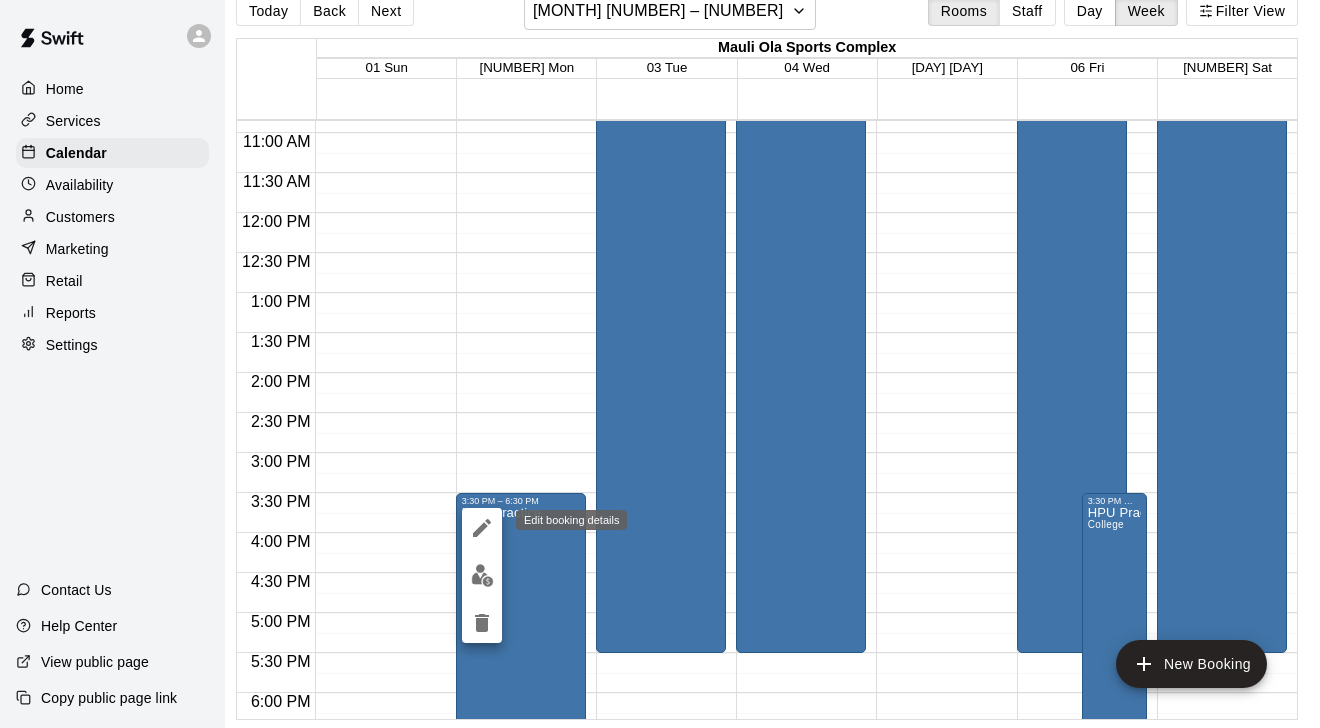 click 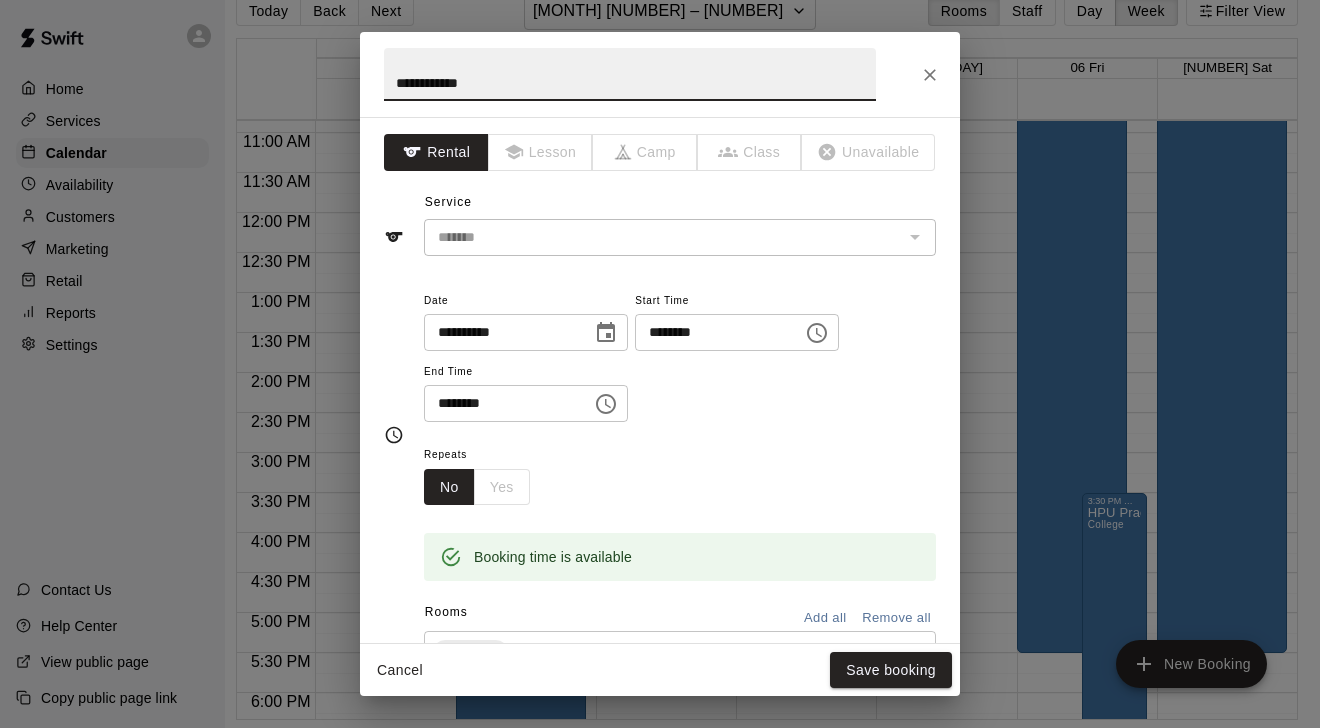 click on "********" at bounding box center (712, 332) 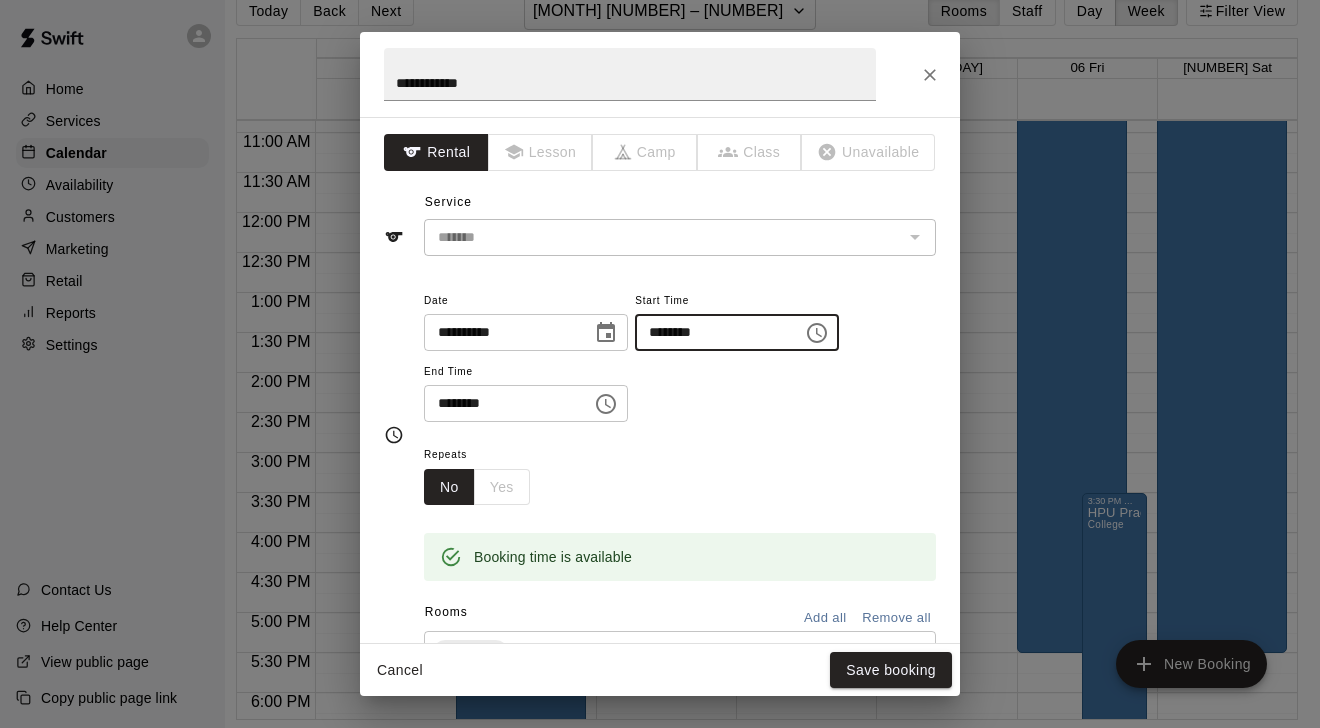 type on "********" 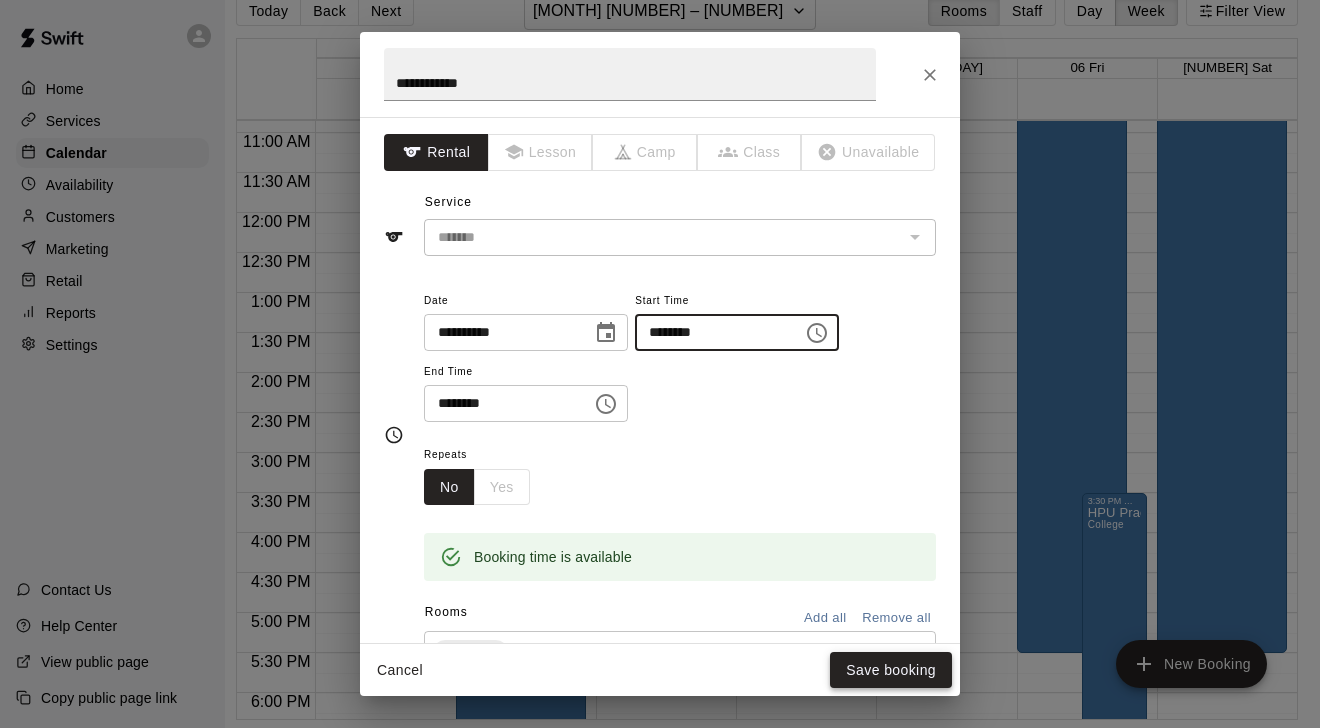 click on "Save booking" at bounding box center (891, 670) 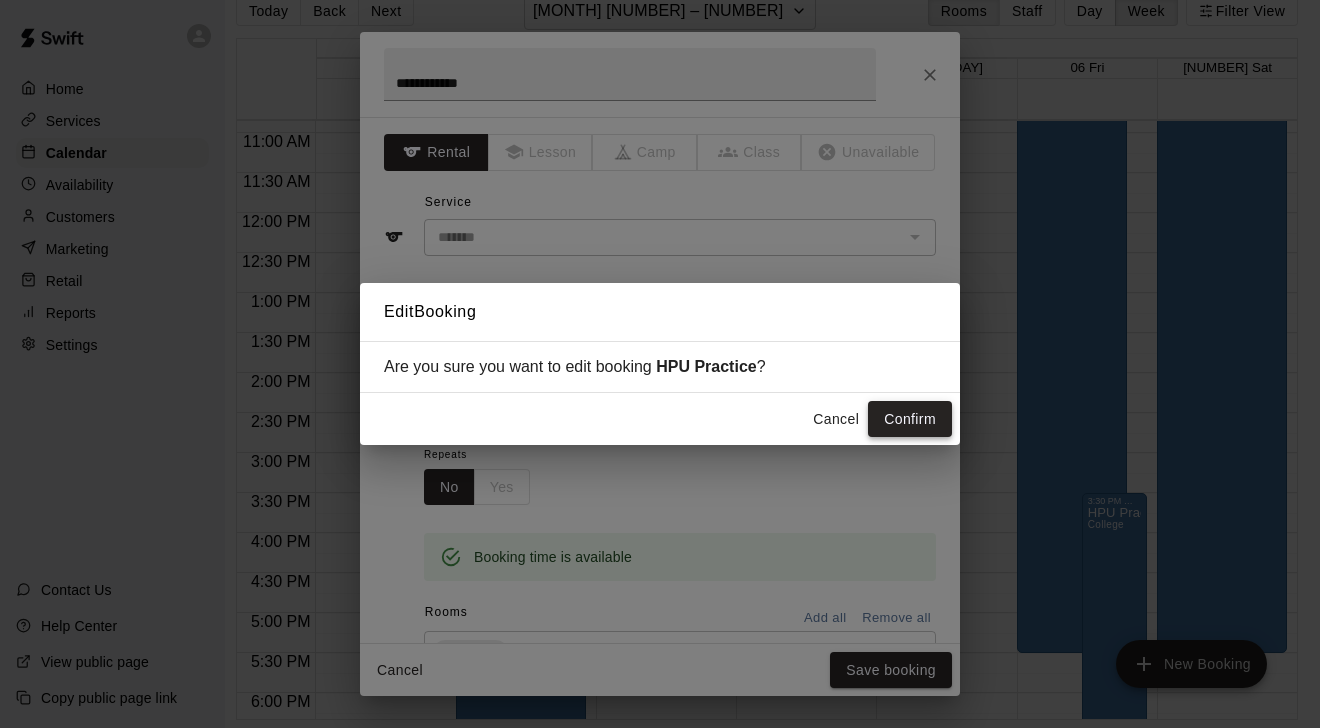 click on "Confirm" at bounding box center [910, 419] 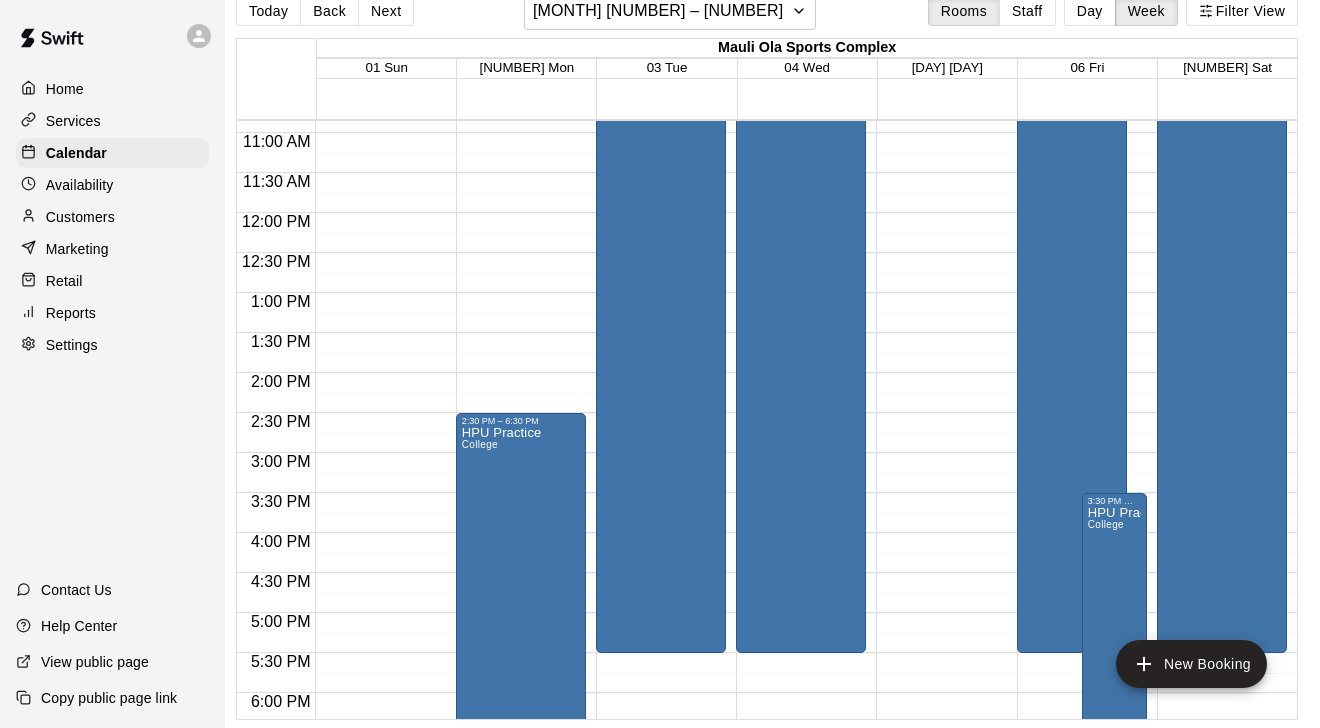 click on "HPU Practice College" at bounding box center (1114, 870) 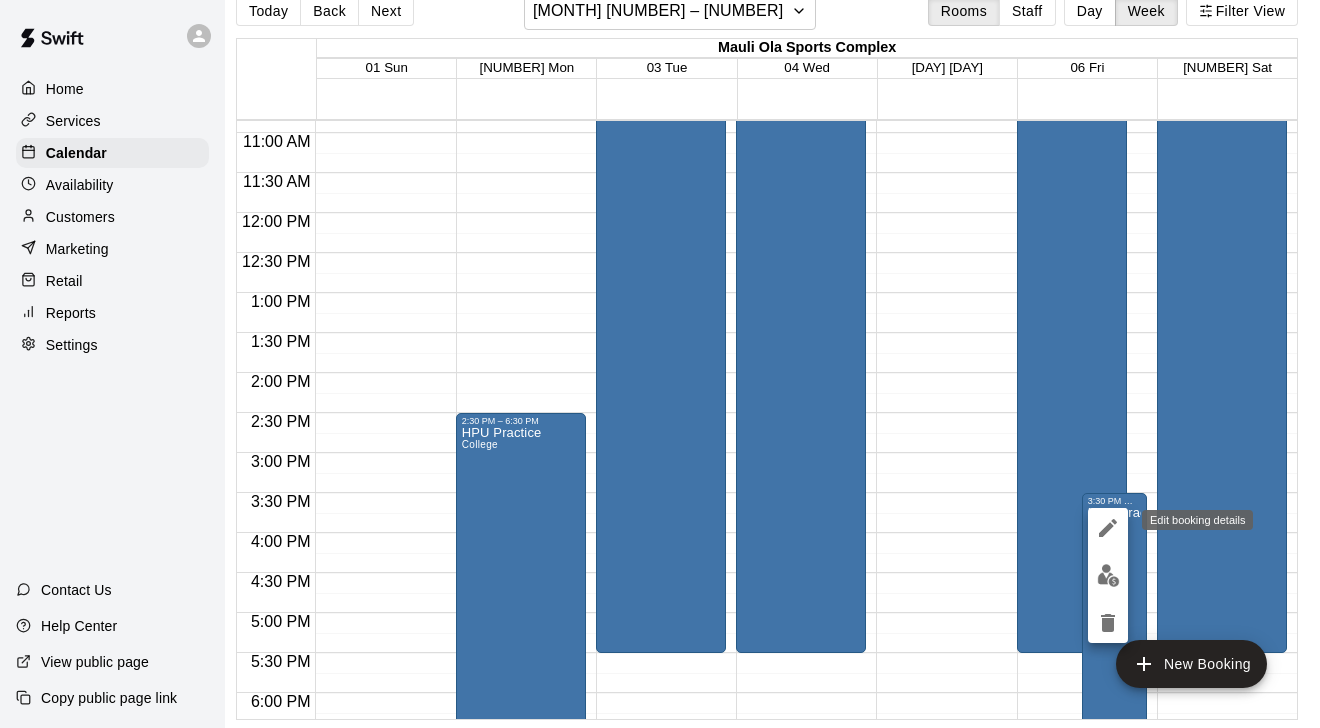 click 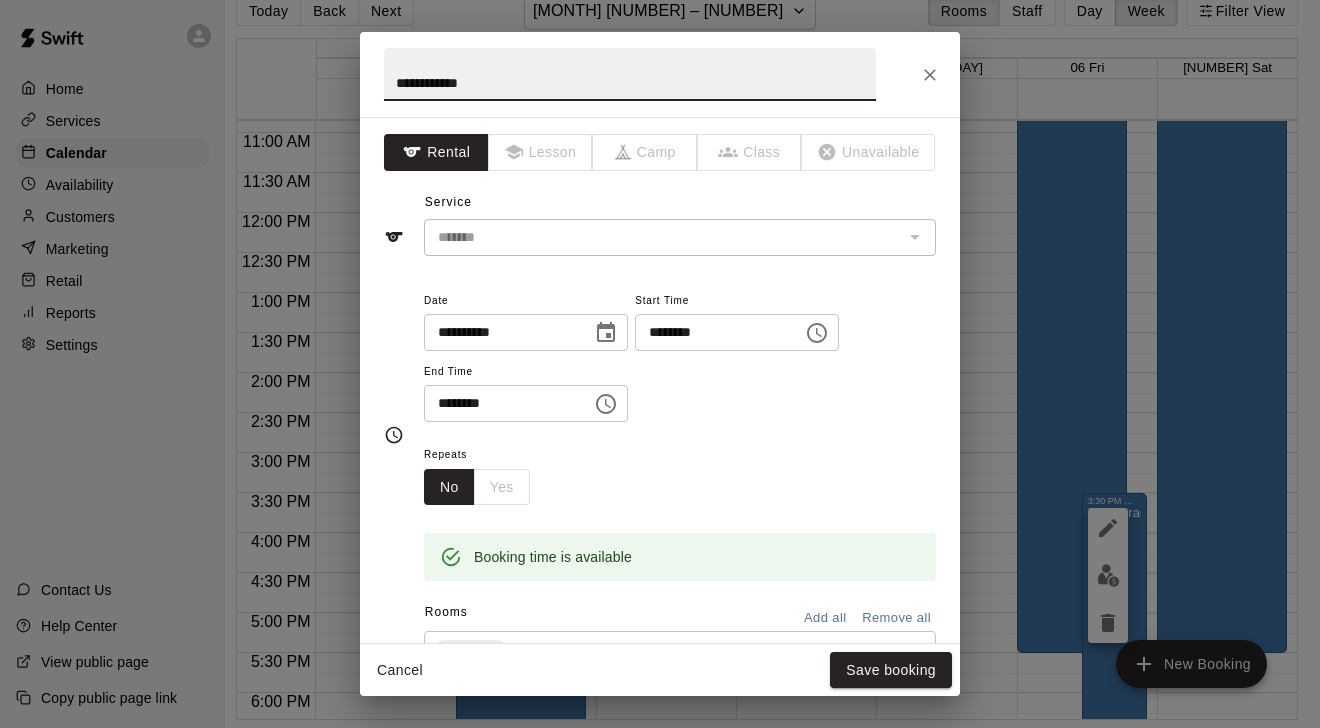 click on "********" at bounding box center (712, 332) 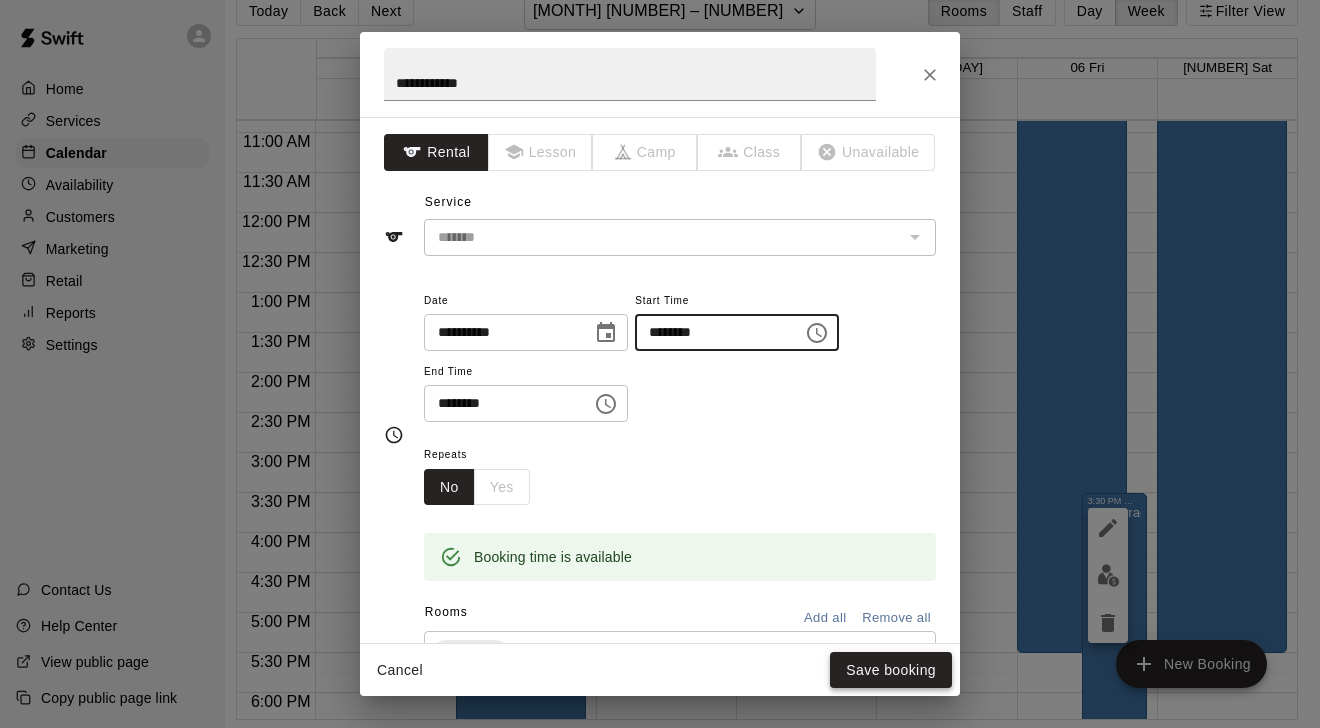 click on "Save booking" at bounding box center [891, 670] 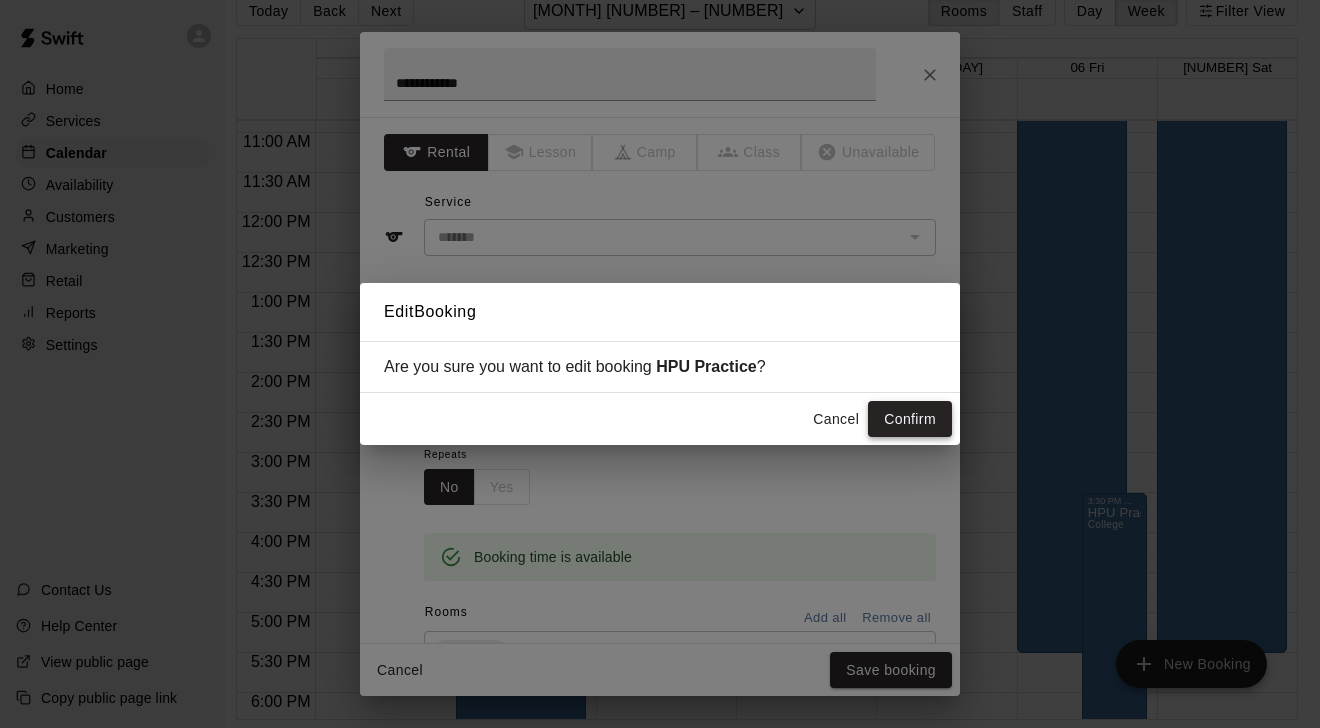 click on "Confirm" at bounding box center [910, 419] 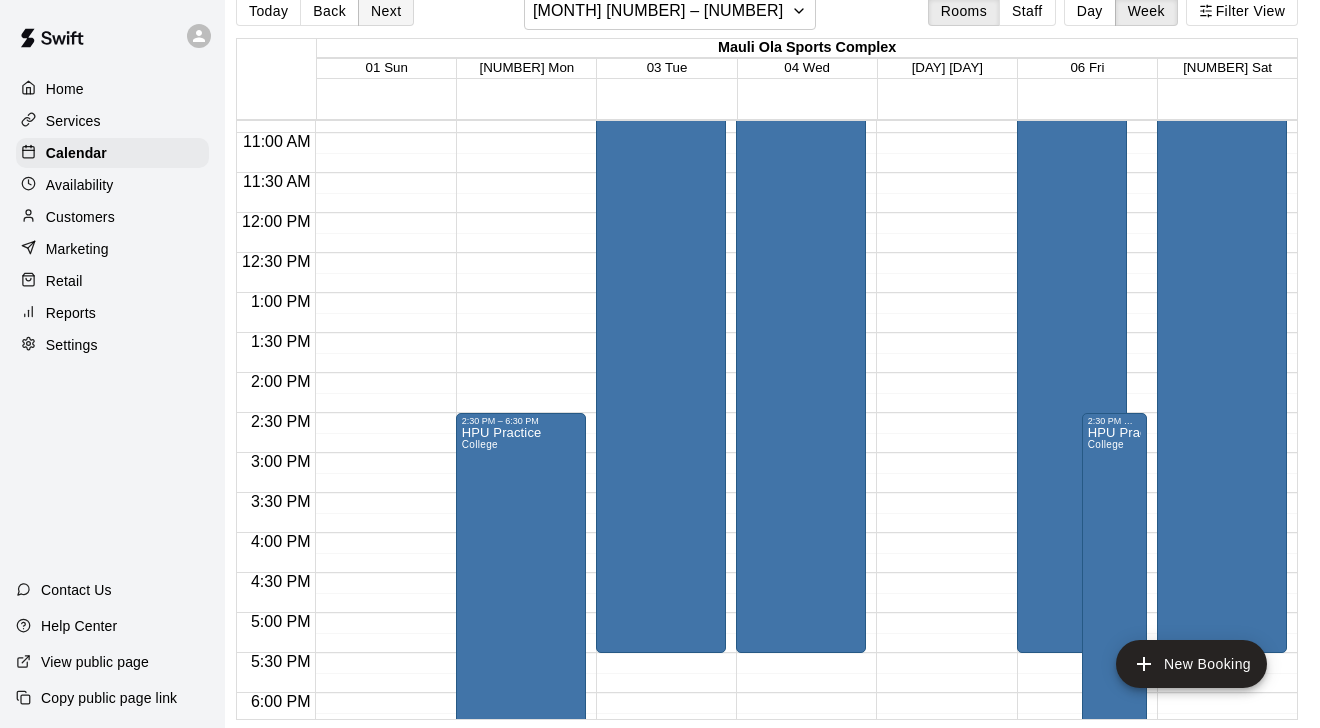 click on "Next" at bounding box center (386, 11) 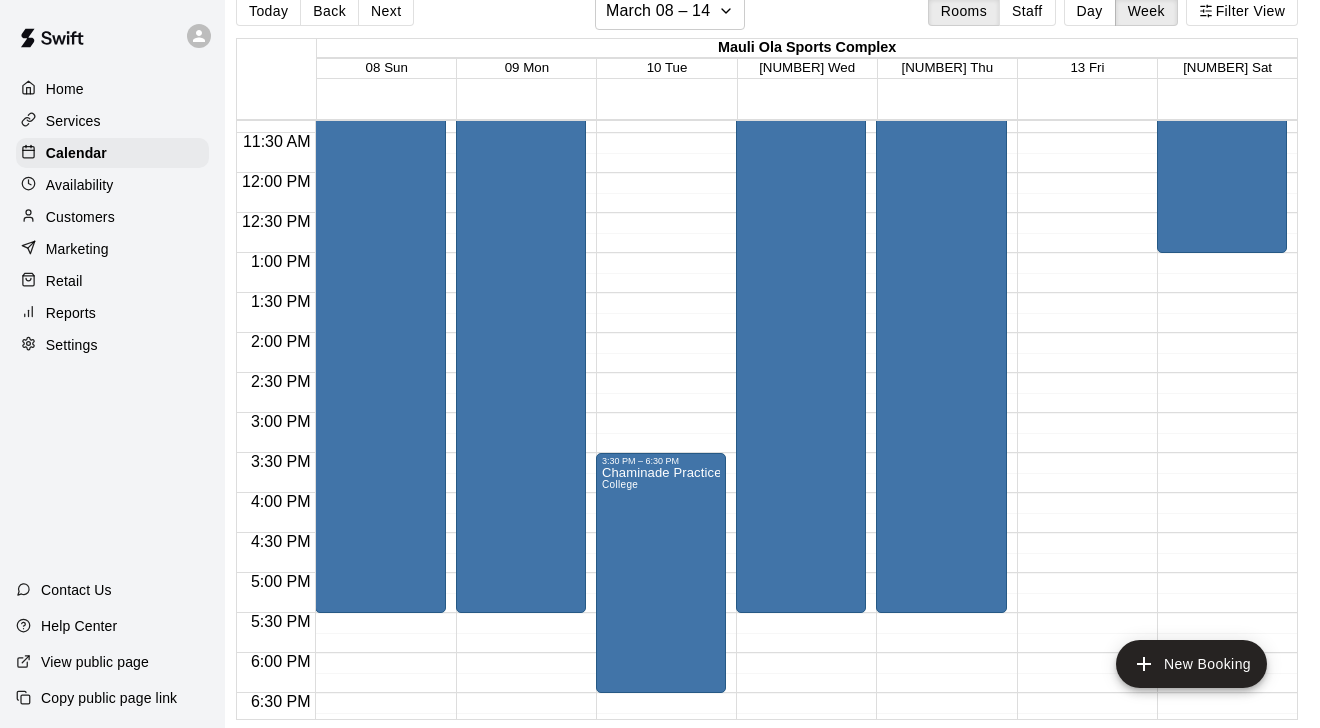 scroll, scrollTop: 937, scrollLeft: 0, axis: vertical 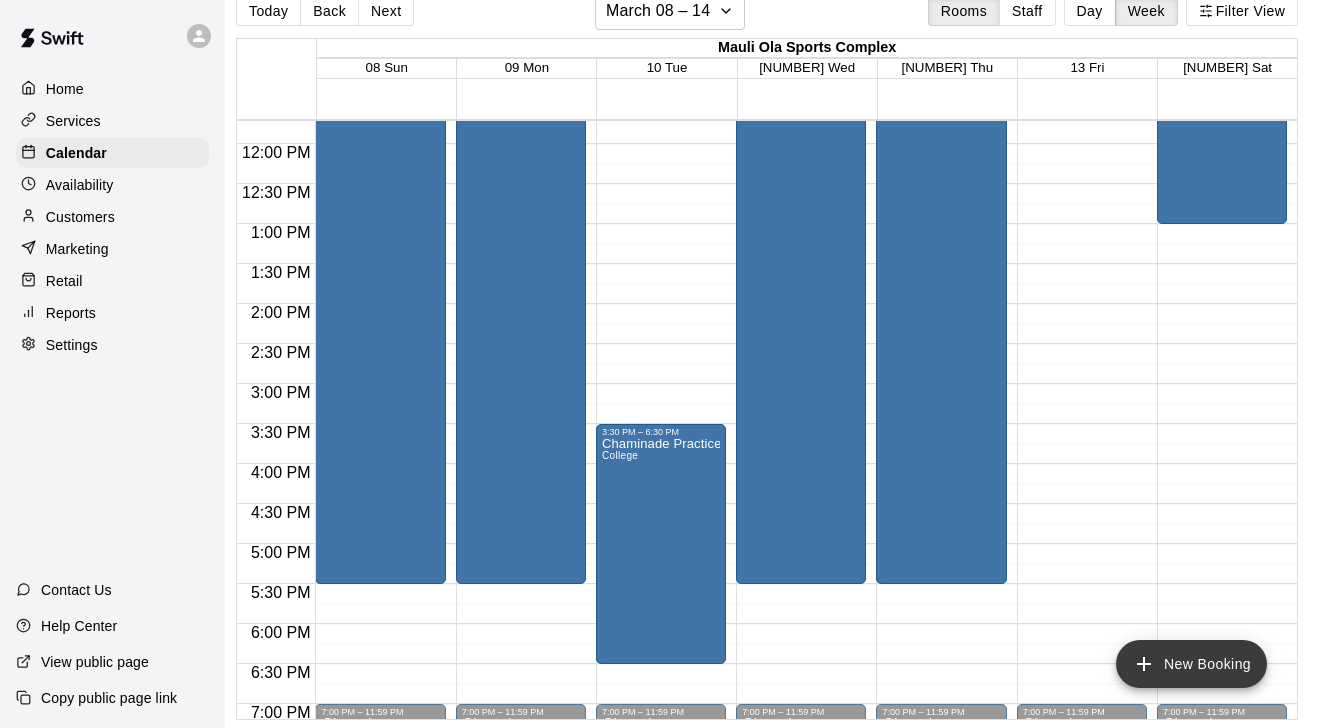 click on "New Booking" at bounding box center [1191, 664] 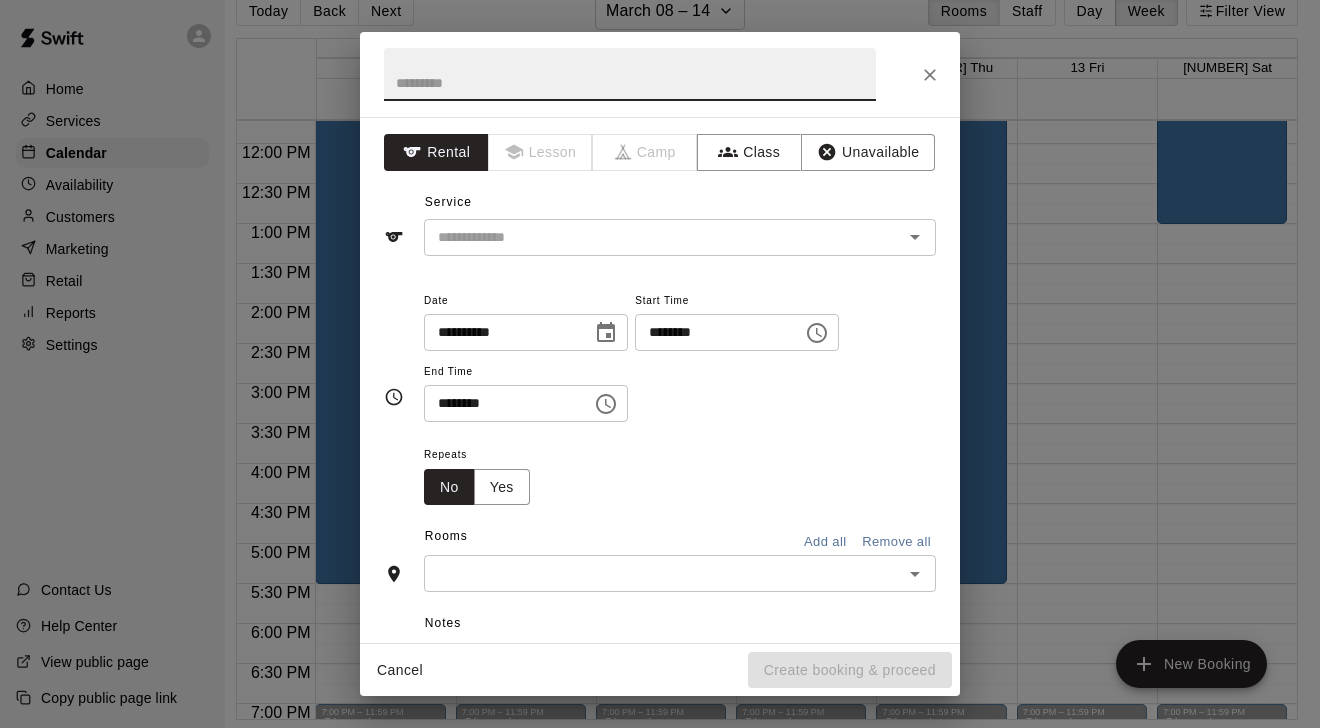 click at bounding box center (630, 74) 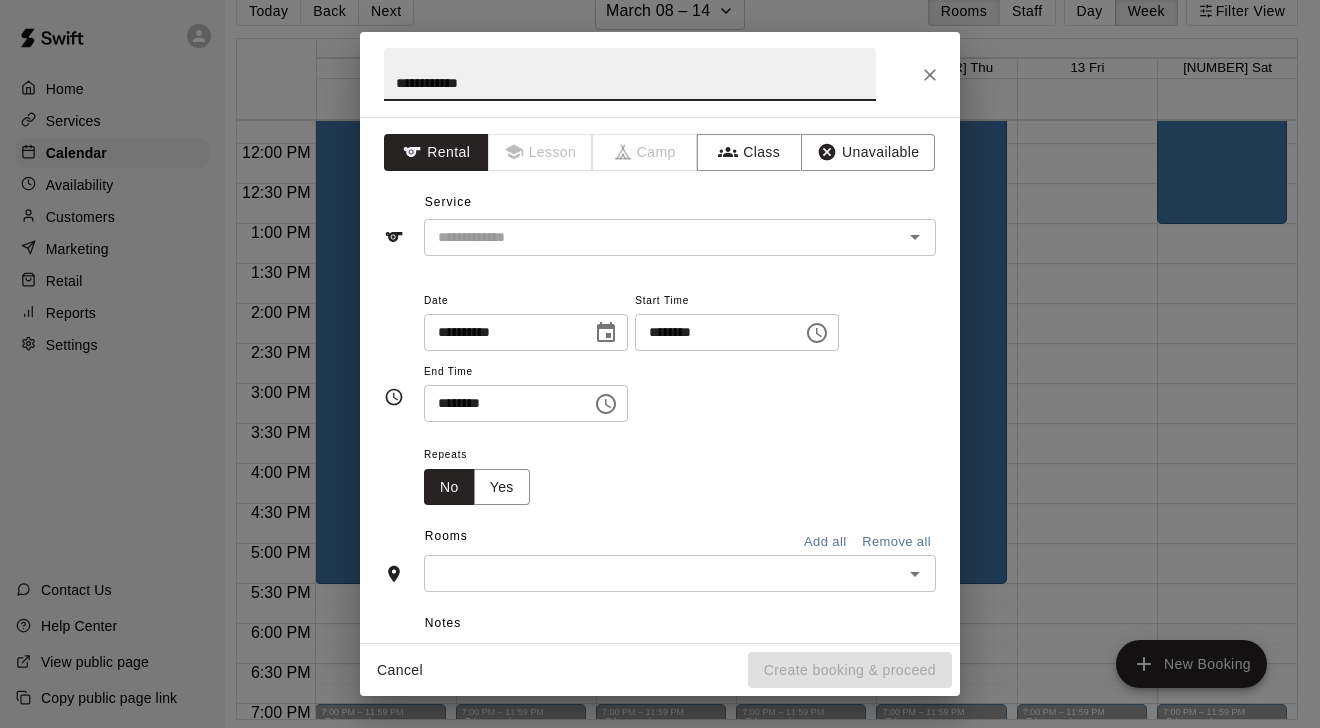 type on "**********" 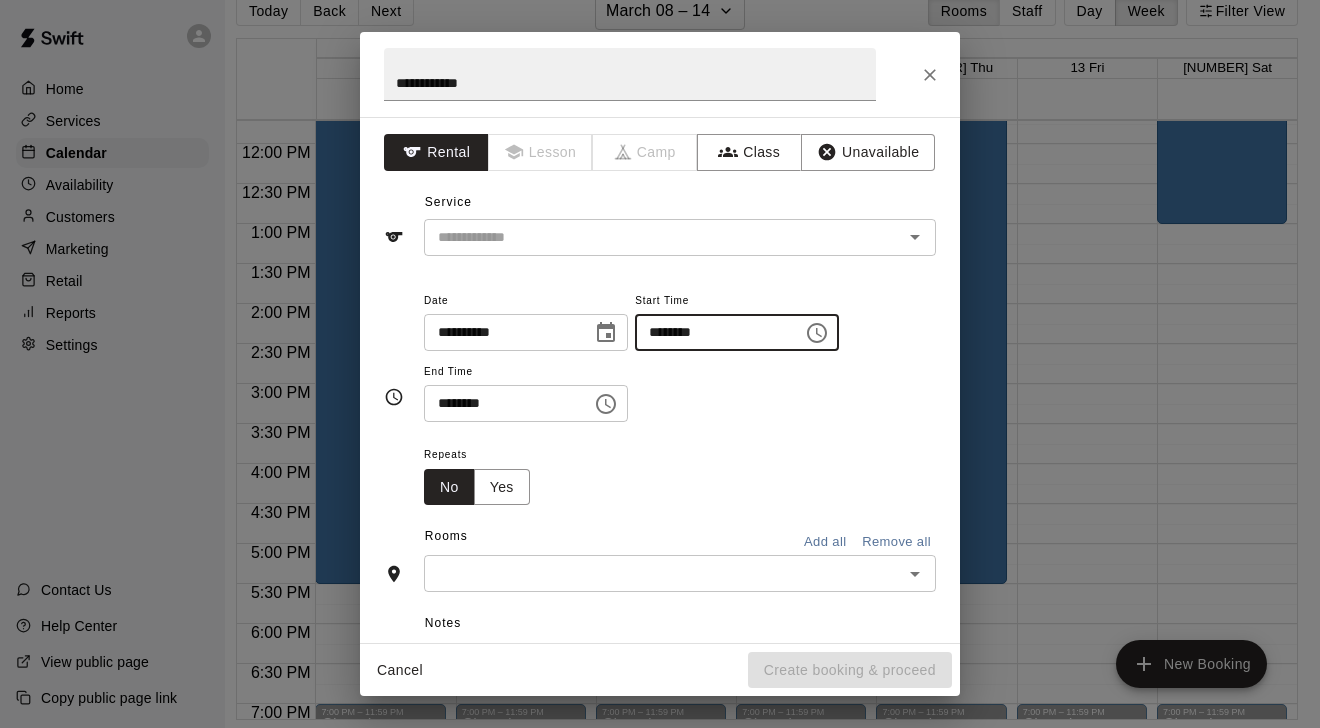 type on "********" 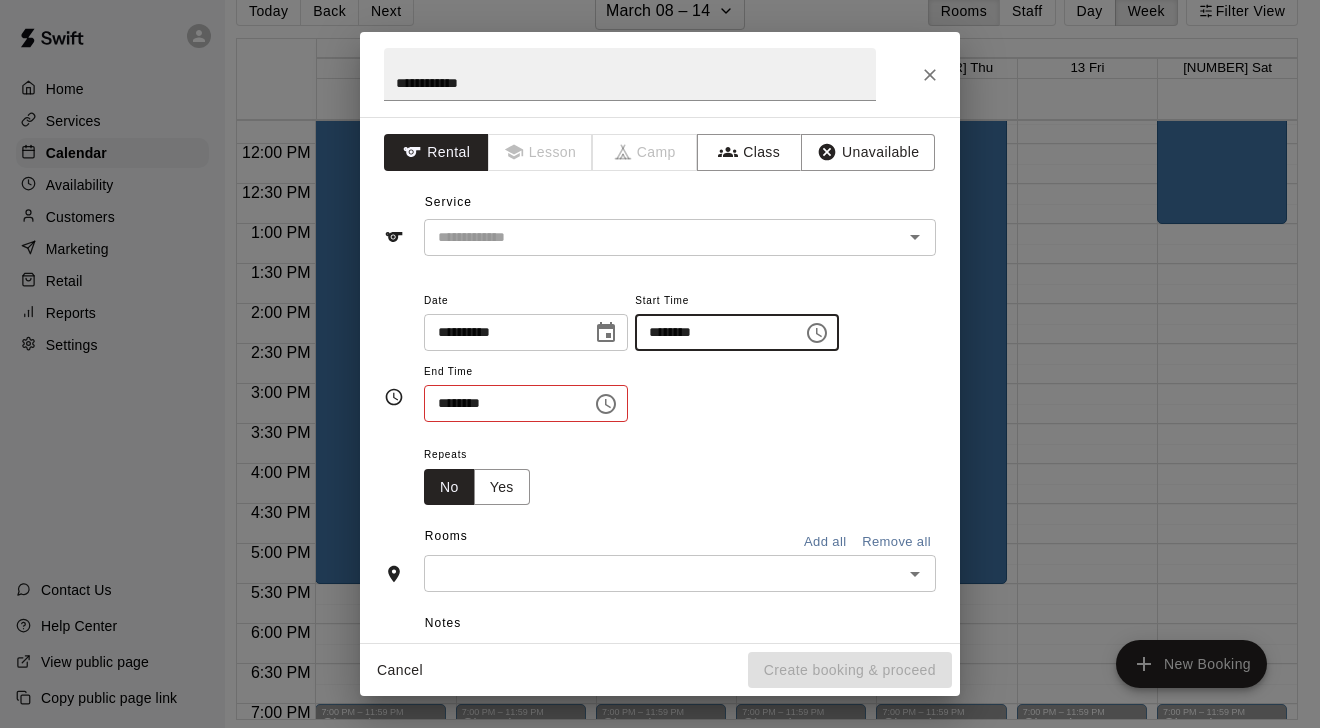 click on "********" at bounding box center [501, 403] 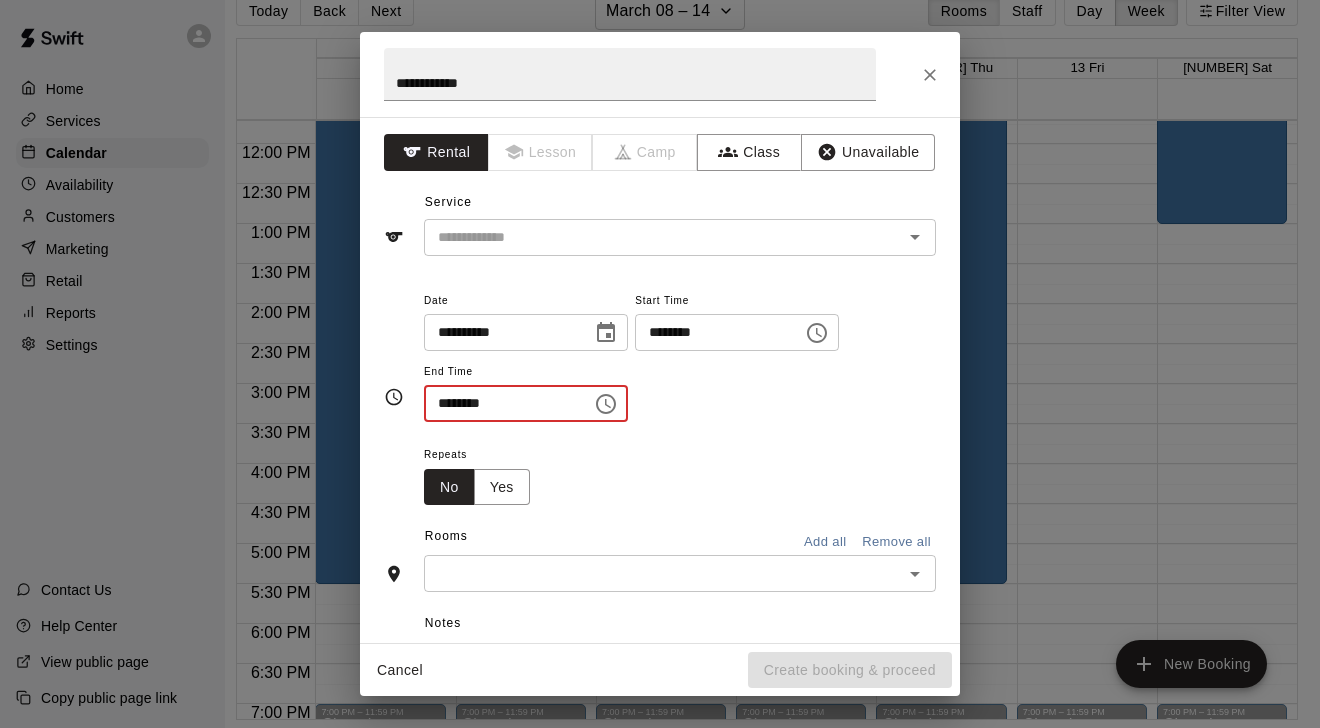 type on "********" 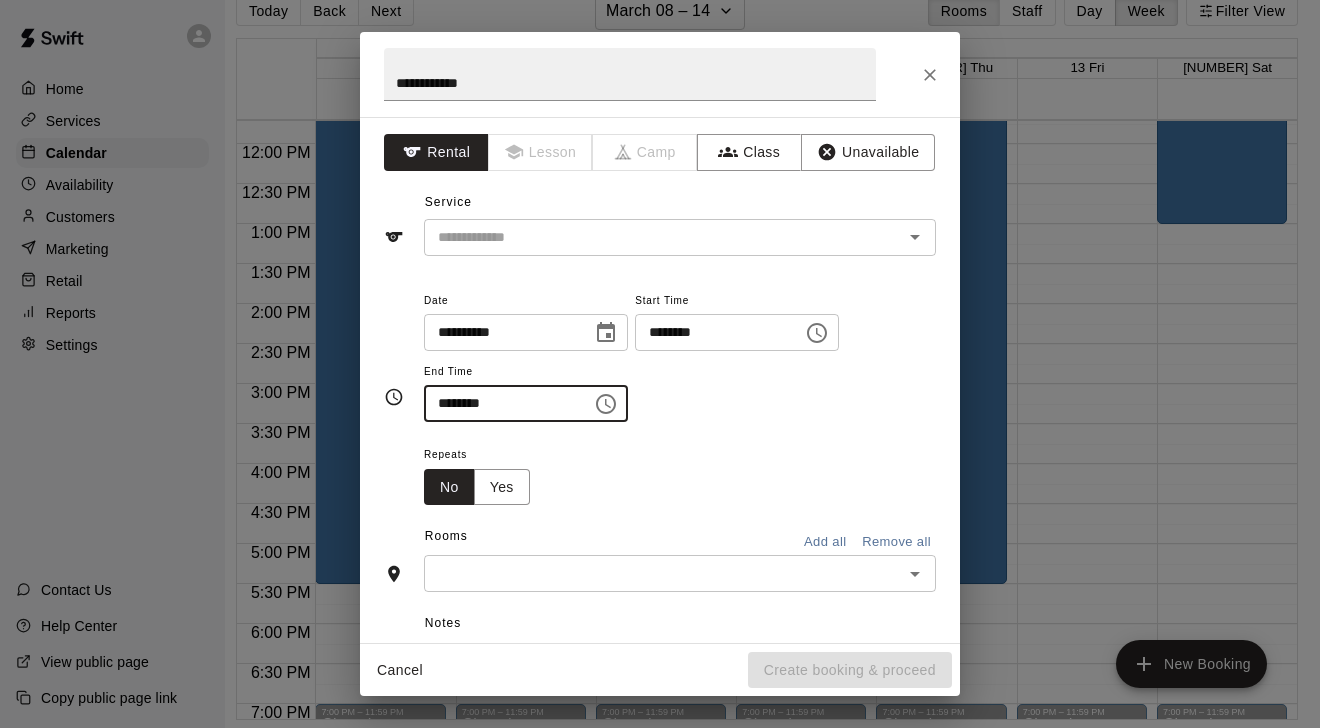 click on "​" at bounding box center (680, 573) 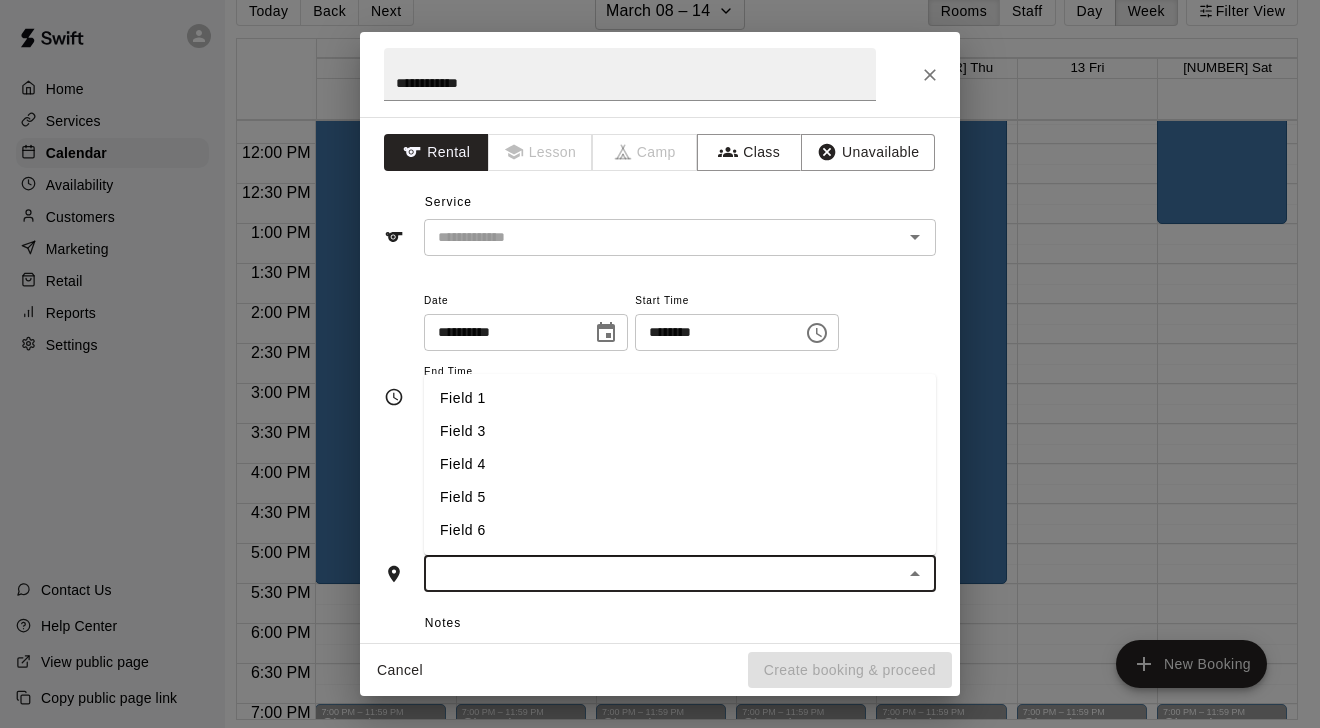 click on "Field 5" at bounding box center [680, 497] 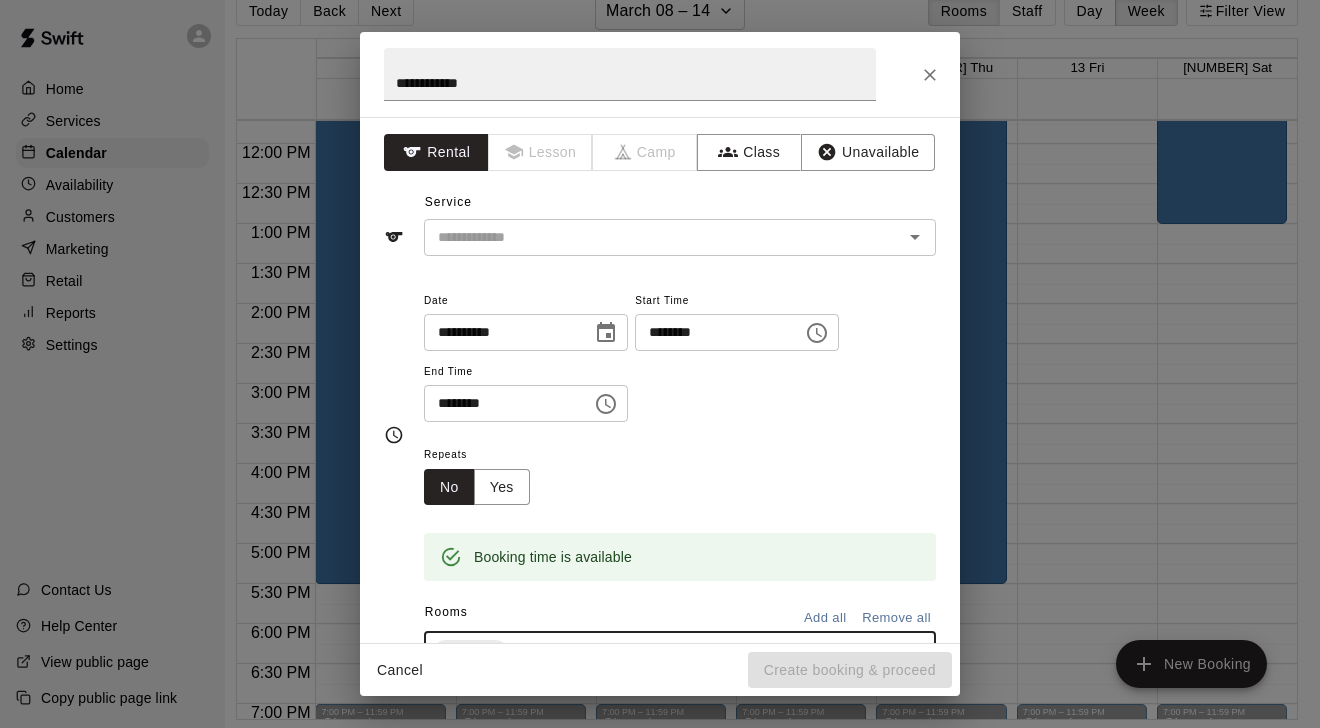 scroll, scrollTop: 0, scrollLeft: 0, axis: both 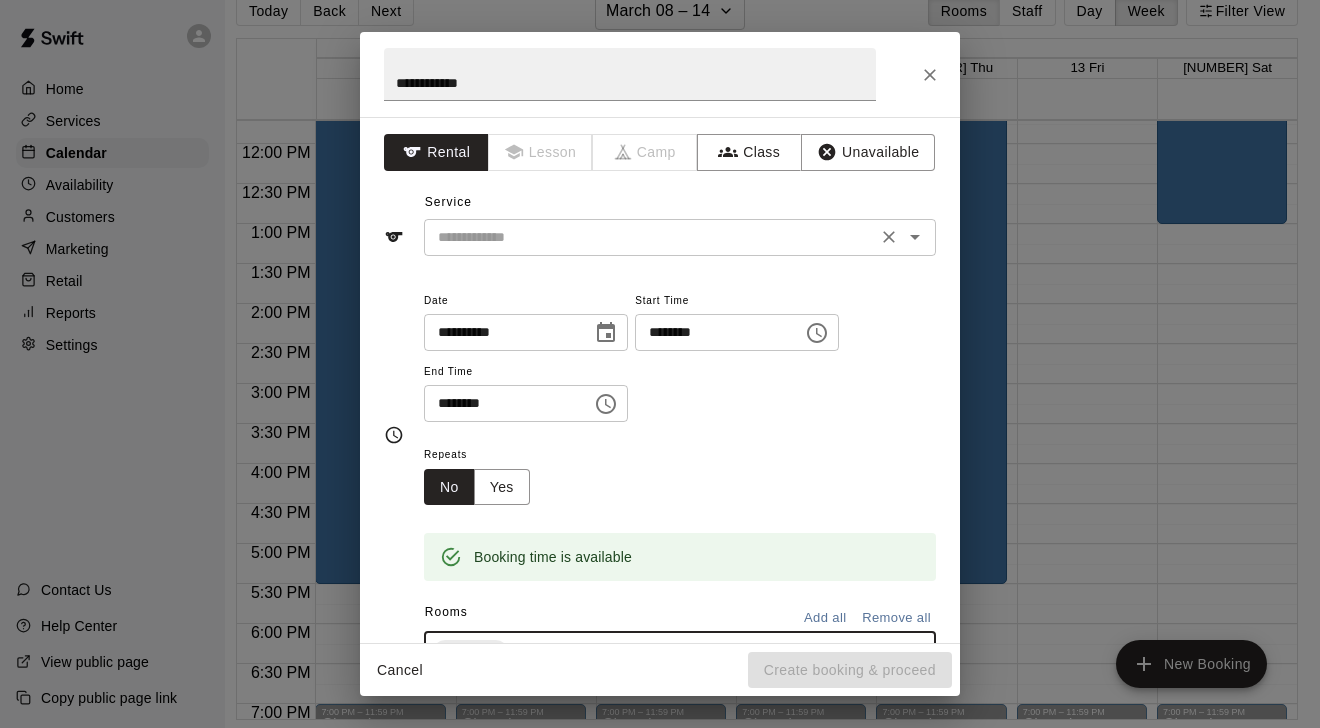 click at bounding box center [650, 237] 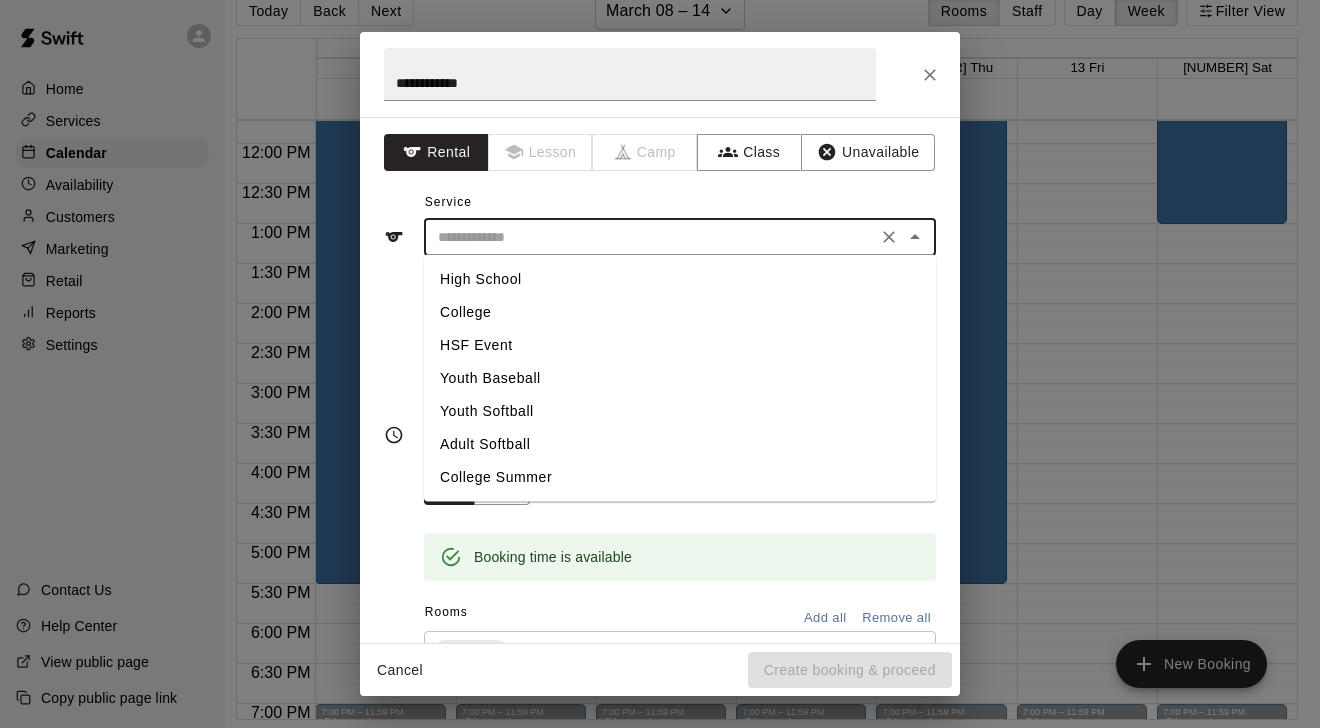 click on "College" at bounding box center [680, 312] 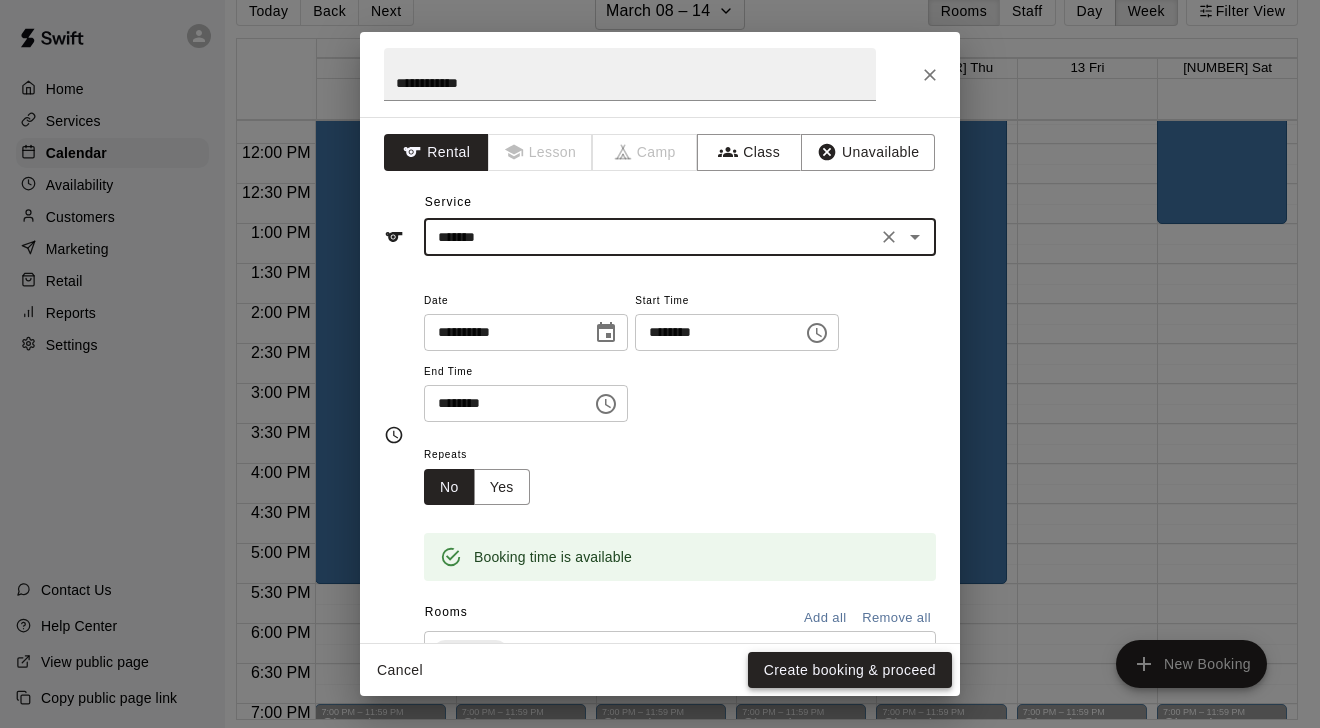 click on "Create booking & proceed" at bounding box center [850, 670] 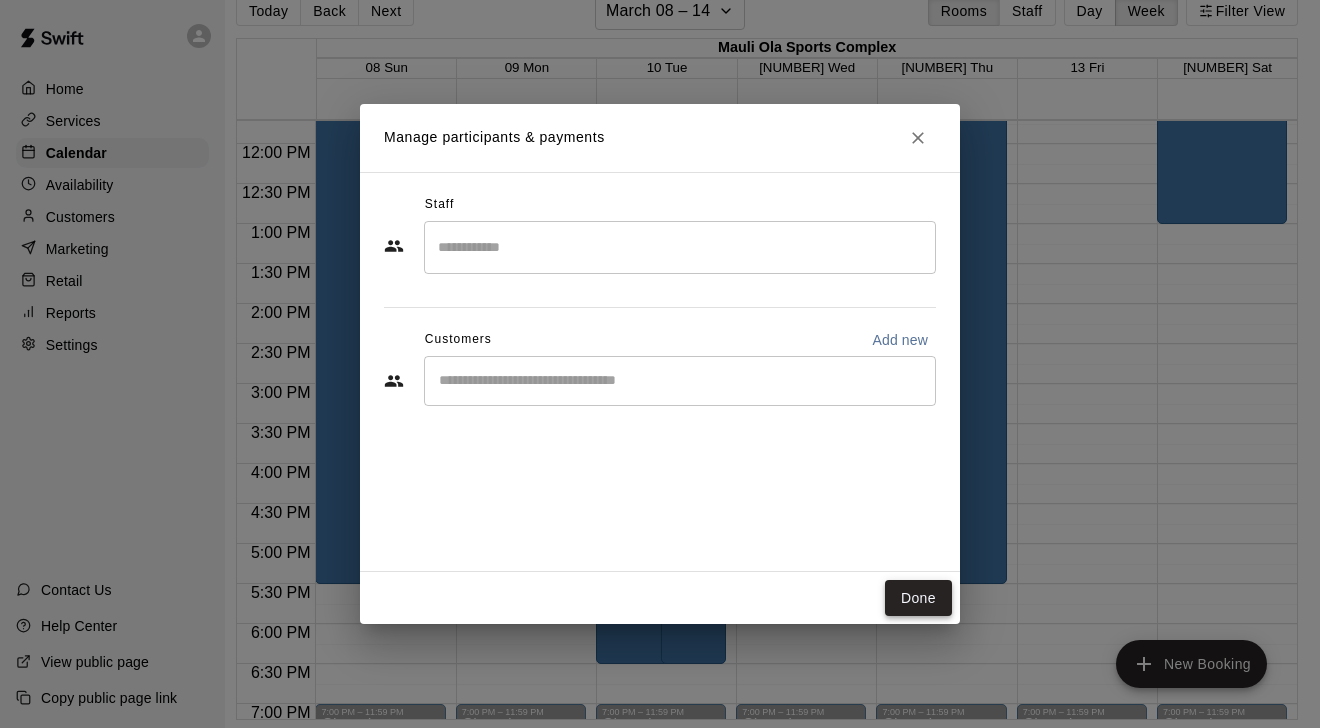 click on "Done" at bounding box center [918, 598] 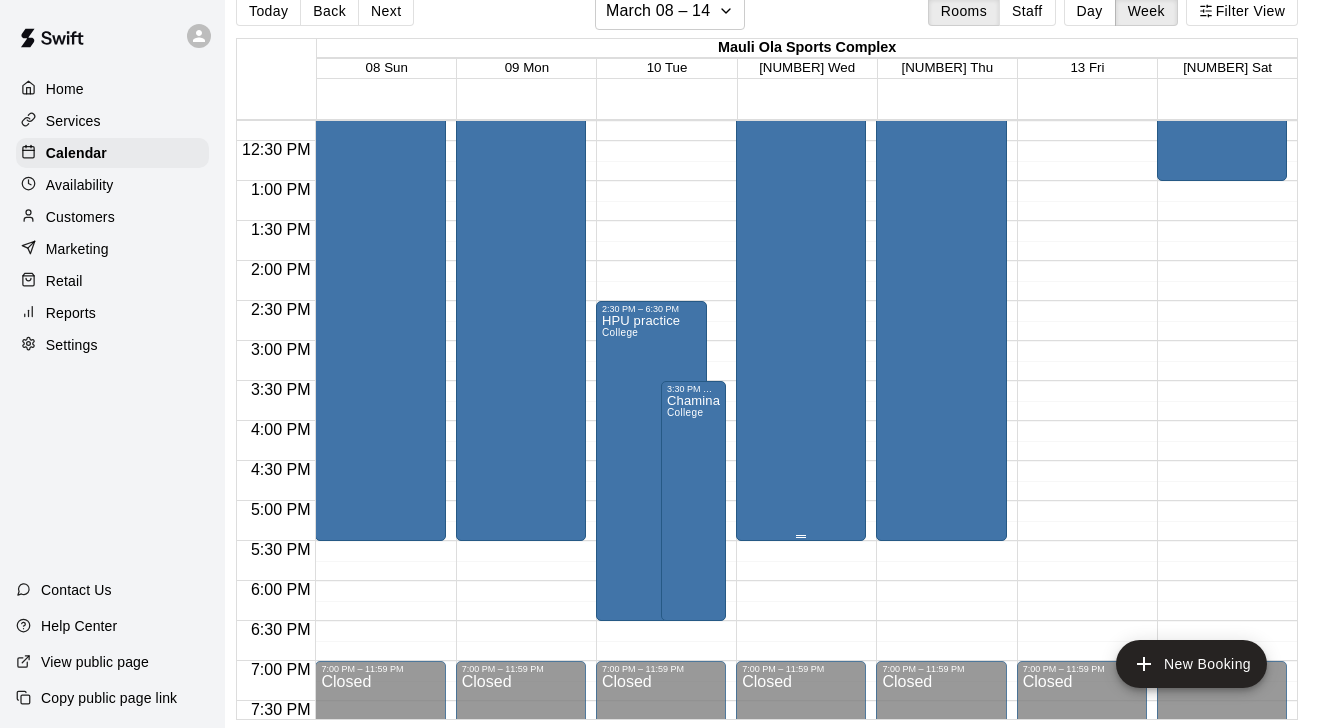scroll, scrollTop: 1064, scrollLeft: 0, axis: vertical 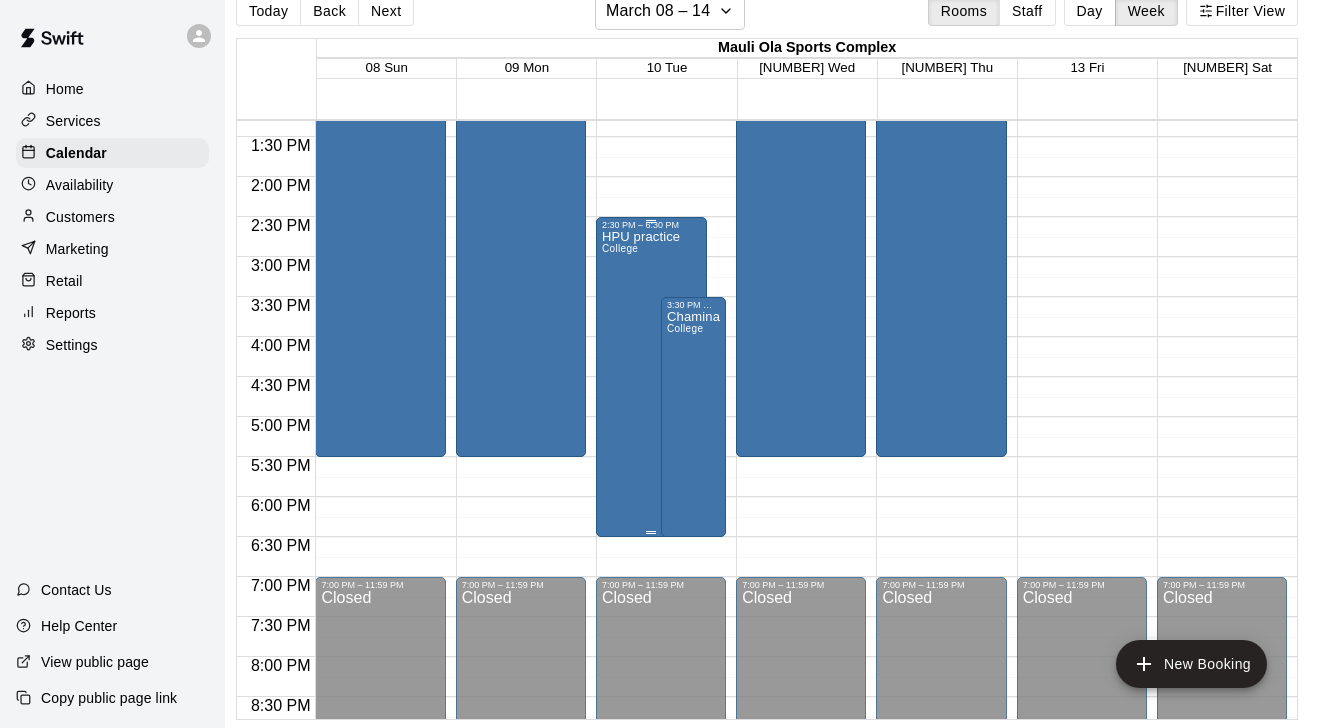 click on "HPU practice College" at bounding box center (641, 594) 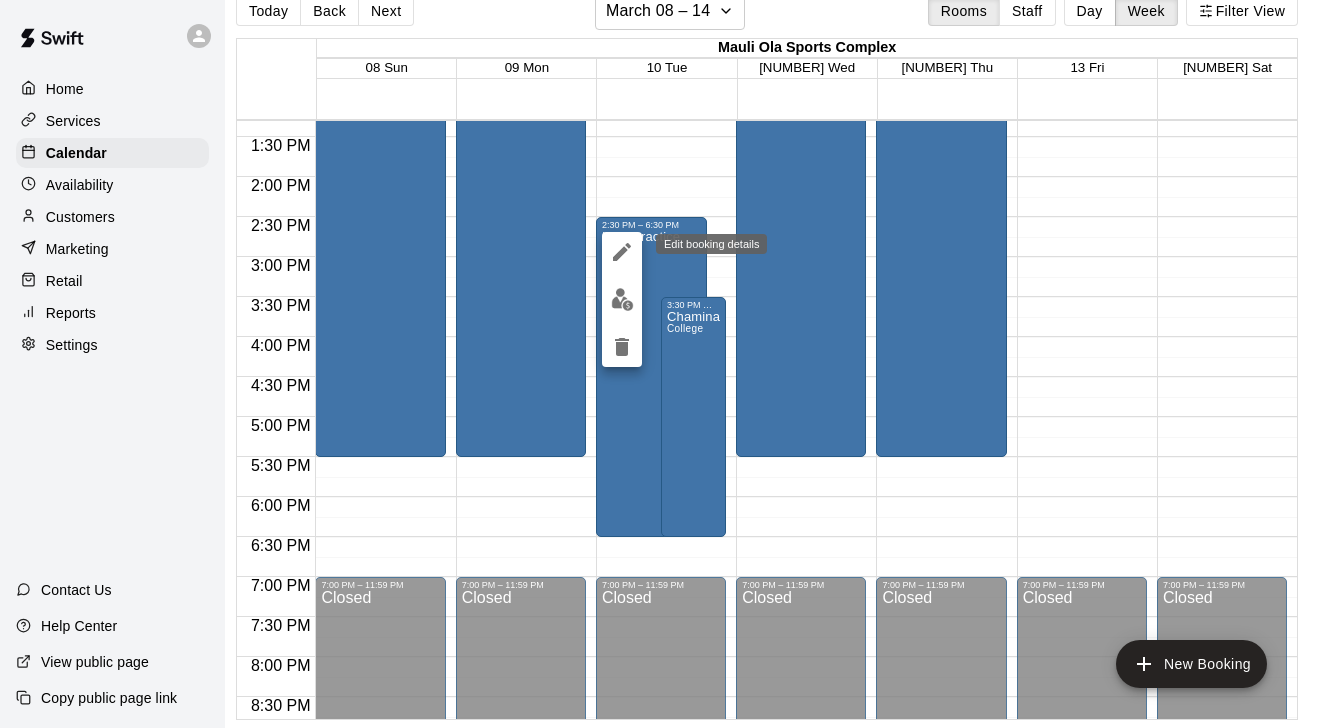 click 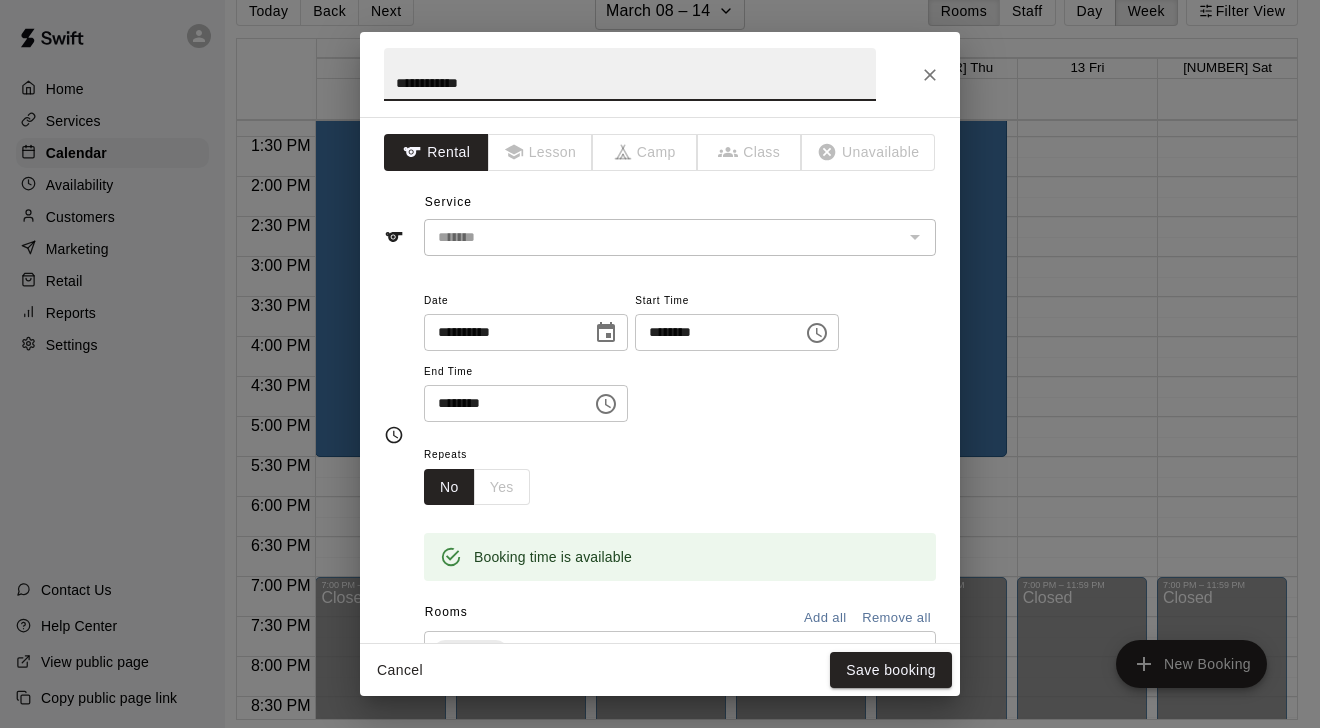 click 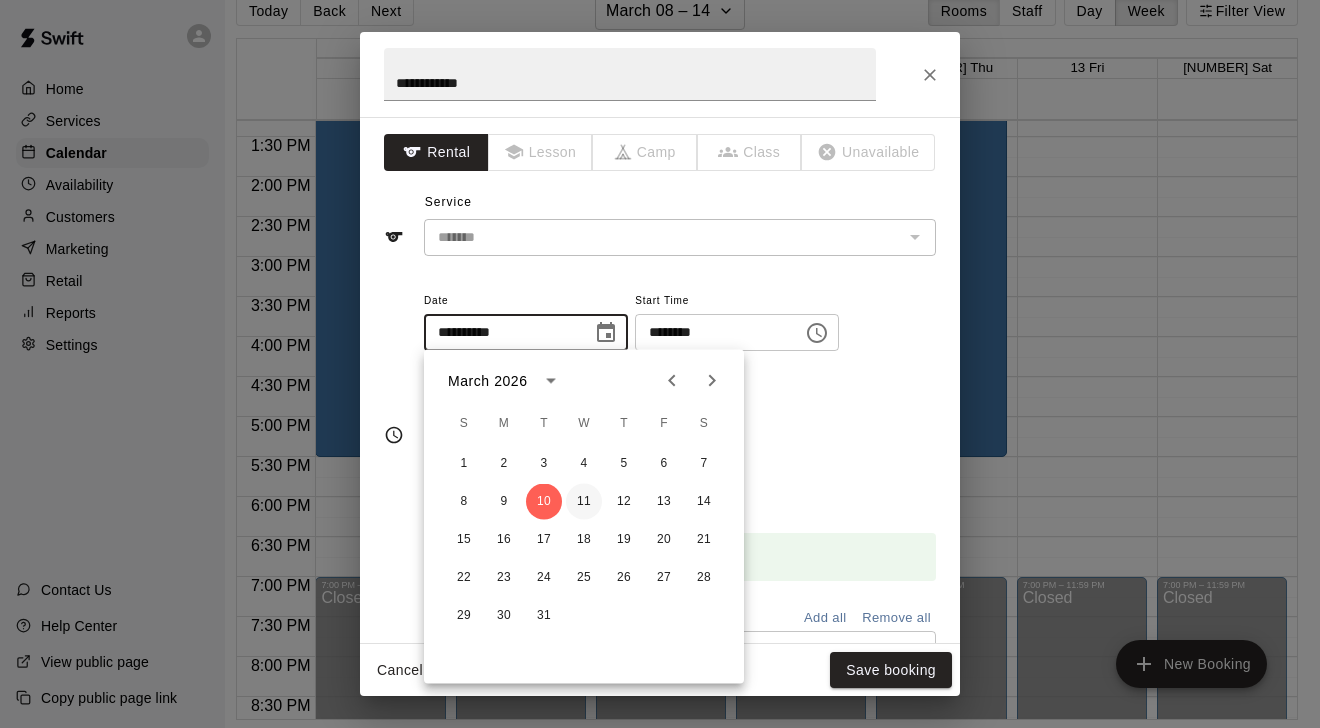 click on "11" at bounding box center (584, 502) 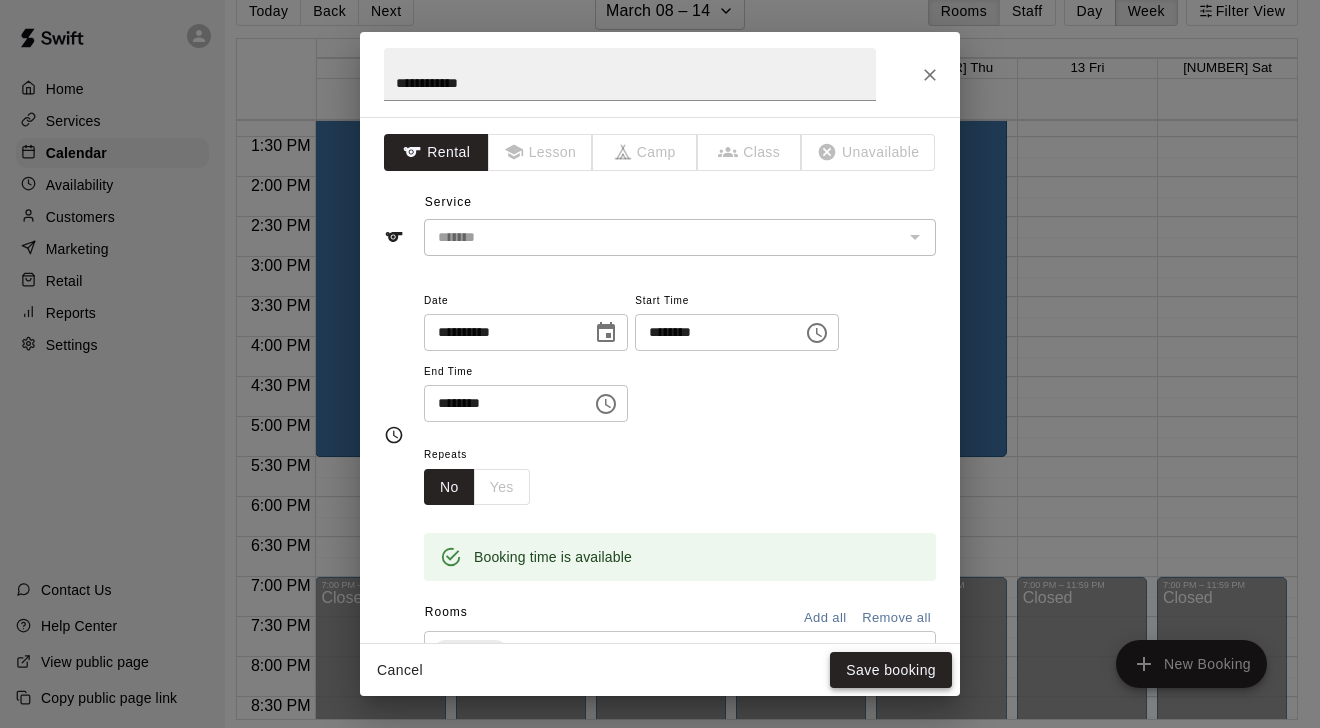 click on "Save booking" at bounding box center [891, 670] 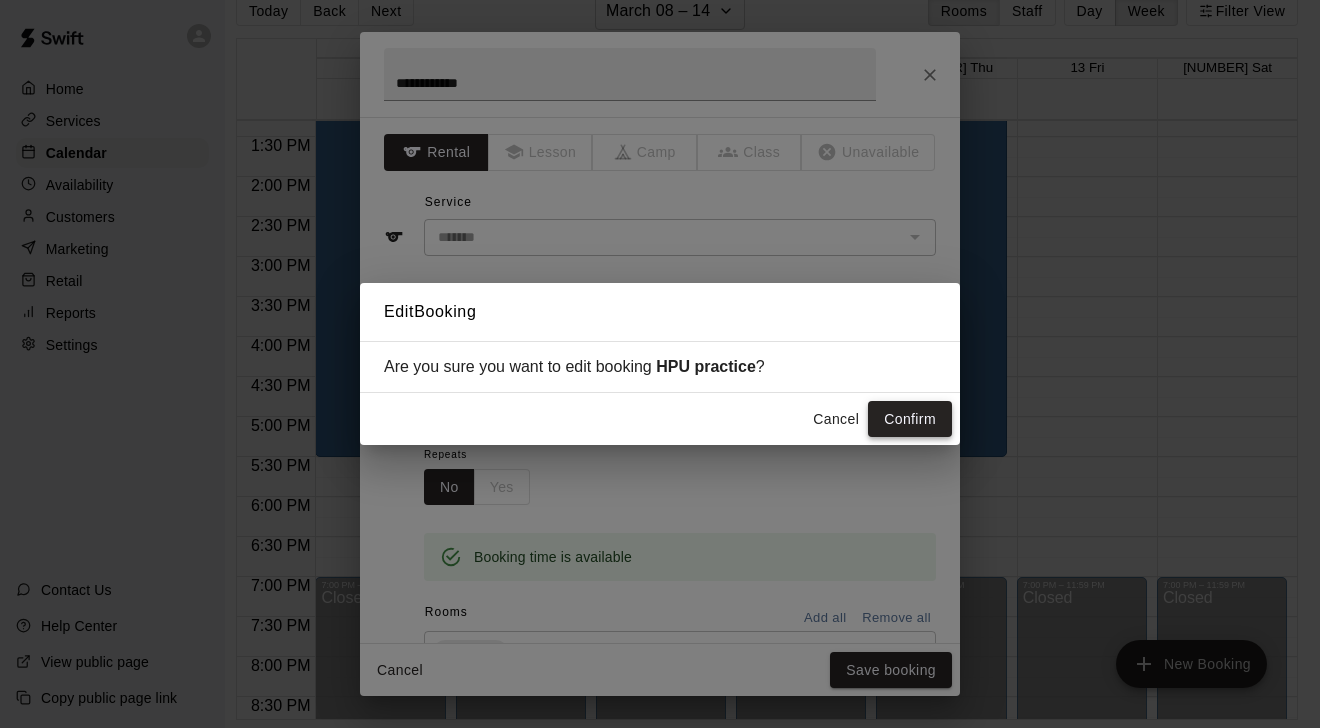 click on "Confirm" at bounding box center [910, 419] 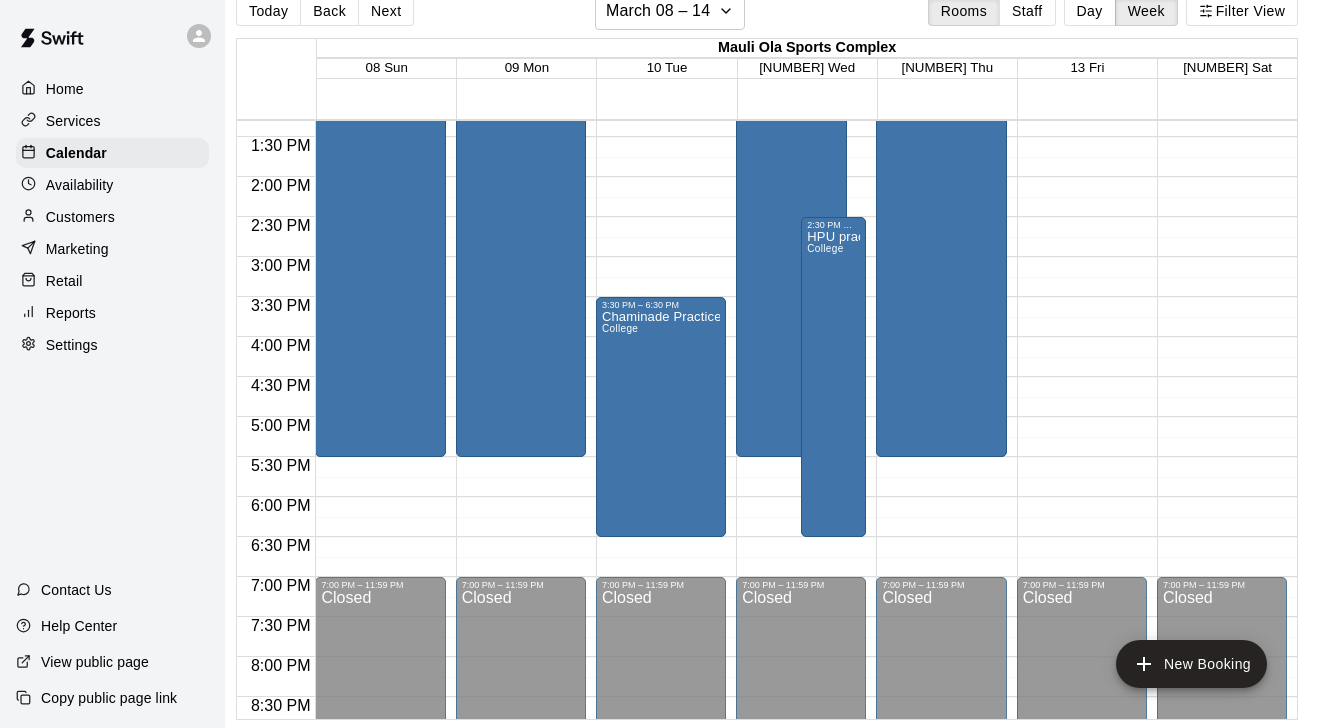 click on "Customers" at bounding box center [112, 217] 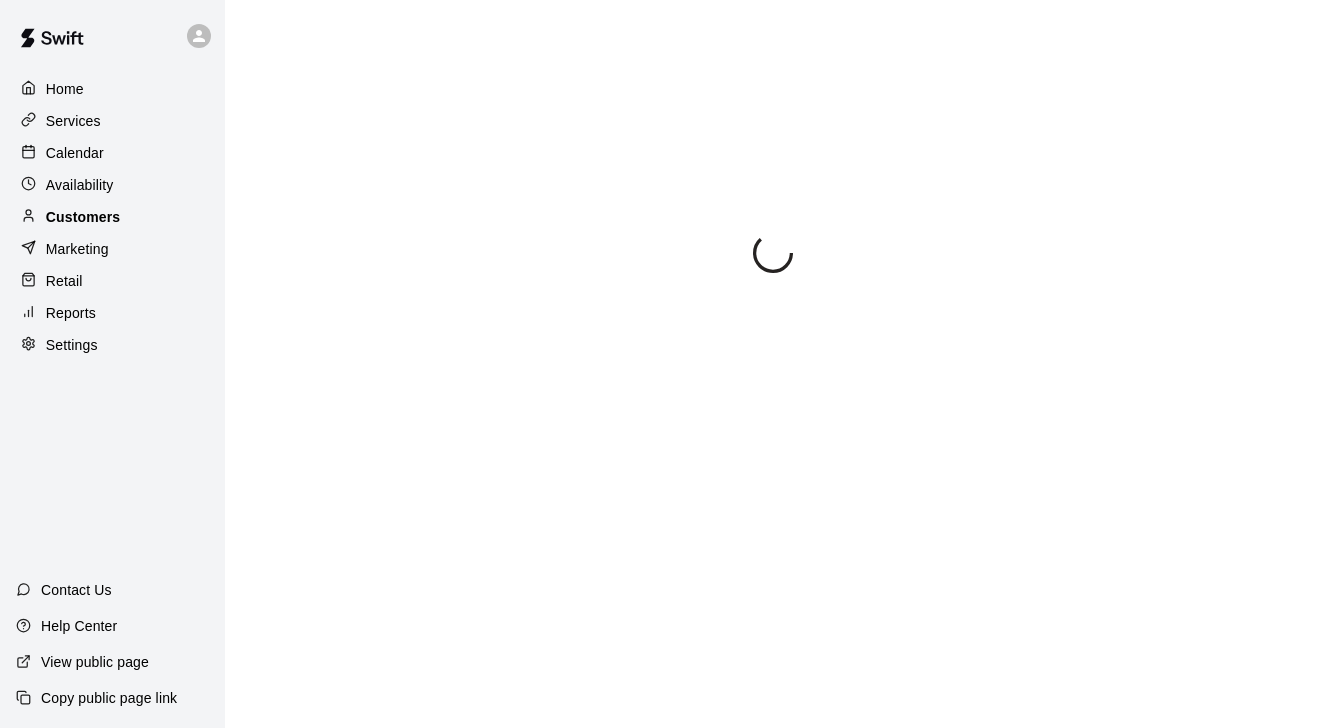 scroll, scrollTop: 0, scrollLeft: 0, axis: both 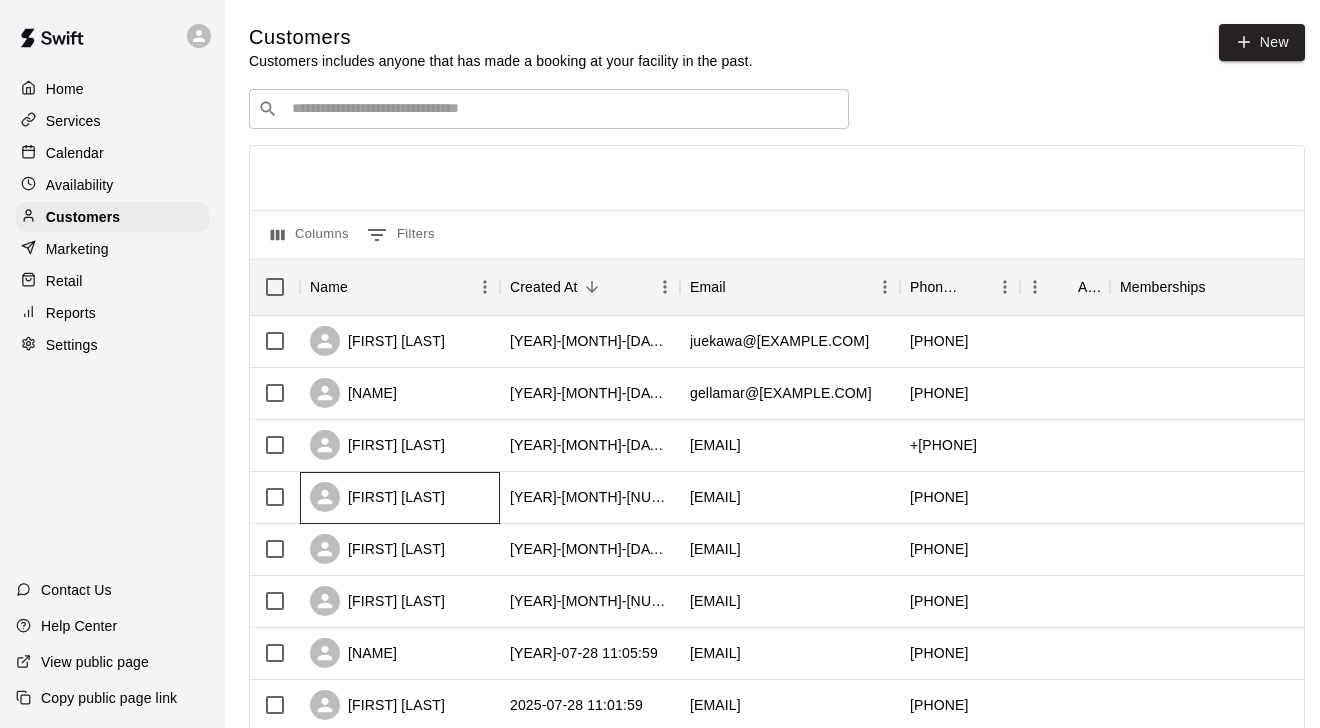 click on "[FIRST] [LAST]" at bounding box center (400, 498) 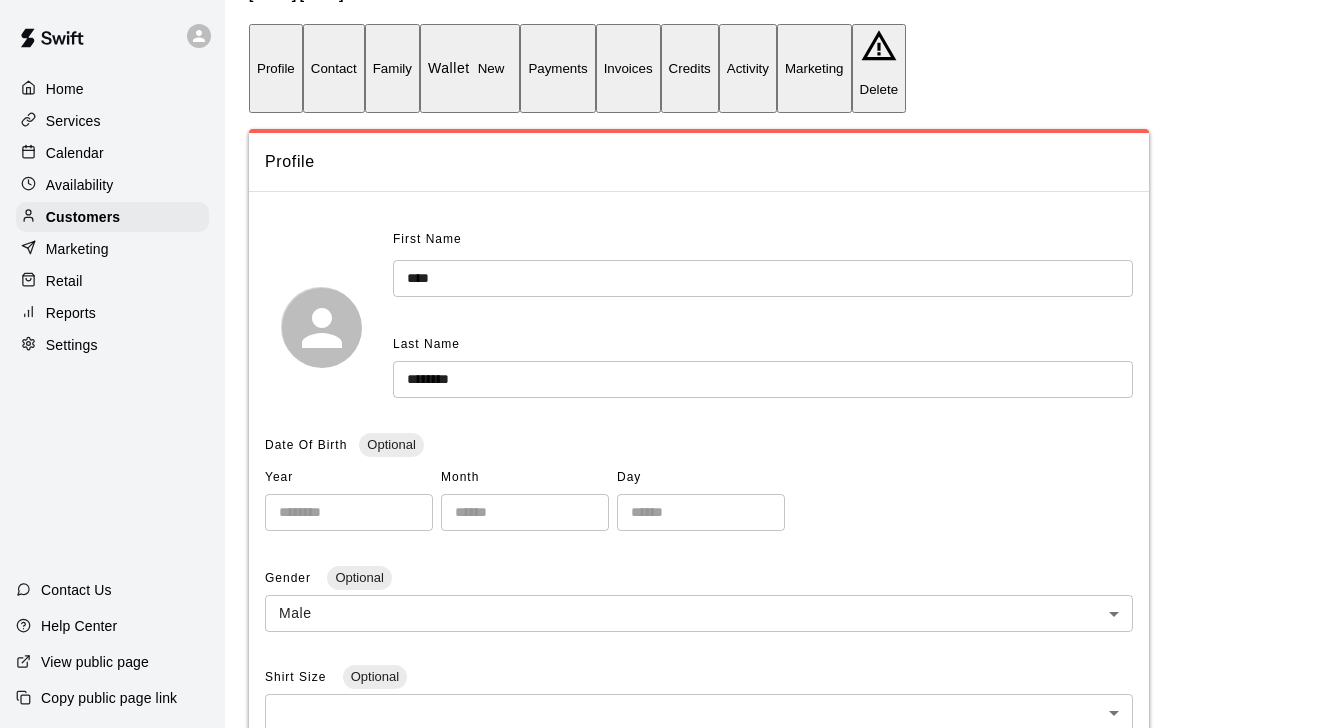 scroll, scrollTop: 74, scrollLeft: 0, axis: vertical 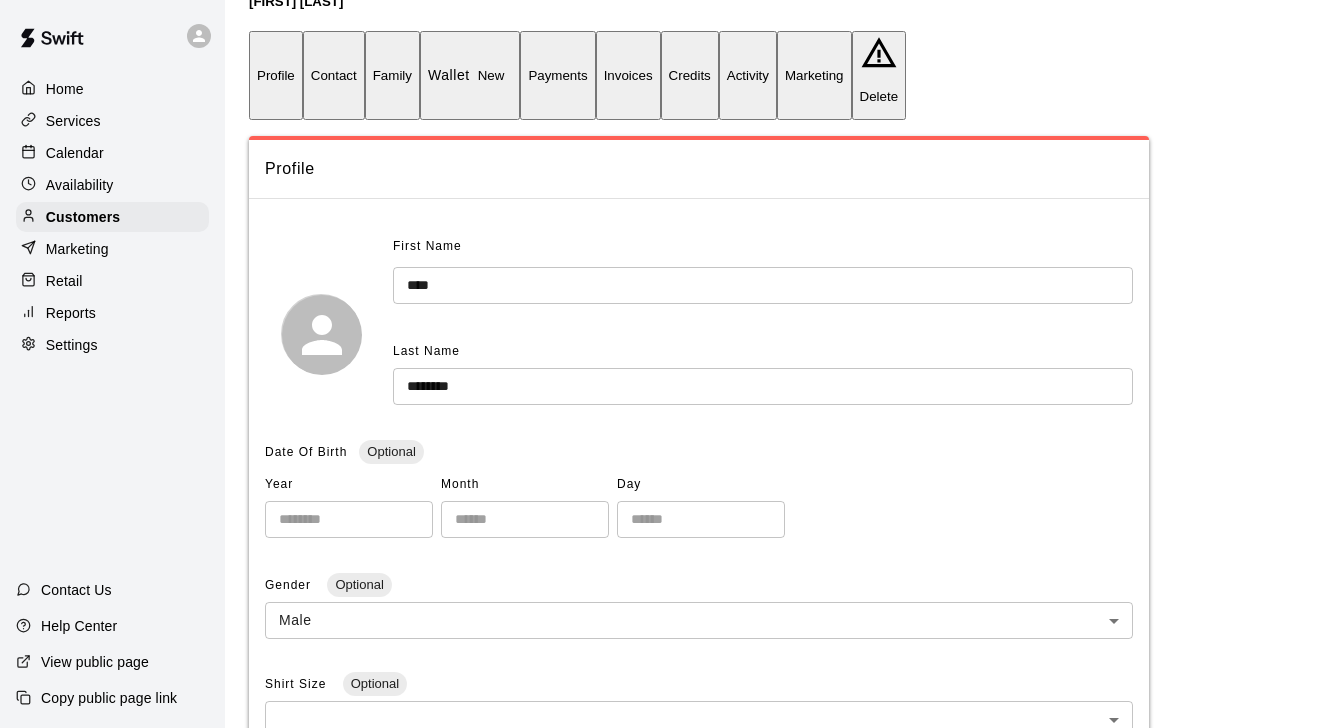 click on "Invoices" at bounding box center (628, 75) 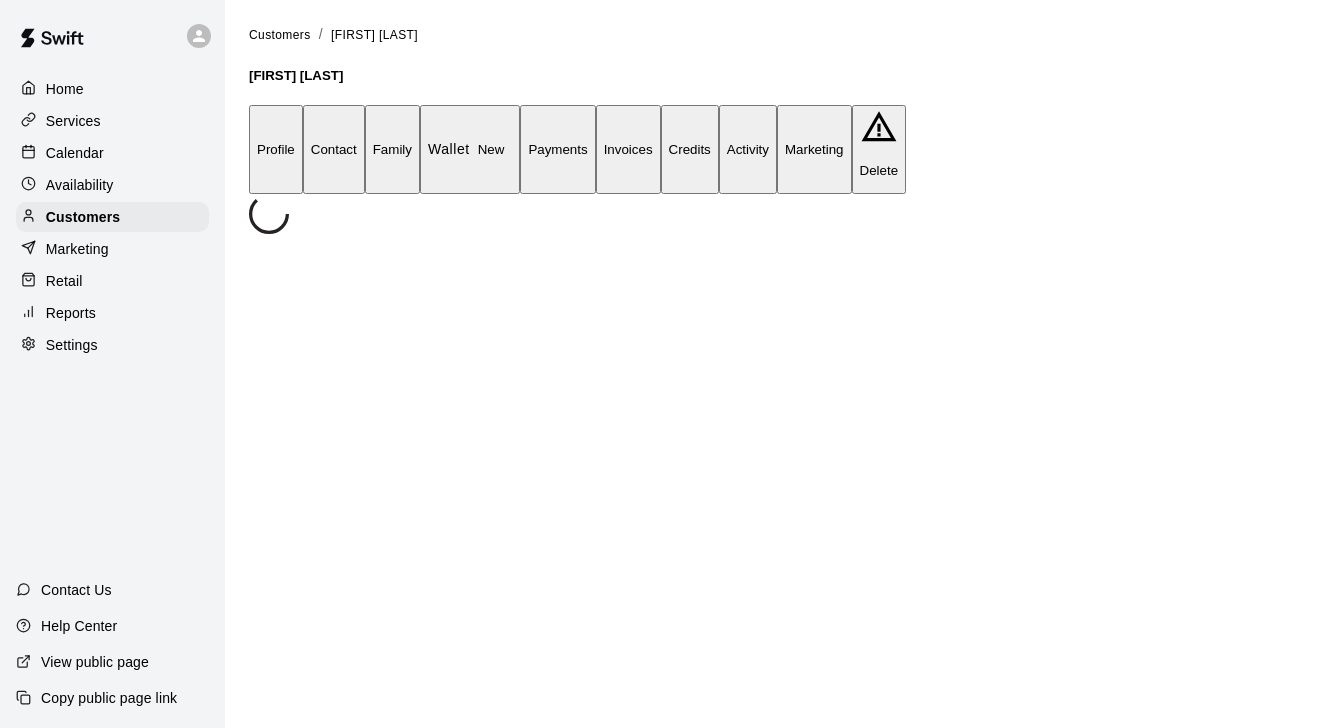 scroll, scrollTop: 0, scrollLeft: 0, axis: both 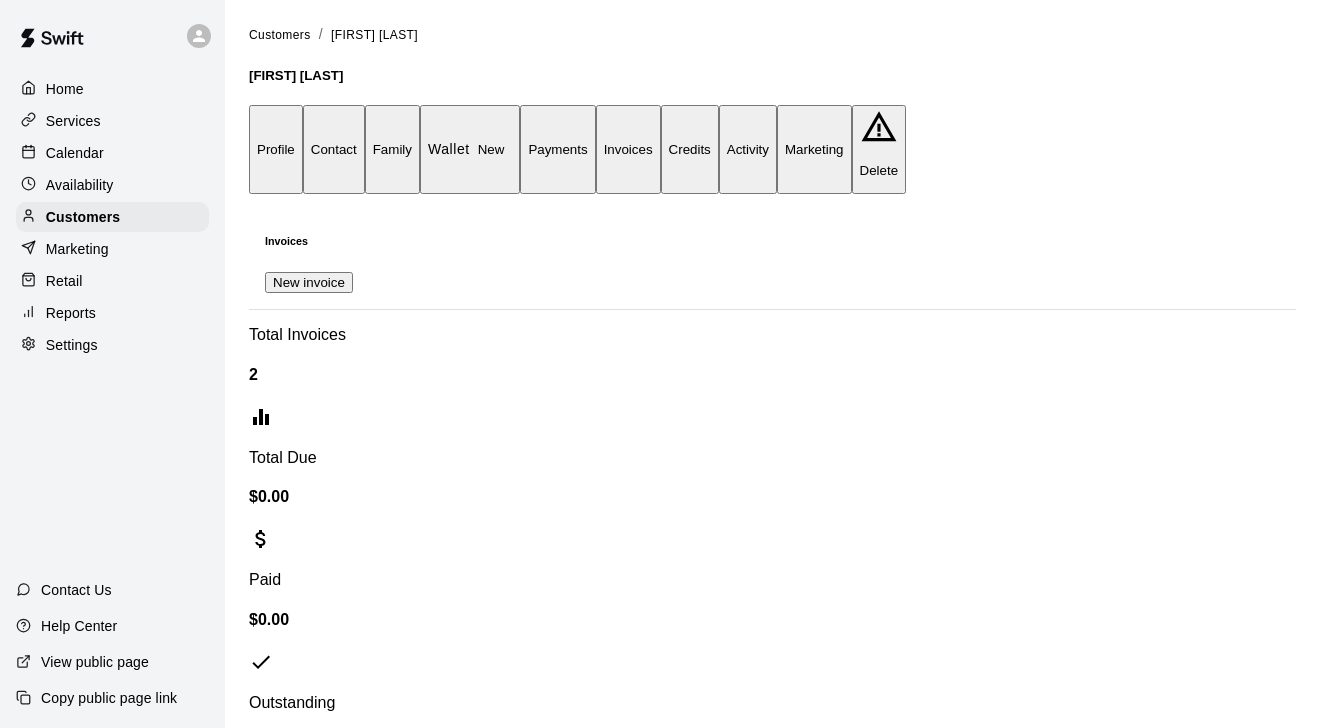 click on "Invoices New invoice" at bounding box center [772, 251] 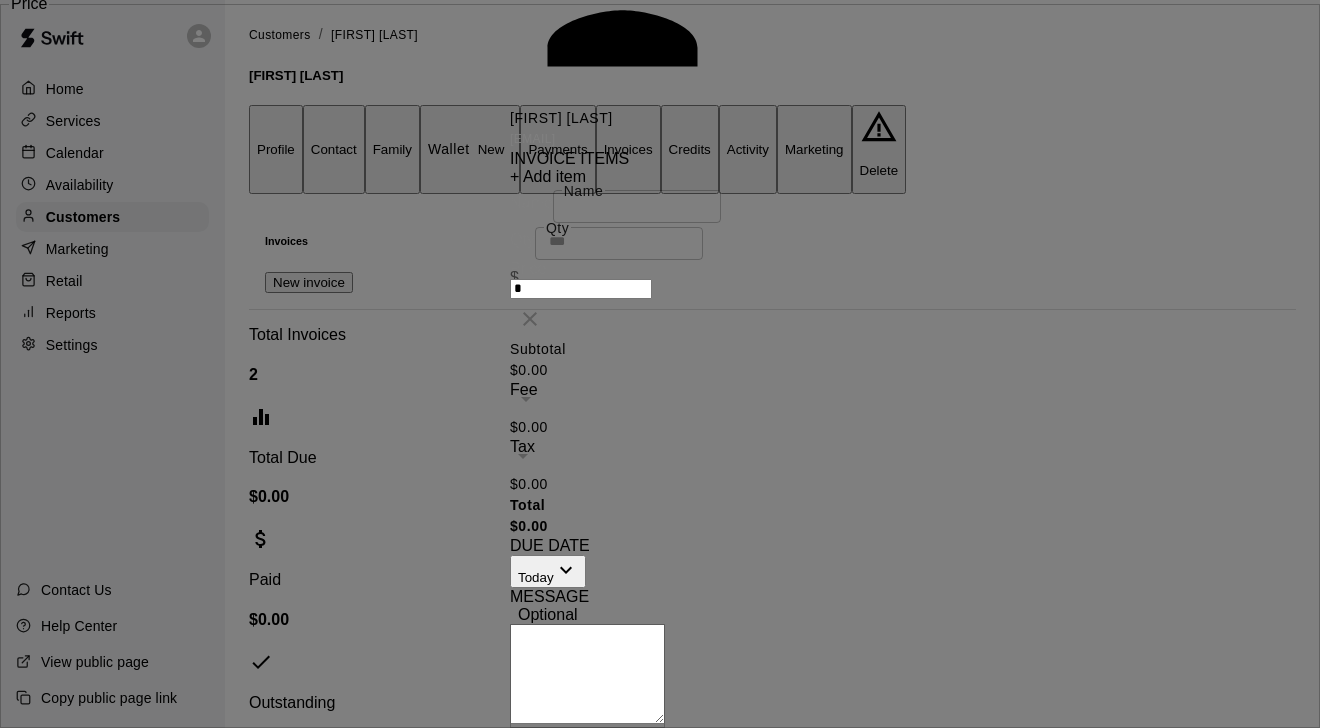 scroll, scrollTop: 0, scrollLeft: 0, axis: both 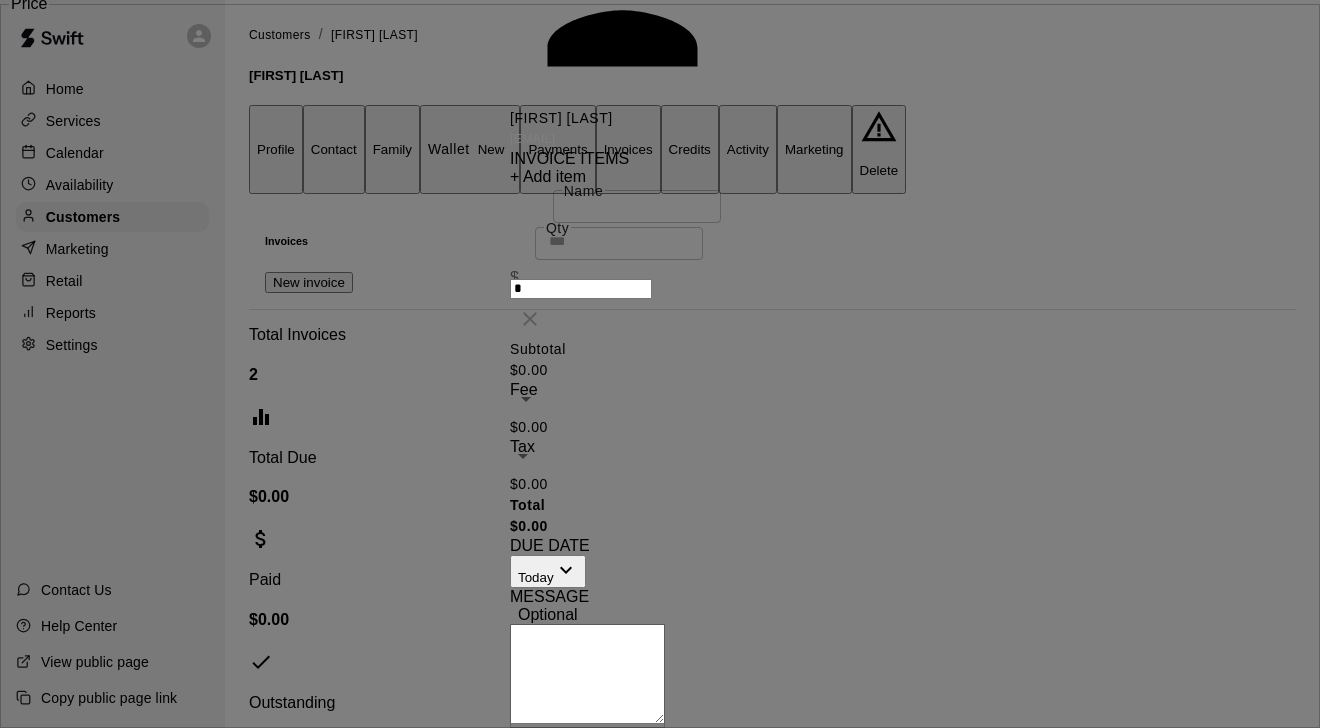 click on "Name" at bounding box center (637, 204) 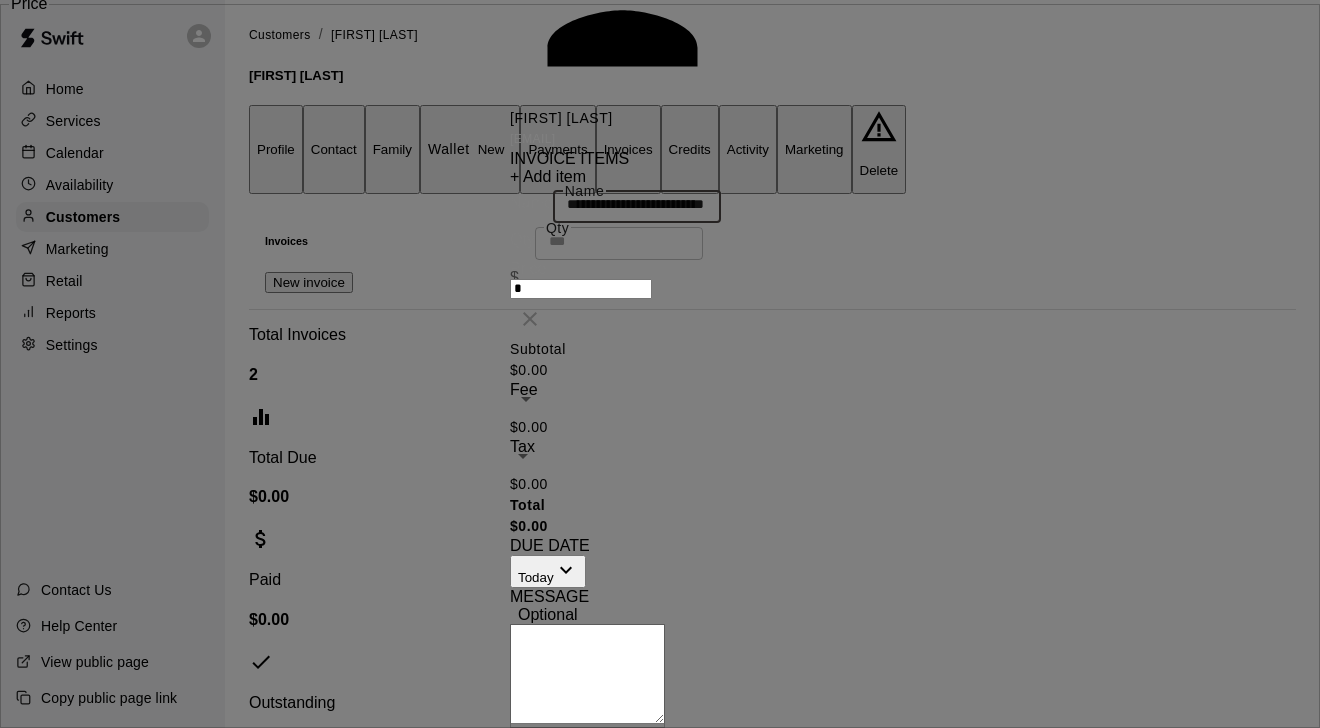 scroll, scrollTop: 0, scrollLeft: 0, axis: both 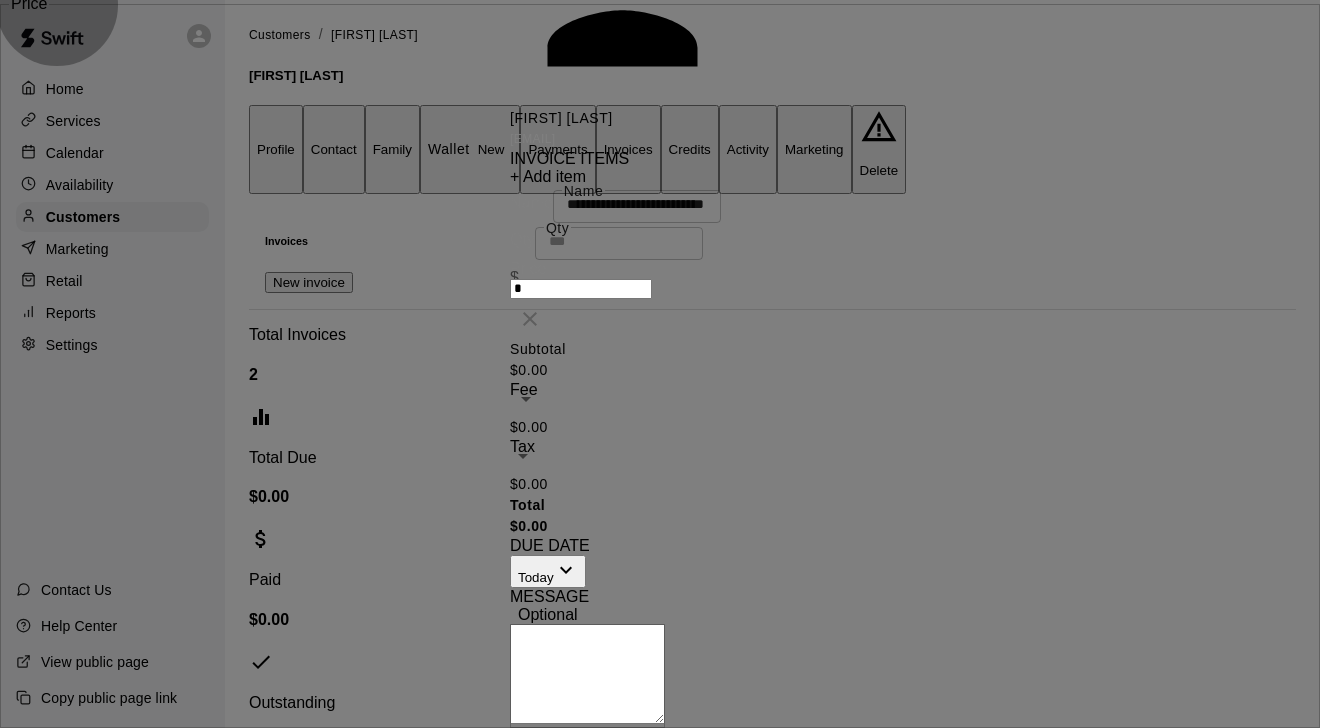 click on "+ Add item" at bounding box center (548, 176) 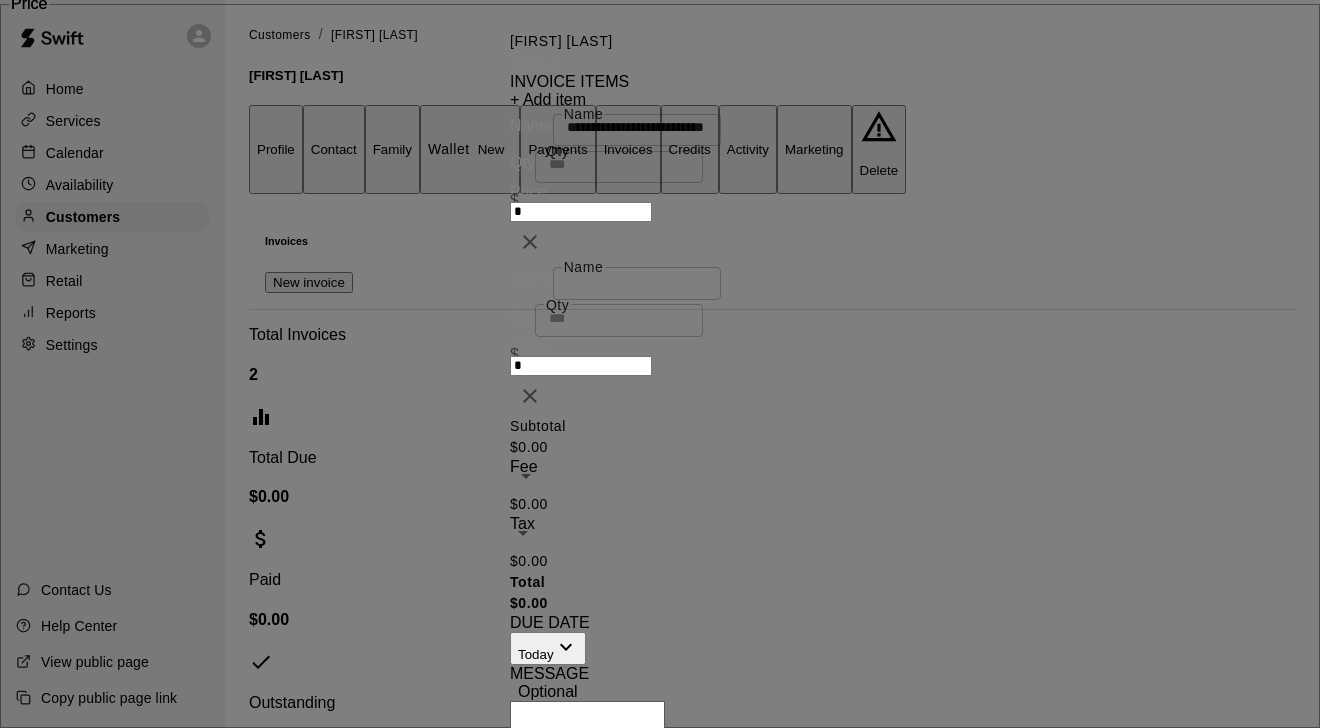 scroll, scrollTop: 0, scrollLeft: 0, axis: both 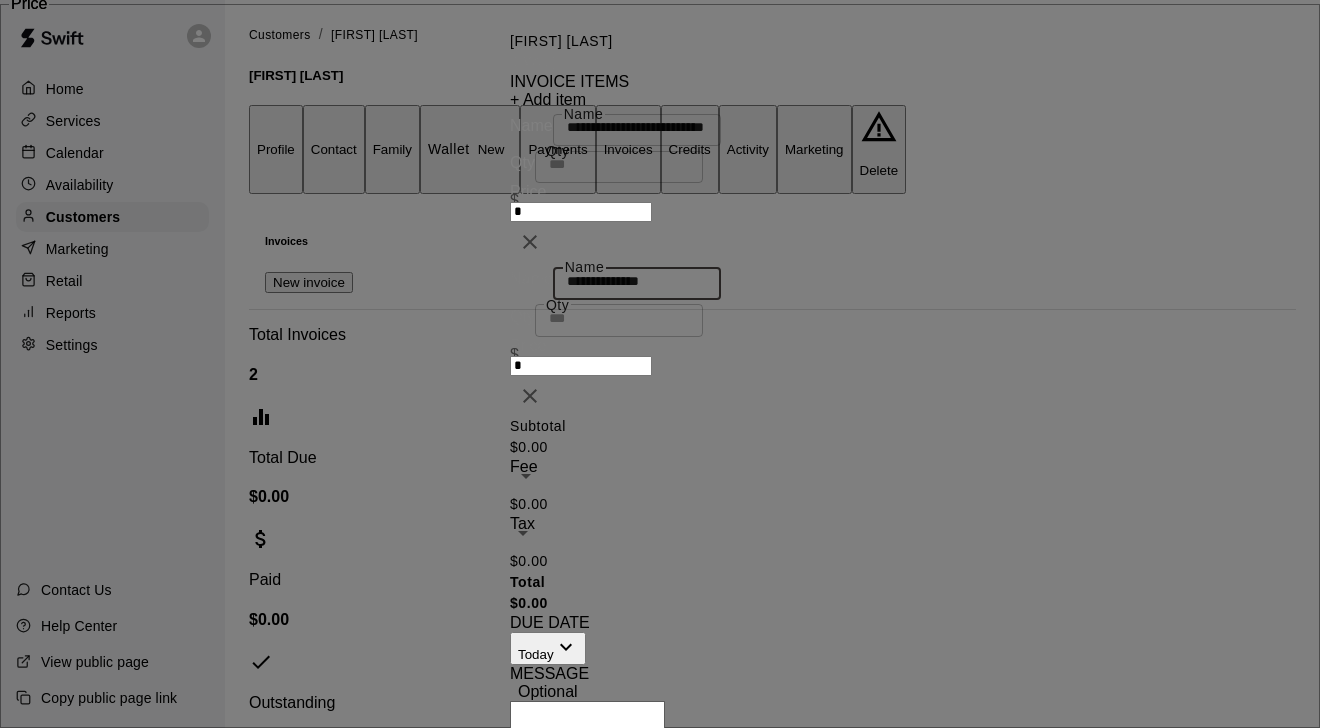 type on "**********" 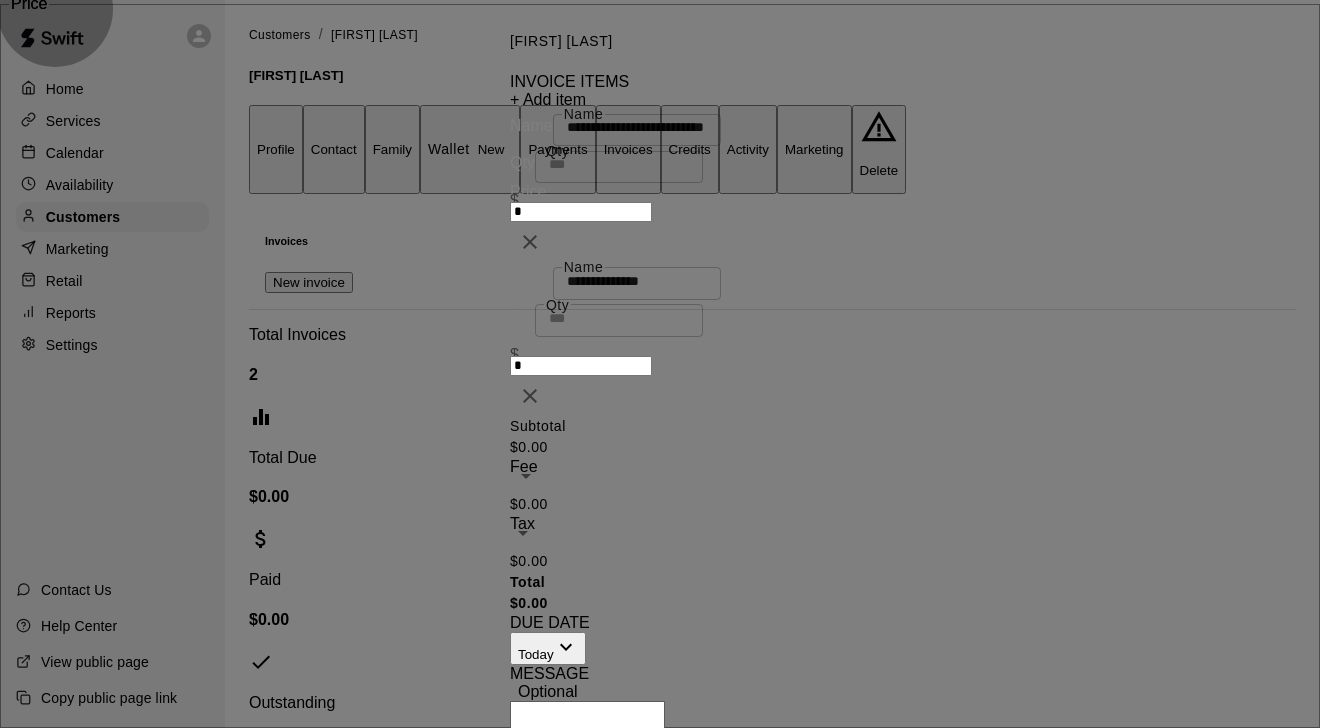 click on "+ Add item" at bounding box center (548, 99) 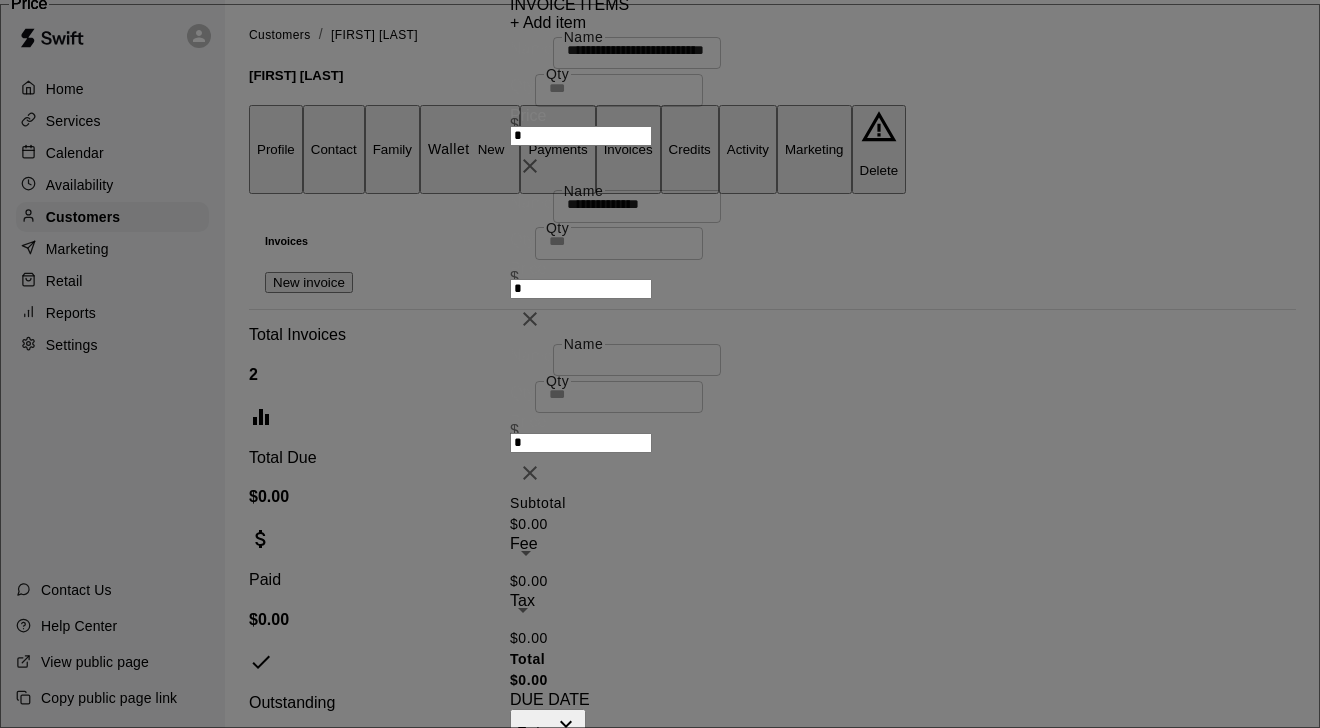 scroll, scrollTop: 0, scrollLeft: 0, axis: both 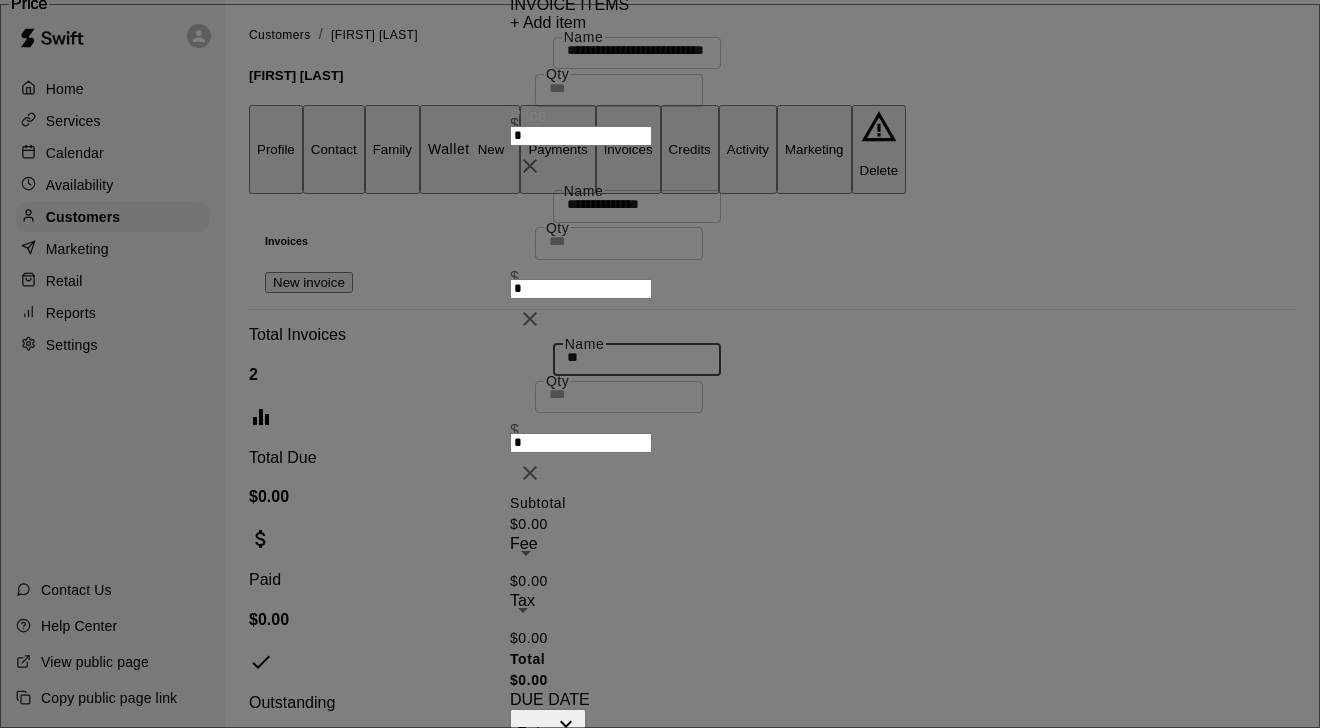 type on "*" 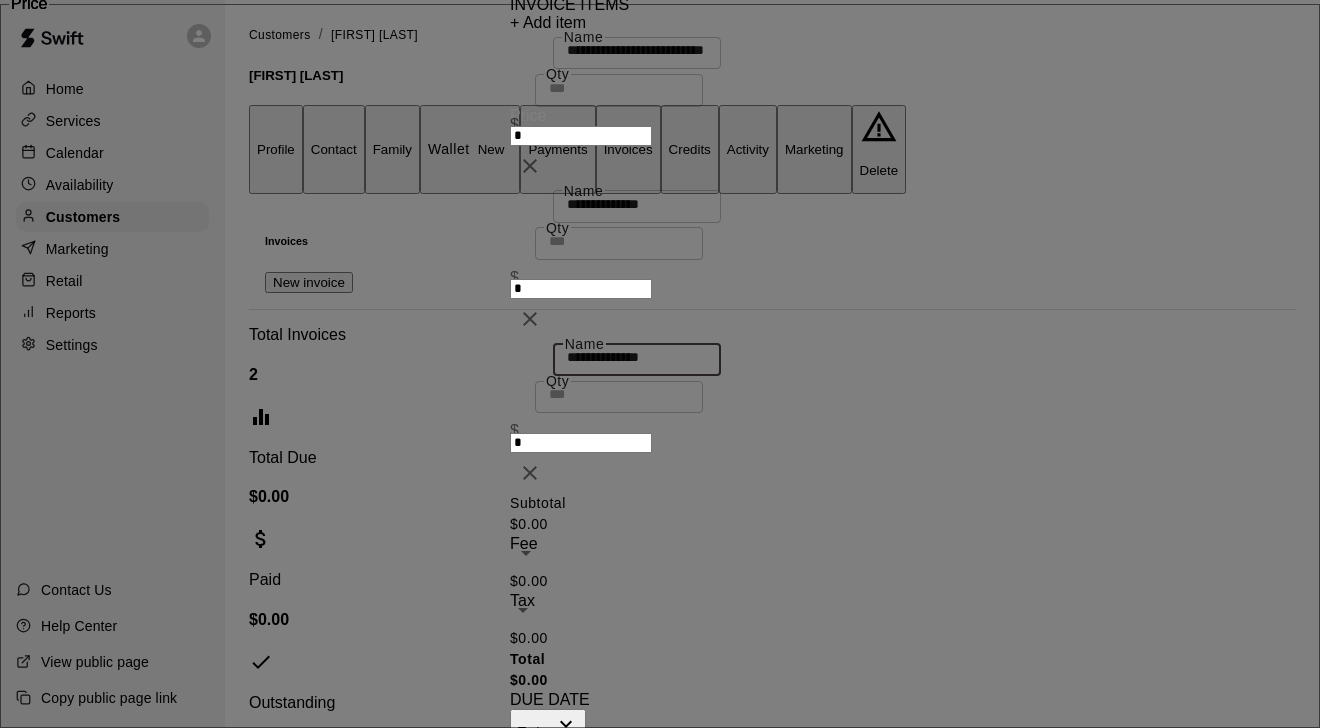 scroll, scrollTop: 0, scrollLeft: 0, axis: both 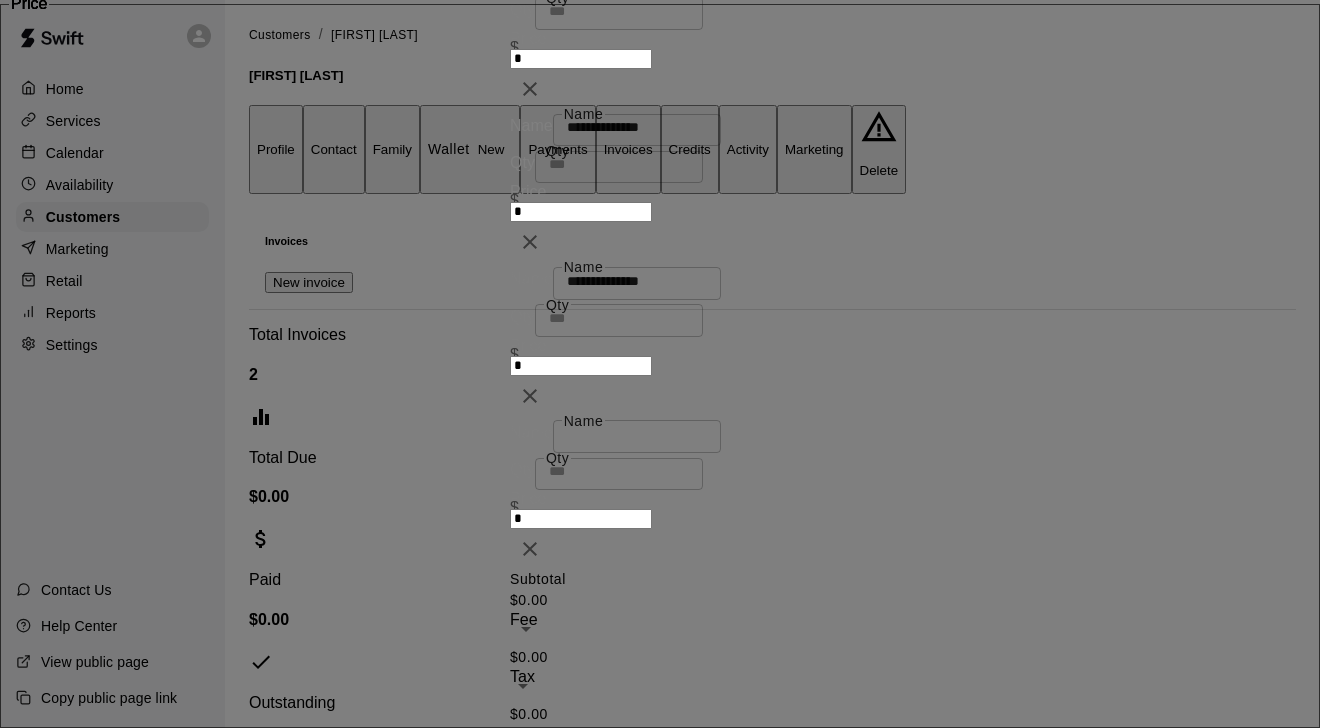 click on "Name" at bounding box center [637, 434] 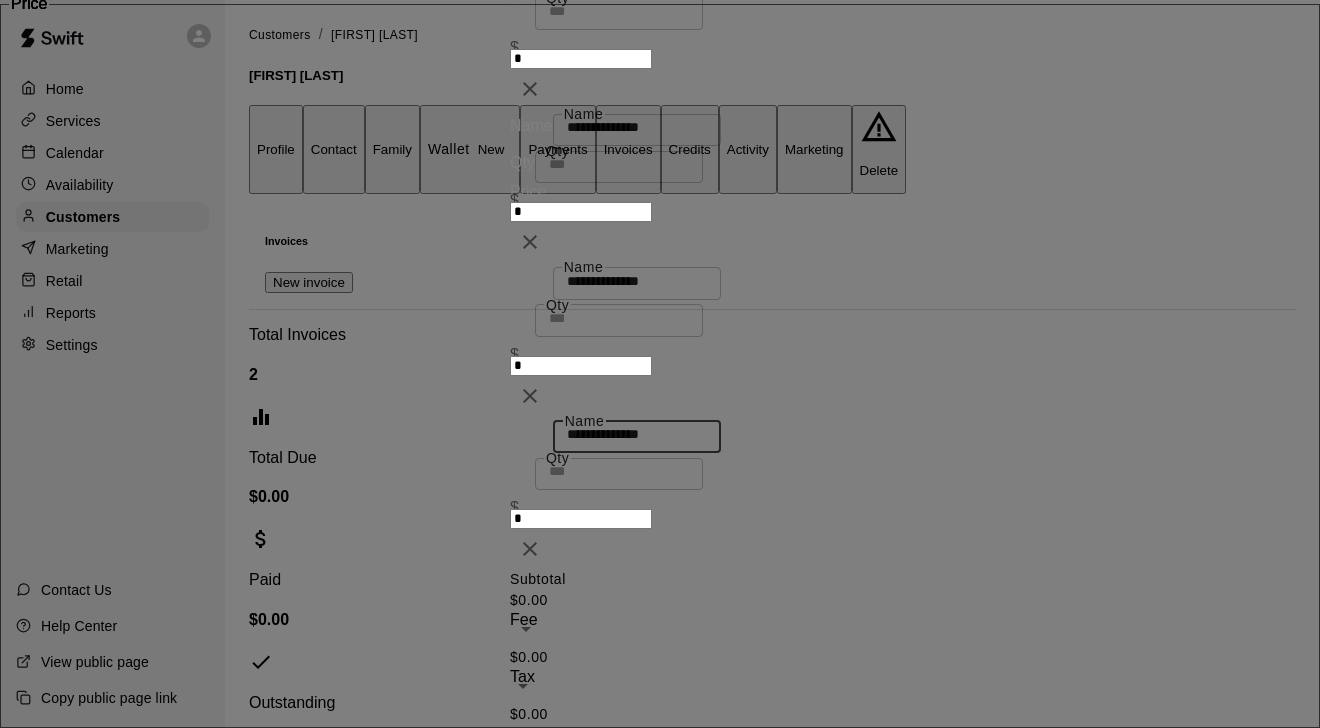 scroll, scrollTop: 0, scrollLeft: 0, axis: both 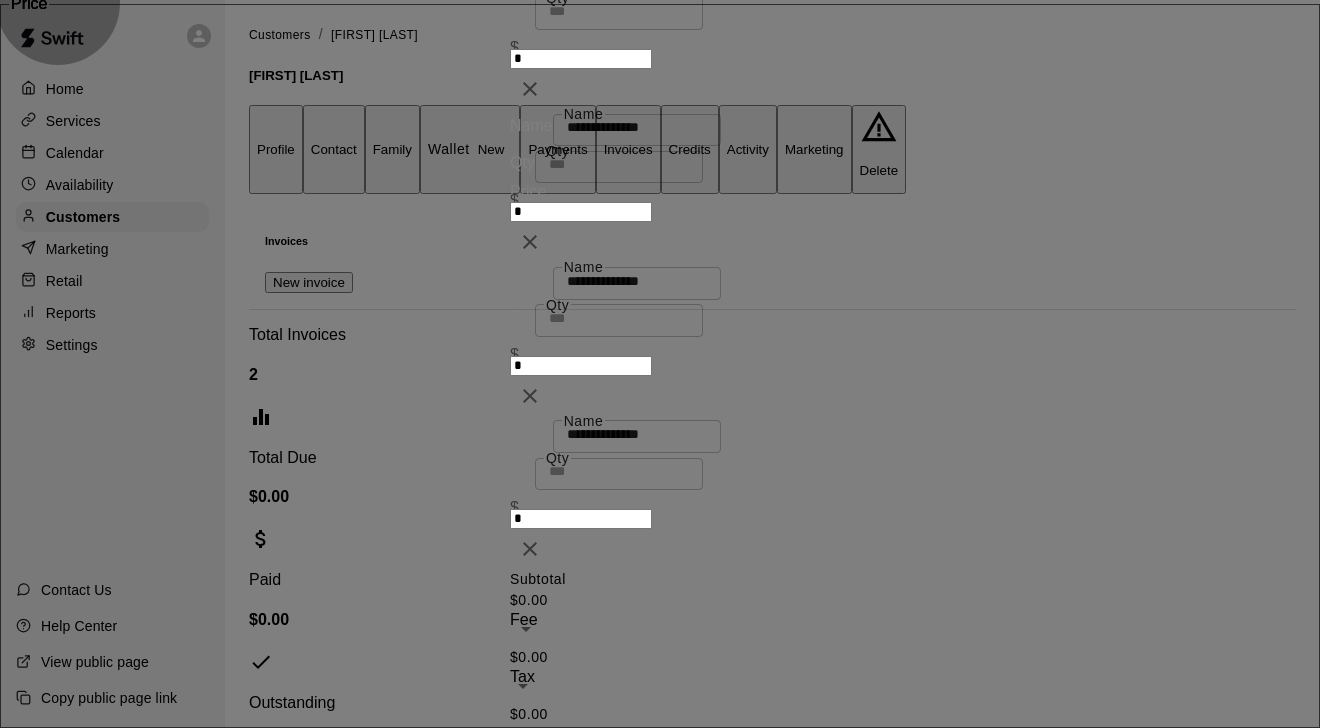 click on "+ Add item" at bounding box center (660, -53) 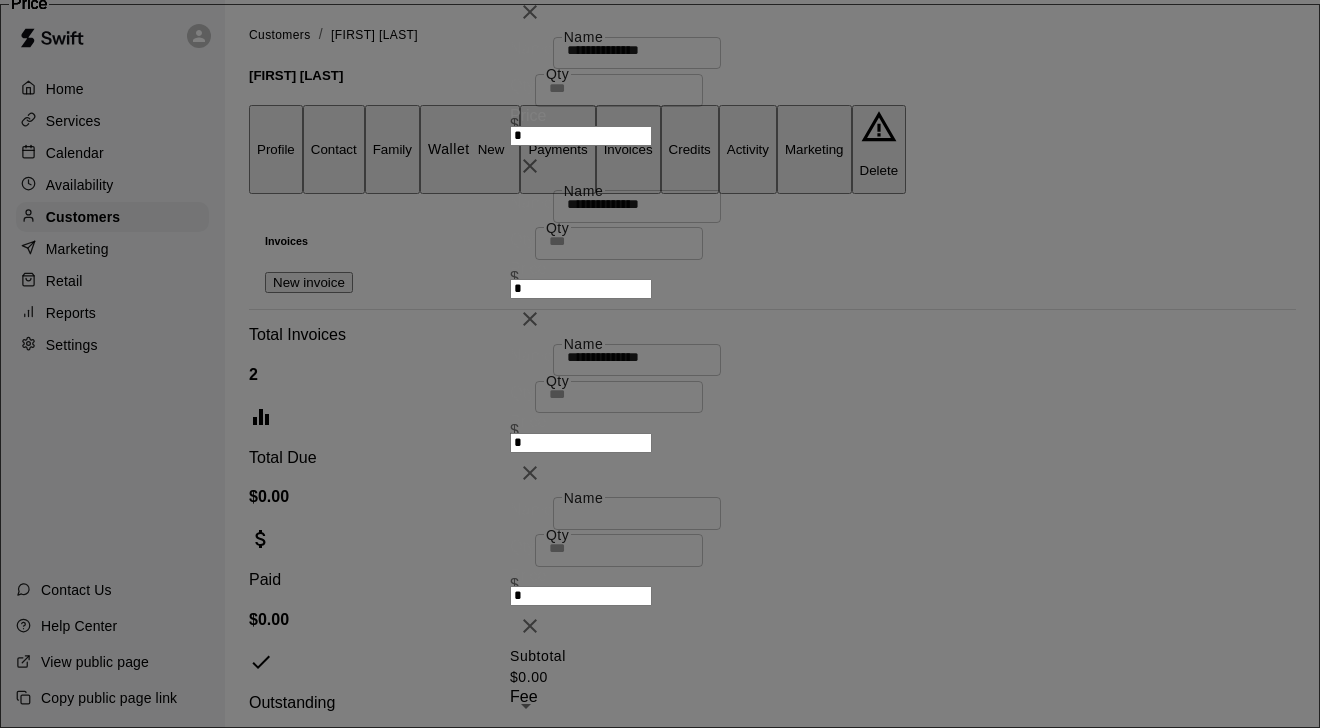scroll, scrollTop: 0, scrollLeft: 0, axis: both 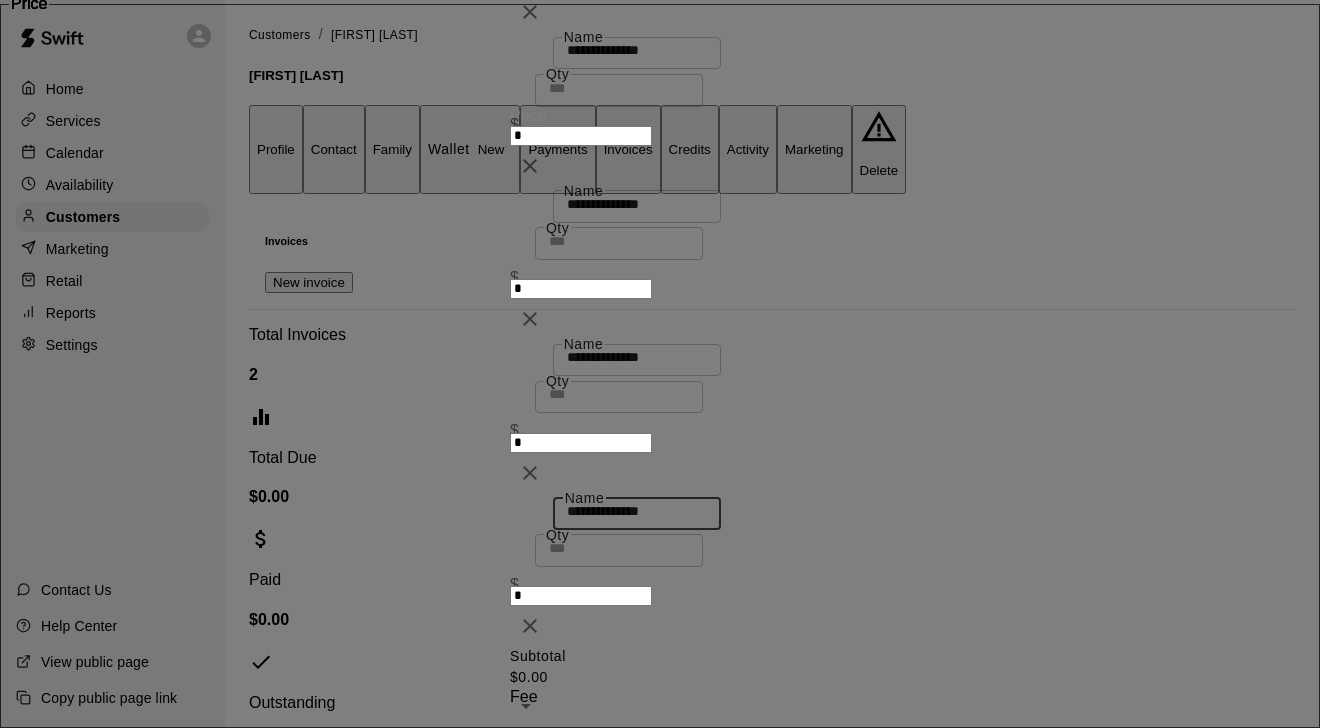 type on "**********" 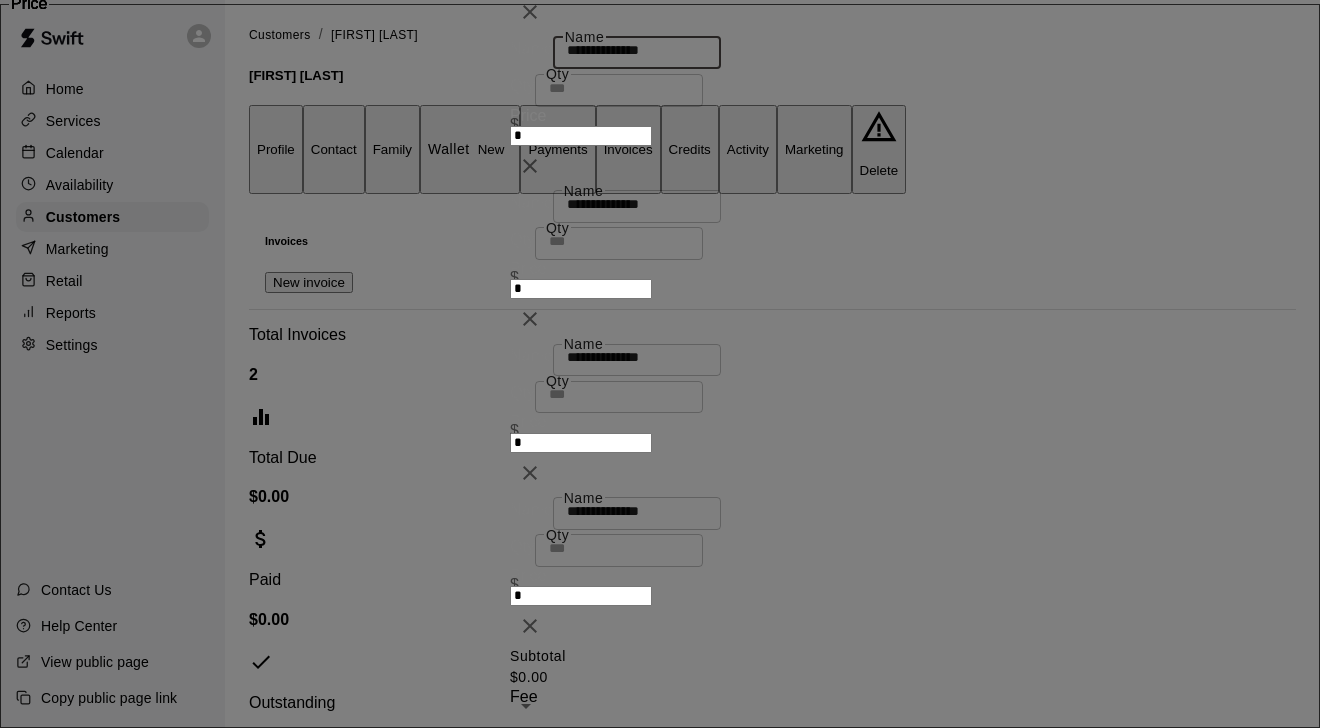 click on "**********" at bounding box center [637, 50] 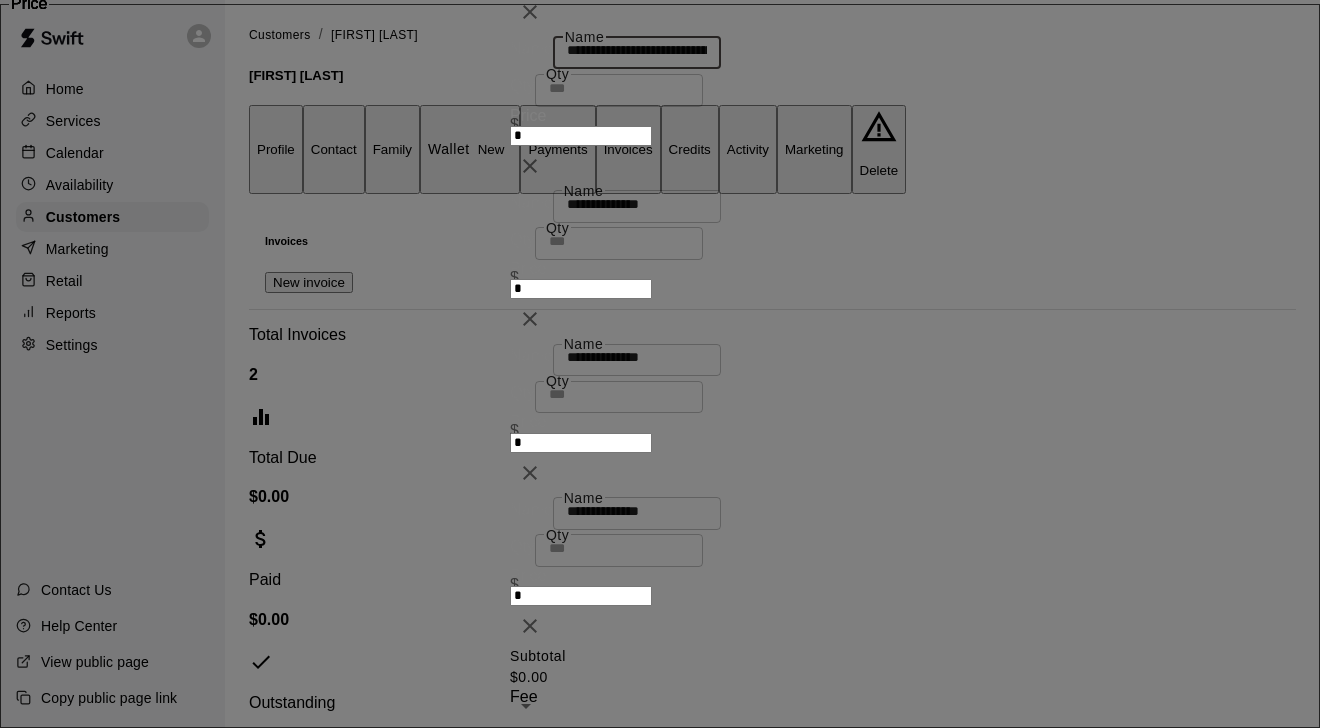 scroll, scrollTop: 0, scrollLeft: 0, axis: both 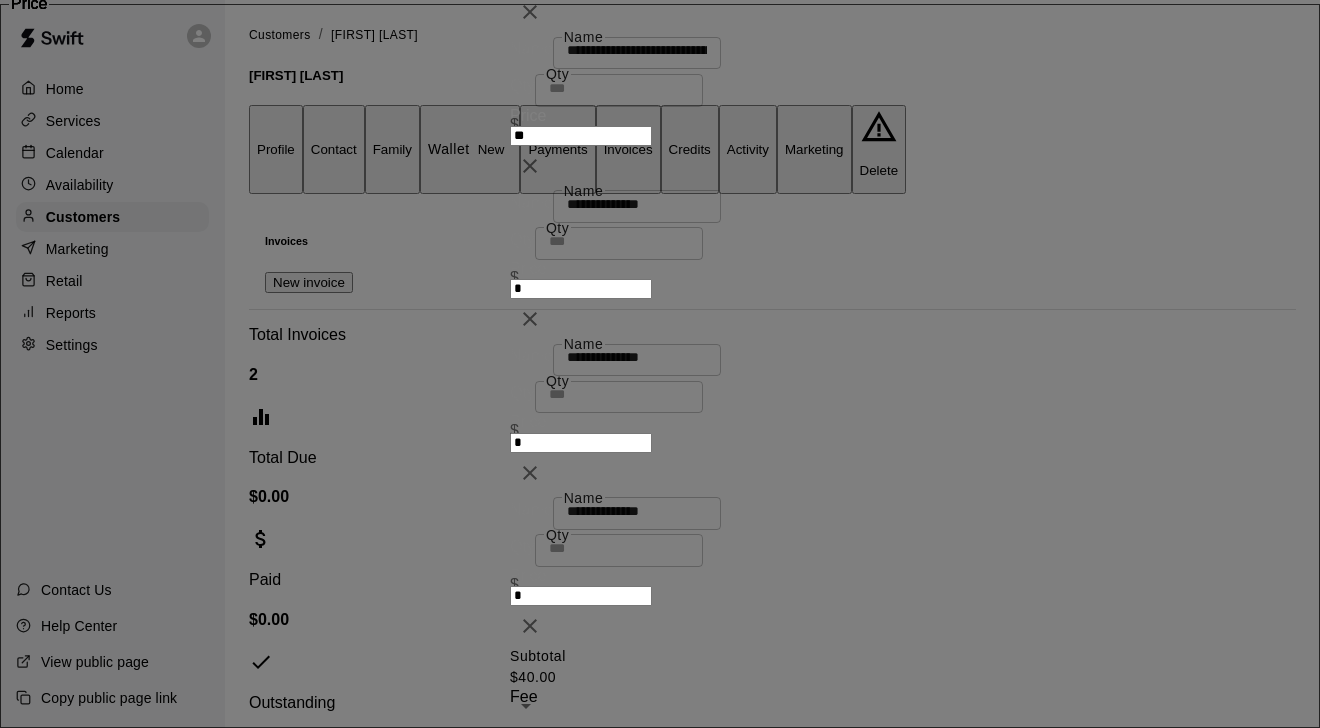 type on "*" 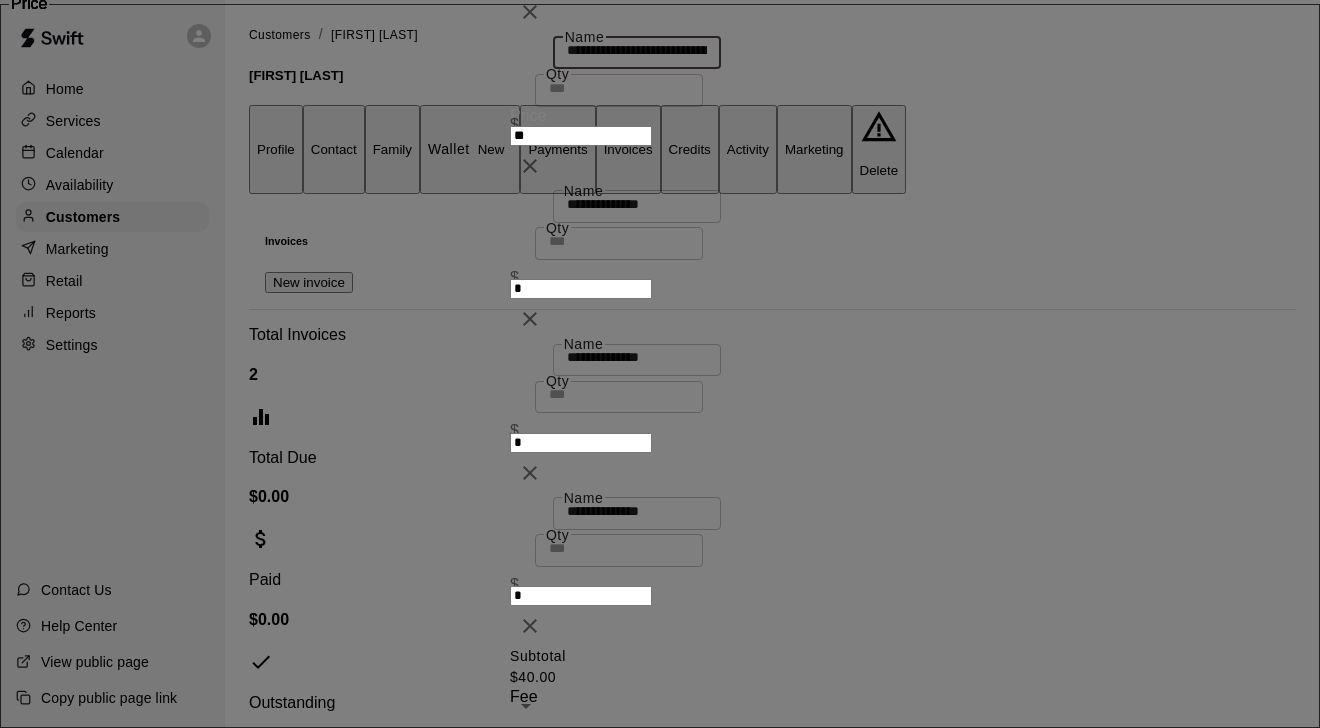 click on "**********" at bounding box center (637, 50) 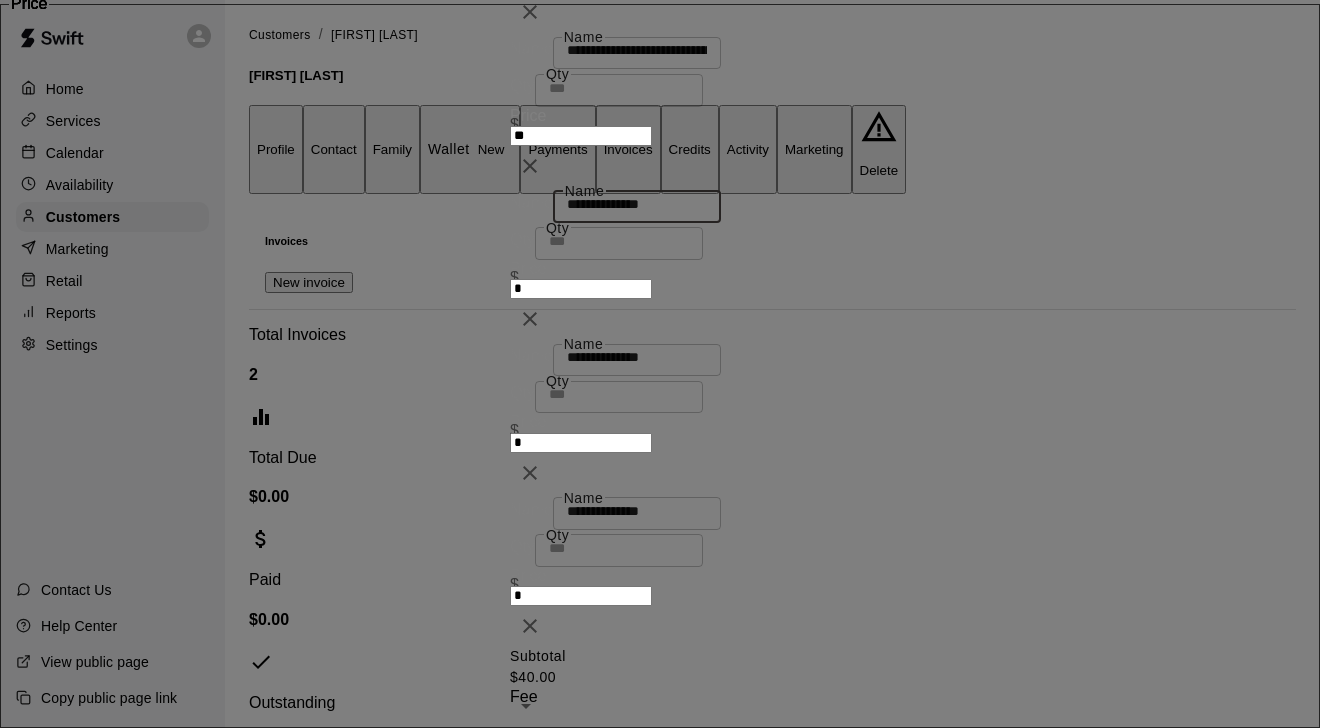 click on "**********" at bounding box center (637, 204) 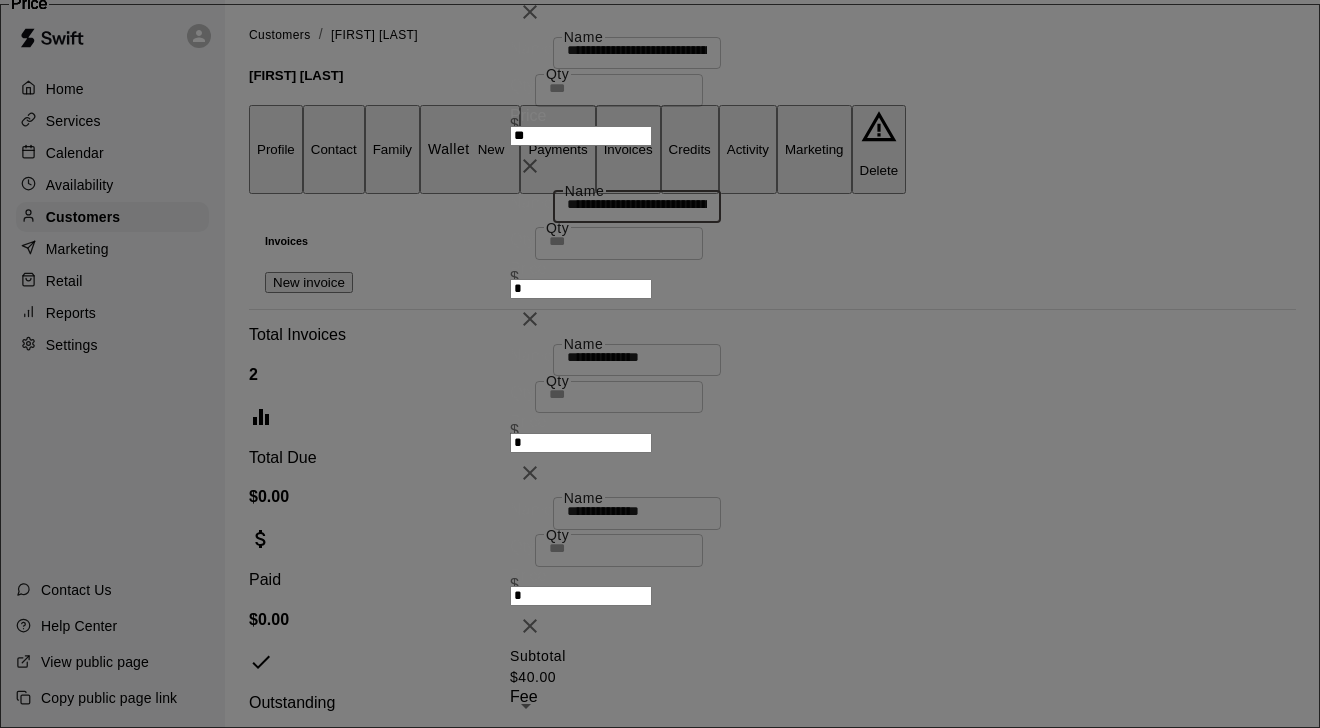 scroll, scrollTop: 0, scrollLeft: 0, axis: both 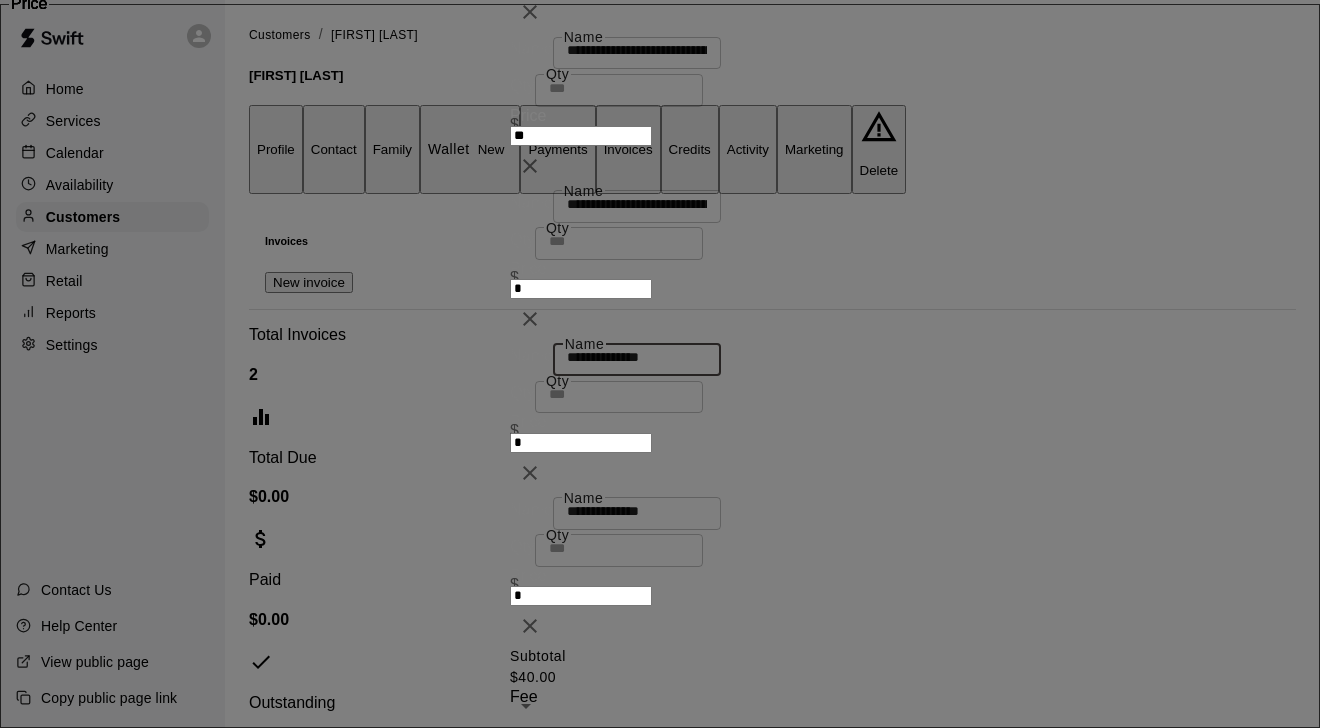 click on "**********" at bounding box center (637, 357) 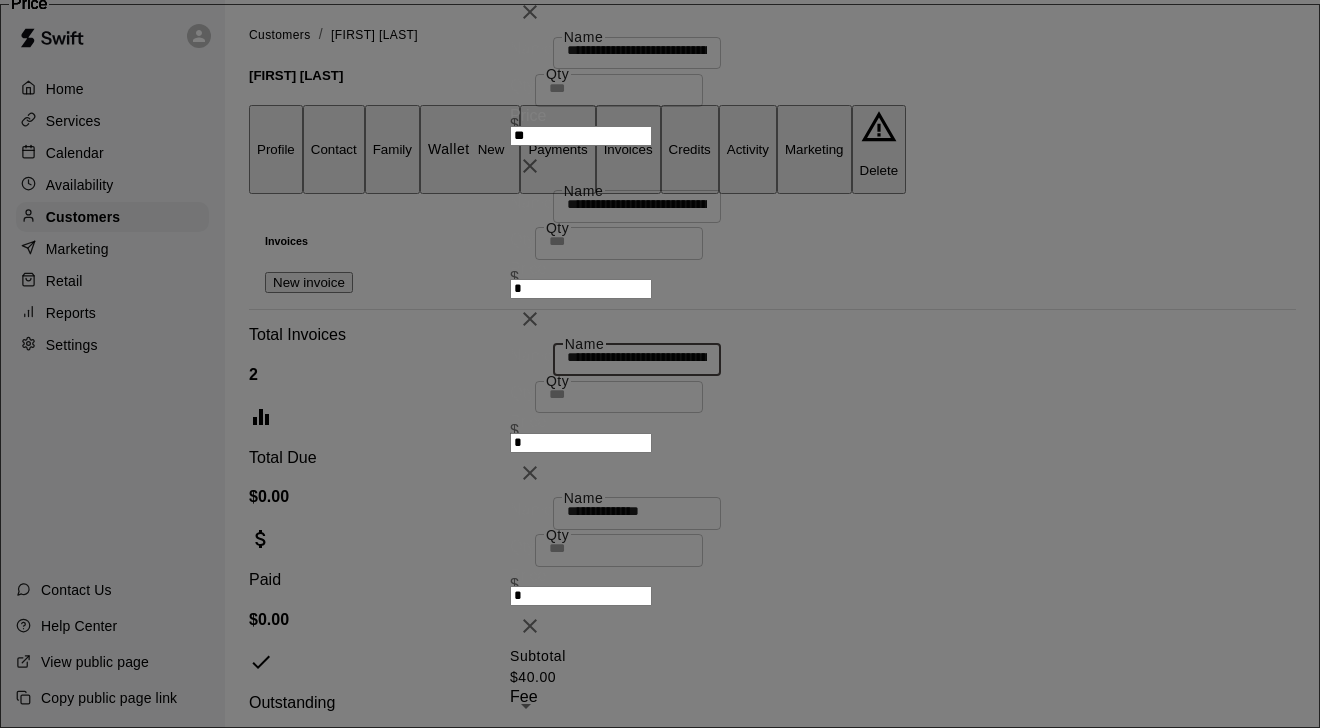 scroll, scrollTop: 0, scrollLeft: 0, axis: both 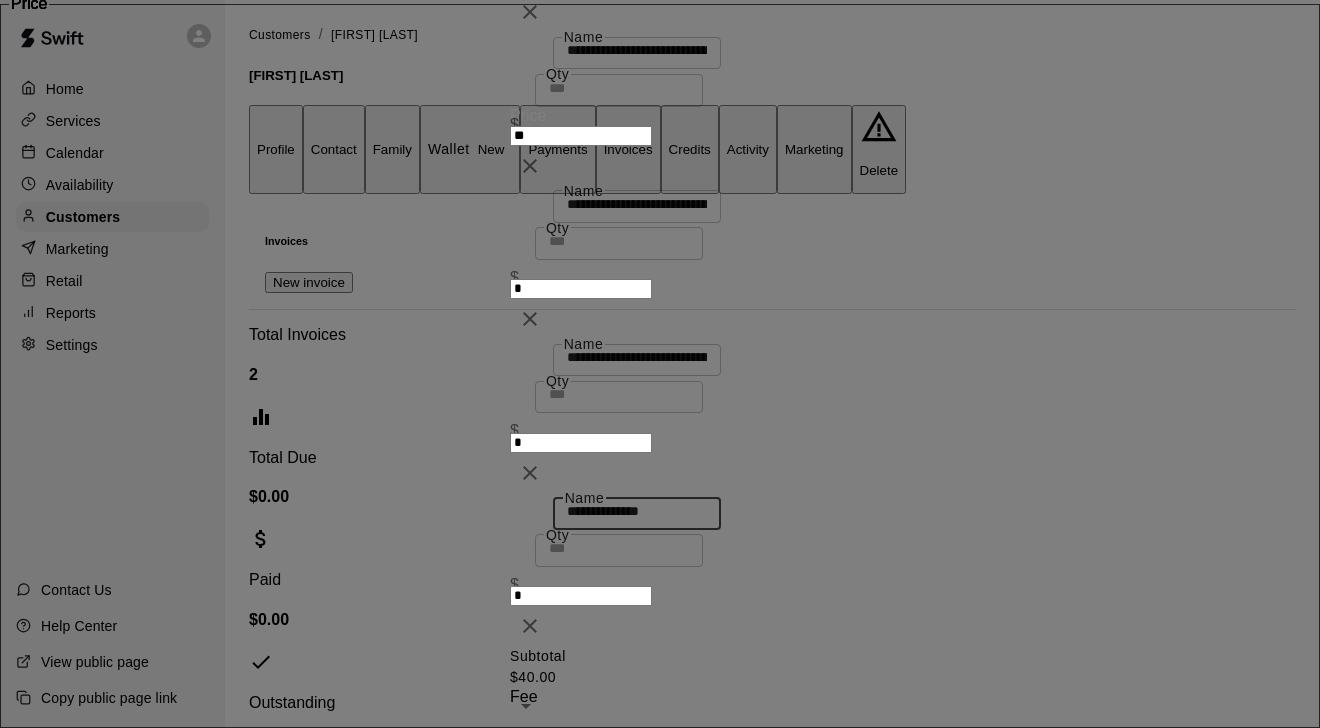 click on "**********" at bounding box center (637, 511) 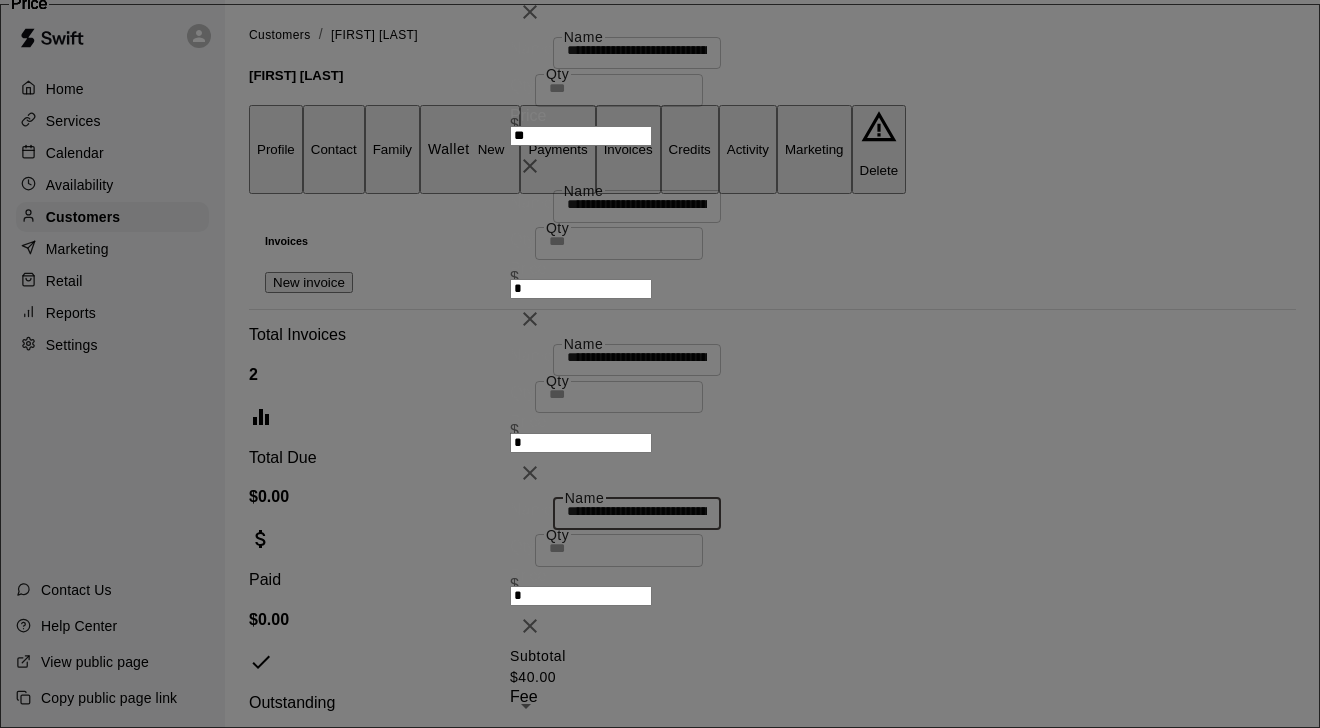 scroll, scrollTop: 0, scrollLeft: 0, axis: both 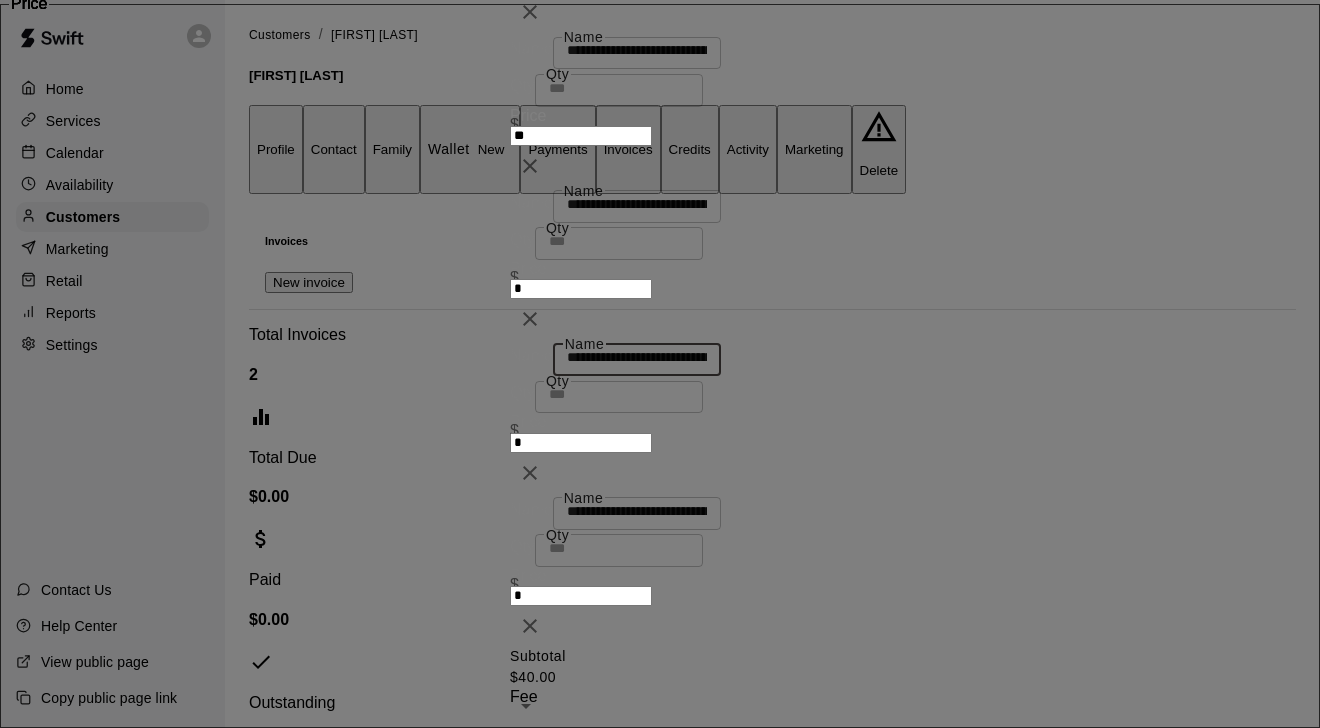 click on "**********" at bounding box center (637, 357) 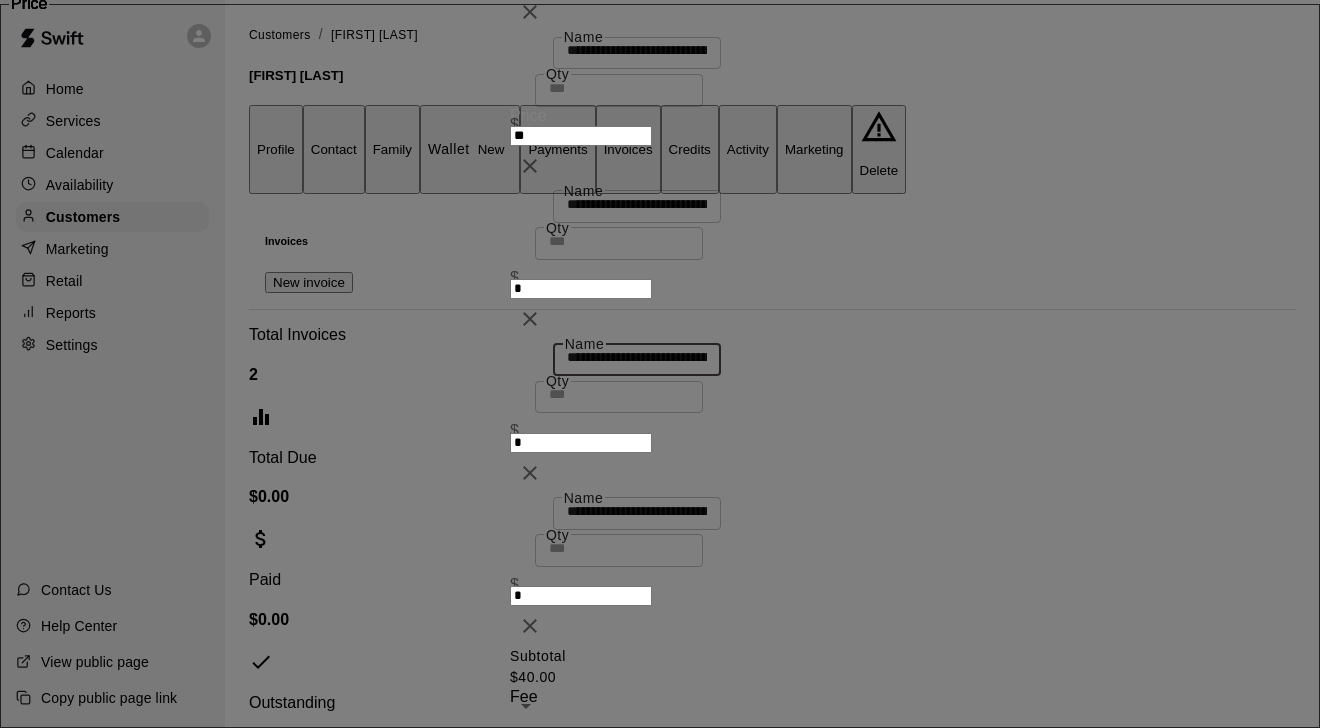 scroll, scrollTop: 0, scrollLeft: 0, axis: both 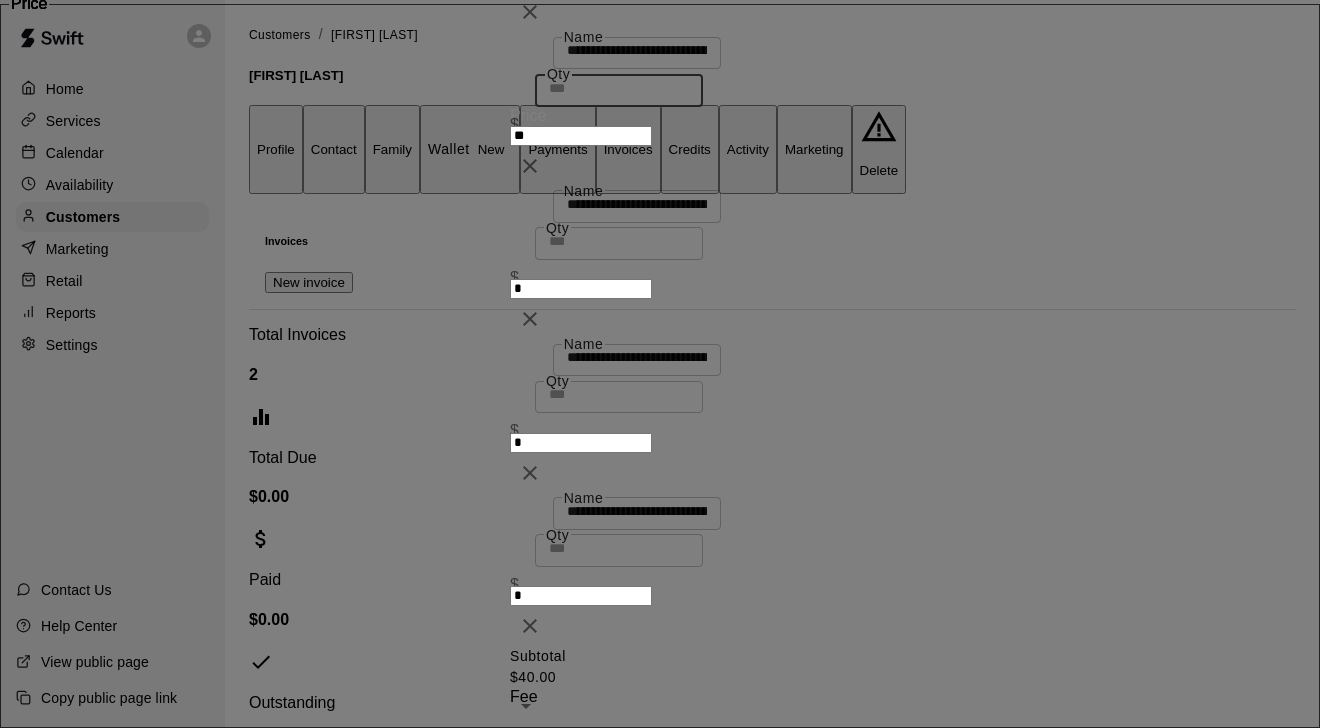 click on "*" at bounding box center (619, 87) 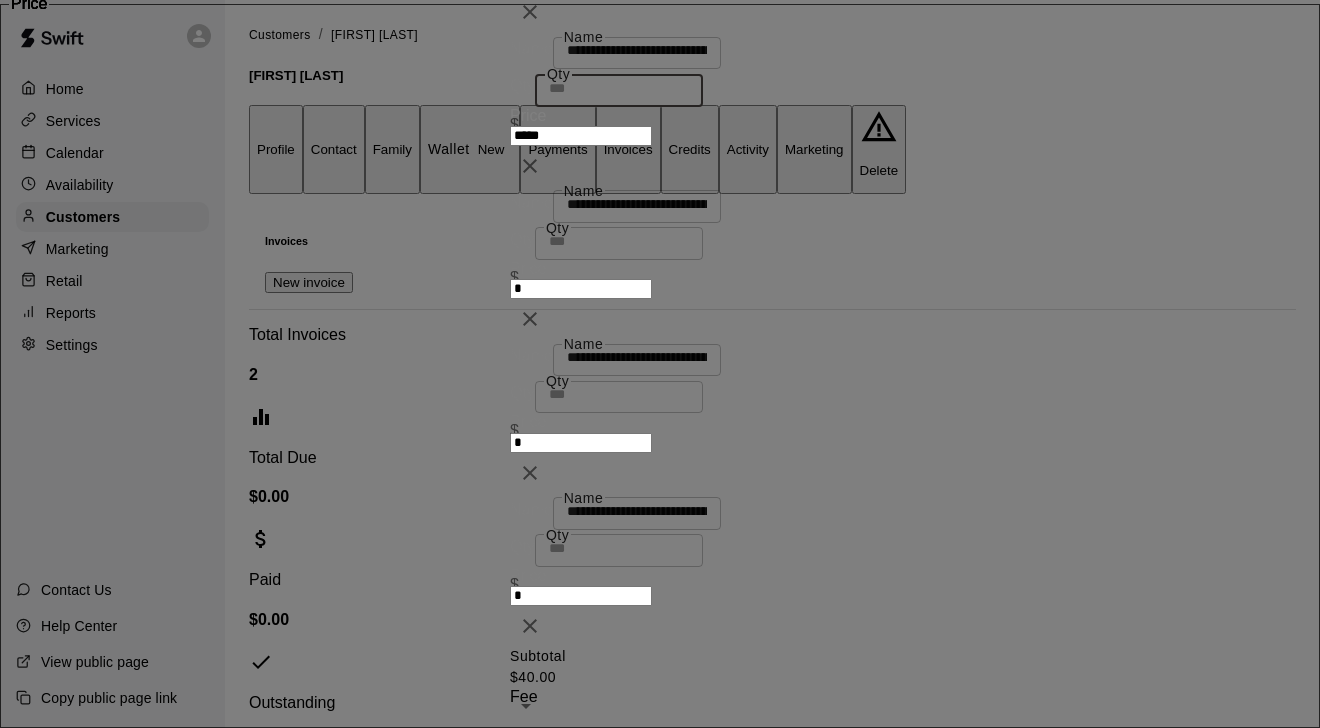 type on "**" 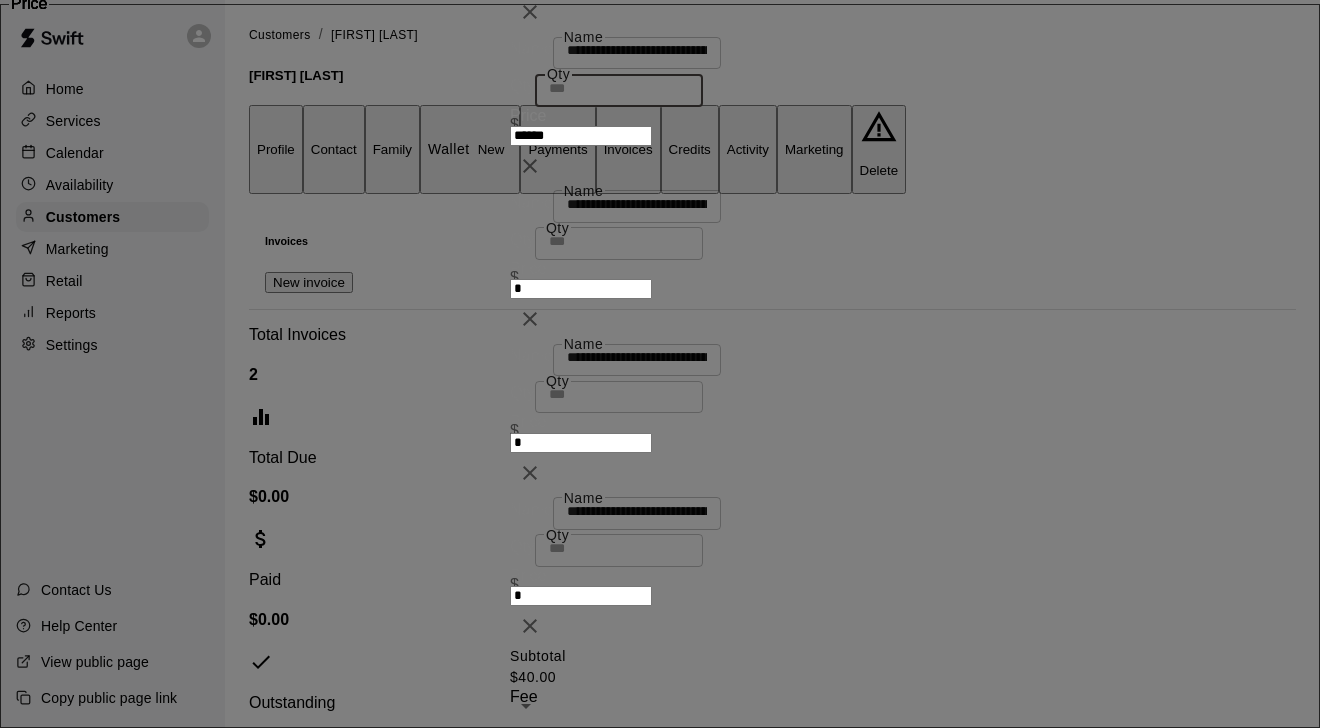 scroll, scrollTop: 0, scrollLeft: 0, axis: both 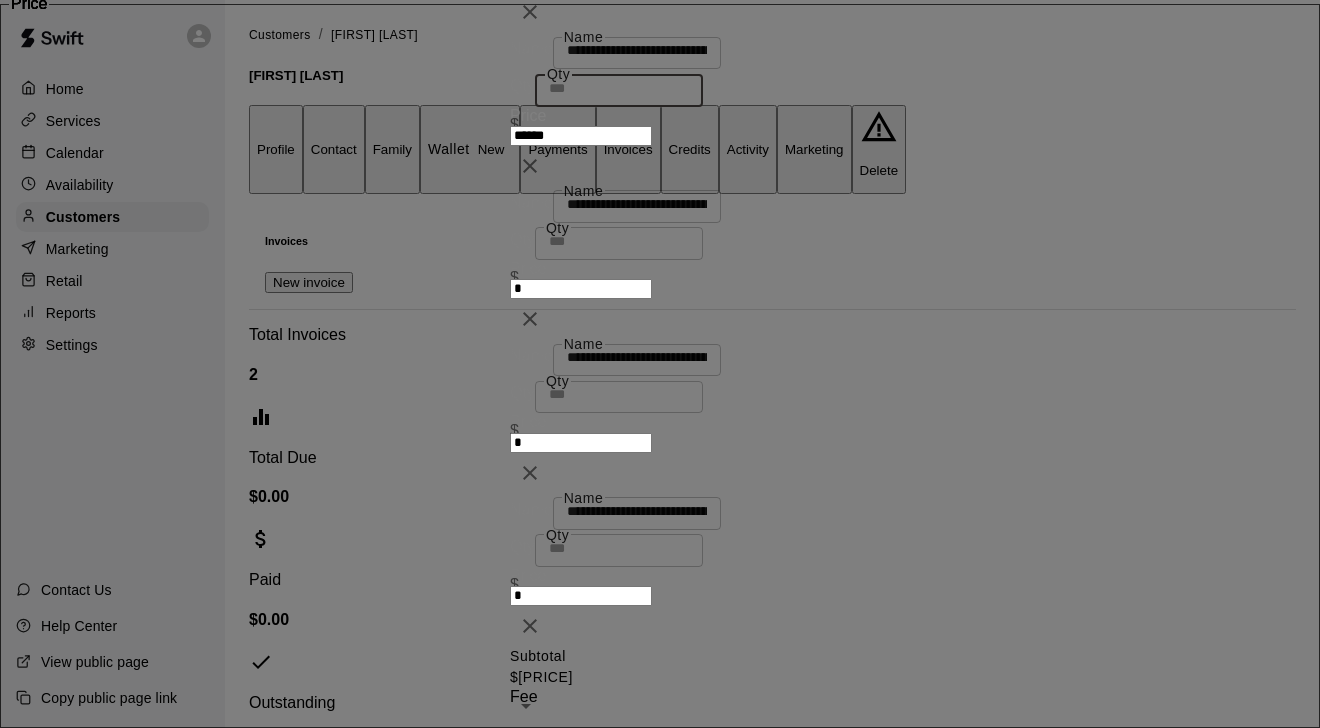 type on "**" 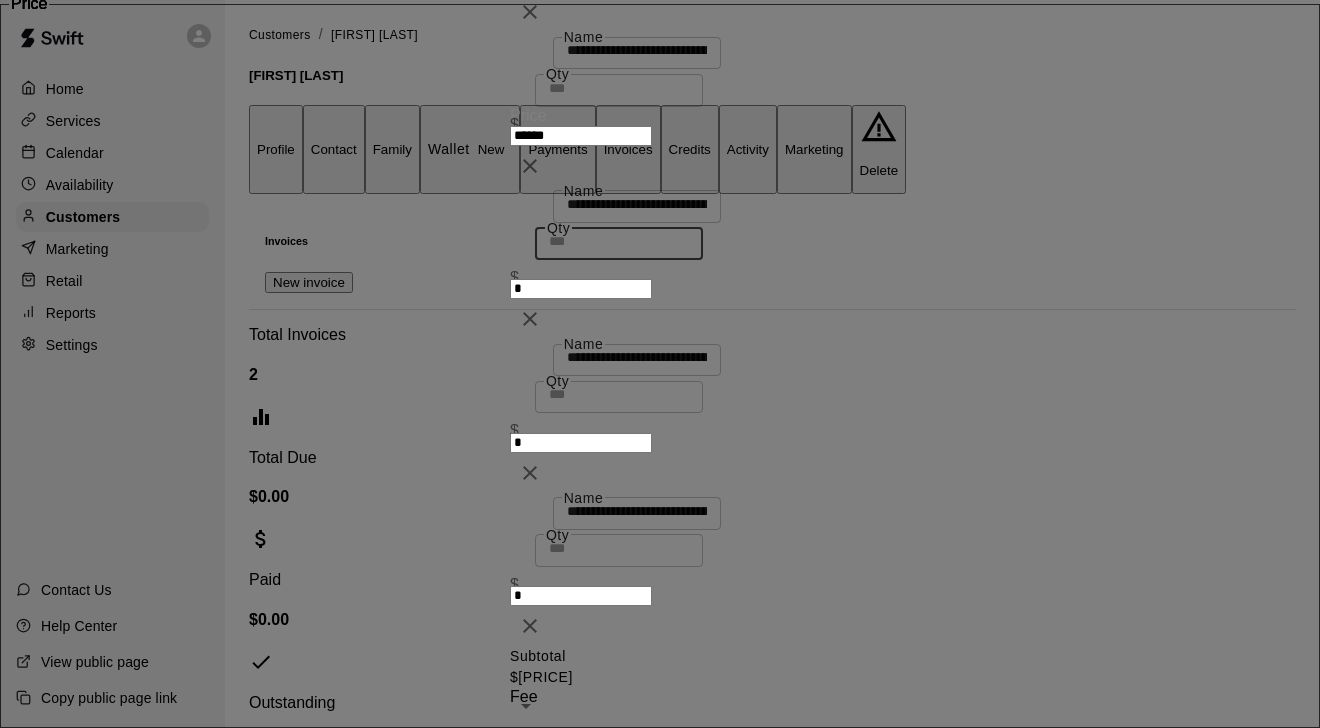 click on "*" at bounding box center (619, 241) 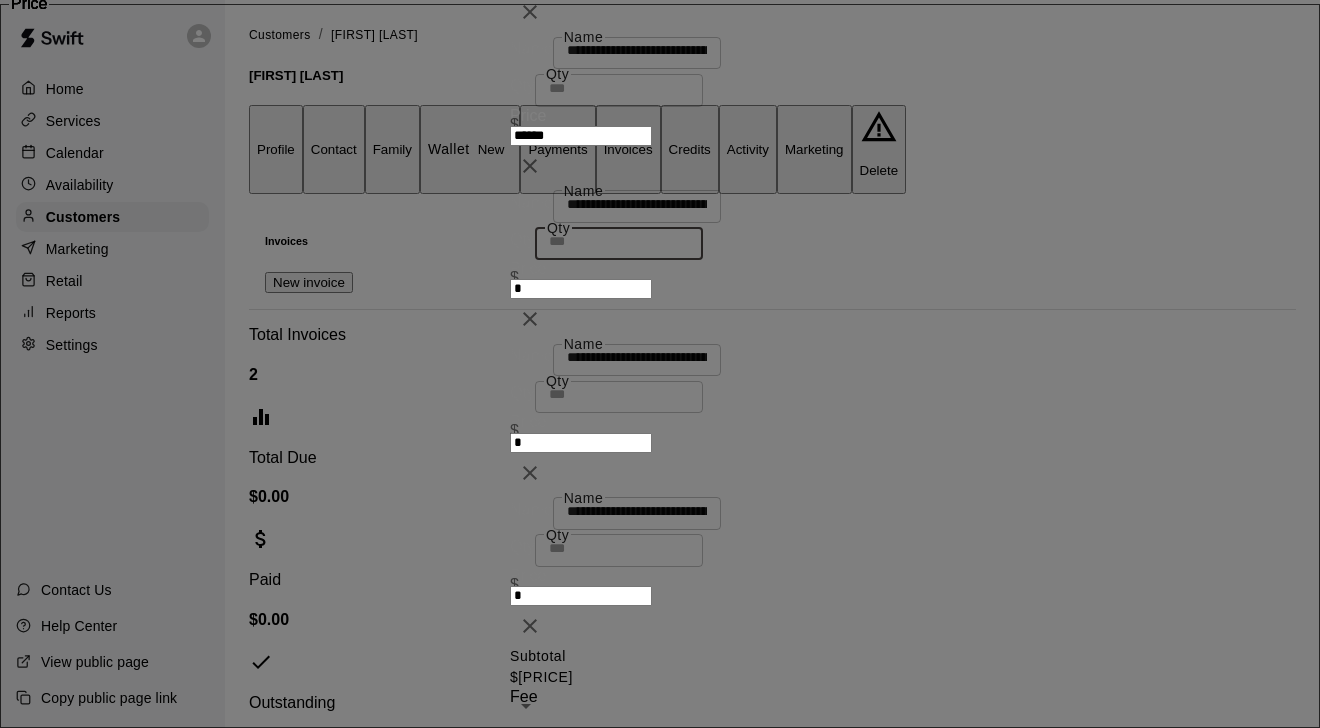 click on "*" at bounding box center [619, 394] 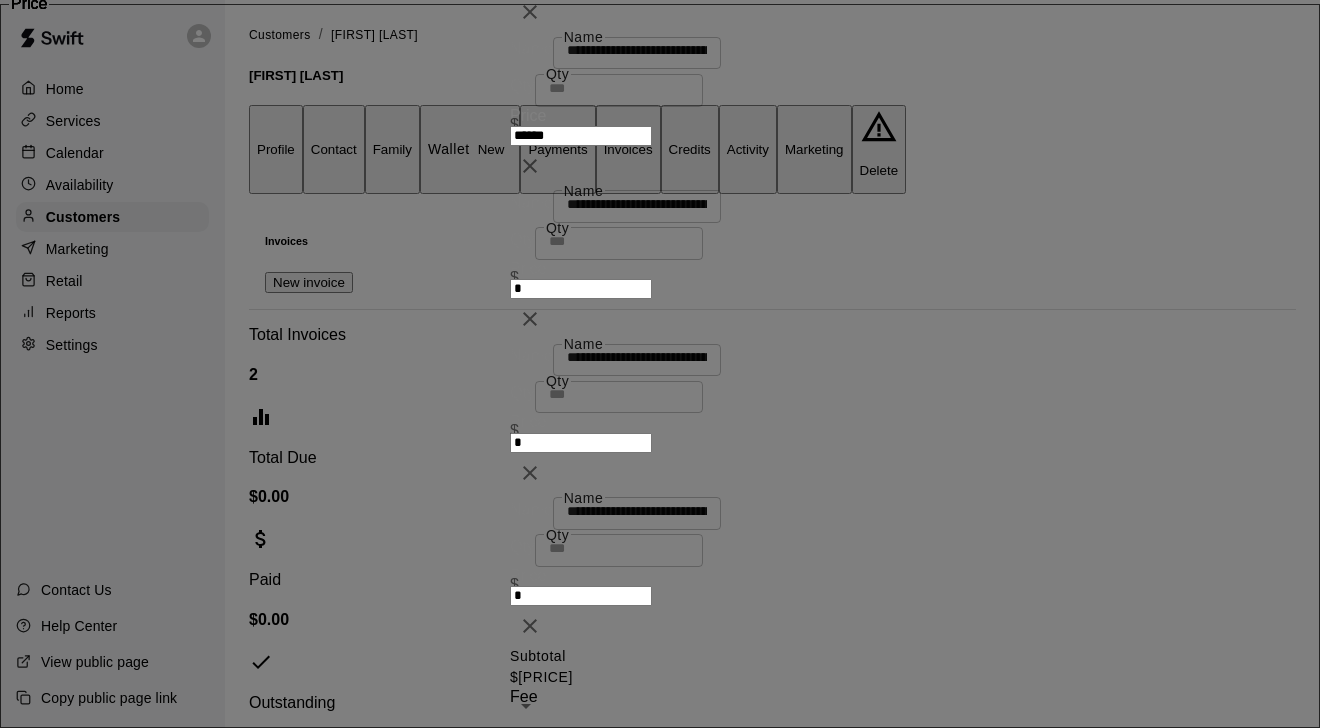 click on "*" at bounding box center [581, 289] 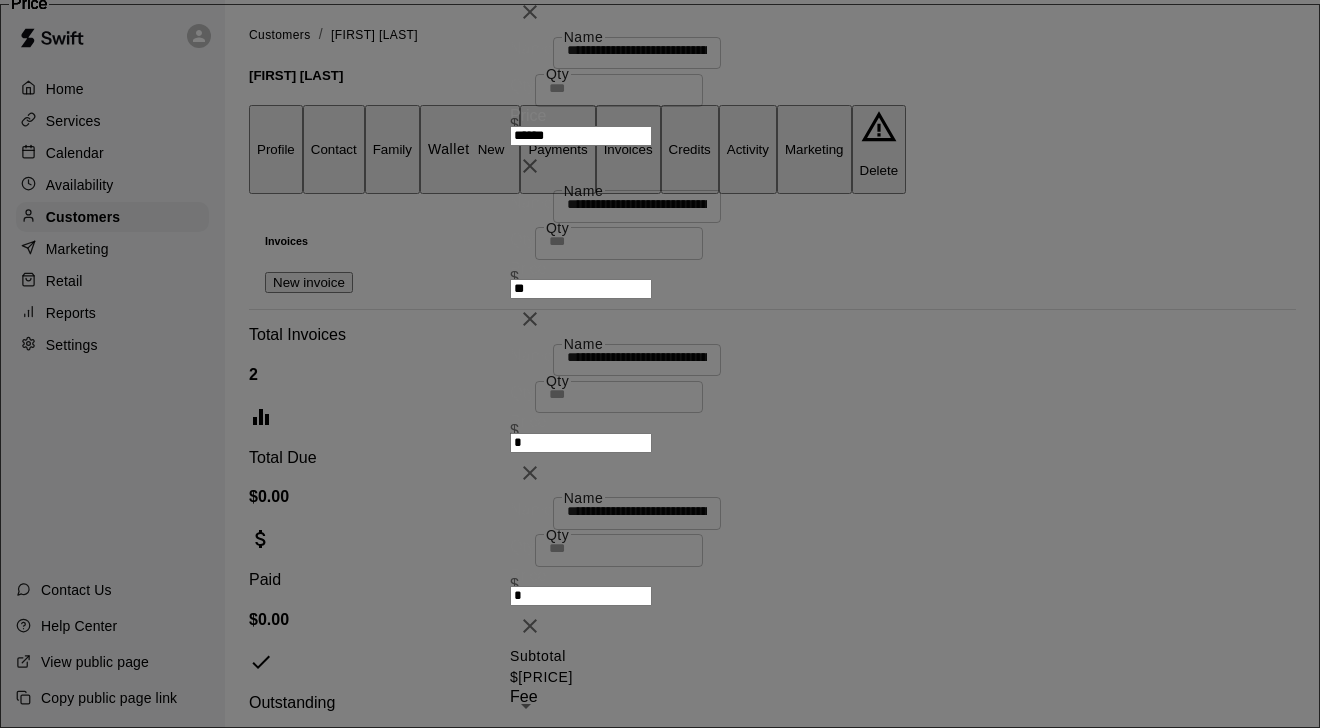 scroll, scrollTop: 0, scrollLeft: 0, axis: both 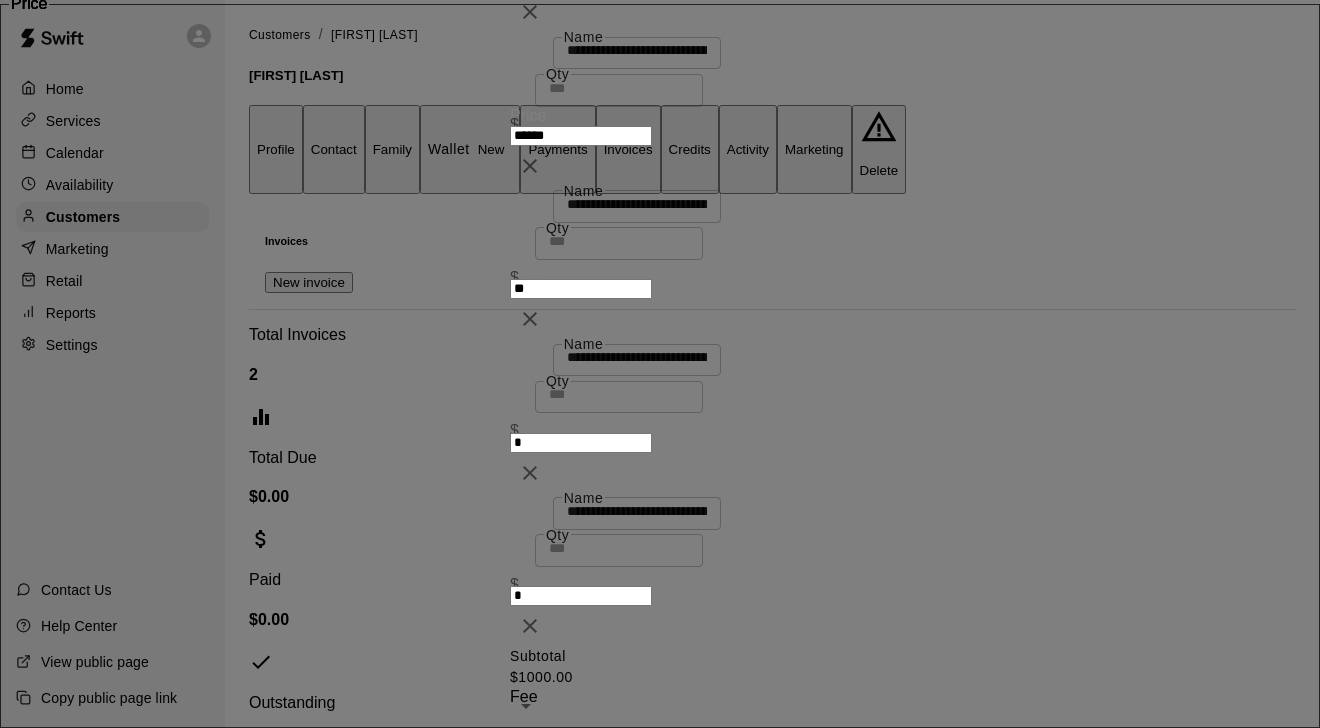 type on "**" 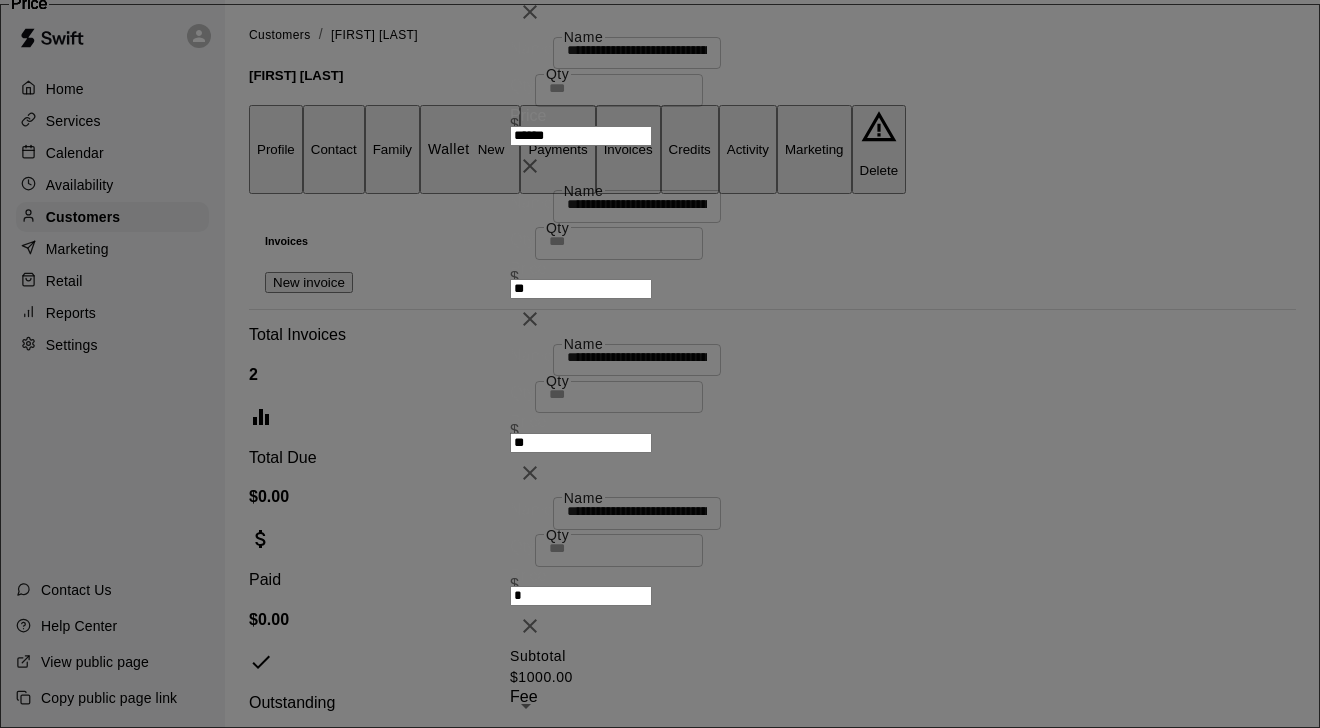 scroll, scrollTop: 0, scrollLeft: 0, axis: both 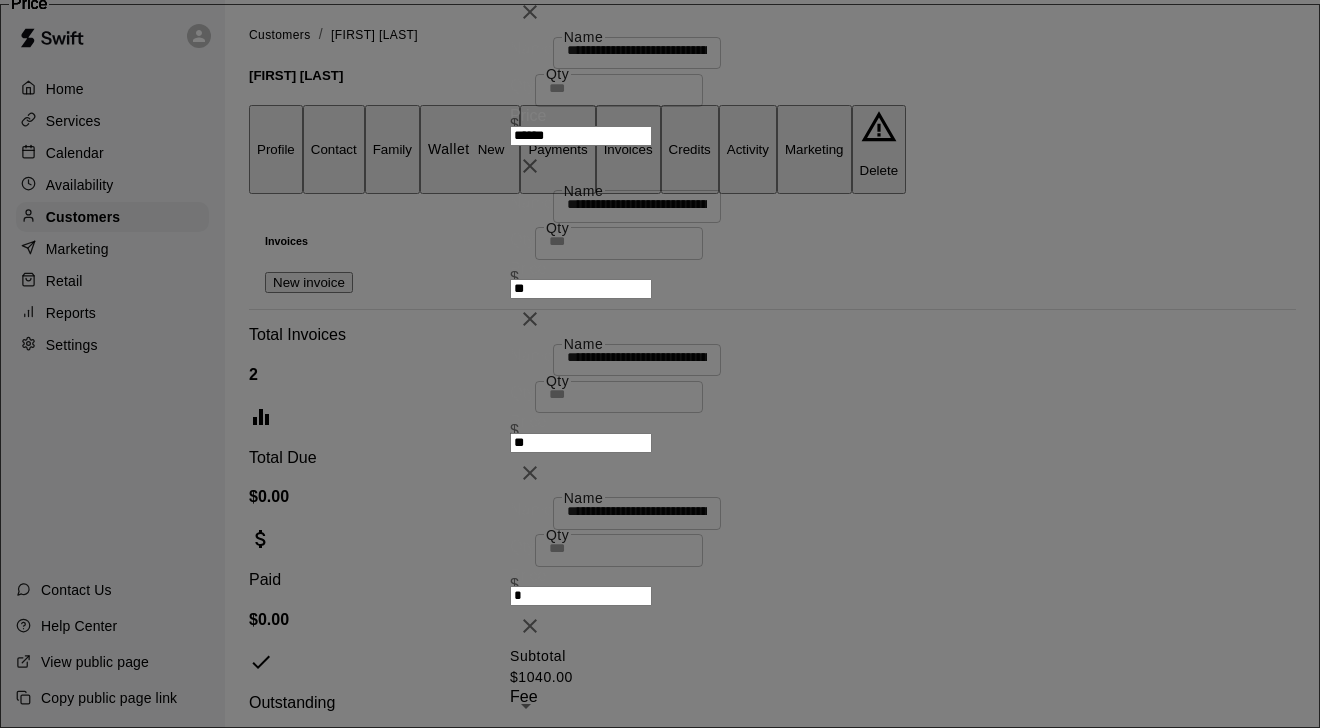 type on "**" 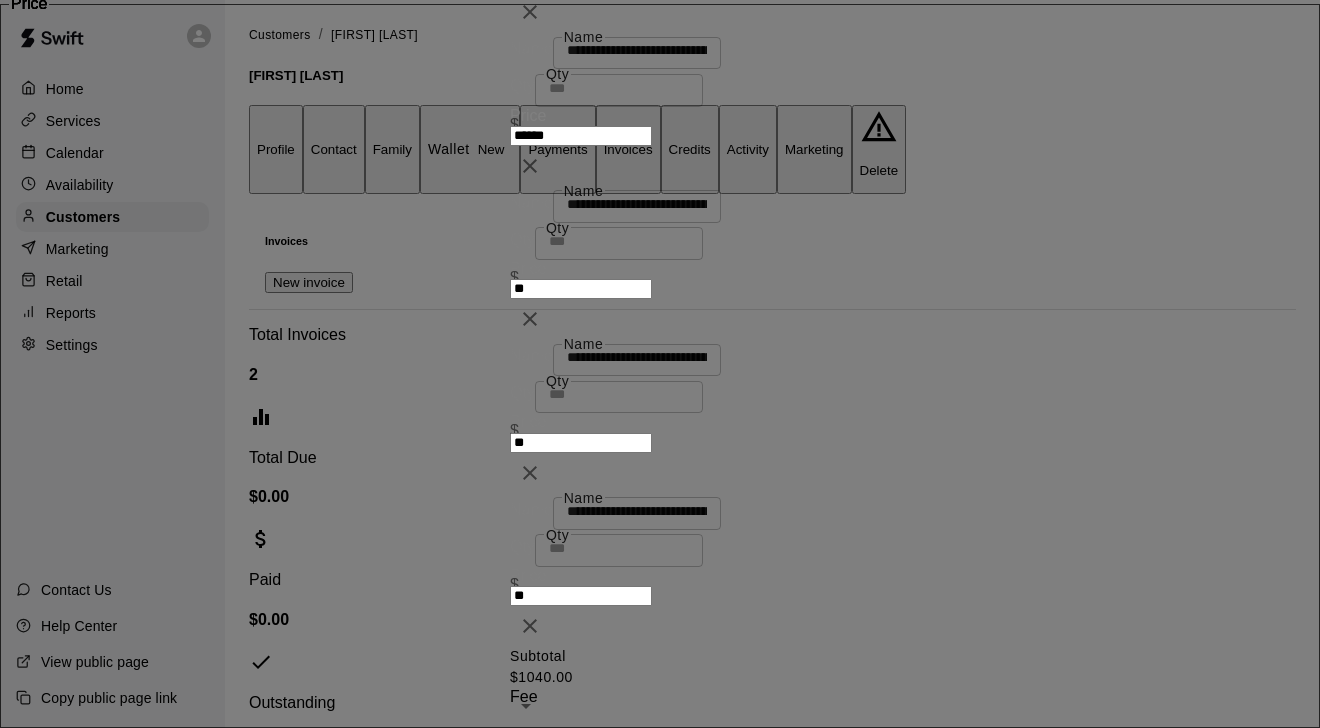 scroll, scrollTop: 0, scrollLeft: 0, axis: both 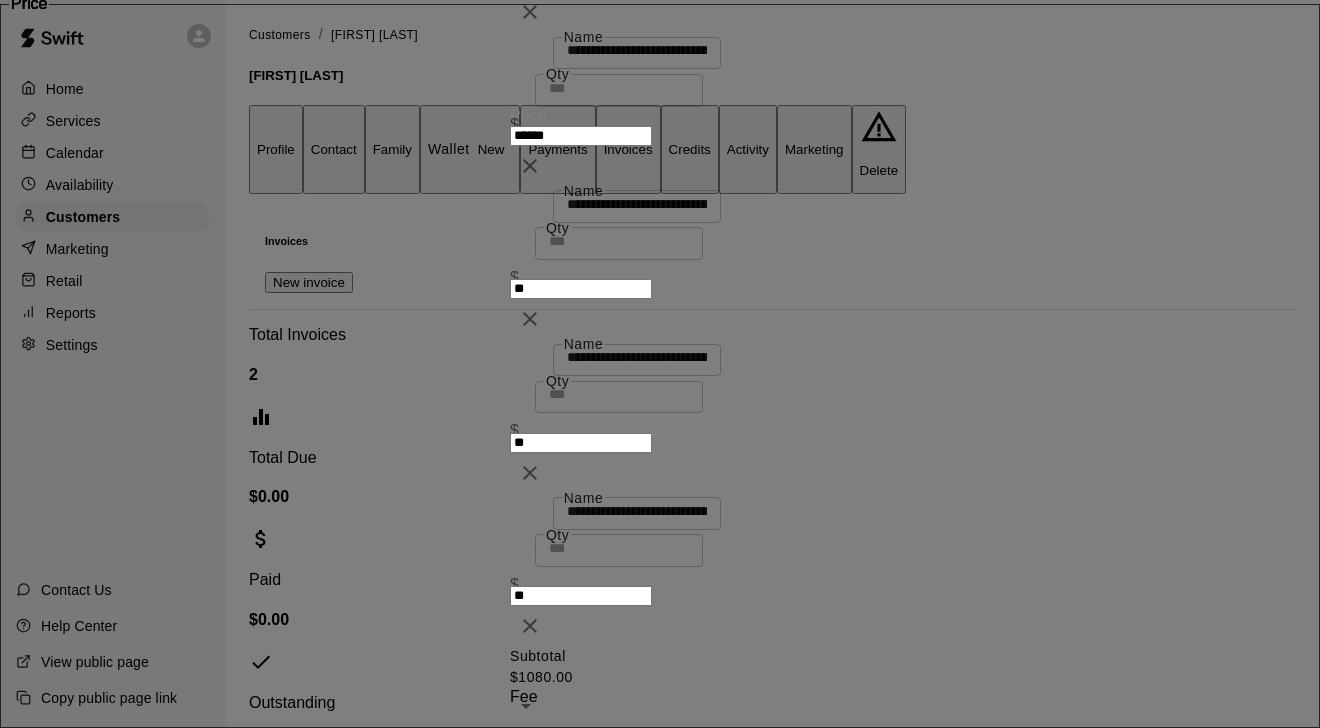 type on "**" 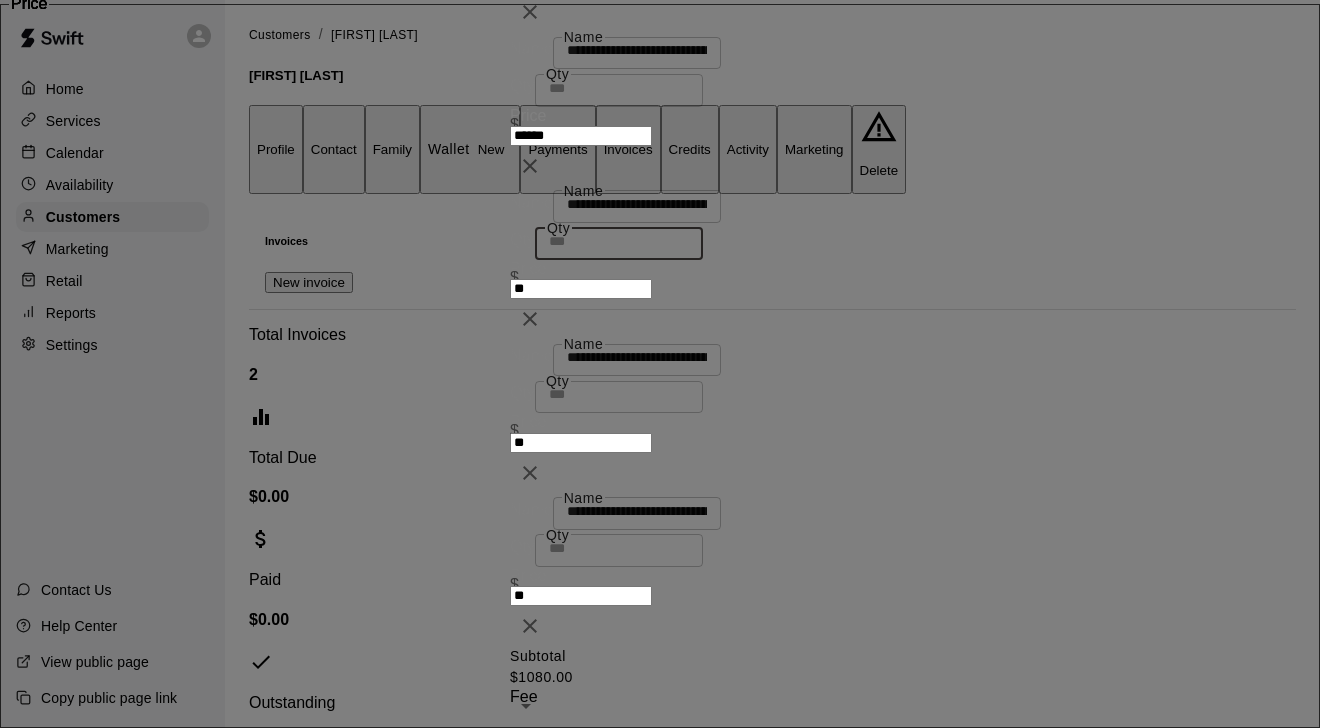 click on "*" at bounding box center [619, 241] 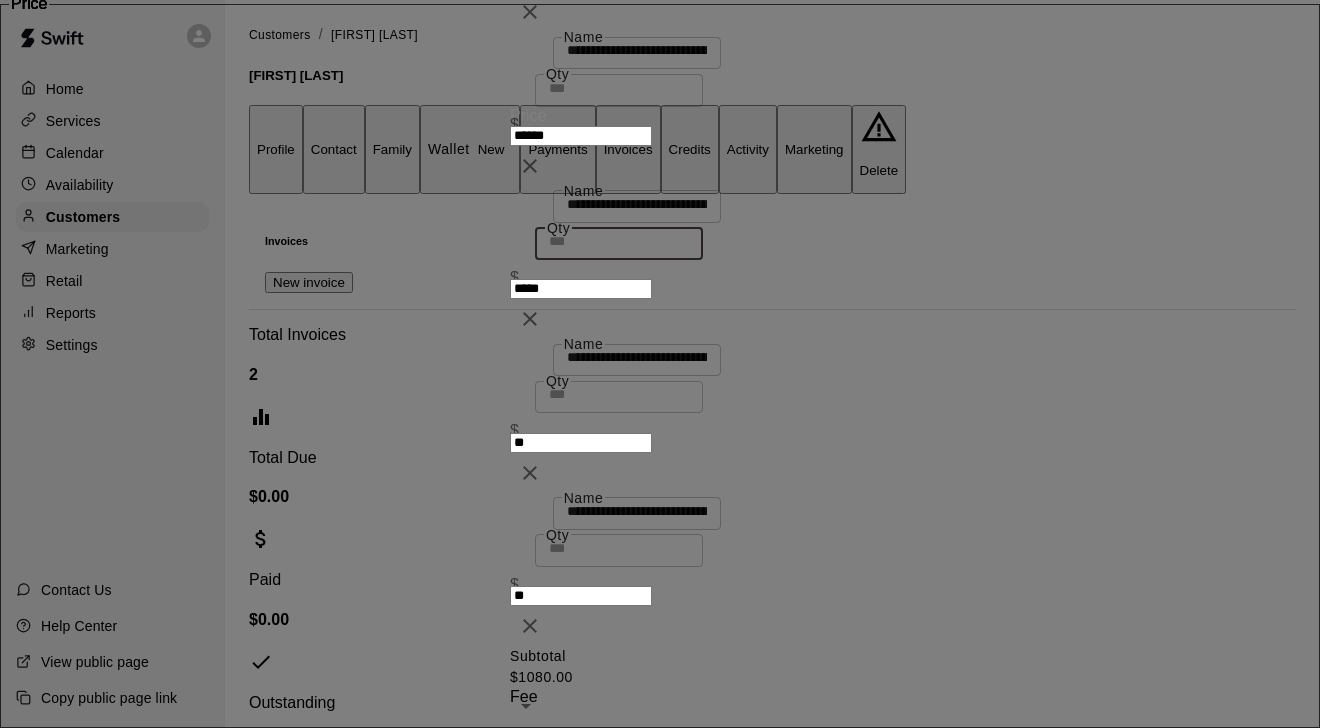 type on "**" 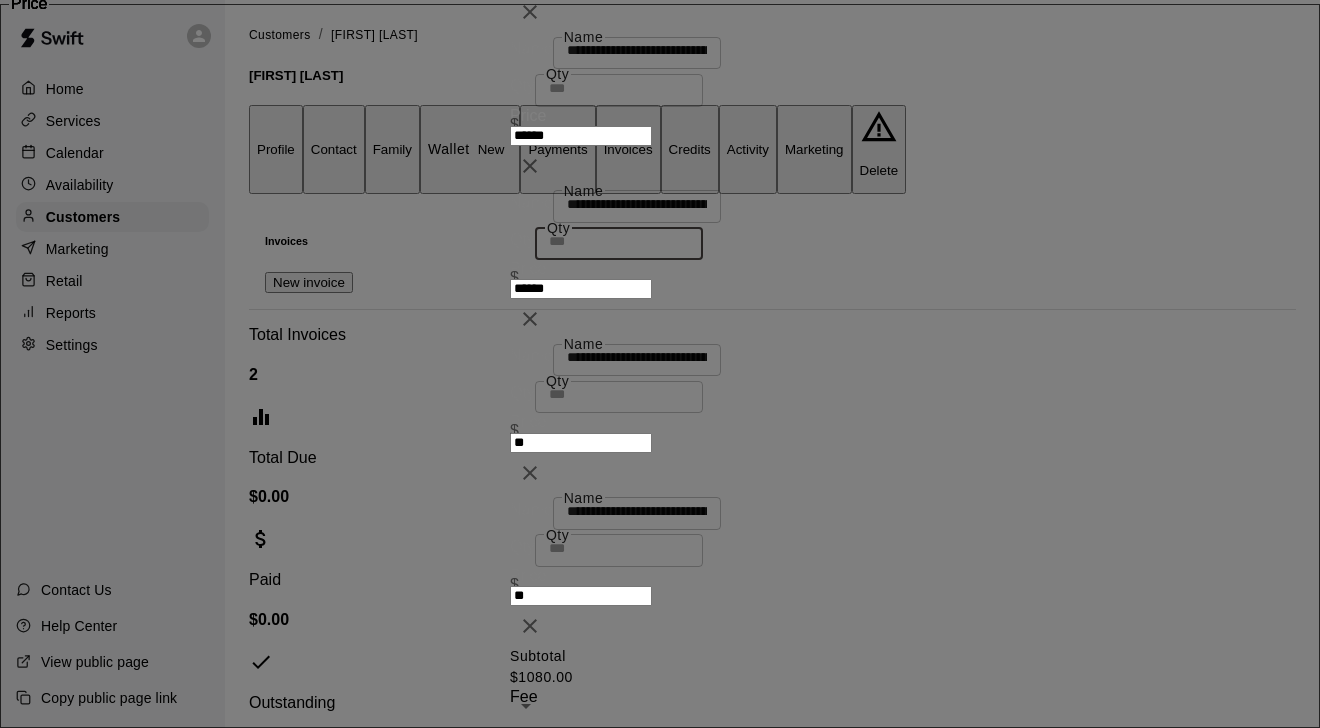 scroll, scrollTop: 0, scrollLeft: 0, axis: both 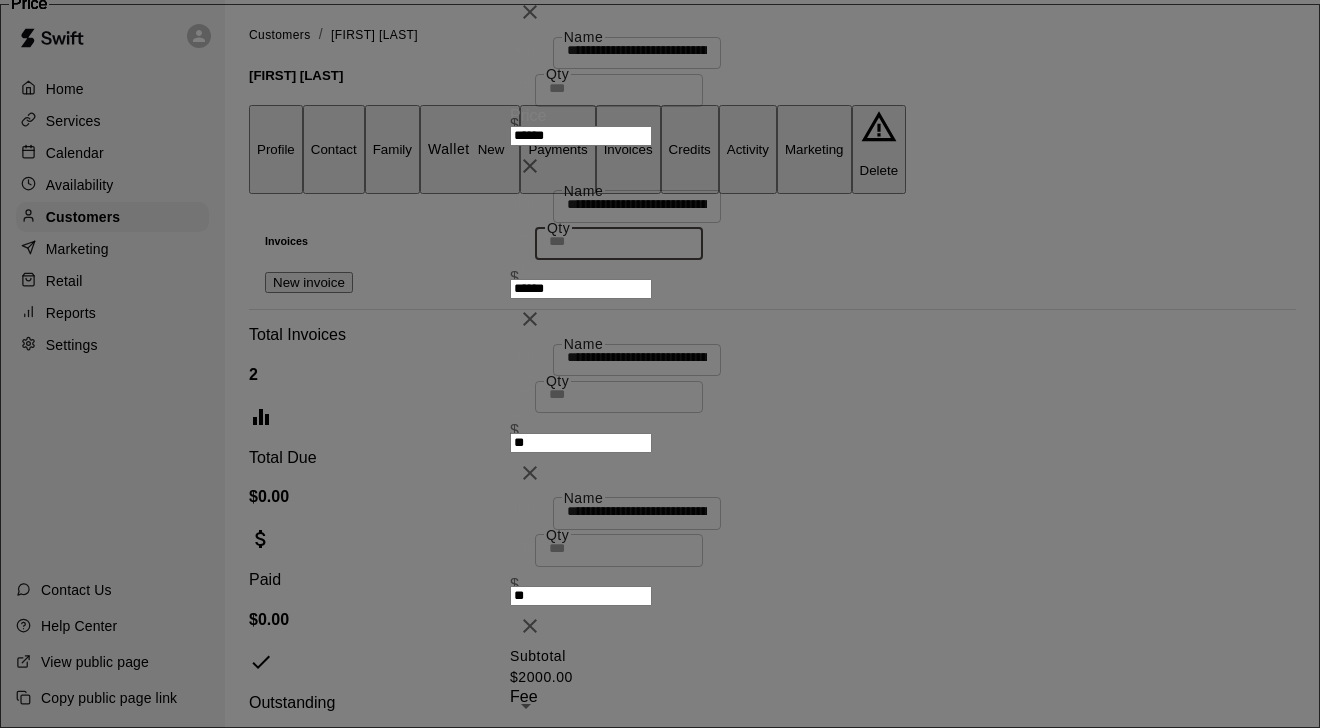 type on "**" 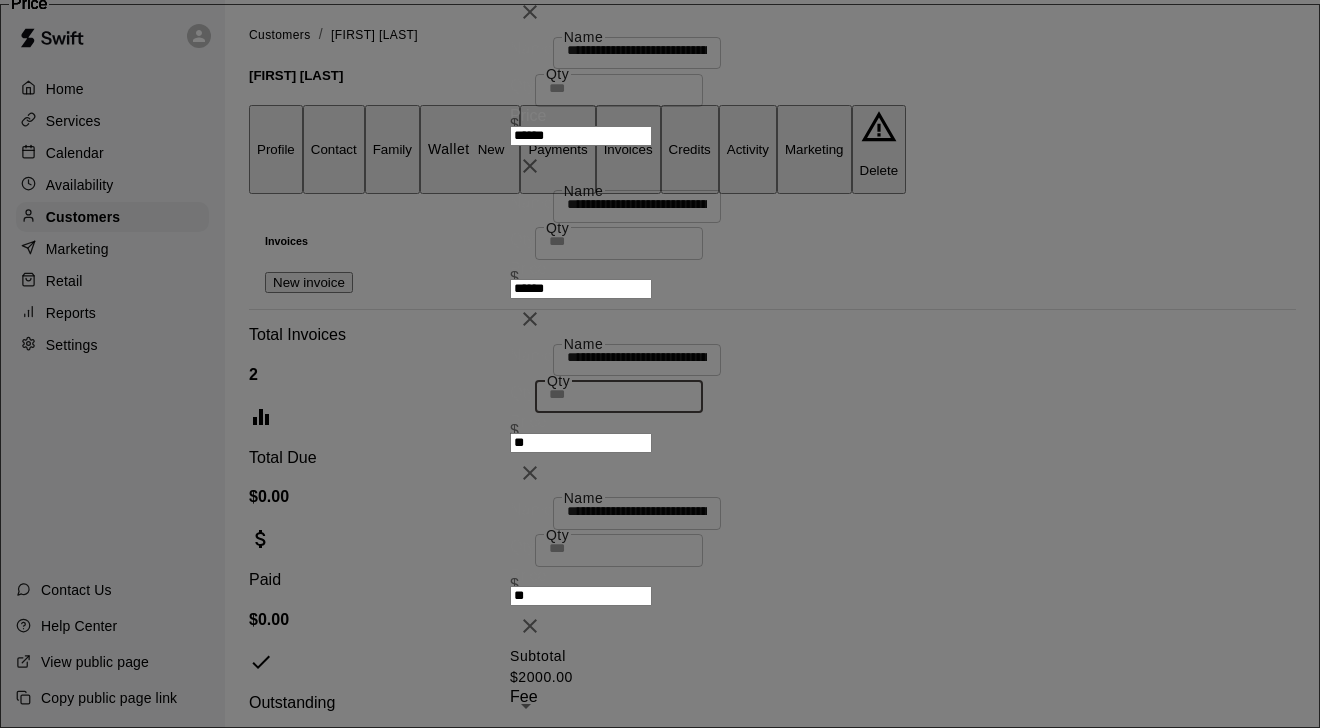 click on "*" at bounding box center (619, 394) 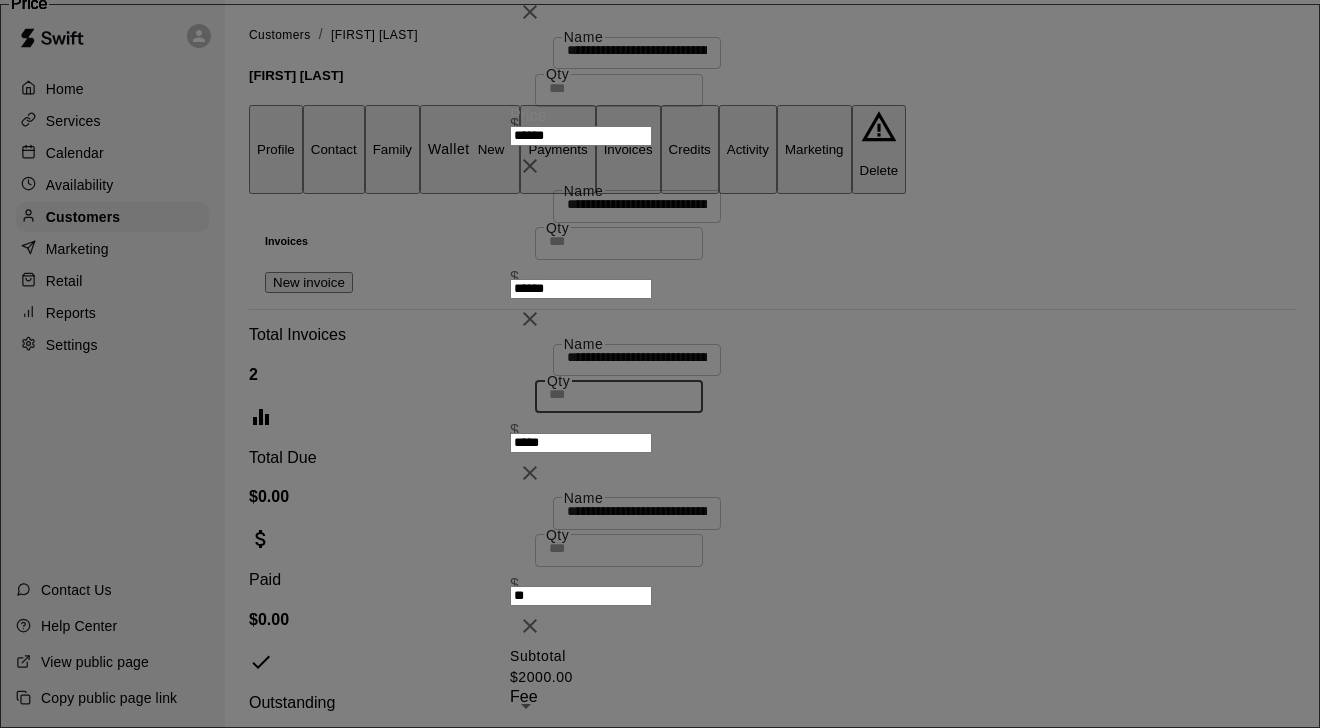 type on "**" 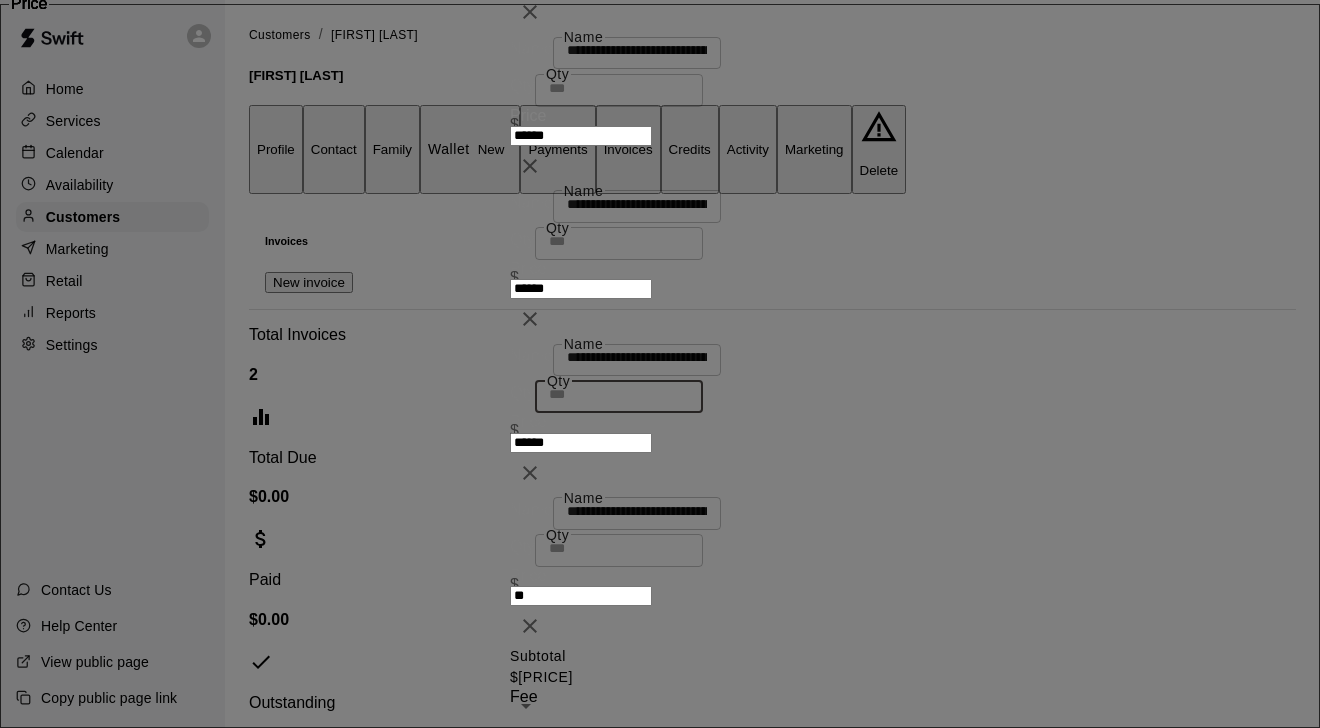 scroll, scrollTop: 0, scrollLeft: 0, axis: both 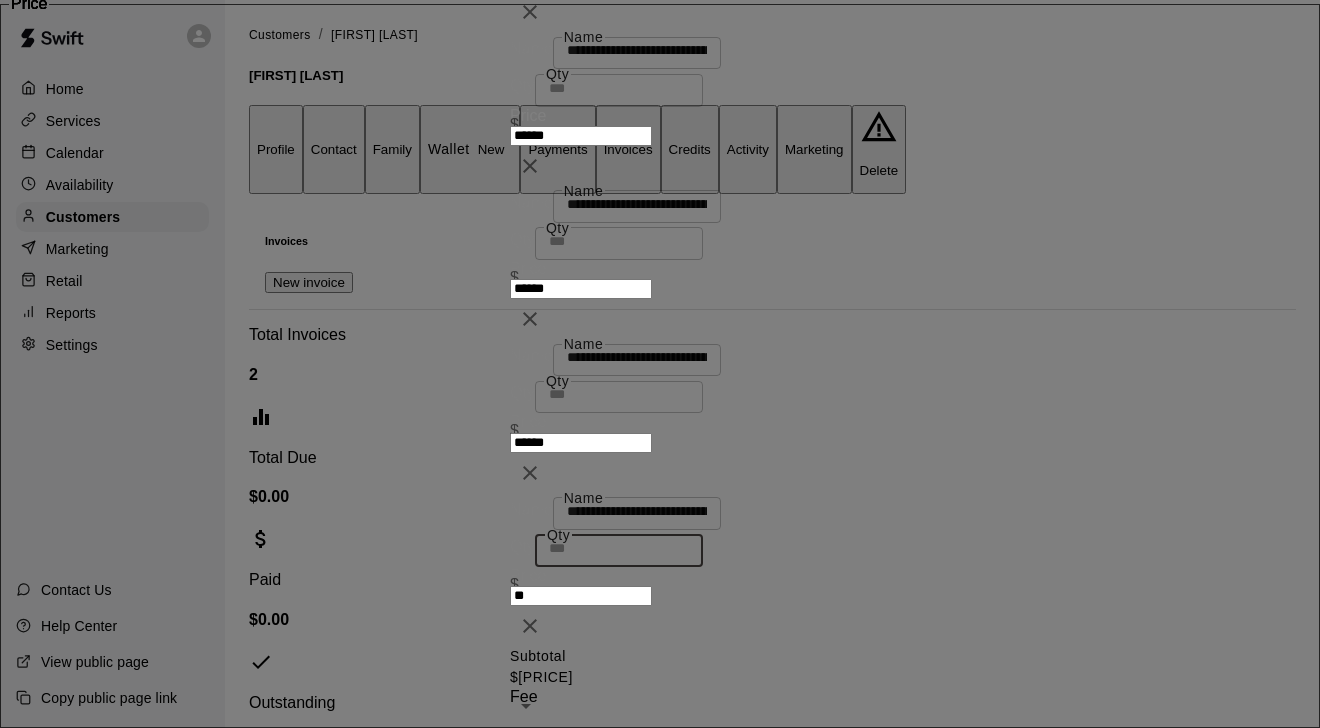 click on "*" at bounding box center [619, 548] 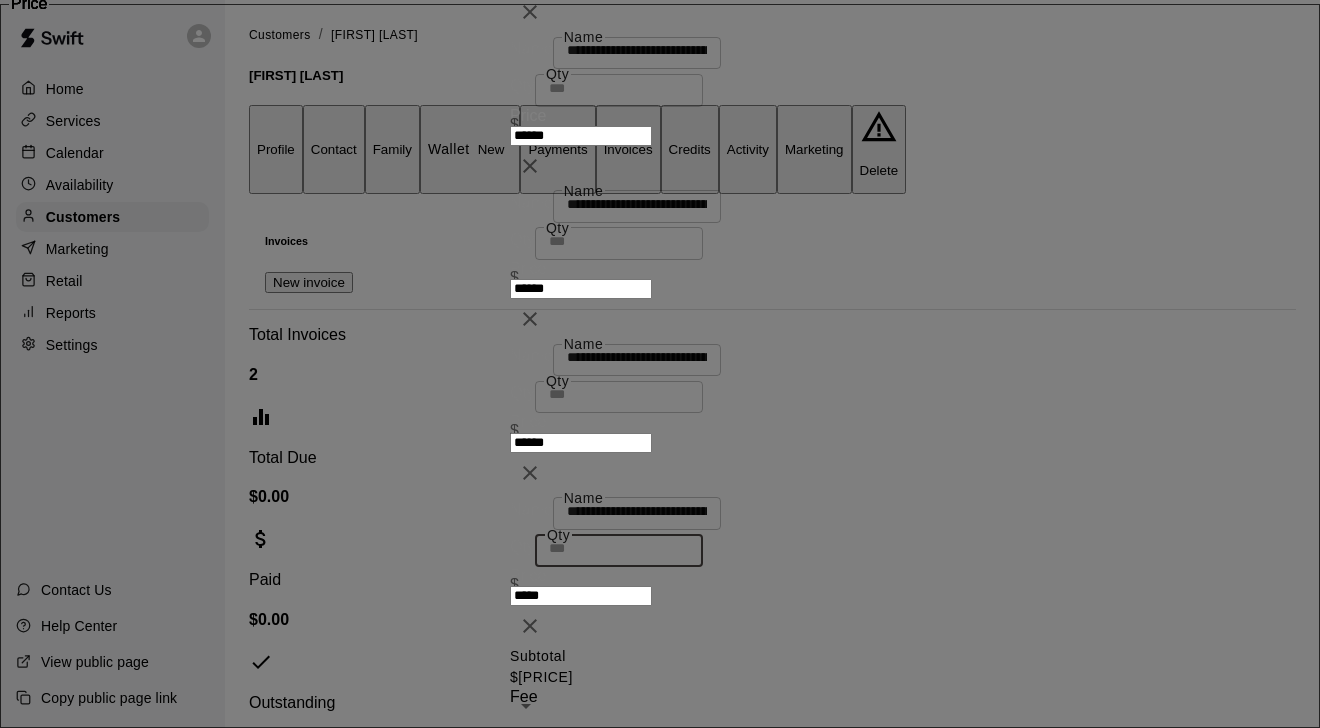 type on "**" 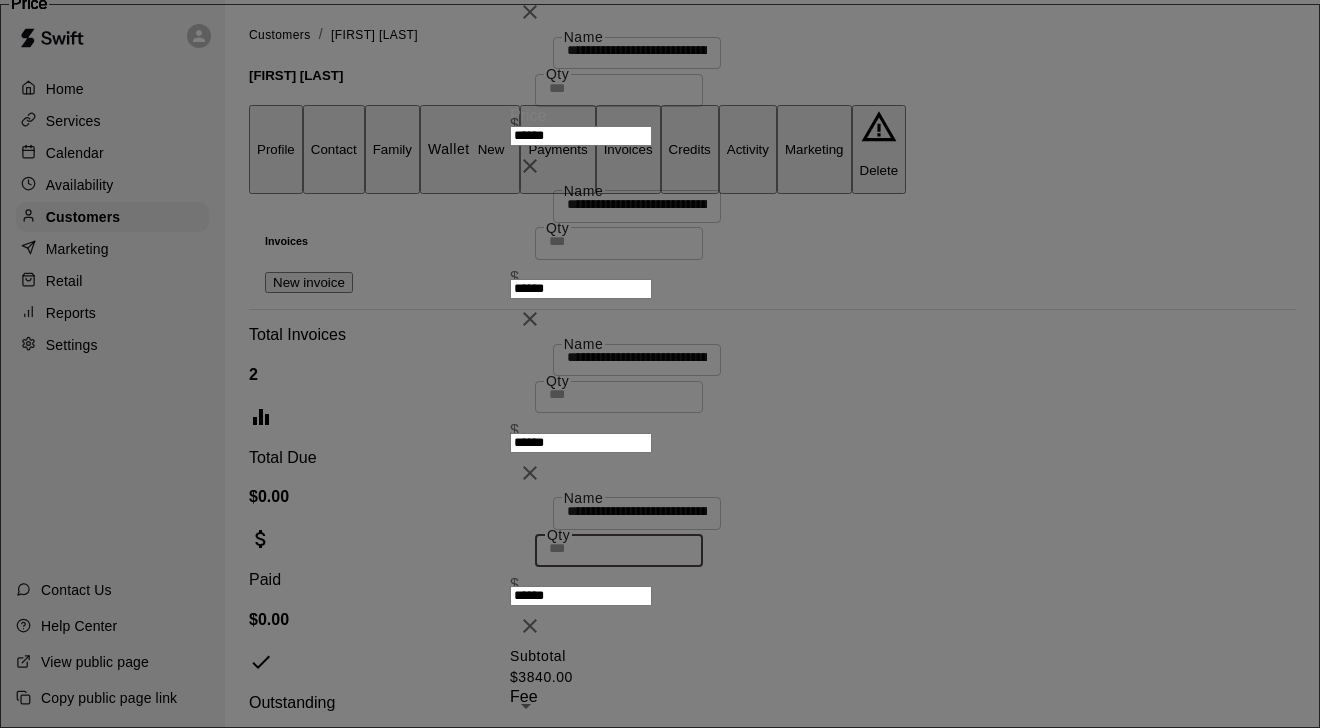 scroll, scrollTop: 0, scrollLeft: 0, axis: both 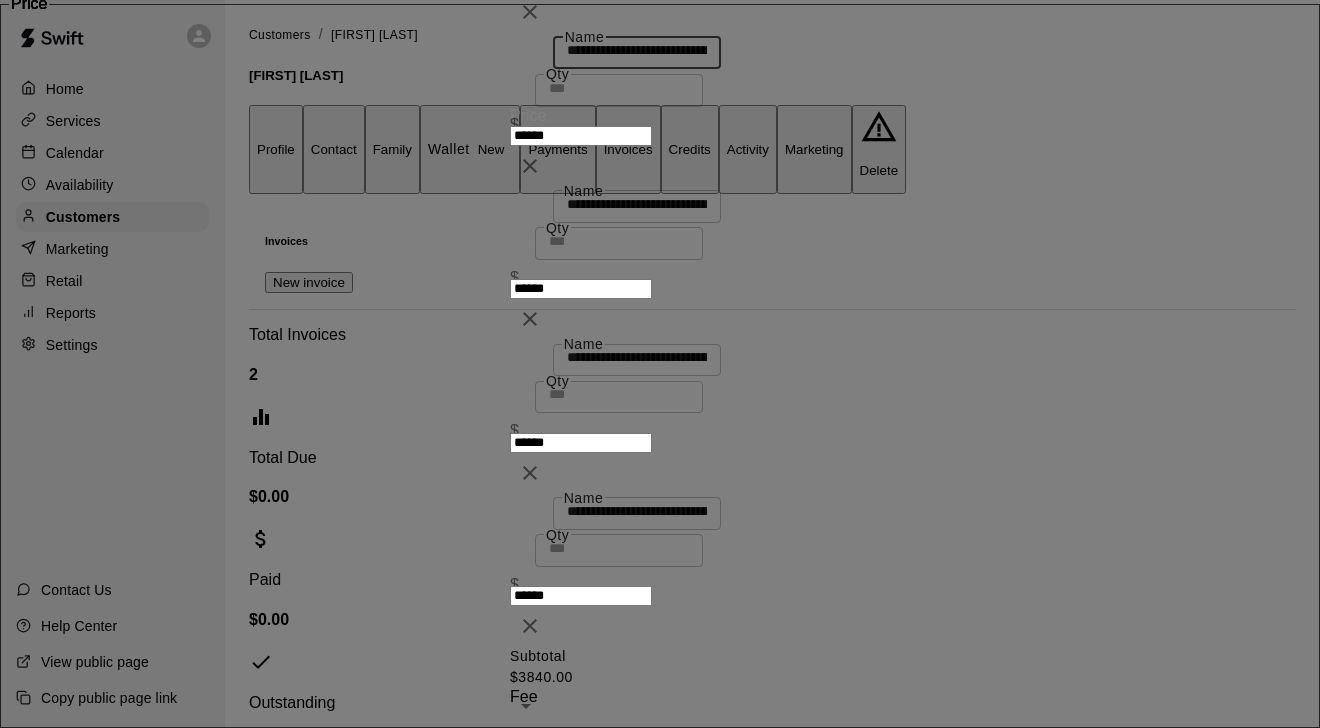 type on "**********" 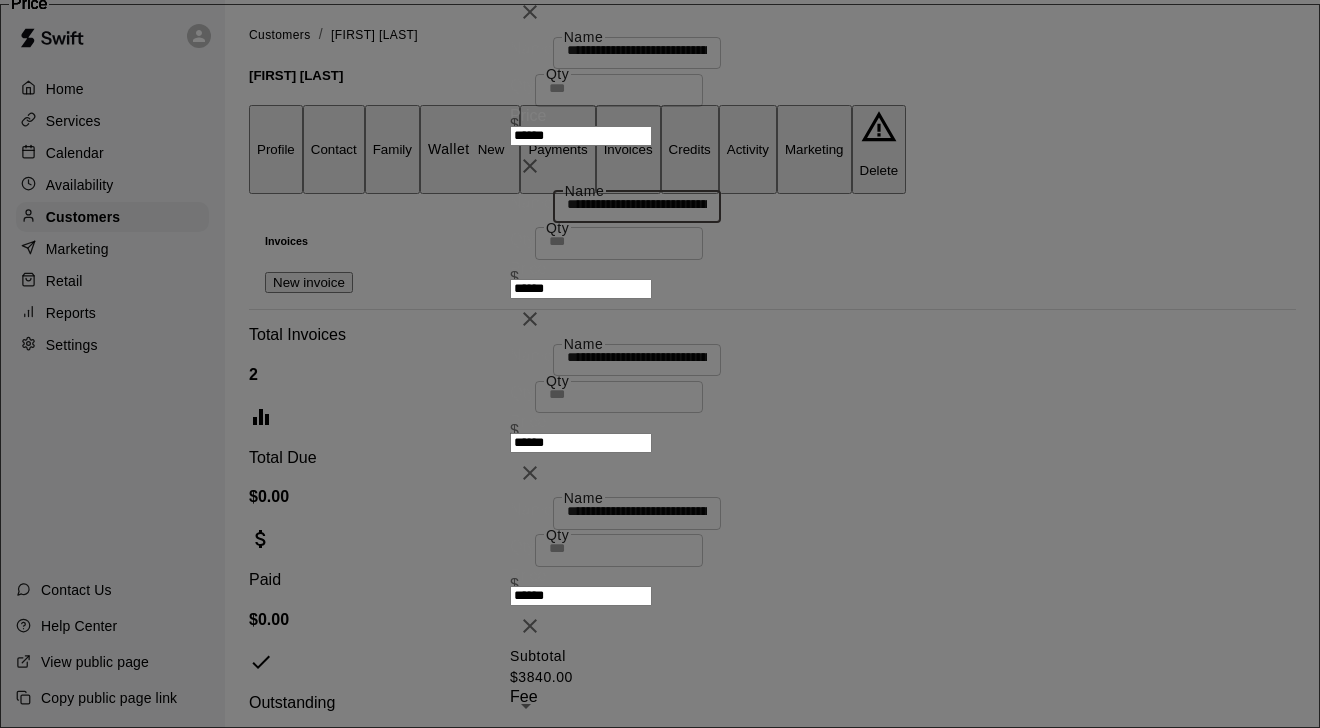 scroll, scrollTop: 0, scrollLeft: 0, axis: both 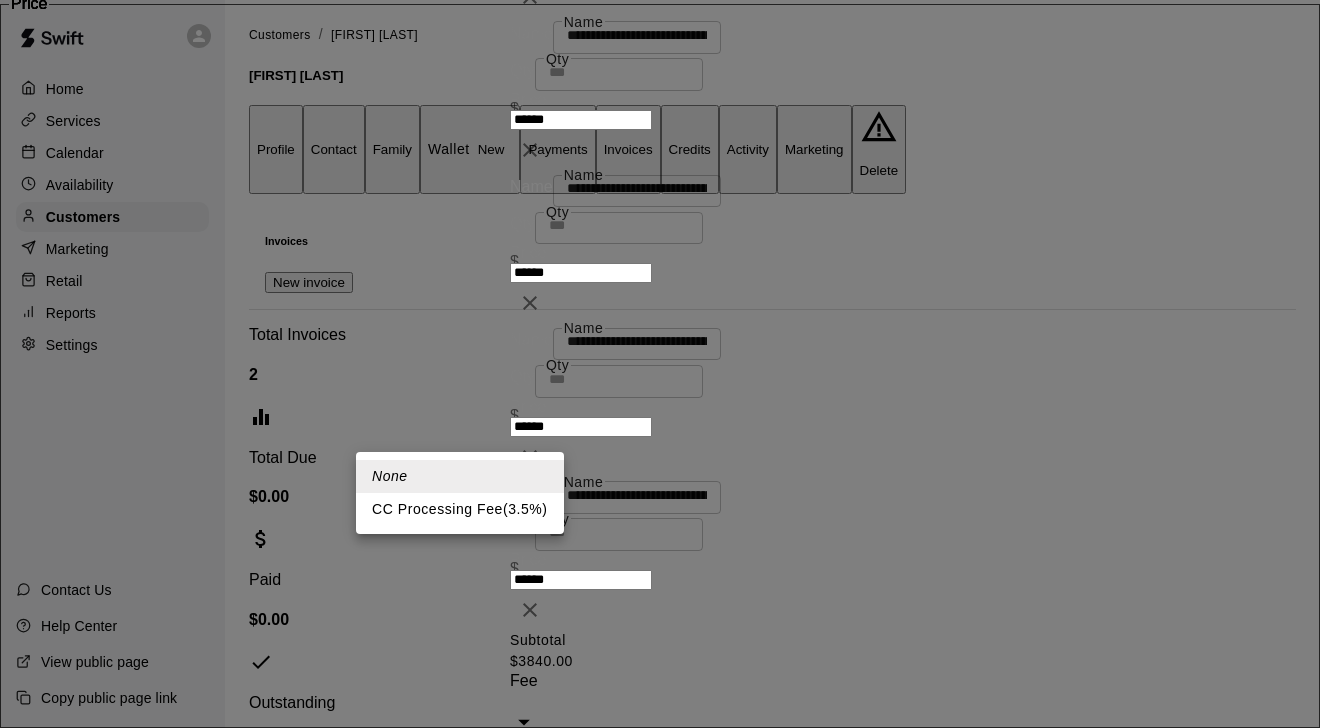 click on "CC Processing Fee  ( 3.5 % )" at bounding box center [460, 509] 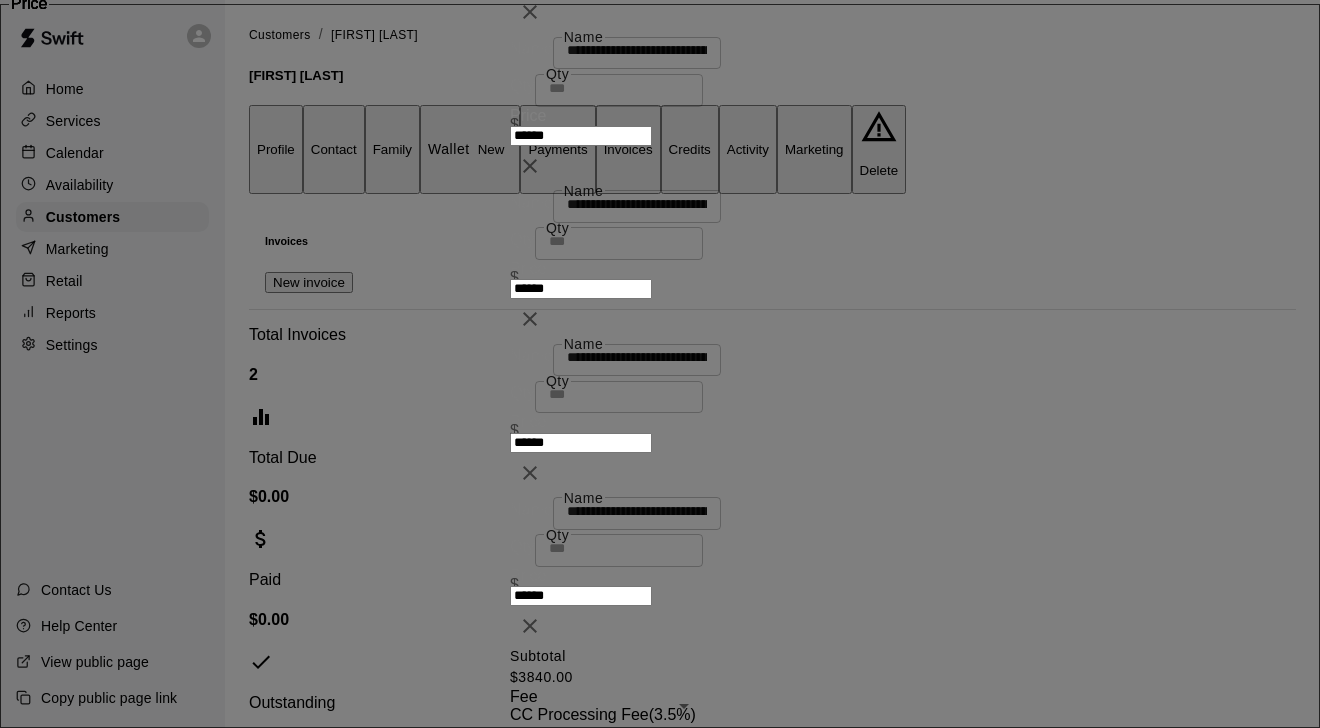 scroll, scrollTop: 0, scrollLeft: 0, axis: both 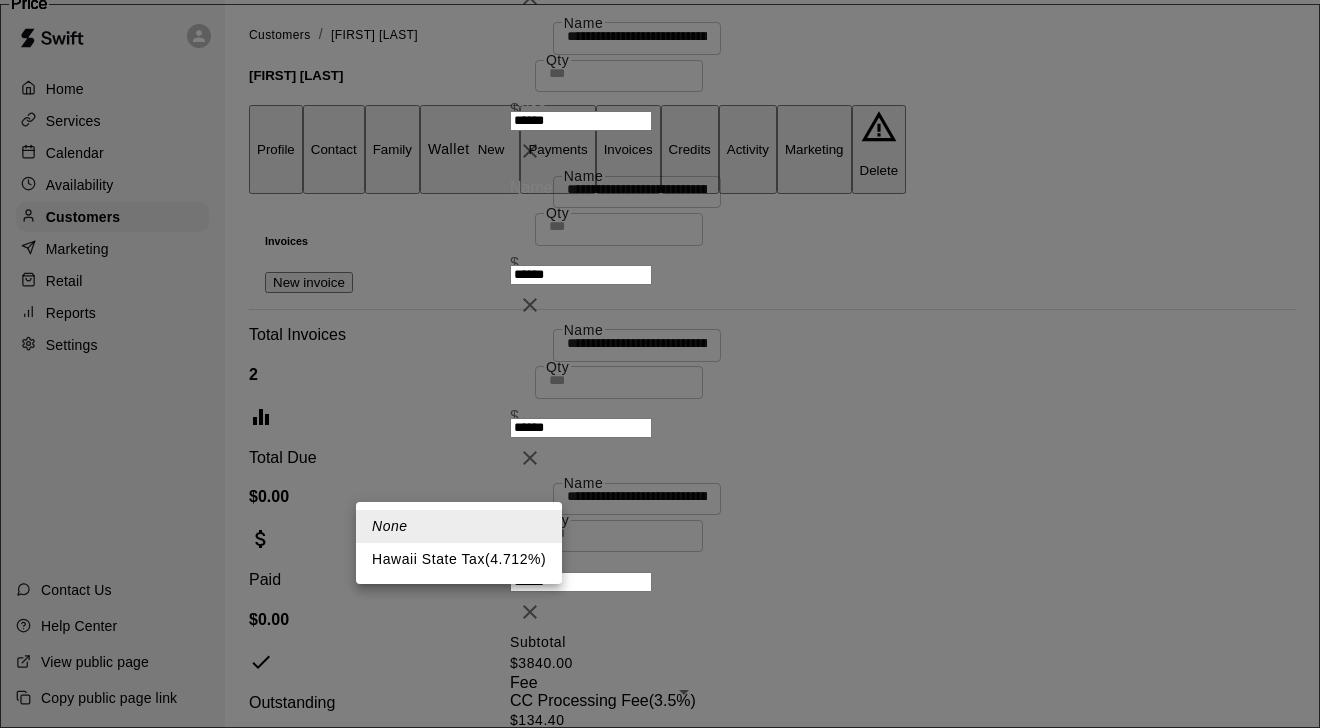 click on "Hawaii State Tax  ( 4.712 %)" at bounding box center [459, 559] 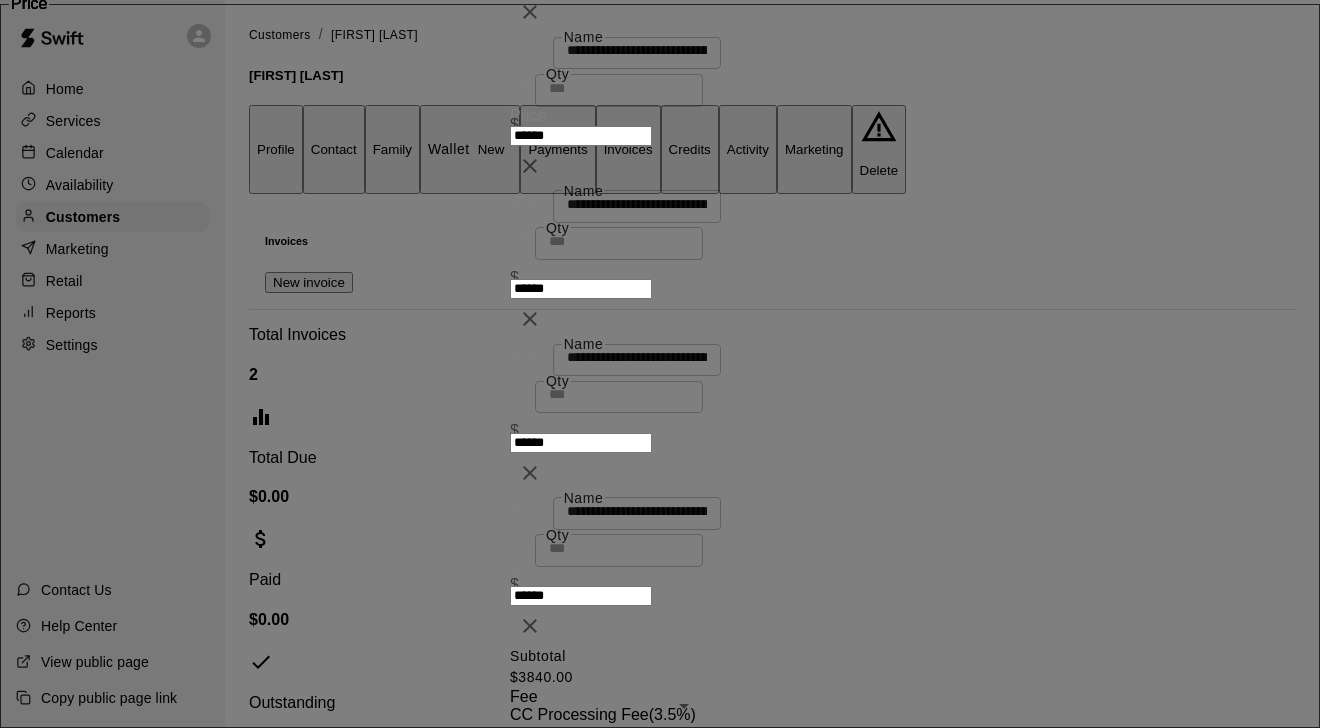 click on "Today" at bounding box center (548, 878) 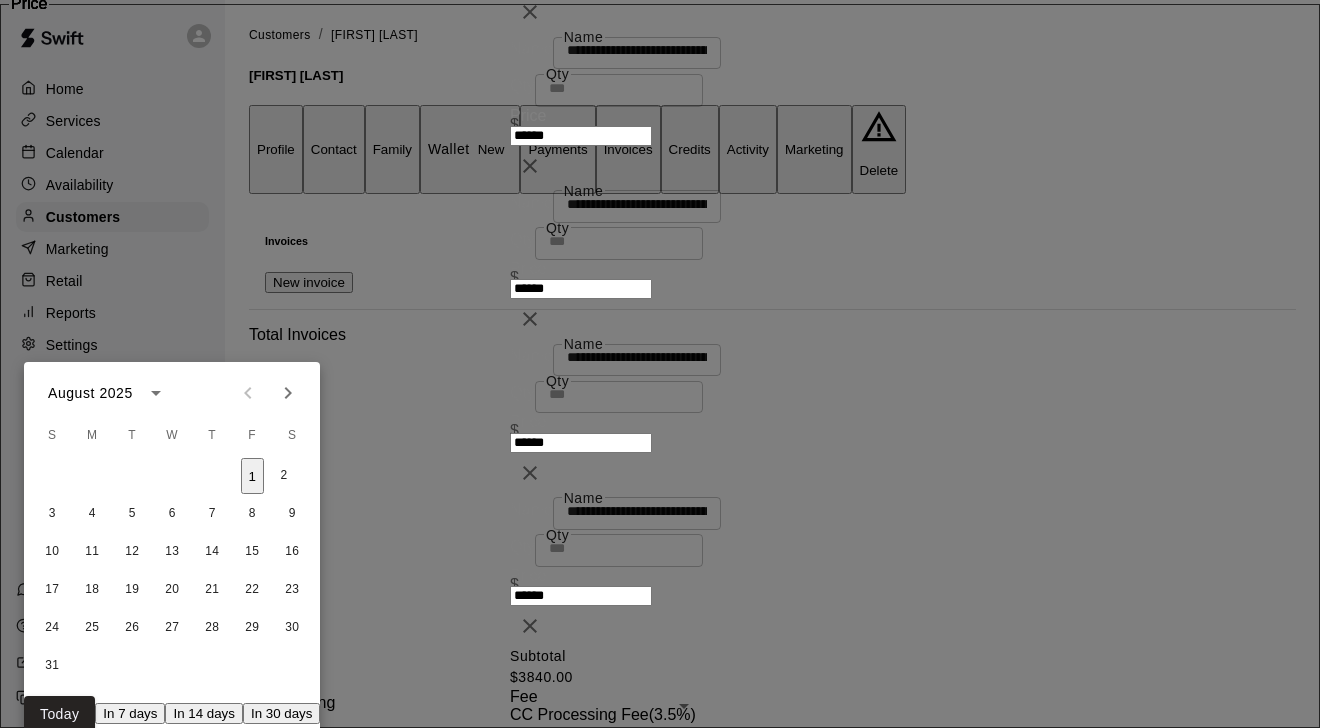 click 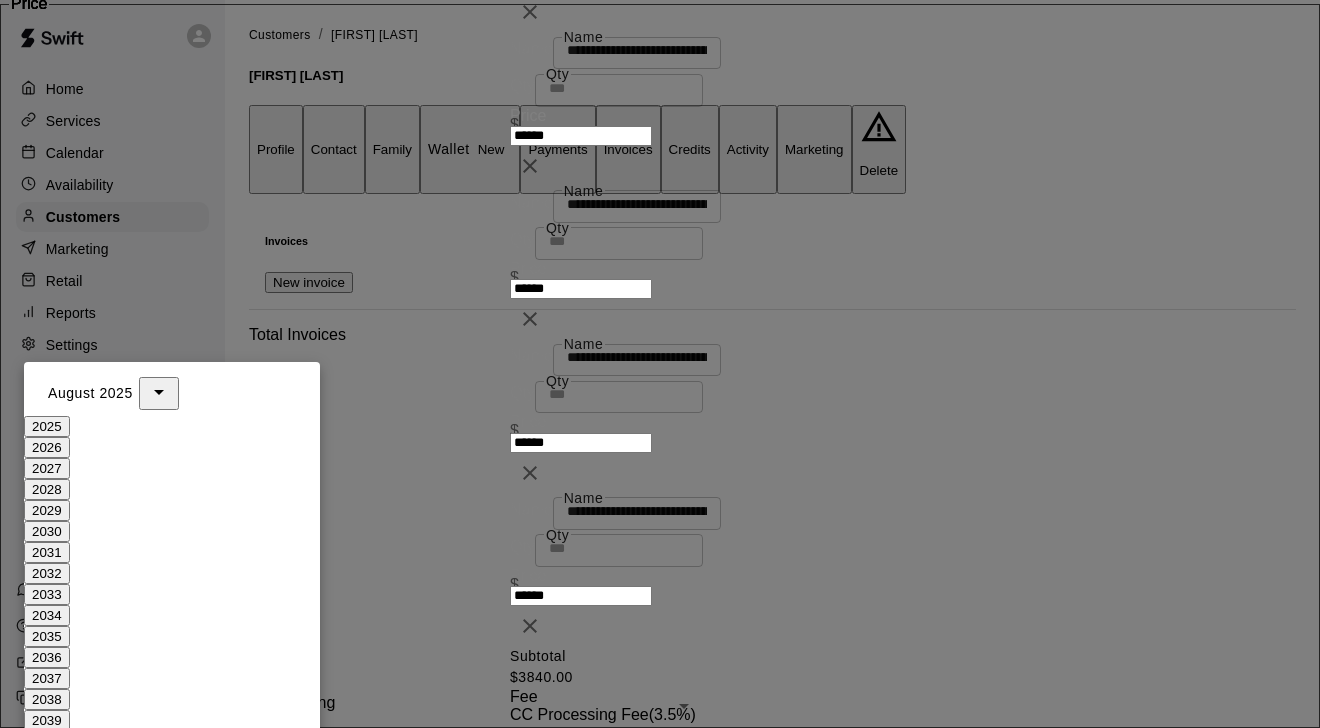click on "August 2025" at bounding box center [172, 393] 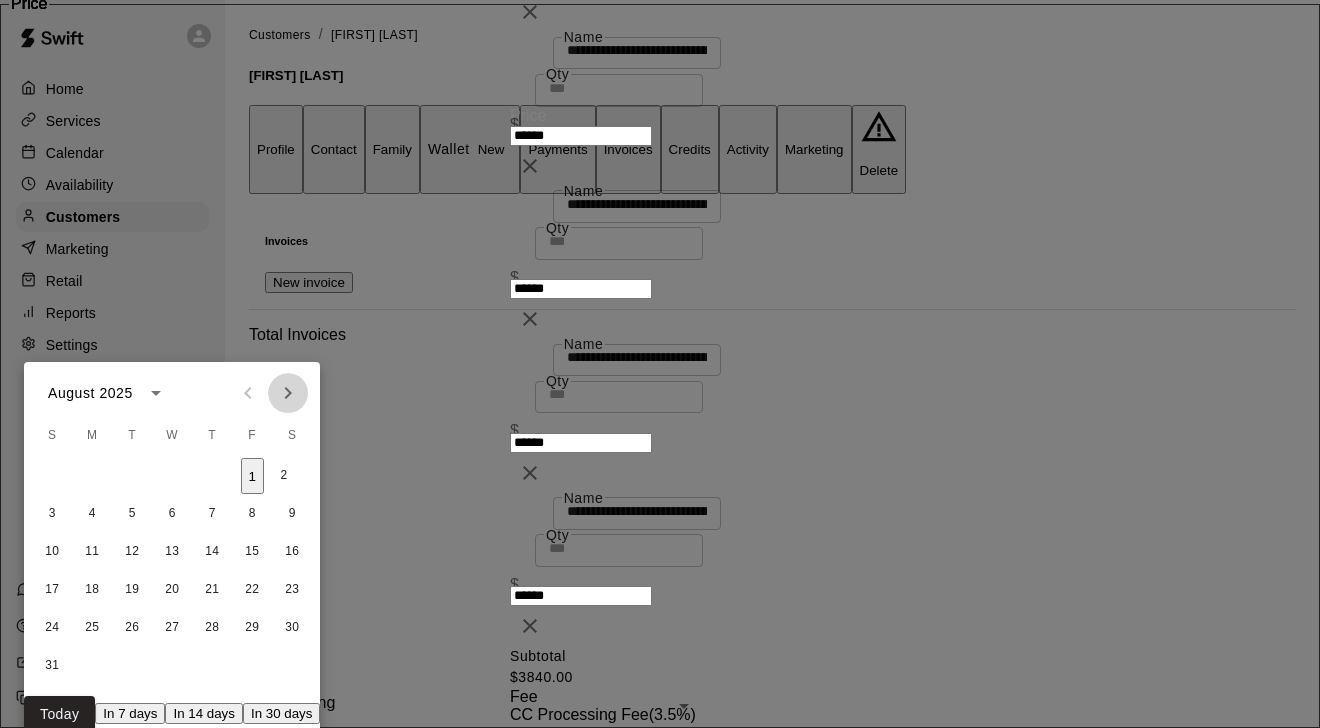 click 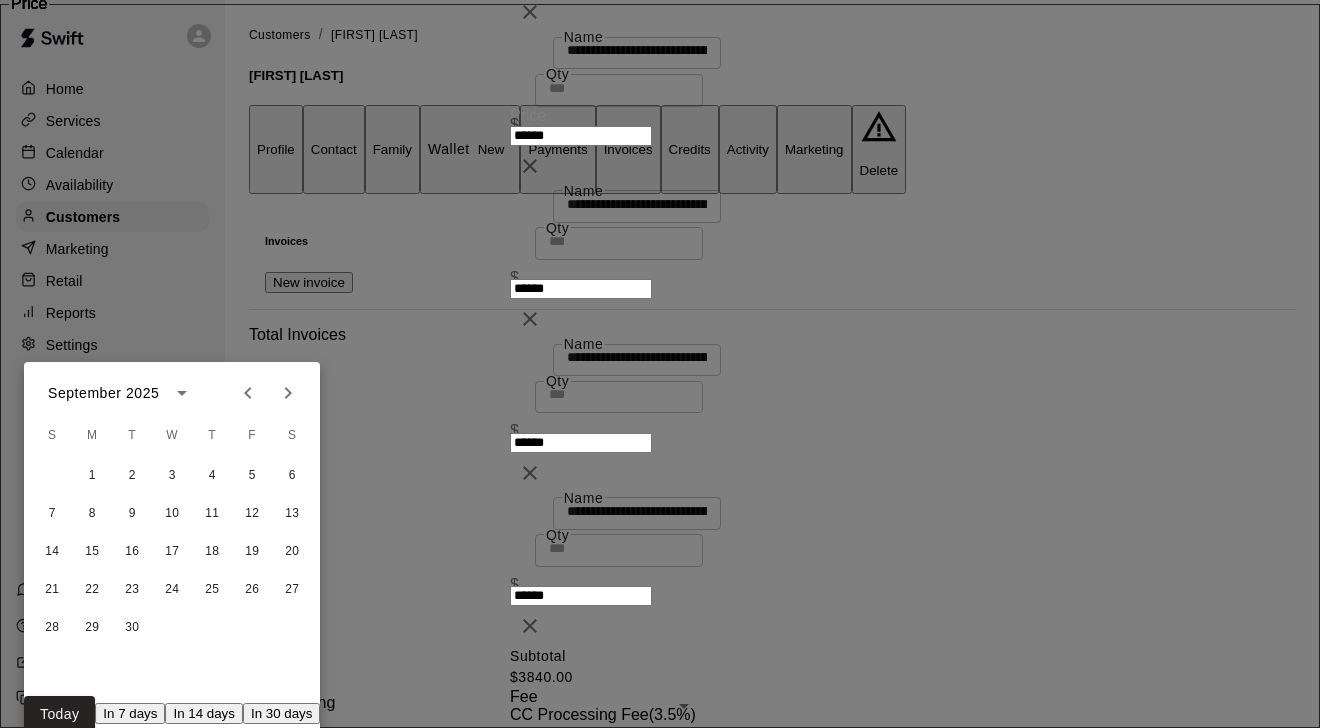 click 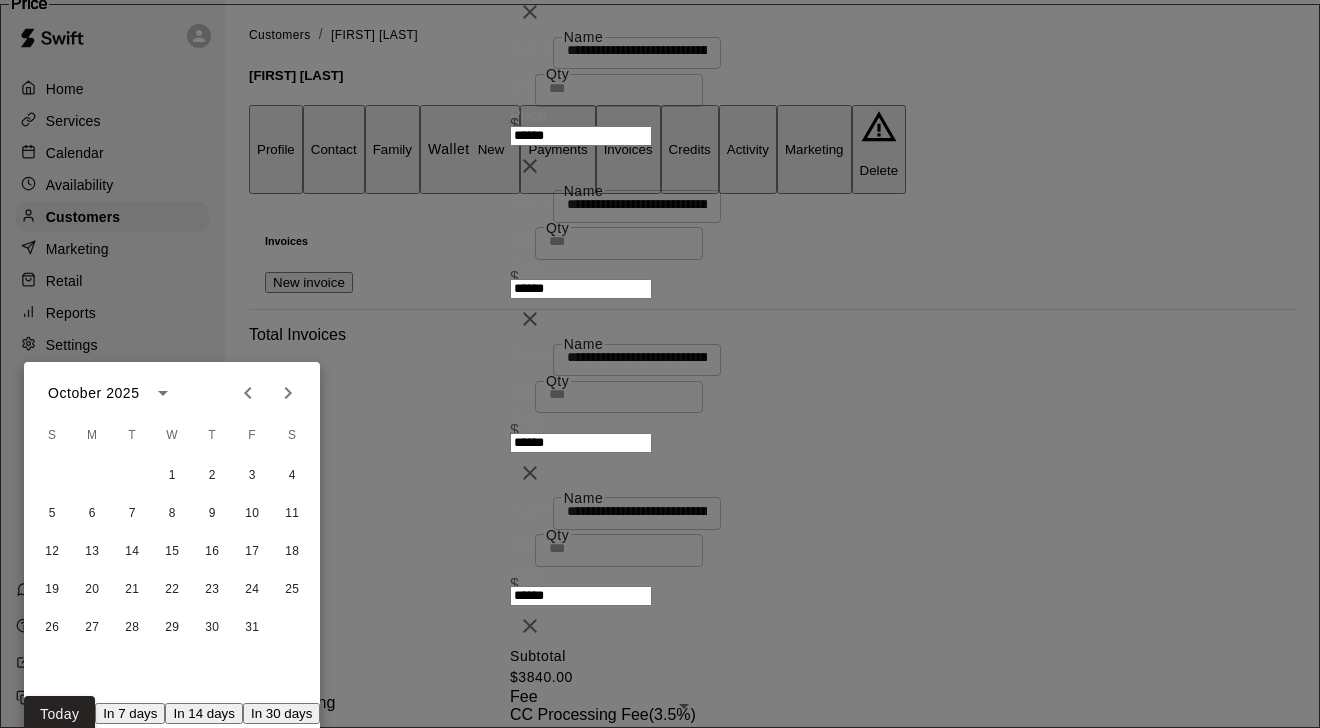 click 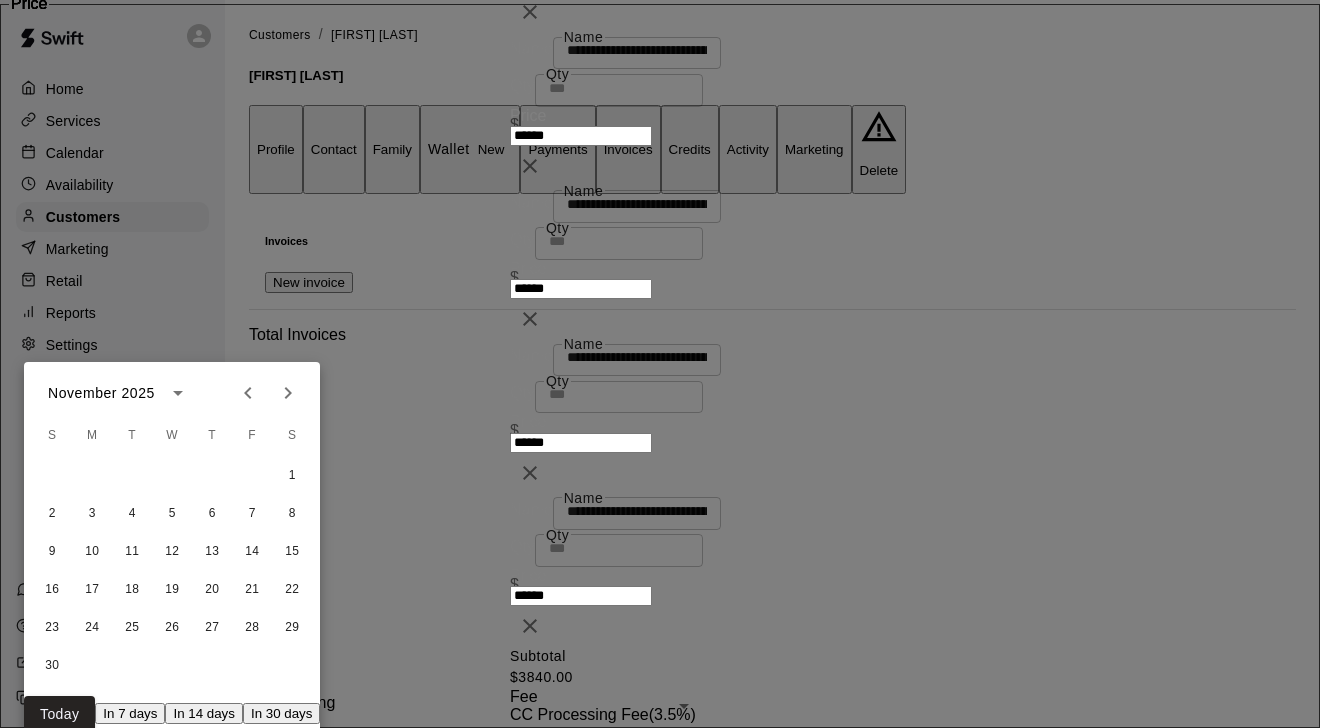 click 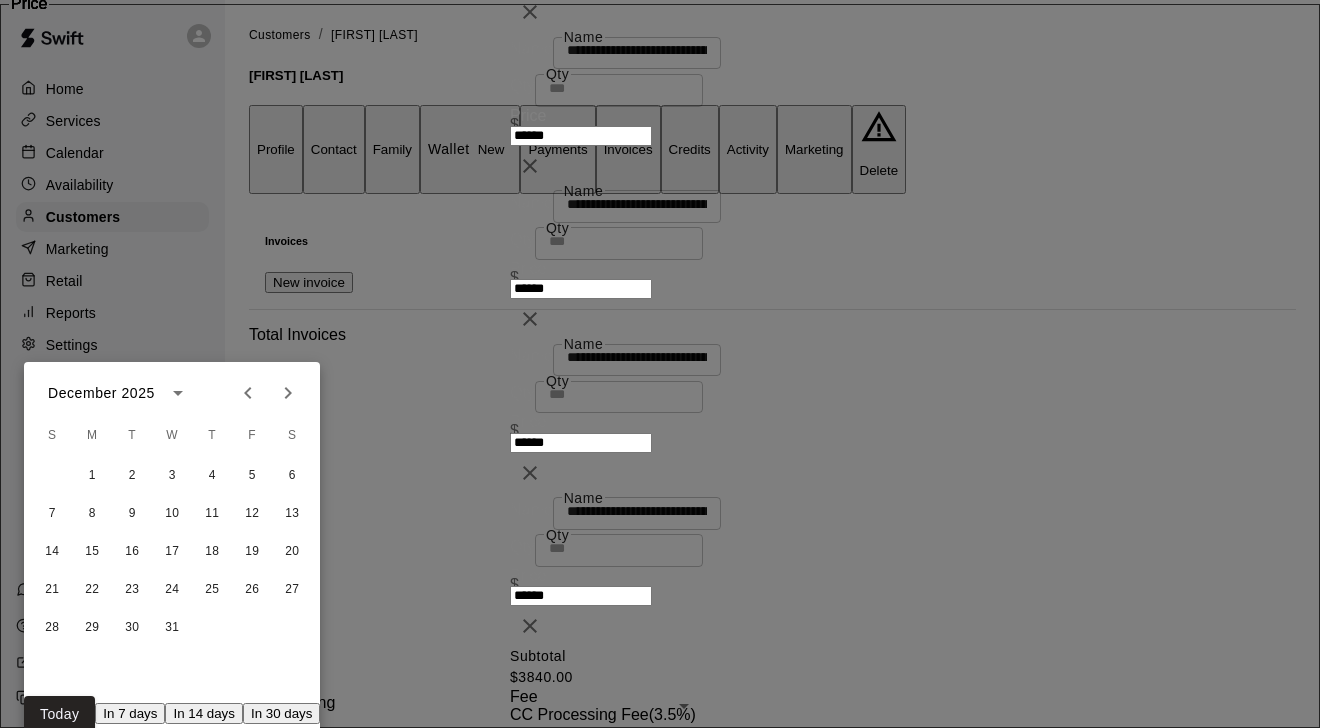 click 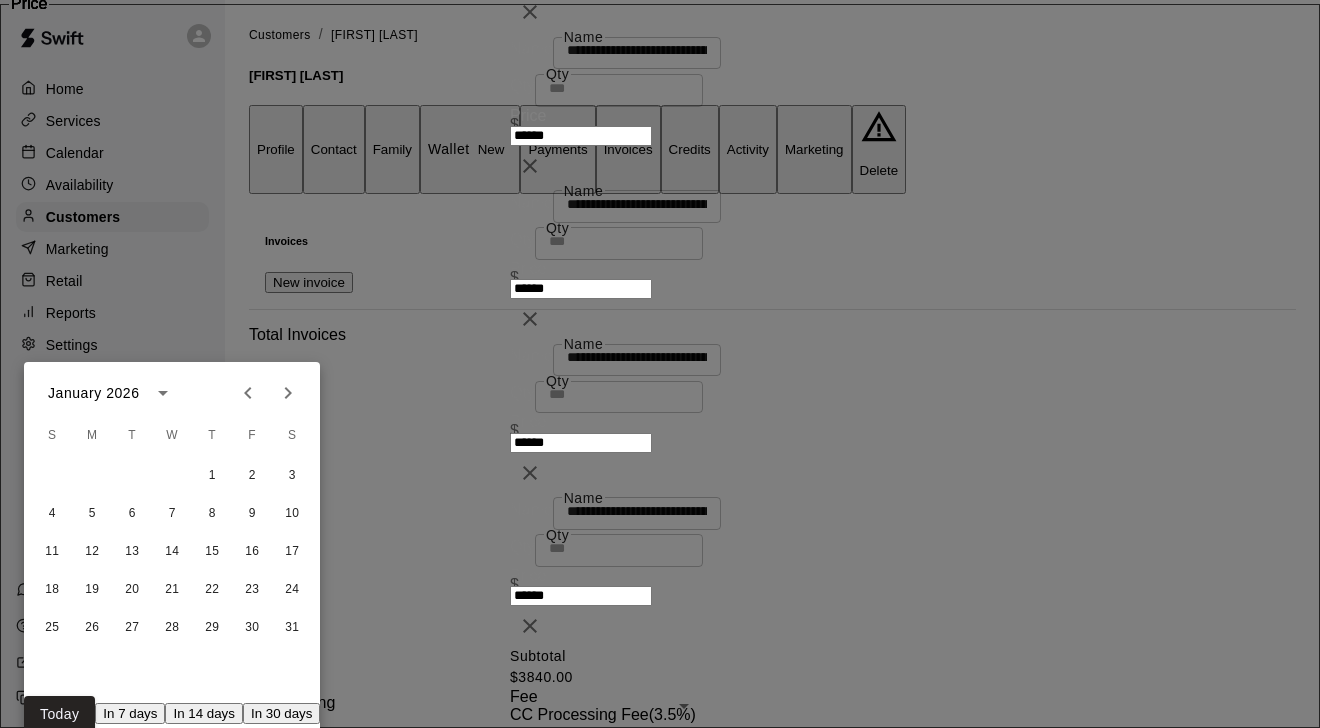 click 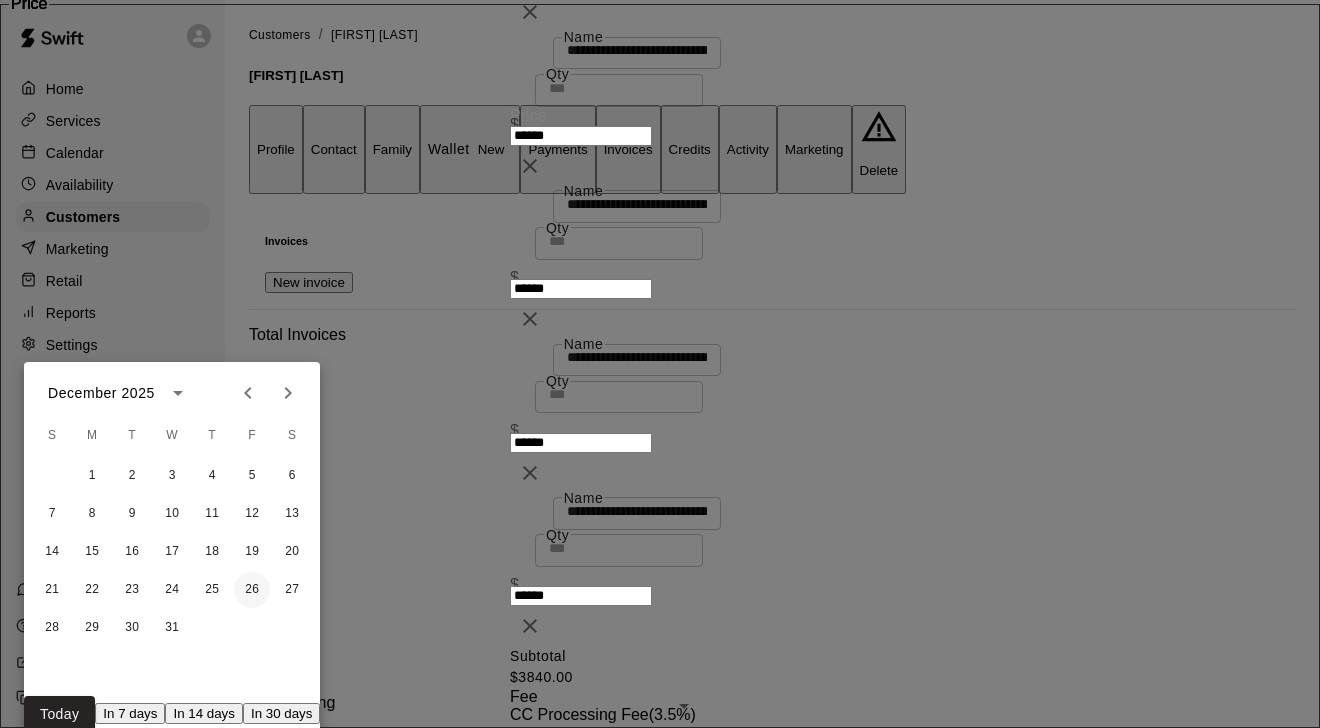 click on "26" at bounding box center (252, 590) 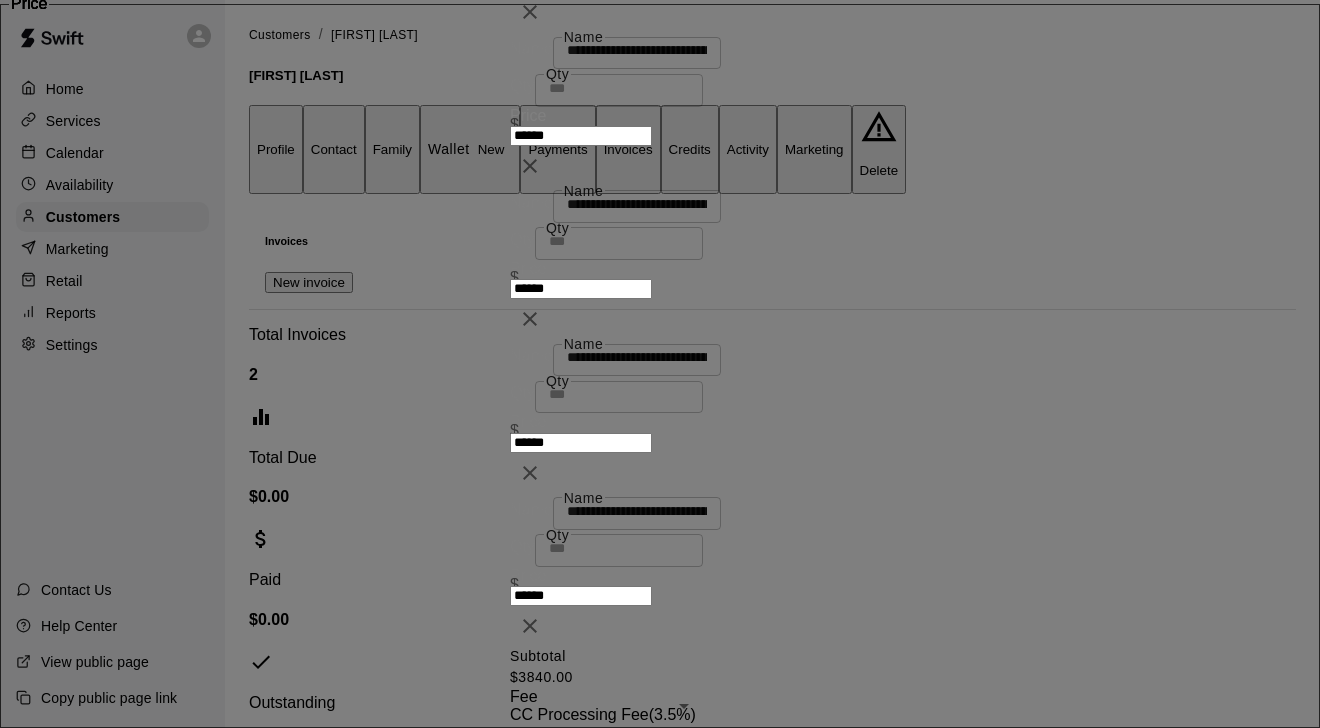 scroll, scrollTop: 0, scrollLeft: 0, axis: both 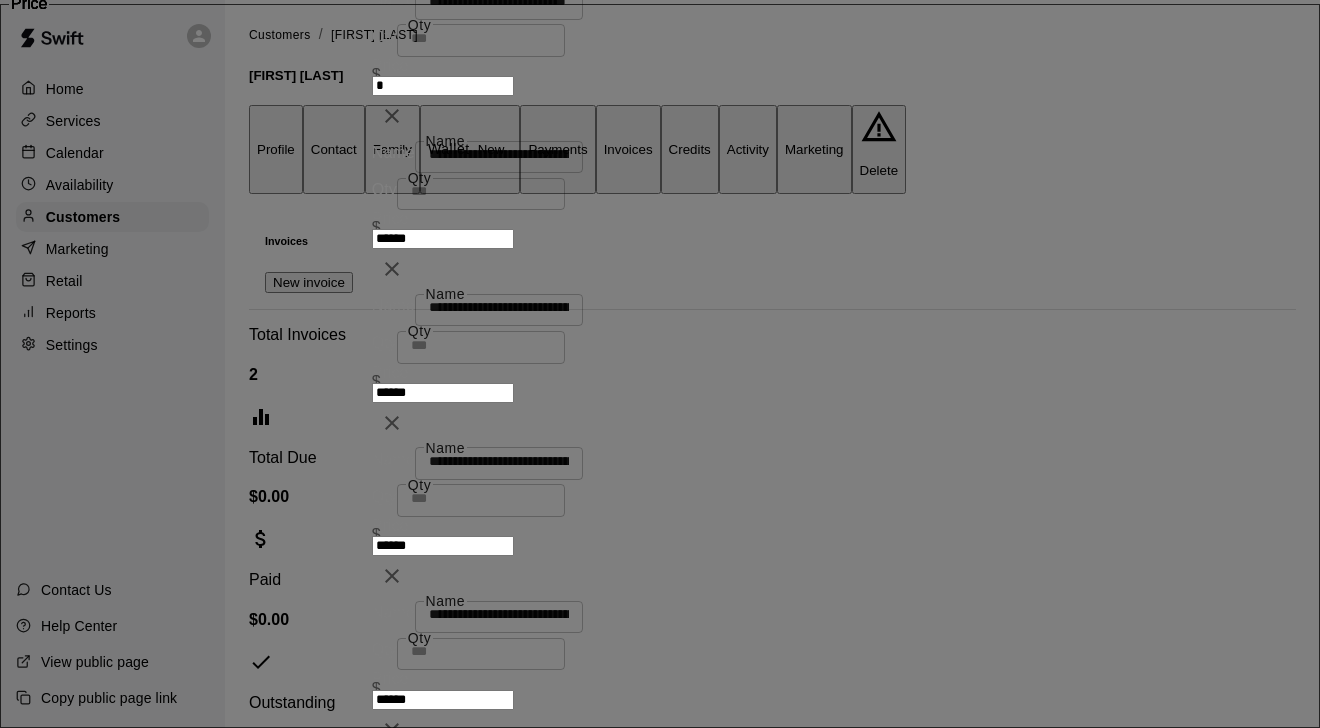 type on "**********" 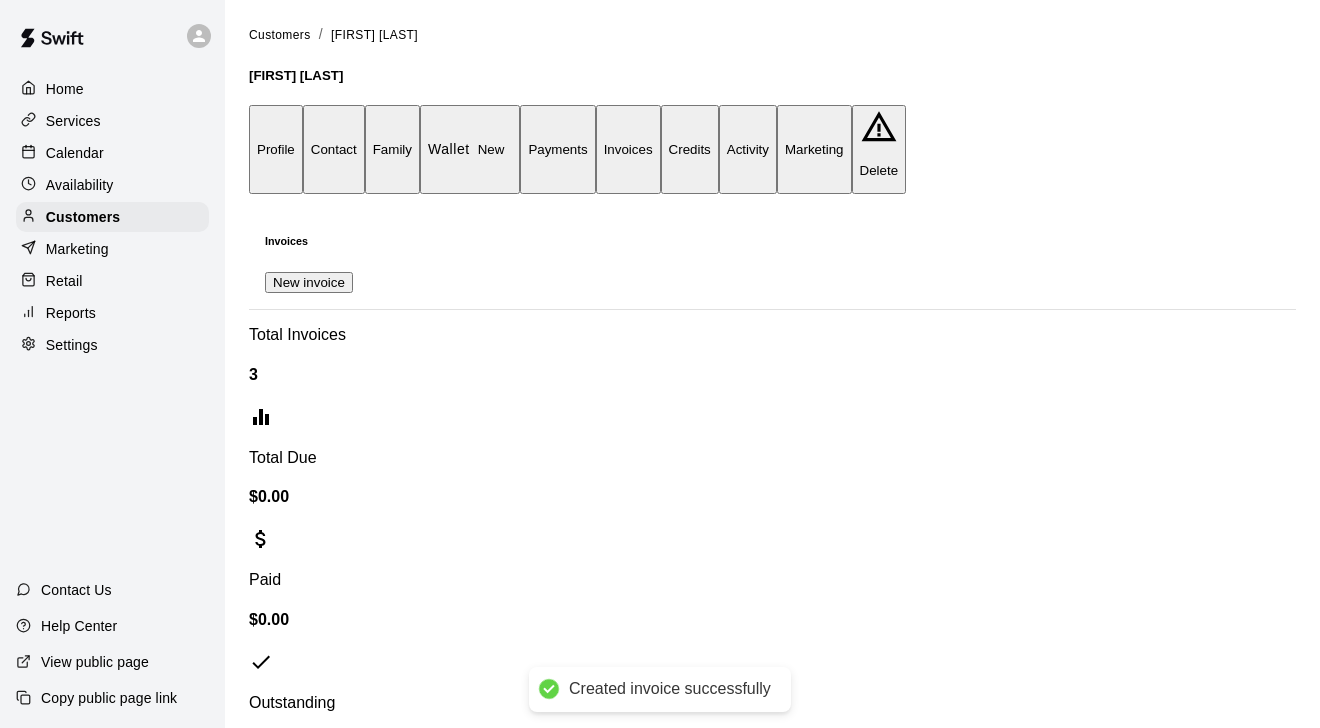 click on "New invoice" at bounding box center (309, 282) 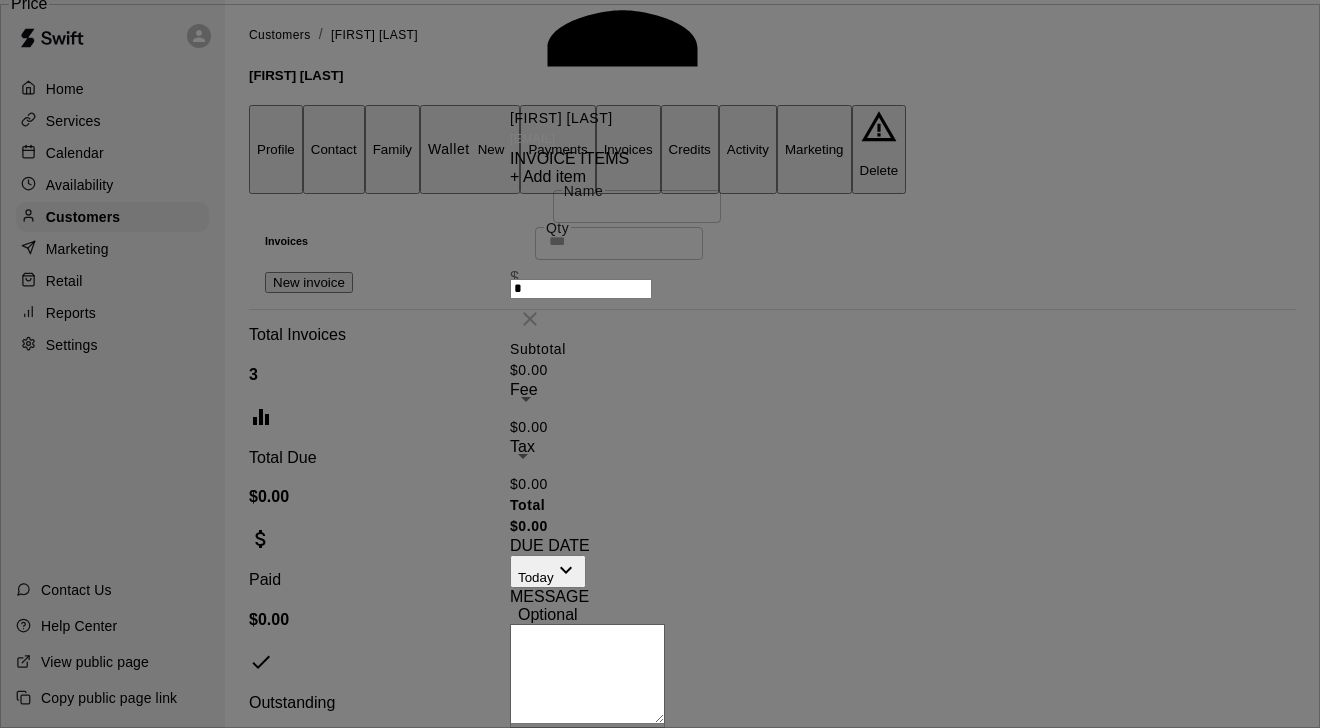 scroll, scrollTop: 0, scrollLeft: 0, axis: both 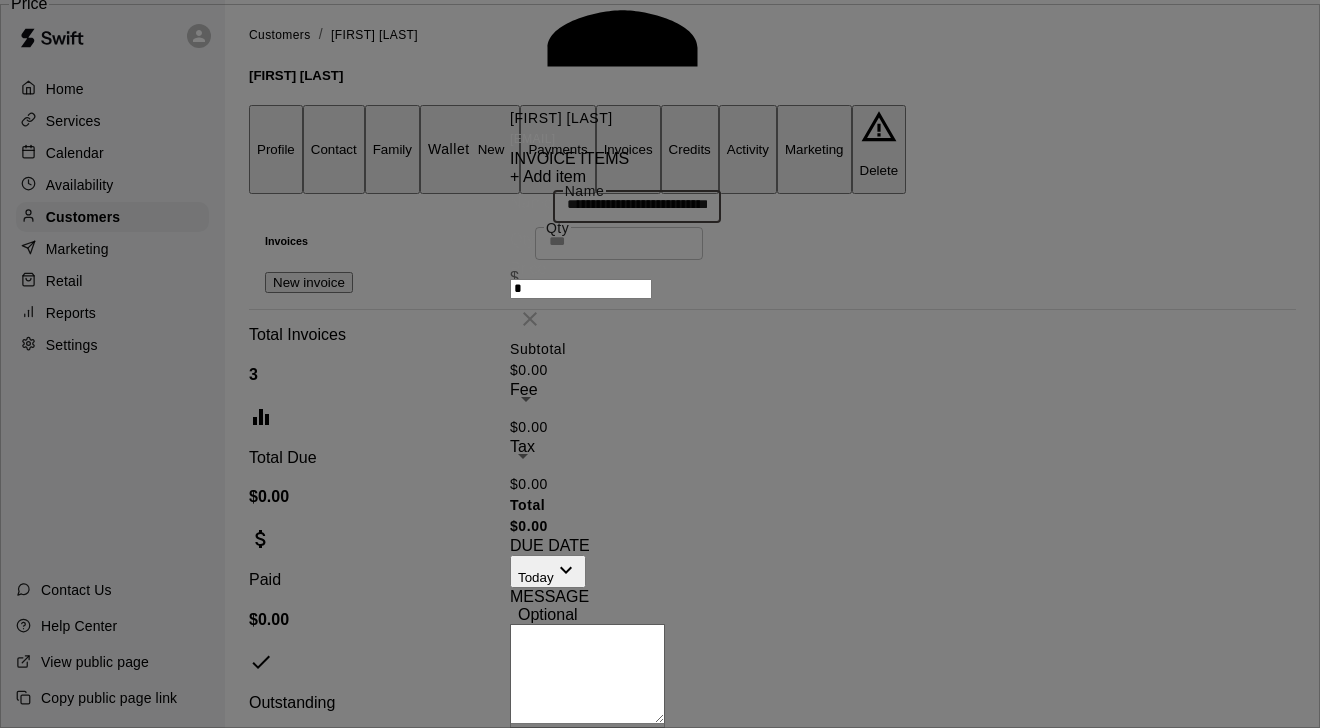 type on "**********" 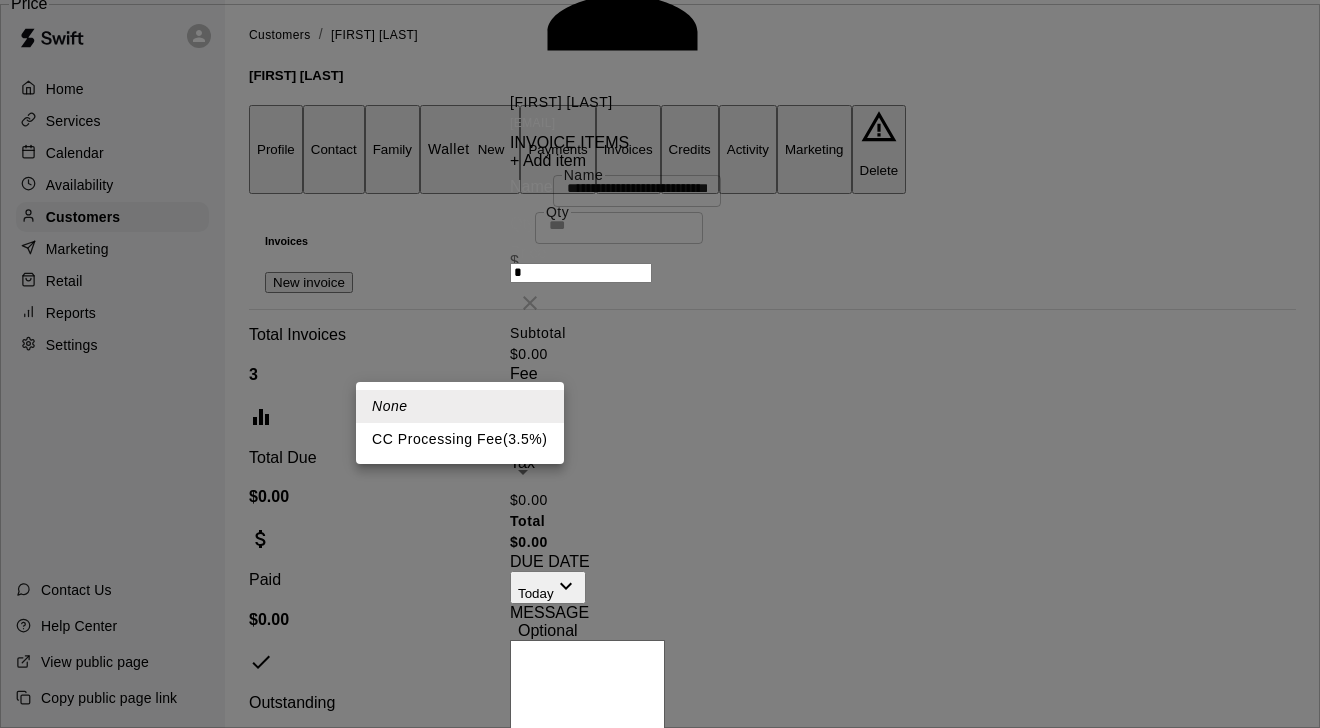 click on "CC Processing Fee  ( 3.5 % )" at bounding box center (460, 439) 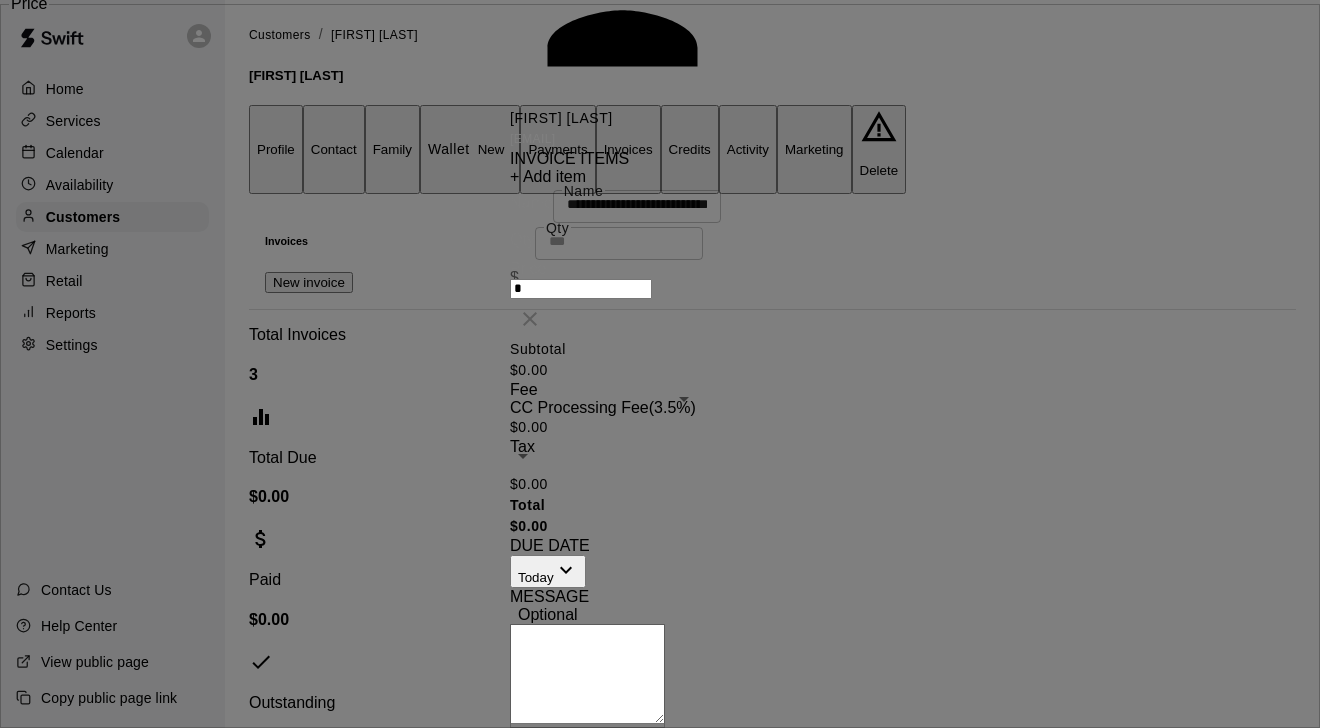 click on "**********" at bounding box center (660, 569) 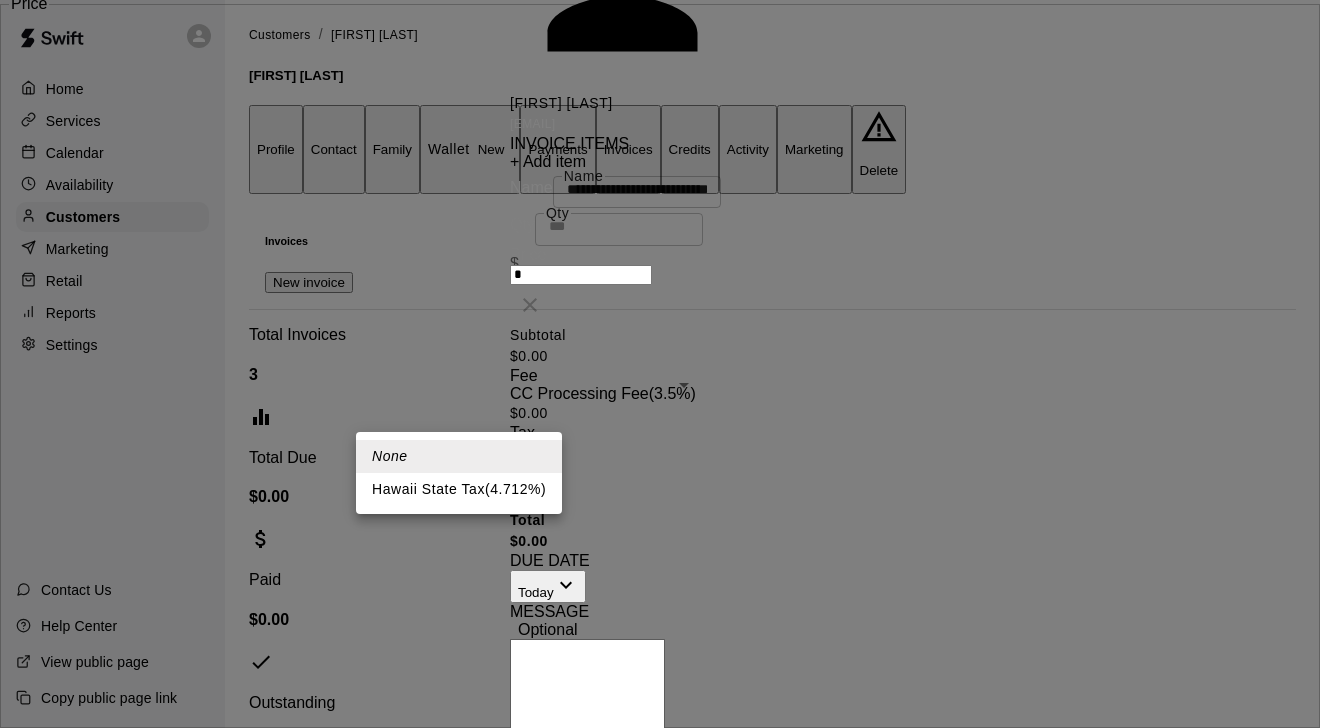 click on "Hawaii State Tax  ( 4.712 %)" at bounding box center [459, 489] 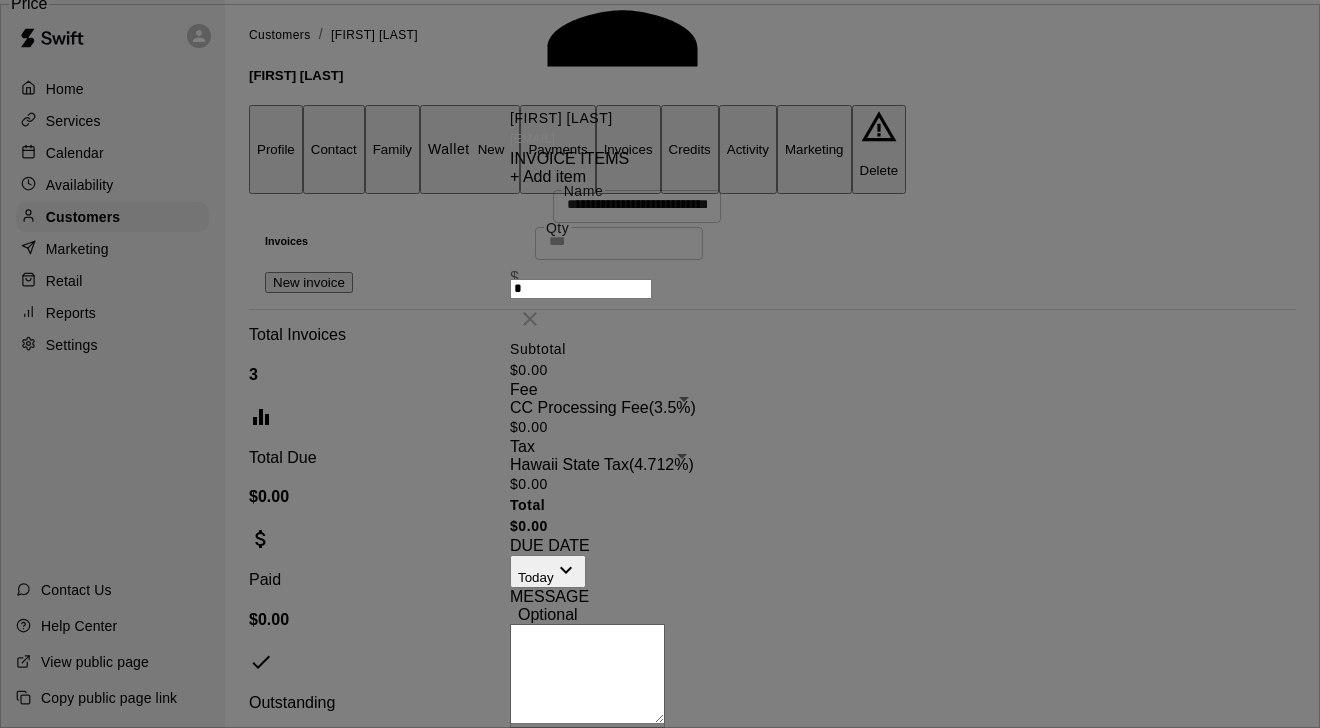 click 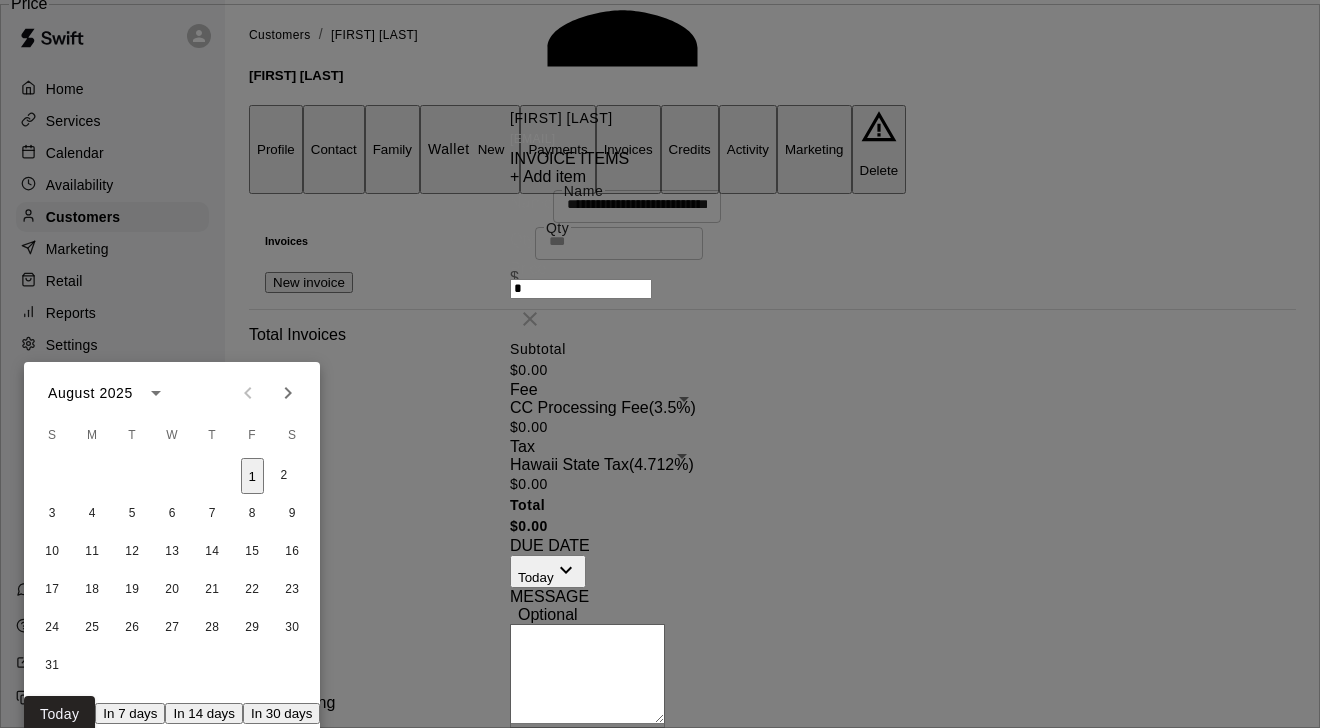 click 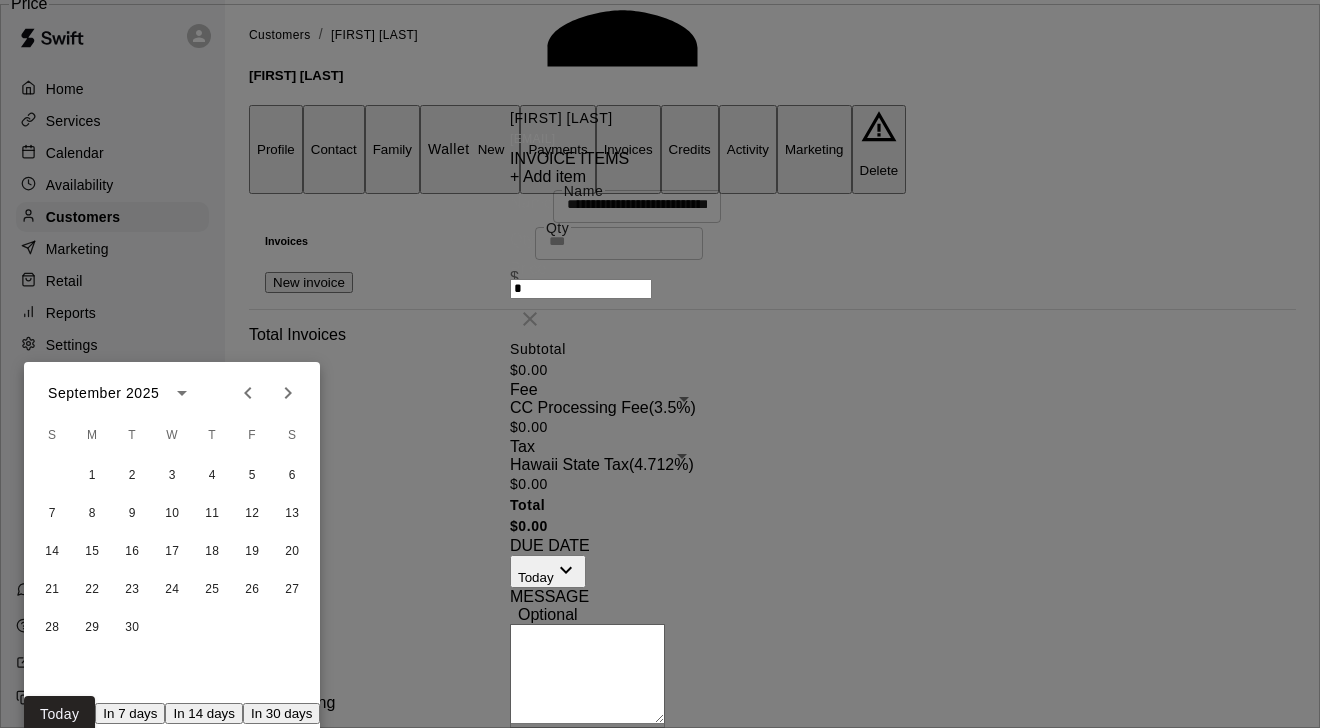 click 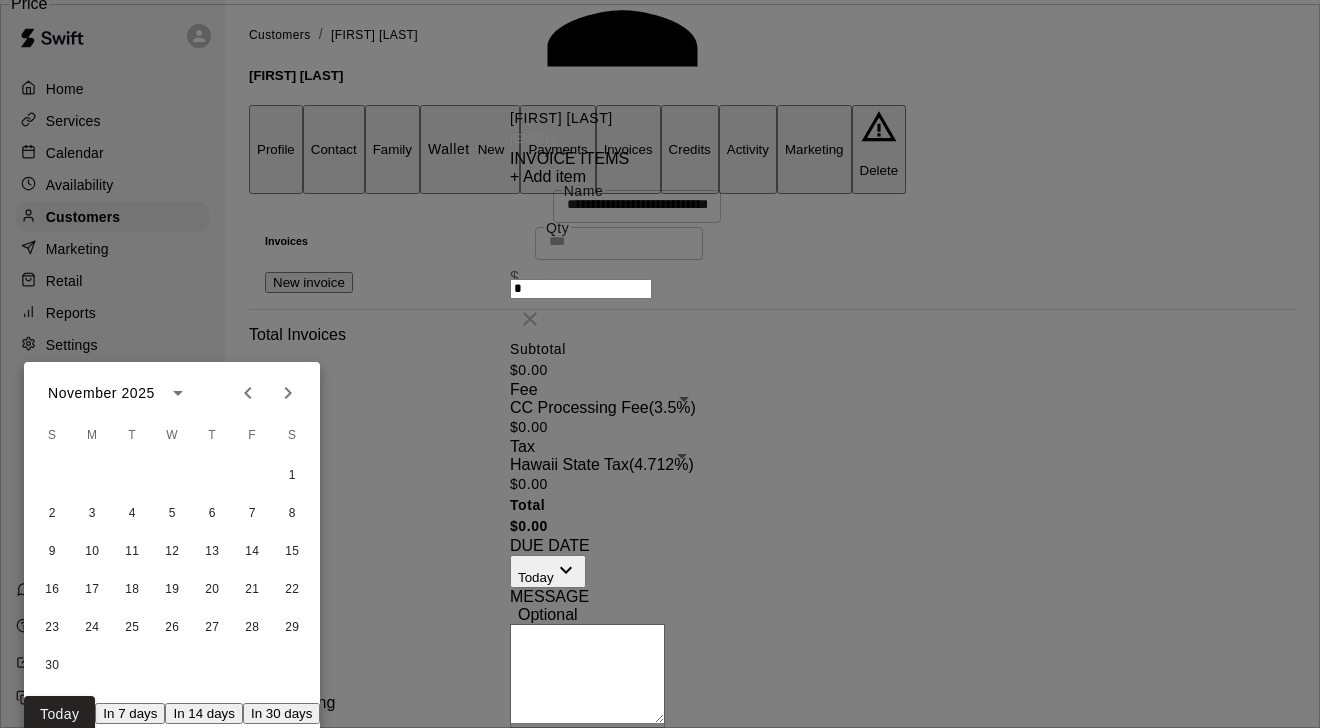 click 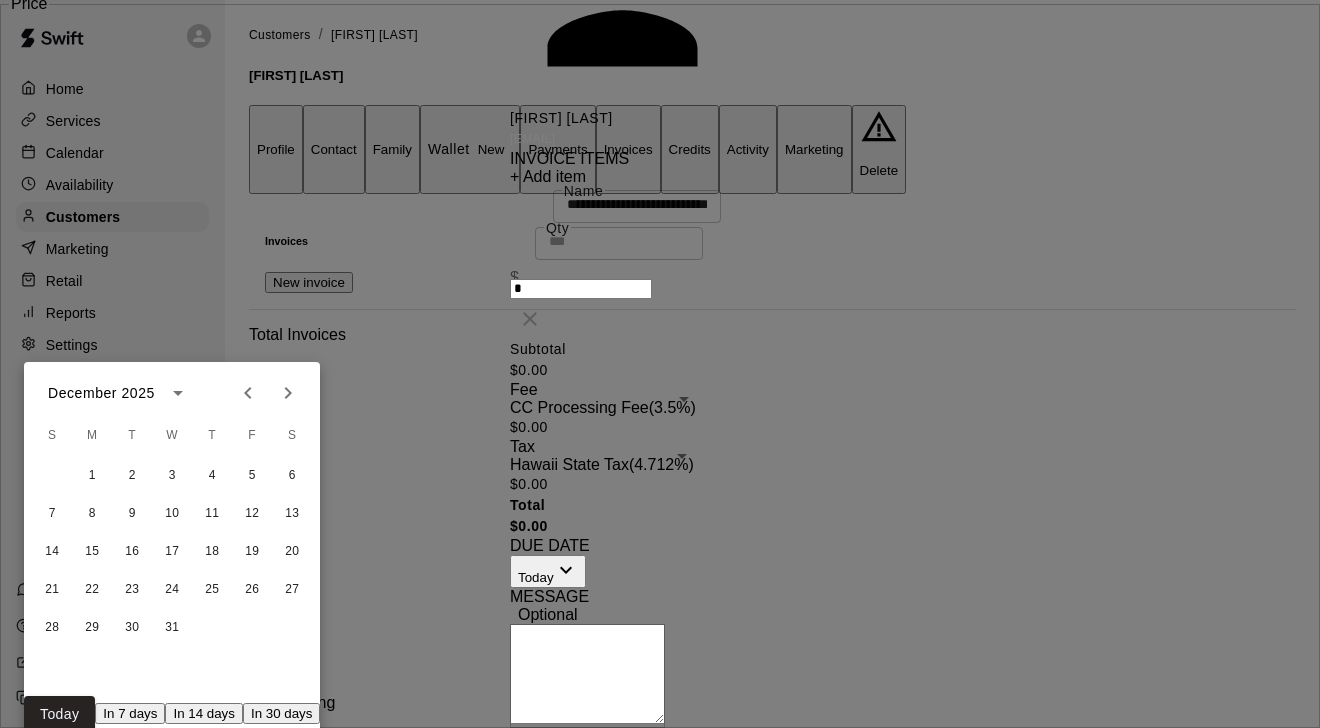 click 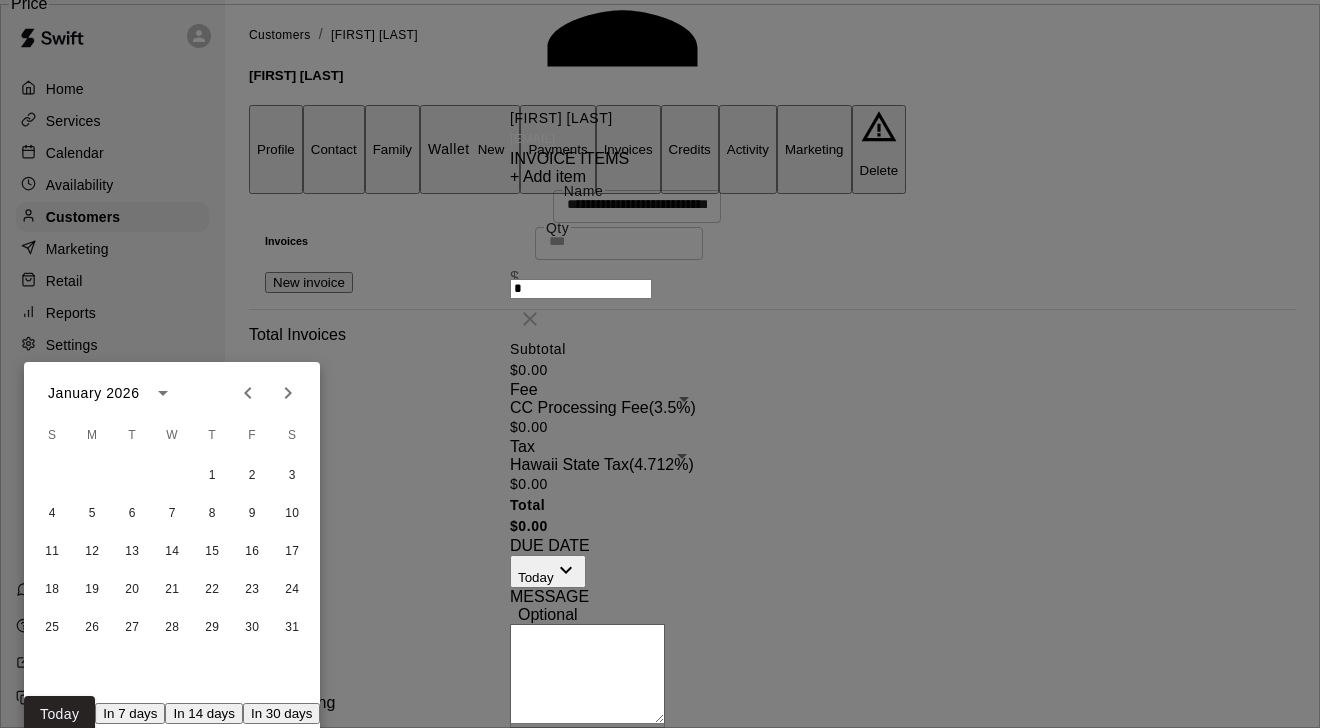 click 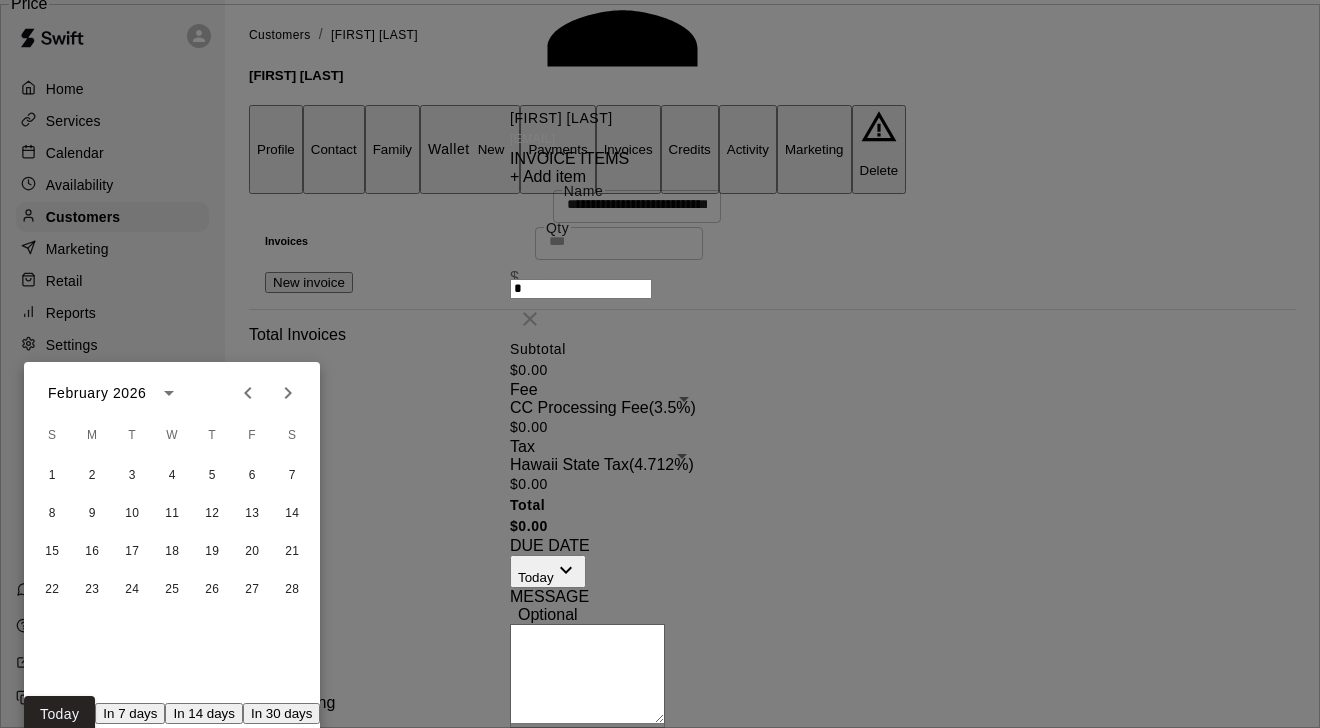click 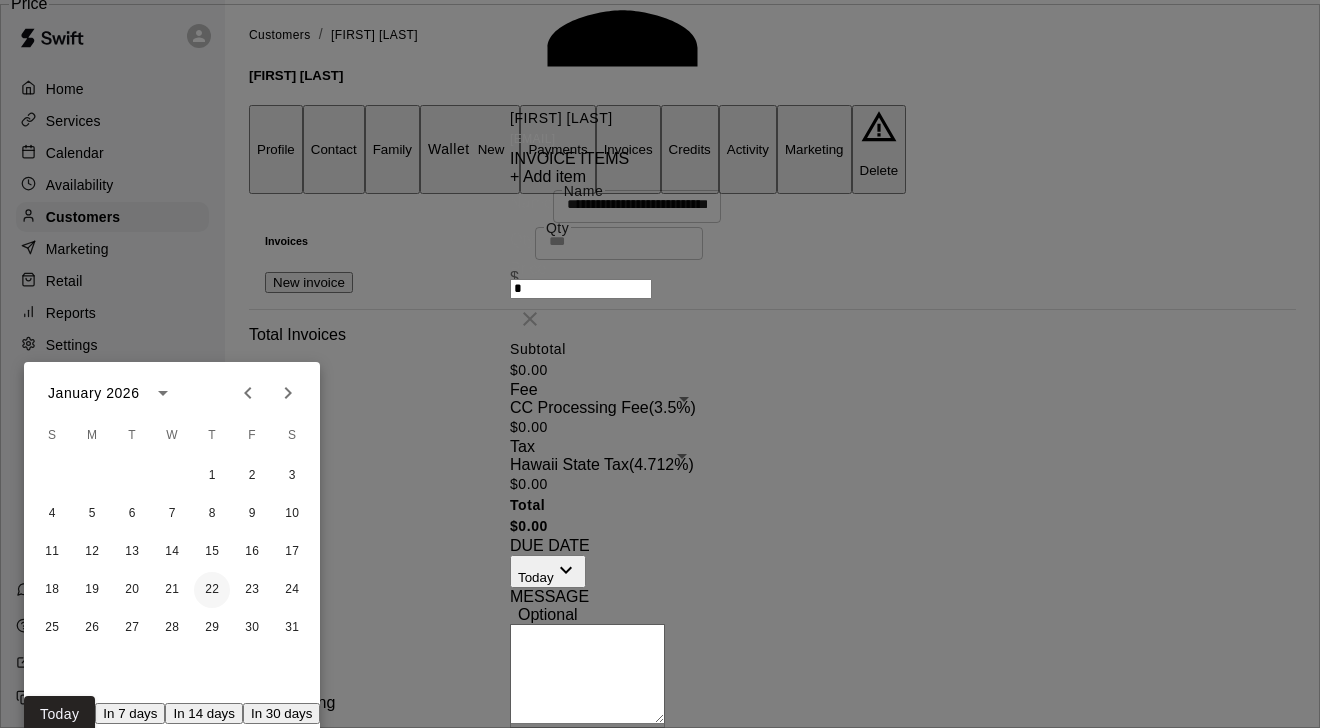 click on "22" at bounding box center (212, 590) 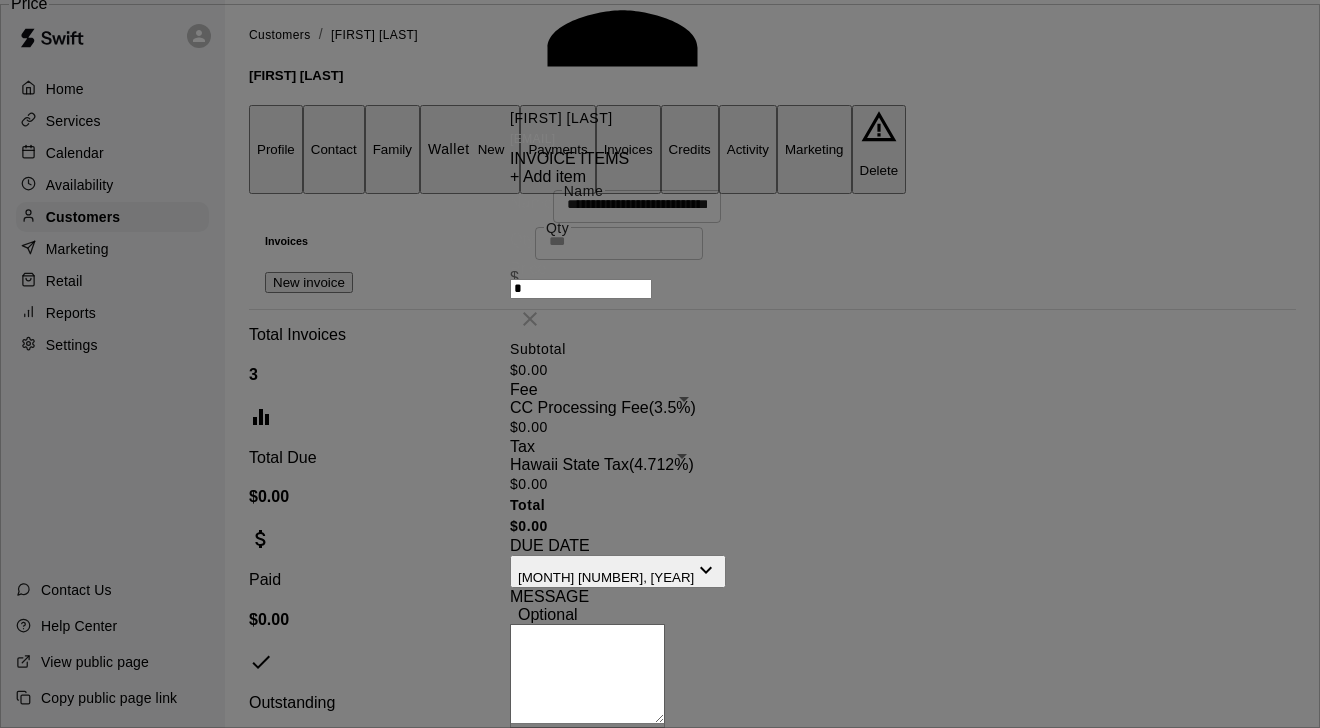 scroll, scrollTop: 0, scrollLeft: 0, axis: both 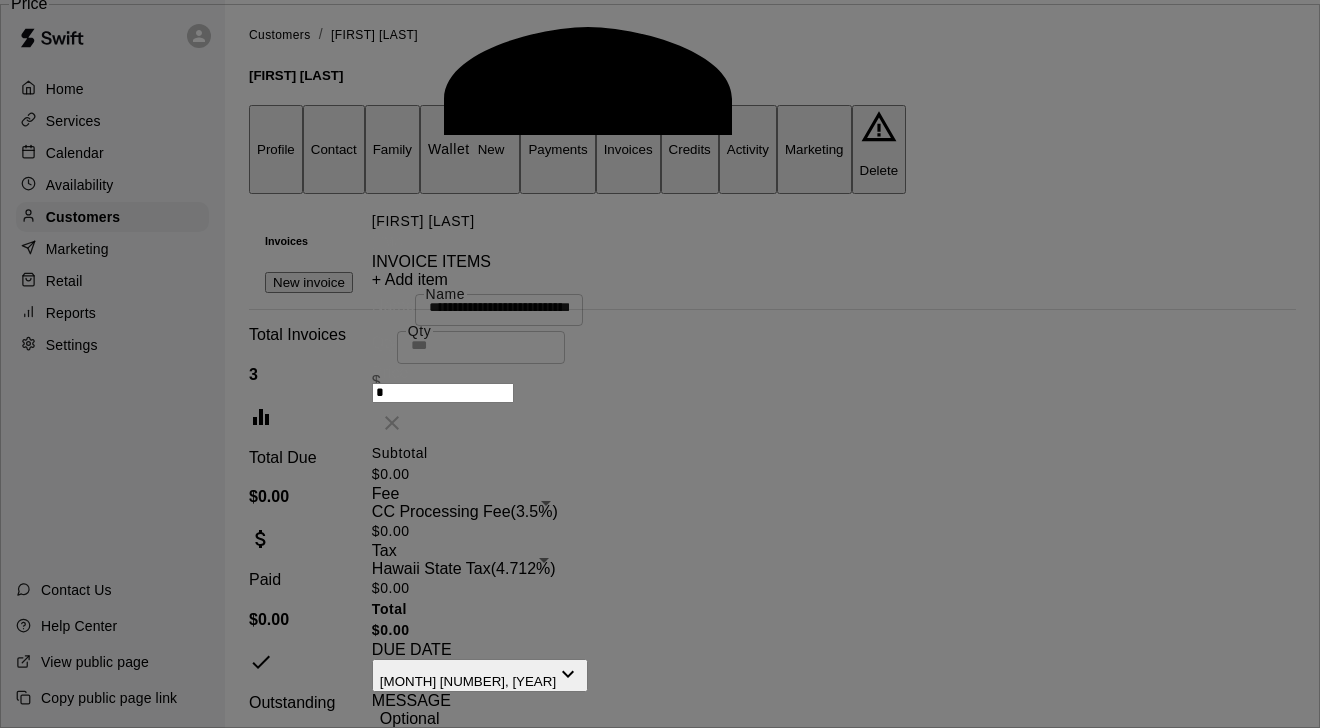 type on "*" 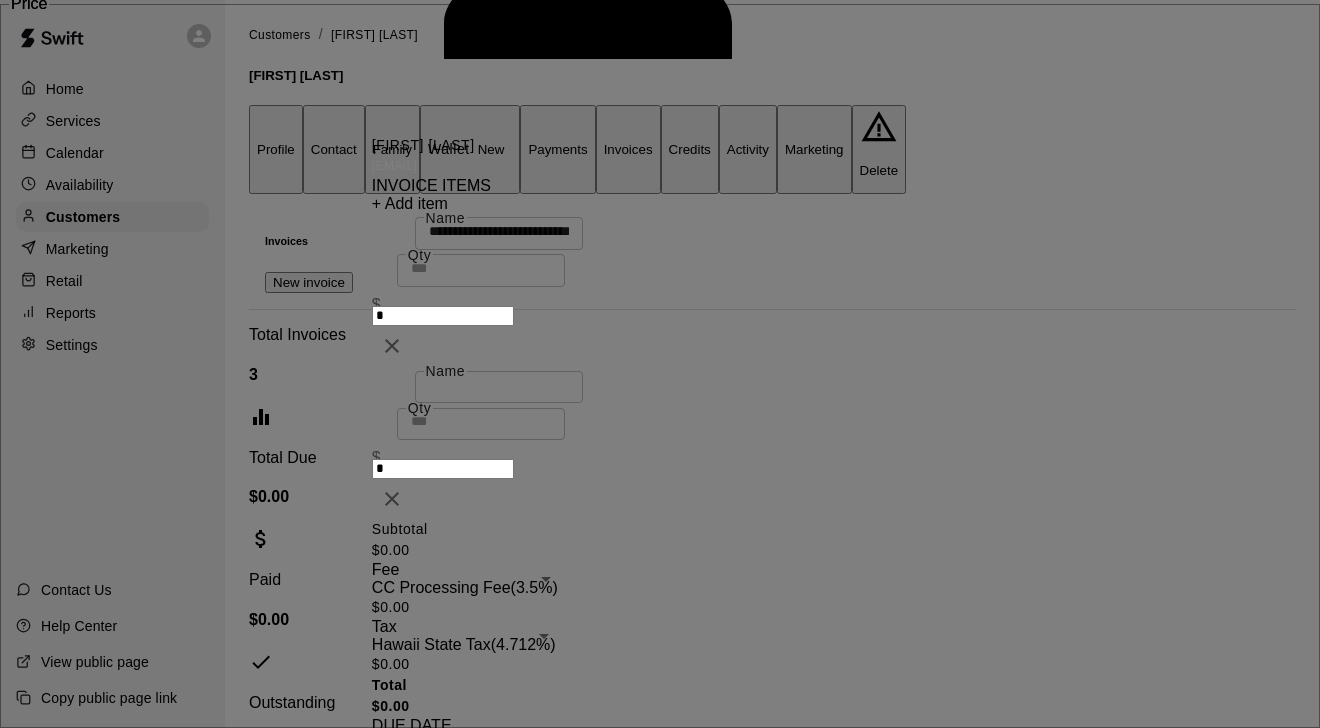 click on "+ Add item" at bounding box center [410, 203] 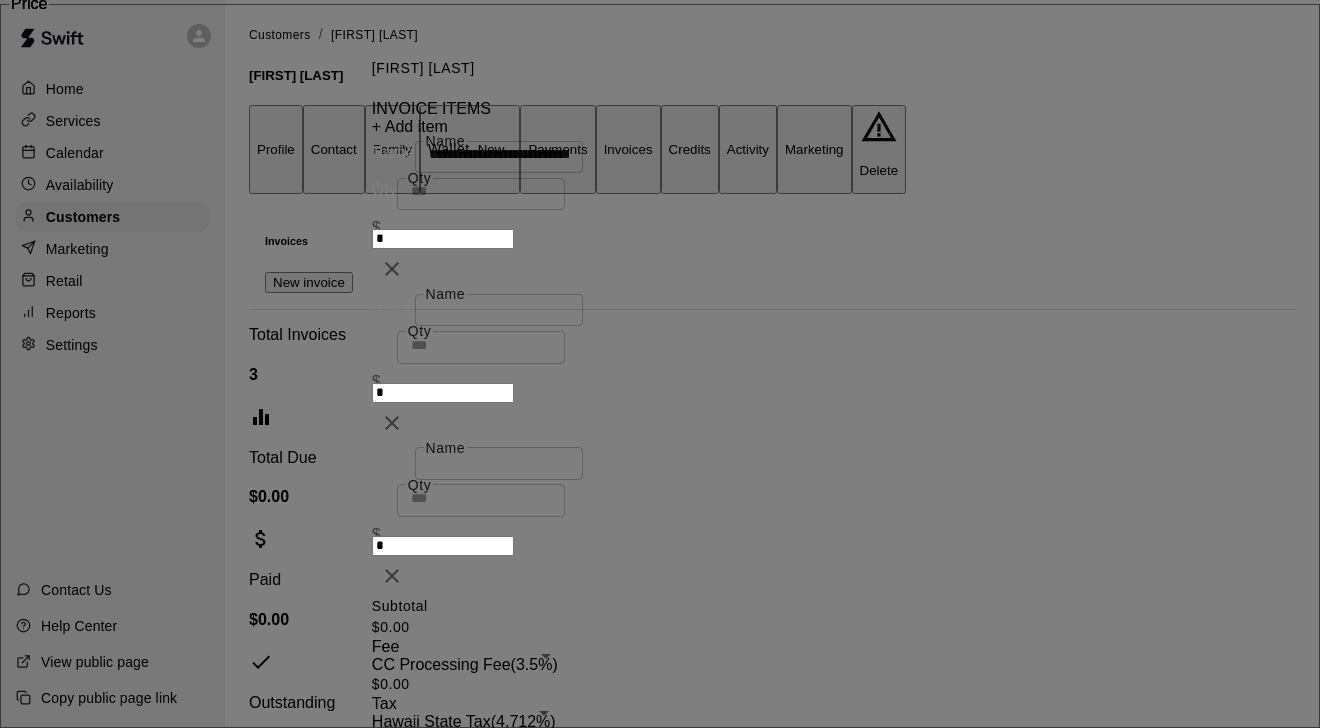 click on "+ Add item" at bounding box center (410, 126) 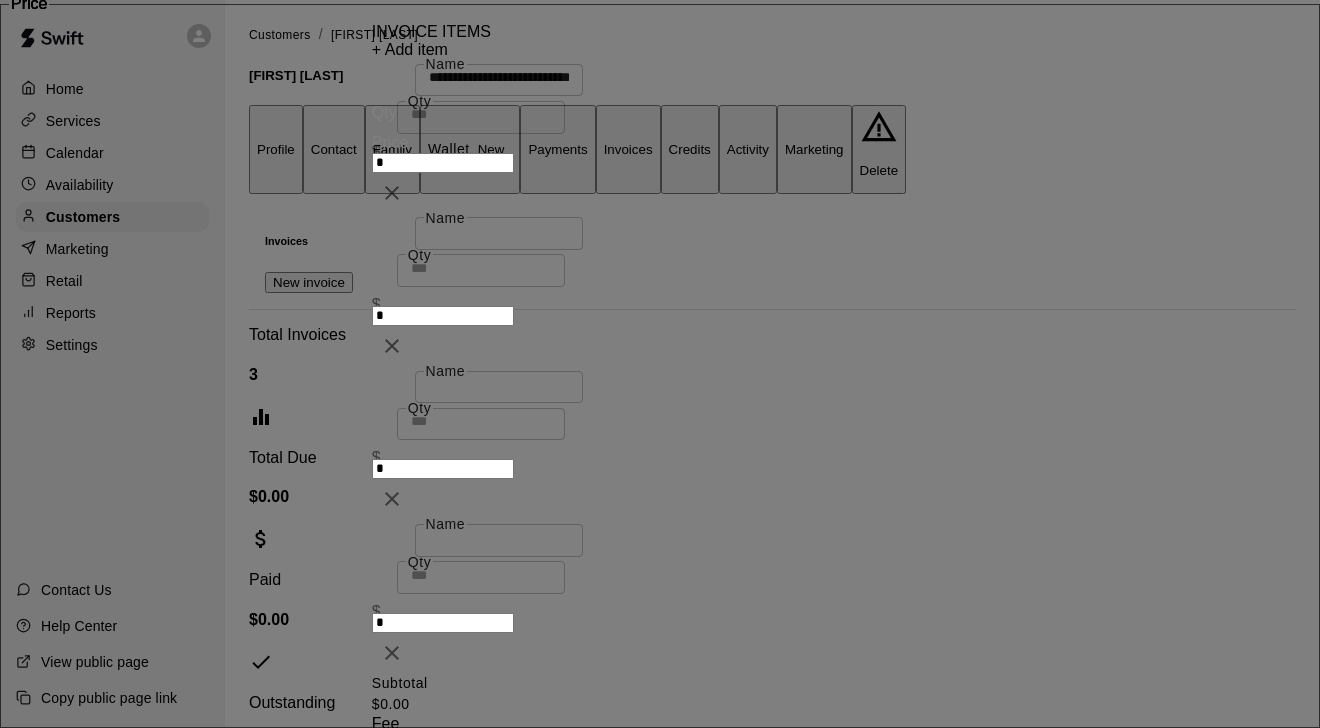 click on "+ Add item" at bounding box center [410, 49] 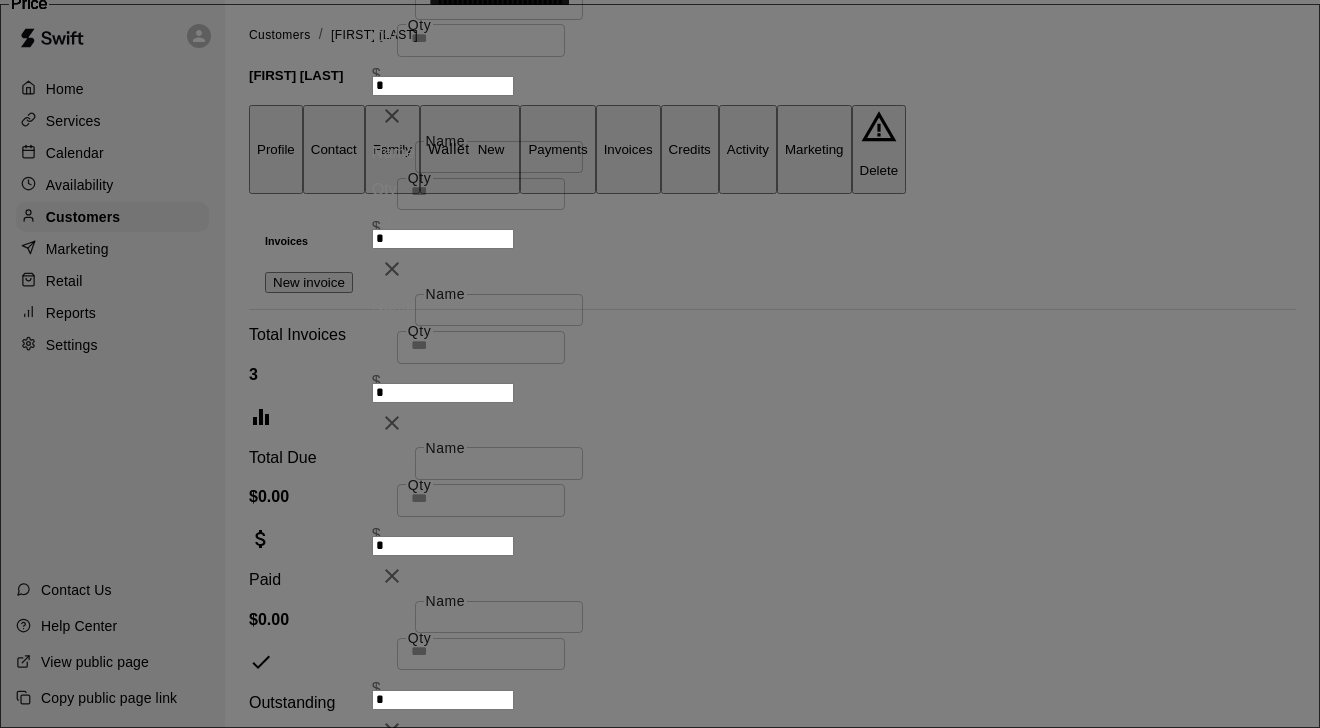 scroll, scrollTop: 0, scrollLeft: 0, axis: both 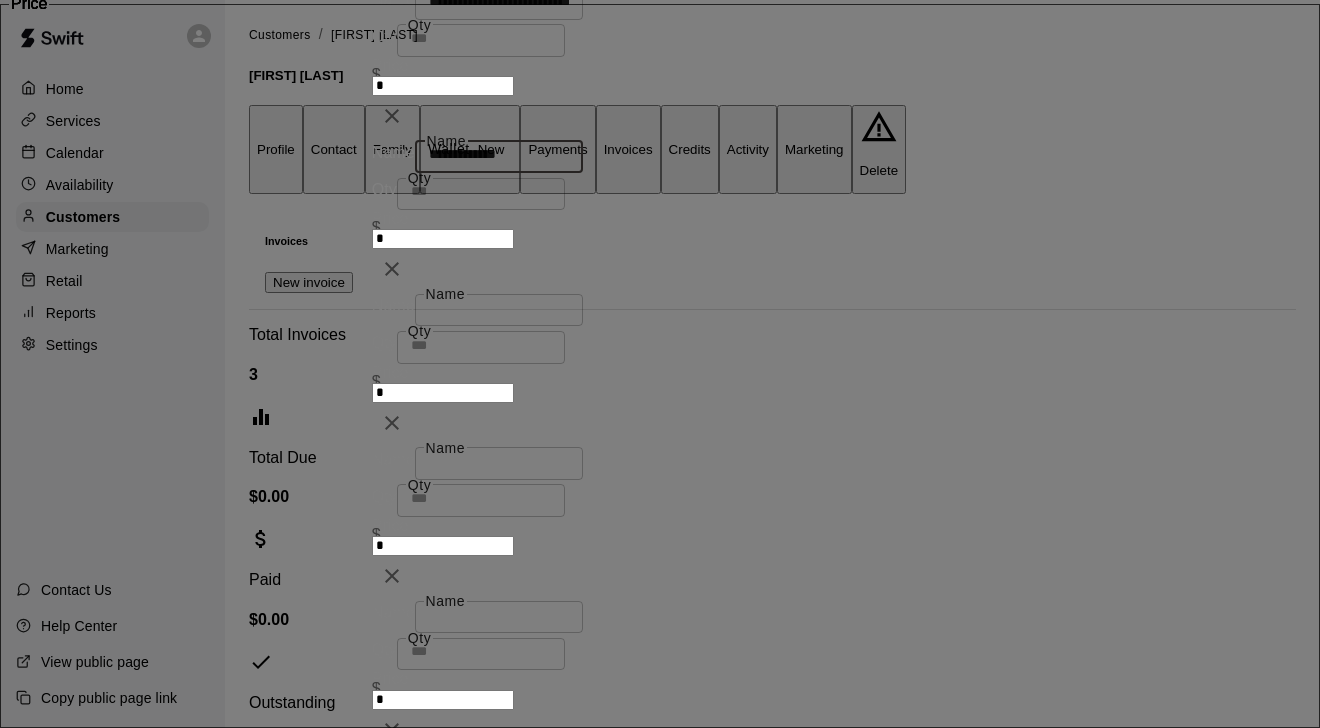 type on "**********" 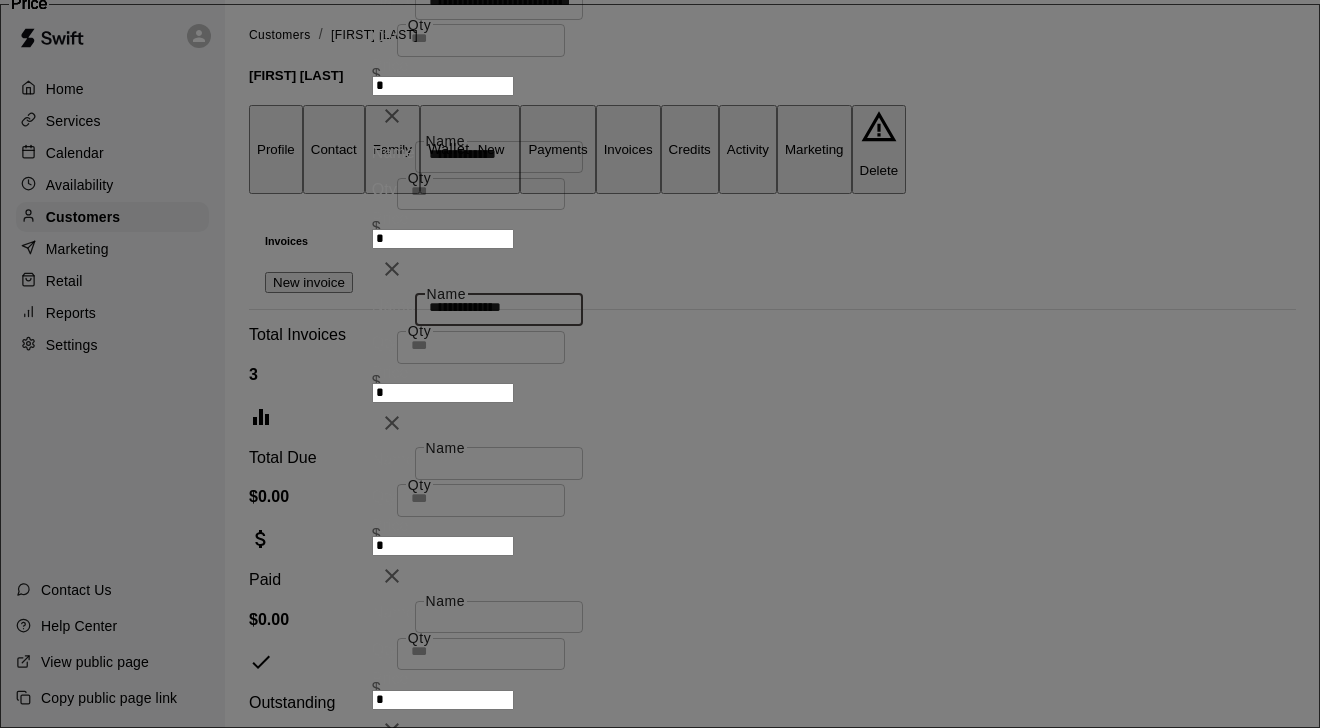 scroll, scrollTop: 0, scrollLeft: 0, axis: both 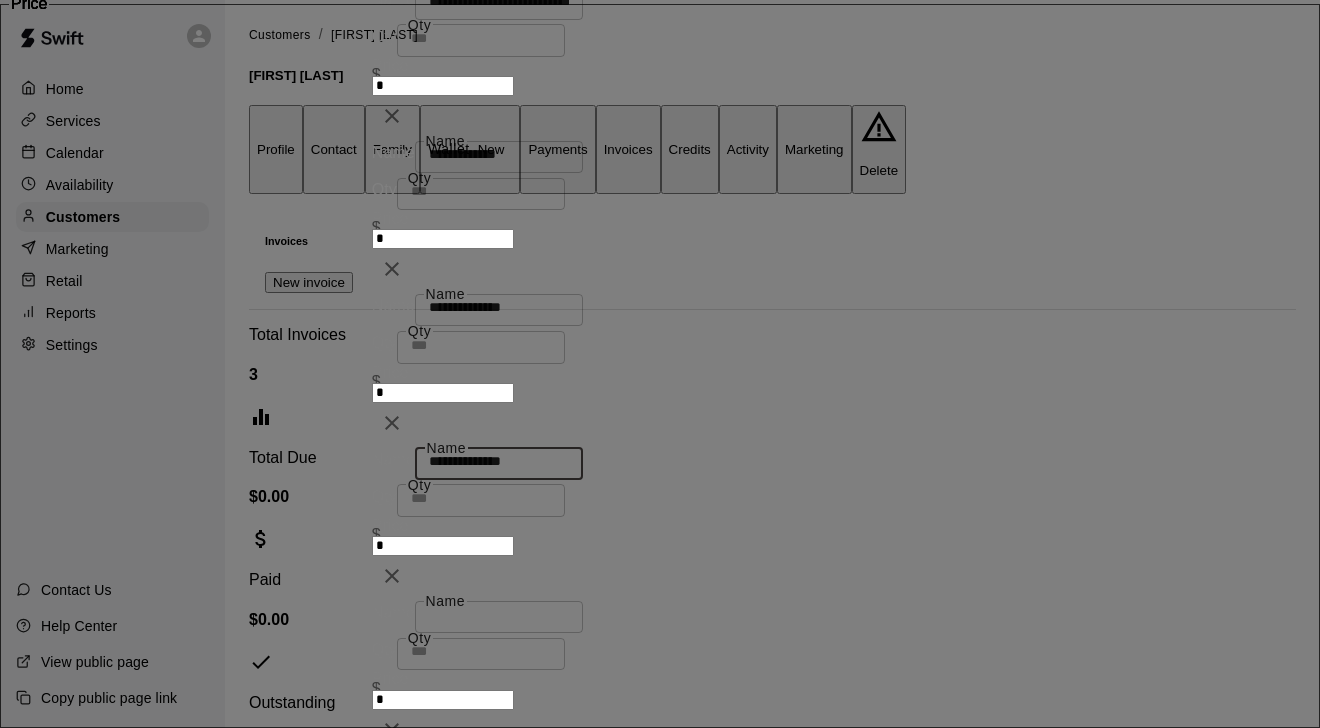 type on "**********" 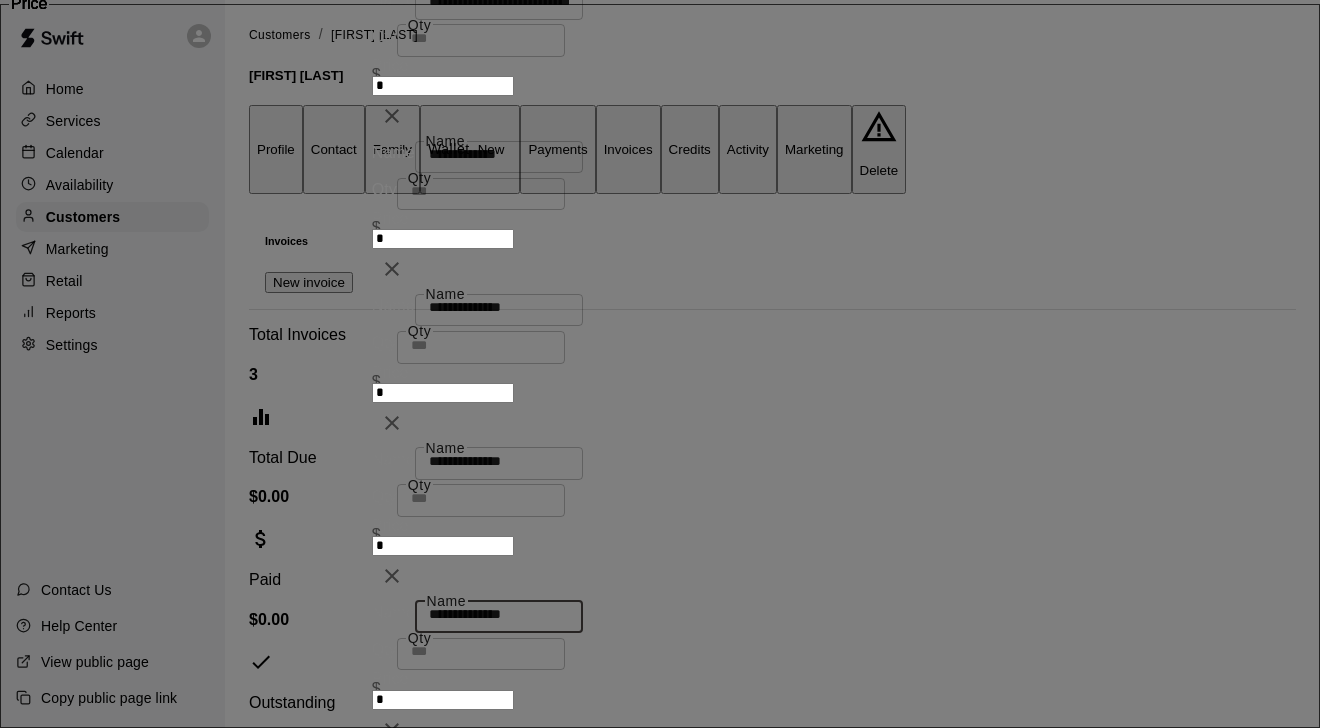 scroll, scrollTop: 0, scrollLeft: 0, axis: both 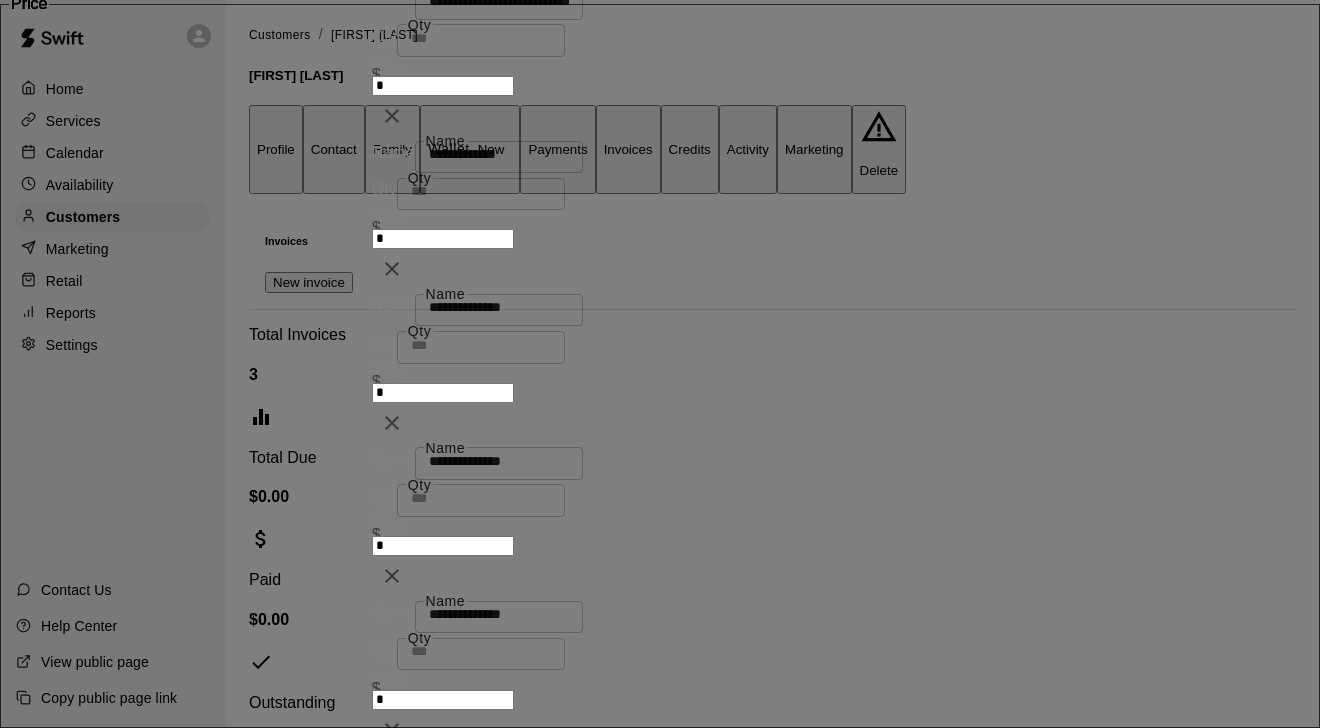 click on "*" at bounding box center [443, 239] 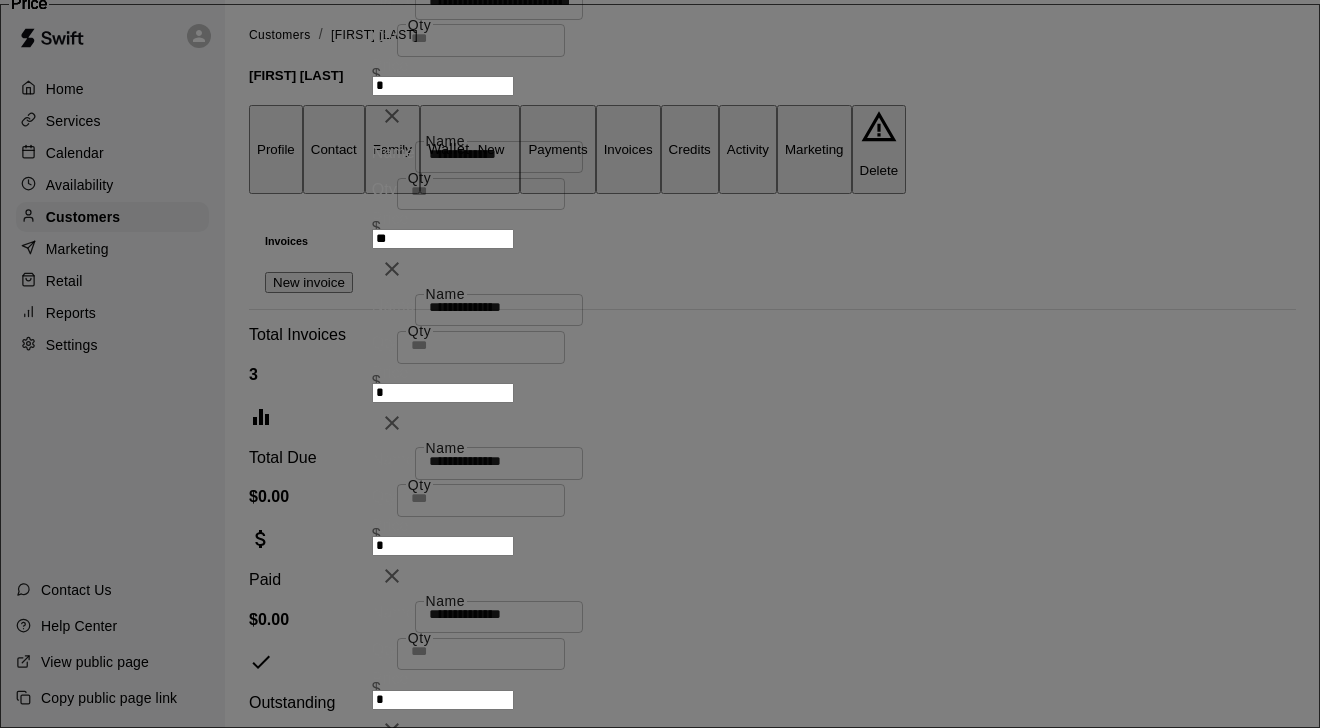 scroll, scrollTop: 0, scrollLeft: 0, axis: both 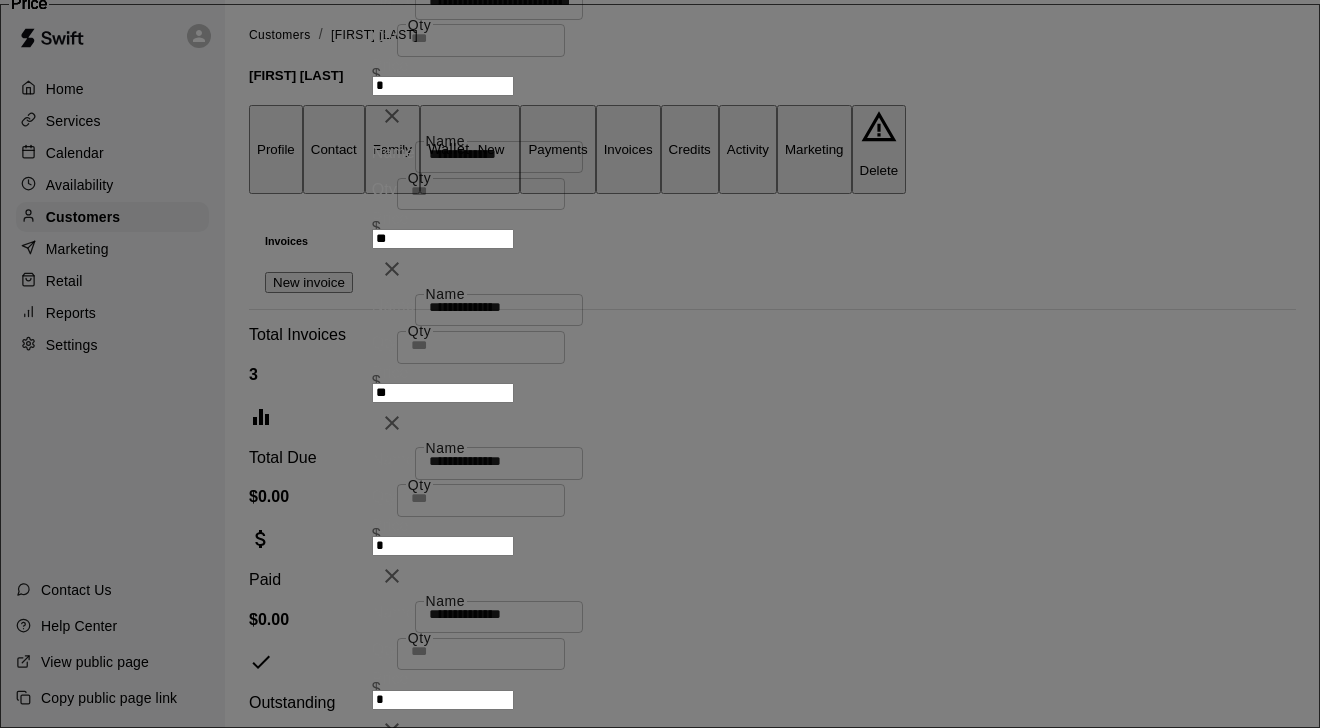 type on "**" 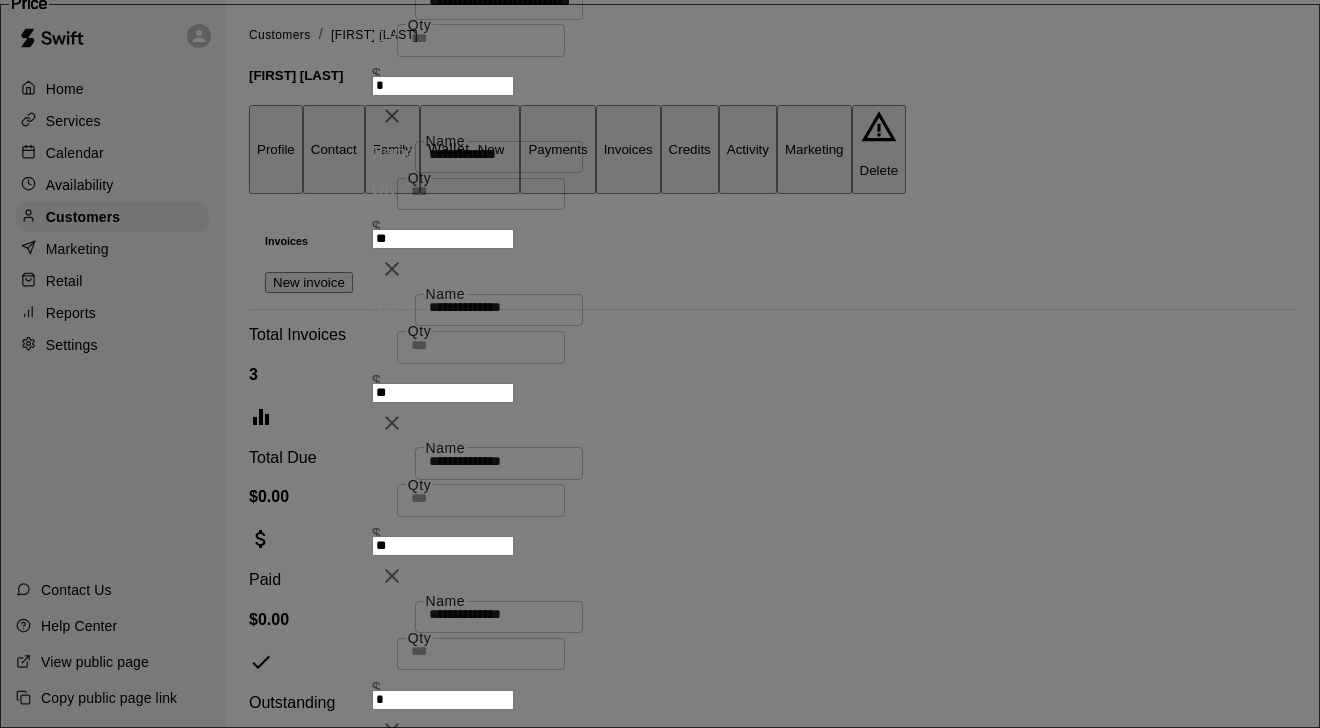 scroll, scrollTop: 0, scrollLeft: 0, axis: both 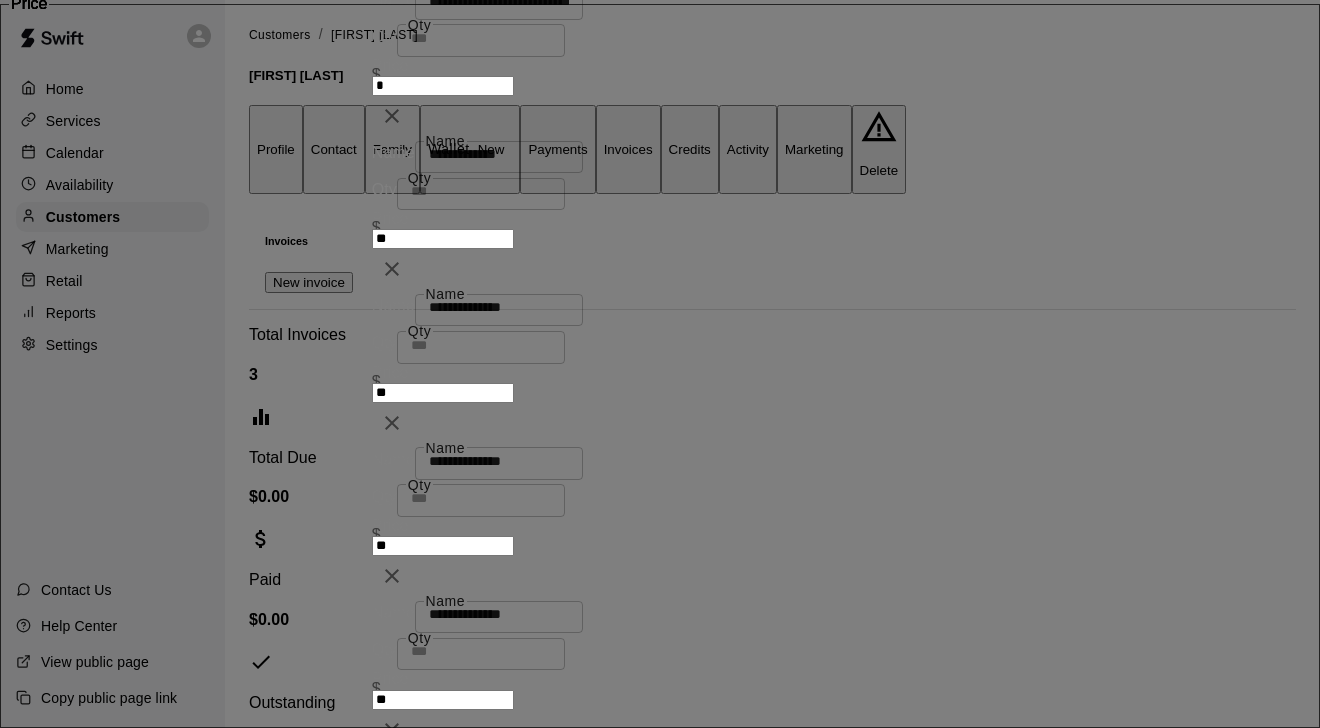 type on "**" 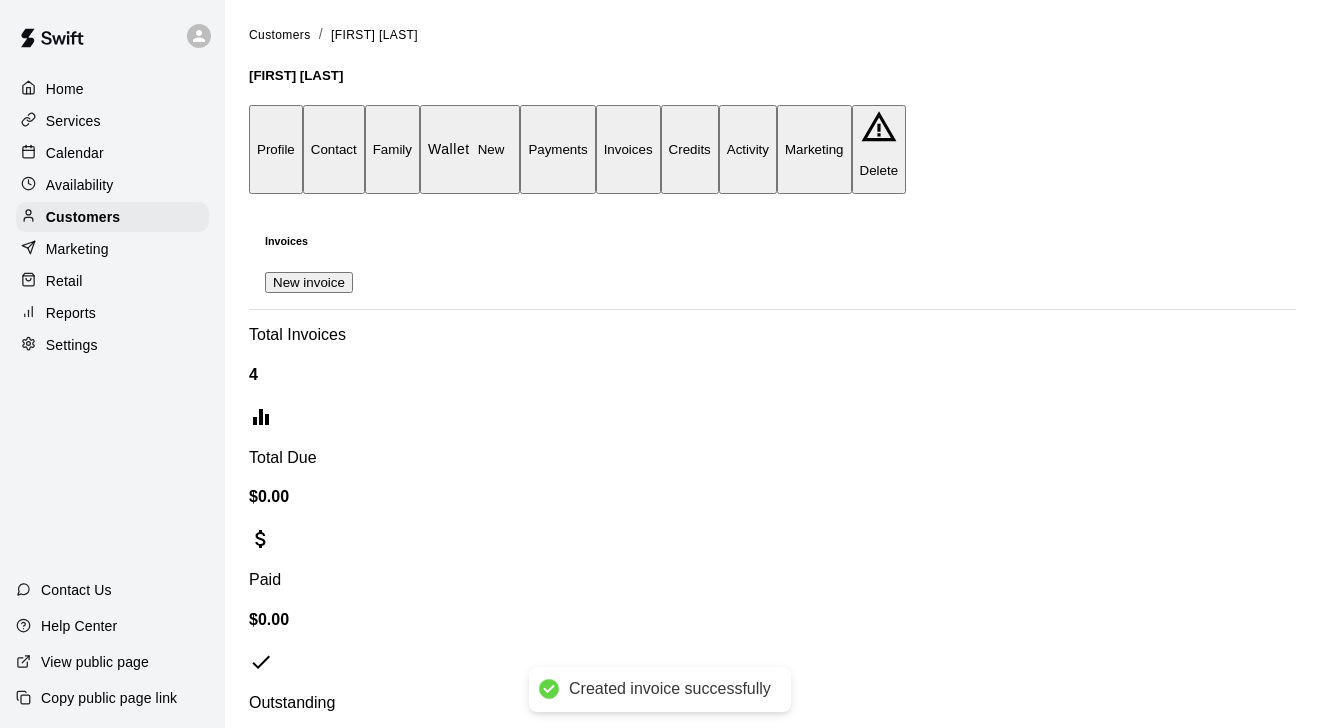 click on "New invoice" at bounding box center [309, 282] 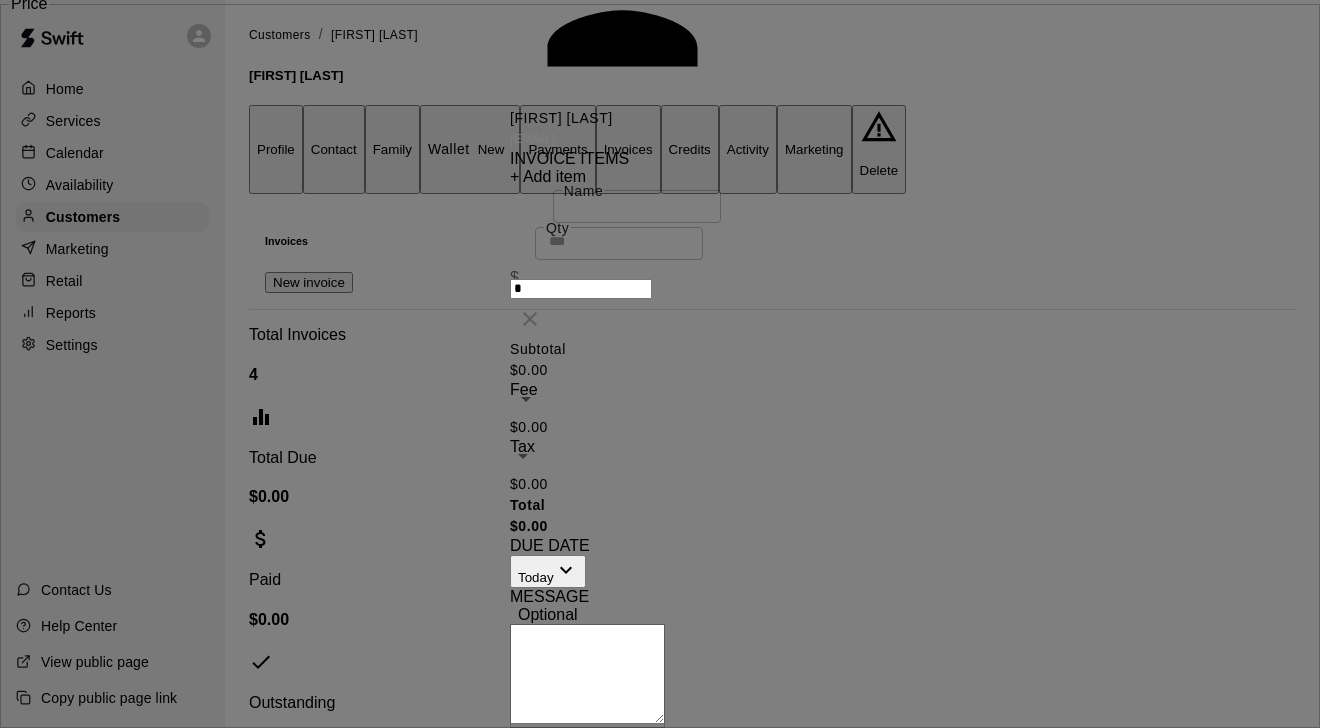 click on "+ Add item" at bounding box center (548, 176) 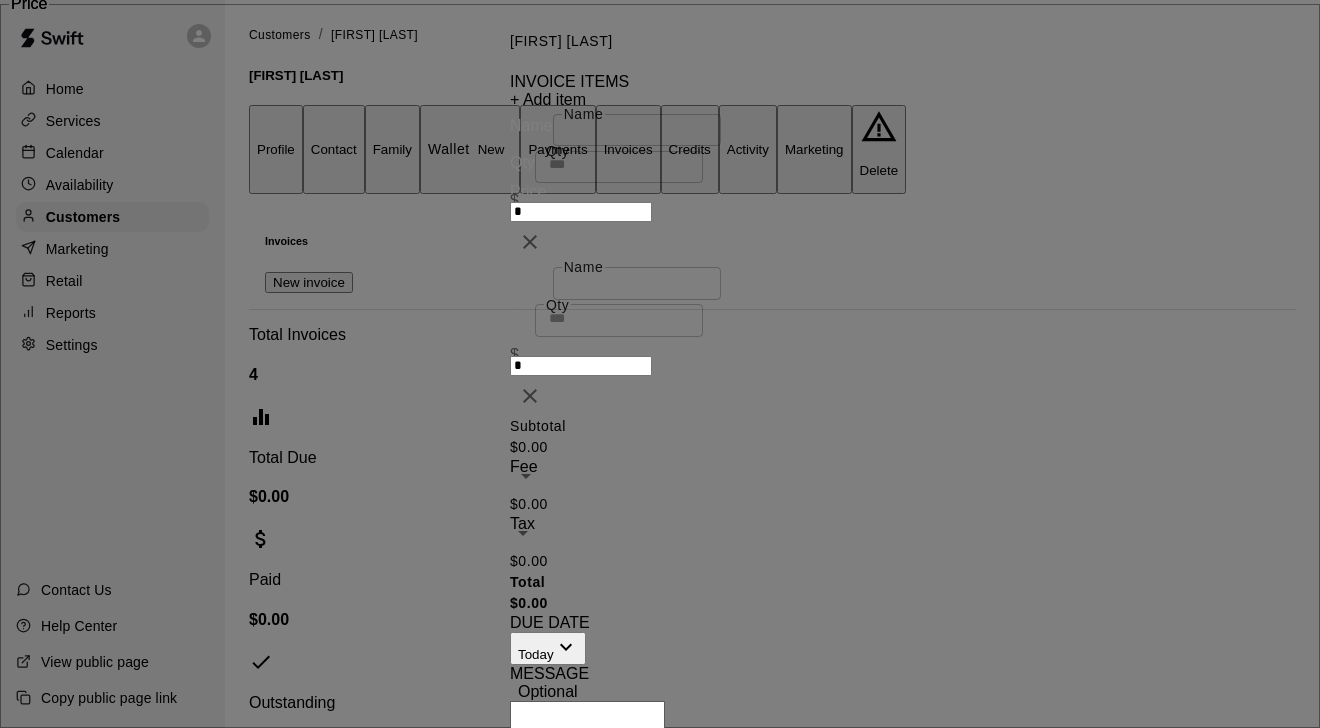 click on "+ Add item" at bounding box center [548, 99] 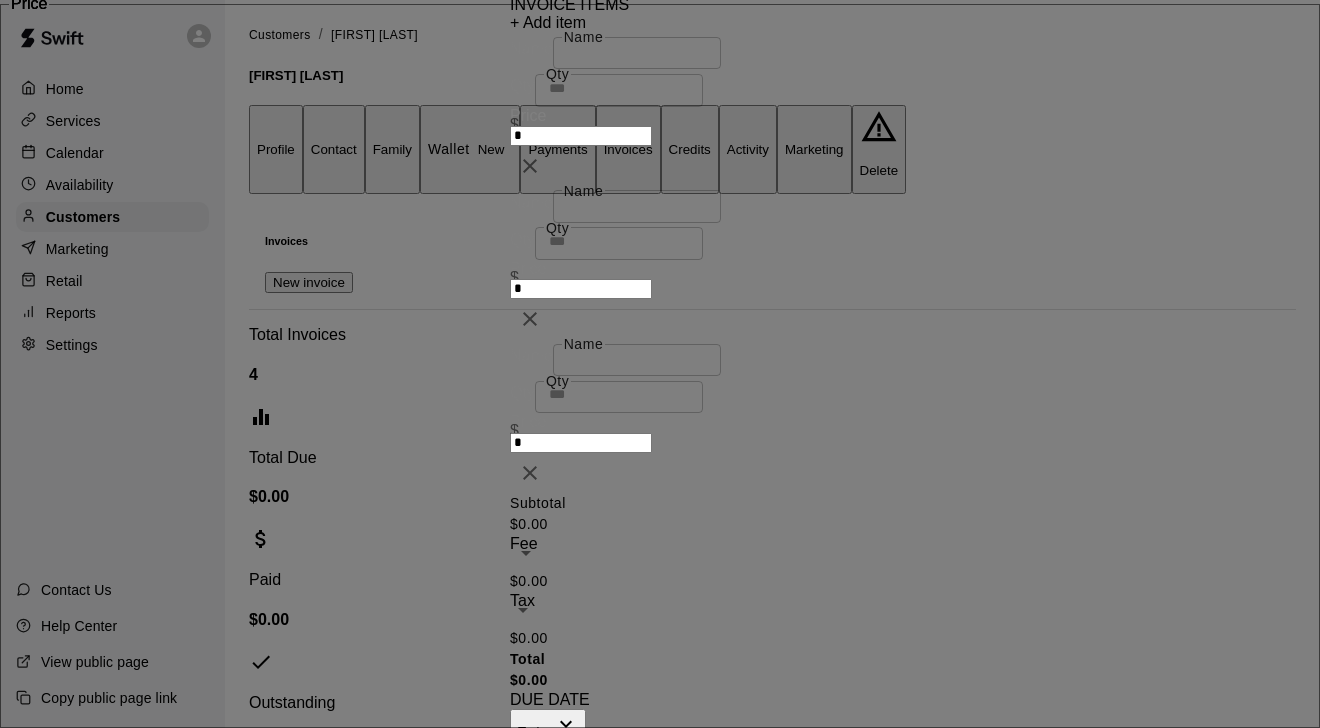 click on "+ Add item" at bounding box center [548, 22] 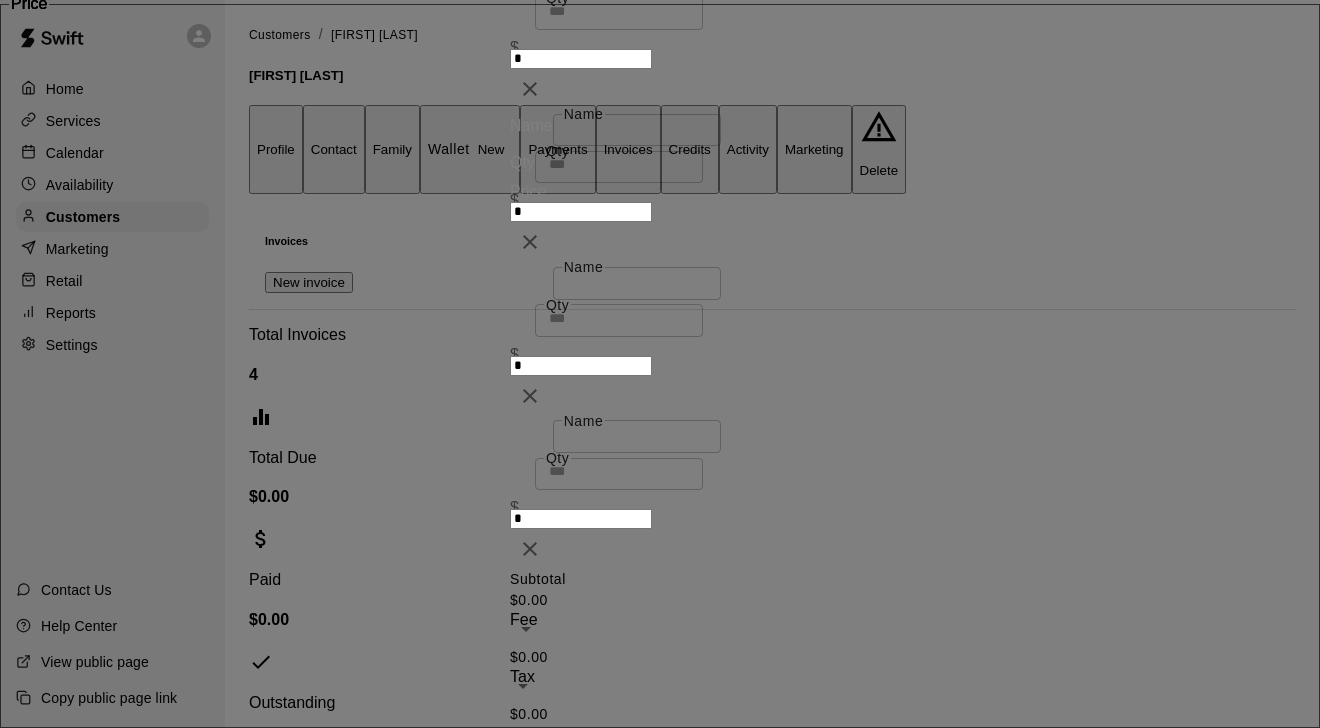 click on "+ Add item" at bounding box center (548, -54) 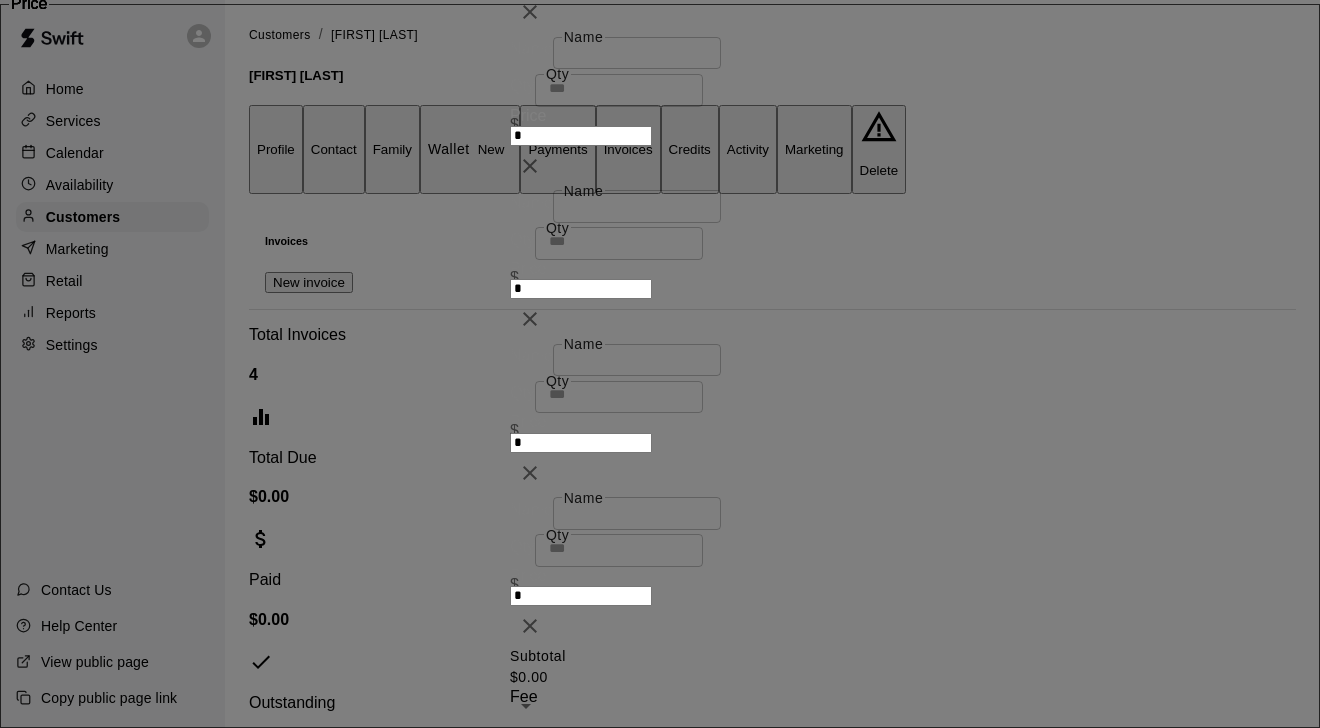 click on "Name" at bounding box center [637, -103] 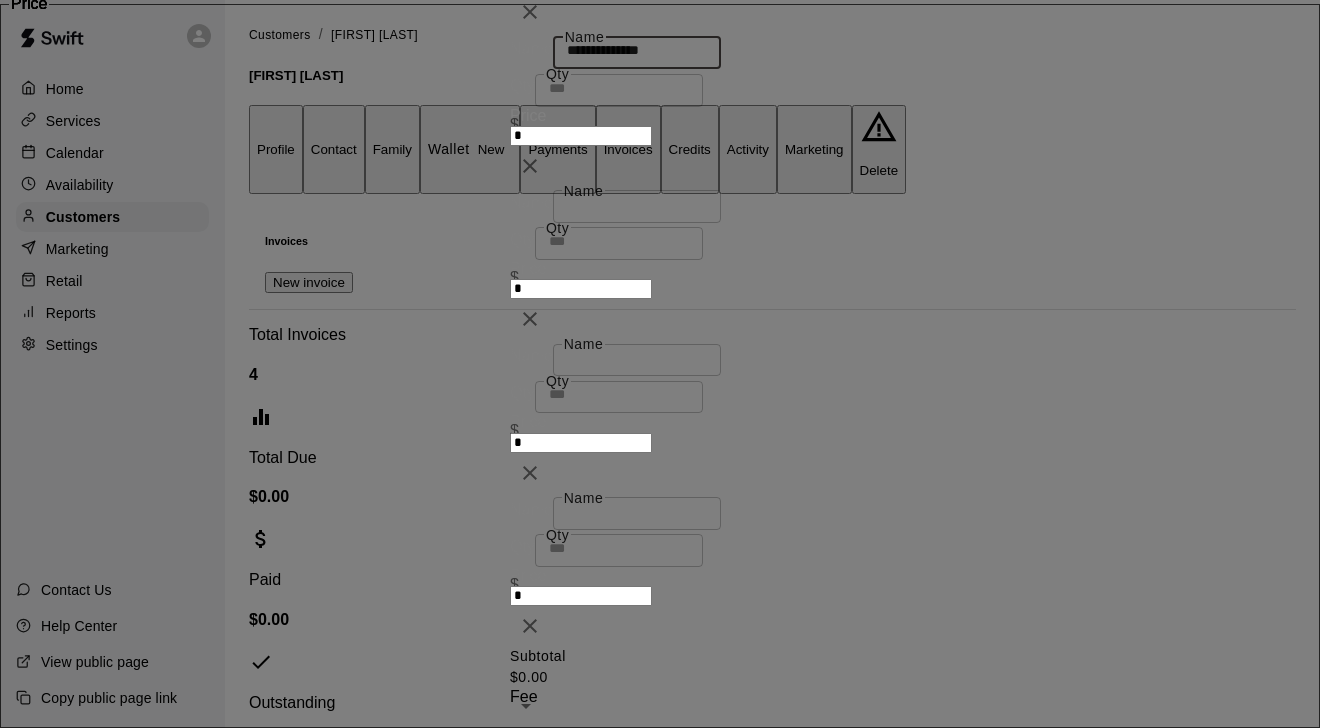 type on "**********" 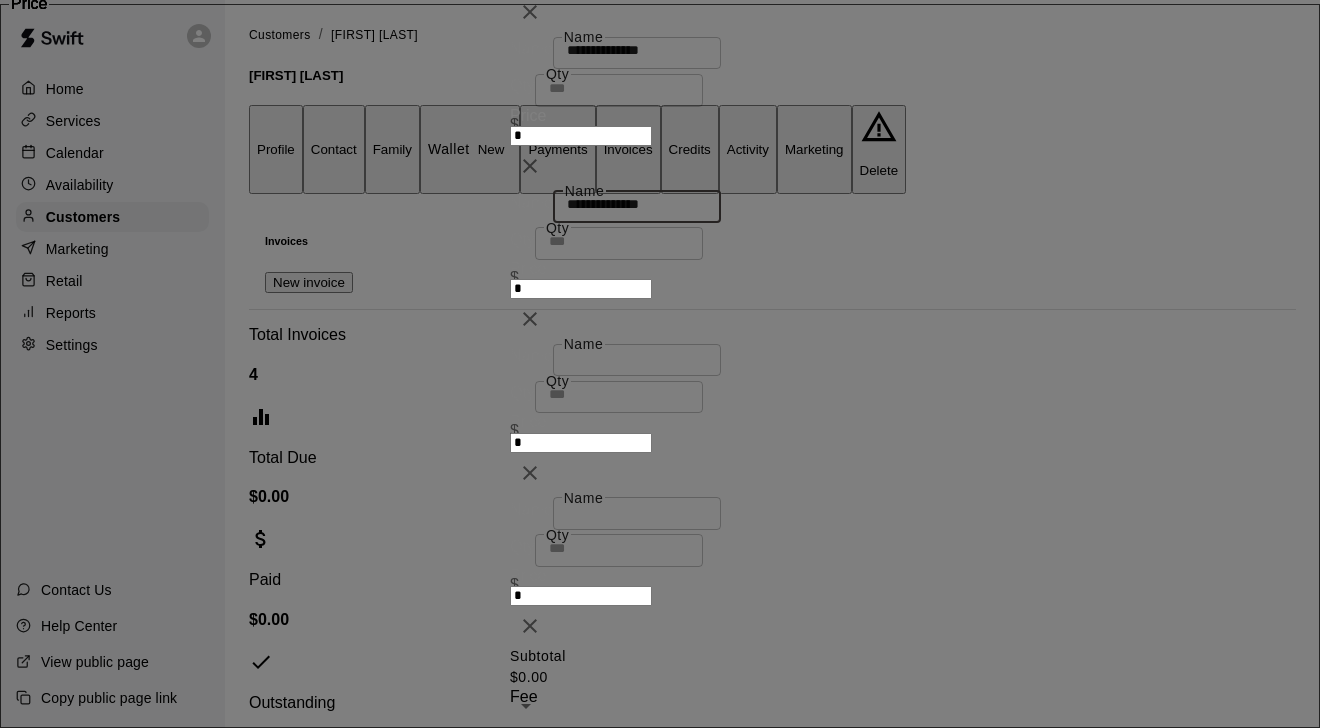 type on "**********" 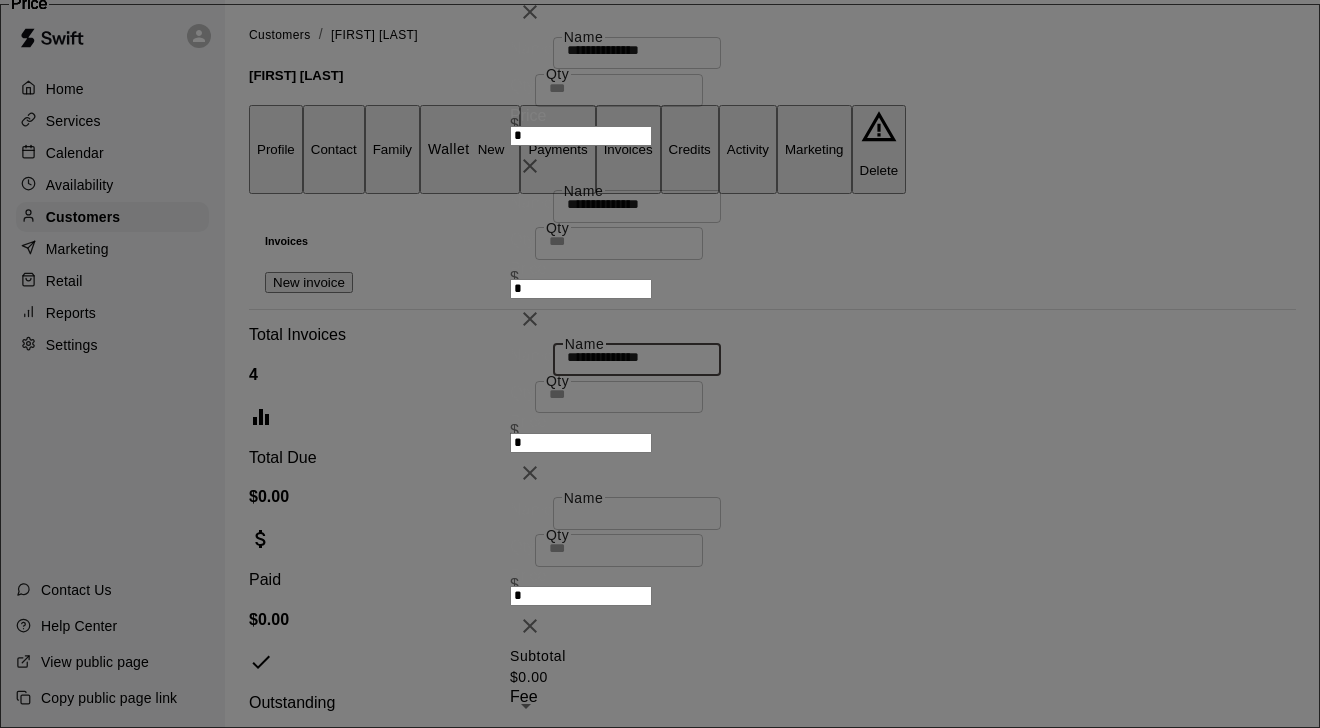 type on "**********" 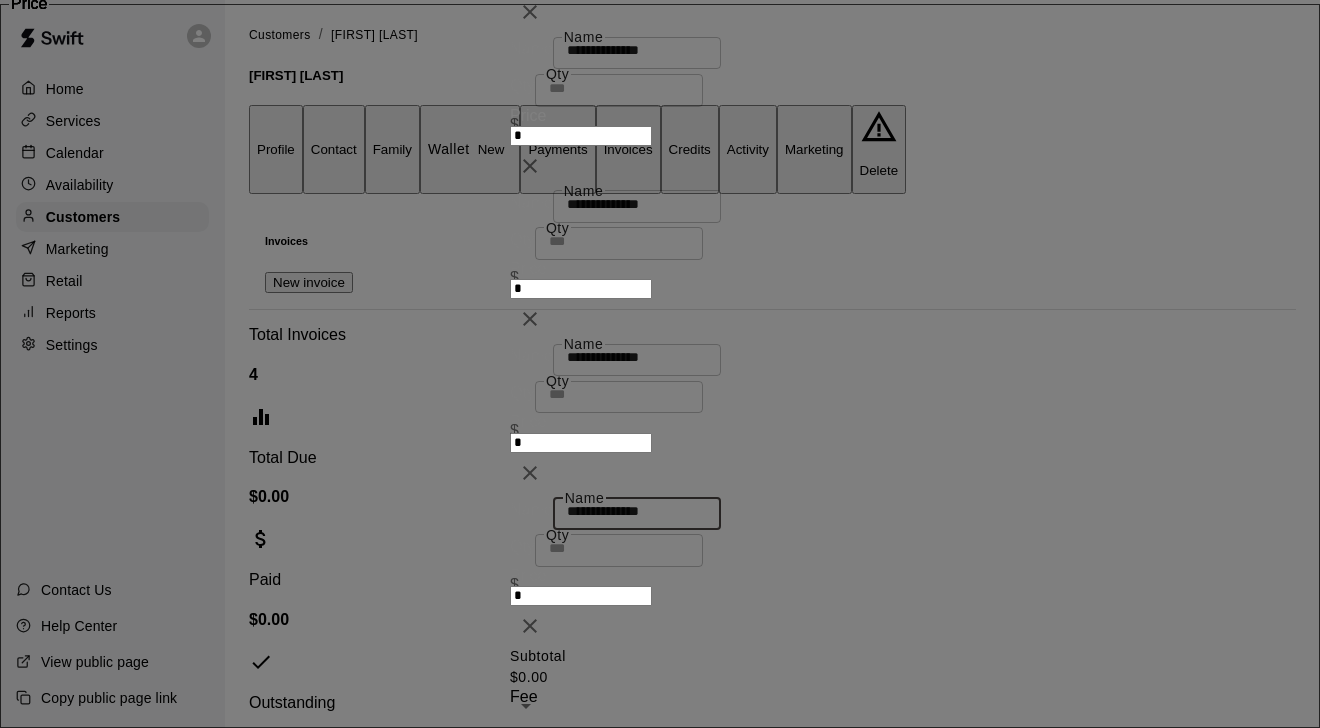 type on "**********" 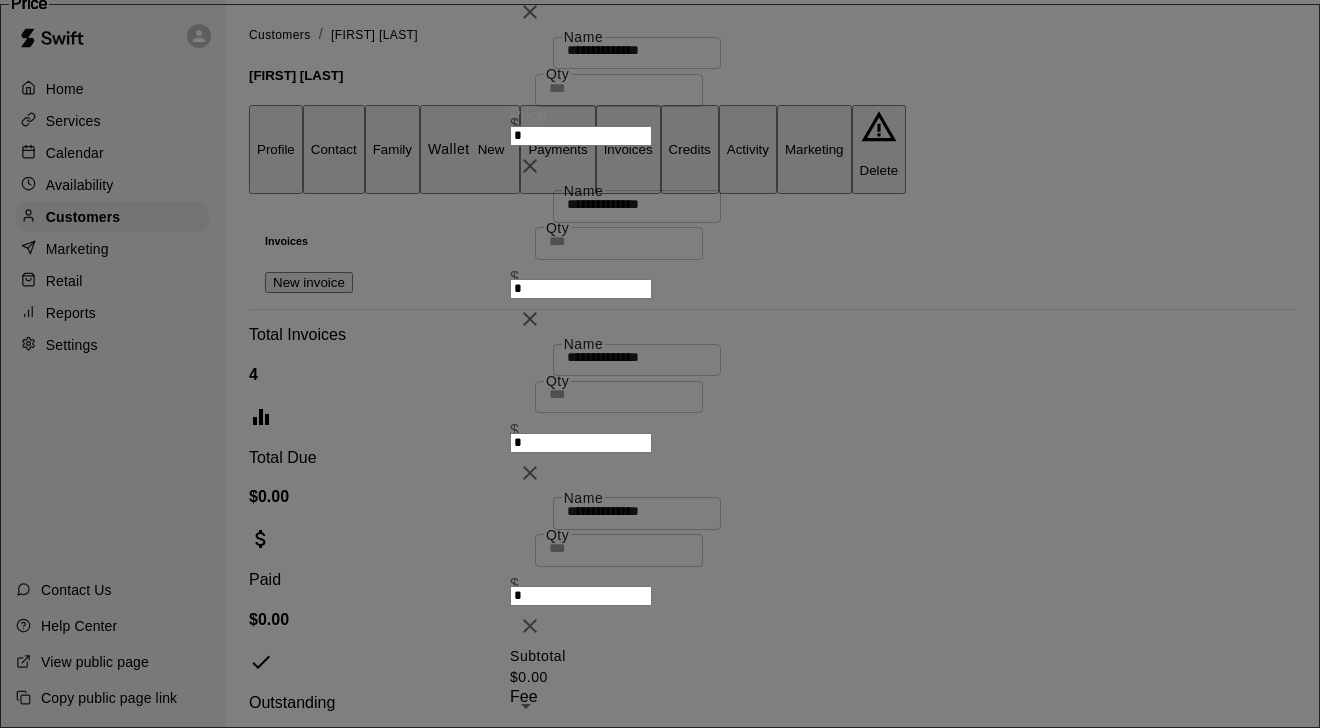 click on "$ * Price" at bounding box center [660, 135] 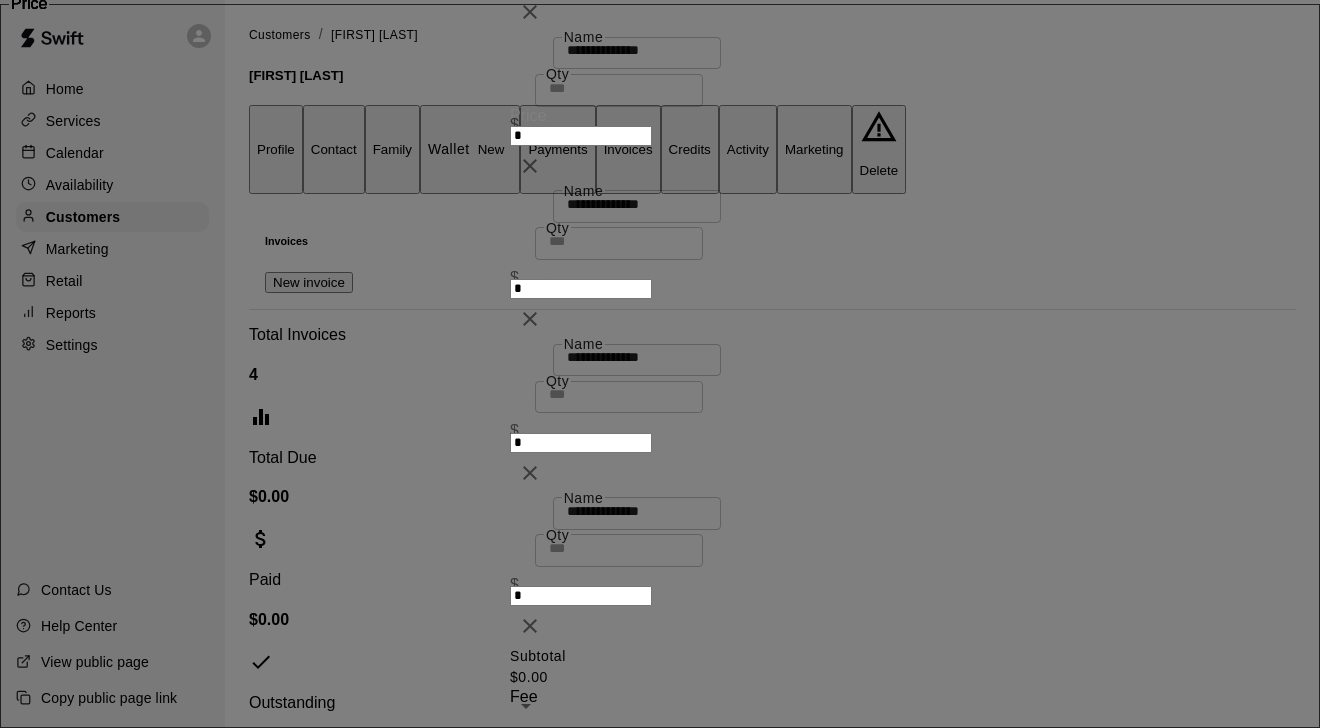 click on "$ * Price" at bounding box center [660, 135] 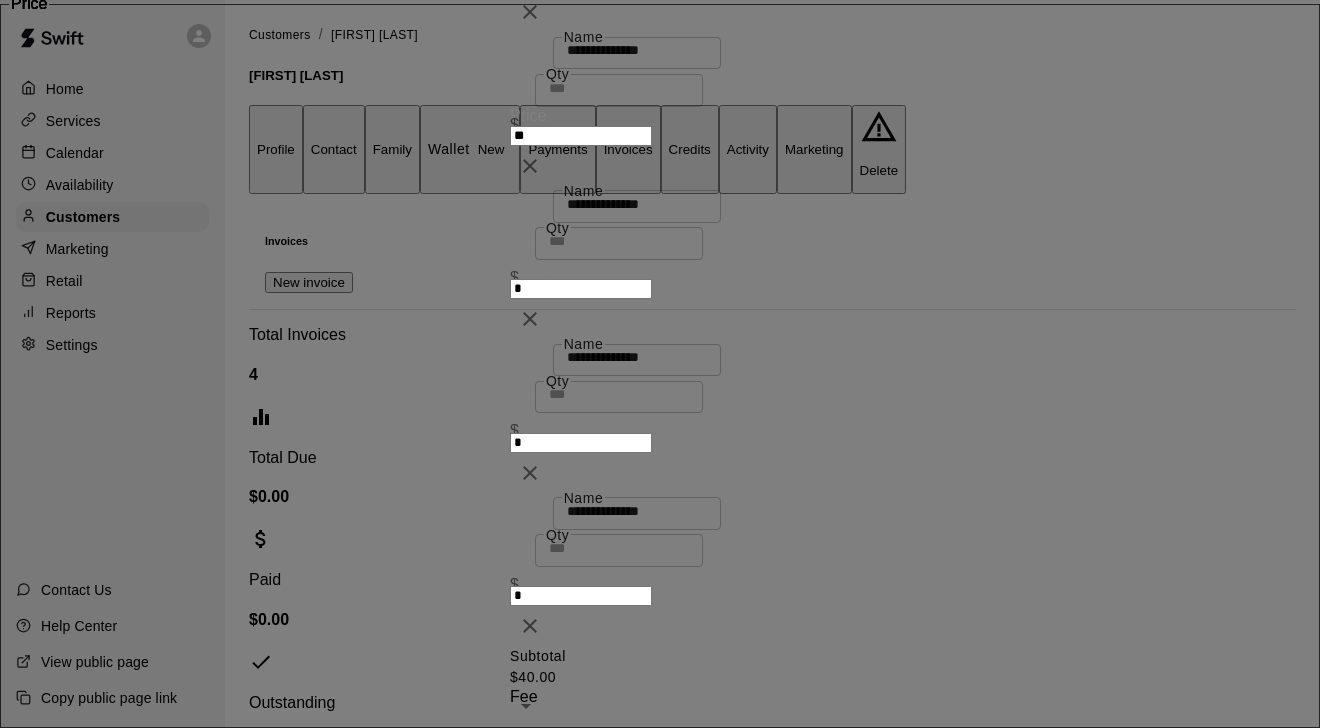 type on "**" 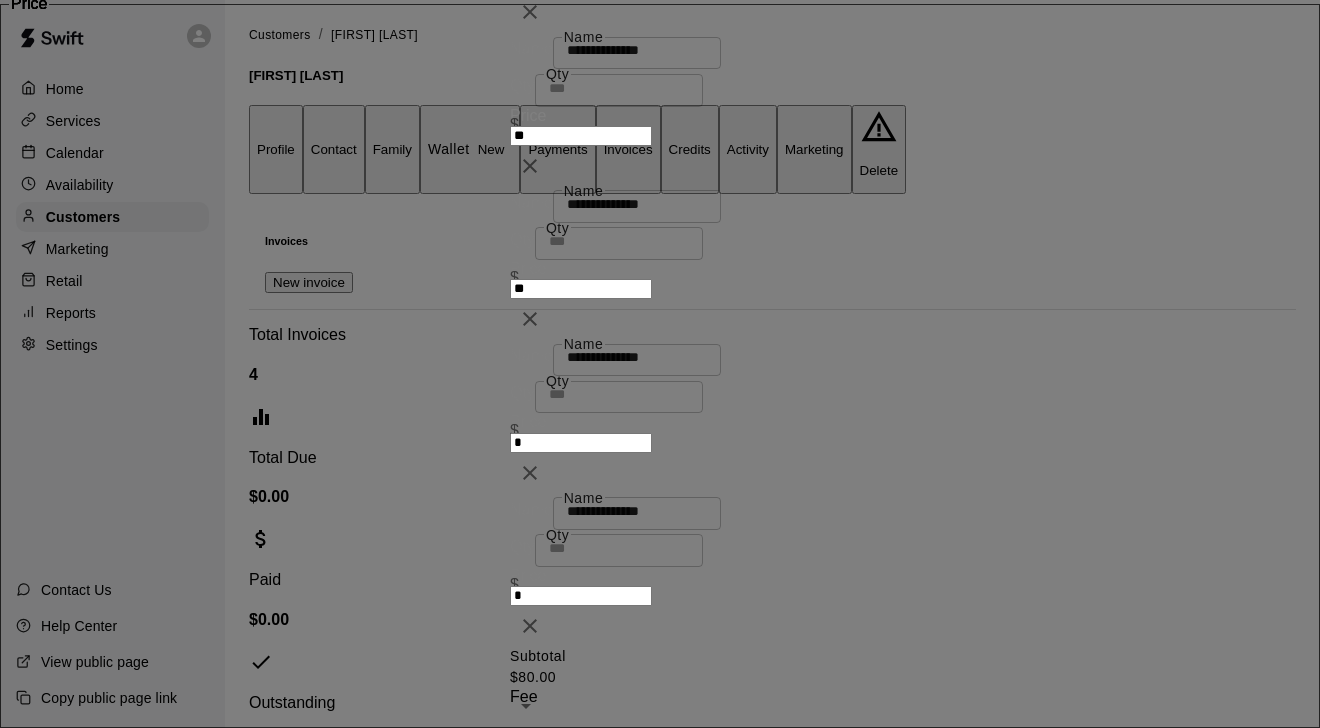 type on "**" 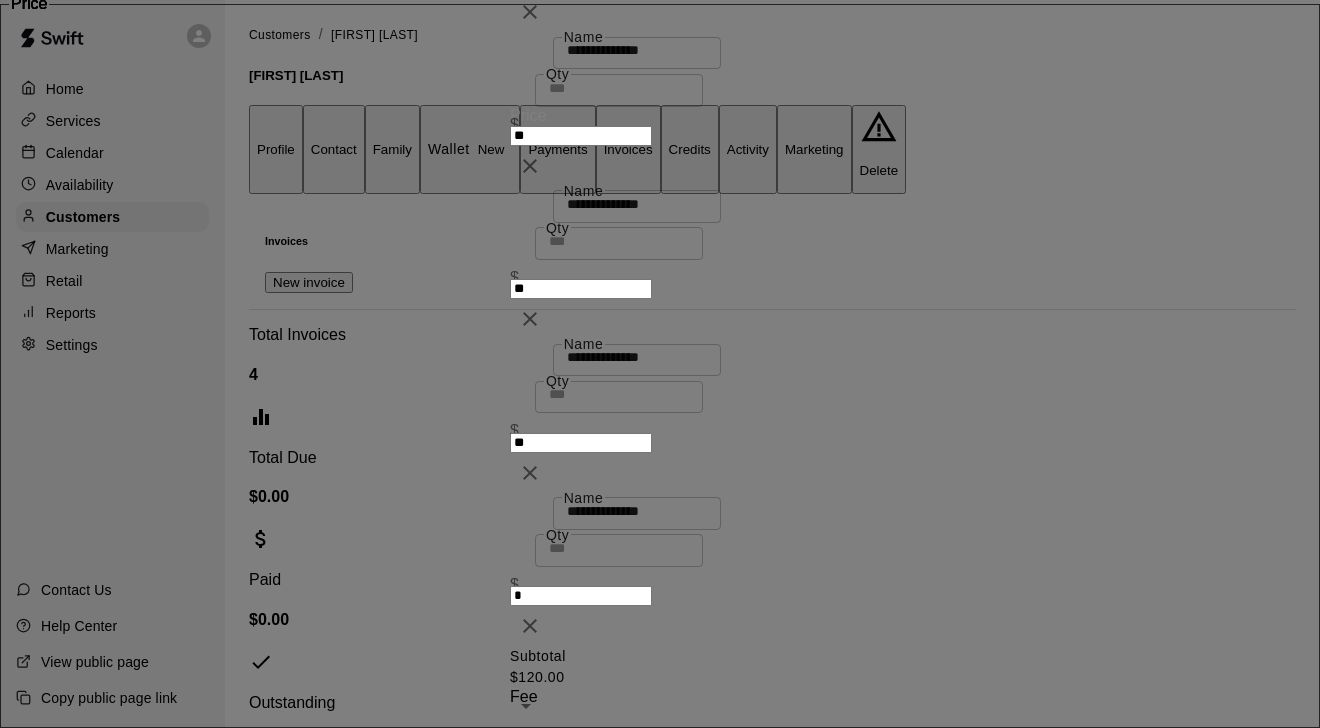 type on "**" 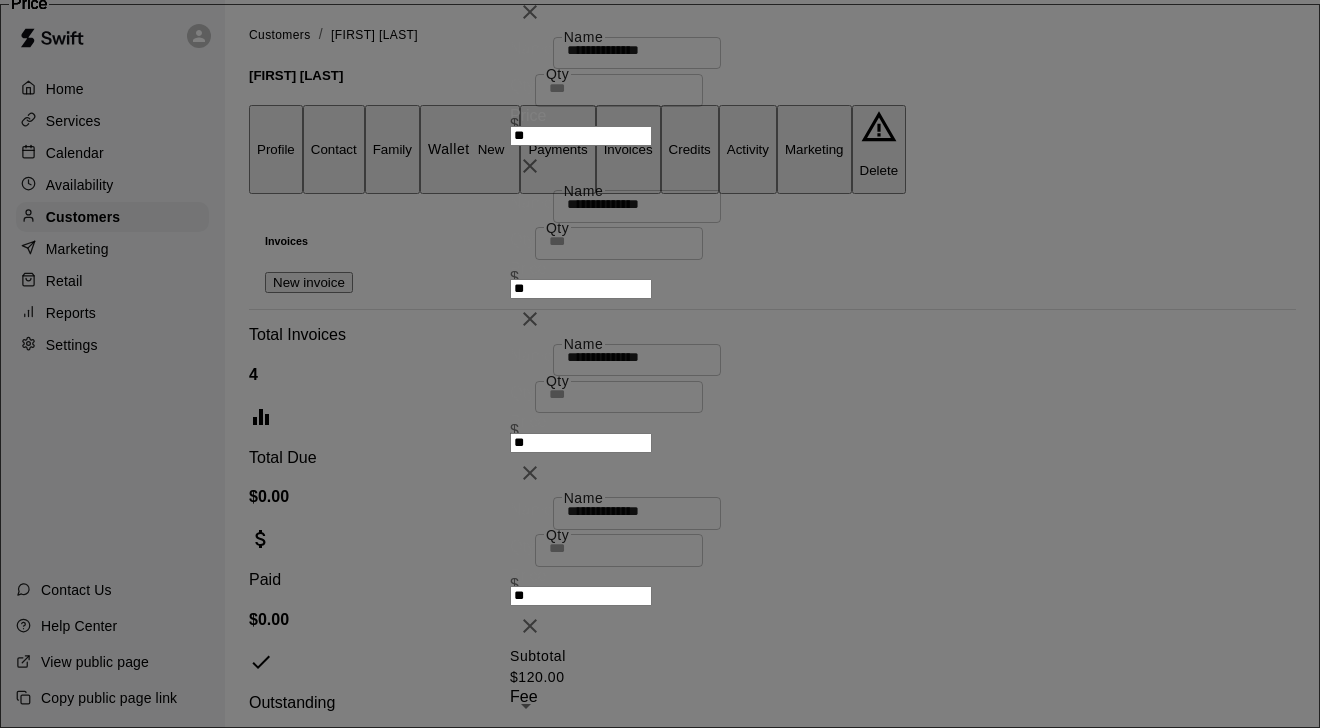 scroll, scrollTop: 201, scrollLeft: 0, axis: vertical 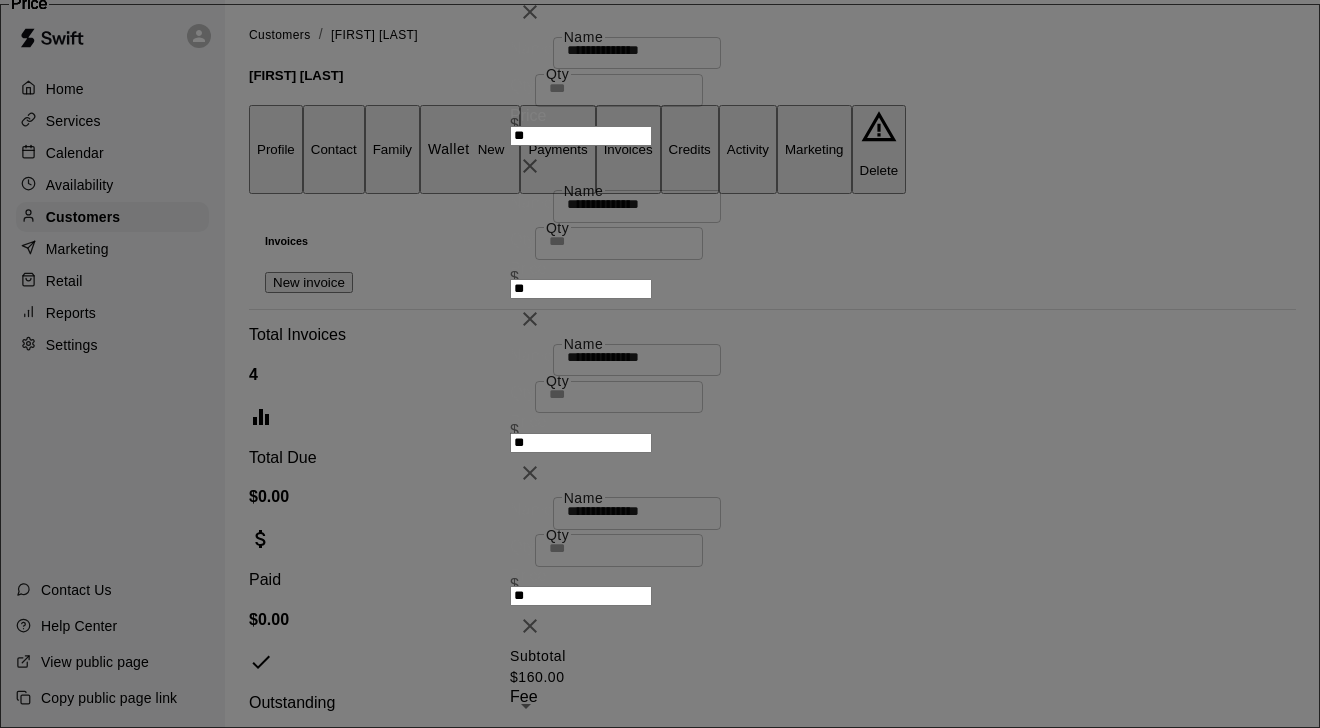 type on "**" 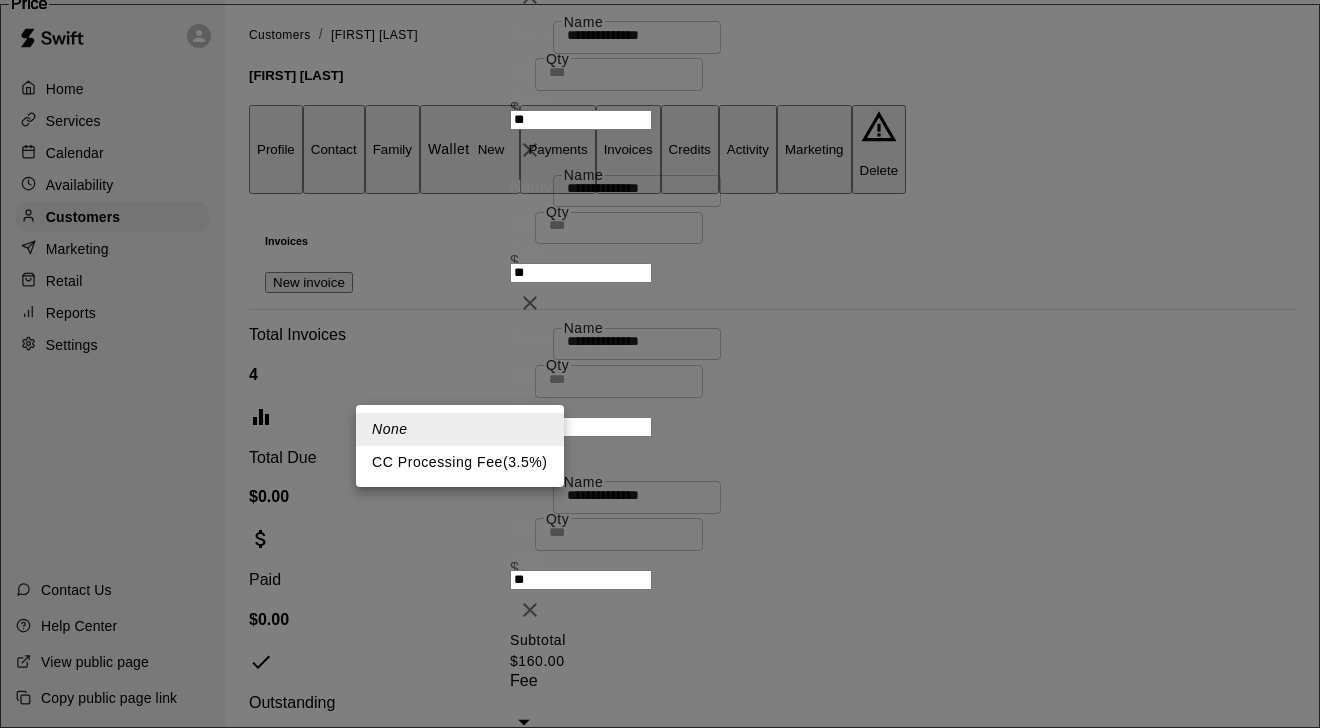 click on "CC Processing Fee  ( 3.5 % )" at bounding box center [460, 462] 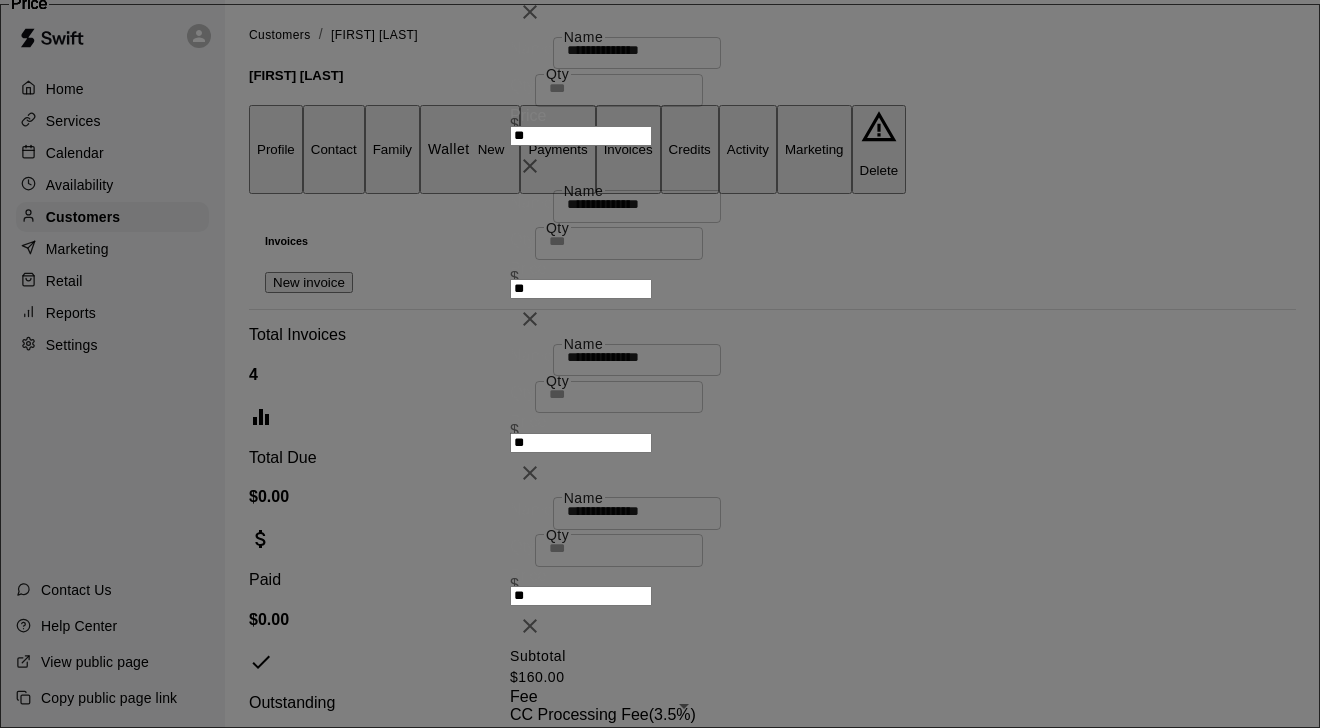 click on "**********" at bounding box center [660, 595] 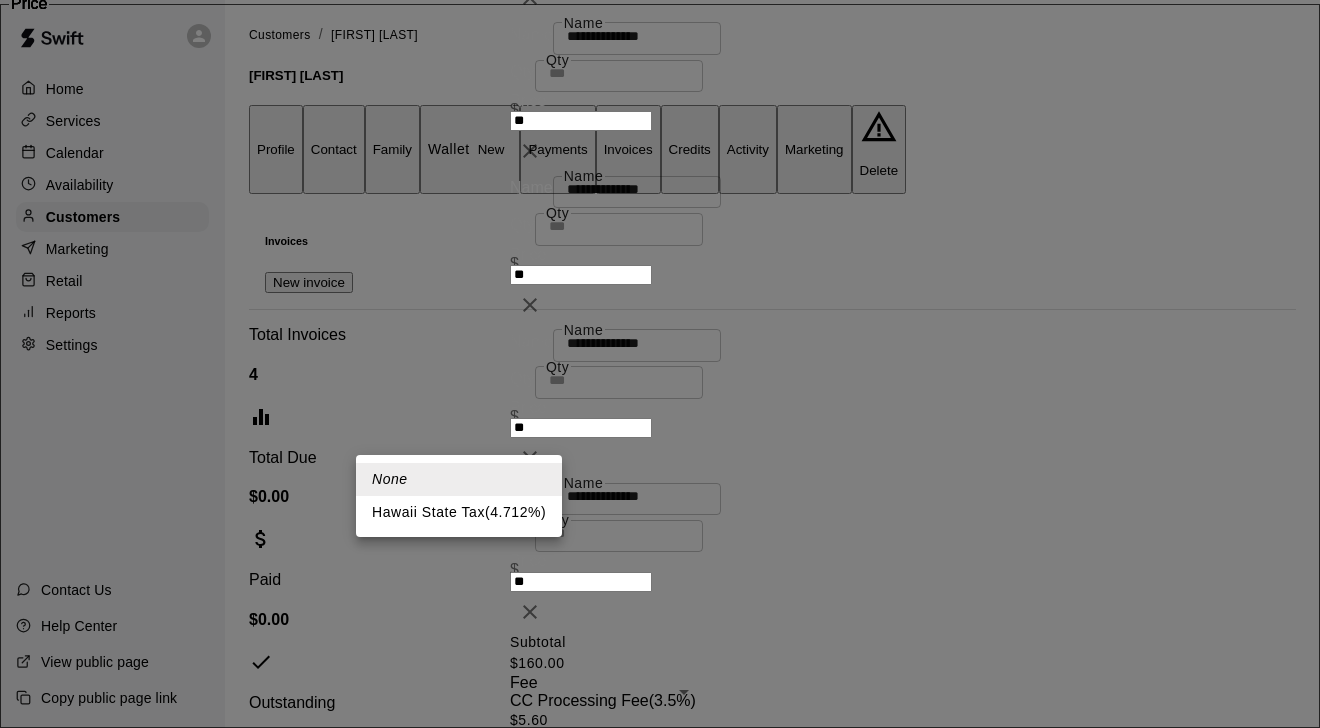 click on "Hawaii State Tax  ( 4.712 %)" at bounding box center [459, 512] 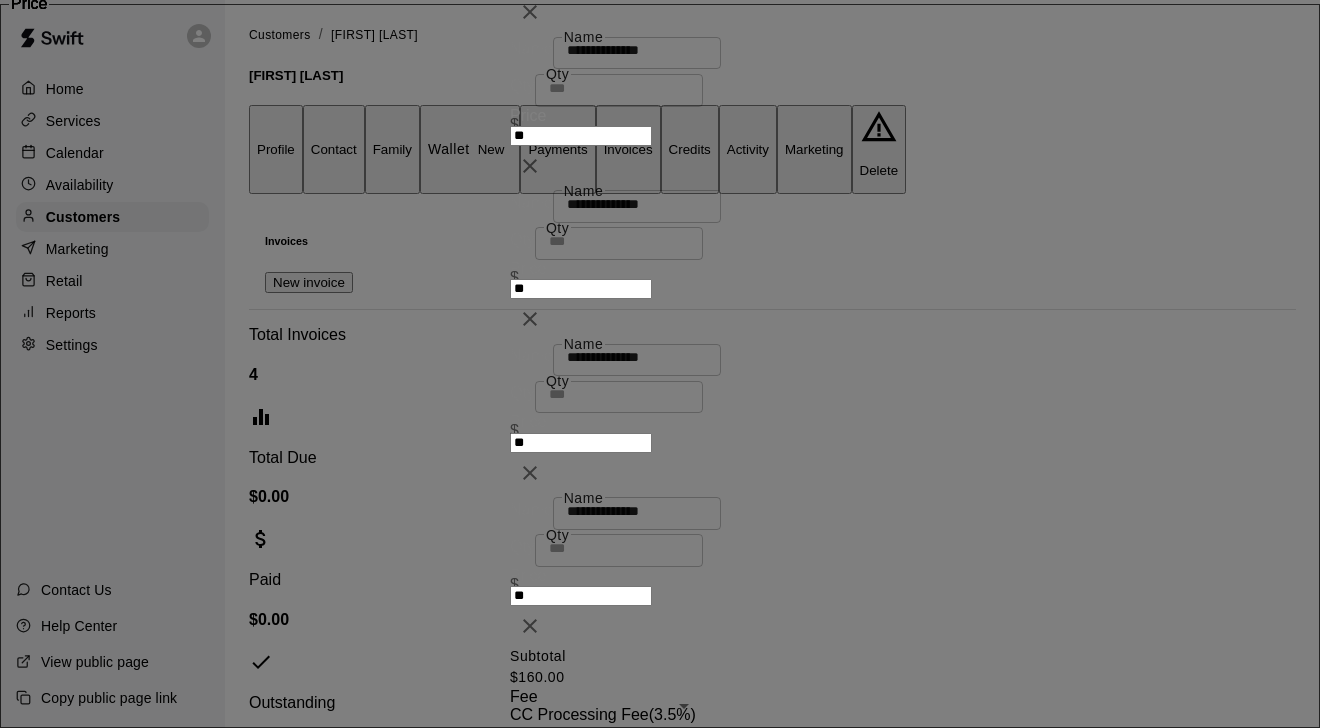click 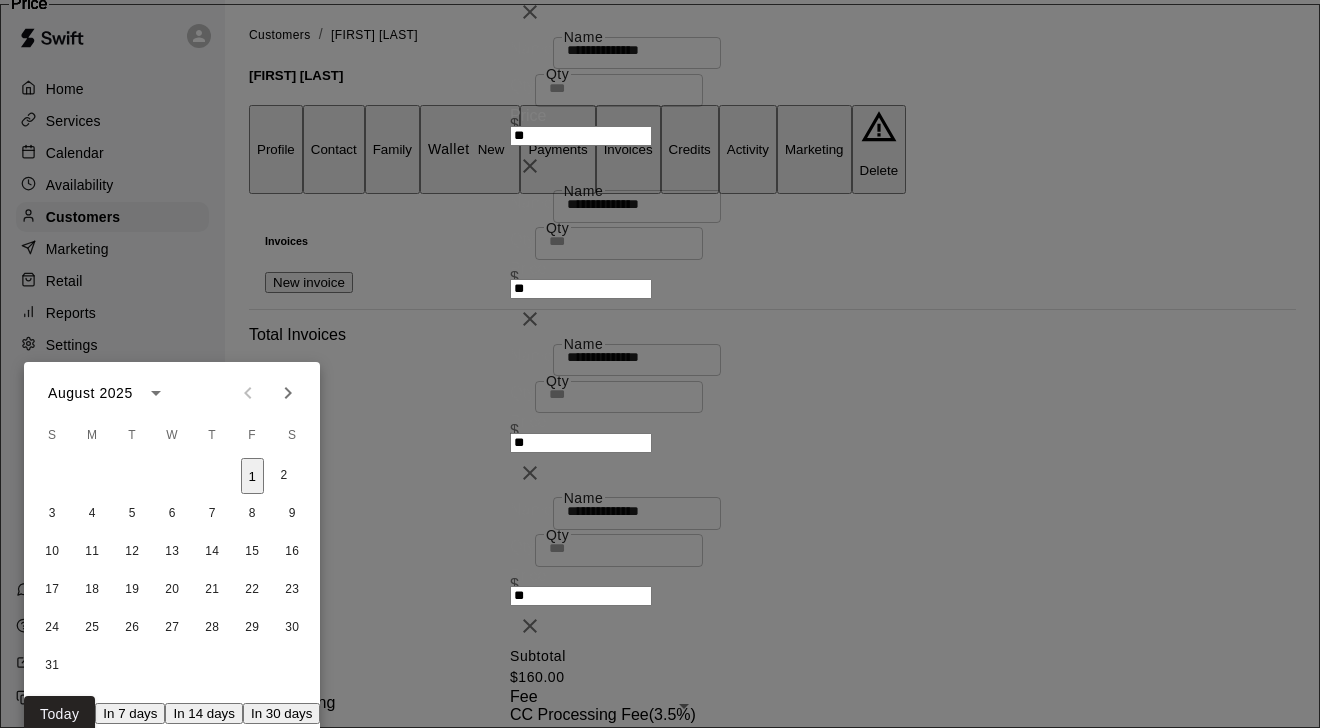 click 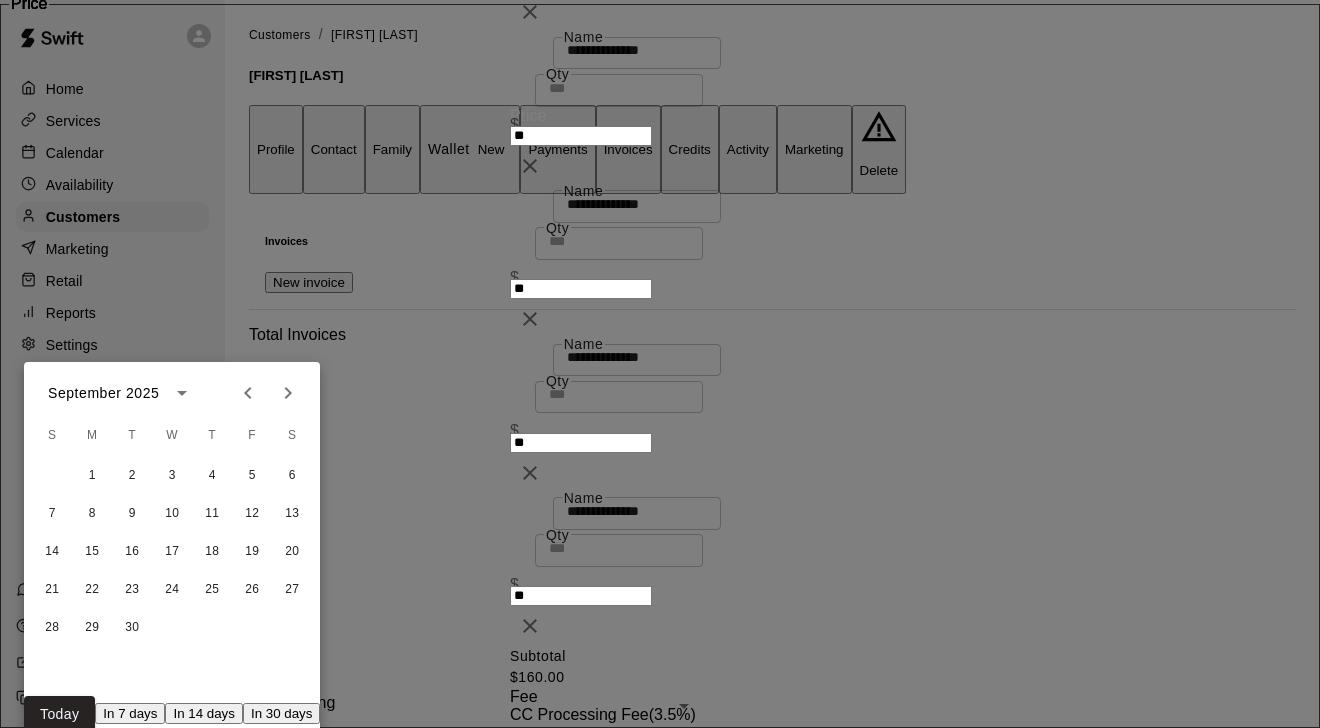 click 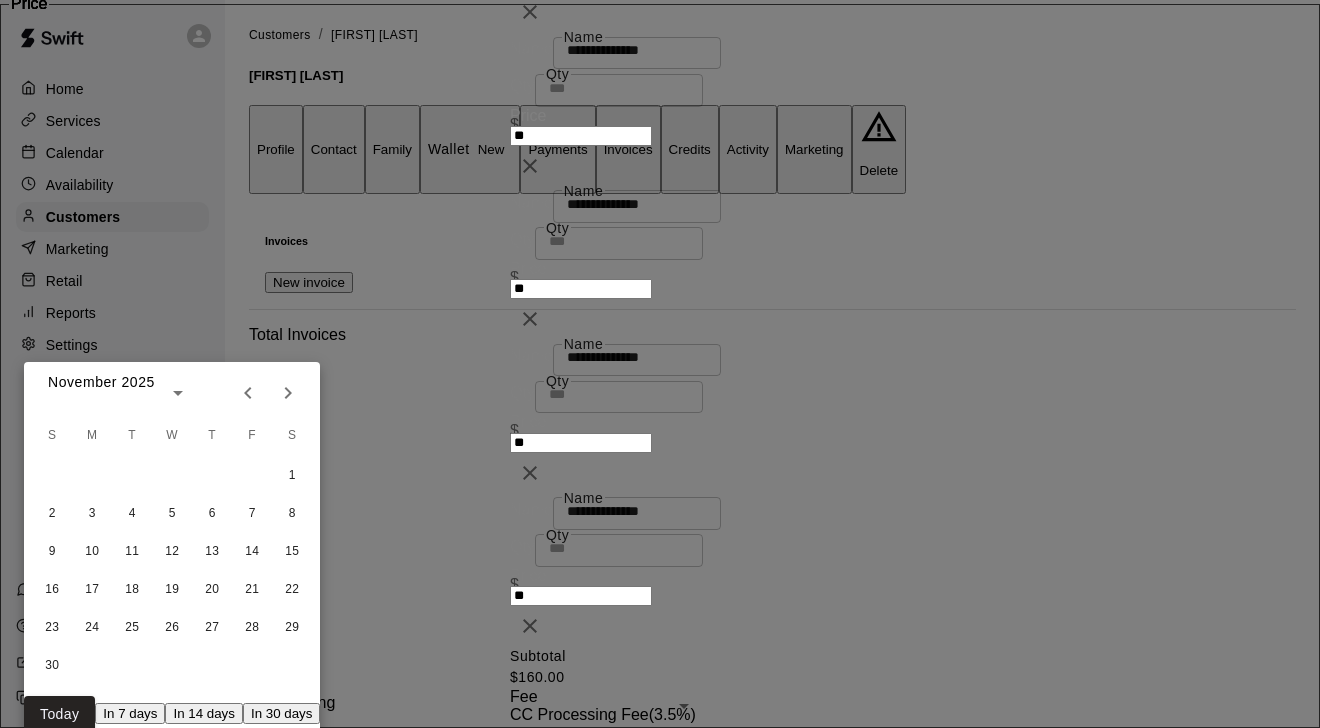 click 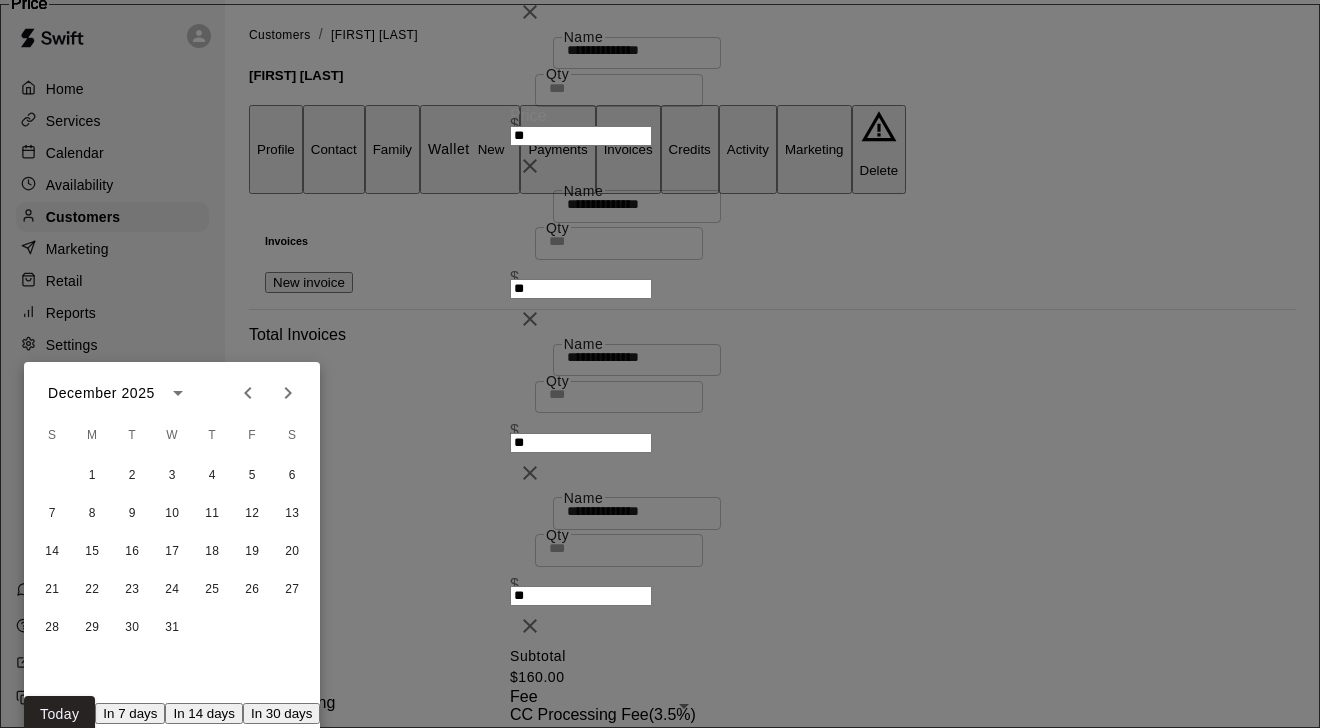 click 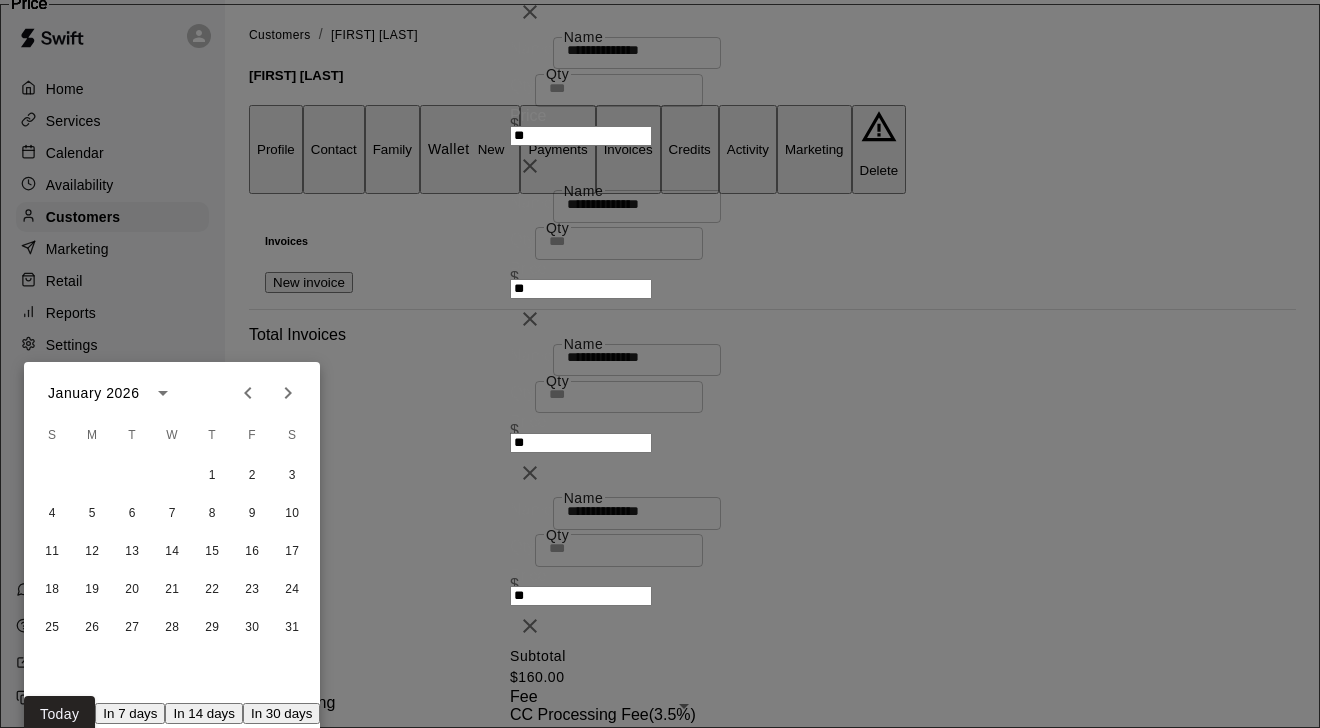 click 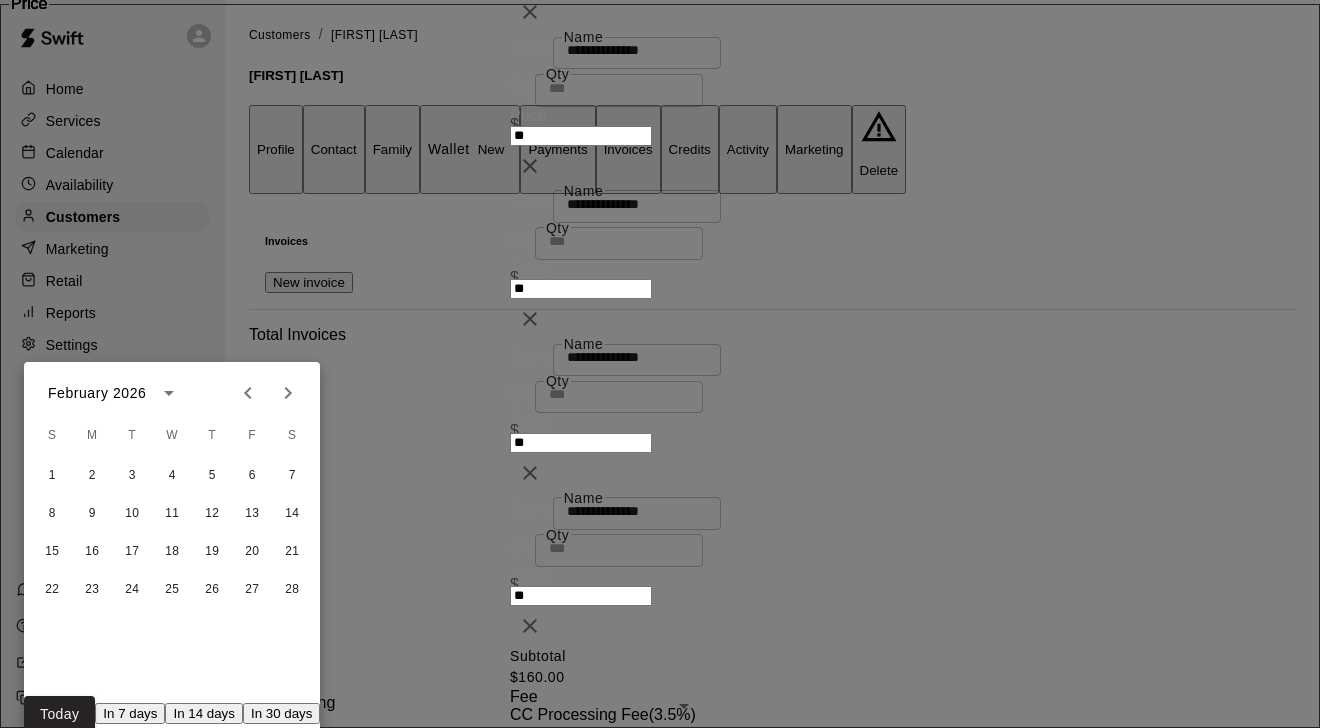 click 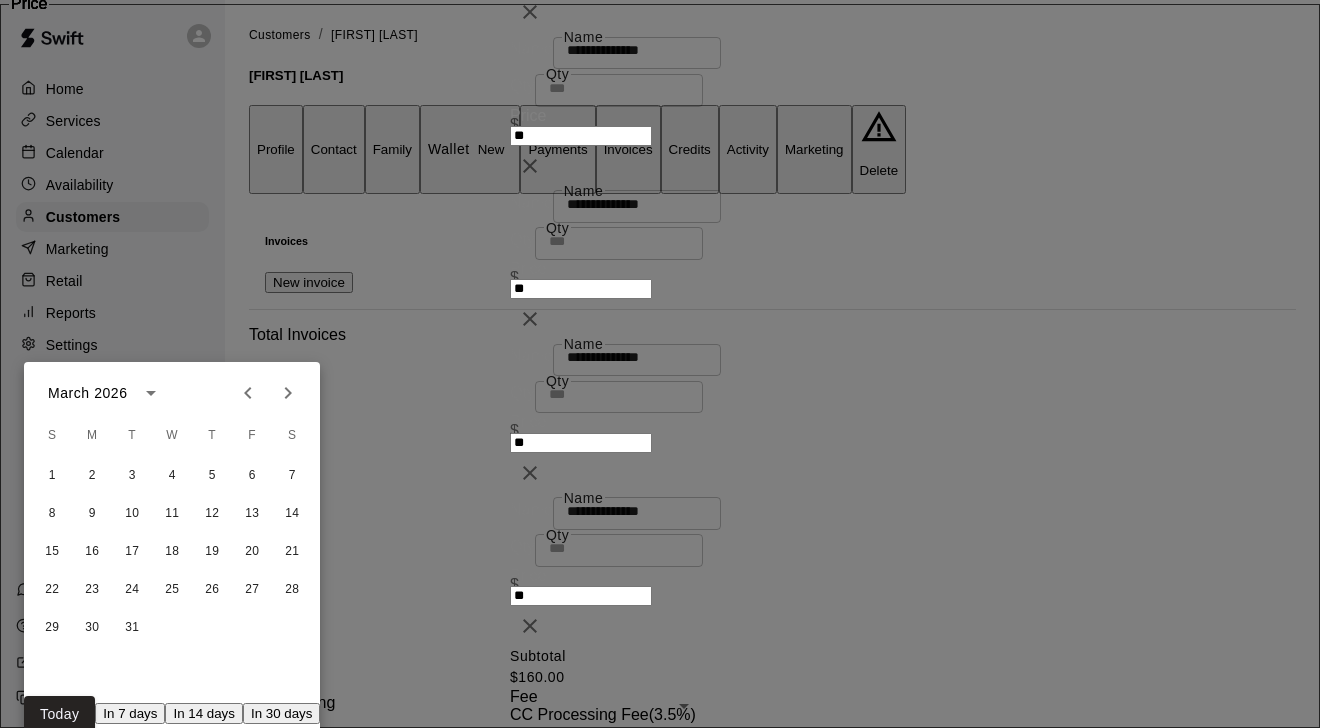 click 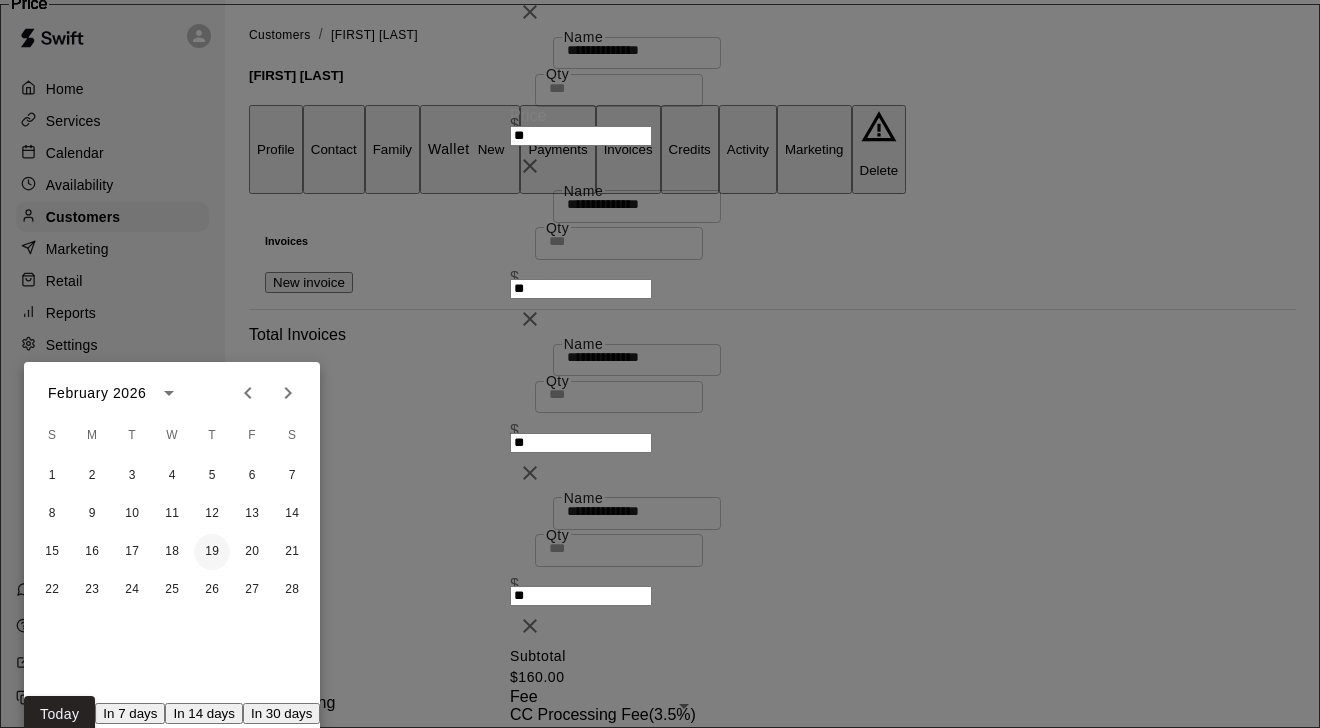 click on "19" at bounding box center (212, 552) 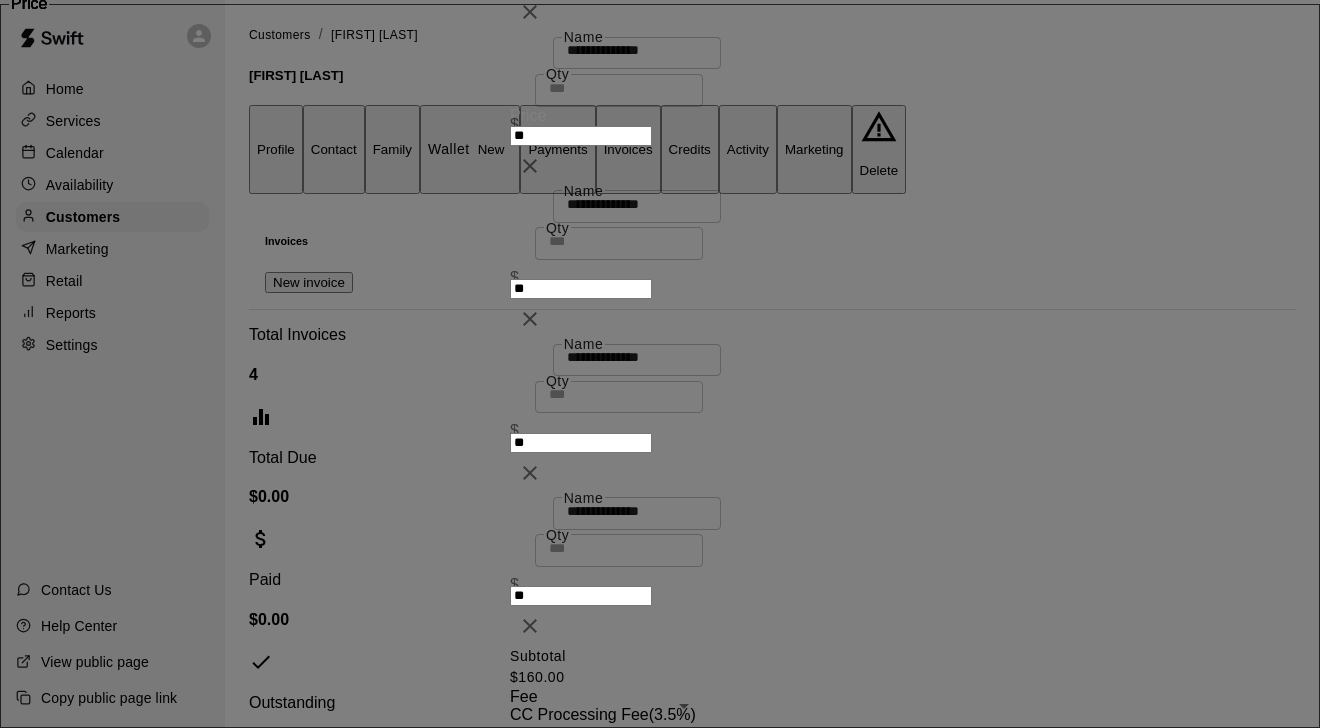 scroll, scrollTop: 476, scrollLeft: 0, axis: vertical 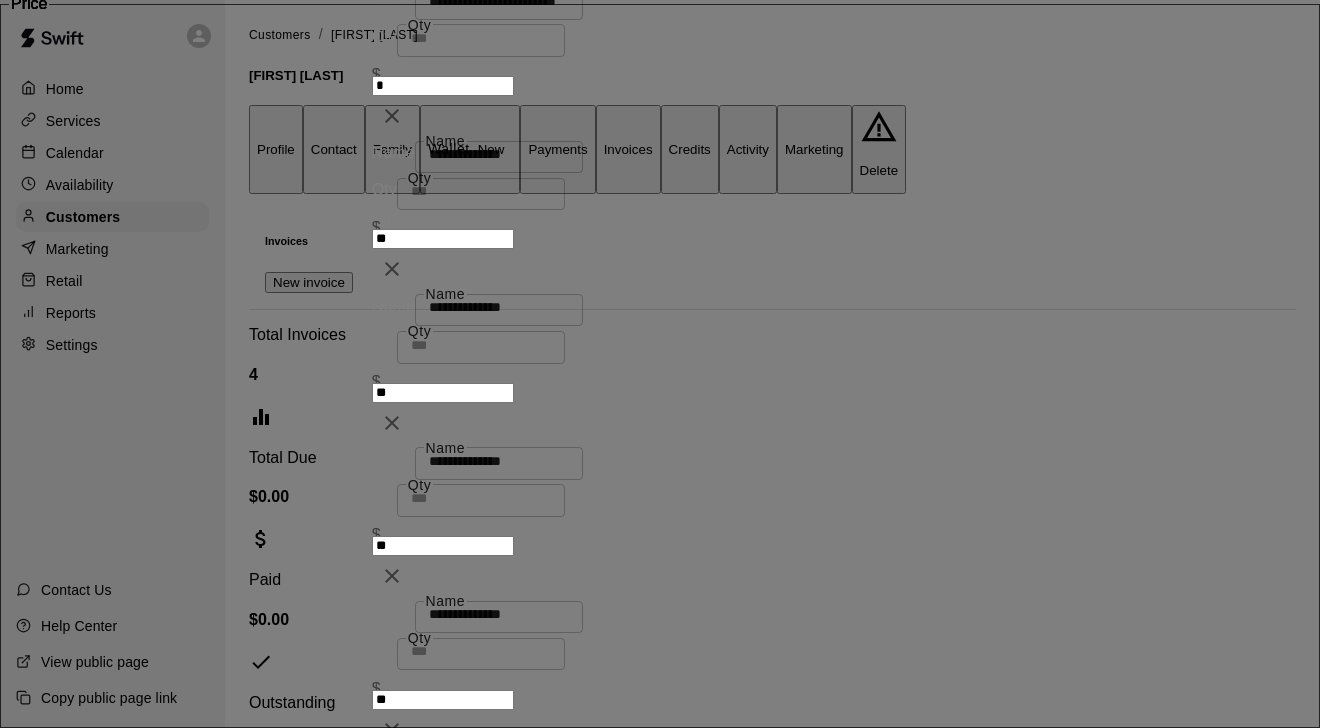 type on "*" 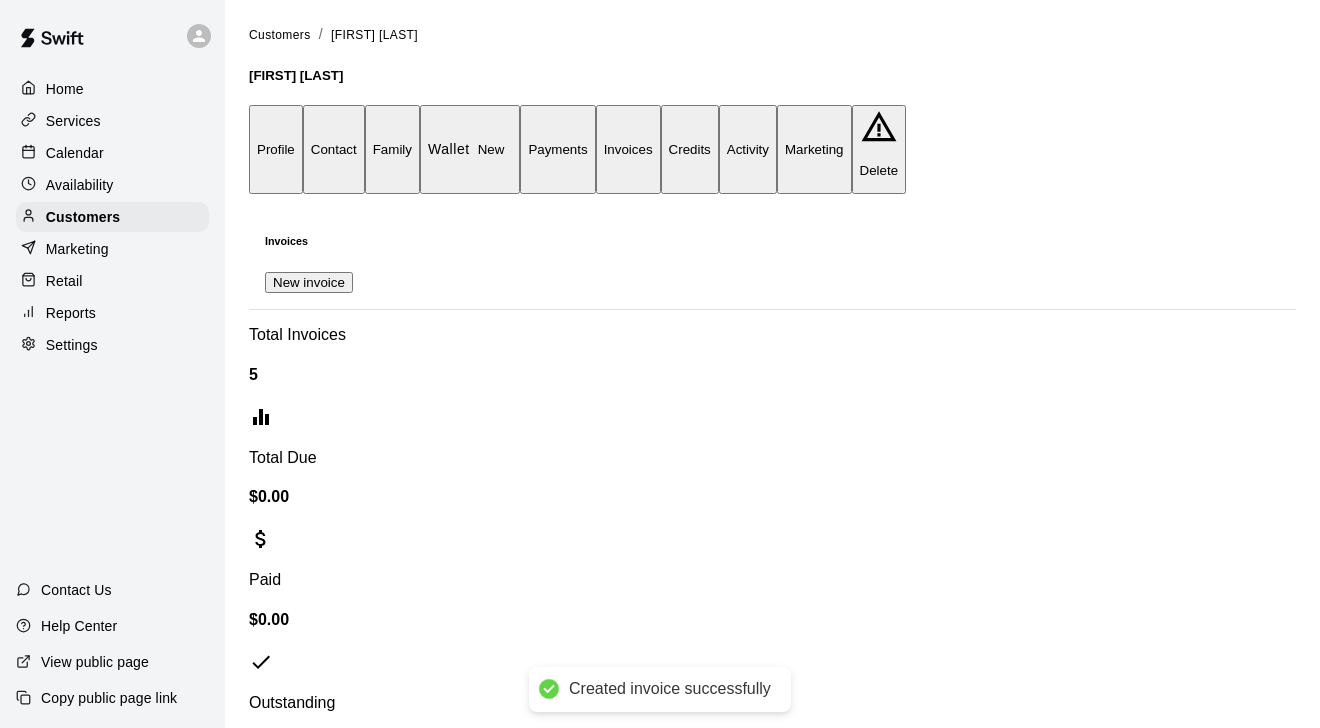 click on "New invoice" at bounding box center (309, 282) 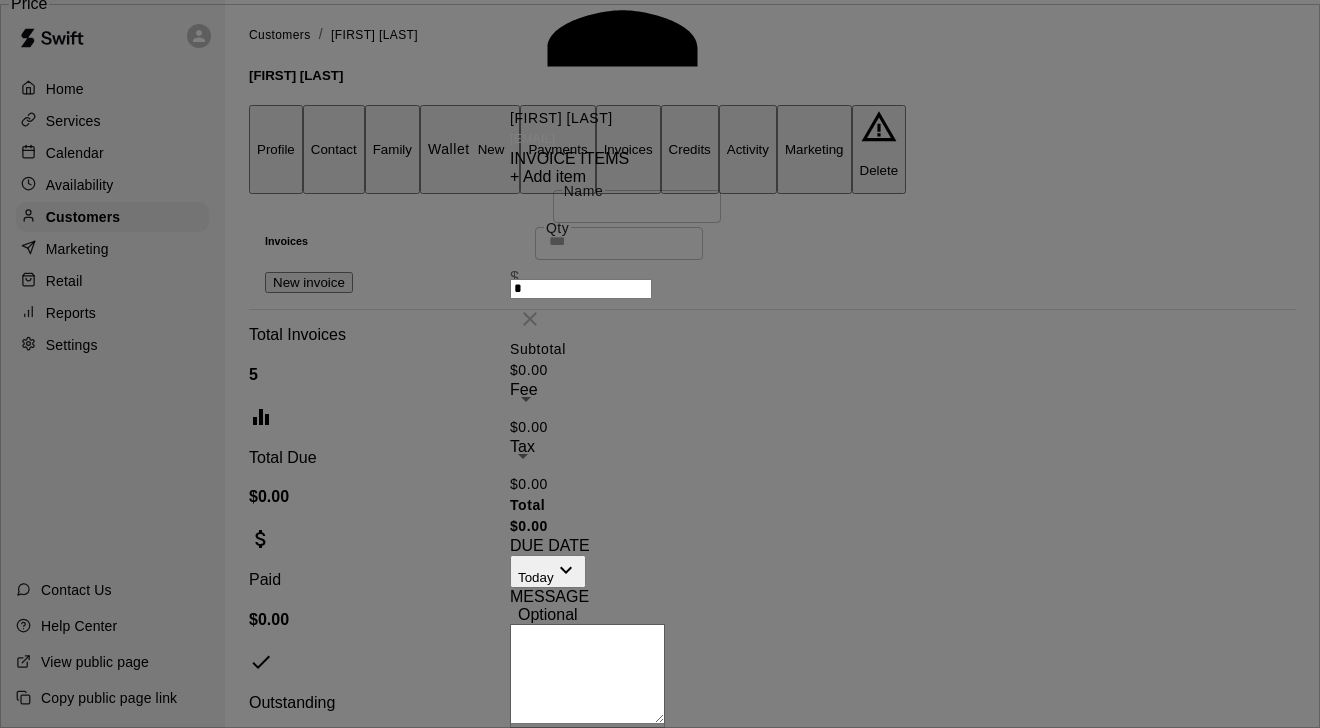 click on "Name" at bounding box center [637, 204] 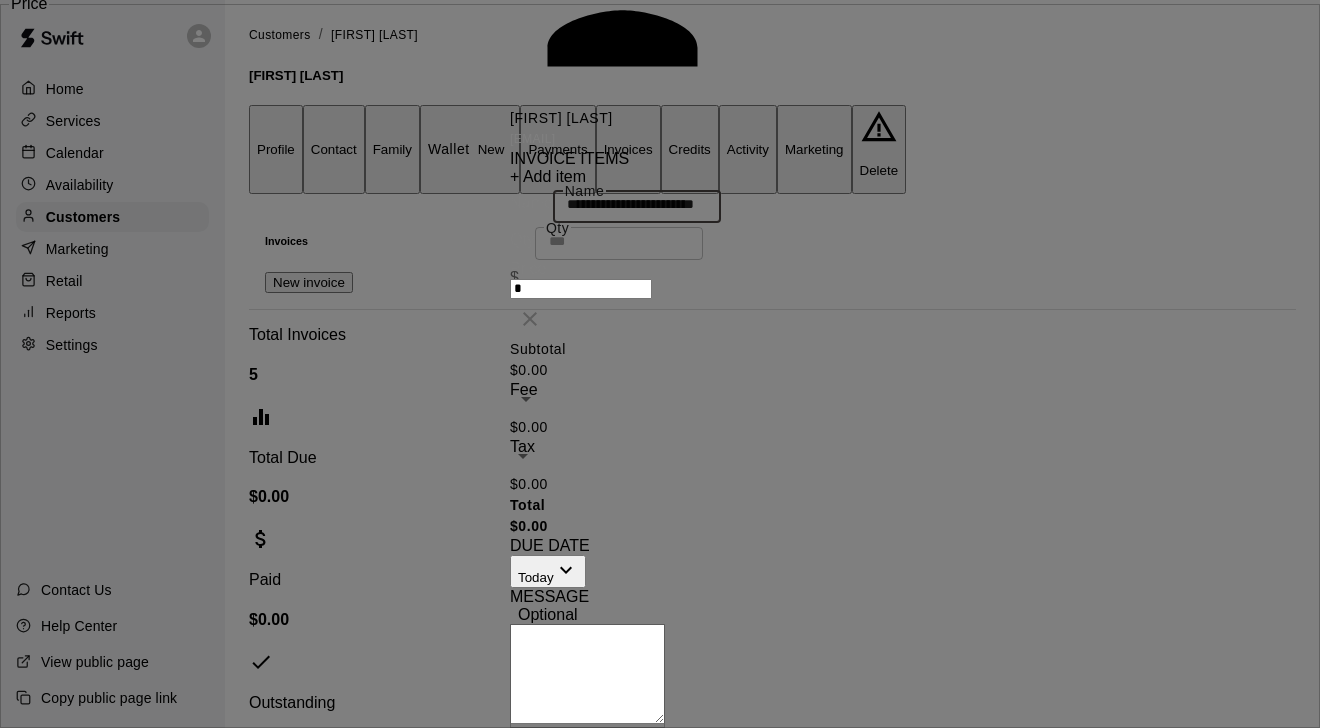 type on "**********" 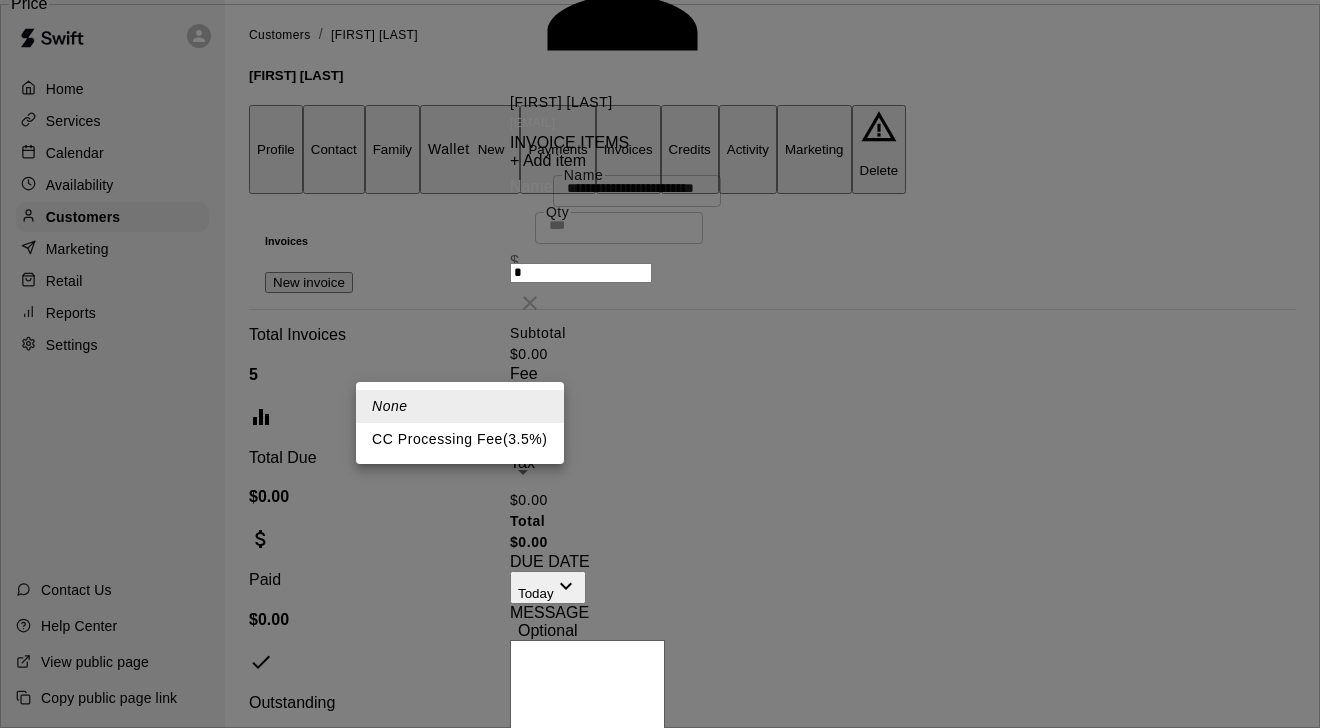 click on "CC Processing Fee  ( 3.5 % )" at bounding box center [460, 439] 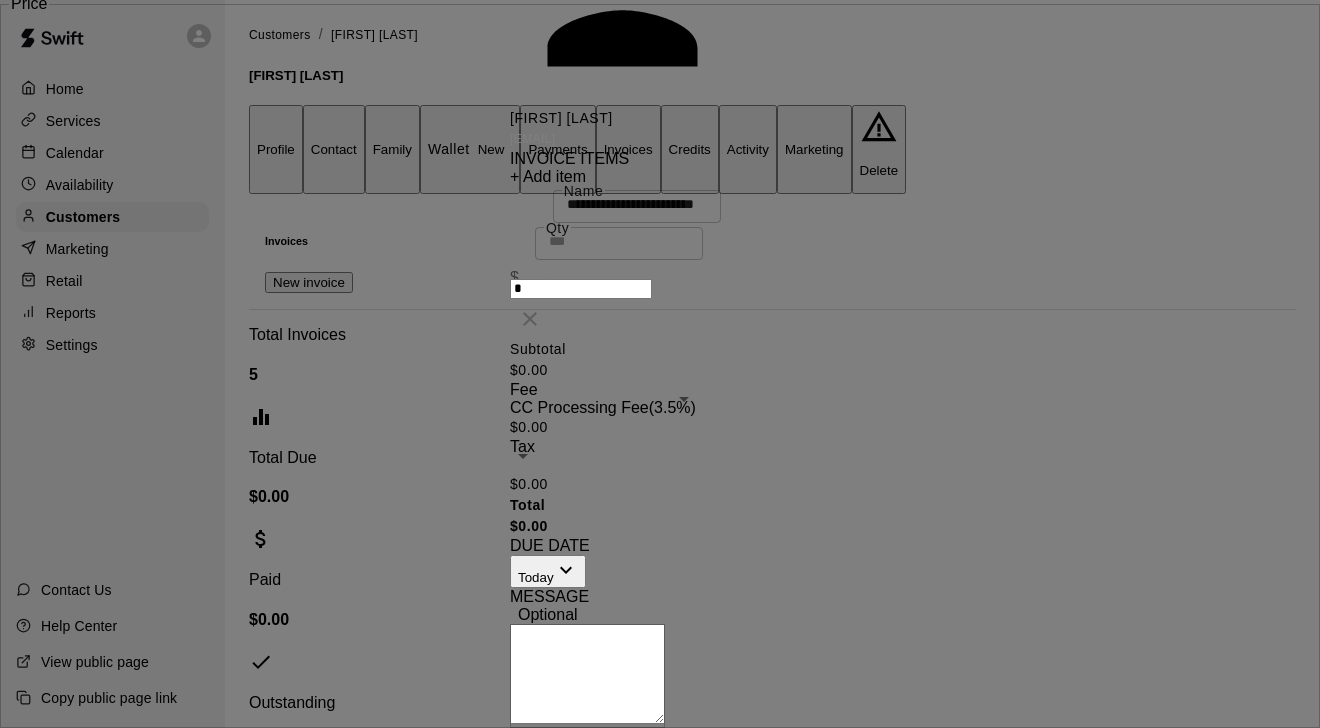 click on "**********" at bounding box center (660, 621) 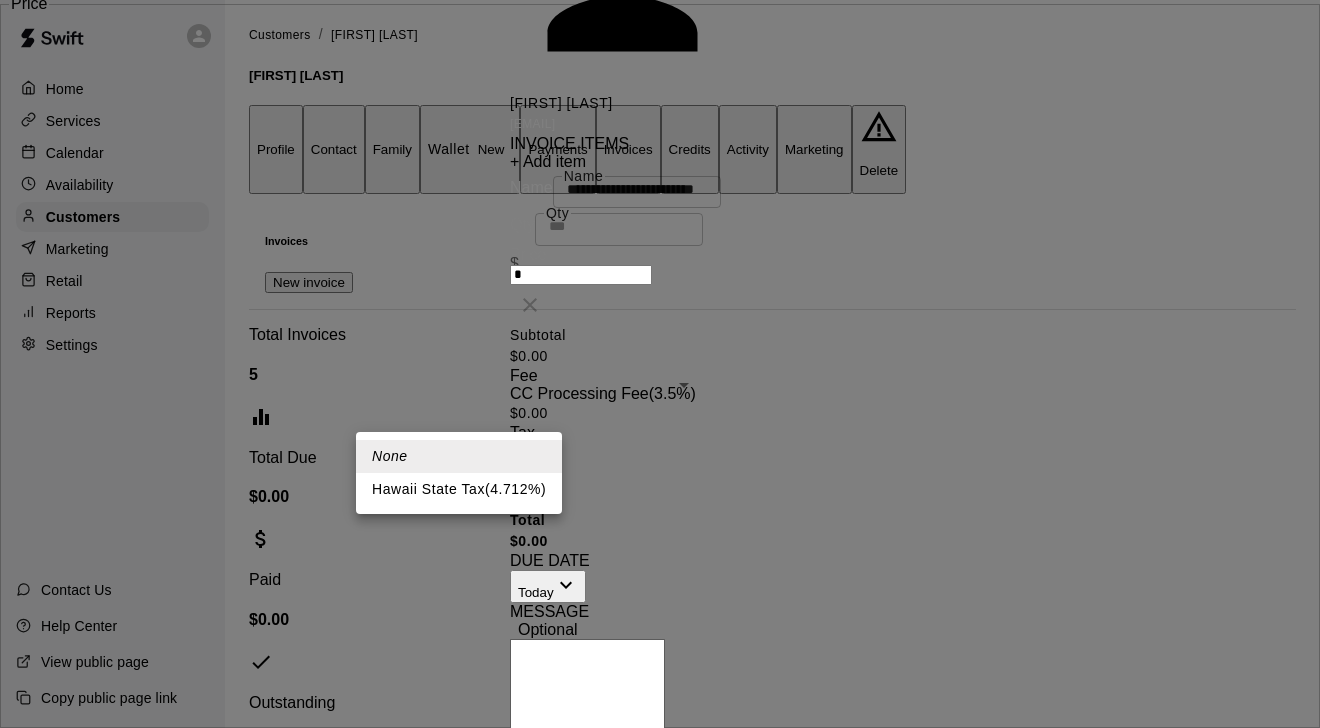 click on "Hawaii State Tax  ( 4.712 %)" at bounding box center [459, 489] 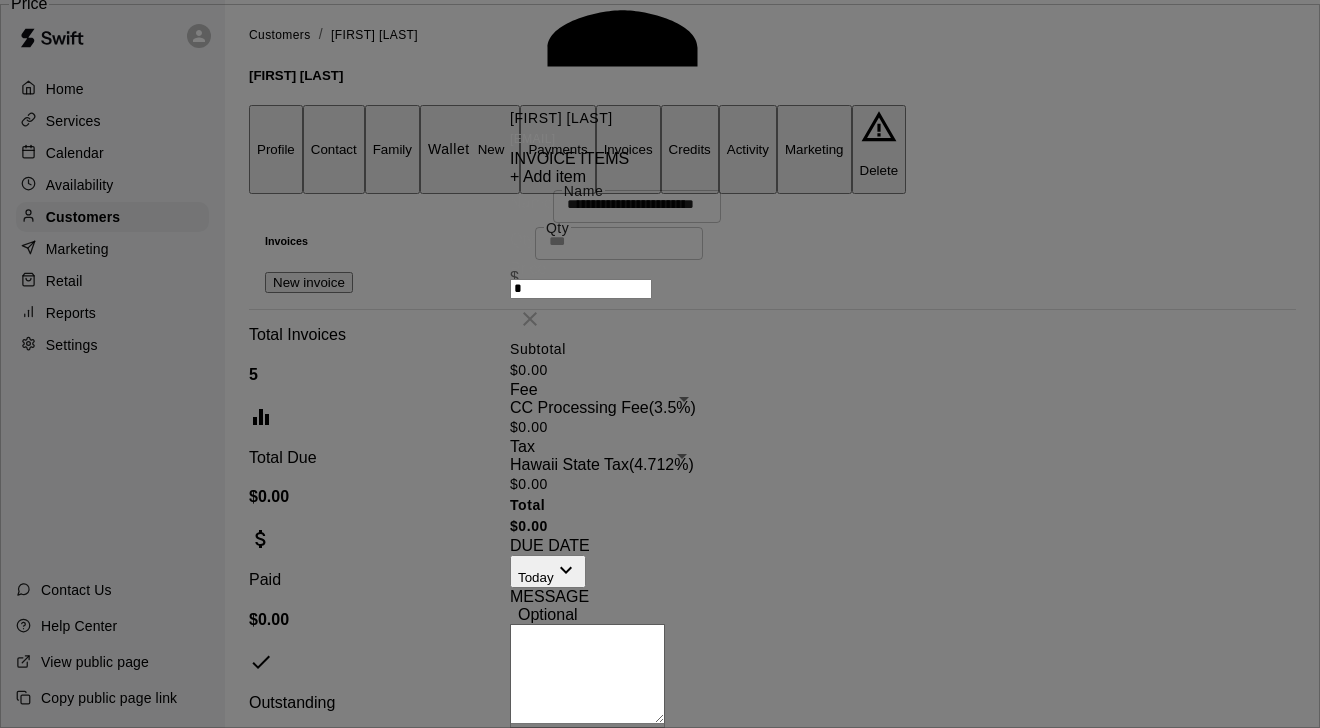 click on "+ Add item" at bounding box center (548, 176) 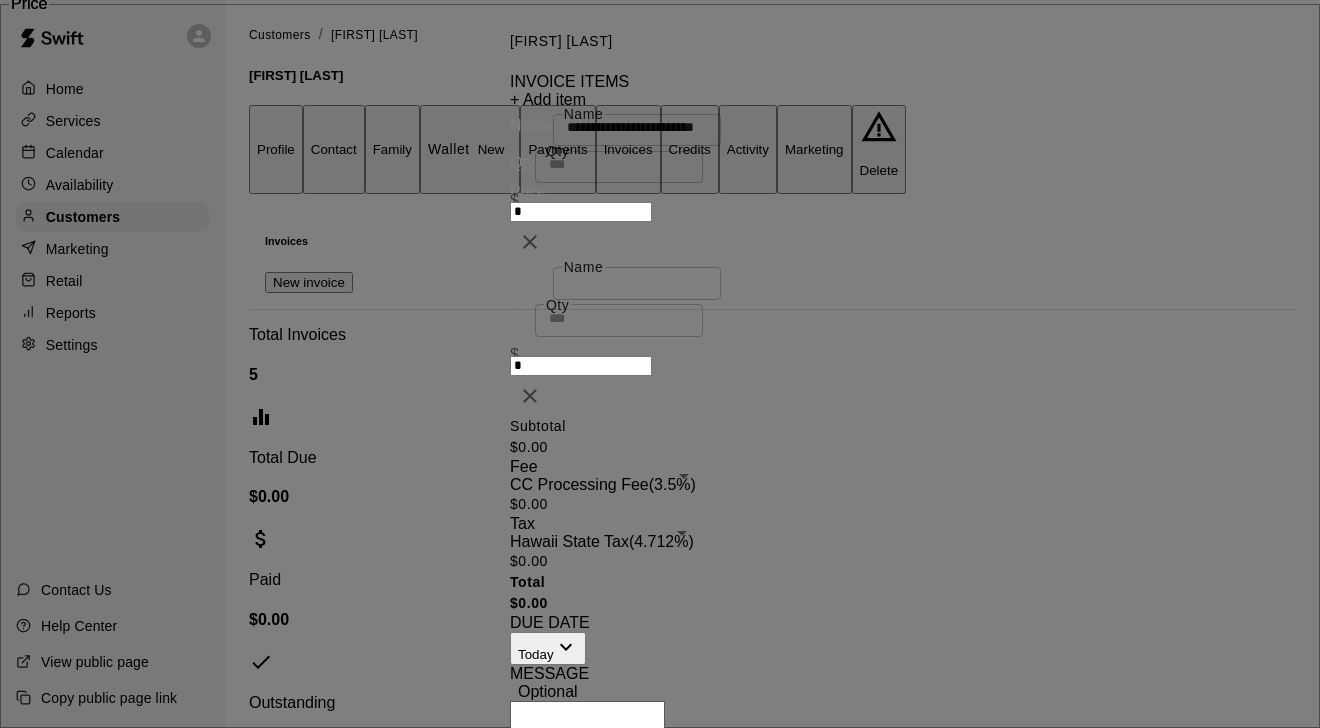 click on "+ Add item" at bounding box center (548, 99) 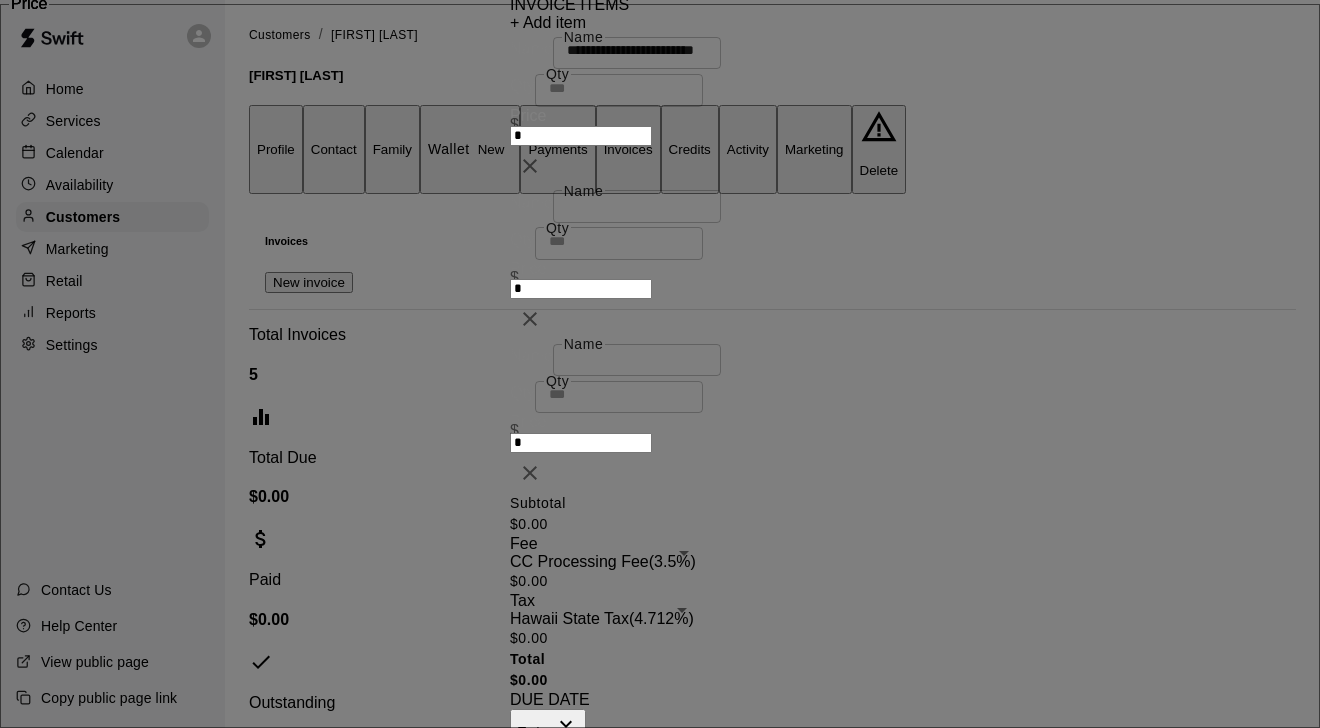 click on "+ Add item" at bounding box center (548, 22) 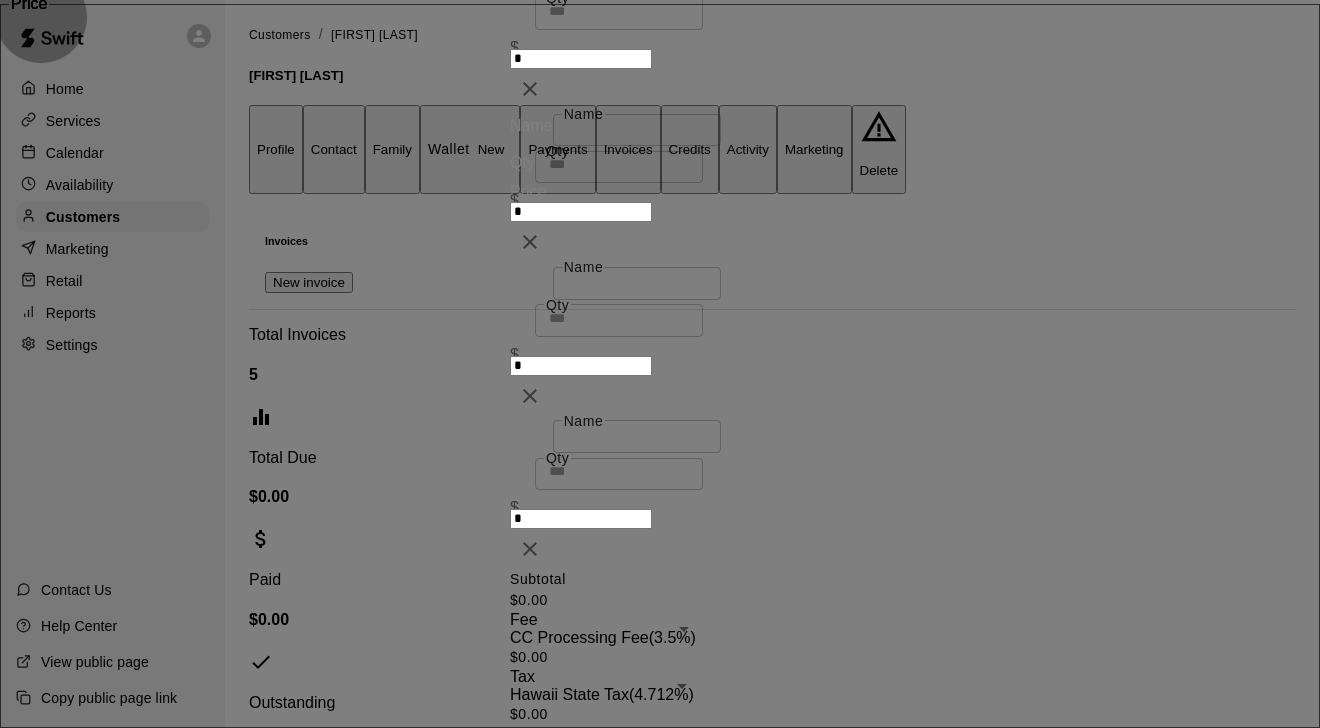 click on "+ Add item" at bounding box center [548, -54] 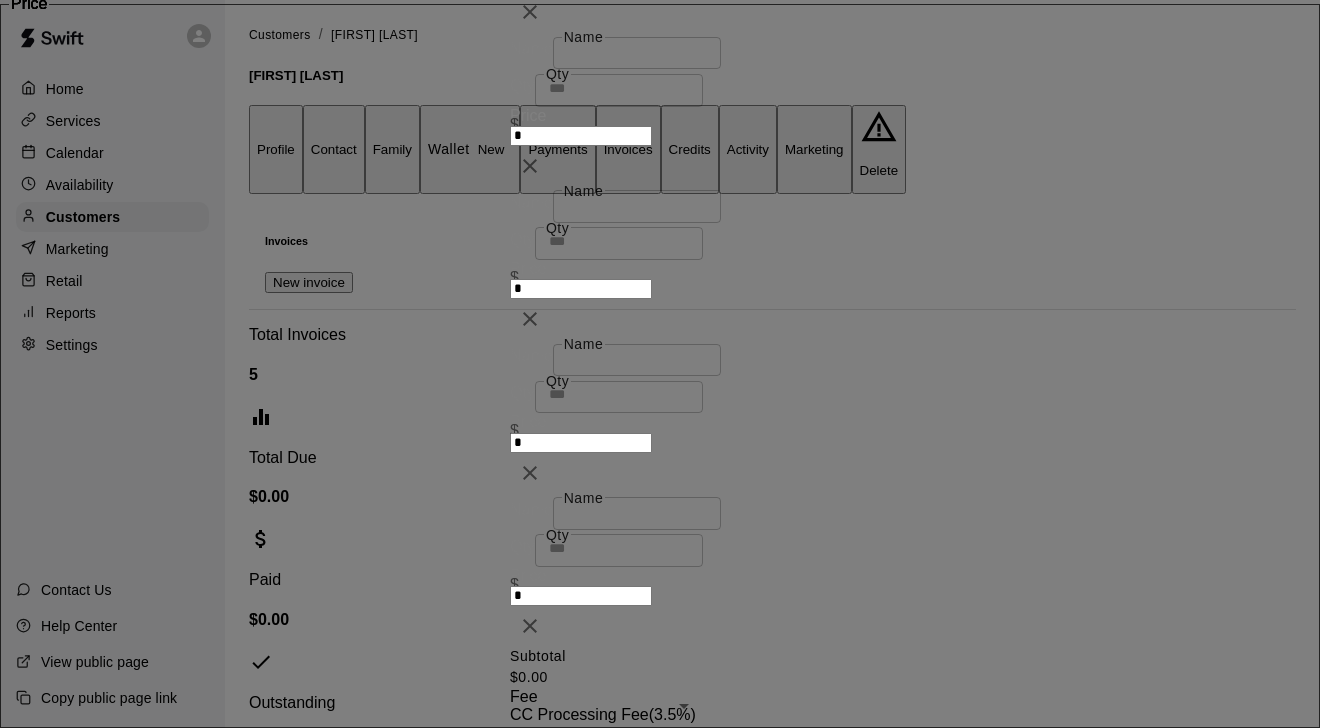 scroll, scrollTop: 368, scrollLeft: 0, axis: vertical 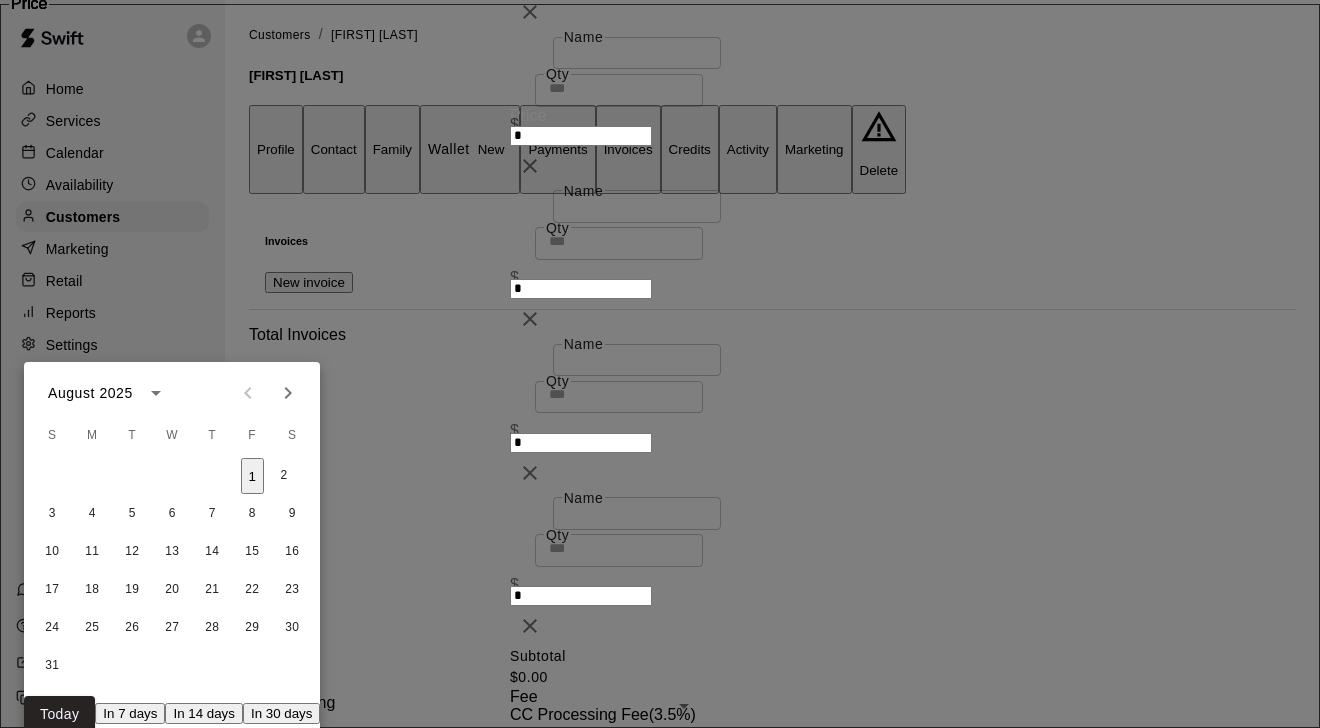 click 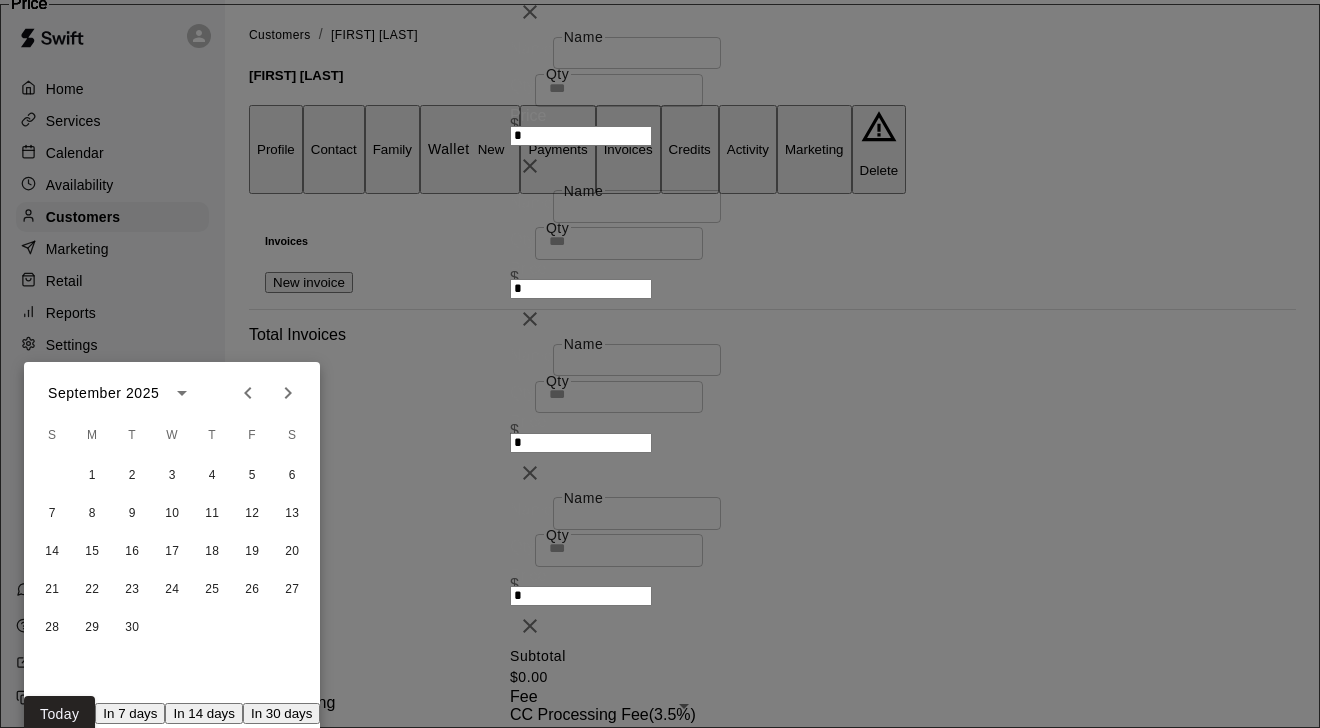 click 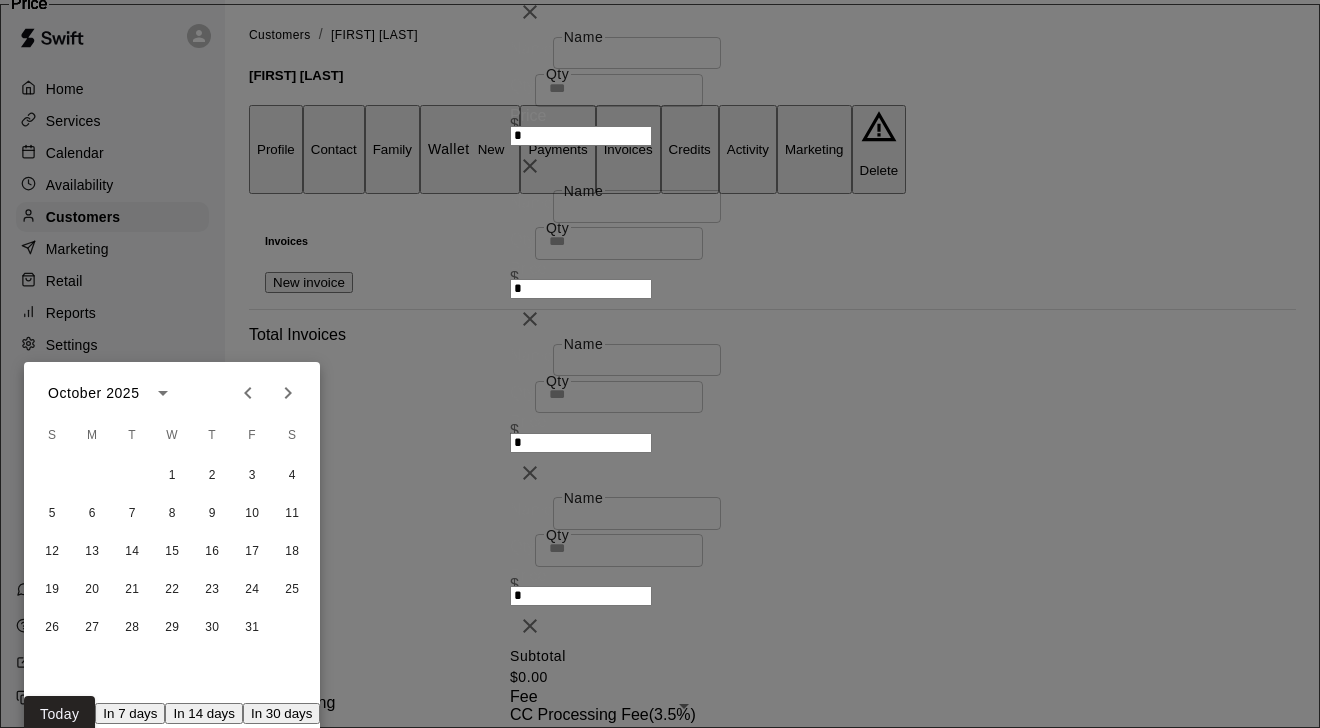 click 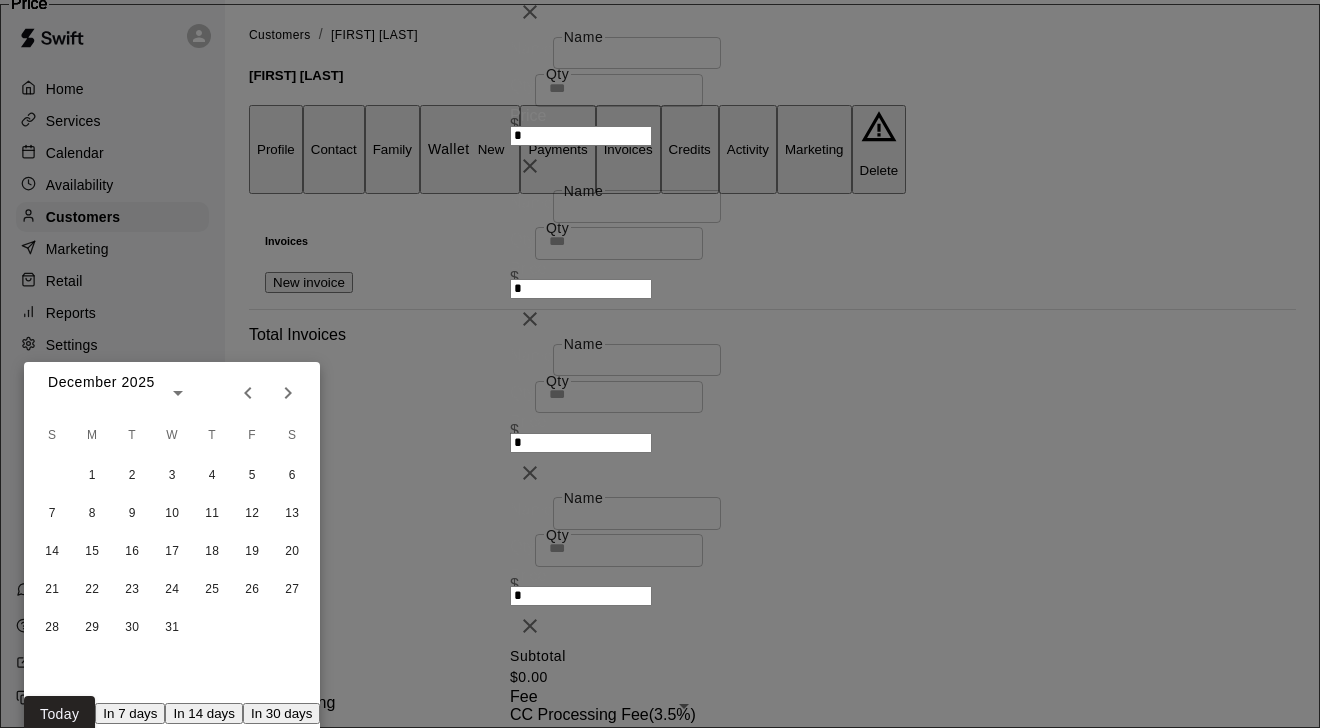 click 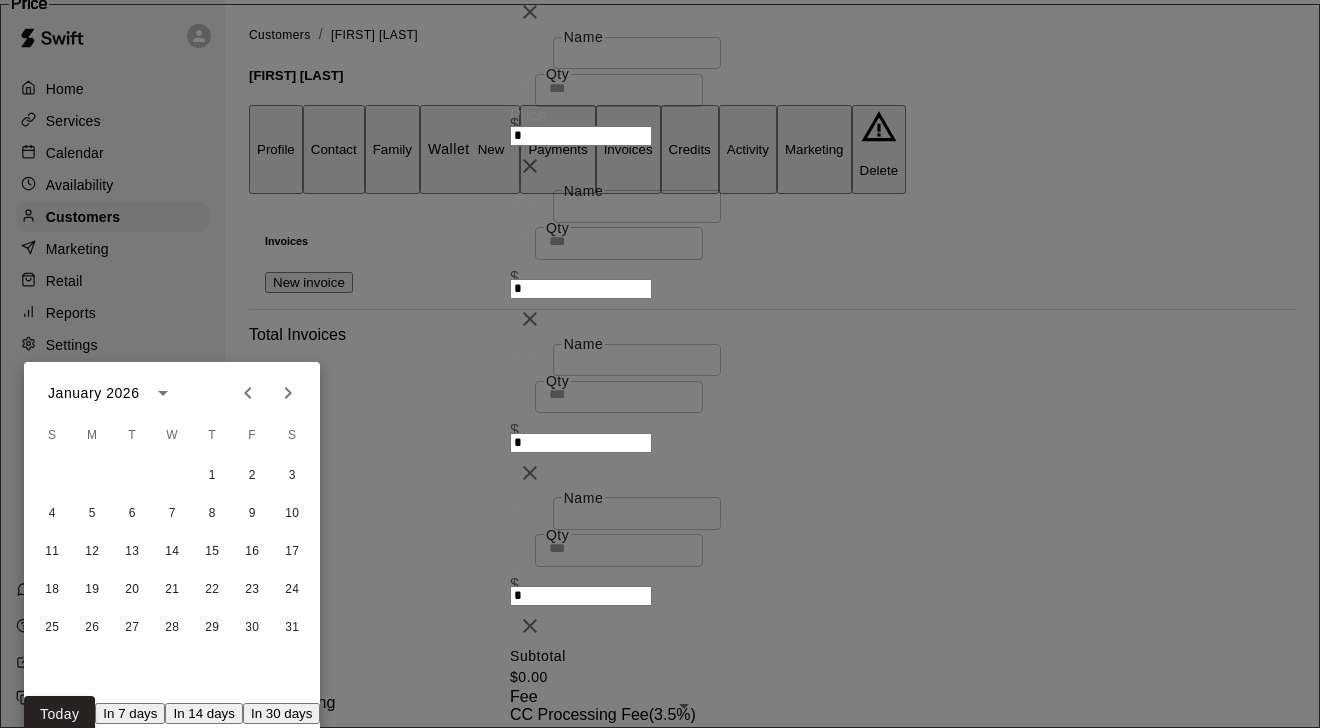 click 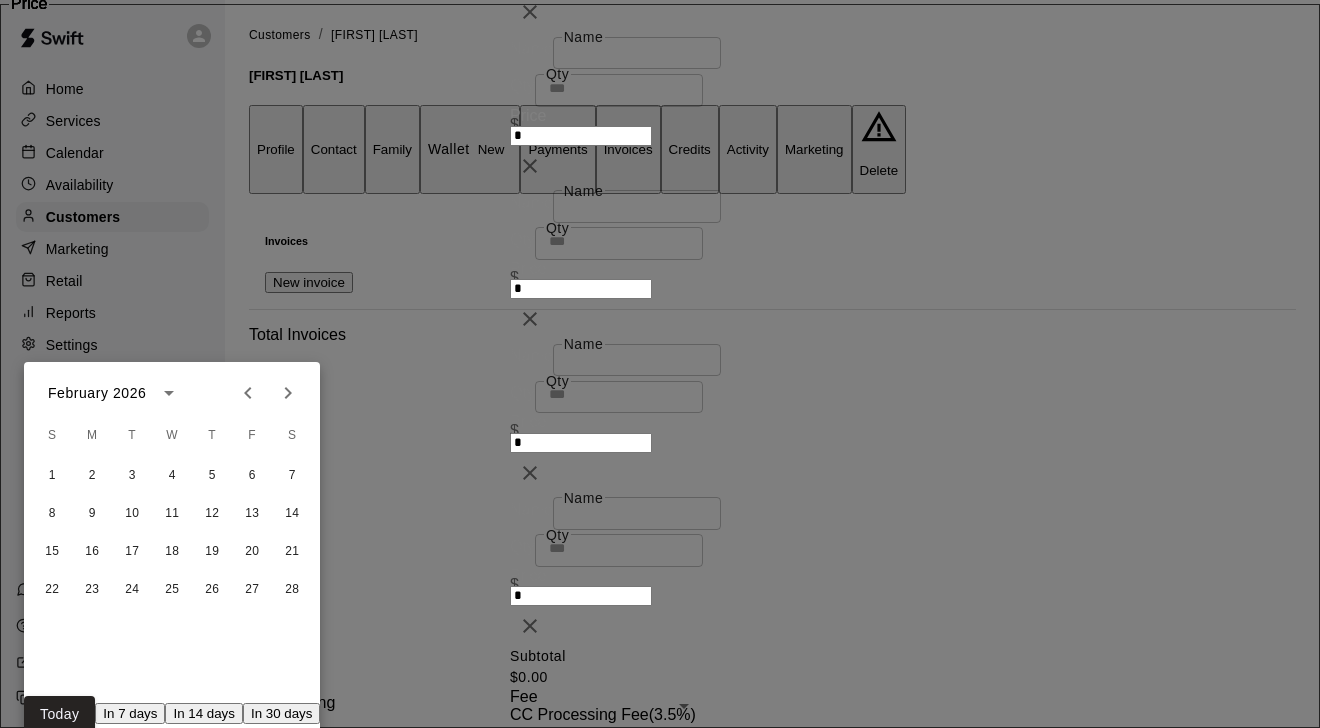 click 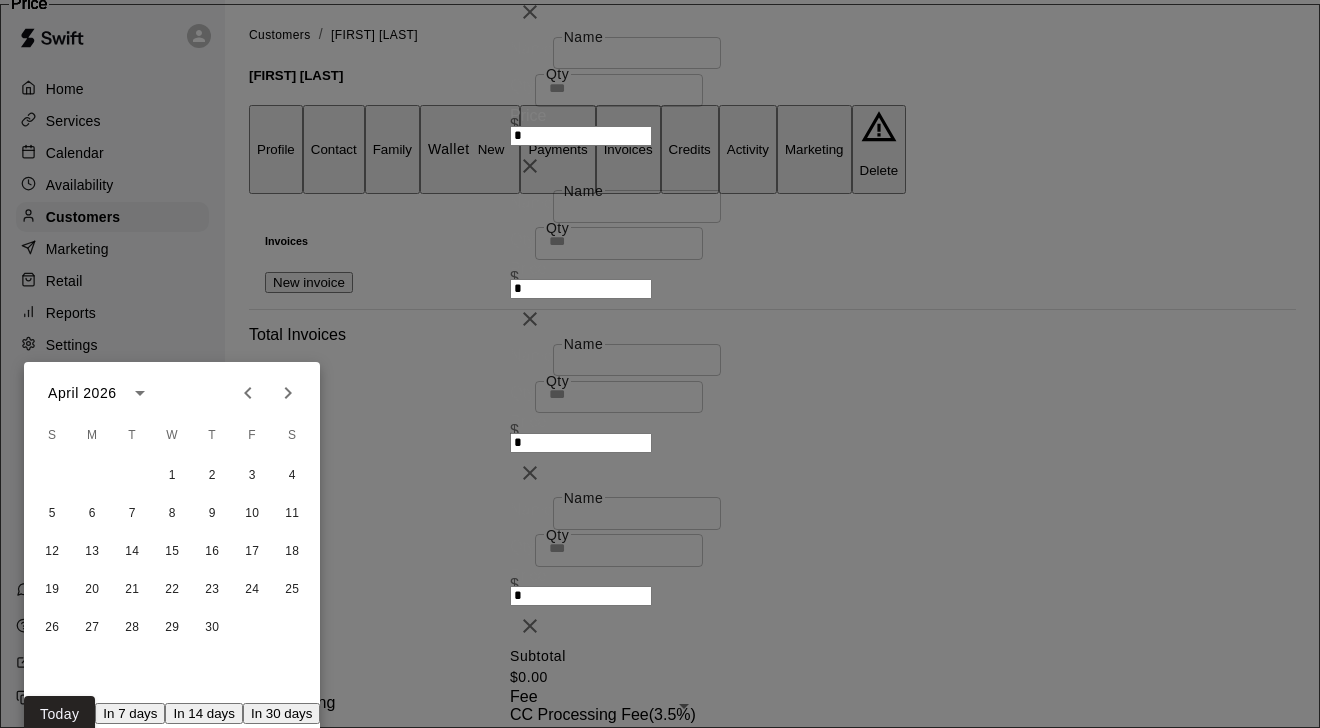 click 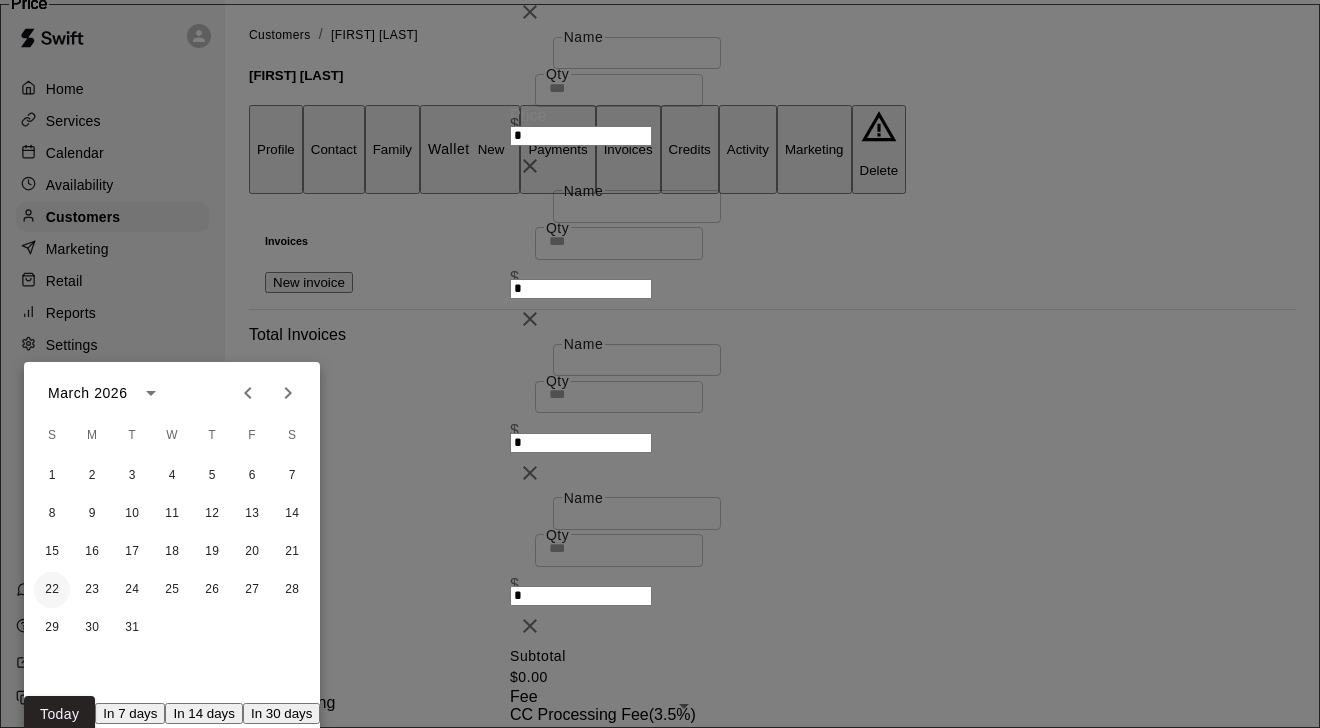 click on "22" at bounding box center [52, 590] 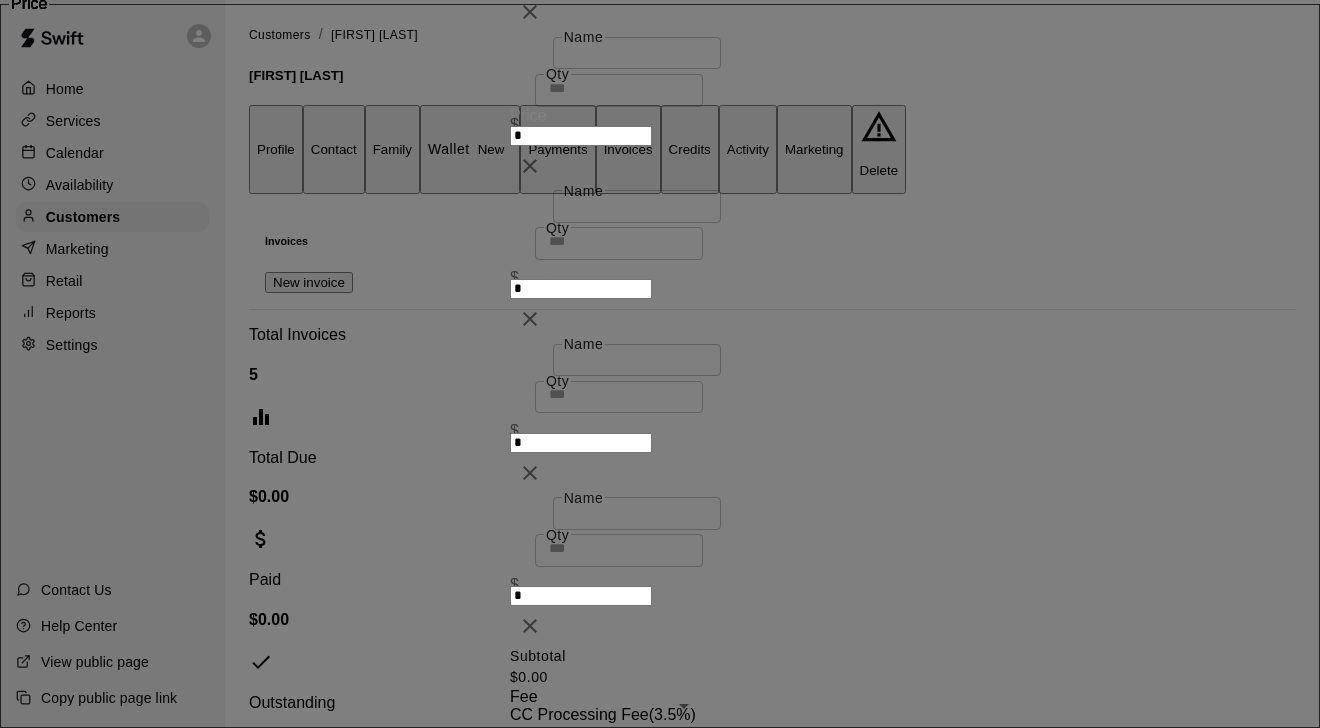 scroll, scrollTop: 476, scrollLeft: 0, axis: vertical 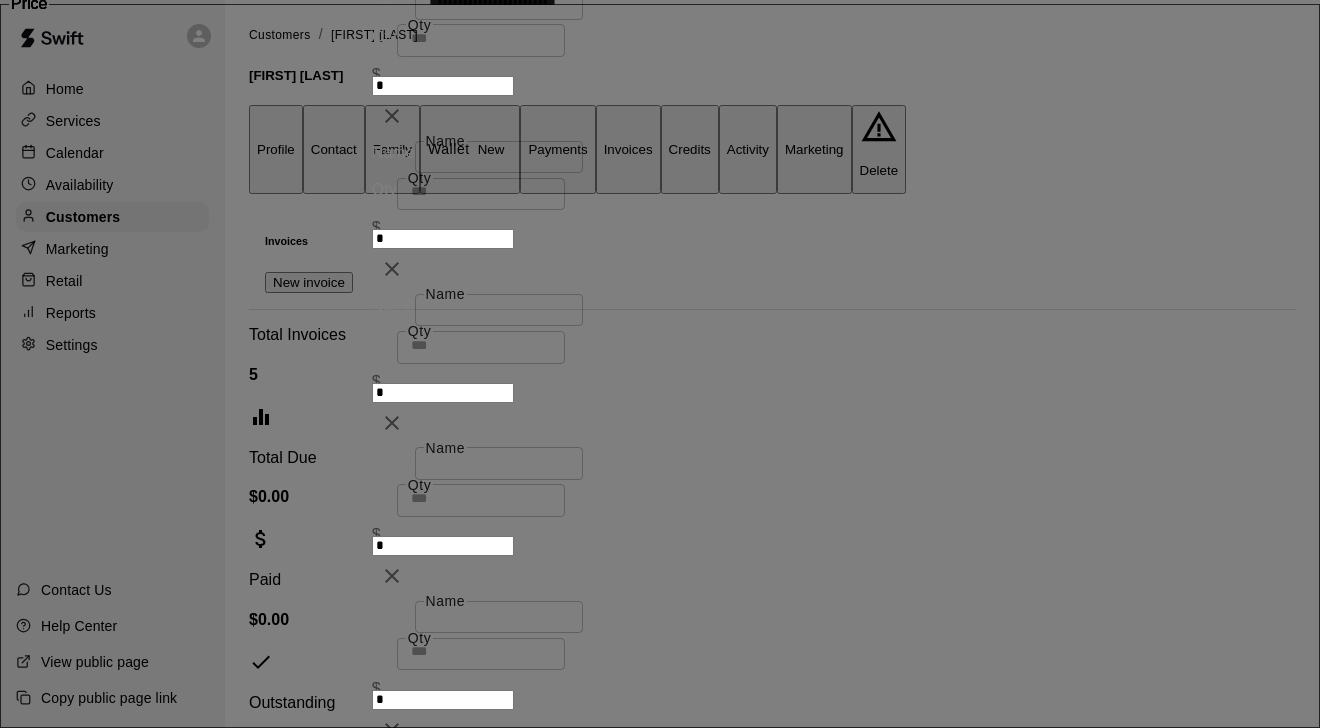 type on "**********" 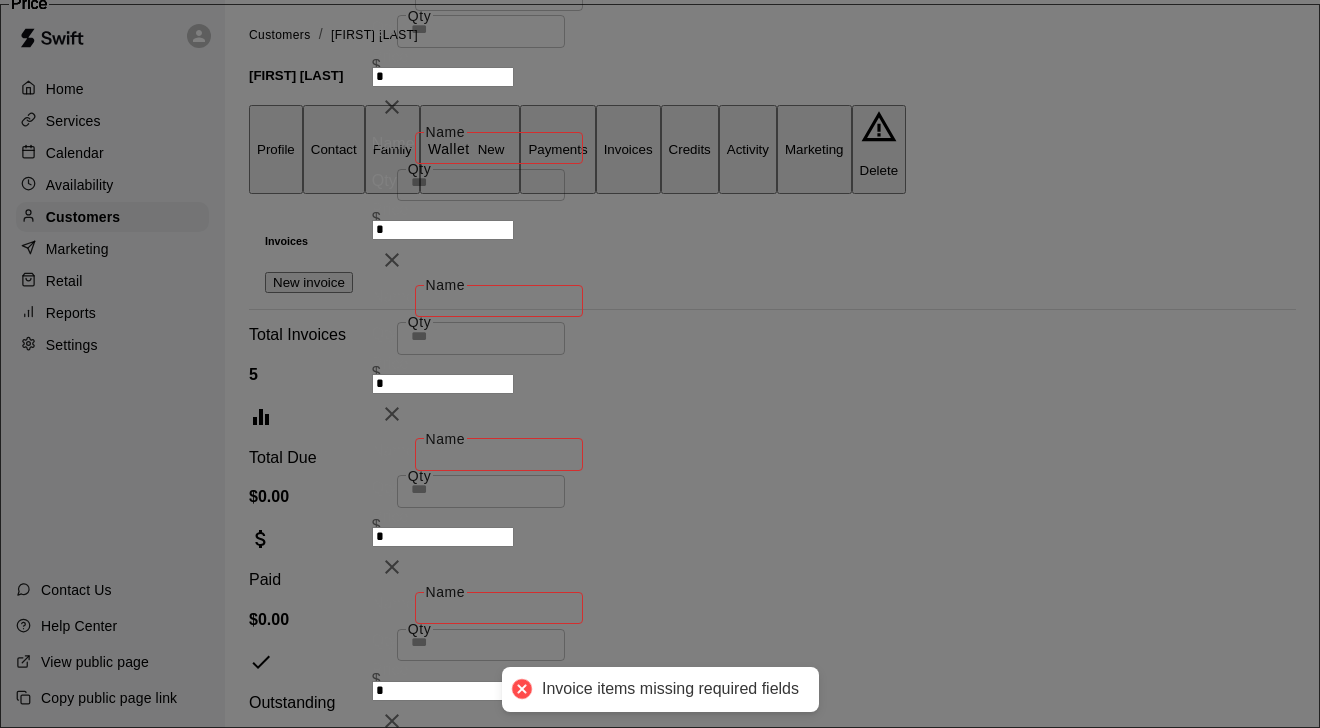 click on "Save draft" at bounding box center [789, 1367] 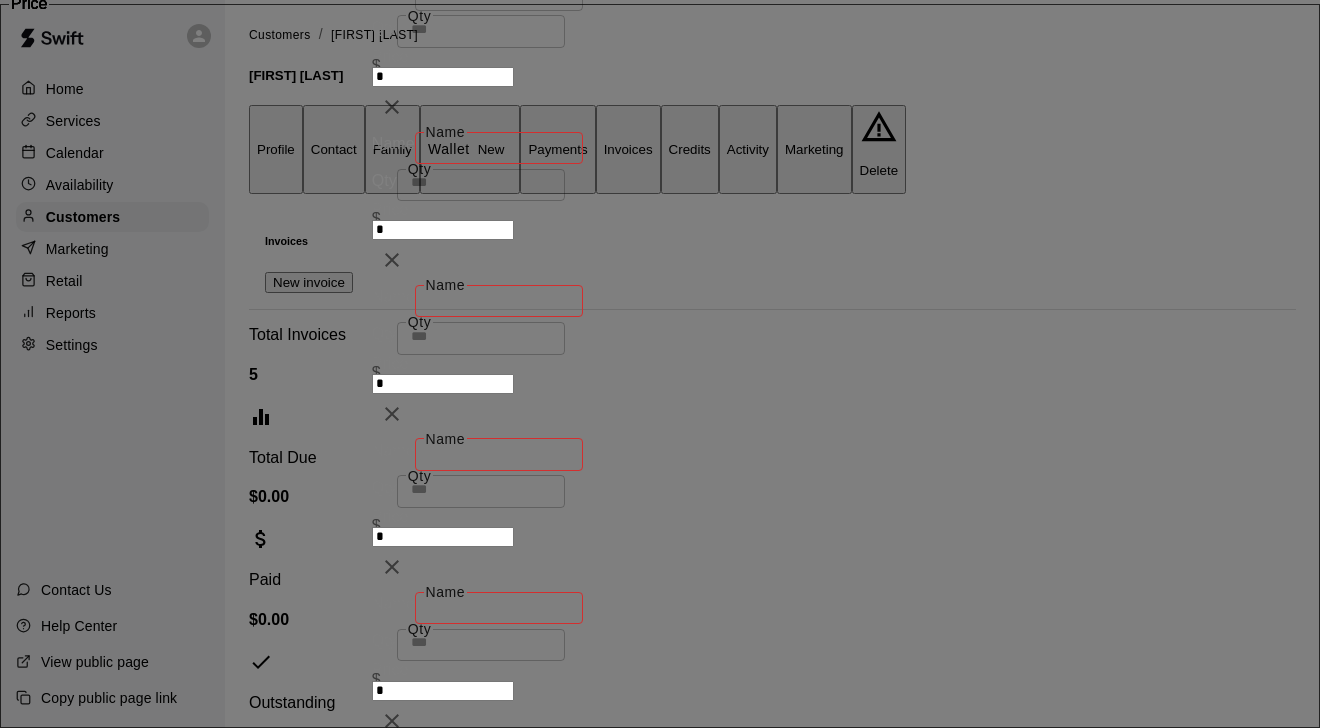 scroll, scrollTop: 0, scrollLeft: 0, axis: both 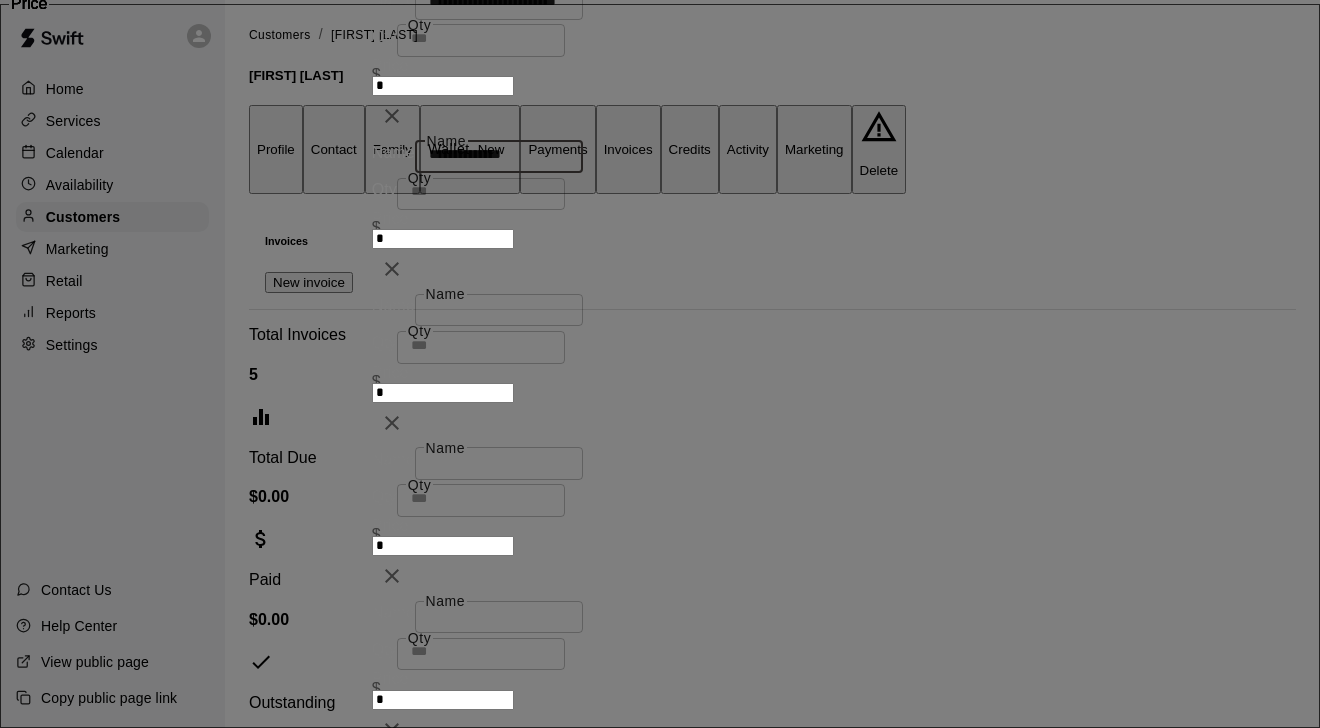 type on "**********" 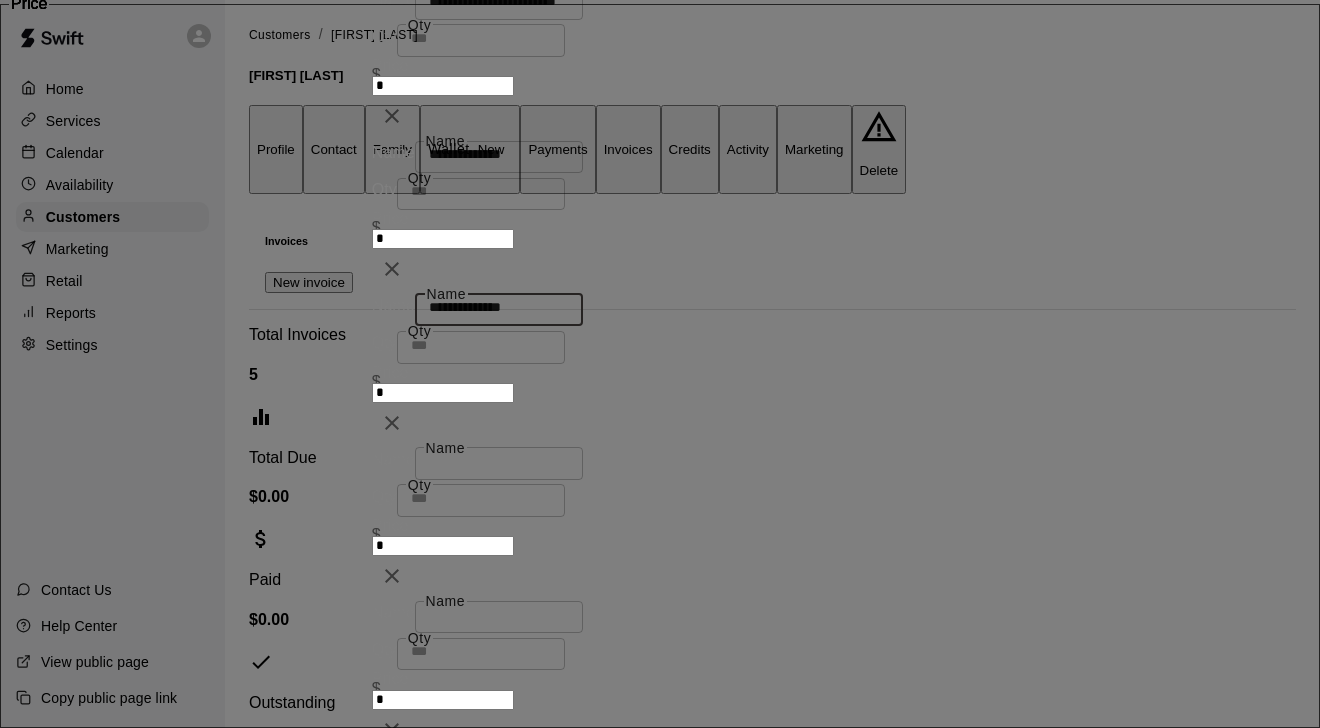 type on "**********" 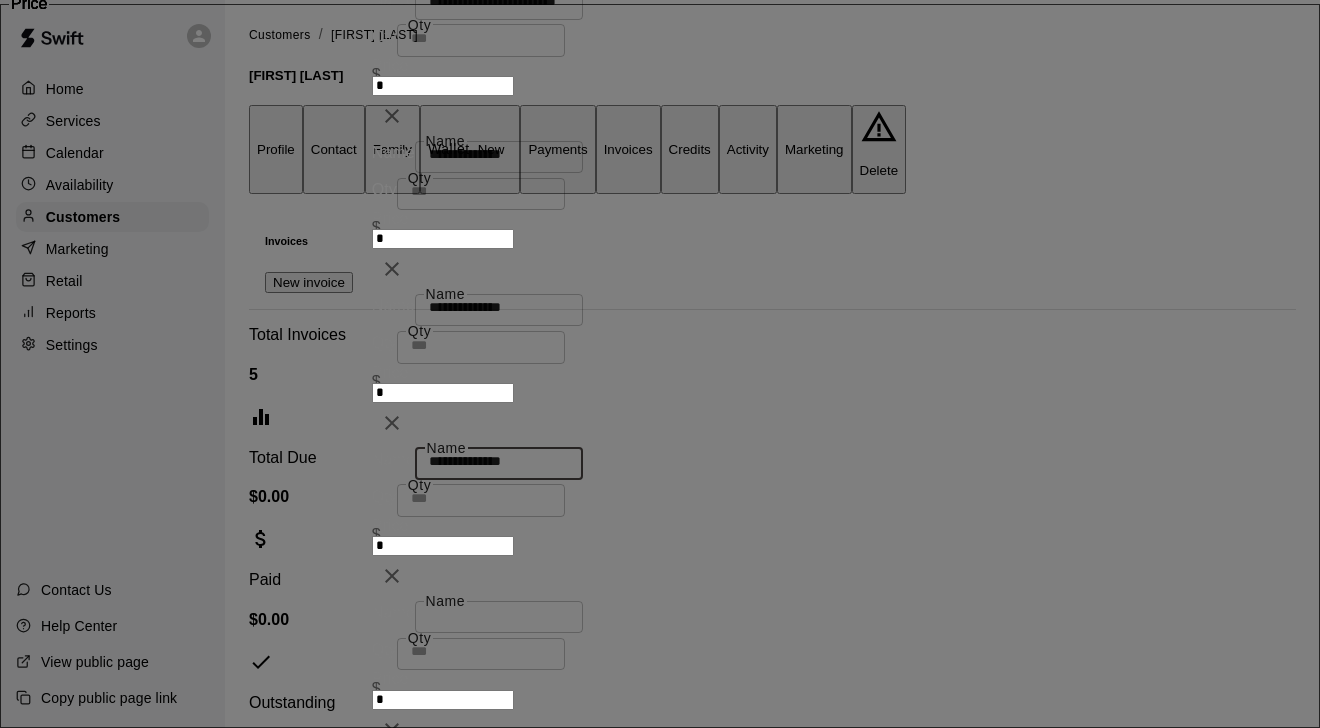 type on "**********" 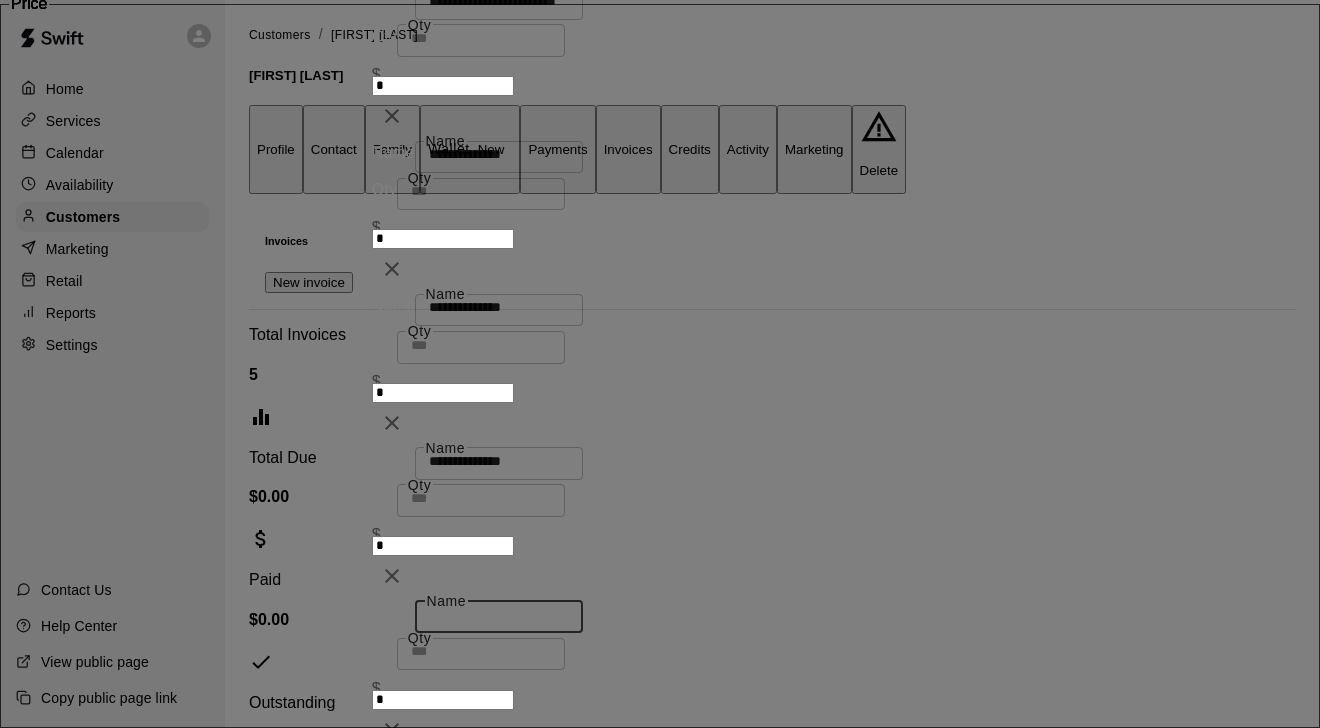 click on "Name" at bounding box center [499, 614] 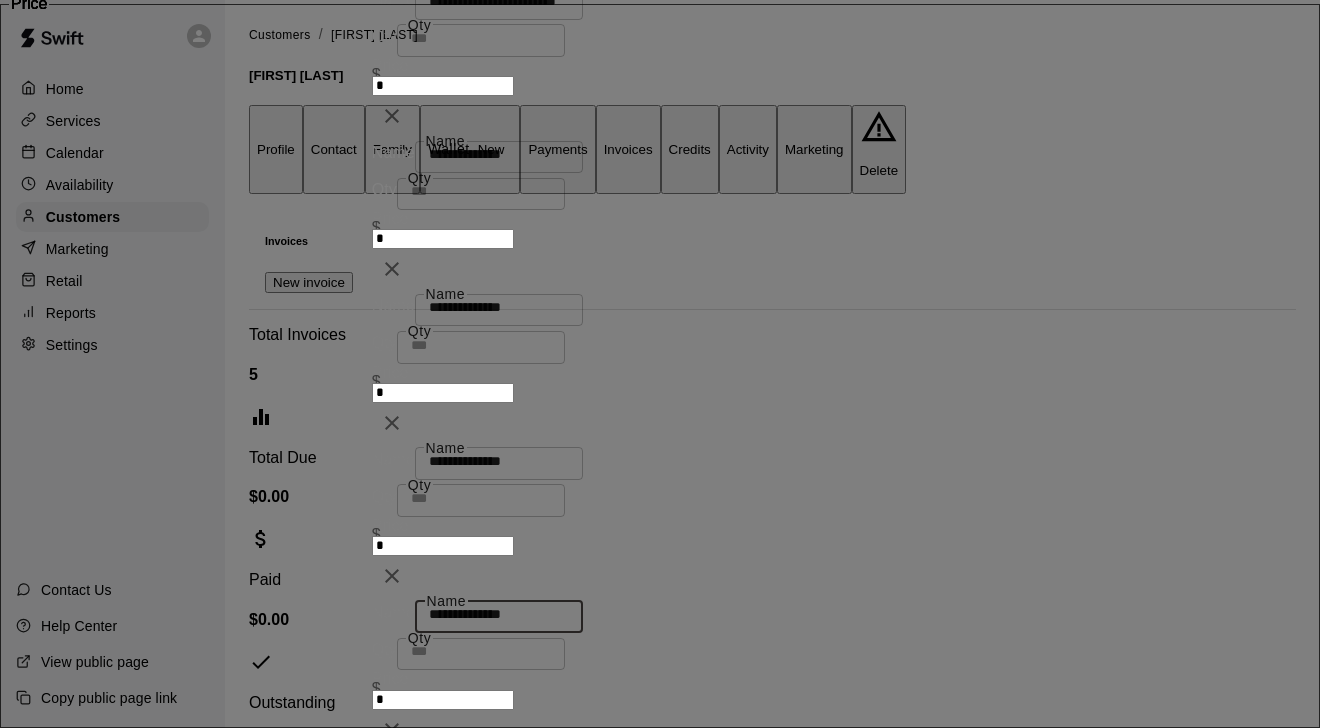 type on "**********" 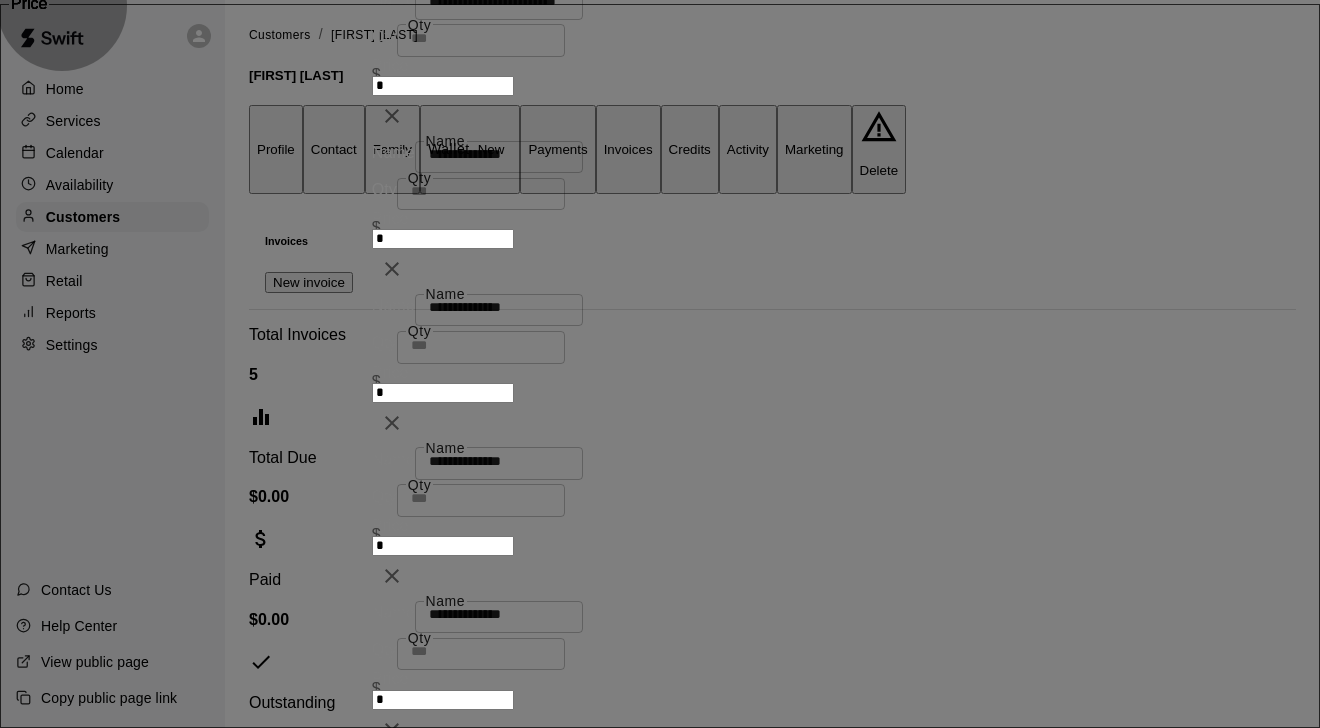 click on "+ Add item" at bounding box center (410, -27) 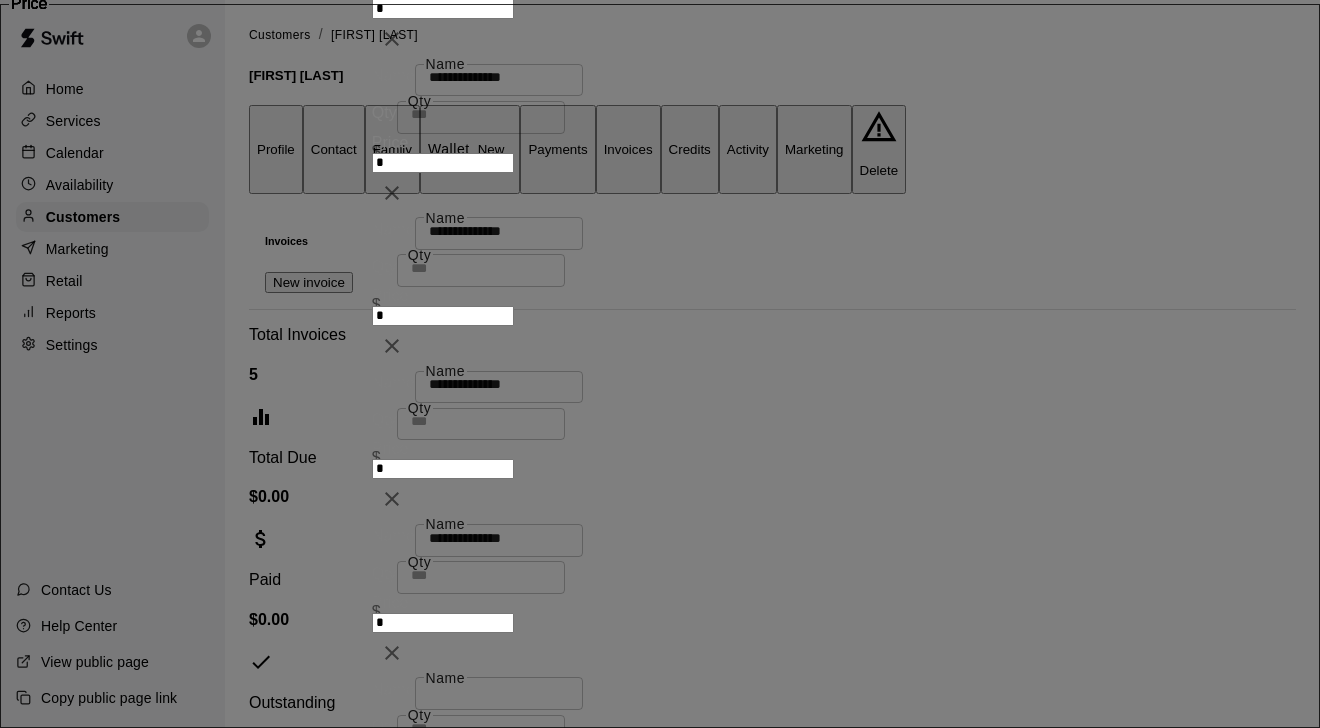click on "Name" at bounding box center (499, 691) 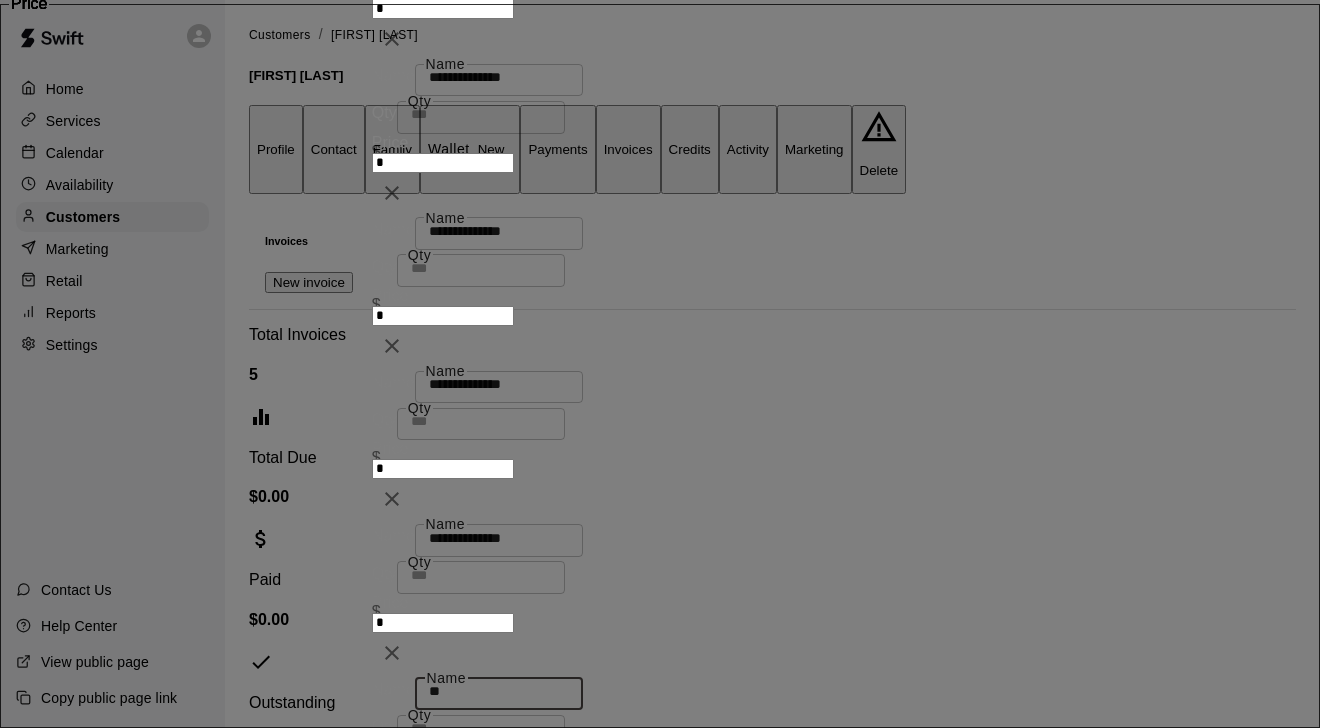 type on "*" 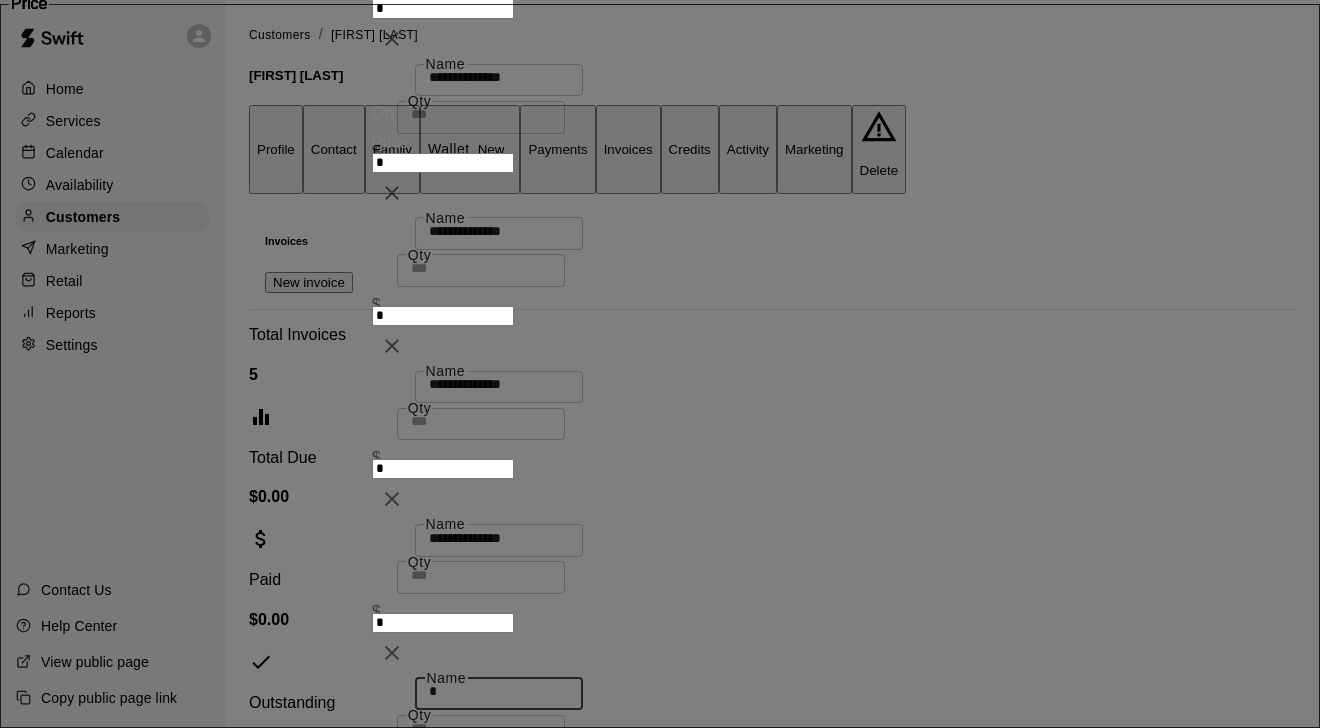 type 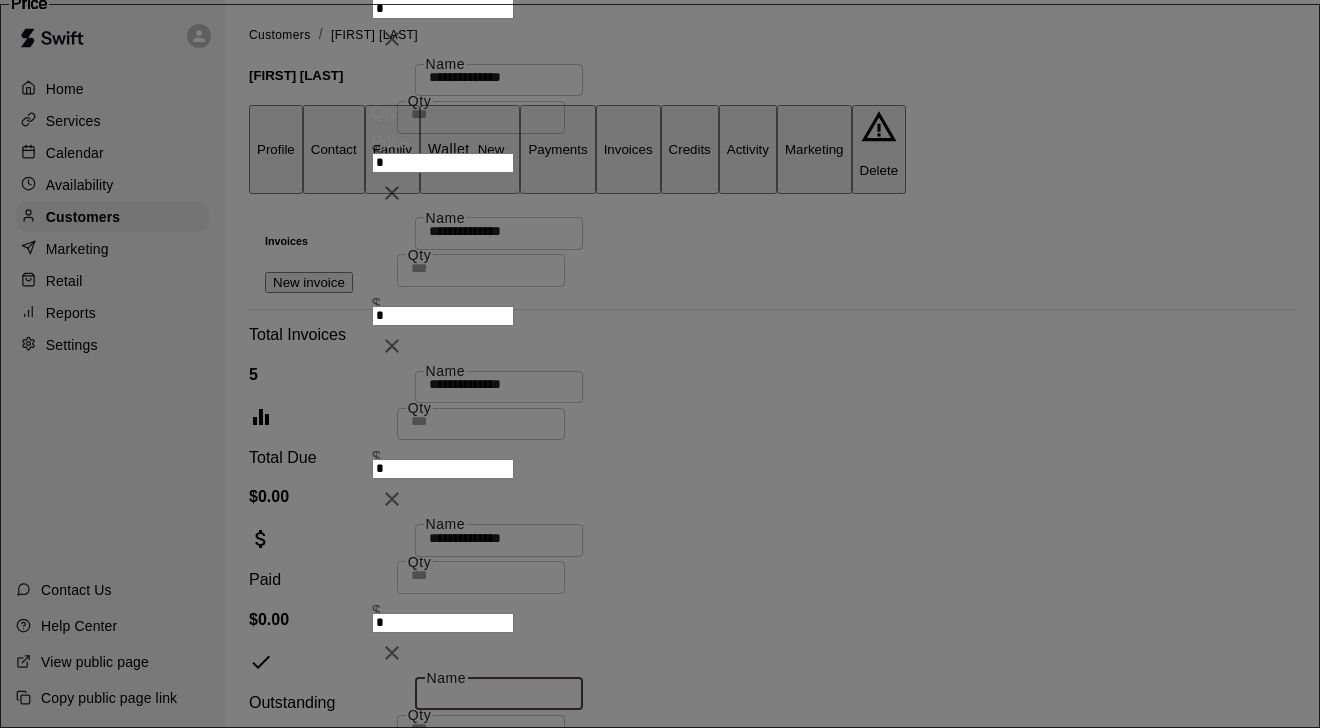 click 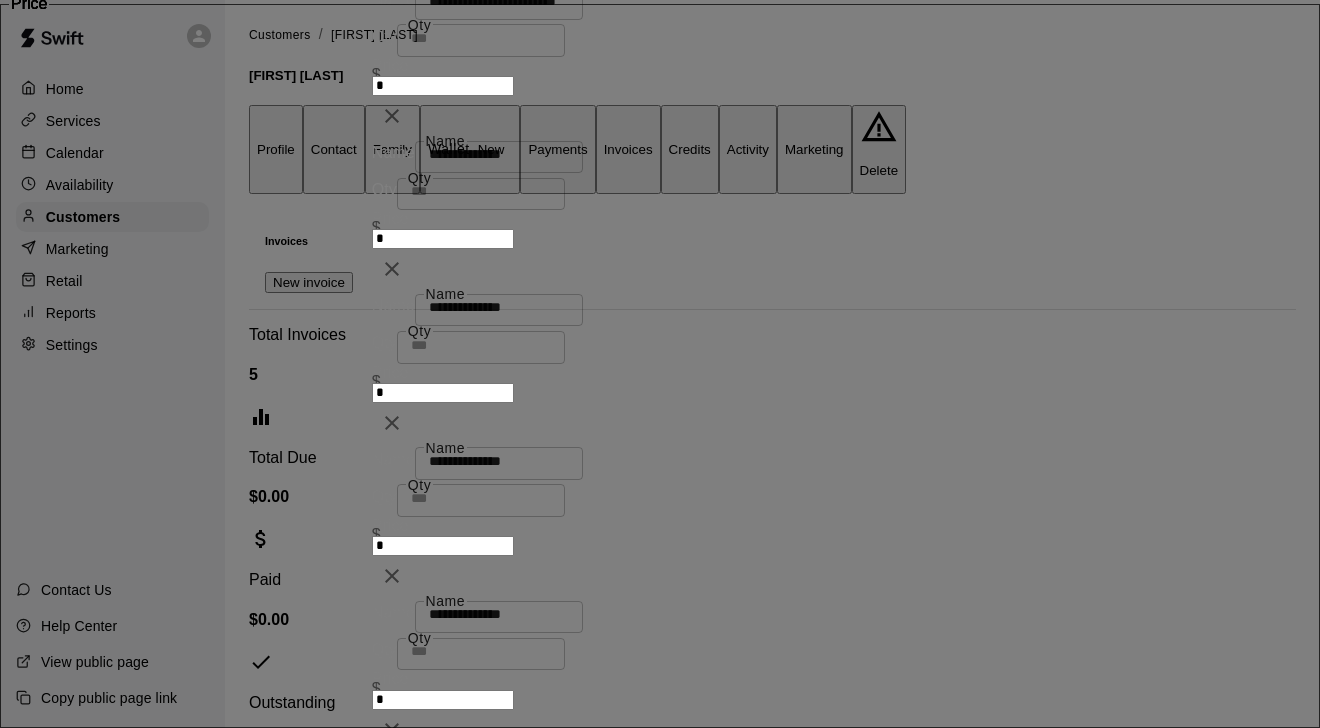 click on "*" at bounding box center (443, 239) 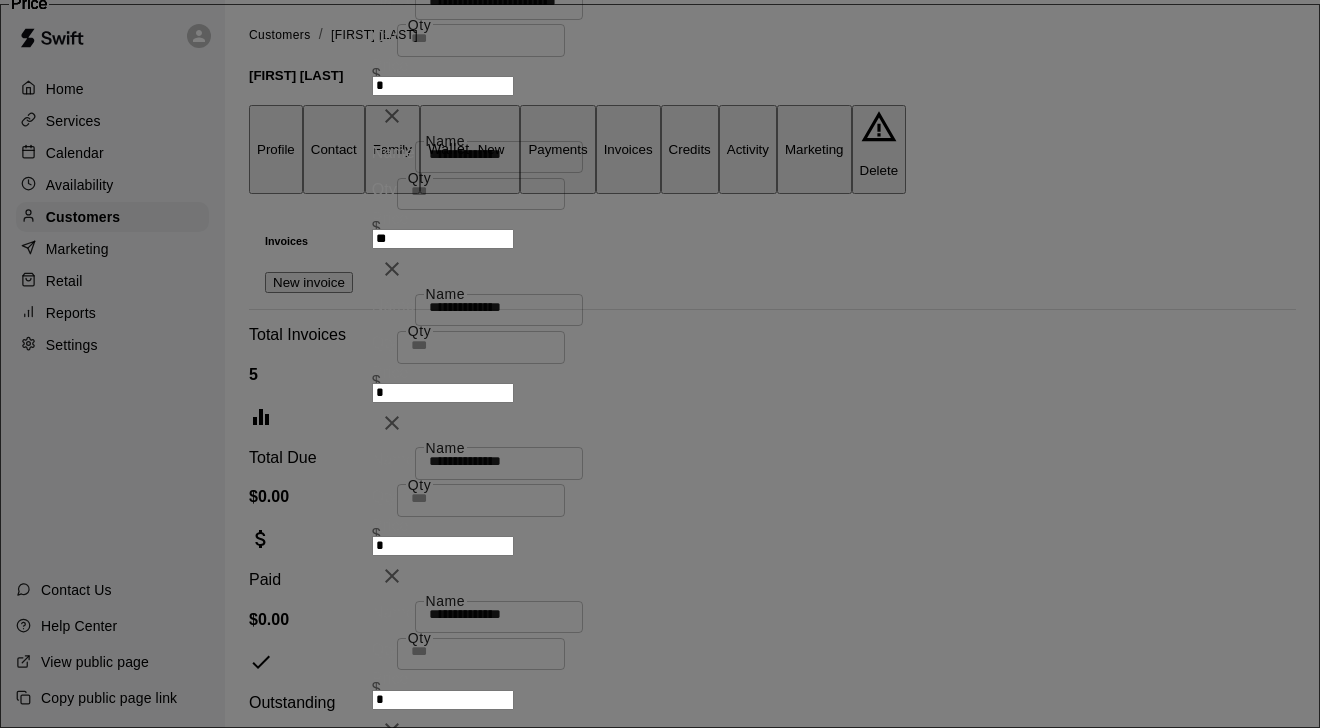 type on "**" 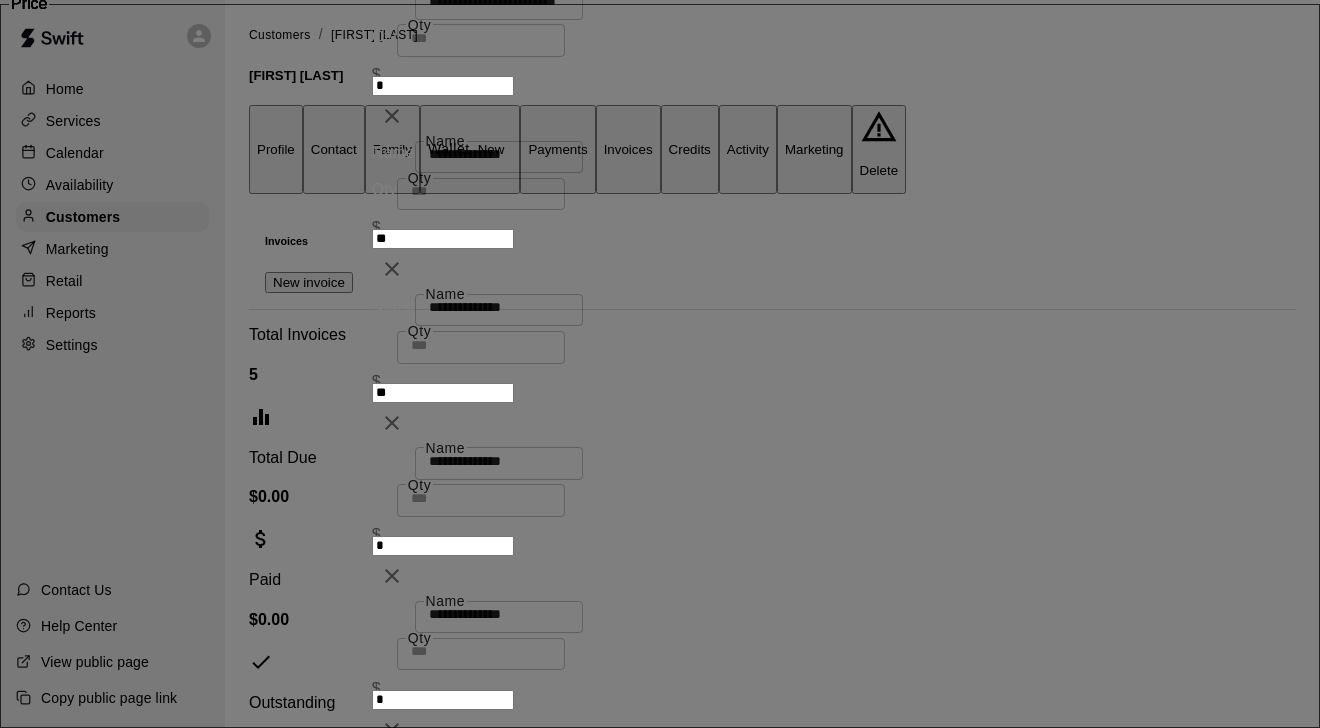 type on "**" 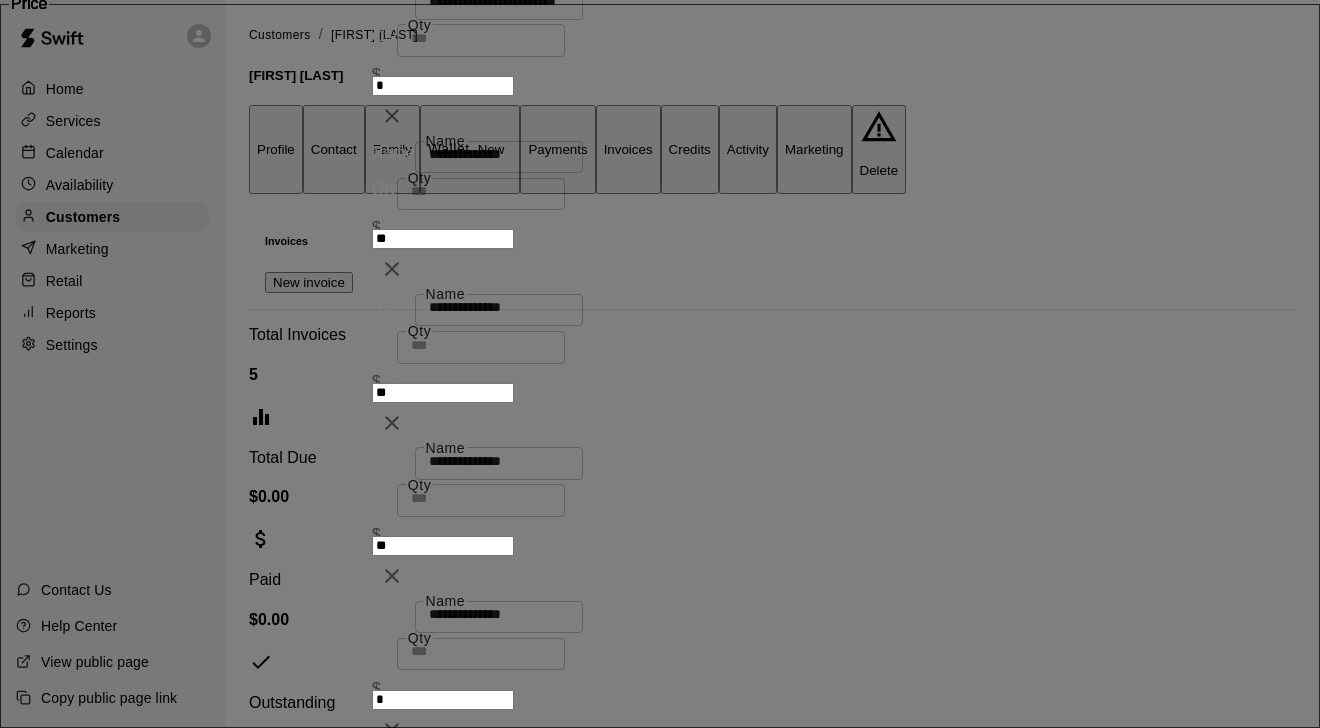 type on "**" 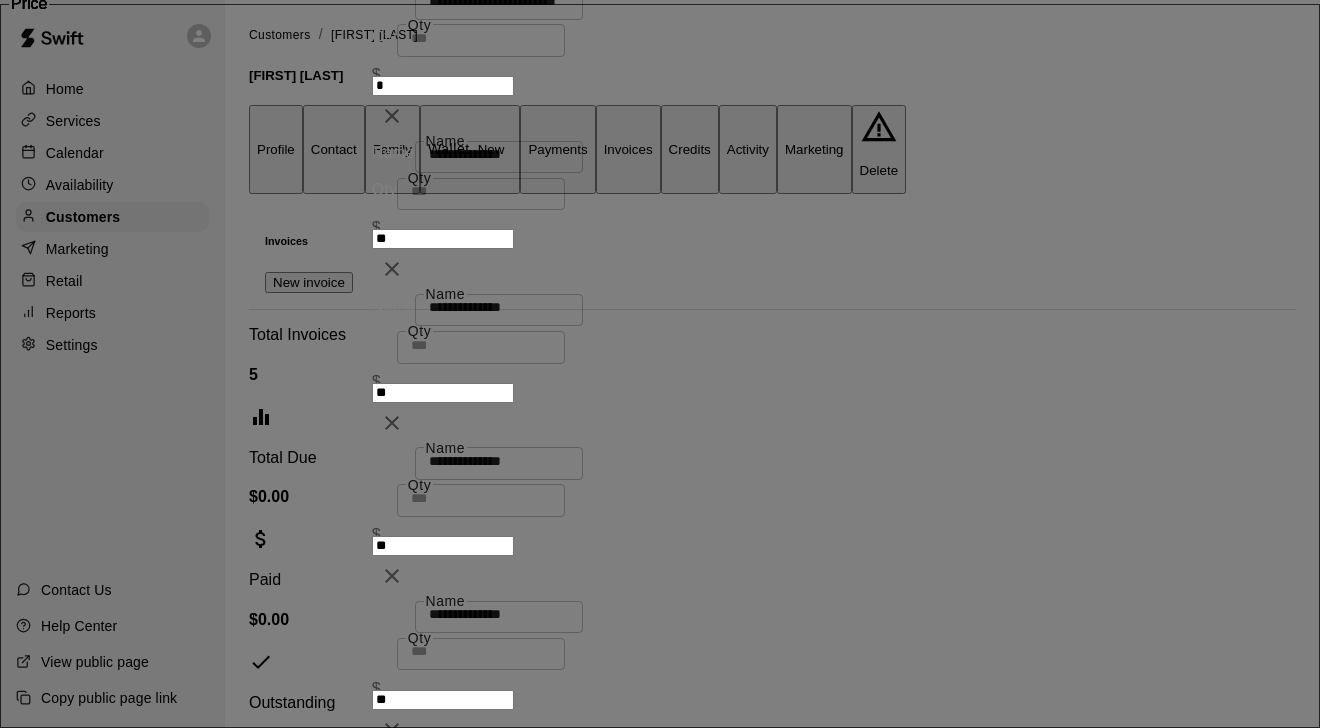type on "**" 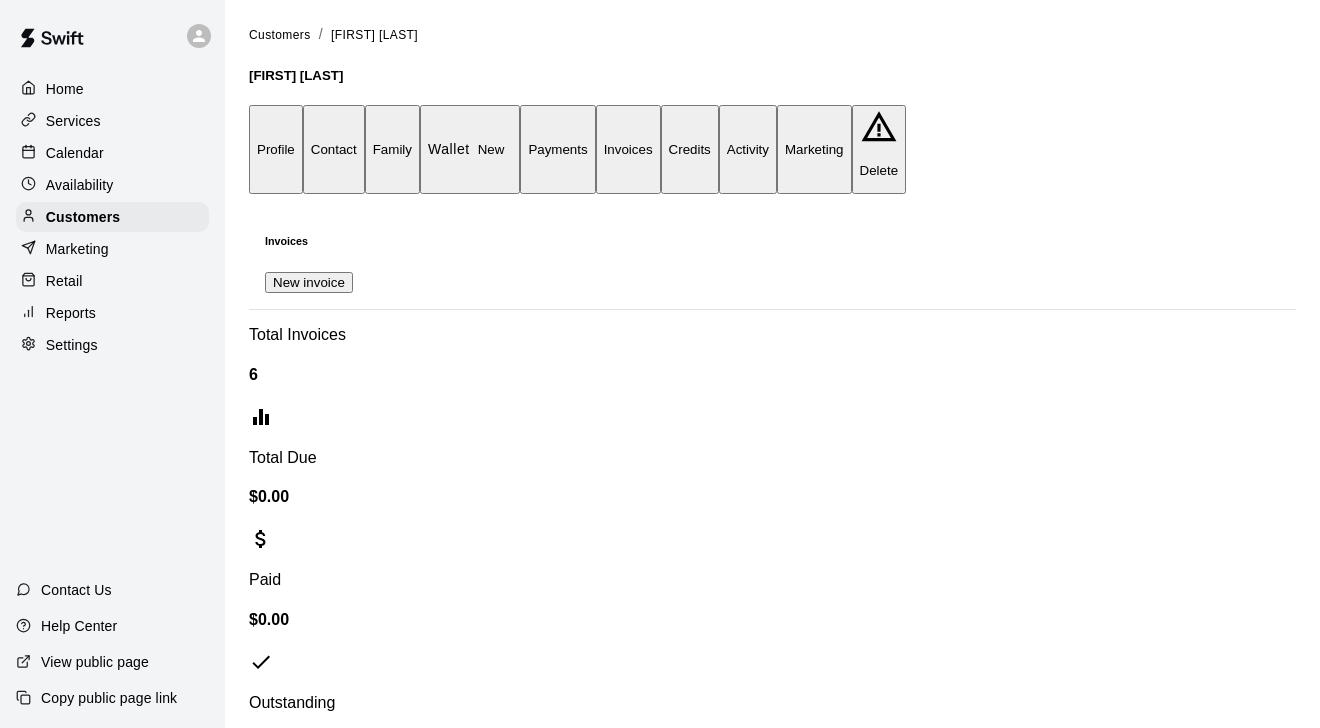 click on "Reports" at bounding box center [112, 313] 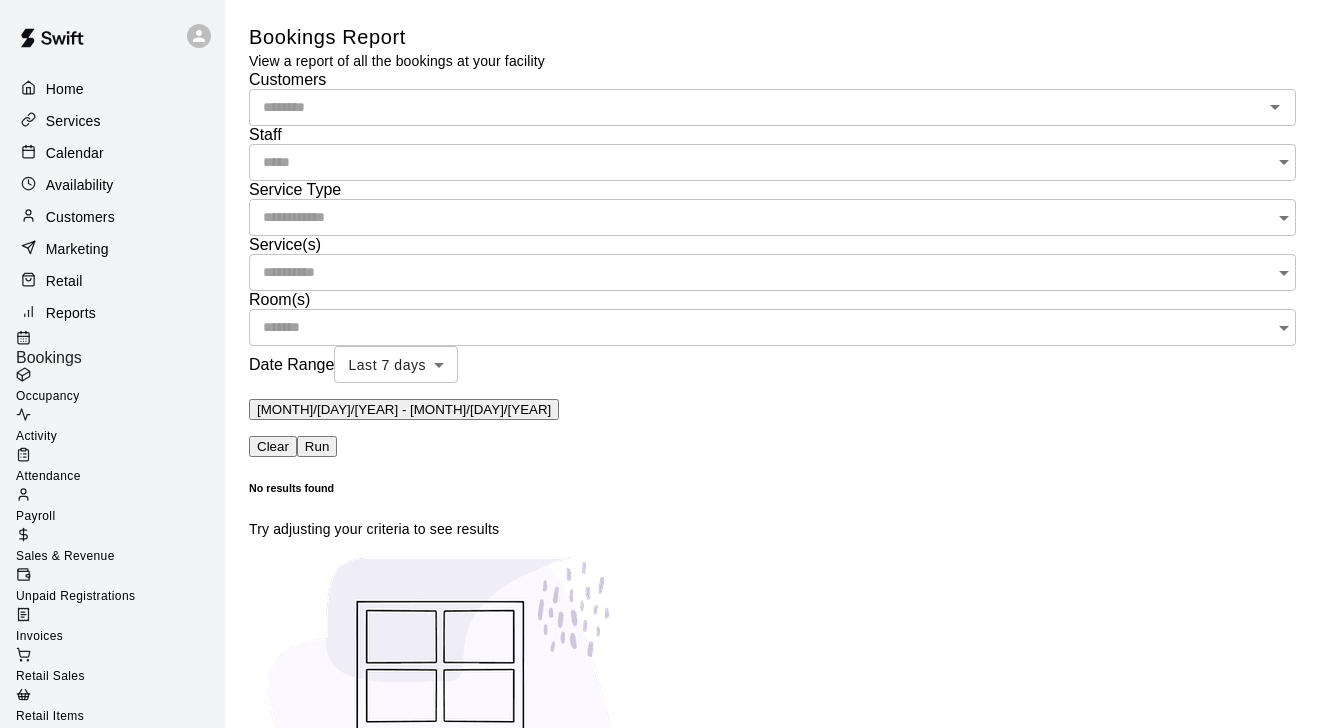 click on "[MONTH] [DAY], [YEAR] - [MONTH] [DAY], [YEAR]" at bounding box center (404, 409) 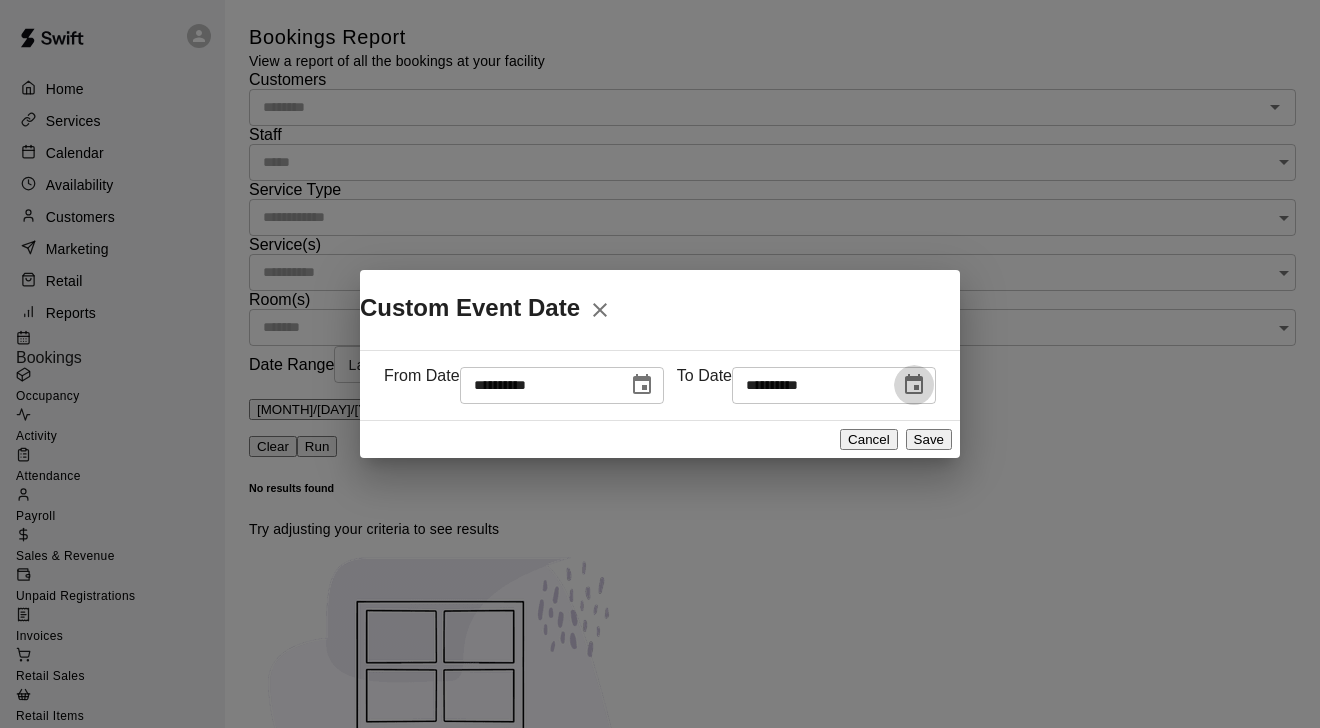 click at bounding box center [914, 385] 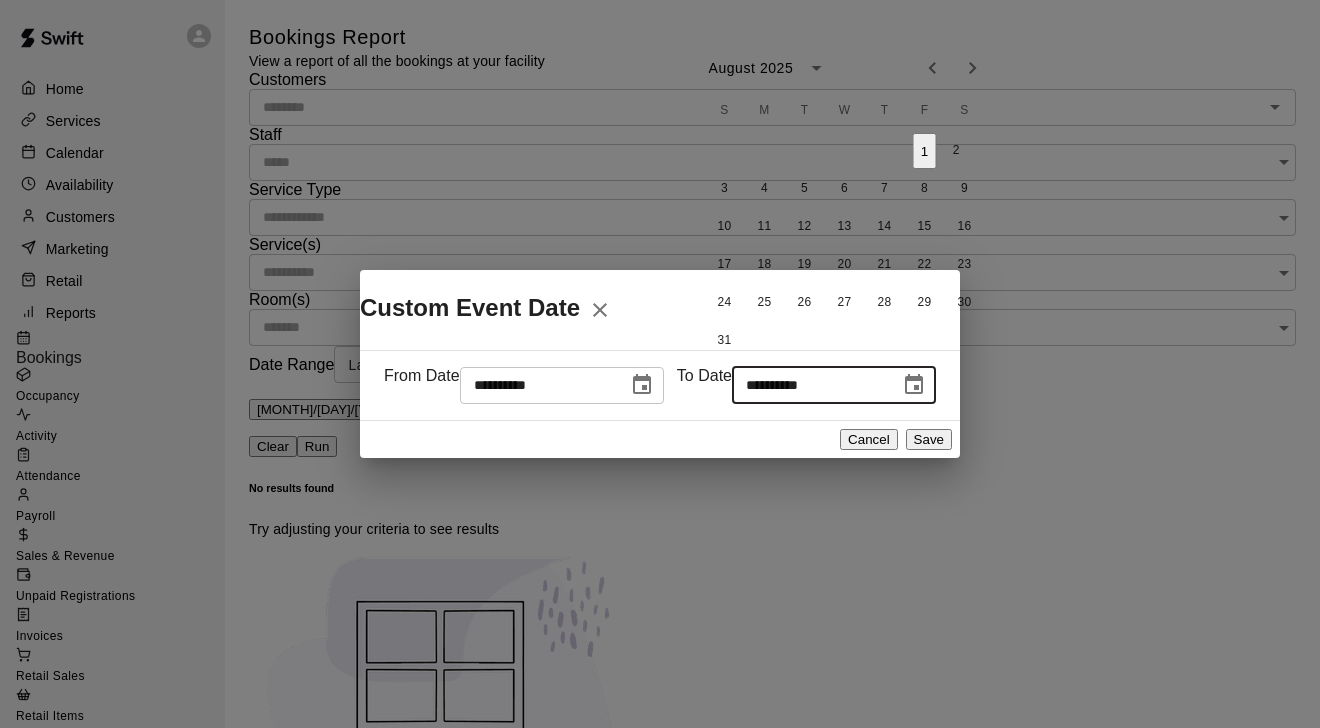 click 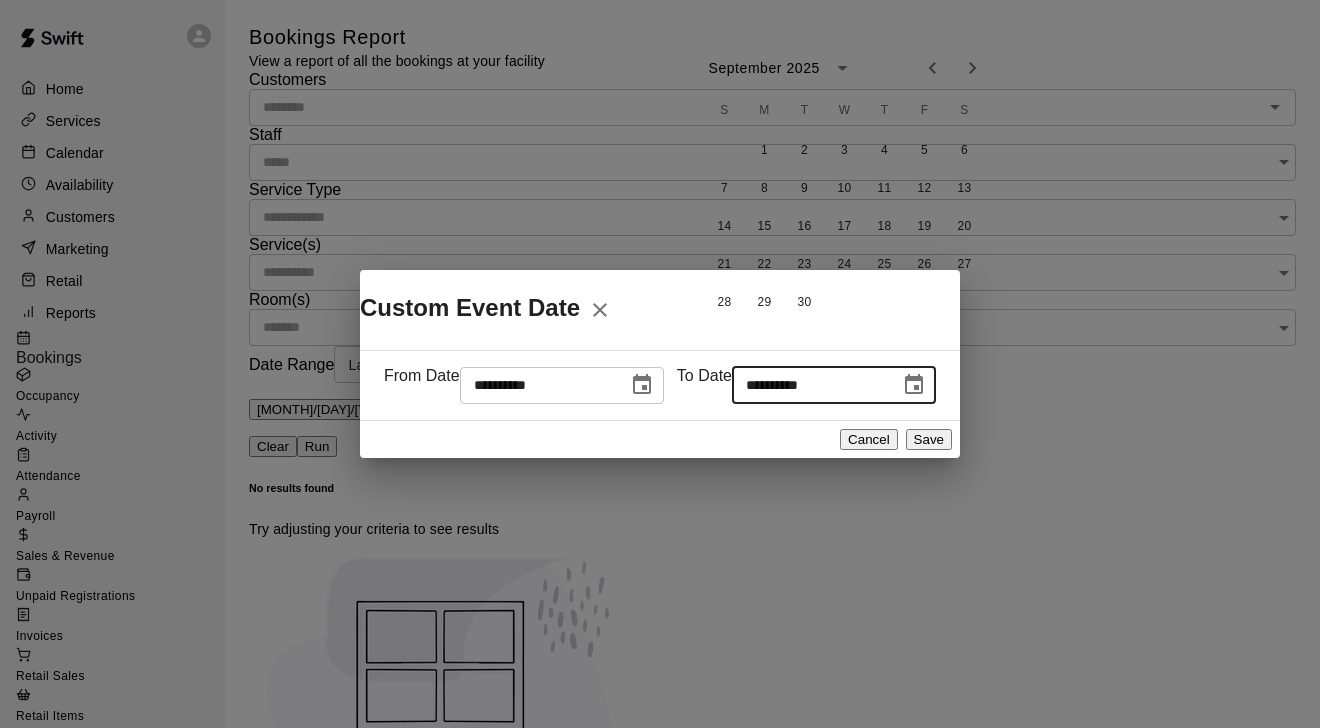 click 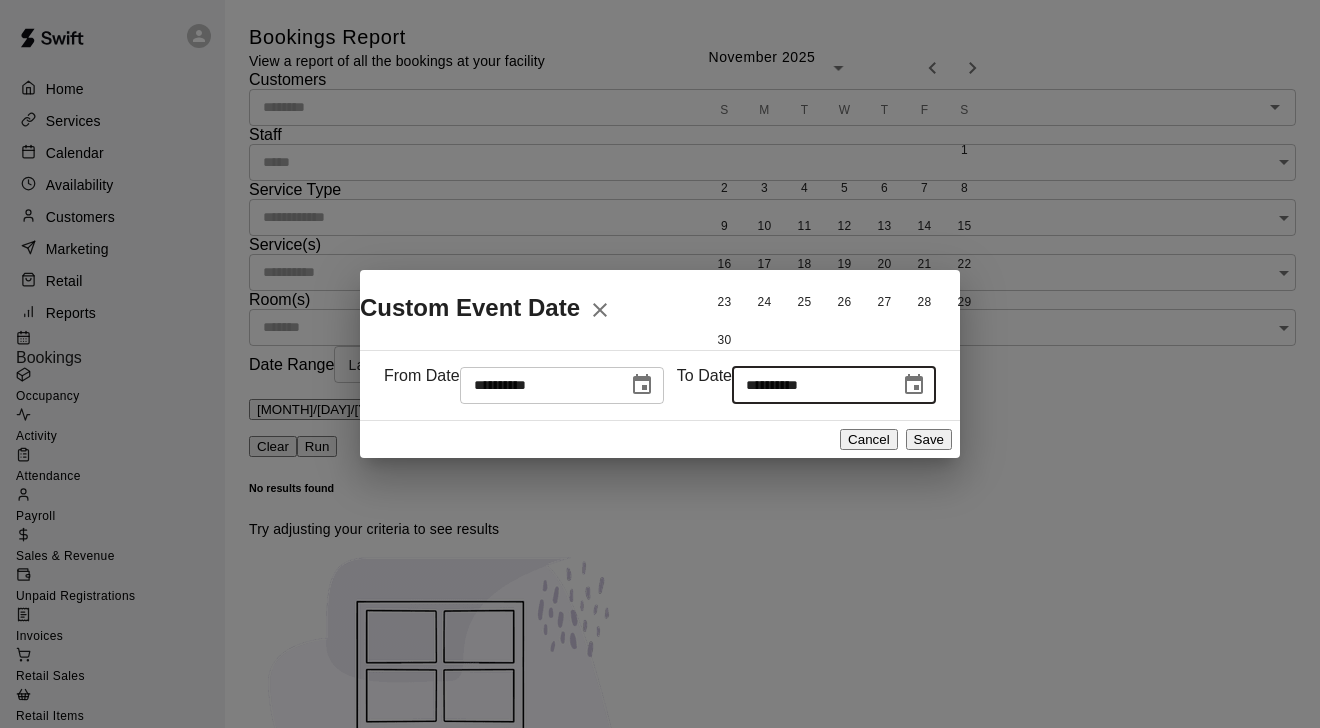 click 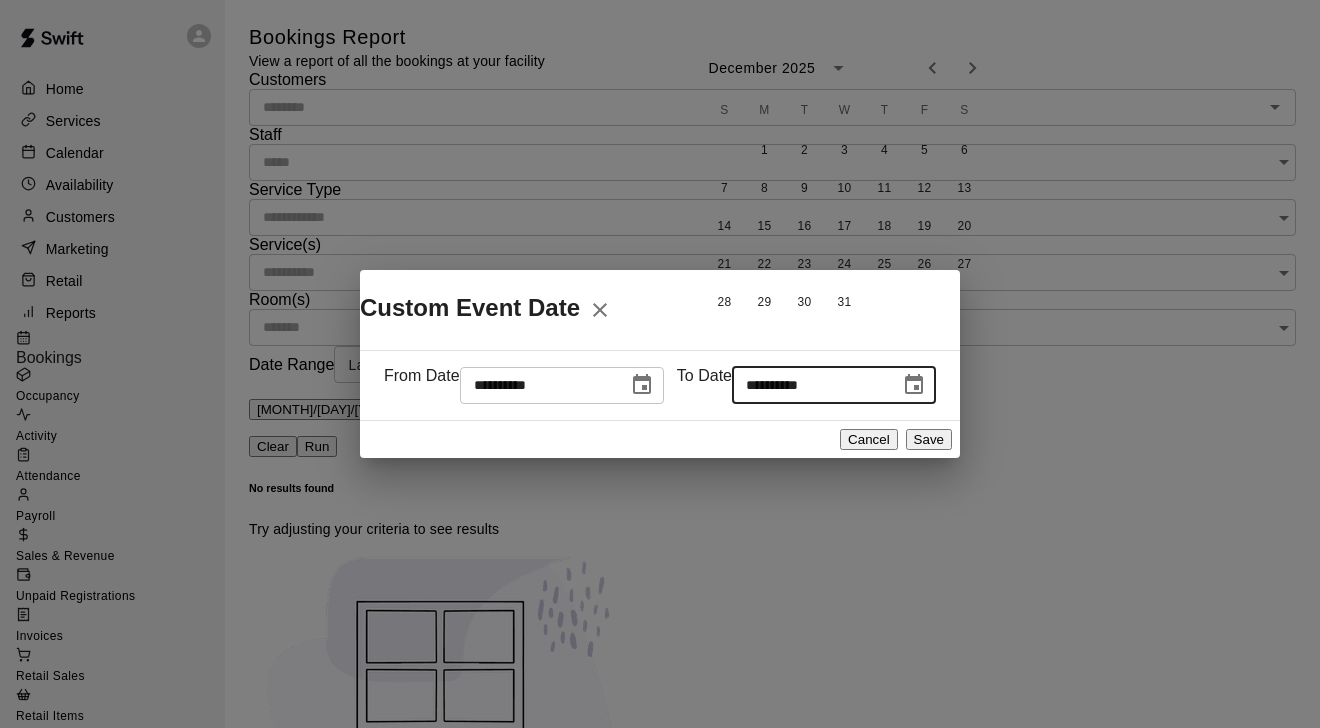 click 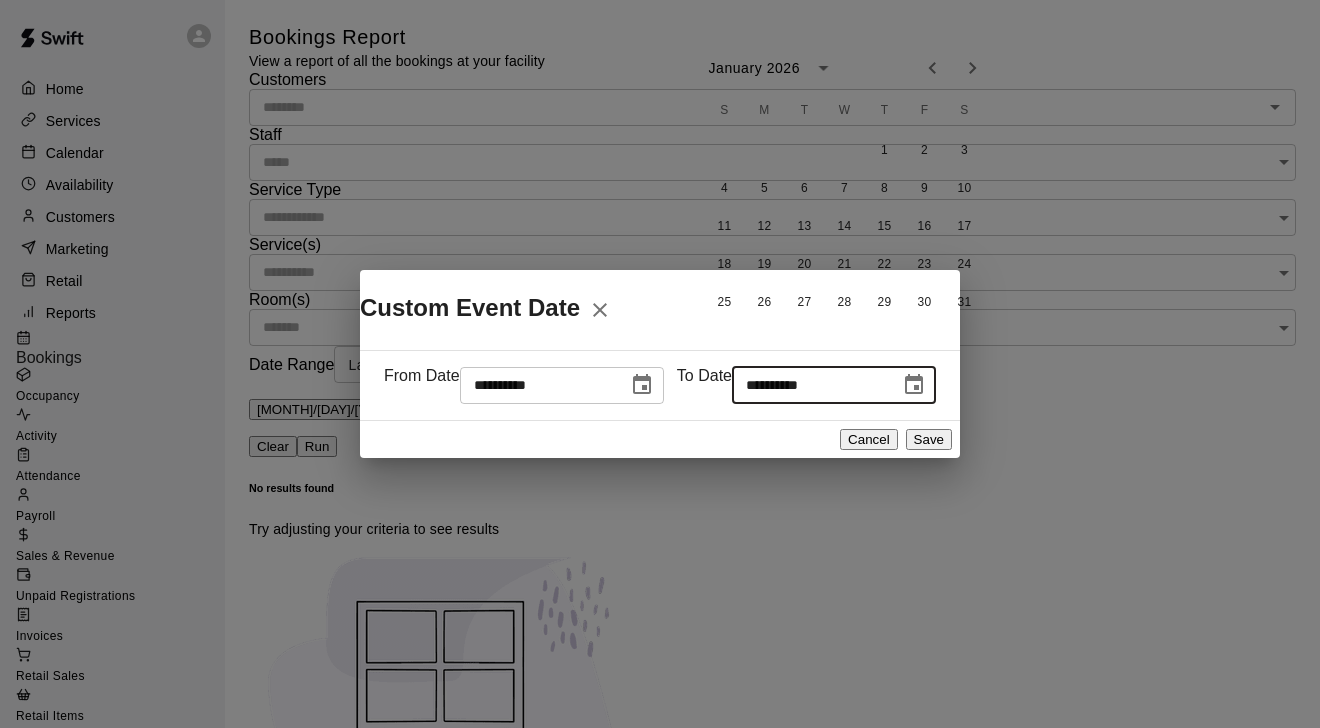 click 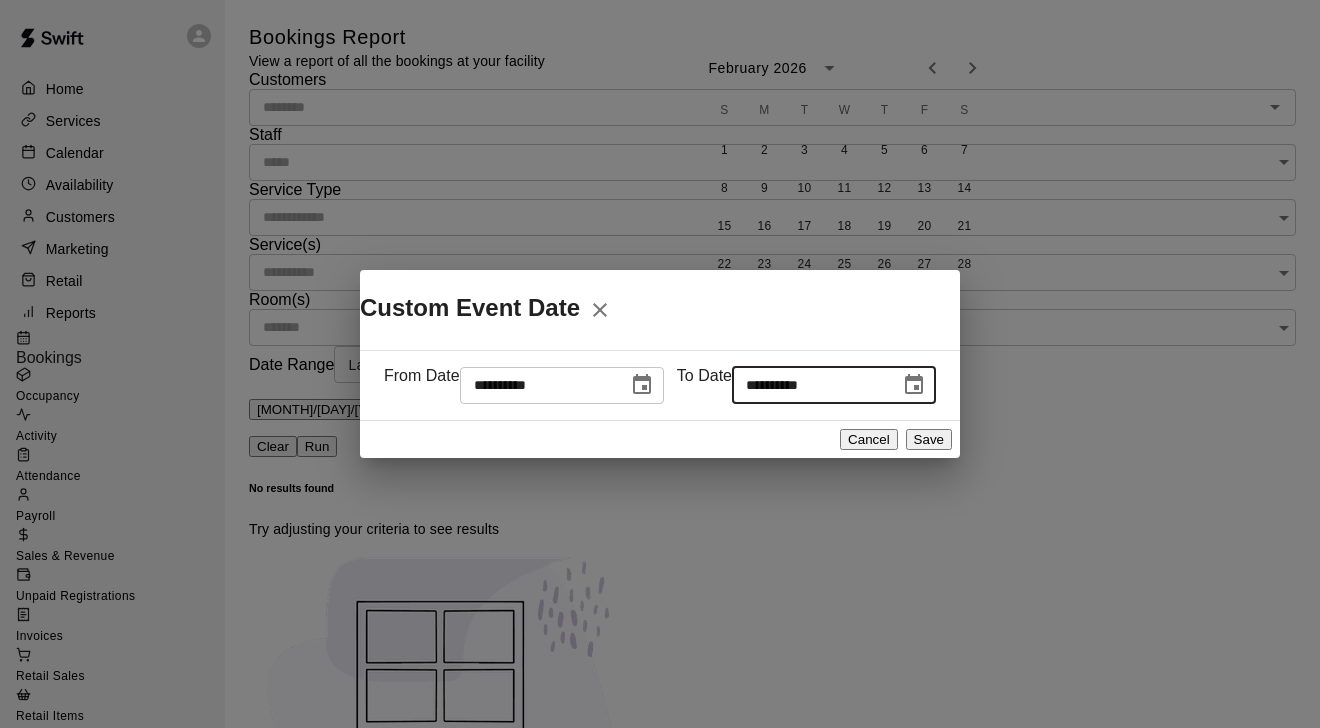 click 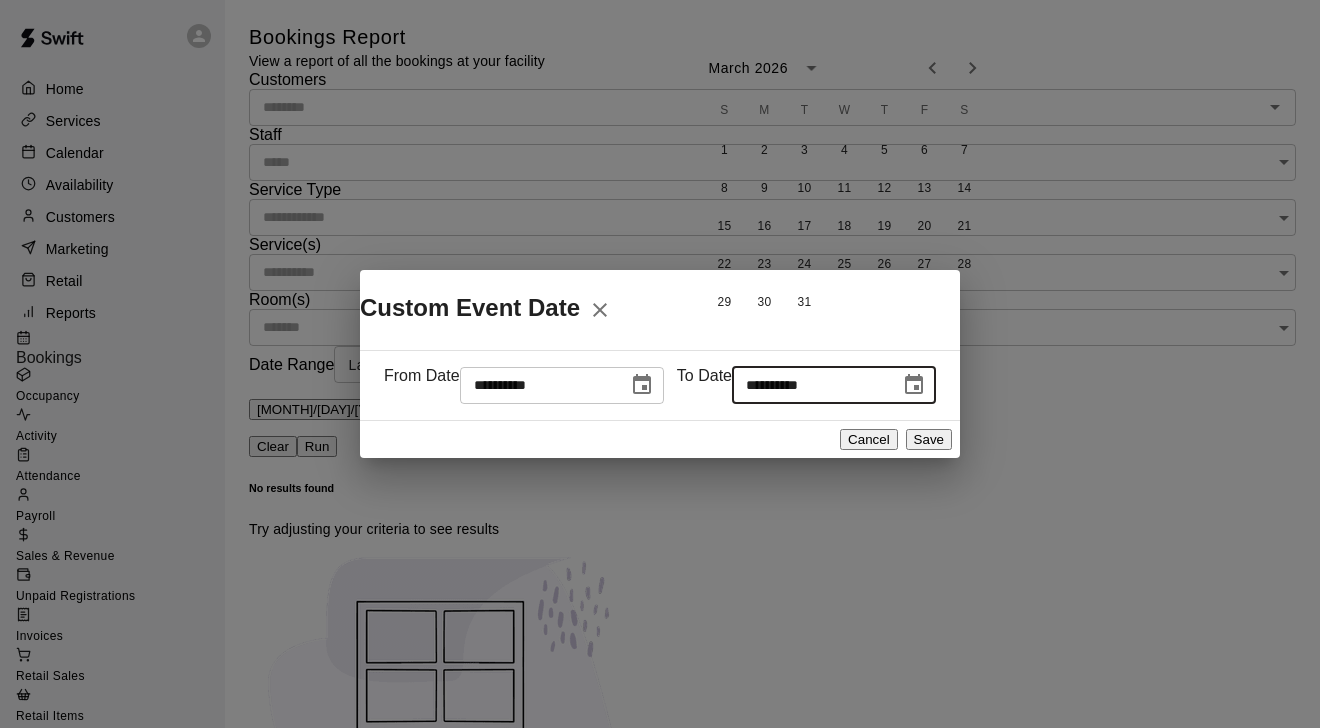 click 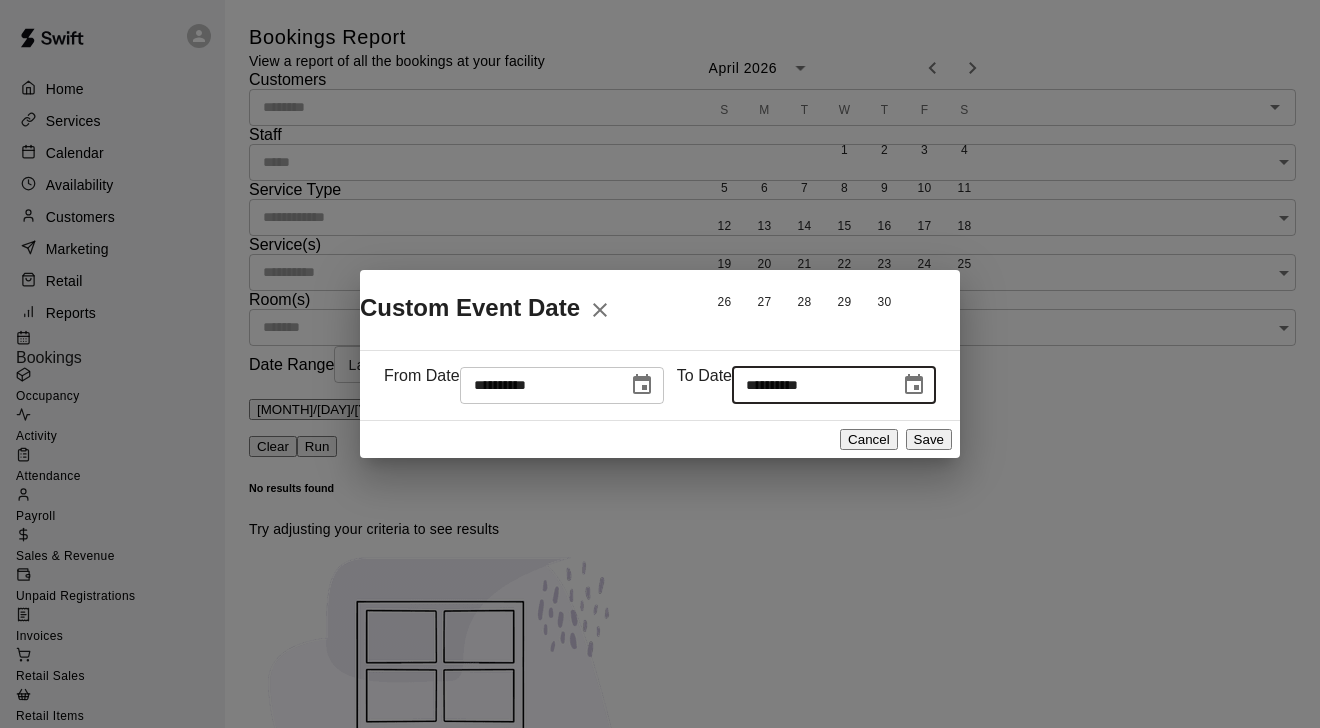 click 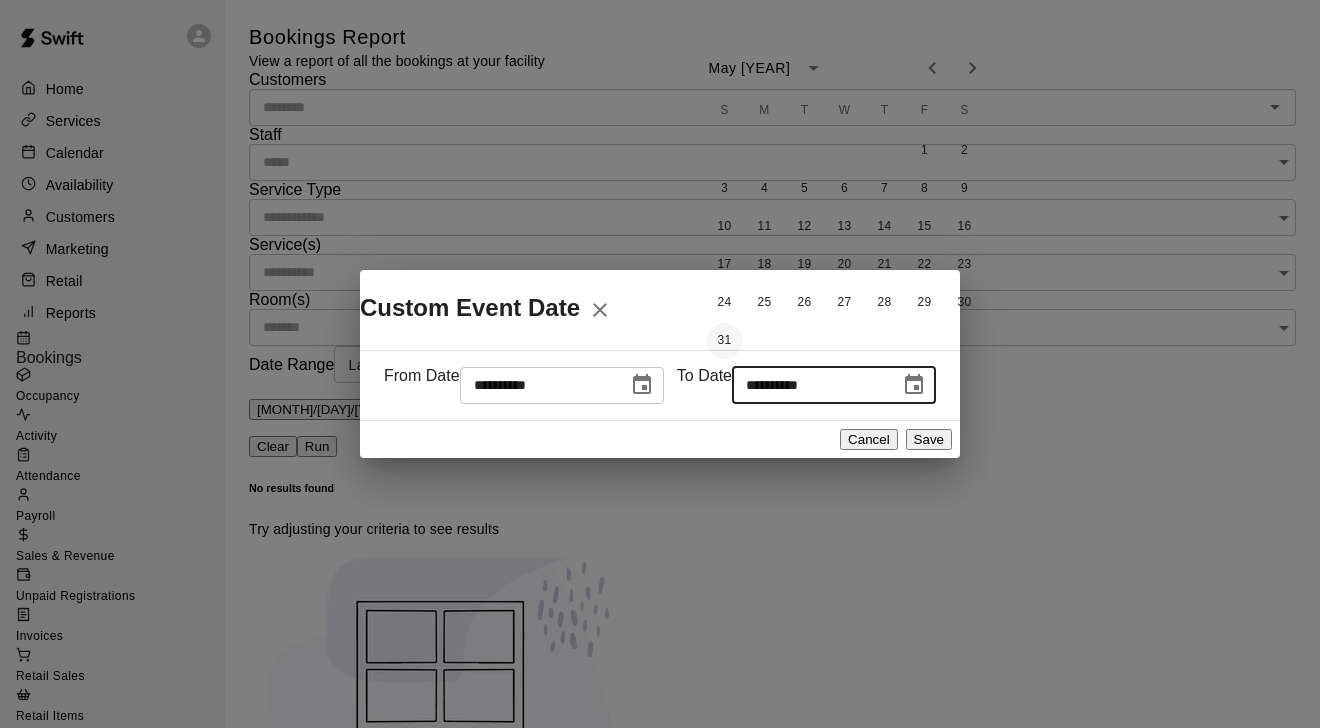 click on "31" at bounding box center (725, 341) 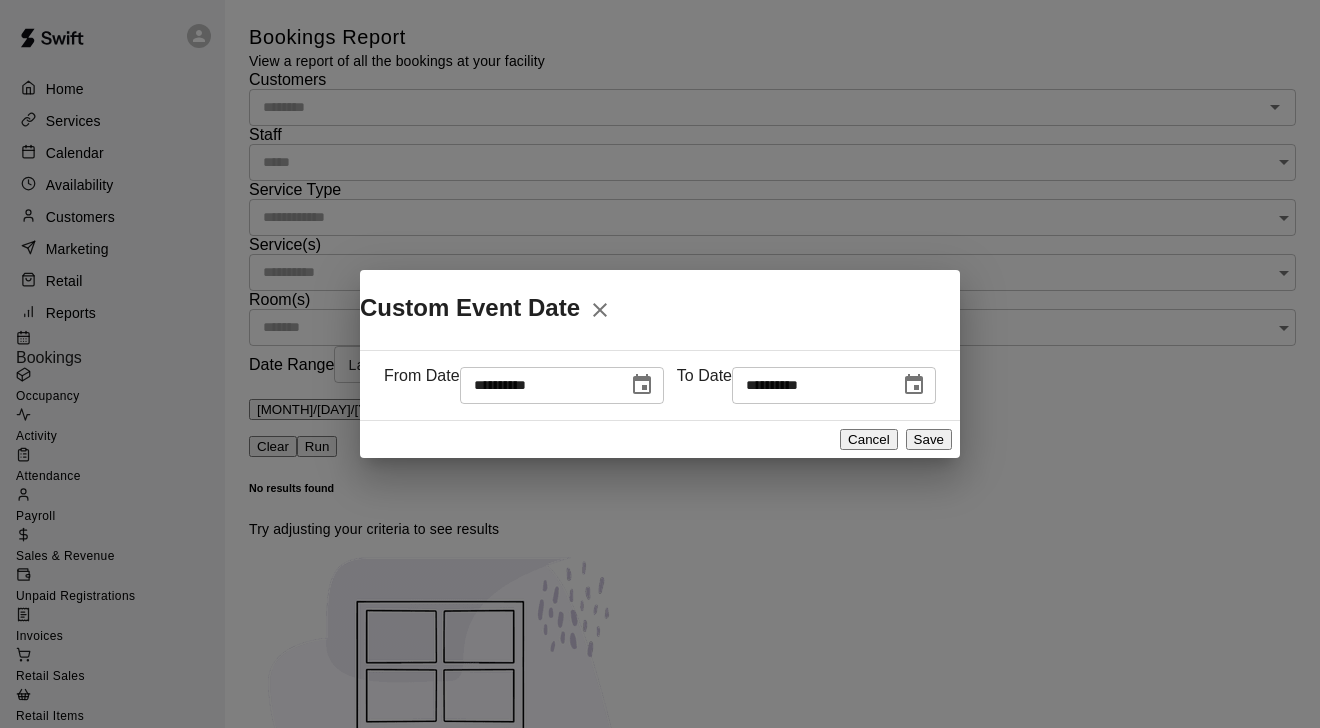click on "Save" at bounding box center [929, 439] 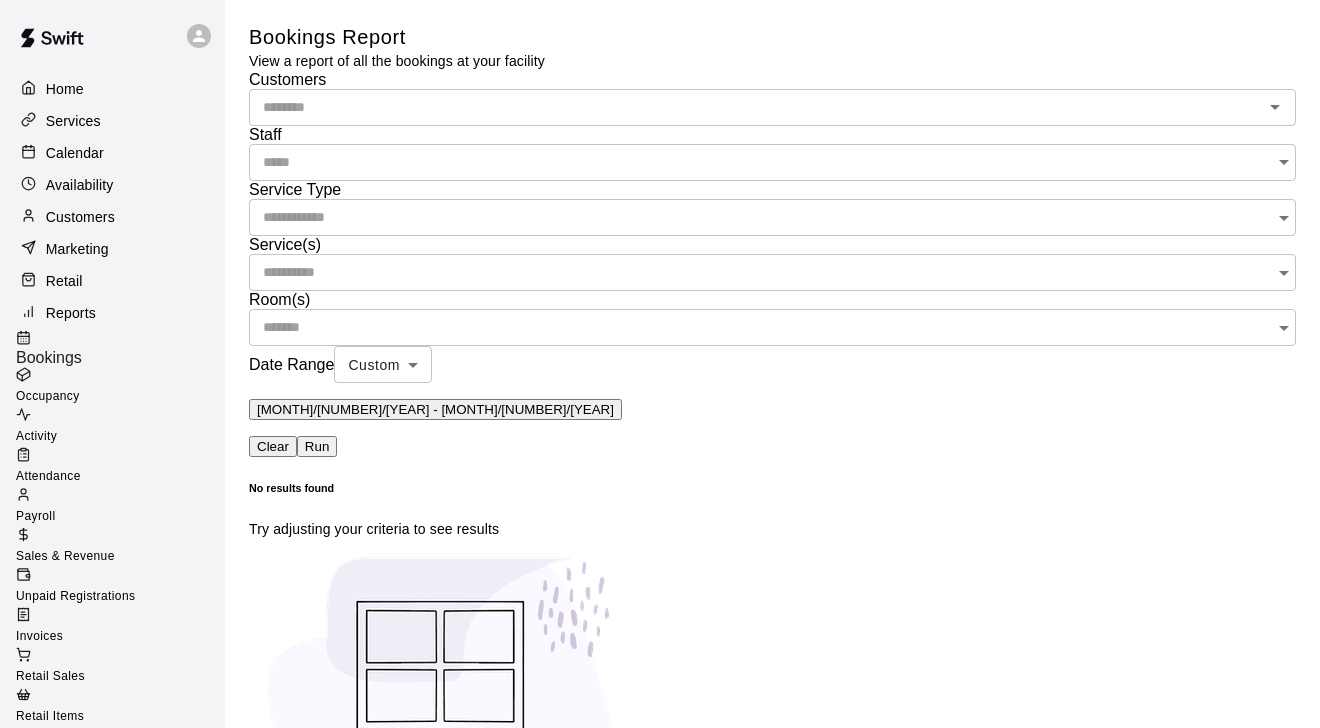scroll, scrollTop: 0, scrollLeft: 0, axis: both 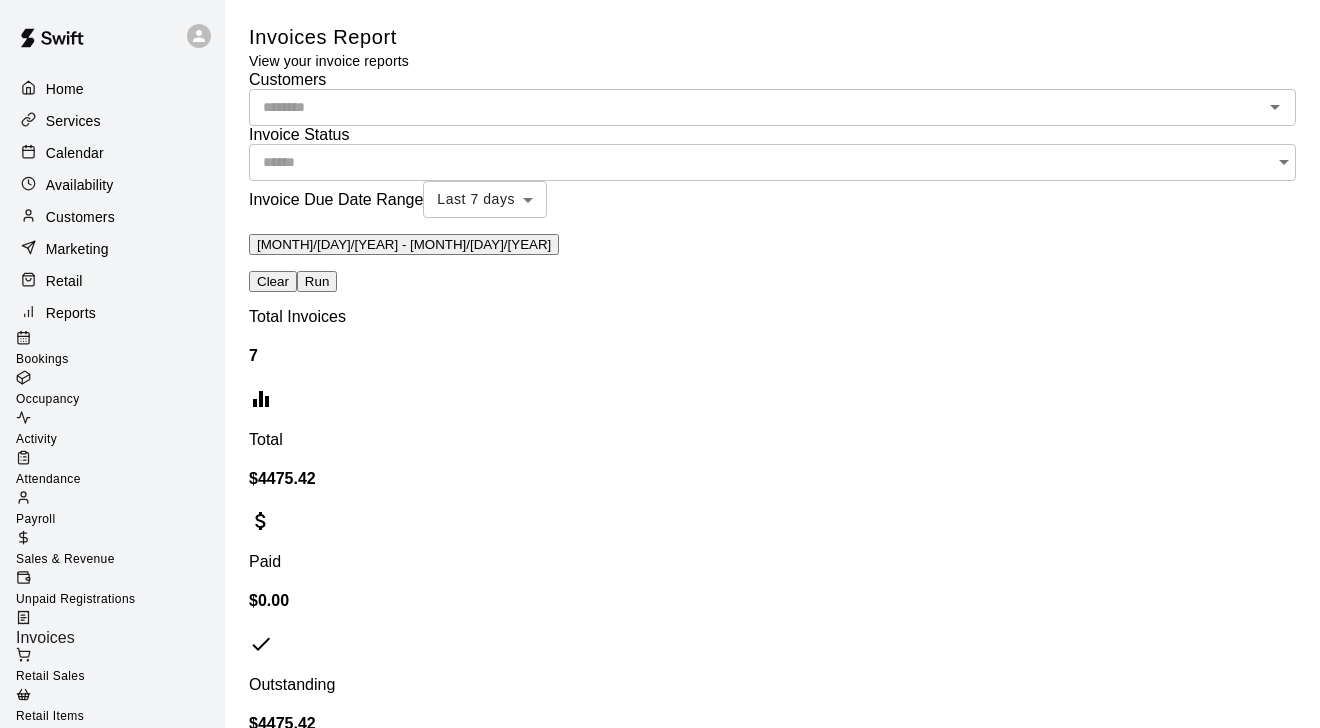click on "[MONTH] [DAY], [YEAR] - [MONTH] [DAY], [YEAR]" at bounding box center [404, 244] 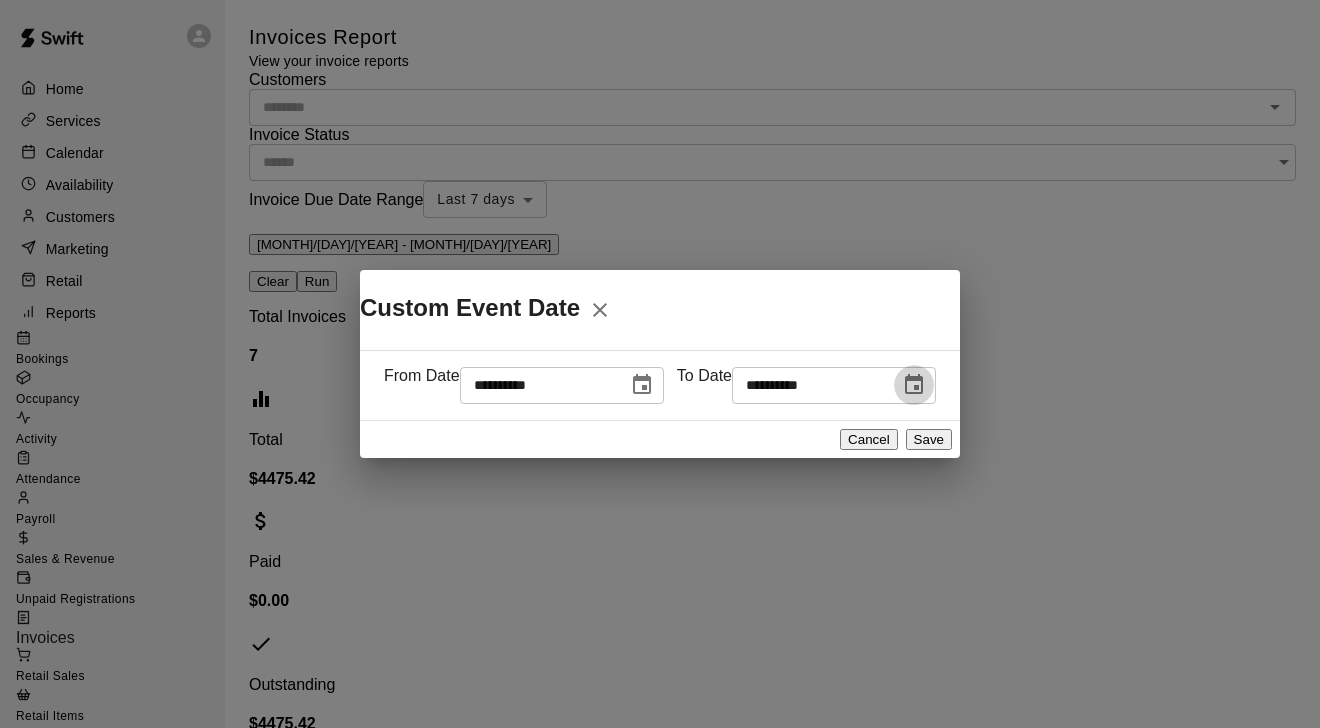 click 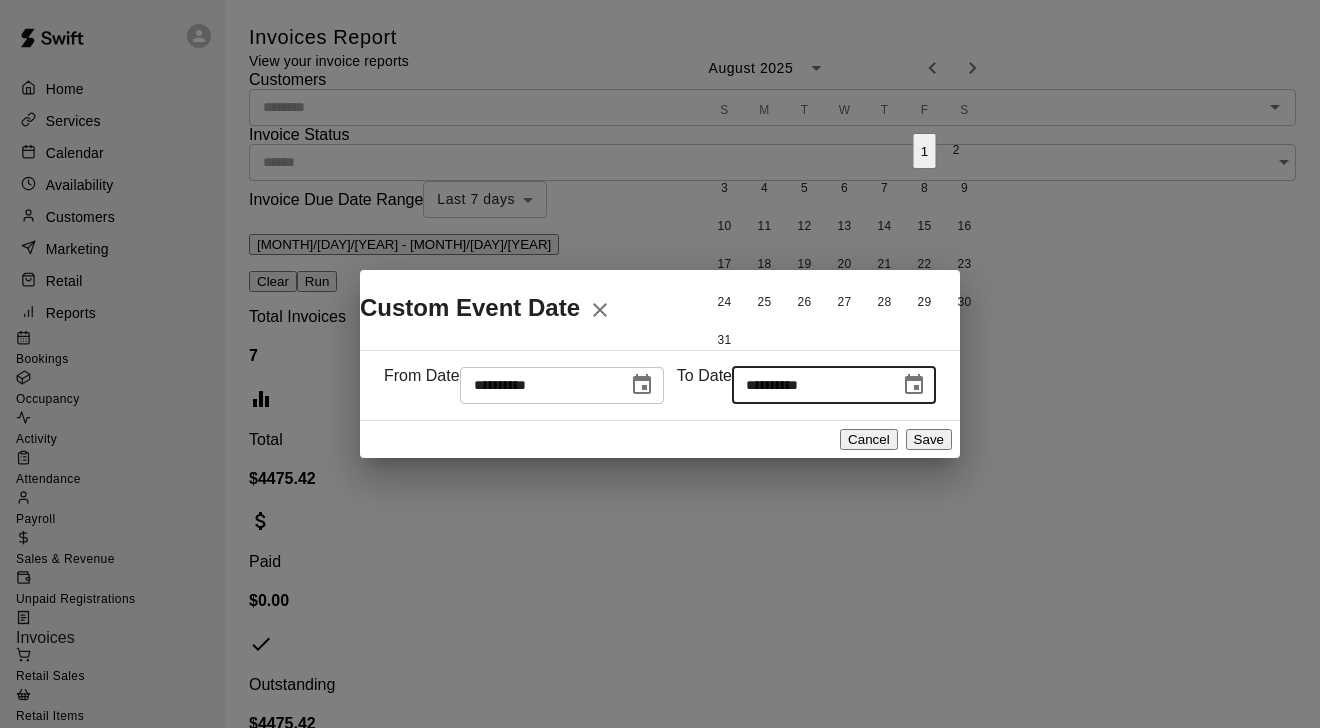 click 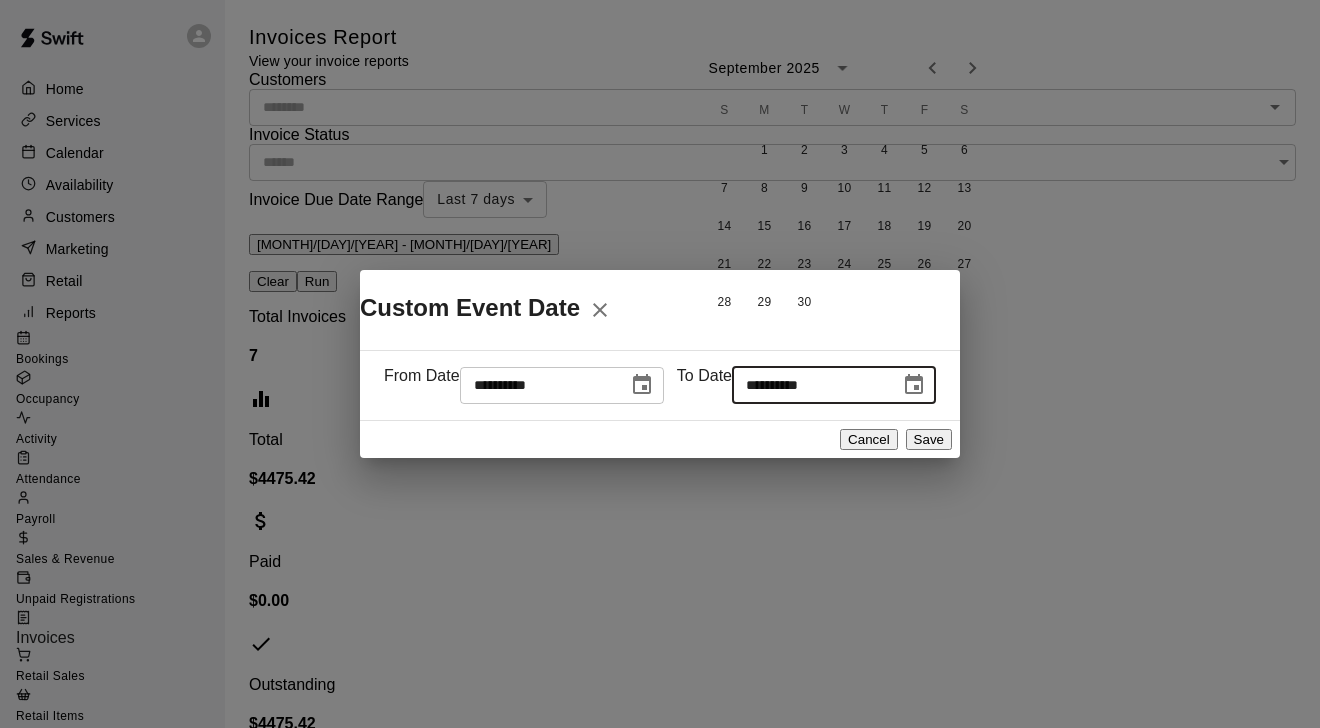 click 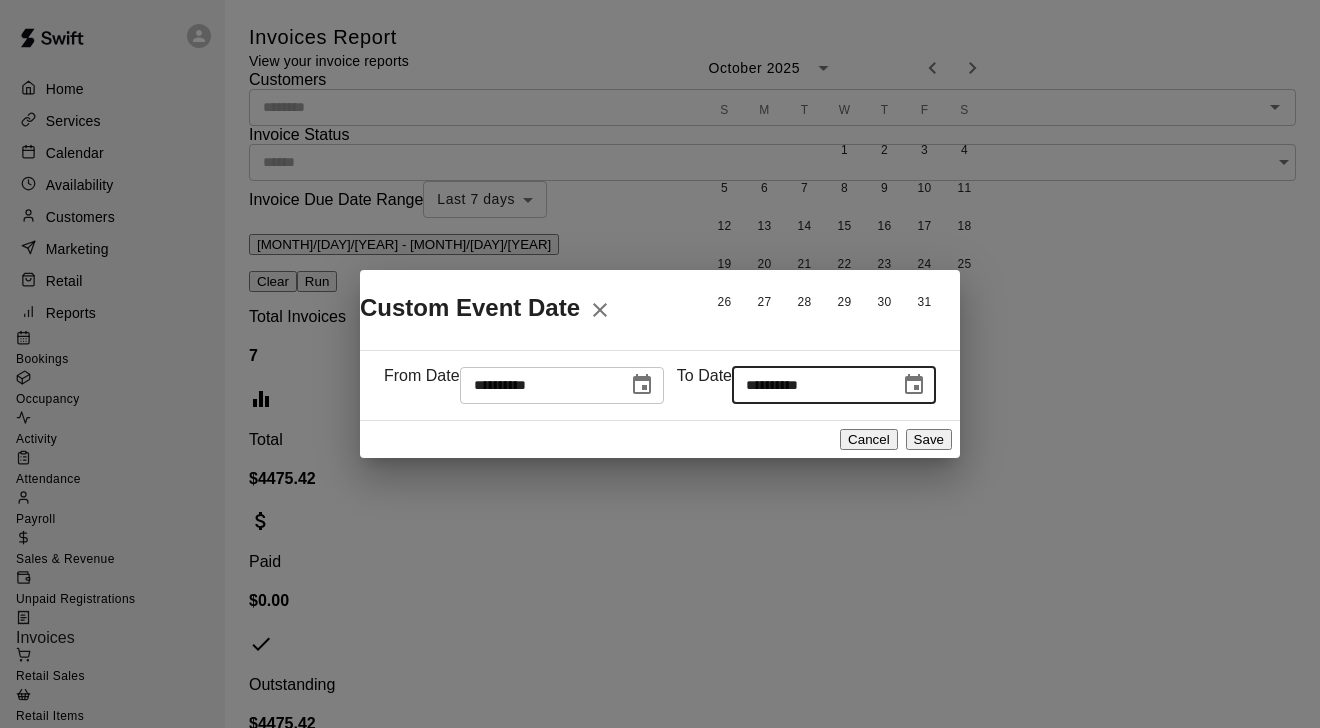 click 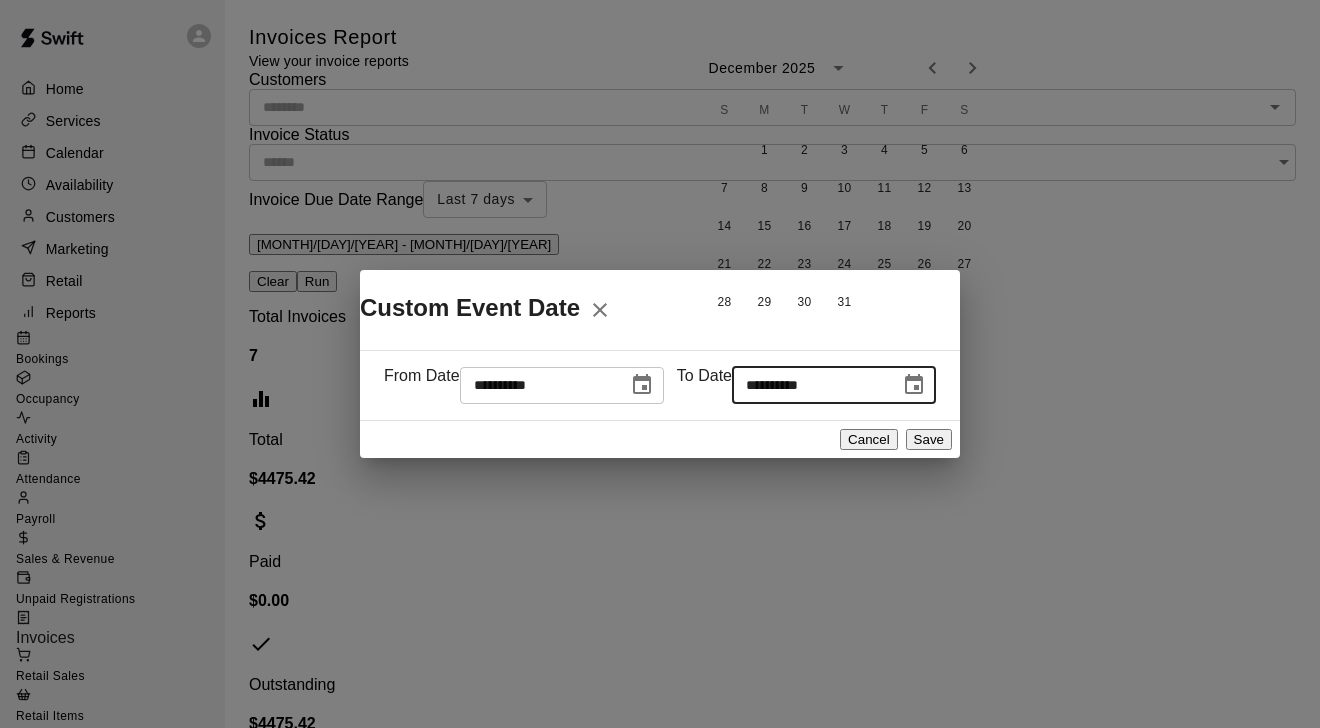 click 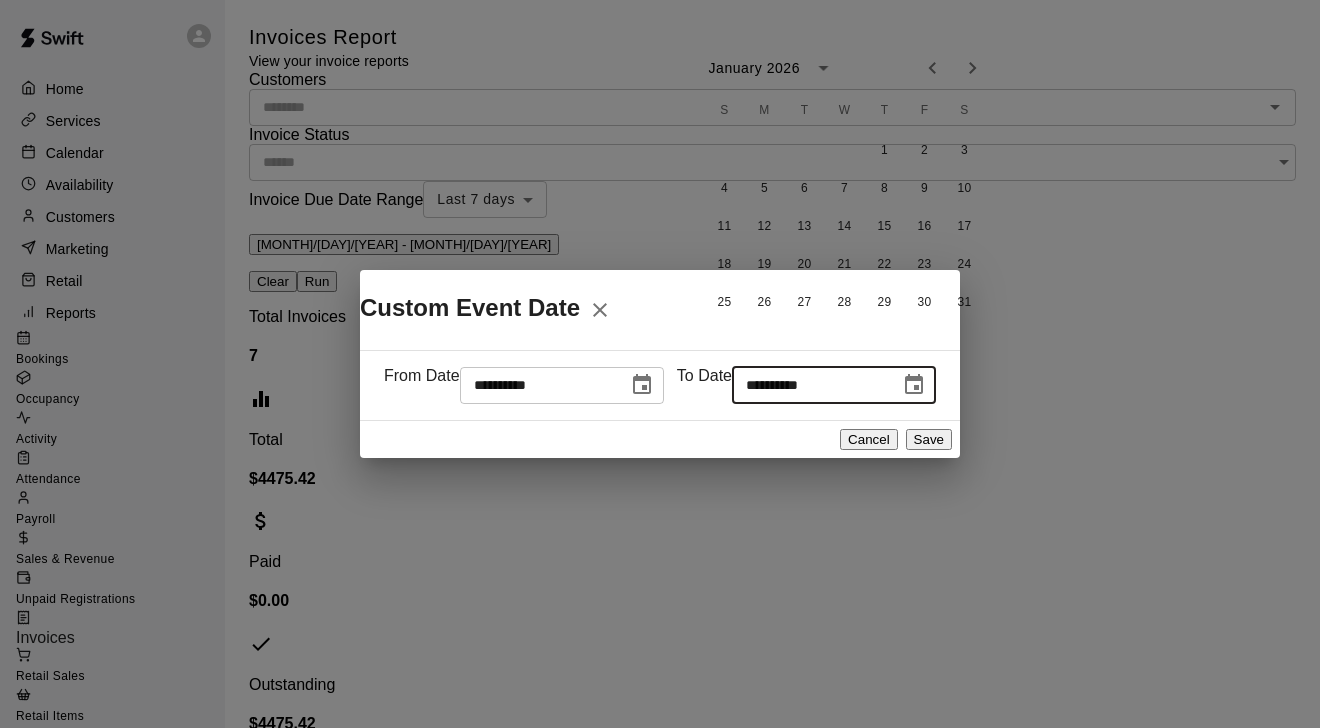 click 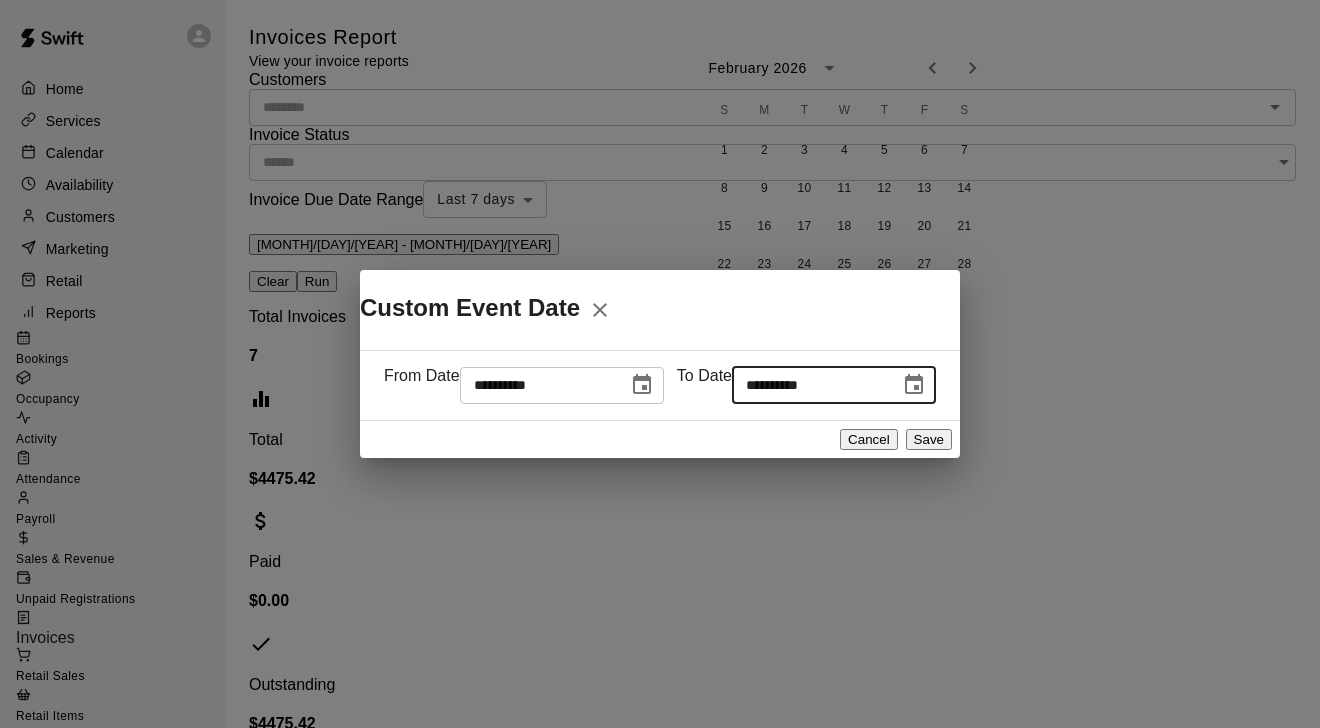 click 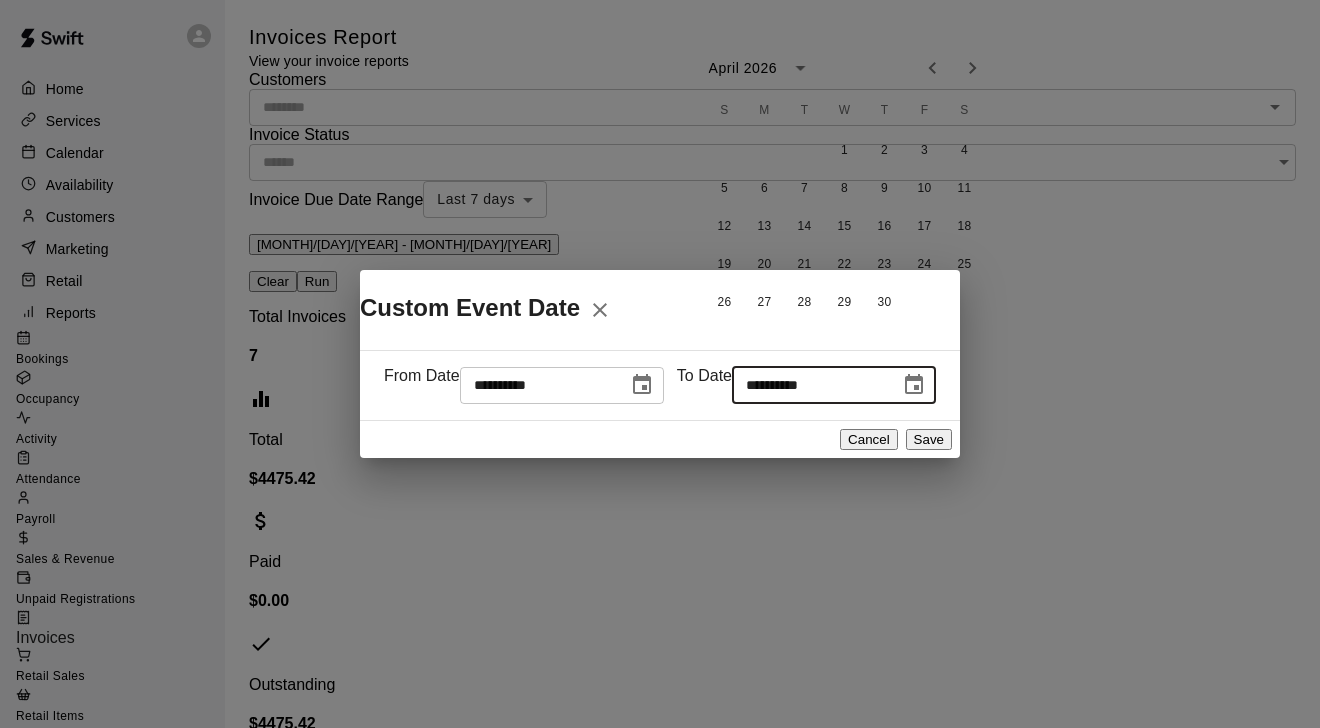 click 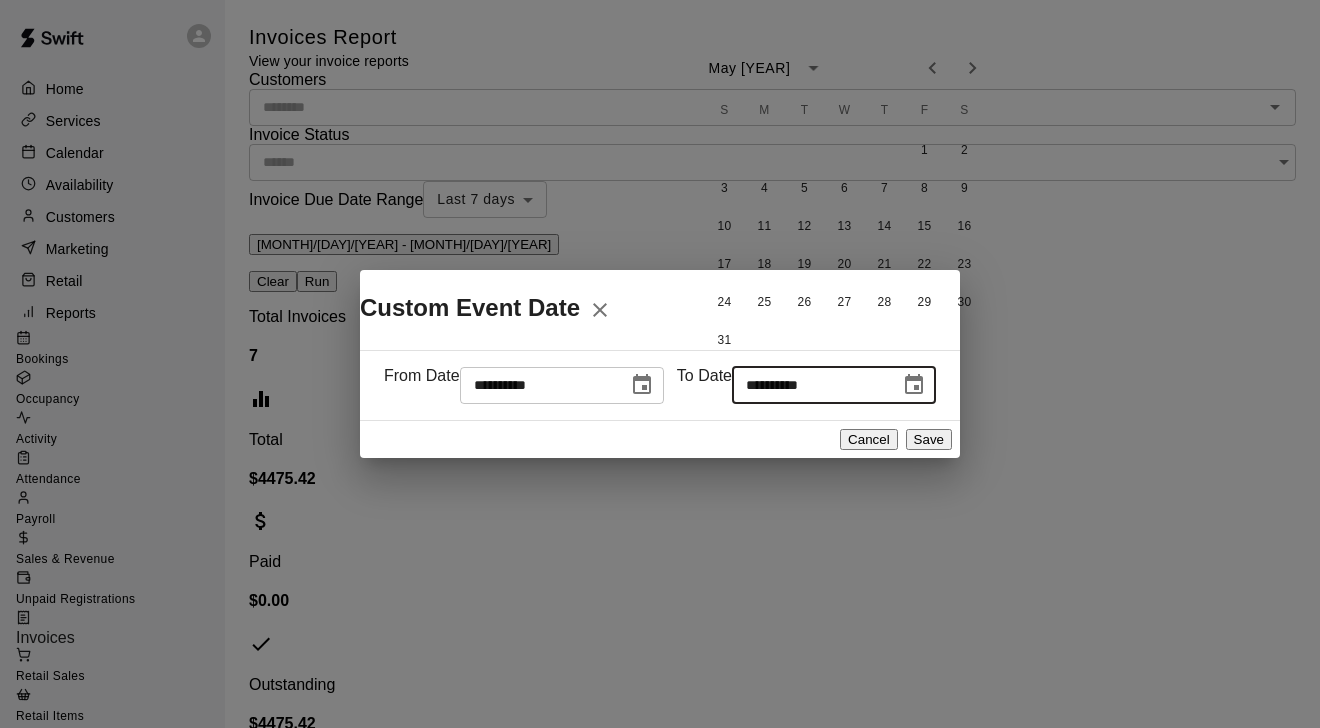 click 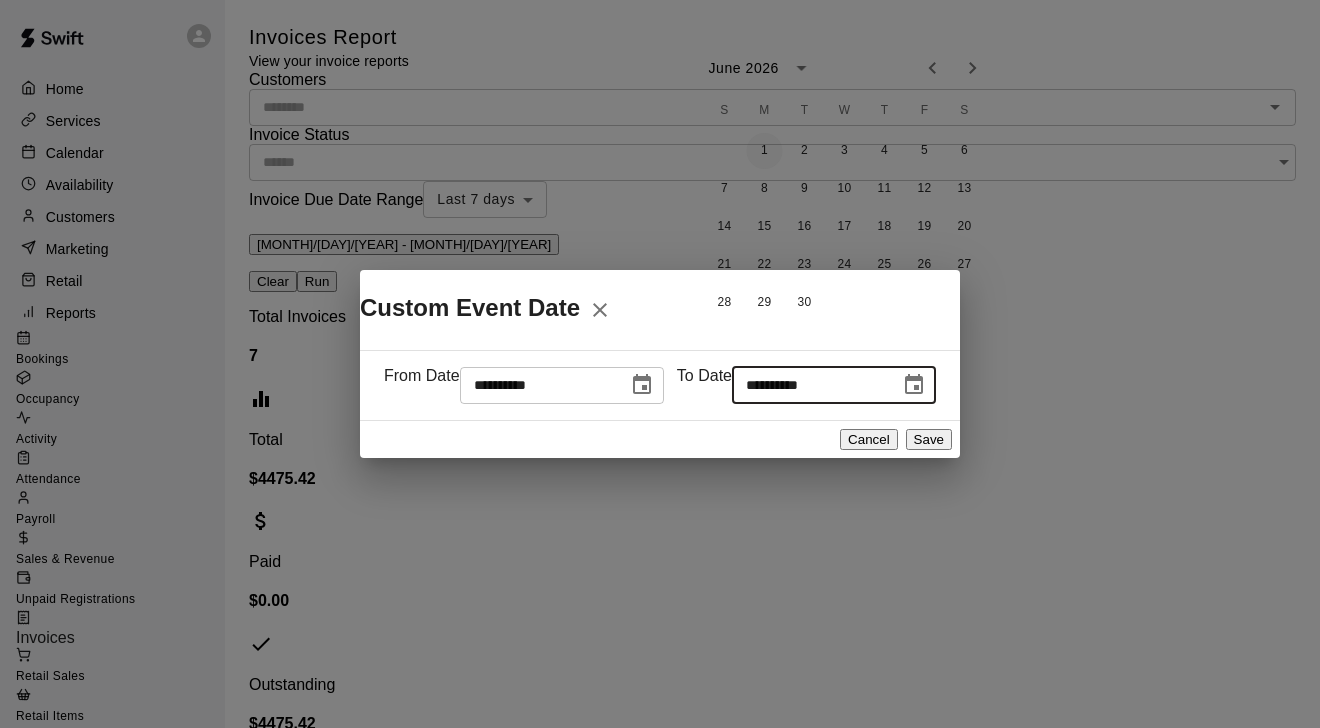 click on "1" at bounding box center [765, 151] 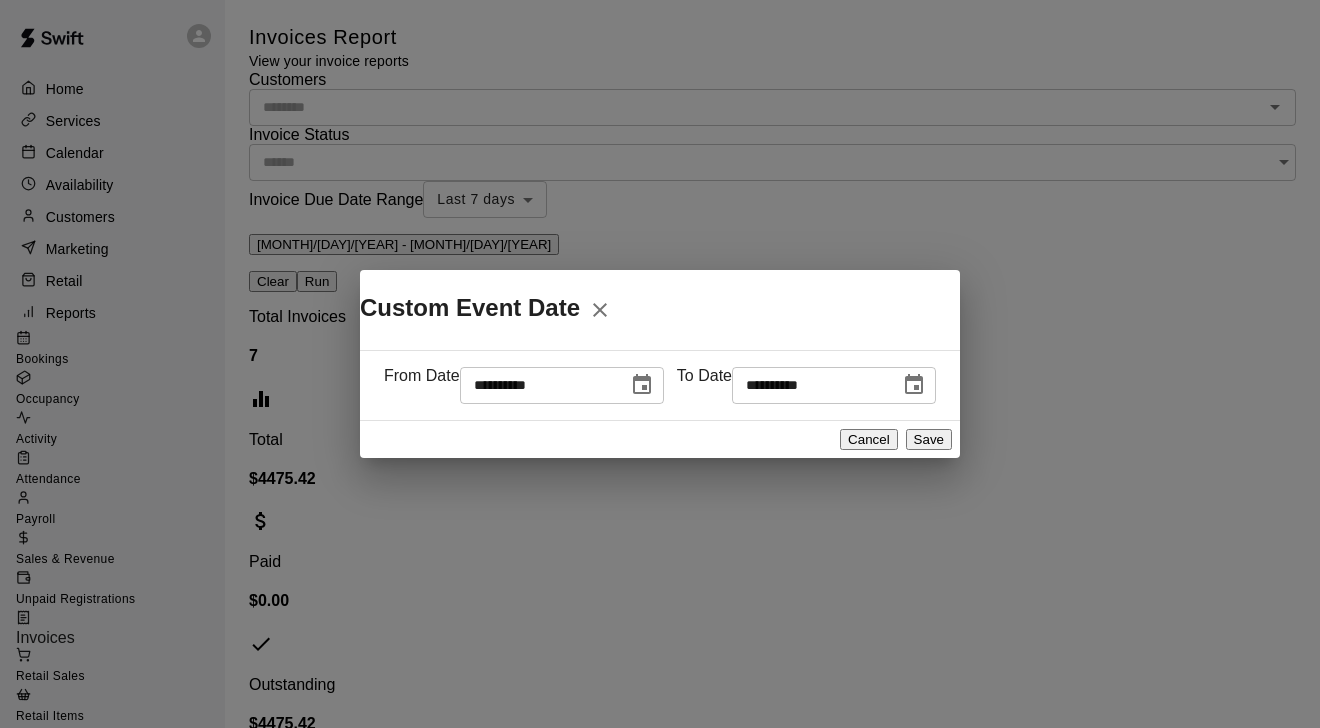 click on "Save" at bounding box center [929, 439] 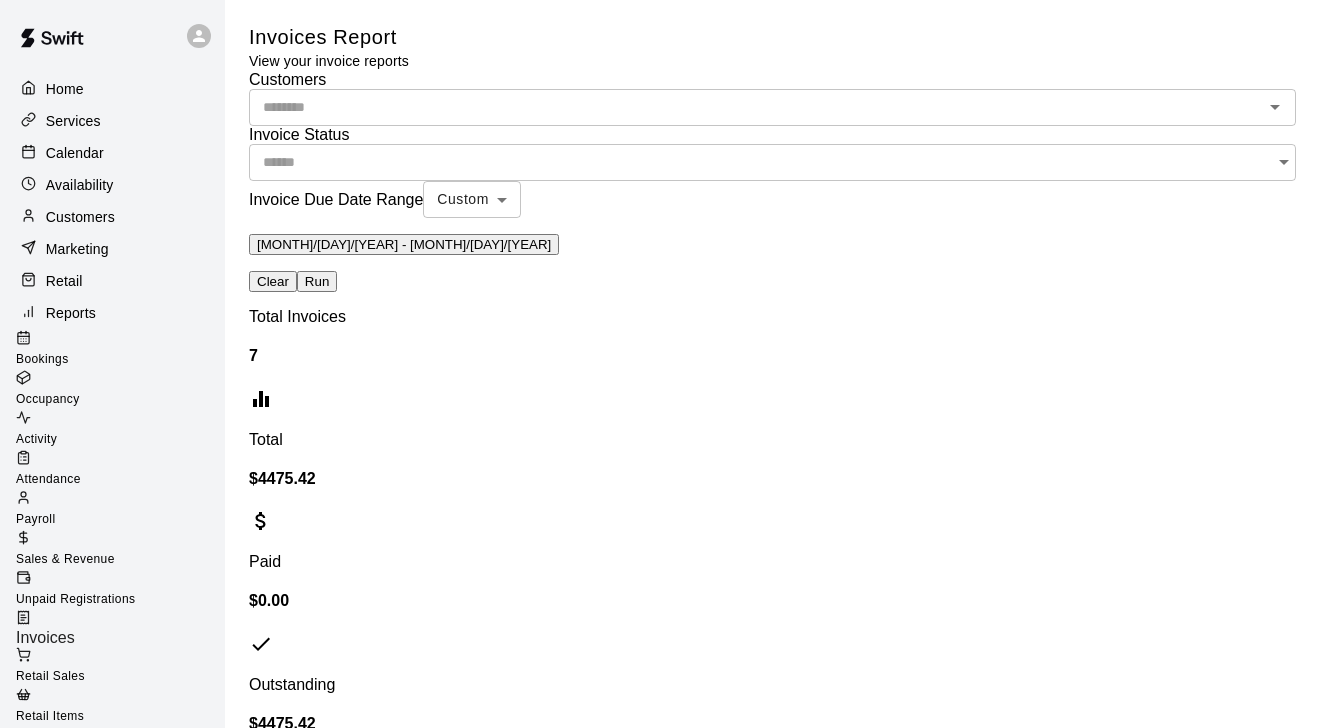click on "Run" at bounding box center [317, 281] 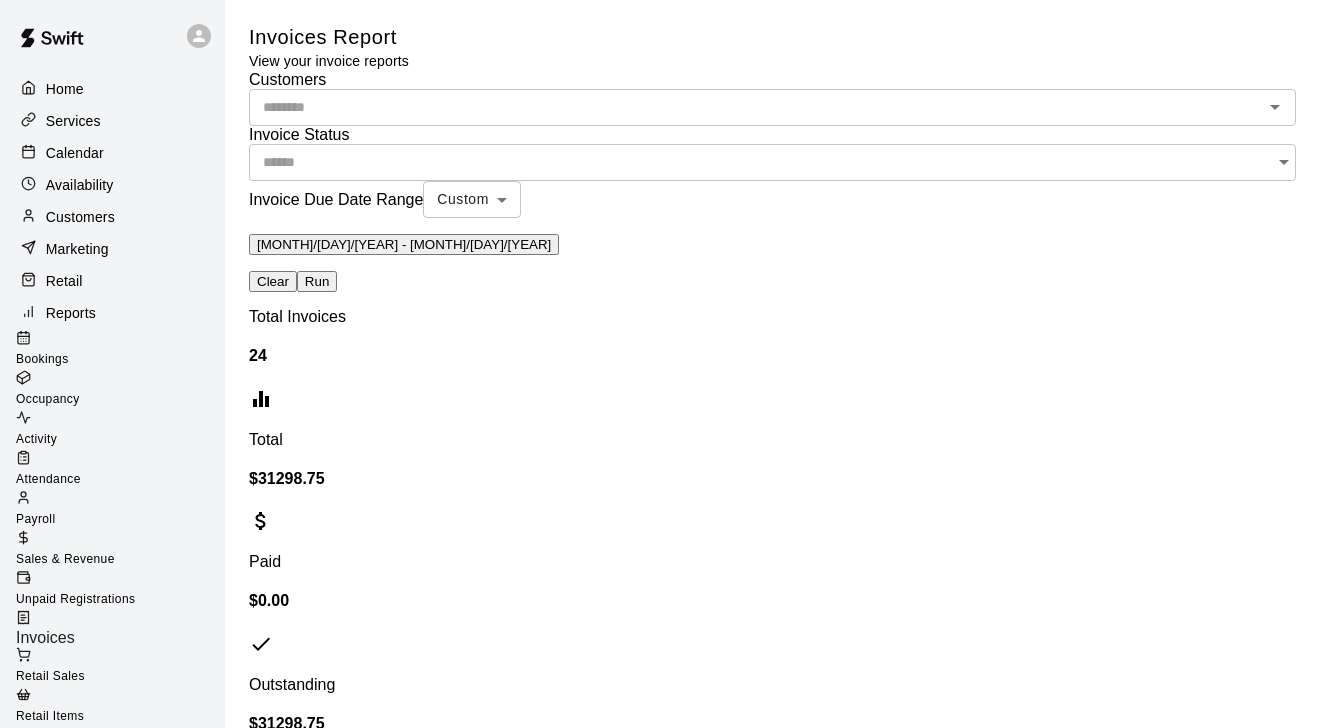 click on "Invoices Report View your invoice reports Customers ​ Invoice Status ​ Invoice Due Date Range Custom ****** ​ 7/25/2025 - 6/1/2026 Clear Run Total Invoices 24 Total $ 31298.75 Paid $ 0.00 Outstanding $ 31298.75 Email New Export Columns 0 Filters ID Created On Customer Status Amount Paid Remaining Due Date Actions 2247 August 01, 2025 Alex Takemura Draft $173.40 $0.00 $173.40 March 22, 2026 2246 August 01, 2025 Alex Takemura Draft $173.40 $0.00 $173.40 February 19, 2026 2245 August 01, 2025 Alex Takemura Draft $173.40 $0.00 $173.40 January 22, 2026 2244 August 01, 2025 Alex Takemura Draft $4161.68 $0.00 $4161.68 December 26, 2025 2243 August 01, 2025 Gerald Ellamar Draft $1647.33 $0.00 $1647.33 August 01, 2025 2242 August 01, 2025 Kent Yamaguchi Draft $2601.06 $0.00 $2601.06 October 24, 2025 2241 August 01, 2025 Kent Yamaguchi Draft $4335.10 $0.00 $4335.10 September 19, 2025 2240 August 01, 2025 Alex Takemura Draft $2601.06 $0.00 $2601.06 August 01, 2025 2239 August 01, 2025 Alex Takemura Draft $4335.10" at bounding box center [772, 769] 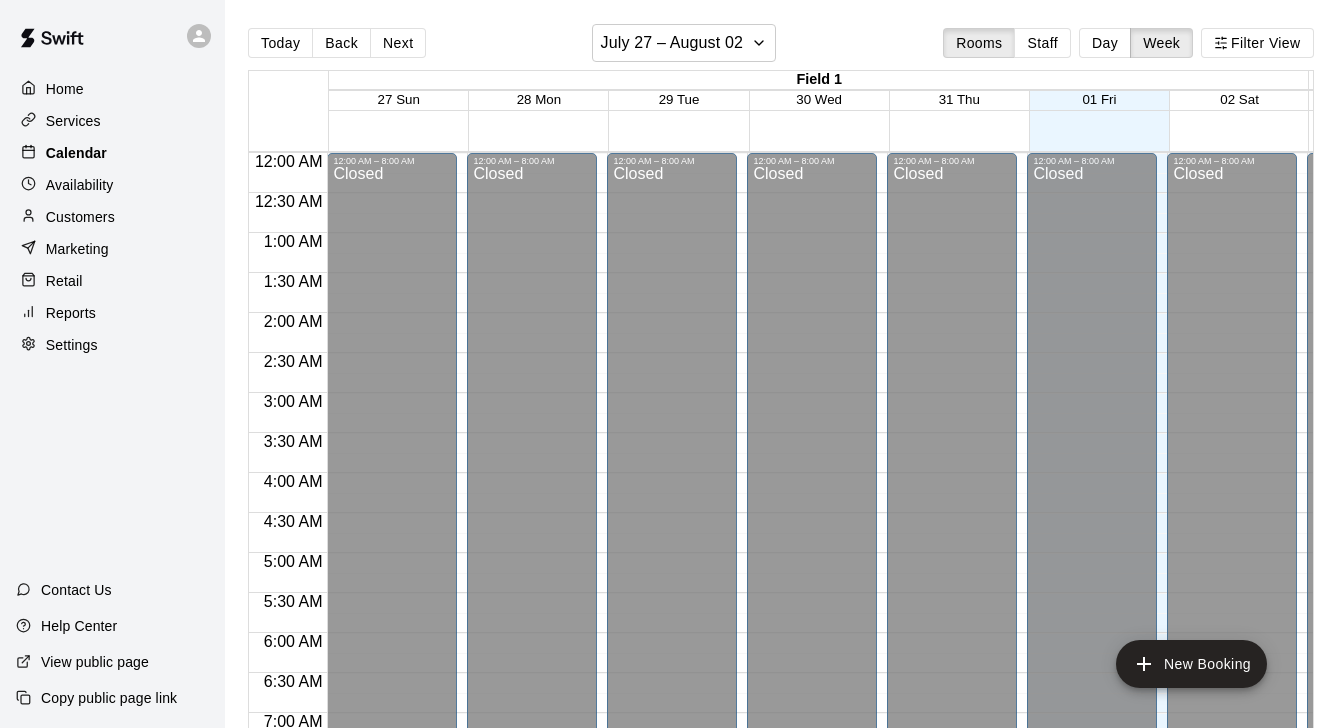 scroll, scrollTop: 1013, scrollLeft: 0, axis: vertical 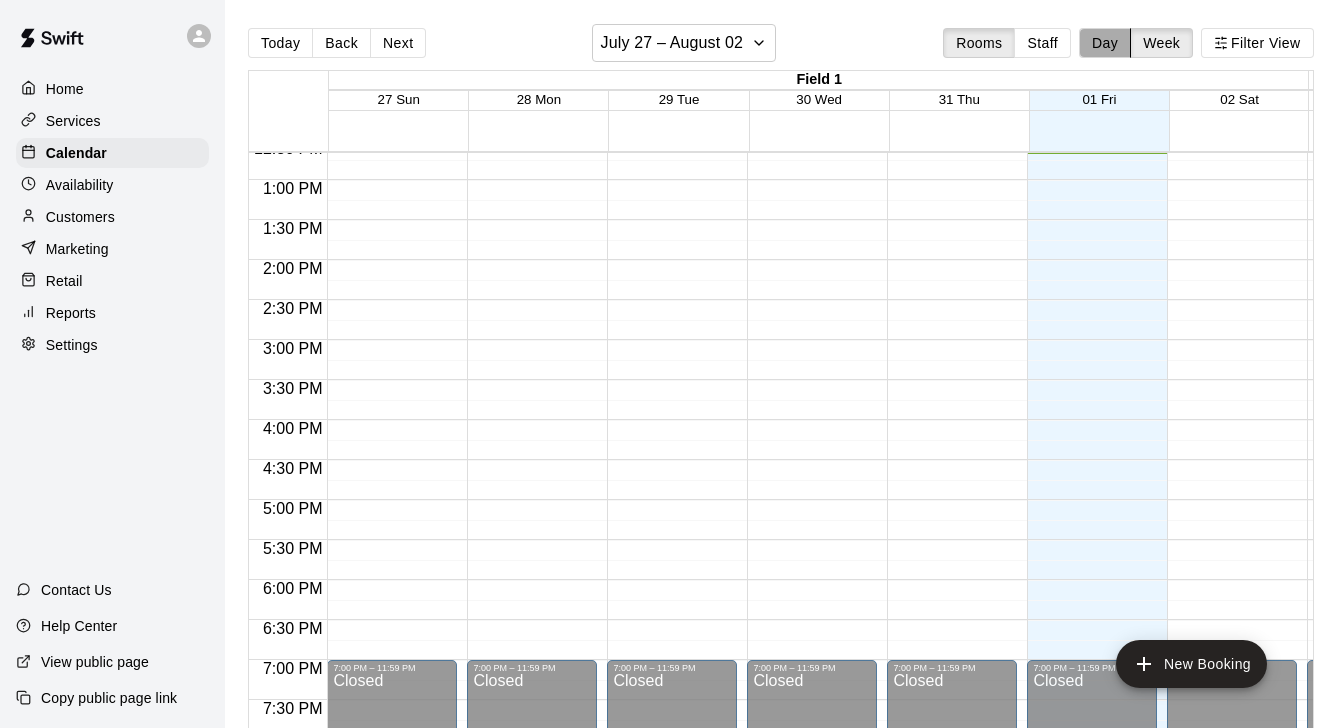 click on "Day" at bounding box center [1105, 43] 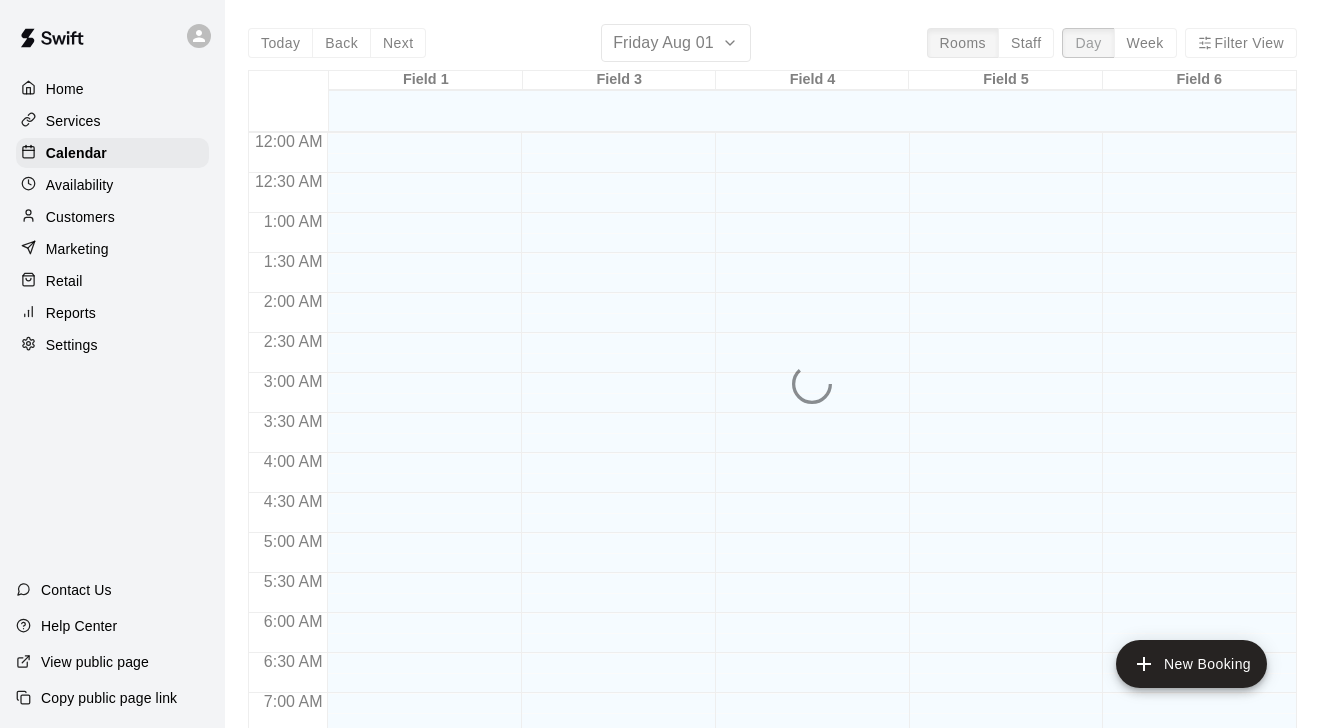 scroll, scrollTop: 1014, scrollLeft: 0, axis: vertical 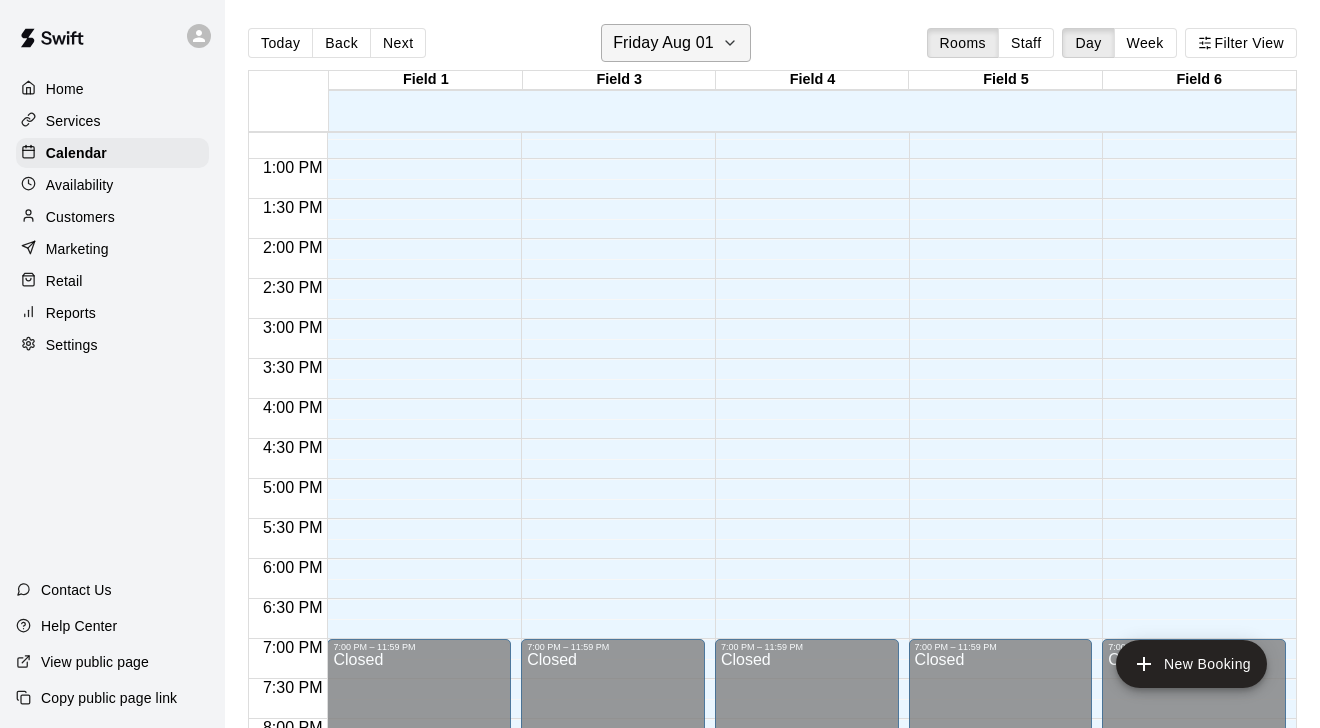 click on "Friday Aug 01" at bounding box center (676, 43) 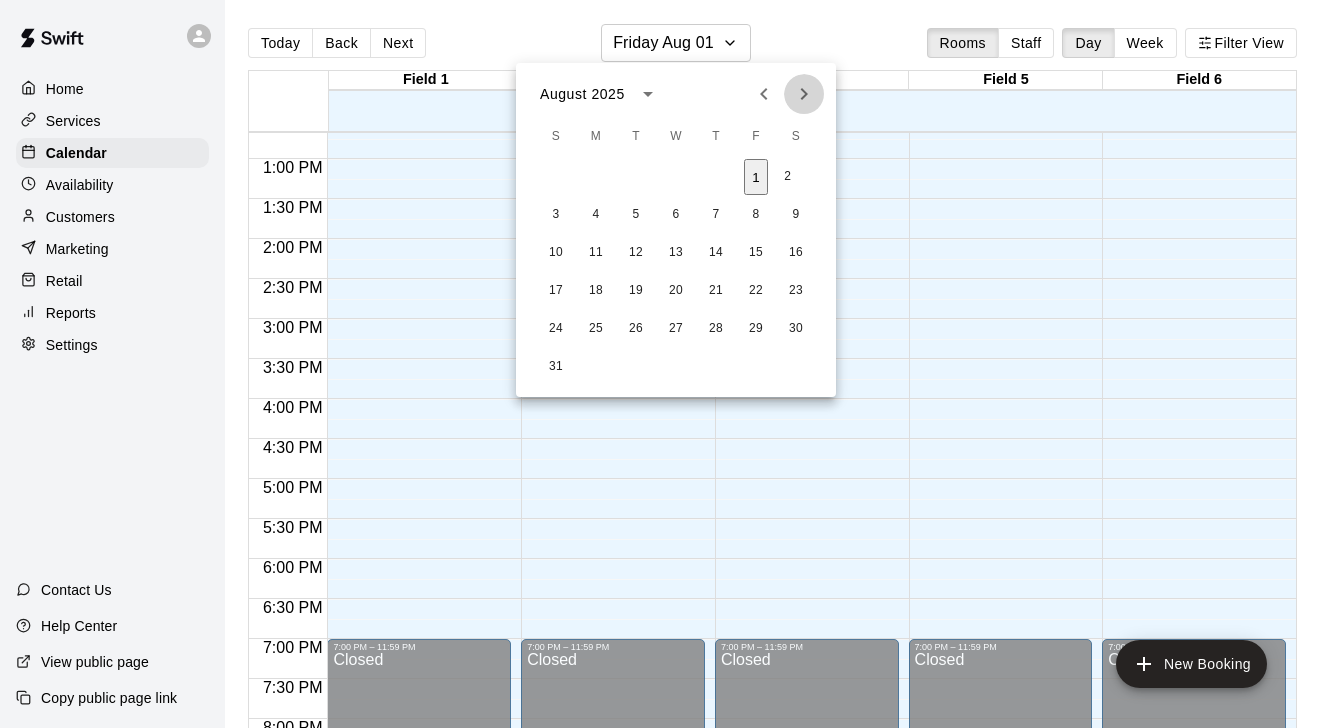 click at bounding box center [804, 94] 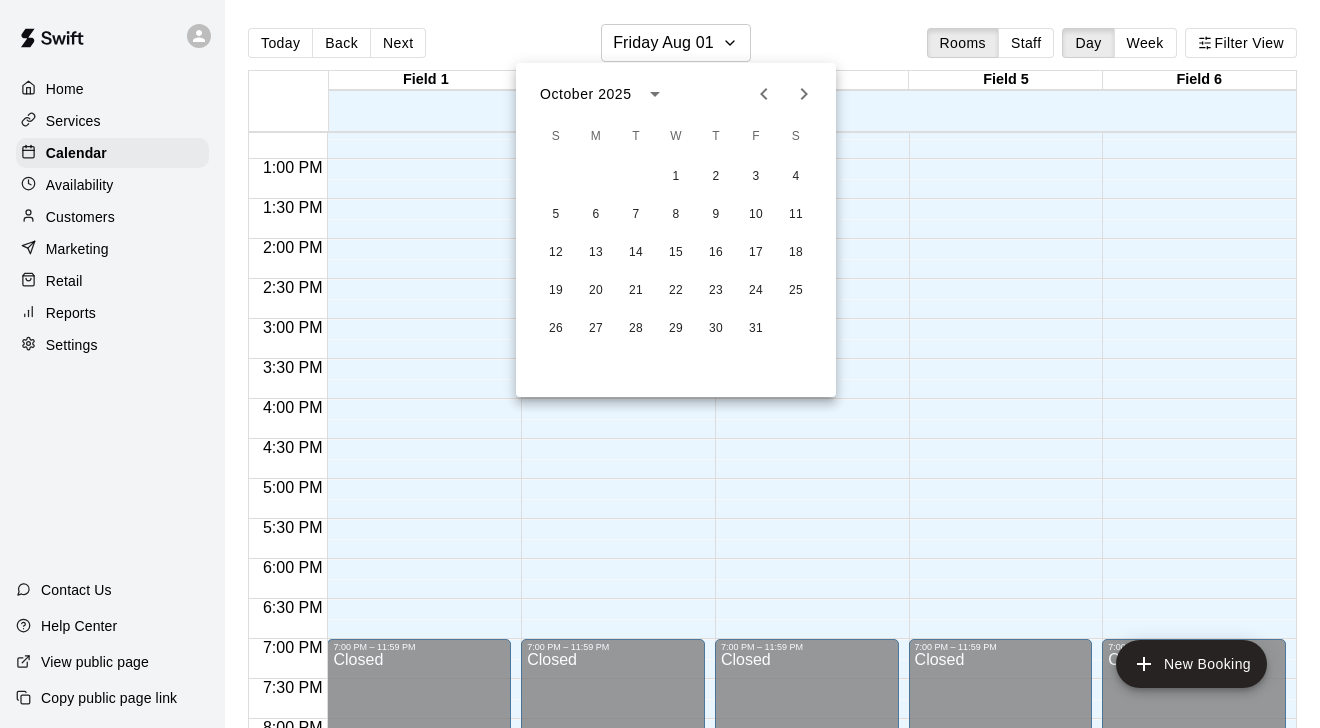 click at bounding box center [804, 94] 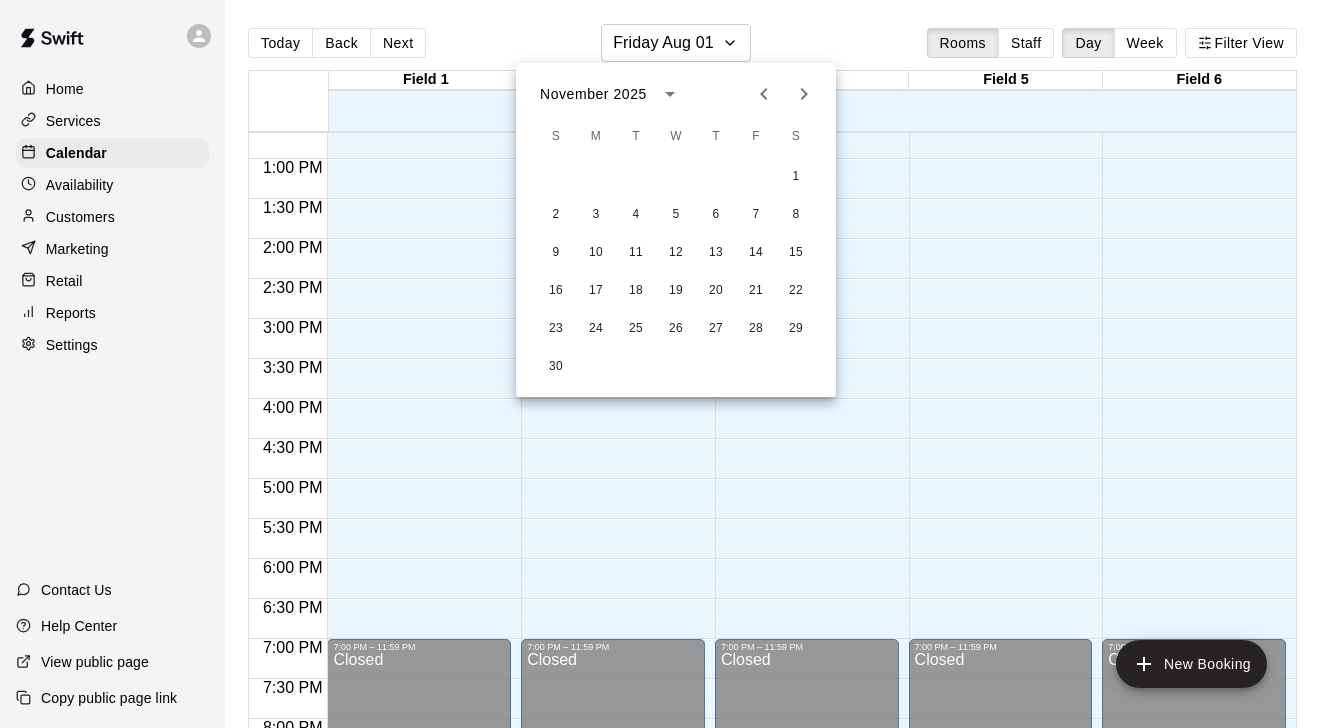 click at bounding box center [804, 94] 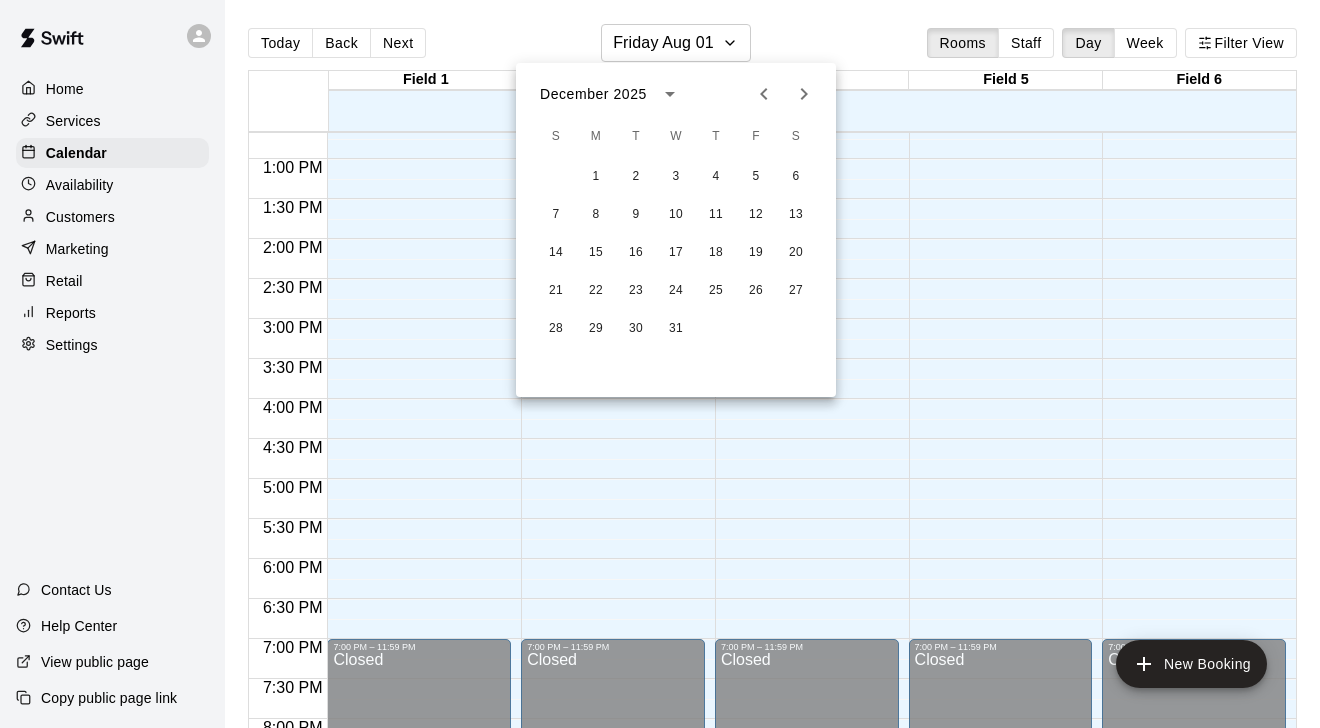 click at bounding box center (804, 94) 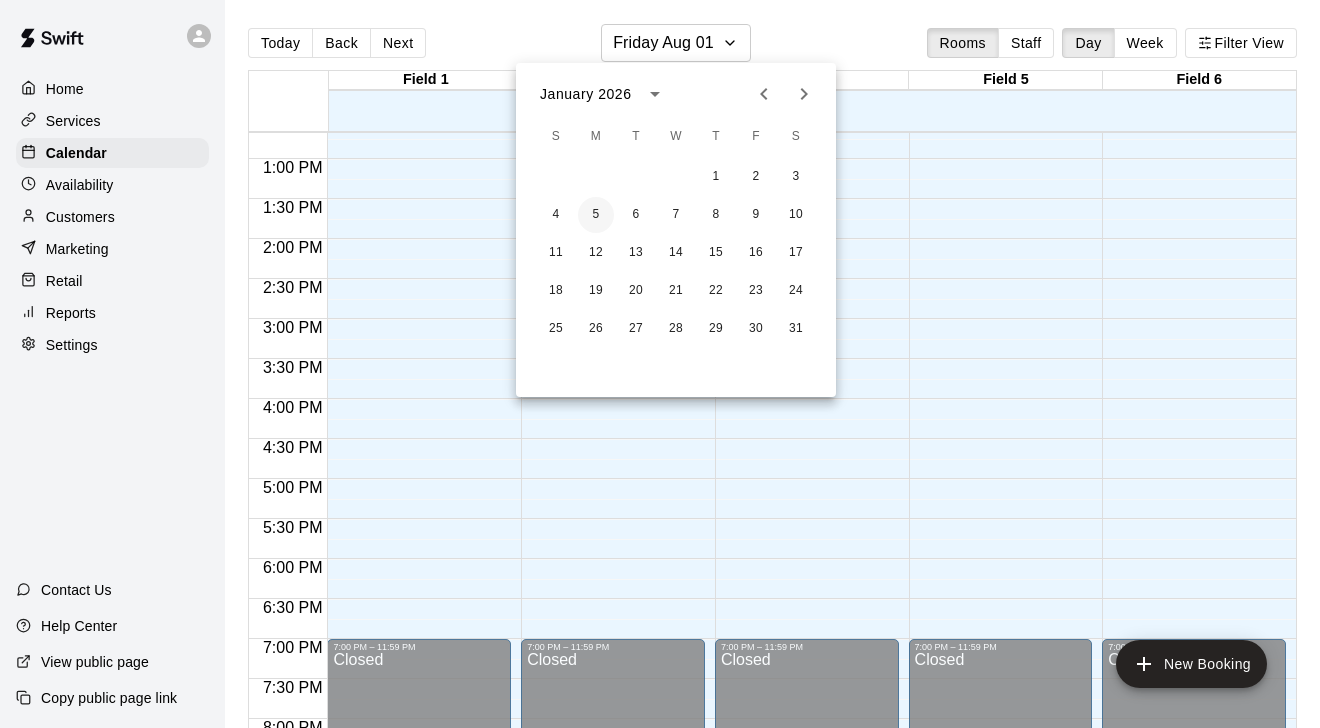 click on "5" at bounding box center [596, 215] 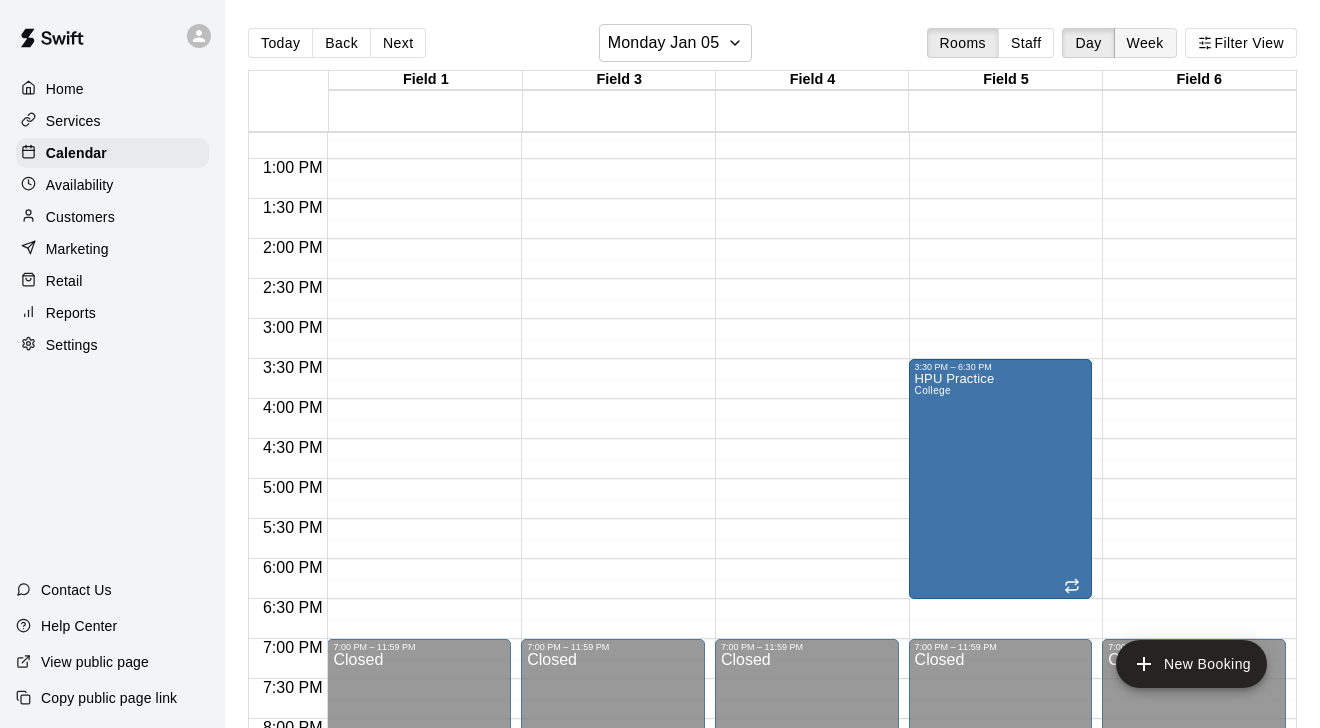 click on "Week" at bounding box center (1145, 43) 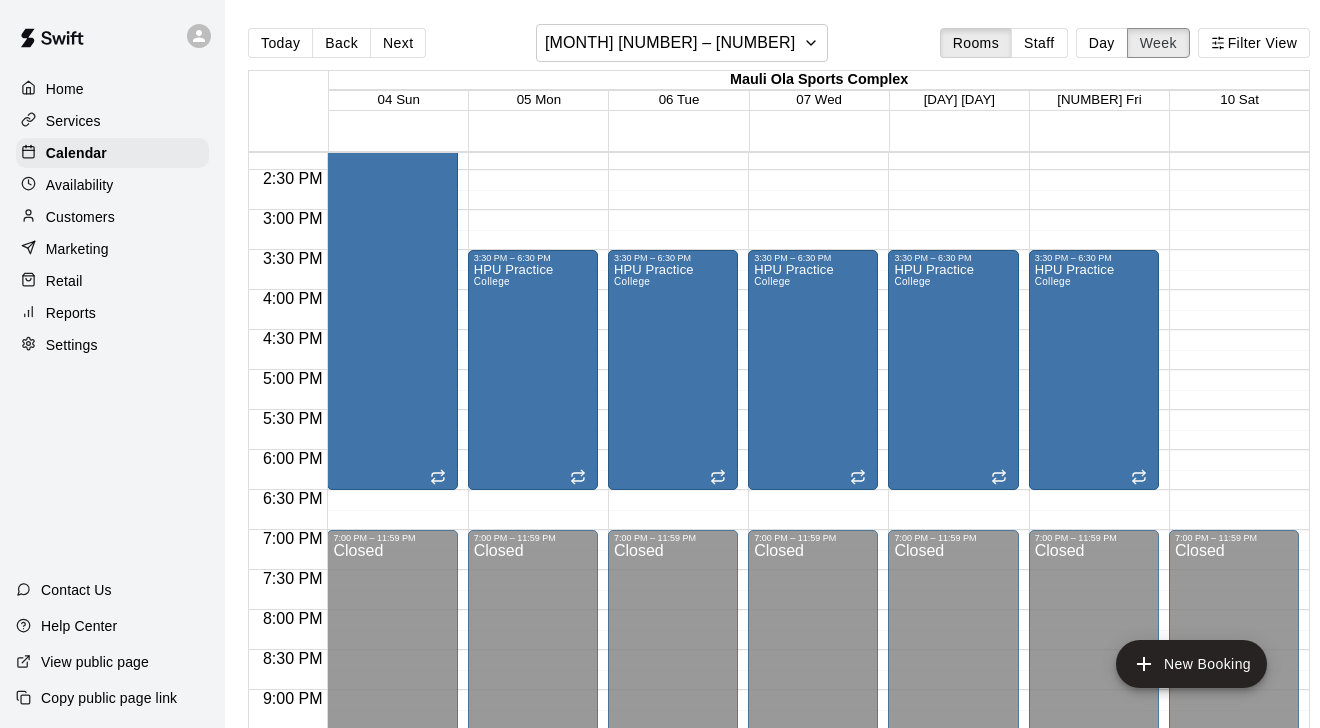 scroll, scrollTop: 1144, scrollLeft: 0, axis: vertical 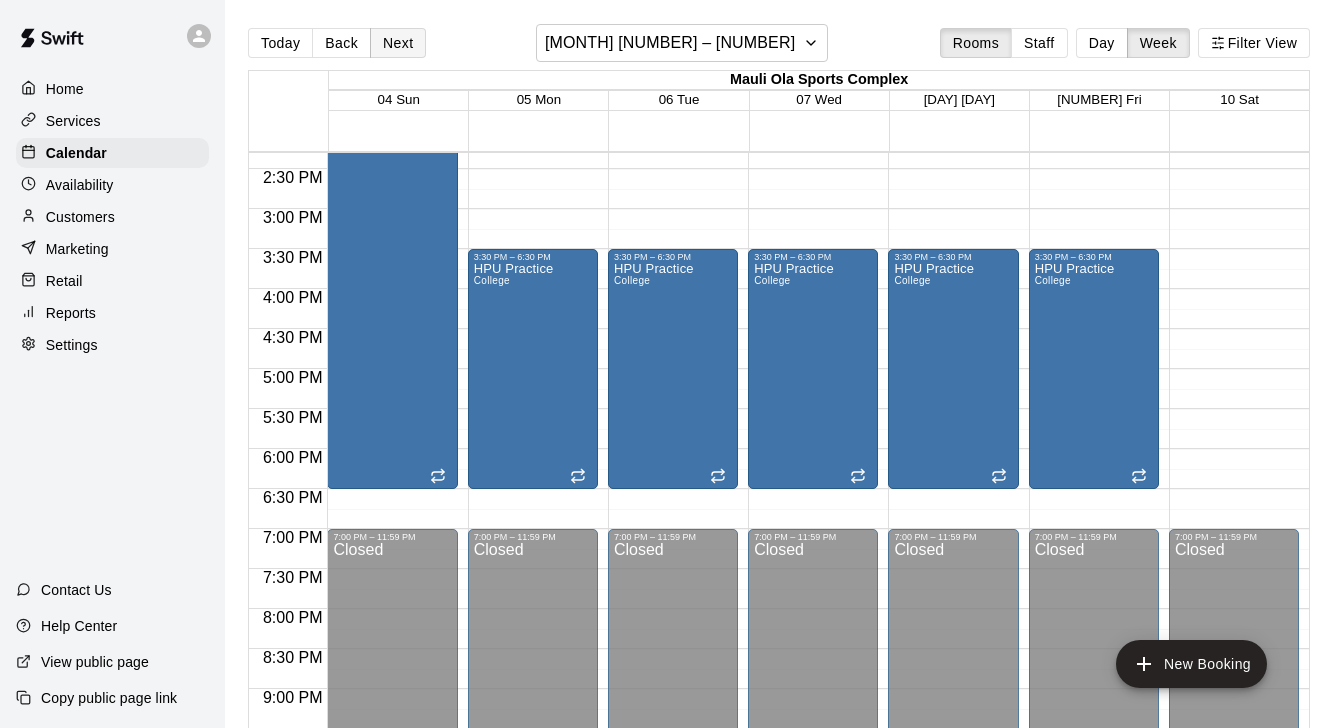 click on "Next" at bounding box center (398, 43) 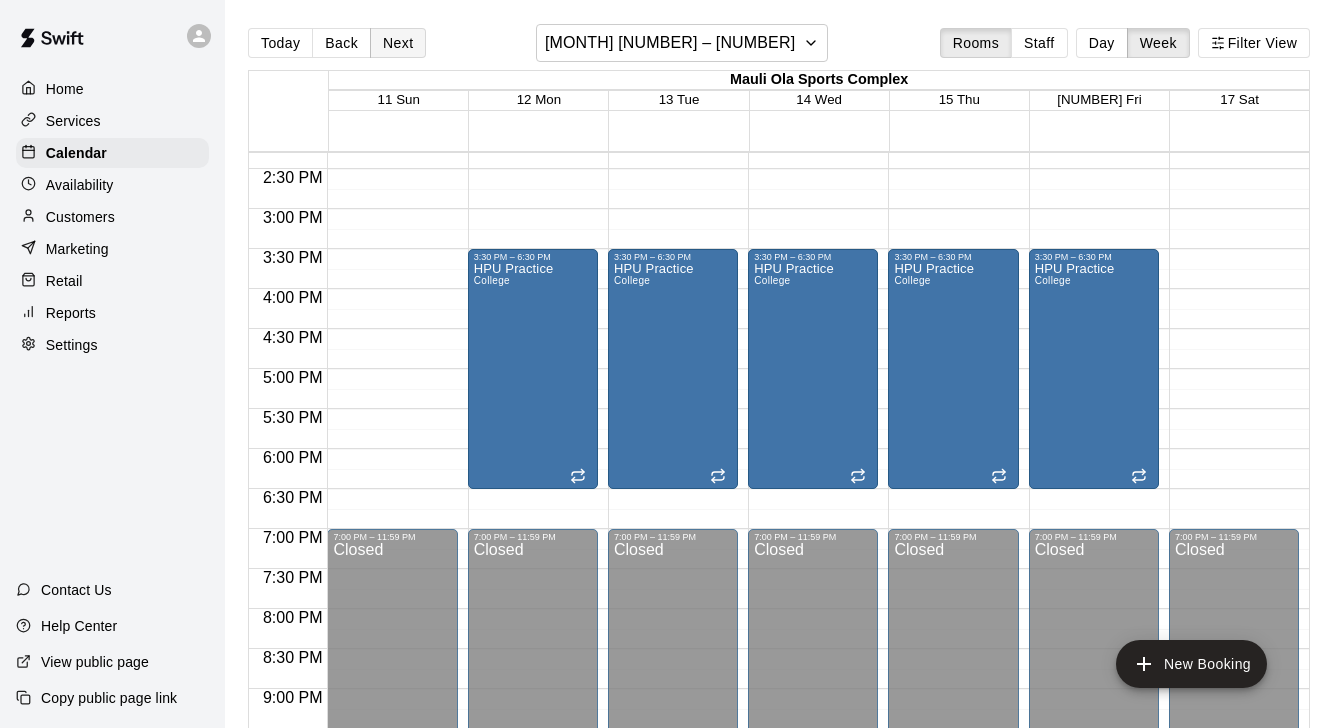 click on "Next" at bounding box center [398, 43] 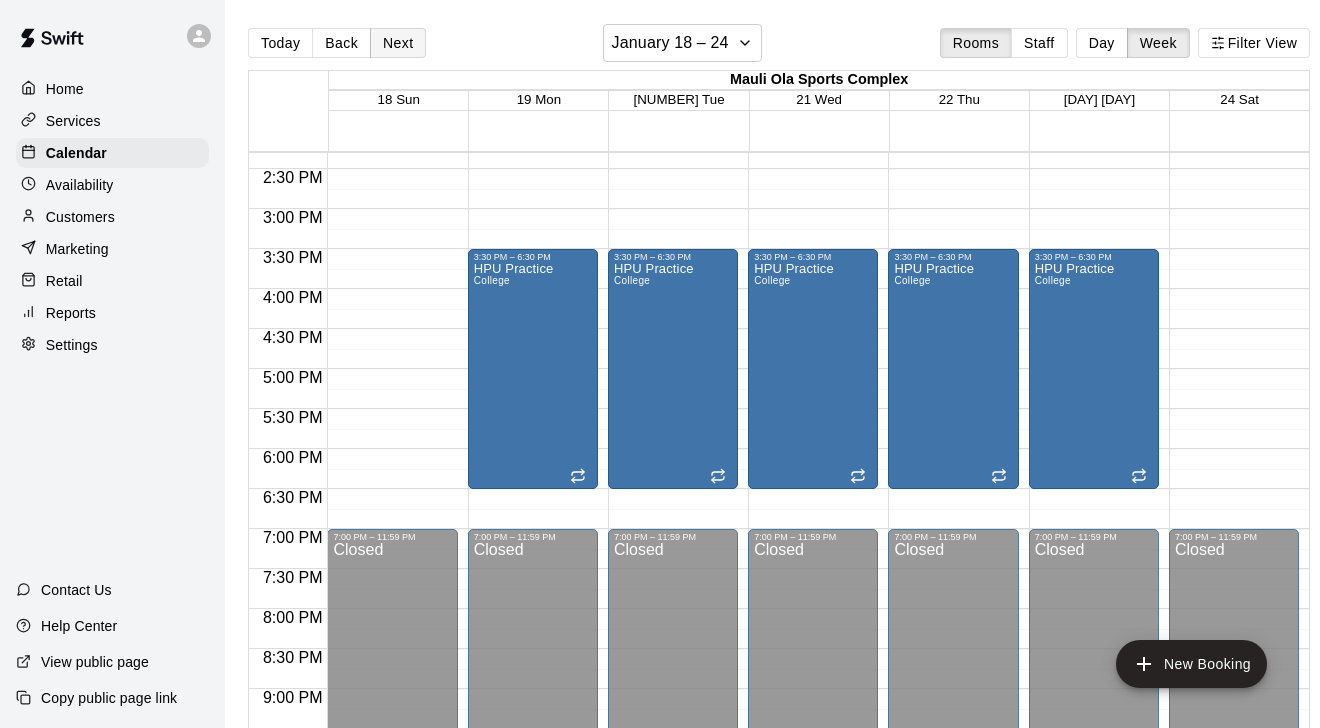 click on "Next" at bounding box center [398, 43] 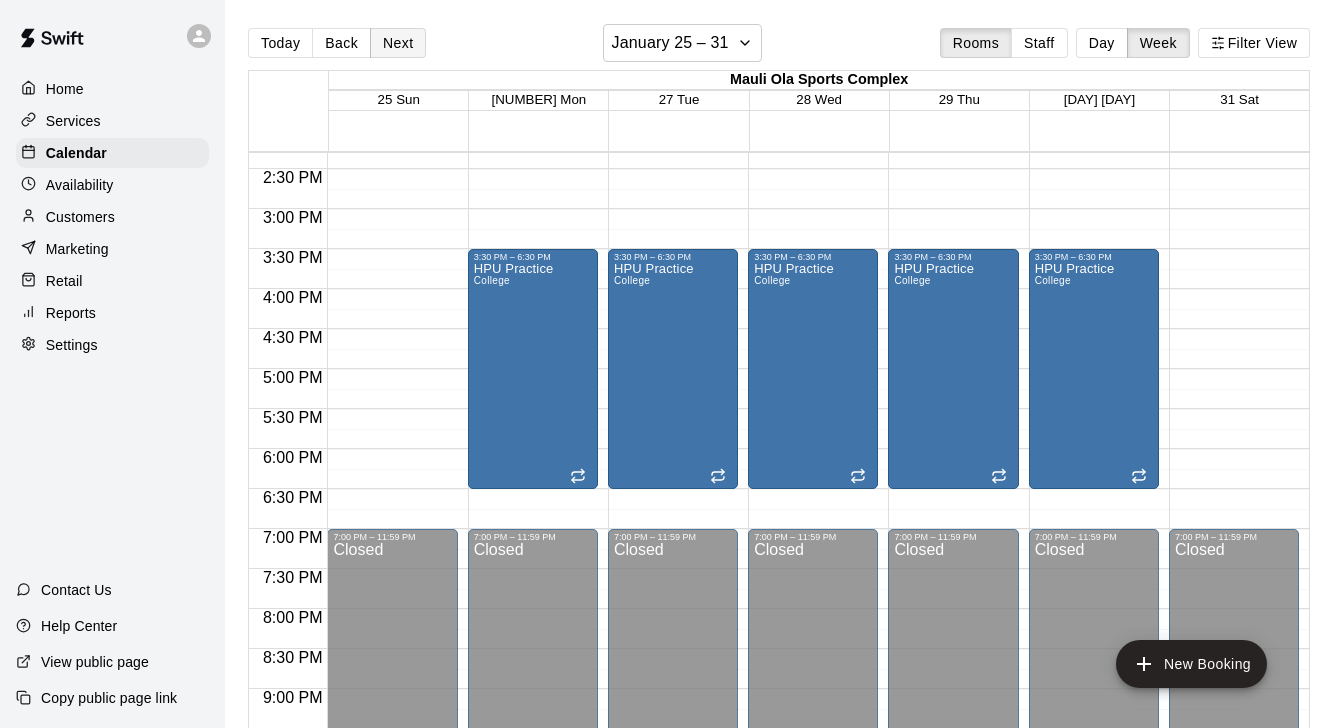 click on "Next" at bounding box center (398, 43) 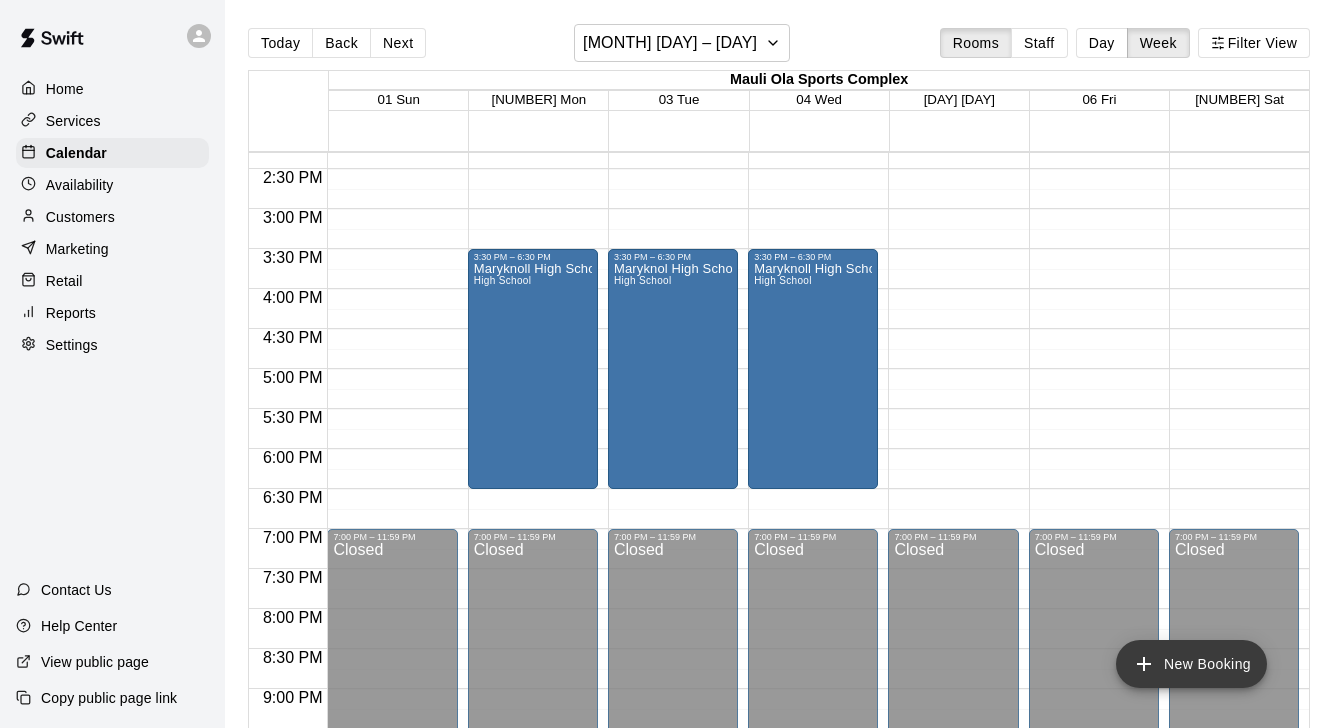 click on "New Booking" at bounding box center [1191, 664] 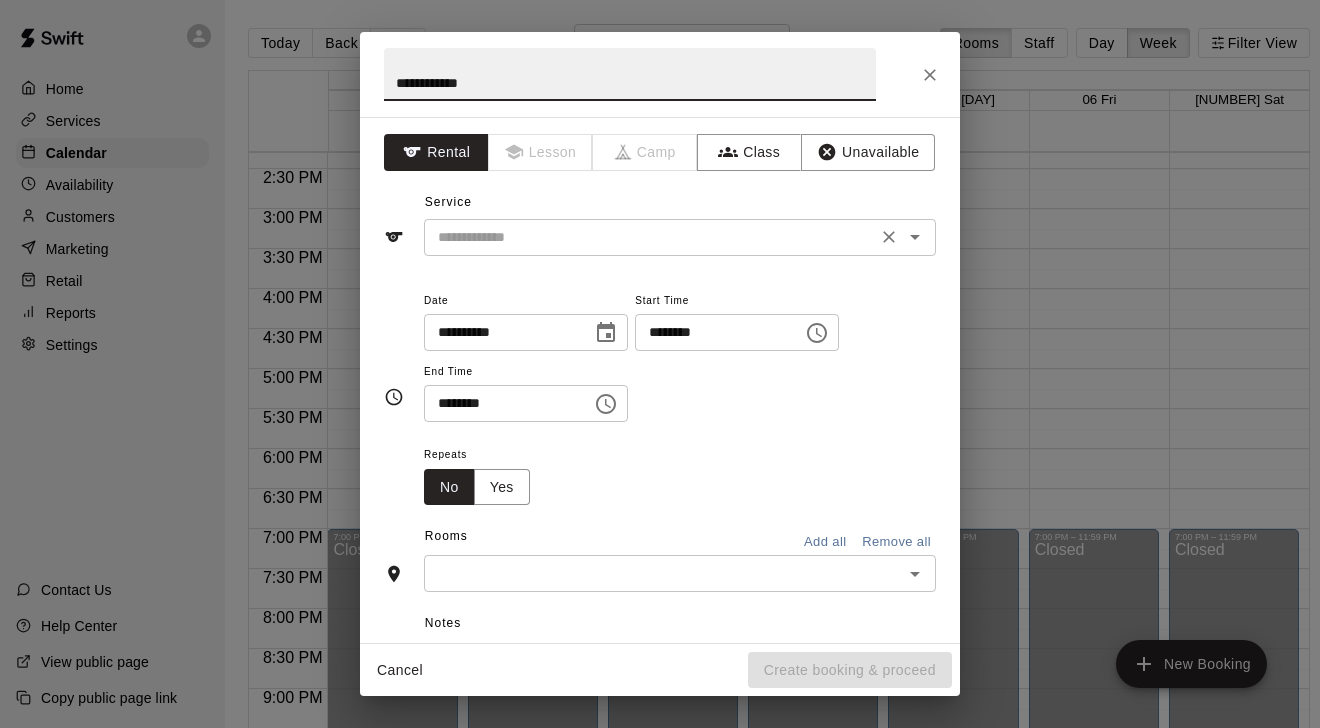 type on "**********" 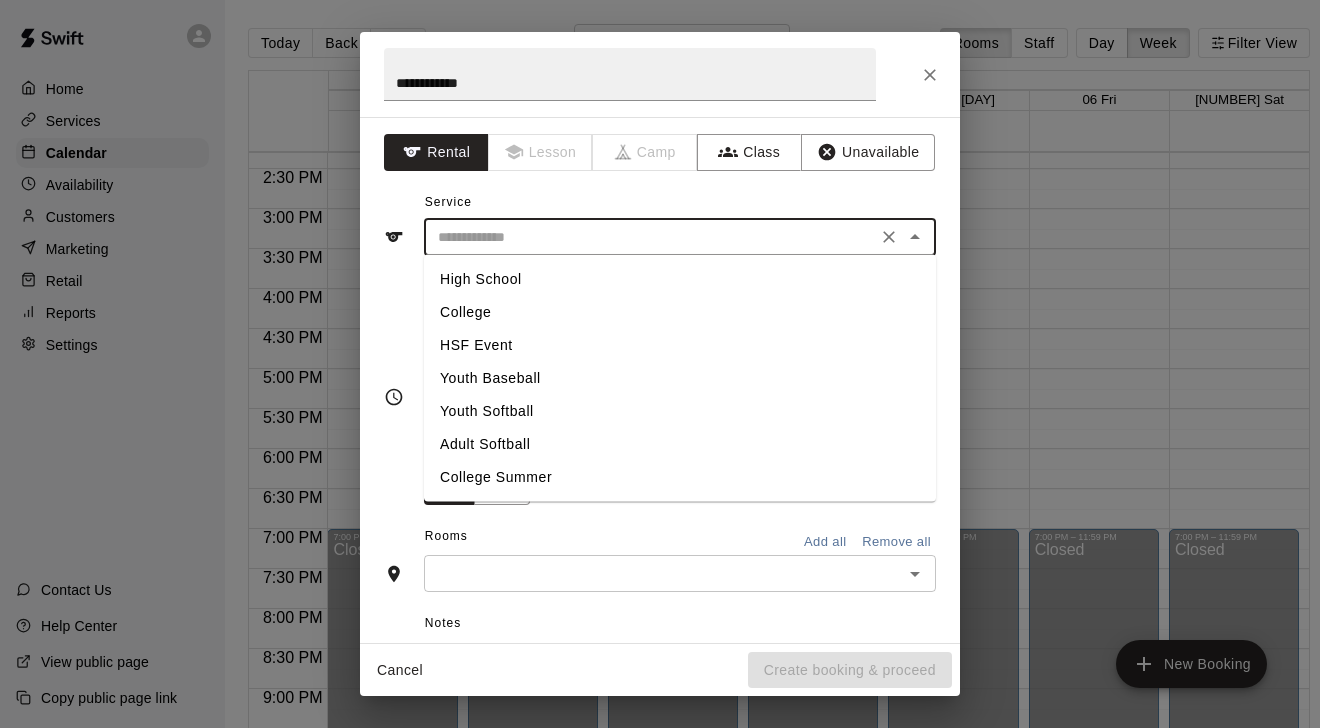 click on "College" at bounding box center [680, 312] 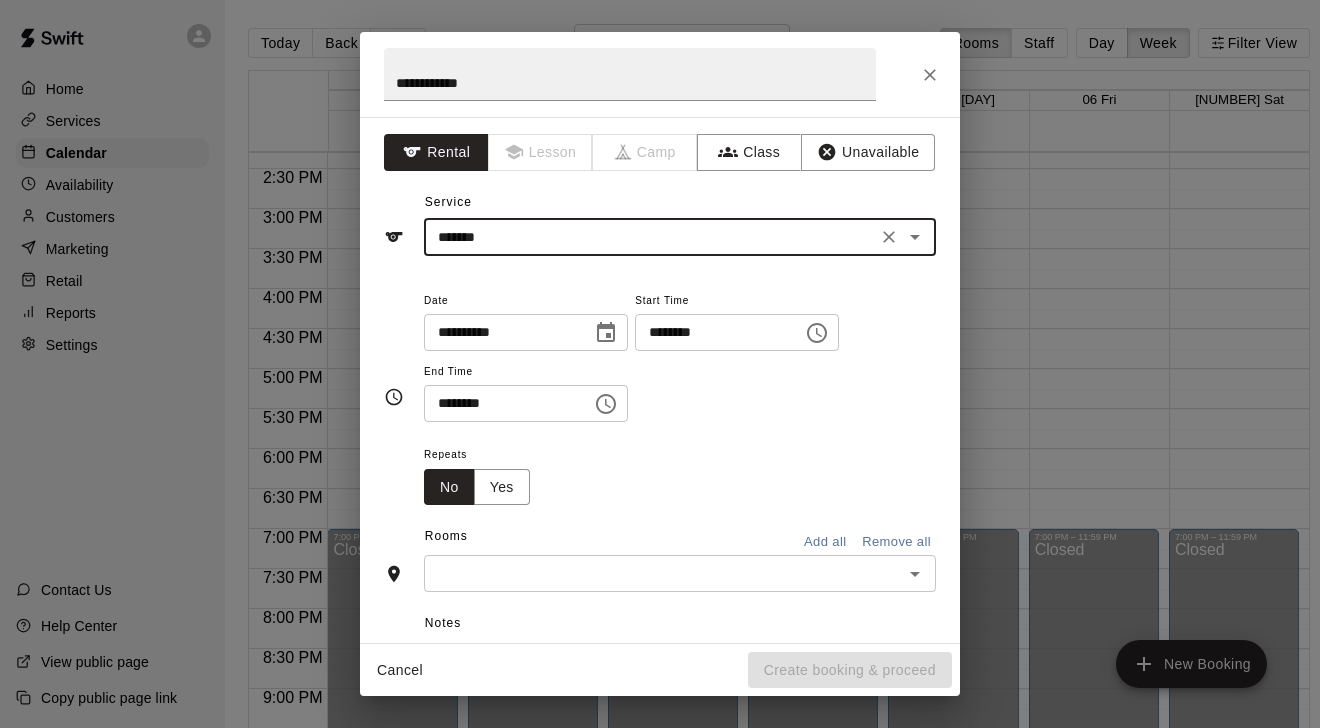 click at bounding box center (606, 333) 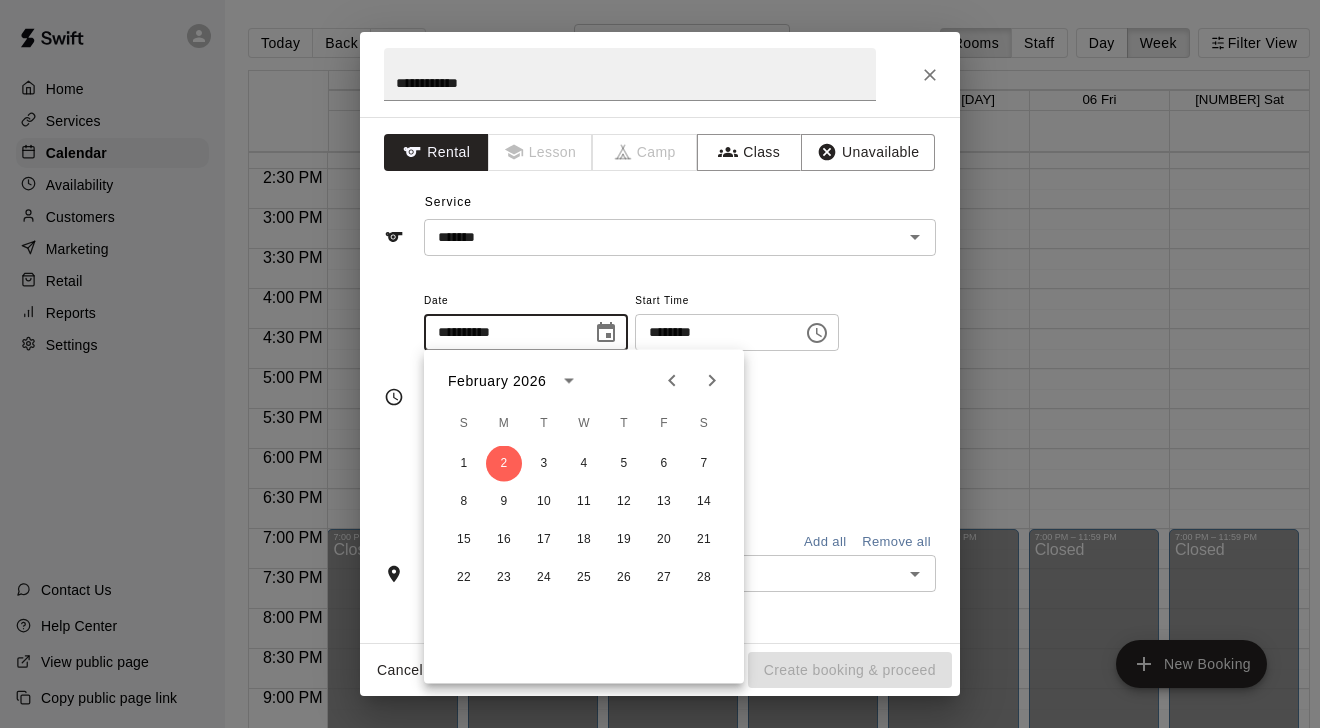 click on "**********" at bounding box center [660, 397] 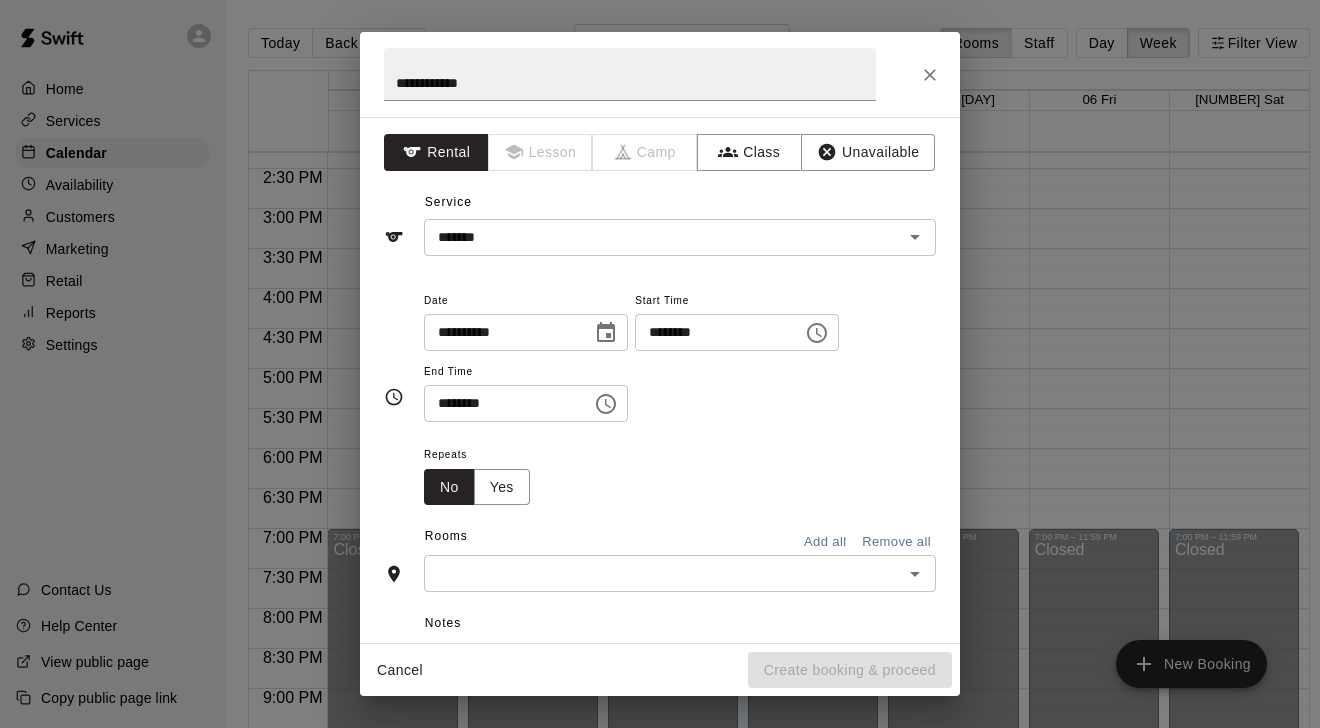 click on "********" at bounding box center (712, 332) 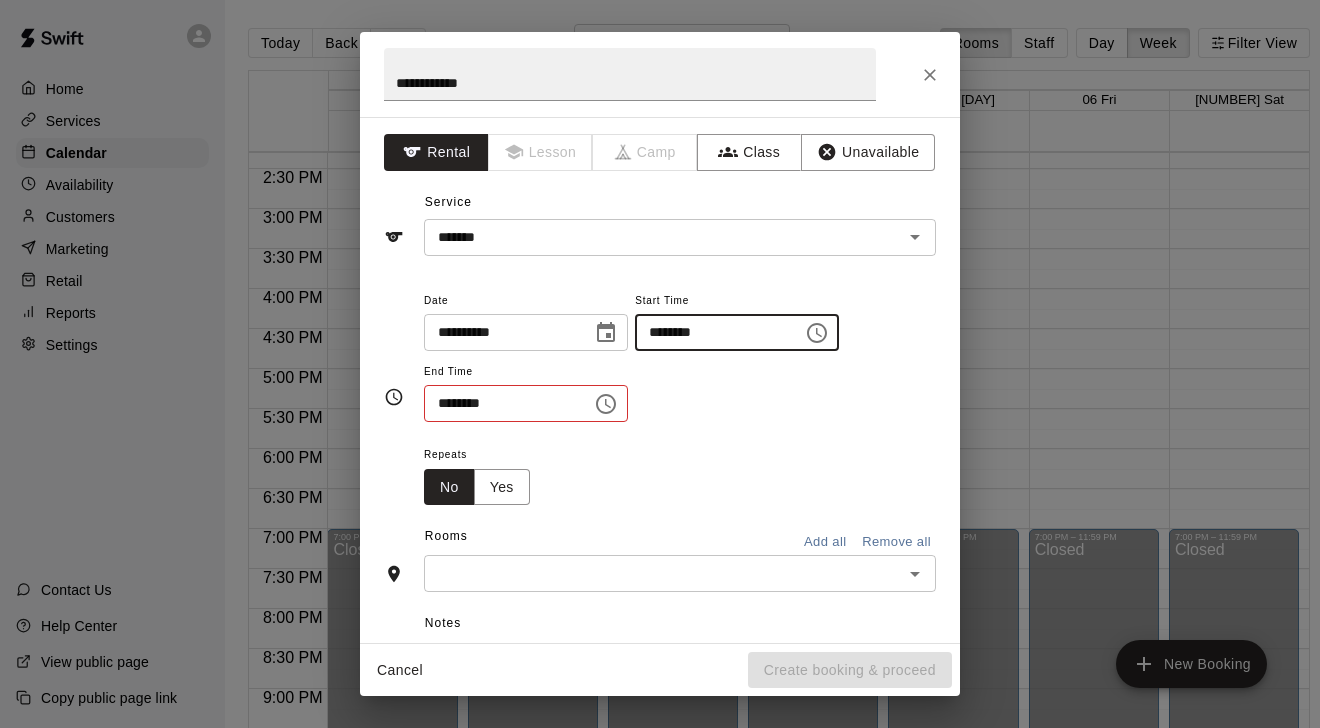 type on "********" 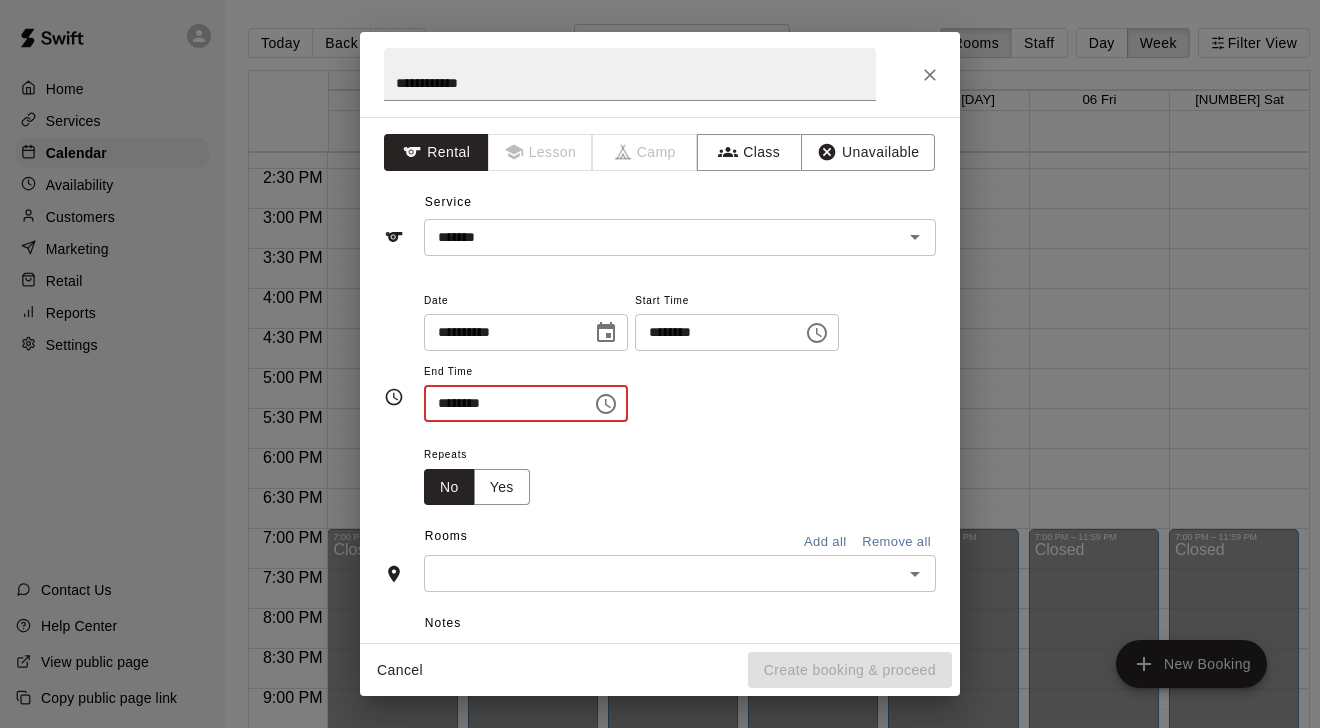 type on "********" 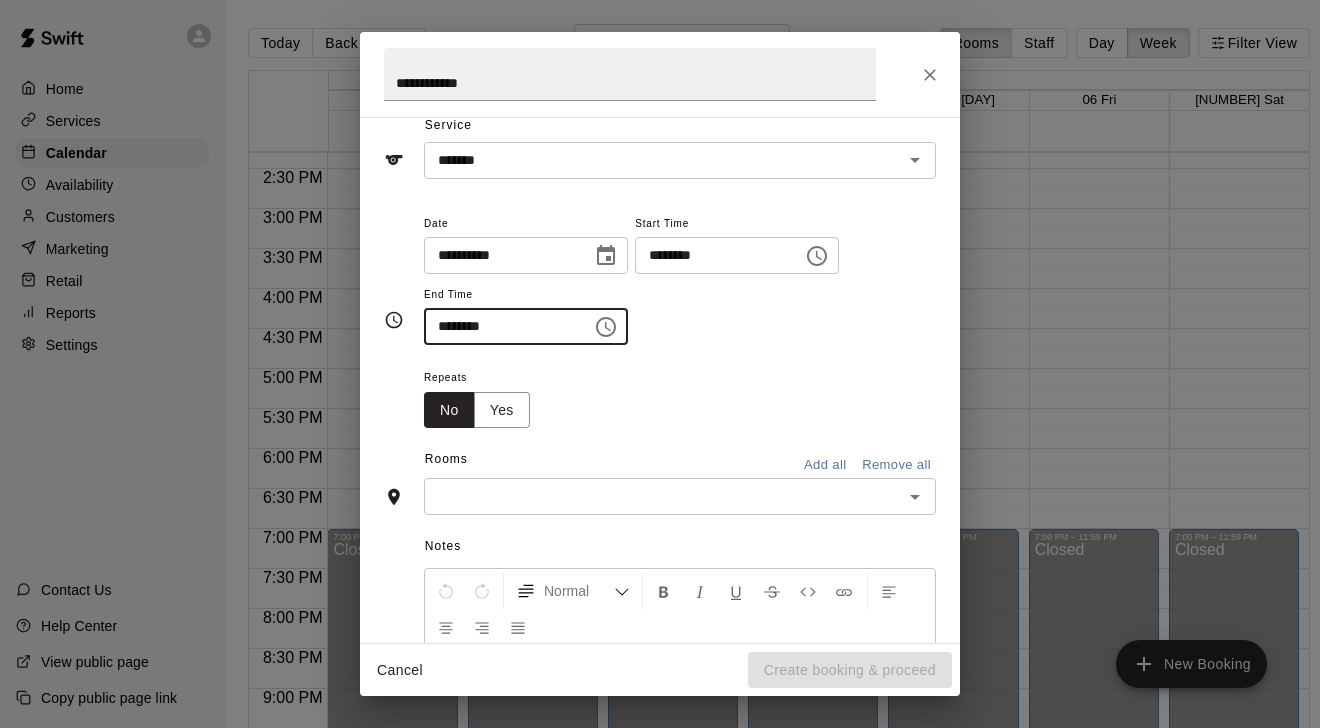 scroll, scrollTop: 99, scrollLeft: 0, axis: vertical 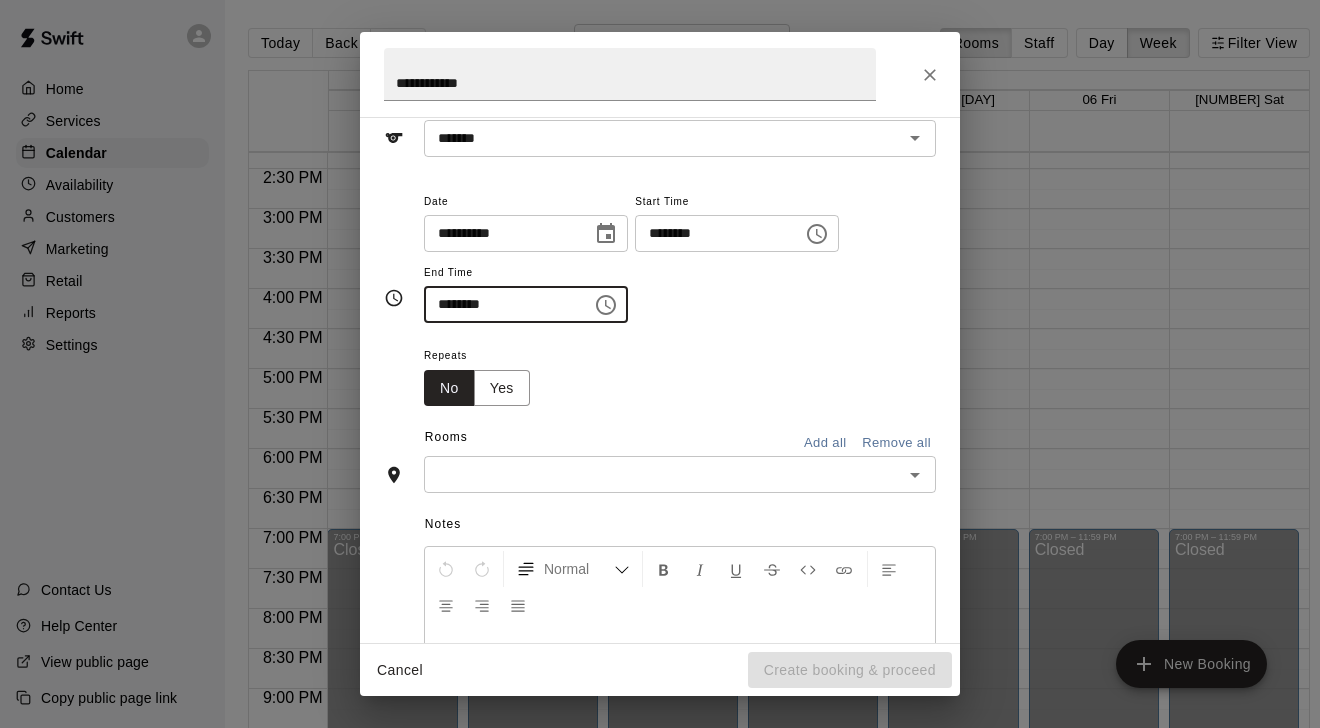 click at bounding box center [663, 474] 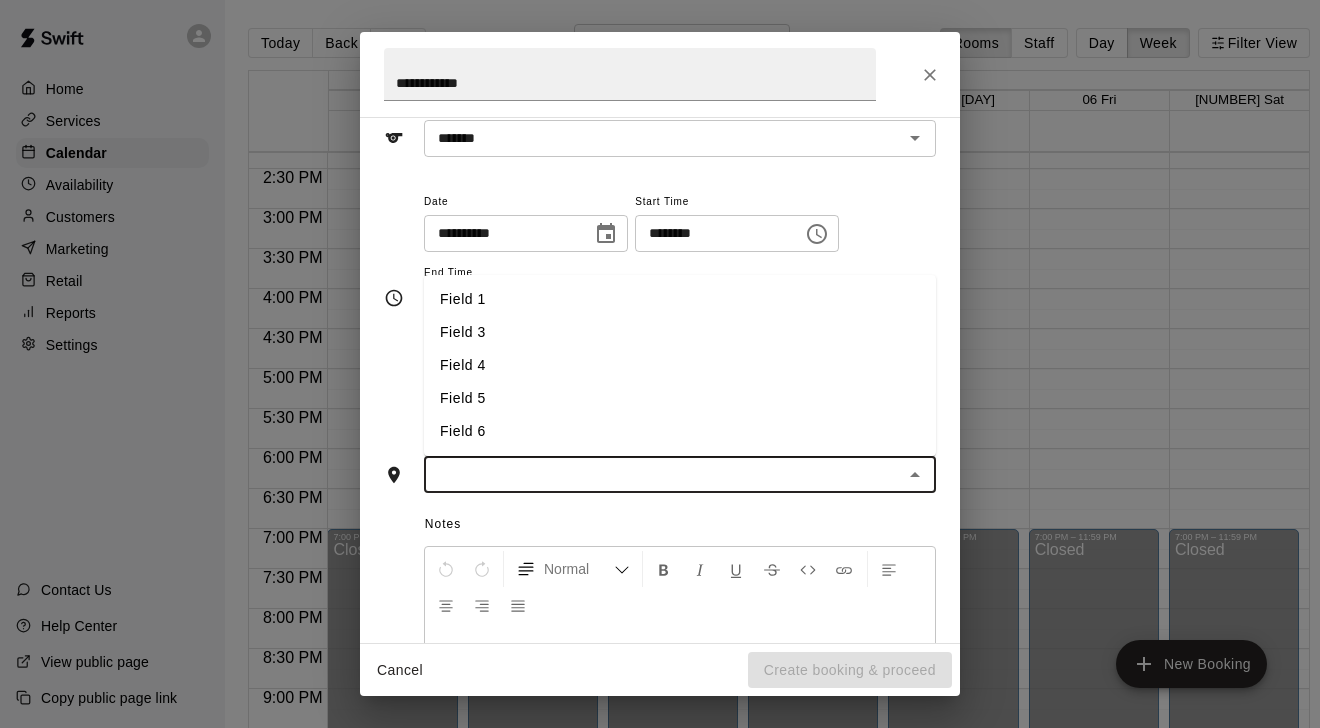 click on "Field 5" at bounding box center (680, 398) 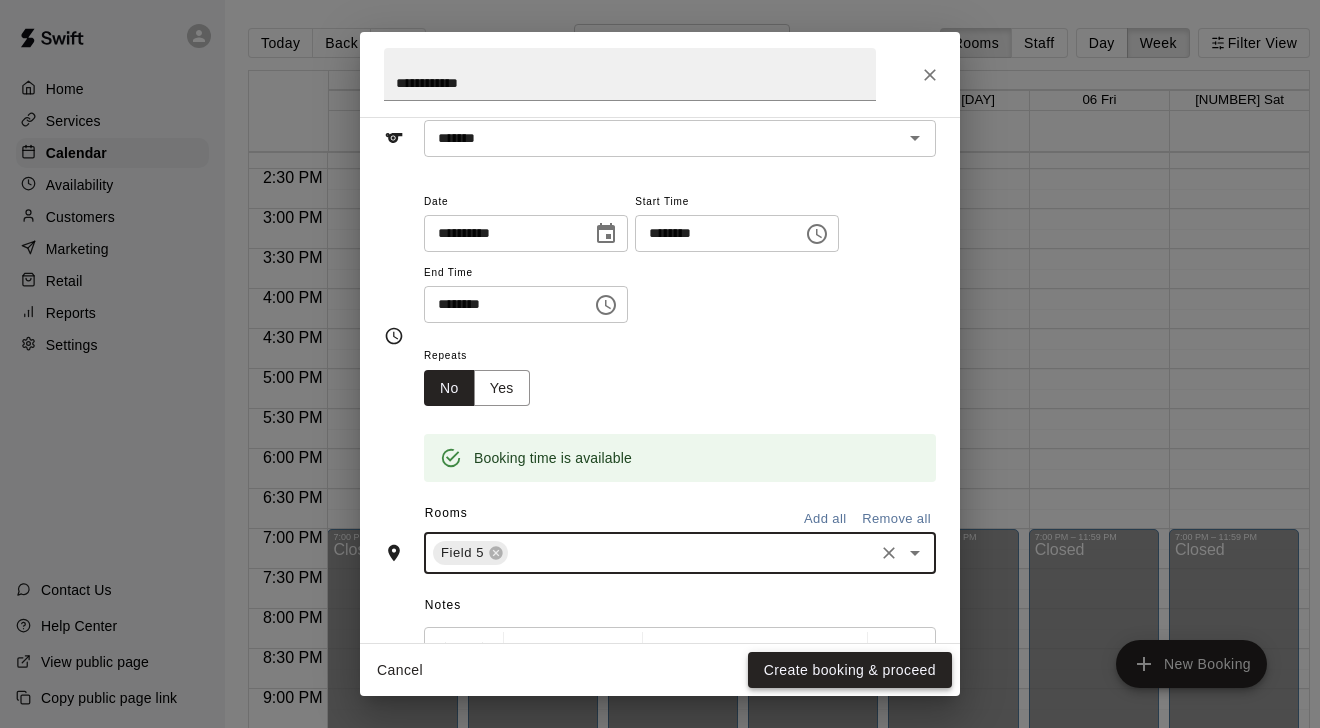 click on "Create booking & proceed" at bounding box center [850, 670] 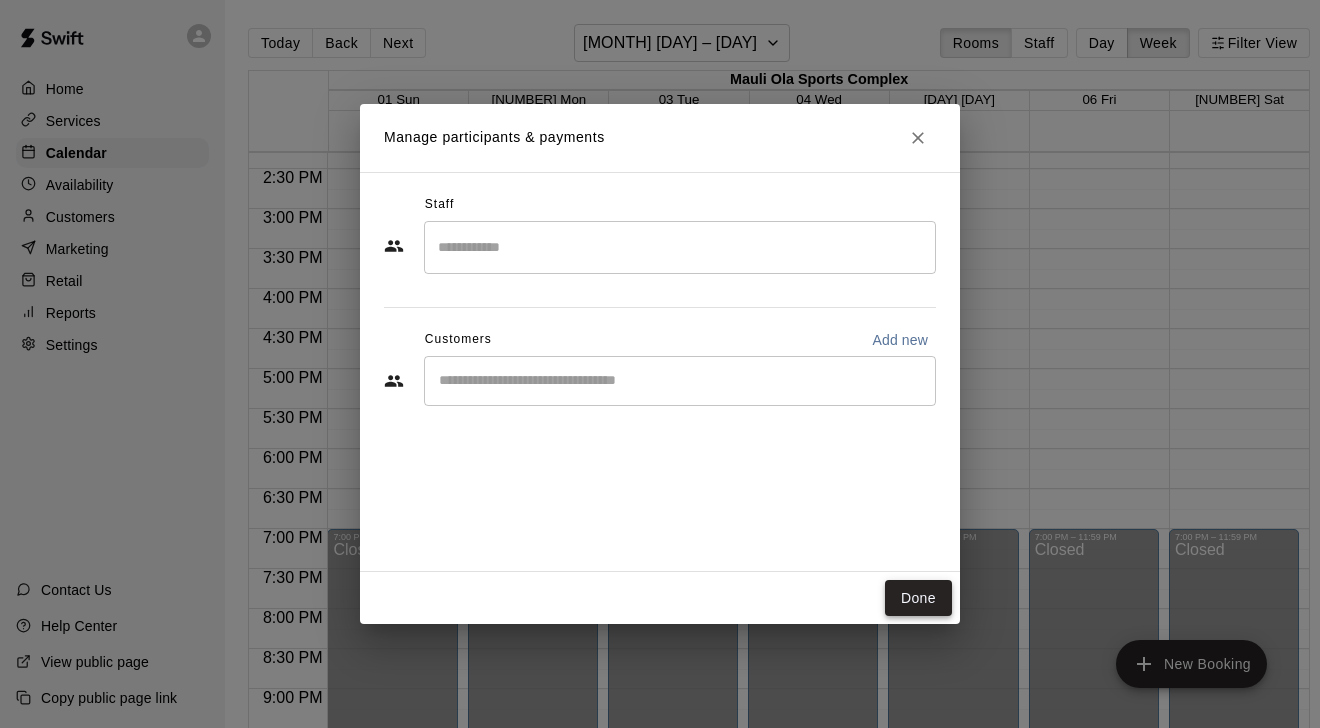 click on "Done" at bounding box center [918, 598] 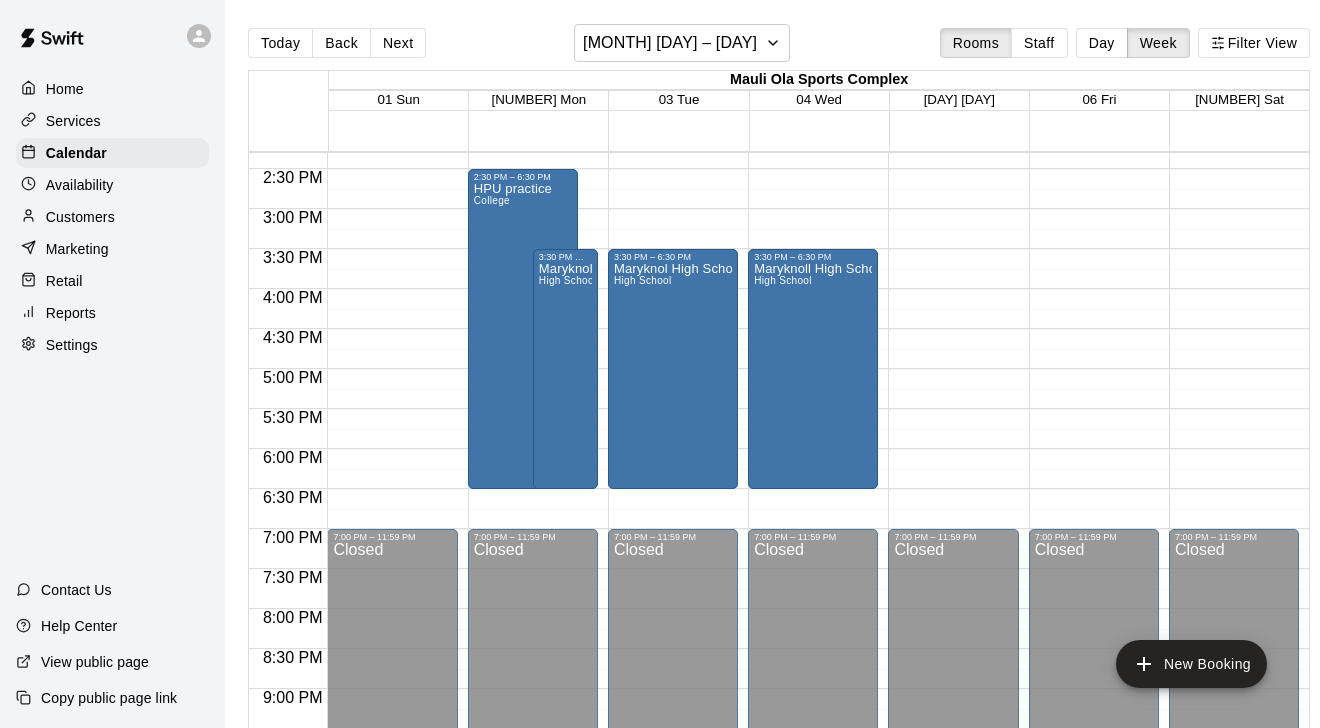 click on "12:00 AM – 8:00 AM Closed 3:30 PM – 6:30 PM Maryknol High School  High School 7:00 PM – 11:59 PM Closed" at bounding box center [673, -31] 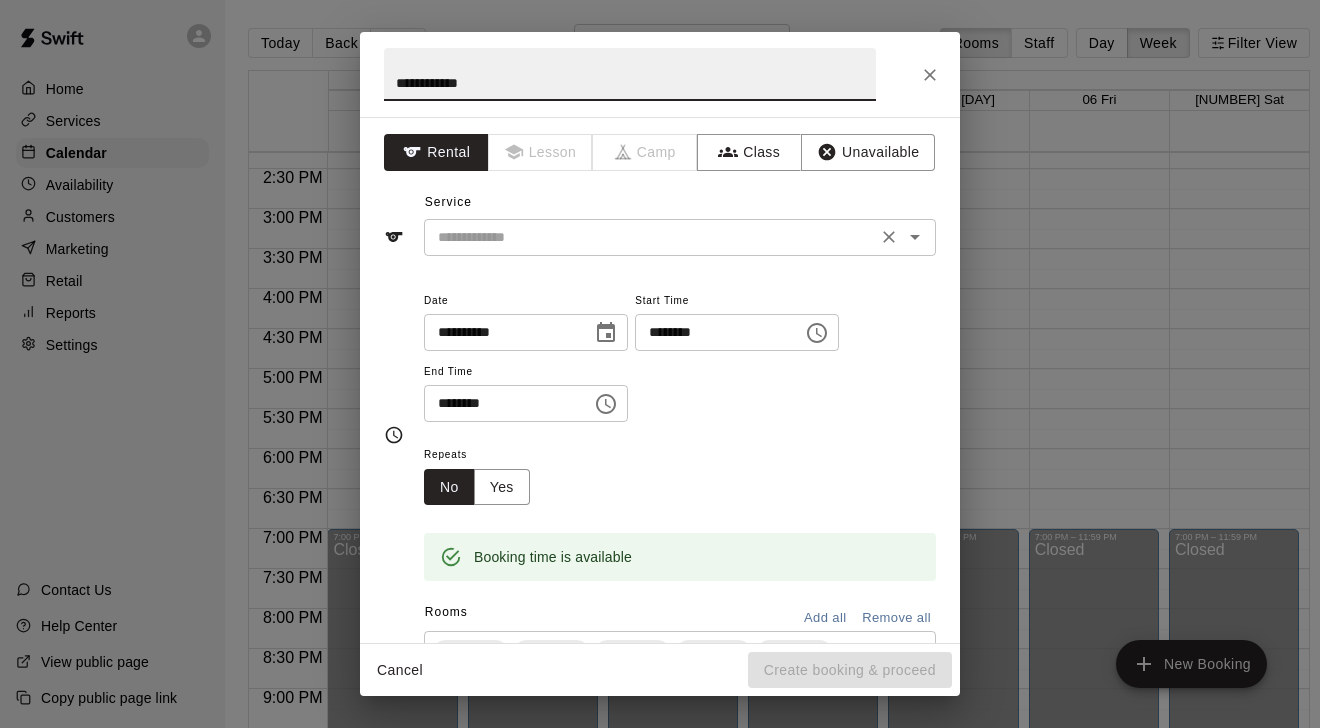 type on "**********" 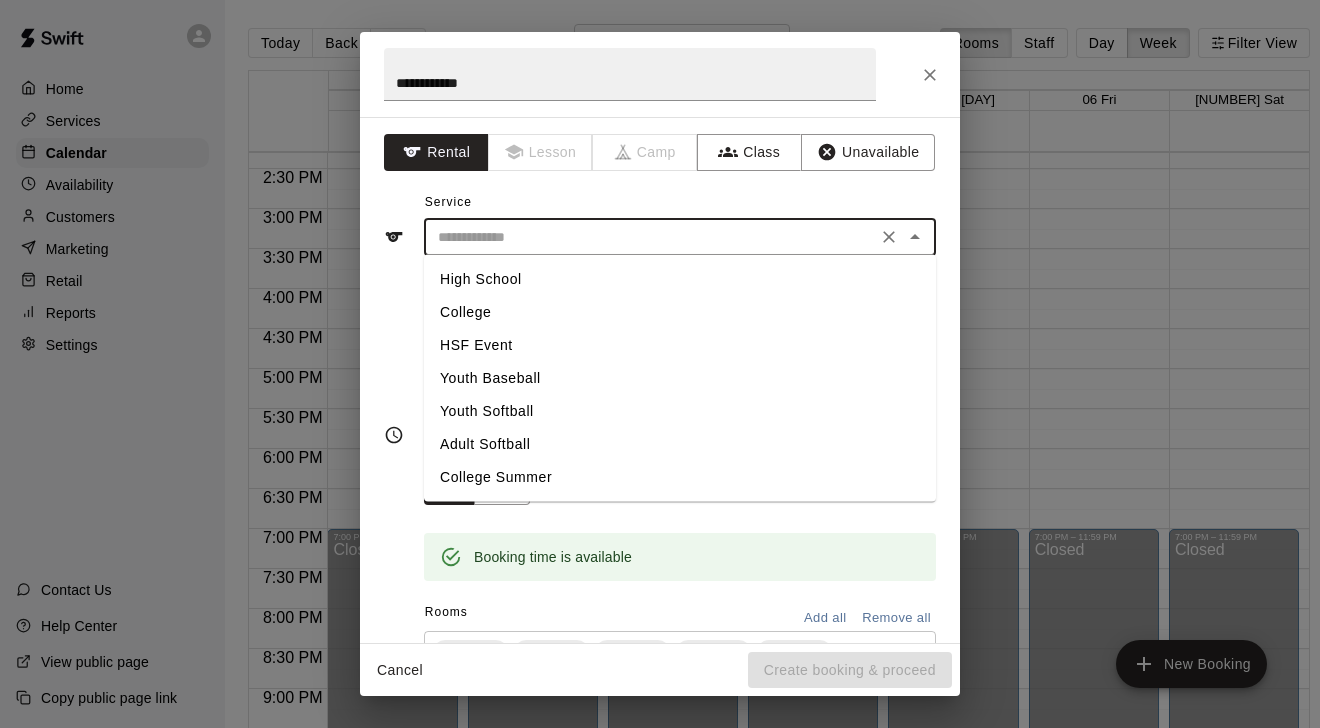 click on "College" at bounding box center [680, 312] 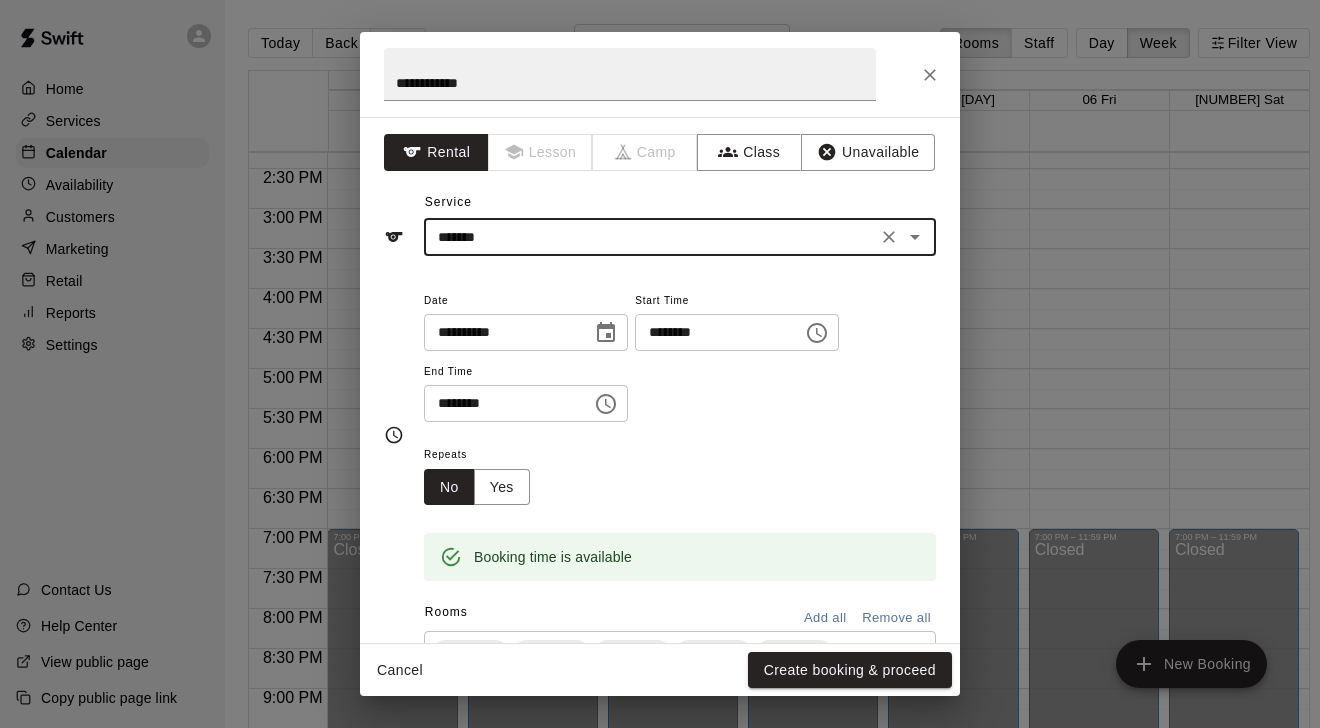 click on "********" at bounding box center (501, 403) 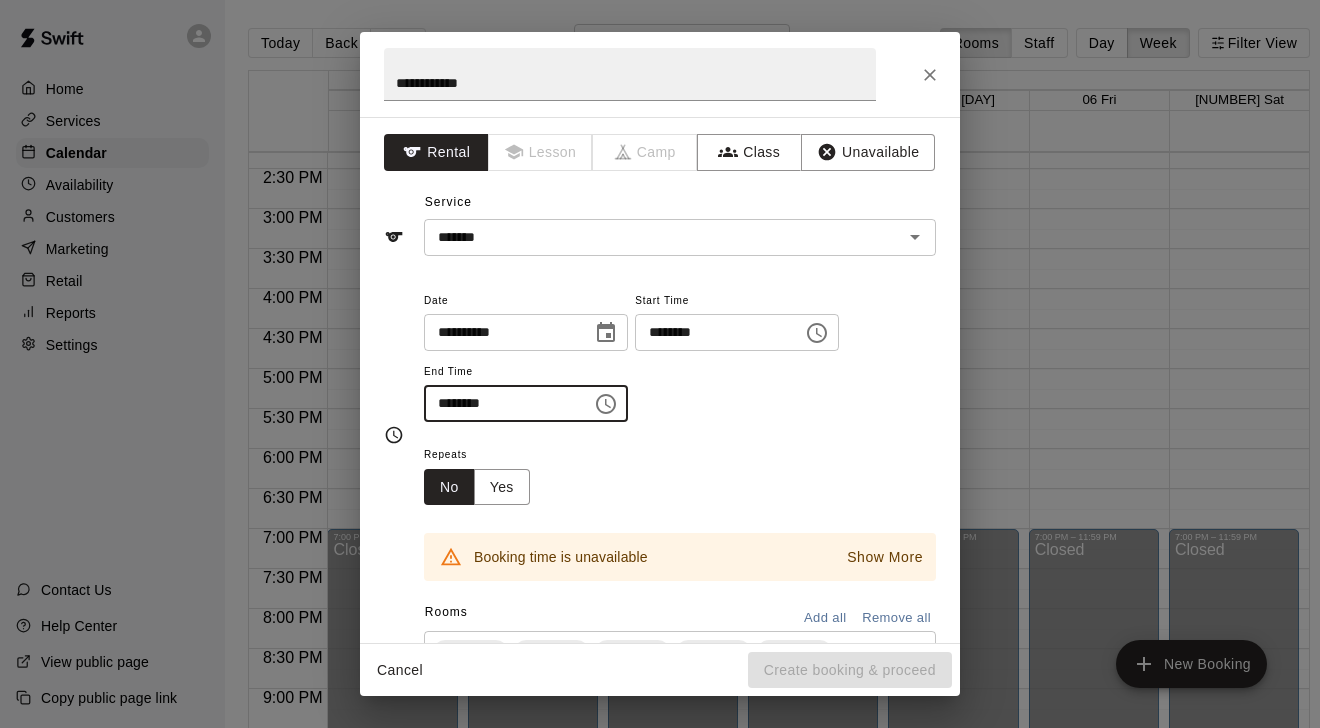 type on "********" 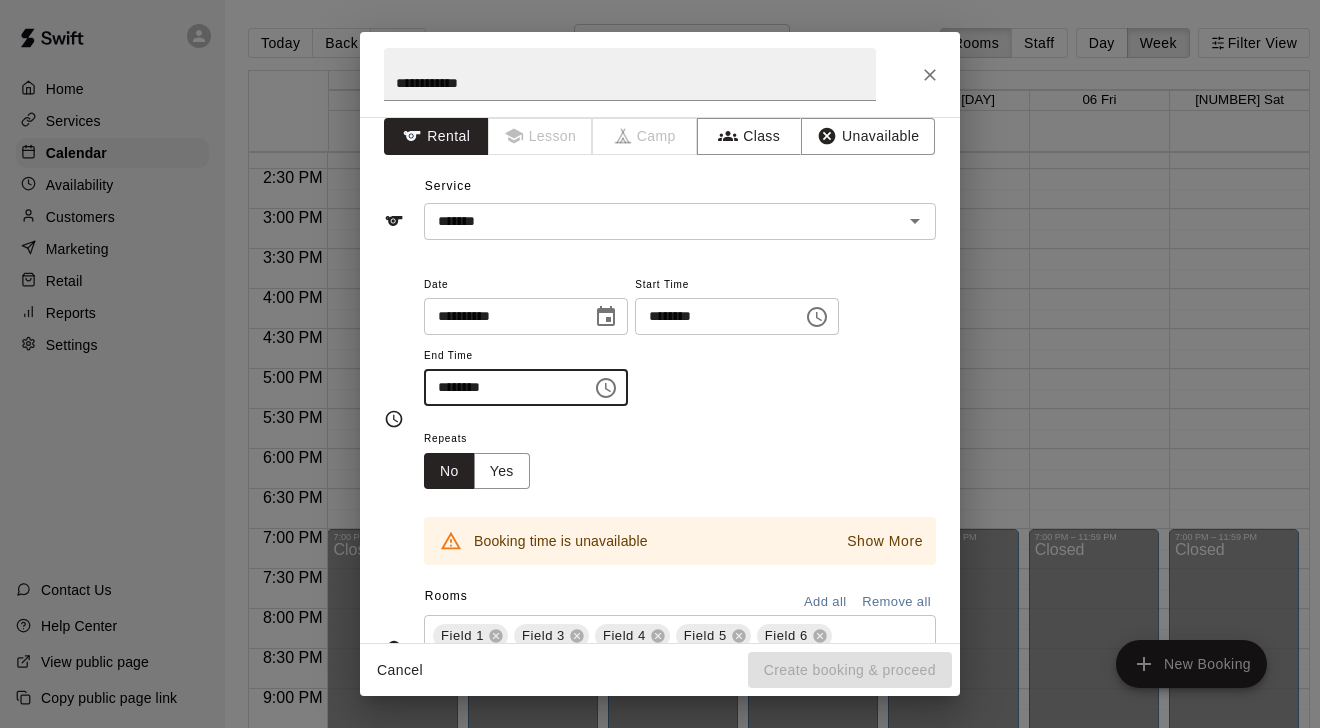scroll, scrollTop: 25, scrollLeft: 0, axis: vertical 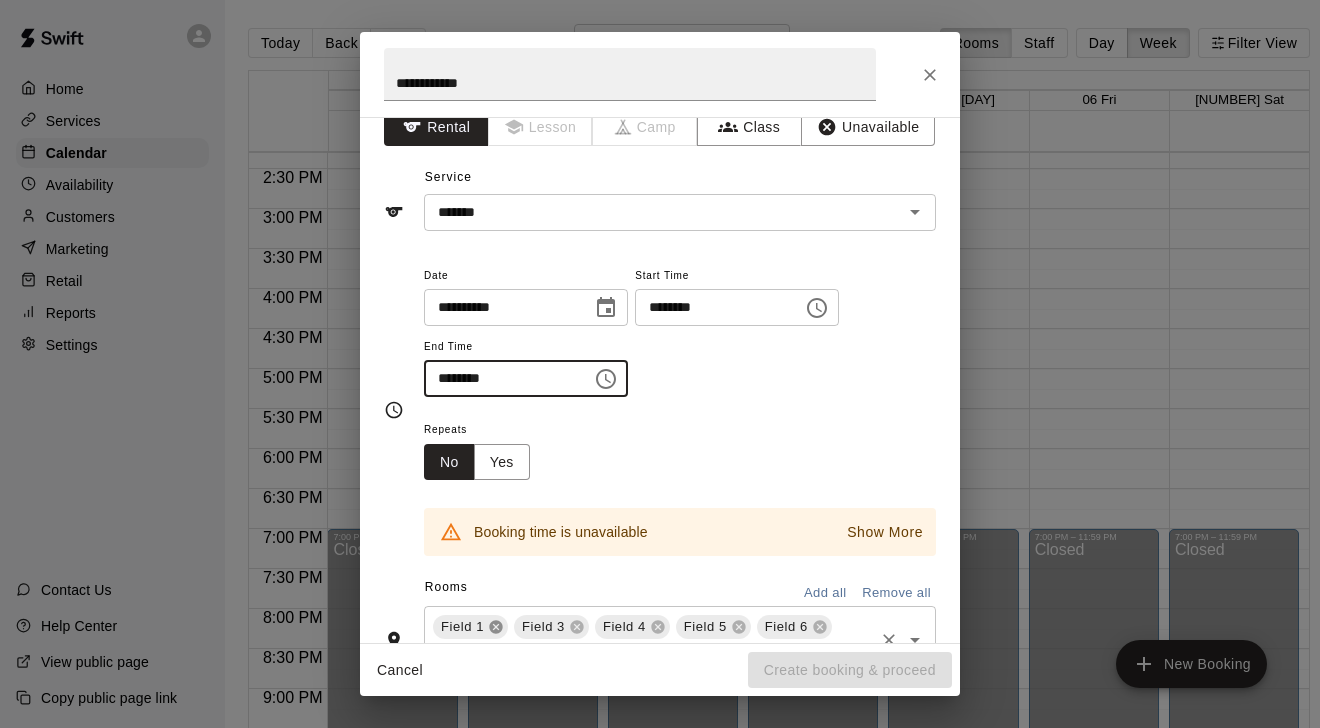 click 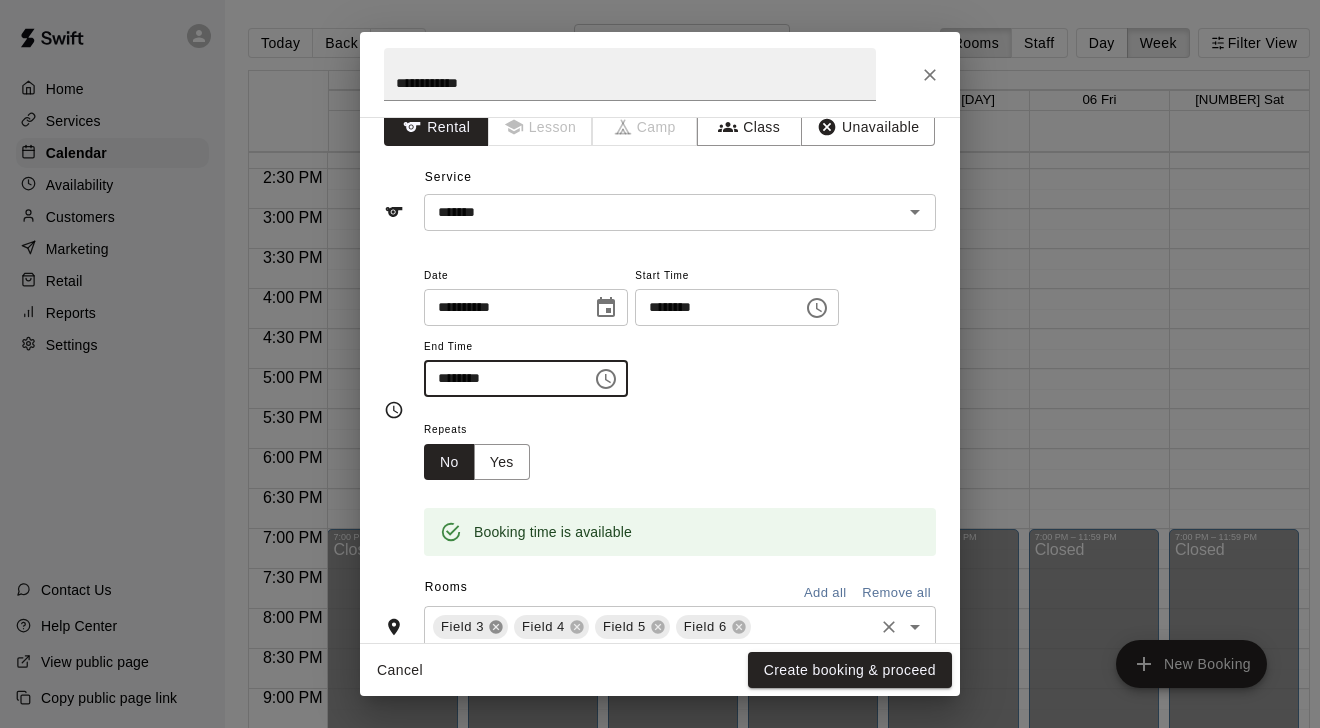 click 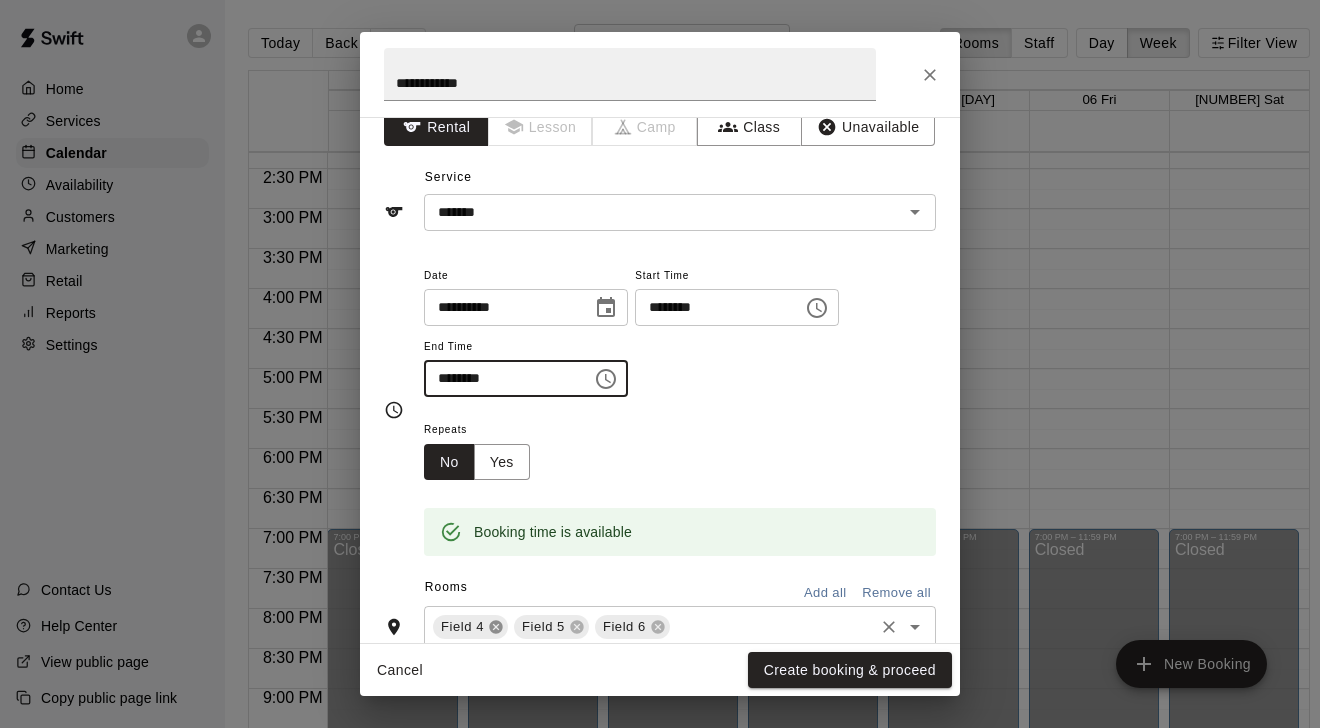 click 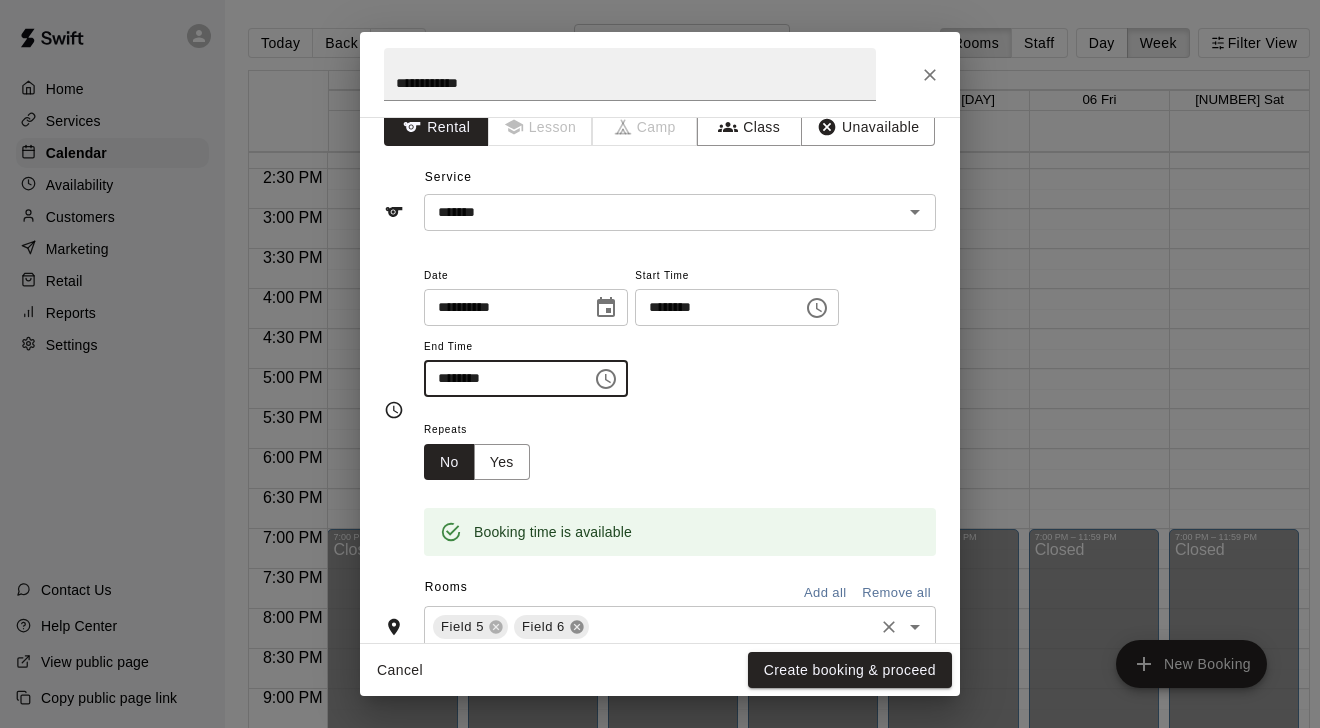 click 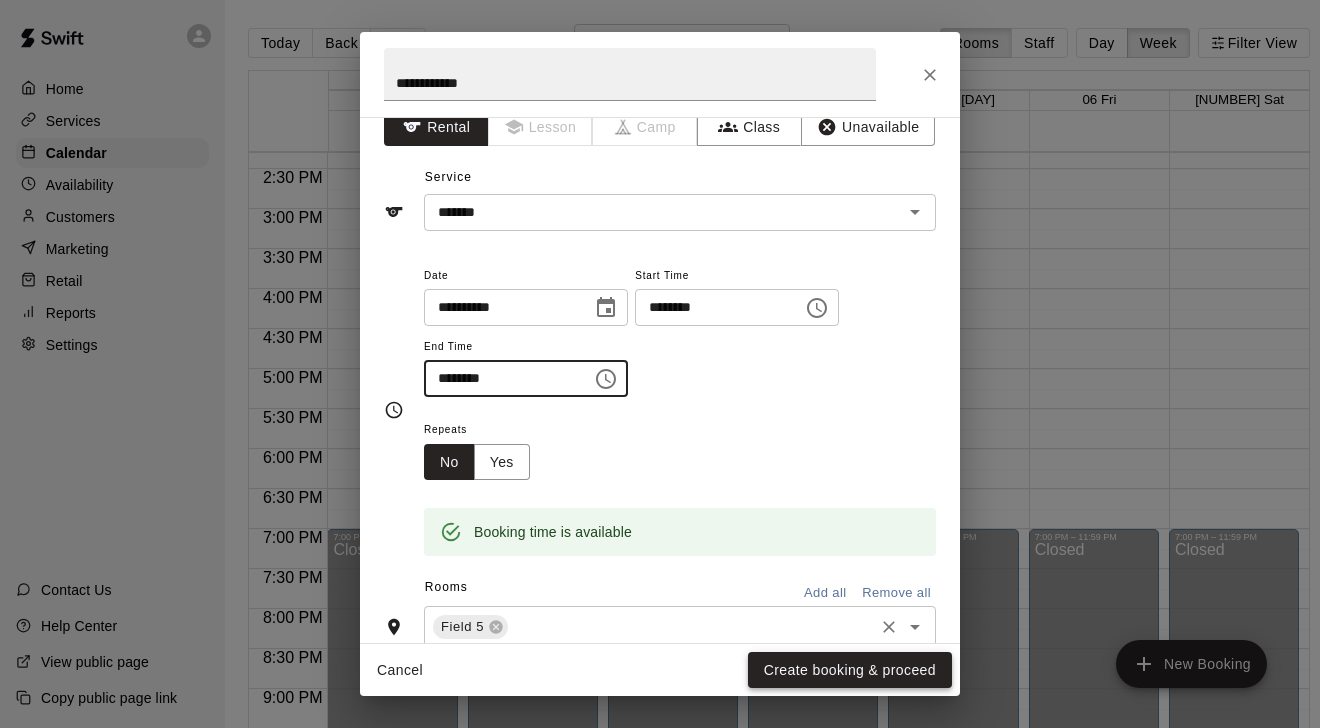click on "Create booking & proceed" at bounding box center (850, 670) 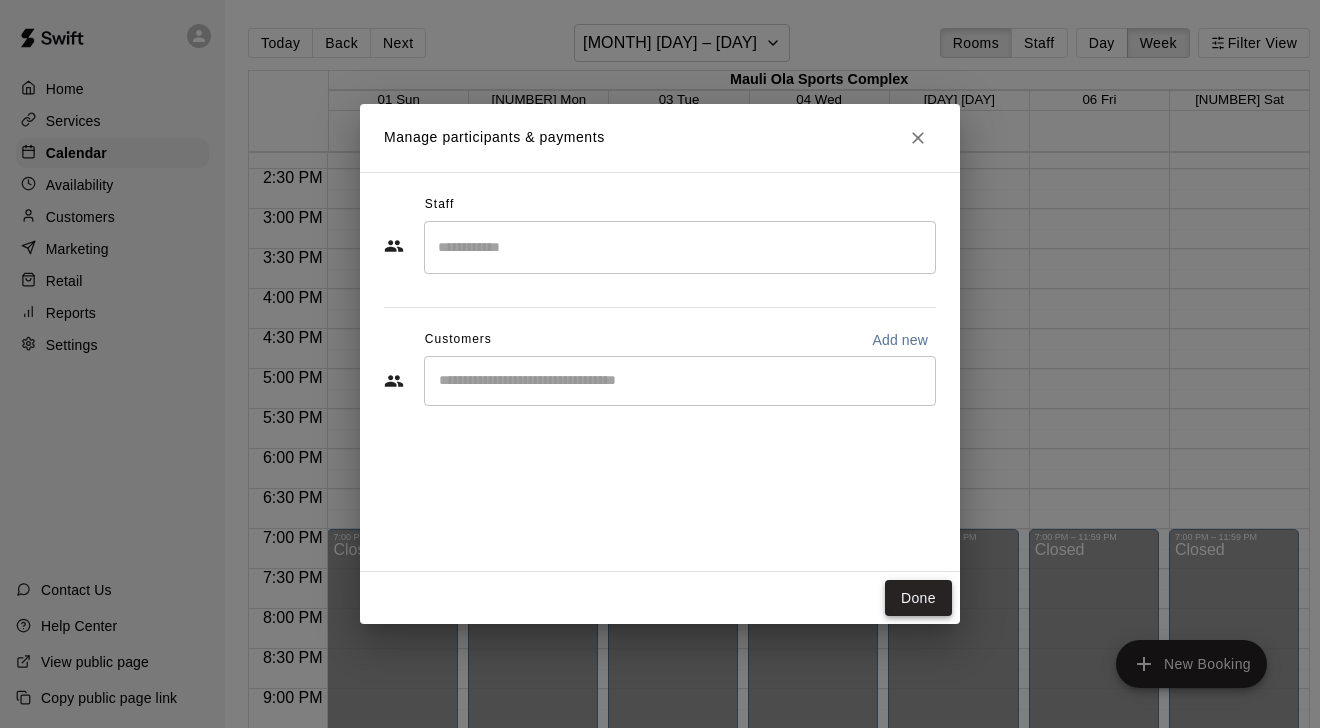 click on "Done" at bounding box center (918, 598) 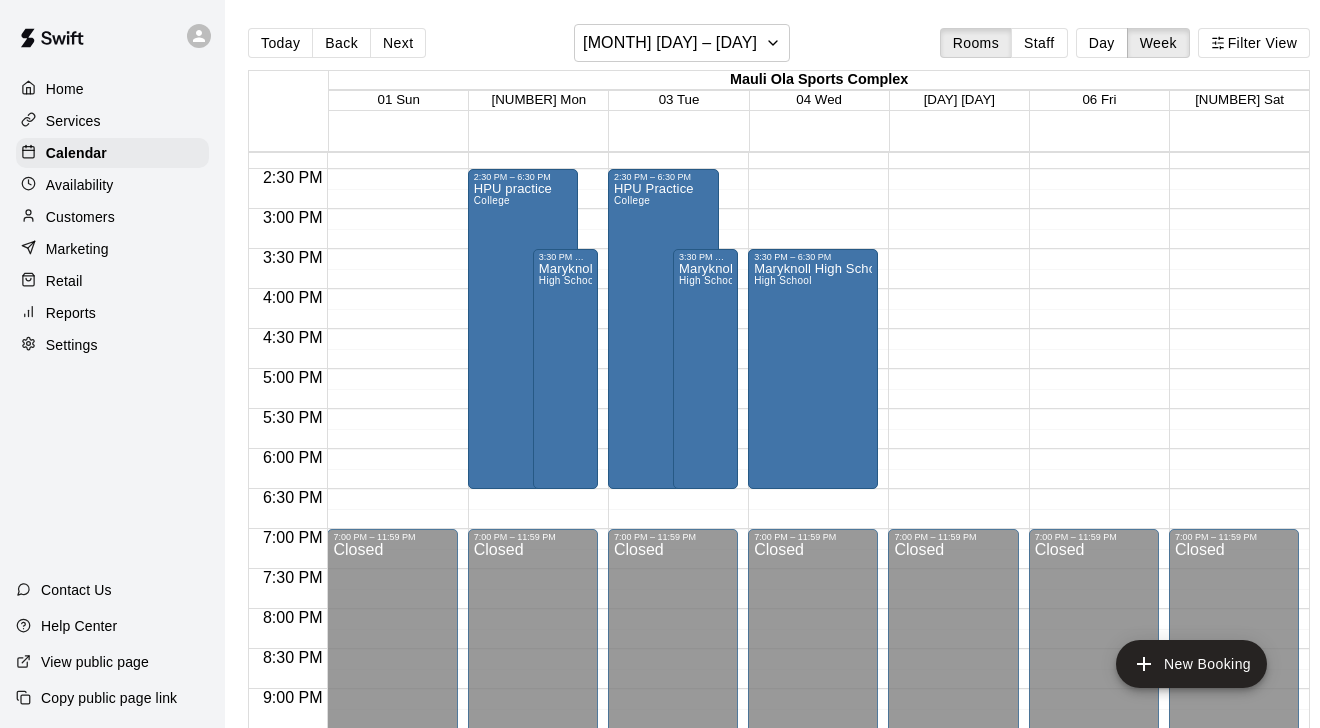 scroll, scrollTop: 1139, scrollLeft: 0, axis: vertical 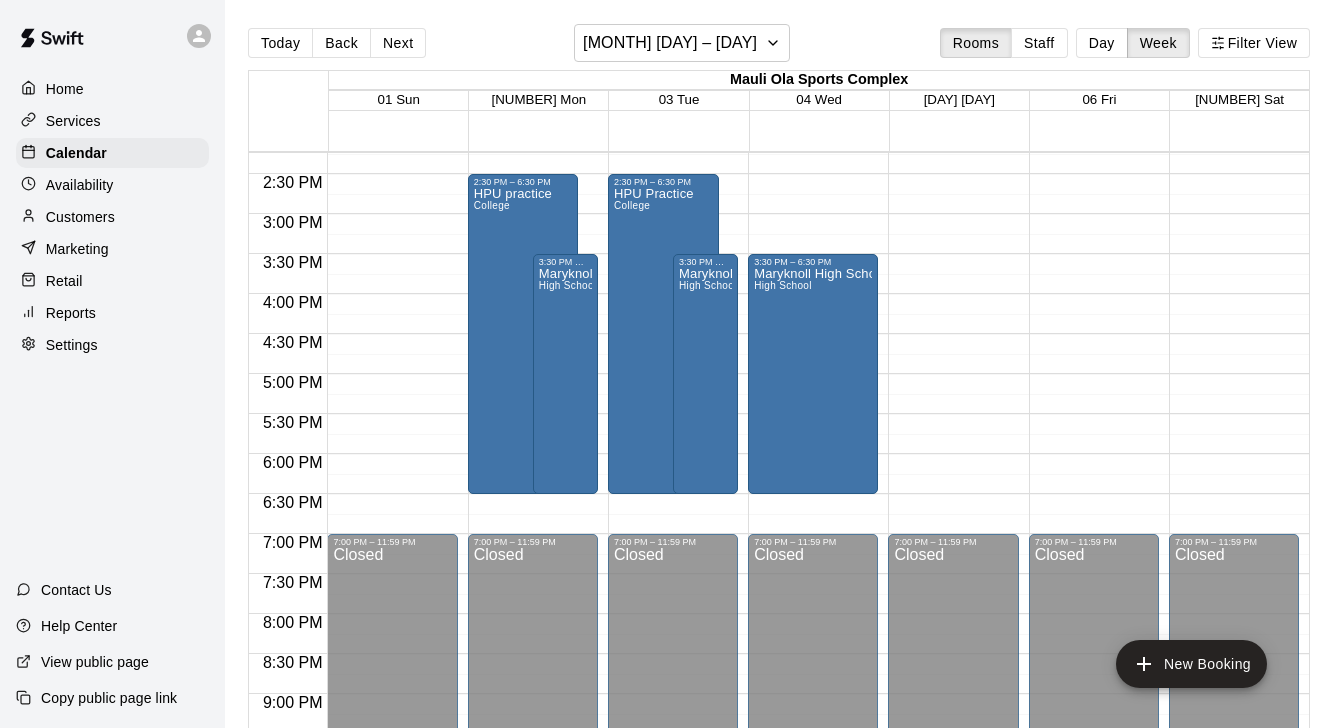 click on "12:00 AM – 8:00 AM Closed 3:30 PM – 6:30 PM Maryknoll High School  High School 7:00 PM – 11:59 PM Closed" at bounding box center [813, -26] 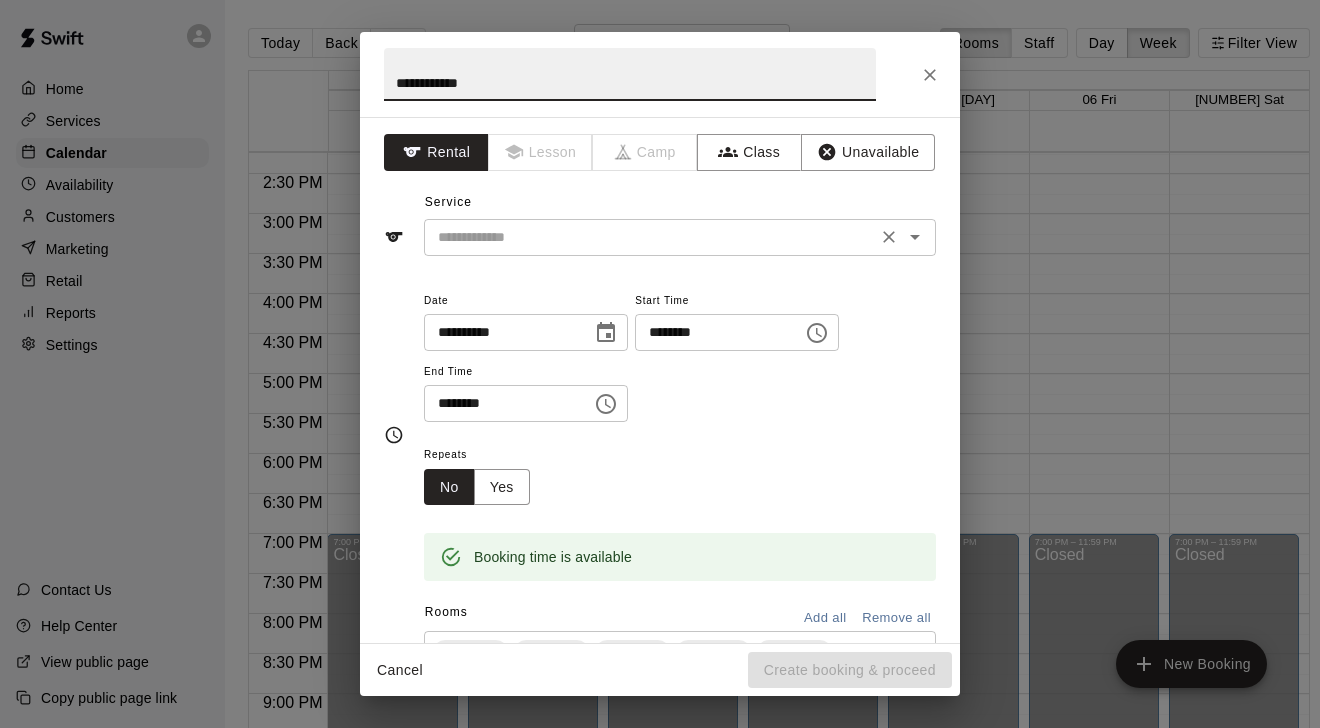 type on "**********" 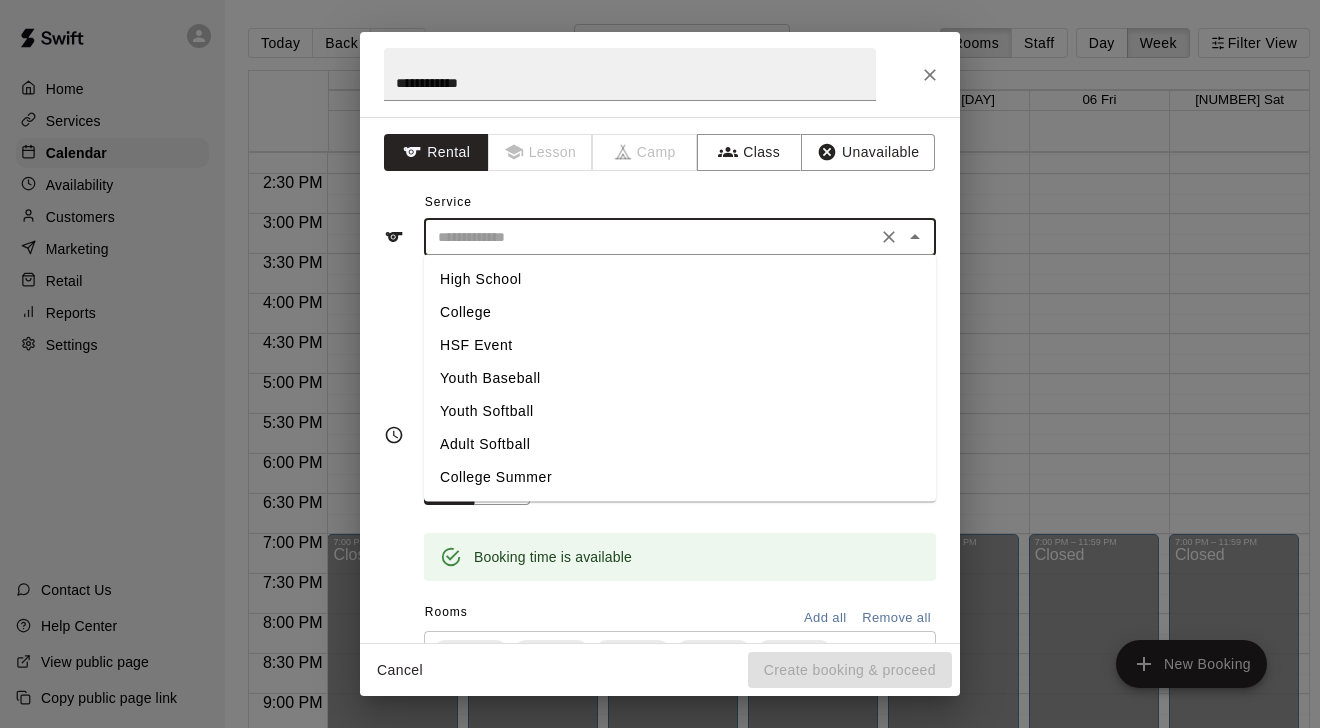 click on "College" at bounding box center [680, 312] 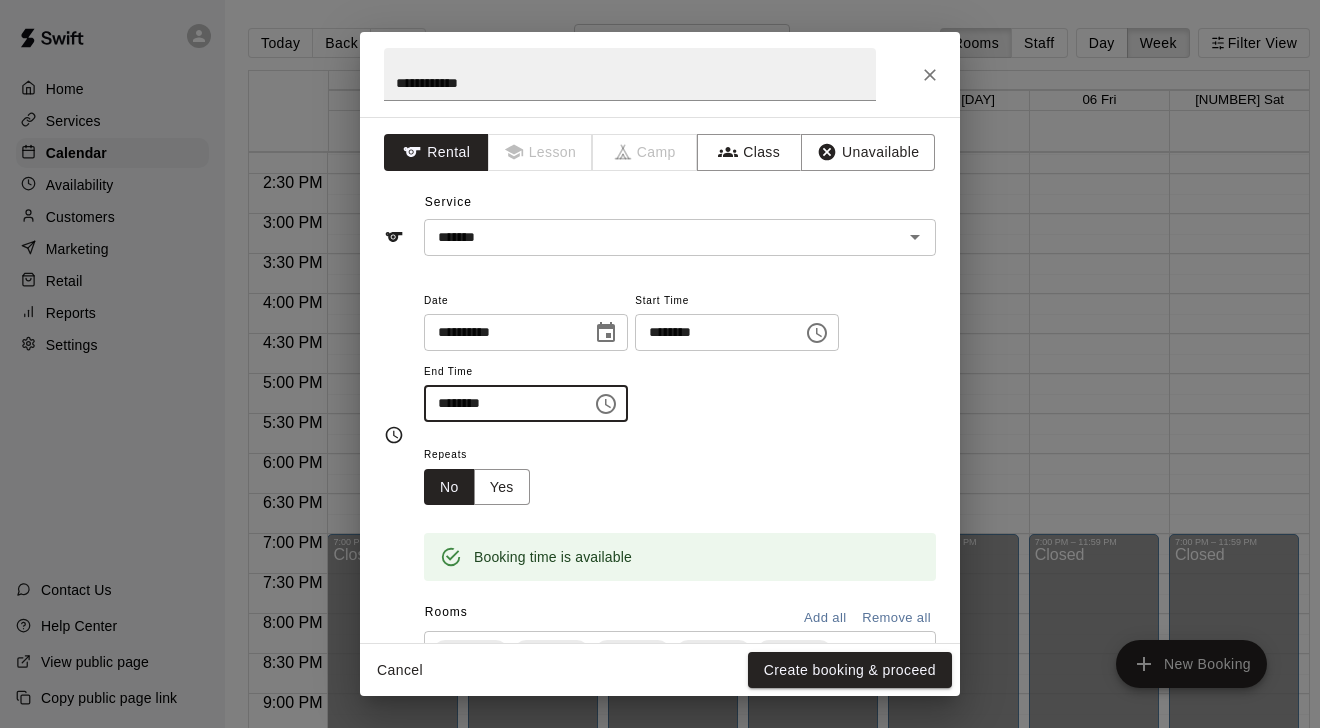 click on "********" at bounding box center [501, 403] 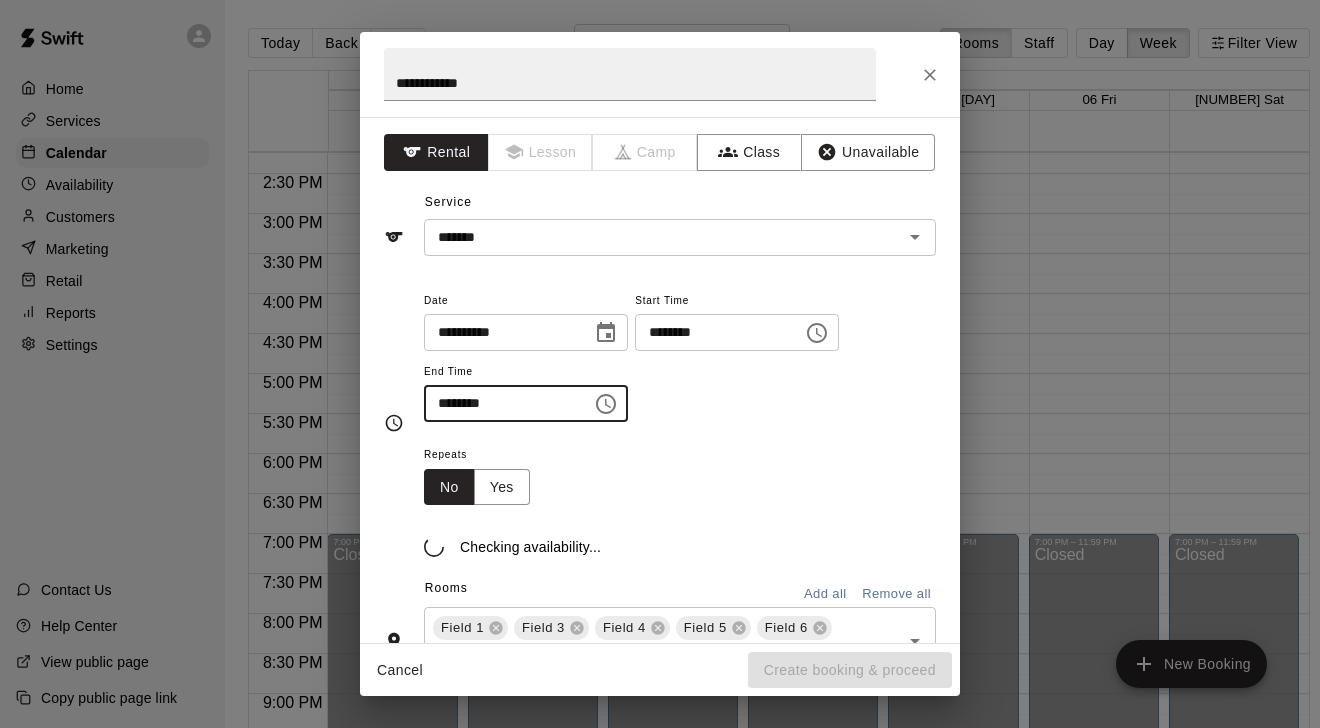 type on "********" 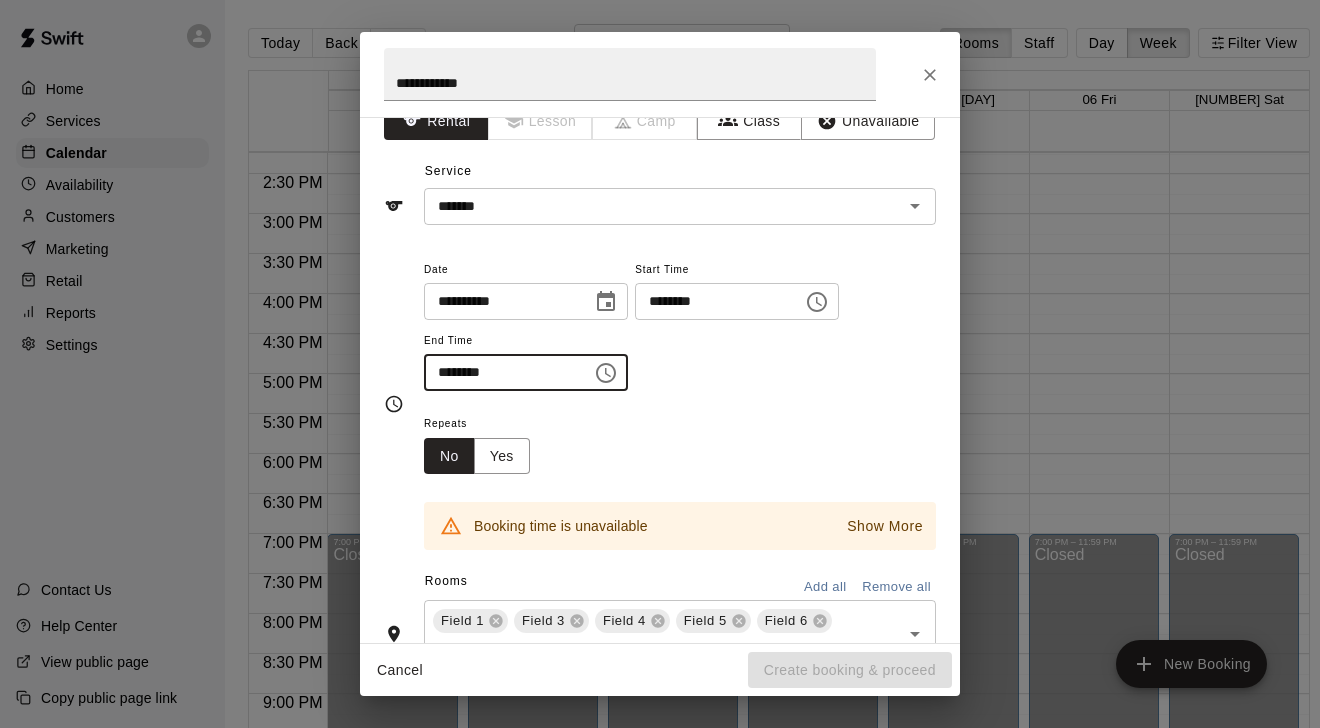 scroll, scrollTop: 48, scrollLeft: 0, axis: vertical 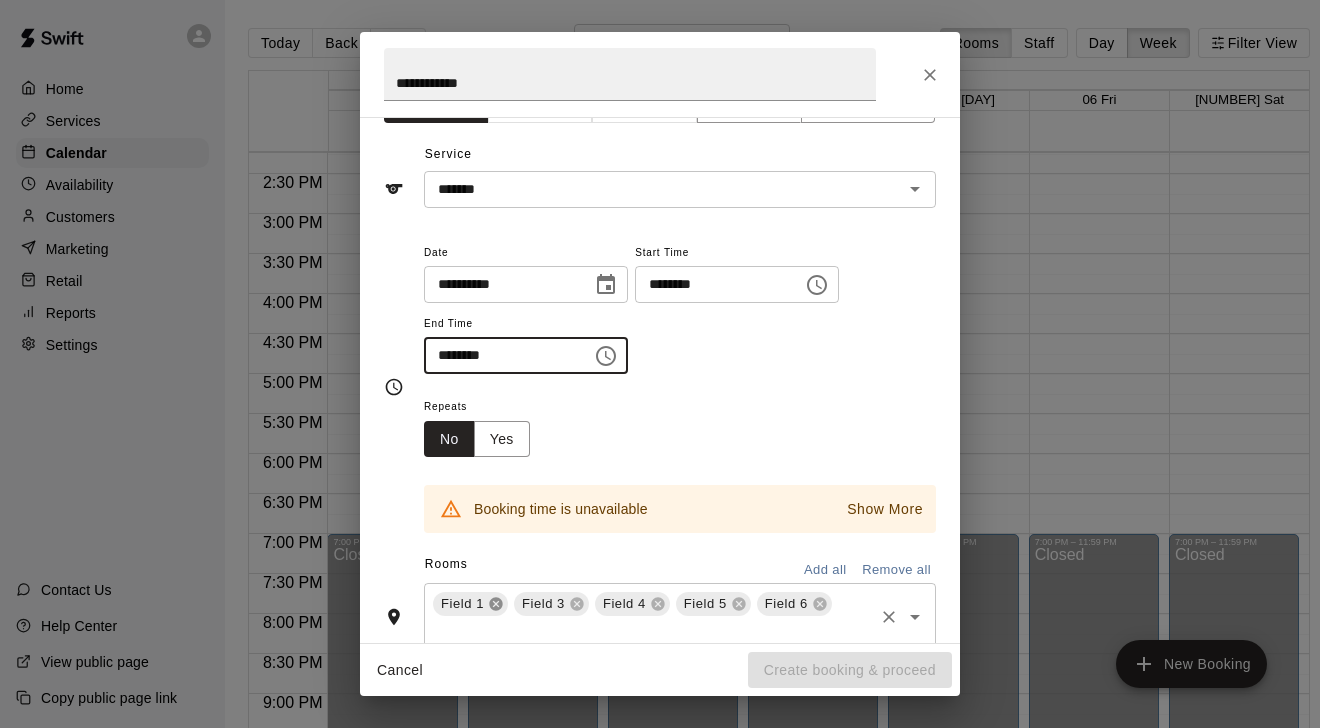 click 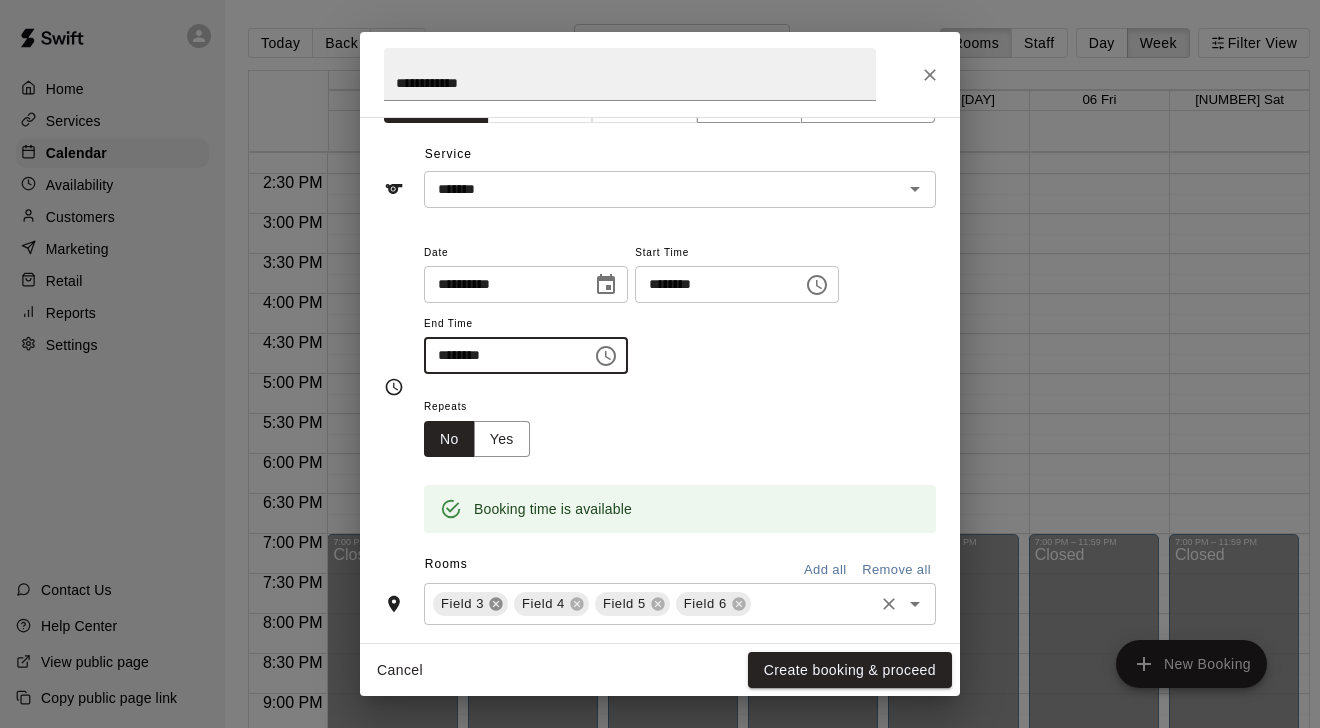 click 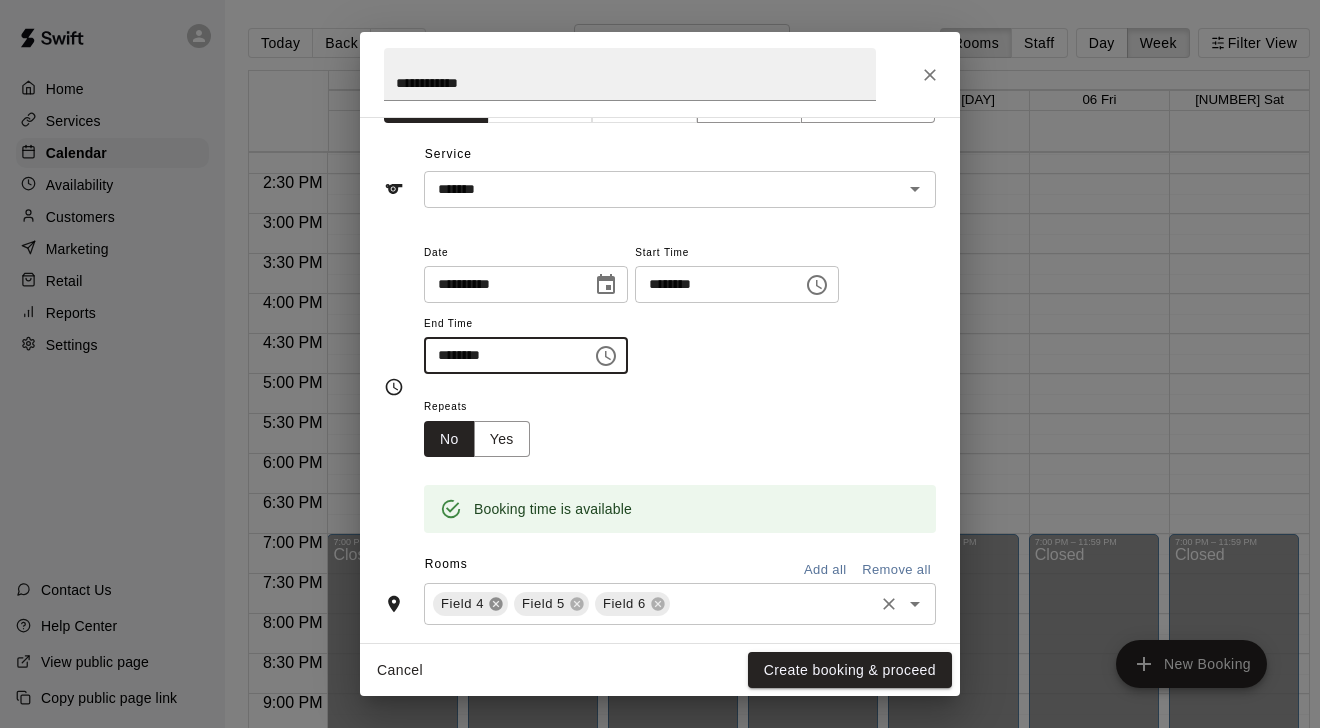 click 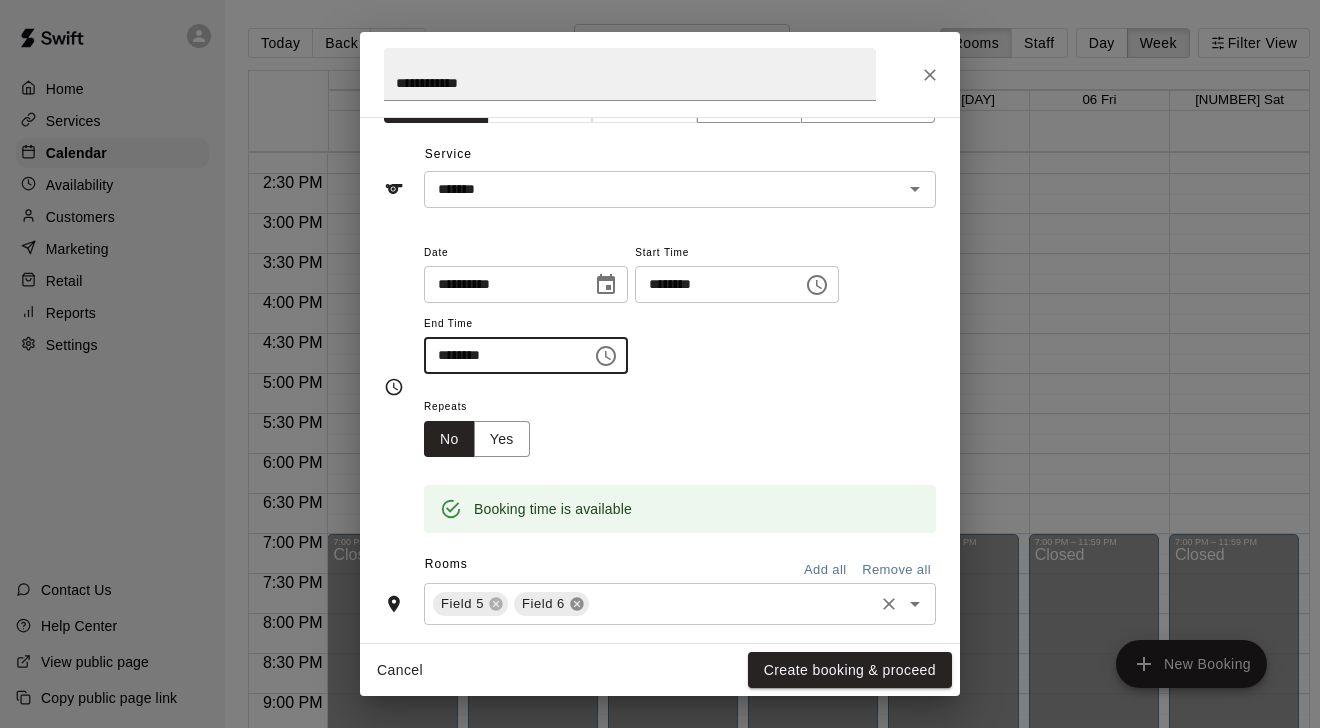 click 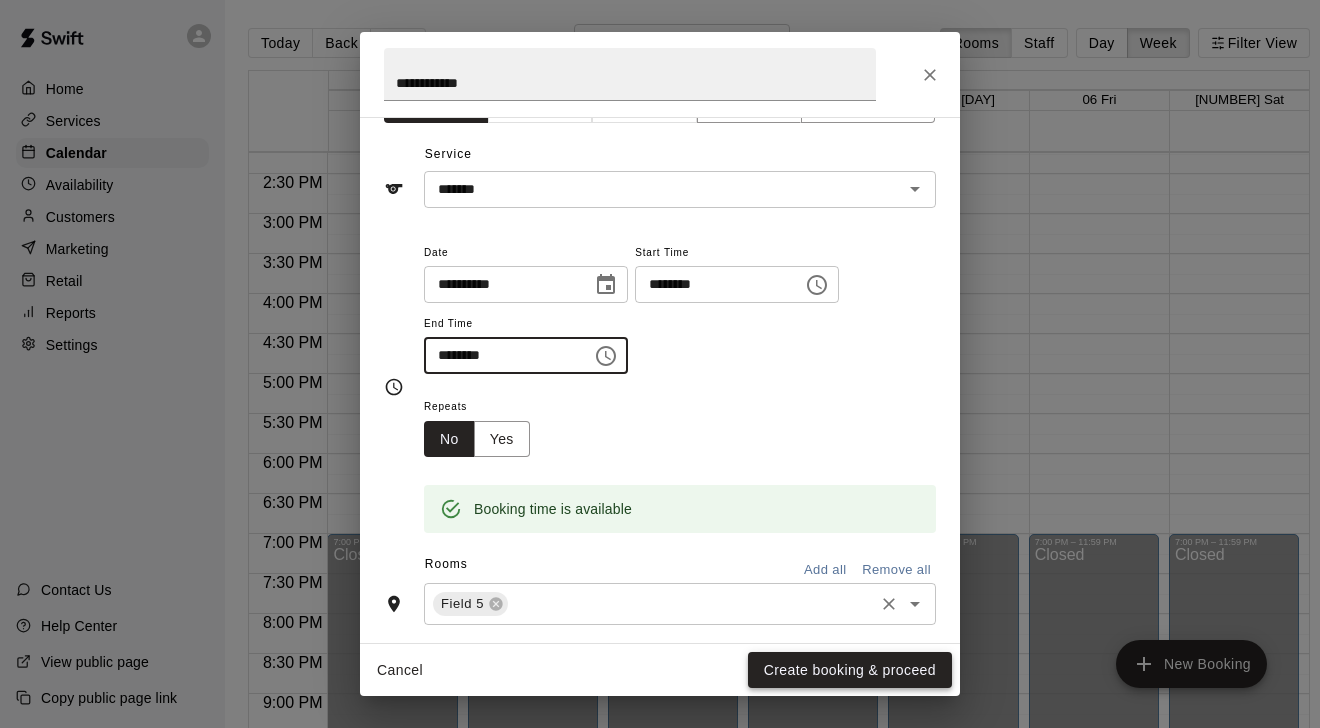 click on "Create booking & proceed" at bounding box center (850, 670) 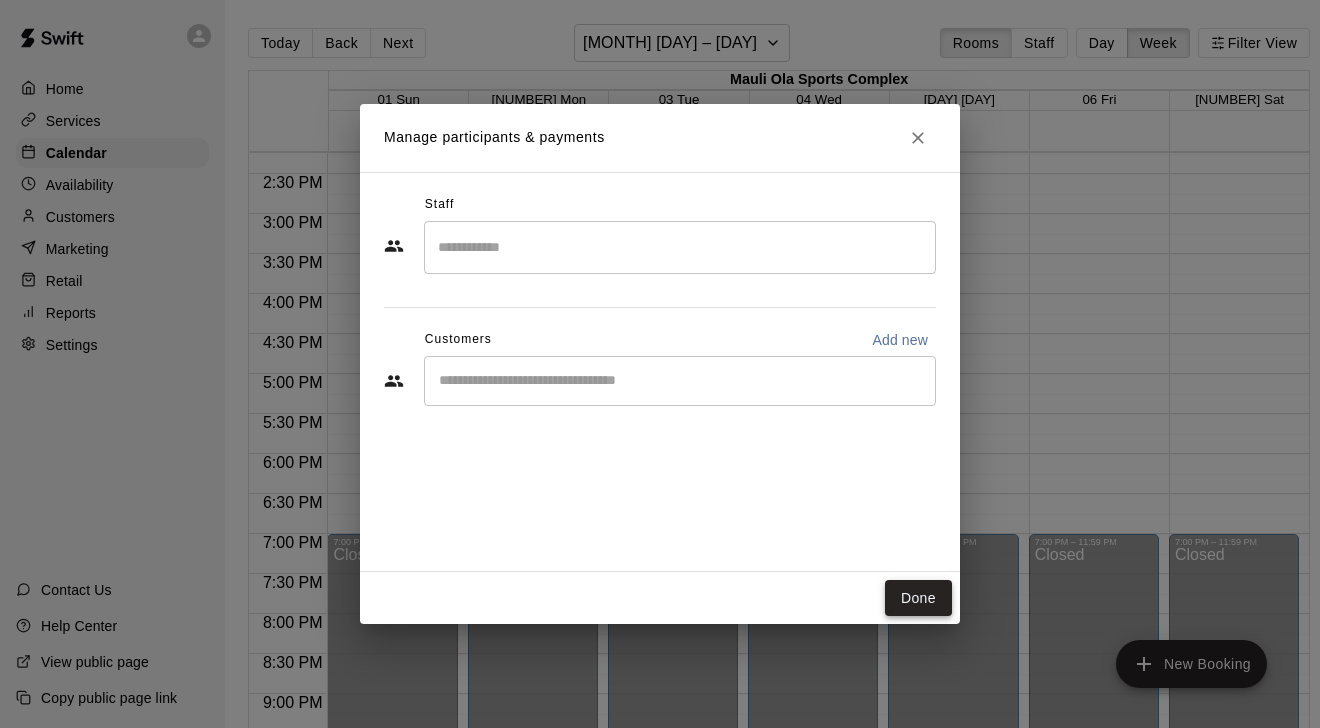 click on "Done" at bounding box center [918, 598] 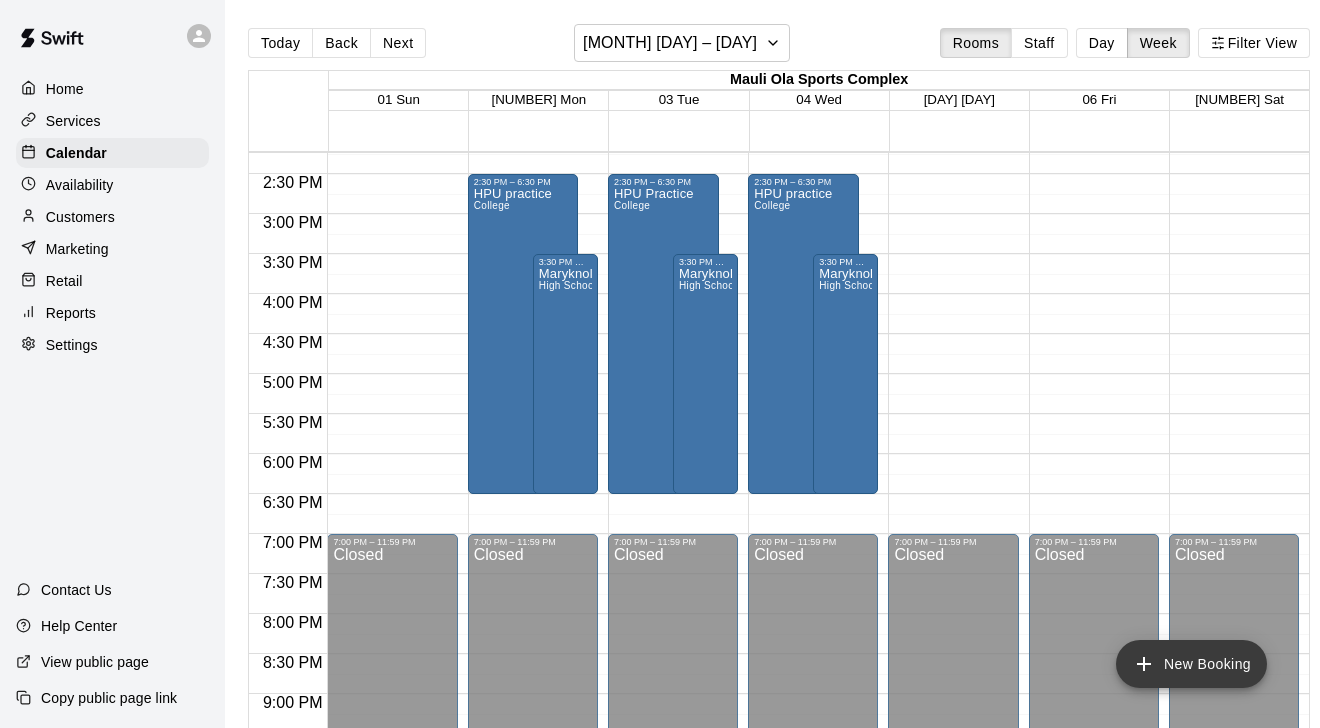 click on "New Booking" at bounding box center (1191, 664) 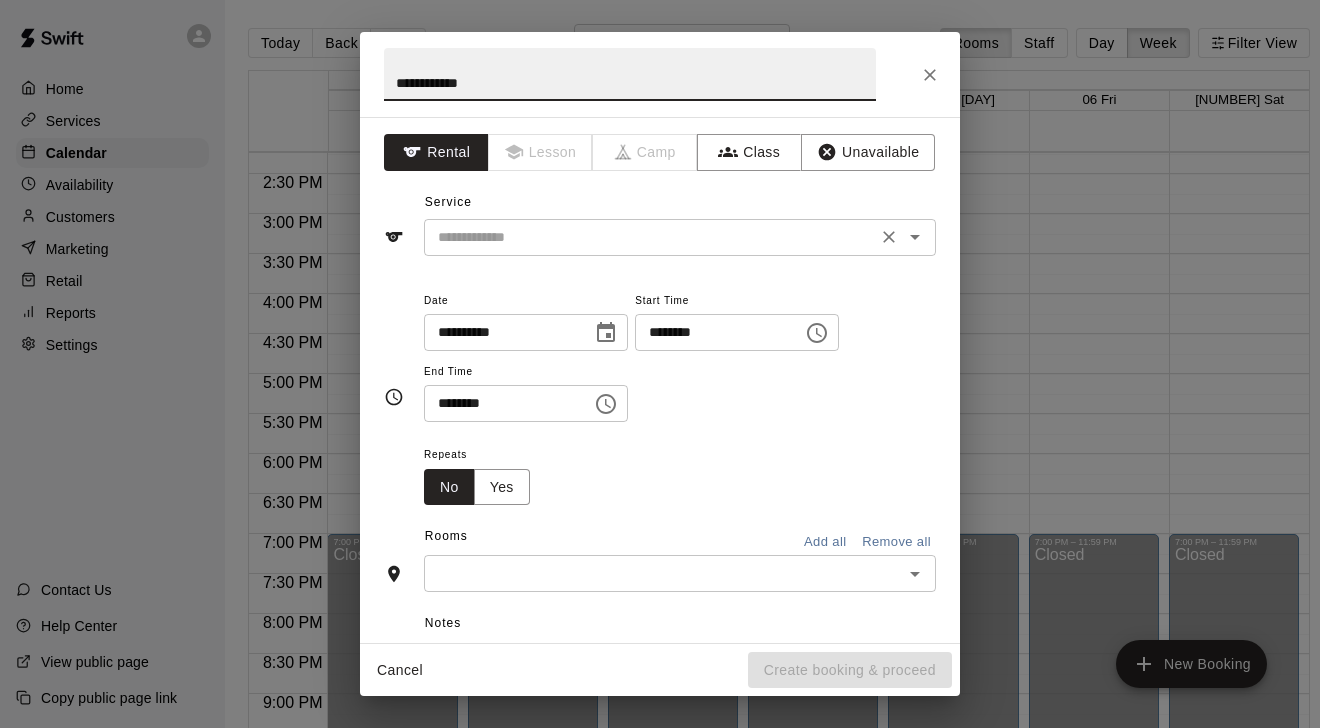 type on "**********" 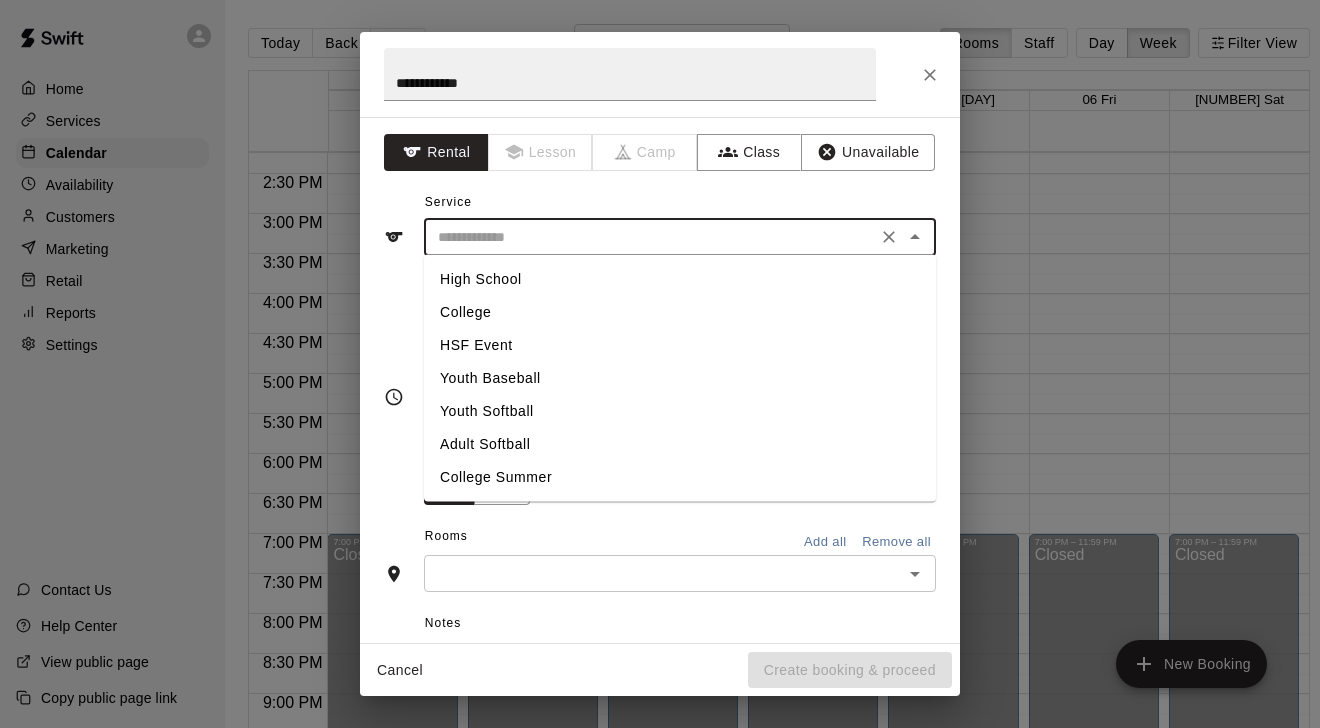 click on "College" at bounding box center [680, 312] 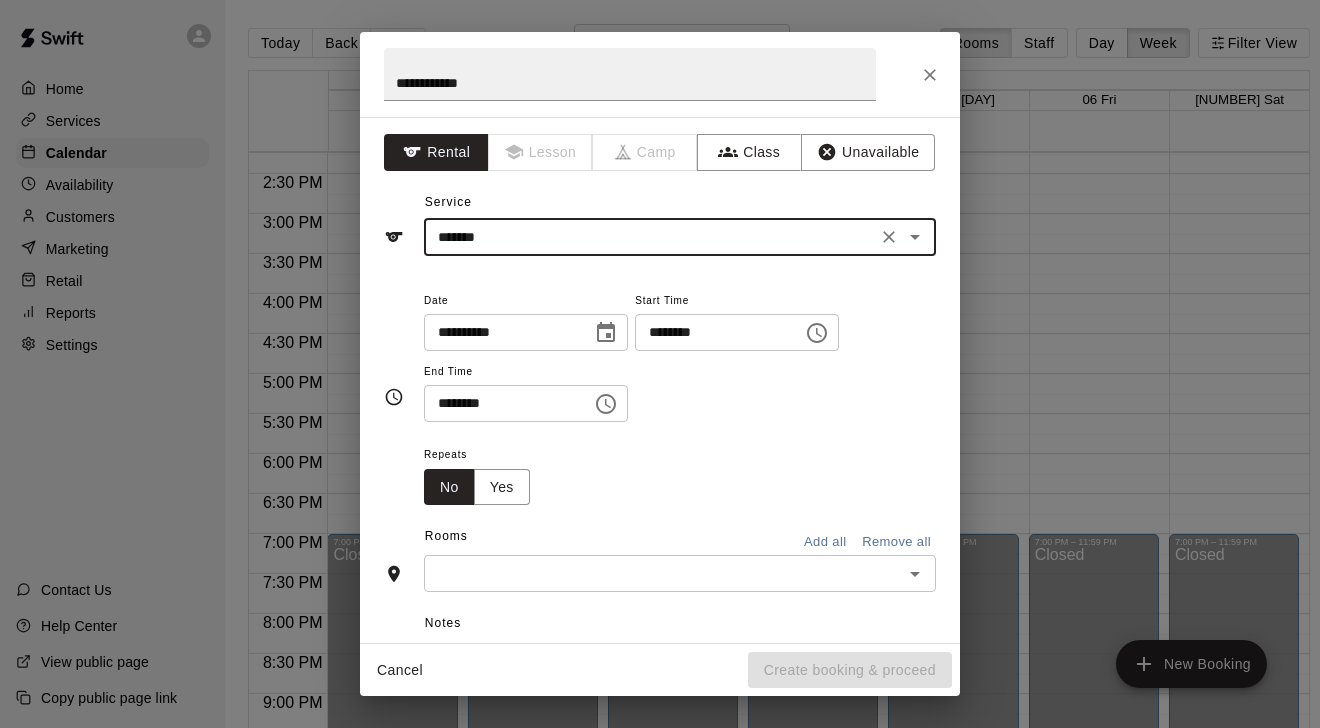 click 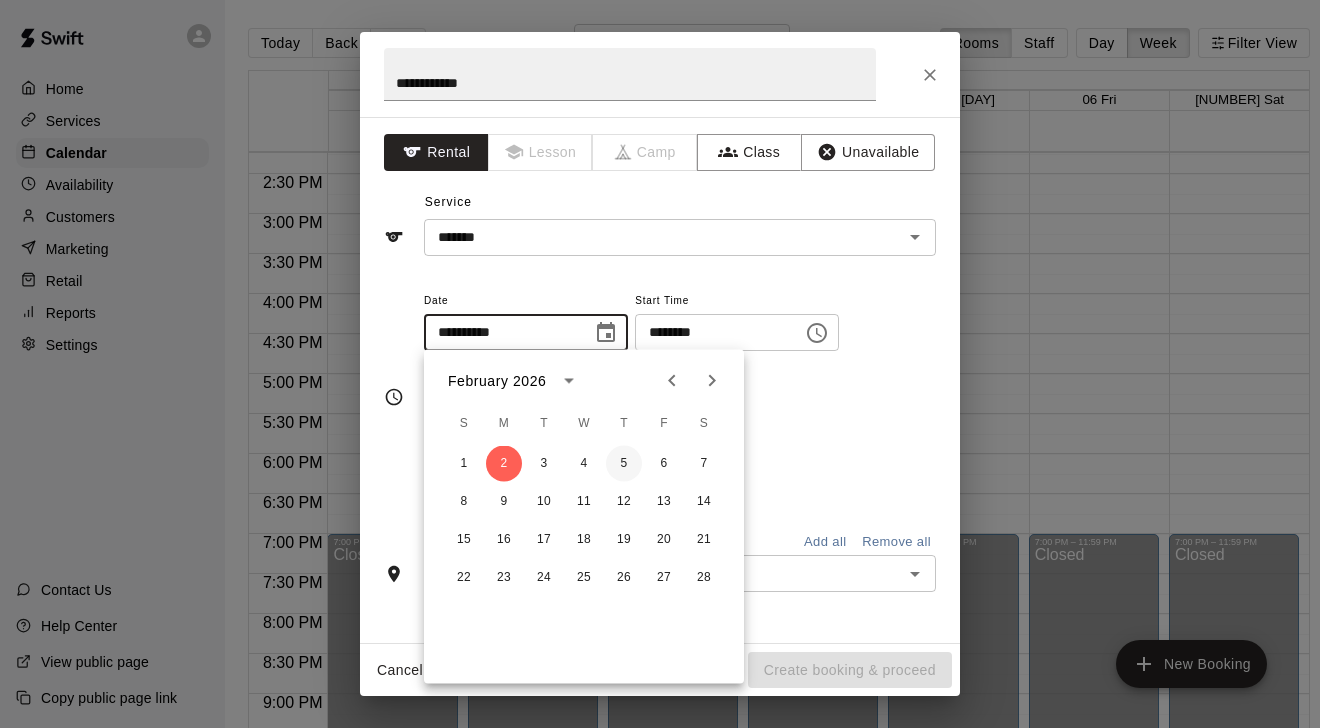 click on "5" at bounding box center (624, 464) 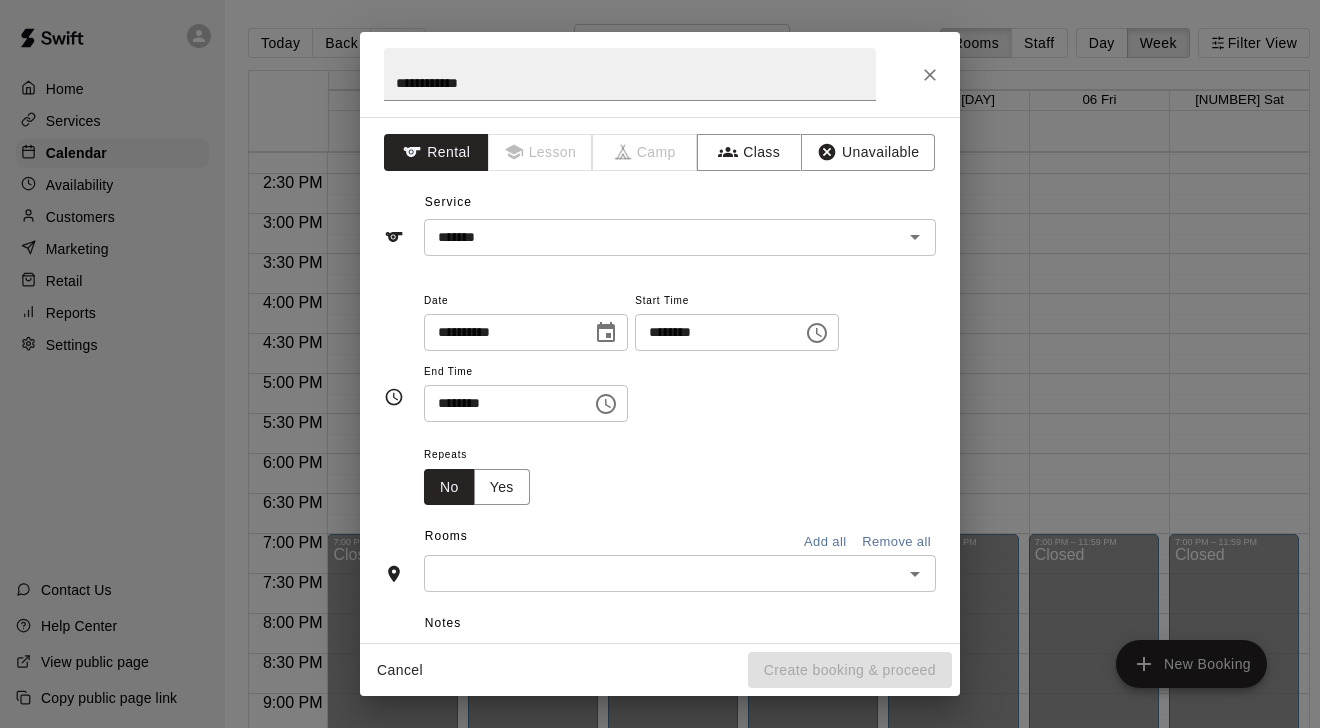 click on "********" at bounding box center (712, 332) 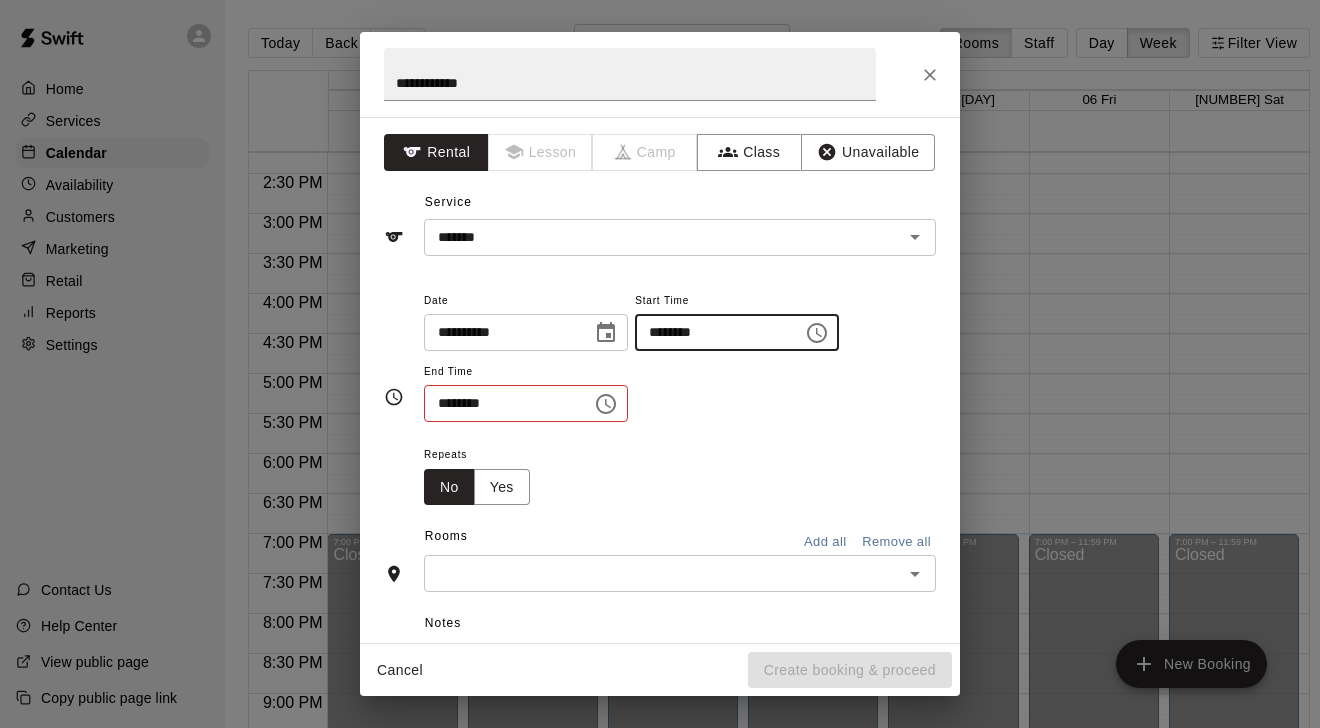 type on "********" 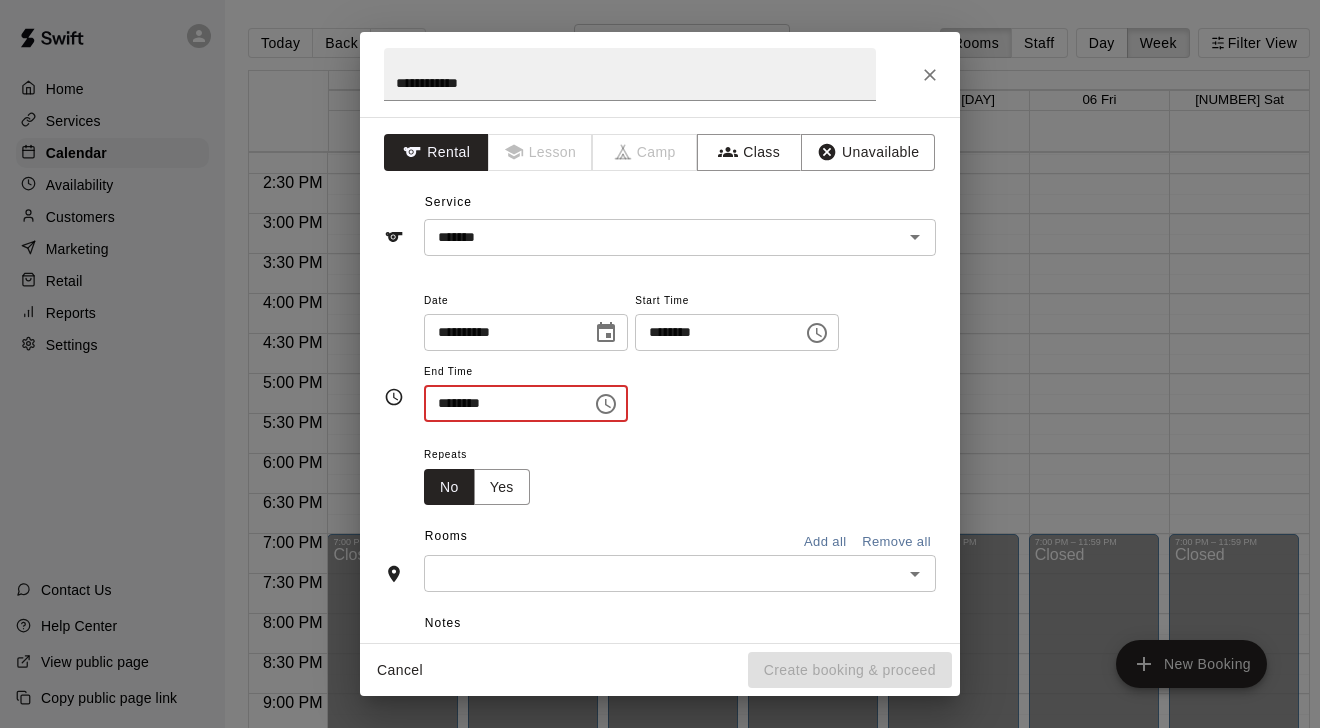 type on "********" 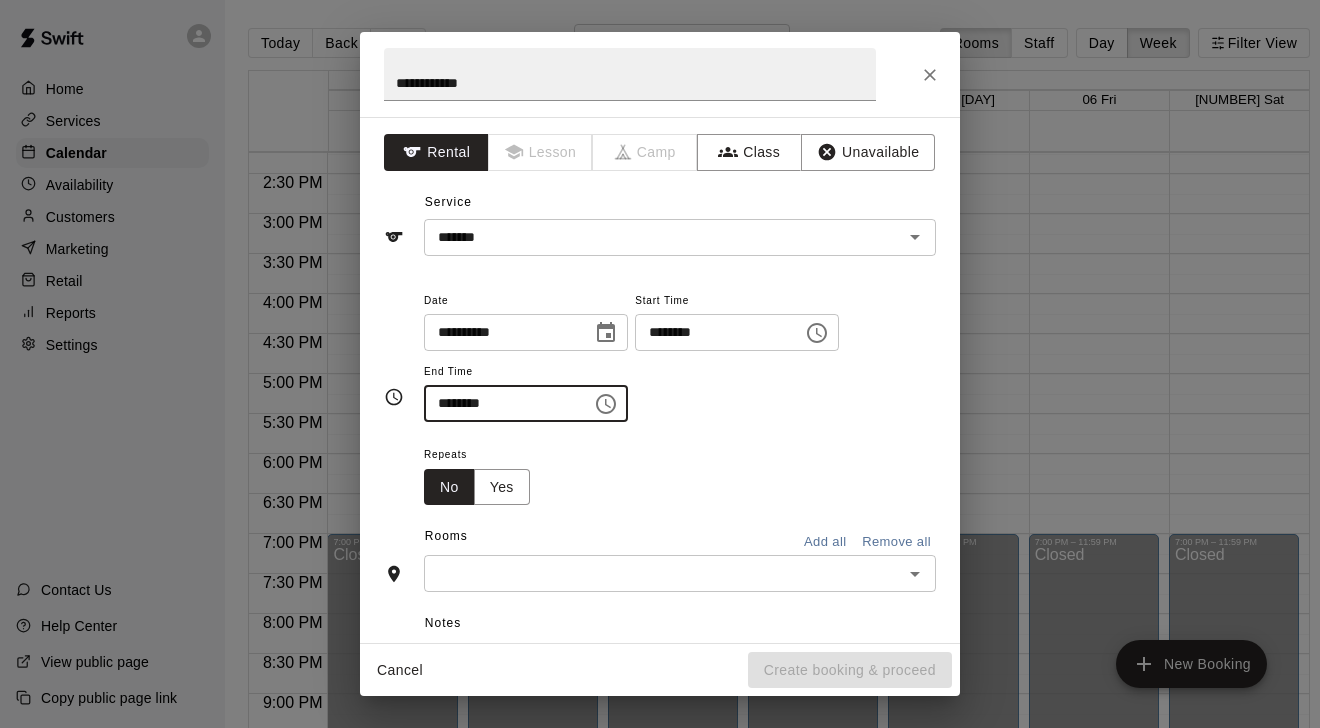click at bounding box center (663, 573) 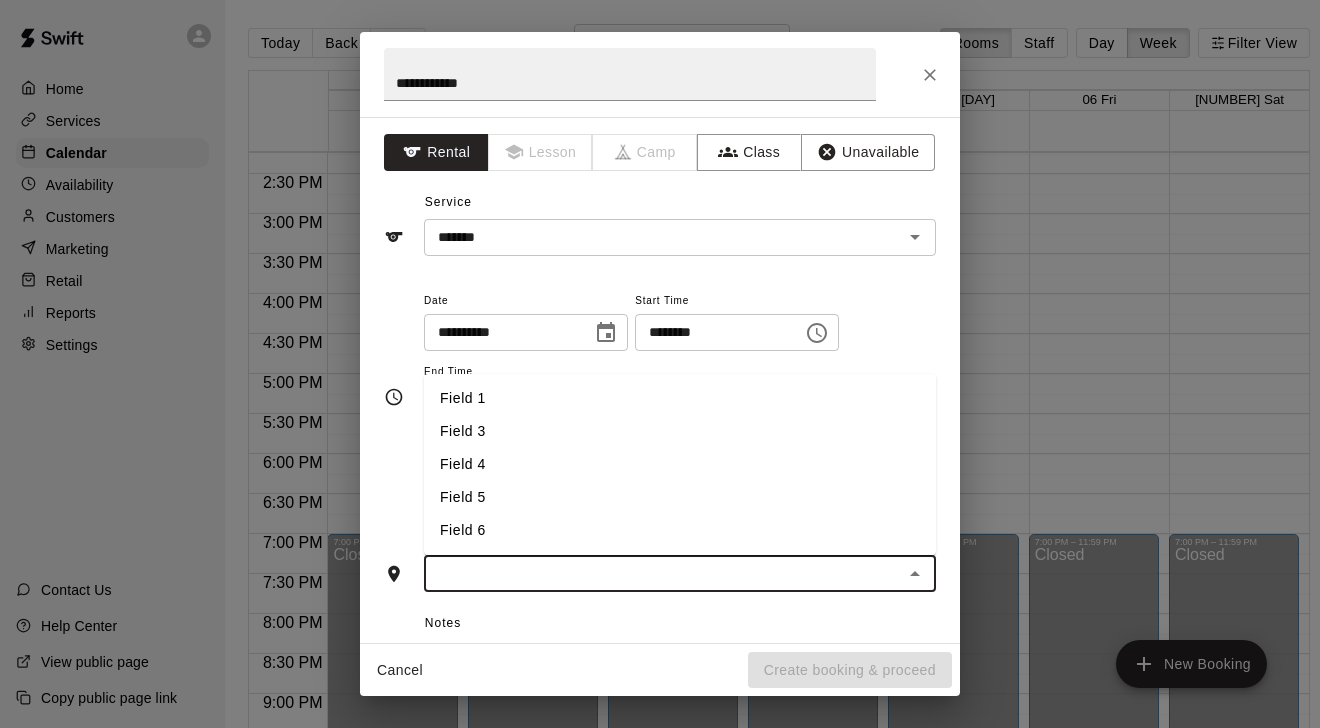 click on "Field 5" at bounding box center [680, 497] 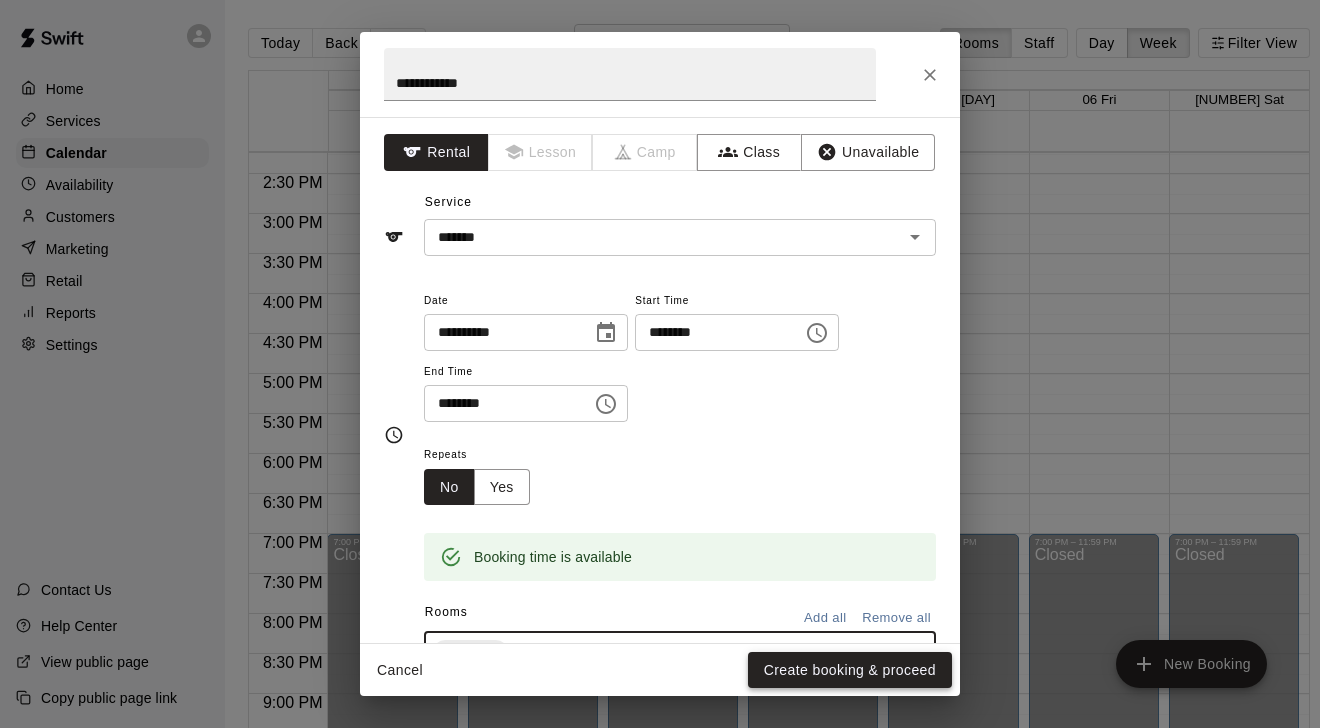click on "Create booking & proceed" at bounding box center (850, 670) 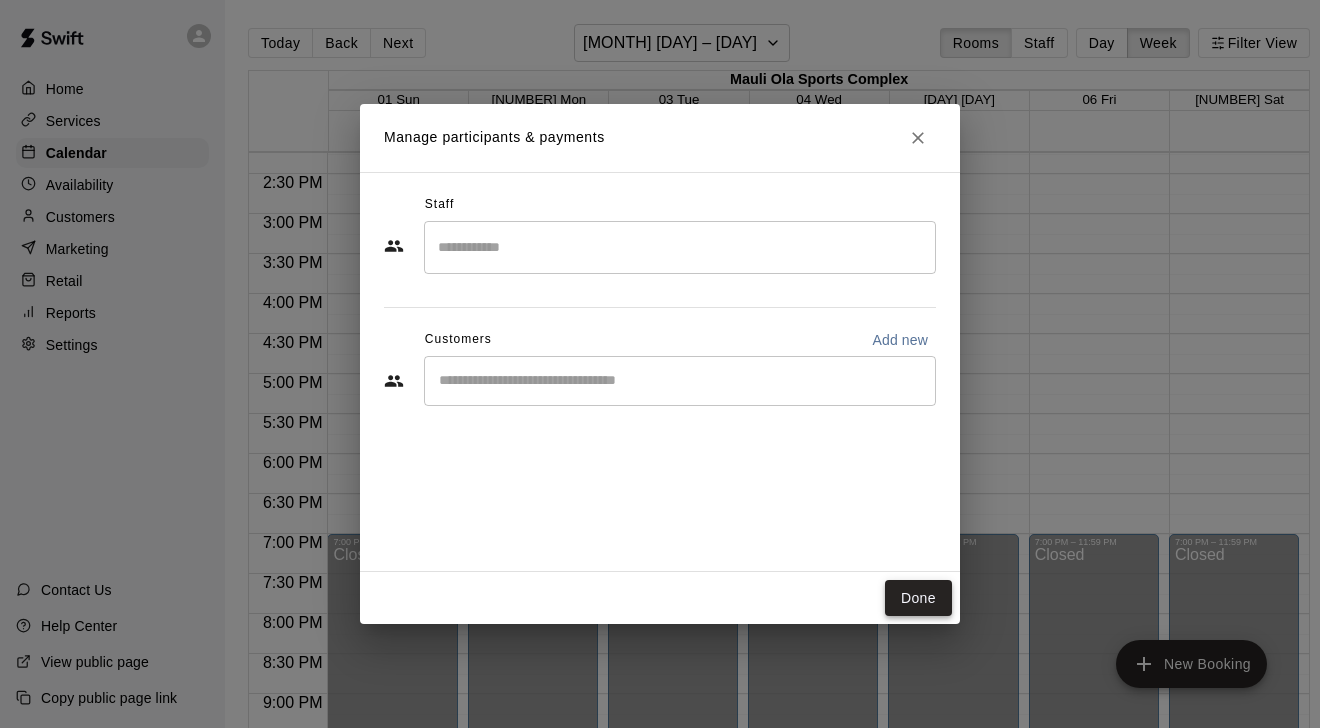 click on "Done" at bounding box center [918, 598] 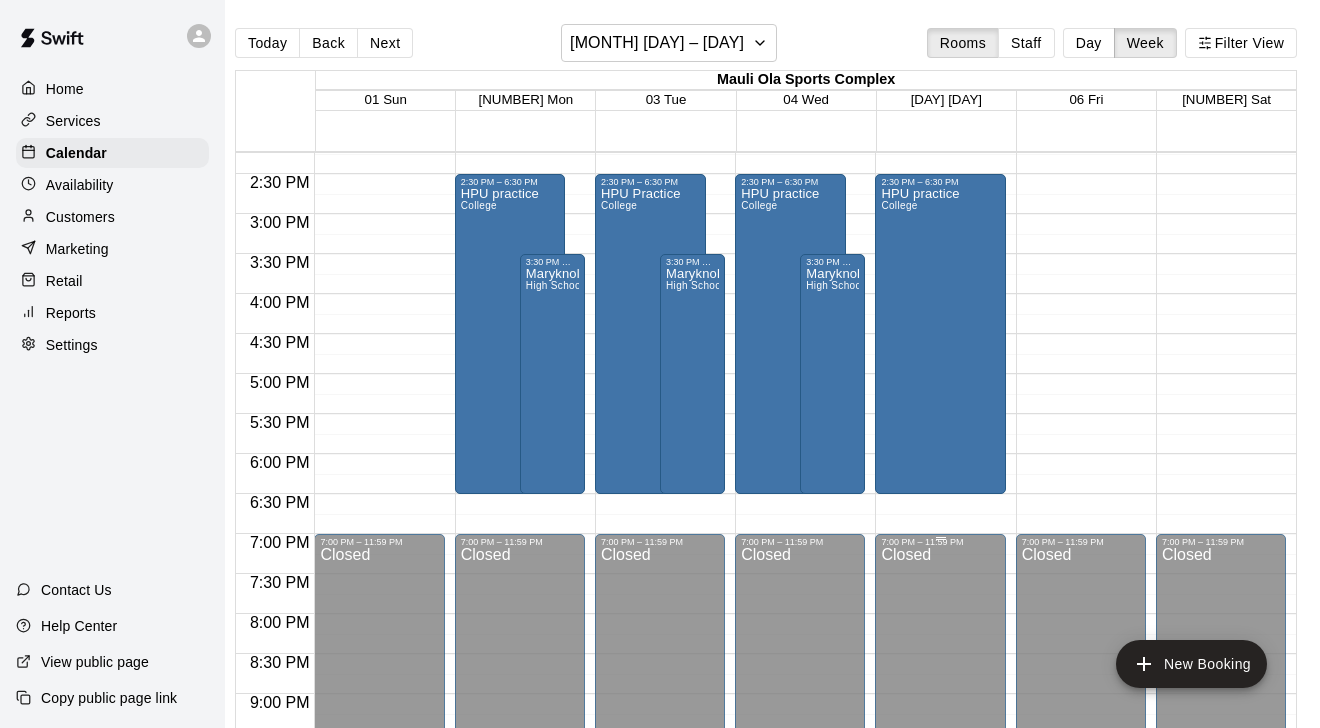 scroll, scrollTop: 0, scrollLeft: 13, axis: horizontal 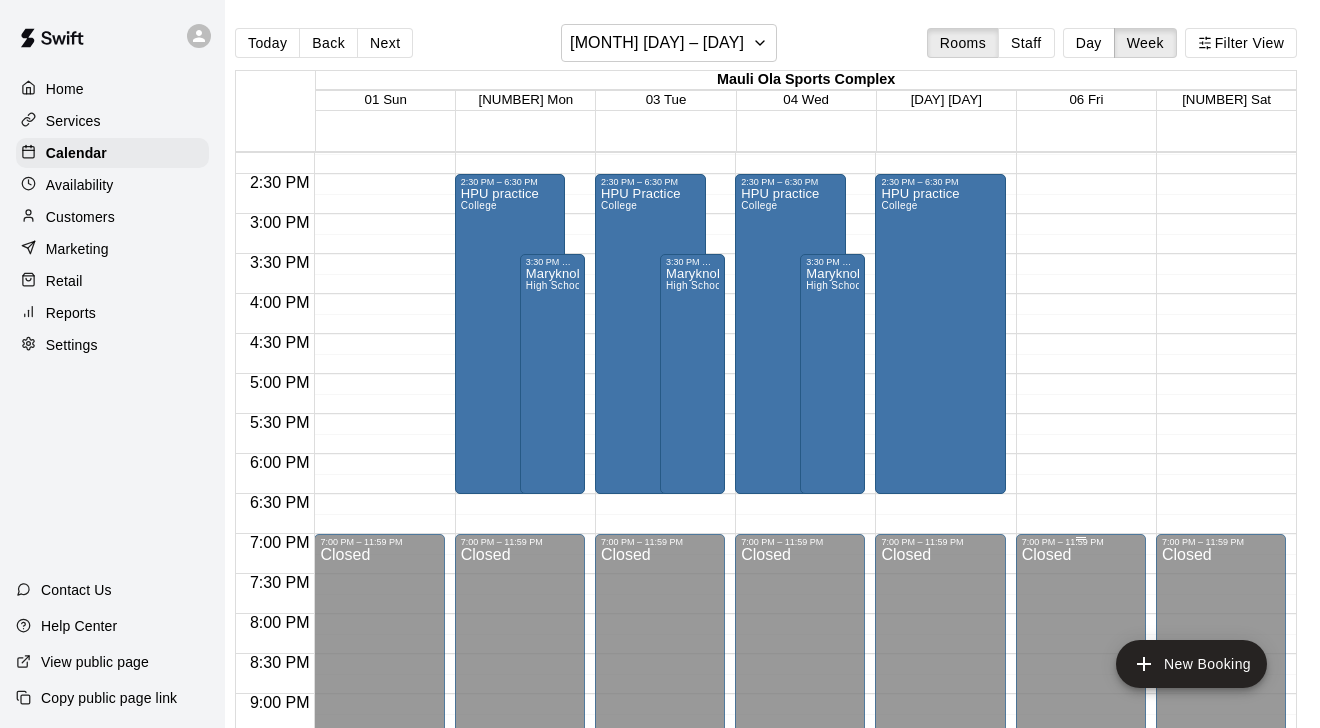 click on "Closed" at bounding box center (1081, 743) 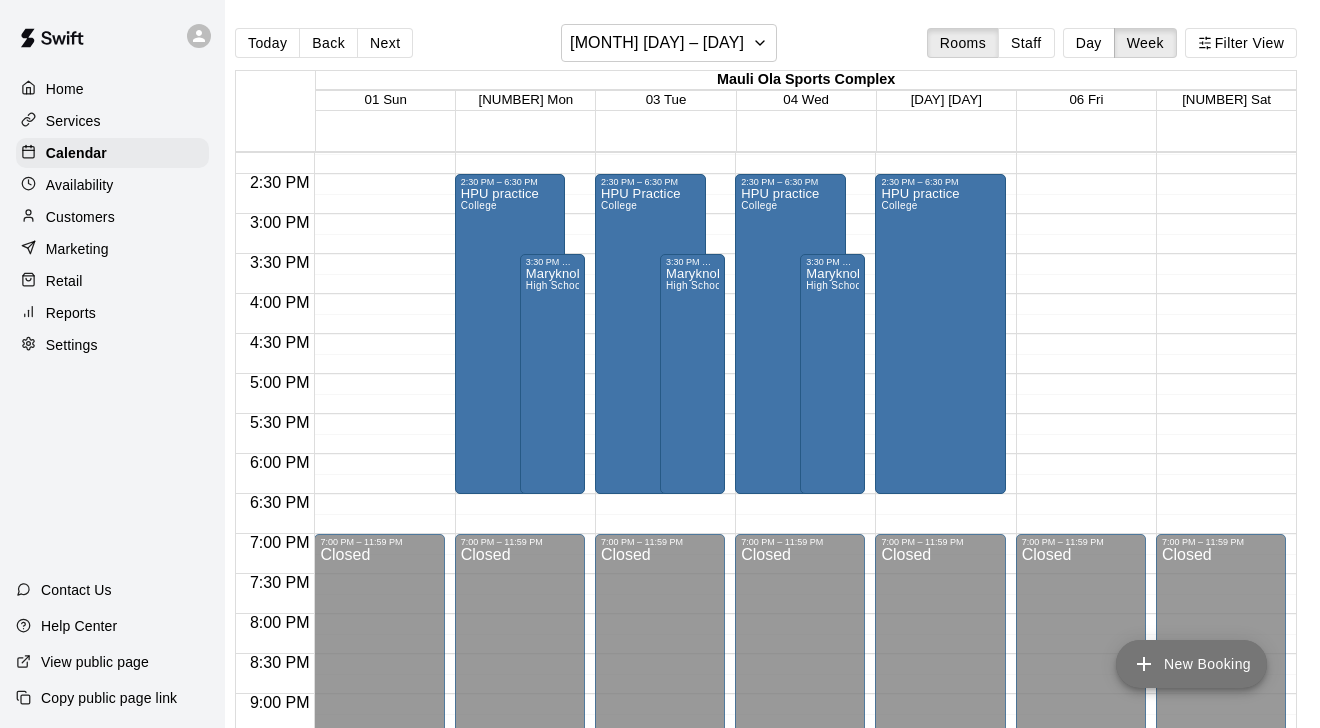 click on "New Booking" at bounding box center [1191, 664] 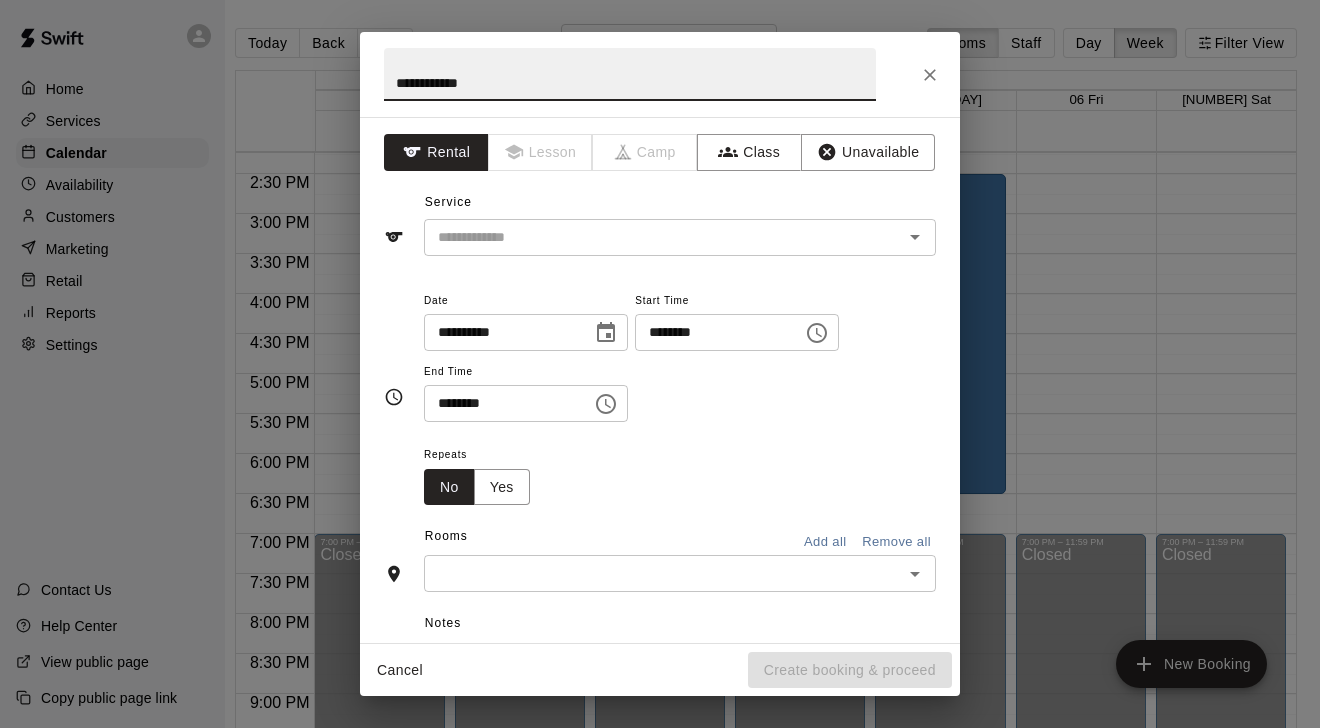 type on "**********" 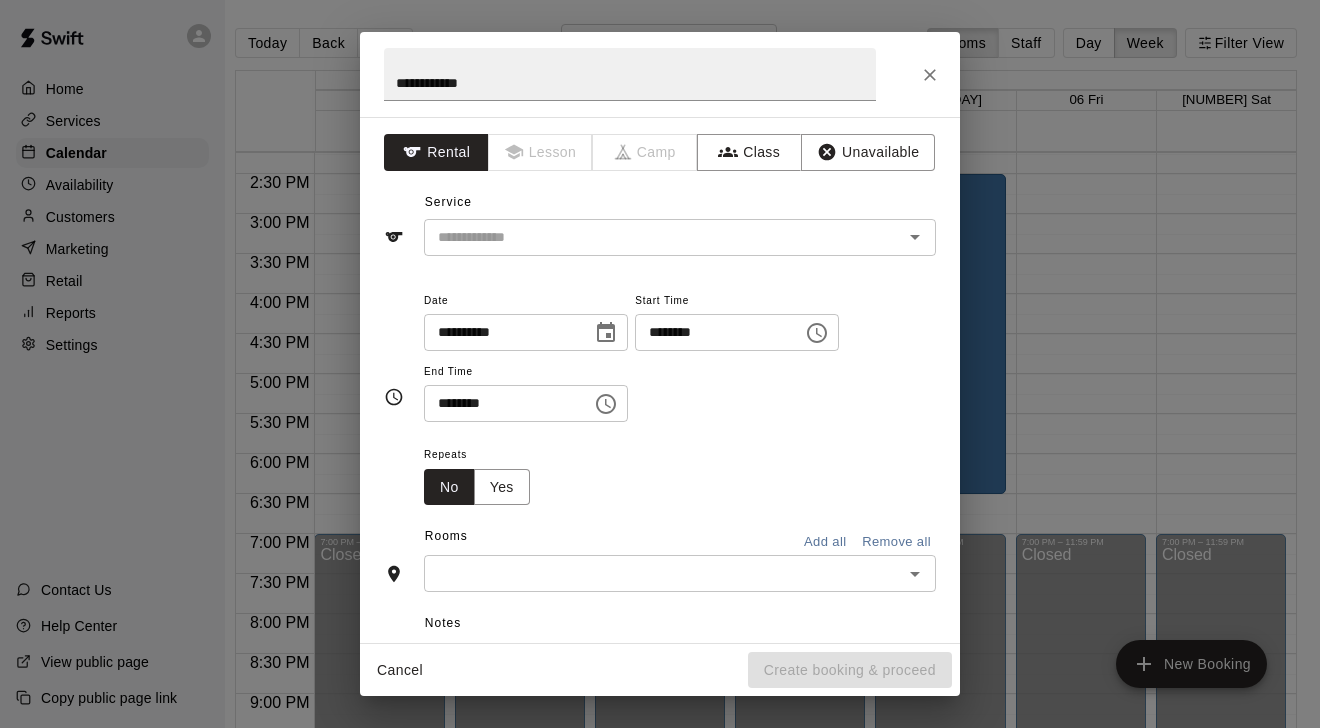 type 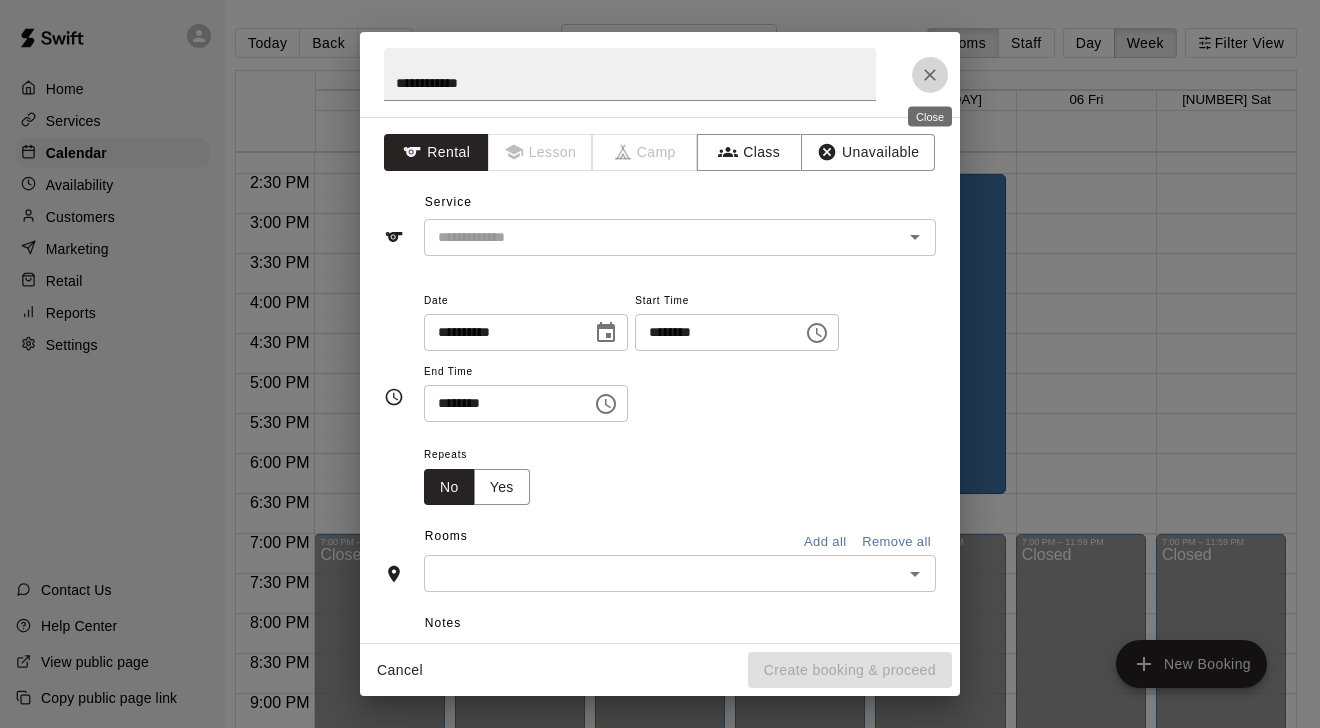 type 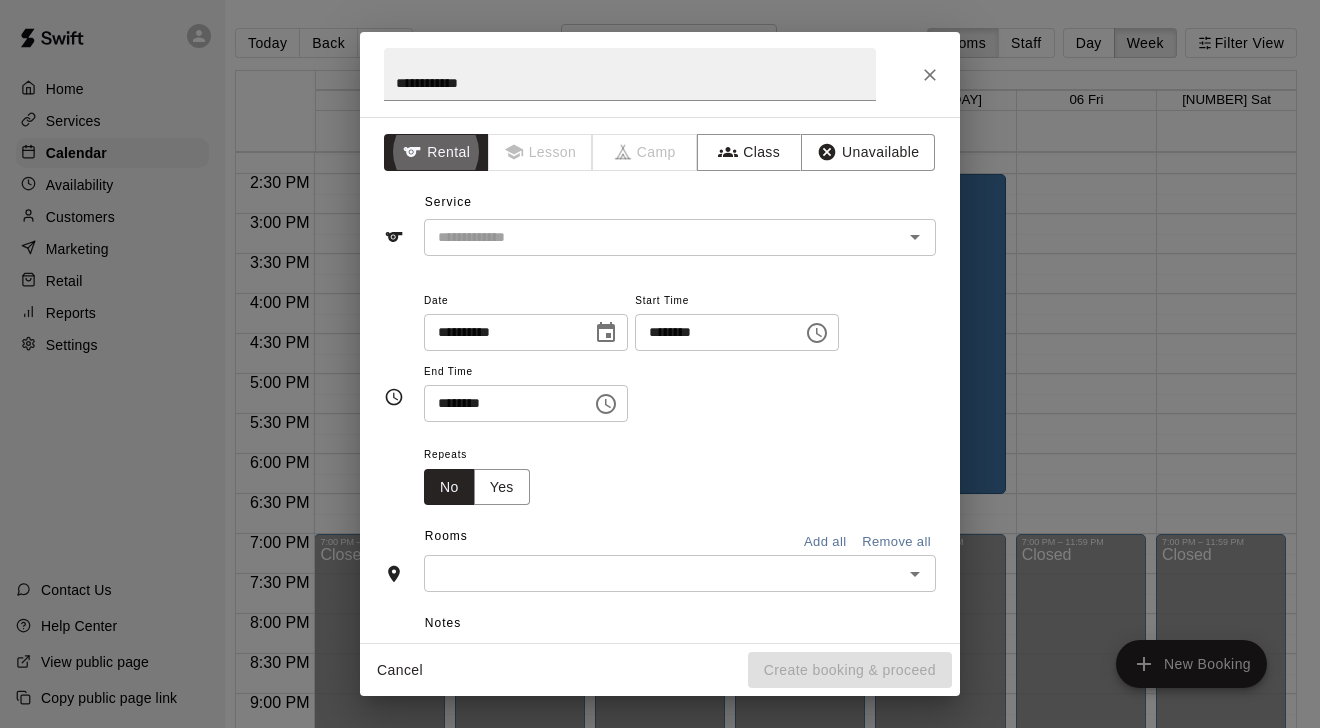 type 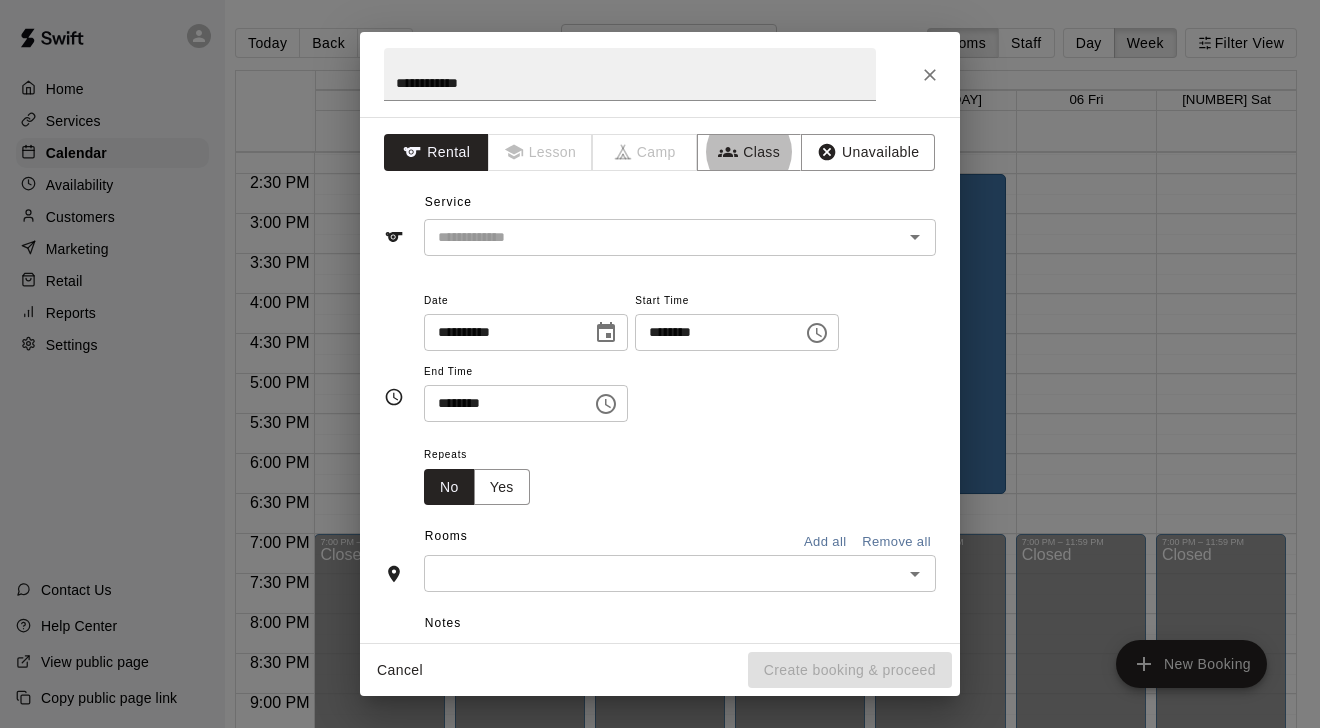 type 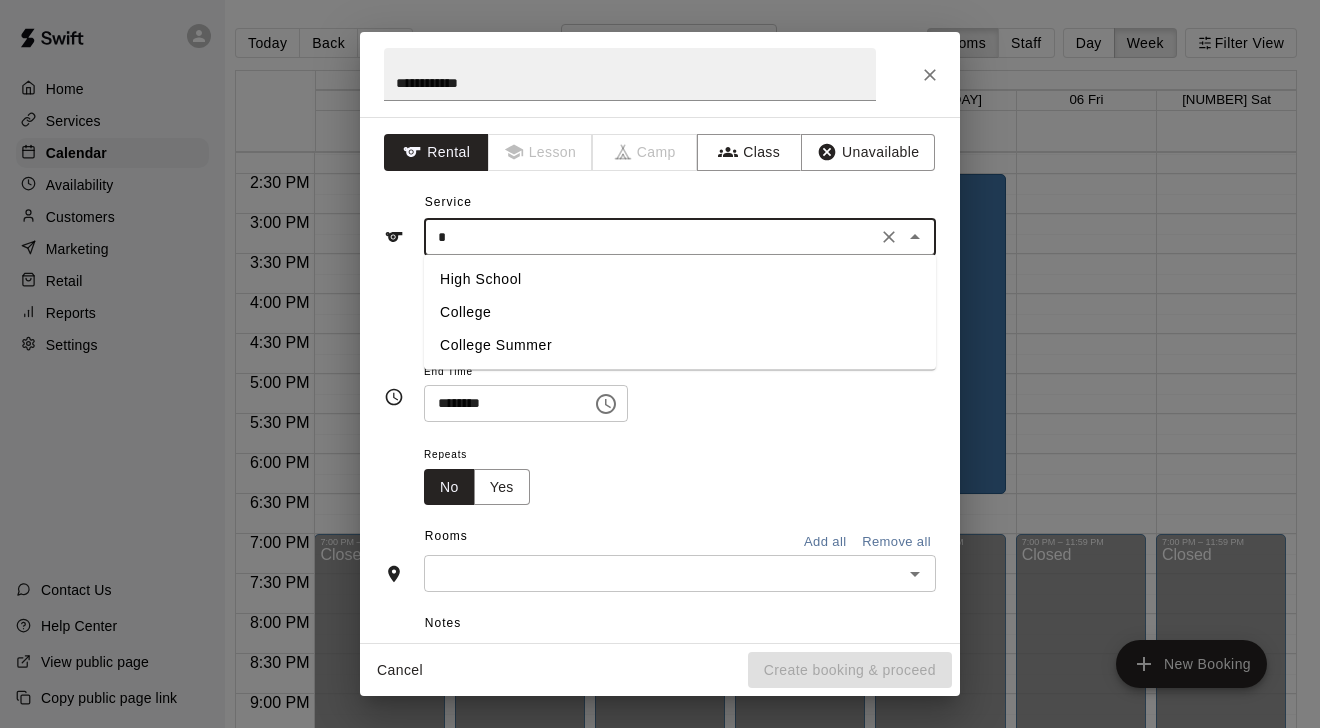 click on "College" at bounding box center (680, 312) 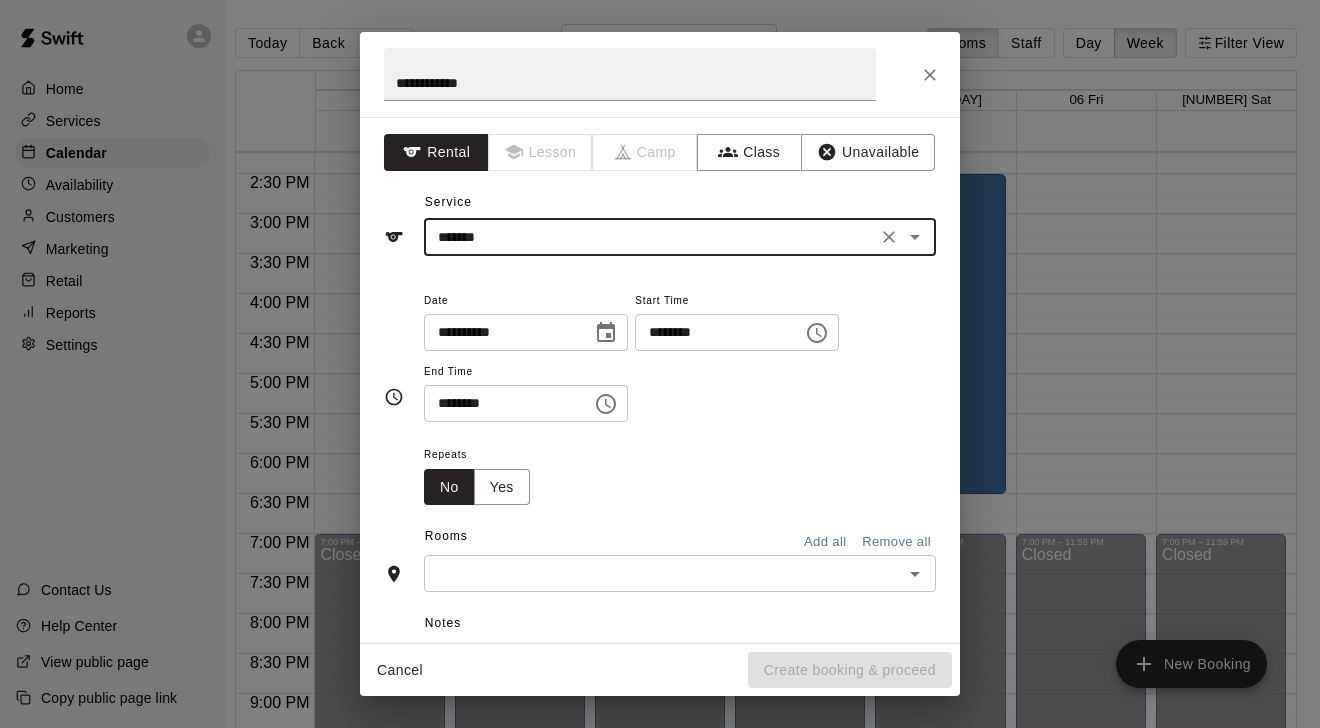 click at bounding box center [606, 333] 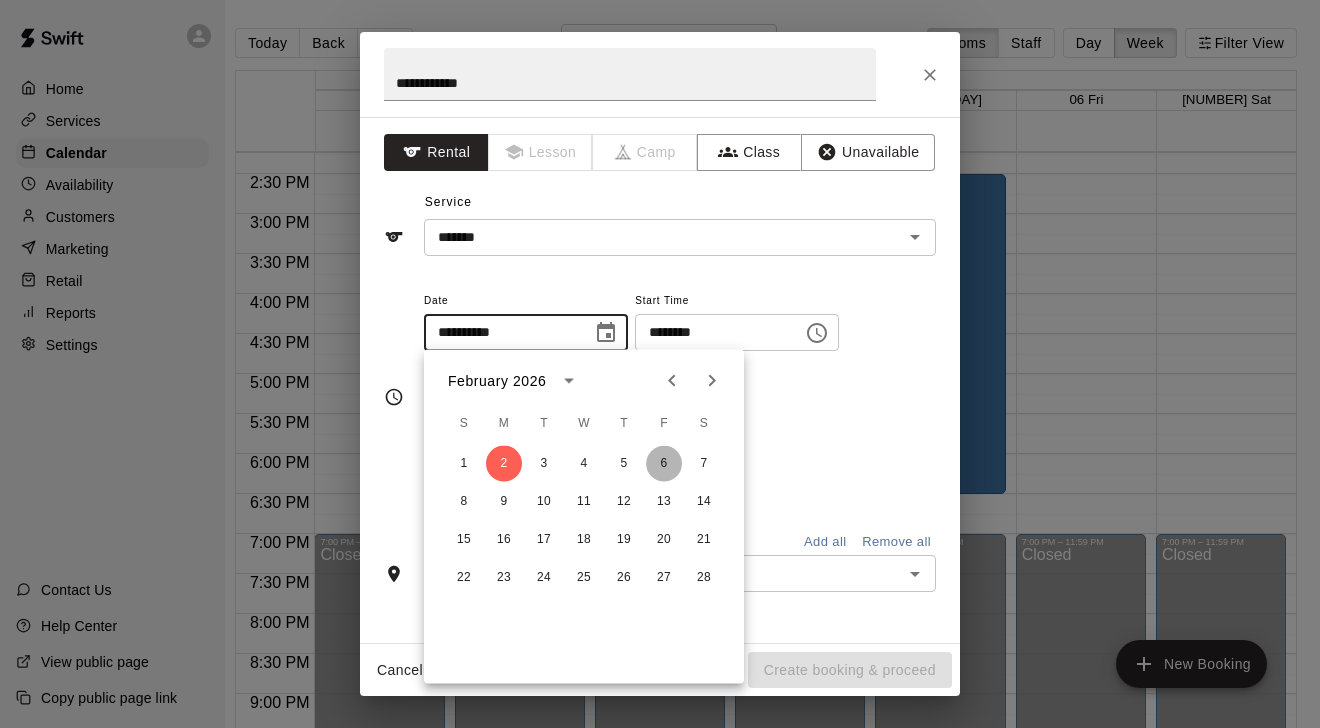 click on "6" at bounding box center [664, 464] 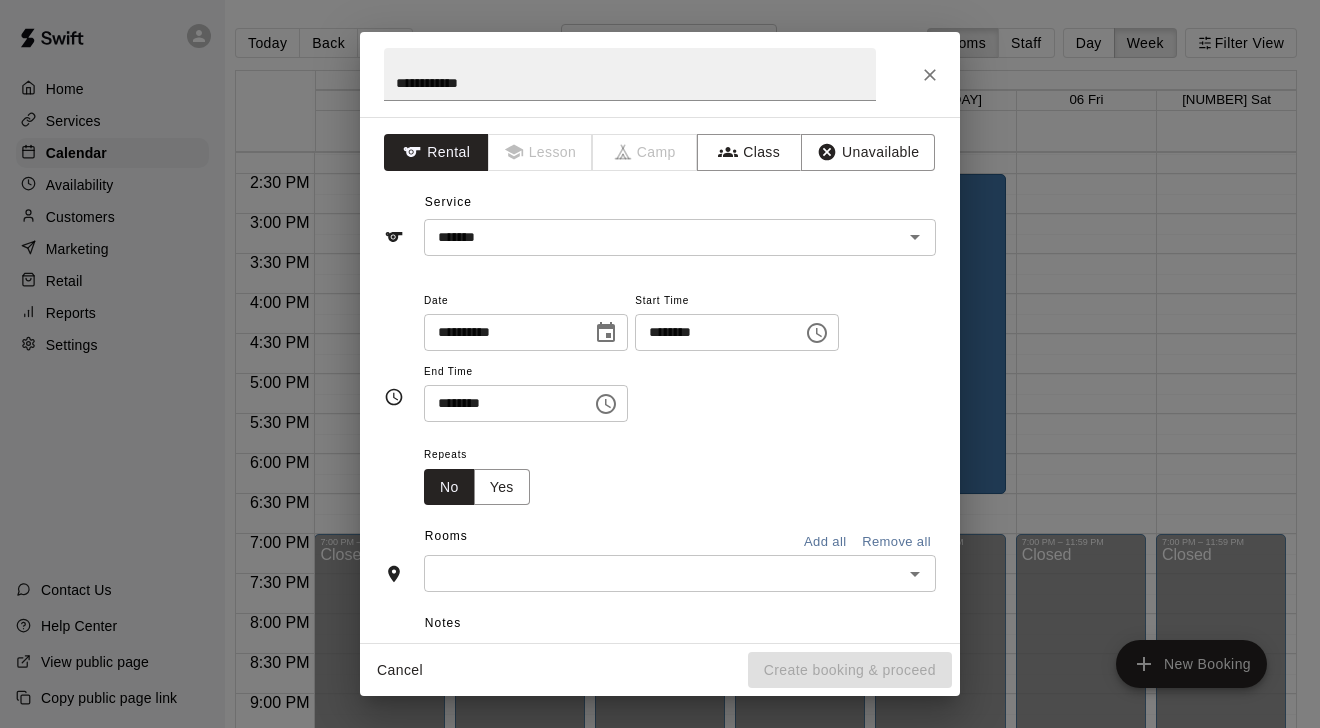 click on "********" at bounding box center (712, 332) 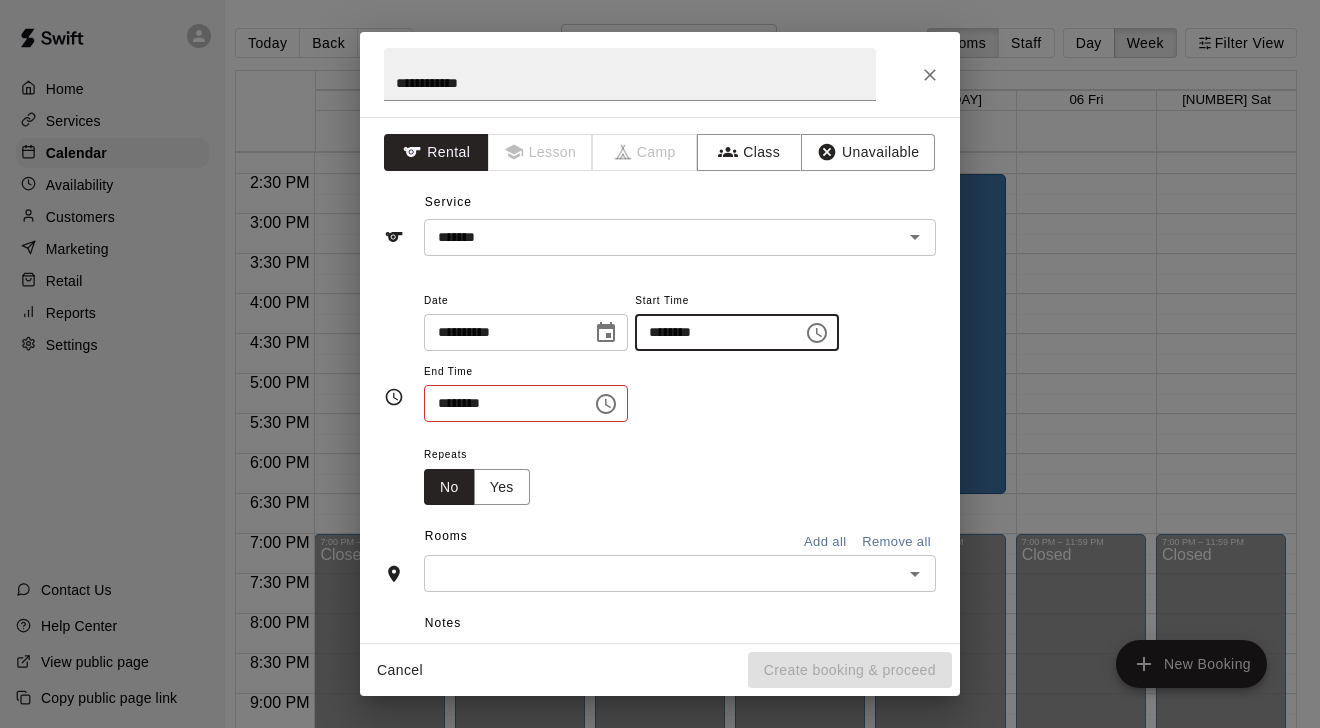 type on "********" 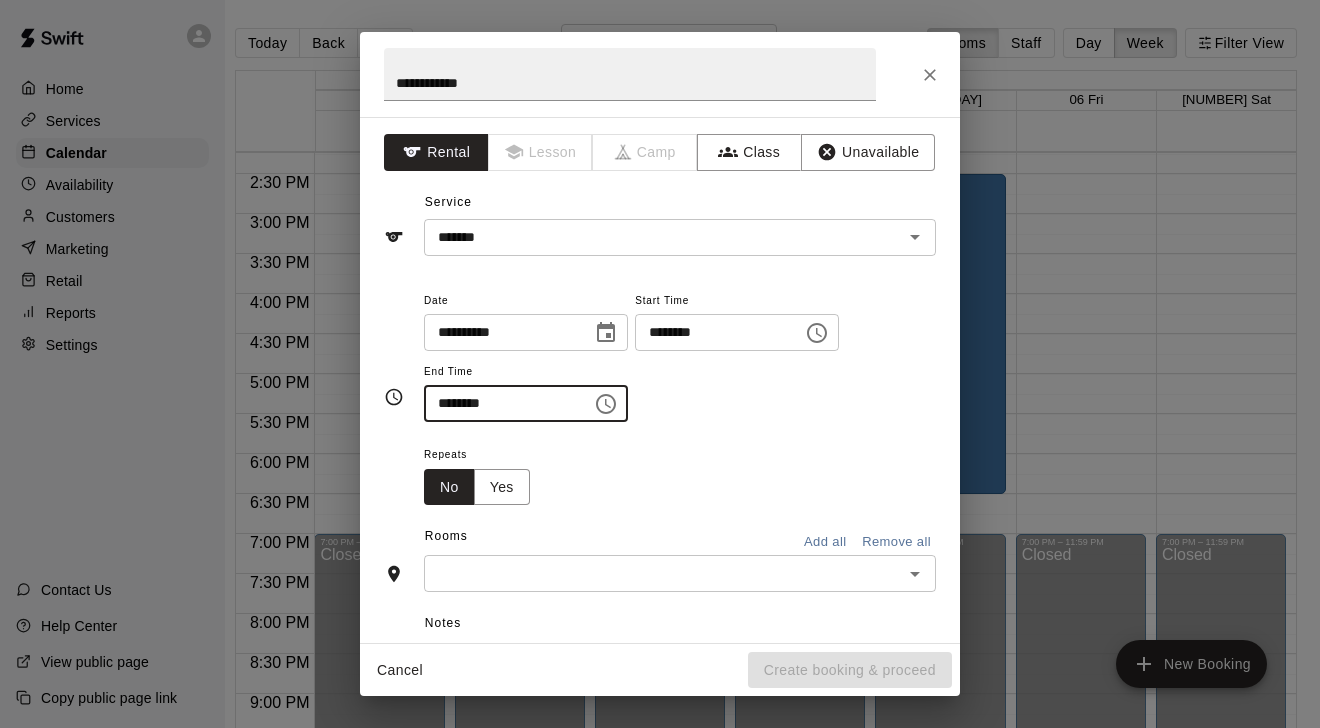 type on "********" 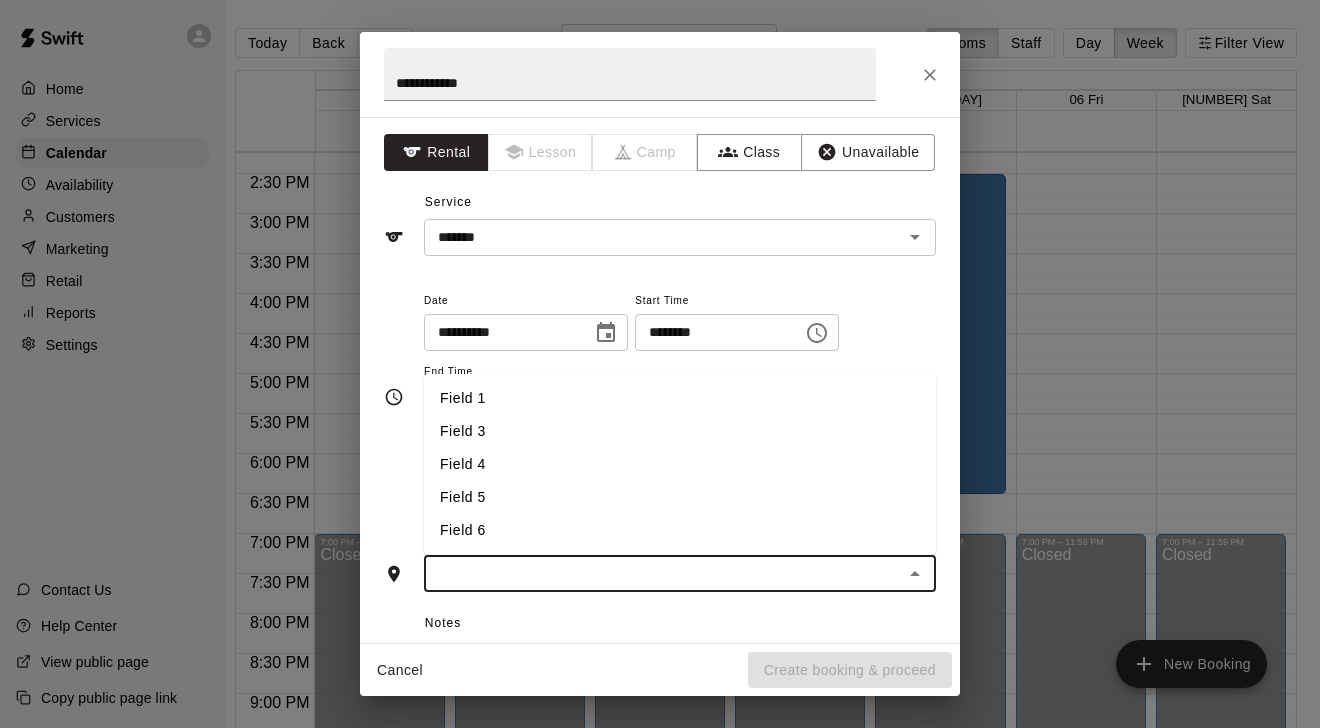 click on "Field 5" at bounding box center (680, 497) 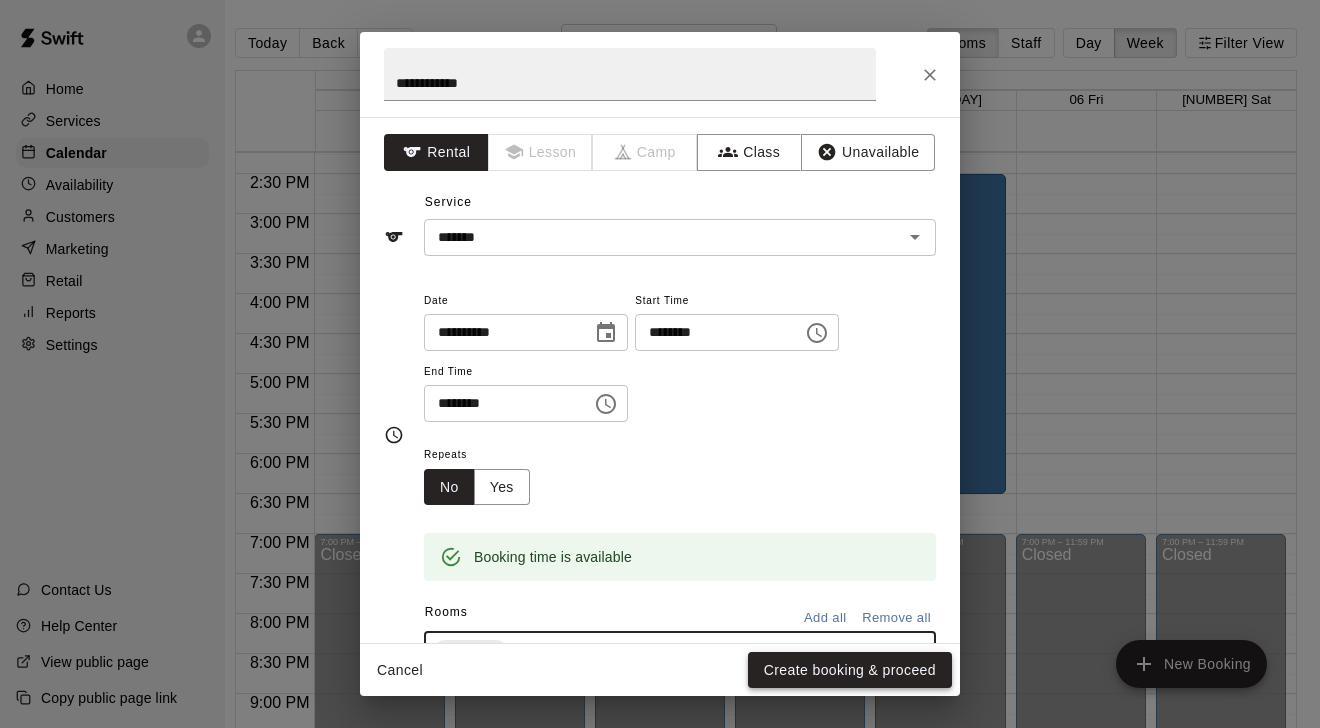 click on "Create booking & proceed" at bounding box center [850, 670] 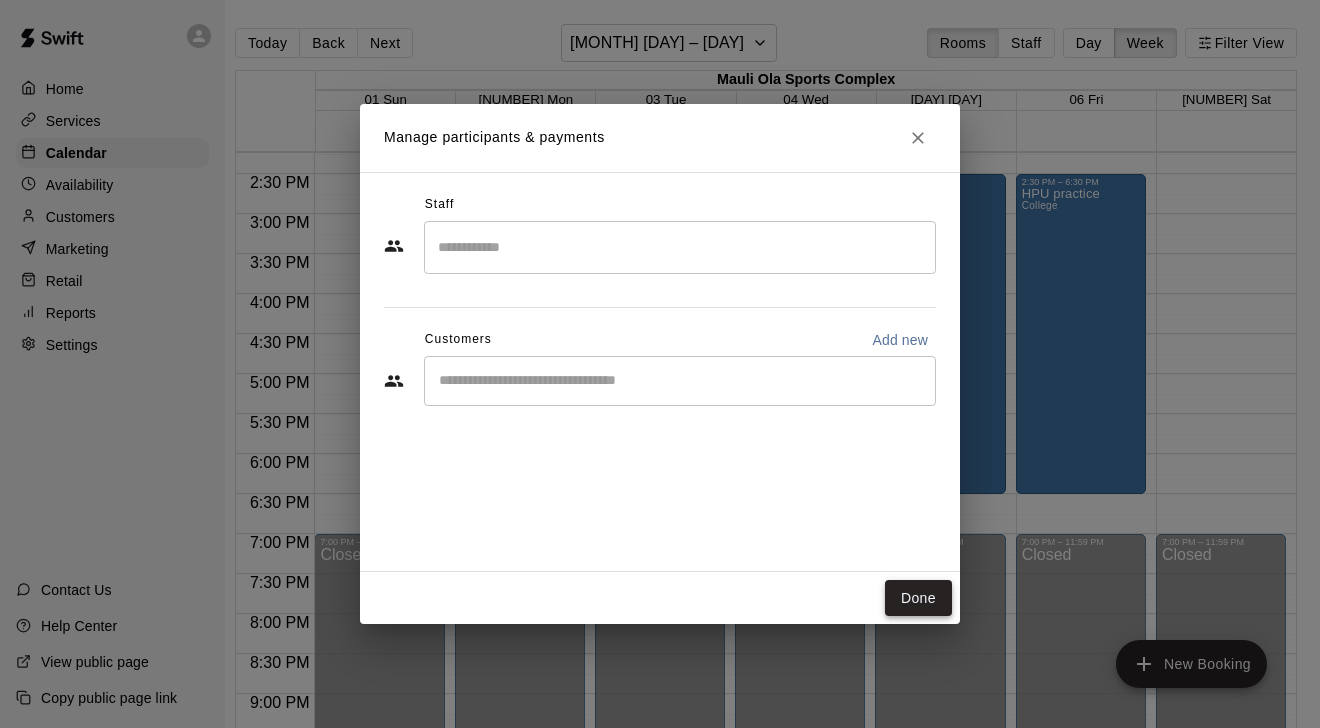 click on "Done" at bounding box center (918, 598) 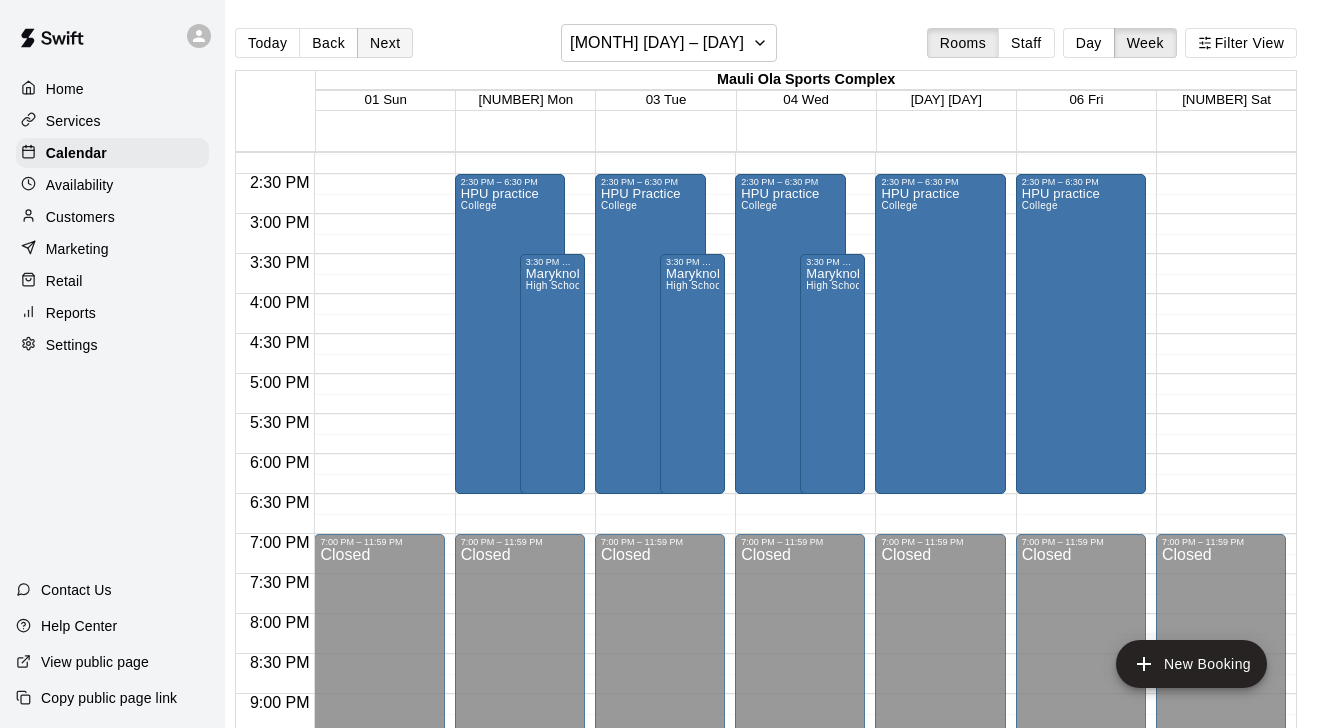 click on "Next" at bounding box center [385, 43] 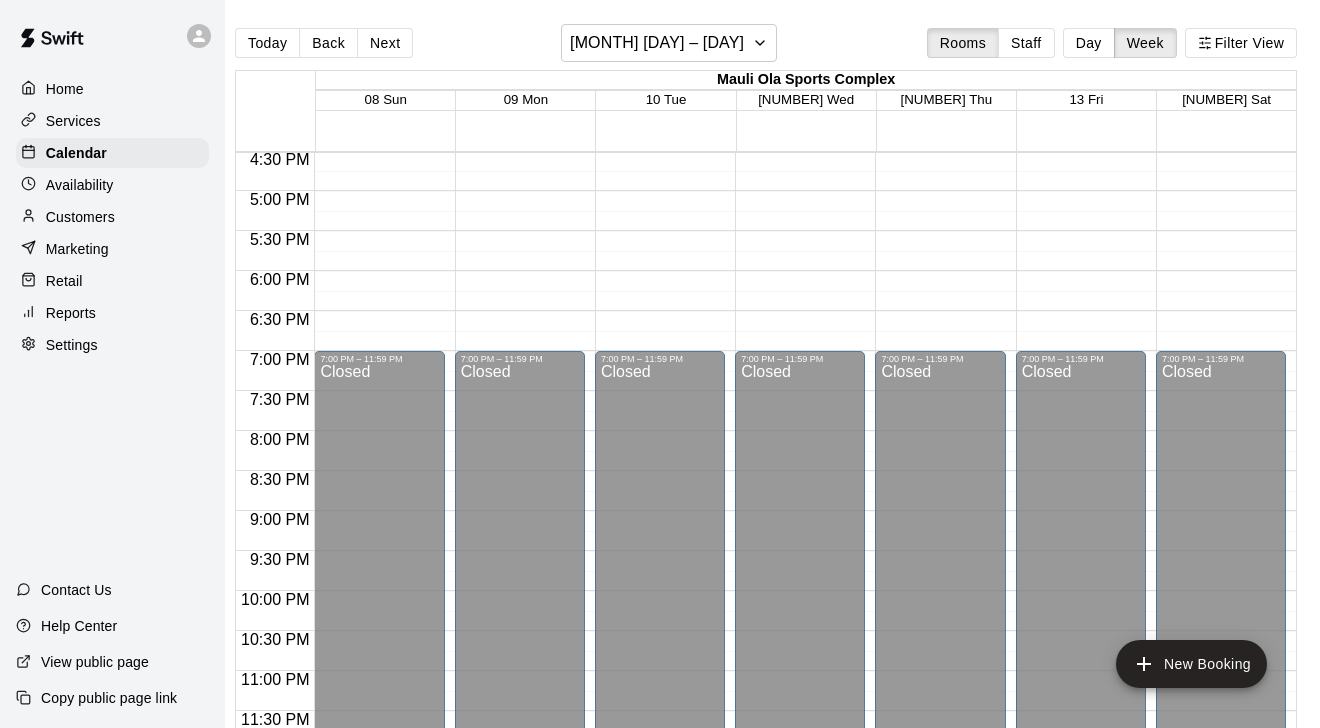 scroll, scrollTop: 1323, scrollLeft: 0, axis: vertical 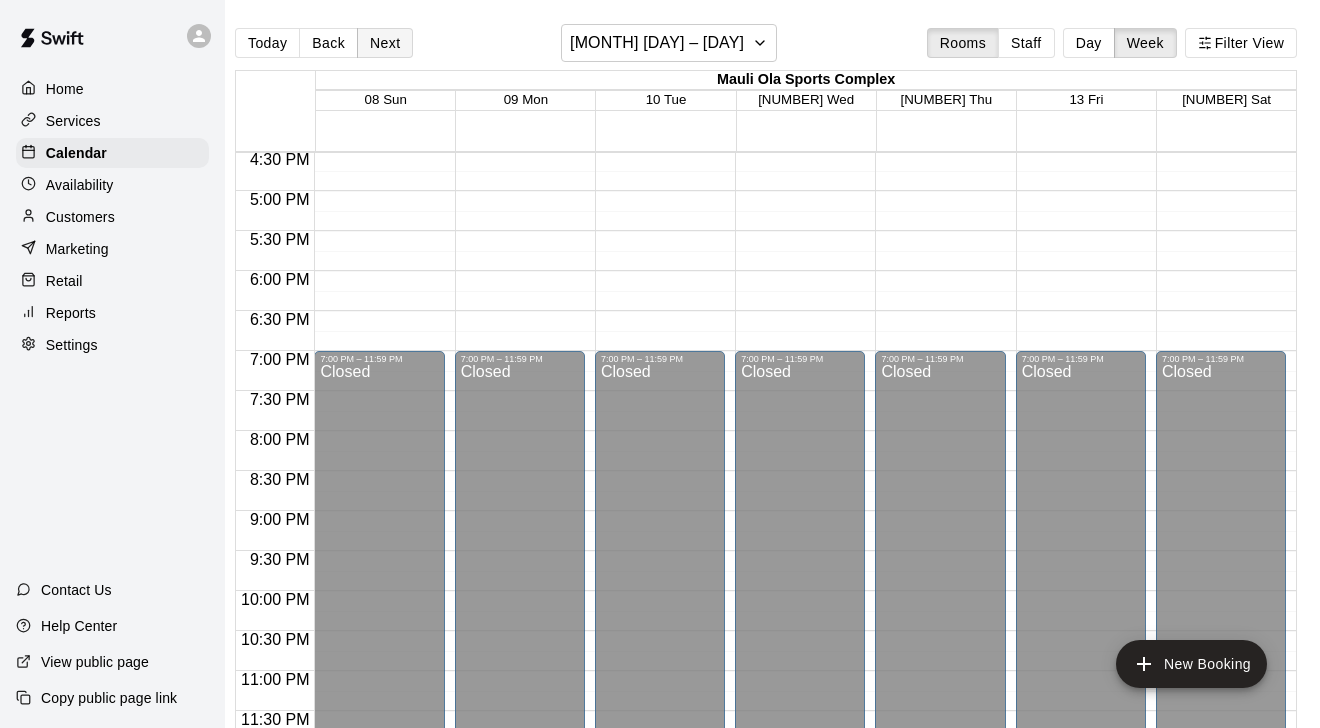 click on "Next" at bounding box center (385, 43) 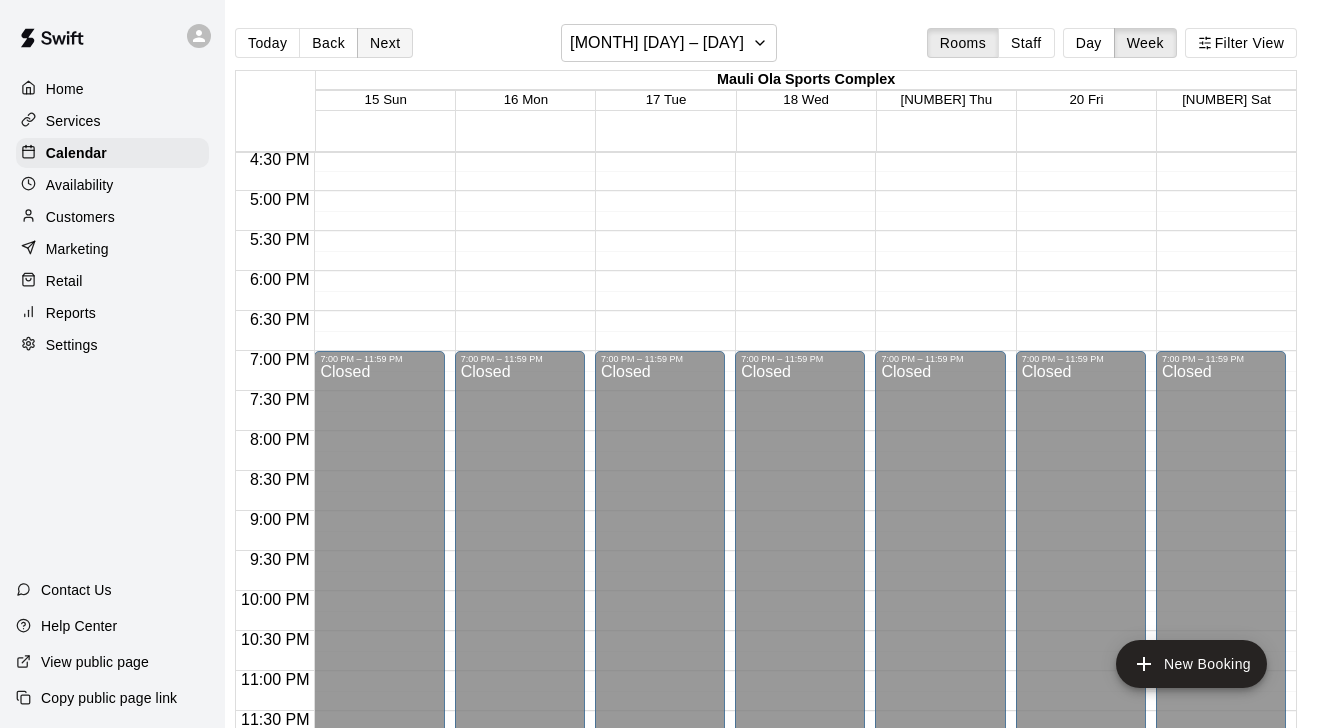 click on "Next" at bounding box center (385, 43) 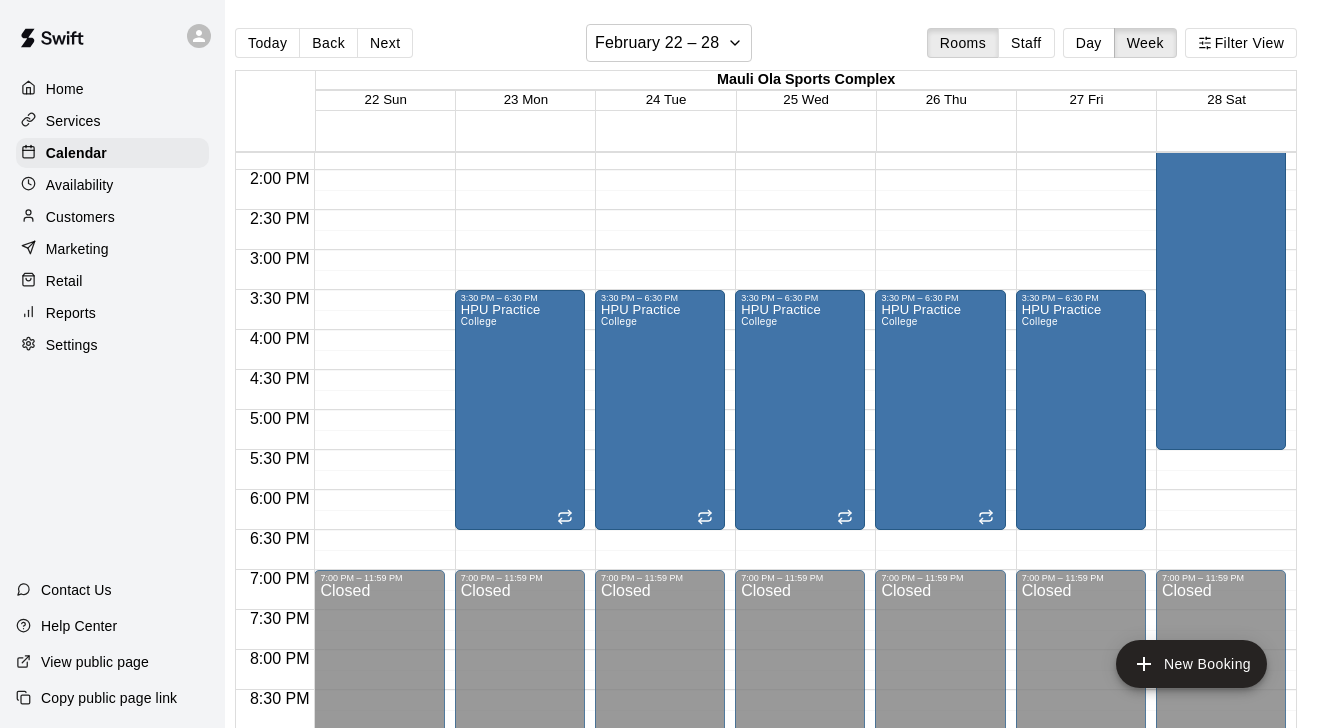 scroll, scrollTop: 964, scrollLeft: 0, axis: vertical 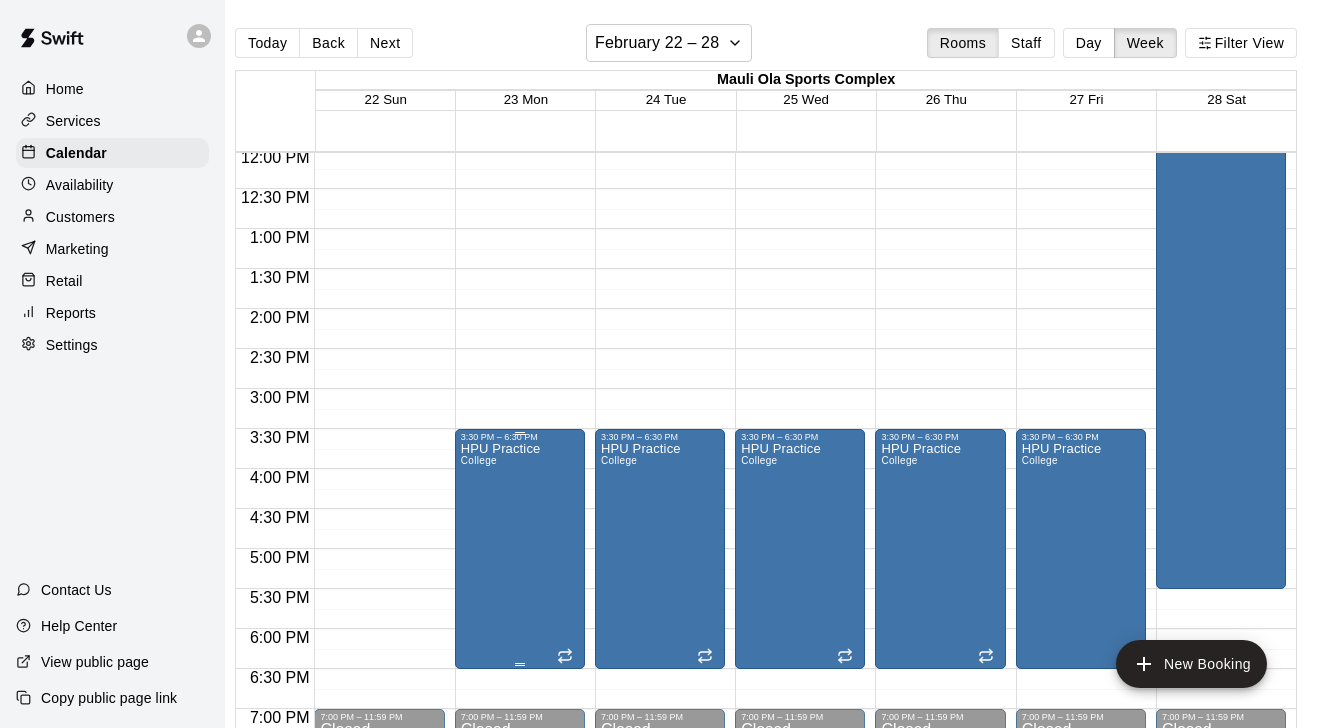 click on "HPU Practice College" at bounding box center [520, 806] 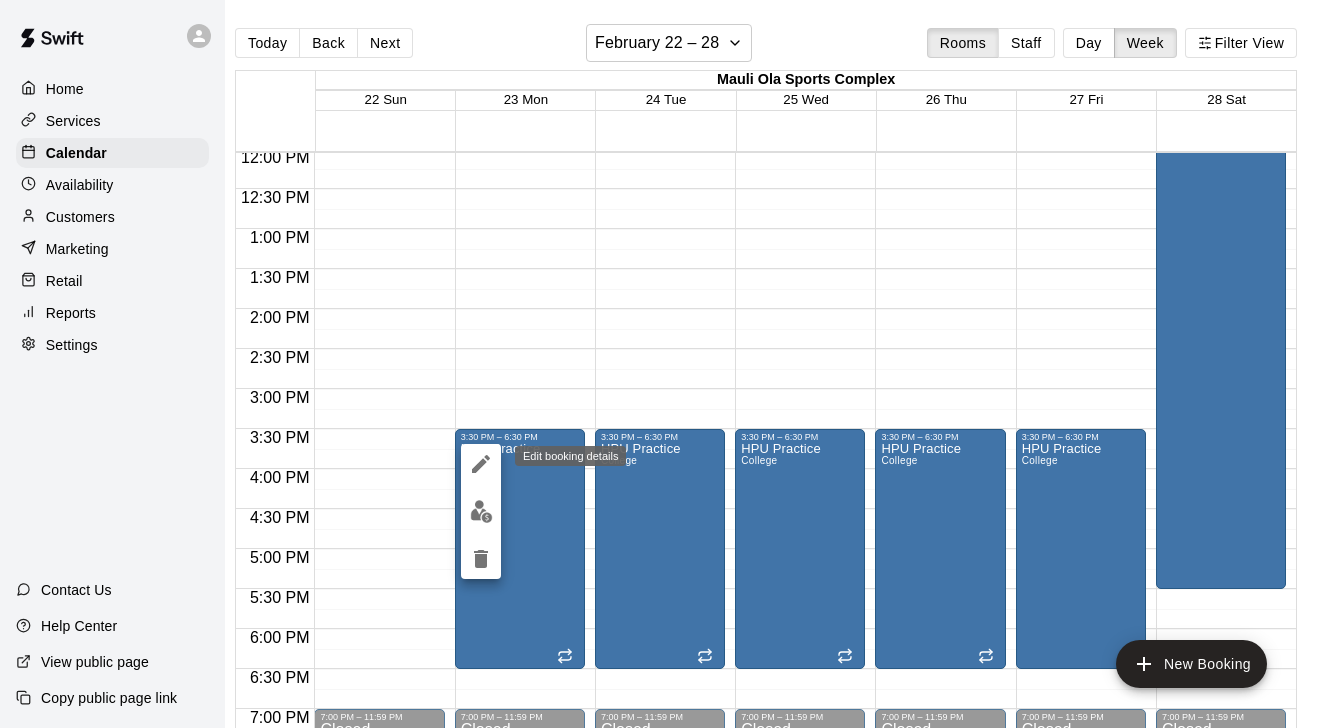 click 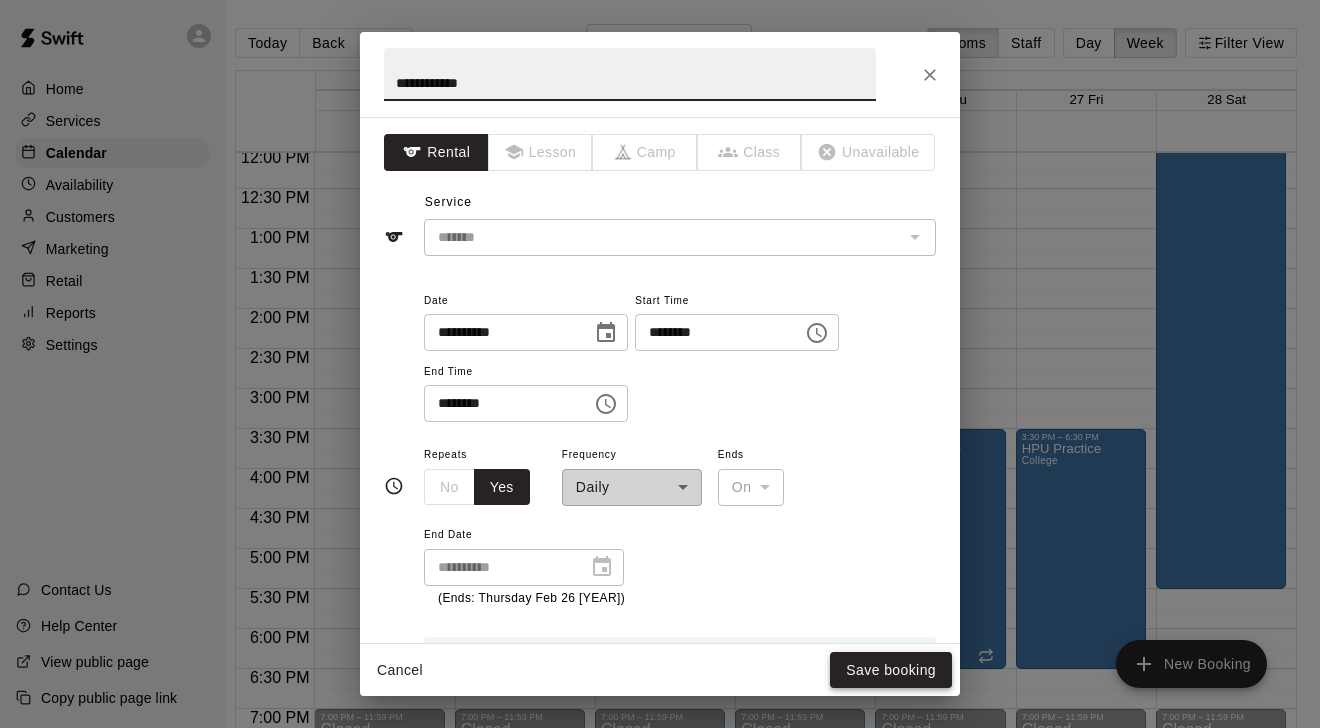 click on "Save booking" at bounding box center [891, 670] 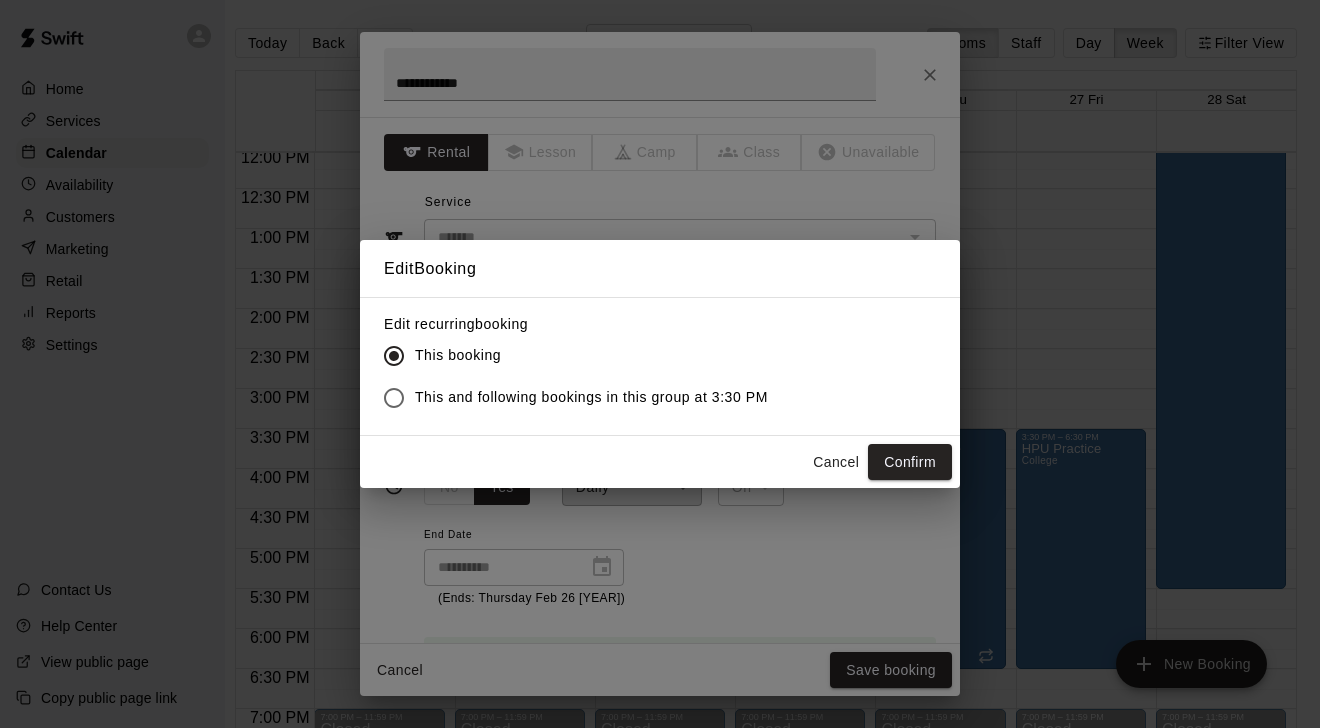 click on "Cancel" at bounding box center [836, 462] 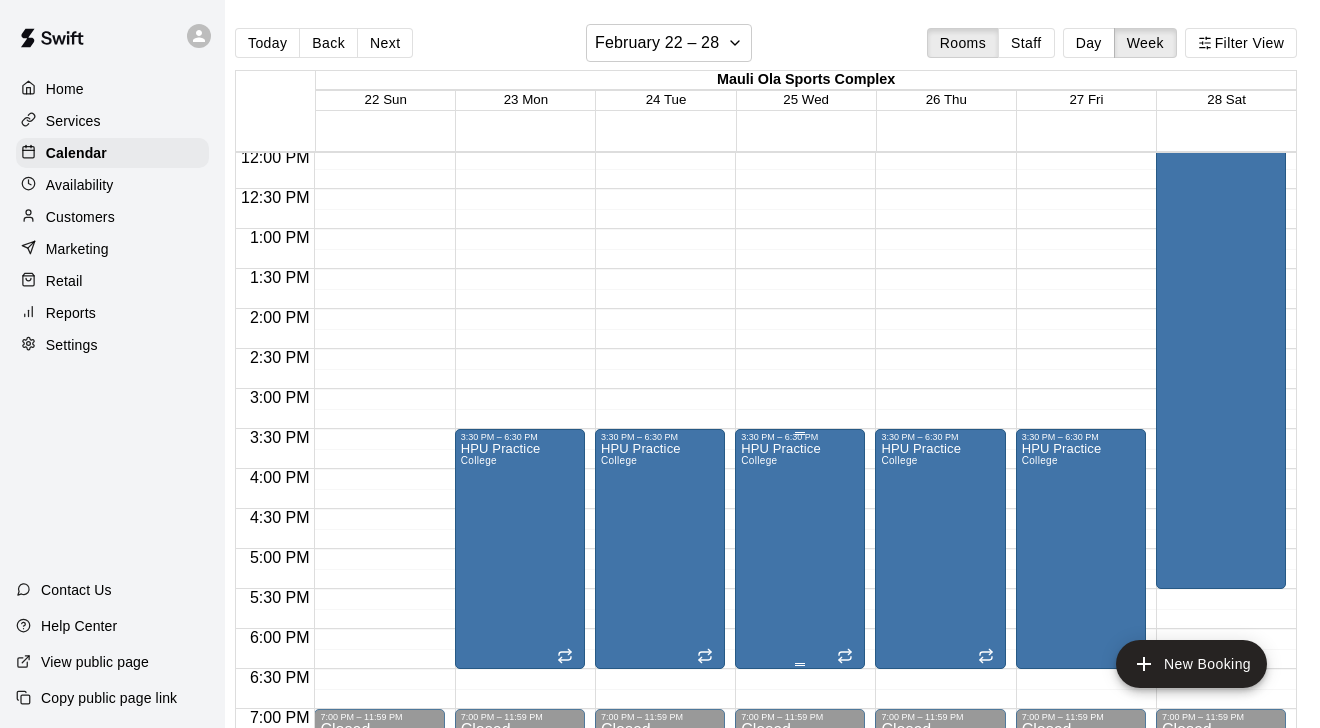 click on "HPU Practice College" at bounding box center (781, 806) 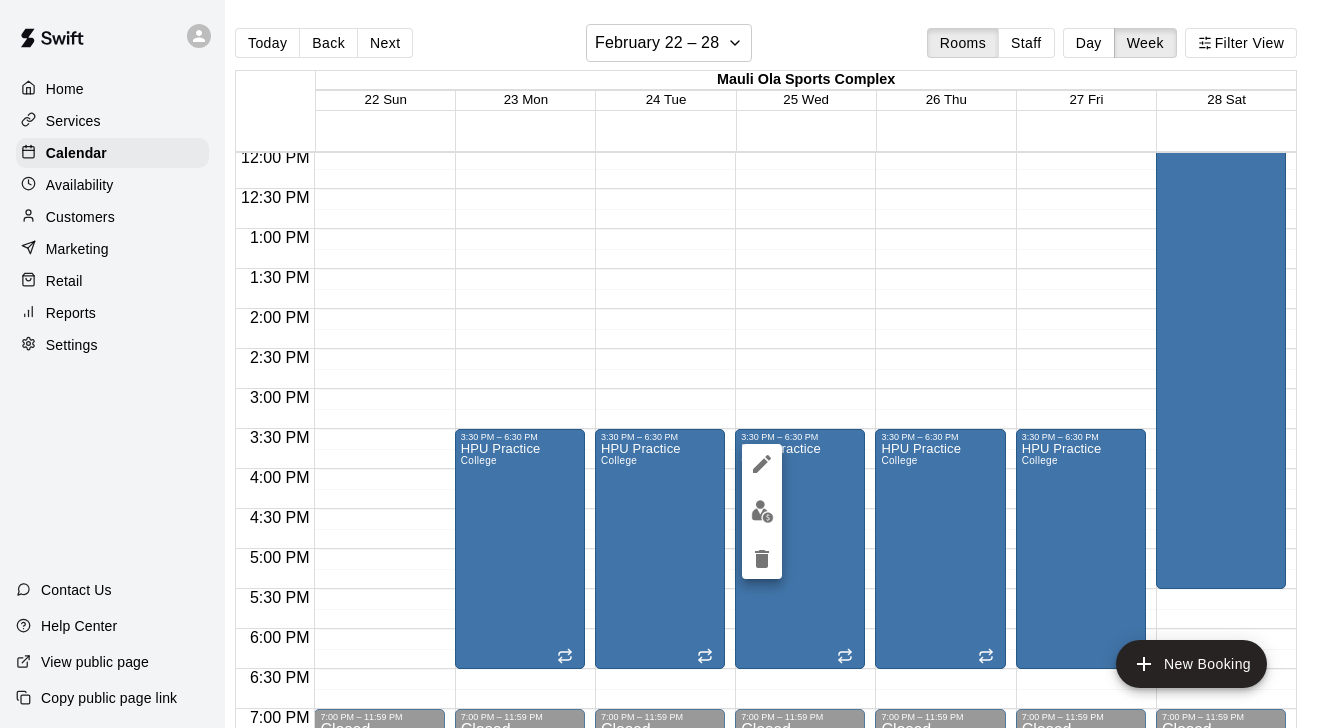 click at bounding box center (660, 364) 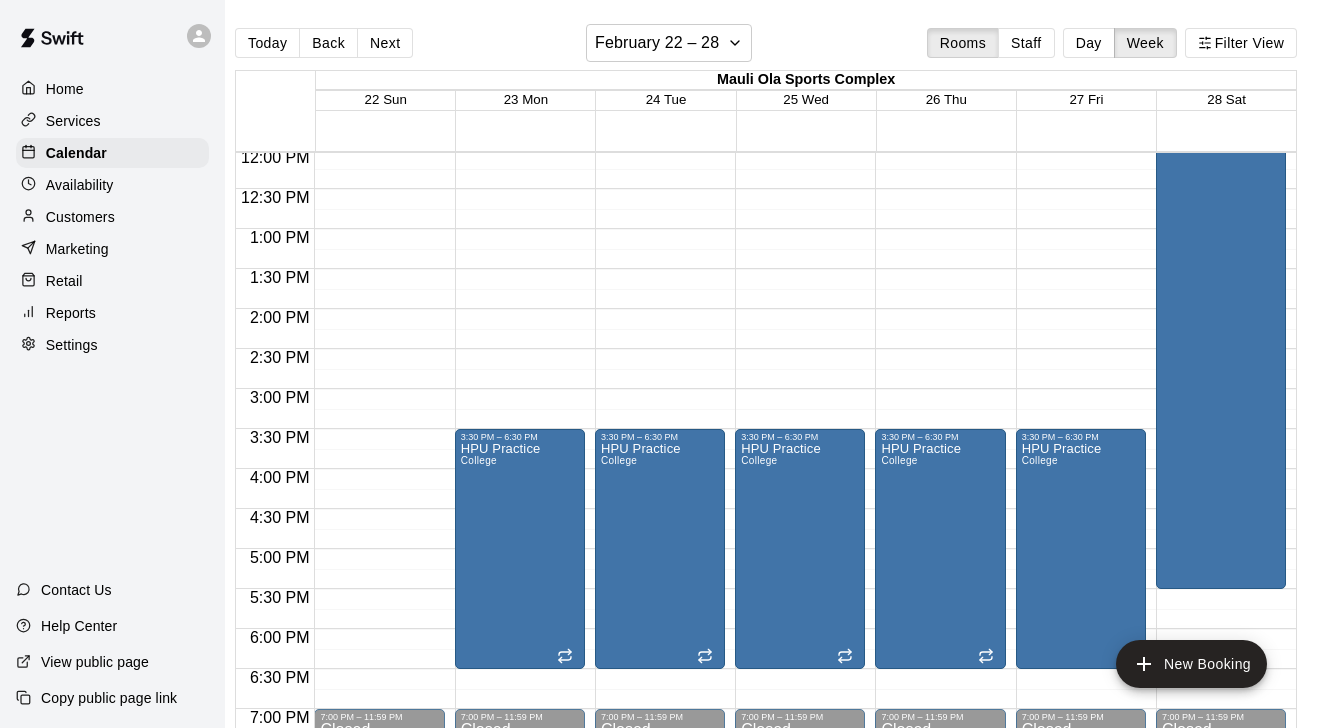 click on "HPU Practice College" at bounding box center [520, 806] 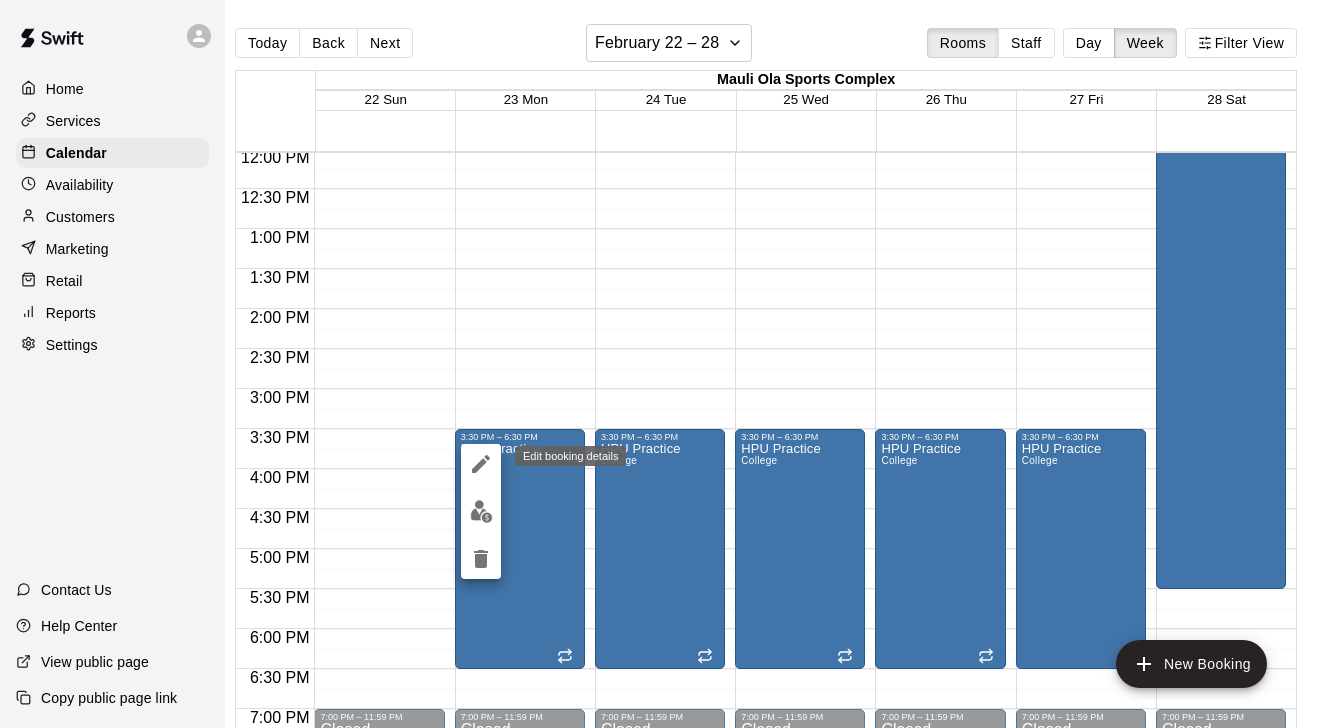 click 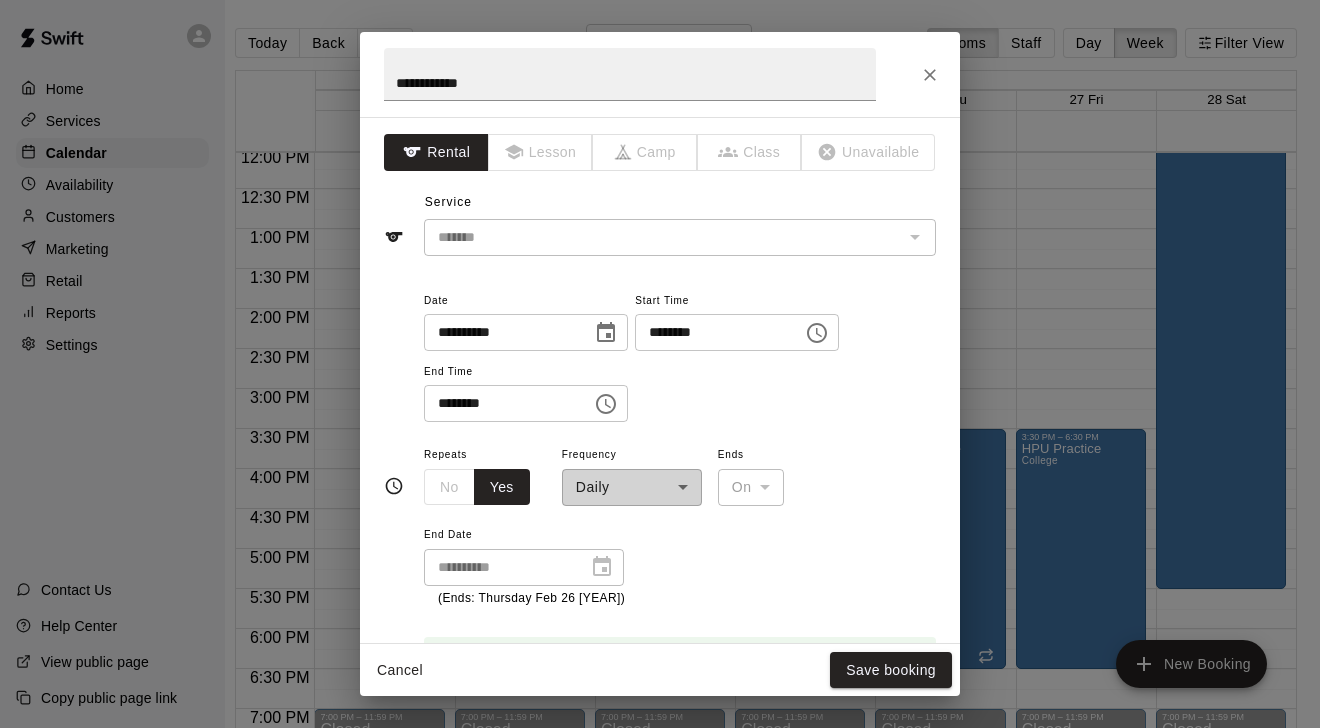 click on "No Yes" at bounding box center [477, 487] 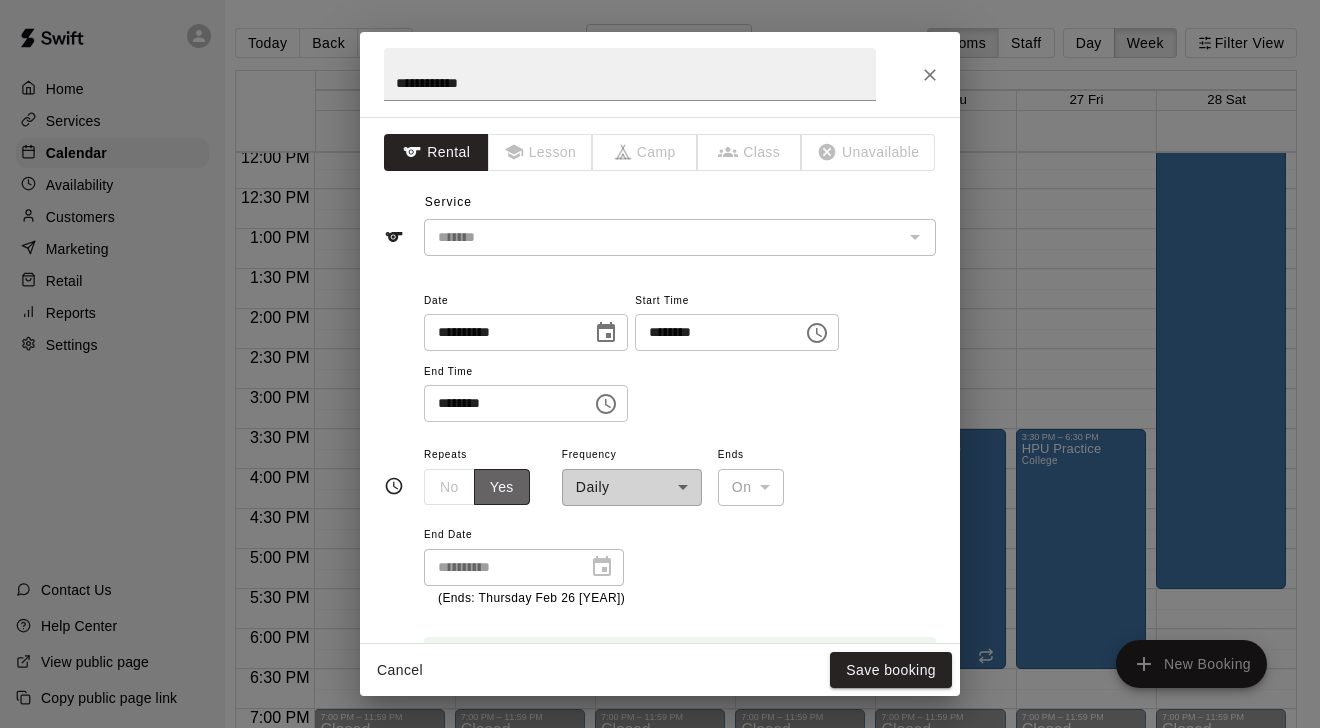 click on "Yes" at bounding box center (502, 487) 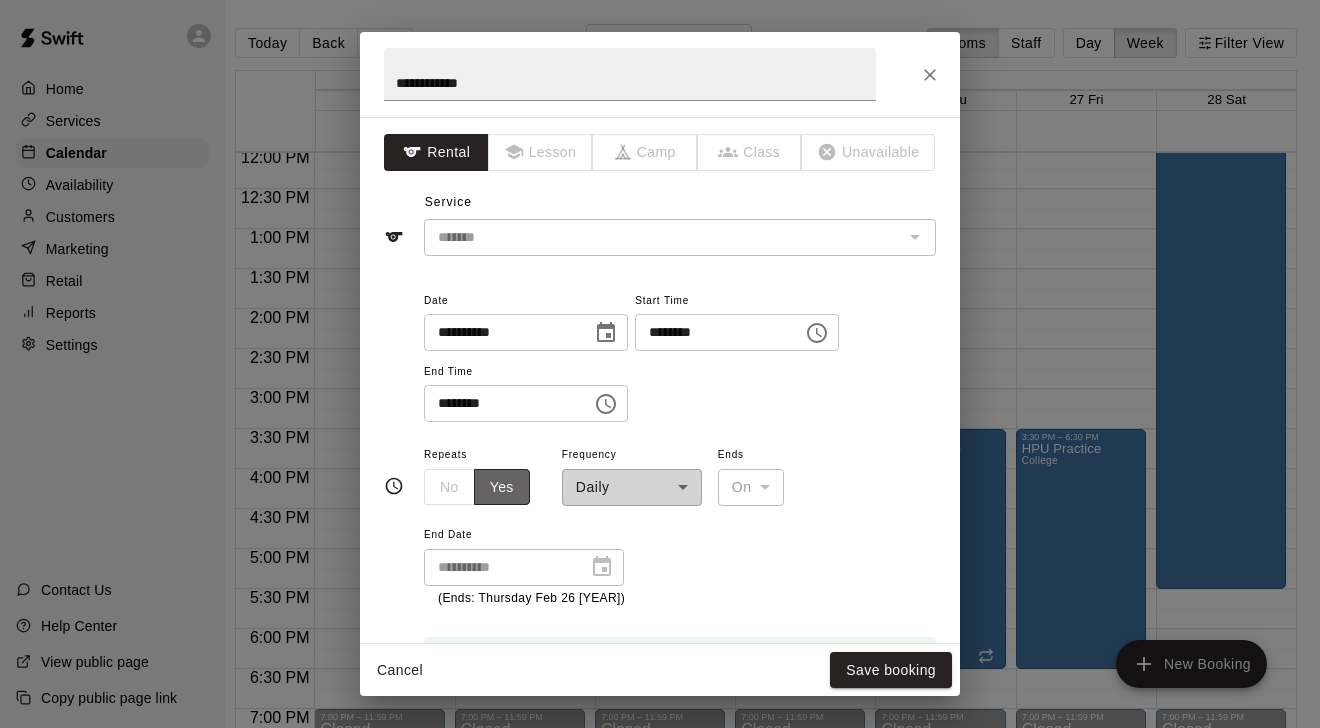 click on "Yes" at bounding box center (502, 487) 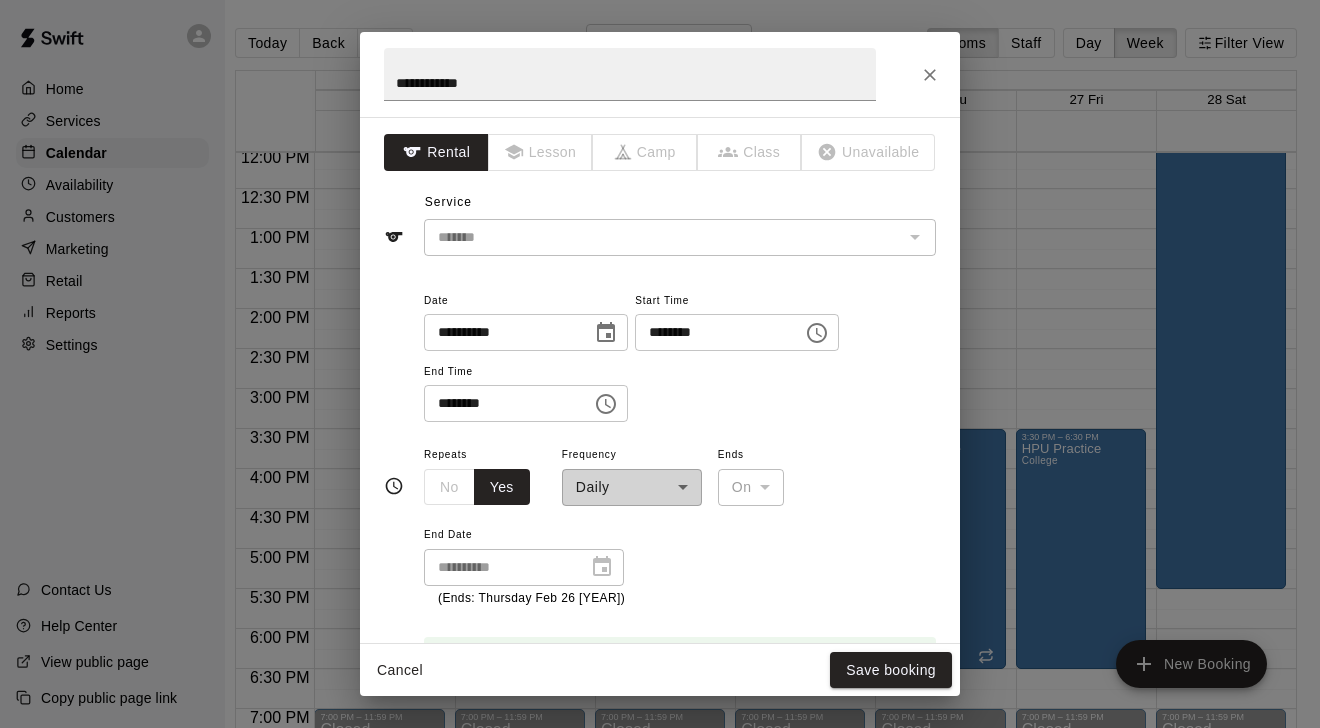 click 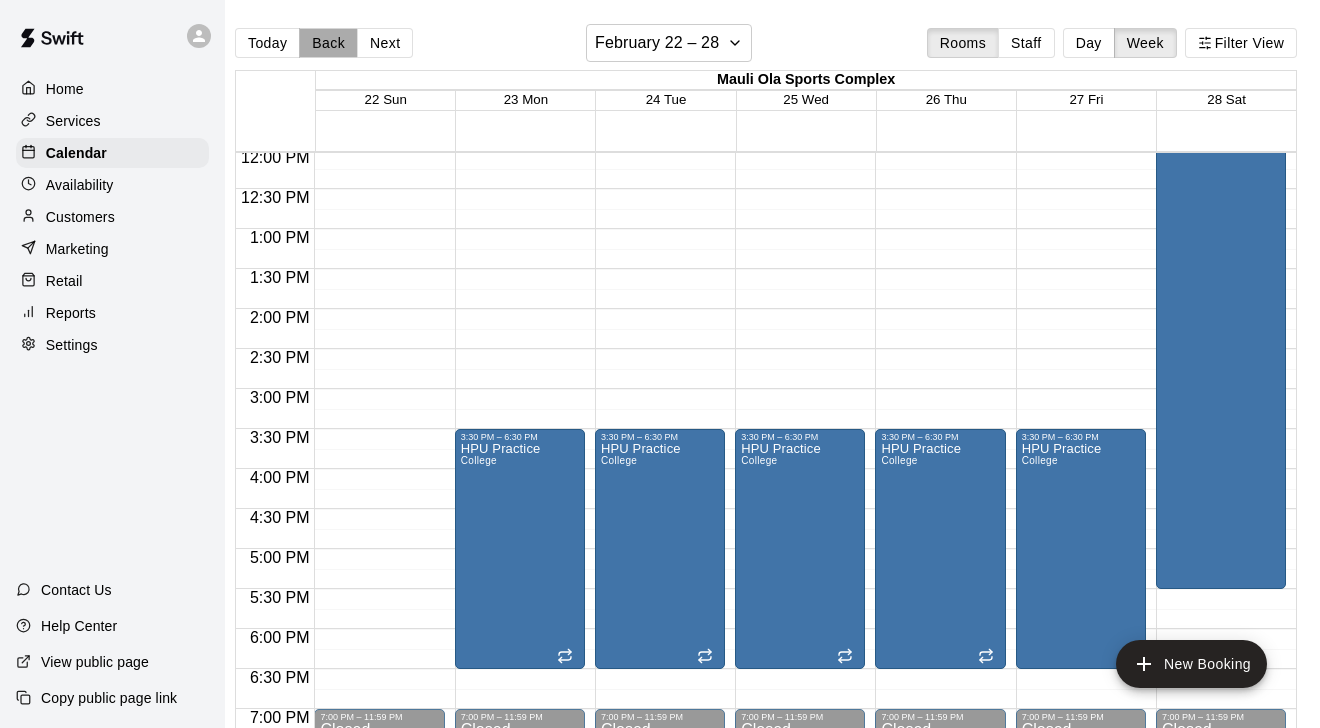 click on "Back" at bounding box center [328, 43] 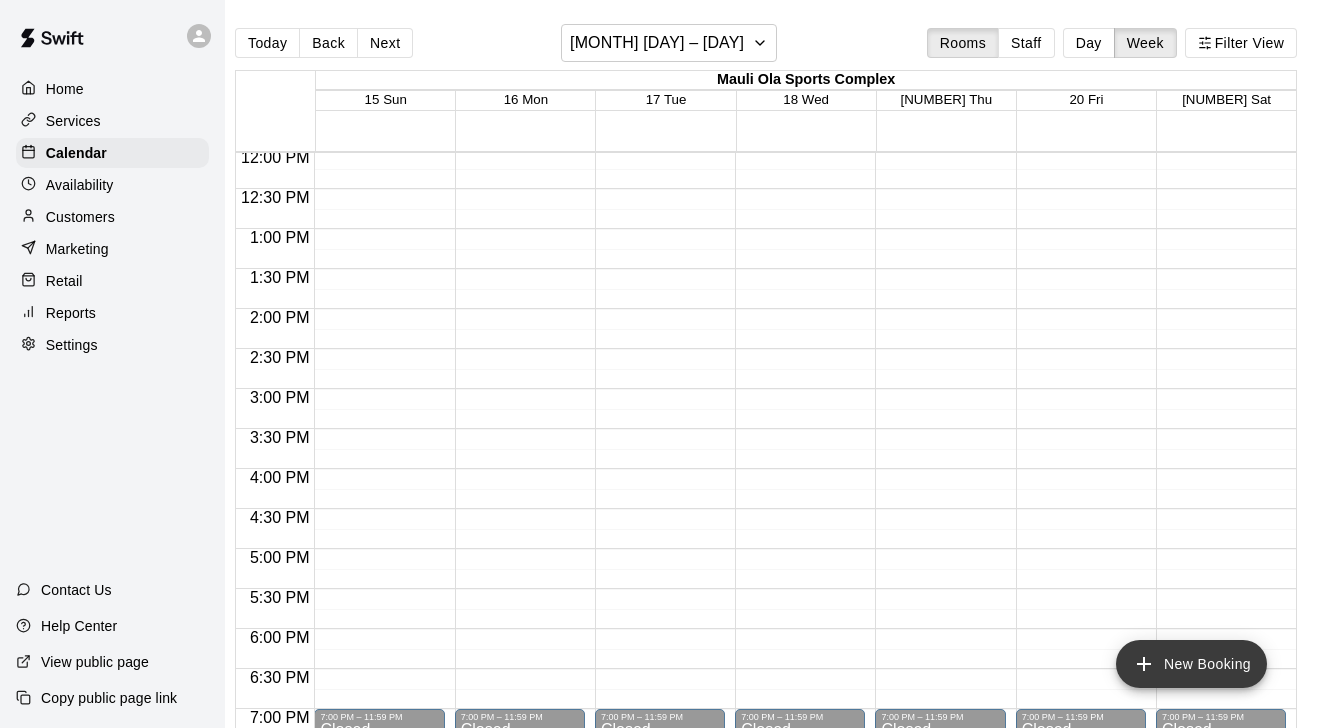 click on "New Booking" at bounding box center [1191, 664] 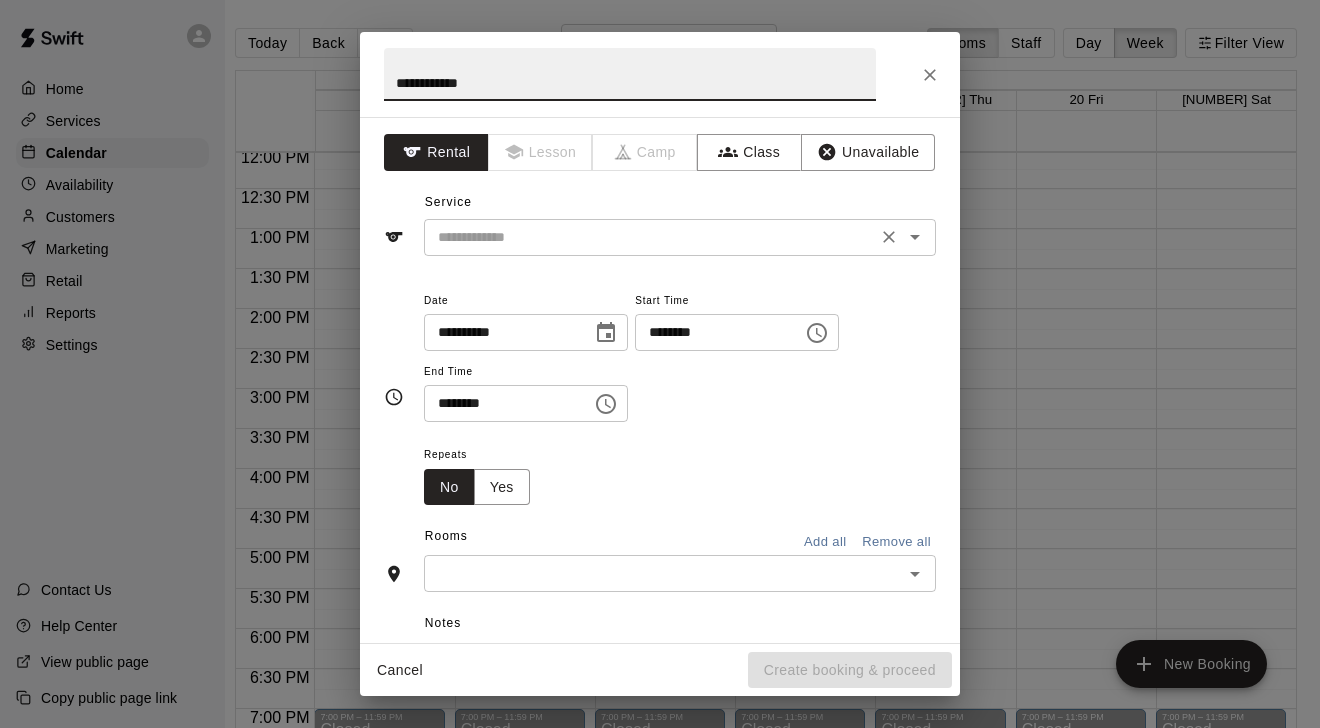 type on "**********" 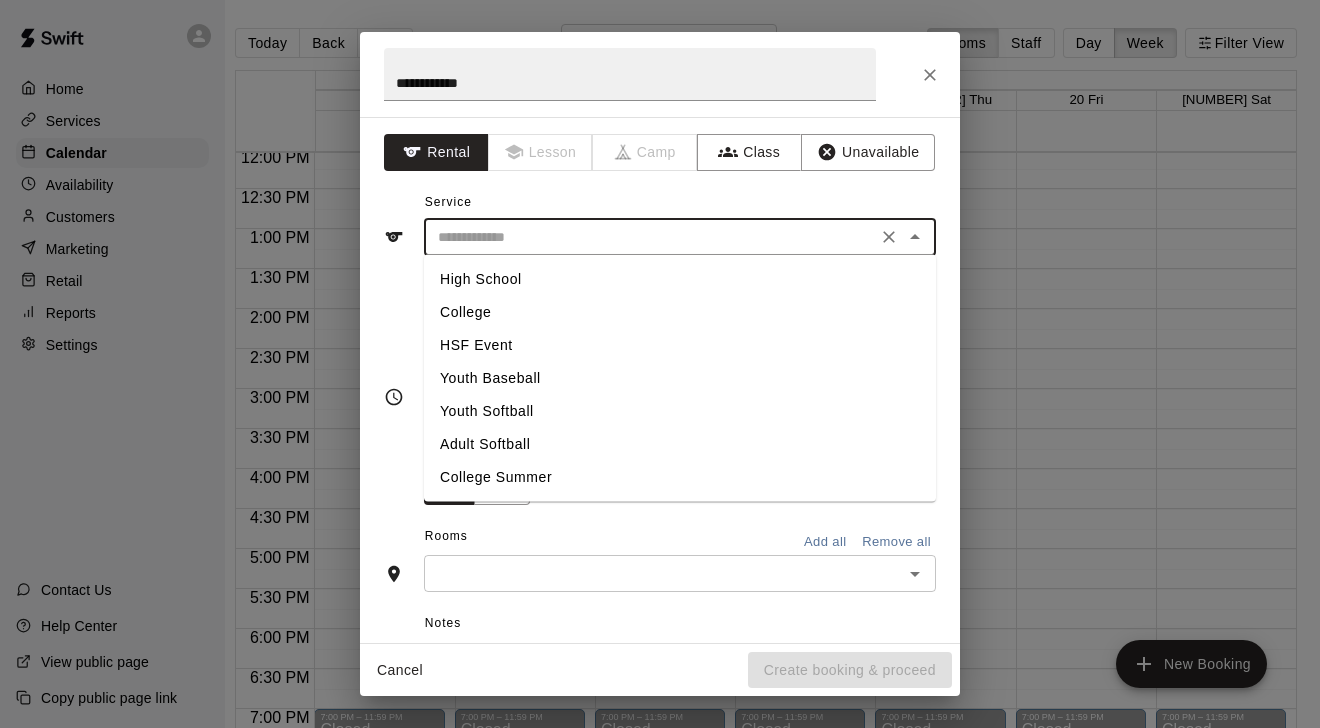 click on "College" at bounding box center (680, 312) 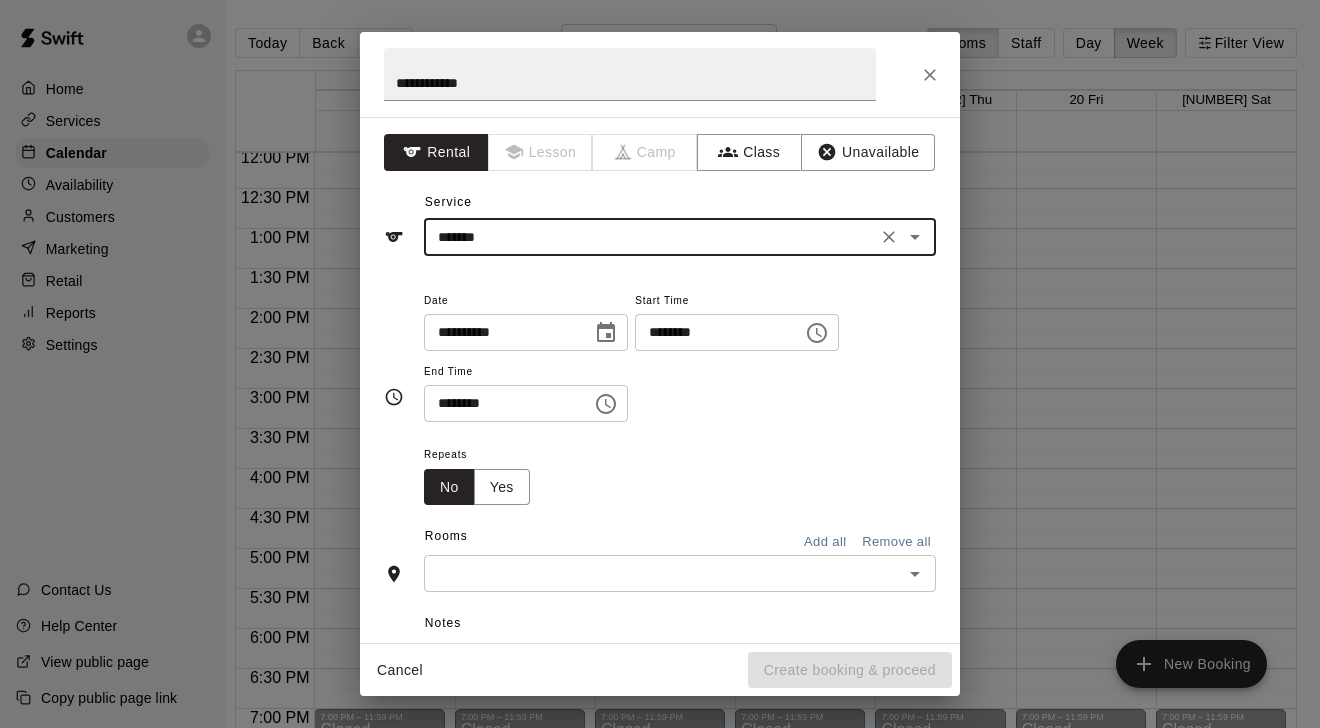 click on "********" at bounding box center [712, 332] 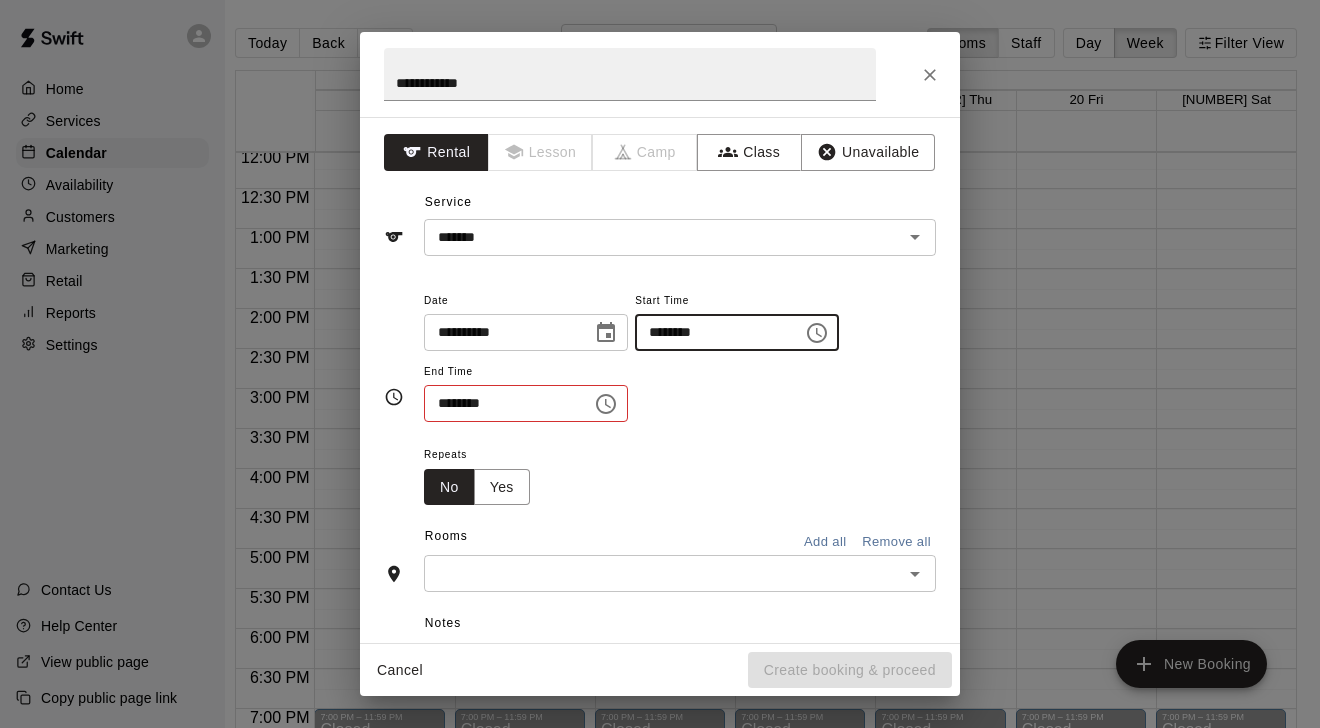type on "********" 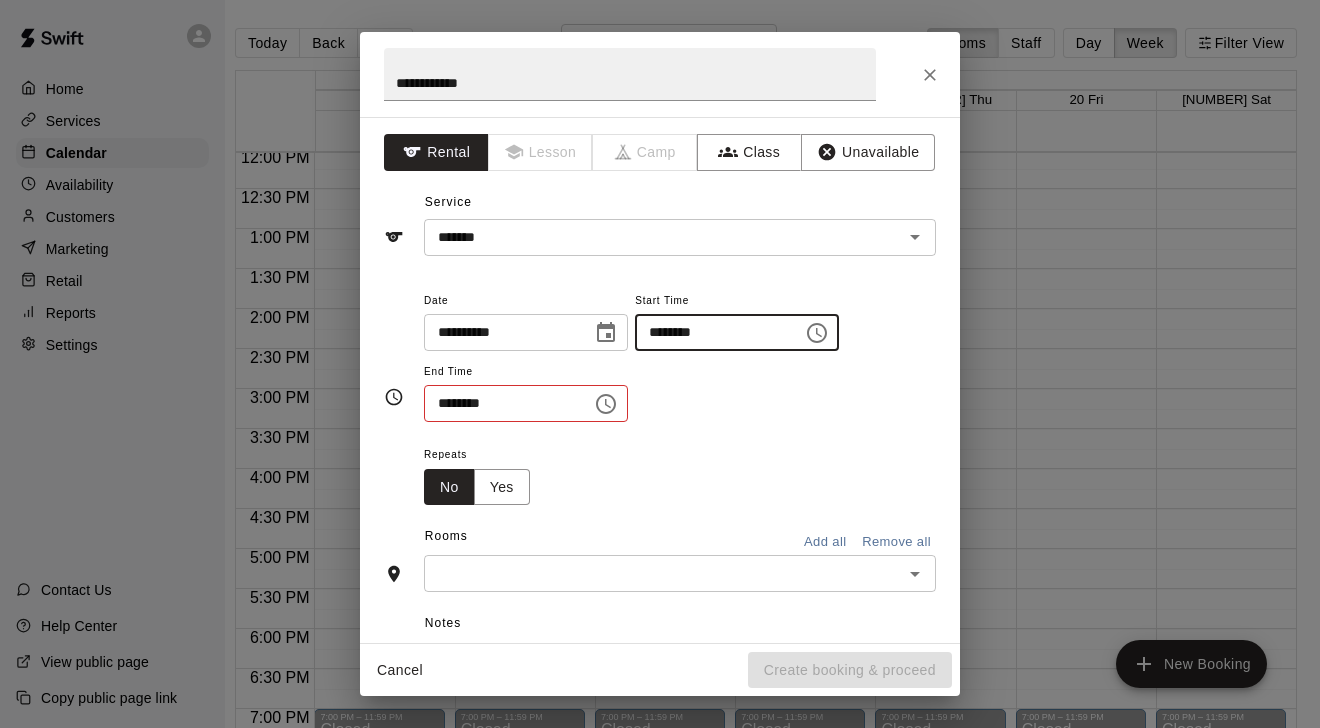 click on "********" at bounding box center [501, 403] 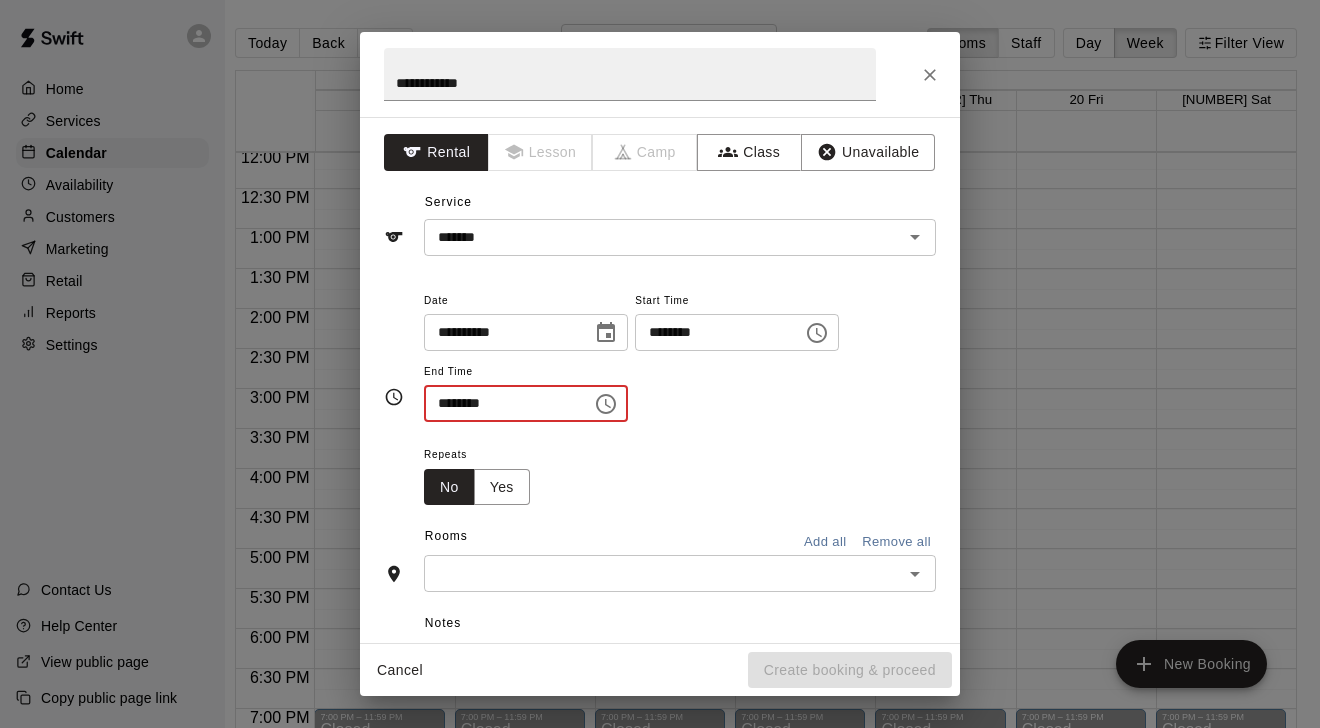 type on "********" 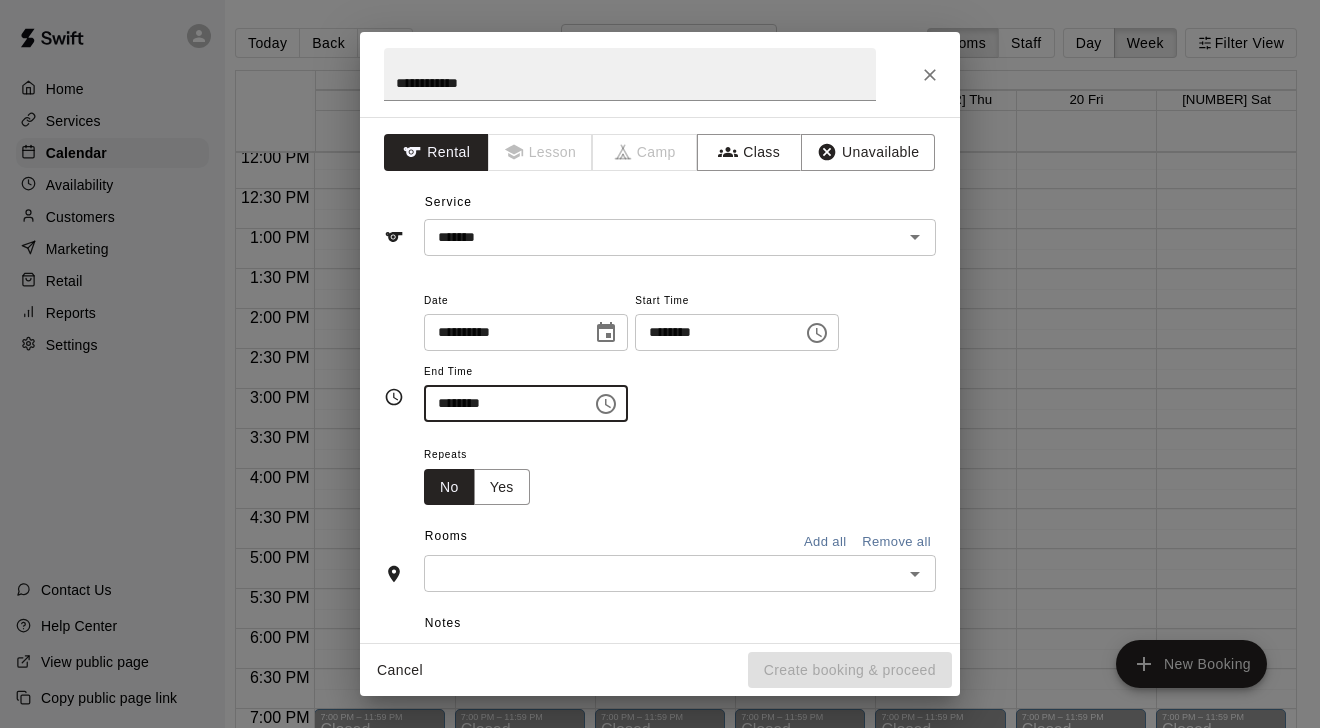 click at bounding box center (663, 573) 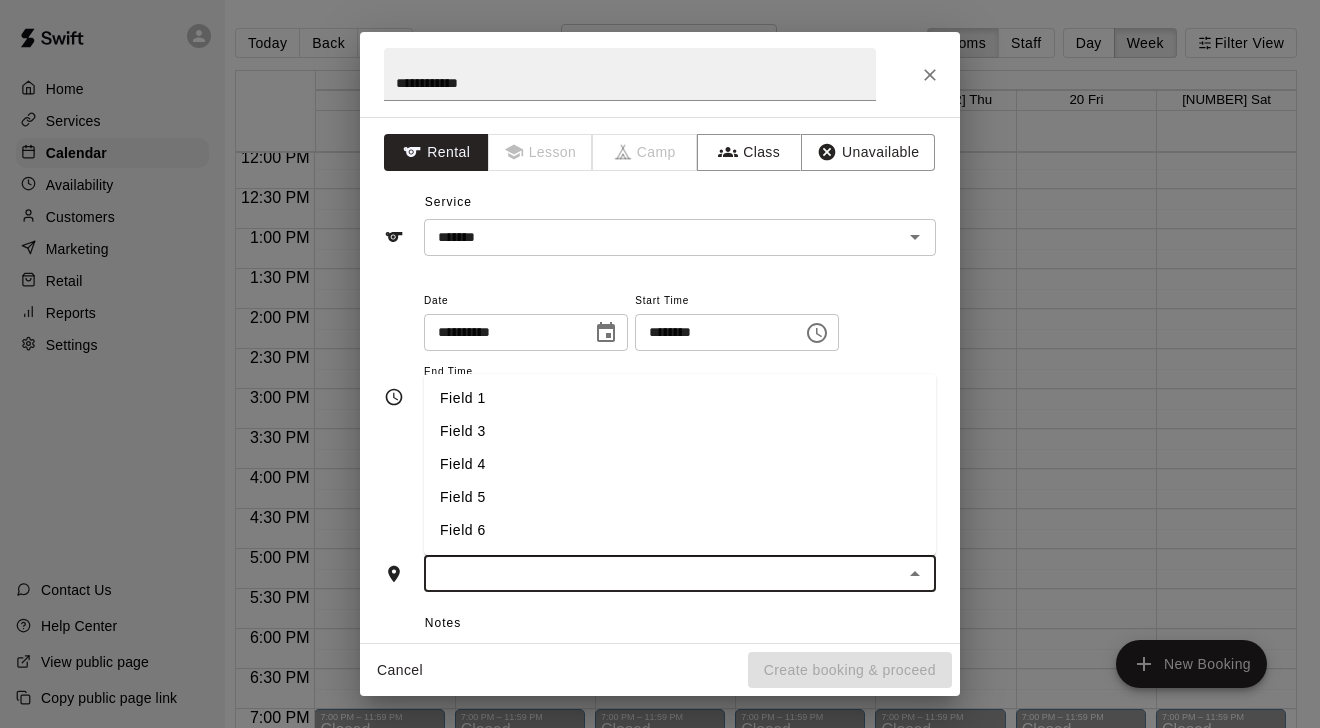 click on "Field 5" at bounding box center [680, 497] 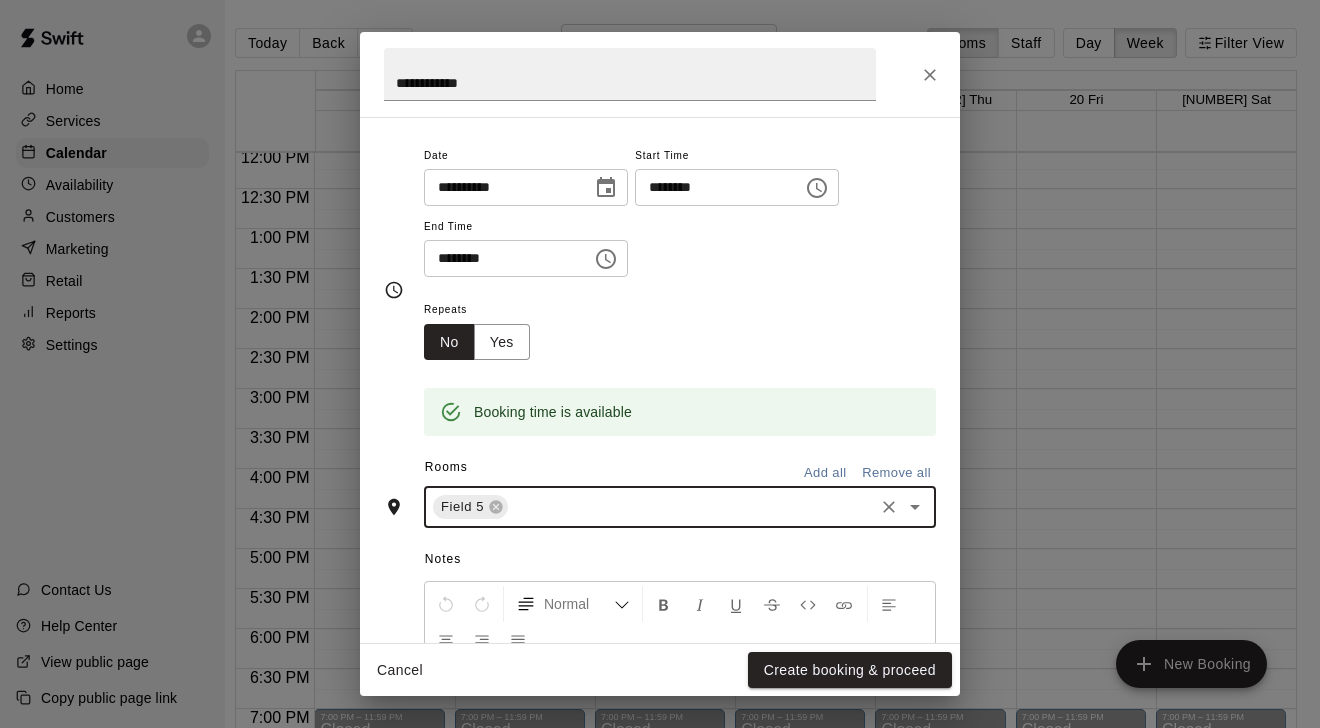scroll, scrollTop: 153, scrollLeft: 0, axis: vertical 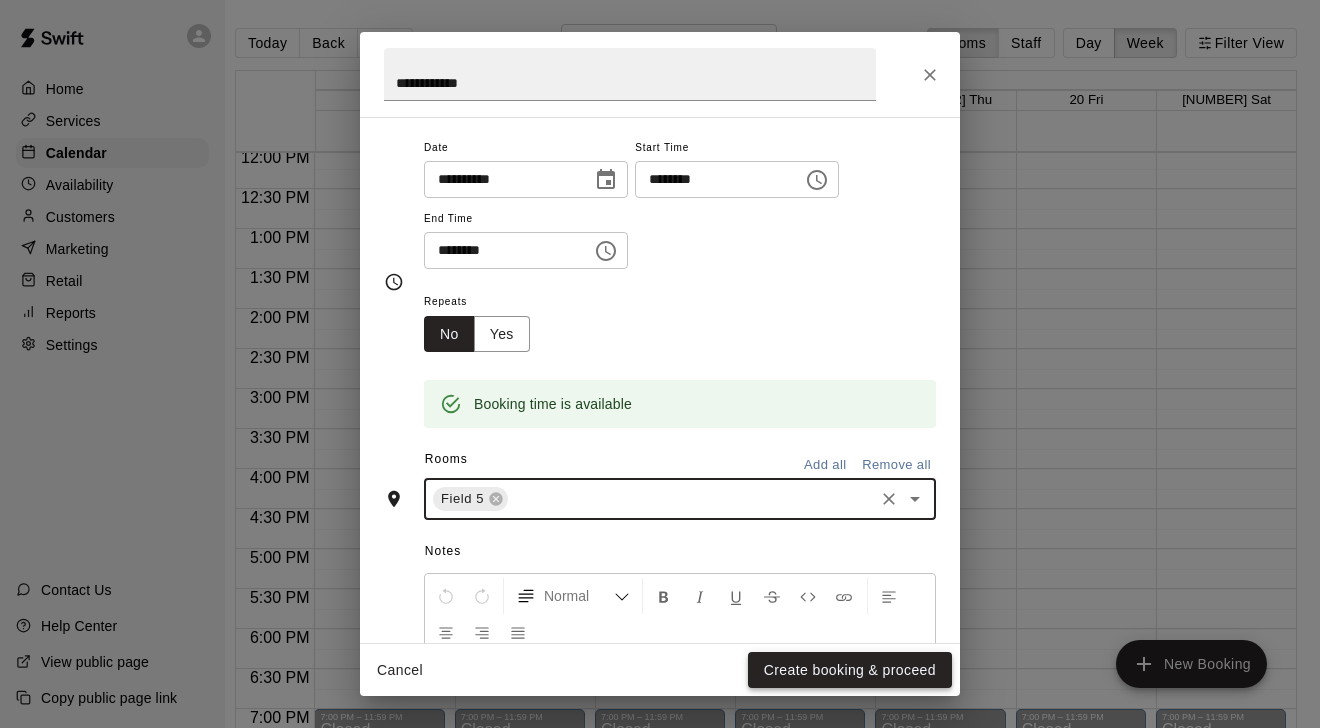 click on "Create booking & proceed" at bounding box center (850, 670) 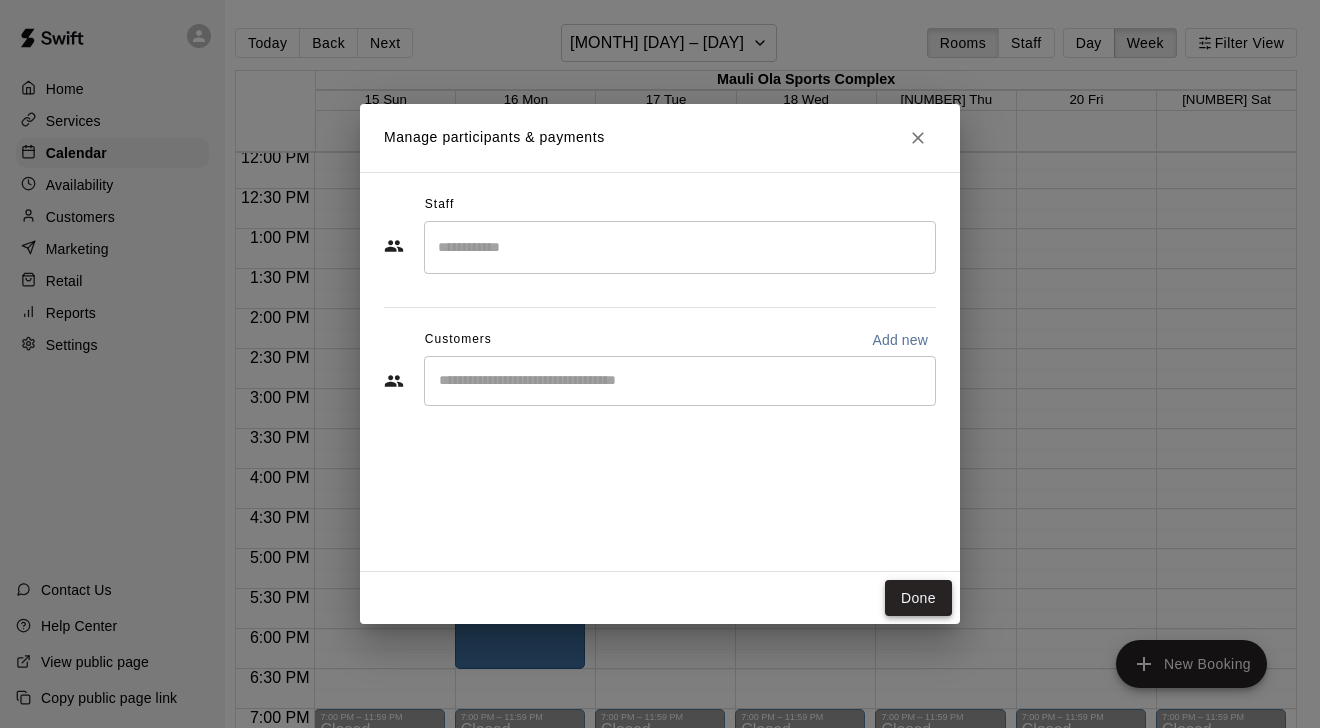 click on "Done" at bounding box center (918, 598) 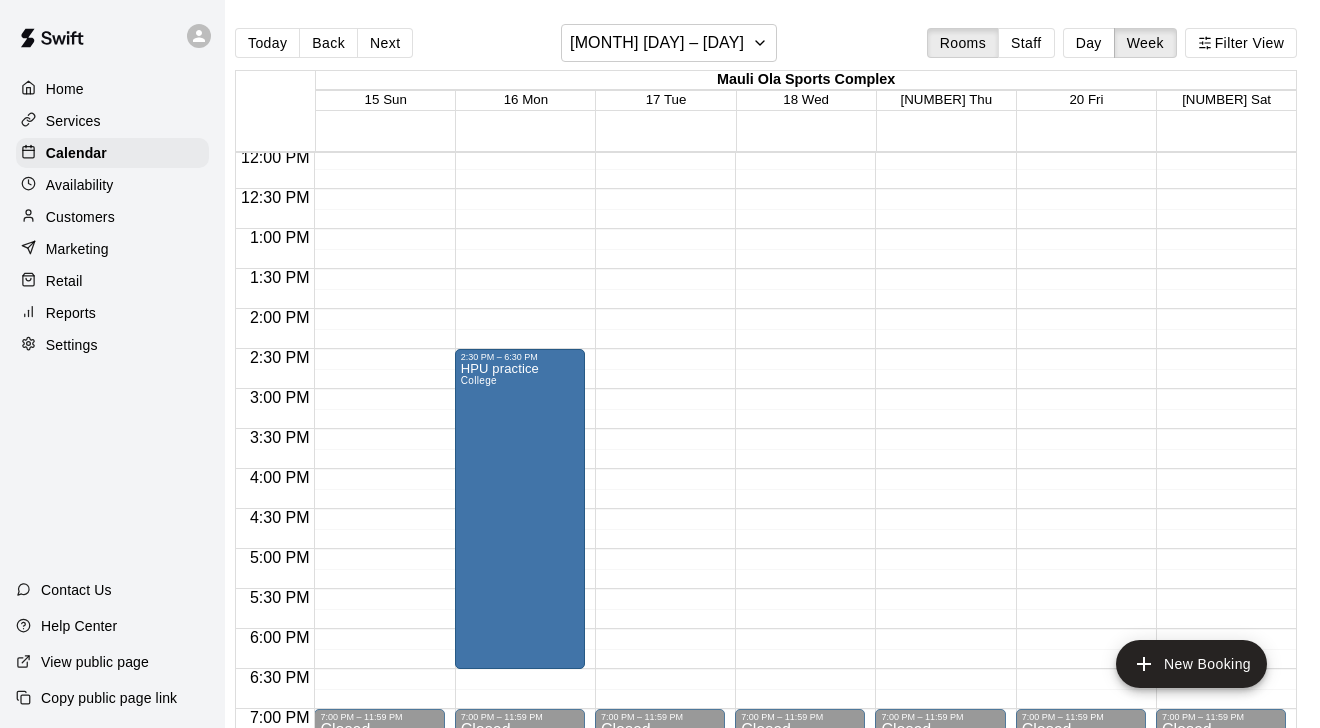 click on "12:00 AM – 8:00 AM Closed 7:00 PM – 11:59 PM Closed" at bounding box center [660, 149] 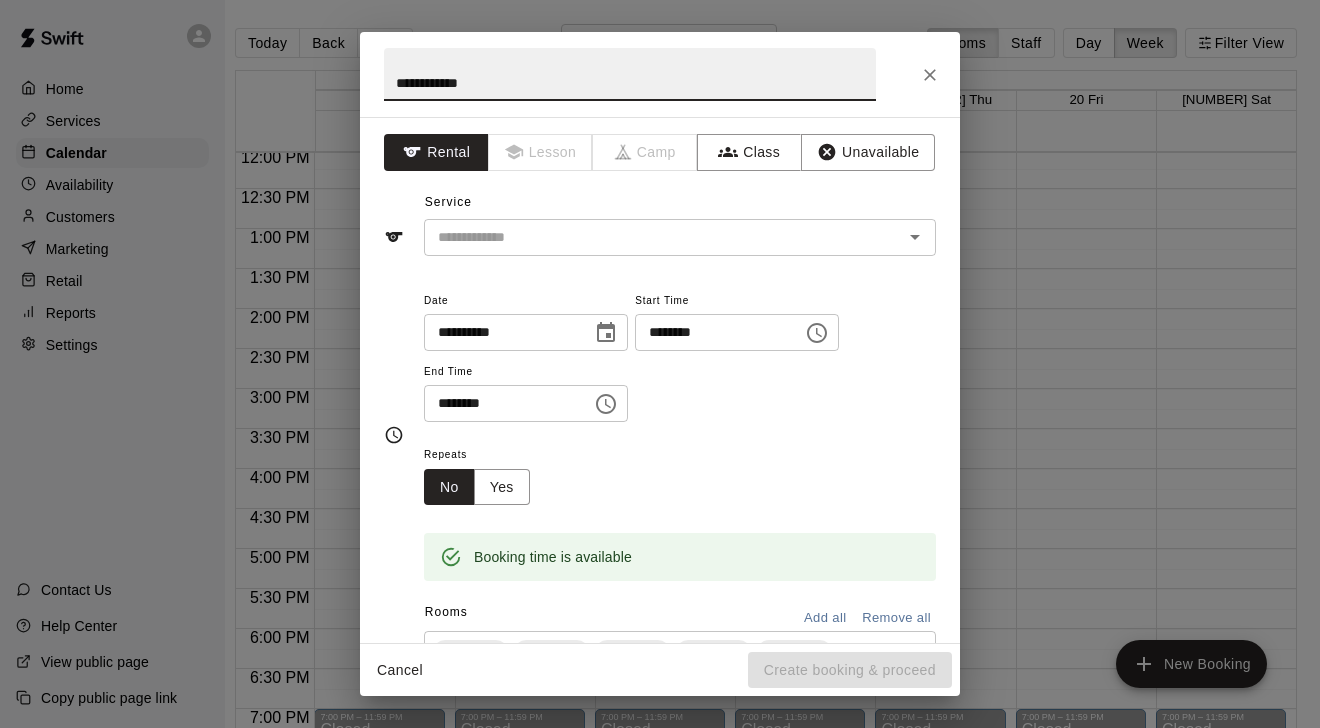 type on "**********" 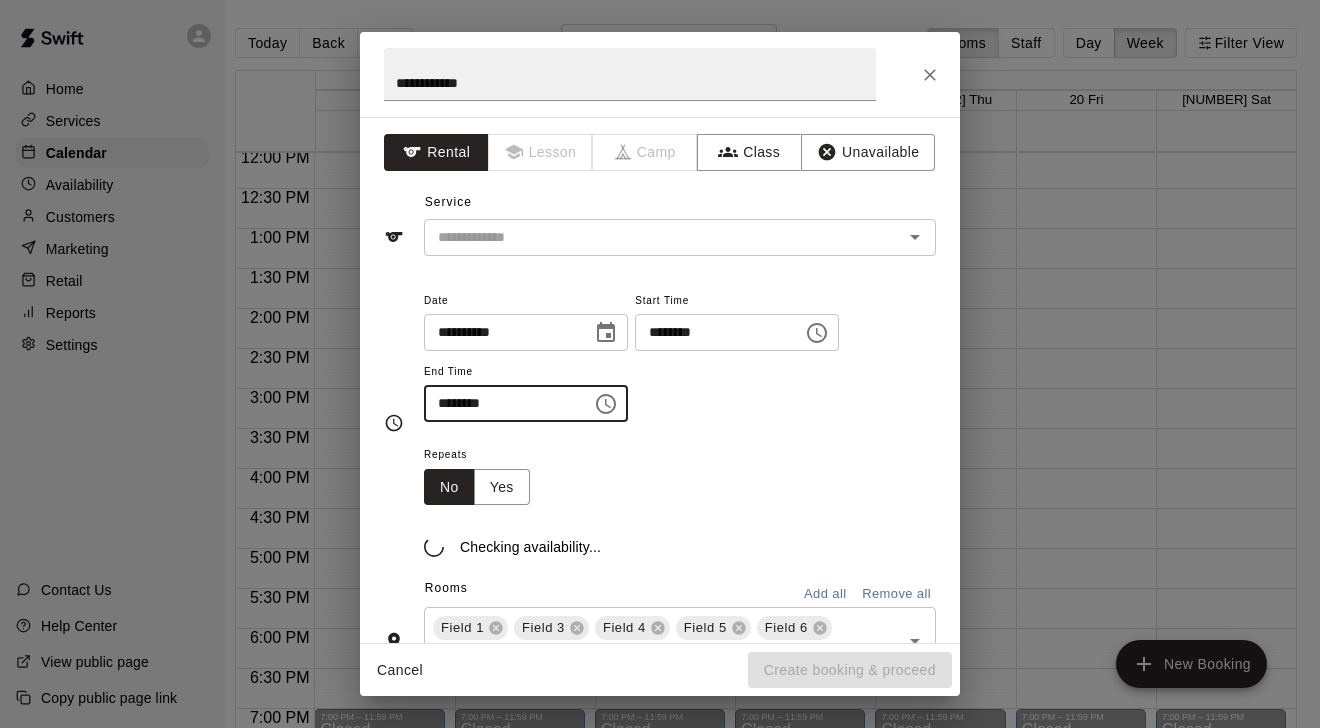 type on "********" 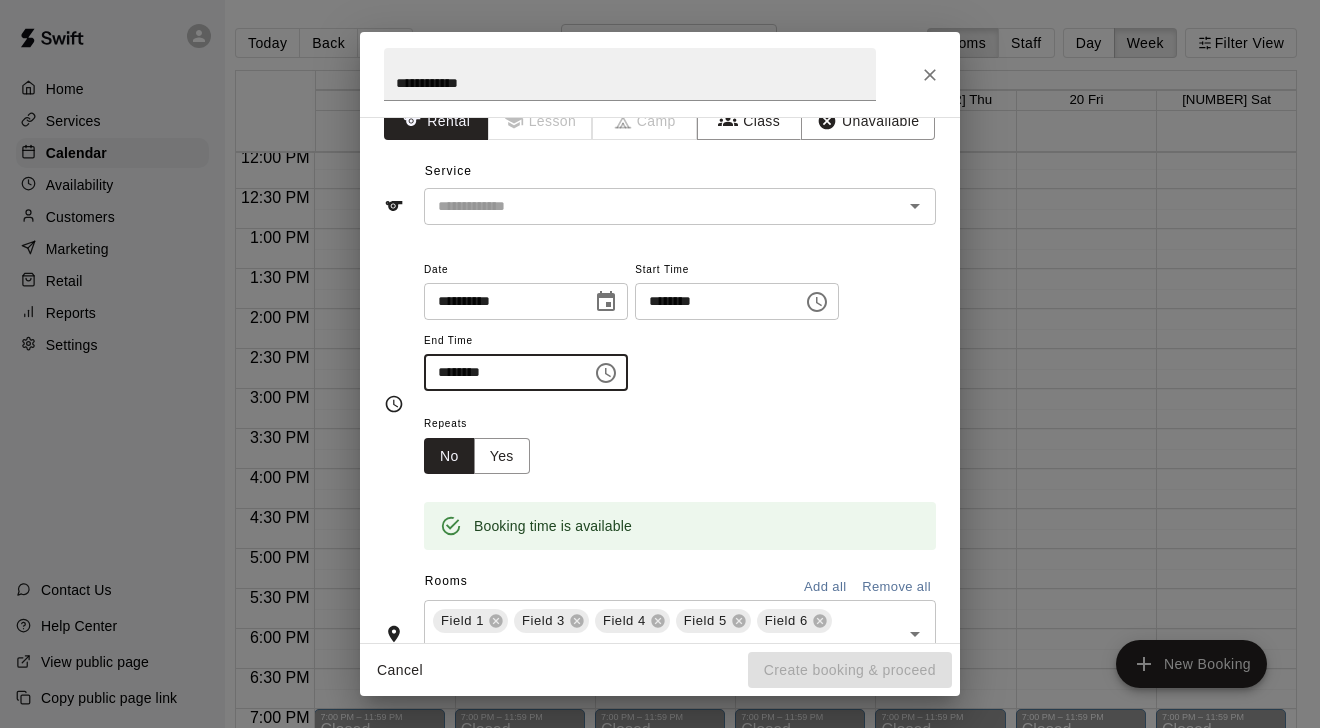 scroll, scrollTop: 37, scrollLeft: 0, axis: vertical 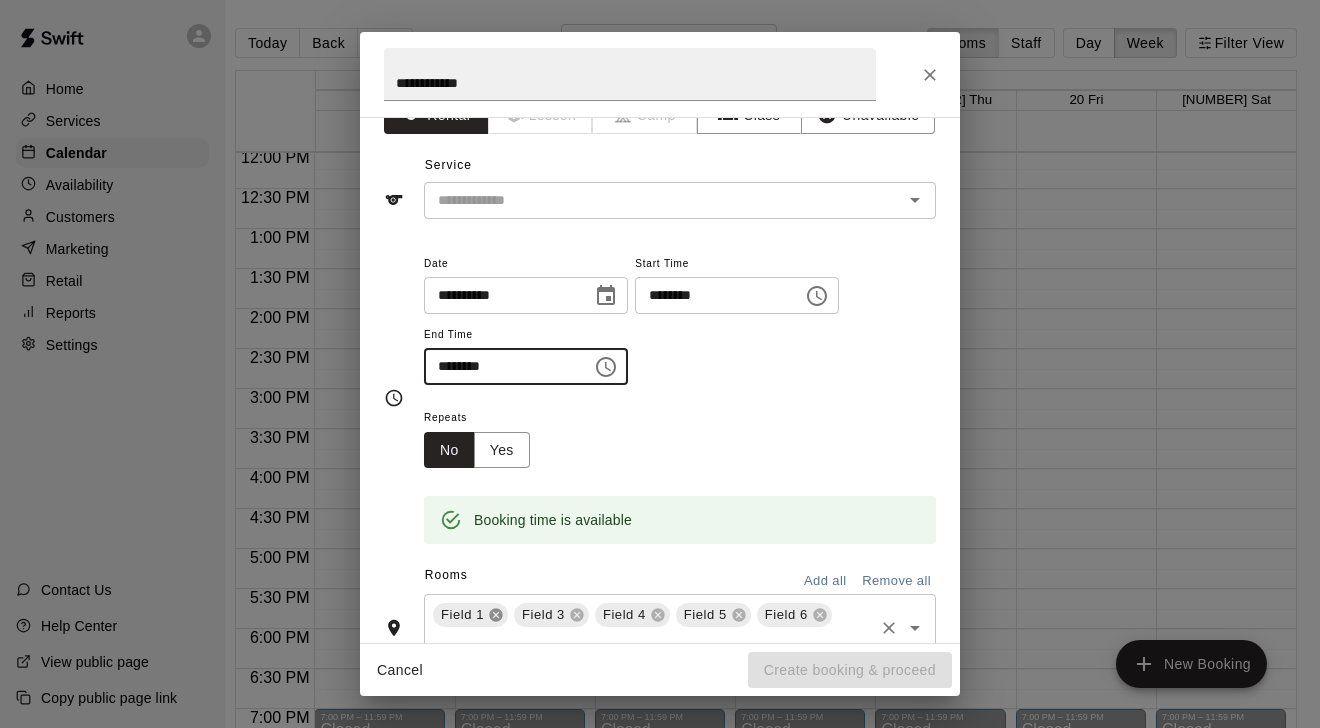 click 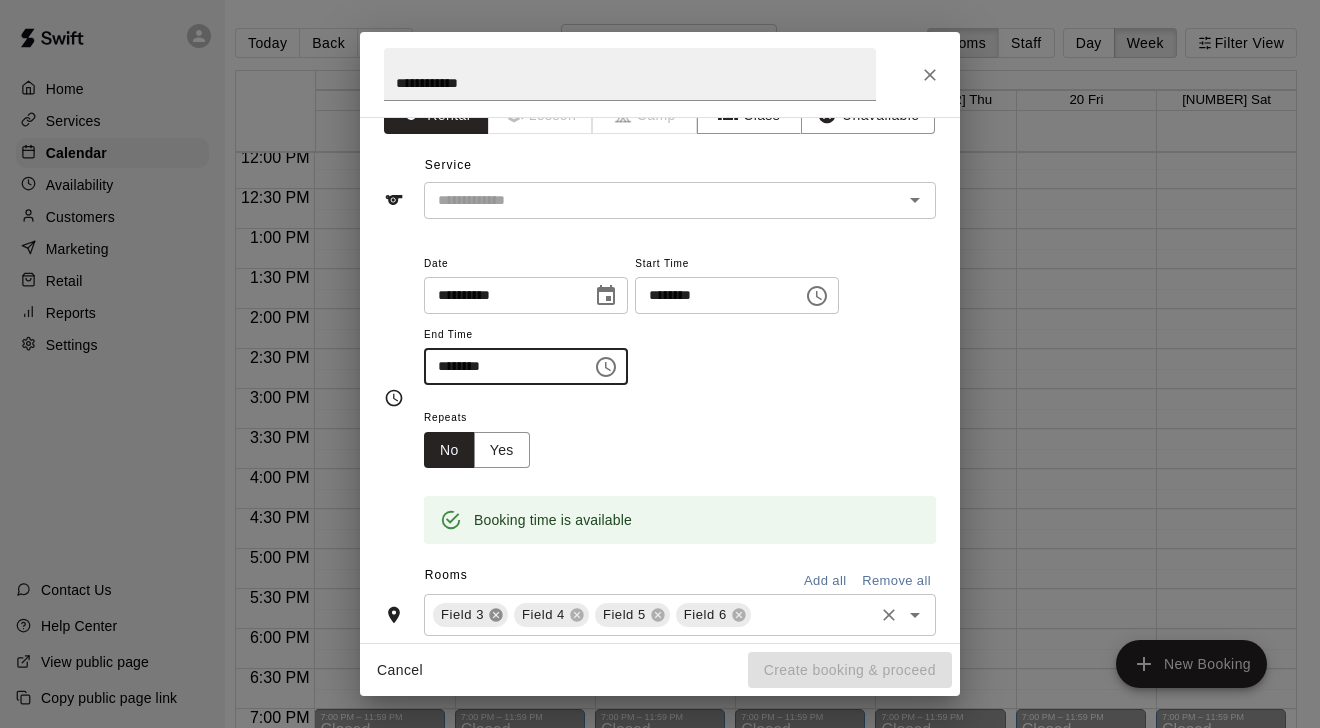 click 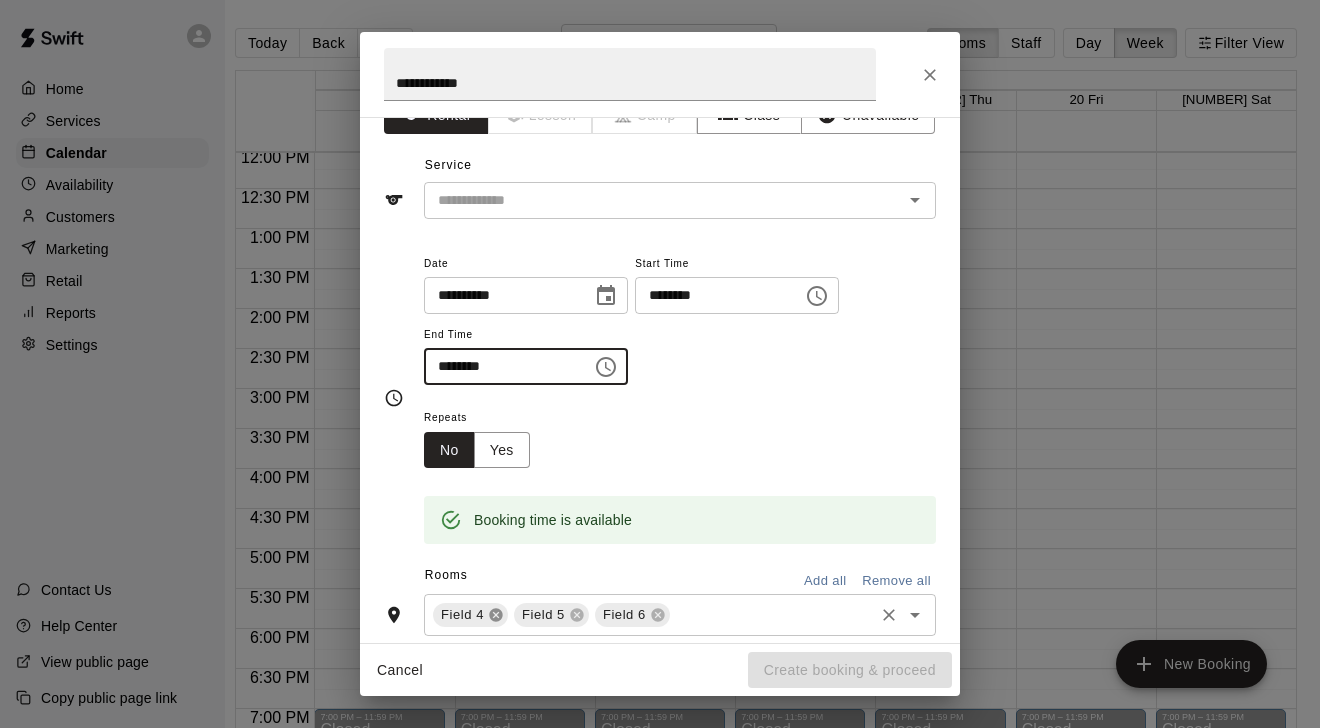 click 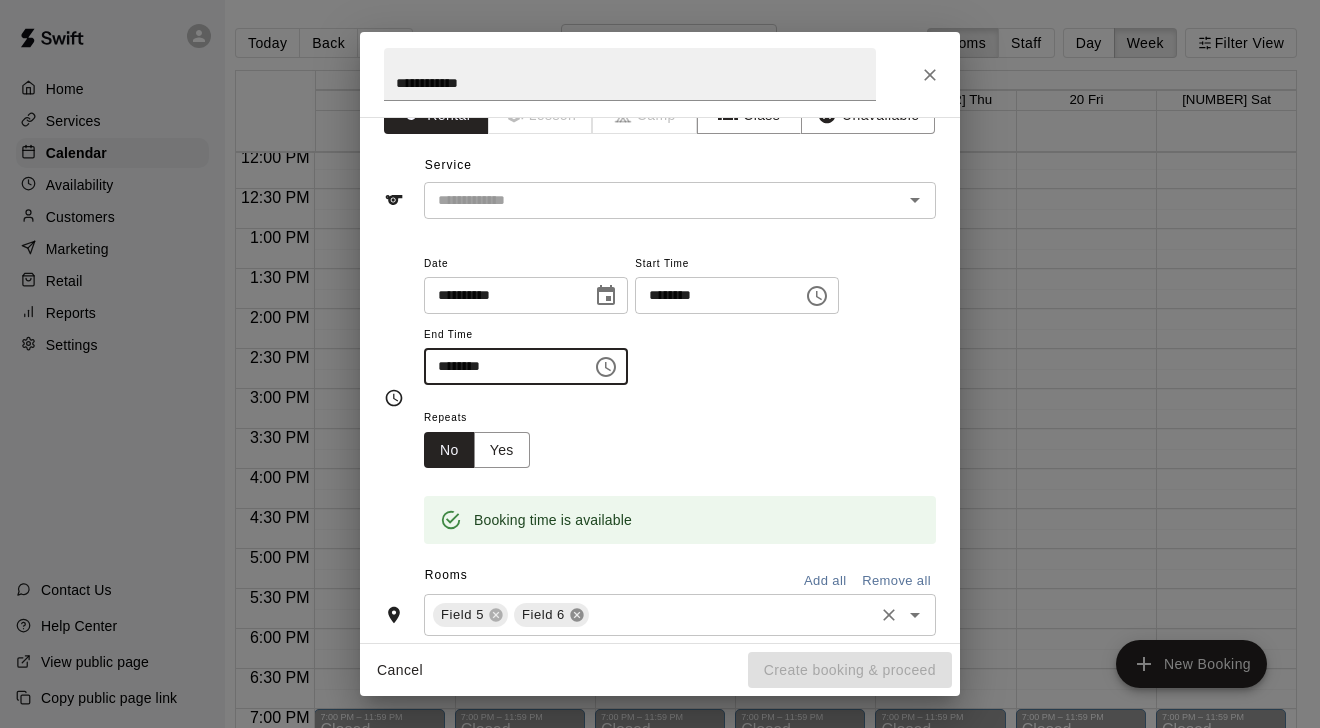click 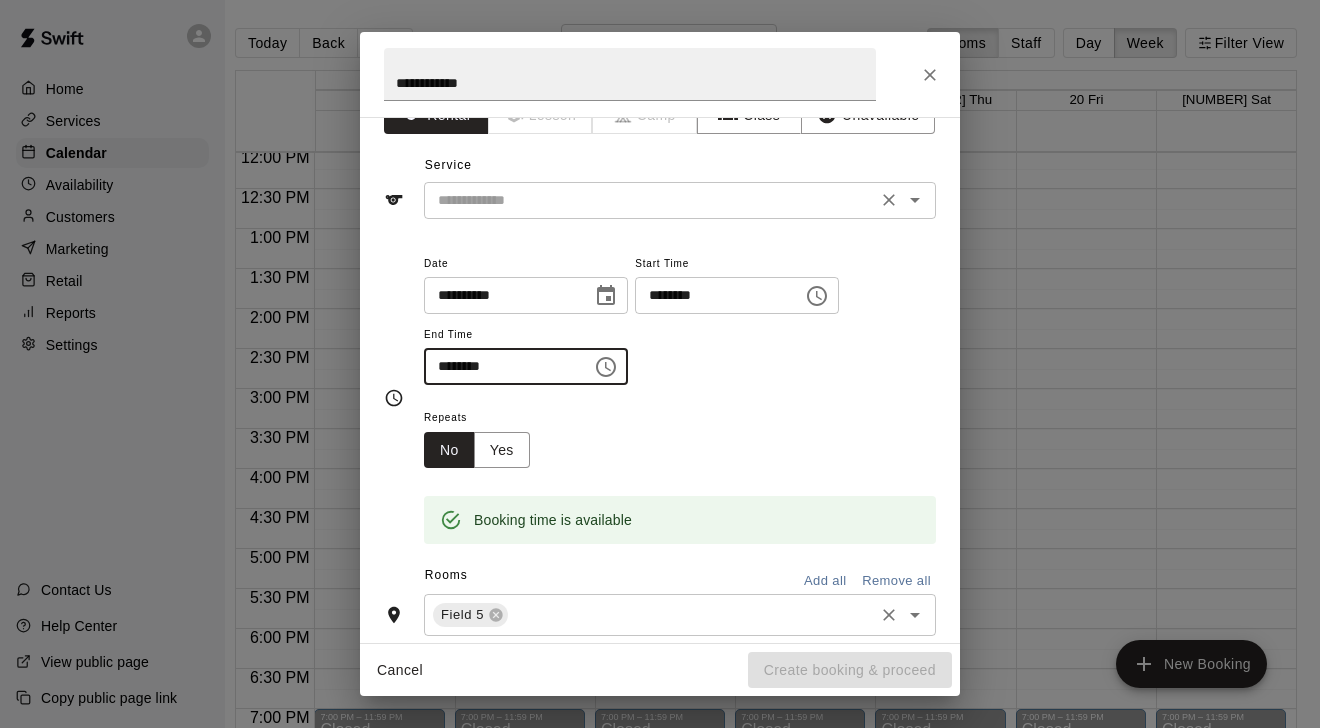 click at bounding box center [650, 200] 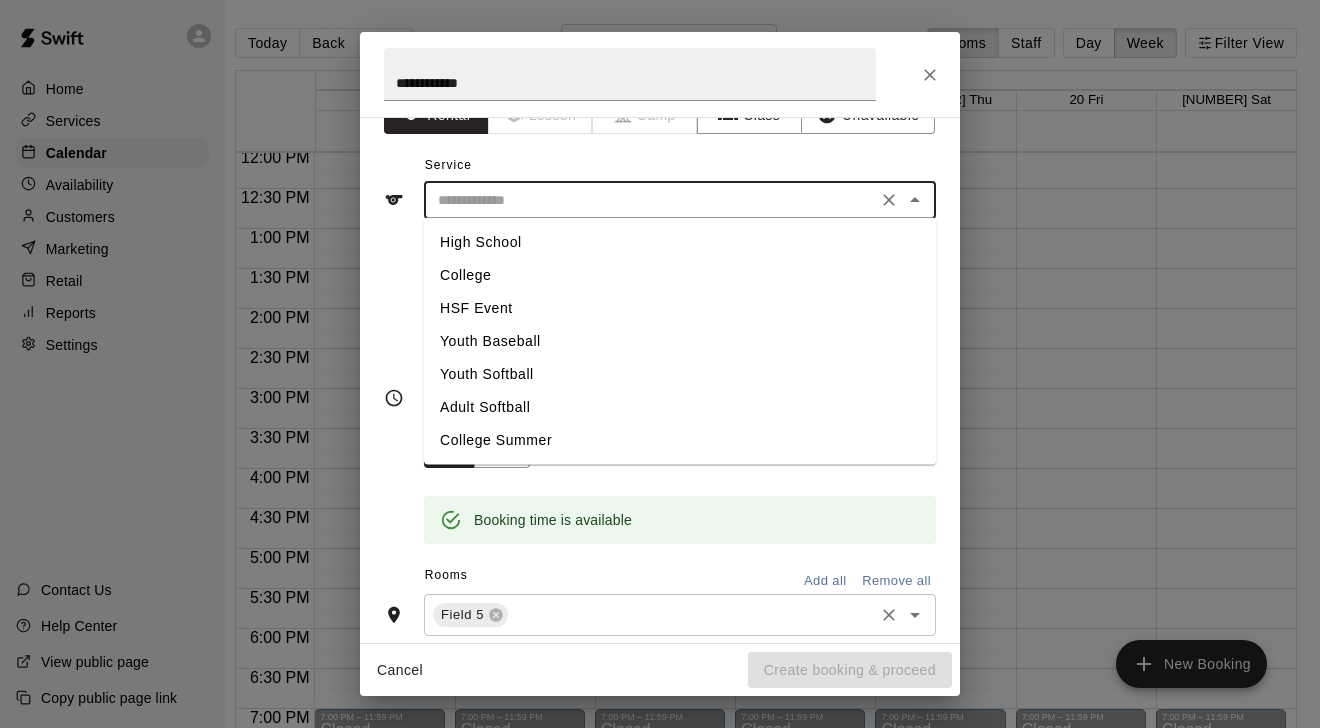 click on "College" at bounding box center (680, 275) 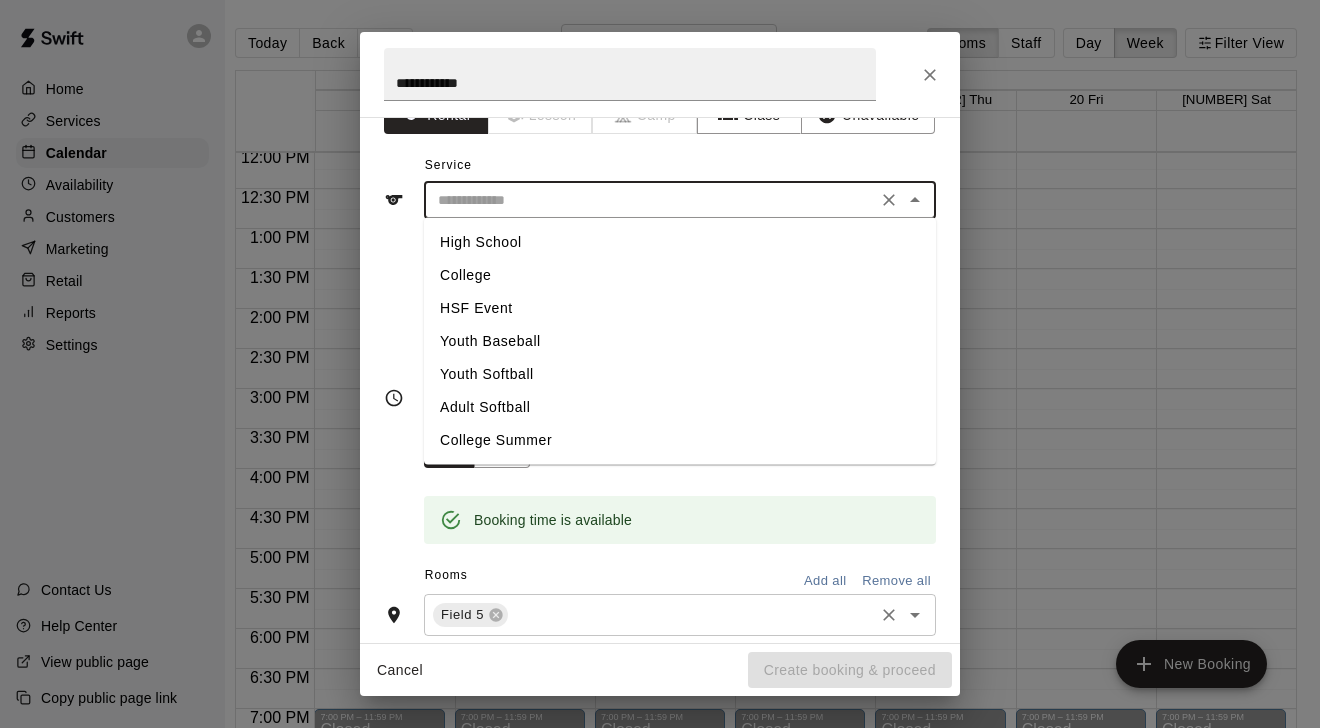 type on "*******" 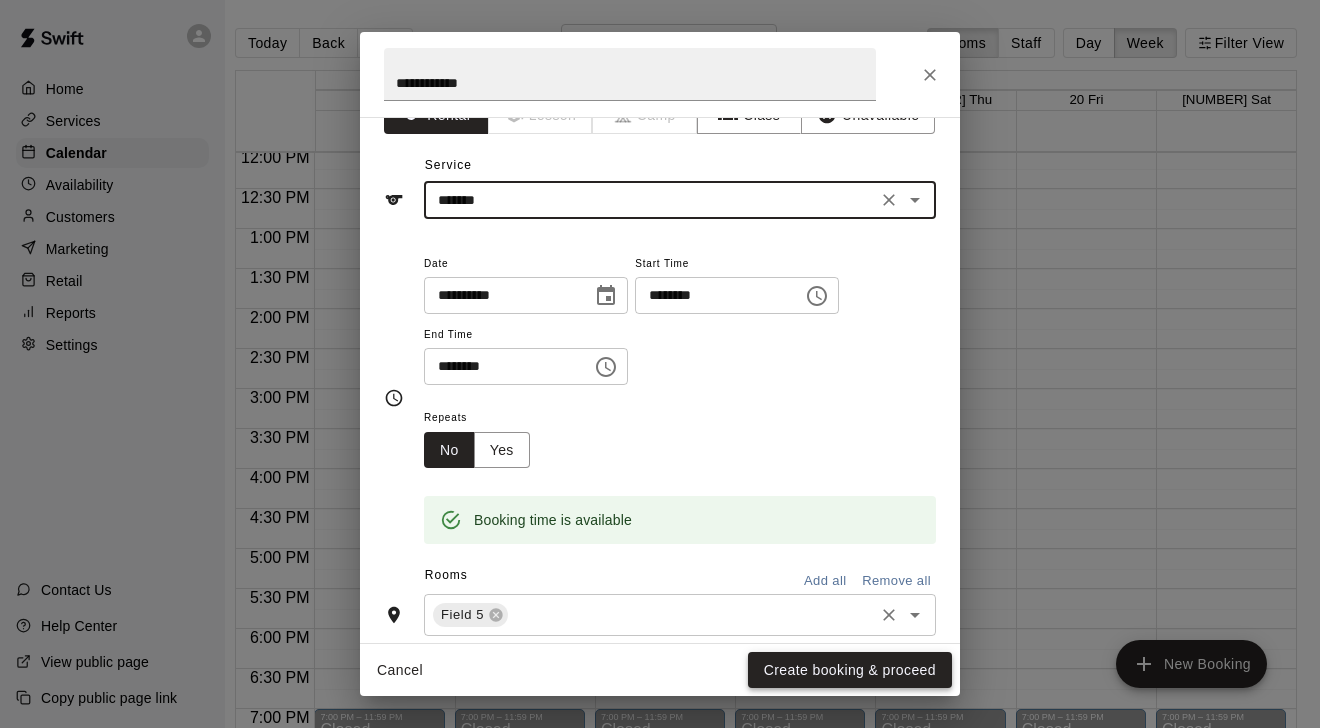 click on "Create booking & proceed" at bounding box center (850, 670) 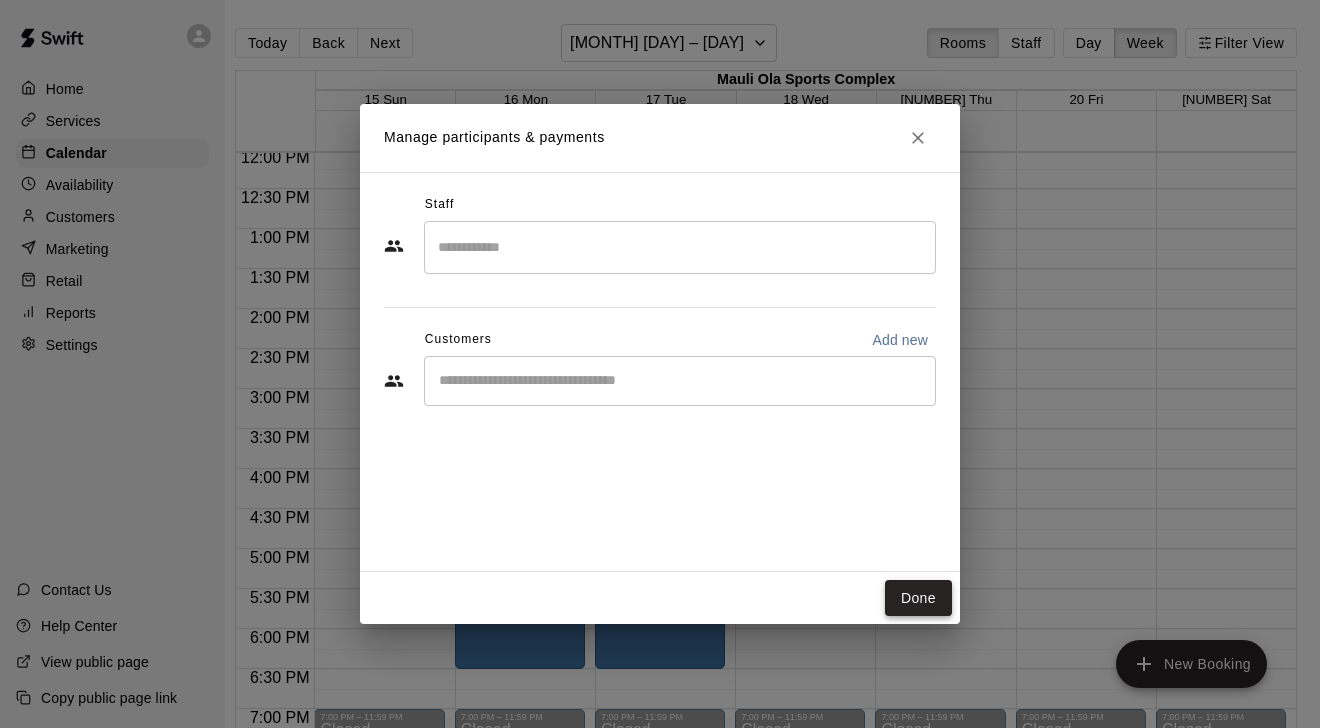 click on "Done" at bounding box center (918, 598) 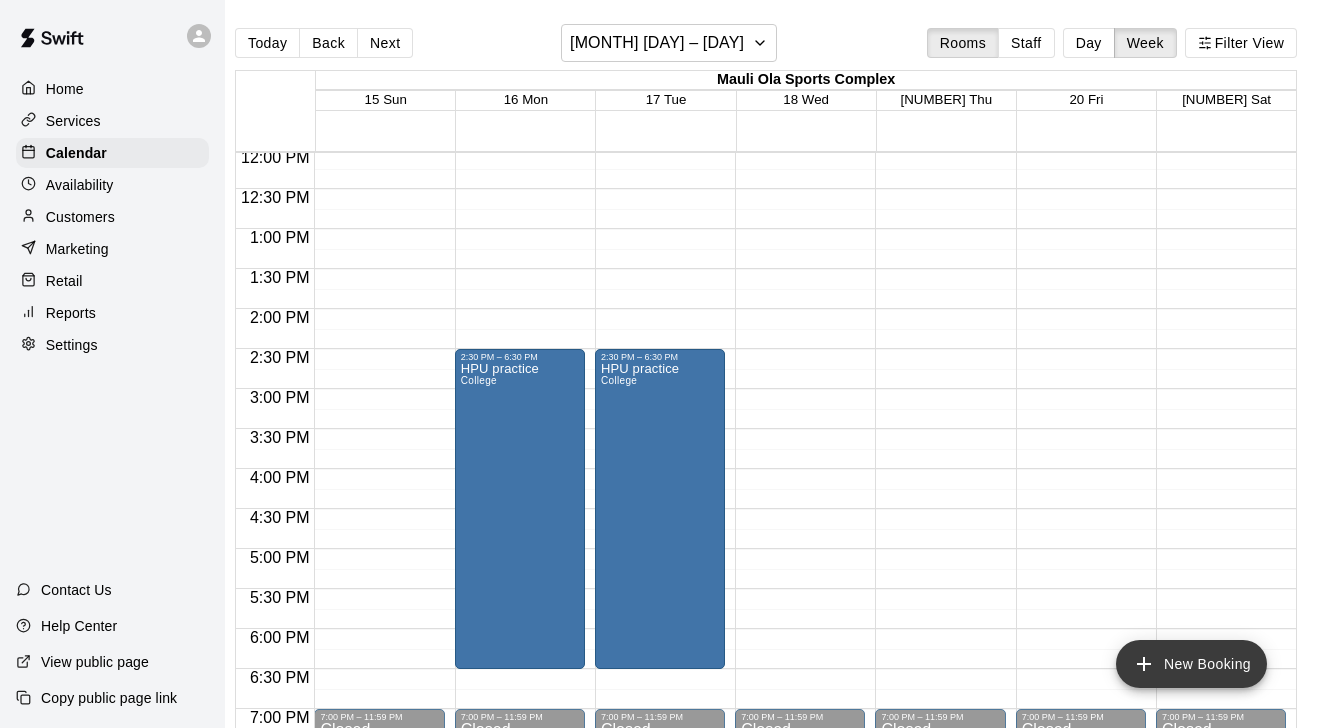 click on "New Booking" at bounding box center [1191, 664] 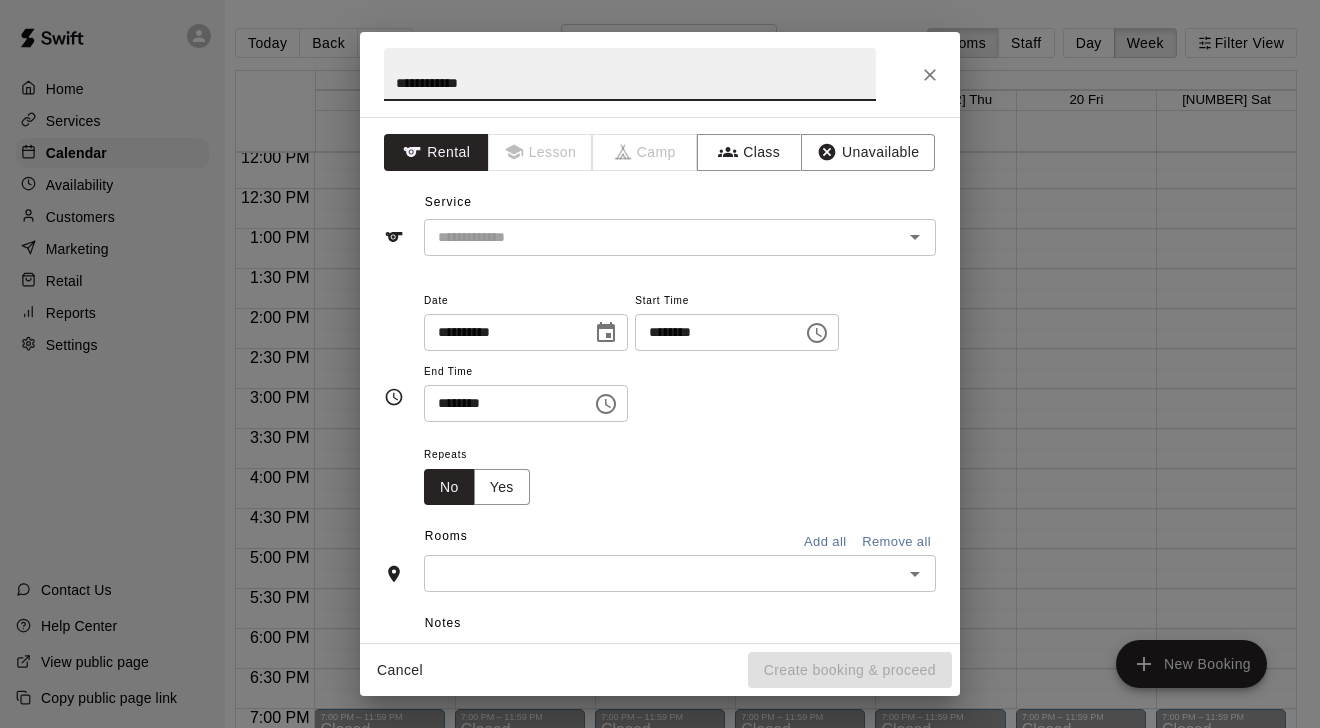 type on "**********" 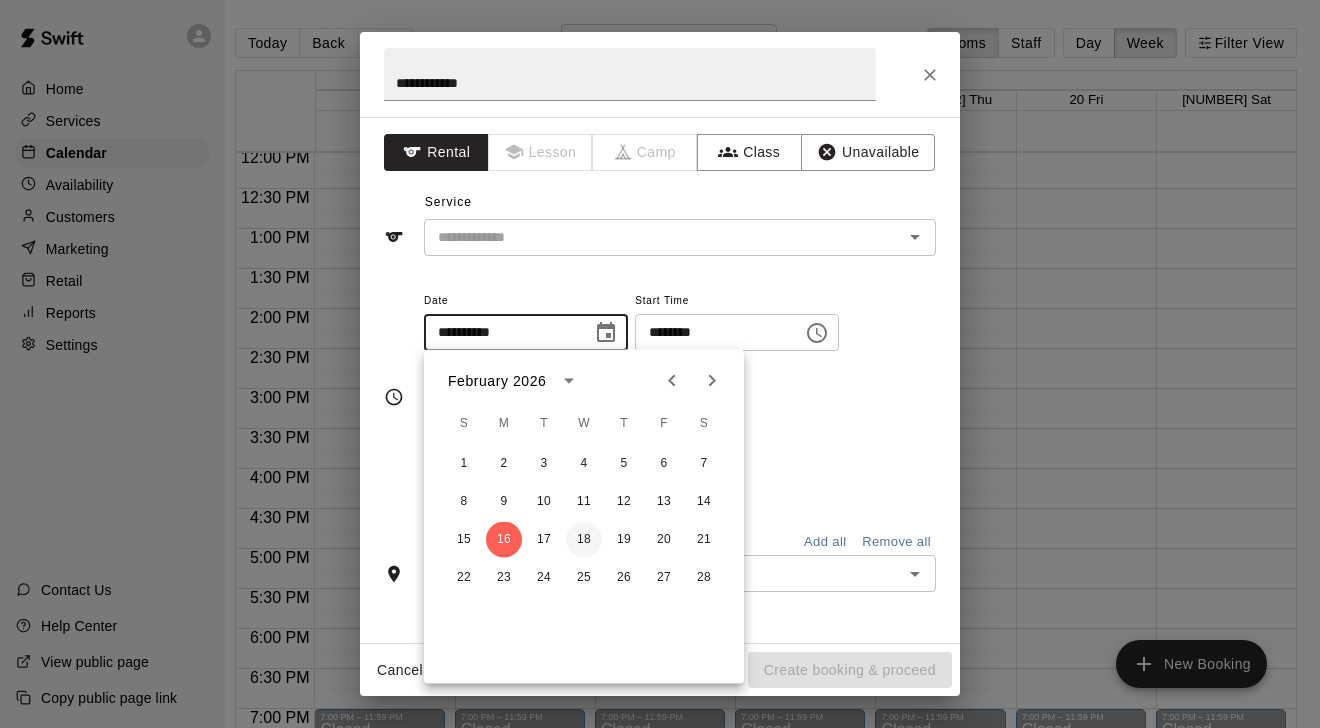 click on "18" at bounding box center [584, 540] 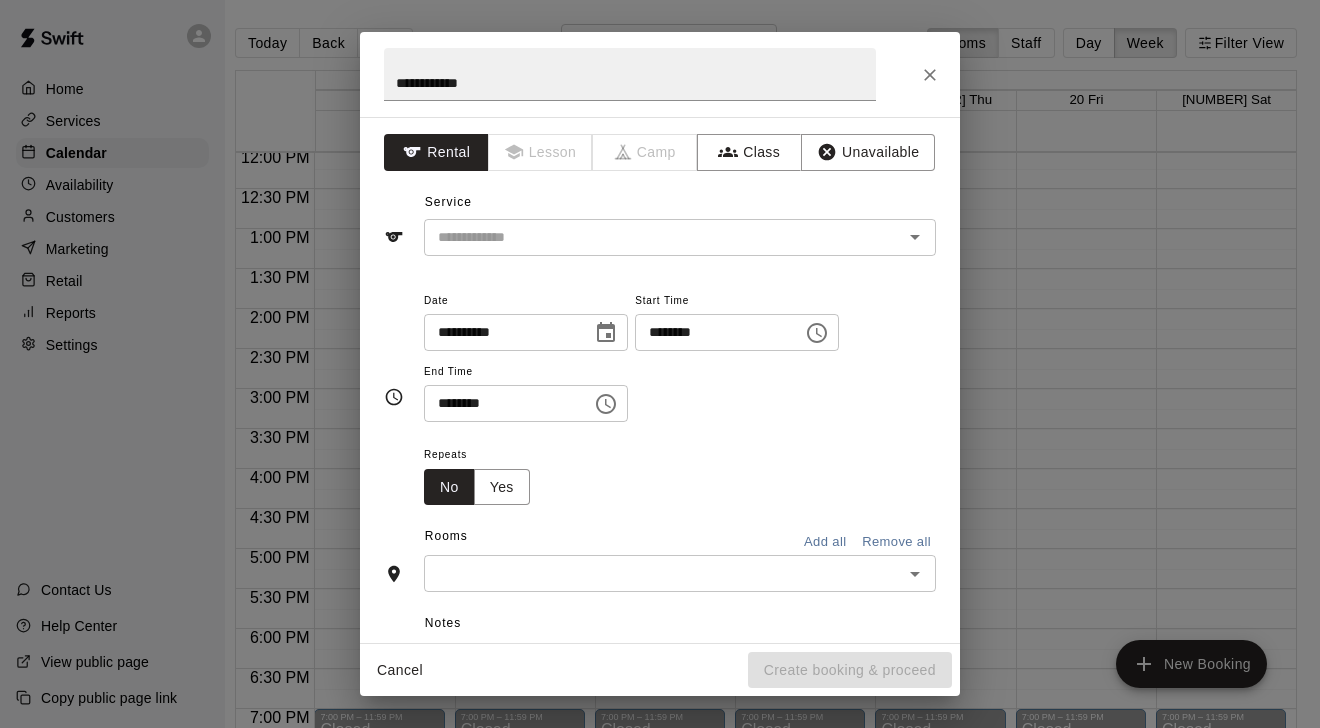 click on "********" at bounding box center (712, 332) 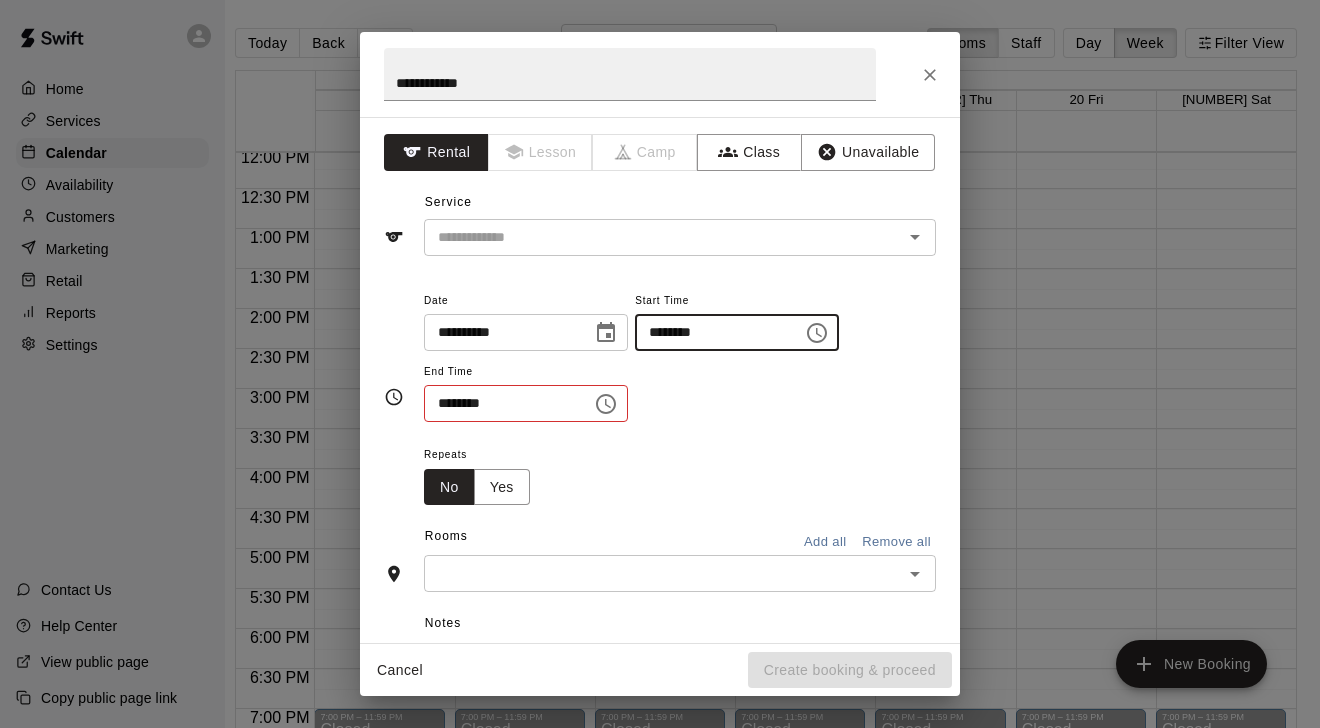 type on "********" 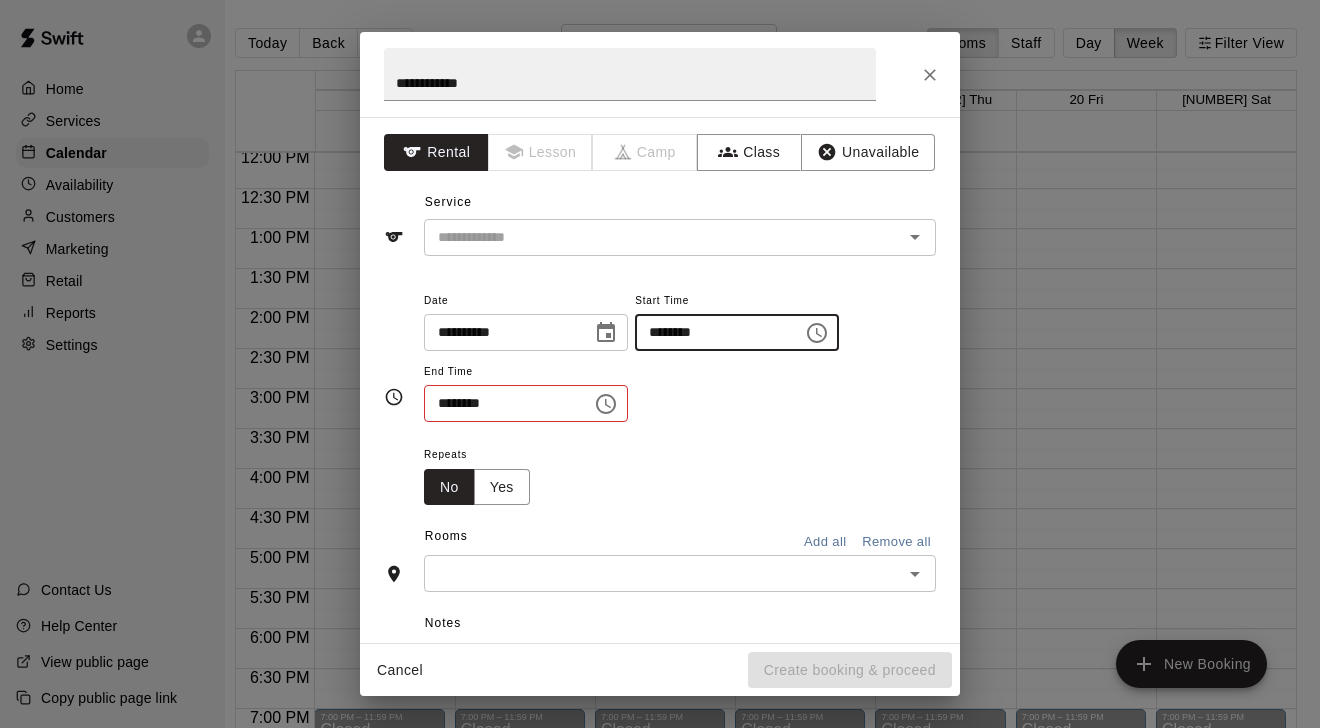 click on "********" at bounding box center (501, 403) 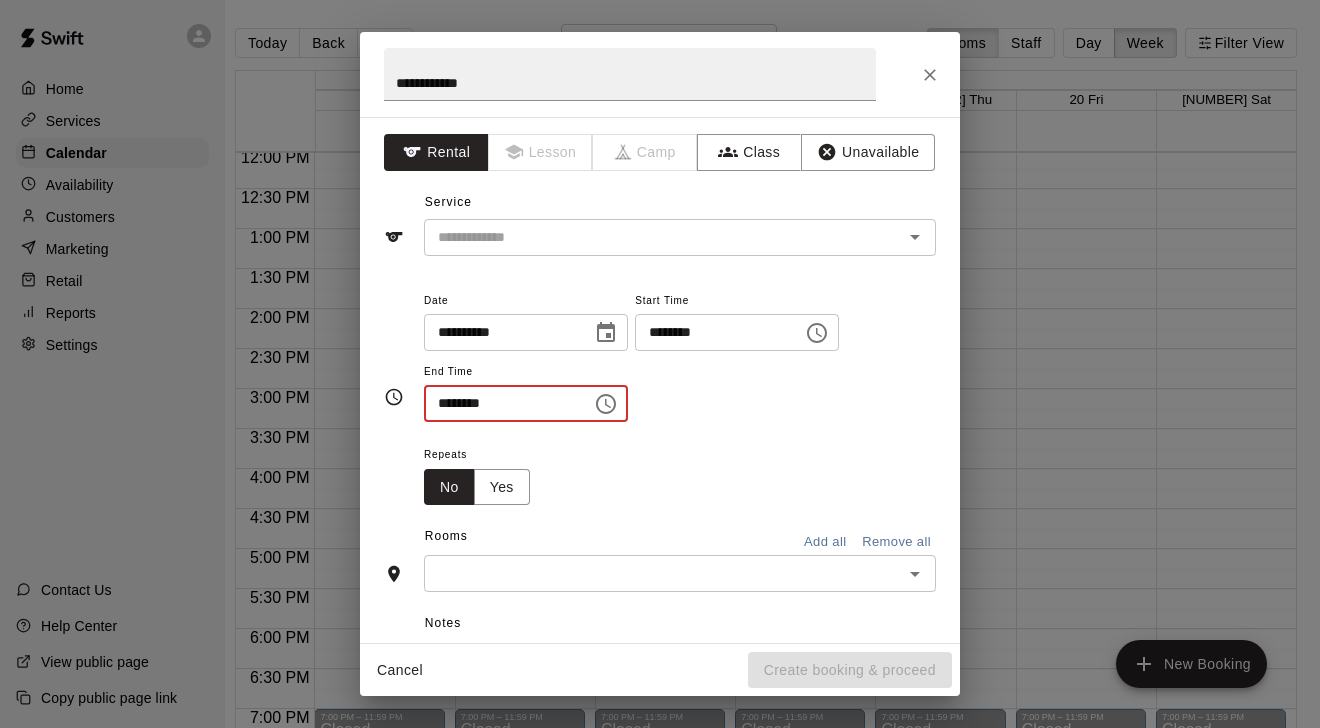 type on "********" 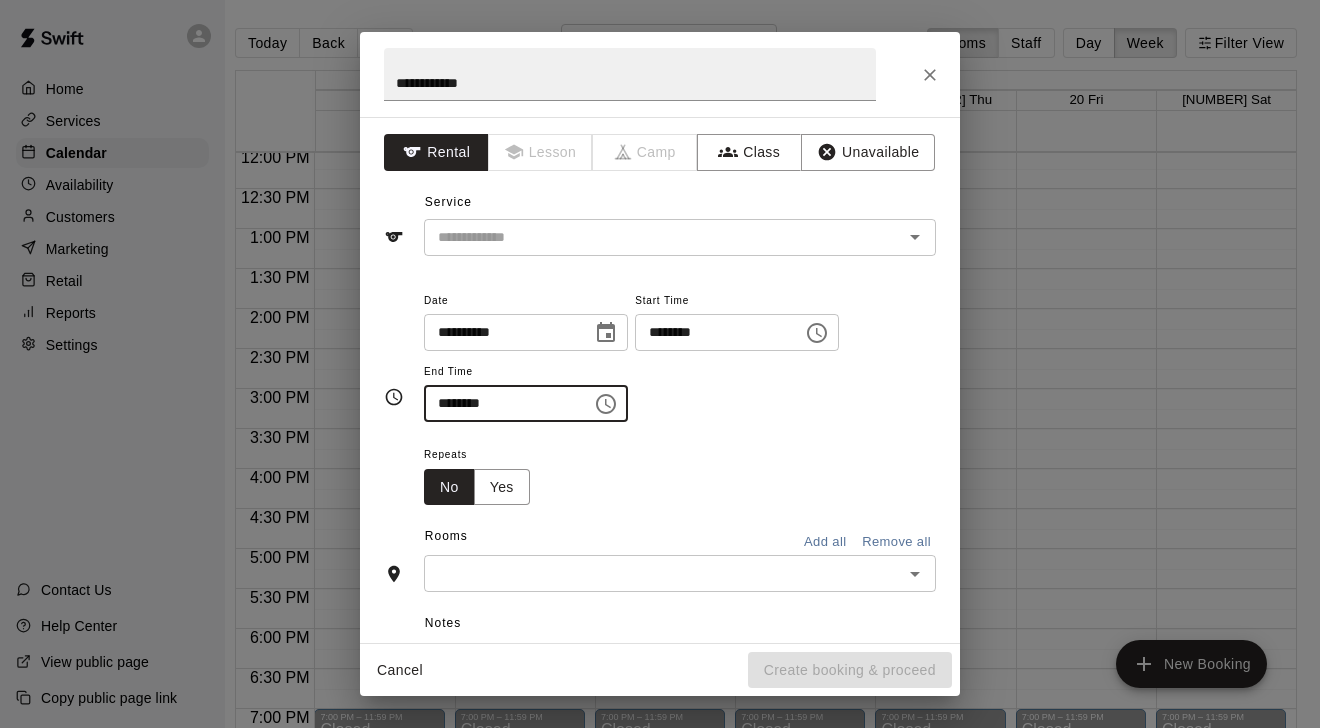click at bounding box center [663, 573] 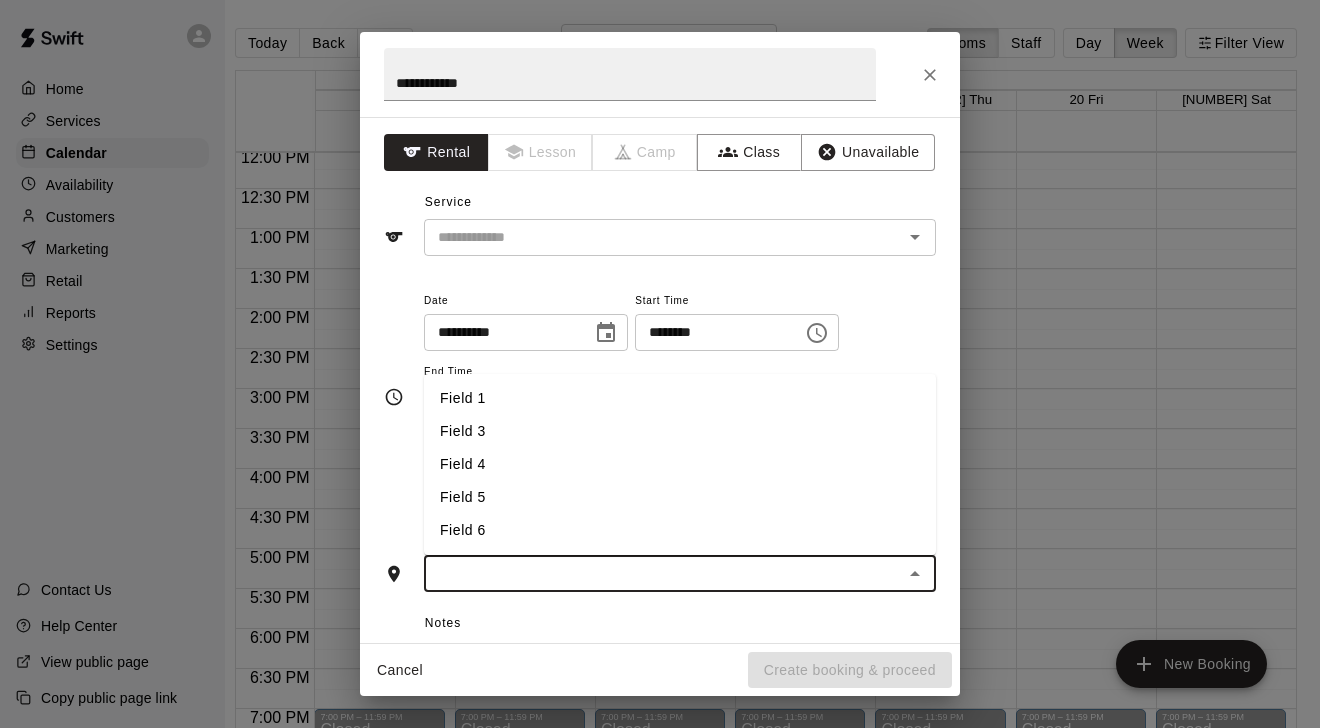click on "Field 5" at bounding box center (680, 497) 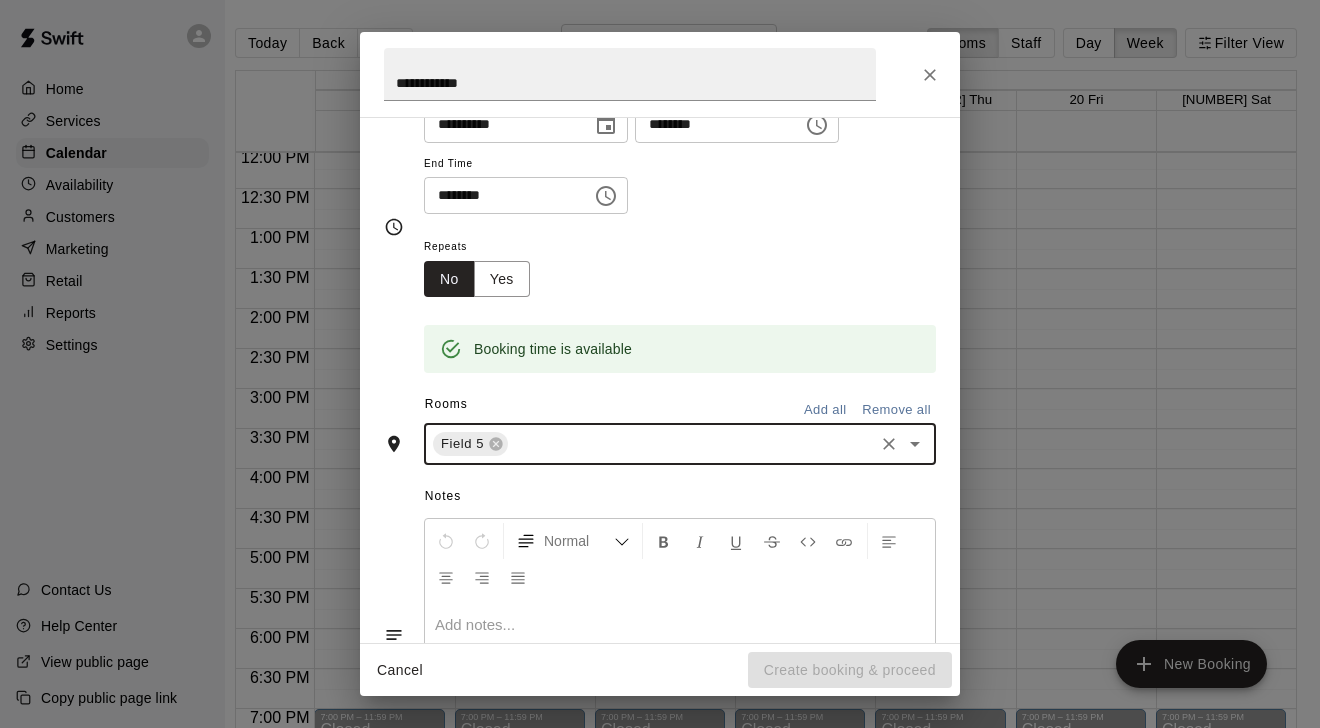 scroll, scrollTop: 237, scrollLeft: 0, axis: vertical 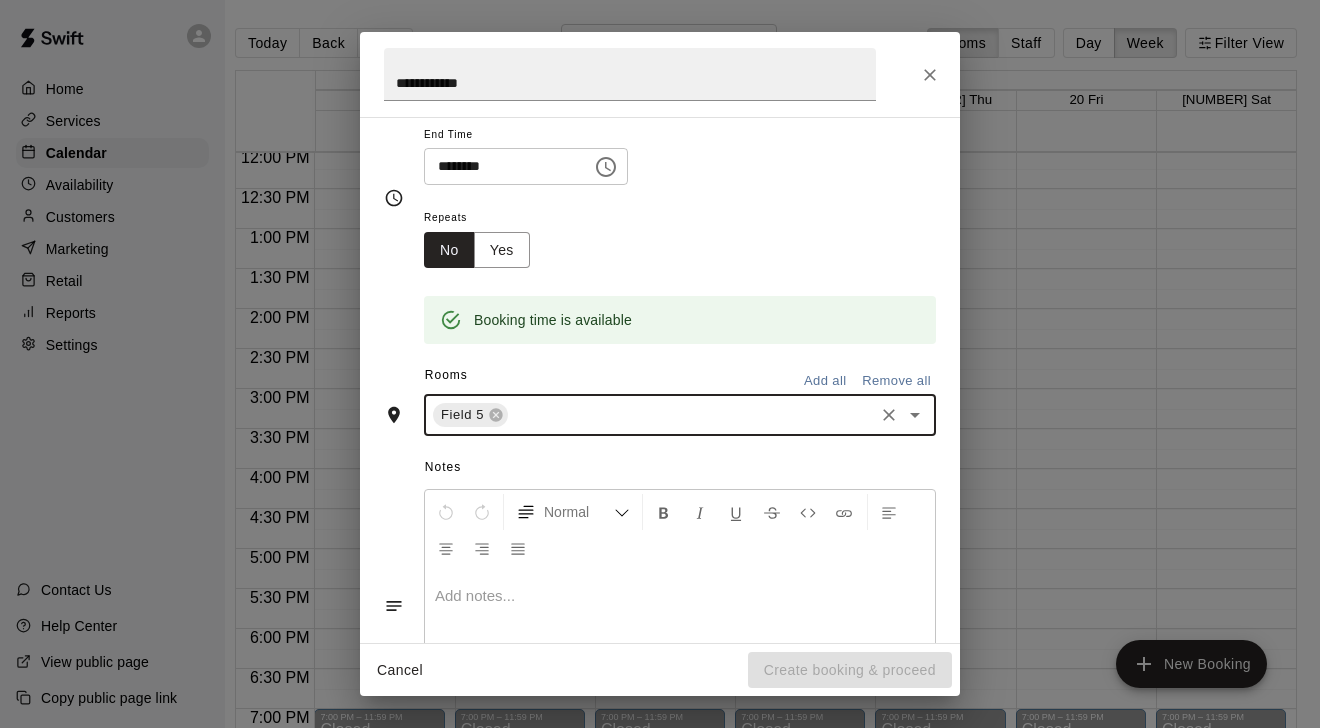 click on "Cancel Create booking & proceed" at bounding box center (660, 670) 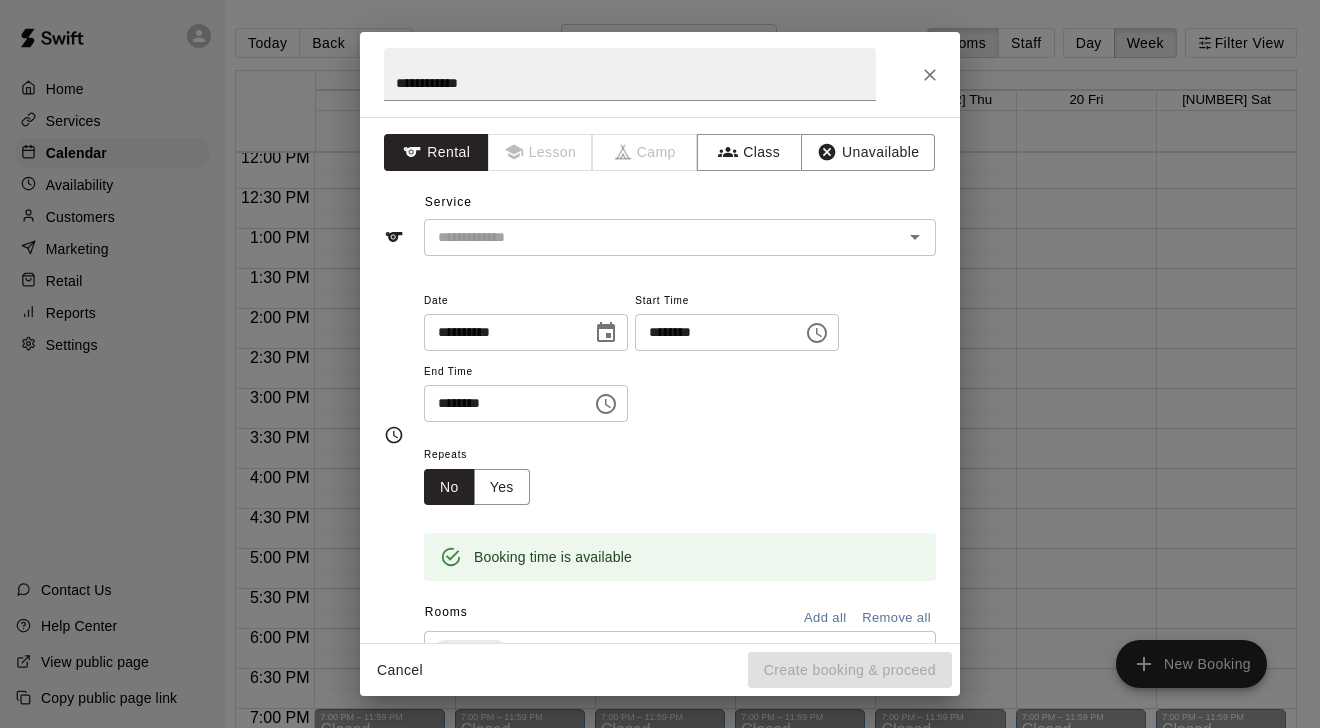 scroll, scrollTop: 0, scrollLeft: 0, axis: both 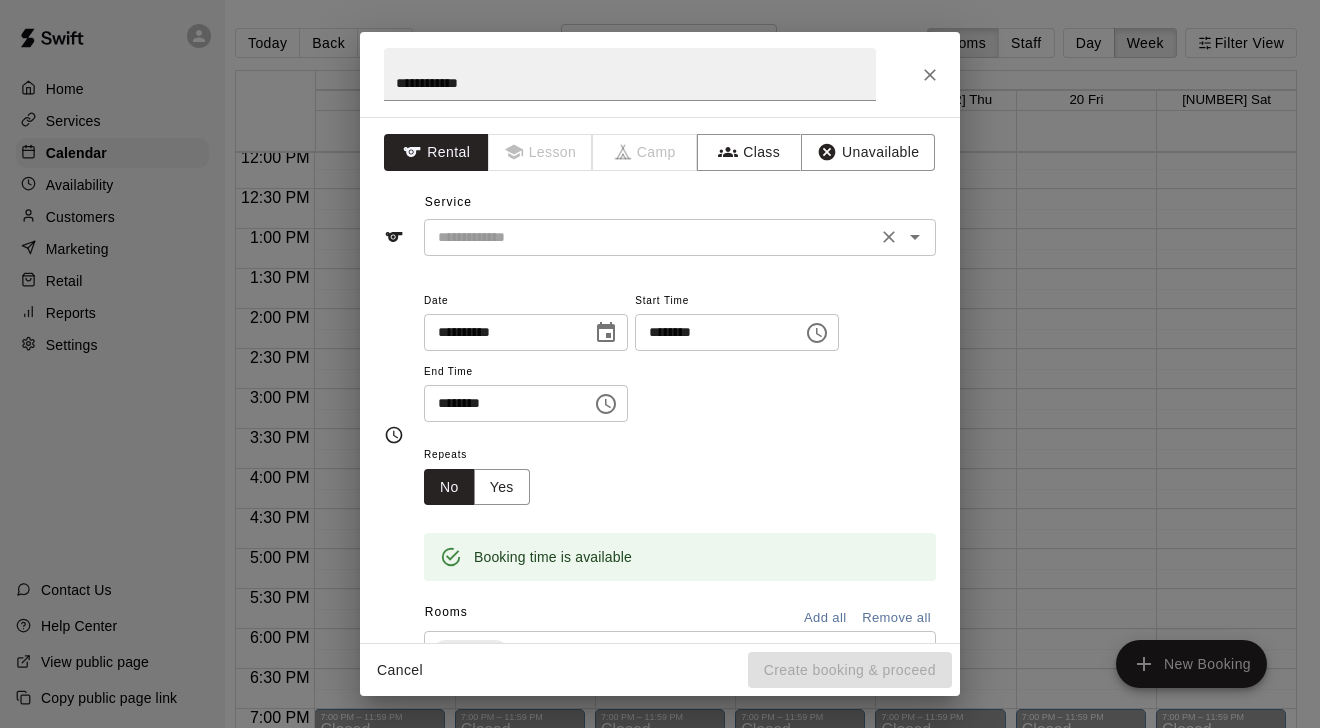 click at bounding box center [650, 237] 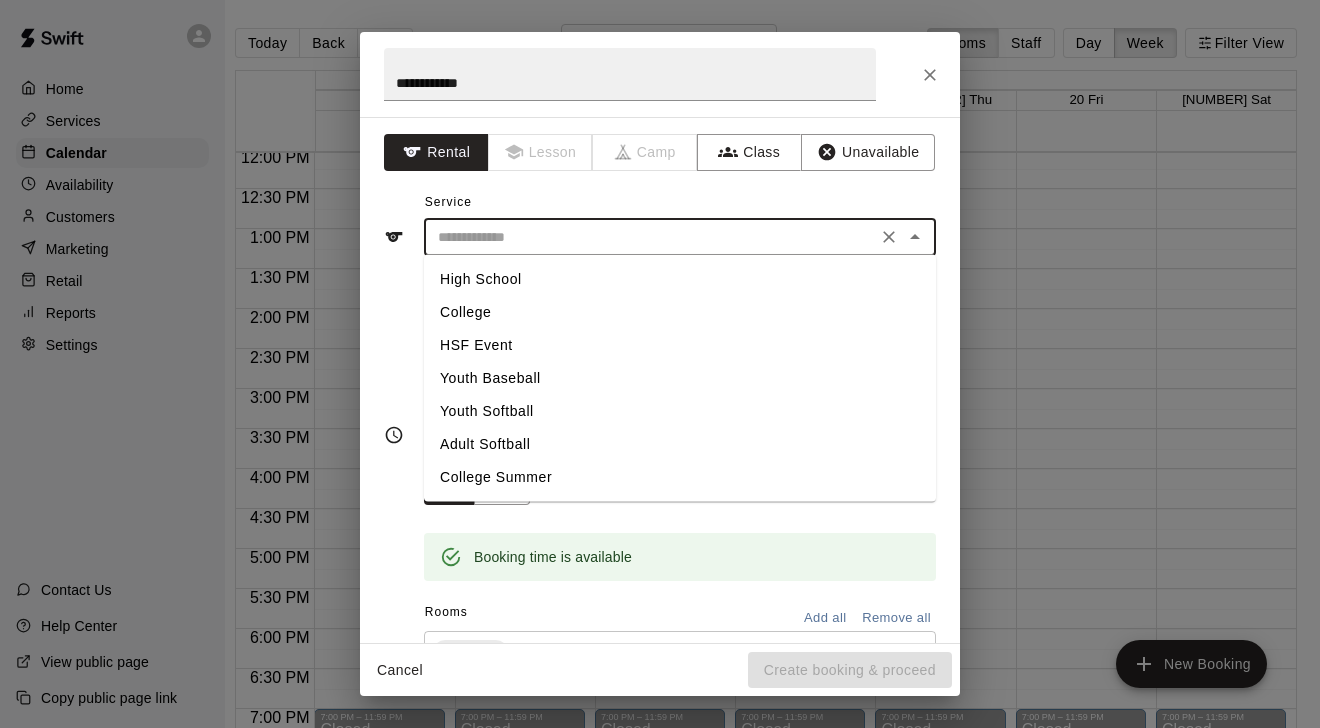 click on "College" at bounding box center [680, 312] 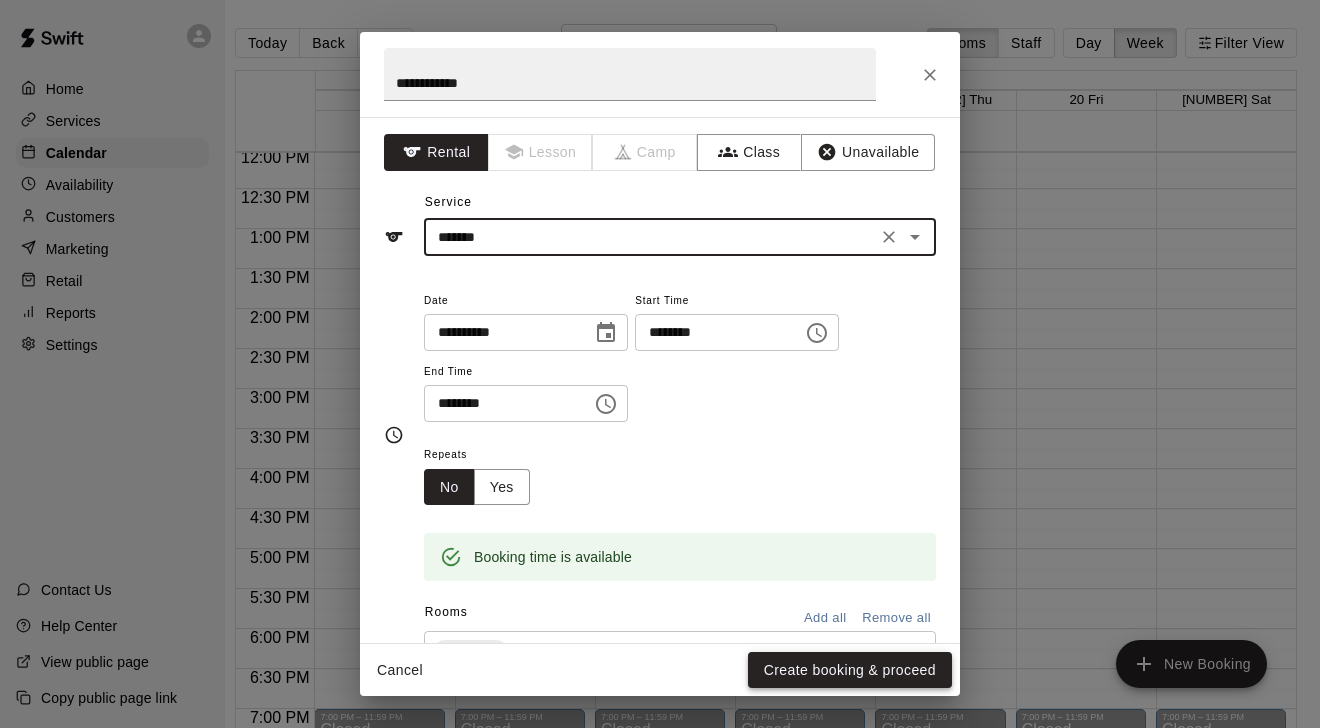 click on "Create booking & proceed" at bounding box center [850, 670] 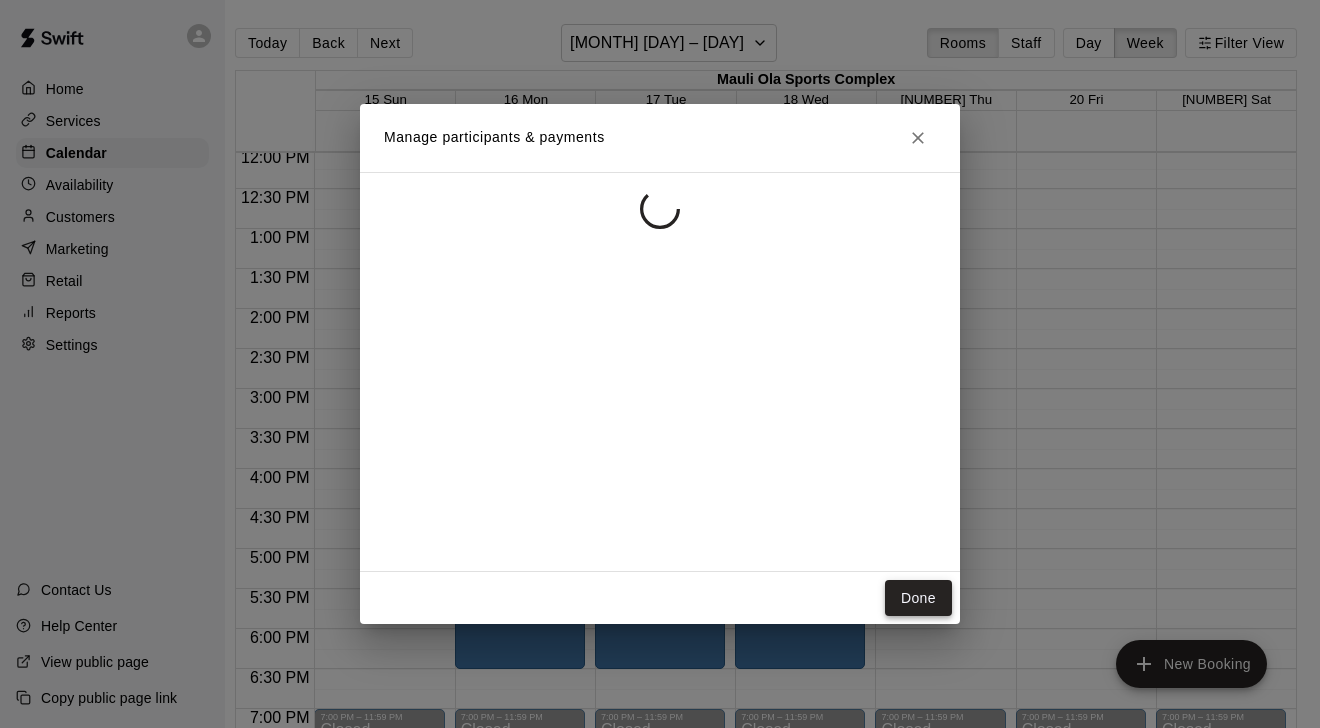 click on "Done" at bounding box center [918, 598] 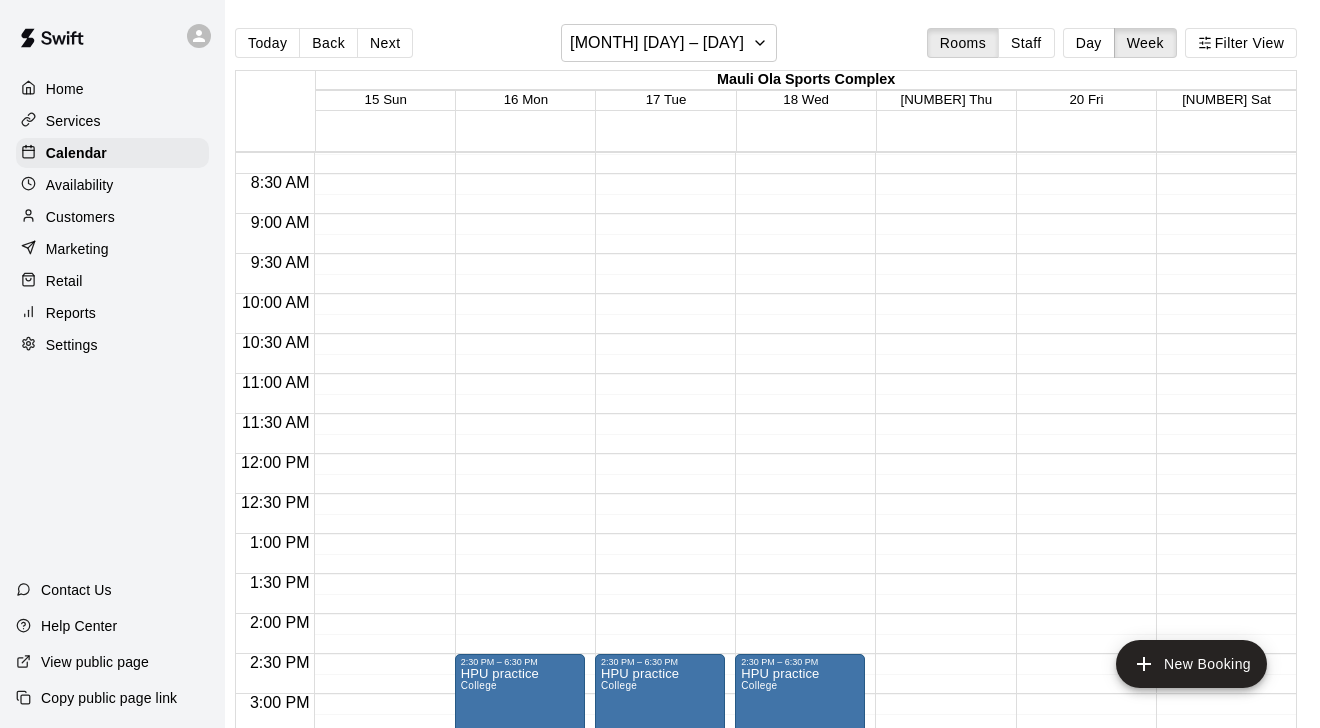 scroll, scrollTop: 657, scrollLeft: 0, axis: vertical 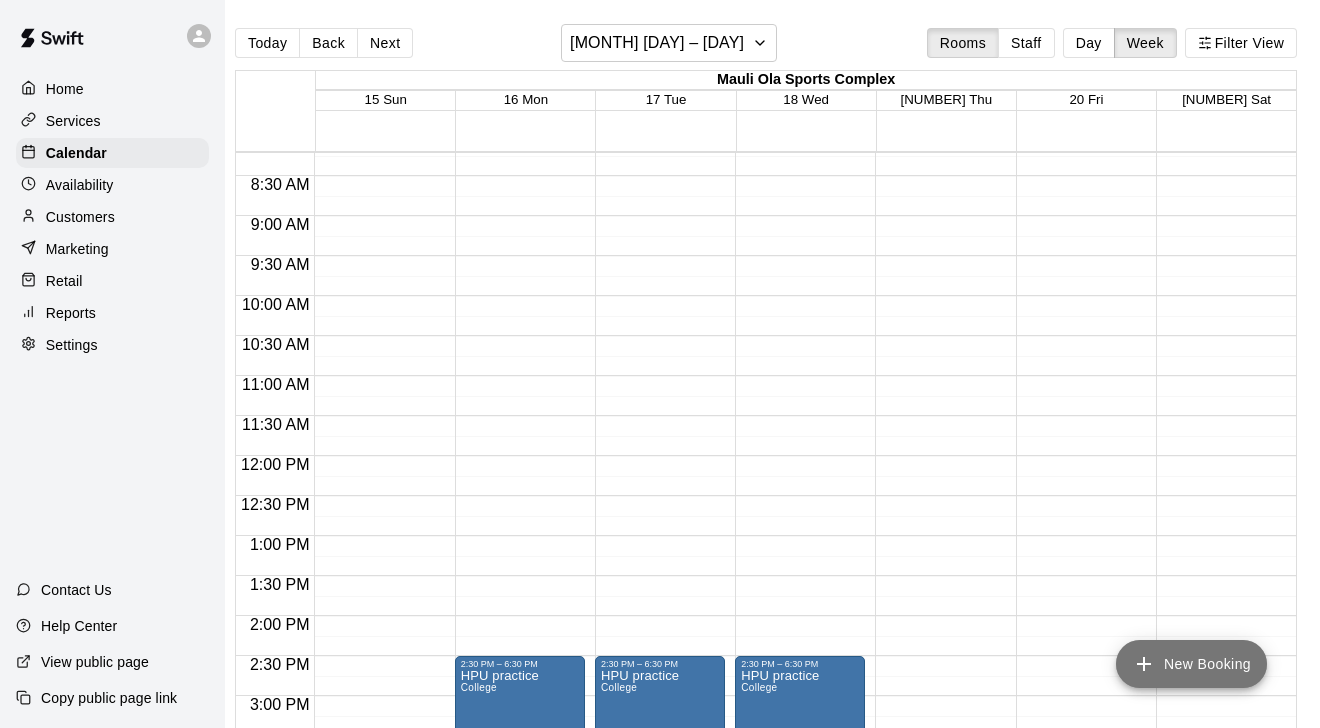 click 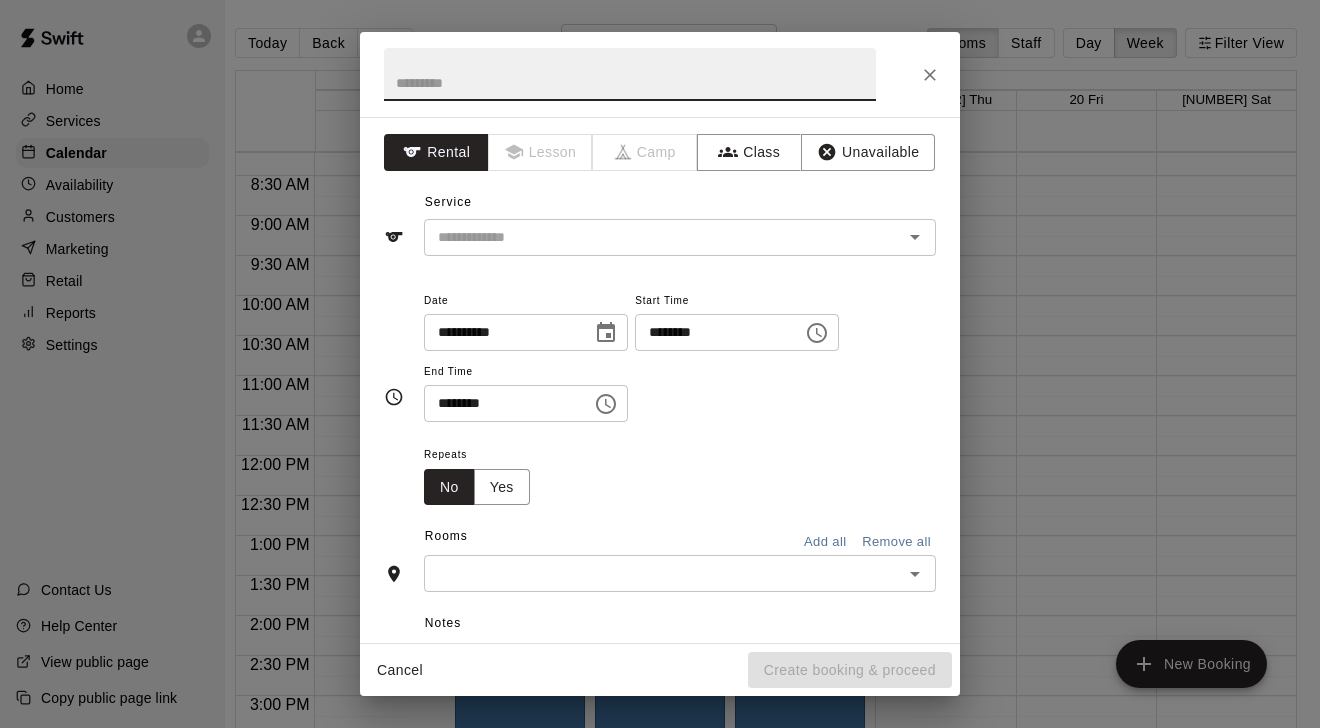 click 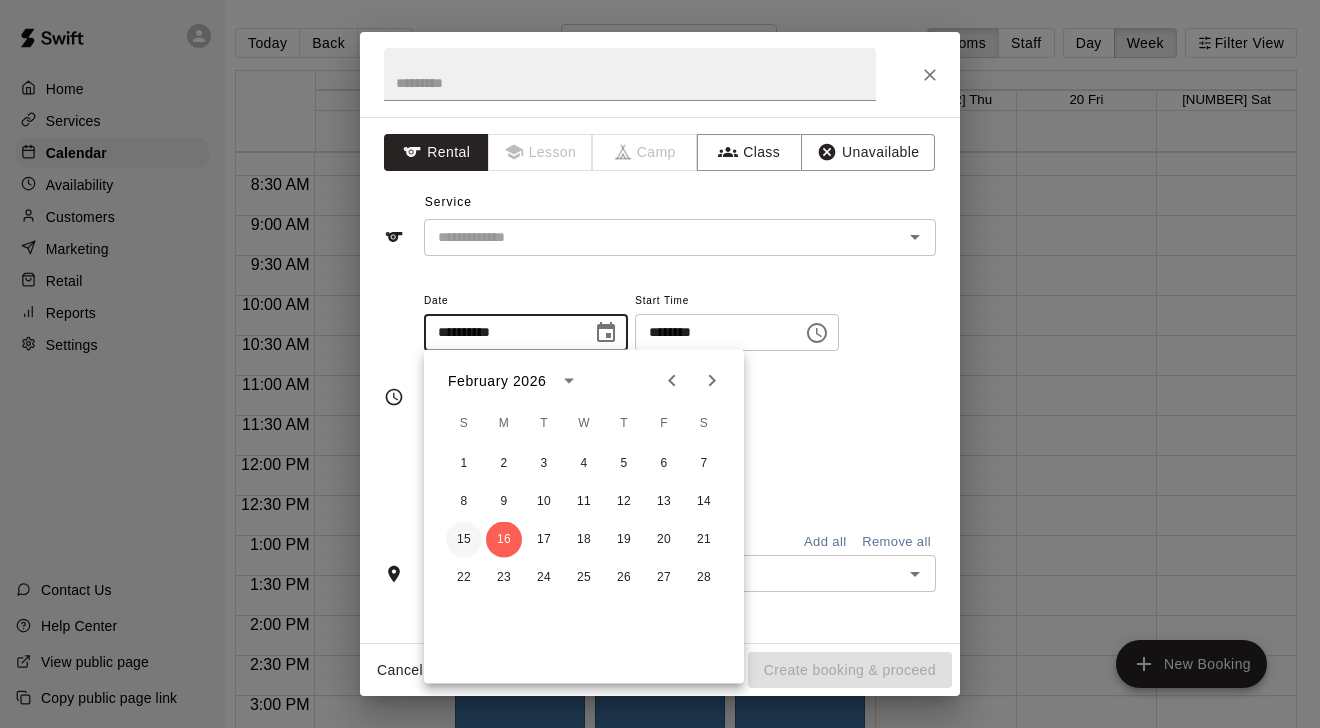 click on "15" at bounding box center (464, 540) 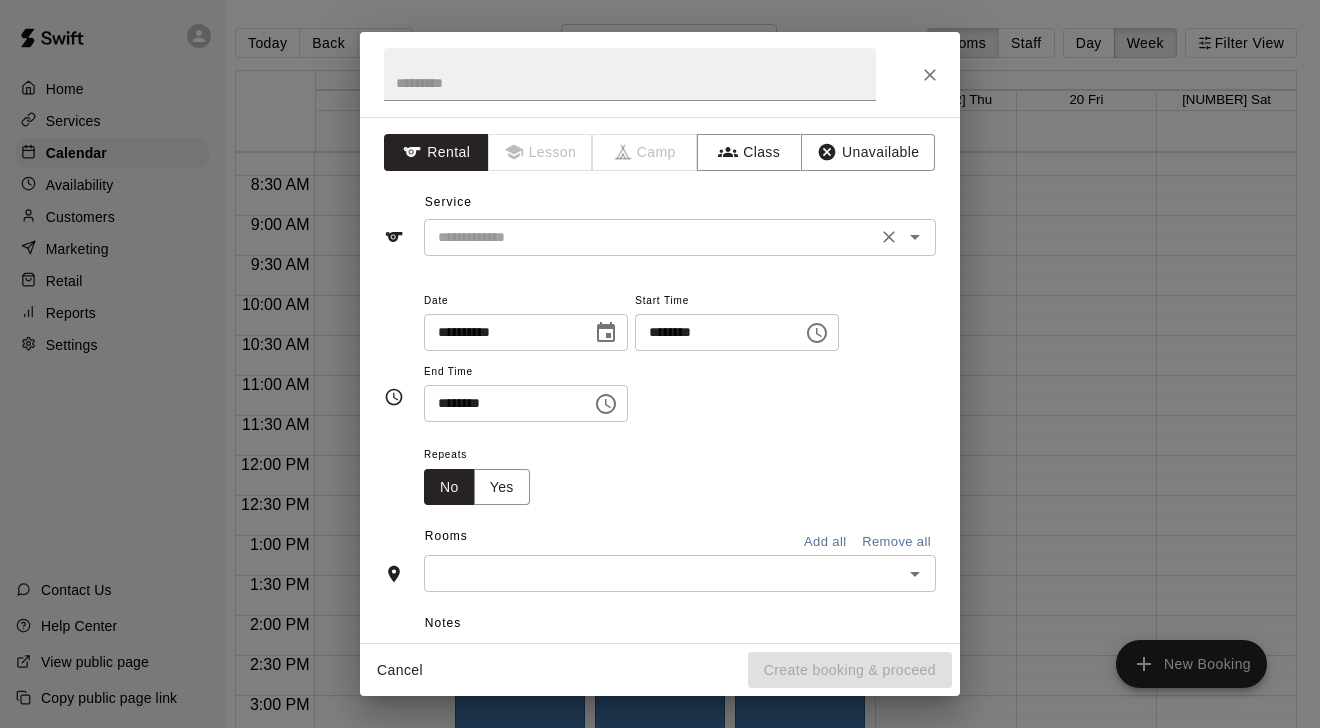click at bounding box center [650, 237] 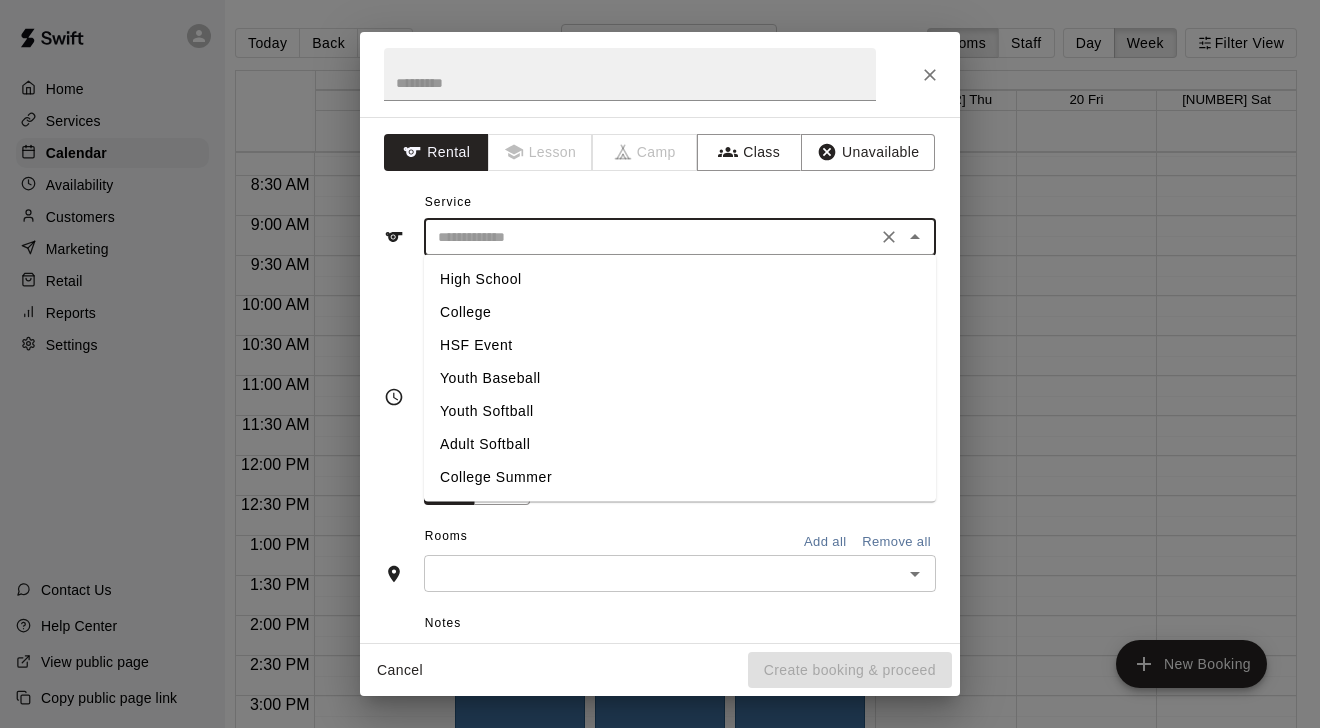 click on "High School" at bounding box center (680, 279) 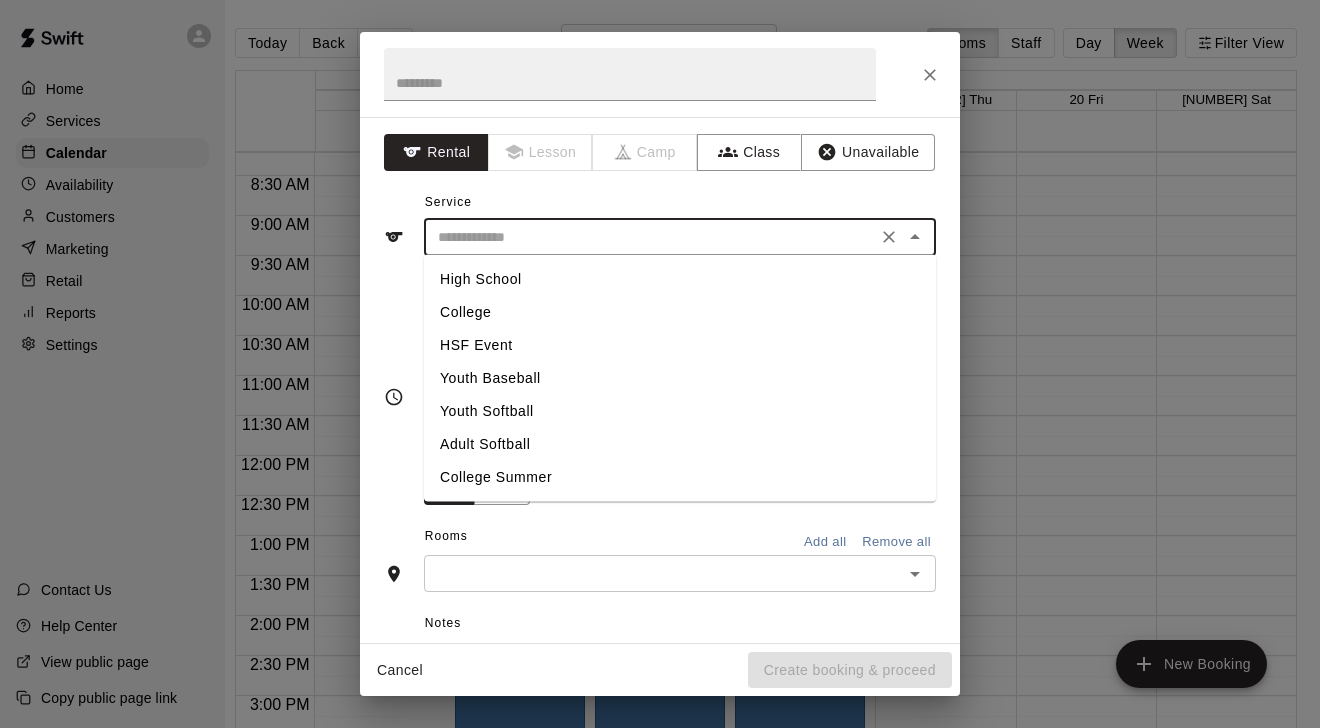 type on "**********" 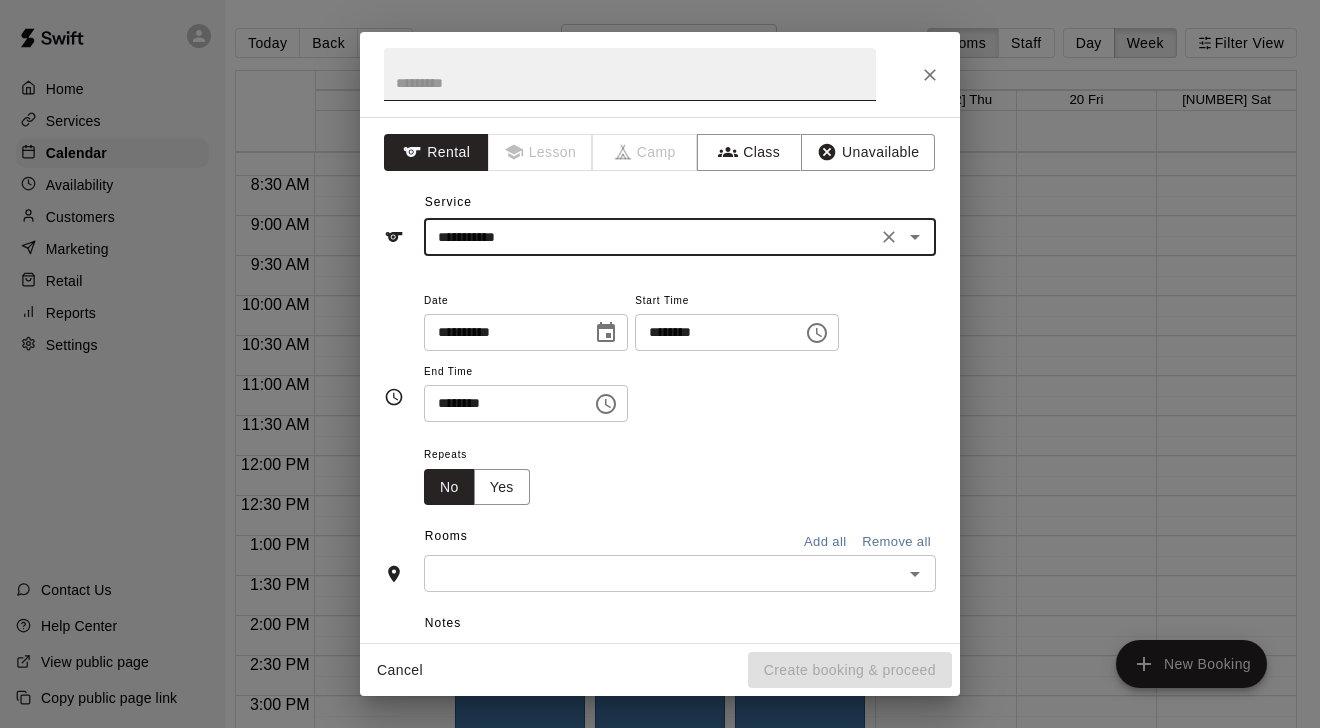 click at bounding box center [630, 74] 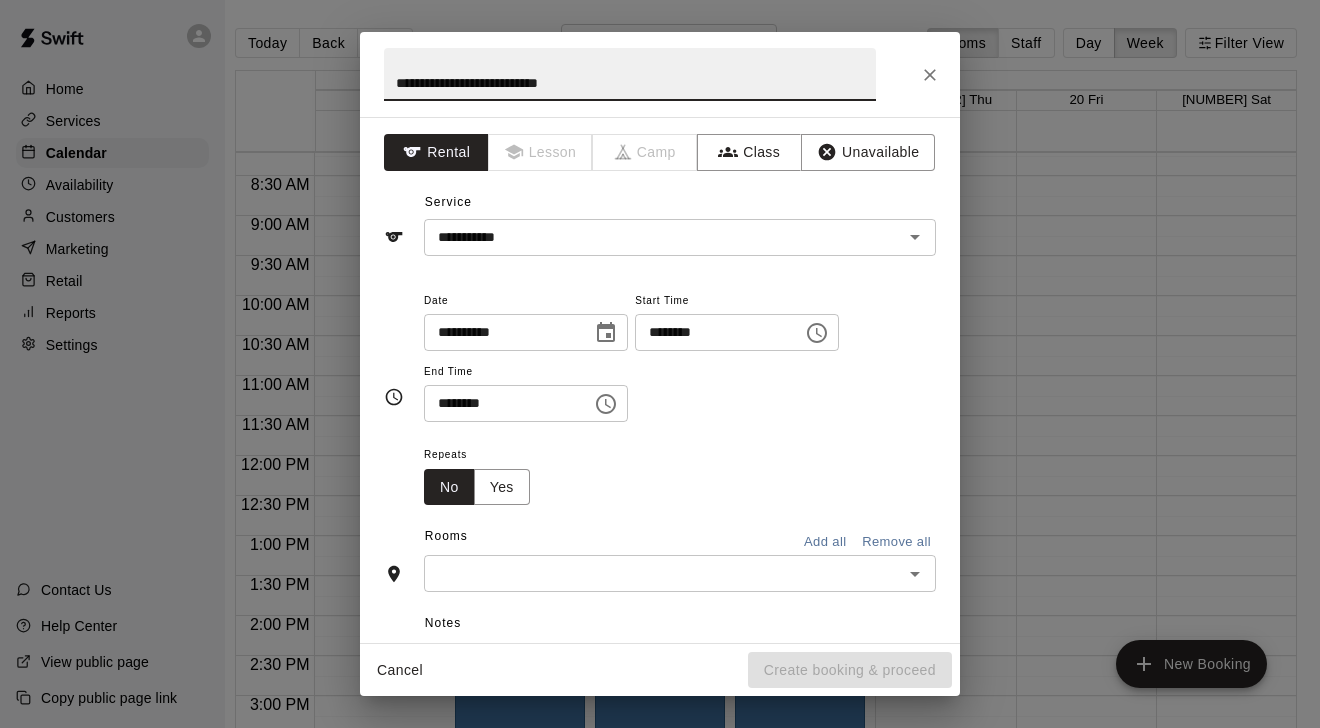 type on "**********" 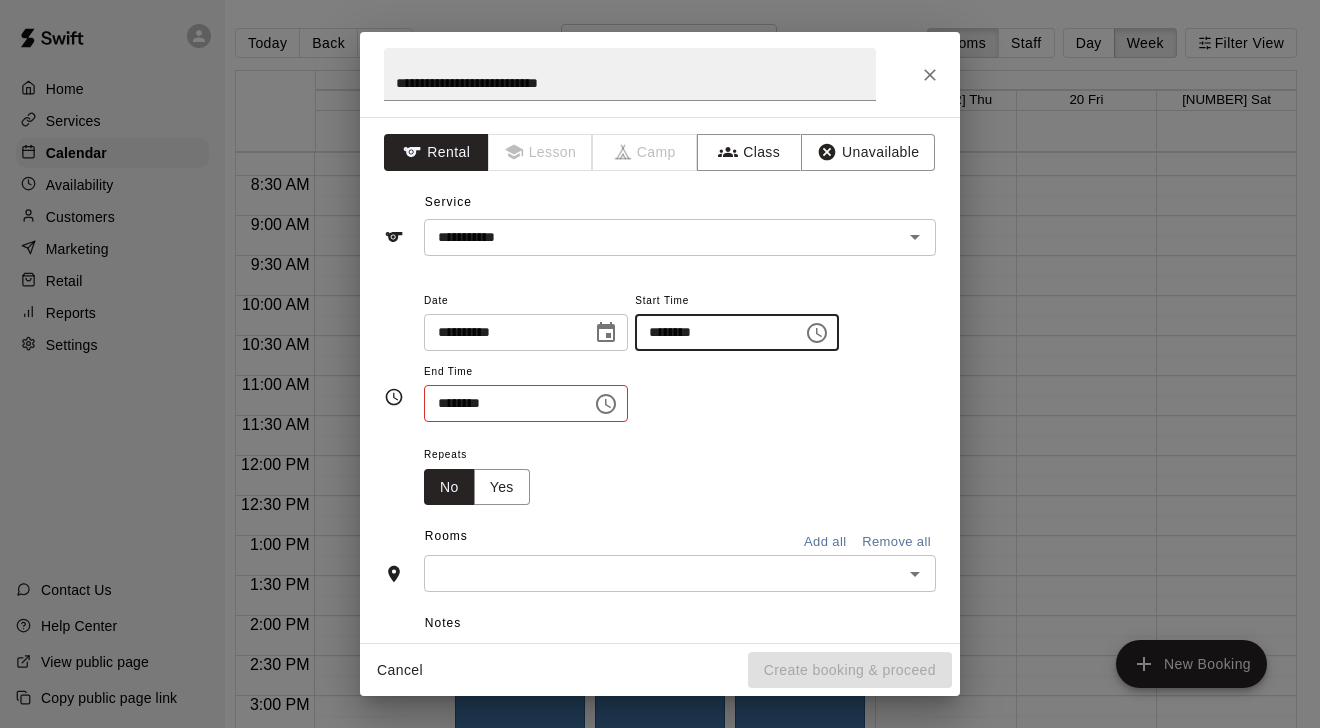 click on "********" at bounding box center [712, 332] 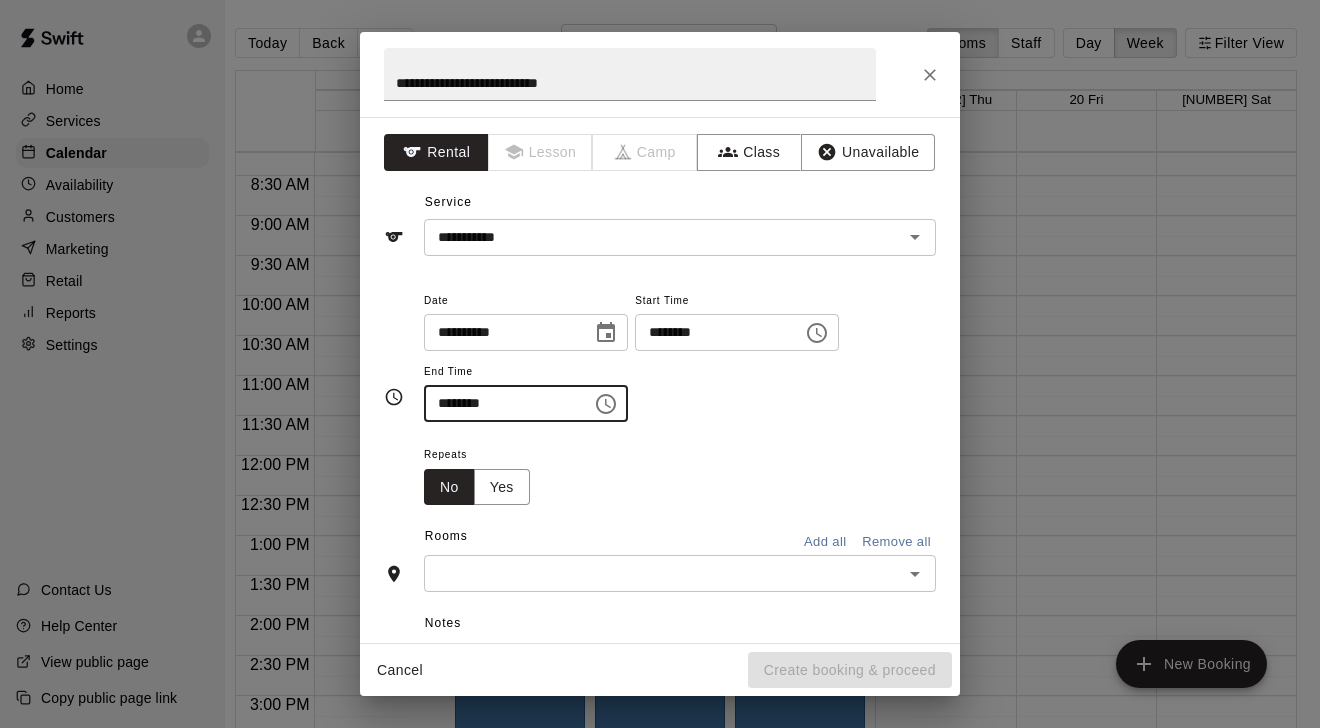 click on "********" at bounding box center [501, 403] 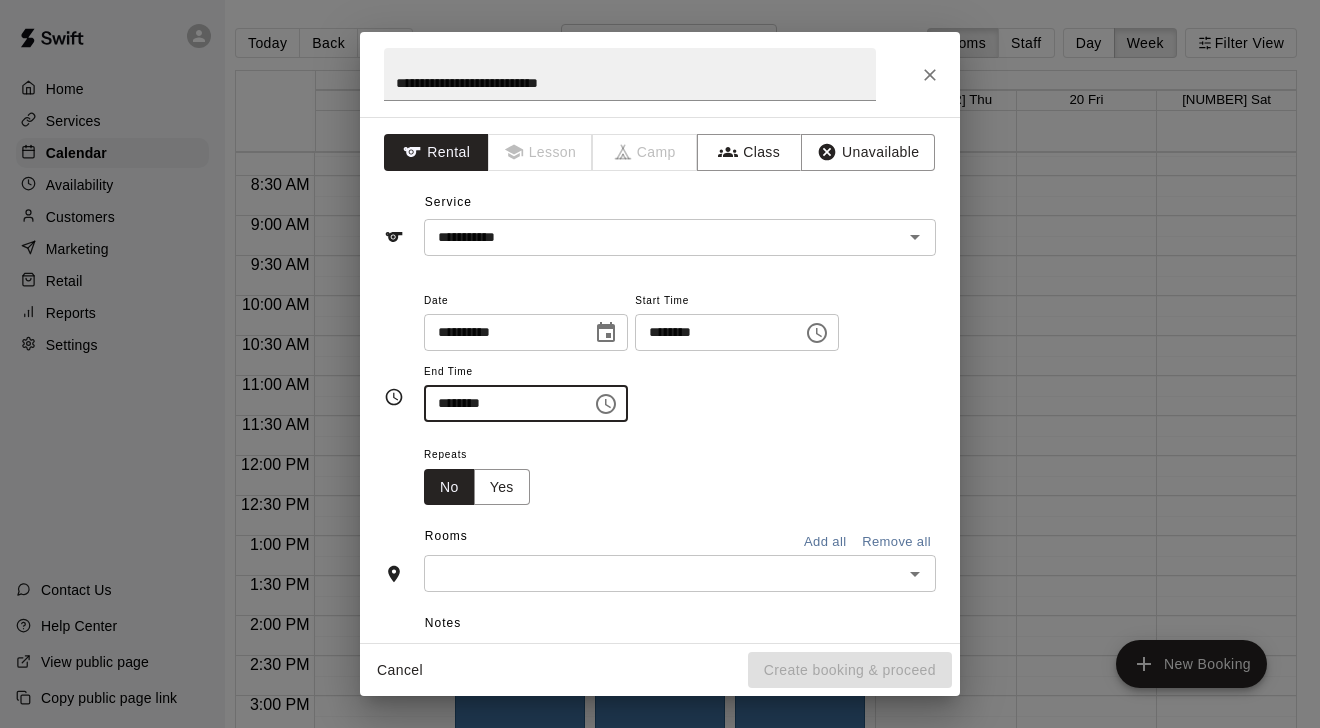 type on "********" 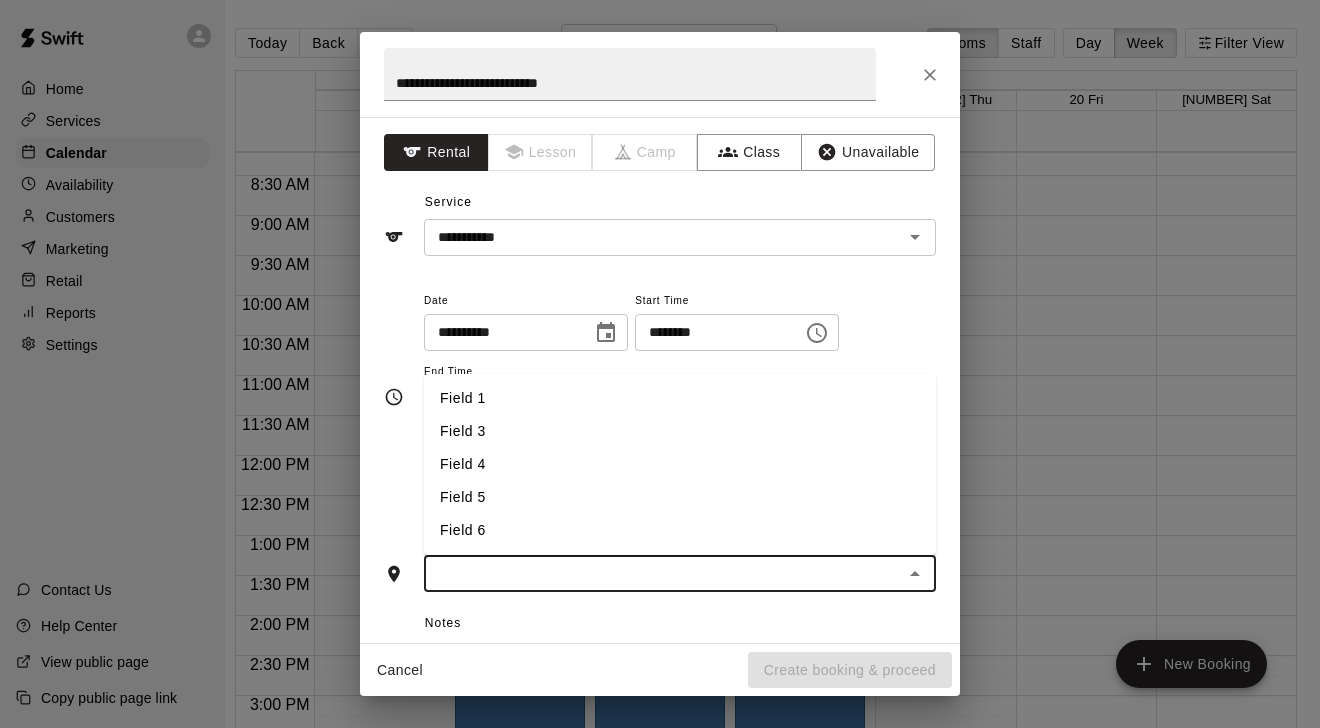 click on "Field 1" at bounding box center (680, 398) 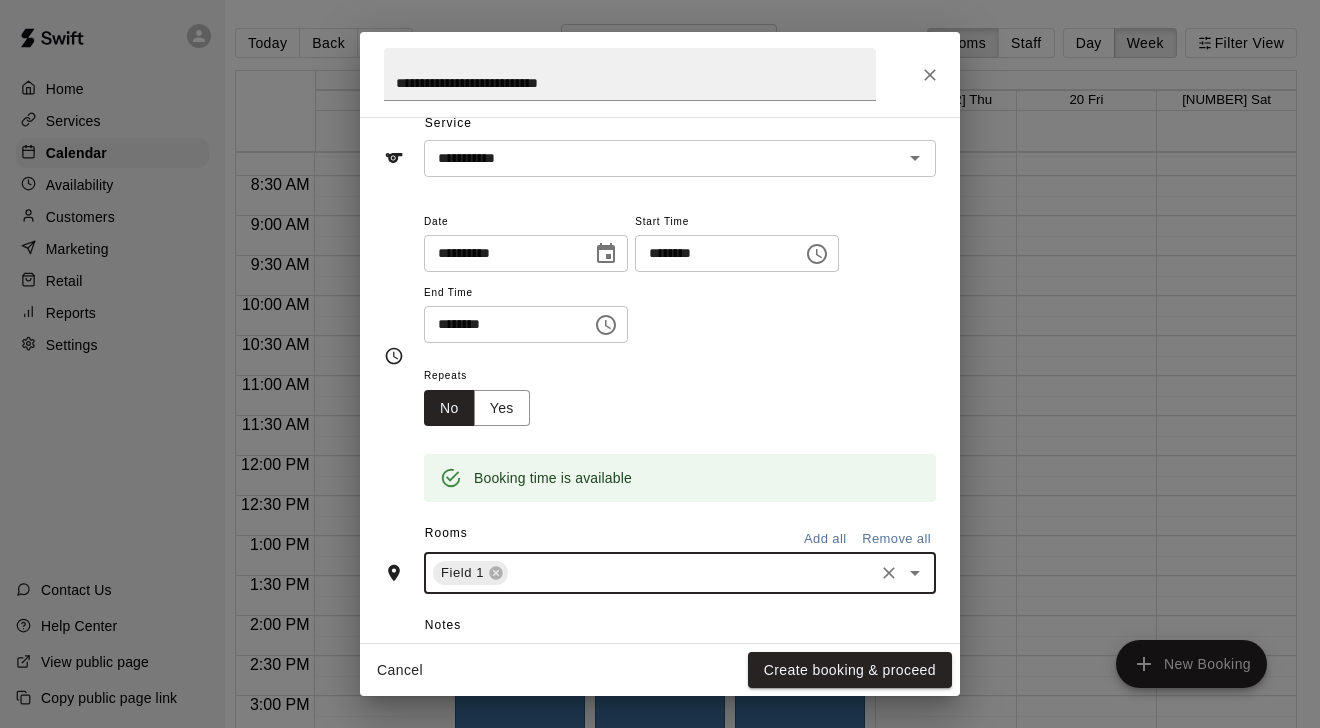 scroll, scrollTop: 98, scrollLeft: 0, axis: vertical 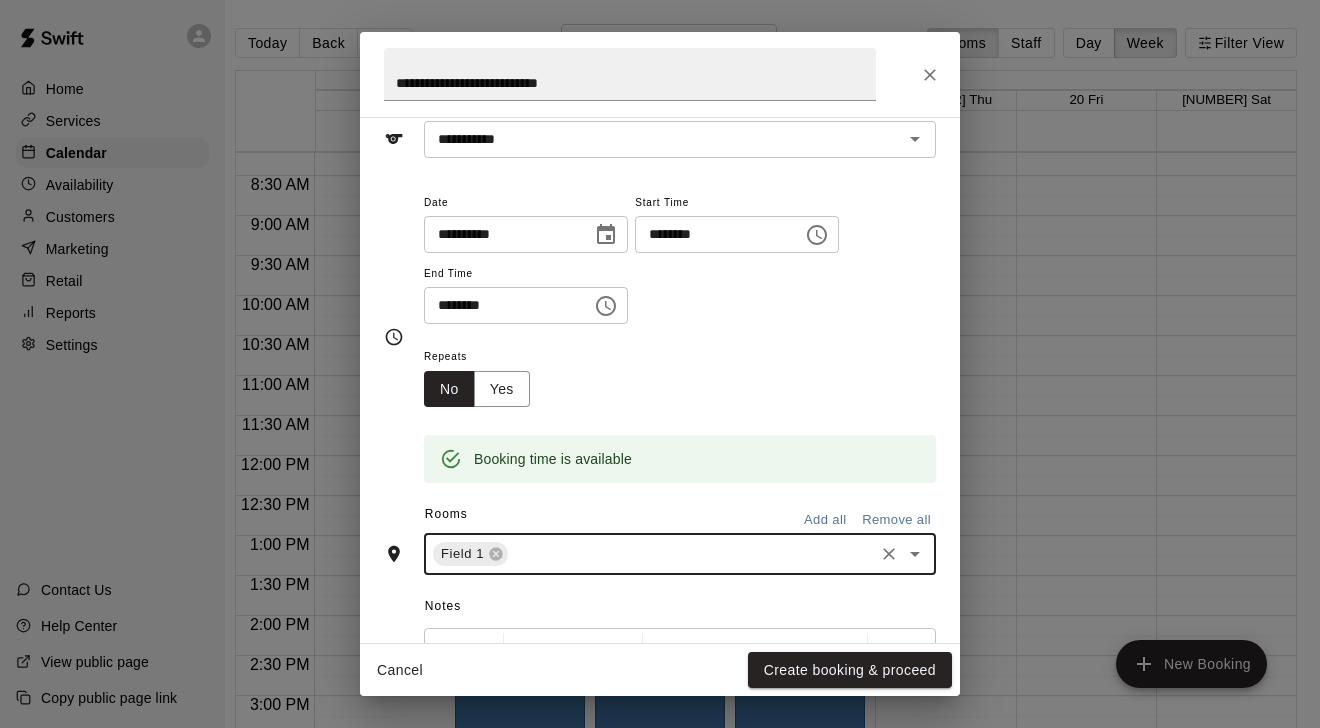 click at bounding box center (691, 554) 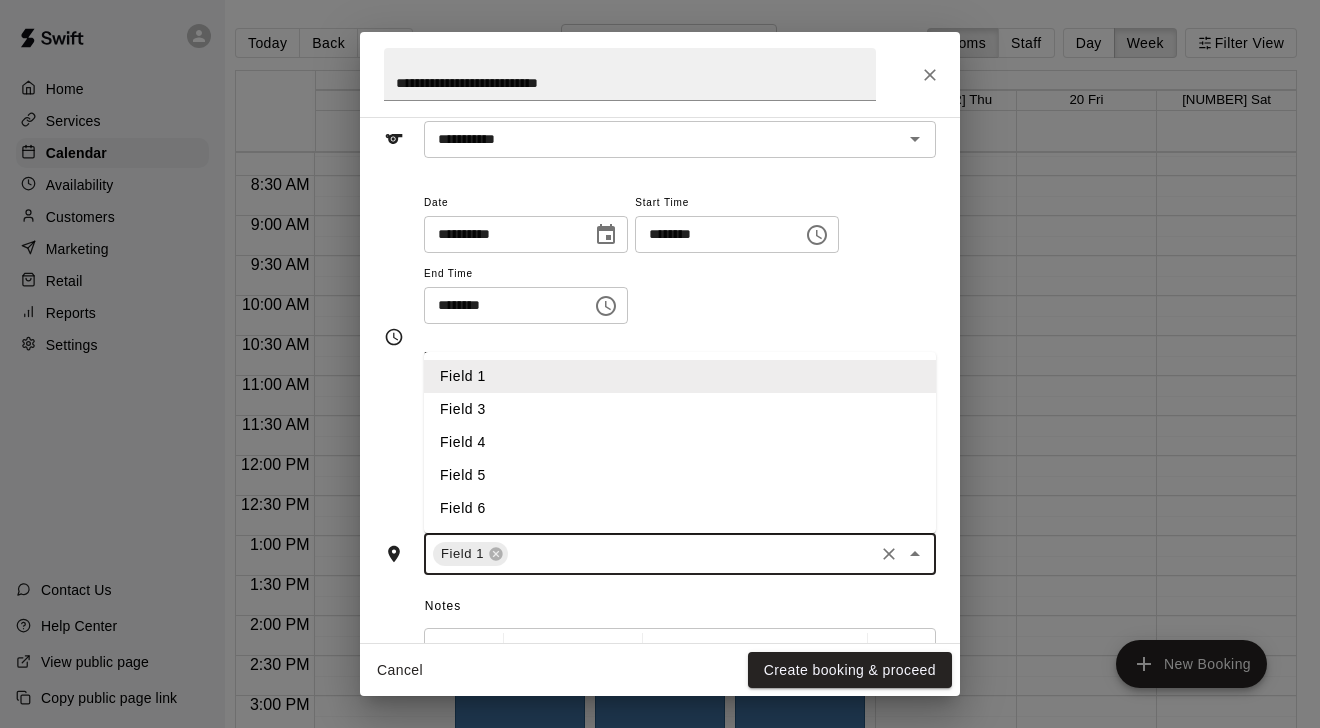 click on "Field 3" at bounding box center (680, 409) 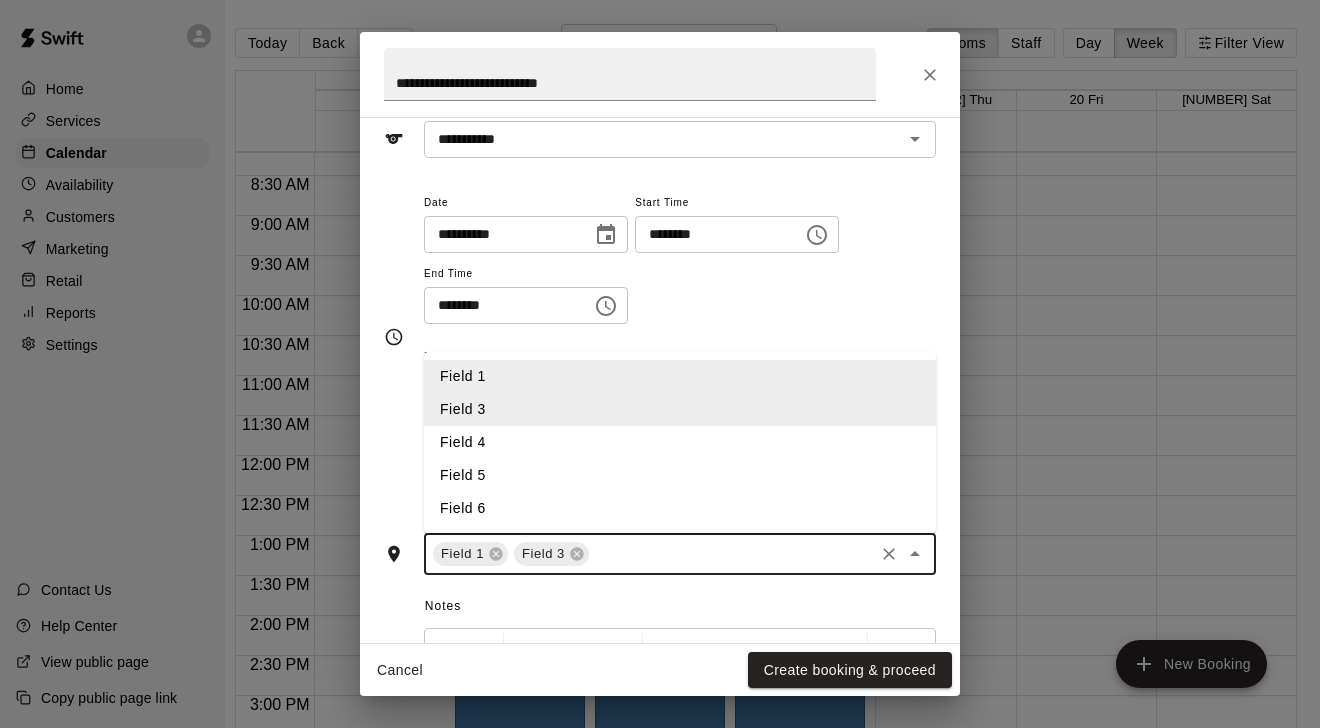 click on "Field 4" at bounding box center (680, 442) 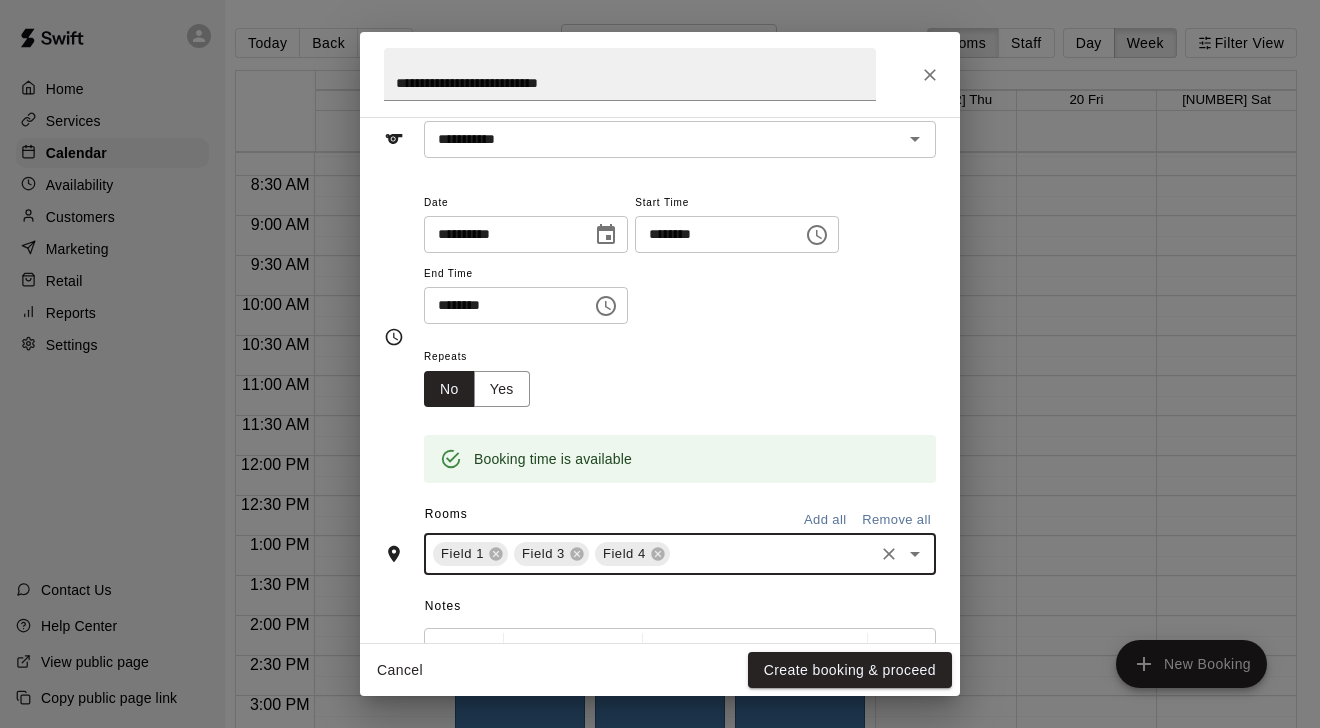 click at bounding box center (772, 554) 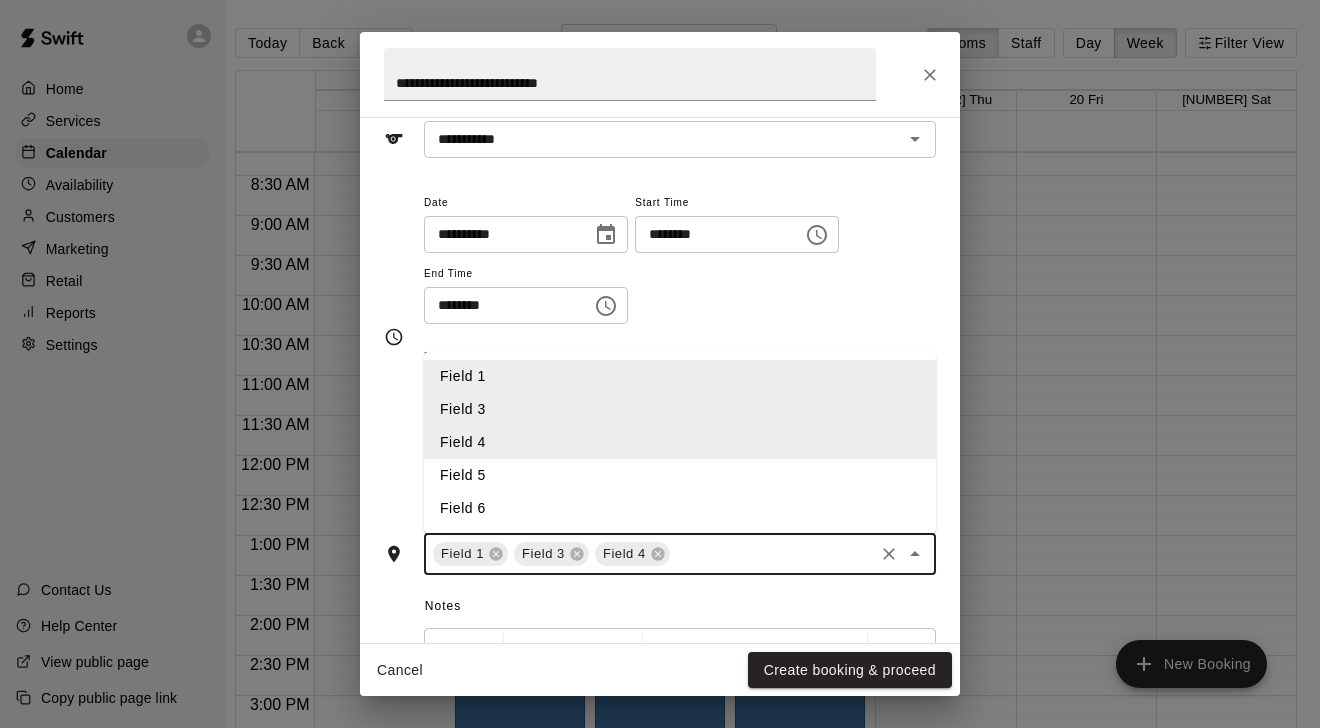 click on "Field 5" at bounding box center (680, 475) 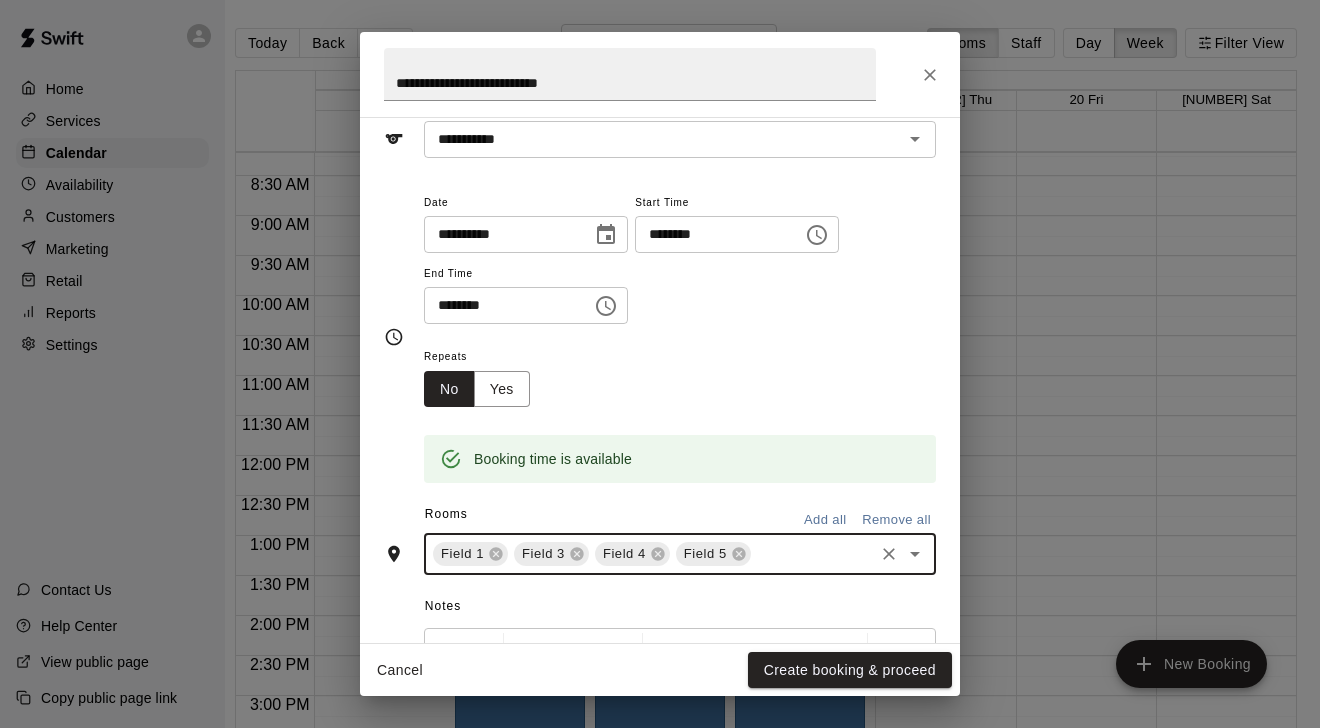 click at bounding box center (812, 554) 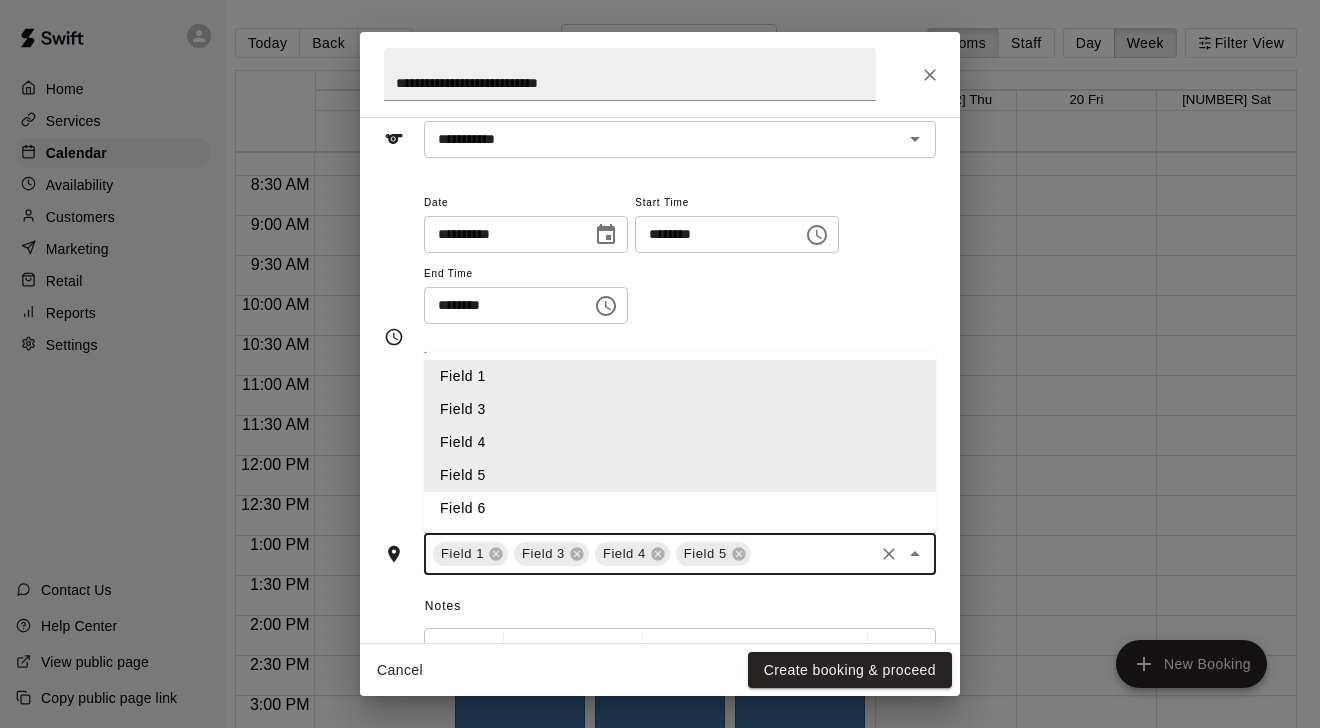 click on "Field 6" at bounding box center [680, 508] 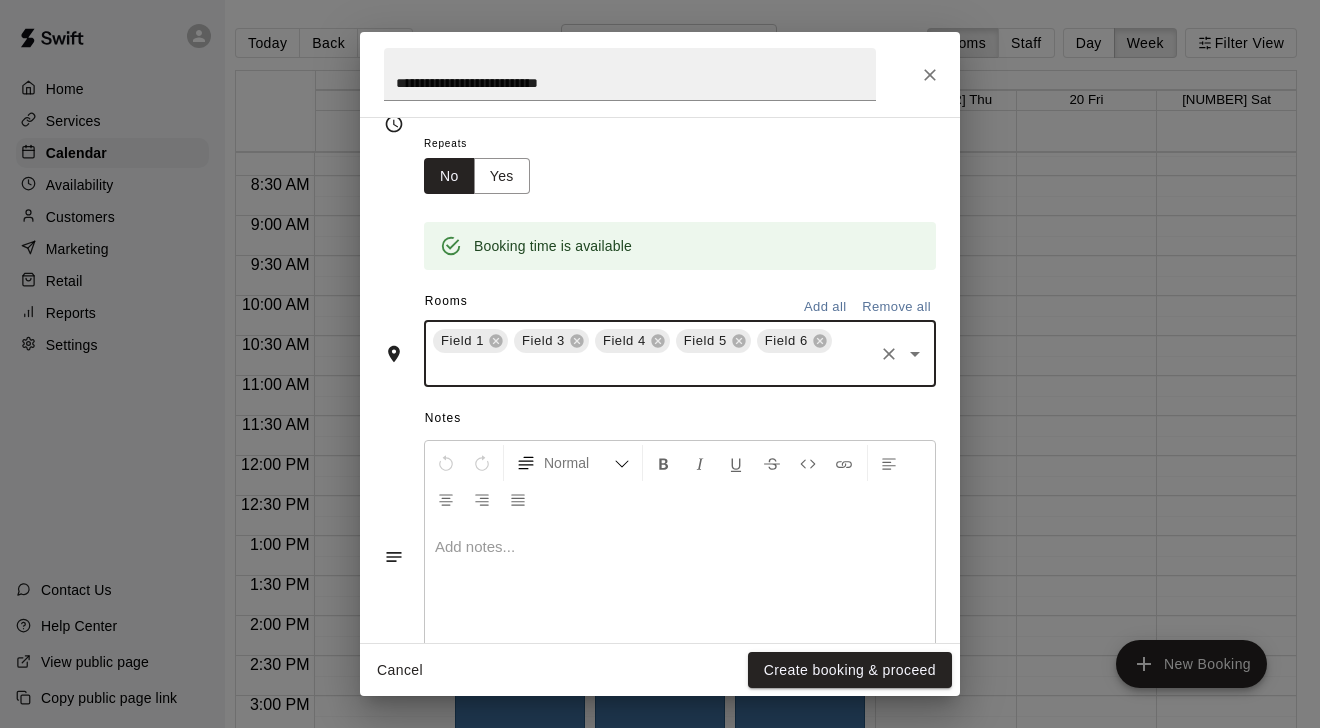 scroll, scrollTop: 314, scrollLeft: 0, axis: vertical 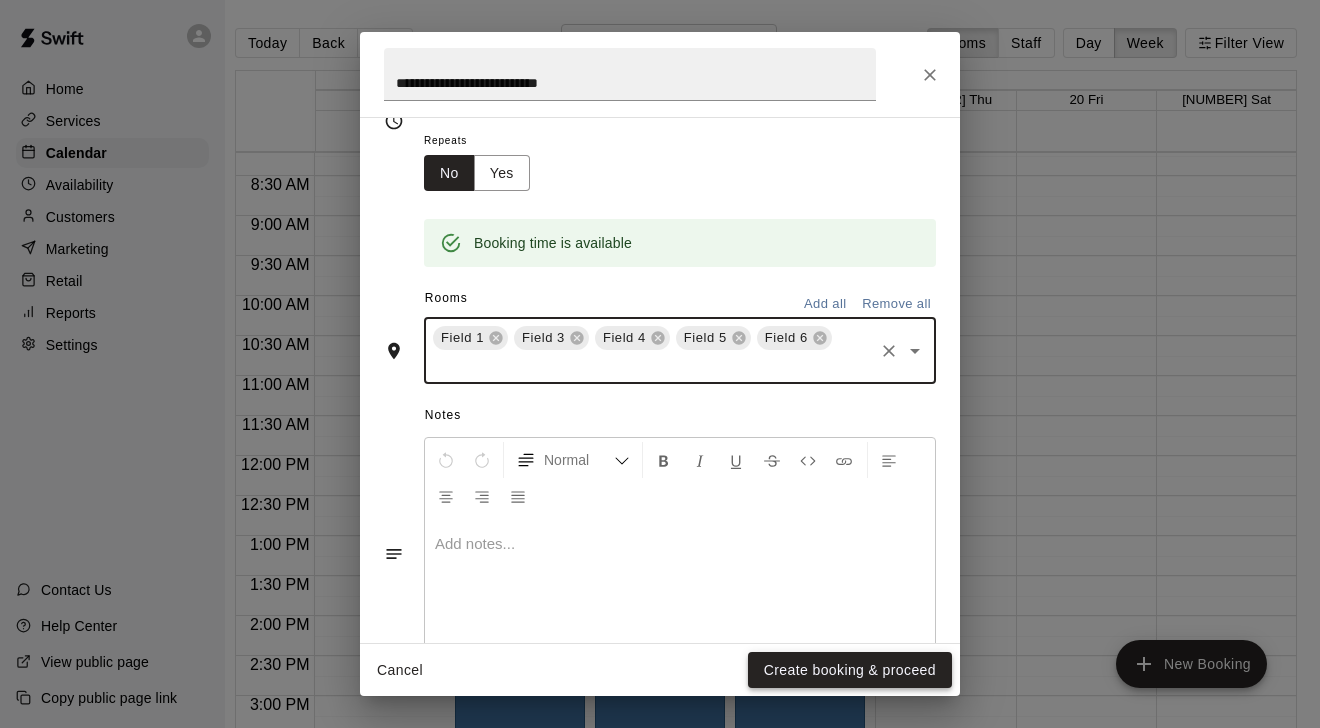 click on "Create booking & proceed" at bounding box center (850, 670) 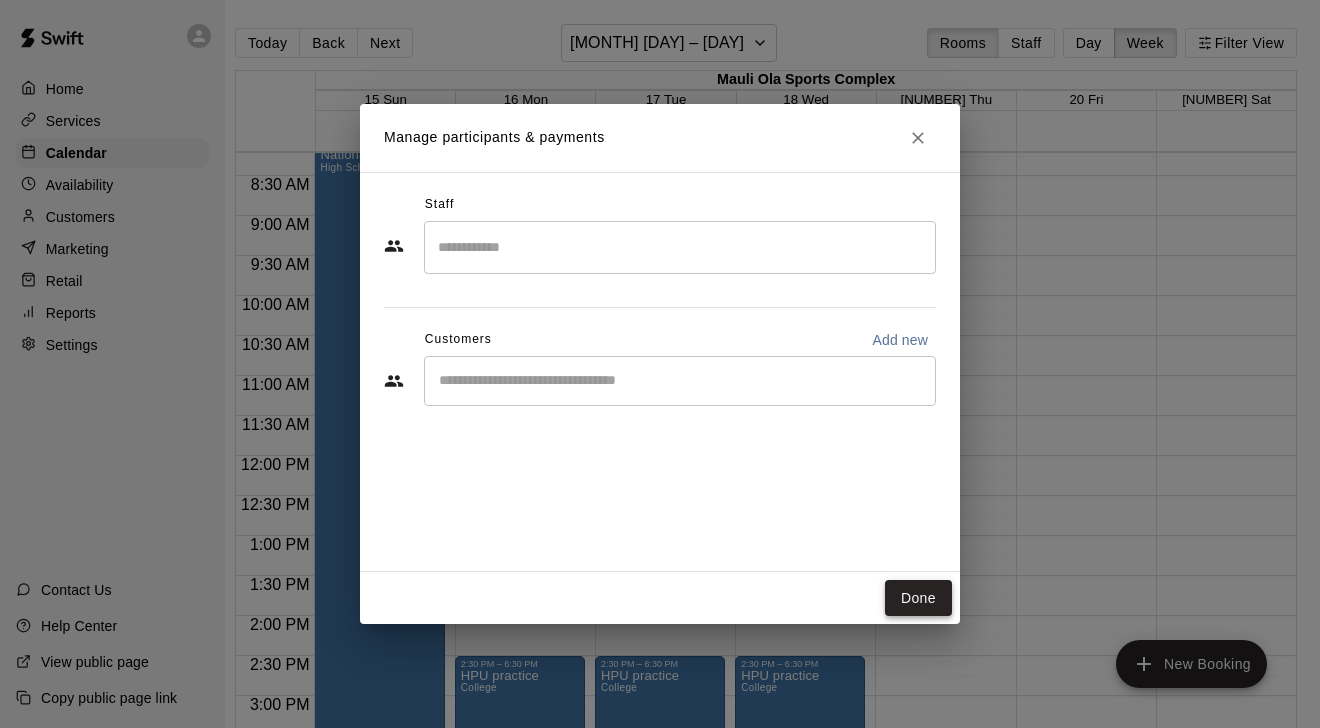 click on "Done" at bounding box center [918, 598] 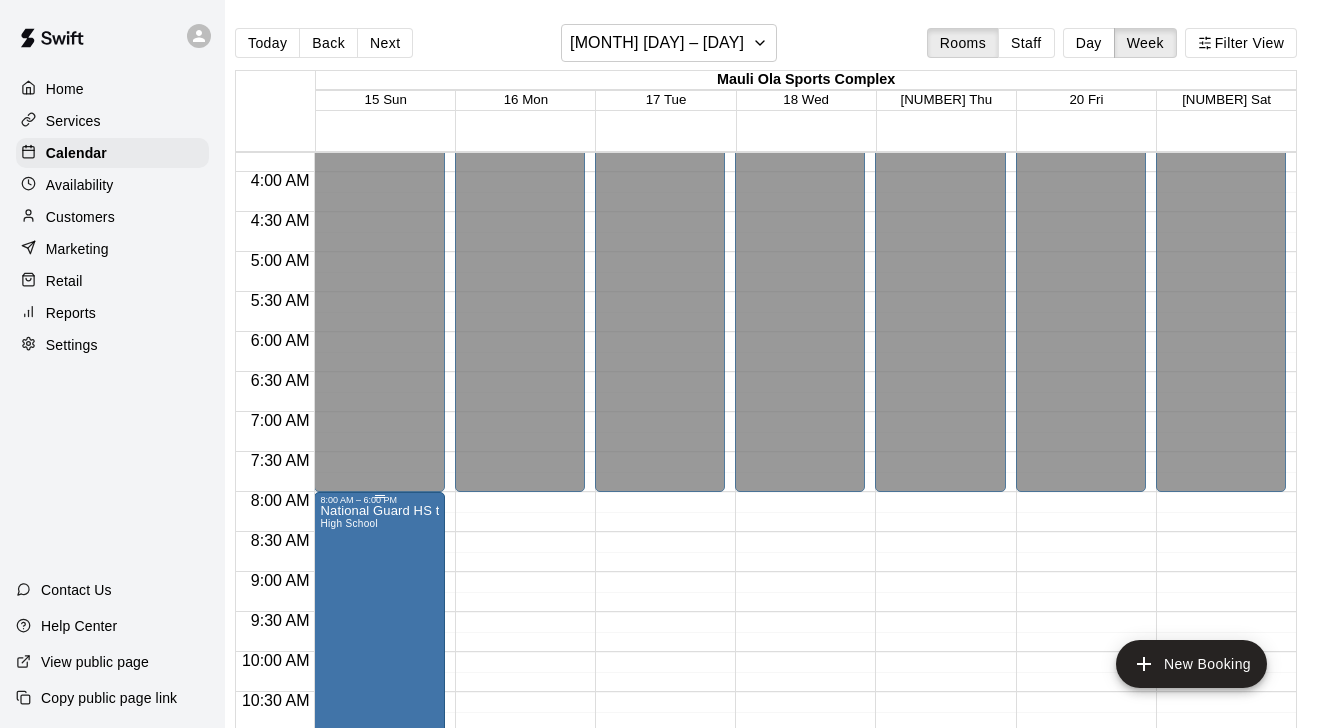 click on "National Guard HS tournament High School" at bounding box center (379, 869) 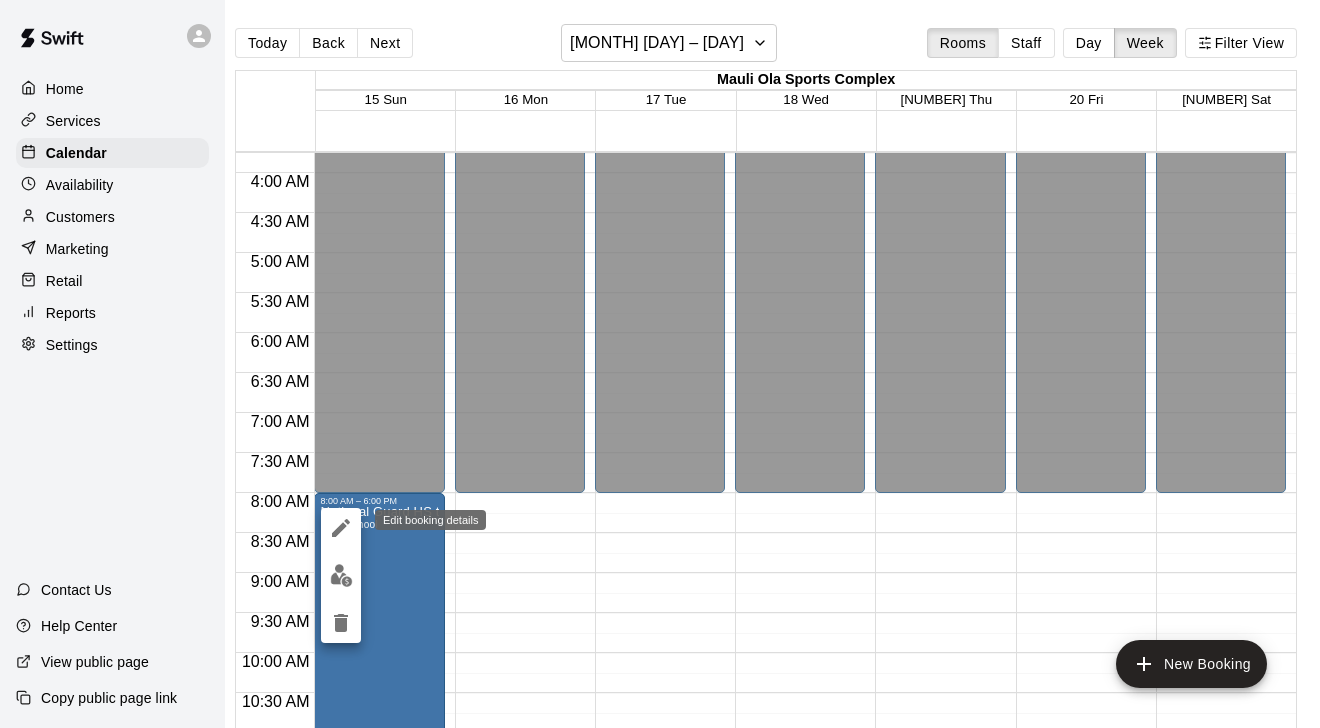 click 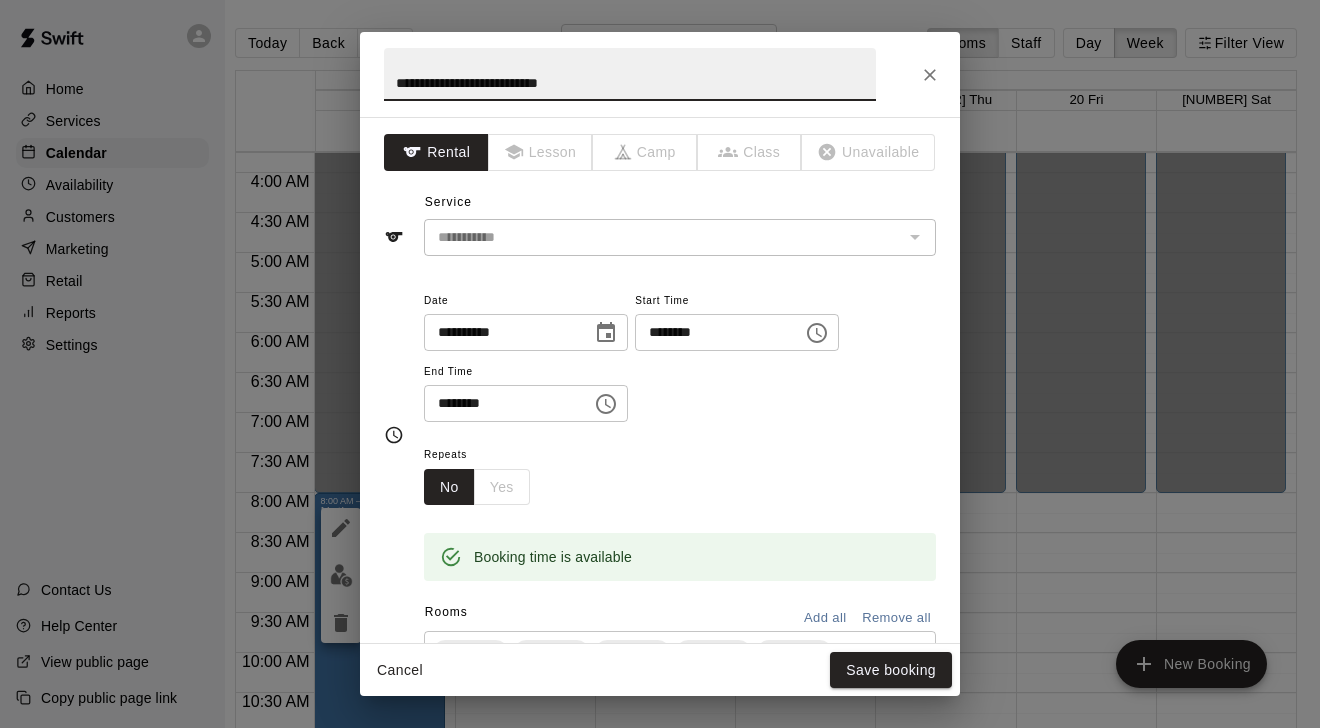 scroll, scrollTop: 89, scrollLeft: 0, axis: vertical 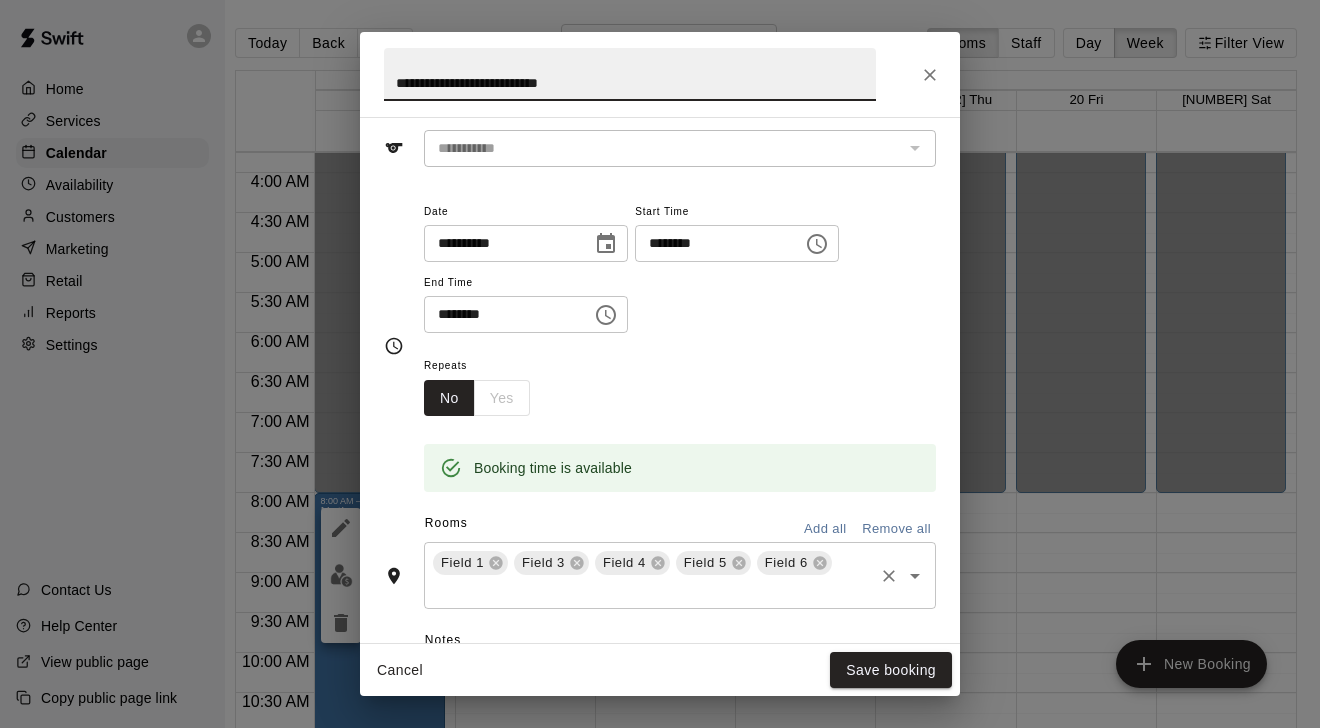 click on "Field 3" at bounding box center (551, 563) 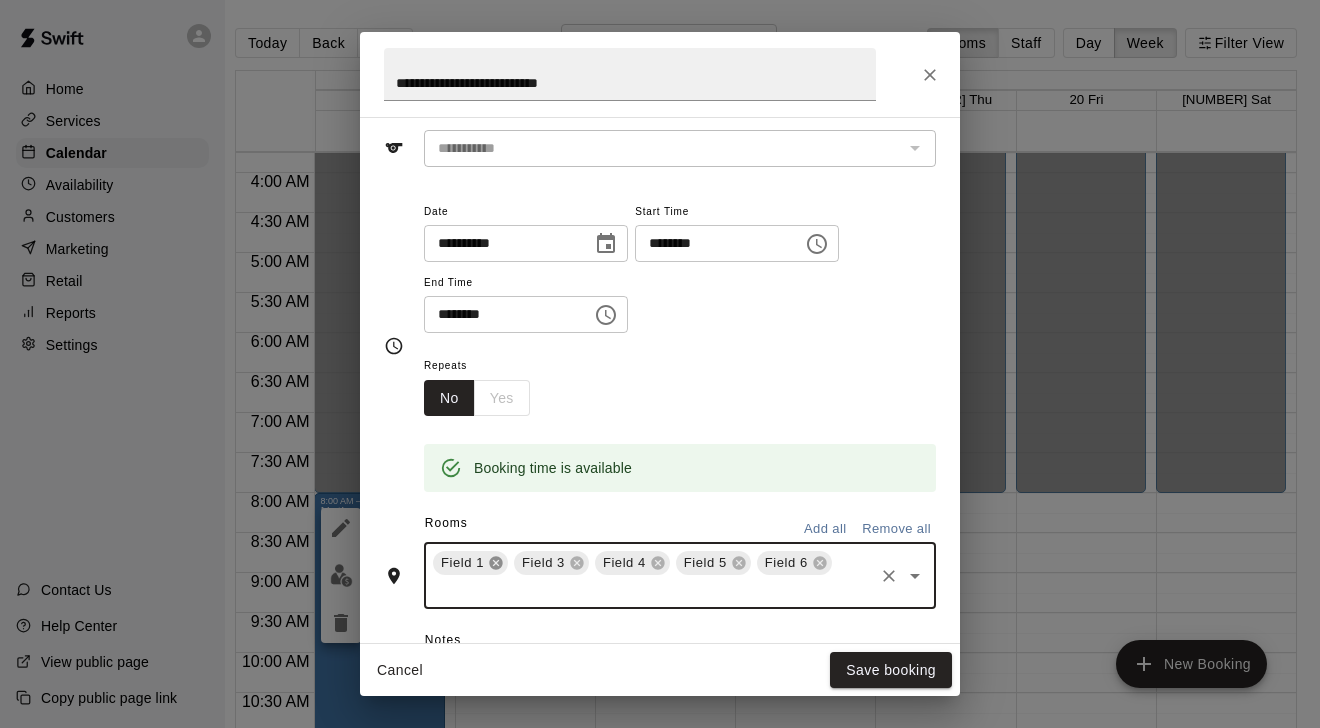 click 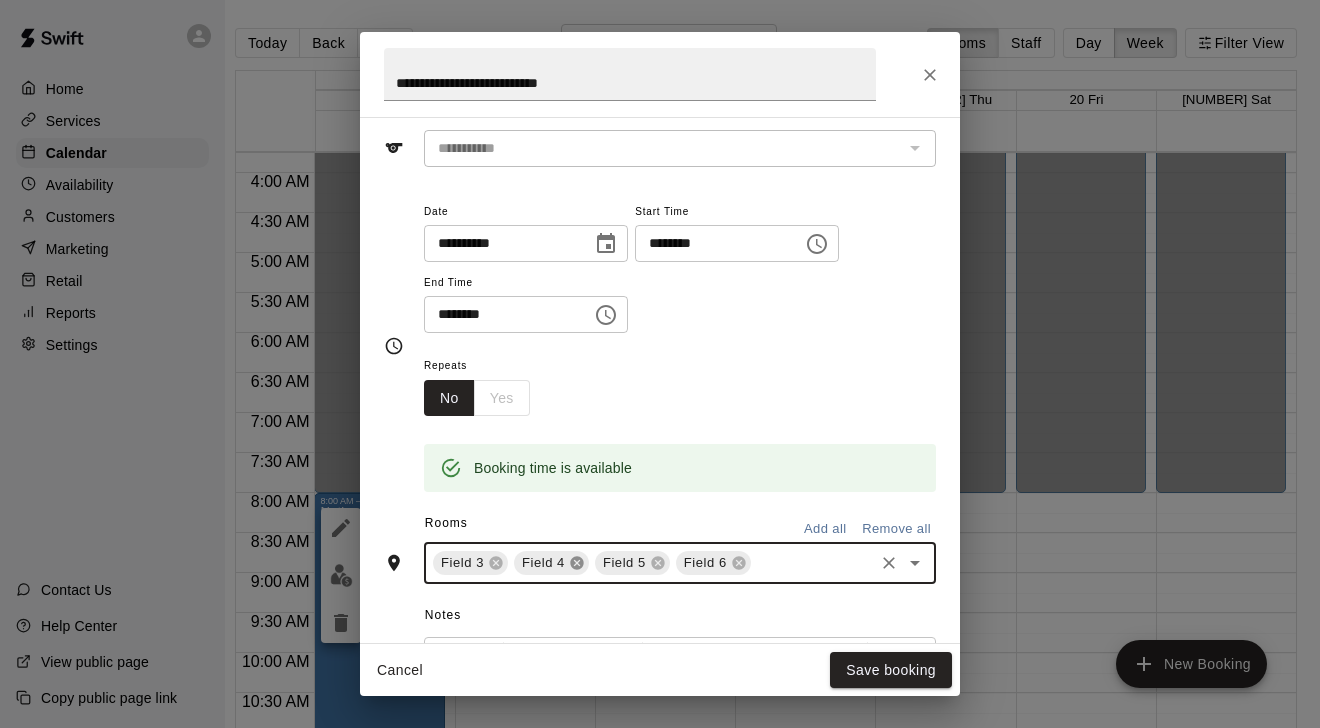 click 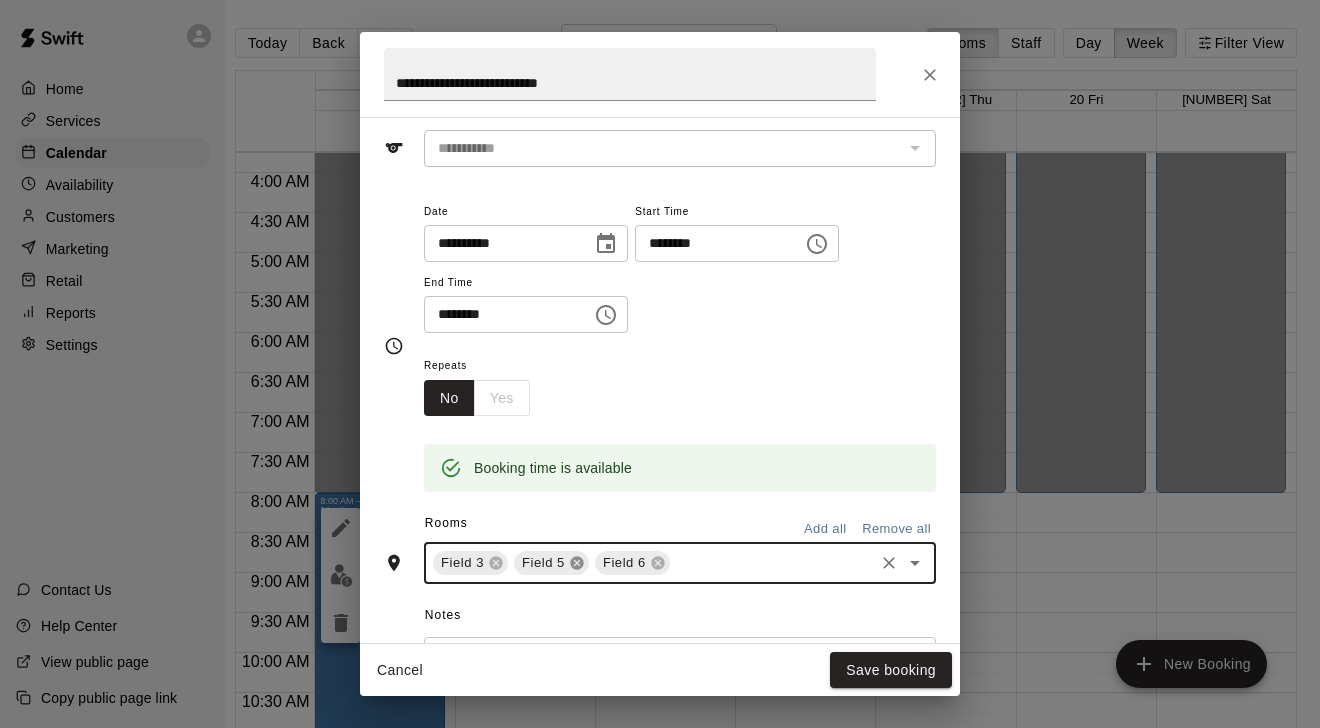 click 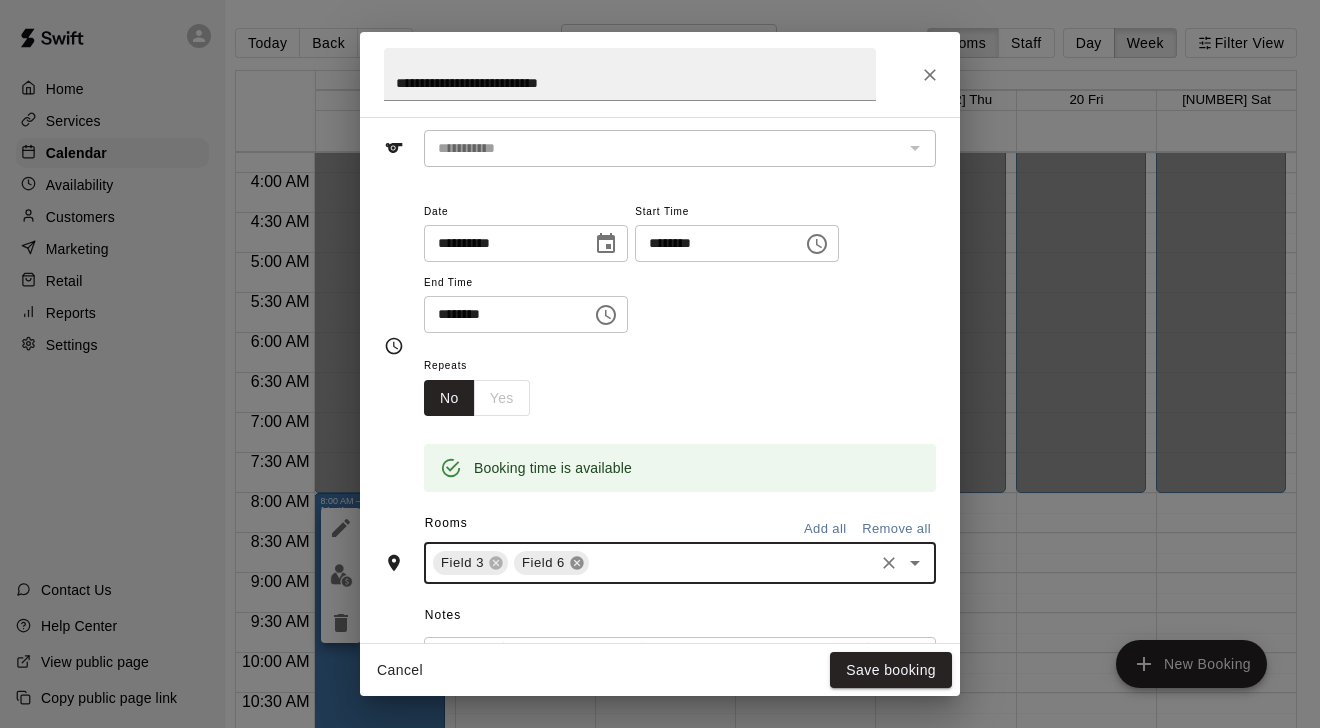 click 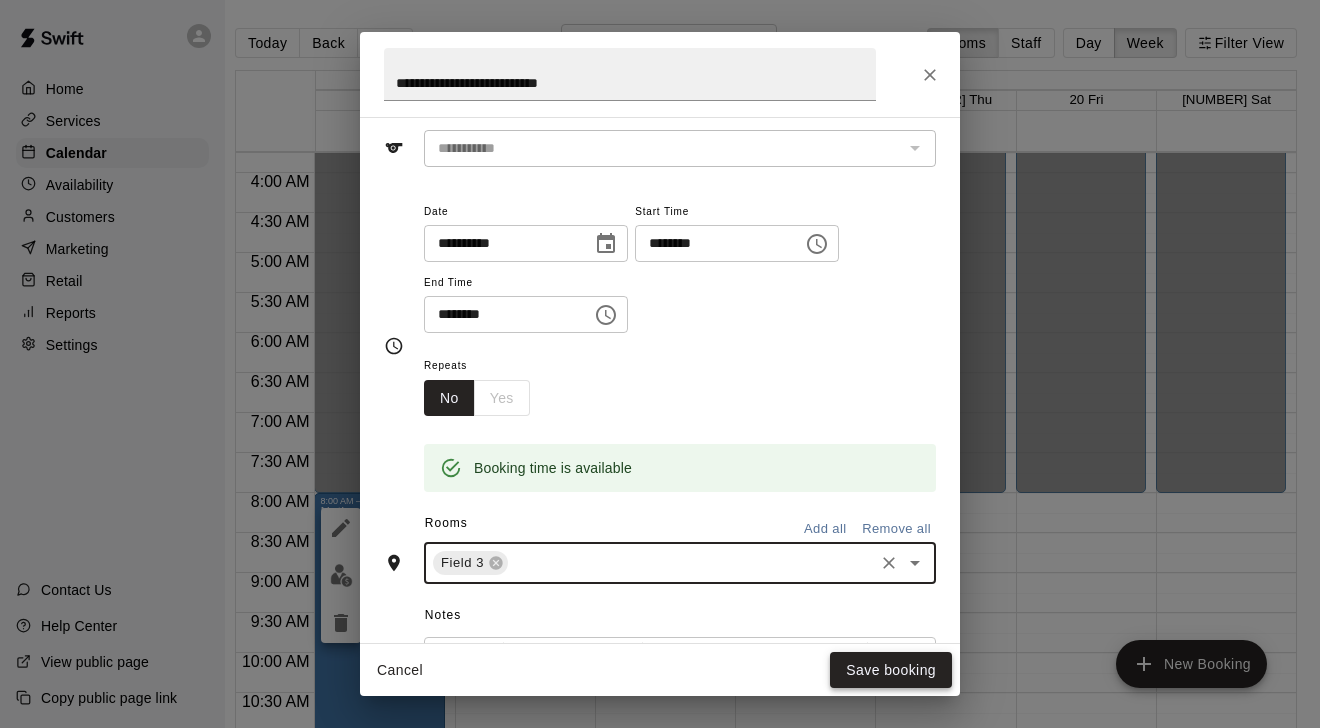 click on "Save booking" at bounding box center (891, 670) 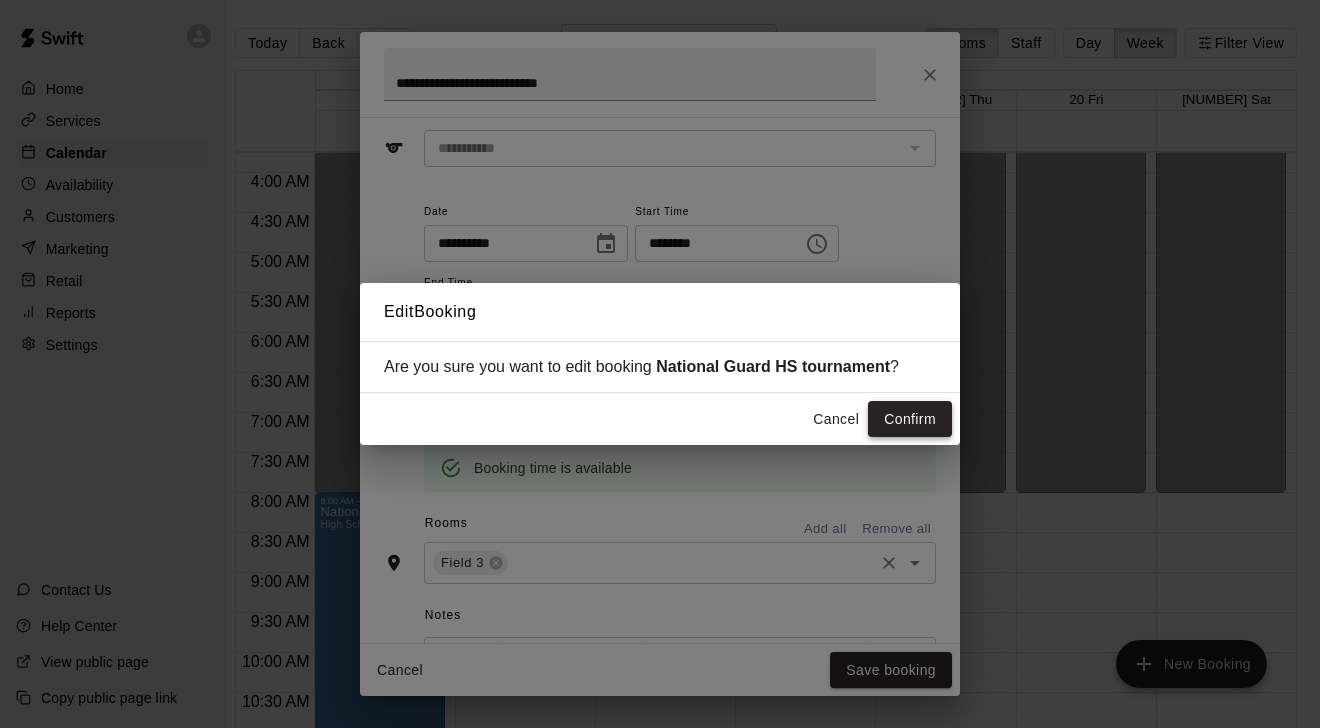 click on "Confirm" at bounding box center [910, 419] 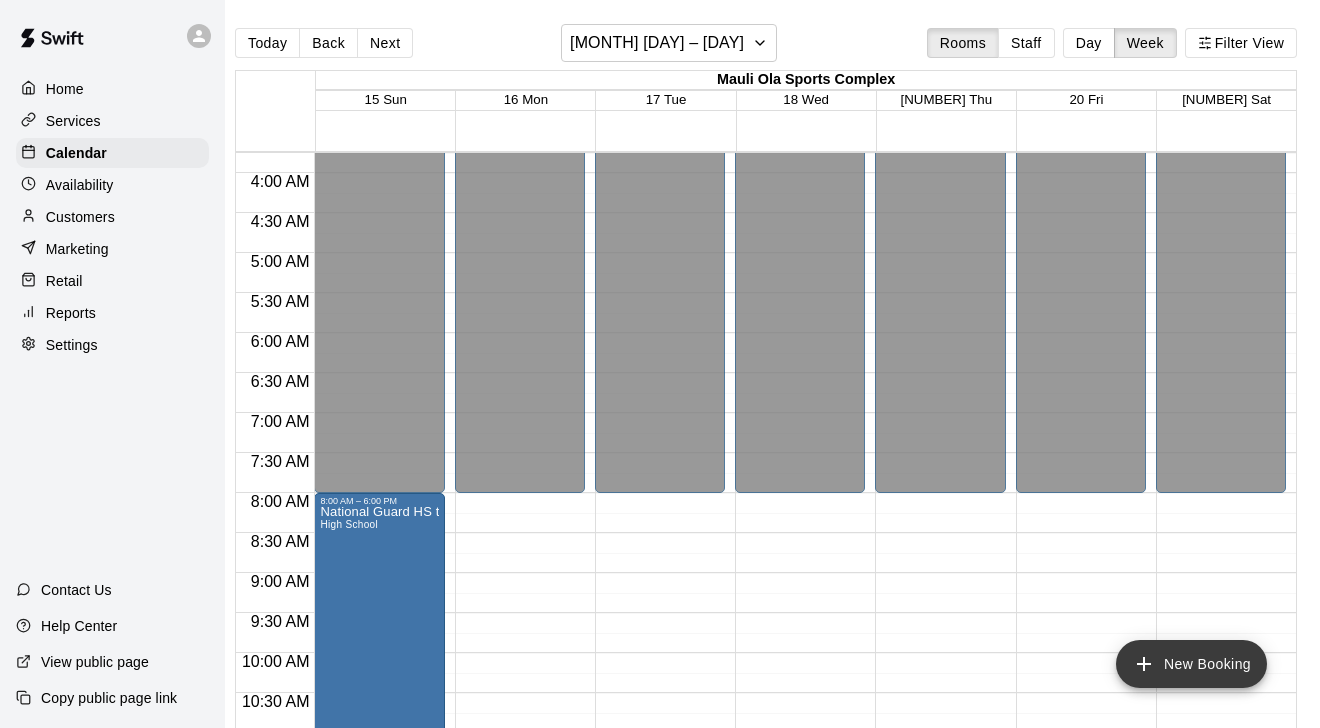 click on "New Booking" at bounding box center [1191, 664] 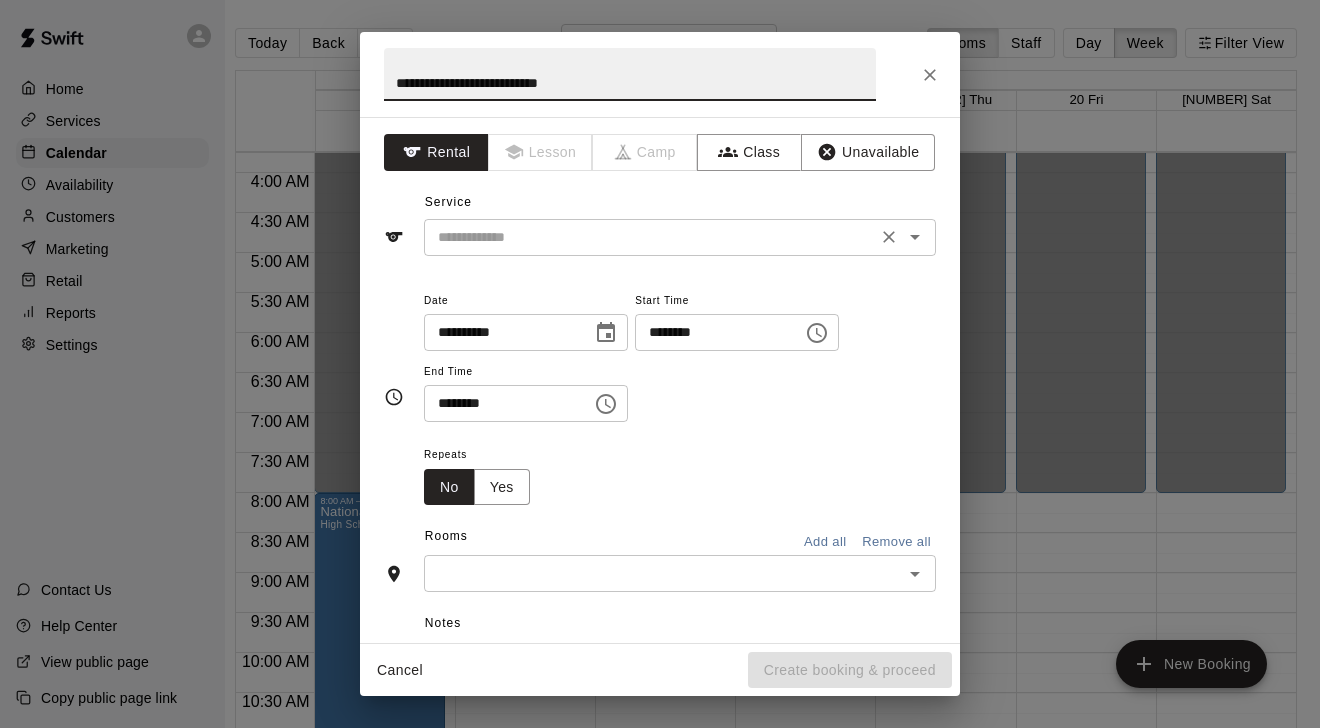 type on "**********" 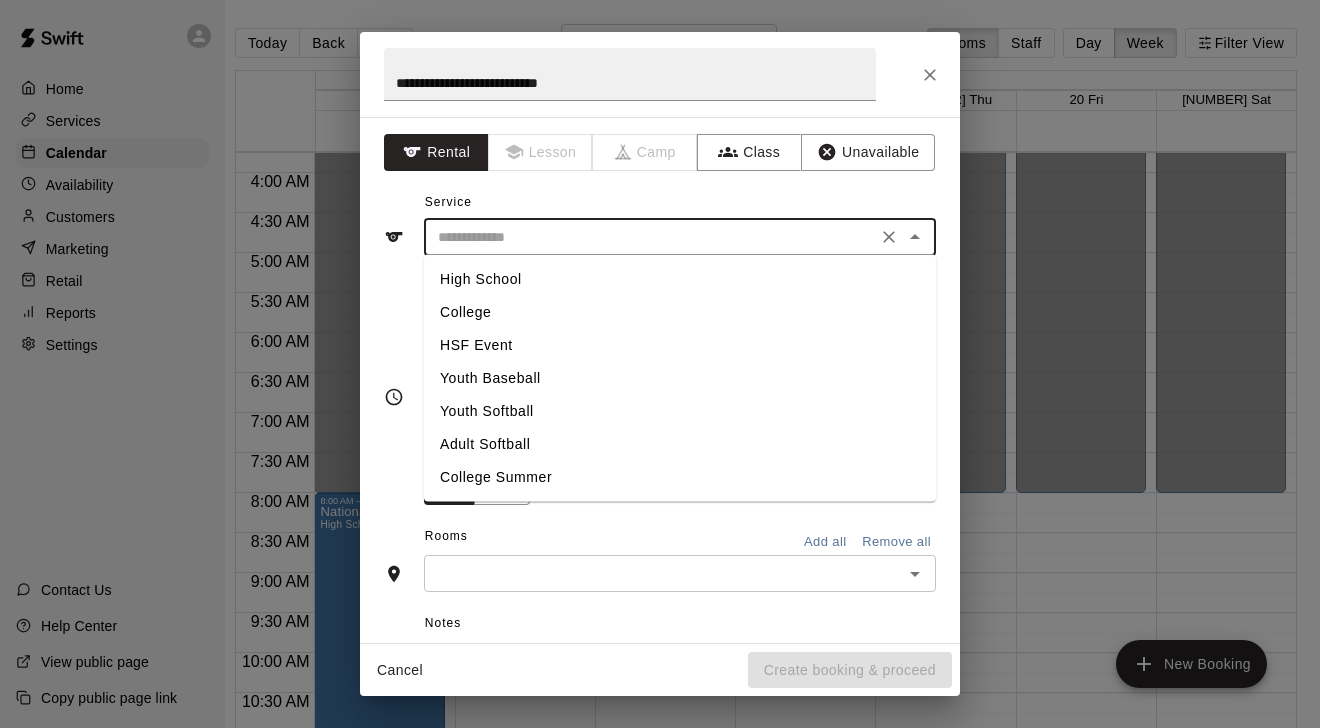 click at bounding box center (650, 237) 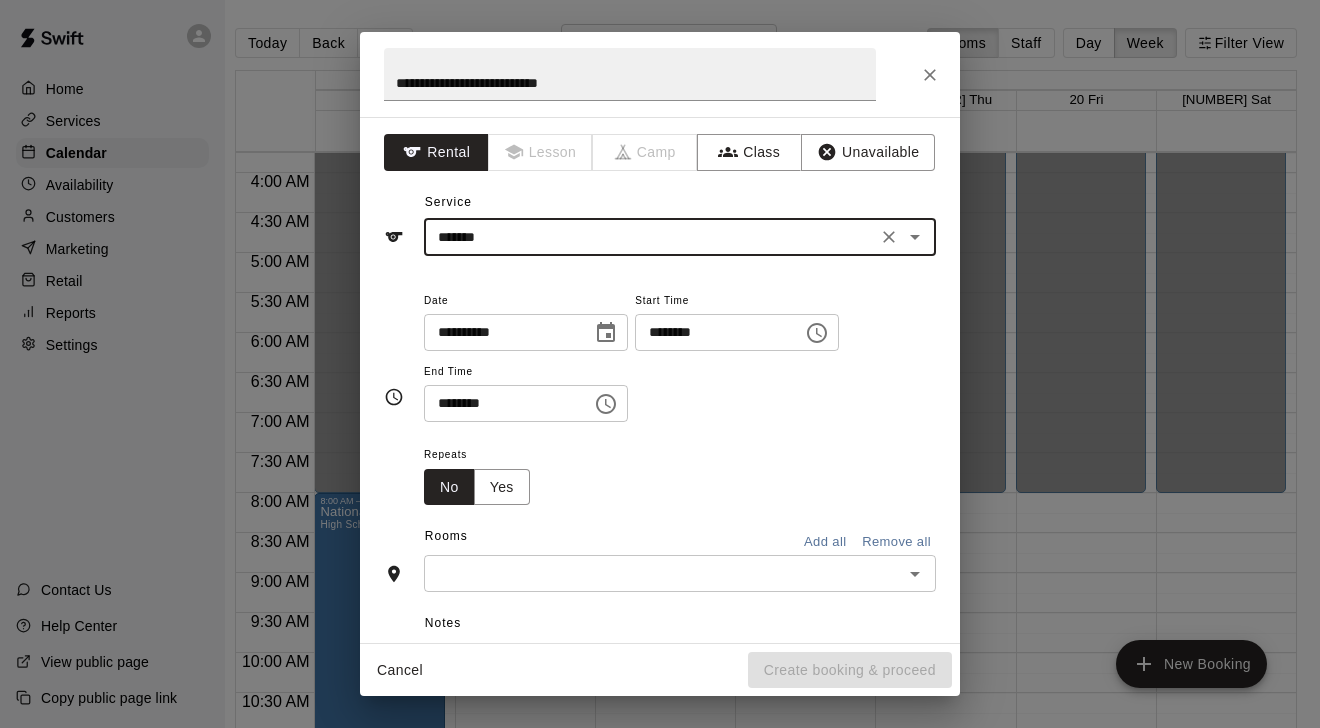 click 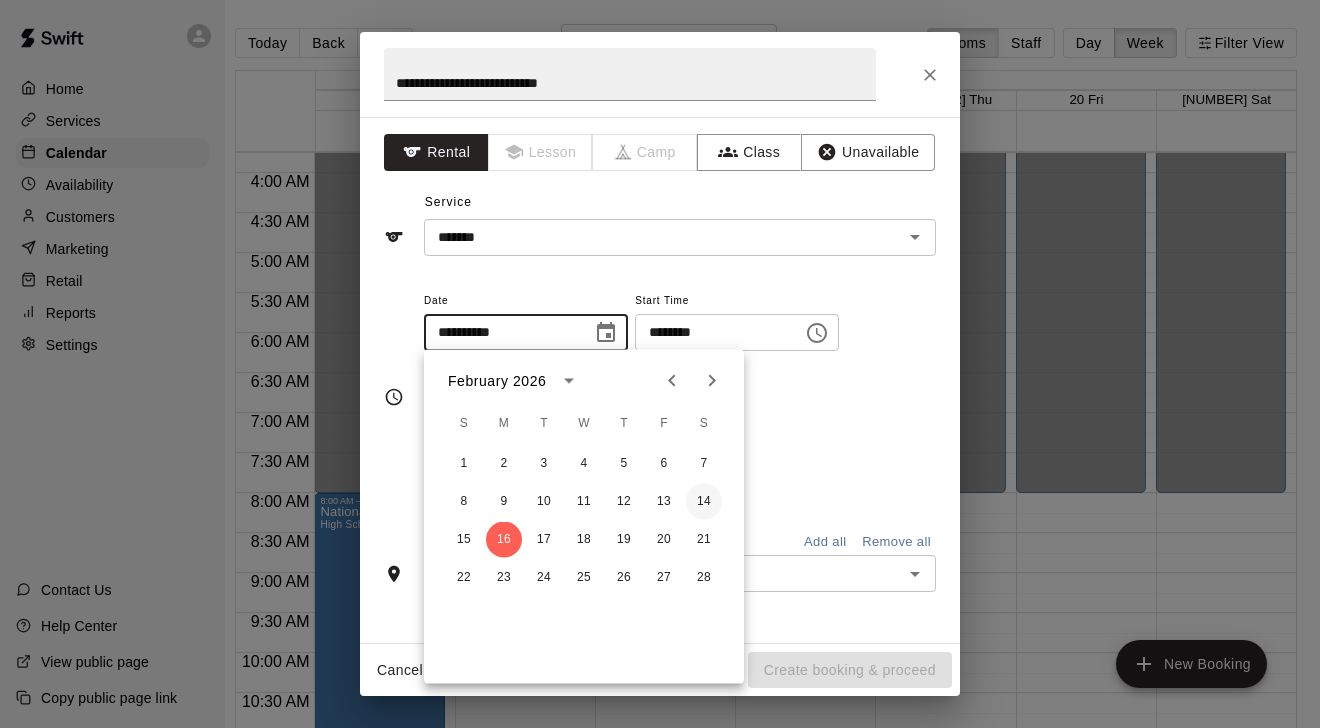 click on "14" at bounding box center [704, 502] 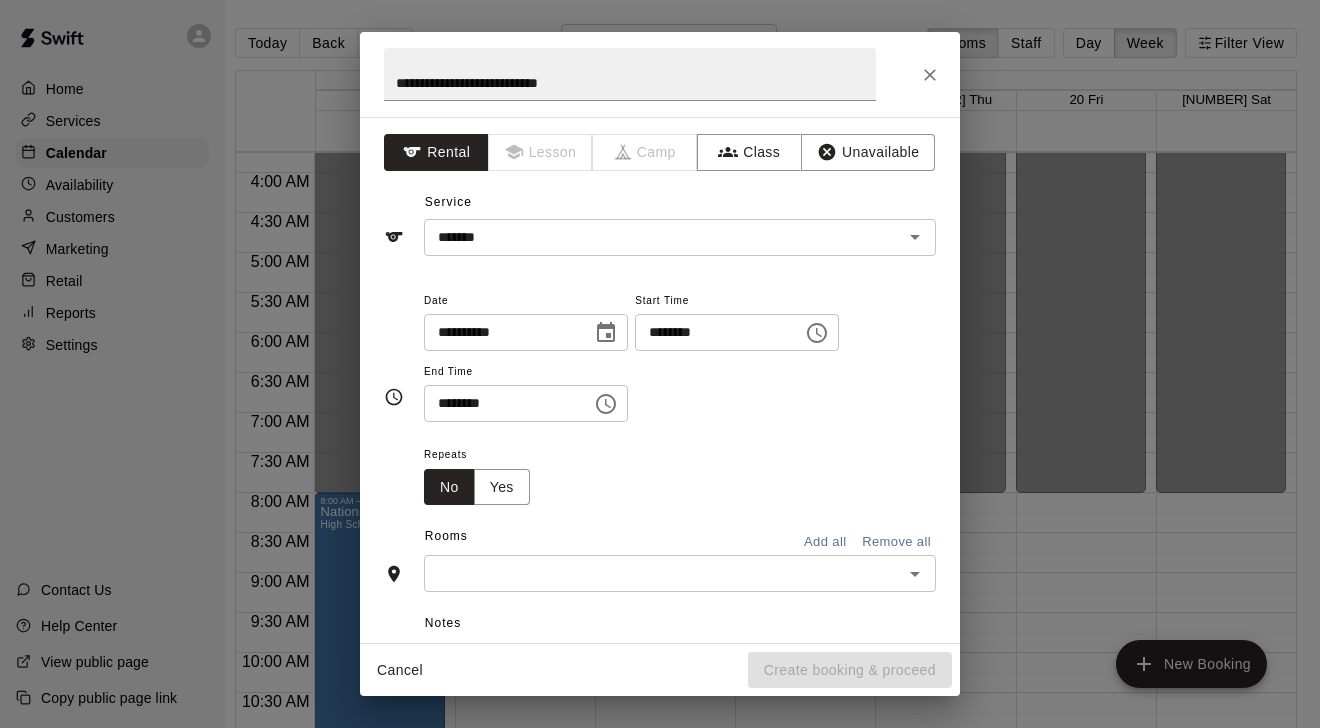 click on "********" at bounding box center (712, 332) 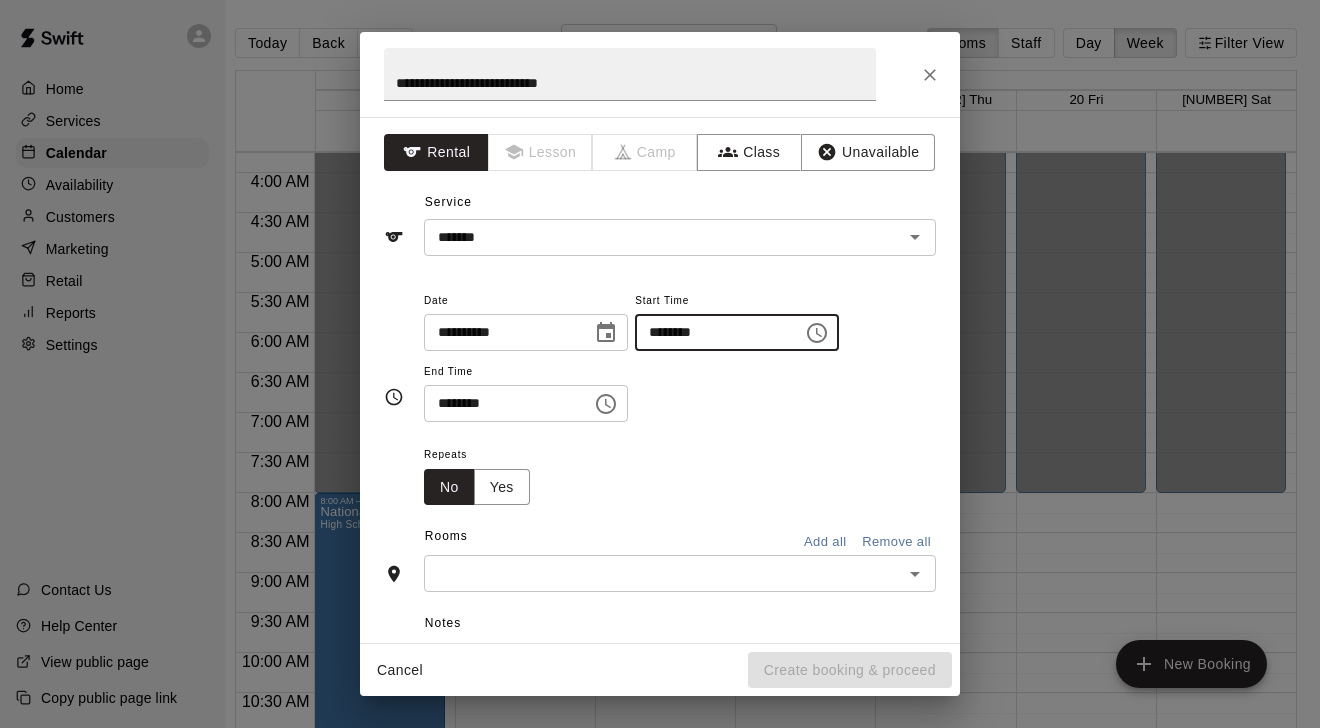 type 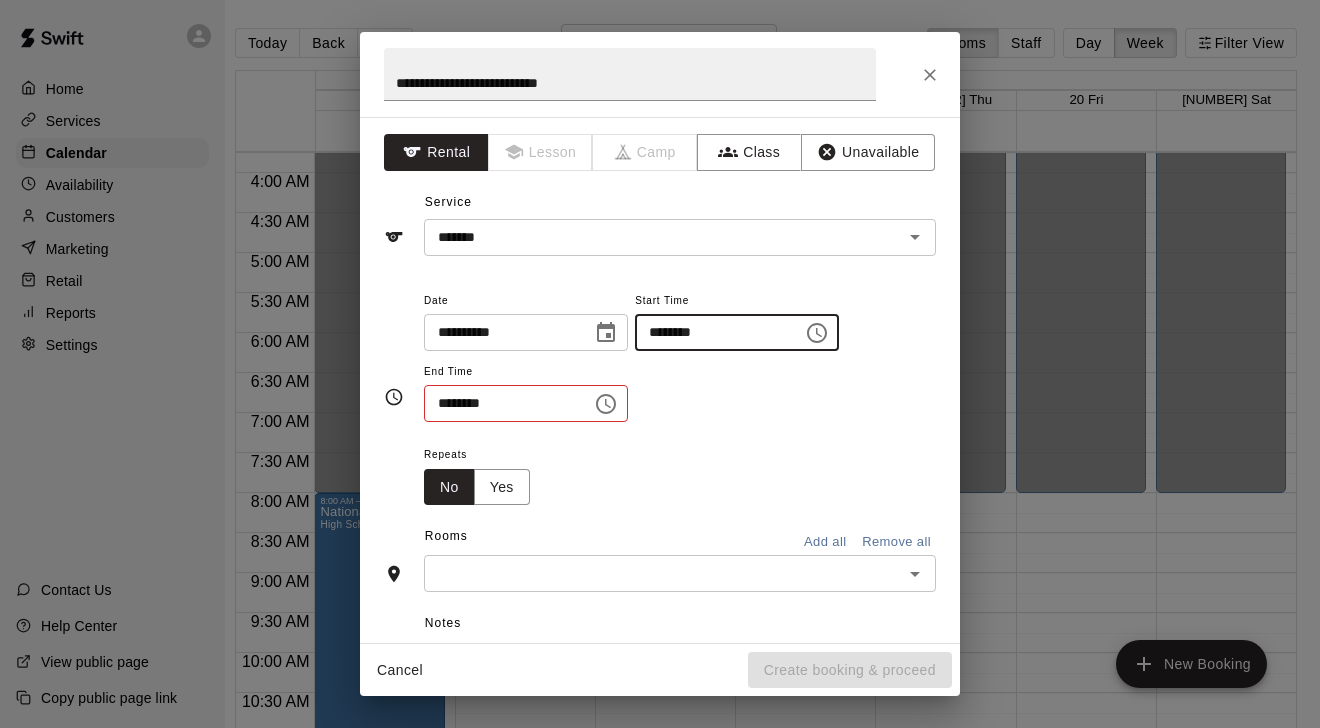click on "********" at bounding box center (501, 403) 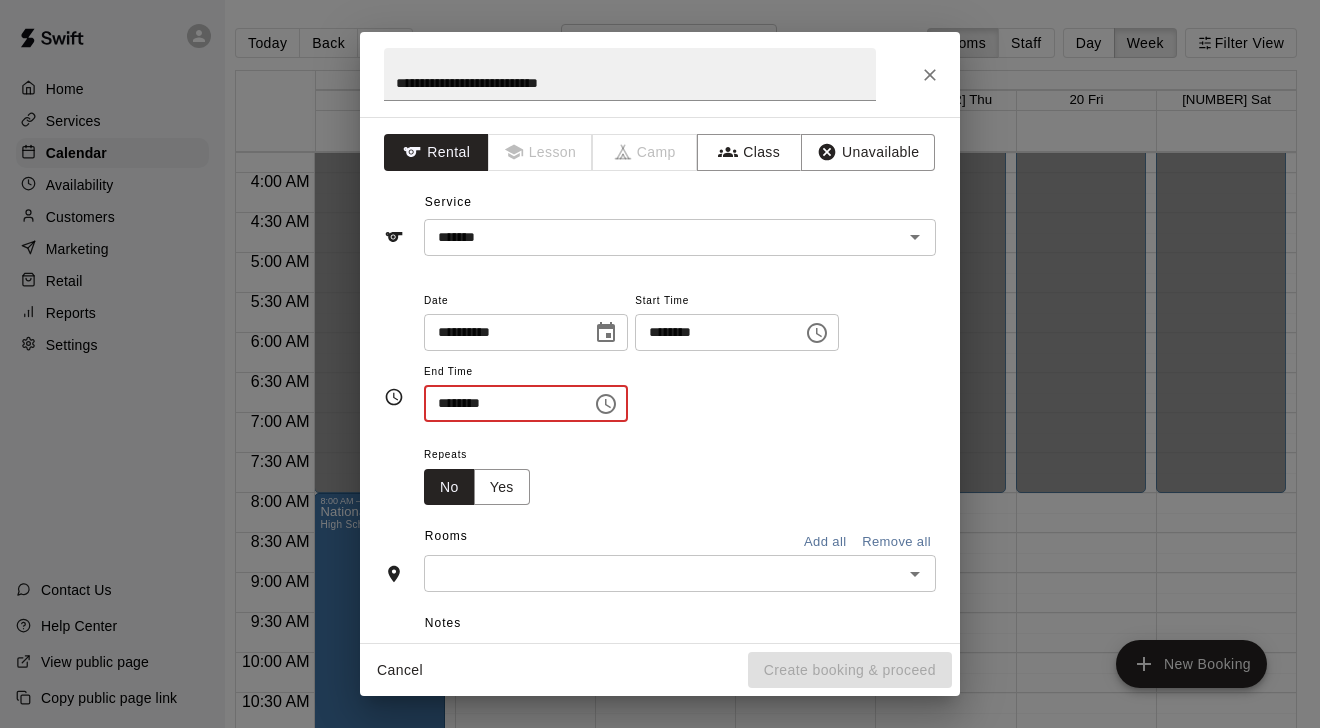click at bounding box center (663, 573) 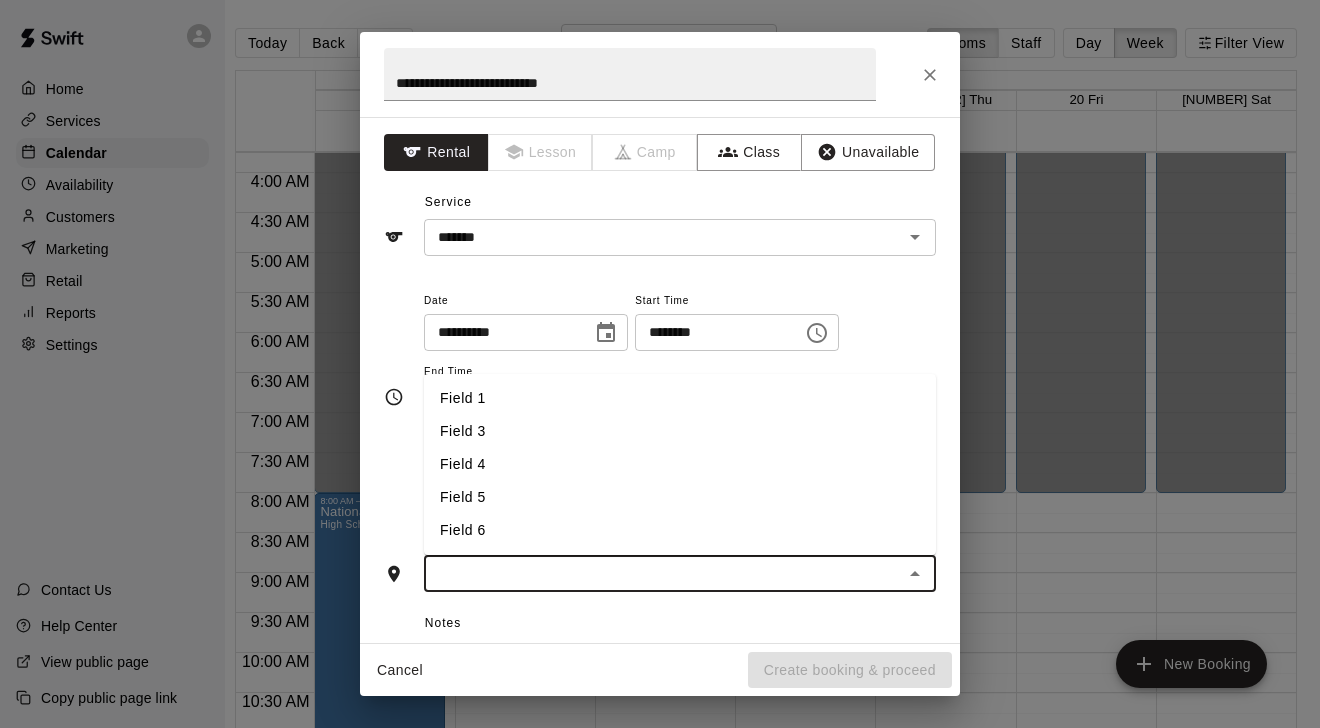 click on "Field 3" at bounding box center [680, 431] 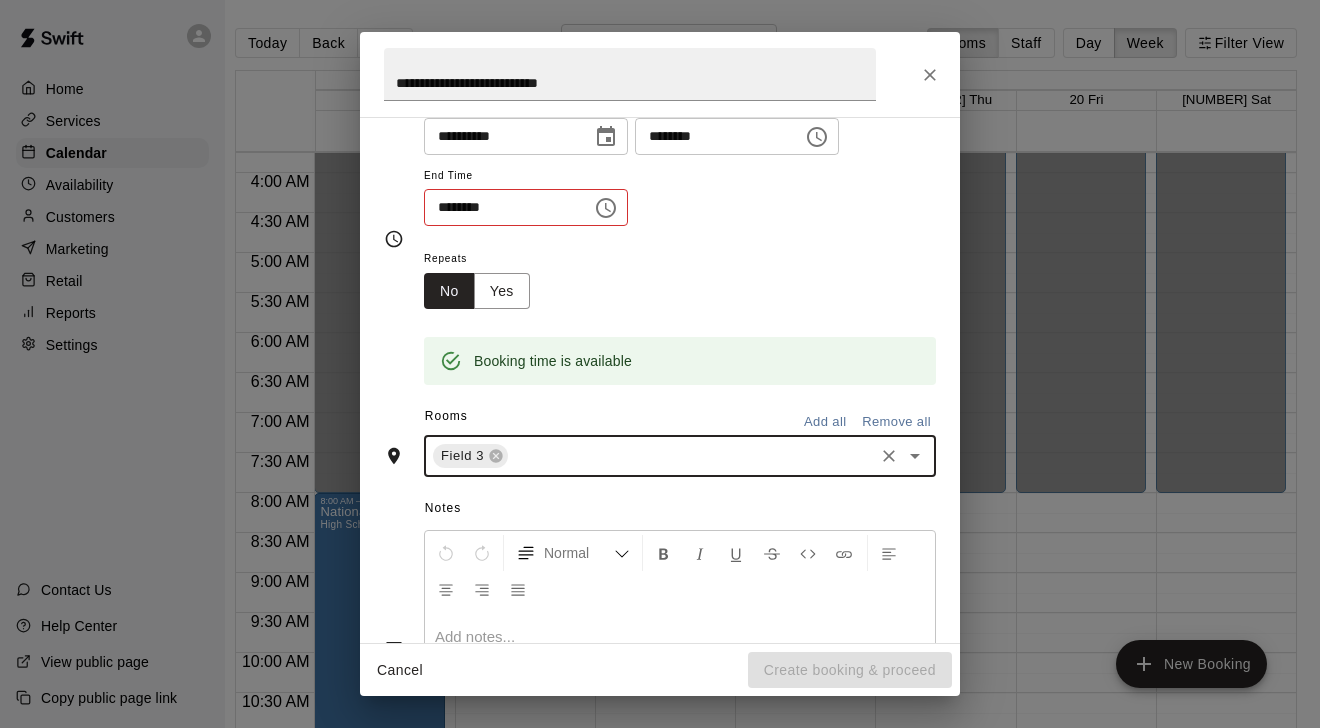 scroll, scrollTop: 197, scrollLeft: 0, axis: vertical 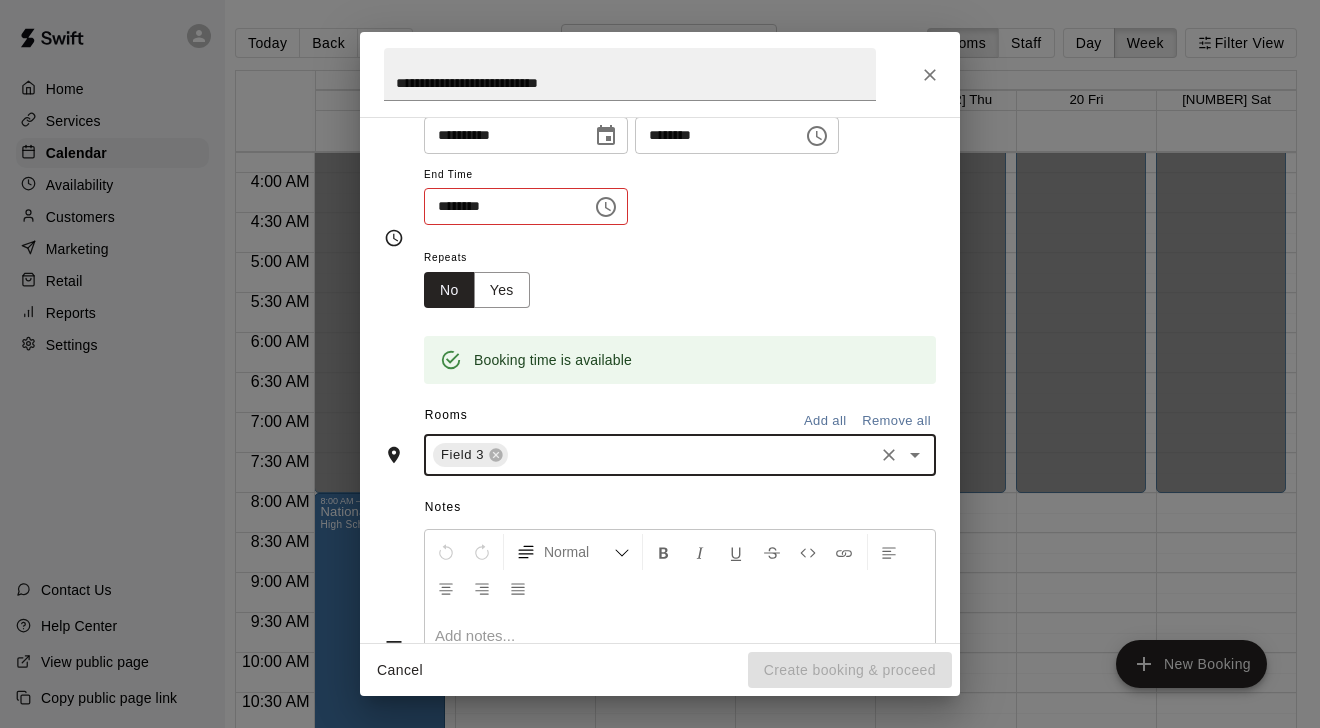 click on "Field 3 ​" at bounding box center [680, 455] 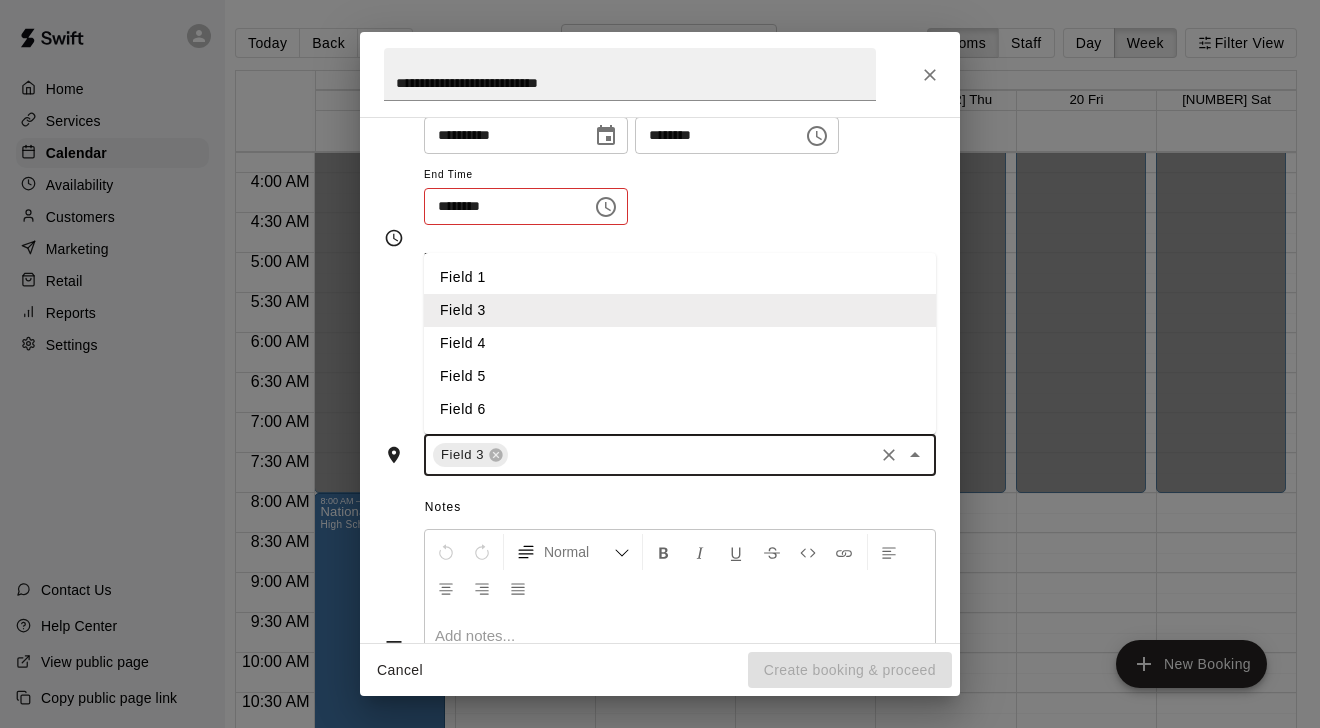 click on "Field 5" at bounding box center (680, 376) 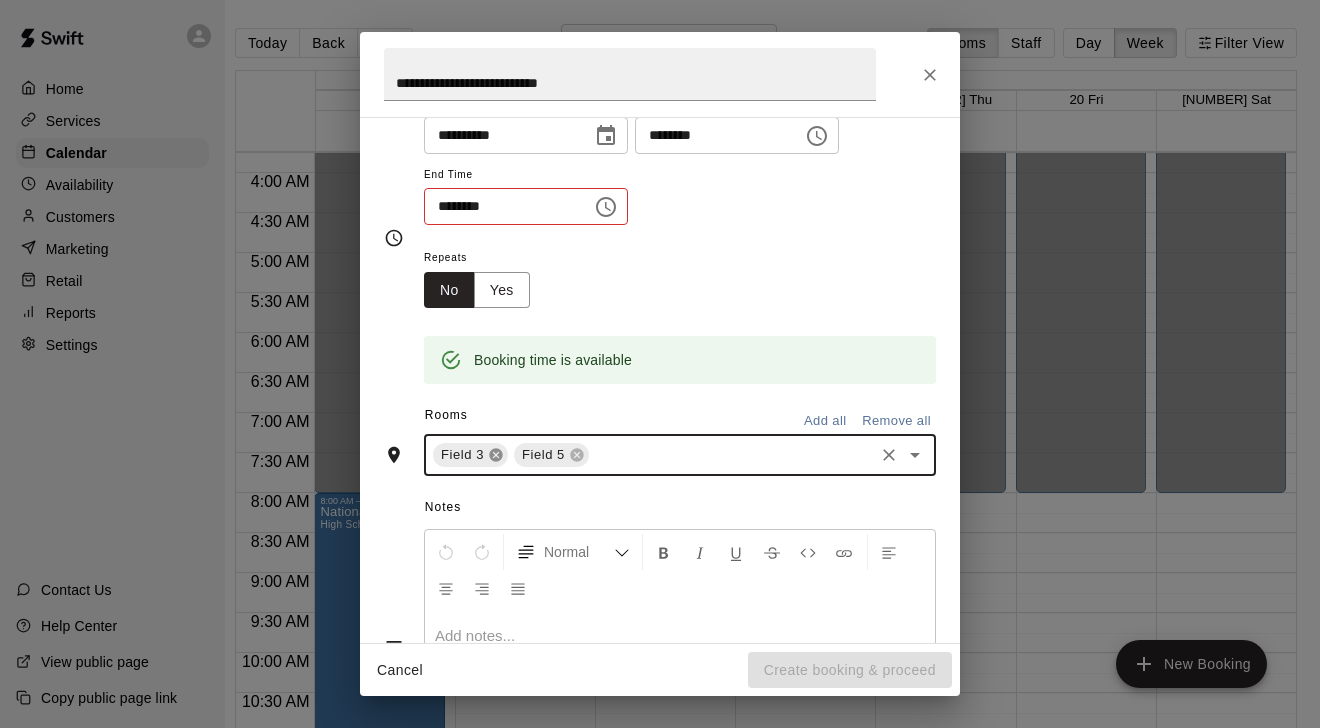 click 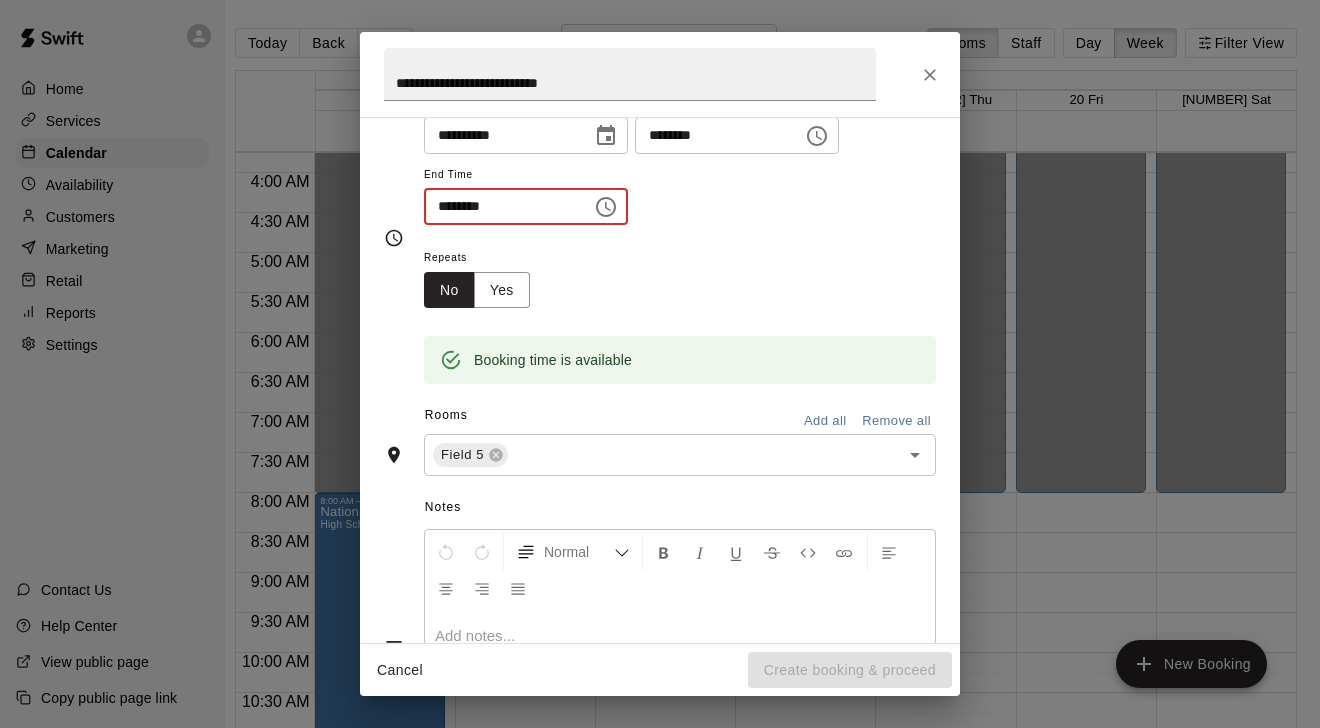 click on "********" at bounding box center (501, 206) 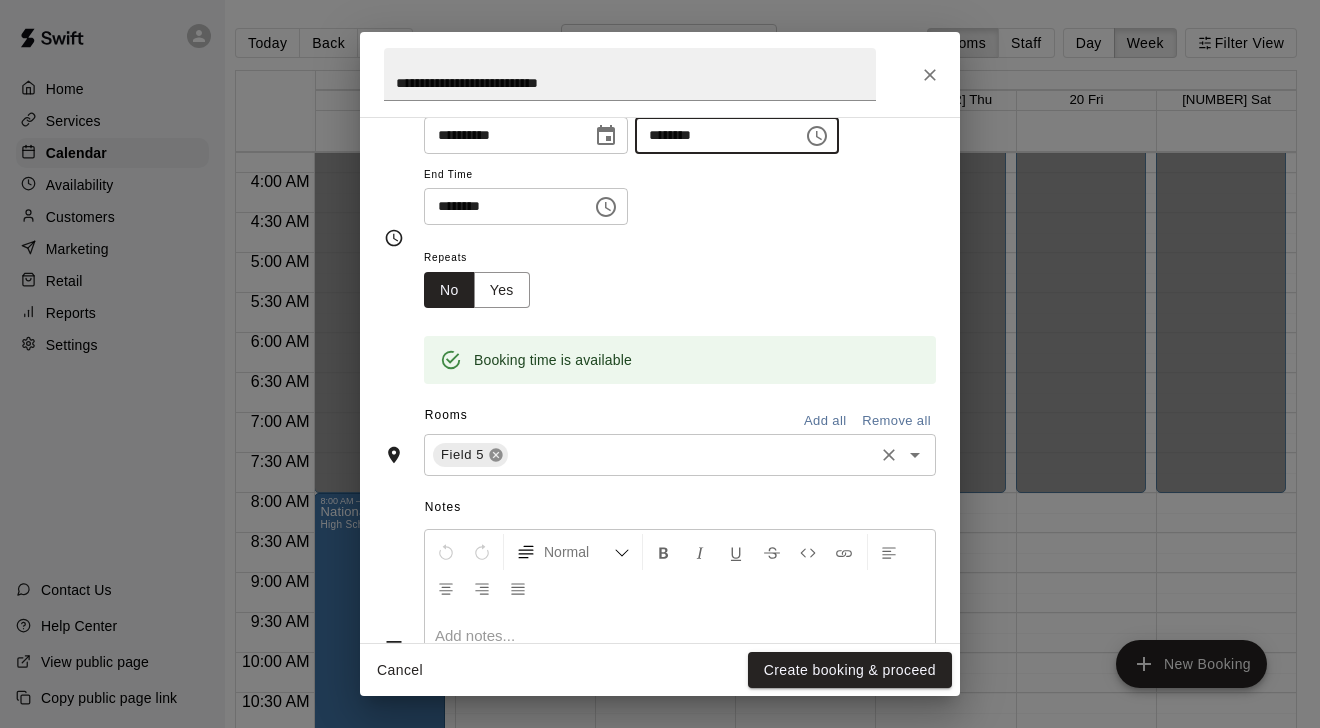 click 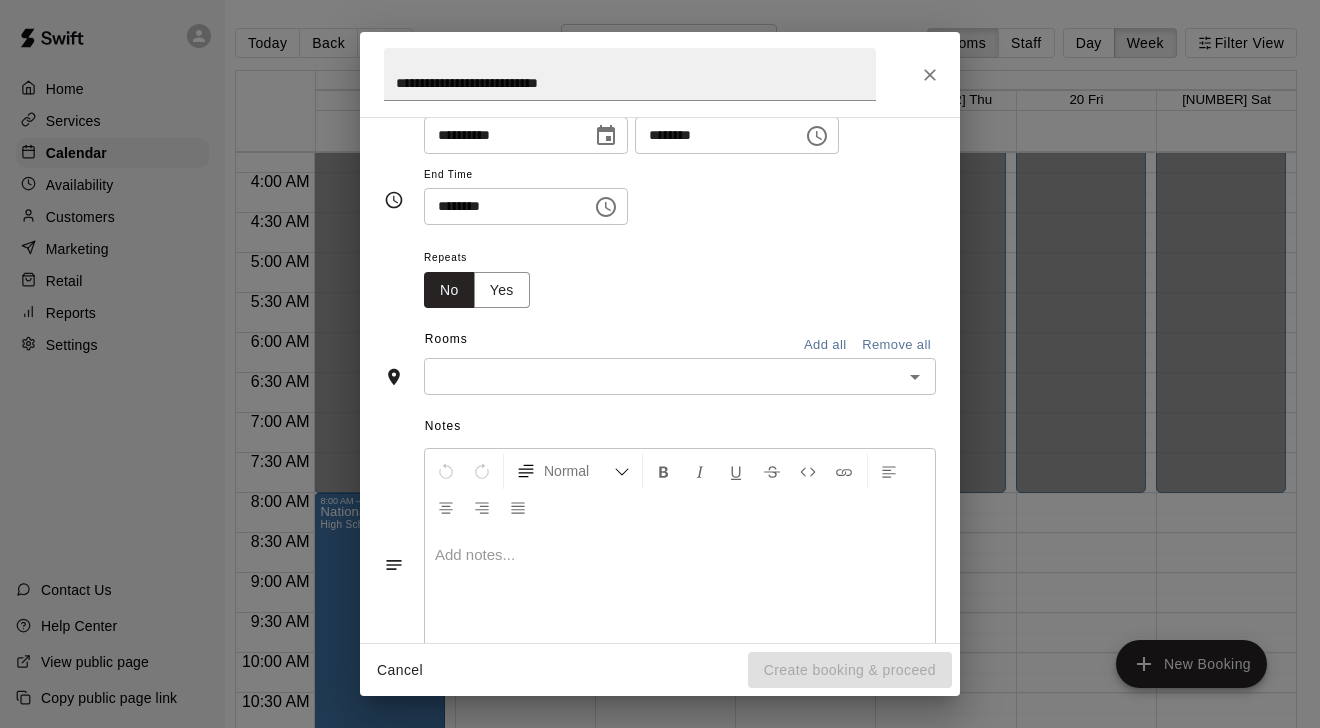 click on "Notes Normal Add notes..." at bounding box center [660, 548] 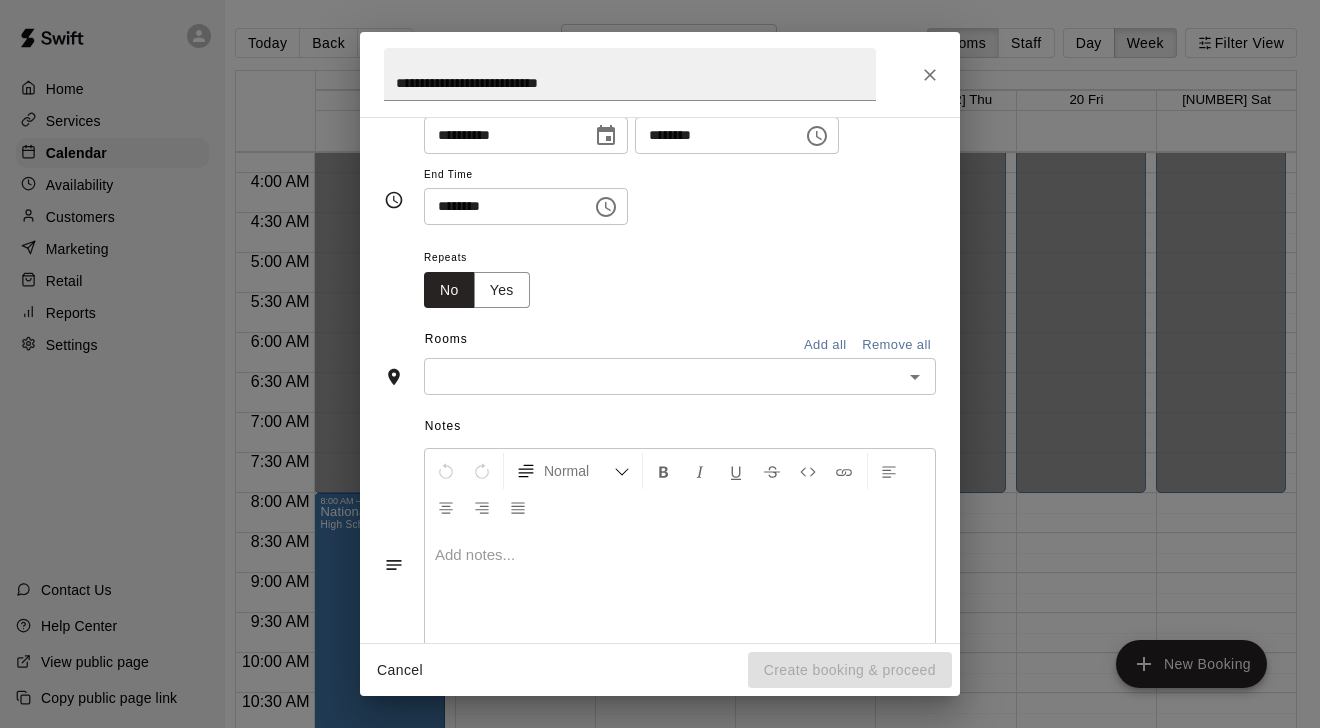 click at bounding box center (663, 376) 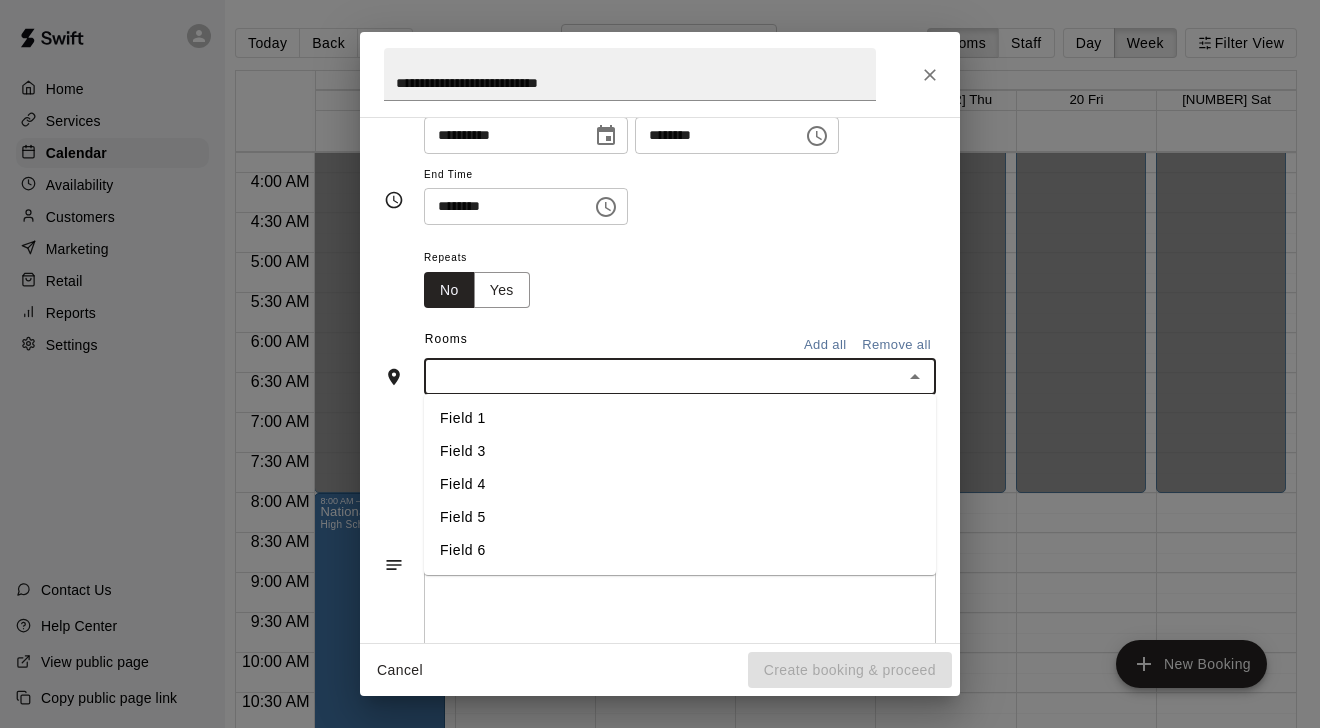 click on "Field 3" at bounding box center [680, 451] 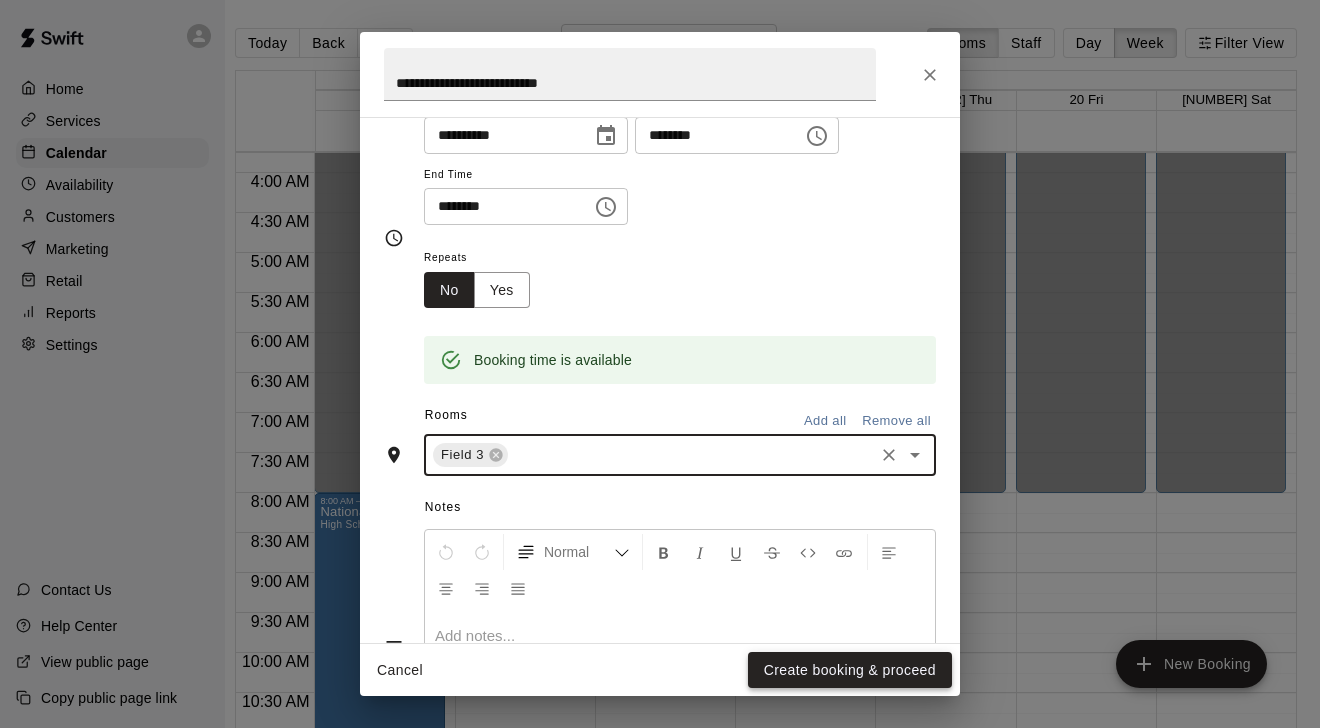 click on "Create booking & proceed" at bounding box center [850, 670] 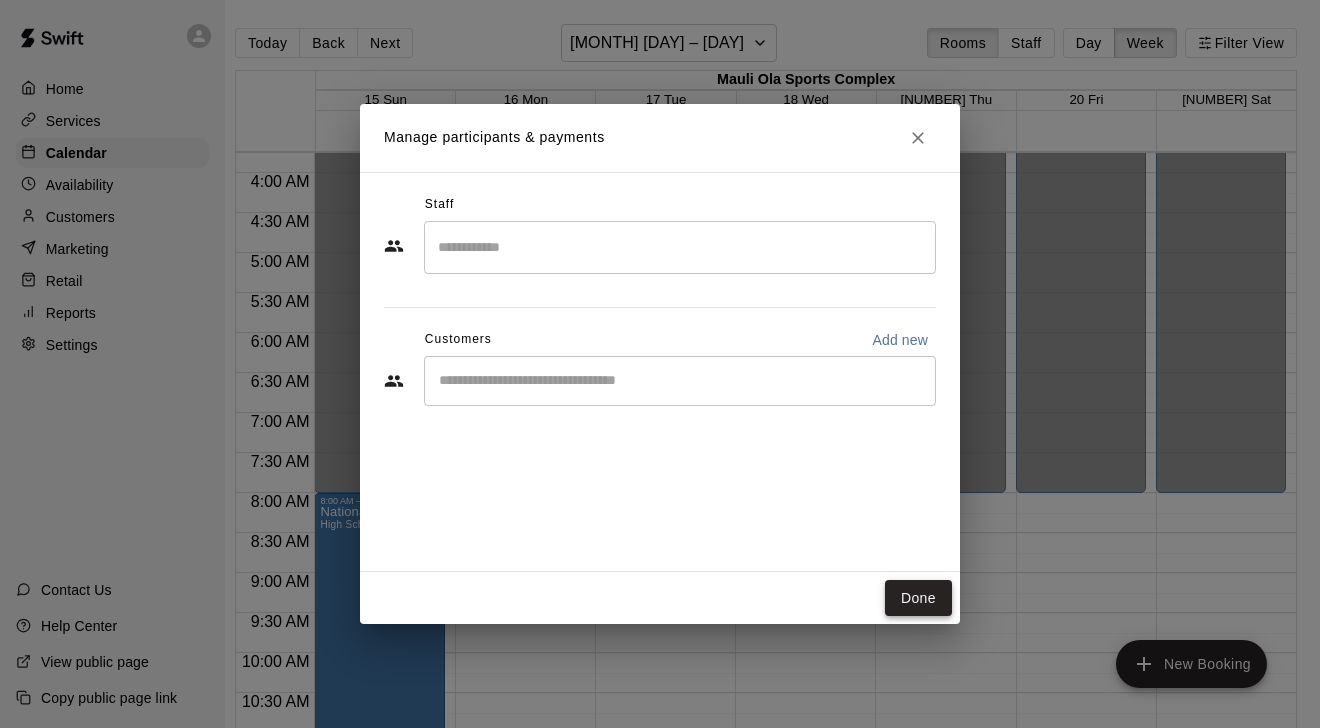 click on "Done" at bounding box center (918, 598) 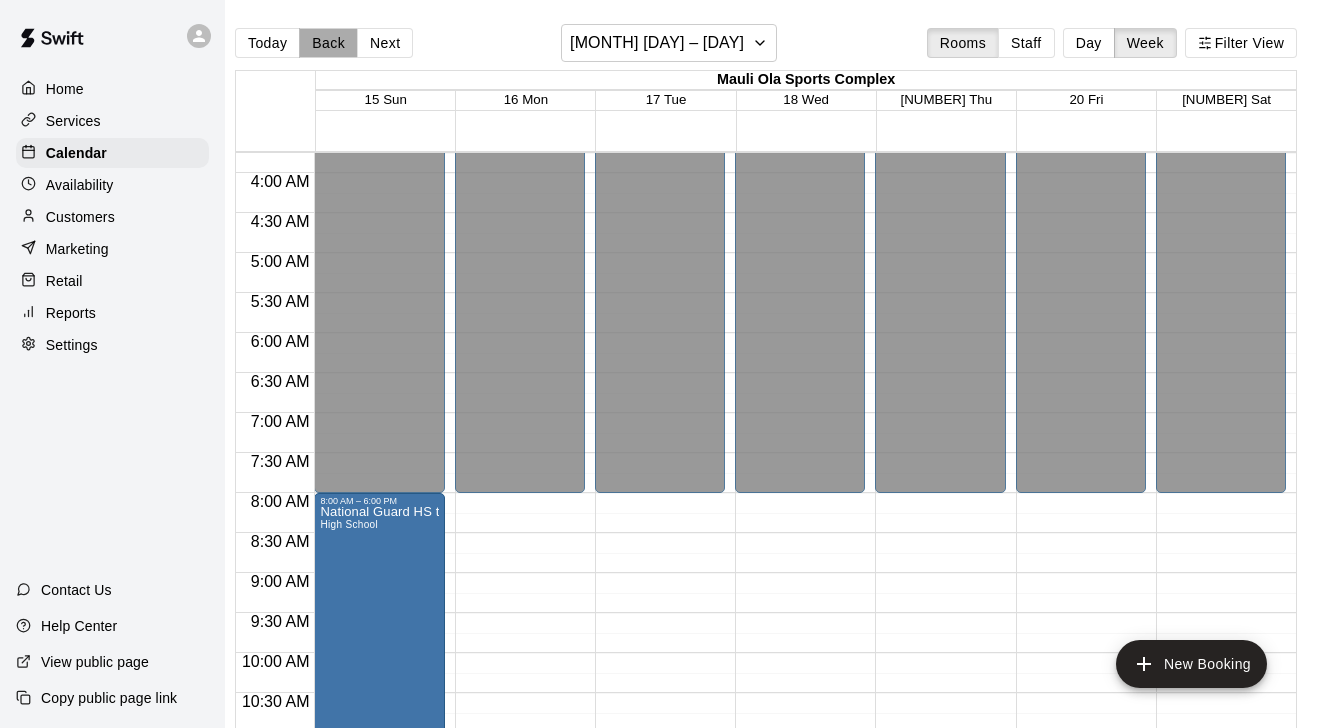 click on "Back" at bounding box center (328, 43) 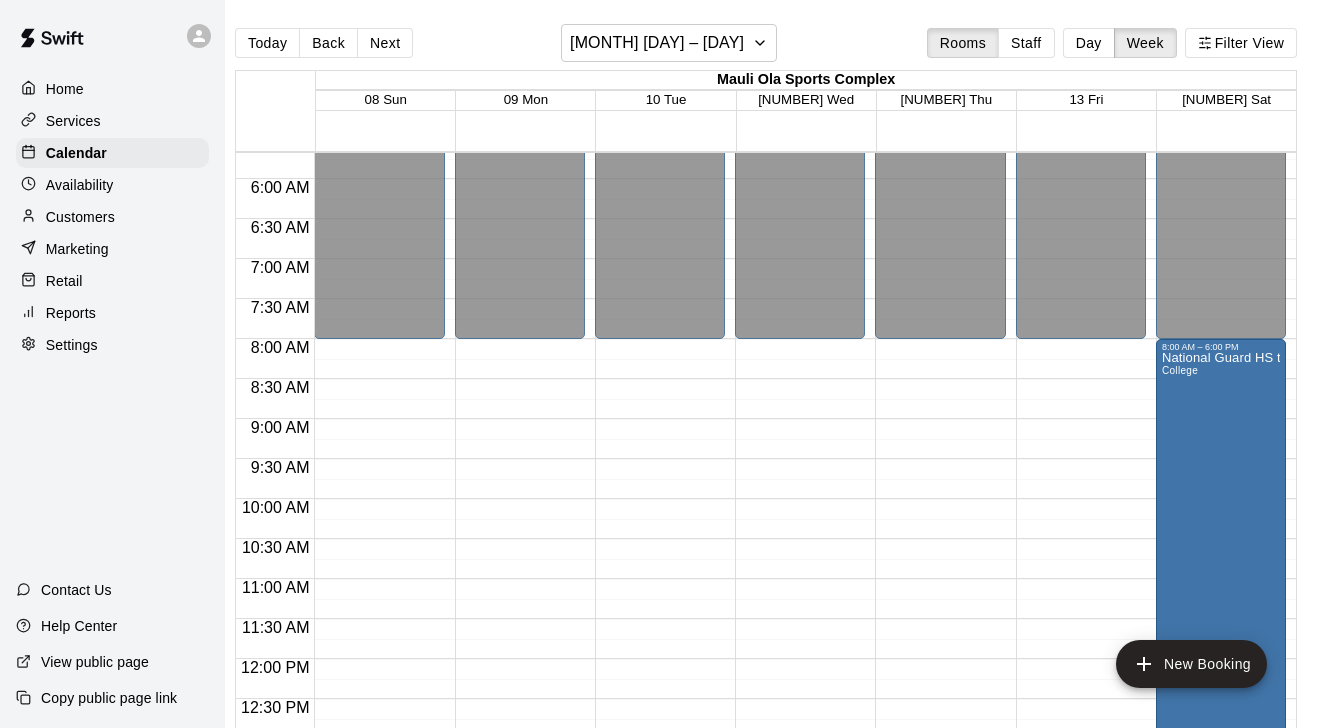 scroll, scrollTop: 446, scrollLeft: 0, axis: vertical 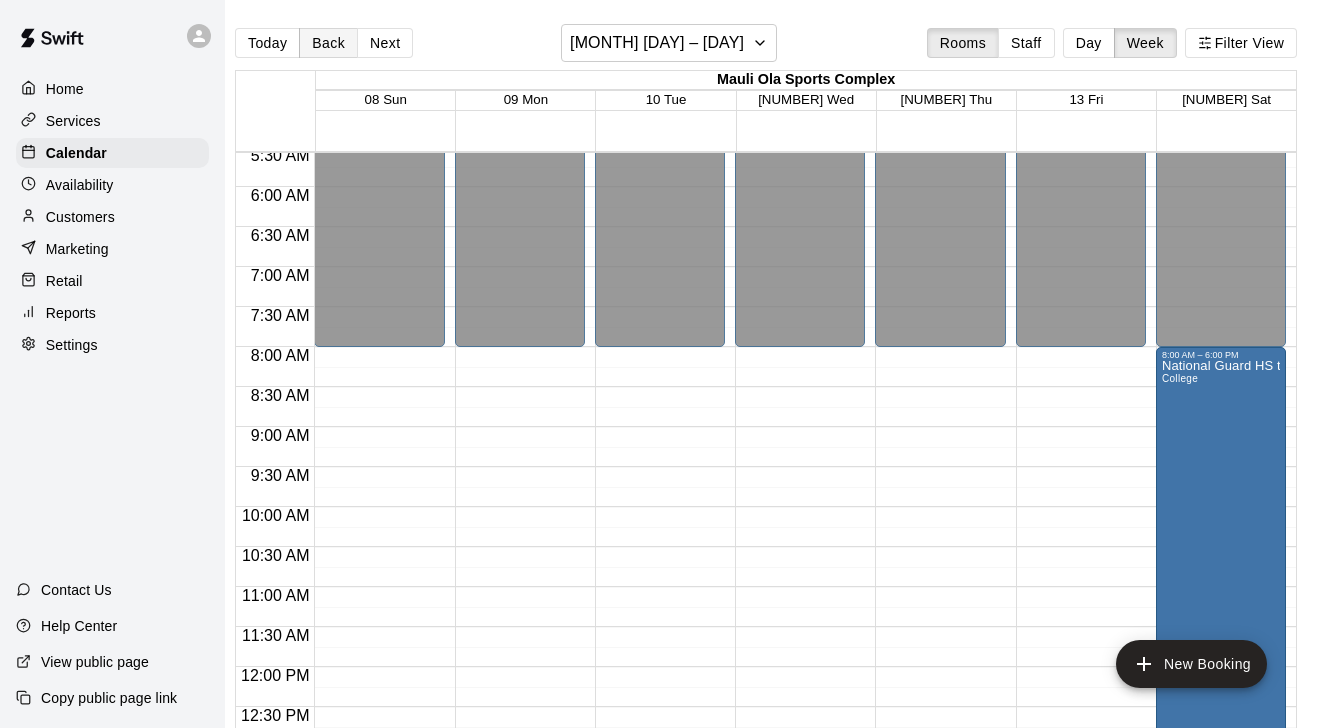 click on "Back" at bounding box center [328, 43] 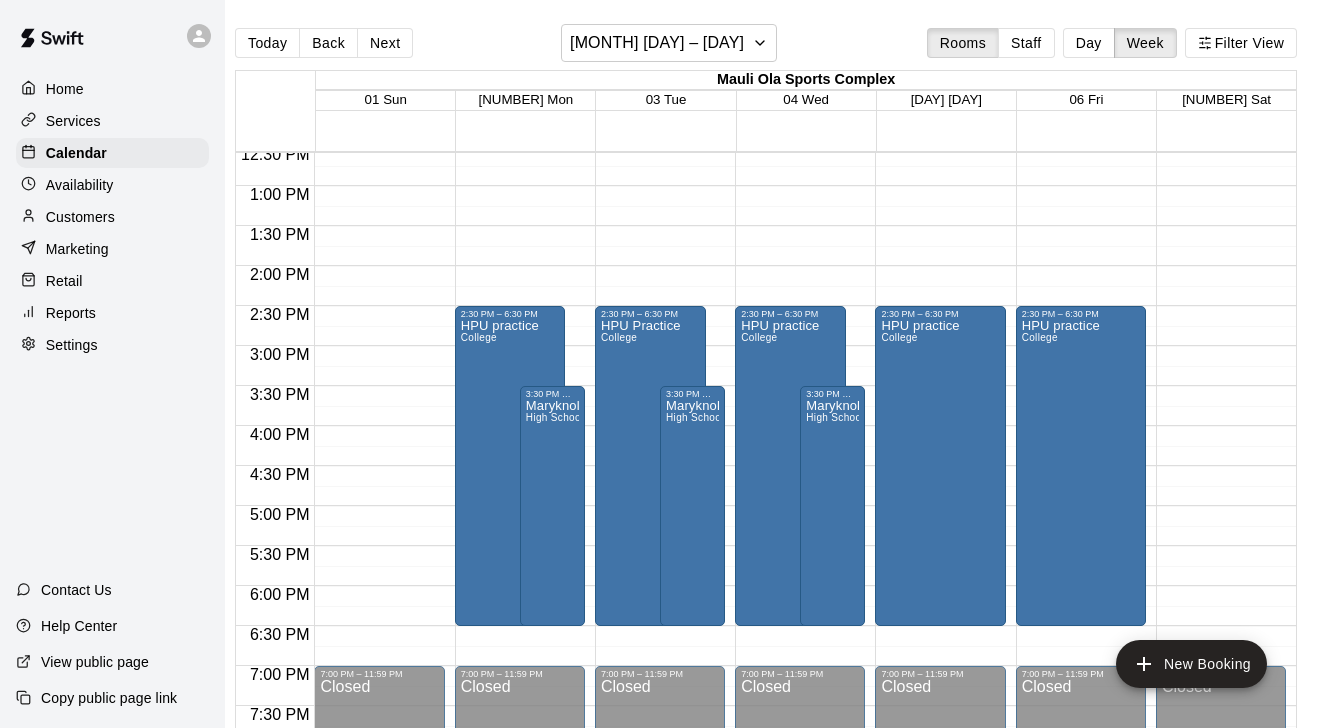 scroll, scrollTop: 1013, scrollLeft: 0, axis: vertical 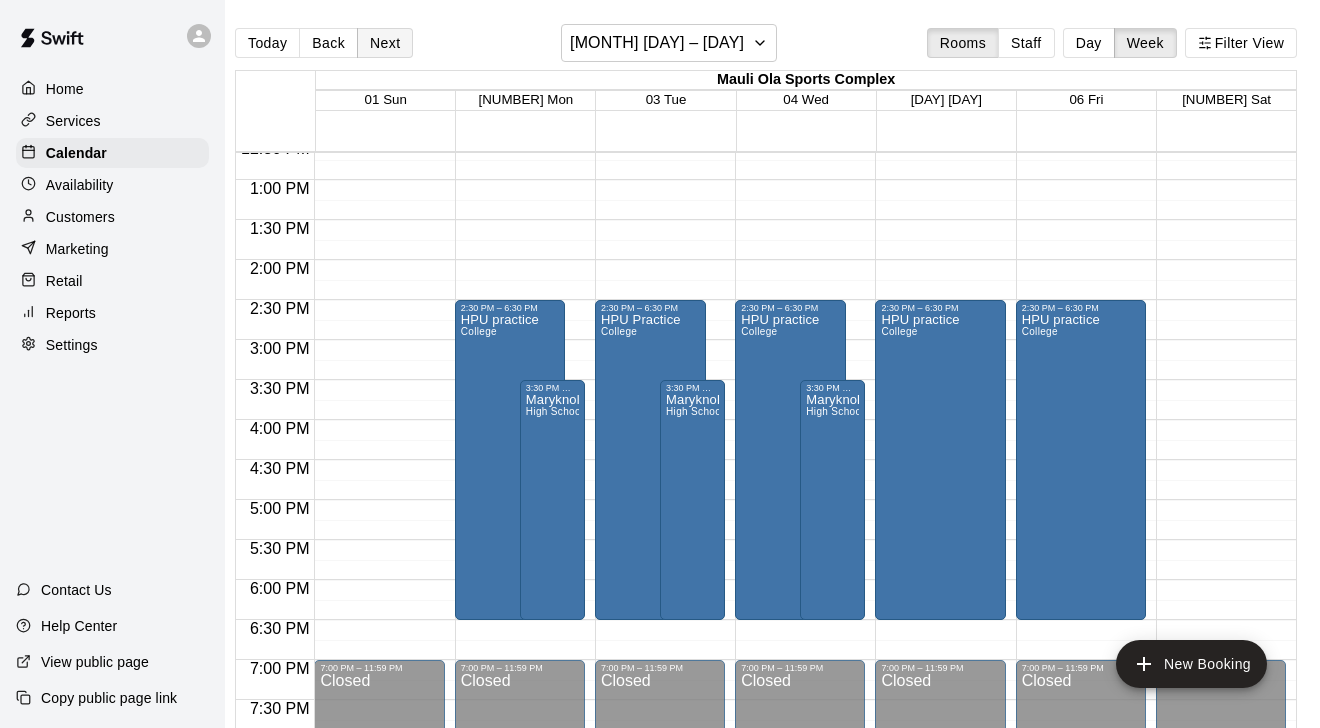 click on "Next" at bounding box center (385, 43) 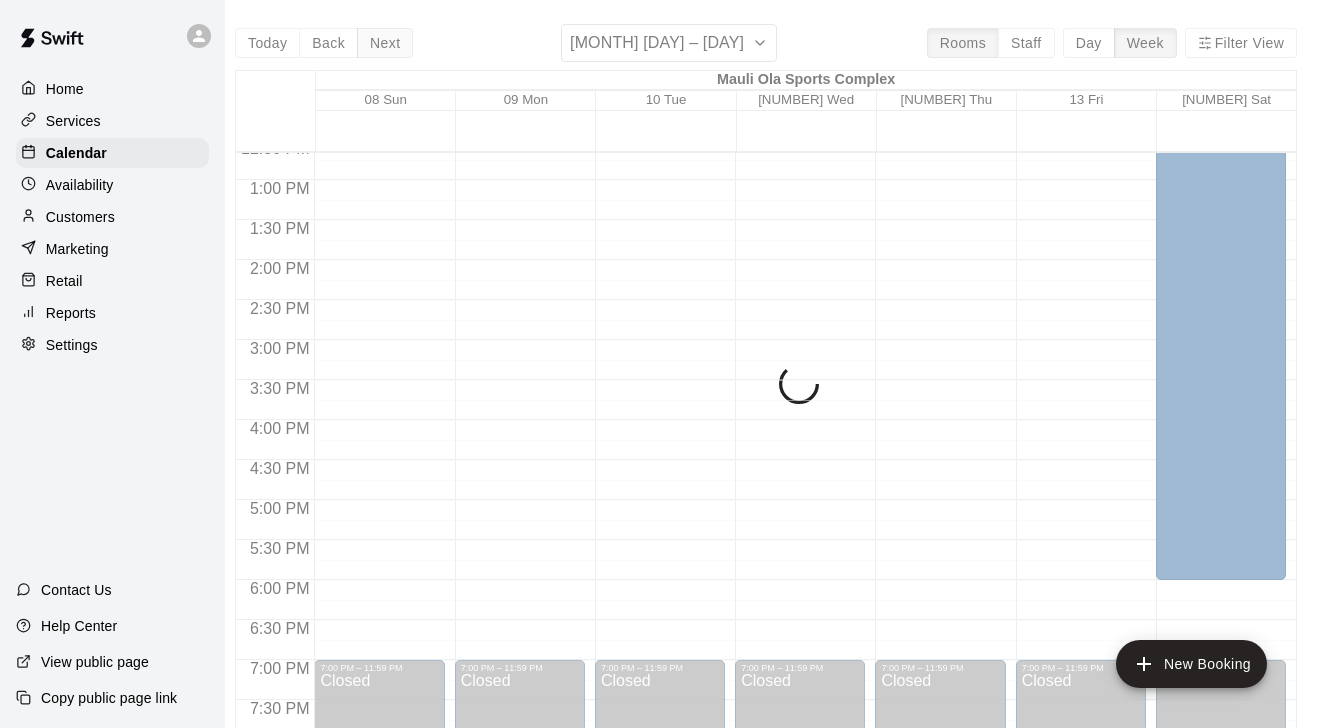 click on "Today Back Next February 08 – 14 Rooms Staff Day Week Filter View Mauli Ola Sports Complex 08 Sun 09 Mon 10 Tue 11 Wed 12 Thu 13 Fri 14 Sat 12:00 AM 12:30 AM 1:00 AM 1:30 AM 2:00 AM 2:30 AM 3:00 AM 3:30 AM 4:00 AM 4:30 AM 5:00 AM 5:30 AM 6:00 AM 6:30 AM 7:00 AM 7:30 AM 8:00 AM 8:30 AM 9:00 AM 9:30 AM 10:00 AM 10:30 AM 11:00 AM 11:30 AM 12:00 PM 12:30 PM 1:00 PM 1:30 PM 2:00 PM 2:30 PM 3:00 PM 3:30 PM 4:00 PM 4:30 PM 5:00 PM 5:30 PM 6:00 PM 6:30 PM 7:00 PM 7:30 PM 8:00 PM 8:30 PM 9:00 PM 9:30 PM 10:00 PM 10:30 PM 11:00 PM 11:30 PM 12:00 AM – 8:00 AM Closed 7:00 PM – 11:59 PM Closed 12:00 AM – 8:00 AM Closed 7:00 PM – 11:59 PM Closed 12:00 AM – 8:00 AM Closed 7:00 PM – 11:59 PM Closed 12:00 AM – 8:00 AM Closed 7:00 PM – 11:59 PM Closed 12:00 AM – 8:00 AM Closed 7:00 PM – 11:59 PM Closed 12:00 AM – 8:00 AM Closed 7:00 PM – 11:59 PM Closed 12:00 AM – 8:00 AM Closed 8:00 AM – 6:00 PM National Guard HS tournament College 7:00 PM – 11:59 PM Closed" at bounding box center [766, 388] 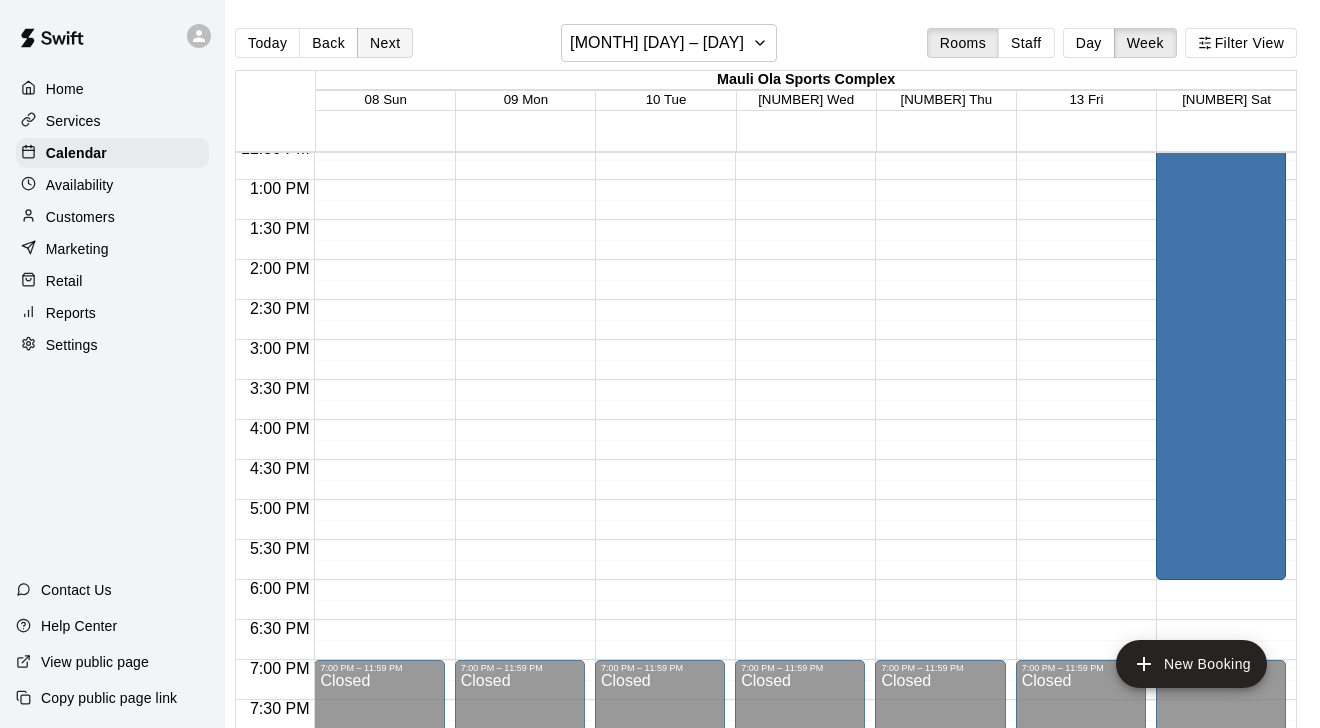 click on "Next" at bounding box center (385, 43) 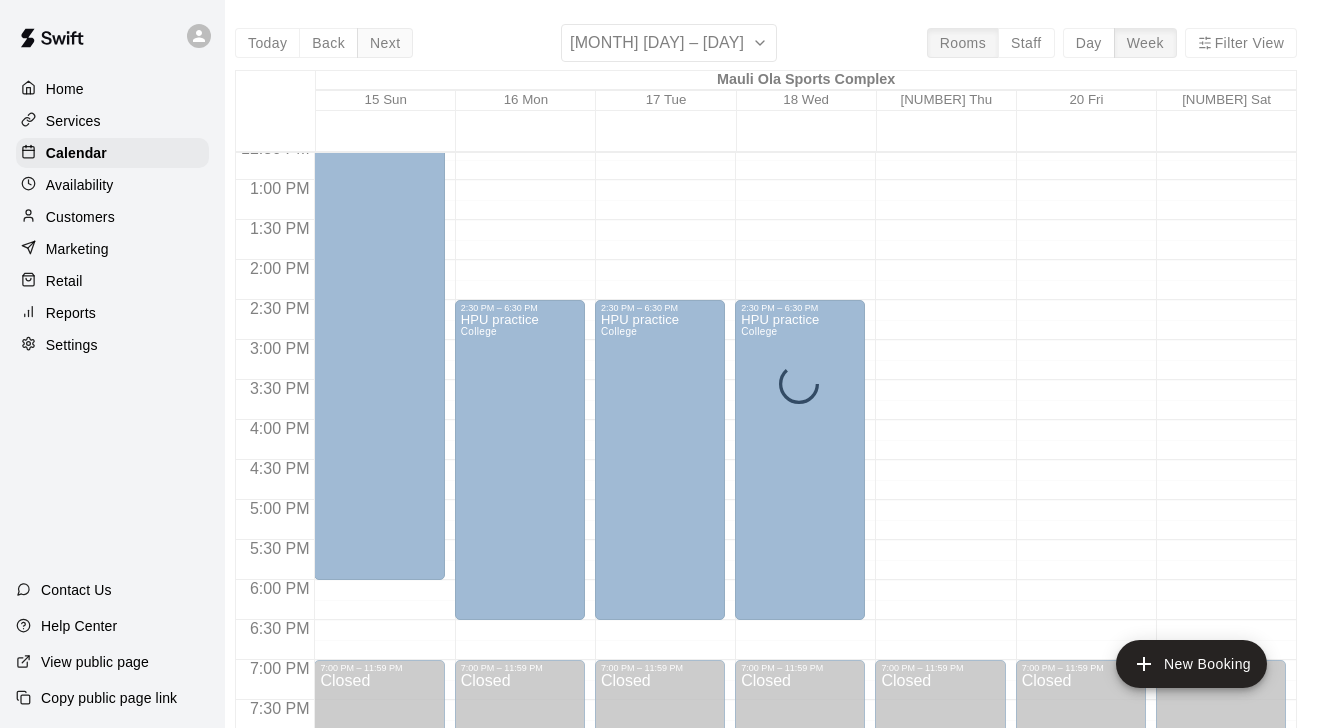 click on "Today Back Next February 15 – 21 Rooms Staff Day Week Filter View Mauli Ola Sports Complex 15 Sun 16 Mon 17 Tue 18 Wed 19 Thu 20 Fri 21 Sat 12:00 AM 12:30 AM 1:00 AM 1:30 AM 2:00 AM 2:30 AM 3:00 AM 3:30 AM 4:00 AM 4:30 AM 5:00 AM 5:30 AM 6:00 AM 6:30 AM 7:00 AM 7:30 AM 8:00 AM 8:30 AM 9:00 AM 9:30 AM 10:00 AM 10:30 AM 11:00 AM 11:30 AM 12:00 PM 12:30 PM 1:00 PM 1:30 PM 2:00 PM 2:30 PM 3:00 PM 3:30 PM 4:00 PM 4:30 PM 5:00 PM 5:30 PM 6:00 PM 6:30 PM 7:00 PM 7:30 PM 8:00 PM 8:30 PM 9:00 PM 9:30 PM 10:00 PM 10:30 PM 11:00 PM 11:30 PM 12:00 AM – 8:00 AM Closed 8:00 AM – 6:00 PM National Guard HS tournament High School 7:00 PM – 11:59 PM Closed 12:00 AM – 8:00 AM Closed 2:30 PM – 6:30 PM HPU practice College 7:00 PM – 11:59 PM Closed 12:00 AM – 8:00 AM Closed 2:30 PM – 6:30 PM HPU practice College 7:00 PM – 11:59 PM Closed 12:00 AM – 8:00 AM Closed 2:30 PM – 6:30 PM HPU practice College 7:00 PM – 11:59 PM Closed 12:00 AM – 8:00 AM Closed 7:00 PM – 11:59 PM Closed 12:00 AM – 8:00 AM" at bounding box center (766, 388) 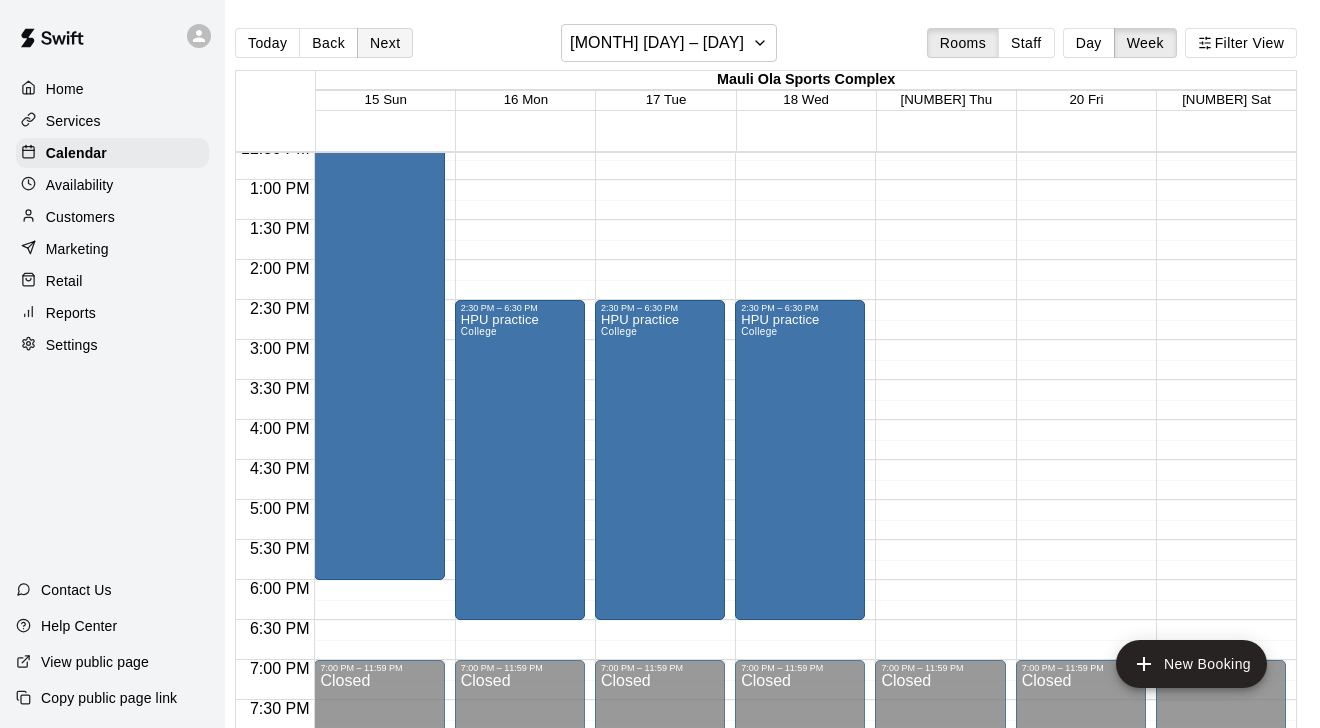 click on "Next" at bounding box center [385, 43] 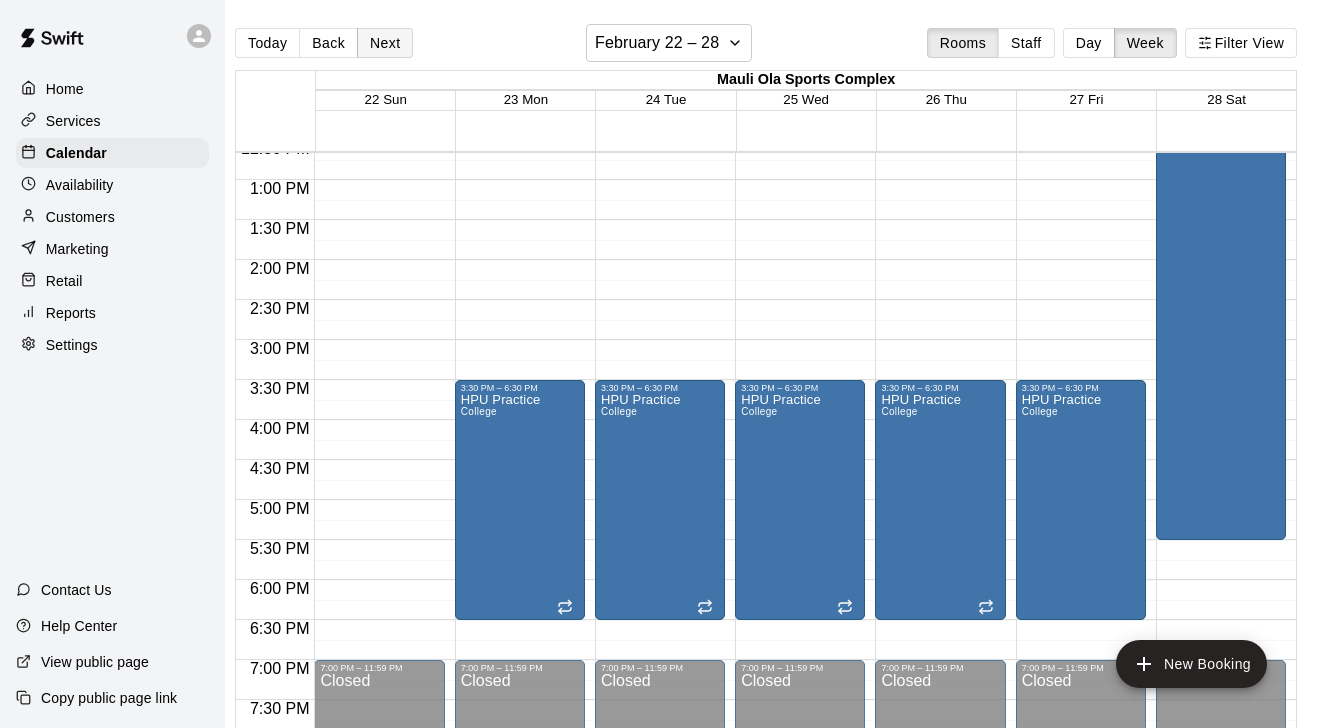 click on "Next" at bounding box center [385, 43] 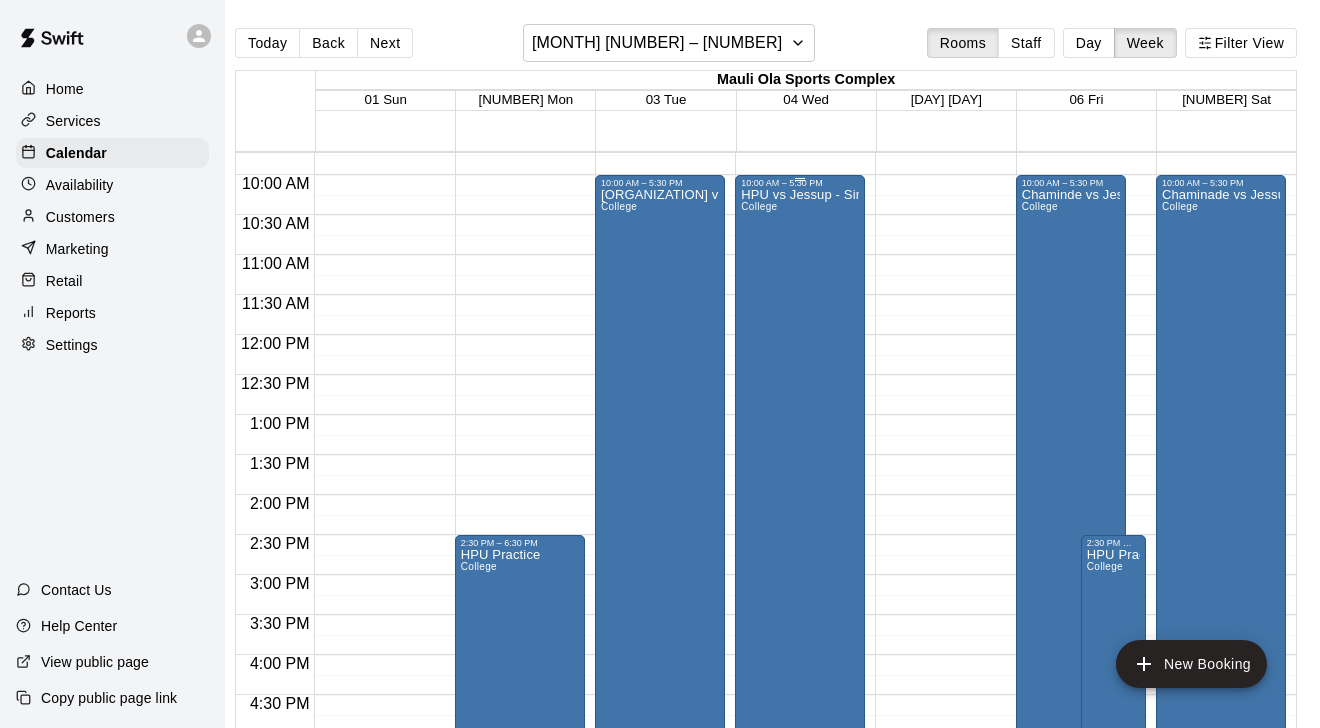 scroll, scrollTop: 758, scrollLeft: 0, axis: vertical 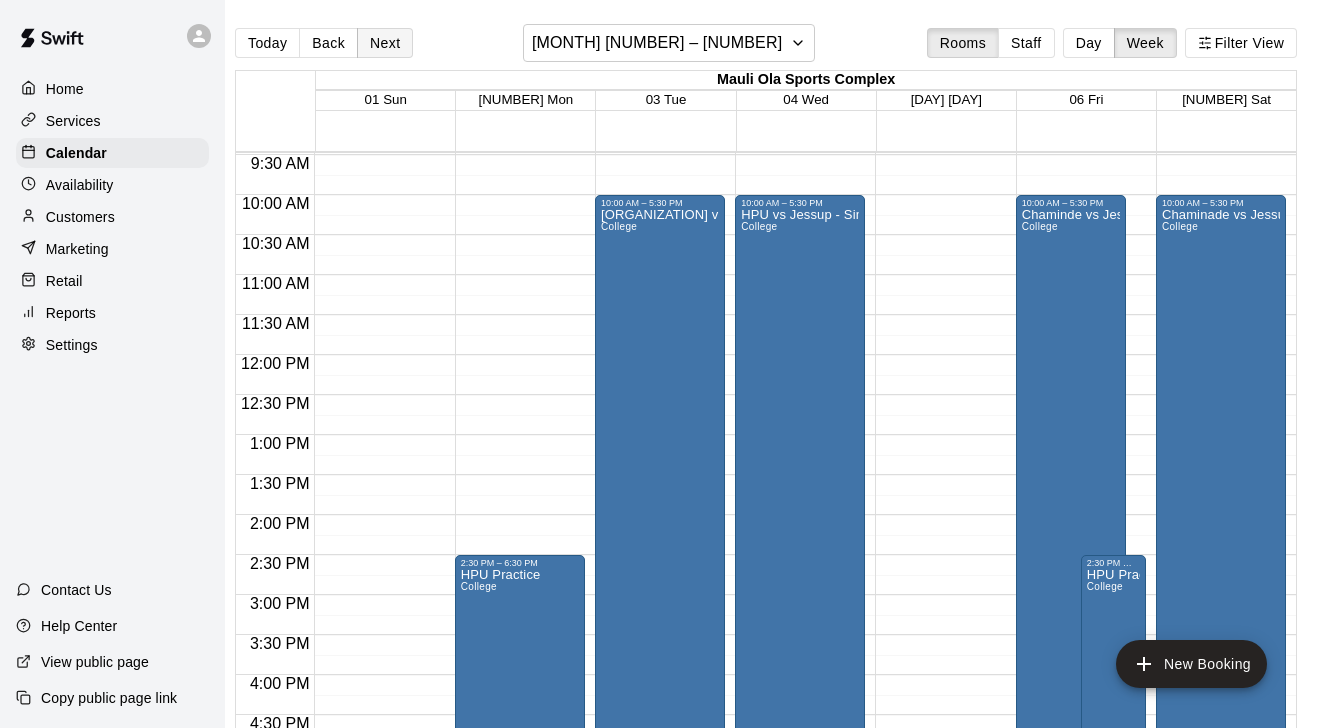 click on "Next" at bounding box center (385, 43) 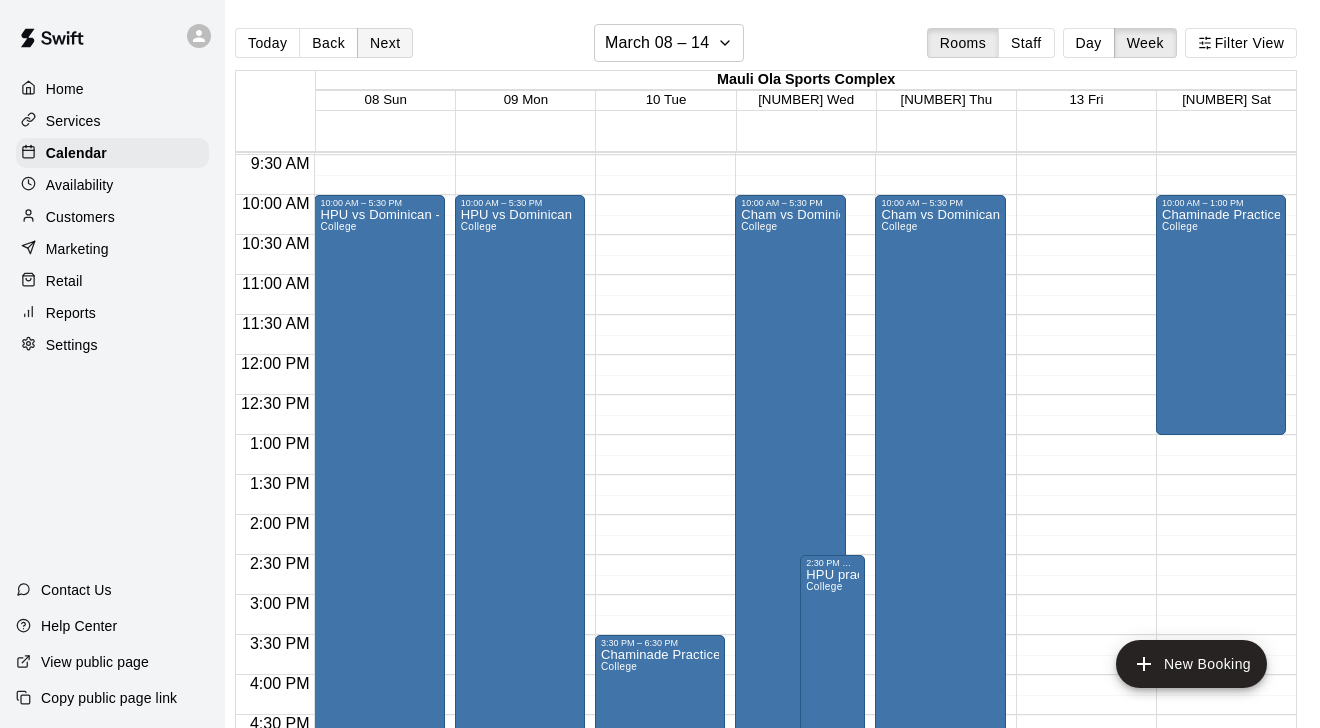 click on "Next" at bounding box center (385, 43) 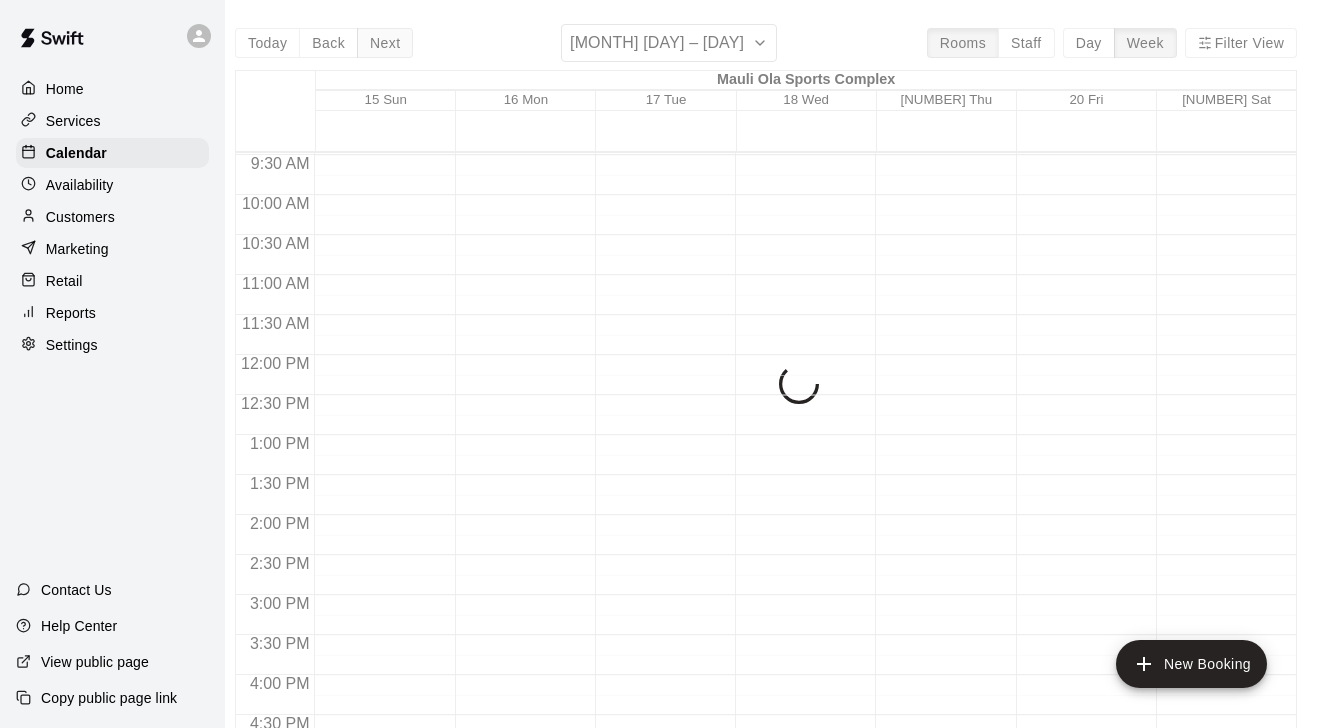 click on "Today Back Next March 15 – 21 Rooms Staff Day Week Filter View Mauli Ola Sports Complex 15 Sun 16 Mon 17 Tue 18 Wed 19 Thu 20 Fri 21 Sat 12:00 AM 12:30 AM 1:00 AM 1:30 AM 2:00 AM 2:30 AM 3:00 AM 3:30 AM 4:00 AM 4:30 AM 5:00 AM 5:30 AM 6:00 AM 6:30 AM 7:00 AM 7:30 AM 8:00 AM 8:30 AM 9:00 AM 9:30 AM 10:00 AM 10:30 AM 11:00 AM 11:30 AM 12:00 PM 12:30 PM 1:00 PM 1:30 PM 2:00 PM 2:30 PM 3:00 PM 3:30 PM 4:00 PM 4:30 PM 5:00 PM 5:30 PM 6:00 PM 6:30 PM 7:00 PM 7:30 PM 8:00 PM 8:30 PM 9:00 PM 9:30 PM 10:00 PM 10:30 PM 11:00 PM 11:30 PM" at bounding box center (766, 388) 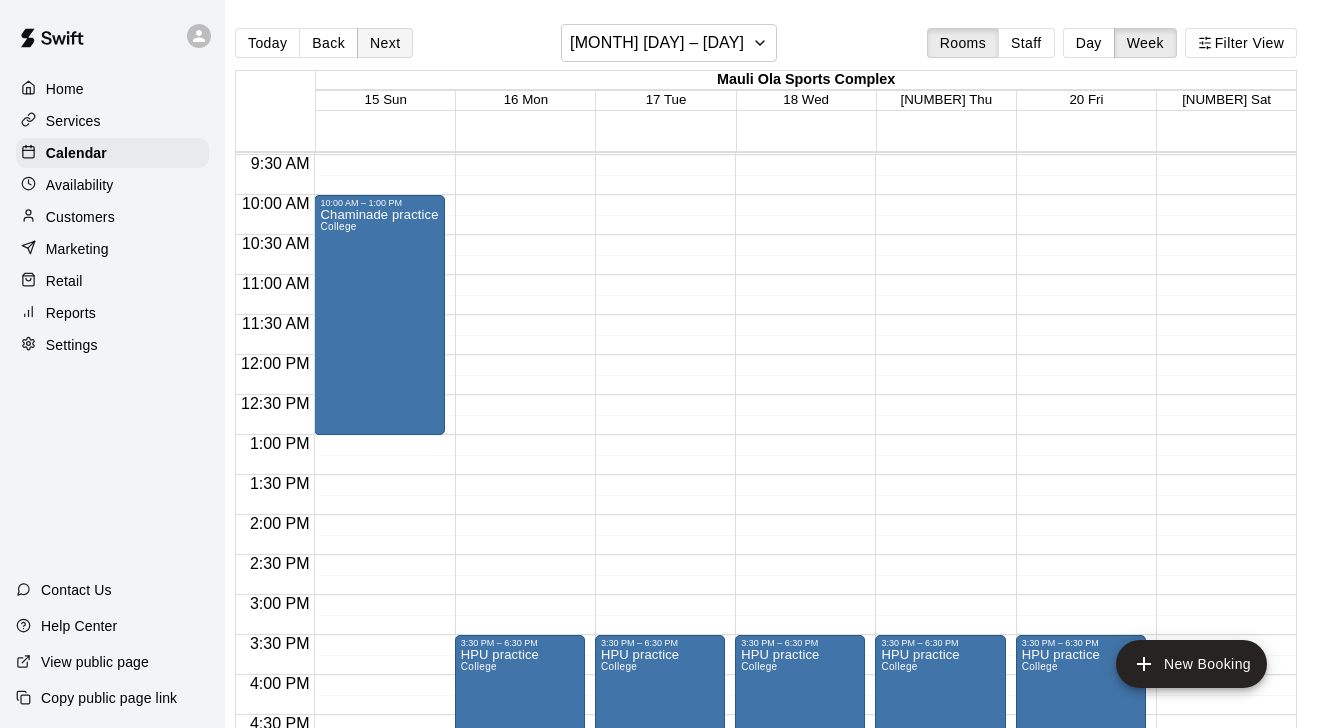click on "Next" at bounding box center (385, 43) 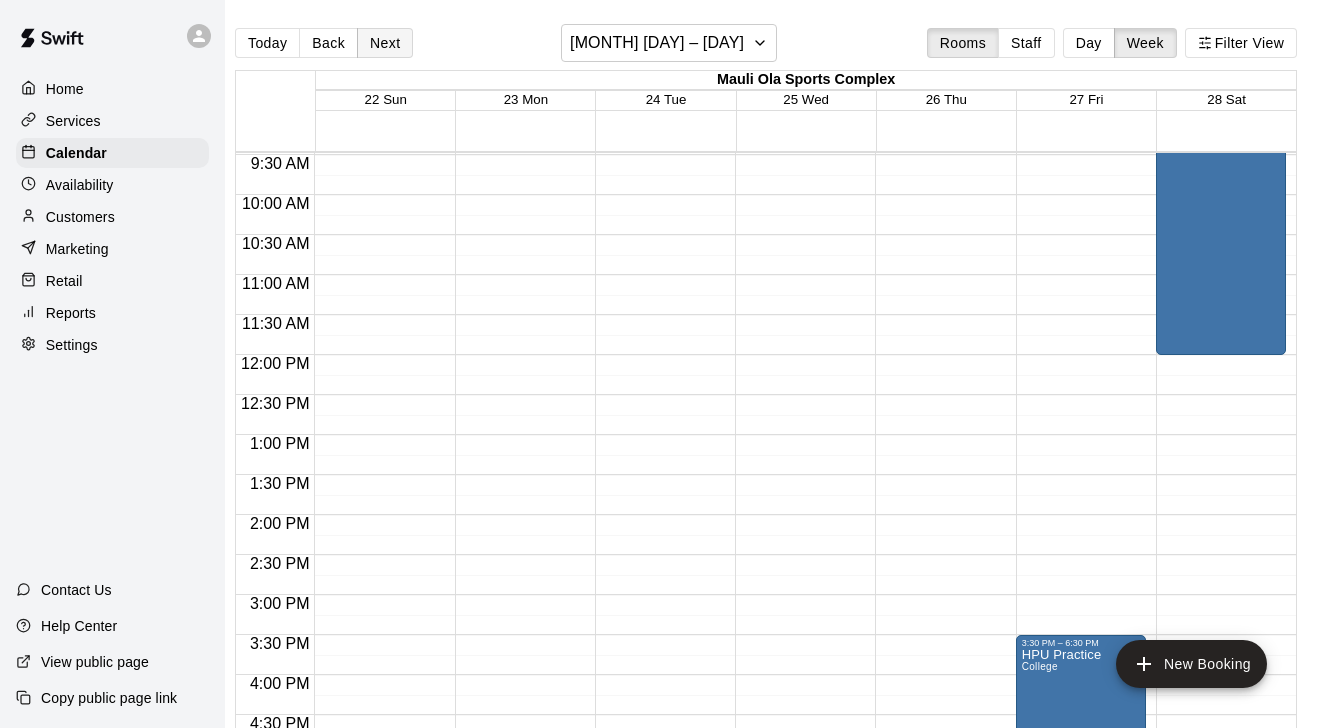 click on "Next" at bounding box center (385, 43) 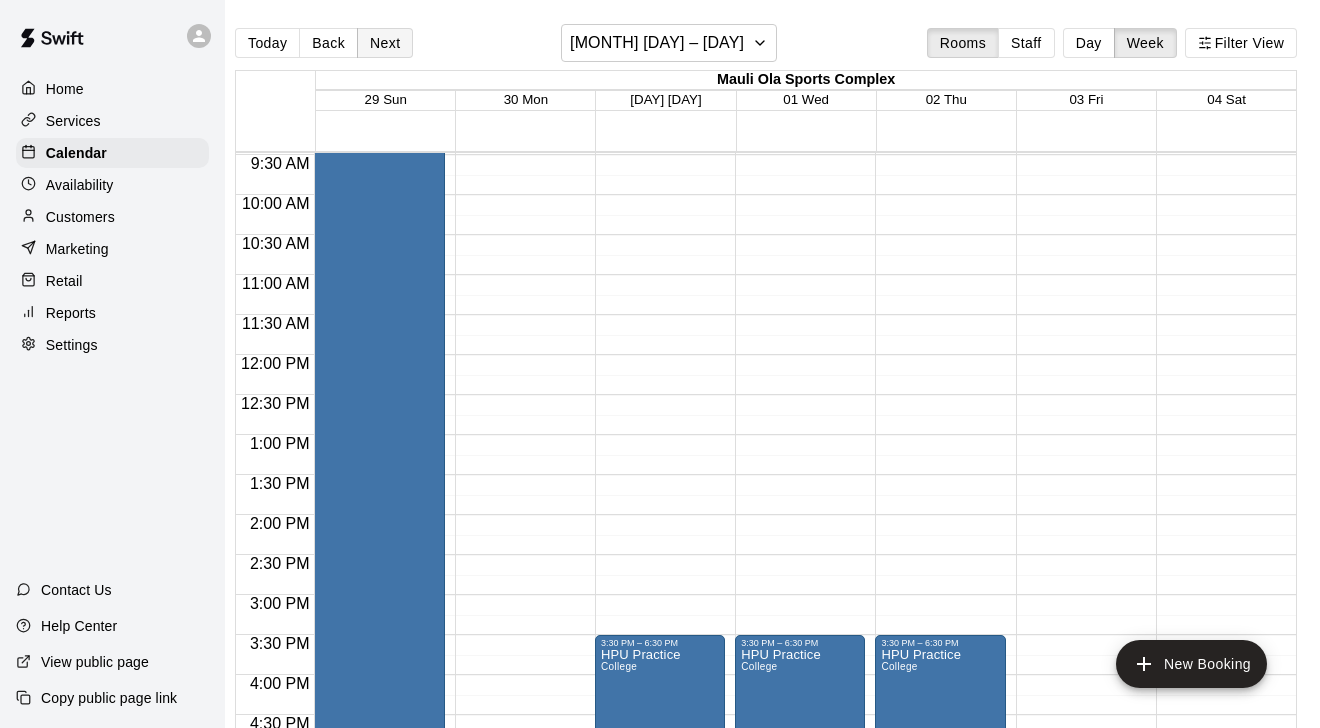click on "Next" at bounding box center [385, 43] 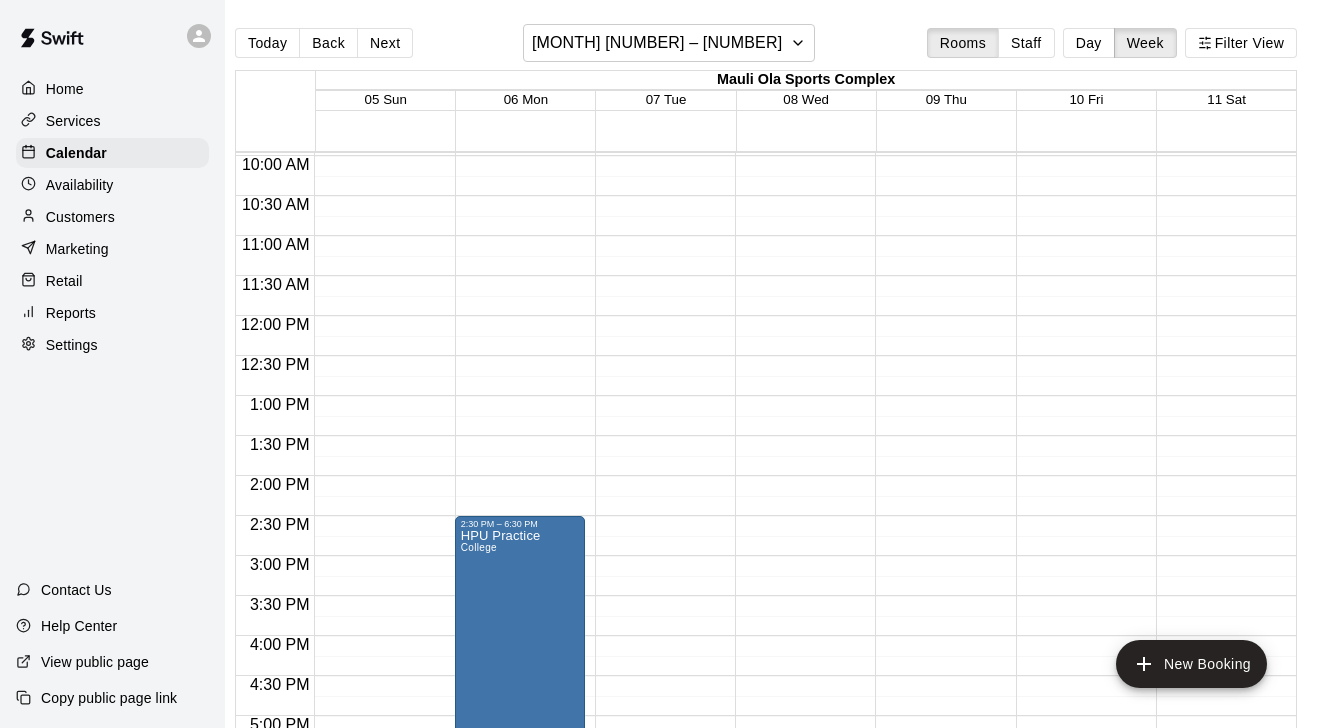 scroll, scrollTop: 800, scrollLeft: 0, axis: vertical 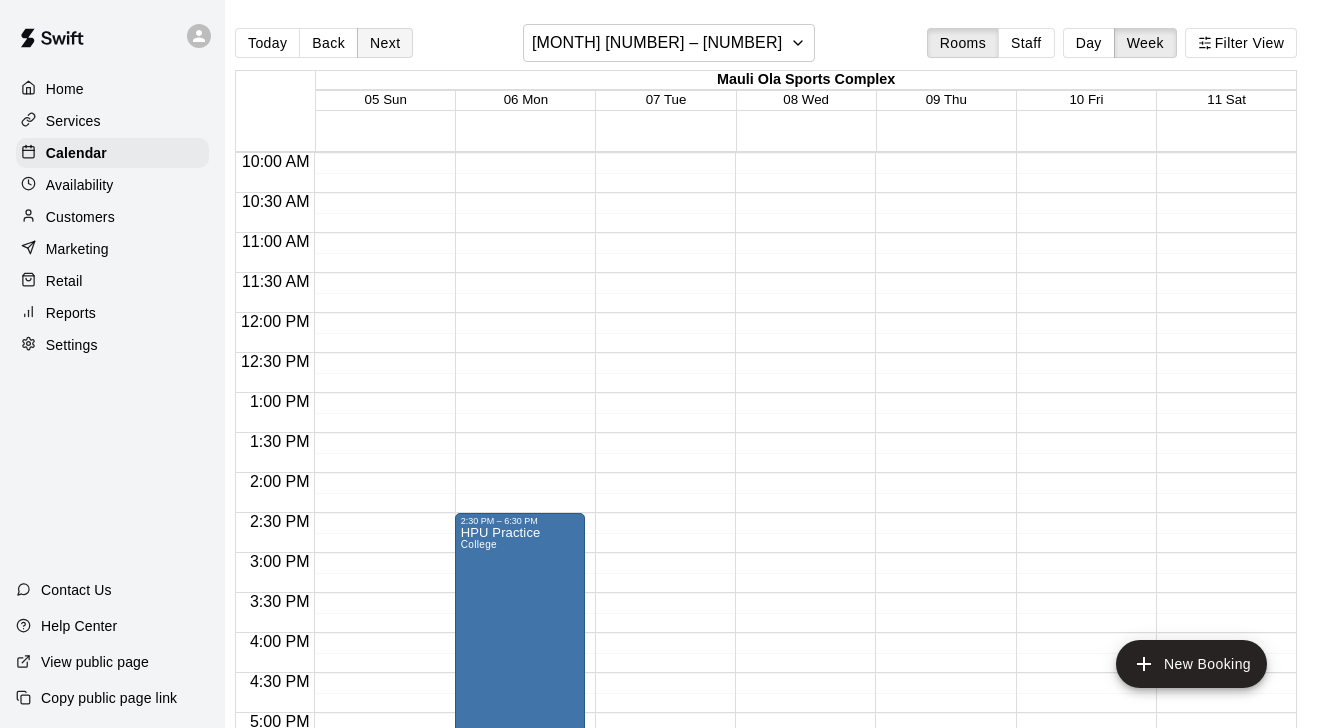 click on "Next" at bounding box center (385, 43) 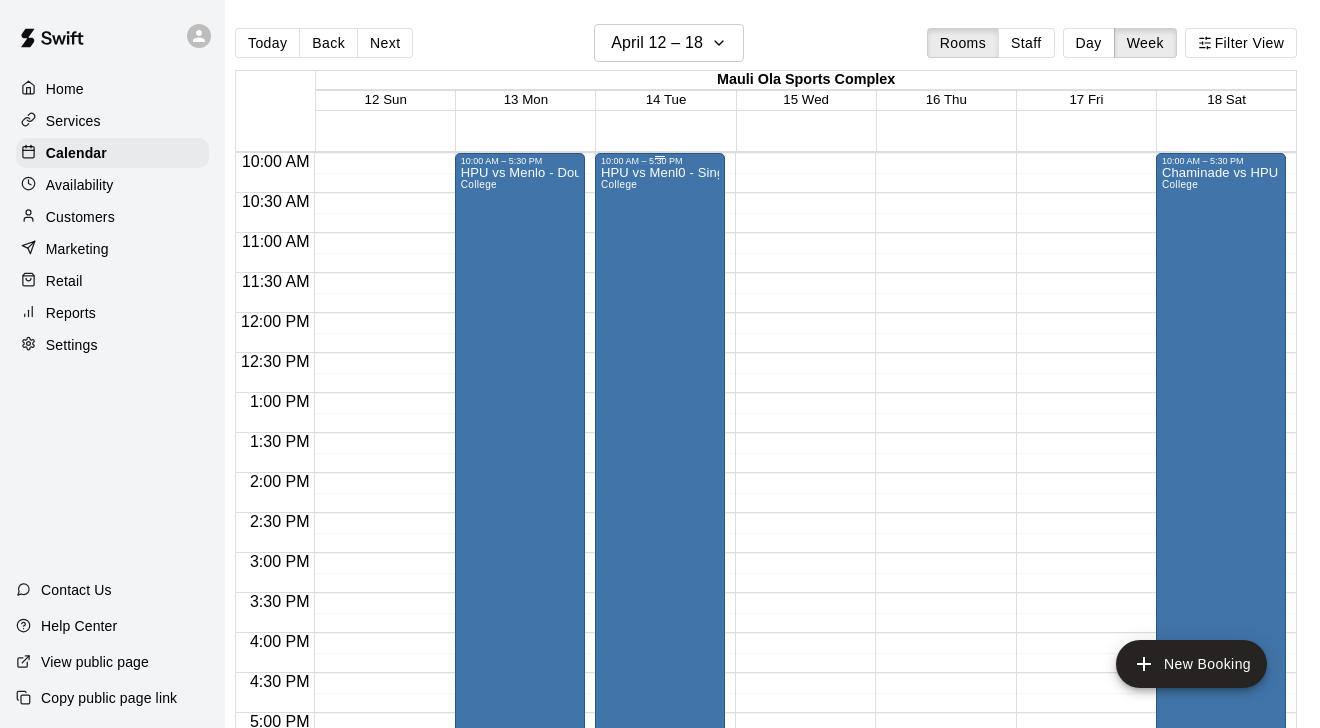 click on "HPU vs Menl0 - Single game               College" at bounding box center [660, 530] 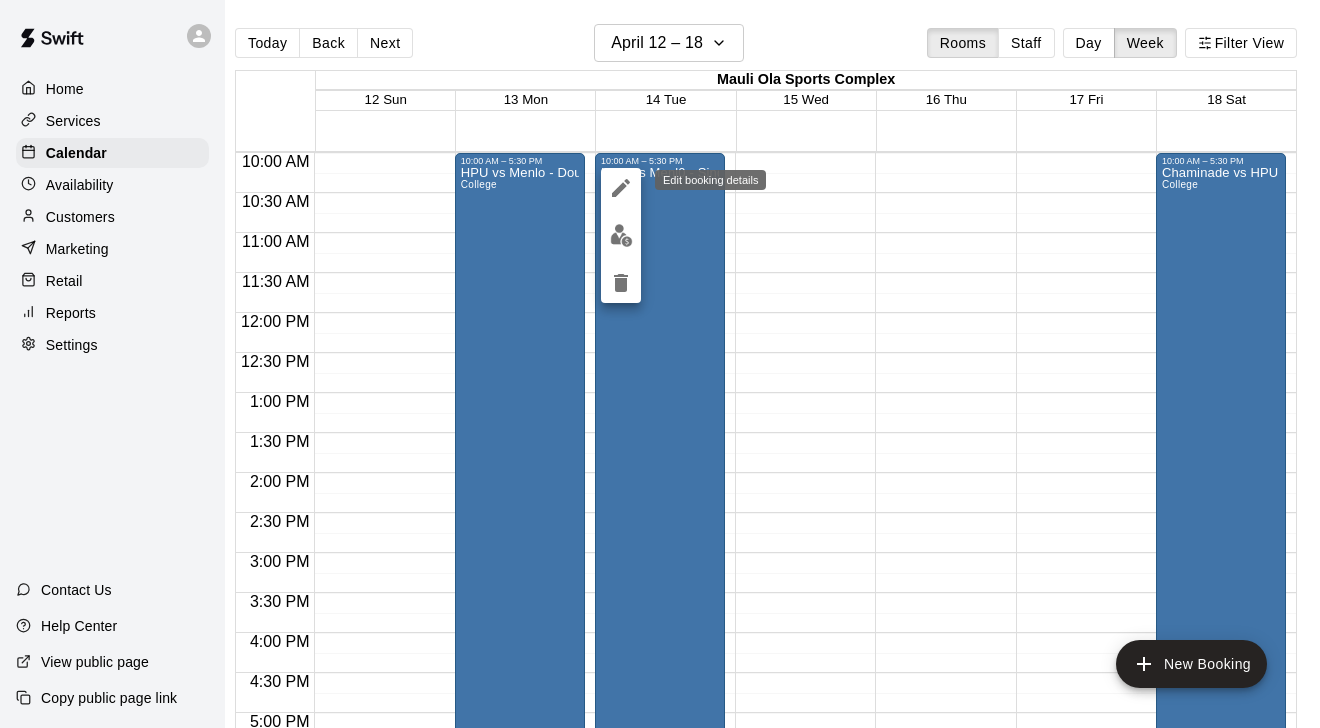 click 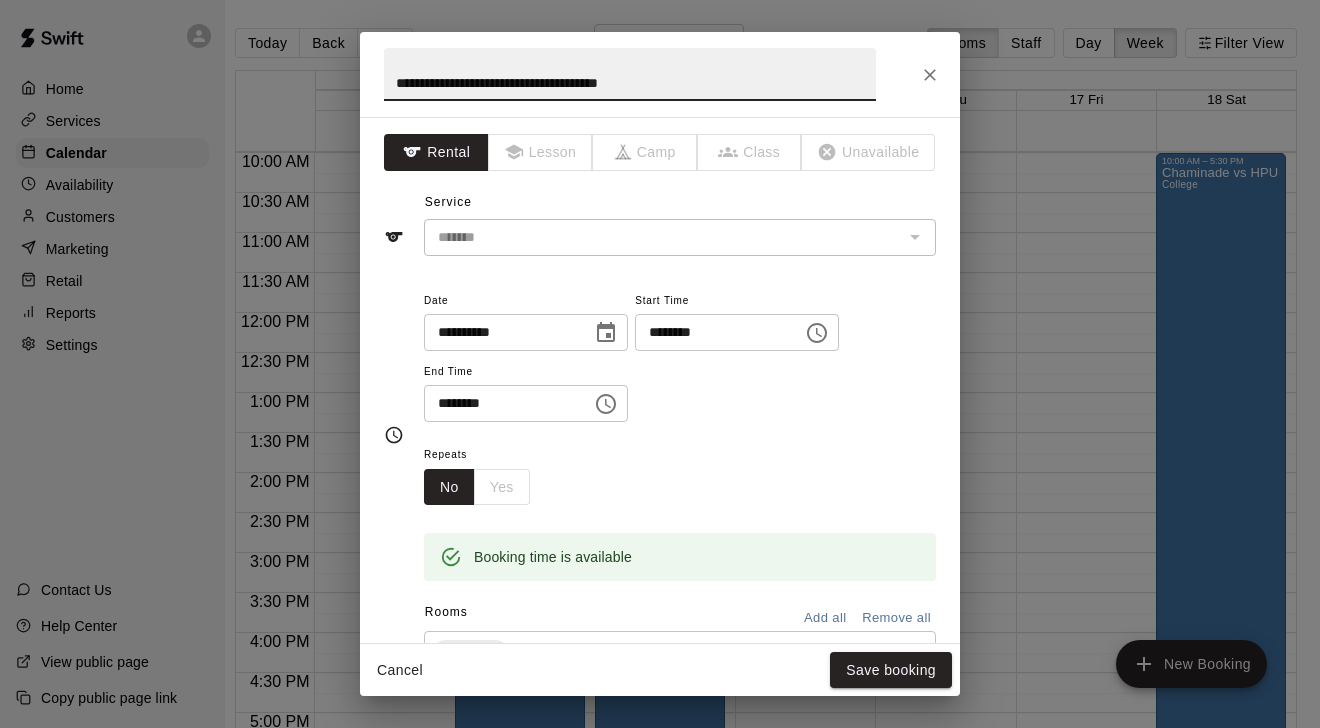 click on "**********" at bounding box center [630, 74] 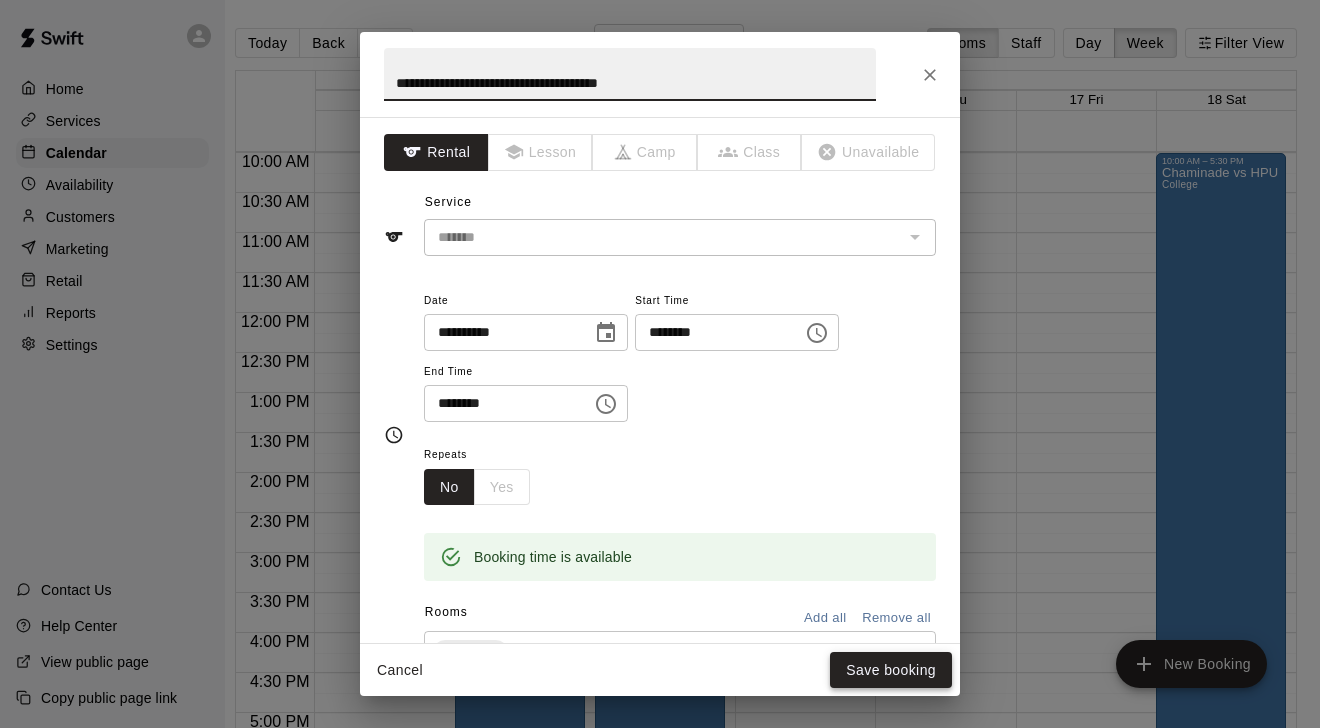 click on "Save booking" at bounding box center (891, 670) 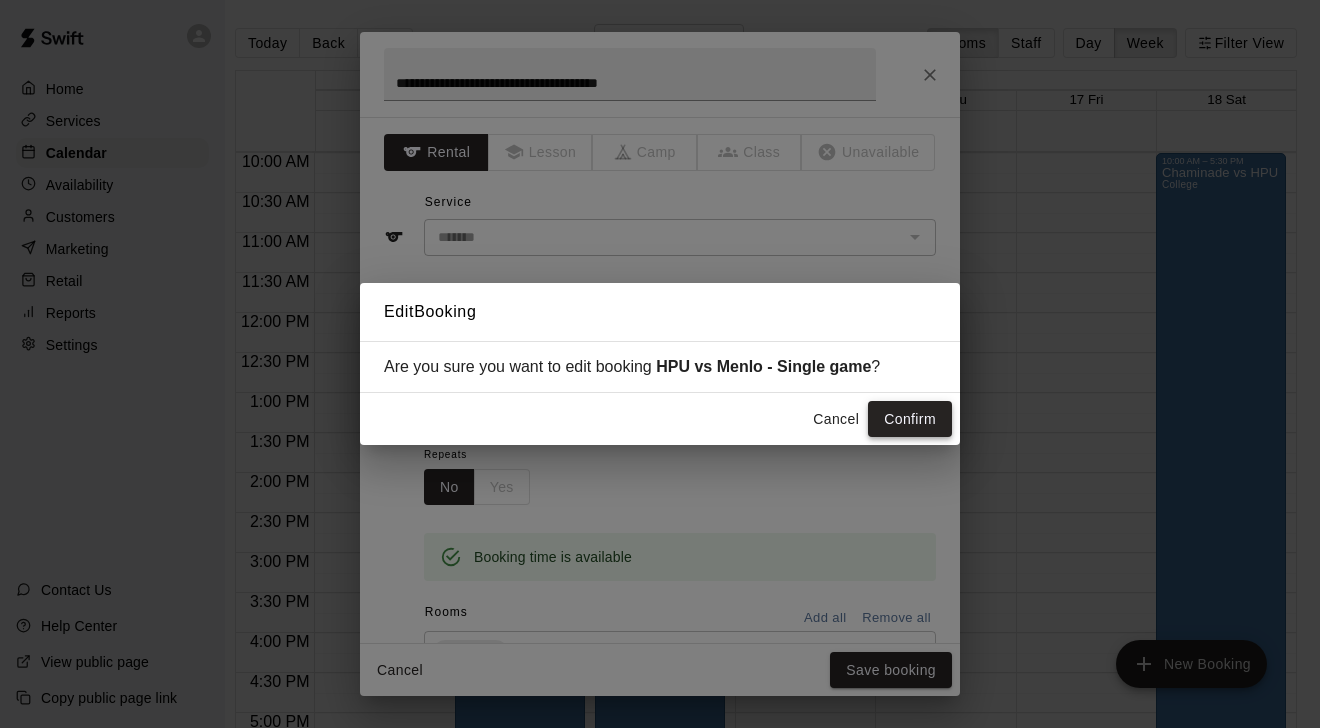 click on "Confirm" at bounding box center [910, 419] 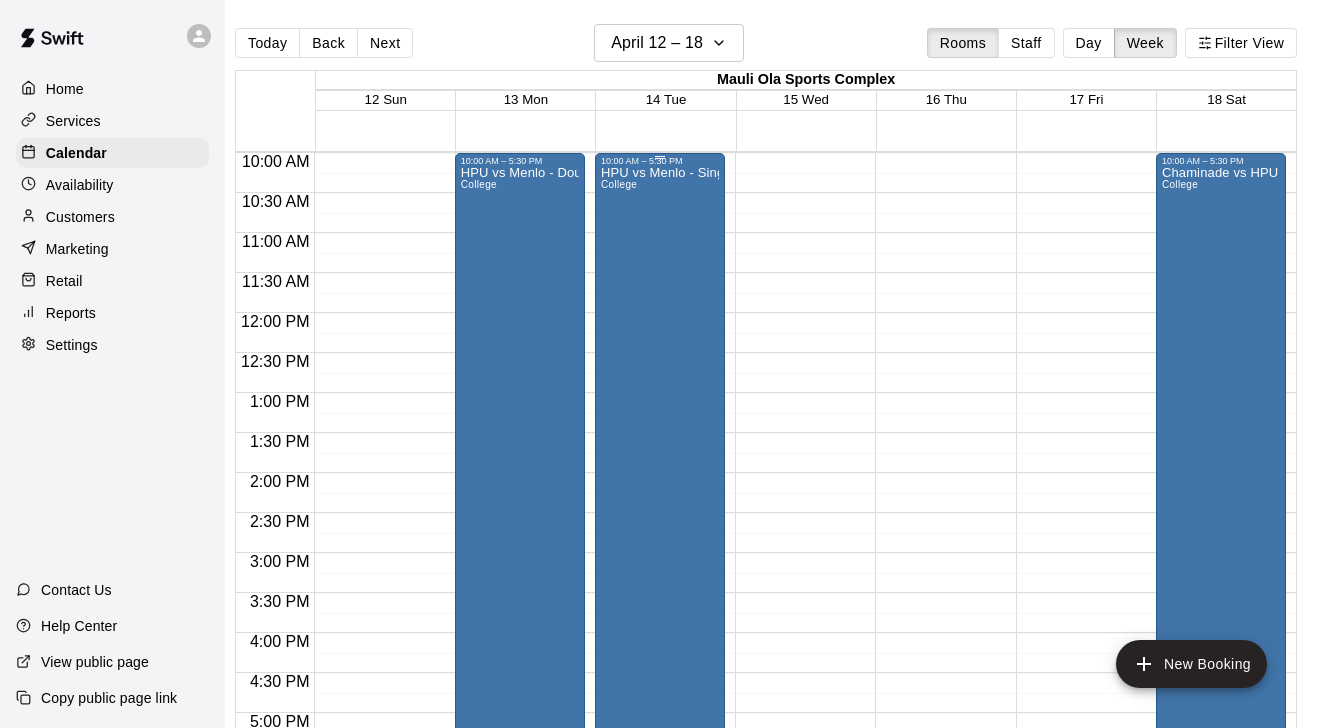 click on "HPU vs Menlo - Single game               College" at bounding box center (660, 530) 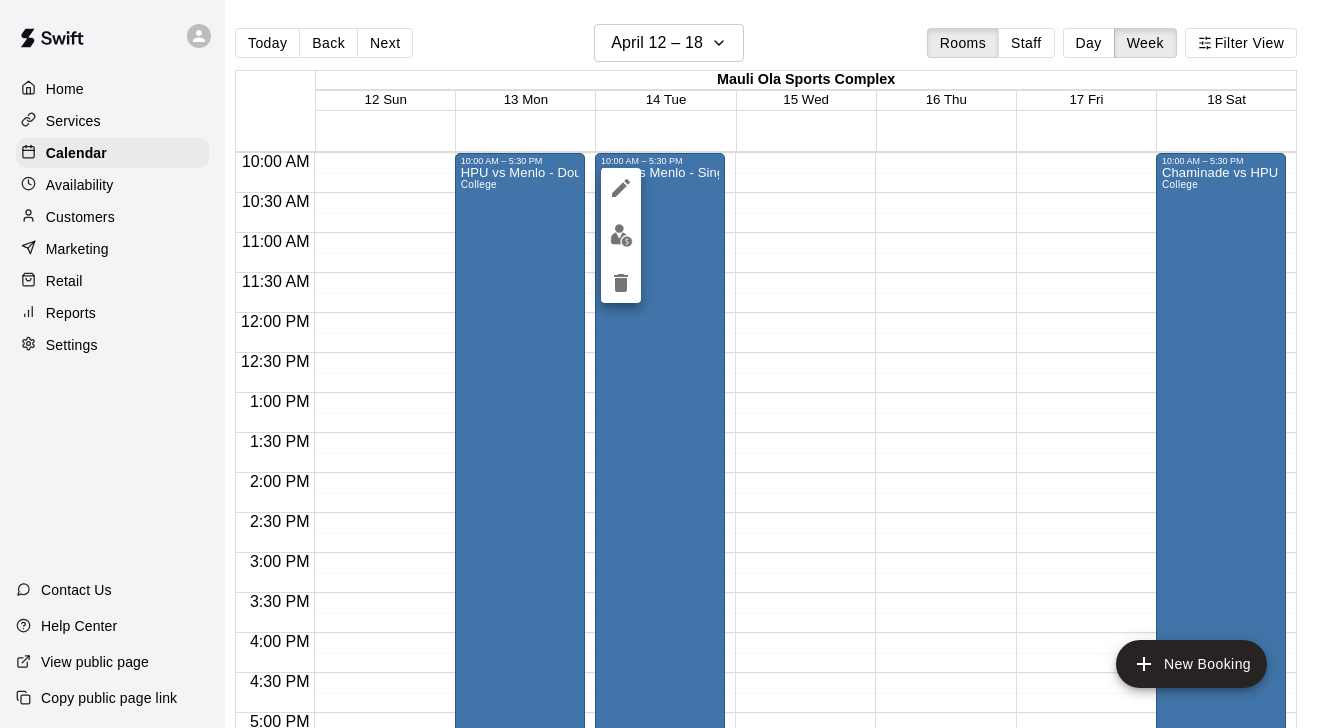 click at bounding box center (660, 364) 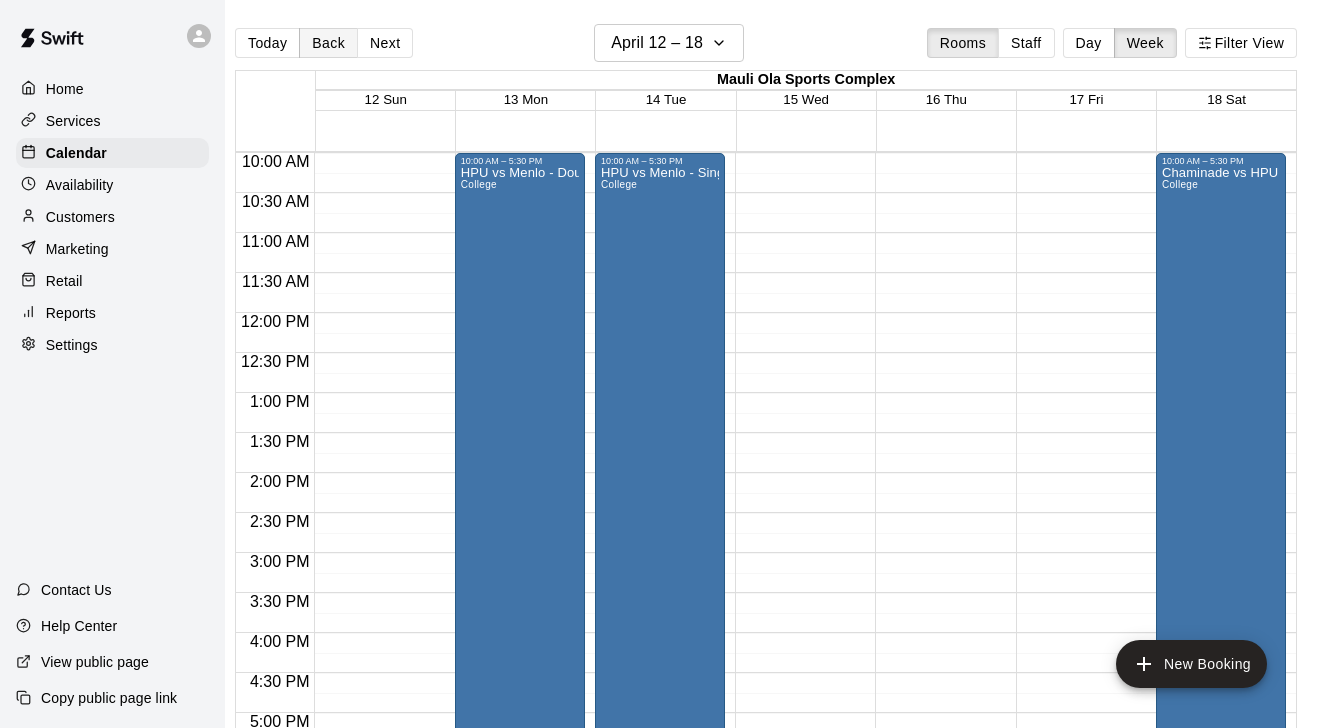 click on "Back" at bounding box center [328, 43] 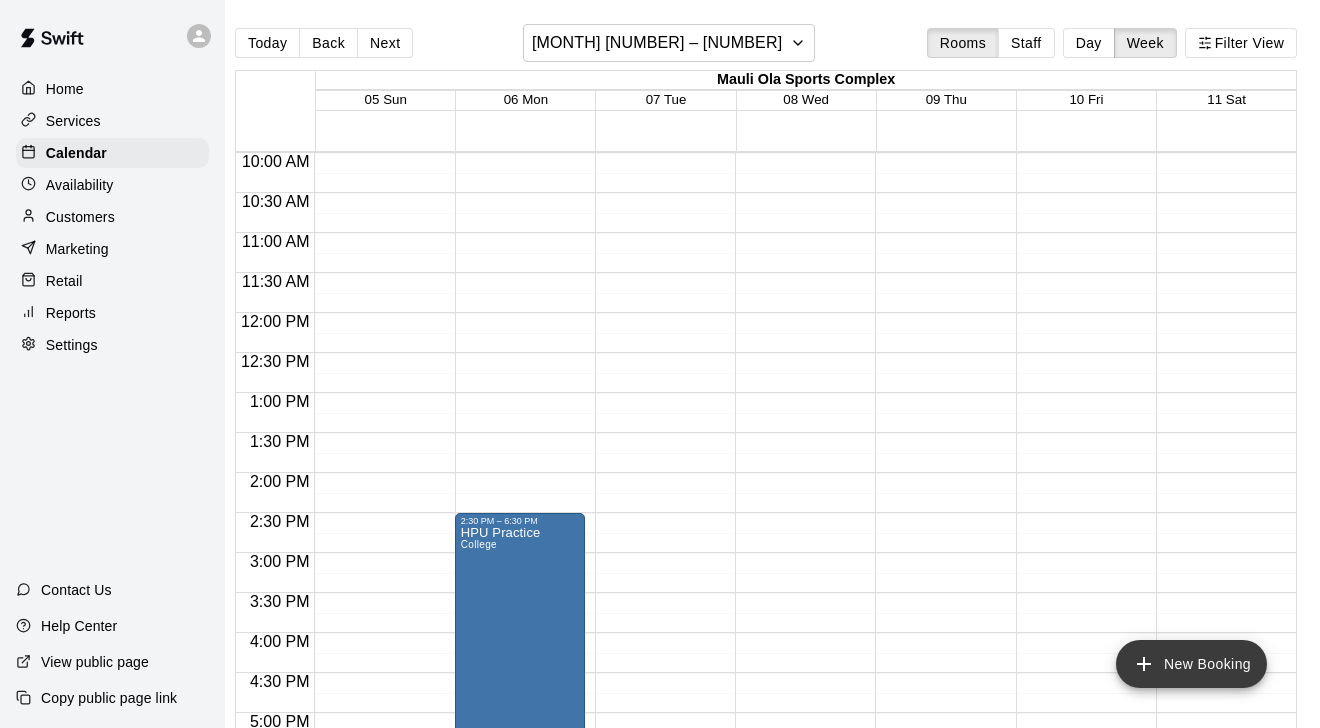 click on "New Booking" at bounding box center (1191, 664) 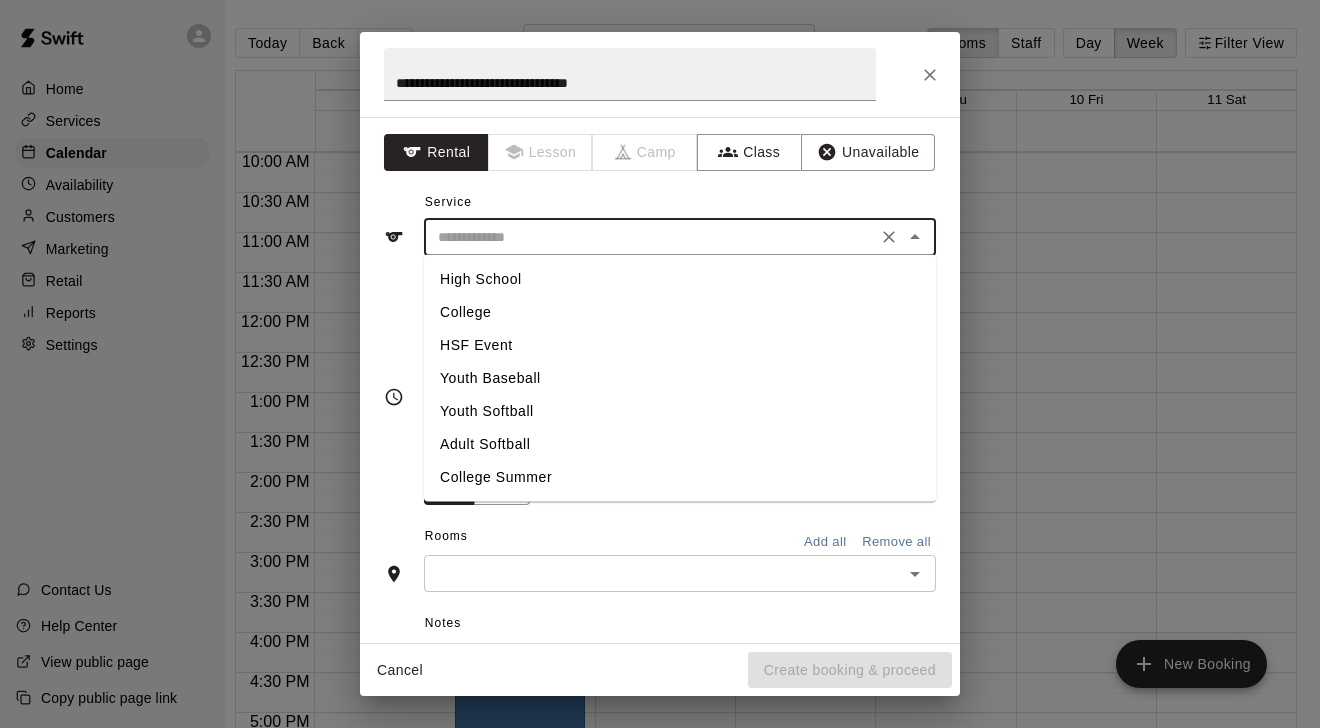 click at bounding box center (650, 237) 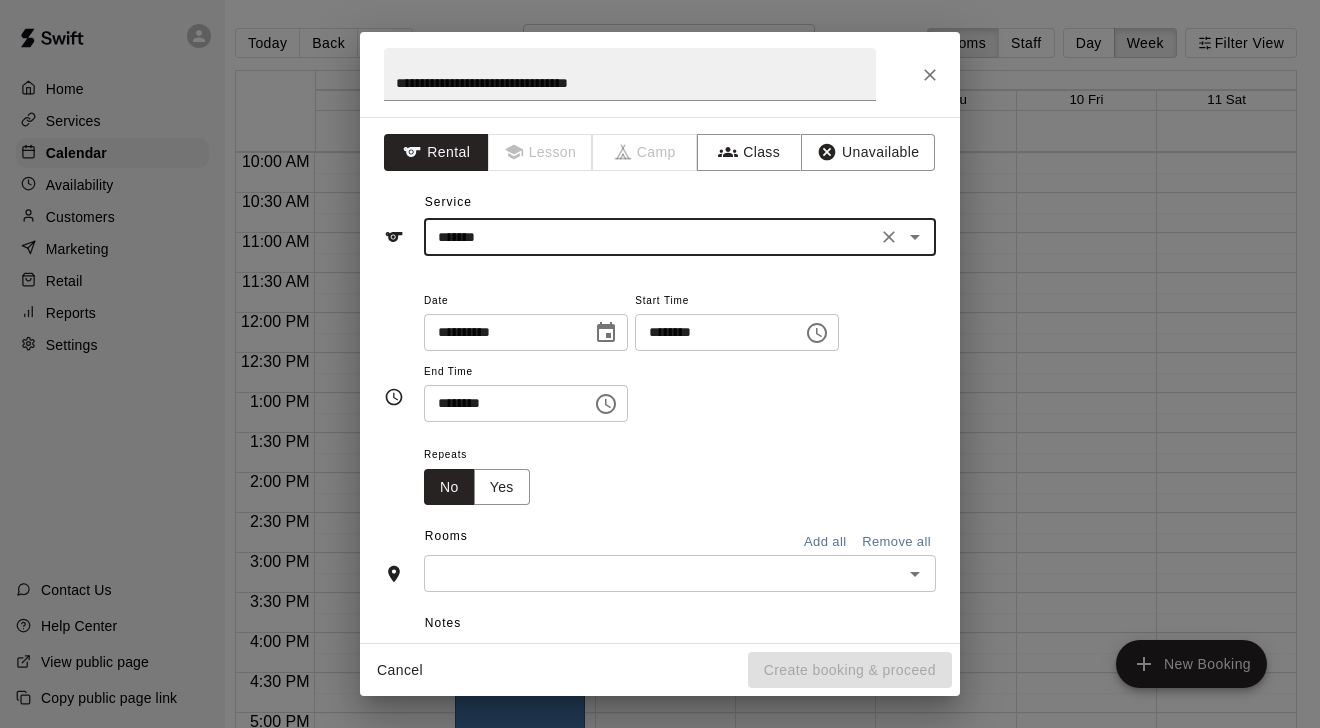 click on "********" at bounding box center [712, 332] 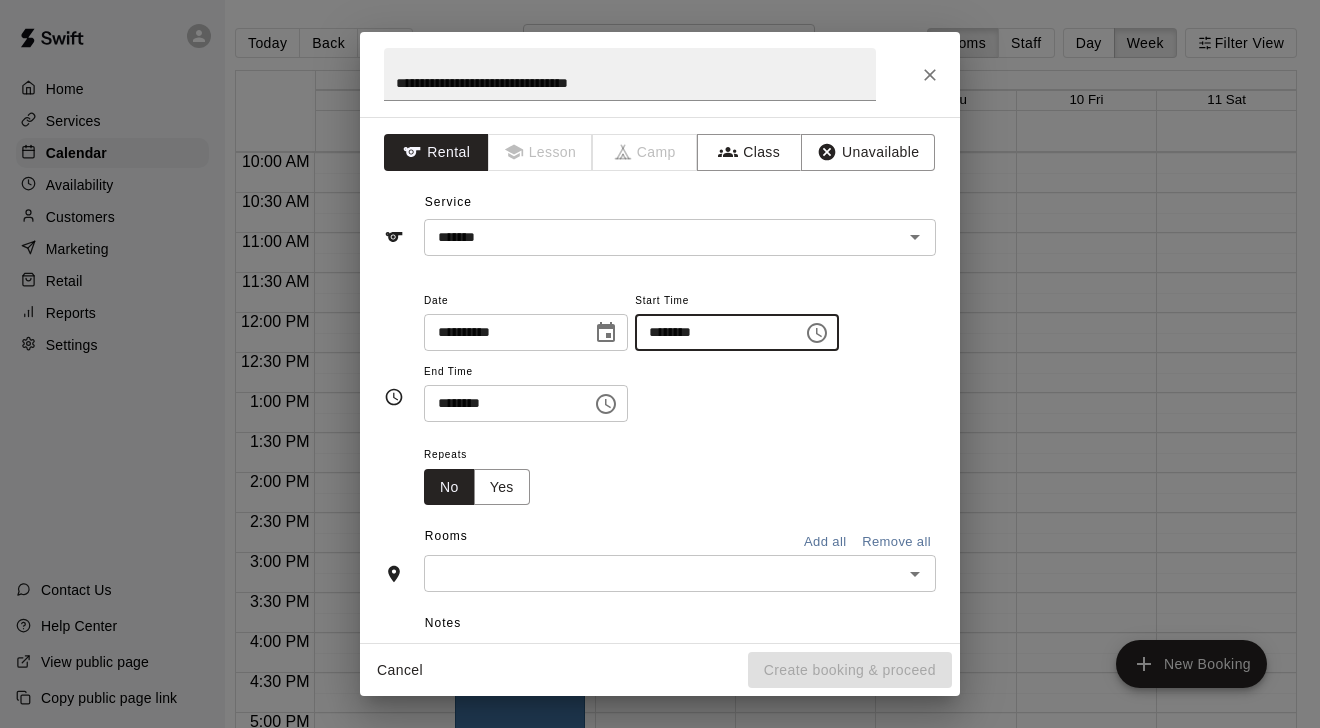 click on "********" at bounding box center (501, 403) 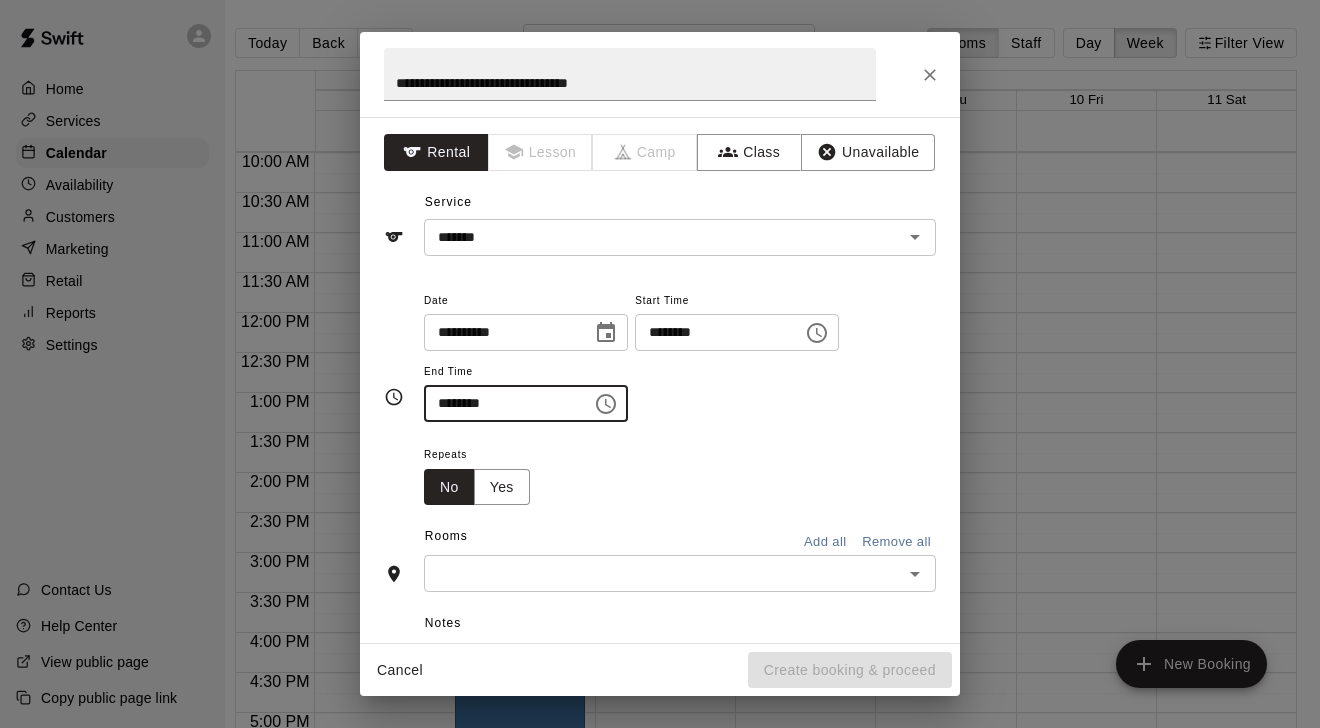 click on "********" at bounding box center [501, 403] 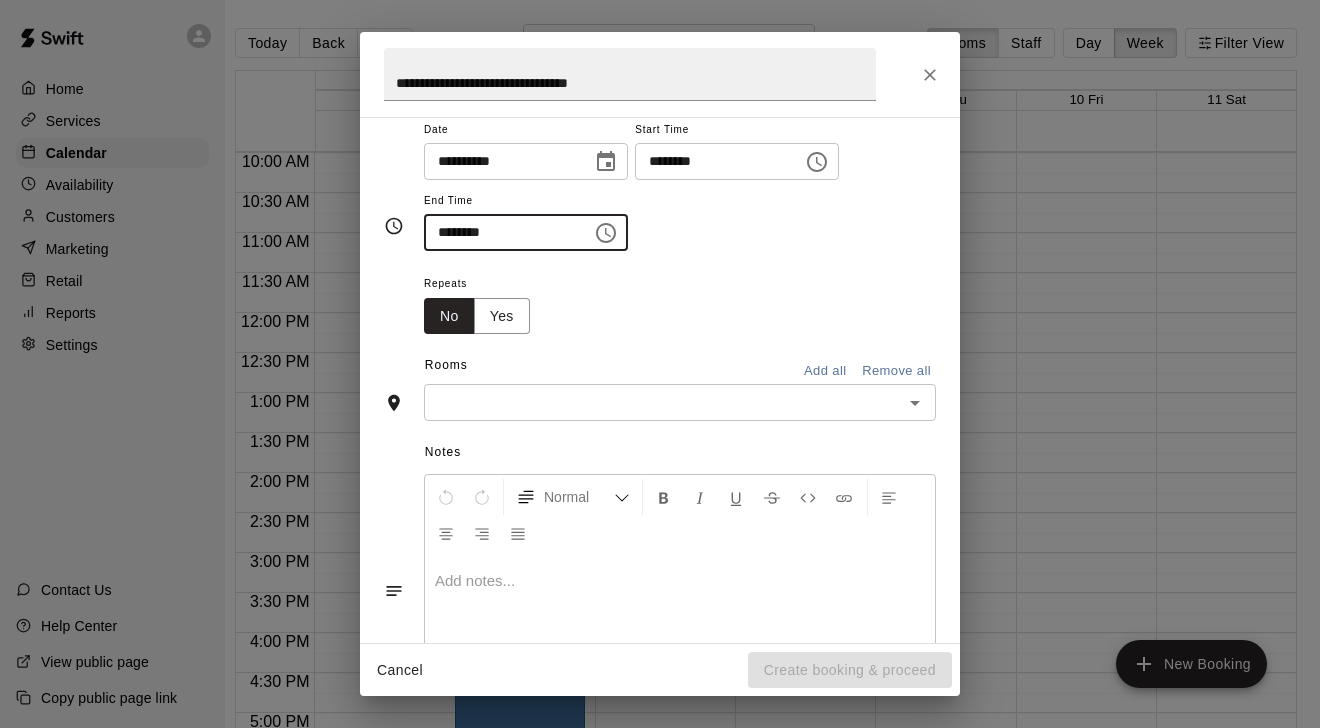 scroll, scrollTop: 173, scrollLeft: 0, axis: vertical 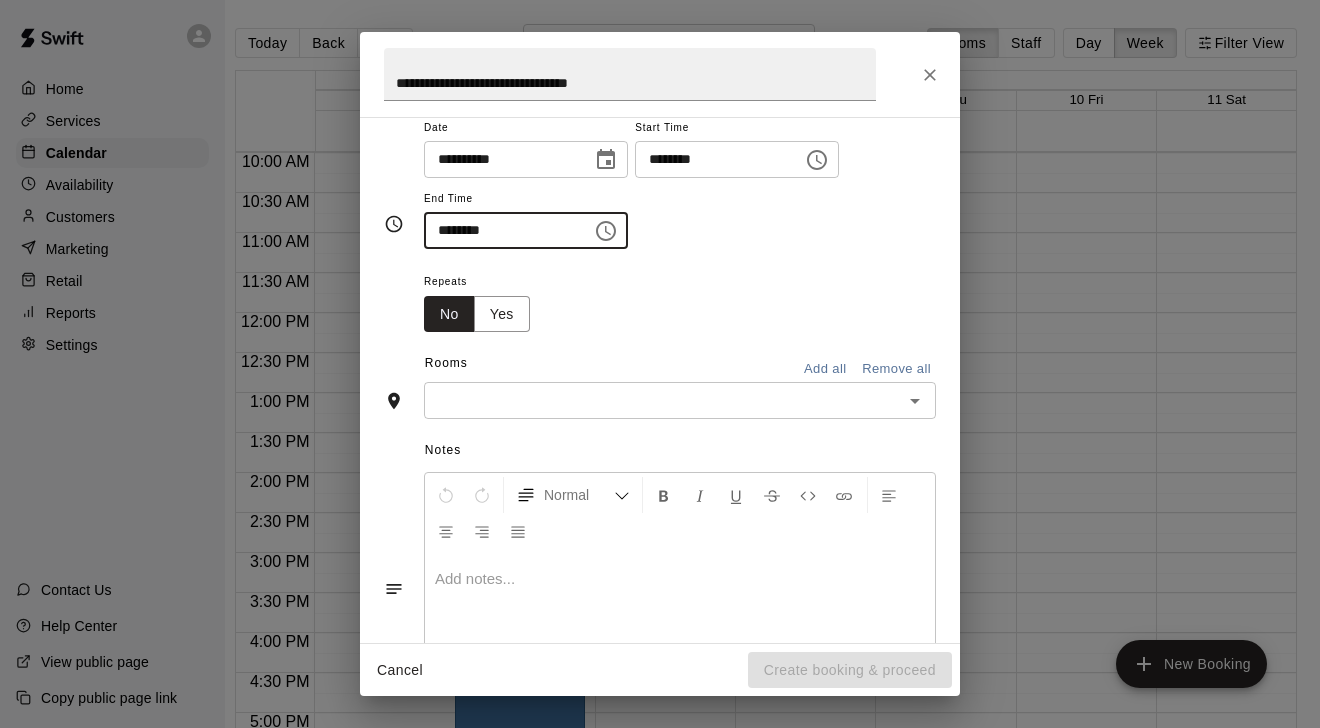 click at bounding box center (663, 400) 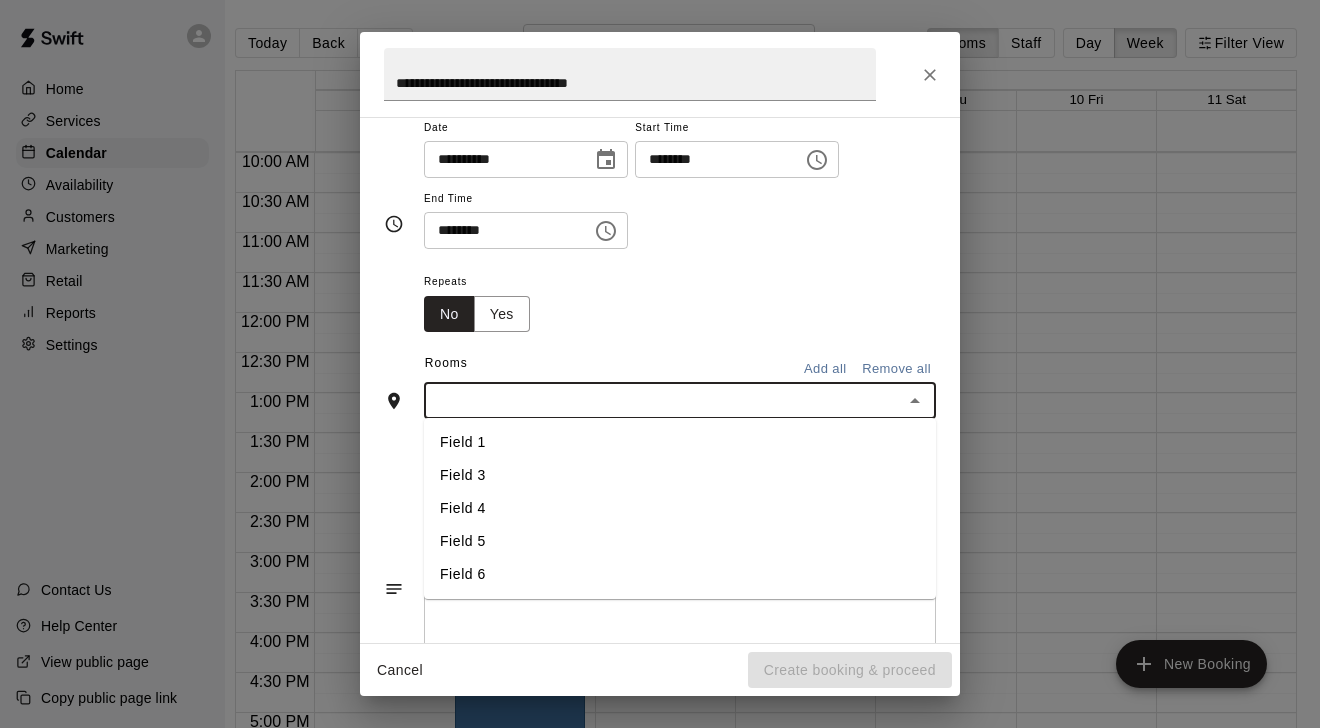 click on "Field 3" at bounding box center [680, 475] 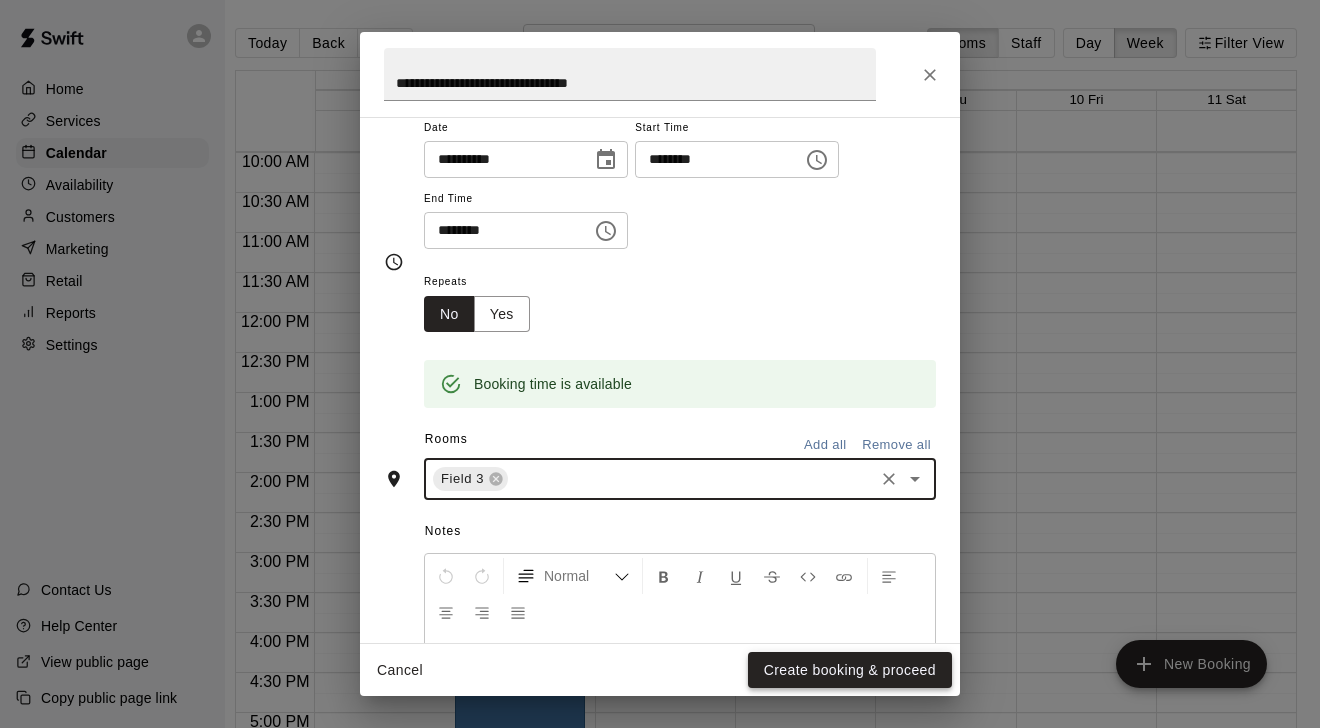 click on "Create booking & proceed" at bounding box center (850, 670) 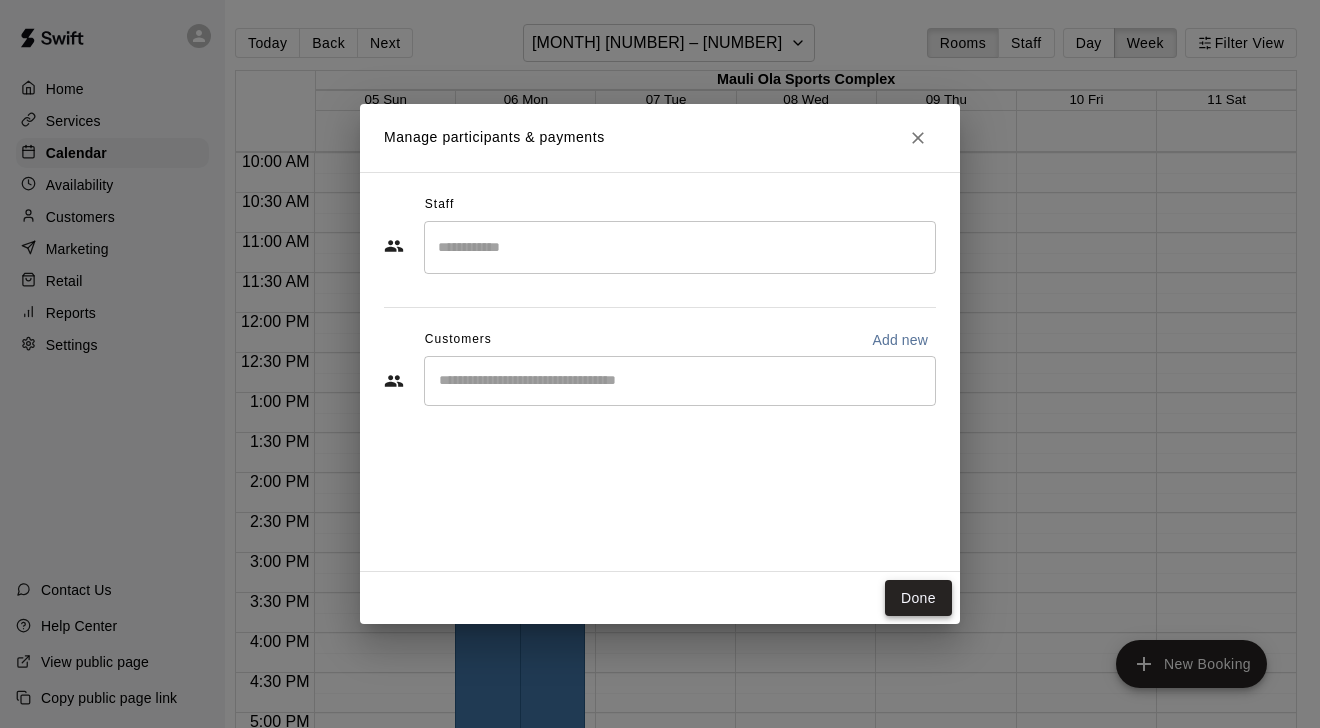 click on "Done" at bounding box center (918, 598) 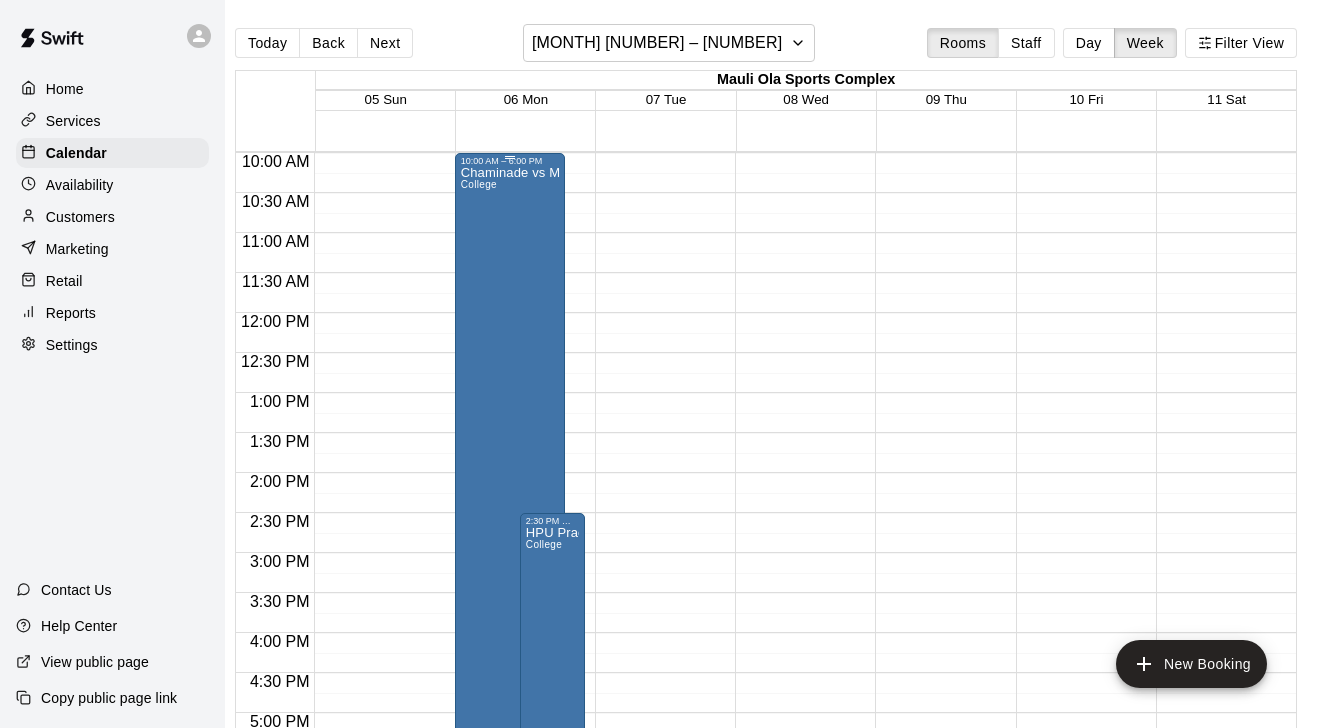 click on "Chaminade vs Menlo - Double header College" at bounding box center (510, 530) 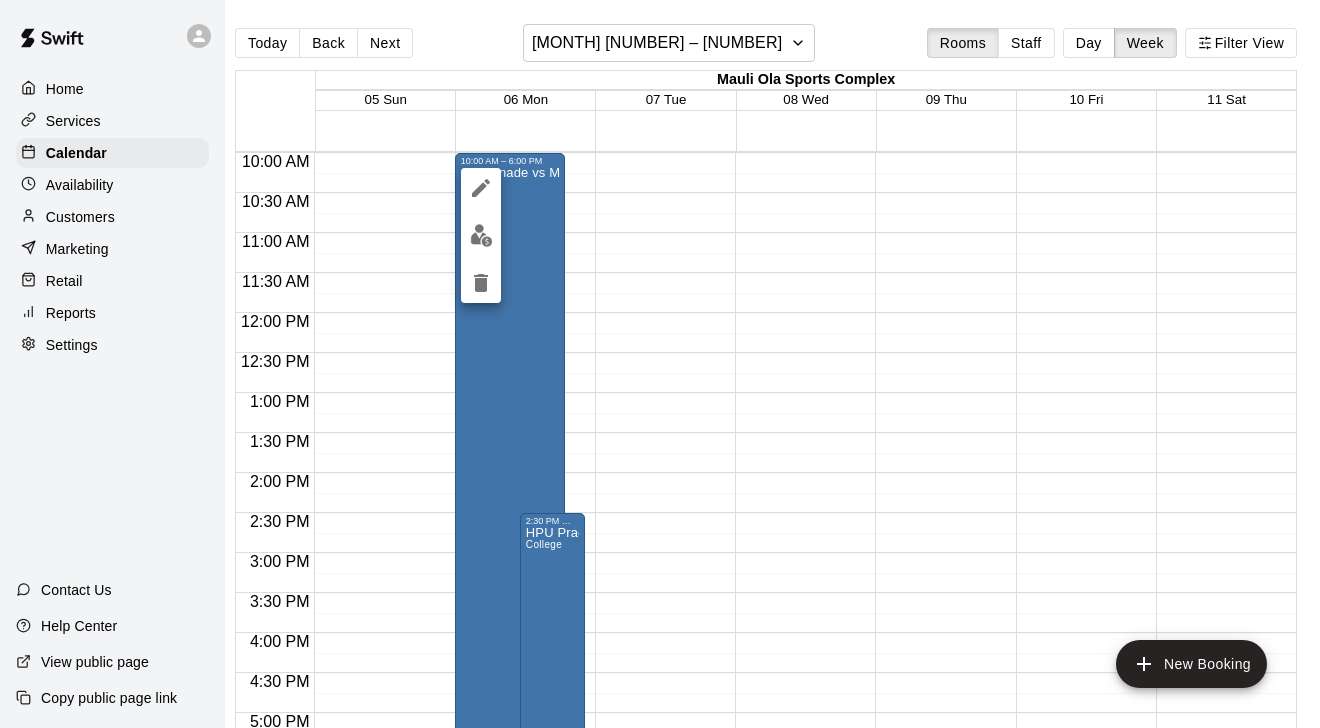 click 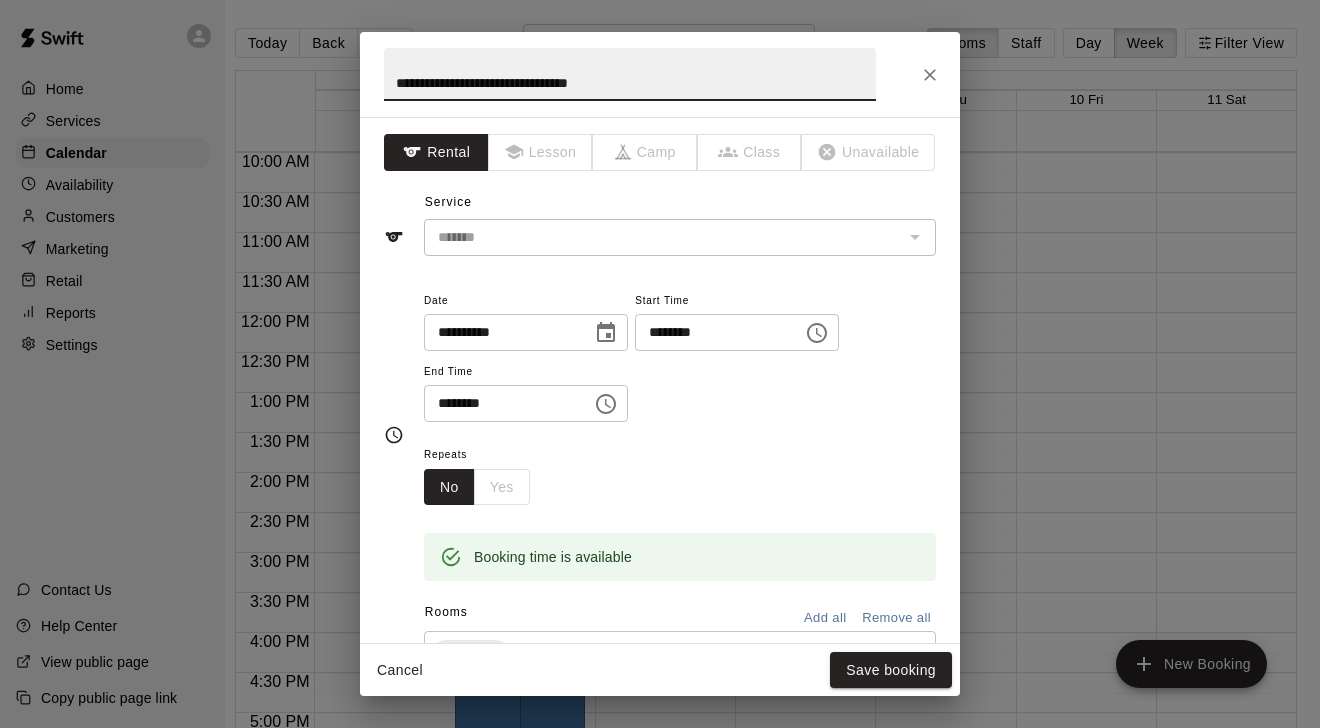click 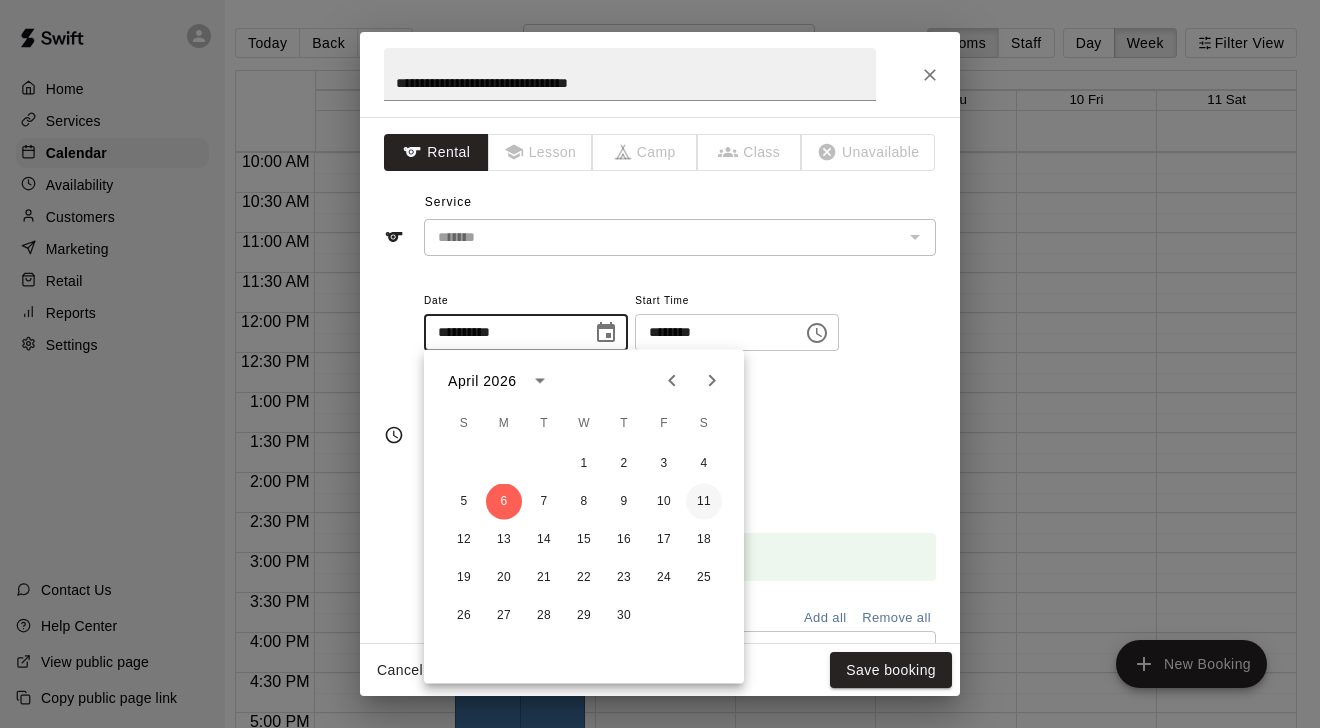 click on "11" at bounding box center [704, 502] 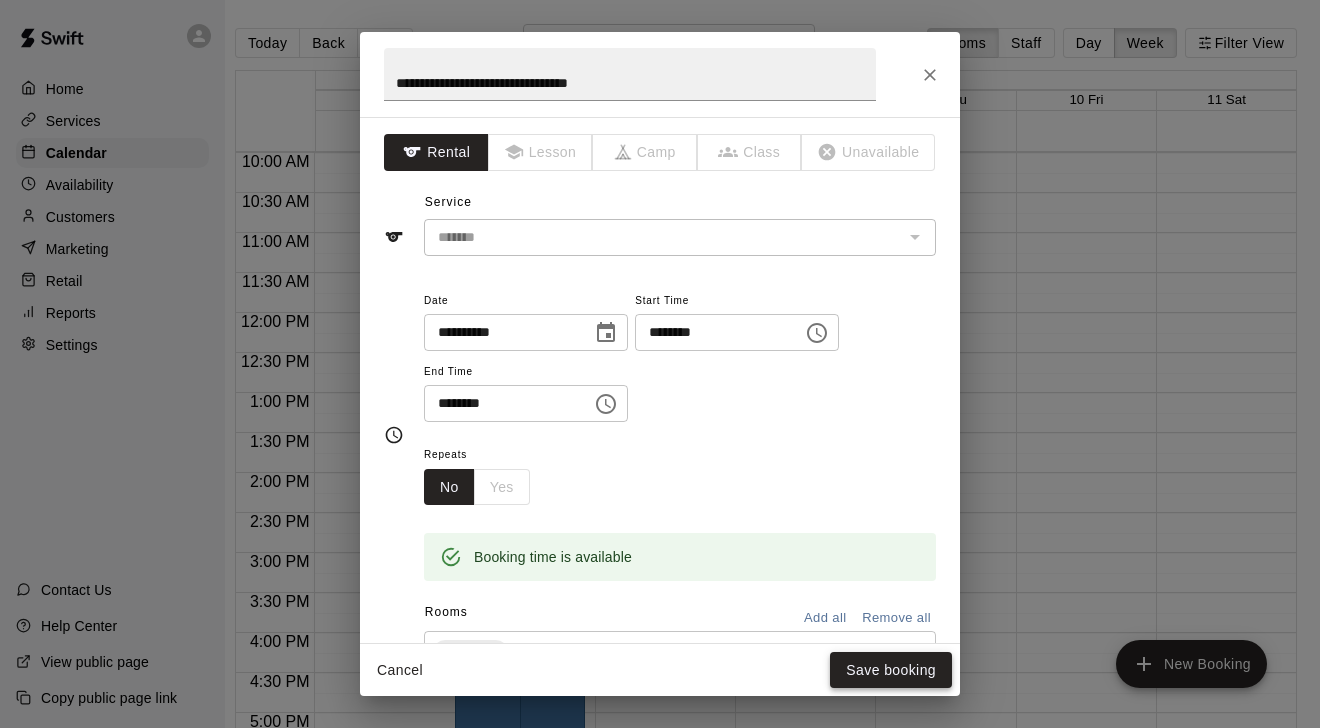 click on "Save booking" at bounding box center (891, 670) 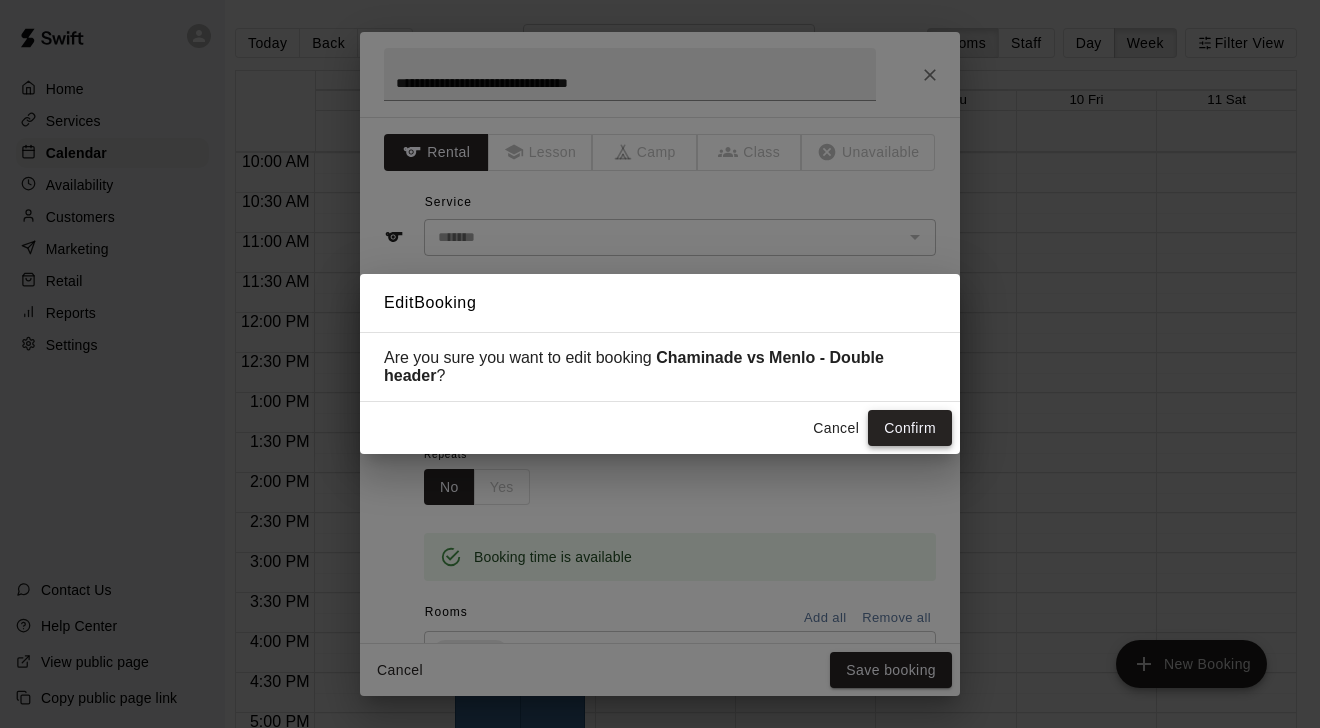 click on "Confirm" at bounding box center [910, 428] 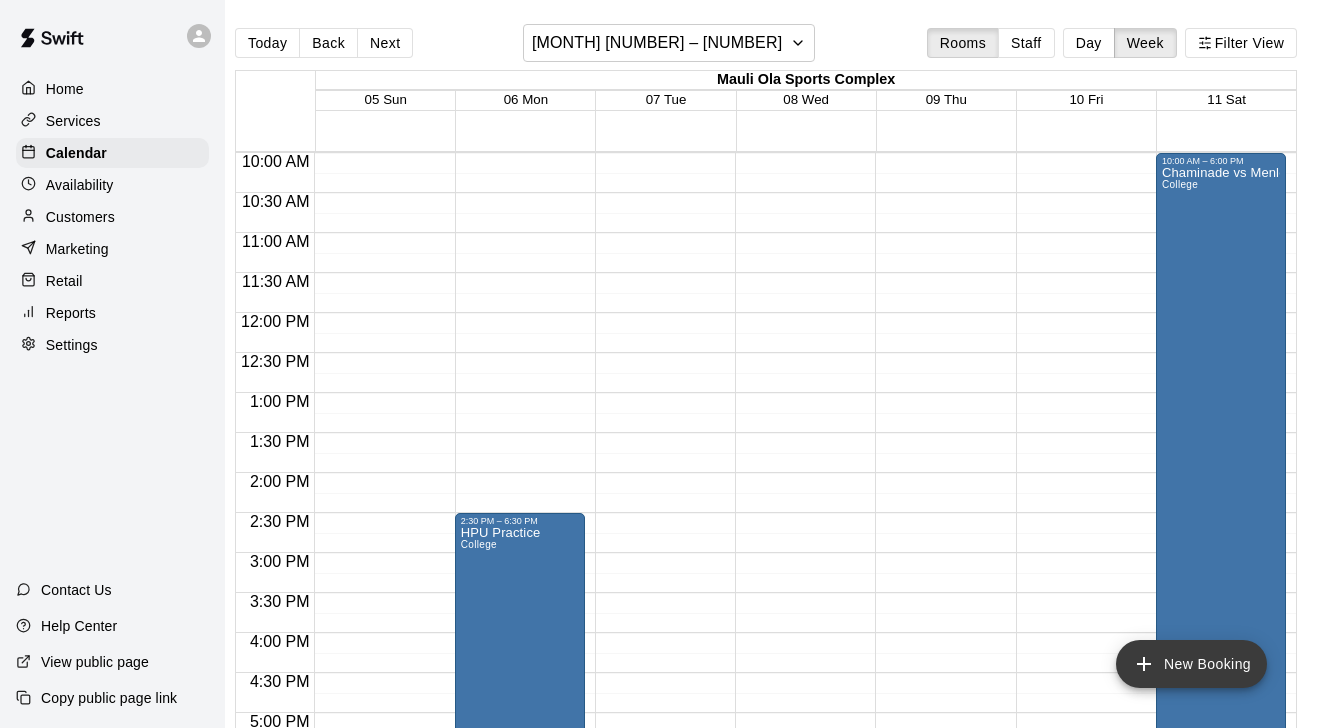 click on "New Booking" at bounding box center [1191, 664] 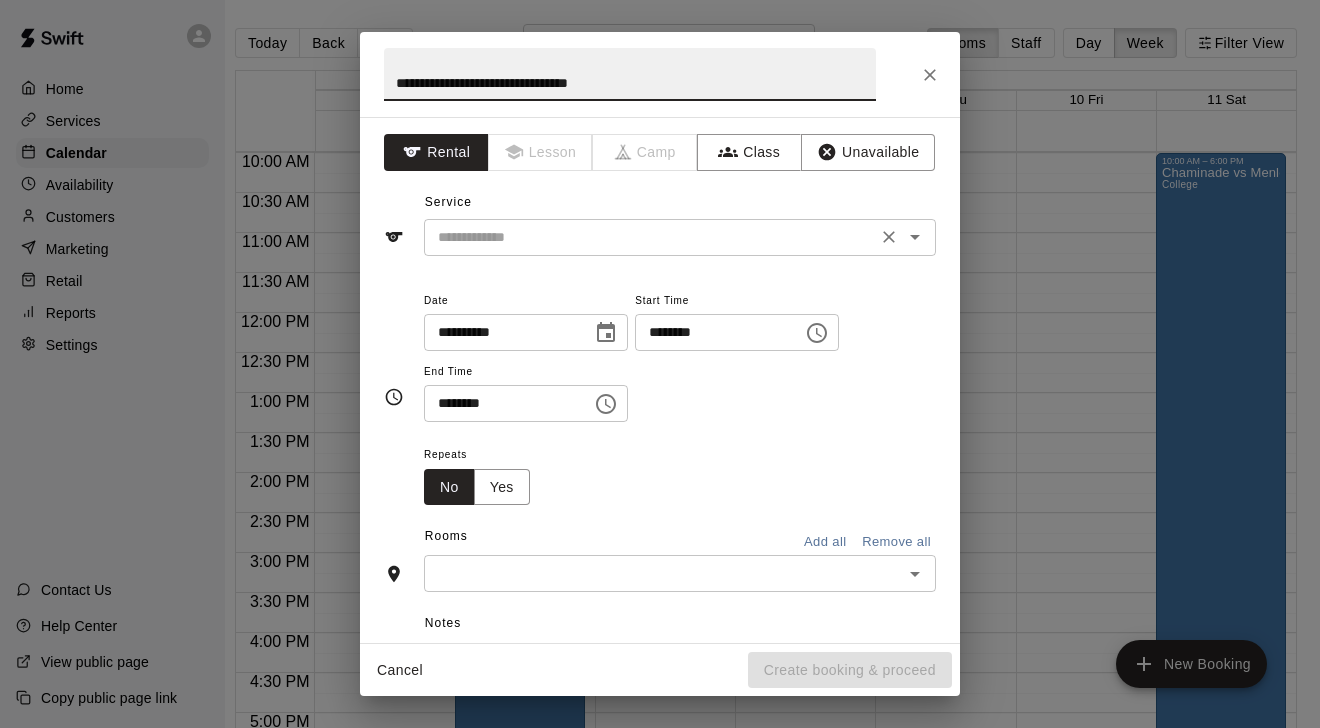 click at bounding box center [650, 237] 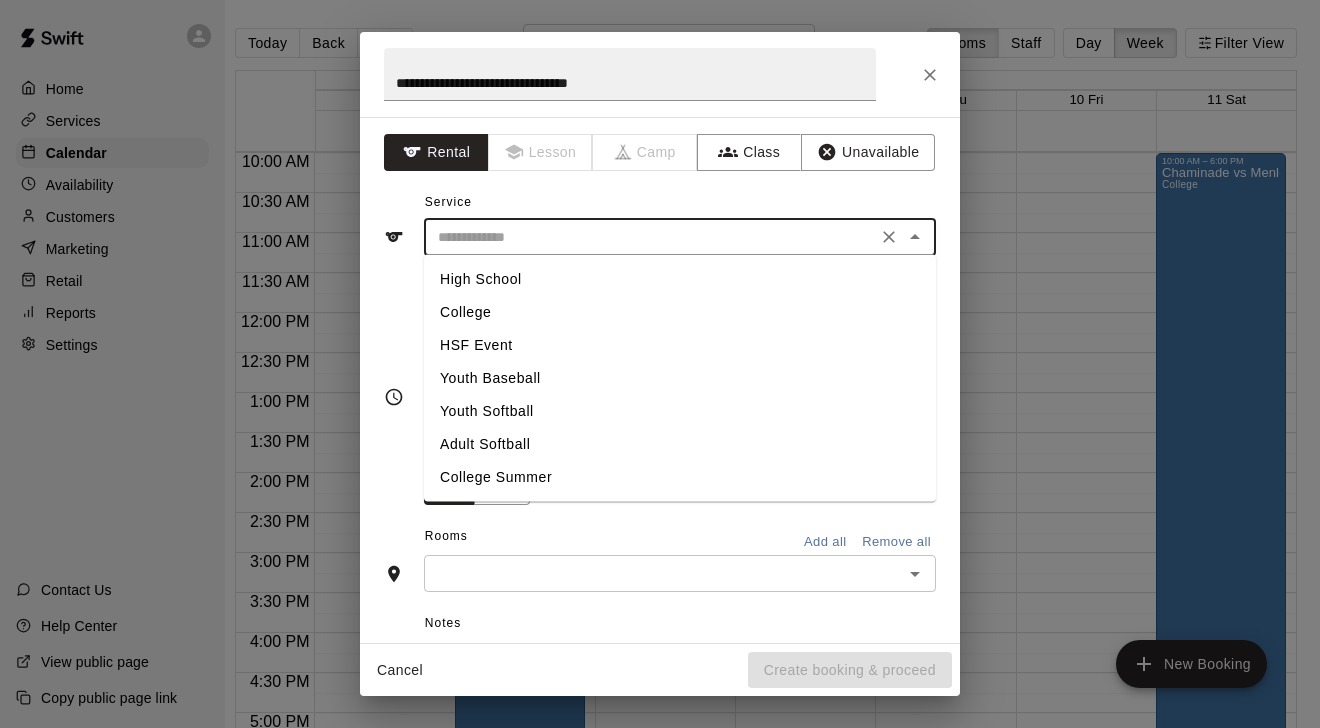 click on "College" at bounding box center (680, 312) 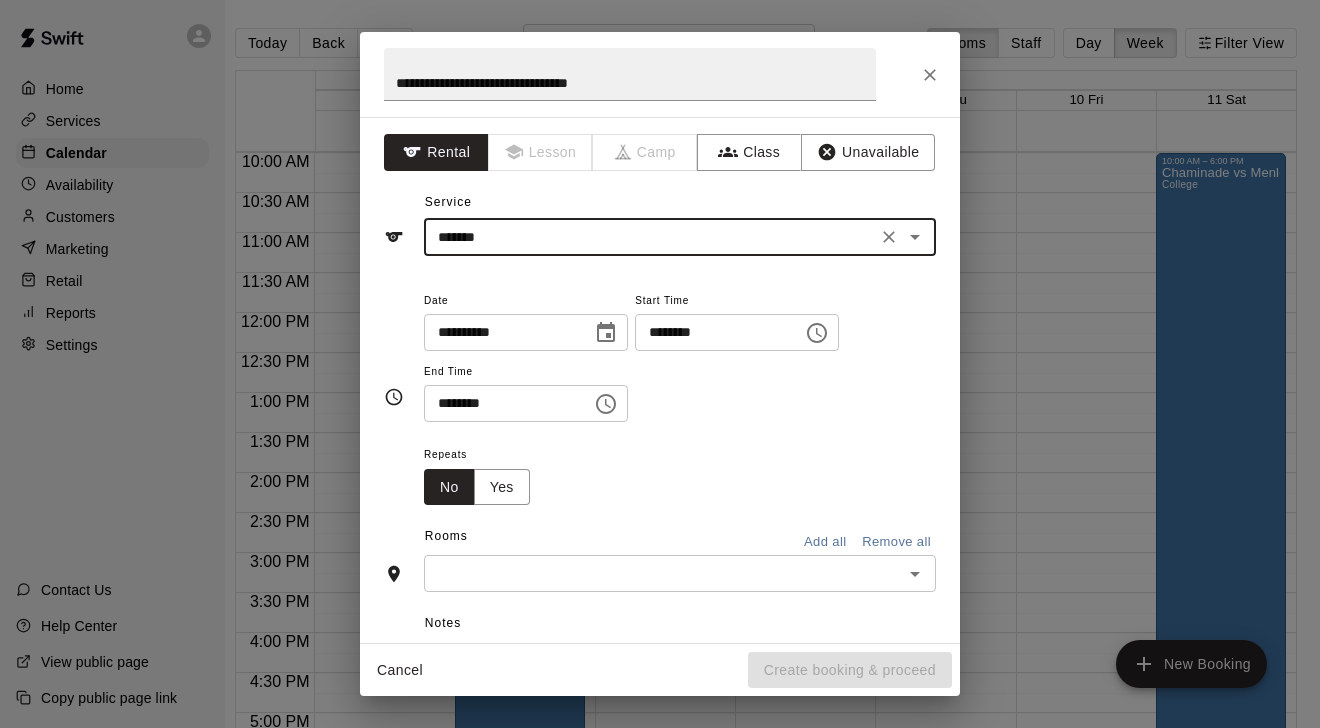 click 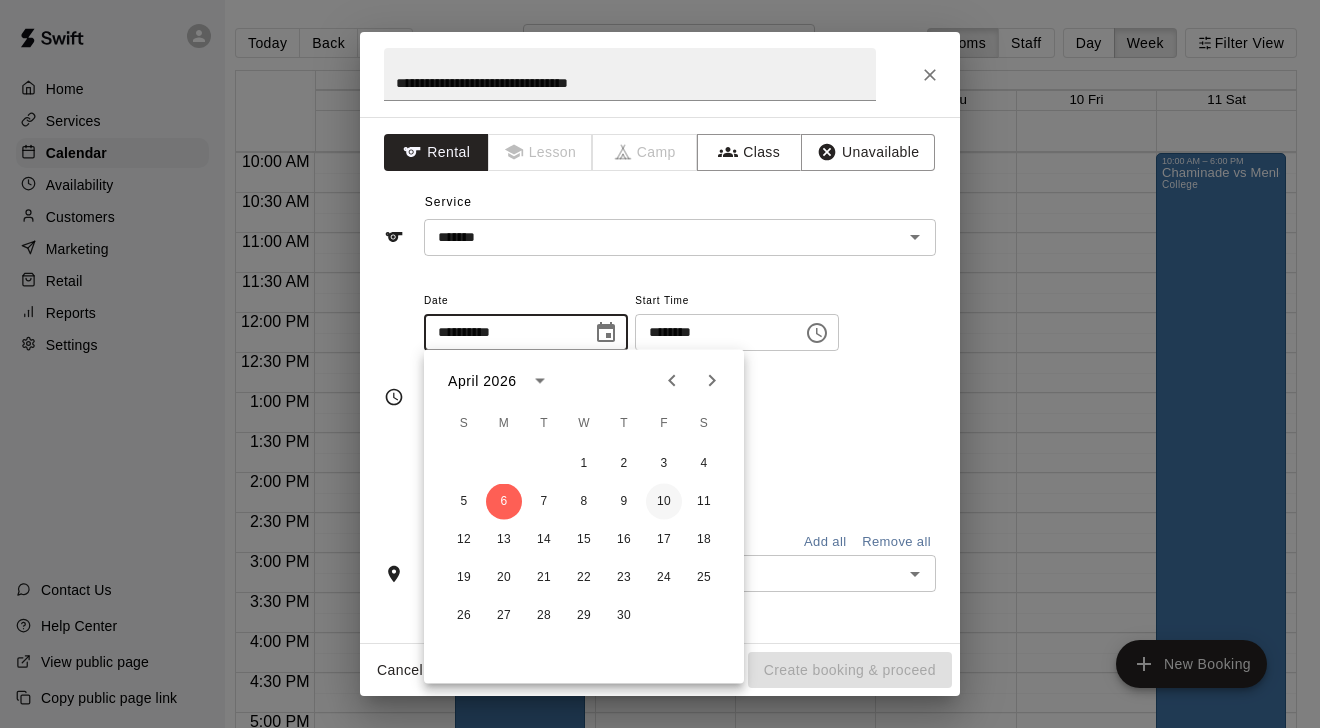 click on "10" at bounding box center [664, 502] 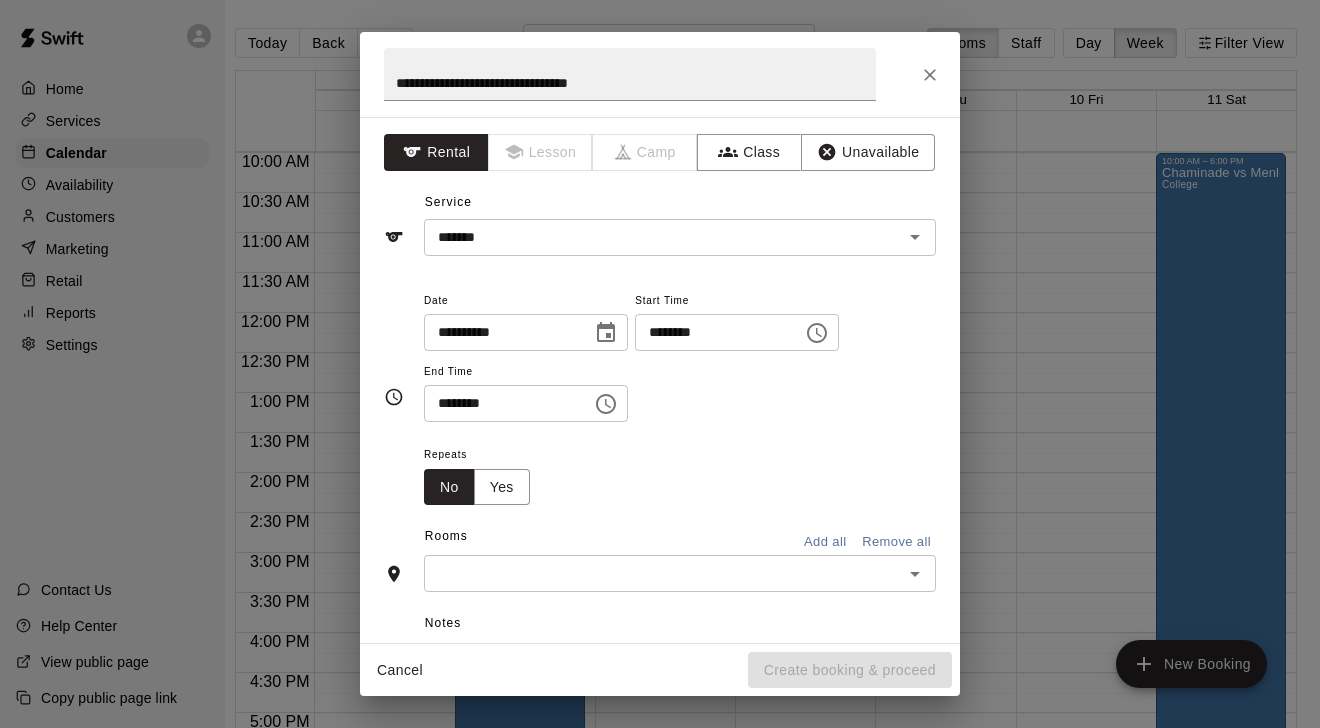 click on "********" at bounding box center (712, 332) 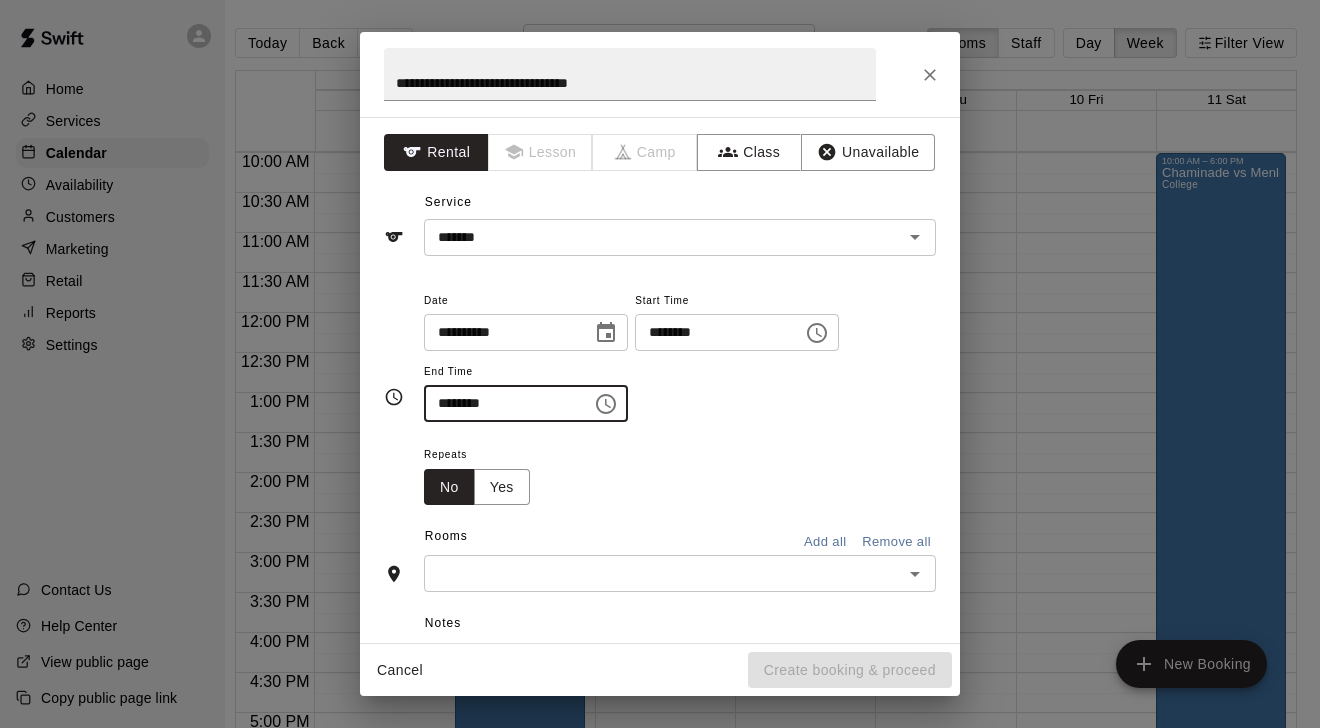 click at bounding box center (663, 573) 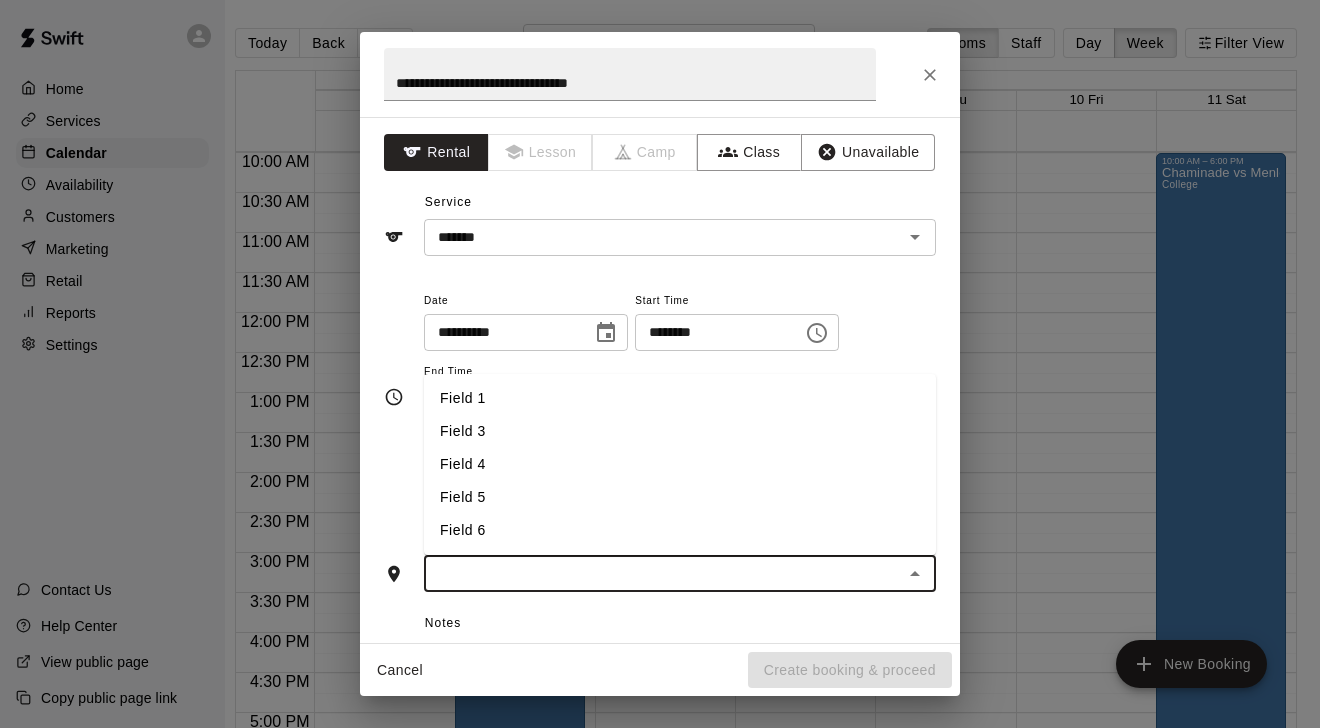 click on "Field 3" at bounding box center (680, 431) 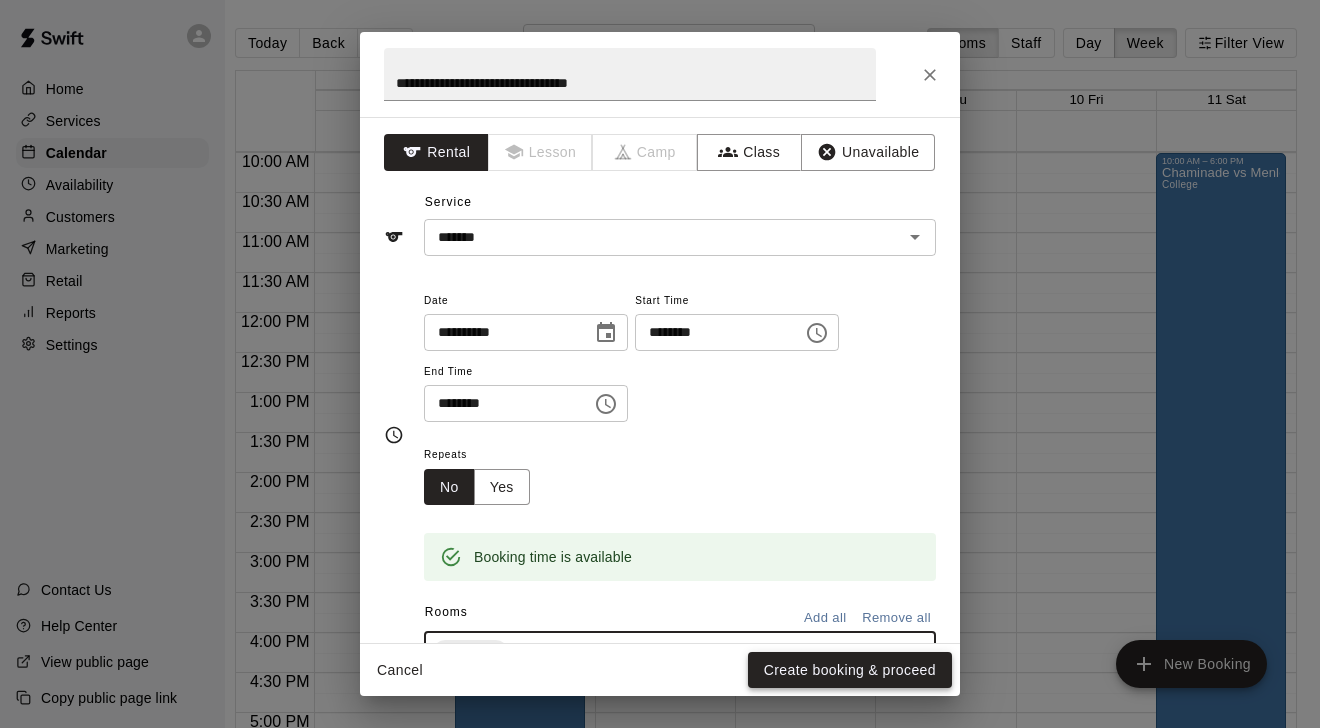 click on "Create booking & proceed" at bounding box center [850, 670] 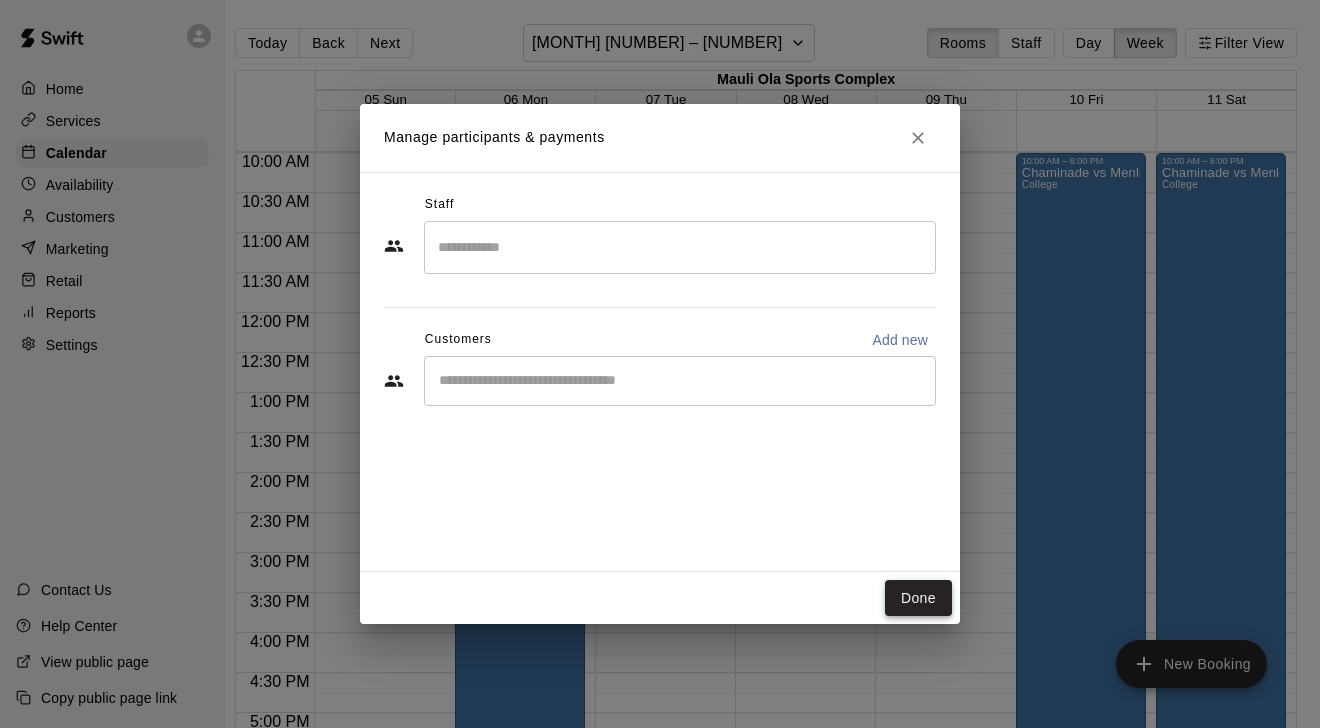 click on "Done" at bounding box center [918, 598] 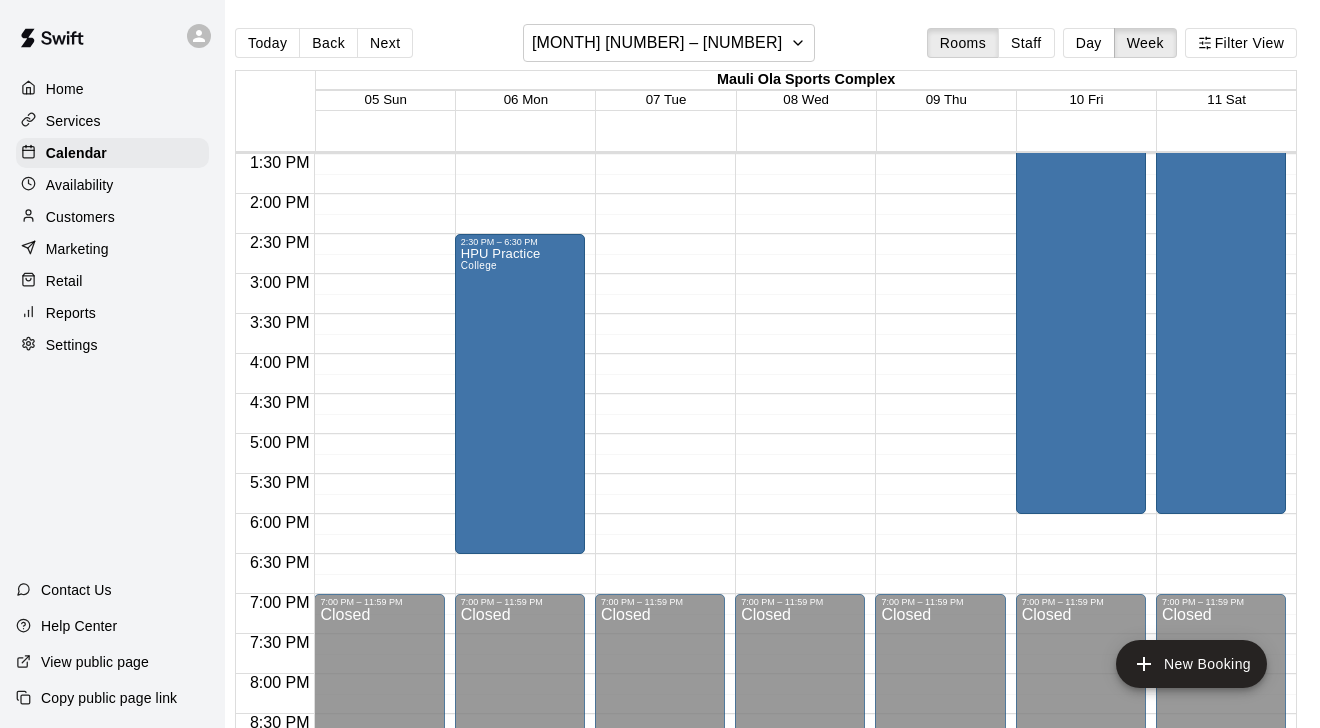 scroll, scrollTop: 1120, scrollLeft: 0, axis: vertical 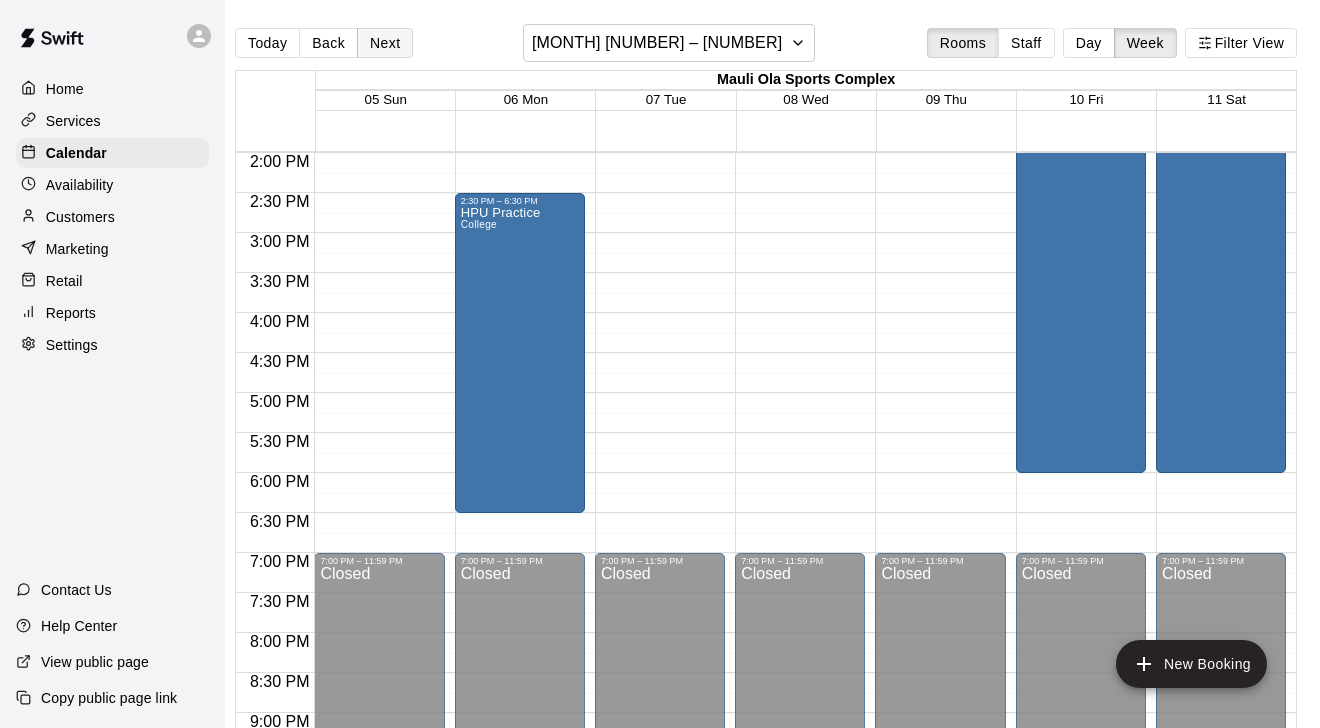 click on "Next" at bounding box center [385, 43] 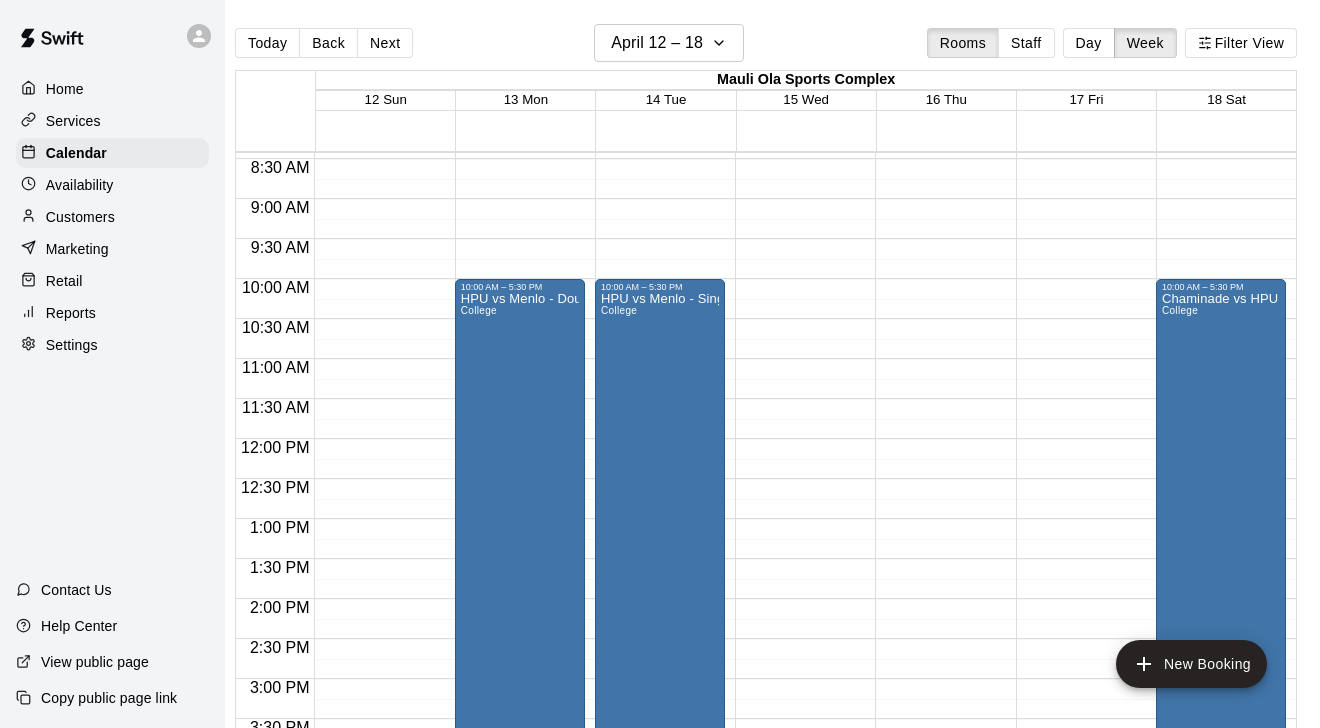 scroll, scrollTop: 676, scrollLeft: 0, axis: vertical 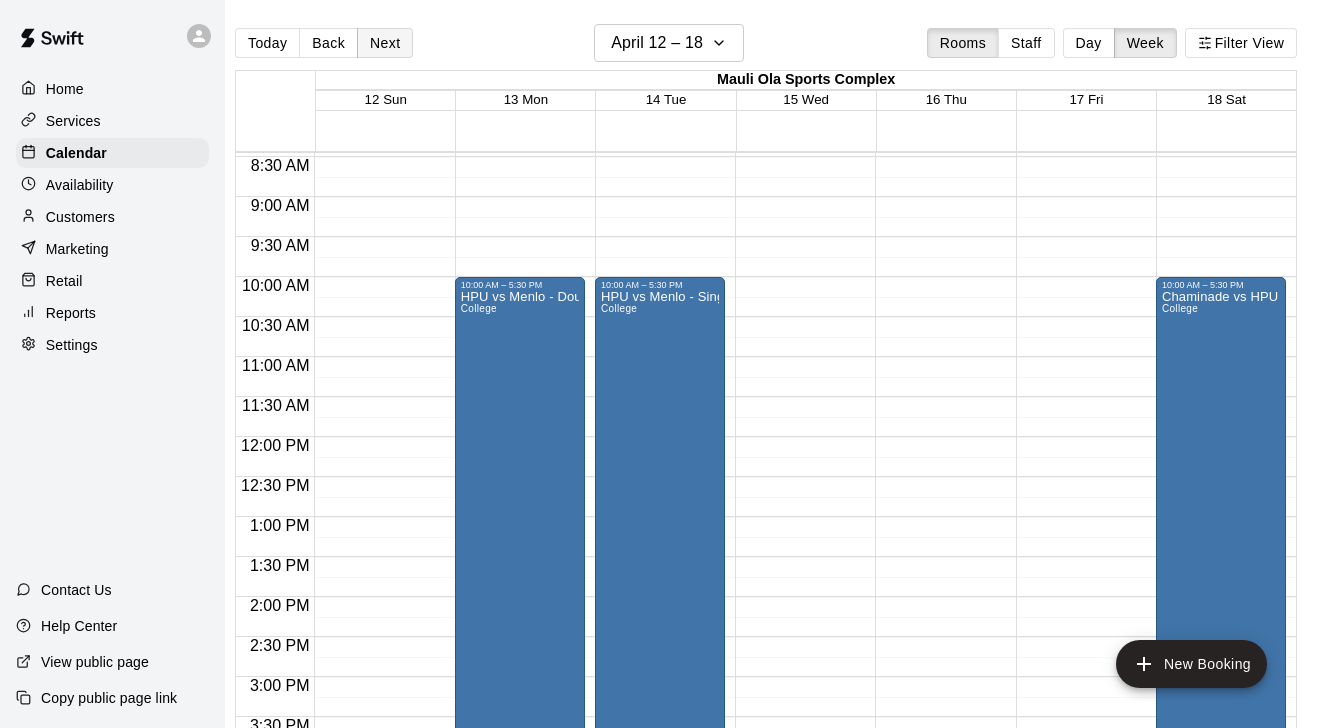 click on "Next" at bounding box center (385, 43) 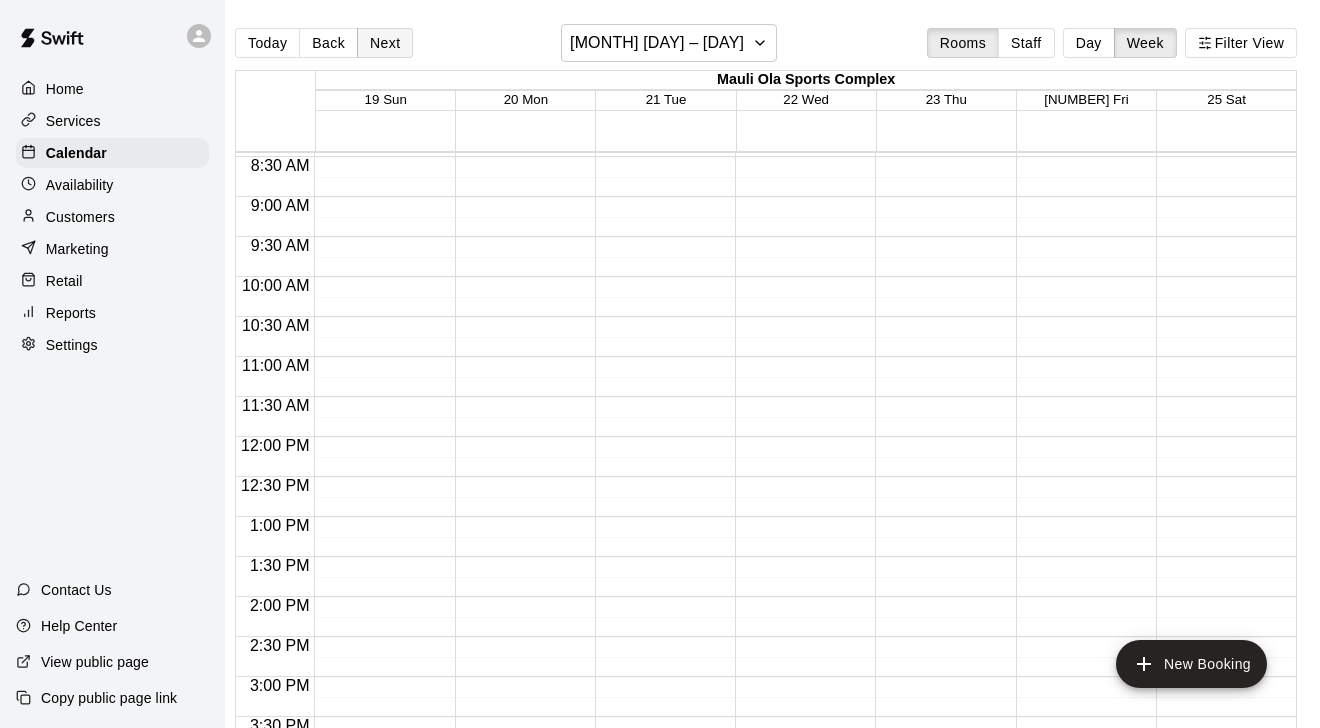 click on "Next" at bounding box center (385, 43) 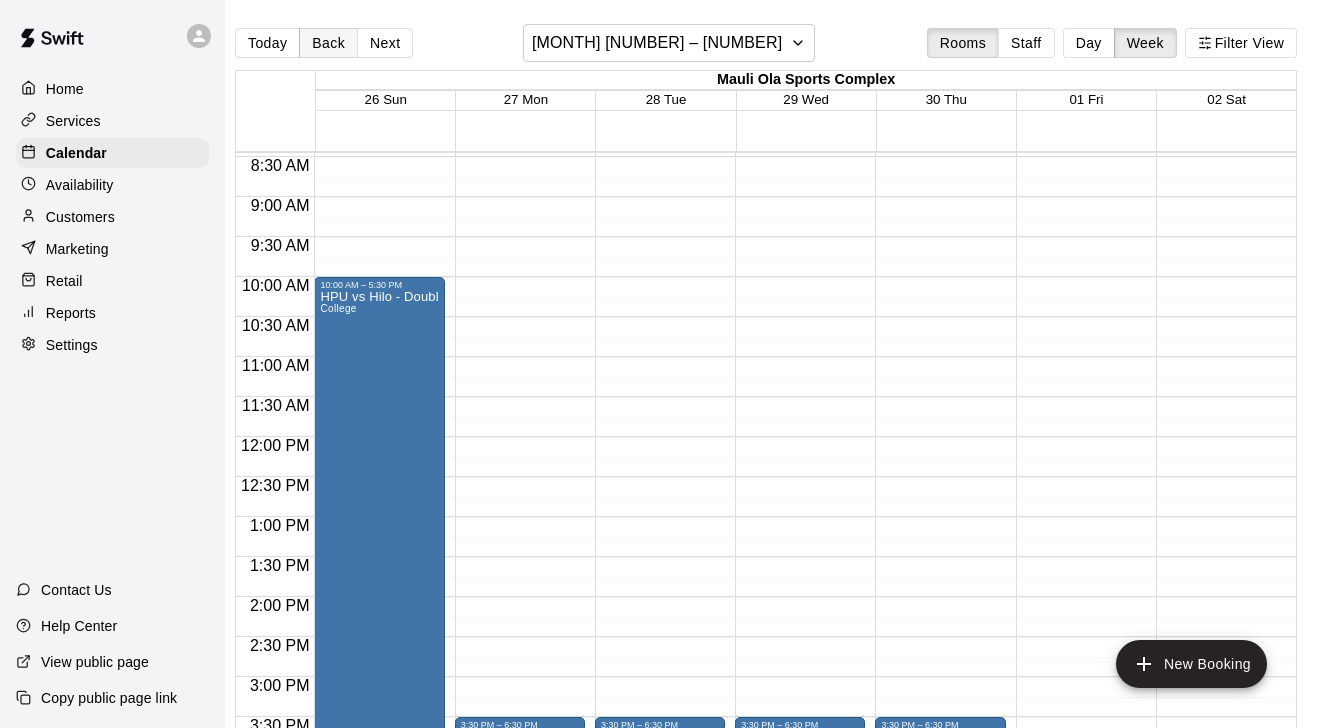 click on "Back" at bounding box center [328, 43] 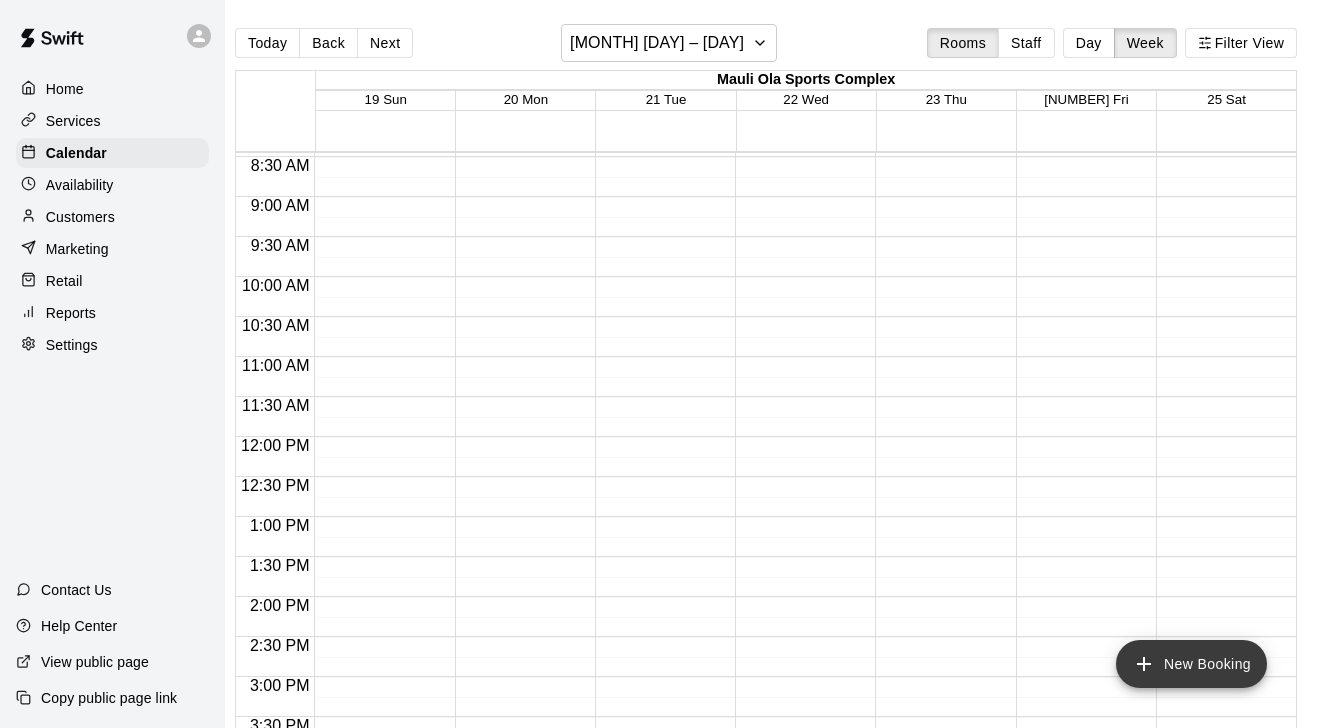 click on "New Booking" at bounding box center [1191, 664] 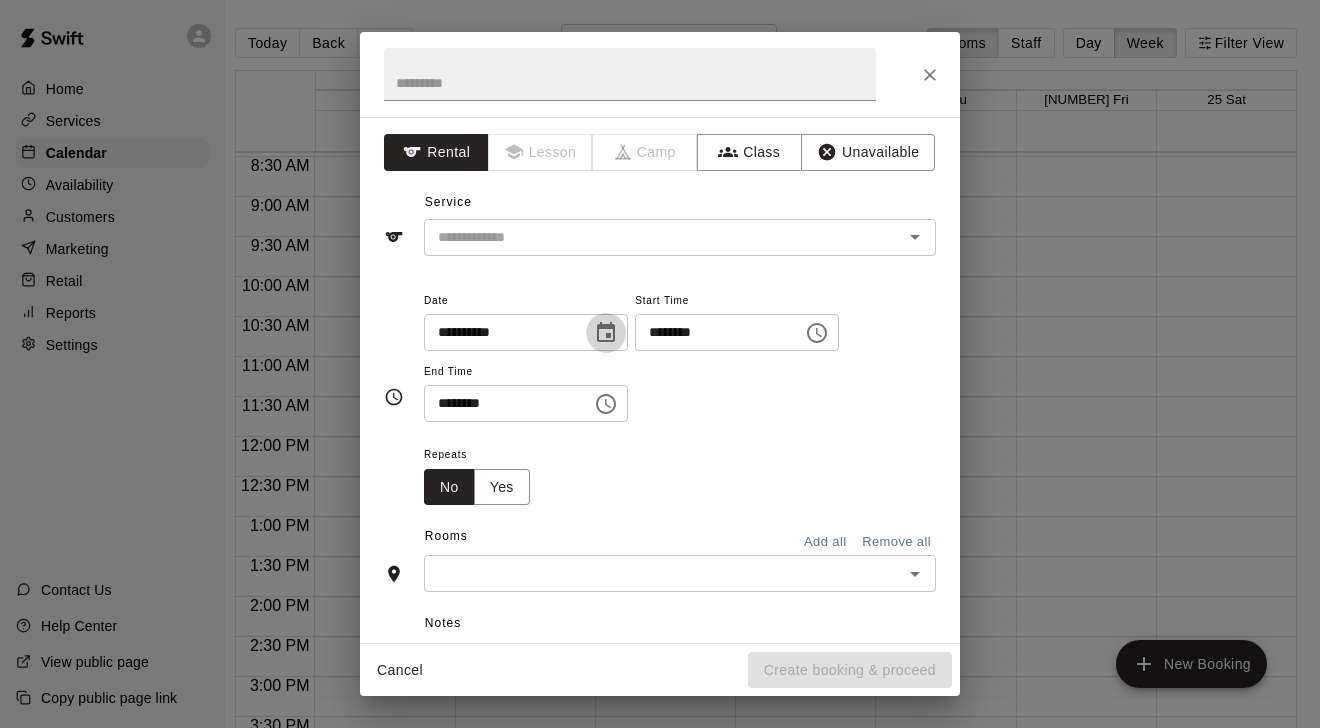 click 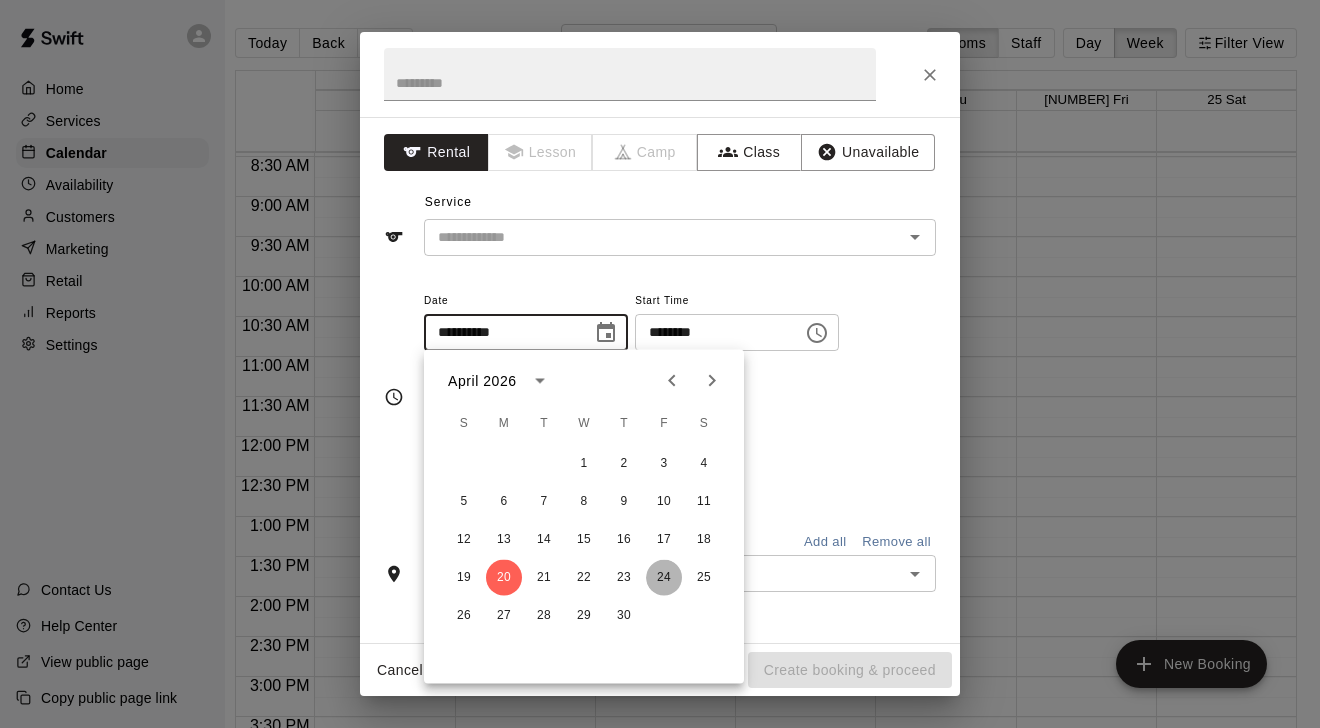 click on "24" at bounding box center [664, 578] 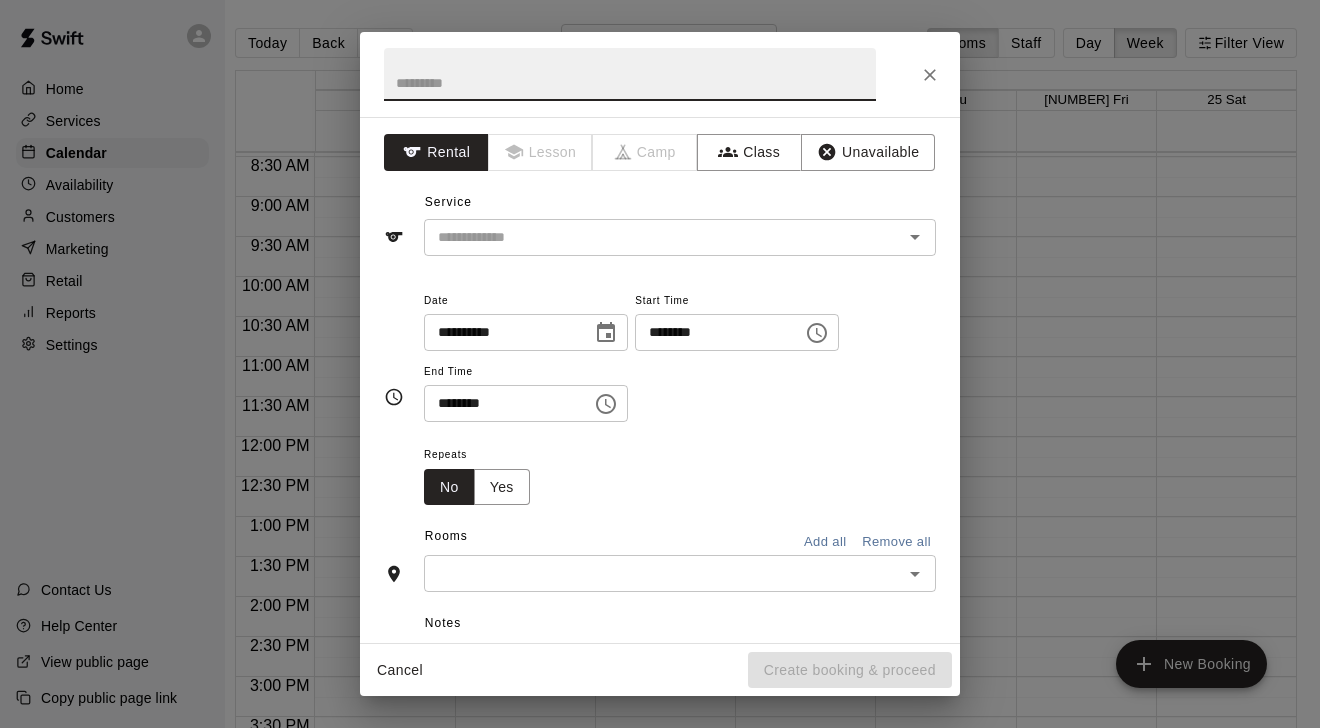click at bounding box center (630, 74) 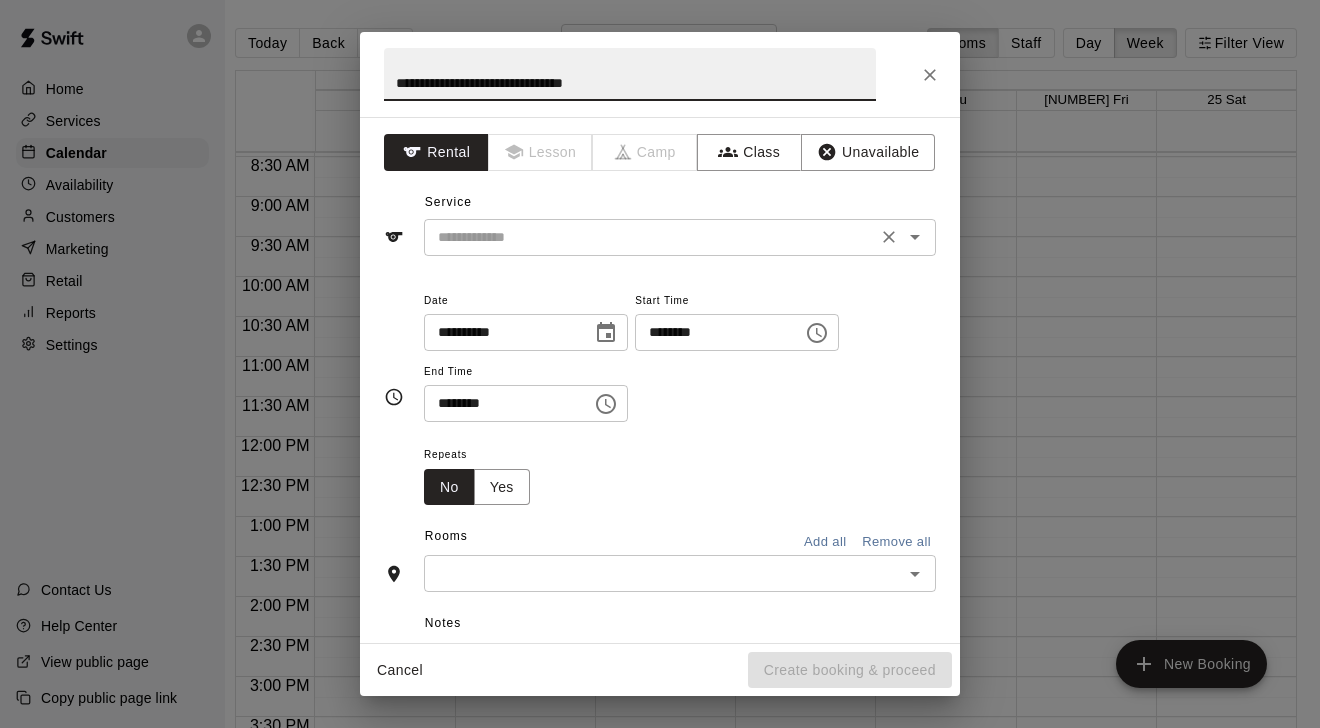 click at bounding box center [650, 237] 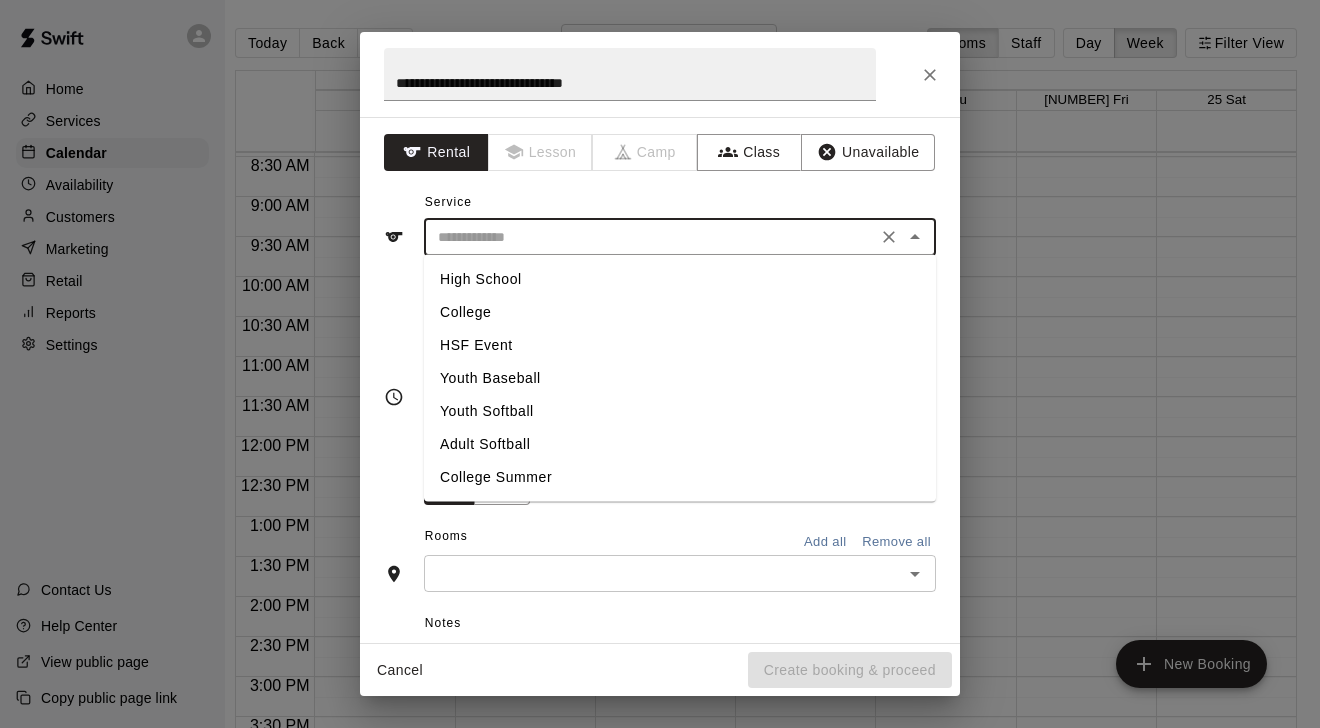 click on "College" at bounding box center [680, 312] 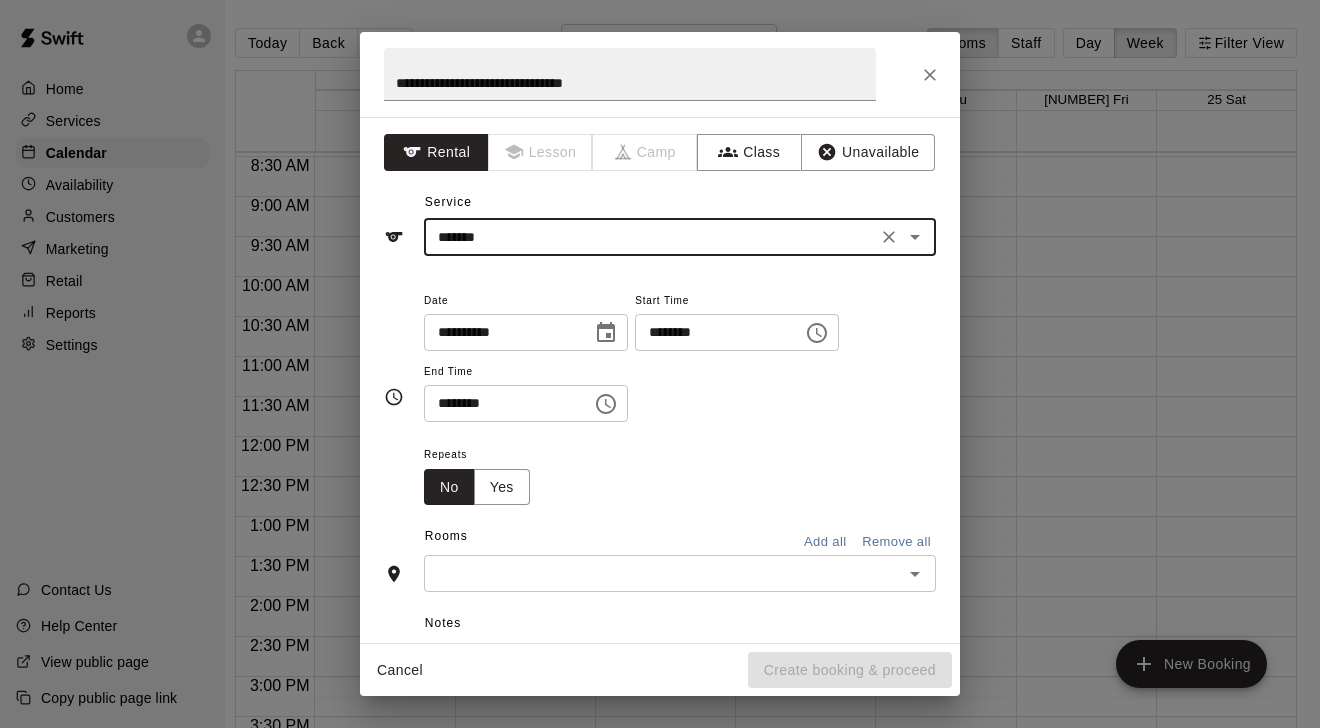 click on "********" at bounding box center (712, 332) 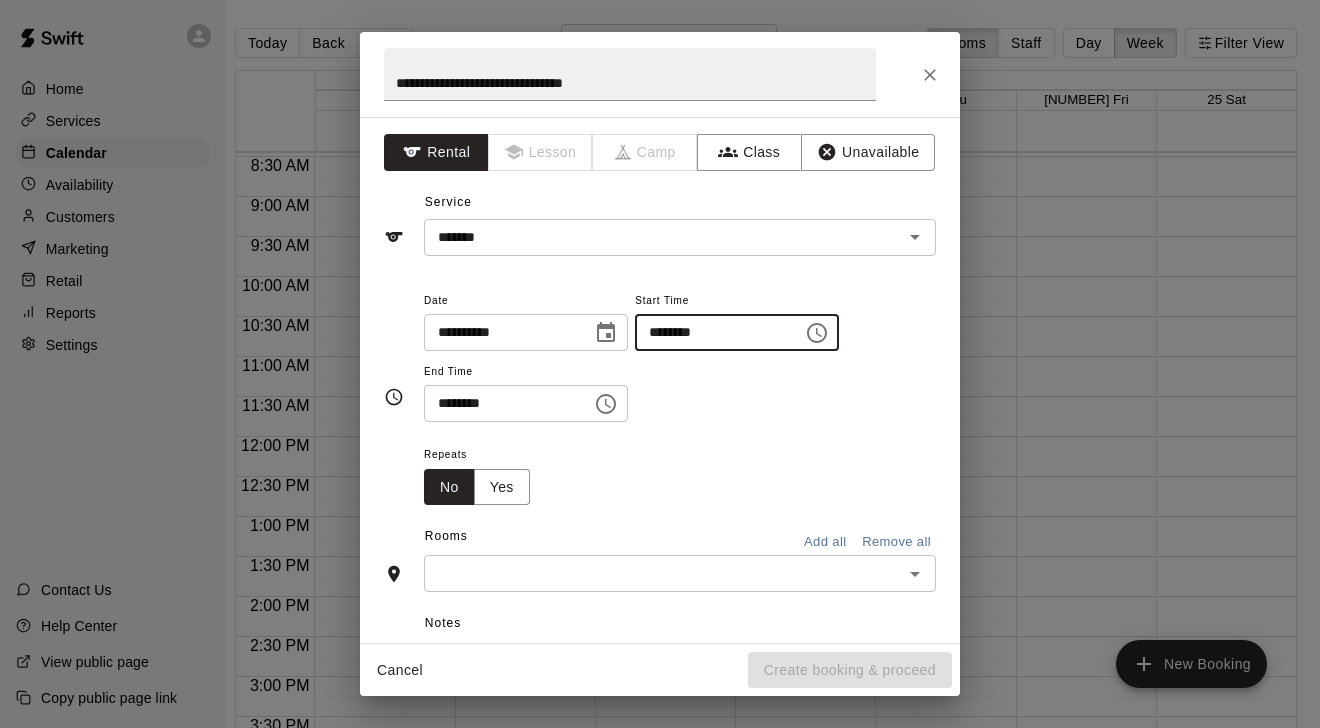 click on "********" at bounding box center [501, 403] 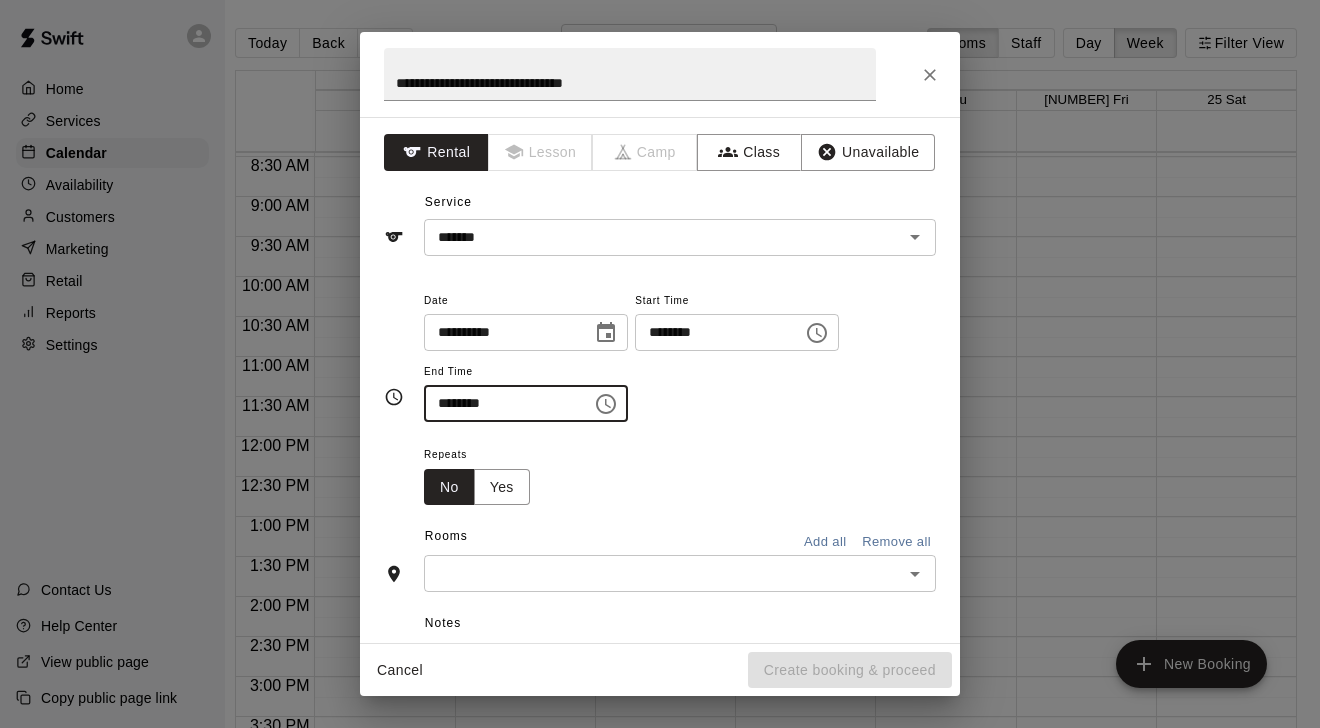 click at bounding box center [663, 573] 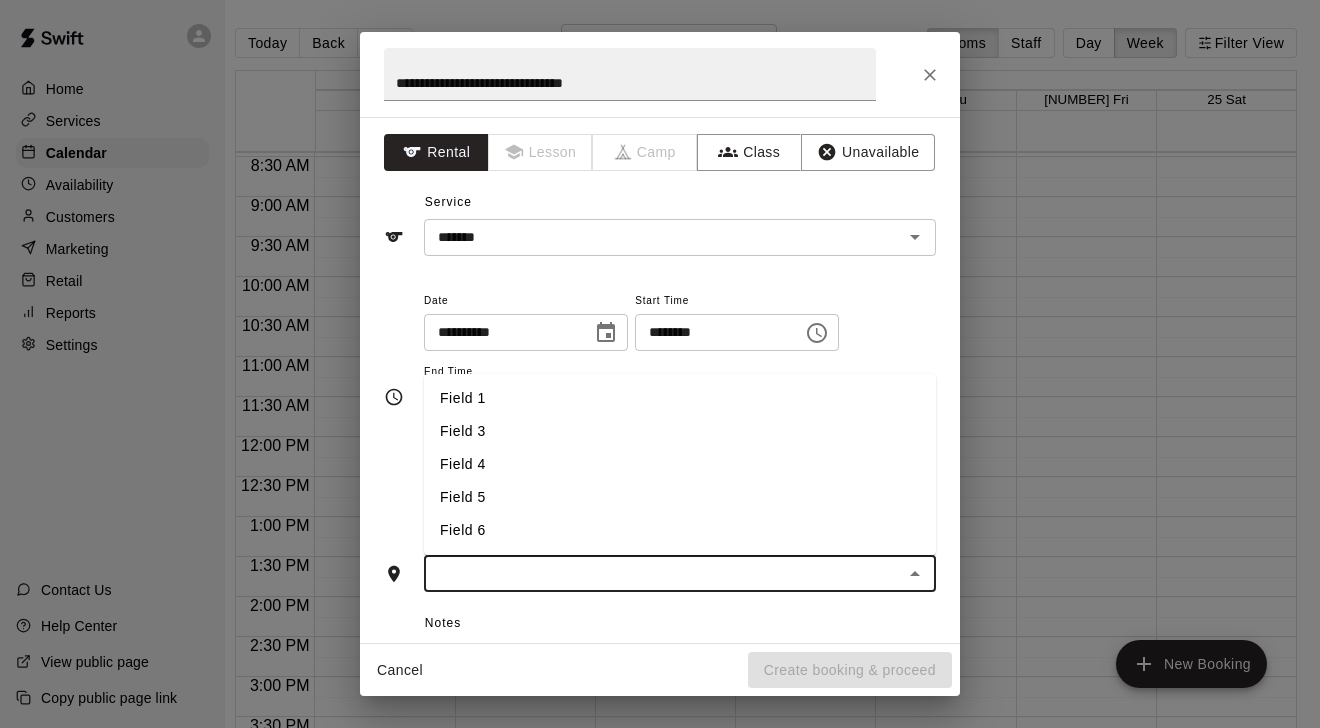 click on "Field 3" at bounding box center [680, 431] 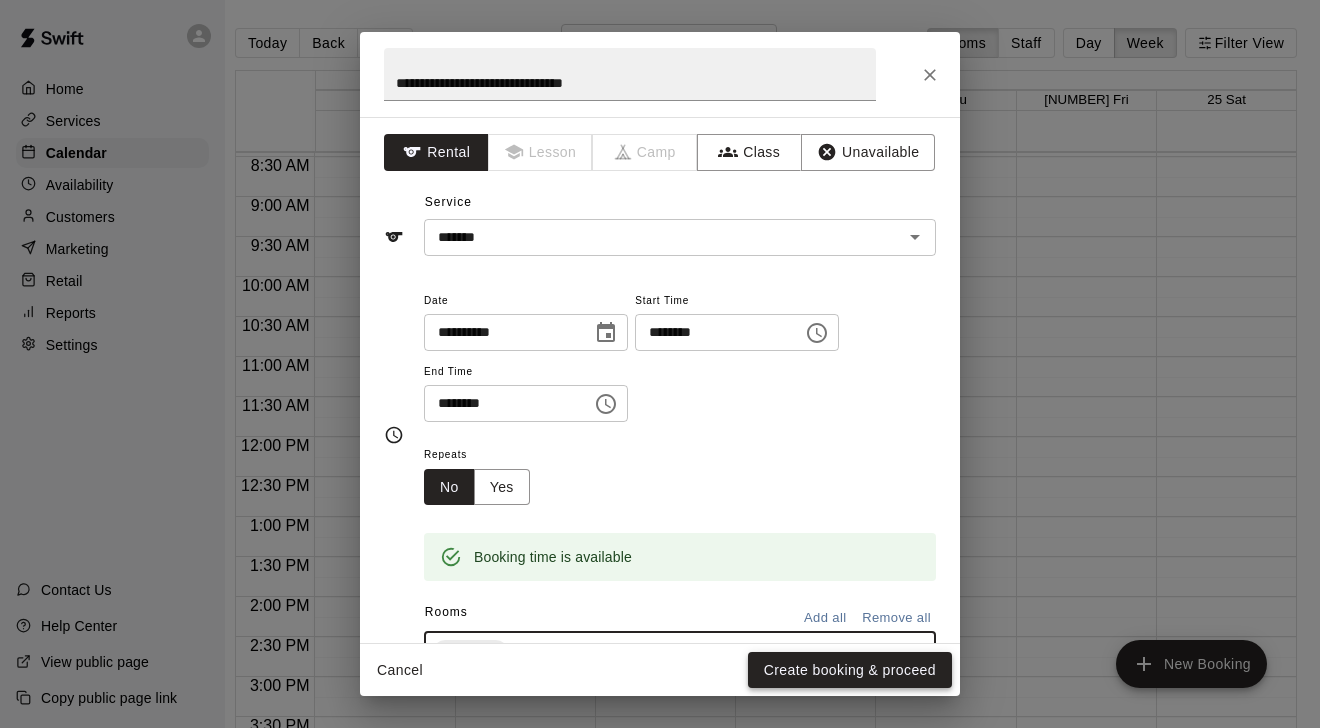 click on "Create booking & proceed" at bounding box center (850, 670) 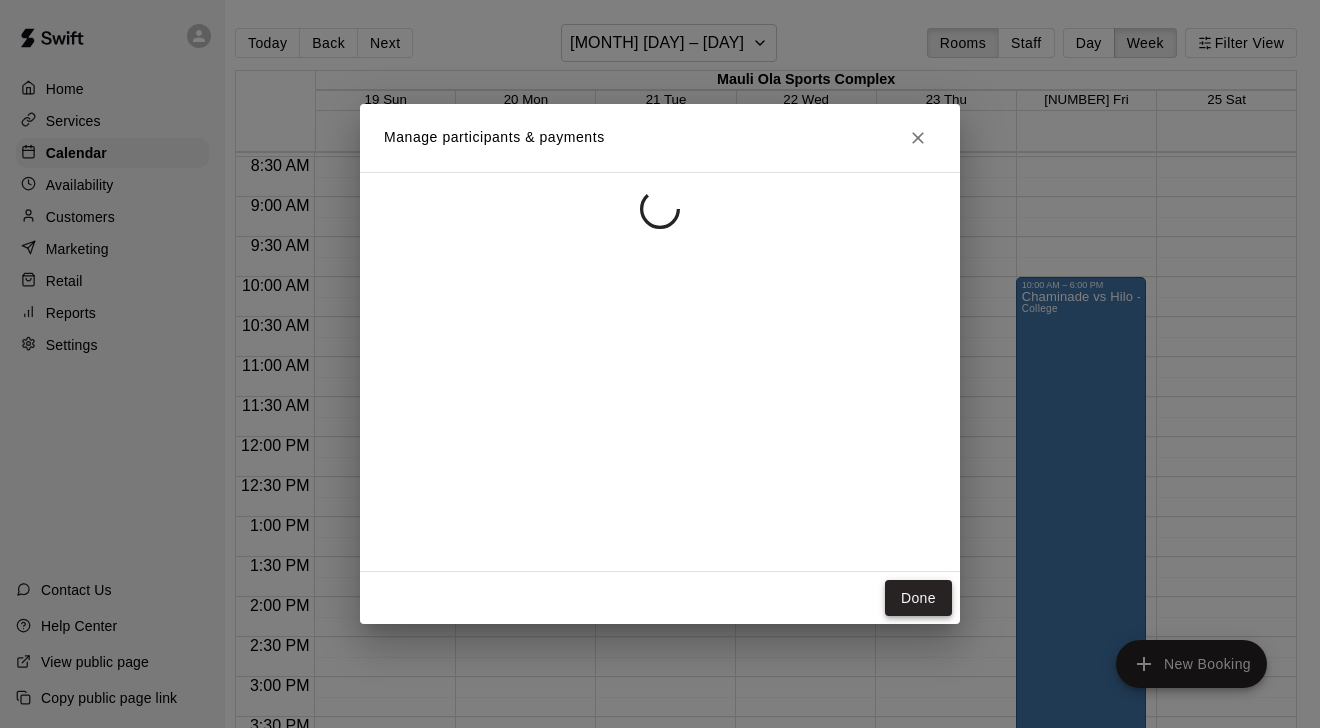 click on "Done" at bounding box center (918, 598) 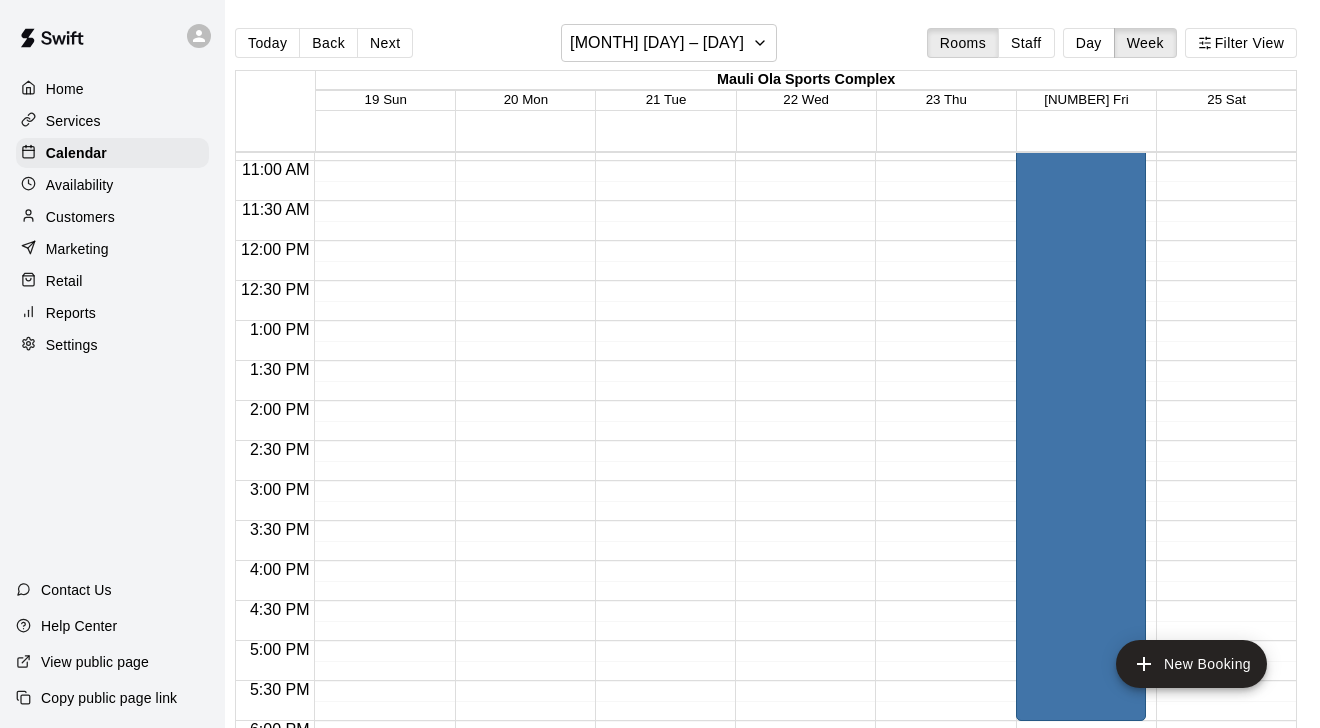 scroll, scrollTop: 861, scrollLeft: 0, axis: vertical 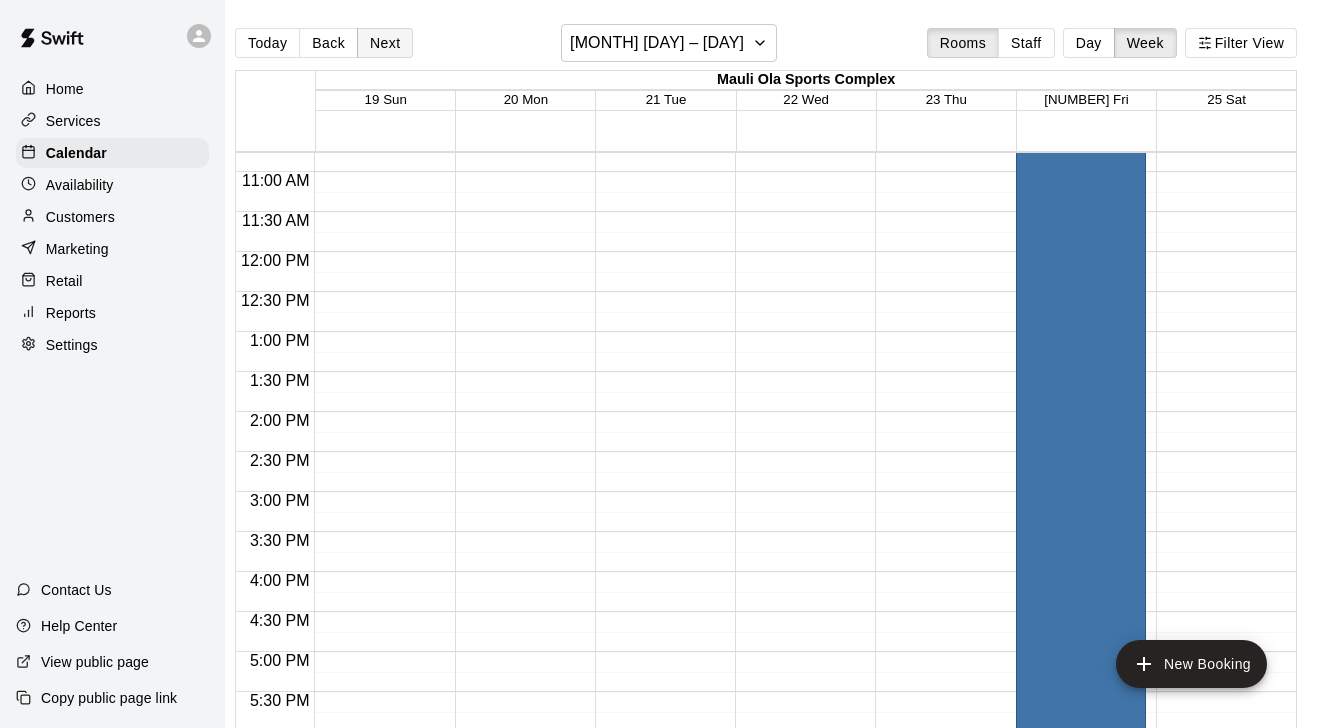 click on "Next" at bounding box center [385, 43] 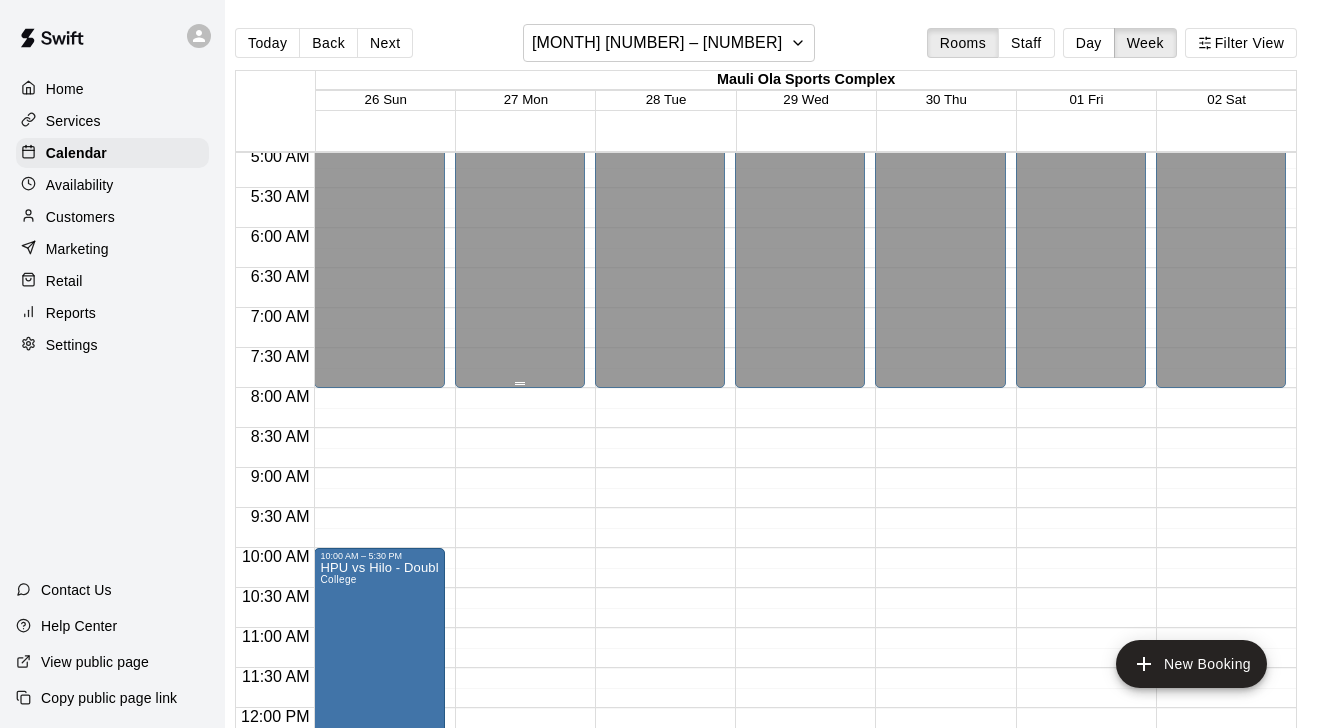 scroll, scrollTop: 413, scrollLeft: 0, axis: vertical 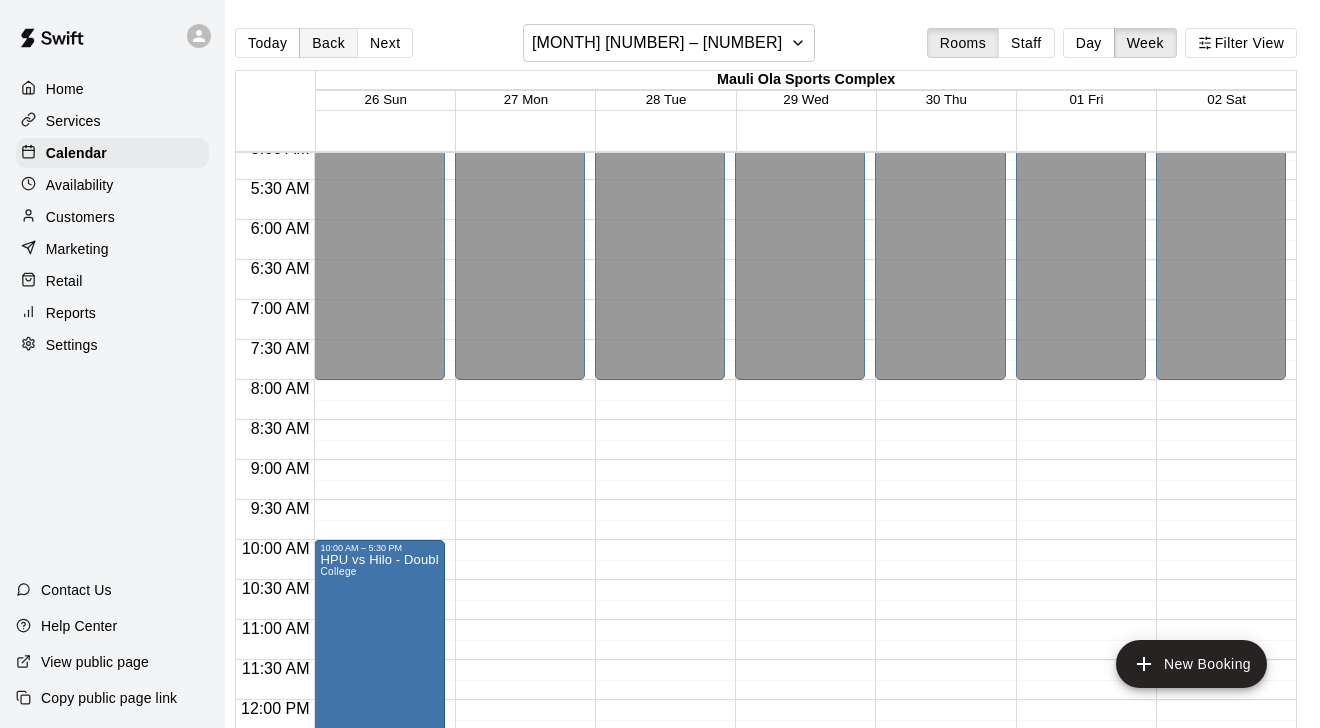 click on "Back" at bounding box center [328, 43] 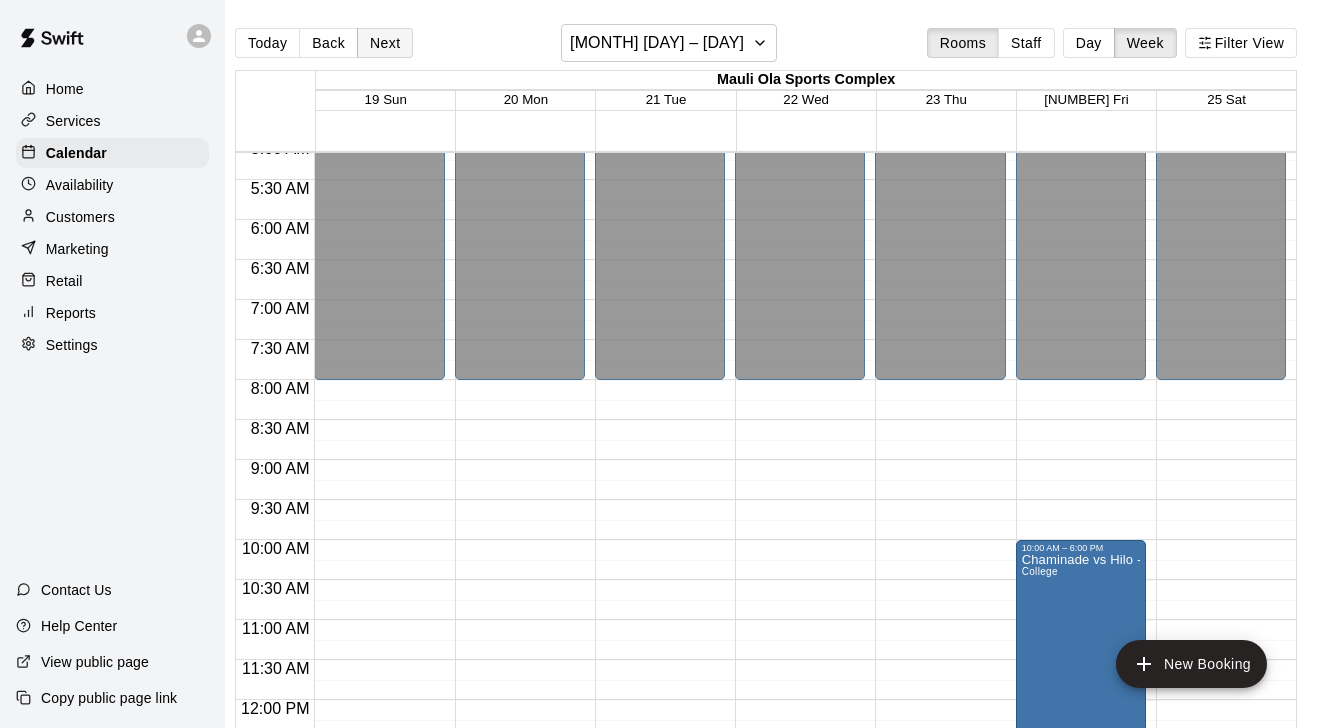 click on "Next" at bounding box center (385, 43) 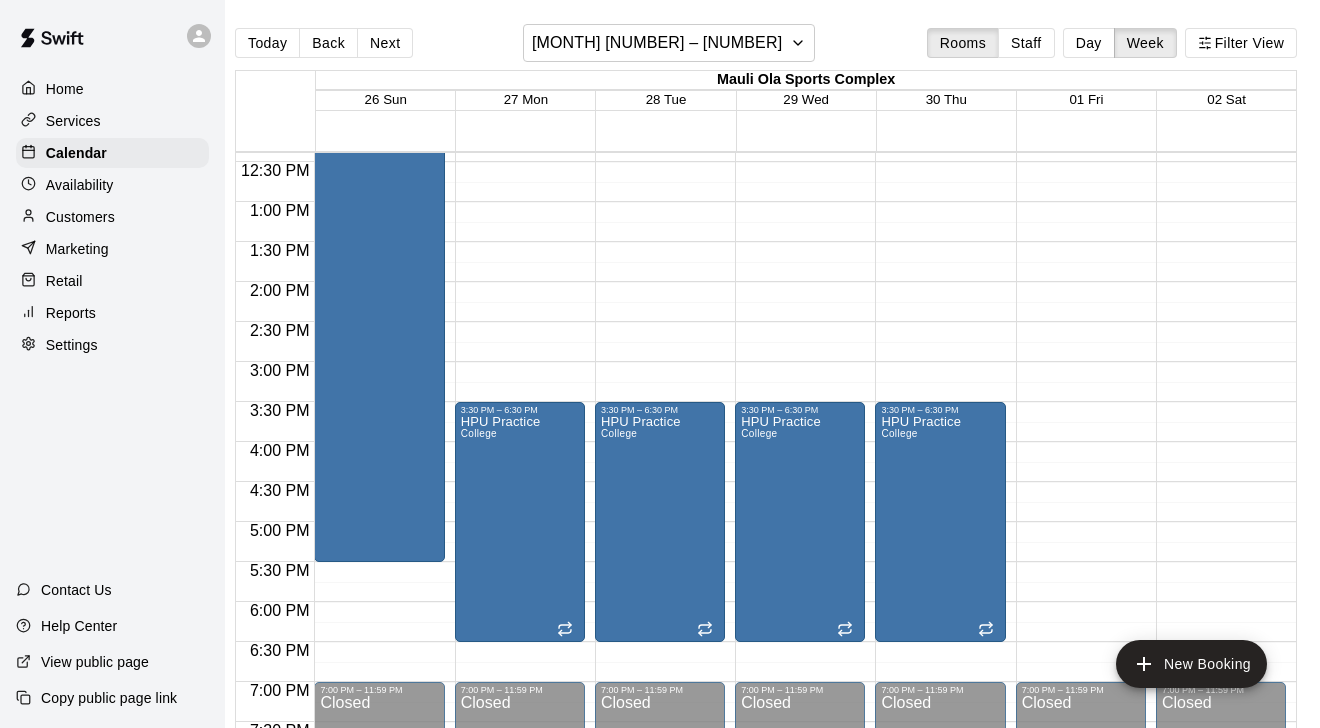 scroll, scrollTop: 1001, scrollLeft: 0, axis: vertical 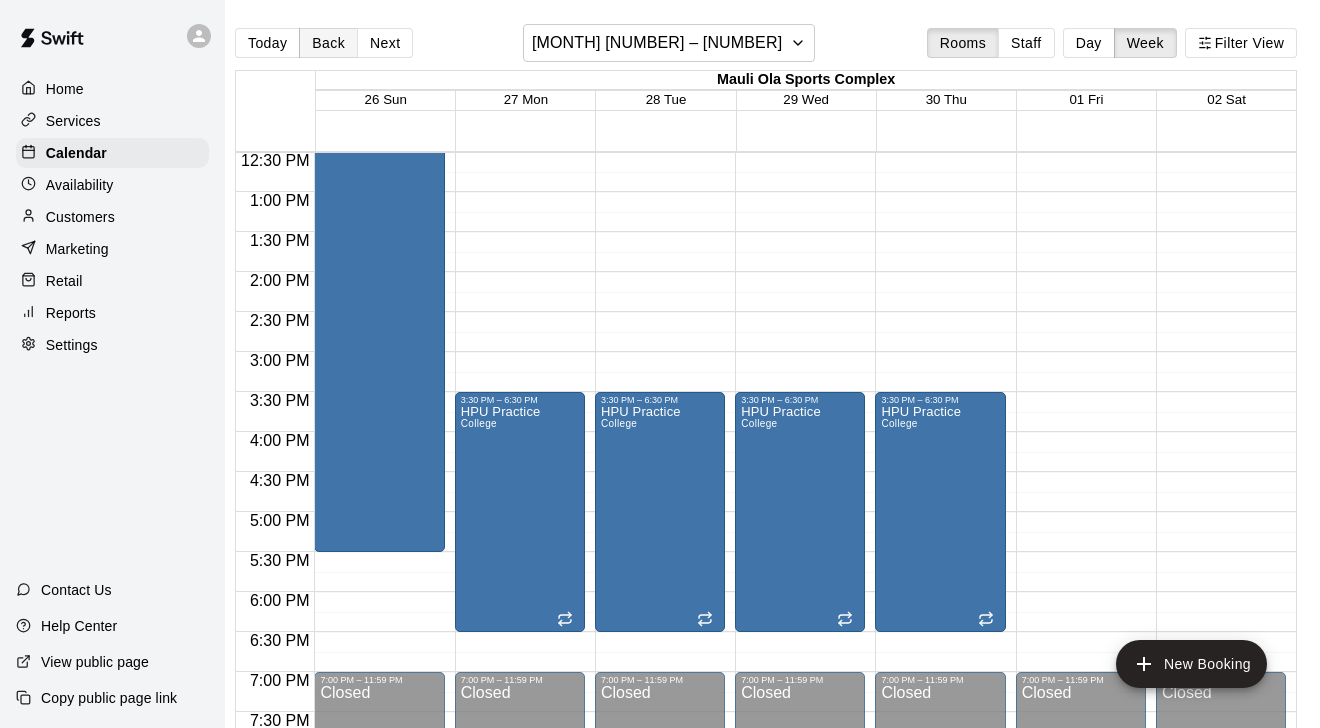 click on "Back" at bounding box center [328, 43] 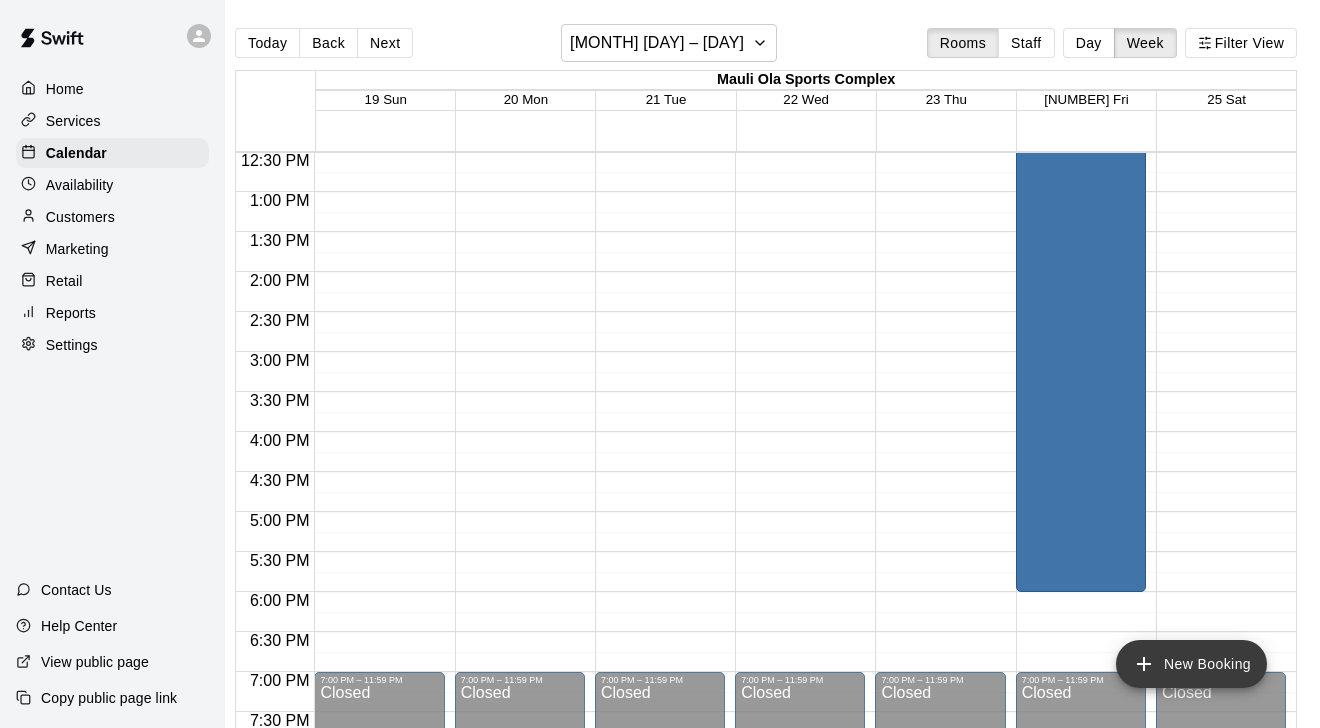 click on "New Booking" at bounding box center (1191, 664) 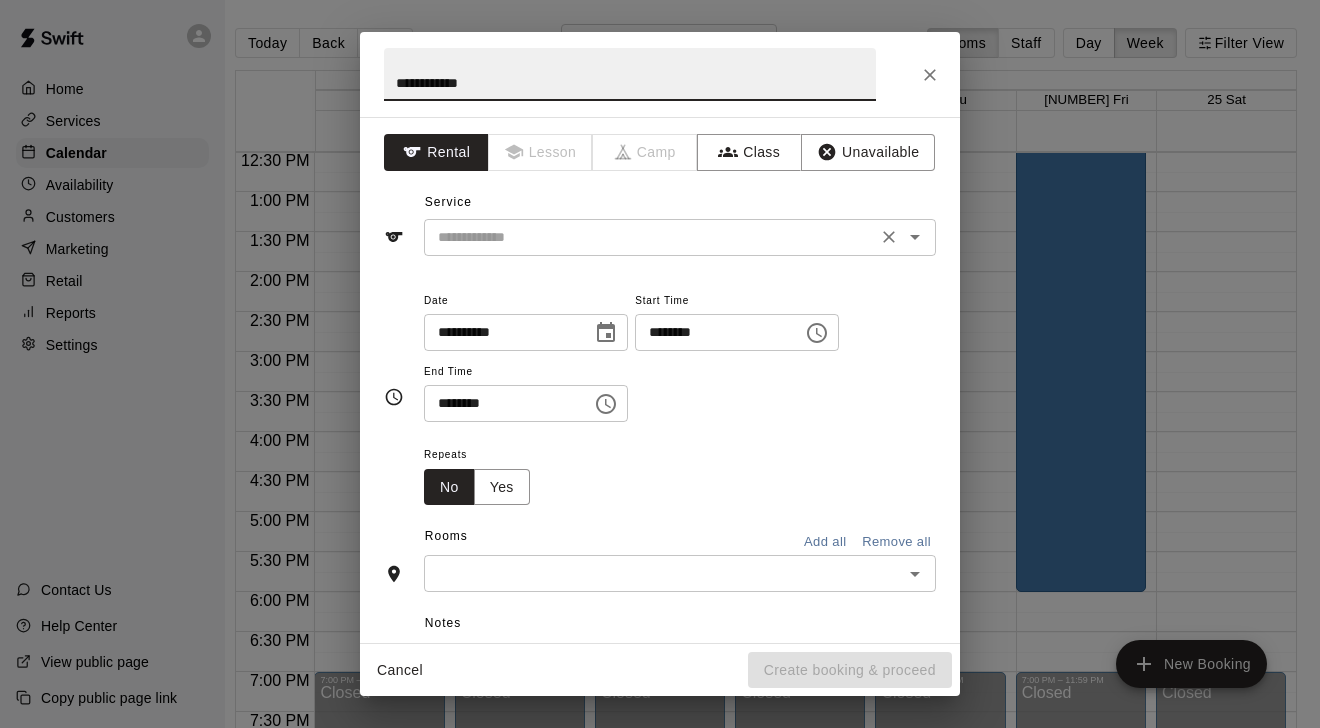 click at bounding box center (650, 237) 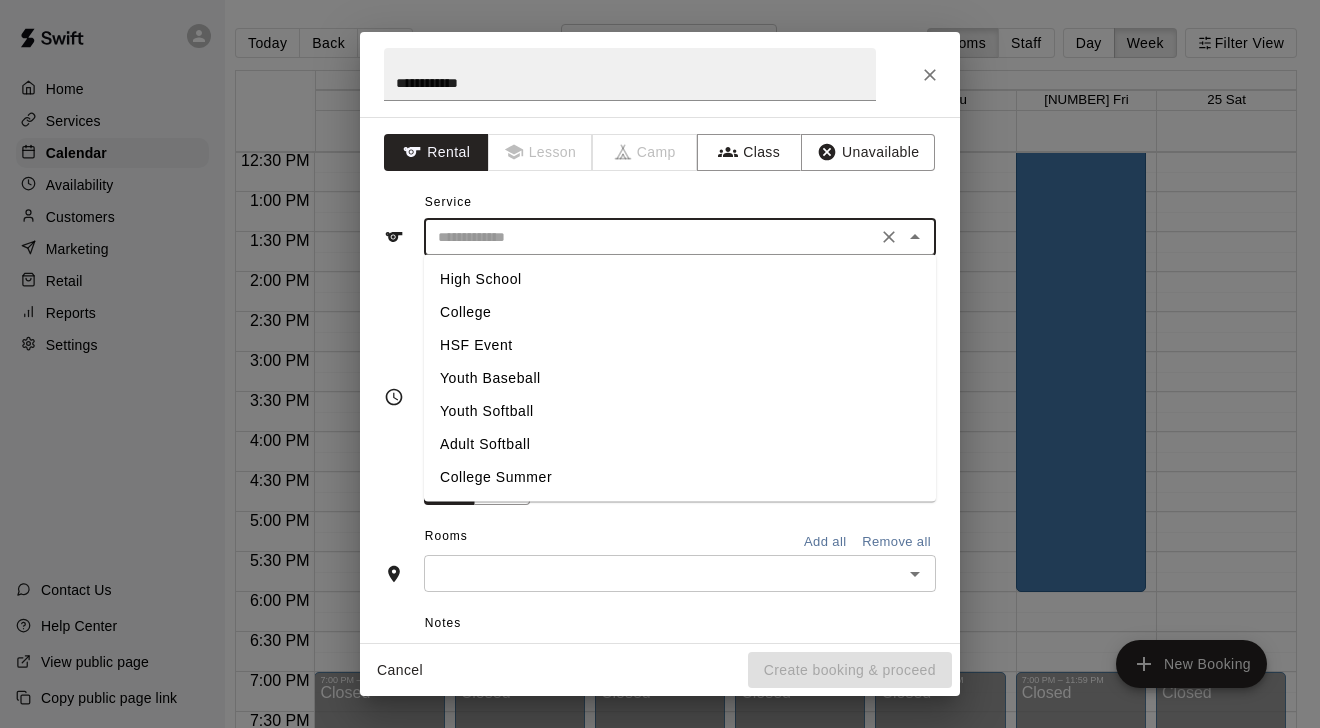 click on "College" at bounding box center [680, 312] 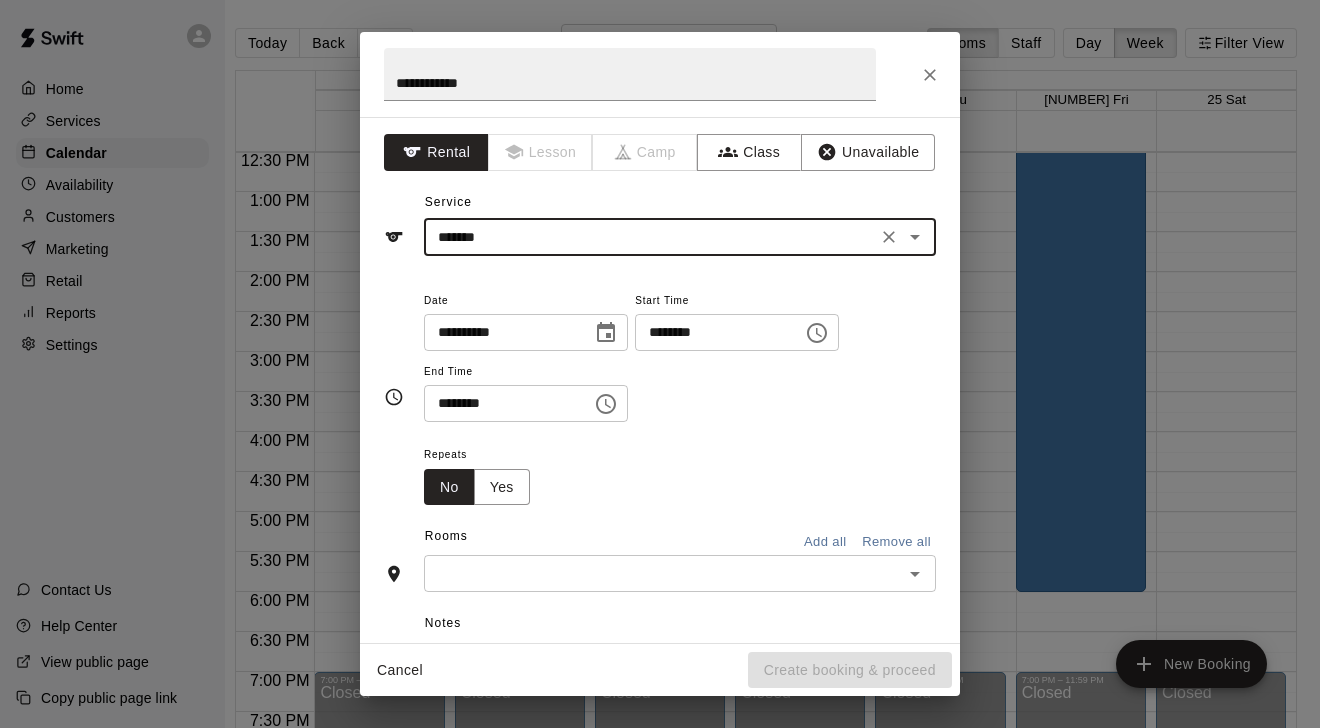 click 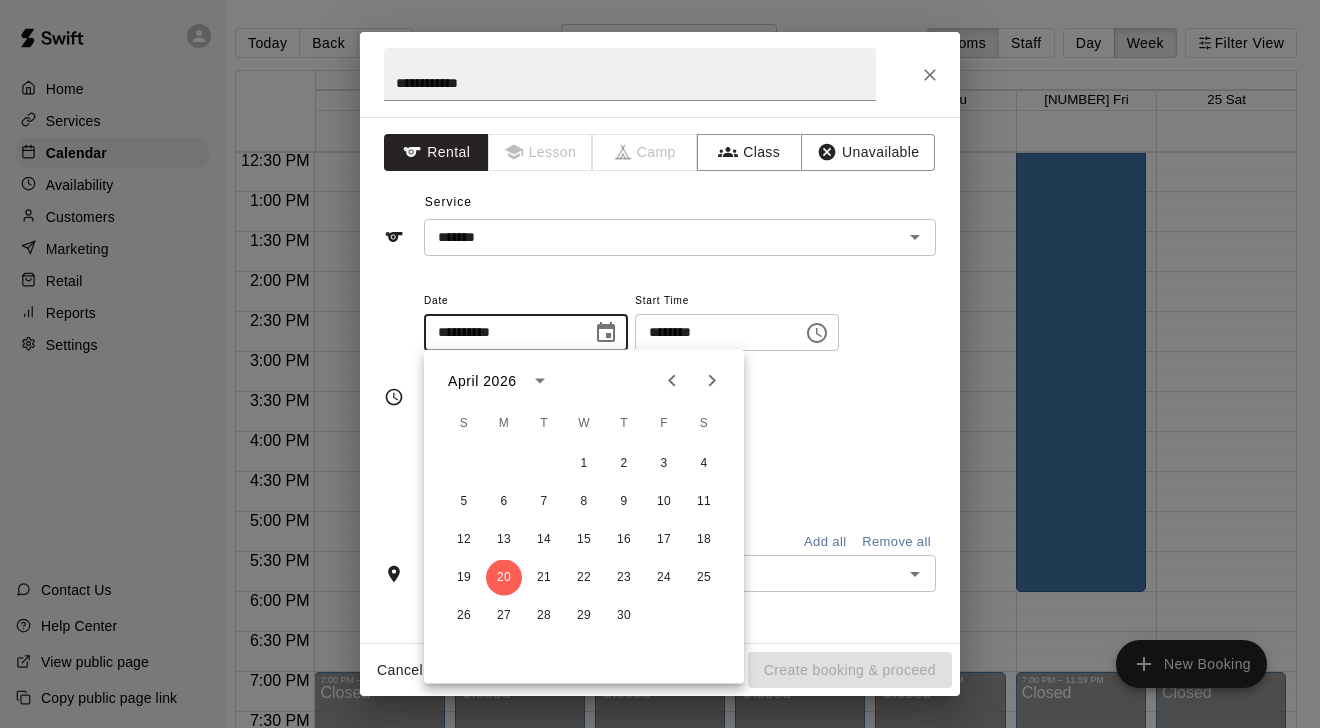 click on "********" at bounding box center (712, 332) 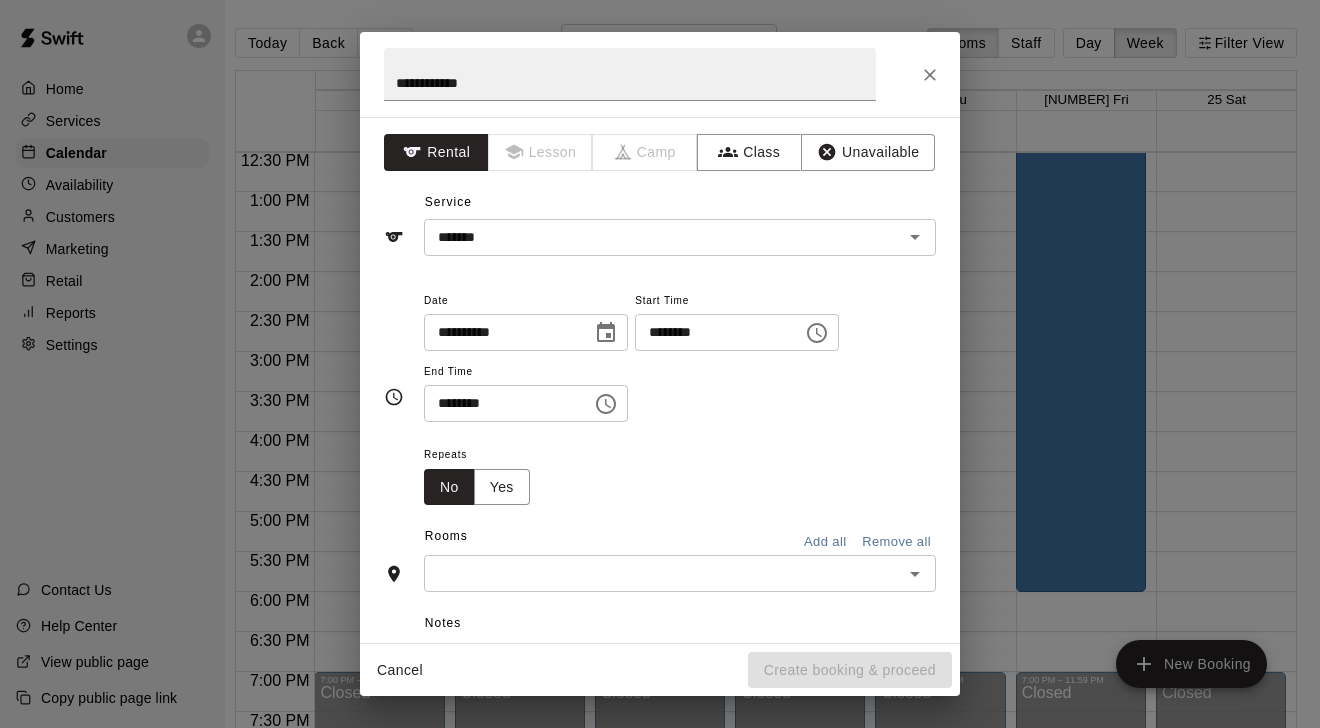 click on "********" at bounding box center [712, 332] 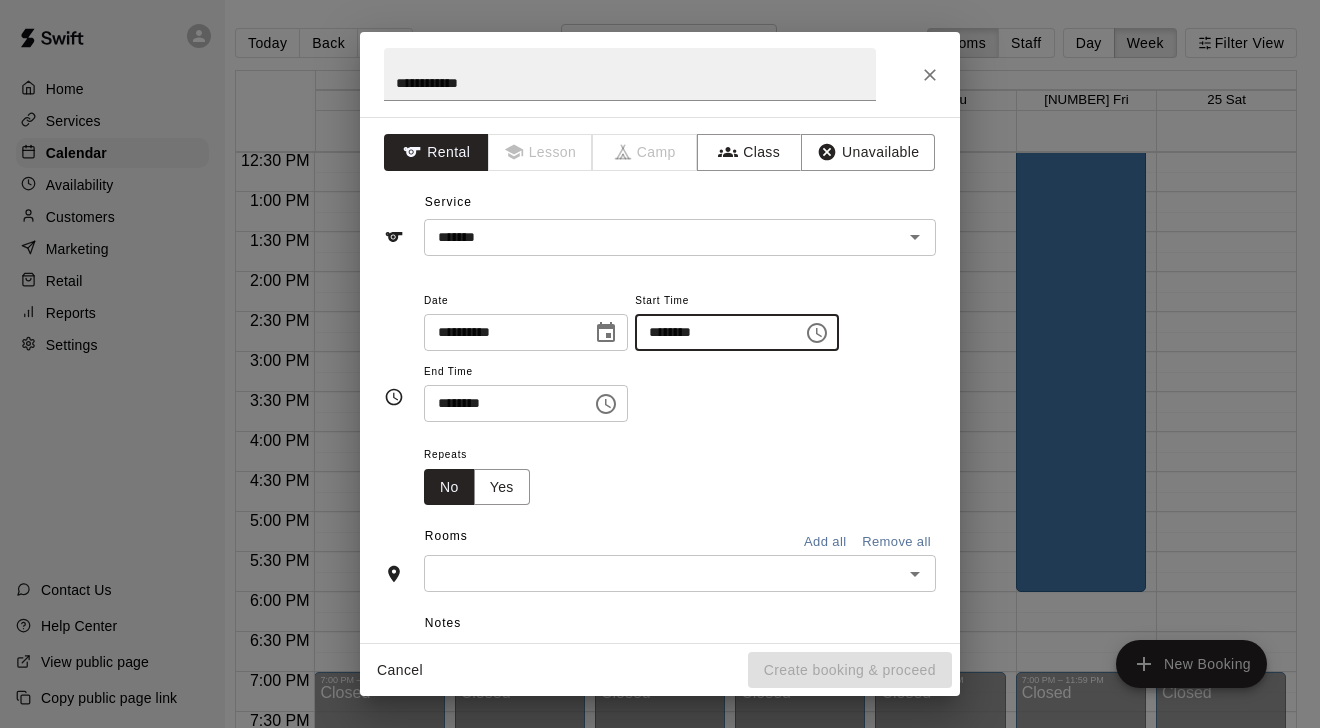 click on "********" at bounding box center (712, 332) 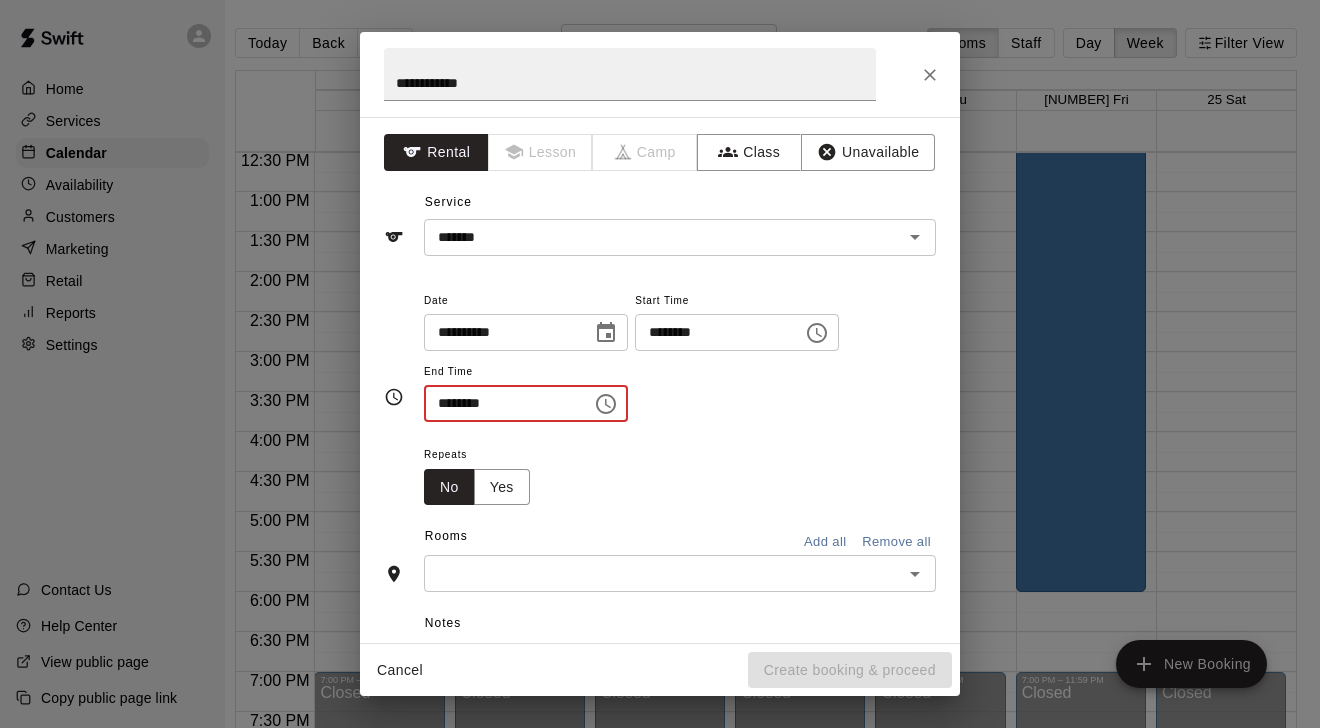 click on "********" at bounding box center [501, 403] 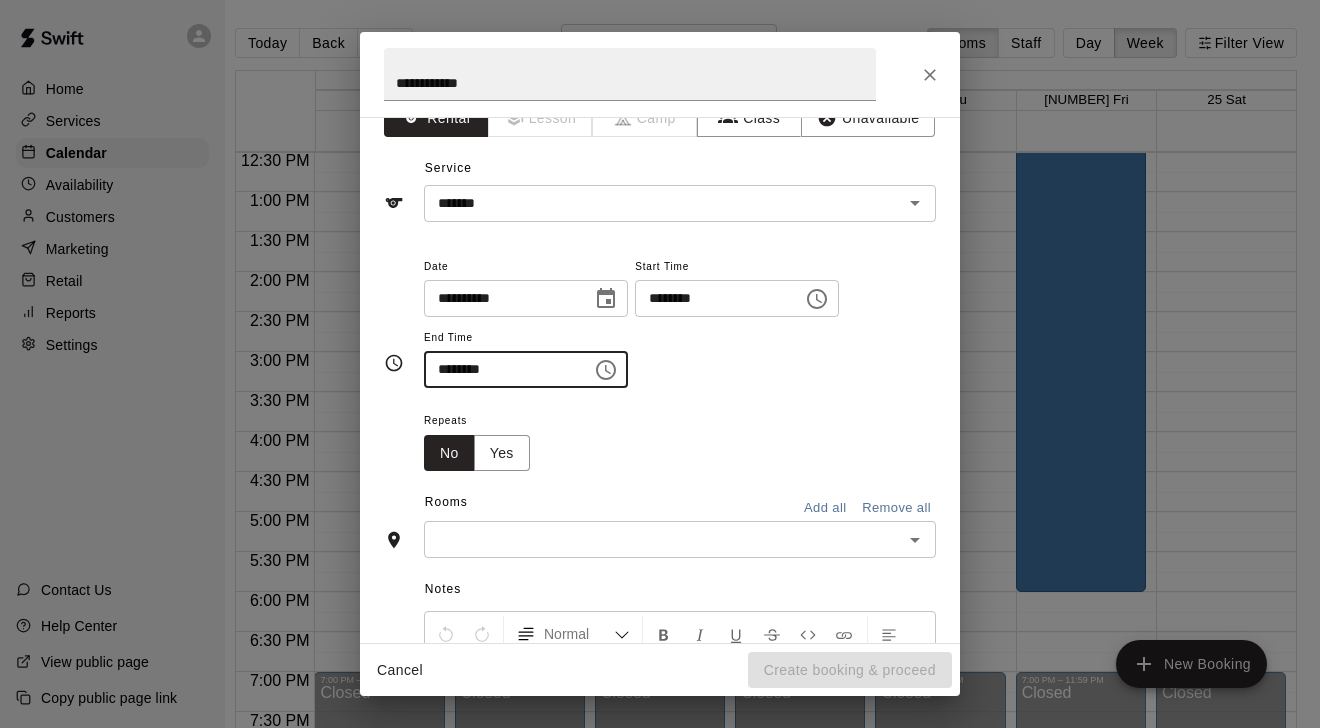 scroll, scrollTop: 36, scrollLeft: 0, axis: vertical 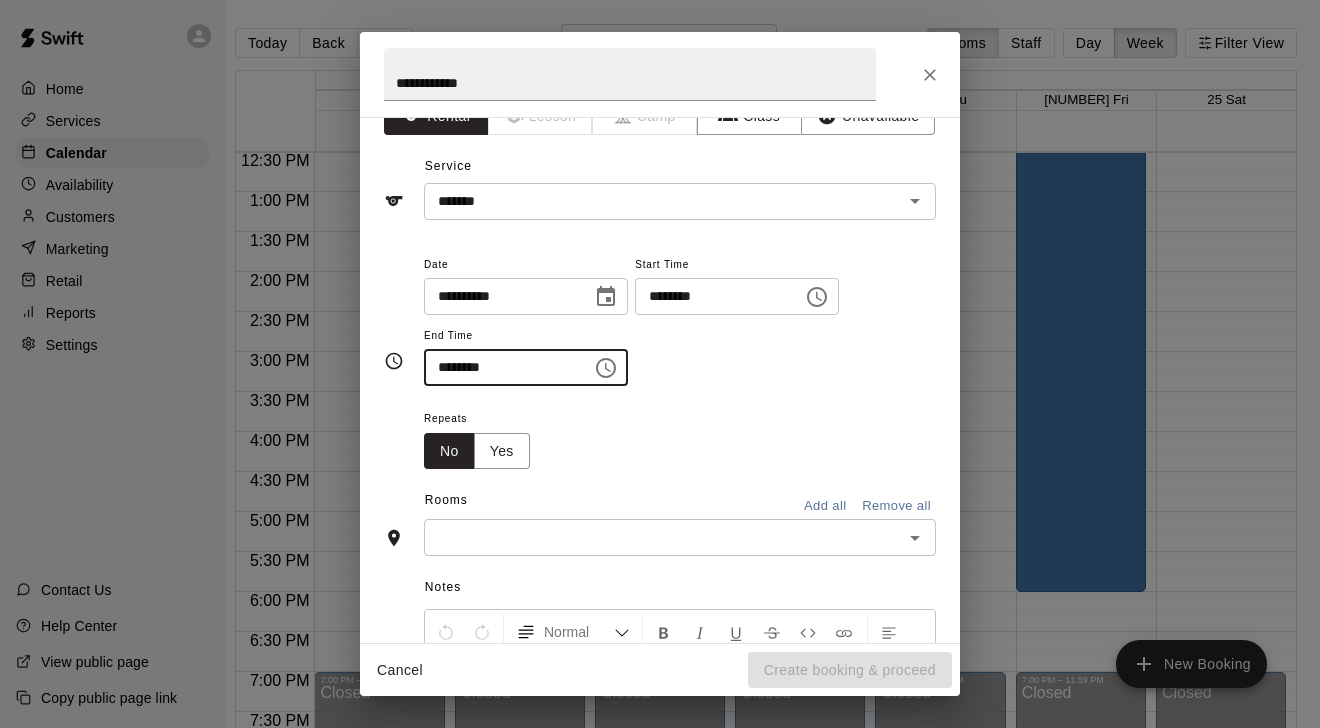 click on "​" at bounding box center (680, 537) 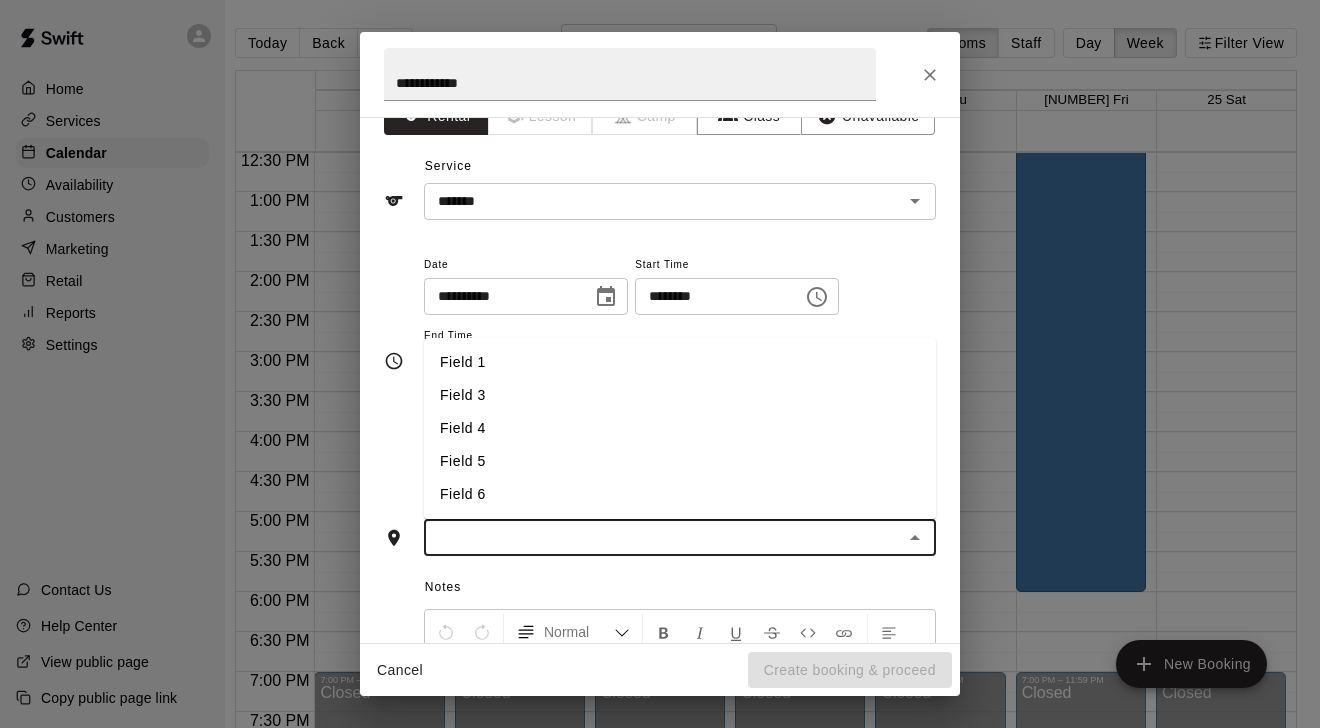 click on "Field 5" at bounding box center (680, 461) 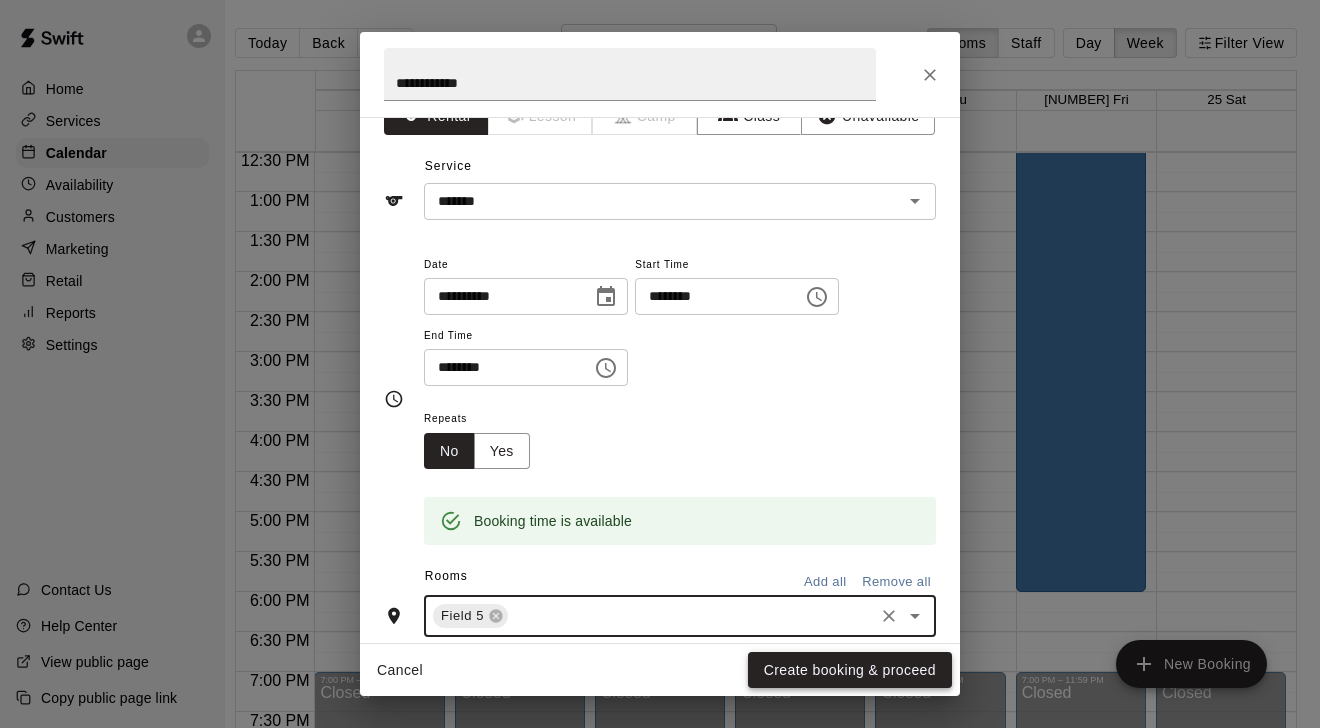 click on "Create booking & proceed" at bounding box center (850, 670) 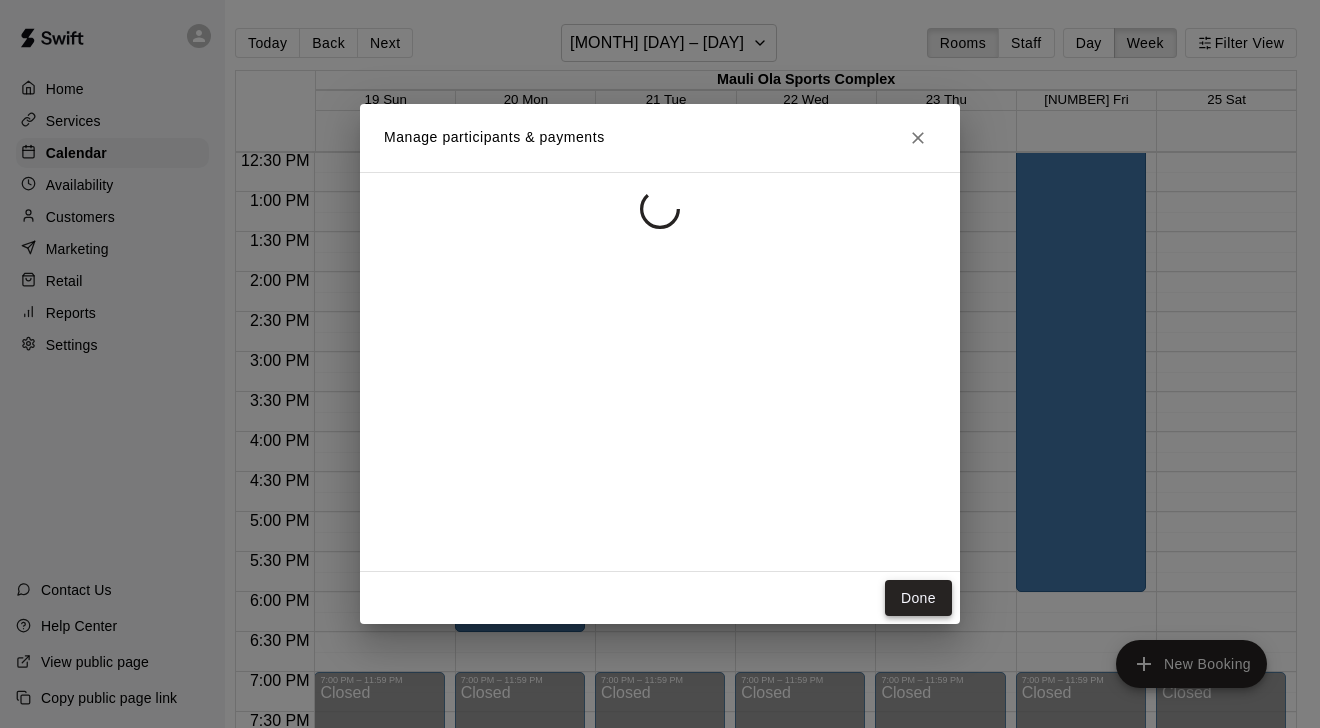 click on "Done" at bounding box center (918, 598) 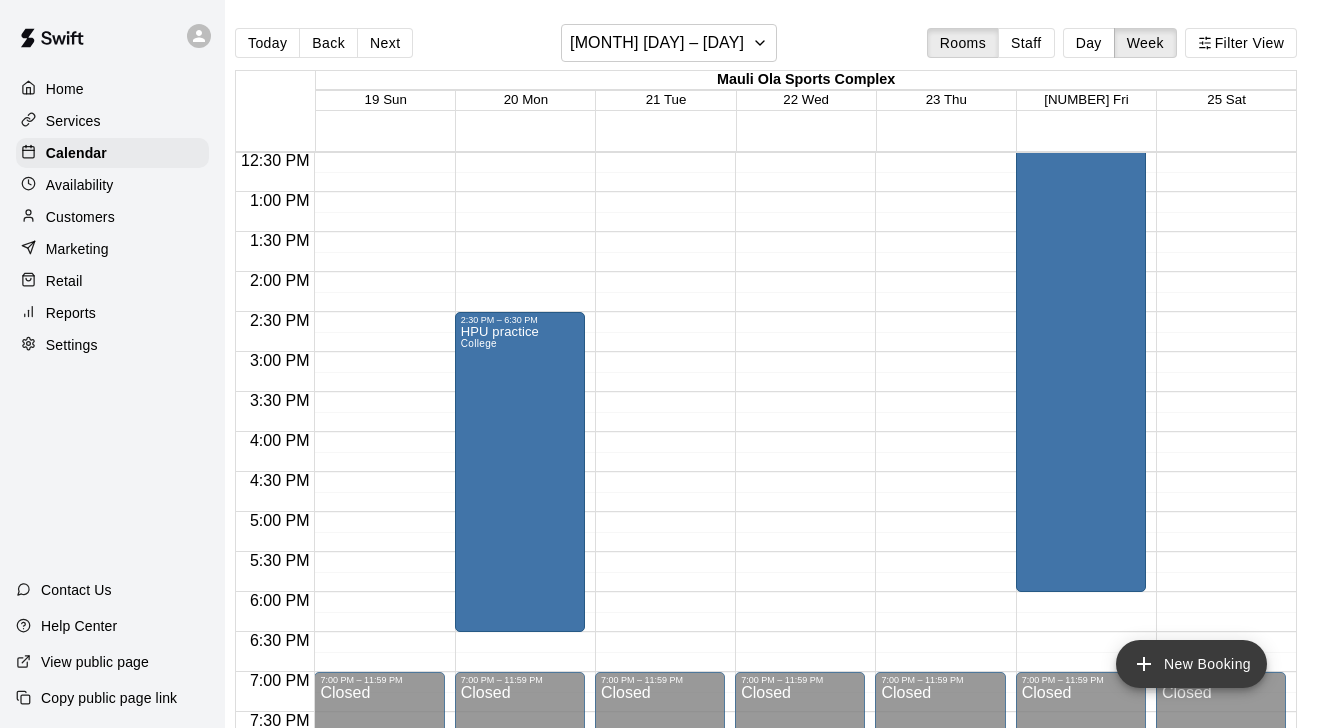 click on "New Booking" at bounding box center (1191, 664) 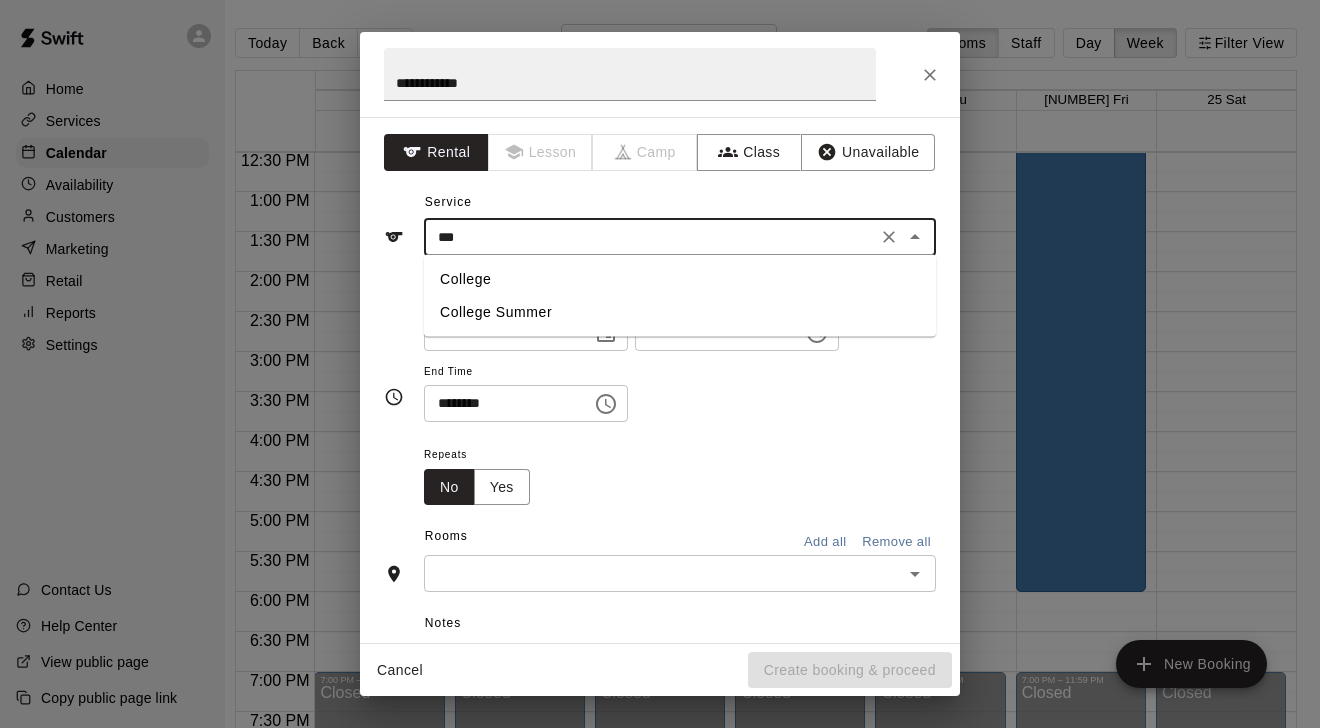 click on "College" at bounding box center (680, 279) 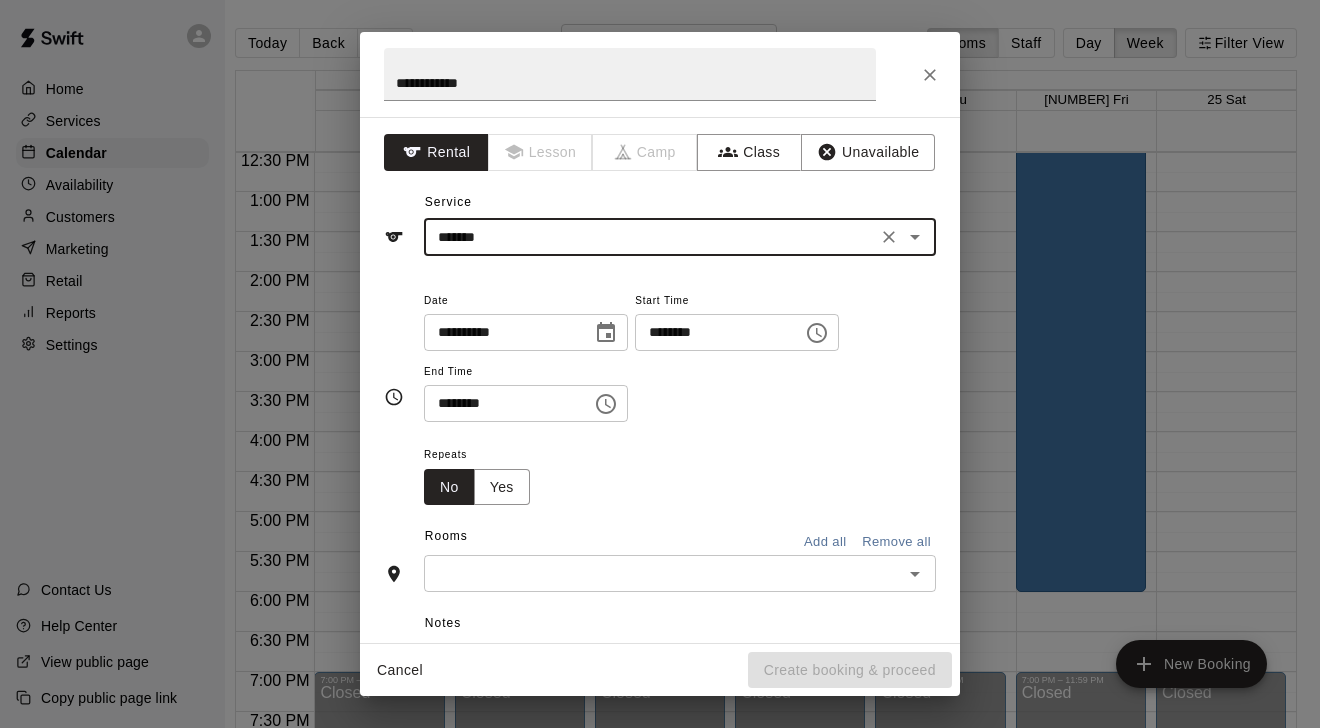 click 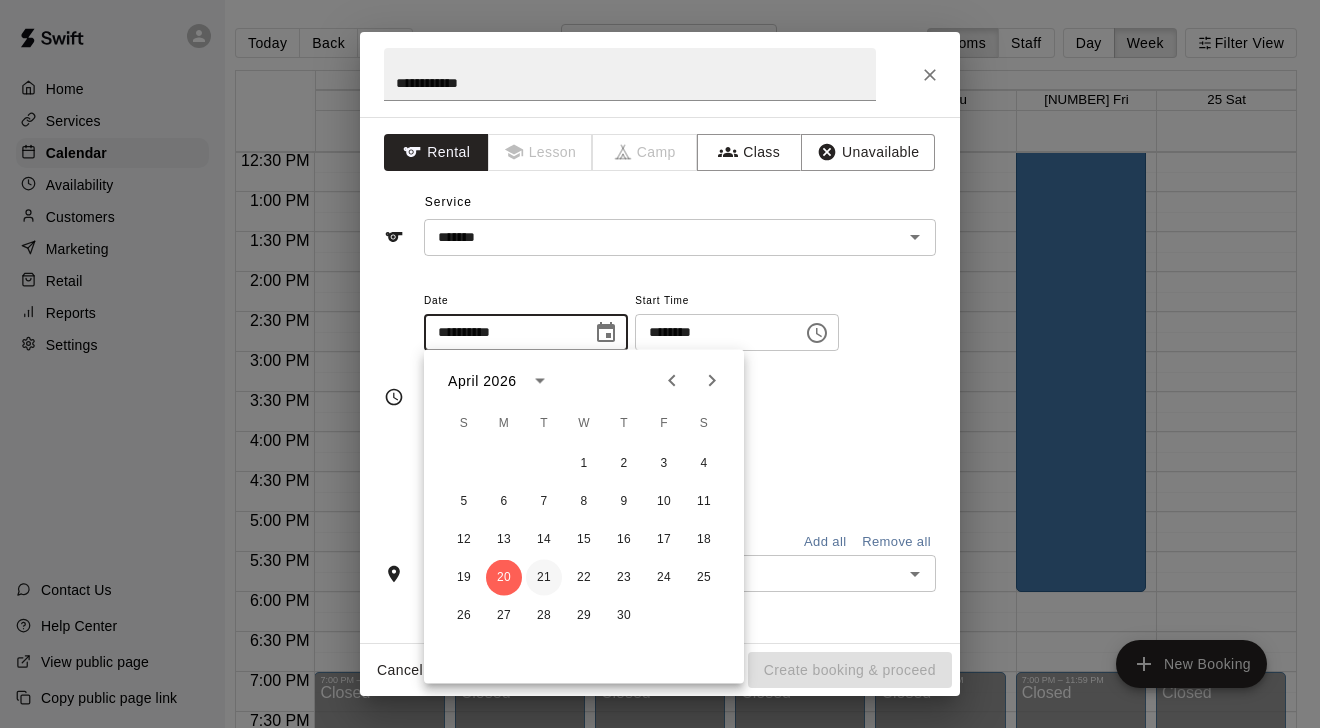 click on "21" at bounding box center [544, 578] 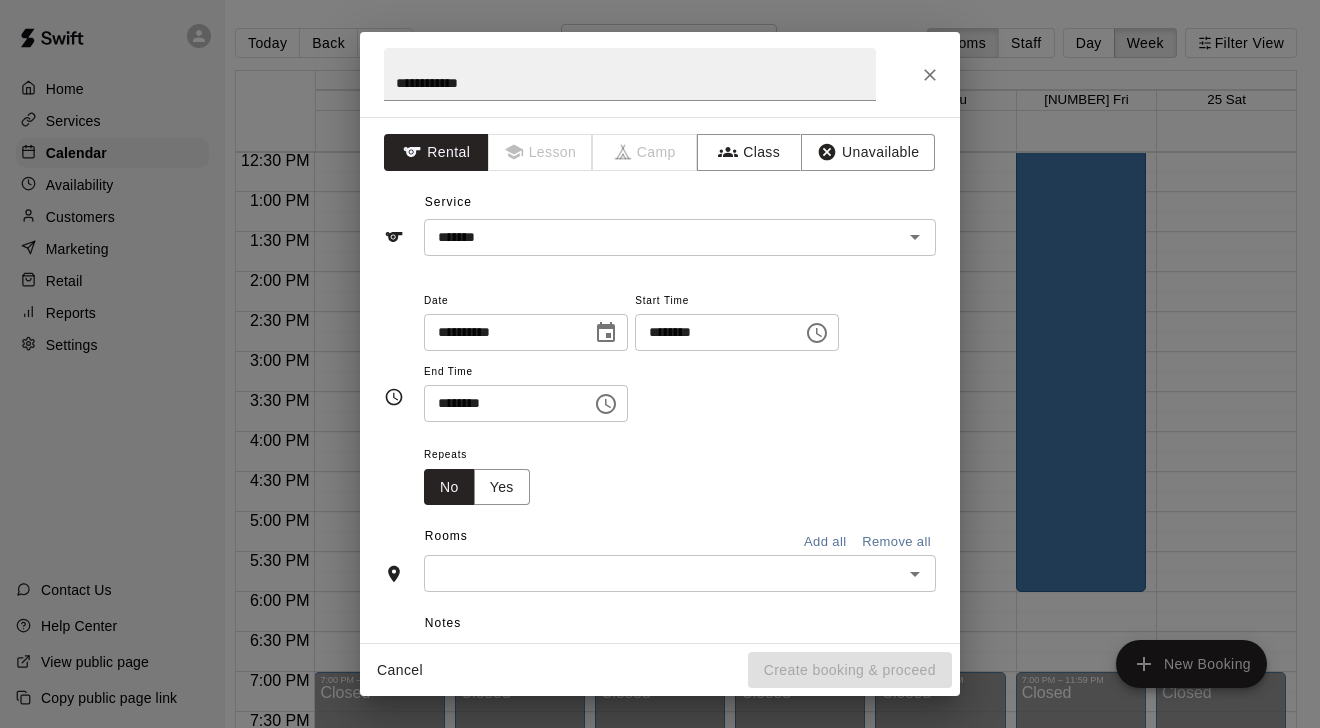 click on "********" at bounding box center (712, 332) 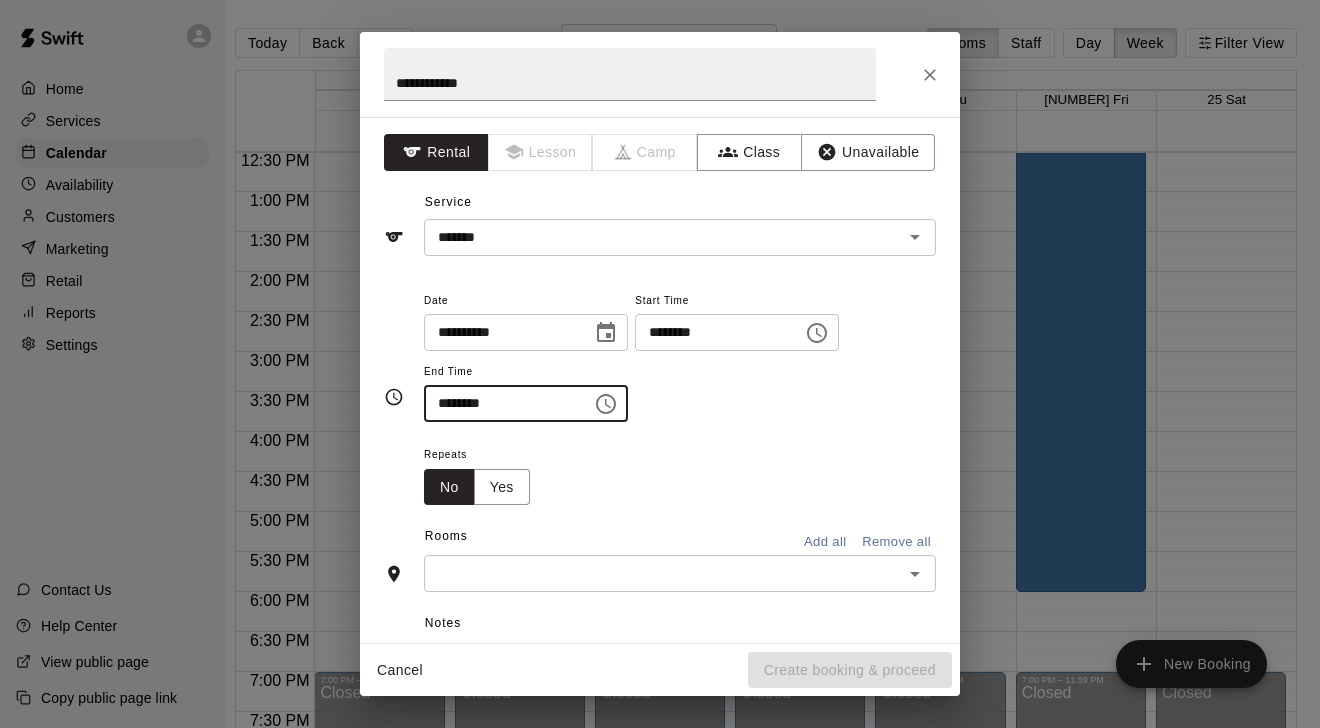 click on "​" at bounding box center (680, 573) 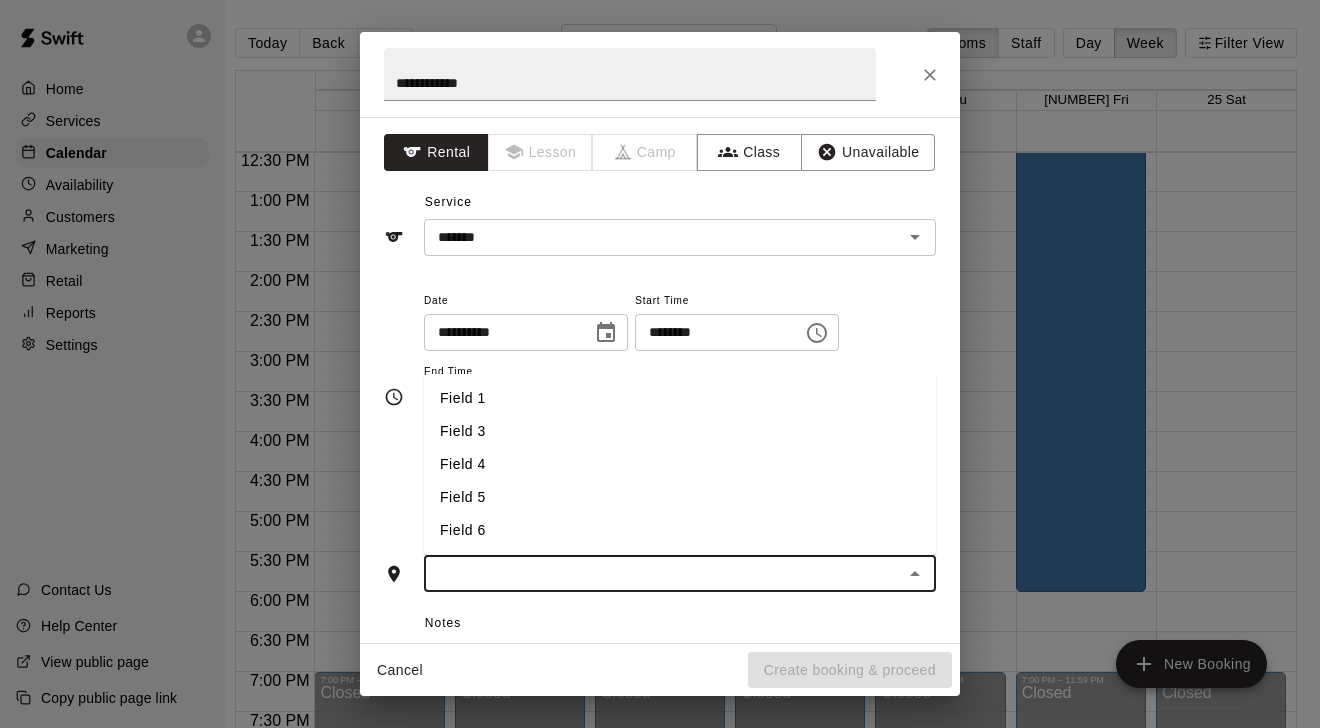 click on "Field 3" at bounding box center (680, 431) 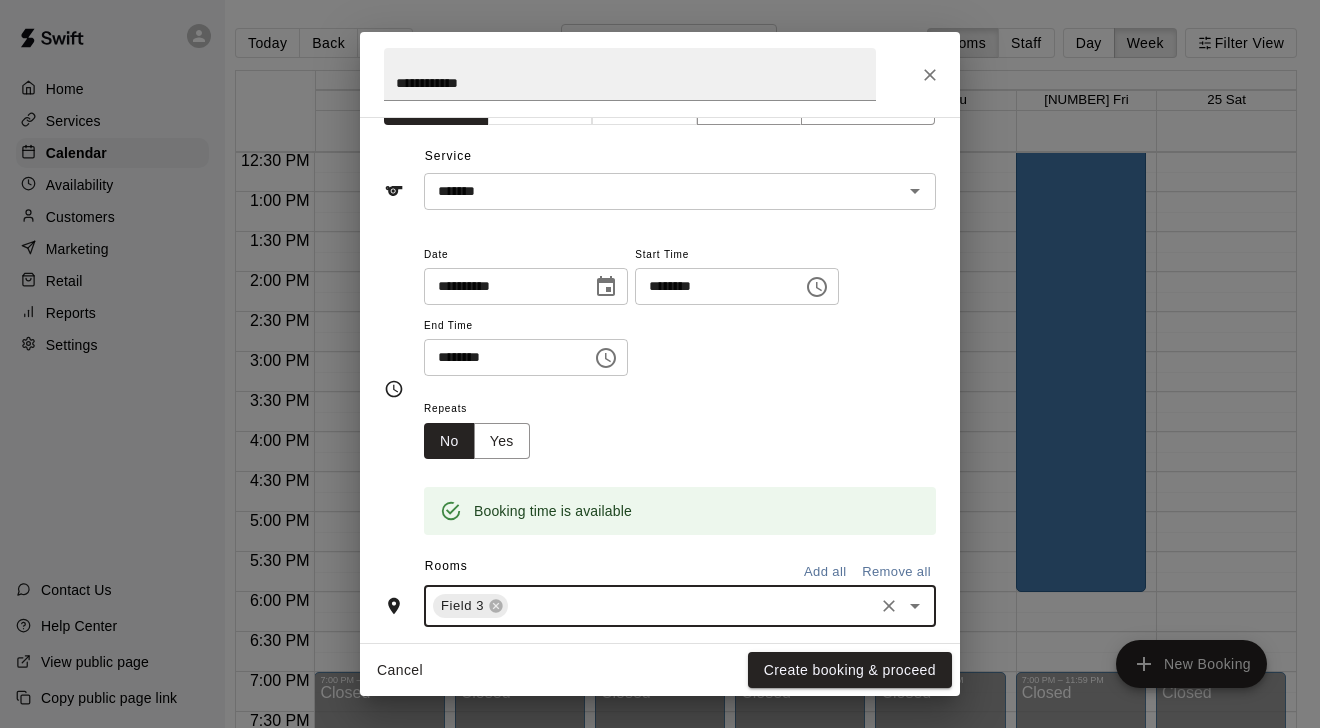 scroll, scrollTop: 45, scrollLeft: 0, axis: vertical 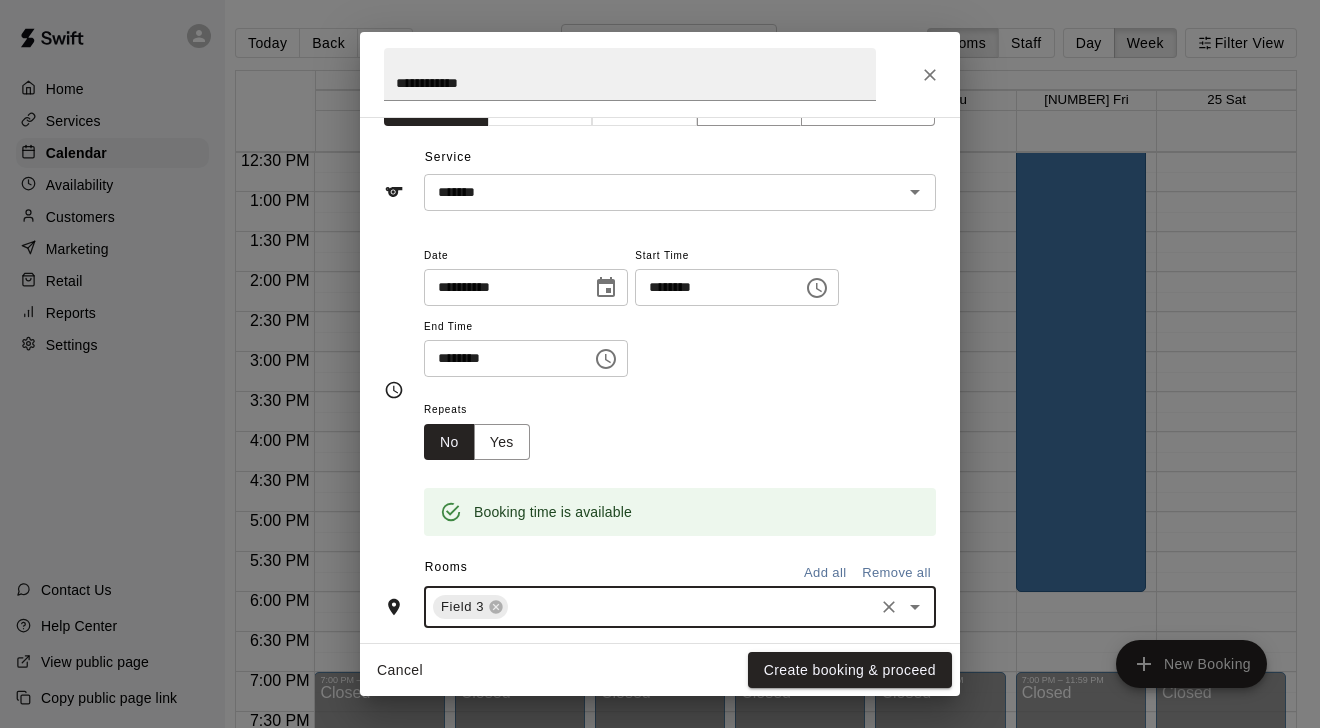 click at bounding box center (691, 607) 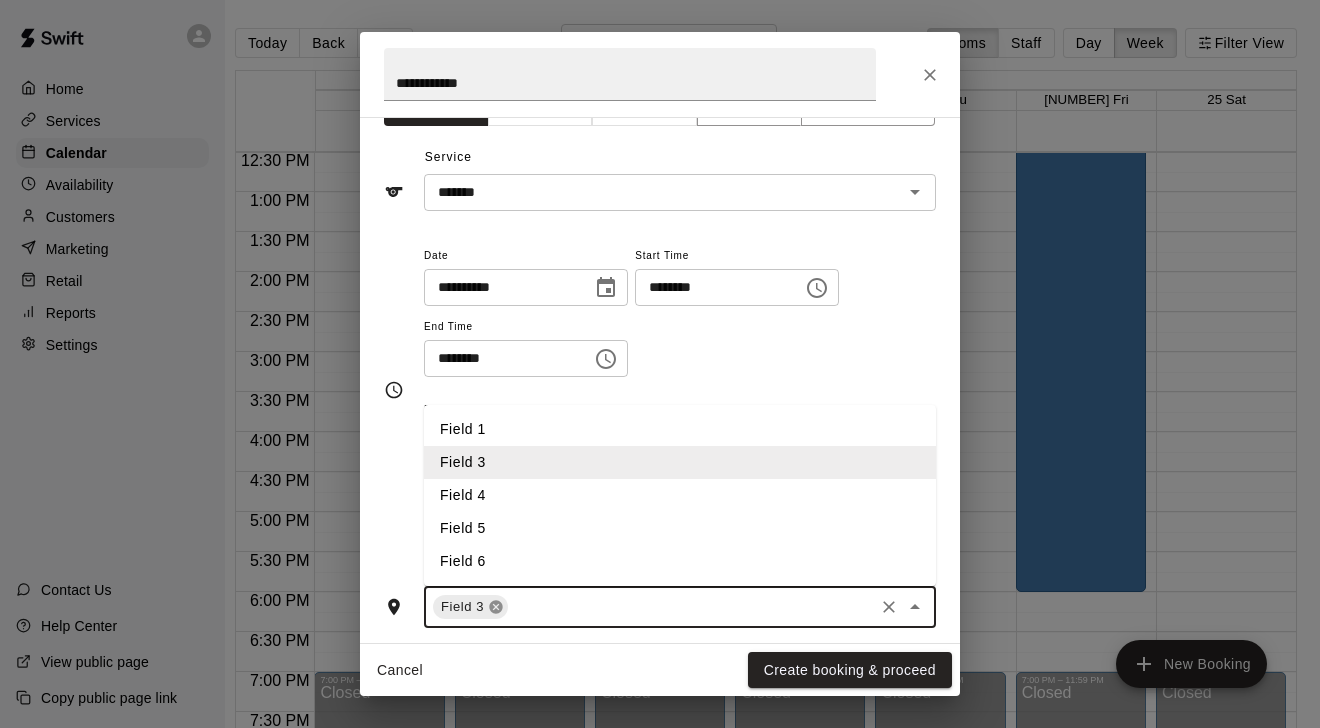 click 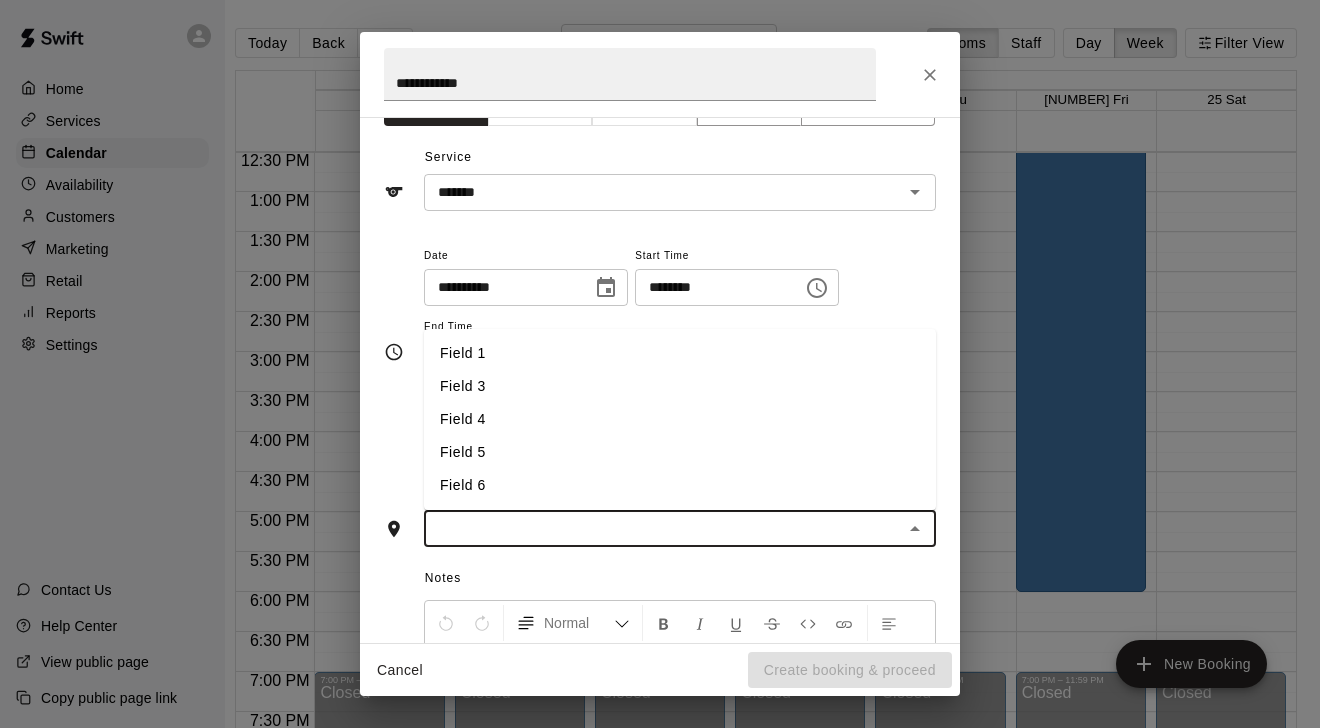 click on "Field 5" at bounding box center [680, 452] 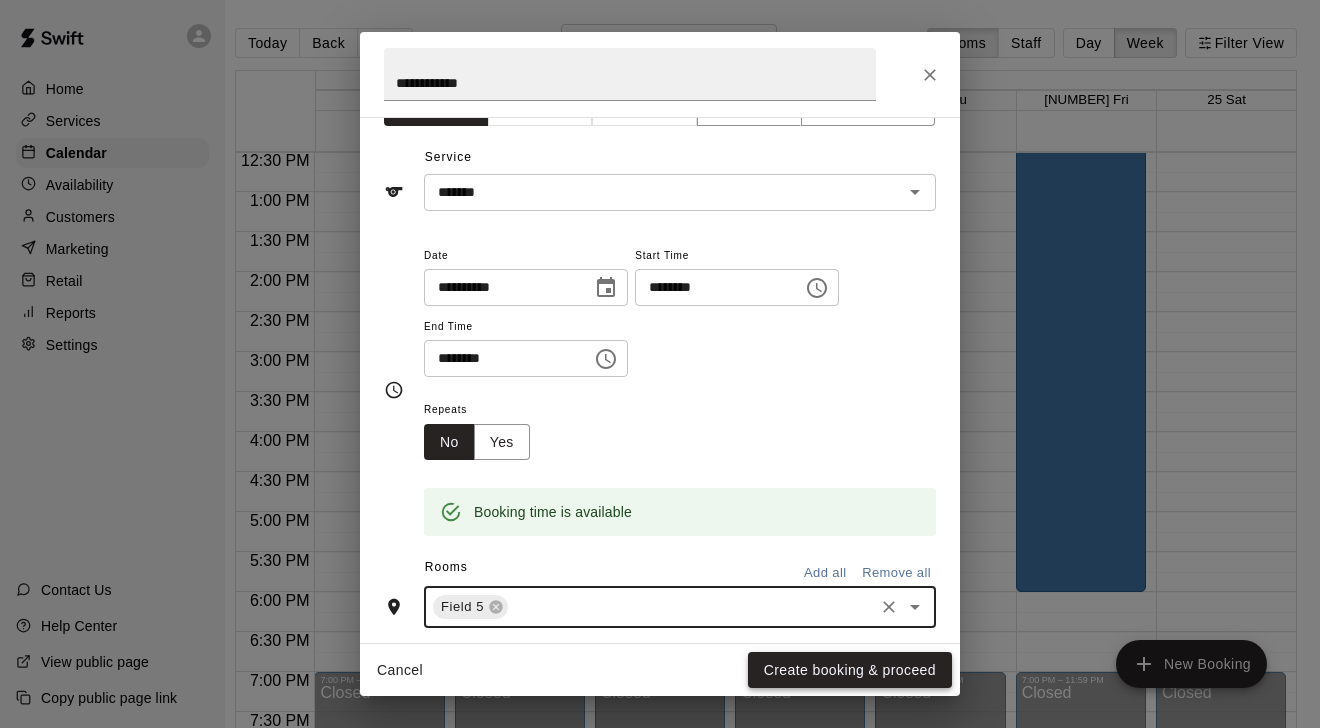 click on "Create booking & proceed" at bounding box center [850, 670] 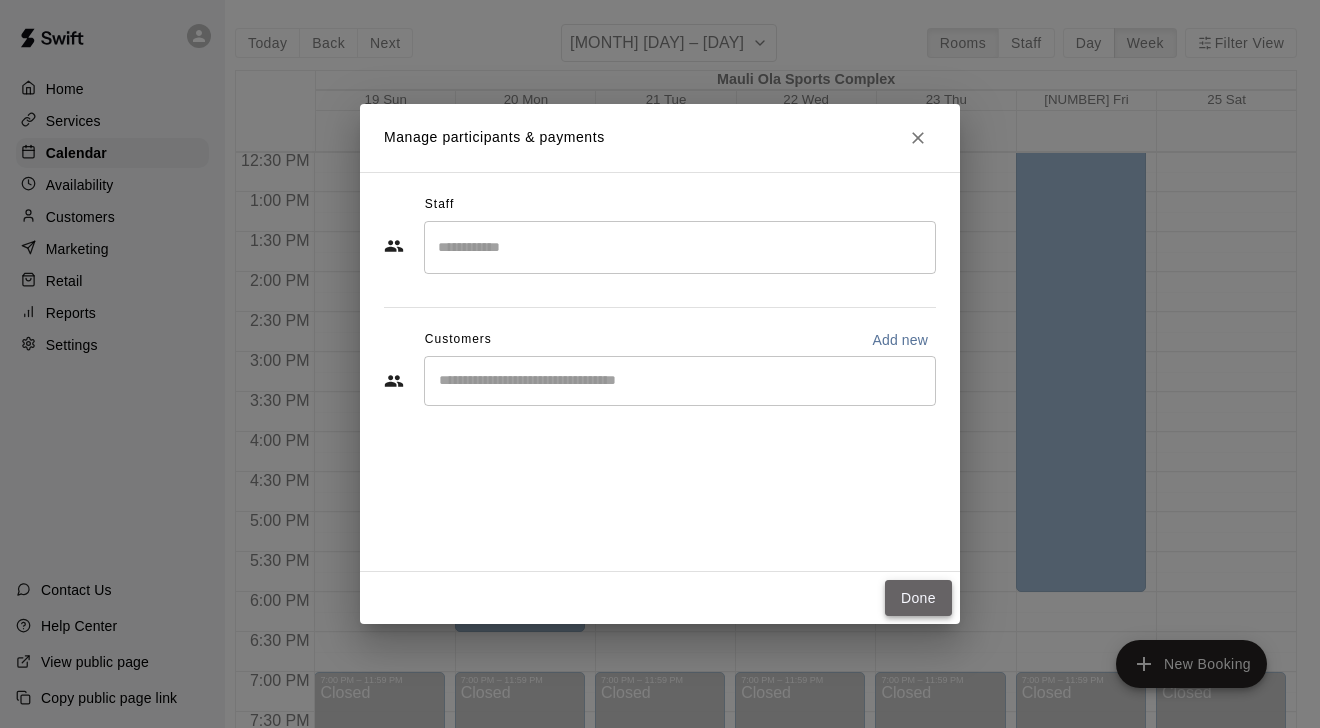 click on "Done" at bounding box center [918, 598] 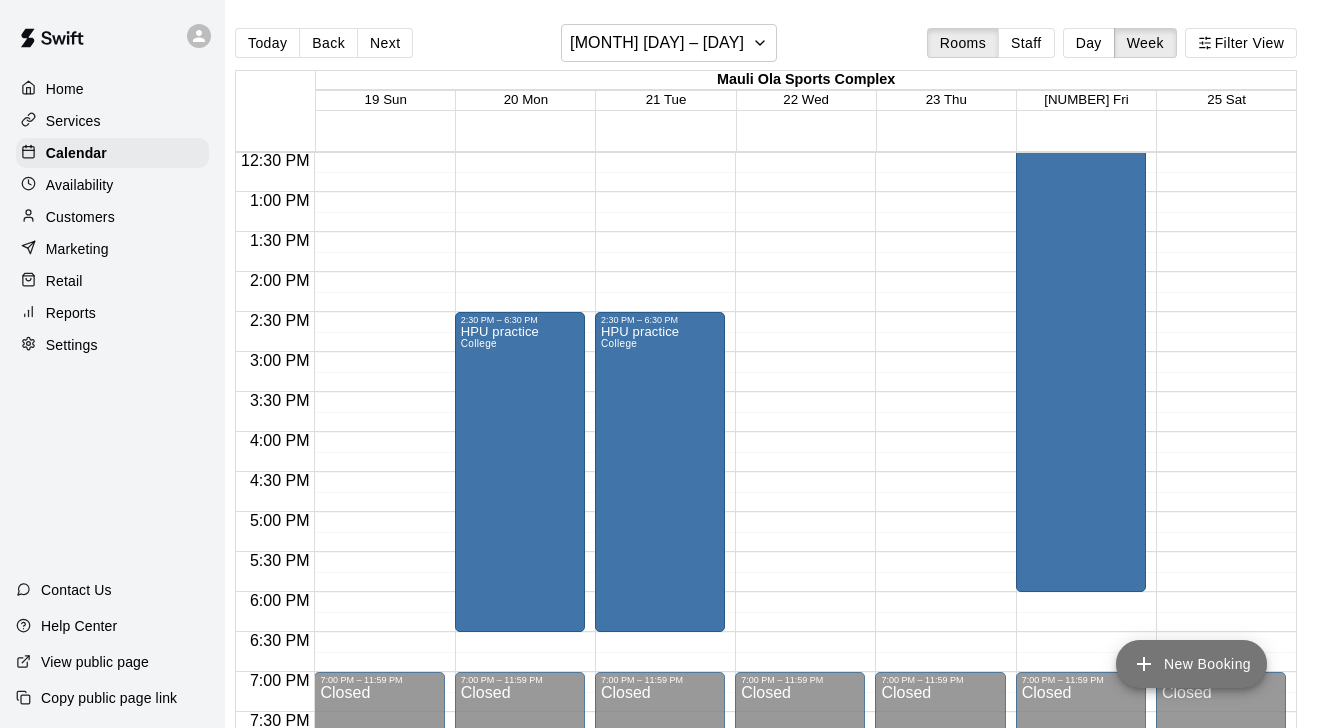 click on "New Booking" at bounding box center (1191, 664) 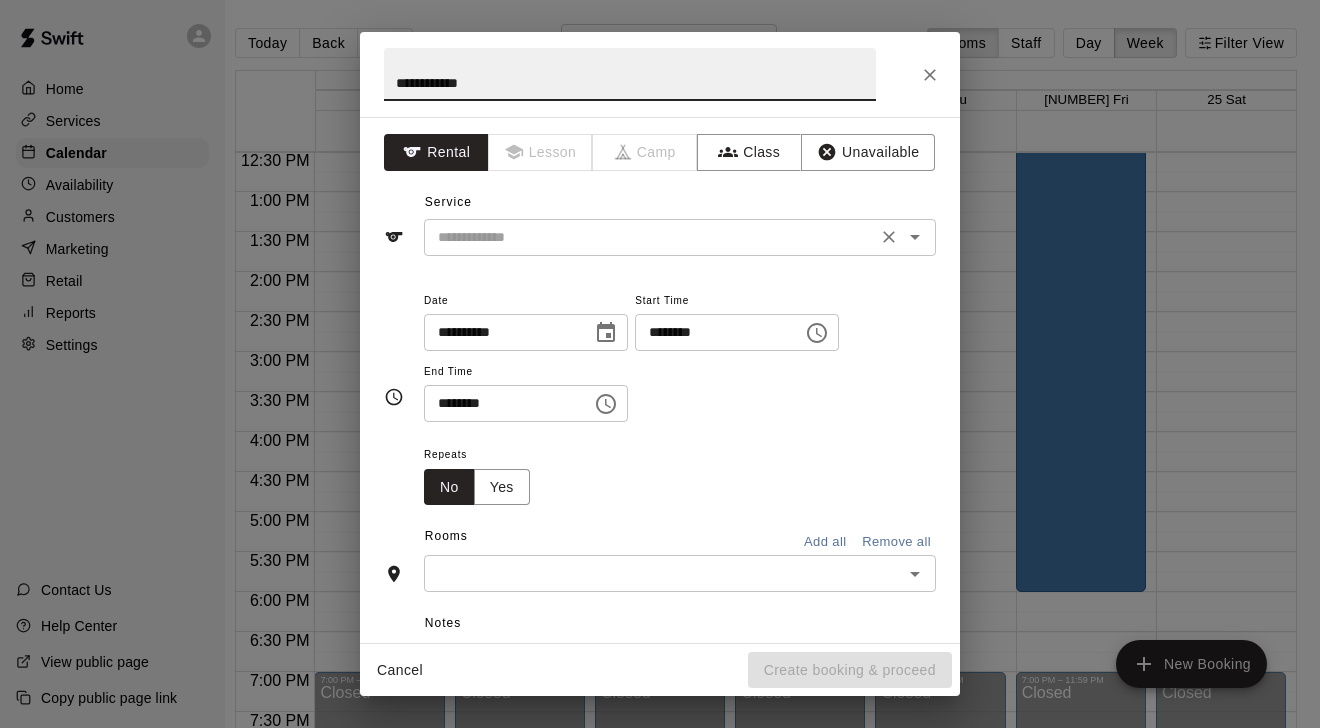 click at bounding box center [650, 237] 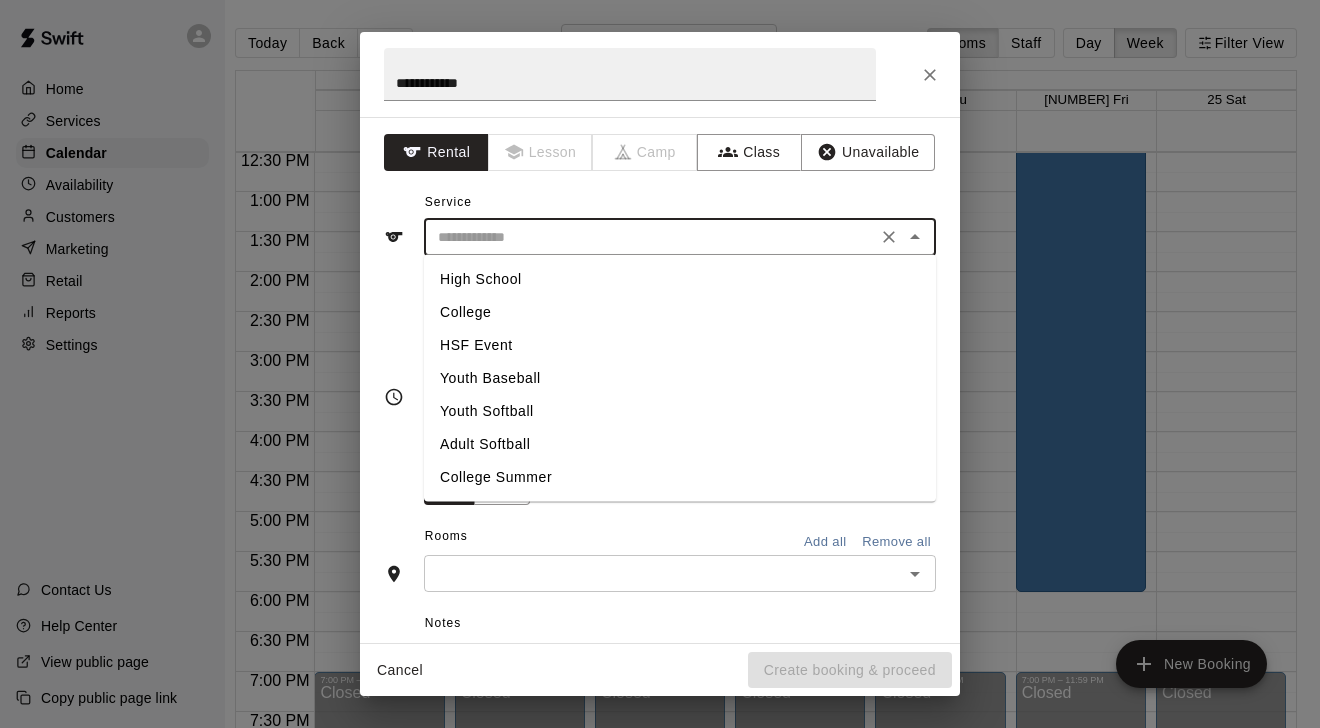 click on "College" at bounding box center (680, 312) 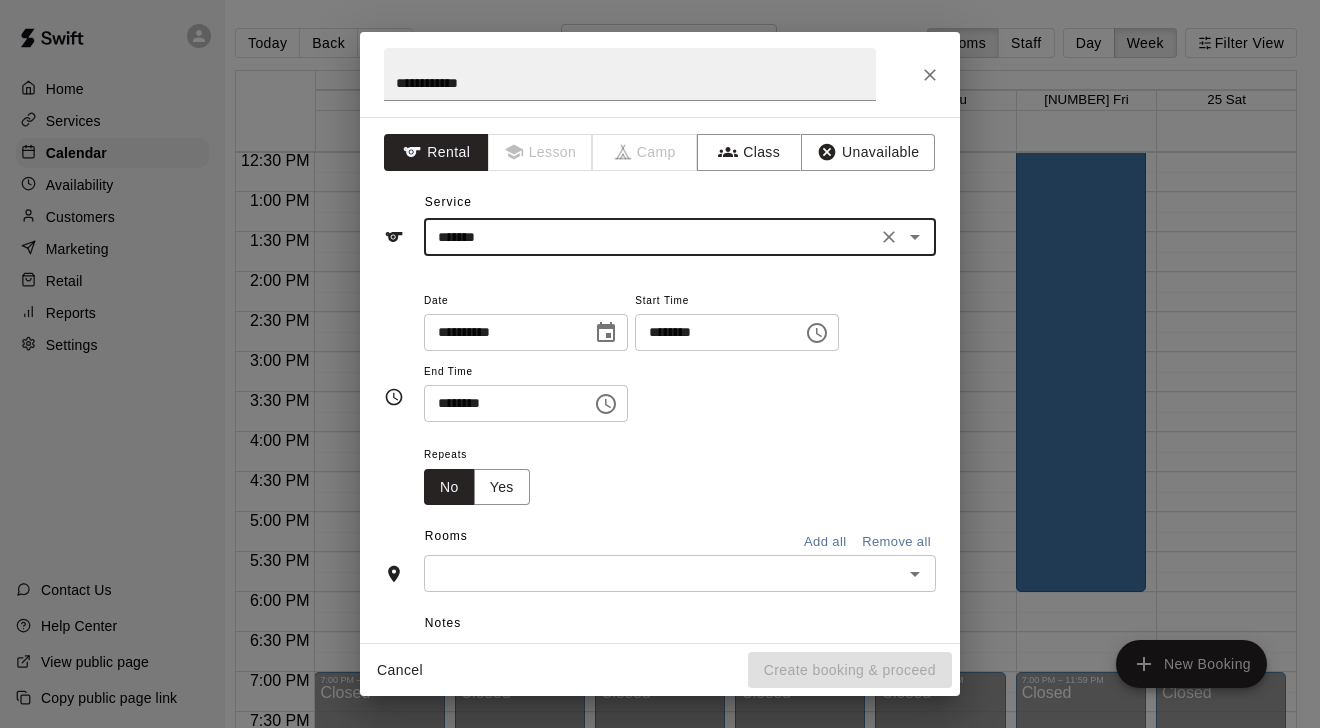 click 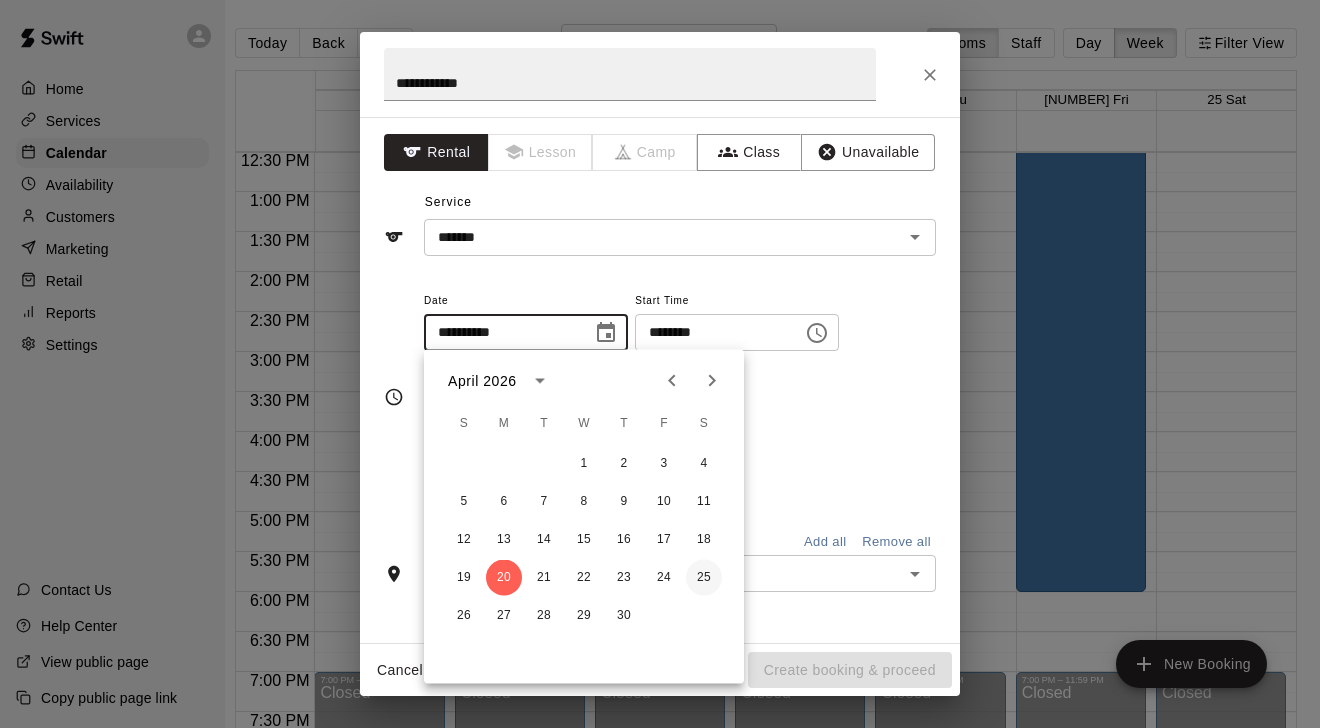 click on "25" at bounding box center (704, 578) 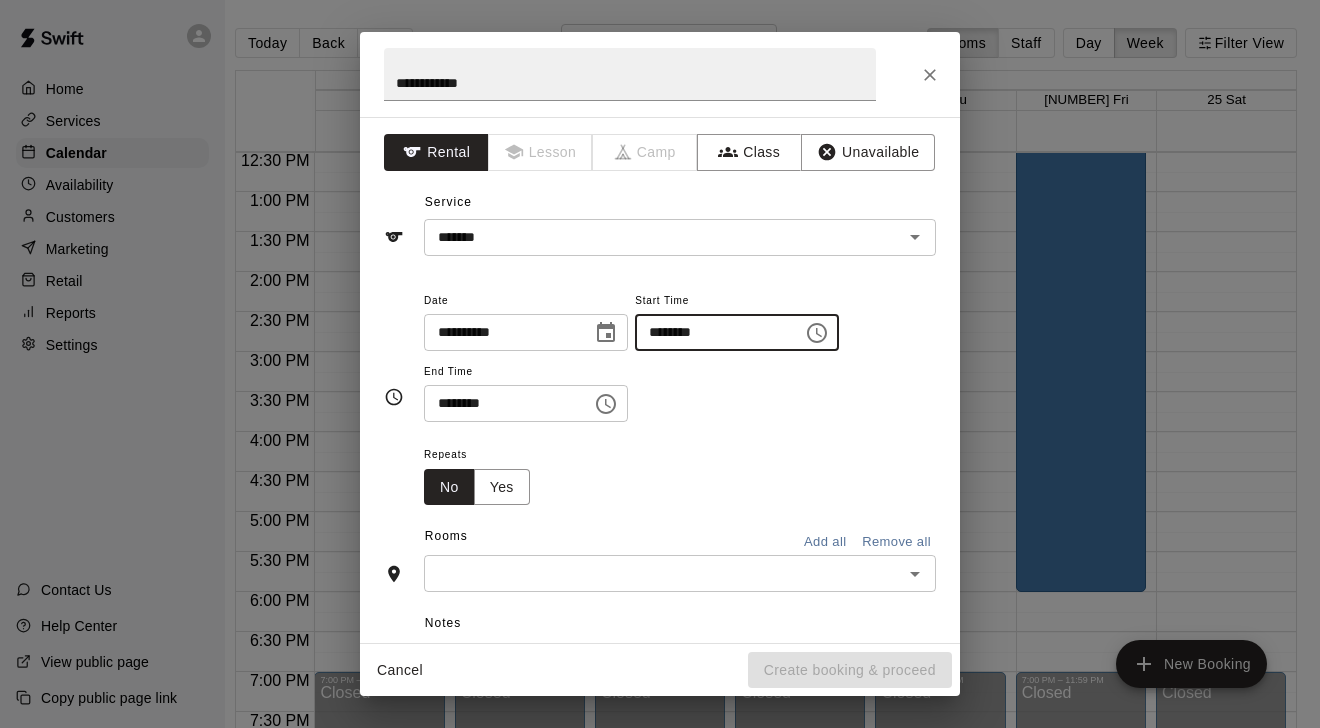 click on "********" at bounding box center (712, 332) 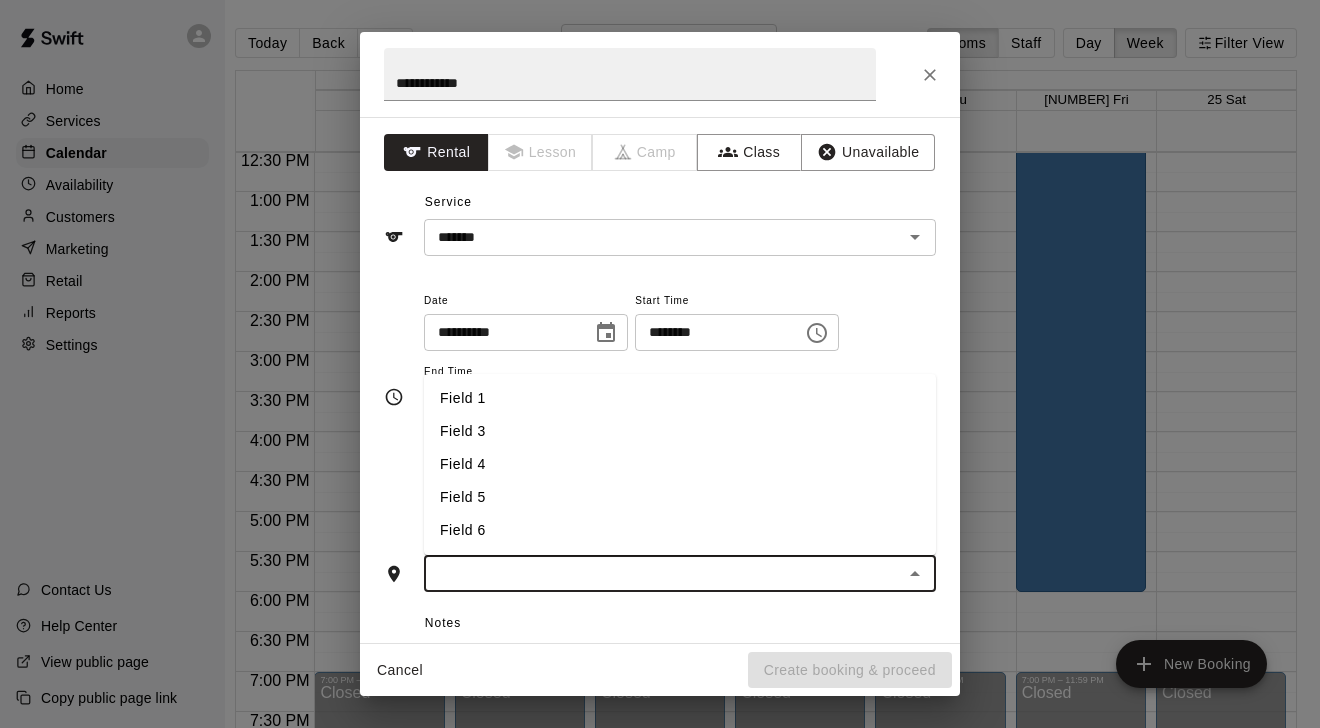 click at bounding box center [663, 573] 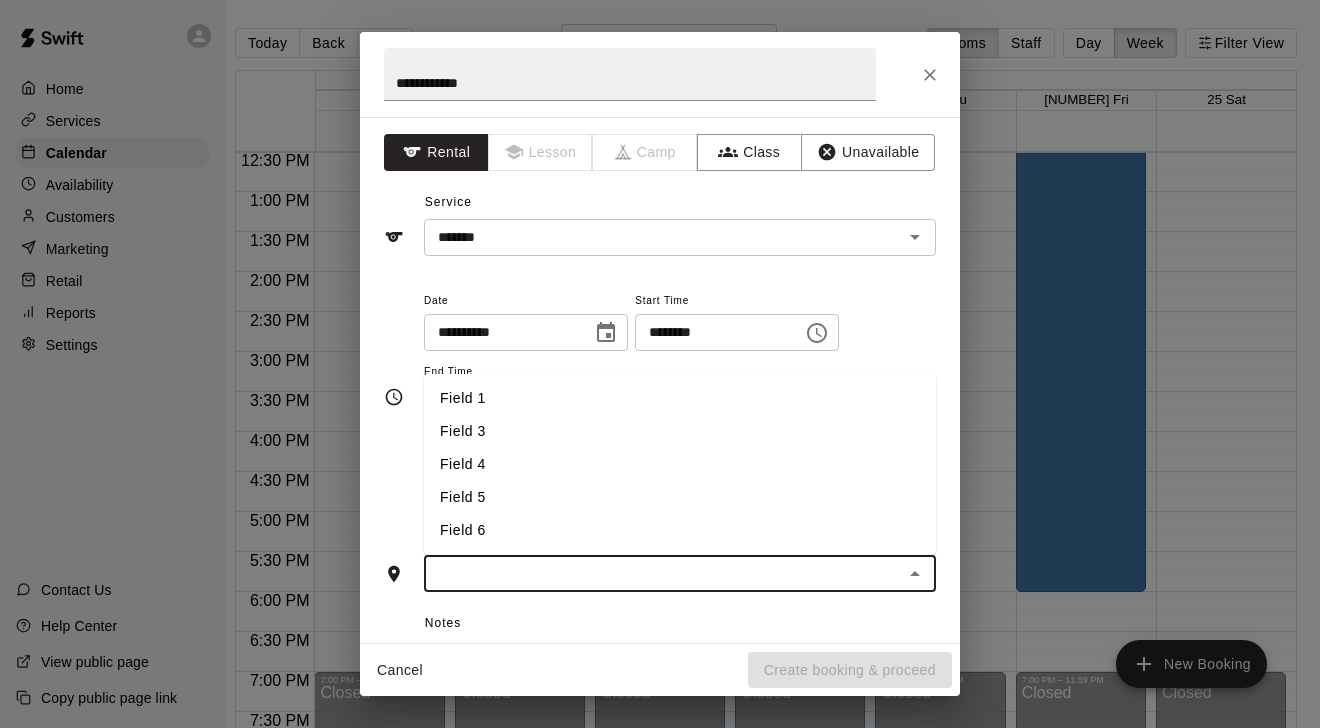 click on "Field 5" at bounding box center [680, 497] 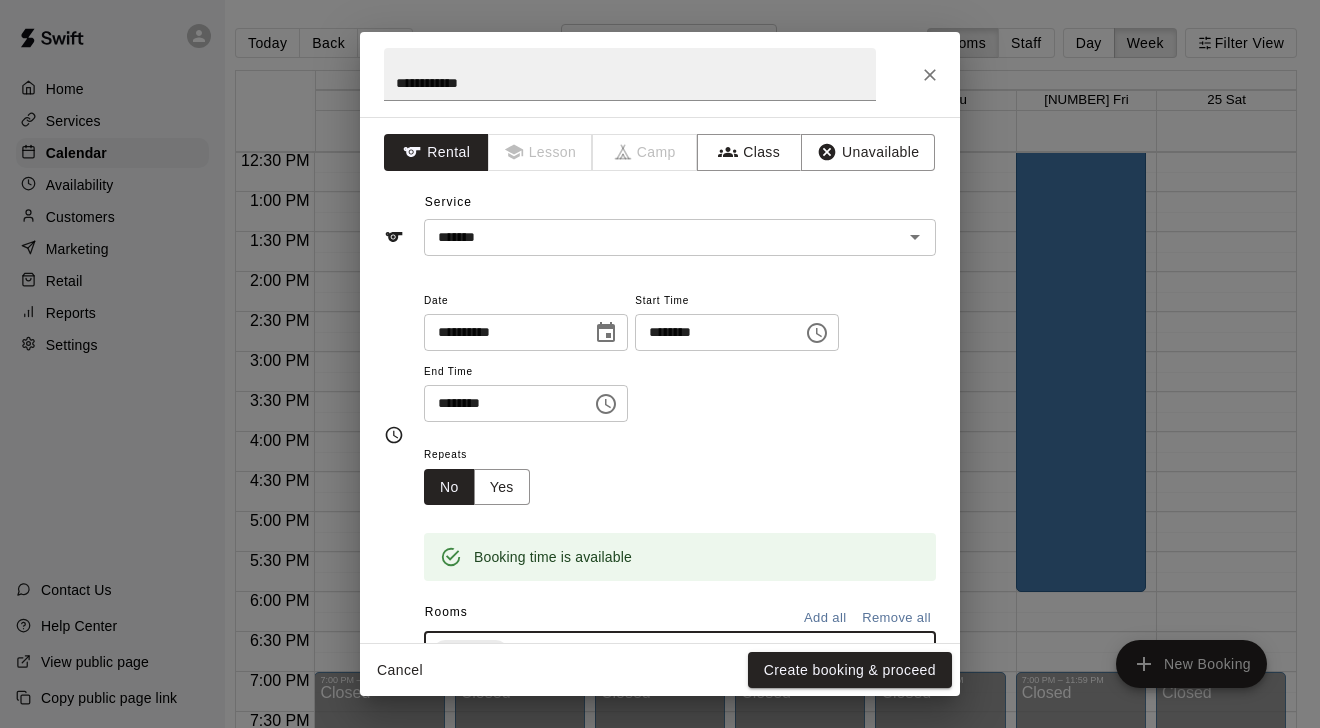 click on "********" at bounding box center [712, 332] 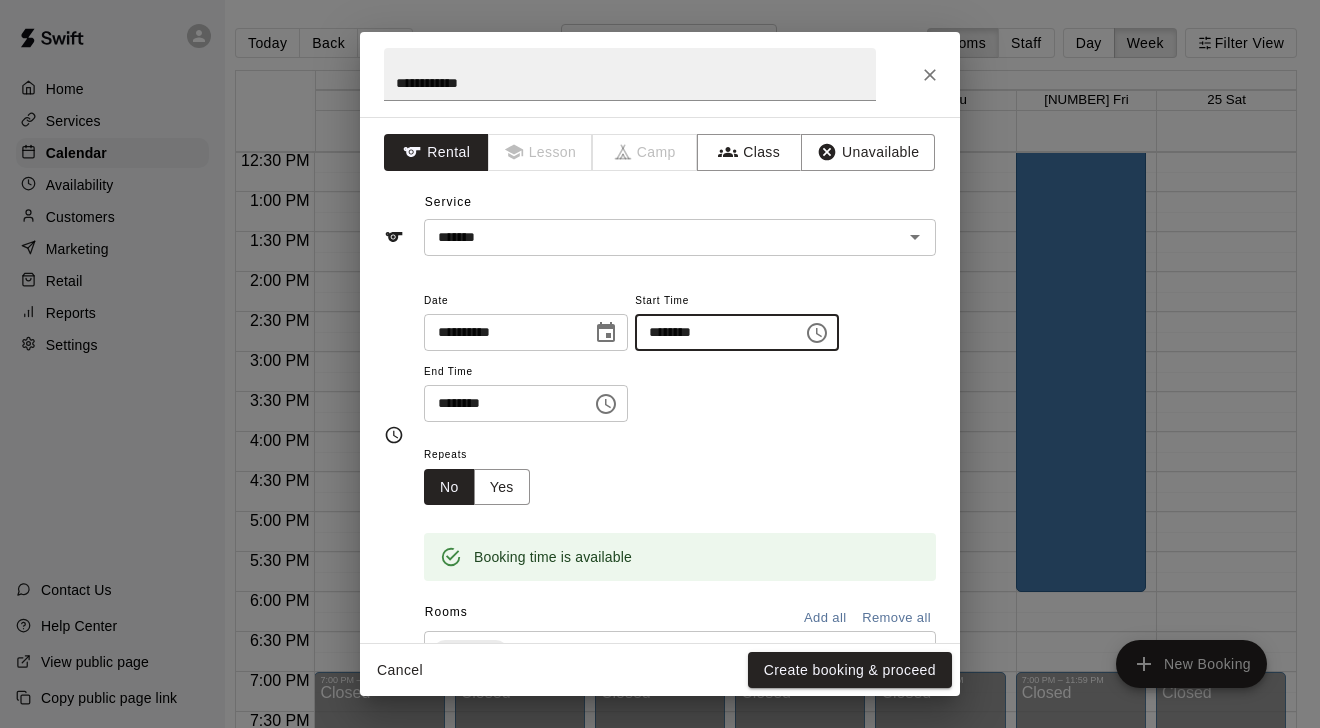 click on "********" at bounding box center [501, 403] 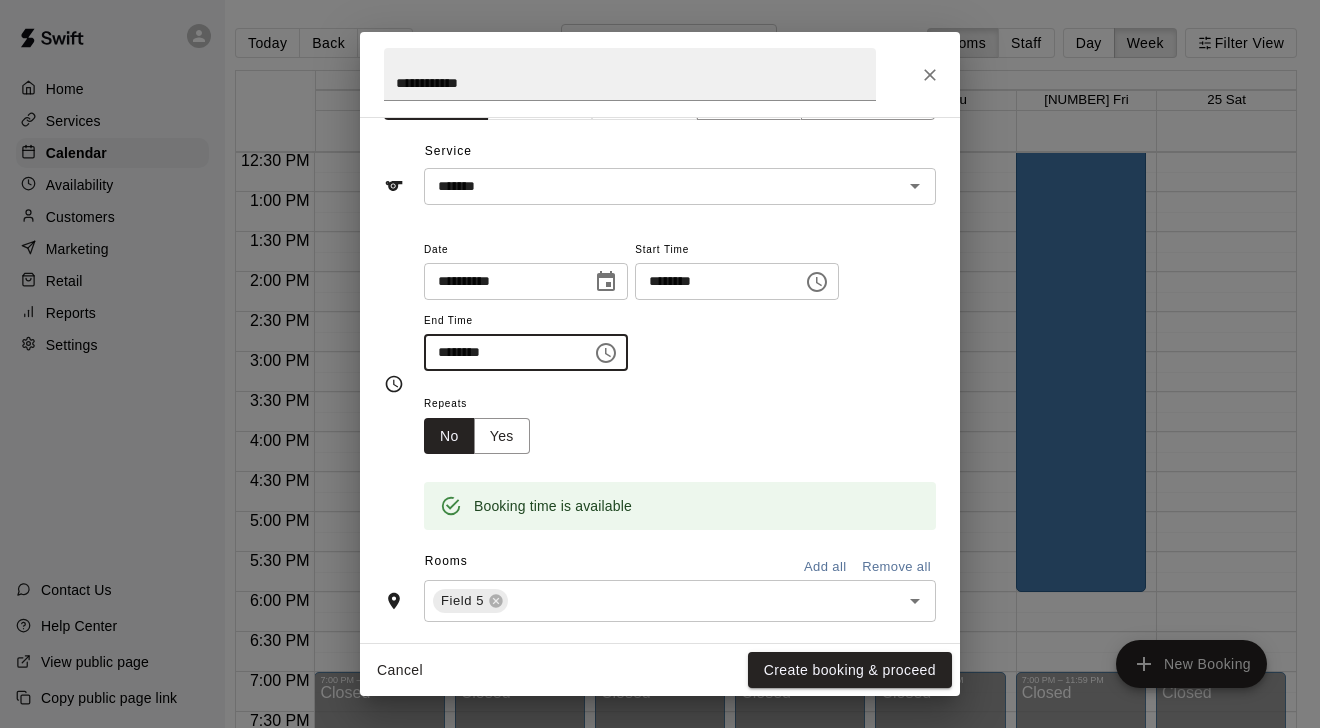 scroll, scrollTop: 53, scrollLeft: 0, axis: vertical 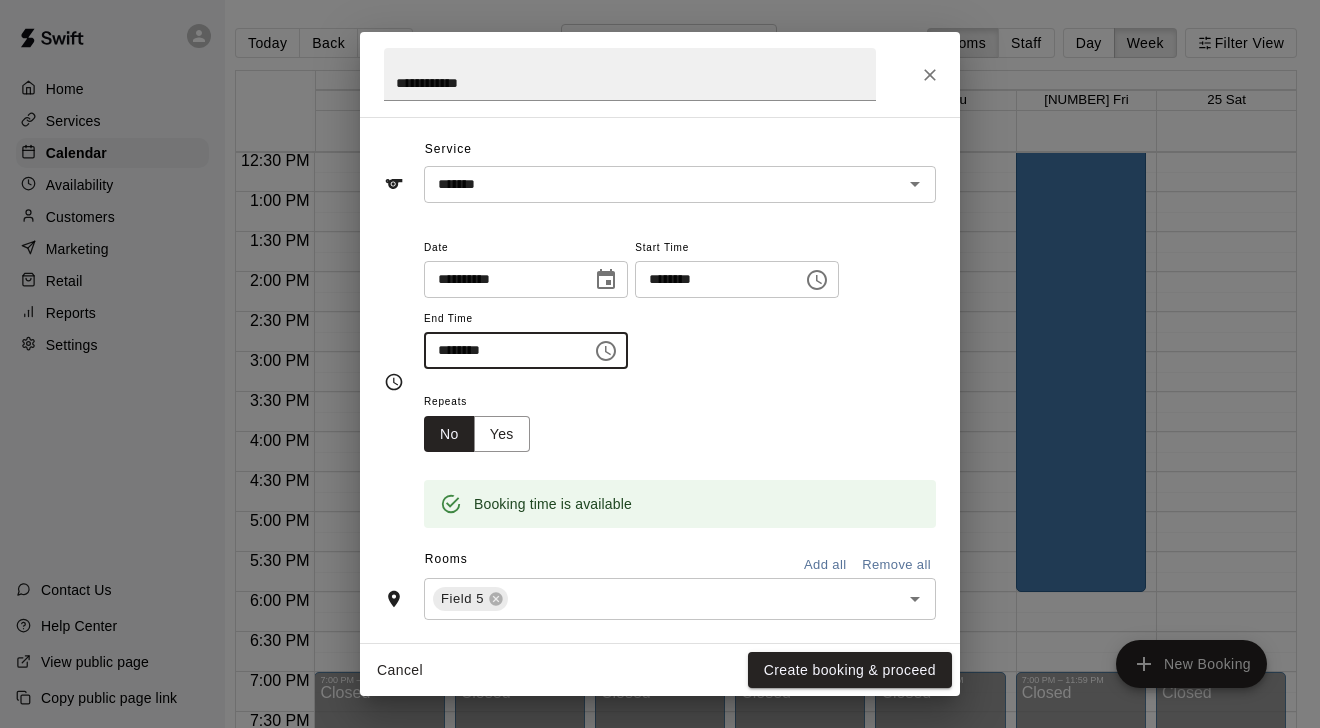 click on "Cancel Create booking & proceed" at bounding box center (660, 670) 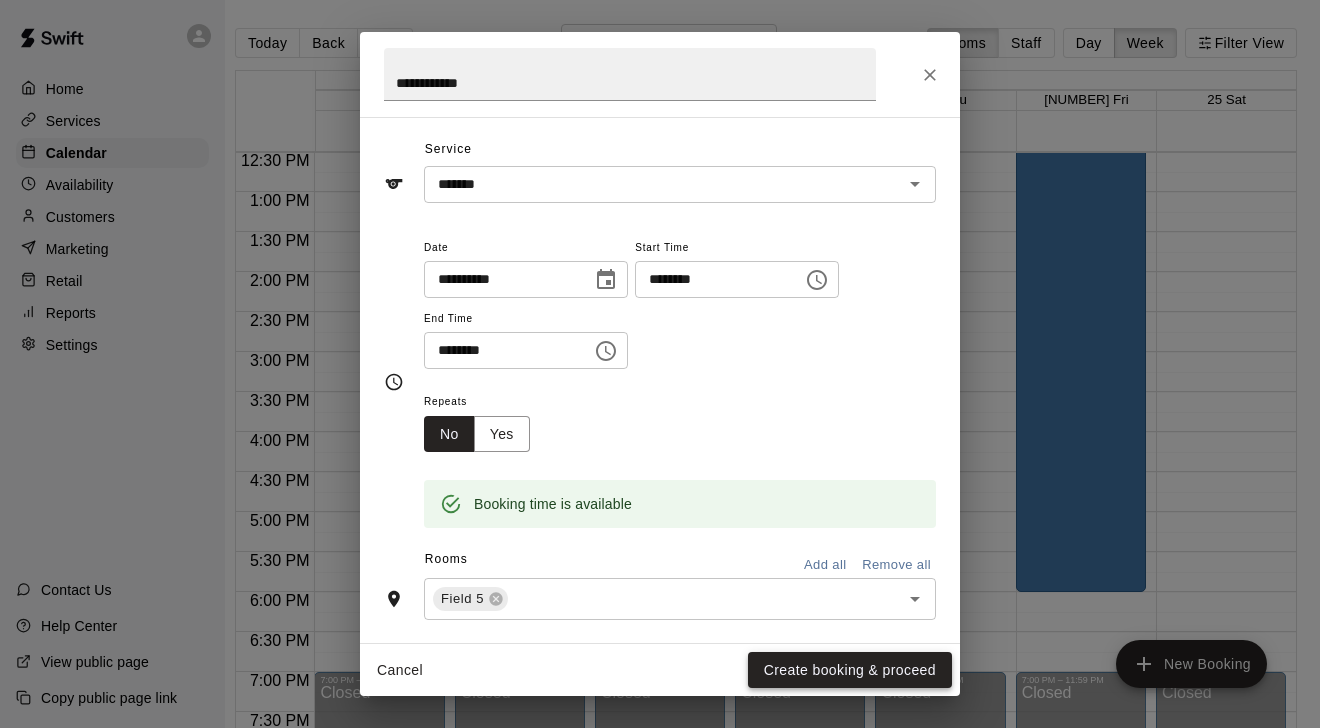 click on "Create booking & proceed" at bounding box center [850, 670] 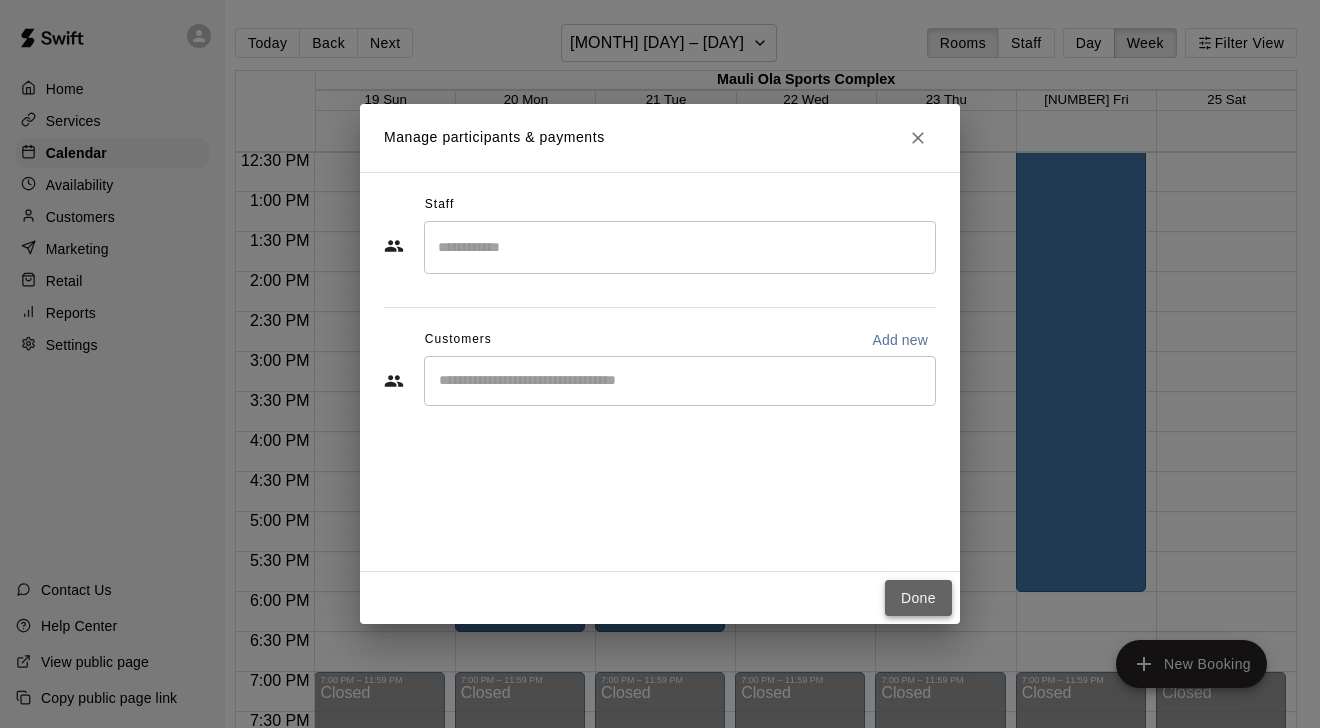 click on "Done" at bounding box center [918, 598] 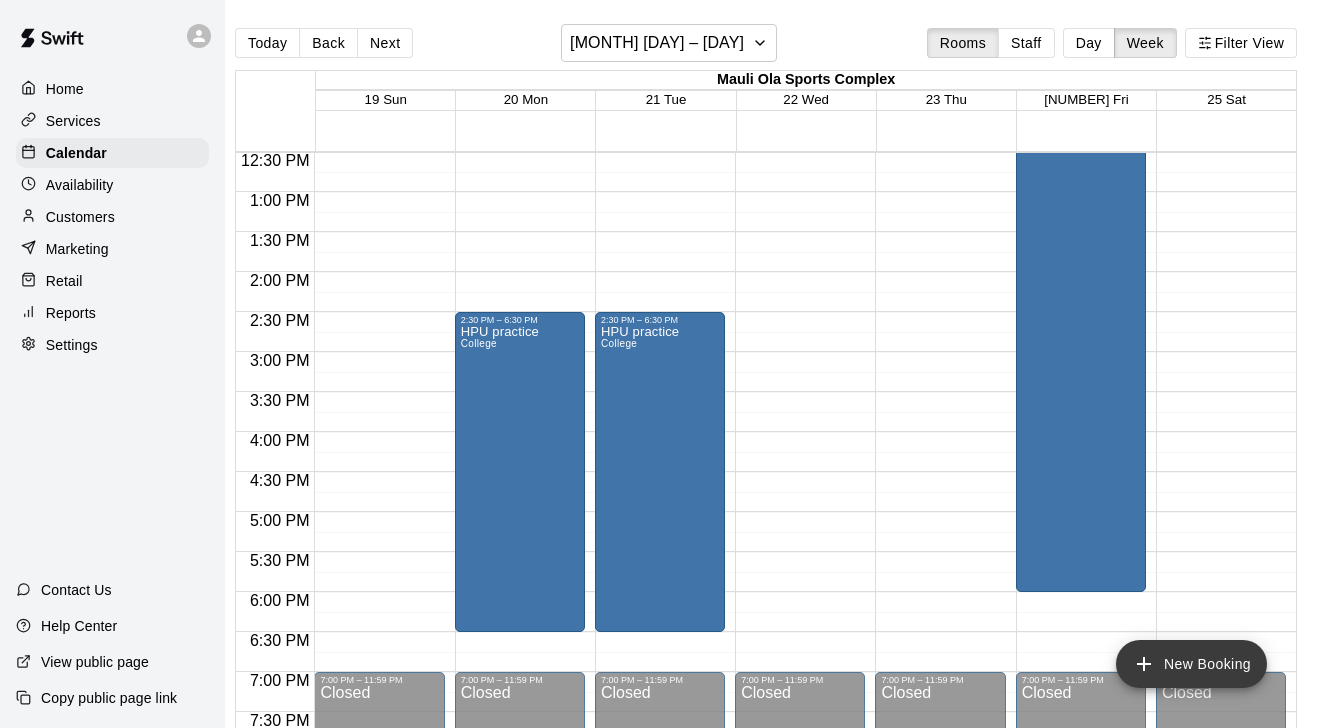 click on "New Booking" at bounding box center [1191, 664] 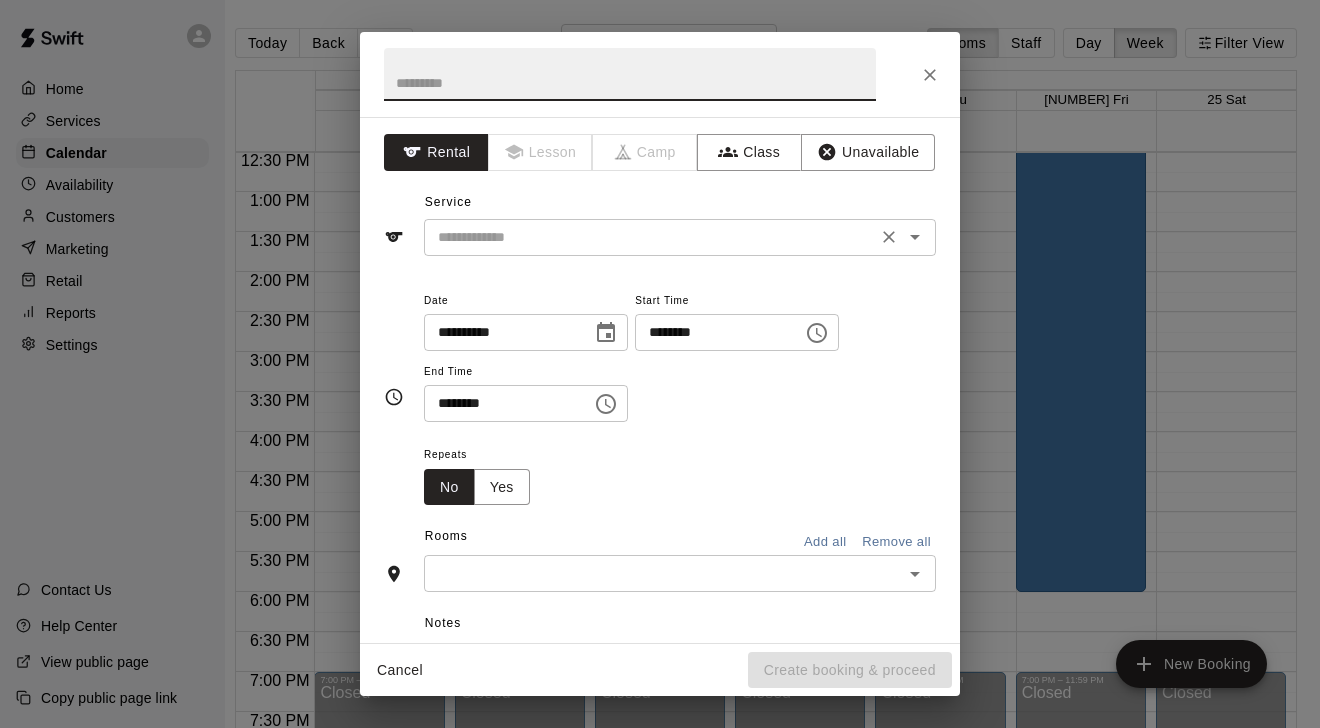 click at bounding box center (650, 237) 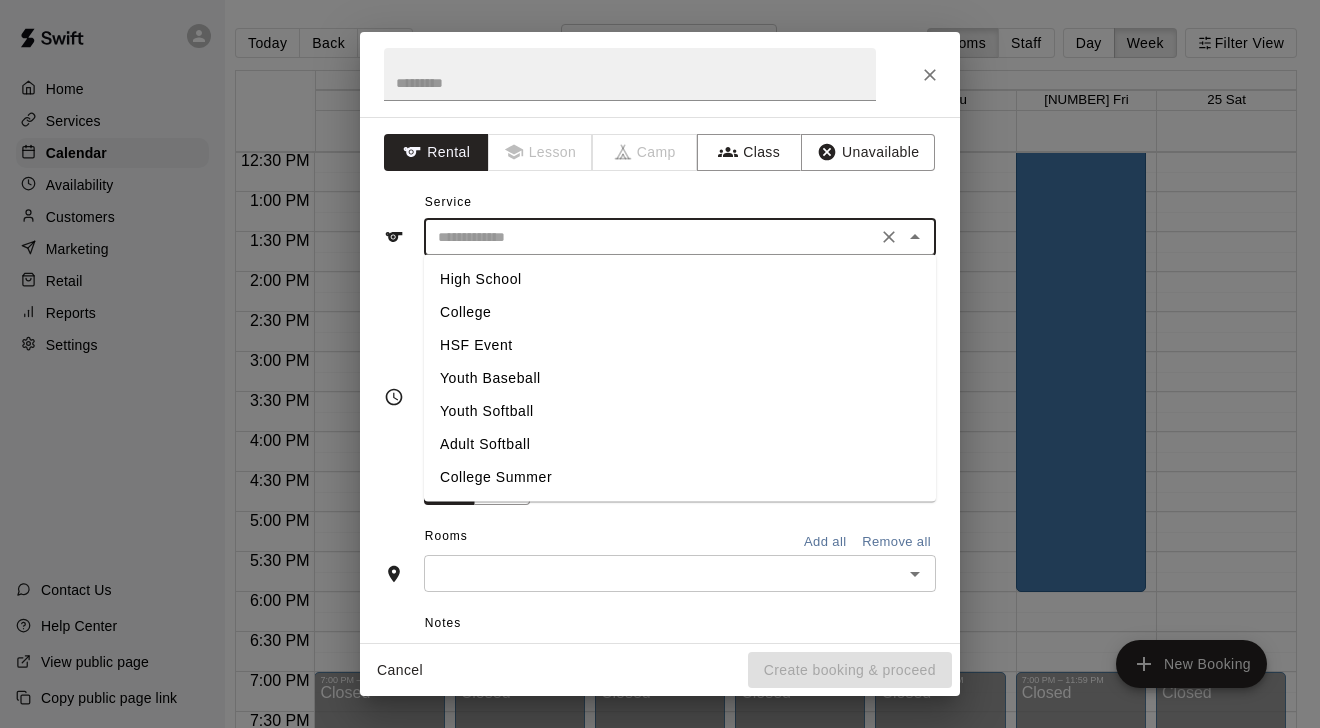 click on "College" at bounding box center [680, 312] 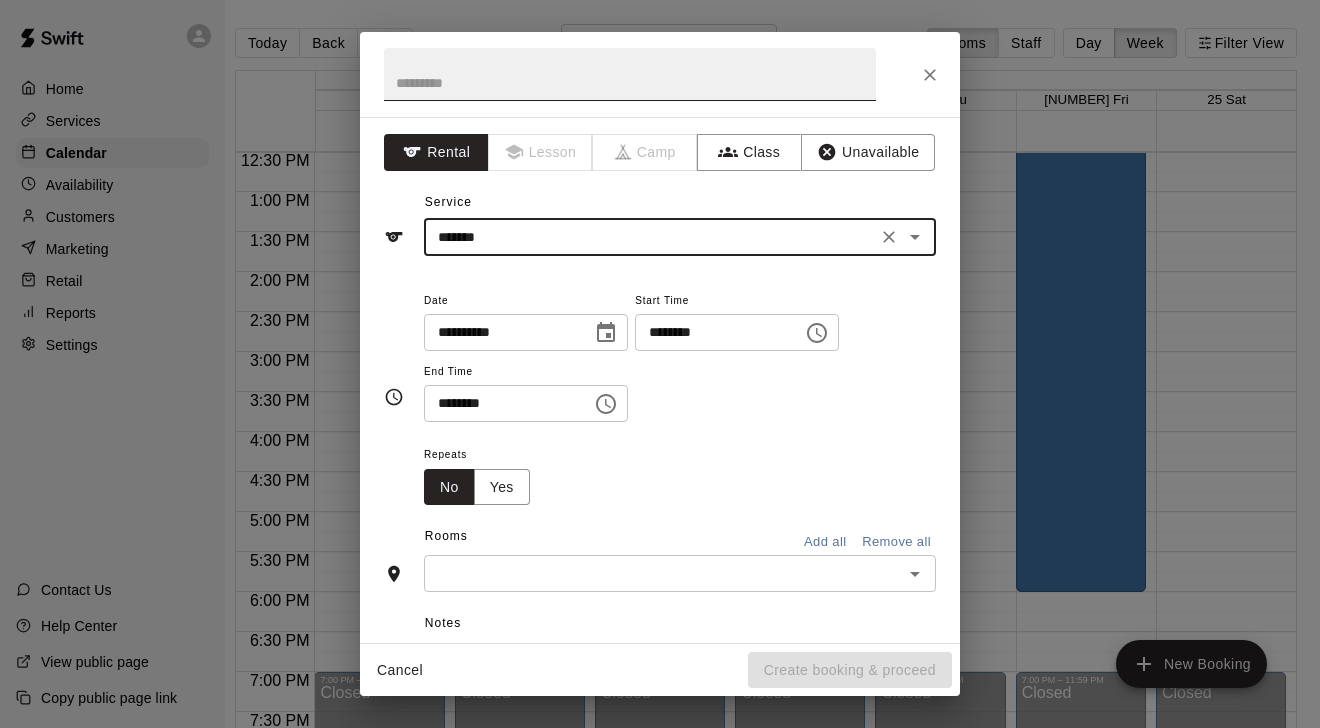 click at bounding box center [630, 74] 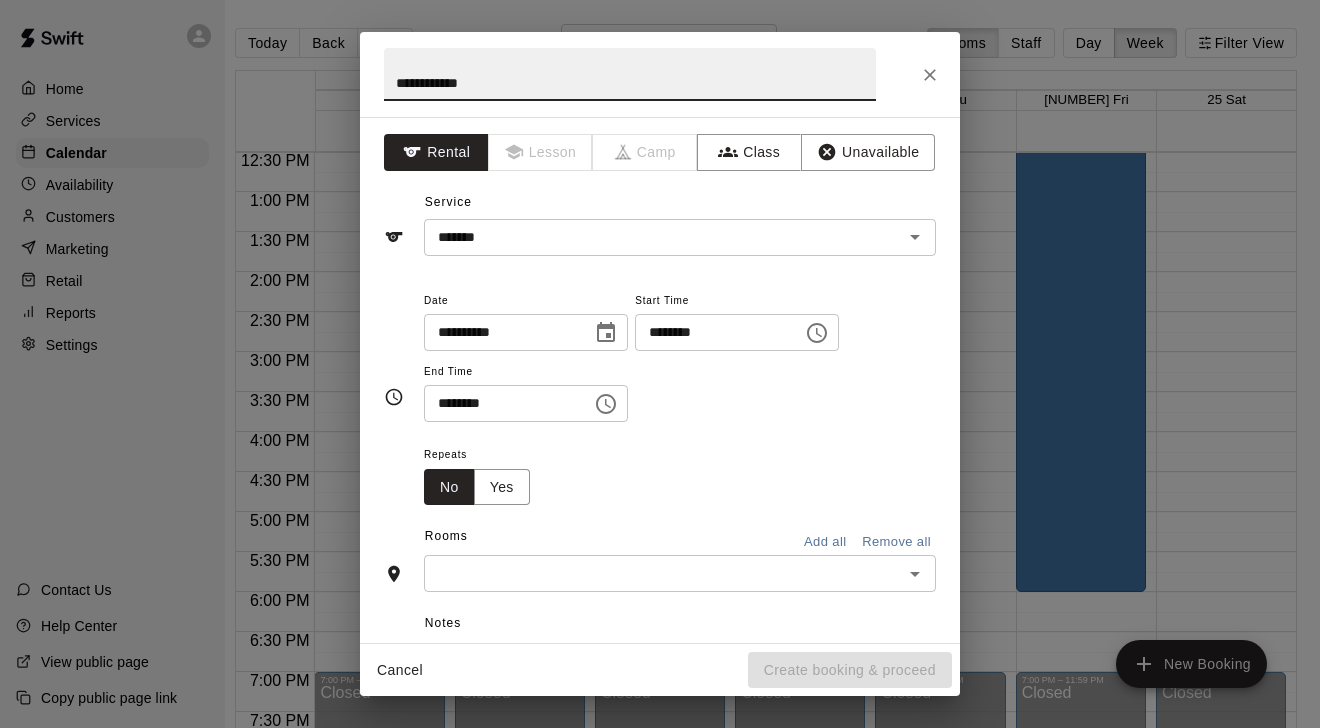 click 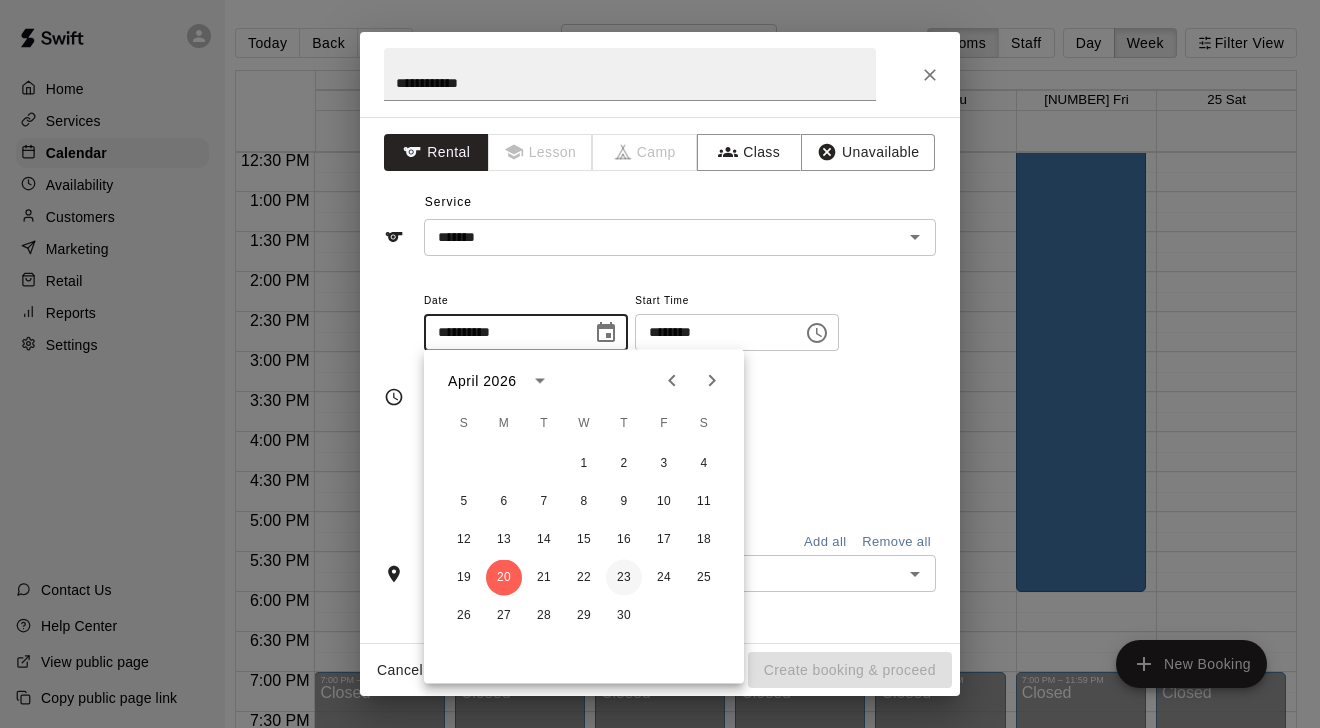 click on "23" at bounding box center [624, 578] 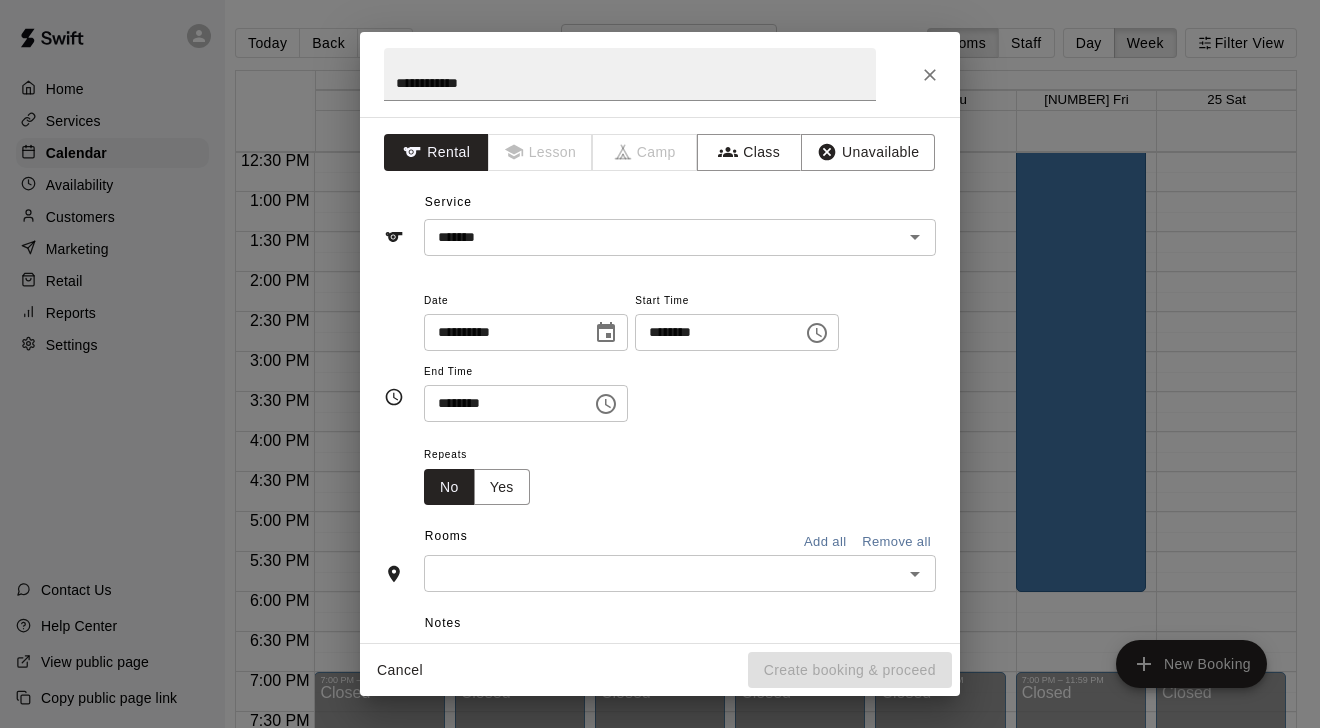 click on "********" at bounding box center [712, 332] 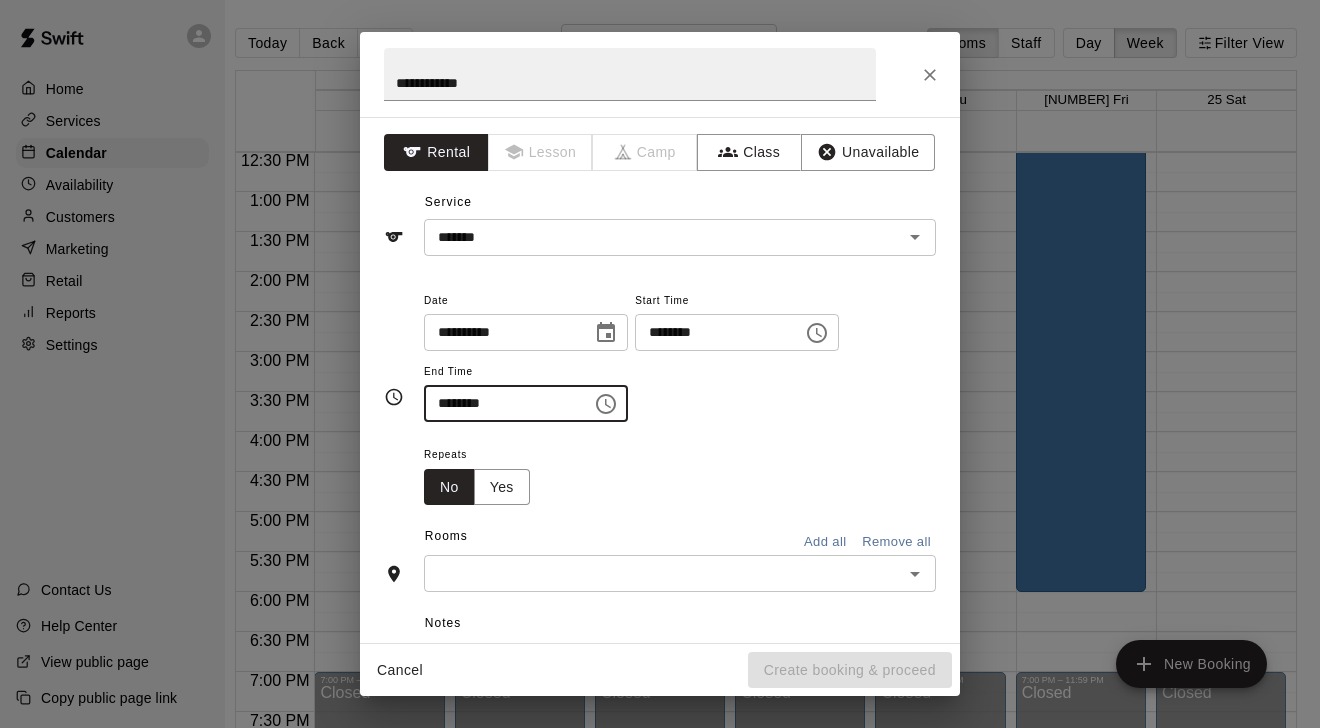 click at bounding box center (663, 573) 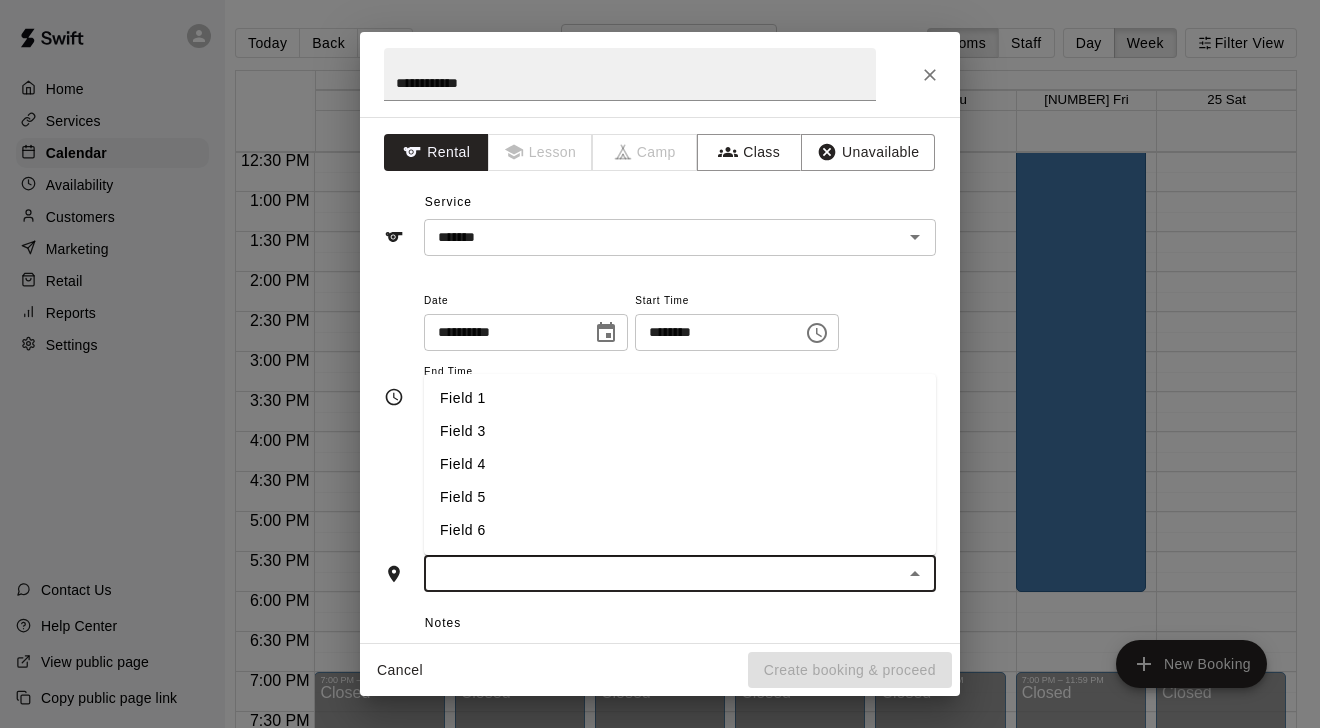 click on "Field 5" at bounding box center [680, 497] 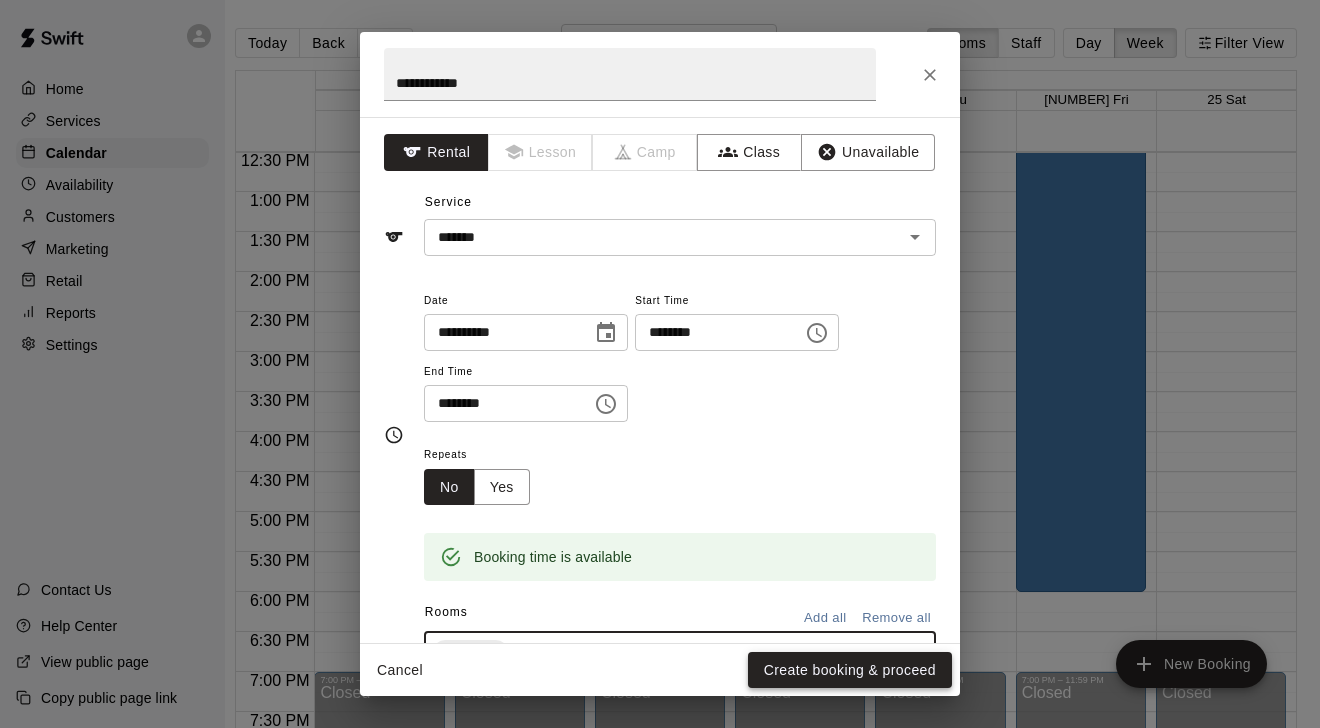 click on "Create booking & proceed" at bounding box center [850, 670] 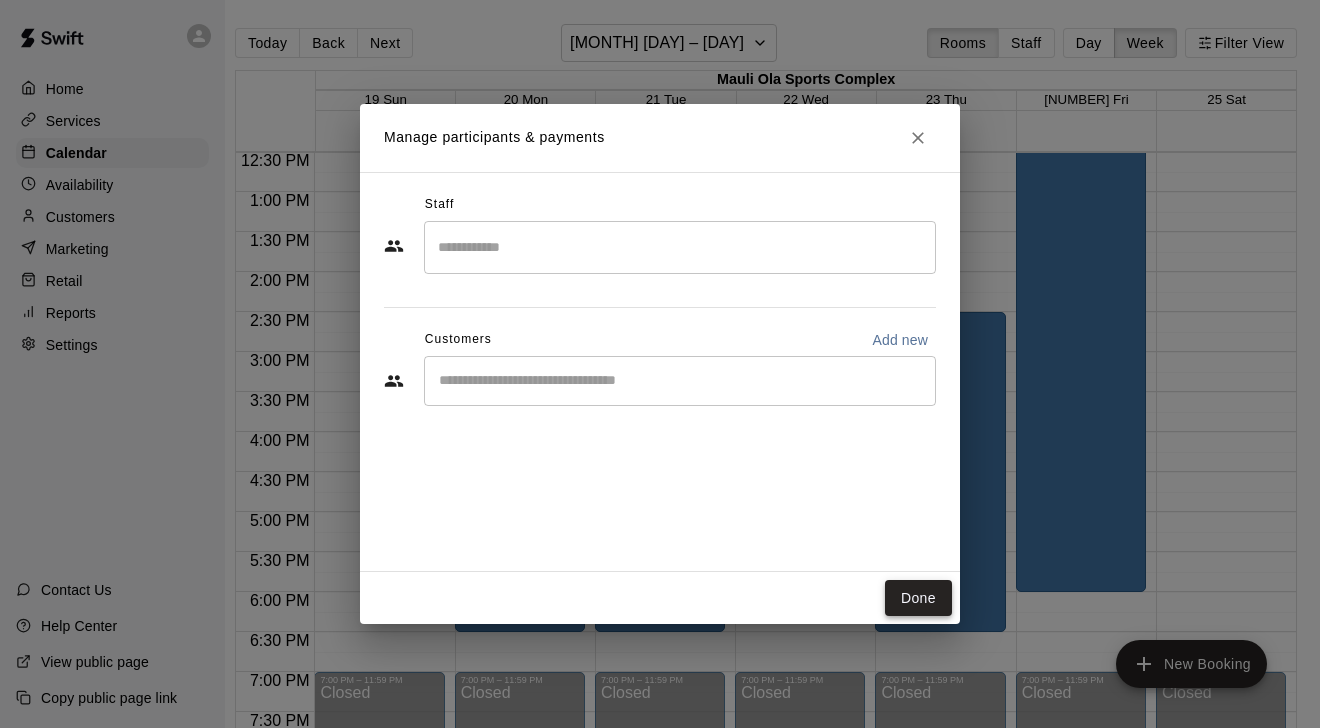 click on "Done" at bounding box center [918, 598] 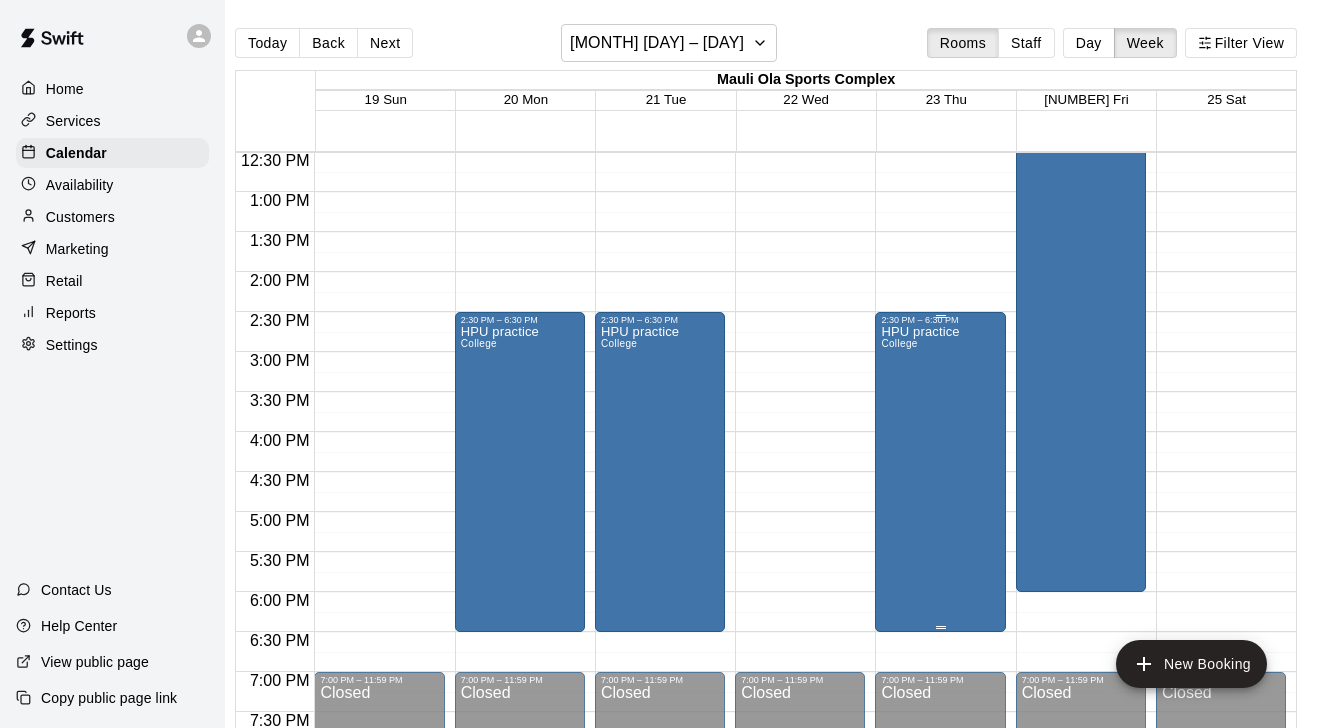 scroll, scrollTop: 0, scrollLeft: 13, axis: horizontal 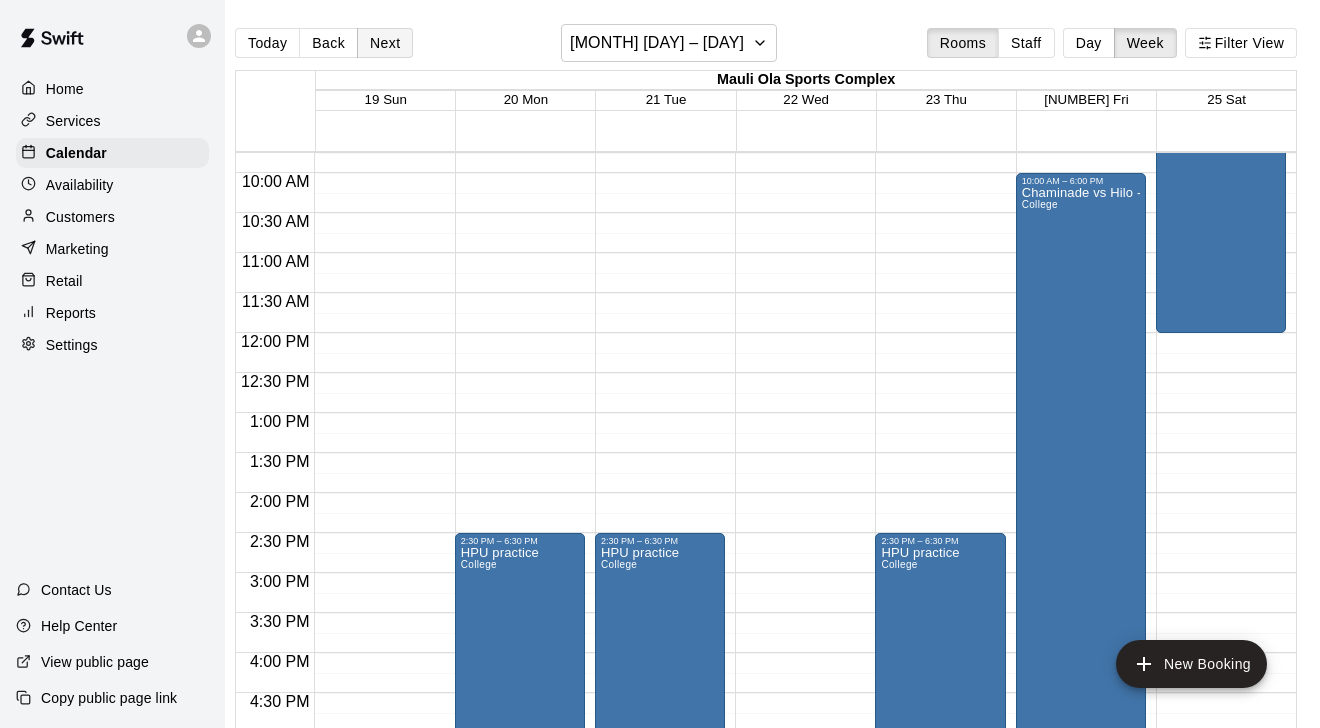 click on "Next" at bounding box center [385, 43] 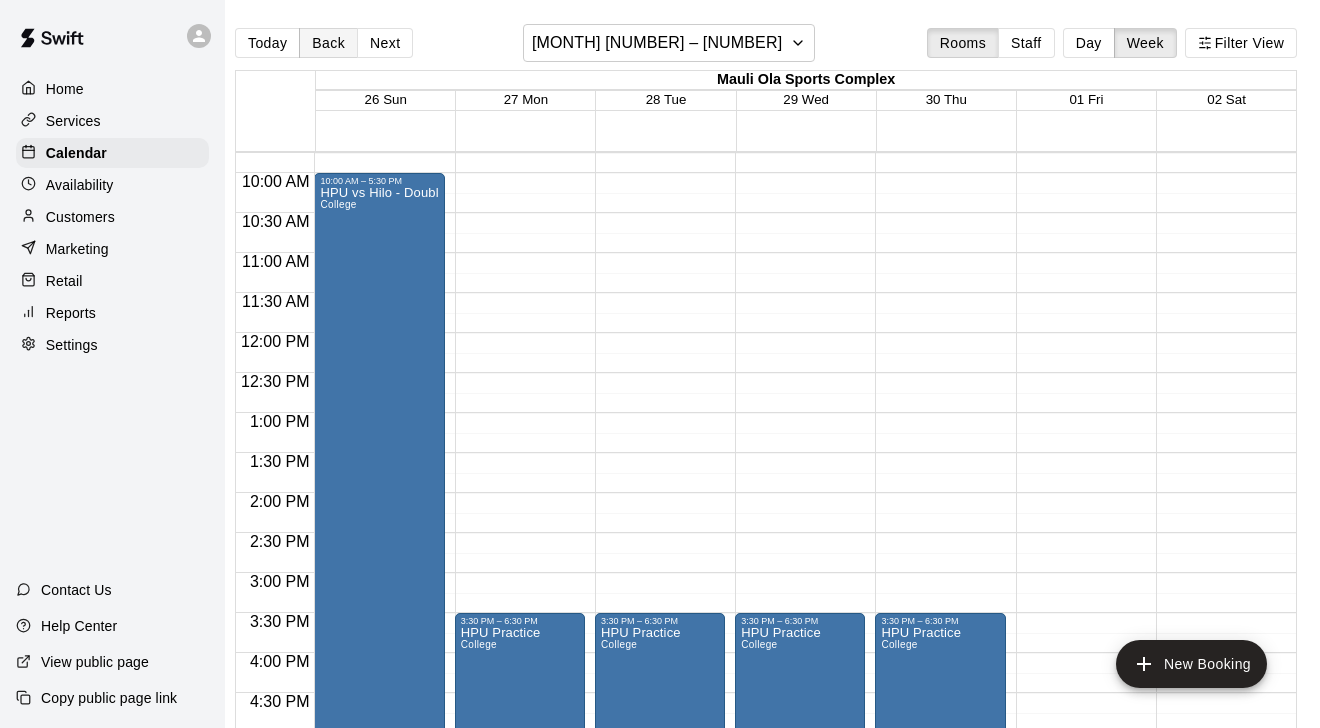 click on "Back" at bounding box center (328, 43) 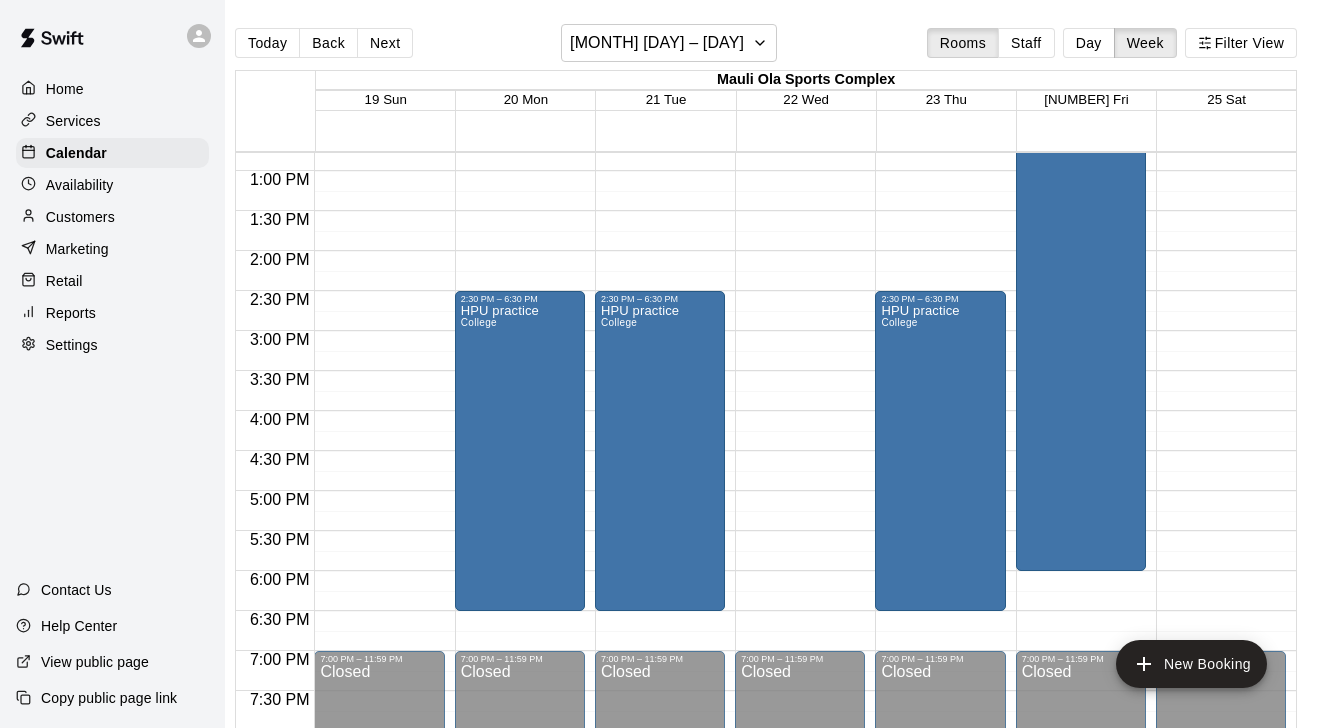 scroll, scrollTop: 1045, scrollLeft: 0, axis: vertical 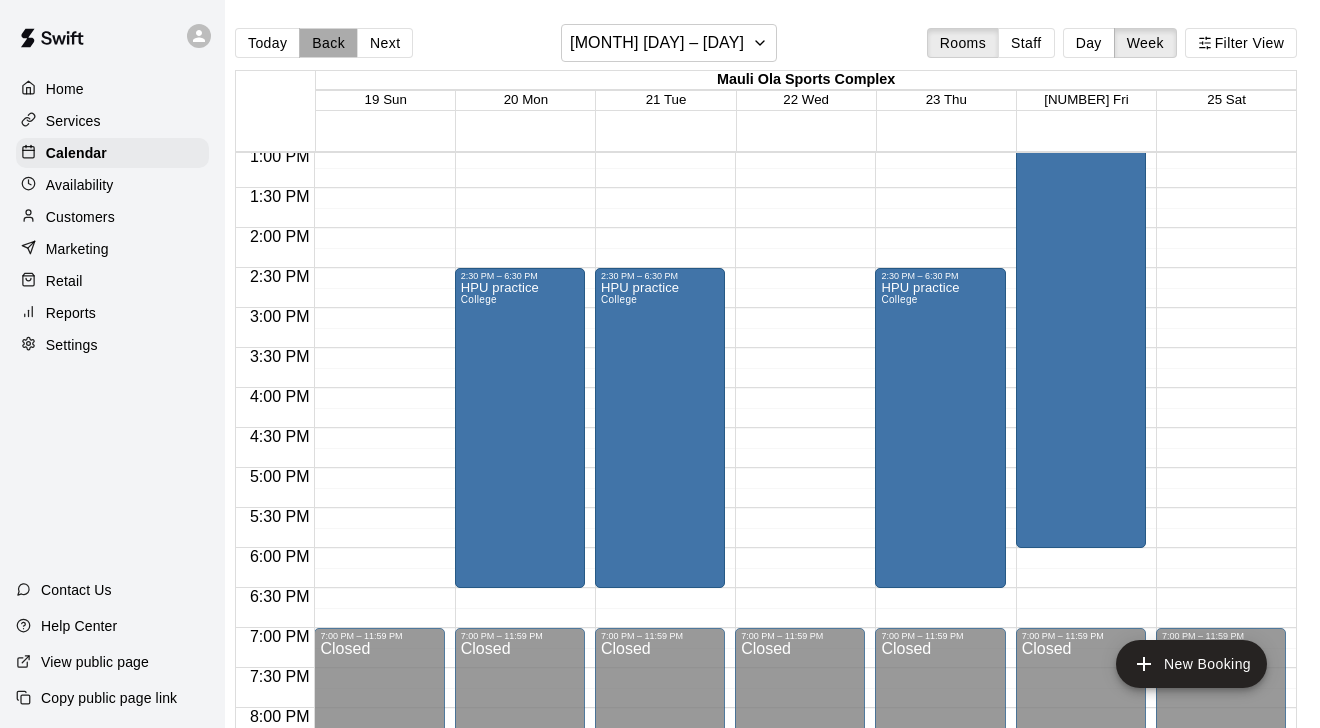 click on "Back" at bounding box center (328, 43) 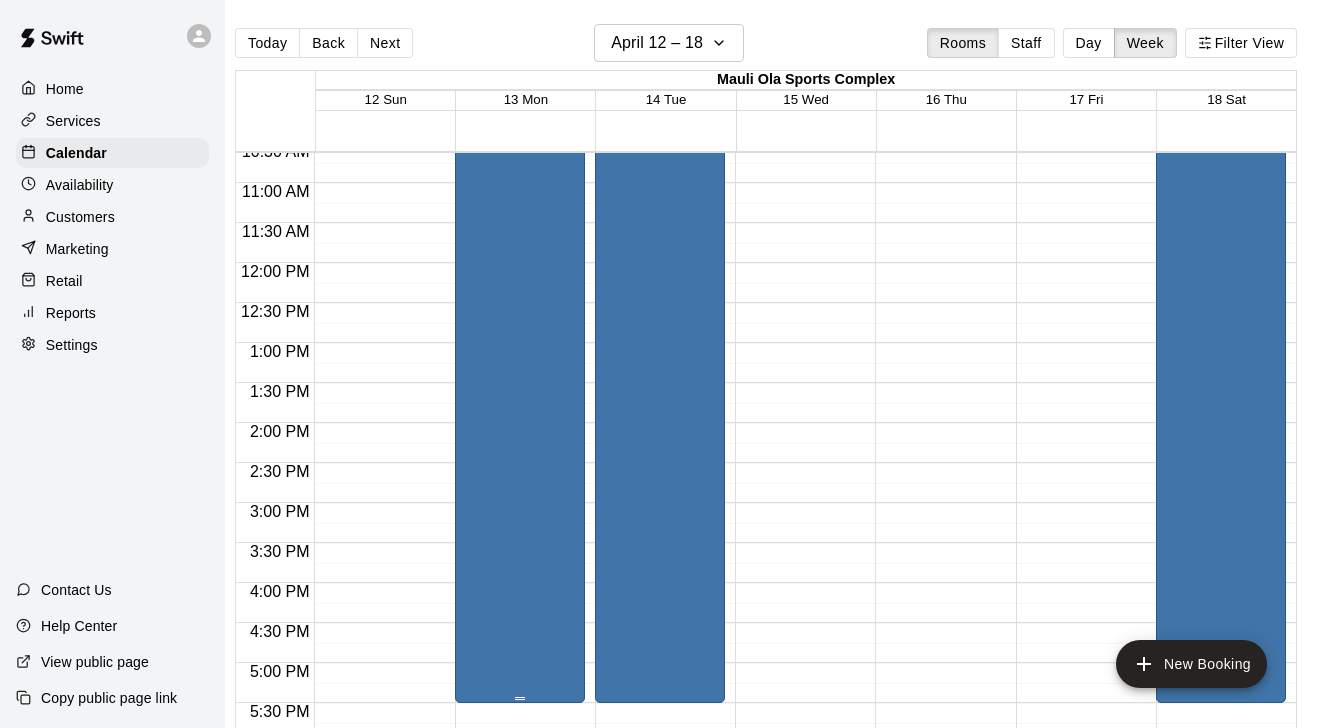 scroll, scrollTop: 762, scrollLeft: 0, axis: vertical 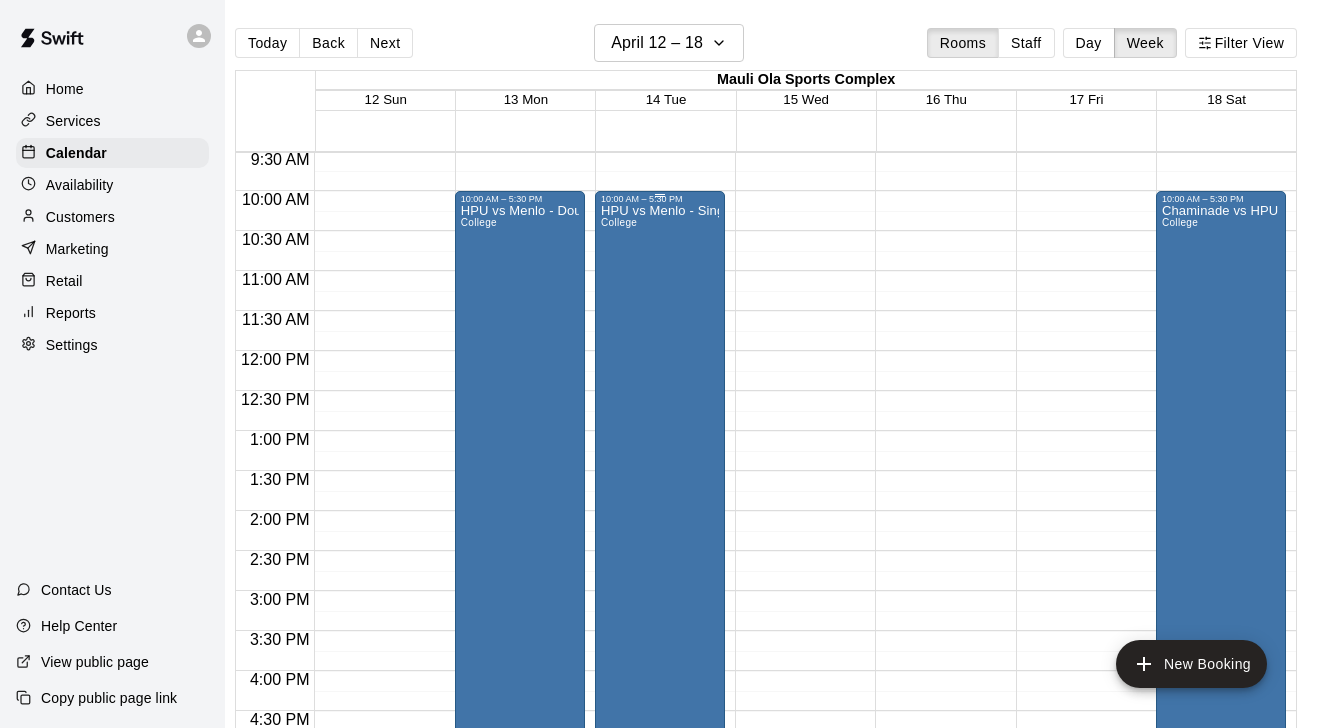 click on "HPU vs Menlo - Single game               College" at bounding box center [660, 568] 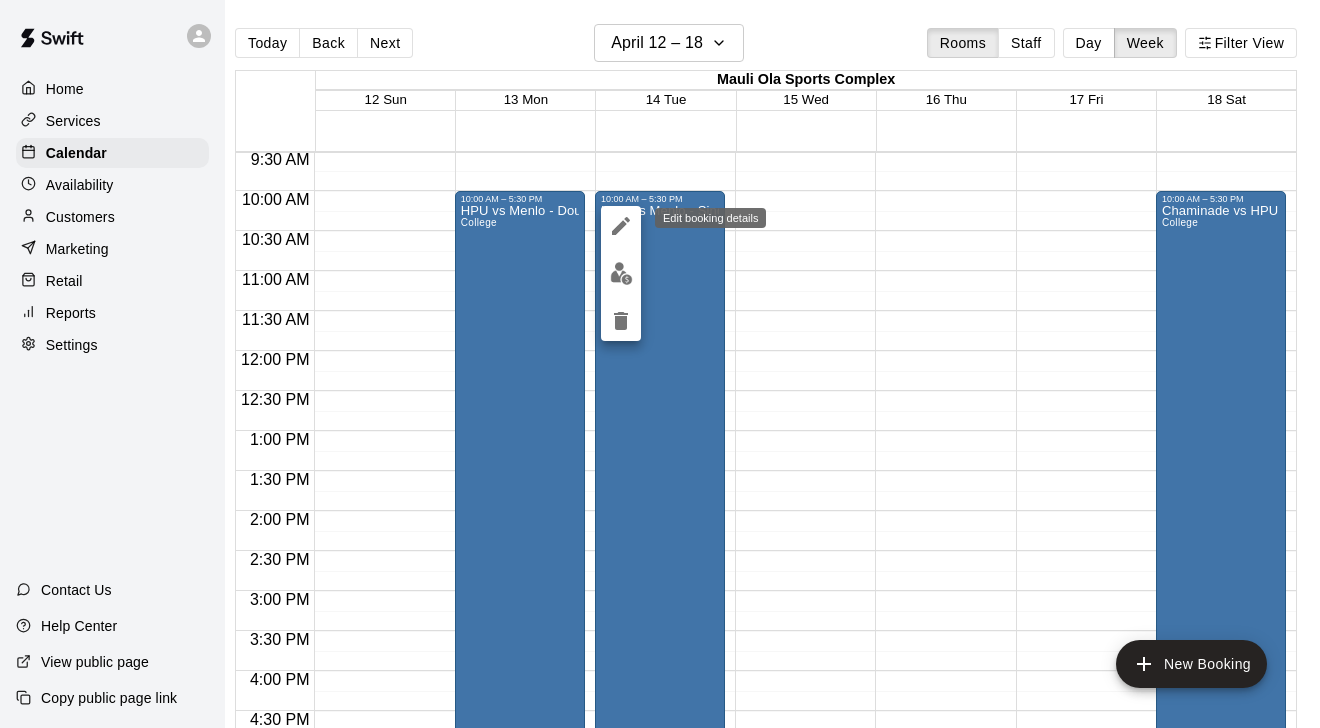 click 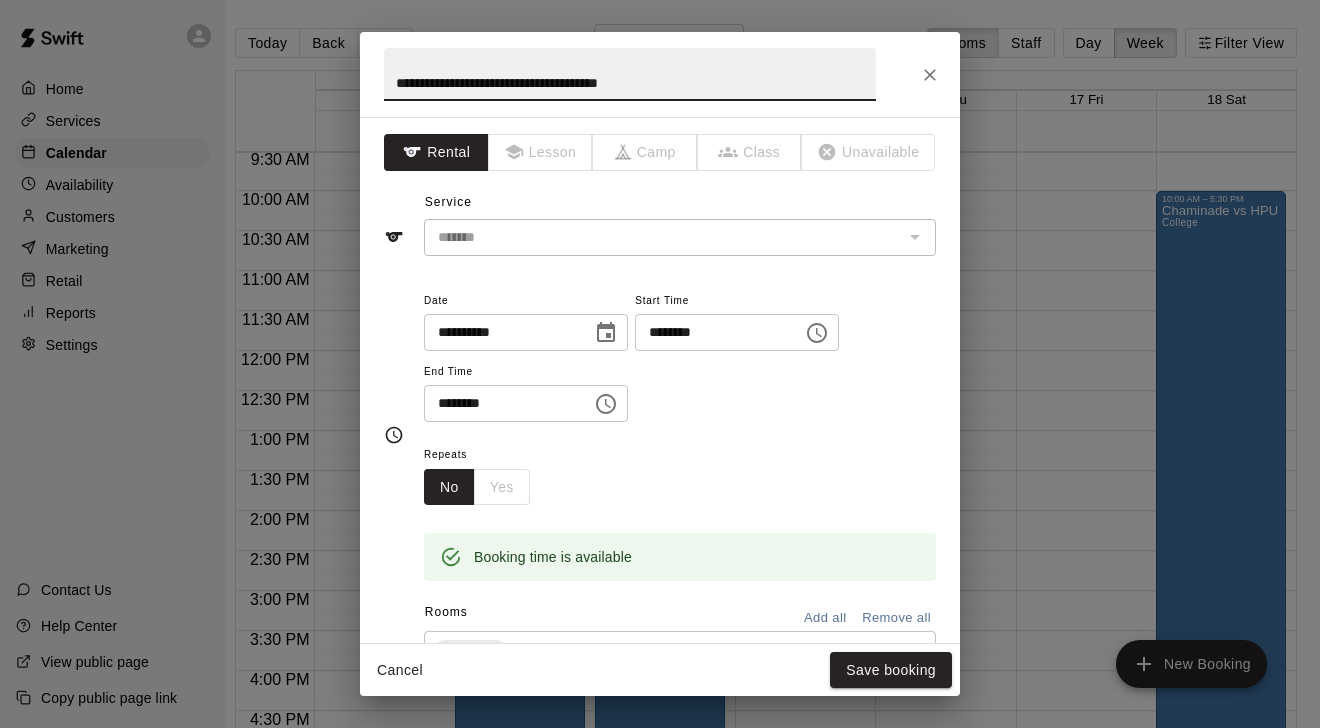 drag, startPoint x: 587, startPoint y: 84, endPoint x: 506, endPoint y: 84, distance: 81 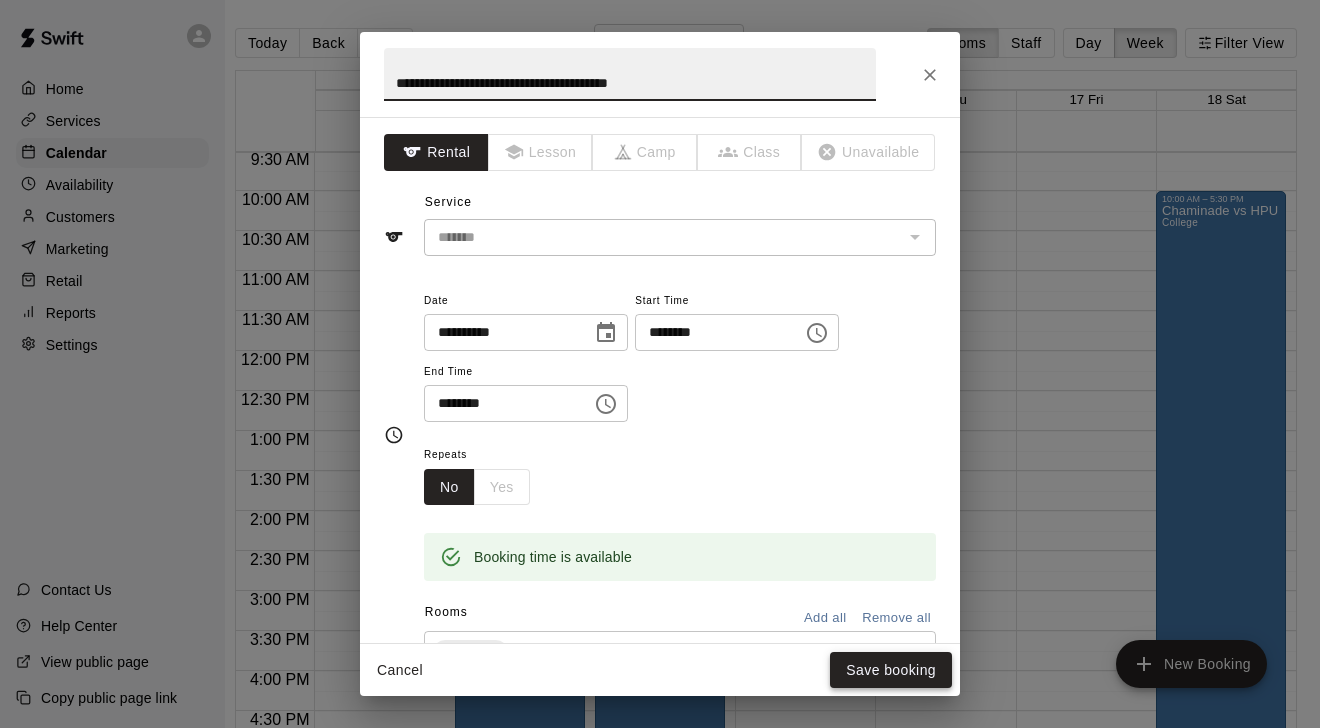 click on "Save booking" at bounding box center [891, 670] 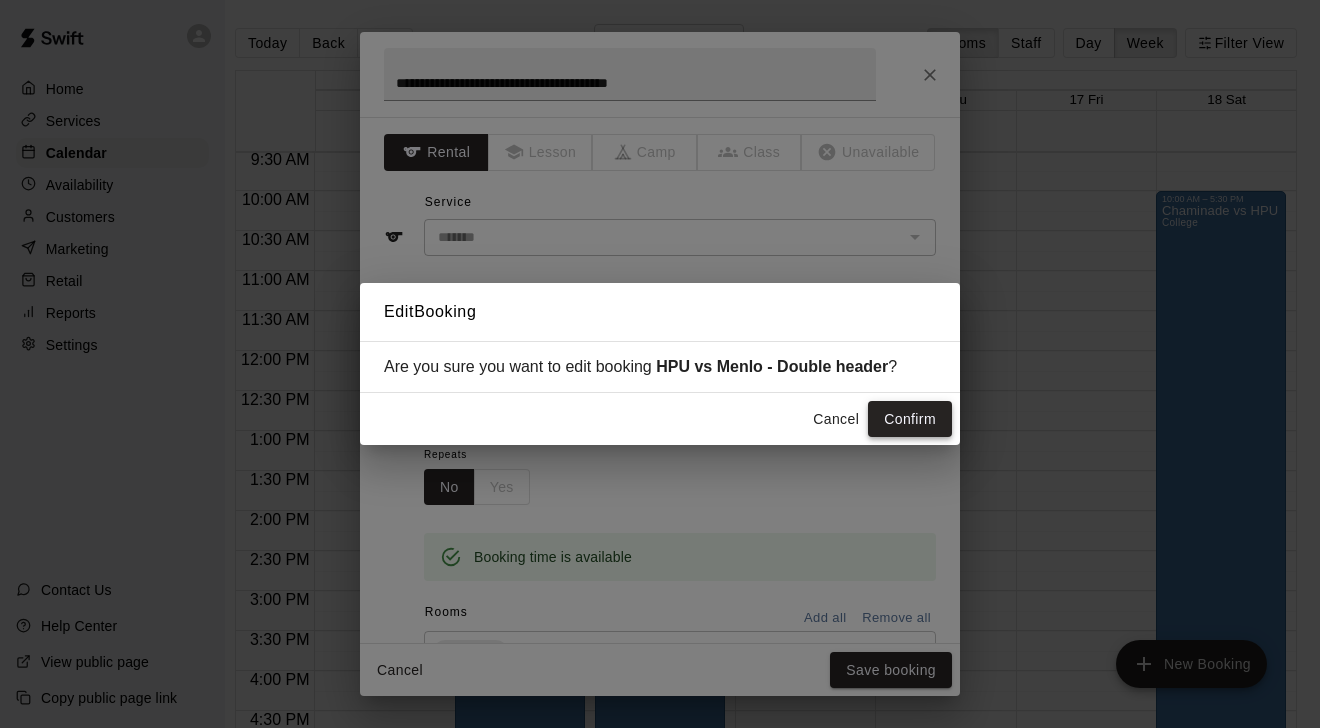 click on "Confirm" at bounding box center (910, 419) 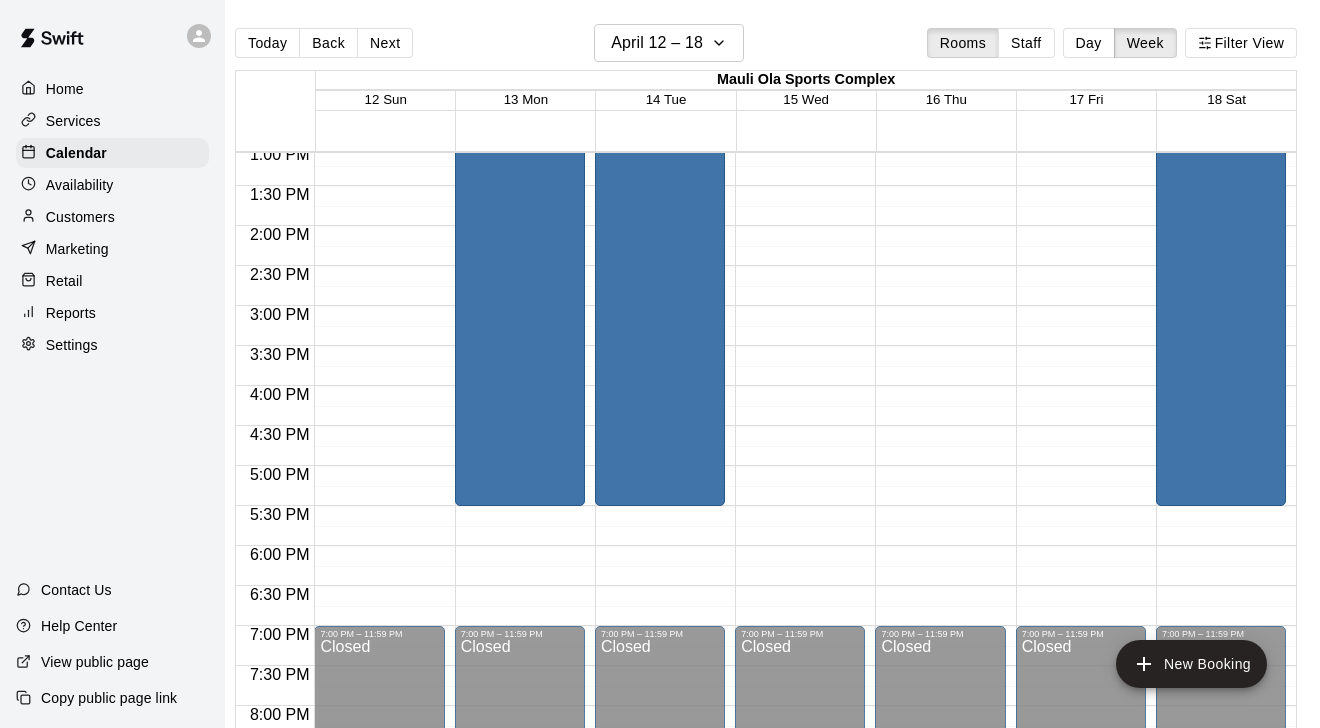 scroll, scrollTop: 1046, scrollLeft: 0, axis: vertical 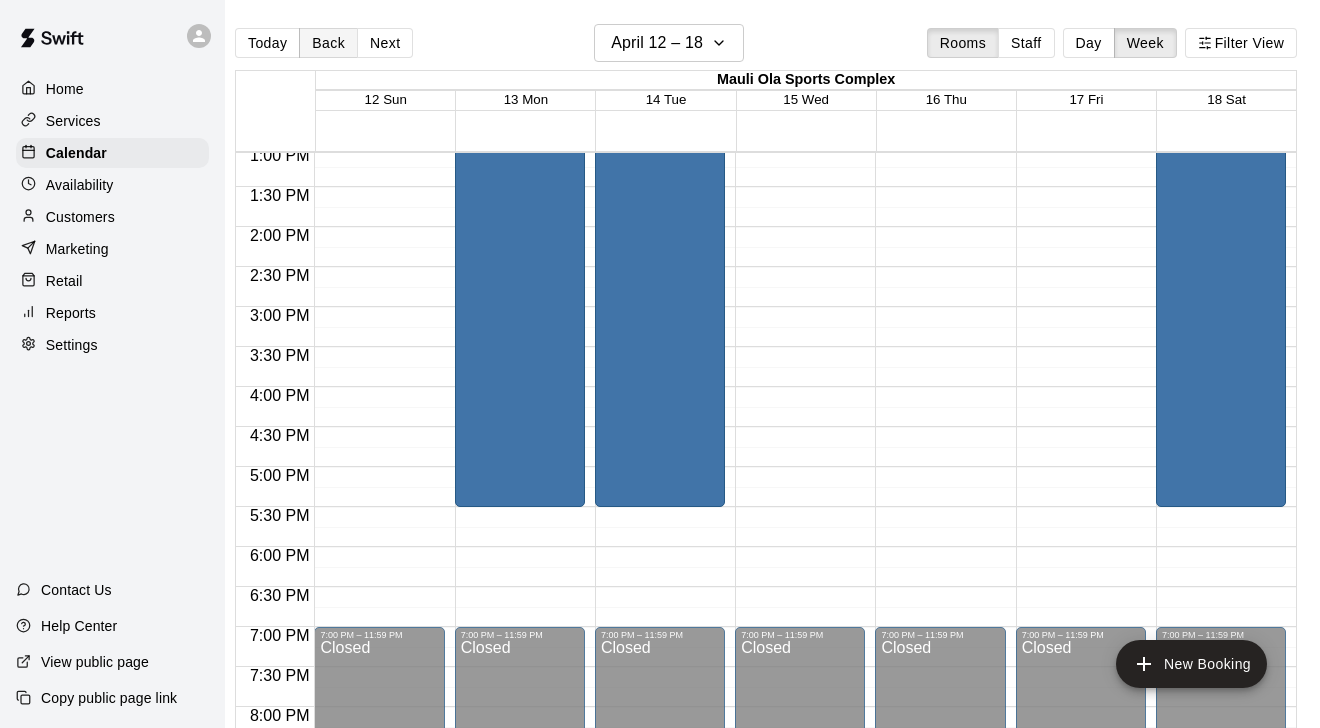 click on "Back" at bounding box center [328, 43] 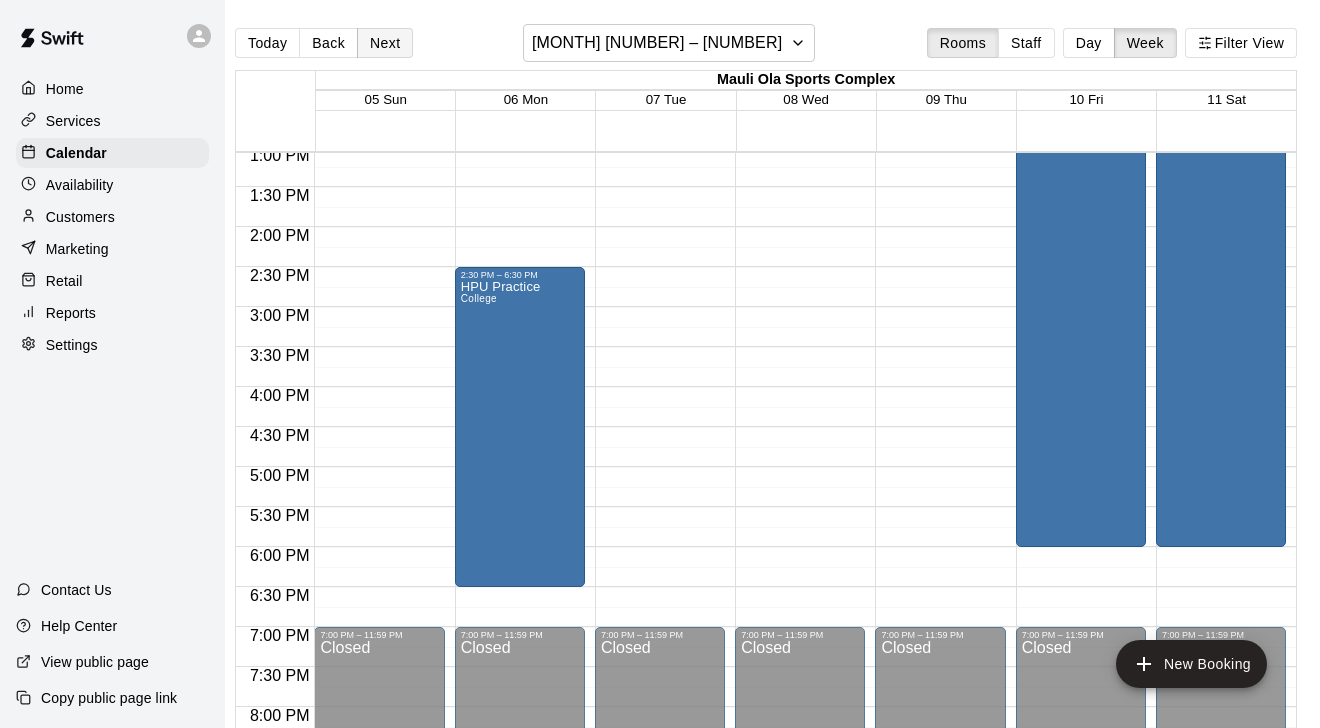 click on "Next" at bounding box center [385, 43] 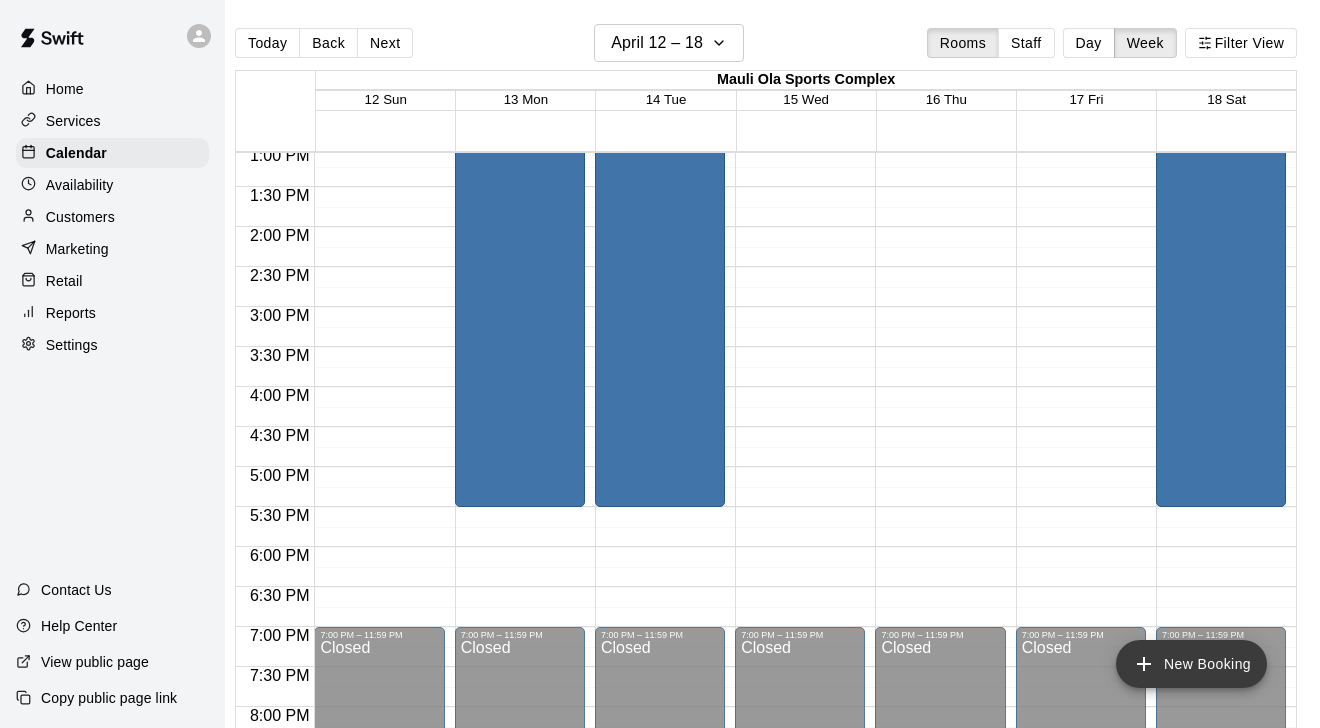 click on "New Booking" at bounding box center (1191, 664) 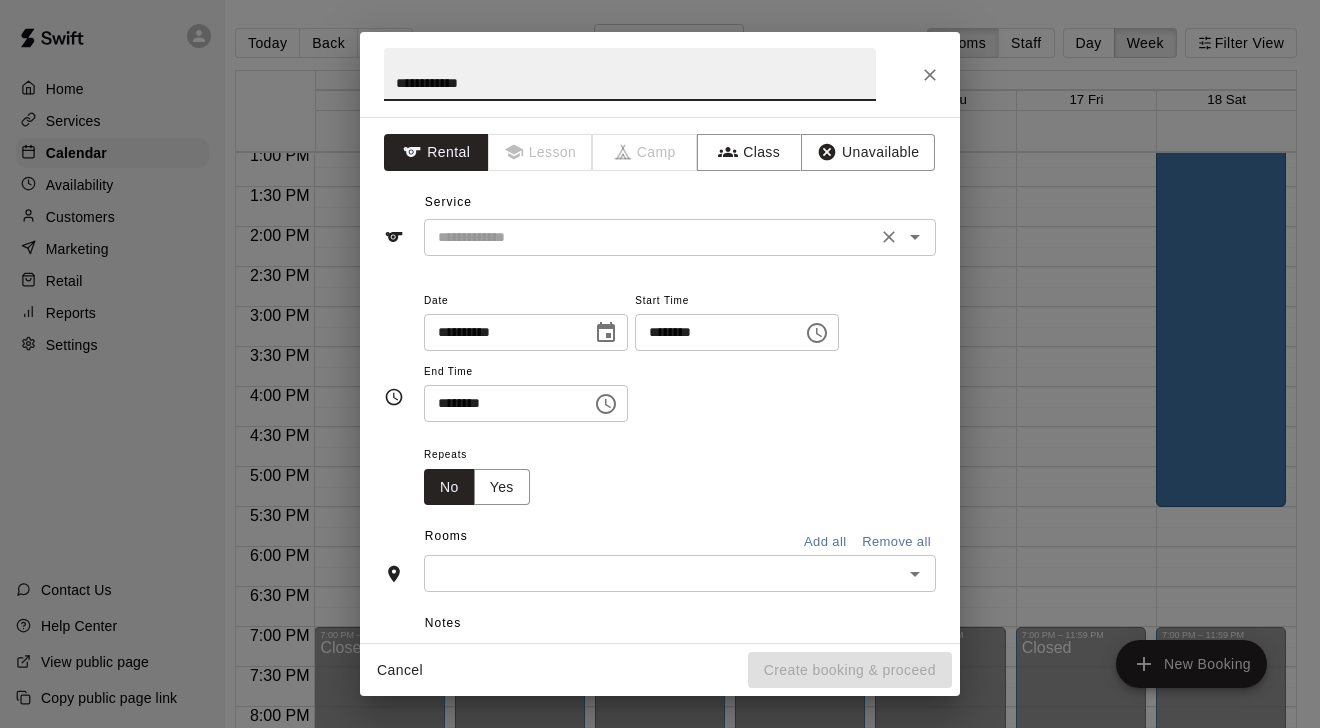 click at bounding box center (650, 237) 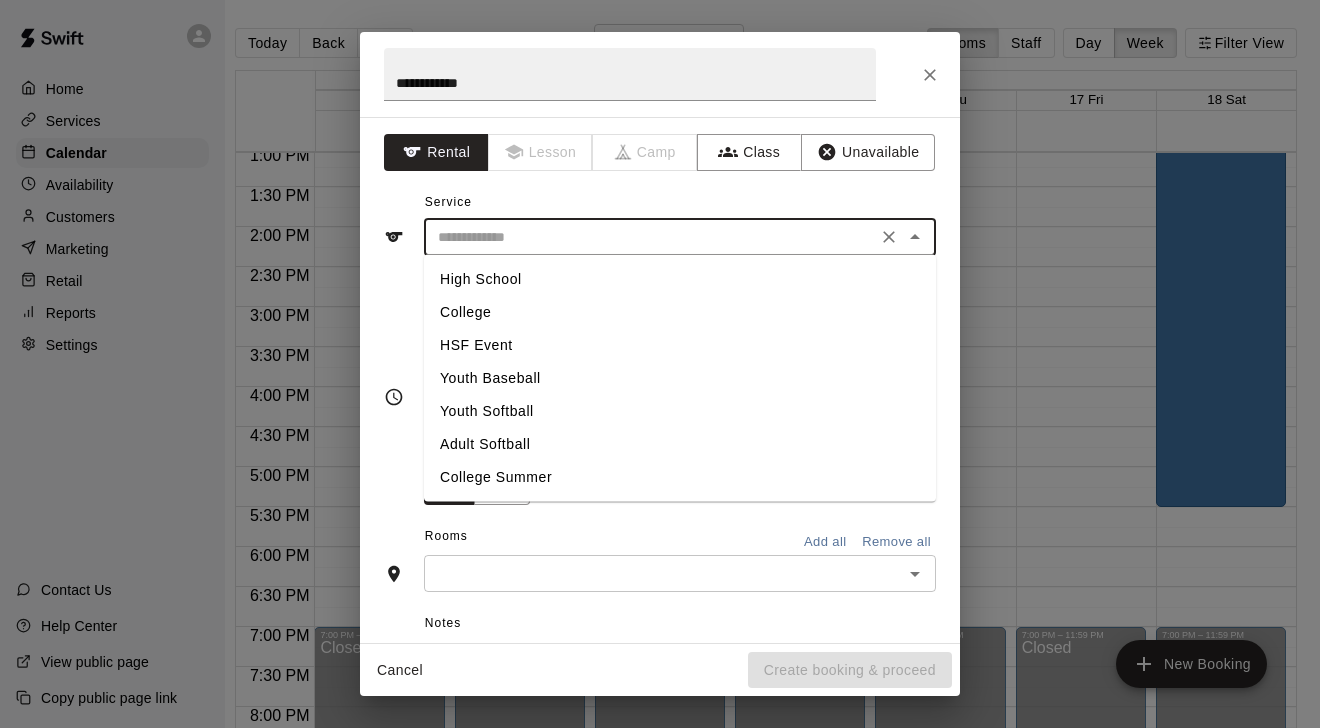 click on "College" at bounding box center [680, 312] 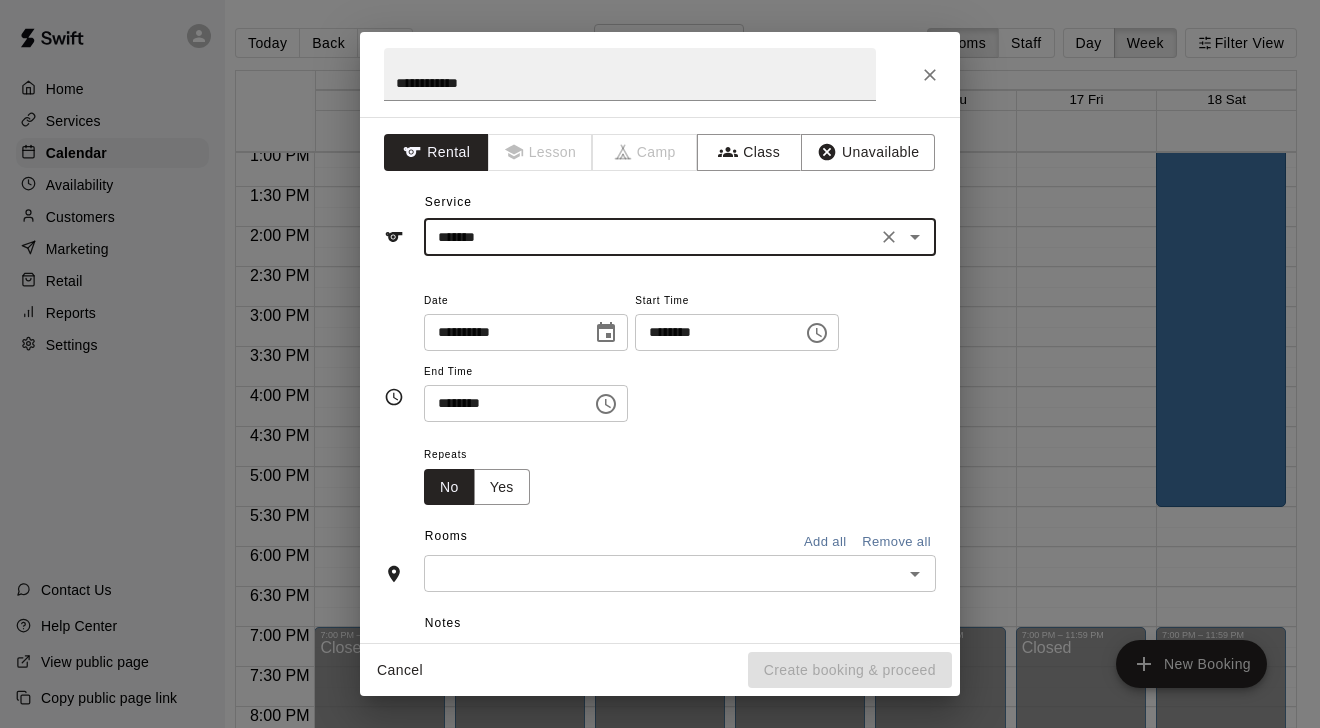 click 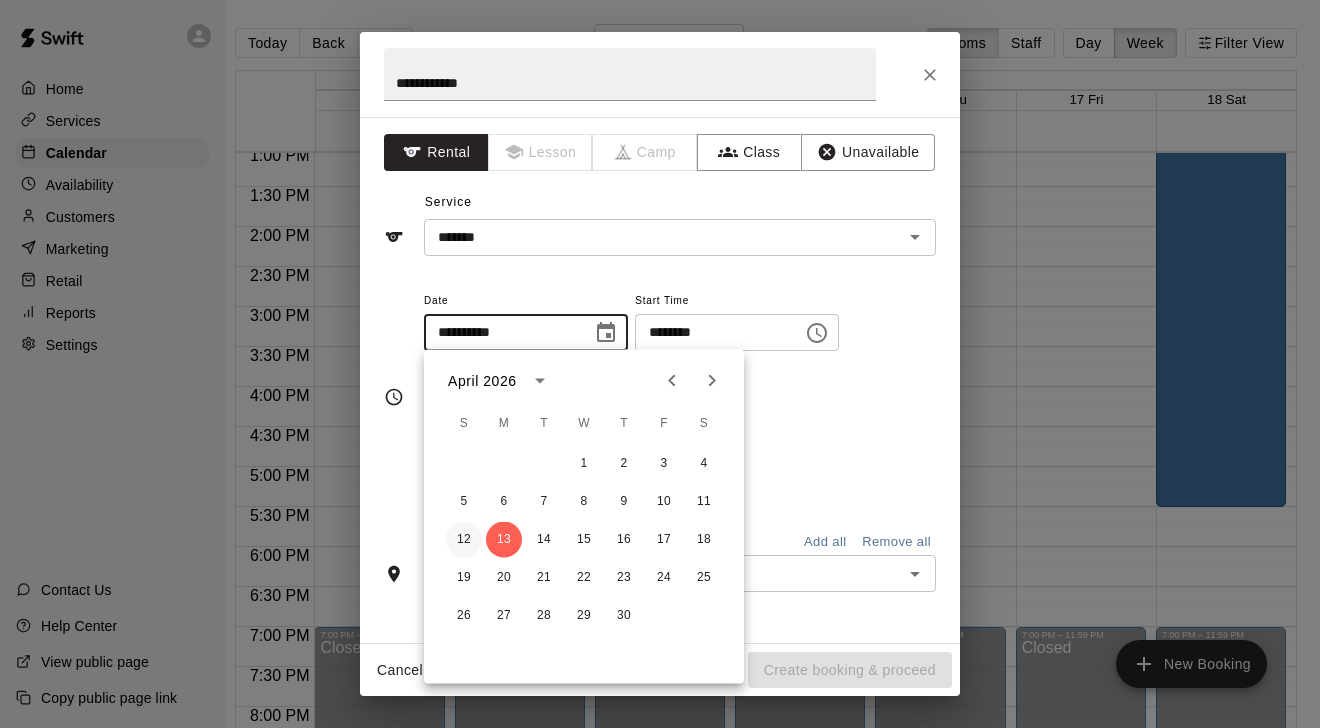 click on "12" at bounding box center (464, 540) 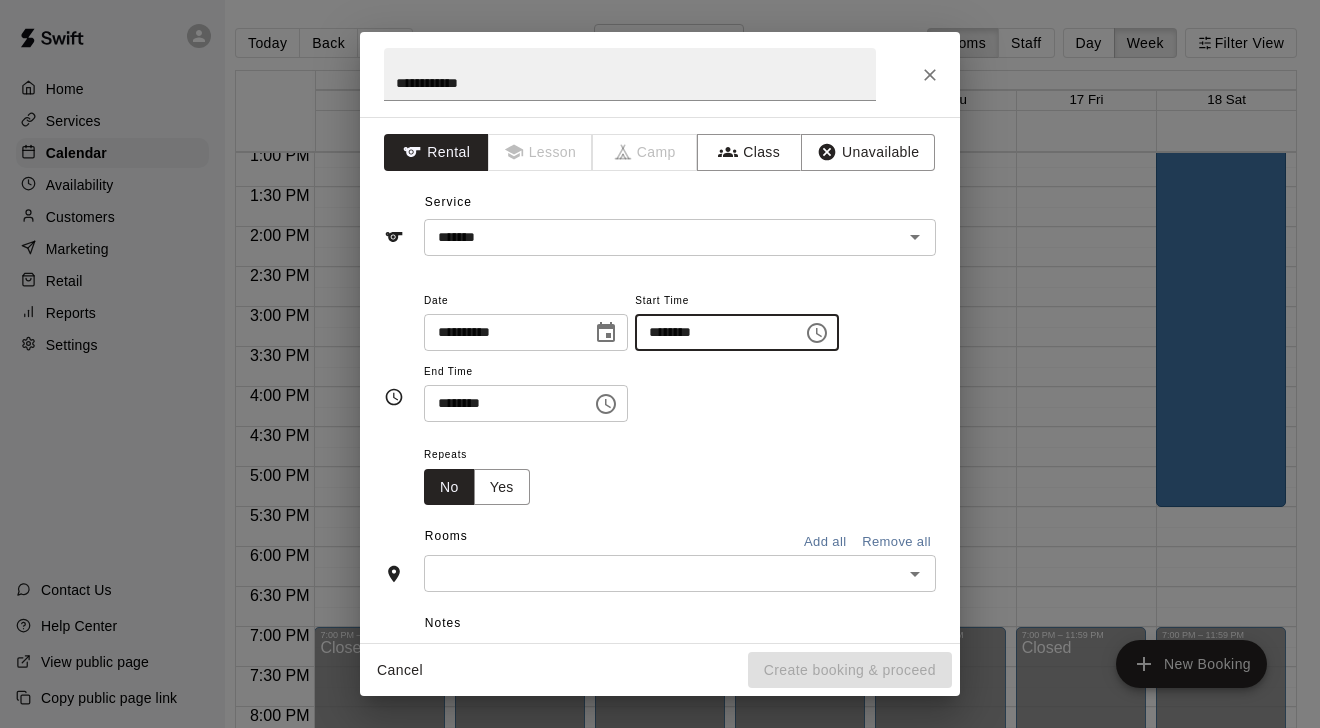 click on "********" at bounding box center [712, 332] 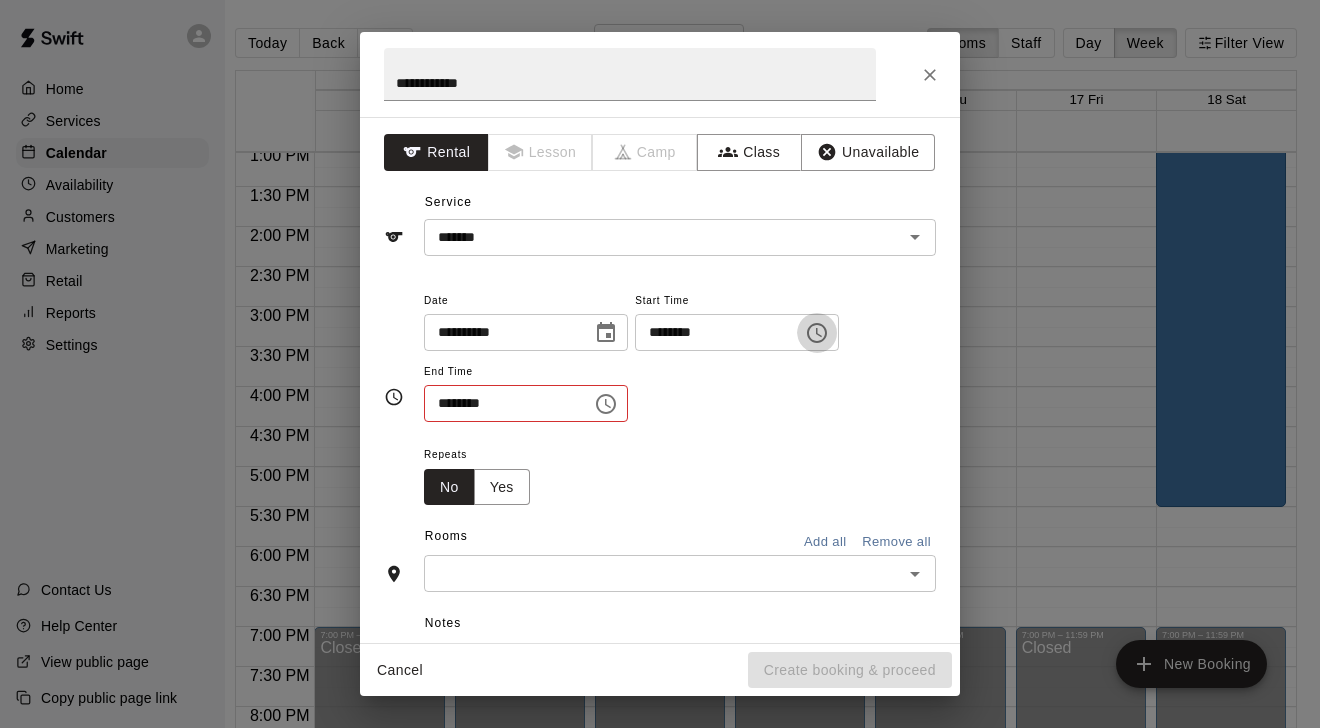 click on "********" at bounding box center (712, 332) 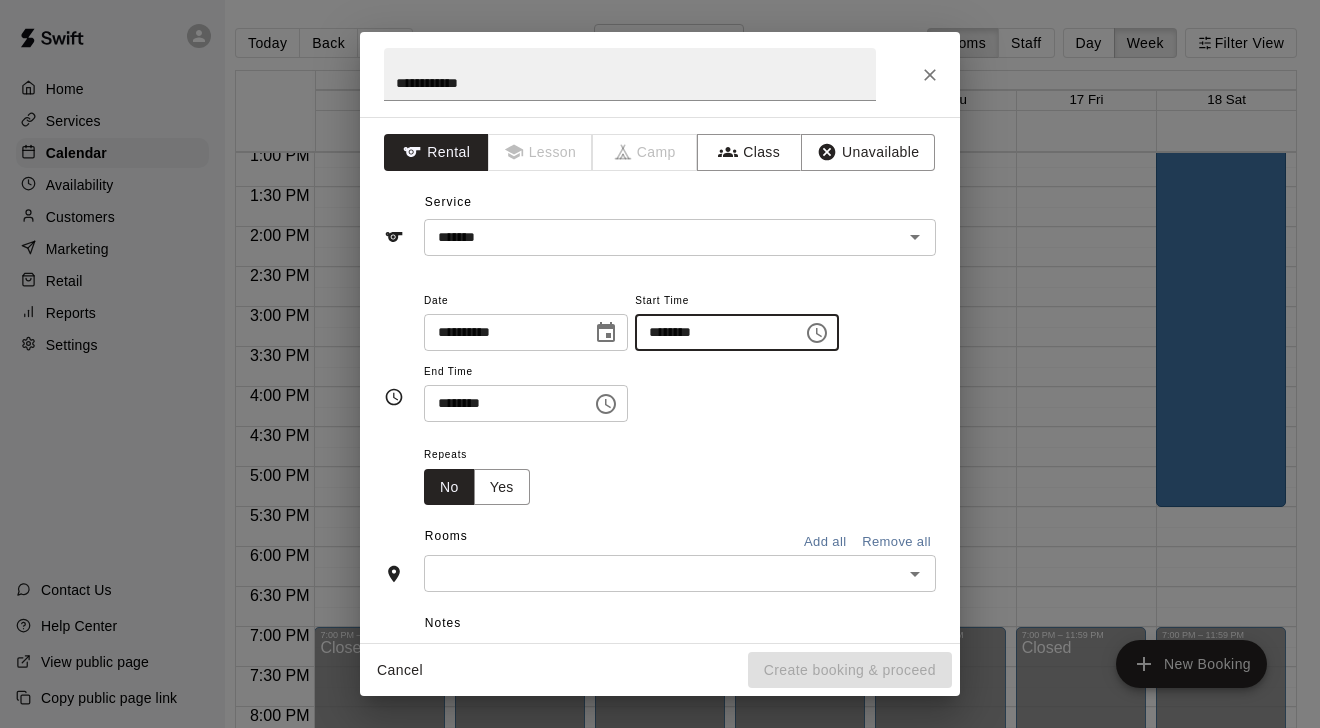 click on "********" at bounding box center (501, 403) 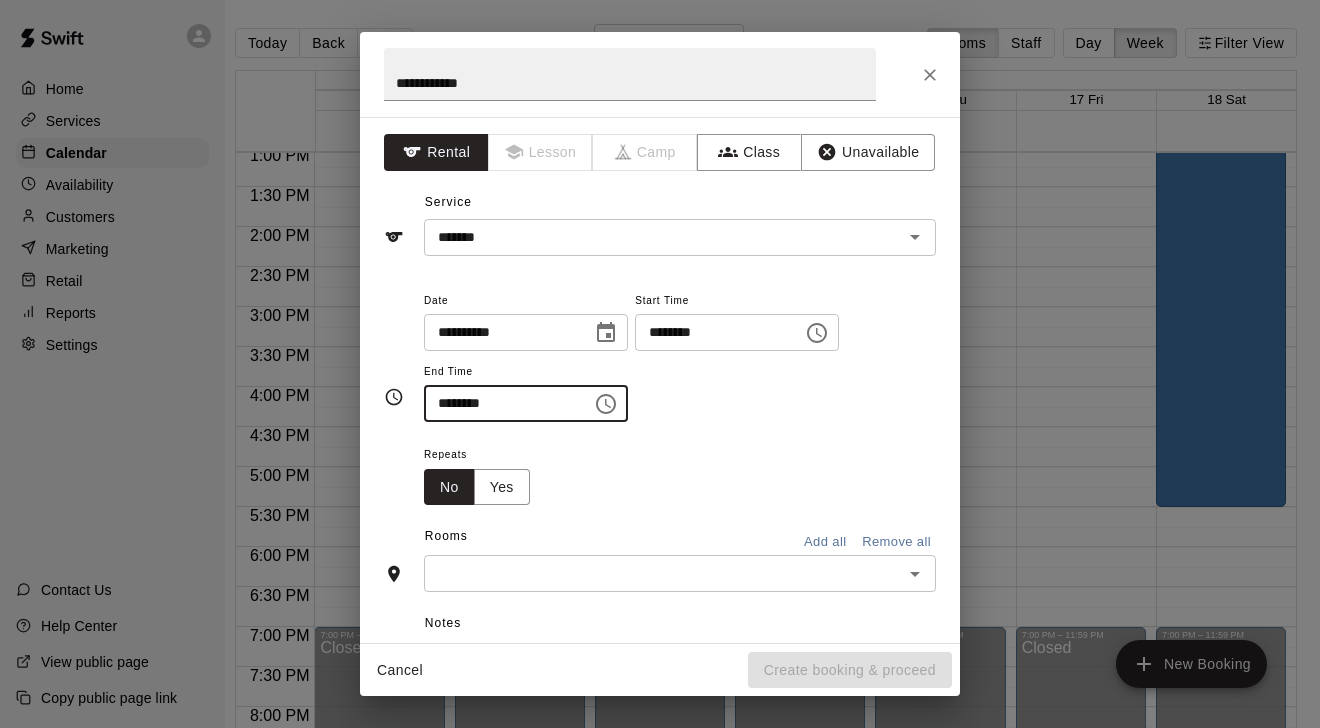 click on "********" at bounding box center [501, 403] 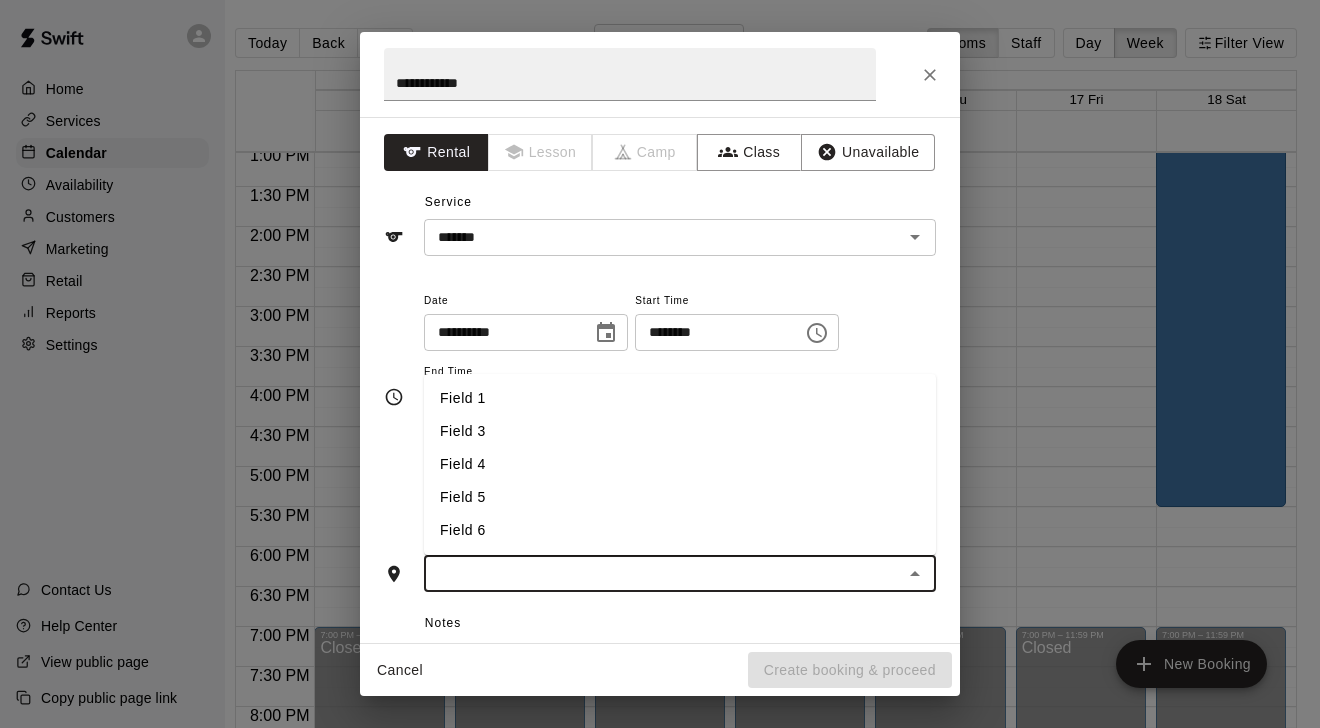 click at bounding box center (663, 573) 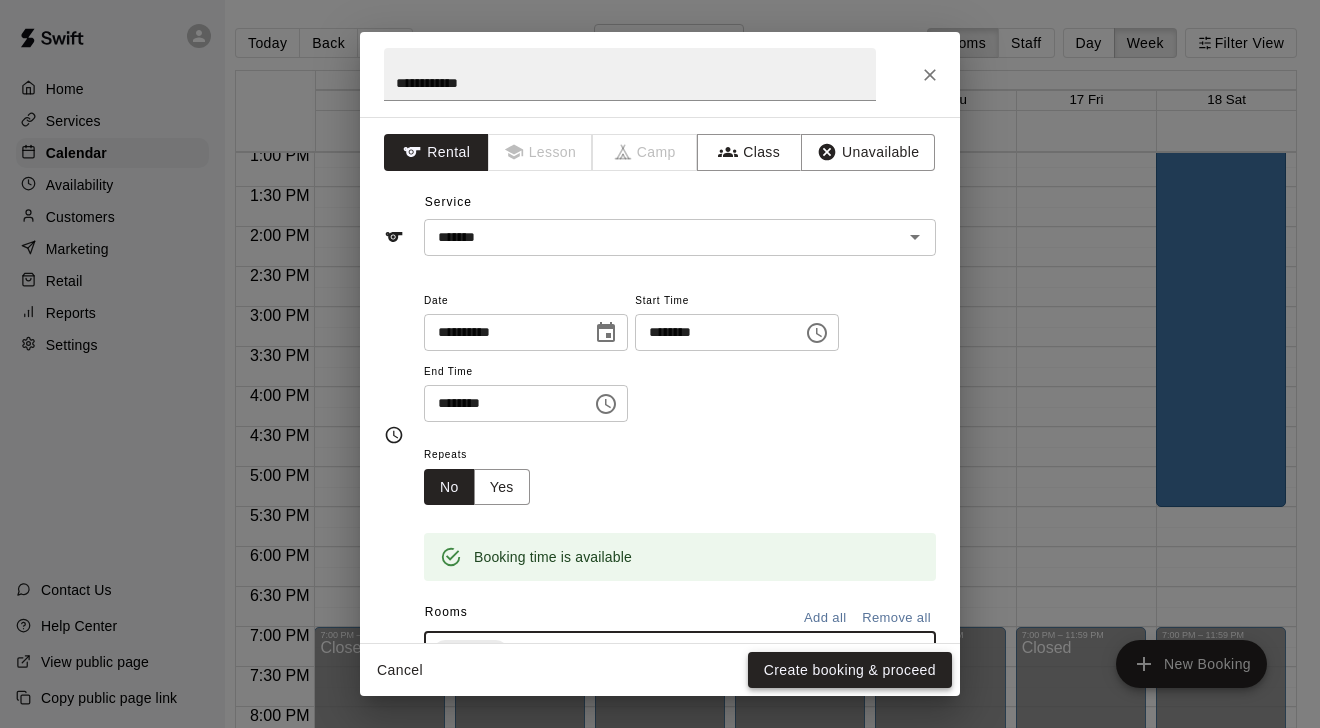 click on "Create booking & proceed" at bounding box center (850, 670) 